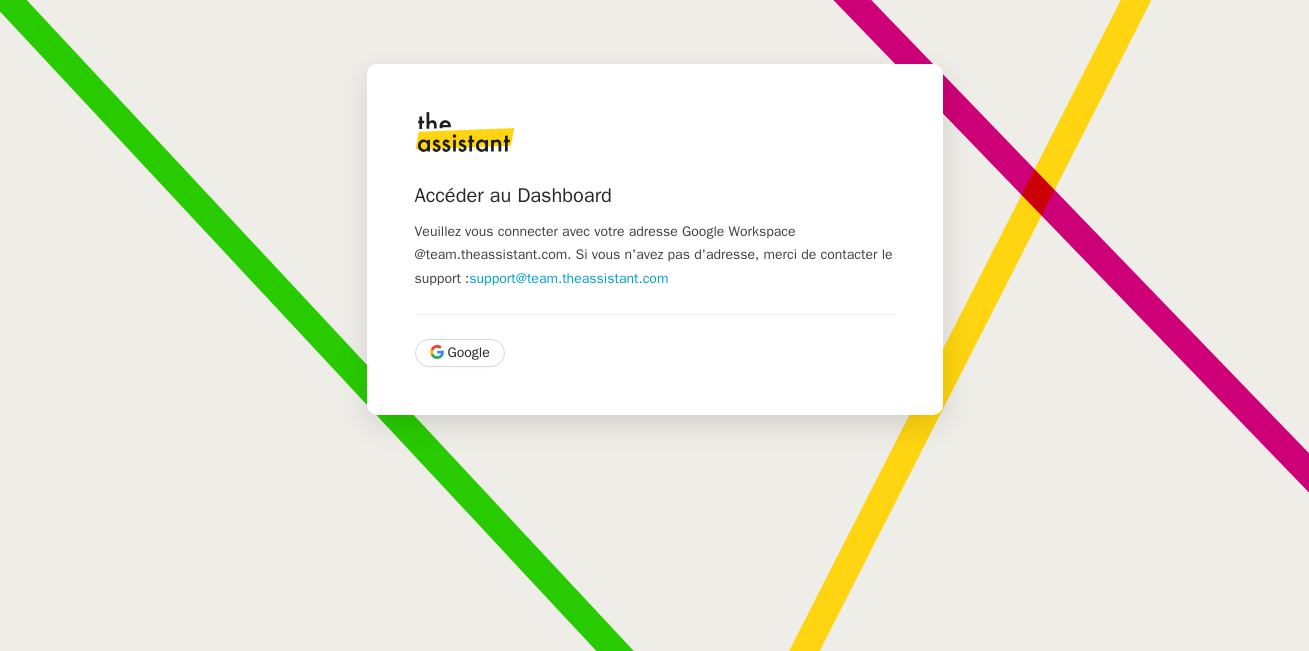 scroll, scrollTop: 0, scrollLeft: 0, axis: both 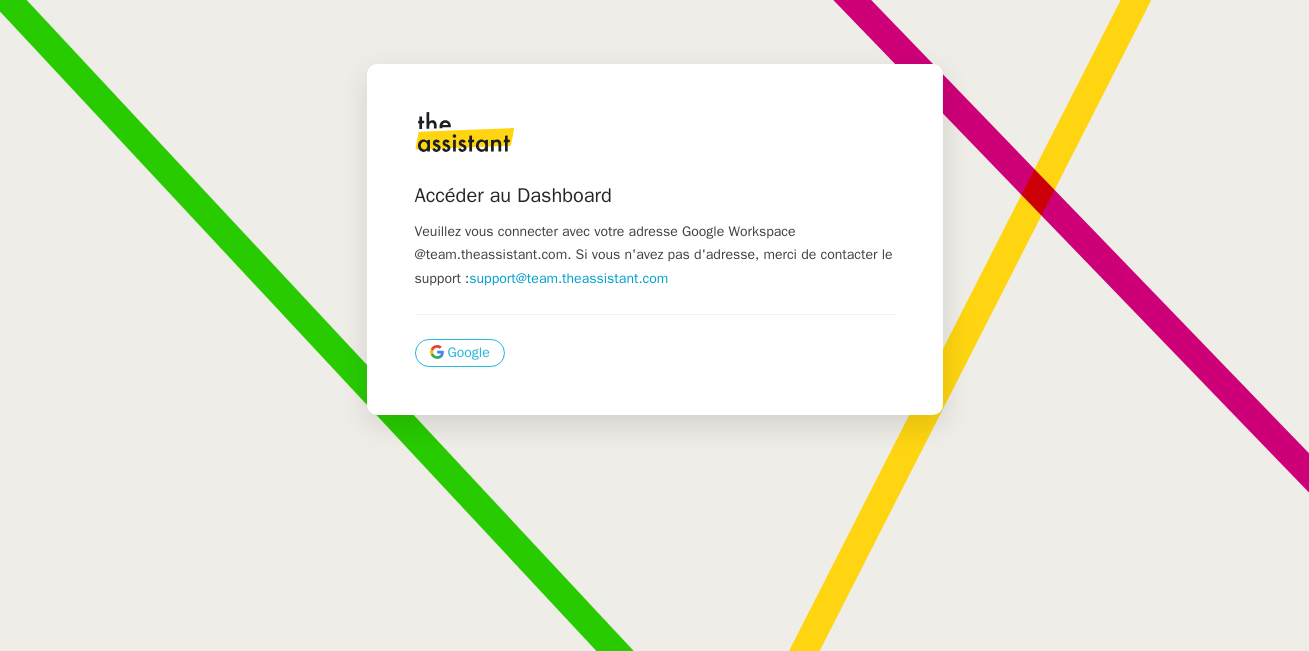 click on "Google" 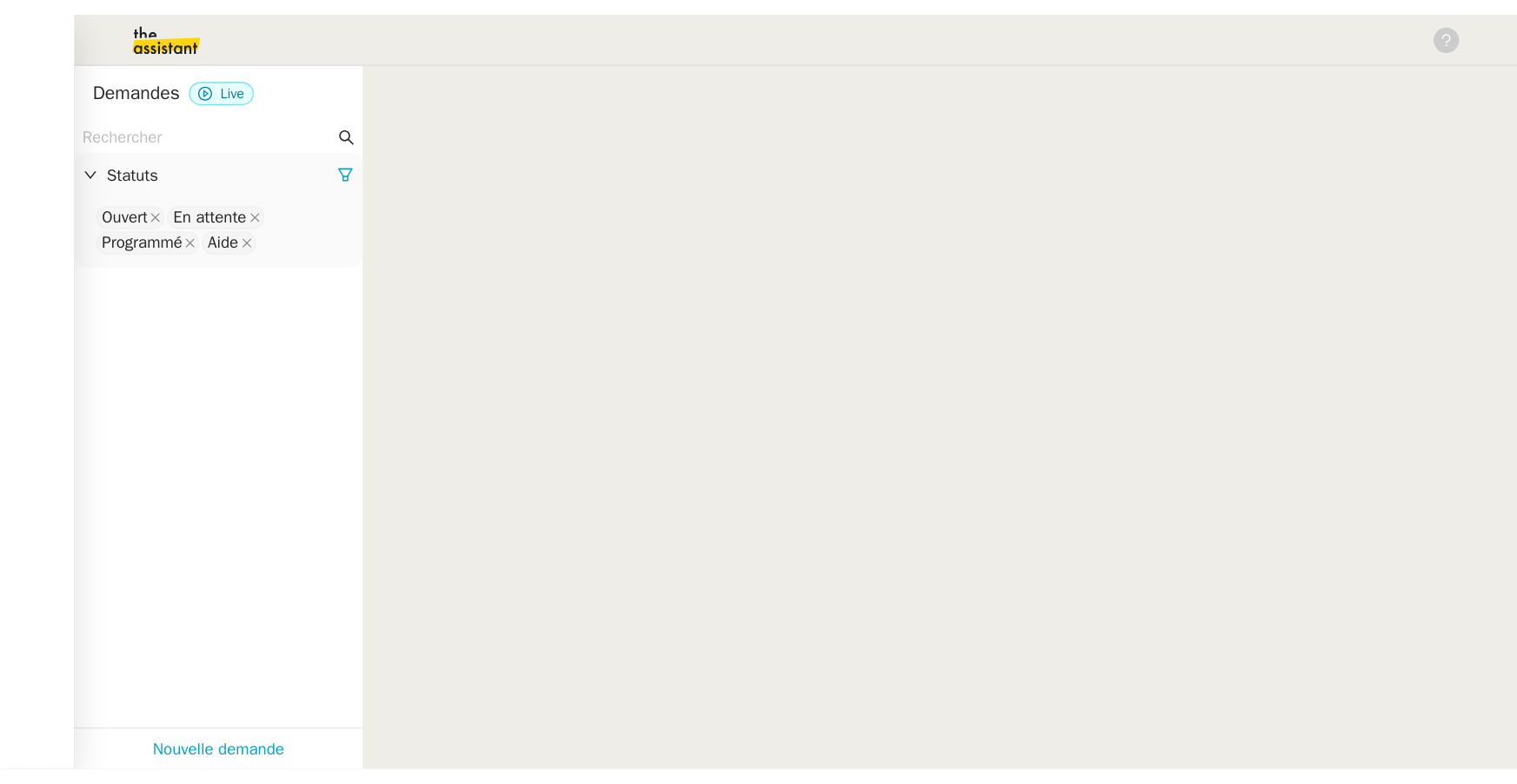 scroll, scrollTop: 0, scrollLeft: 0, axis: both 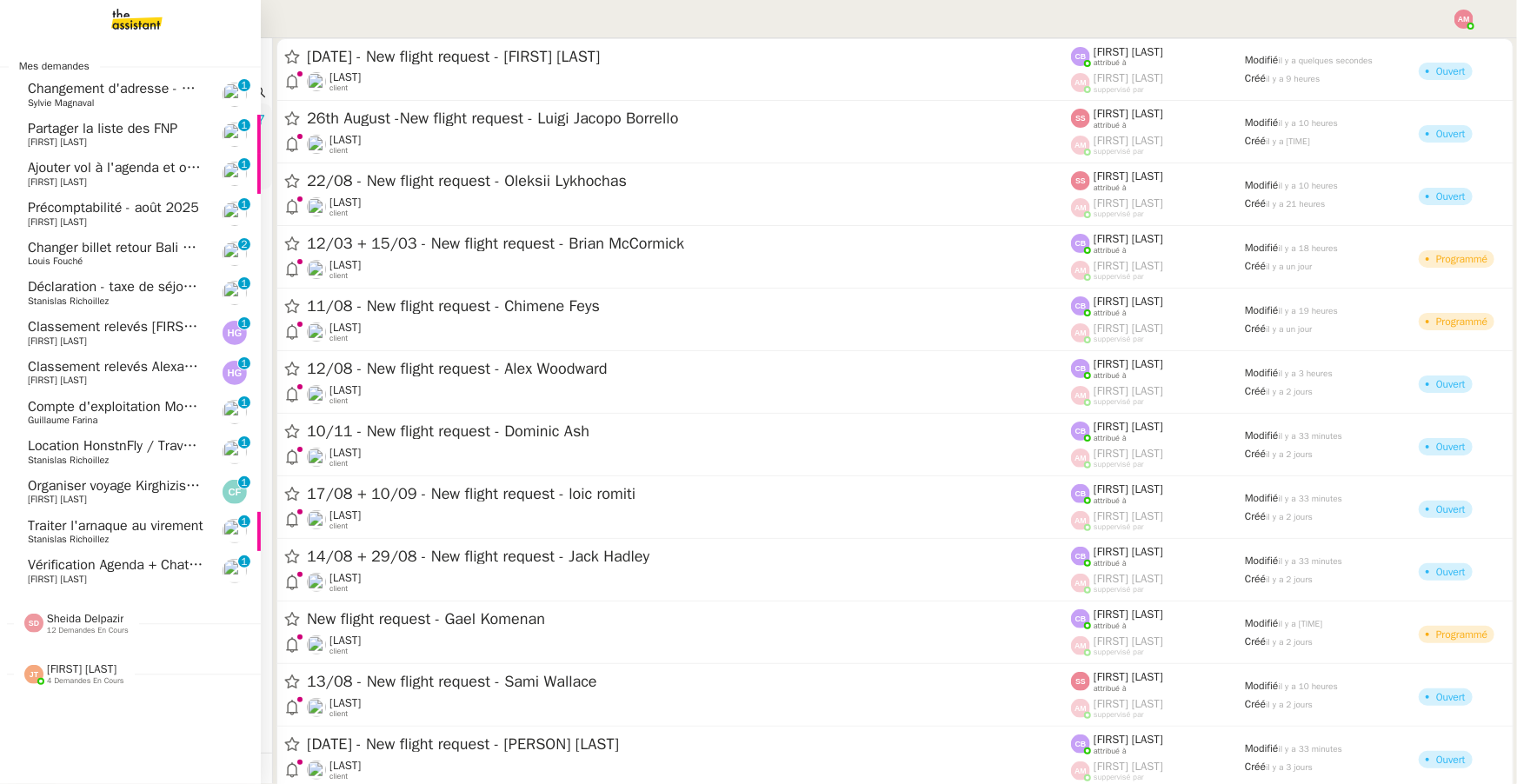 click on "Guillaume Farina" 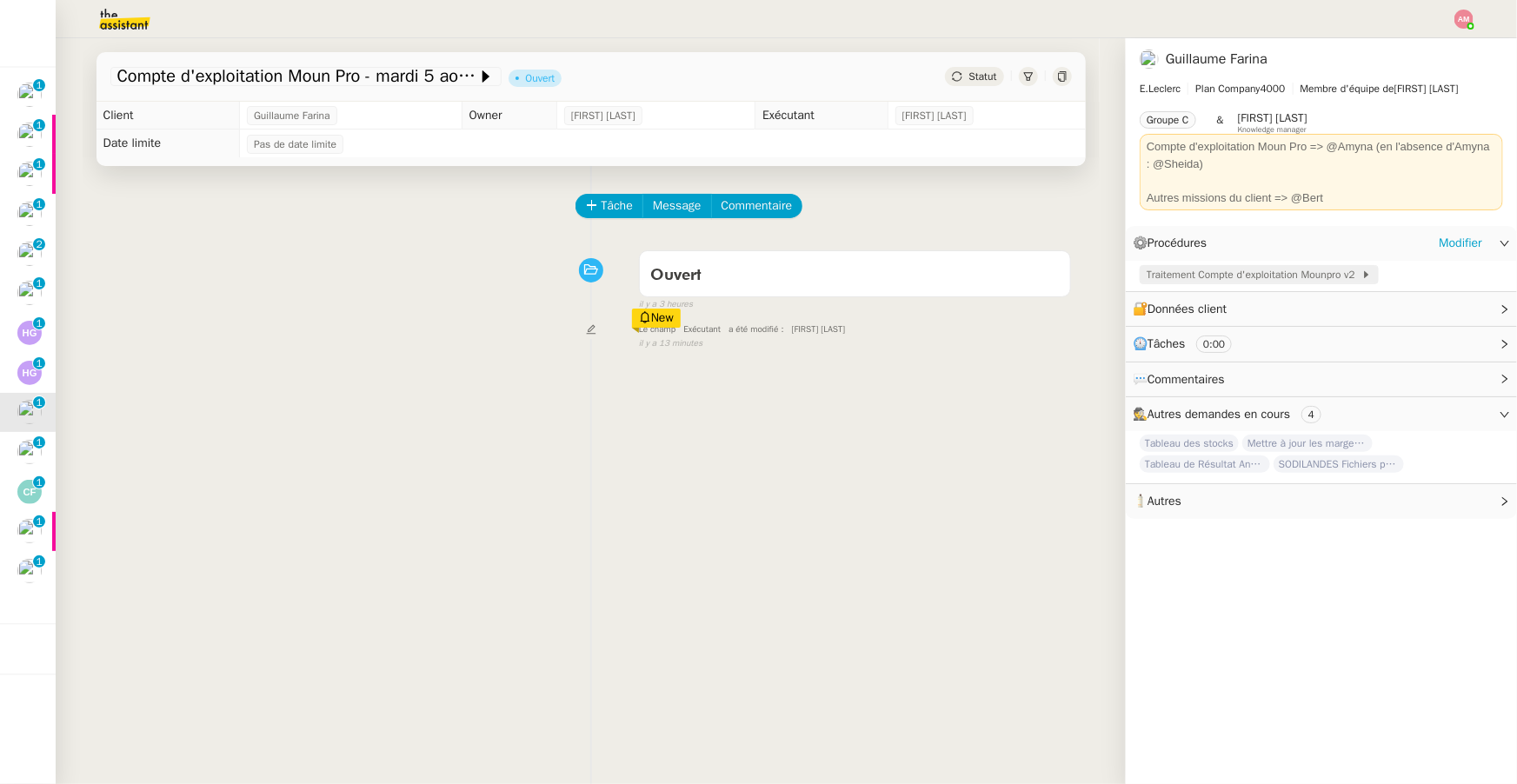 click on "Traitement Compte d'exploitation Mounpro v2" 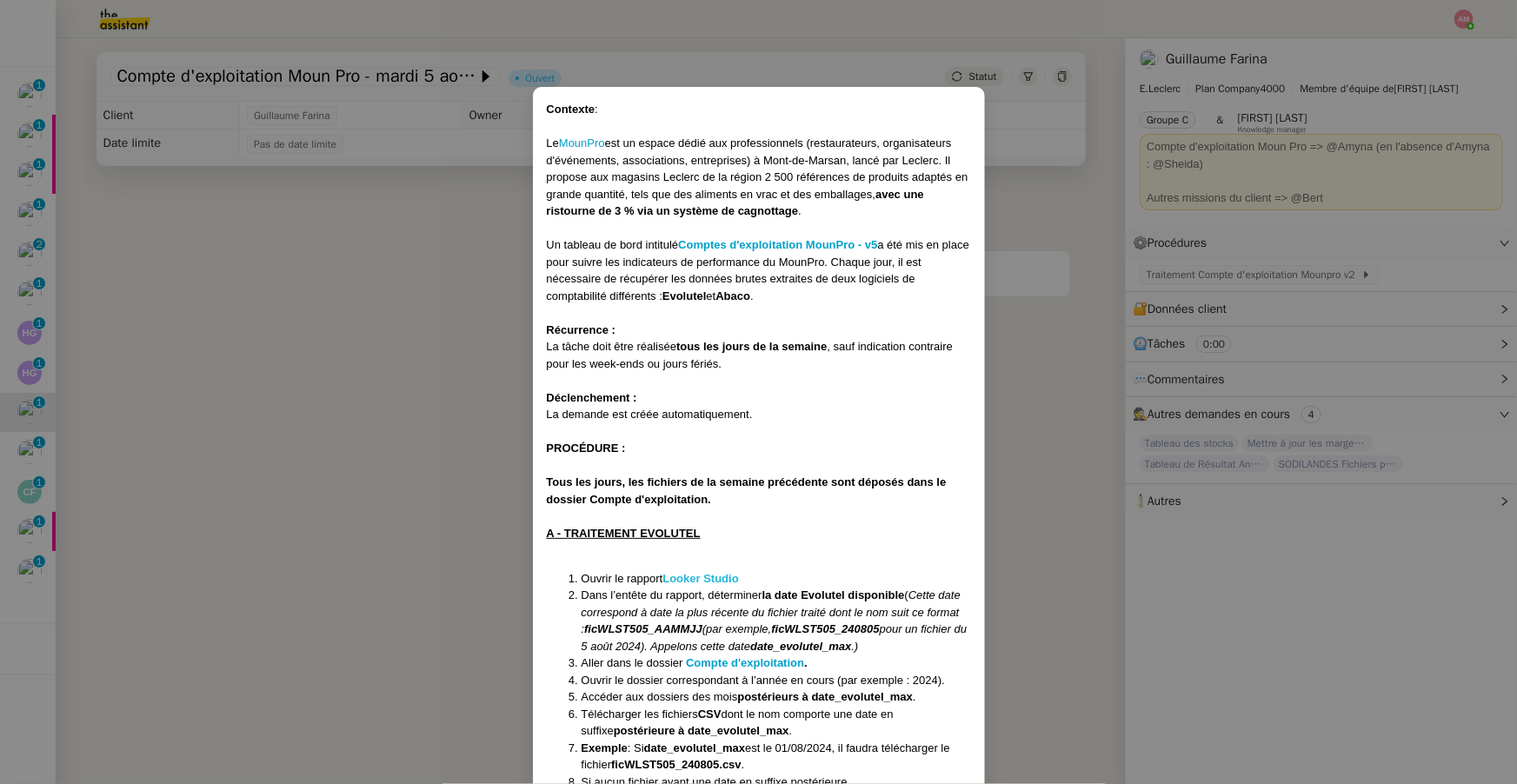 click on "Looker Studio" at bounding box center (700, 578) 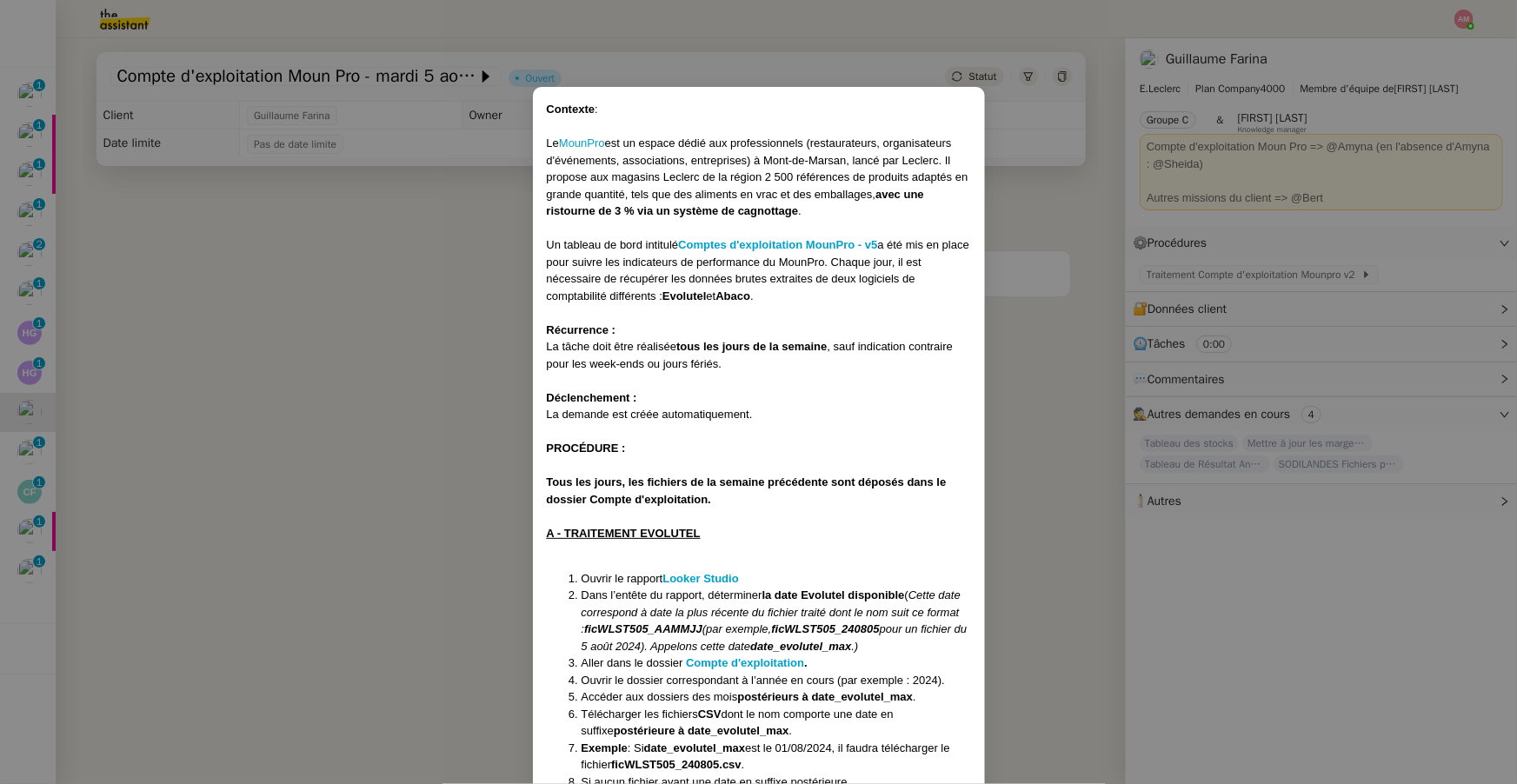 click on "Contexte  : Le  MounPro  est un espace dédié aux professionnels (restaurateurs, organisateurs d'événements, associations, entreprises) à Mont-de-Marsan, lancé par Leclerc. Il propose aux magasins Leclerc de la région 2 500 références de produits adaptés en grande quantité, tels que des aliments en vrac et des emballages,  avec une ristourne de 3 % via un système de cagnottage . Un tableau de bord intitulé  Comptes d'exploitation MounPro - v5  a été mis en place pour suivre les indicateurs de performance du MounPro. Chaque jour, il est nécessaire de récupérer les données brutes extraites de deux logiciels de comptabilité différents :  Evolutel  et  Abaco . Récurrence : La tâche doit être réalisée  tous les jours de la semaine , sauf indication contraire pour les week-ends ou jours fériés. Déclenchement : La demande est créée automatiquement. PROCÉDURE : Tous les jours, les fichiers de la semaine précédente sont déposés dans le dossier Compte d'exploitation. Looker Studio" at bounding box center (758, 392) 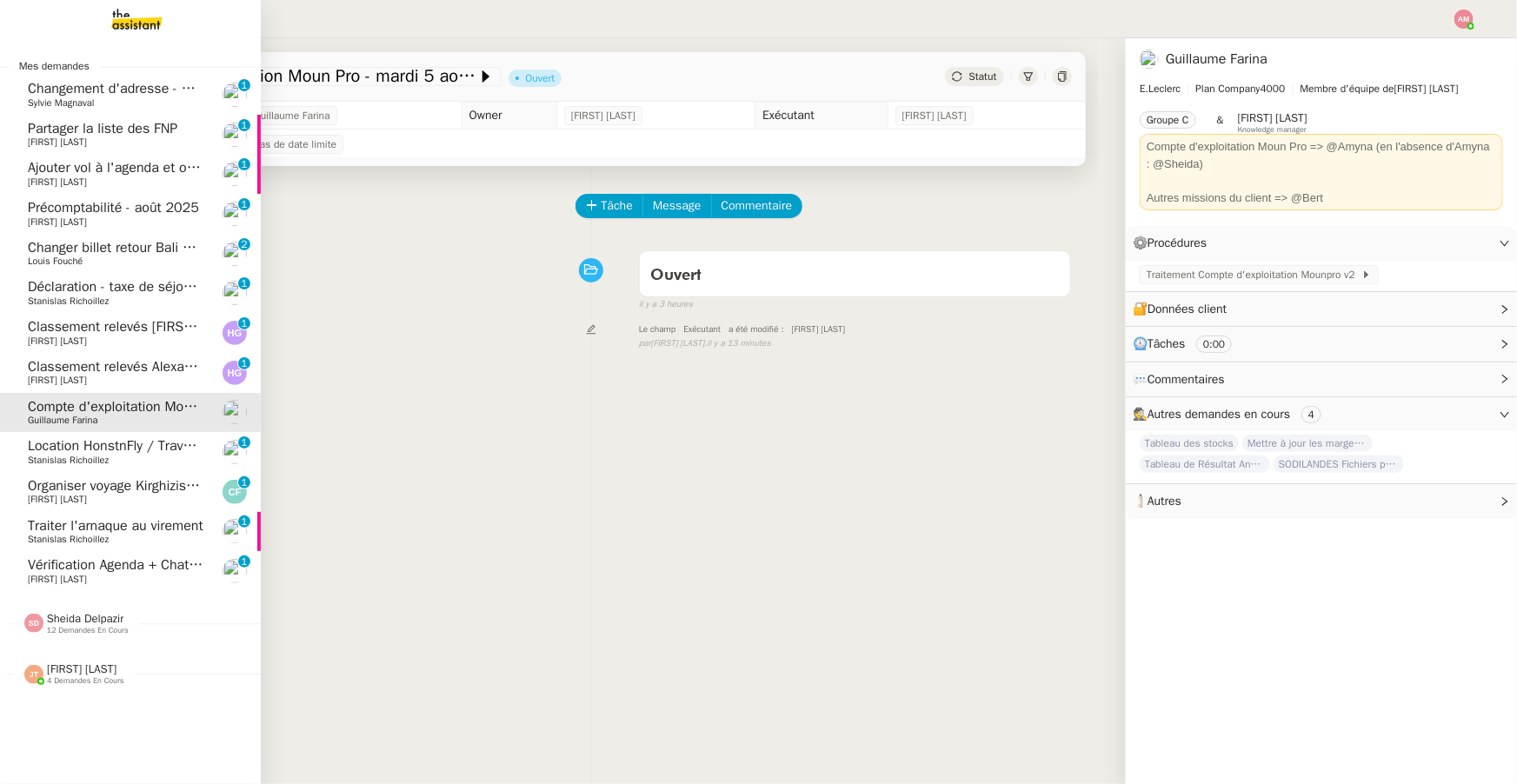 click on "Déclaration - taxe de séjour - août 2025" 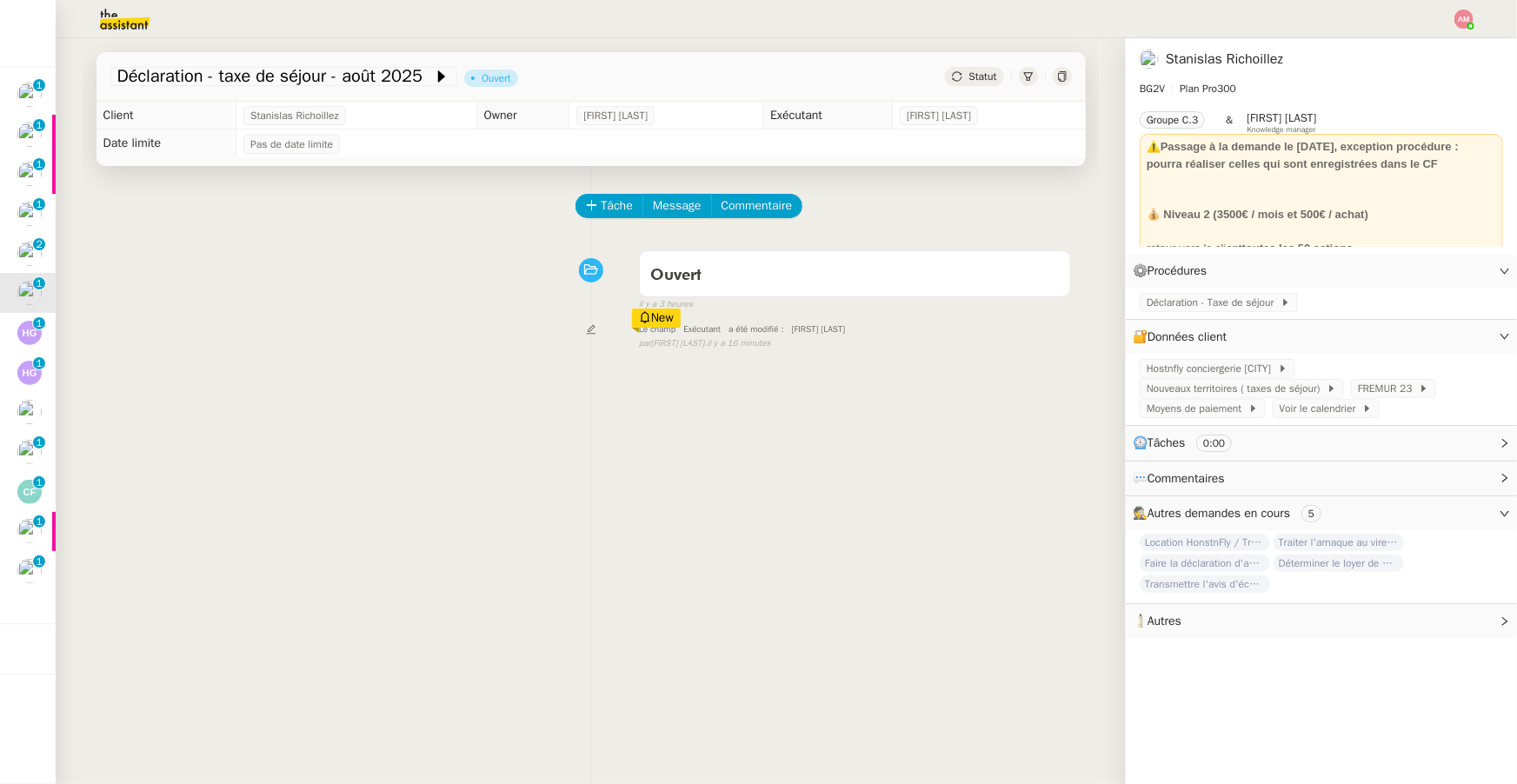 click 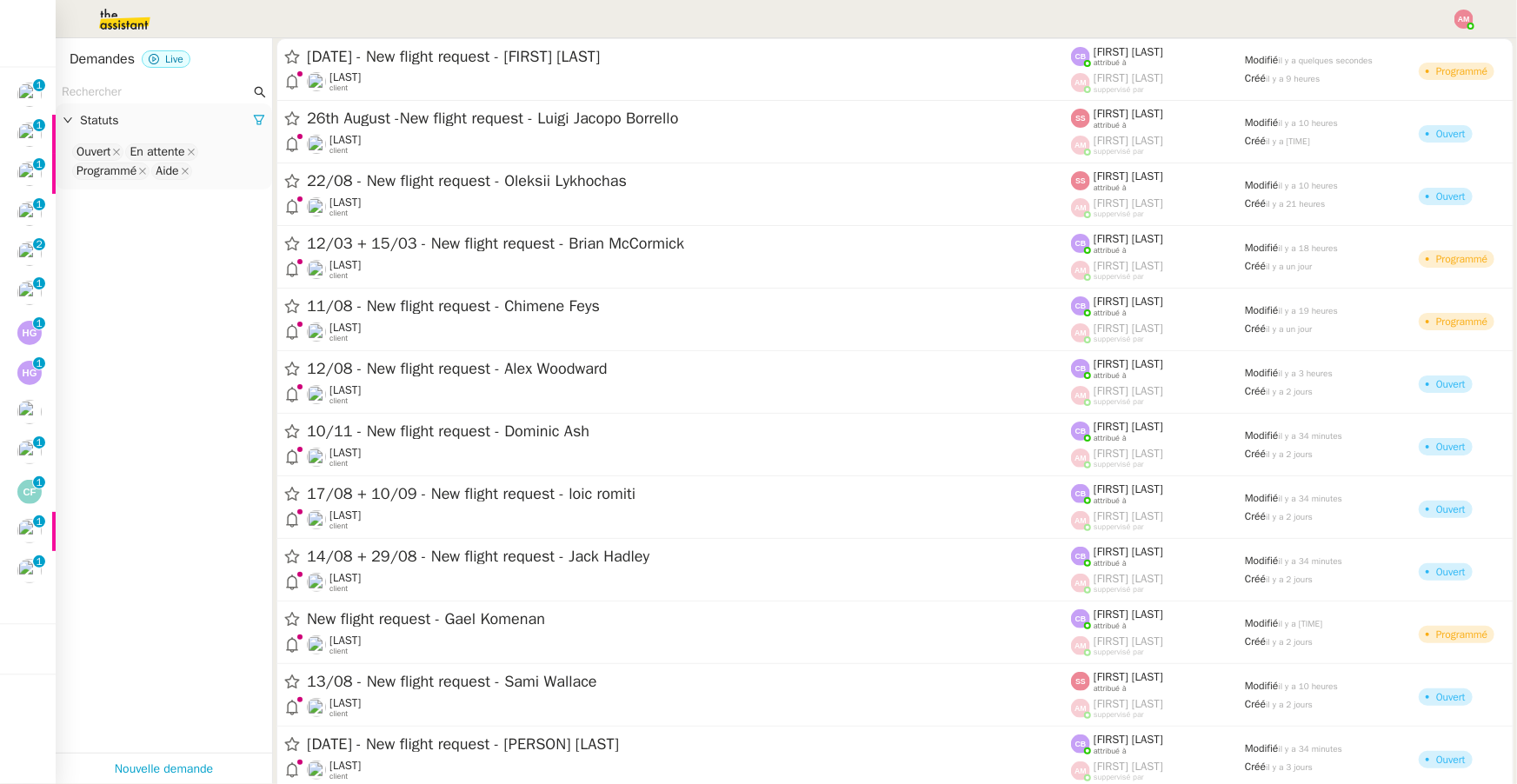 click 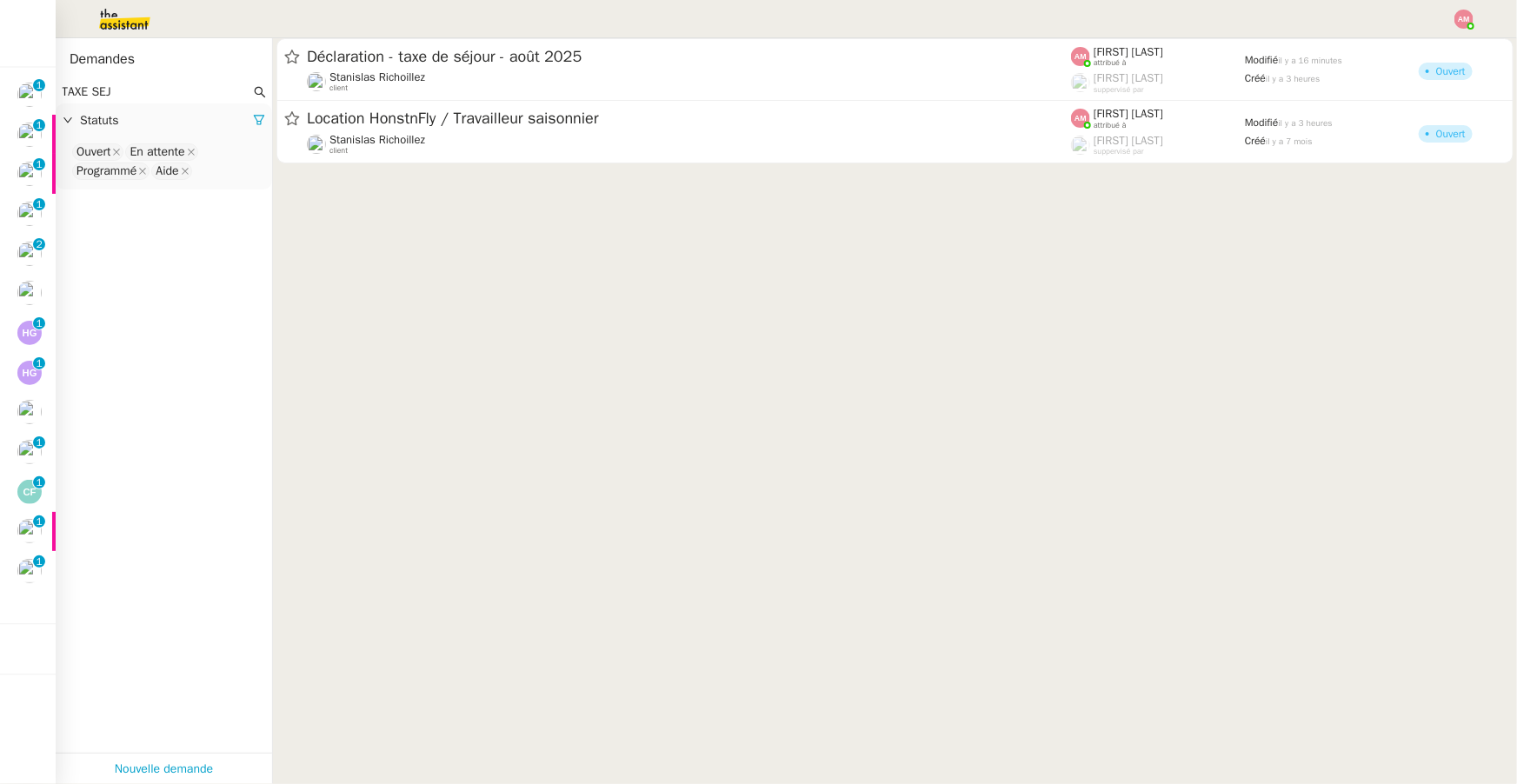 type on "TAXE SEJ" 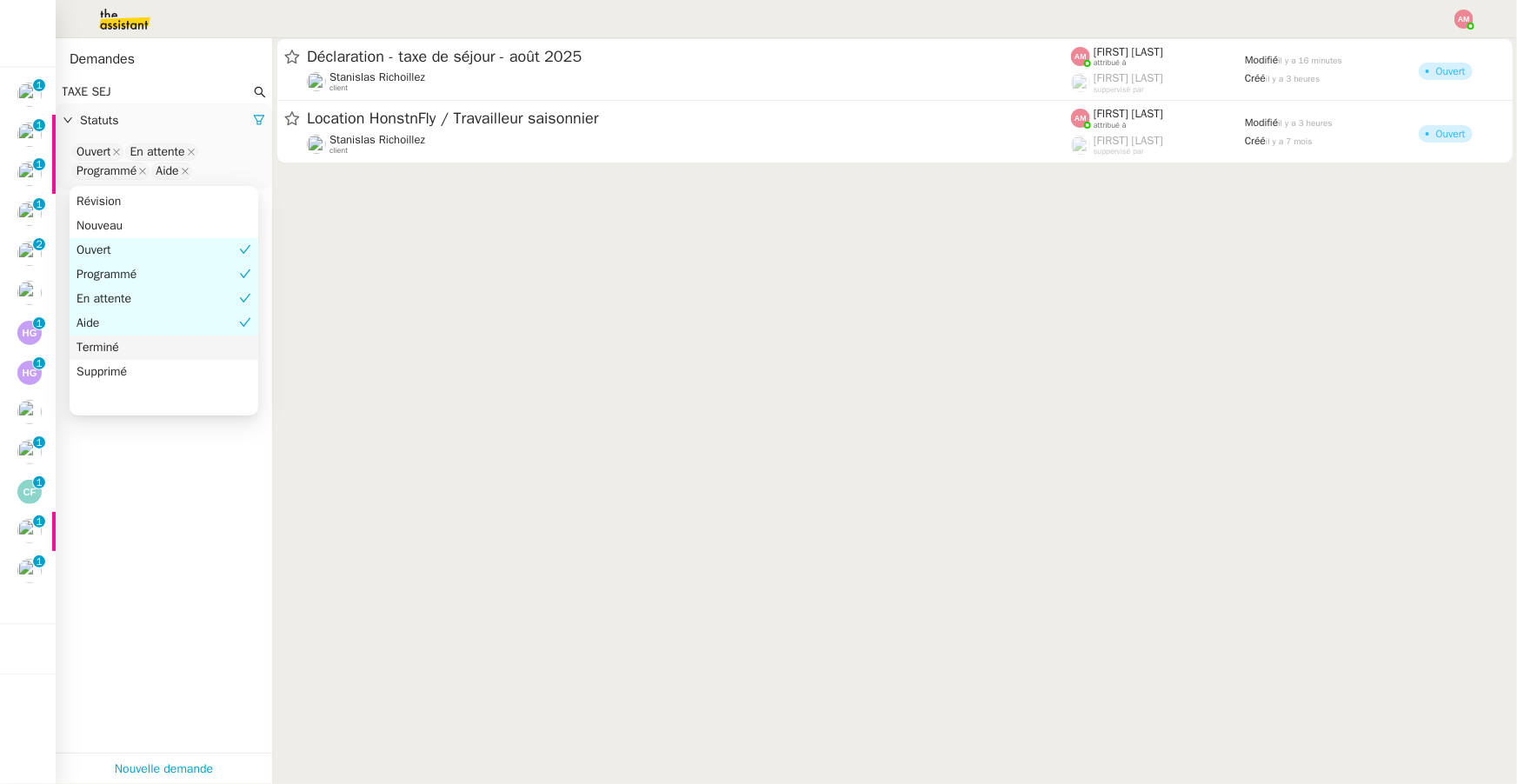click on "Terminé" at bounding box center [163, 348] 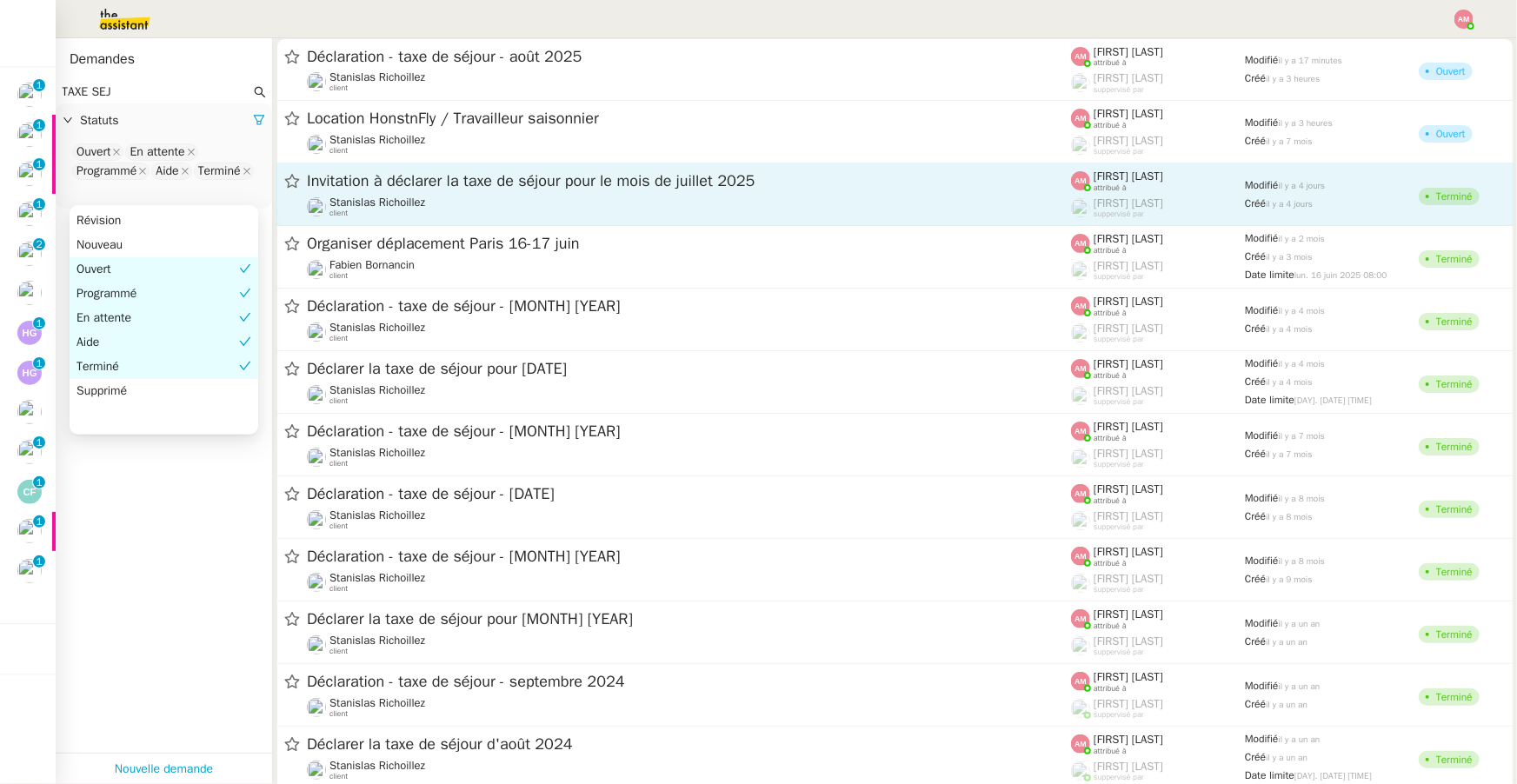 click on "Invitation à déclarer la taxe de séjour pour le mois de juillet 2025" 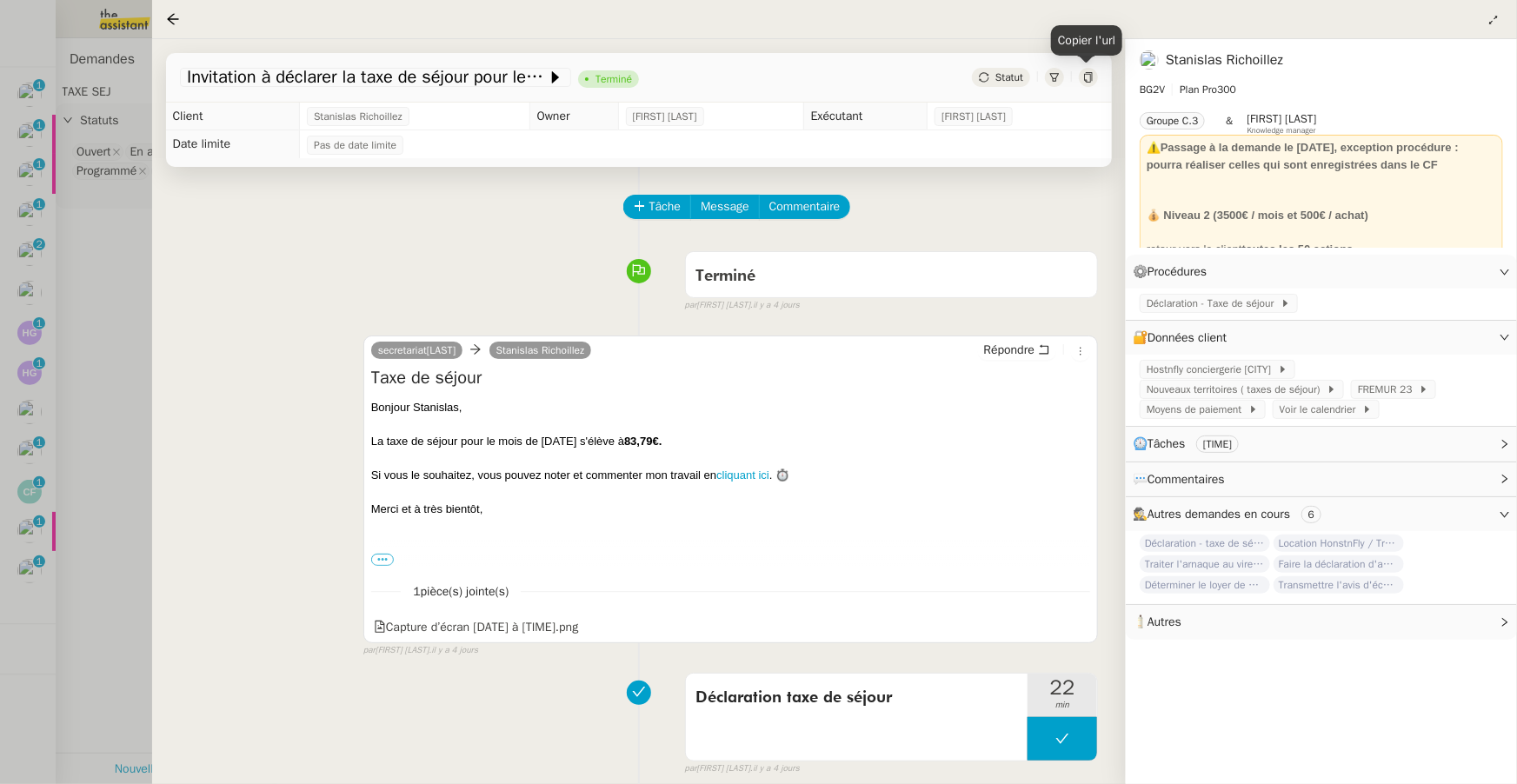 click 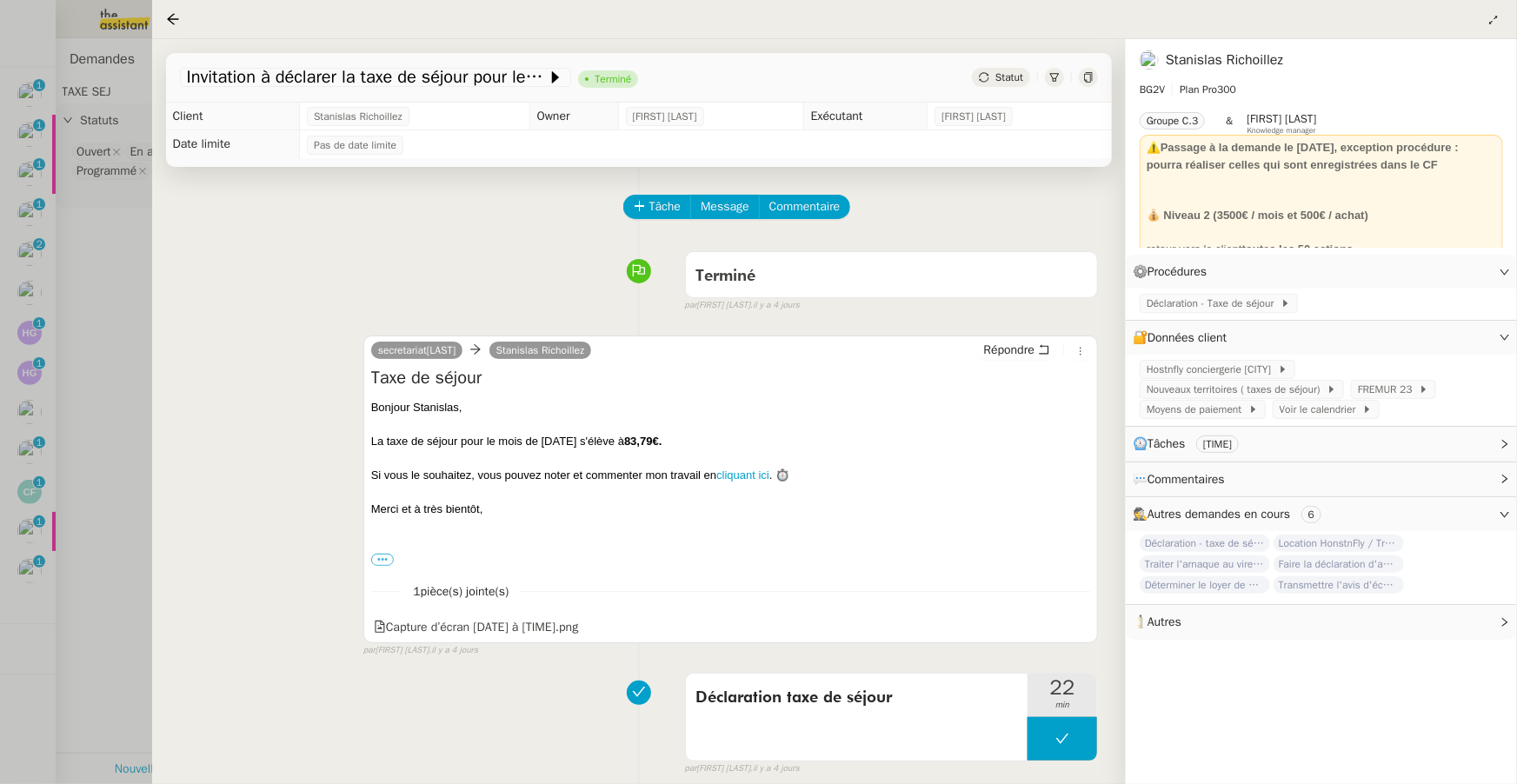 click at bounding box center [758, 392] 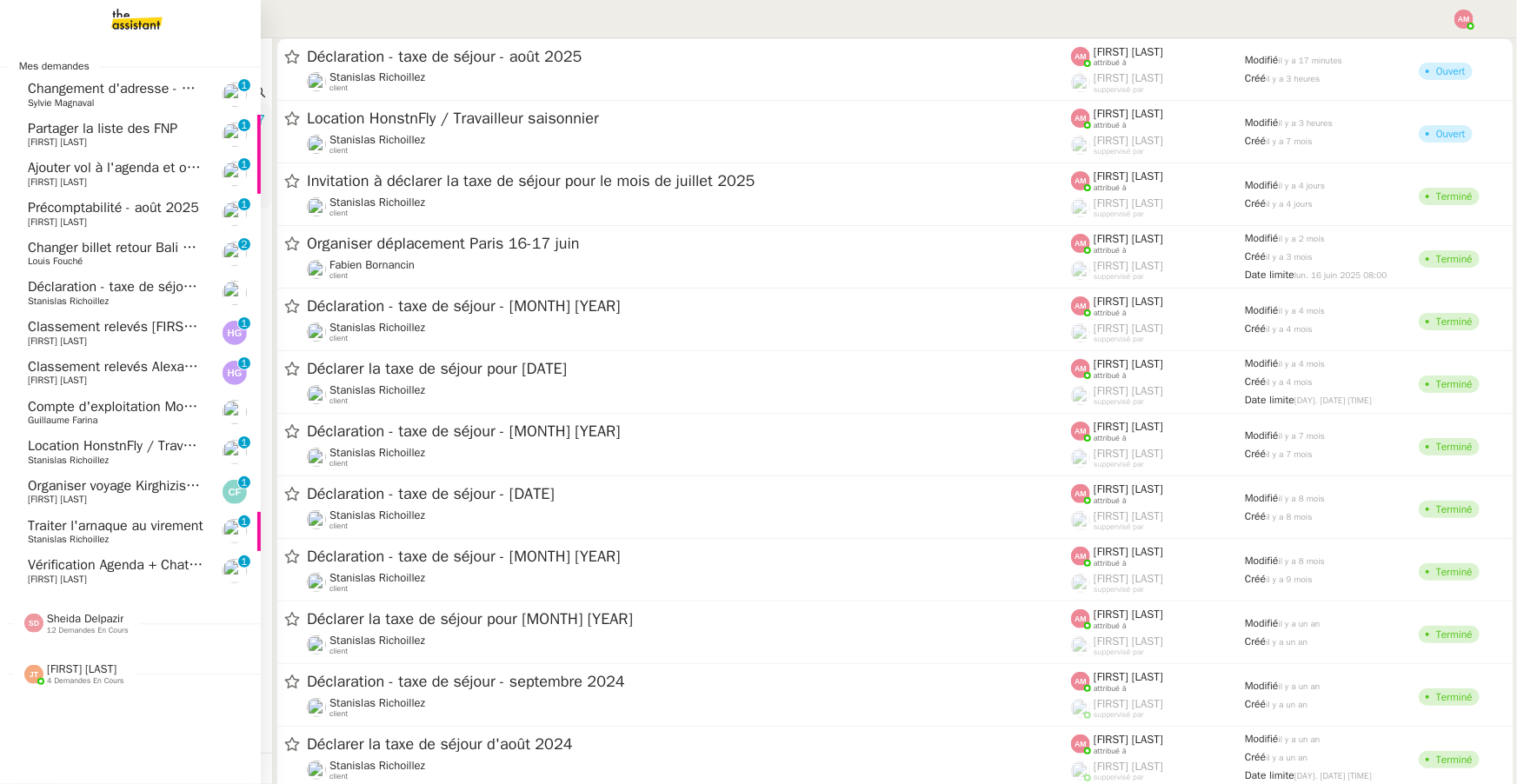 click on "Stanislas Richoillez" 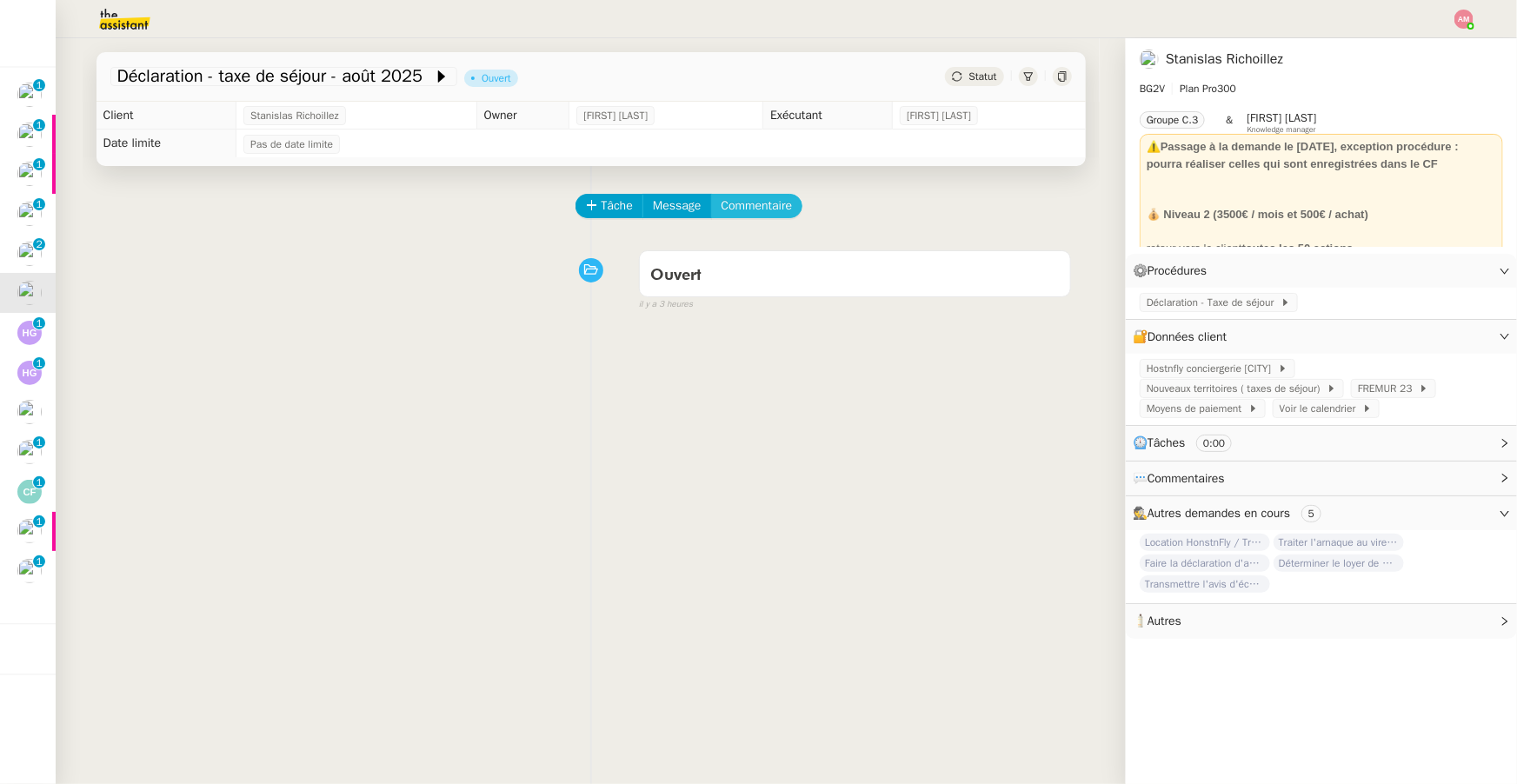 click on "Commentaire" 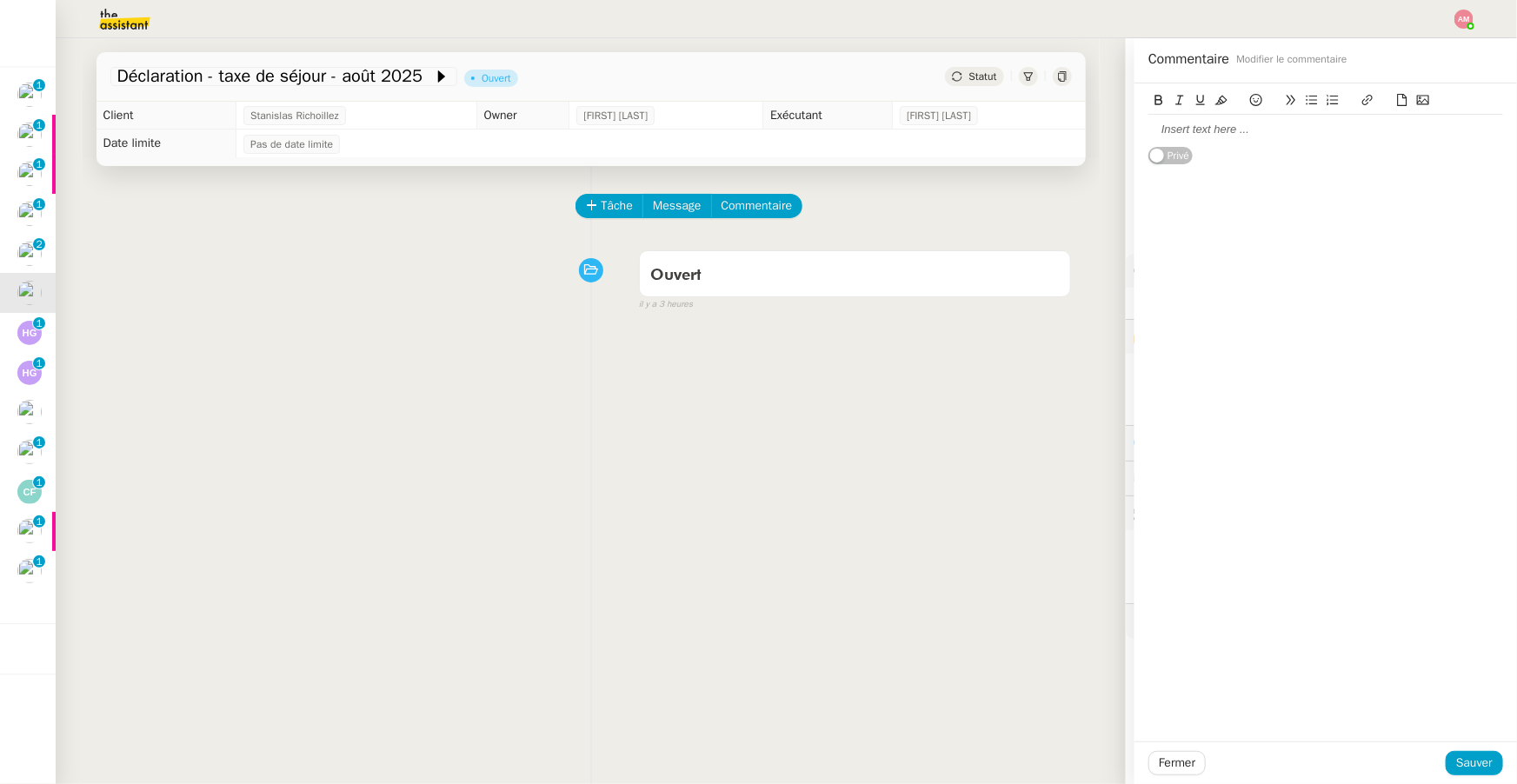 type 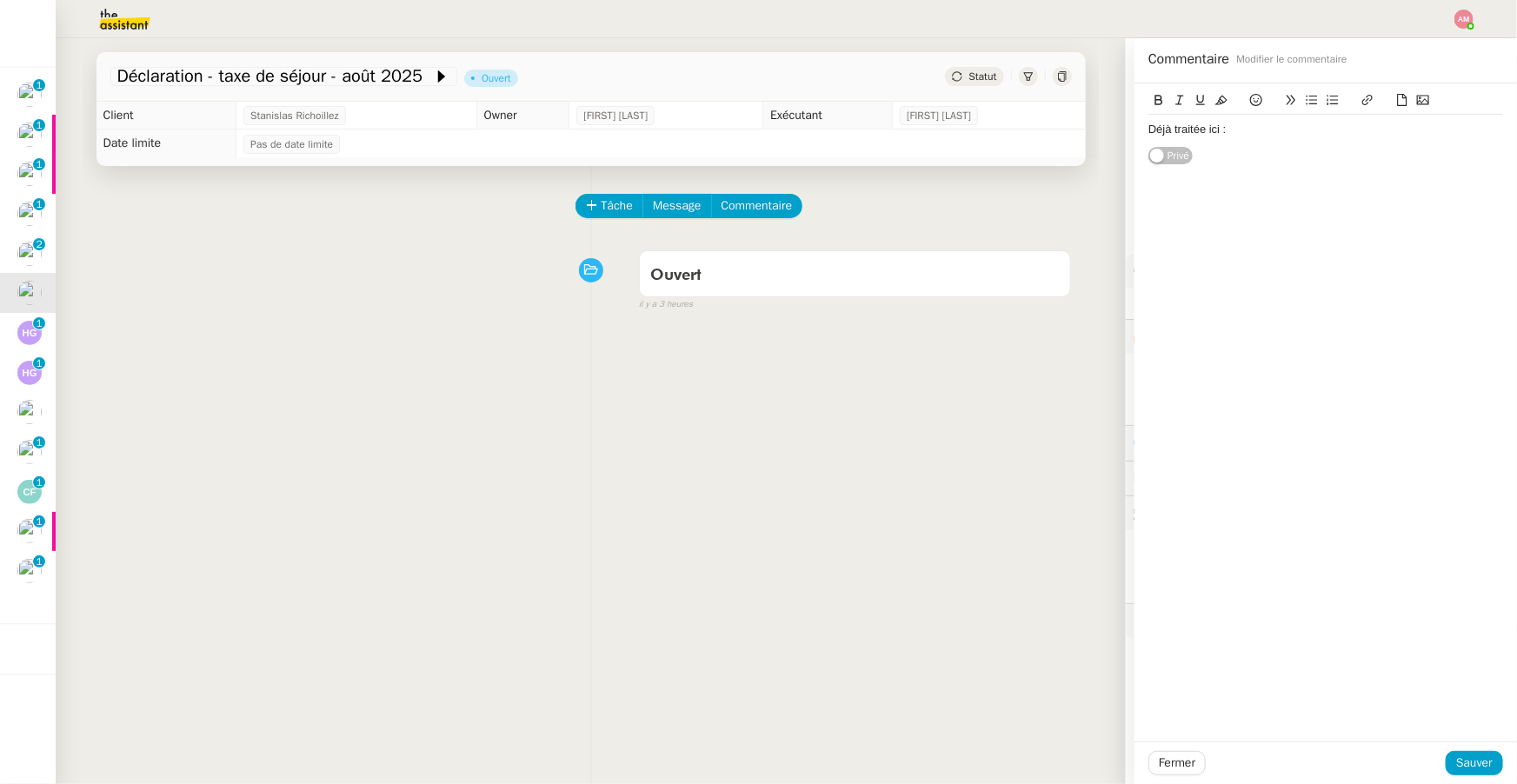 click on "Déjà traitée ici :  ﻿ Privé" 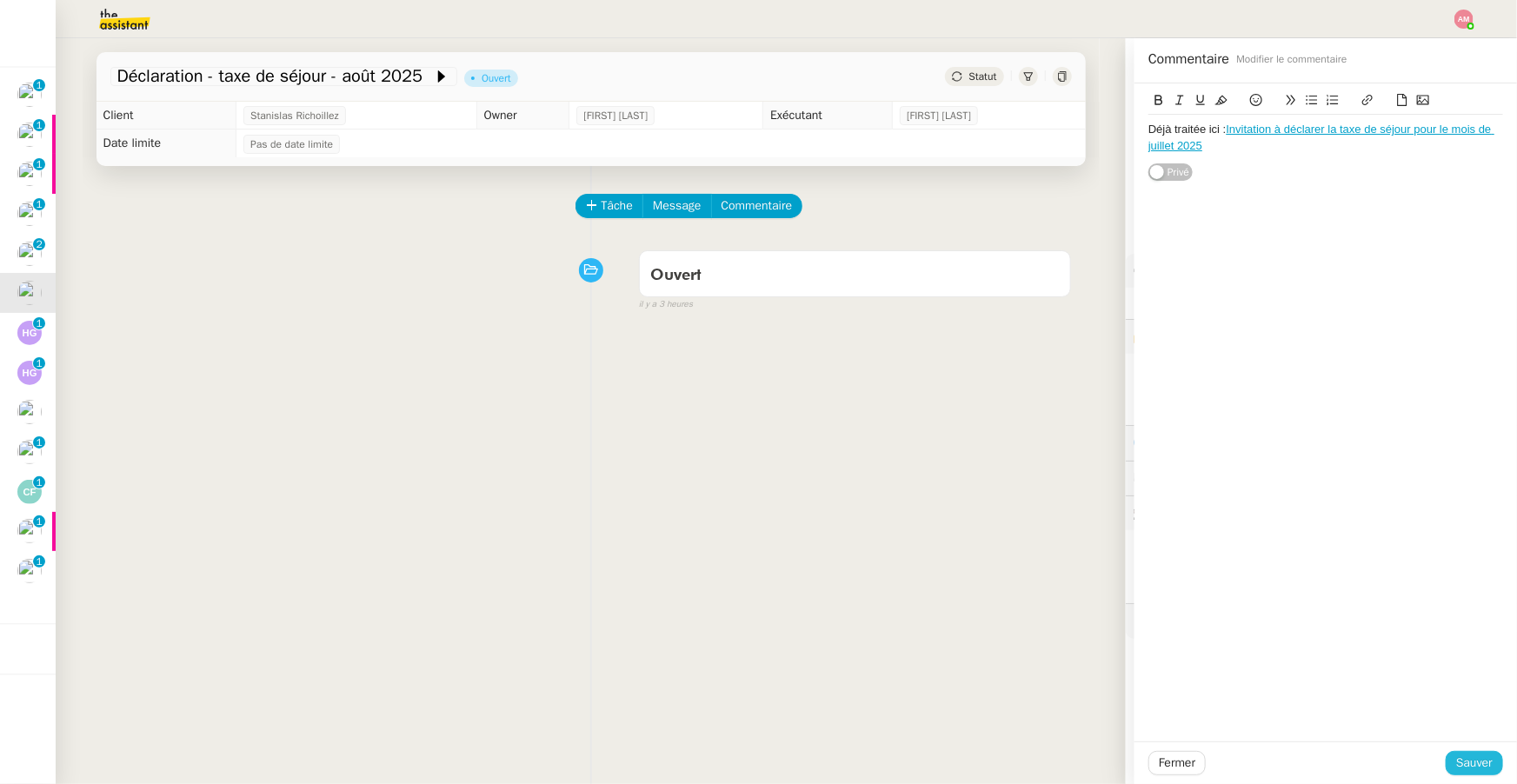 click on "Sauver" 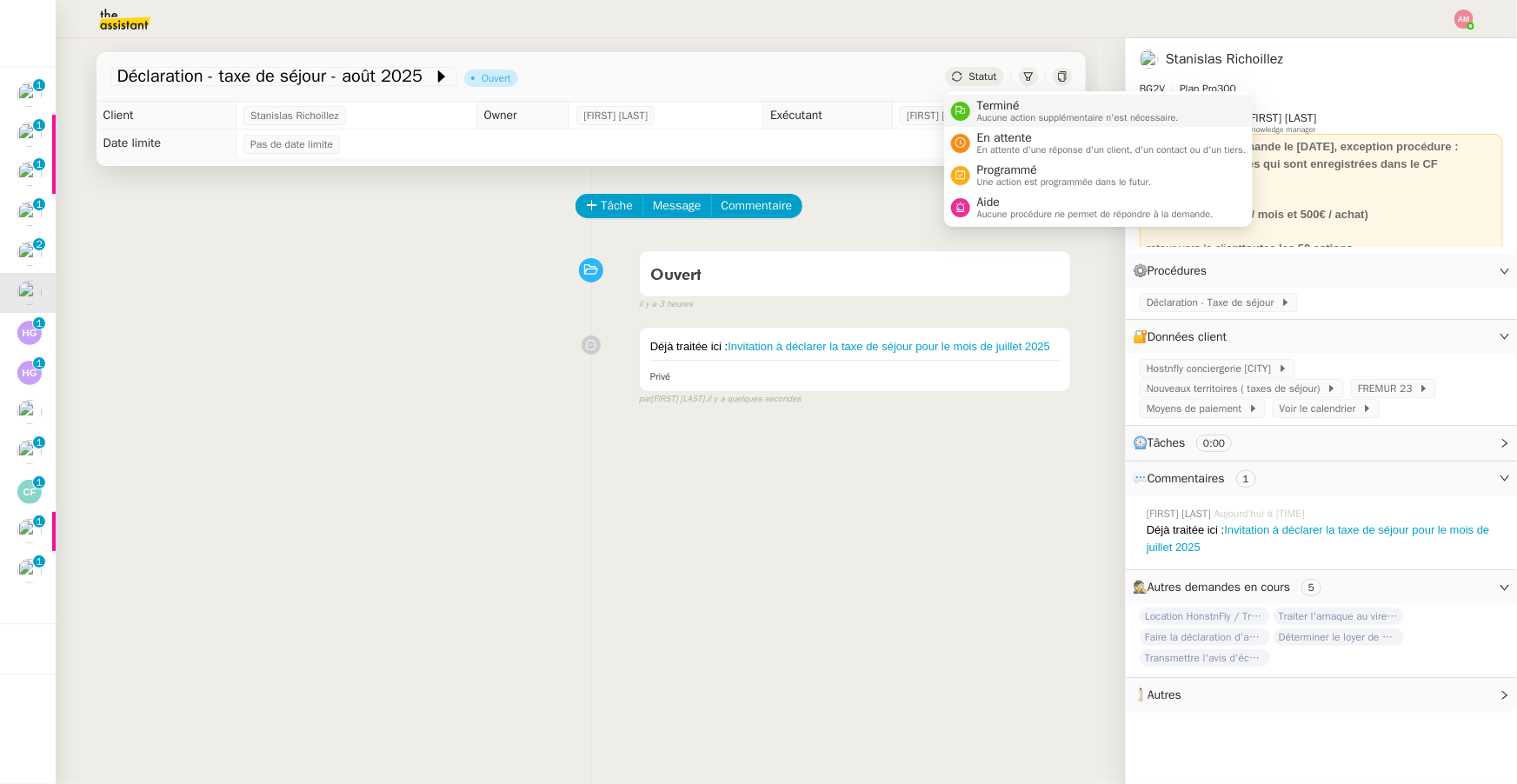click on "Aucune action supplémentaire n'est nécessaire." at bounding box center (1078, 117) 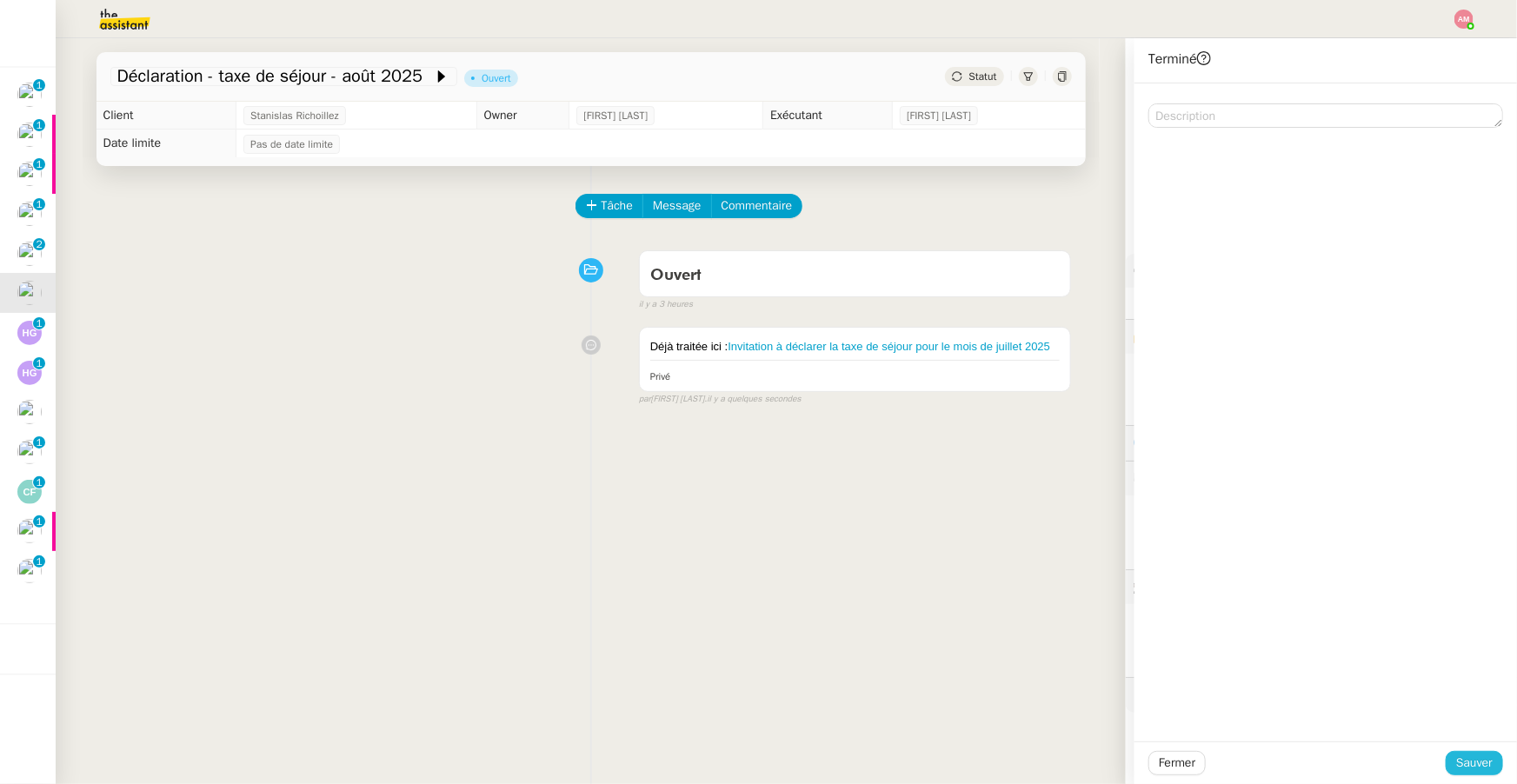 click on "Sauver" 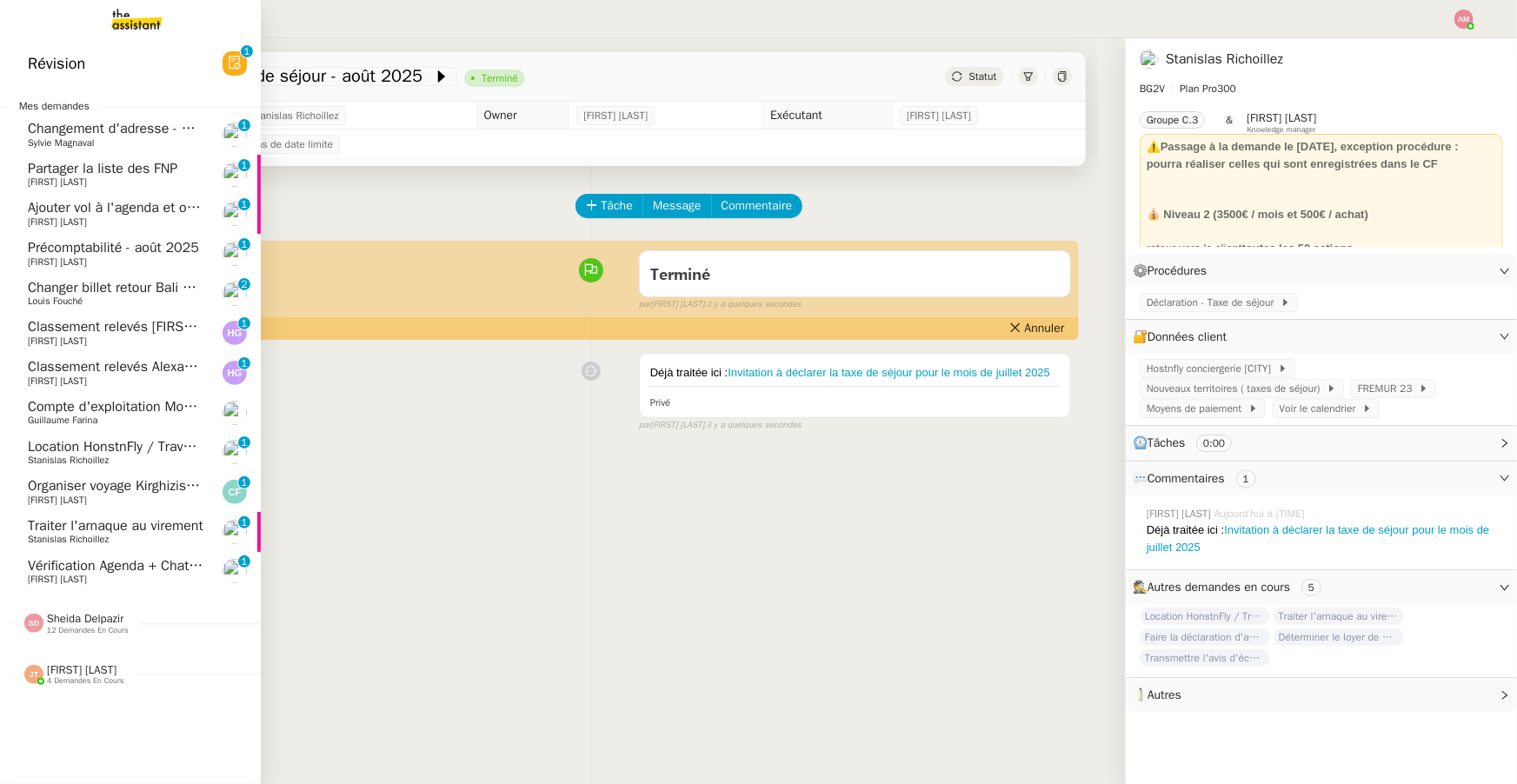 click on "Traiter l'arnaque au virement" 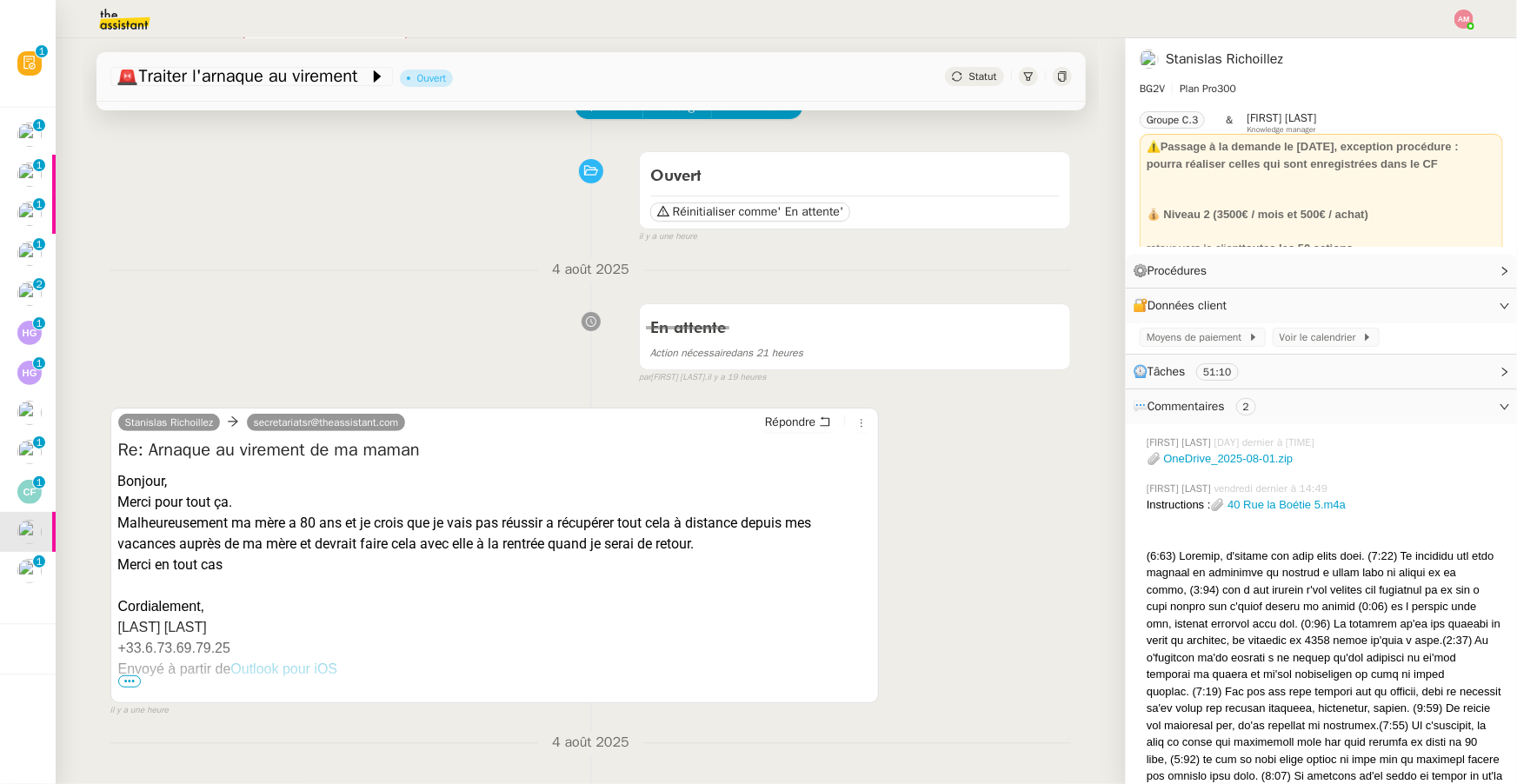 scroll, scrollTop: 180, scrollLeft: 0, axis: vertical 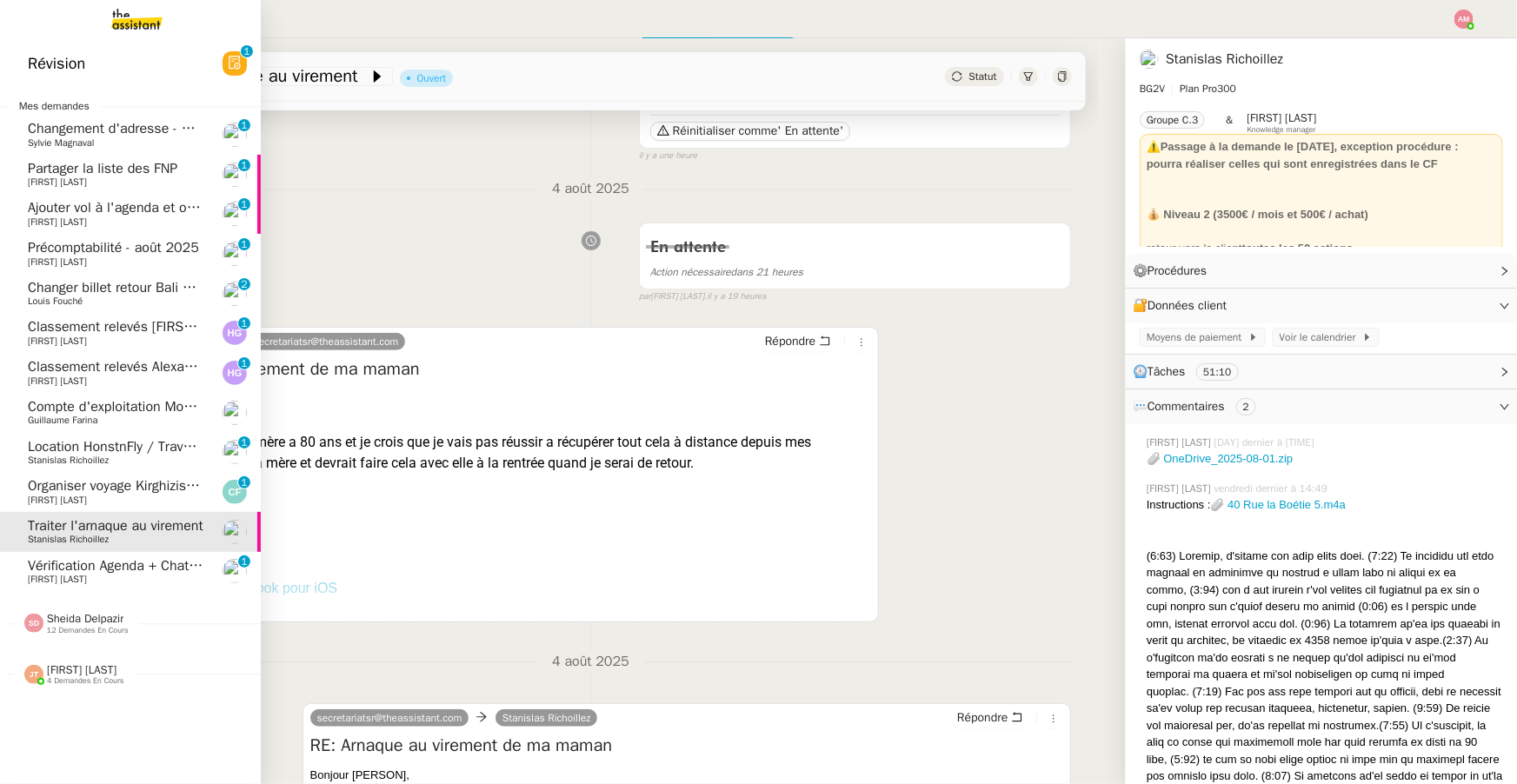 click on "Organiser voyage Kirghizistan" 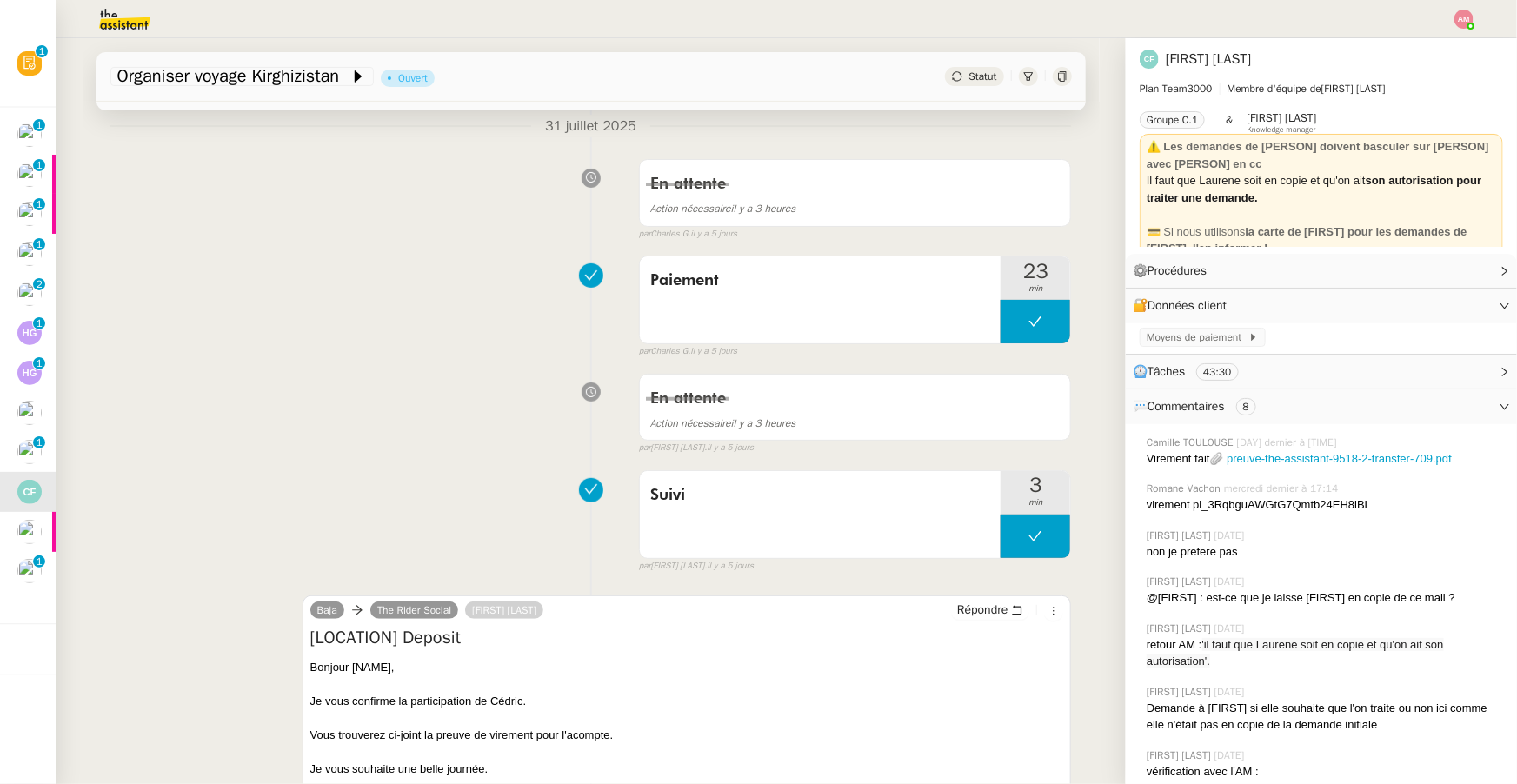 scroll, scrollTop: 215, scrollLeft: 0, axis: vertical 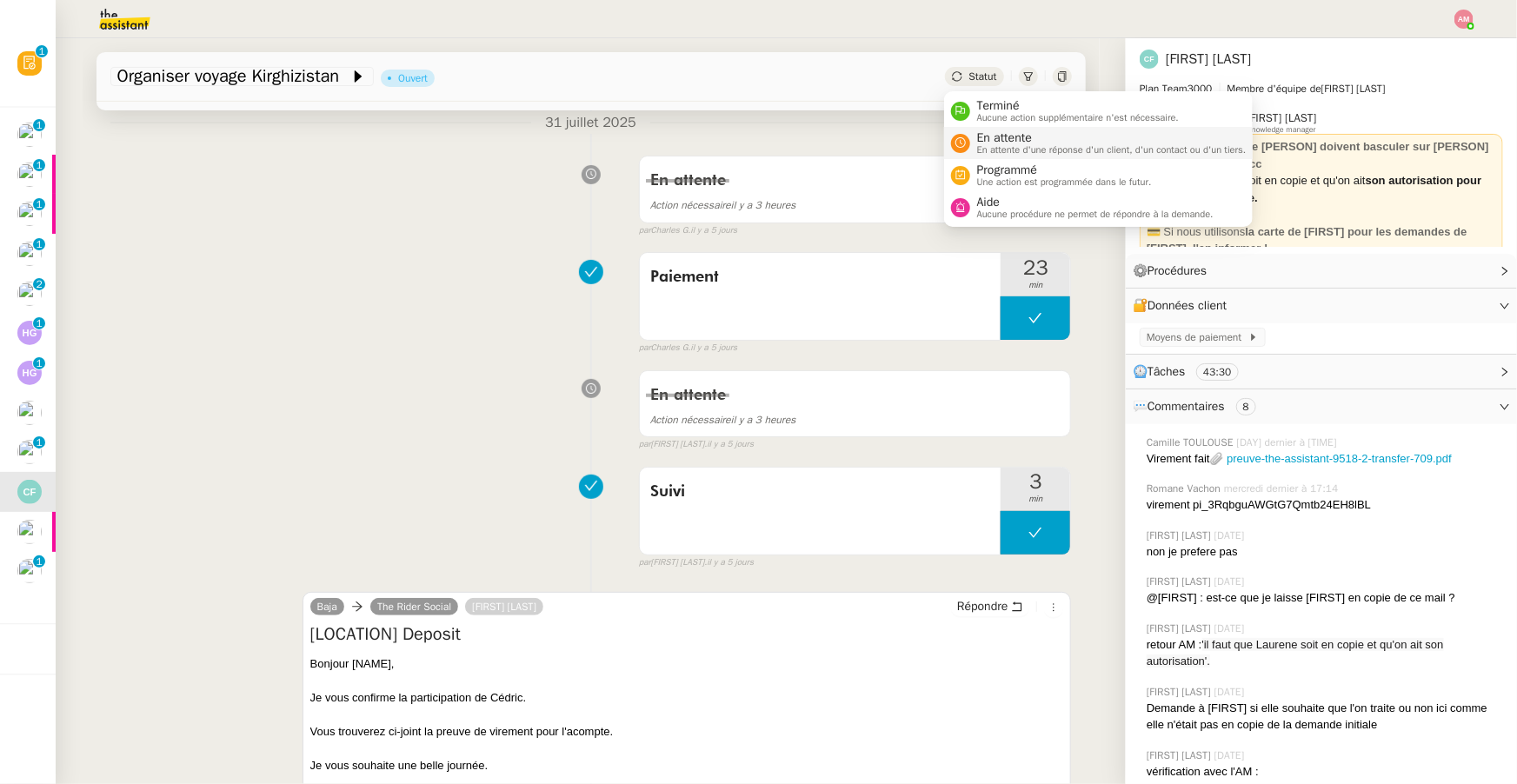 click on "En attente d'une réponse d'un client, d'un contact ou d'un tiers." at bounding box center [1112, 149] 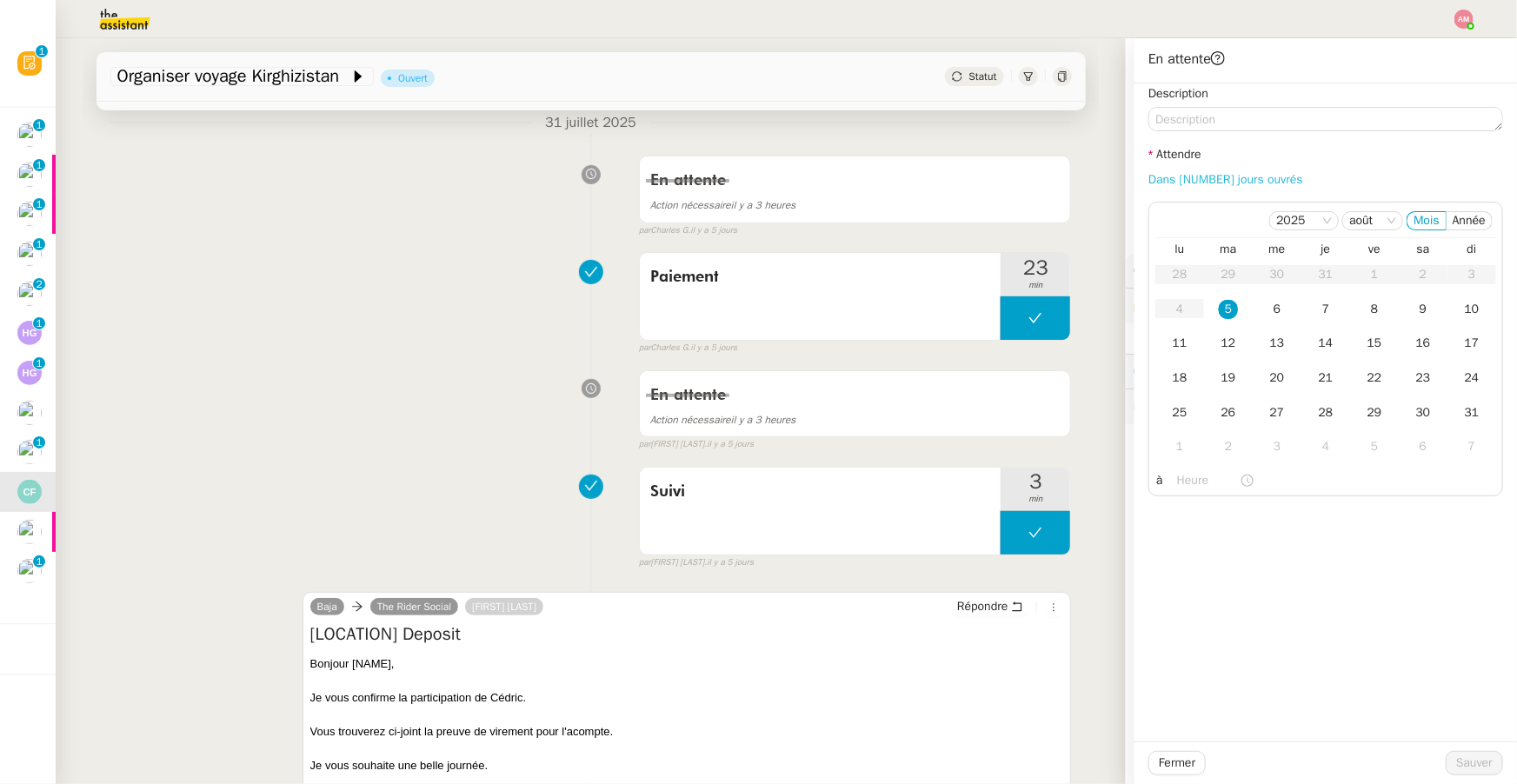 click on "Dans [NUMBER] jours ouvrés" 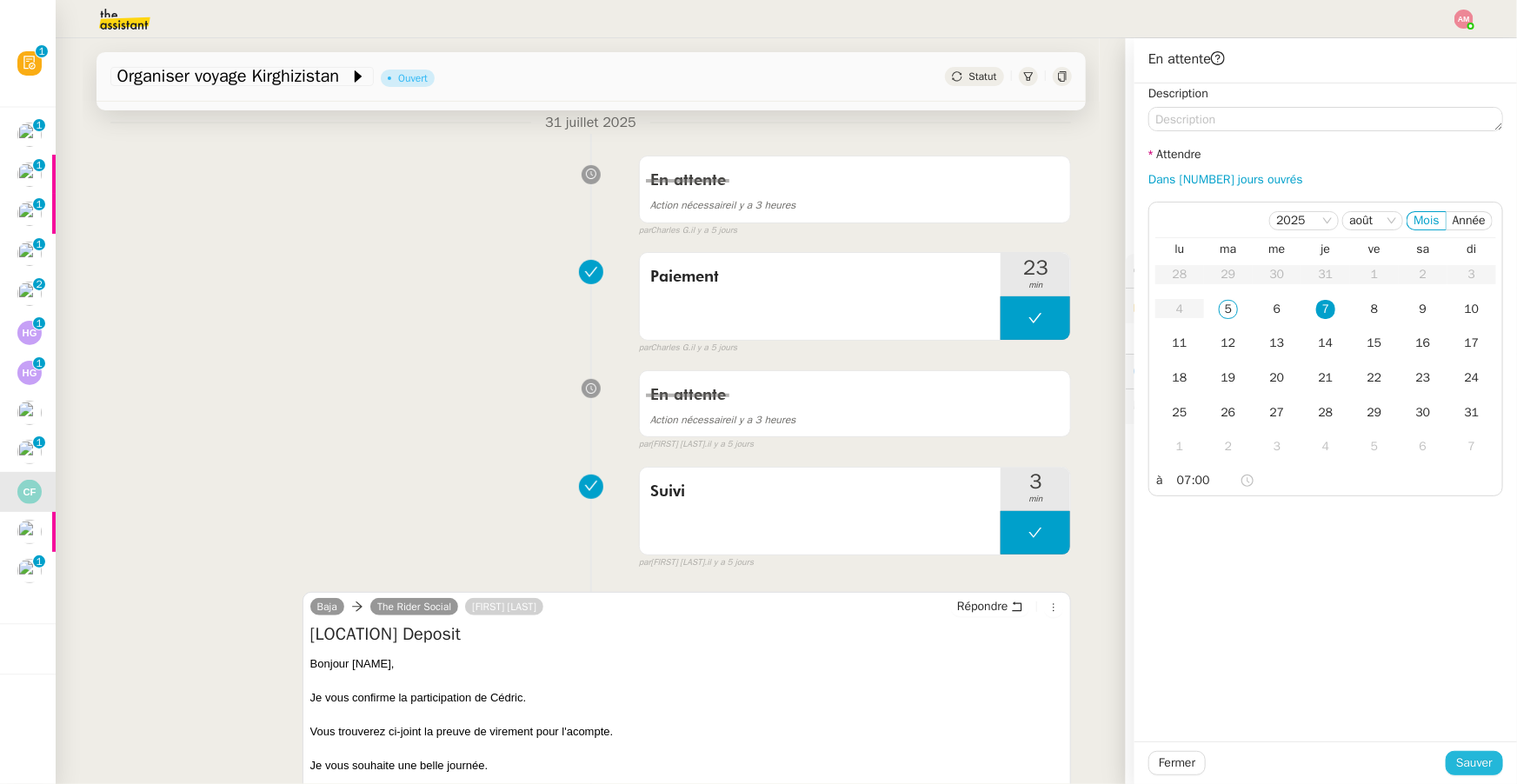 click on "Sauver" 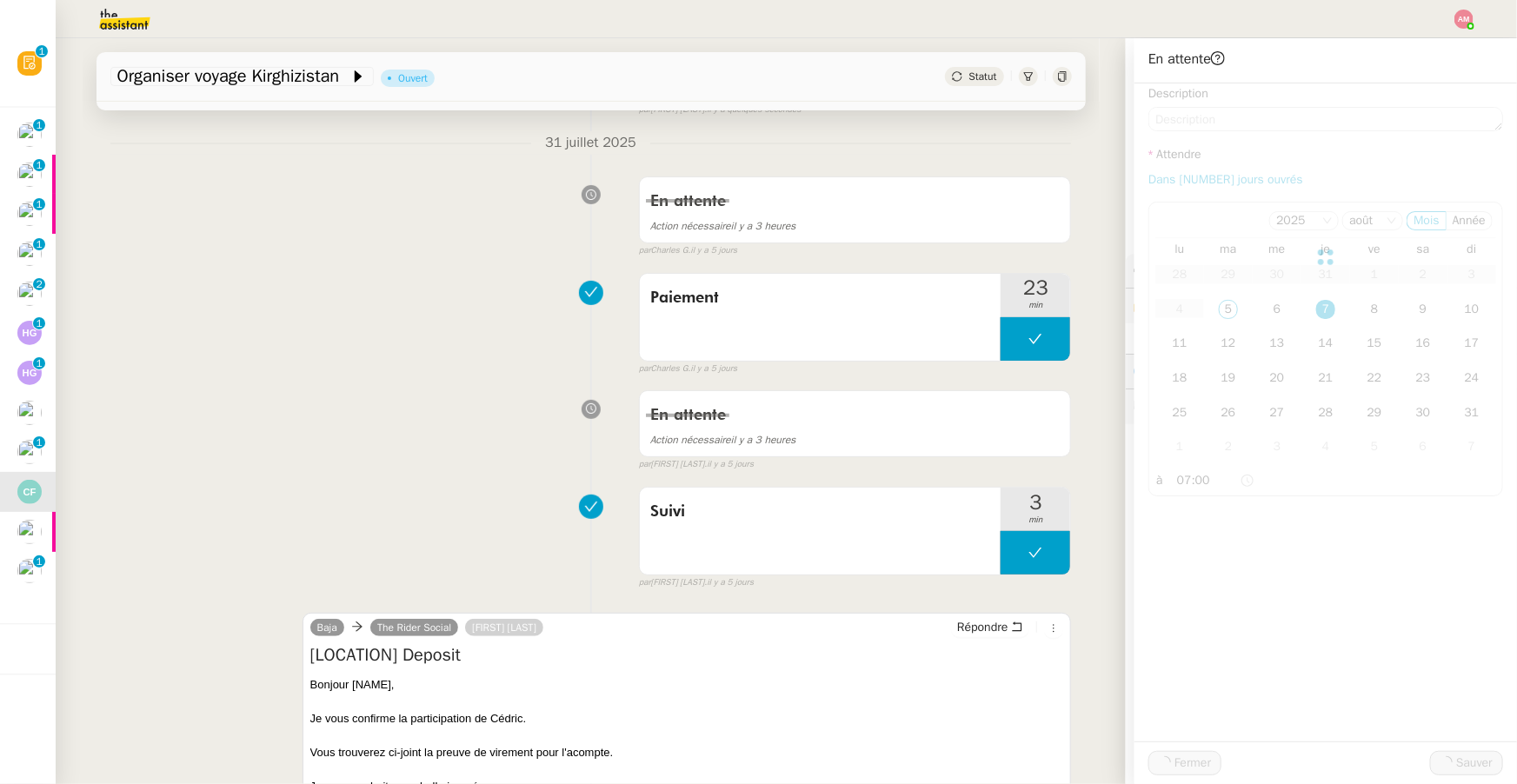 scroll, scrollTop: 235, scrollLeft: 0, axis: vertical 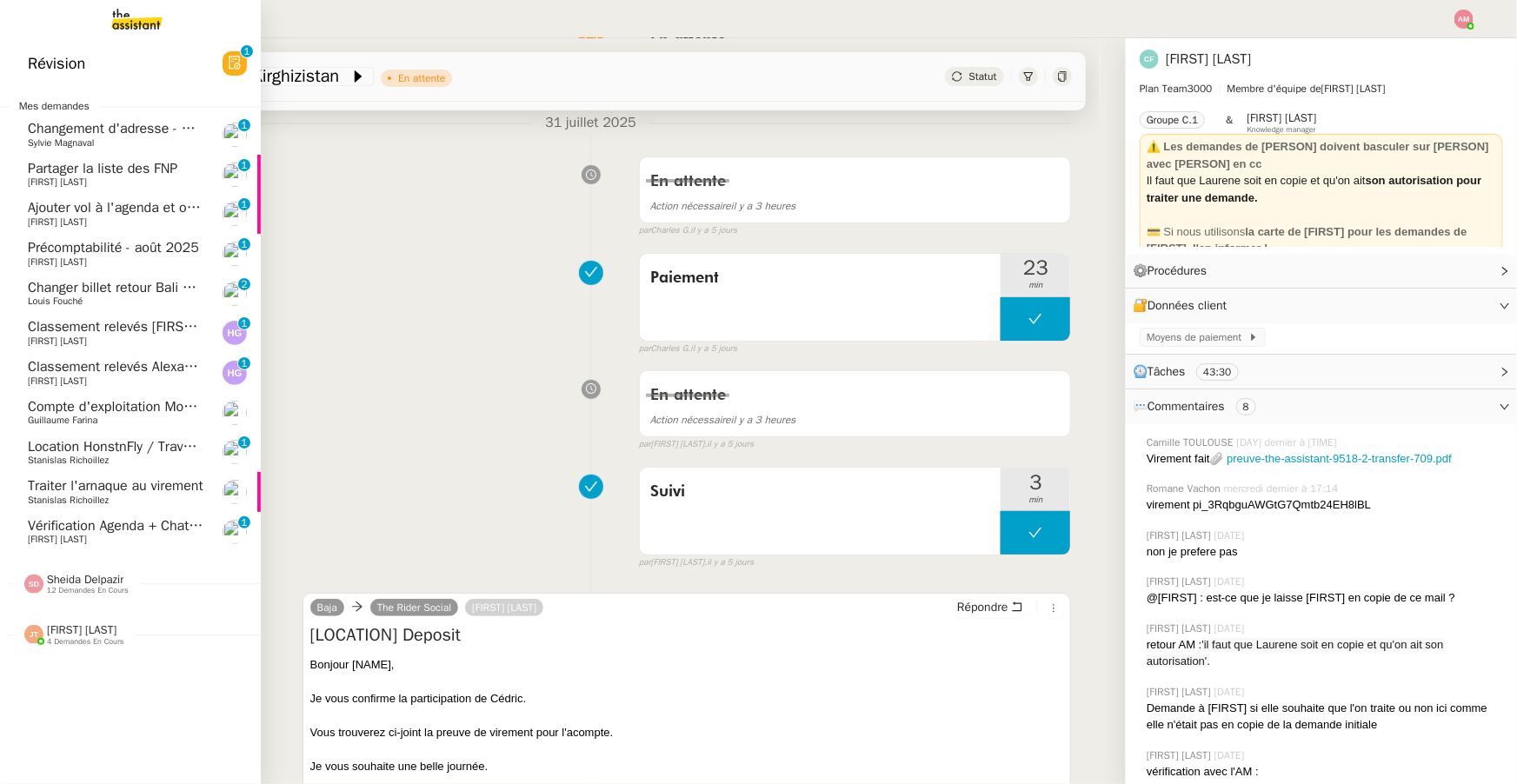 click on "Classement relevés Alexandre Kilmetis - 5 août 2025" 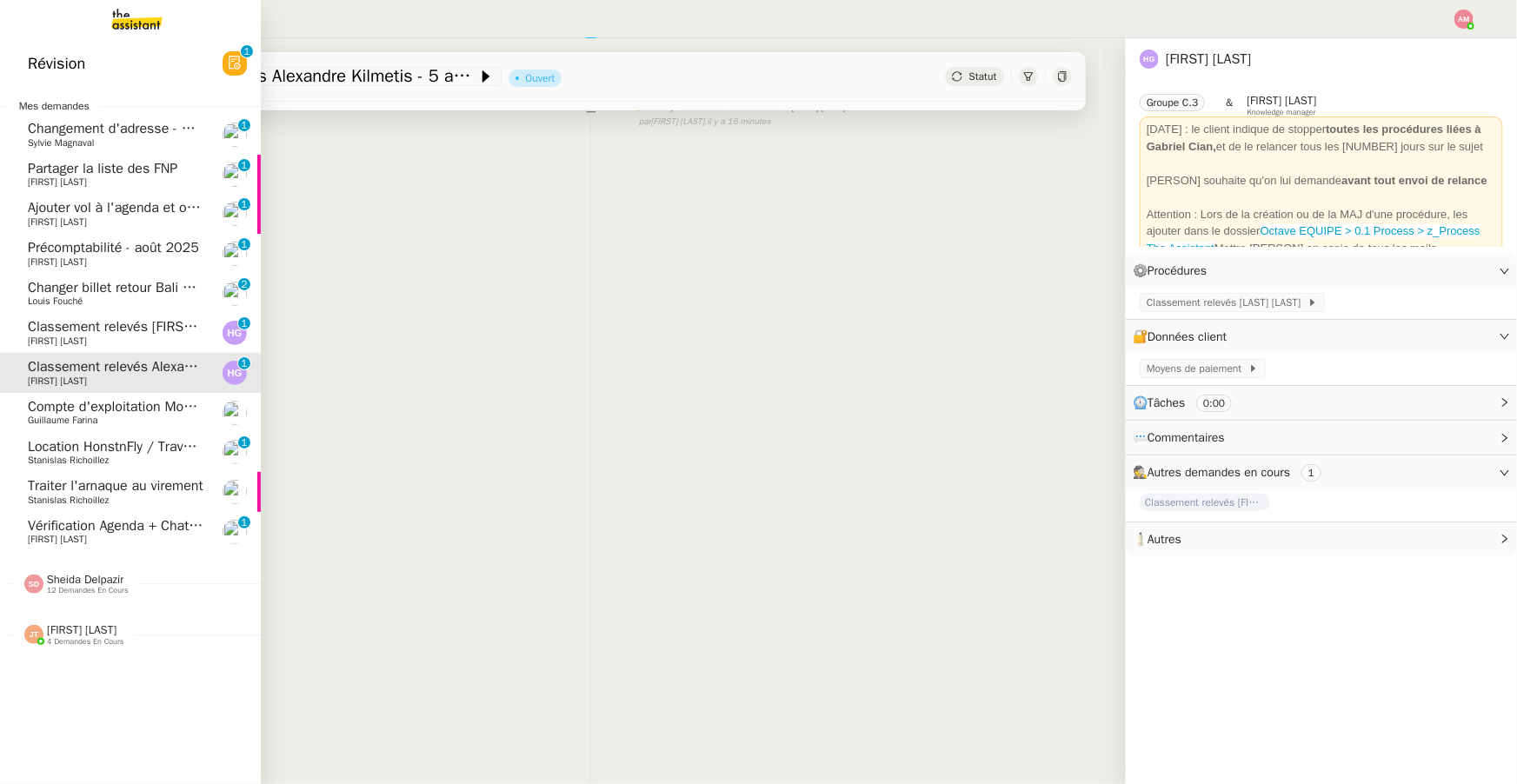 scroll, scrollTop: 221, scrollLeft: 0, axis: vertical 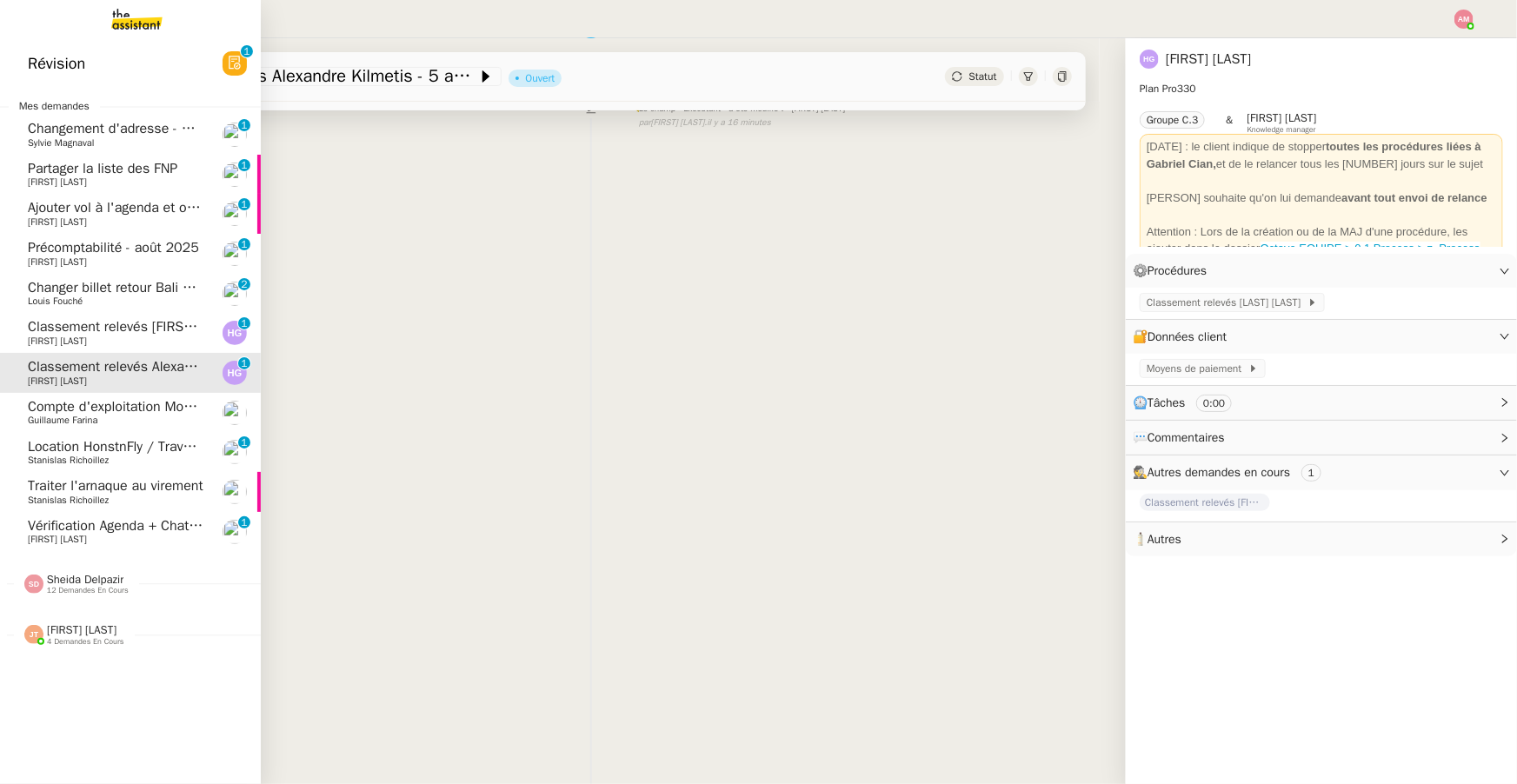 click on "Compte d'exploitation Moun Pro - mardi 5 août 2025" 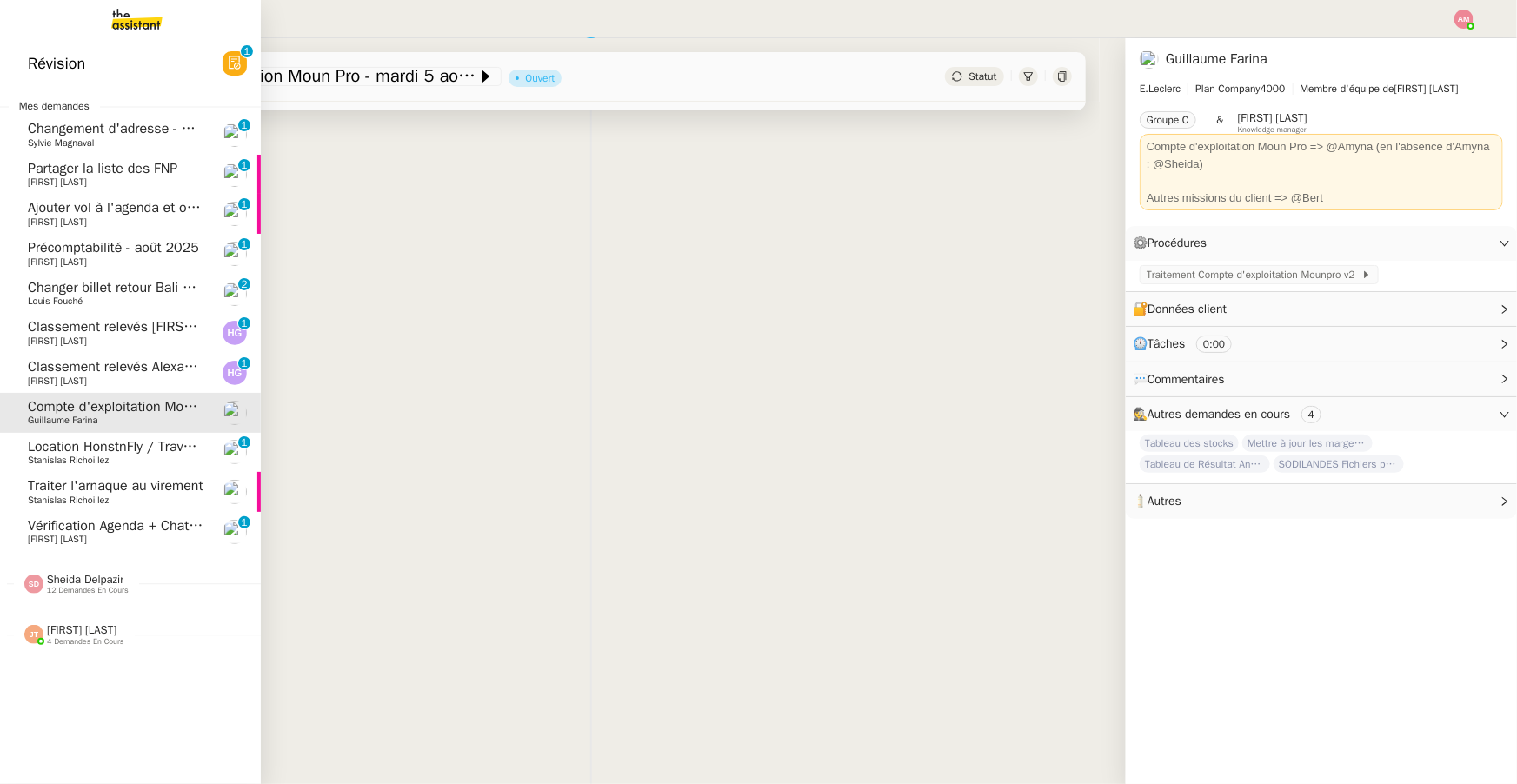 click on "Changer billet retour Bali pour Décembre" 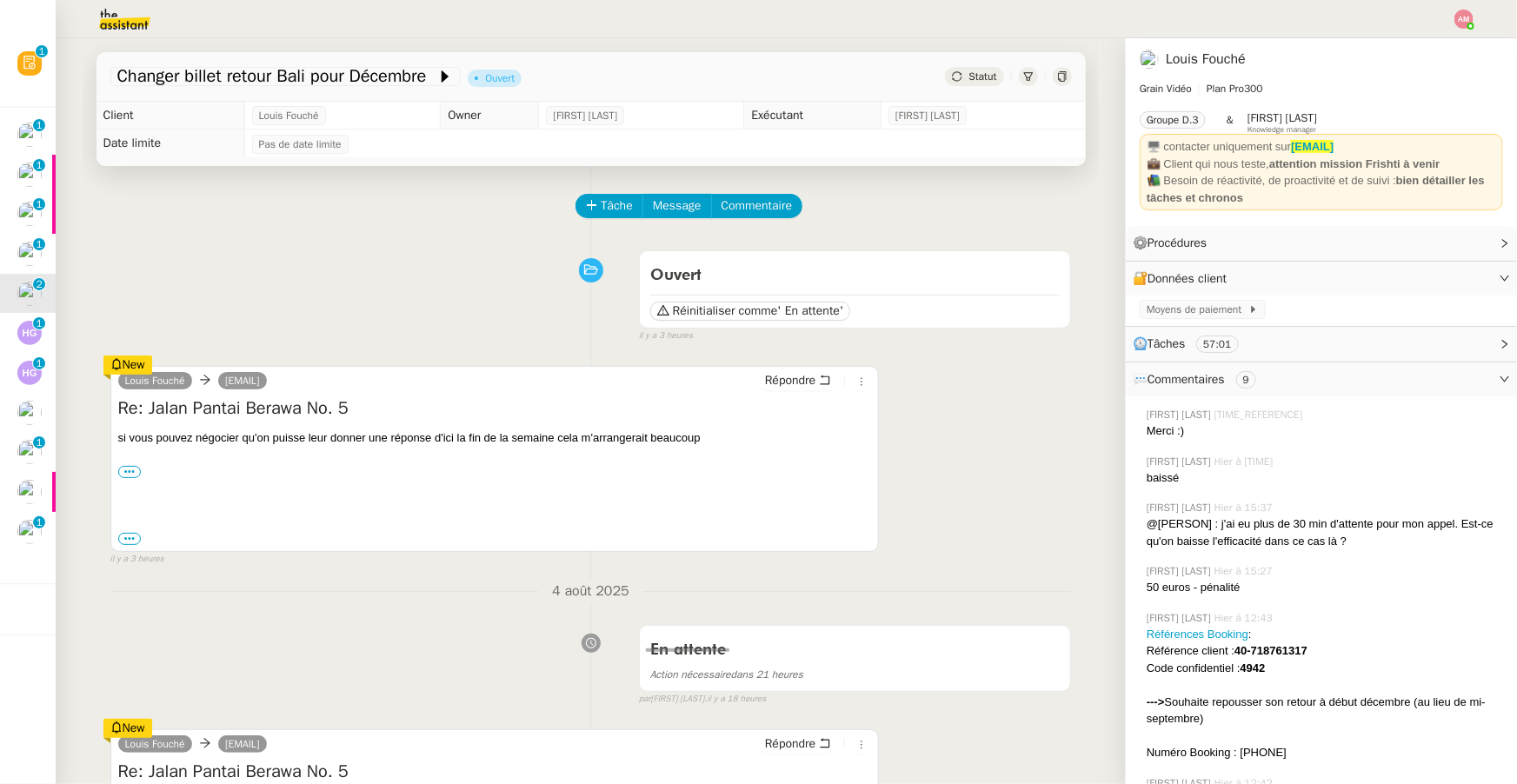 scroll, scrollTop: 353, scrollLeft: 0, axis: vertical 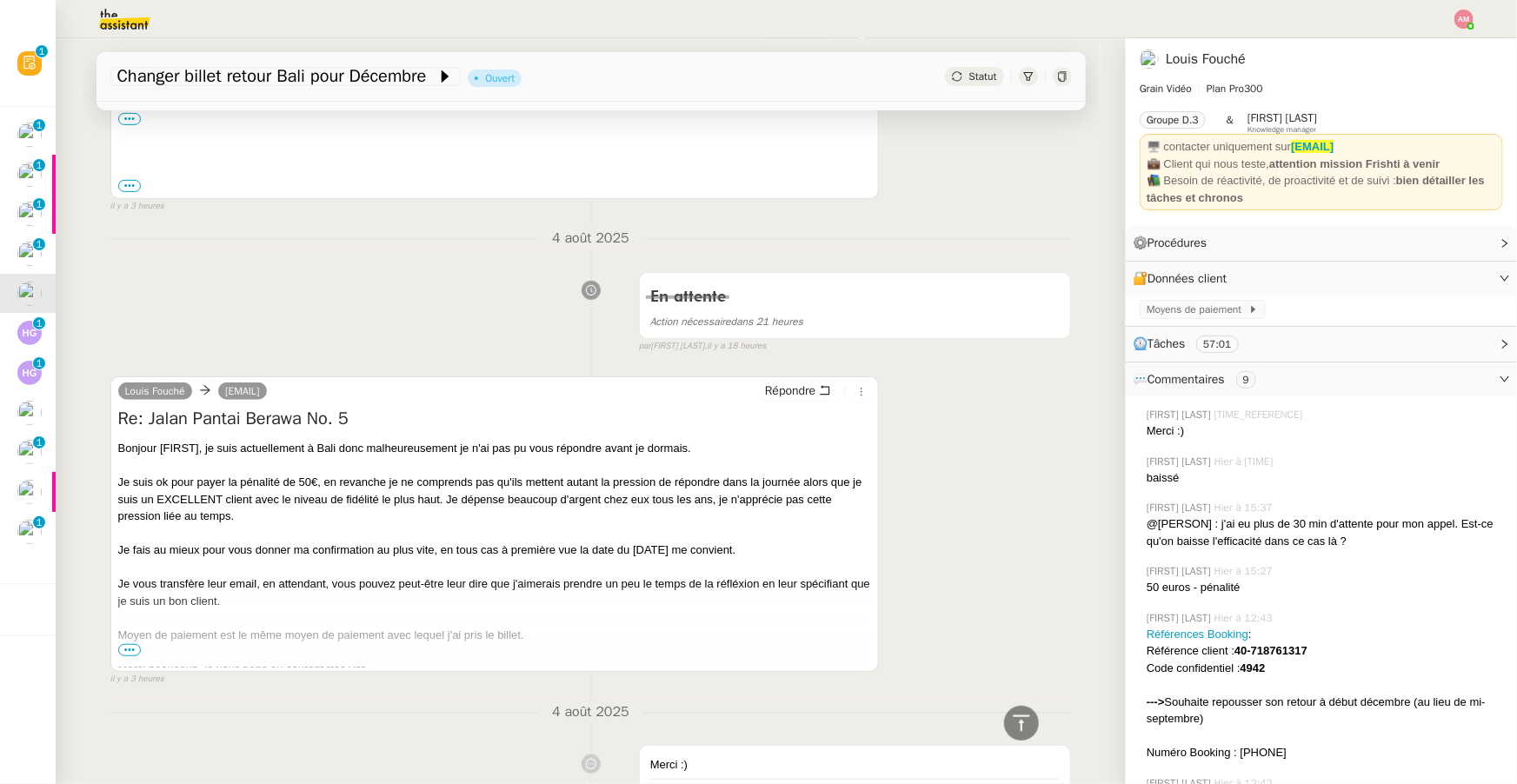 click on "•••" at bounding box center (130, 650) 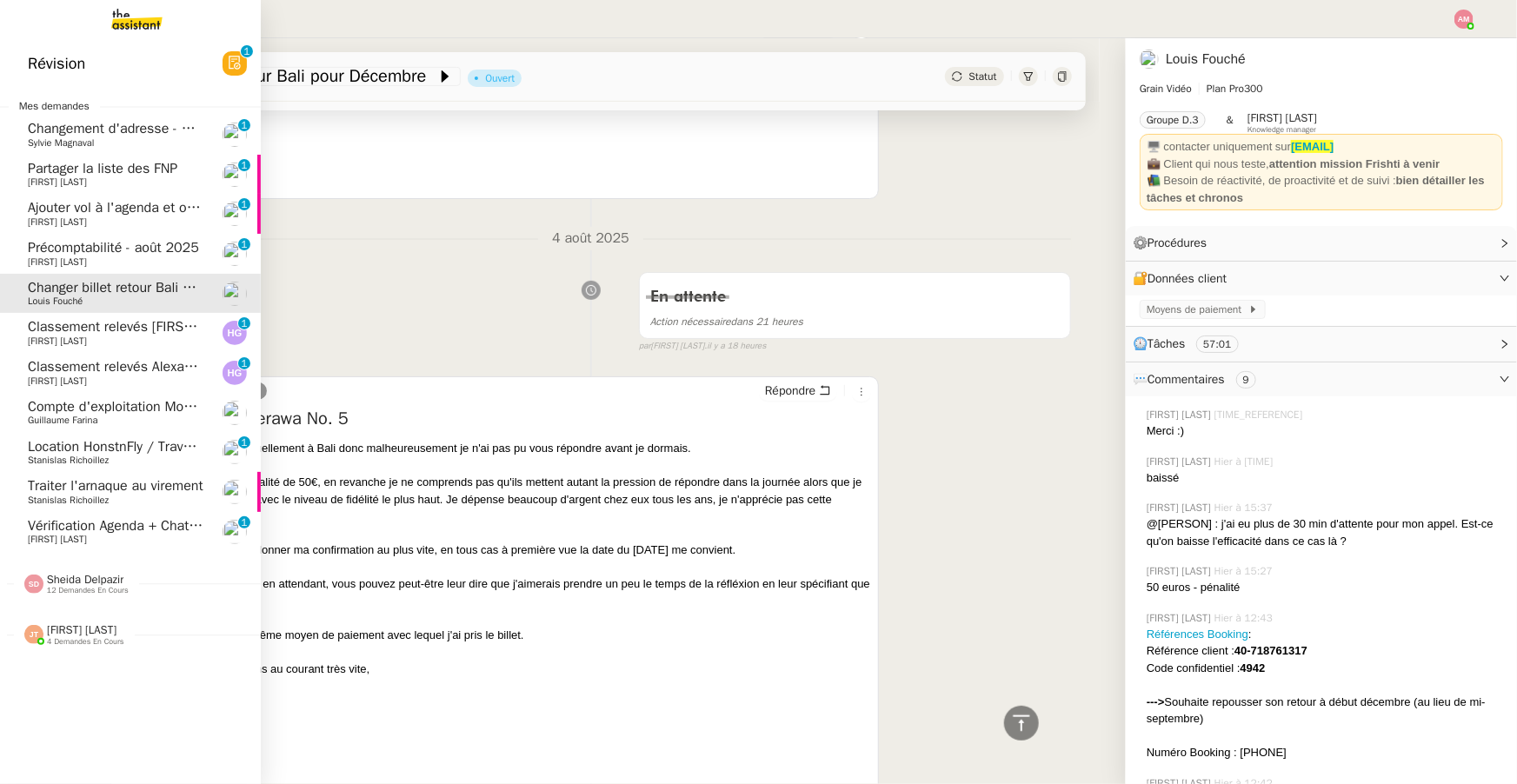 click on "[FIRST] [LAST]    [NUMBER] demandes en cours" 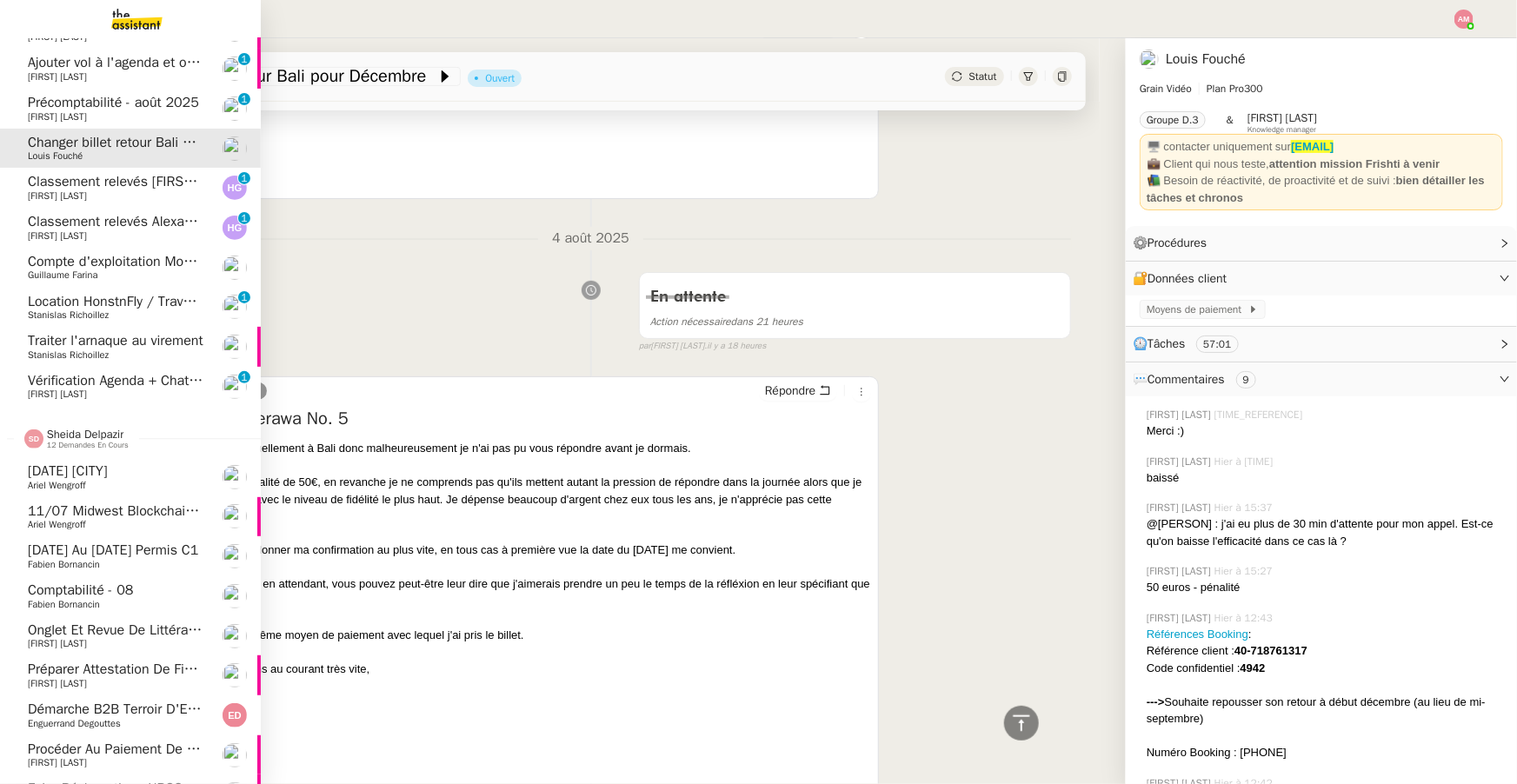 scroll, scrollTop: 346, scrollLeft: 0, axis: vertical 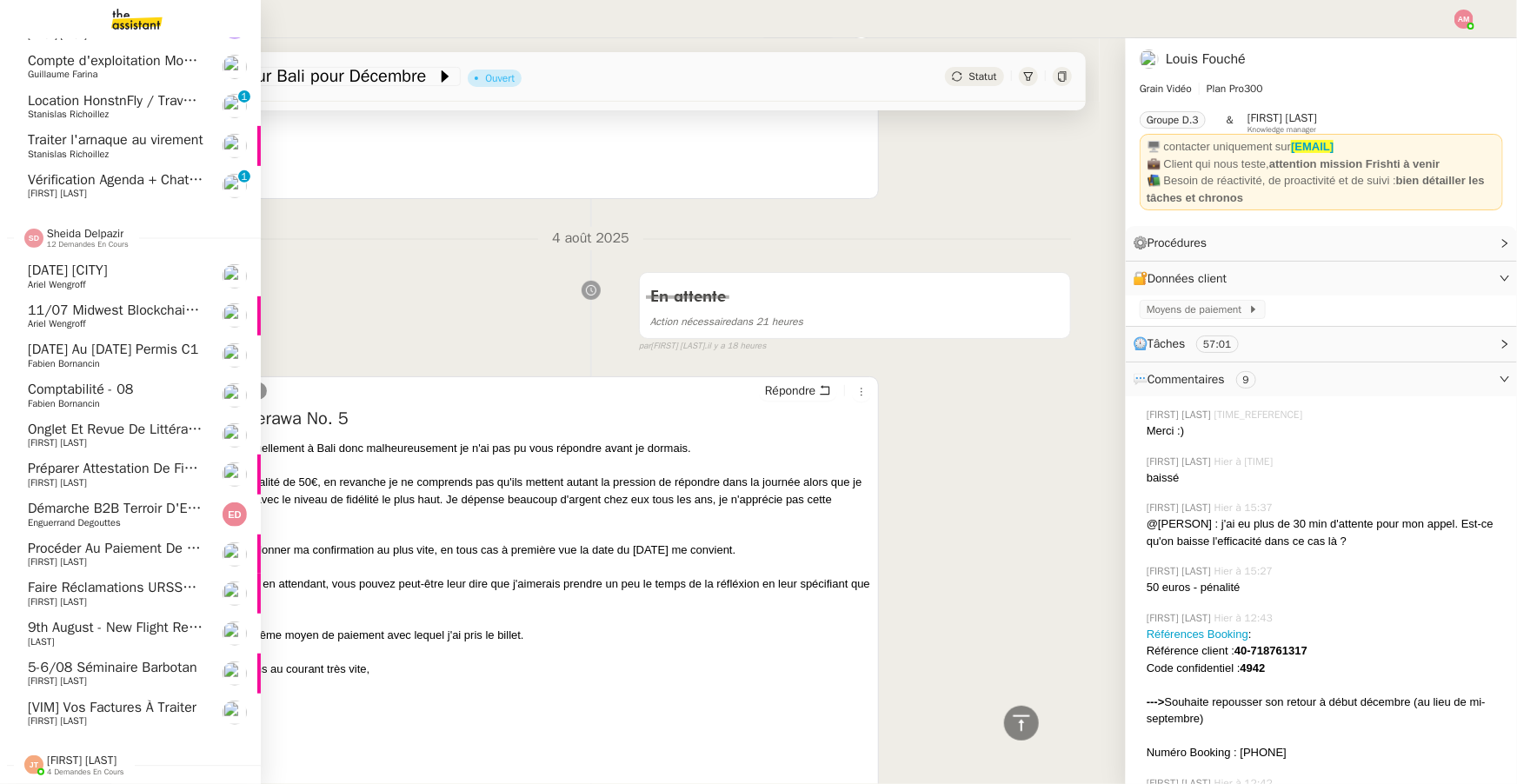 click on "[FIRST] [LAST]" 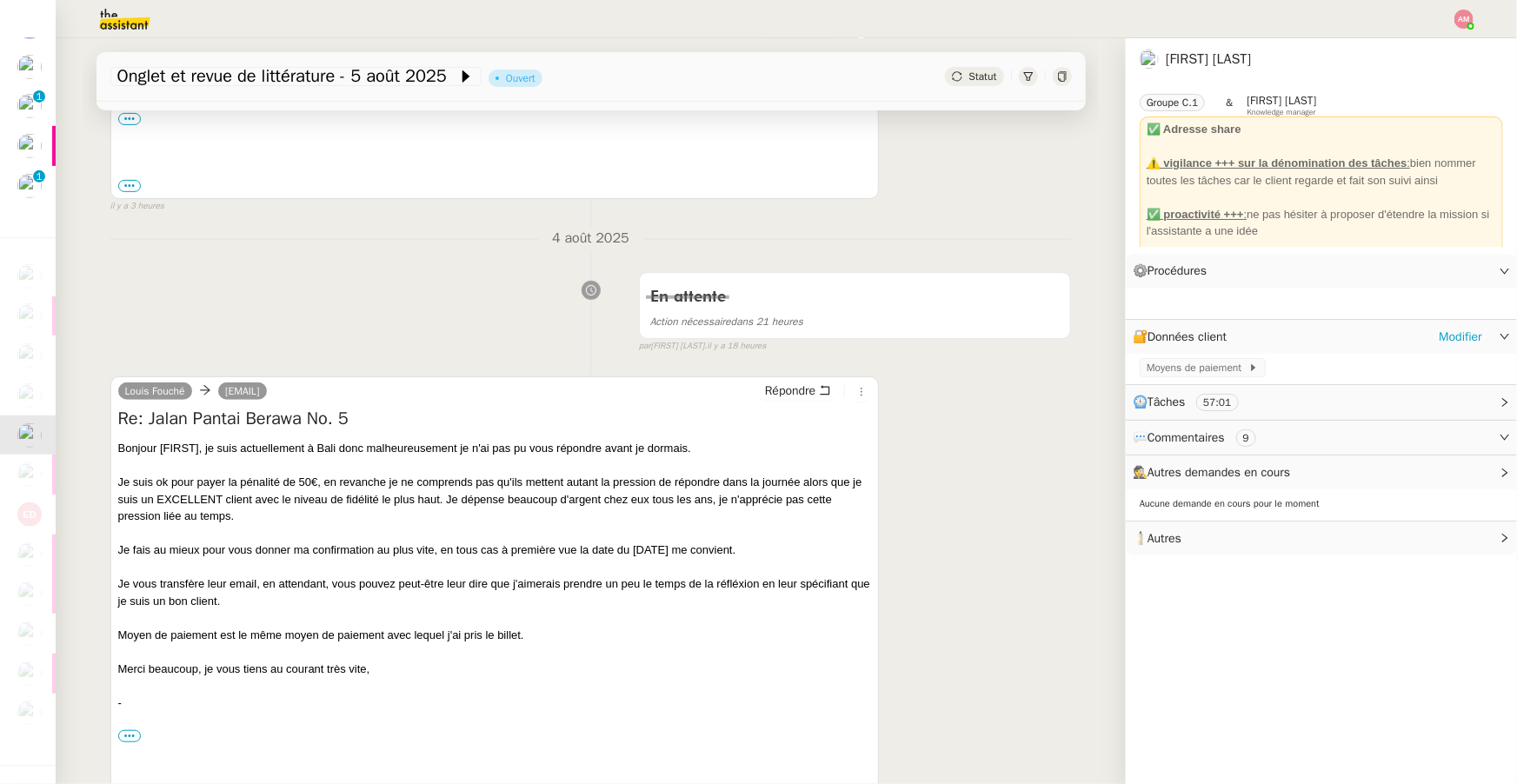 scroll, scrollTop: 221, scrollLeft: 0, axis: vertical 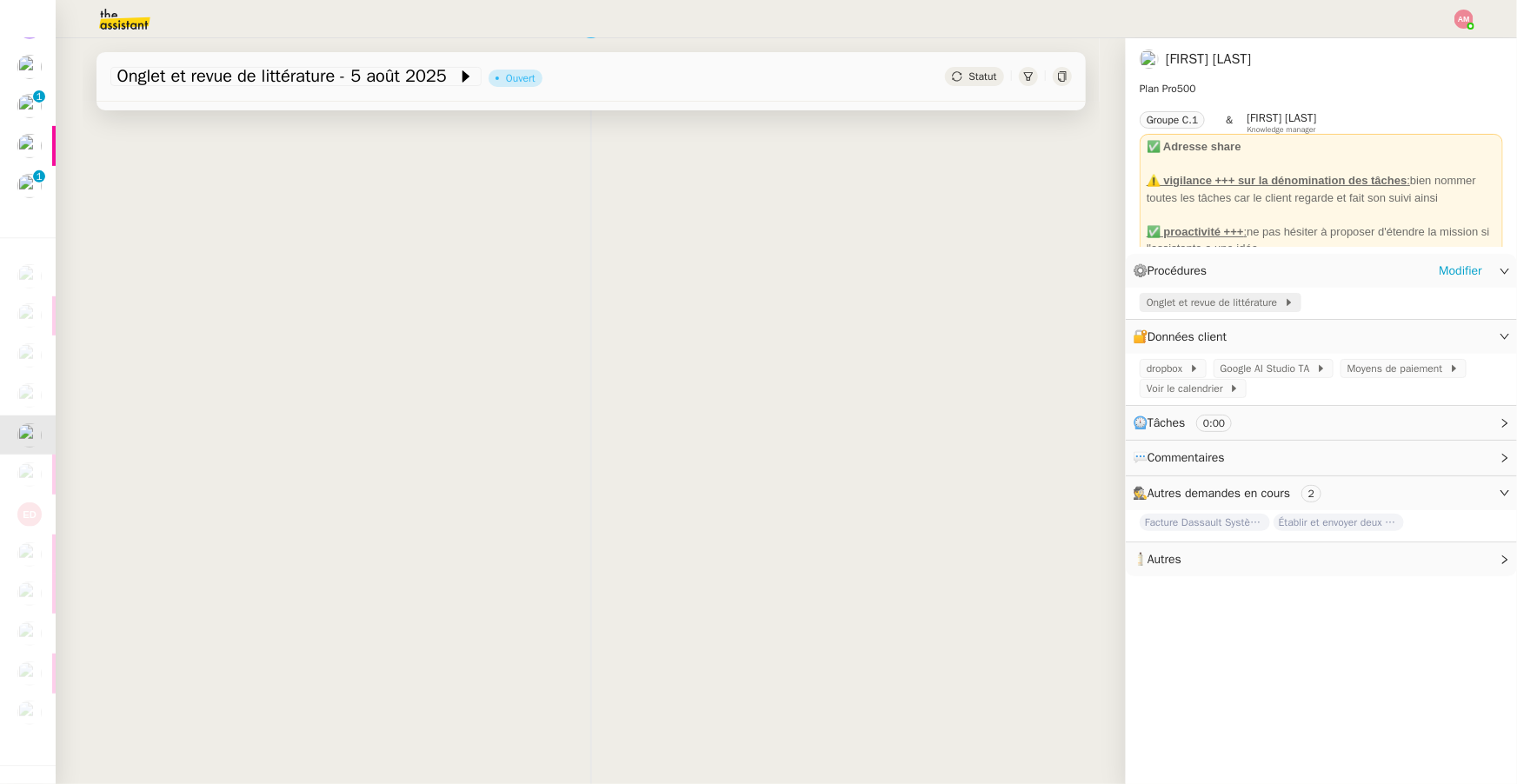 click on "Onglet et revue de littérature" 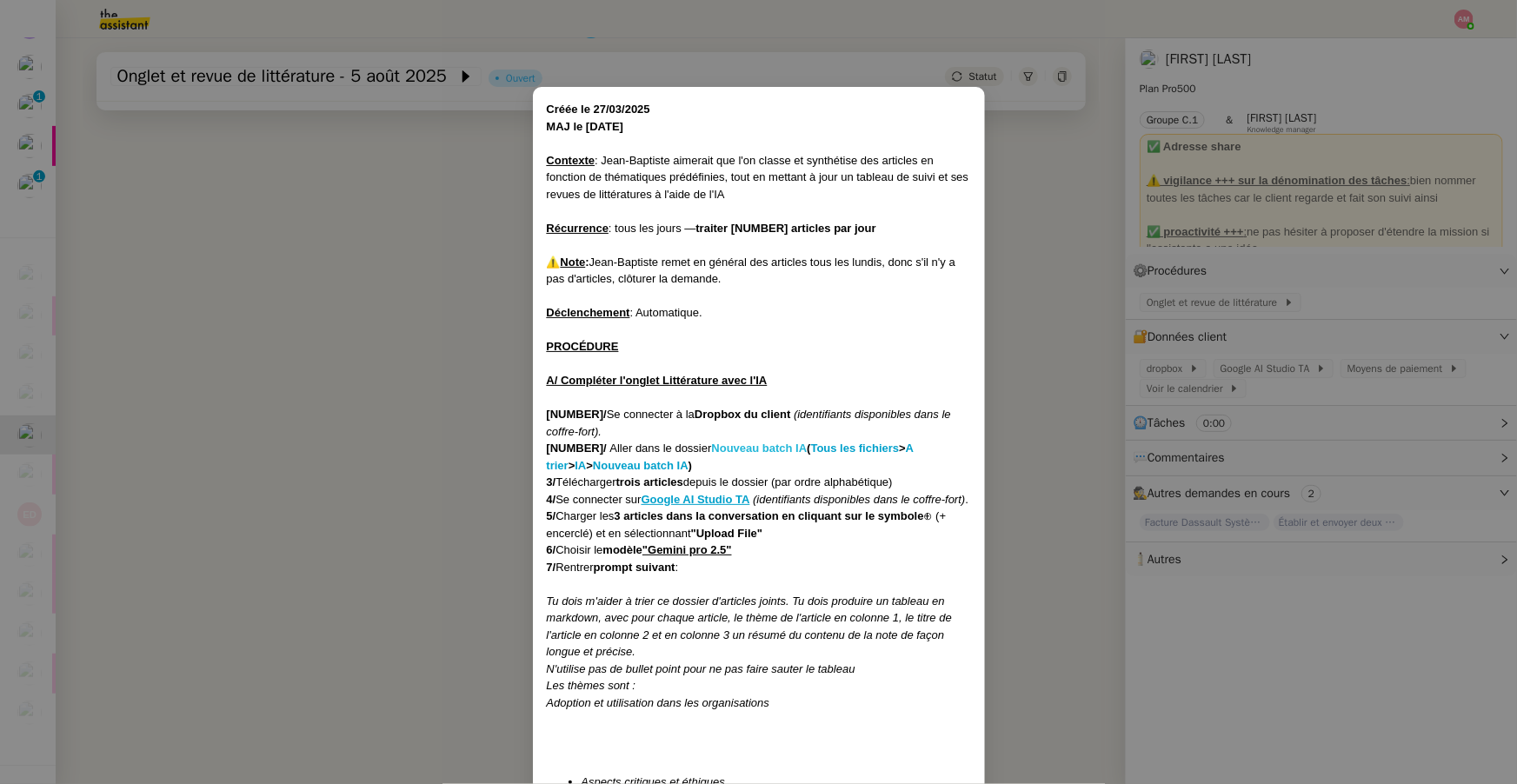 click on "Nouveau batch IA" at bounding box center (760, 448) 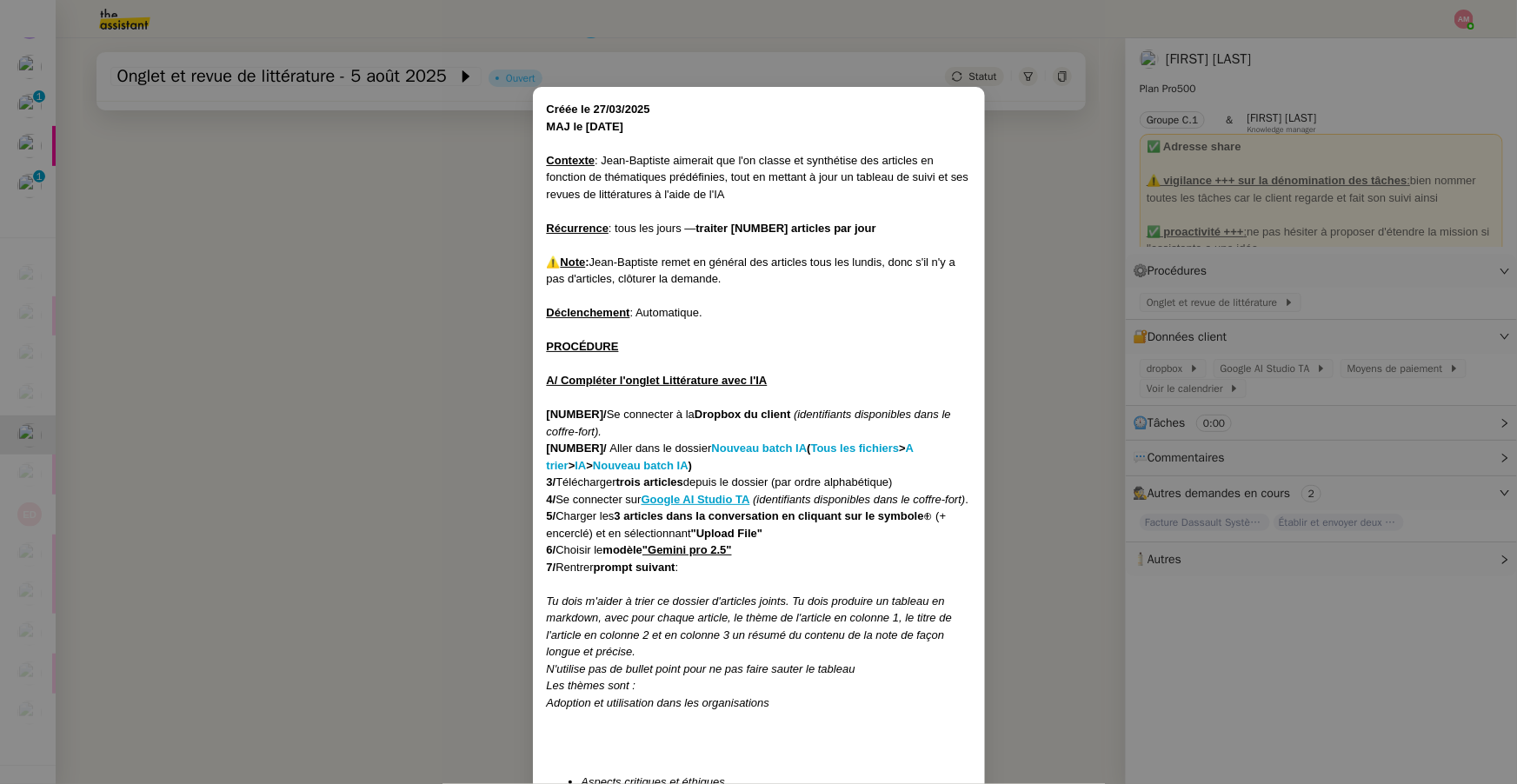 click on "Créée le [DATE] MAJ le [DATE] Contexte : [FIRST] [LAST] aimerait que l'on classe et synthétise des articles en fonction de thématiques prédéfinies, tout en mettant à jour un tableau de suivi et ses revues de littératures à l'aide de l'IA Récurrence : tous les jours — traiter 3 articles par jour ⚠️ Note : [FIRST] [LAST] remet en général des articles tous les lundis, donc s'il n'y a pas d'articles, clôturer la demande. Déclenchement : Automatique. PROCÉDURE A/ Compléter l'onglet Littérature avec l'IA 1/ Se connecter à la Dropbox du client (identifiants disponibles dans le coffre-fort). 2/ Aller dans le dossier Nouveau batch IA (Tous les fichiers > A trier > IA > Nouveau batch IA ) 3/ Télécharger trois articles depuis le dossier (par ordre alphabétique) 4/ Se connecter sur Google AI Studio TA (identifiants disponibles dans le coffre-fort) . 5/ Charger les 3 articles dans la conversation en cliquant sur le symbole 6/ 7/ "" at bounding box center [758, 392] 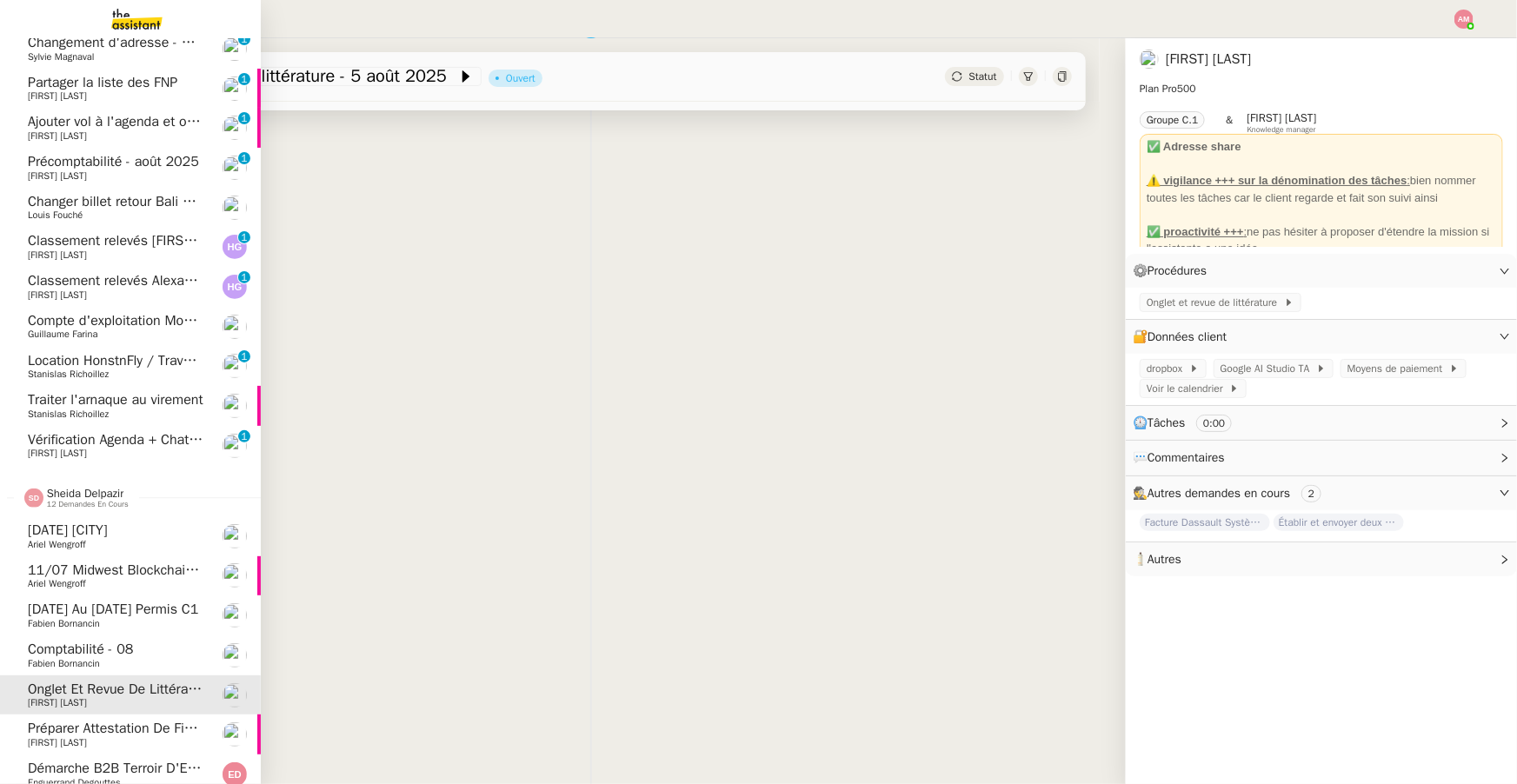 scroll, scrollTop: 78, scrollLeft: 0, axis: vertical 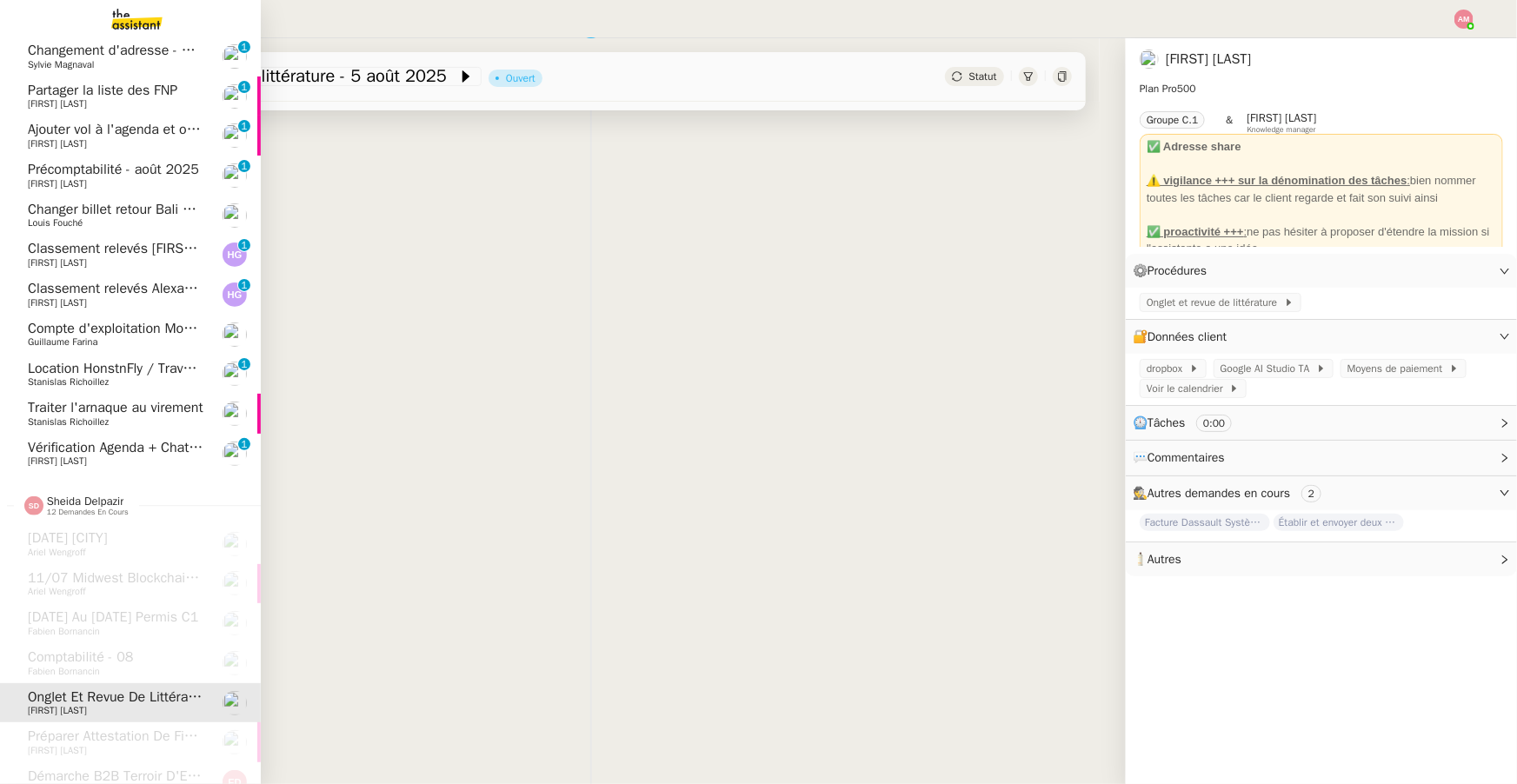 click on "Compte d'exploitation Moun Pro - mardi 5 août 2025" 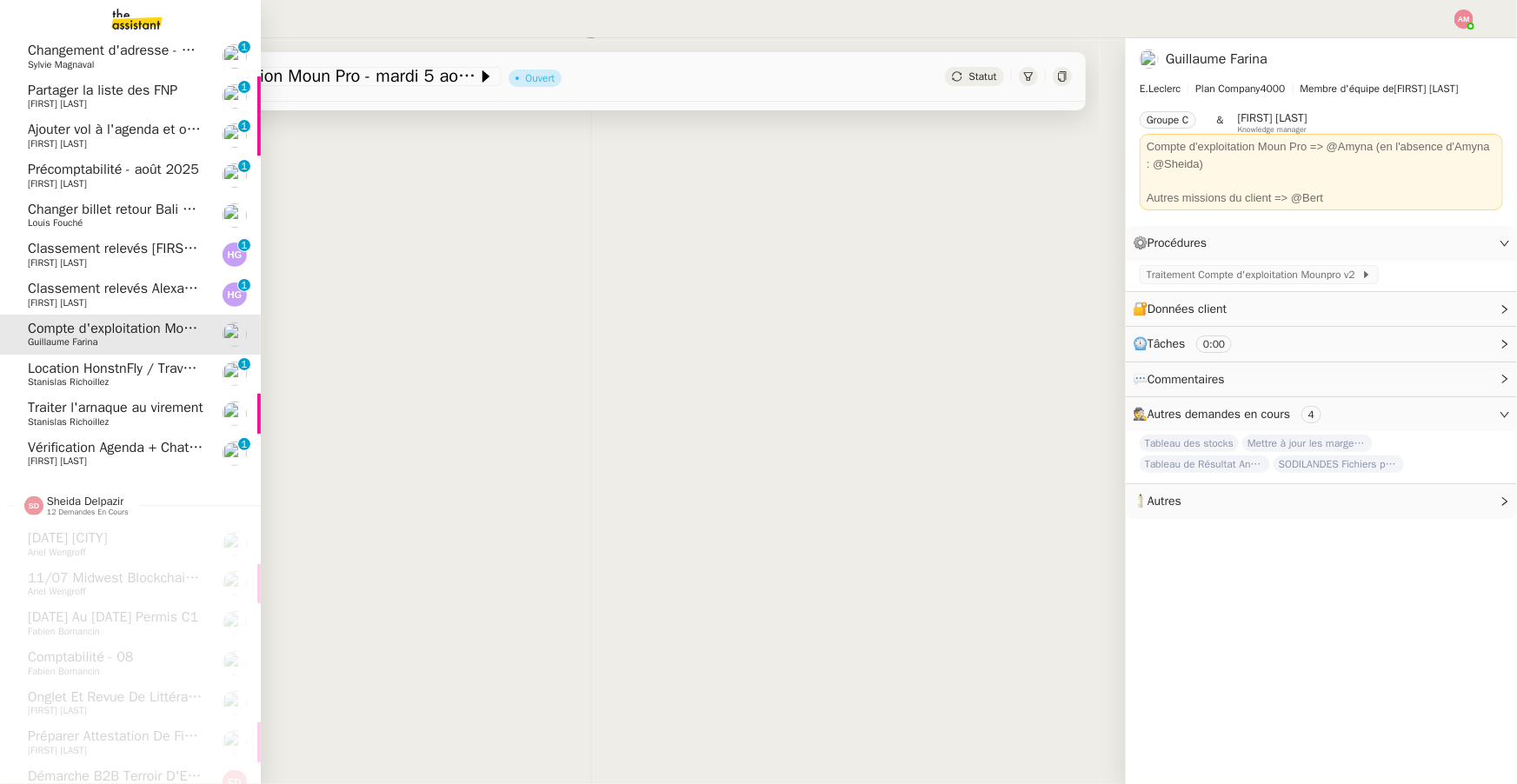 click on "Précomptabilité - août 2025" 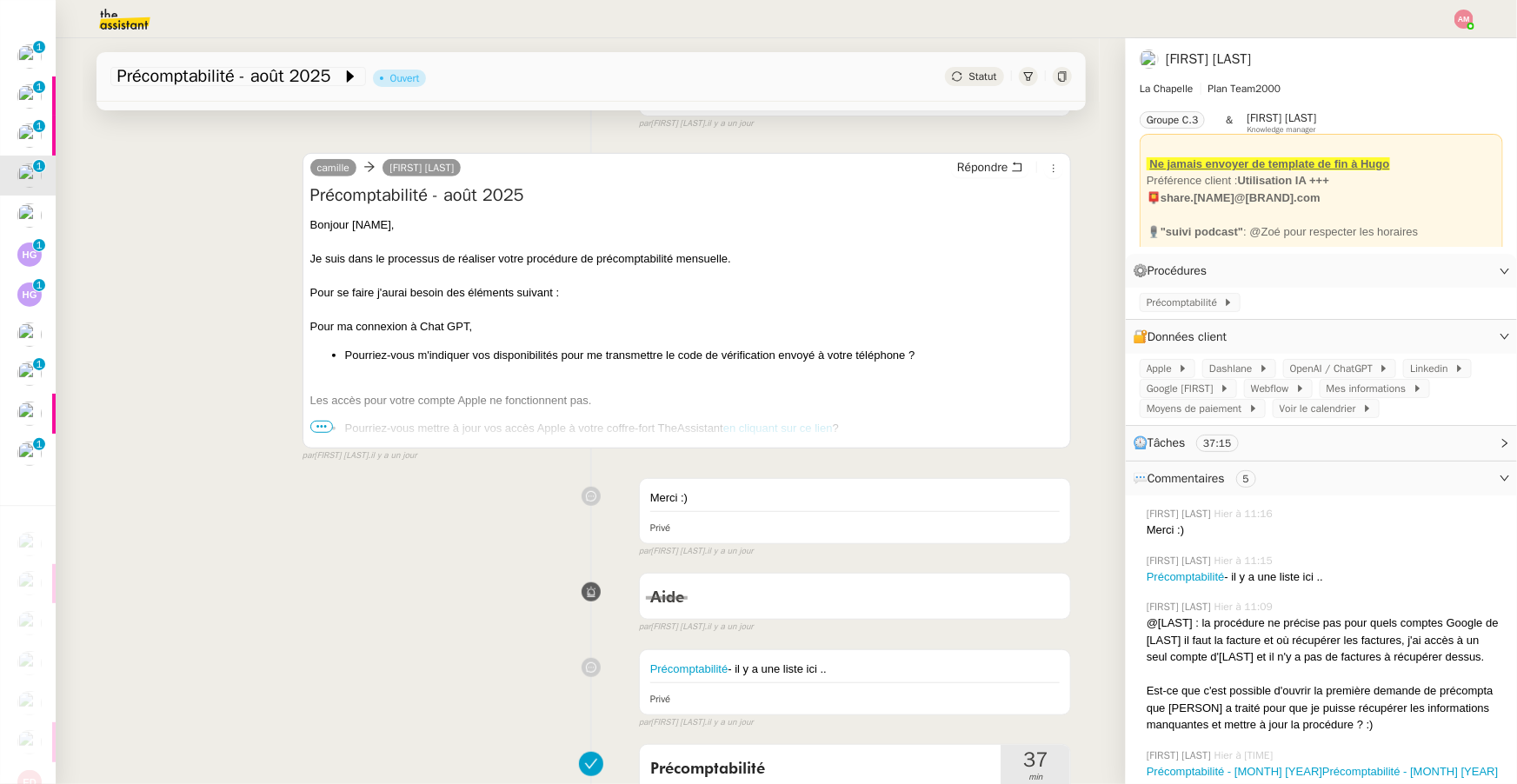 scroll, scrollTop: 0, scrollLeft: 0, axis: both 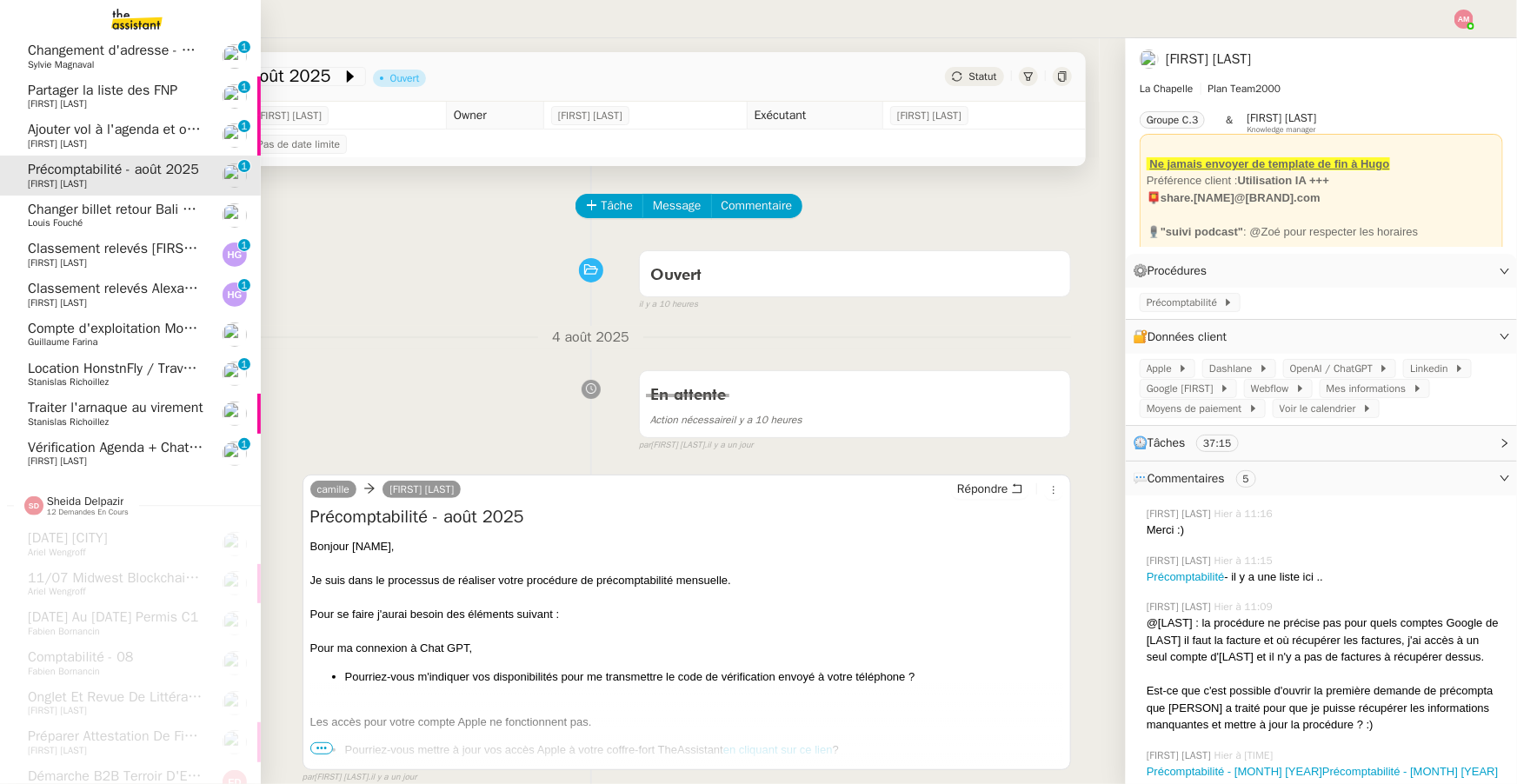 click on "[FIRST] [LAST]" 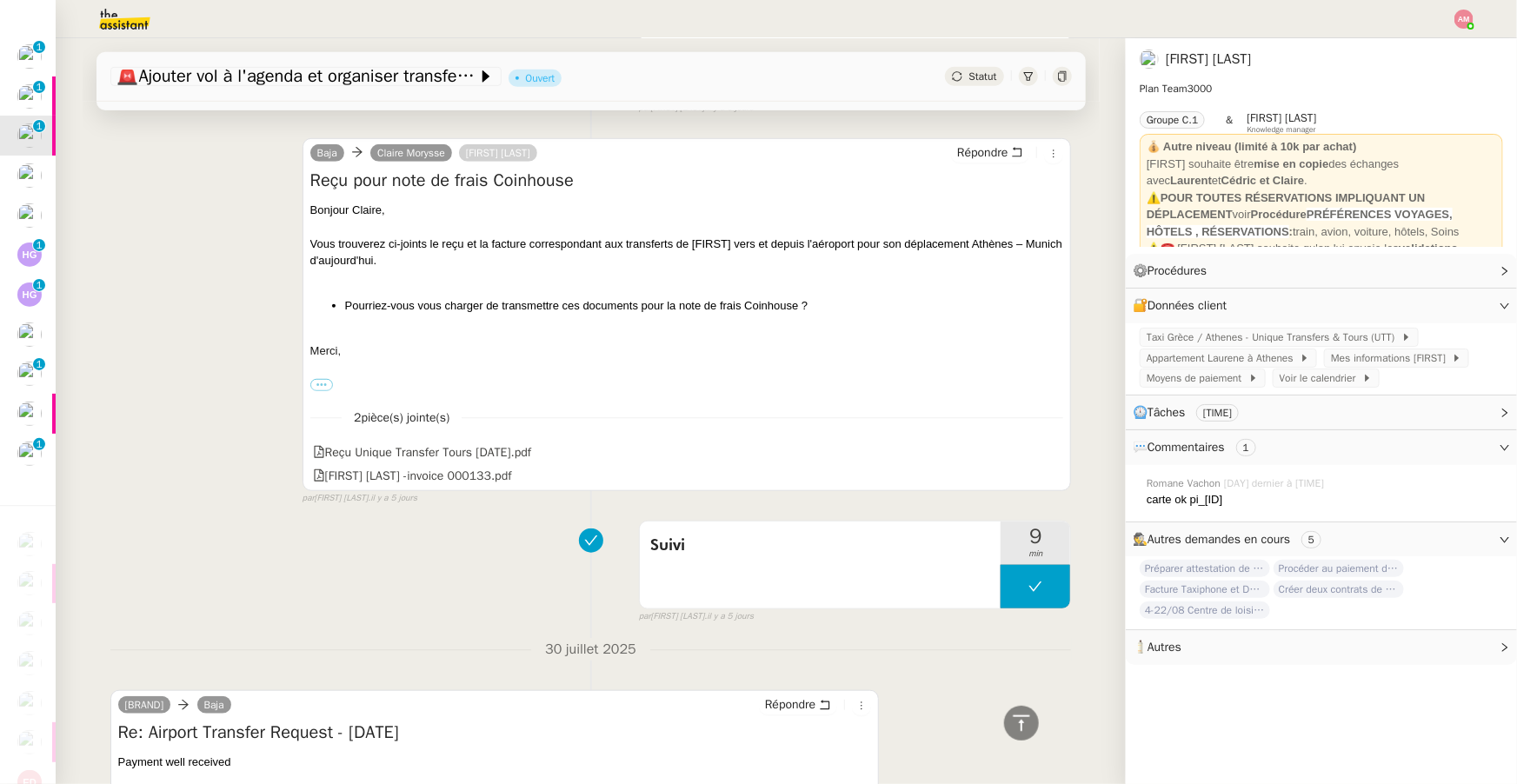 scroll, scrollTop: 480, scrollLeft: 0, axis: vertical 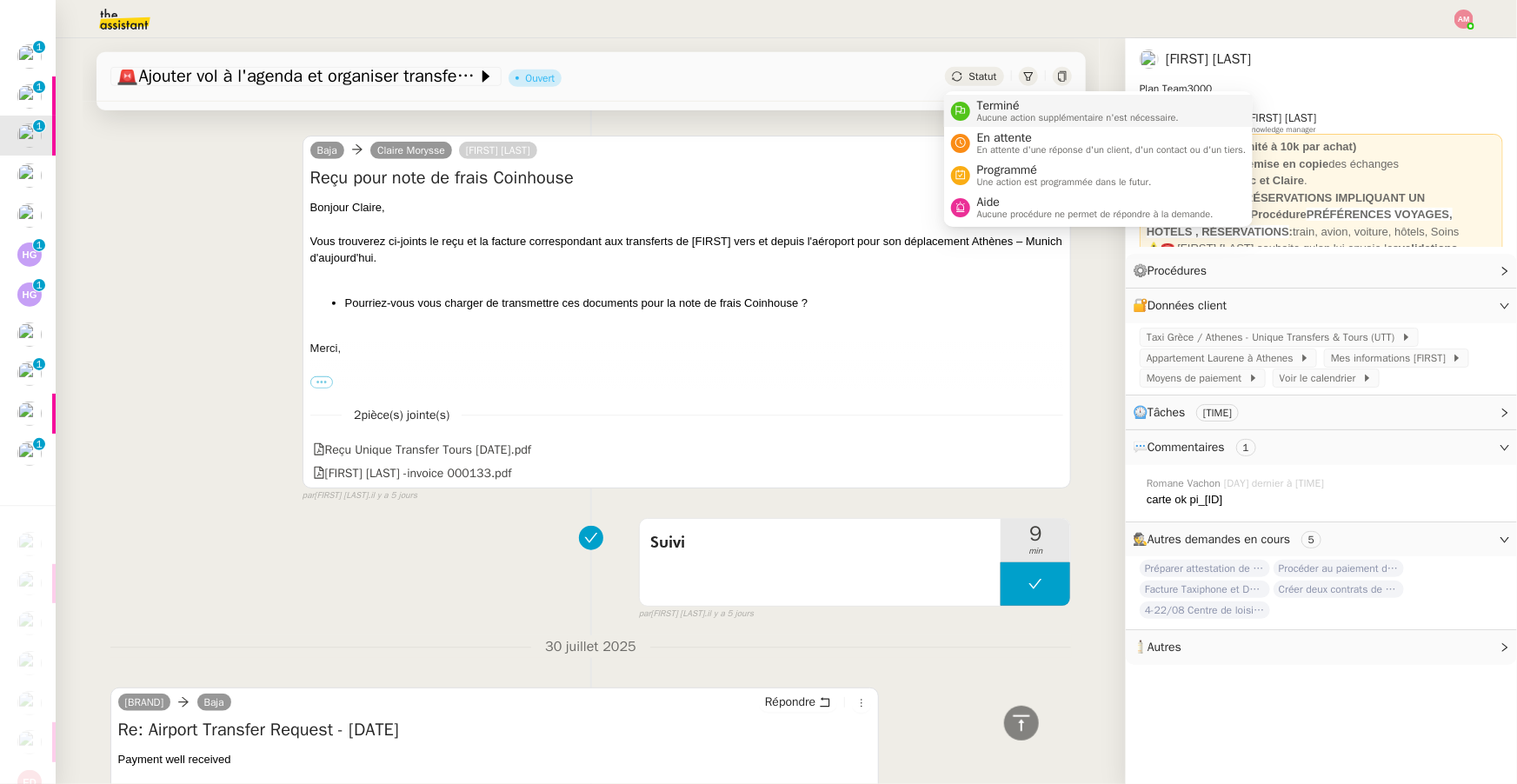 click at bounding box center [961, 111] 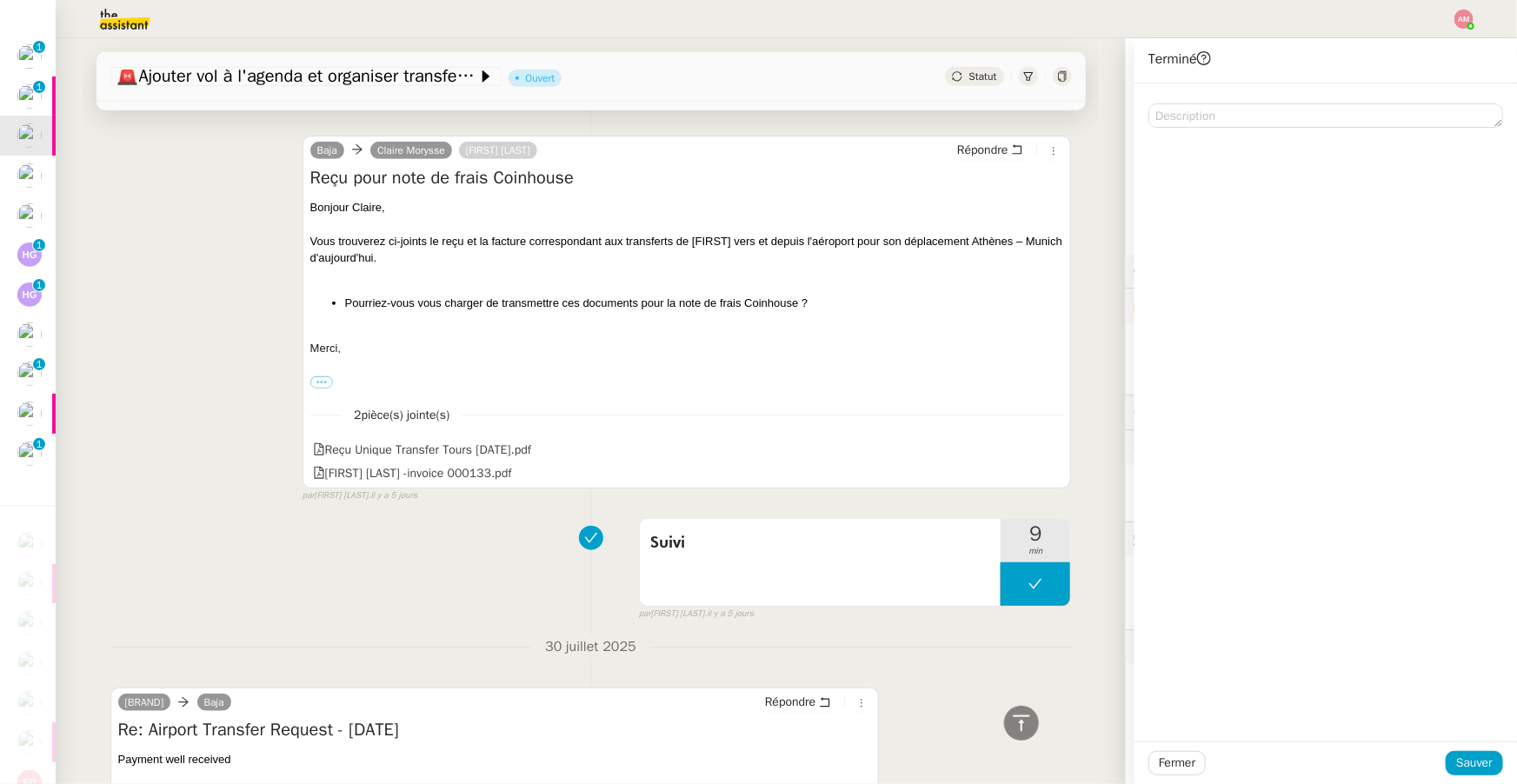 click 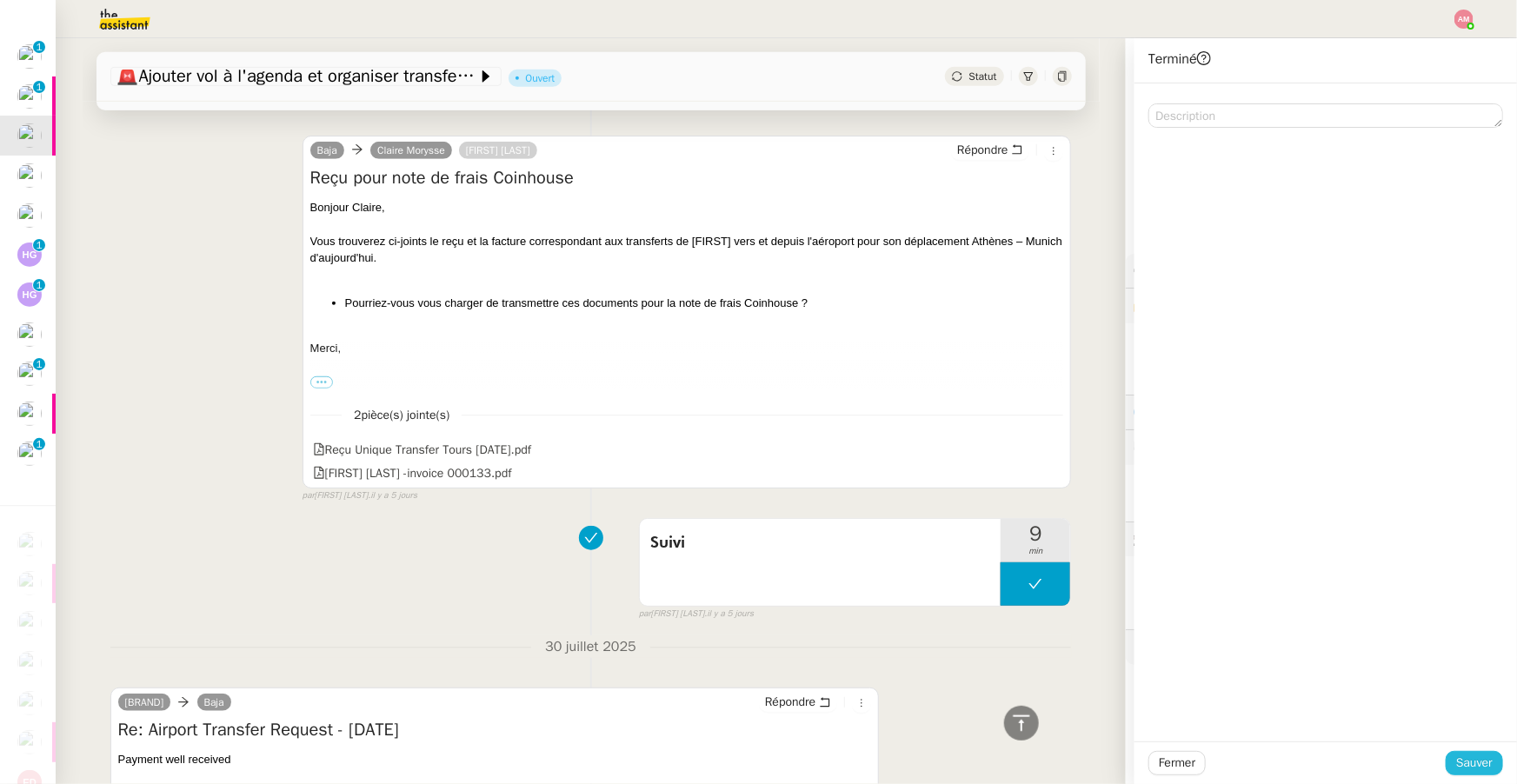 click on "Sauver" 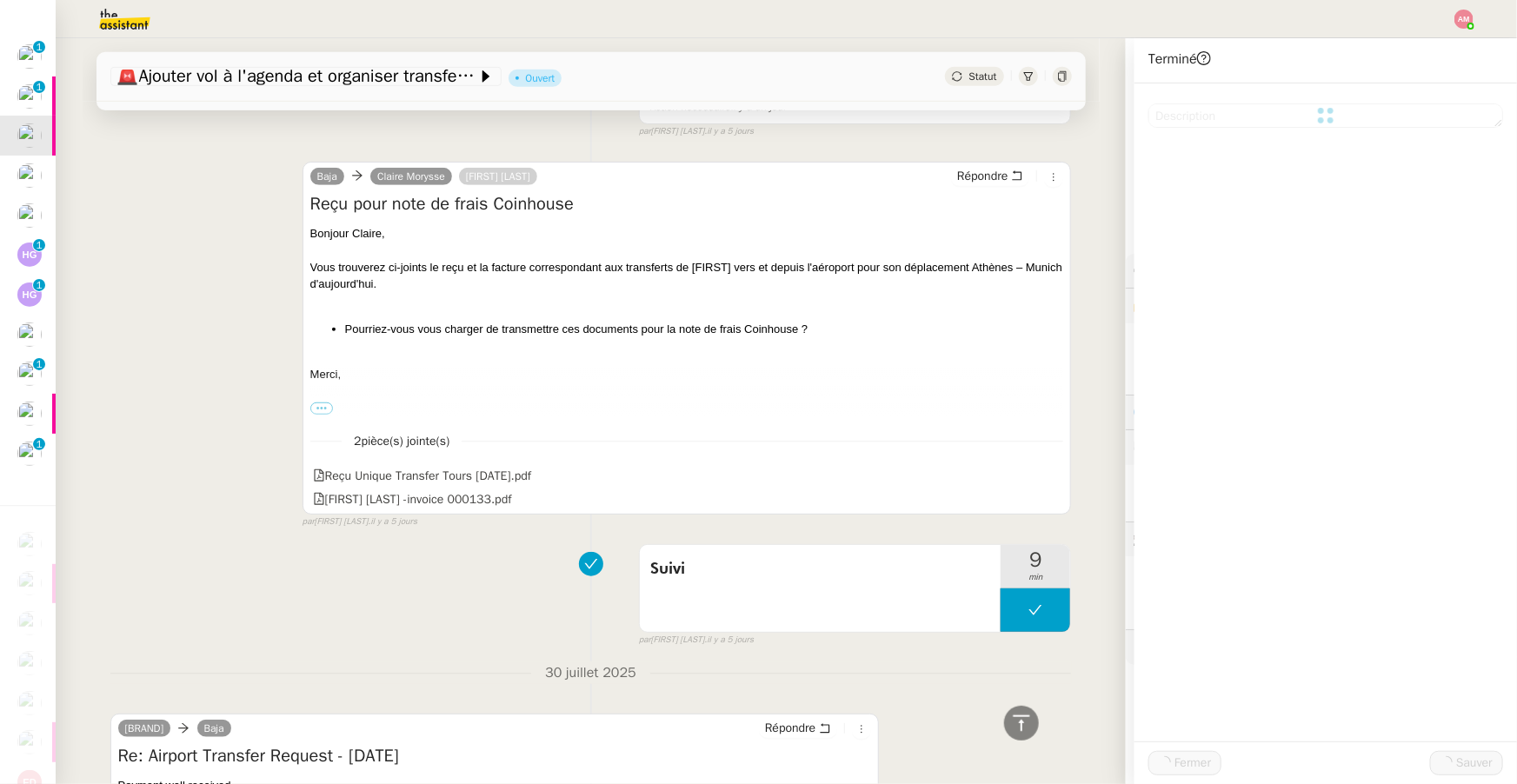 scroll, scrollTop: 506, scrollLeft: 0, axis: vertical 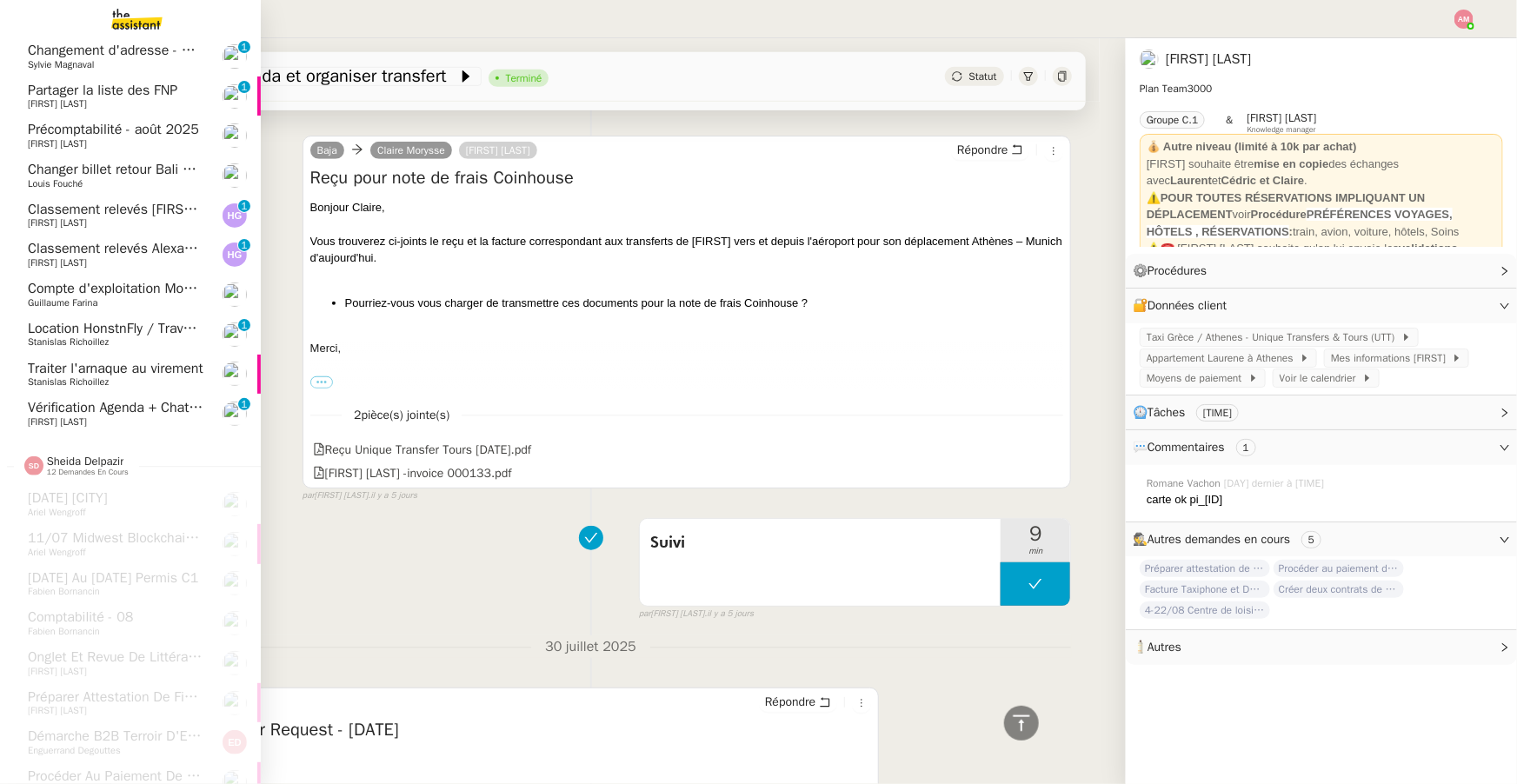 click on "Précomptabilité - août 2025" 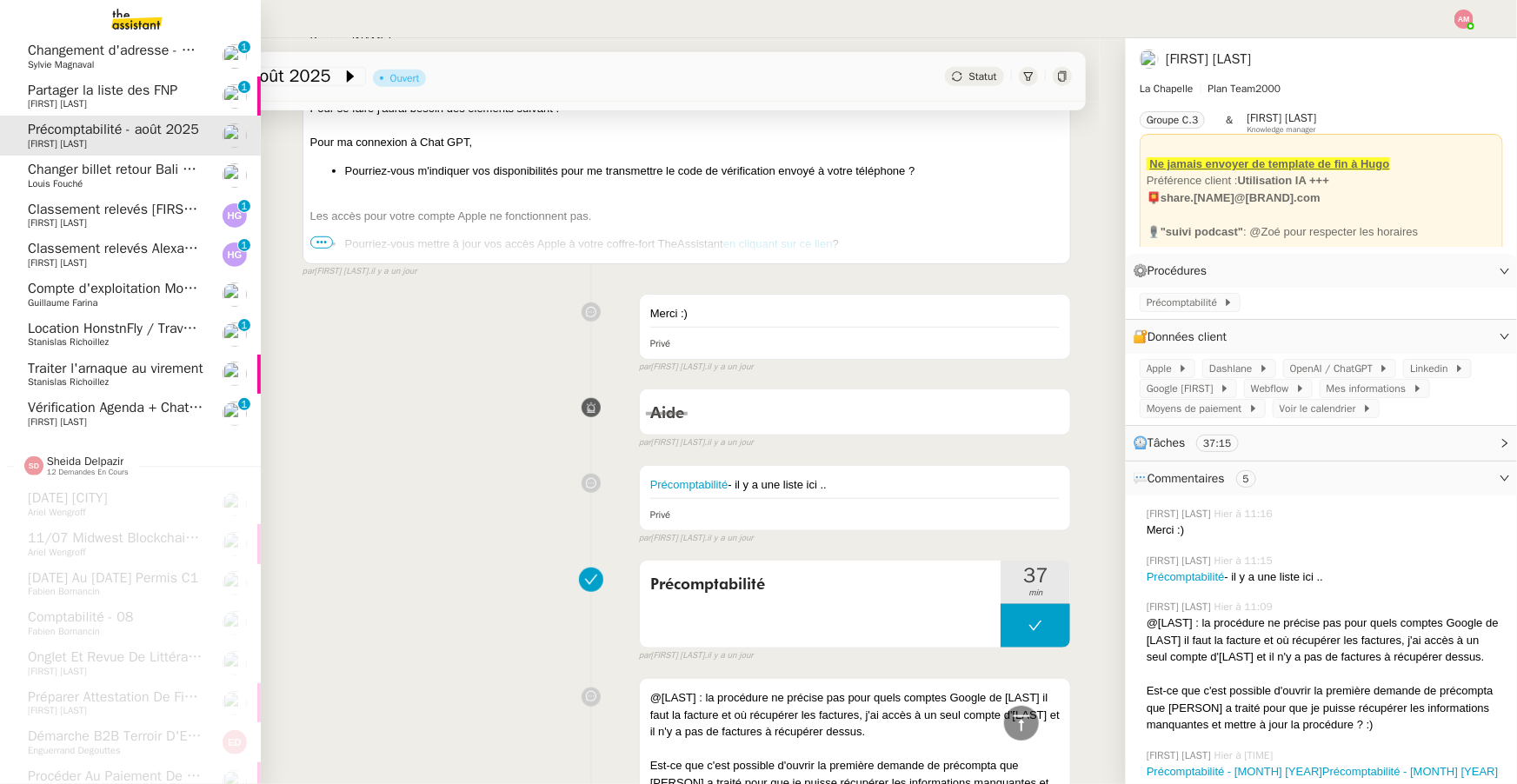 click on "[FIRST] [LAST]" 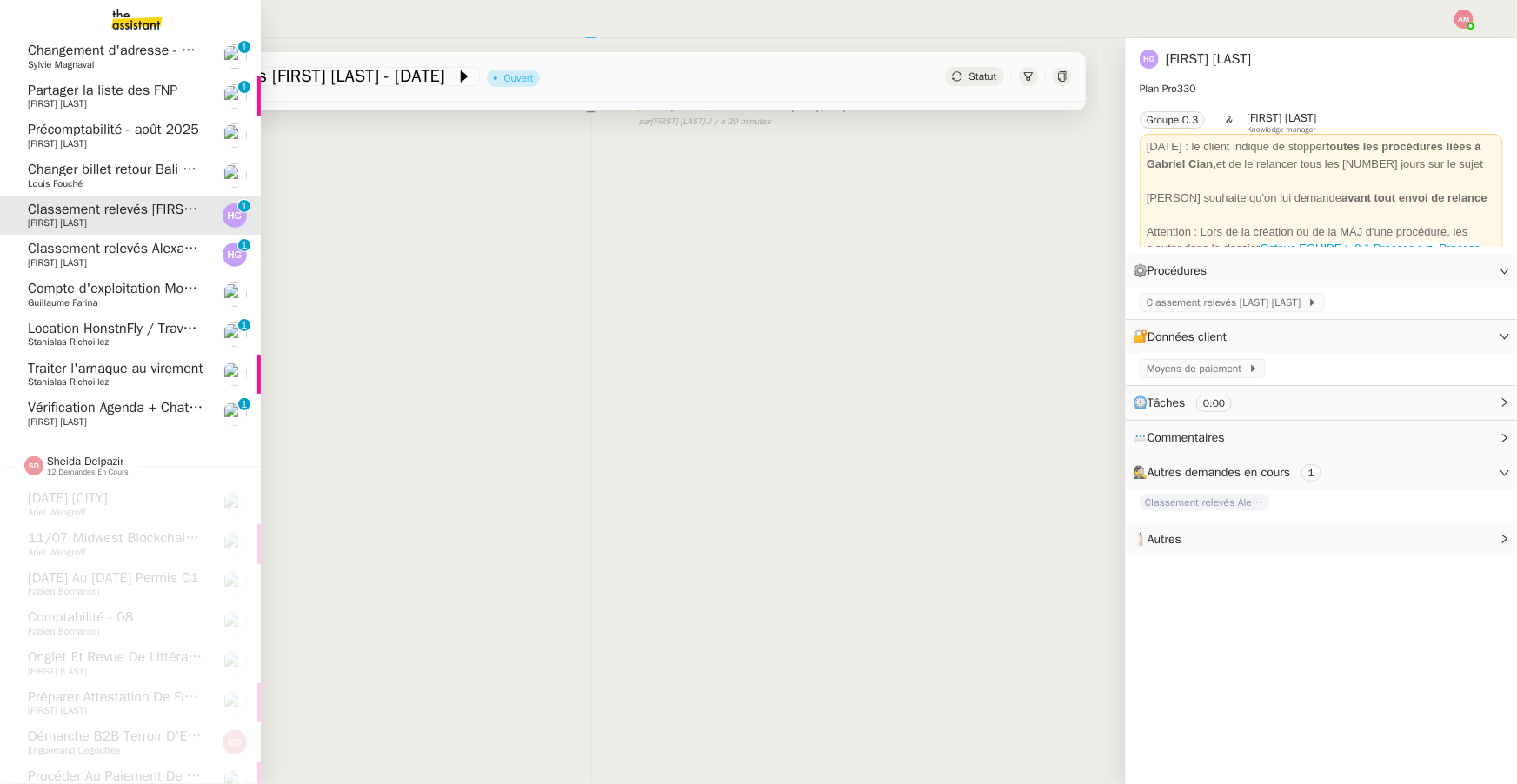 scroll, scrollTop: 221, scrollLeft: 0, axis: vertical 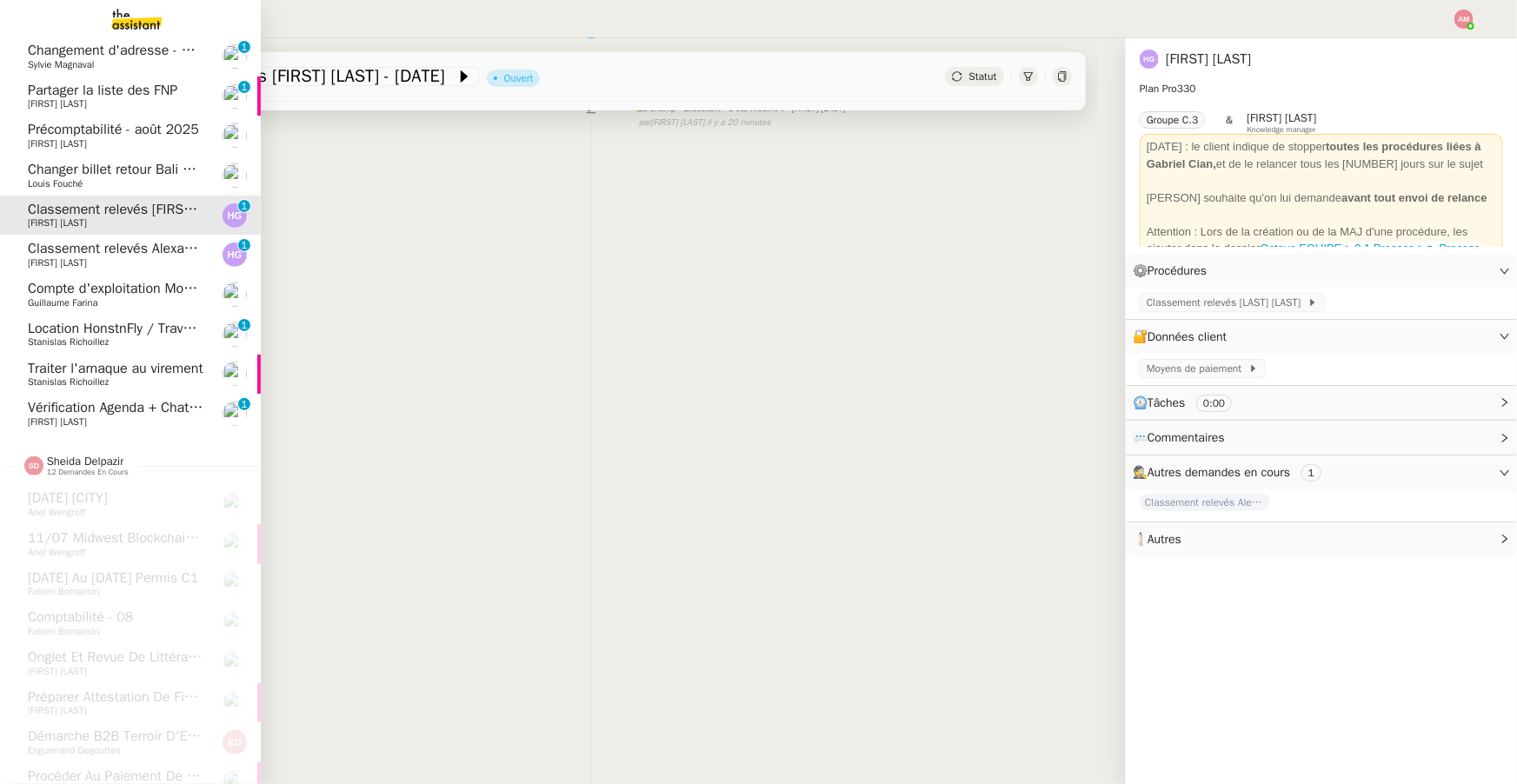 click on "Compte d'exploitation Moun Pro - mardi 5 août 2025" 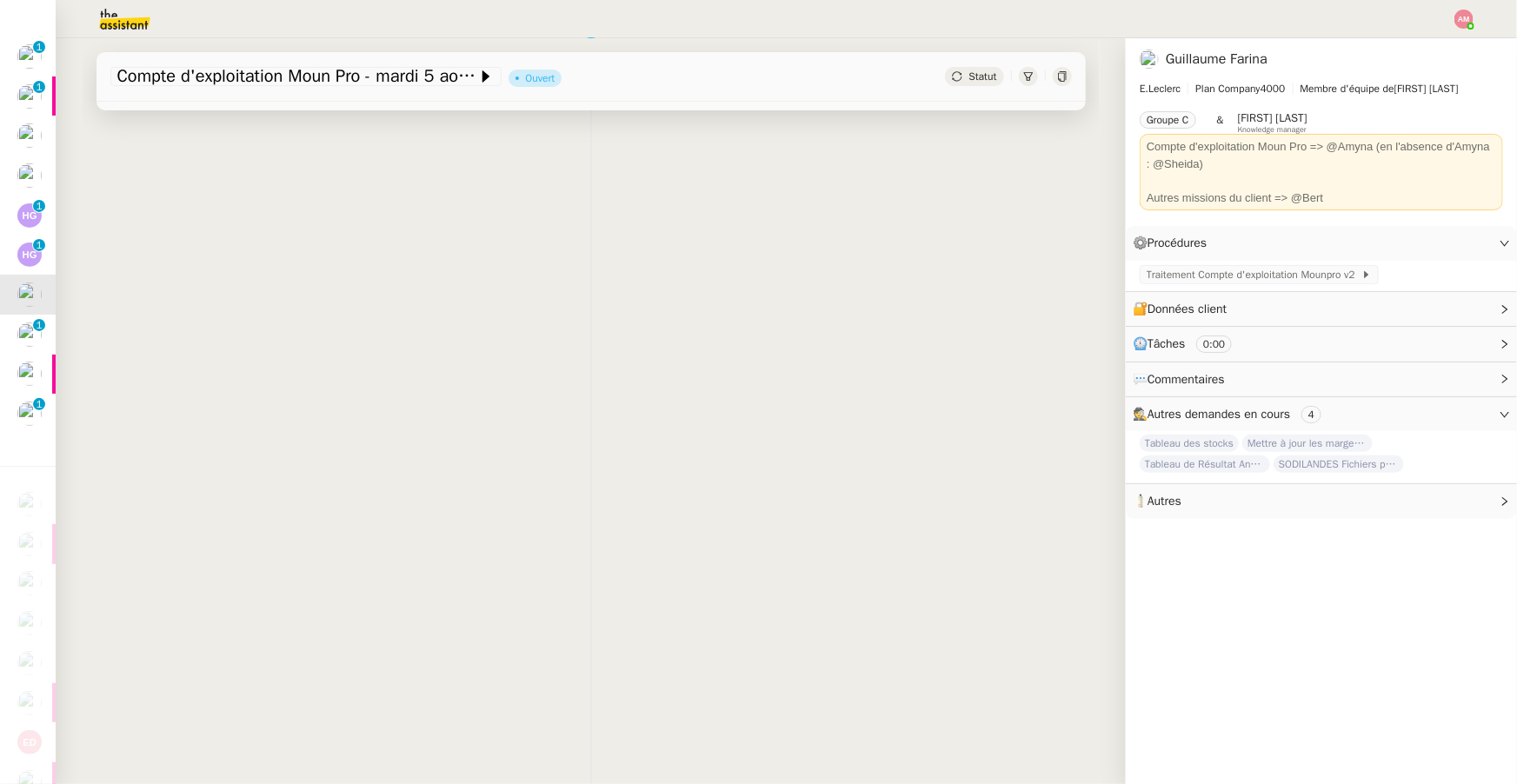 scroll, scrollTop: 0, scrollLeft: 0, axis: both 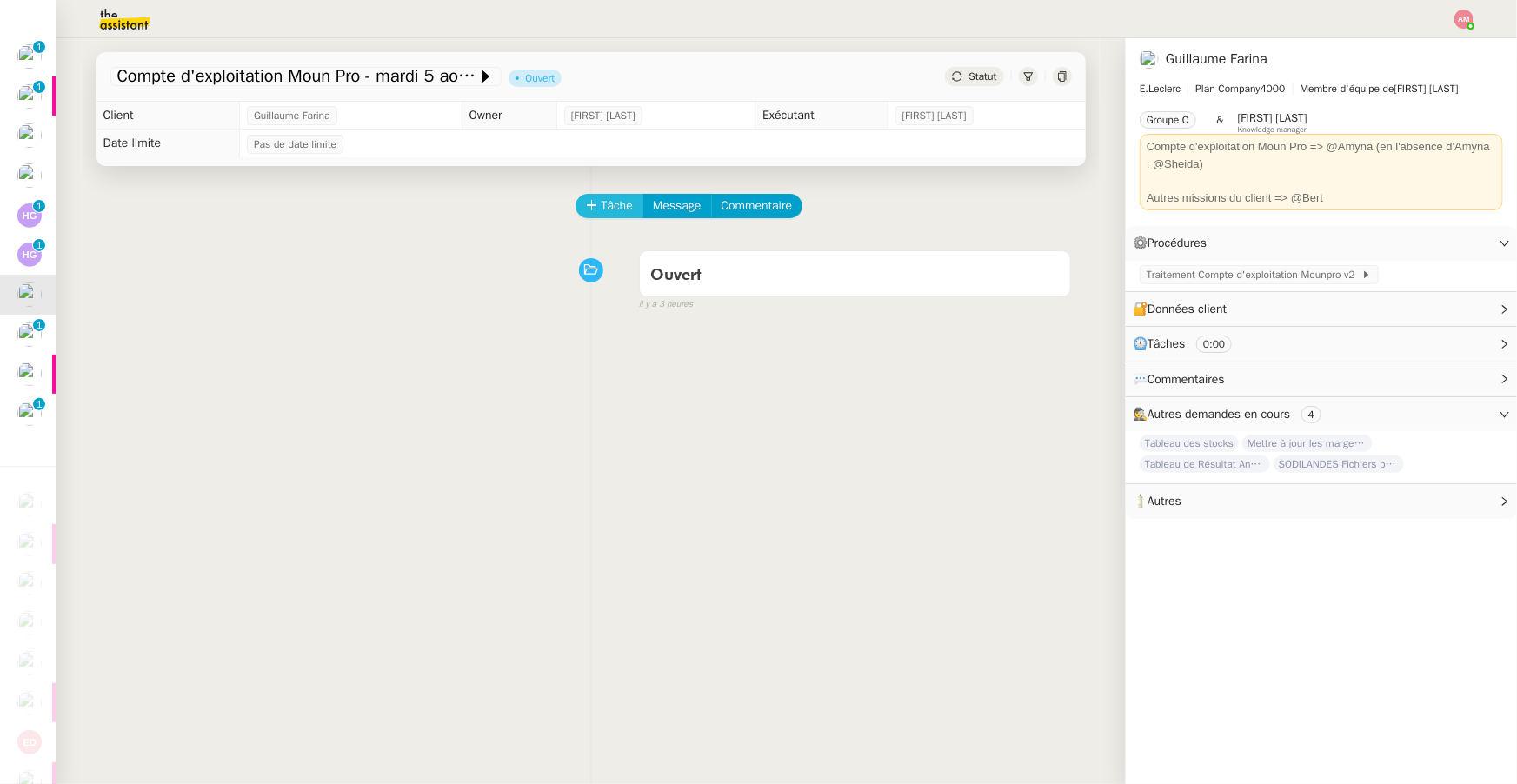 click on "Tâche" 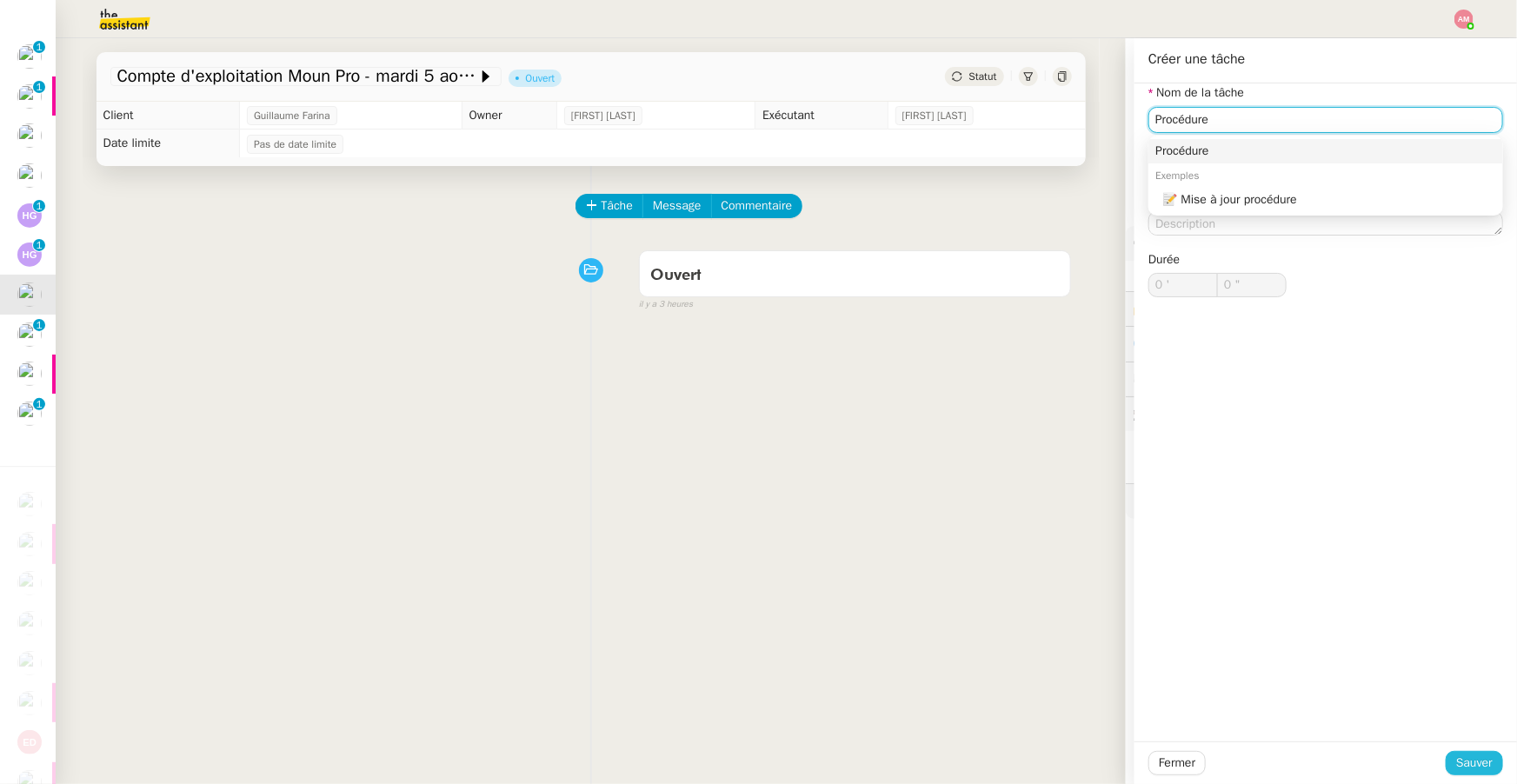 type on "Procédure" 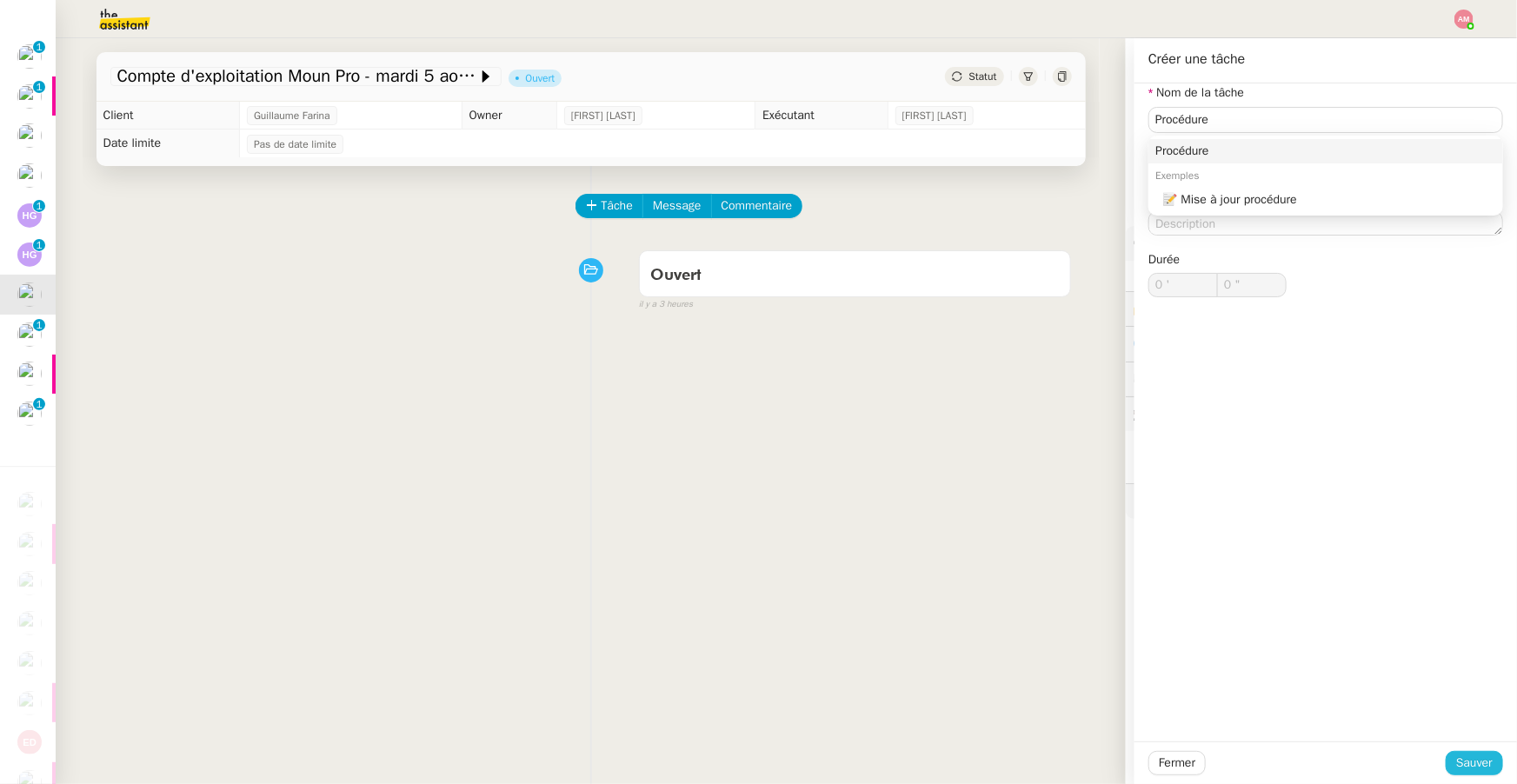 click on "Sauver" 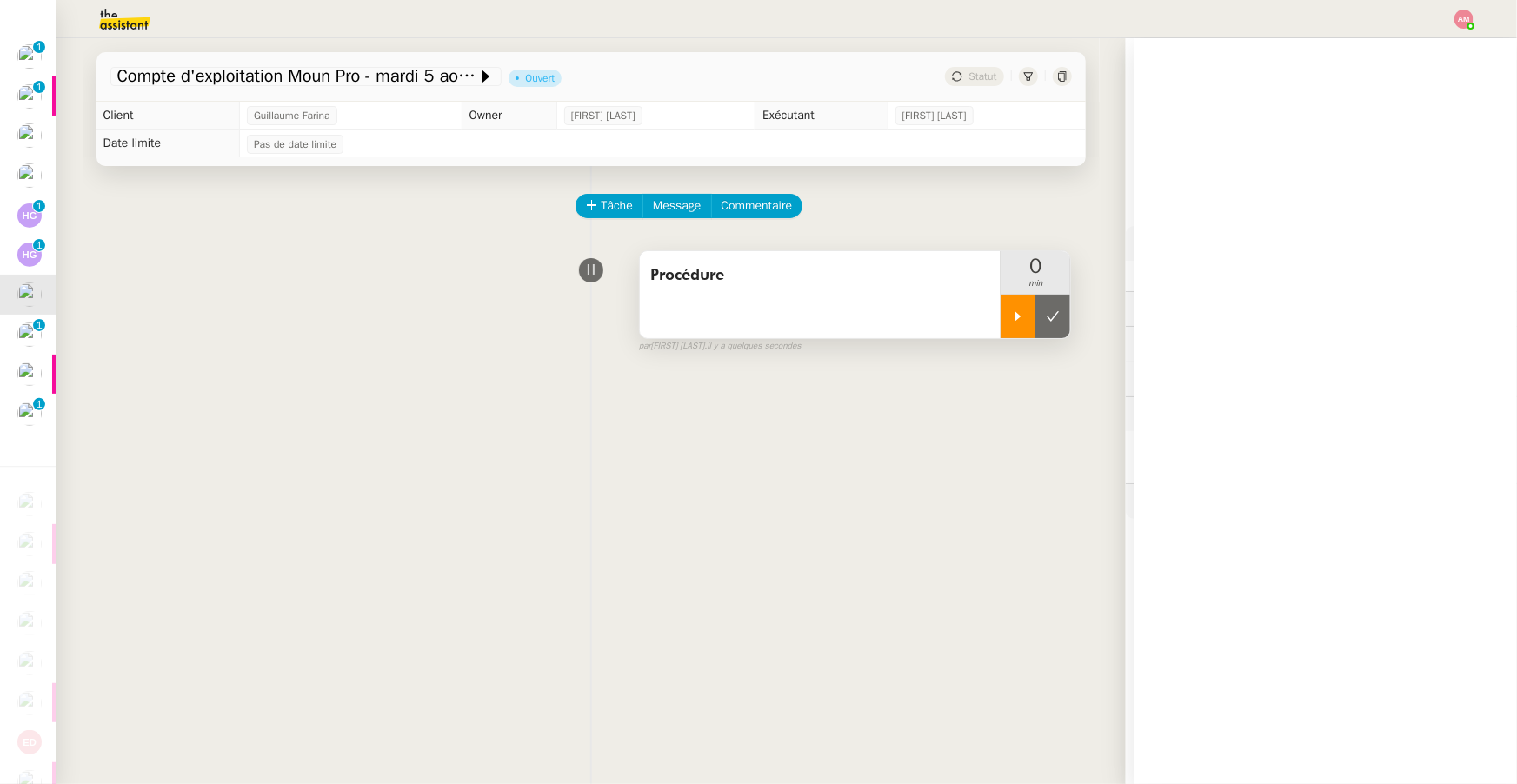 click 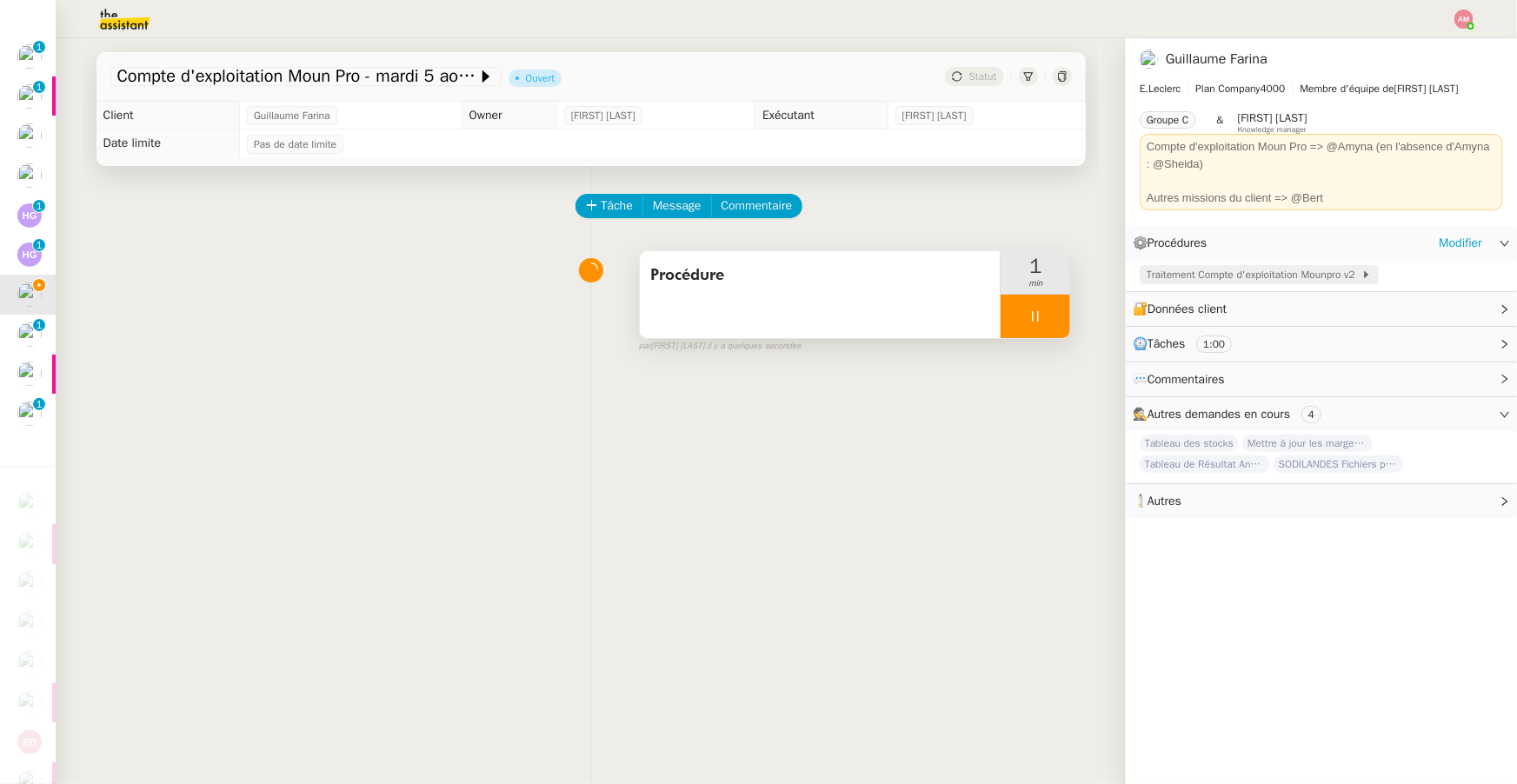 click on "Traitement Compte d'exploitation Mounpro v2" 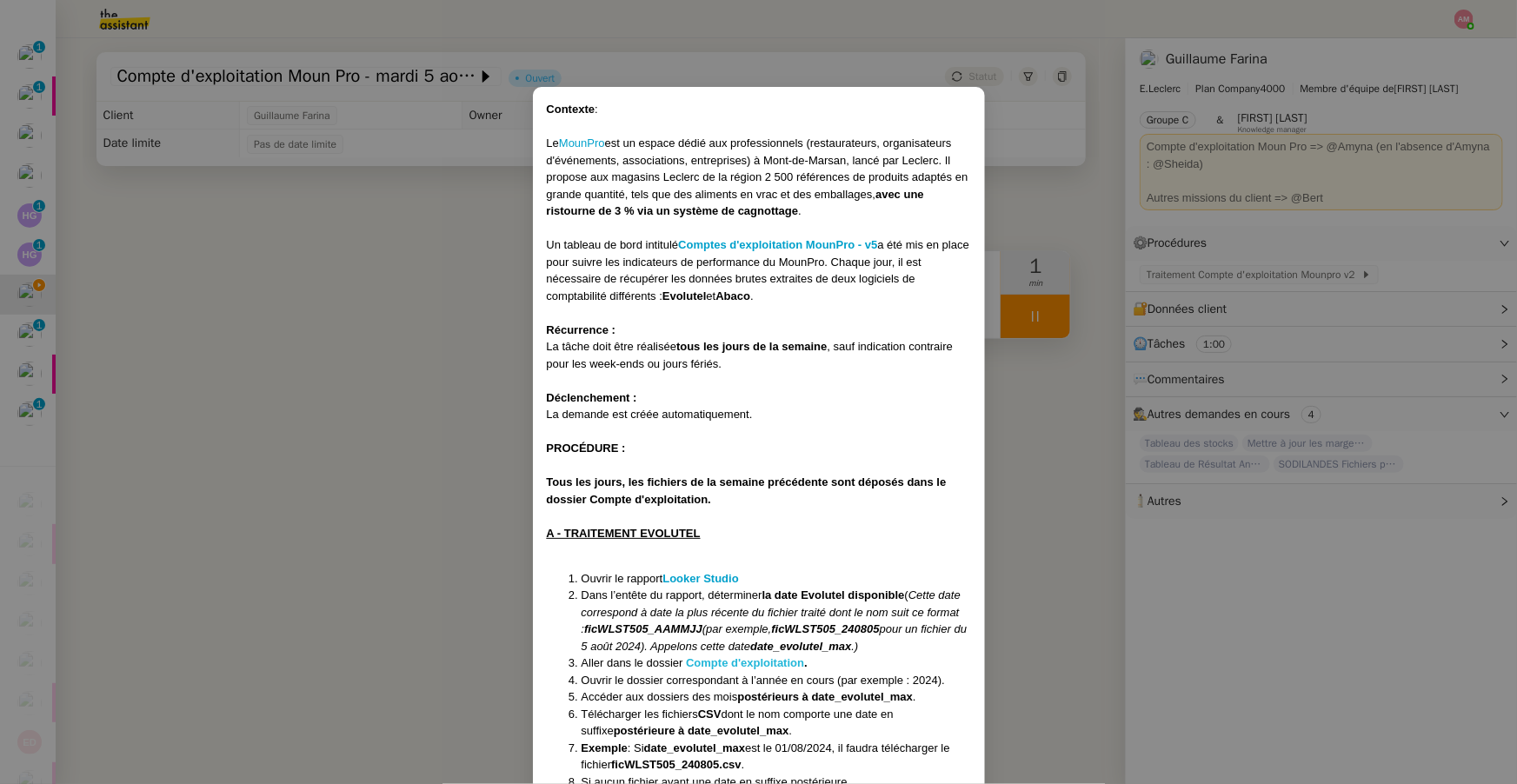 click on "Compte d'exploitation" at bounding box center (745, 662) 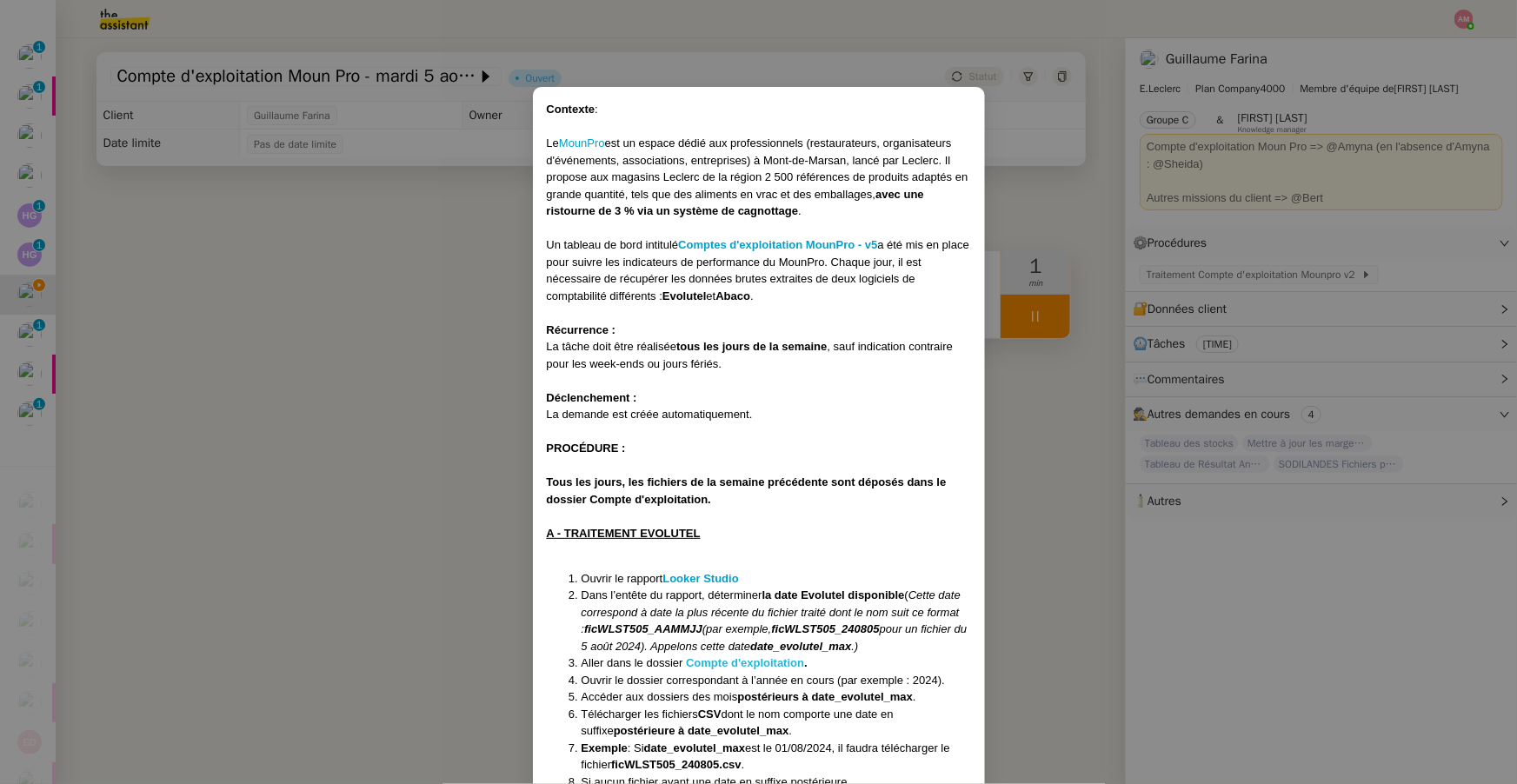 scroll, scrollTop: 78, scrollLeft: 0, axis: vertical 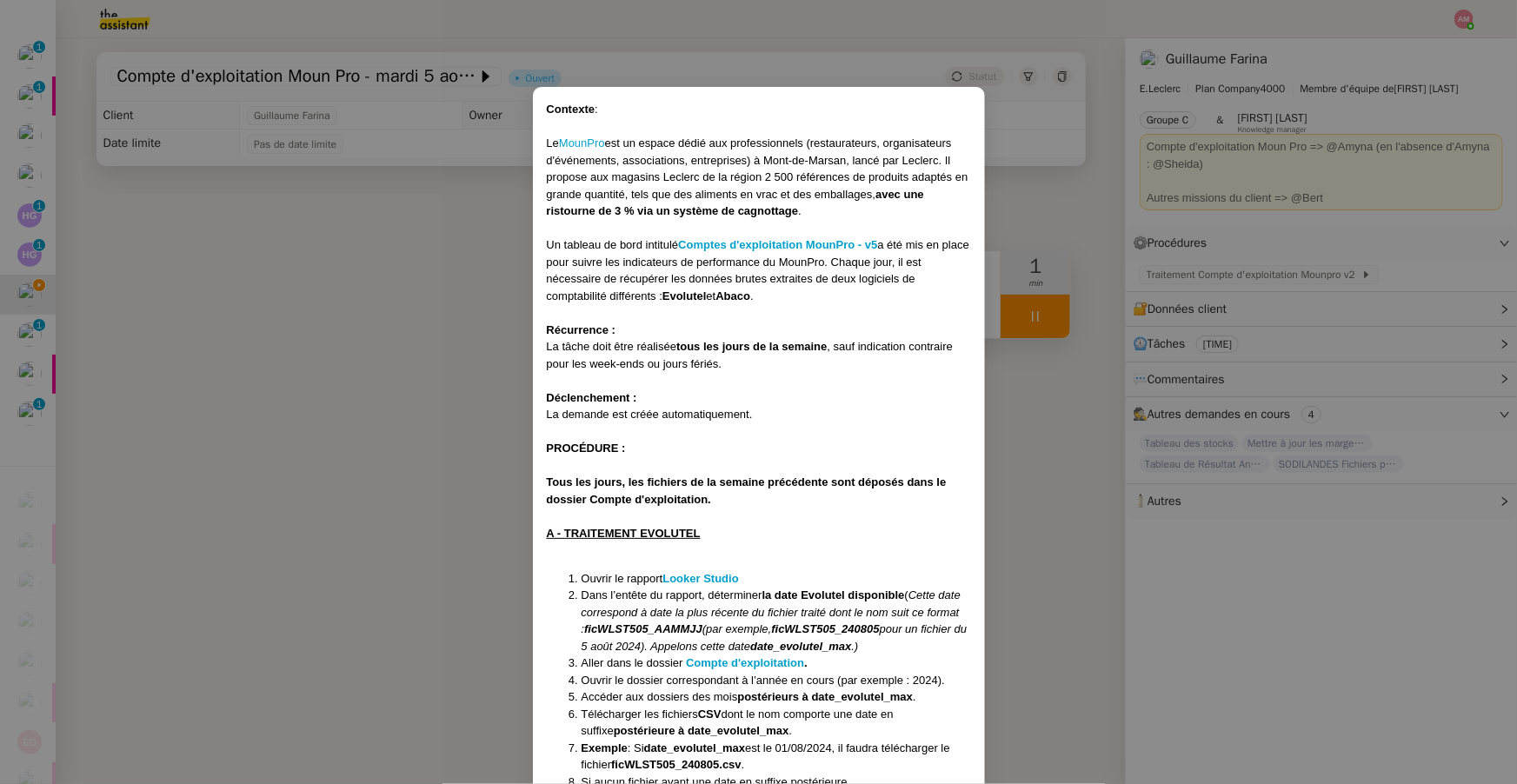click on "Contexte  : Le  MounPro  est un espace dédié aux professionnels (restaurateurs, organisateurs d'événements, associations, entreprises) à Mont-de-Marsan, lancé par Leclerc. Il propose aux magasins Leclerc de la région 2 500 références de produits adaptés en grande quantité, tels que des aliments en vrac et des emballages,  avec une ristourne de 3 % via un système de cagnottage . Un tableau de bord intitulé  Comptes d'exploitation MounPro - v5  a été mis en place pour suivre les indicateurs de performance du MounPro. Chaque jour, il est nécessaire de récupérer les données brutes extraites de deux logiciels de comptabilité différents :  Evolutel  et  Abaco . Récurrence : La tâche doit être réalisée  tous les jours de la semaine , sauf indication contraire pour les week-ends ou jours fériés. Déclenchement : La demande est créée automatiquement. PROCÉDURE : Tous les jours, les fichiers de la semaine précédente sont déposés dans le dossier Compte d'exploitation. Looker Studio" at bounding box center (758, 392) 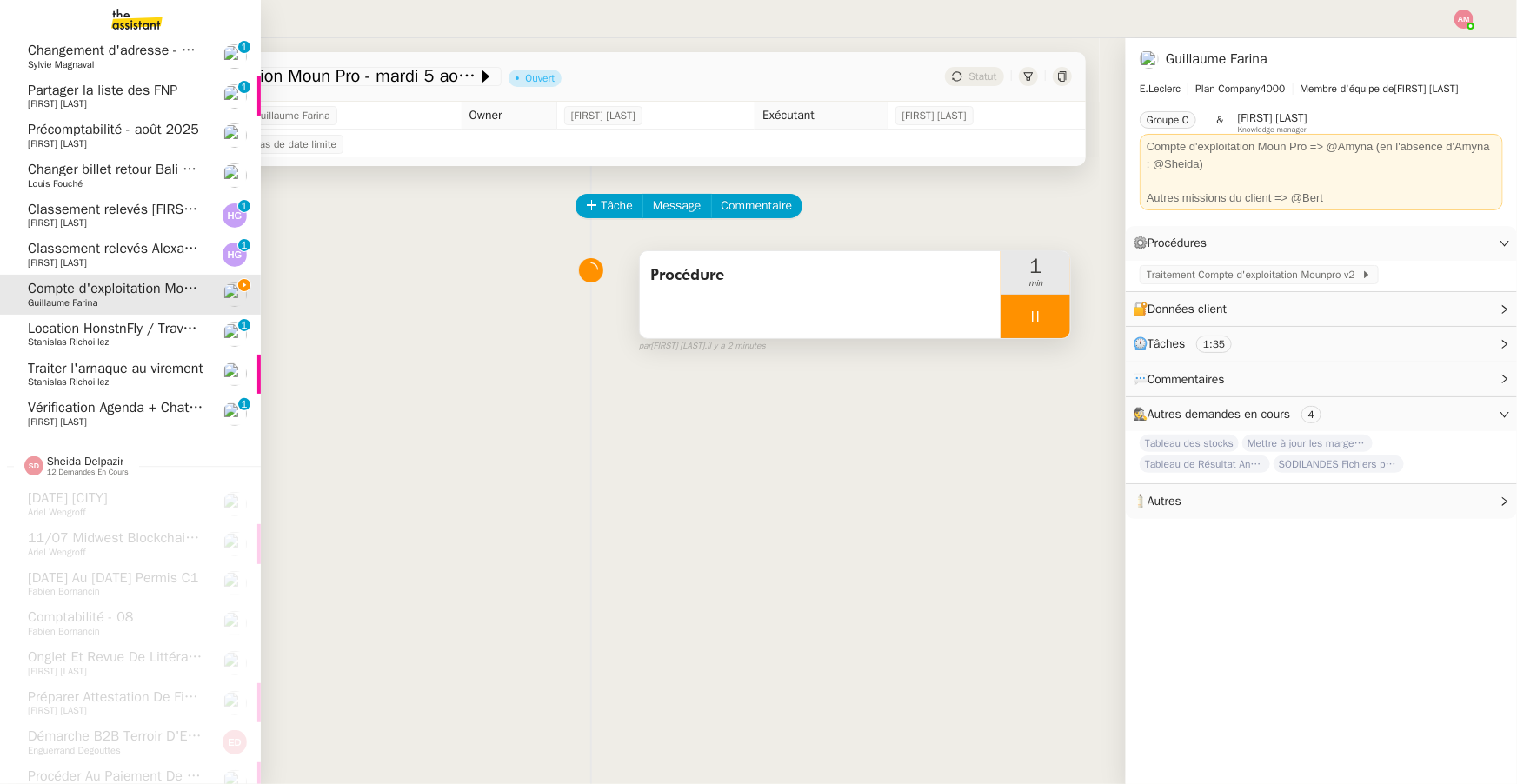 click on "Changer billet retour Bali pour Décembre" 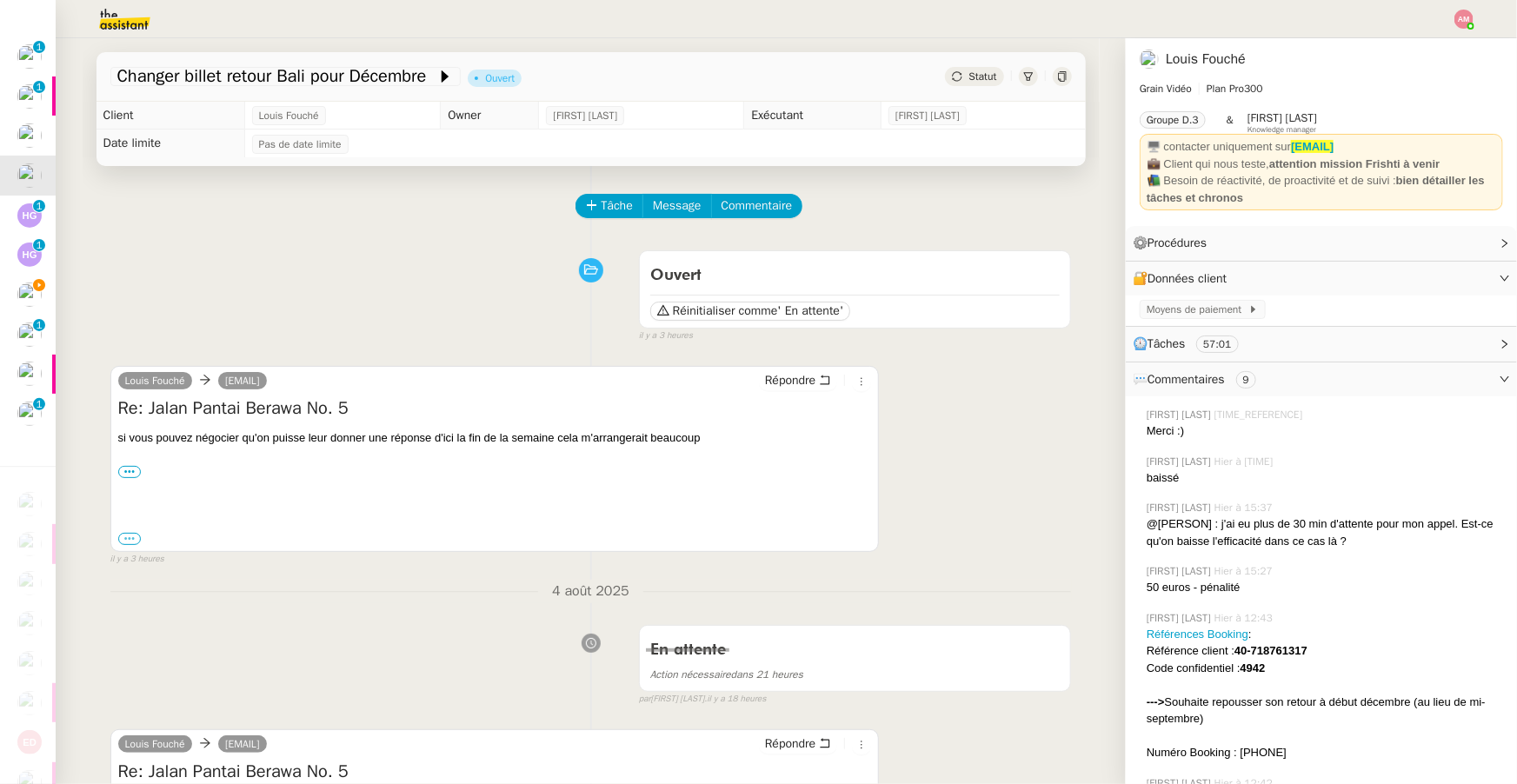 click on "•••" at bounding box center [130, 539] 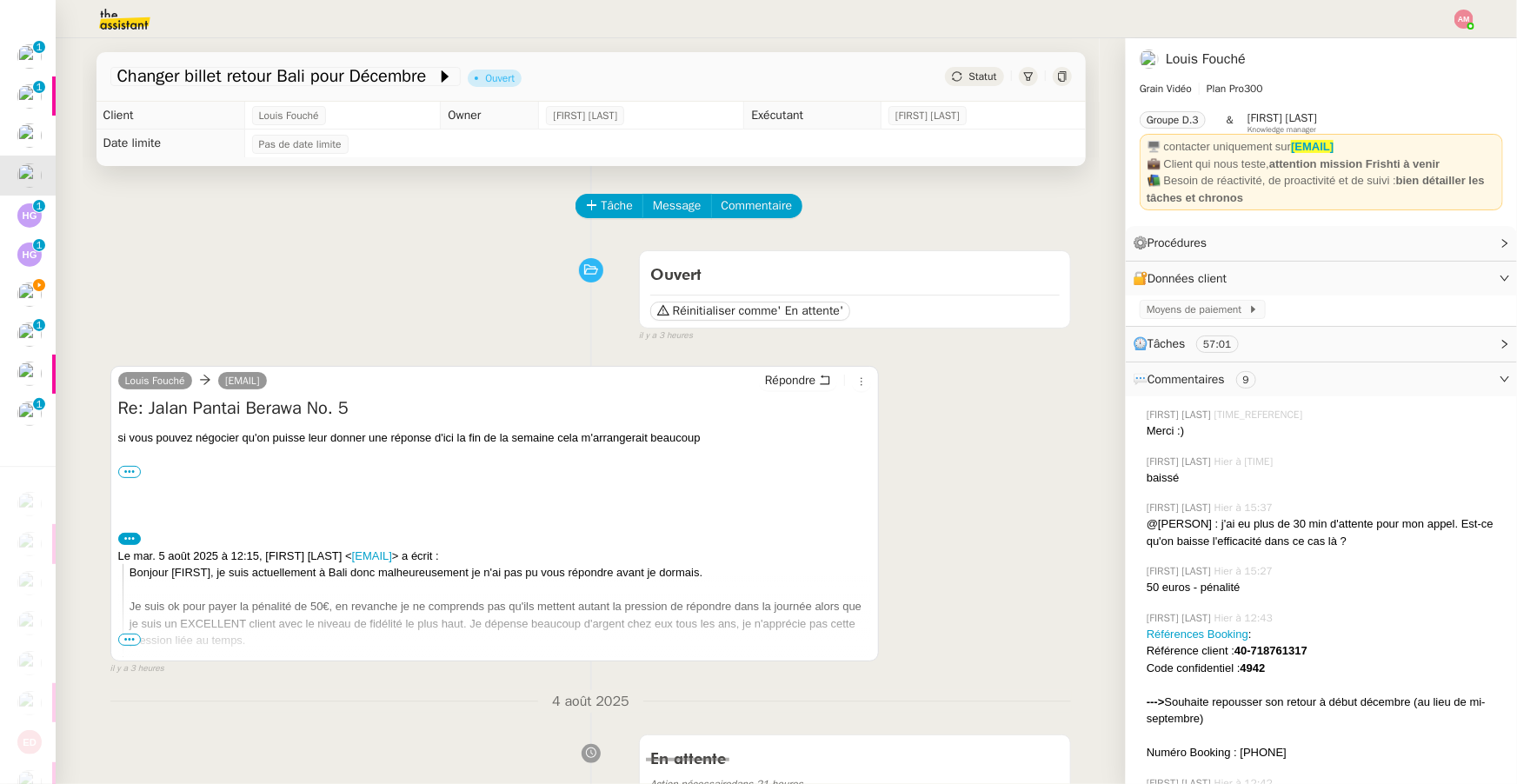 scroll, scrollTop: 19, scrollLeft: 0, axis: vertical 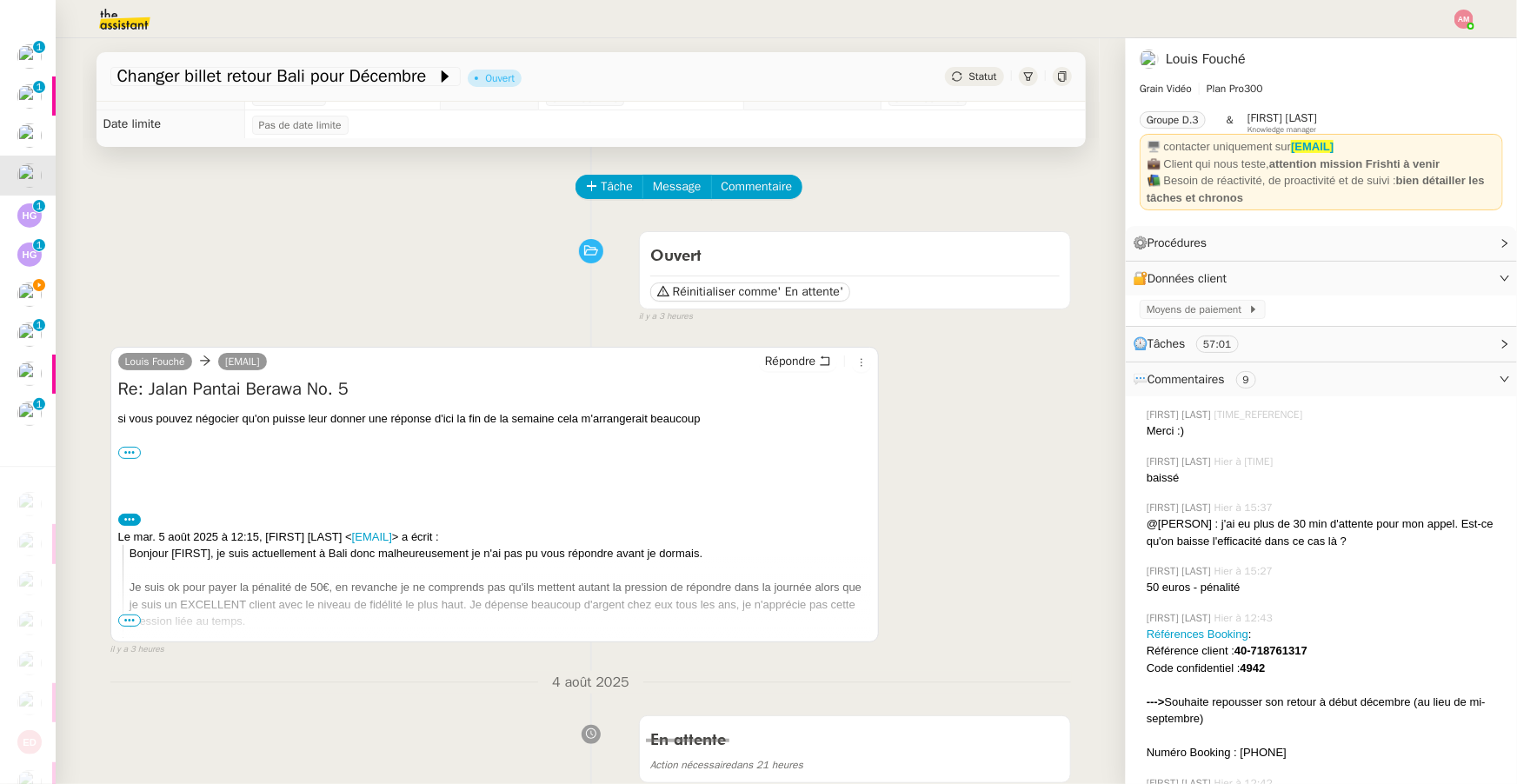 click on "•••" at bounding box center [130, 621] 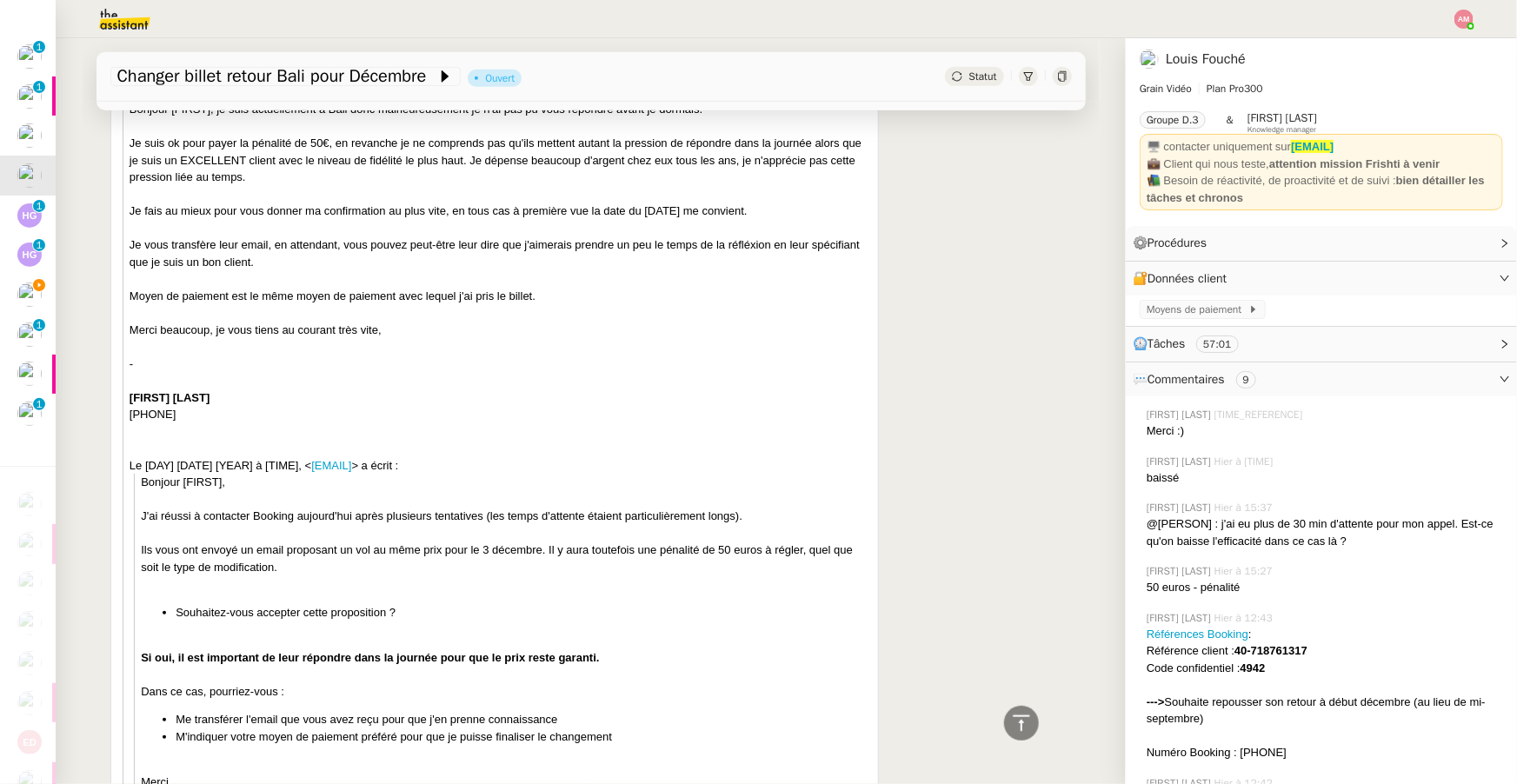 scroll, scrollTop: 210, scrollLeft: 0, axis: vertical 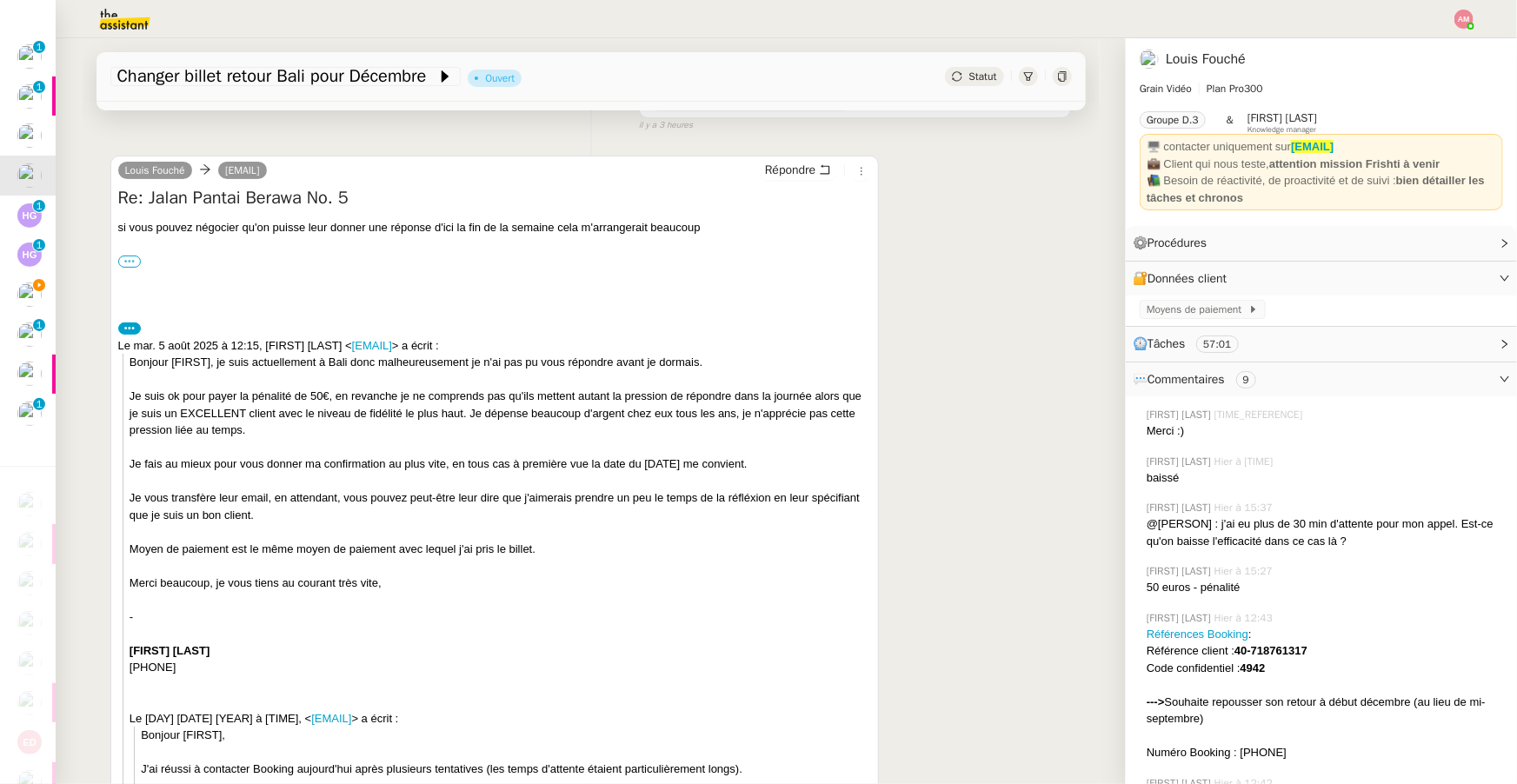 click on "•••" at bounding box center [130, 262] 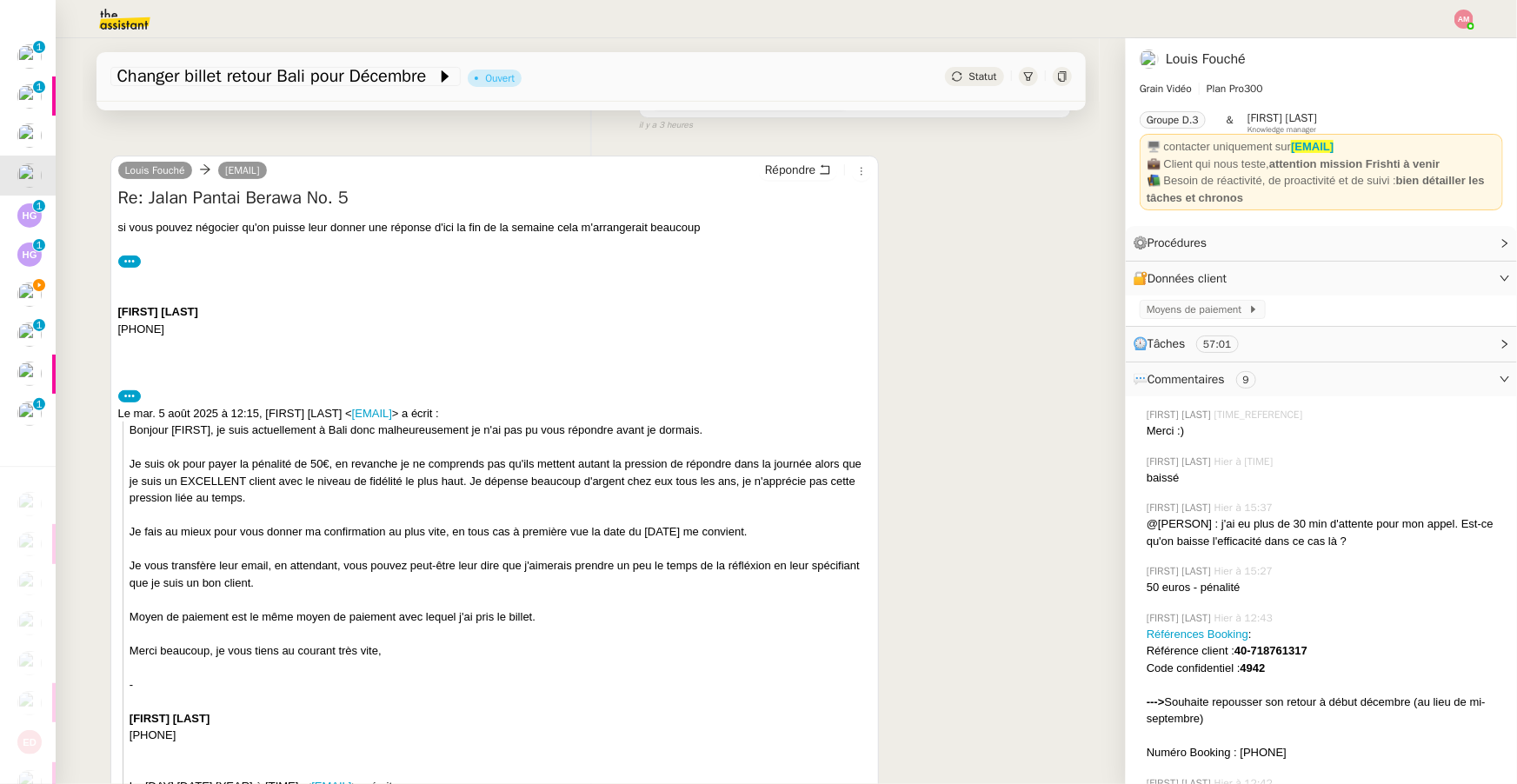 click on "•••" at bounding box center (130, 396) 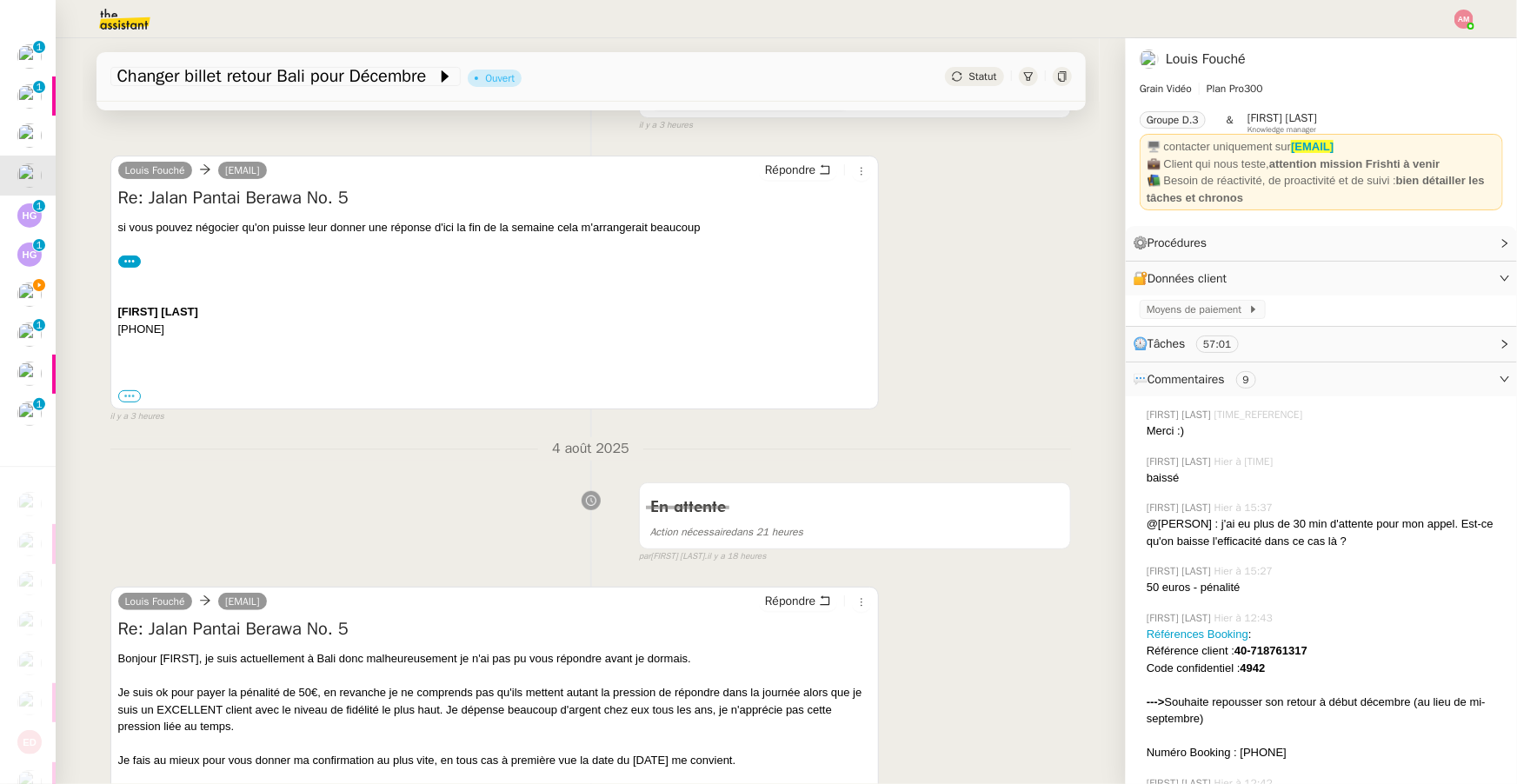 click on "•••" at bounding box center [130, 396] 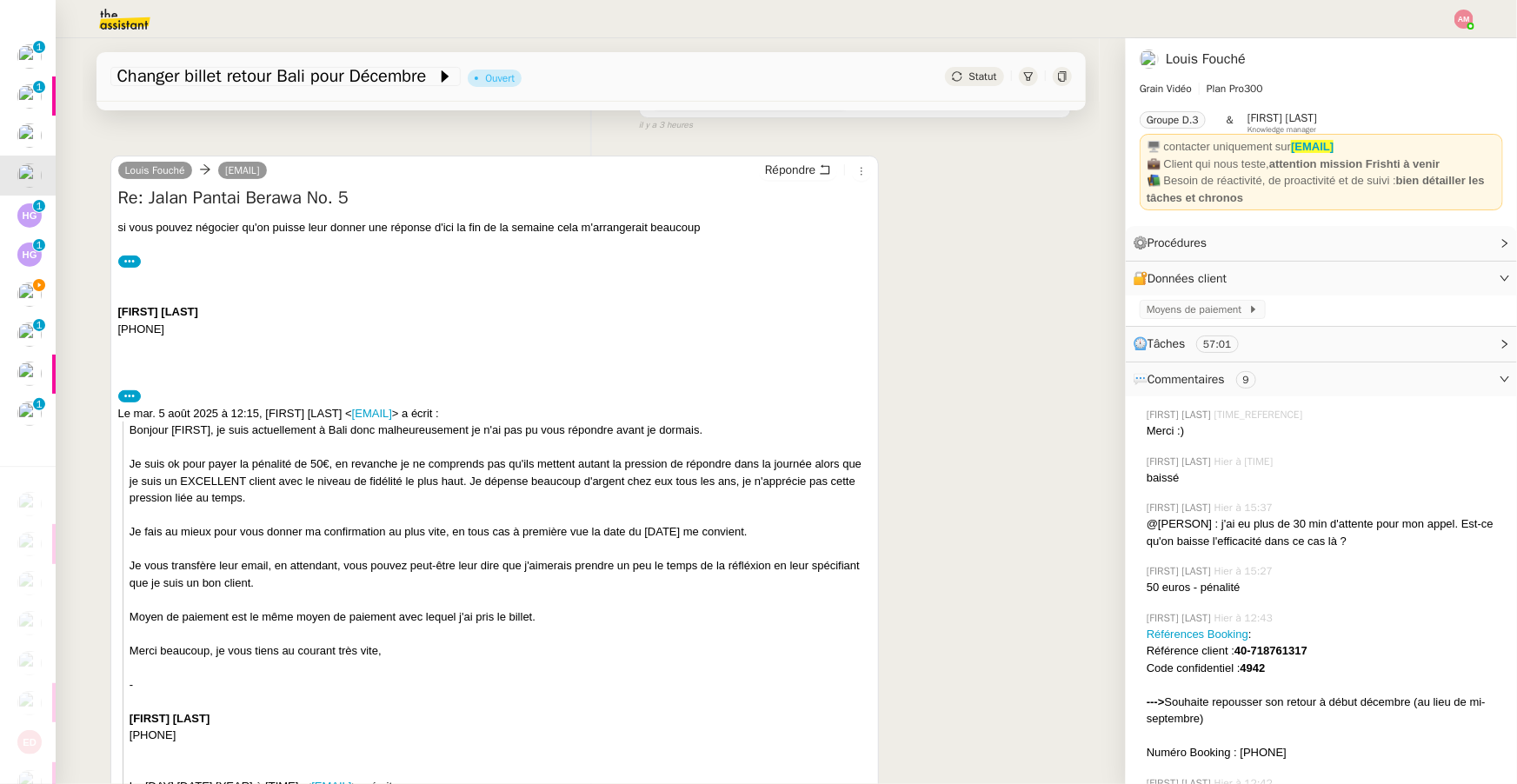 click on "•••" at bounding box center (130, 262) 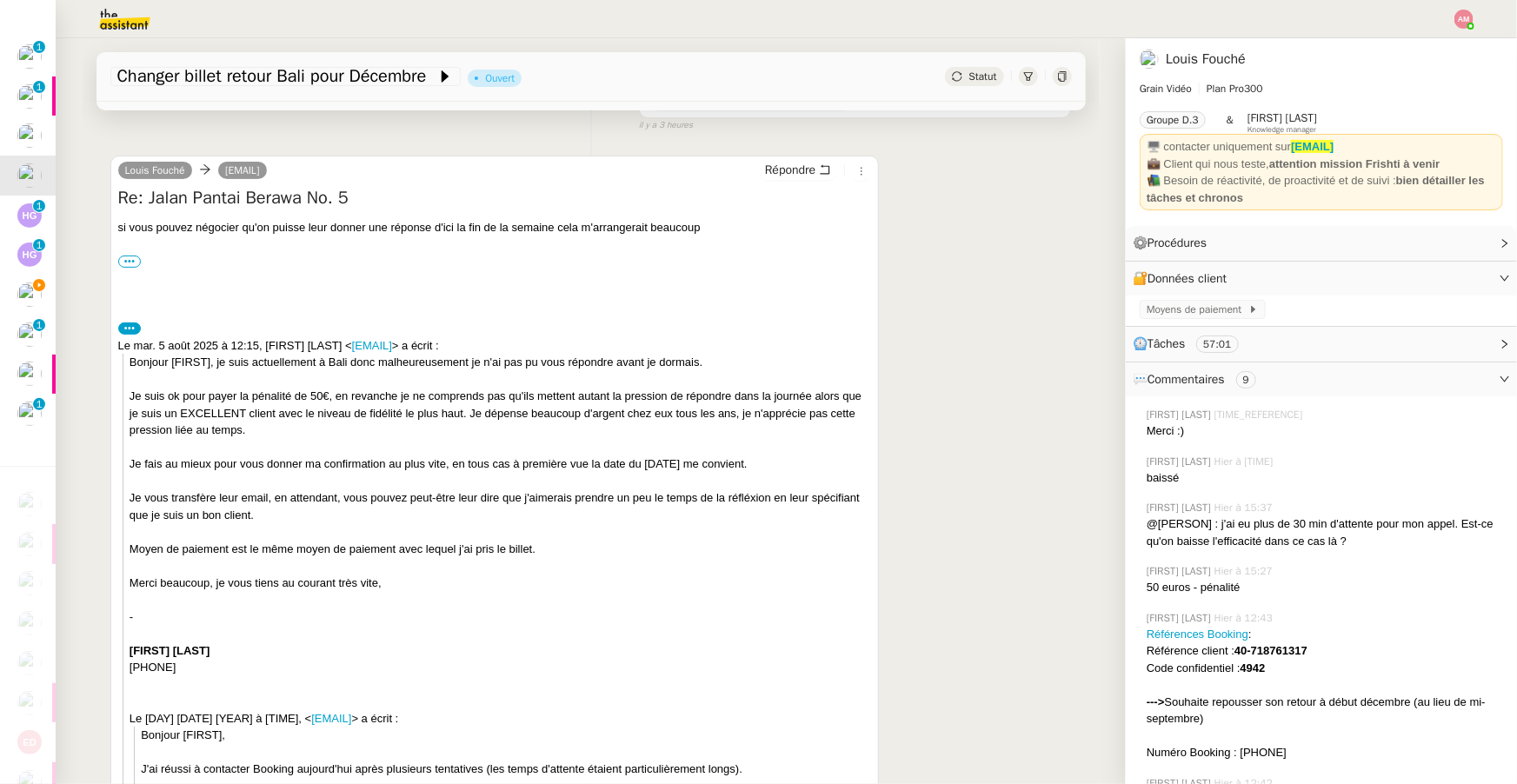 click on "•••
Le [DAY] [DATE] [YEAR] à [TIME], [LAST] < [EMAIL] > a écrit : Bonjour [LAST], je suis actuellement à Bali donc malheureusement je n'ai pas pu vous répondre avant je dormais. Je suis ok pour payer la pénalité de 50€, en revanche je ne comprends pas qu'ils mettent autant la pression de répondre dans la journée alors que je suis un EXCELLENT client avec le niveau de fidélité le plus haut. Je dépense beaucoup d'argent chez eux tous les ans, je n'apprécie pas cette pression liée au temps. Je fais au mieux pour vous donner ma confirmation au plus vite, en tous cas à première vue la date du [DATE] me convient. Je vous transfère leur email, en attendant, vous pouvez peut-être leur dire que j'aimerais prendre un peu le temps de la réfléxion en leur spécifiant que je suis un bon client. Moyen de paiement est le même moyen de paiement avec lequel j'ai pris le billet. Merci beaucoup, je vous tiens au courant très vite, -" at bounding box center (495, 910) 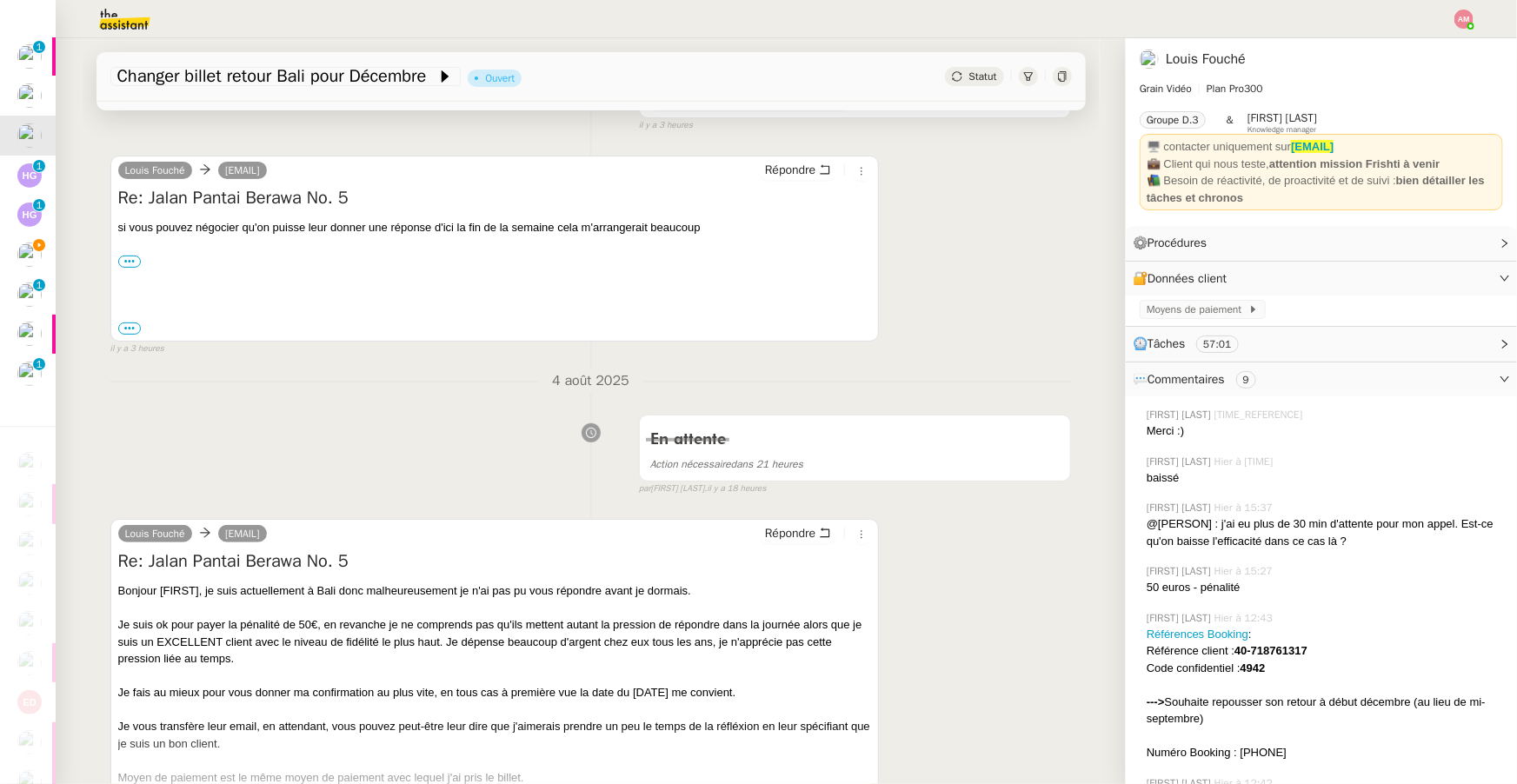 scroll, scrollTop: 37, scrollLeft: 0, axis: vertical 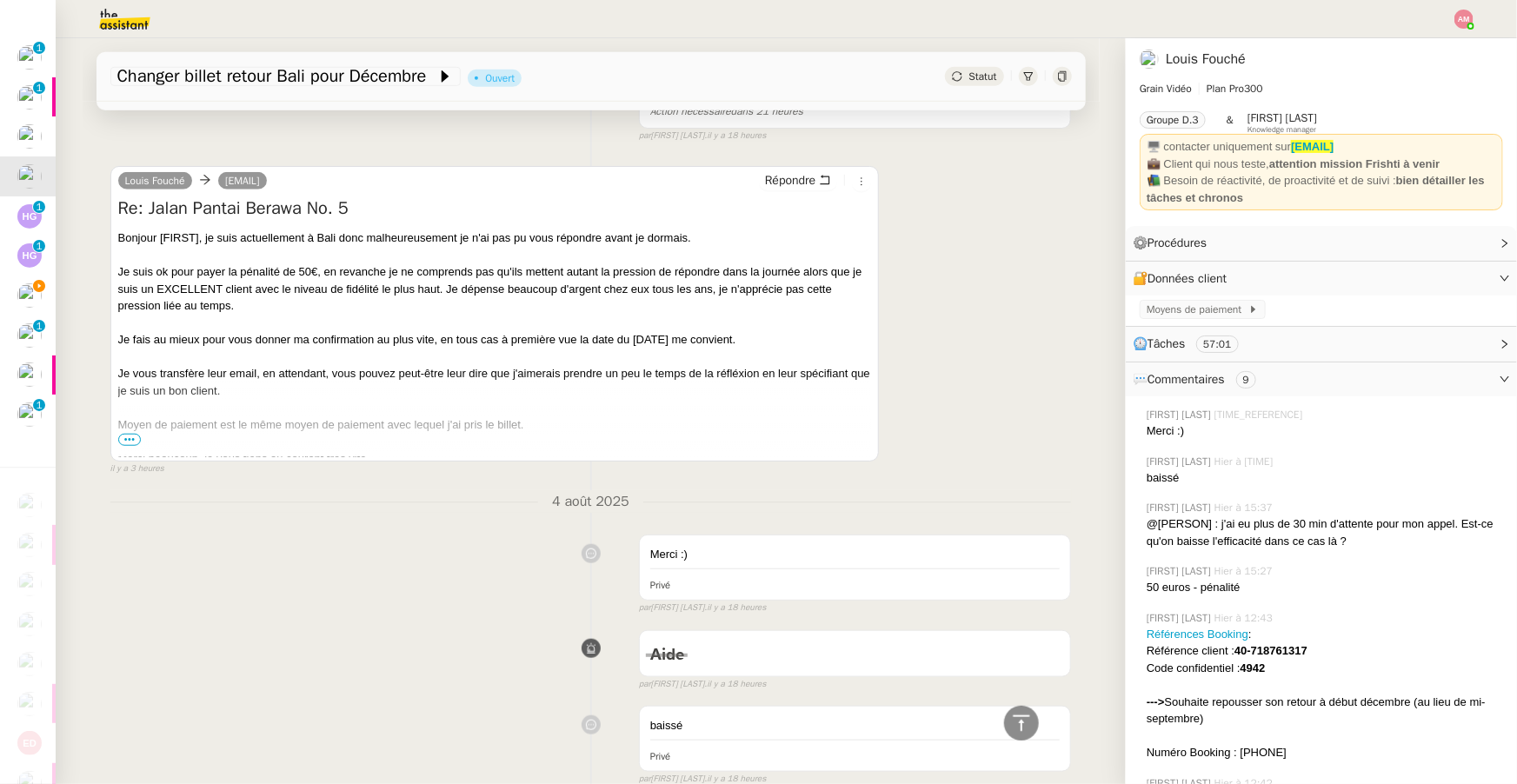 click on "•••" at bounding box center [130, 440] 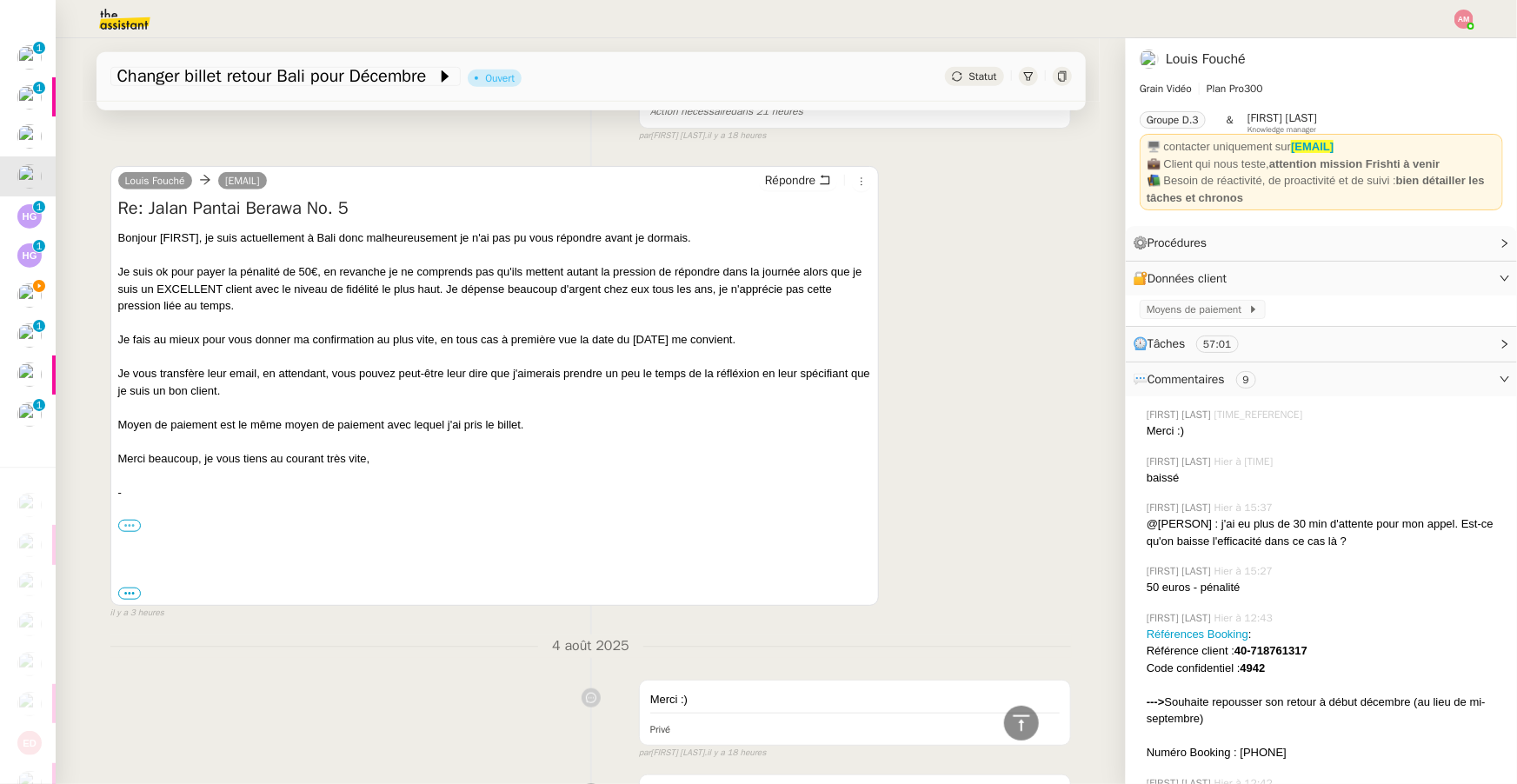 click on "•••" at bounding box center [130, 526] 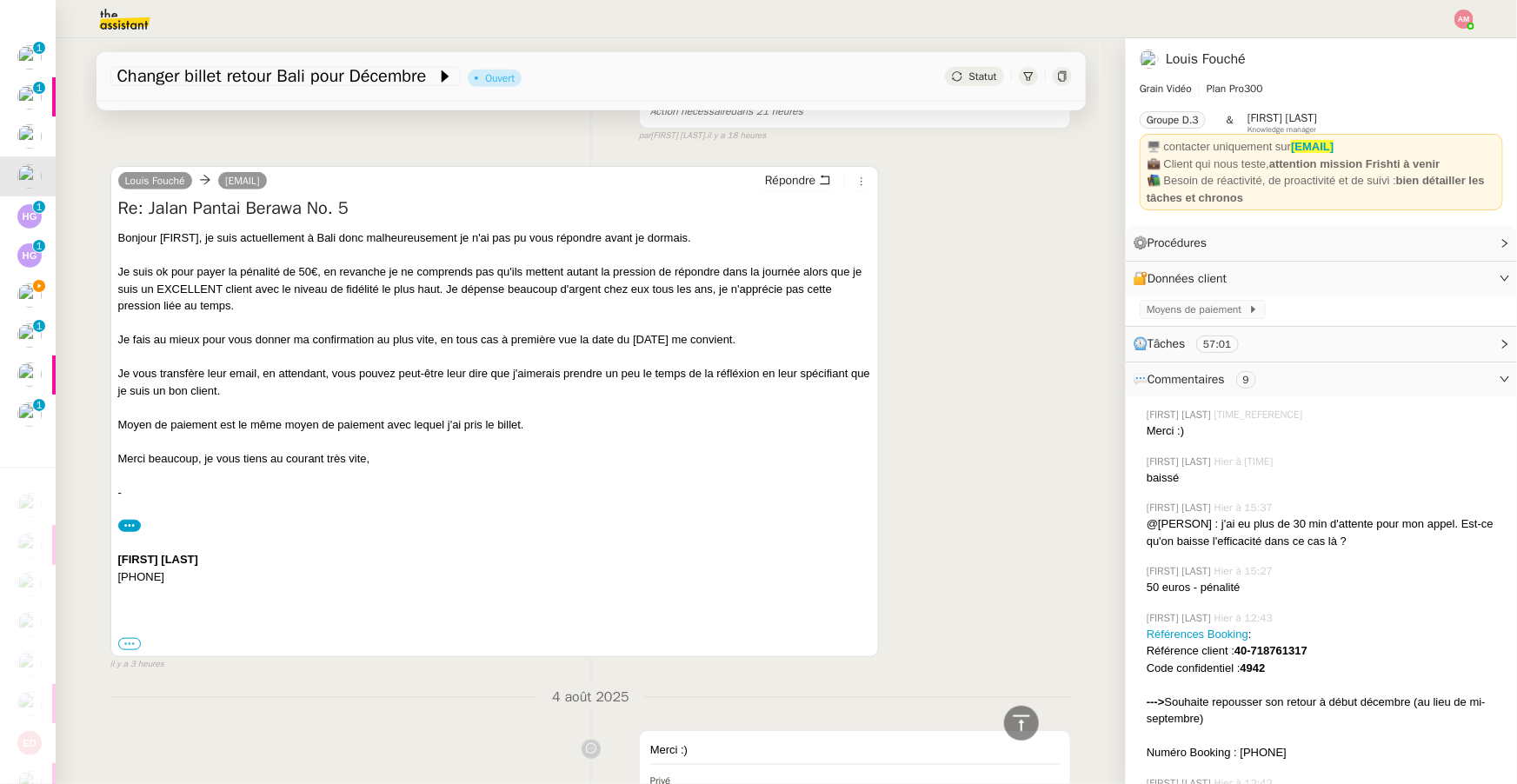 click on "•••" at bounding box center [130, 644] 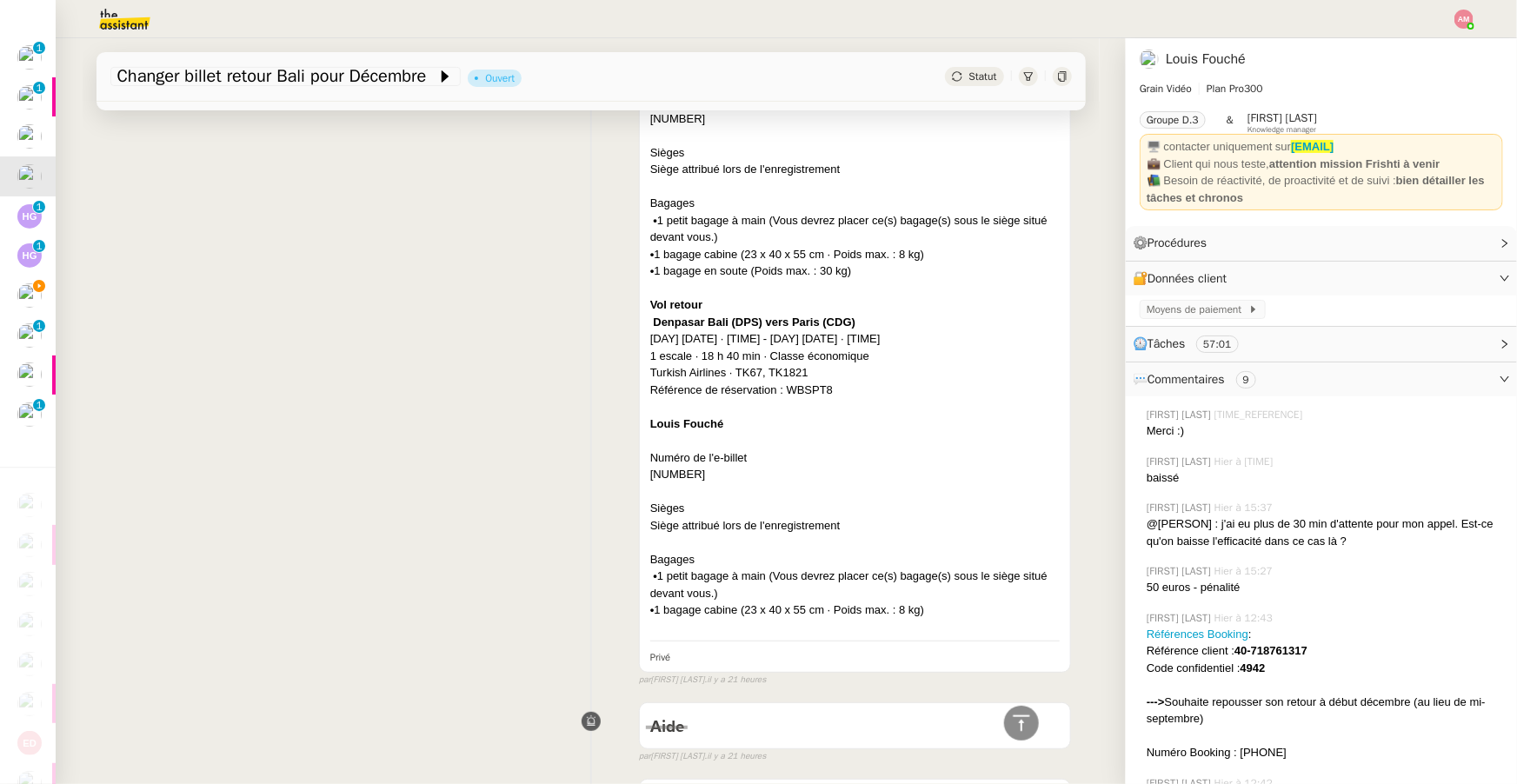 scroll, scrollTop: 2164, scrollLeft: 0, axis: vertical 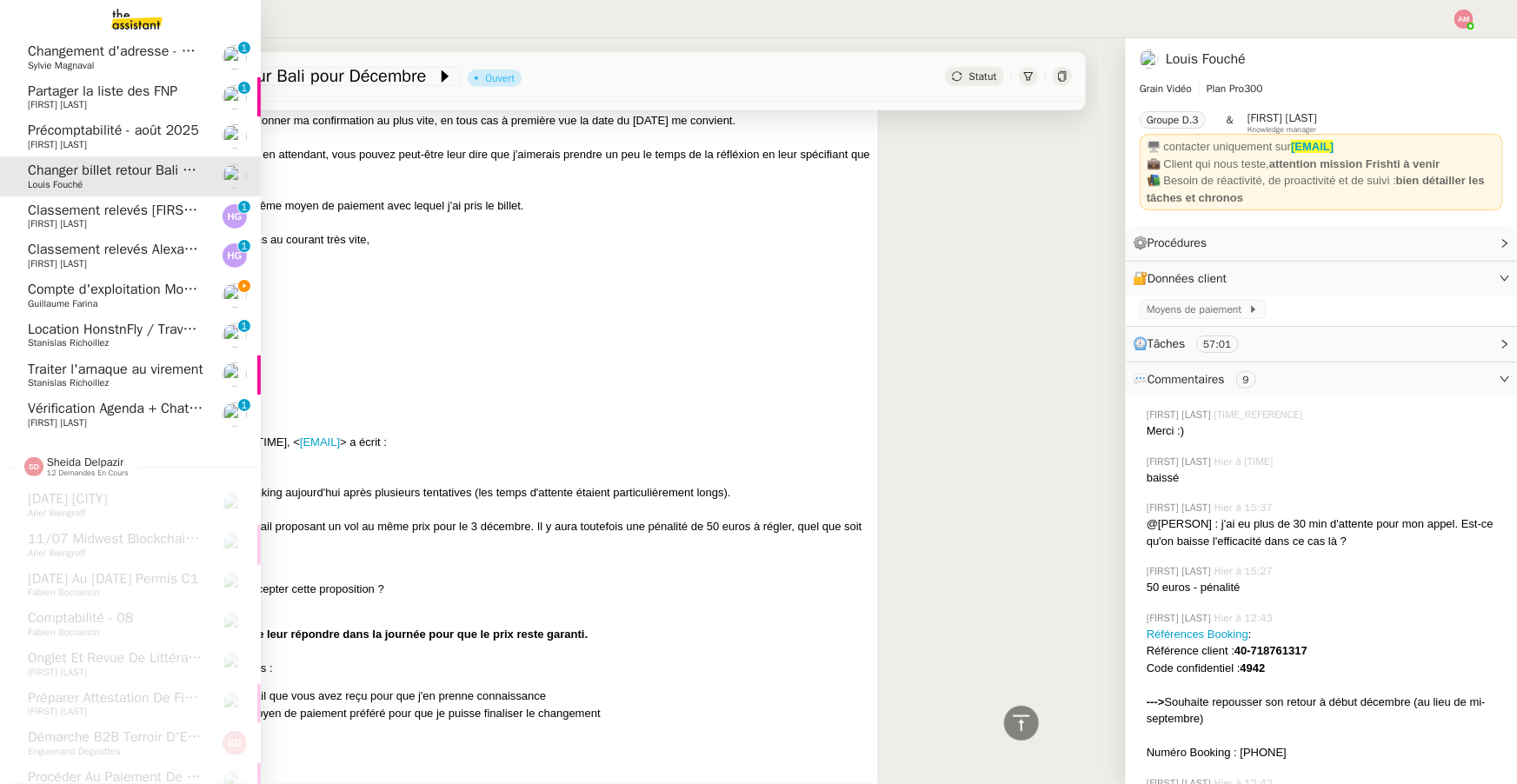 click on "Compte d'exploitation Moun Pro - mardi 5 août 2025" 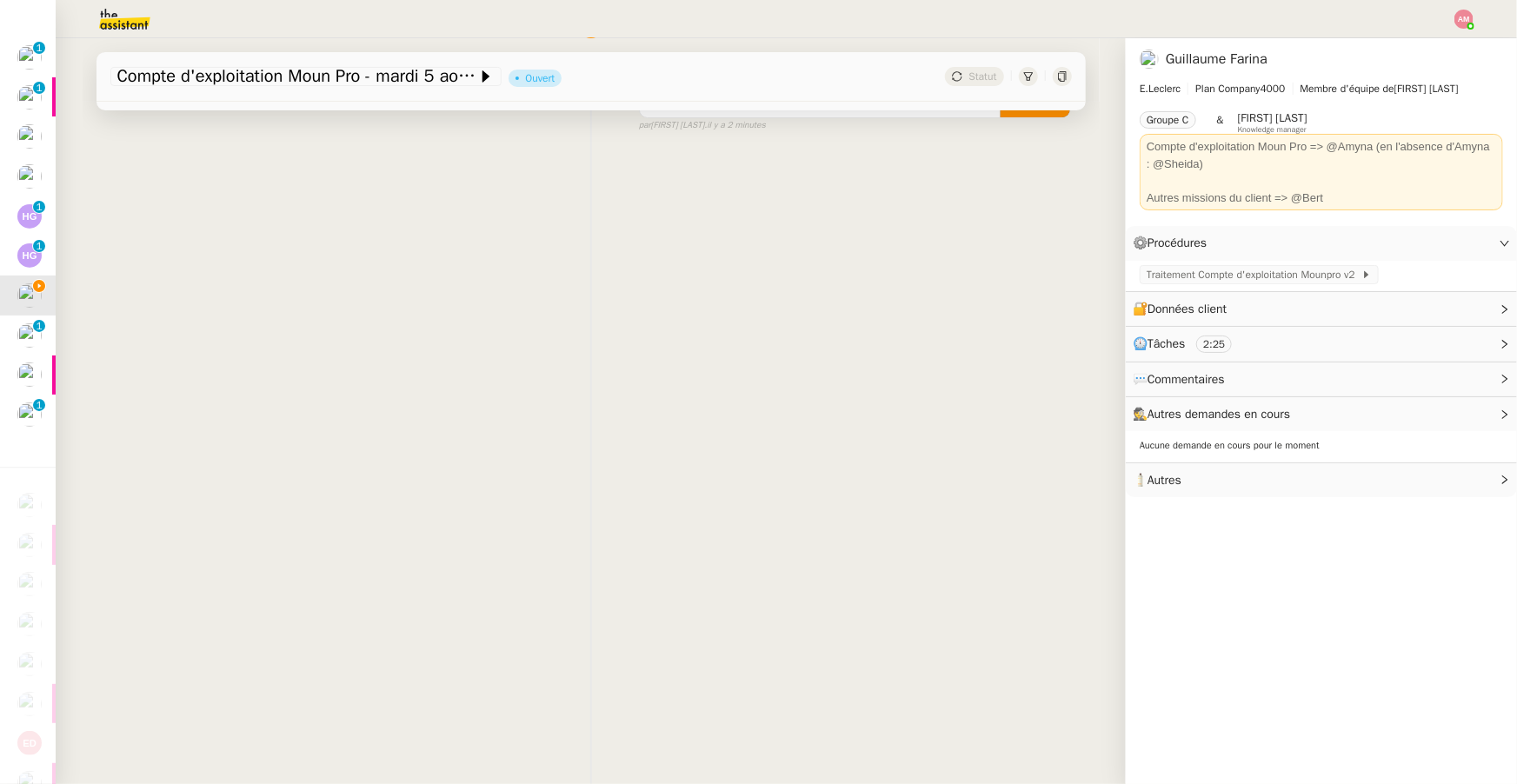 scroll, scrollTop: 0, scrollLeft: 0, axis: both 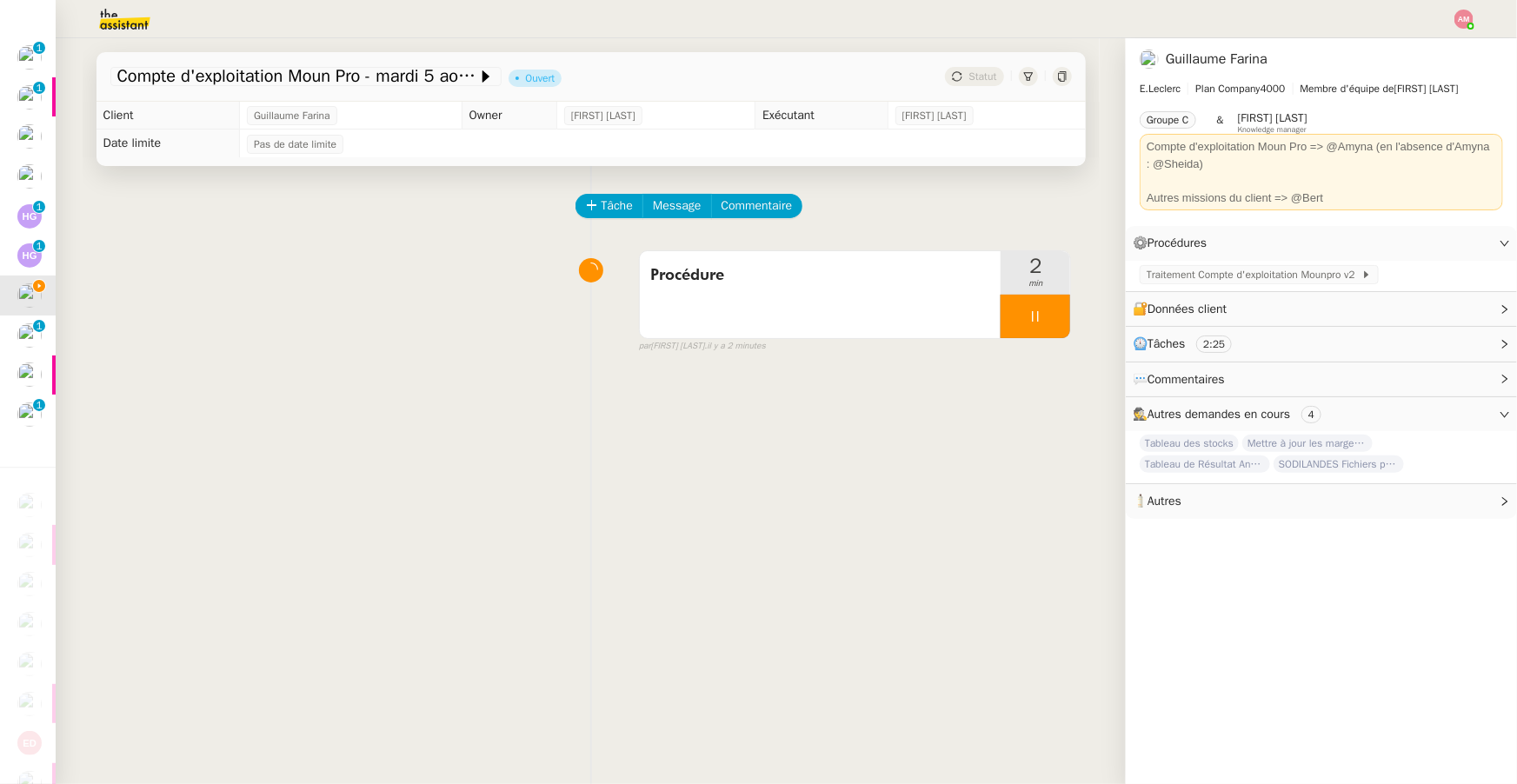 click on "par   [FIRST] [LAST]  il y a [TIME]" at bounding box center (855, 346) 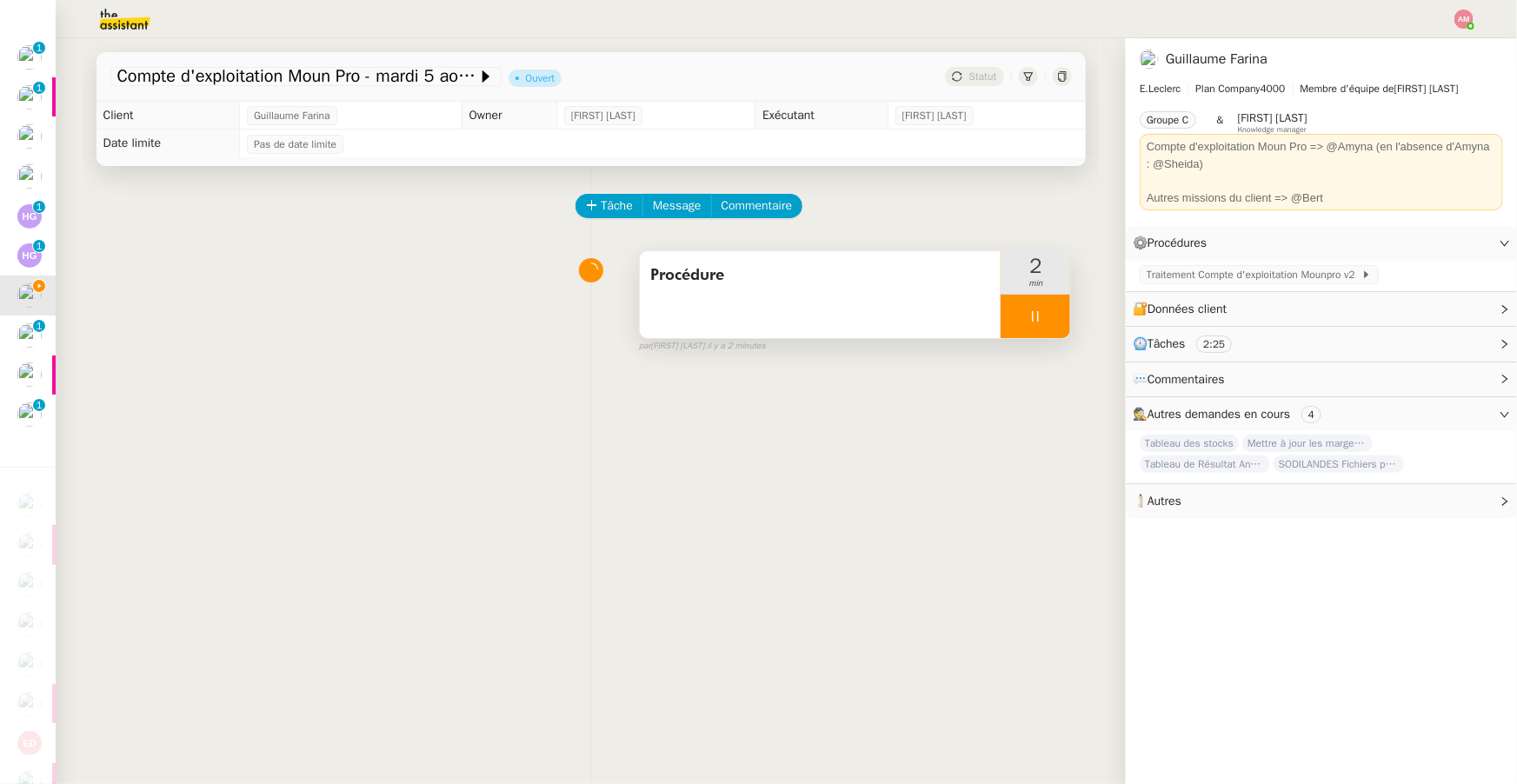 click on "Procédure" at bounding box center (821, 295) 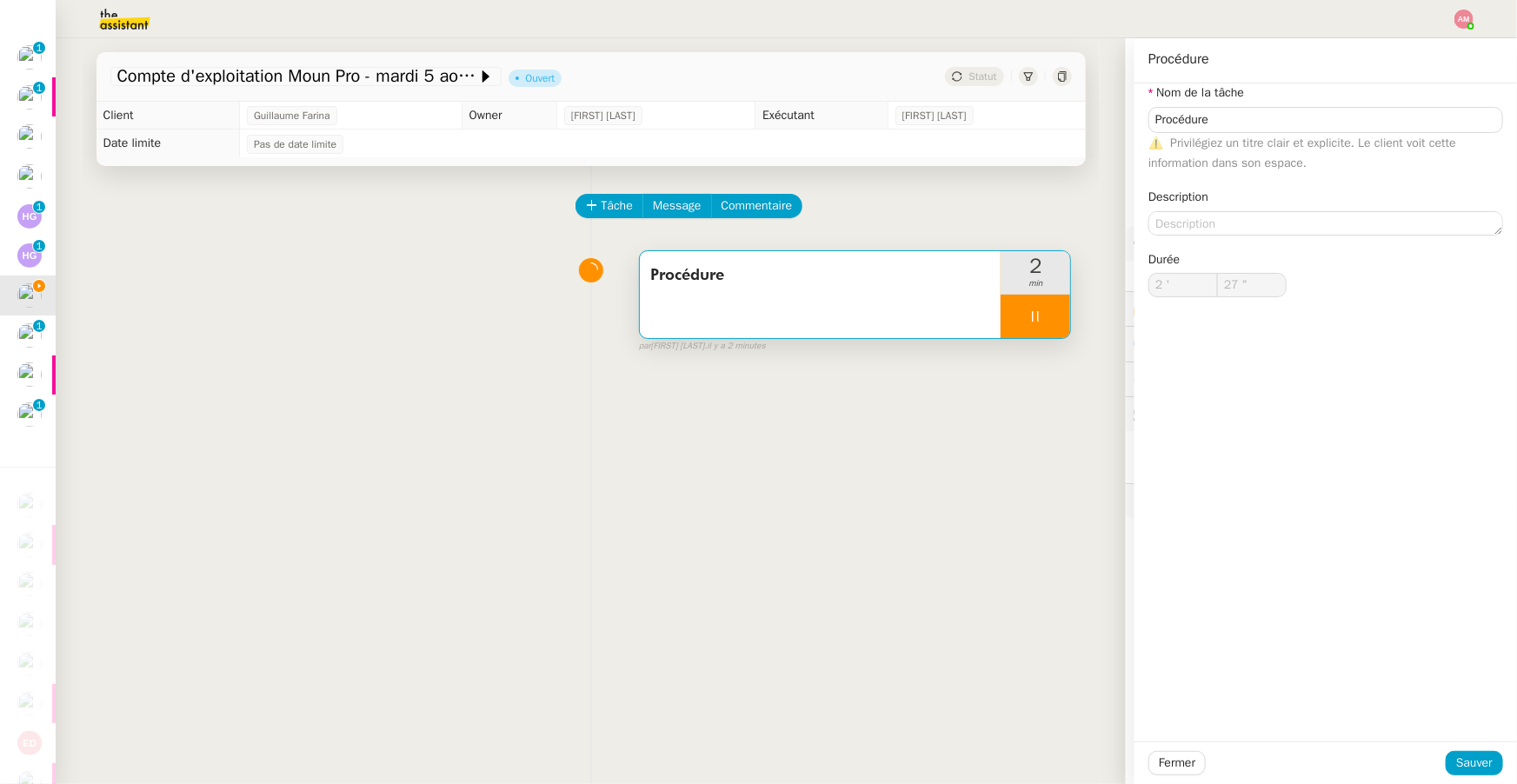 type on "28 "" 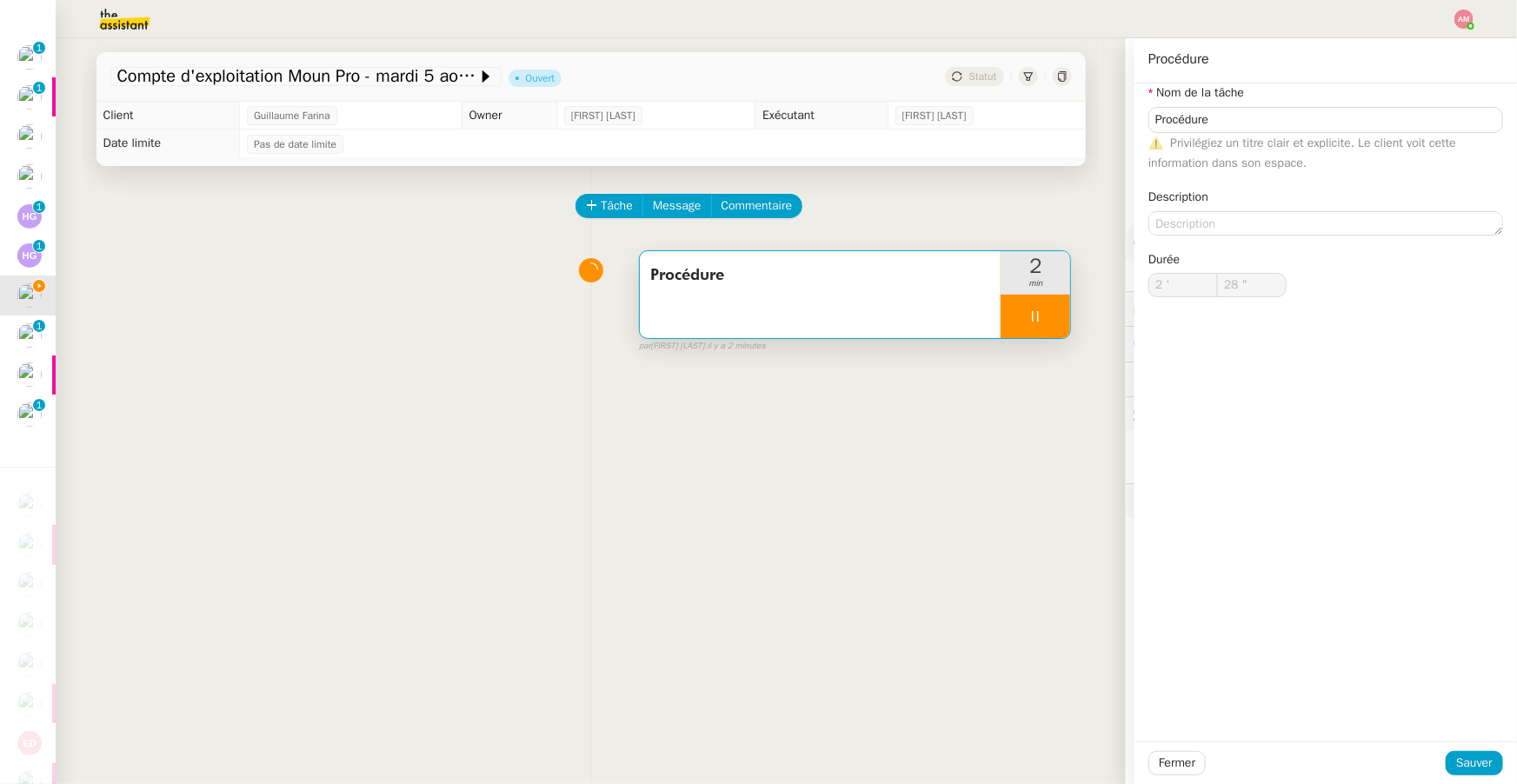 click on "Tâche Message Commentaire Veuillez patienter une erreur s'est produite 👌👌👌 message envoyé ✌️✌️✌️ Veuillez d'abord attribuer un client Une erreur s'est produite, veuillez réessayer  Procédure     2 min false par   [FIRST] [LAST]   il y a 2 minutes 👌👌👌 message envoyé ✌️✌️✌️ une erreur s'est produite 👌👌👌 message envoyé ✌️✌️✌️ Votre message va être revu ✌️✌️✌️ une erreur s'est produite La taille des fichiers doit être de 10Mb au maximum." 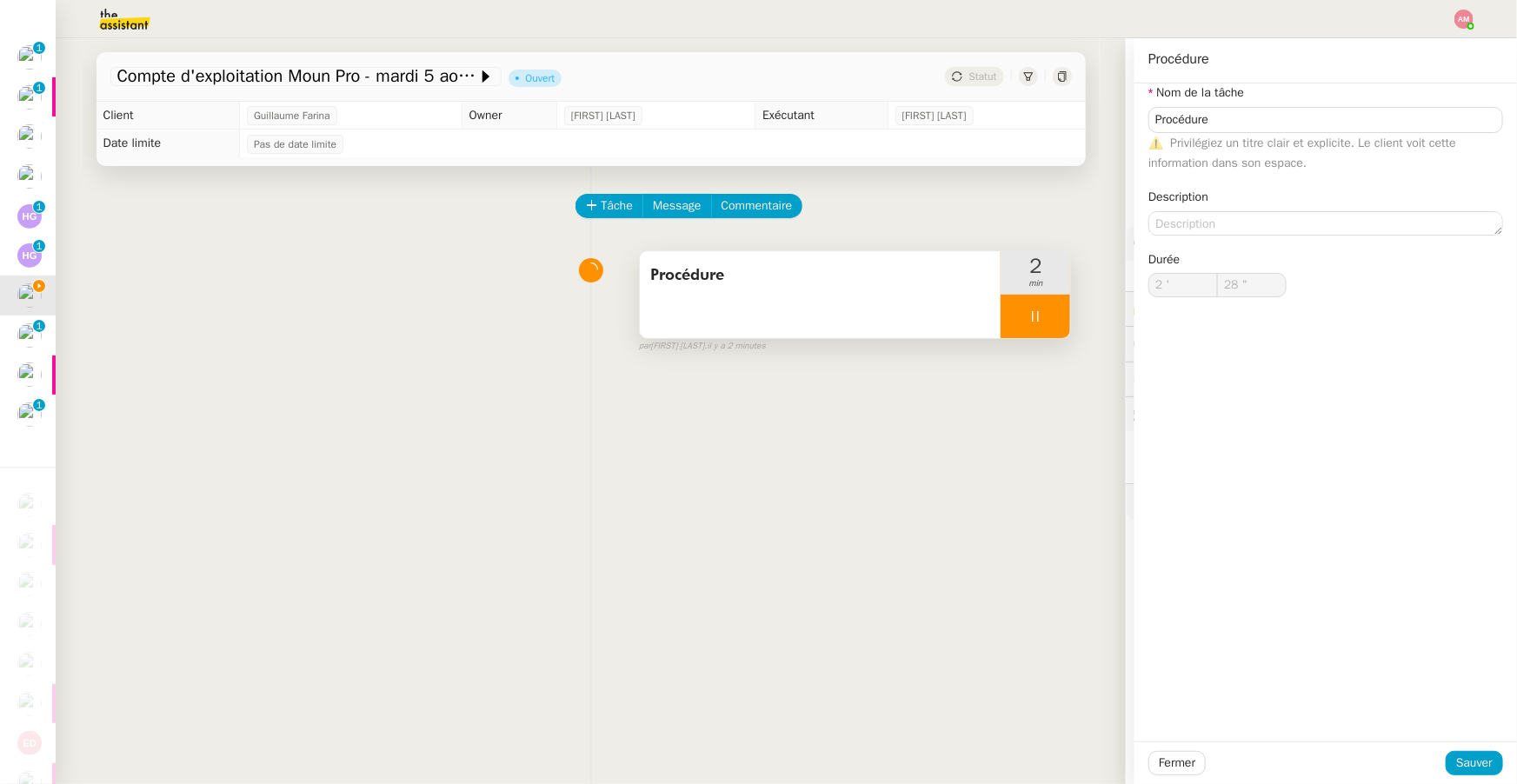 click at bounding box center [1035, 316] 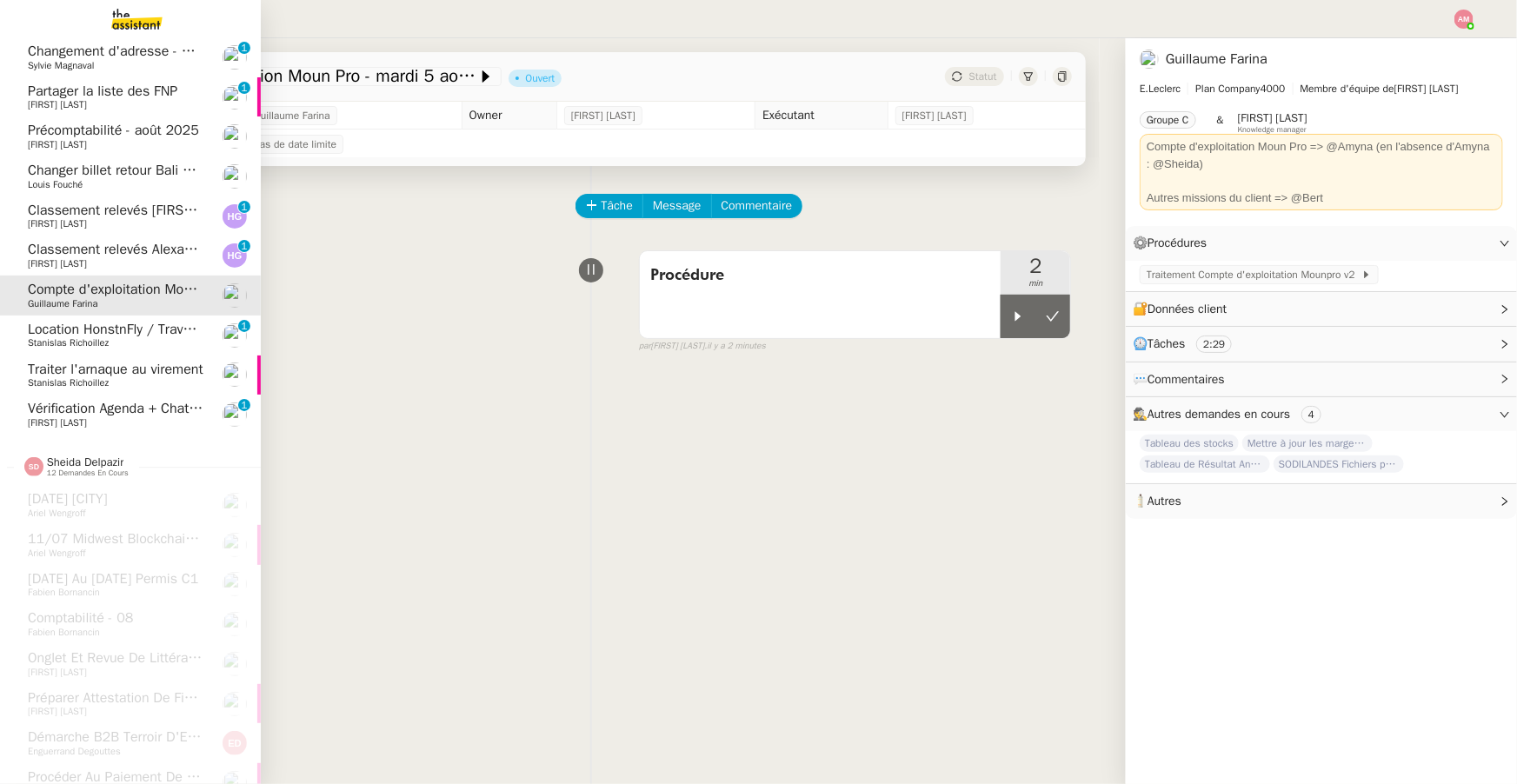 click on "Classement relevés [FIRST] [LAST] - [DATE]    [FIRST] [LAST]     0   1   2   3   4   5   6   7   8   9" 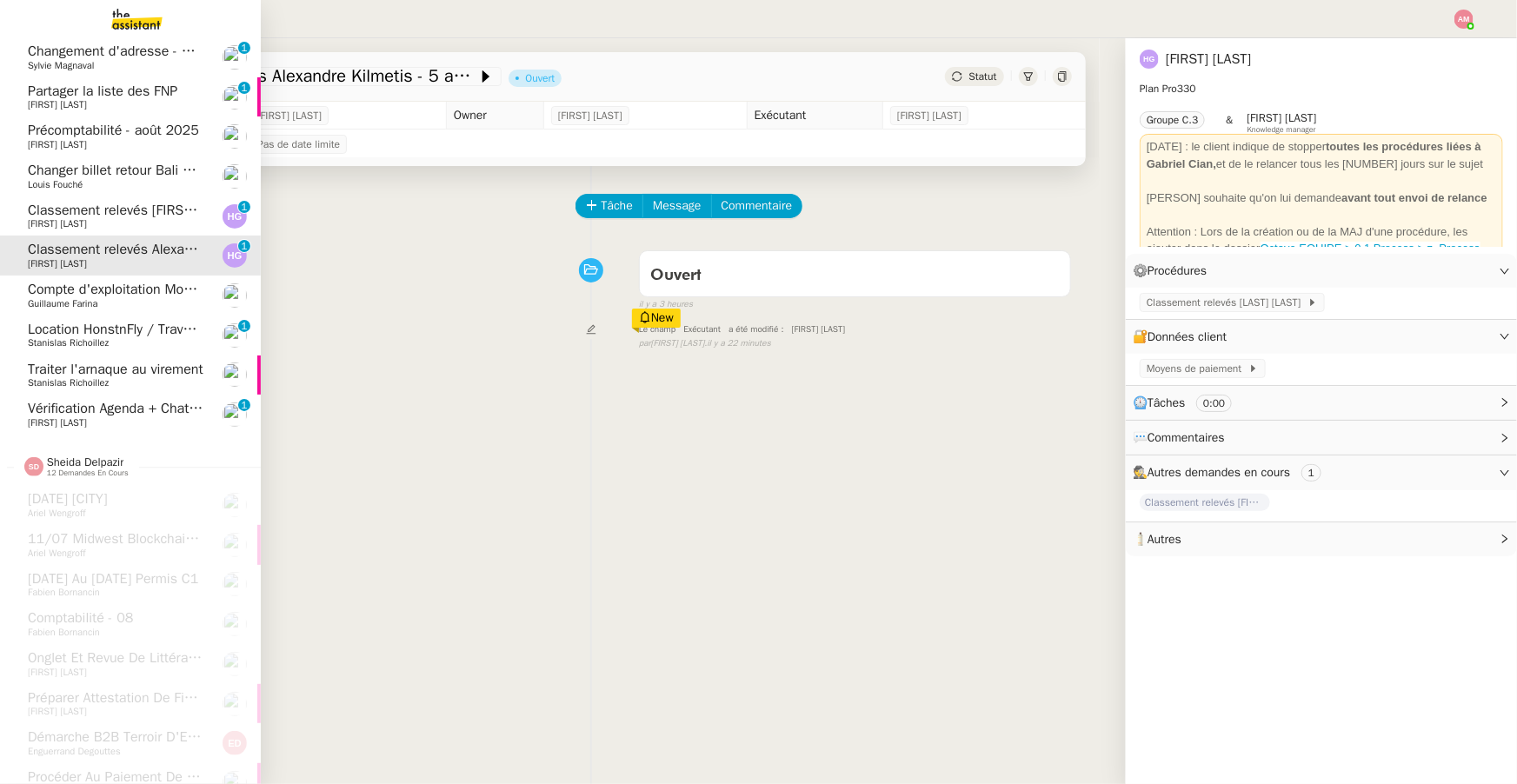 click on "Louis Fouché" 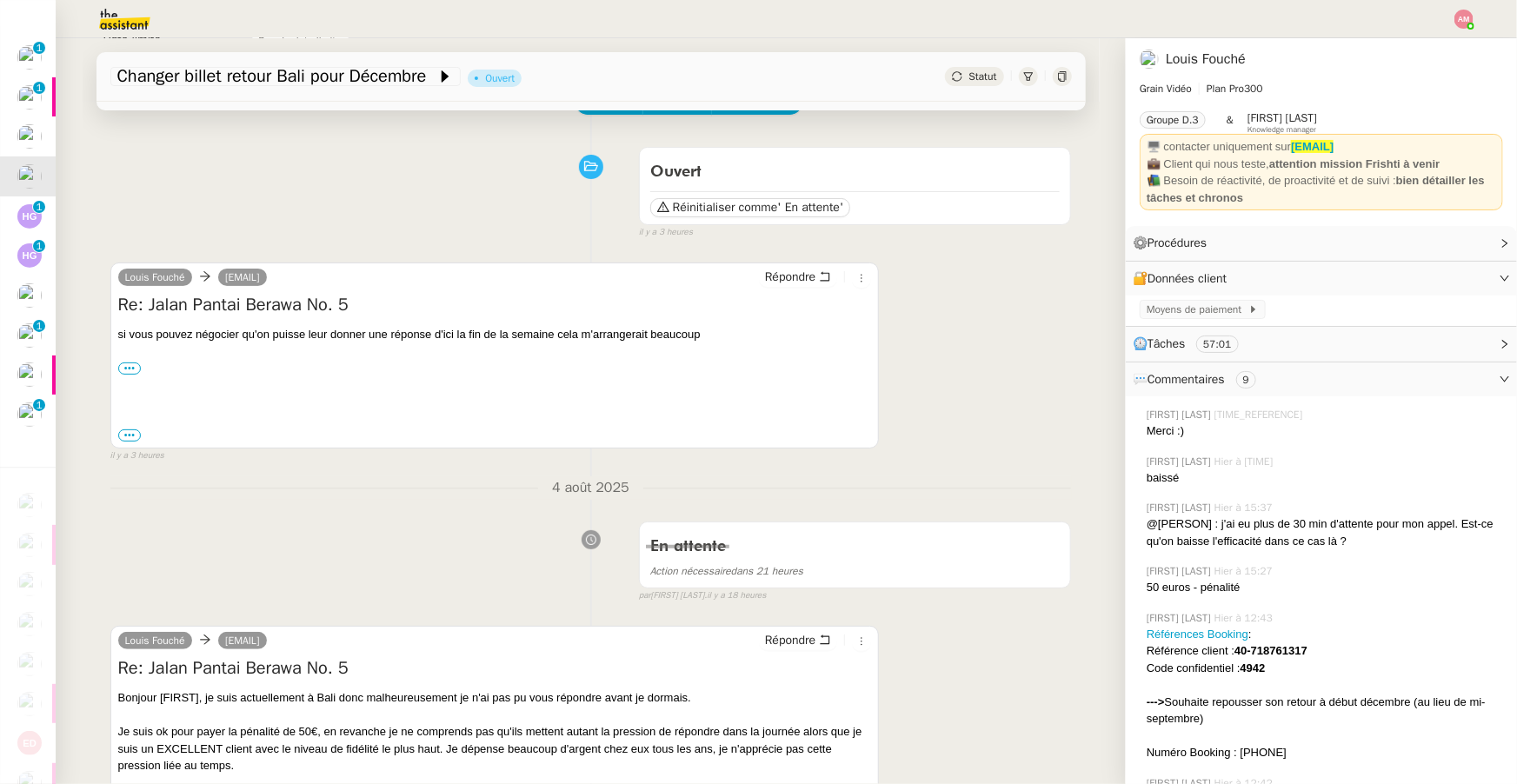 scroll, scrollTop: 0, scrollLeft: 0, axis: both 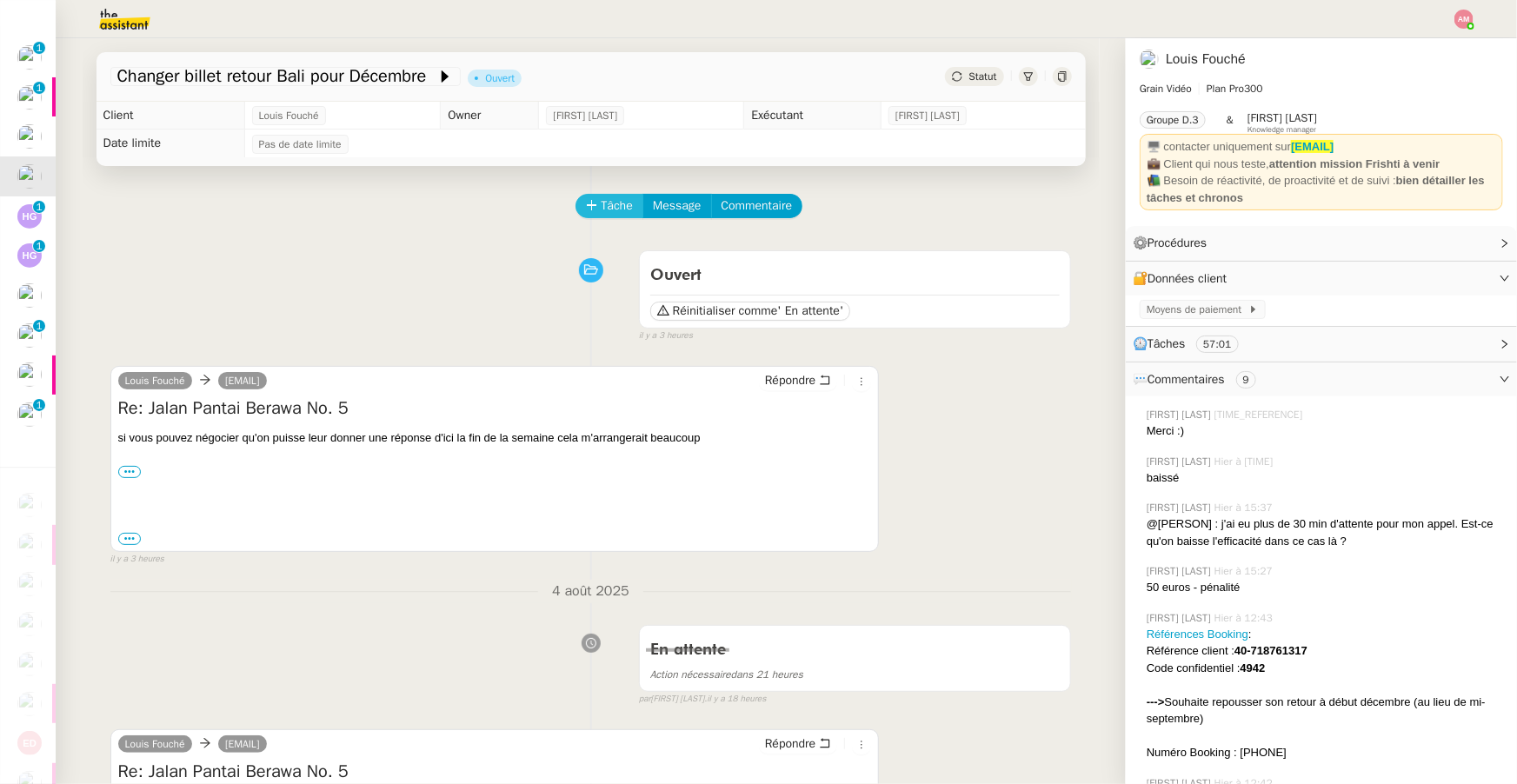 click on "Tâche" 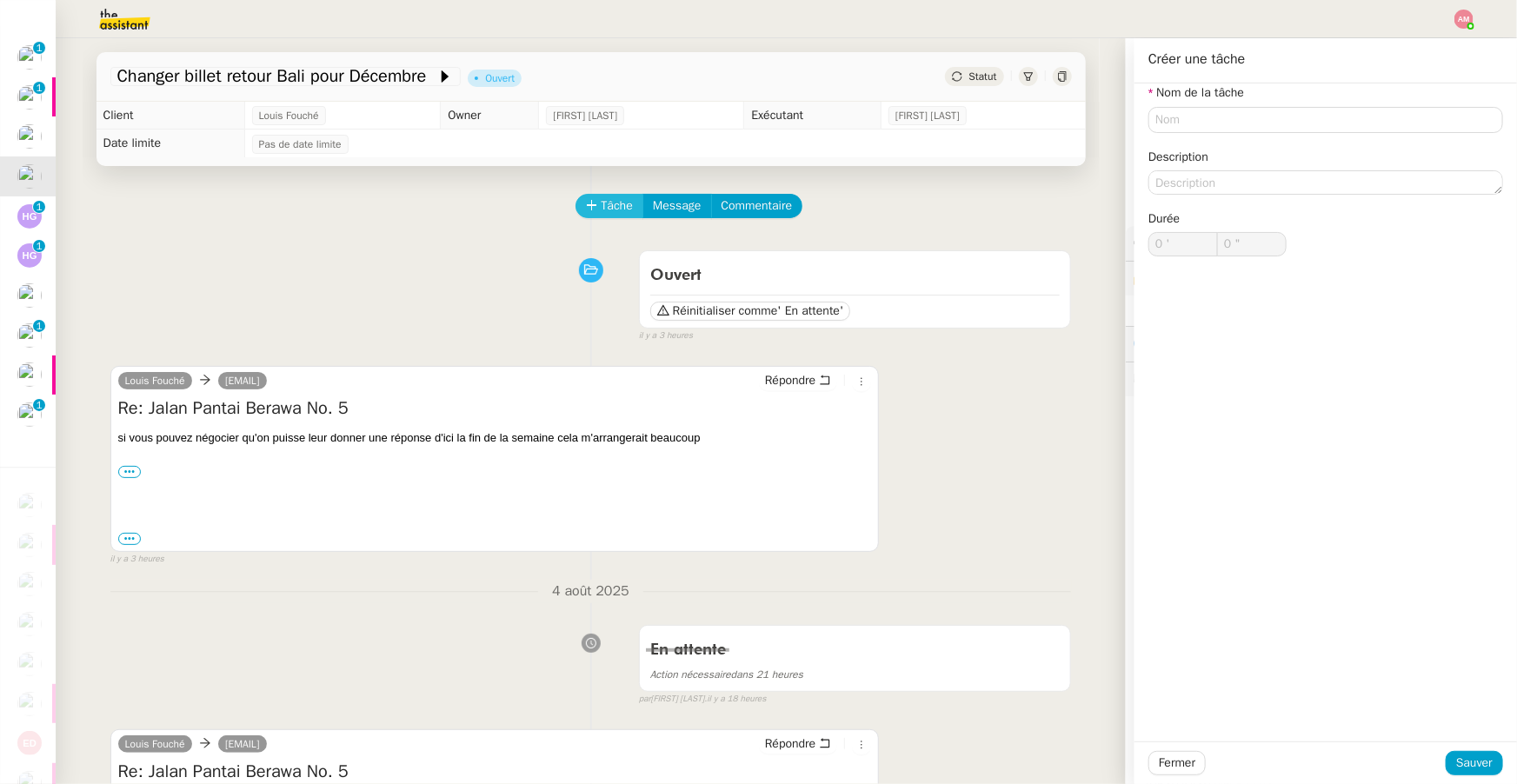 type 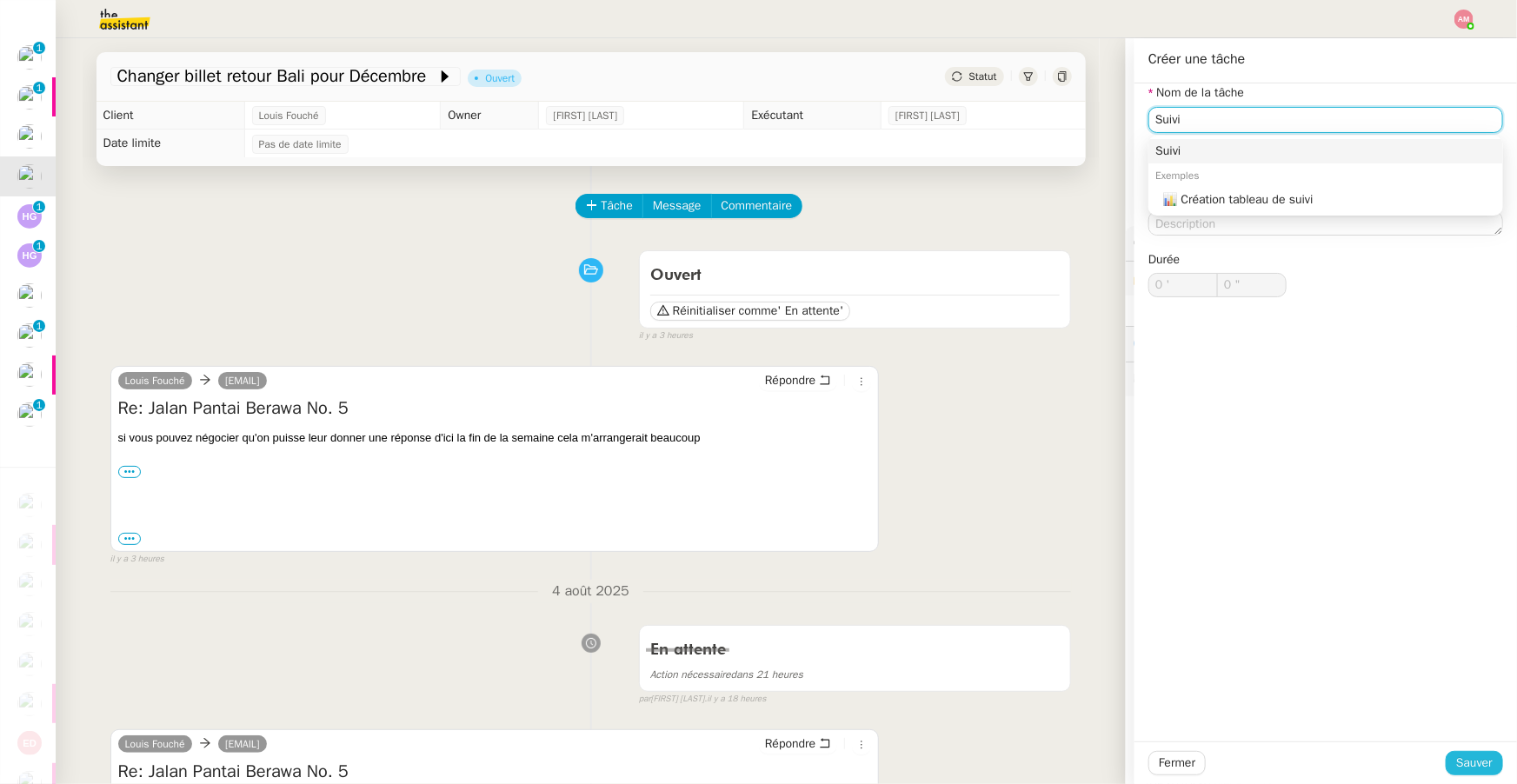 type on "Suivi" 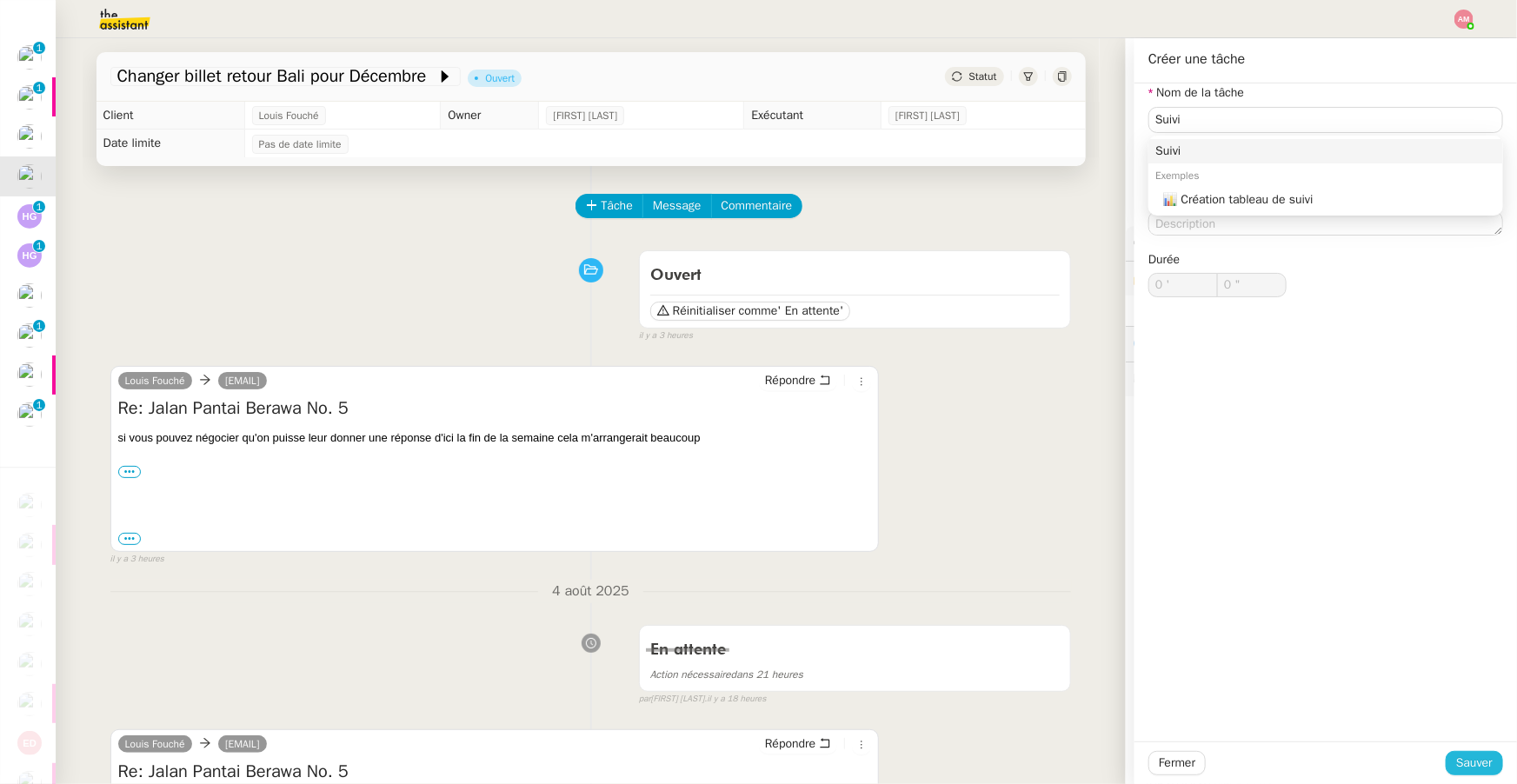 click on "Sauver" 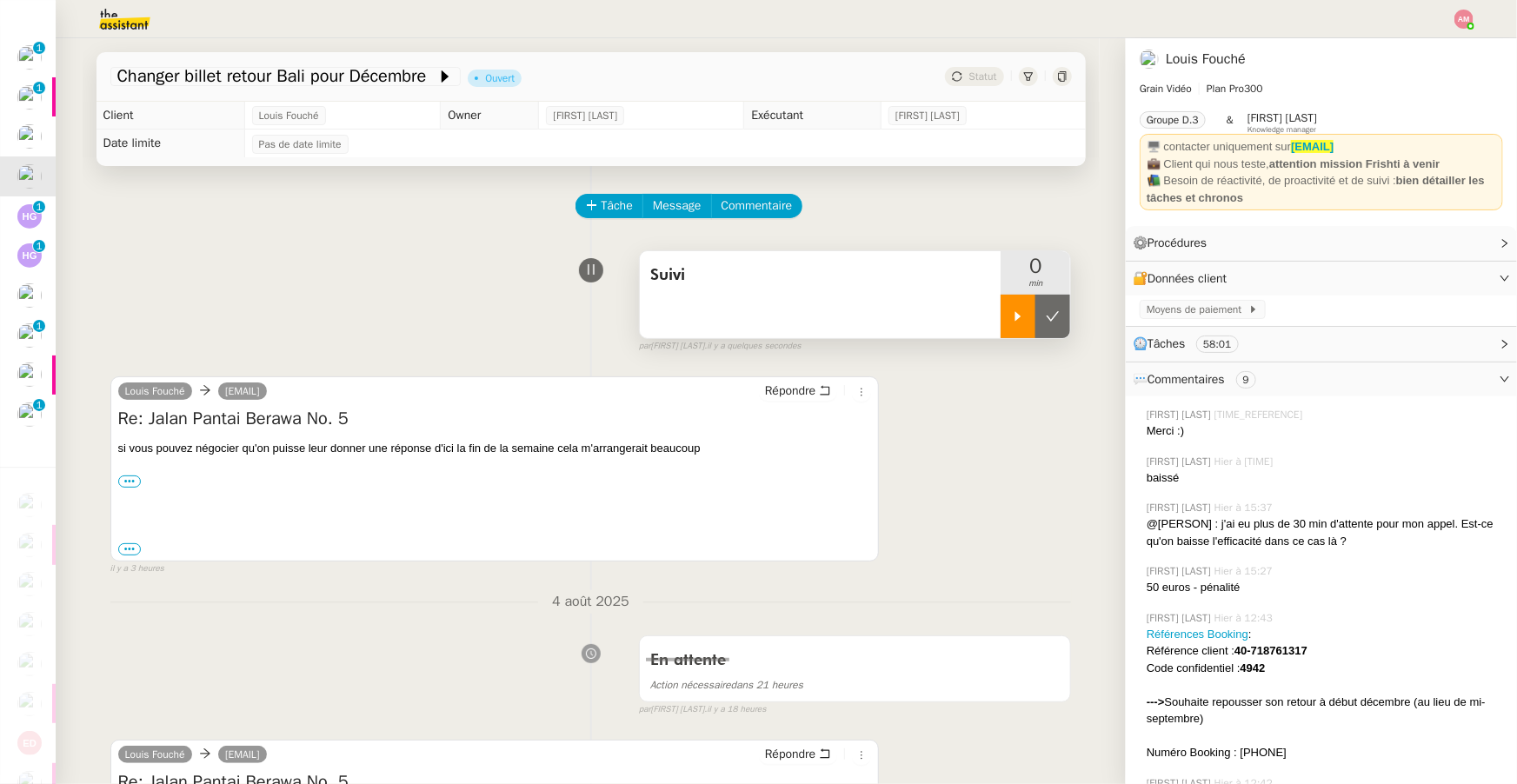 click 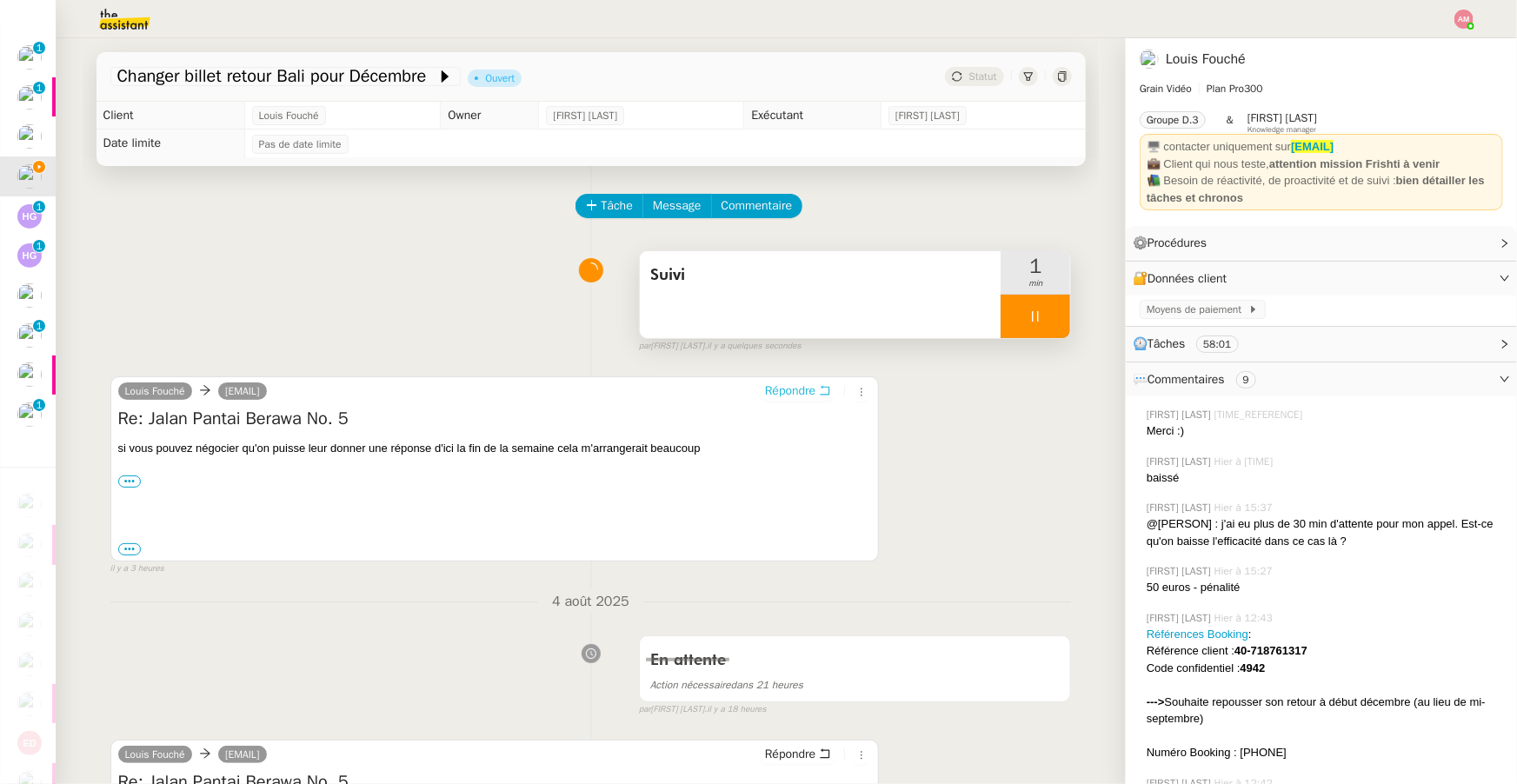 click on "Répondre" at bounding box center (790, 391) 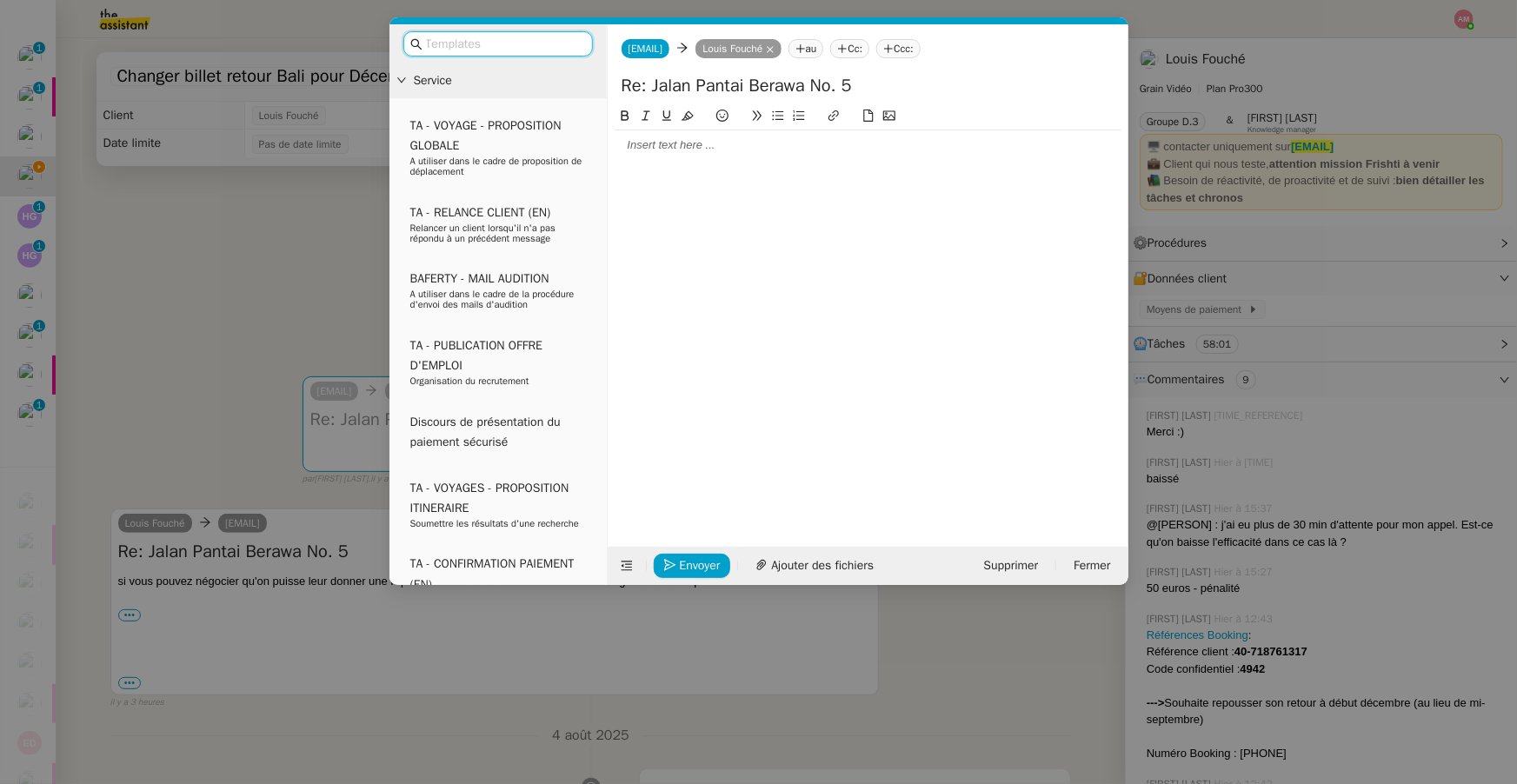 click on "Service TA - VOYAGE - PROPOSITION GLOBALE    A utiliser dans le cadre de proposition de déplacement TA - RELANCE CLIENT (EN)    Relancer un client lorsqu'il n'a pas répondu à un précédent message BAFERTY - MAIL AUDITION    A utiliser dans le cadre de la procédure d'envoi des mails d'audition TA - PUBLICATION OFFRE D'EMPLOI     Organisation du recrutement Discours de présentation du paiement sécurisé    TA - VOYAGES - PROPOSITION ITINERAIRE    Soumettre les résultats d'une recherche TA - CONFIRMATION PAIEMENT (EN)    Confirmer avec le client de modèle de transaction - Attention Plan Pro nécessaire. TA - COURRIER EXPEDIE (recommandé)    A utiliser dans le cadre de l'envoi d'un courrier recommandé TA - PARTAGE DE CALENDRIER (EN)    A utiliser pour demander au client de partager son calendrier afin de faciliter l'accès et la gestion PSPI - Appel de fonds MJL    A utiliser dans le cadre de la procédure d'appel de fonds MJL TA - RELANCE CLIENT    TA - AR PROCEDURES        21 YIELD" at bounding box center (758, 392) 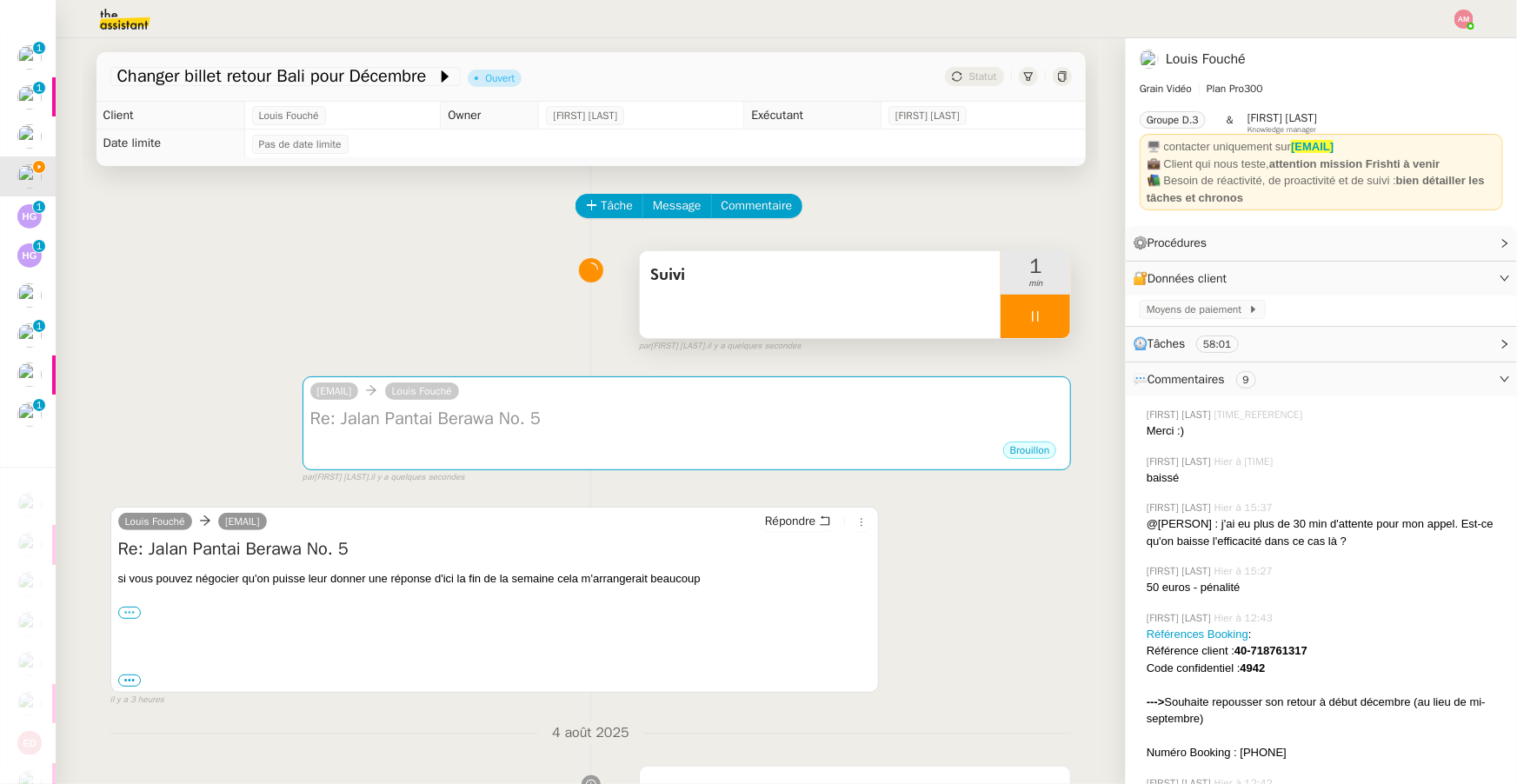 click on "•••" at bounding box center (130, 613) 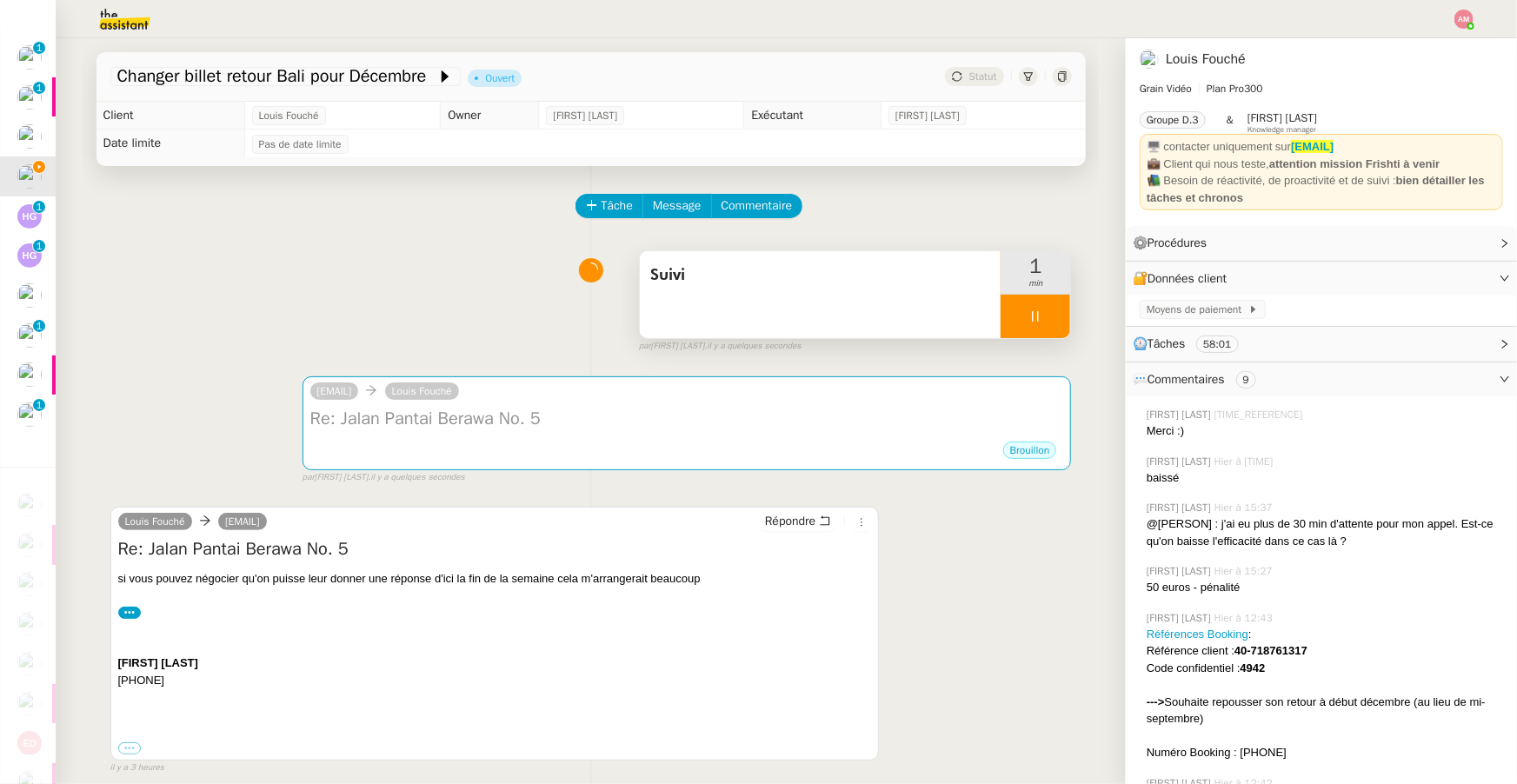 click on "•••" at bounding box center [130, 748] 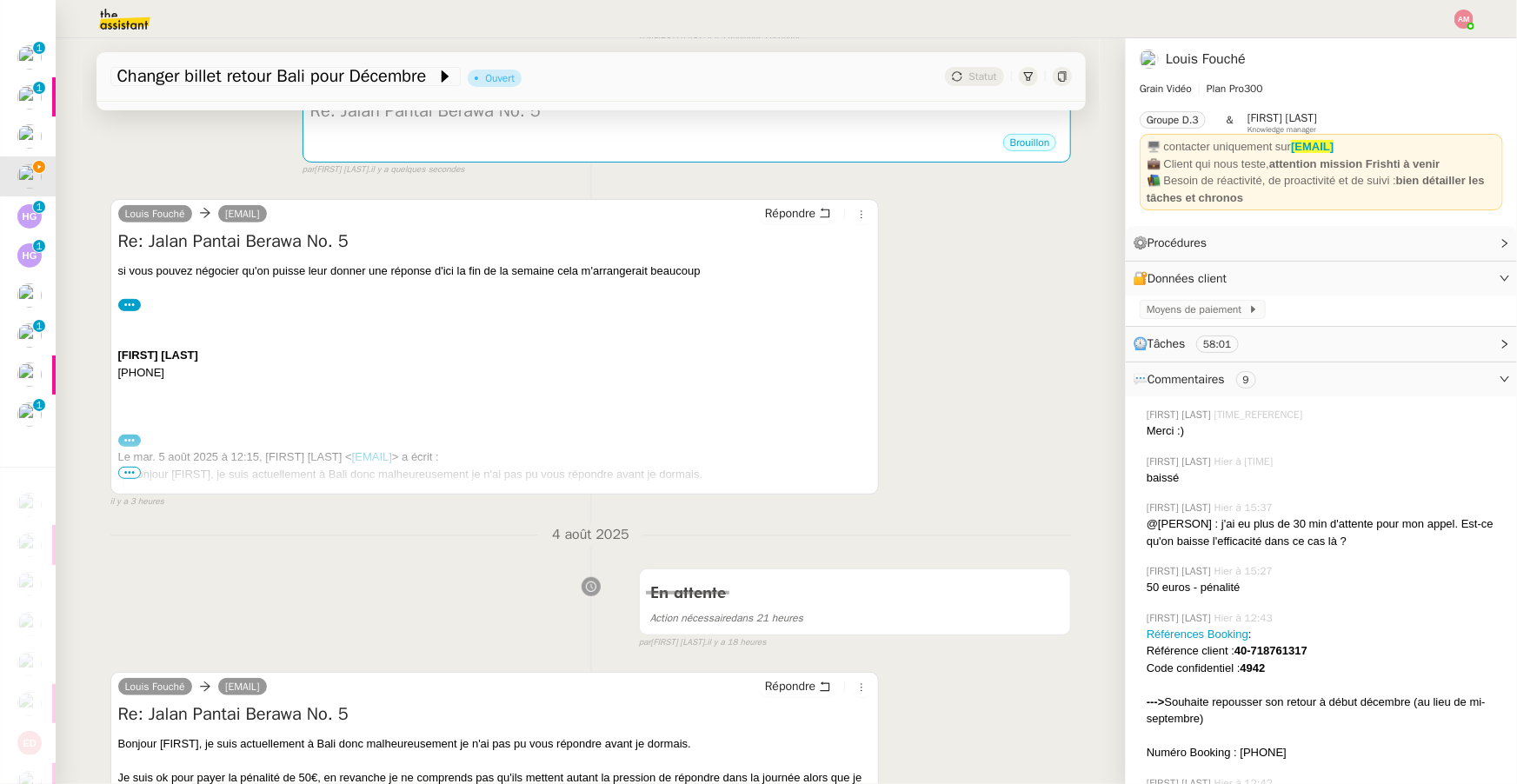 scroll, scrollTop: 309, scrollLeft: 0, axis: vertical 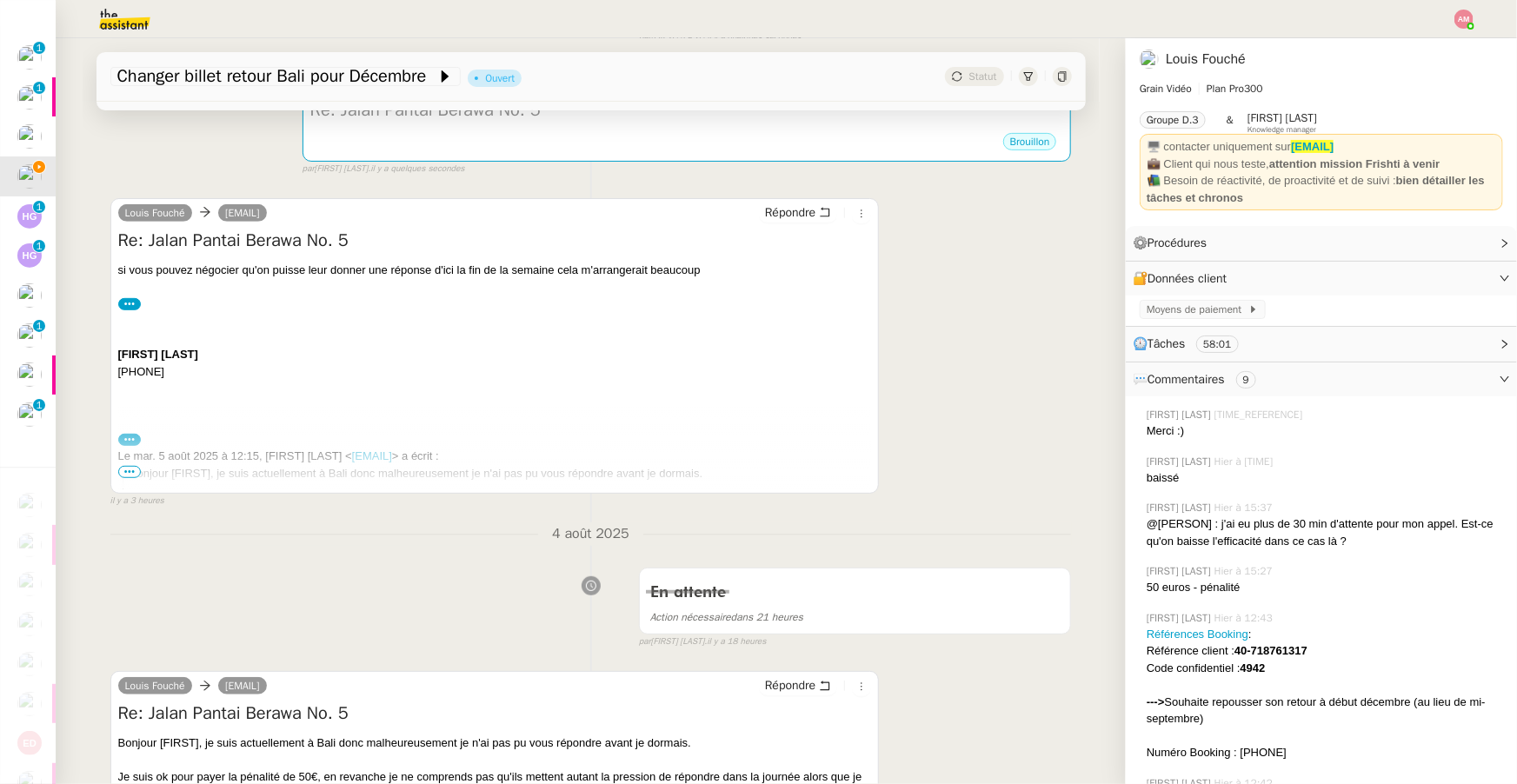 click on "•••" at bounding box center (130, 472) 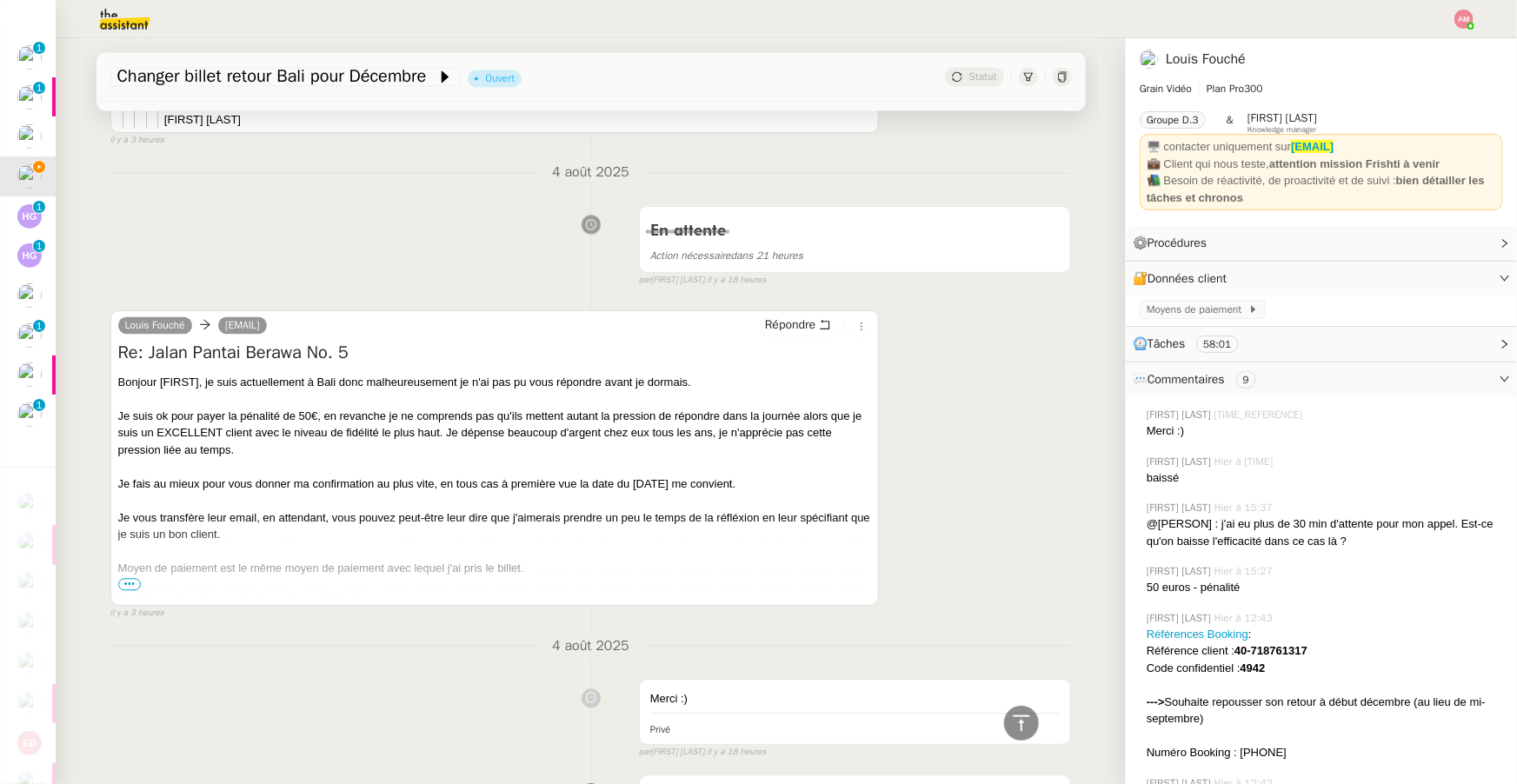 scroll, scrollTop: 2034, scrollLeft: 0, axis: vertical 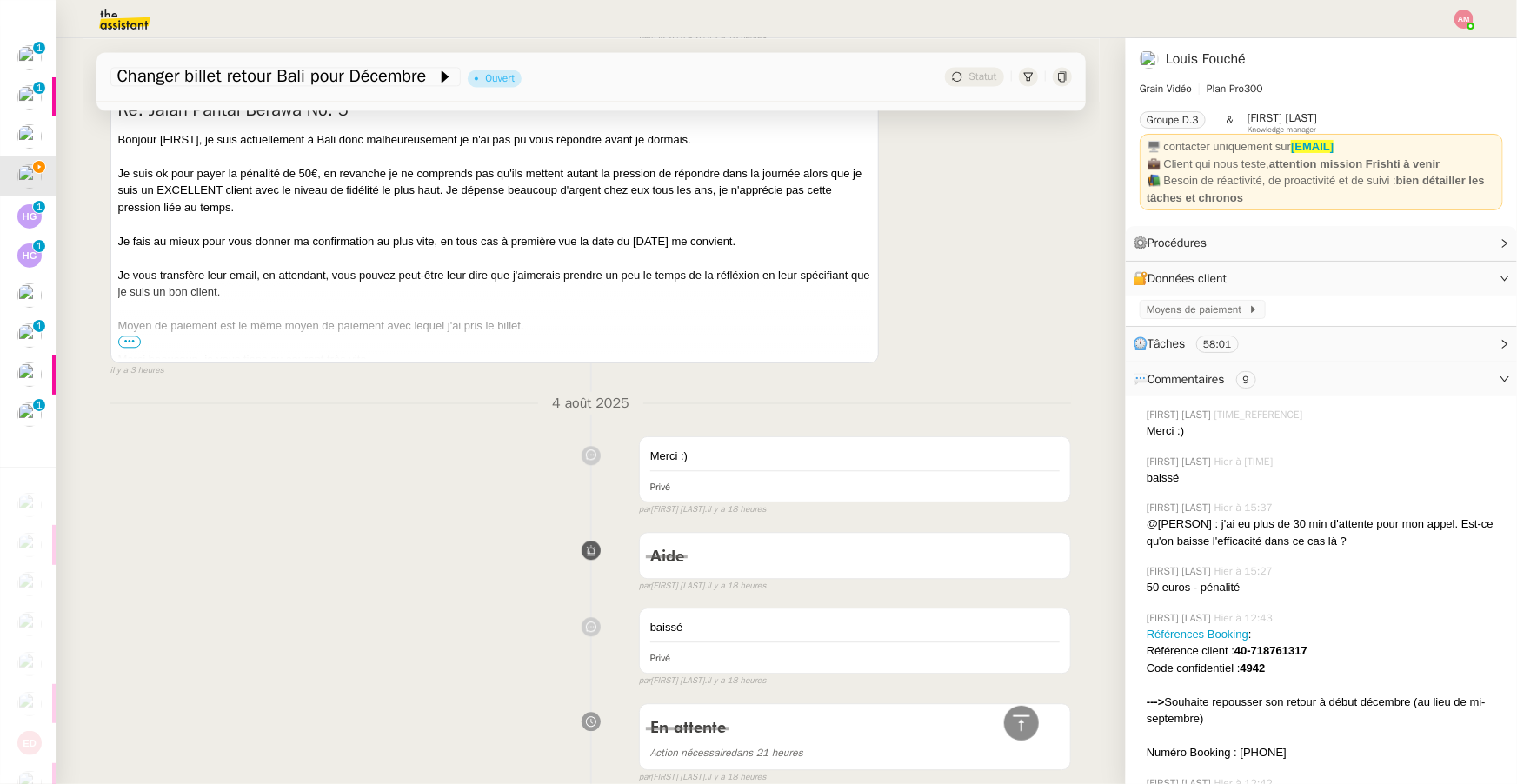 click on "•••" at bounding box center [130, 342] 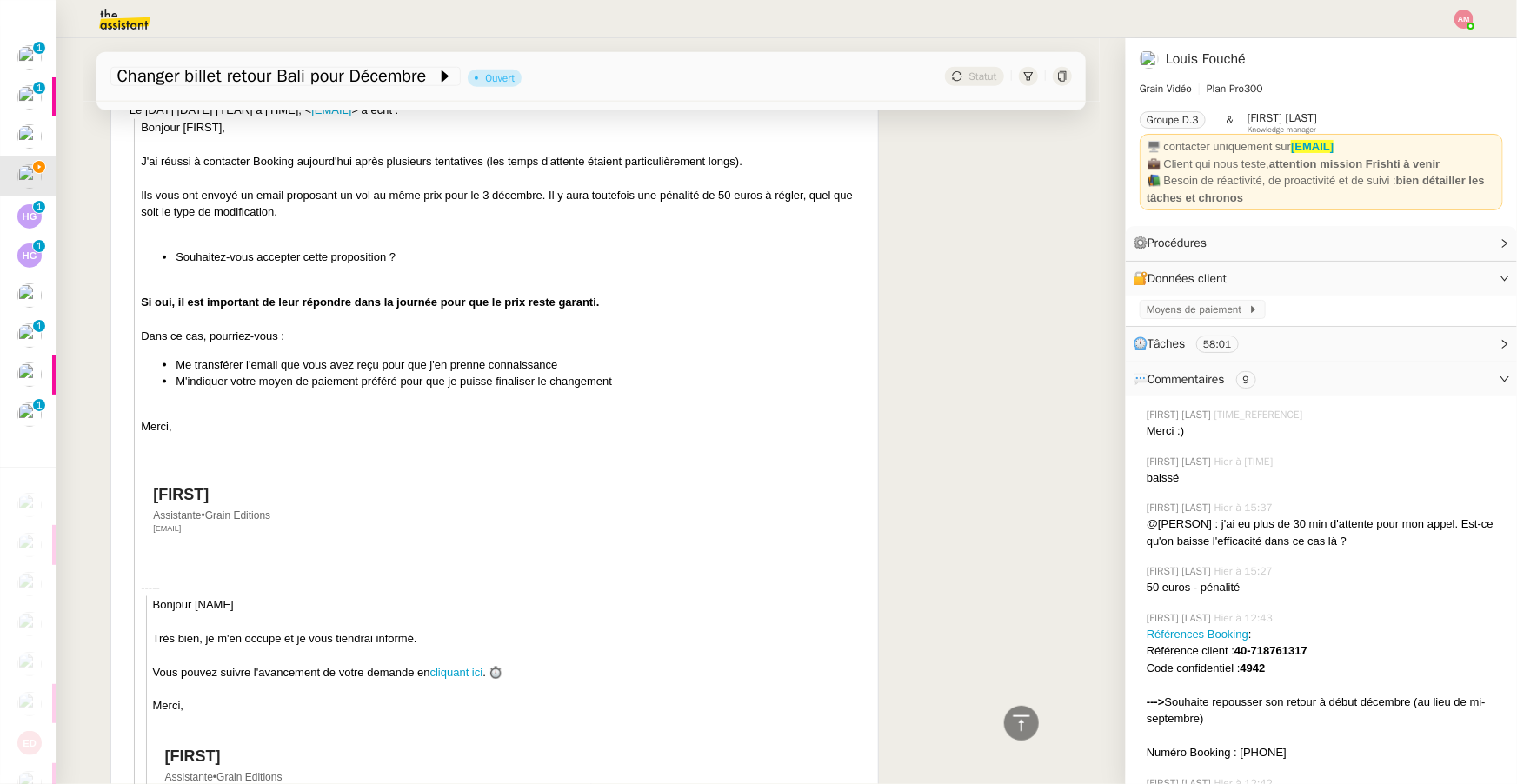 scroll, scrollTop: 0, scrollLeft: 0, axis: both 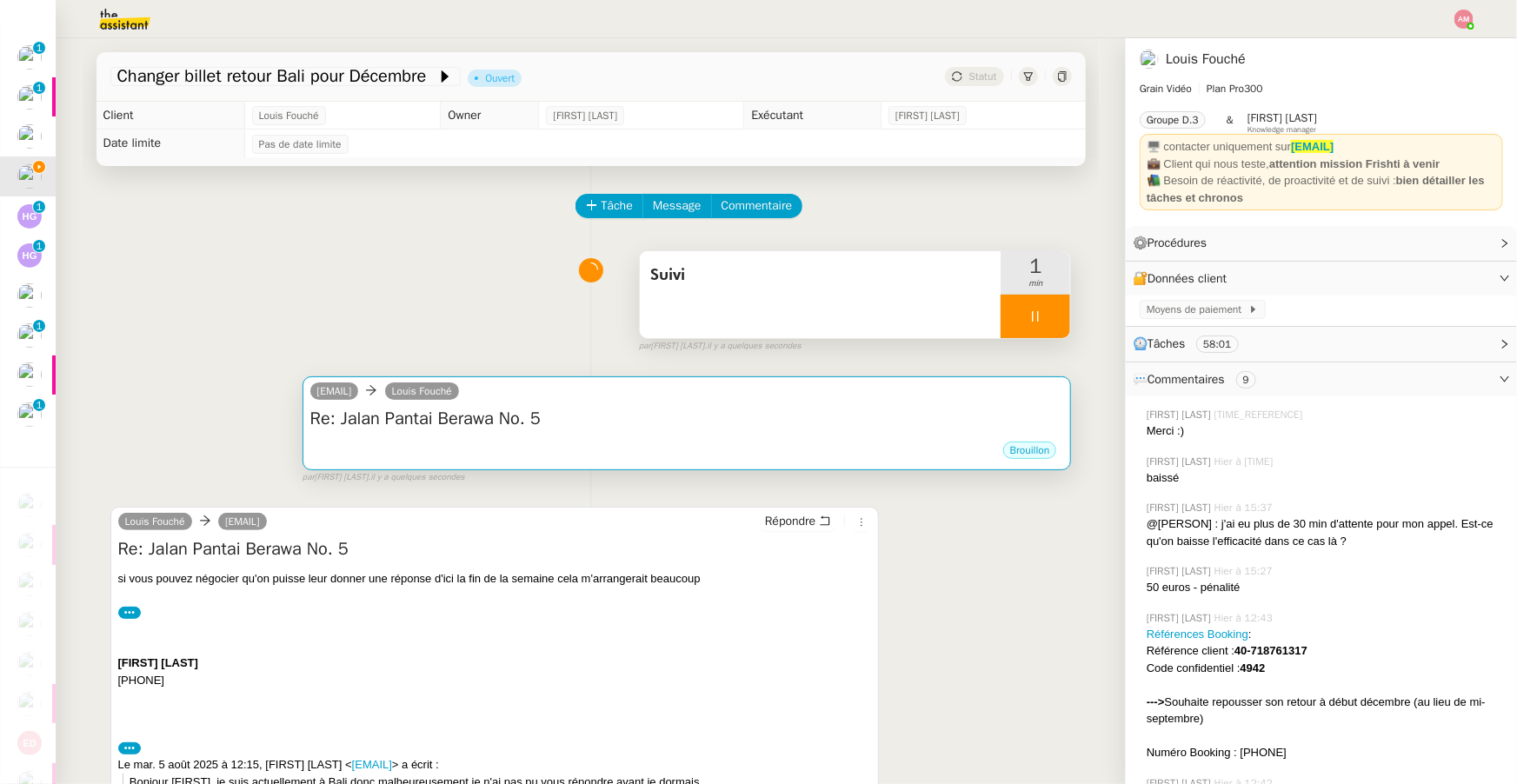 click on "Brouillon" at bounding box center (687, 453) 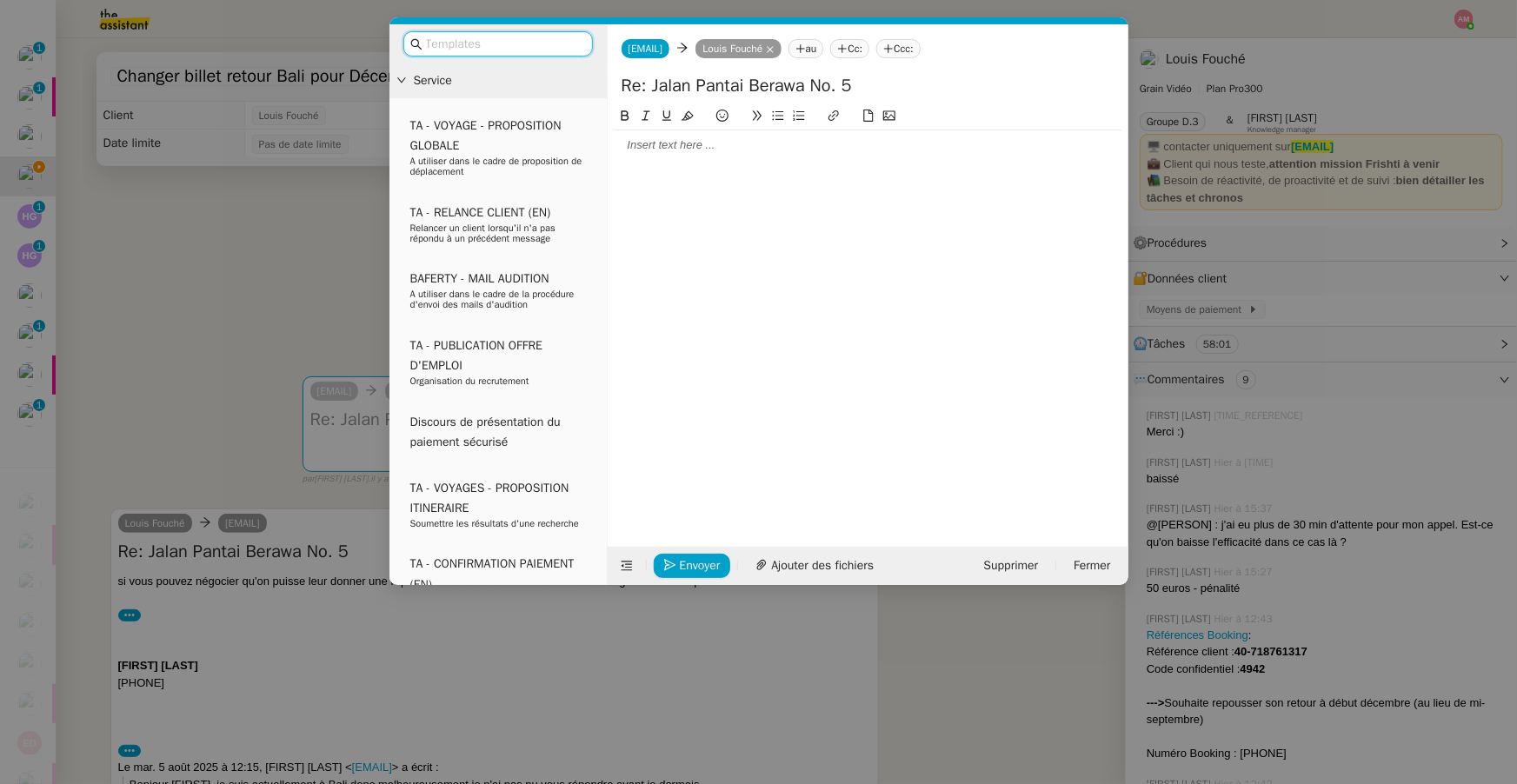 click 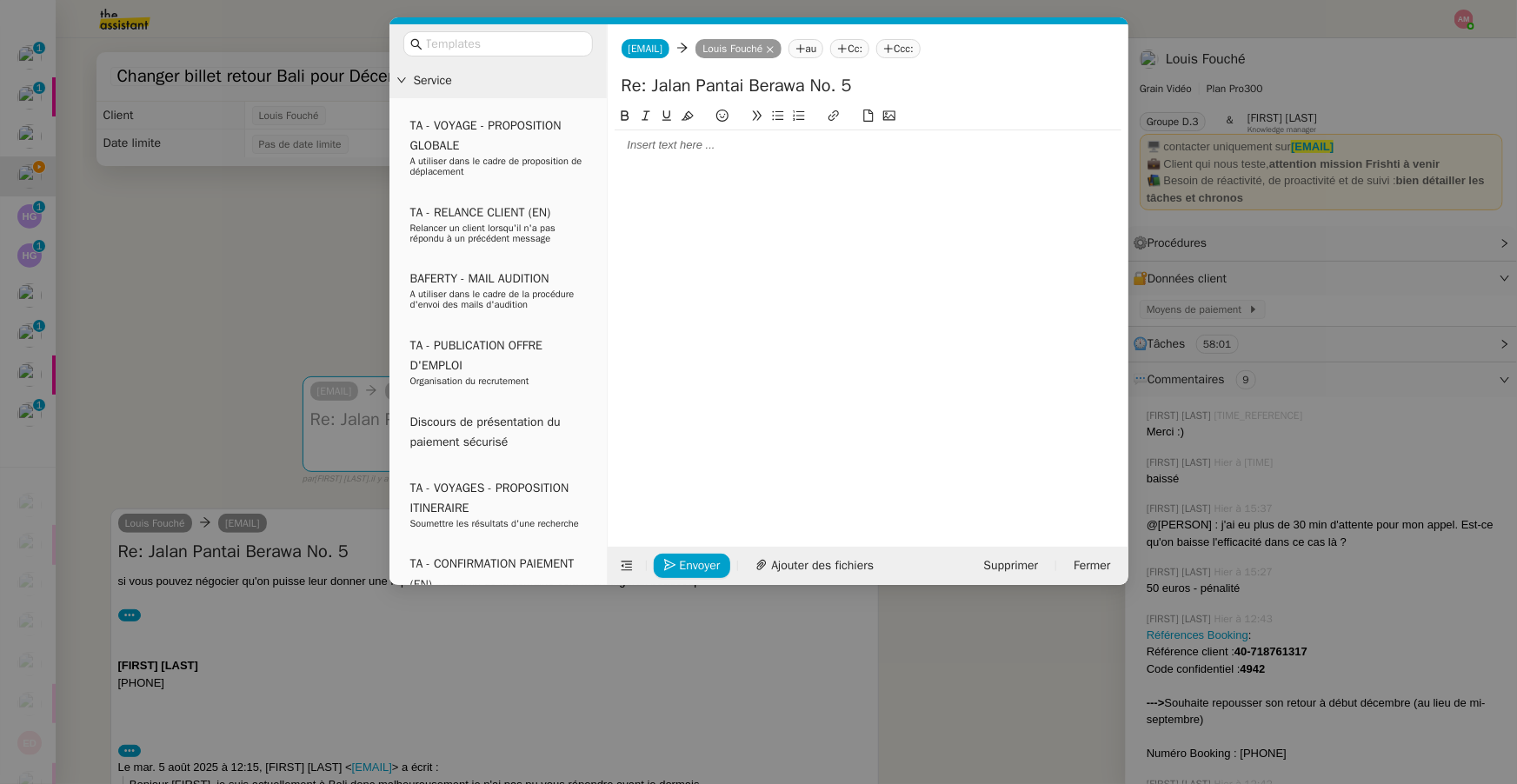 type 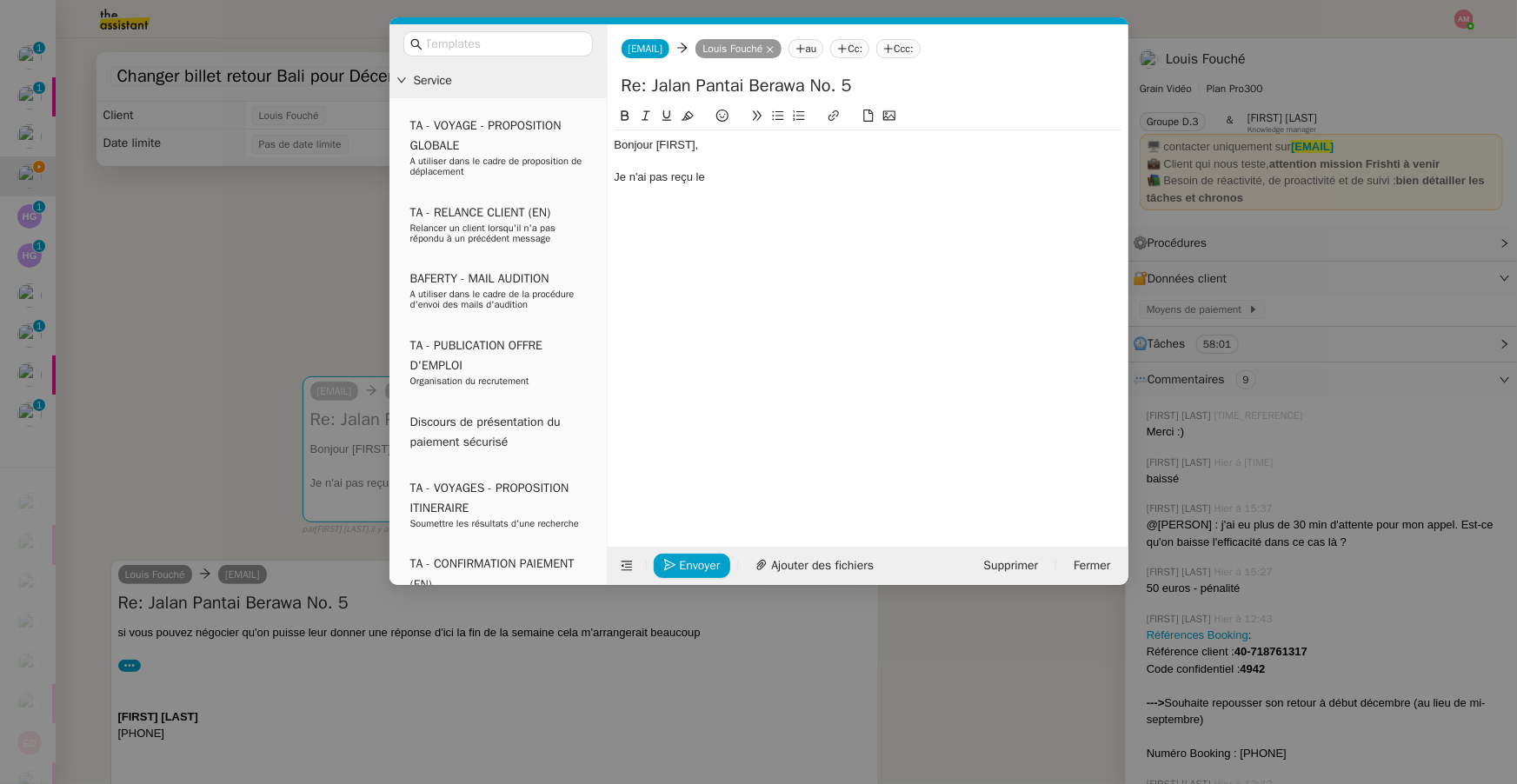 click on "Service TA - VOYAGE - PROPOSITION GLOBALE    A utiliser dans le cadre de proposition de déplacement TA - RELANCE CLIENT (EN)    Relancer un client lorsqu'il n'a pas répondu à un précédent message BAFERTY - MAIL AUDITION    A utiliser dans le cadre de la procédure d'envoi des mails d'audition TA - PUBLICATION OFFRE D'EMPLOI     Organisation du recrutement Discours de présentation du paiement sécurisé    TA - VOYAGES - PROPOSITION ITINERAIRE    Soumettre les résultats d'une recherche TA - CONFIRMATION PAIEMENT (EN)    Confirmer avec le client de modèle de transaction - Attention Plan Pro nécessaire. TA - COURRIER EXPEDIE (recommandé)    A utiliser dans le cadre de l'envoi d'un courrier recommandé TA - PARTAGE DE CALENDRIER (EN)    A utiliser pour demander au client de partager son calendrier afin de faciliter l'accès et la gestion PSPI - Appel de fonds MJL    A utiliser dans le cadre de la procédure d'appel de fonds MJL TA - RELANCE CLIENT    TA - AR PROCEDURES        21 YIELD" at bounding box center (758, 392) 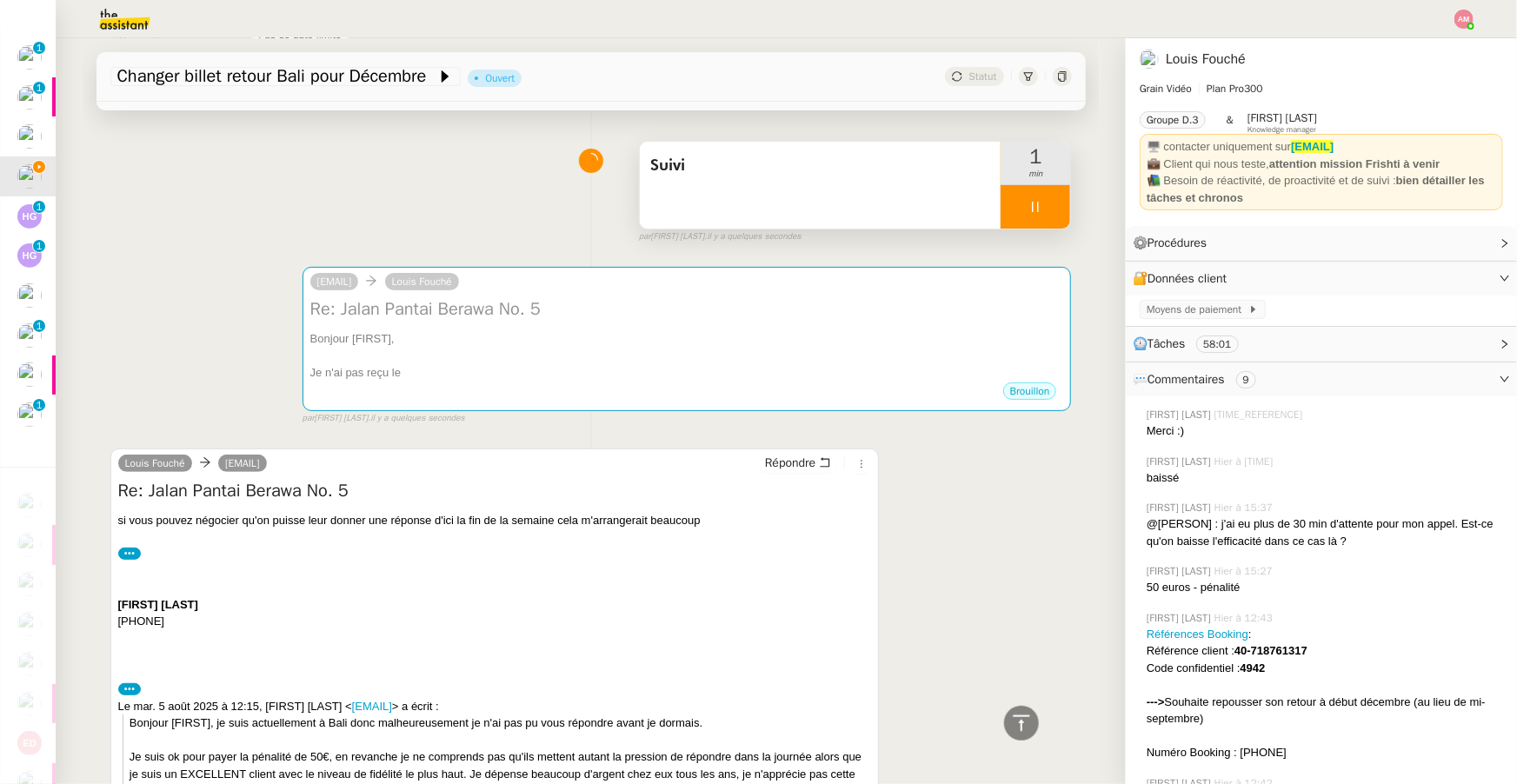 scroll, scrollTop: 0, scrollLeft: 0, axis: both 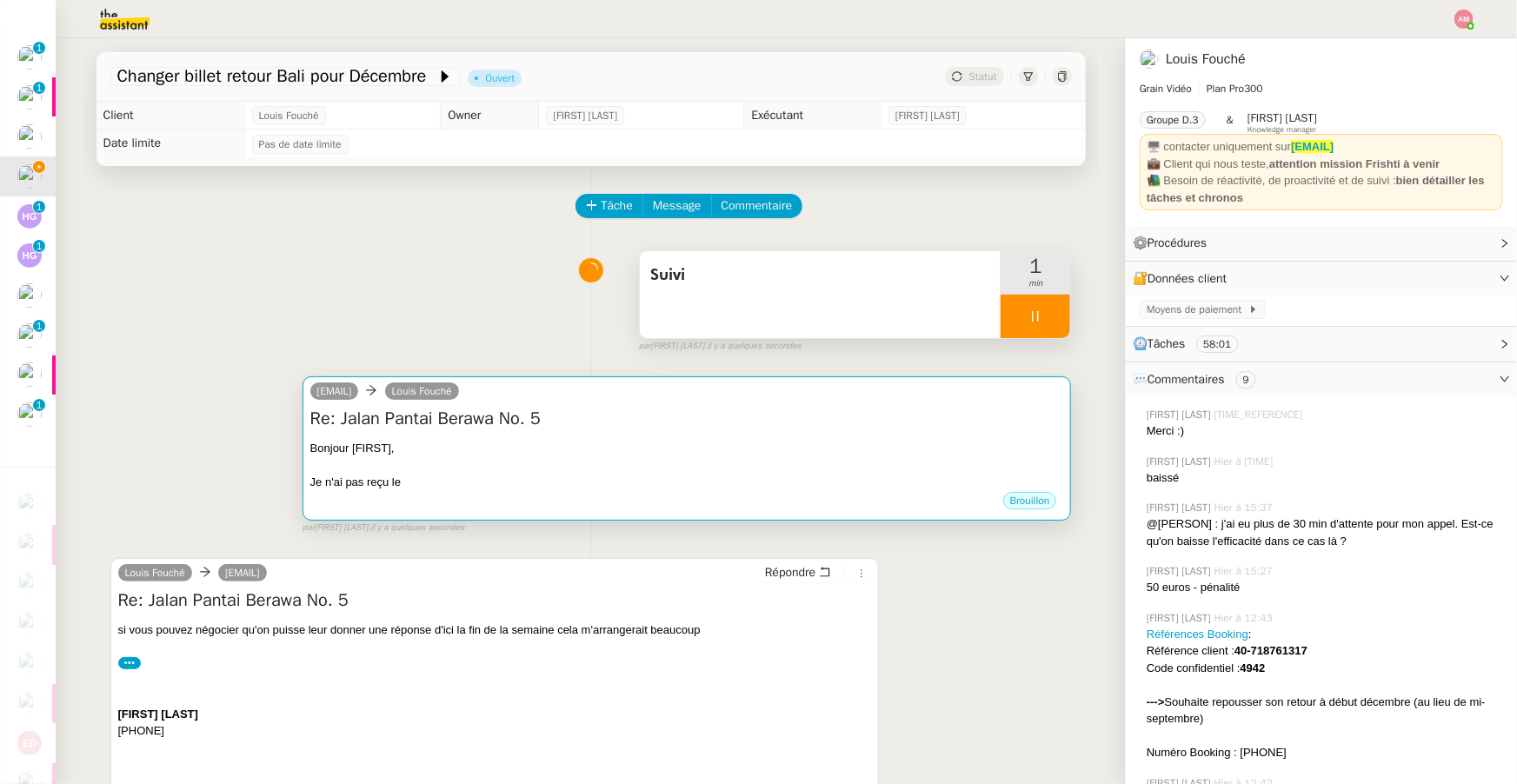 click on "Bonjour [FIRST]," at bounding box center [687, 448] 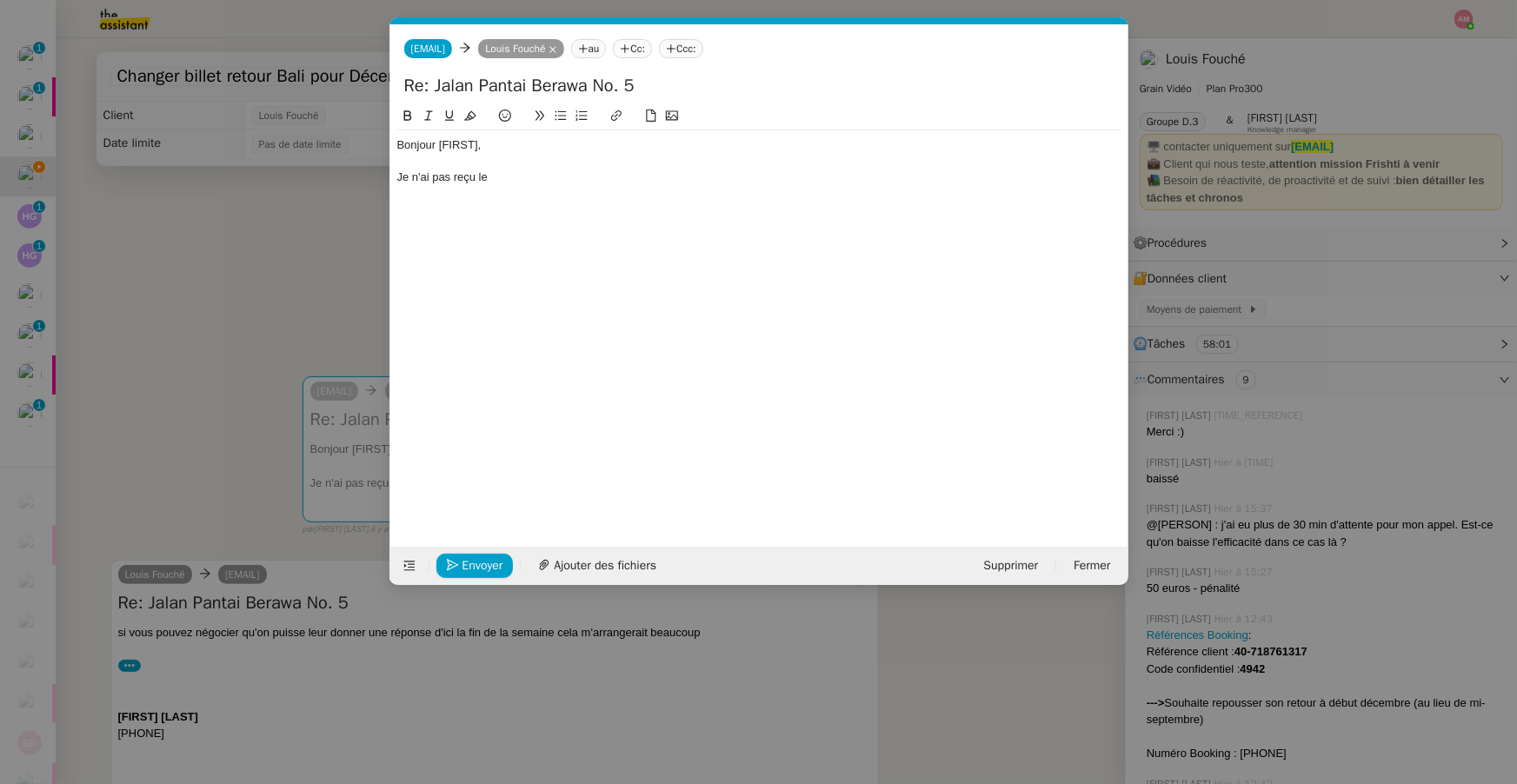 scroll, scrollTop: 0, scrollLeft: 37, axis: horizontal 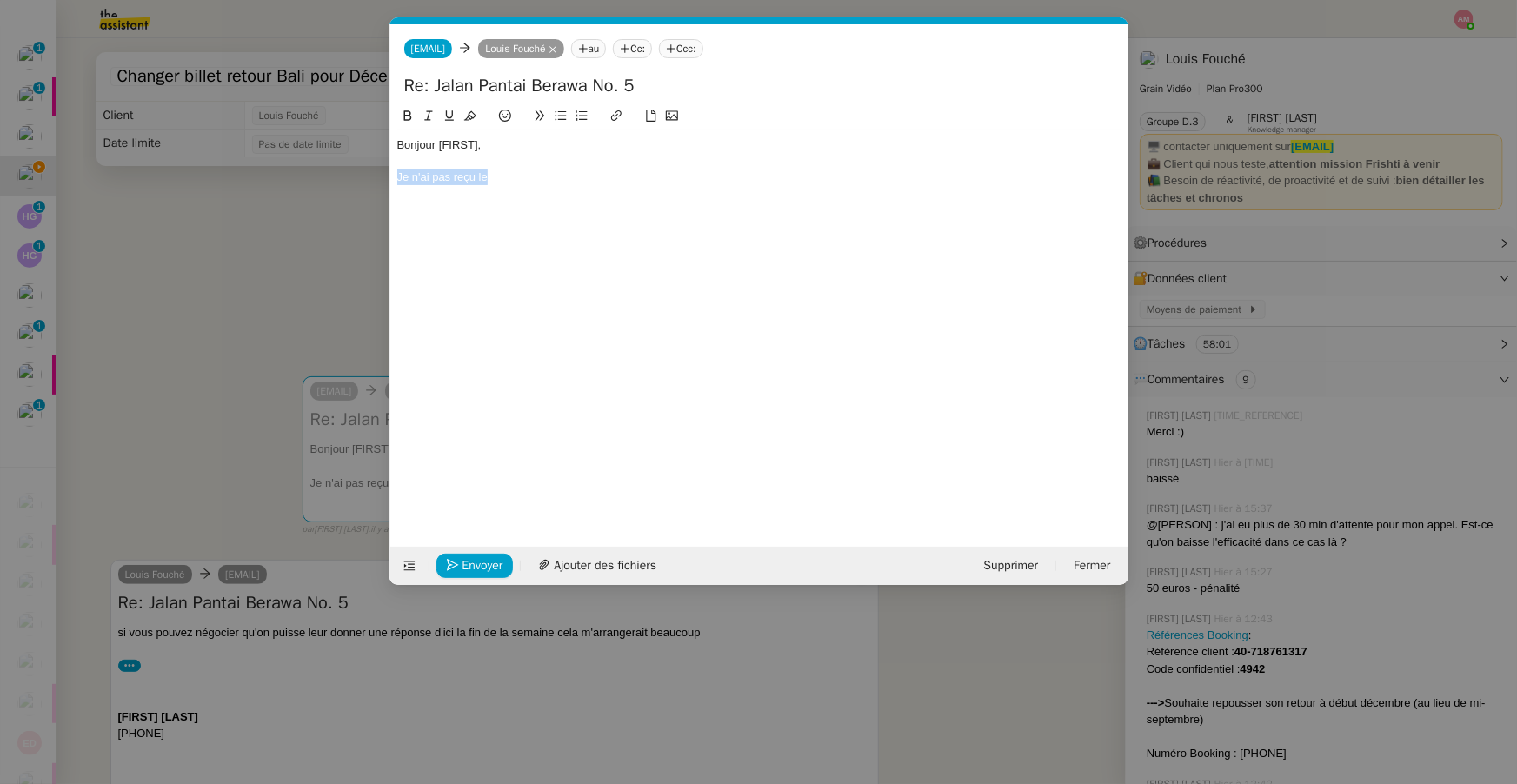 drag, startPoint x: 520, startPoint y: 187, endPoint x: 369, endPoint y: 181, distance: 151.11916 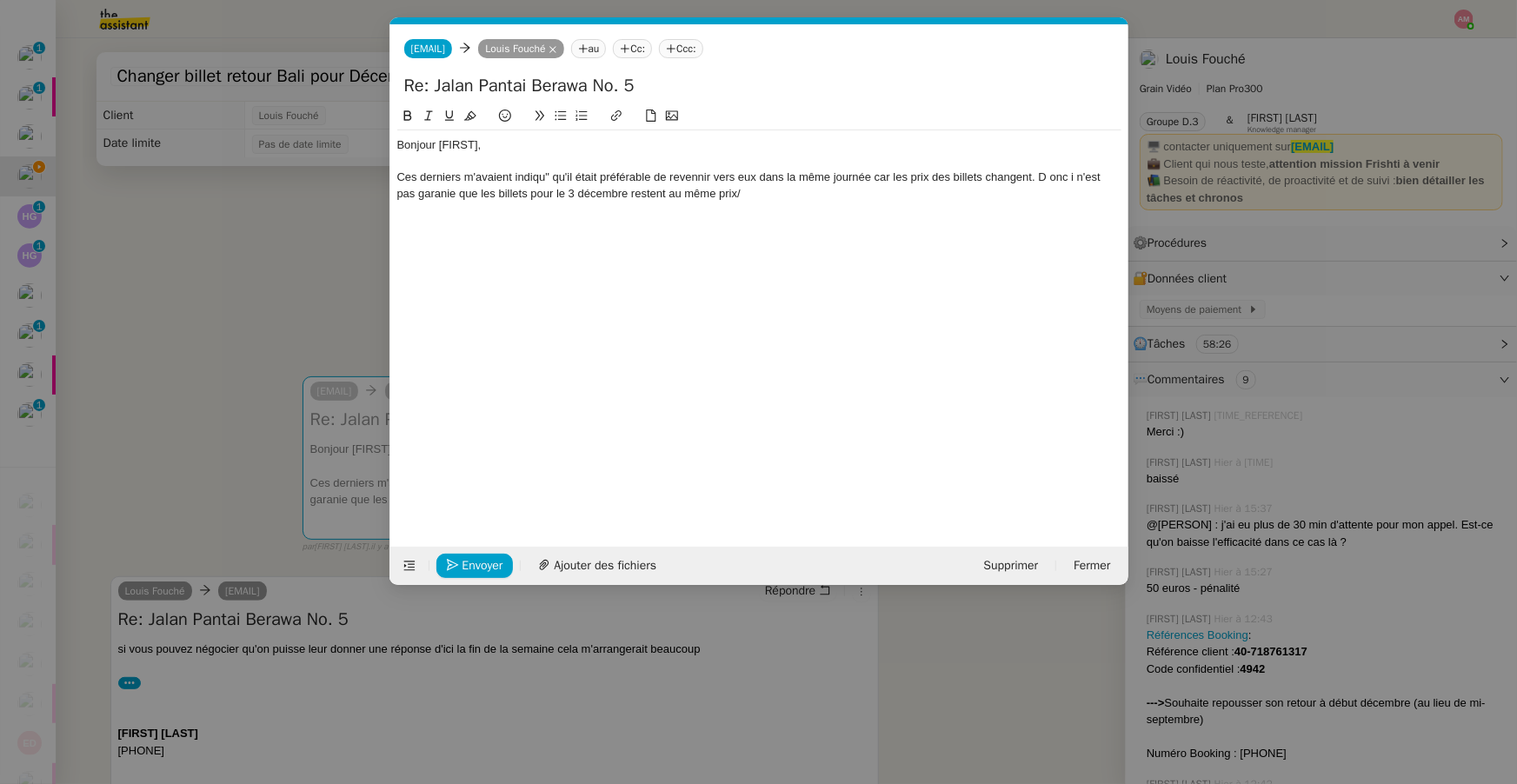 click on "Ces derniers m'avaient indiqu" qu'il était préférable de revennir vers eux dans la même journée car les prix des billets changent. D	onc i n'est pas garanie que les billets pour le 3 décembre restent au même prix/" 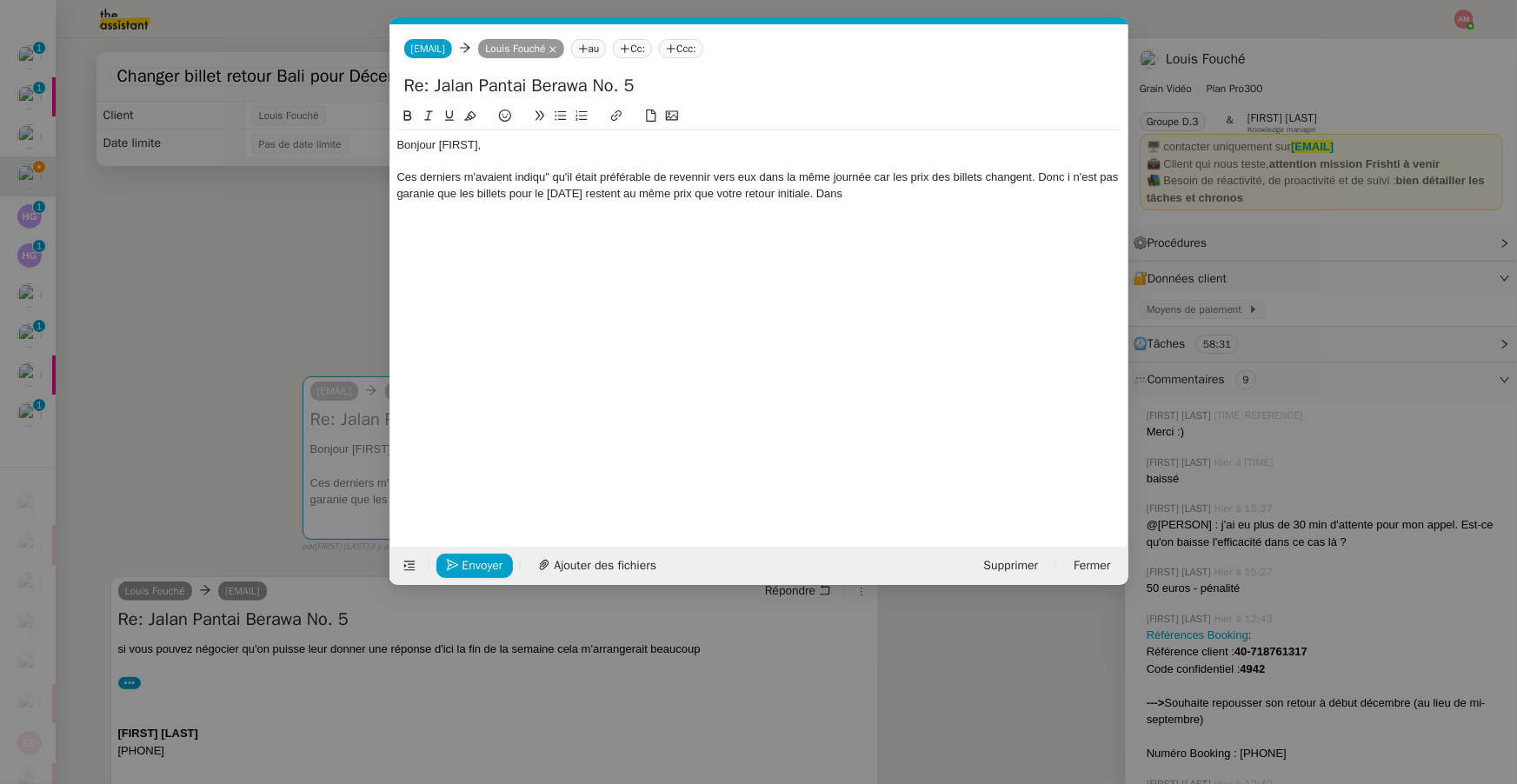 click on "Ces derniers m'avaient indiqu" qu'il était préférable de revennir vers eux dans la même journée car les prix des billets changent. Donc i n'est pas garanie que les billets pour le [DATE] restent au même prix que votre retour initiale. Dans" 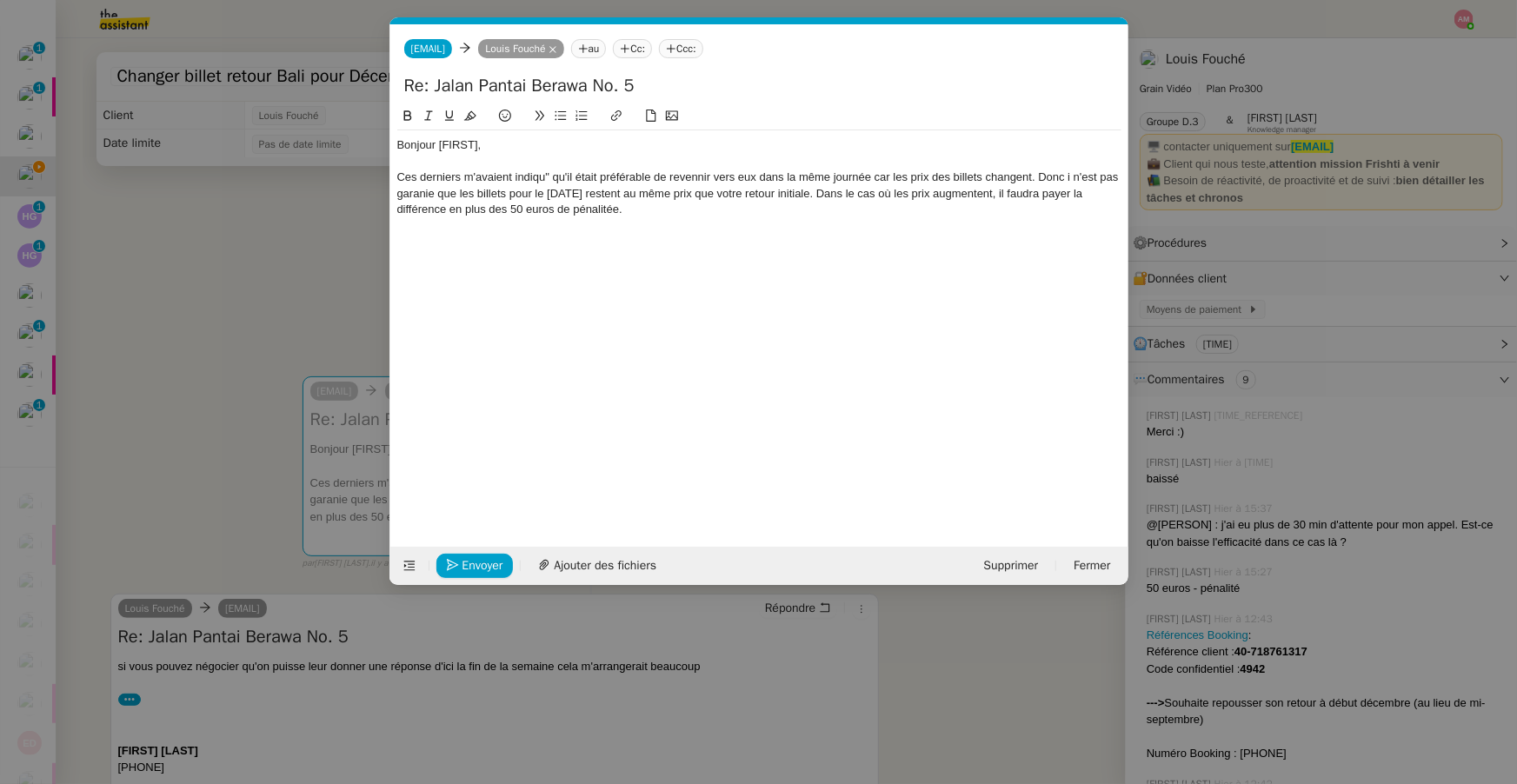 click on "Service TA - VOYAGE - PROPOSITION GLOBALE    A utiliser dans le cadre de proposition de déplacement TA - RELANCE CLIENT (EN)    Relancer un client lorsqu'il n'a pas répondu à un précédent message BAFERTY - MAIL AUDITION    A utiliser dans le cadre de la procédure d'envoi des mails d'audition TA - PUBLICATION OFFRE D'EMPLOI     Organisation du recrutement Discours de présentation du paiement sécurisé    TA - VOYAGES - PROPOSITION ITINERAIRE    Soumettre les résultats d'une recherche TA - CONFIRMATION PAIEMENT (EN)    Confirmer avec le client de modèle de transaction - Attention Plan Pro nécessaire. TA - COURRIER EXPEDIE (recommandé)    A utiliser dans le cadre de l'envoi d'un courrier recommandé TA - PARTAGE DE CALENDRIER (EN)    A utiliser pour demander au client de partager son calendrier afin de faciliter l'accès et la gestion PSPI - Appel de fonds MJL    A utiliser dans le cadre de la procédure d'appel de fonds MJL TA - RELANCE CLIENT    TA - AR PROCEDURES        21 YIELD" at bounding box center [758, 392] 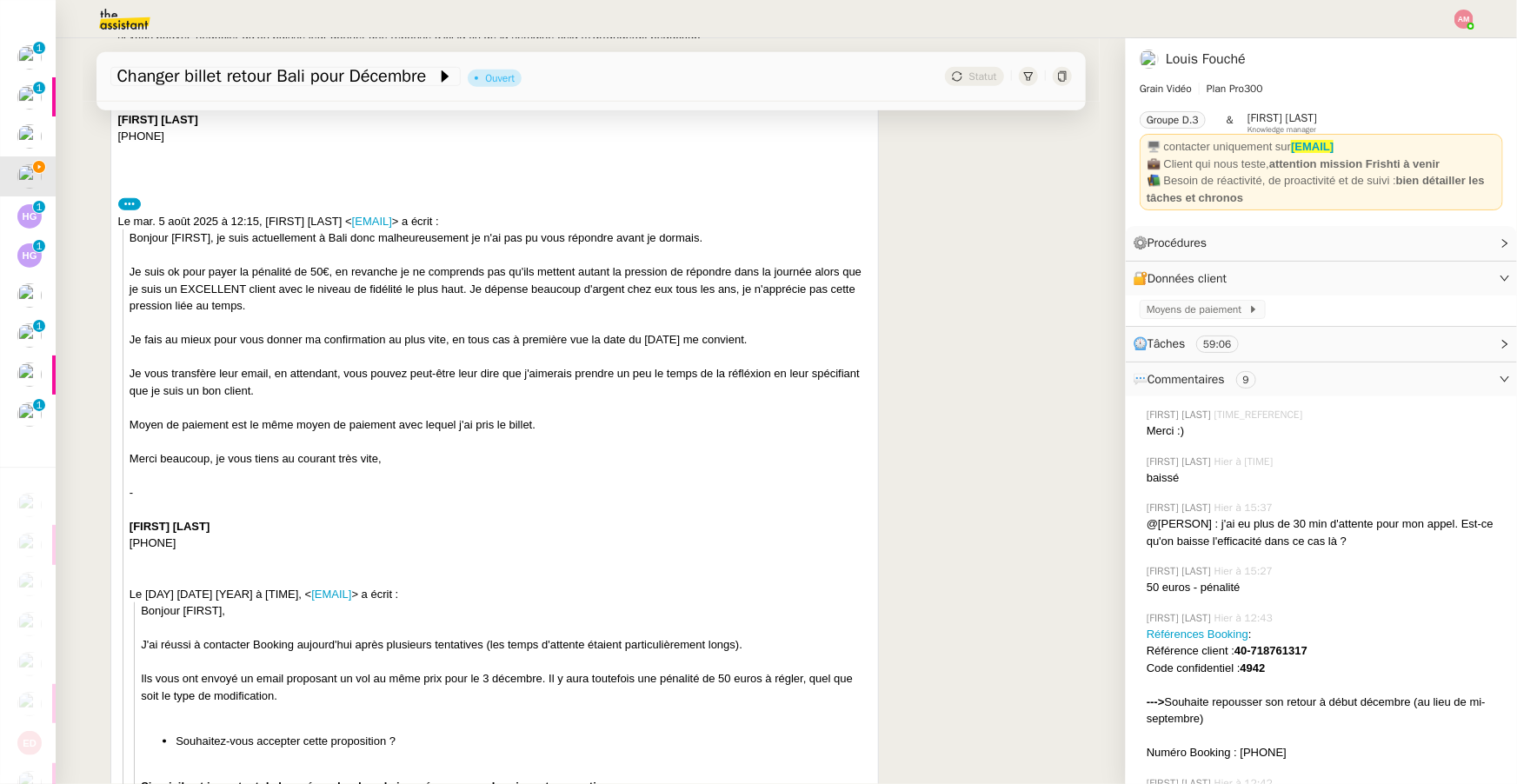 scroll, scrollTop: 661, scrollLeft: 0, axis: vertical 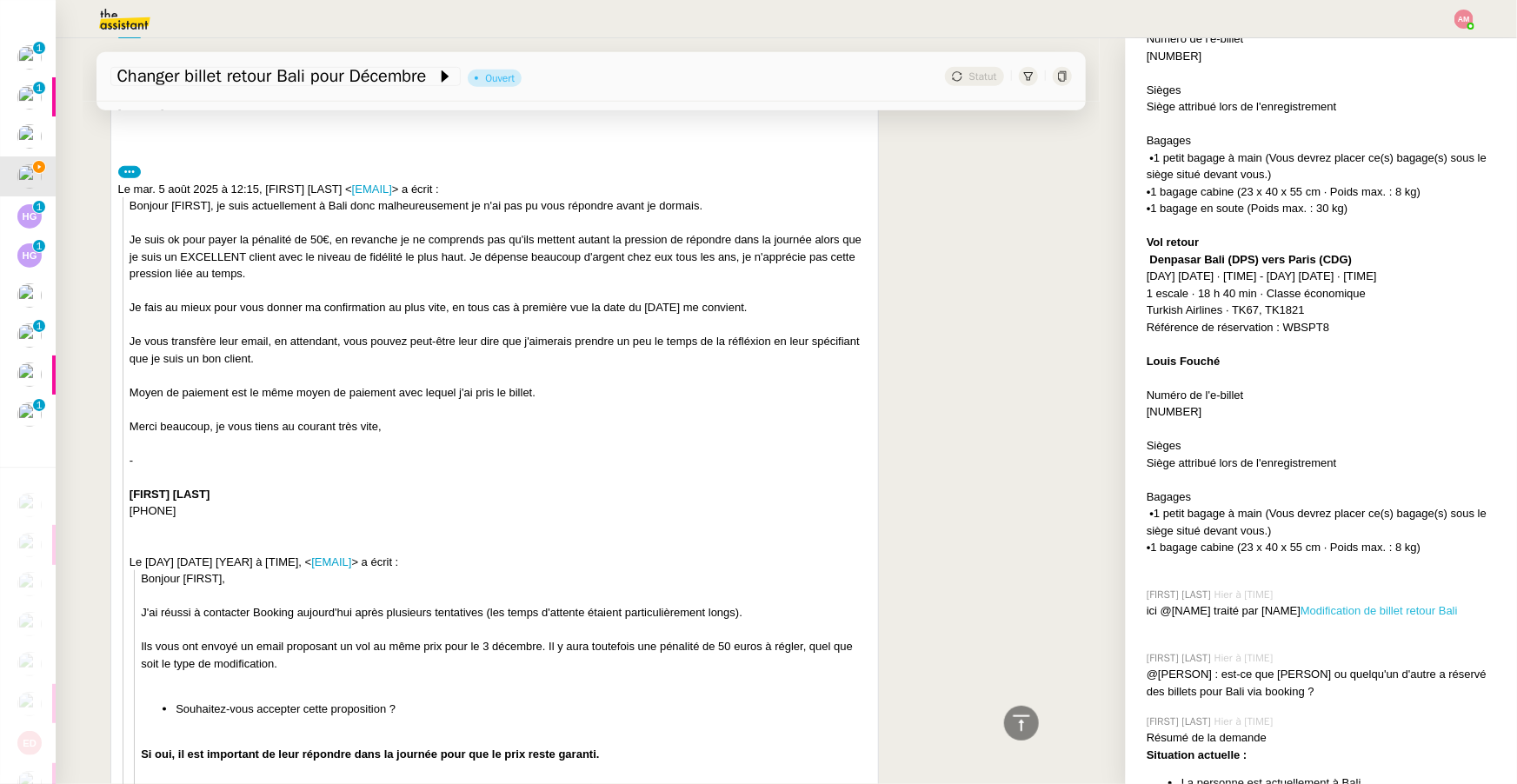 click on "Modification de billet retour Bali" 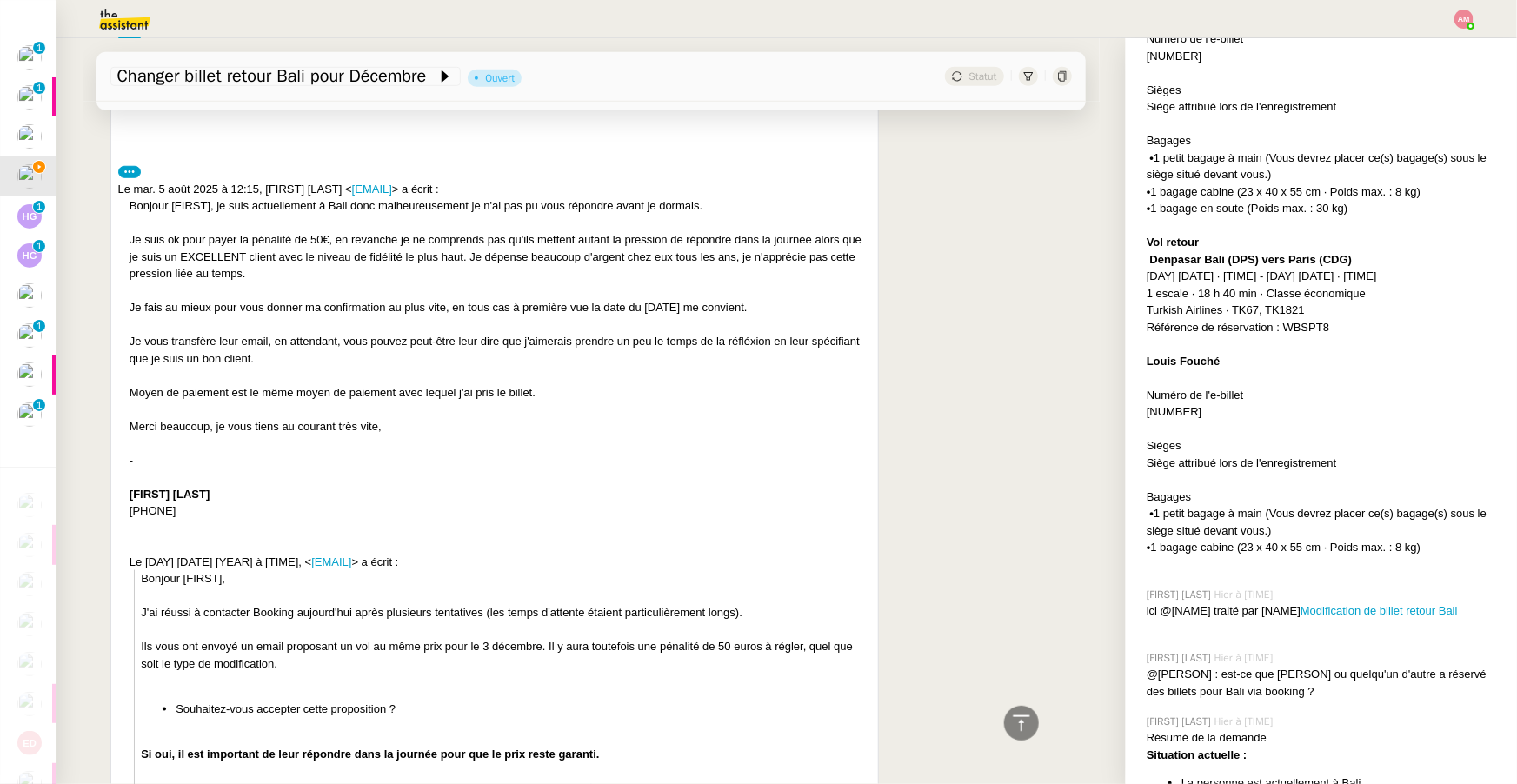 scroll, scrollTop: 0, scrollLeft: 0, axis: both 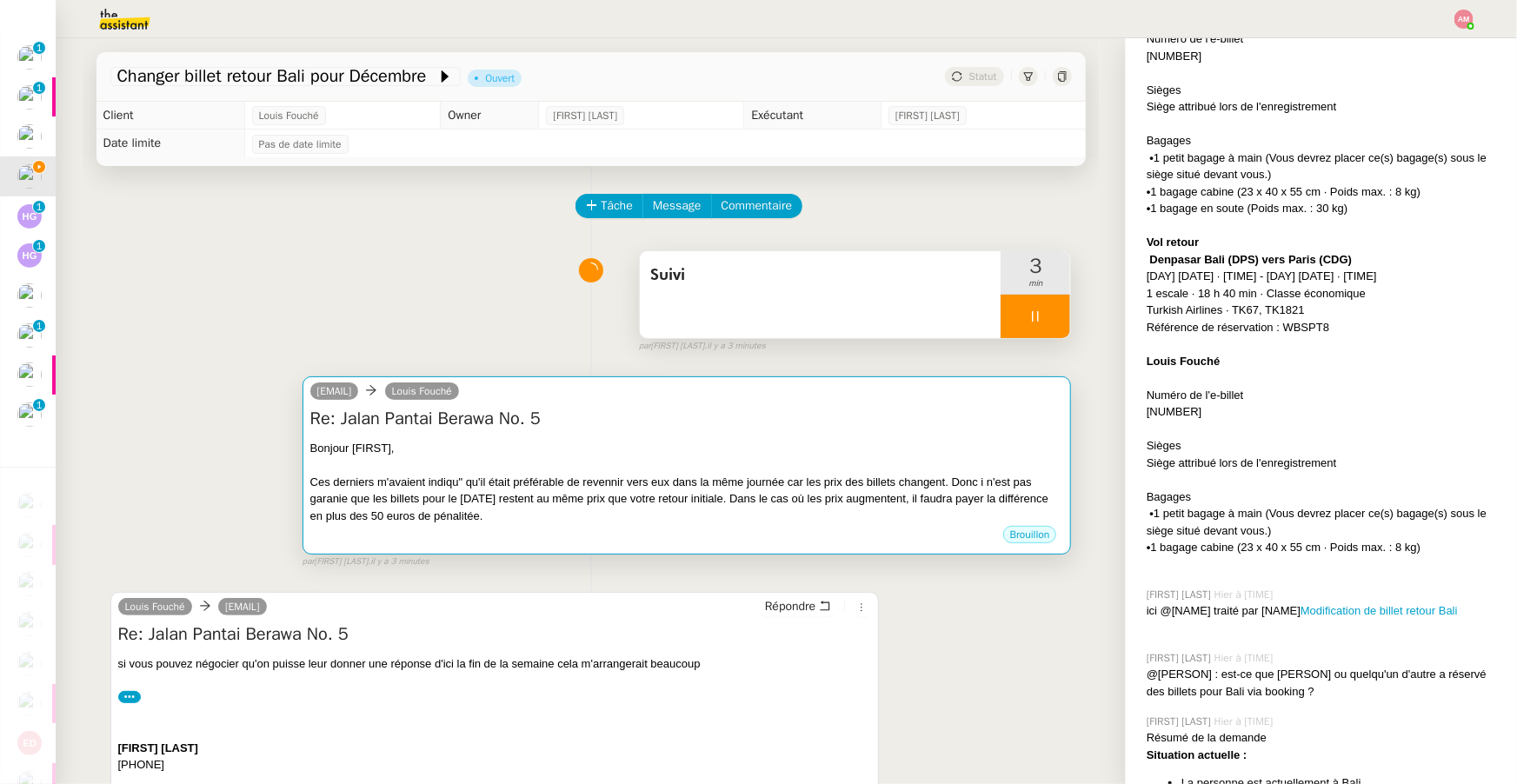 click on "Re: Jalan Pantai Berawa No. 5" at bounding box center (687, 419) 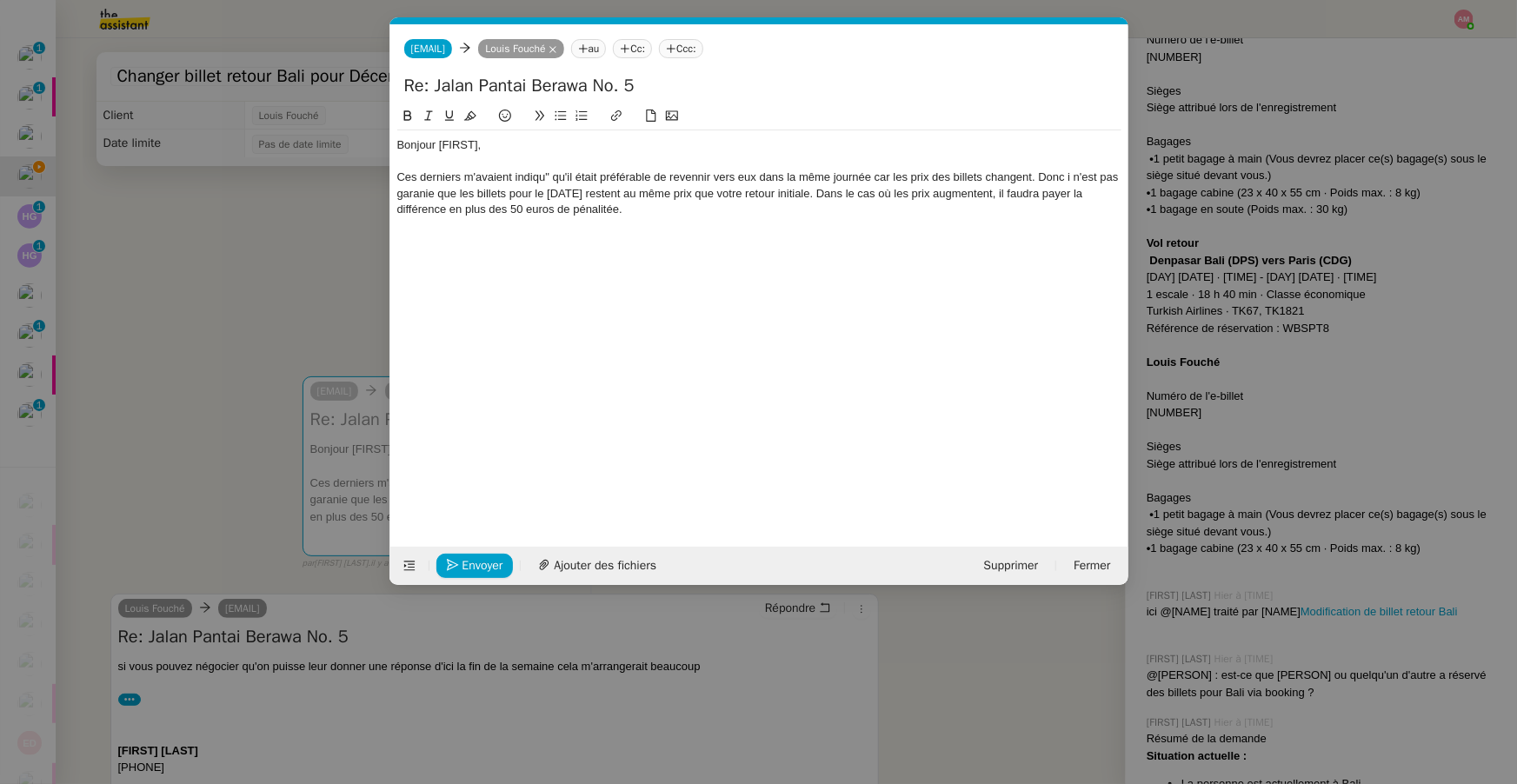 scroll, scrollTop: 1051, scrollLeft: 0, axis: vertical 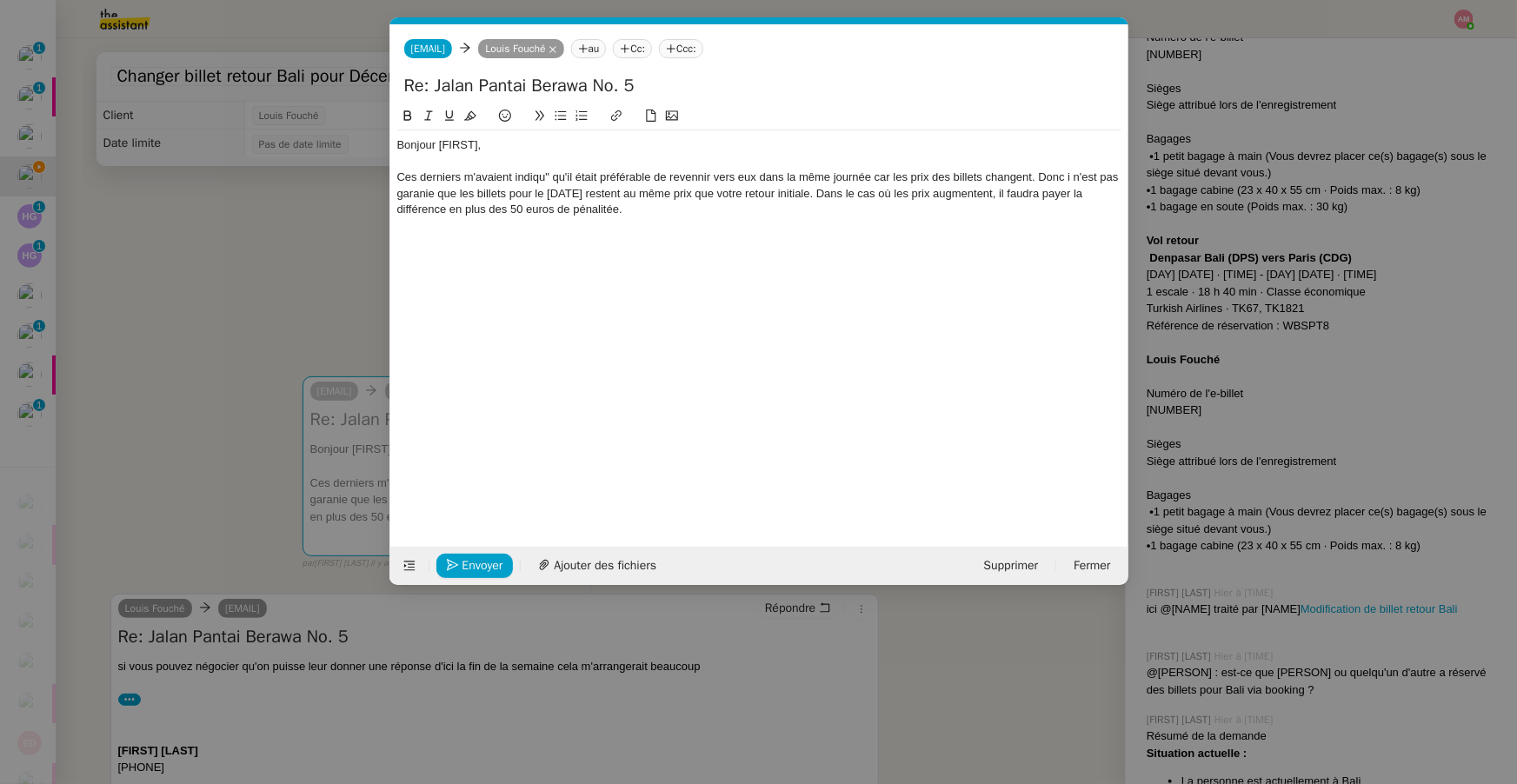 click on "Ces derniers m'avaient indiqu" qu'il était préférable de revennir vers eux dans la même journée car les prix des billets changent. Donc i n'est pas garanie que les billets pour le [DATE] restent au même prix que votre retour initiale. Dans le cas où les prix augmentent, il faudra payer la différence en plus des 50 euros de pénalitée." 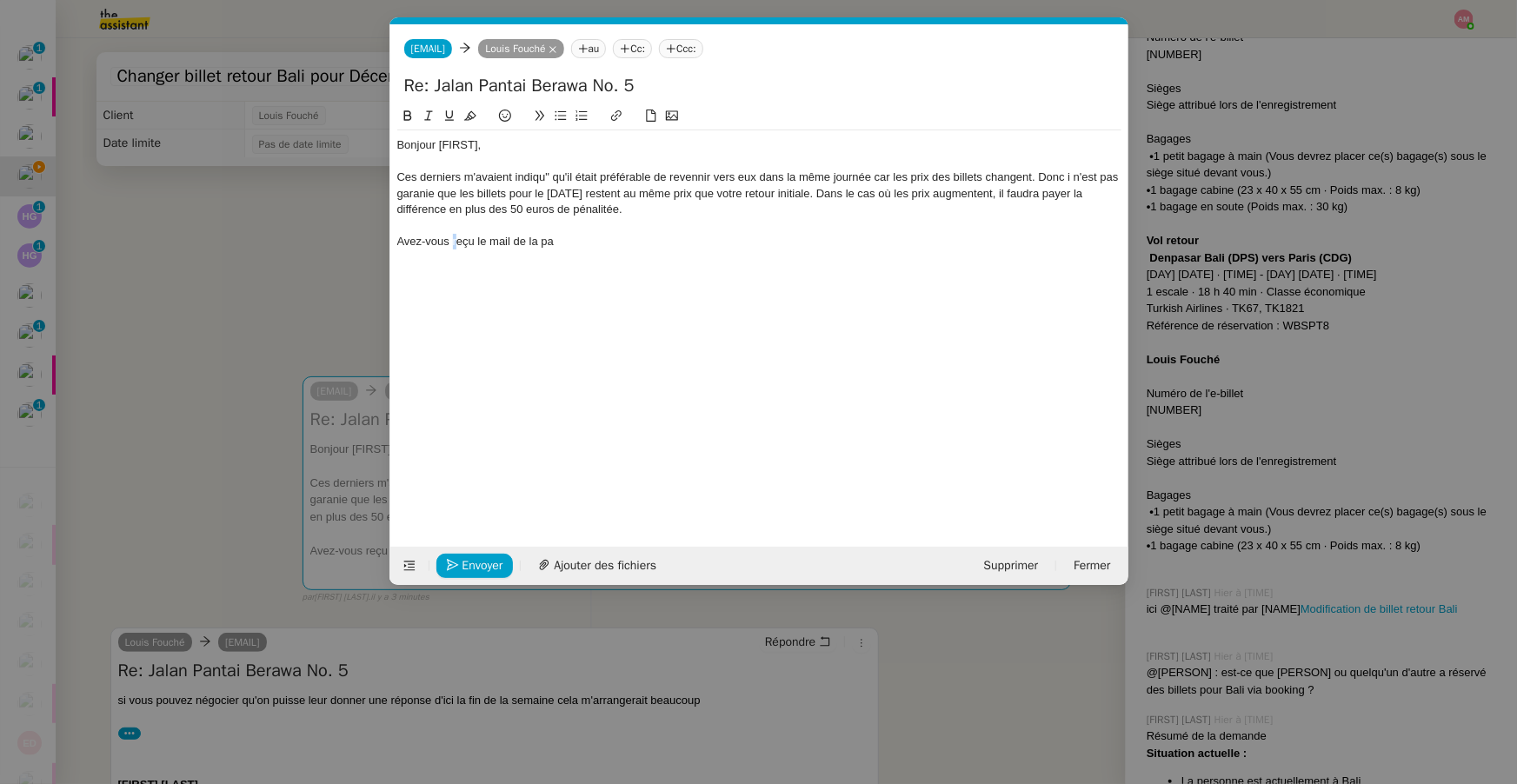 click on "Avez-vous reçu le mail de la pa" 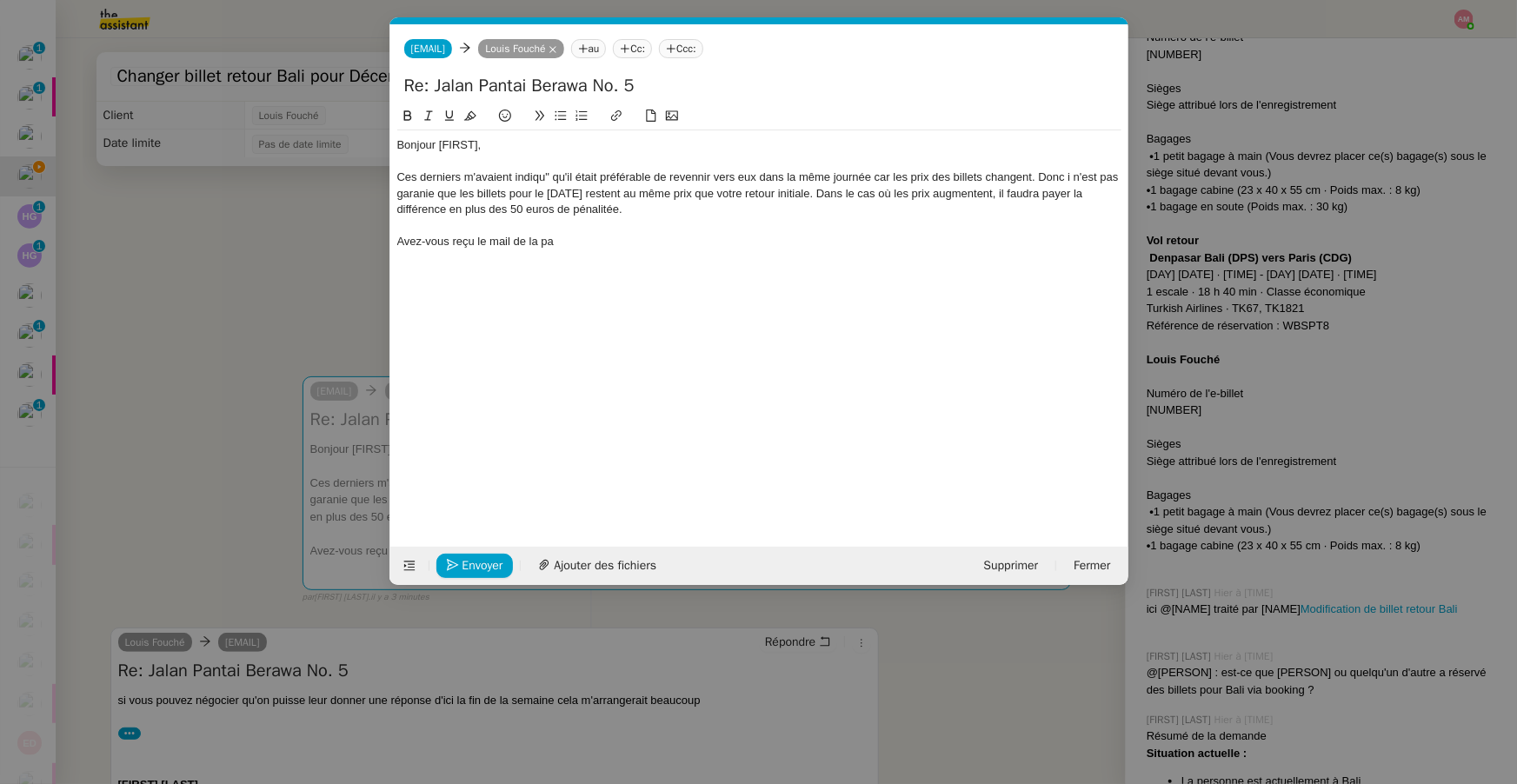 click on "Avez-vous reçu le mail de la pa" 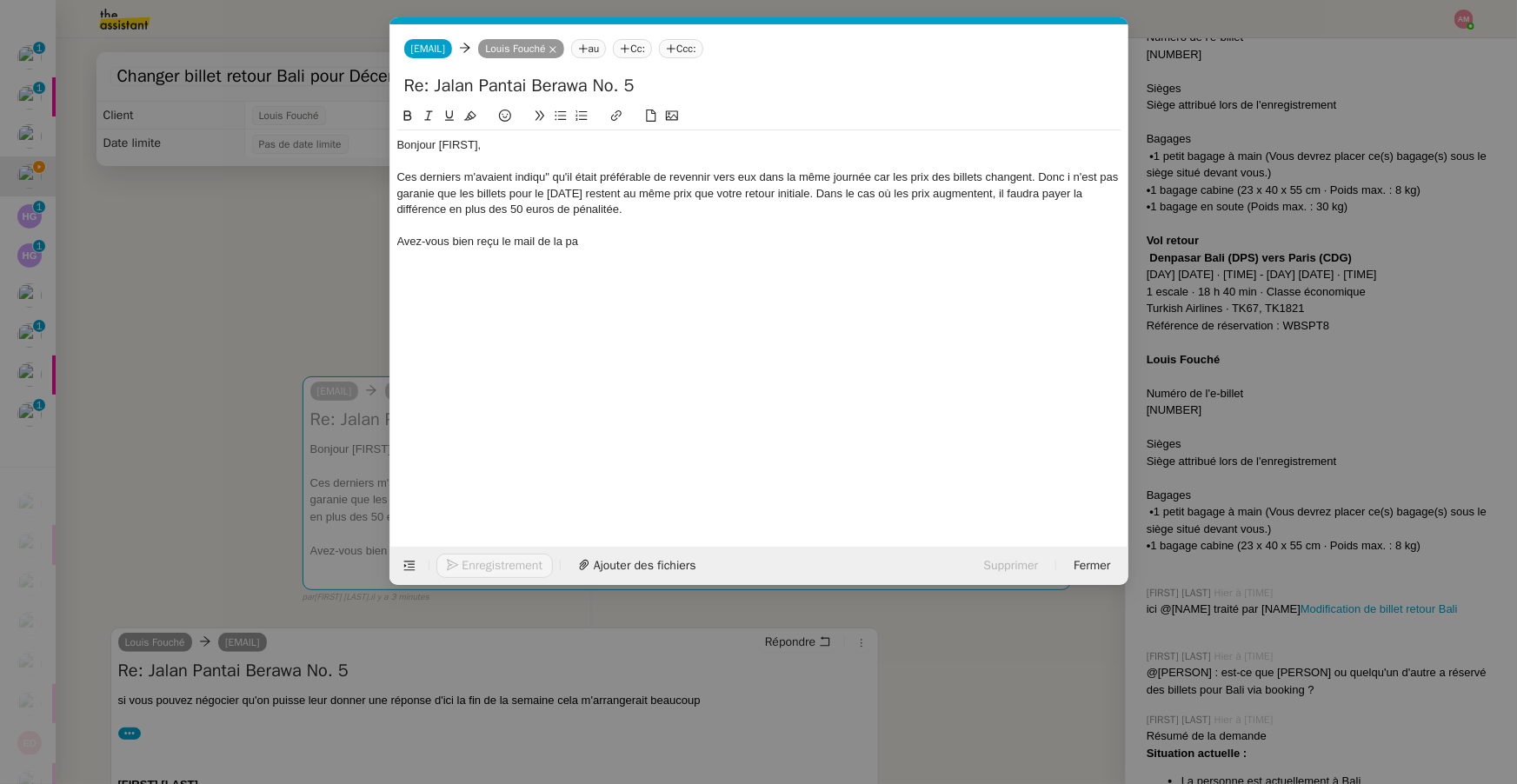 click on "Avez-vous bien reçu le mail de la pa" 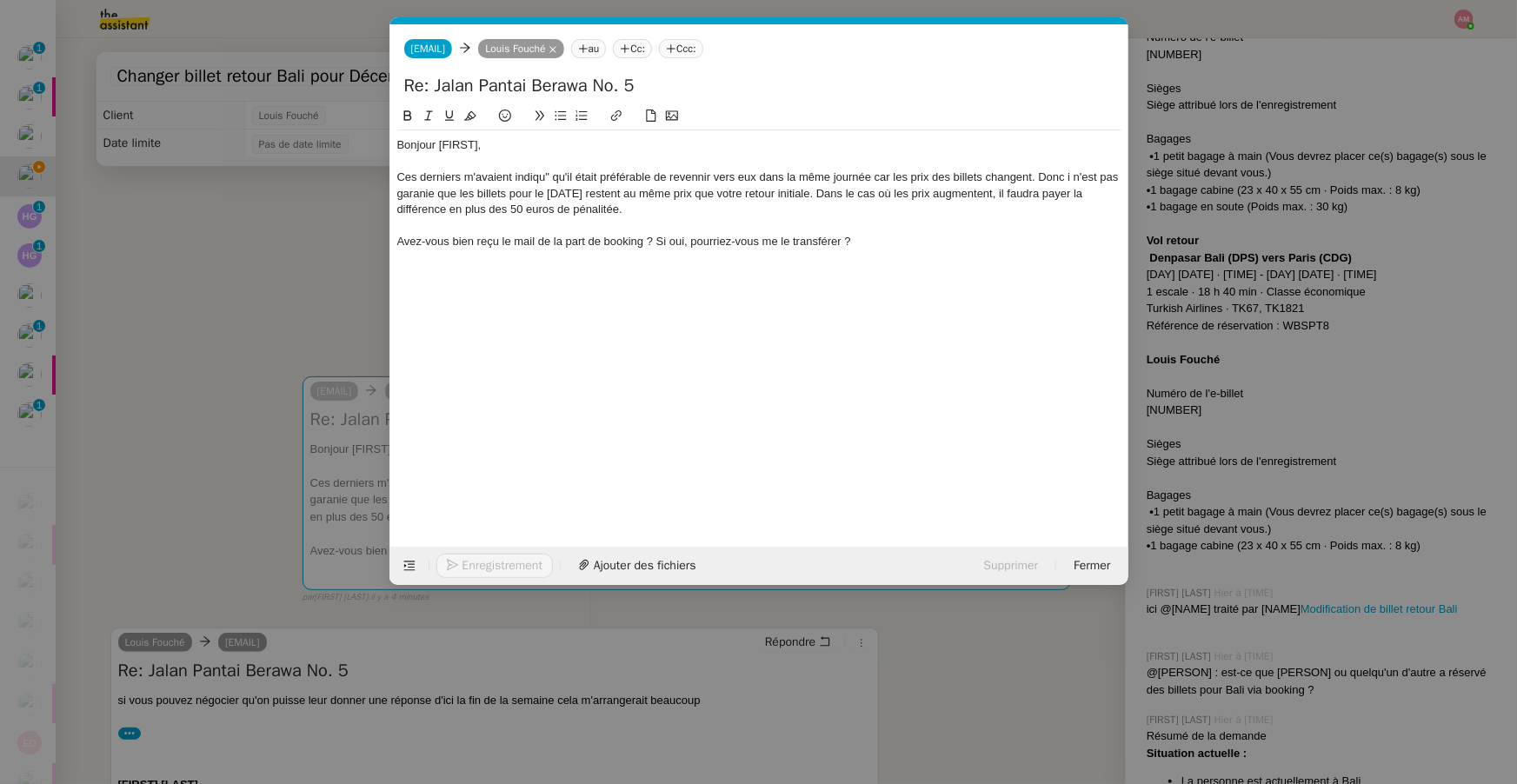 click on "Ces derniers m'avaient indiqu" qu'il était préférable de revennir vers eux dans la même journée car les prix des billets changent. Donc i n'est pas garanie que les billets pour le [DATE] restent au même prix que votre retour initiale. Dans le cas où les prix augmentent, il faudra payer la différence en plus des 50 euros de pénalitée." 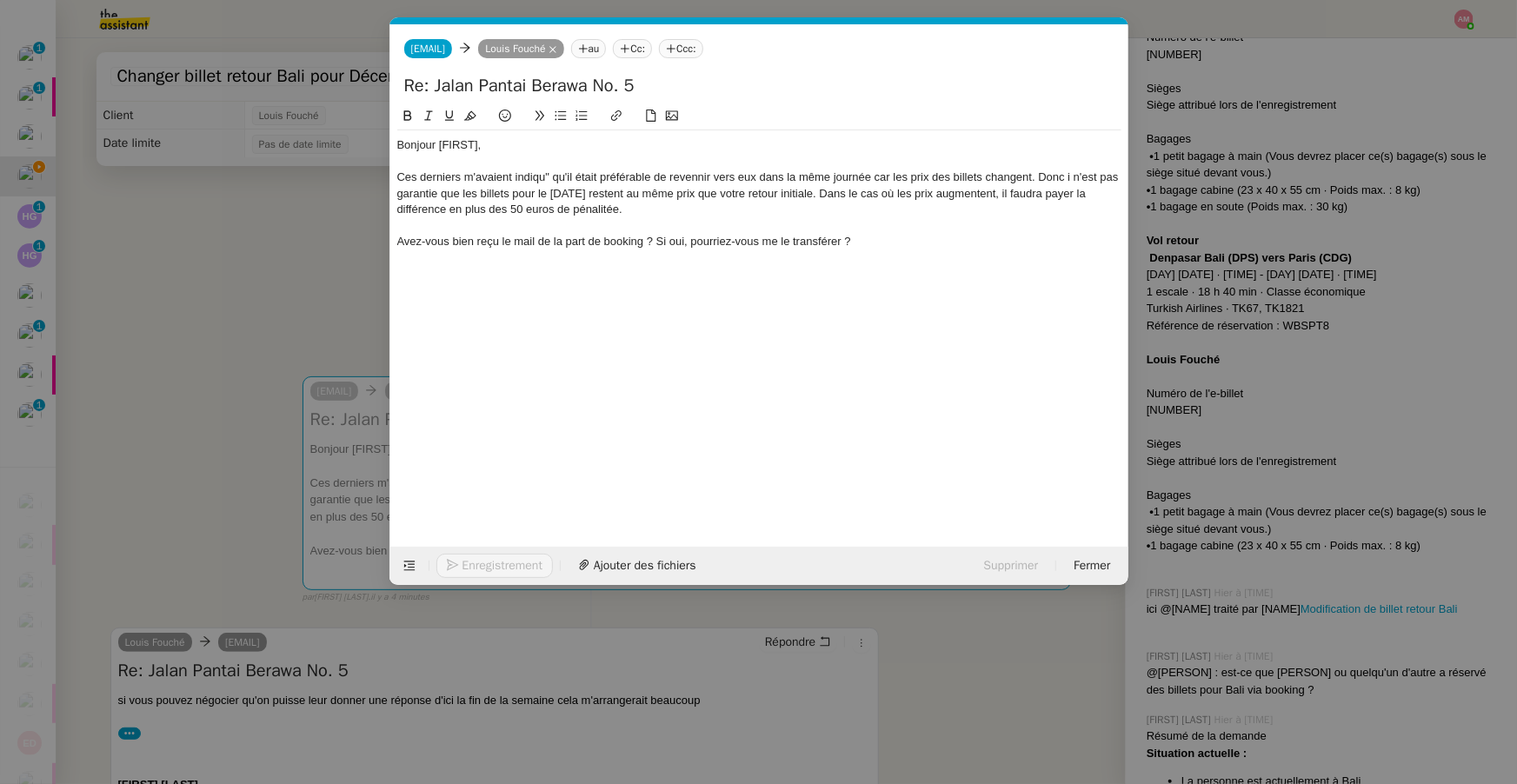click 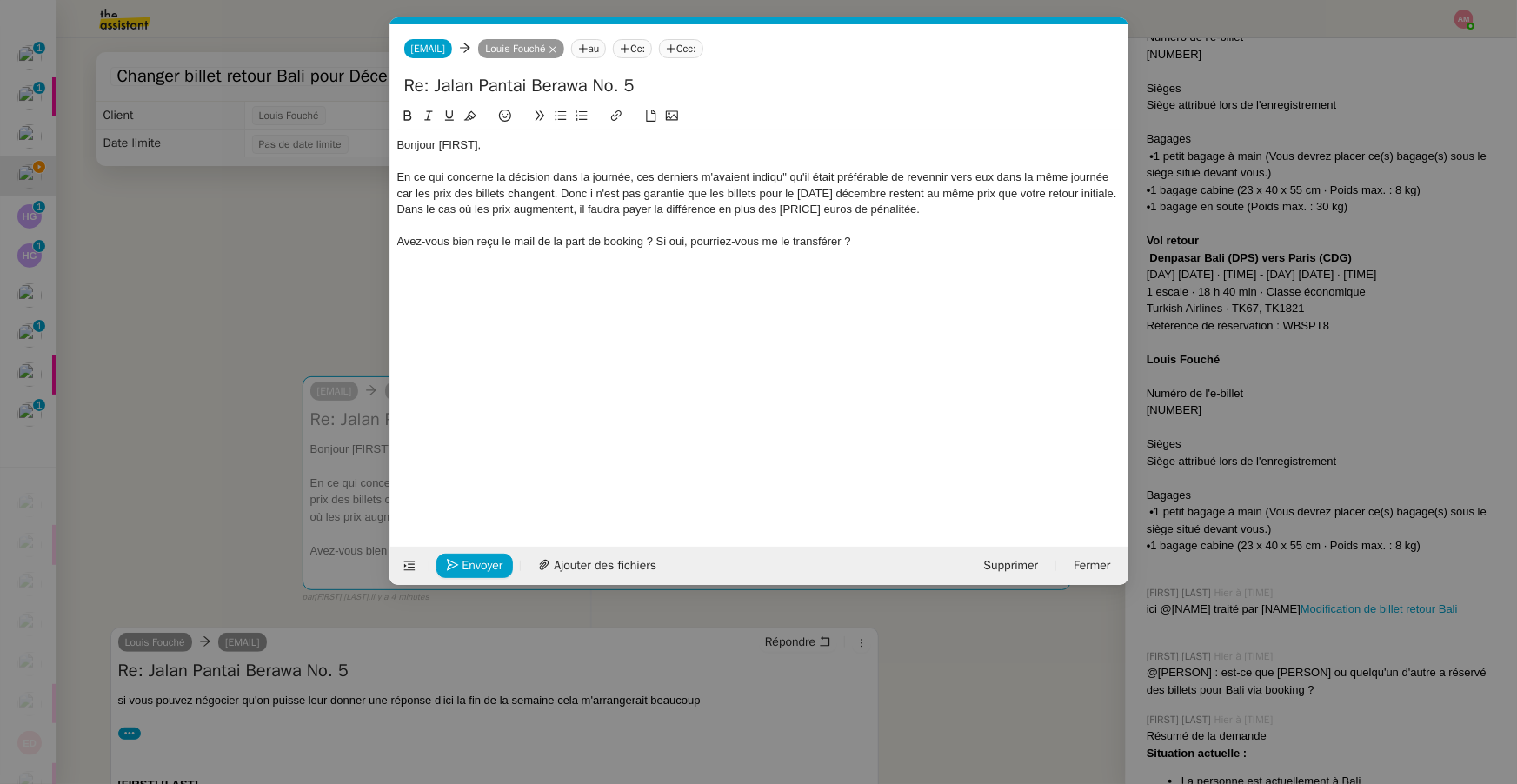 click on "En ce qui concerne la décision dans la journée, ces derniers m'avaient indiqu" qu'il était préférable de revennir vers eux dans la même journée car les prix des billets changent. Donc i n'est pas garantie que les billets pour le [DATE] décembre restent au même prix que votre retour initiale. Dans le cas où les prix augmentent, il faudra payer la différence en plus des [PRICE] euros de pénalitée." 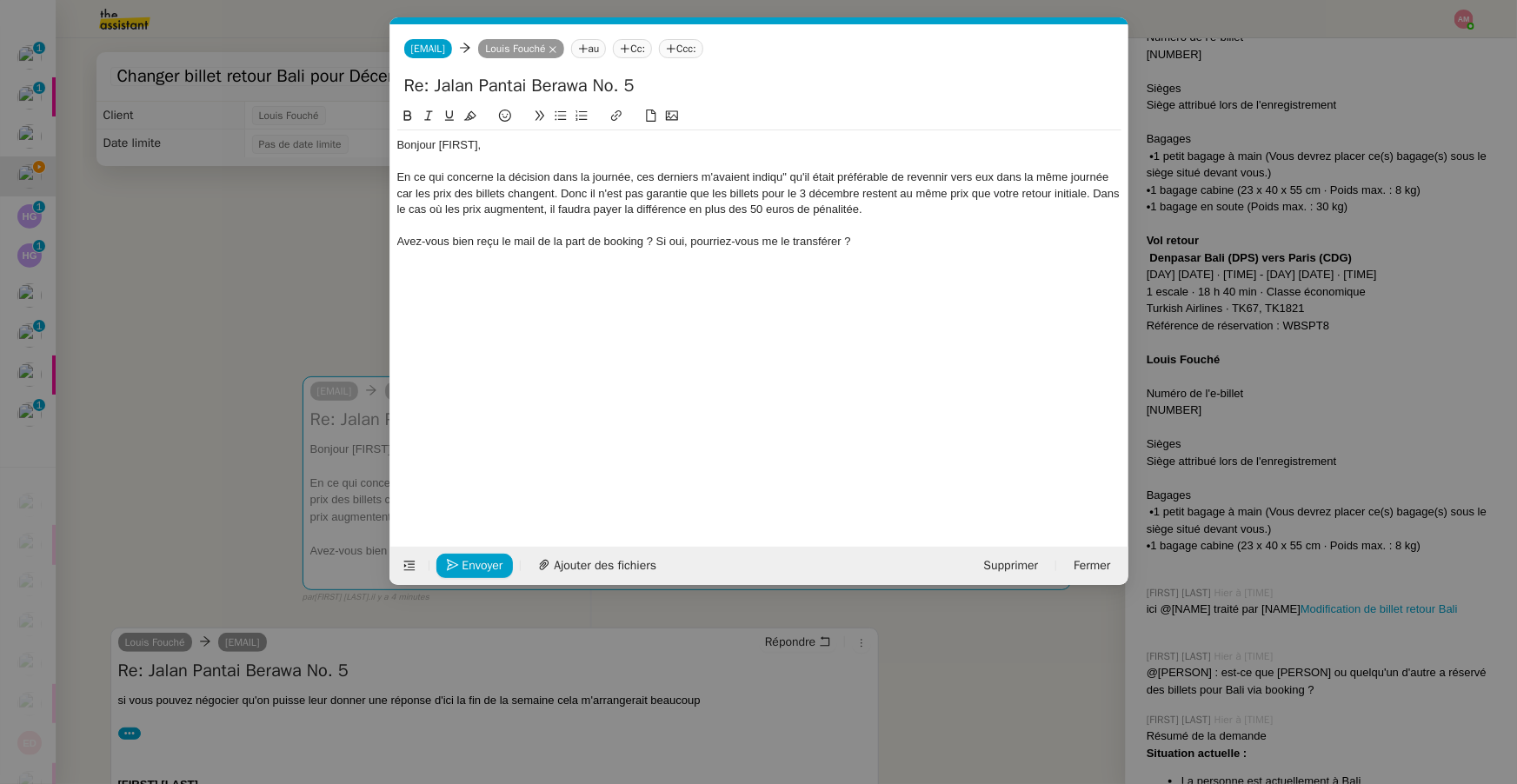 click on "En ce qui concerne la décision dans la journée, ces derniers m'avaient indiqu" qu'il était préférable de revennir vers eux dans la même journée car les prix des billets changent. Donc il n'est pas garantie que les billets pour le 3 décembre restent au même prix que votre retour initiale. Dans le cas où les prix augmentent, il faudra payer la différence en plus des 50 euros de pénalitée." 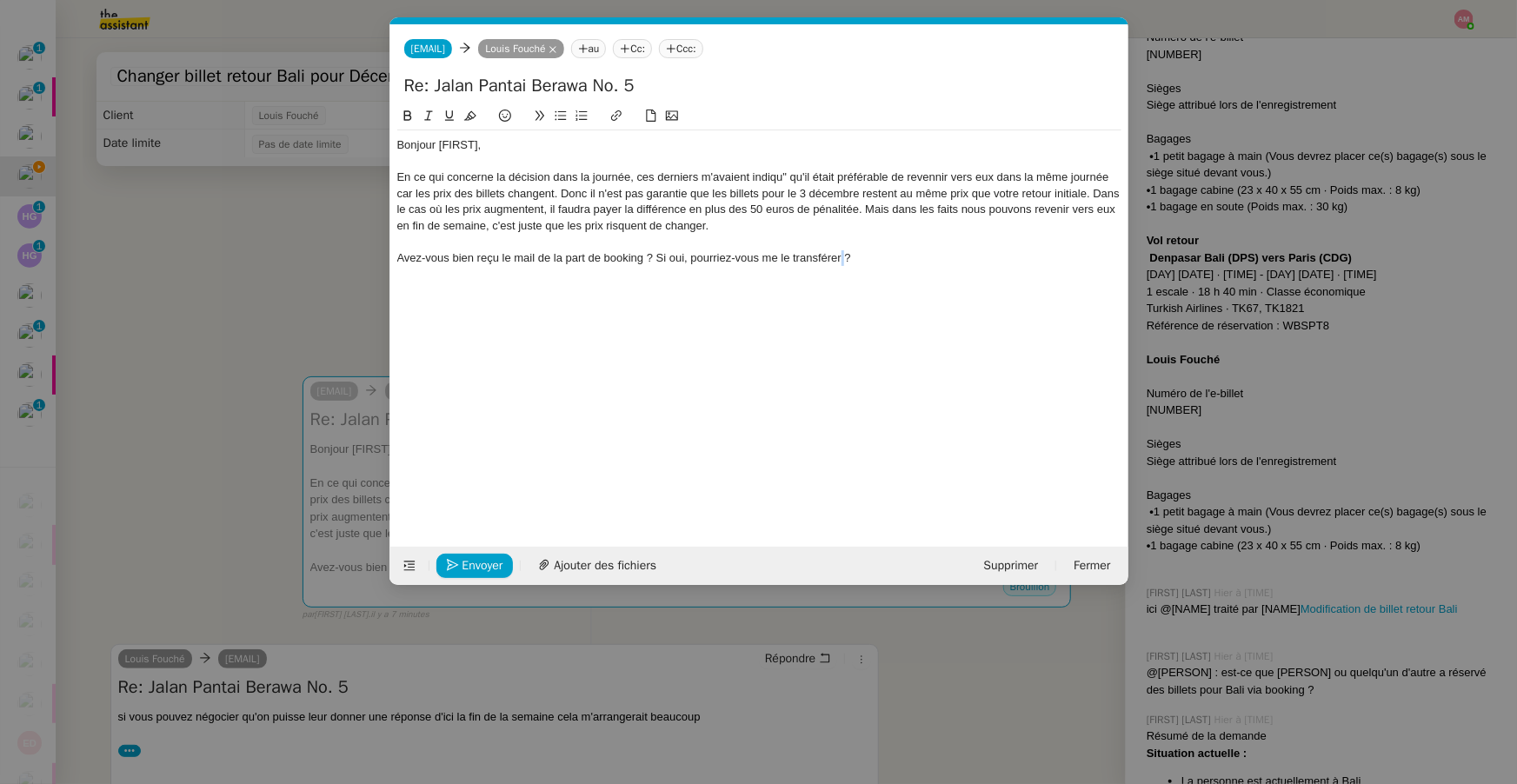 click on "Avez-vous bien reçu le mail de la part de booking ? Si oui, pourriez-vous me le transférer ?" 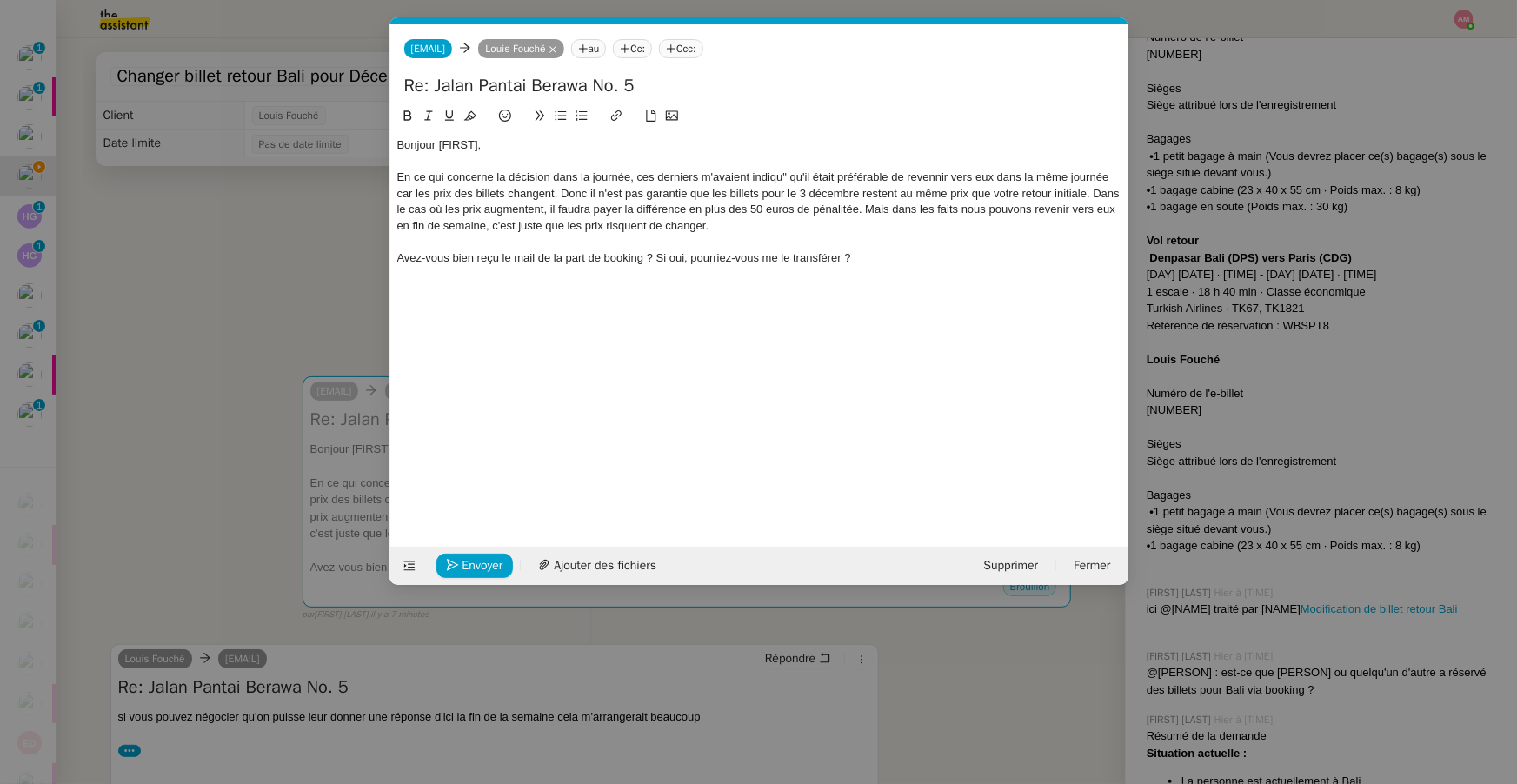 click on "Avez-vous bien reçu le mail de la part de booking ? Si oui, pourriez-vous me le transférer ?" 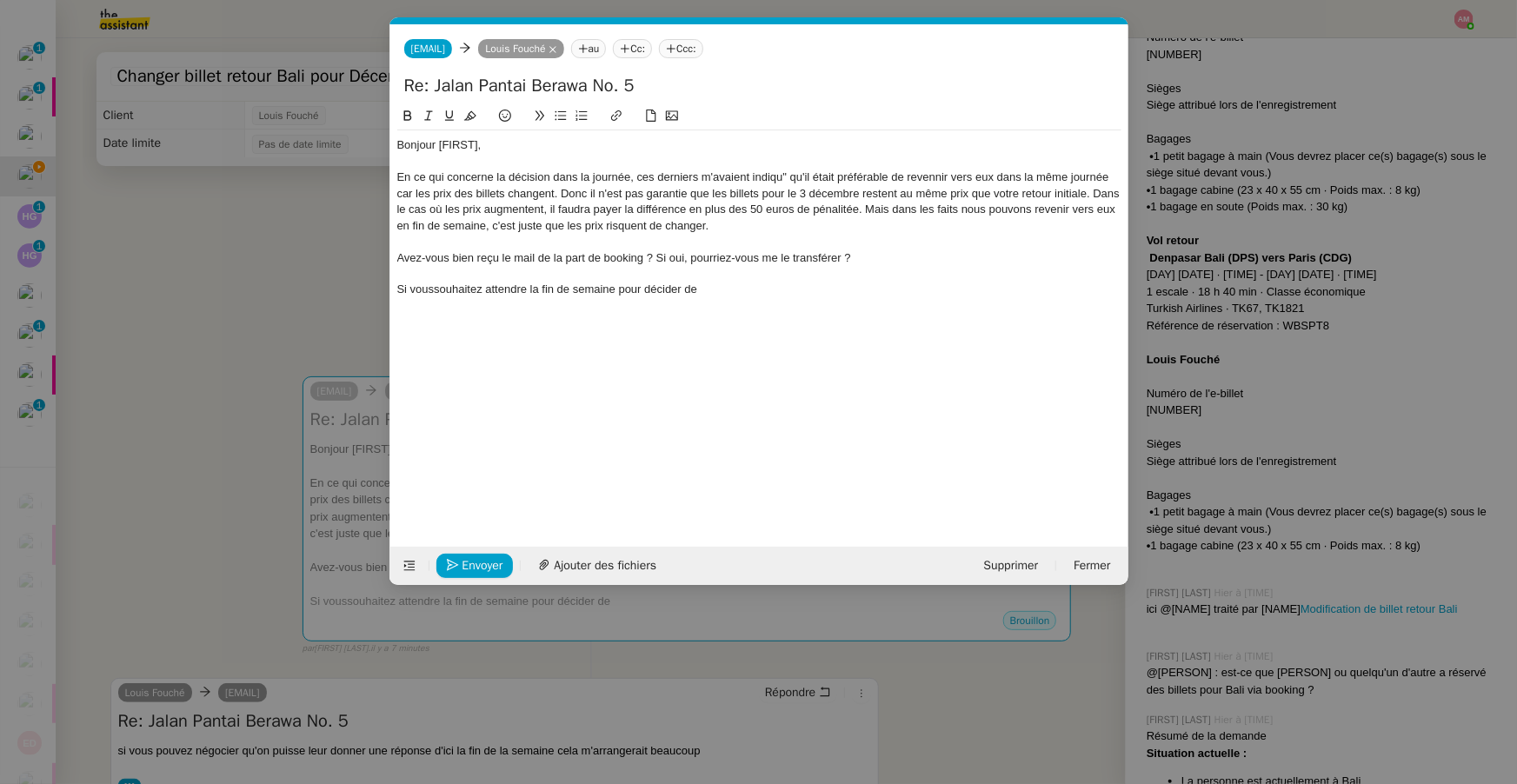 click on "Si voussouhaitez attendre la fin de semaine pour décider de" 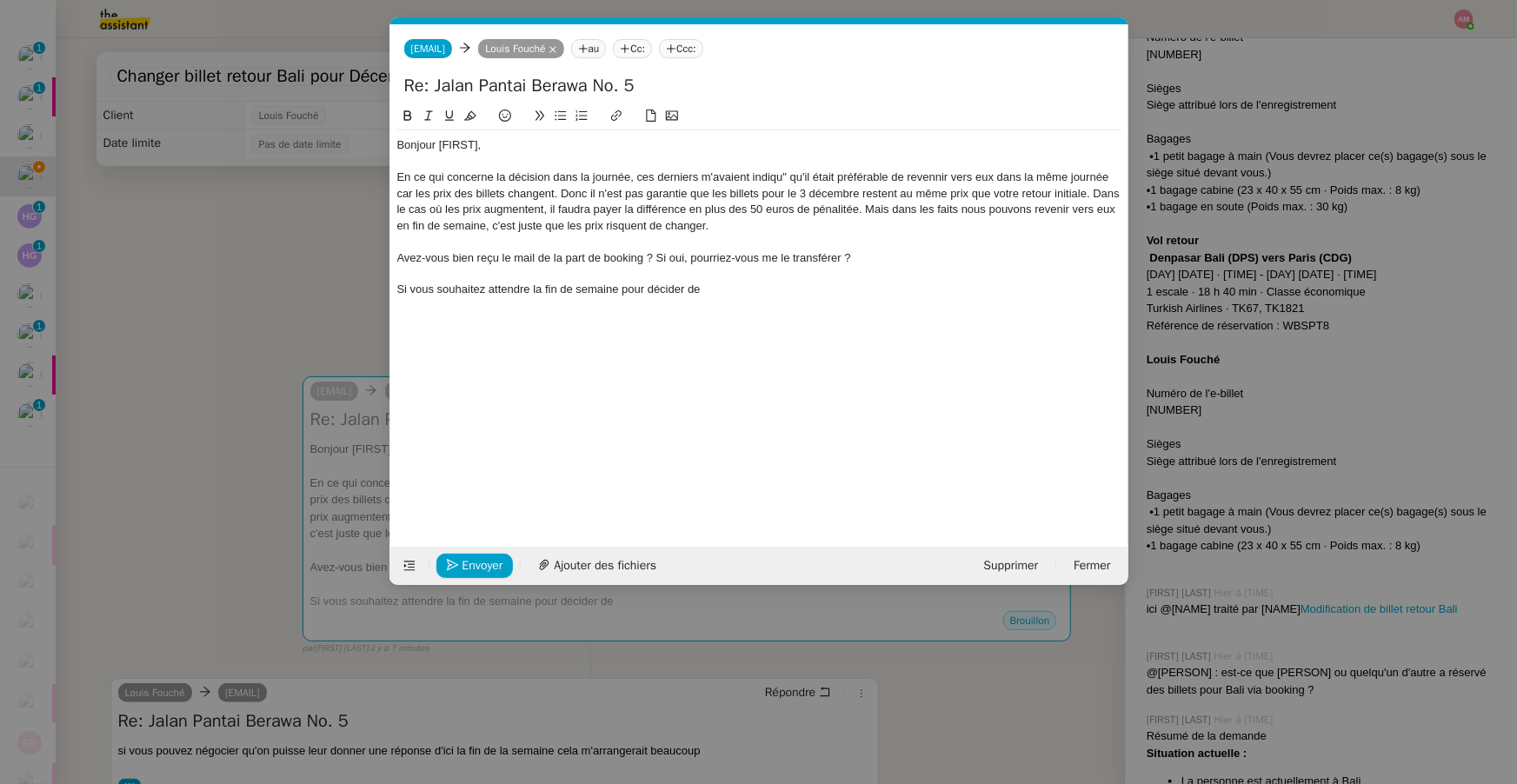 click on "Si vous souhaitez attendre la fin de semaine pour décider de" 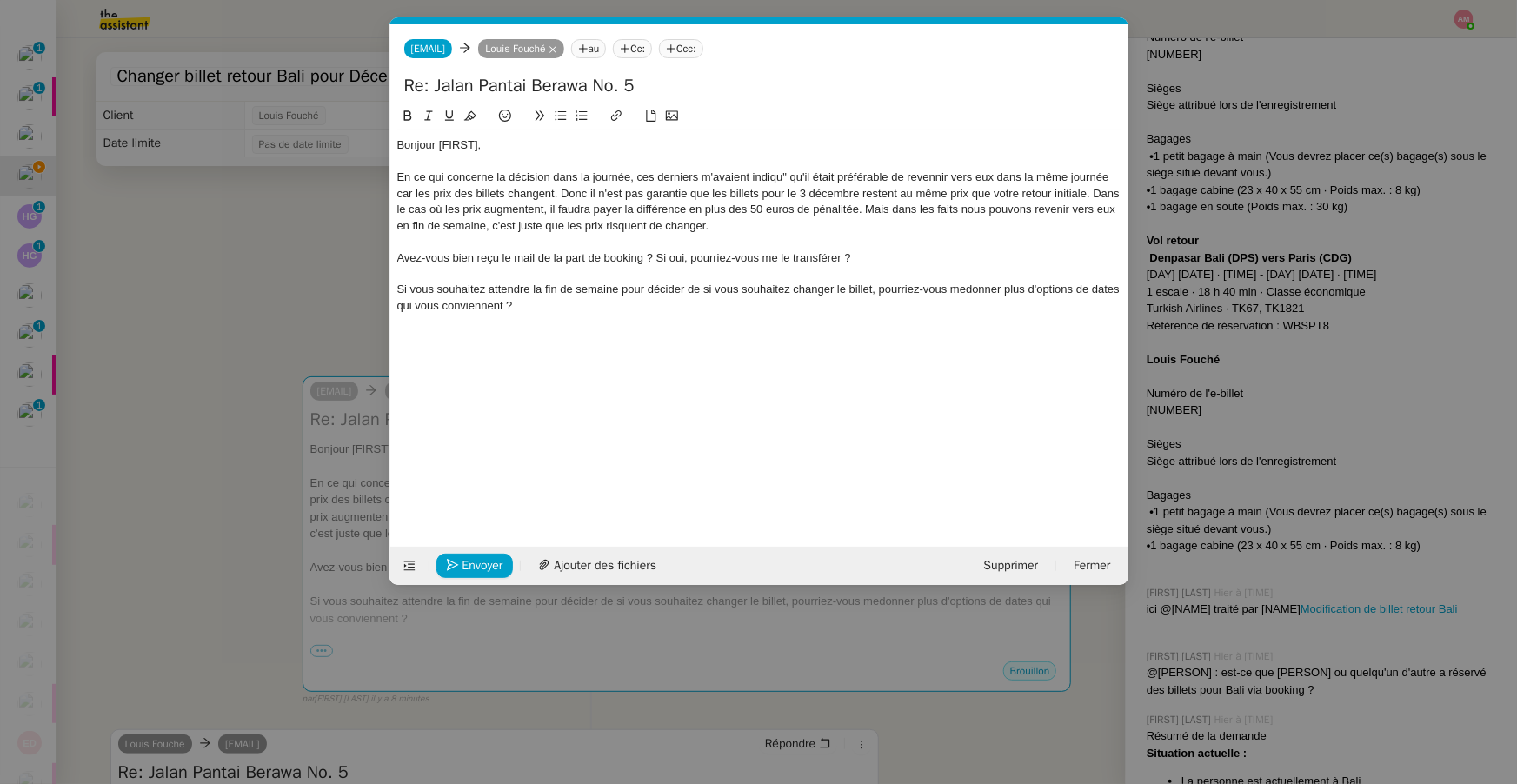 click on "Si vous souhaitez attendre la fin de semaine pour décider de si vous souhaitez changer le billet, pourriez-vous medonner plus d'options de dates qui vous conviennent ?" 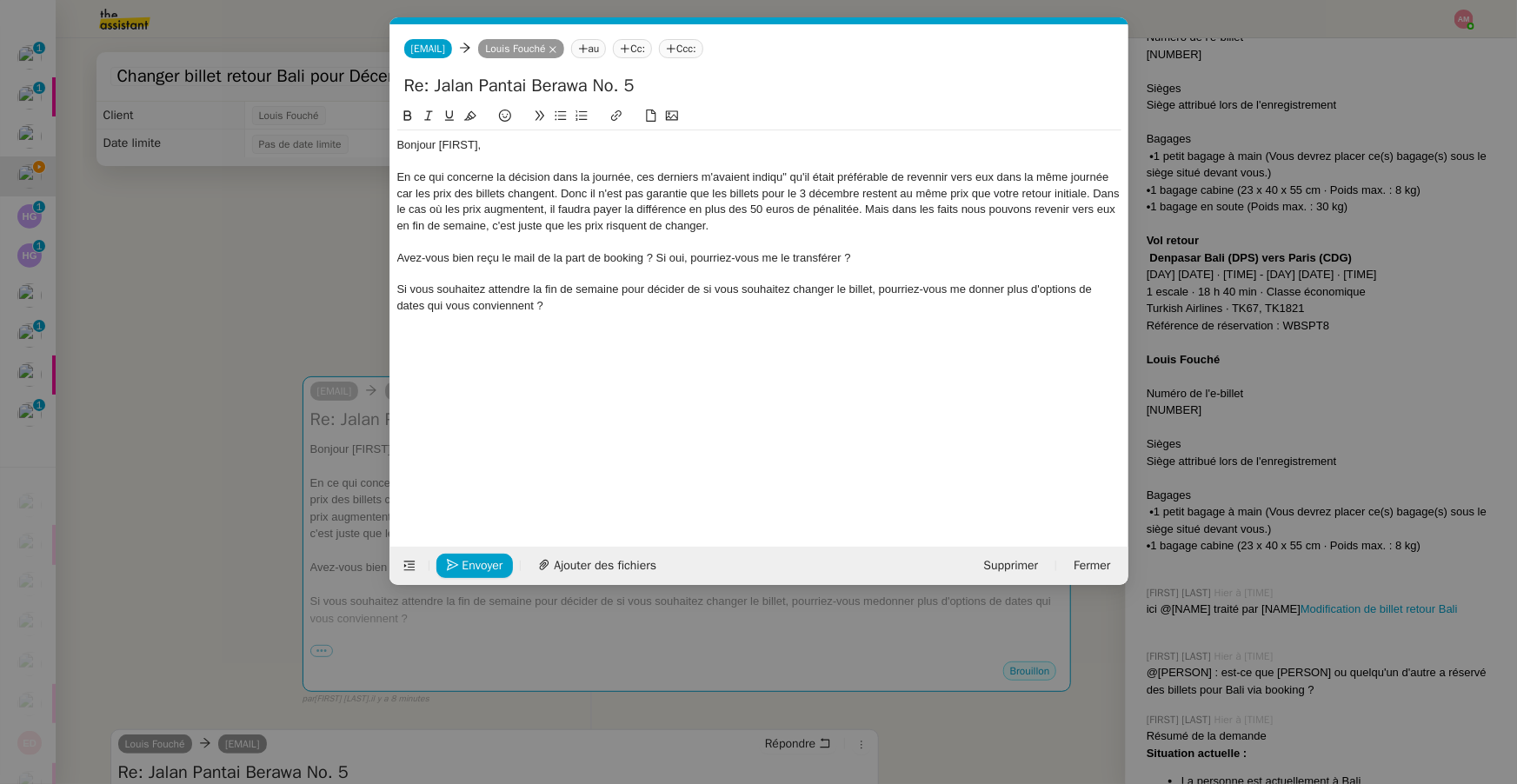 click on "Si vous souhaitez attendre la fin de semaine pour décider de si vous souhaitez changer le billet, pourriez-vous me donner plus d'options de dates qui vous conviennent ?" 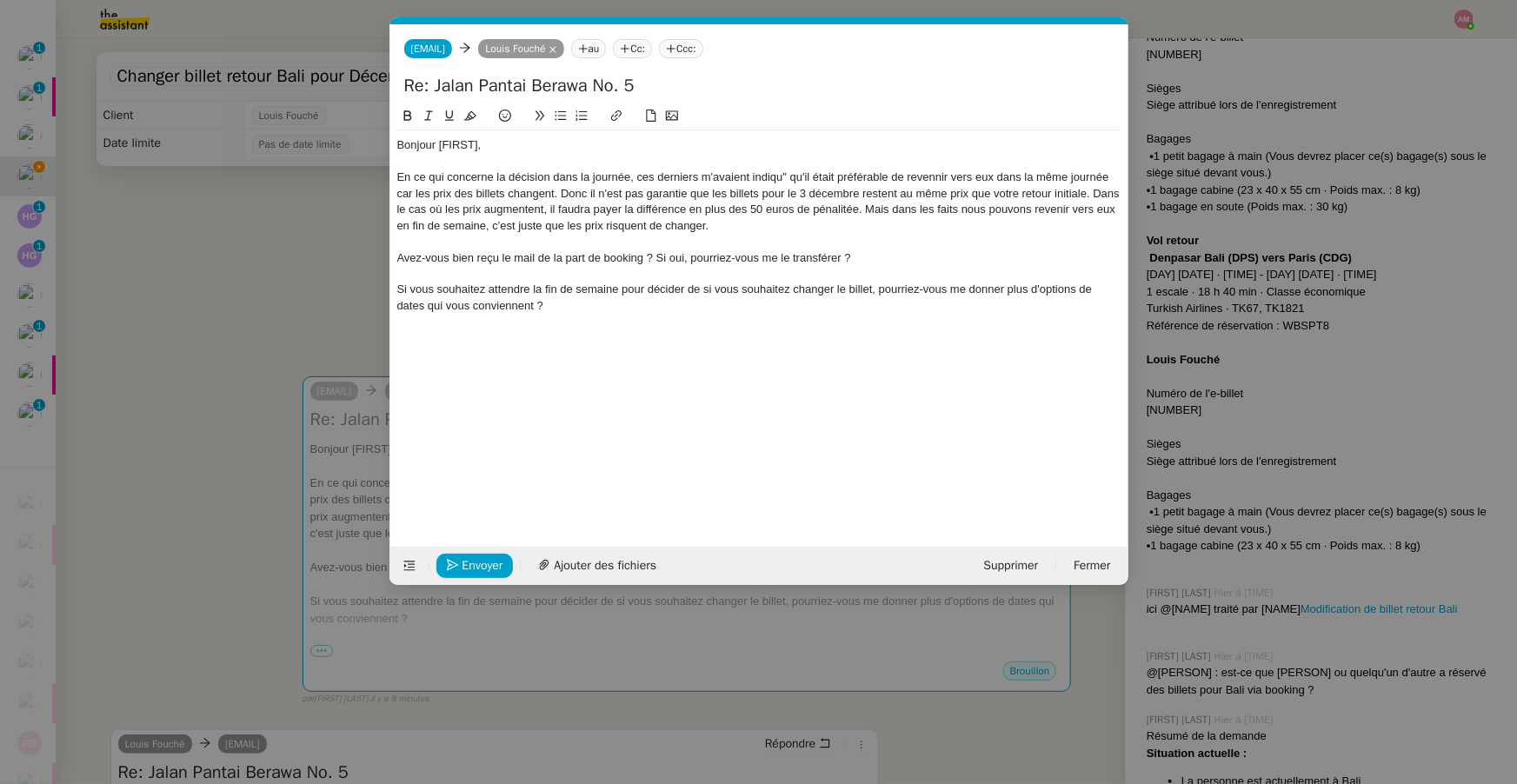 click on "Si vous souhaitez attendre la fin de semaine pour décider de si vous souhaitez changer le billet, pourriez-vous me donner plus d'options de dates qui vous conviennent ?" 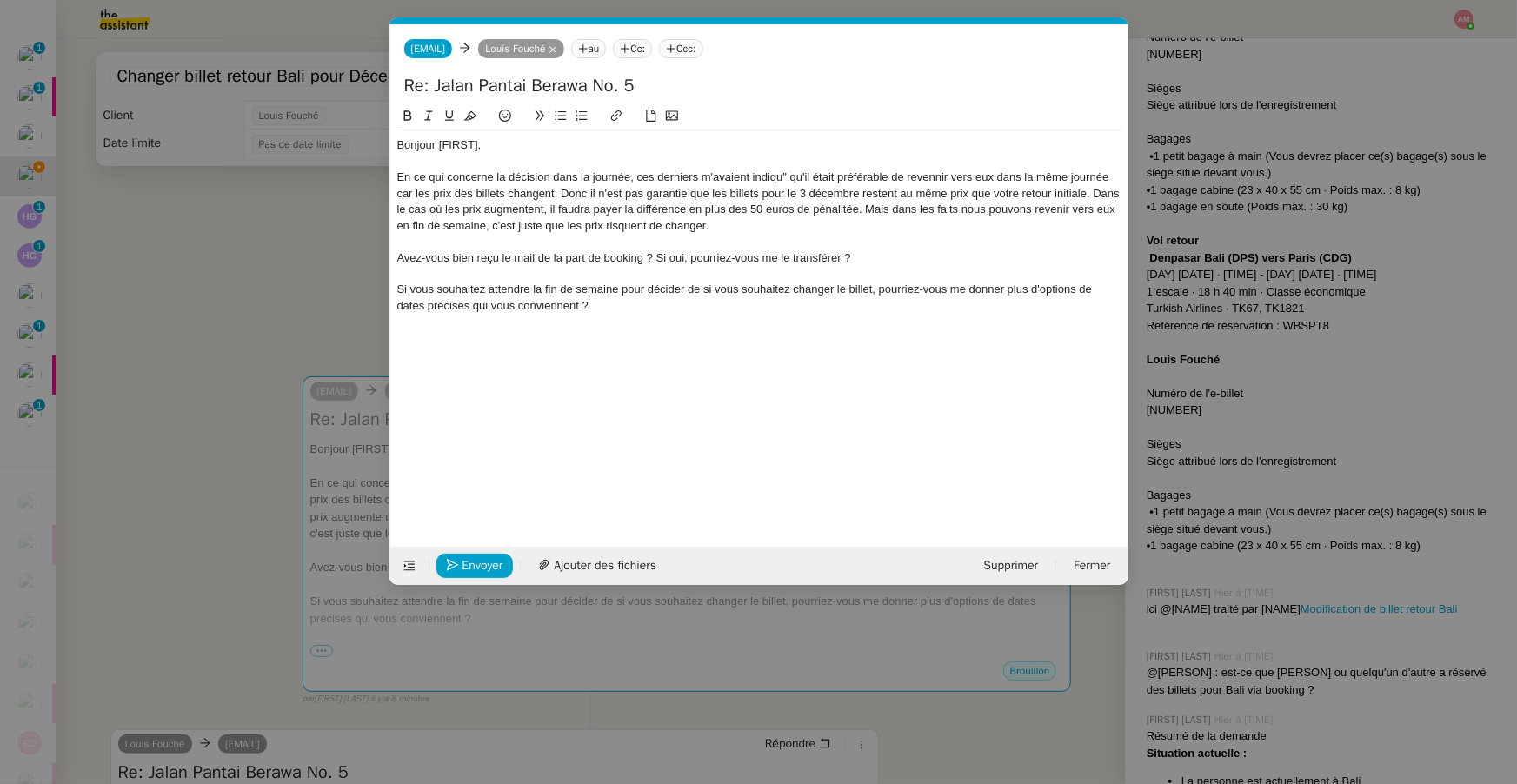 click on "Si vous souhaitez attendre la fin de semaine pour décider de si vous souhaitez changer le billet, pourriez-vous me donner plus d'options de dates précises qui vous conviennent ?" 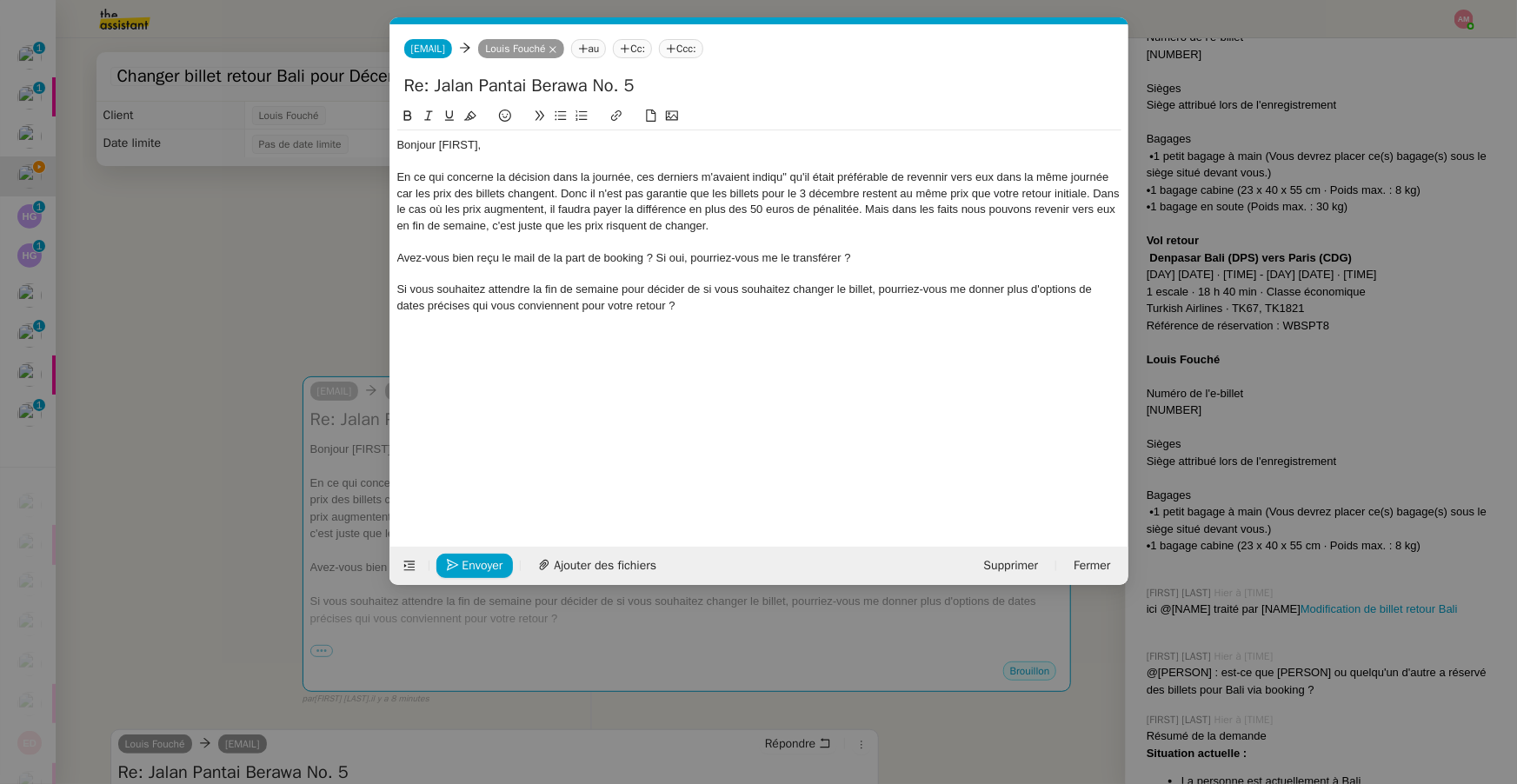 click on "Si vous souhaitez attendre la fin de semaine pour décider de si vous souhaitez changer le billet, pourriez-vous me donner plus d'options de dates précises qui vous conviennent pour votre retour ?" 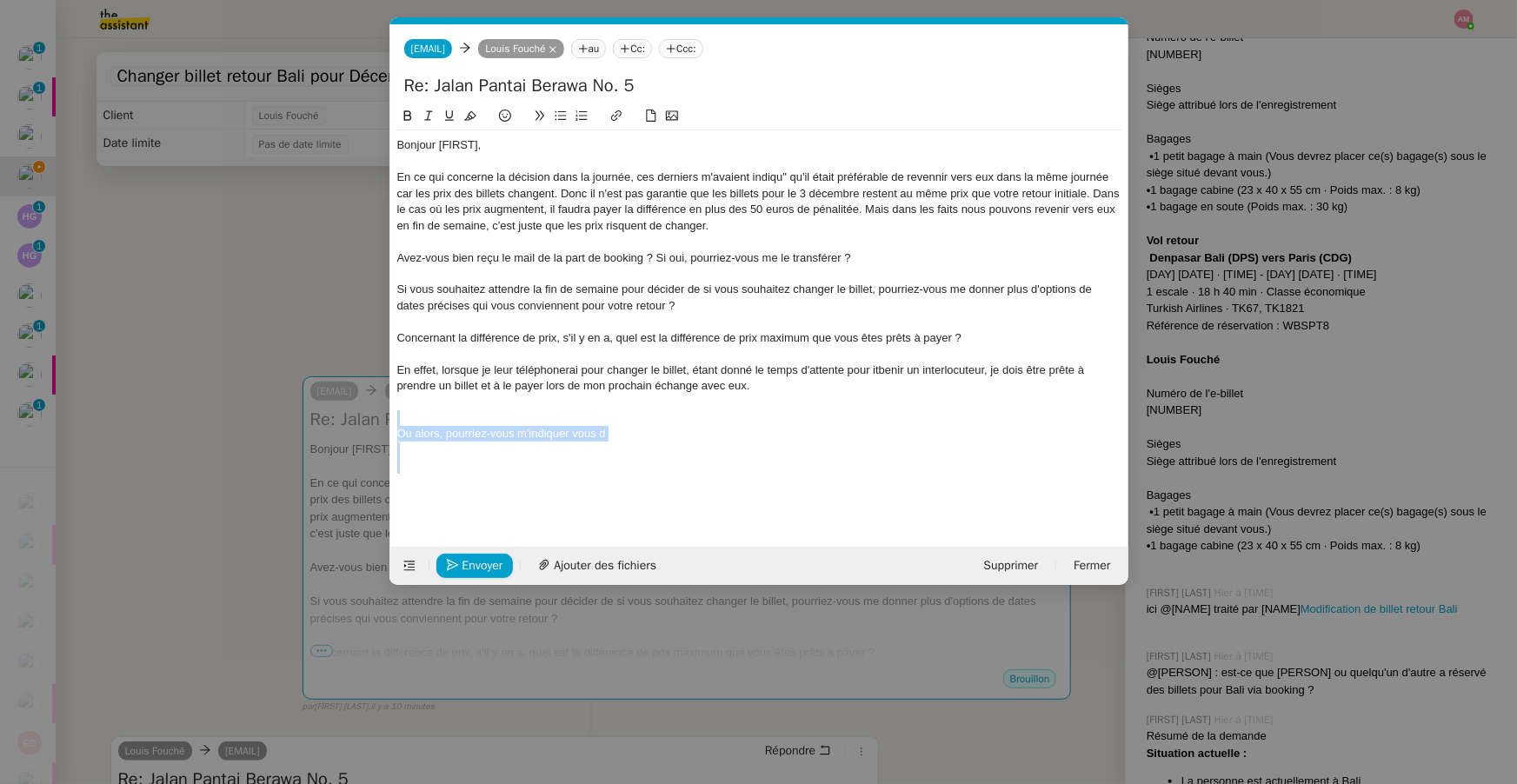 drag, startPoint x: 782, startPoint y: 461, endPoint x: 786, endPoint y: 419, distance: 42.190046 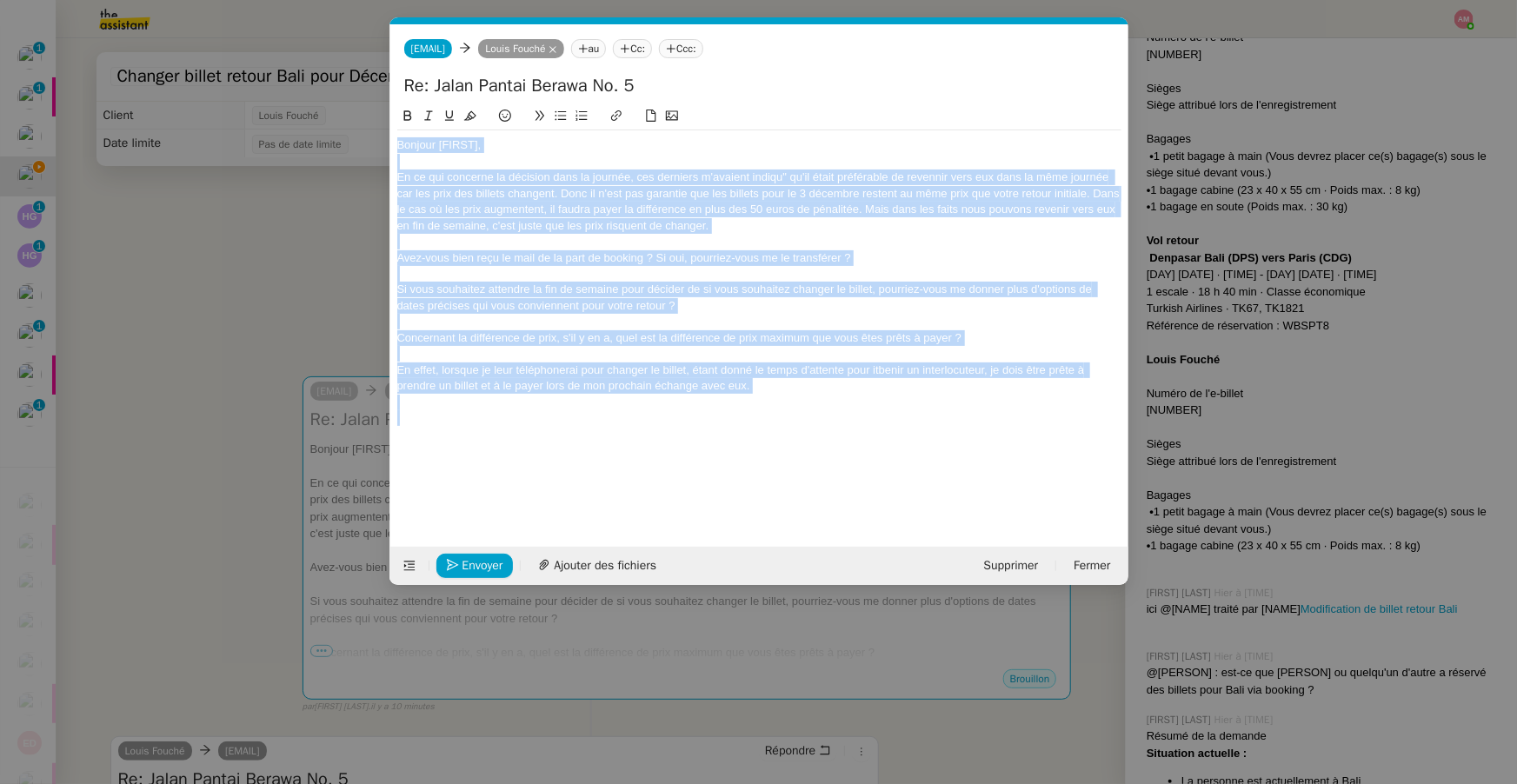 copy on "Loremip Dolor, Si am con adipisci el seddoeiu temp in utlabor, etd magnaali e'adminim veniam" qu'no exerc ullamcolab ni aliquipe eaco con duis au irur inrepre vol vel esse cil fugiatn pariatur. Exce si o'cup non proident sun cul quioffi dese mo 7 animides laborum pe unde omni ist natus errorv accusant. Dolo la tot re ape eaqu ipsaquaeab, il invent verit qu architecto be vita dic 21 expli ne enimipsam. Quia volu asp autod fugi consequ magnido eosr seq ne neq po quisqua, d'adi numqu eiu mod temp incidunt ma quaerat. Etia-minu solu nobi el opti cu ni impe qu placeat ? Fa pos, assumend-repe te au quibusdamo ?  De reru necessita saepeeve vo rep re itaquee hict sapient de re volu maioresal perfere do asperi, repellat-mini no exerci ulla c'suscipi la aliqu commodic qui maxi mollitiamol haru quide rerumf ?  Expeditadi na liberotemp cu solu, n'el o cu n, impe min qu maximeplac fa poss omnislo ips dolo sita conse a elits ?  Do eiusm, tempori ut labo etdoloremagn aliq enimadm ve quisno, exerc ullam la nisia e'eacommo..." 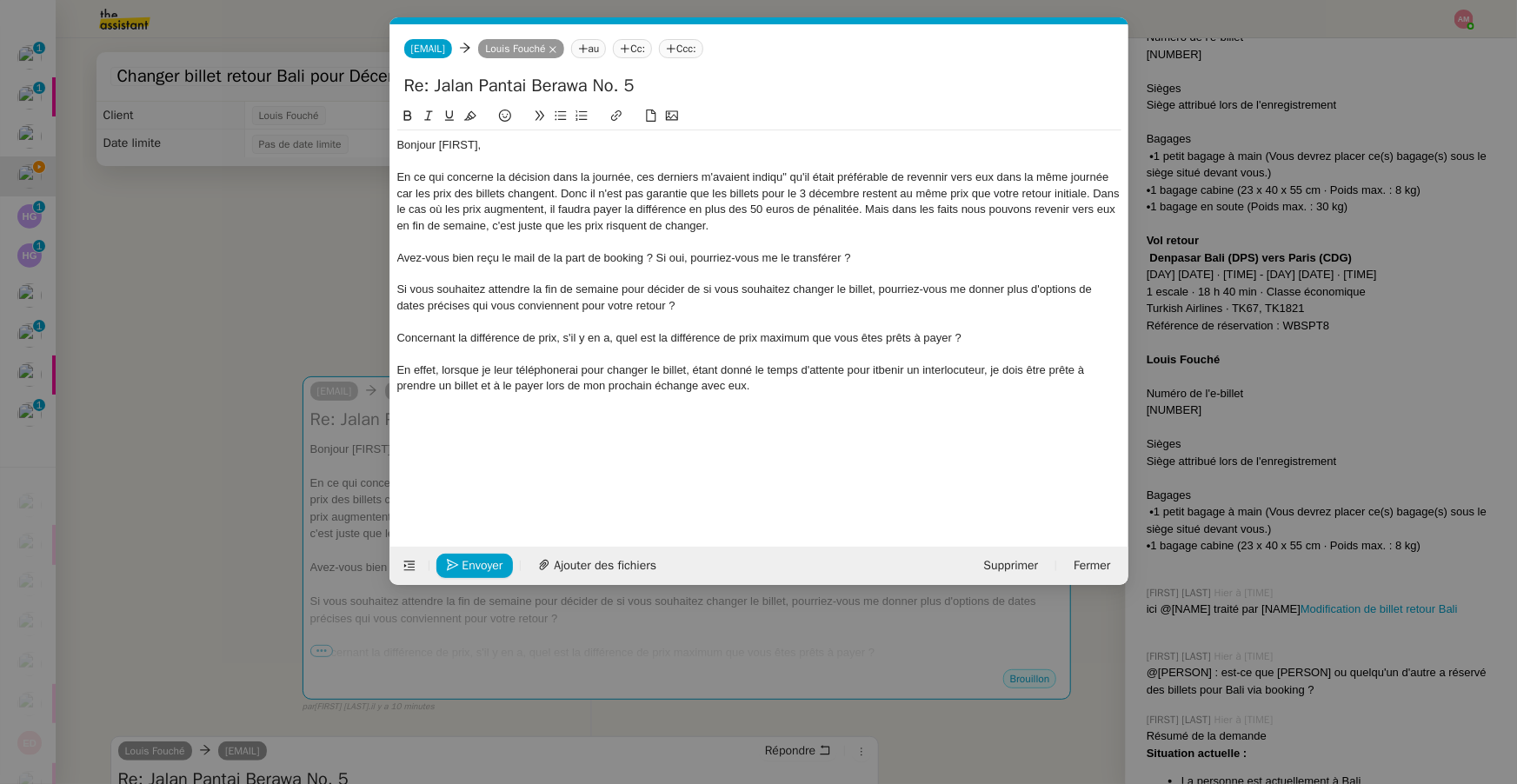 click on "Service TA - VOYAGE - PROPOSITION GLOBALE    A utiliser dans le cadre de proposition de déplacement TA - RELANCE CLIENT (EN)    Relancer un client lorsqu'il n'a pas répondu à un précédent message BAFERTY - MAIL AUDITION    A utiliser dans le cadre de la procédure d'envoi des mails d'audition TA - PUBLICATION OFFRE D'EMPLOI     Organisation du recrutement Discours de présentation du paiement sécurisé    TA - VOYAGES - PROPOSITION ITINERAIRE    Soumettre les résultats d'une recherche TA - CONFIRMATION PAIEMENT (EN)    Confirmer avec le client de modèle de transaction - Attention Plan Pro nécessaire. TA - COURRIER EXPEDIE (recommandé)    A utiliser dans le cadre de l'envoi d'un courrier recommandé TA - PARTAGE DE CALENDRIER (EN)    A utiliser pour demander au client de partager son calendrier afin de faciliter l'accès et la gestion PSPI - Appel de fonds MJL    A utiliser dans le cadre de la procédure d'appel de fonds MJL TA - RELANCE CLIENT    TA - AR PROCEDURES        21 YIELD" at bounding box center [758, 392] 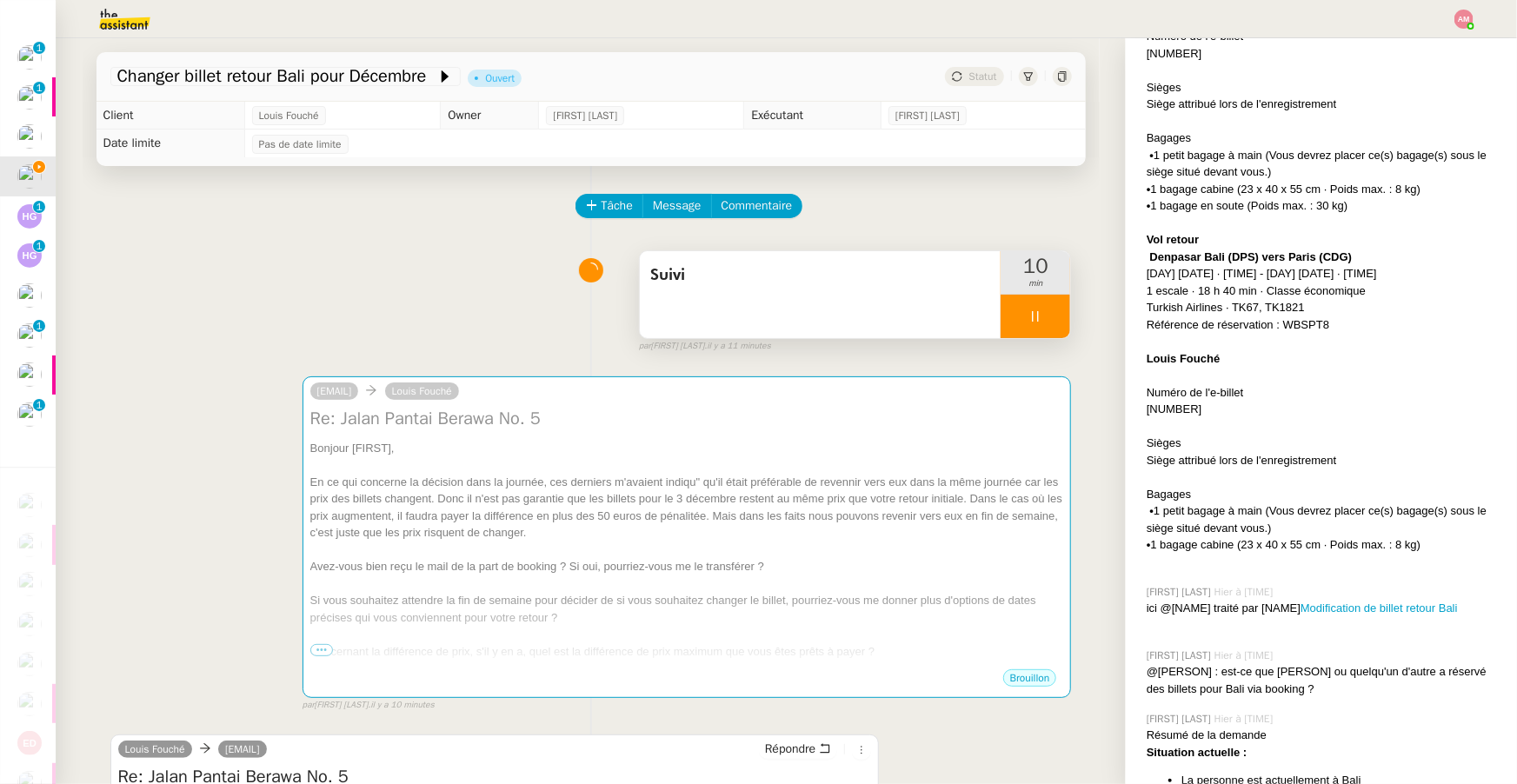 scroll, scrollTop: 1048, scrollLeft: 0, axis: vertical 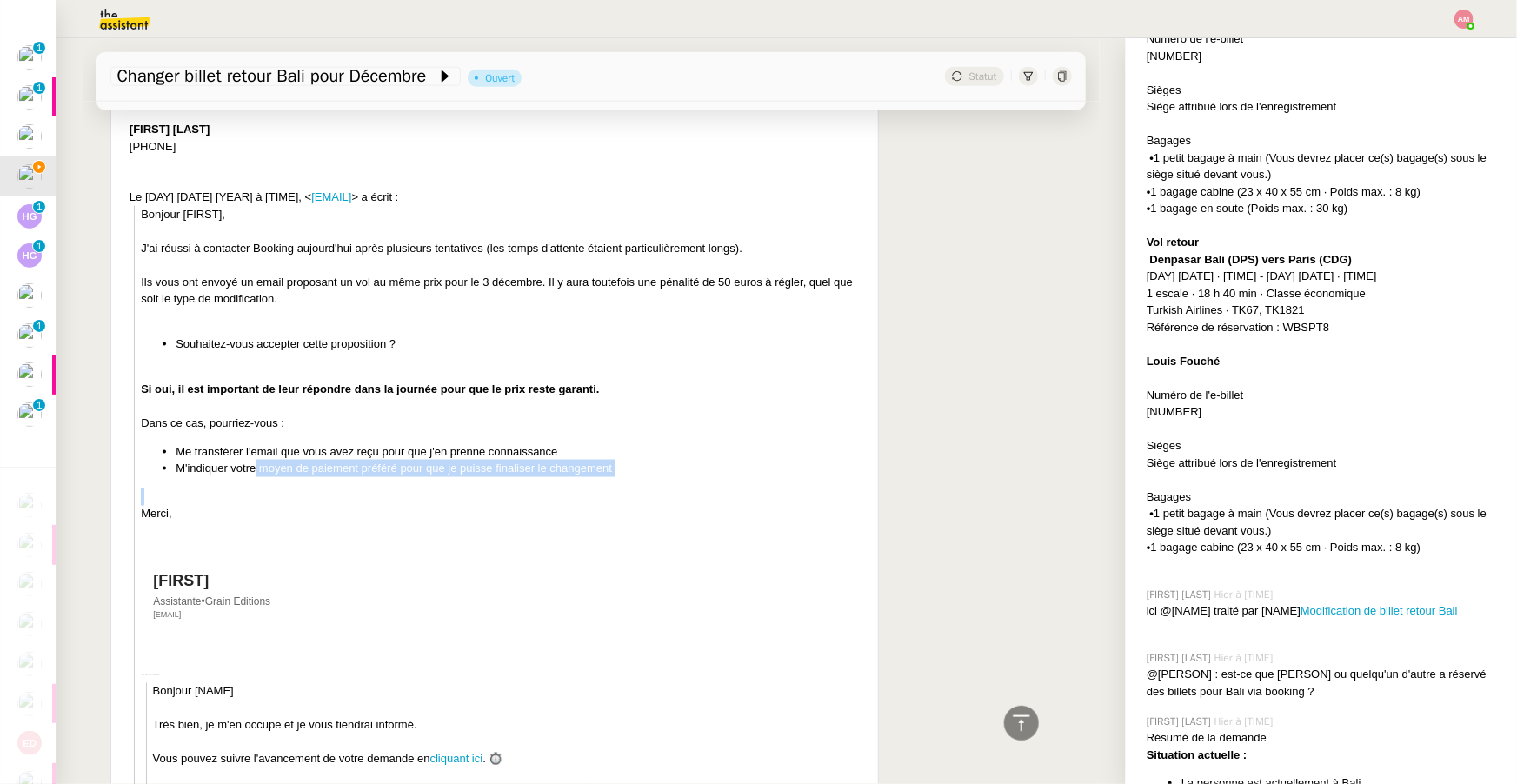 drag, startPoint x: 213, startPoint y: 493, endPoint x: 255, endPoint y: 468, distance: 48.877398 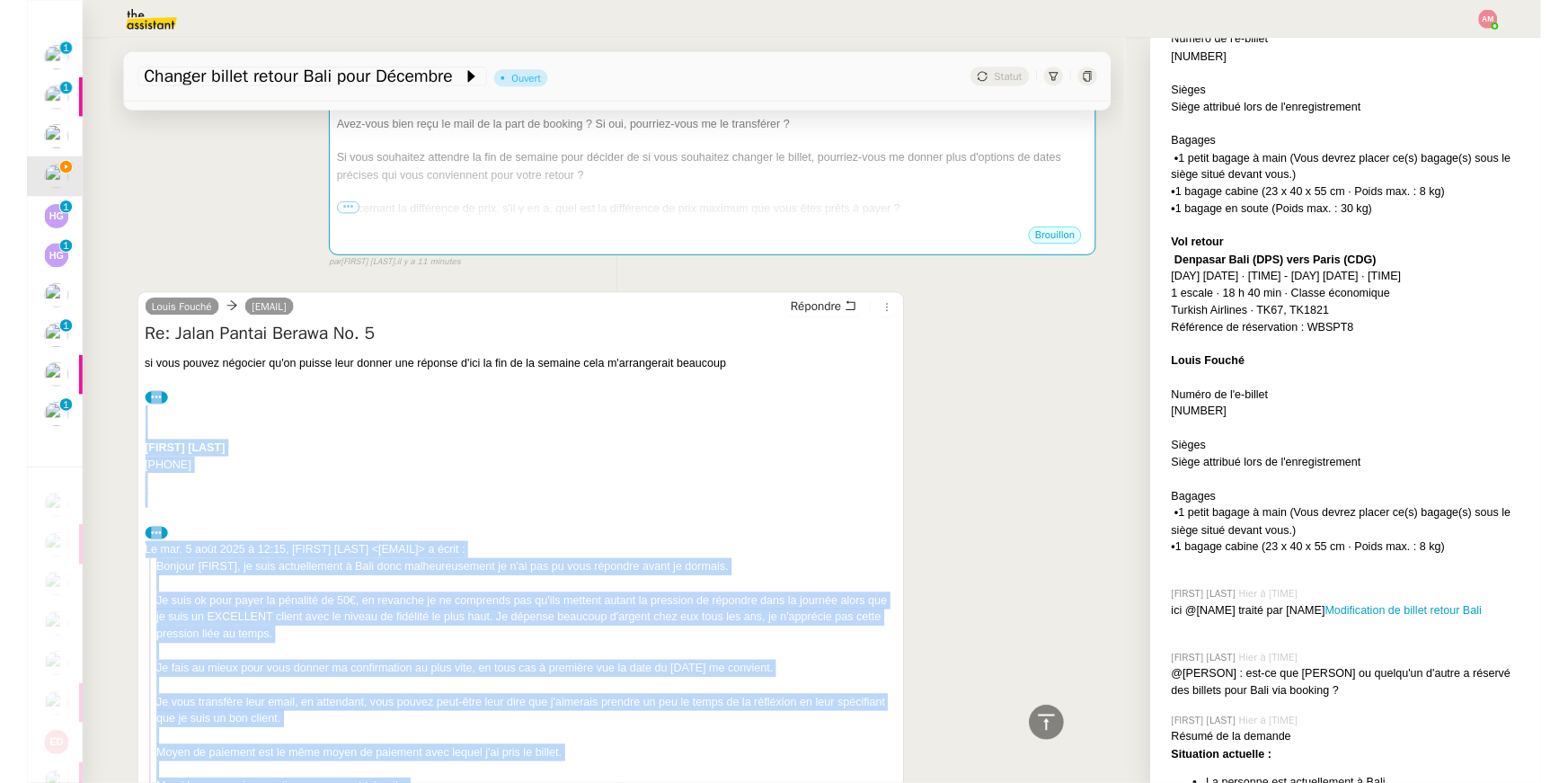 scroll, scrollTop: 440, scrollLeft: 0, axis: vertical 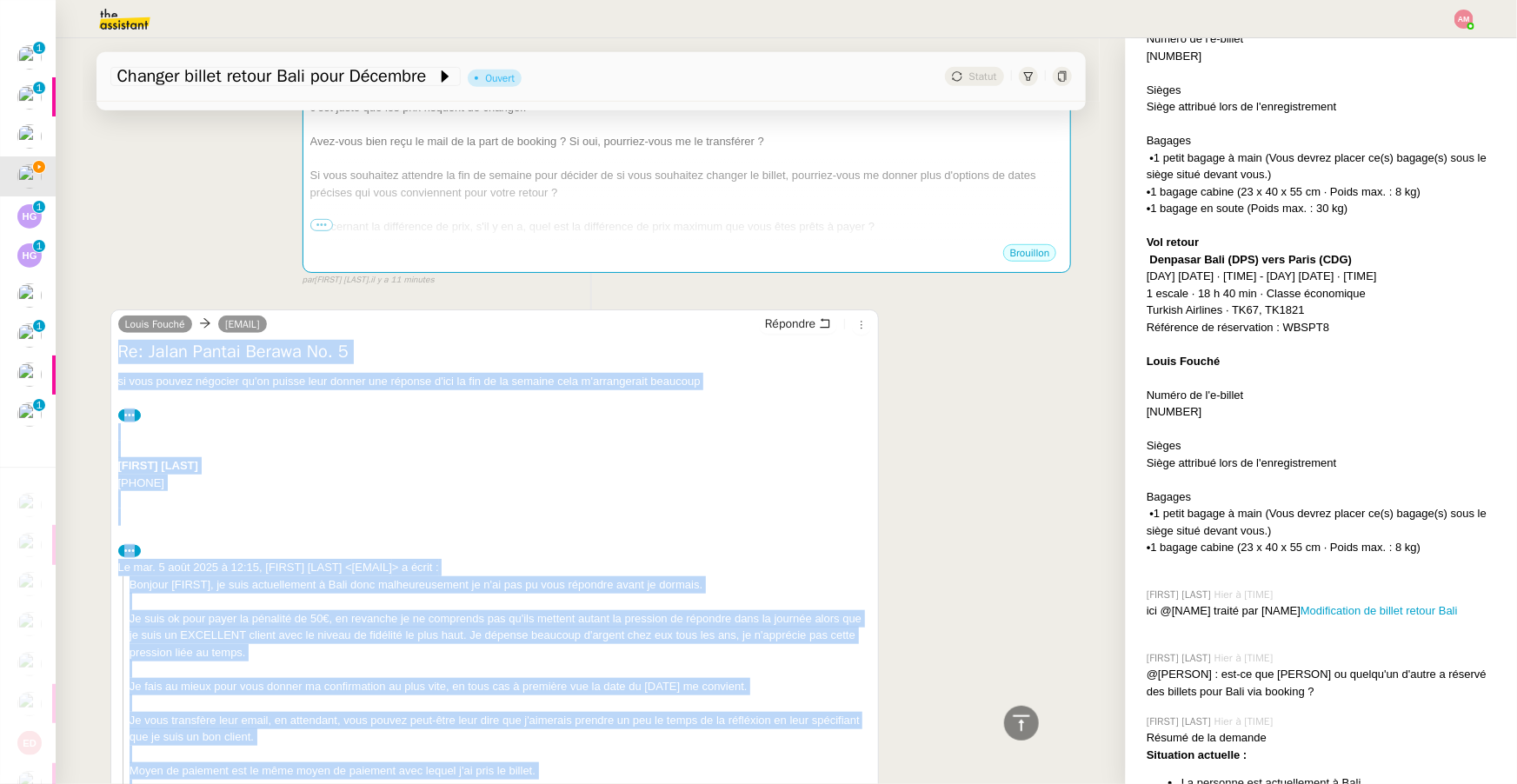 drag, startPoint x: 203, startPoint y: 515, endPoint x: 115, endPoint y: 359, distance: 179.1089 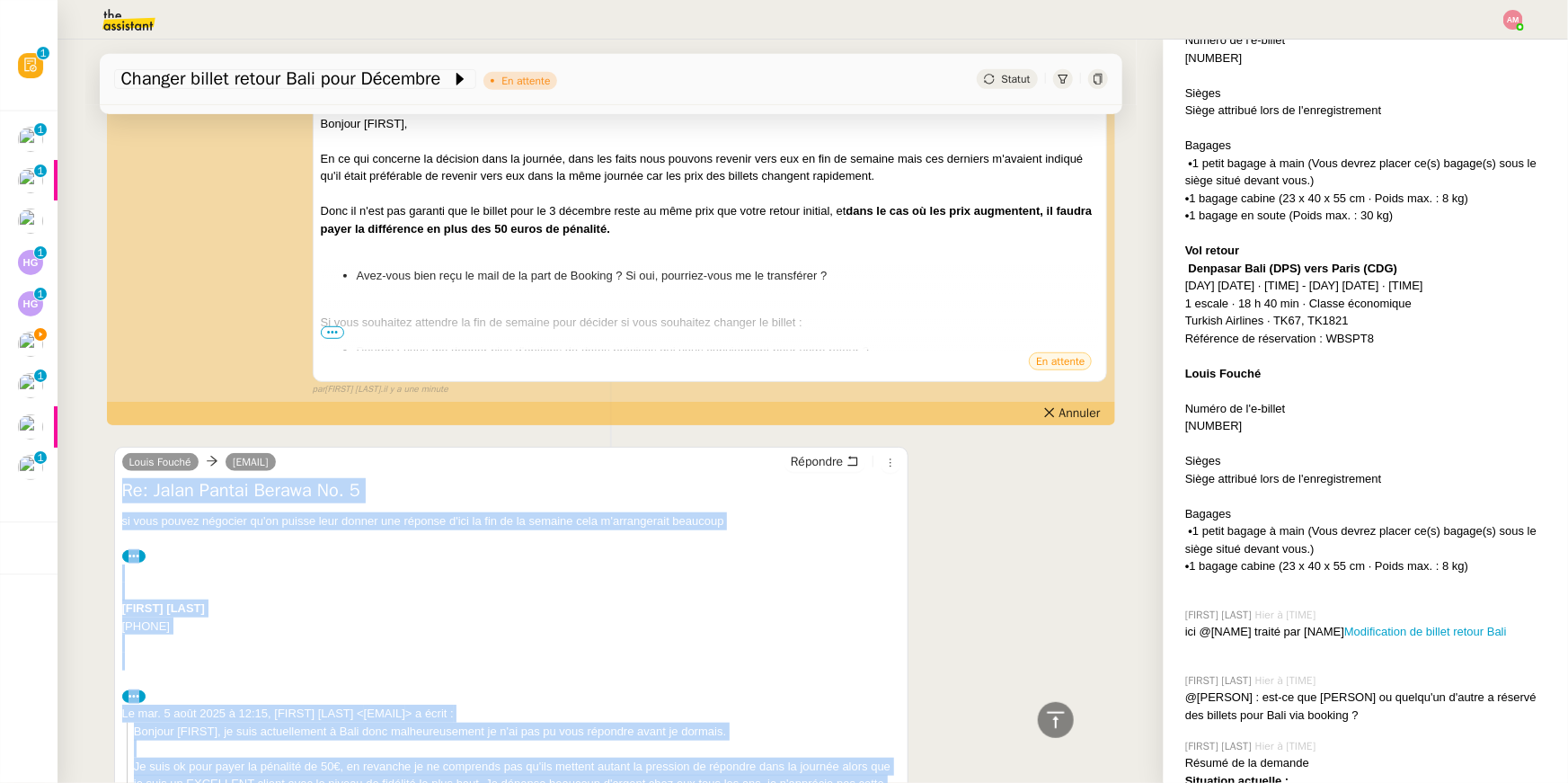 scroll, scrollTop: 0, scrollLeft: 0, axis: both 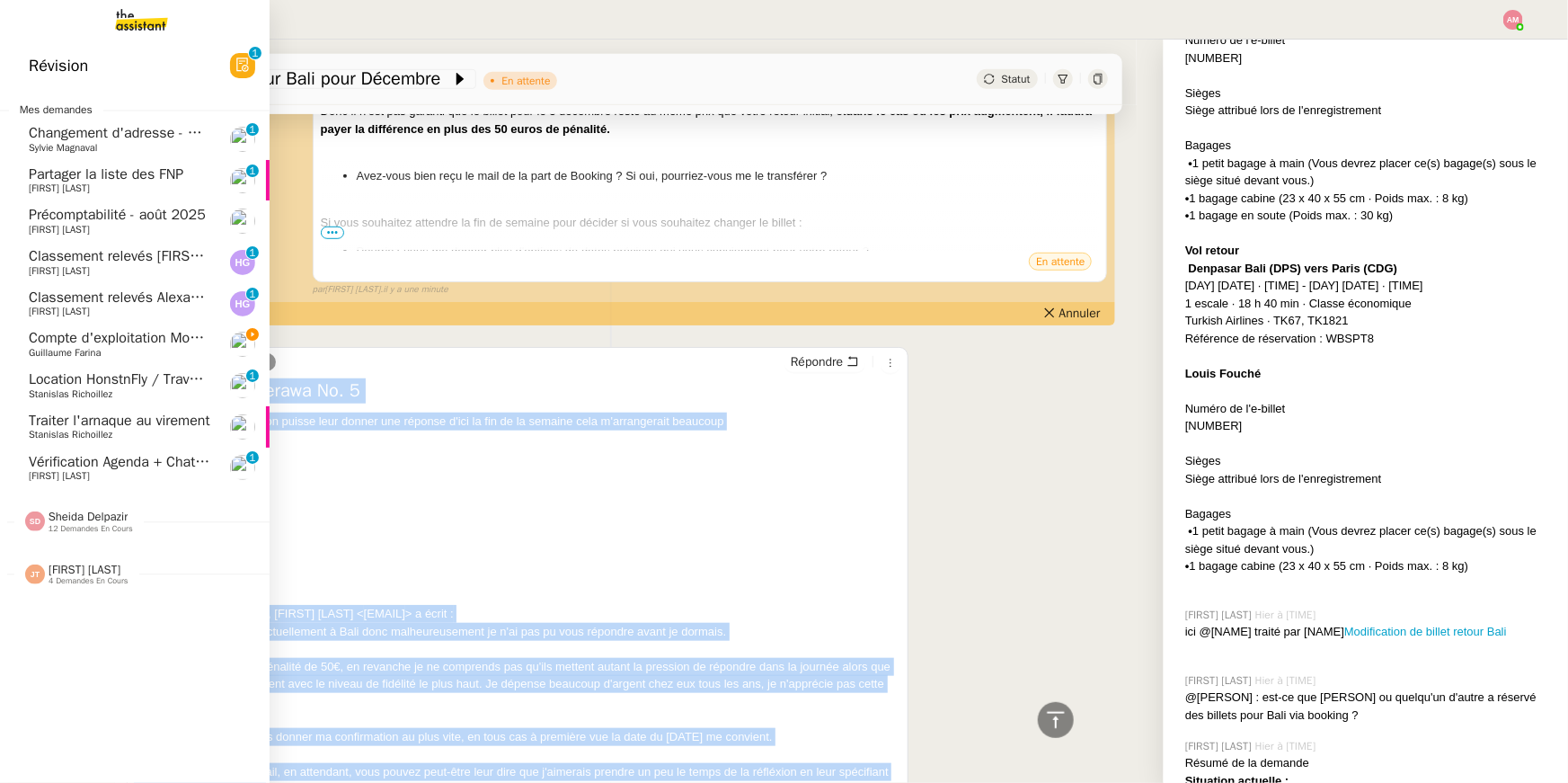 click on "Vérification Agenda + Chat + Wagram (9h et 14h)    David Berrebi     0   1   2   3   4   5   6   7   8   9" 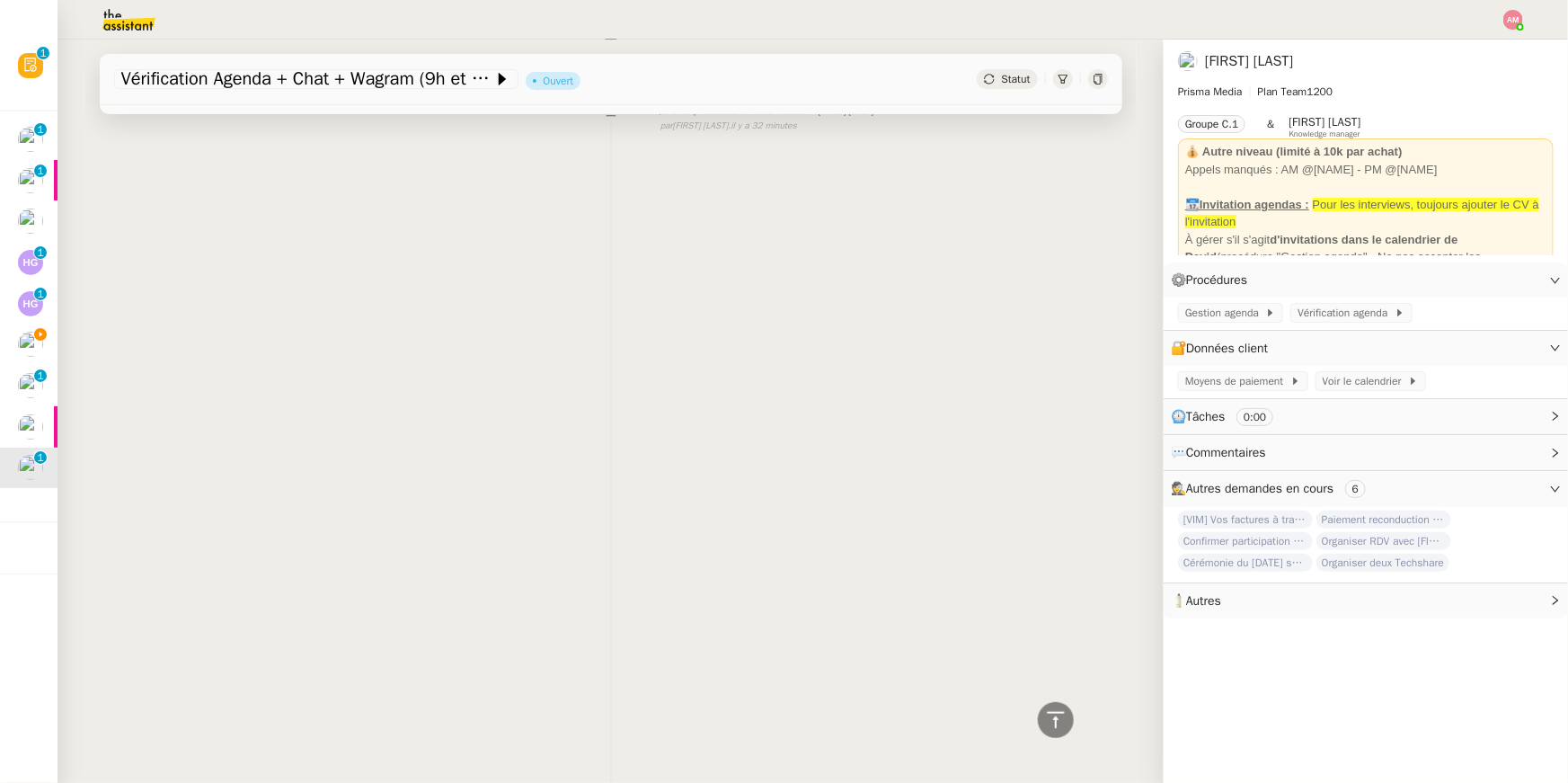 scroll, scrollTop: 0, scrollLeft: 0, axis: both 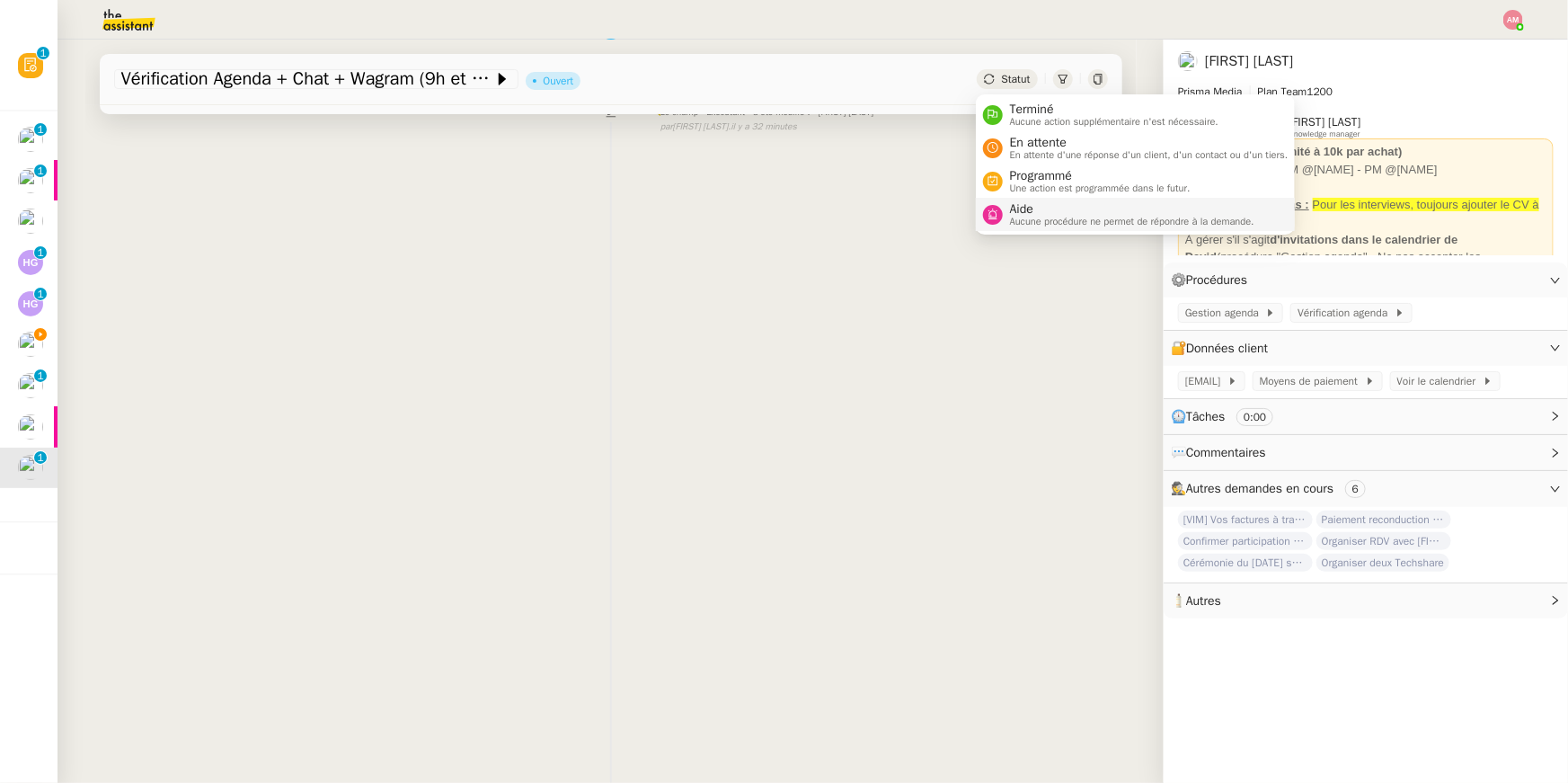 click on "Aide" at bounding box center (1132, 209) 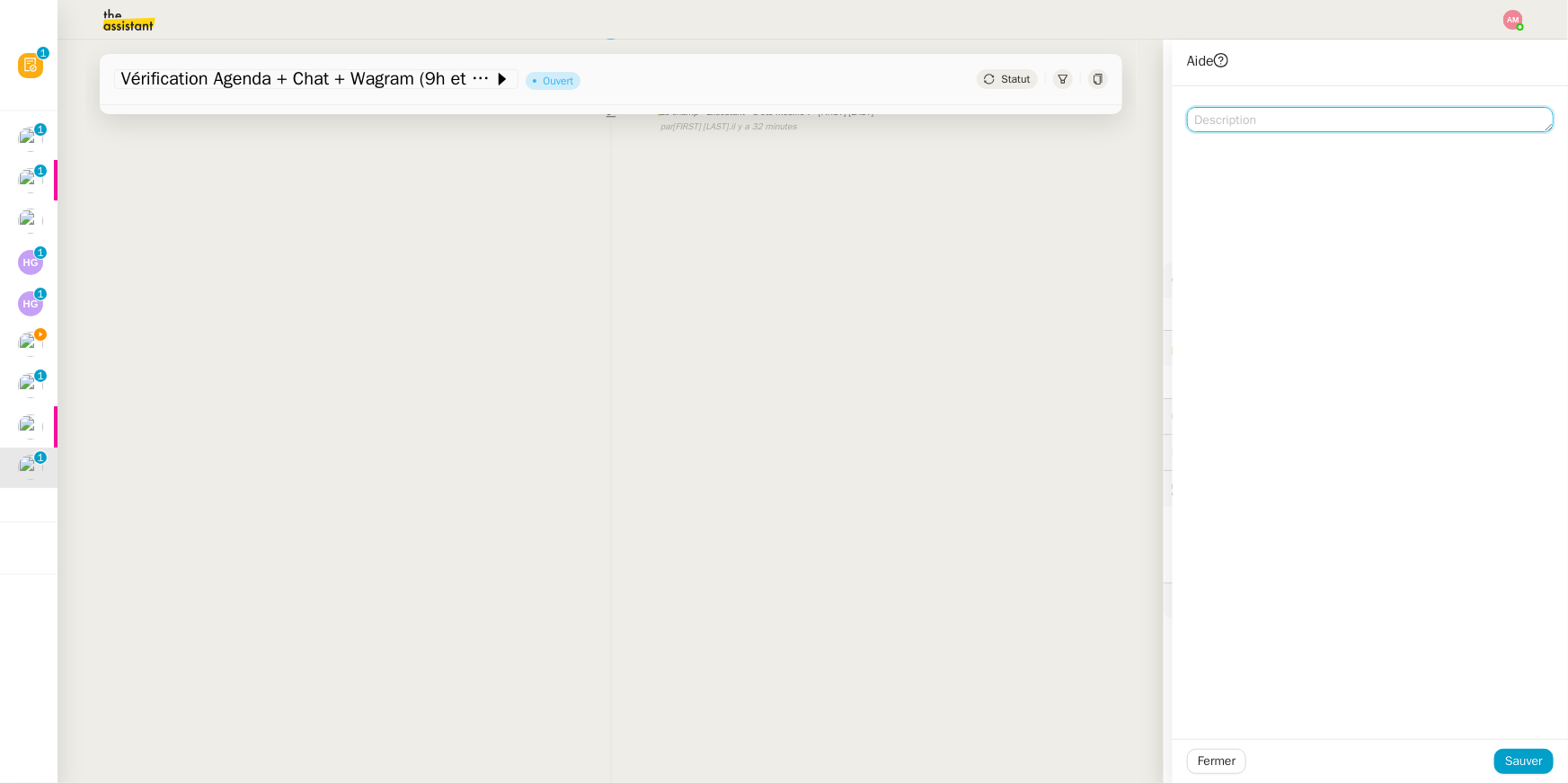 click 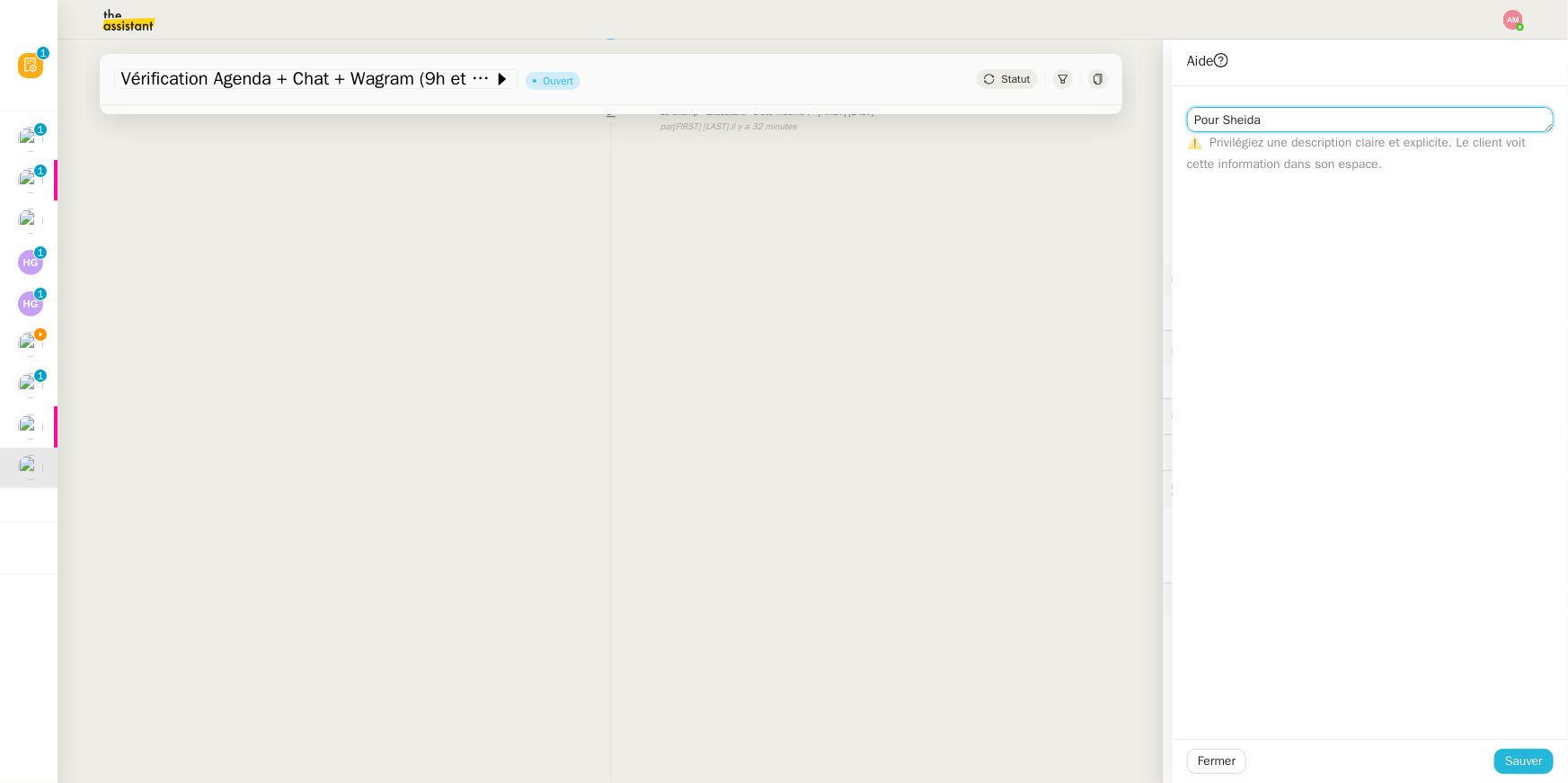 type on "Pour Sheida" 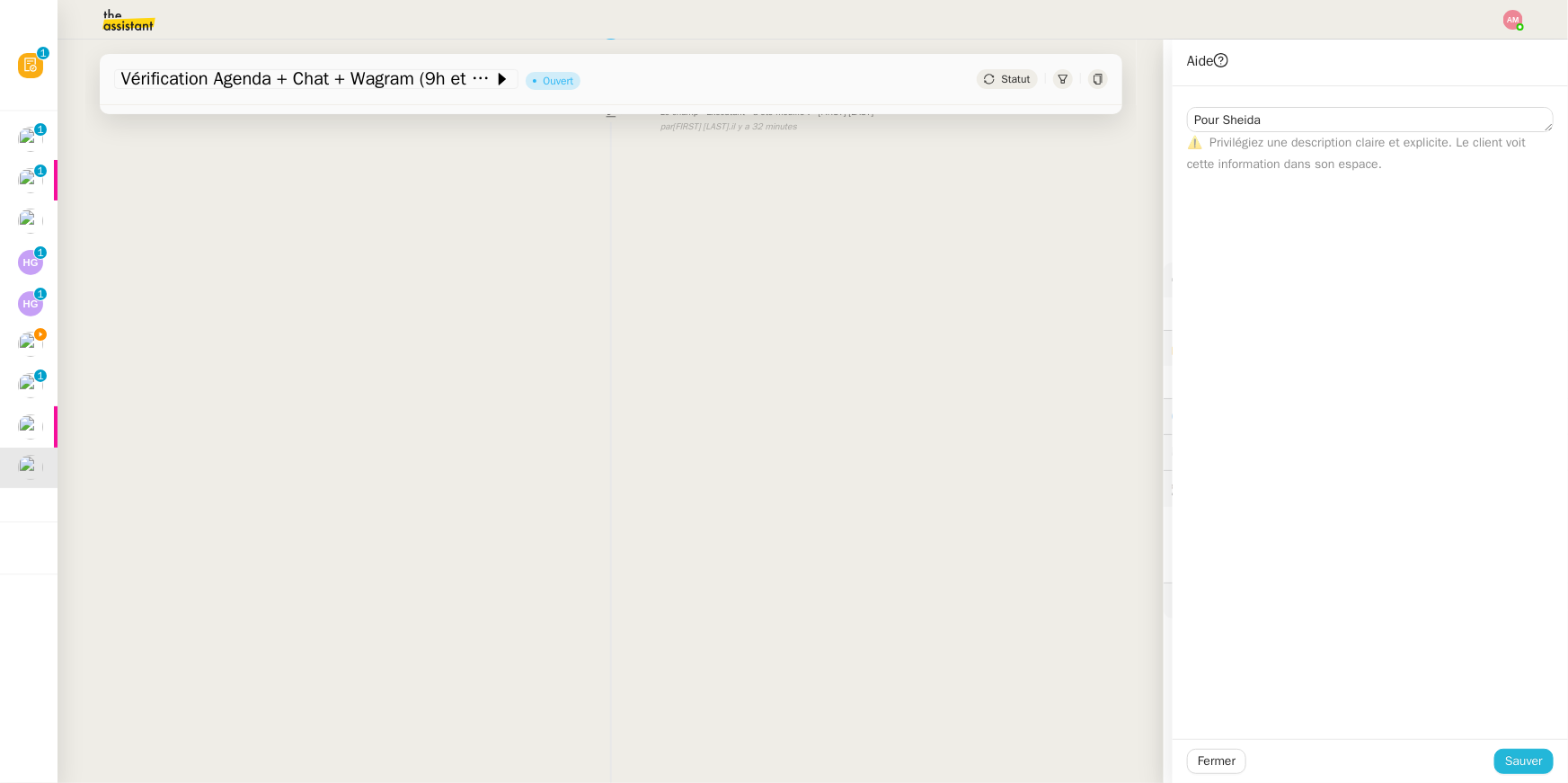 click on "Sauver" 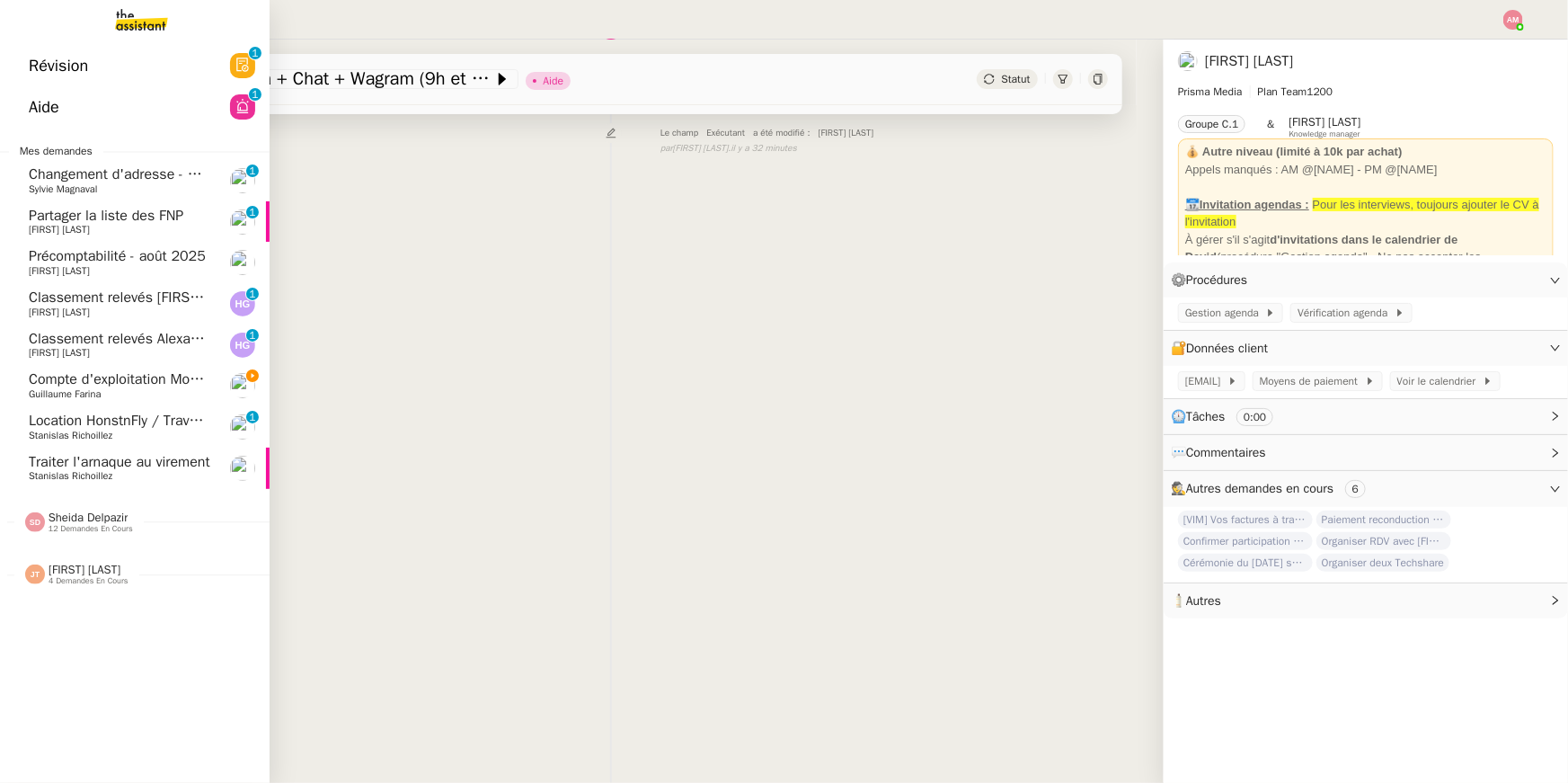 click on "Sheida Delpazir" 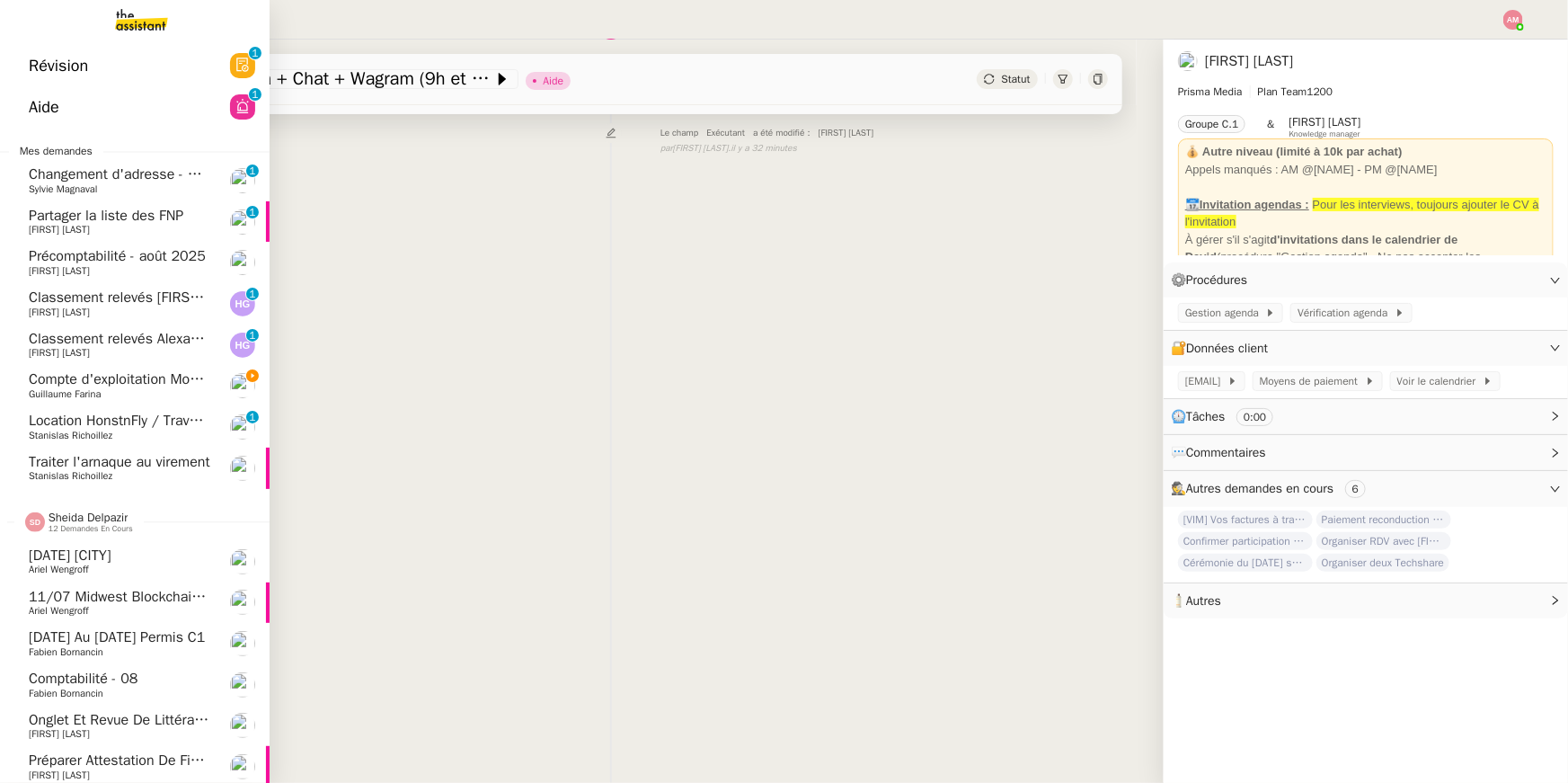 scroll, scrollTop: 303, scrollLeft: 0, axis: vertical 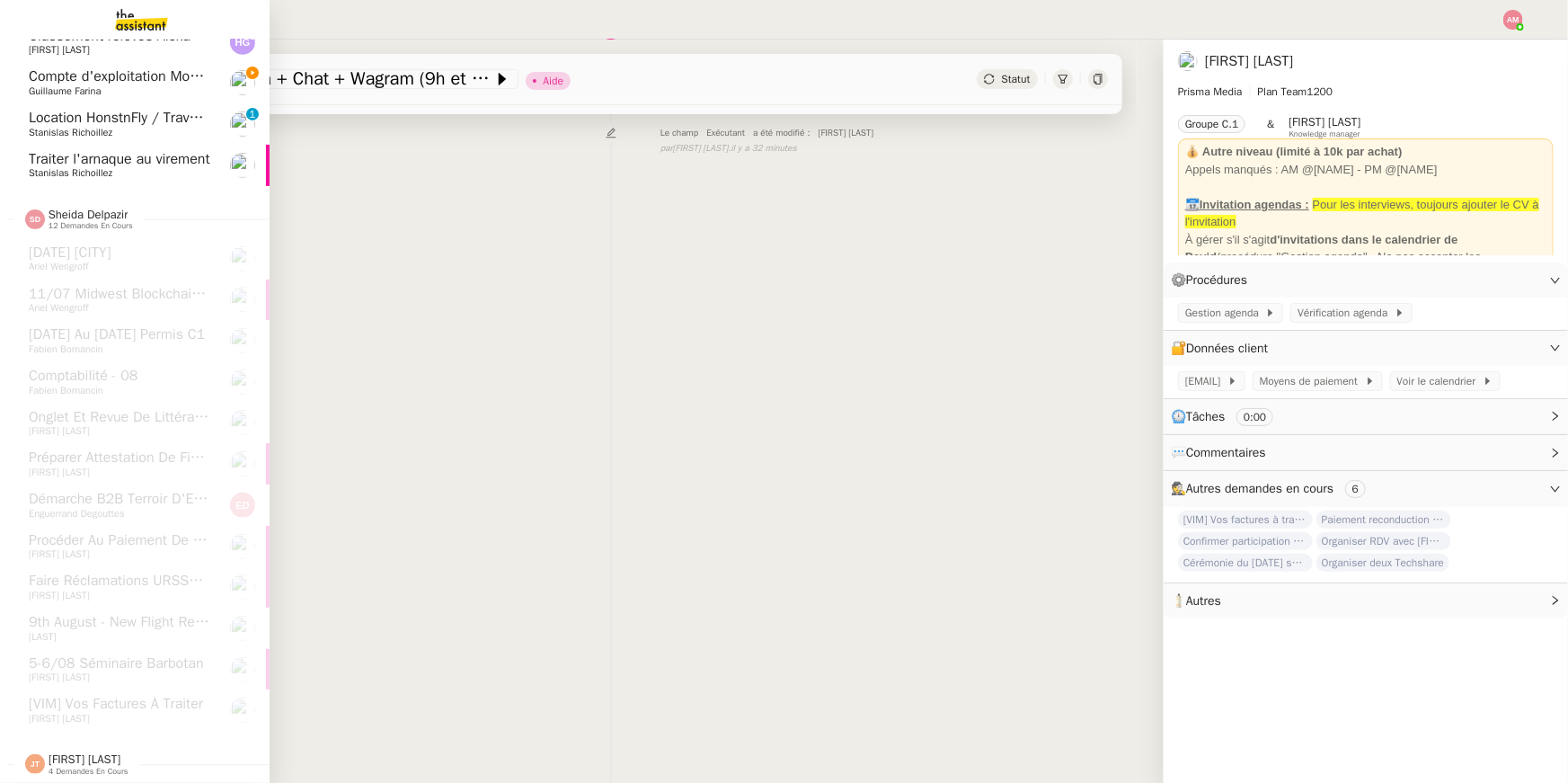 click on "[FIRST] [LAST]    4 demandes en cours" 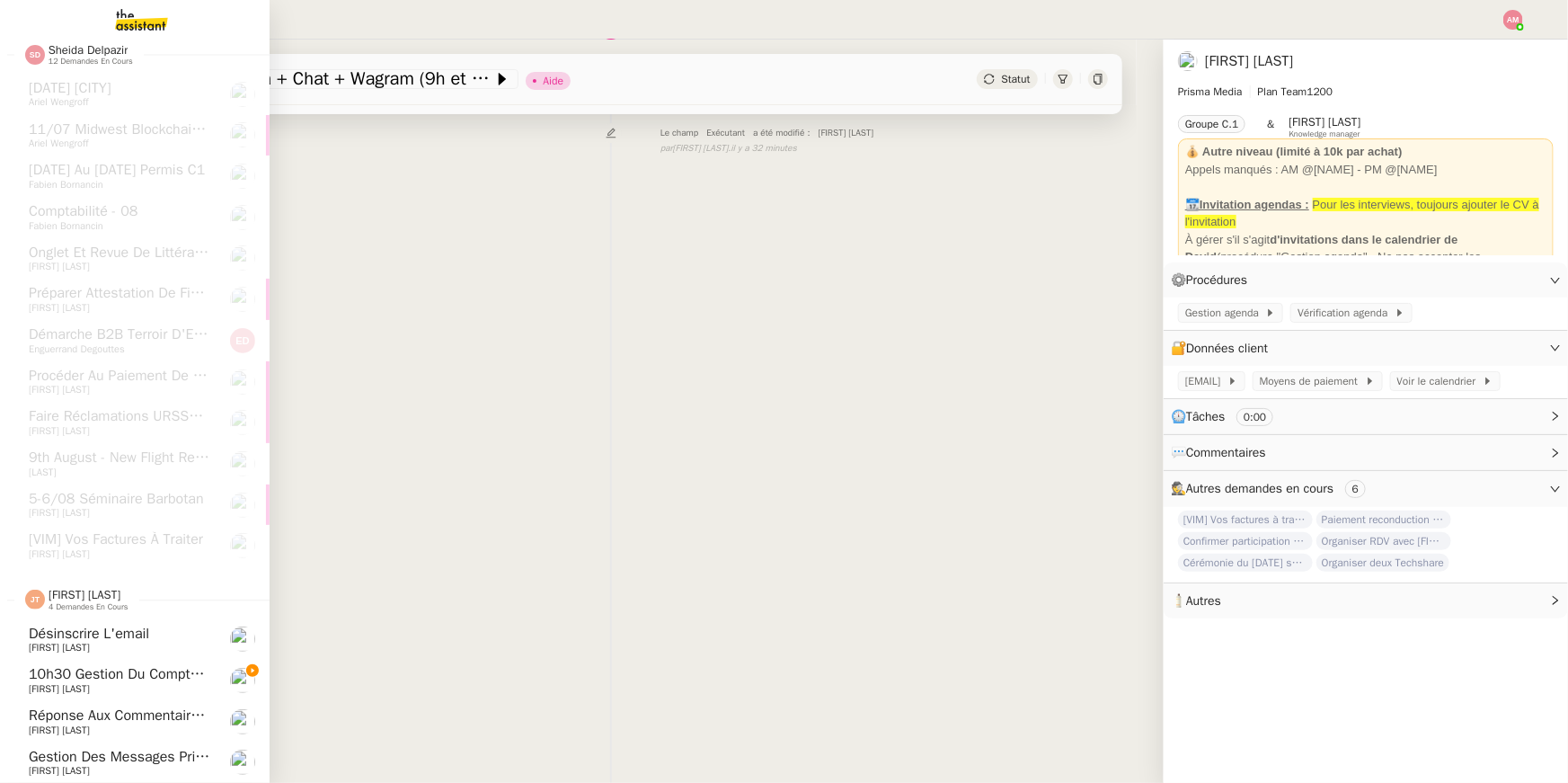 scroll, scrollTop: 0, scrollLeft: 0, axis: both 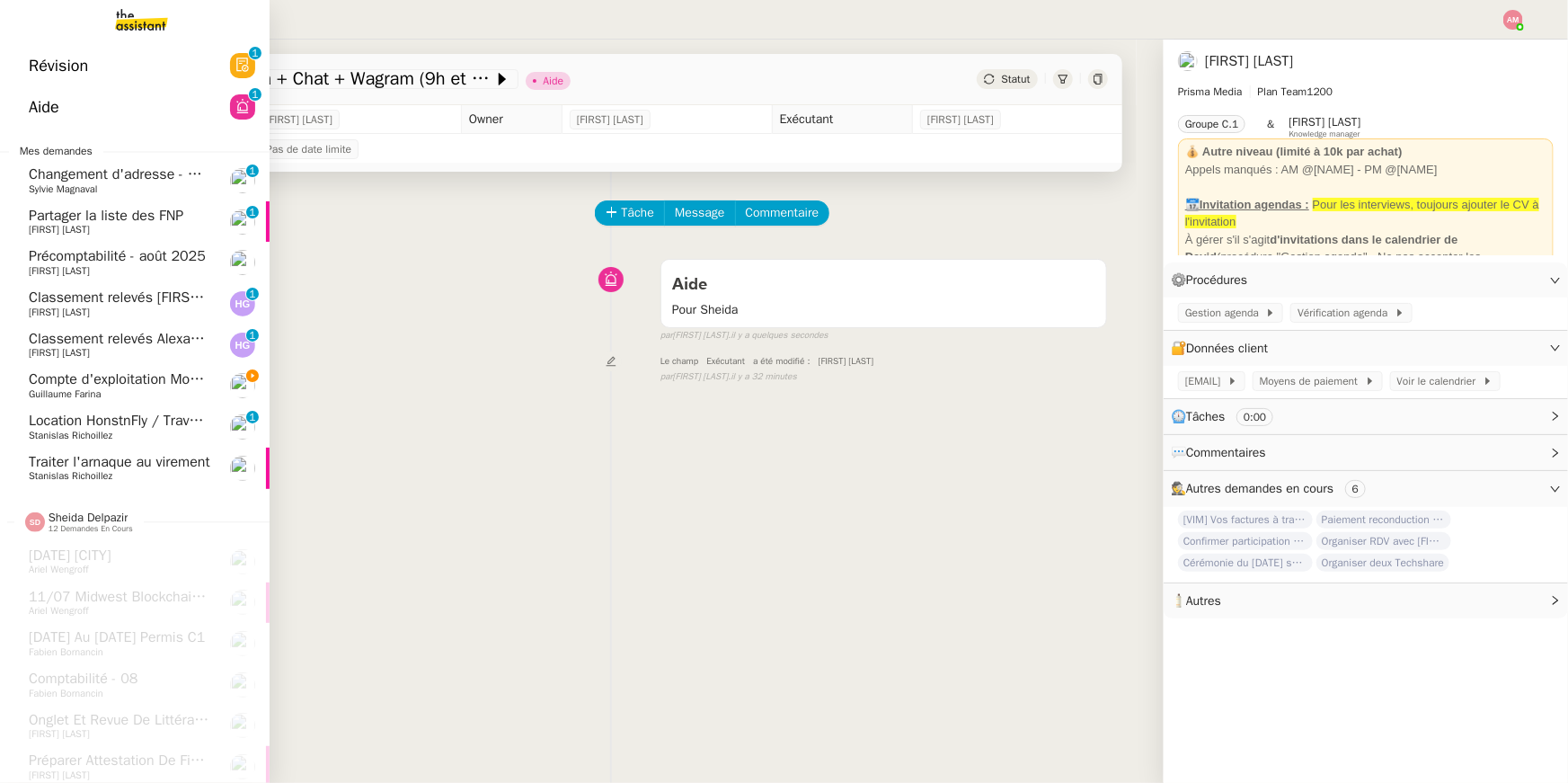 click on "Guillaume Farina" 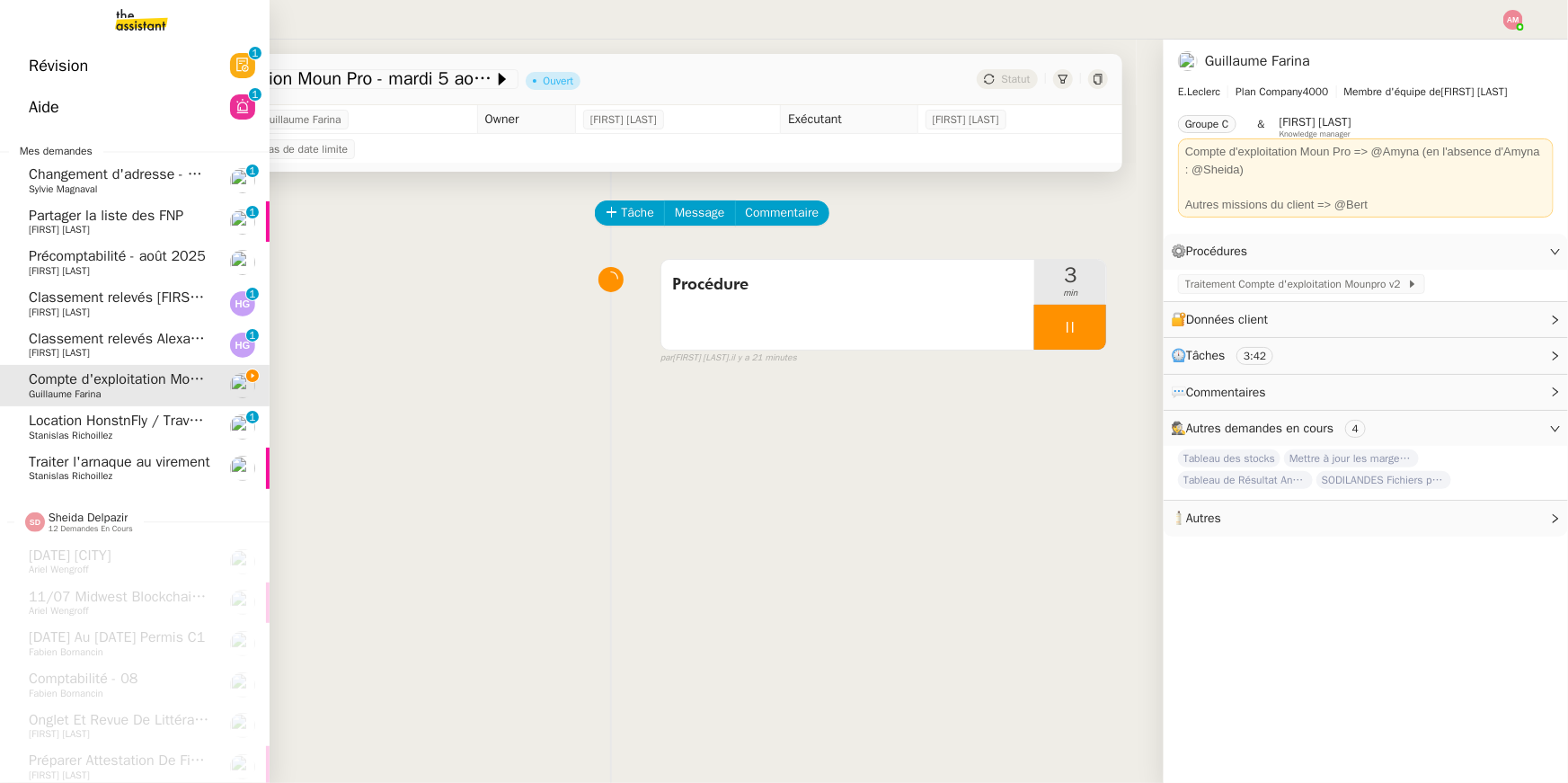 click on "Location HonstnFly / Travailleur saisonnier" 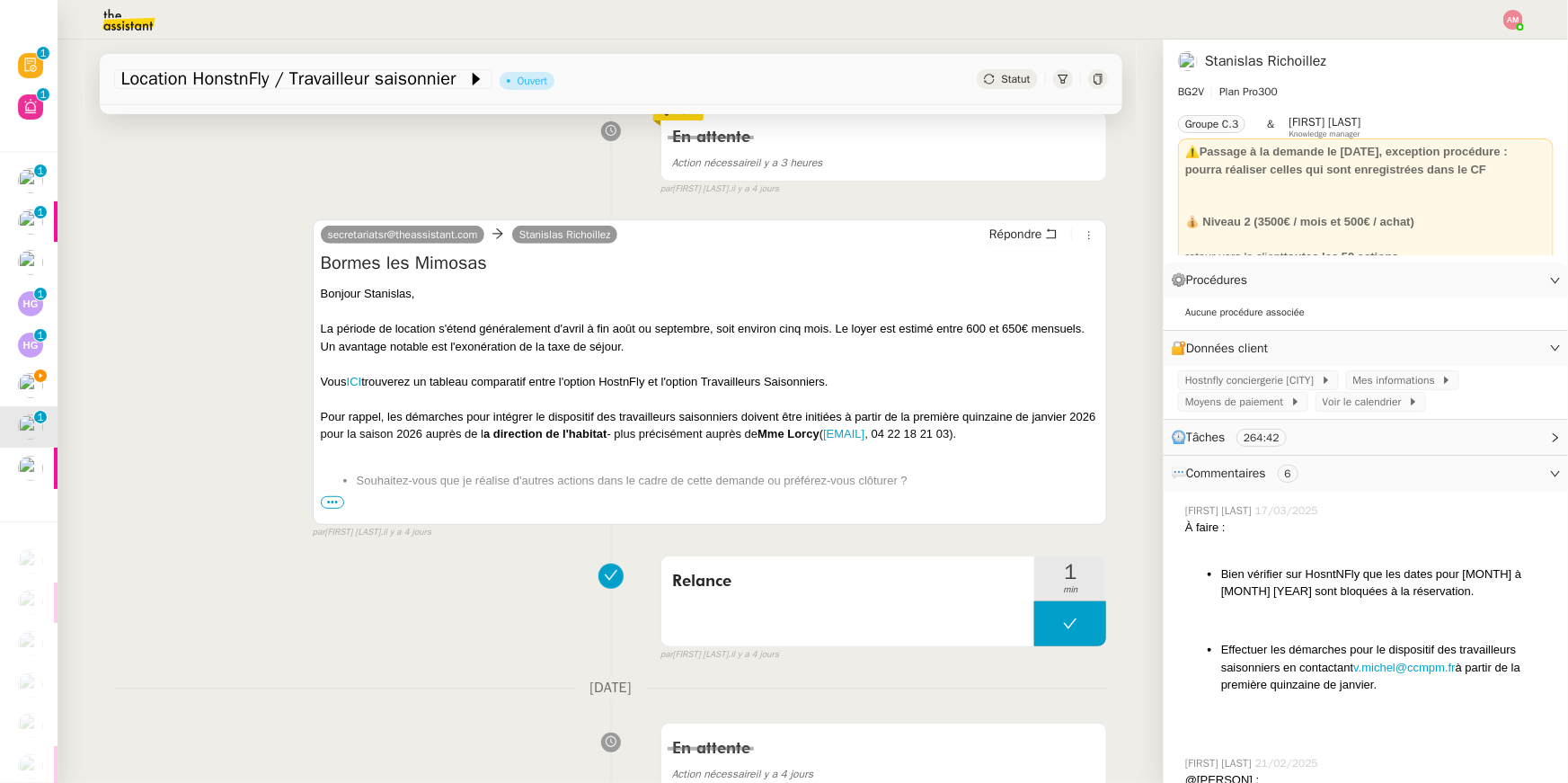 scroll, scrollTop: 348, scrollLeft: 0, axis: vertical 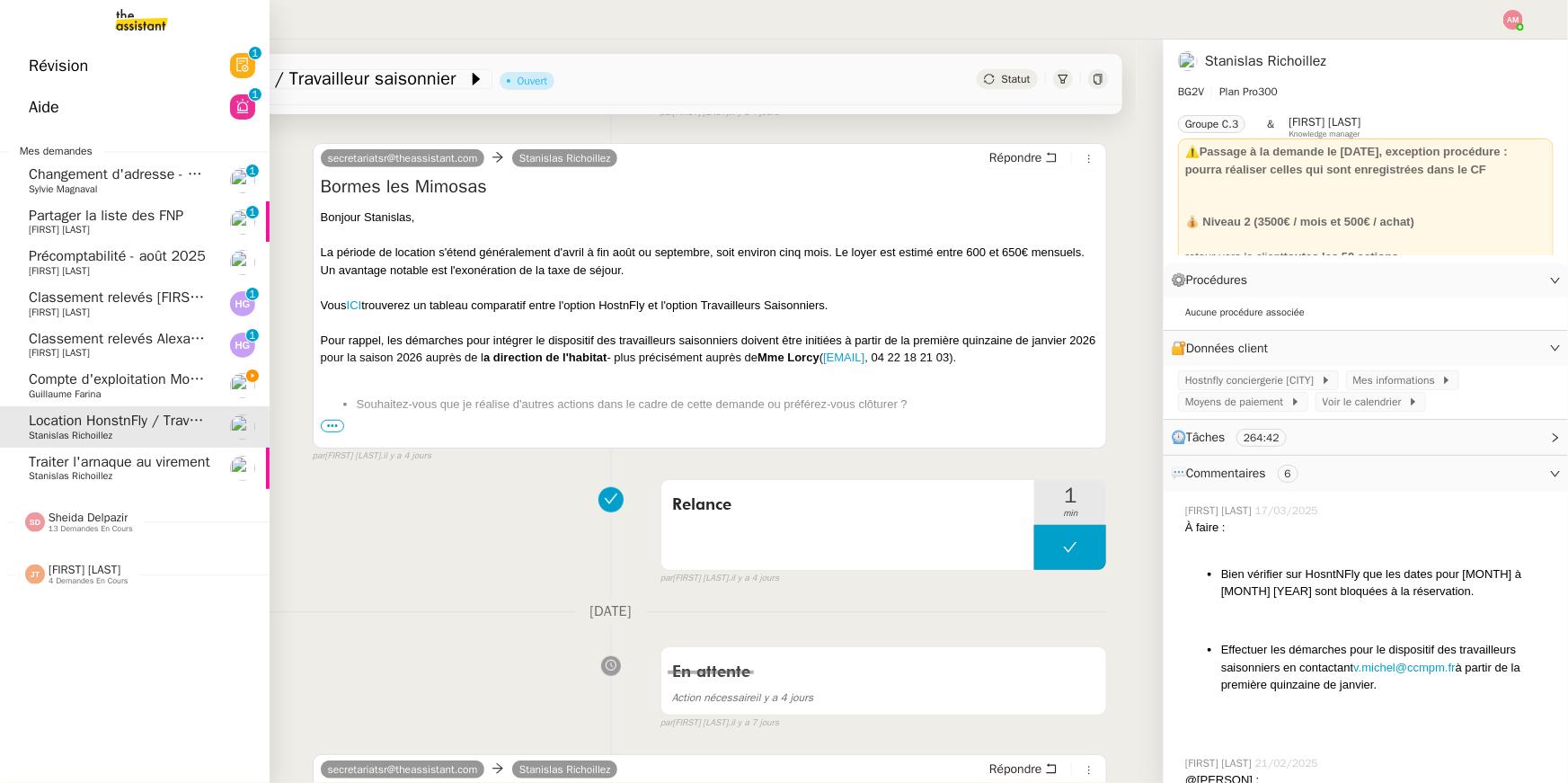 click on "Compte d'exploitation Moun Pro - mardi 5 août 2025" 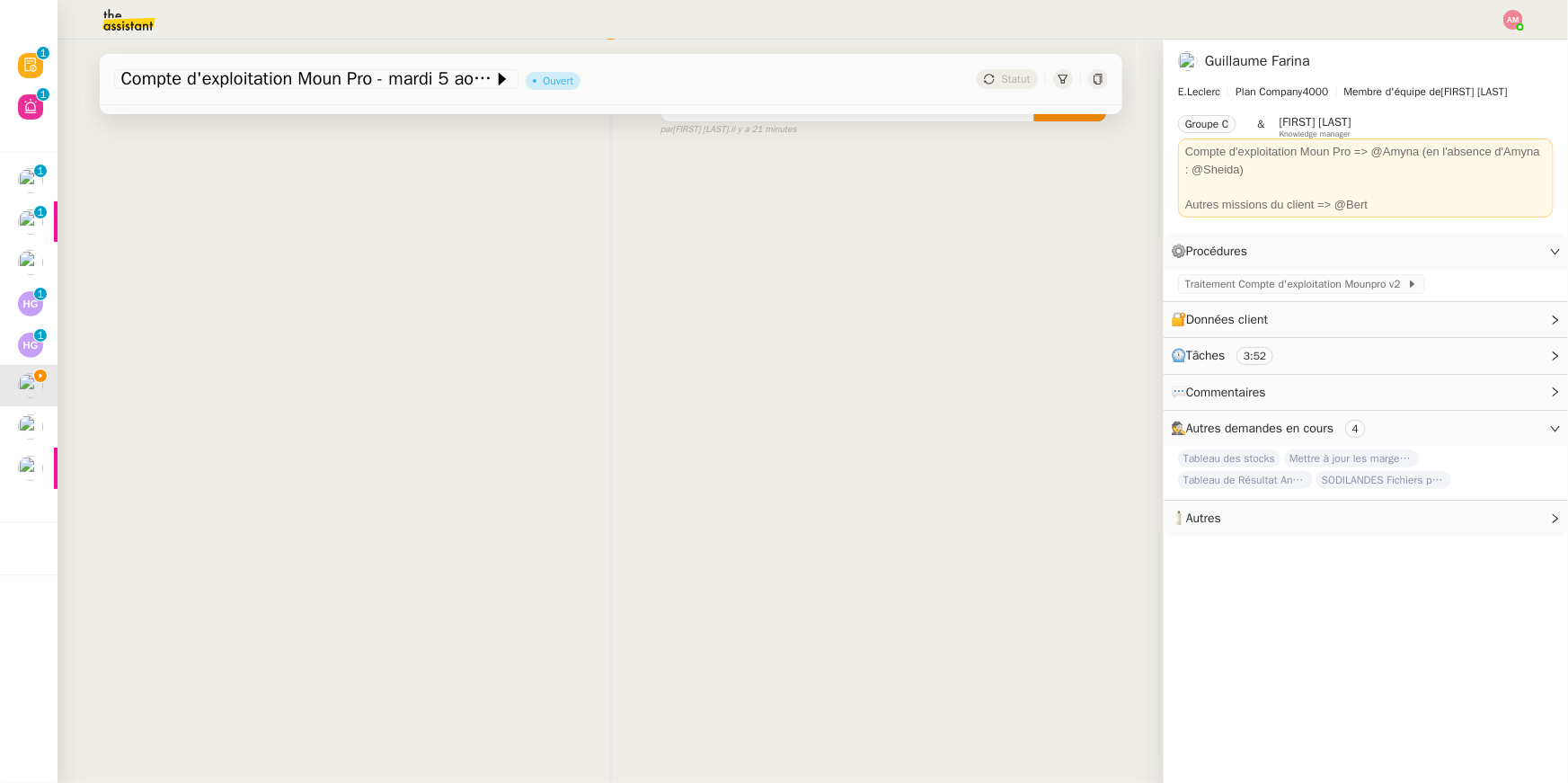 scroll, scrollTop: 0, scrollLeft: 0, axis: both 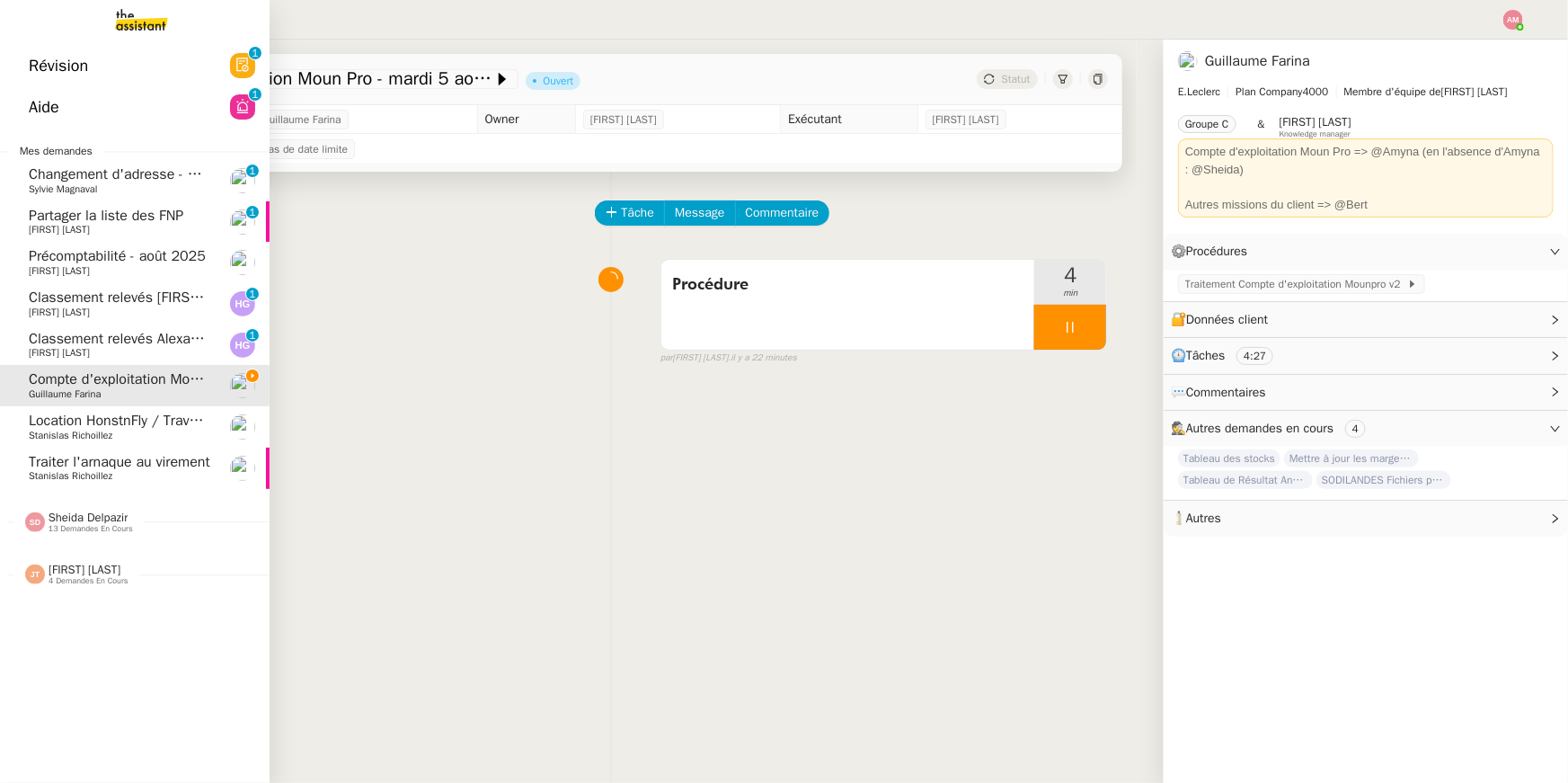 click on "4 demandes en cours" 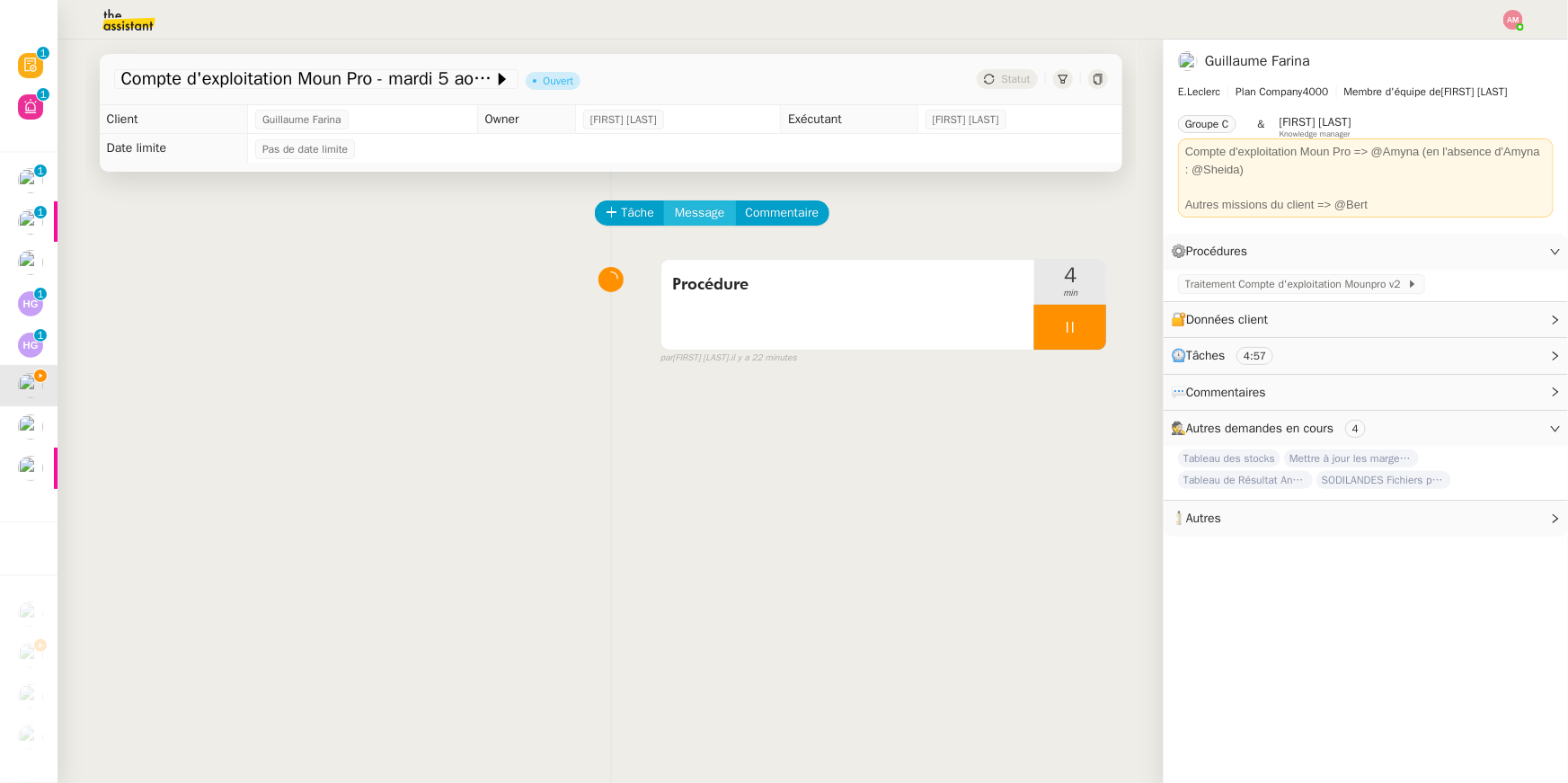 click on "Message" 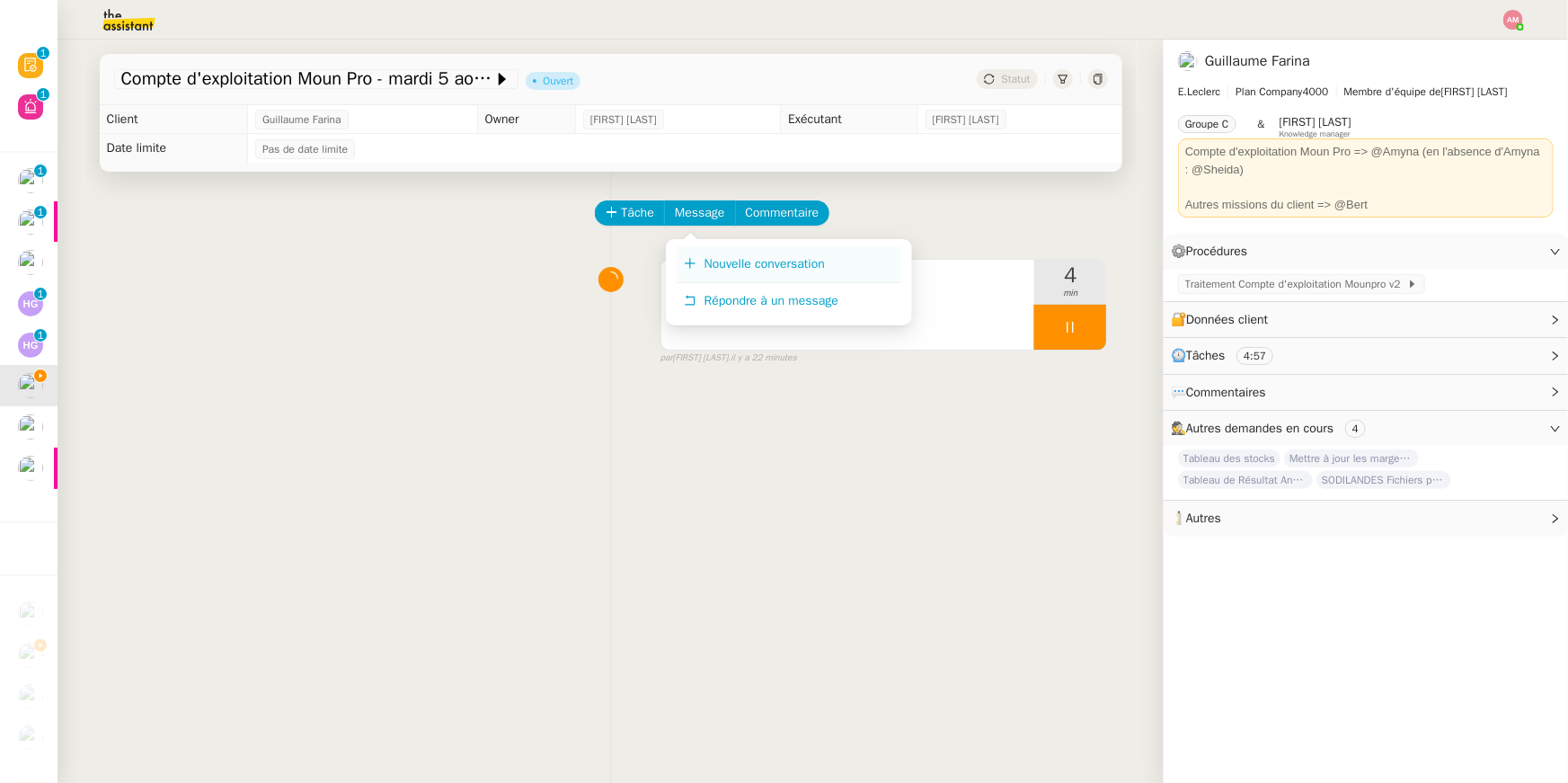 click on "Nouvelle conversation" at bounding box center (765, 263) 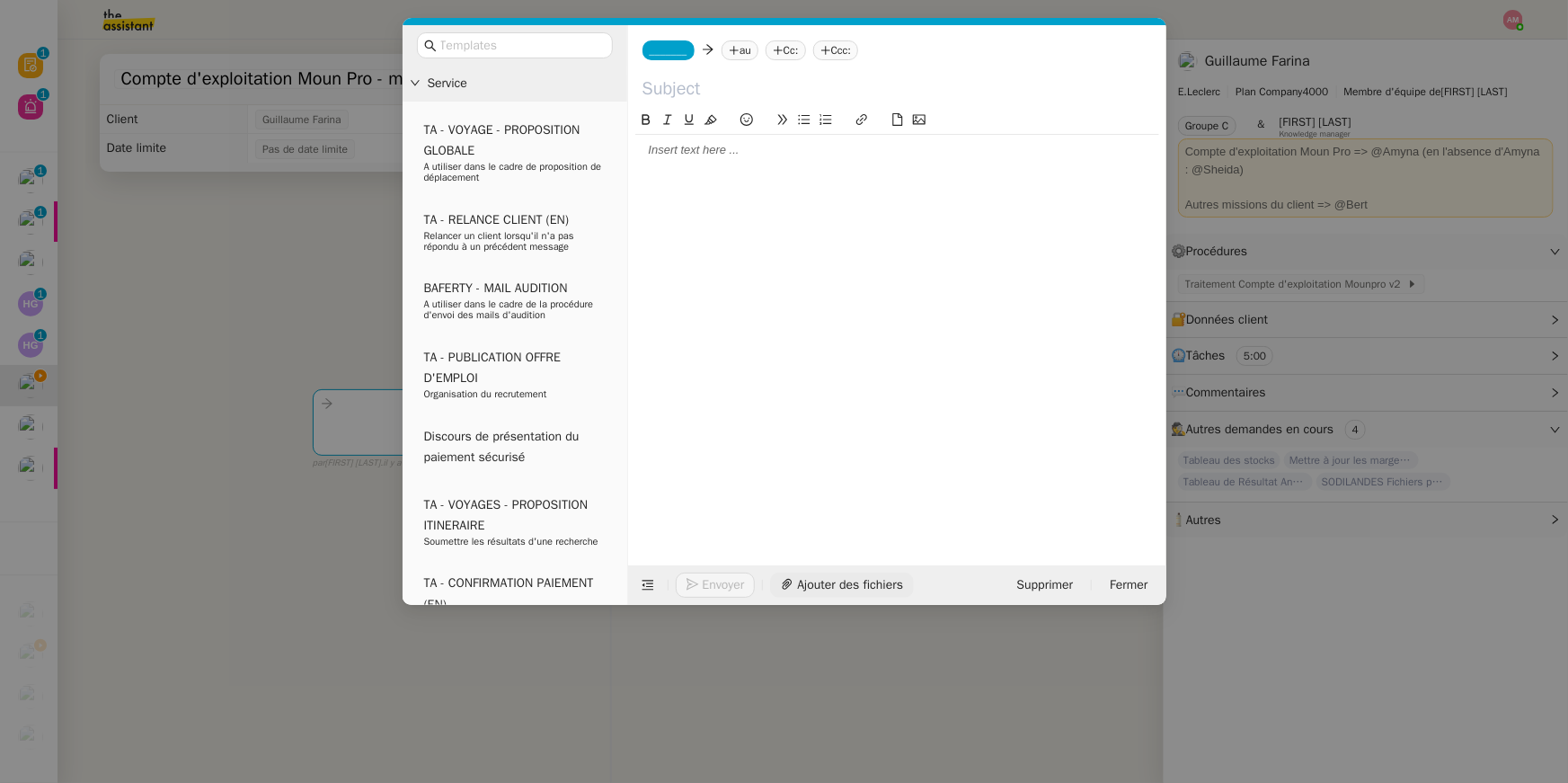 click on "Ajouter des fichiers" 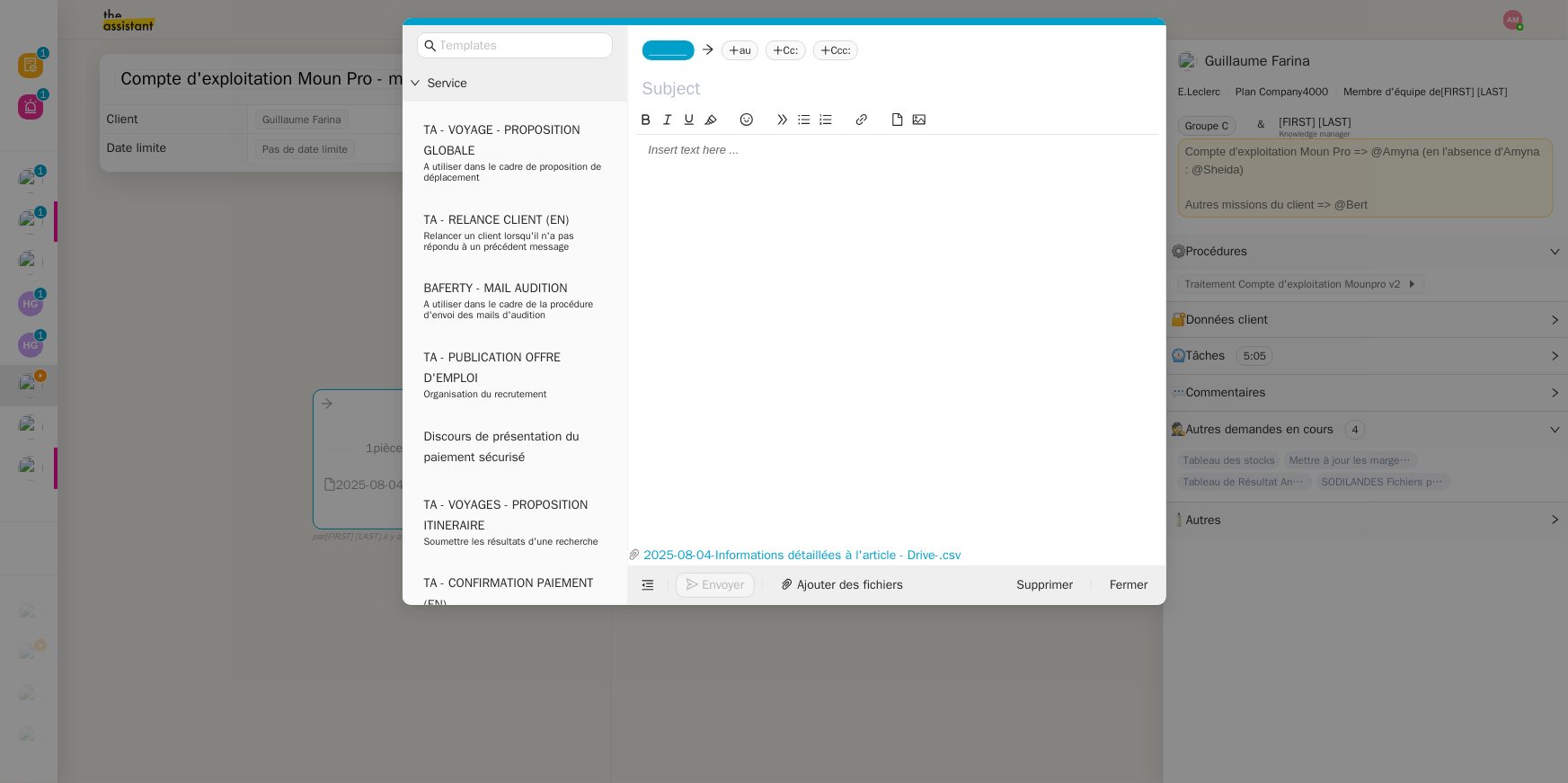 click on "Service TA - VOYAGE - PROPOSITION GLOBALE A utiliser dans le cadre de proposition de déplacement TA - RELANCE CLIENT (EN) Relancer un client lorsqu'il n'a pas répondu à un précédent message BAFERTY - MAIL AUDITION A utiliser dans le cadre de la procédure d'envoi des mails d'audition TA - PUBLICATION OFFRE D'EMPLOI Organisation du recrutement Discours de présentation du paiement sécurisé TA - VOYAGES - PROPOSITION ITINERAIRE Soumettre les résultats d'une recherche TA - CONFIRMATION PAIEMENT (EN) Confirmer avec le client de modèle de transaction - Attention Plan Pro nécessaire. TA - COURRIER EXPEDIE (recommandé) A utiliser dans le cadre de l'envoi d'un courrier recommandé TA - PARTAGE DE CALENDRIER (EN) A utiliser pour demander au client de partager son calendrier afin de faciliter l'accès et la gestion PSPI - Appel de fonds MJL A utiliser dans le cadre de la procédure d'appel de fonds MJL Compte d'exploitation - Evolutel Guillaume [LAST]" at bounding box center (784, 391) 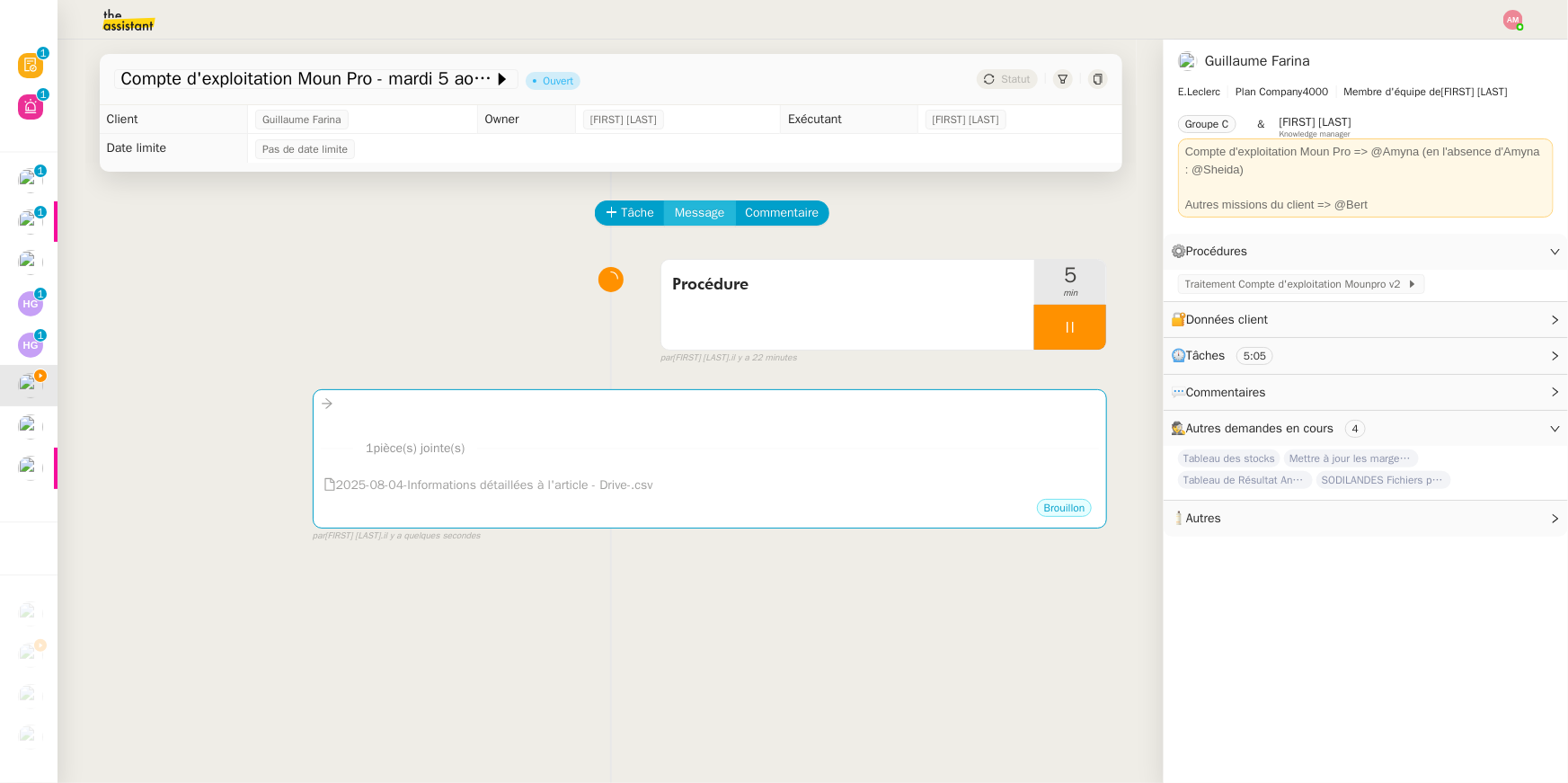 click on "Message" 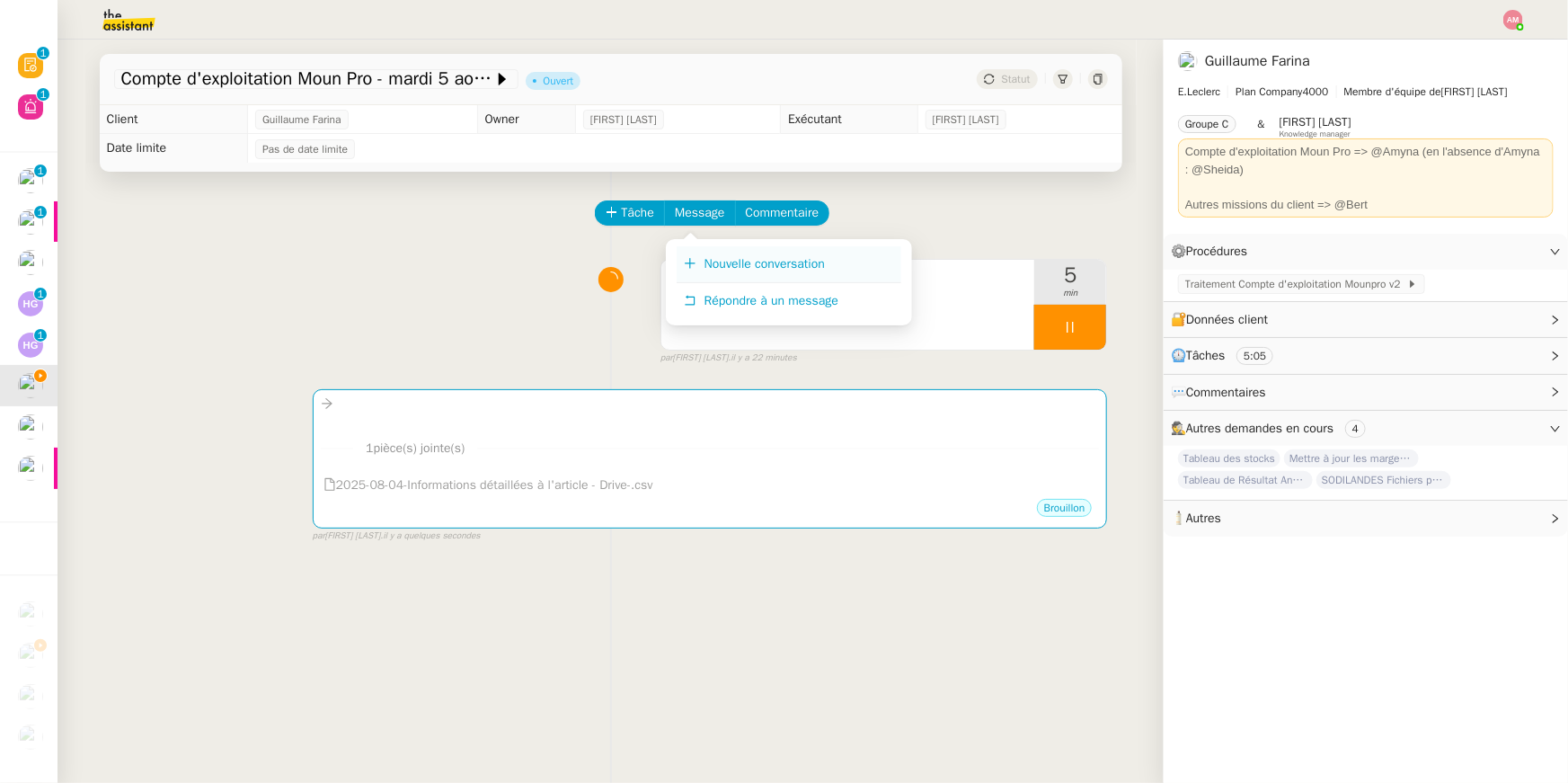 click on "Nouvelle conversation" at bounding box center [765, 263] 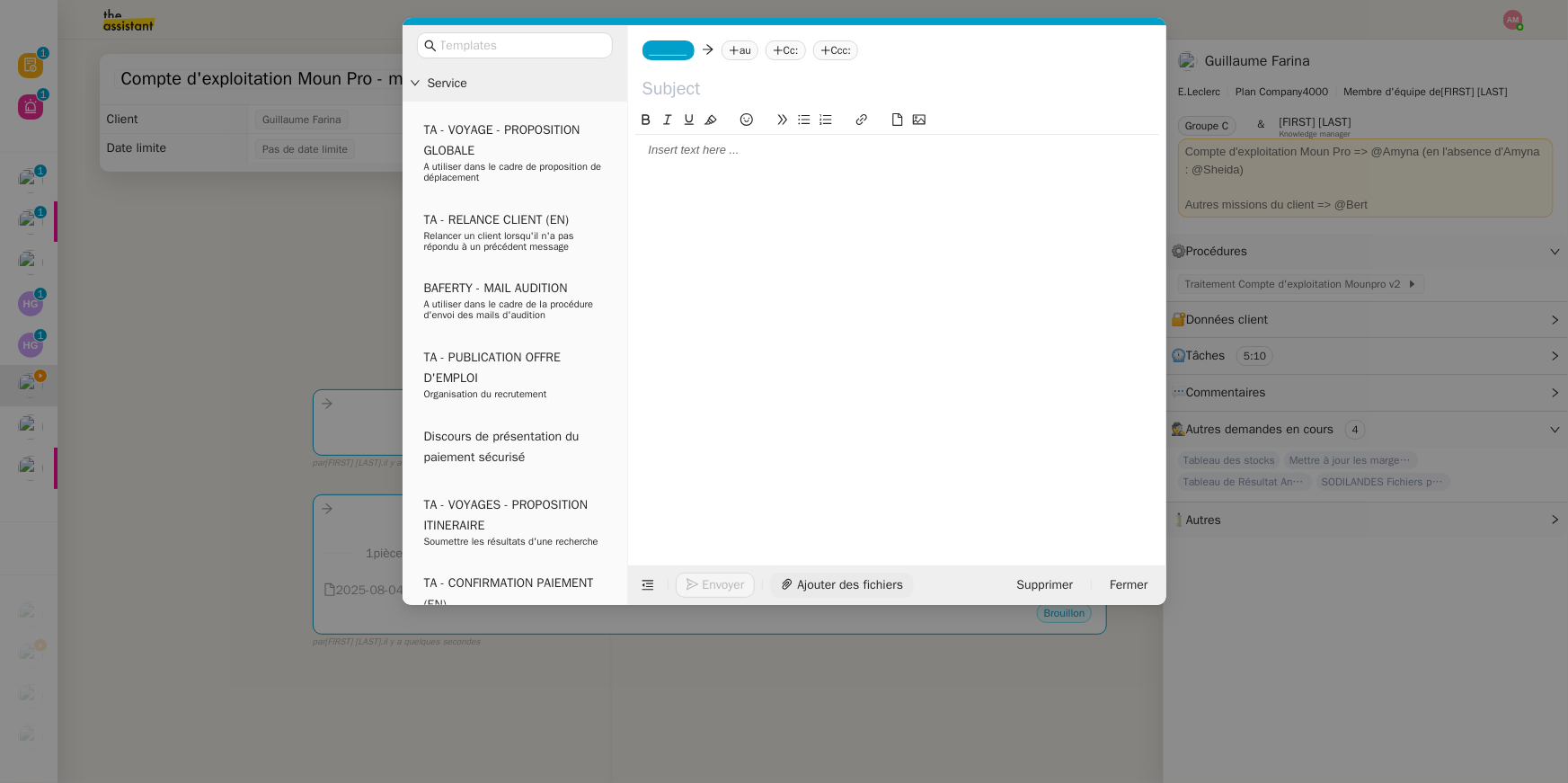 click on "Ajouter des fichiers" 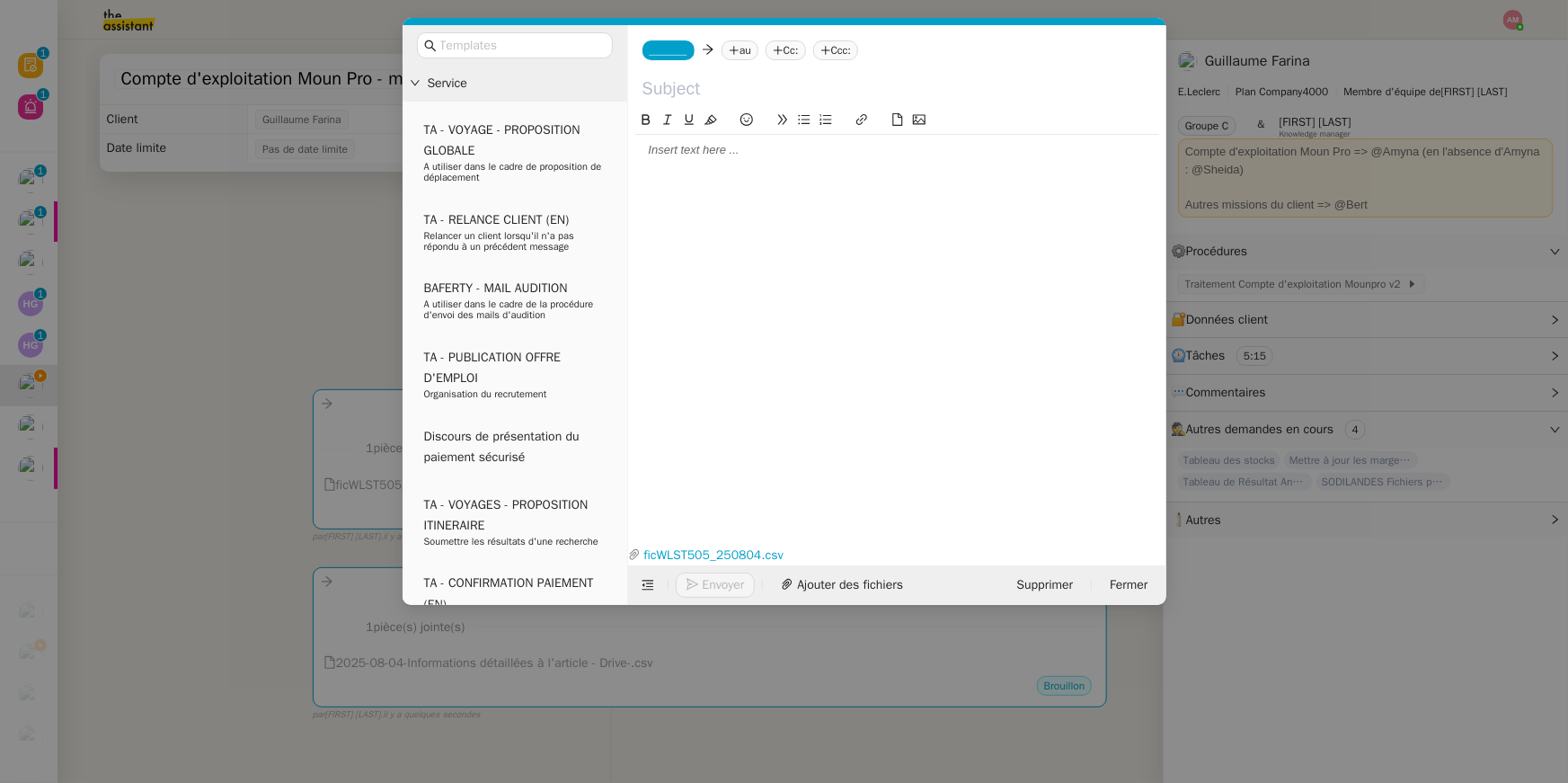 click on "Service TA - VOYAGE - PROPOSITION GLOBALE A utiliser dans le cadre de proposition de déplacement TA - RELANCE CLIENT (EN) Relancer un client lorsqu'il n'a pas répondu à un précédent message BAFERTY - MAIL AUDITION A utiliser dans le cadre de la procédure d'envoi des mails d'audition TA - PUBLICATION OFFRE D'EMPLOI Organisation du recrutement Discours de présentation du paiement sécurisé TA - VOYAGES - PROPOSITION ITINERAIRE Soumettre les résultats d'une recherche TA - CONFIRMATION PAIEMENT (EN) Confirmer avec le client de modèle de transaction - Attention Plan Pro nécessaire. TA - COURRIER EXPEDIE (recommandé) A utiliser dans le cadre de l'envoi d'un courrier recommandé TA - PARTAGE DE CALENDRIER (EN) A utiliser pour demander au client de partager son calendrier afin de faciliter l'accès et la gestion PSPI - Appel de fonds MJL A utiliser dans le cadre de la procédure d'appel de fonds MJL Compte d'exploitation - Evolutel Guillaume [LAST]" at bounding box center [784, 391] 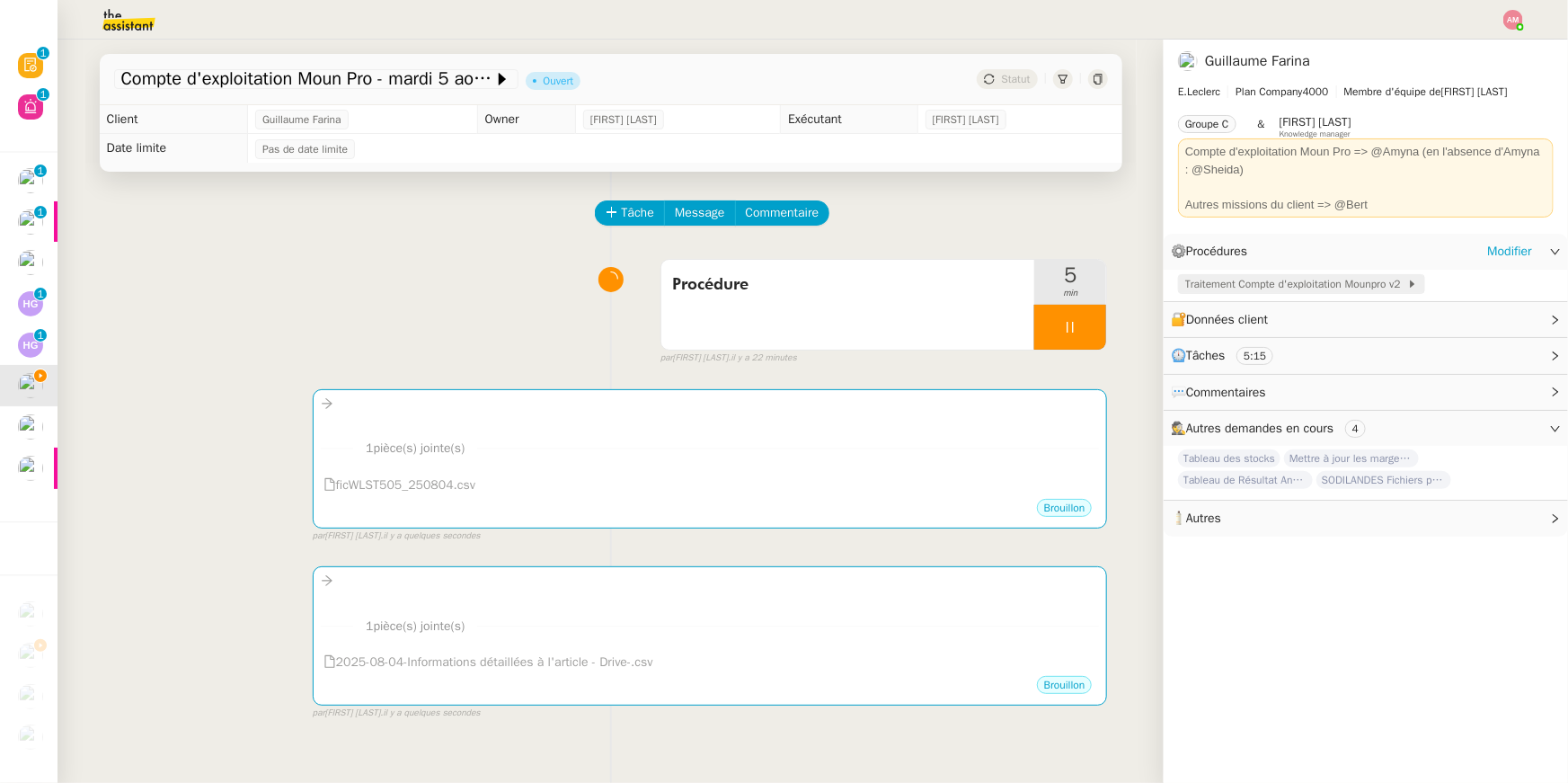 click on "Traitement Compte d'exploitation Mounpro v2" 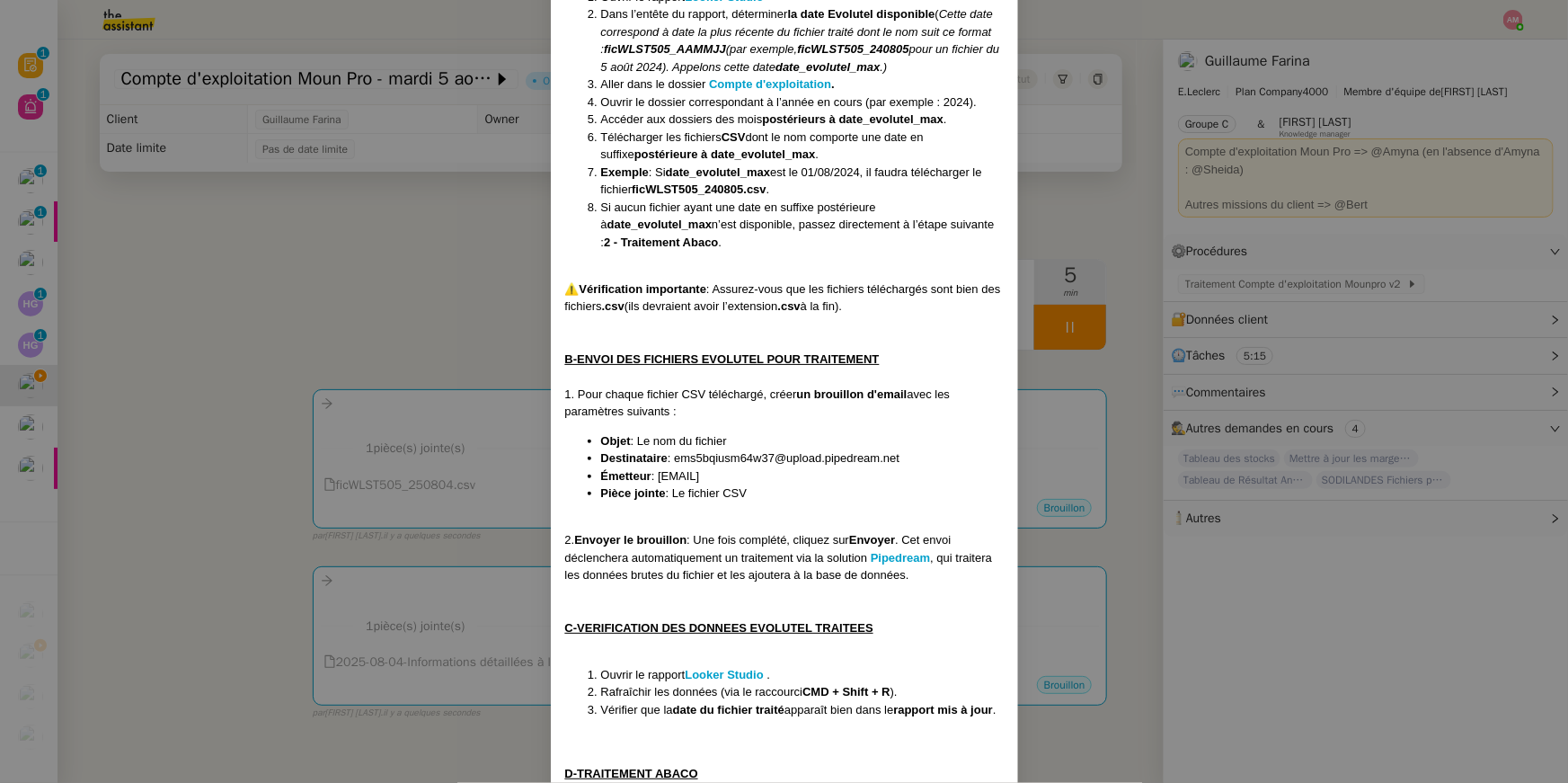 scroll, scrollTop: 602, scrollLeft: 0, axis: vertical 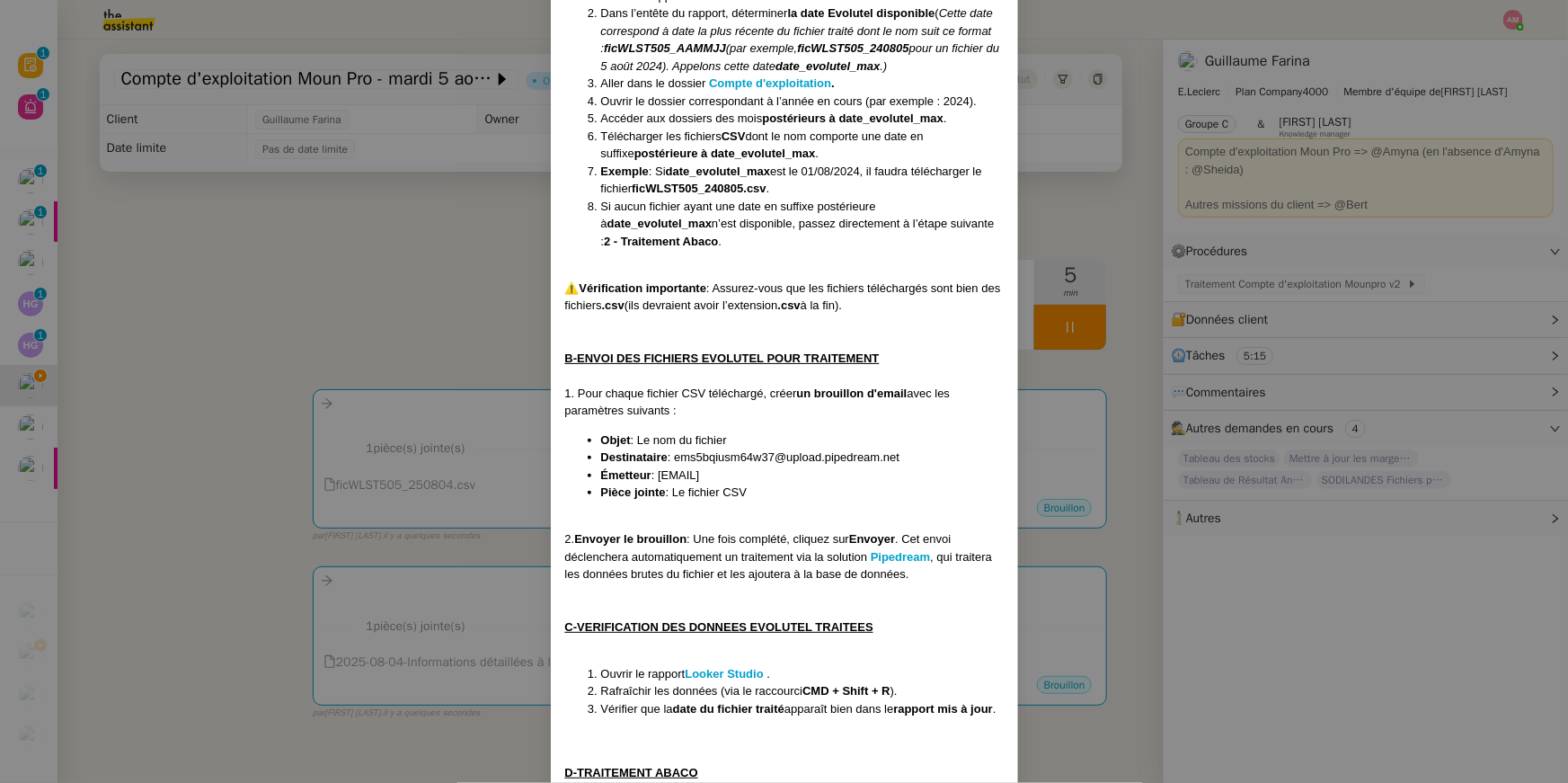 drag, startPoint x: 678, startPoint y: 453, endPoint x: 908, endPoint y: 462, distance: 230.17602 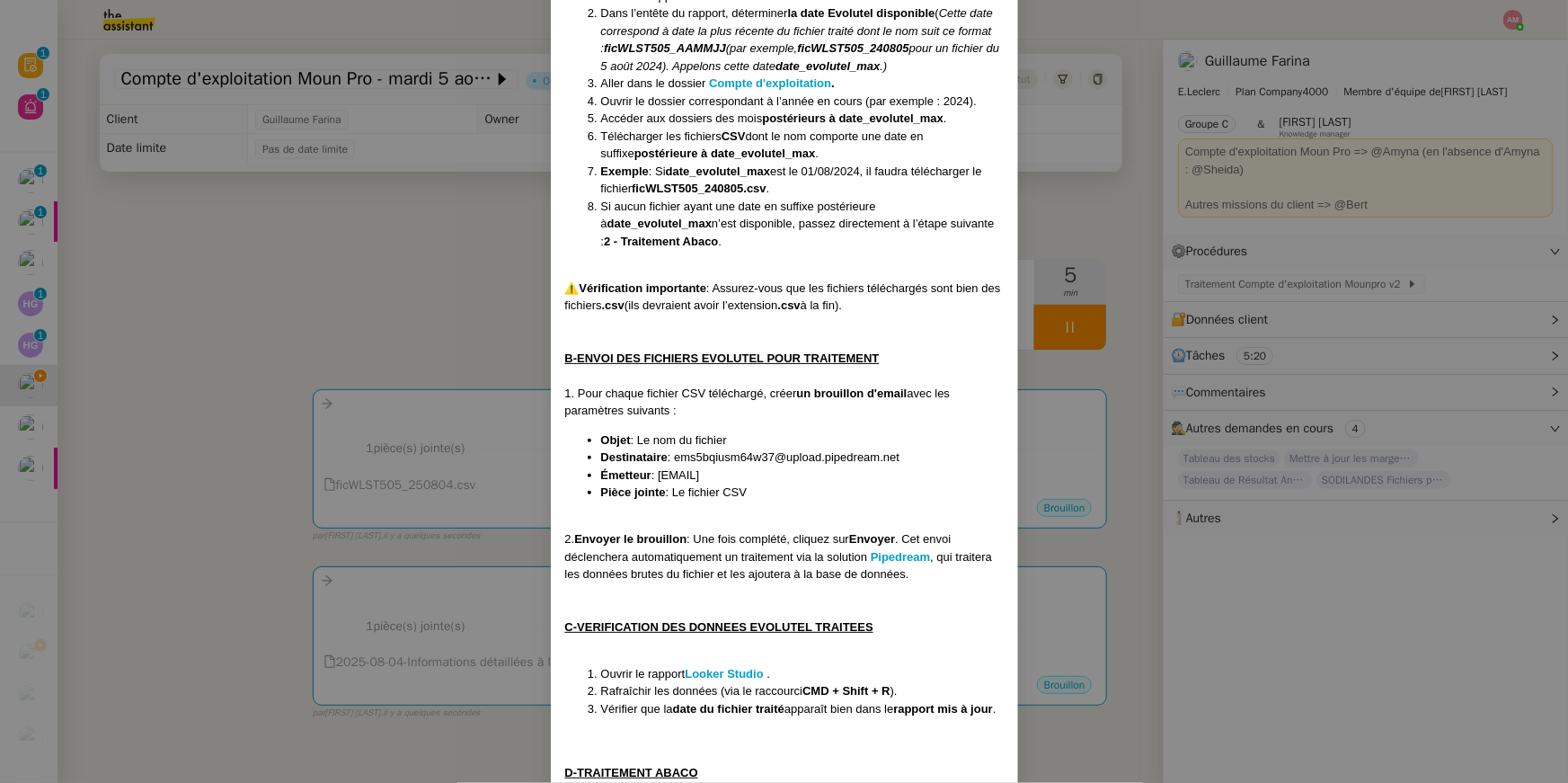 copy on "[EMAIL]" 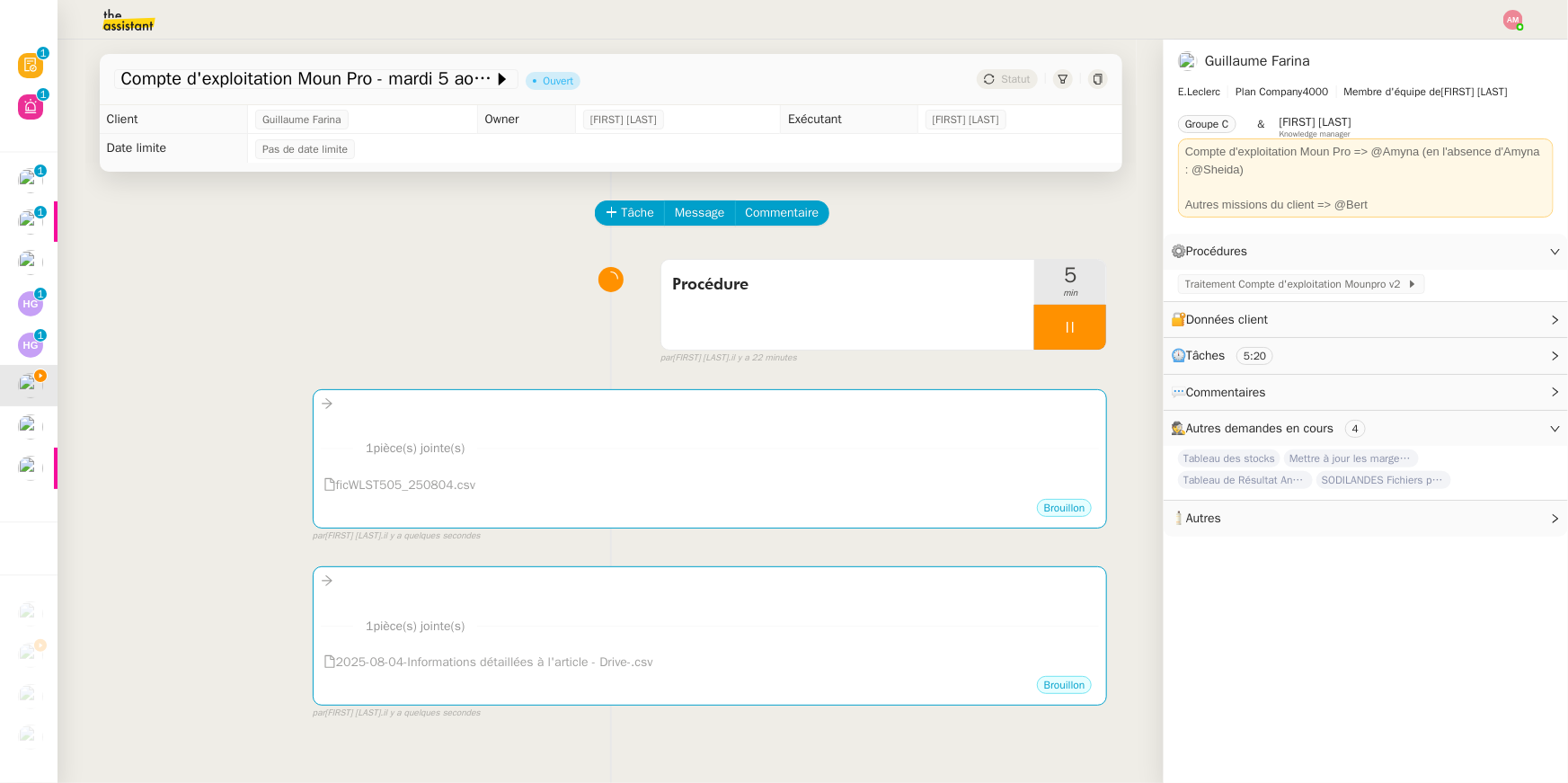 click at bounding box center [710, 404] 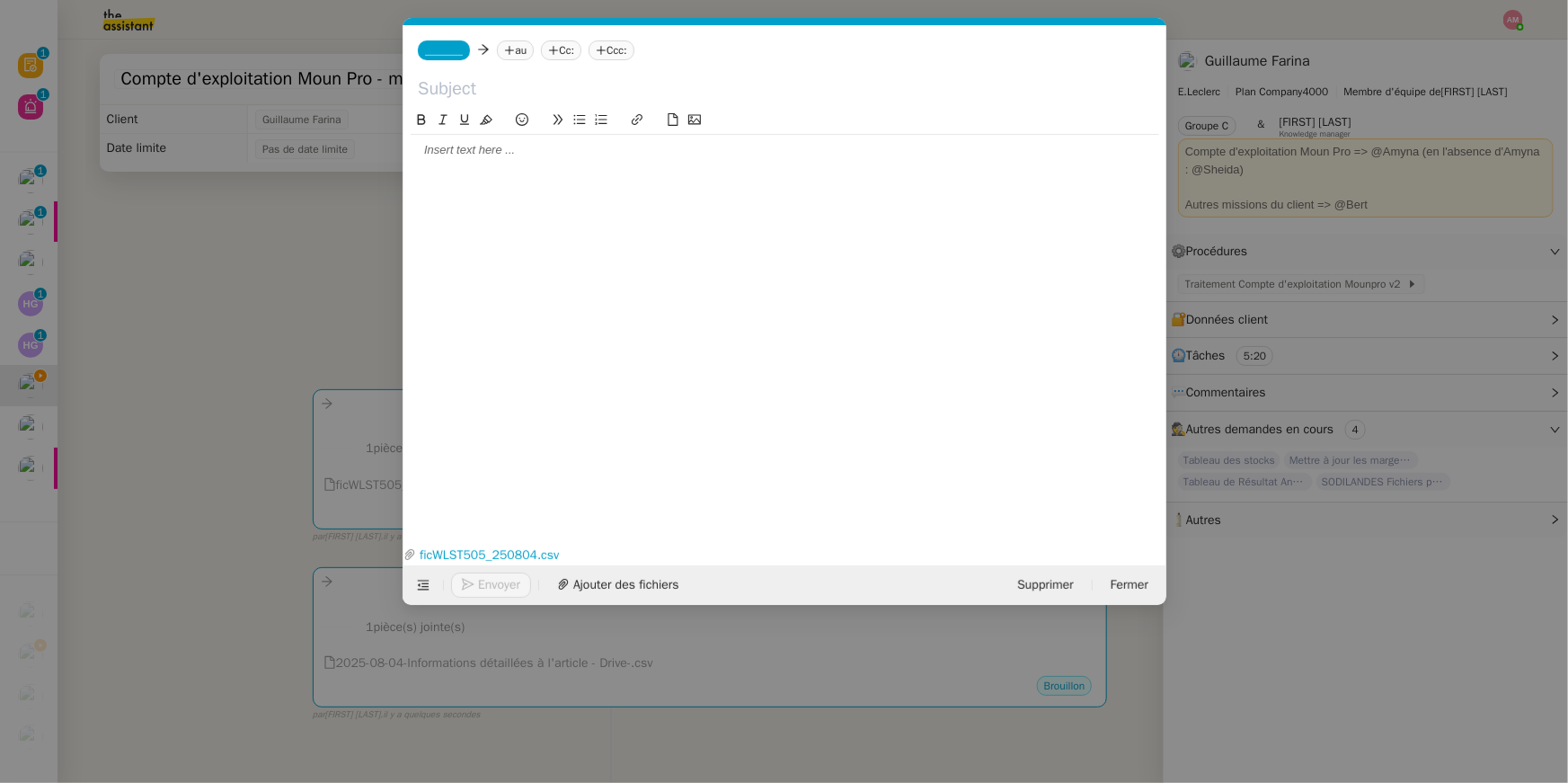 scroll, scrollTop: 0, scrollLeft: 38, axis: horizontal 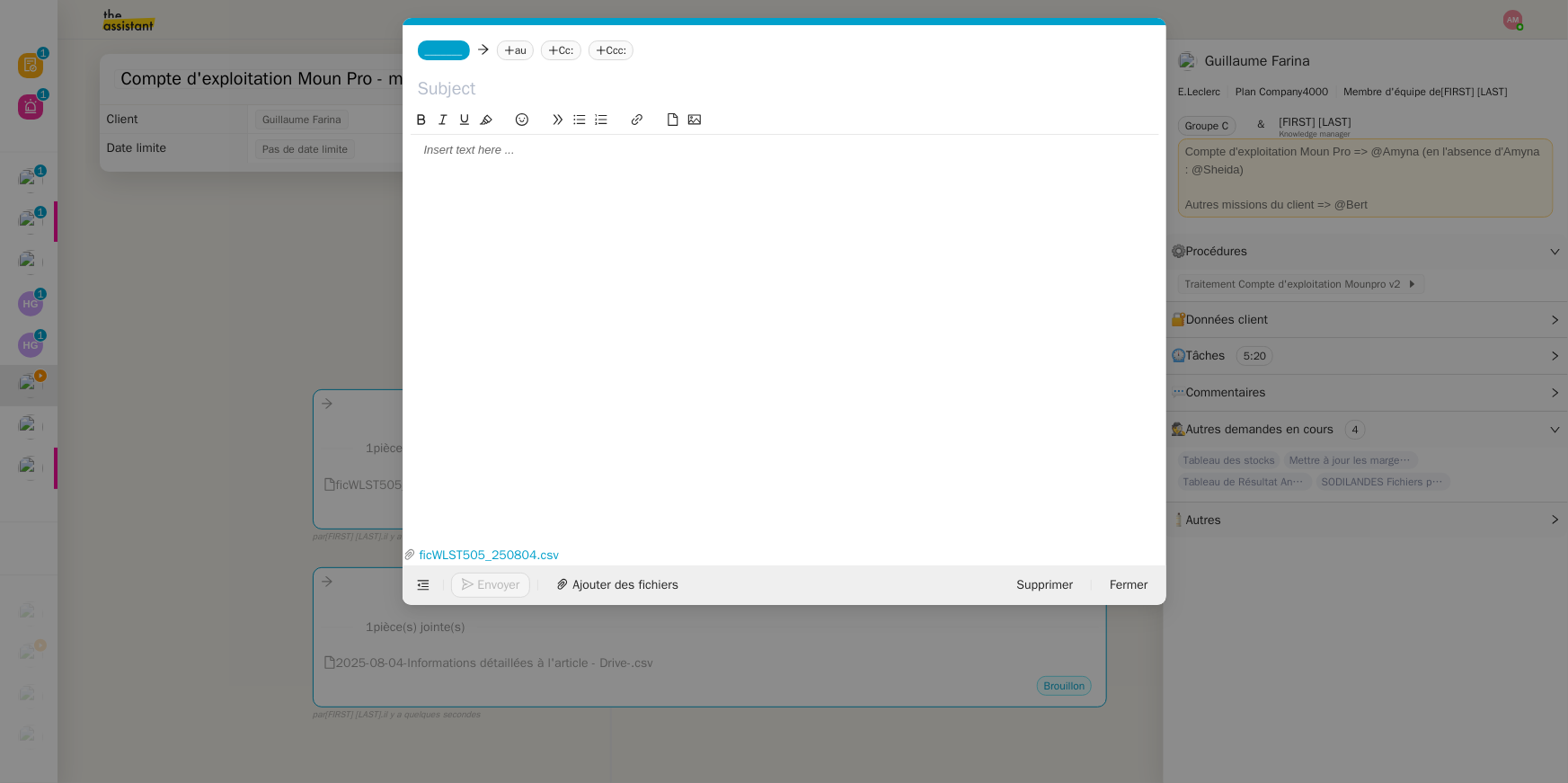 click on "au" 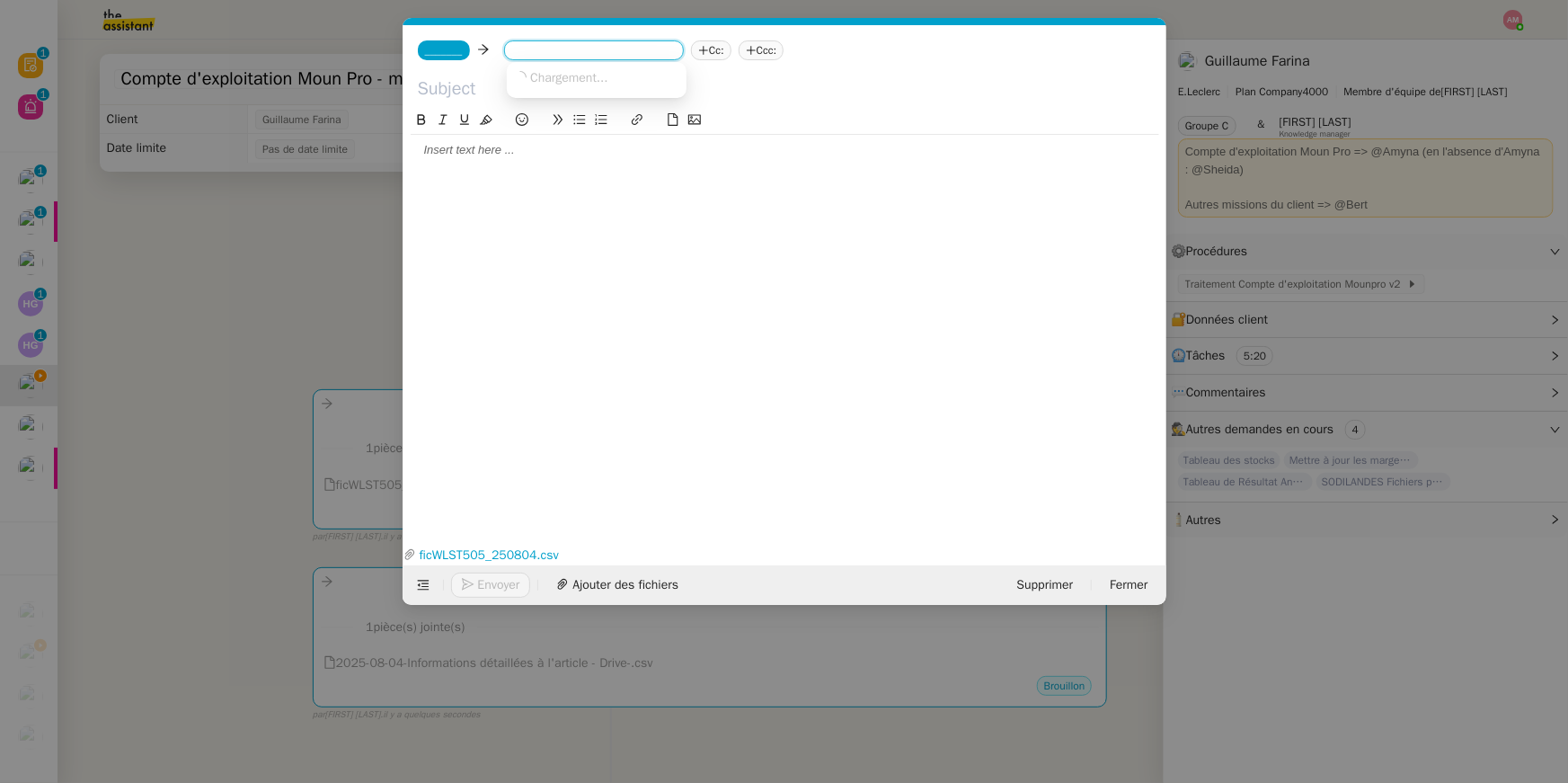 paste on "[EMAIL]" 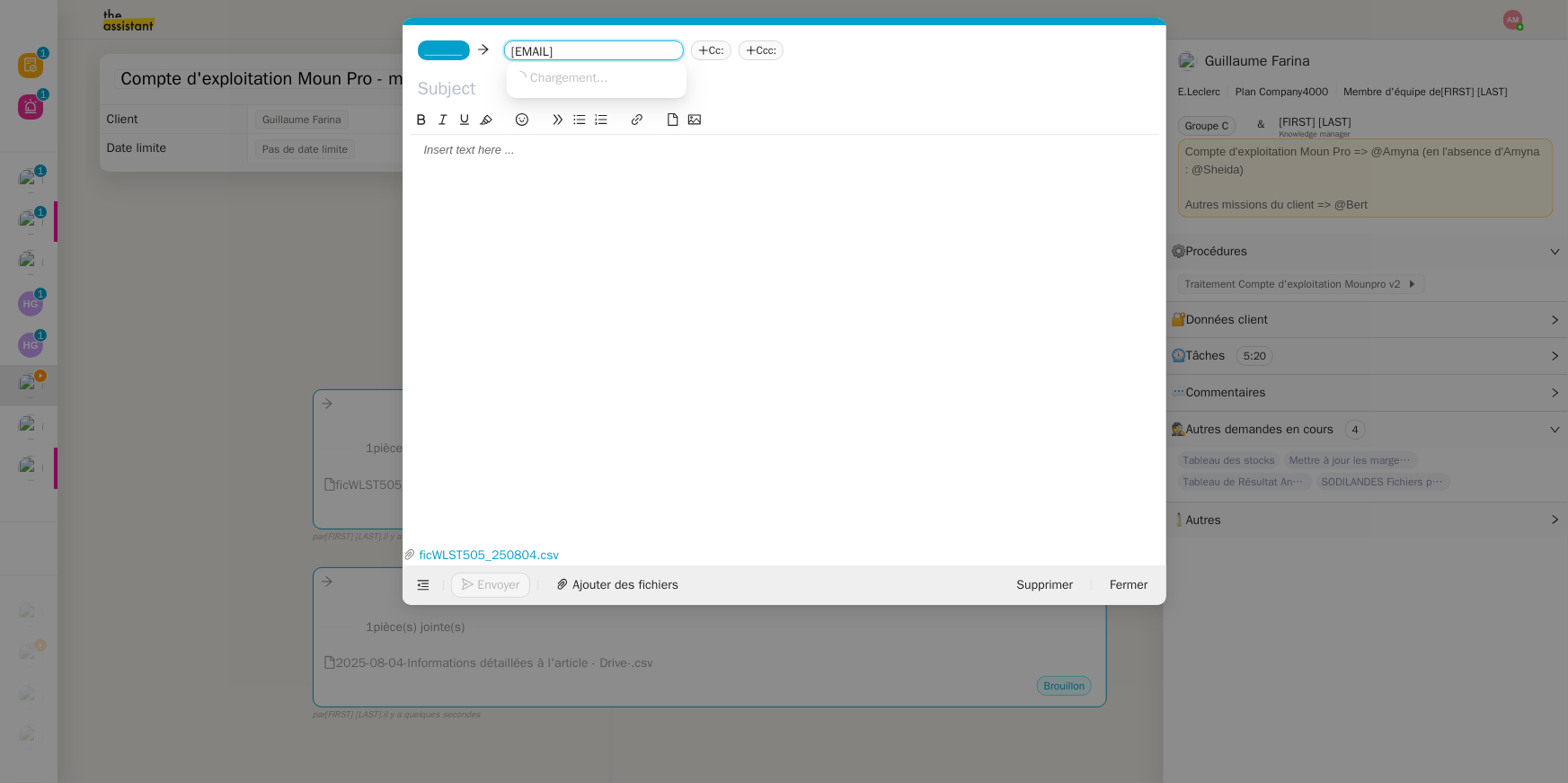 scroll, scrollTop: 0, scrollLeft: 88, axis: horizontal 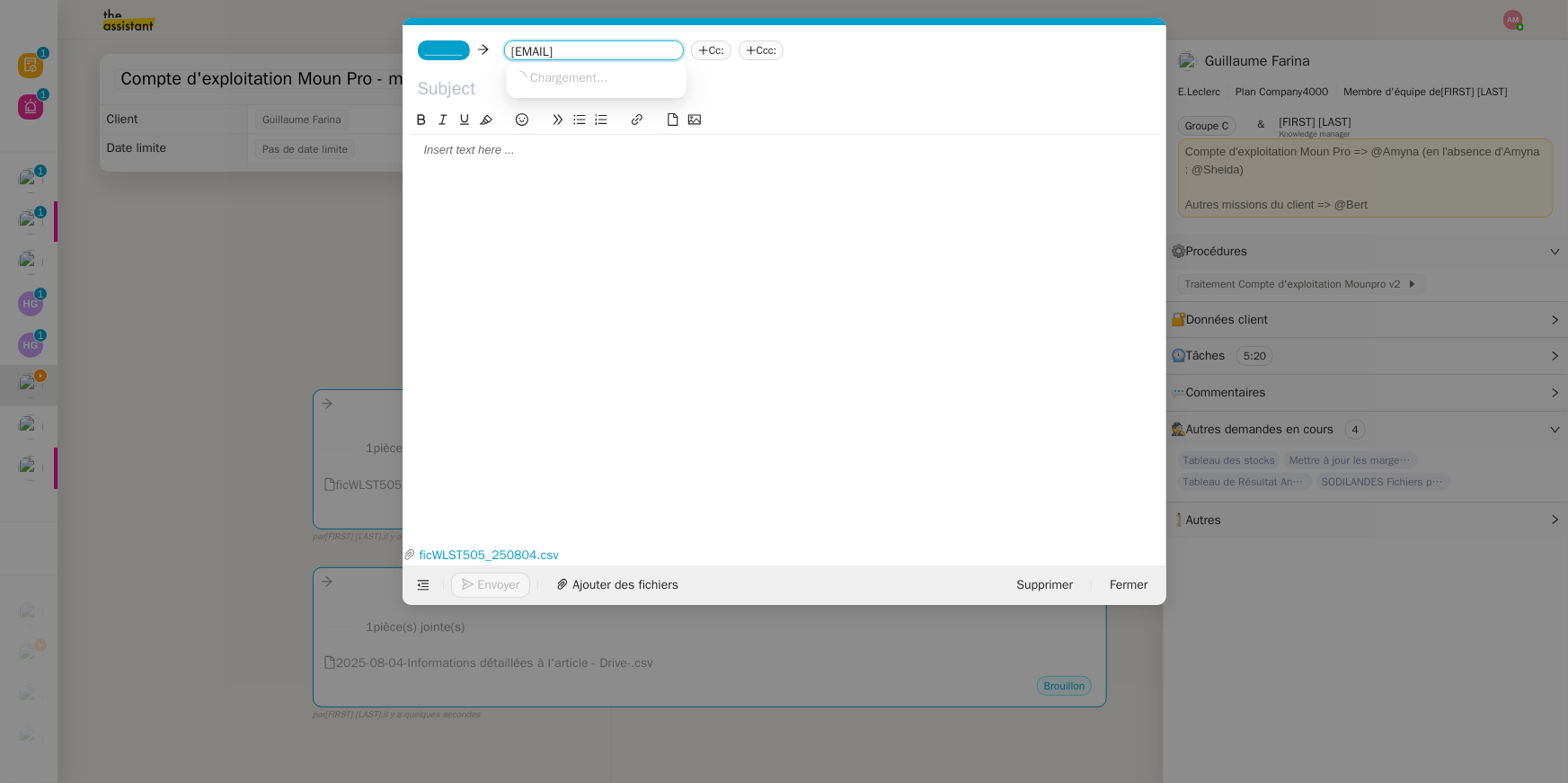 type on "[EMAIL]" 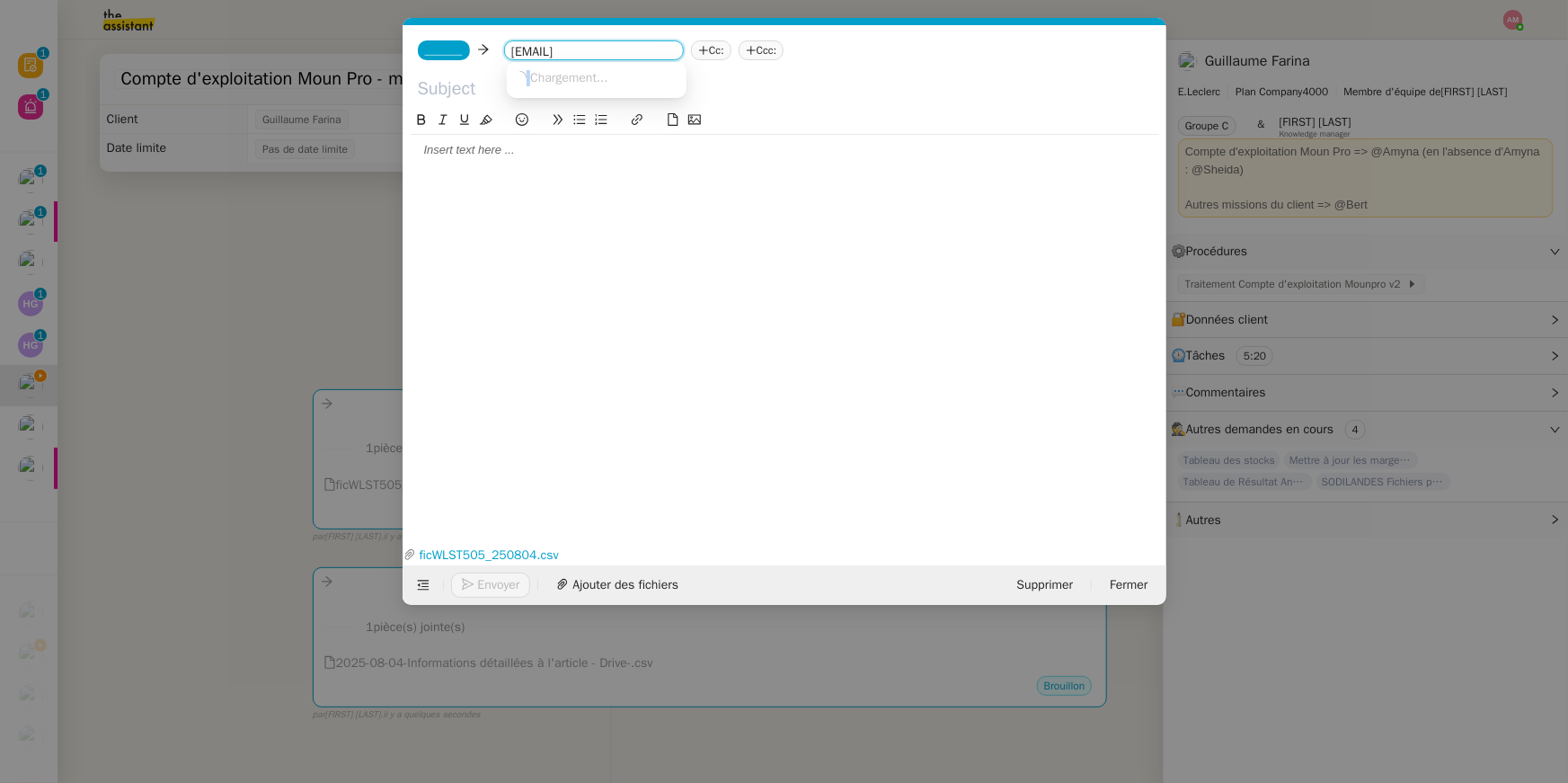 click 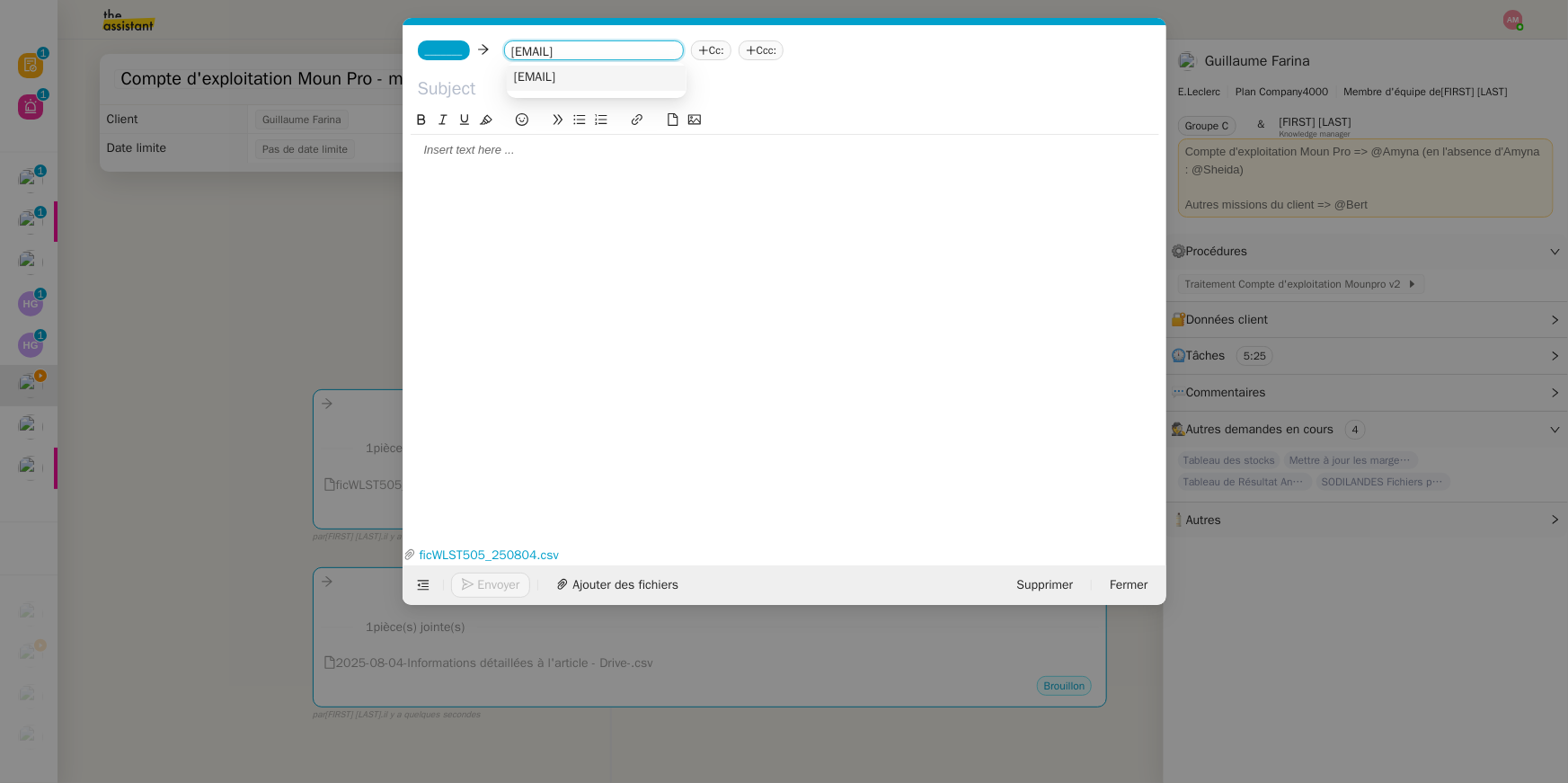 click at bounding box center [597, 80] 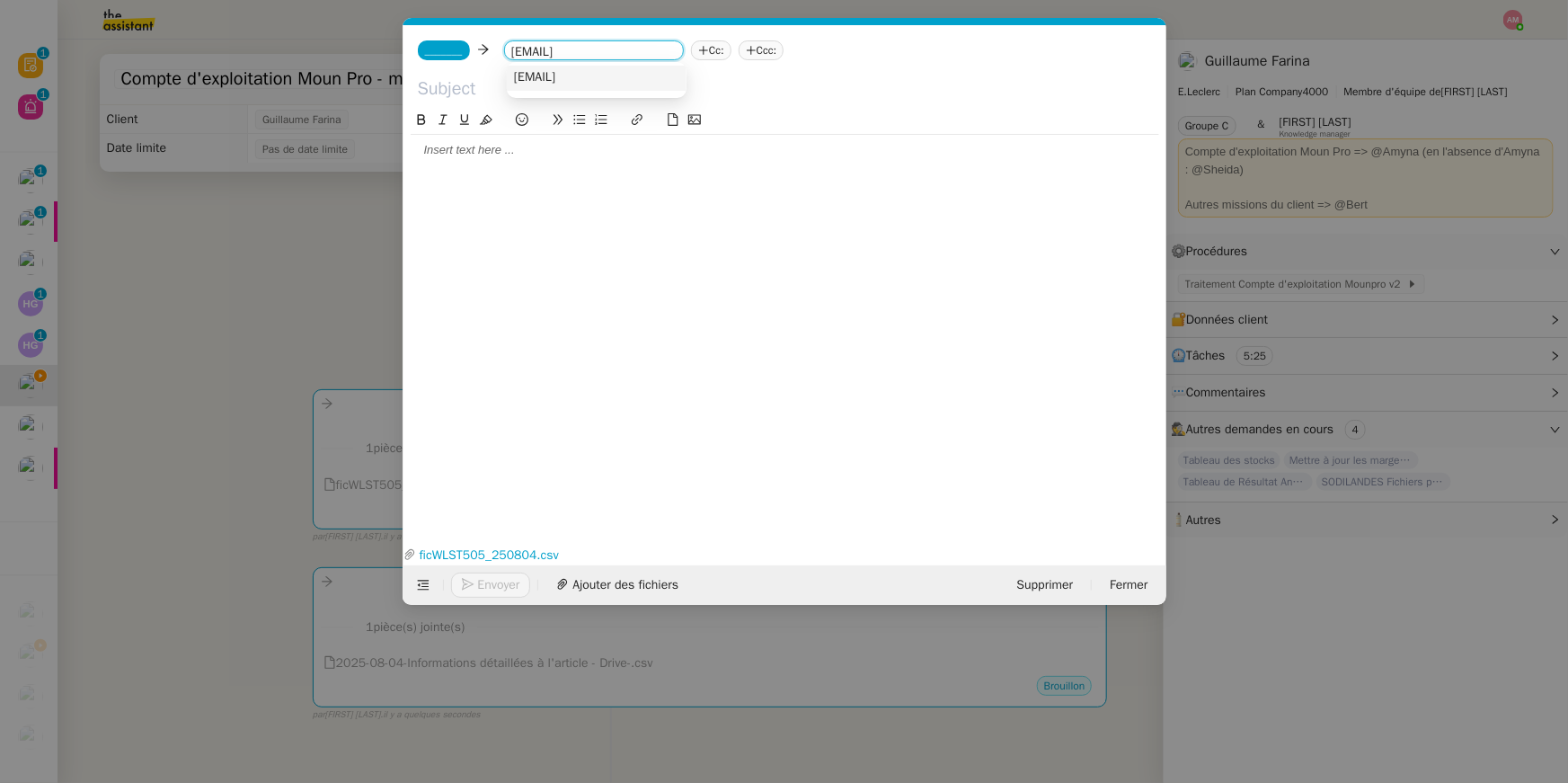 click on "[EMAIL]" at bounding box center [535, 77] 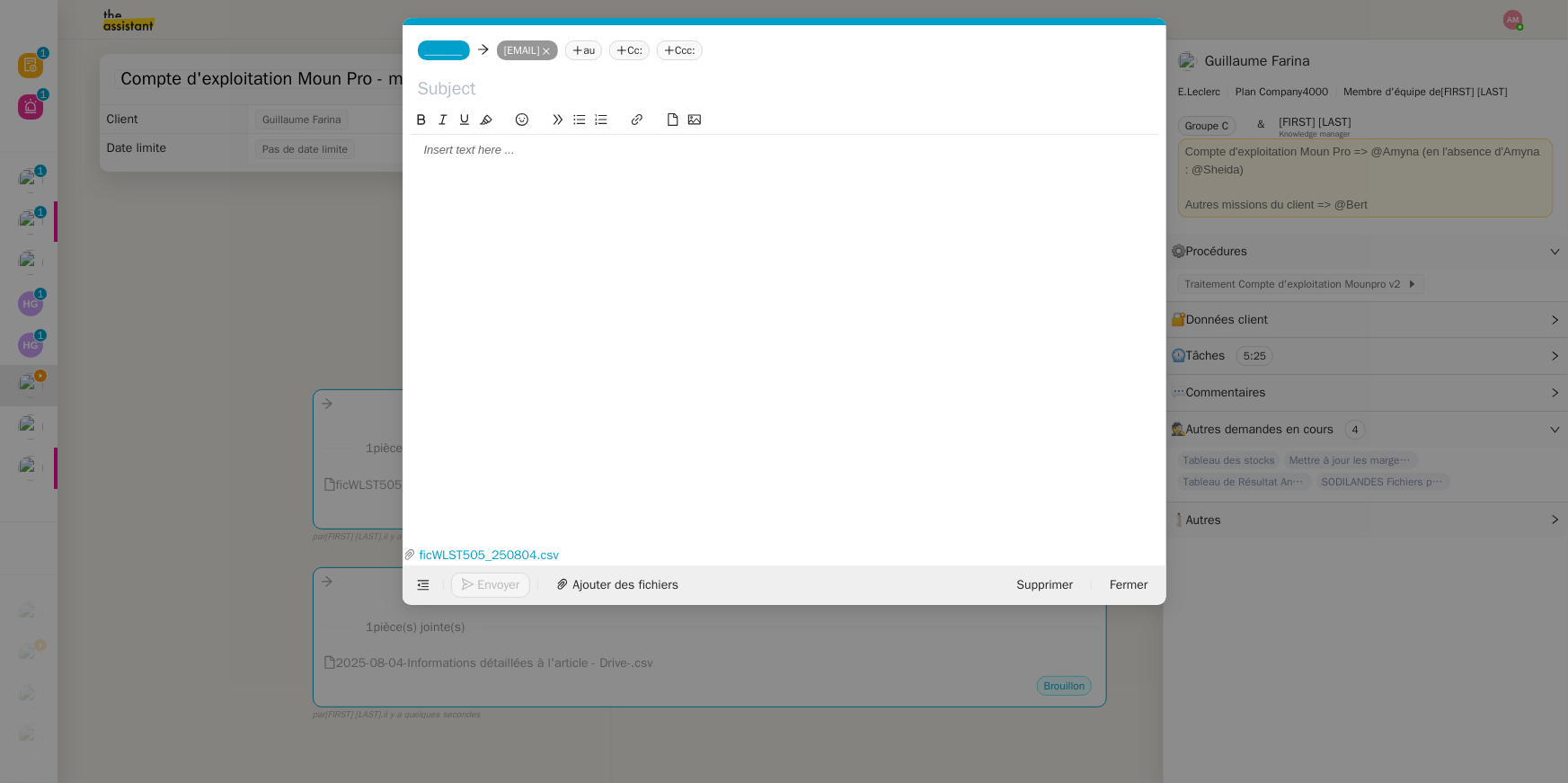 click on "_______" 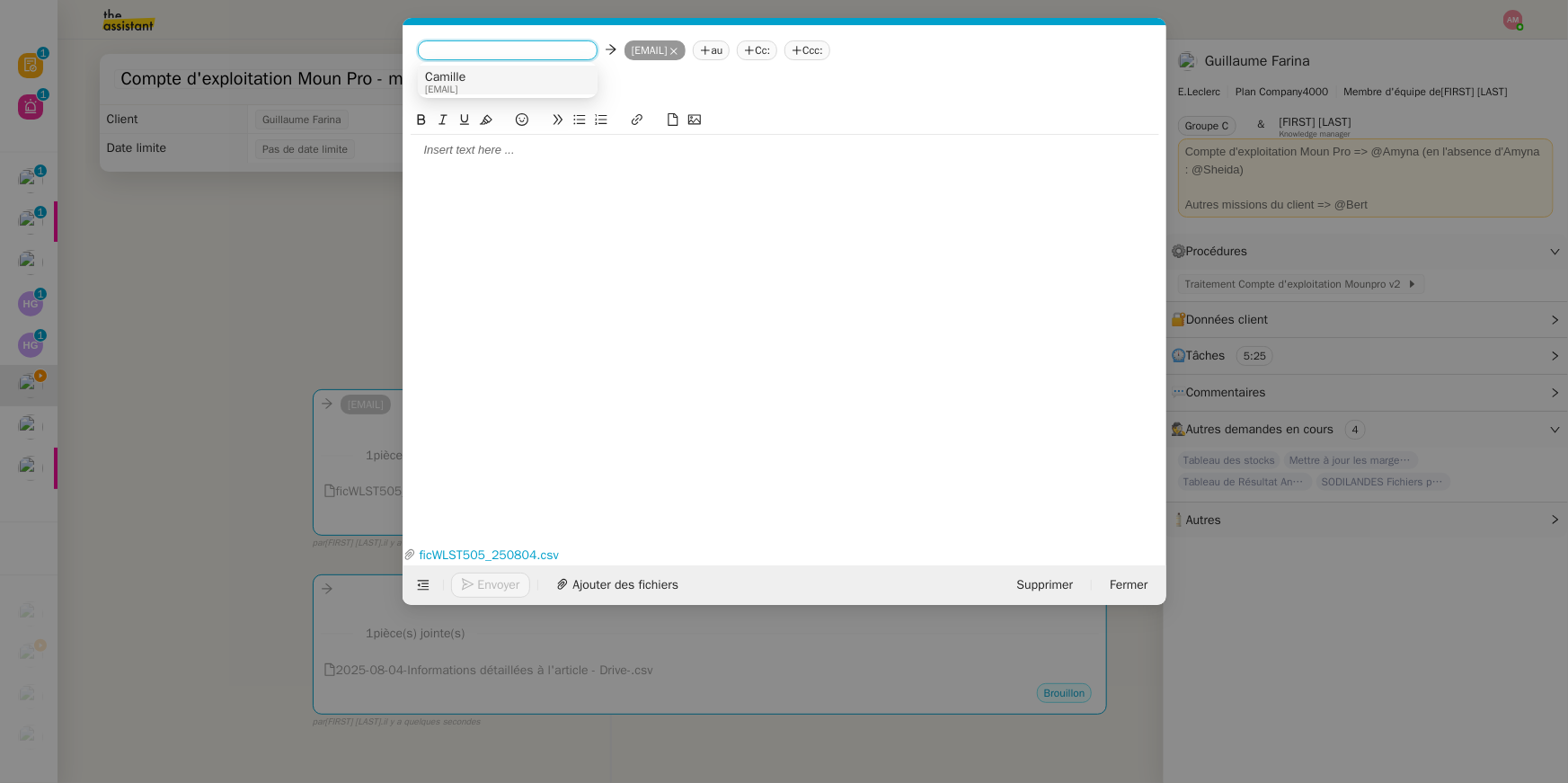 click on "Camille" at bounding box center [445, 77] 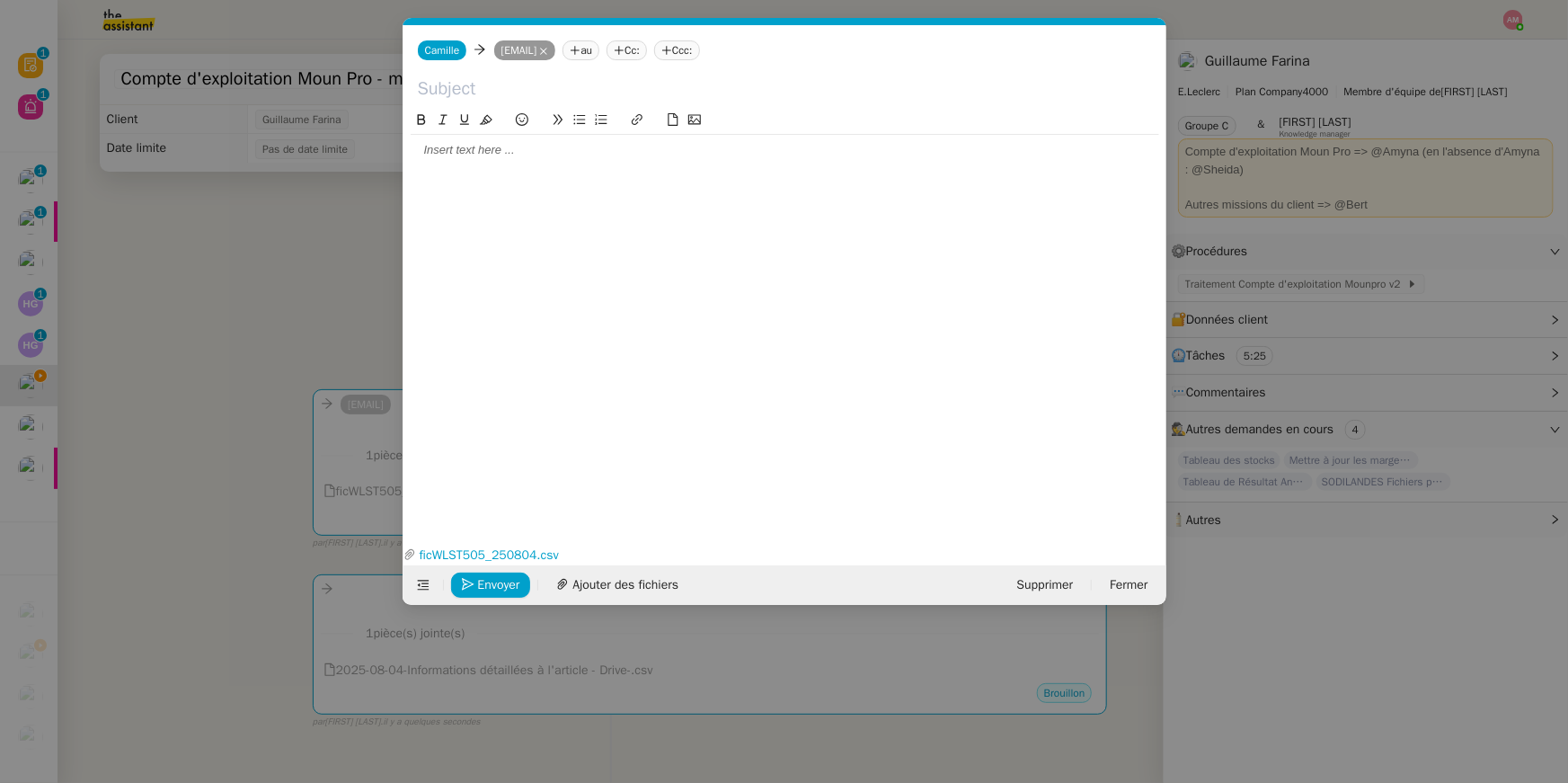 click on "Service TA - VOYAGE - PROPOSITION GLOBALE A utiliser dans le cadre de proposition de déplacement TA - RELANCE CLIENT (EN) Relancer un client lorsqu'il n'a pas répondu à un précédent message BAFERTY - MAIL AUDITION A utiliser dans le cadre de la procédure d'envoi des mails d'audition TA - PUBLICATION OFFRE D'EMPLOI Organisation du recrutement Discours de présentation du paiement sécurisé TA - VOYAGES - PROPOSITION ITINERAIRE Soumettre les résultats d'une recherche TA - CONFIRMATION PAIEMENT (EN) Confirmer avec le client de modèle de transaction - Attention Plan Pro nécessaire. TA - COURRIER EXPEDIE (recommandé) A utiliser dans le cadre de l'envoi d'un courrier recommandé TA - PARTAGE DE CALENDRIER (EN) A utiliser pour demander au client de partager son calendrier afin de faciliter l'accès et la gestion PSPI - Appel de fonds MJL A utiliser dans le cadre de la procédure d'appel de fonds MJL Compte d'exploitation - Evolutel Guillaume [LAST]" at bounding box center (784, 391) 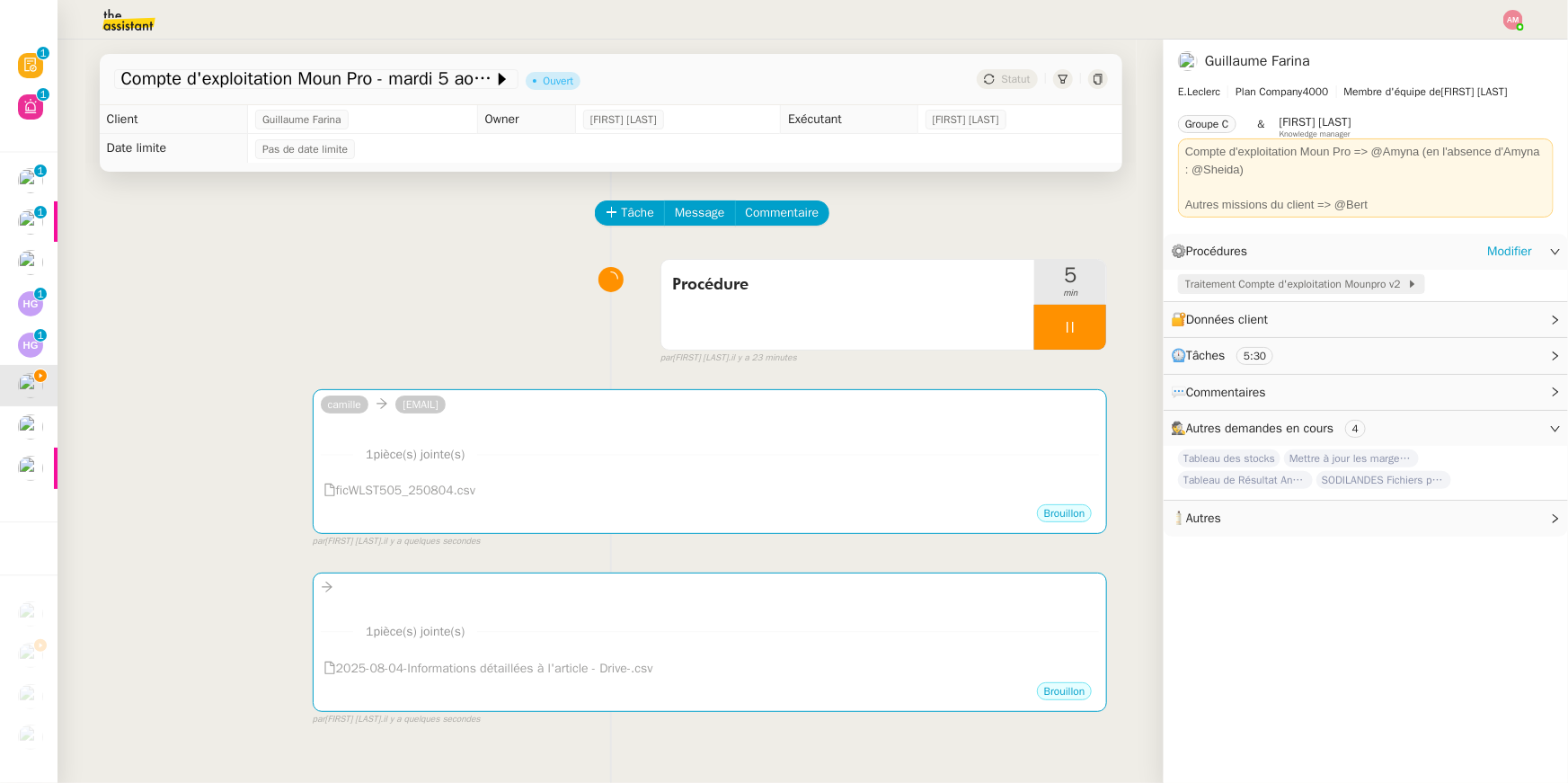 click on "Traitement Compte d'exploitation Mounpro v2" 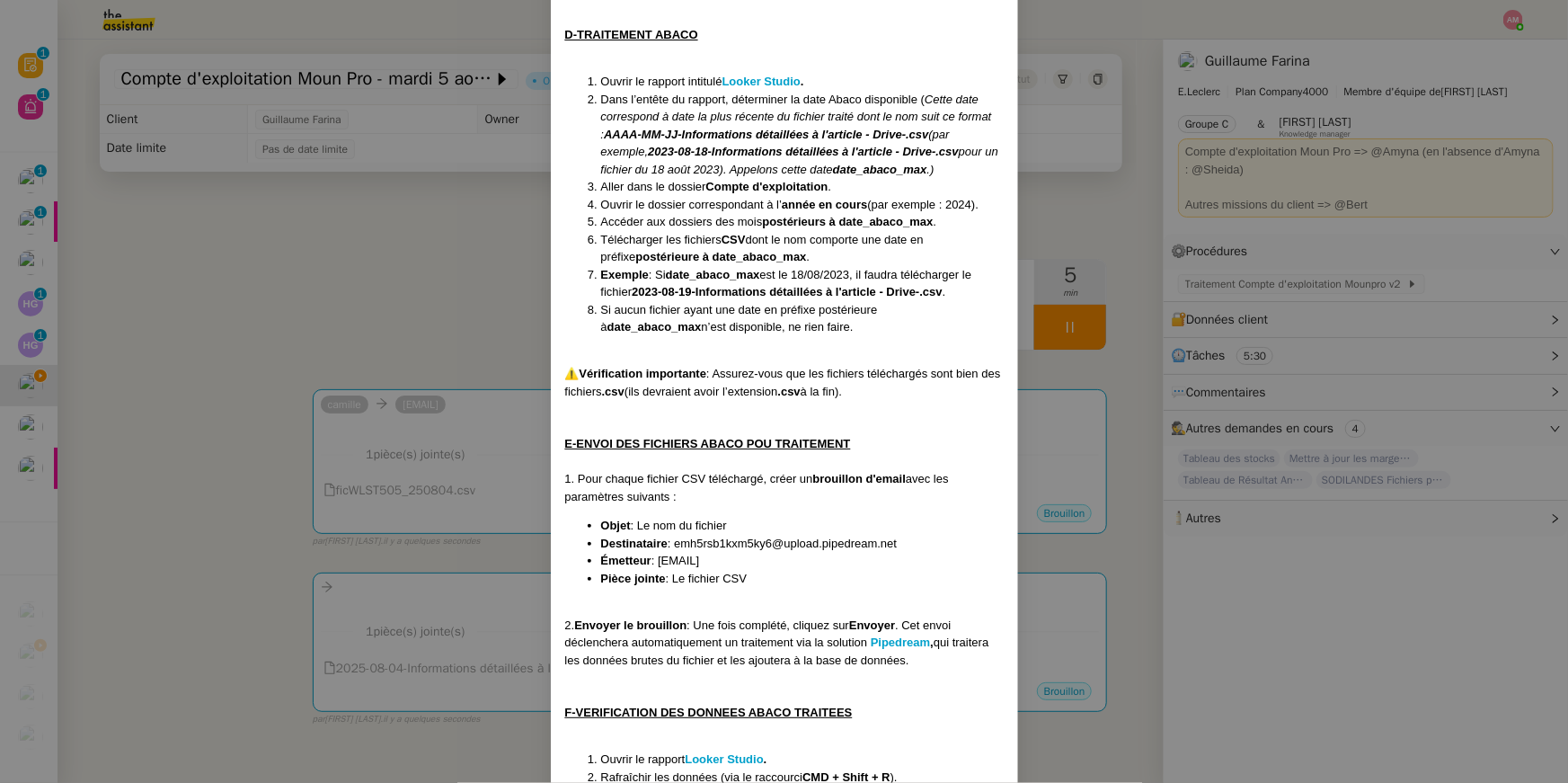 scroll, scrollTop: 1350, scrollLeft: 0, axis: vertical 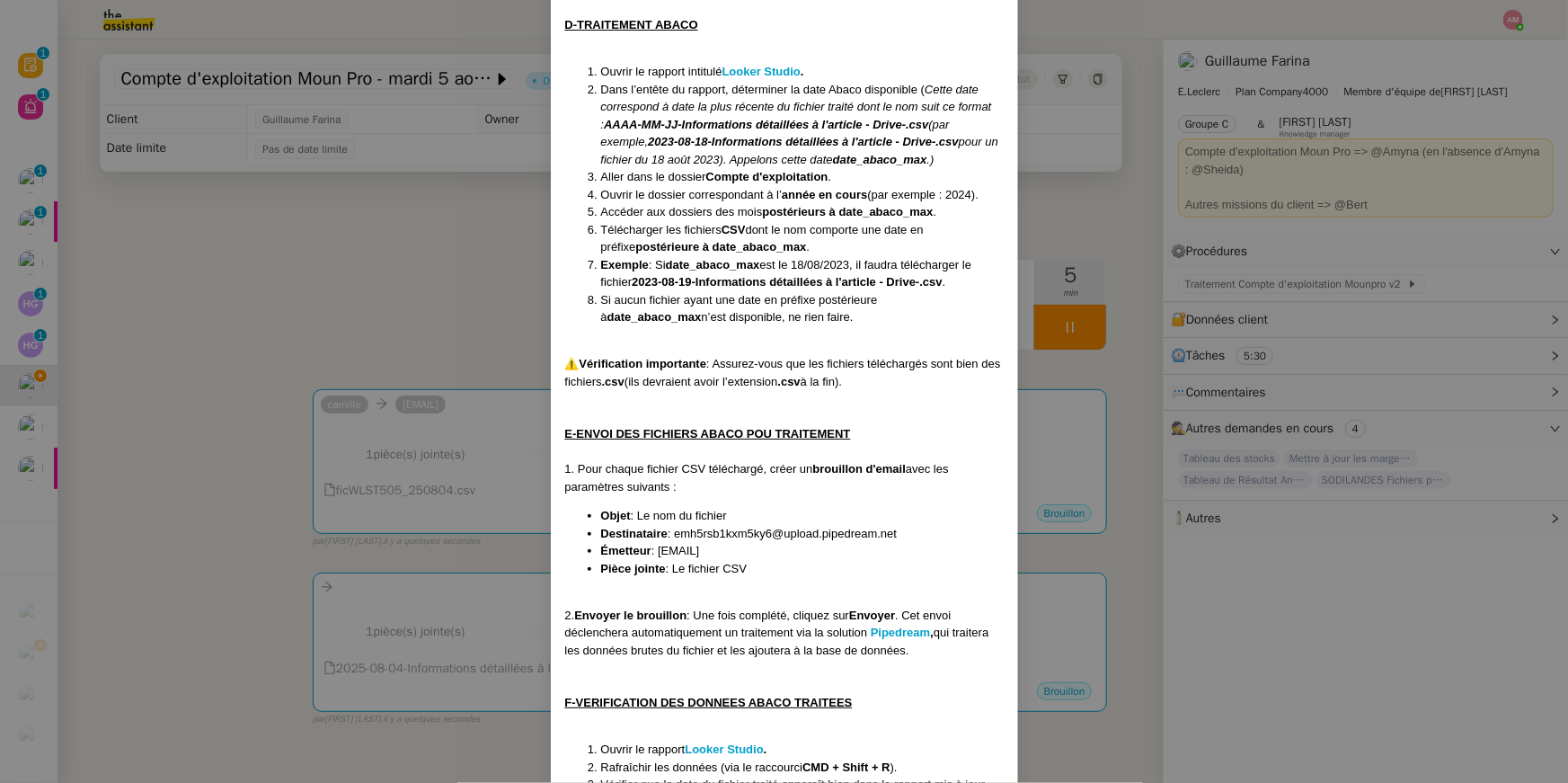 drag, startPoint x: 677, startPoint y: 549, endPoint x: 906, endPoint y: 546, distance: 229.01965 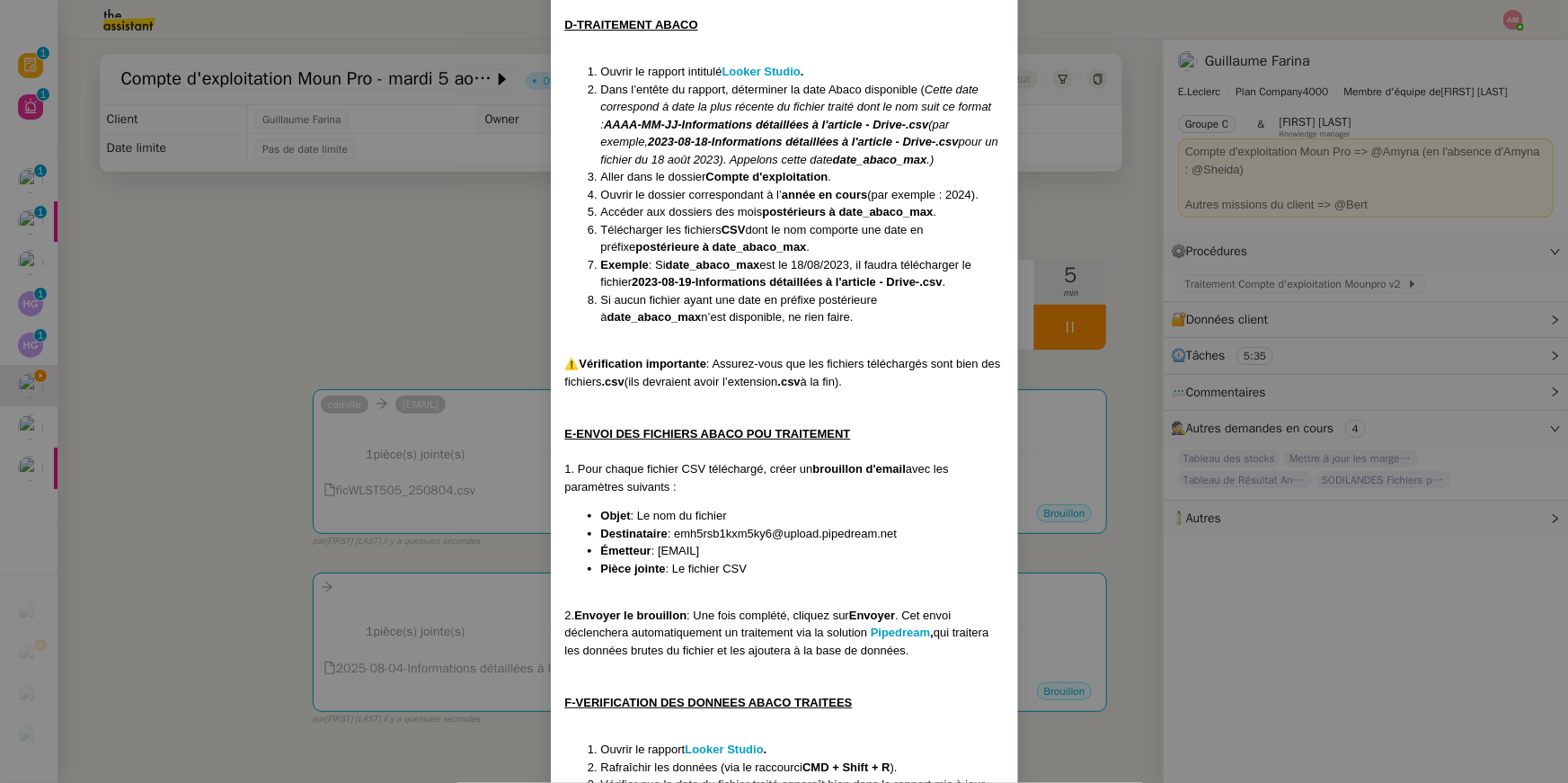 click on "Contexte  : Le  MounPro  est un espace dédié aux professionnels (restaurateurs, organisateurs d'événements, associations, entreprises) à Mont-de-Marsan, lancé par Leclerc. Il propose aux magasins Leclerc de la région 2 500 références de produits adaptés en grande quantité, tels que des aliments en vrac et des emballages,  avec une ristourne de 3 % via un système de cagnottage . Un tableau de bord intitulé  Comptes d'exploitation MounPro - v5  a été mis en place pour suivre les indicateurs de performance du MounPro. Chaque jour, il est nécessaire de récupérer les données brutes extraites de deux logiciels de comptabilité différents :  Evolutel  et  Abaco . Récurrence : La tâche doit être réalisée  tous les jours de la semaine , sauf indication contraire pour les week-ends ou jours fériés. Déclenchement : La demande est créée automatiquement. PROCÉDURE : Tous les jours, les fichiers de la semaine précédente sont déposés dans le dossier Compte d'exploitation. Looker Studio" at bounding box center (784, 391) 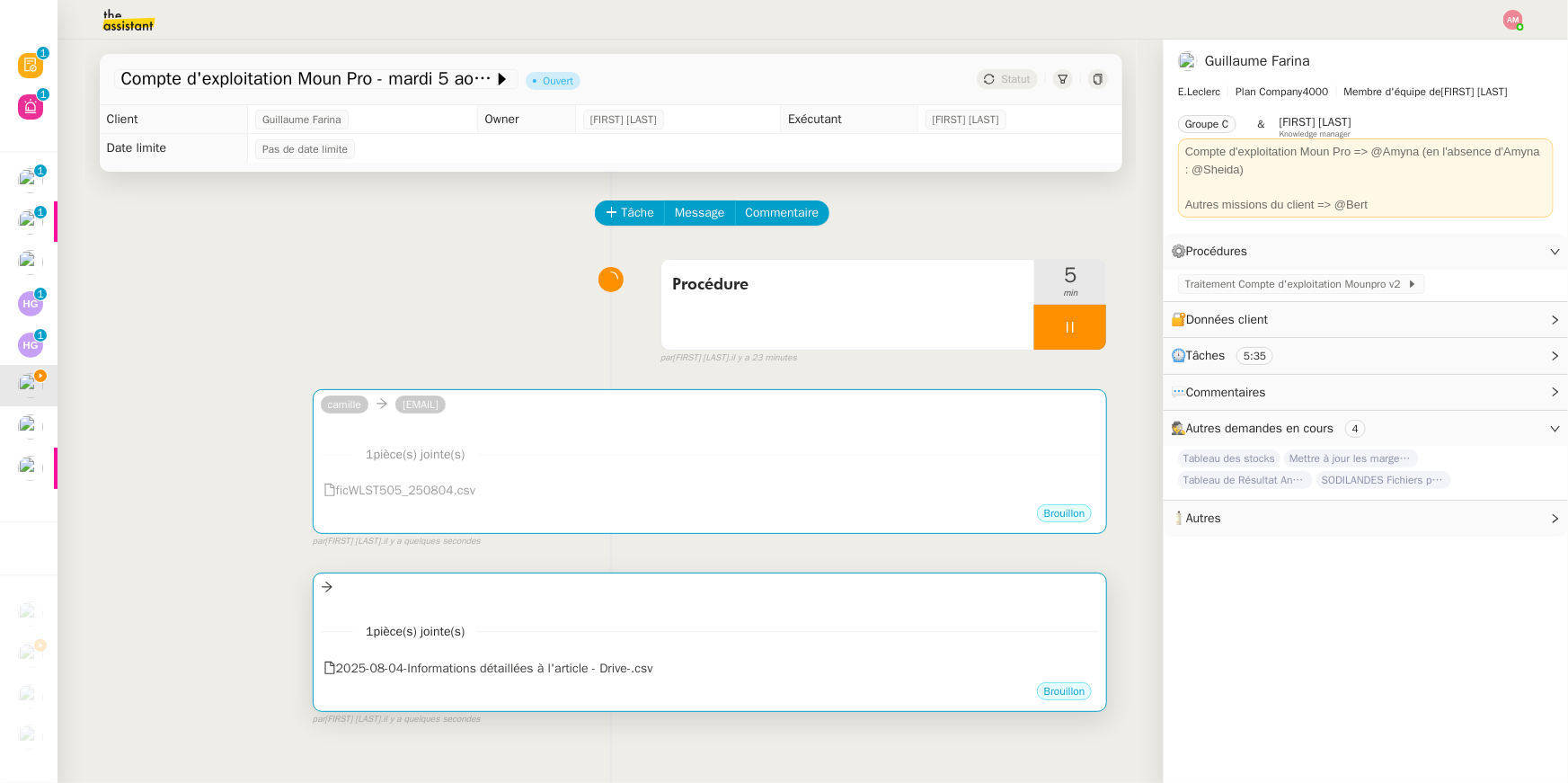 click on "1  pièce(s) jointe(s)" at bounding box center (710, 631) 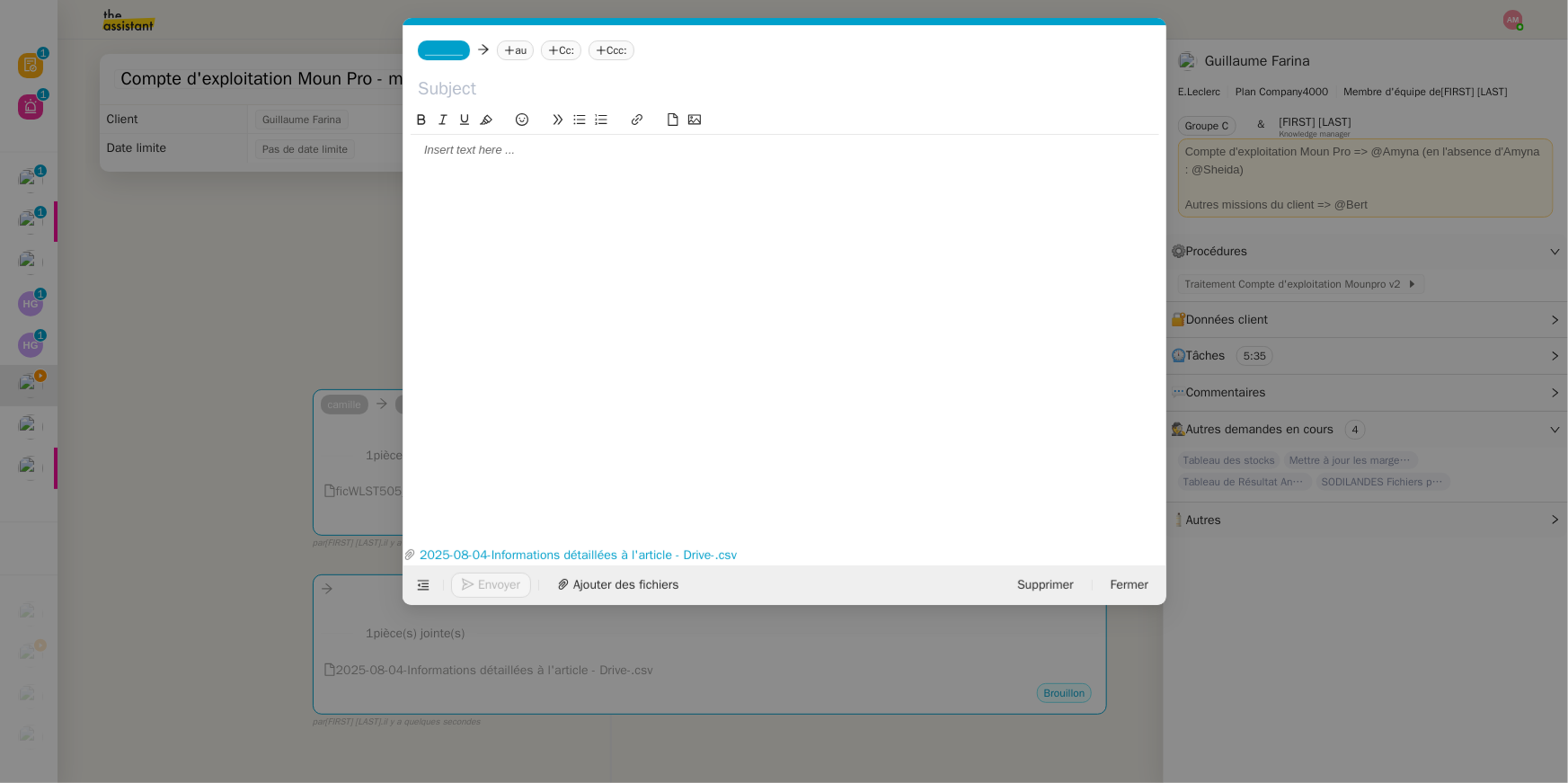 scroll, scrollTop: 0, scrollLeft: 38, axis: horizontal 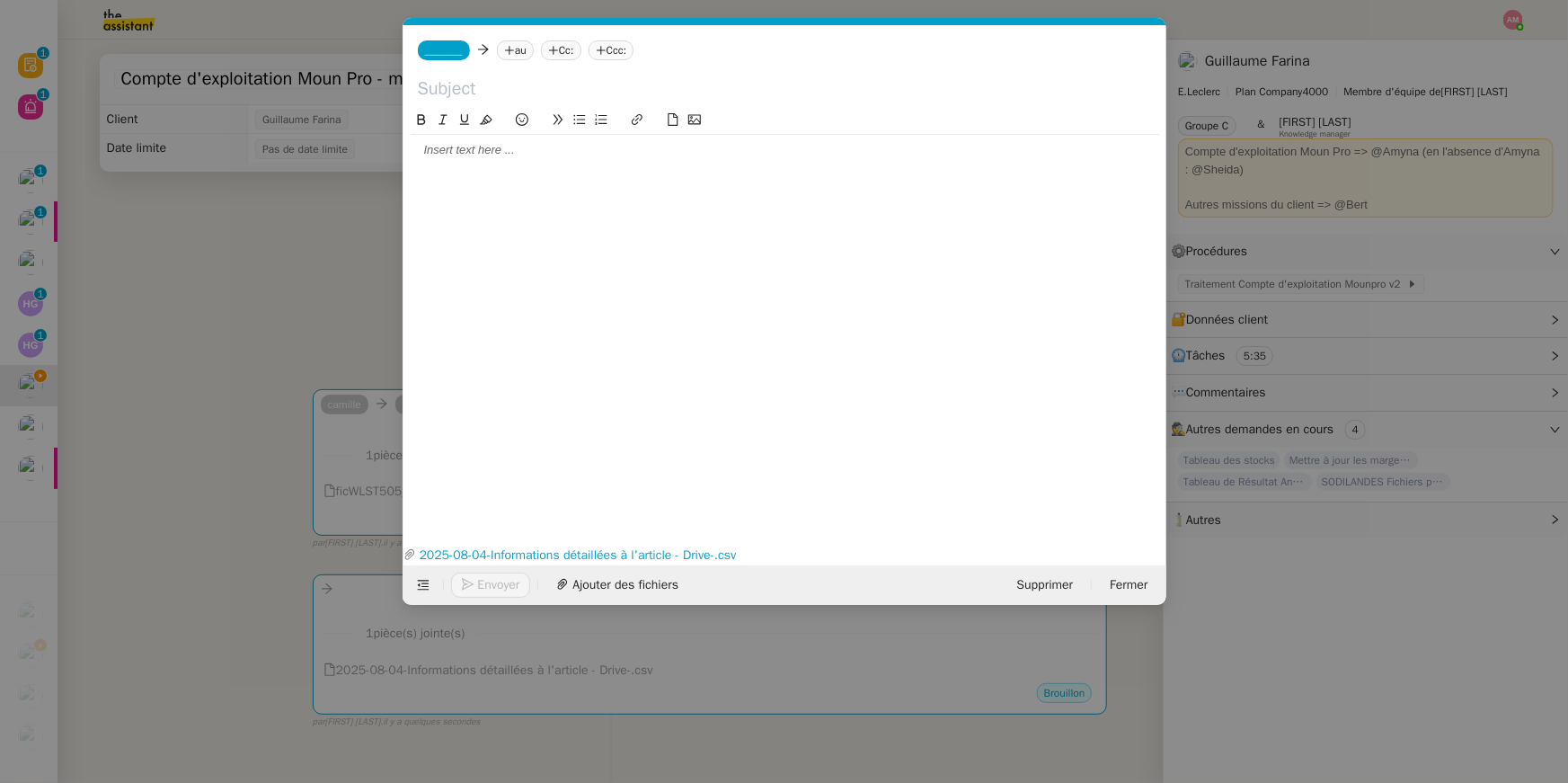 click on "au" 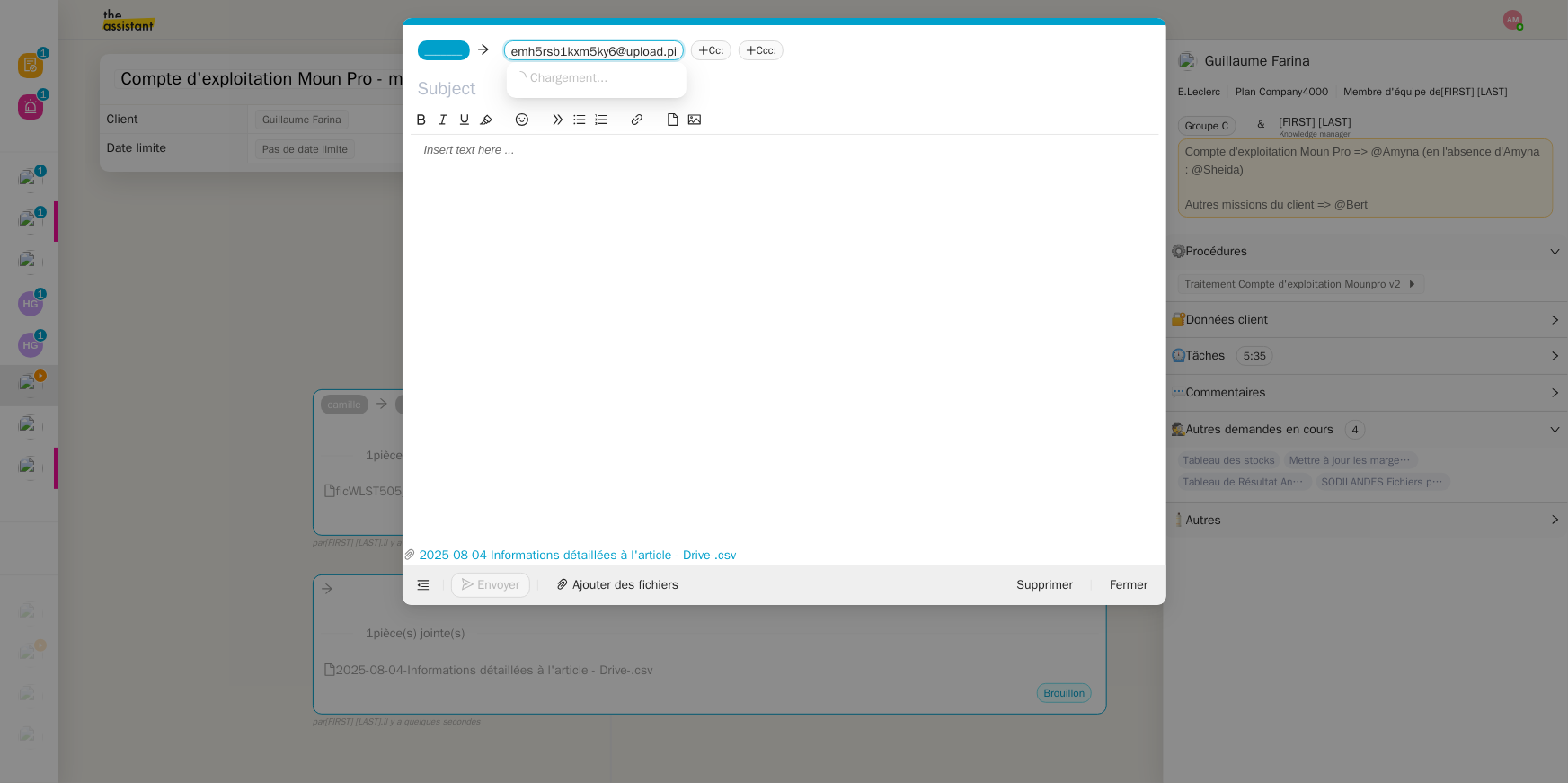 scroll, scrollTop: 0, scrollLeft: 84, axis: horizontal 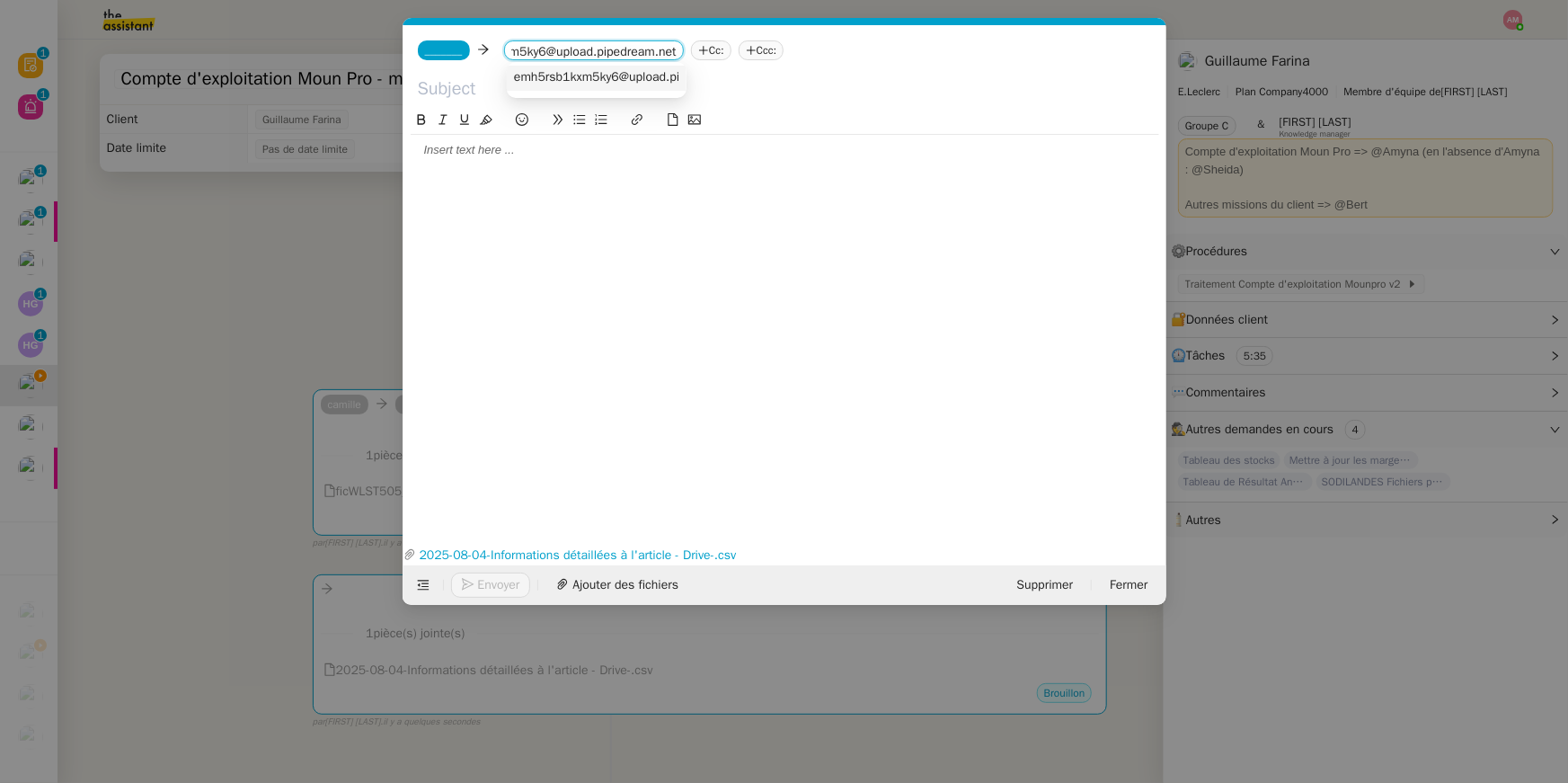 type on "emh5rsb1kxm5ky6@upload.pipedream.net" 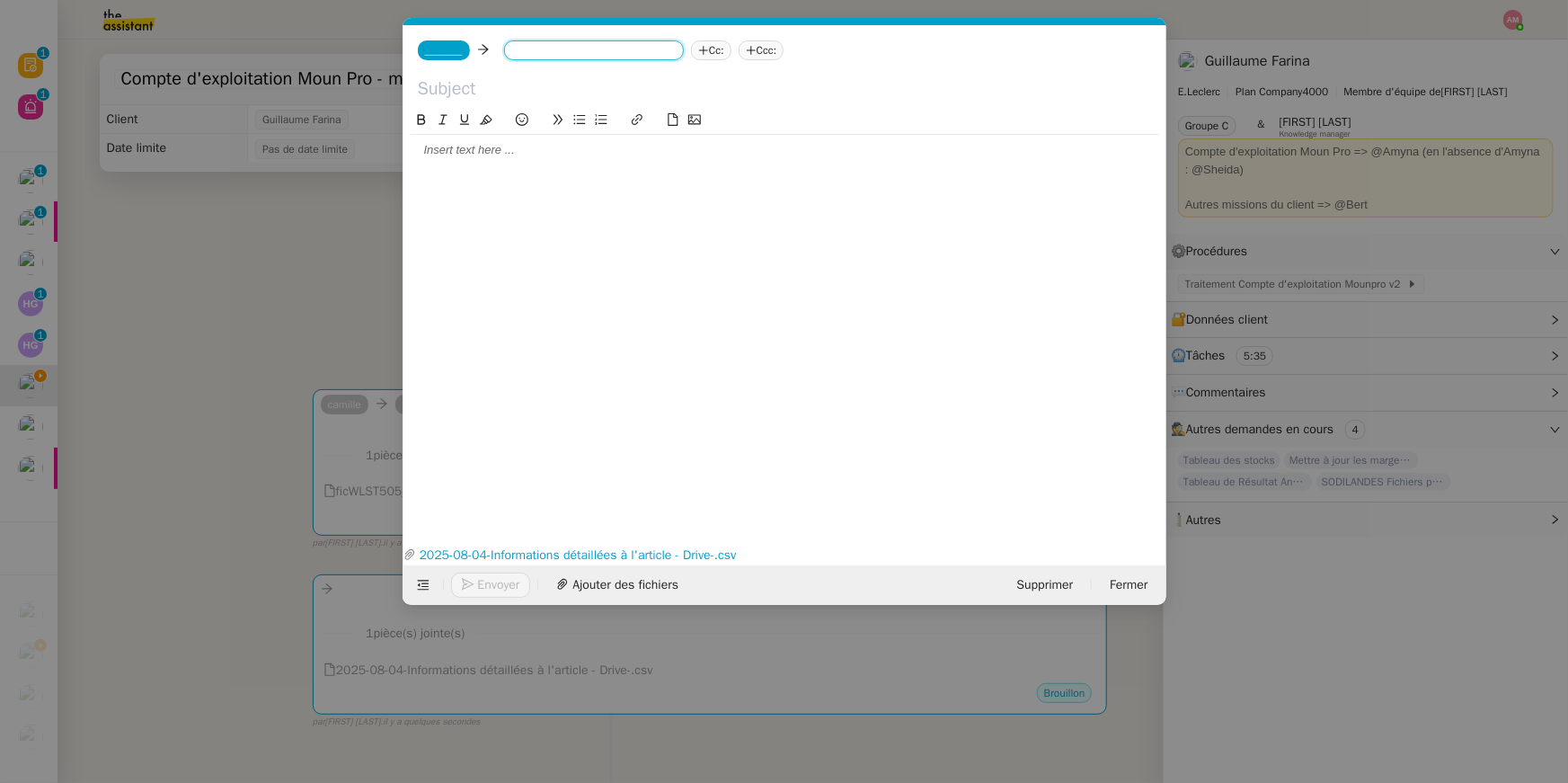 scroll, scrollTop: 0, scrollLeft: 0, axis: both 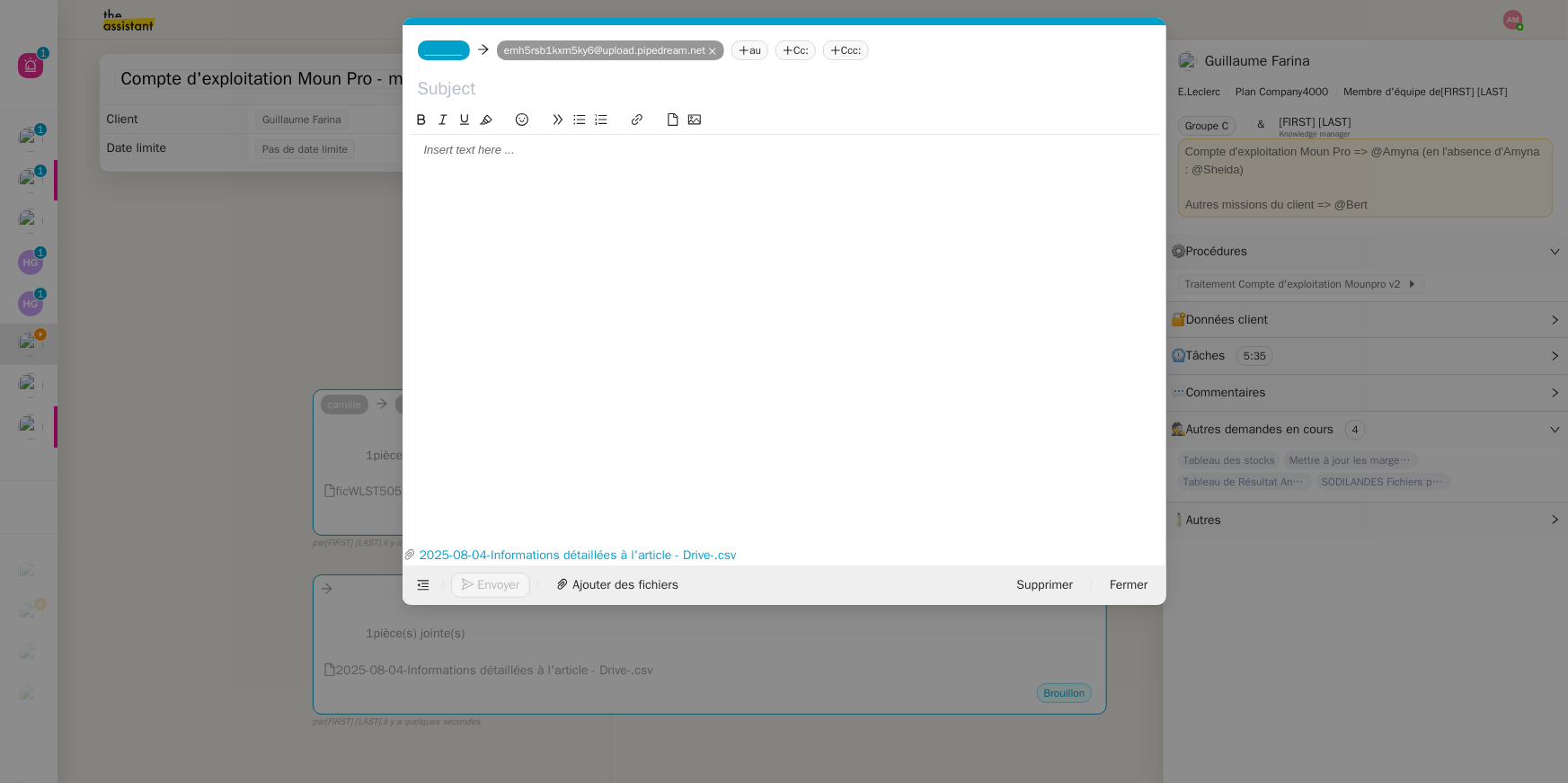 click on "_______" 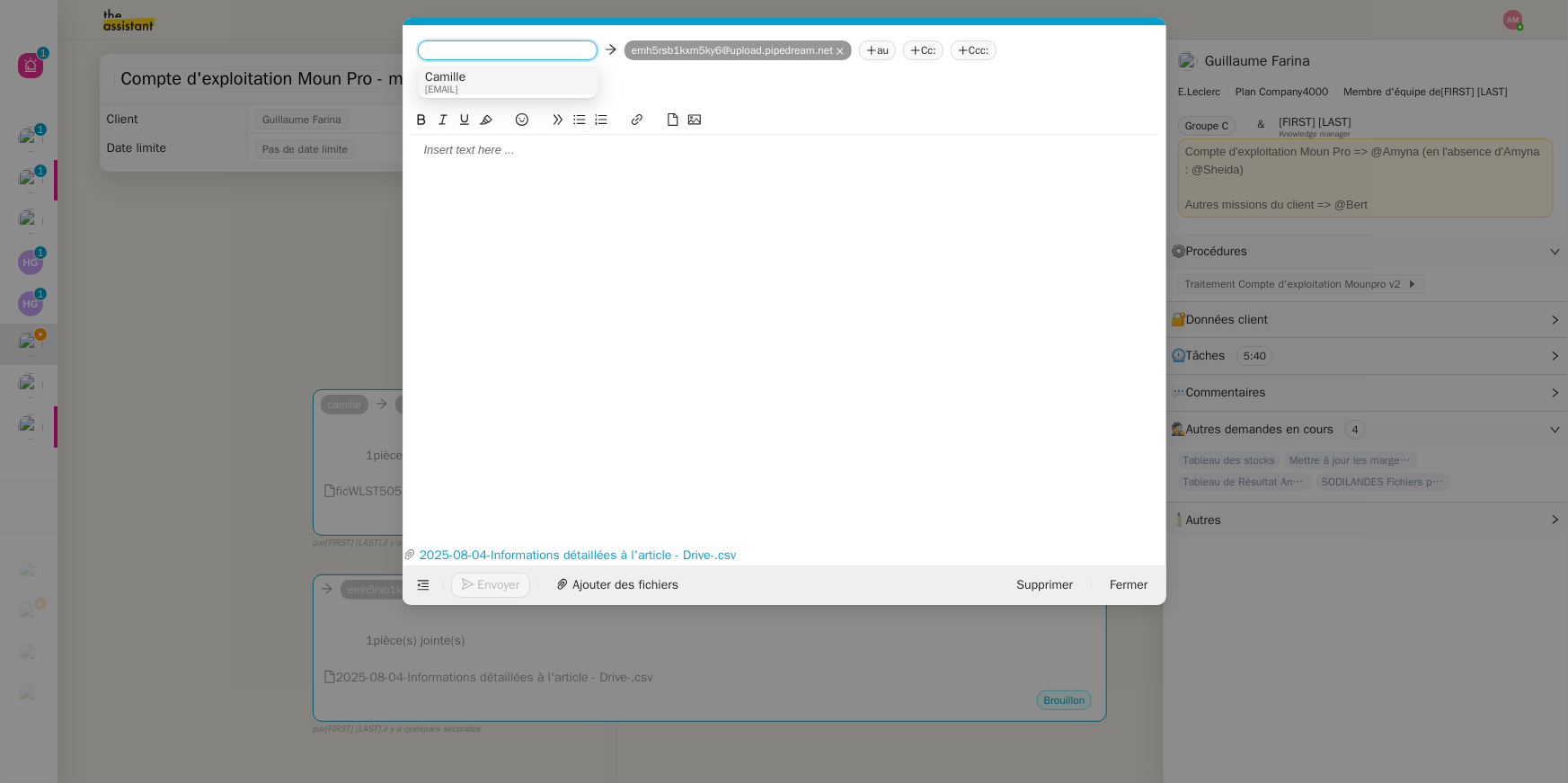 click on "Camille" at bounding box center [445, 77] 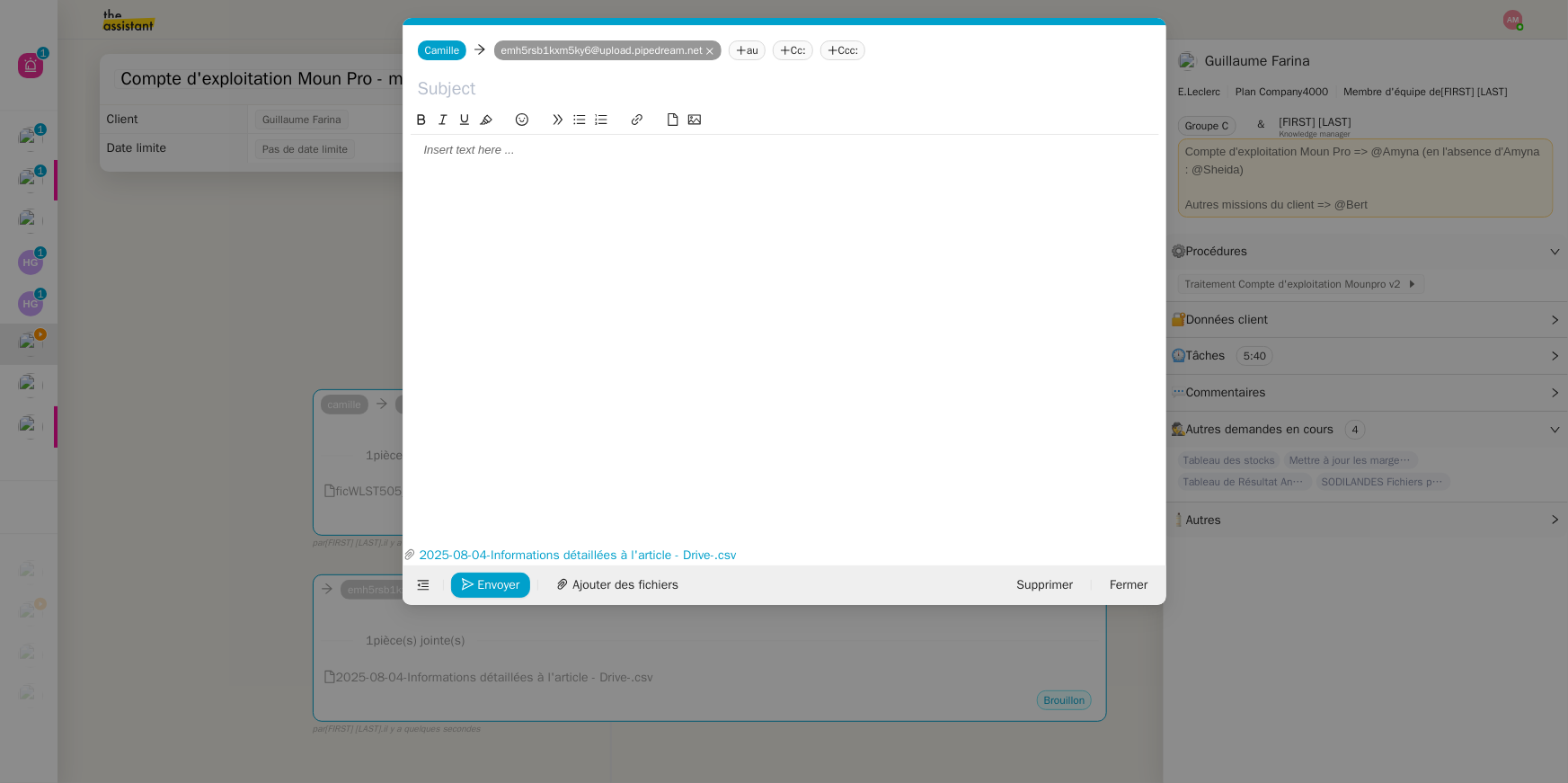 click on "Service TA - VOYAGE - PROPOSITION GLOBALE A utiliser dans le cadre de proposition de déplacement TA - RELANCE CLIENT (EN) Relancer un client lorsqu'il n'a pas répondu à un précédent message BAFERTY - MAIL AUDITION A utiliser dans le cadre de la procédure d'envoi des mails d'audition TA - PUBLICATION OFFRE D'EMPLOI Organisation du recrutement Discours de présentation du paiement sécurisé TA - VOYAGES - PROPOSITION ITINERAIRE Soumettre les résultats d'une recherche TA - CONFIRMATION PAIEMENT (EN) Confirmer avec le client de modèle de transaction - Attention Plan Pro nécessaire. TA - COURRIER EXPEDIE (recommandé) A utiliser dans le cadre de l'envoi d'un courrier recommandé TA - PARTAGE DE CALENDRIER (EN) A utiliser pour demander au client de partager son calendrier afin de faciliter l'accès et la gestion PSPI - Appel de fonds MJL A utiliser dans le cadre de la procédure d'appel de fonds MJL Compte d'exploitation - Evolutel Guillaume [LAST]" at bounding box center [784, 391] 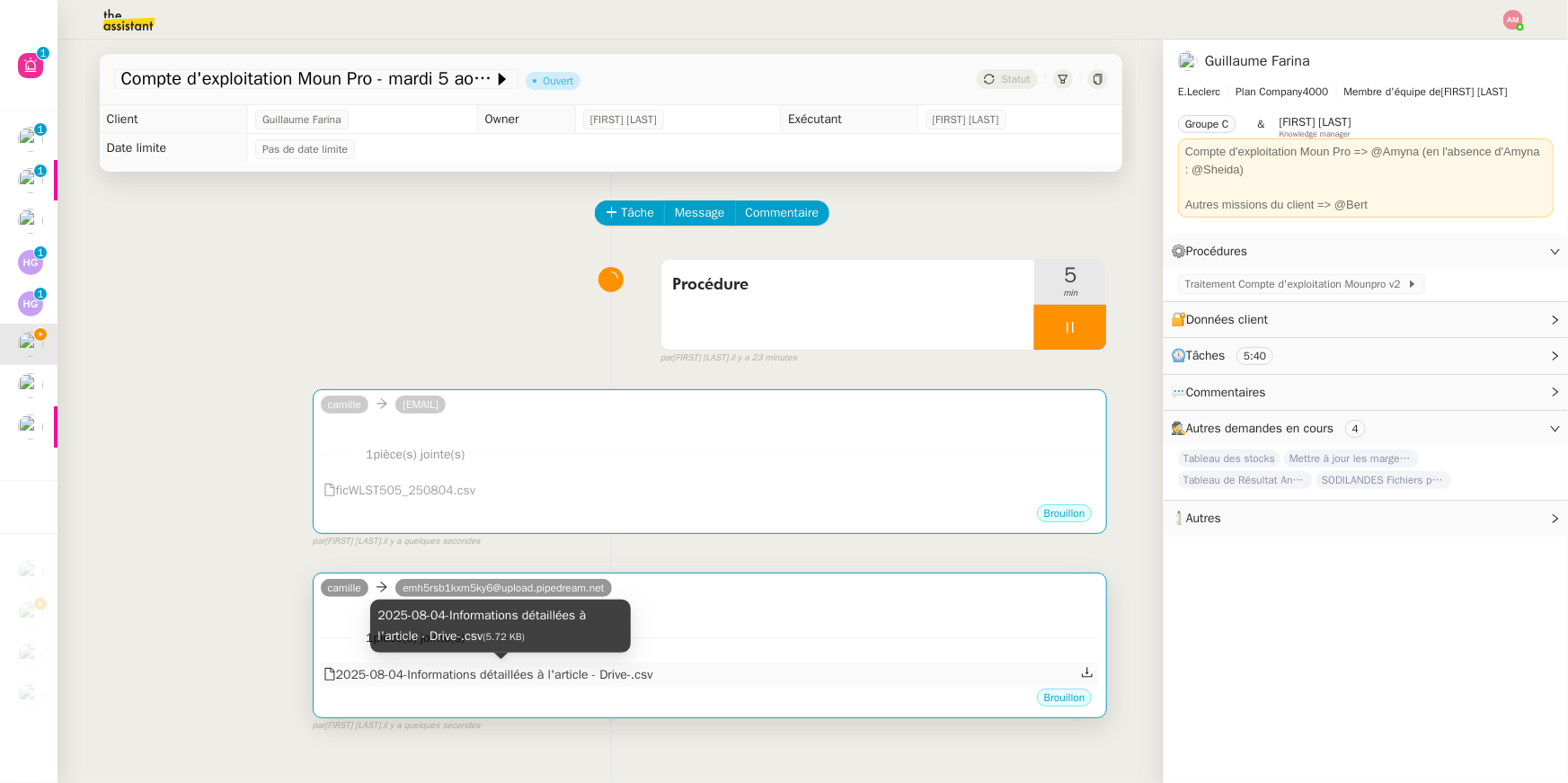 copy on "2025-08-04-Informations détaillées à l'article - Drive-.csv" 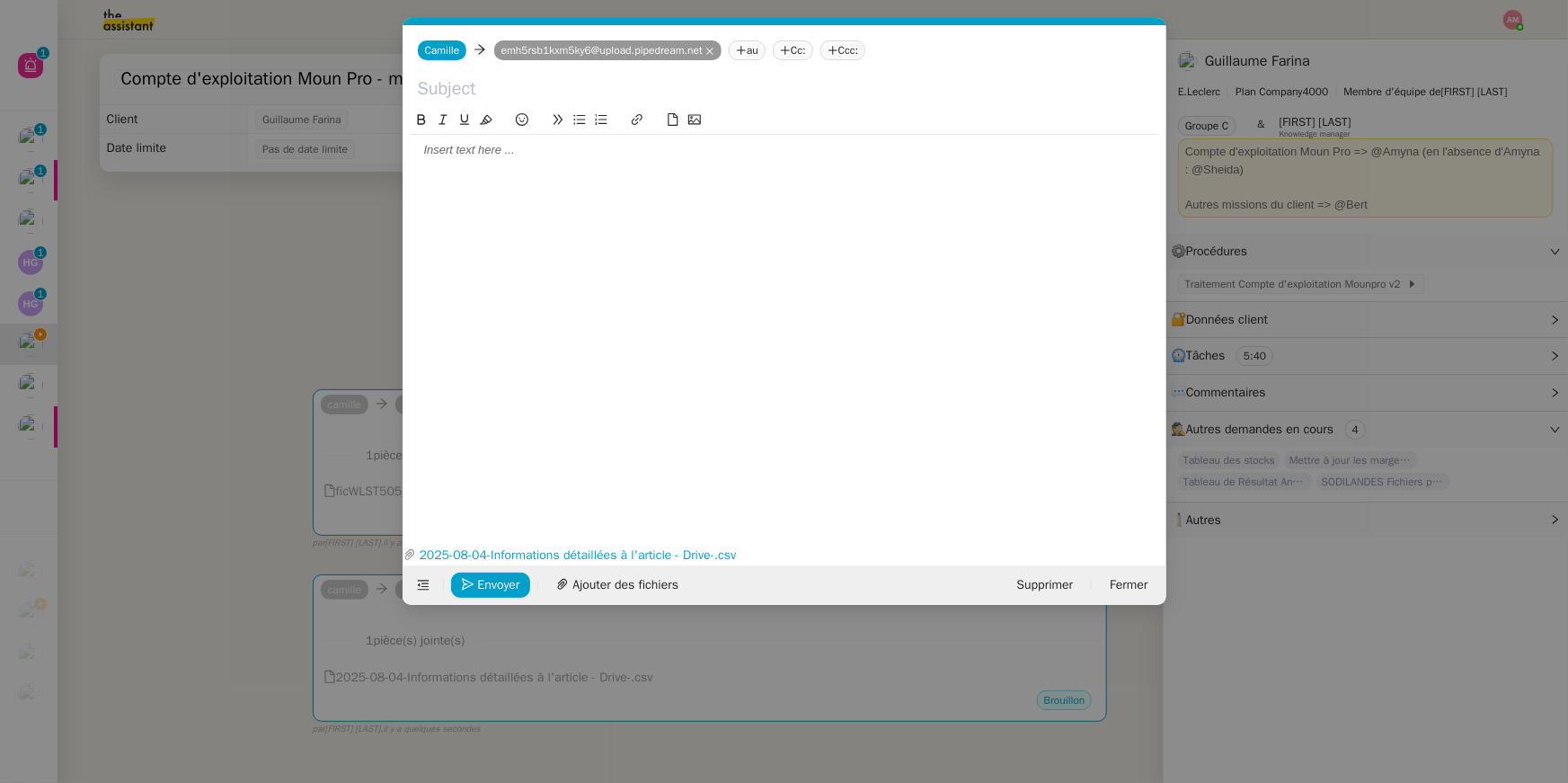 scroll, scrollTop: 0, scrollLeft: 38, axis: horizontal 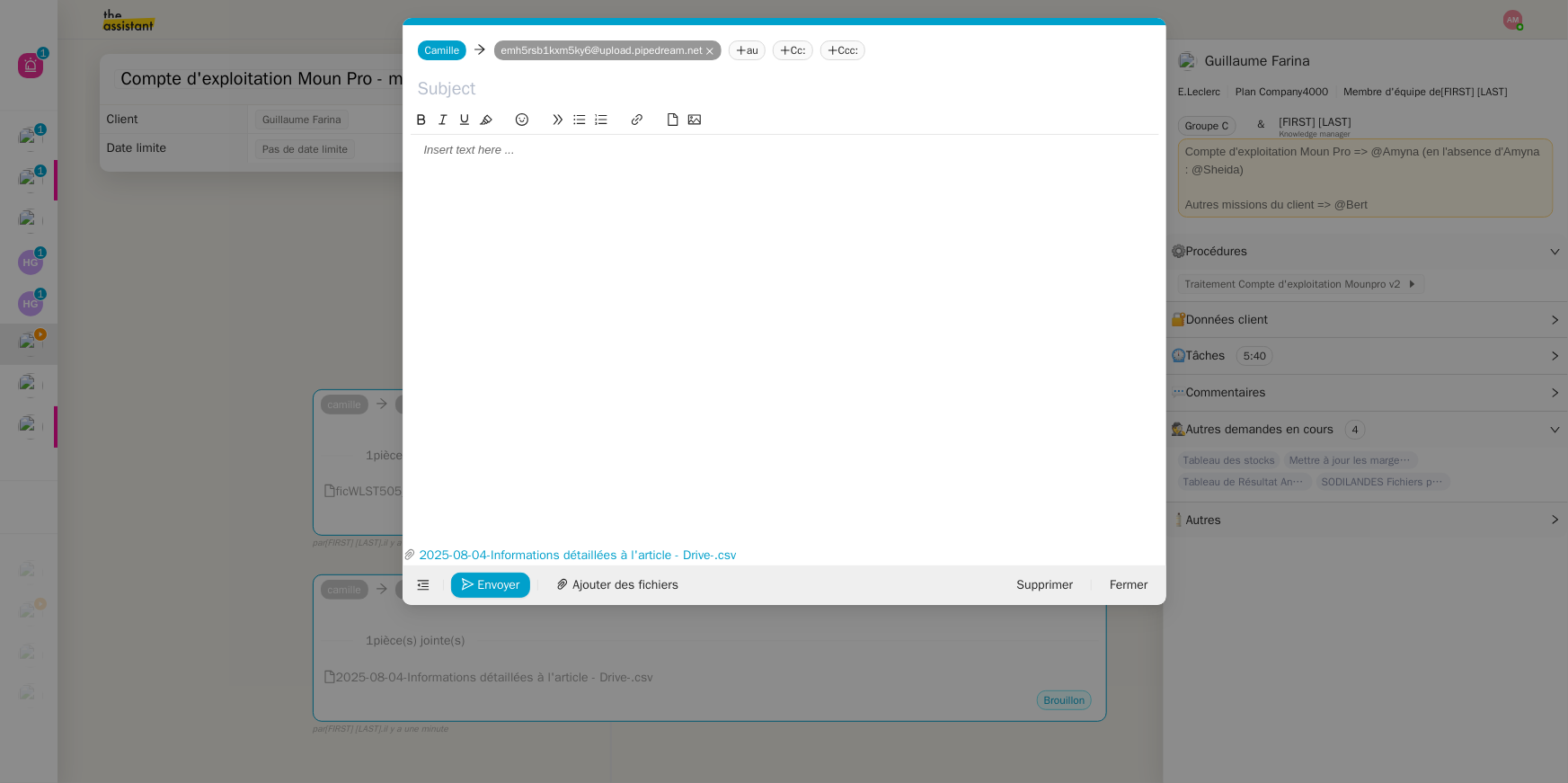 click 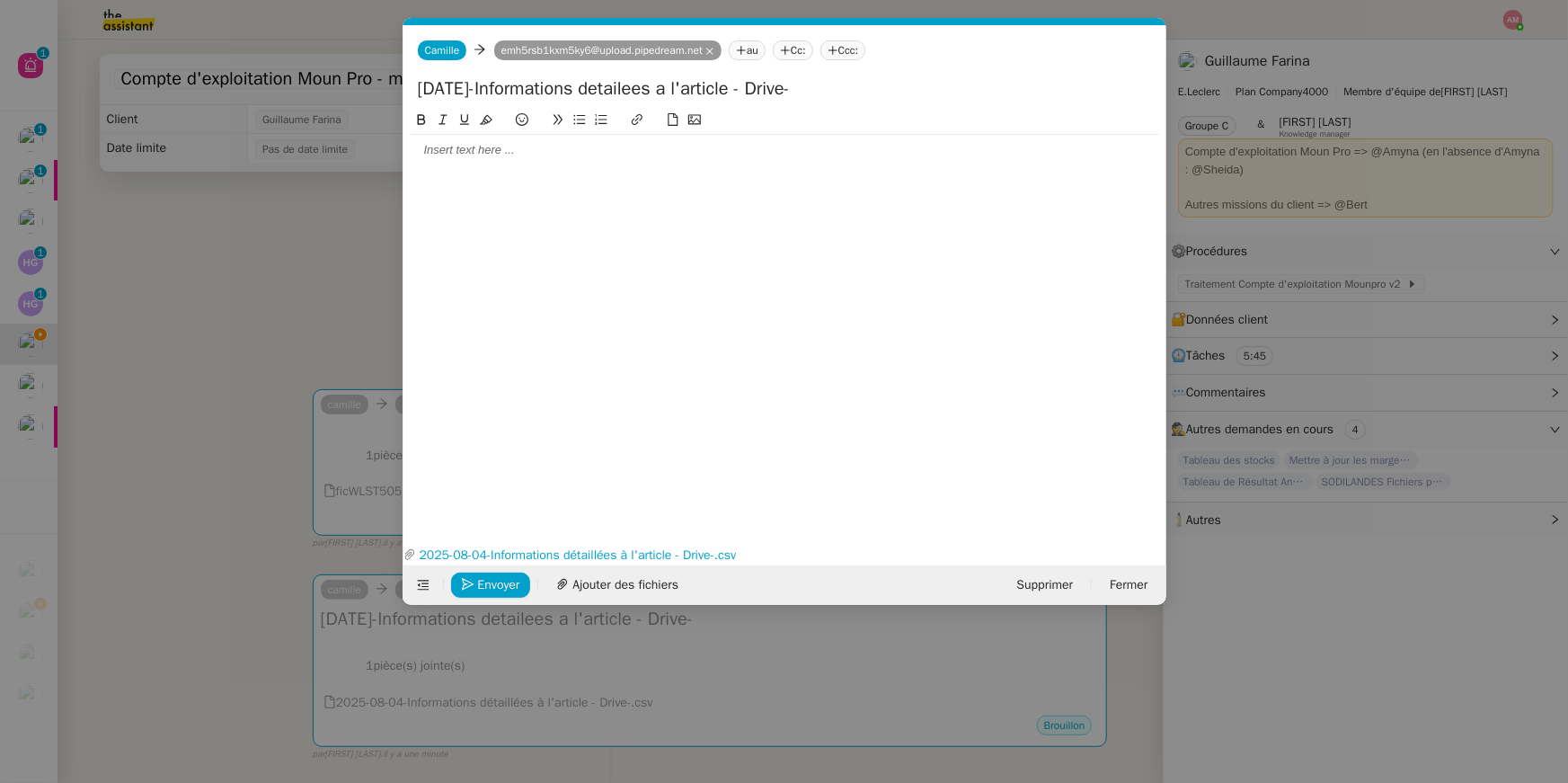 drag, startPoint x: 419, startPoint y: 89, endPoint x: 367, endPoint y: 89, distance: 52 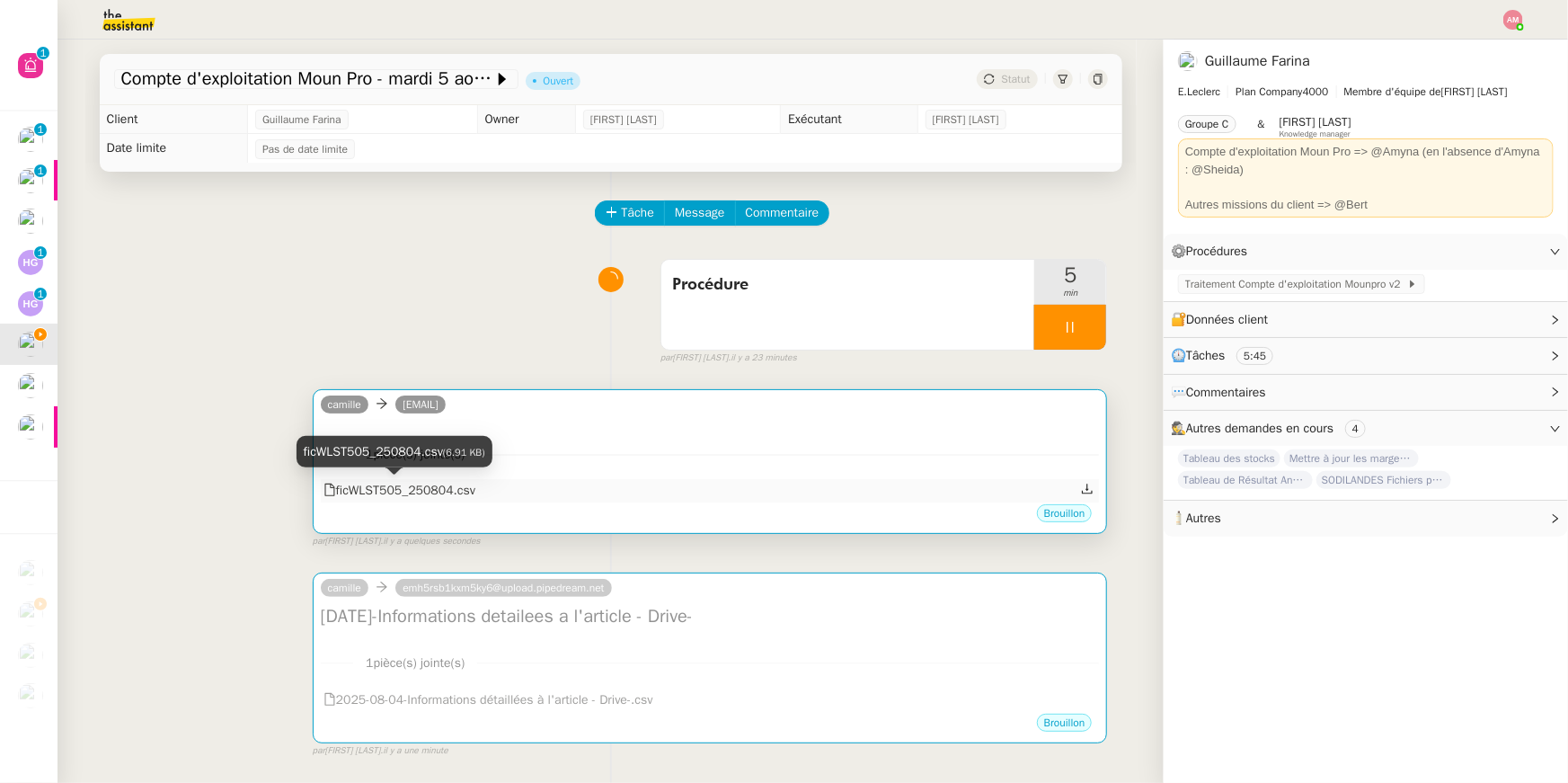 copy on "ficWLST505_250804.csv" 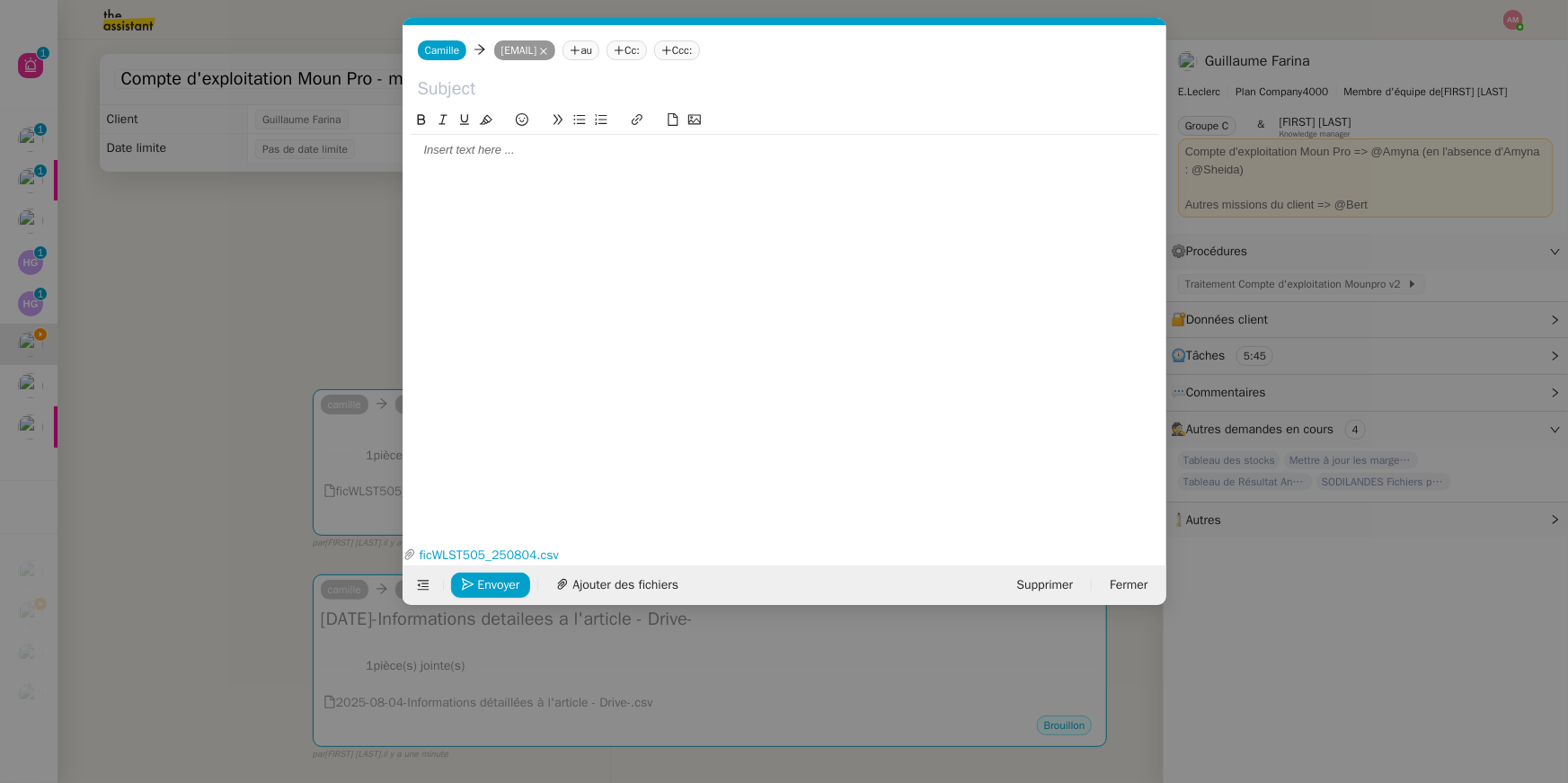 scroll, scrollTop: 0, scrollLeft: 38, axis: horizontal 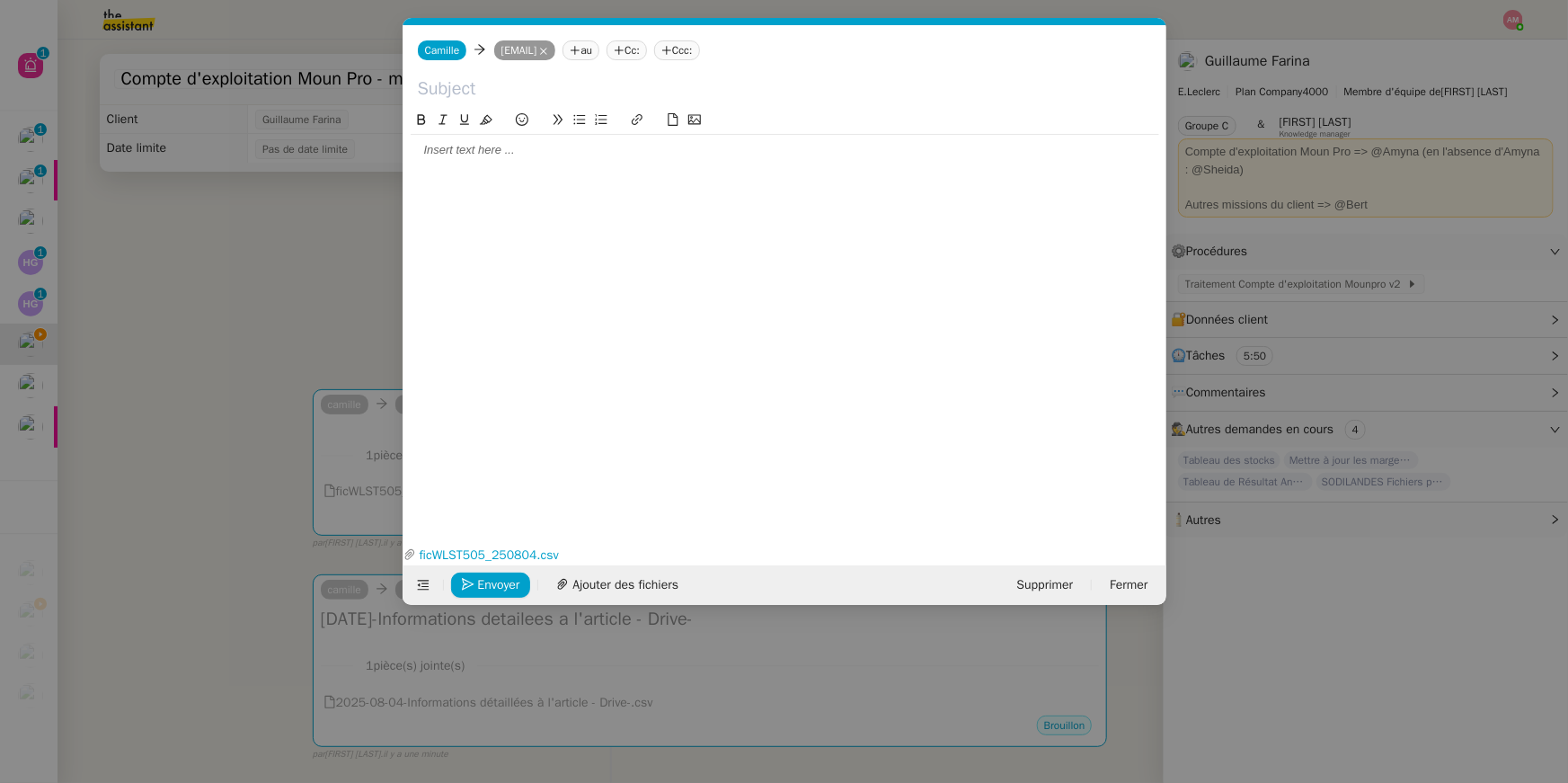click 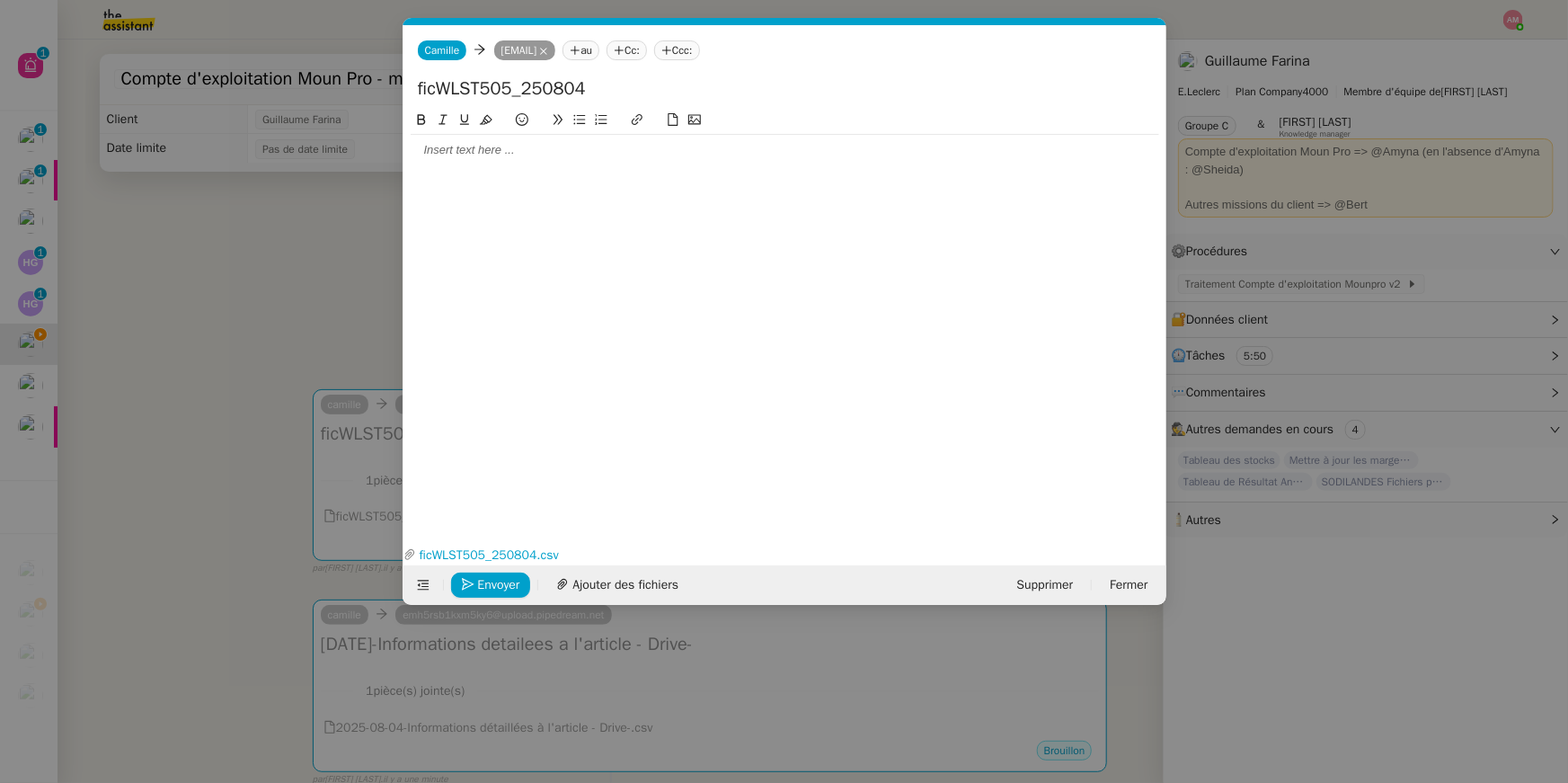 drag, startPoint x: 420, startPoint y: 93, endPoint x: 383, endPoint y: 93, distance: 37 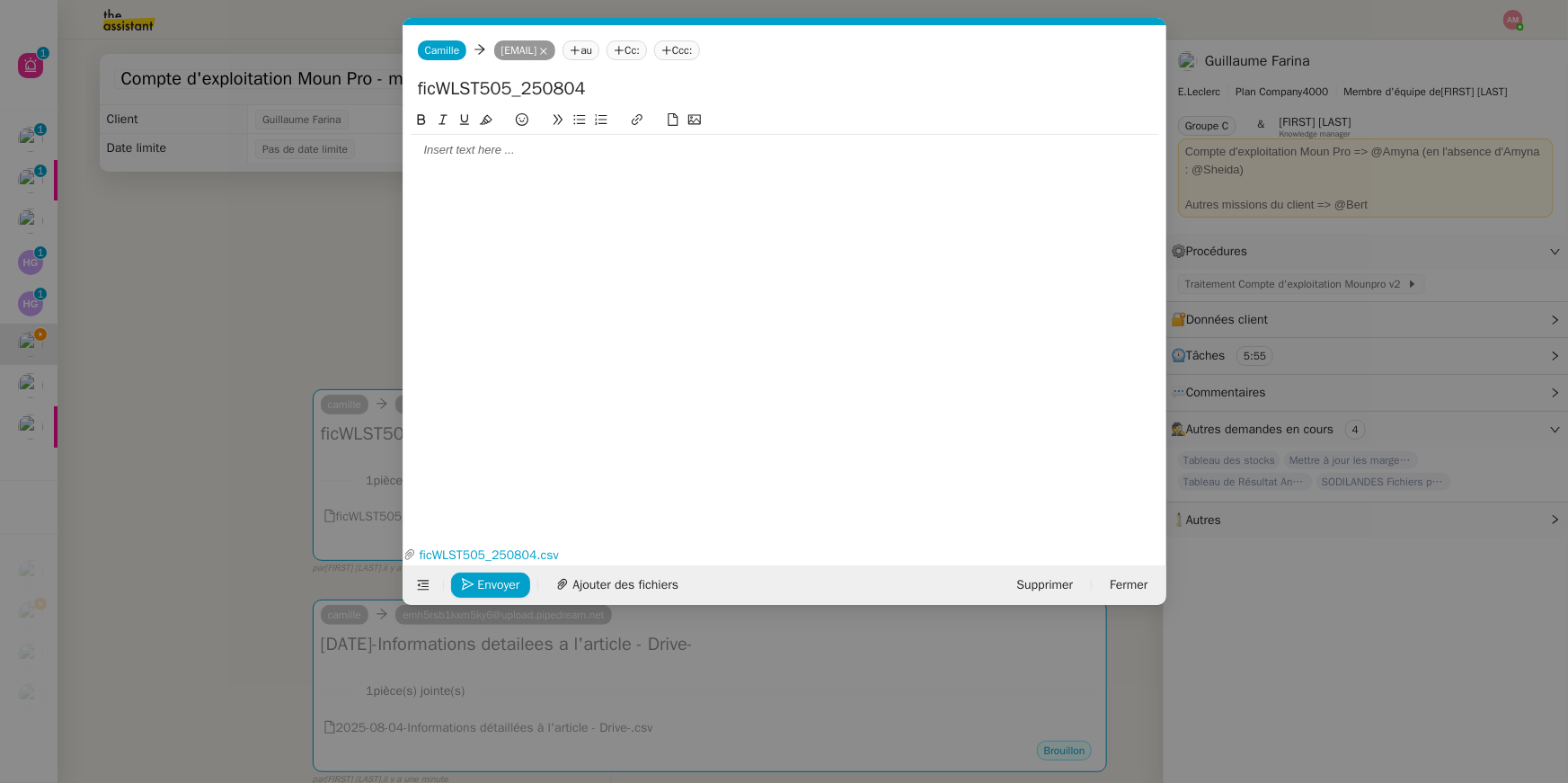 type on "ficWLST505_250804" 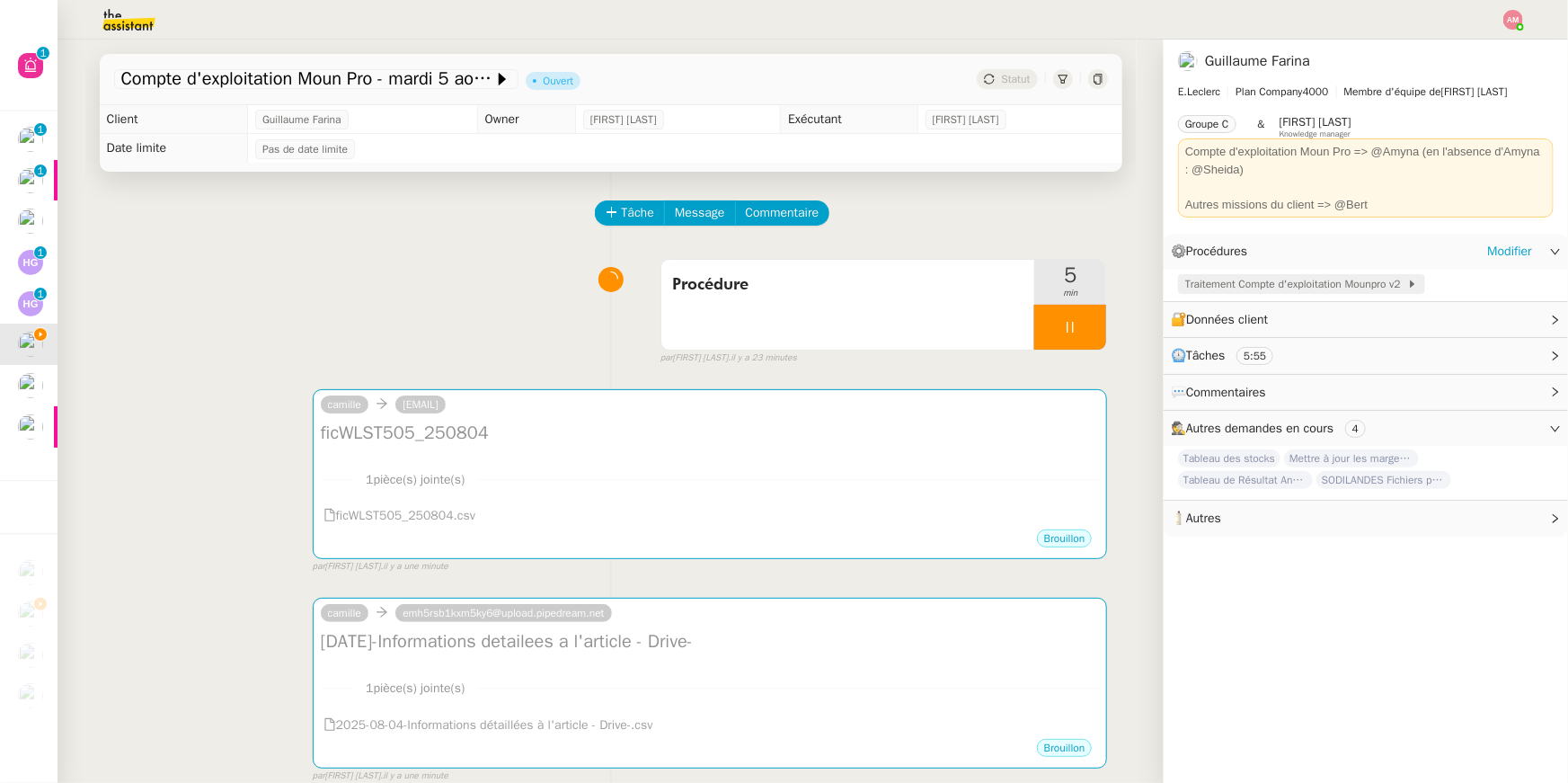 click on "Traitement Compte d'exploitation Mounpro v2" 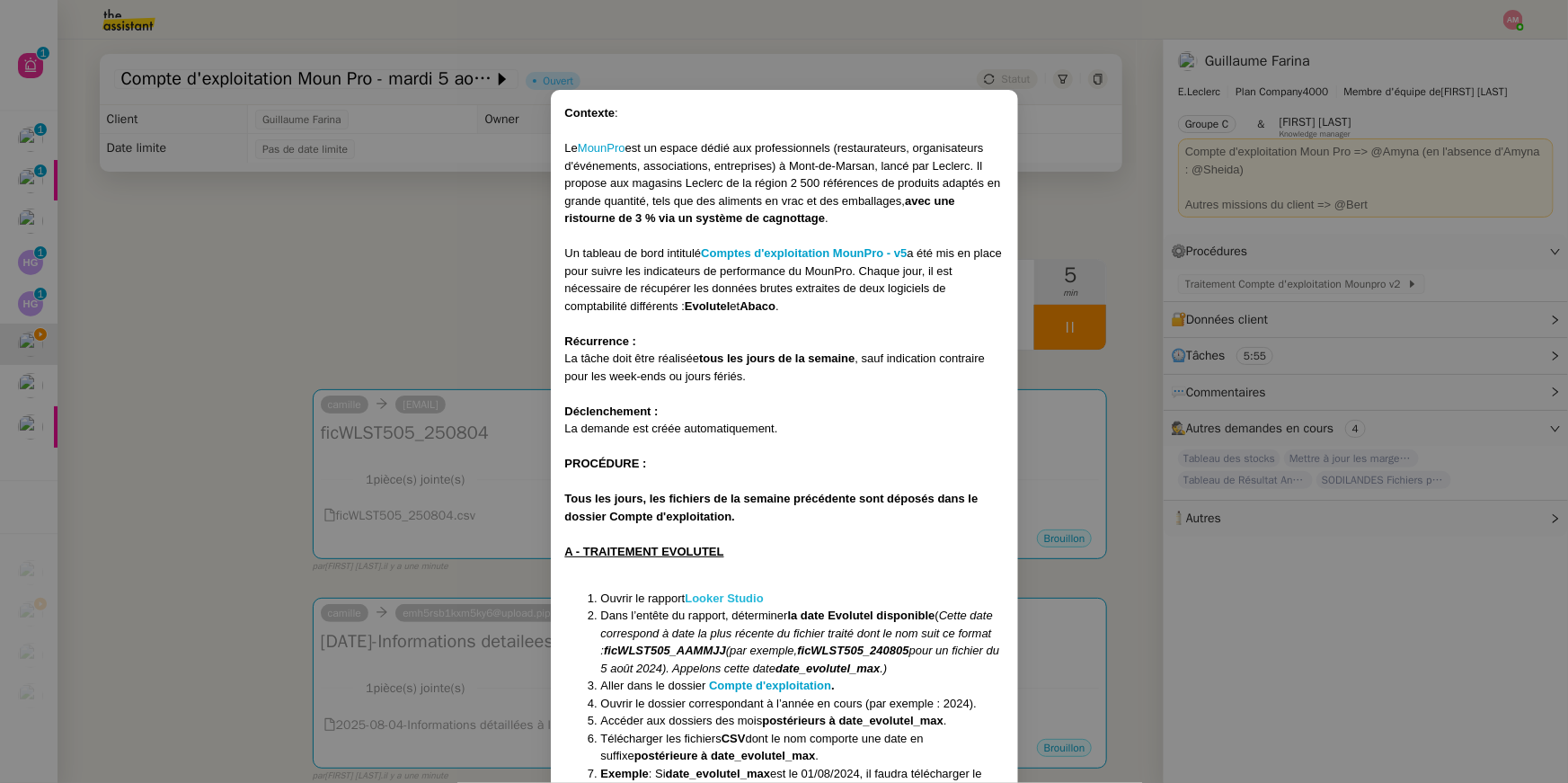 click on "Looker Studio" at bounding box center (723, 598) 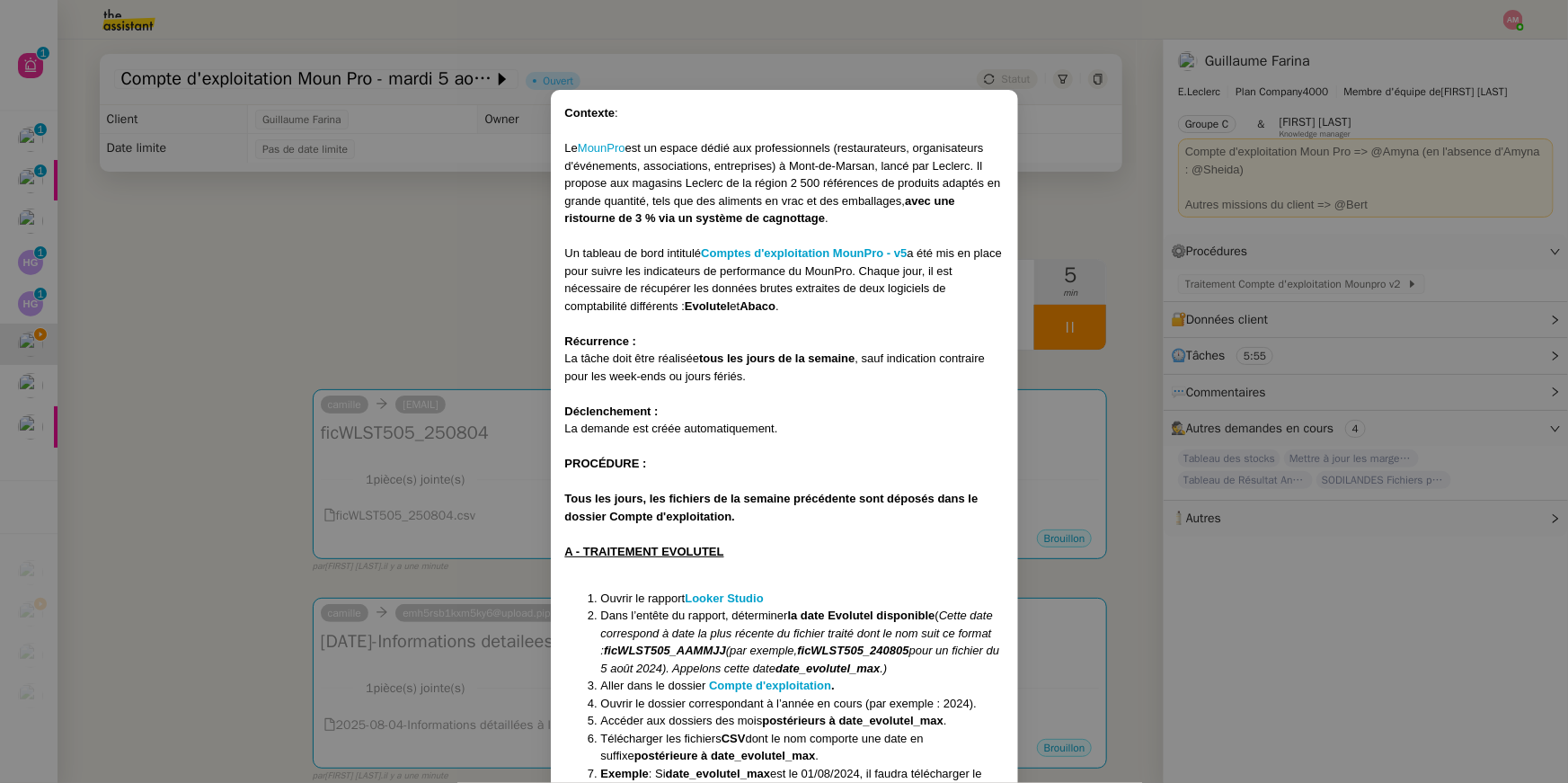 click on "Contexte  : Le  MounPro  est un espace dédié aux professionnels (restaurateurs, organisateurs d'événements, associations, entreprises) à Mont-de-Marsan, lancé par Leclerc. Il propose aux magasins Leclerc de la région 2 500 références de produits adaptés en grande quantité, tels que des aliments en vrac et des emballages,  avec une ristourne de 3 % via un système de cagnottage . Un tableau de bord intitulé  Comptes d'exploitation MounPro - v5  a été mis en place pour suivre les indicateurs de performance du MounPro. Chaque jour, il est nécessaire de récupérer les données brutes extraites de deux logiciels de comptabilité différents :  Evolutel  et  Abaco . Récurrence : La tâche doit être réalisée  tous les jours de la semaine , sauf indication contraire pour les week-ends ou jours fériés. Déclenchement : La demande est créée automatiquement. PROCÉDURE : Tous les jours, les fichiers de la semaine précédente sont déposés dans le dossier Compte d'exploitation. Looker Studio" at bounding box center (784, 391) 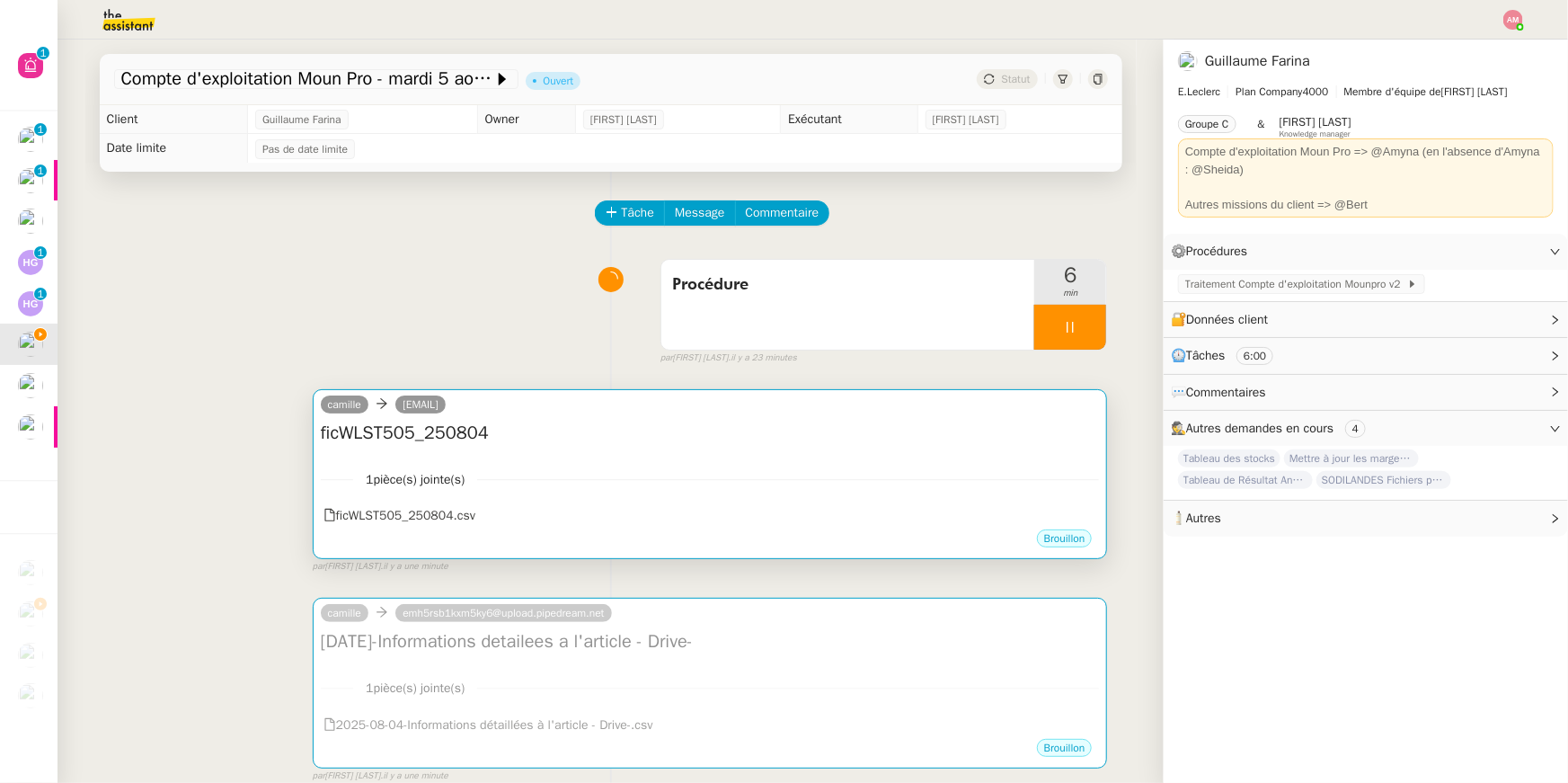 click on "1  pièce(s) jointe(s)  ficWLST505_250804.csv" at bounding box center (710, 492) 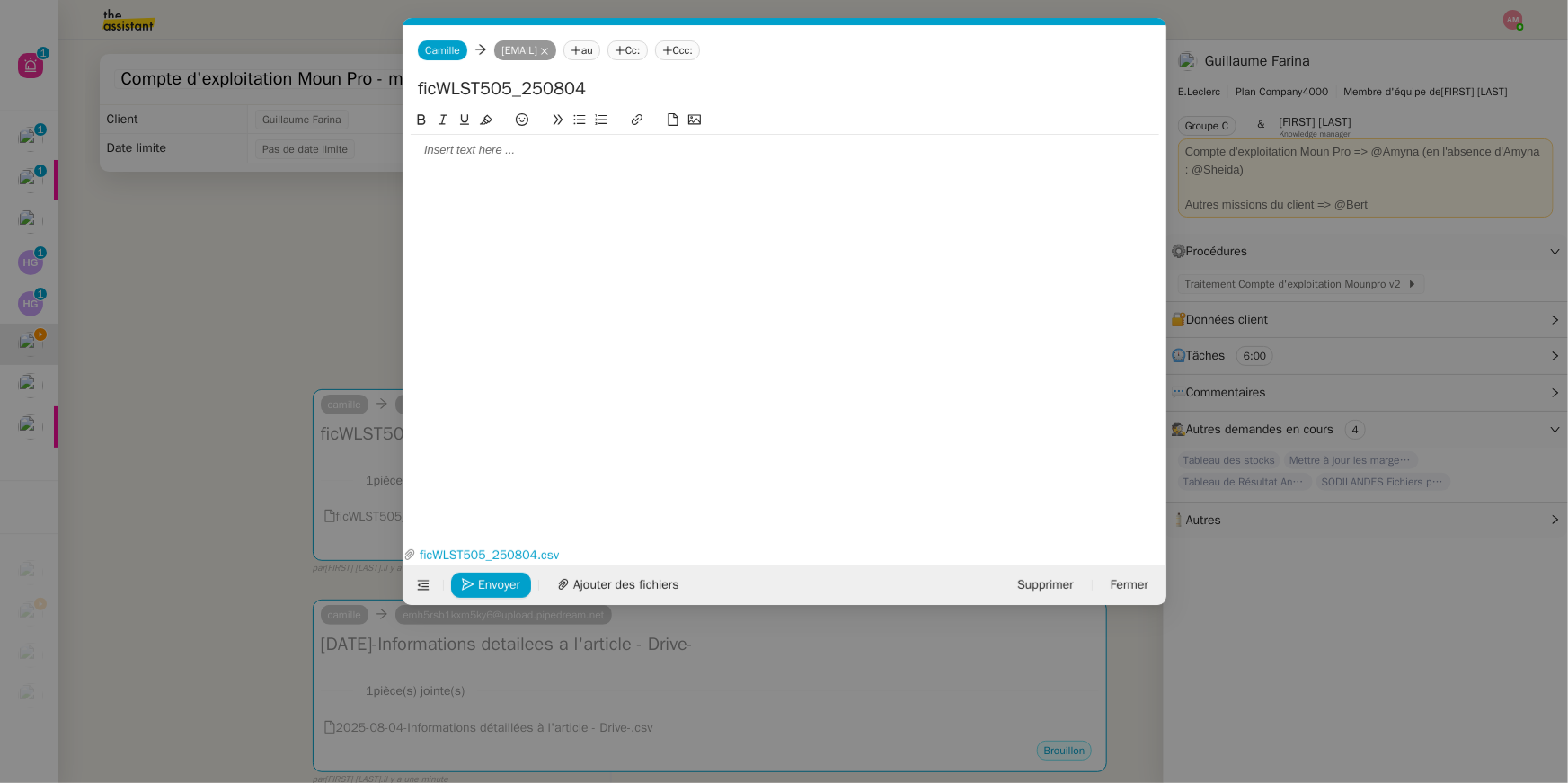 scroll, scrollTop: 0, scrollLeft: 38, axis: horizontal 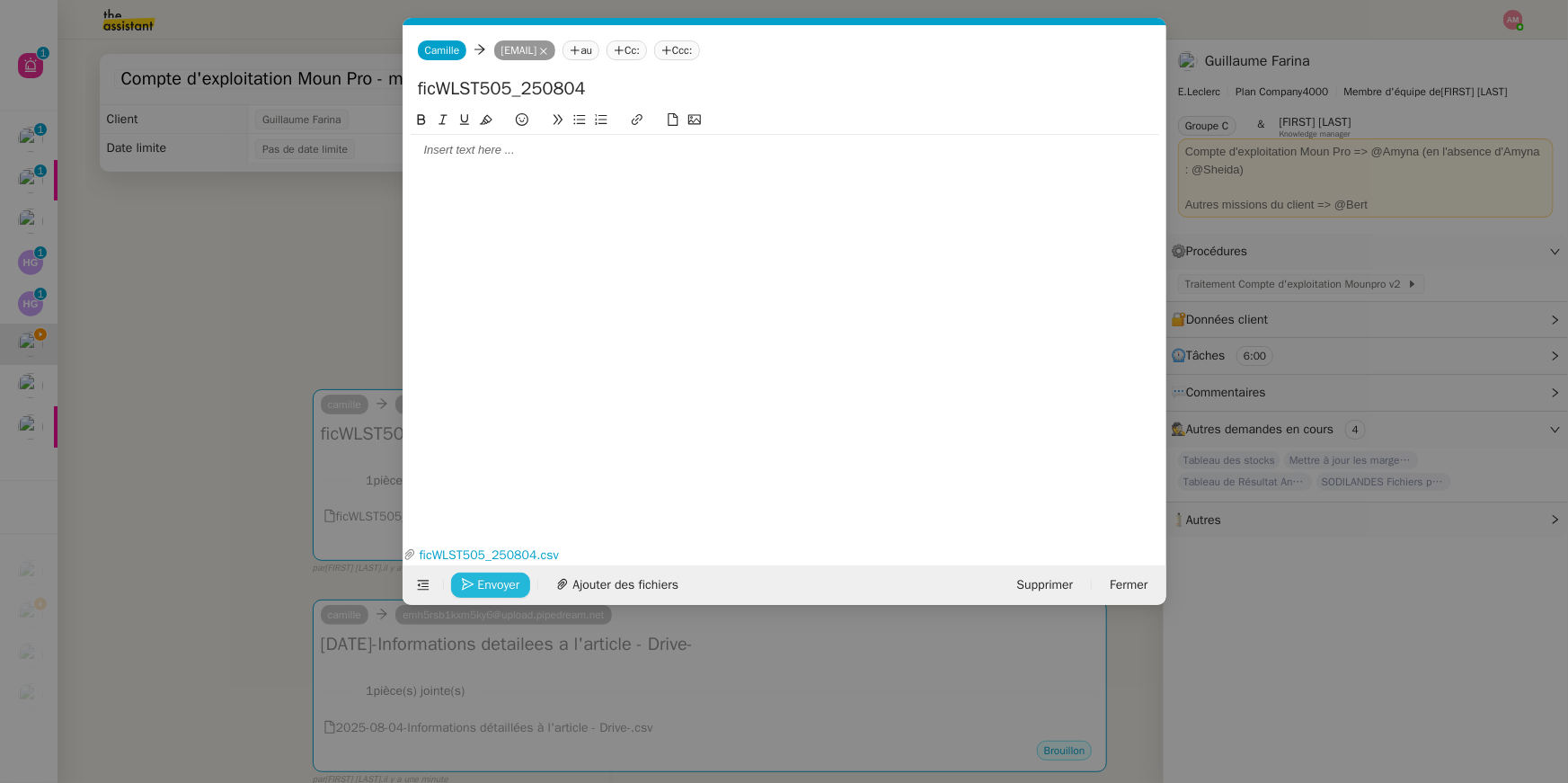 click on "Envoyer" 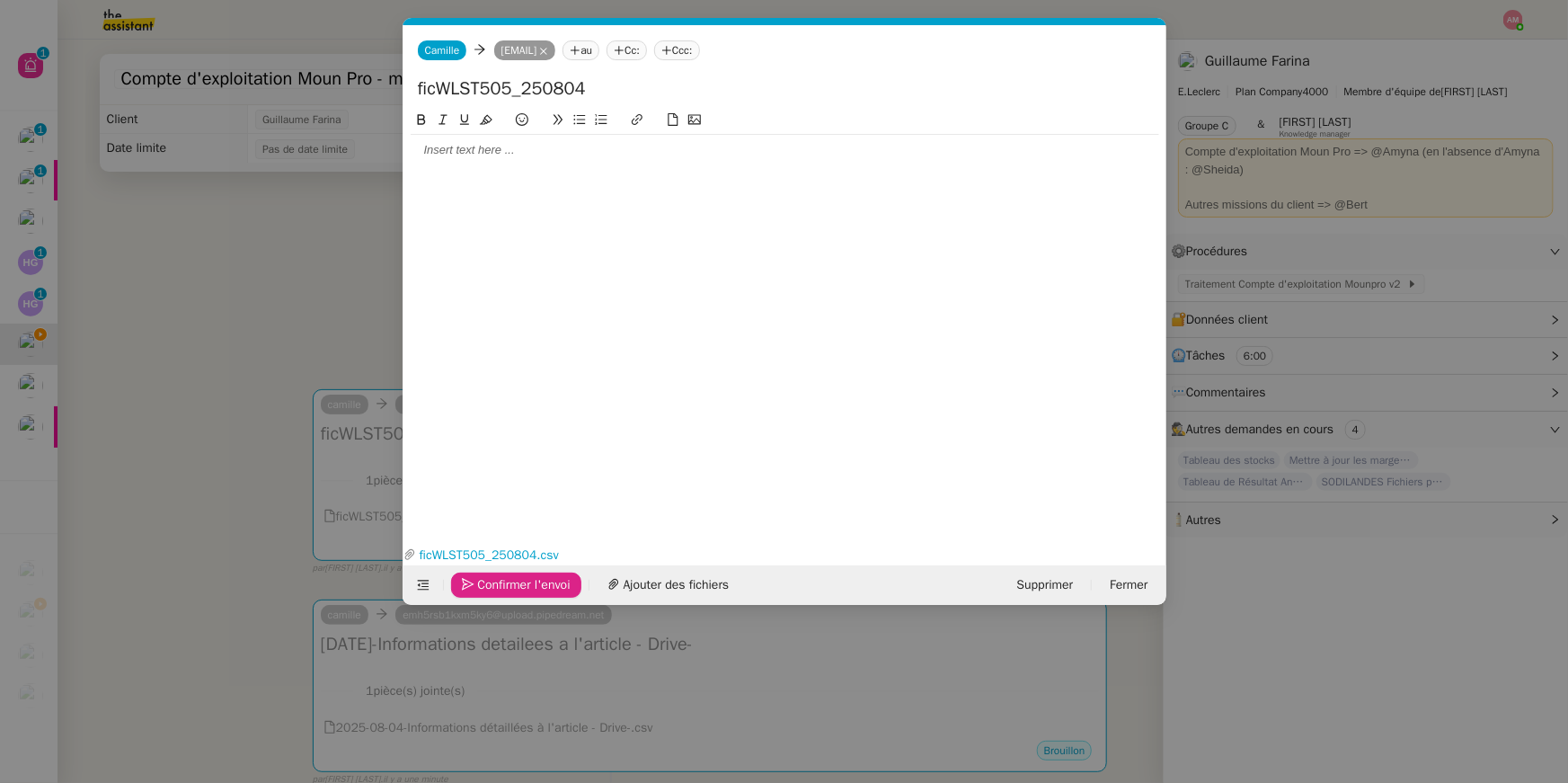 click on "Confirmer l'envoi" 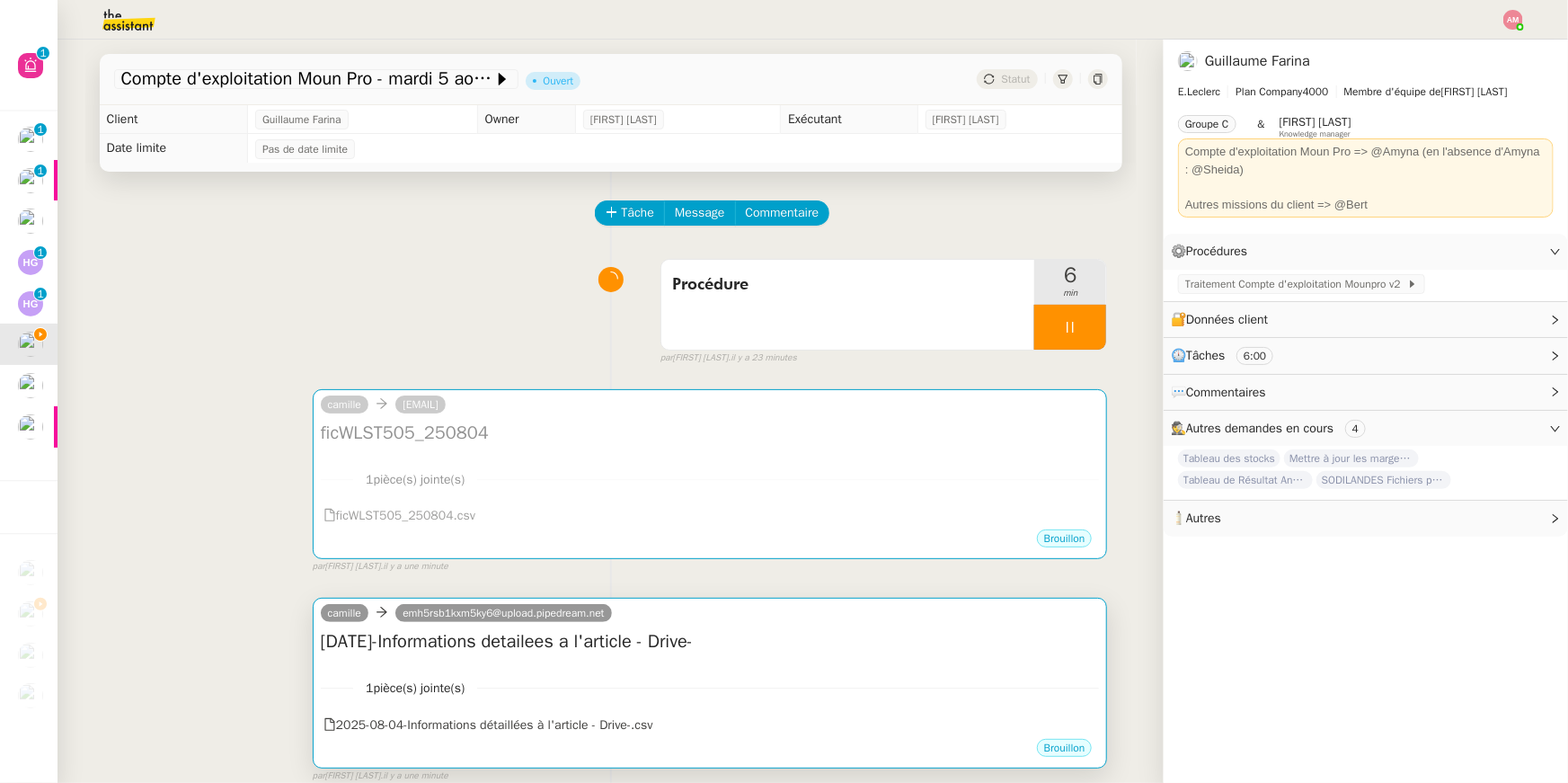 click on "1 pièce(s) jointe(s) 2025-08-04-Informations détaillées à l'article - Drive-.csv" at bounding box center (710, 700) 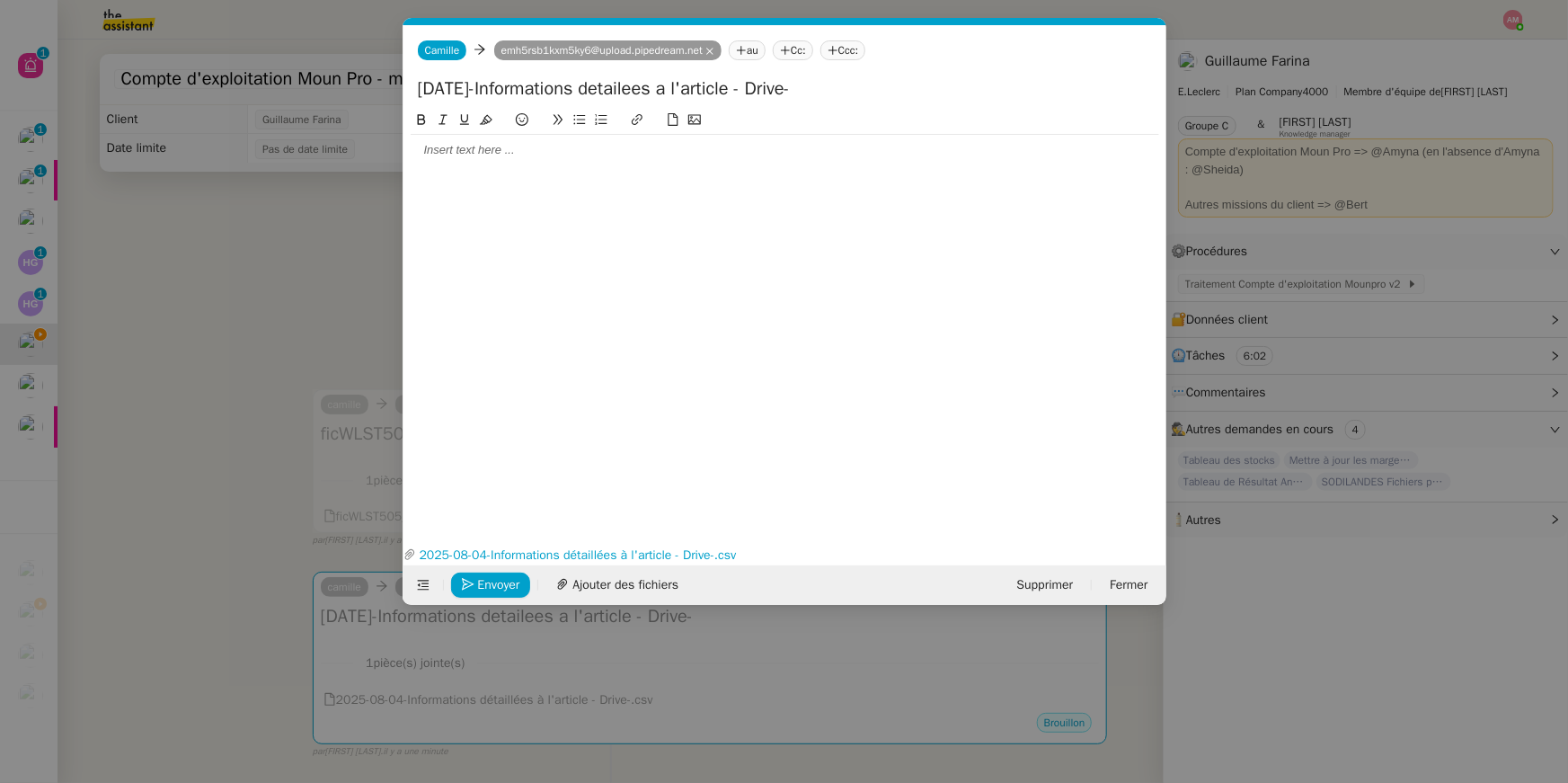 scroll, scrollTop: 0, scrollLeft: 38, axis: horizontal 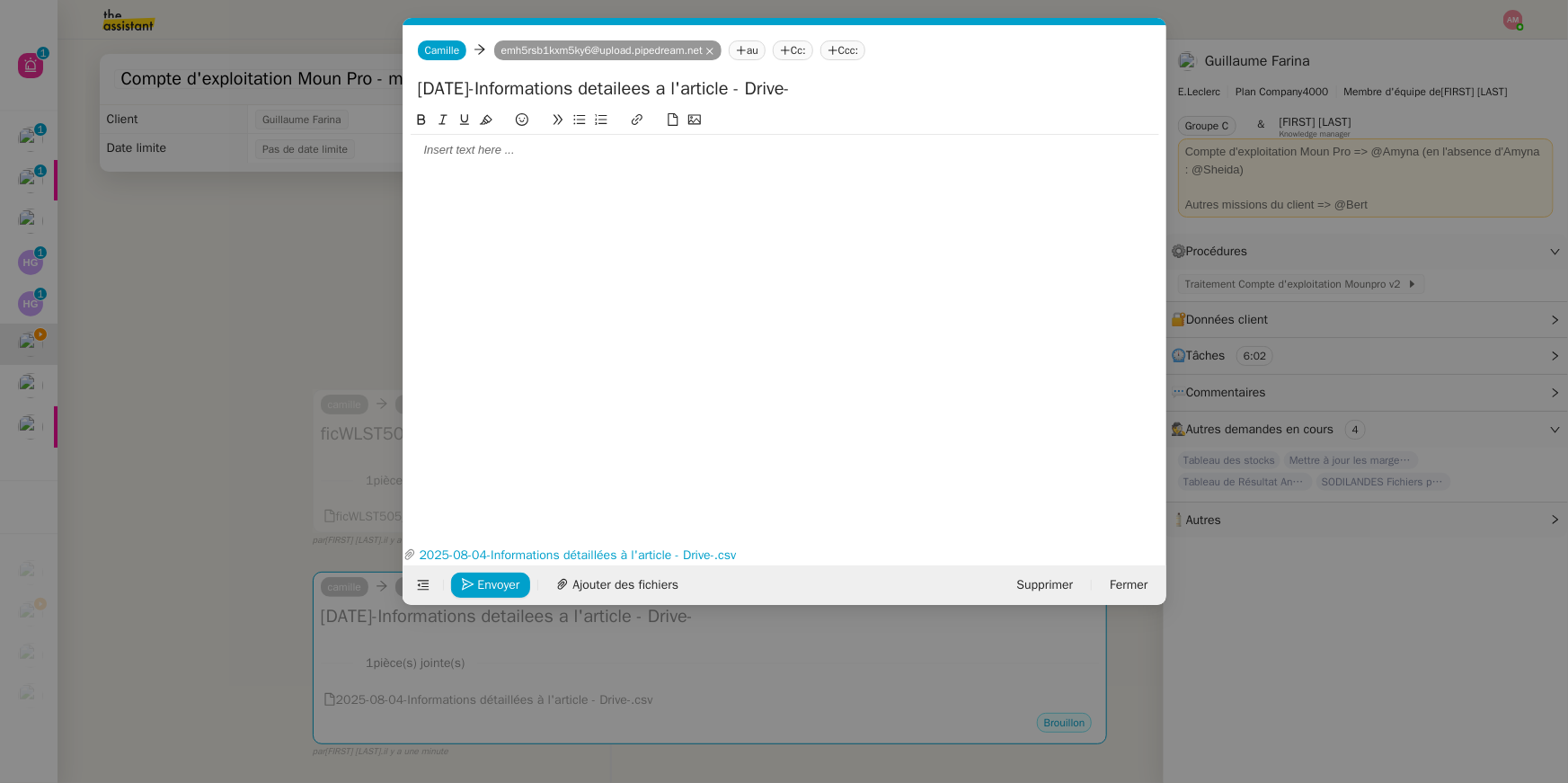 click on "Envoyer Ajouter des fichiers Supprimer Fermer" 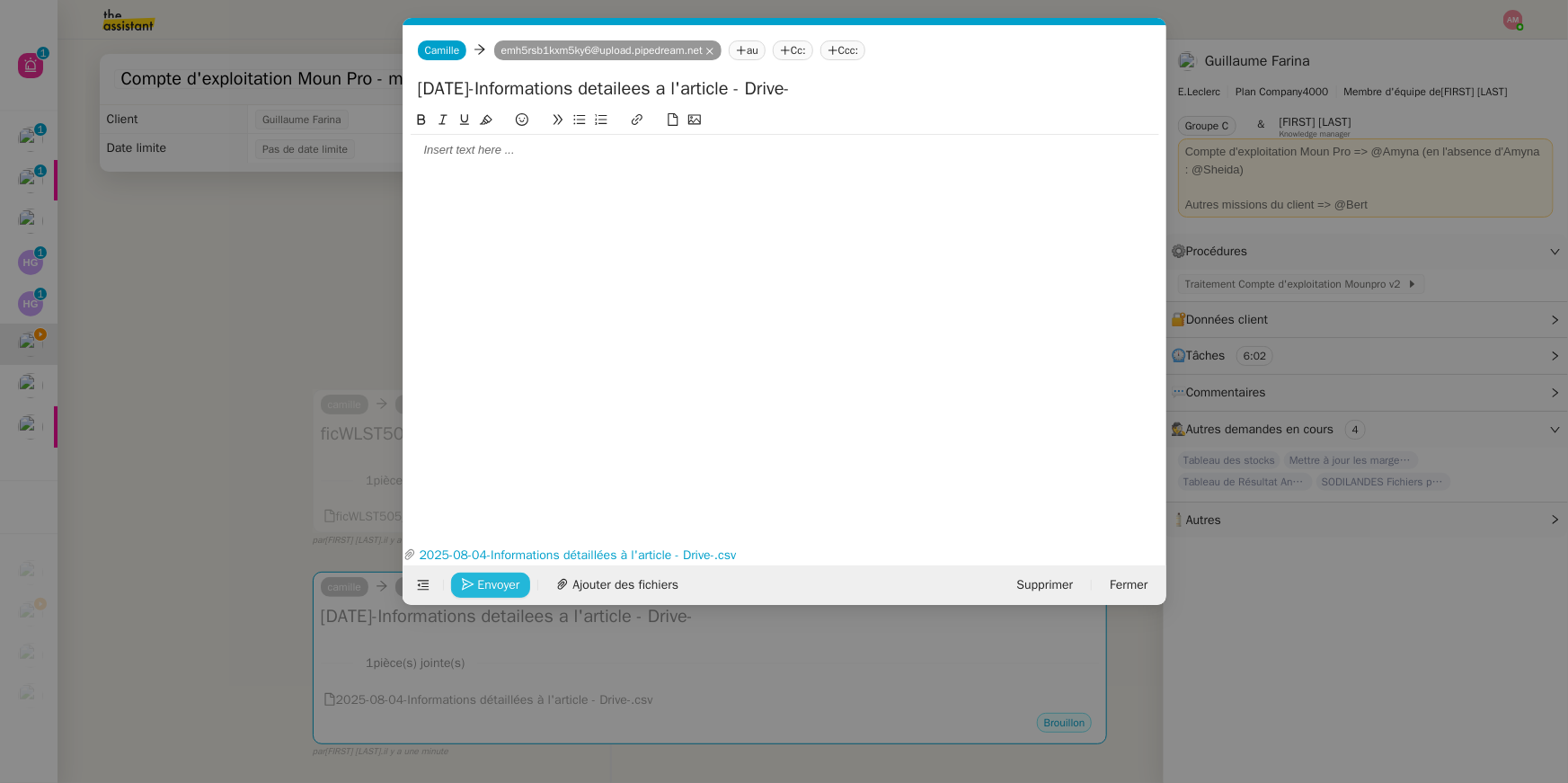 click 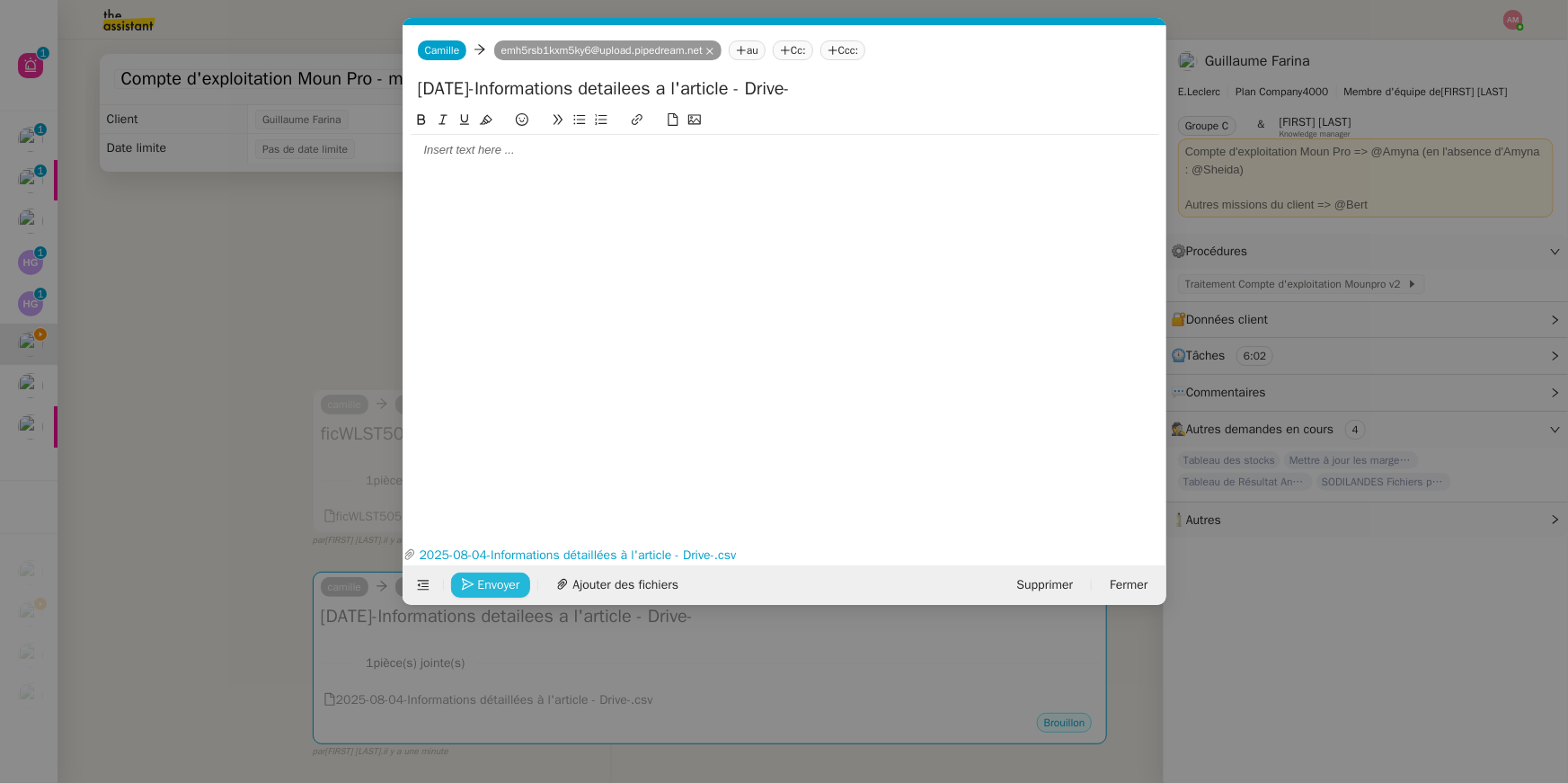 click 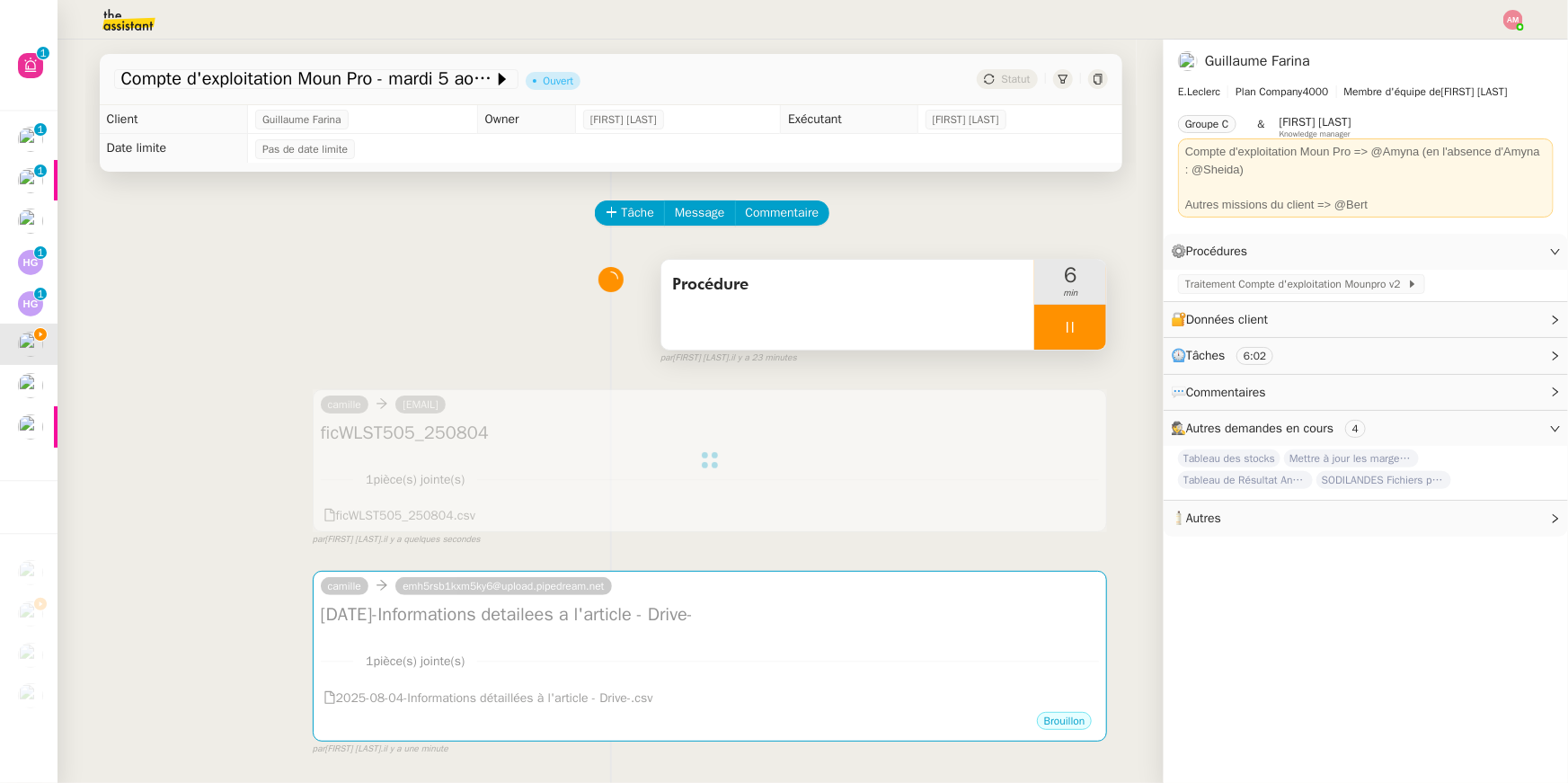 click at bounding box center [1070, 327] 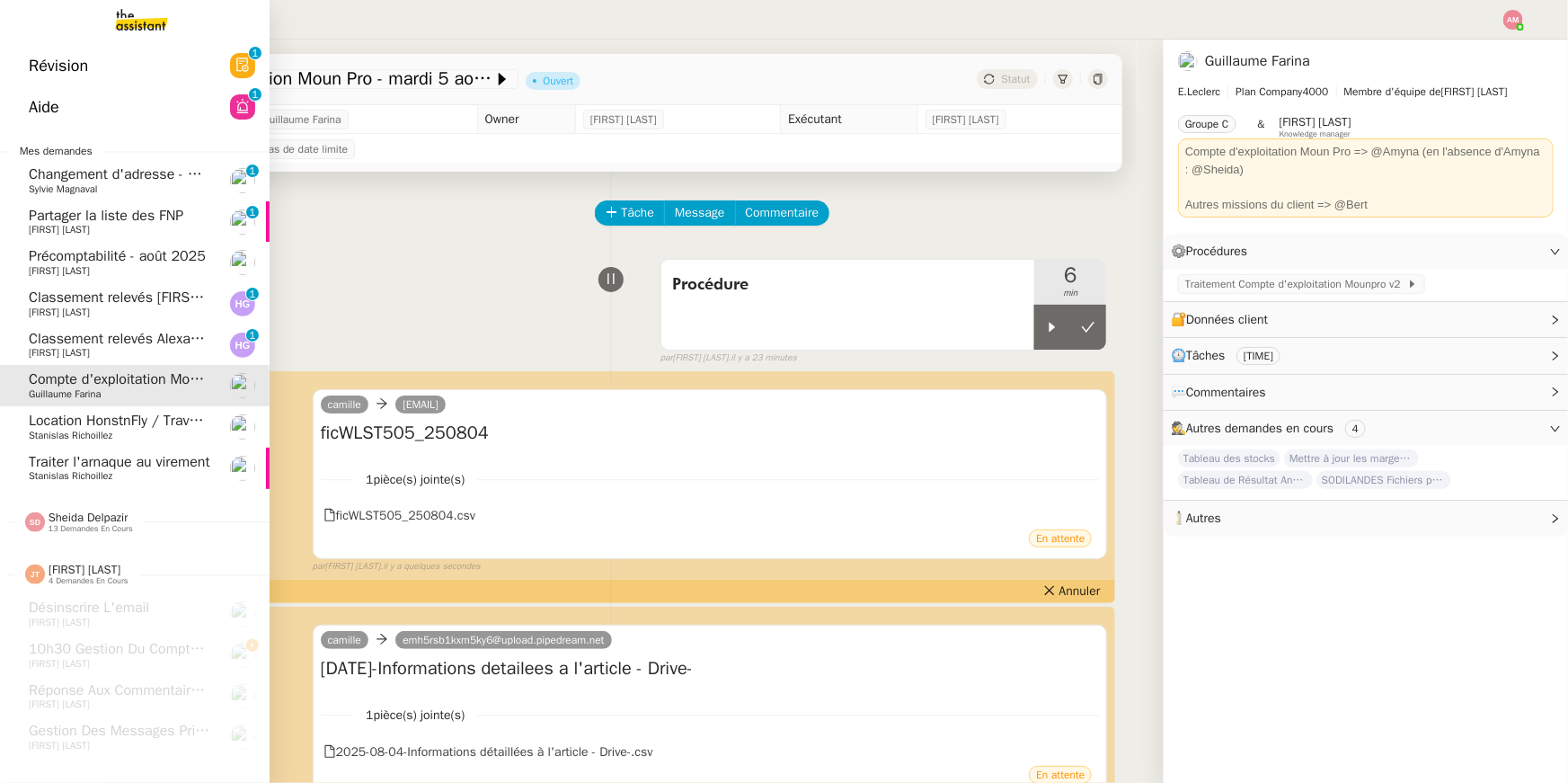 click on "Location HonstnFly / Travailleur saisonnier" 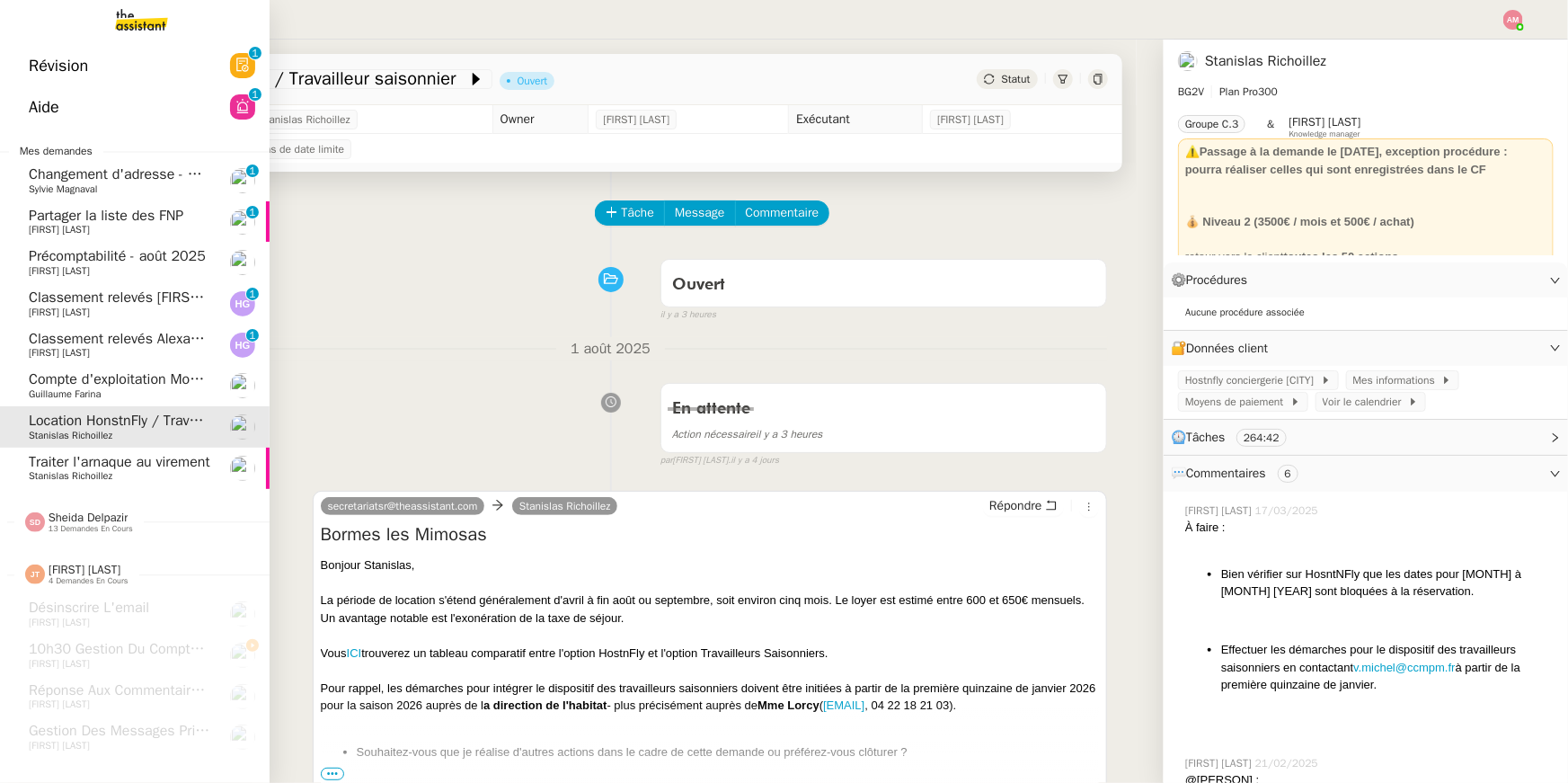 click on "Traiter l'arnaque au virement" 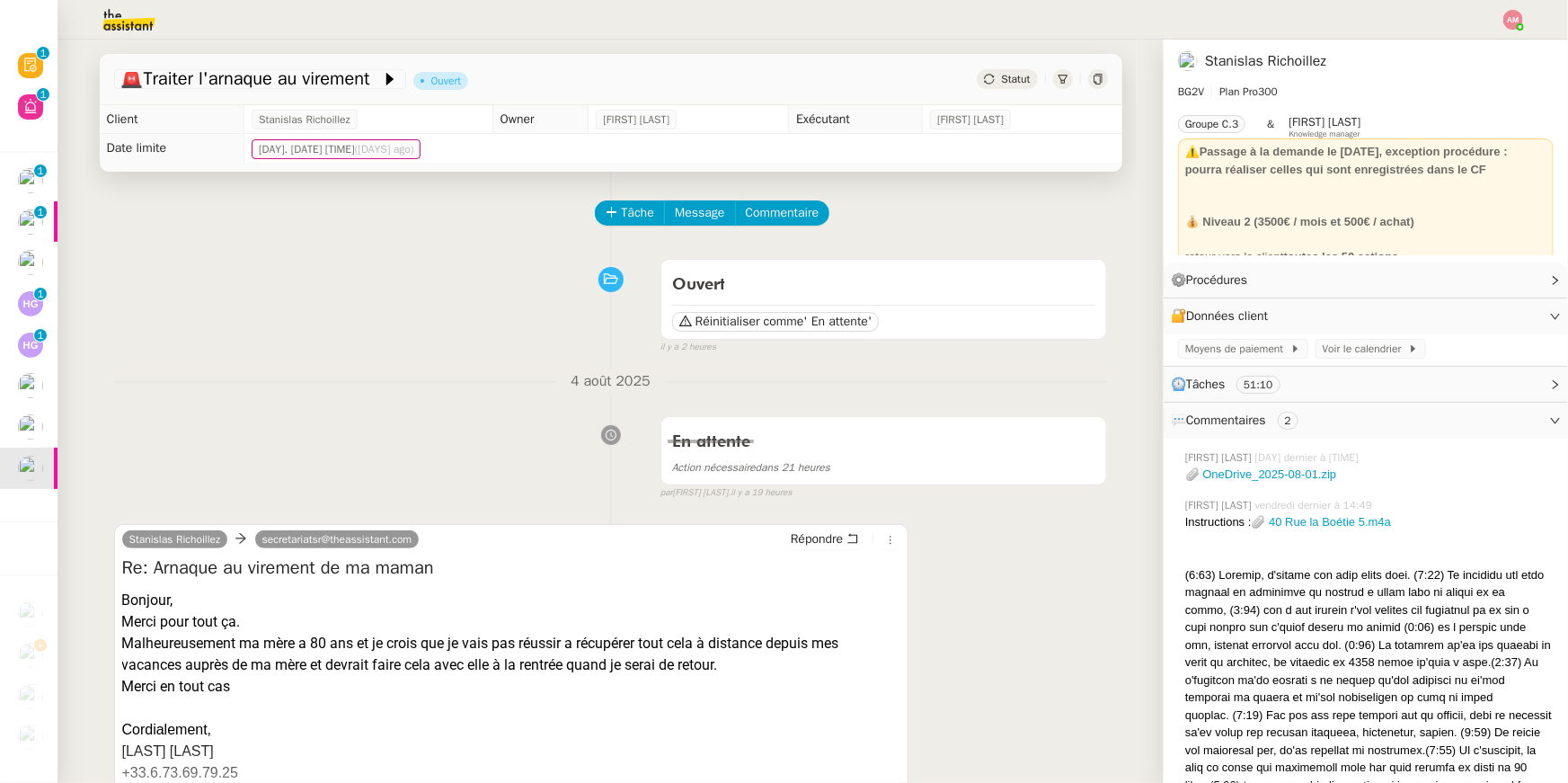 click on "Tâche Message Commentaire Veuillez patienter une erreur s'est produite 👌👌👌 message envoyé ✌️✌️✌️ Veuillez d'abord attribuer un client Une erreur s'est produite, veuillez réessayer Ouvert Réinitialiser comme  ' En attente'  false il y a 2 heures 👌👌👌 message envoyé ✌️✌️✌️ une erreur s'est produite 👌👌👌 message envoyé ✌️✌️✌️ Votre message va être revu ✌️✌️✌️ une erreur s'est produite La taille des fichiers doit être de 10Mb au maximum.  4 août 2025 En attente Action nécessaire  dans 21 heures  false par   [FIRST] [LAST]   il y a 19 heures 👌👌👌 message envoyé ✌️✌️✌️ une erreur s'est produite 👌👌👌 message envoyé ✌️✌️✌️ Votre message va être revu ✌️✌️✌️ une erreur s'est produite La taille des fichiers doit être de 10Mb au maximum.  [FIRST] [LAST]     secretariatsr@example.com Répondre Re: Arnaque au virement de ma maman
Bonjour," 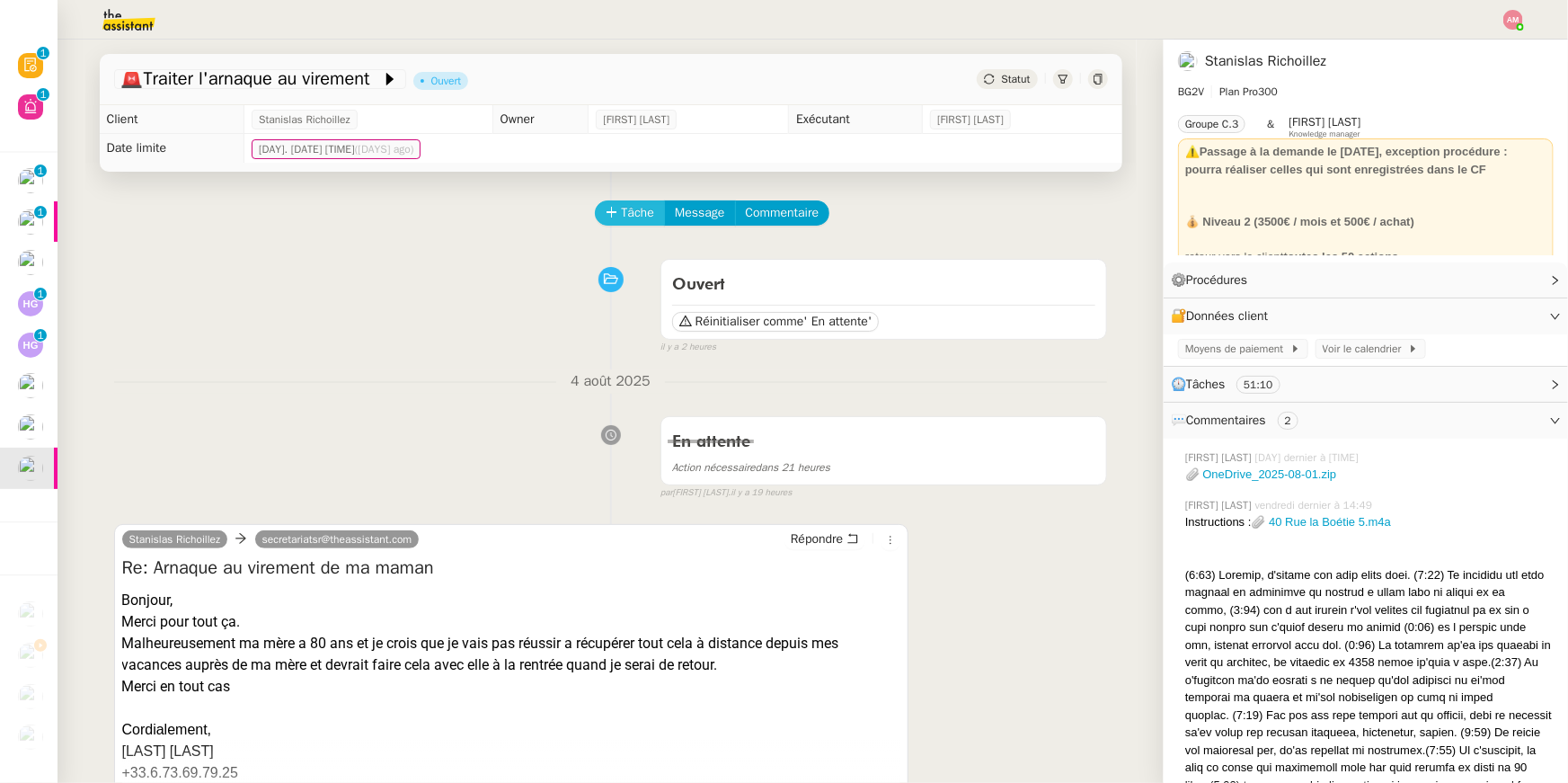 click on "Tâche" 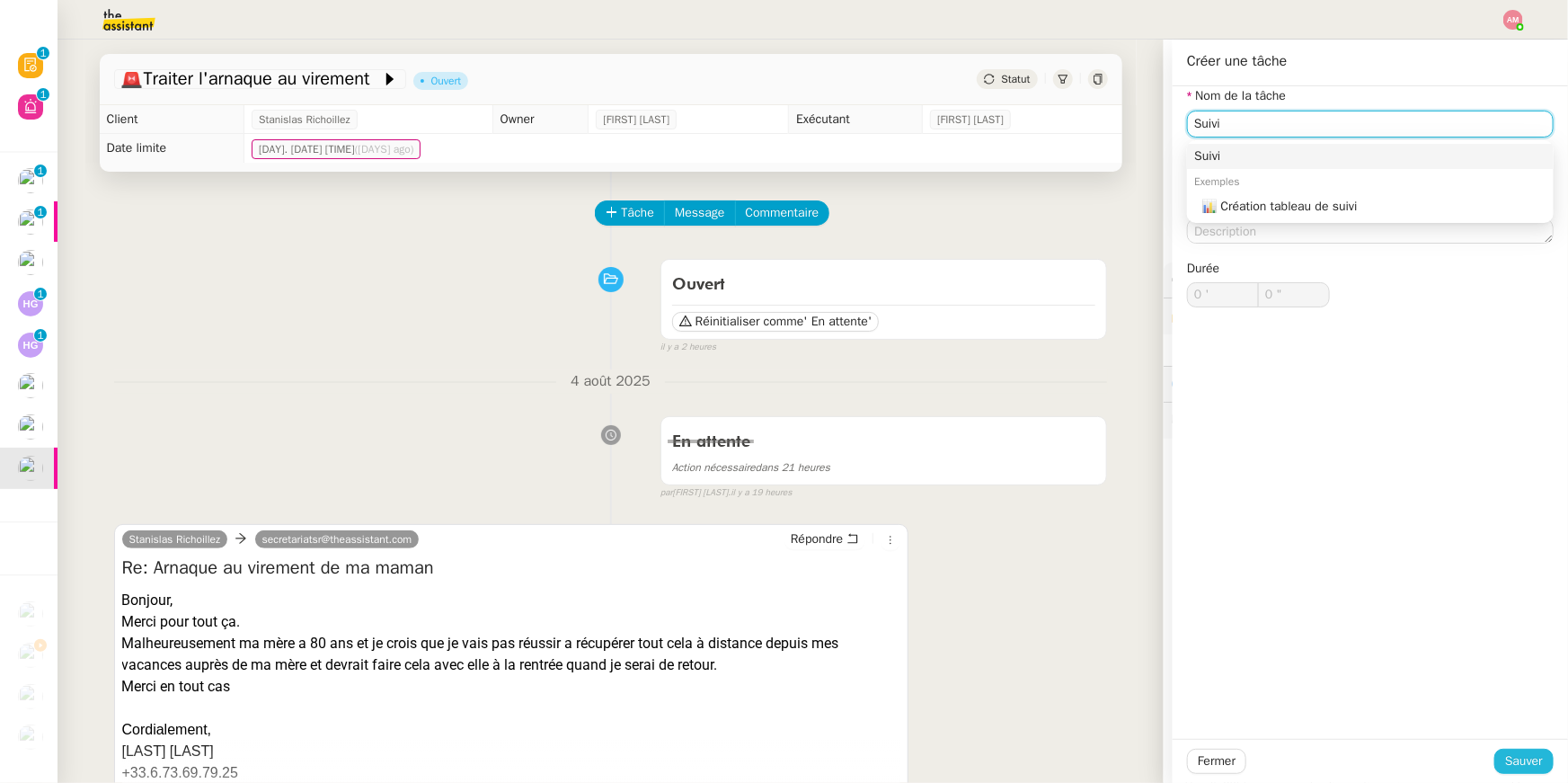 type on "Suivi" 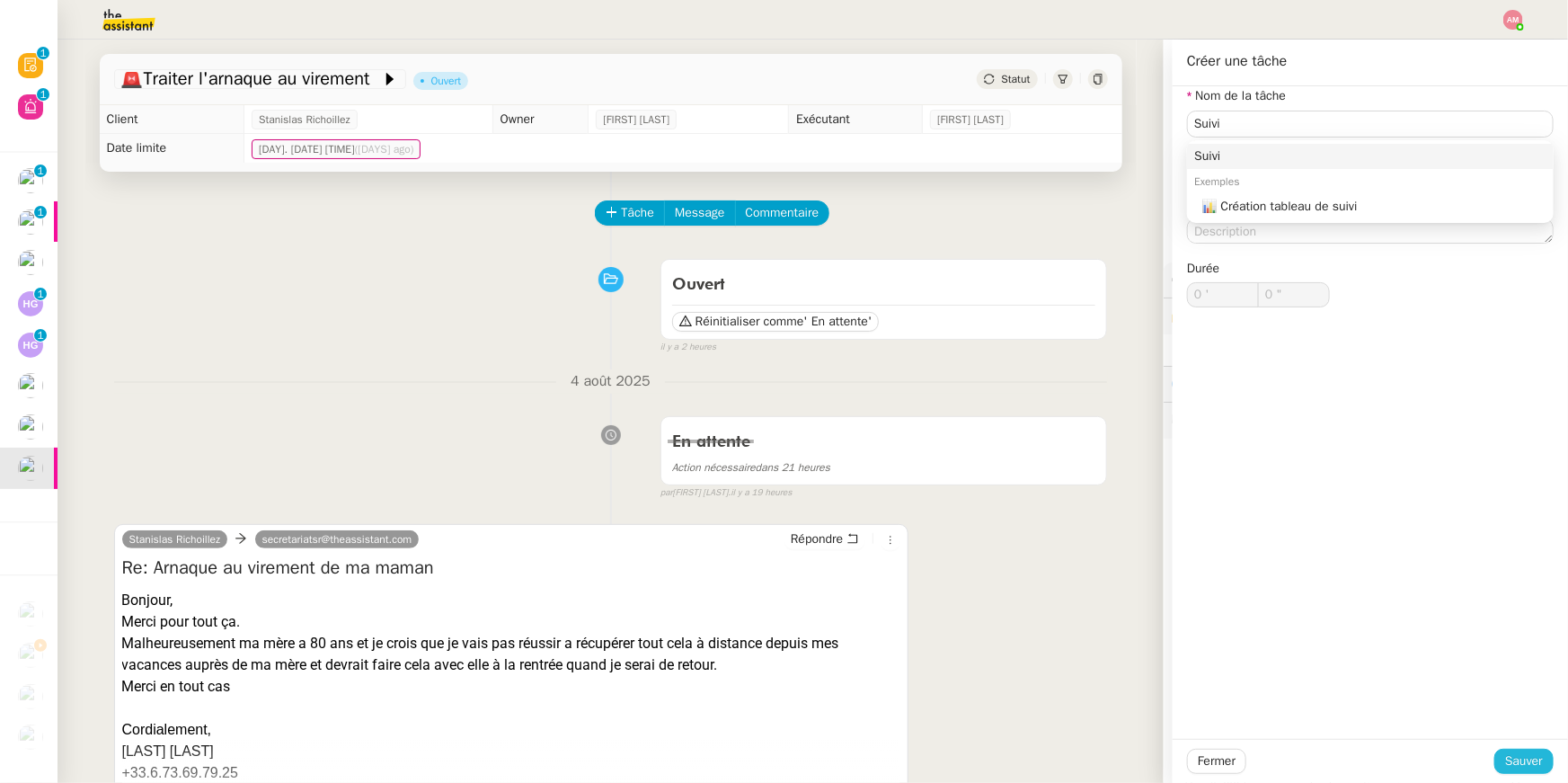 click on "Sauver" 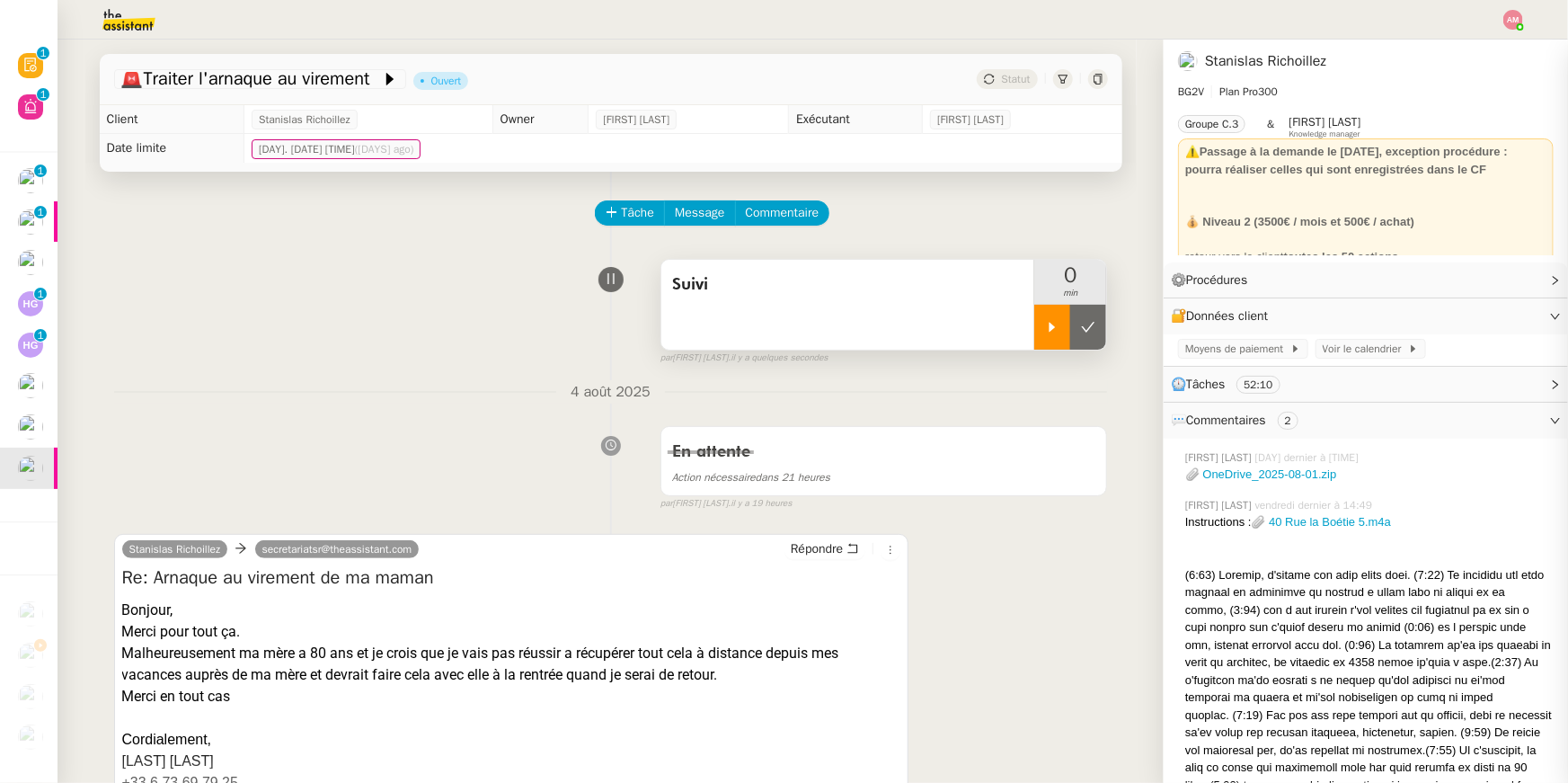click at bounding box center [1052, 327] 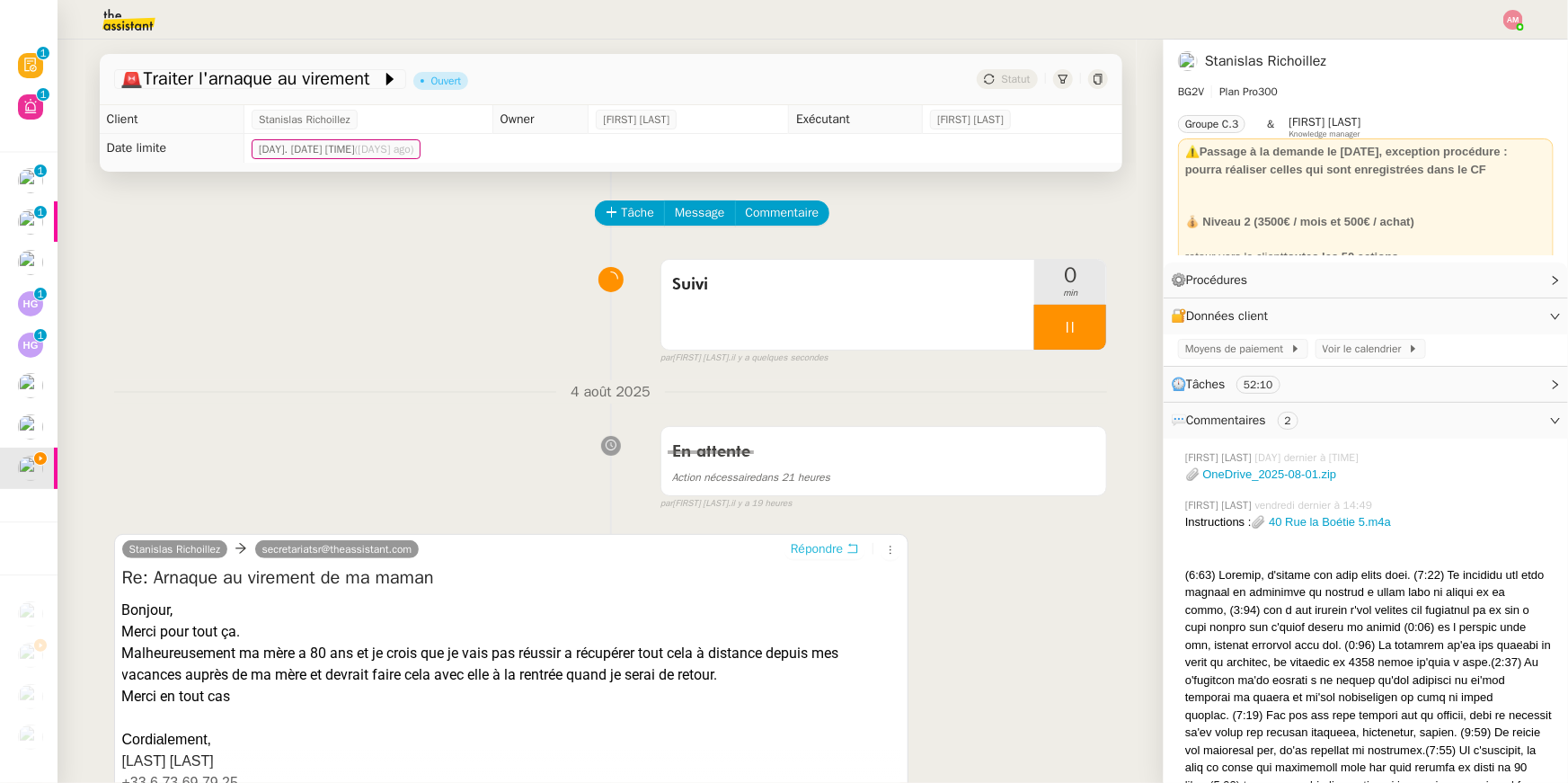 click on "Répondre" at bounding box center [817, 549] 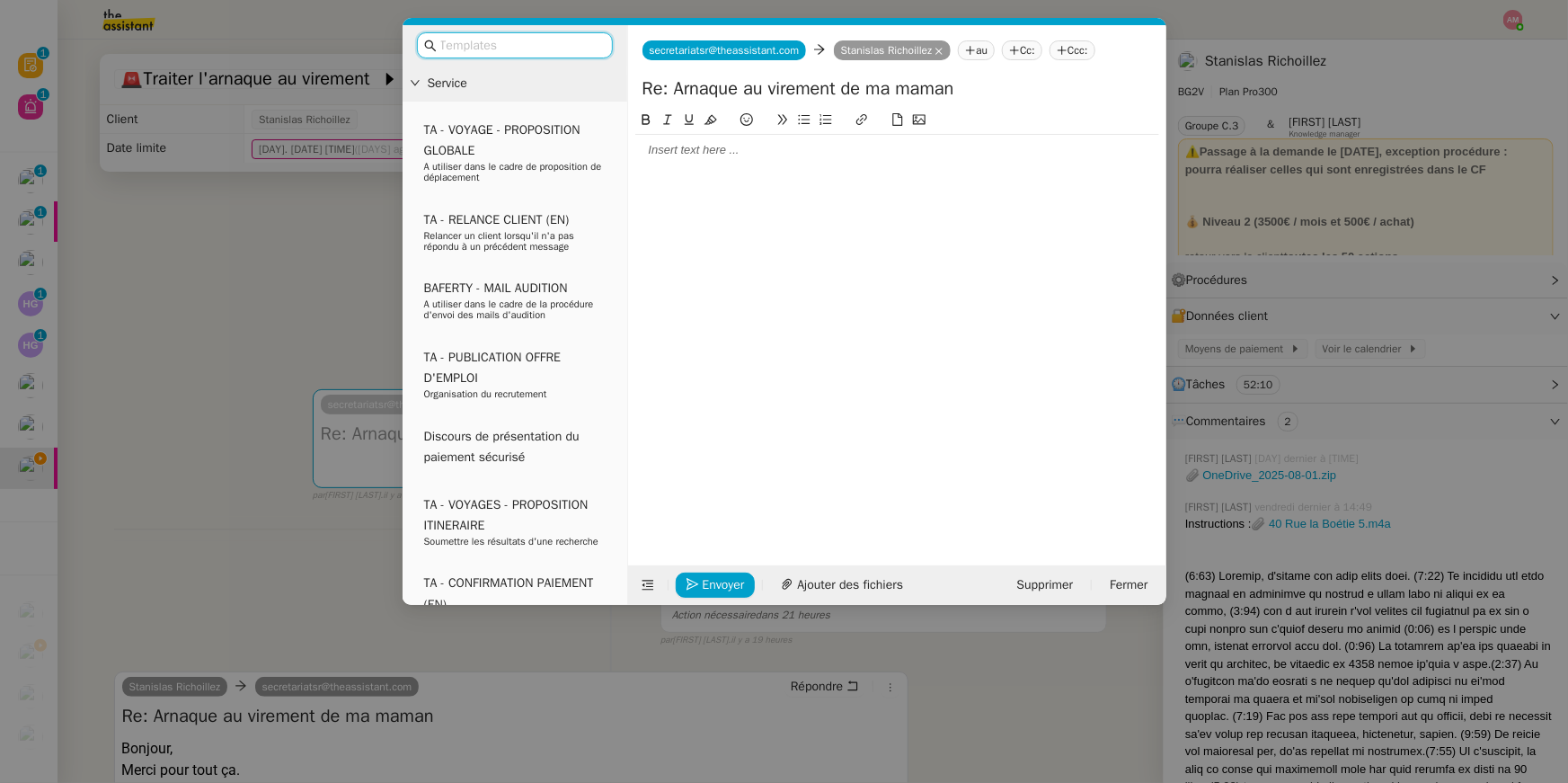 click at bounding box center (521, 45) 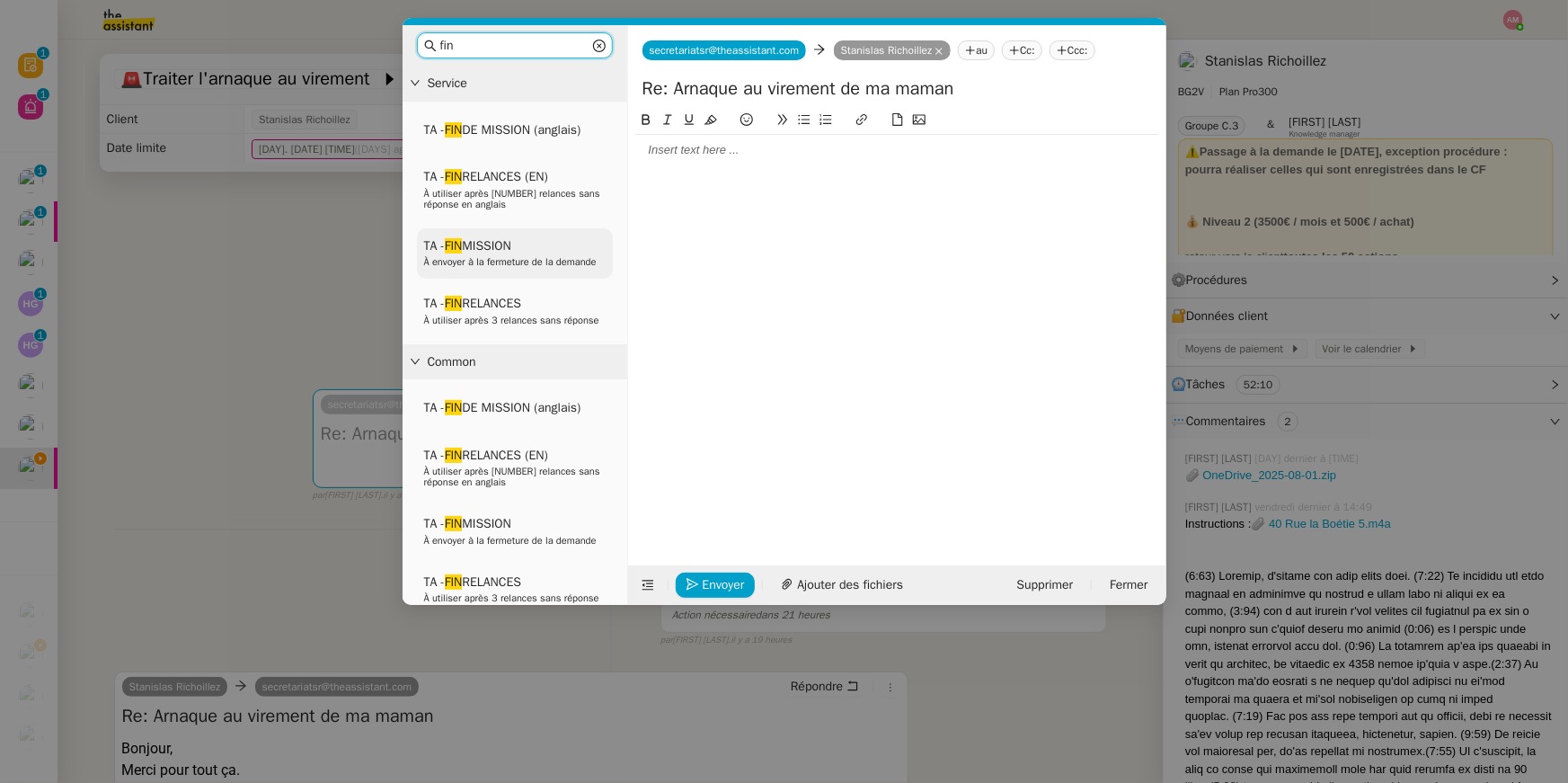 type on "fin" 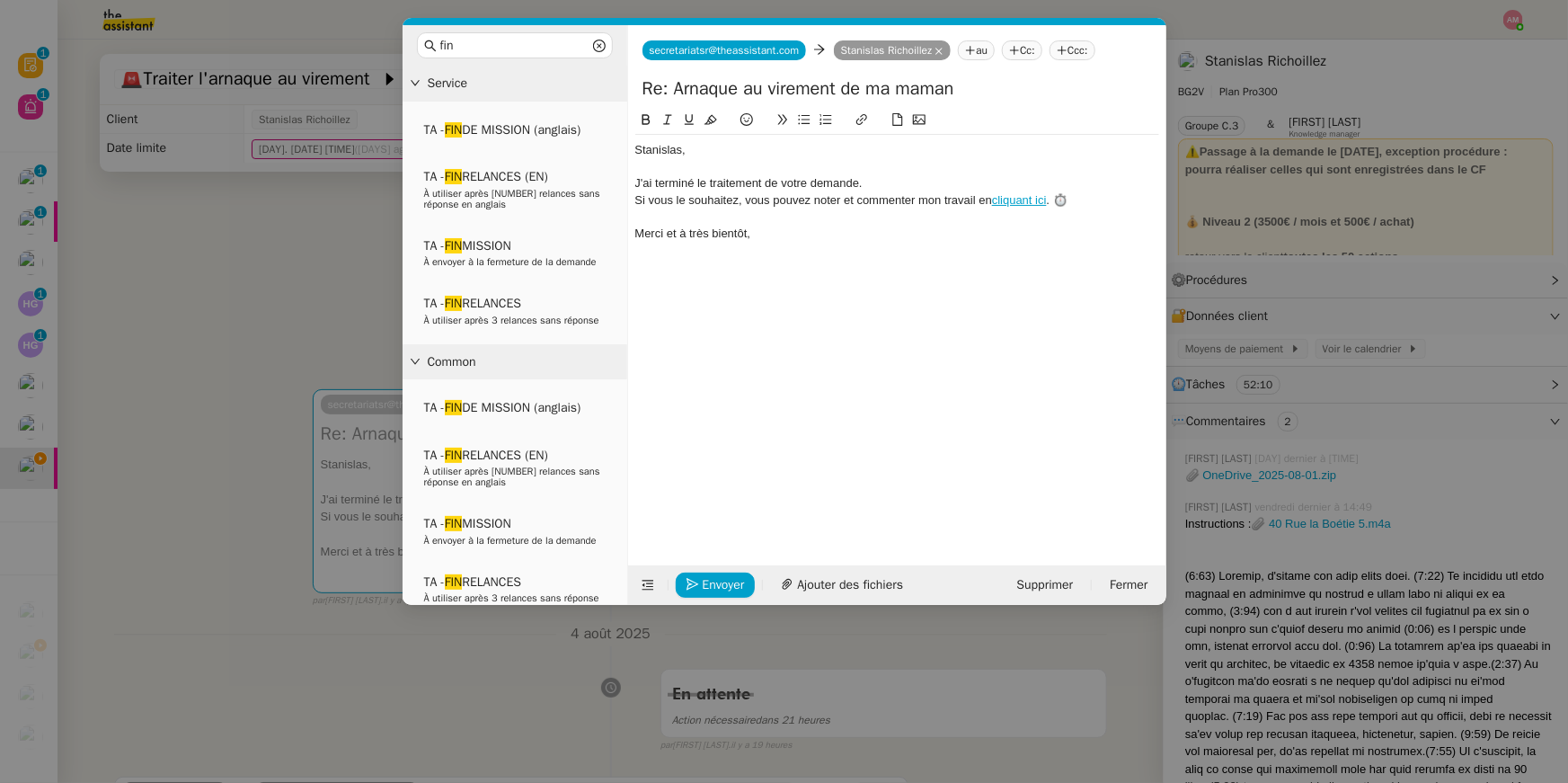 click on "J'ai terminé le traitement de votre demande." 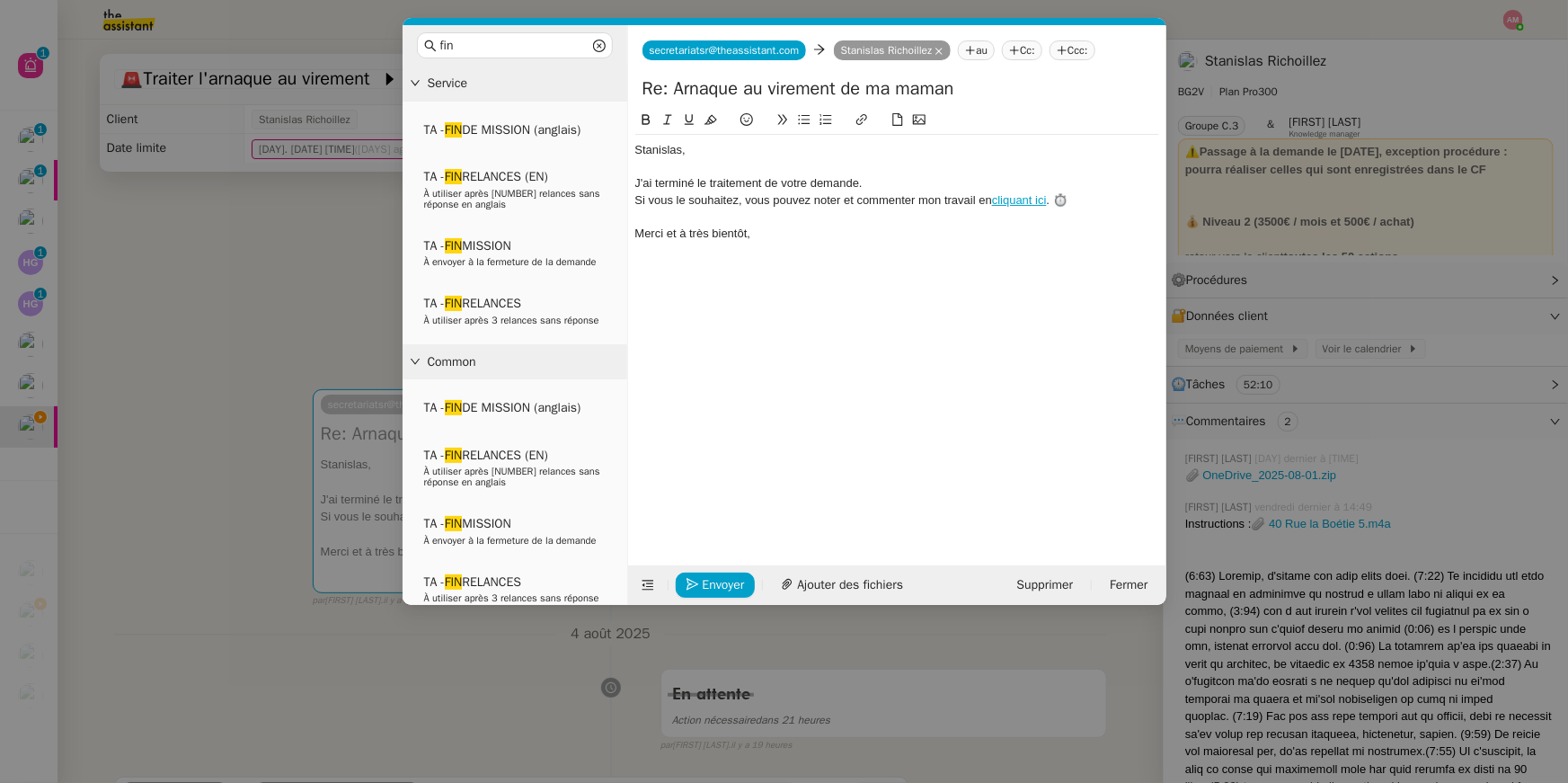 type 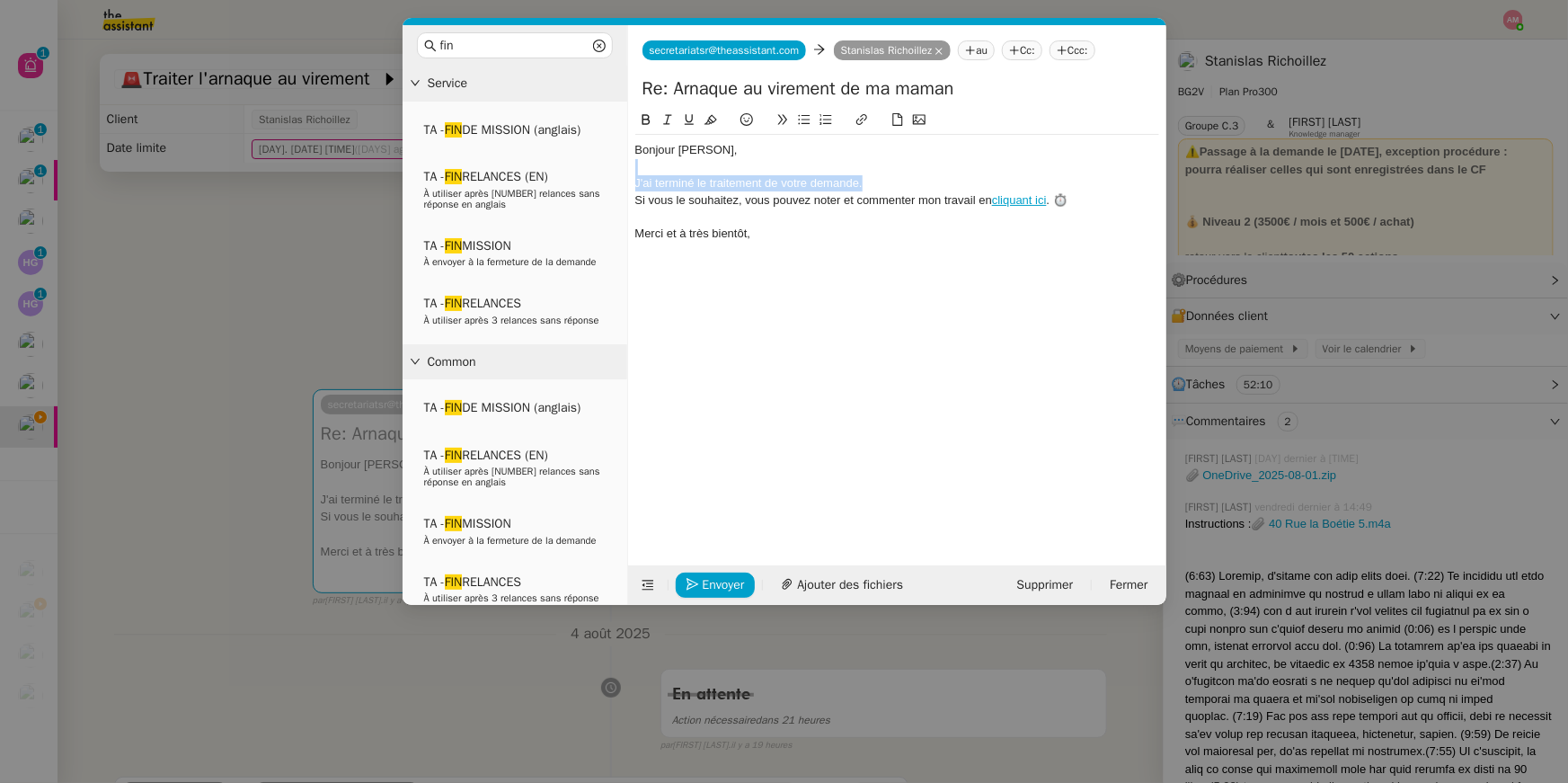 drag, startPoint x: 901, startPoint y: 183, endPoint x: 904, endPoint y: 173, distance: 10.440307 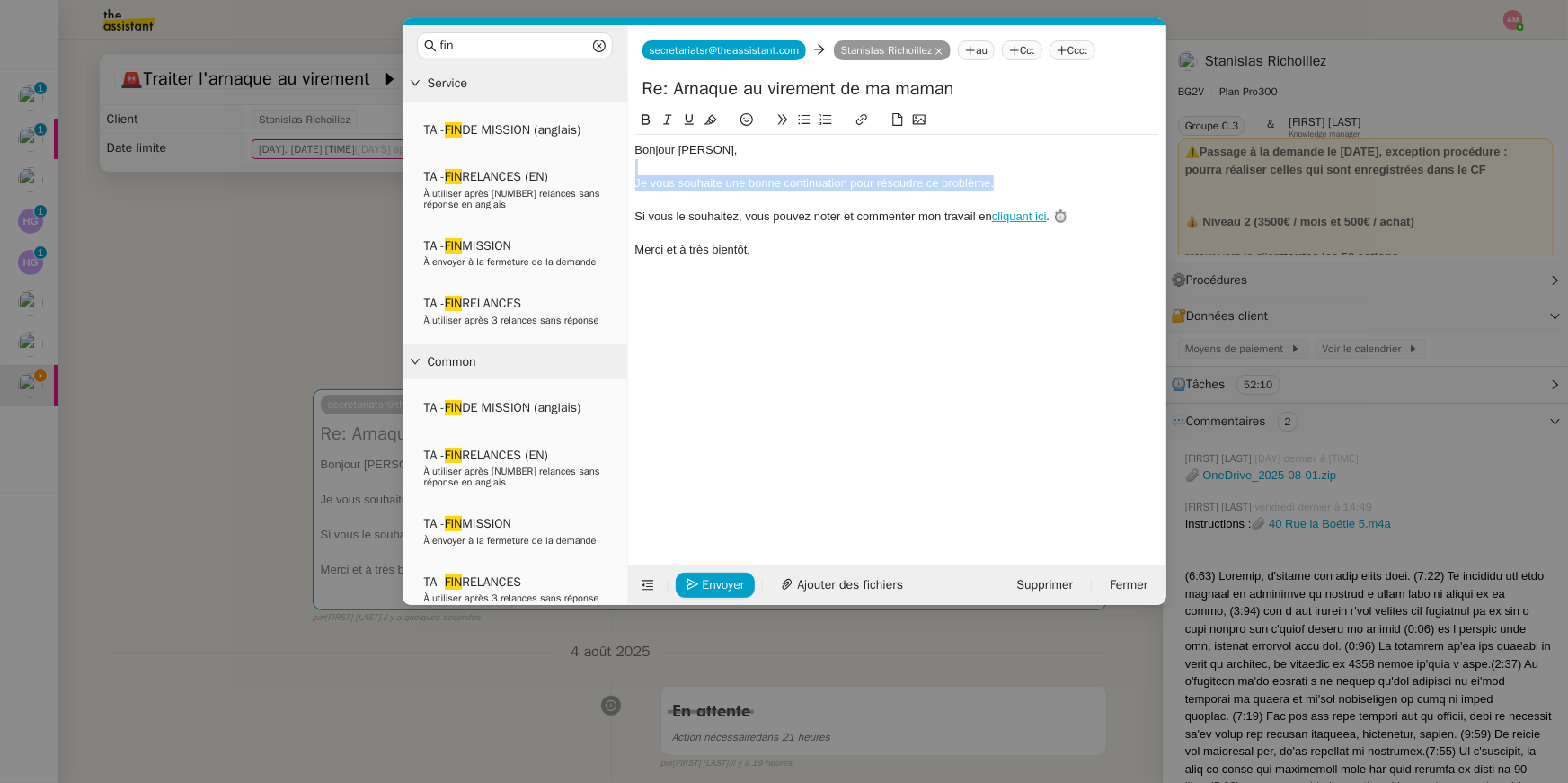 copy on "Je vous souhaite une bonne continuation pour résoudre ce problème." 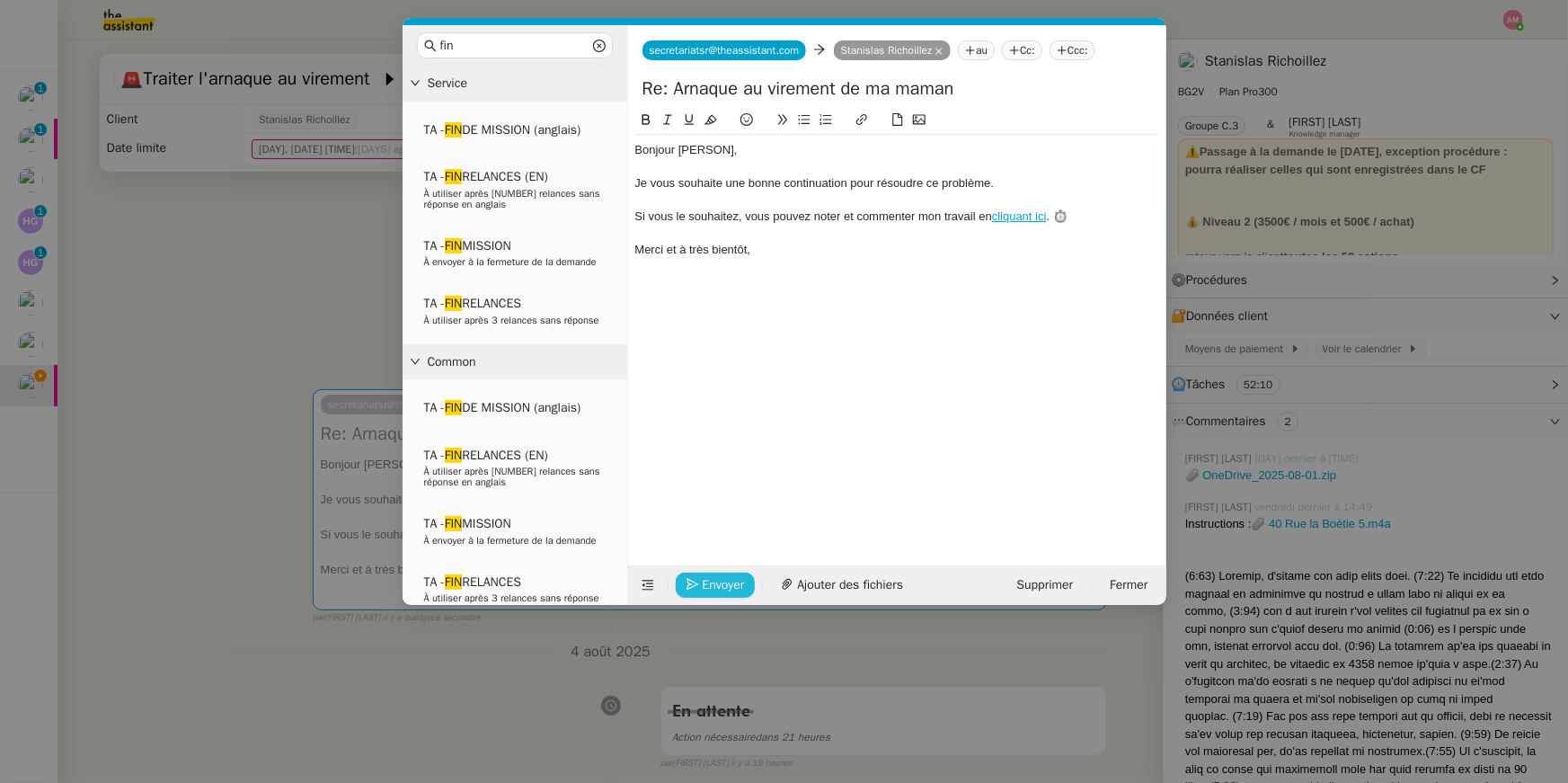 click on "Envoyer" 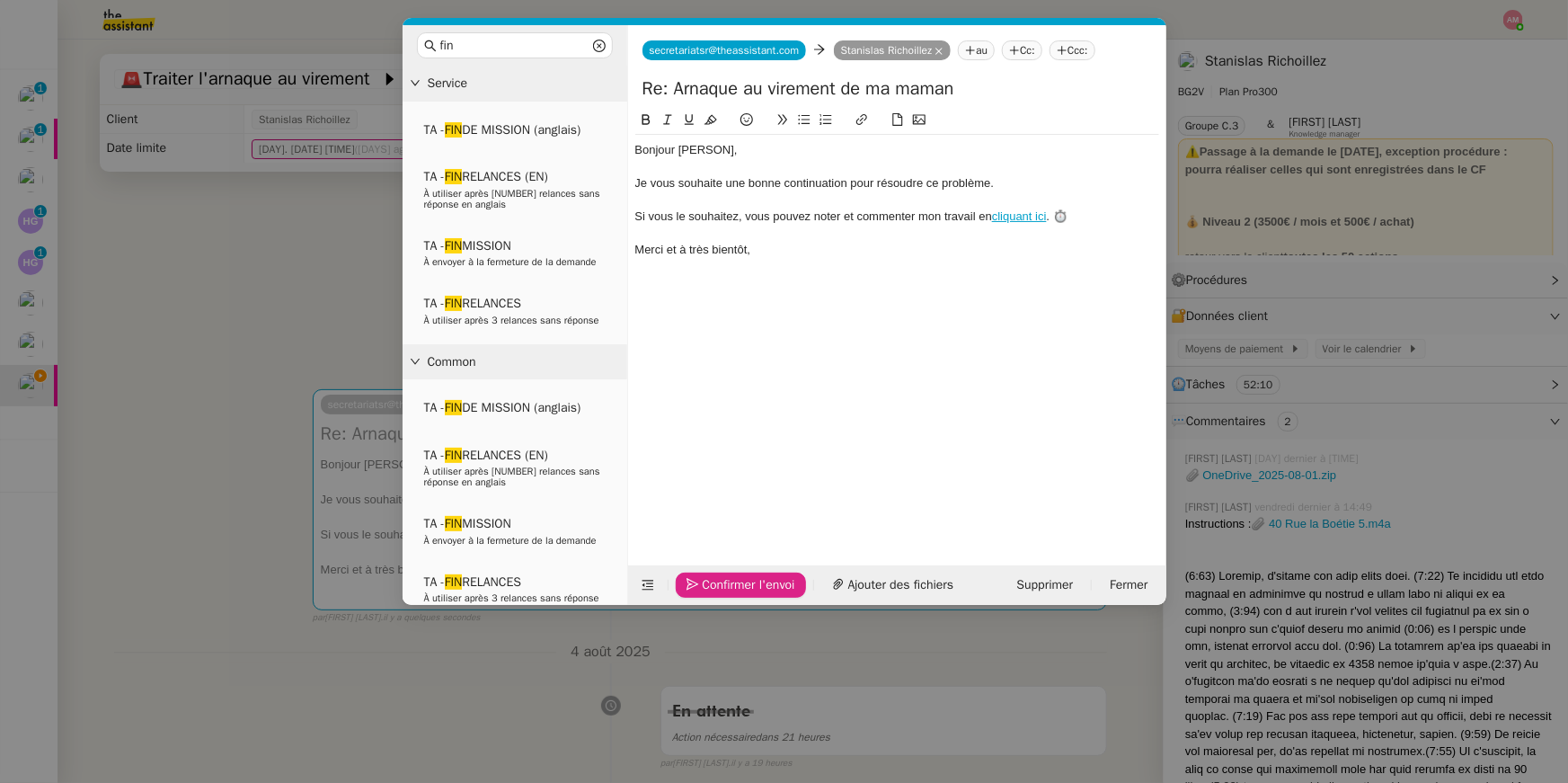 click on "Confirmer l'envoi" 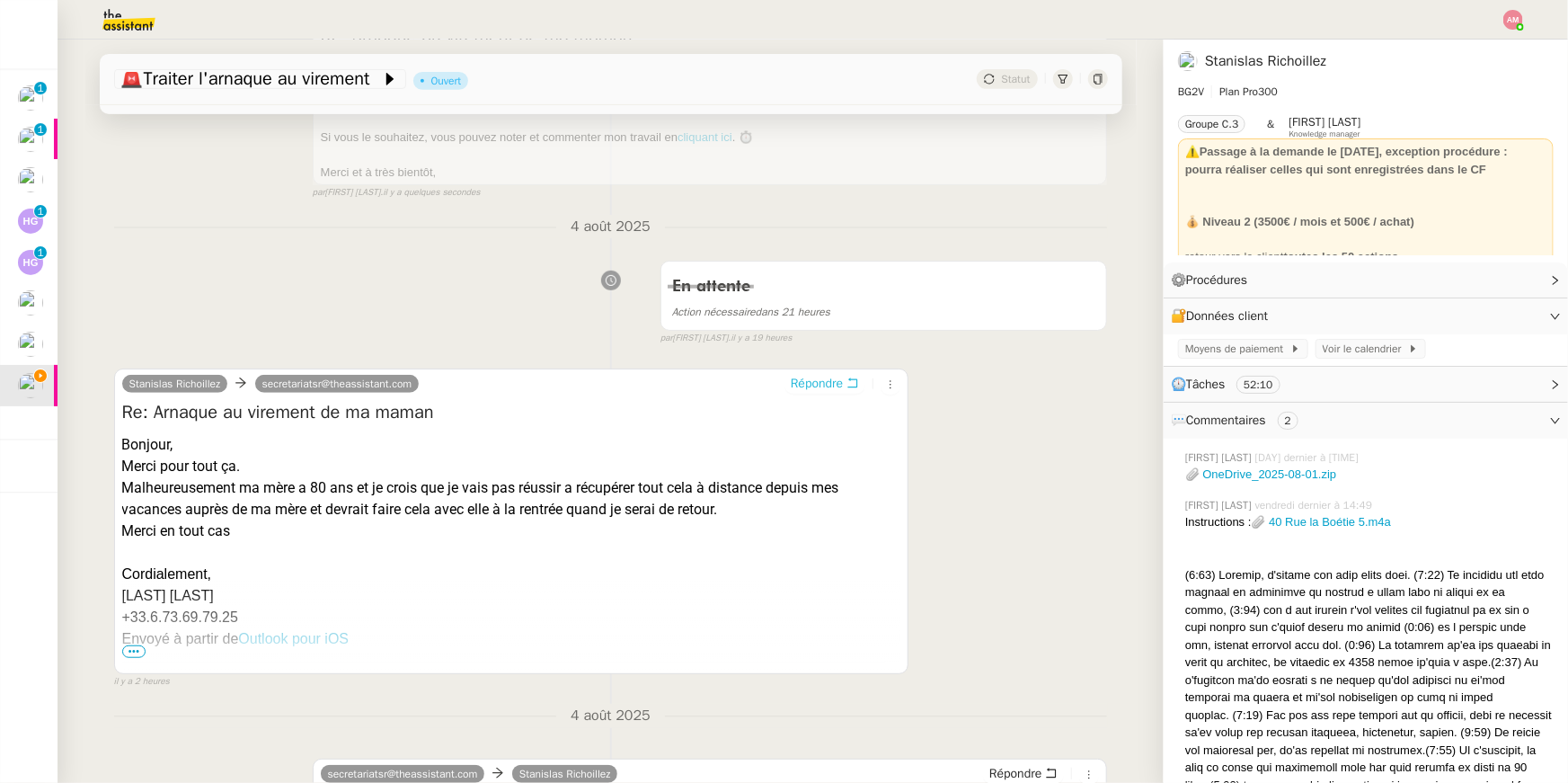 scroll, scrollTop: 0, scrollLeft: 0, axis: both 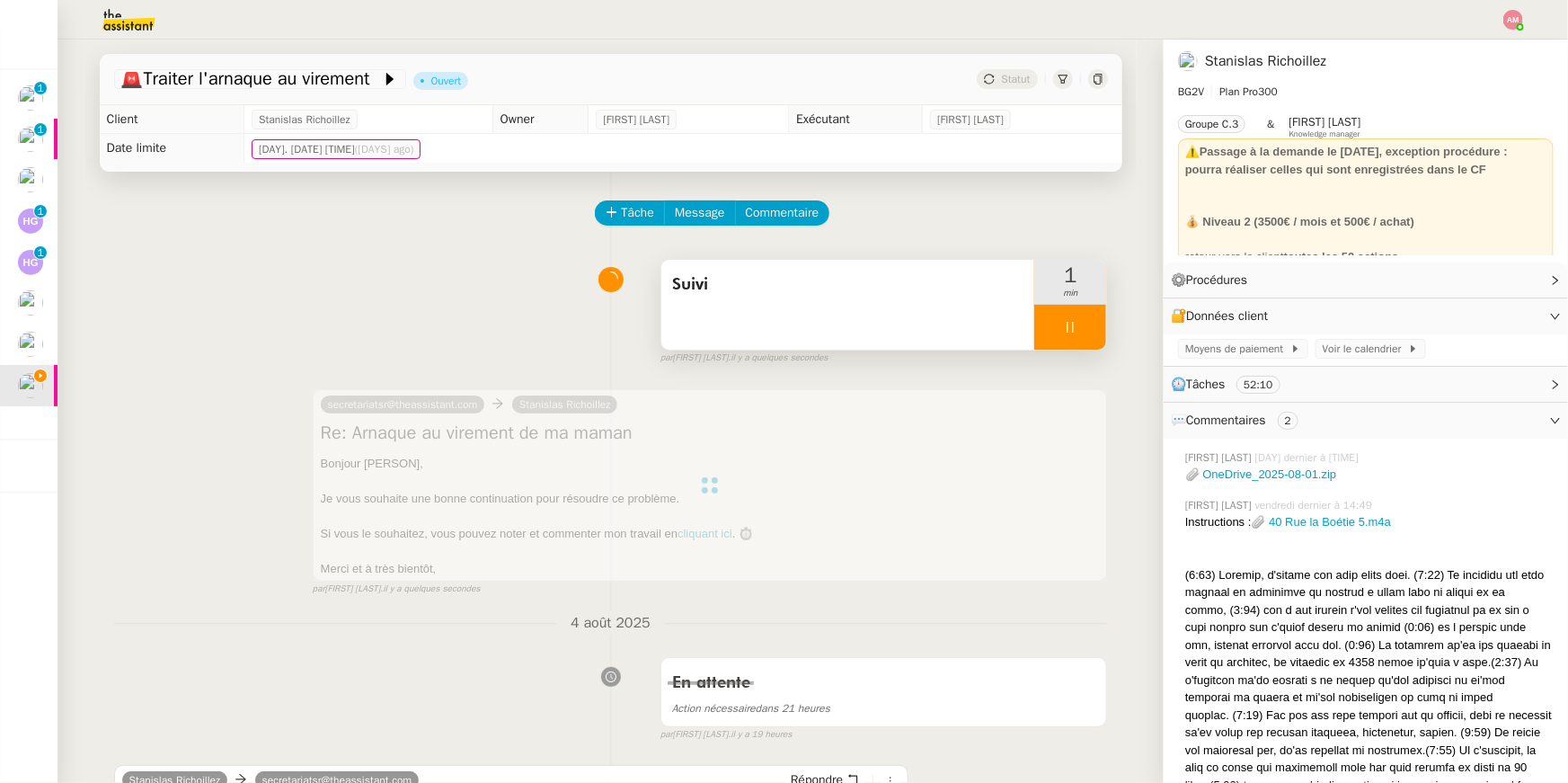drag, startPoint x: 744, startPoint y: 318, endPoint x: 1067, endPoint y: 341, distance: 323.81785 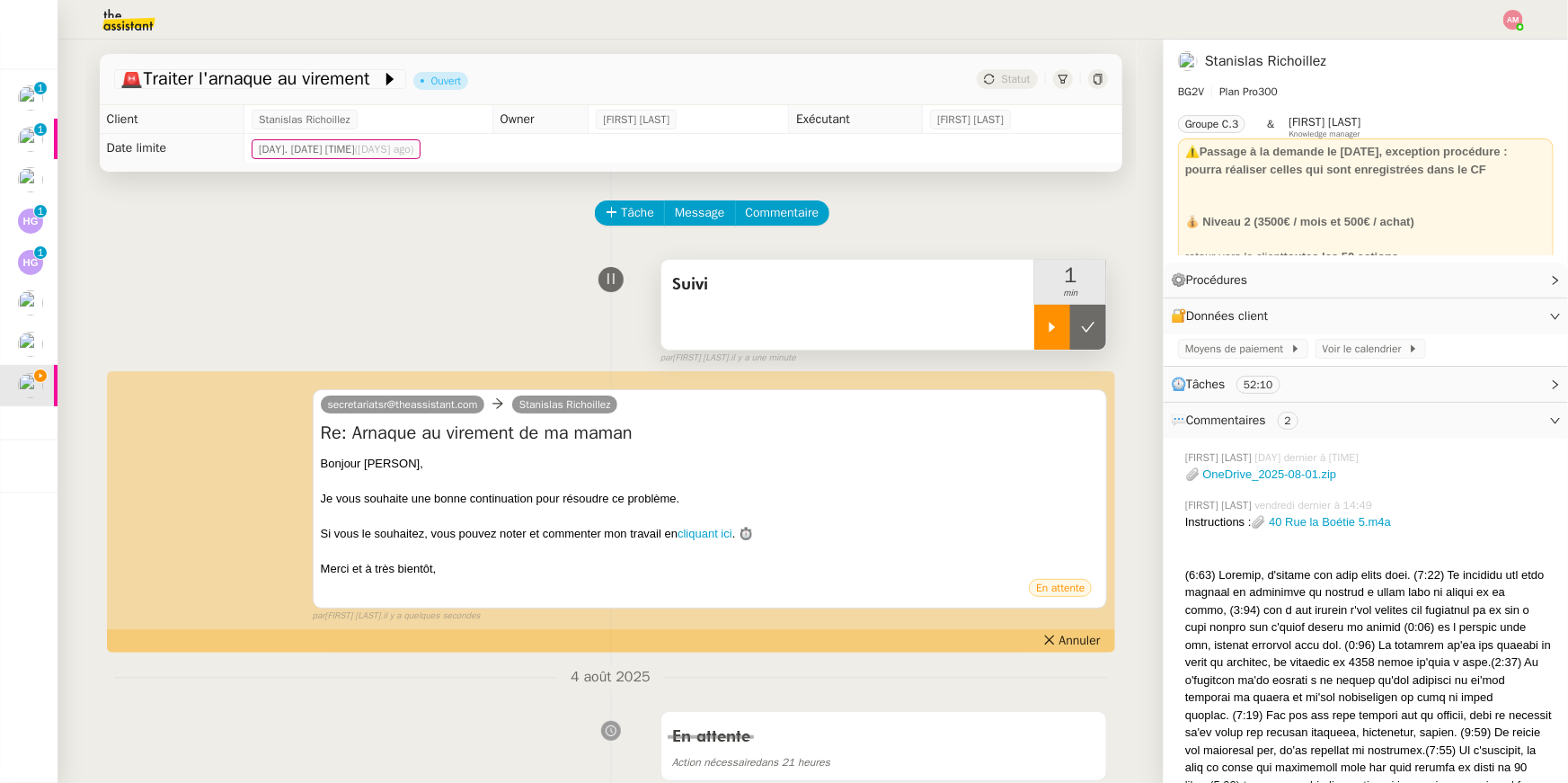 click 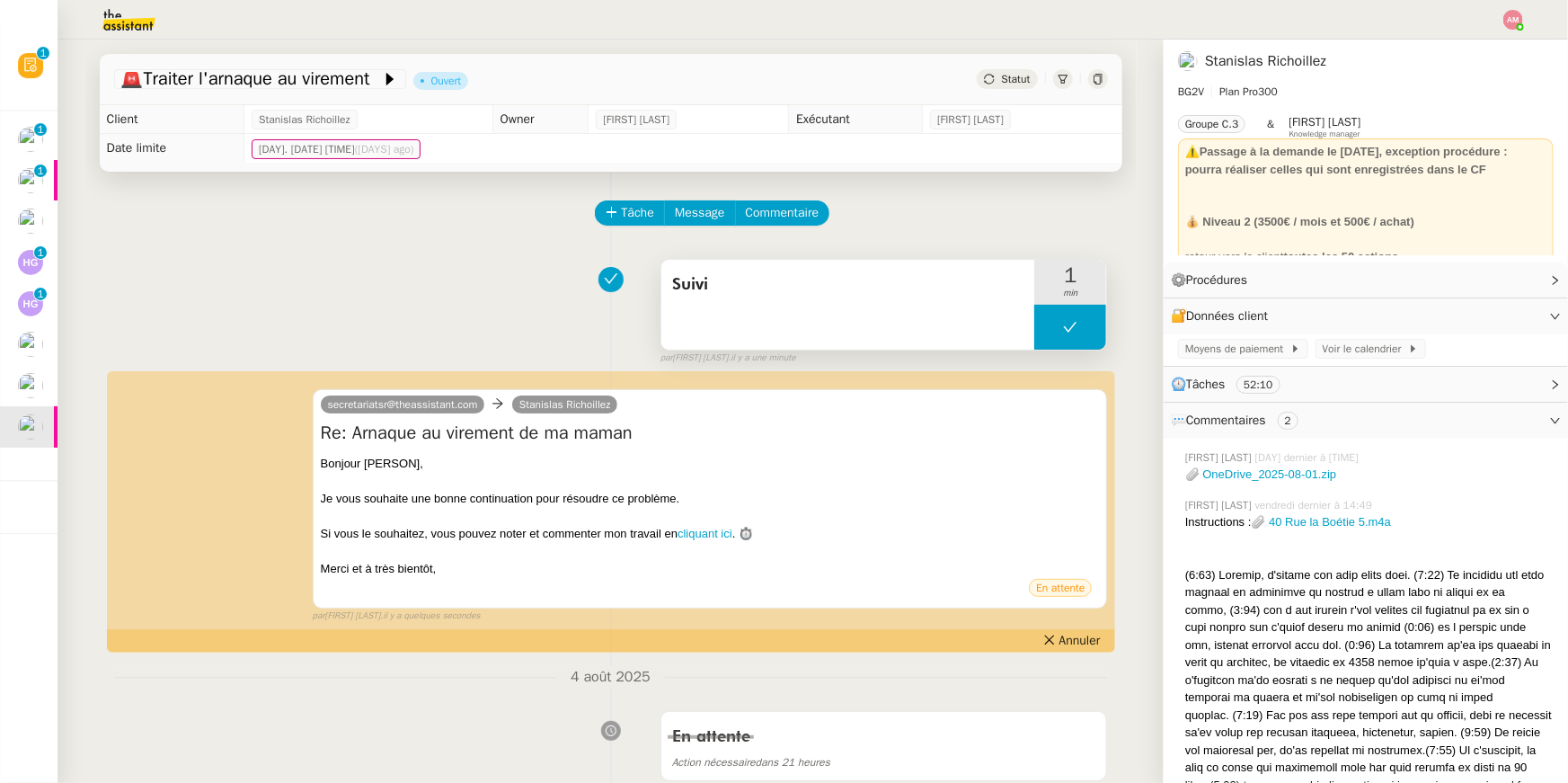 scroll, scrollTop: 376, scrollLeft: 0, axis: vertical 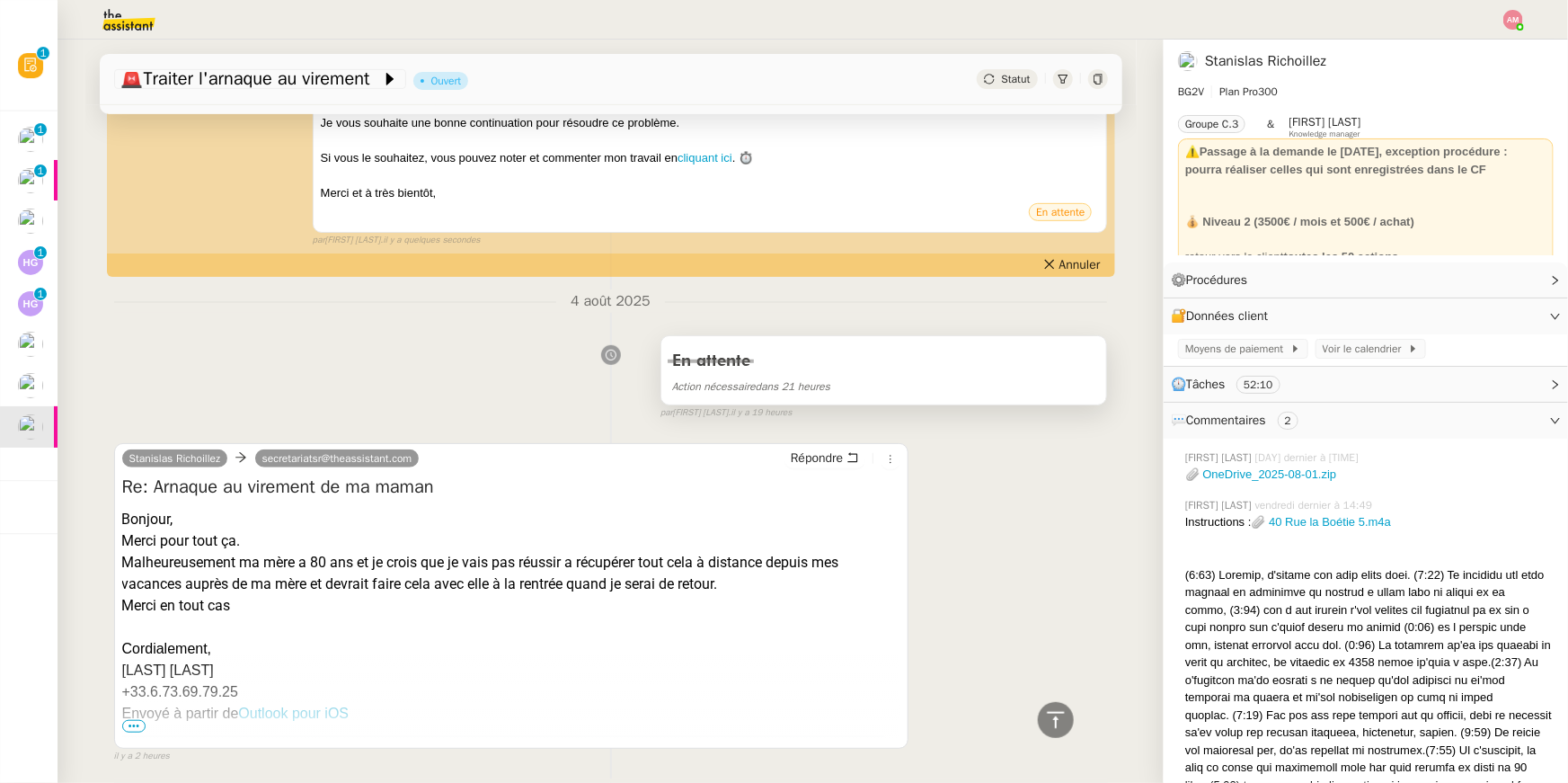 drag, startPoint x: 1067, startPoint y: 341, endPoint x: 1090, endPoint y: 337, distance: 23.345235 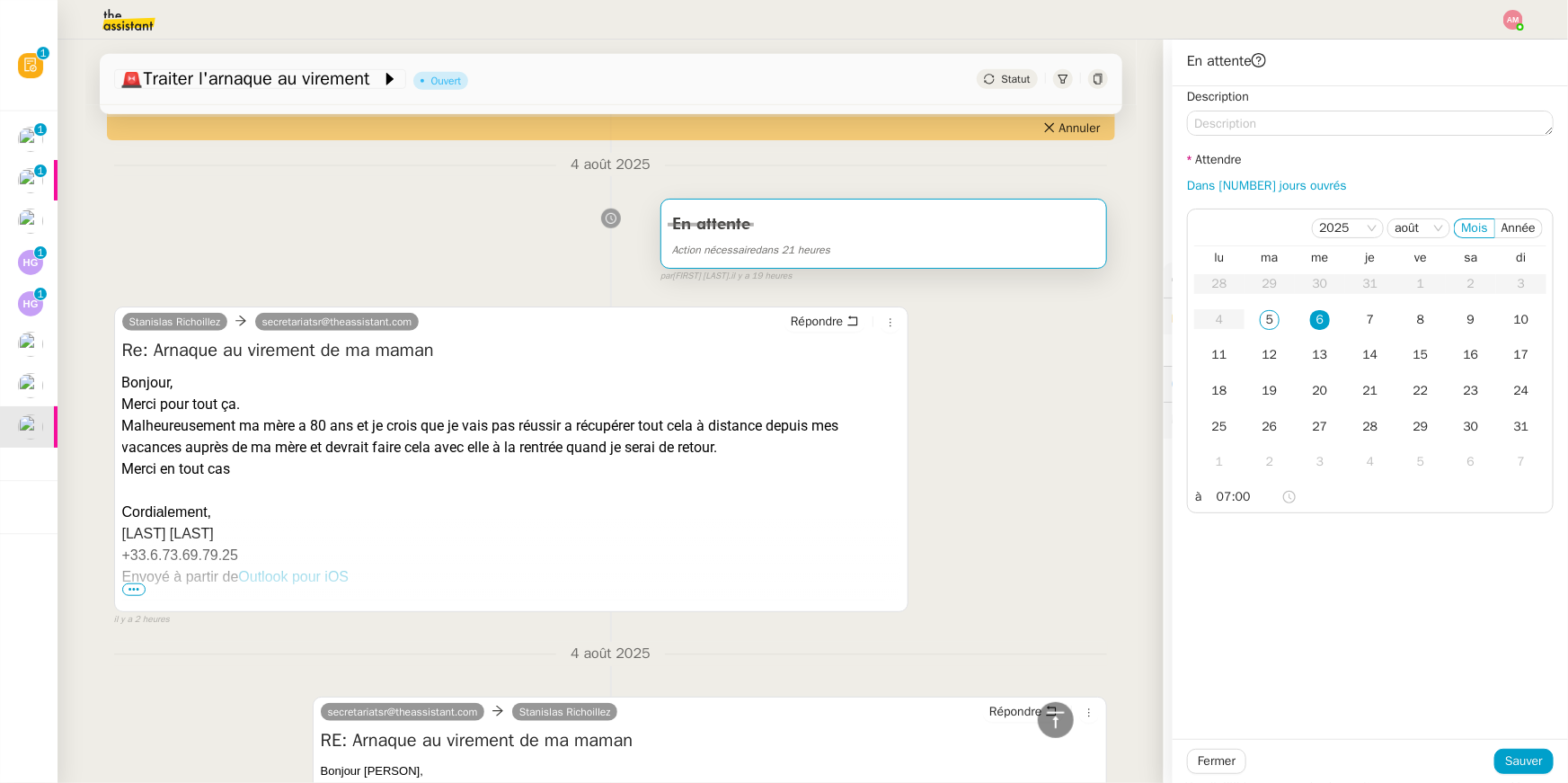 scroll, scrollTop: 511, scrollLeft: 0, axis: vertical 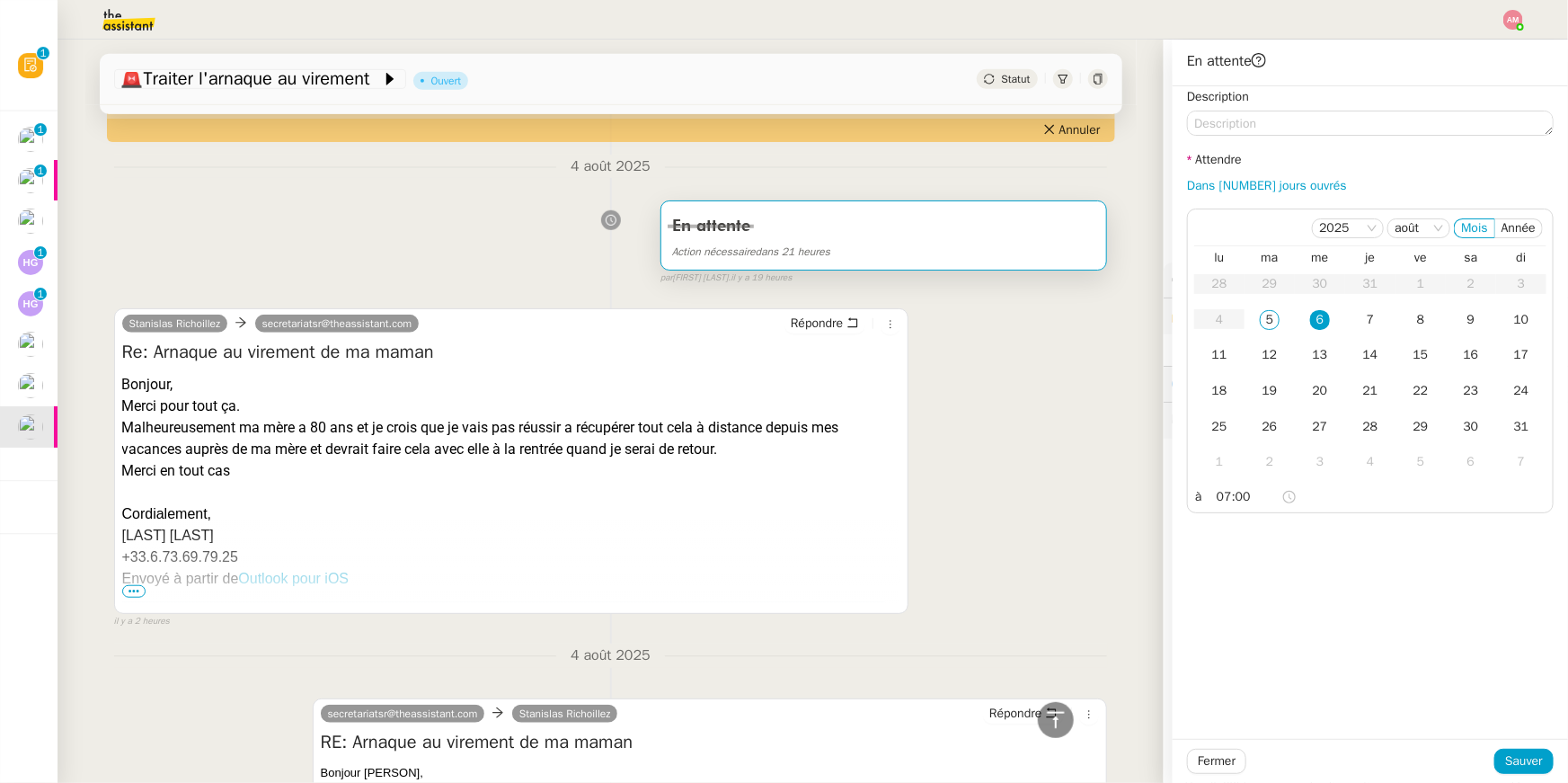 click on "Statut" 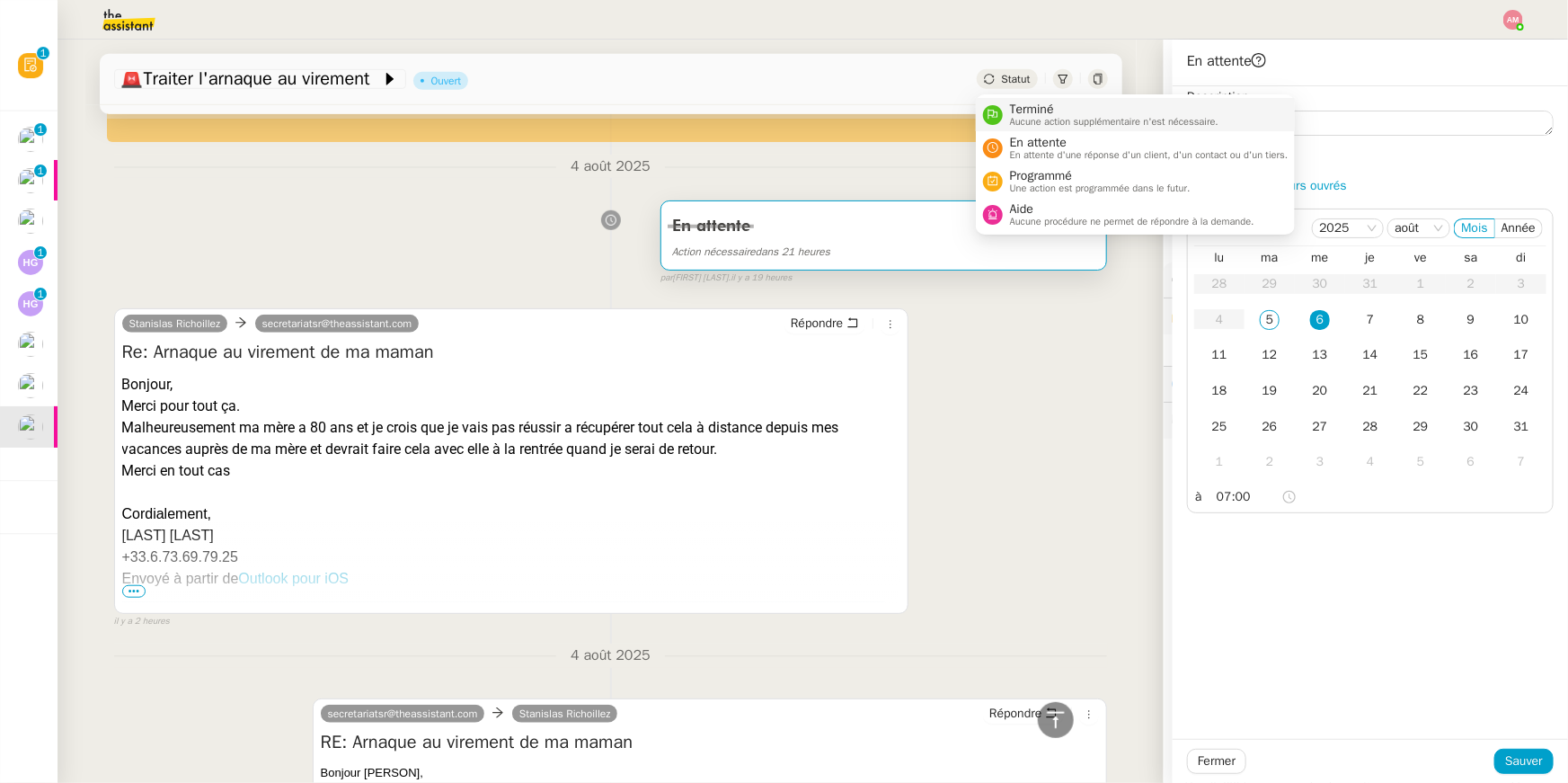drag, startPoint x: 1090, startPoint y: 337, endPoint x: 1017, endPoint y: 123, distance: 226.10838 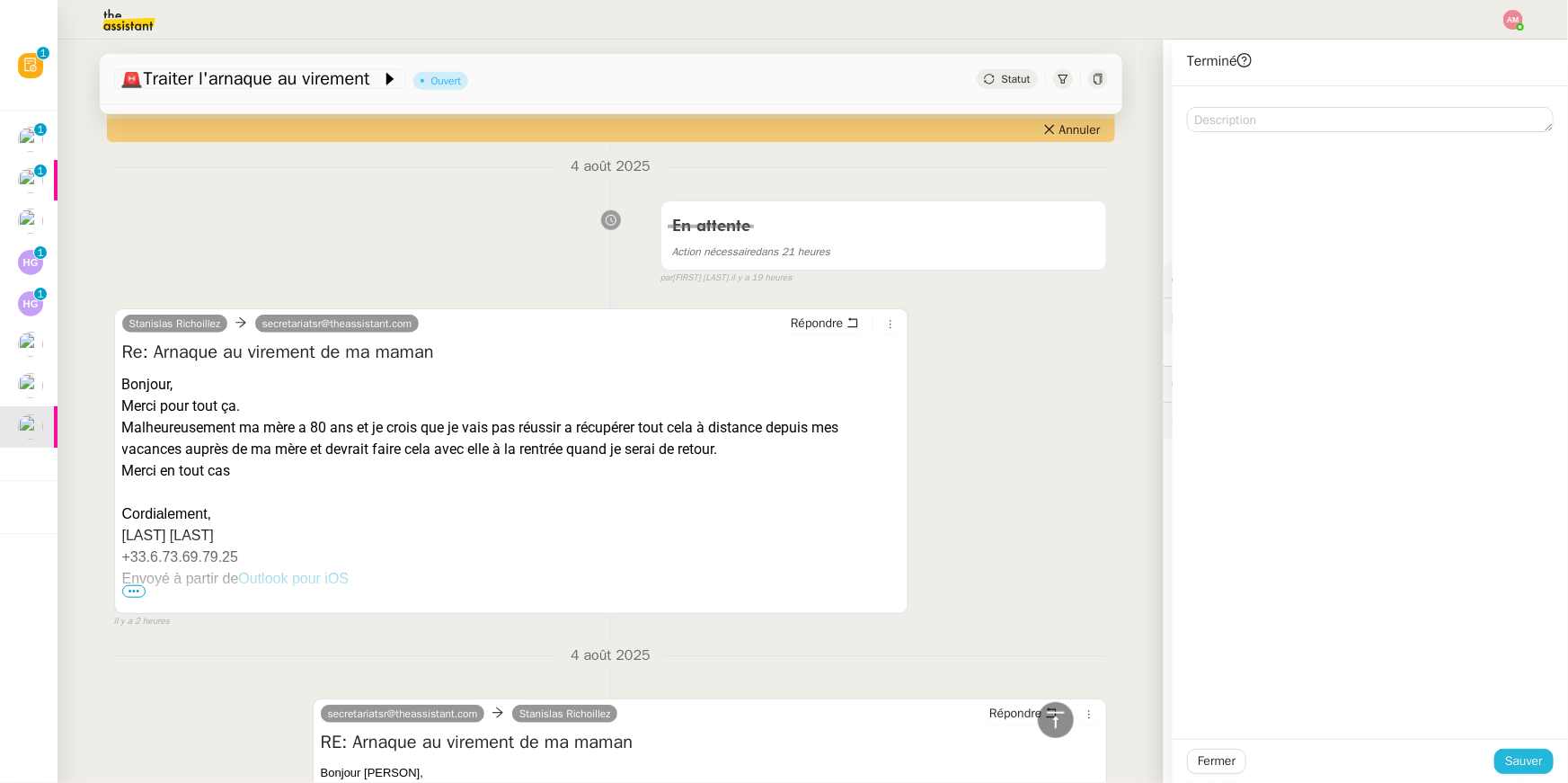 drag, startPoint x: 1017, startPoint y: 123, endPoint x: 1515, endPoint y: 762, distance: 810.13888 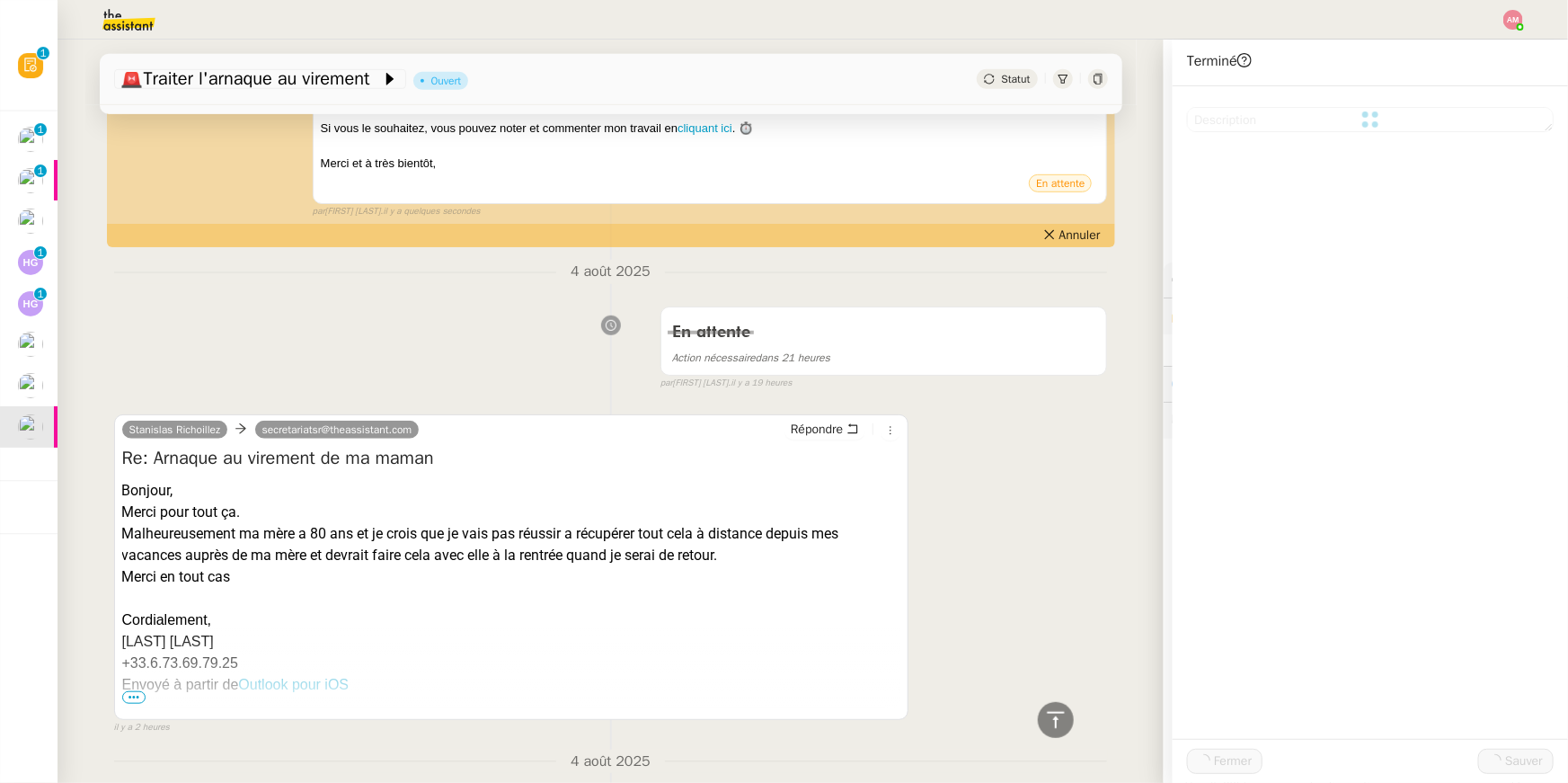 scroll, scrollTop: 617, scrollLeft: 0, axis: vertical 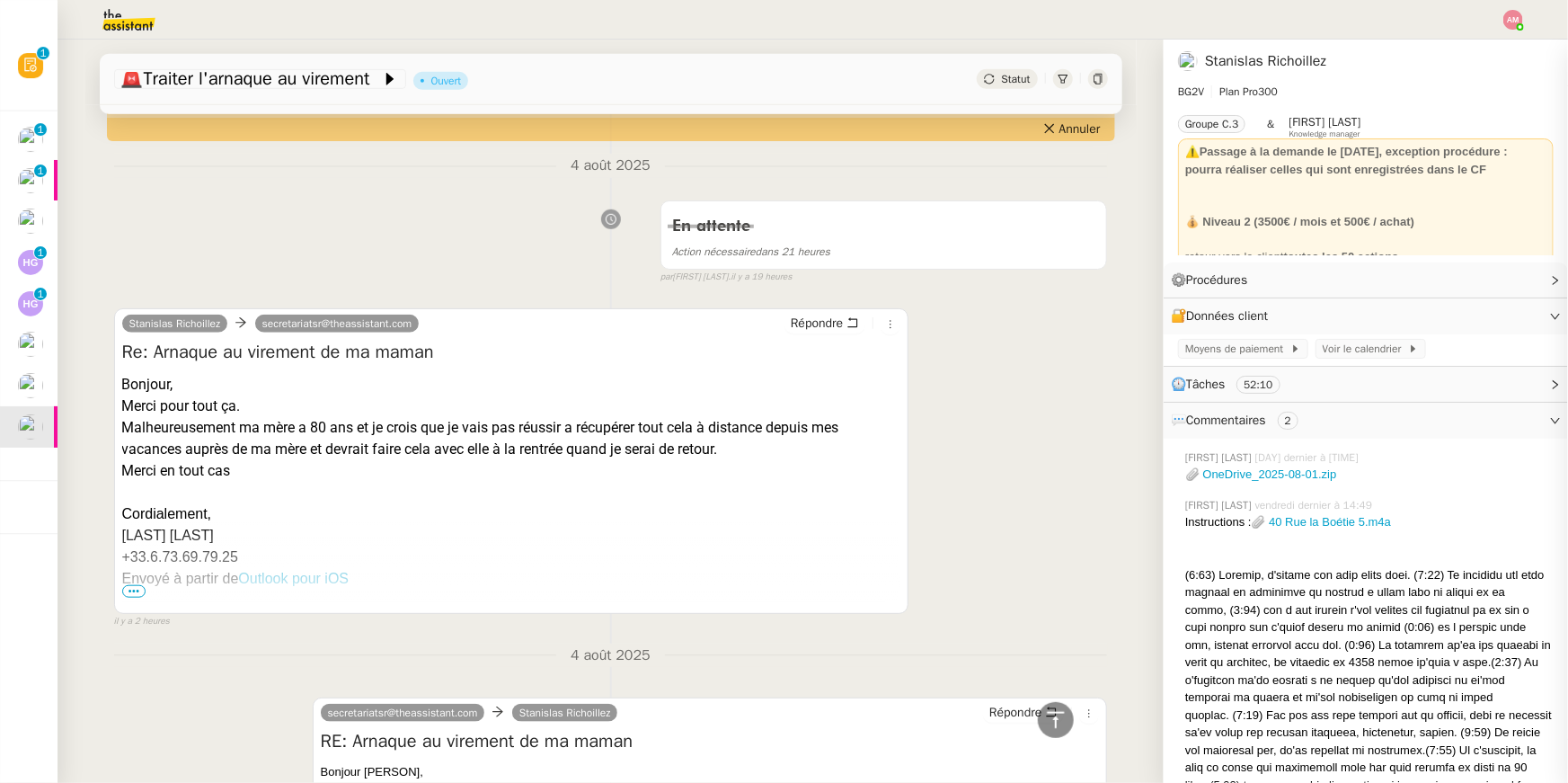 click on "Fermer Sauver" 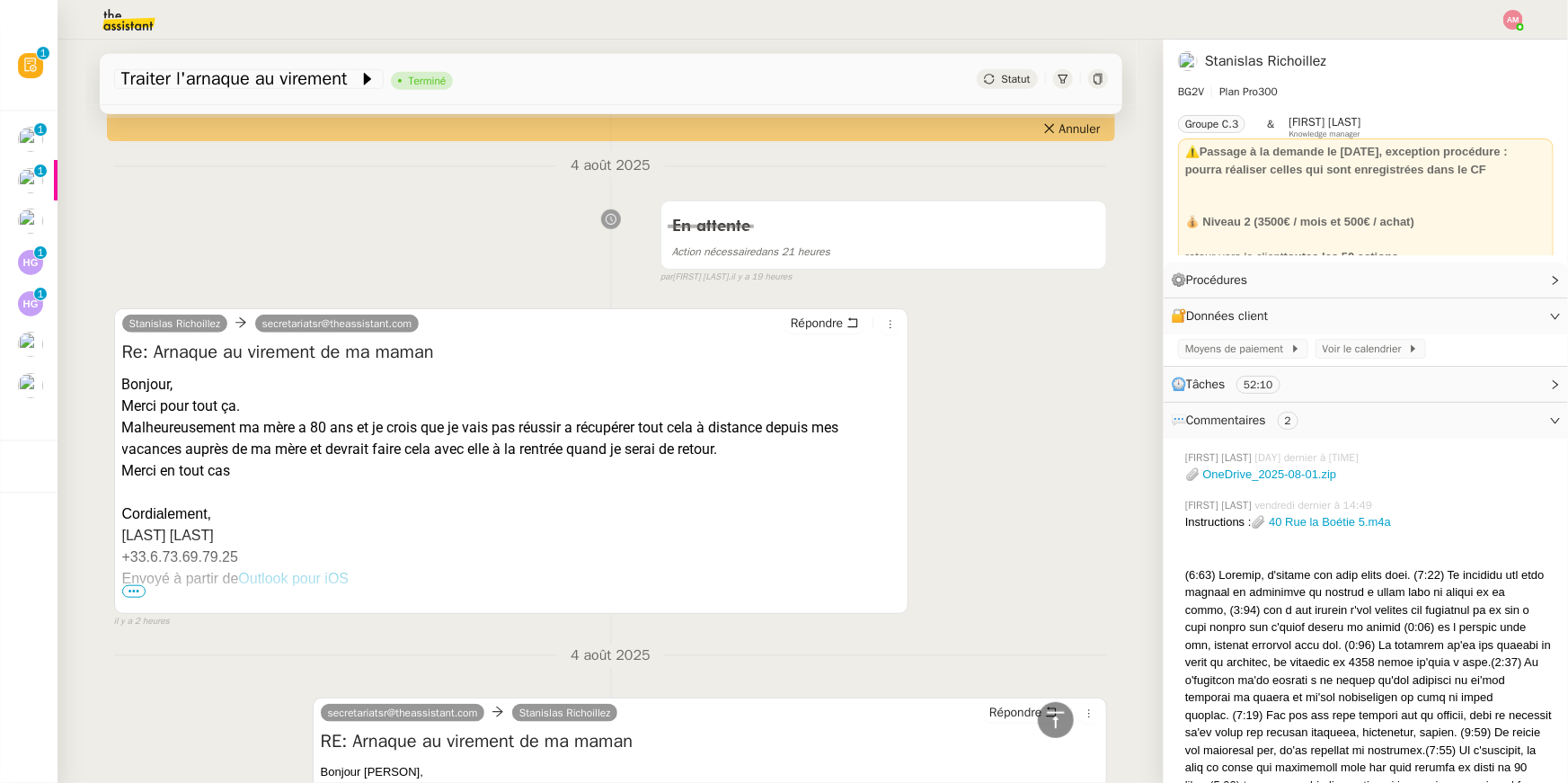 scroll, scrollTop: 0, scrollLeft: 0, axis: both 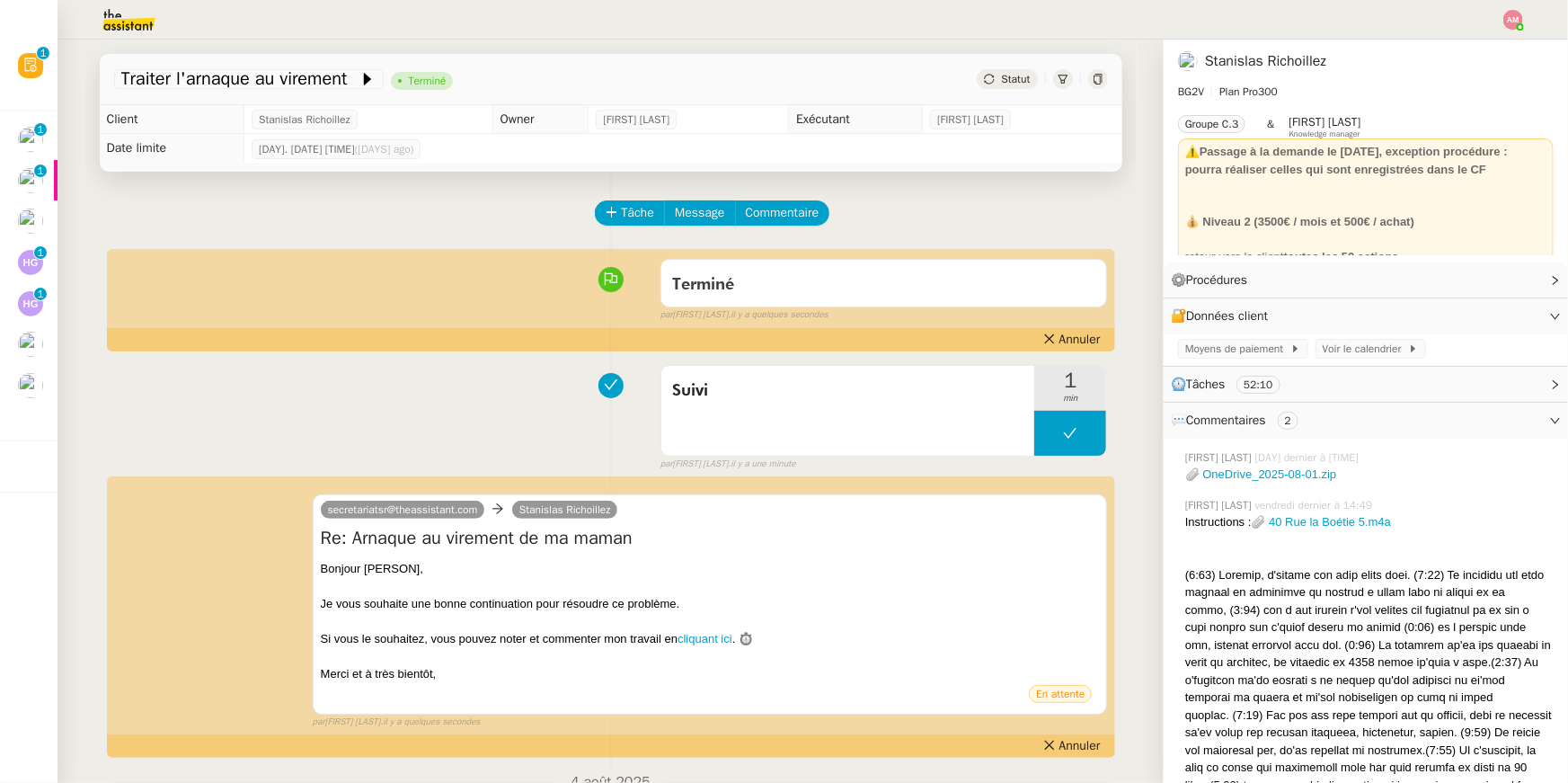 click on "Classement relevés [FIRST] [LAST] - [DATE]    [FIRST] [LAST]     0   1   2   3   4   5   6   7   8   9" 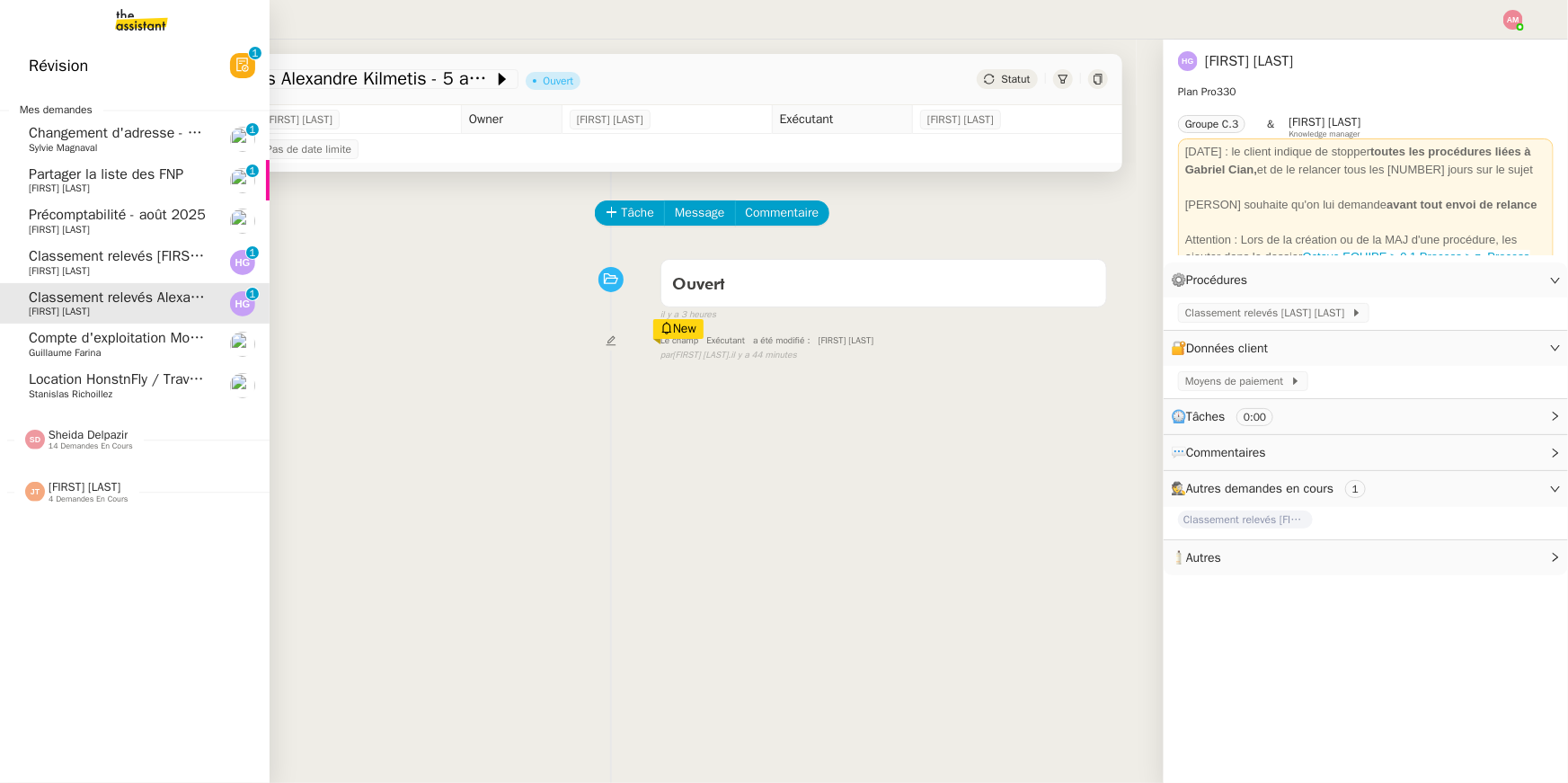 click on "Location HonstnFly / Travailleur saisonnier" 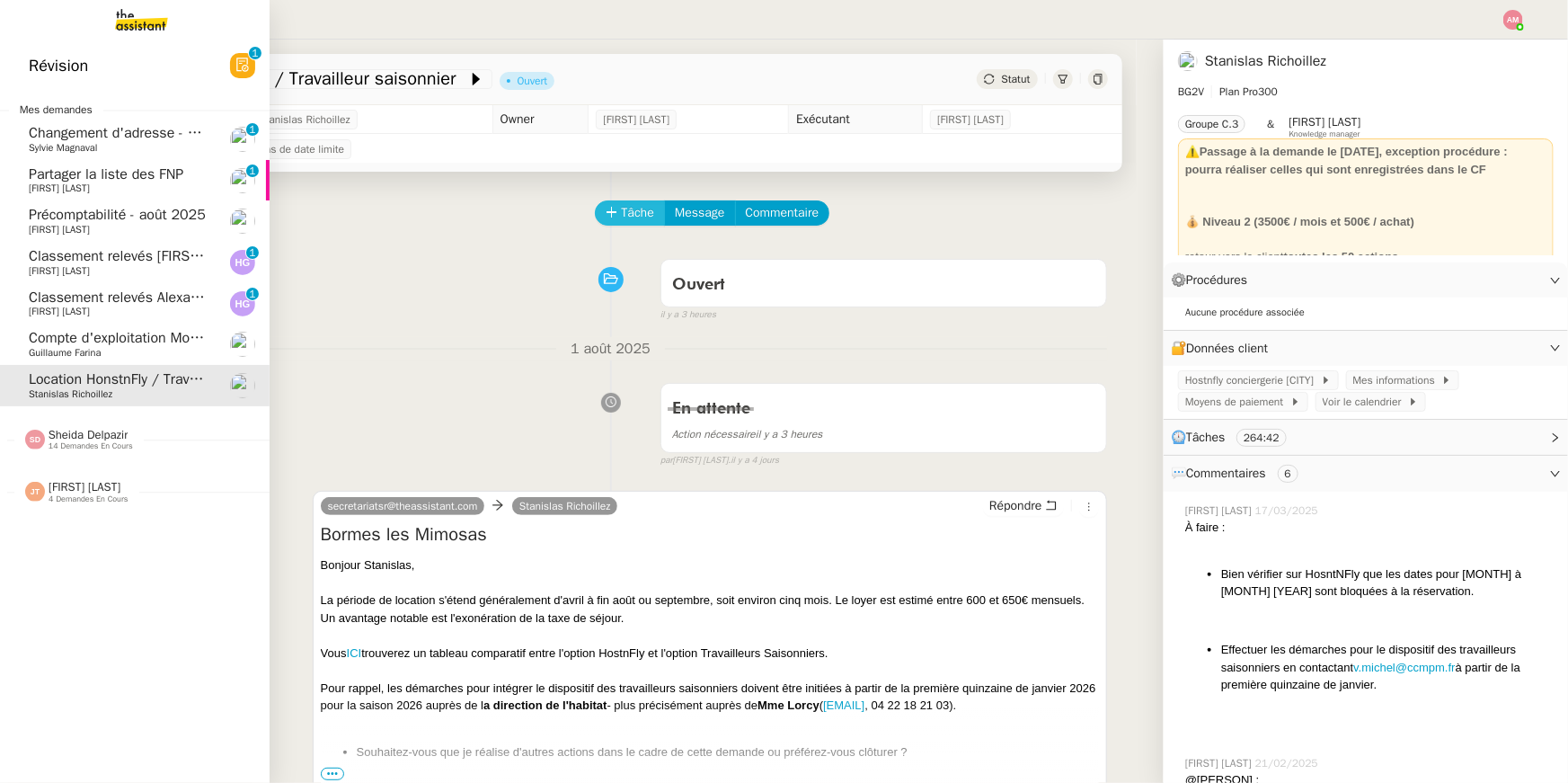 click on "Tâche" 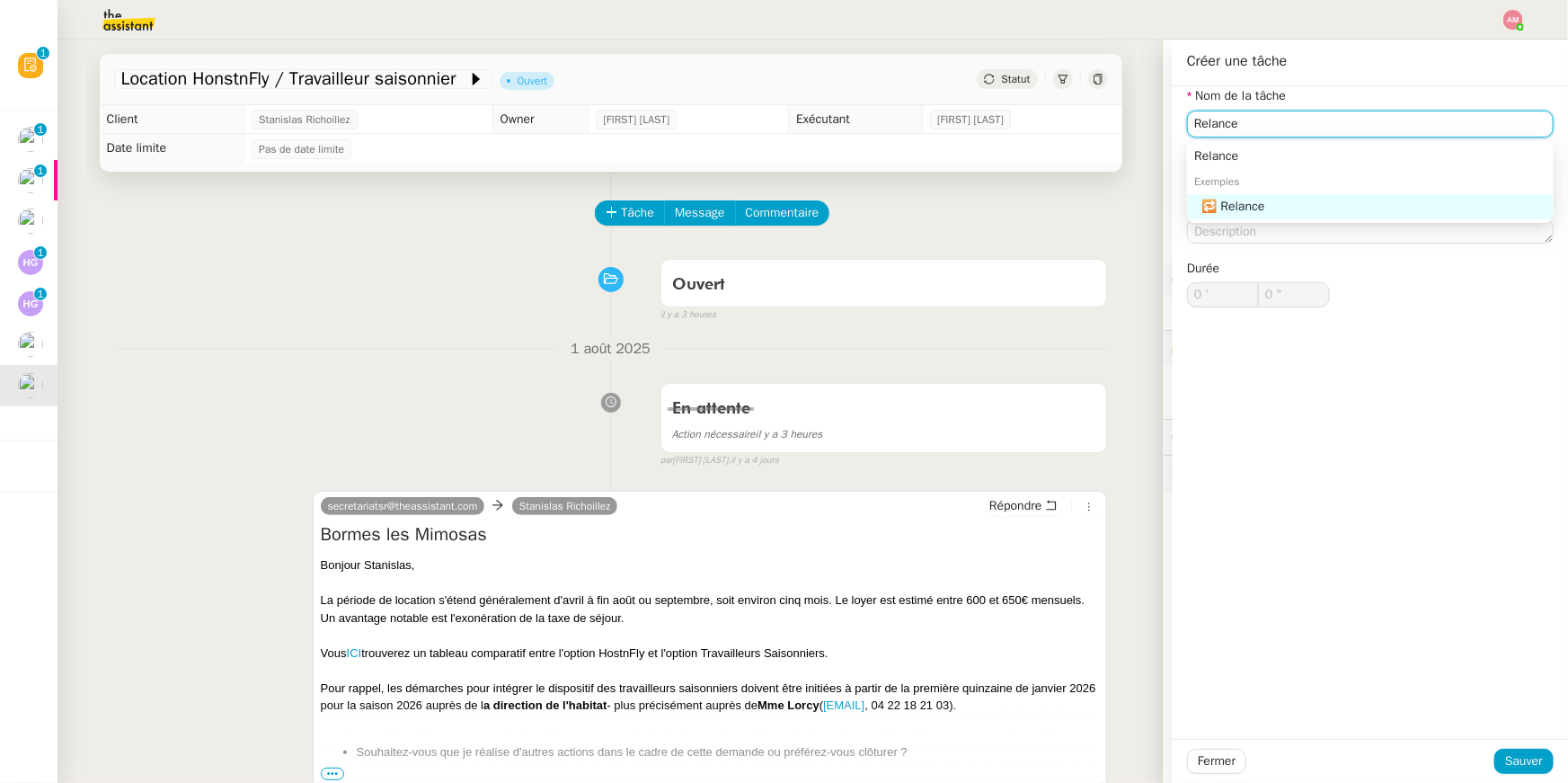 type on "Relance" 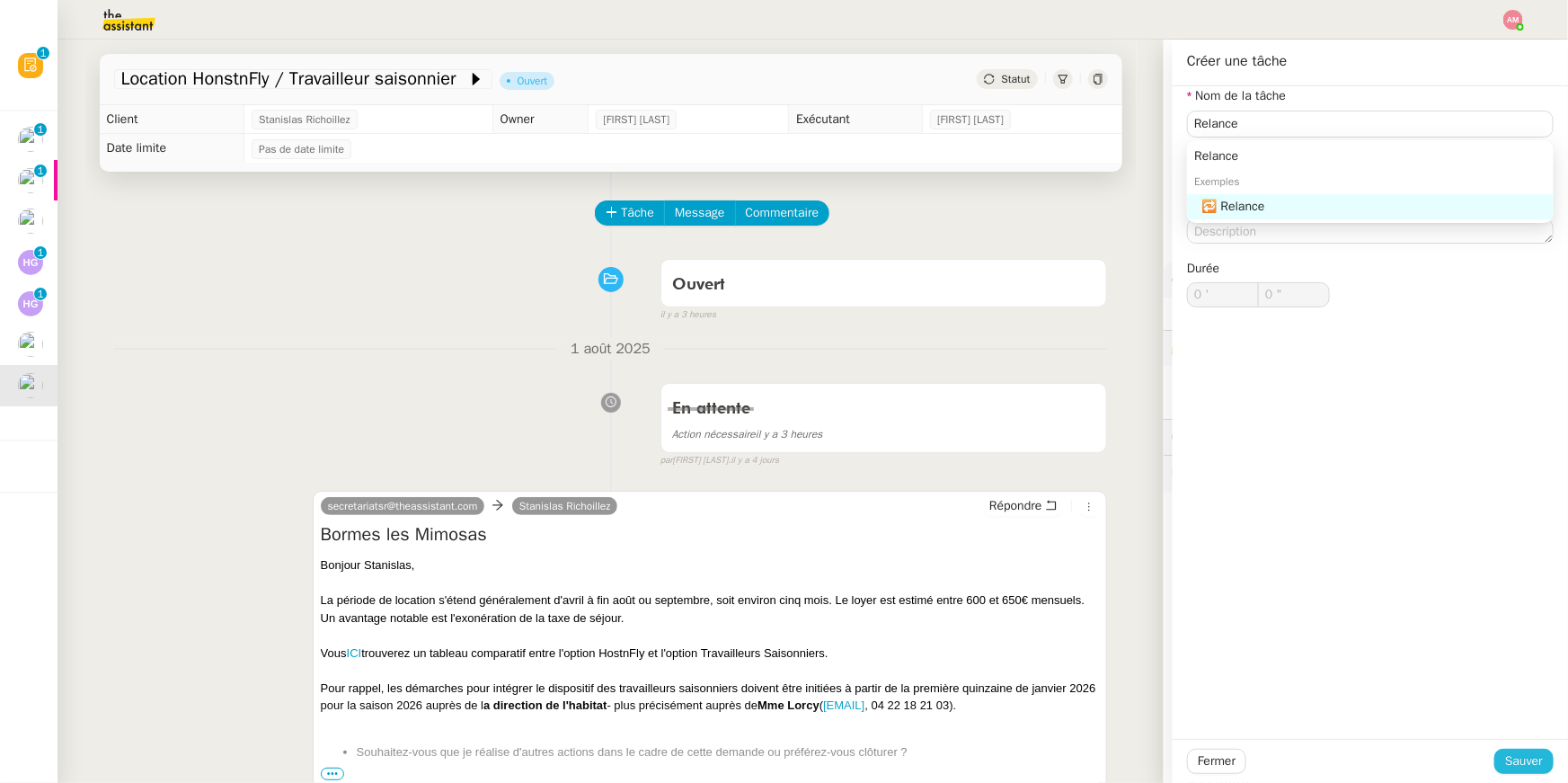 drag, startPoint x: 1515, startPoint y: 762, endPoint x: 1500, endPoint y: 770, distance: 17 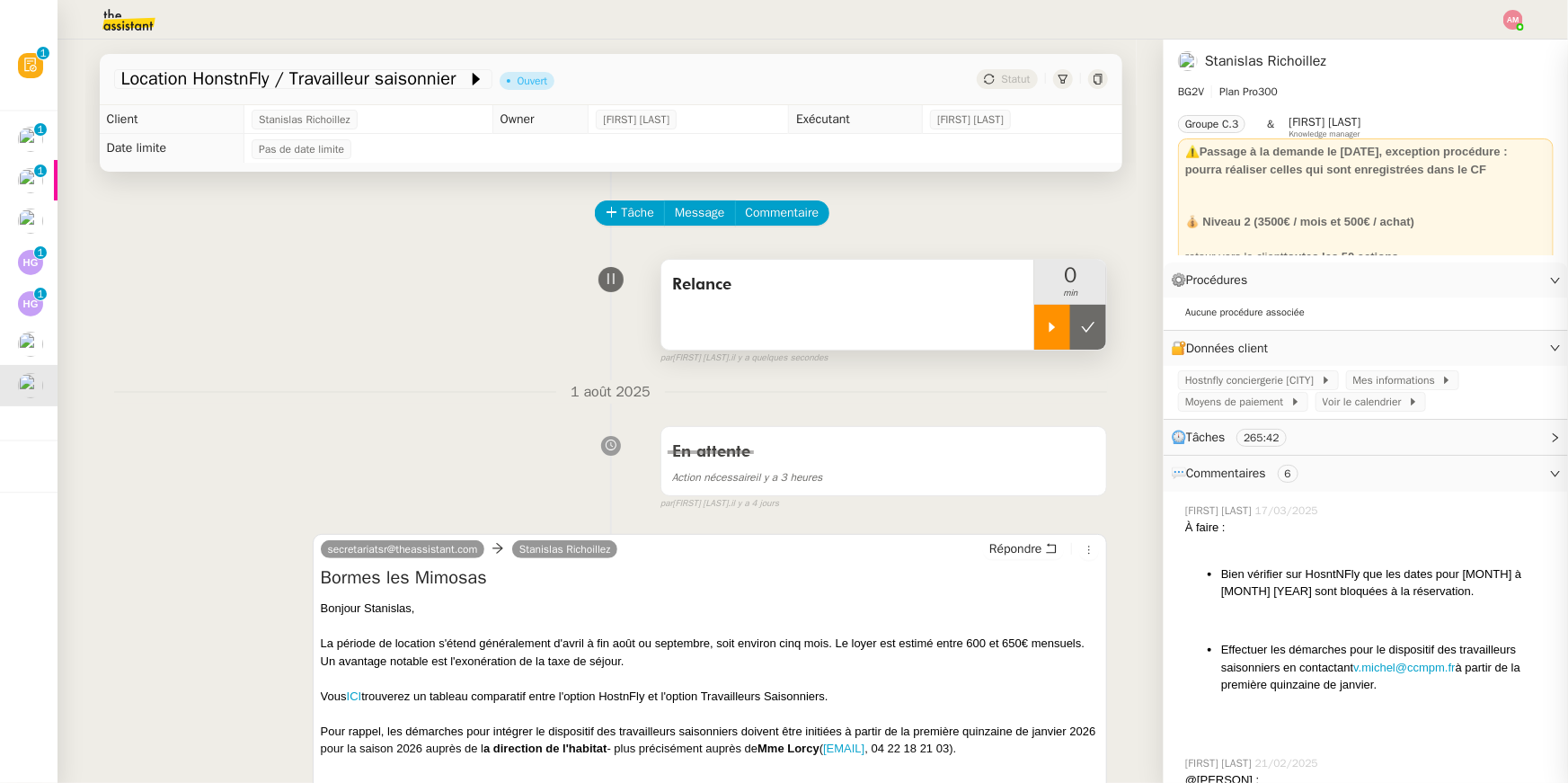 drag, startPoint x: 1500, startPoint y: 770, endPoint x: 1045, endPoint y: 309, distance: 647.7237 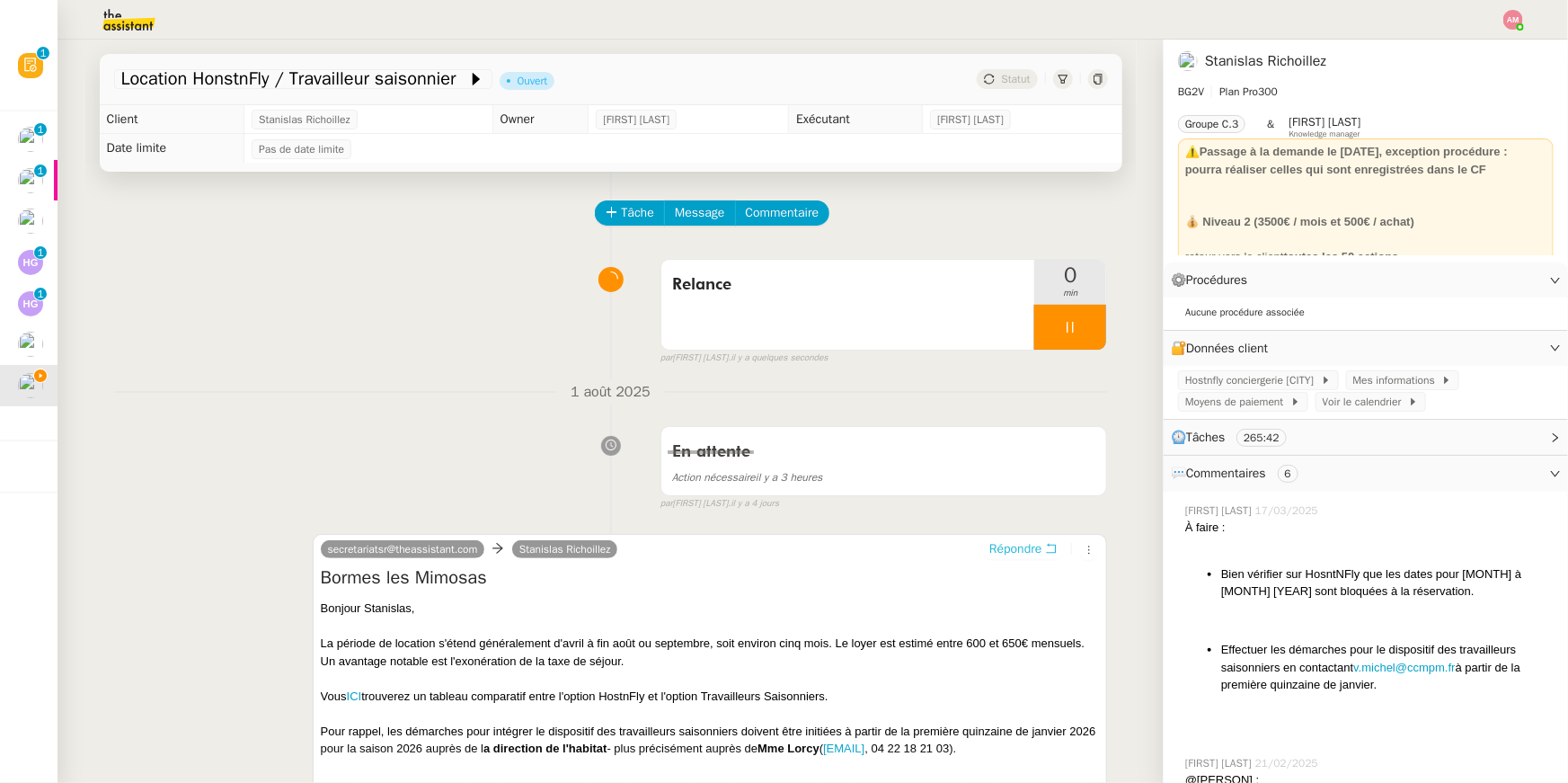 drag, startPoint x: 1045, startPoint y: 309, endPoint x: 1023, endPoint y: 551, distance: 242.9979 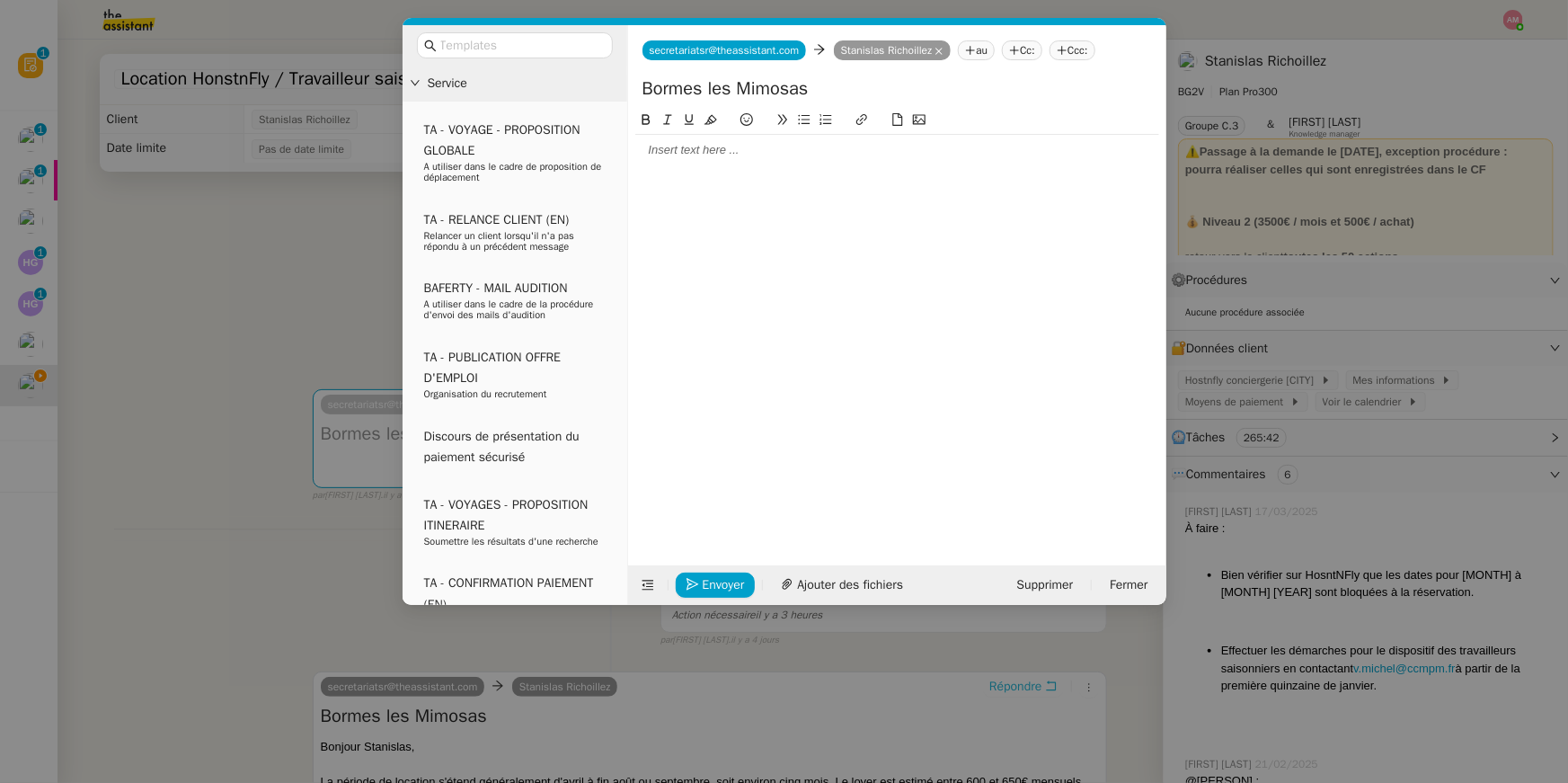 click on "Service TA - VOYAGE - PROPOSITION GLOBALE    A utiliser dans le cadre de proposition de déplacement TA - RELANCE CLIENT (EN)    Relancer un client lorsqu'il n'a pas répondu à un précédent message BAFERTY - MAIL AUDITION    A utiliser dans le cadre de la procédure d'envoi des mails d'audition TA - PUBLICATION OFFRE D'EMPLOI     Organisation du recrutement Discours de présentation du paiement sécurisé    TA - VOYAGES - PROPOSITION ITINERAIRE    Soumettre les résultats d'une recherche TA - CONFIRMATION PAIEMENT (EN)    Confirmer avec le client de modèle de transaction - Attention Plan Pro nécessaire. TA - COURRIER EXPEDIE (recommandé)    A utiliser dans le cadre de l'envoi d'un courrier recommandé TA - PARTAGE DE CALENDRIER (EN)    A utiliser pour demander au client de partager son calendrier afin de faciliter l'accès et la gestion PSPI - Appel de fonds MJL    A utiliser dans le cadre de la procédure d'appel de fonds MJL TA - RELANCE CLIENT    TA - AR PROCEDURES        21 YIELD" at bounding box center (784, 391) 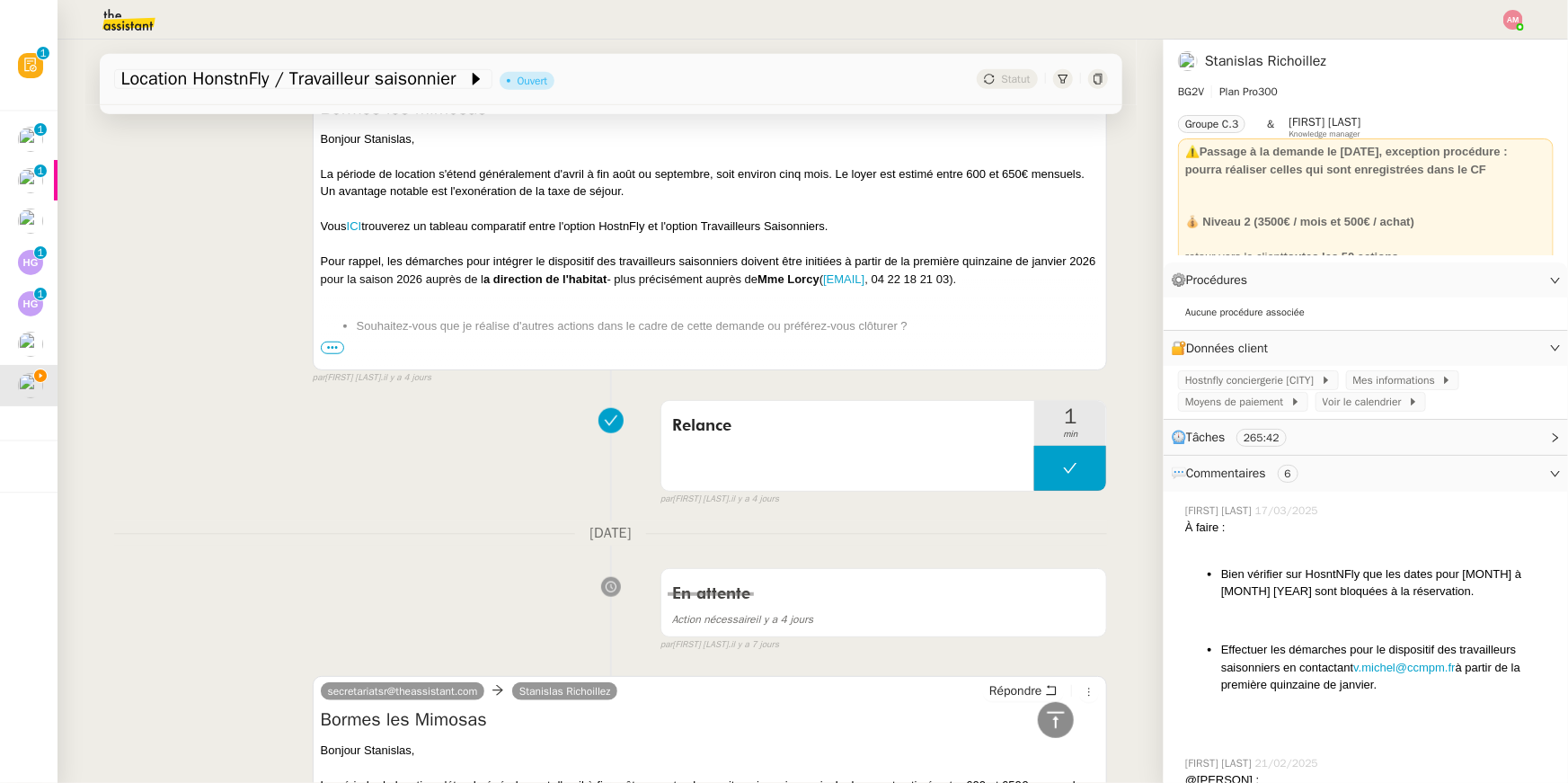 scroll, scrollTop: 544, scrollLeft: 0, axis: vertical 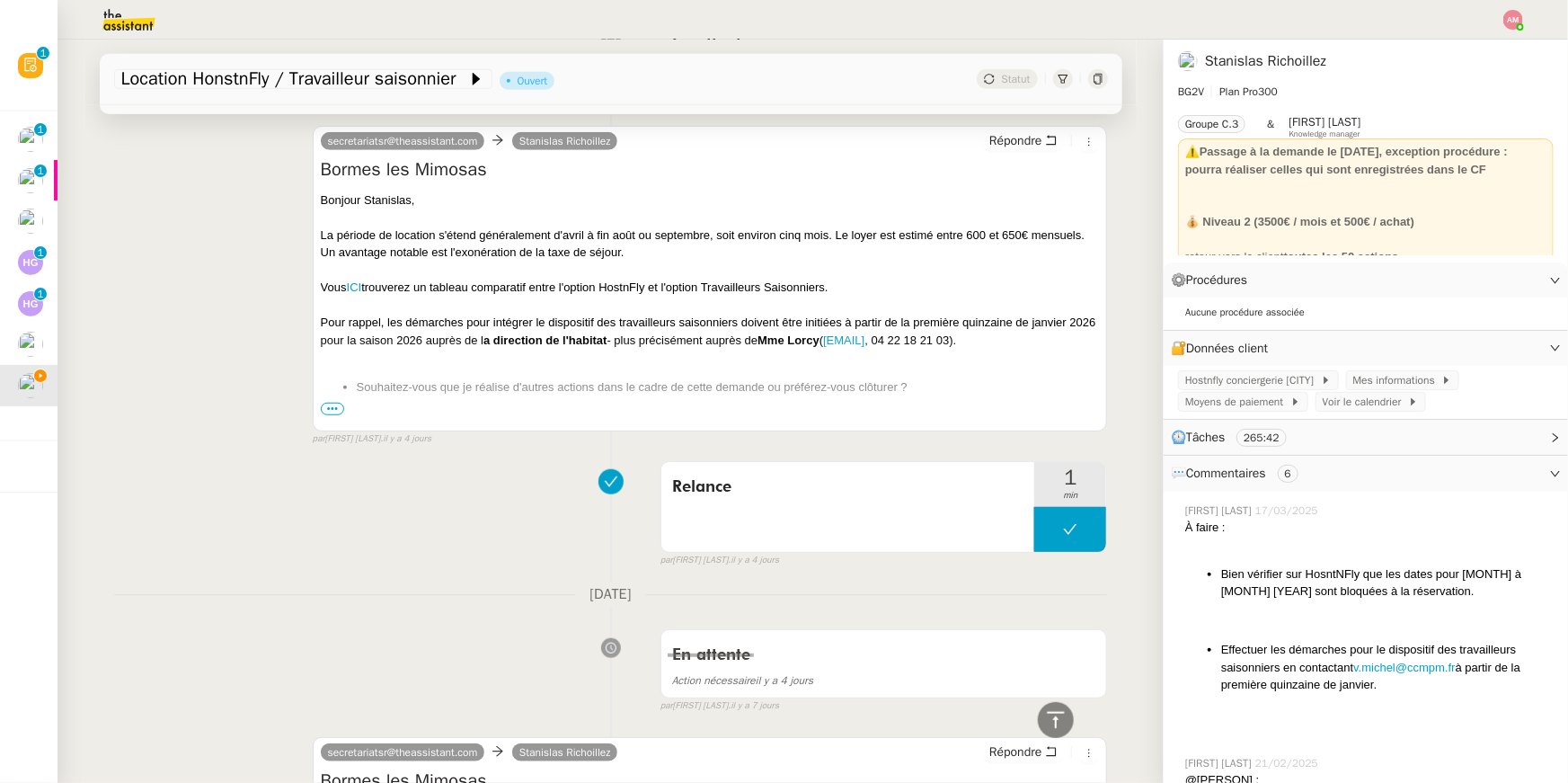 drag, startPoint x: 1023, startPoint y: 551, endPoint x: 331, endPoint y: 405, distance: 707.23405 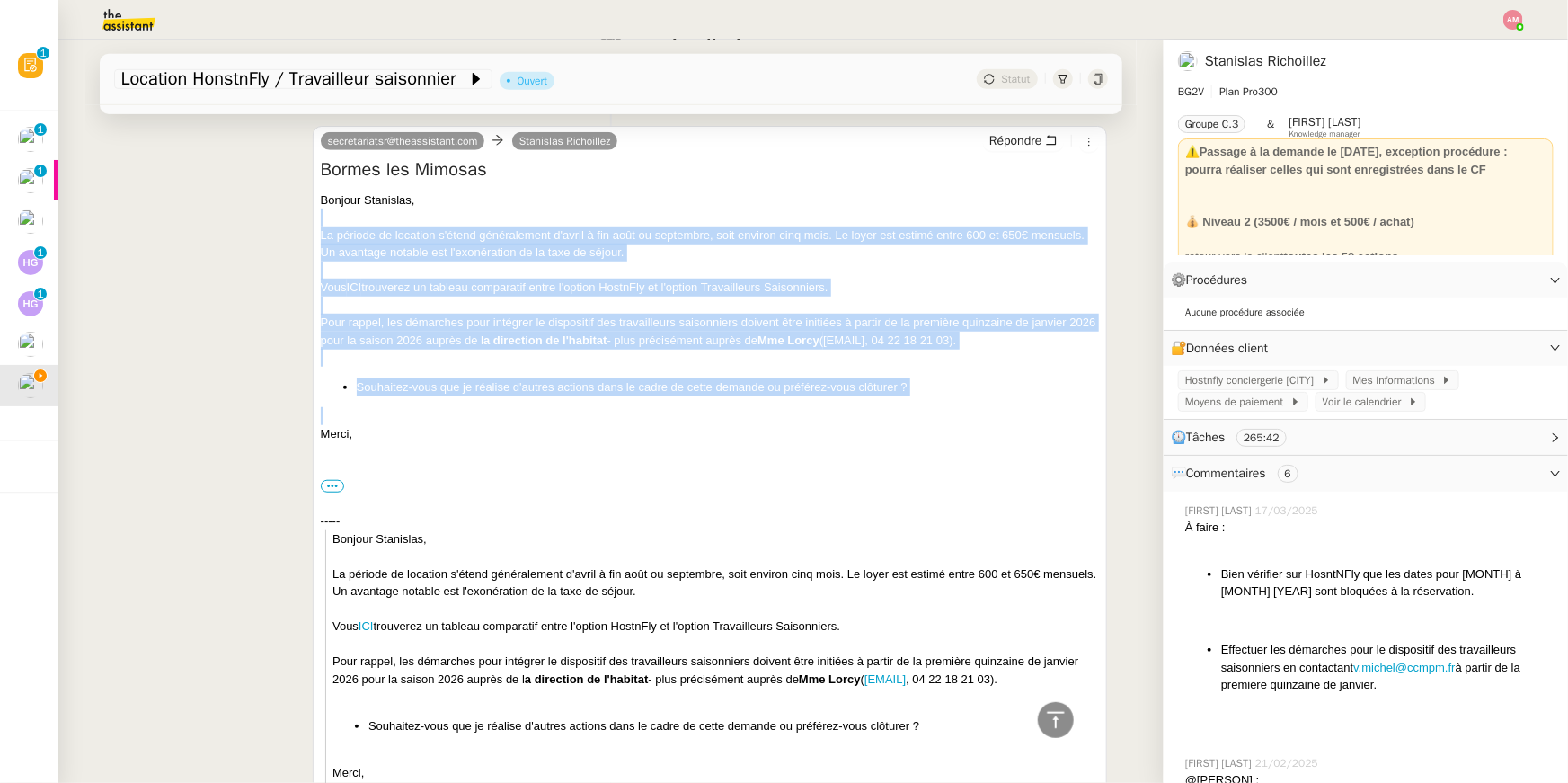 drag, startPoint x: 331, startPoint y: 405, endPoint x: 309, endPoint y: 227, distance: 179.3544 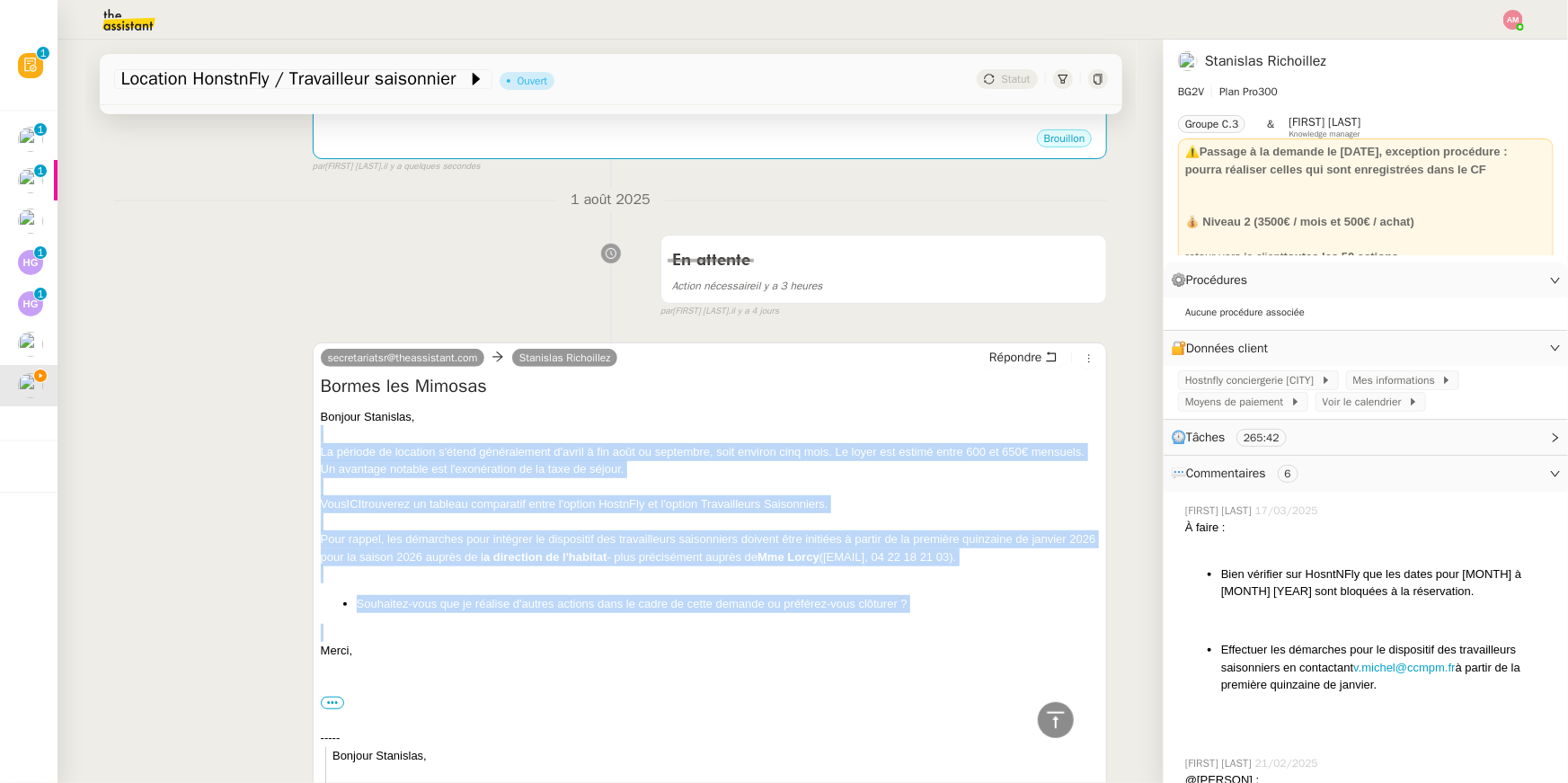 scroll, scrollTop: 0, scrollLeft: 0, axis: both 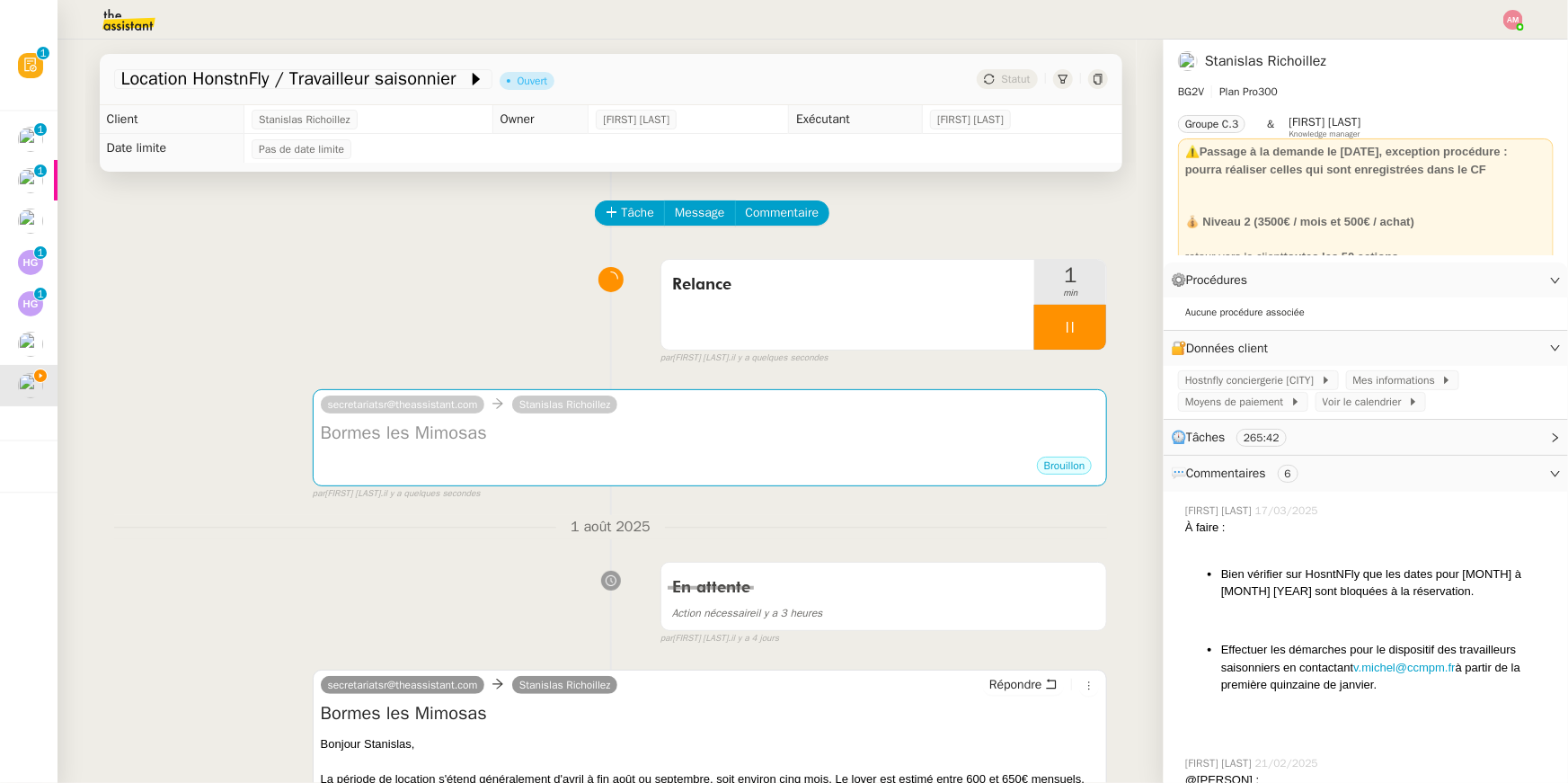 click on "Brouillon" at bounding box center (710, 468) 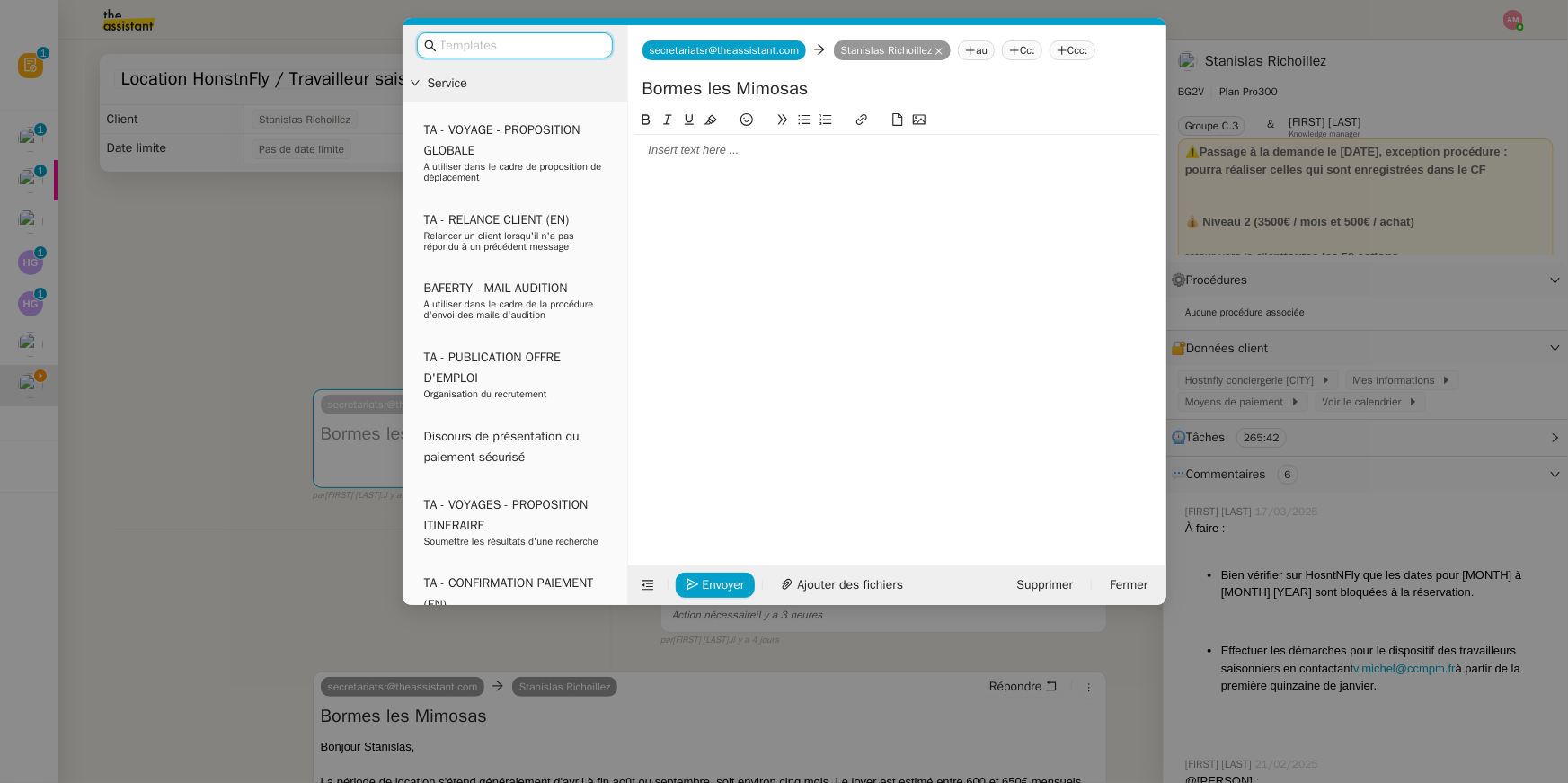drag, startPoint x: 309, startPoint y: 227, endPoint x: 519, endPoint y: 47, distance: 276.58633 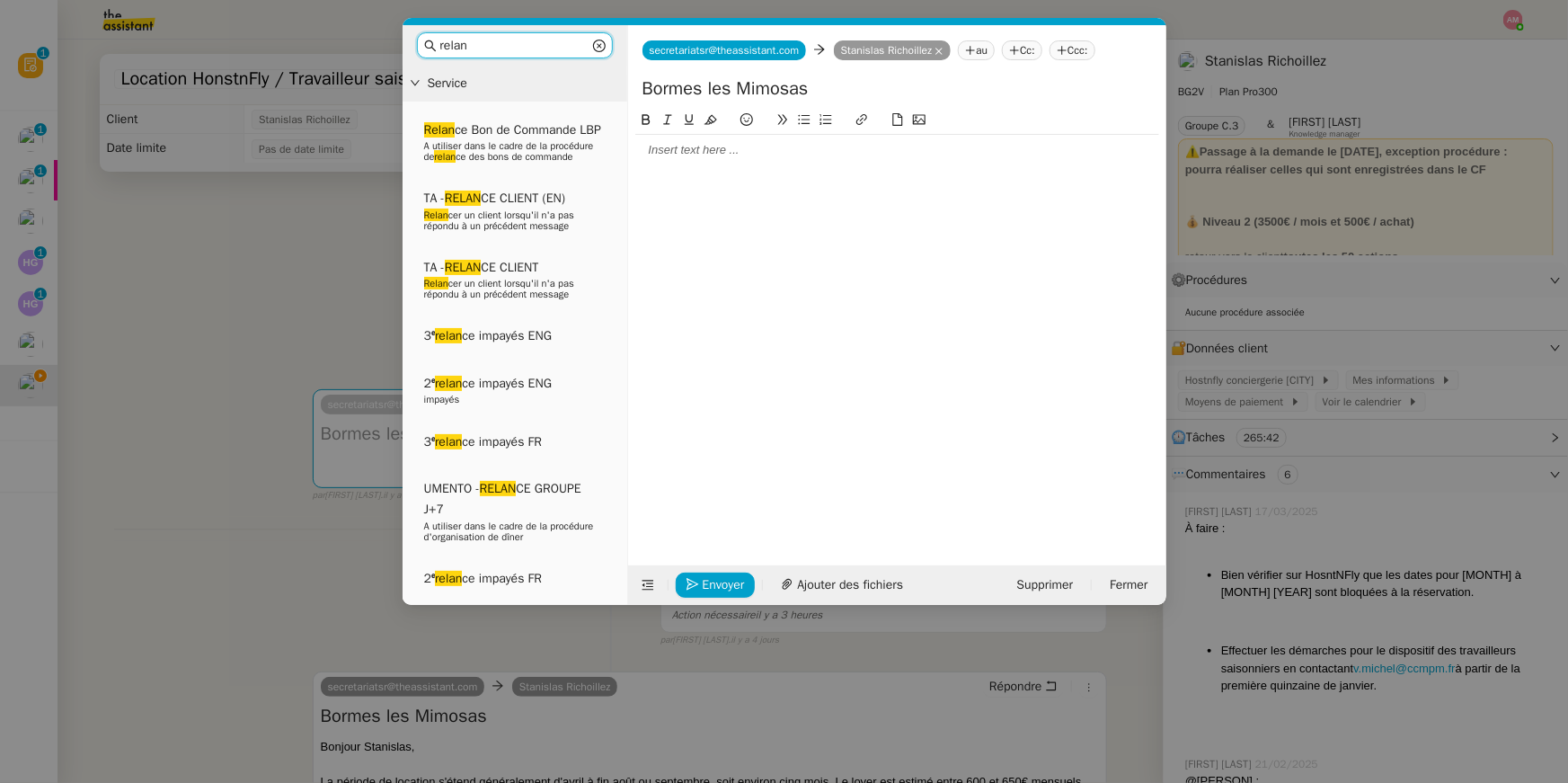 type on "relan" 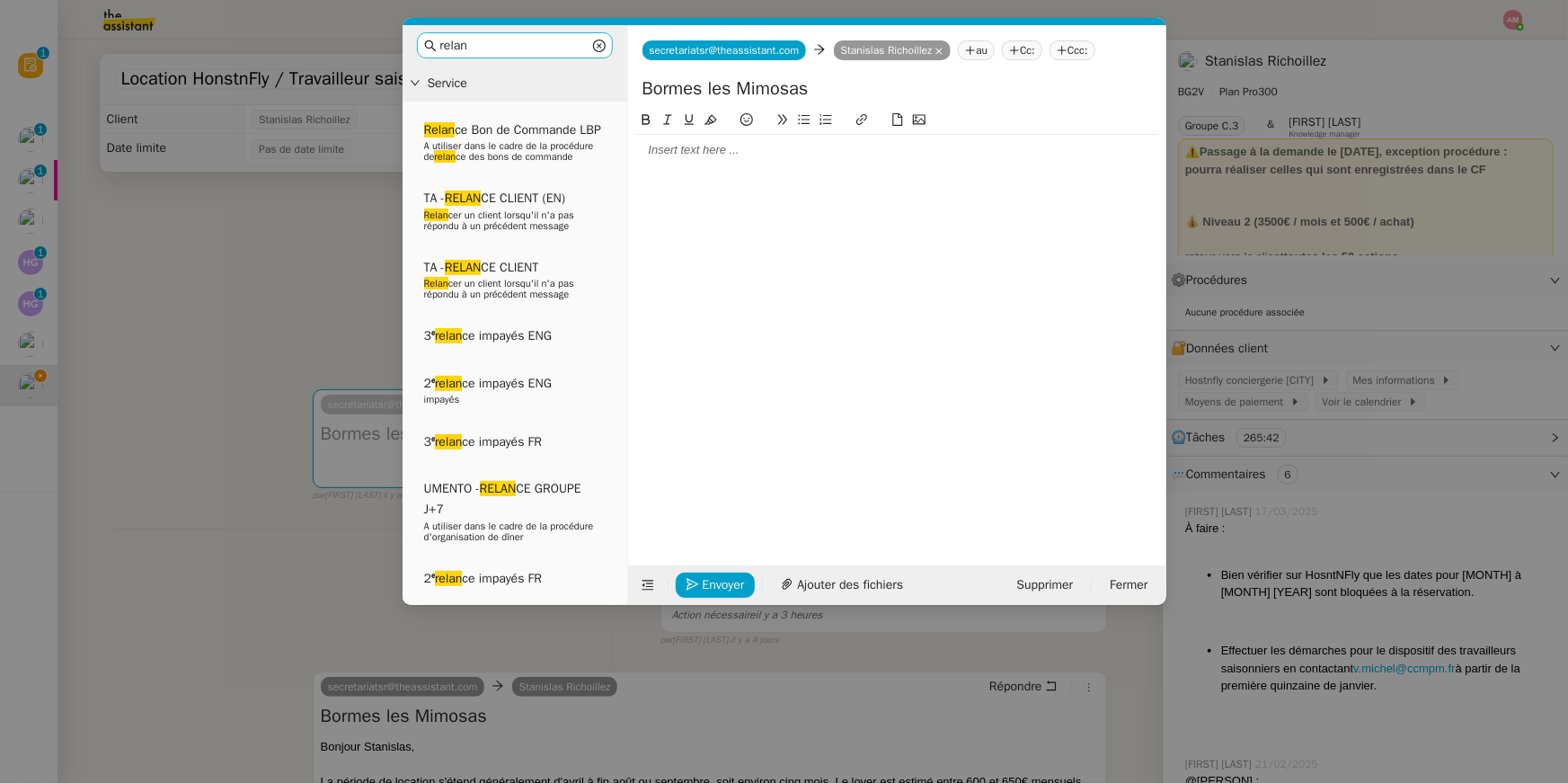 click on "TA -  RELAN CE CLIENT    Relan cer un client lorsqu'il n'a pas répondu à un précédent message" at bounding box center [515, 280] 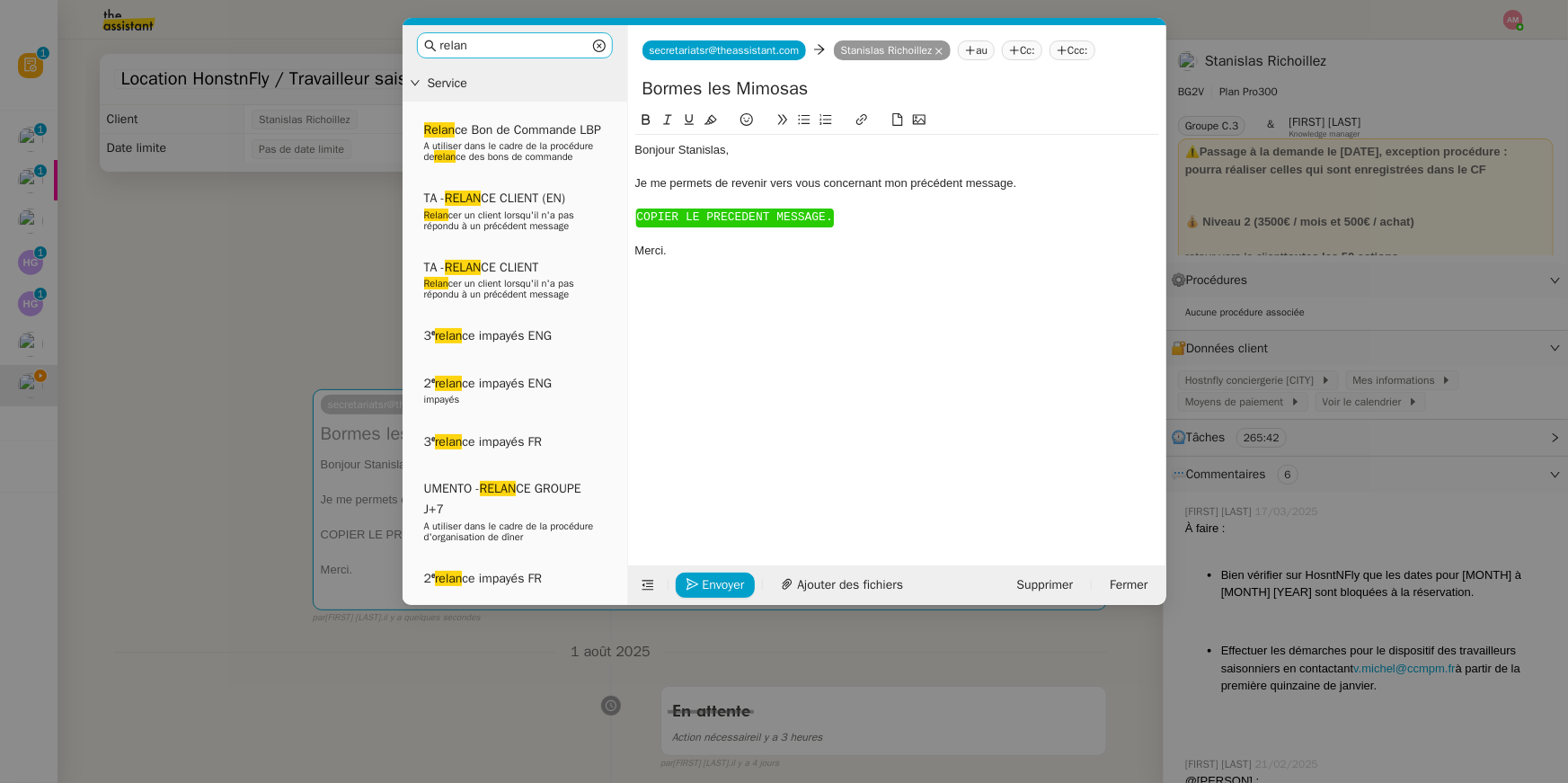 click on "﻿ COPIER LE PRECEDENT MESSAGE.
﻿" 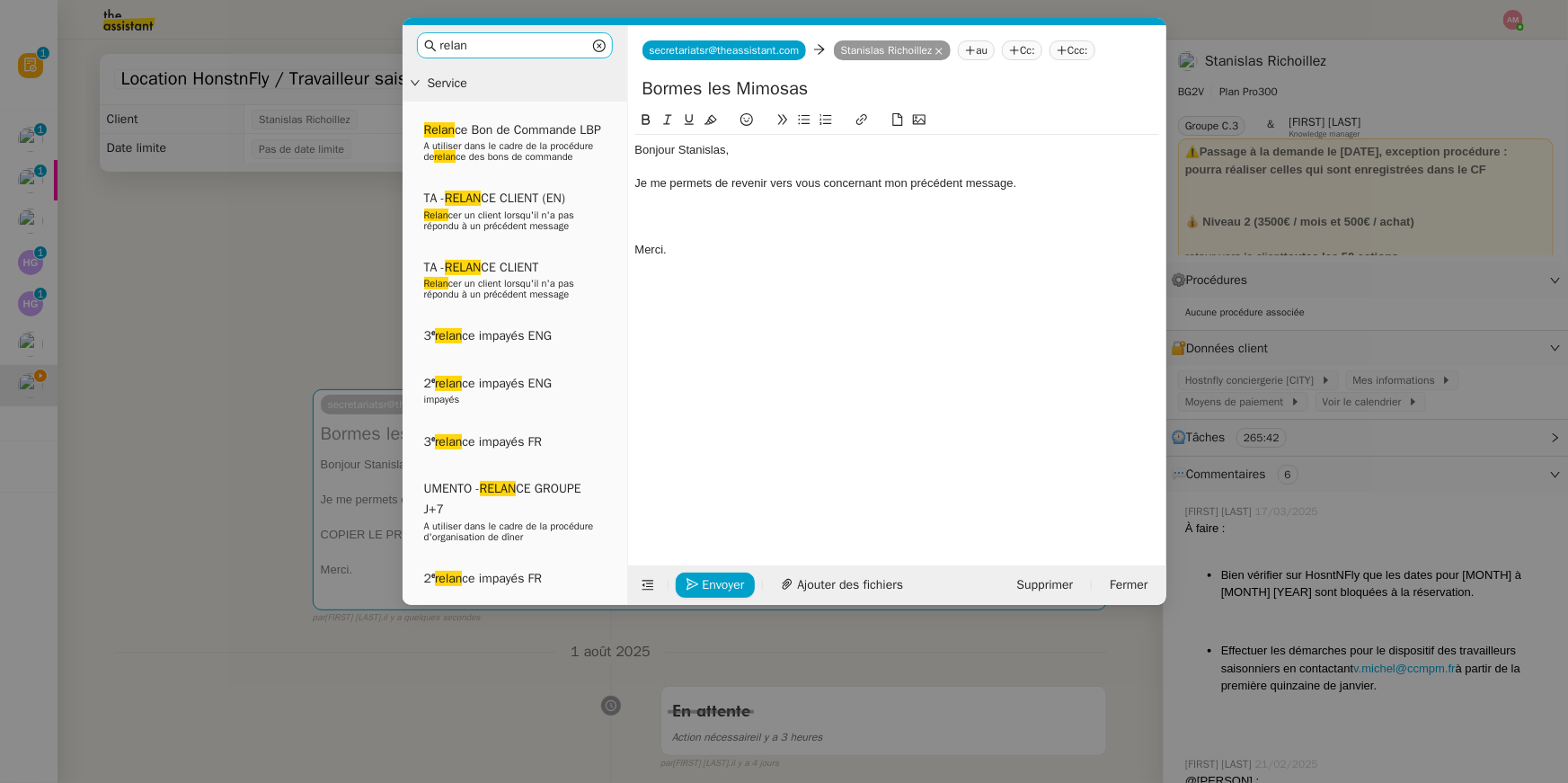 scroll, scrollTop: 0, scrollLeft: 0, axis: both 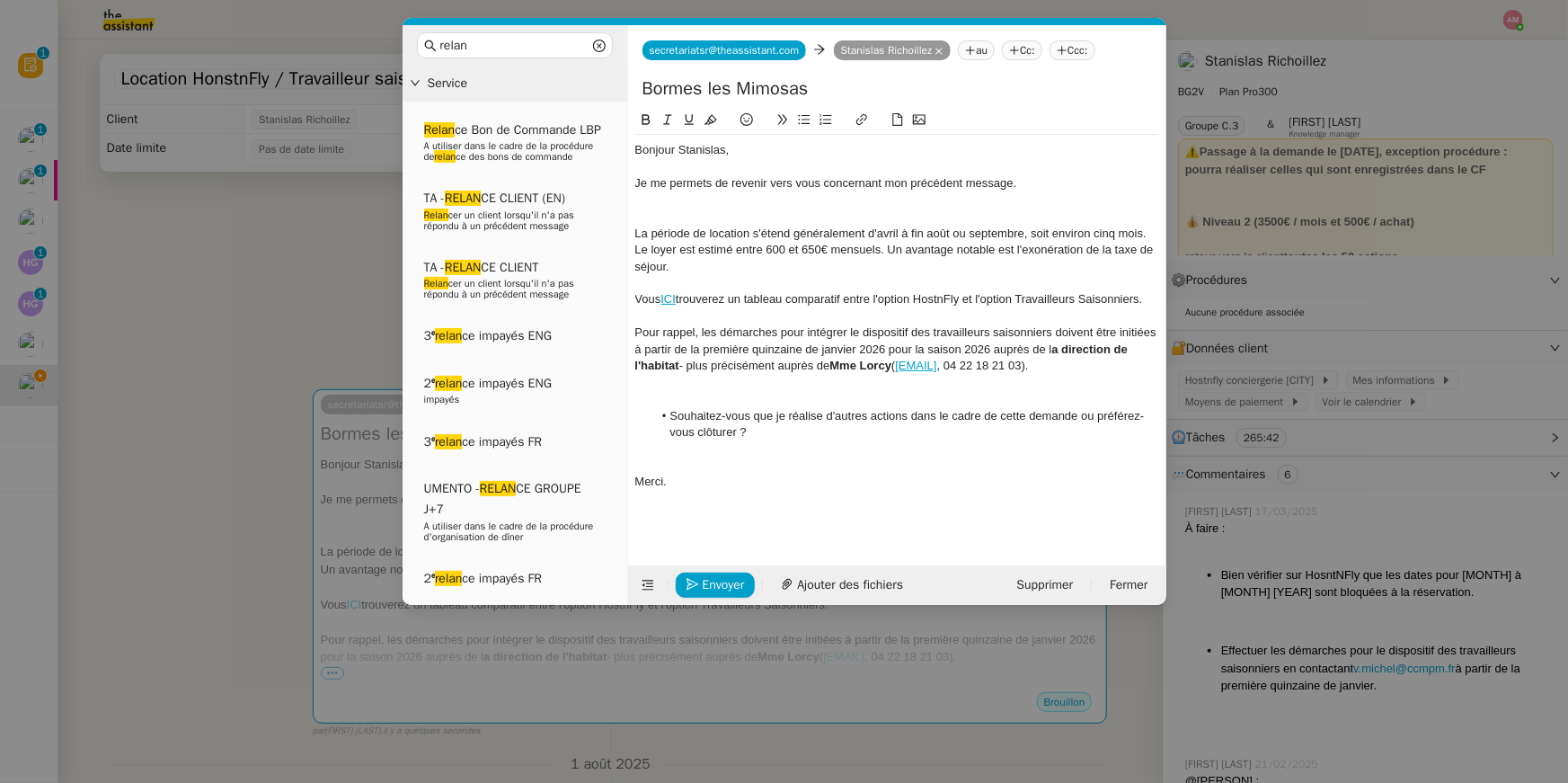 drag, startPoint x: 519, startPoint y: 47, endPoint x: 676, endPoint y: 206, distance: 223.45022 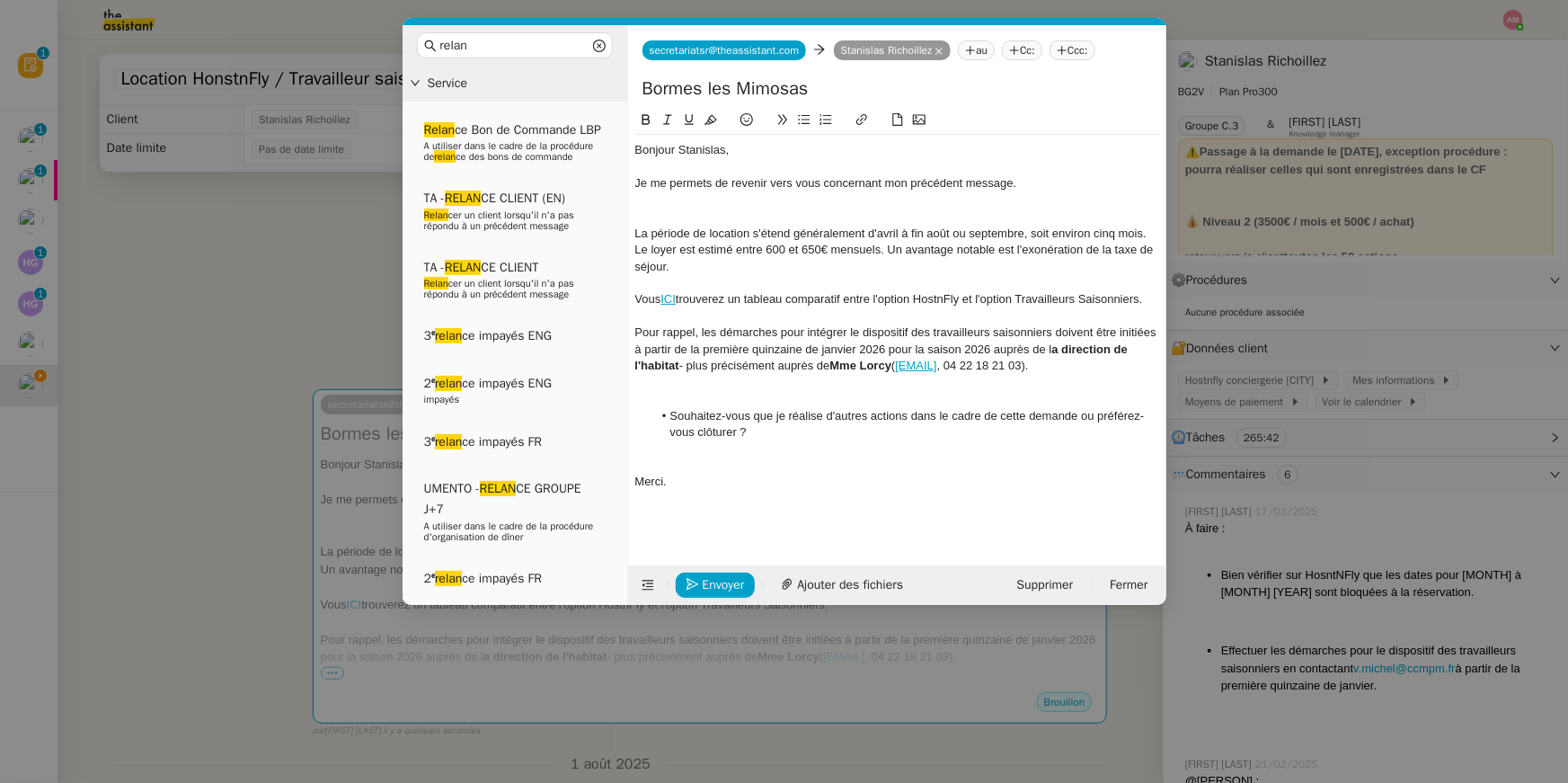 click 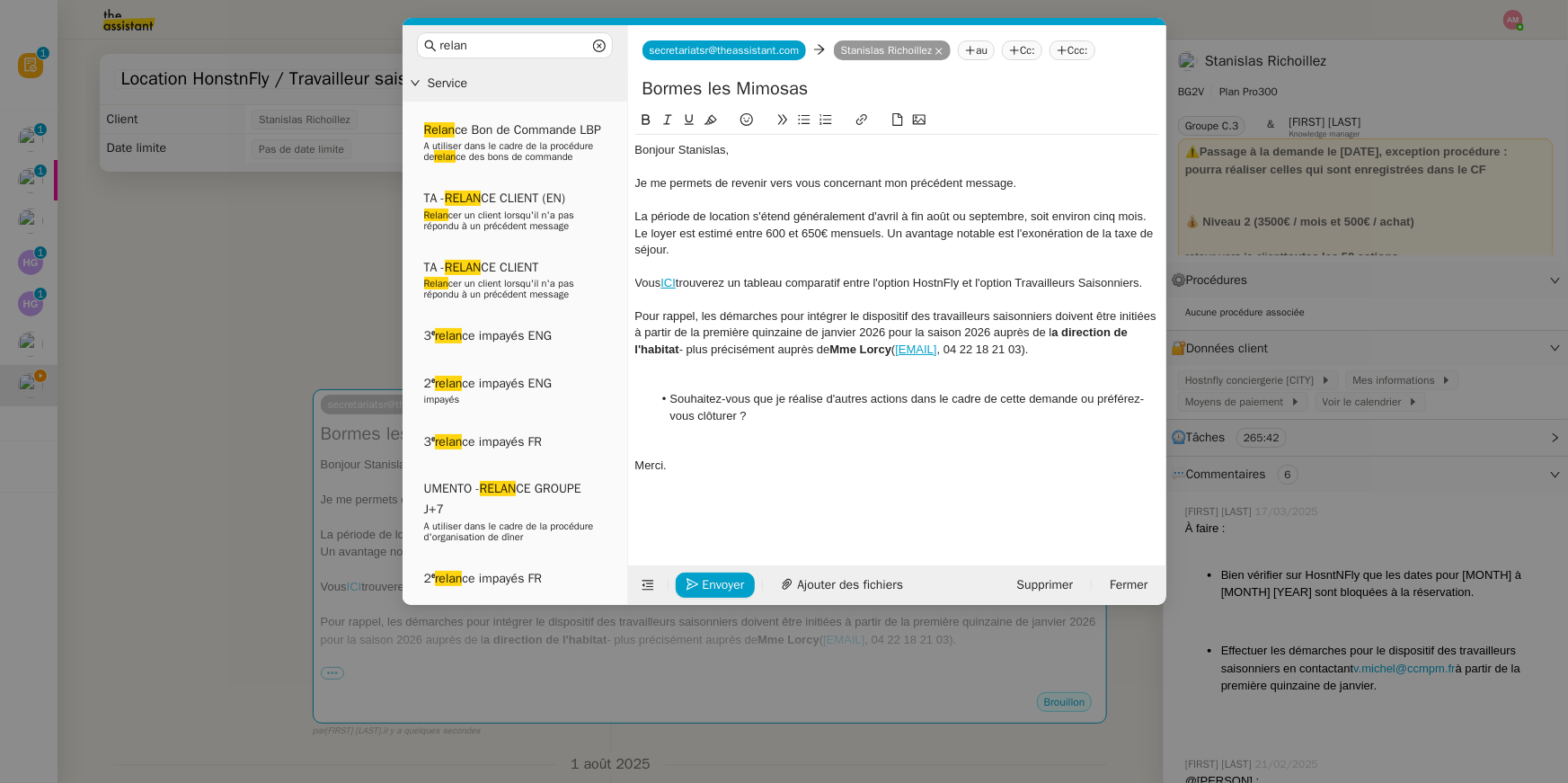 drag, startPoint x: 676, startPoint y: 206, endPoint x: 652, endPoint y: 378, distance: 173.6663 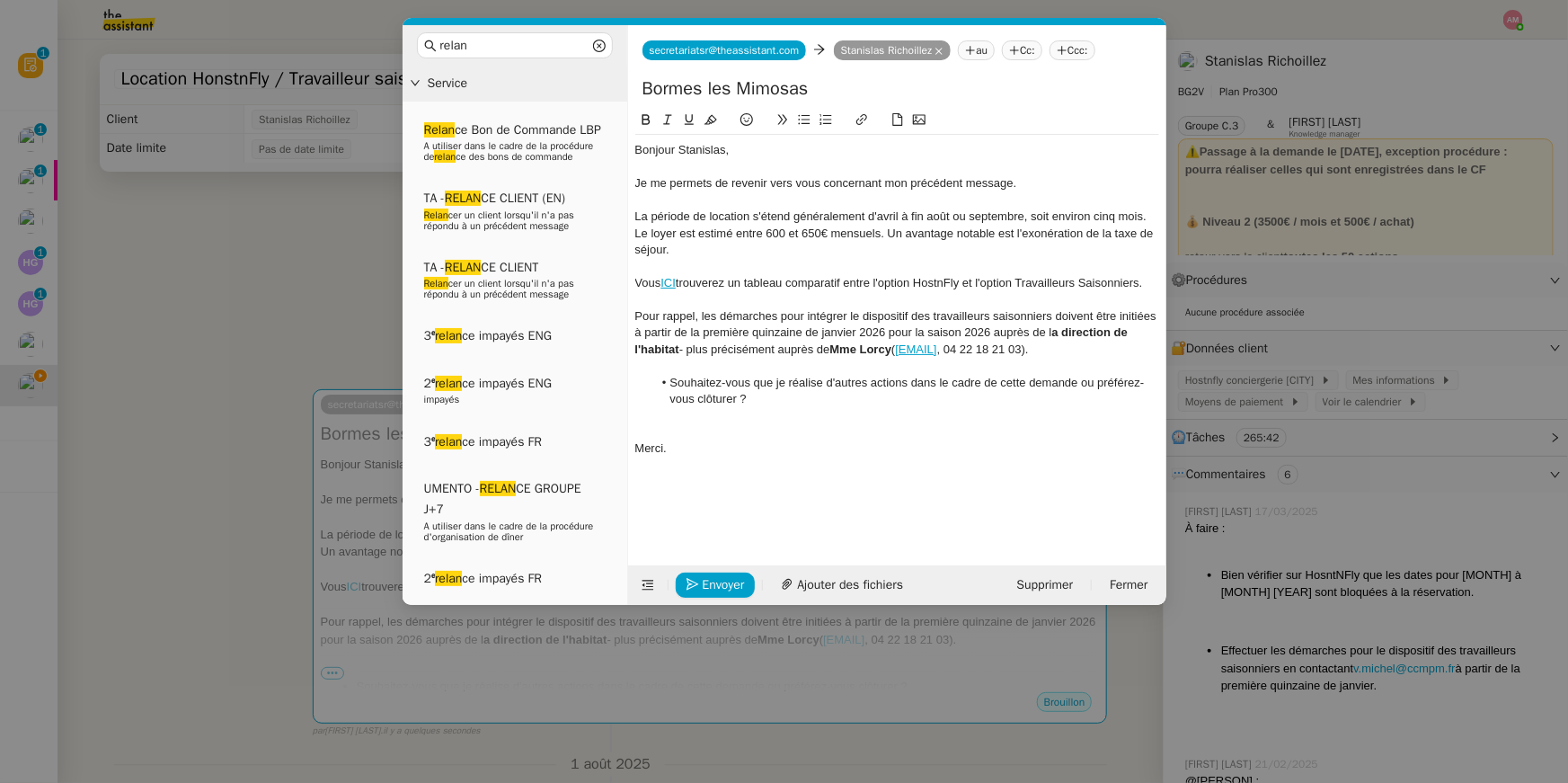 drag, startPoint x: 652, startPoint y: 378, endPoint x: 652, endPoint y: 423, distance: 45 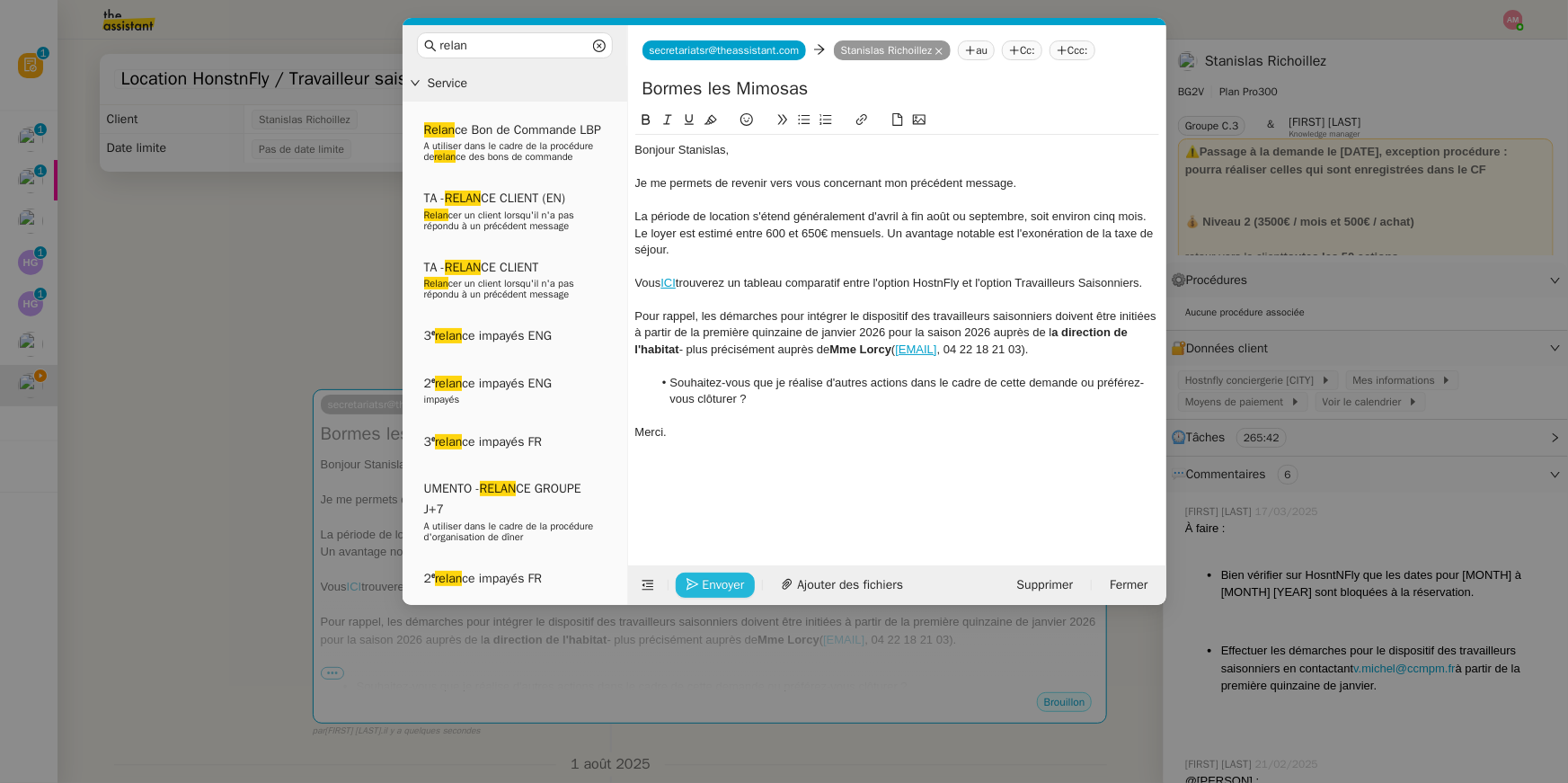 click on "Envoyer" 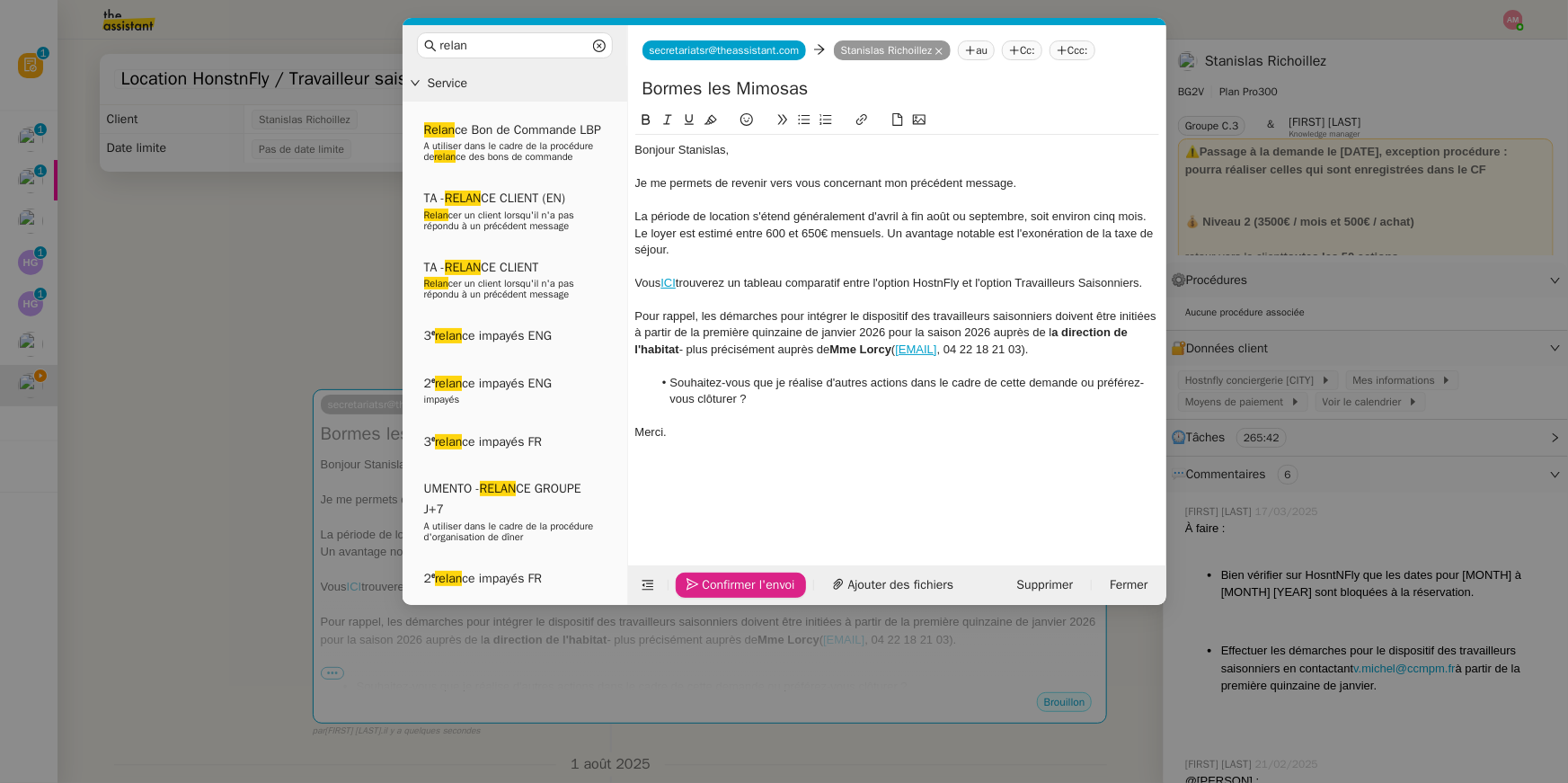 click on "Confirmer l'envoi" 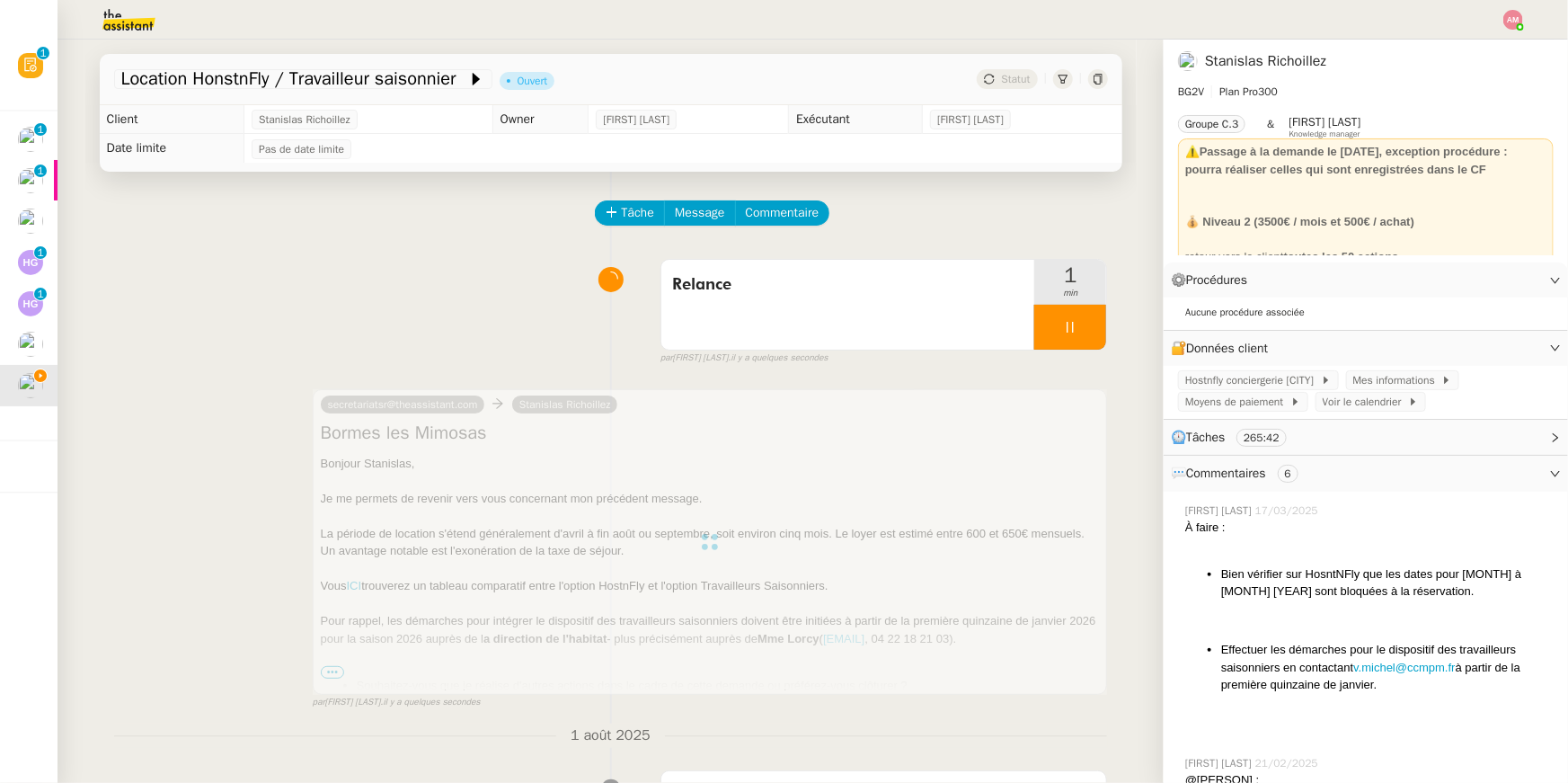 click at bounding box center [1070, 327] 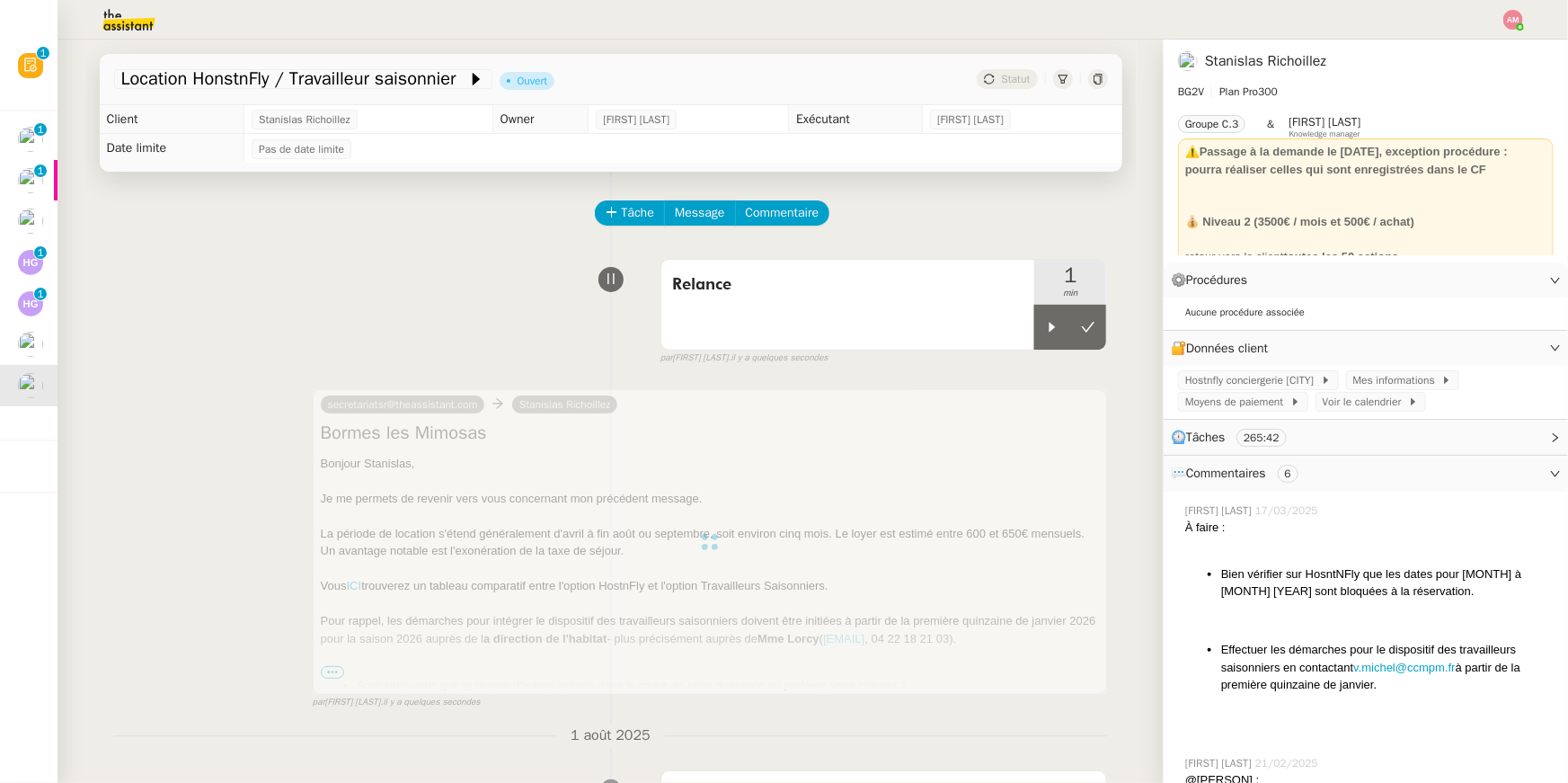 click 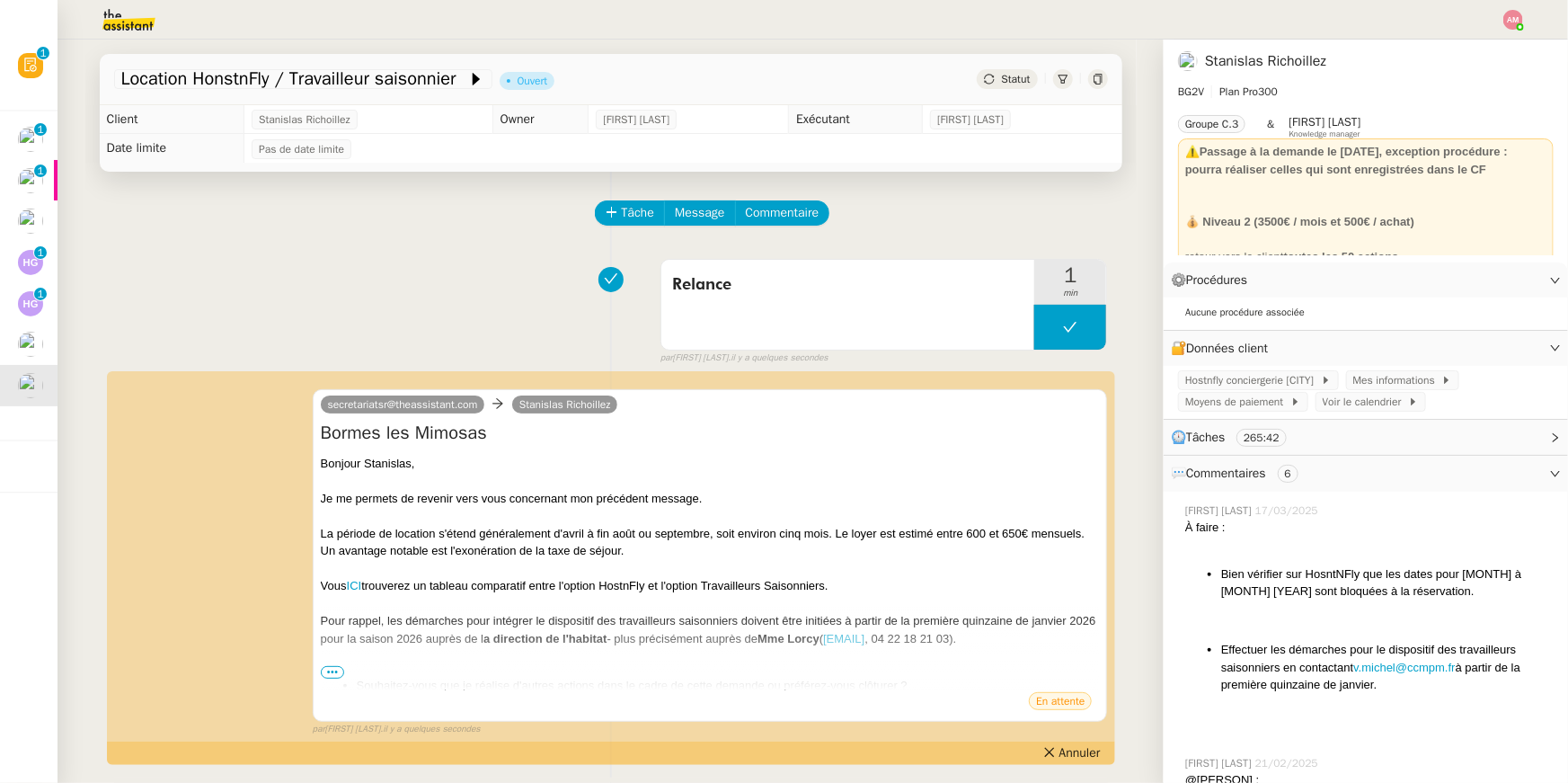 click on "Statut" 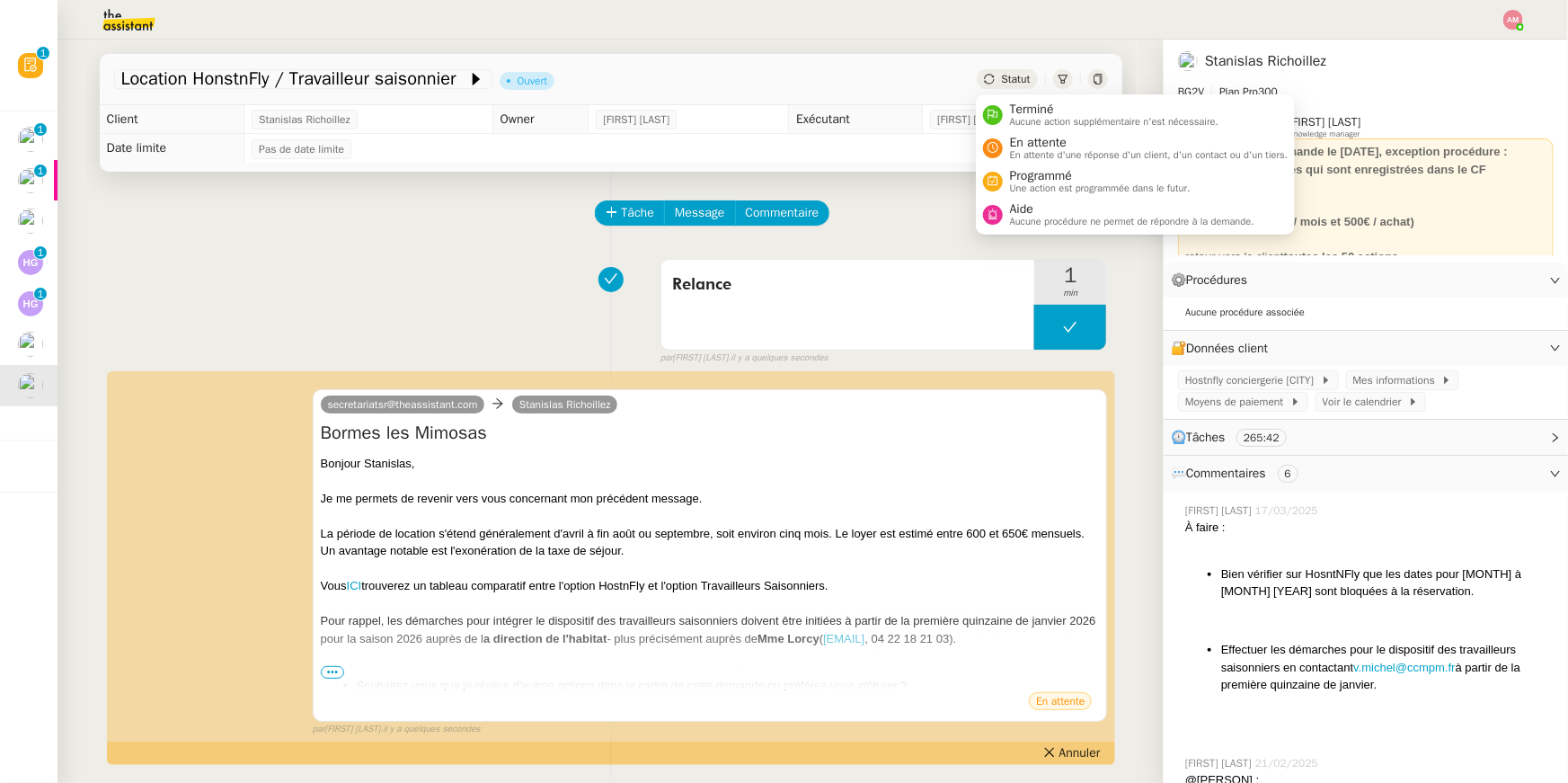 click on "En attente" at bounding box center (1149, 143) 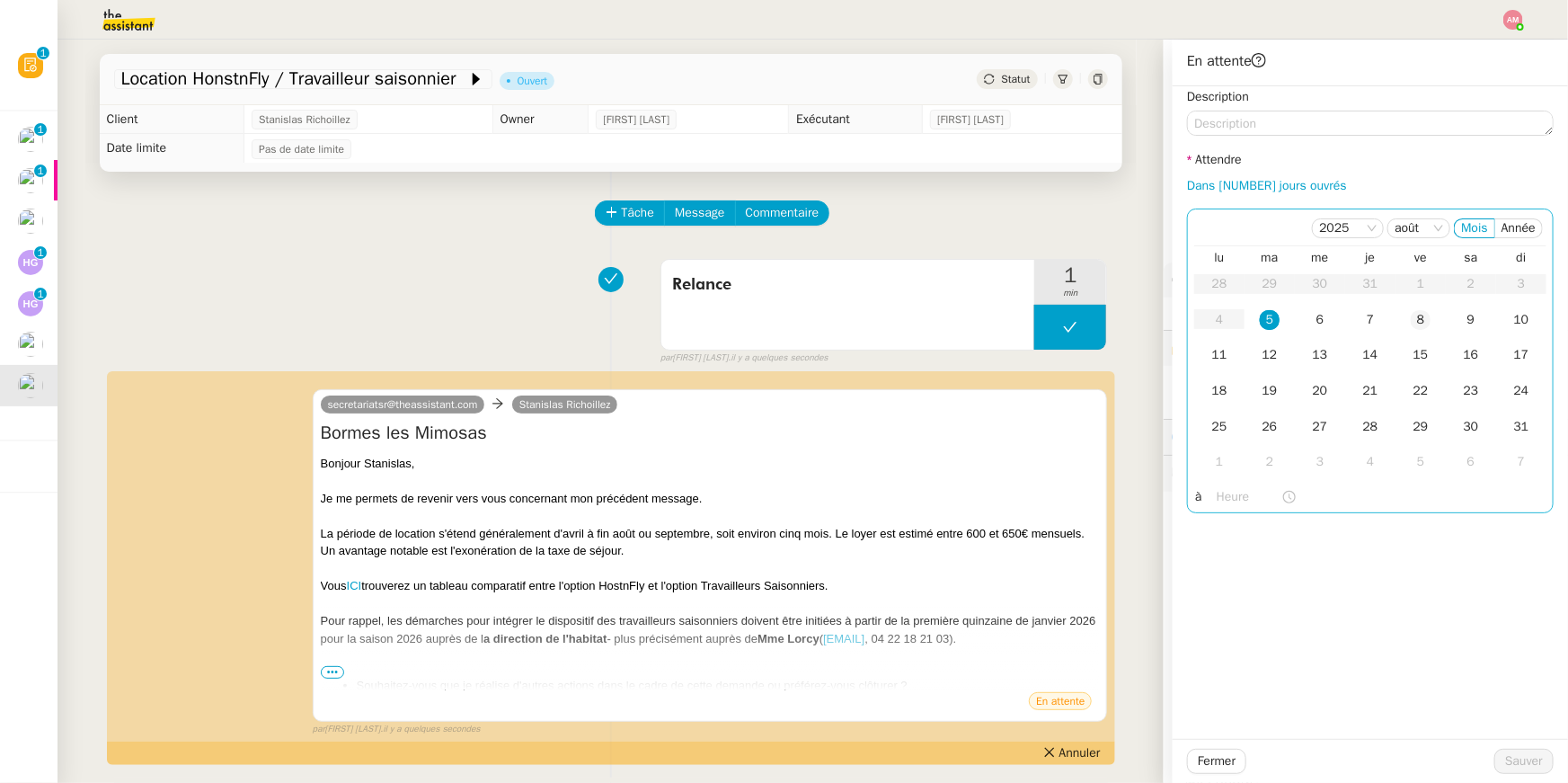 drag, startPoint x: 652, startPoint y: 423, endPoint x: 1426, endPoint y: 324, distance: 780.30571 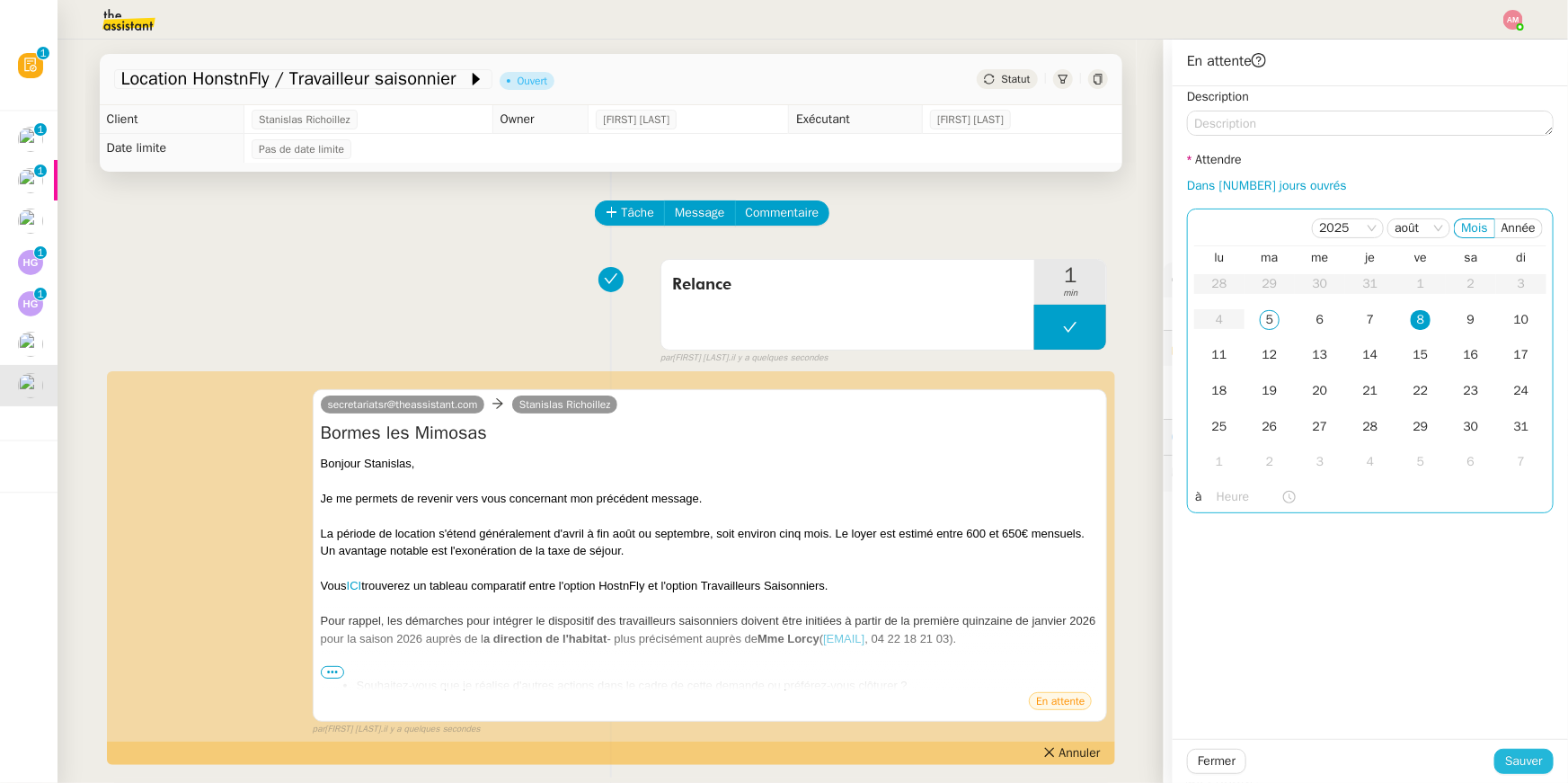 click on "Sauver" 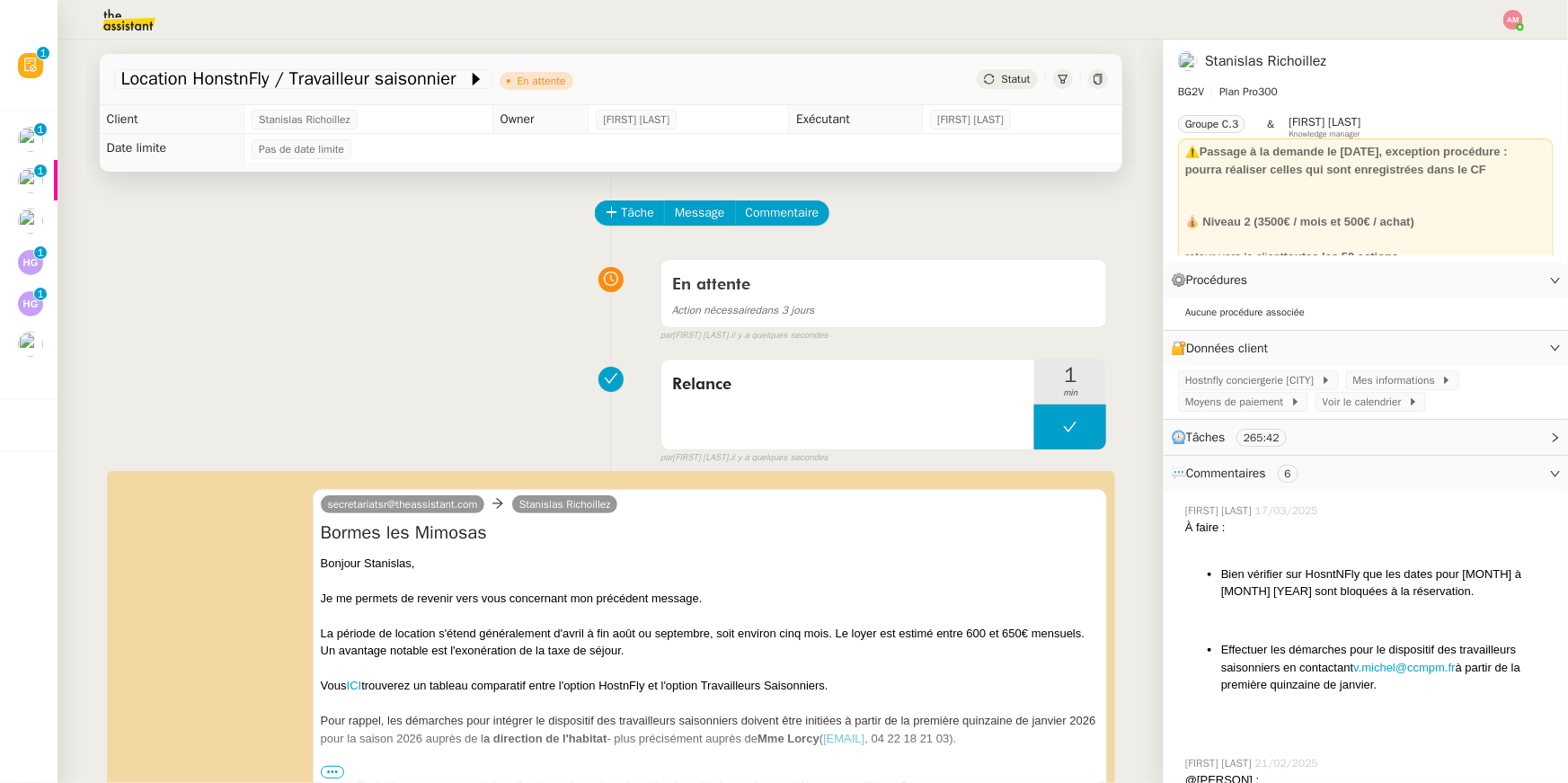 click on "Compte d'exploitation Moun Pro - mardi 5 août 2025    [FIRST] [LAST]" 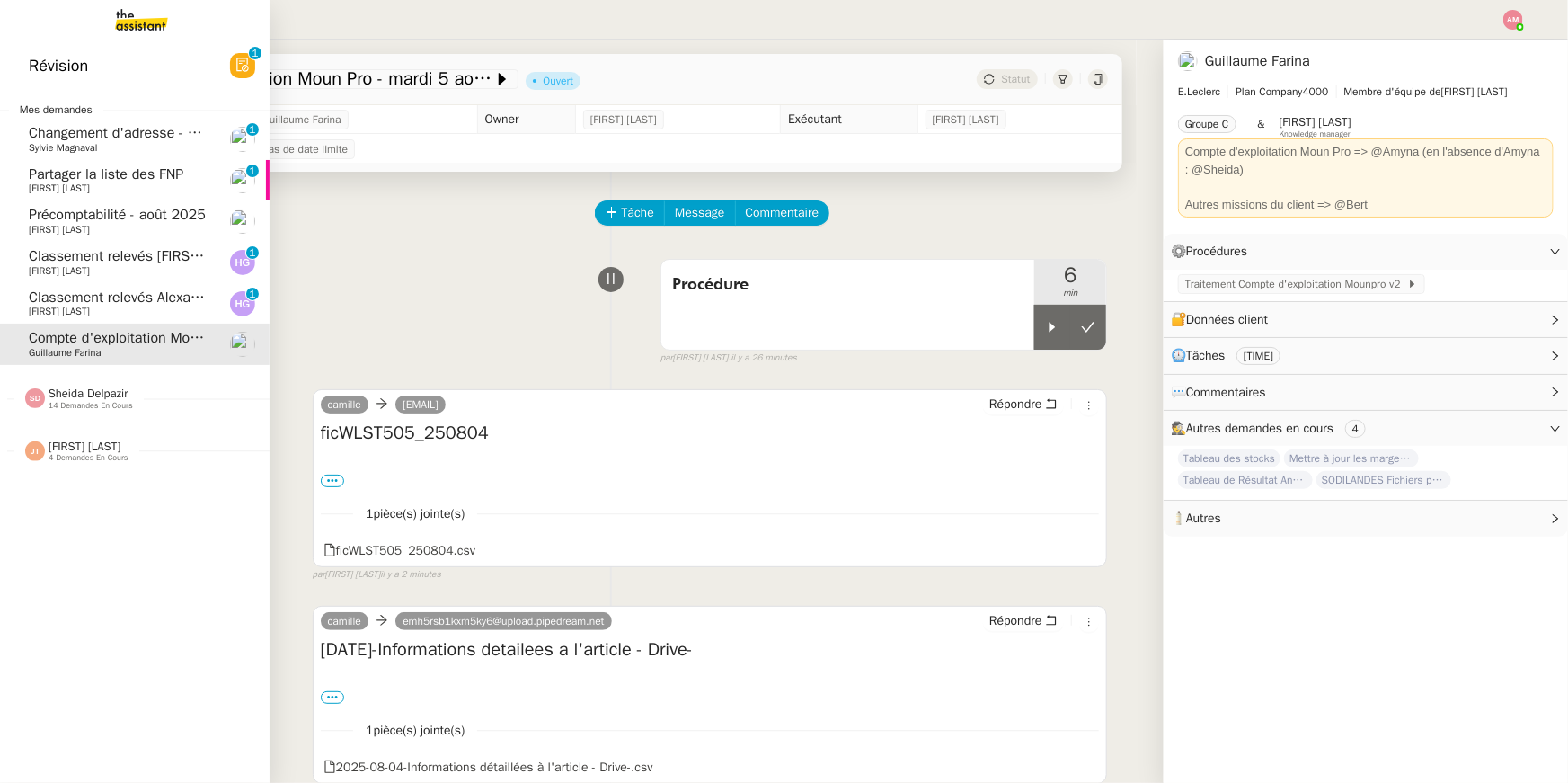 click 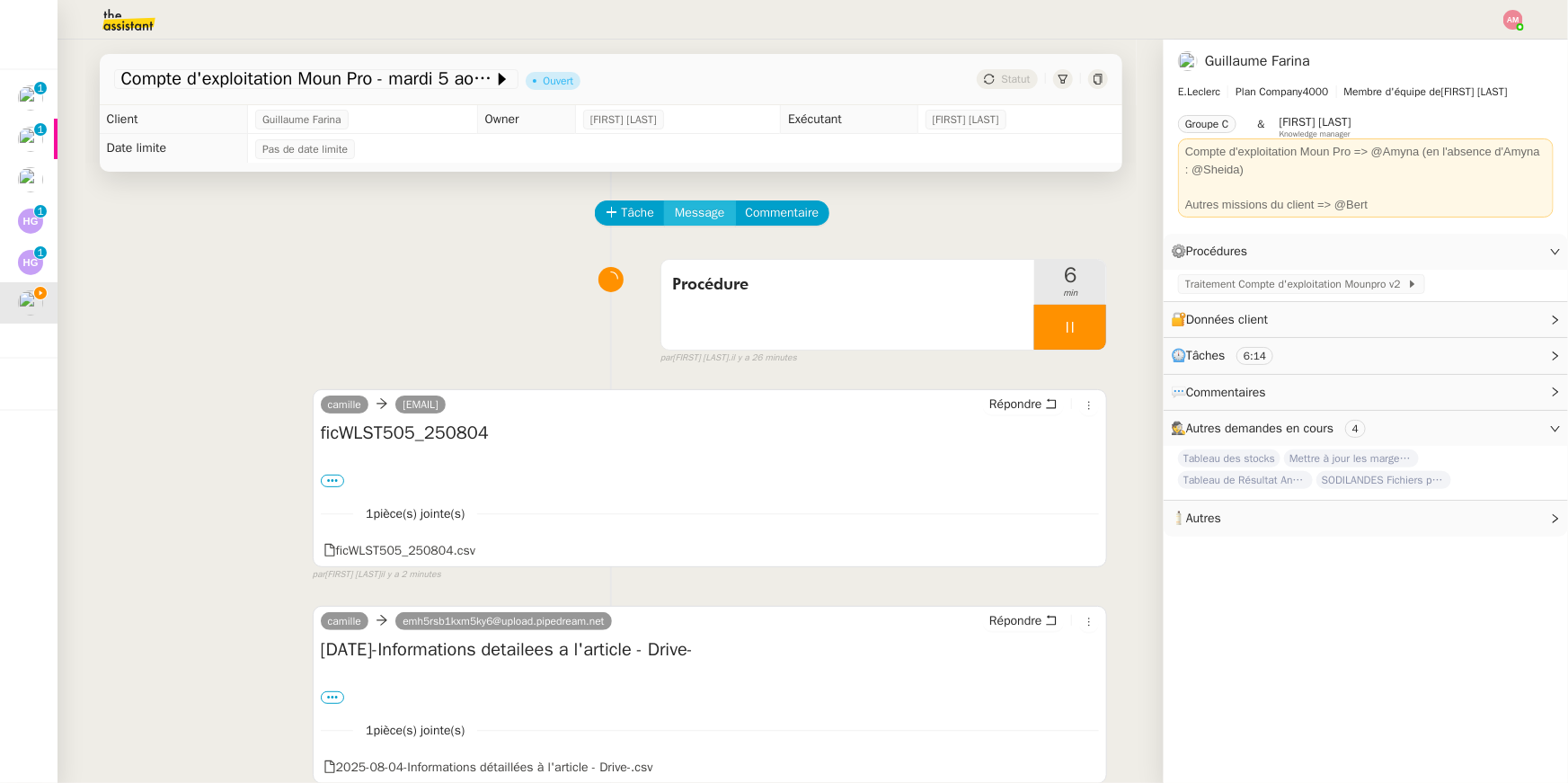 click on "Message" 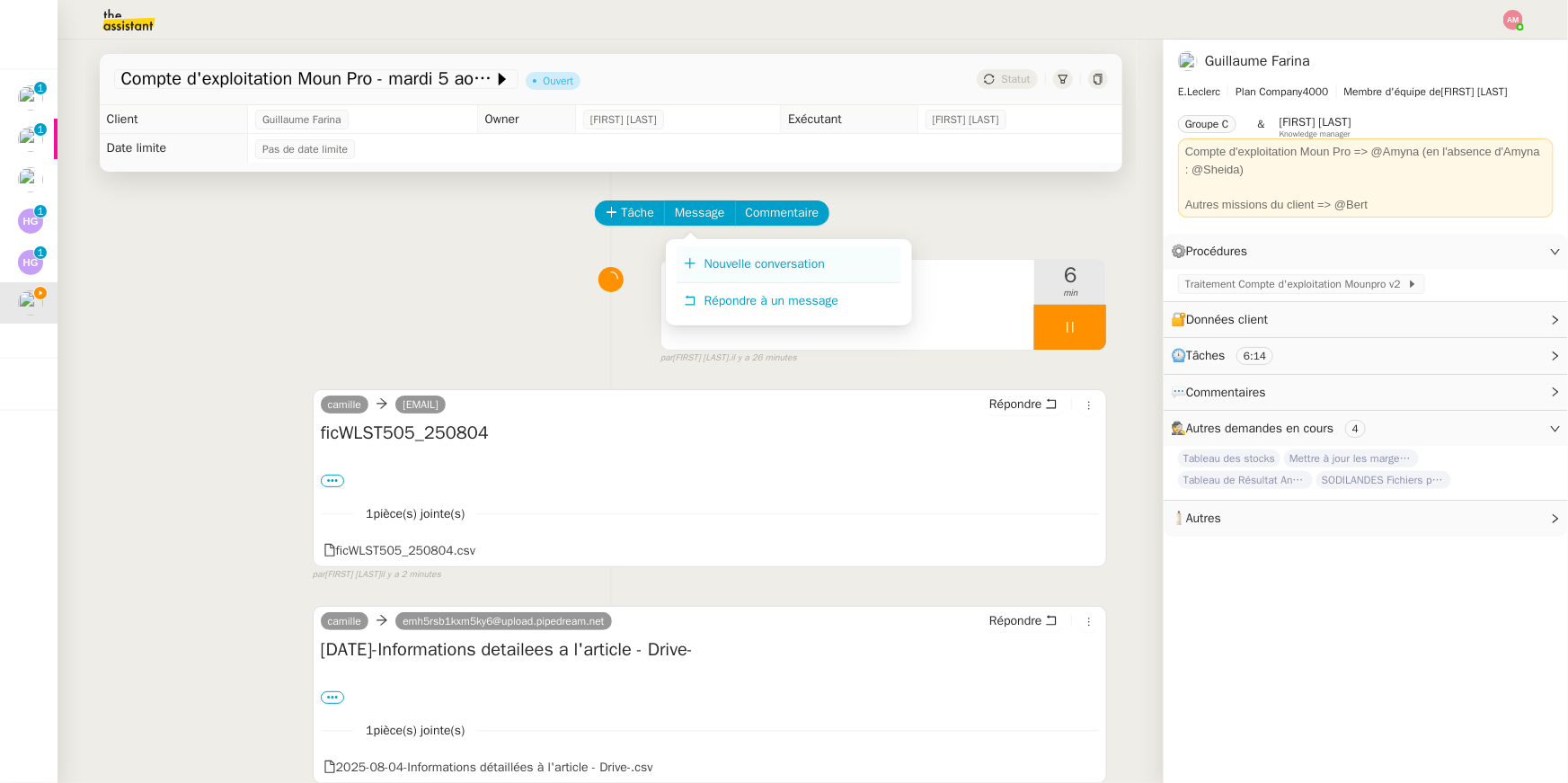 click on "Nouvelle conversation" at bounding box center [765, 263] 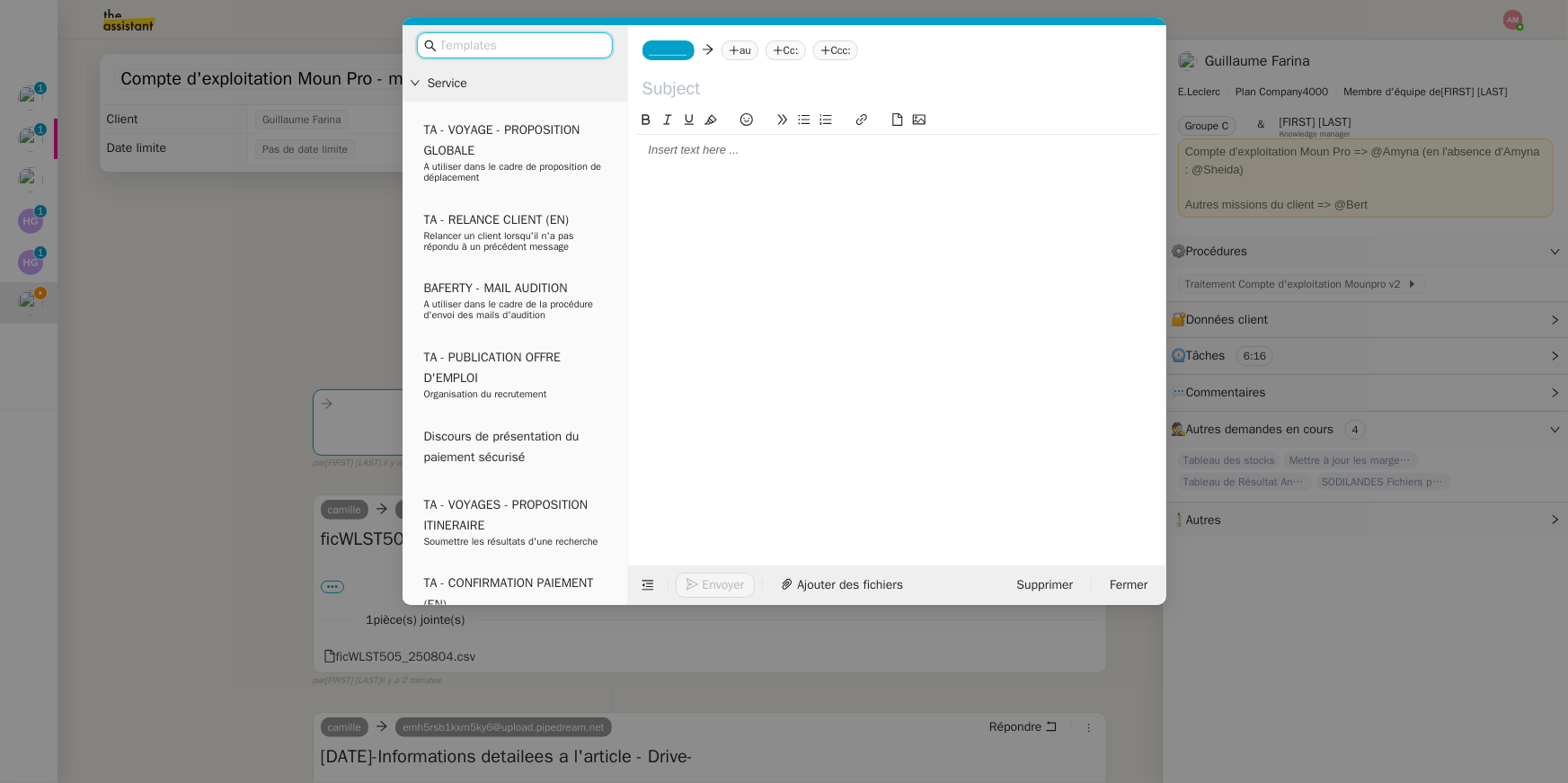 click at bounding box center [521, 45] 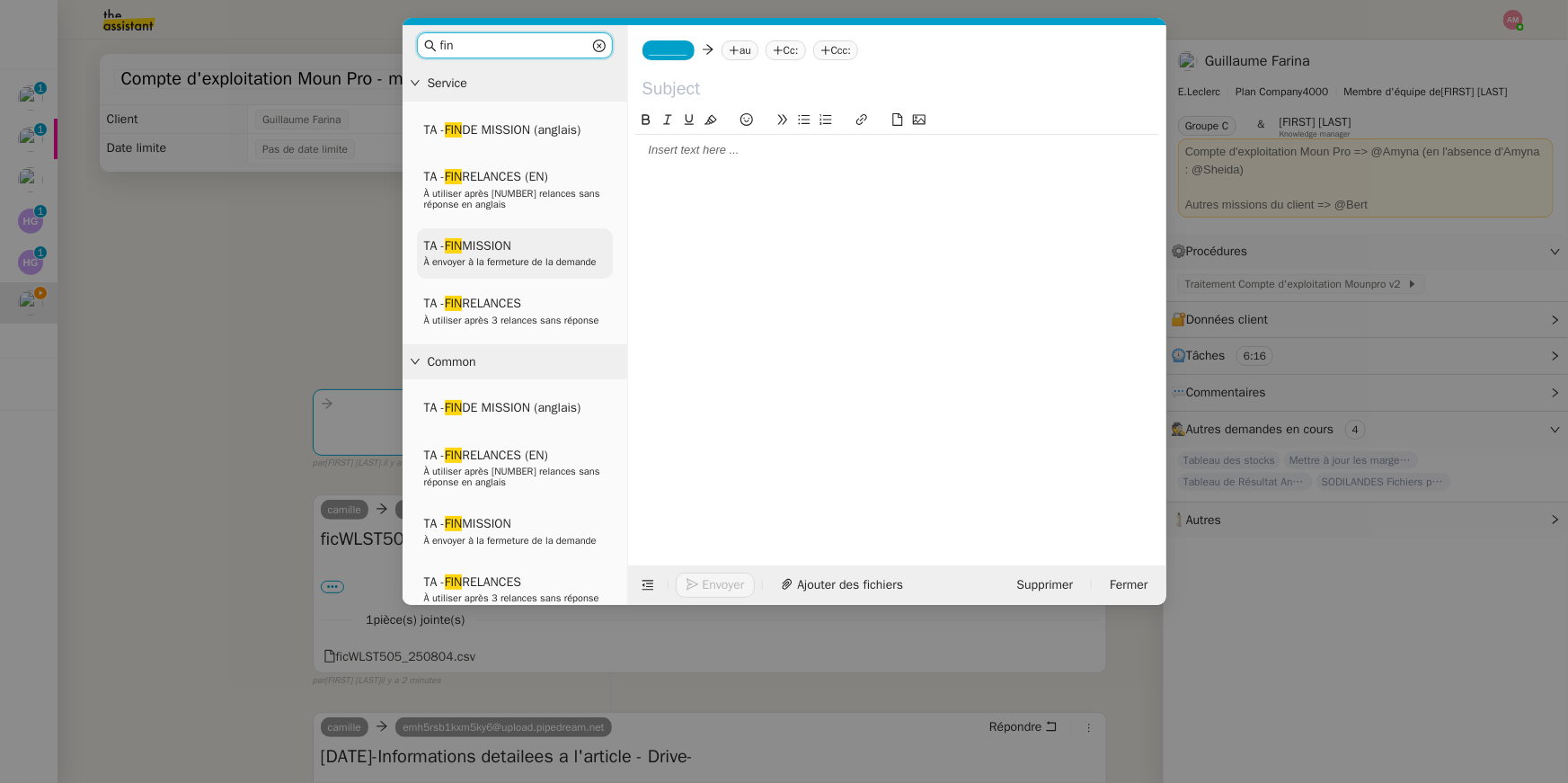 type on "fin" 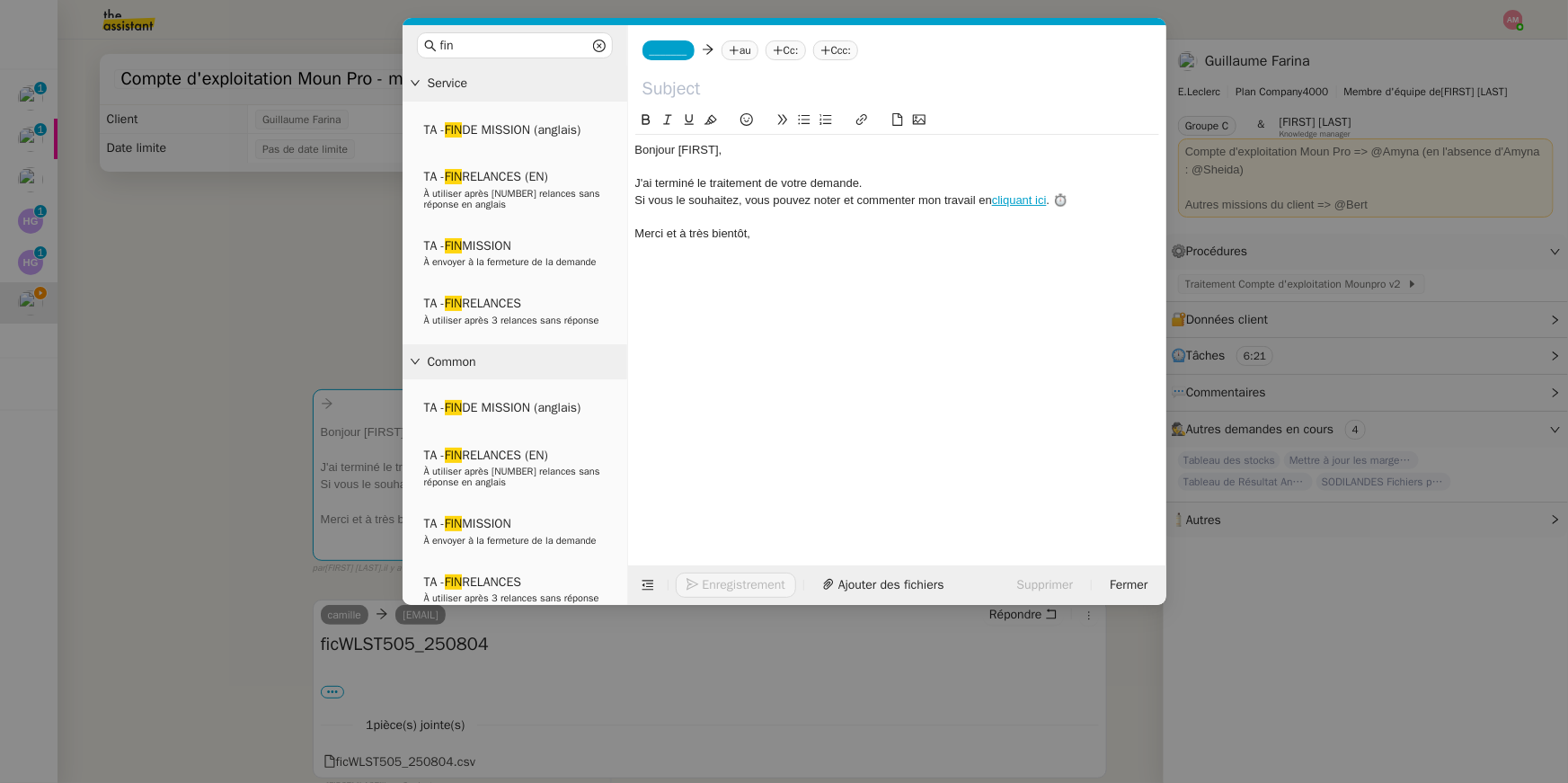 click on "_______       au
Cc:
Ccc:" 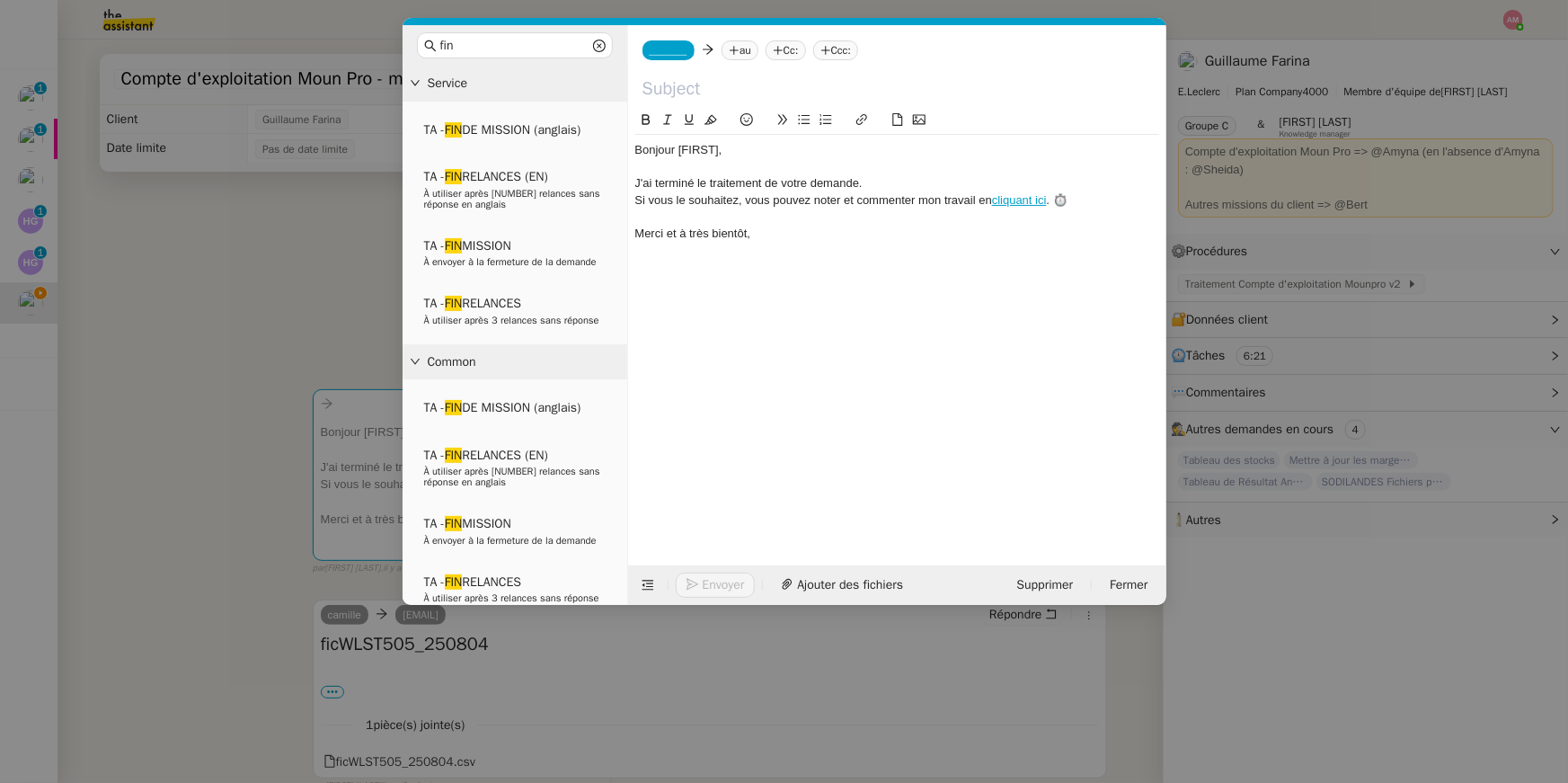 click on "_______" 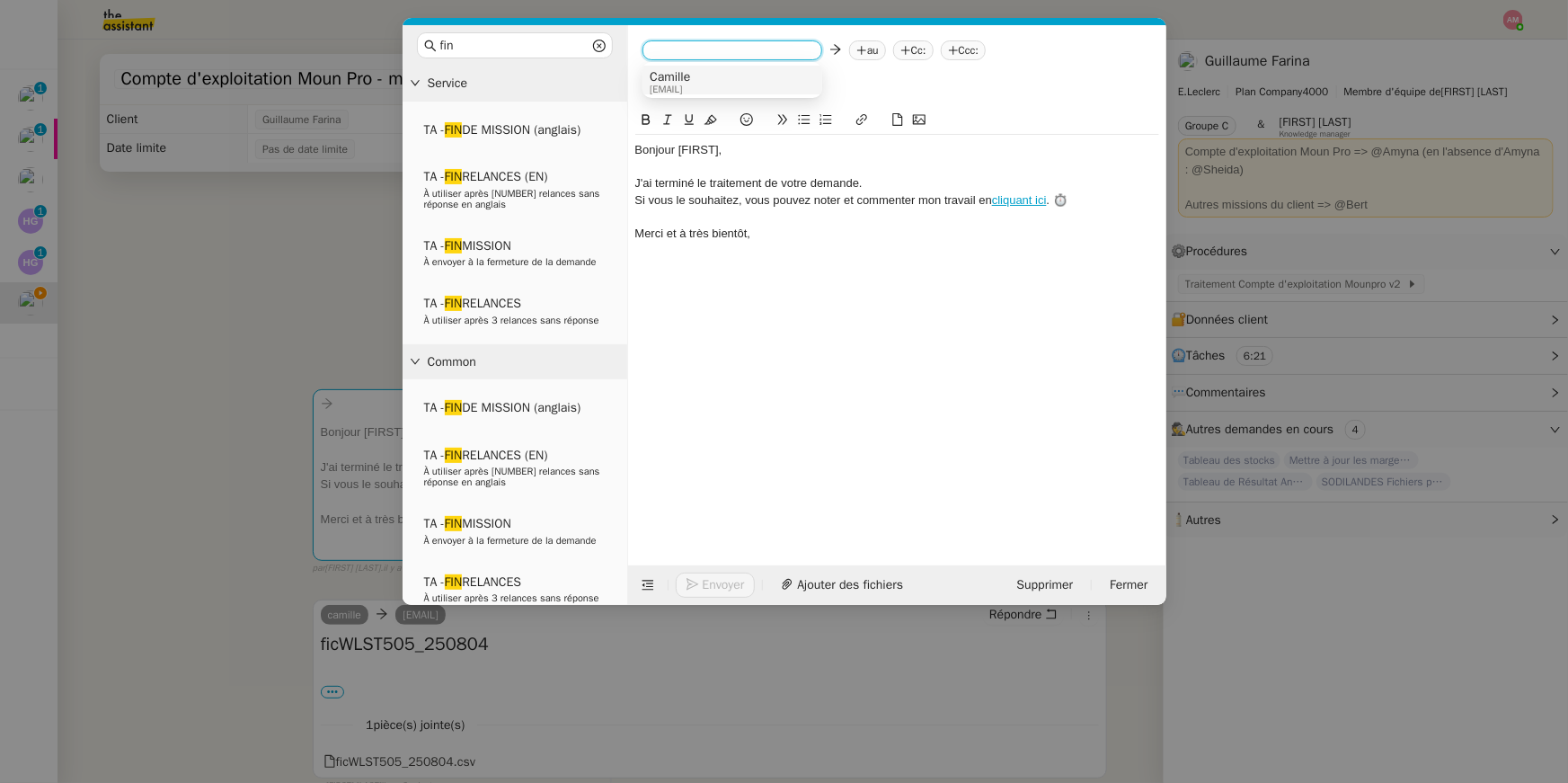 click on "Camille" at bounding box center (669, 77) 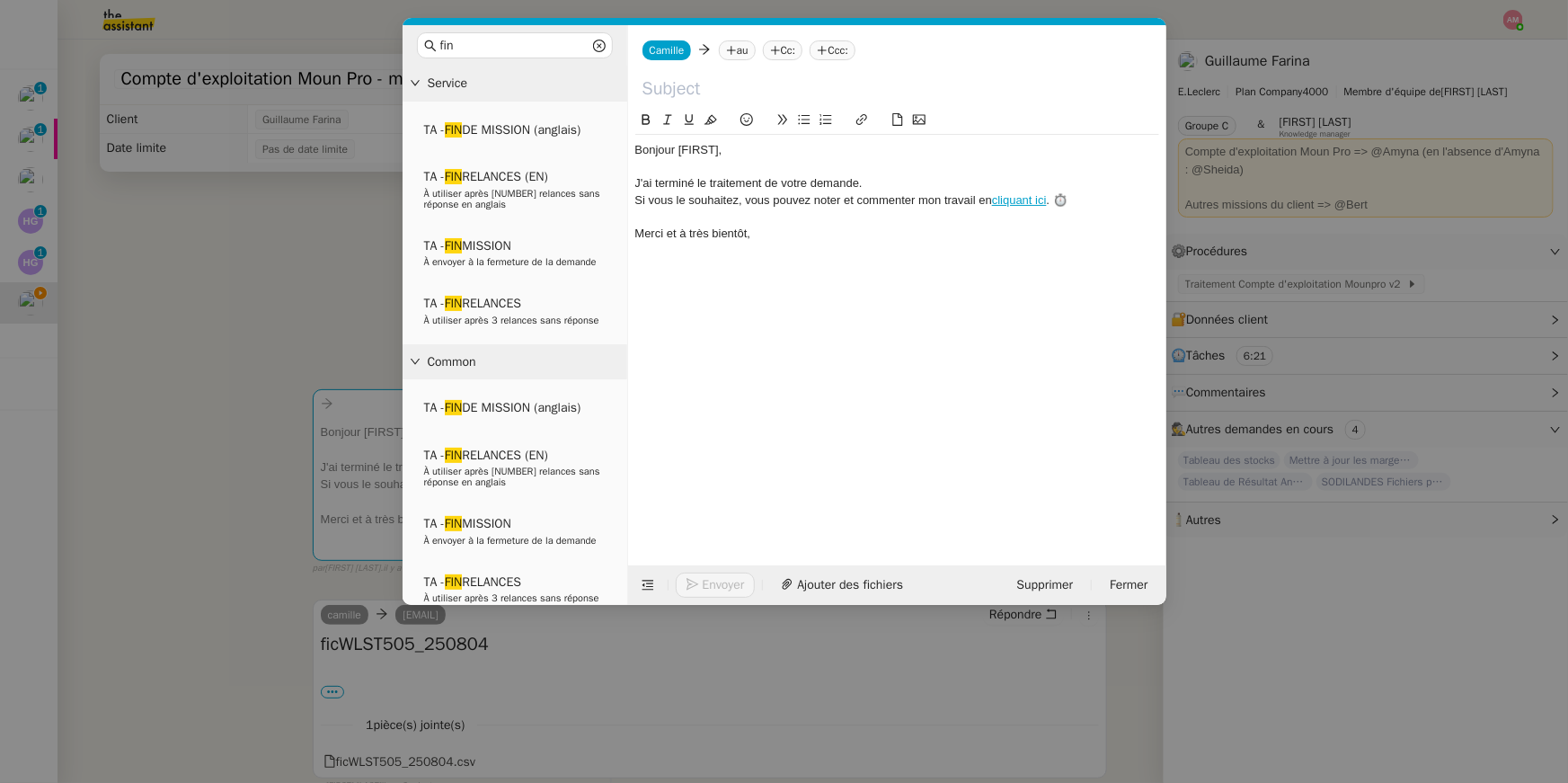 click on "au" 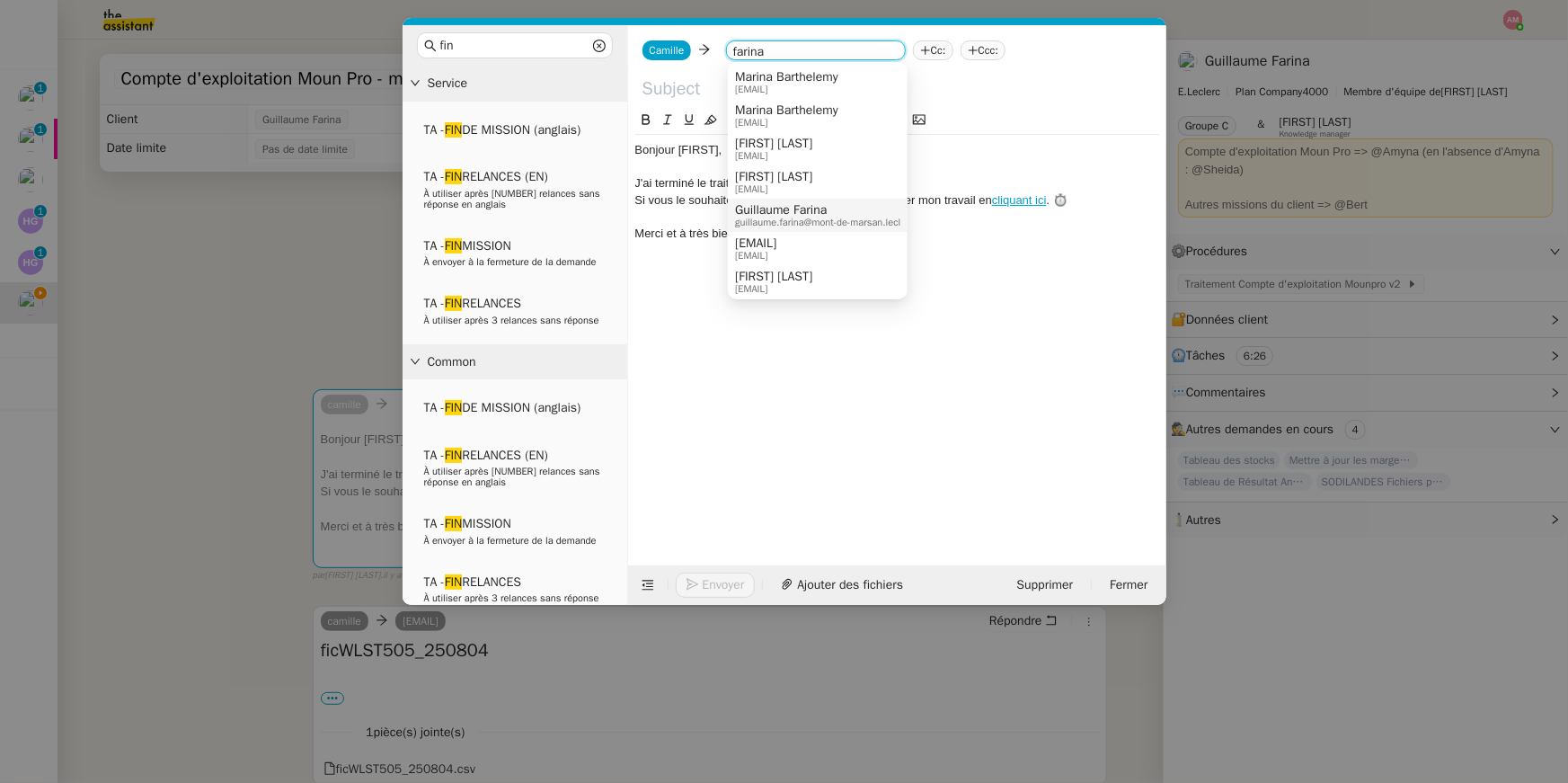 type on "farina" 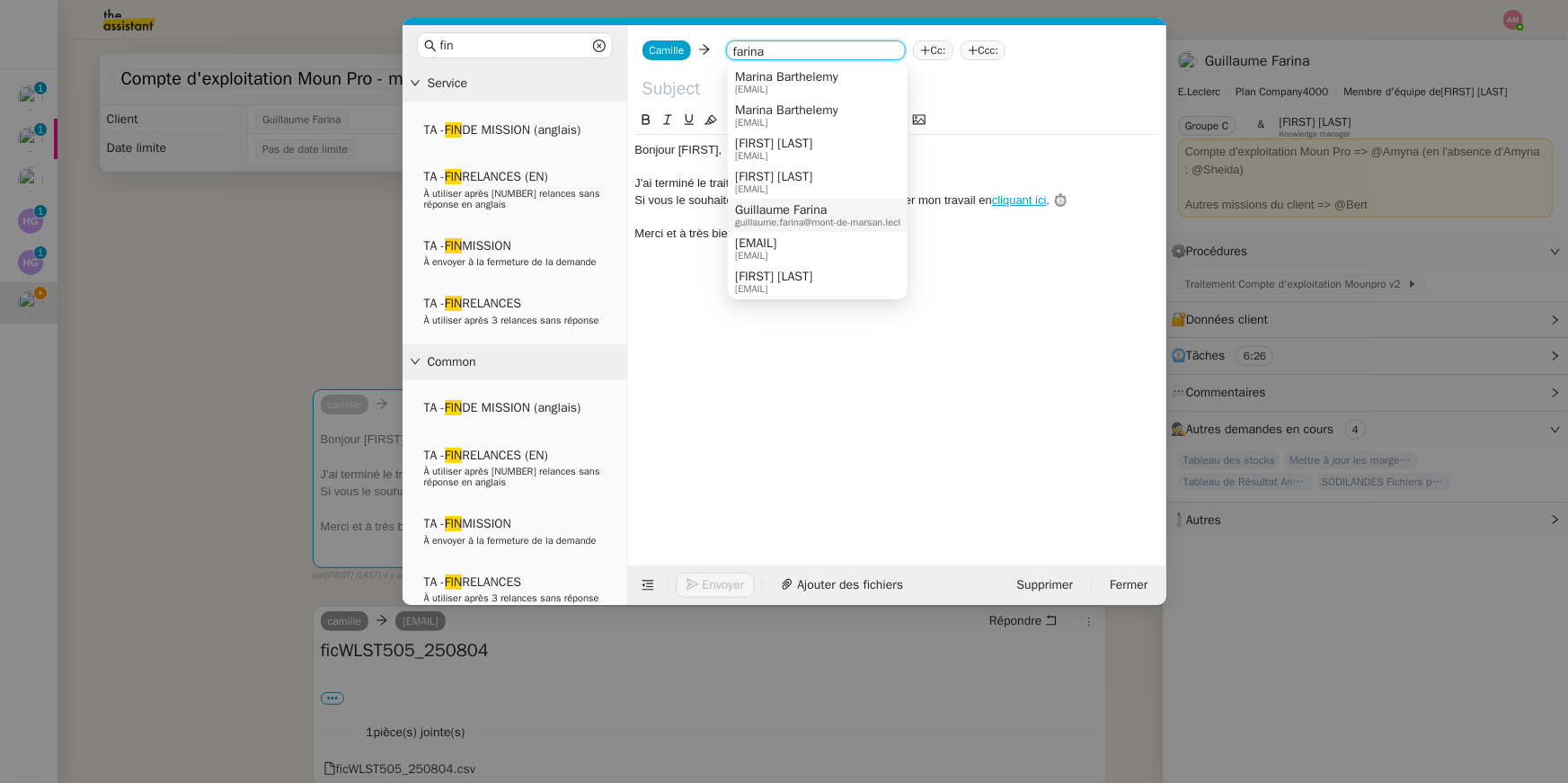 click on "Guillaume Farina" at bounding box center [824, 210] 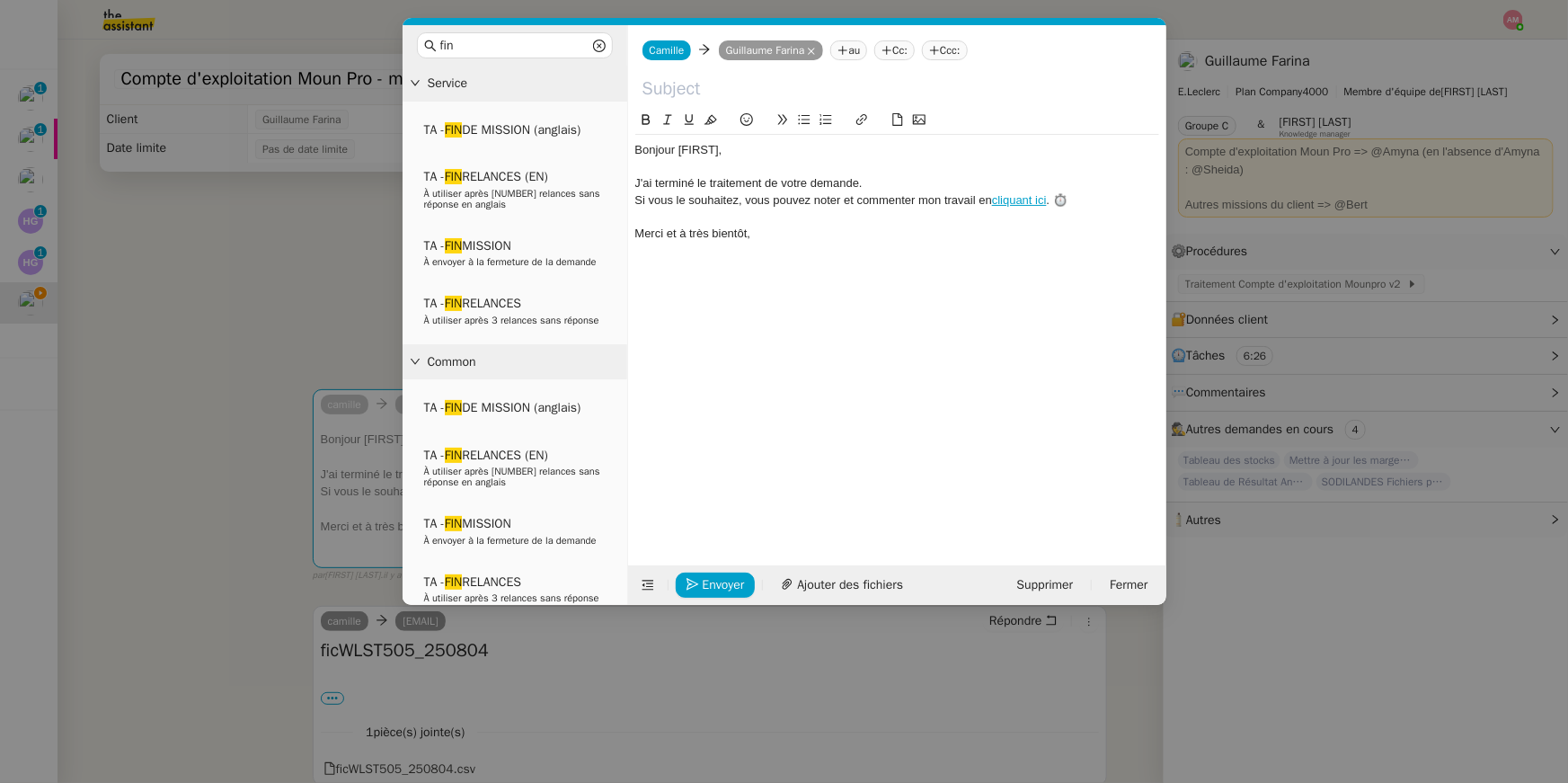 click on "Other No Templates [FIRST] [FIRST]     [FIRST] [LAST]
Guillaume Farina   au
Cc:
Ccc:
﻿[FIRST]﻿, J'ai terminé le traitement de votre demande. Si vous le souhaitez, vous pouvez noter et commenter mon travail en  cliquant ici . ⏱️ Merci et à très bientôt, Envoyer Ajouter des fichiers Supprimer Fermer" at bounding box center [784, 391] 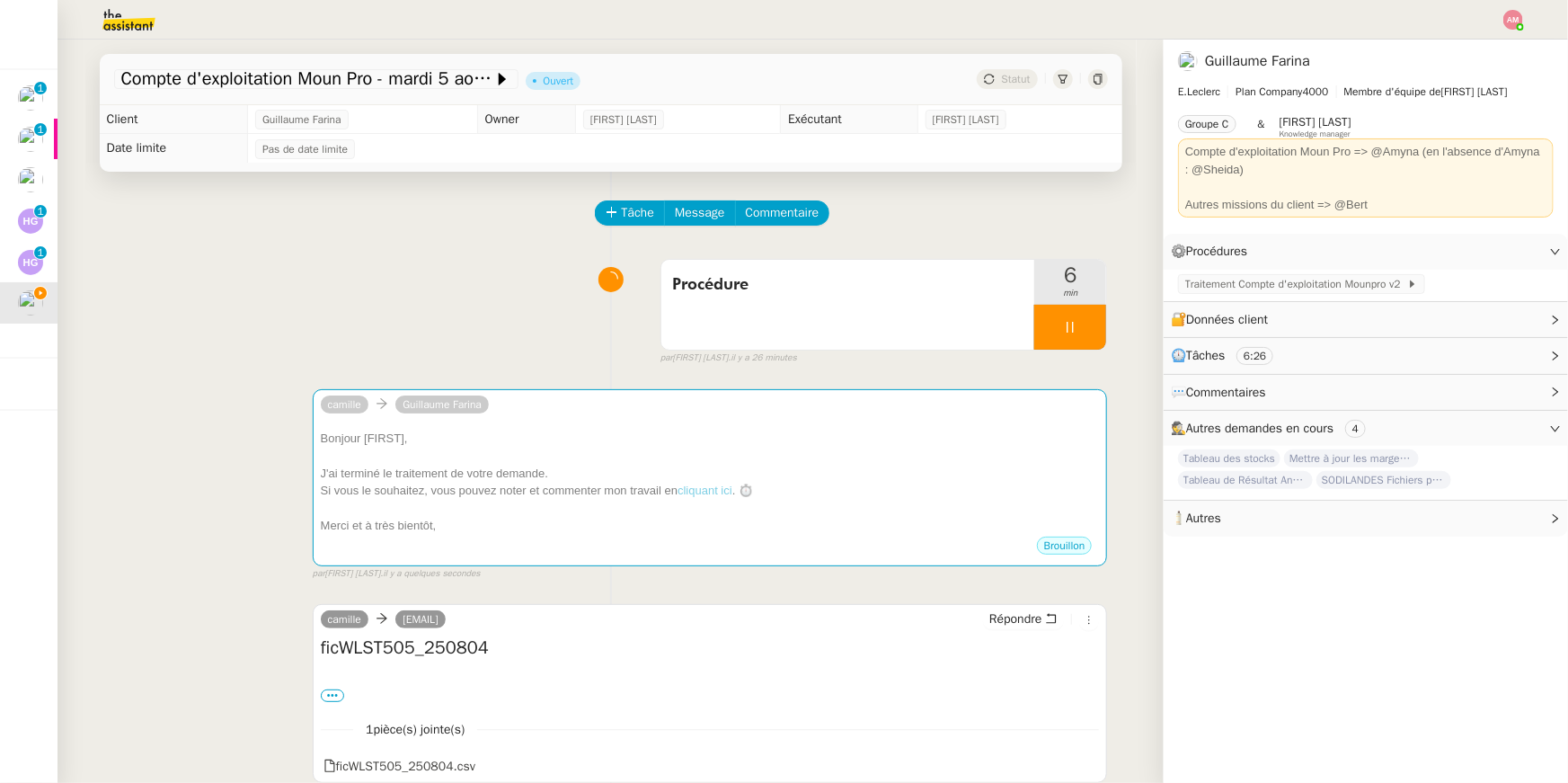 click on "Compte d'exploitation Moun Pro - [DAY] [DATE] [YEAR]         Ouvert     Statut" 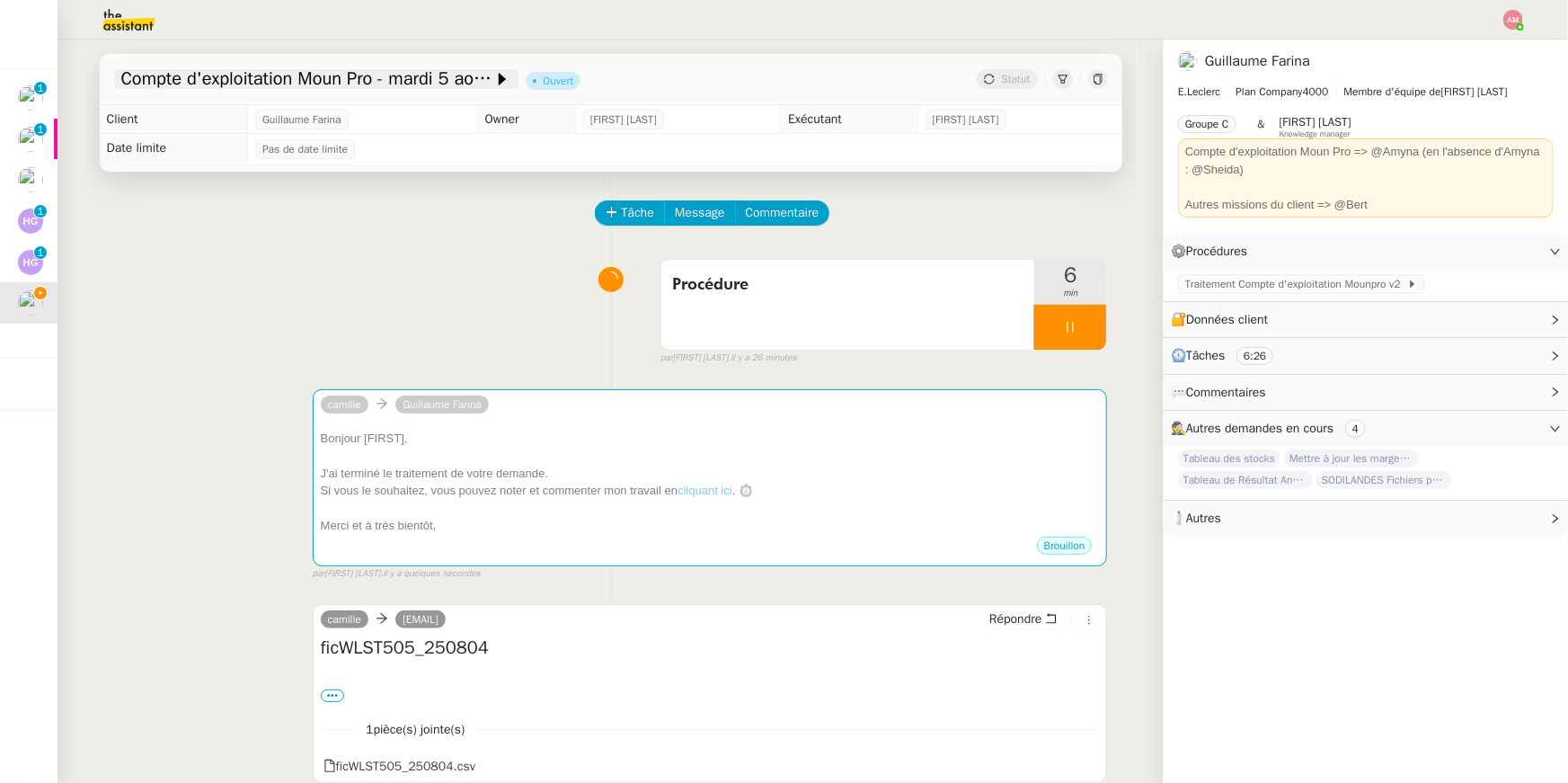 click on "Compte d'exploitation Moun Pro - mardi 5 août 2025" 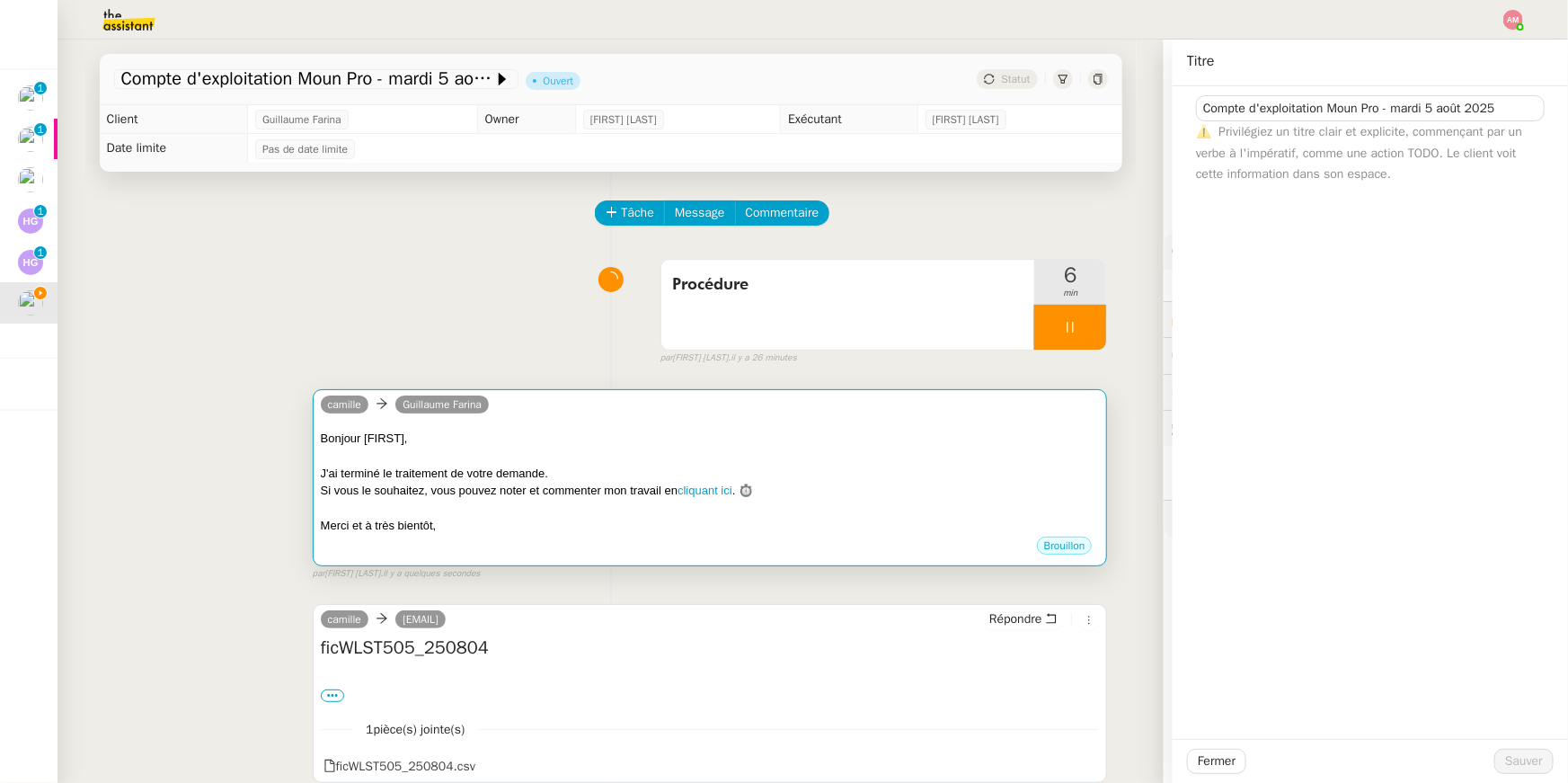 click on "[FIRST]," at bounding box center (710, 439) 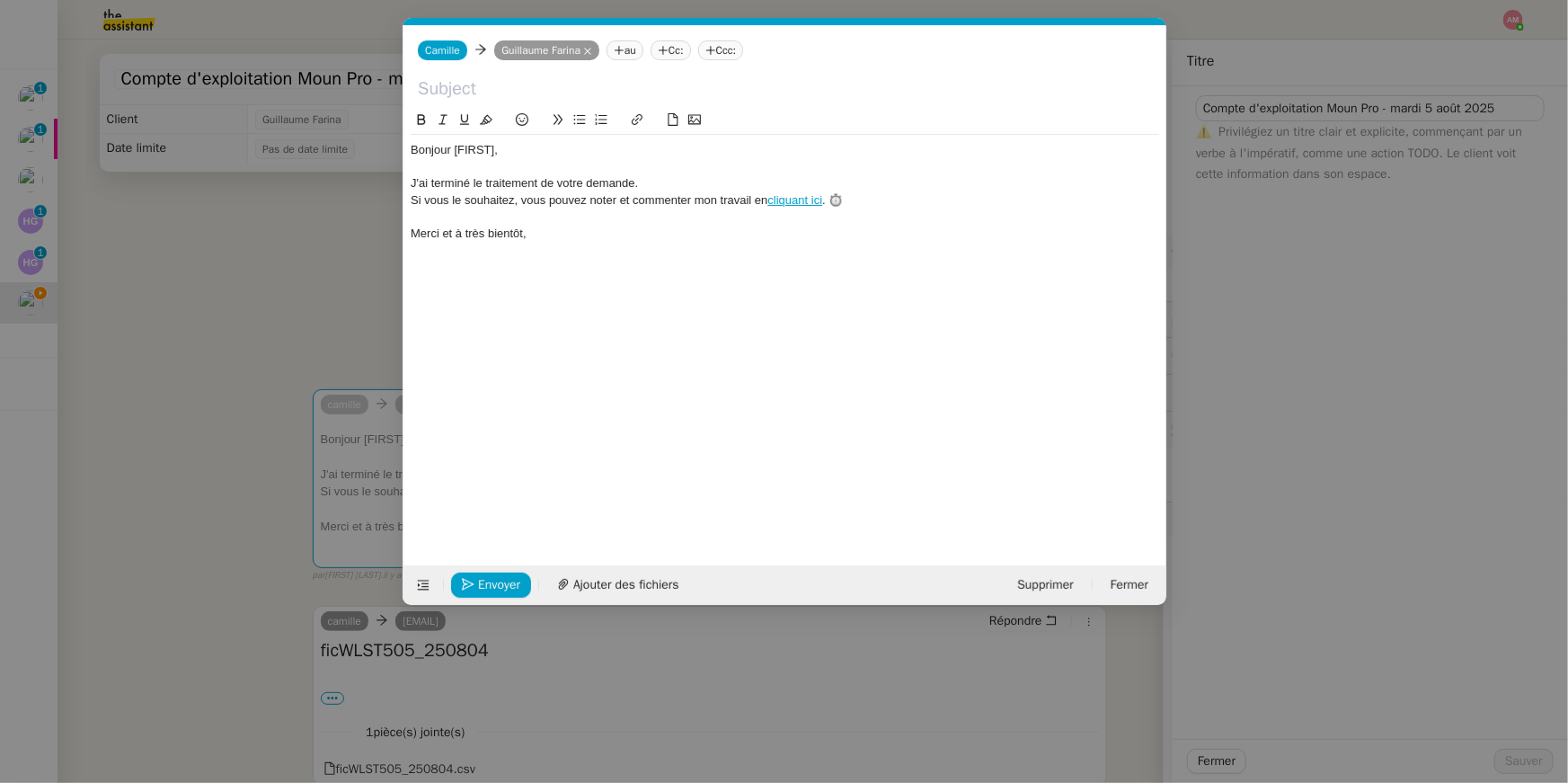 scroll, scrollTop: 0, scrollLeft: 55, axis: horizontal 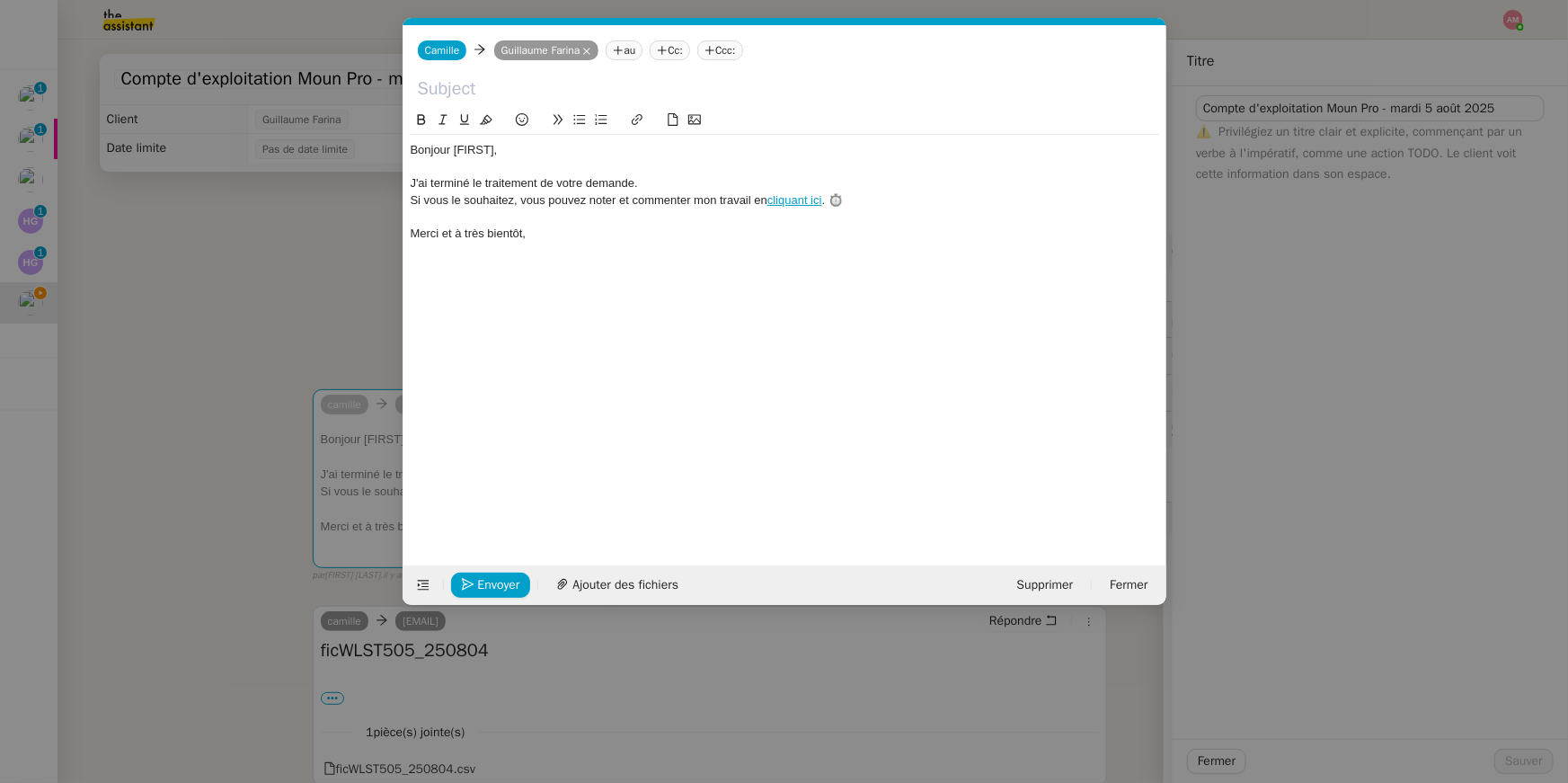 click 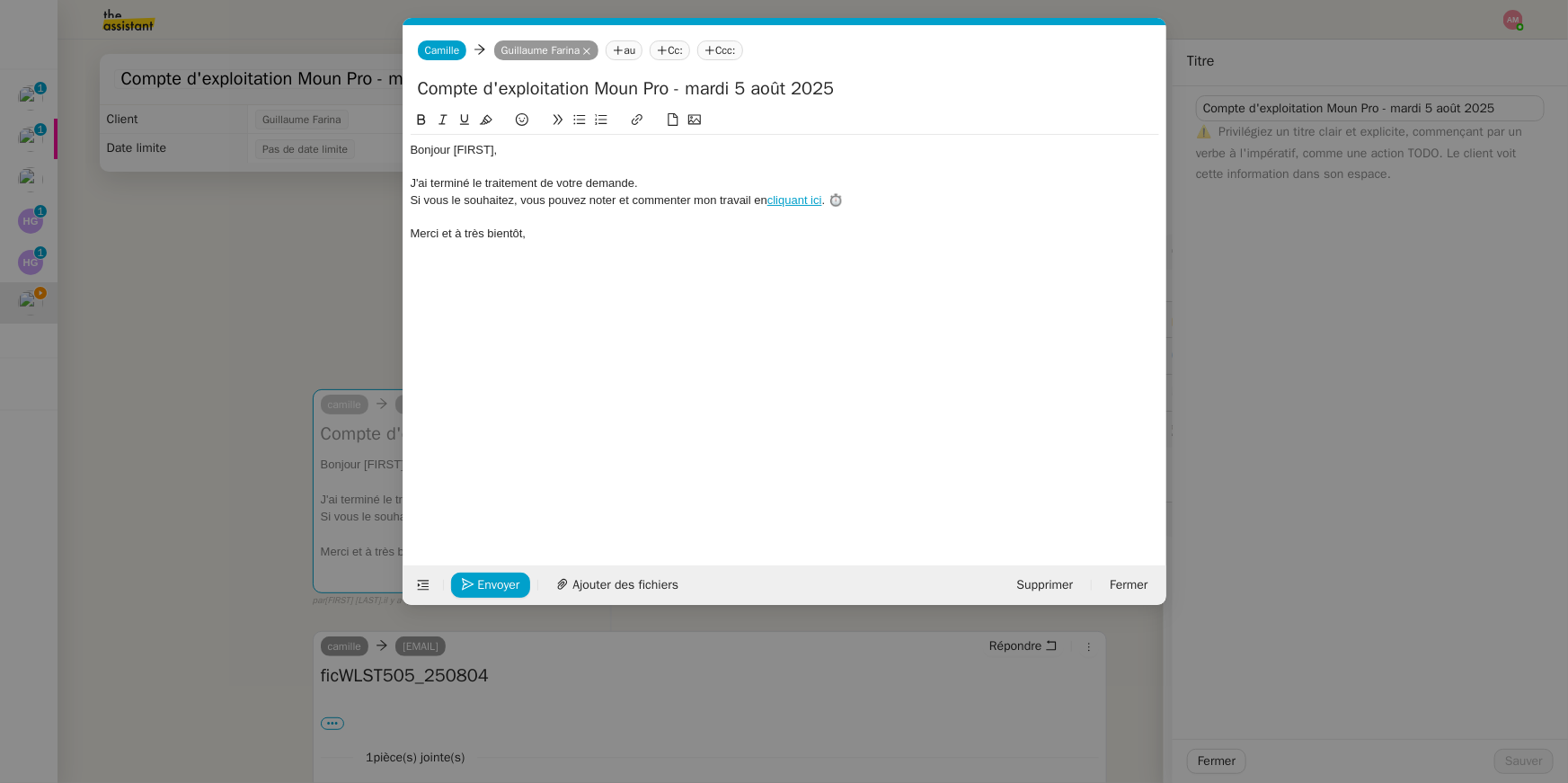 drag, startPoint x: 417, startPoint y: 84, endPoint x: 397, endPoint y: 84, distance: 20 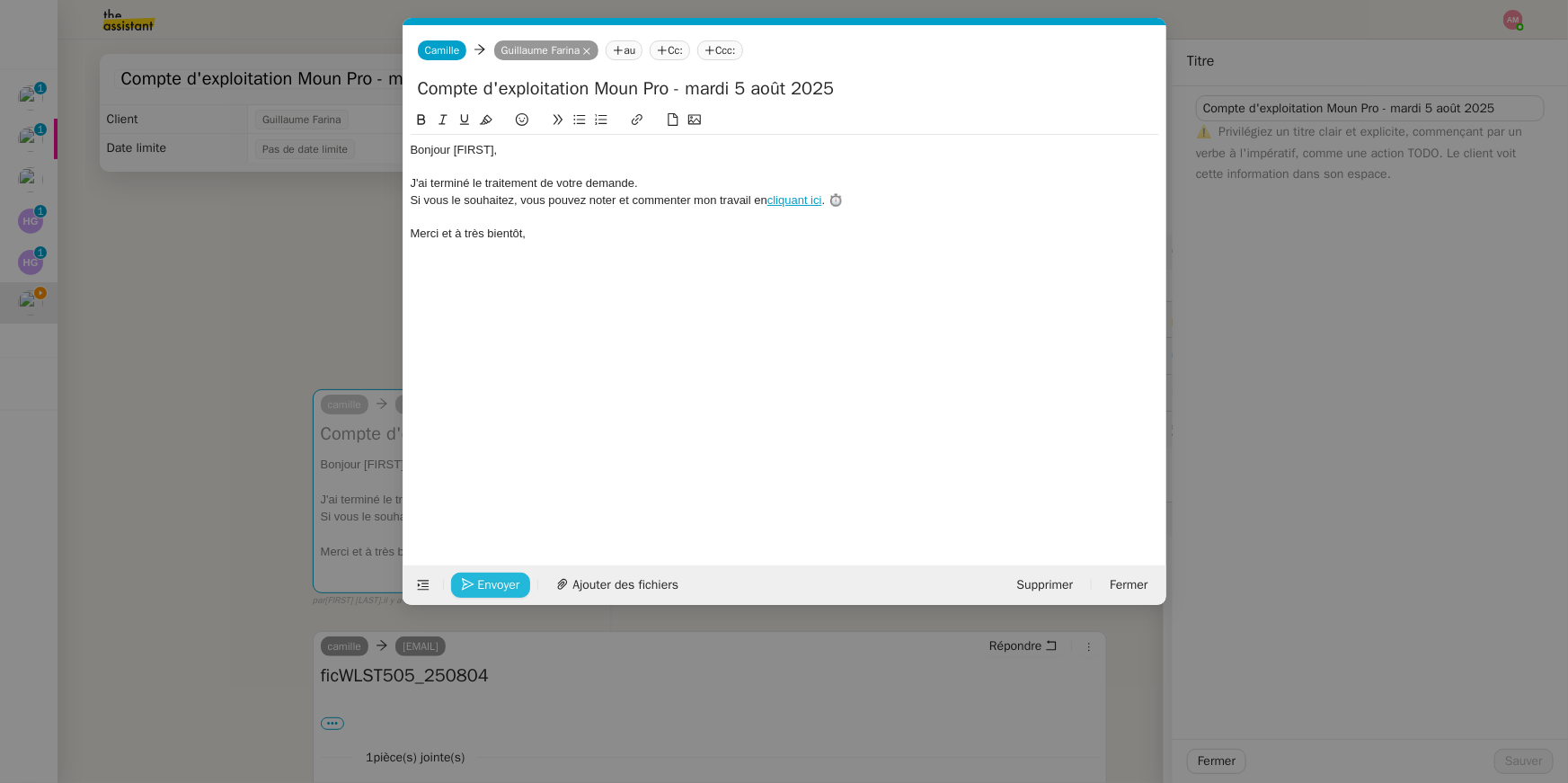 click on "Envoyer" 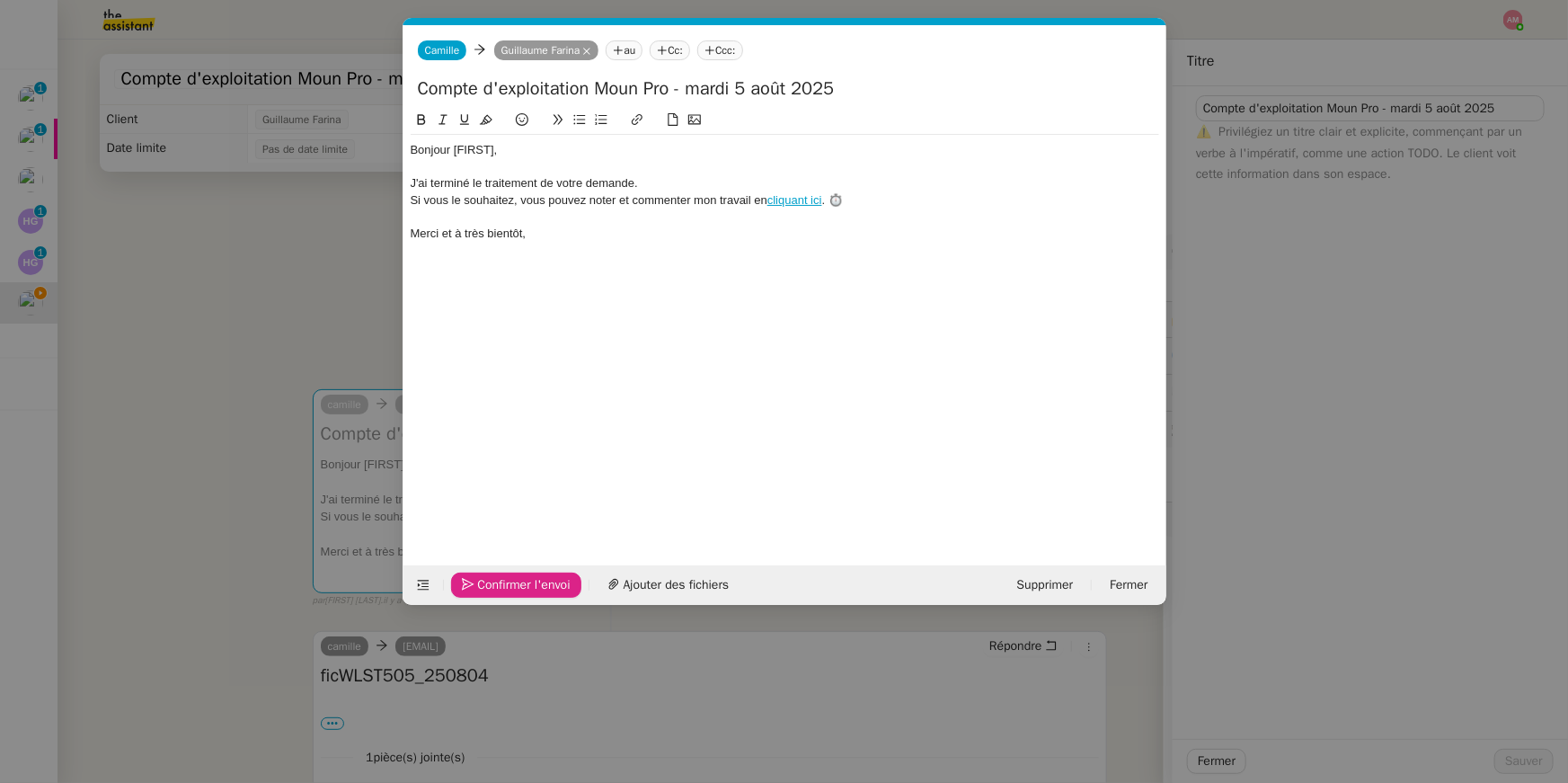 click on "Confirmer l'envoi" 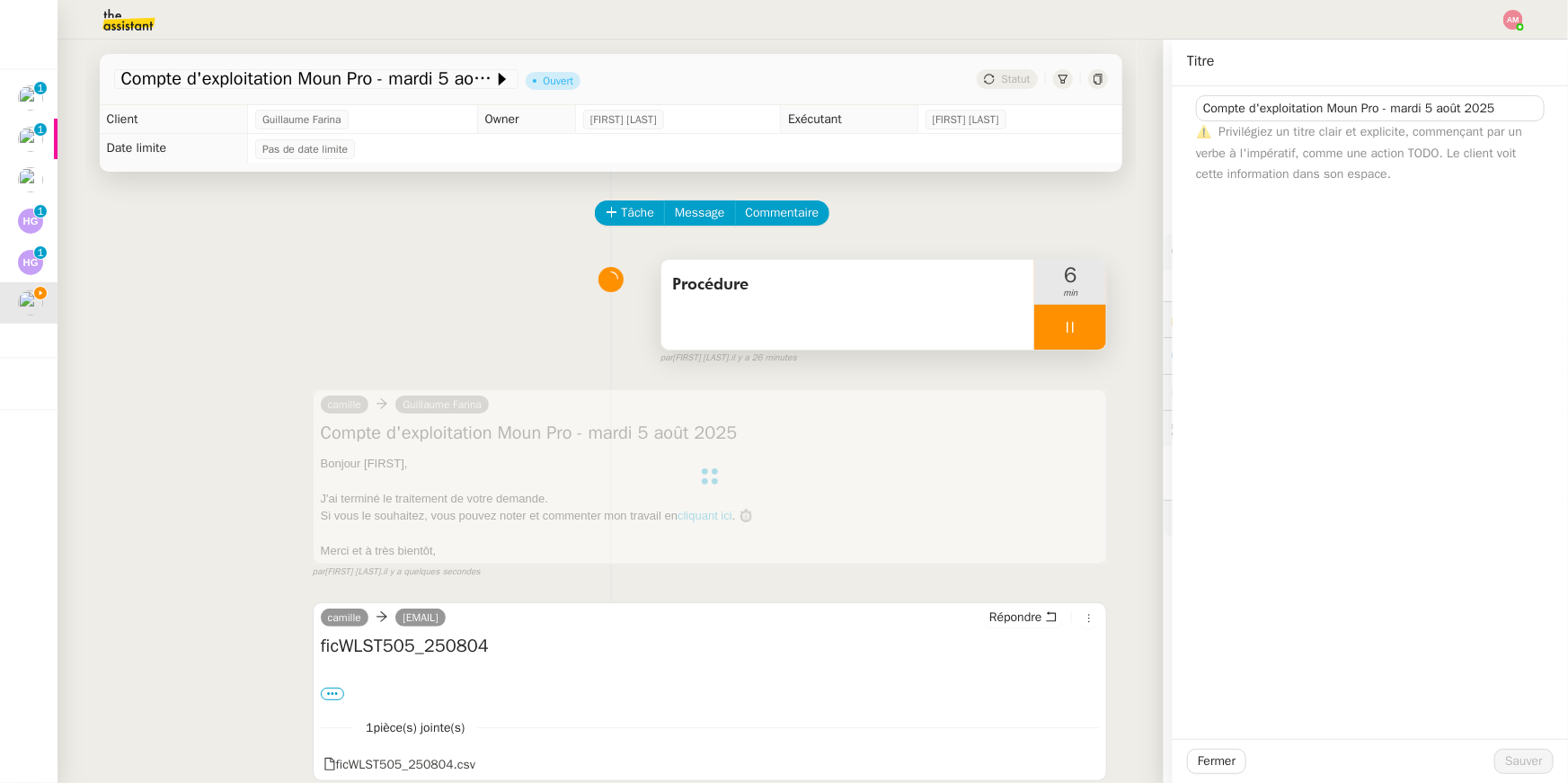click on "Procédure" at bounding box center [848, 305] 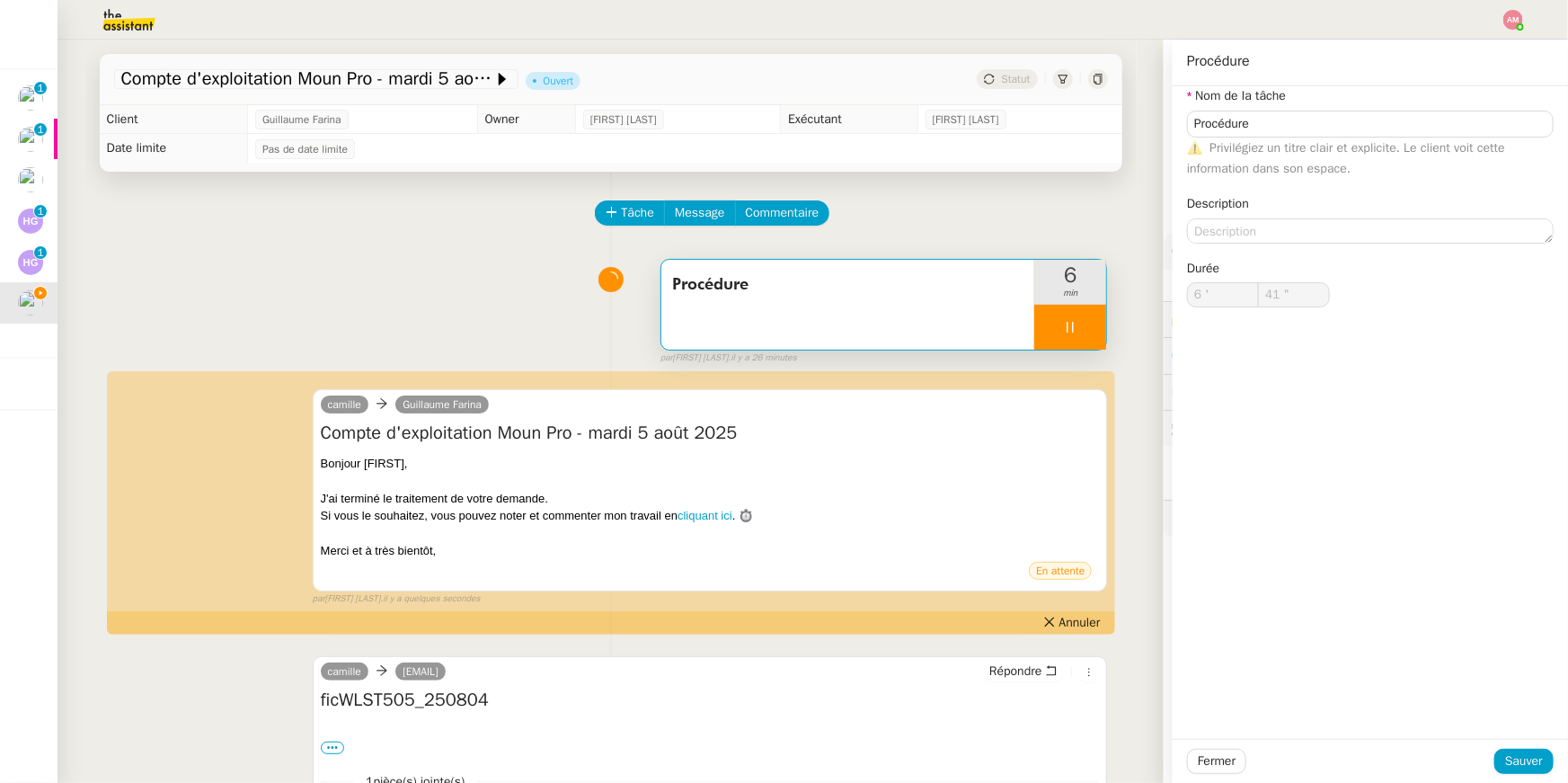 type on "Procédure" 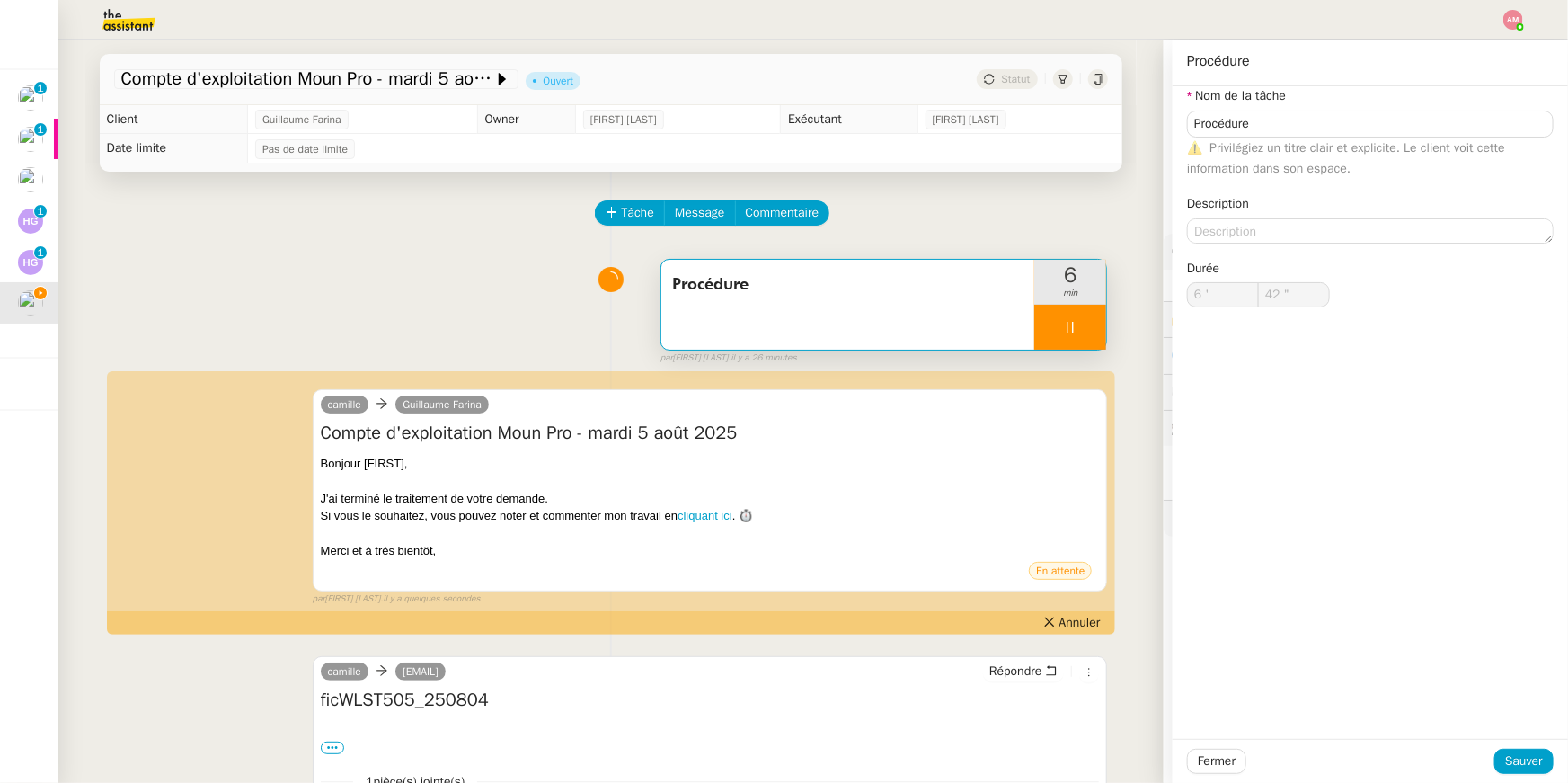 type on "Procédure" 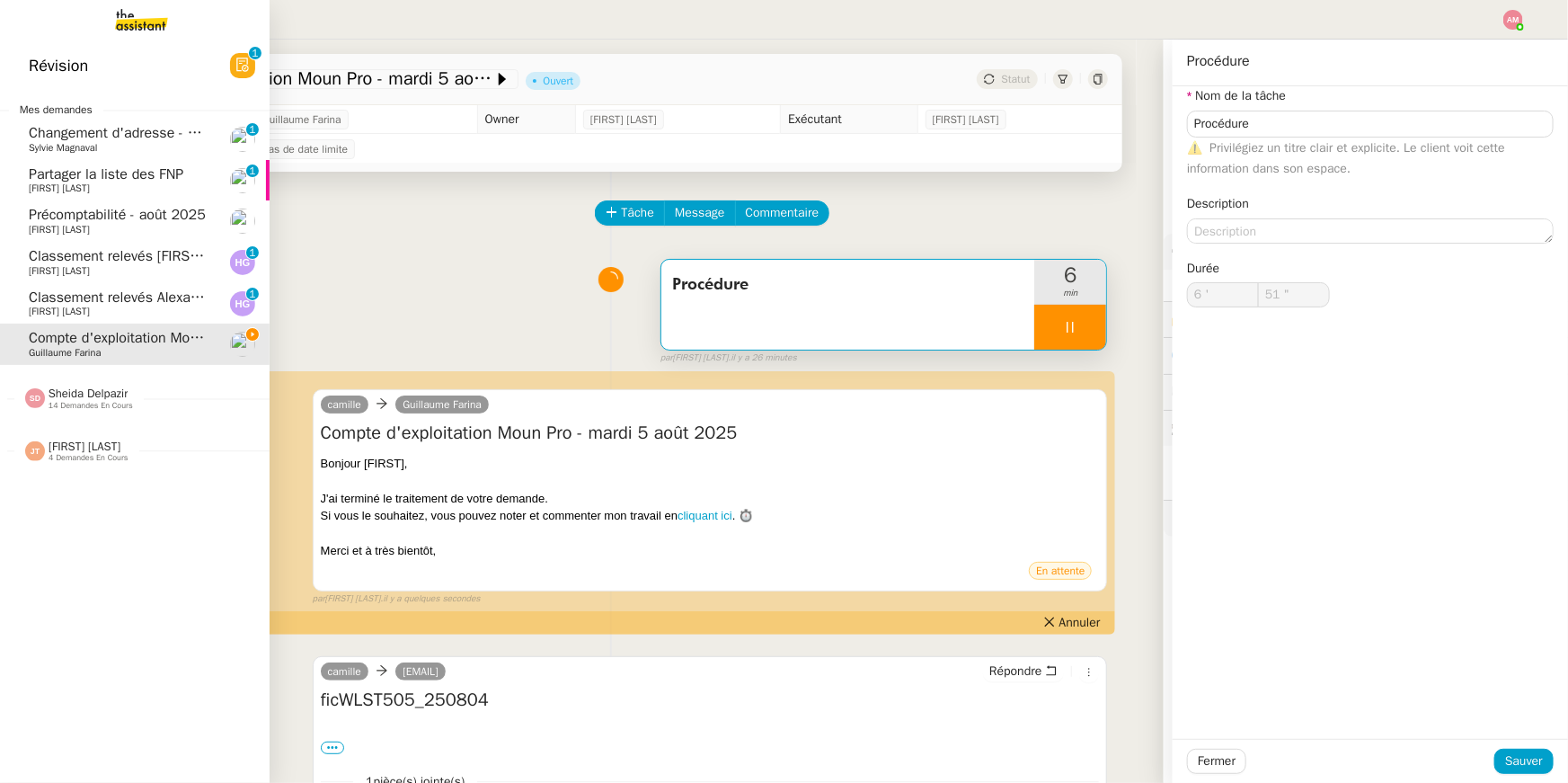 click on "Sheida Delpazir" 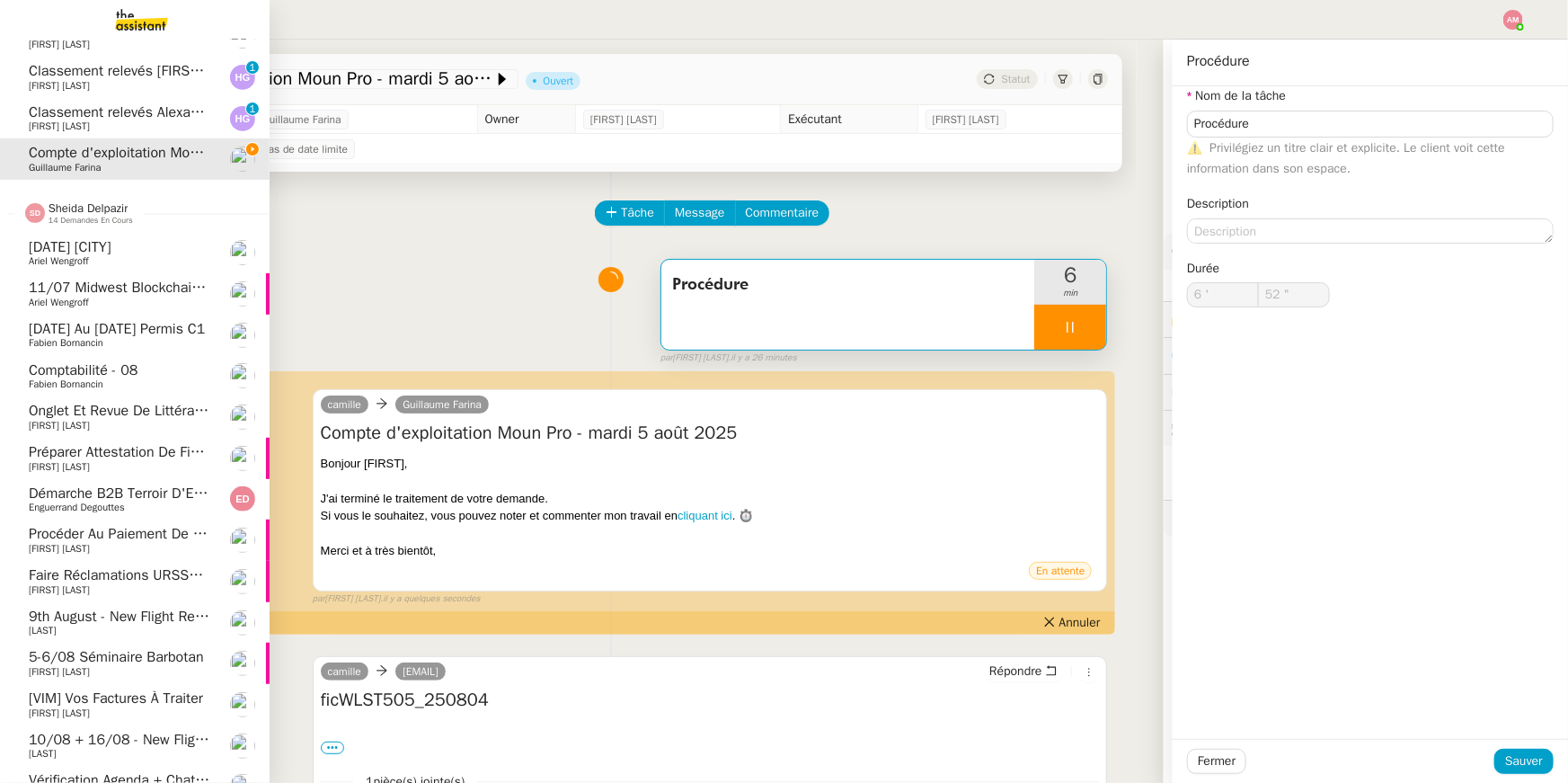 scroll, scrollTop: 262, scrollLeft: 0, axis: vertical 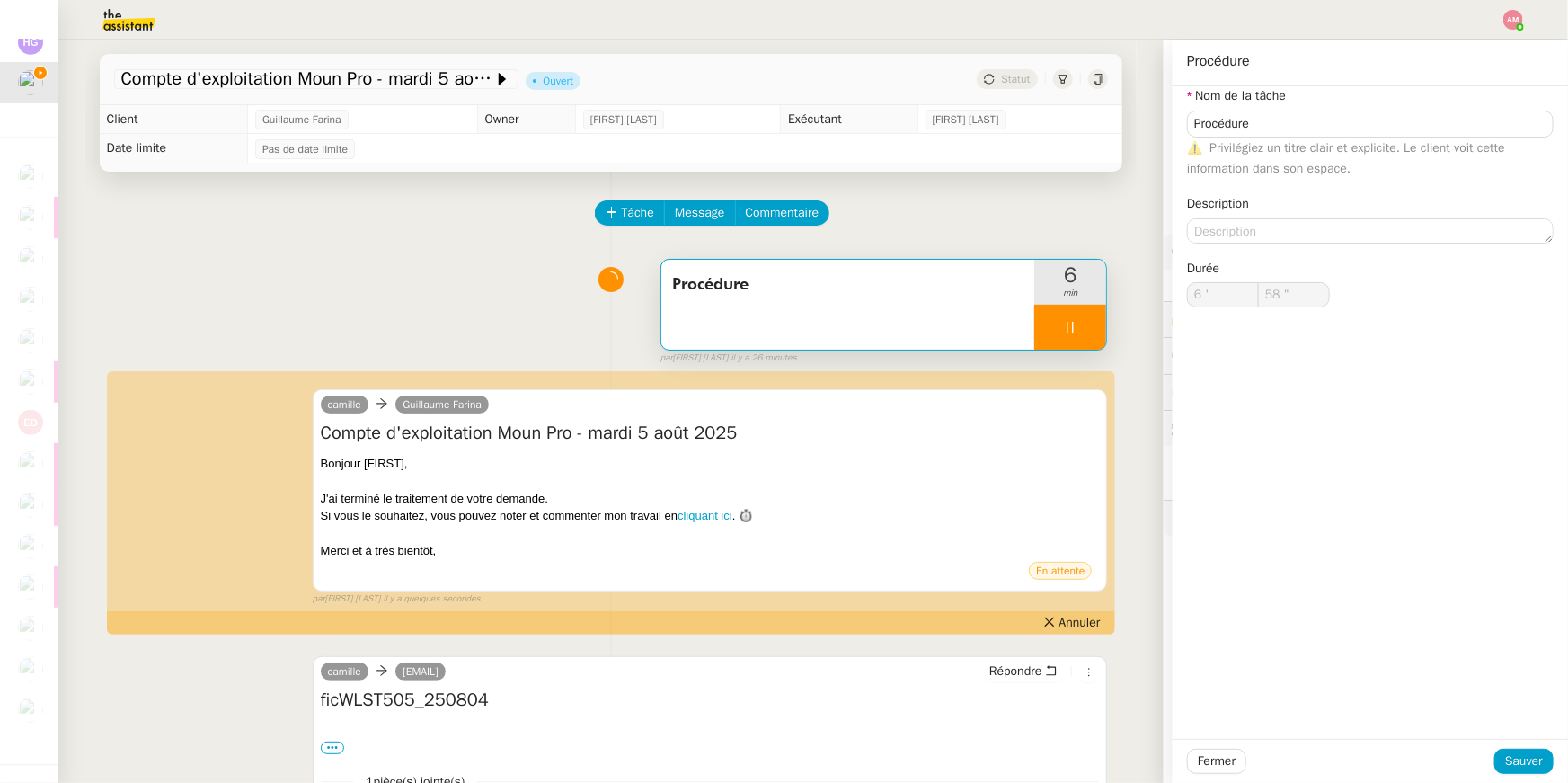 type on "59 "" 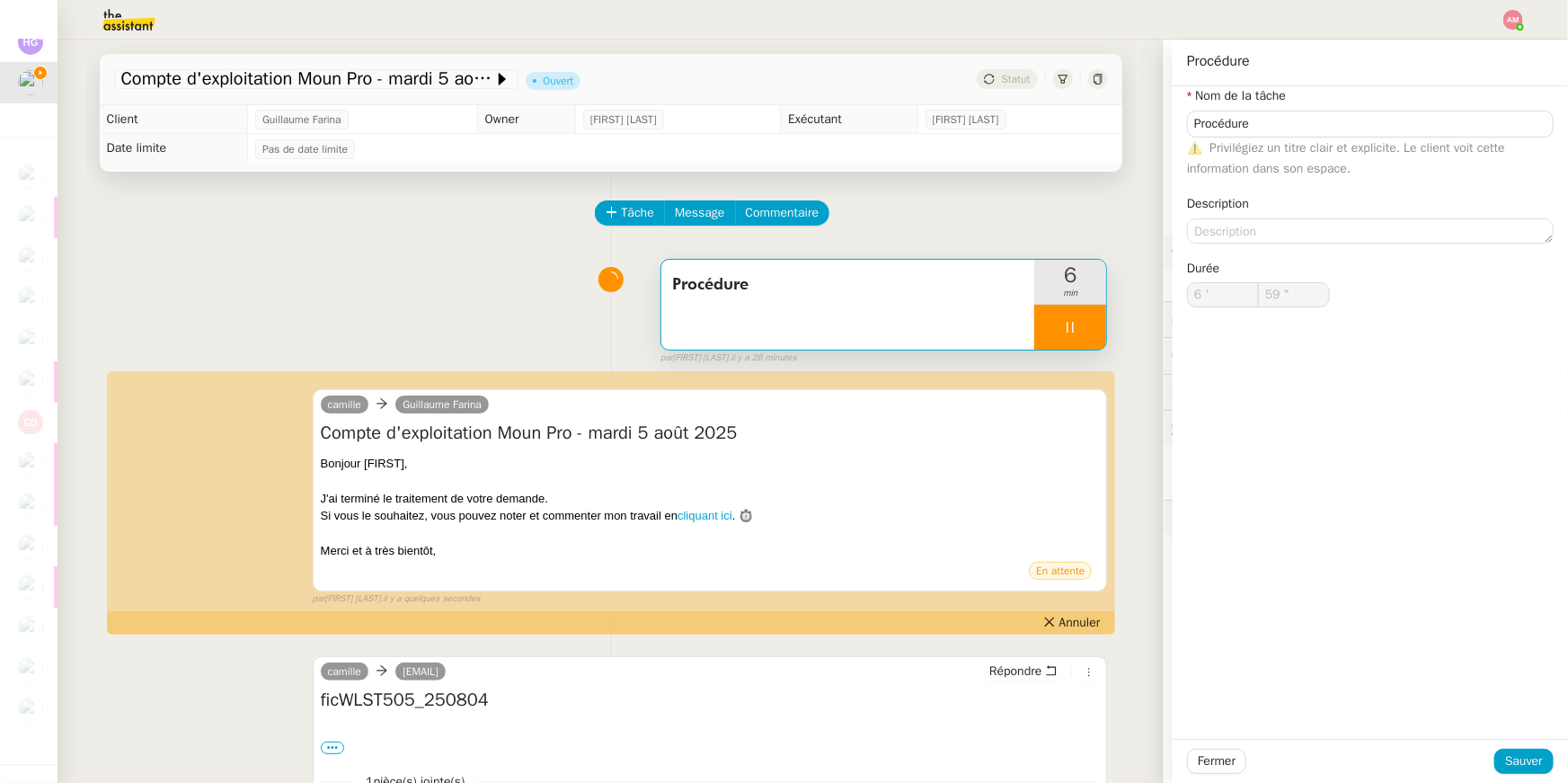 click on "Procédure" at bounding box center (848, 305) 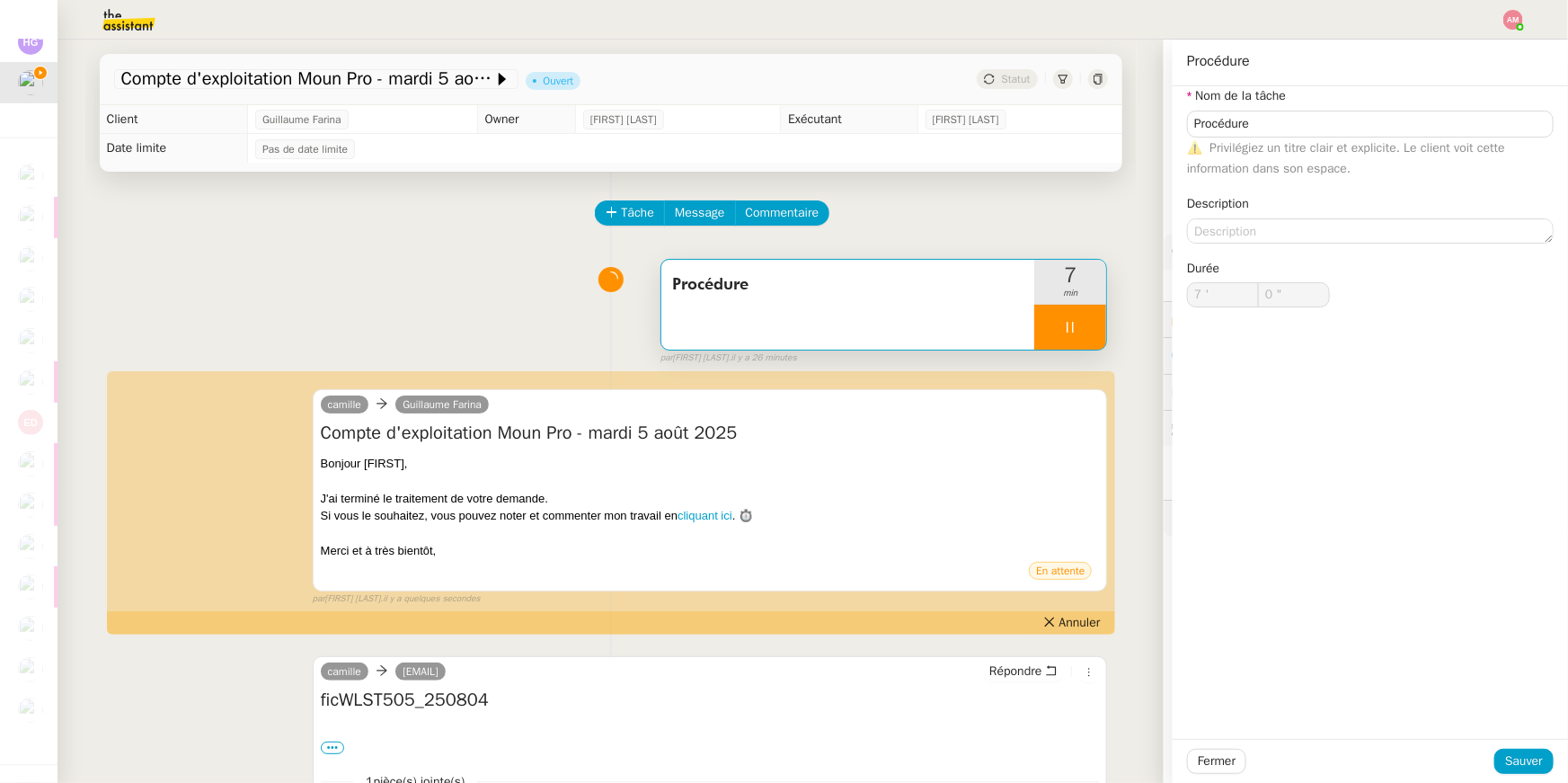 type on "1 "" 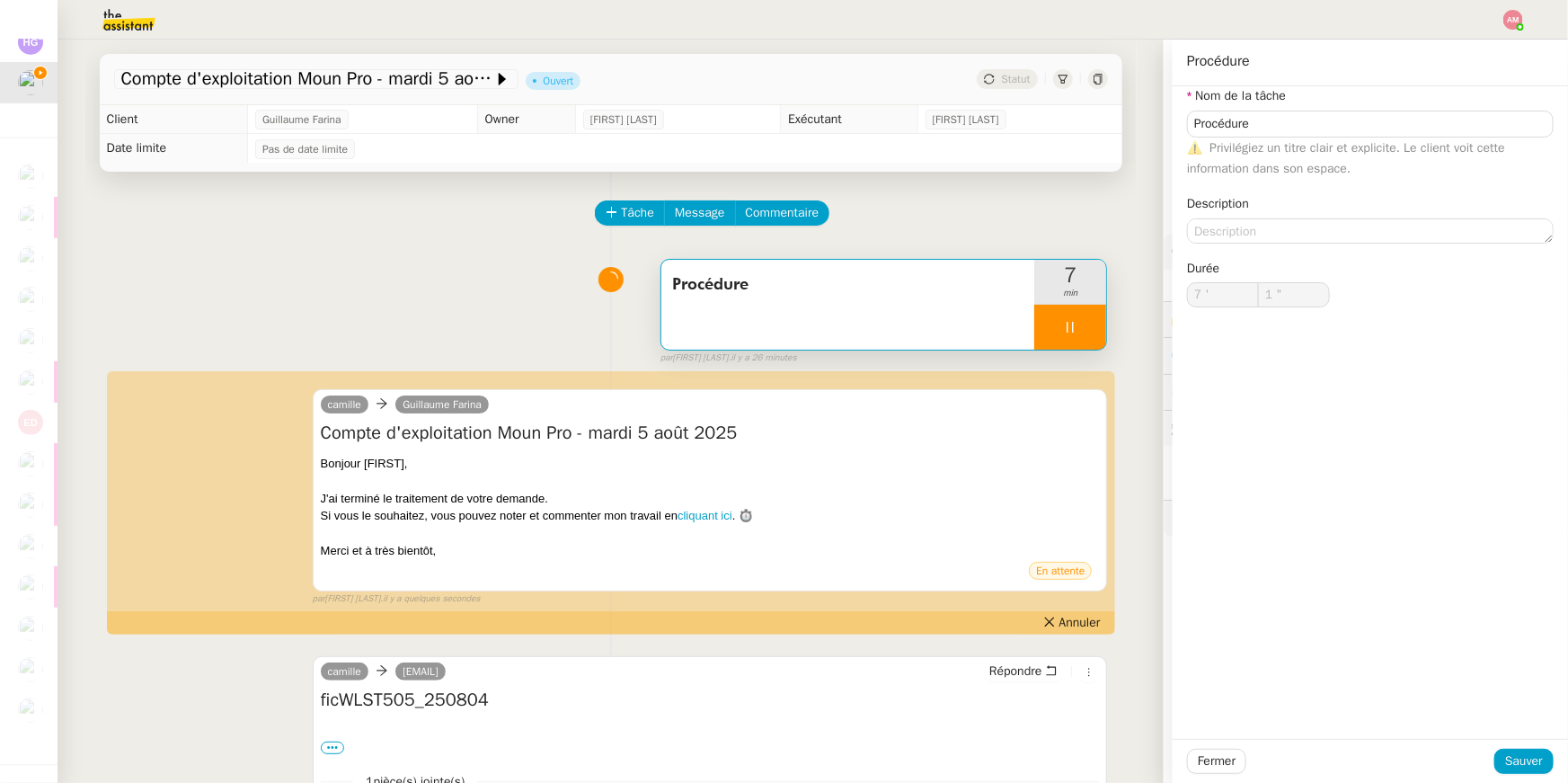 click at bounding box center [1070, 327] 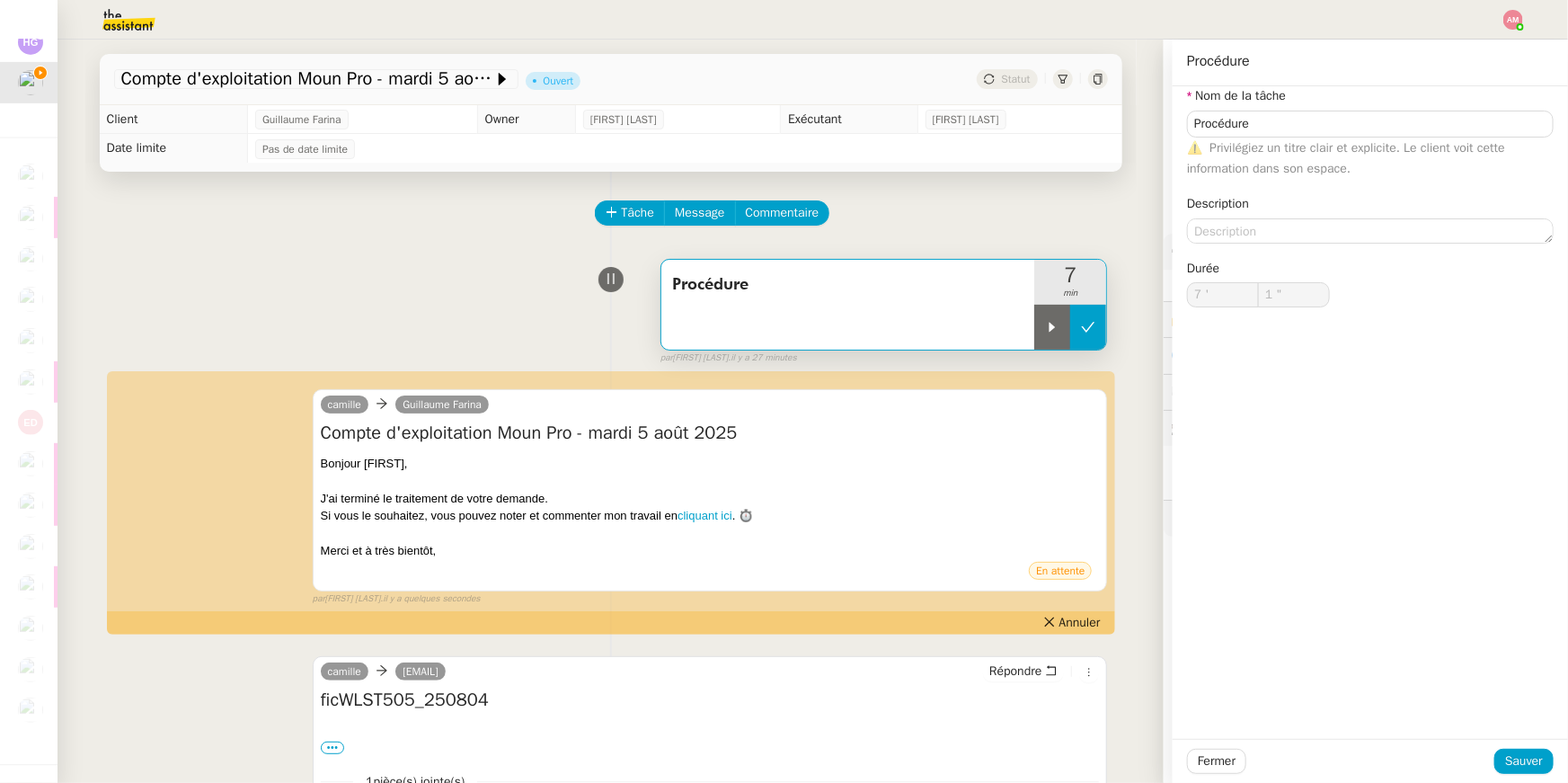 type on "Procédure" 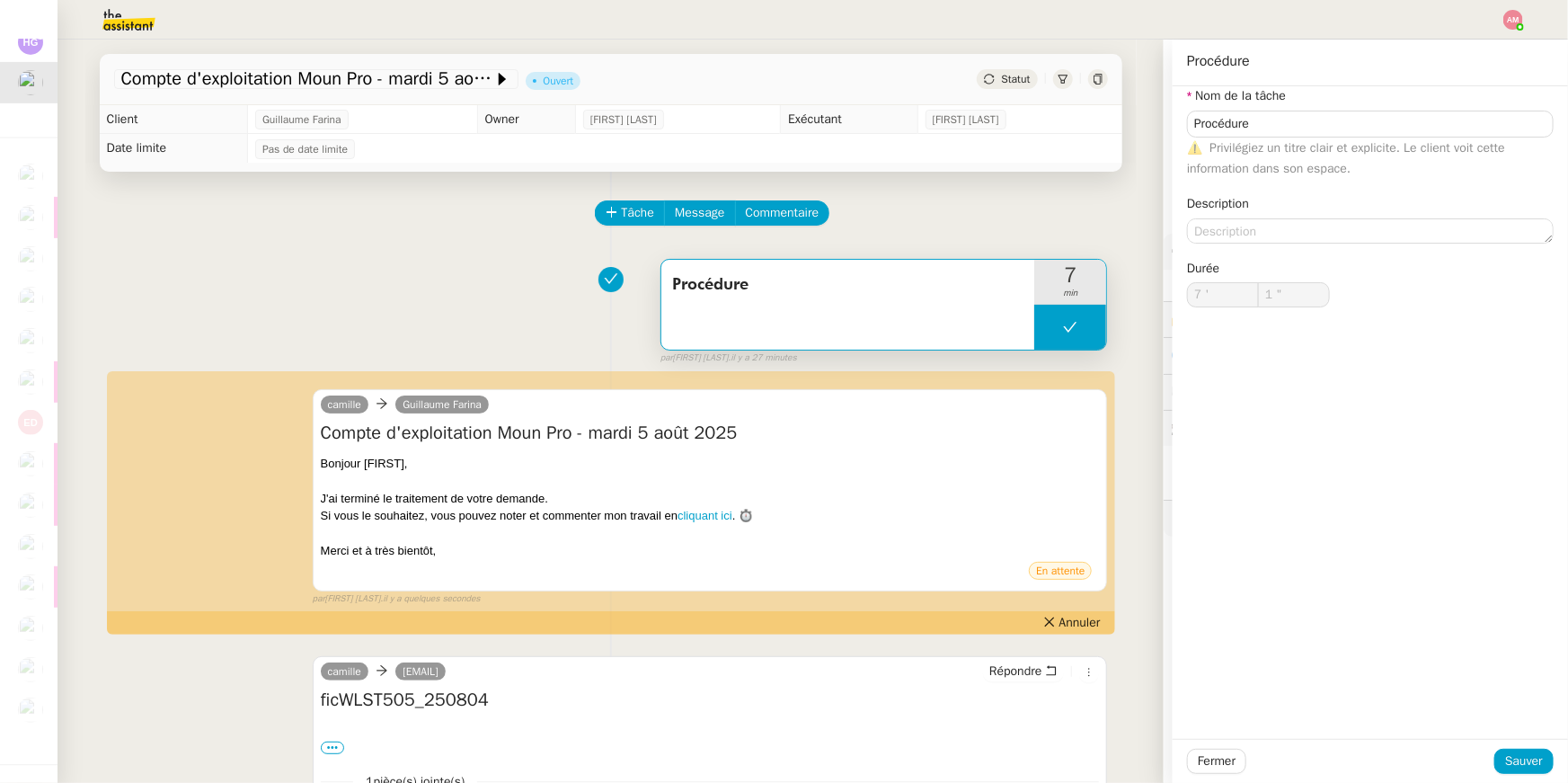 type on "Procédure" 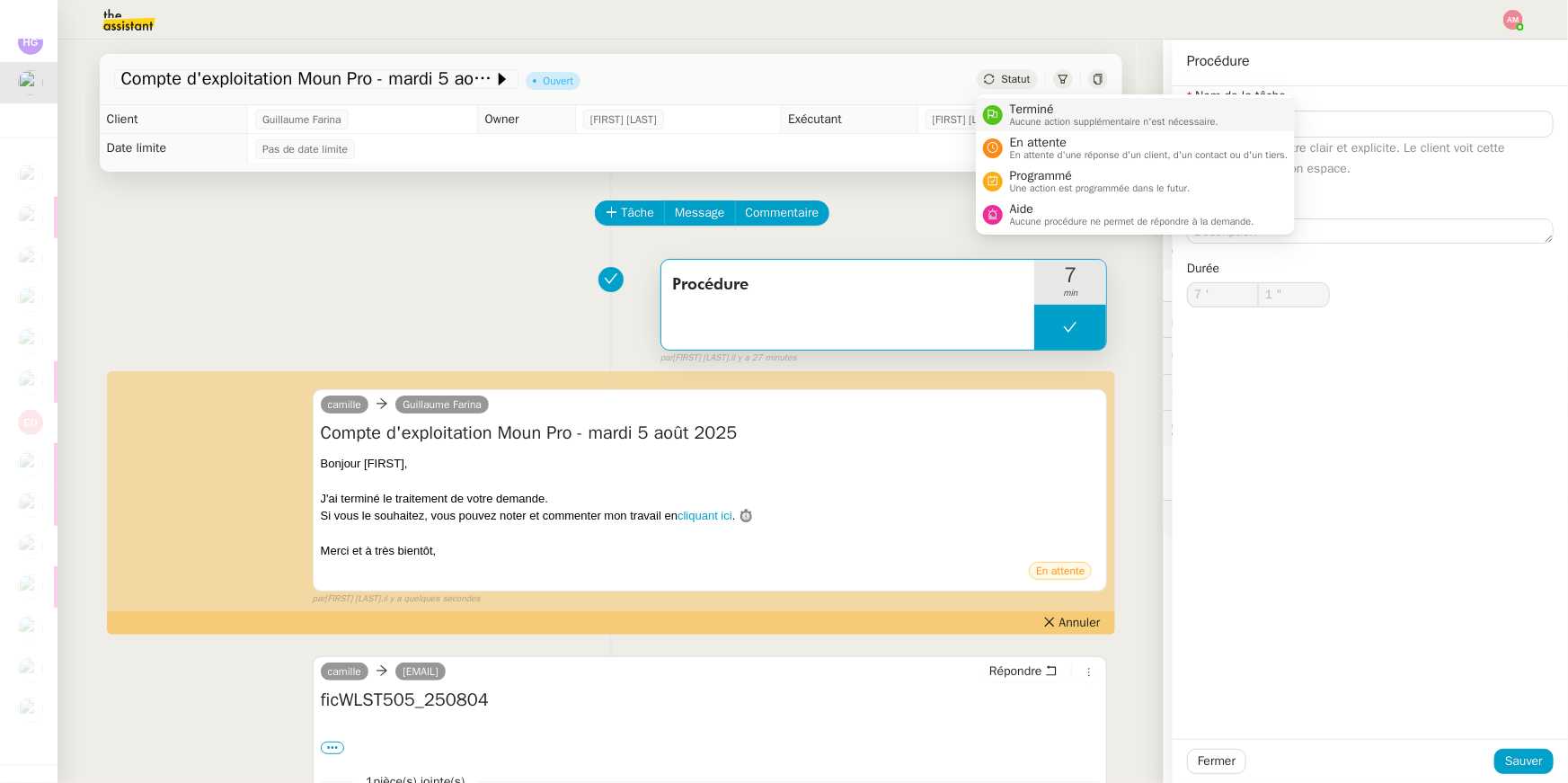 click on "Aucune action supplémentaire n'est nécessaire." at bounding box center [1114, 121] 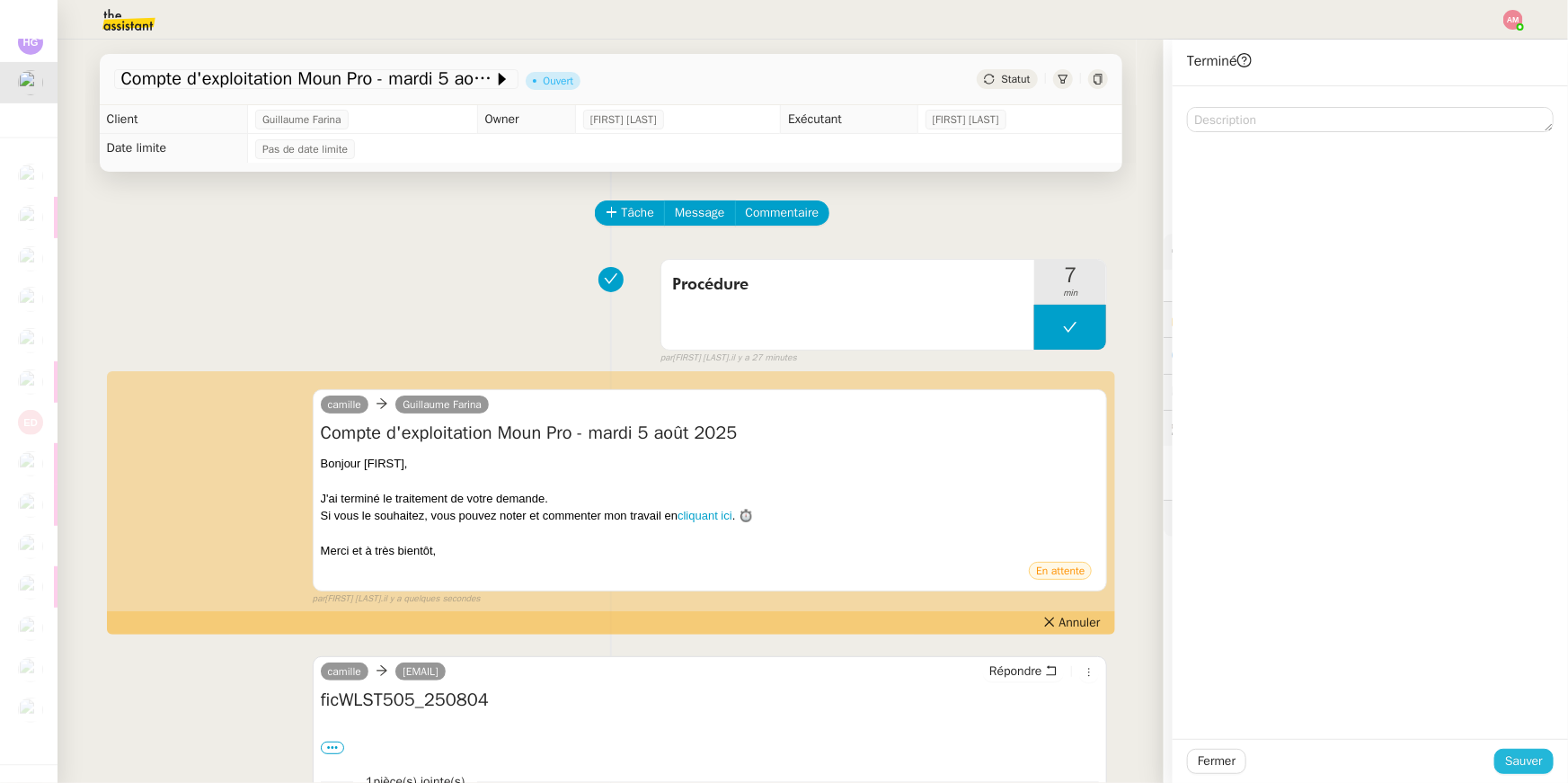 click on "Sauver" 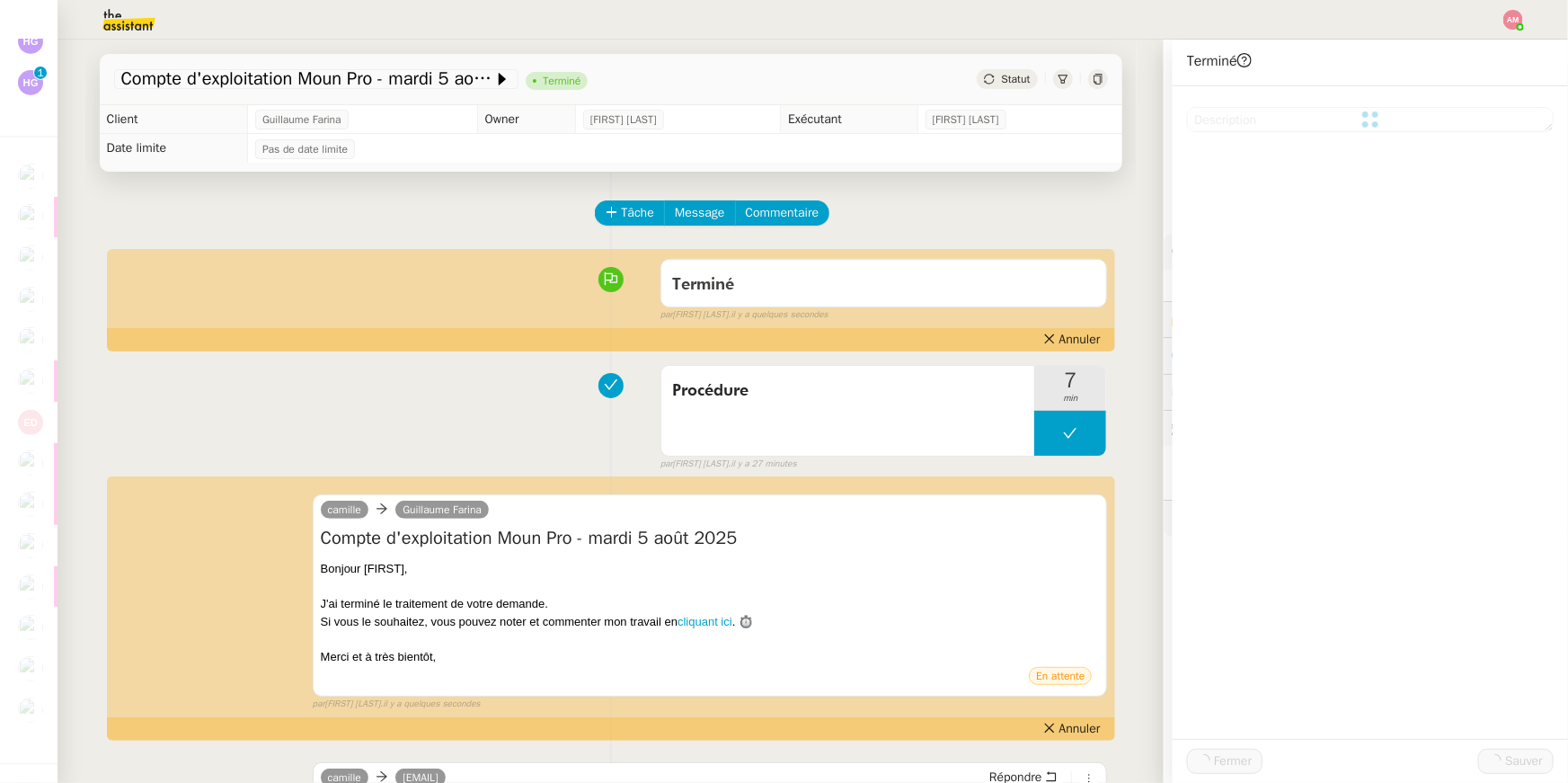 scroll, scrollTop: 221, scrollLeft: 0, axis: vertical 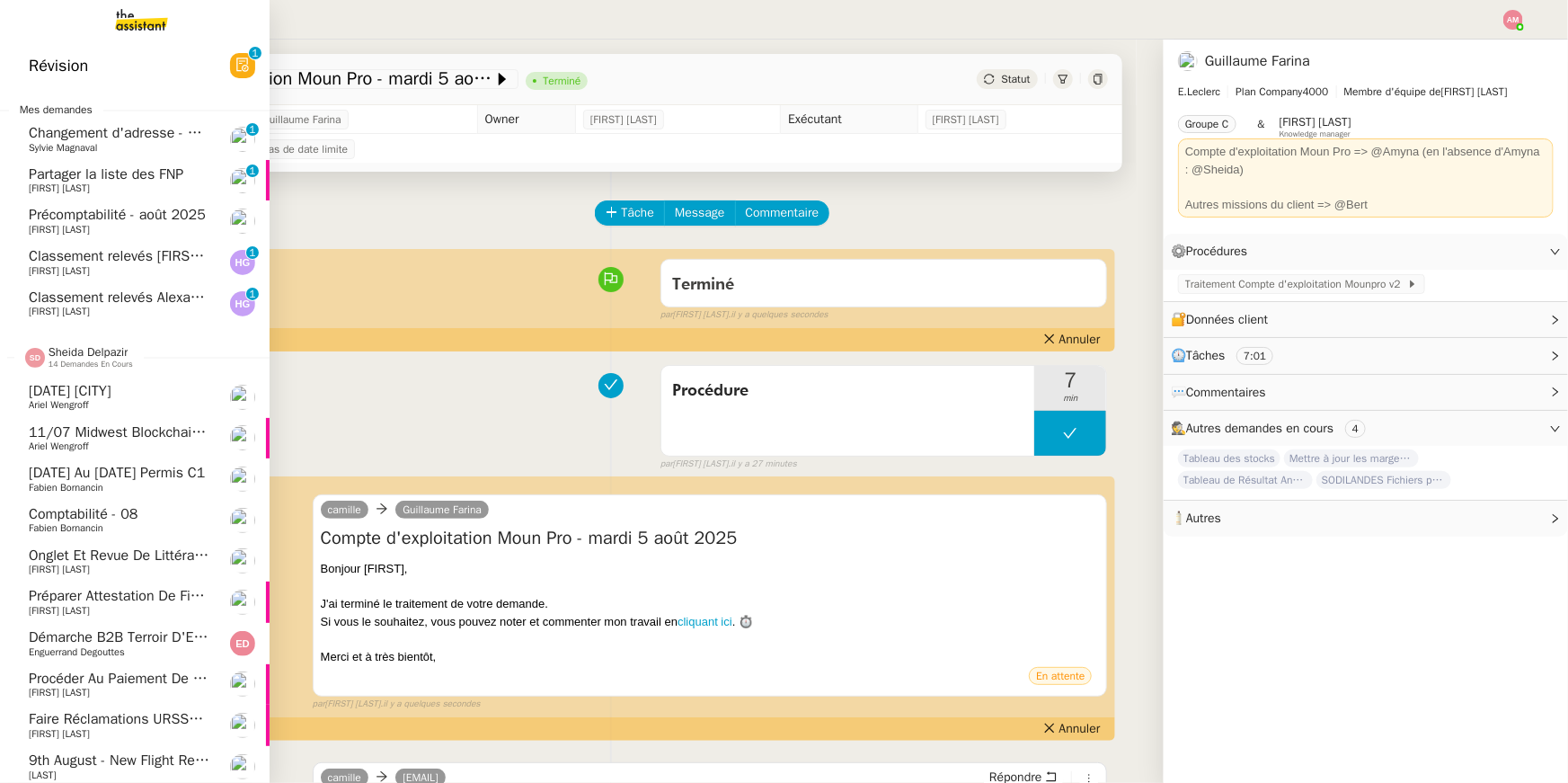 click on "[DATE] [CITY]" 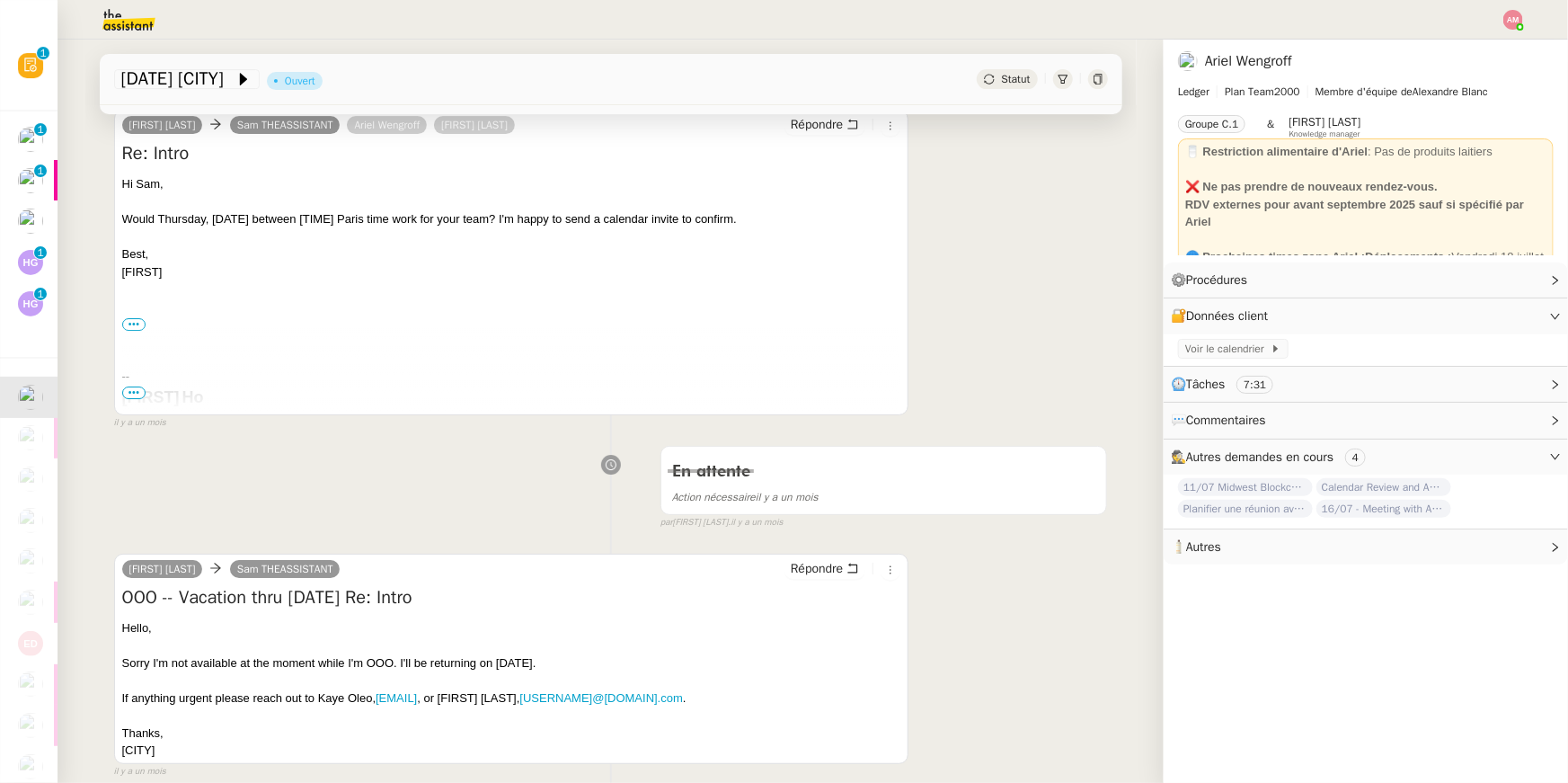 scroll, scrollTop: 4119, scrollLeft: 0, axis: vertical 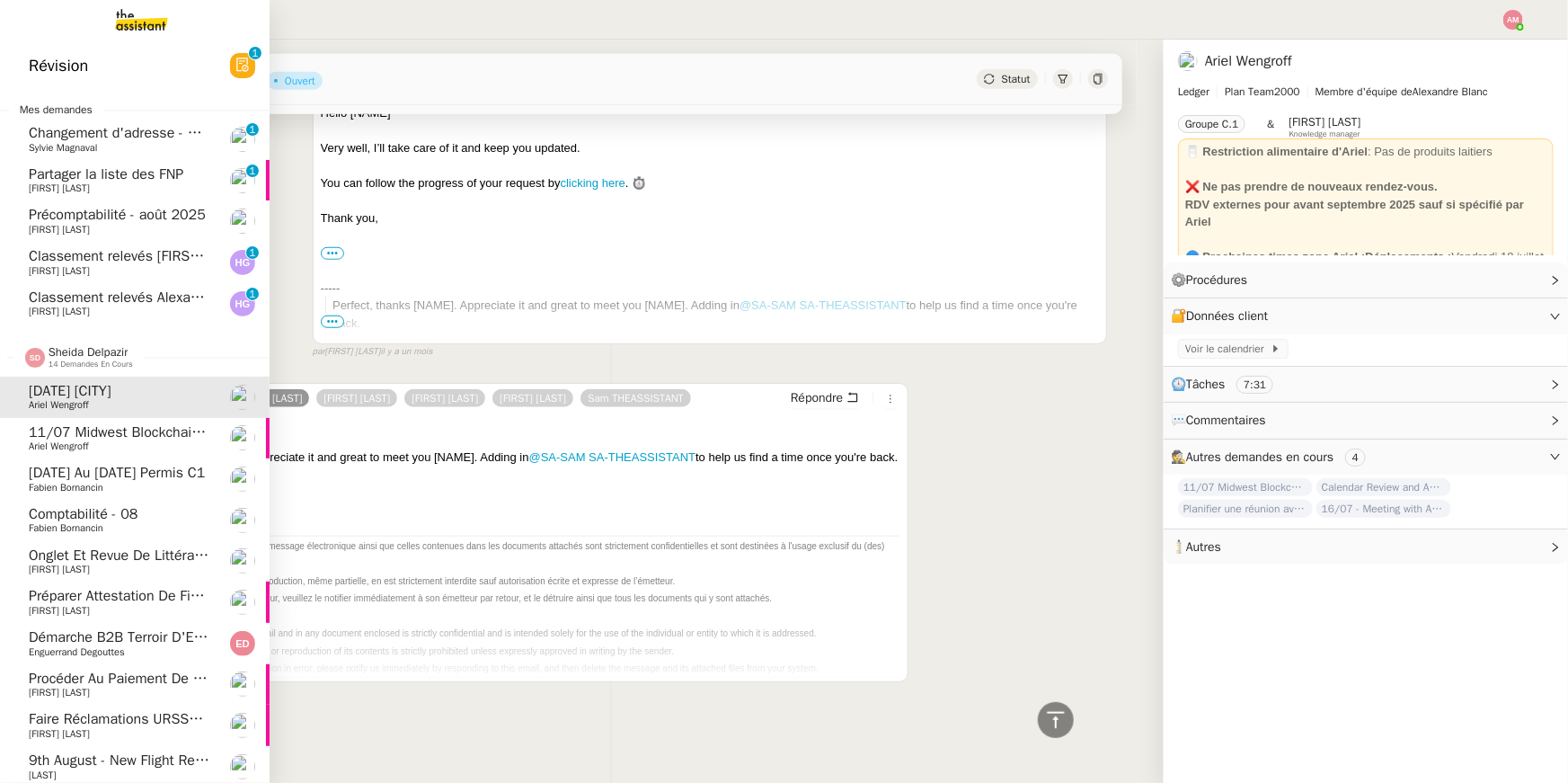 click on "22/07 Orlando    [FIRST] [LAST]" 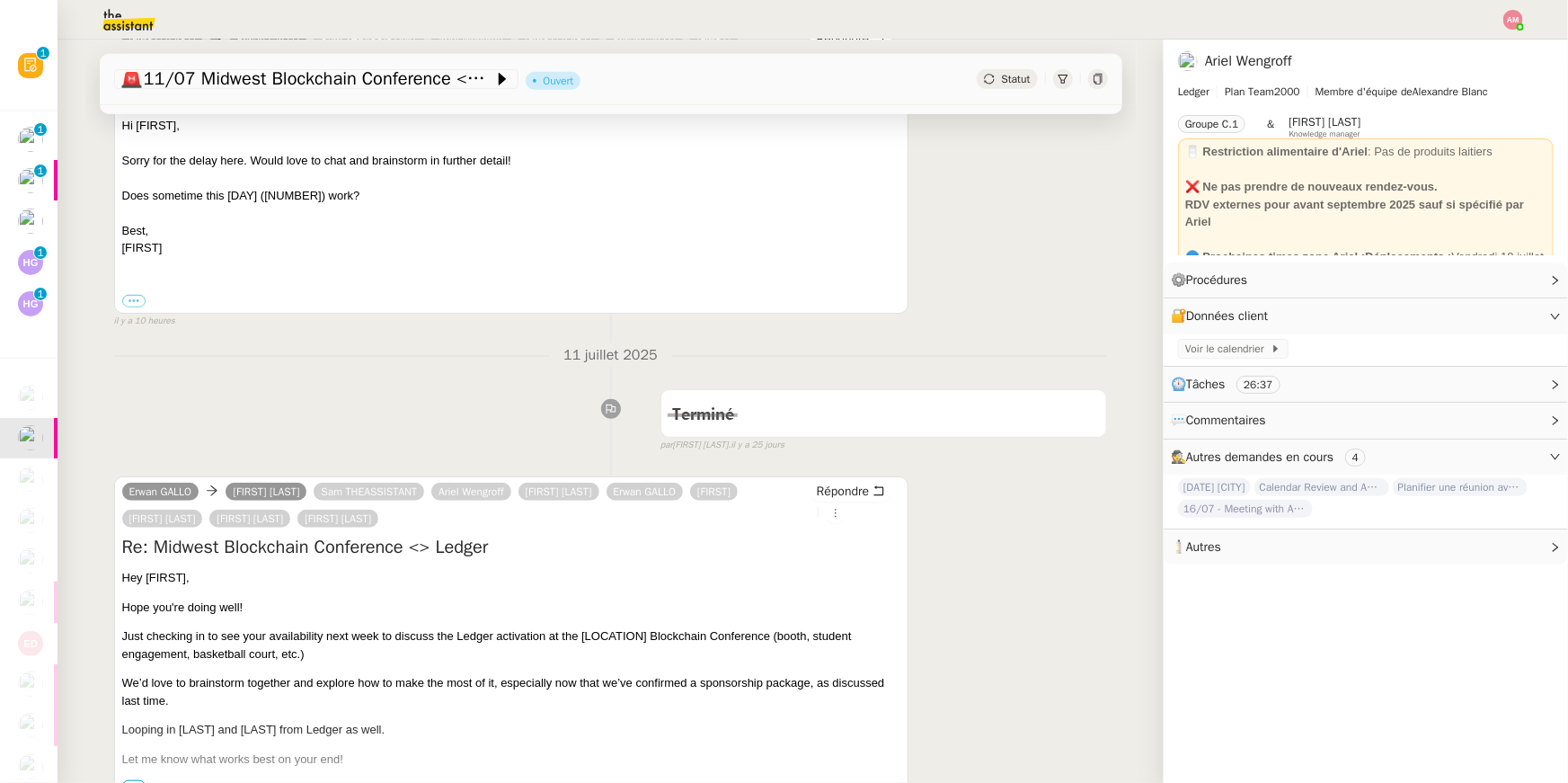 scroll, scrollTop: 706, scrollLeft: 0, axis: vertical 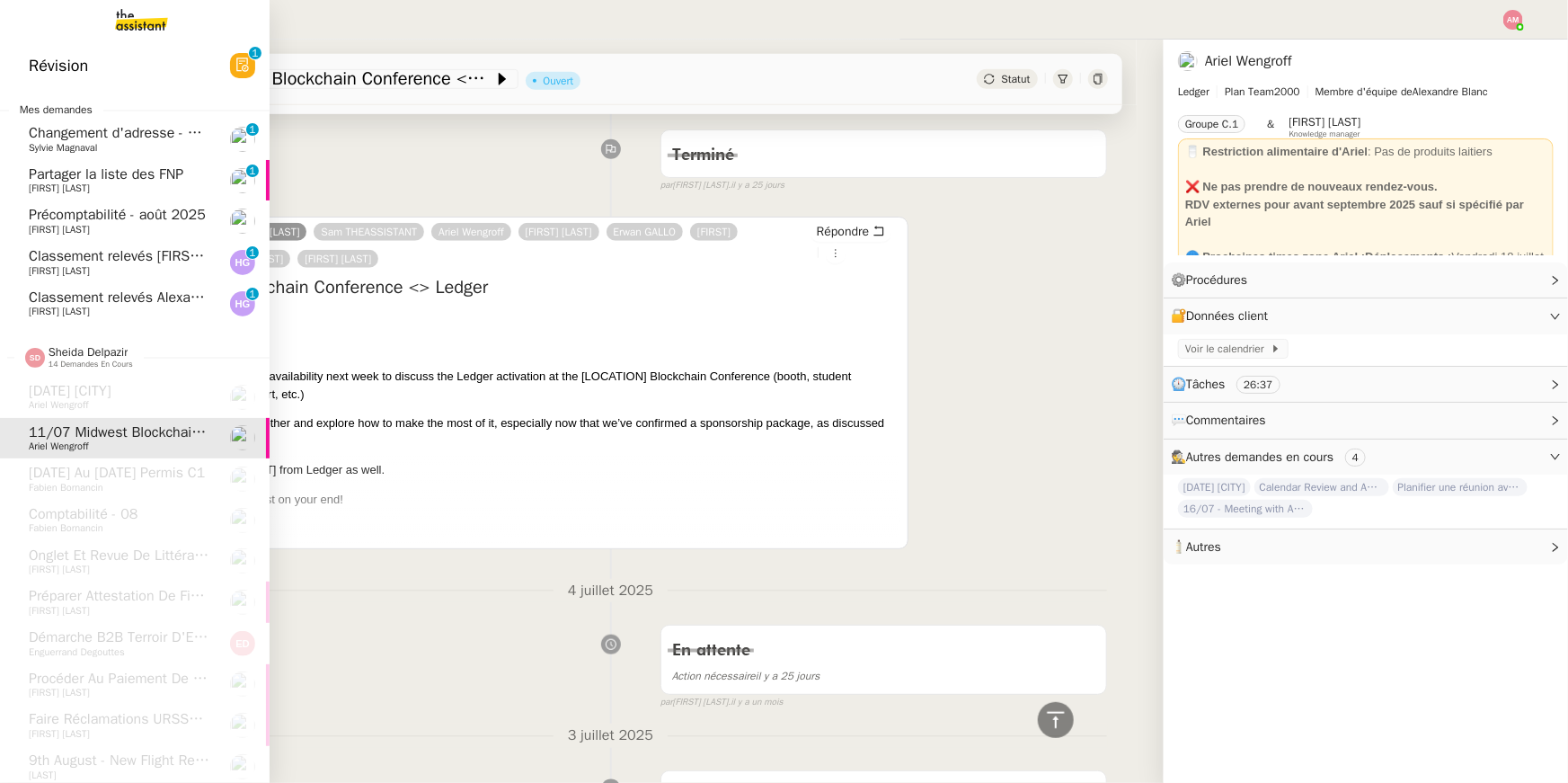 click on "Classement relevés [FIRST] [LAST] - [DATE]" 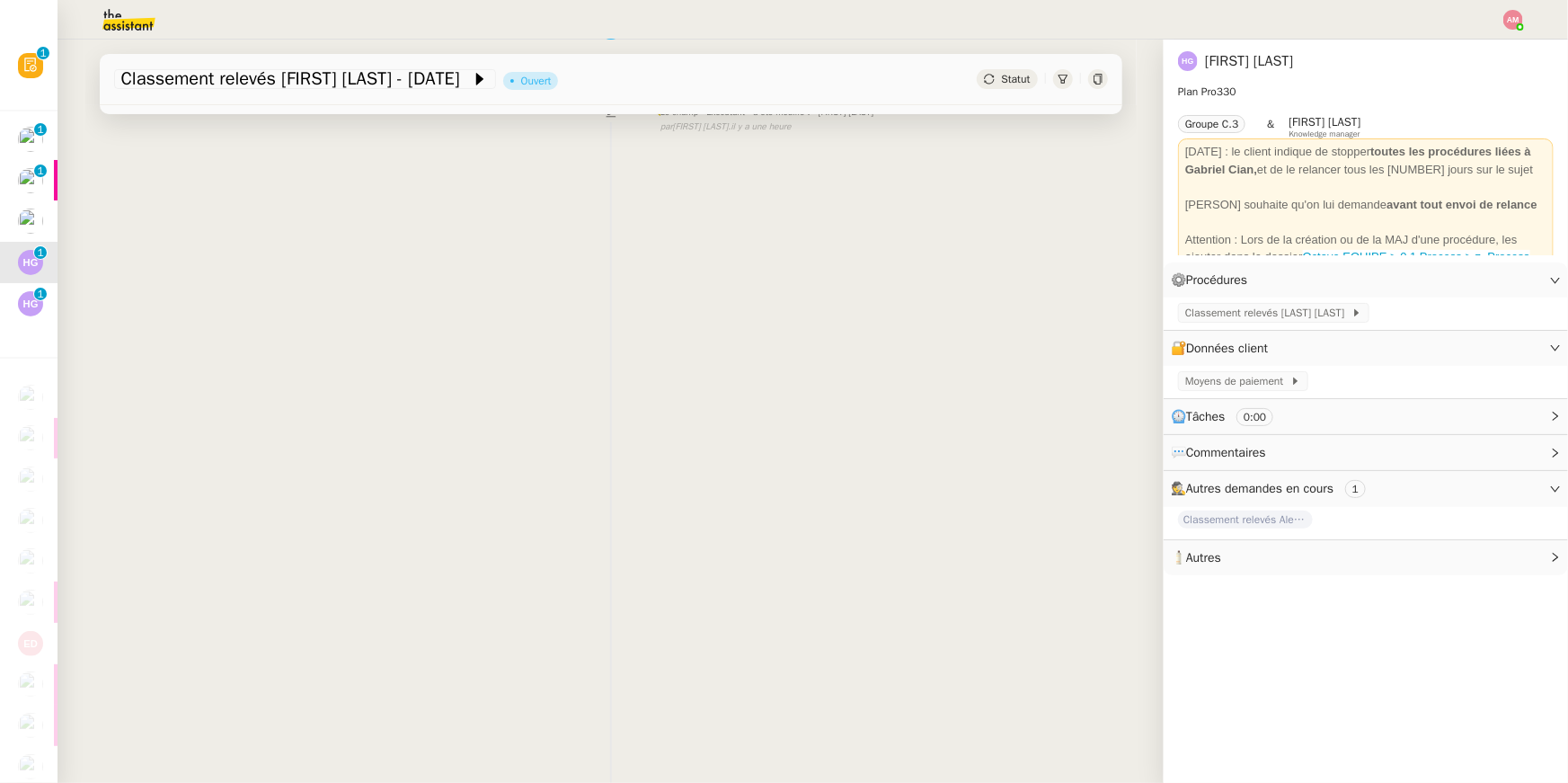 scroll, scrollTop: 0, scrollLeft: 0, axis: both 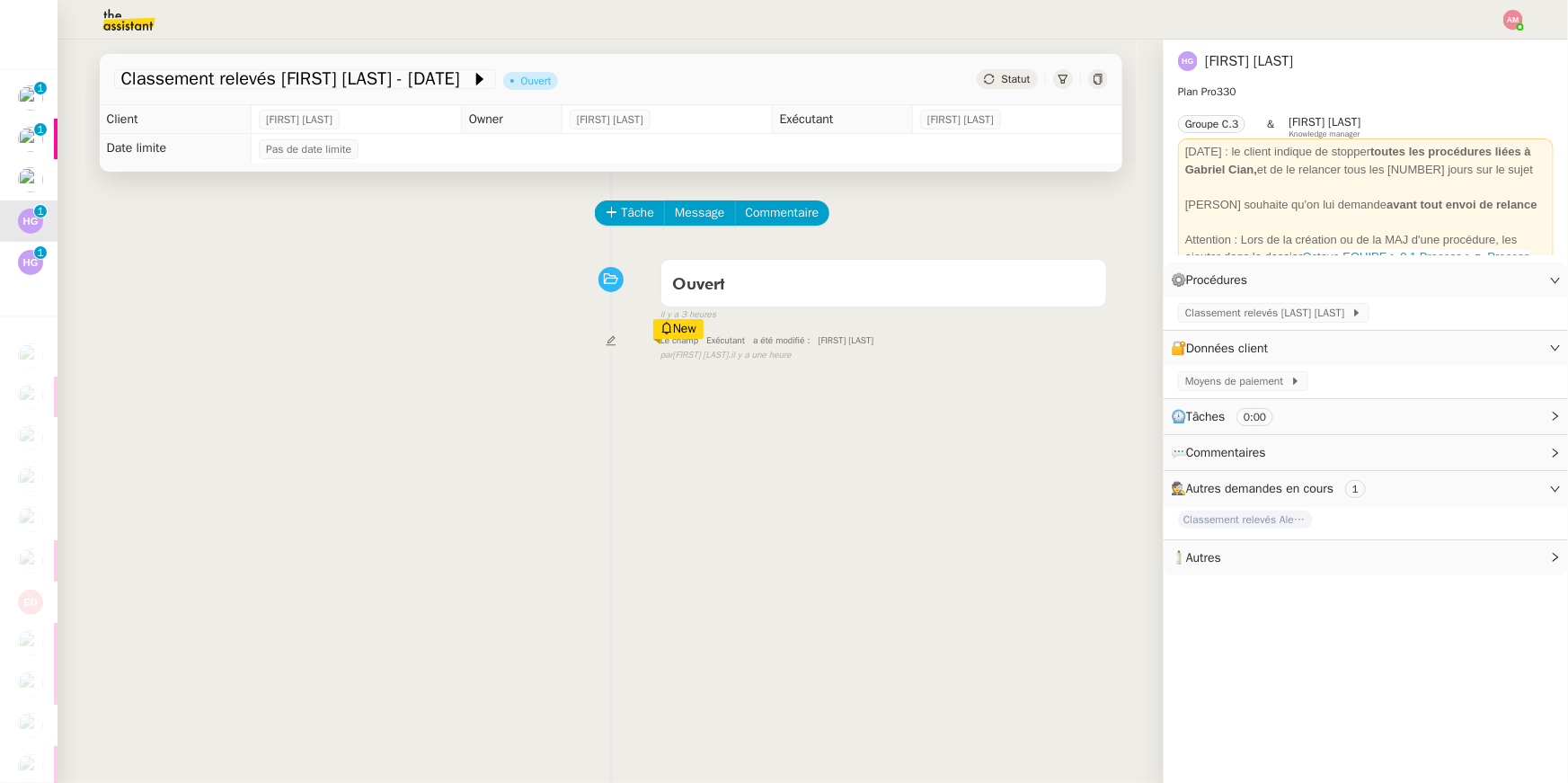 click on "Tâche Message Commentaire" 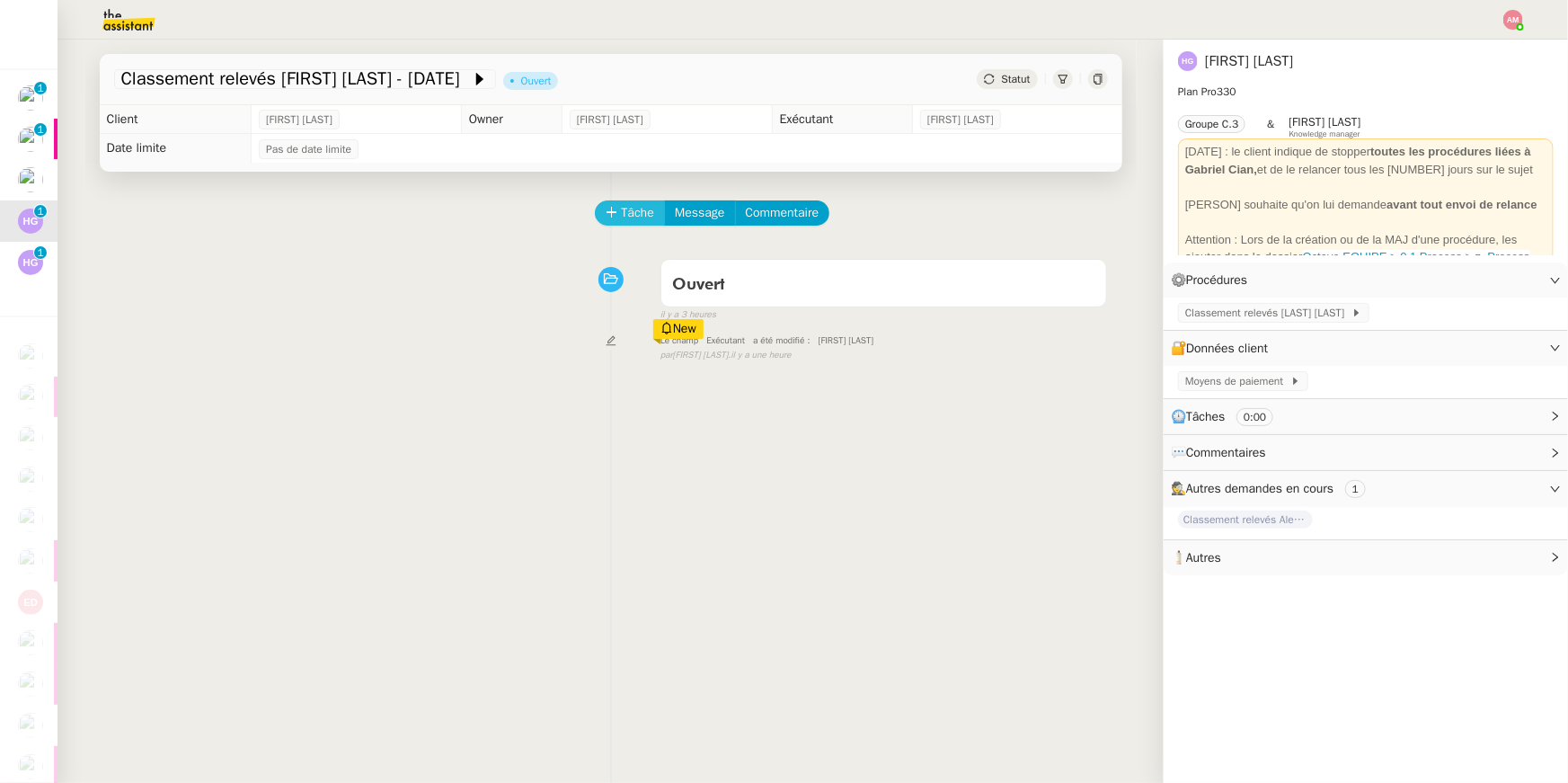 click on "Tâche" 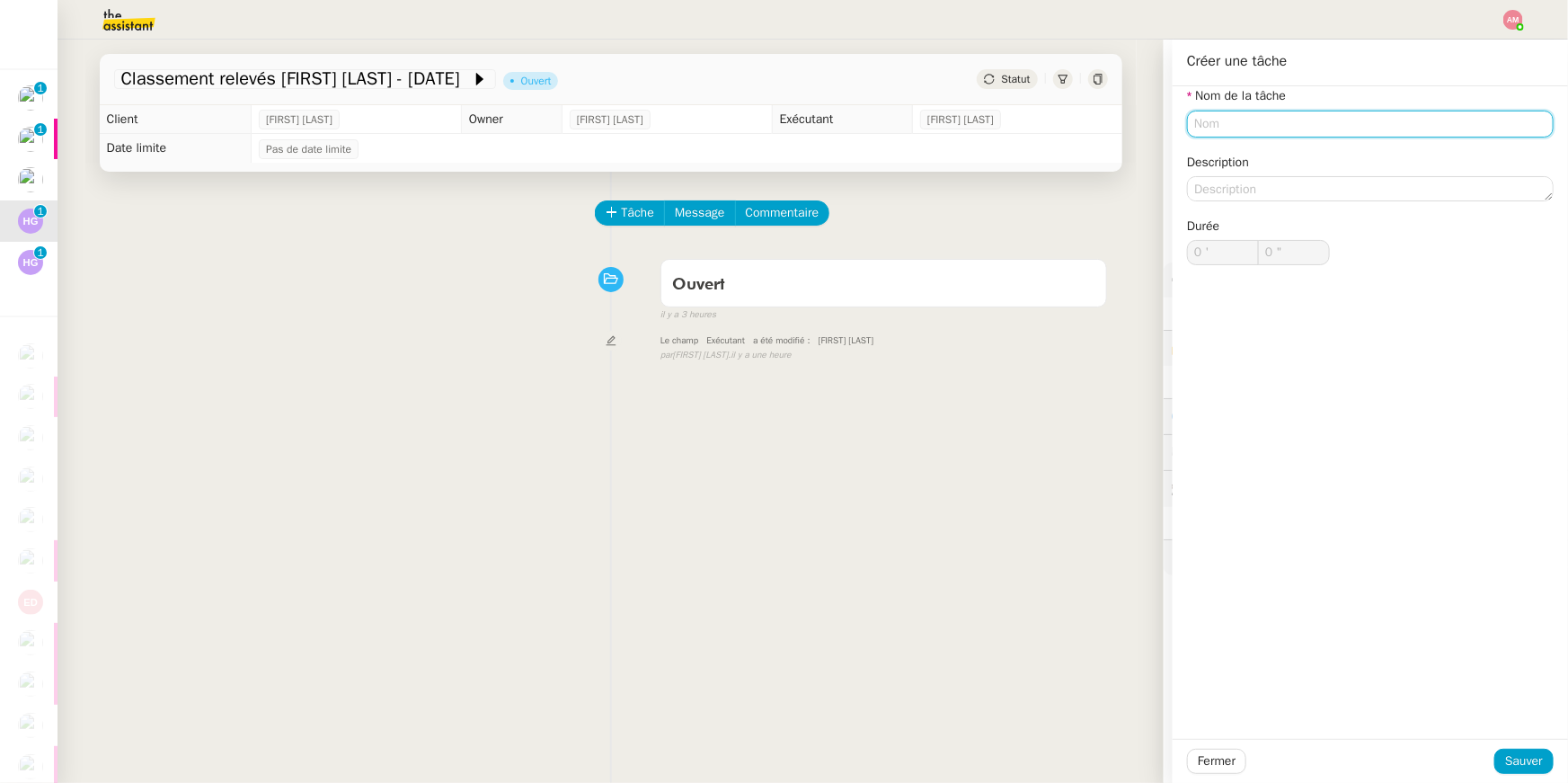 type on "P" 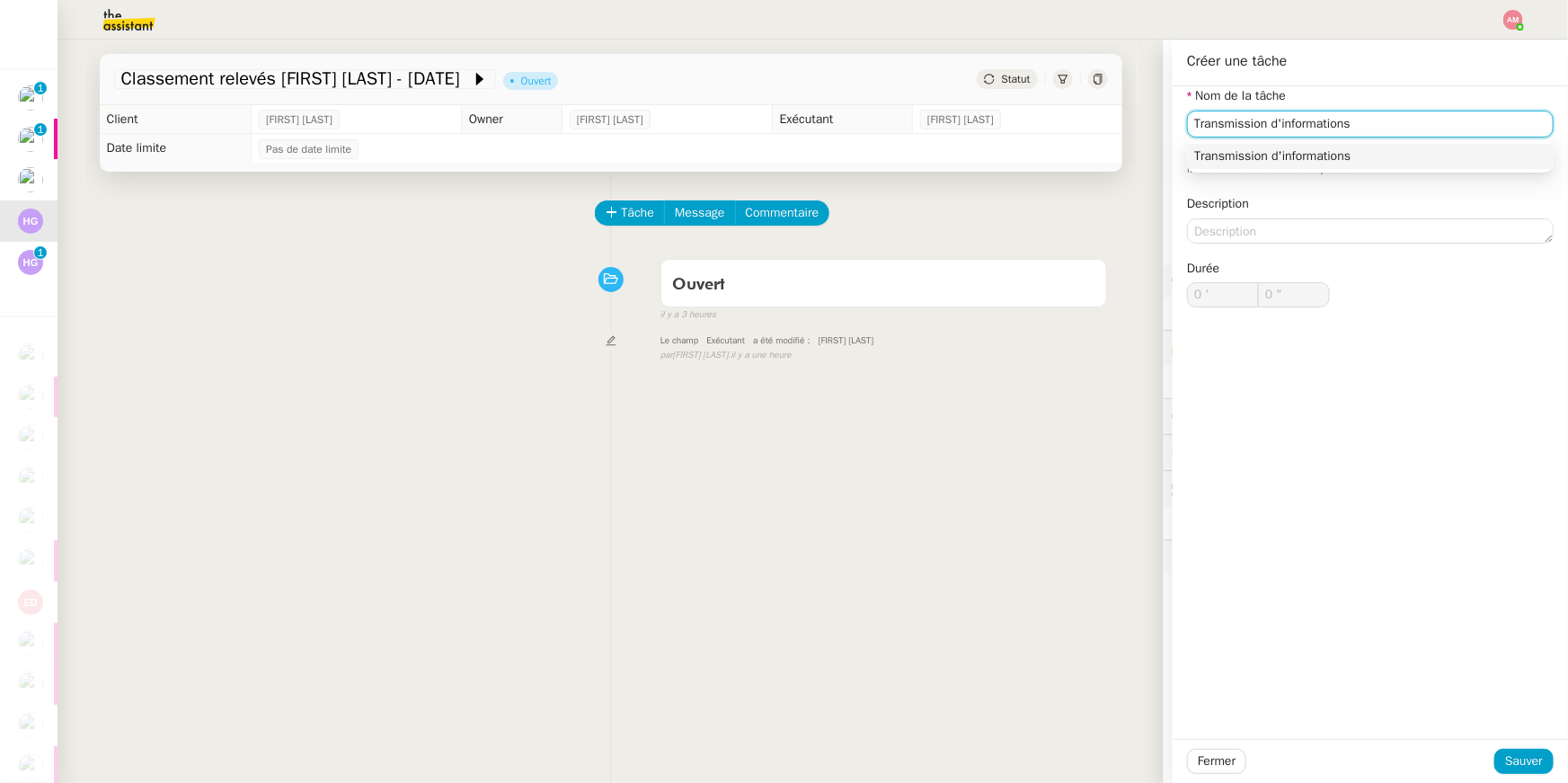 type on "Transmission d'informations" 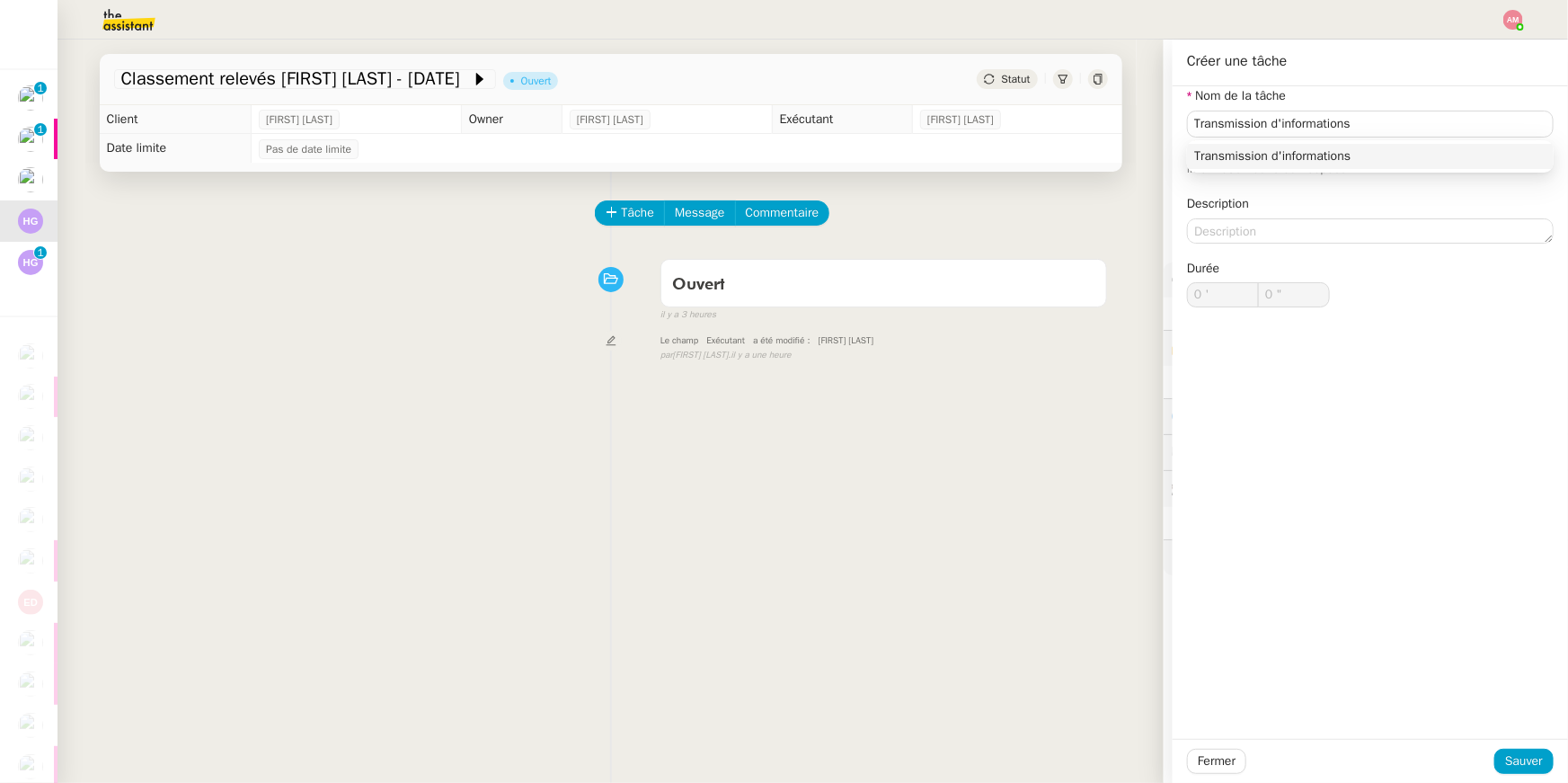 click 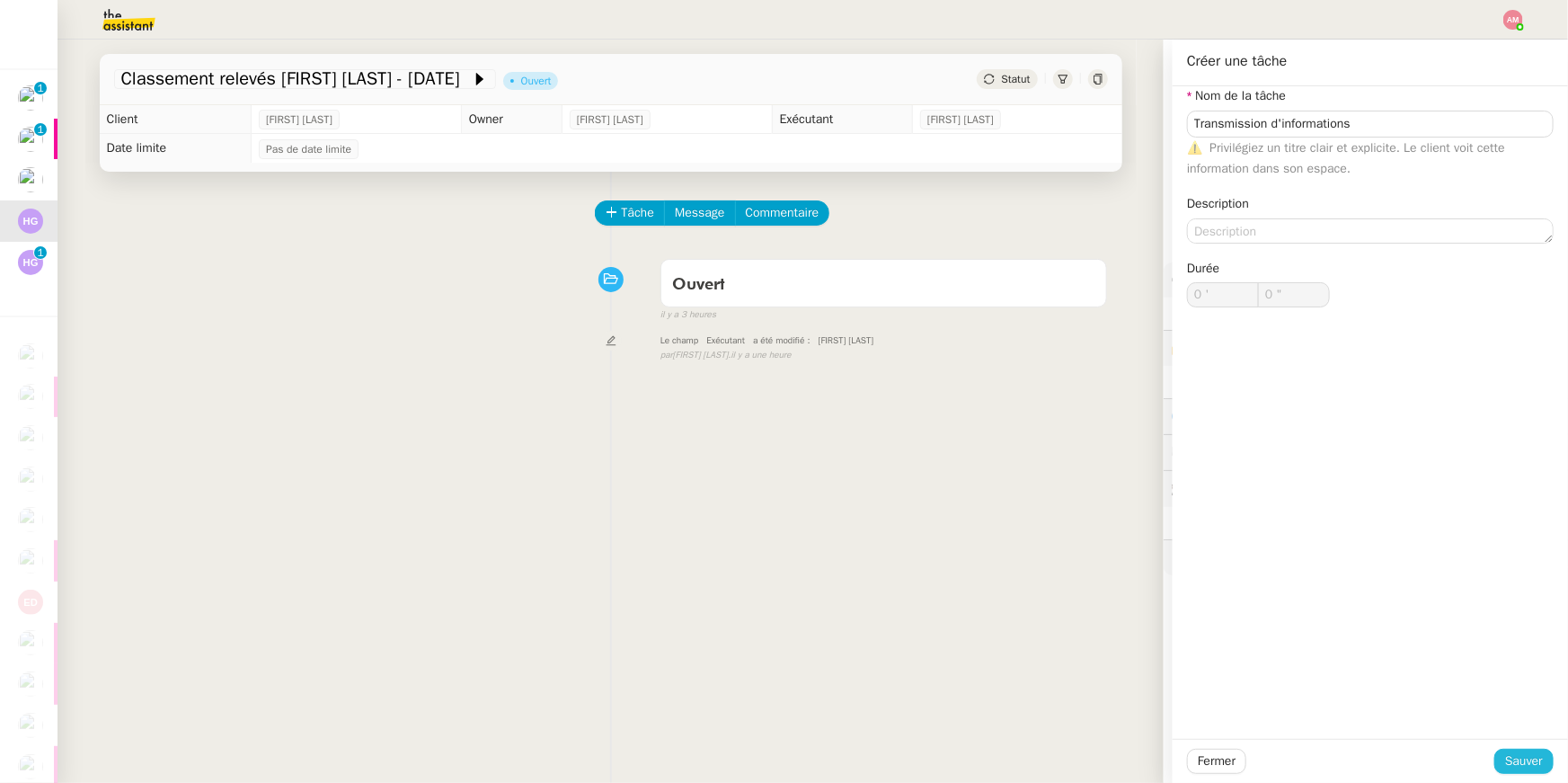 click on "Sauver" 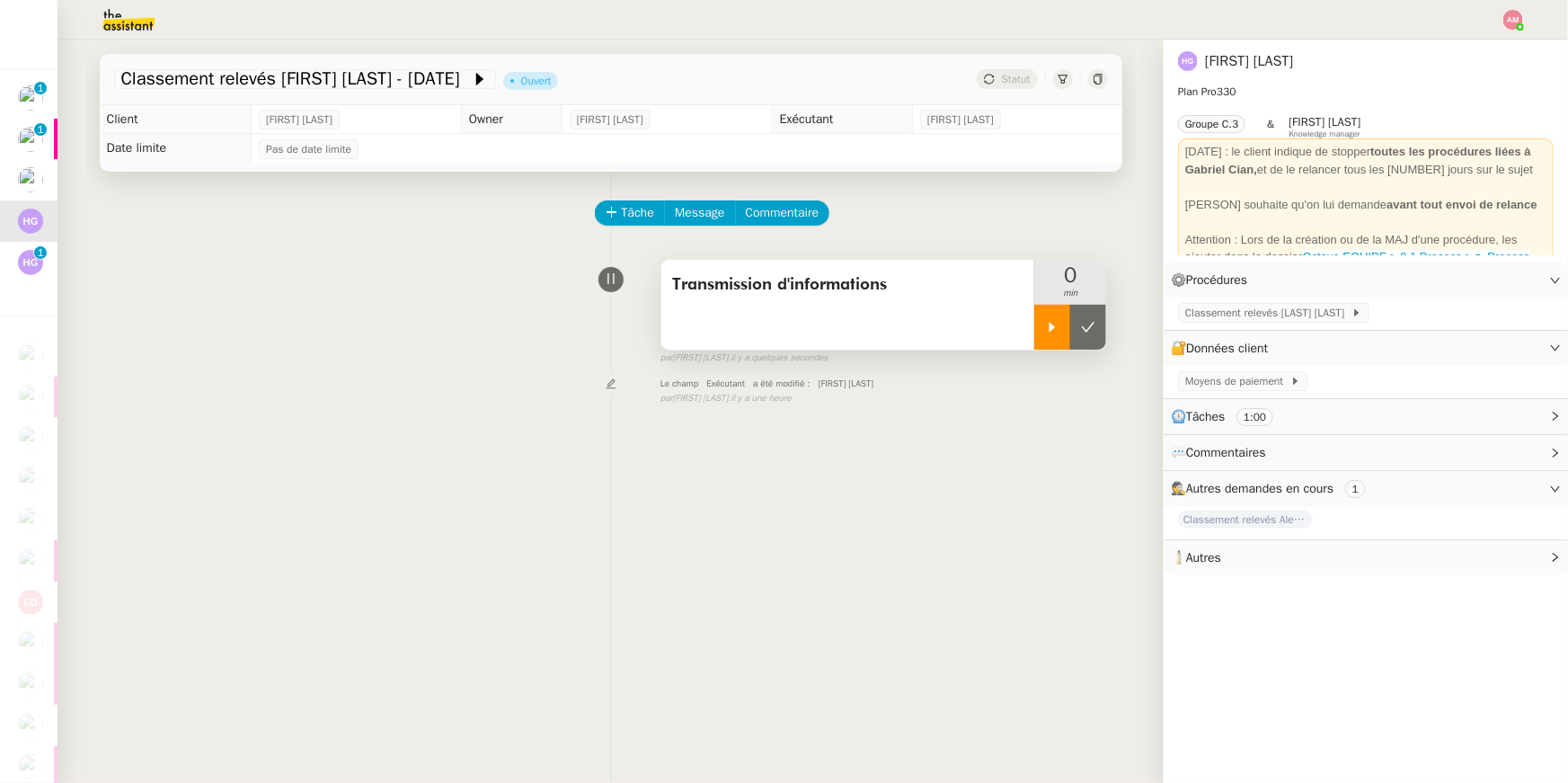 click 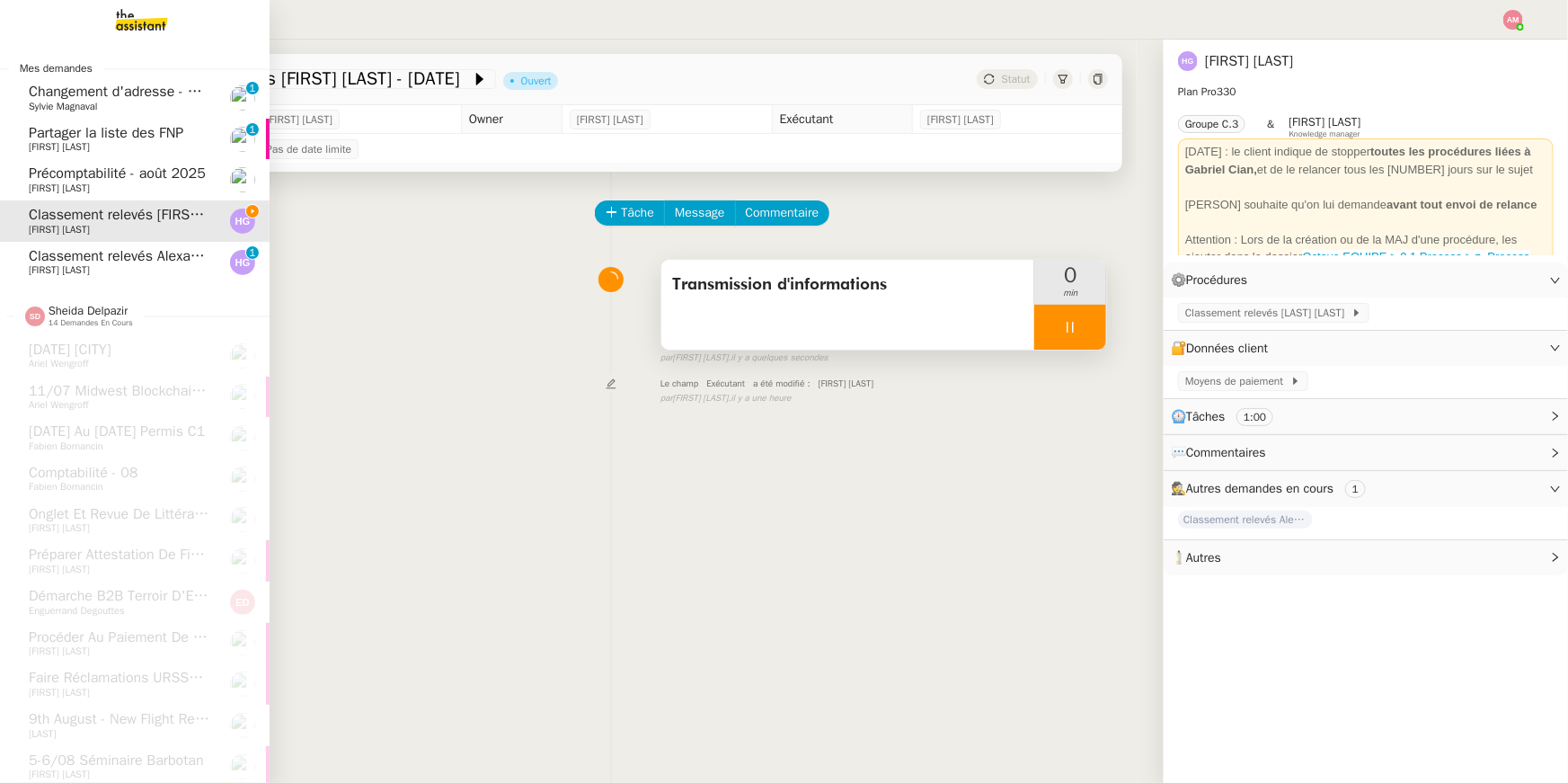 click on "Classement relevés Alexandre Kilmetis - 5 août 2025" 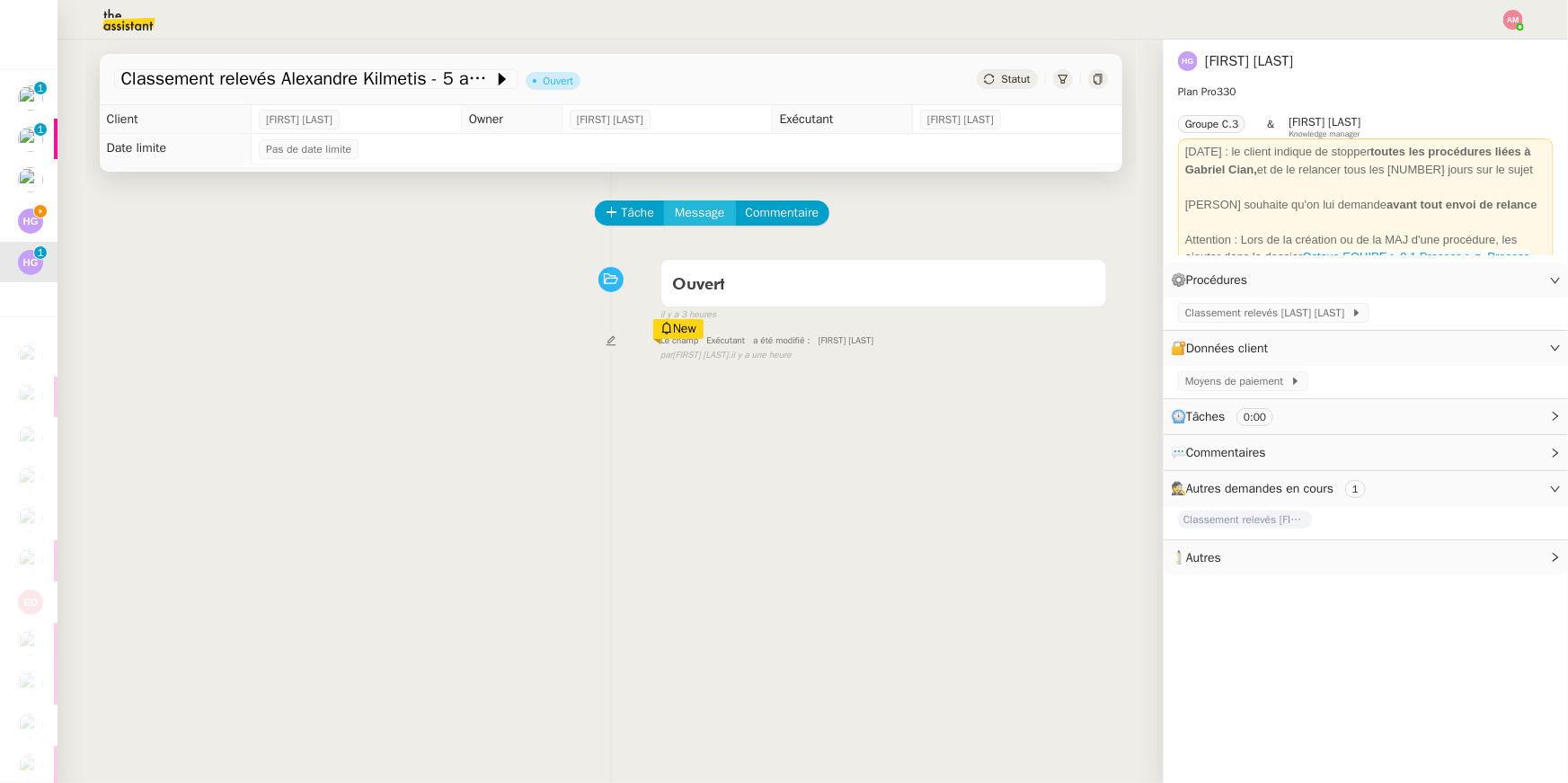 click on "Message" 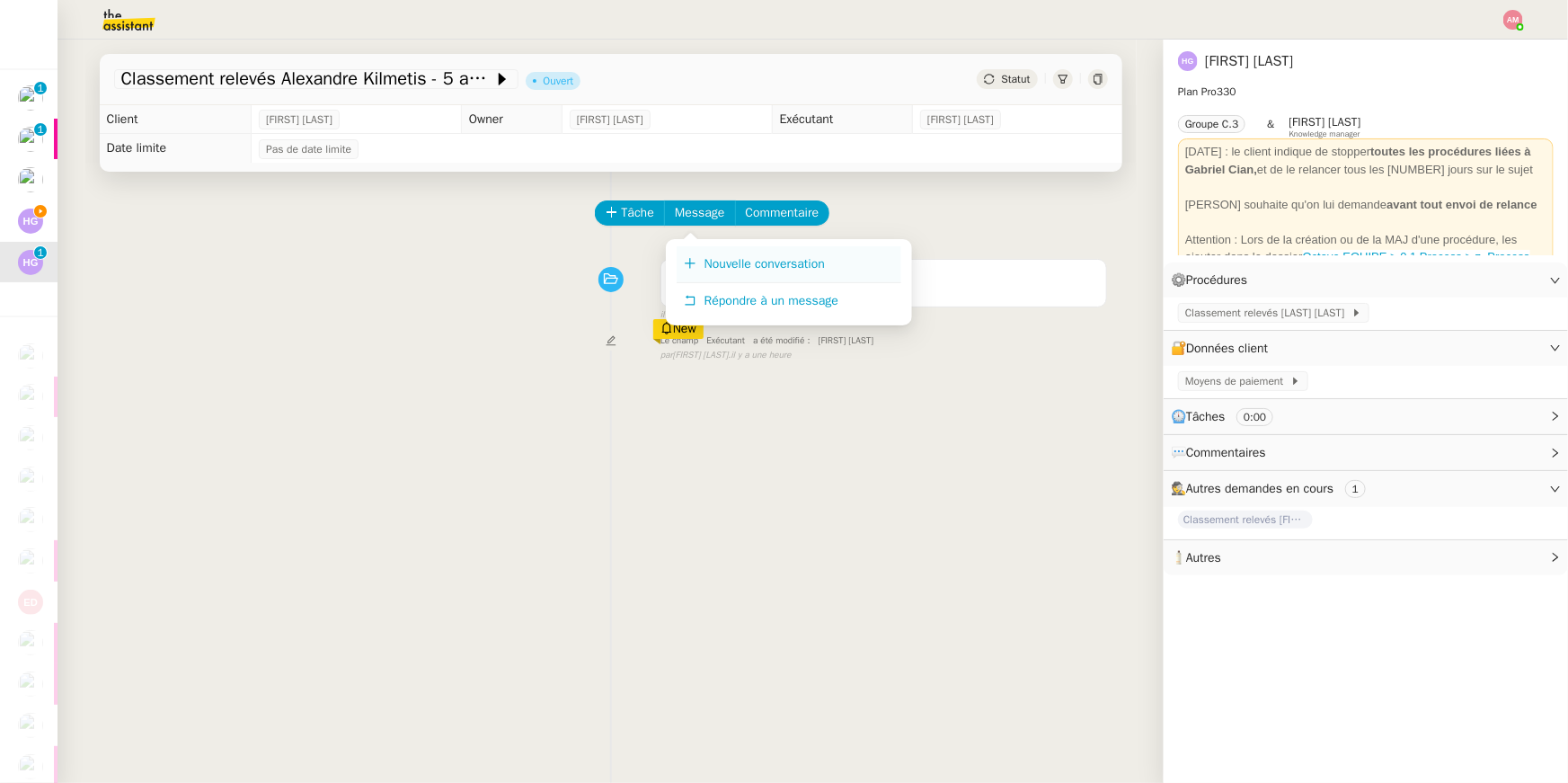 click on "Nouvelle conversation" at bounding box center (789, 264) 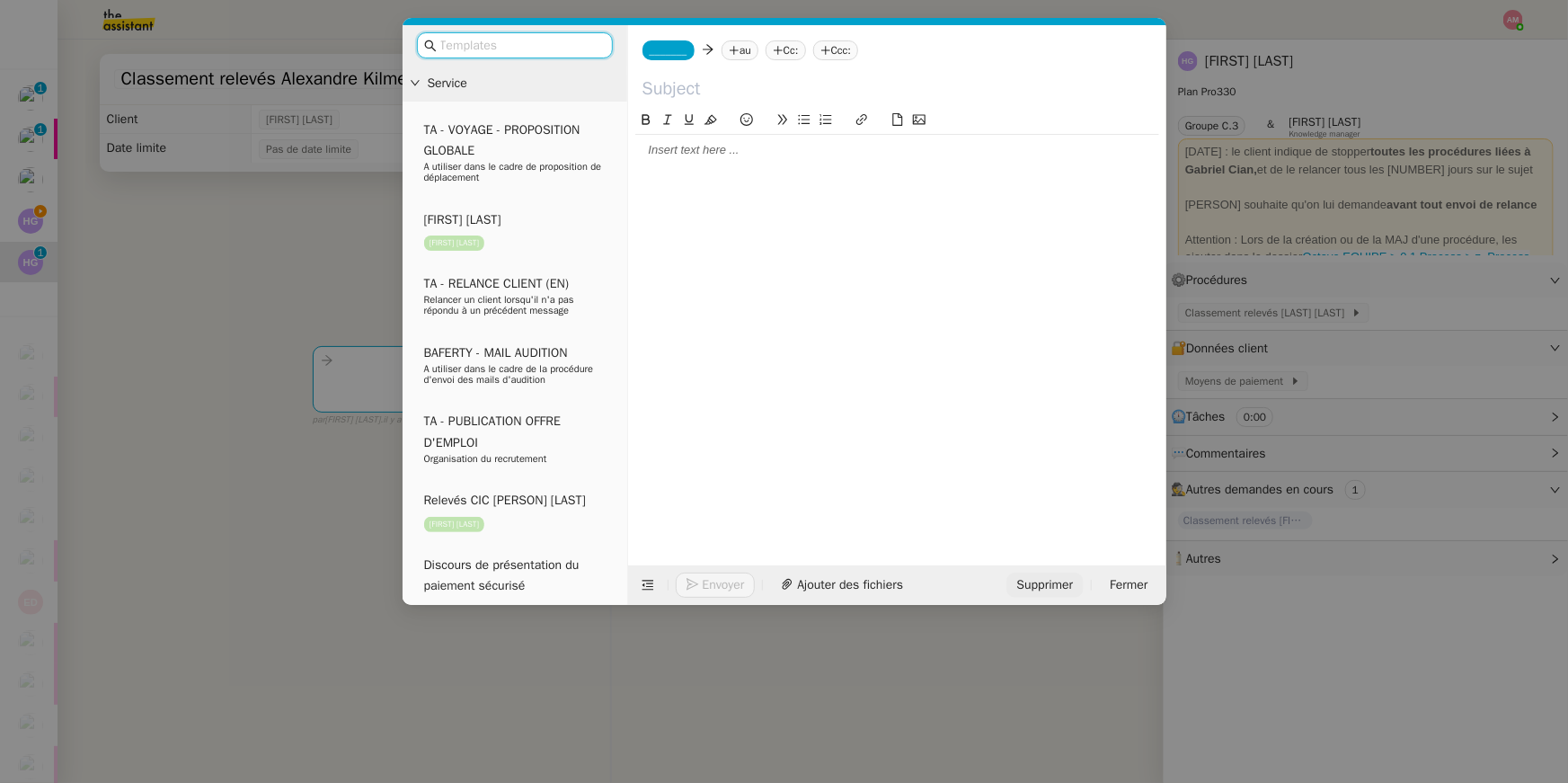 click on "Supprimer" 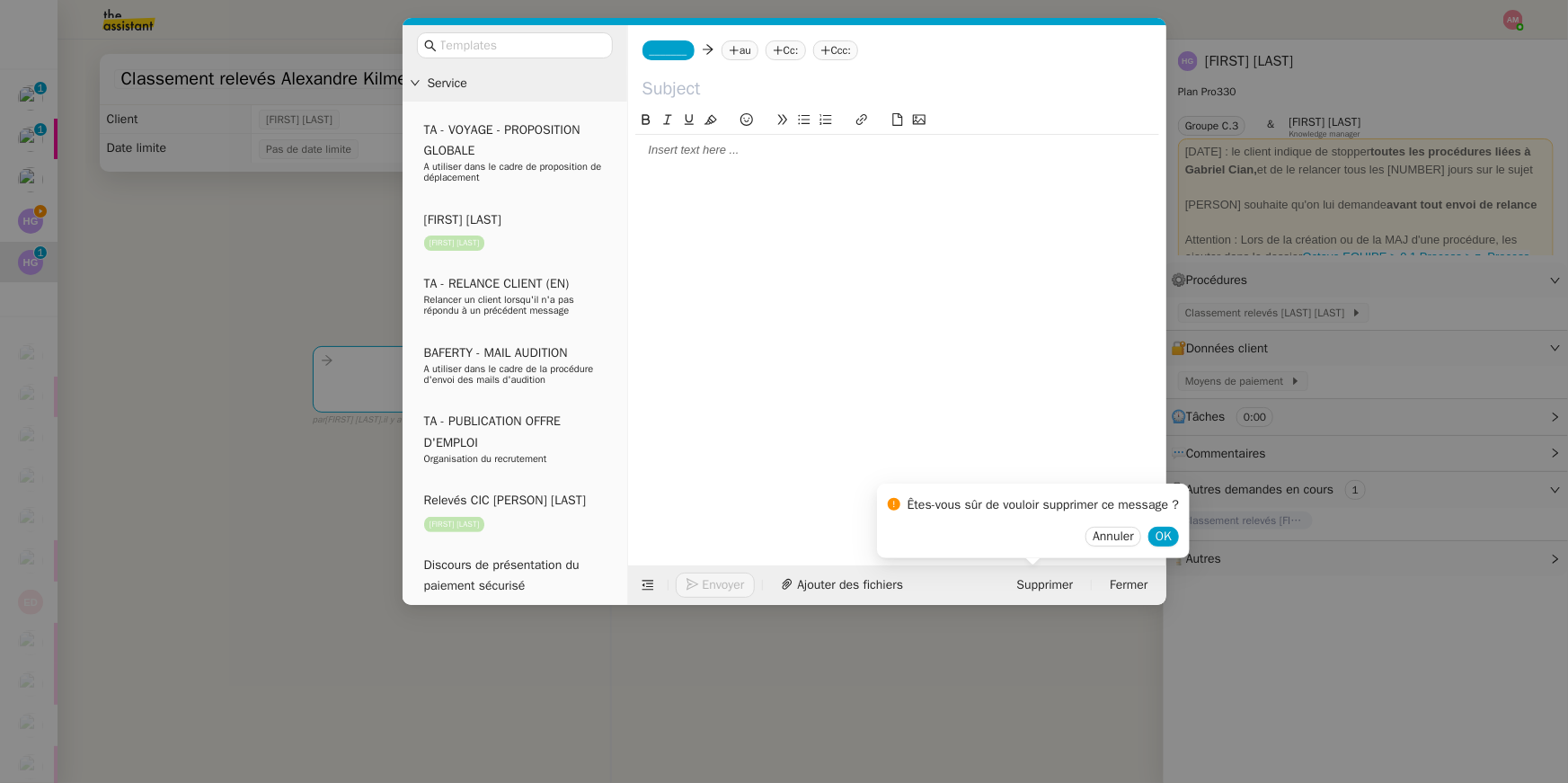 click on "Annuler   OK" at bounding box center [1033, 536] 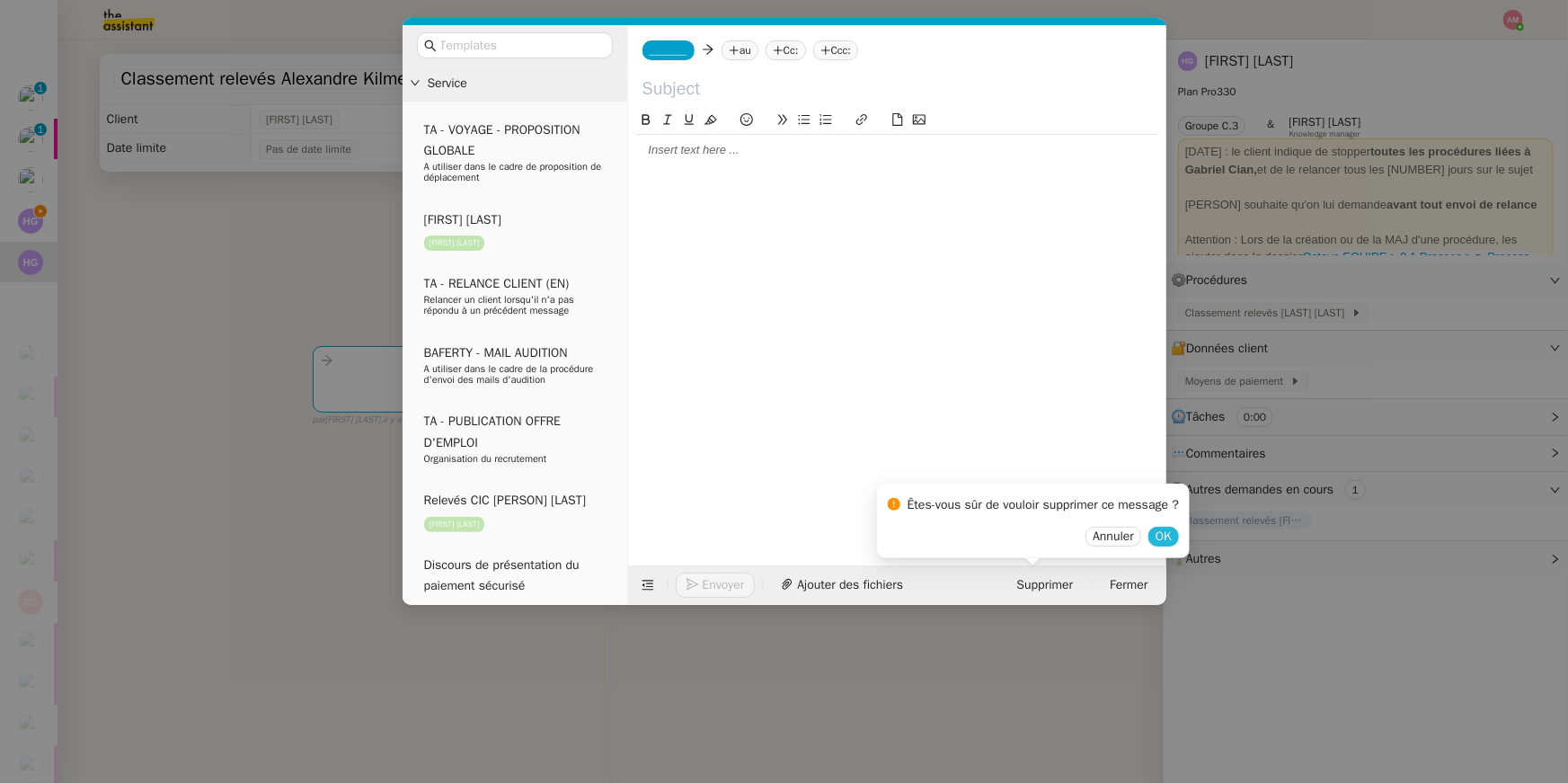 click on "OK" at bounding box center (1164, 537) 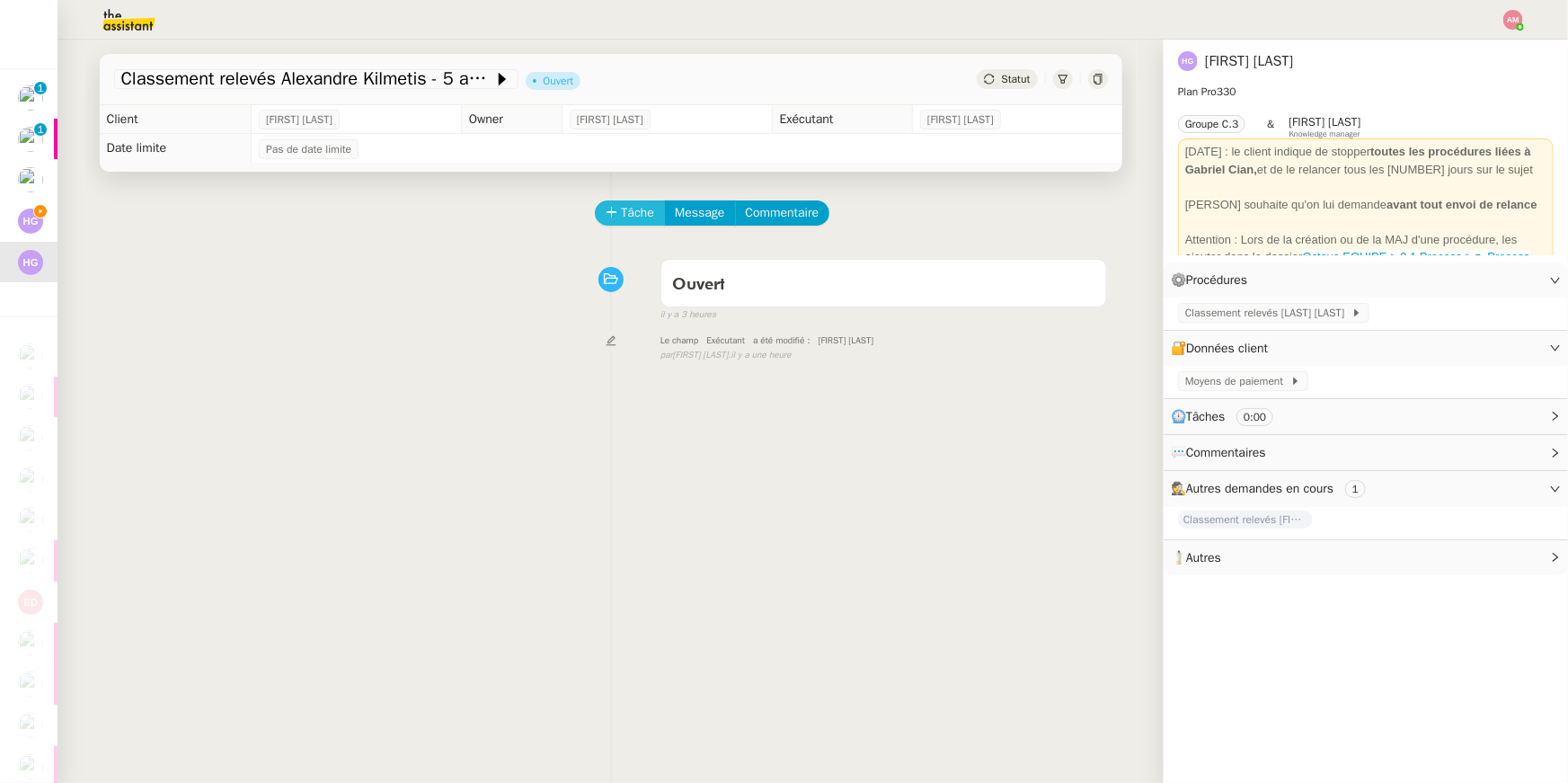click on "Tâche" 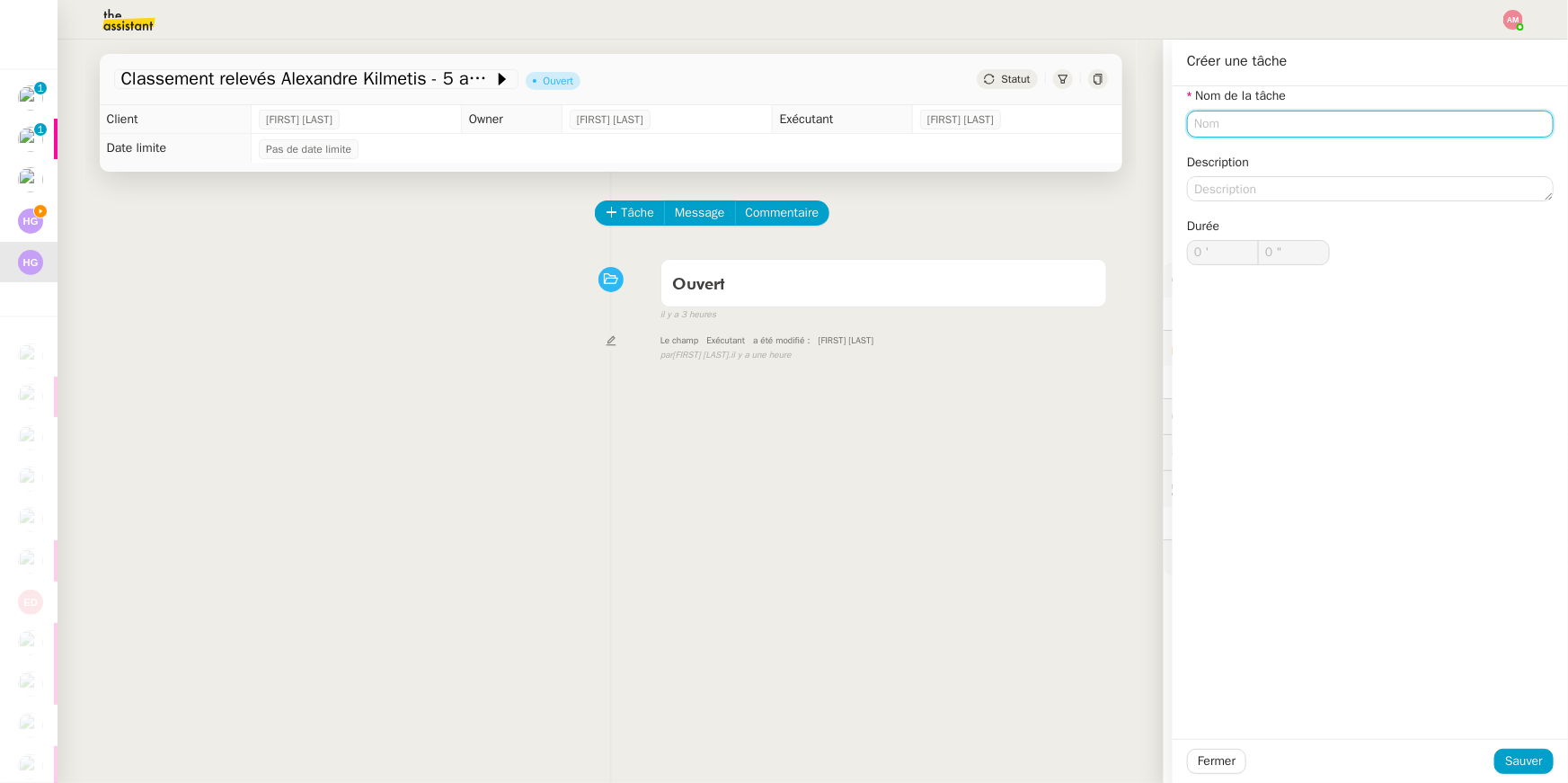 paste on "Transmission d'informations" 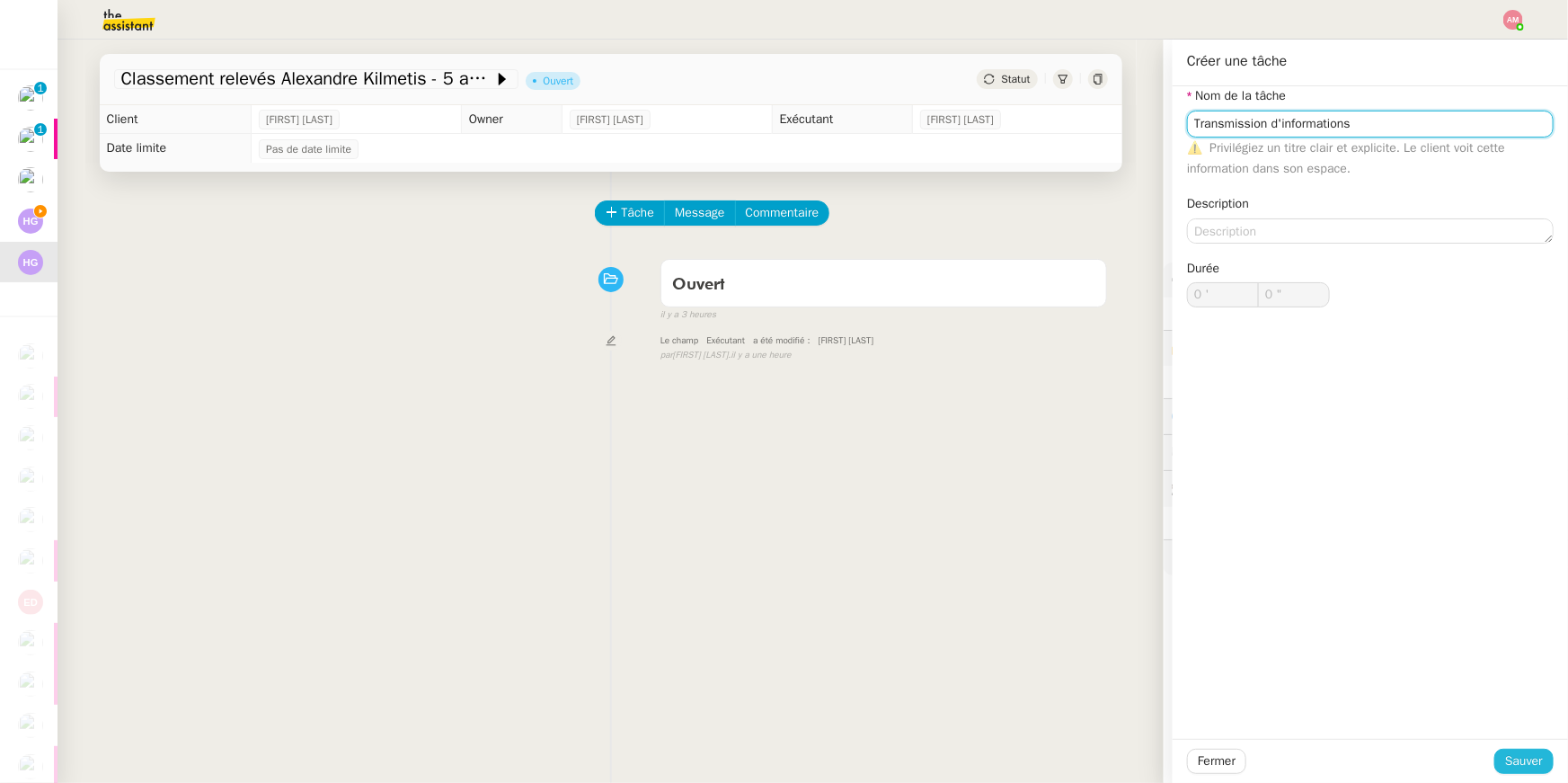 type on "Transmission d'informations" 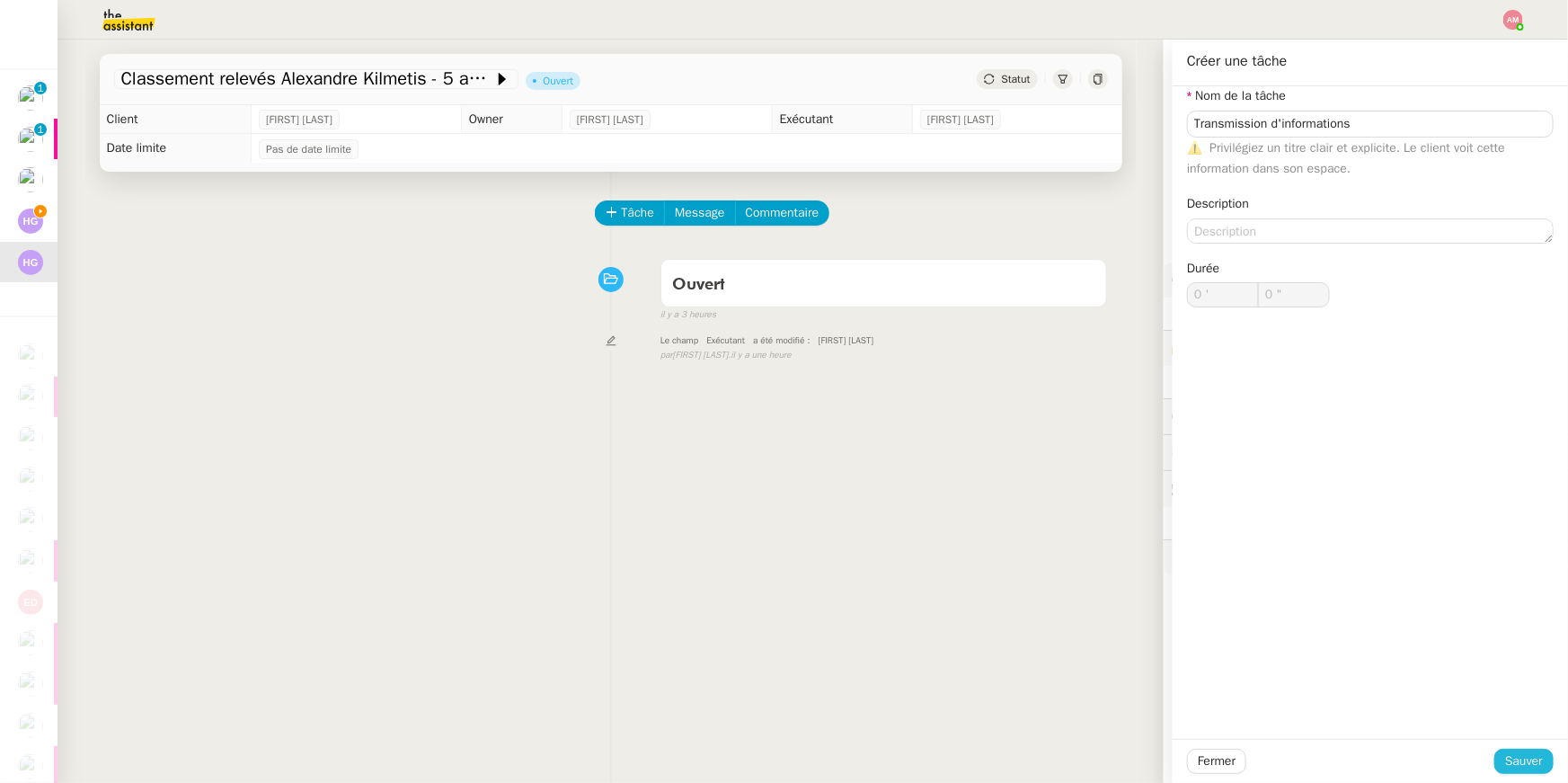 click on "Sauver" 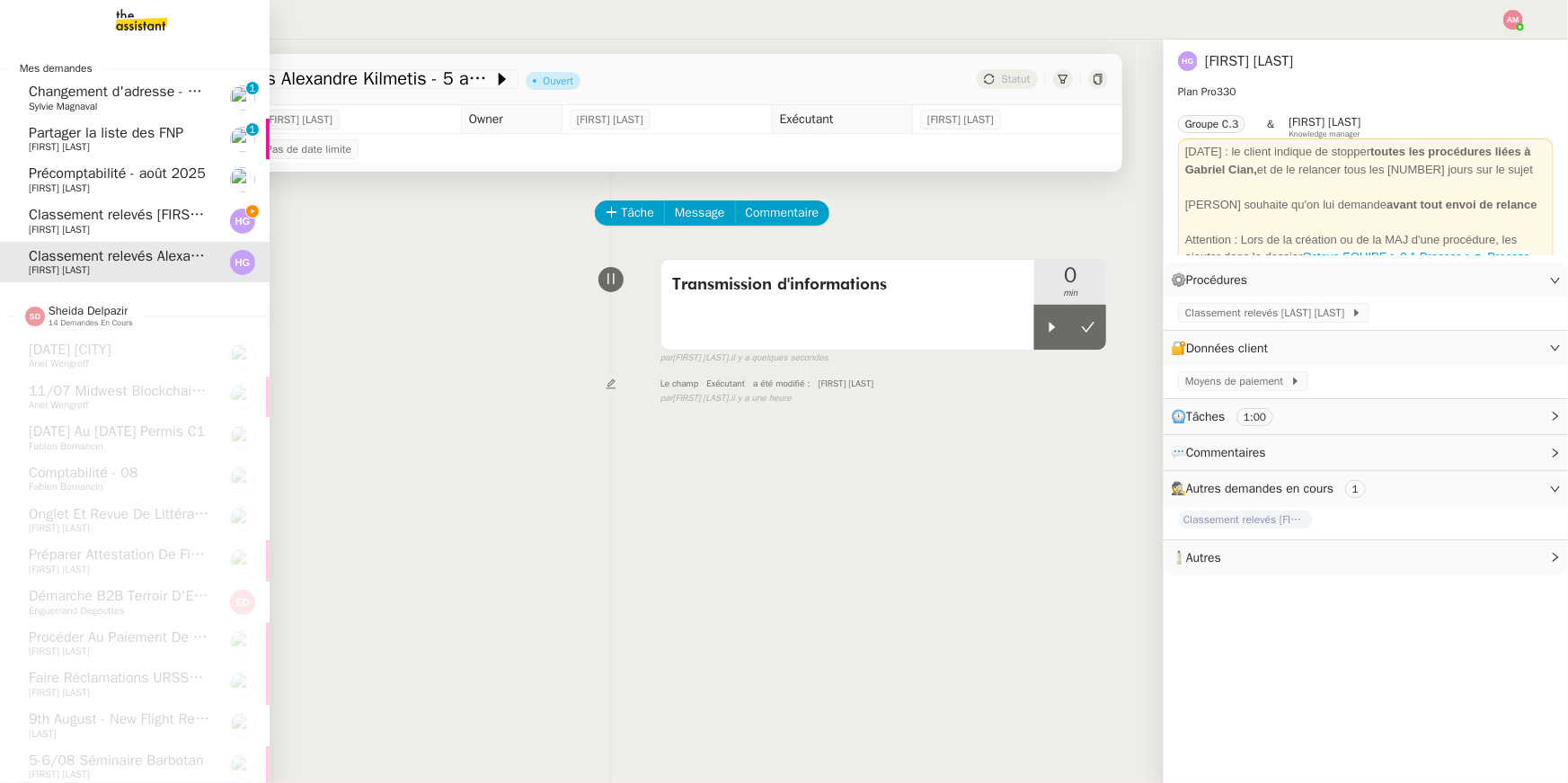 click on "Classement relevés [FIRST] [LAST] - [DATE]" 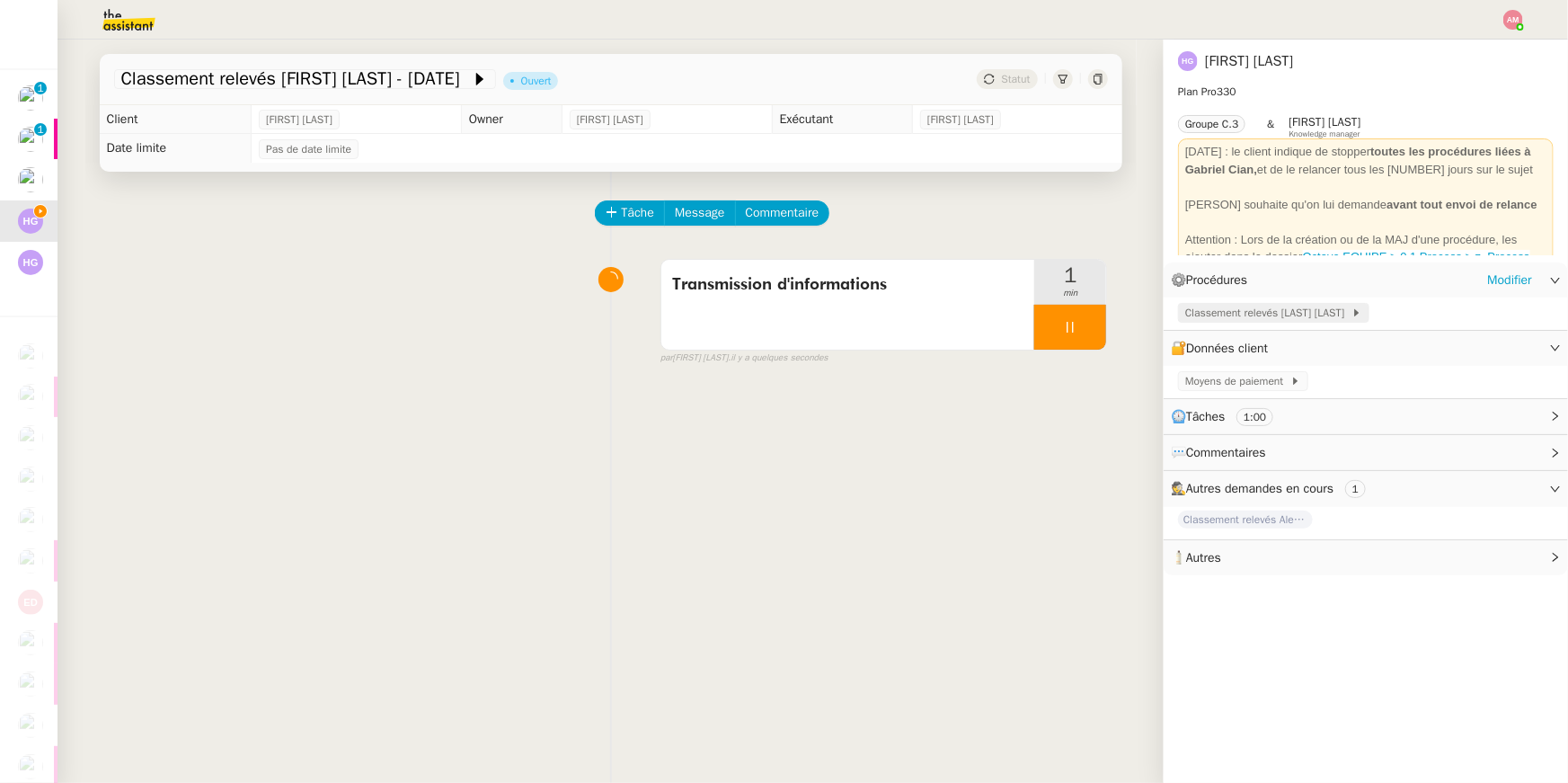 click on "Classement relevés [LAST] [LAST]" 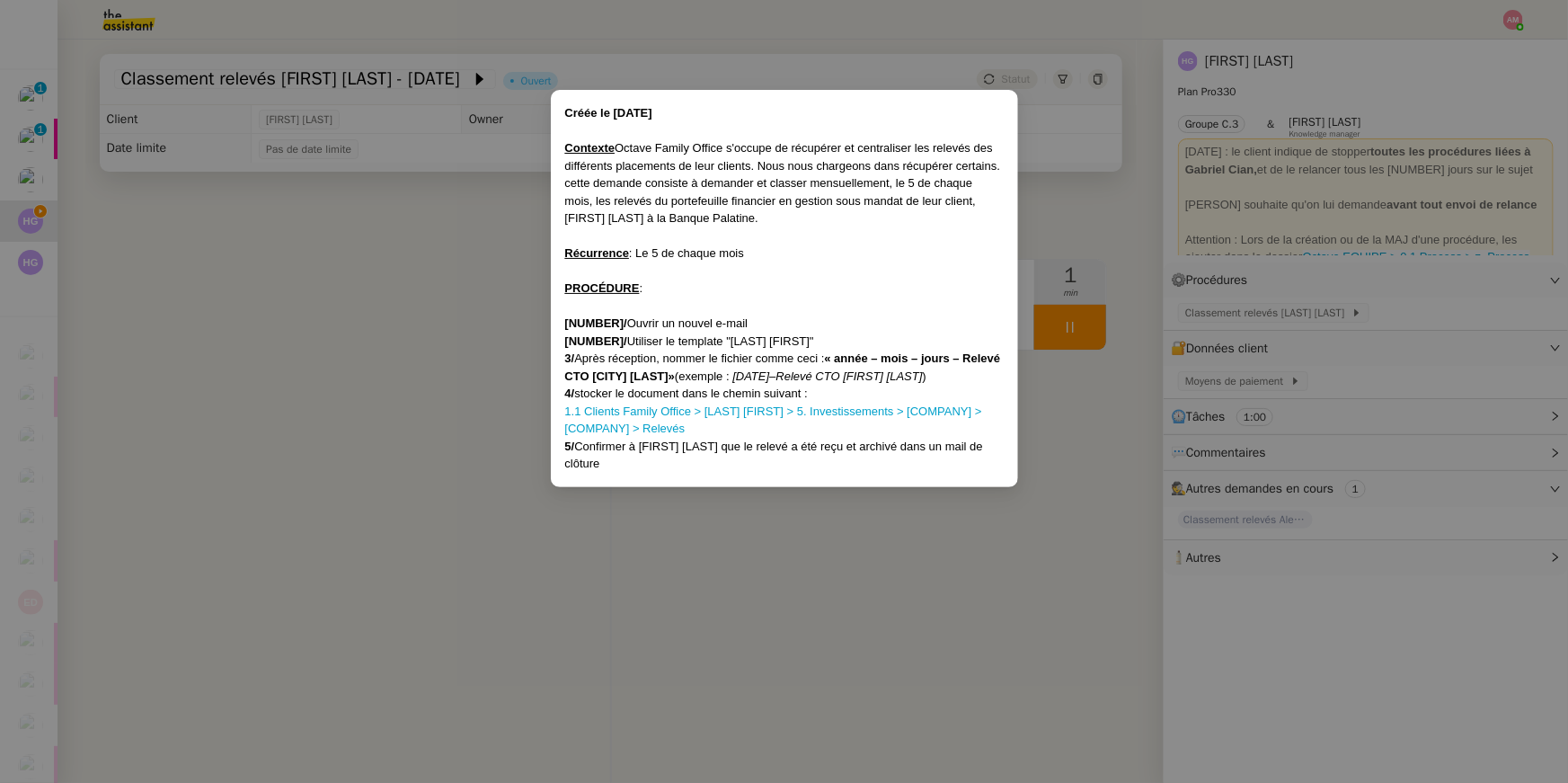 drag, startPoint x: 682, startPoint y: 339, endPoint x: 798, endPoint y: 334, distance: 116.10771 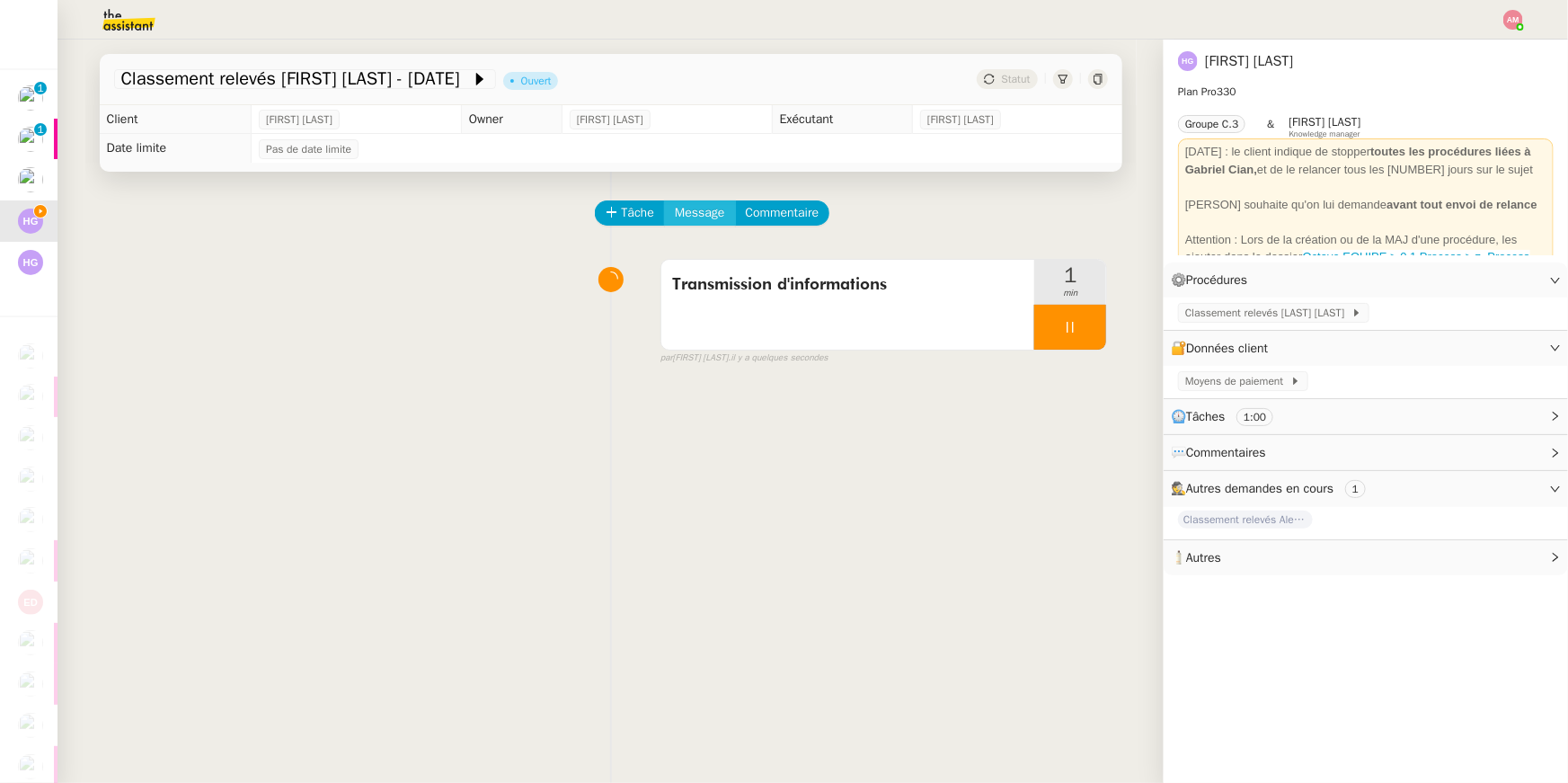 click on "Message" 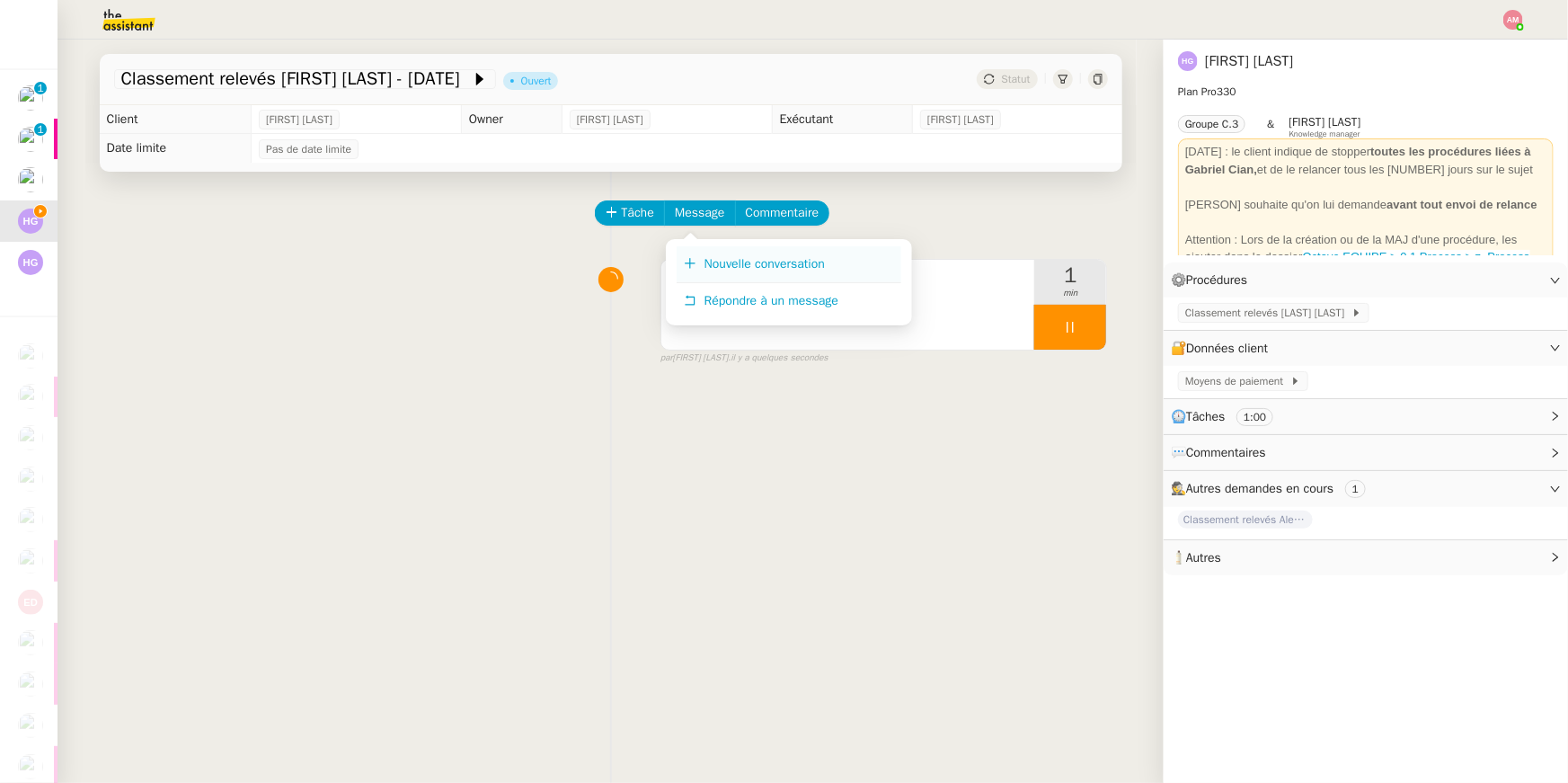 click on "Nouvelle conversation" at bounding box center [789, 264] 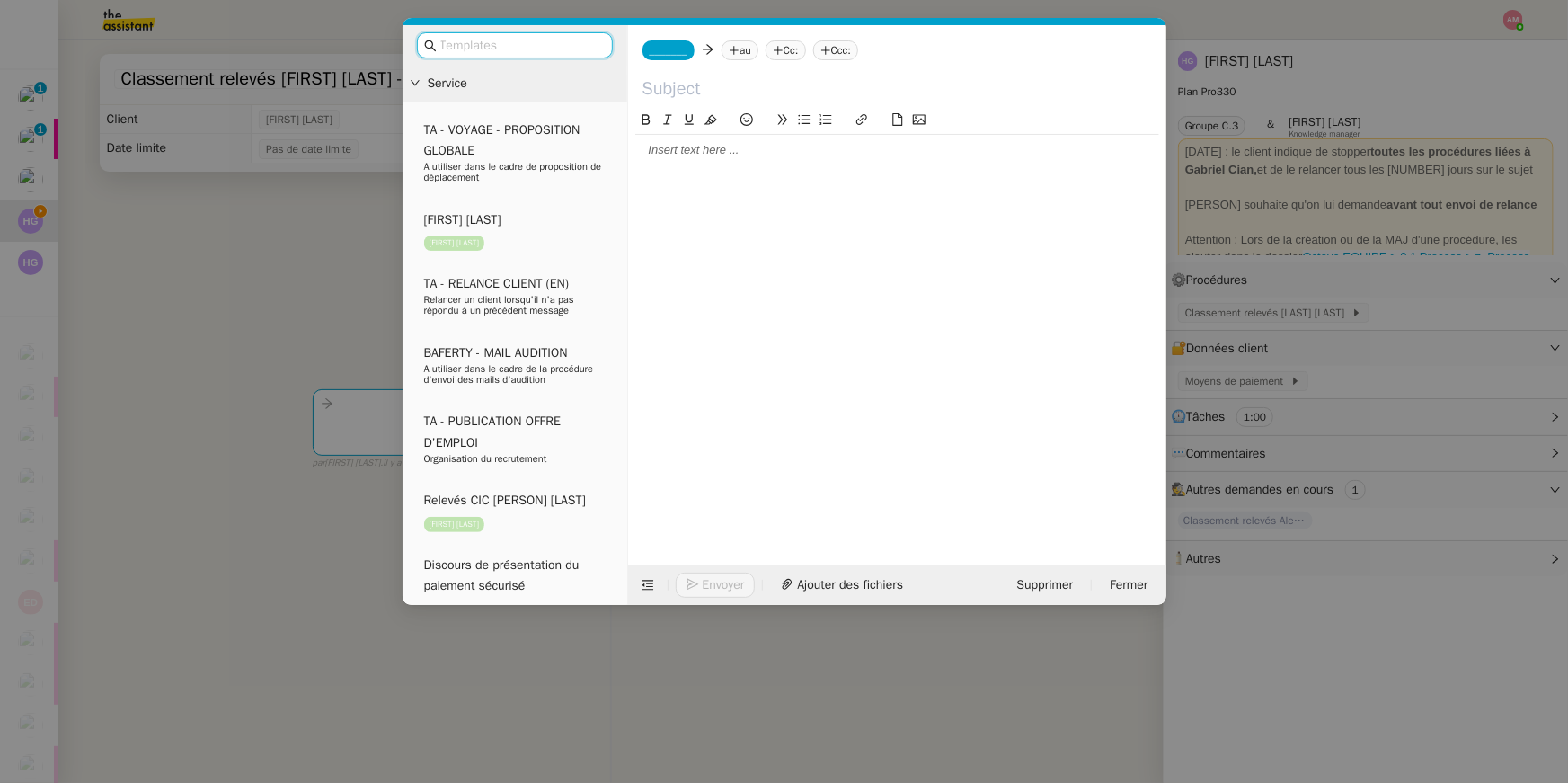 click 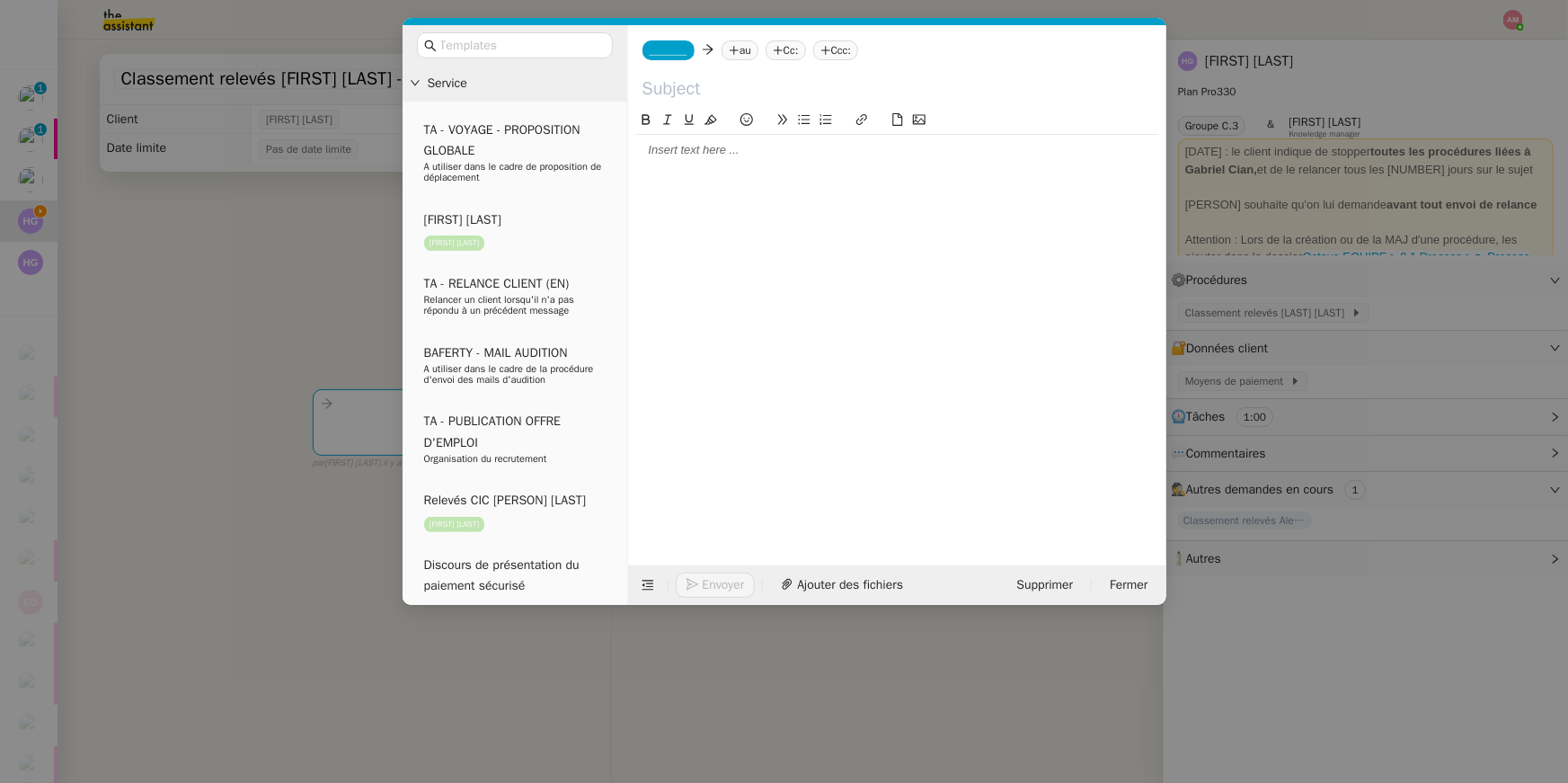 click 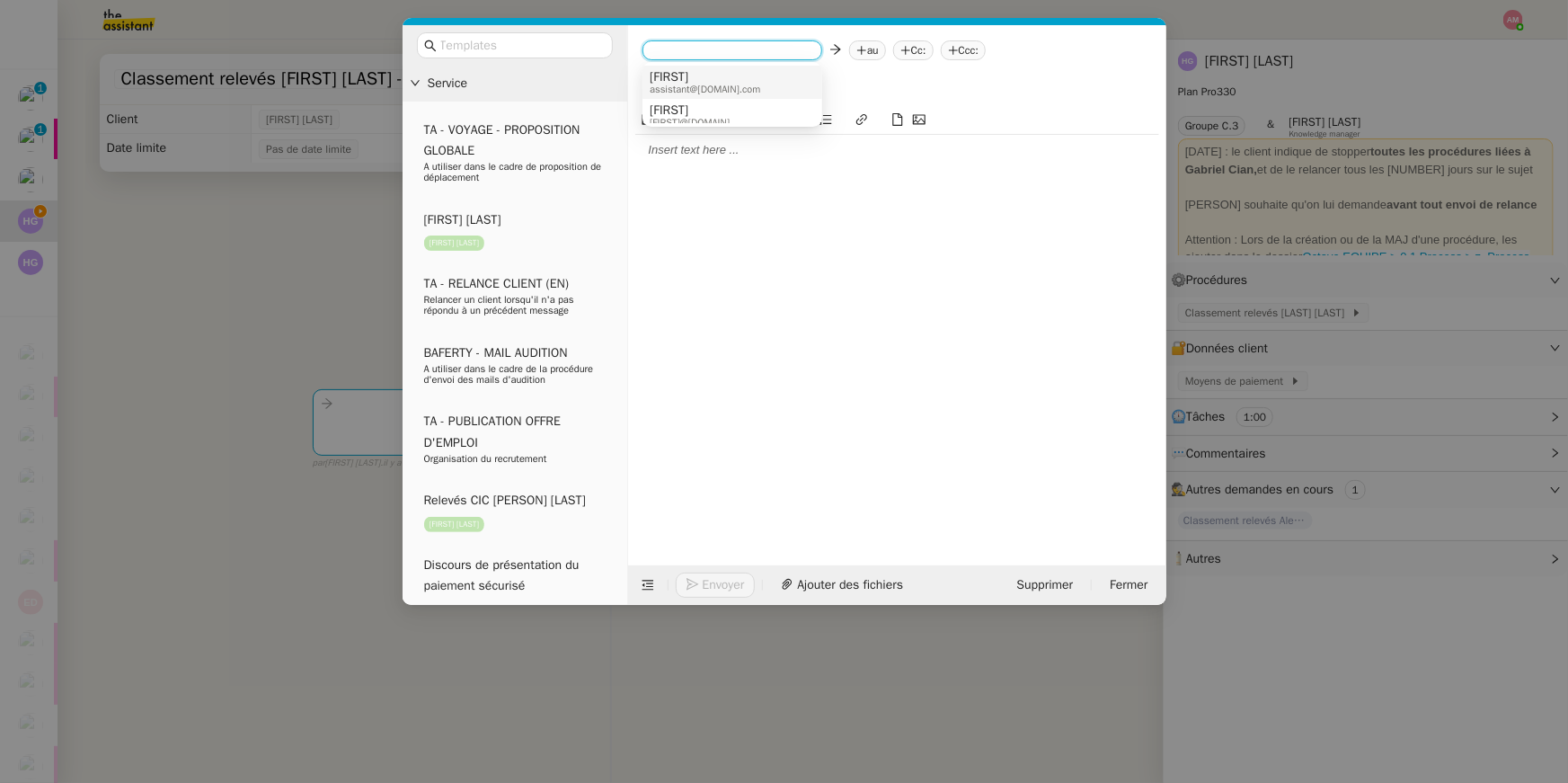 click on "[FIRST]" at bounding box center (704, 77) 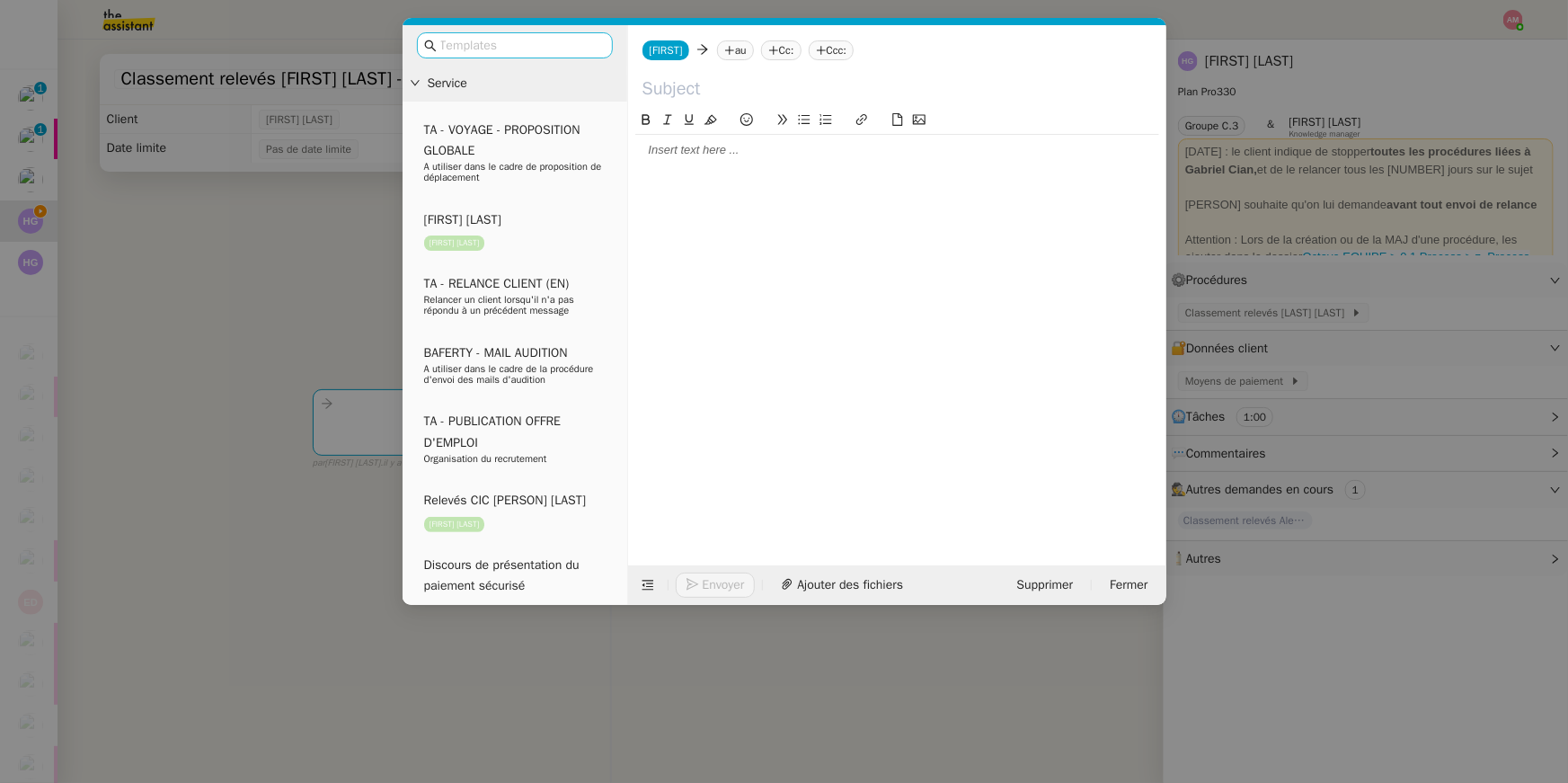click at bounding box center [515, 45] 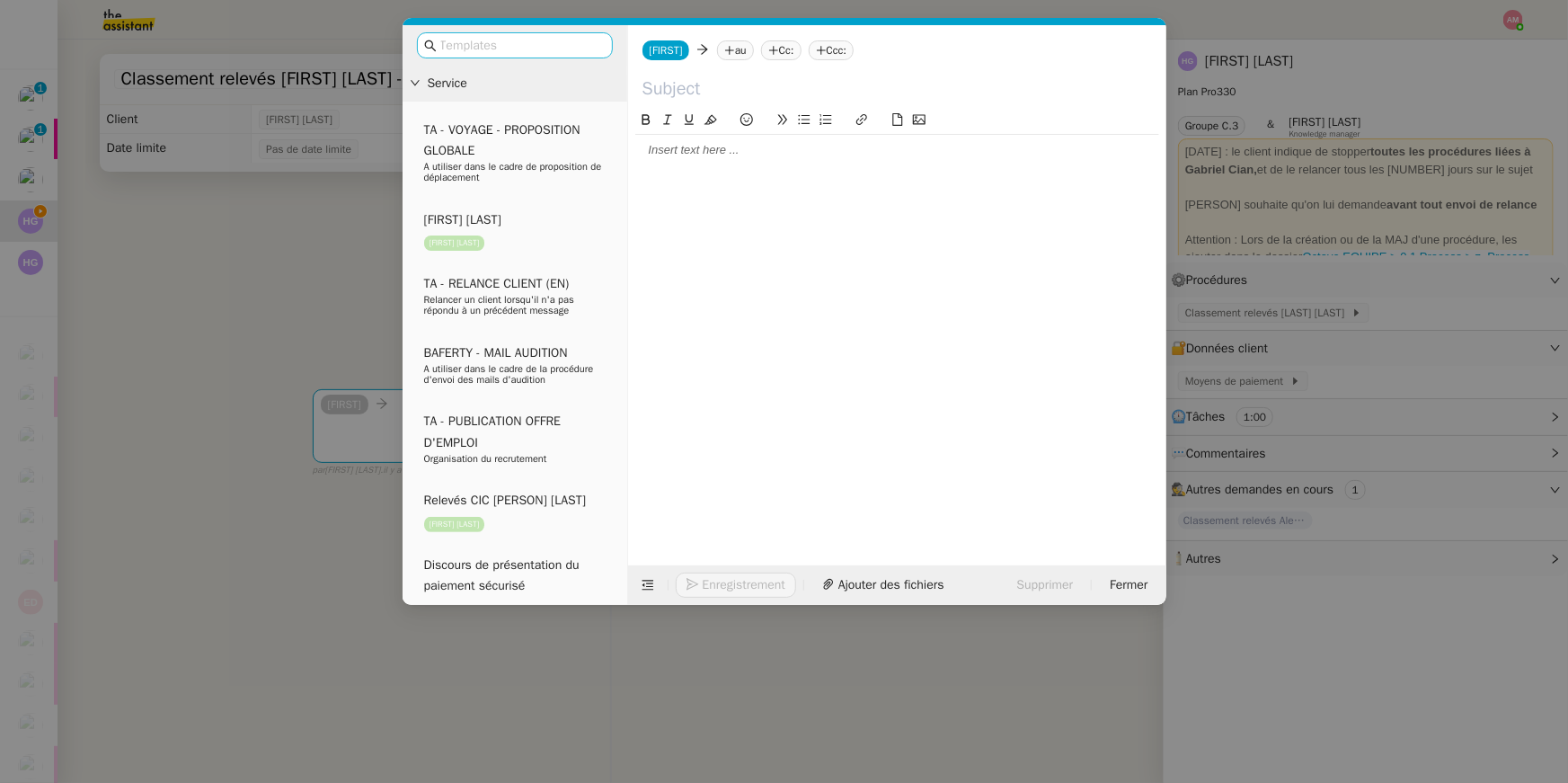 click at bounding box center (521, 45) 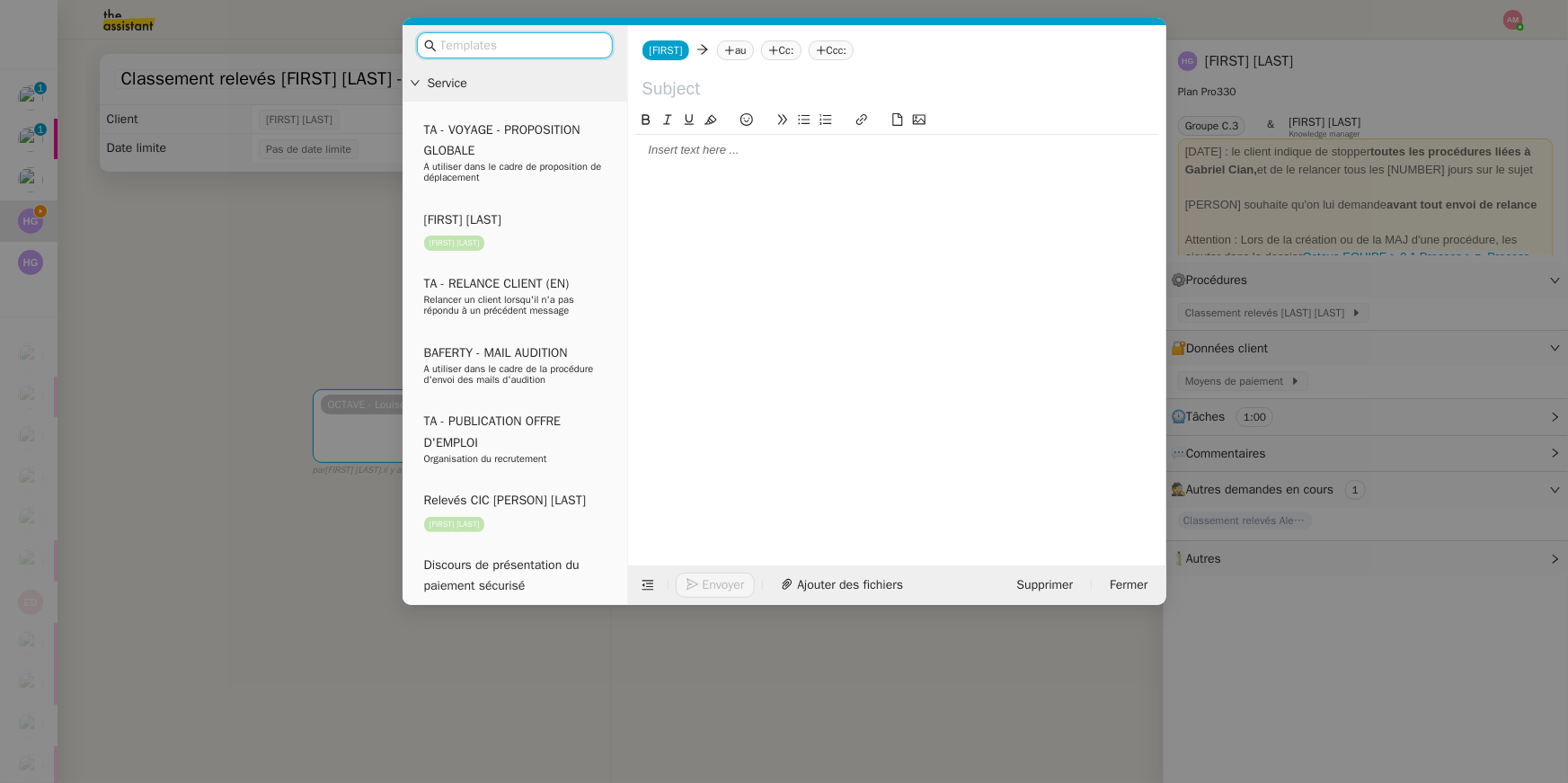 paste on "[LAST] [FIRST]" 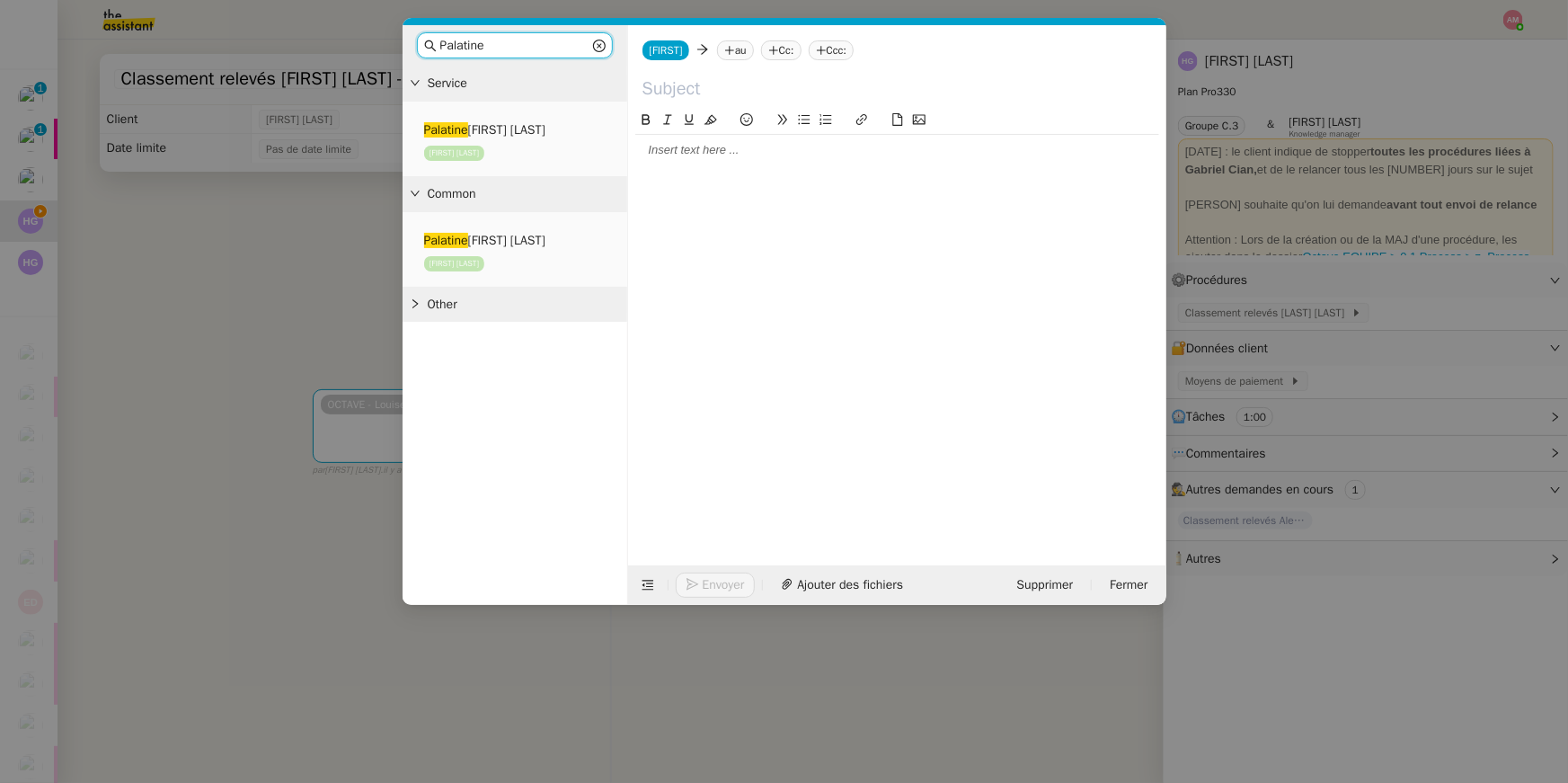 type on "Palatine" 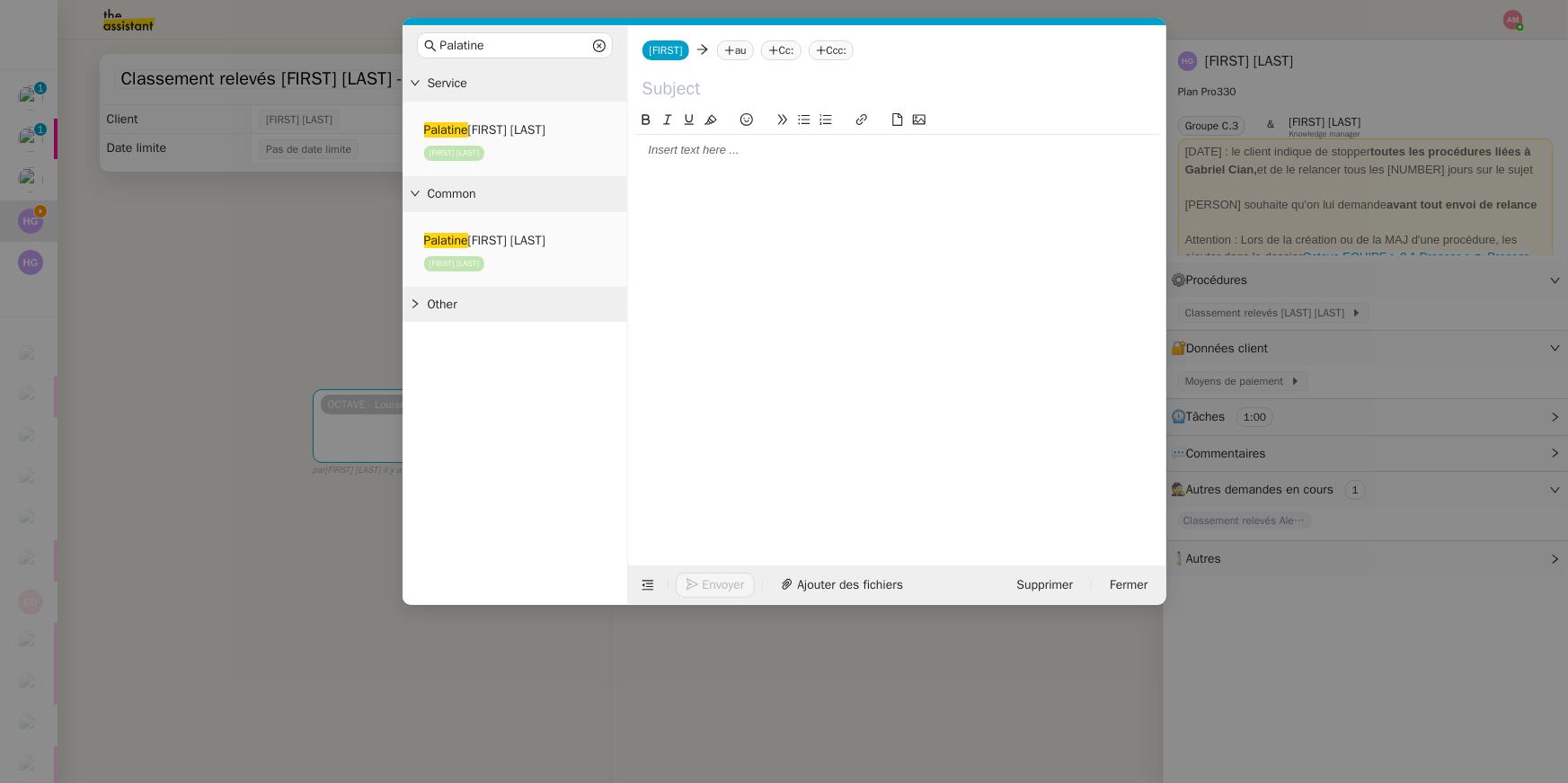 click 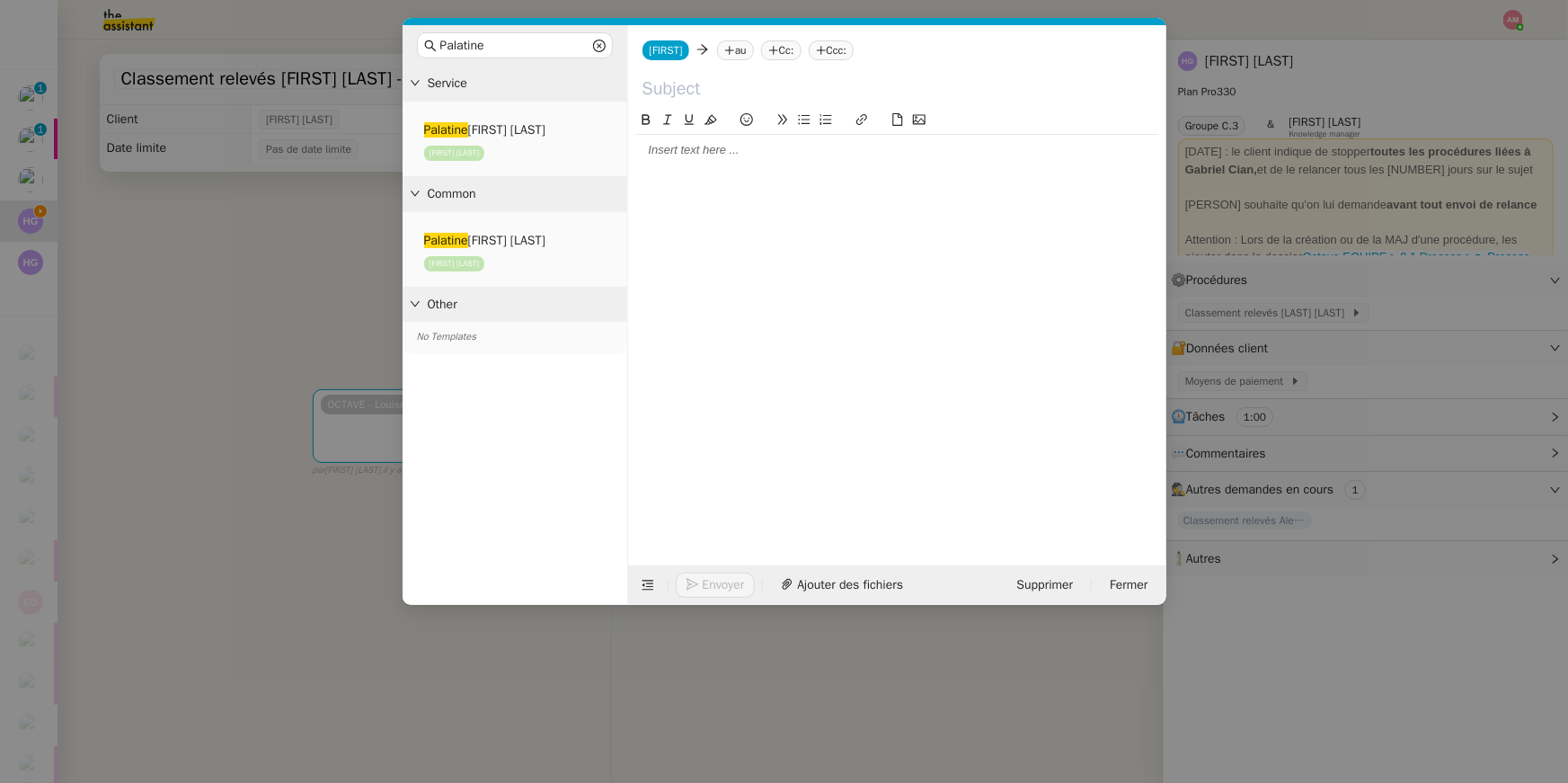 click on "Palatine Service Palatine  [FIRST] [LAST]      [FIRST] [LAST] Common Palatine  [FIRST] [LAST]      [FIRST] [LAST] Other No Templates [FIRST] [FIRST]         au
Cc:
Ccc:
Envoyer Ajouter des fichiers Supprimer Fermer" at bounding box center (784, 391) 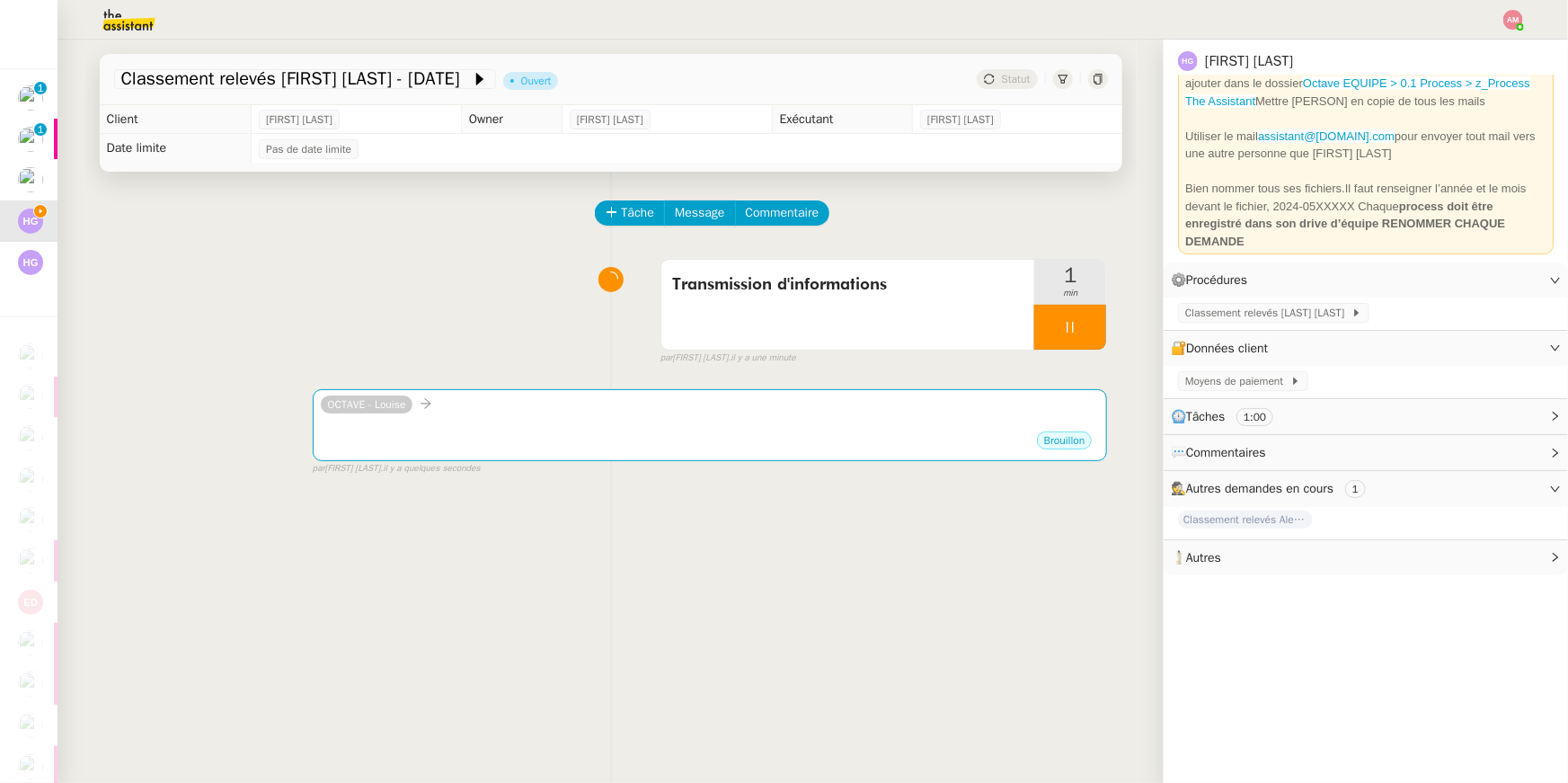 scroll, scrollTop: 181, scrollLeft: 0, axis: vertical 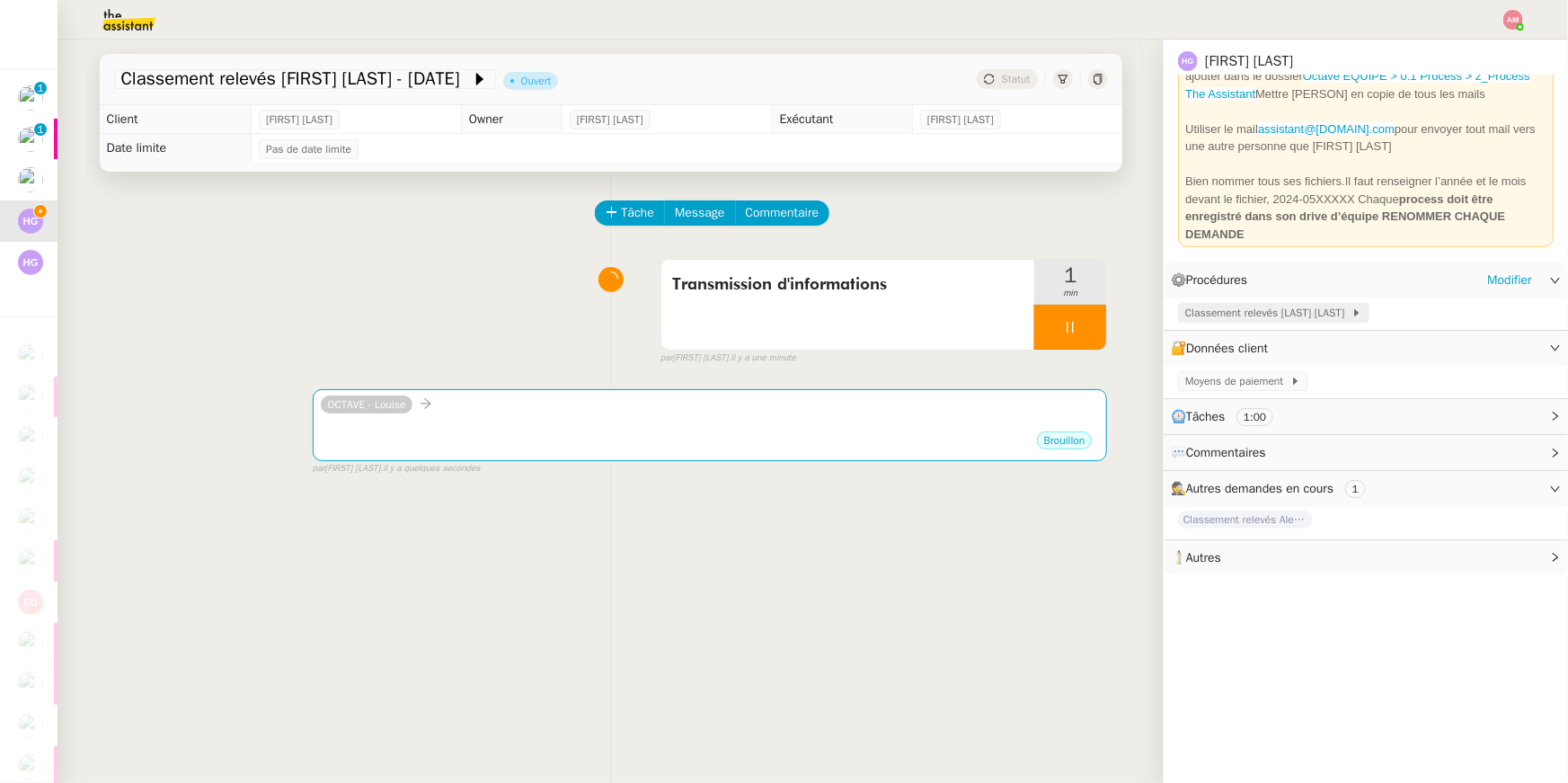 click on "Classement relevés [LAST] [LAST]" 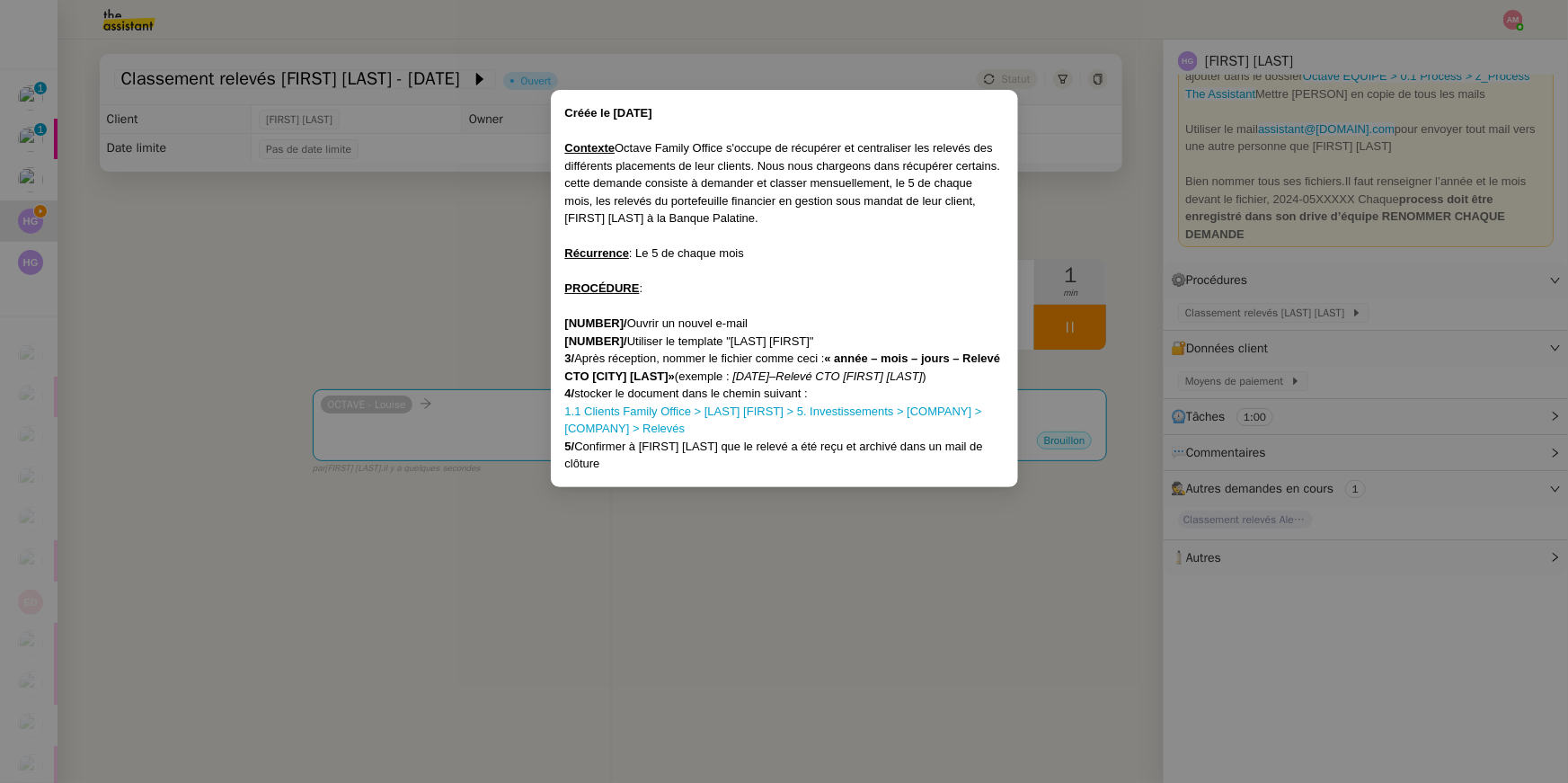 drag, startPoint x: 802, startPoint y: 340, endPoint x: 683, endPoint y: 339, distance: 119.0042 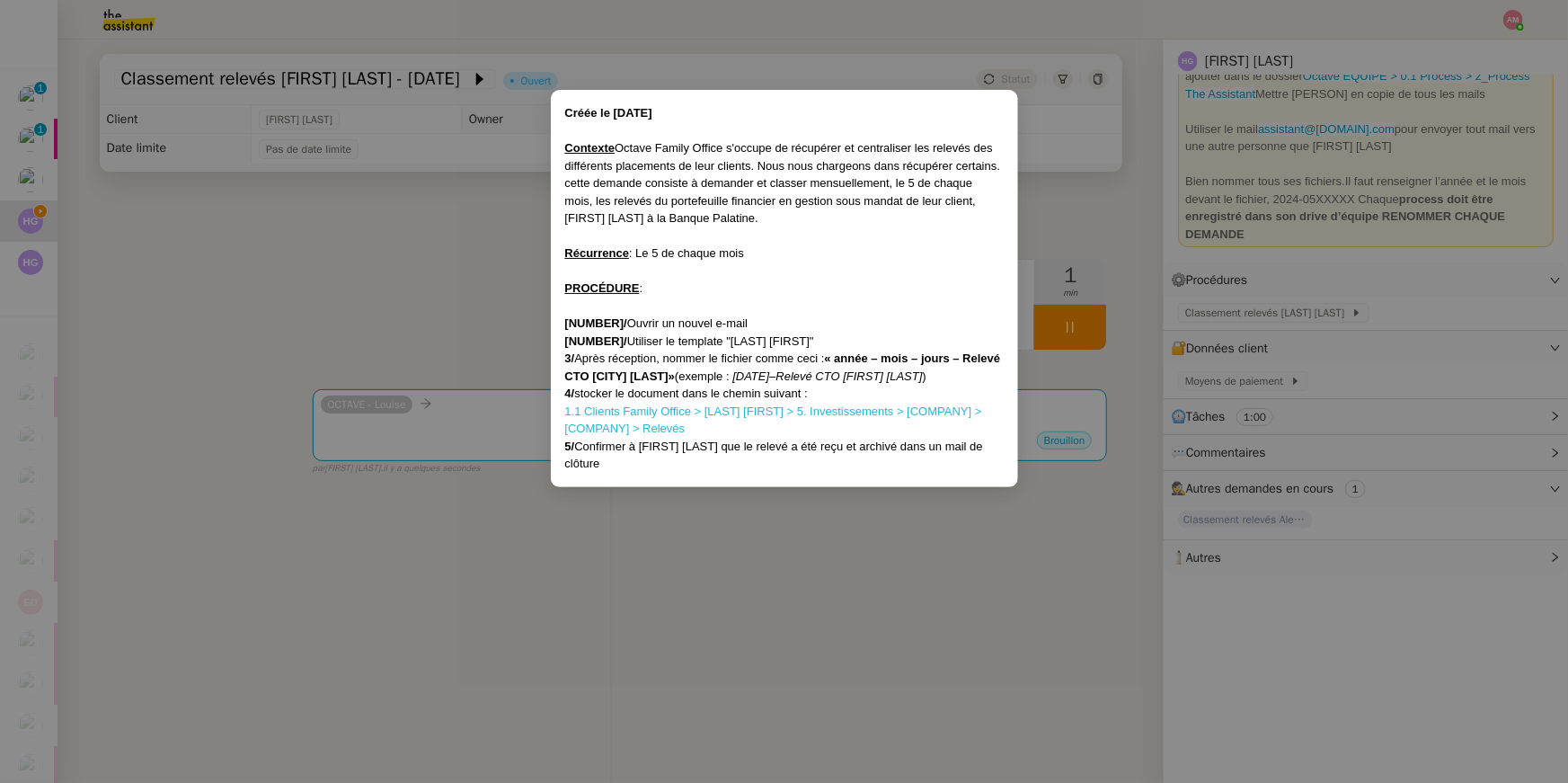 copy on "[STREET] [FIRST] [LAST]" 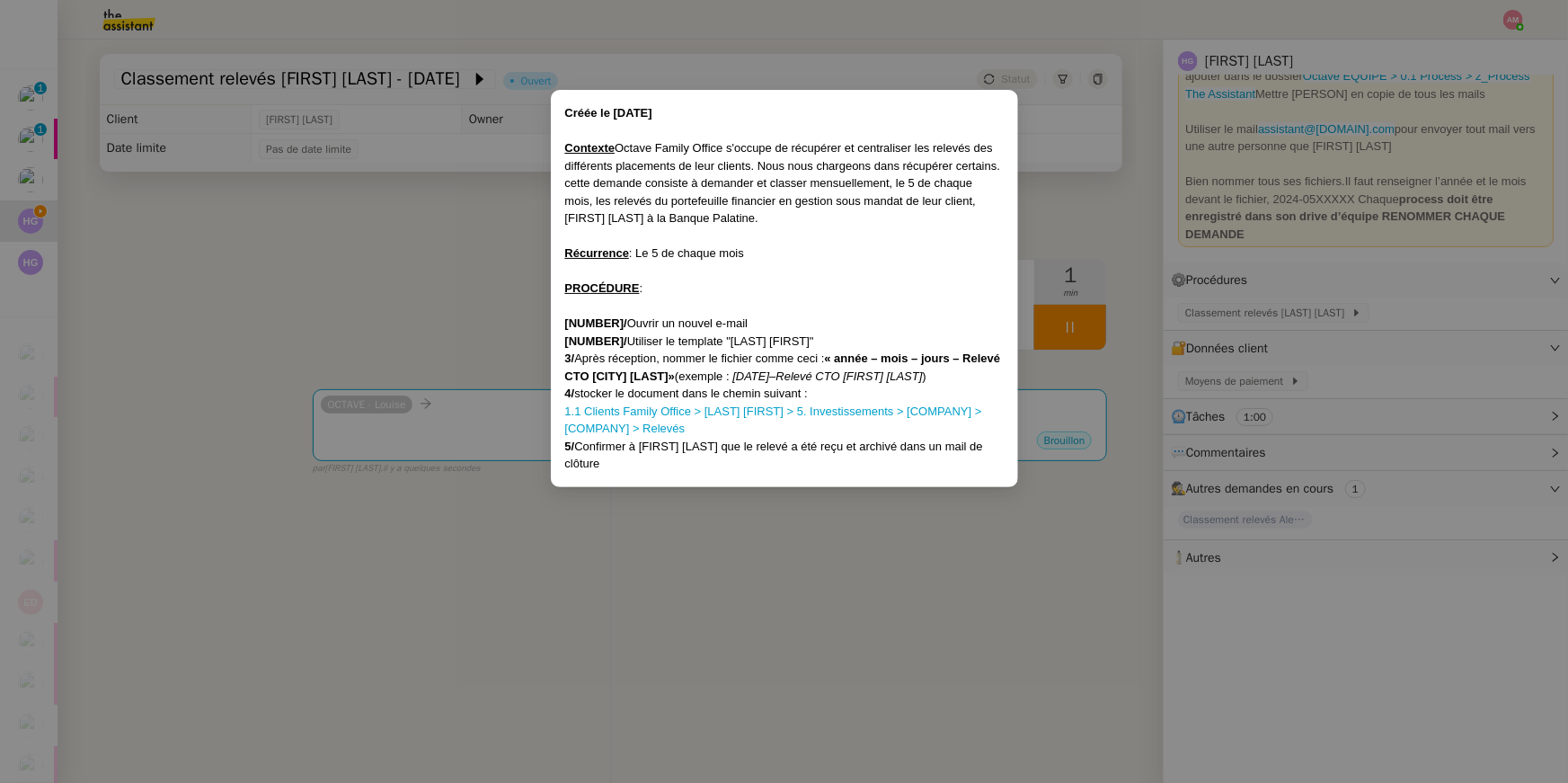 click on "Créée le [DATE] Contexte  [COMPANY] s'occupe de récupérer et centraliser les relevés des différents placements de leur clients. Nous nous chargeons dans récupérer certains. cette demande consiste à demander et classer mensuellement, le 5 de chaque mois, les relevés du portefeuille financier en gestion sous mandat de leur client, [LAST] à la [BANK]. Récurrence  : Le 5 de chaque mois PROCÉDURE  : 1/  Ouvrir un nouvel e-mail 2/  Utiliser le template "[BANK] [LAST]" 3/  Après réception, nommer le fichier comme ceci :  « année – mois – jours – Relevé CTO [BANK] [LAST]»  (exemple :   2024.12.04–Relevé CTO [BANK] [LAST] ) 4/  stocker le document dans le chemin suivant : 1.1 Clients Family Office > [LAST] > 5. Investissements > SPINELLY > [BANK] > Relevés 5/  Confirmer à [FIRST] que le relevé a été reçu et archivé dans un mail de clôture" at bounding box center [784, 391] 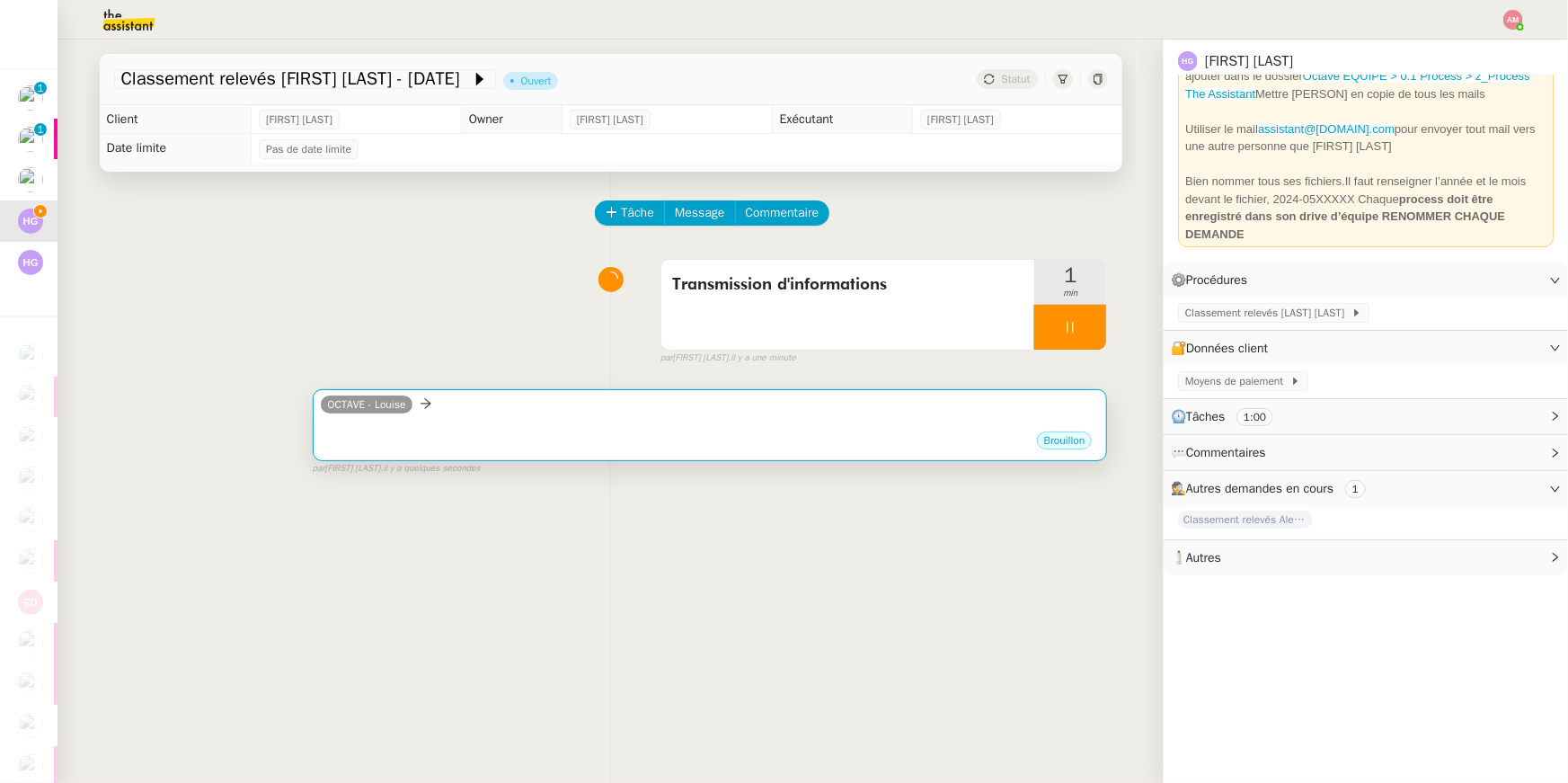 click on "OCTAVE - Louise" at bounding box center [710, 407] 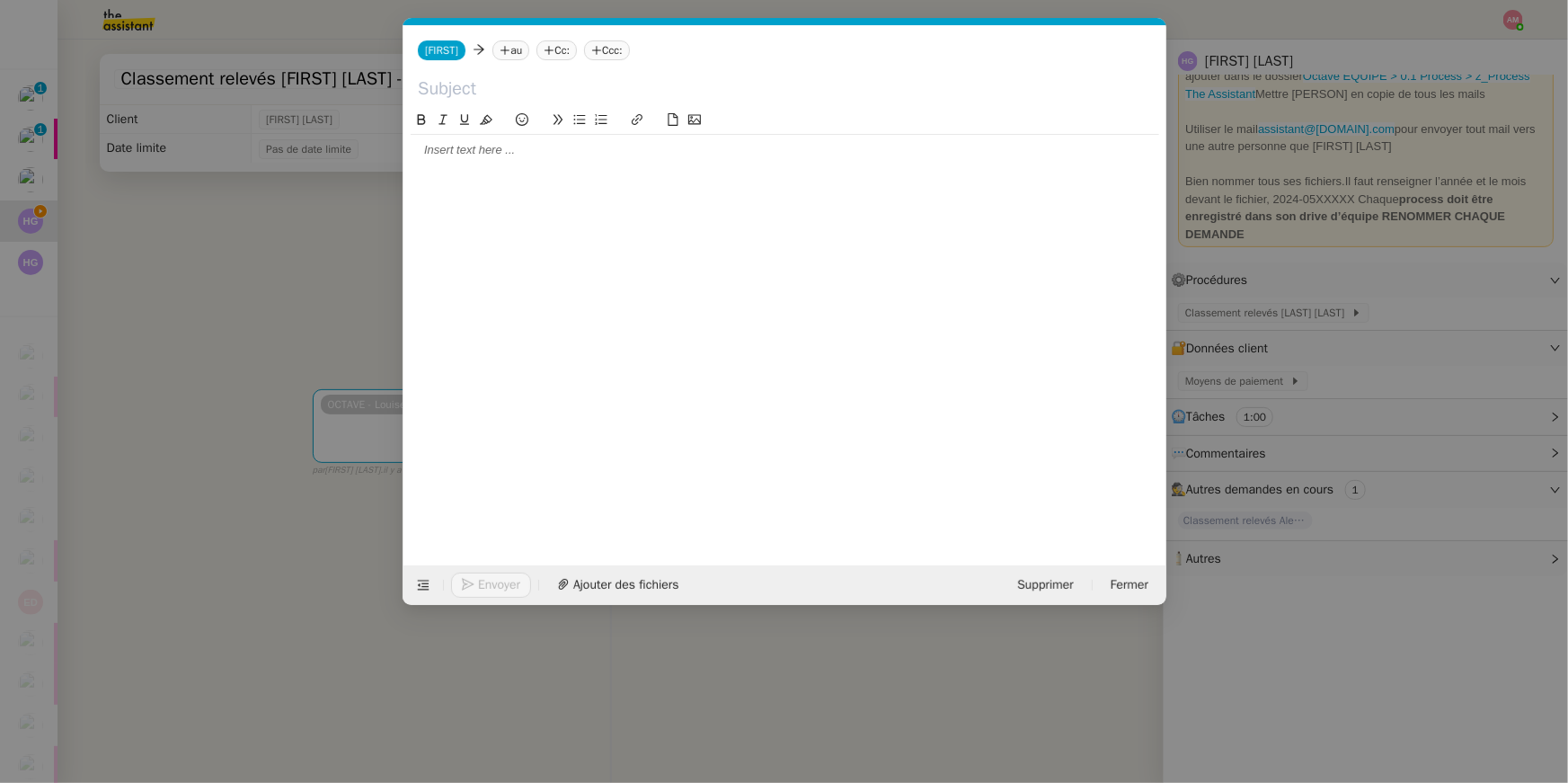 scroll, scrollTop: 0, scrollLeft: 83, axis: horizontal 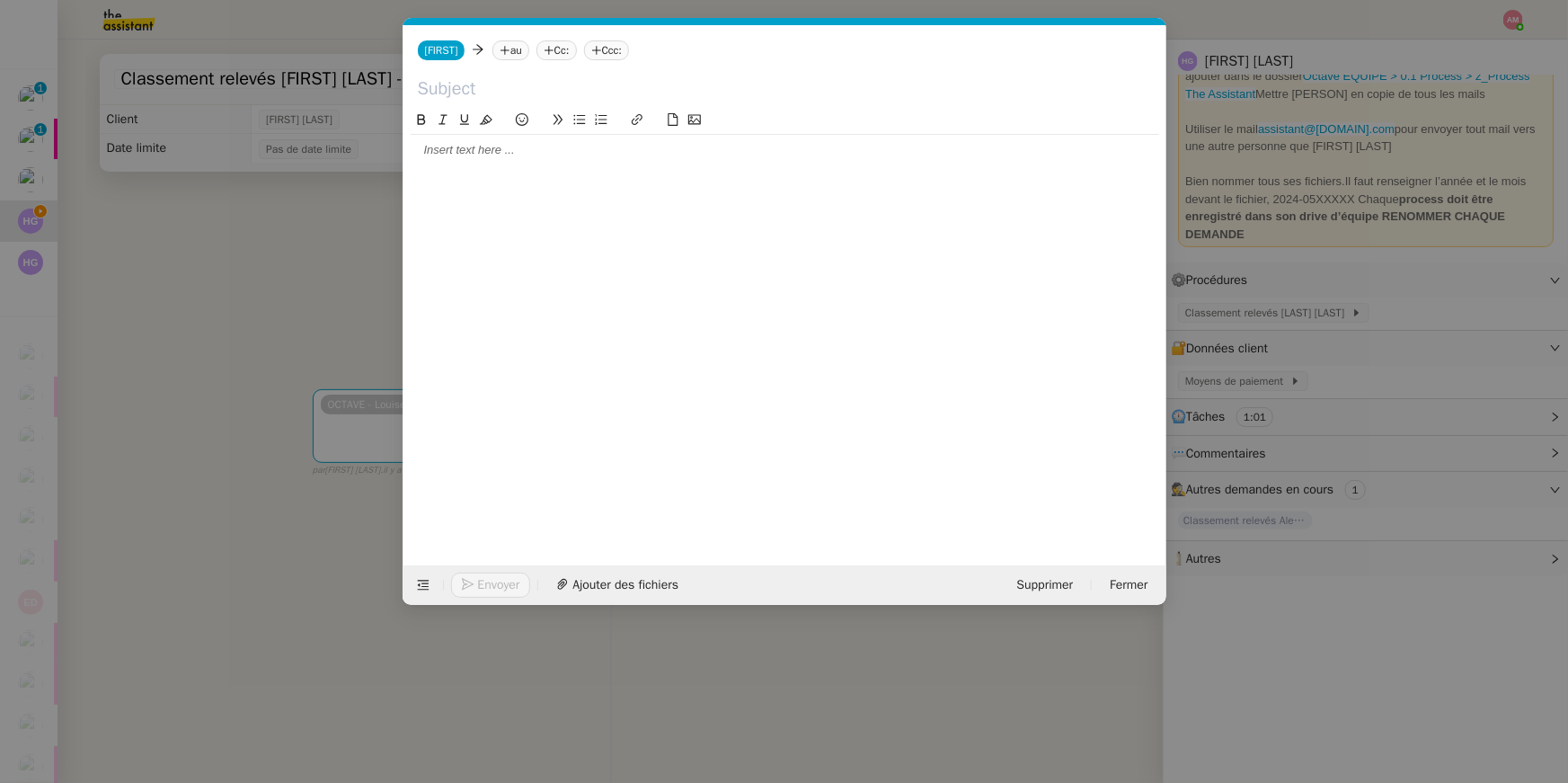 click on "Envoyer Ajouter des fichiers Supprimer Fermer" 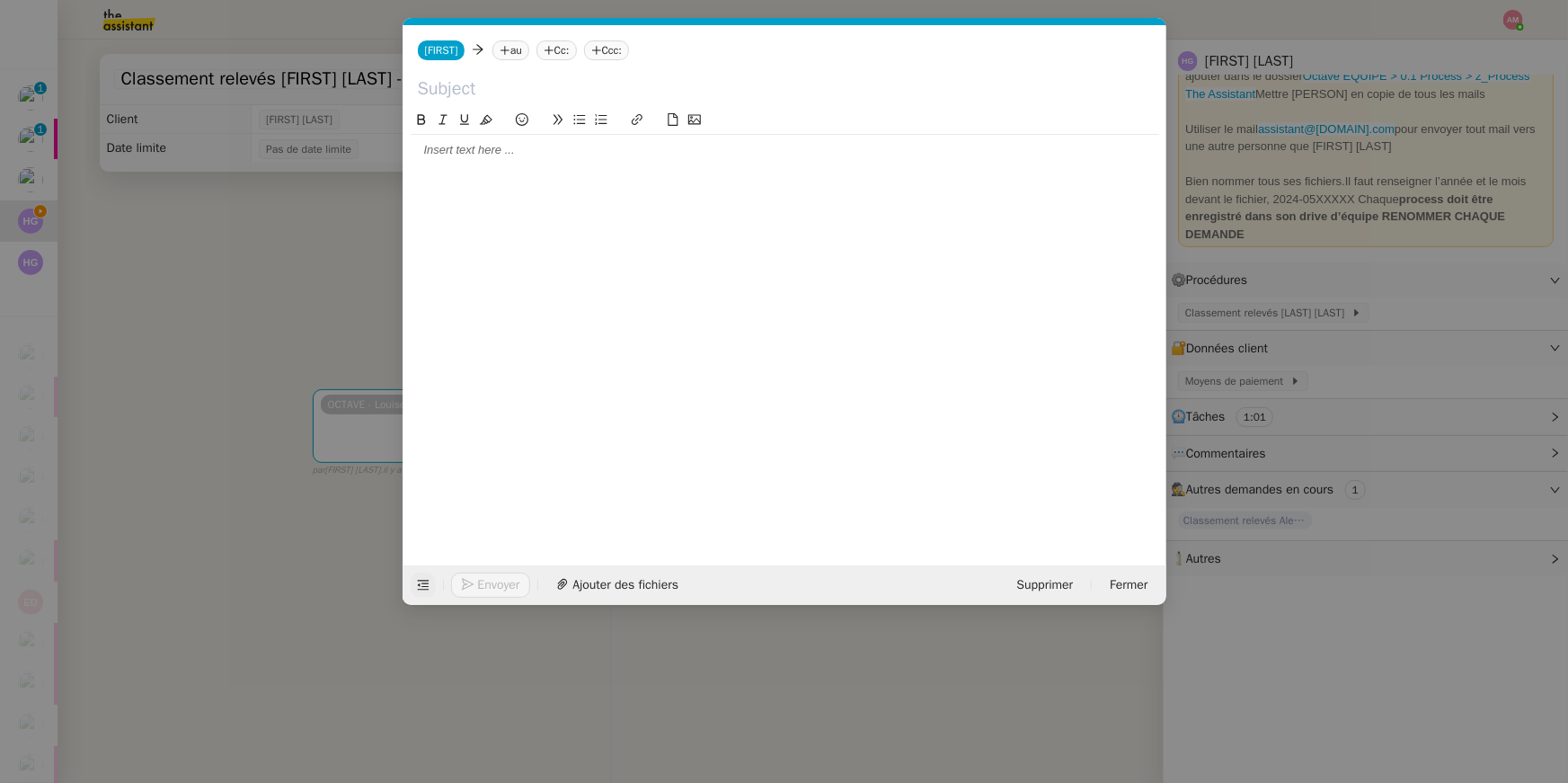click 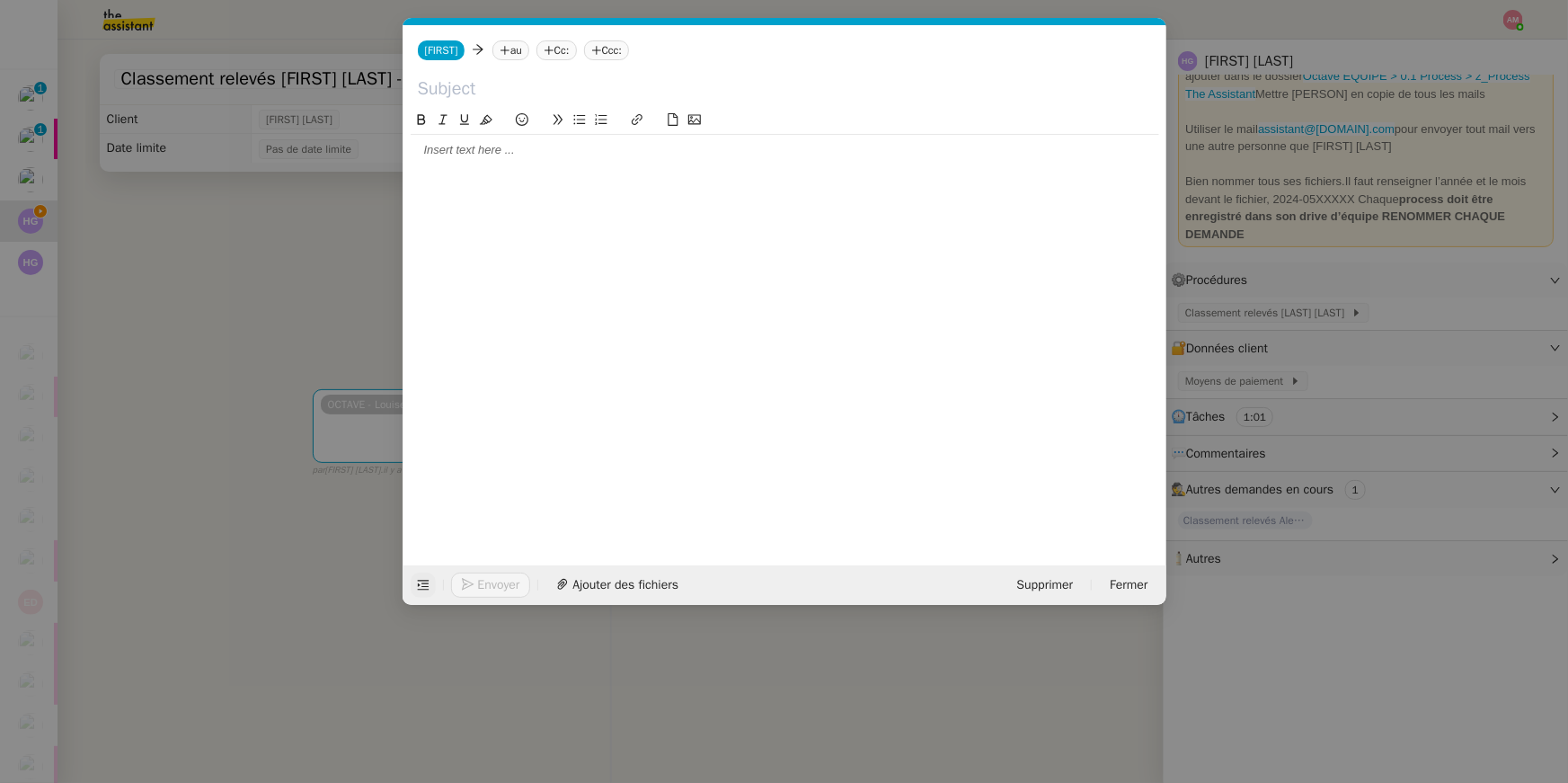 click 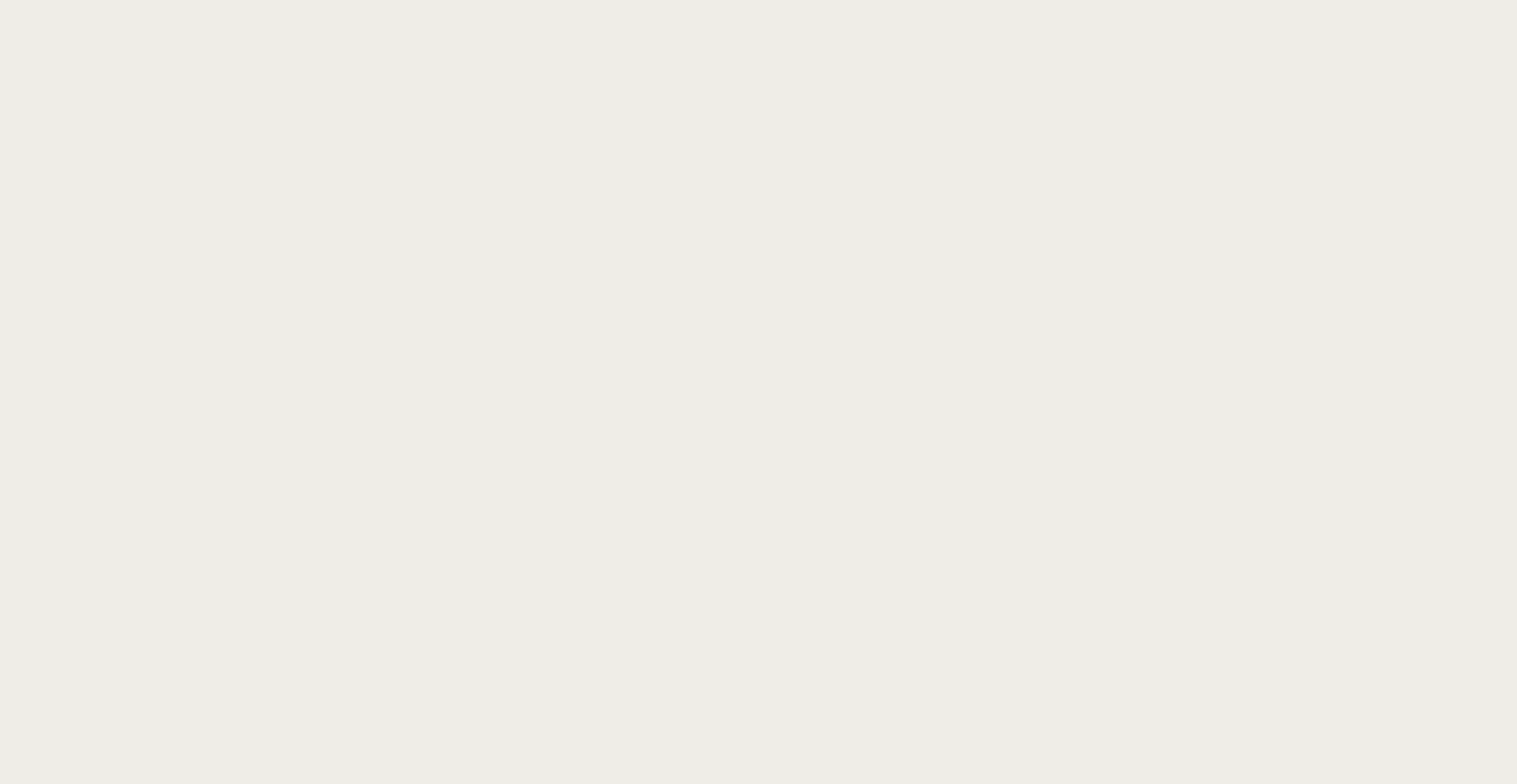 scroll, scrollTop: 0, scrollLeft: 0, axis: both 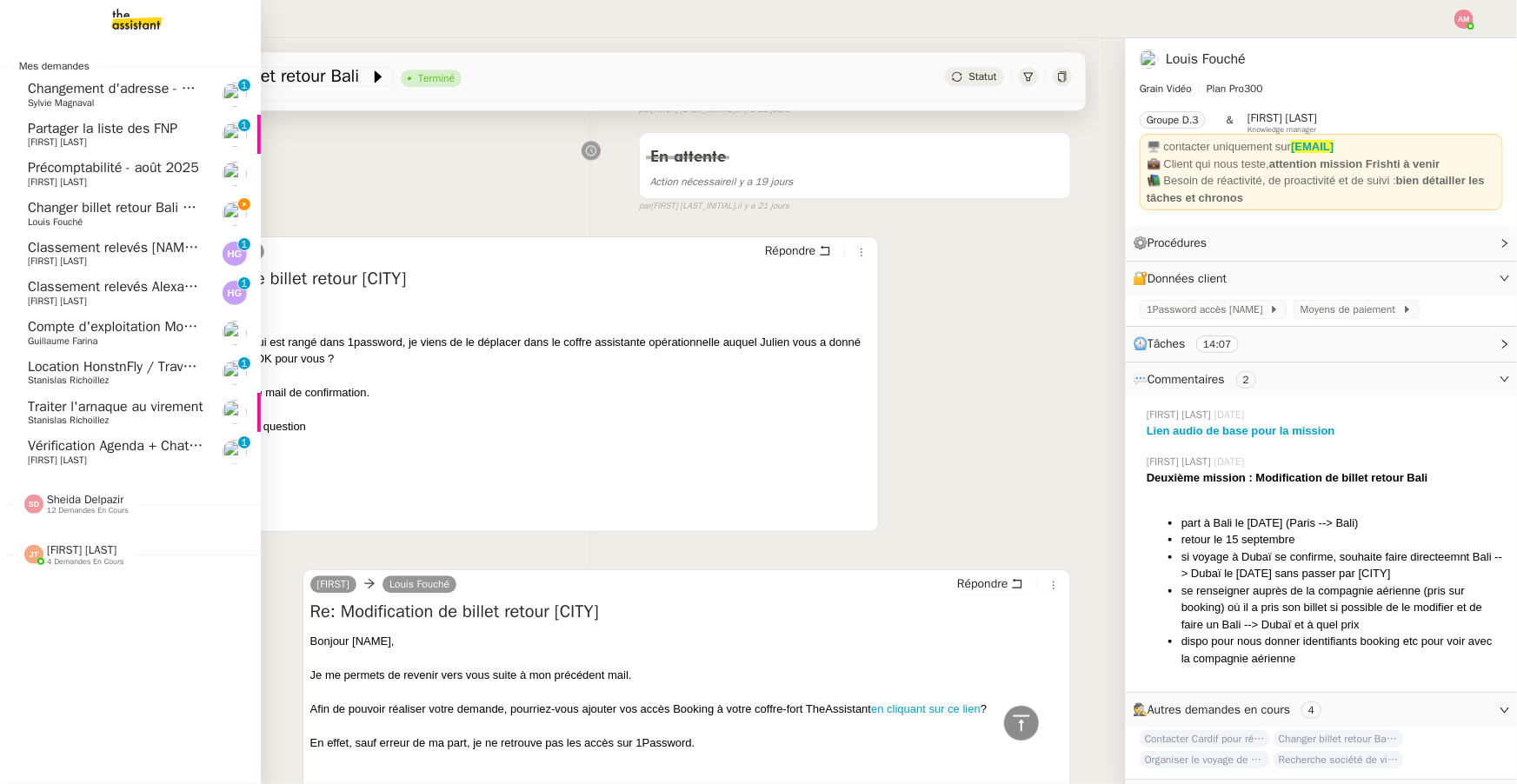 click on "Changer billet retour Bali pour Décembre" 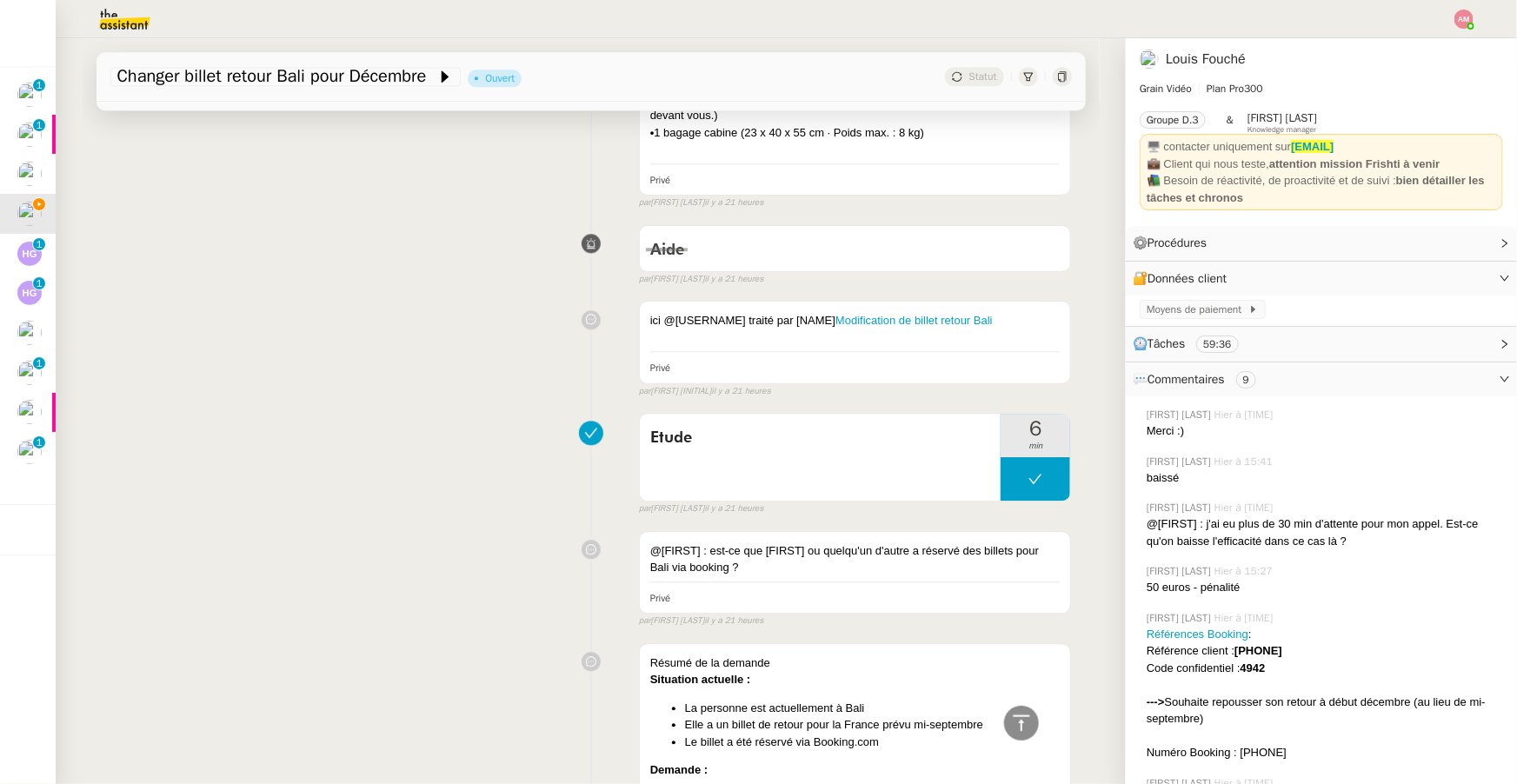 scroll, scrollTop: 992, scrollLeft: 0, axis: vertical 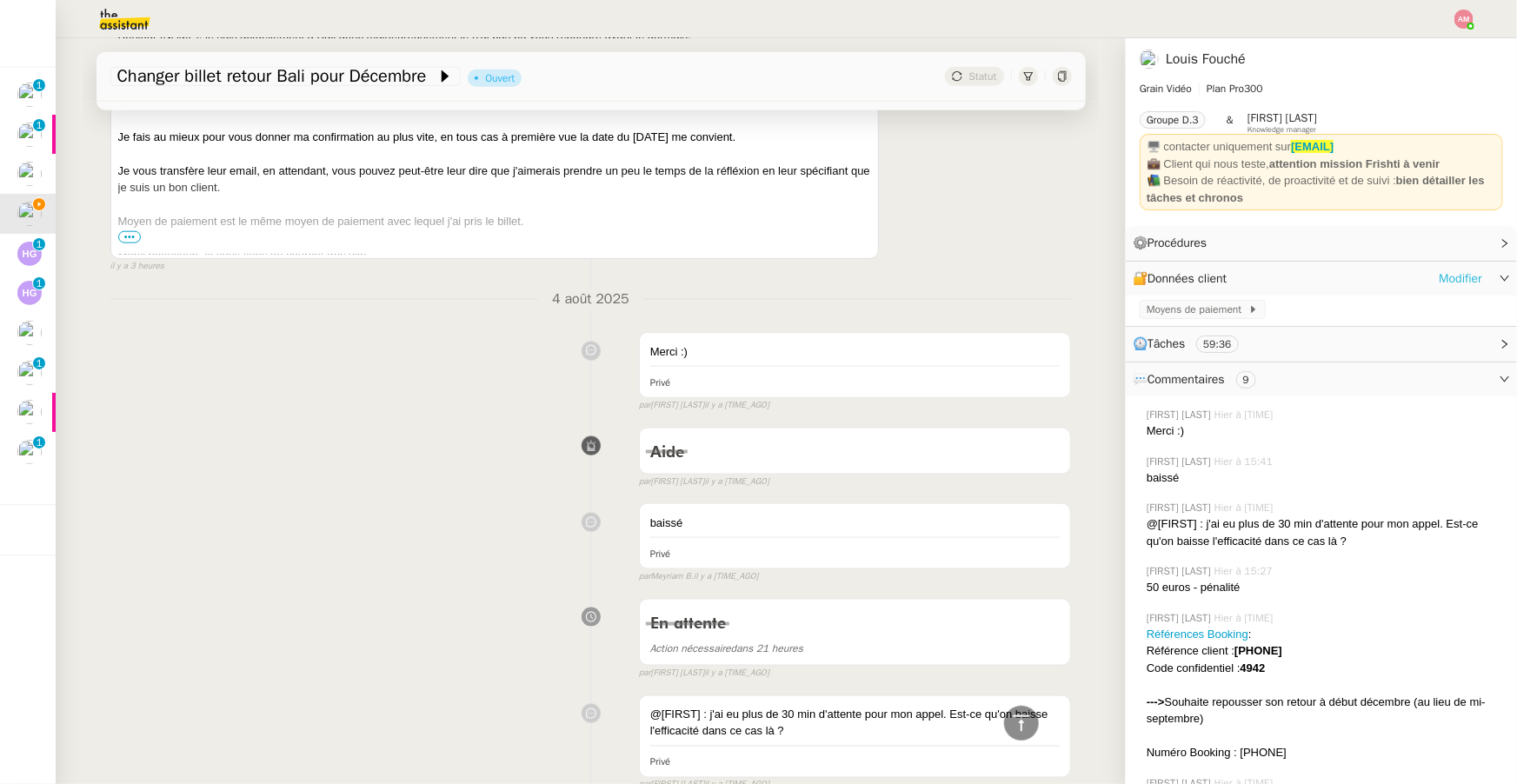 click on "Modifier" 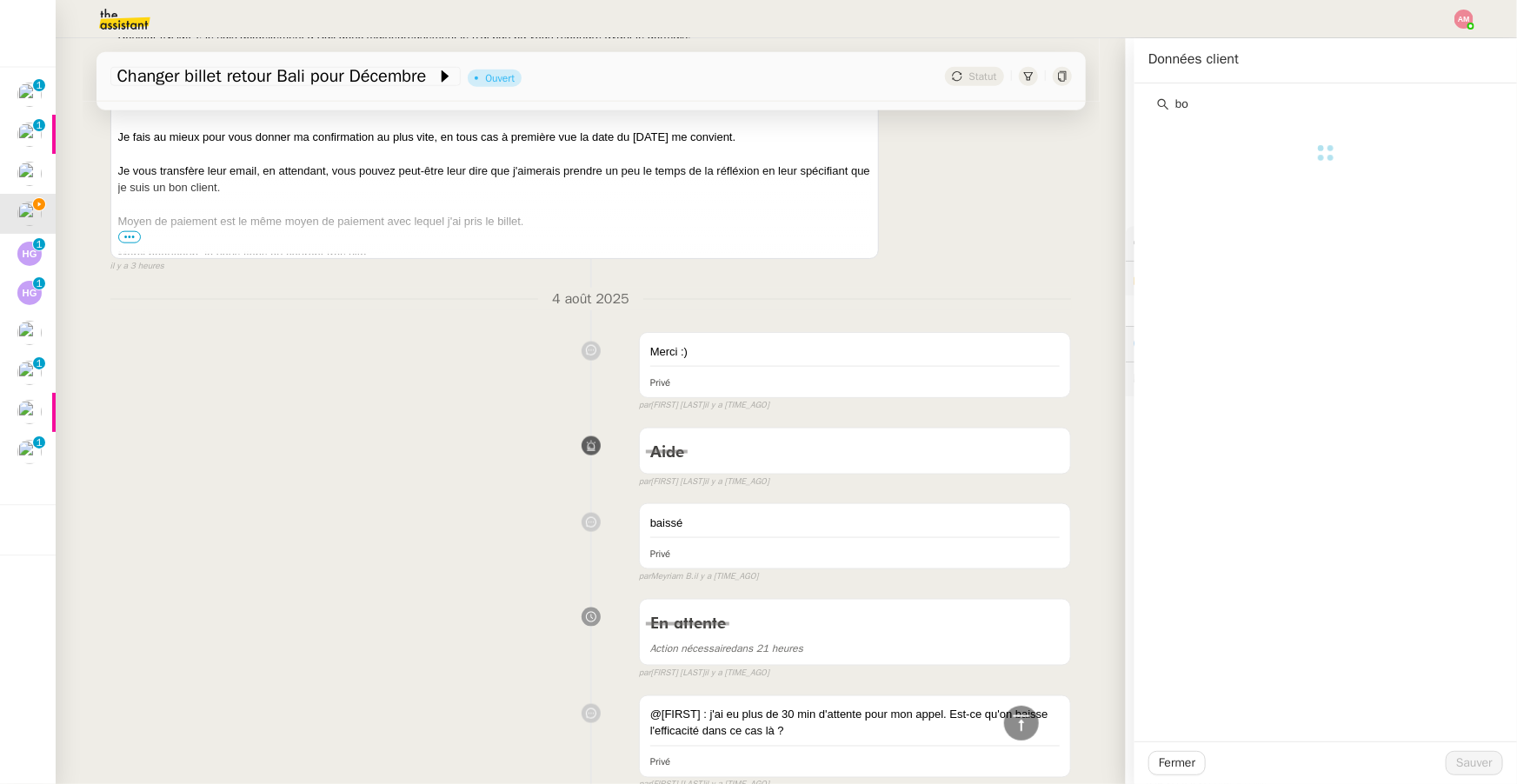 type on "b" 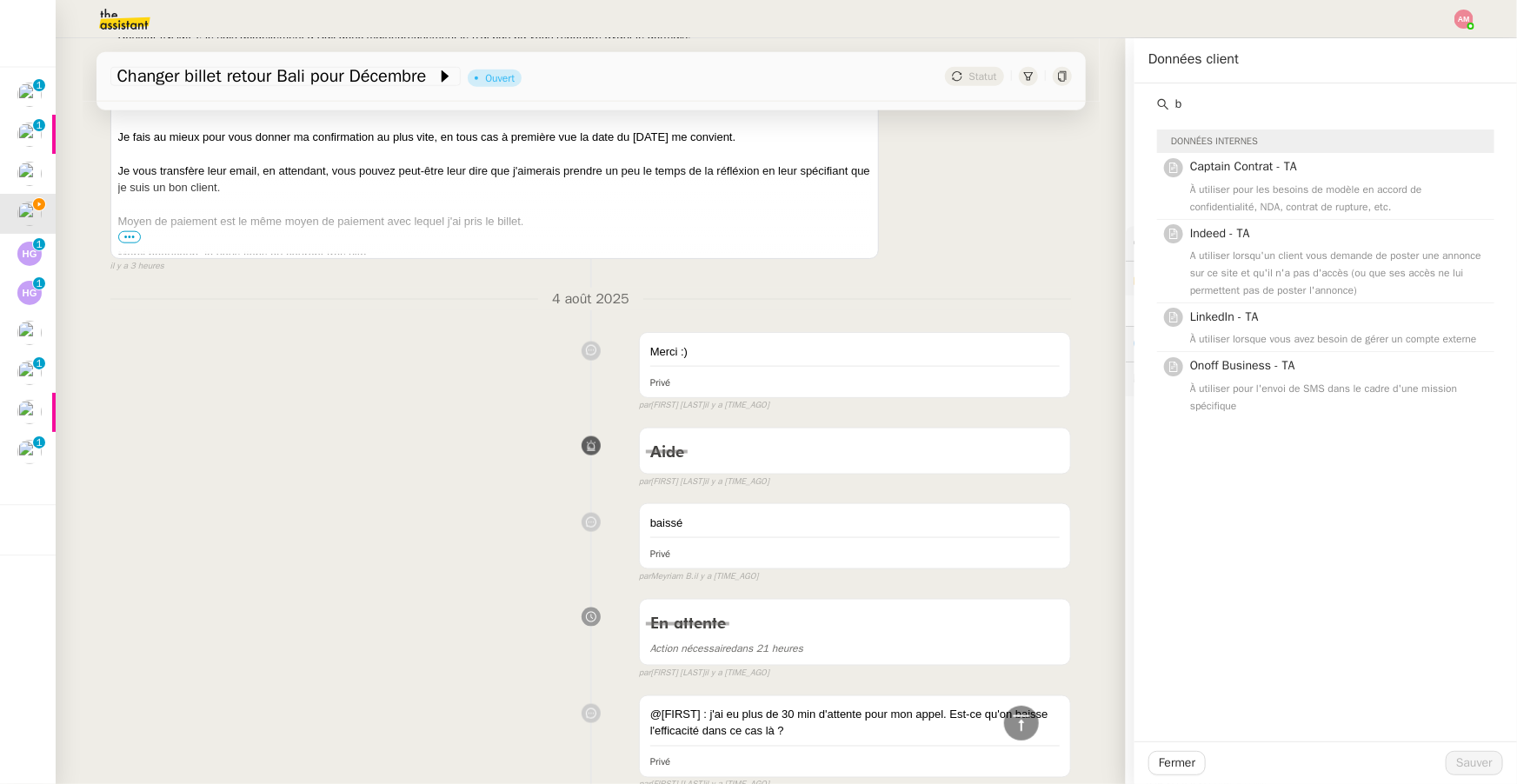 type 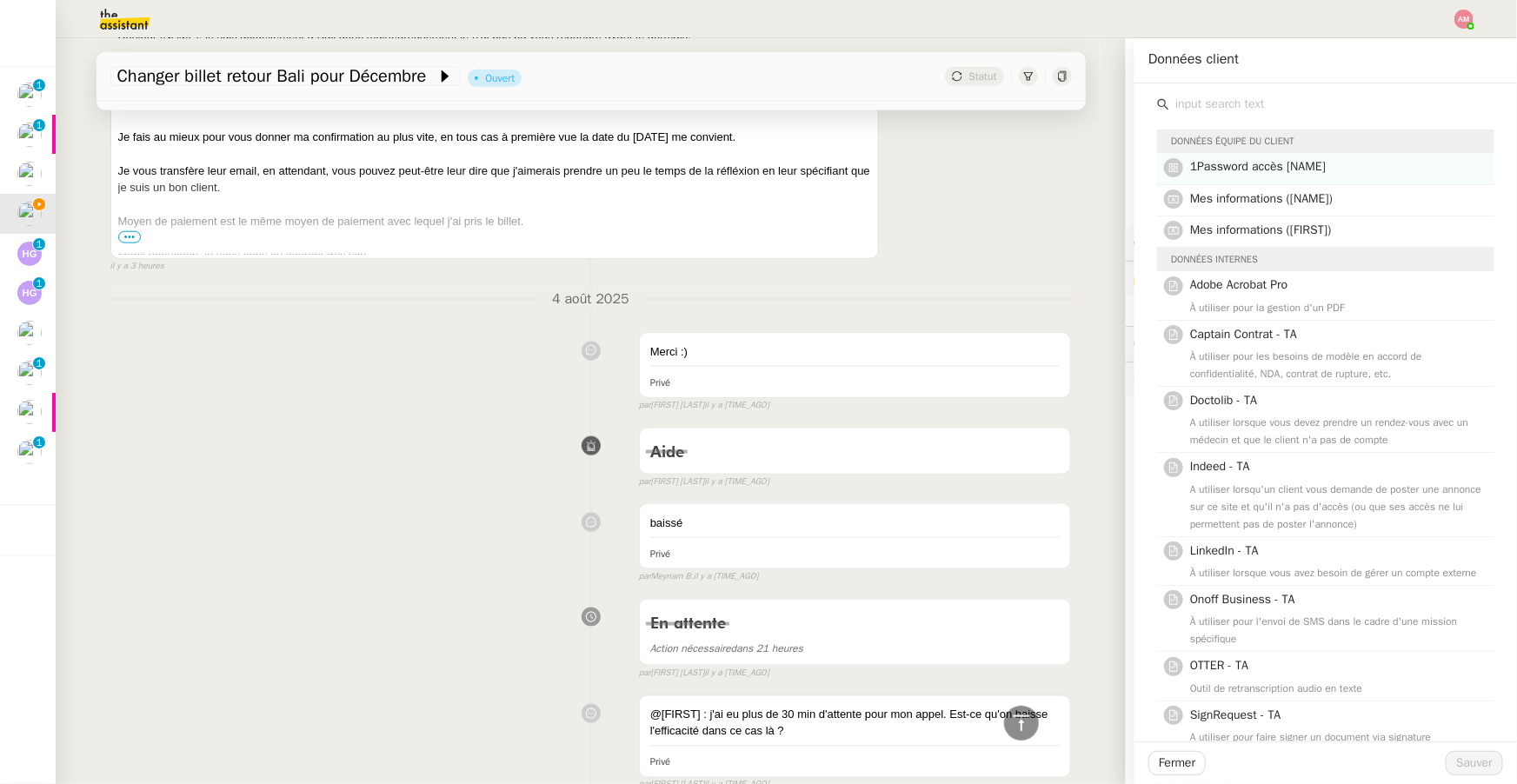 click on "1Password accès Mélodie" 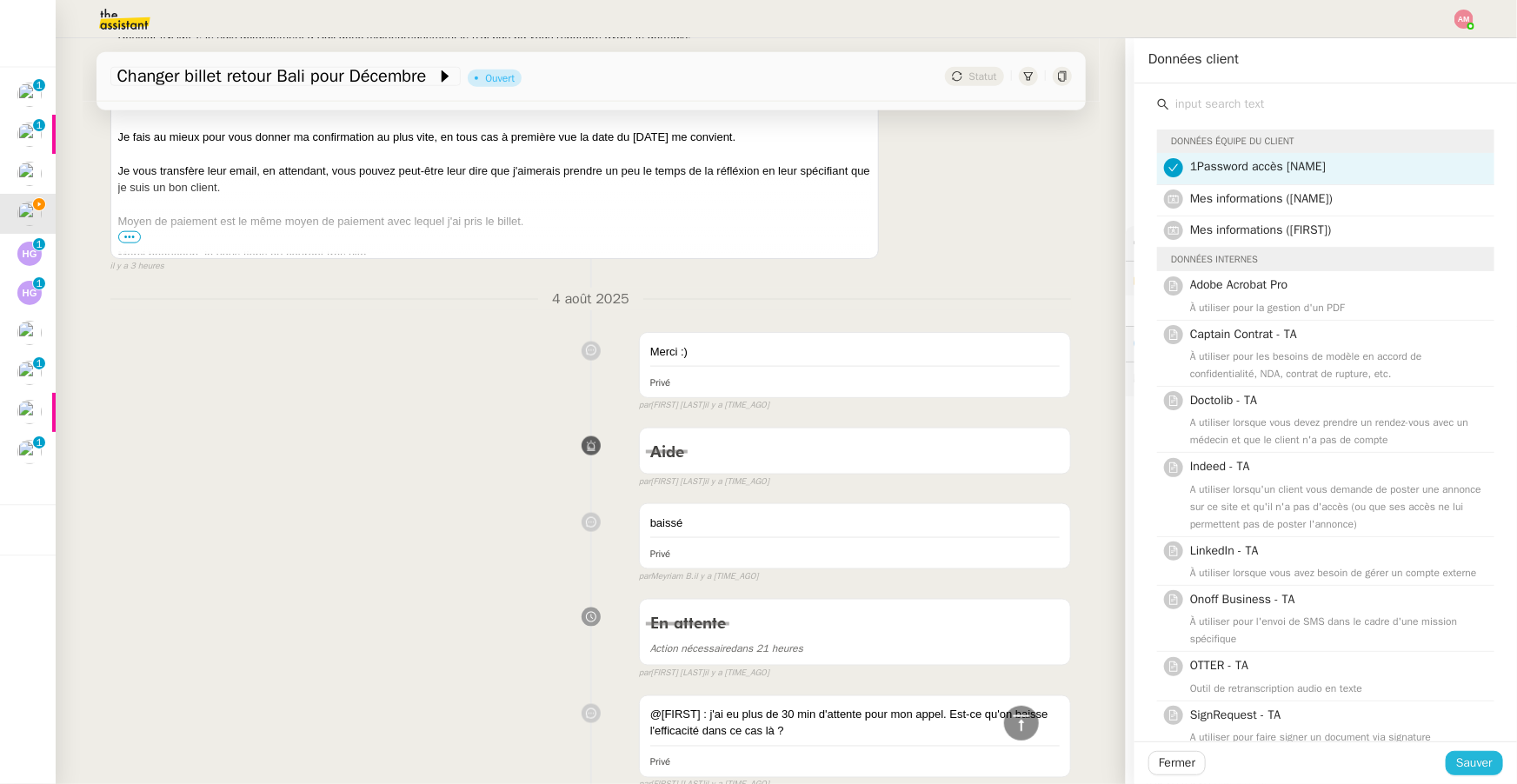 click on "Sauver" 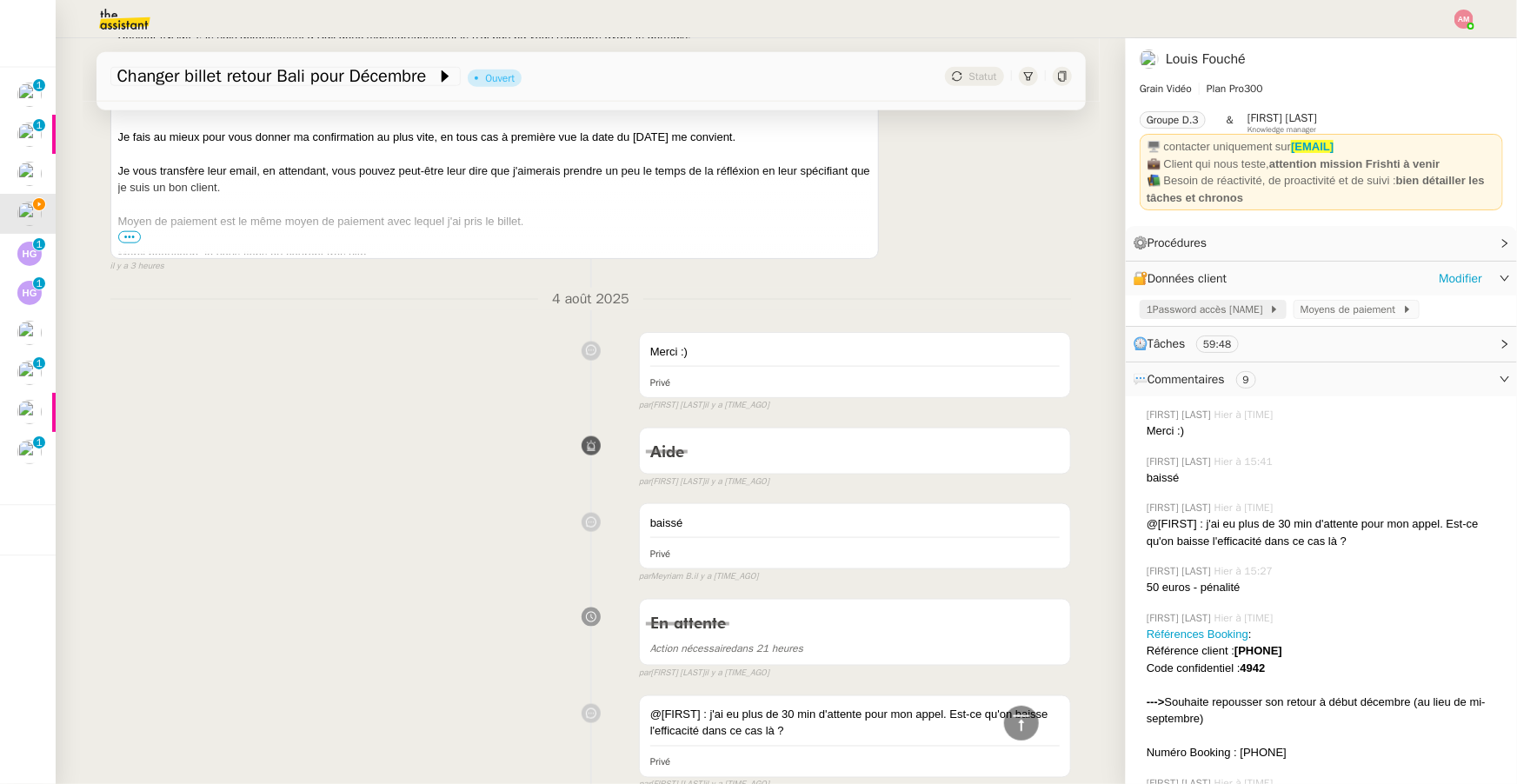 click on "1Password accès Mélodie" 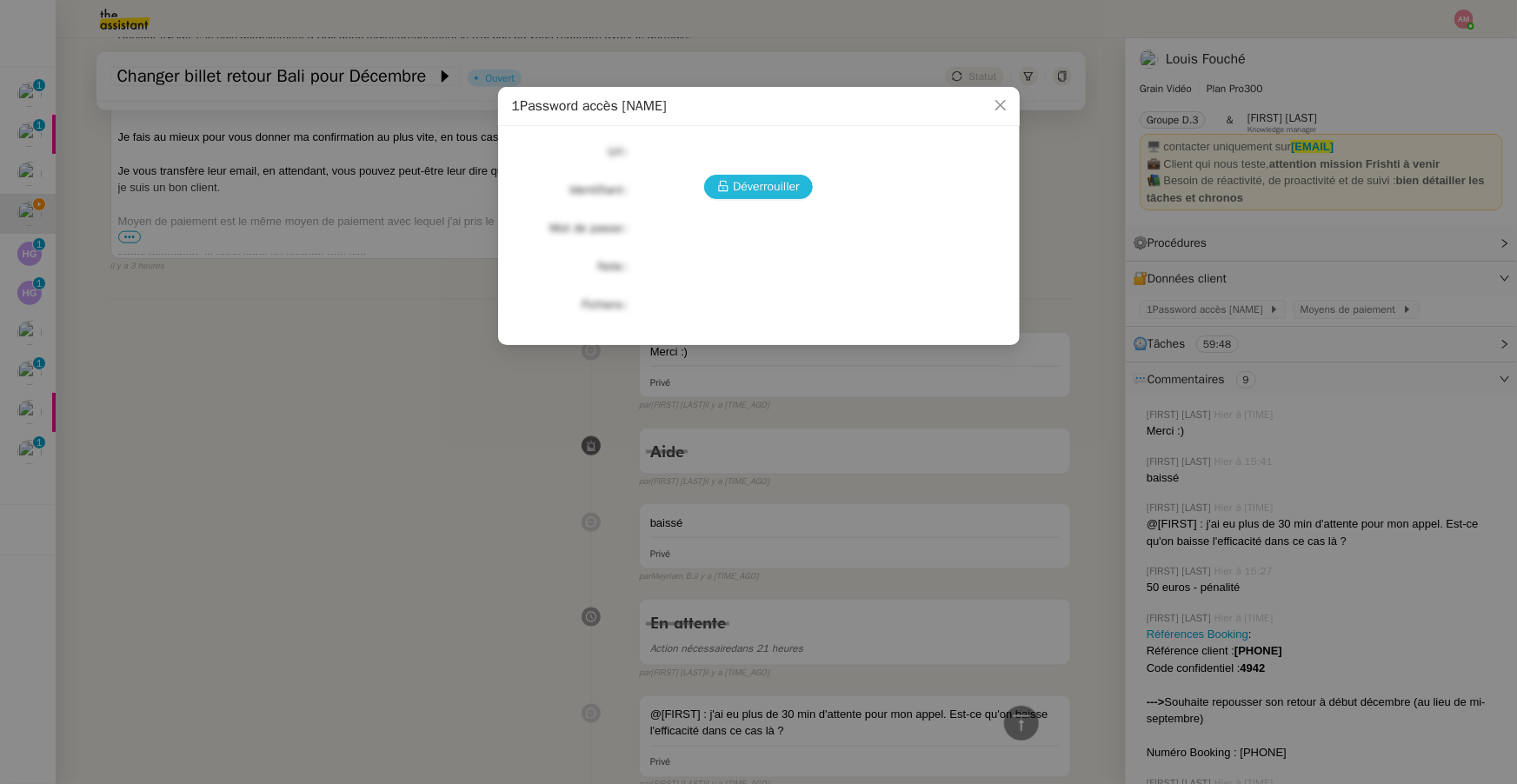 click on "Déverrouiller" at bounding box center (766, 186) 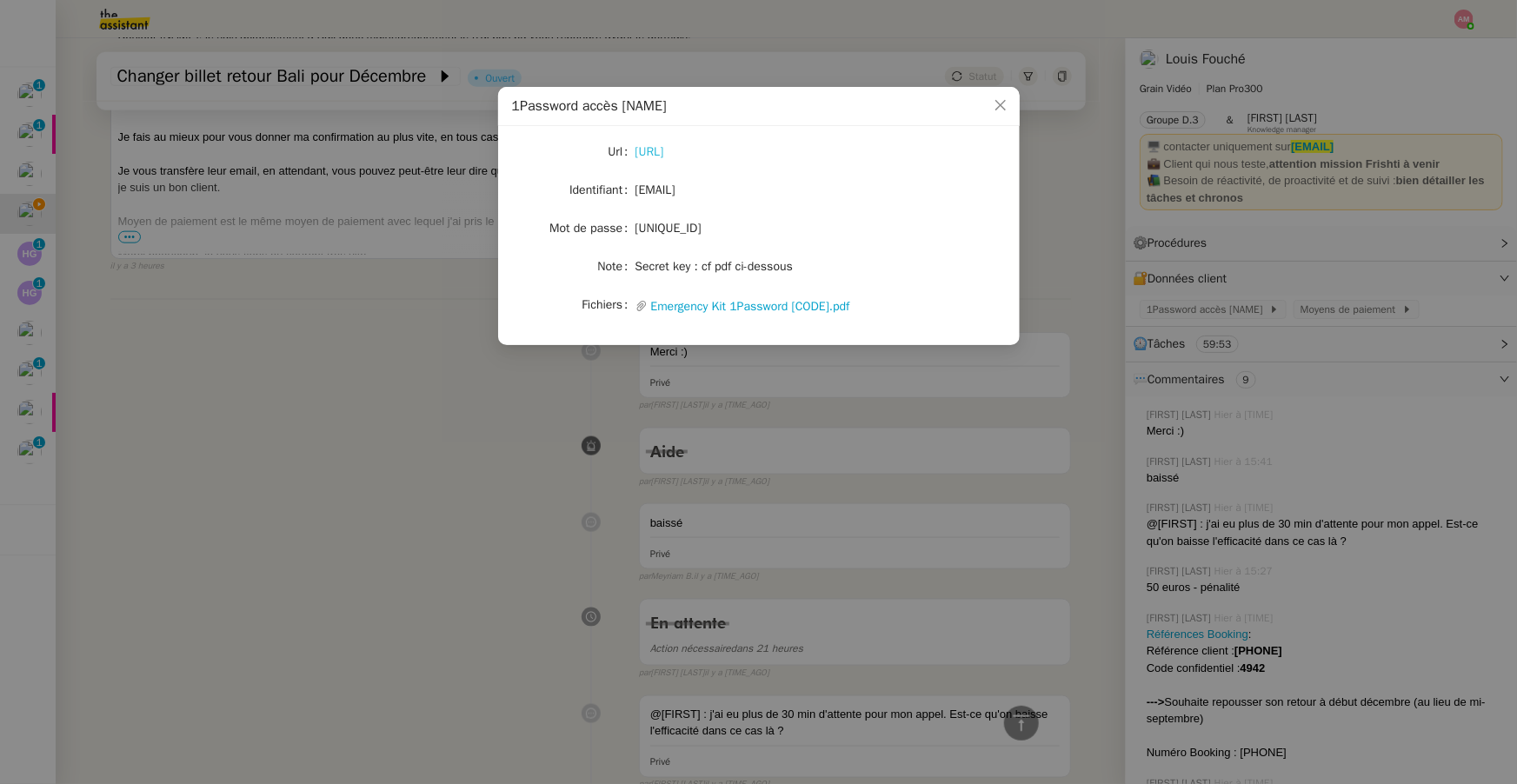 click on "https://start.1password.com/signin?l=fr" 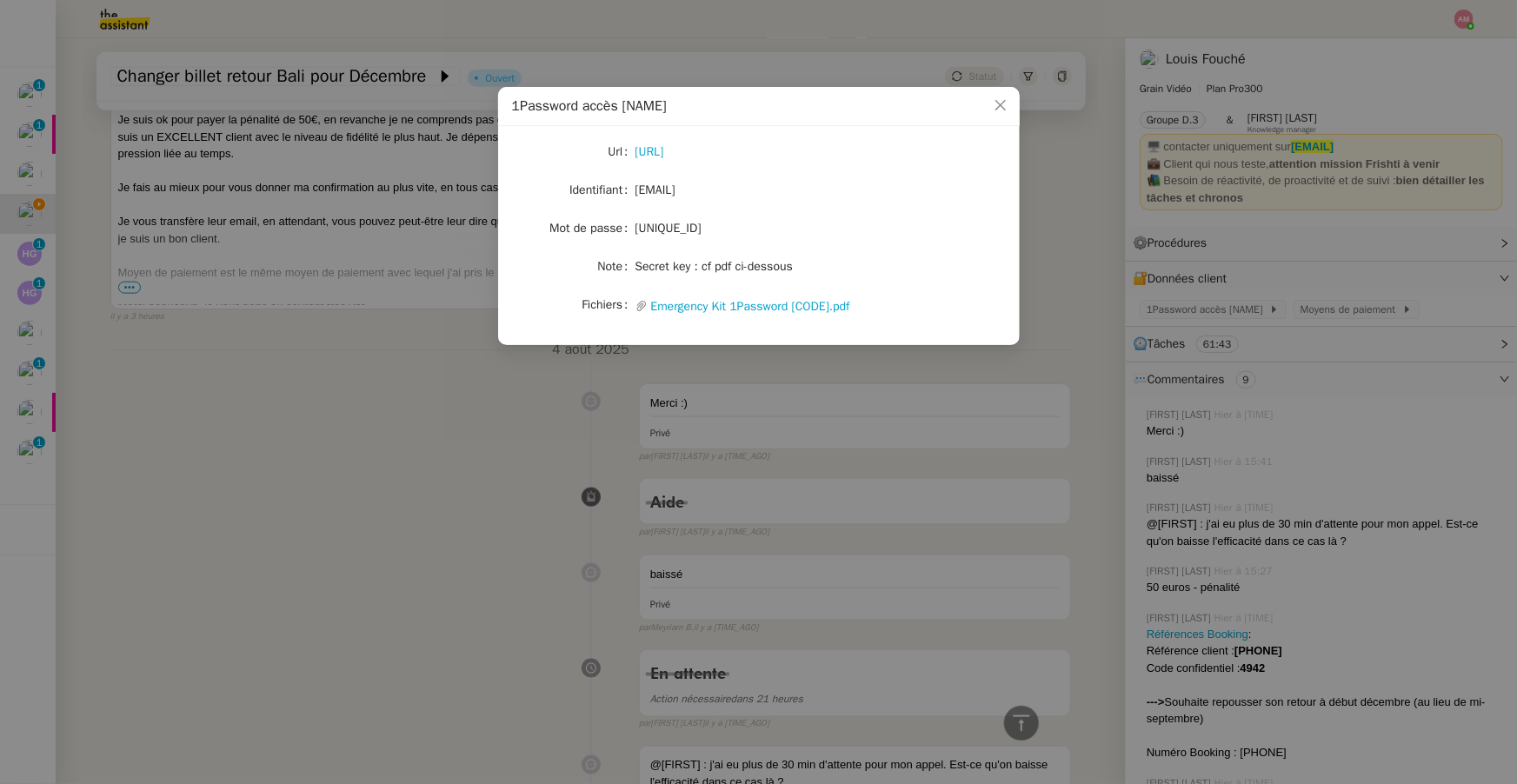 click on "melodie.u13n@theassistant.com" 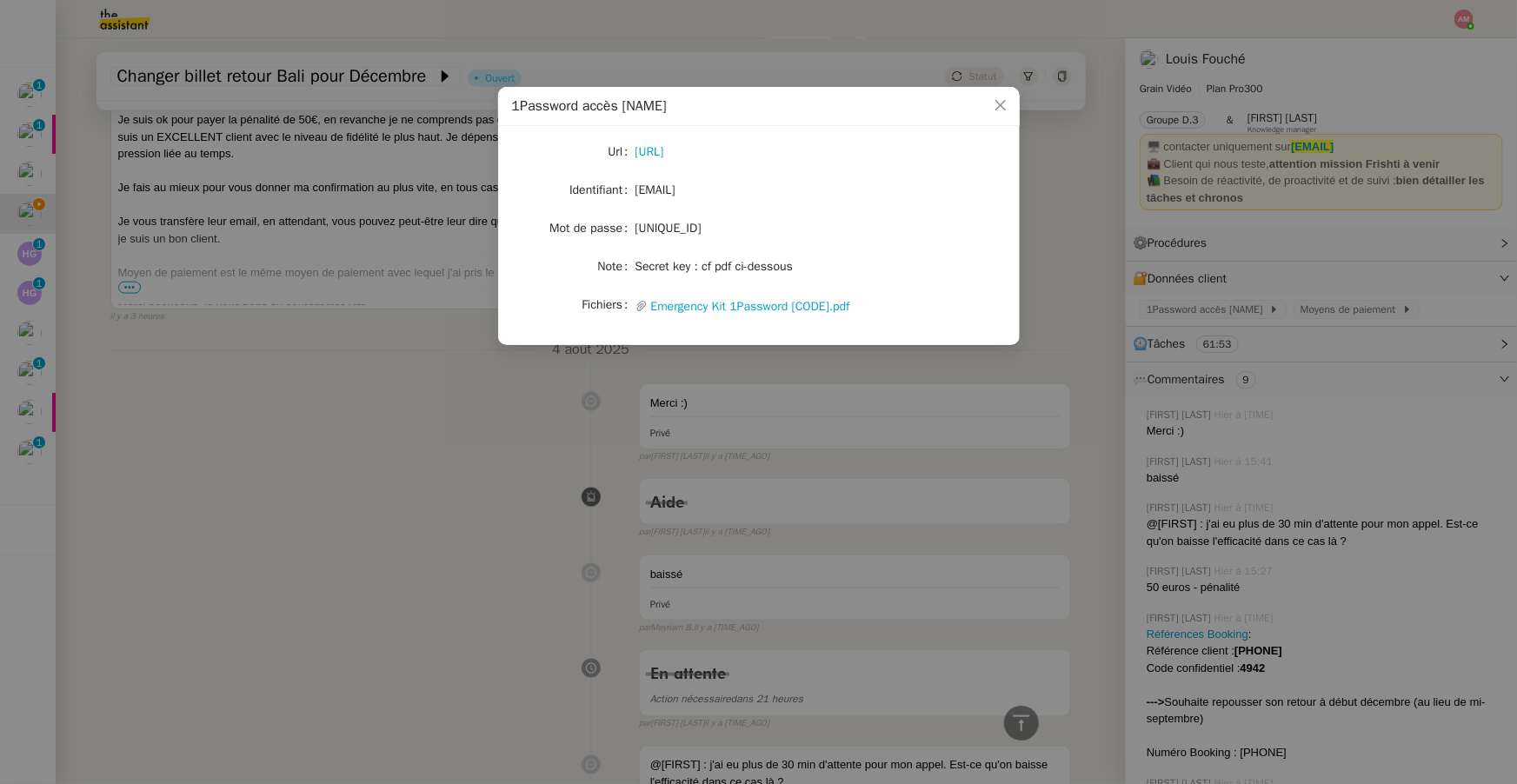 click on "uMUNvSV8CYX6mur" 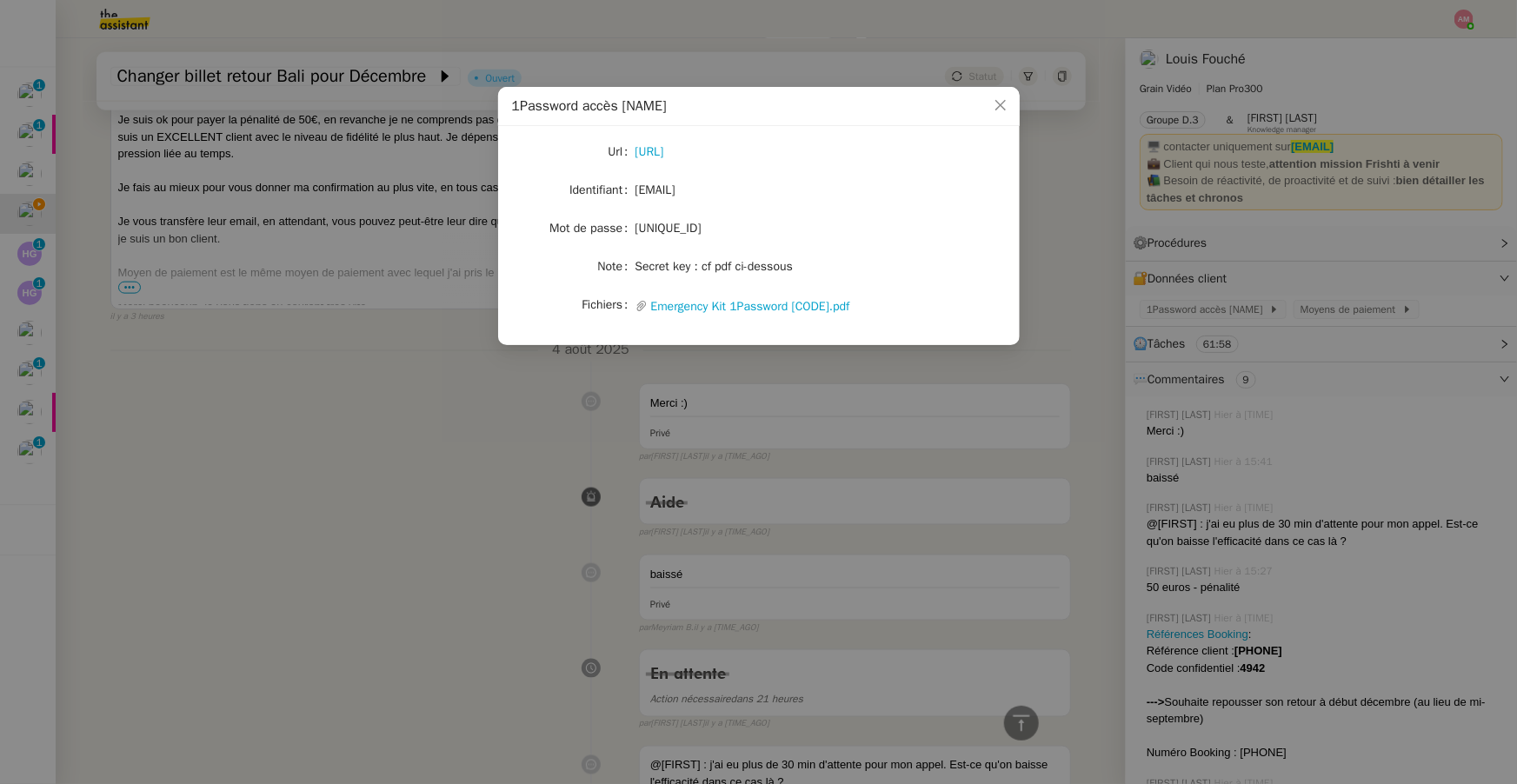 drag, startPoint x: 635, startPoint y: 234, endPoint x: 768, endPoint y: 226, distance: 133.24038 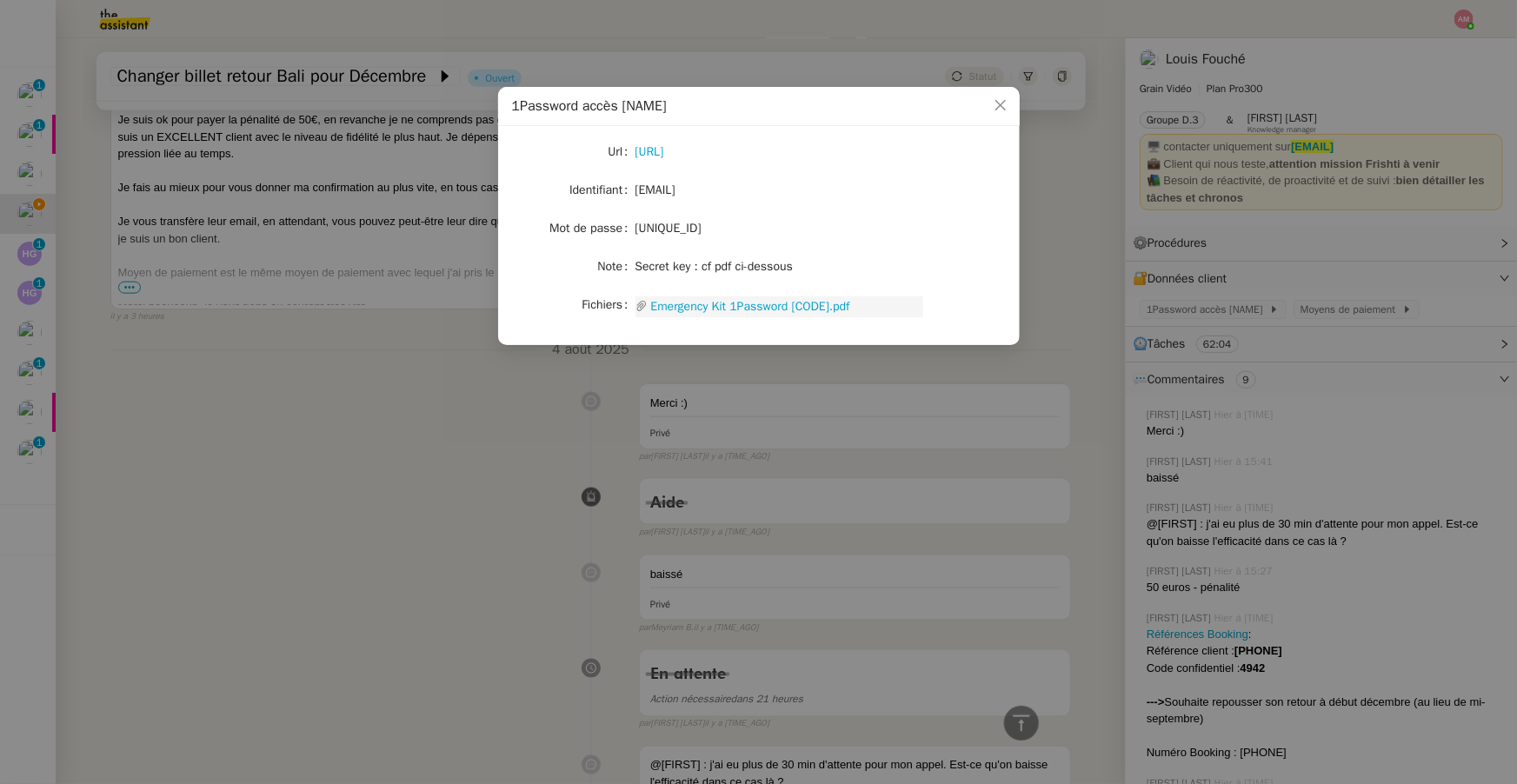 click on "Emergency Kit 1Password A3-6CNMAA-grainteam.pdf" 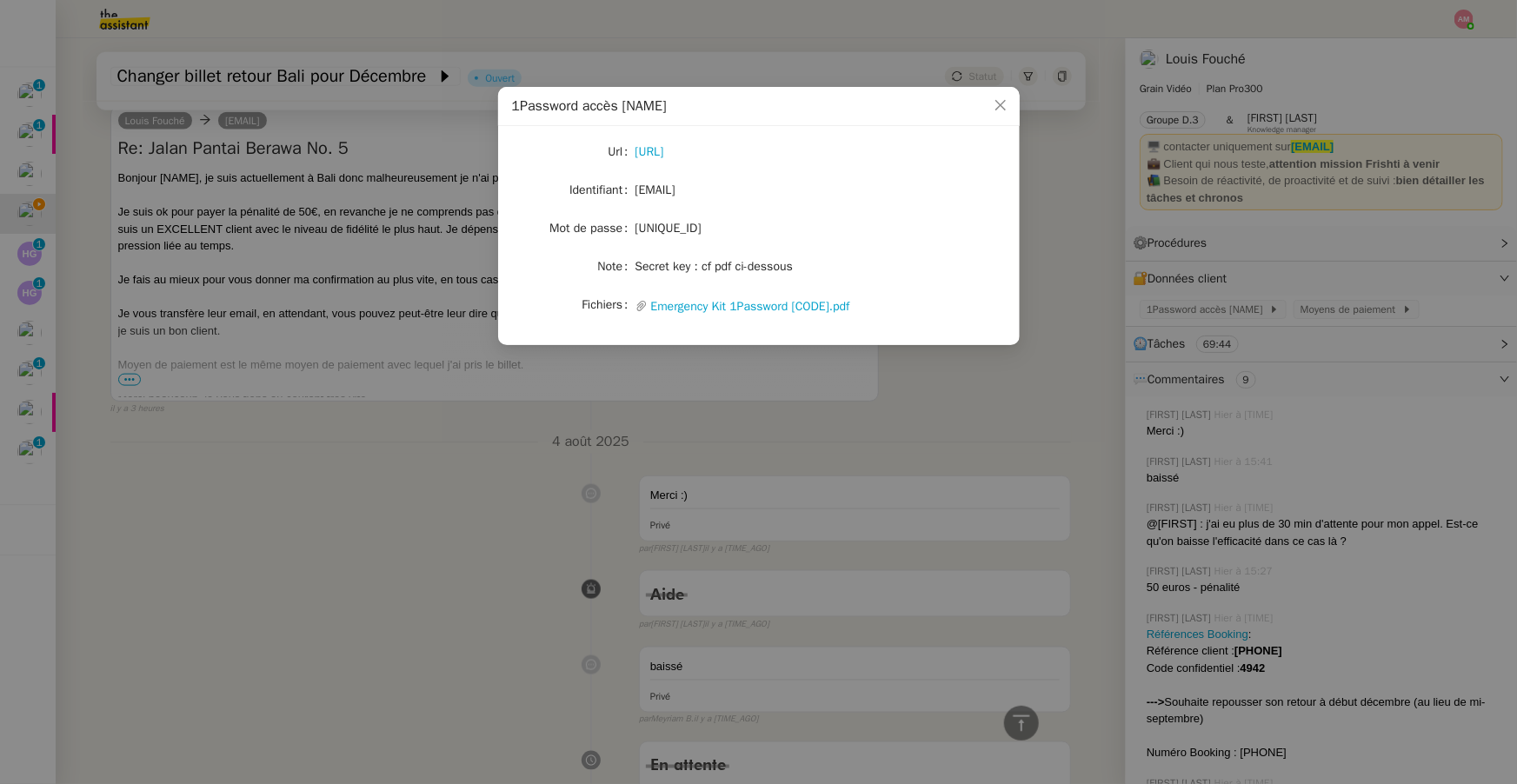 click on "1Password accès Mélodie Url https://start.1password.com/signin?l=fr    Identifiant melodie.u13n@theassistant.com Mot de passe uMUNvSV8CYX6mur Note Secret key : cf pdf ci-dessous Fichiers Upload  Emergency Kit 1Password A3-6CNMAA-grainteam.pdf" at bounding box center (758, 392) 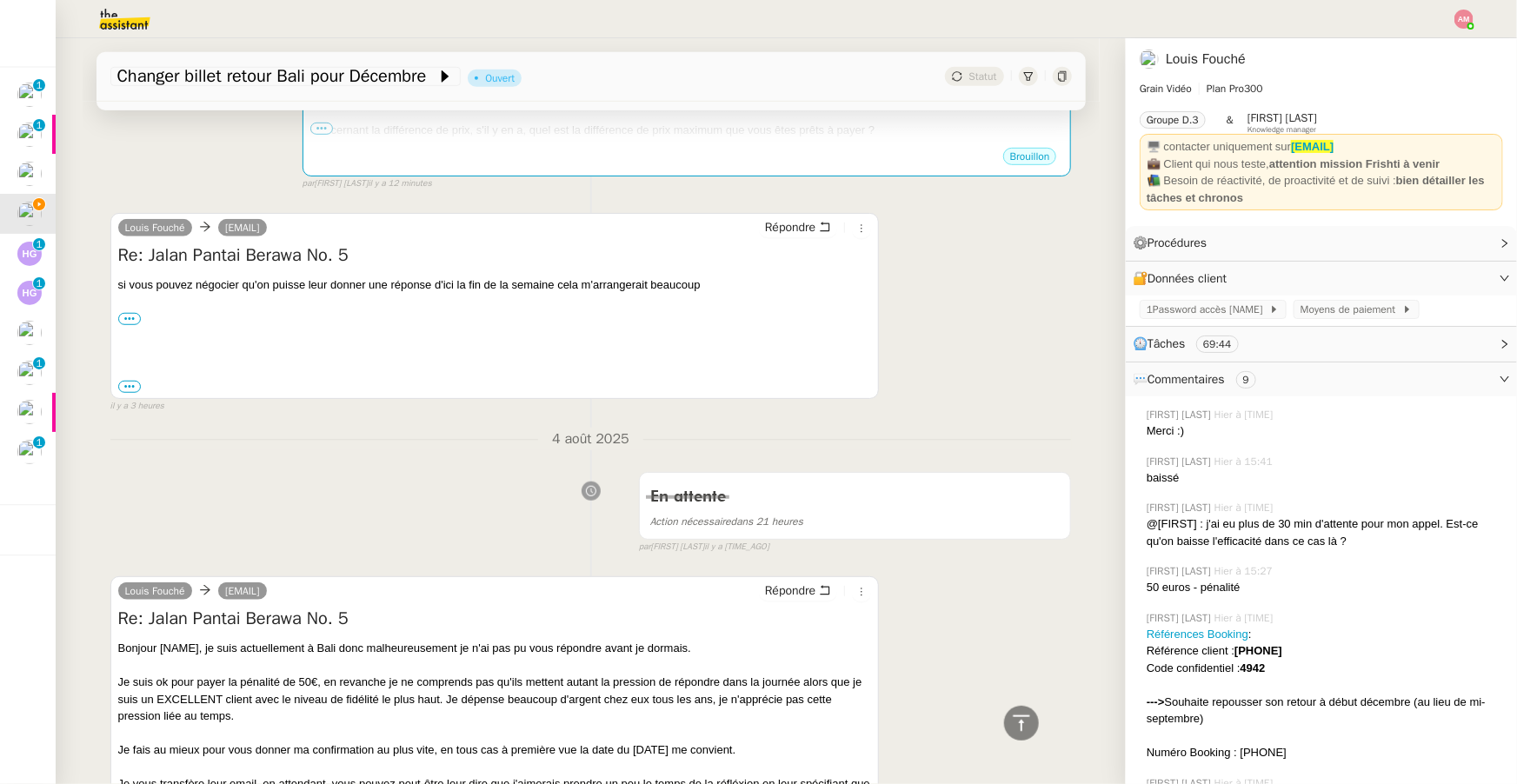 scroll, scrollTop: 0, scrollLeft: 0, axis: both 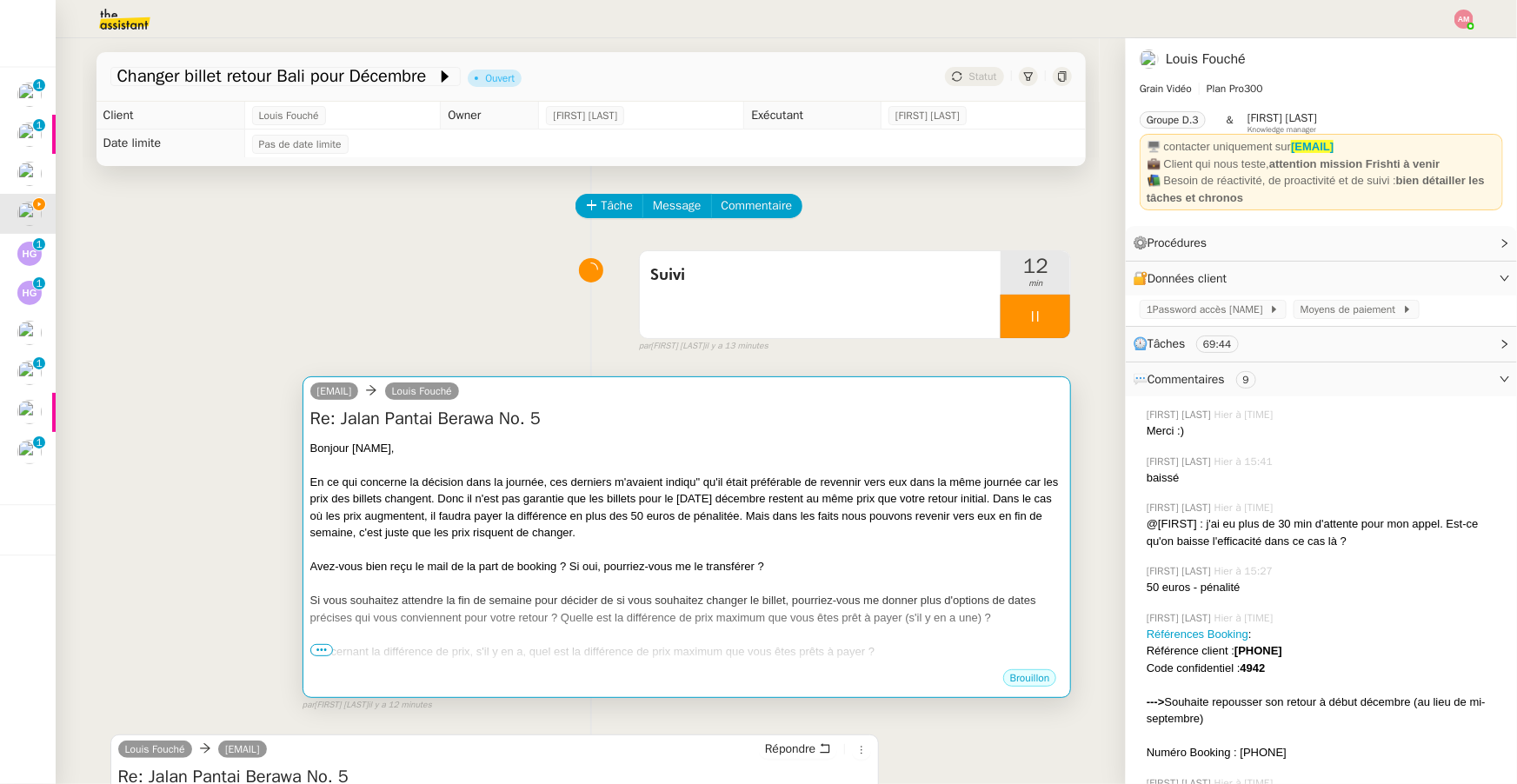 click at bounding box center (687, 550) 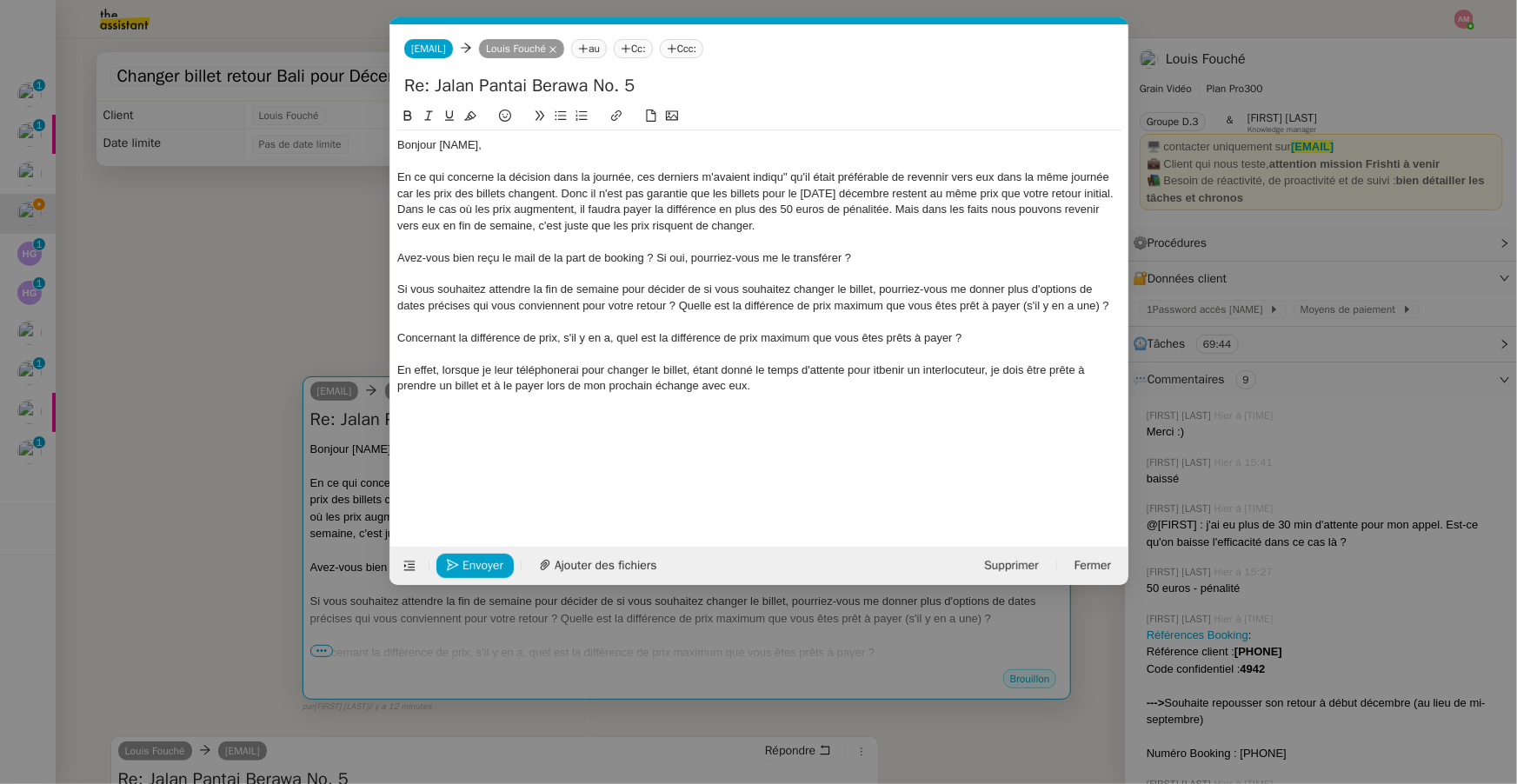 scroll, scrollTop: 0, scrollLeft: 37, axis: horizontal 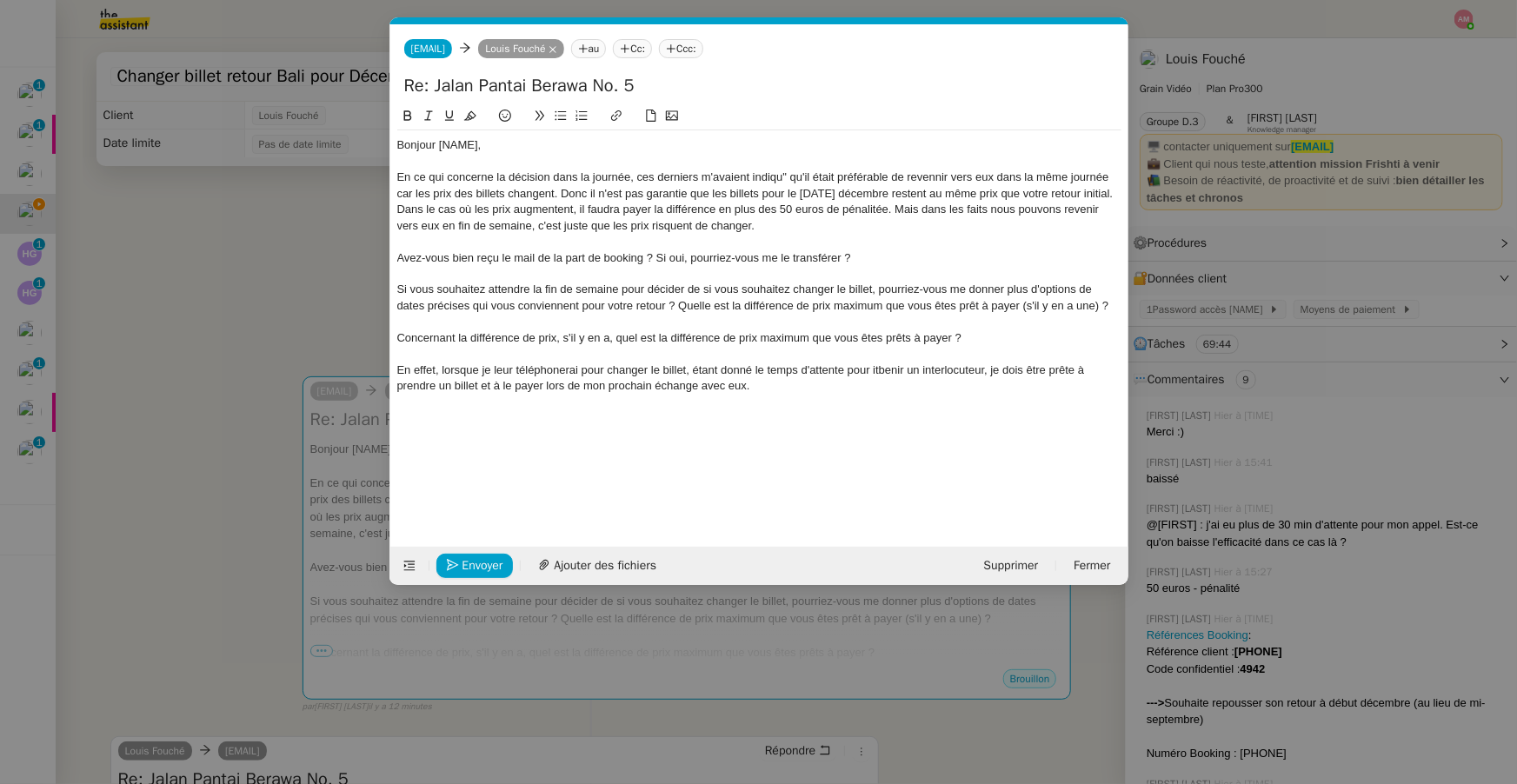 click 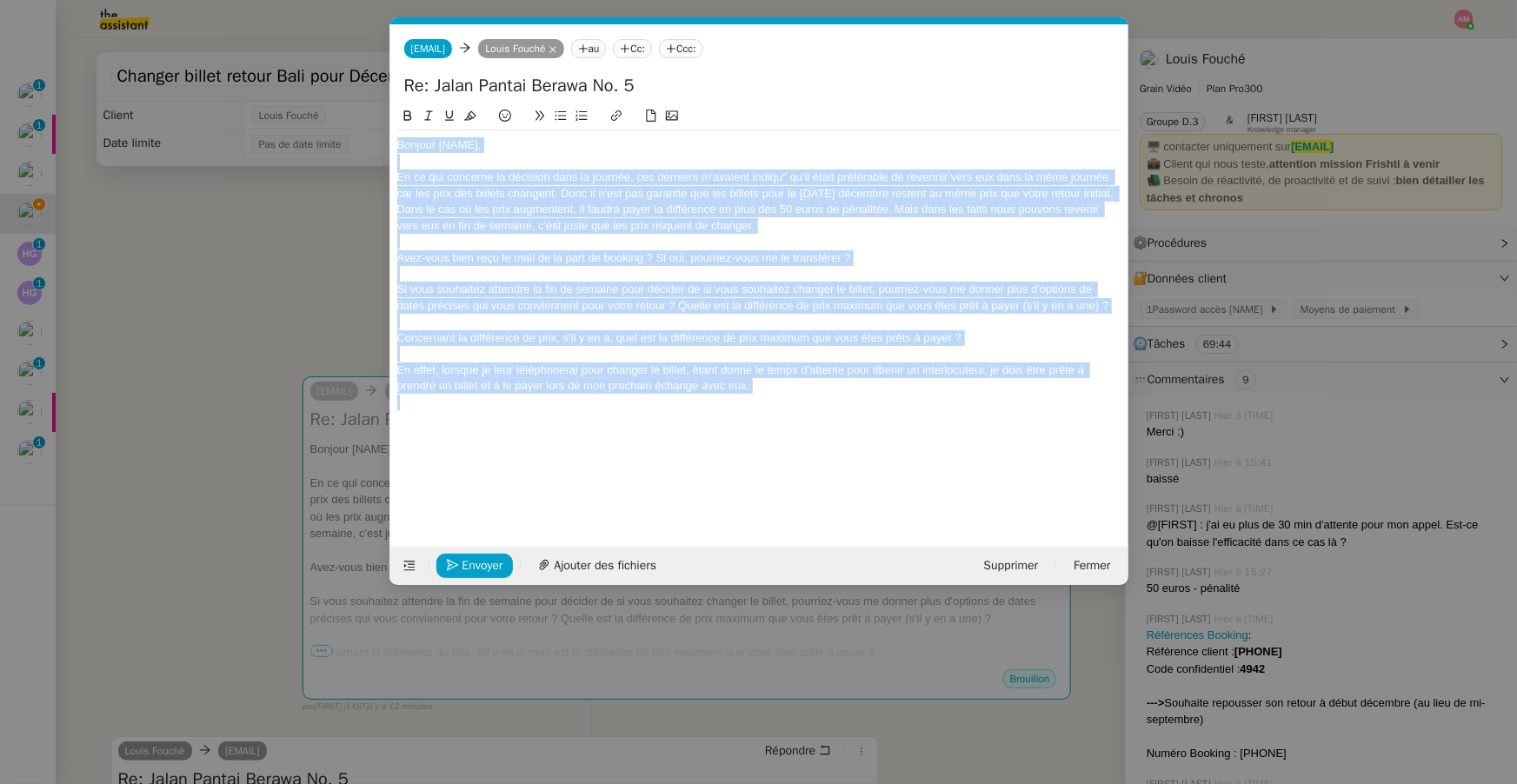 type 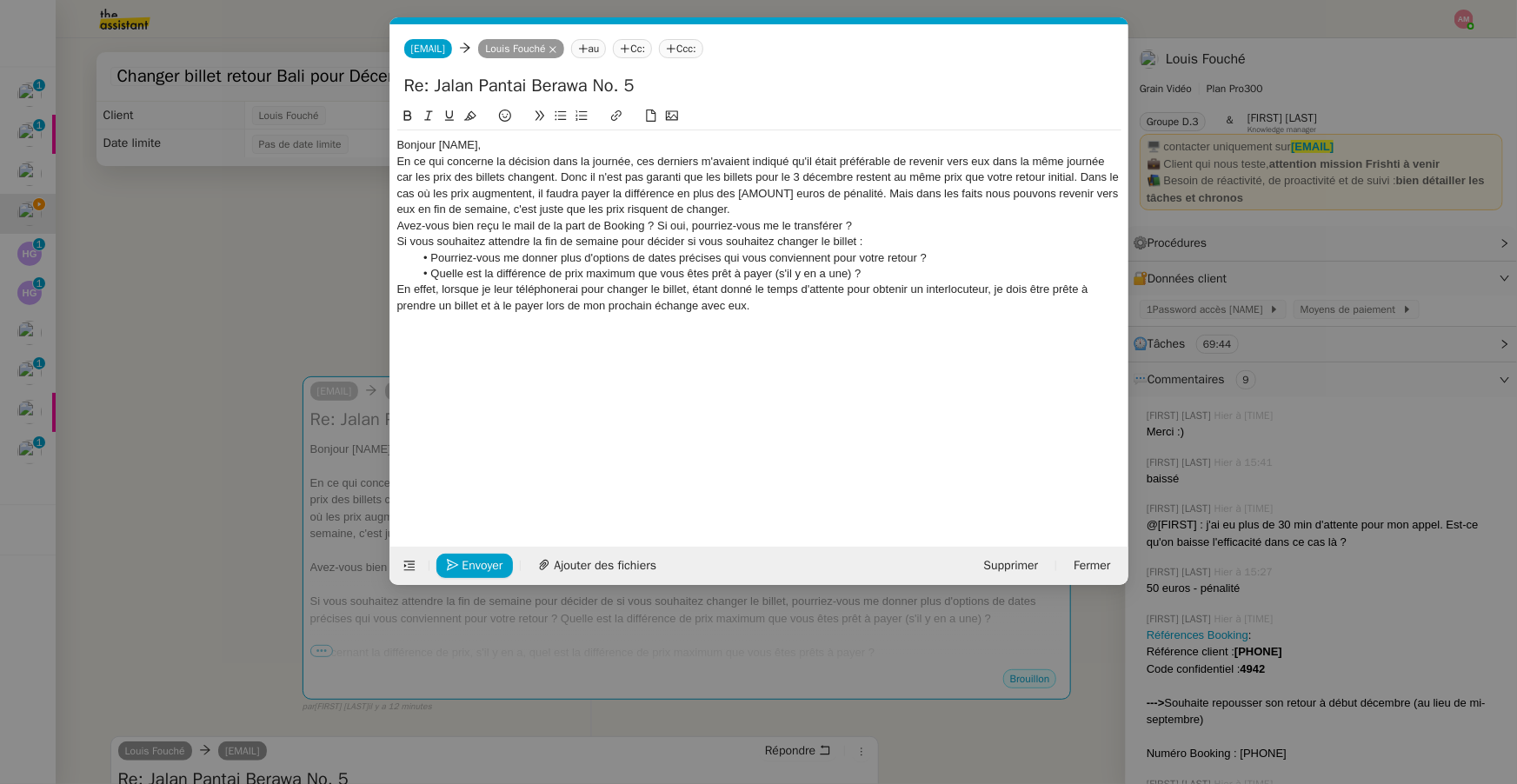 scroll, scrollTop: 0, scrollLeft: 0, axis: both 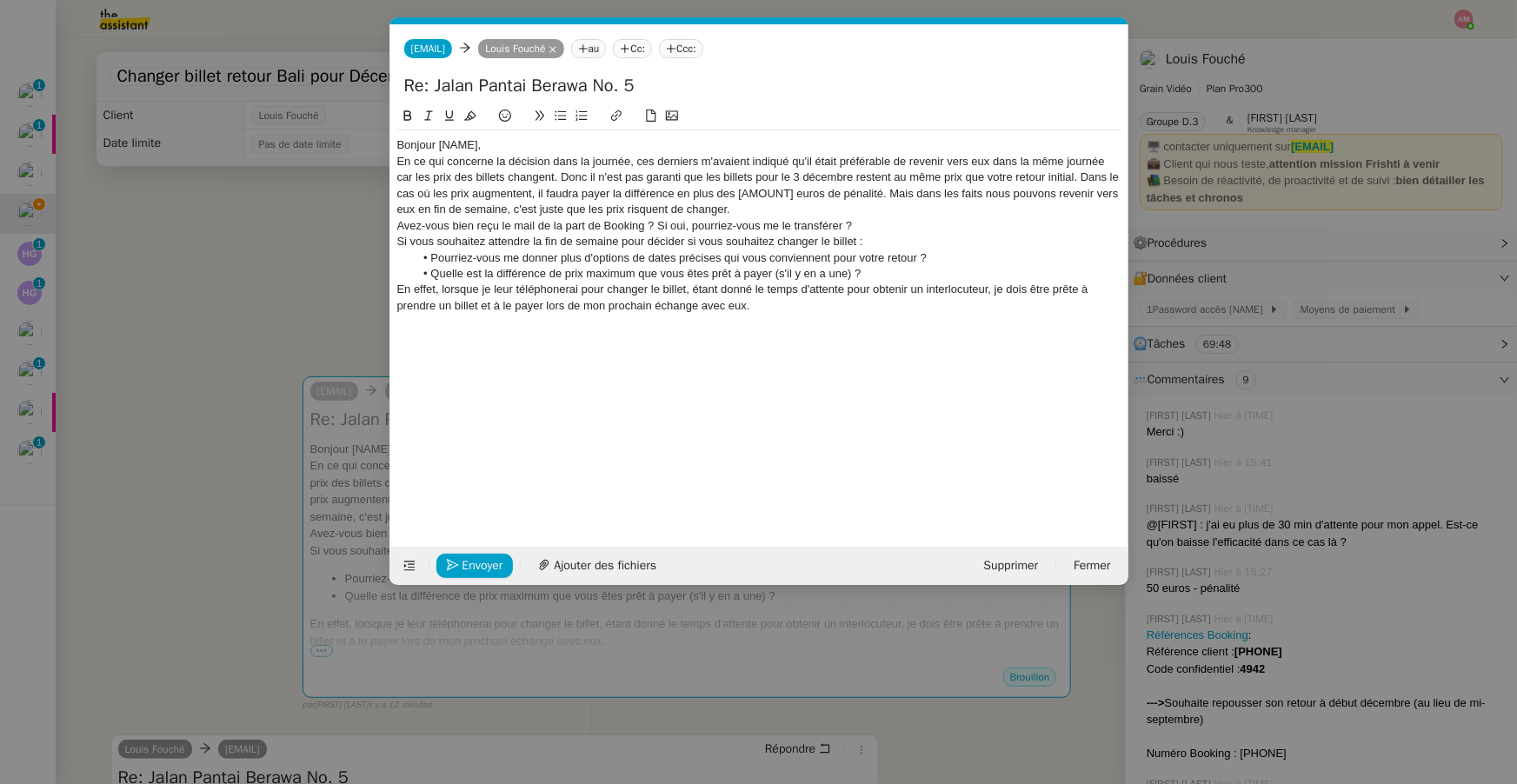 click on "Bonjour [FIRST]," 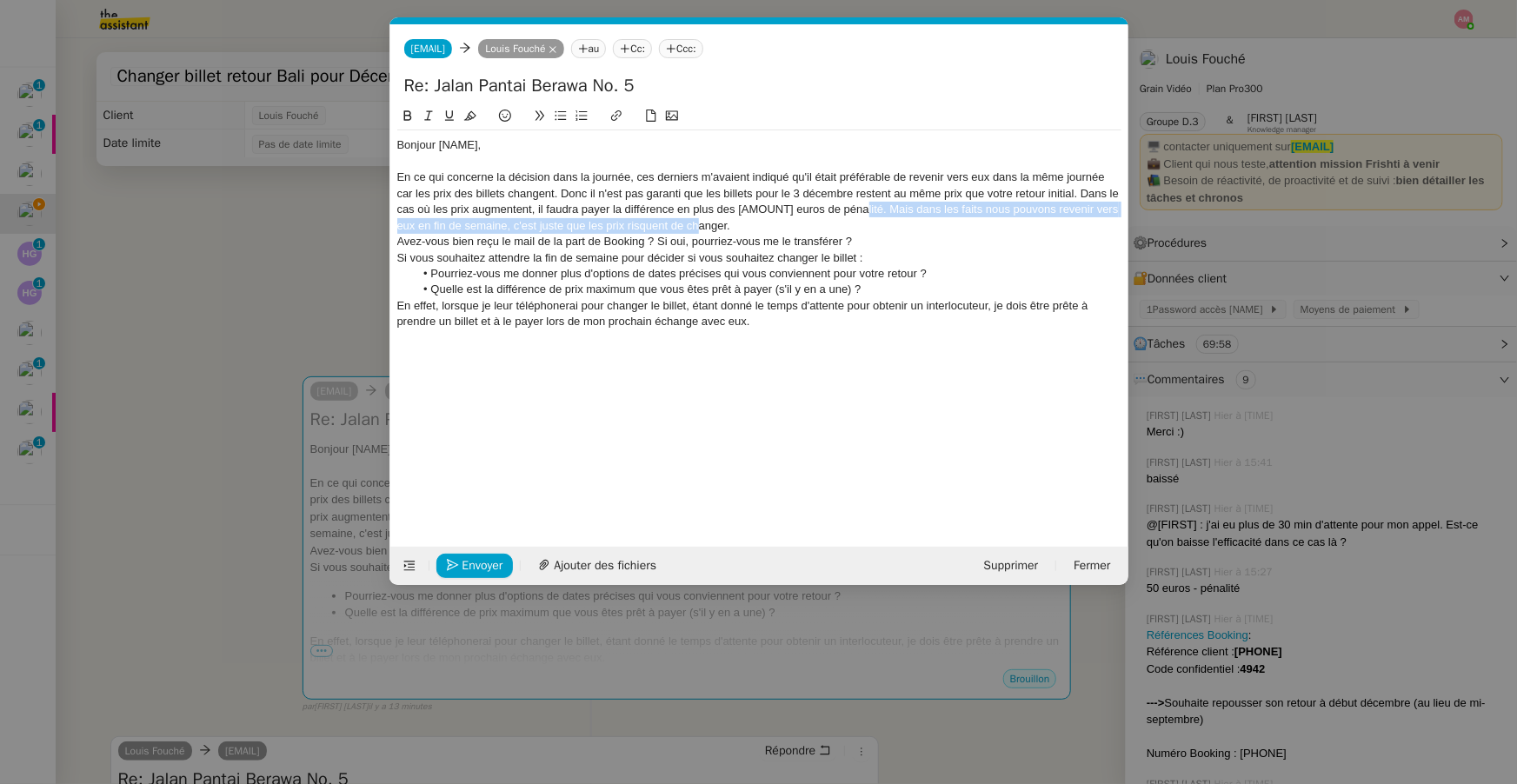 drag, startPoint x: 848, startPoint y: 208, endPoint x: 874, endPoint y: 223, distance: 30.01666 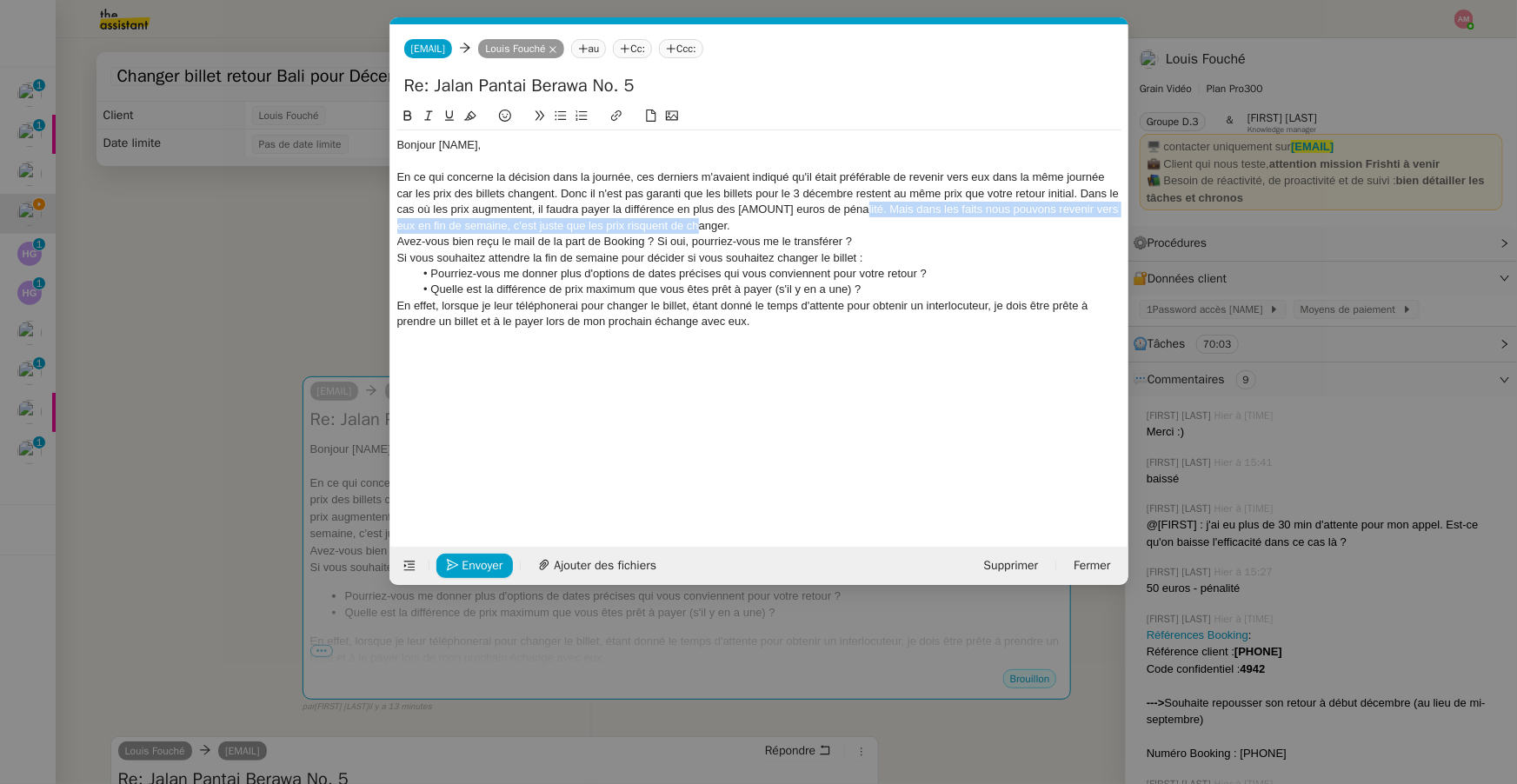 click 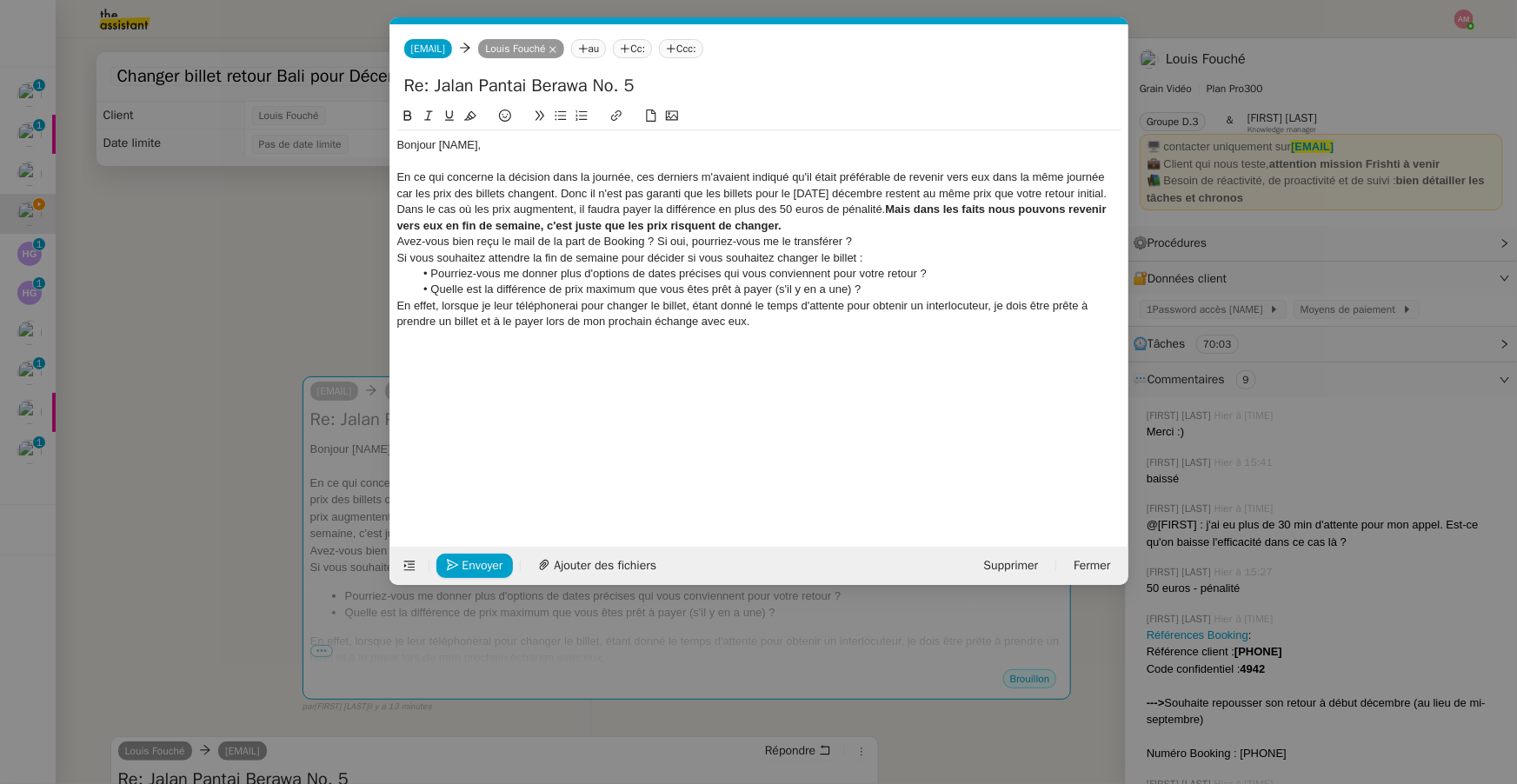 click on "En ce qui concerne la décision dans la journée, ces derniers m'avaient indiqué qu'il était préférable de revenir vers eux dans la même journée car les prix des billets changent. Donc il n'est pas garanti que les billets pour le 3 décembre restent au même prix que votre retour initial. Dans le cas où les prix augmentent, il faudra payer la différence en plus des 50 euros de pénalité.  Mais dans les faits nous pouvons revenir vers eux en fin de semaine, c'est juste que les prix risquent de changer." 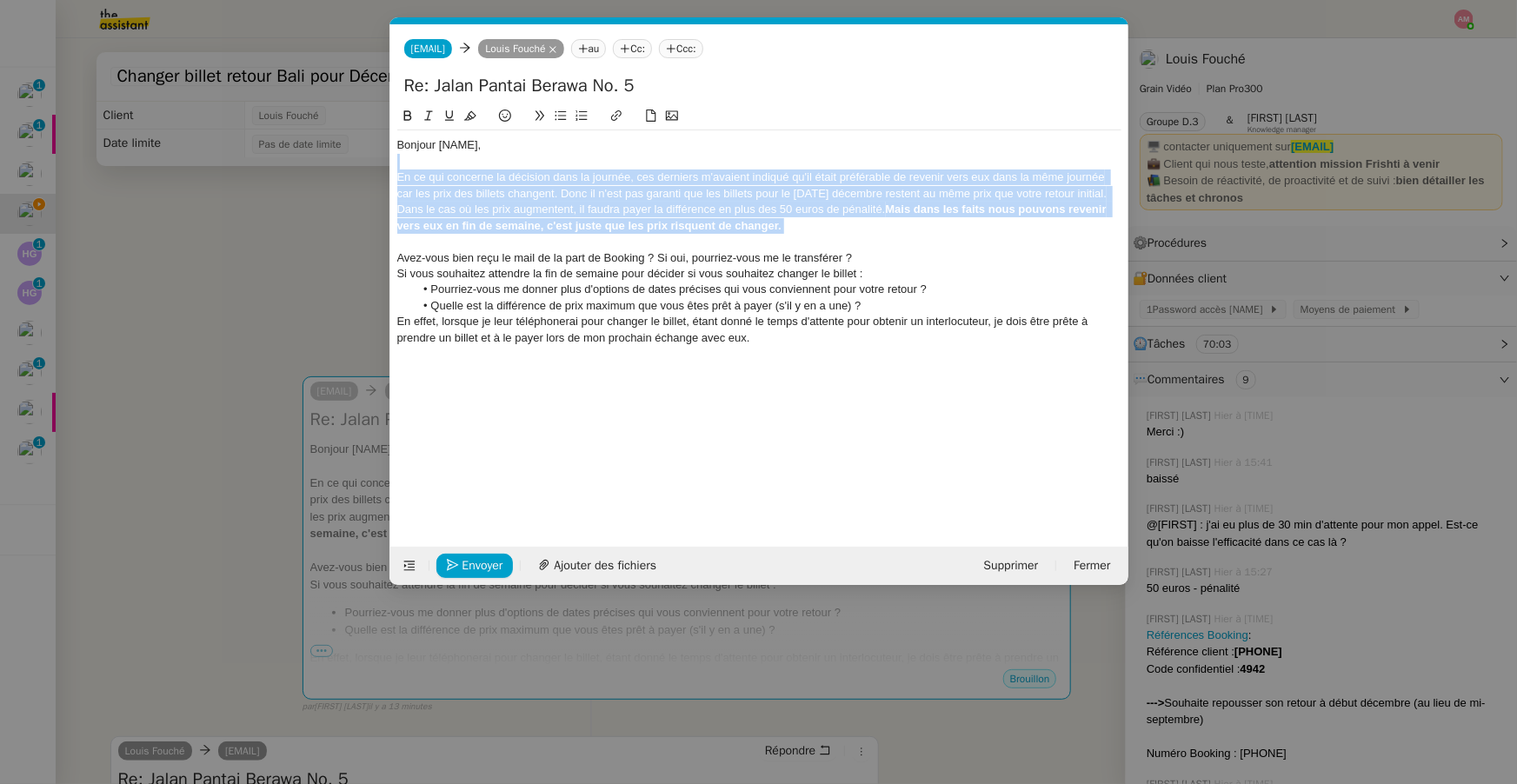 drag, startPoint x: 775, startPoint y: 238, endPoint x: 785, endPoint y: 156, distance: 82.607506 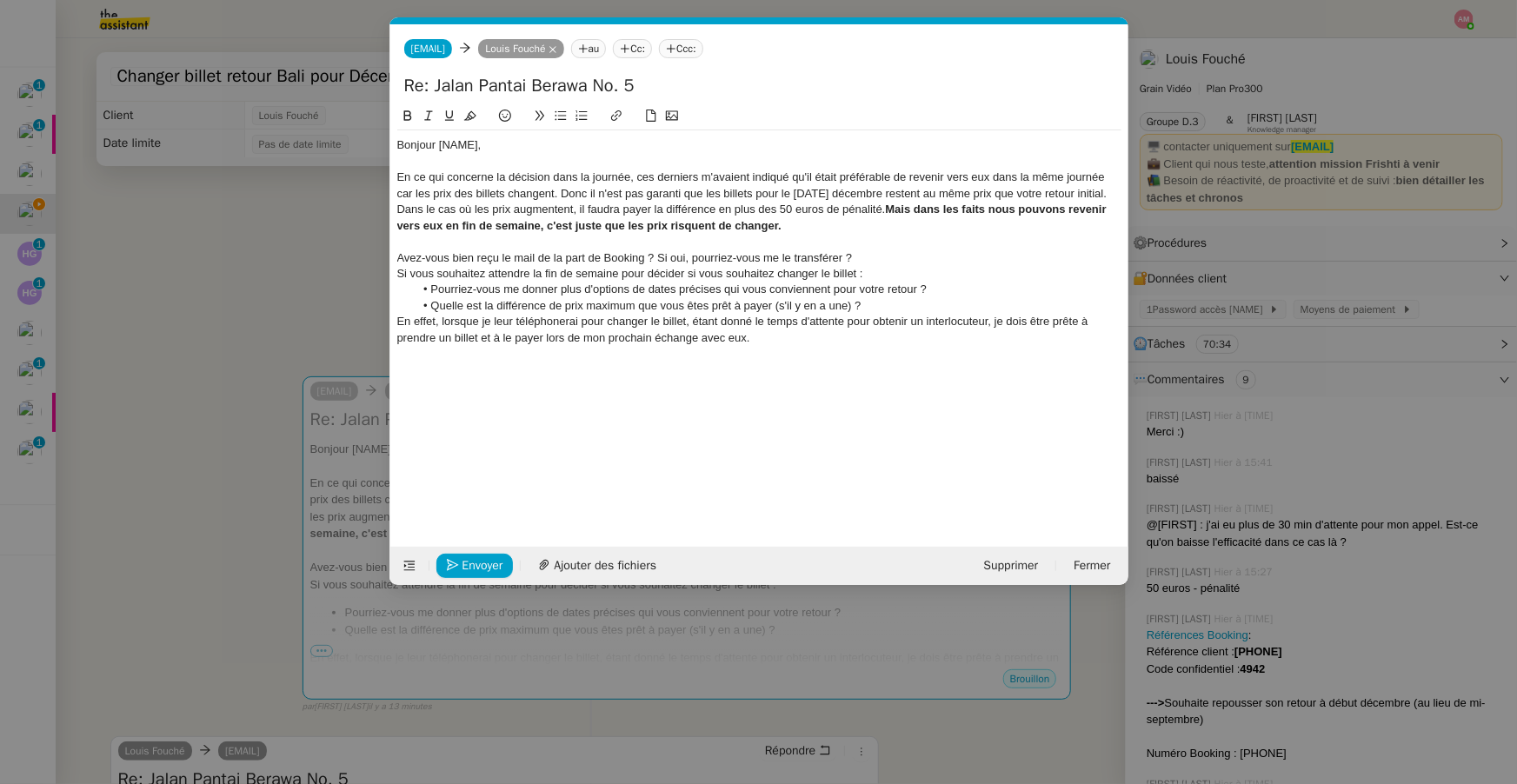 scroll, scrollTop: 0, scrollLeft: 0, axis: both 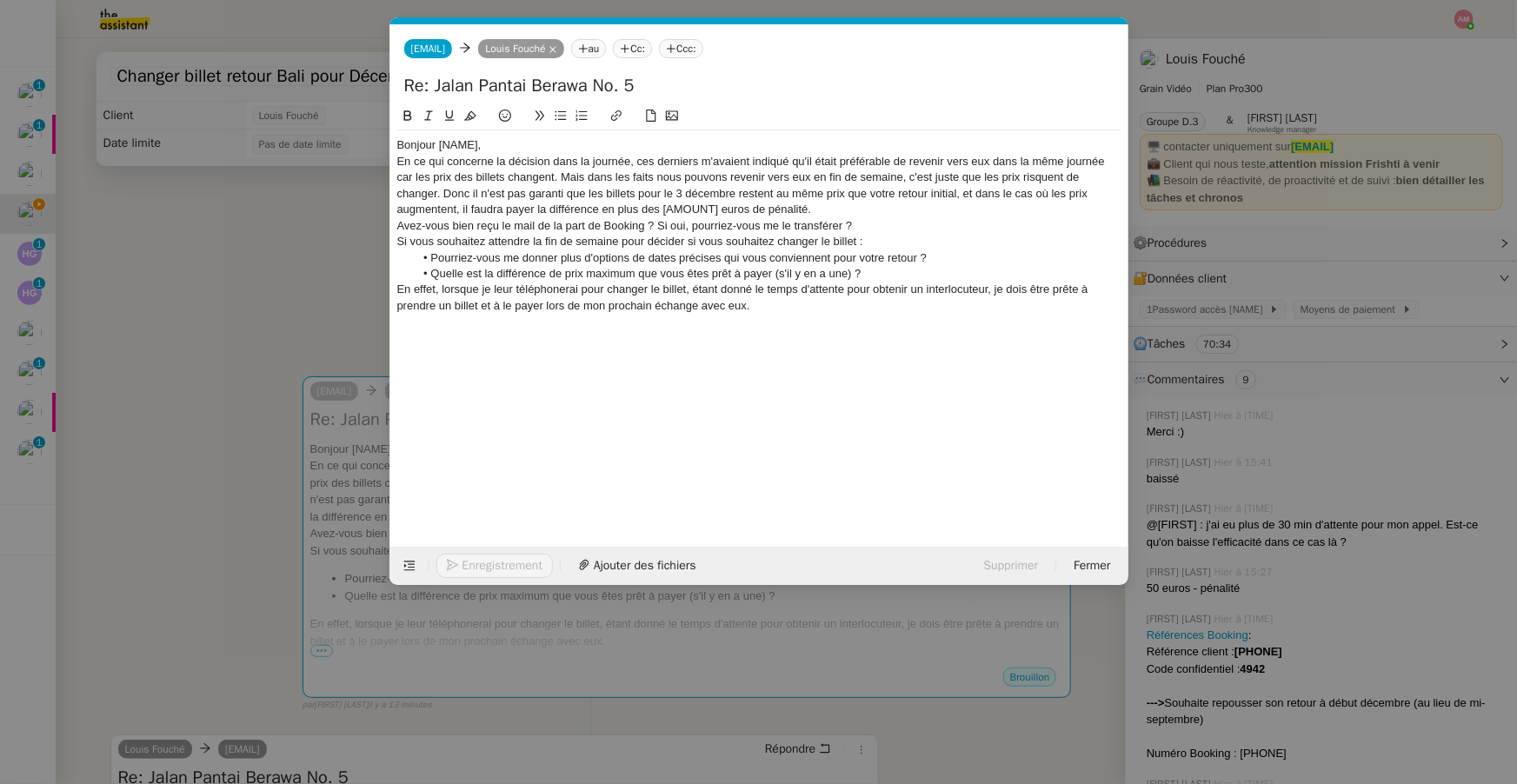 click on "Bonjour [FIRST]," 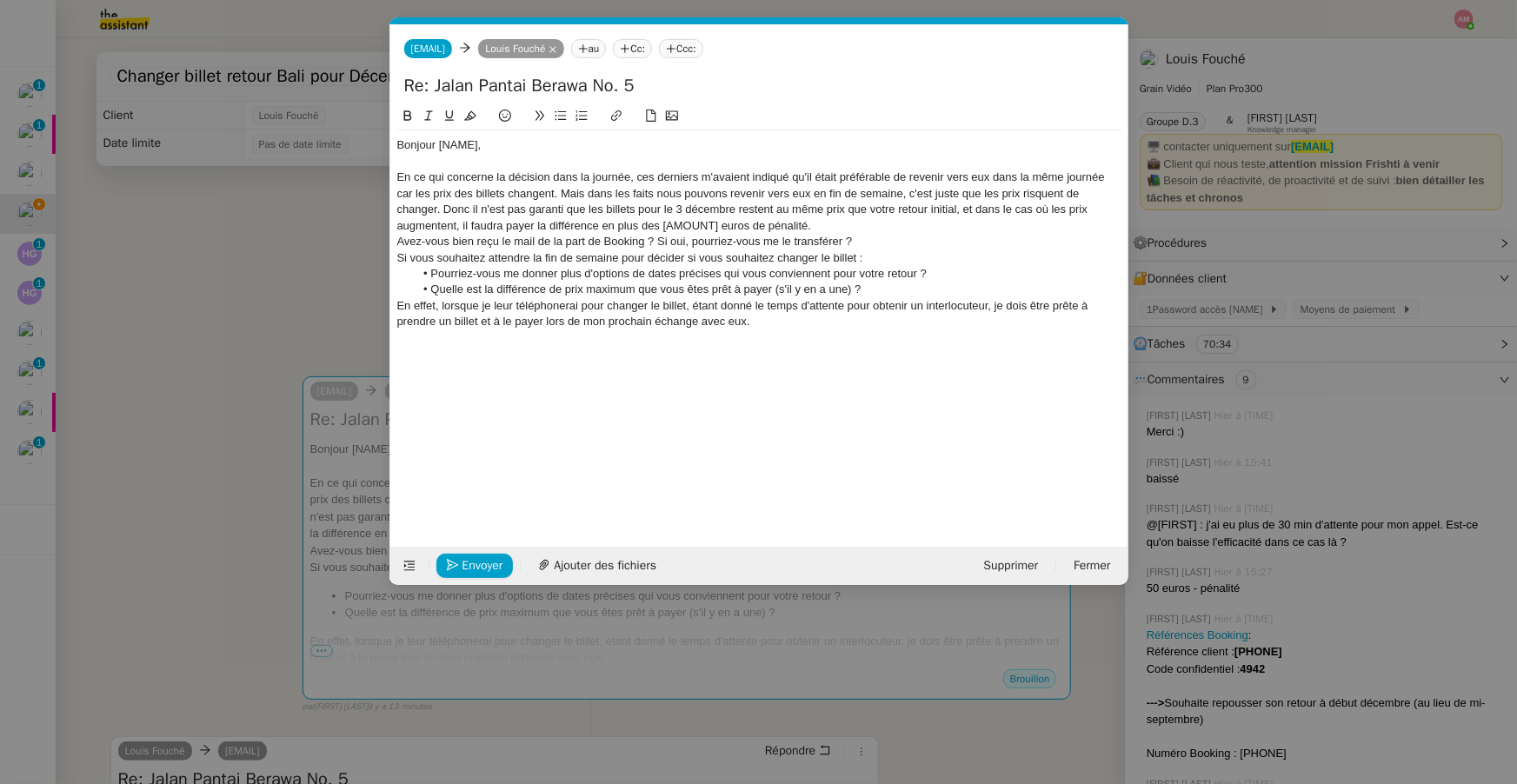 click on "En ce qui concerne la décision dans la journée, ces derniers m'avaient indiqué qu'il était préférable de revenir vers eux dans la même journée car les prix des billets changent. Mais dans les faits nous pouvons revenir vers eux en fin de semaine, c'est juste que les prix risquent de changer. Donc il n'est pas garanti que les billets pour le 3 décembre restent au même prix que votre retour initial, et dans le cas où les prix augmentent, il faudra payer la différence en plus des 50 euros de pénalité." 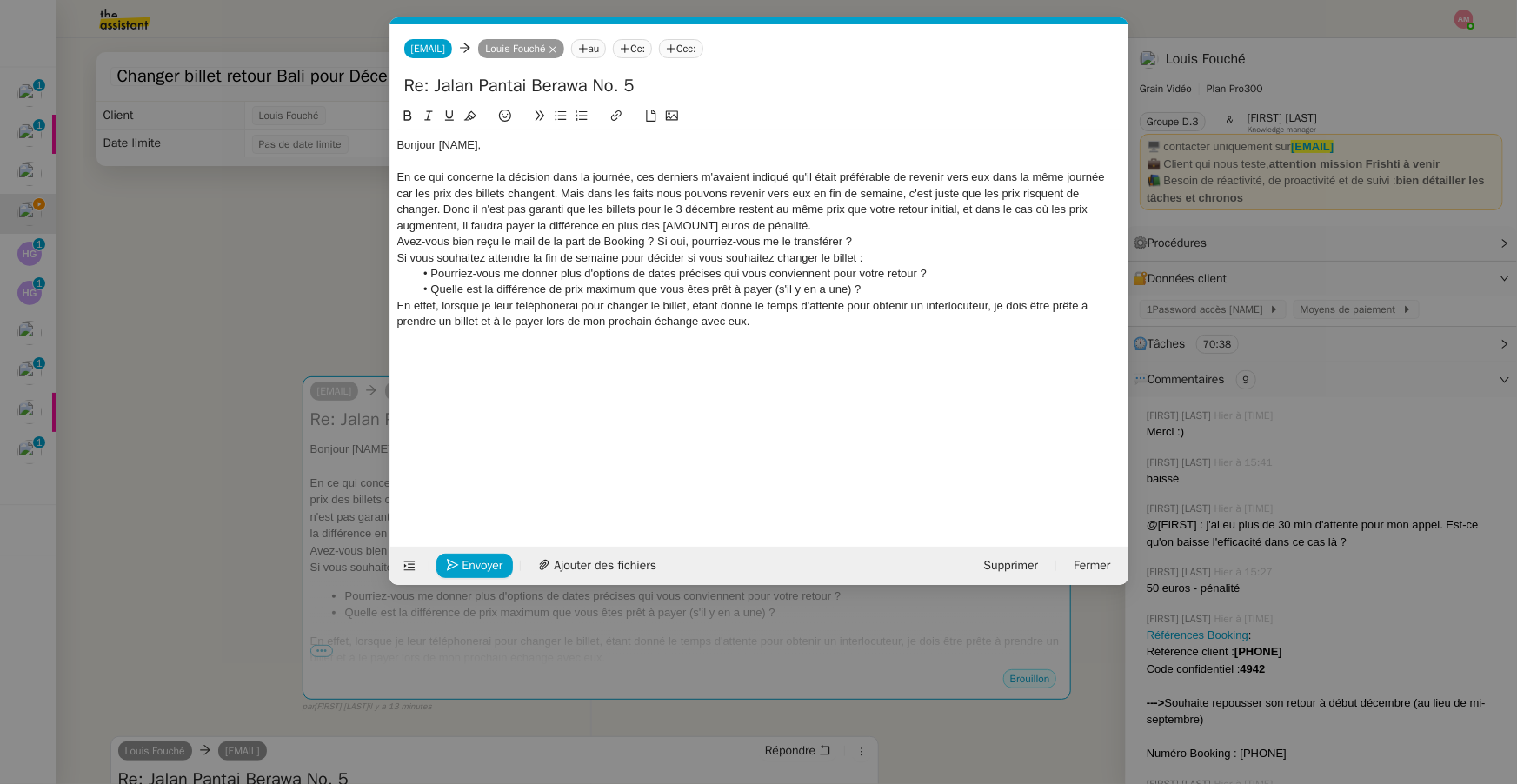 click on "En ce qui concerne la décision dans la journée, ces derniers m'avaient indiqué qu'il était préférable de revenir vers eux dans la même journée car les prix des billets changent. Mais dans les faits nous pouvons revenir vers eux en fin de semaine, c'est juste que les prix risquent de changer. Donc il n'est pas garanti que les billets pour le 3 décembre restent au même prix que votre retour initial, et dans le cas où les prix augmentent, il faudra payer la différence en plus des 50 euros de pénalité." 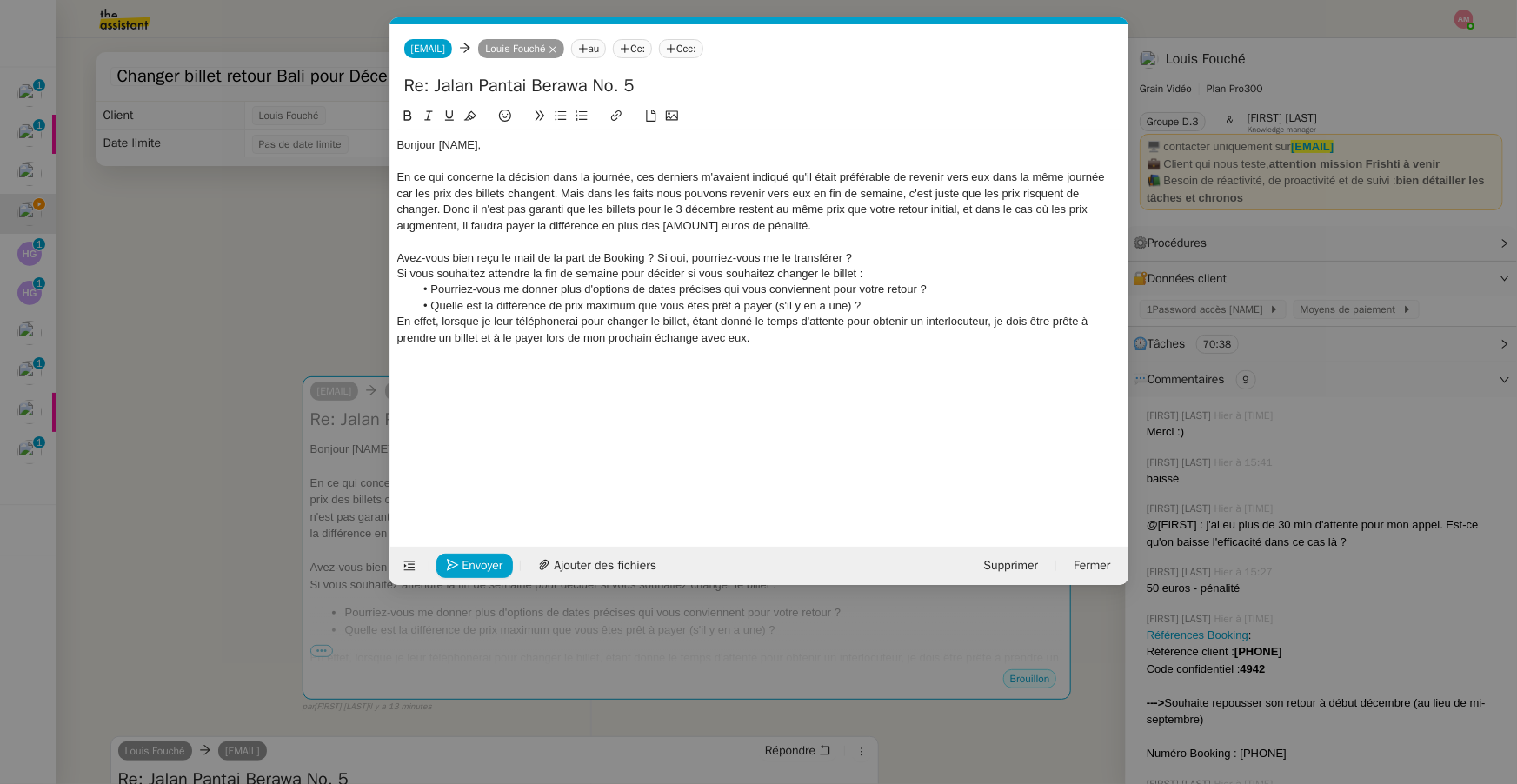 click on "Avez-vous bien reçu le mail de la part de Booking ? Si oui, pourriez-vous me le transférer ?" 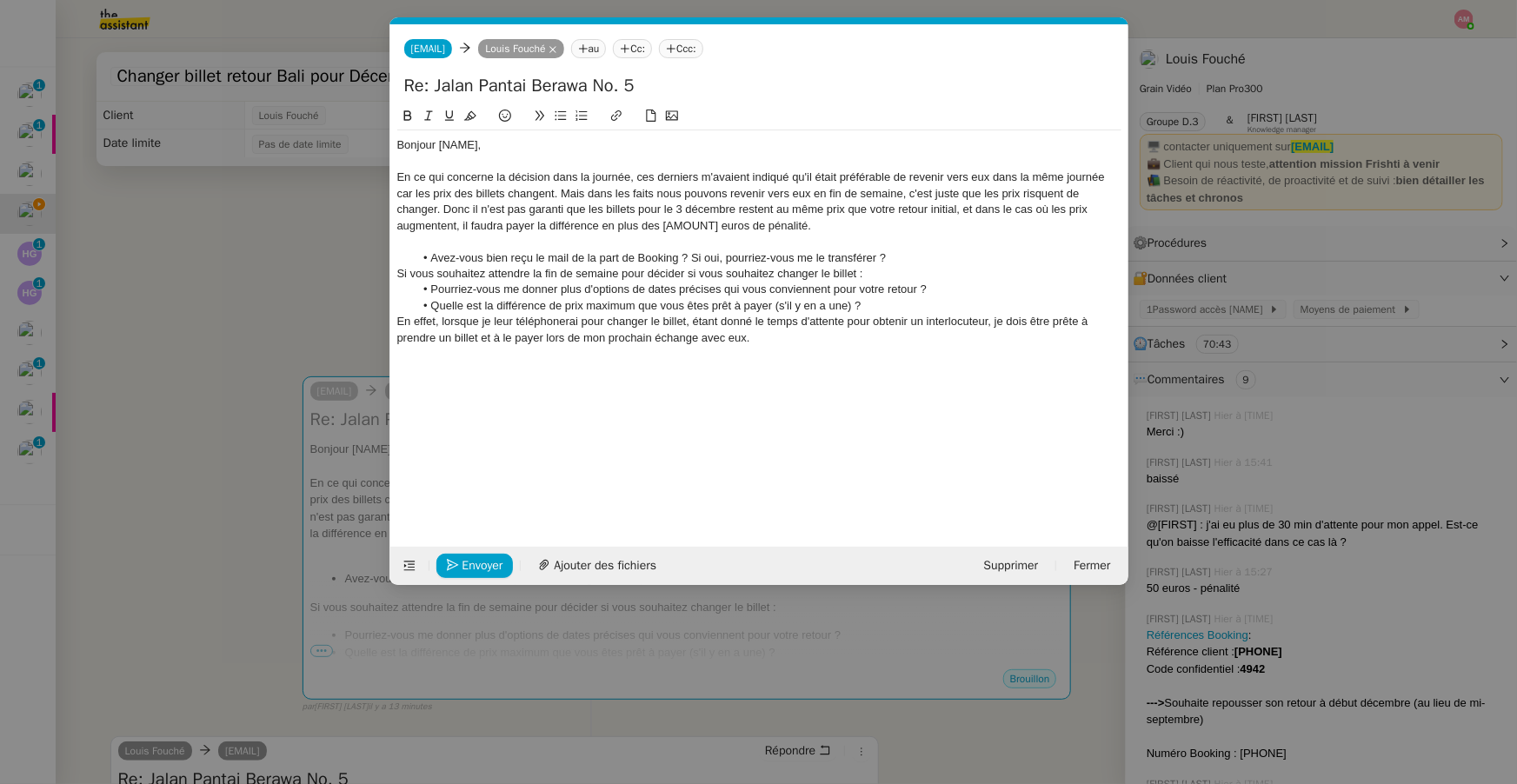click on "Avez-vous bien reçu le mail de la part de Booking ? Si oui, pourriez-vous me le transférer ?" 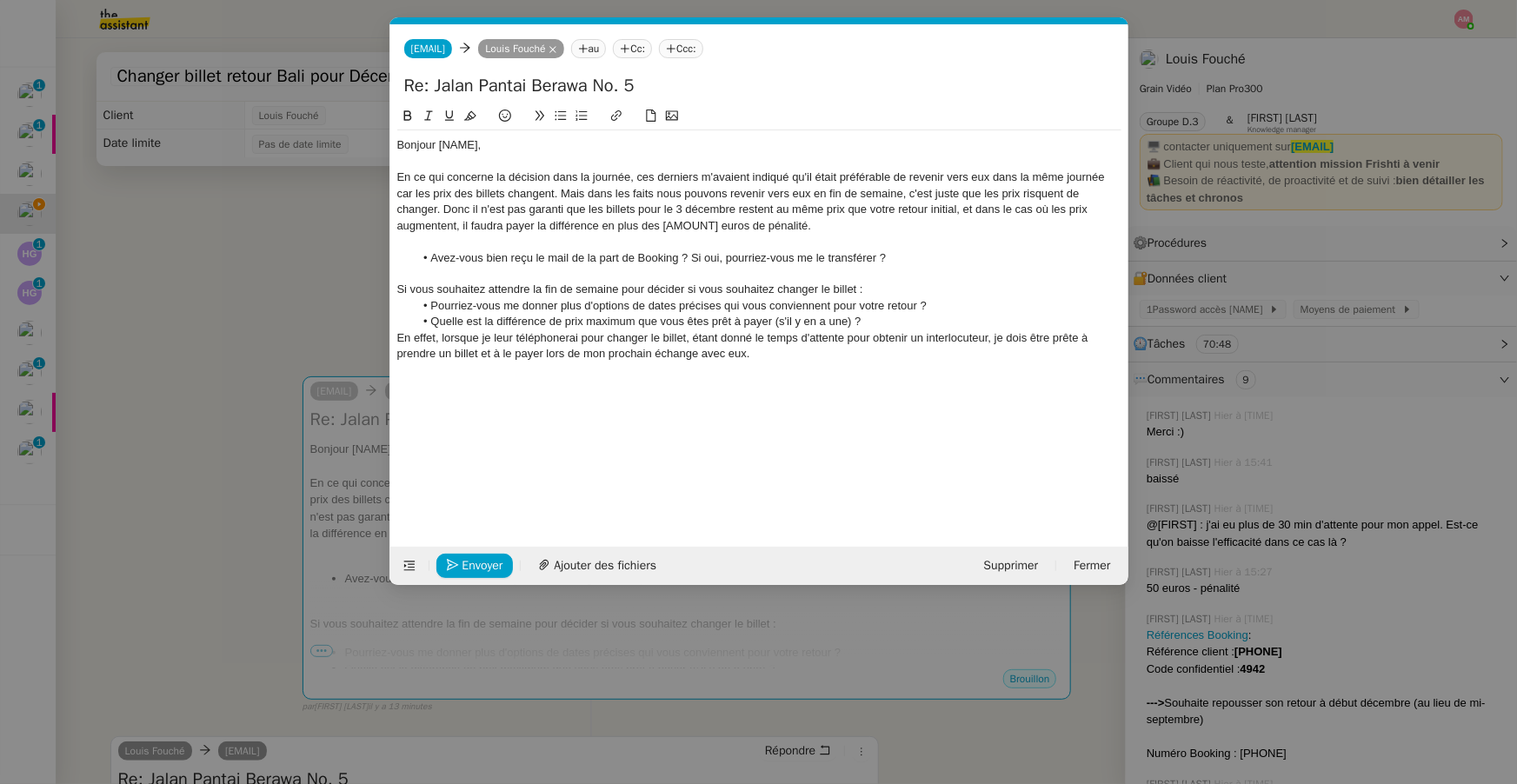 click on "Quelle est la différence de prix maximum que vous êtes prêt à payer (s'il y en a une) ?" 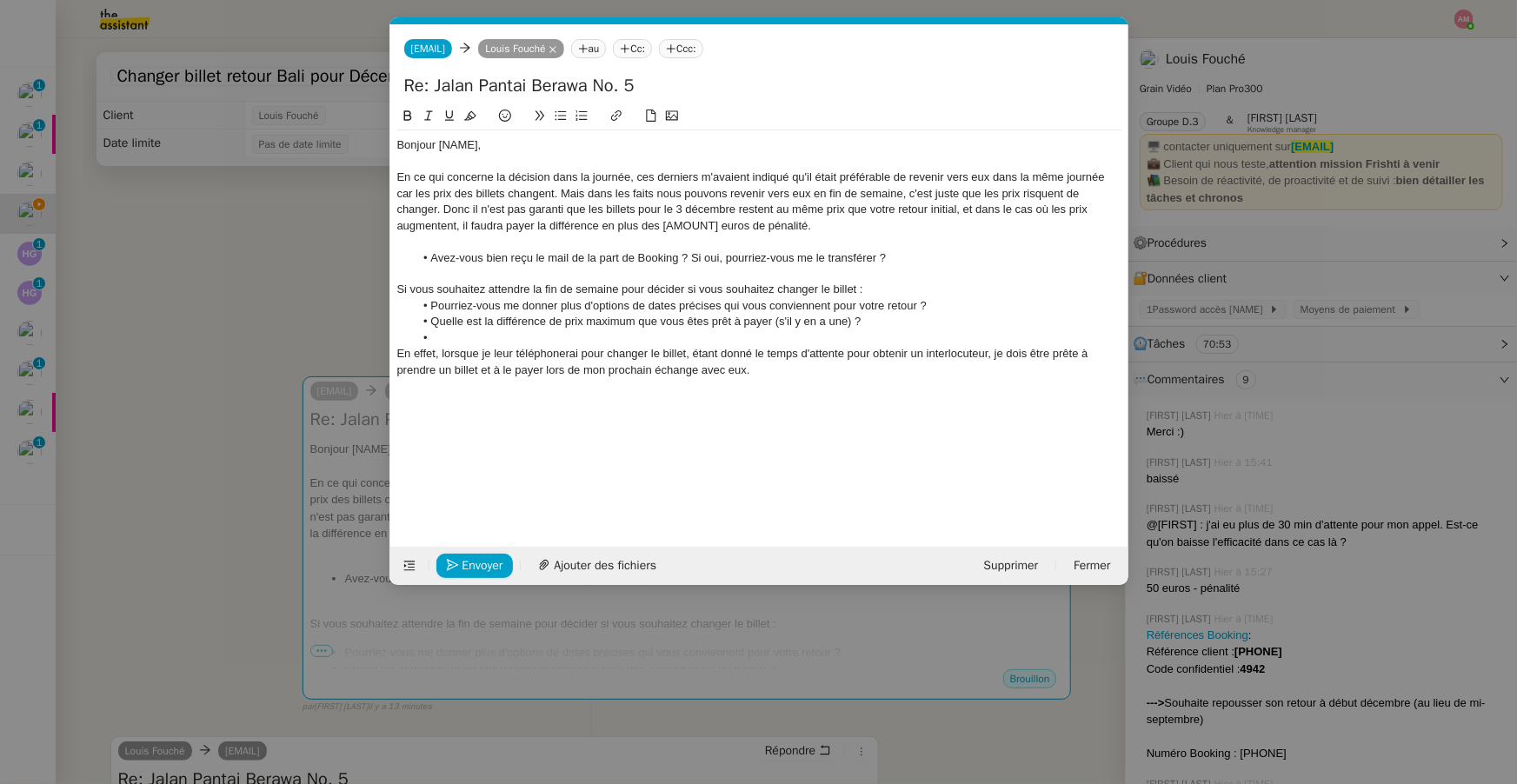 click on "En effet, lorsque je leur téléphonerai pour changer le billet, étant donné le temps d'attente pour obtenir un interlocuteur, je dois être prête à prendre un billet et à le payer lors de mon prochain échange avec eux." 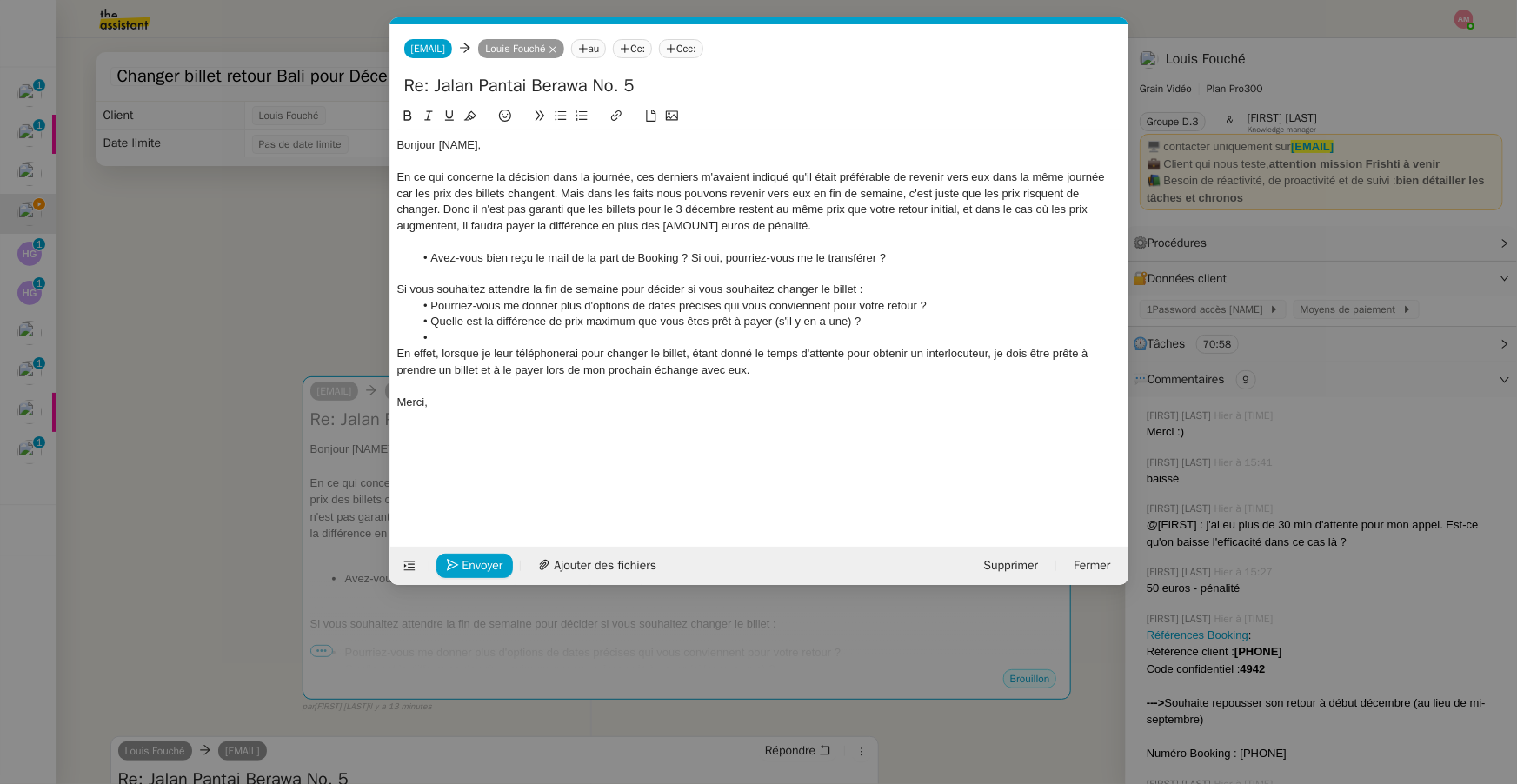 click on "Service TA - VOYAGE - PROPOSITION GLOBALE    A utiliser dans le cadre de proposition de déplacement TA - RELANCE CLIENT (EN)    Relancer un client lorsqu'il n'a pas répondu à un précédent message BAFERTY - MAIL AUDITION    A utiliser dans le cadre de la procédure d'envoi des mails d'audition TA - PUBLICATION OFFRE D'EMPLOI     Organisation du recrutement Discours de présentation du paiement sécurisé    TA - VOYAGES - PROPOSITION ITINERAIRE    Soumettre les résultats d'une recherche TA - CONFIRMATION PAIEMENT (EN)    Confirmer avec le client de modèle de transaction - Attention Plan Pro nécessaire. TA - COURRIER EXPEDIE (recommandé)    A utiliser dans le cadre de l'envoi d'un courrier recommandé TA - PARTAGE DE CALENDRIER (EN)    A utiliser pour demander au client de partager son calendrier afin de faciliter l'accès et la gestion PSPI - Appel de fonds MJL    A utiliser dans le cadre de la procédure d'appel de fonds MJL TA - RELANCE CLIENT    TA - AR PROCEDURES        21 YIELD" at bounding box center (758, 392) 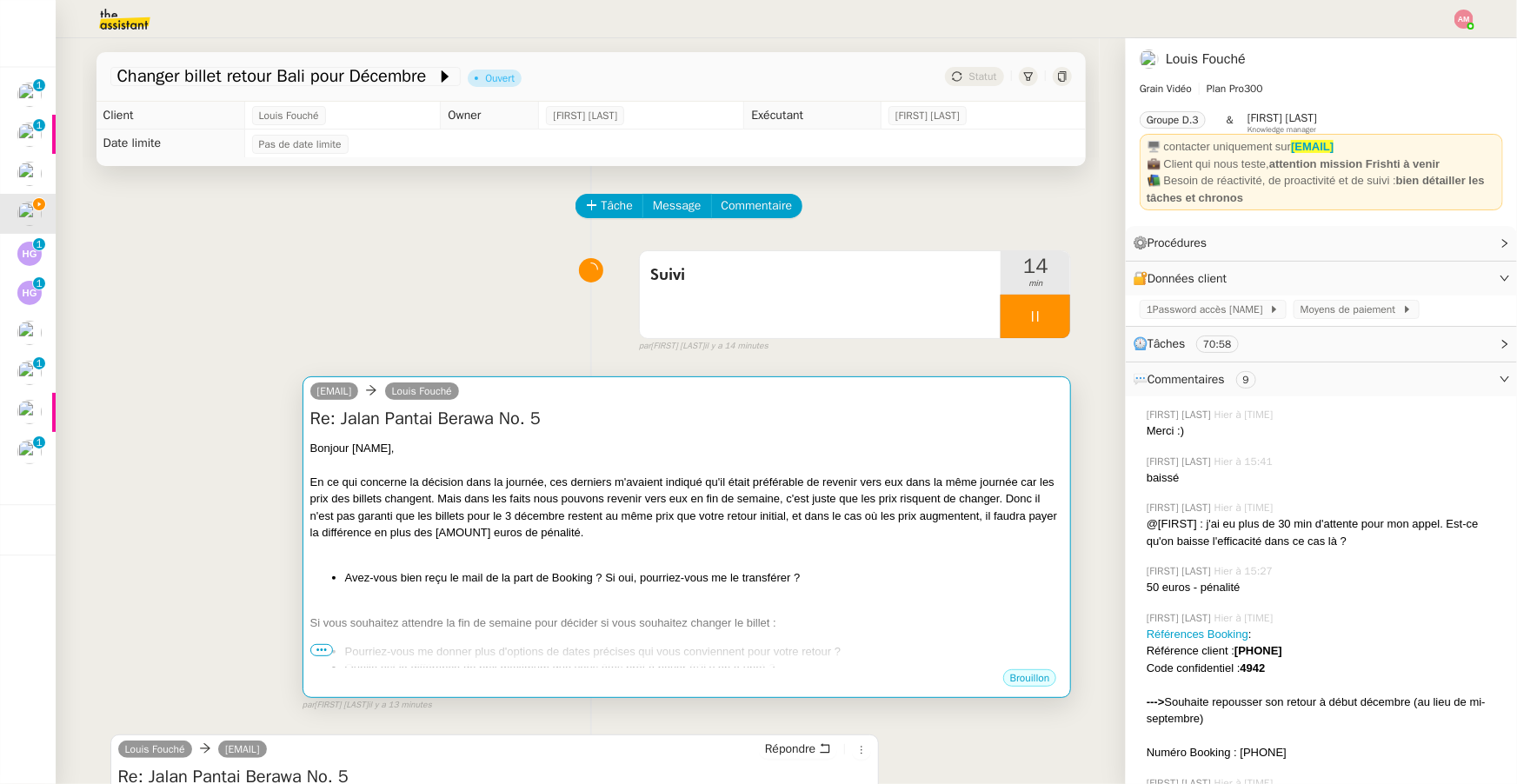 click on "Bonjour Louis, En ce qui concerne la décision dans la journée, ces derniers m'avaient indiqué qu'il était préférable de revenir vers eux dans la même journée car les prix des billets changent. Mais dans les faits nous pouvons revenir vers eux en fin de semaine, c'est juste que les prix risquent de changer. Donc il n'est pas garanti que les billets pour le 3 décembre restent au même prix que votre retour initial, et dans le cas où les prix augmentent, il faudra payer la différence en plus des 50 euros de pénalité. Avez-vous bien reçu le mail de la part de Booking ? Si oui, pourriez-vous me le transférer ? Si vous souhaitez attendre la fin de semaine pour décider si vous souhaitez changer le billet : Pourriez-vous me donner plus d'options de dates précises qui vous conviennent pour votre retour ? Quelle est la différence de prix maximum que vous êtes prêt à payer (s'il y en a une) ? Merci," at bounding box center [687, 615] 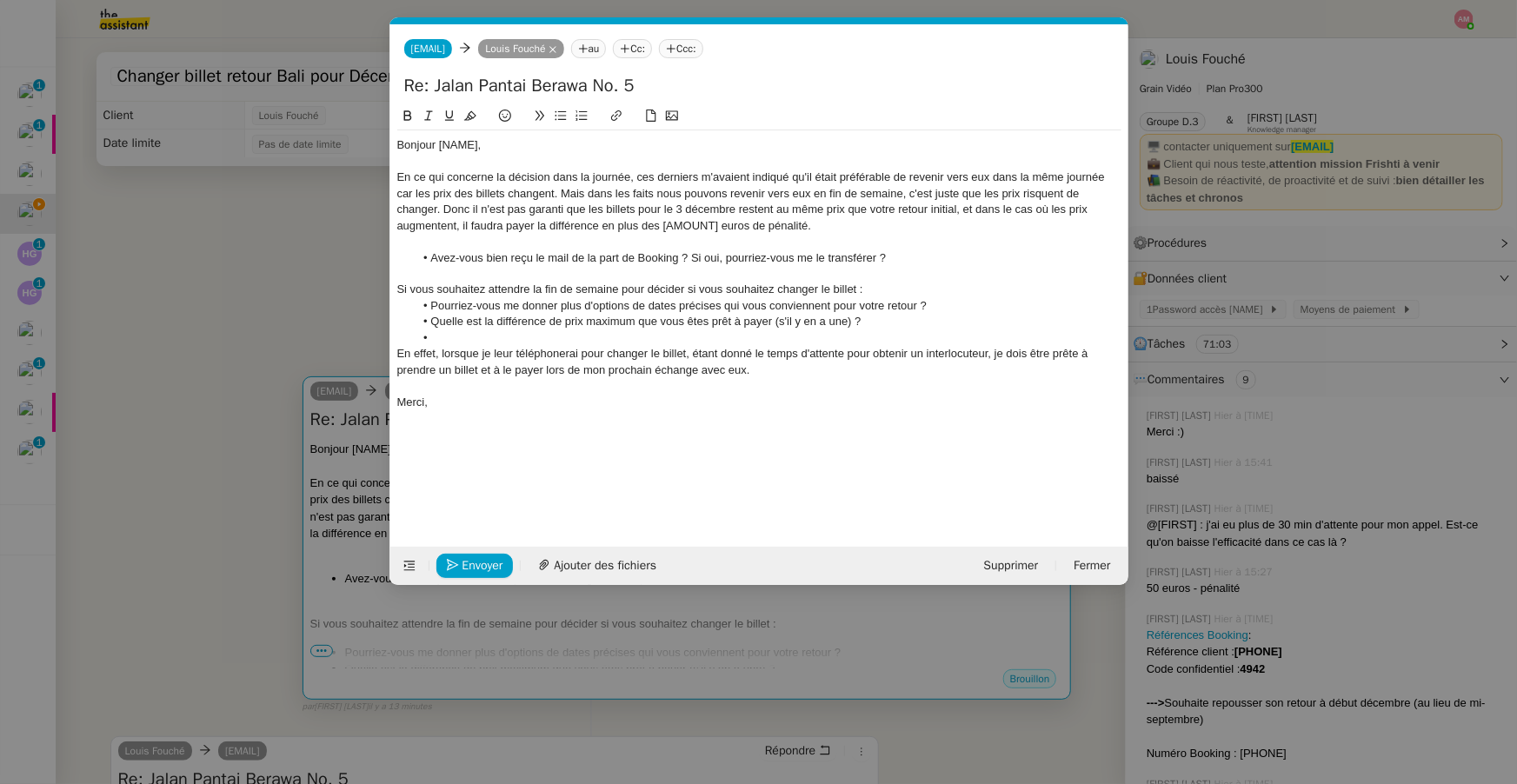 scroll, scrollTop: 0, scrollLeft: 37, axis: horizontal 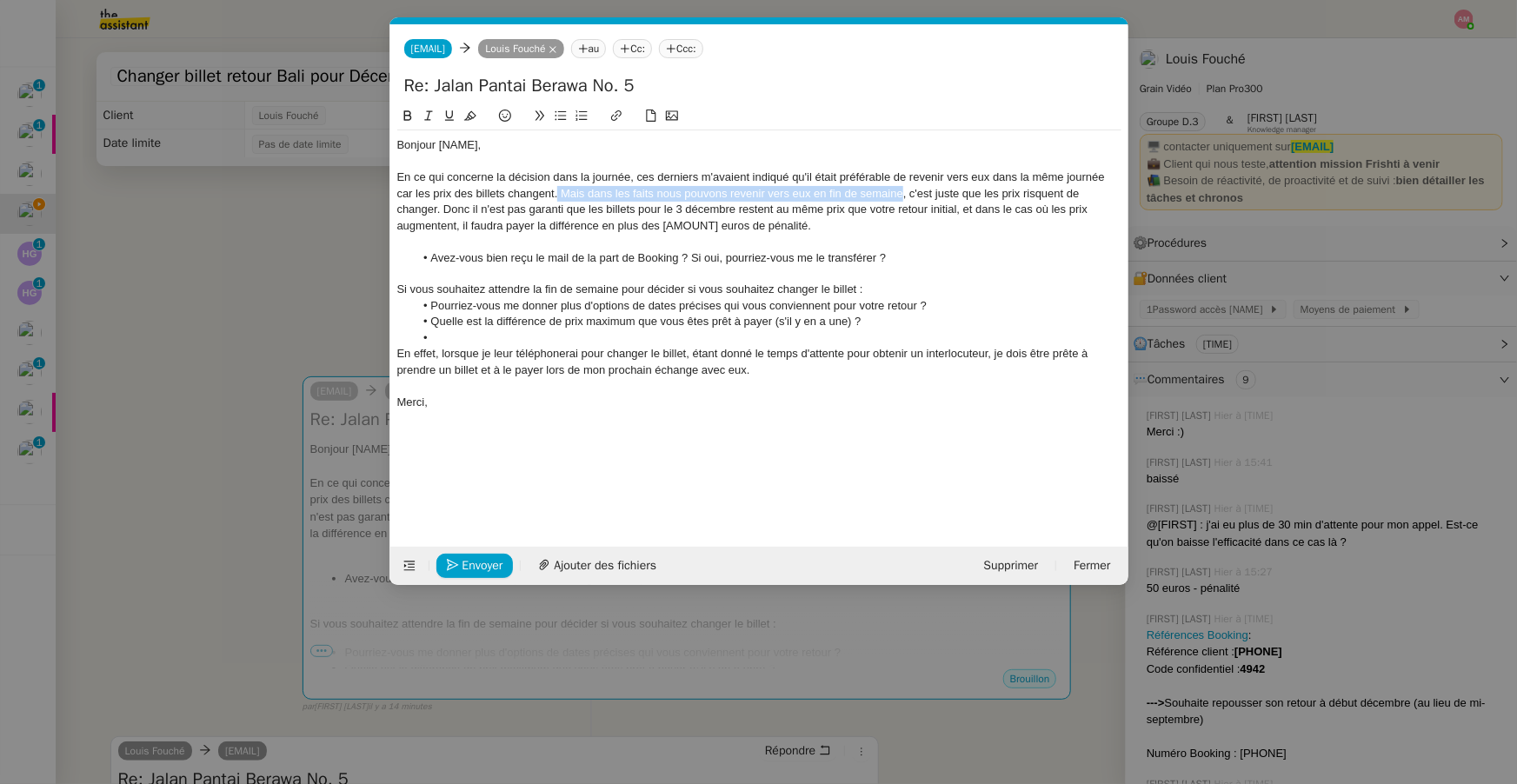 drag, startPoint x: 559, startPoint y: 196, endPoint x: 902, endPoint y: 192, distance: 343.02332 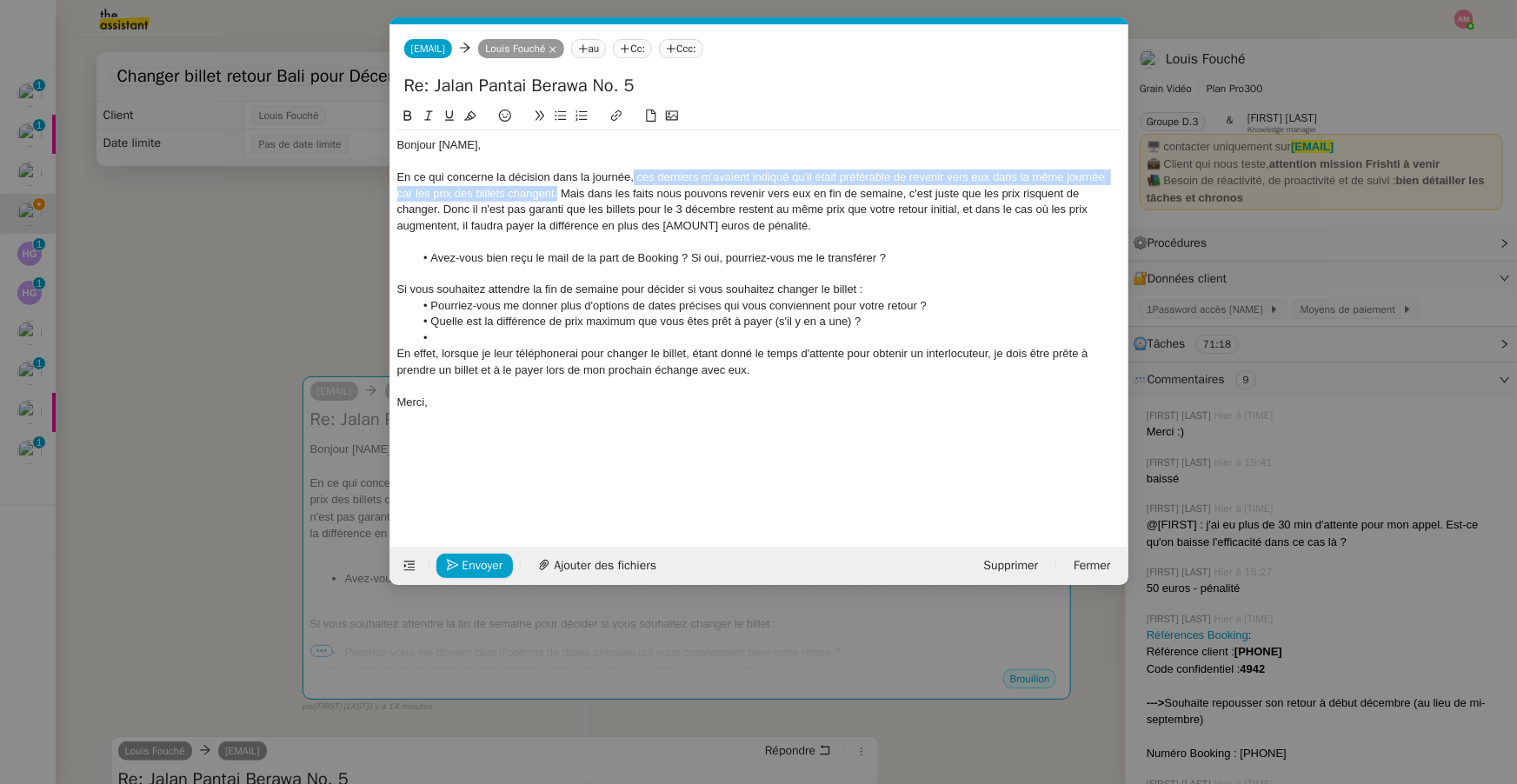 drag, startPoint x: 558, startPoint y: 194, endPoint x: 633, endPoint y: 177, distance: 76.90254 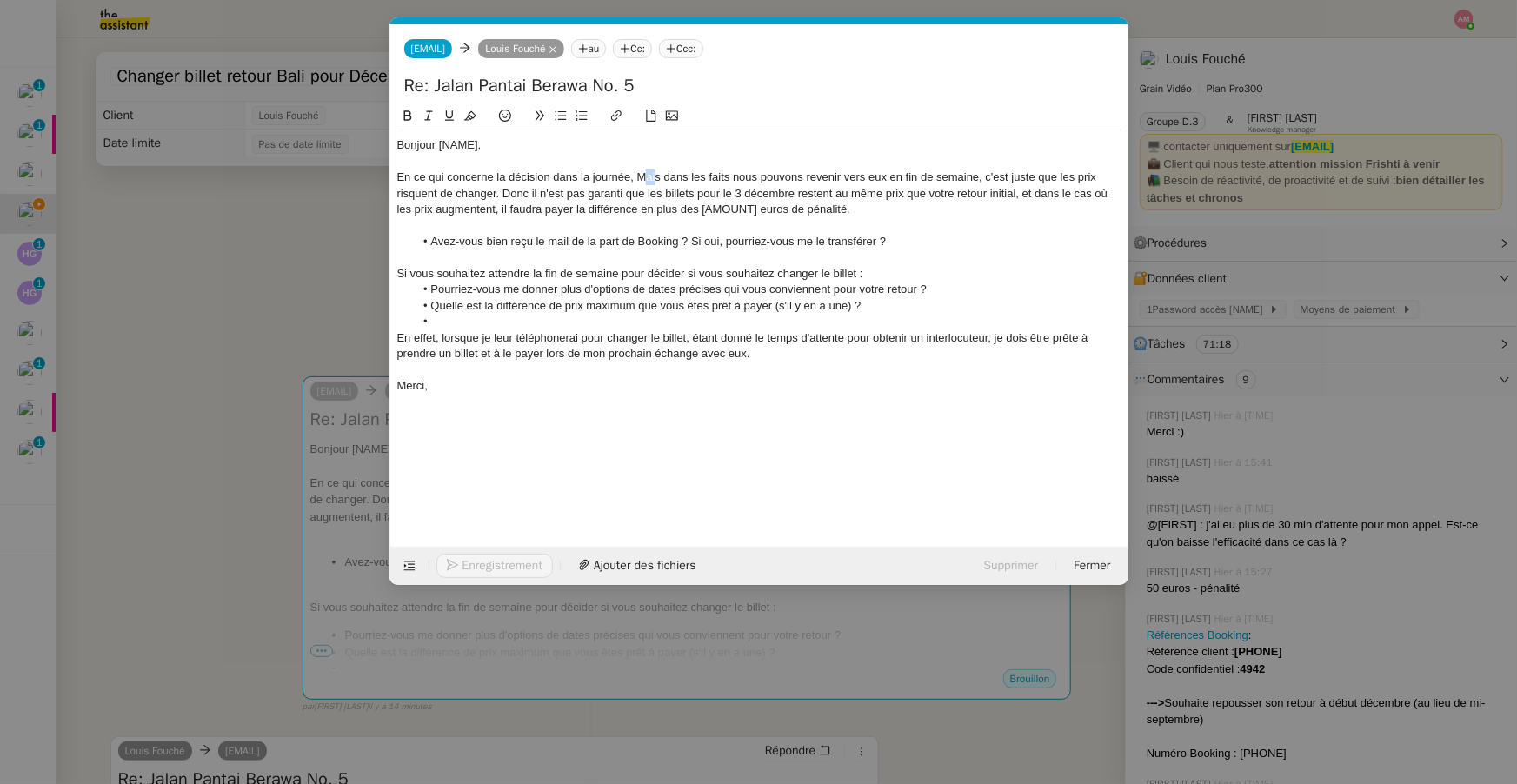 drag, startPoint x: 642, startPoint y: 173, endPoint x: 656, endPoint y: 179, distance: 15.231546 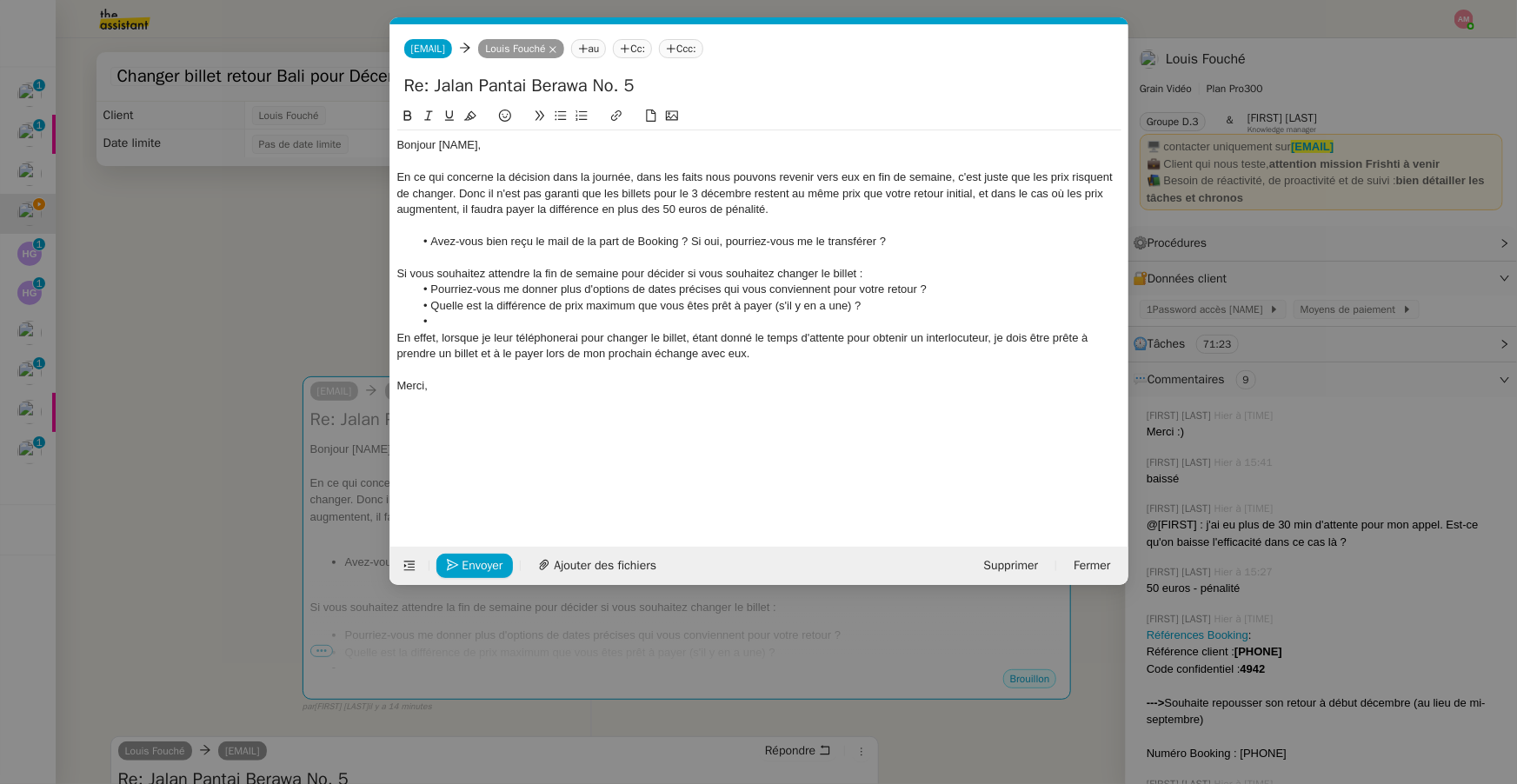 click on "En ce qui concerne la décision dans la journée, dans les faits nous pouvons revenir vers eux en fin de semaine, c'est juste que les prix risquent de changer. Donc il n'est pas garanti que les billets pour le 3 décembre restent au même prix que votre retour initial, et dans le cas où les prix augmentent, il faudra payer la différence en plus des 50 euros de pénalité." 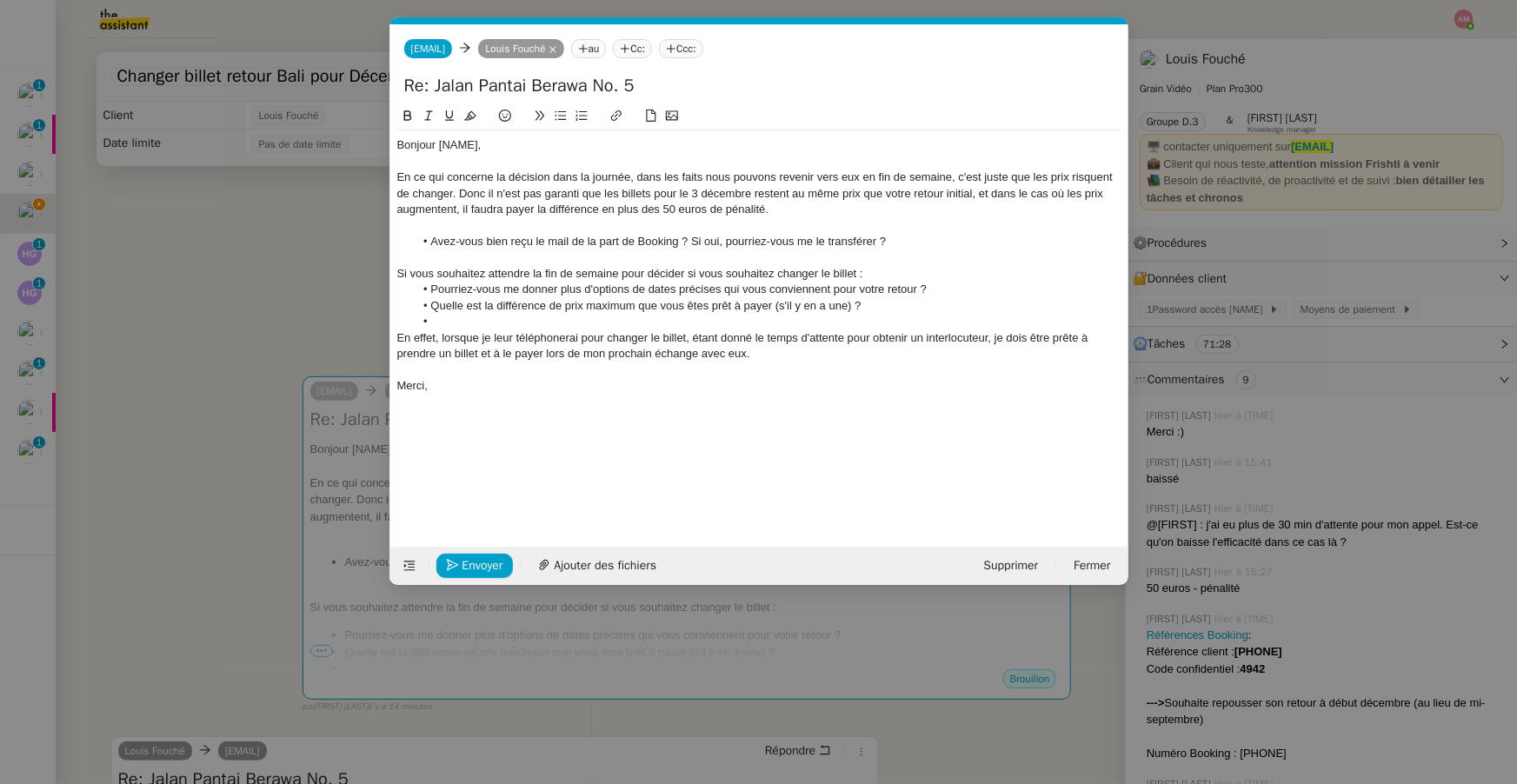 click on "En ce qui concerne la décision dans la journée, dans les faits nous pouvons revenir vers eux en fin de semaine, c'est juste que les prix risquent de changer. Donc il n'est pas garanti que les billets pour le 3 décembre restent au même prix que votre retour initial, et dans le cas où les prix augmentent, il faudra payer la différence en plus des 50 euros de pénalité." 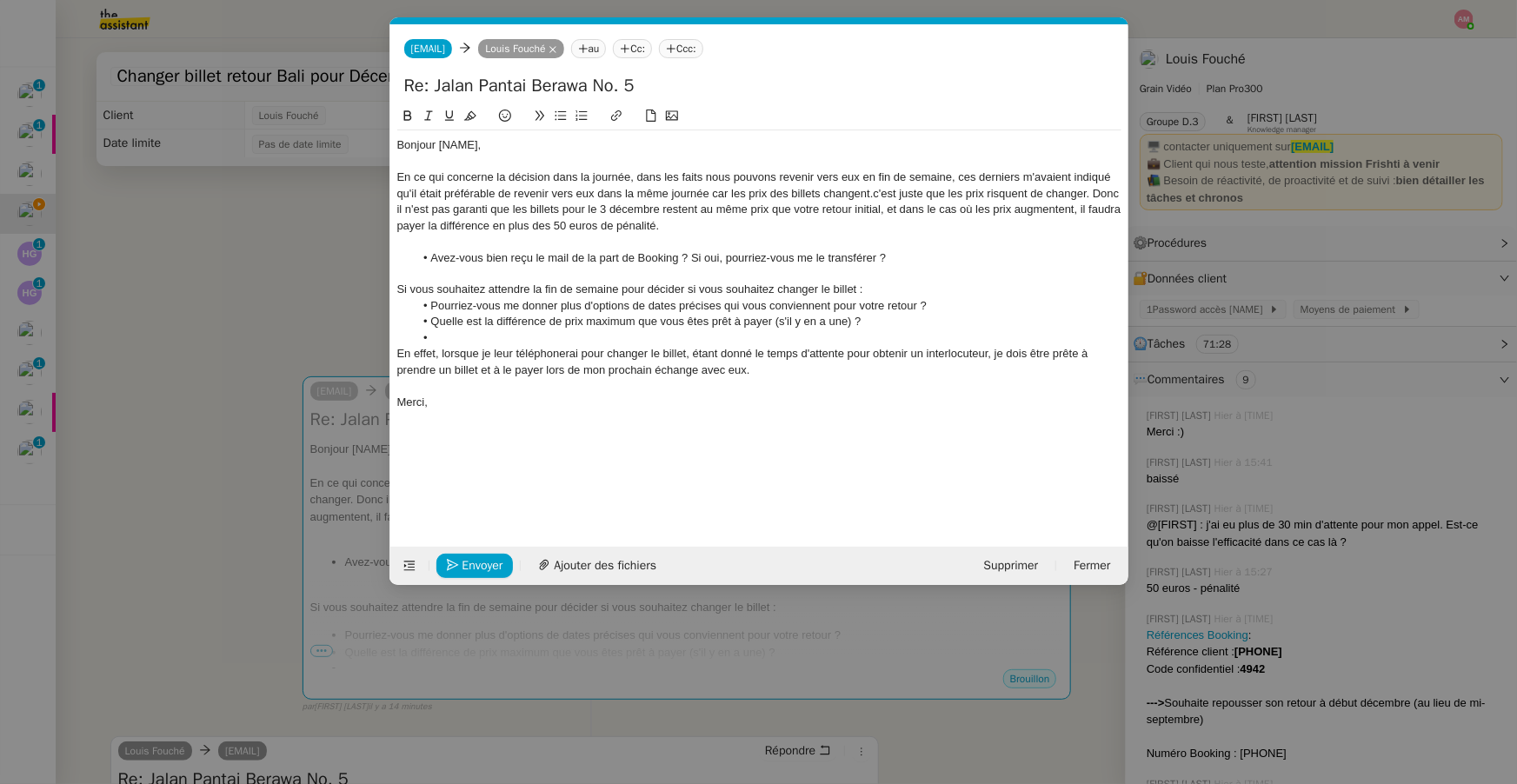 scroll, scrollTop: 0, scrollLeft: 0, axis: both 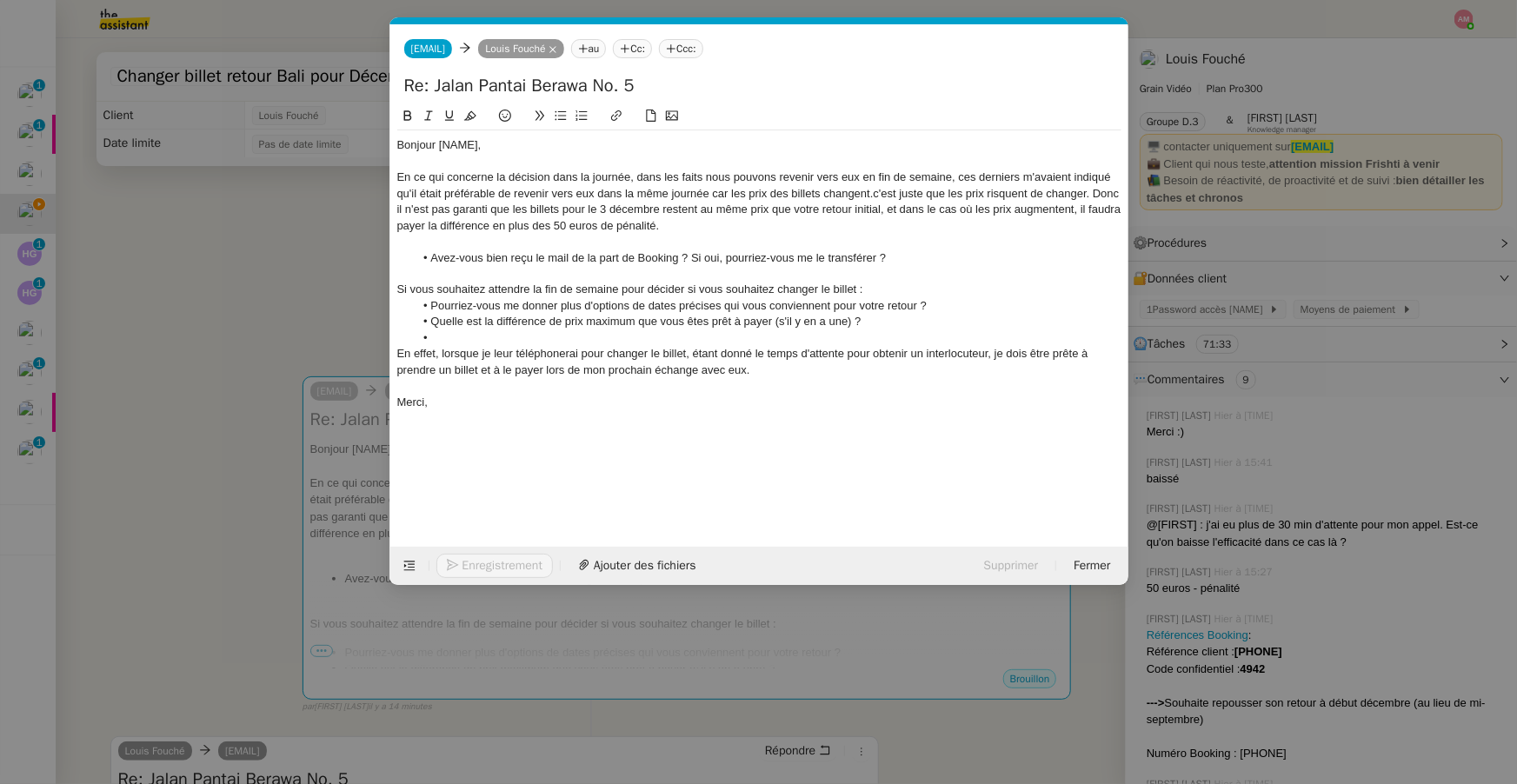 click on "En ce qui concerne la décision dans la journée, ces derniers m'avaient indiqué qu'il était préférable de revenir vers eux dans la même journée car les prix des billets changent.c'est juste que les prix risquent de changer. Donc il n'est pas garanti que les billets pour le 3 décembre restent au même prix que votre retour initial, et dans le cas où les prix augmentent, il faudra payer la différence en plus des 50 euros de pénalité." 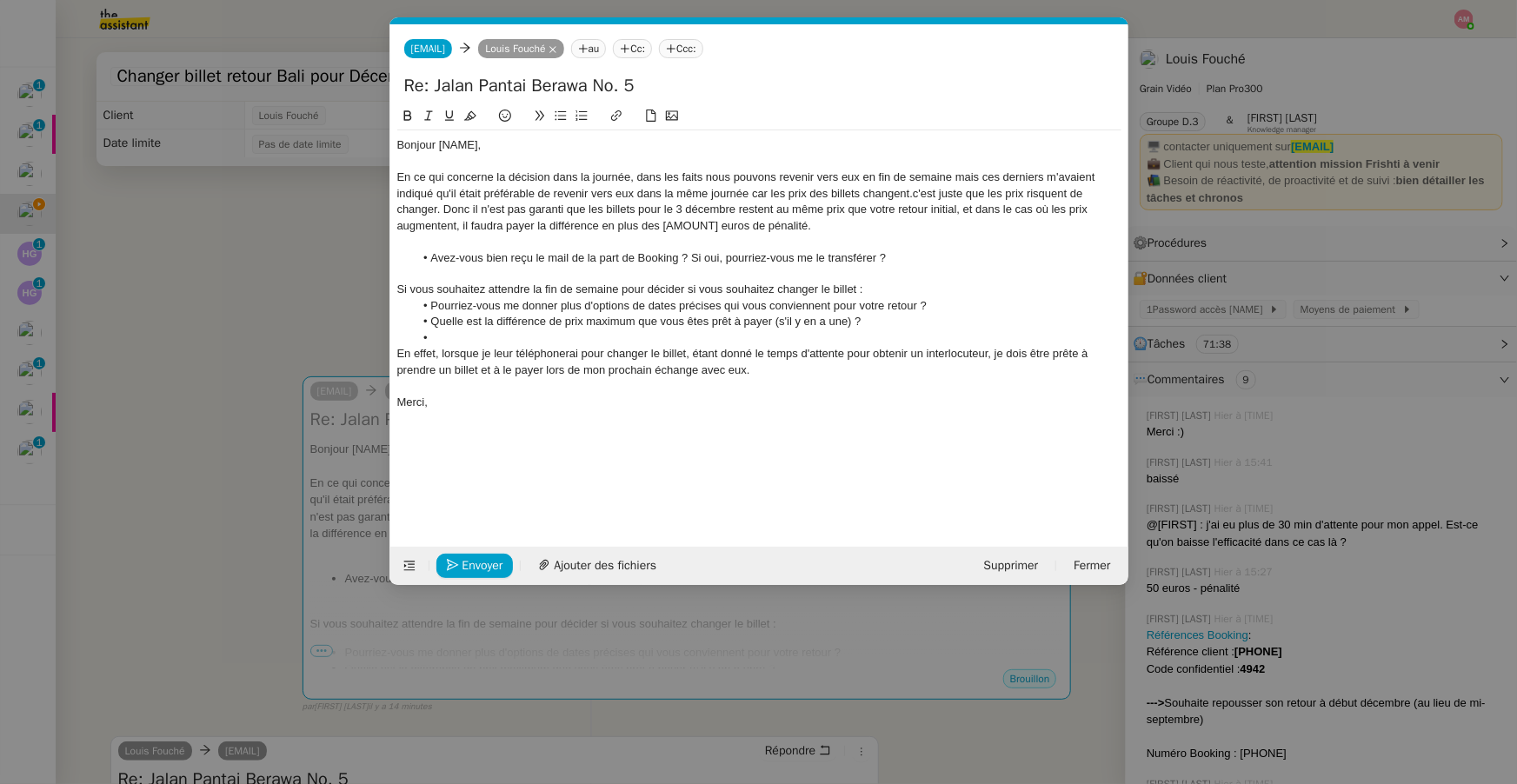 drag, startPoint x: 912, startPoint y: 194, endPoint x: 763, endPoint y: 235, distance: 154.53802 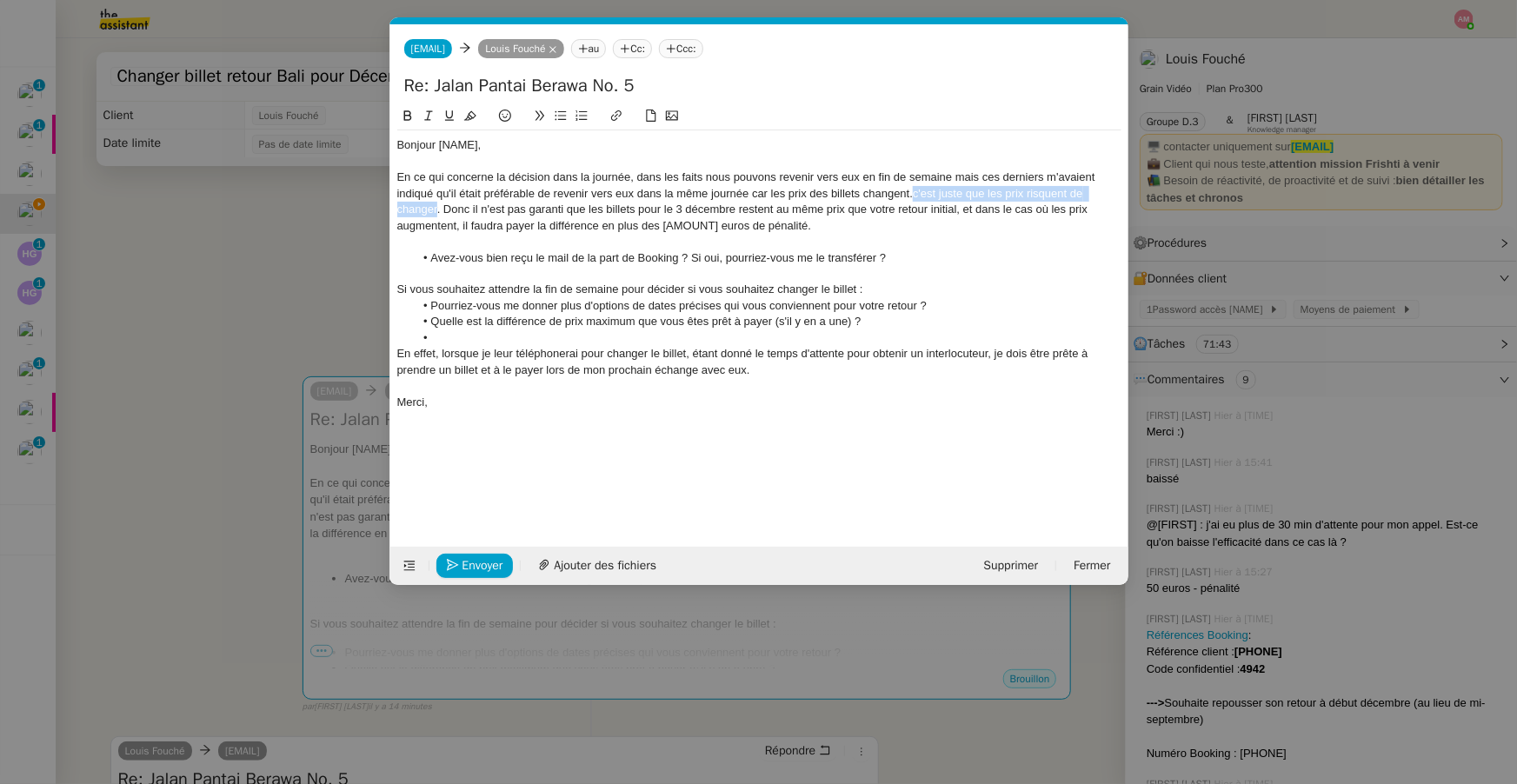 drag, startPoint x: 915, startPoint y: 196, endPoint x: 436, endPoint y: 203, distance: 479.05115 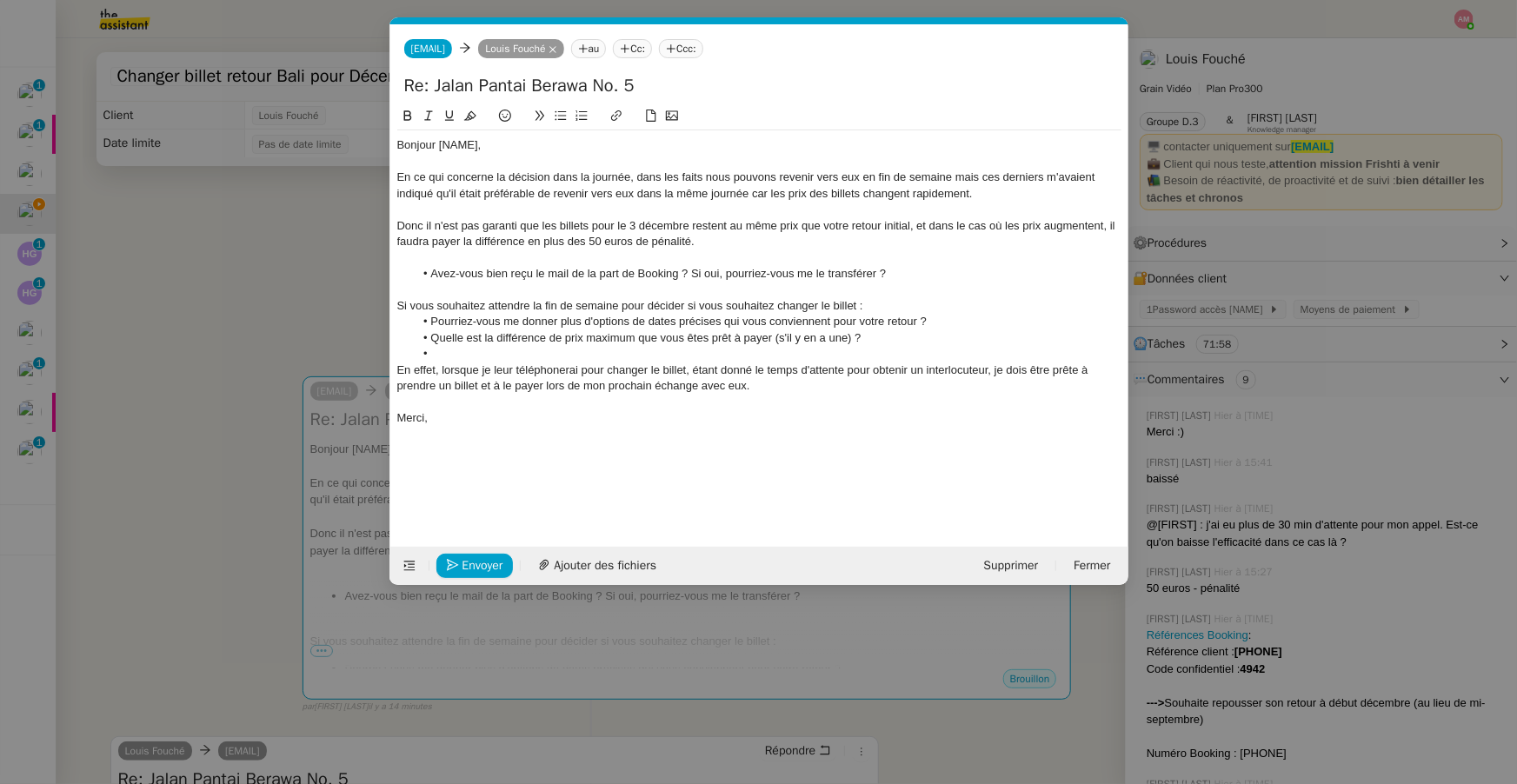 click on "Donc il n'est pas garanti que les billets pour le 3 décembre restent au même prix que votre retour initial, et dans le cas où les prix augmentent, il faudra payer la différence en plus des 50 euros de pénalité." 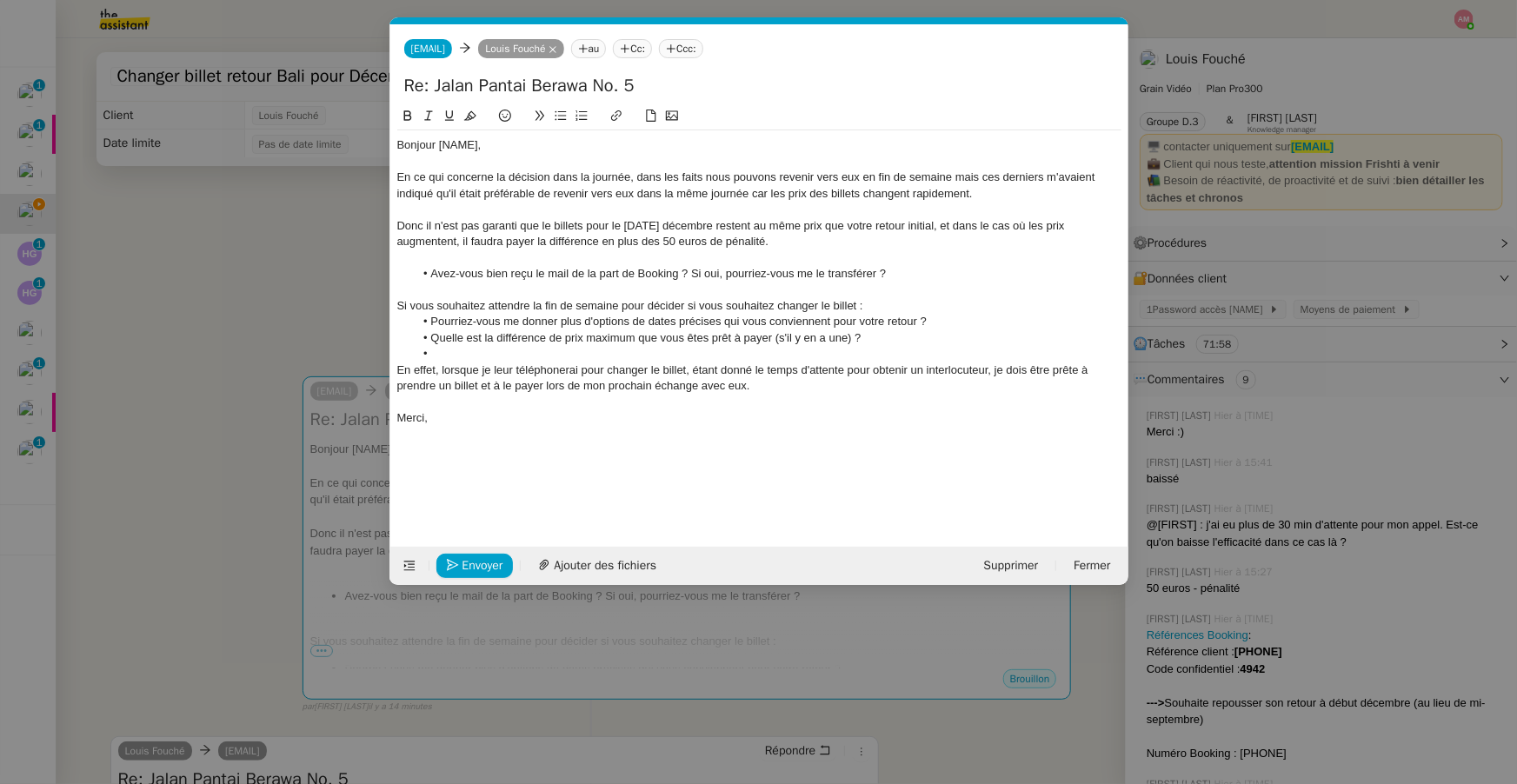 click on "Donc il n'est pas garanti que le billets pour le 3 décembre restent au même prix que votre retour initial, et dans le cas où les prix augmentent, il faudra payer la différence en plus des 50 euros de pénalité." 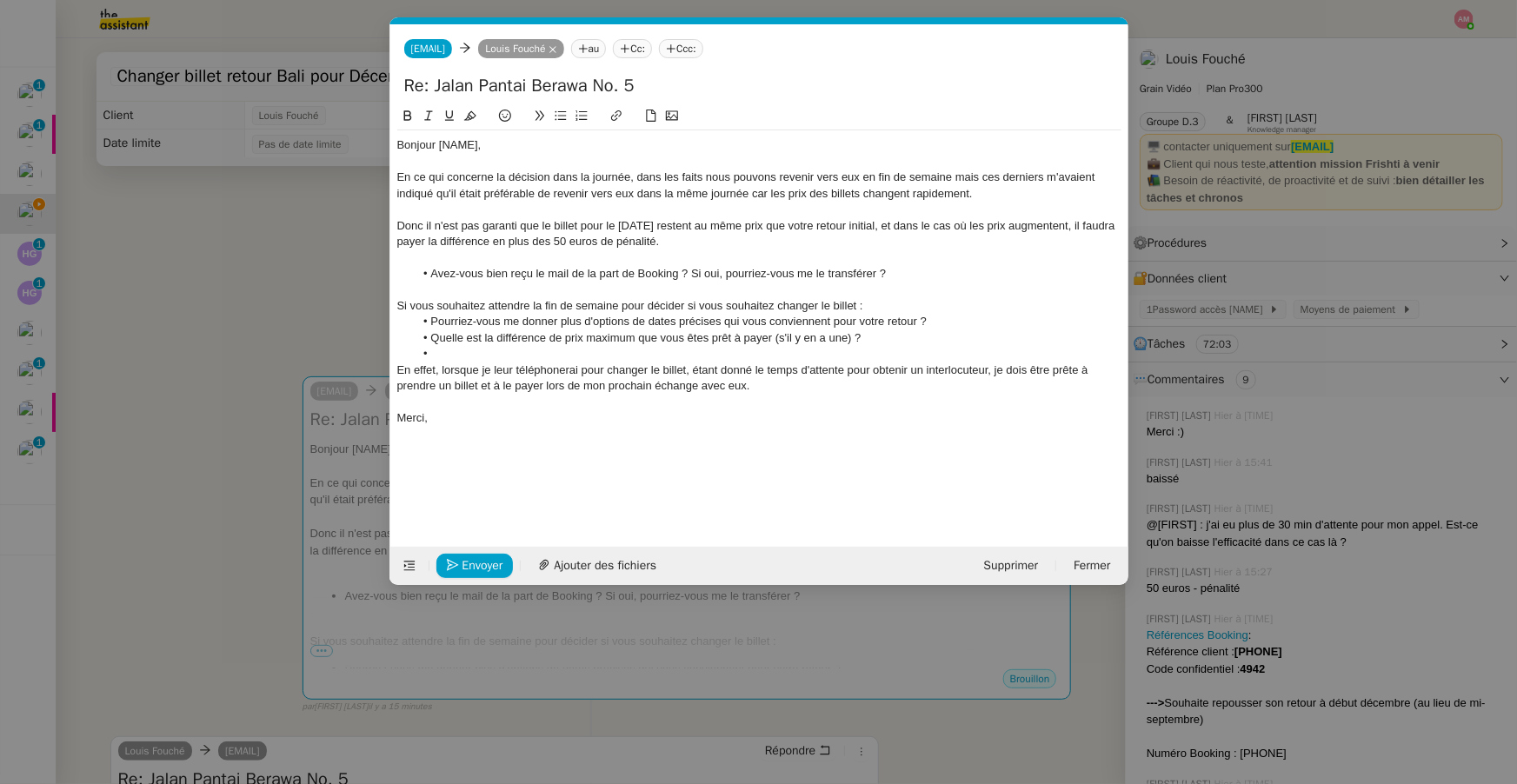 click on "Donc il n'est pas garanti que le billet pour le 3 décembre restent au même prix que votre retour initial, et dans le cas où les prix augmentent, il faudra payer la différence en plus des 50 euros de pénalité." 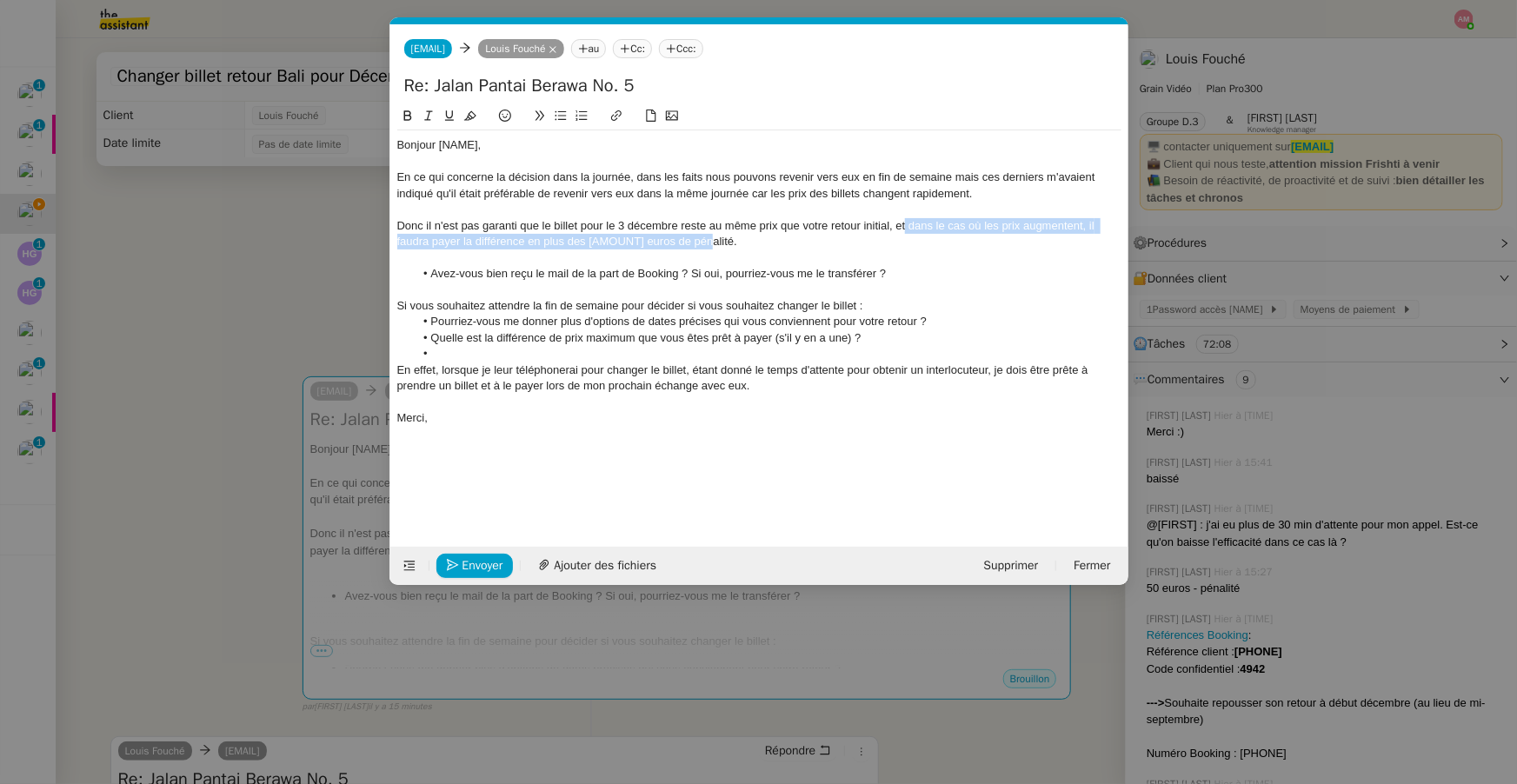 drag, startPoint x: 725, startPoint y: 242, endPoint x: 905, endPoint y: 228, distance: 180.54362 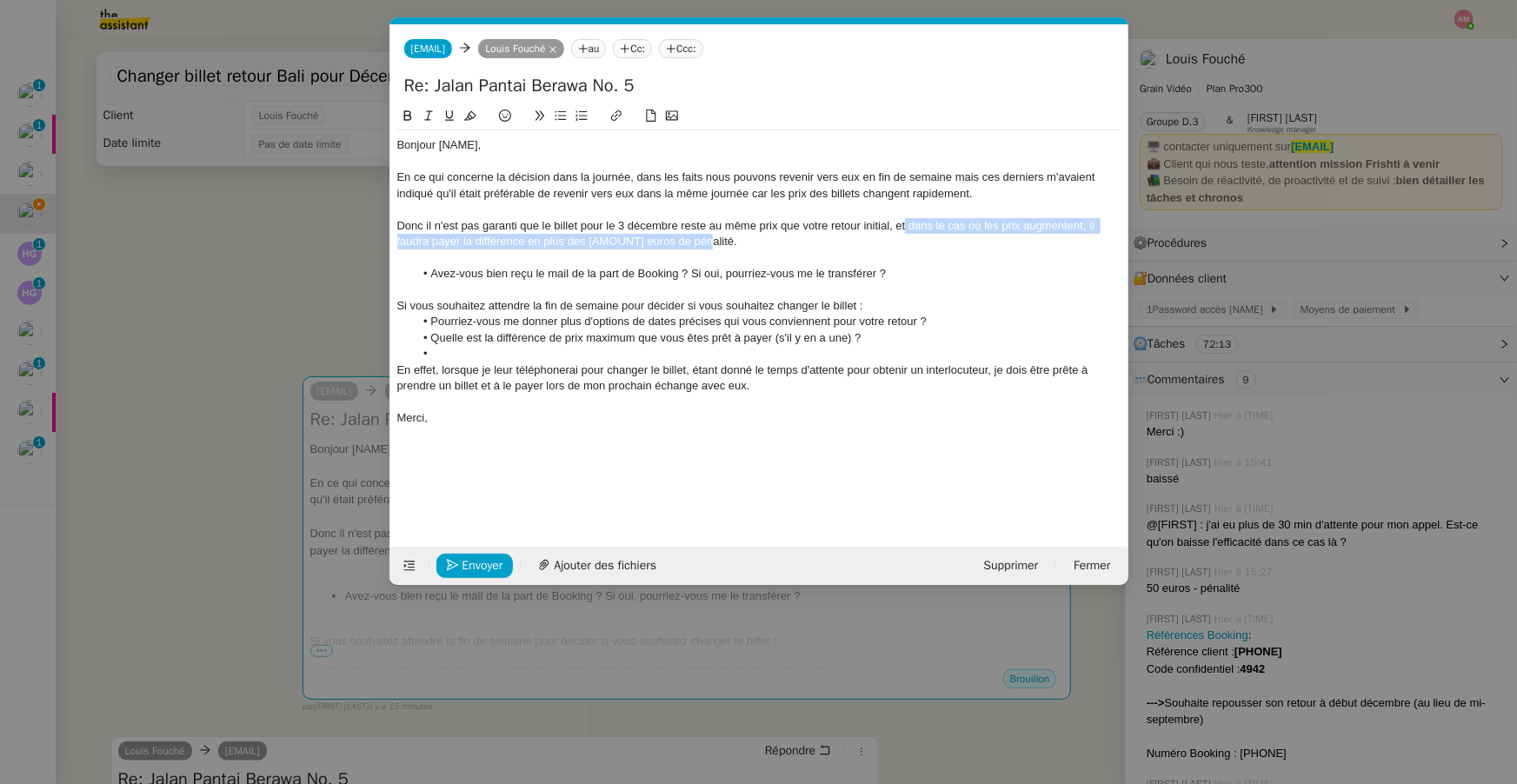 click 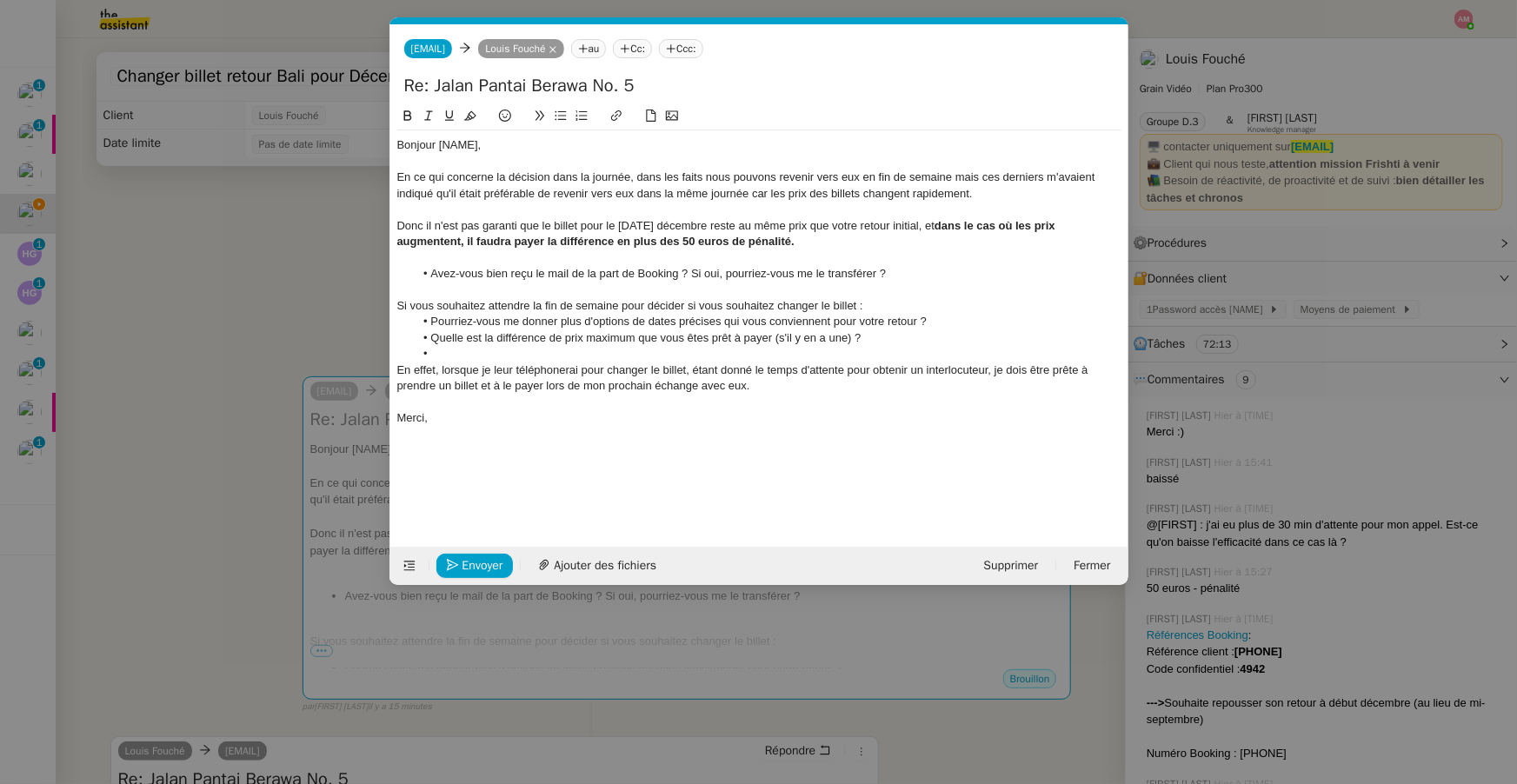 click on "Avez-vous bien reçu le mail de la part de Booking ? Si oui, pourriez-vous me le transférer ?" 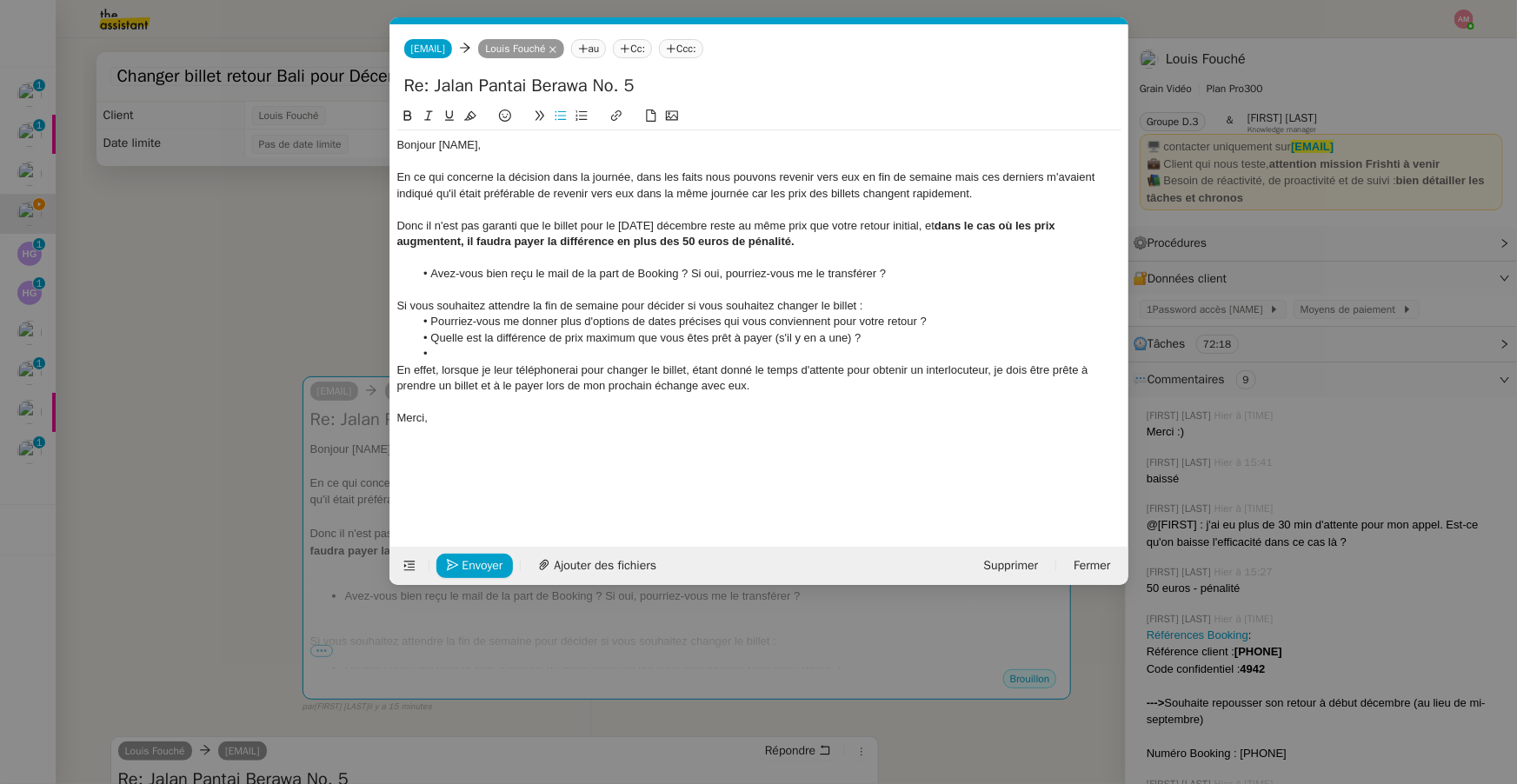 click 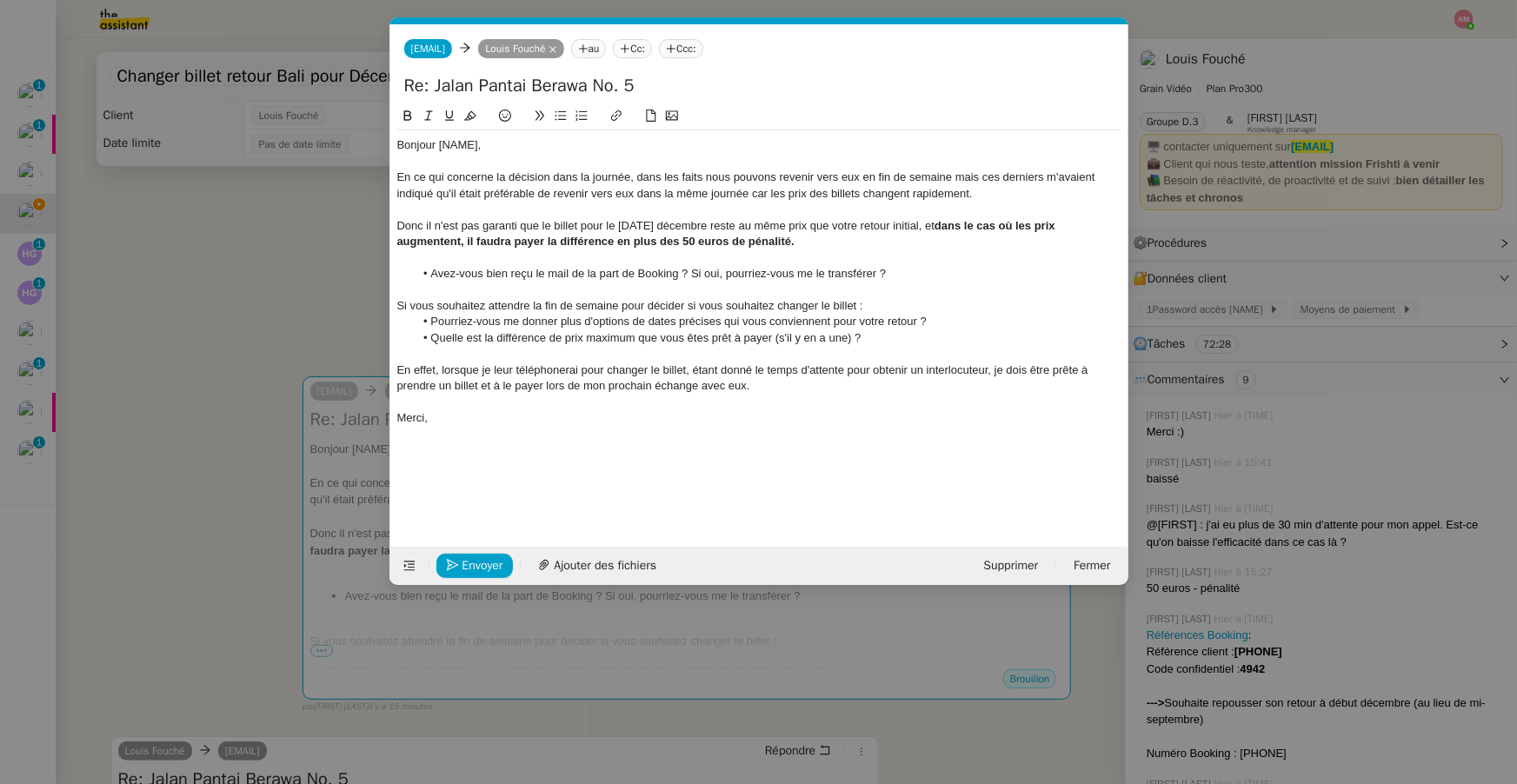click 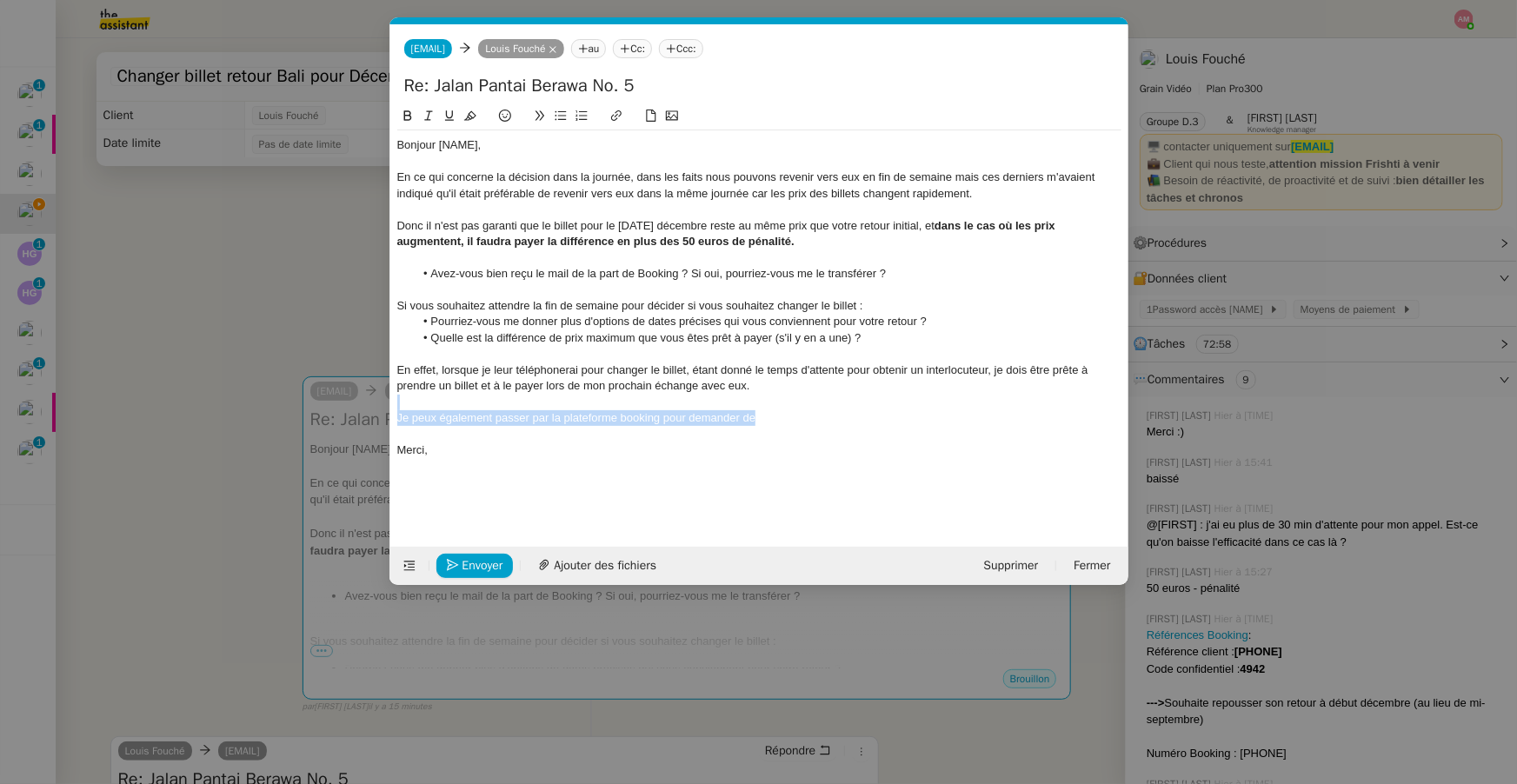 drag, startPoint x: 775, startPoint y: 424, endPoint x: 776, endPoint y: 403, distance: 21.023796 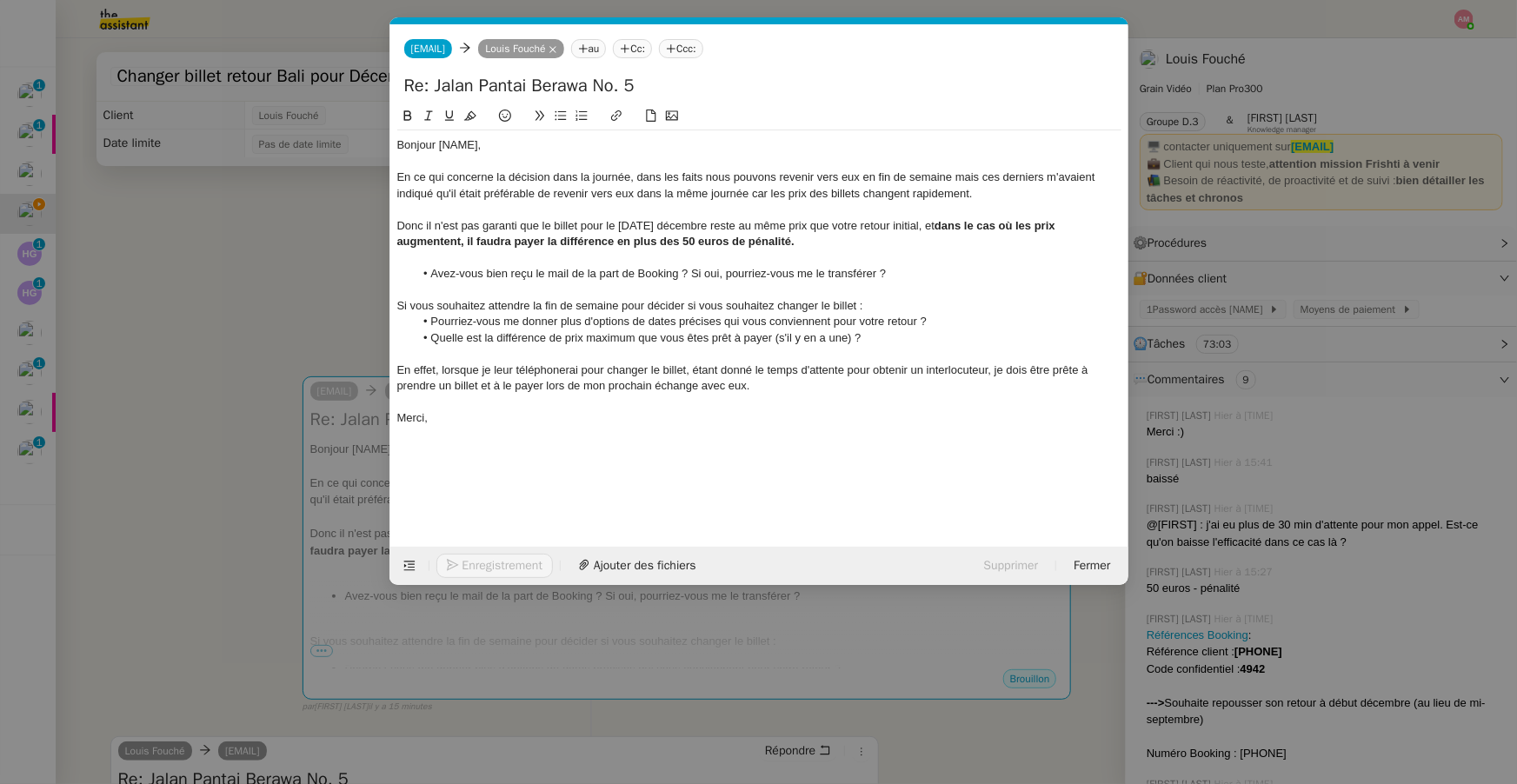 click on "Bonjour Louis, En ce qui concerne la décision dans la journée, dans les faits nous pouvons revenir vers eux en fin de semaine mais ces derniers m'avaient indiqué qu'il était préférable de revenir vers eux dans la même journée car les prix des billets changent rapidement.  Donc il n'est pas garanti que le billet pour le 3 décembre reste au même prix que votre retour initial, et  dans le cas où les prix augmentent, il faudra payer la différence en plus des 50 euros de pénalité. Avez-vous bien reçu le mail de la part de Booking ? Si oui, pourriez-vous me le transférer ? Si vous souhaitez attendre la fin de semaine pour décider si vous souhaitez changer le billet : Pourriez-vous me donner plus d'options de dates précises qui vous conviennent pour votre retour ? Quelle est la différence de prix maximum que vous êtes prêt à payer (s'il y en a une) ? Merci," 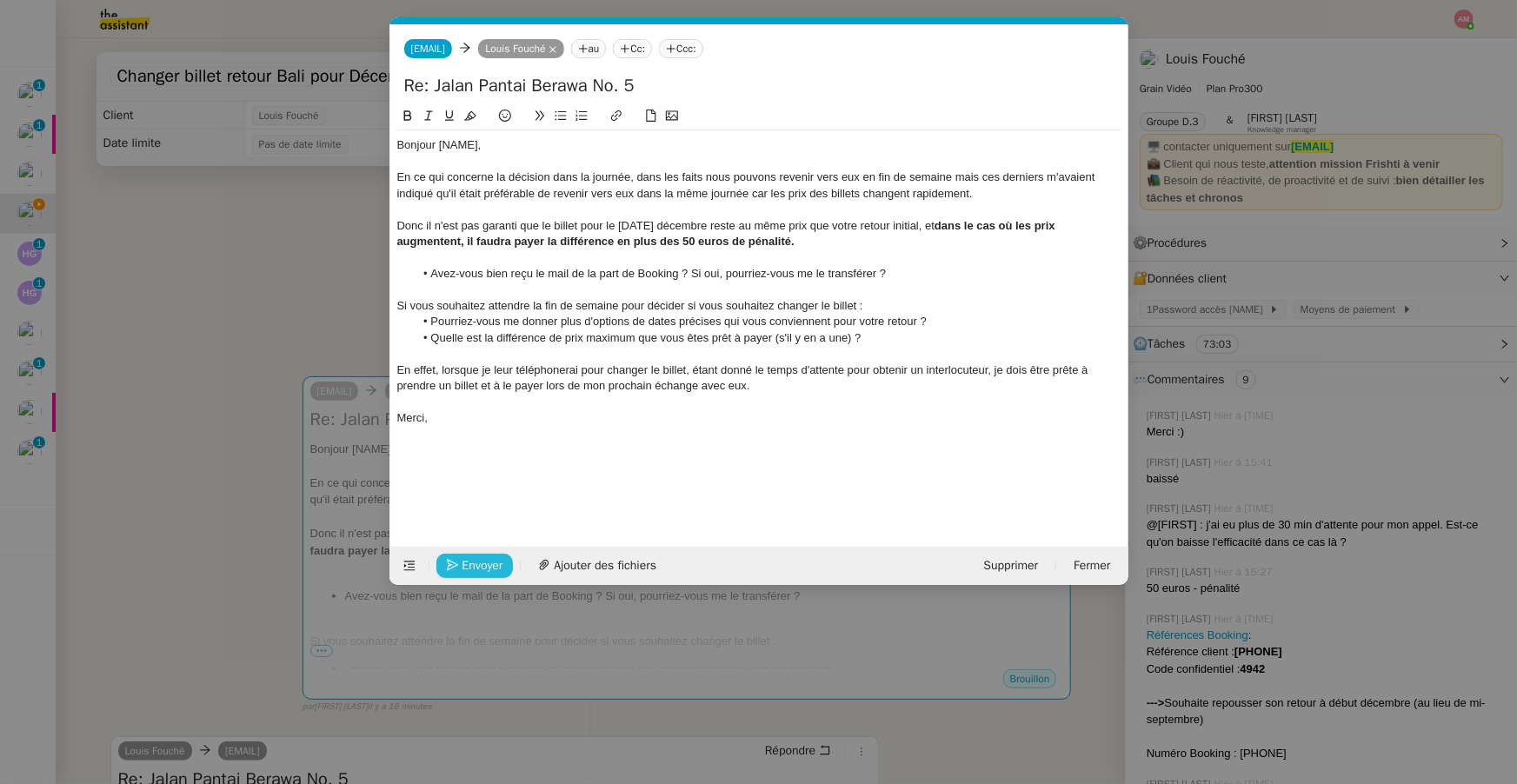 click on "Envoyer" 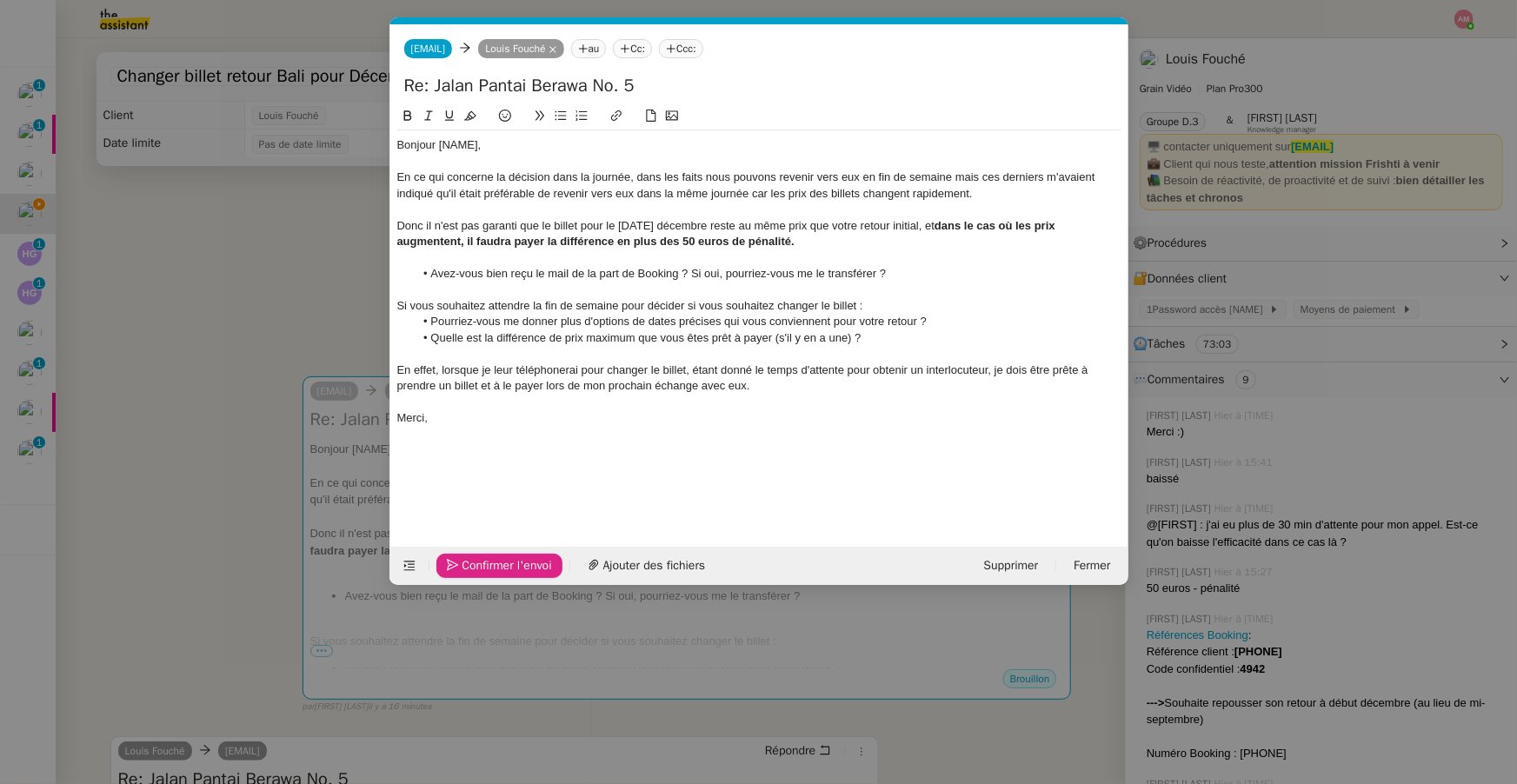 click on "Confirmer l'envoi" 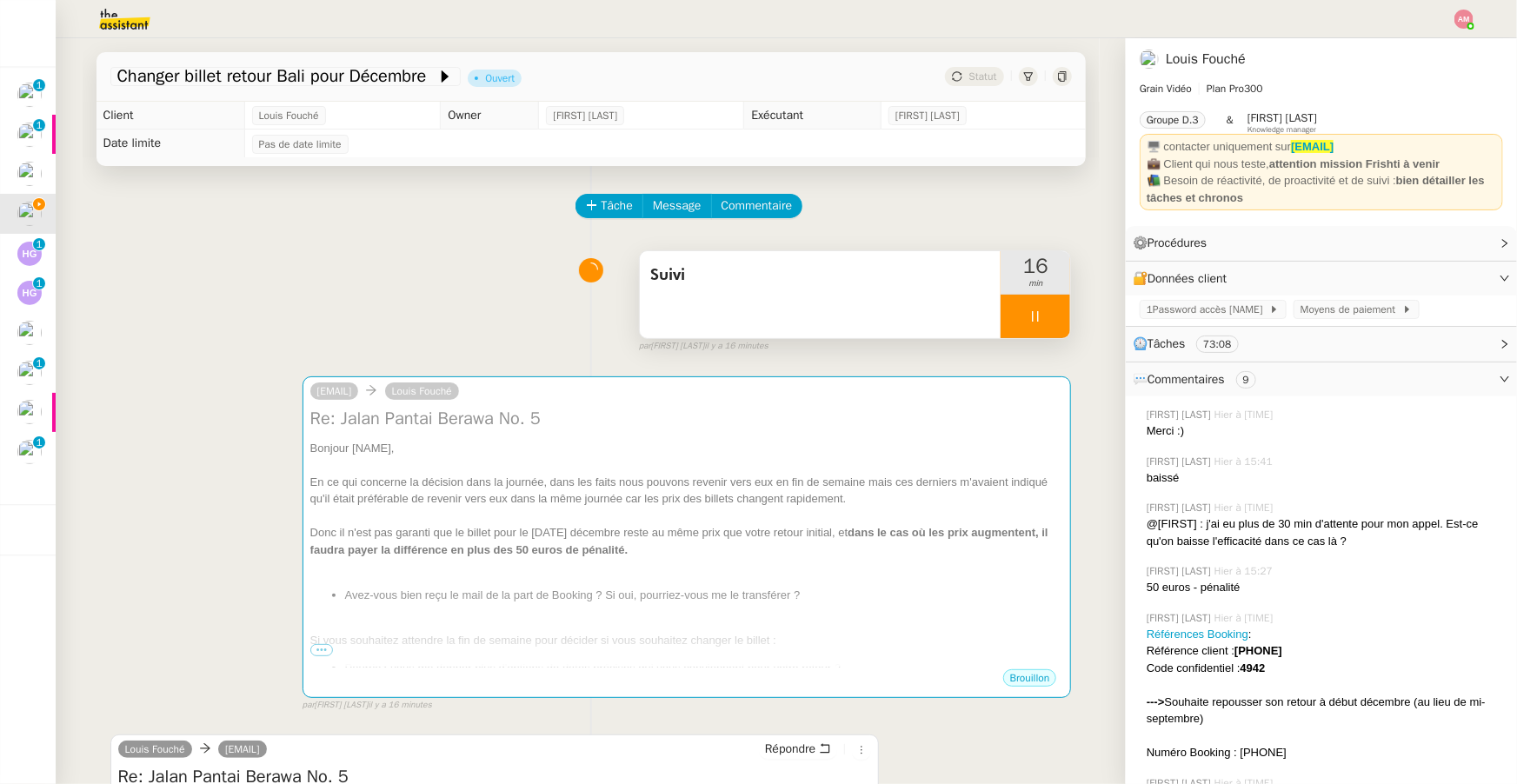 click at bounding box center [1035, 316] 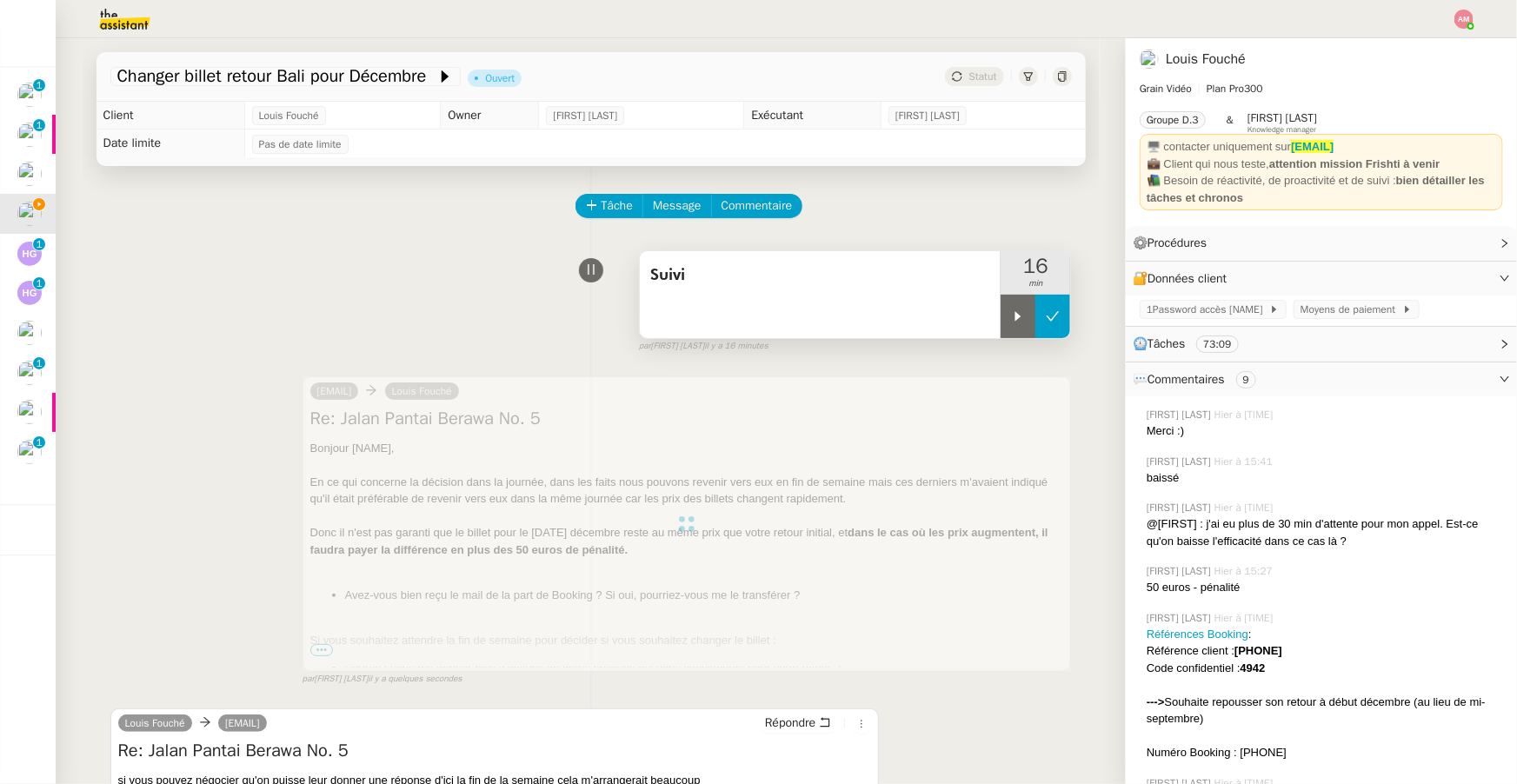 click at bounding box center [1053, 316] 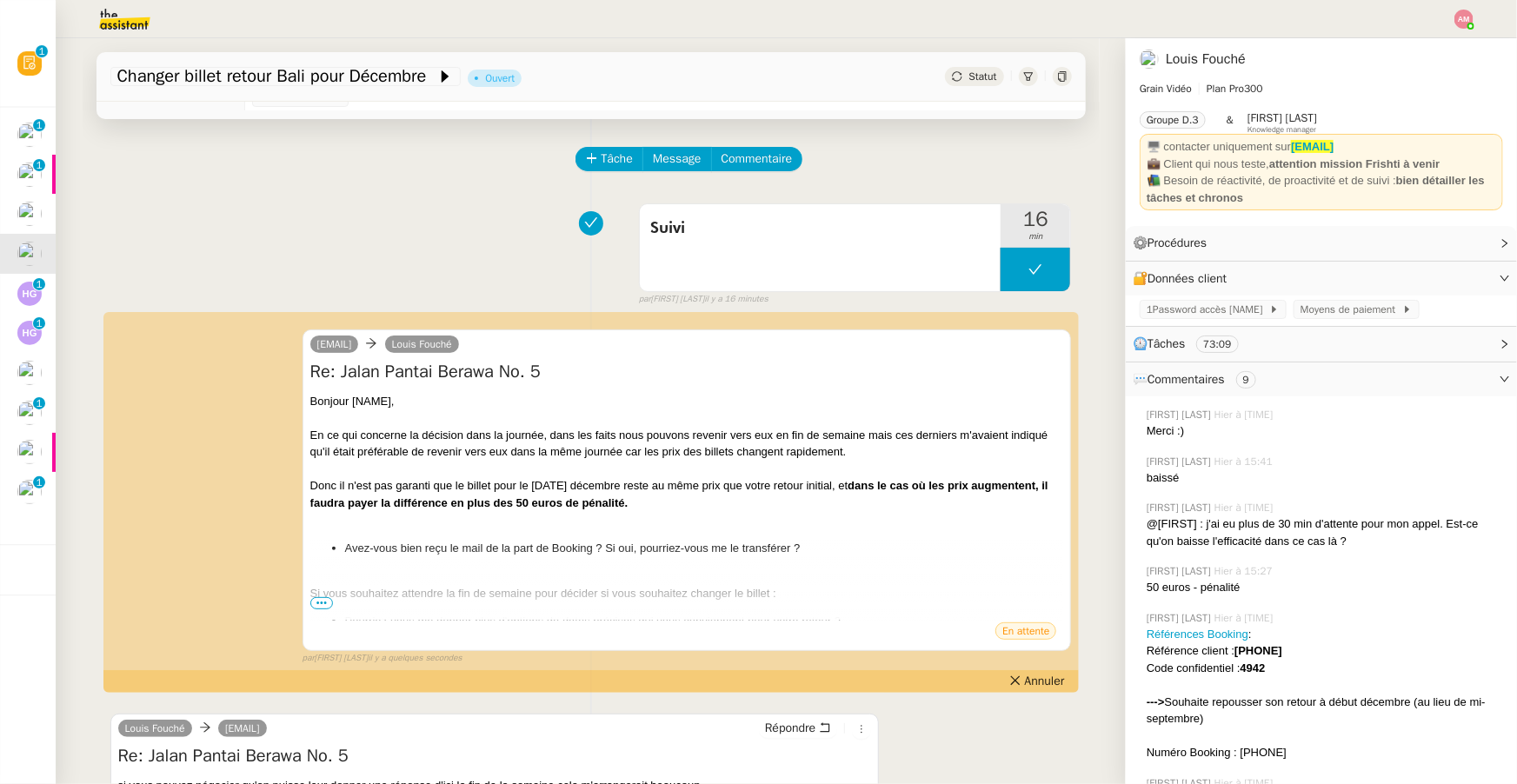scroll, scrollTop: 54, scrollLeft: 0, axis: vertical 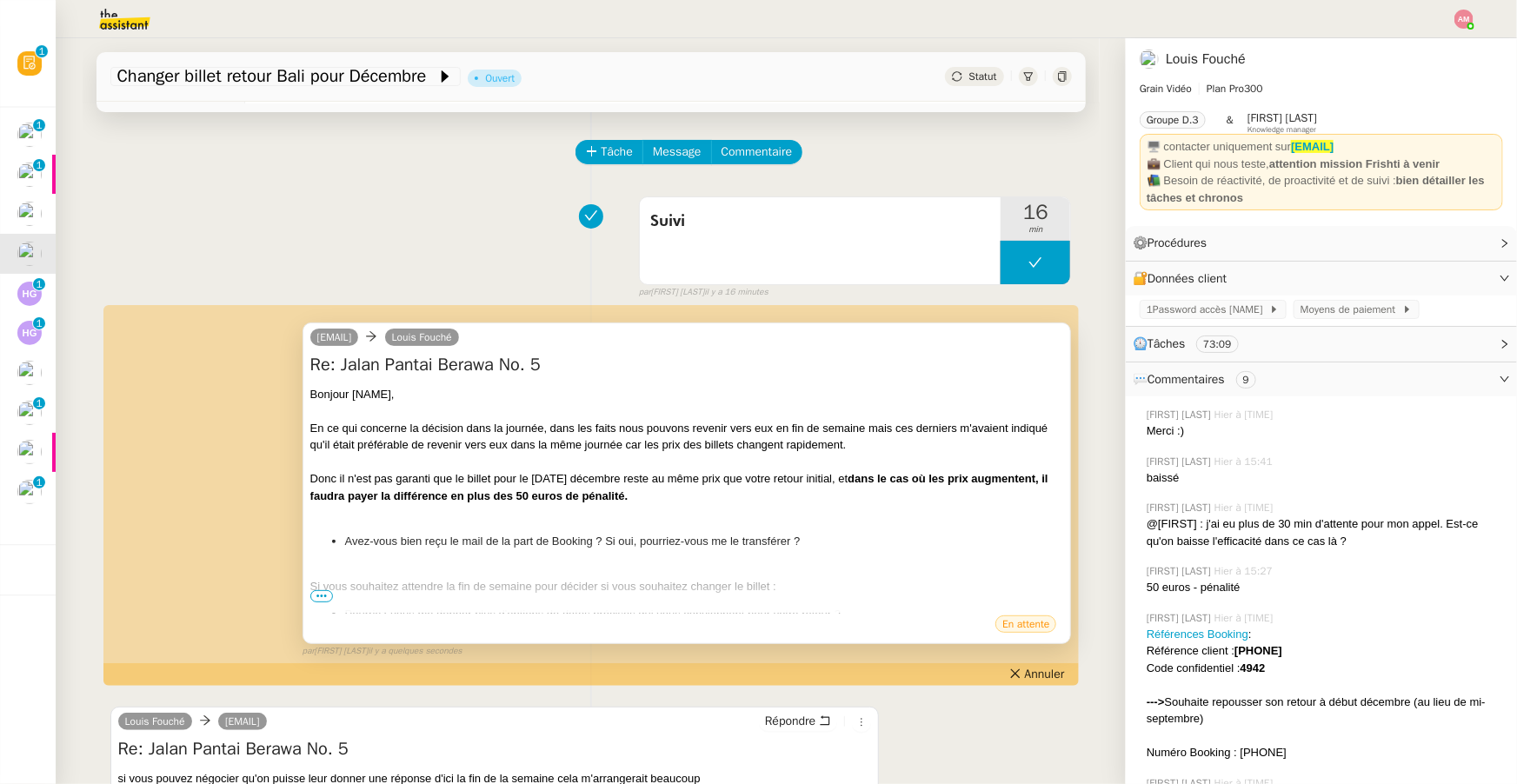 click on "•••" at bounding box center [322, 596] 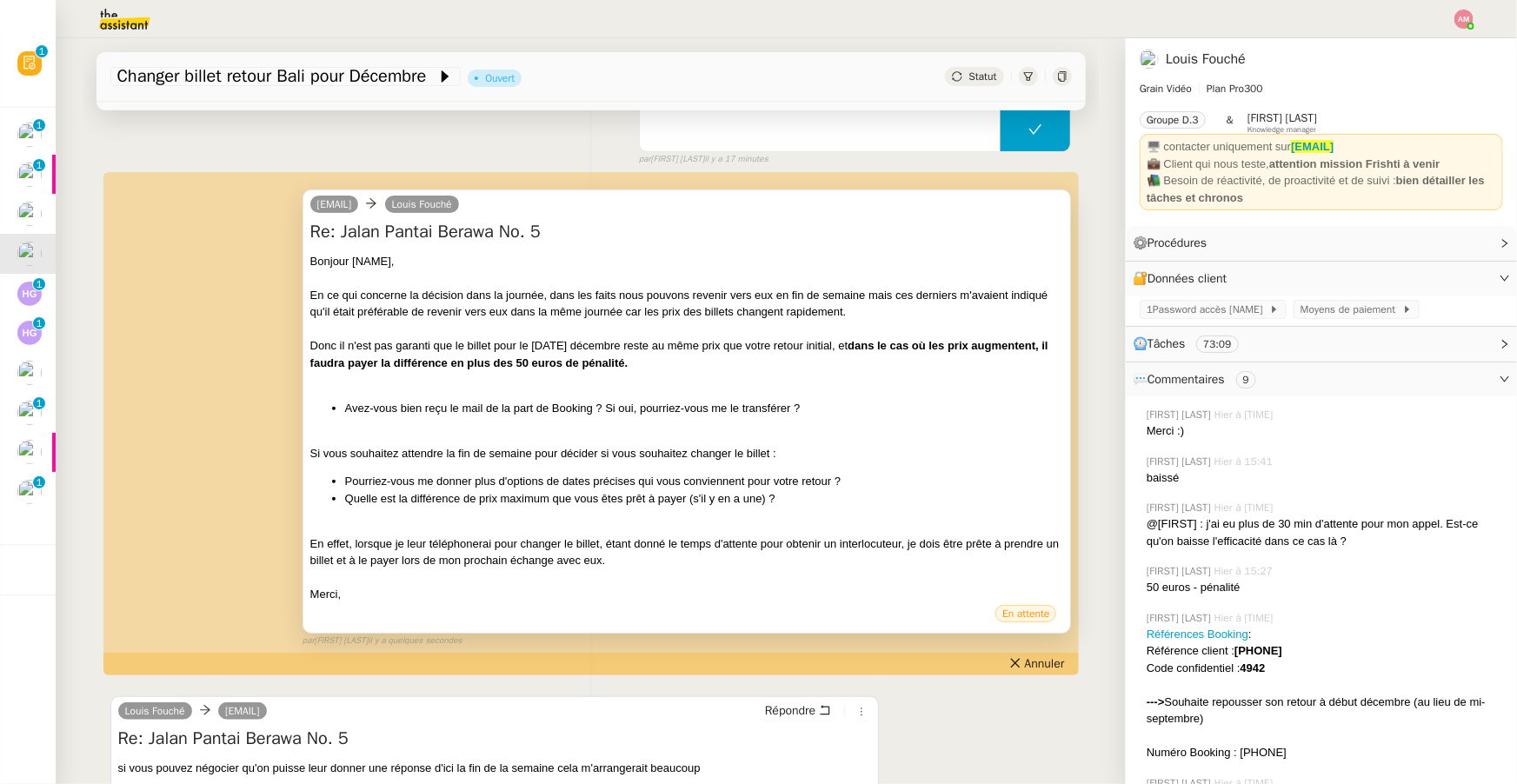 scroll, scrollTop: 190, scrollLeft: 0, axis: vertical 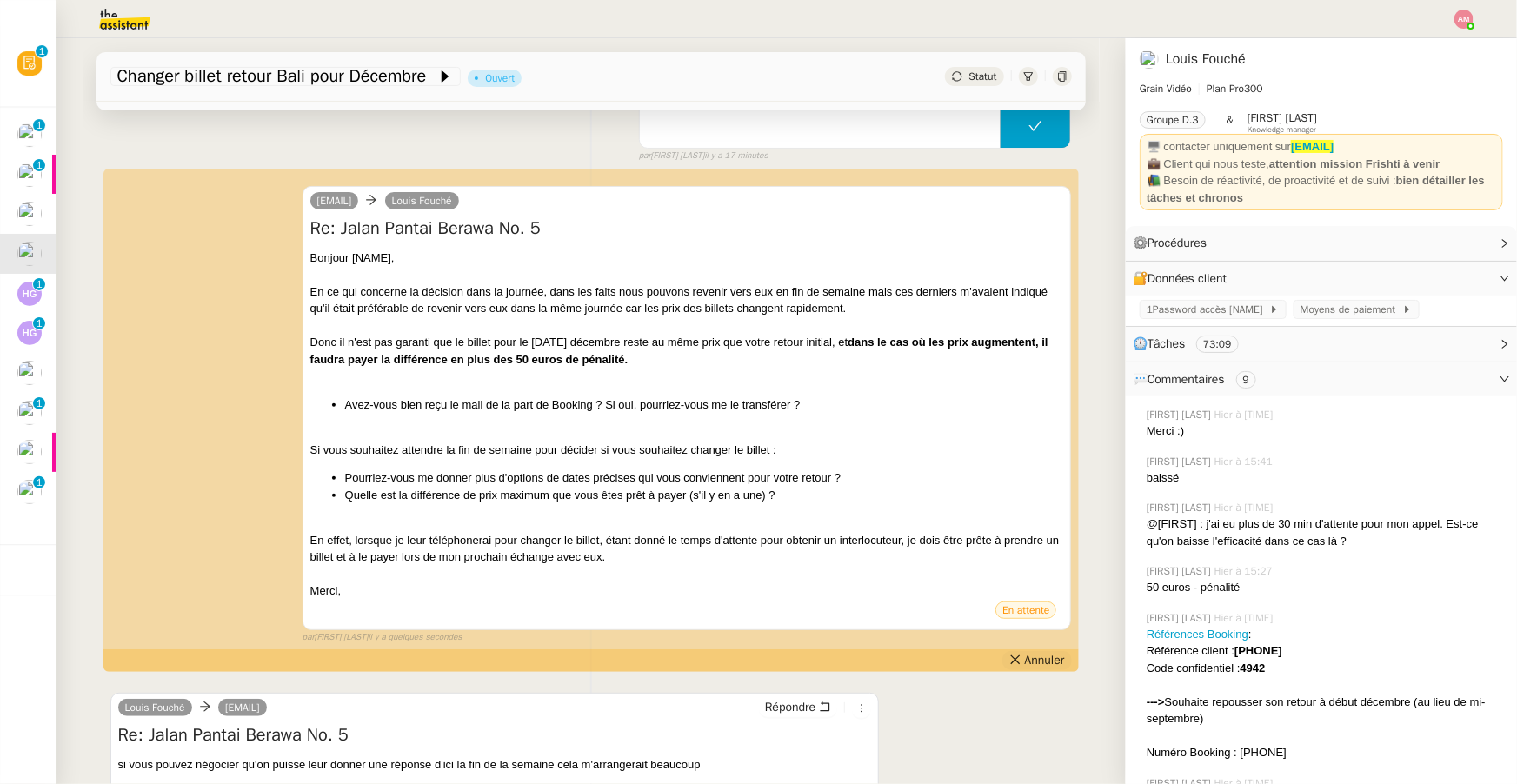 click 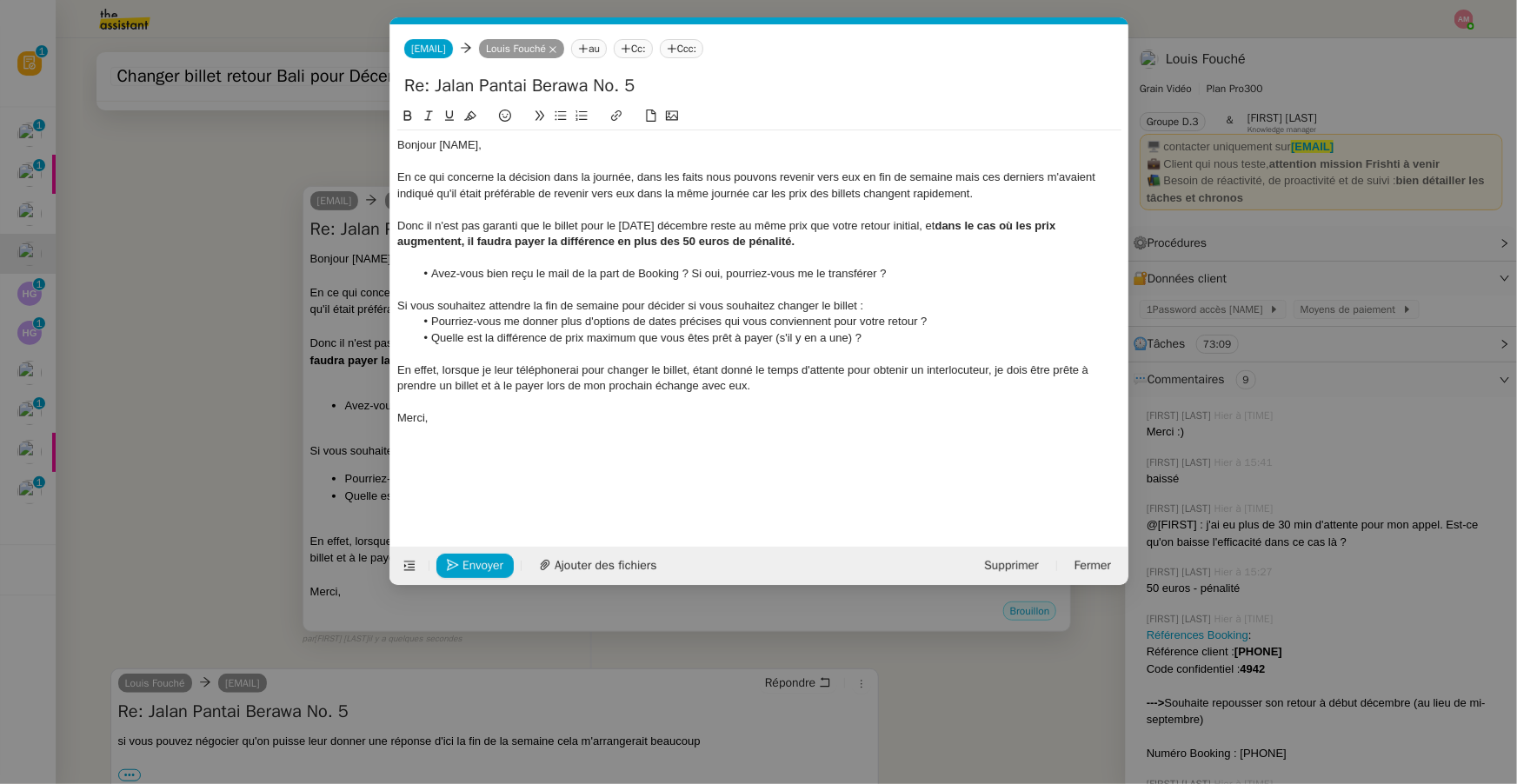 scroll, scrollTop: 0, scrollLeft: 37, axis: horizontal 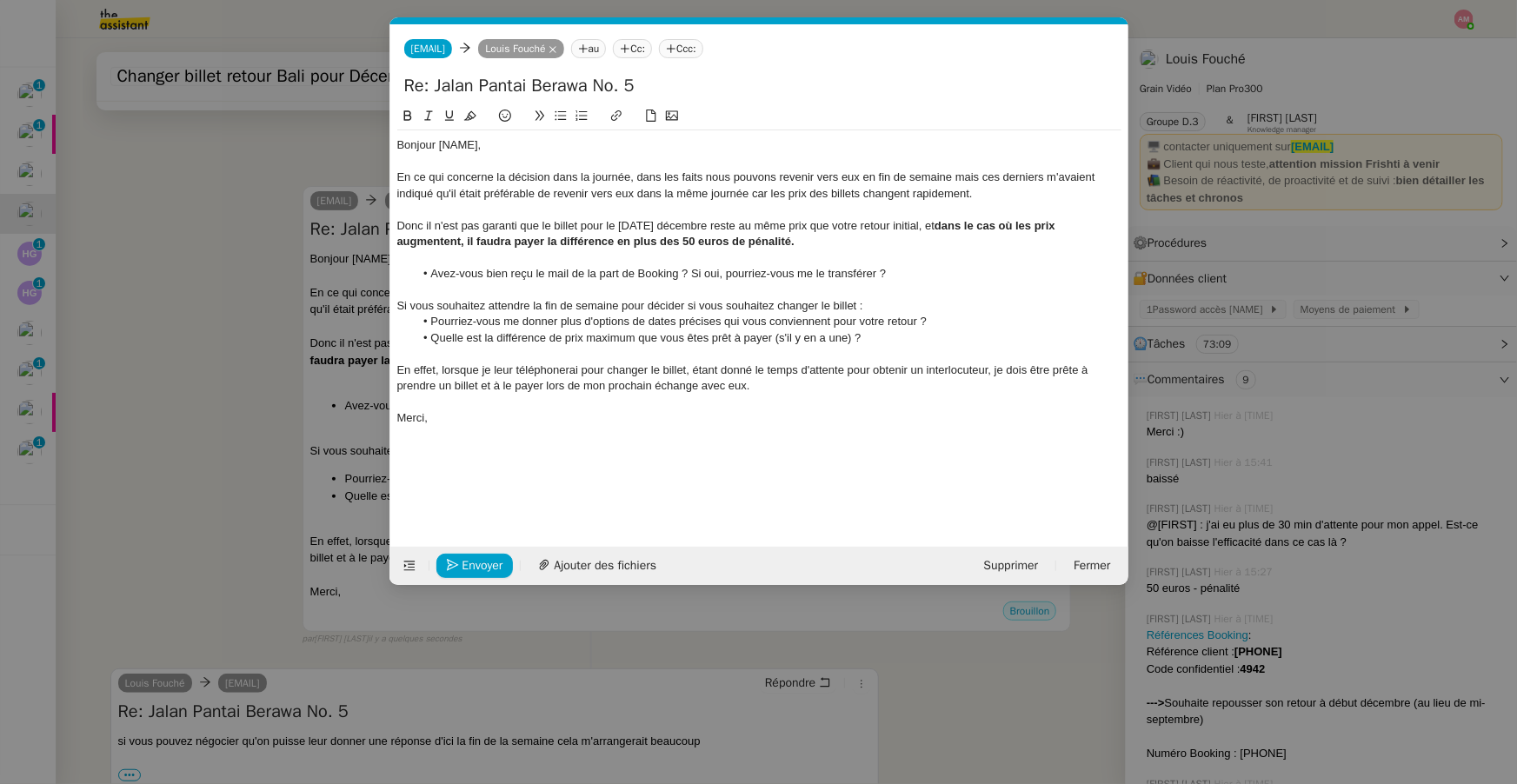 click on "Envoyer Ajouter des fichiers Supprimer Fermer" 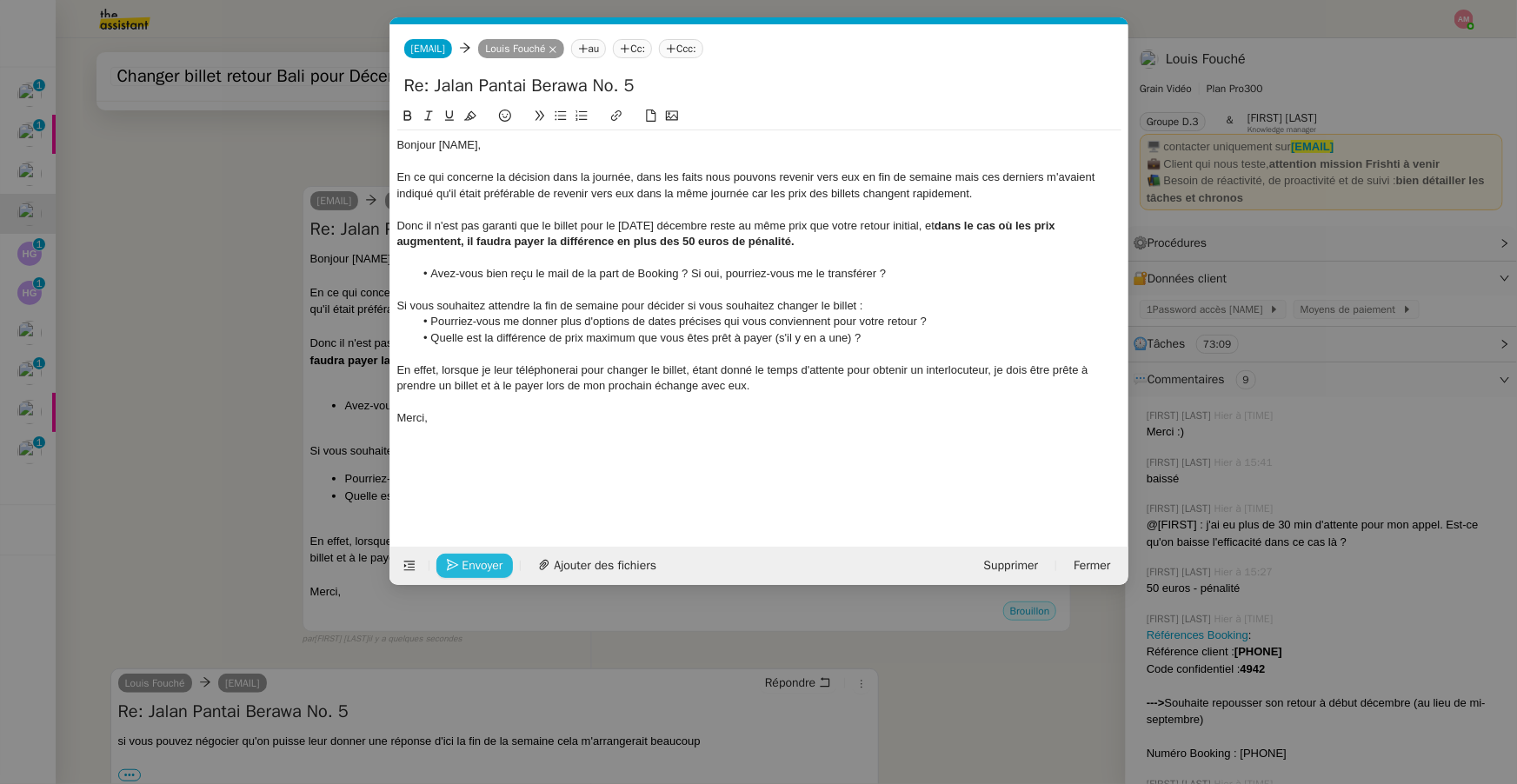 click on "Envoyer" 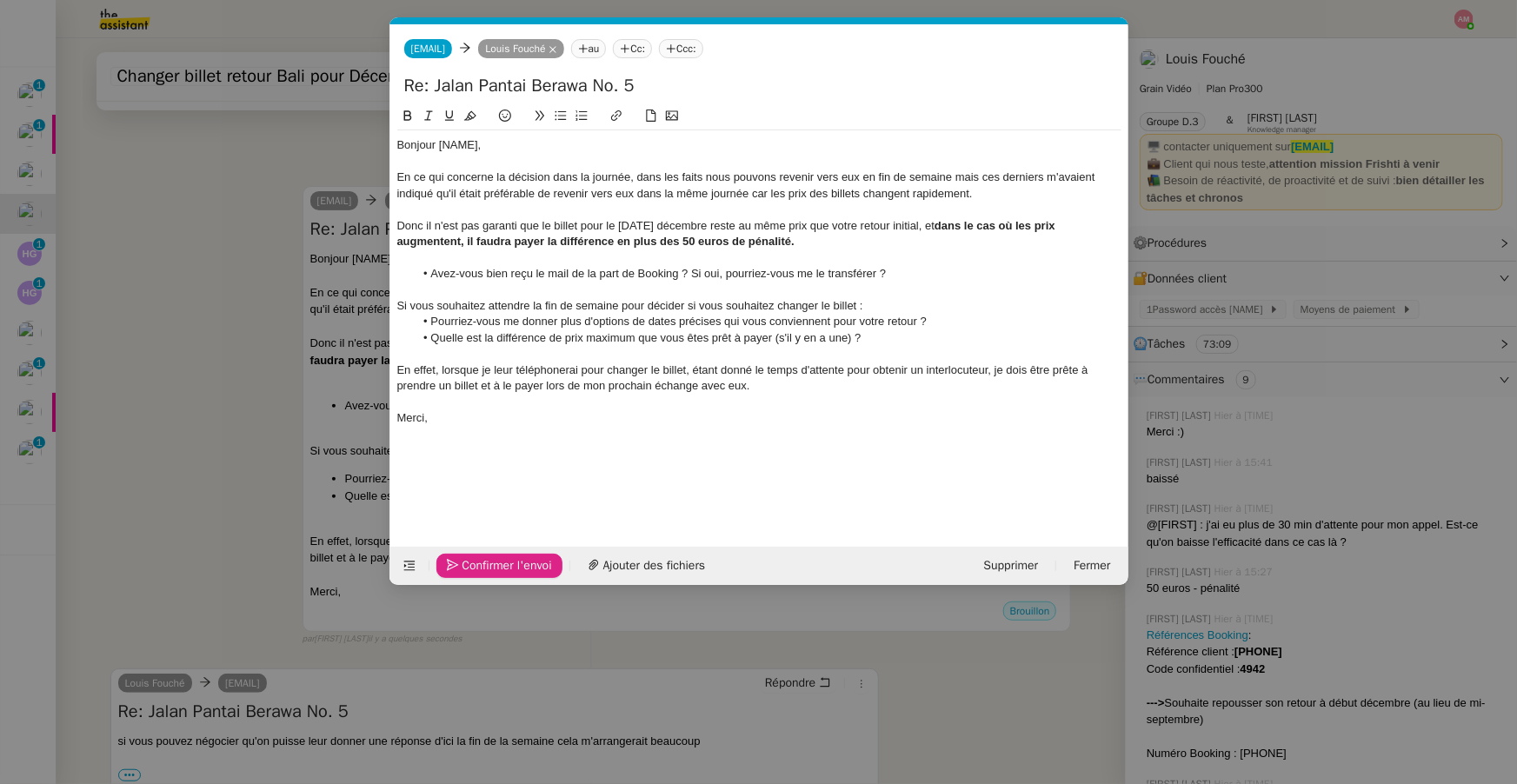 click on "Confirmer l'envoi" 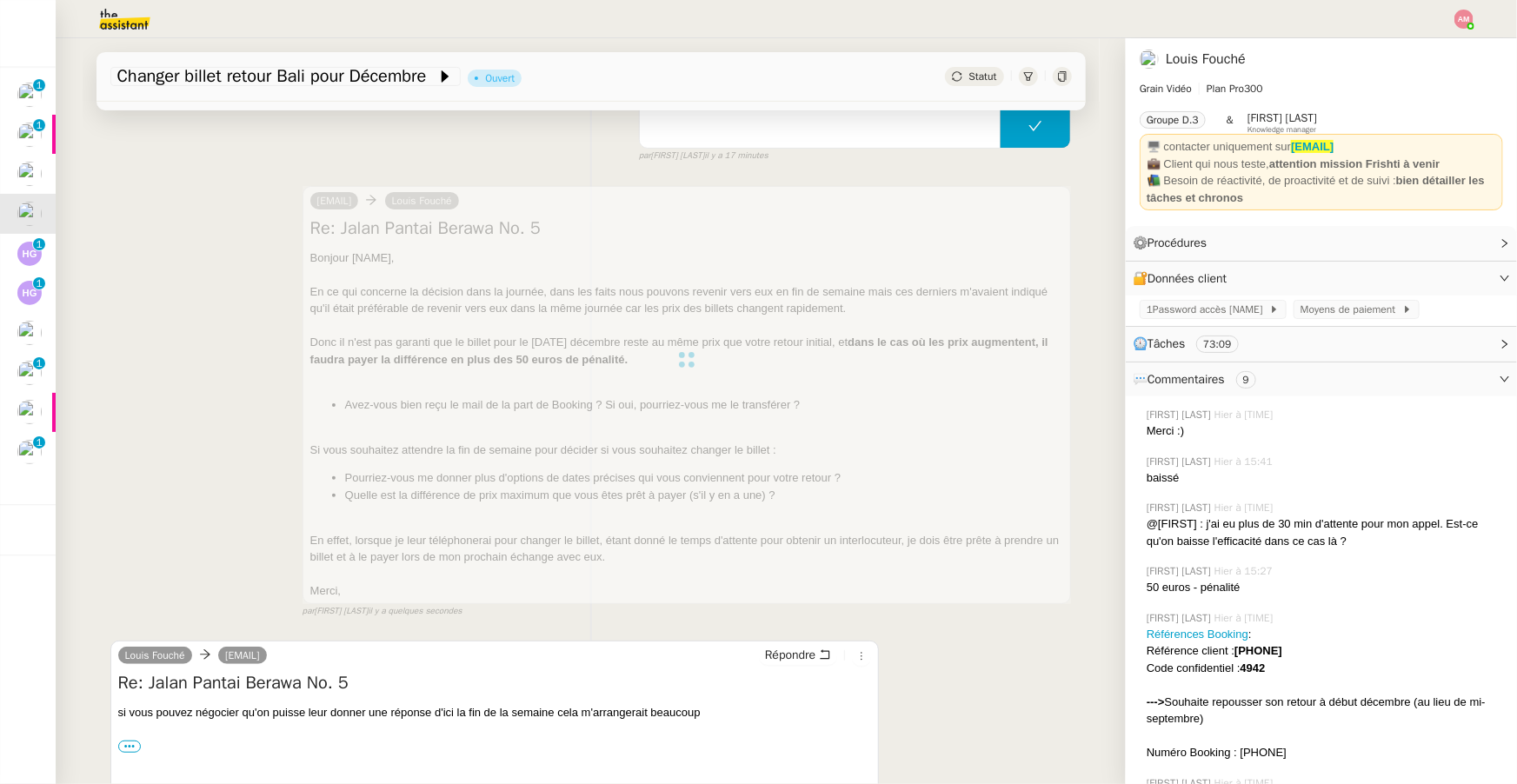 scroll, scrollTop: 0, scrollLeft: 0, axis: both 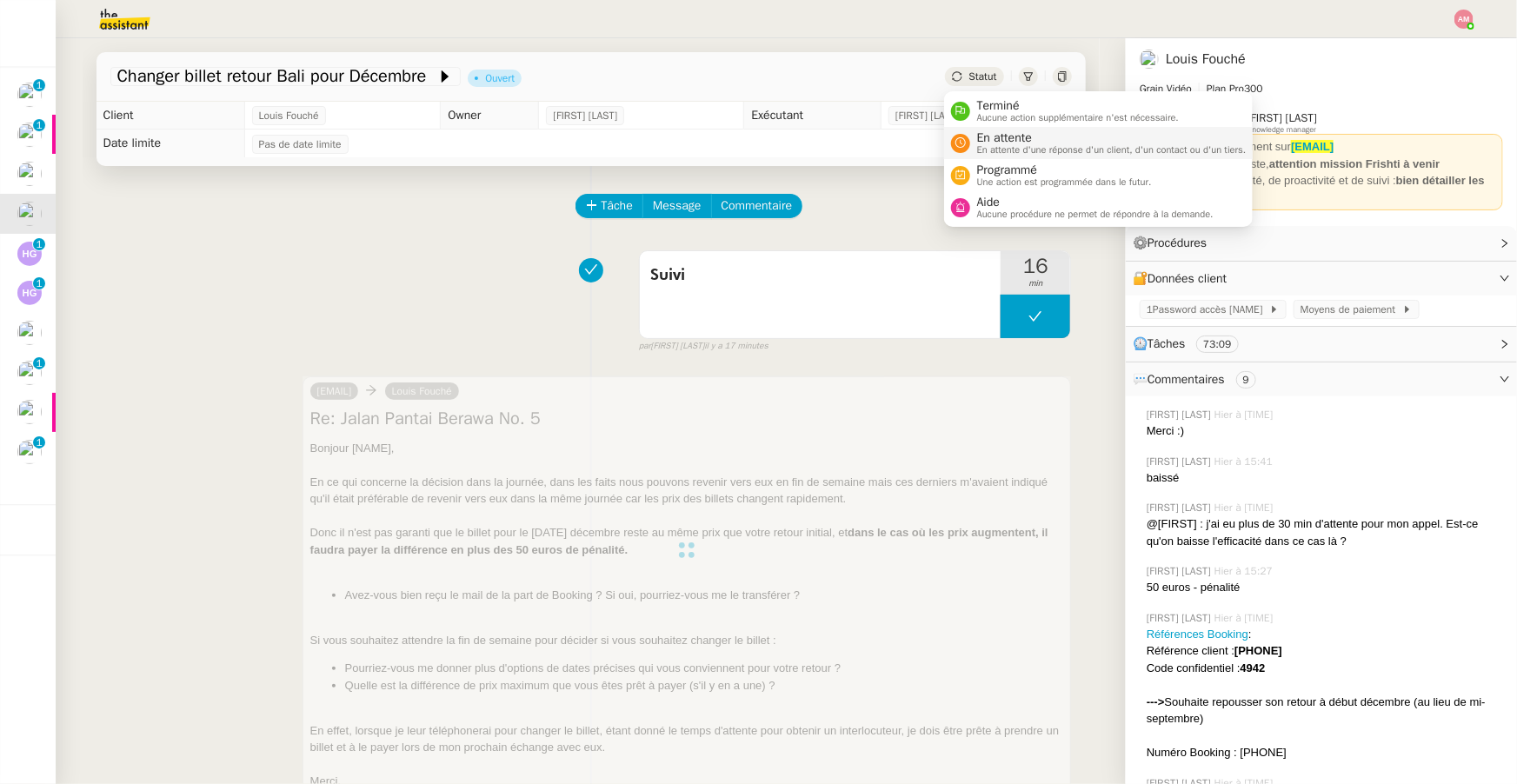 click on "En attente d'une réponse d'un client, d'un contact ou d'un tiers." at bounding box center [1112, 149] 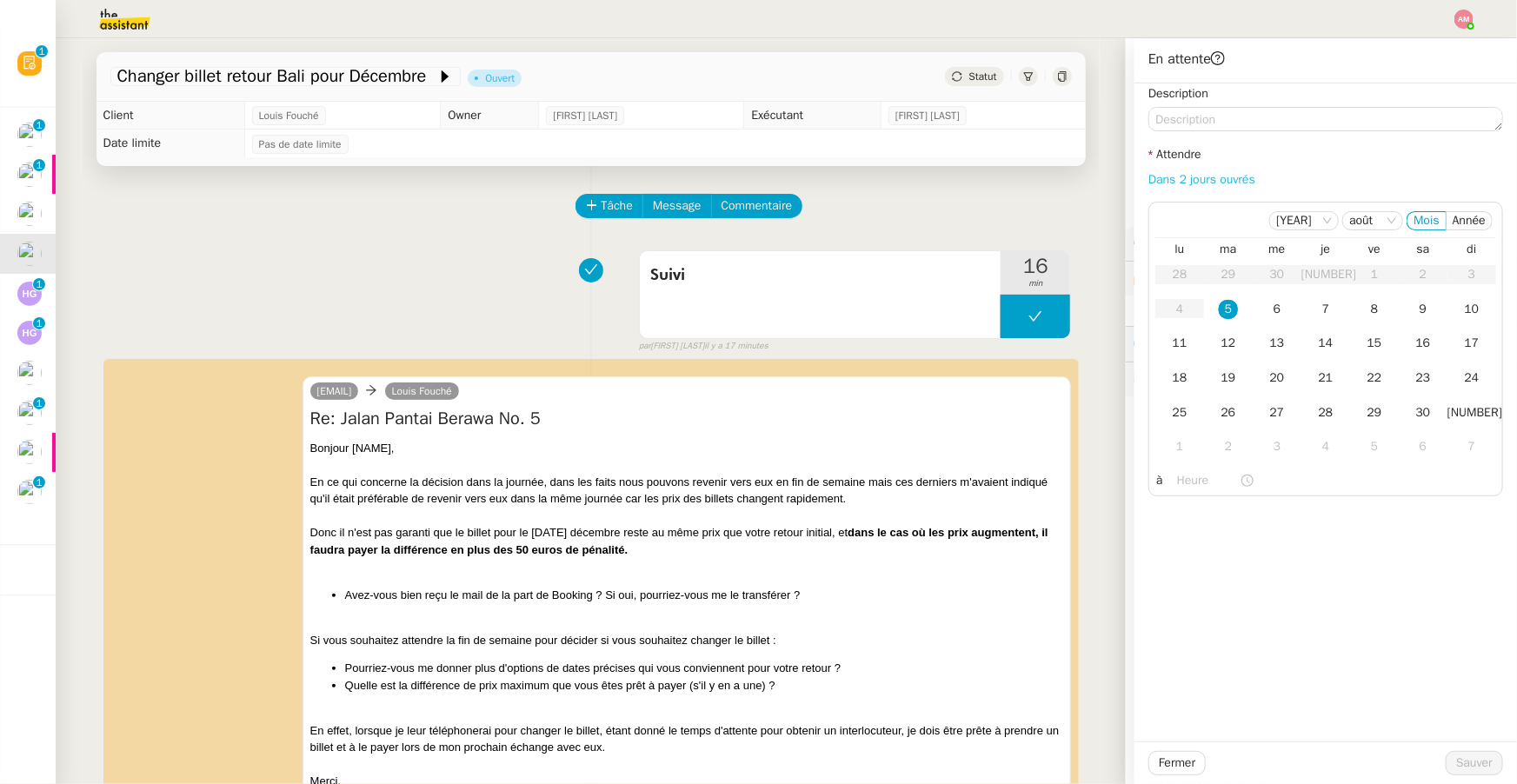 click on "Dans [NUMBER] jours ouvrés" 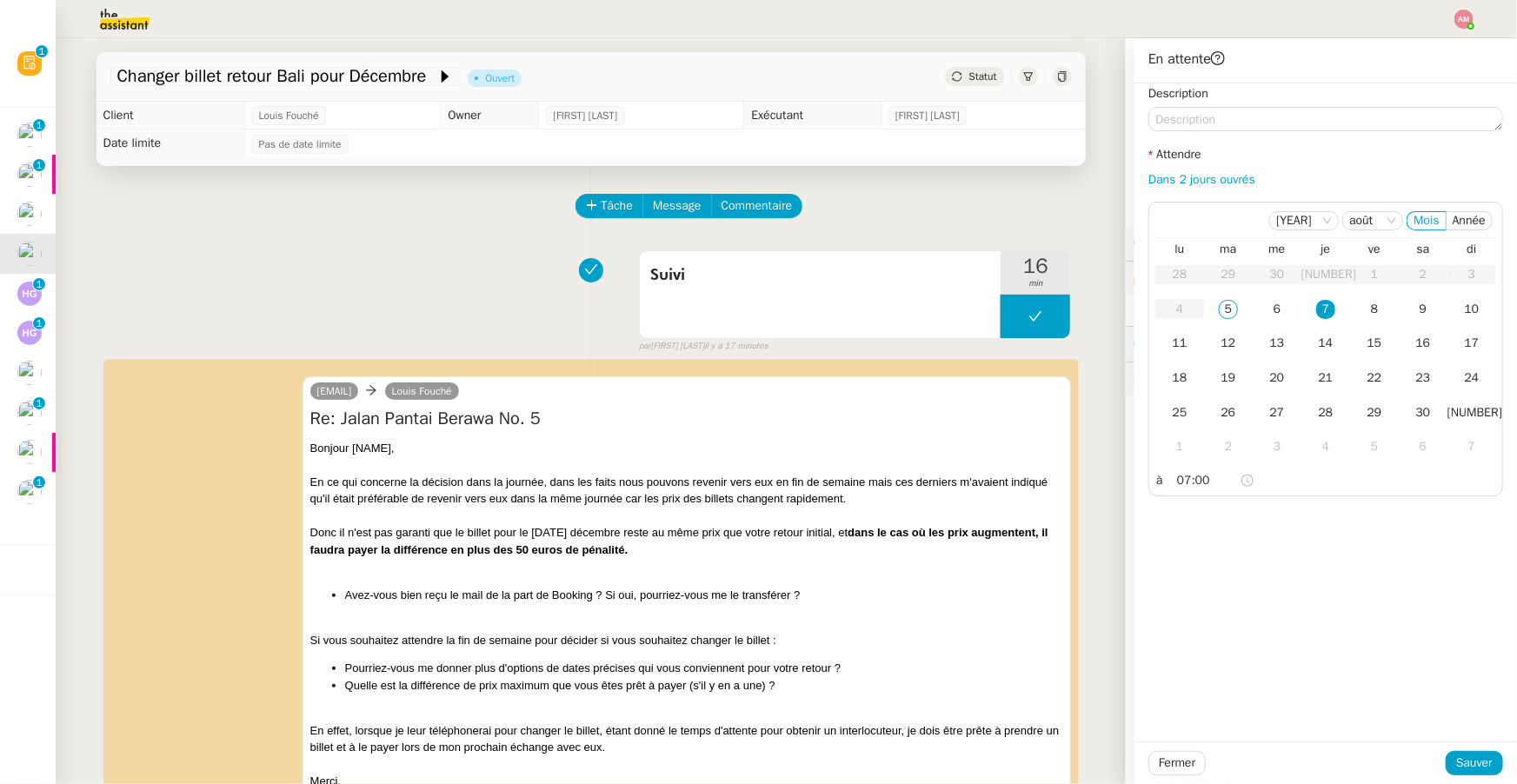 click on "Fermer Sauver" 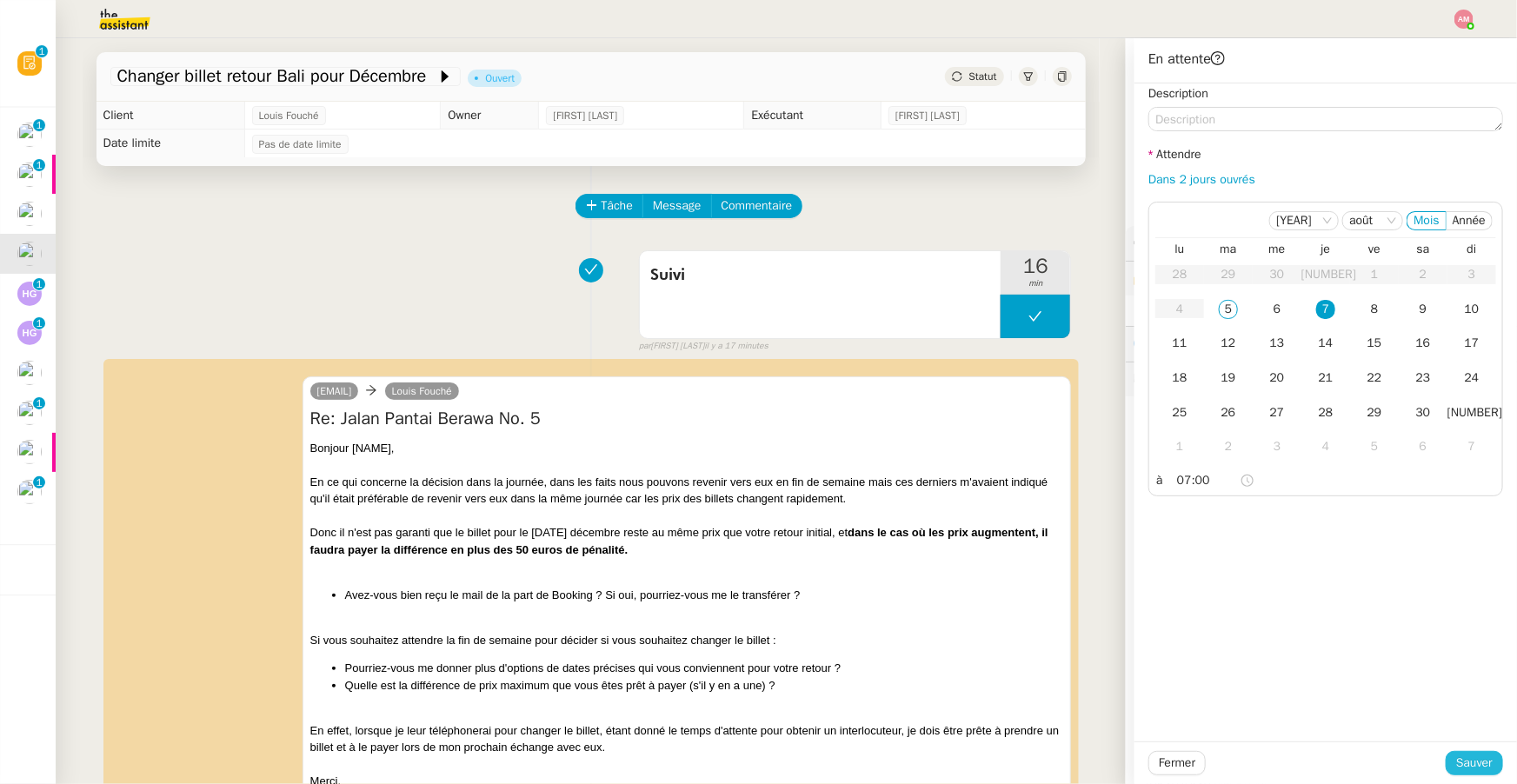 click on "Sauver" 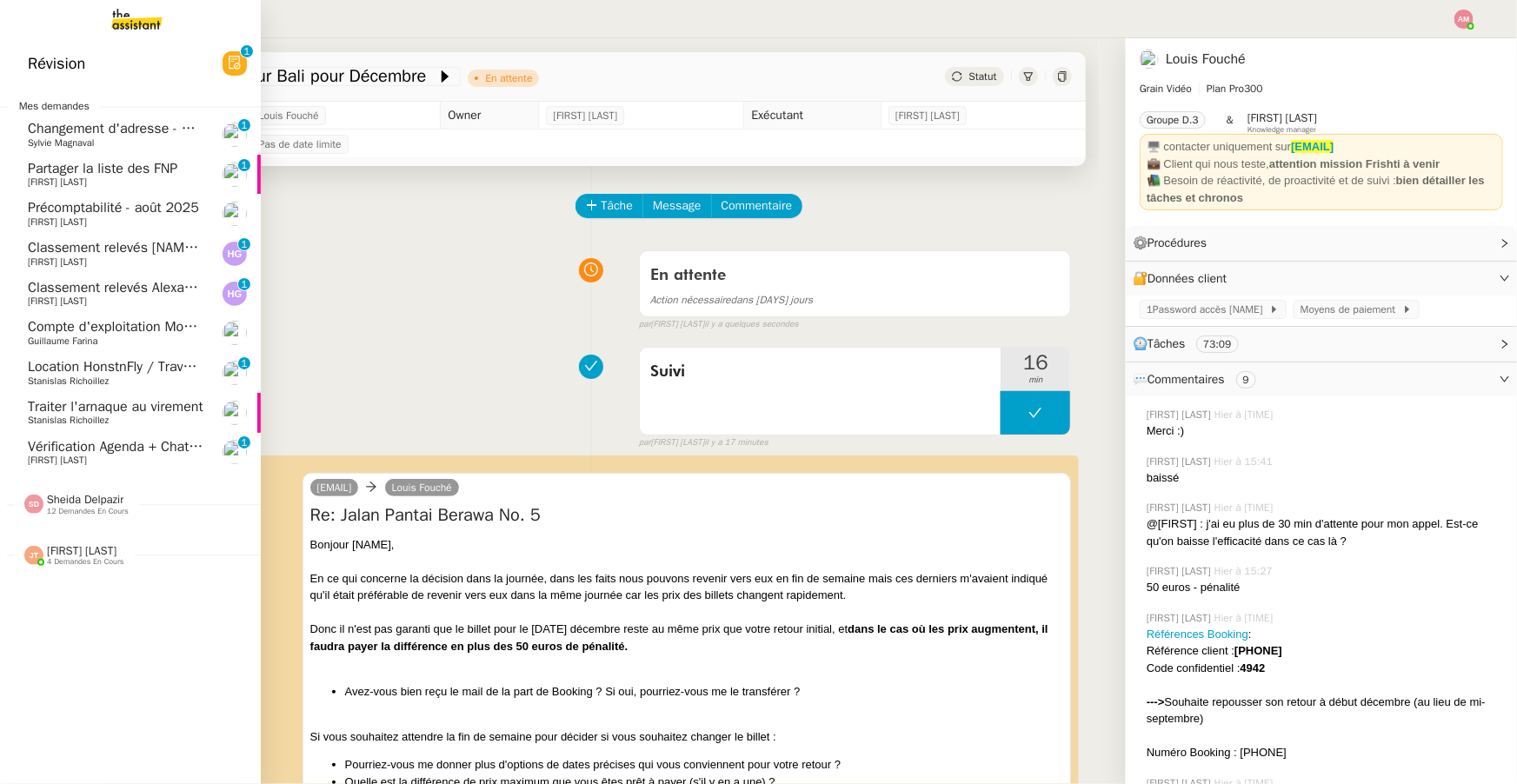 click on "Guillaume Farina" 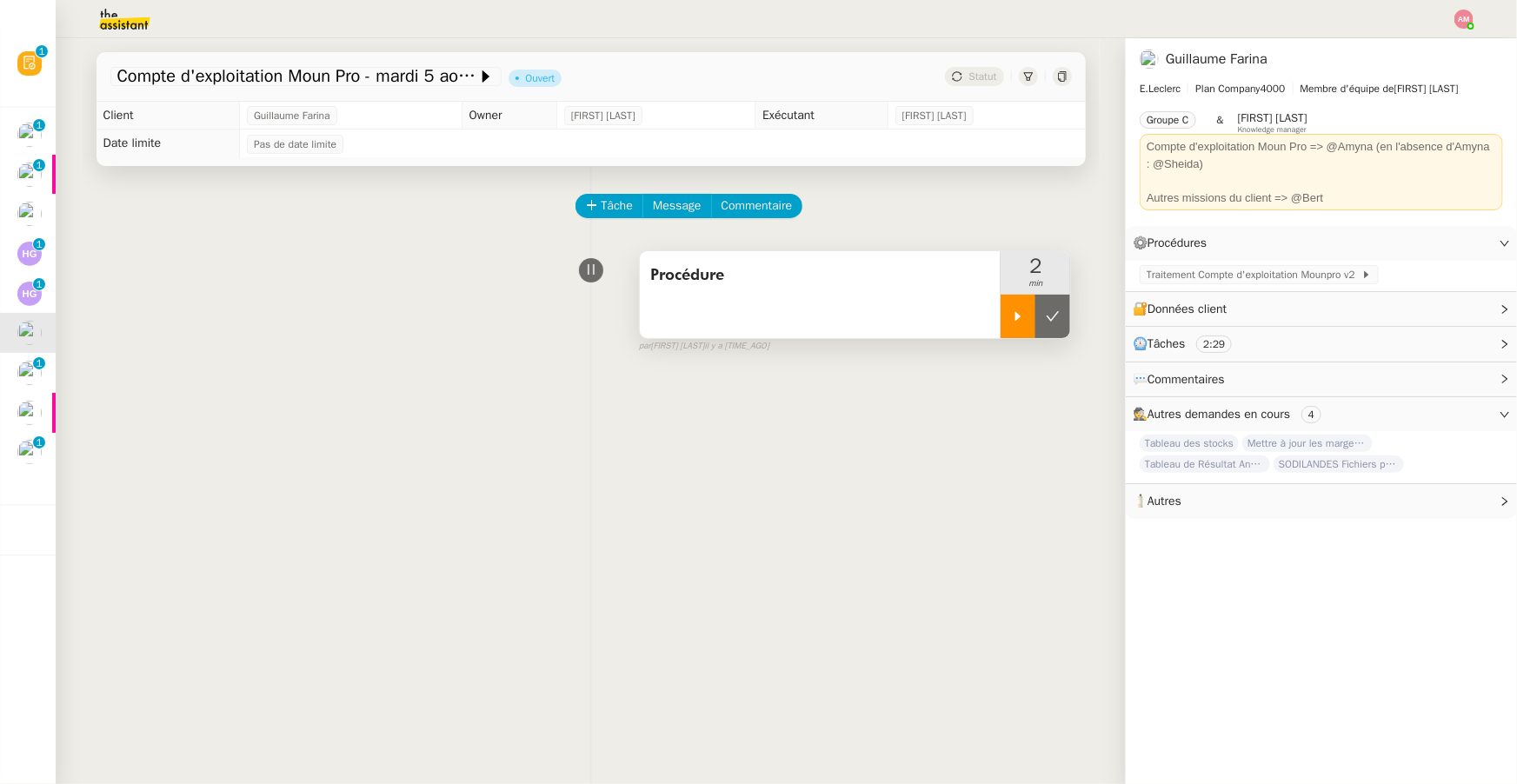 click at bounding box center (1018, 316) 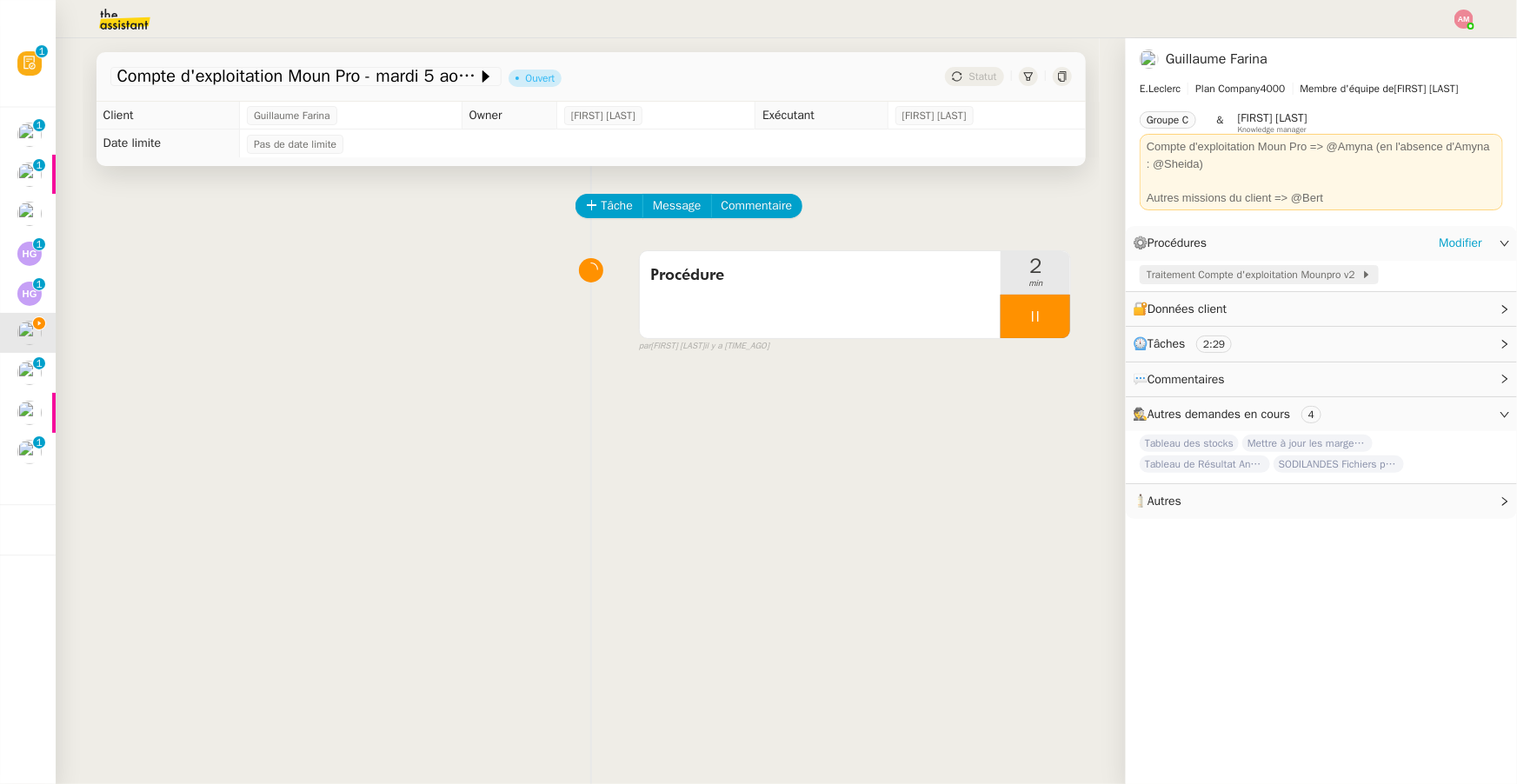 click on "Traitement Compte d'exploitation Mounpro v2" 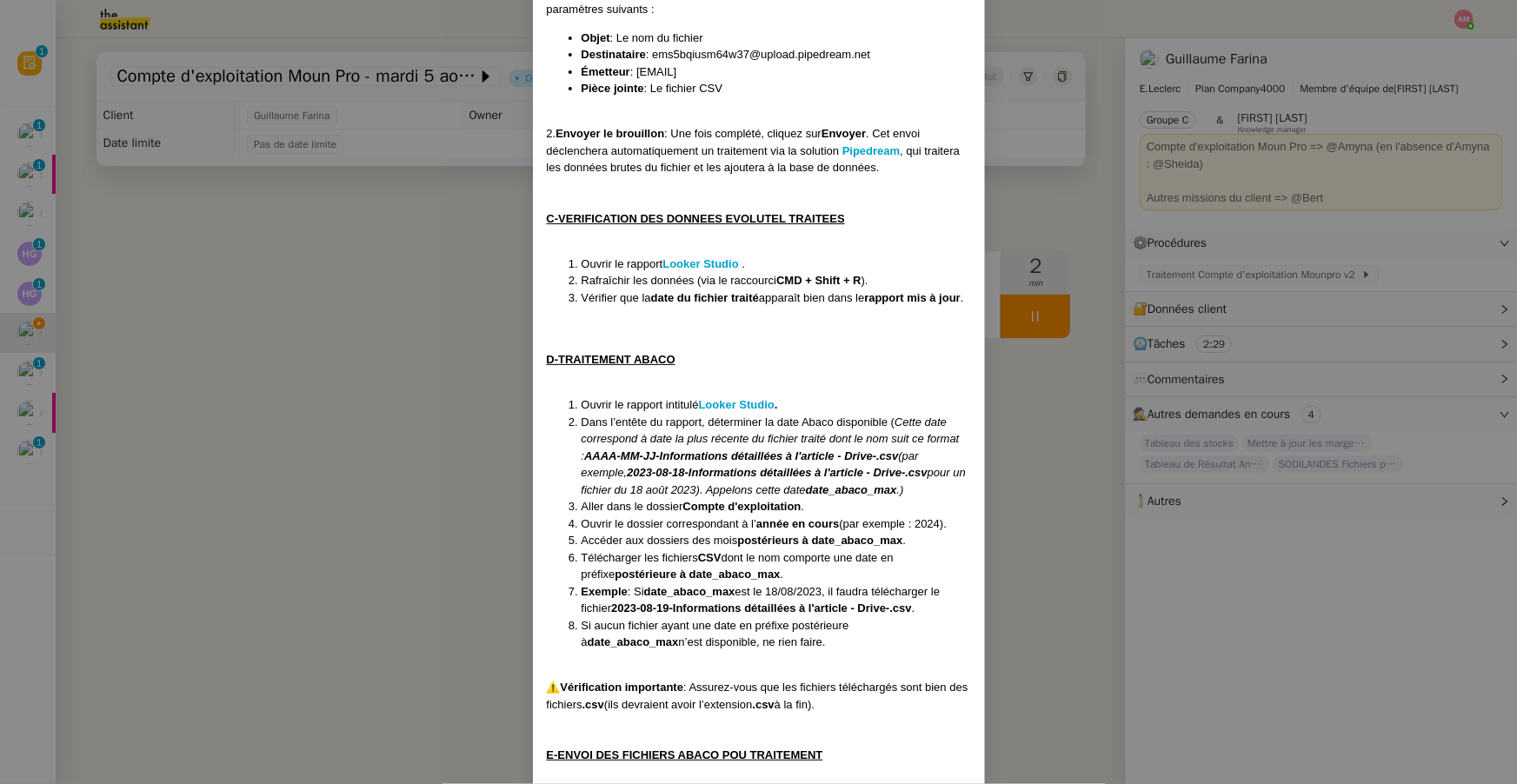 scroll, scrollTop: 1065, scrollLeft: 0, axis: vertical 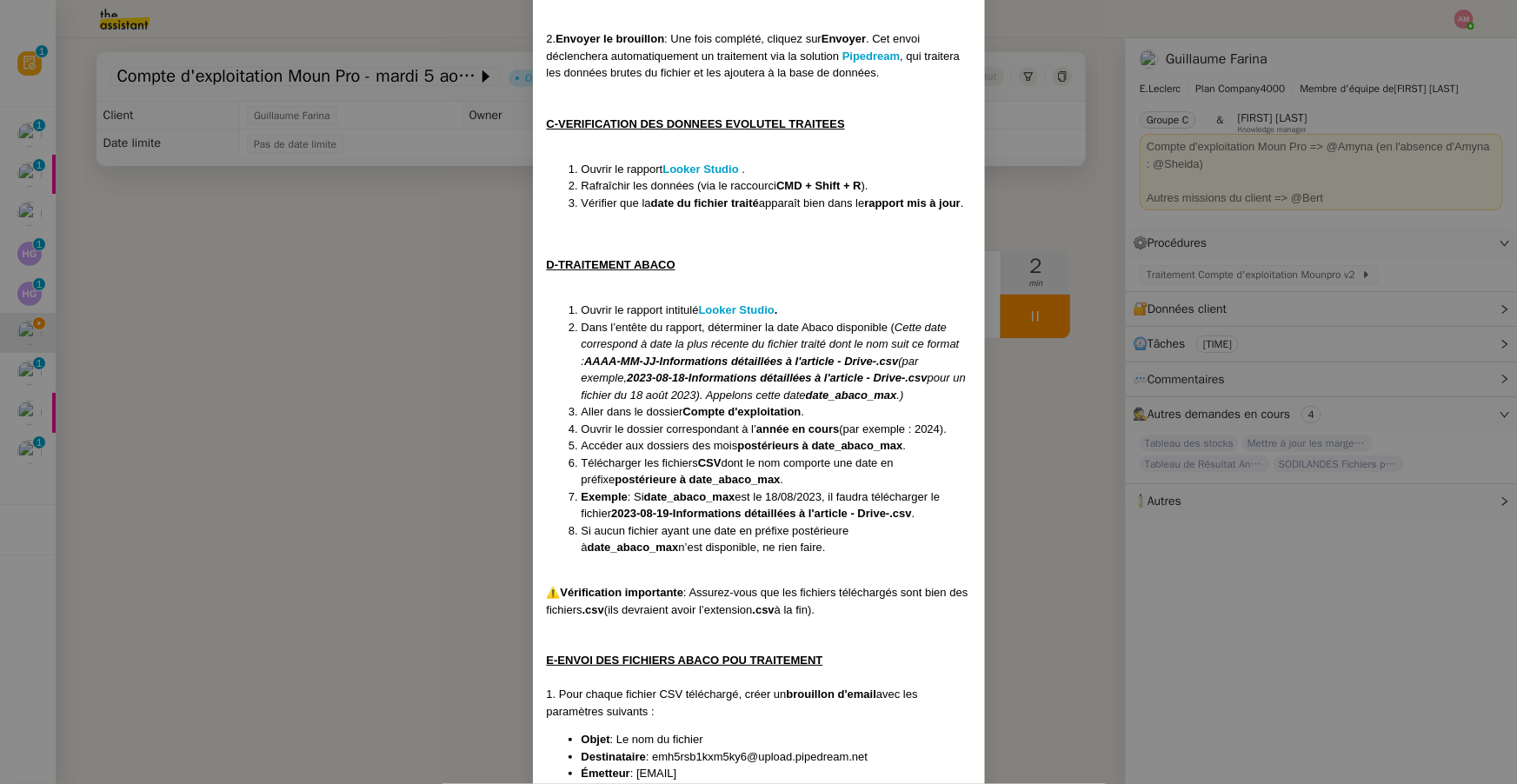 click at bounding box center (759, 282) 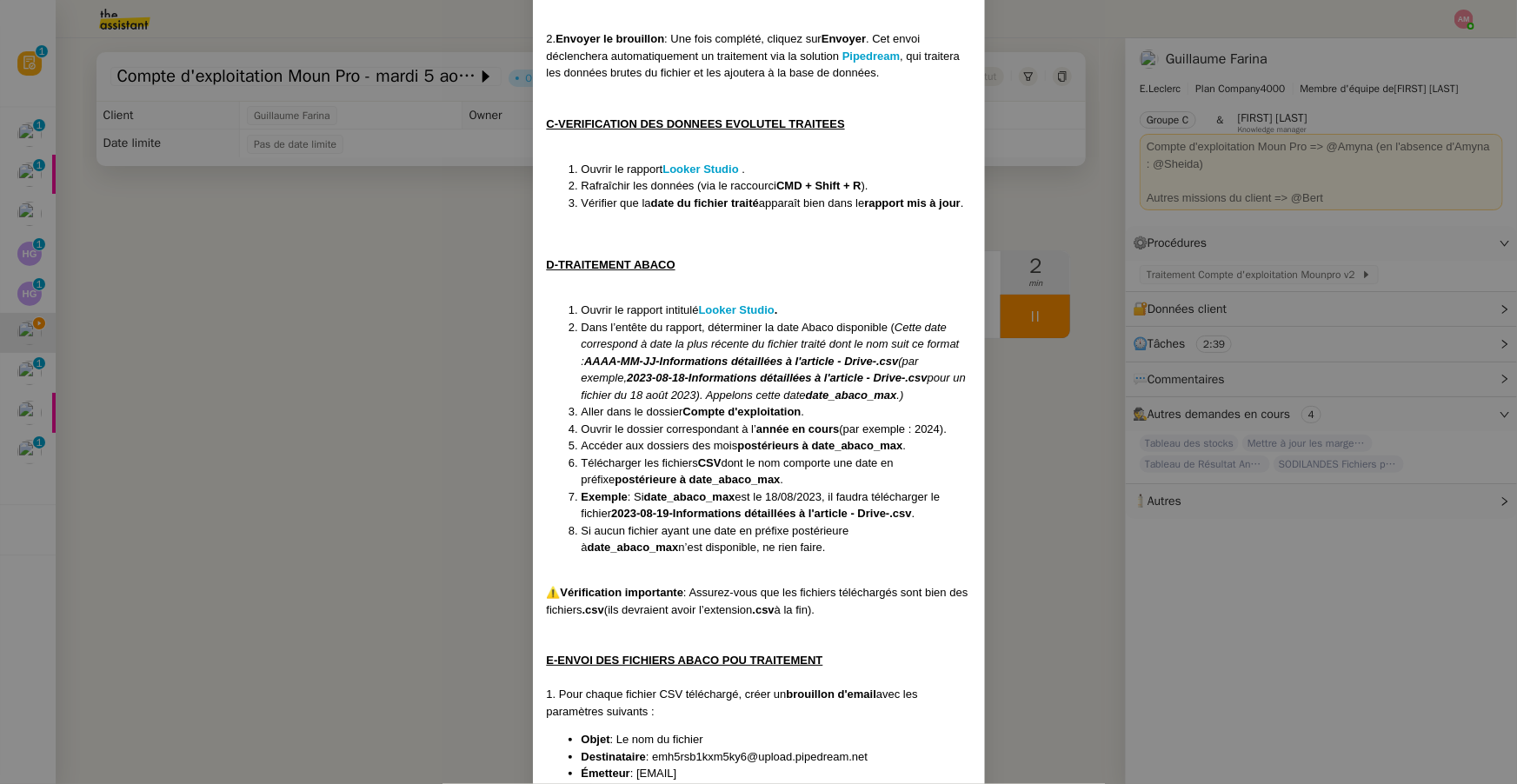 click on "Contexte  : Le  MounPro  est un espace dédié aux professionnels (restaurateurs, organisateurs d'événements, associations, entreprises) à Mont-de-Marsan, lancé par Leclerc. Il propose aux magasins Leclerc de la région 2 500 références de produits adaptés en grande quantité, tels que des aliments en vrac et des emballages,  avec une ristourne de 3 % via un système de cagnottage . Un tableau de bord intitulé  Comptes d'exploitation MounPro - v5  a été mis en place pour suivre les indicateurs de performance du MounPro. Chaque jour, il est nécessaire de récupérer les données brutes extraites de deux logiciels de comptabilité différents :  Evolutel  et  Abaco . Récurrence : La tâche doit être réalisée  tous les jours de la semaine , sauf indication contraire pour les week-ends ou jours fériés. Déclenchement : La demande est créée automatiquement. PROCÉDURE : Tous les jours, les fichiers de la semaine précédente sont déposés dans le dossier Compte d'exploitation. Looker Studio" at bounding box center [758, 392] 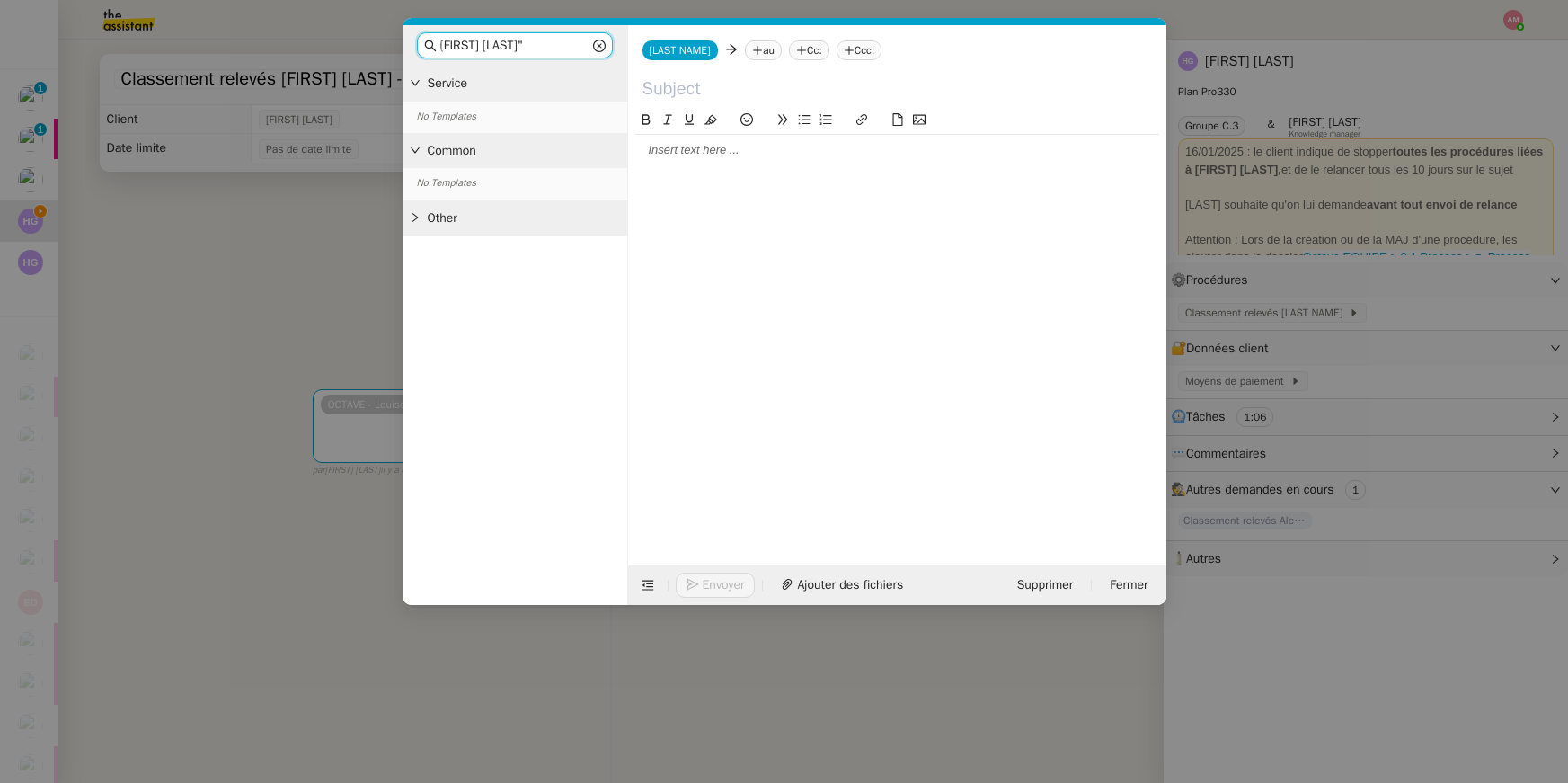 scroll, scrollTop: 0, scrollLeft: 0, axis: both 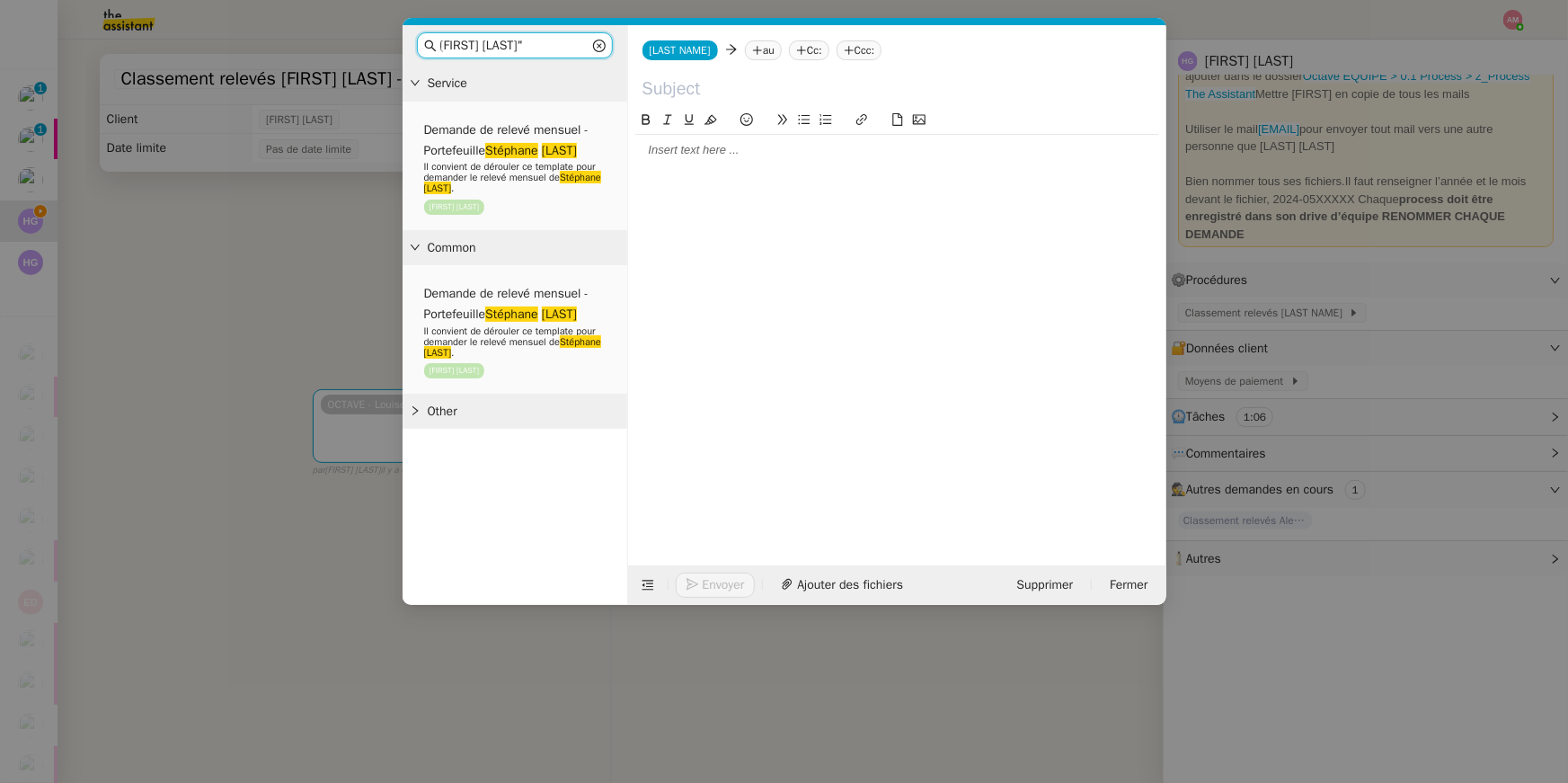 click on "[FIRST] [LAST]"" at bounding box center [515, 45] 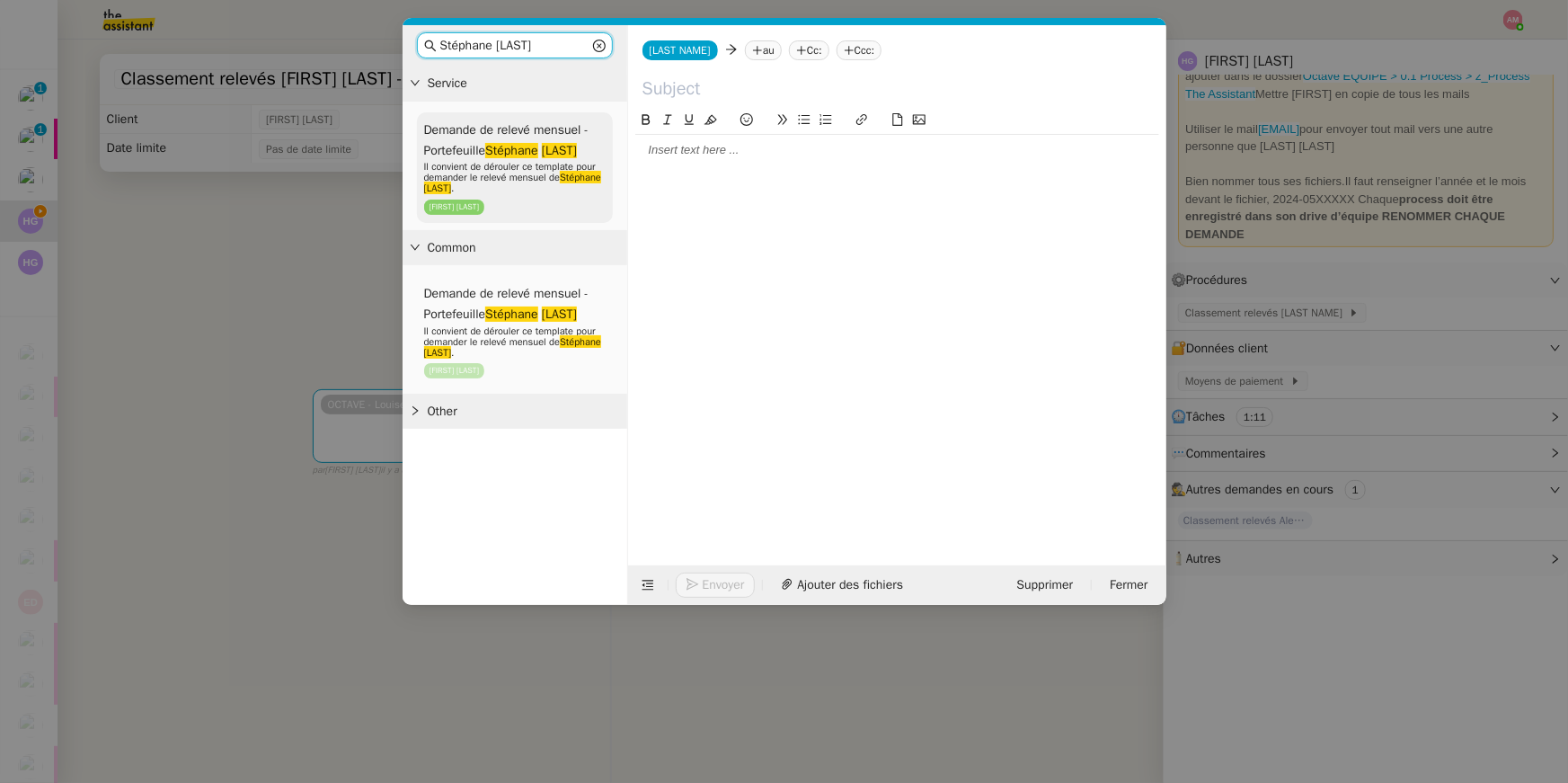 type on "Stéphane [LAST]" 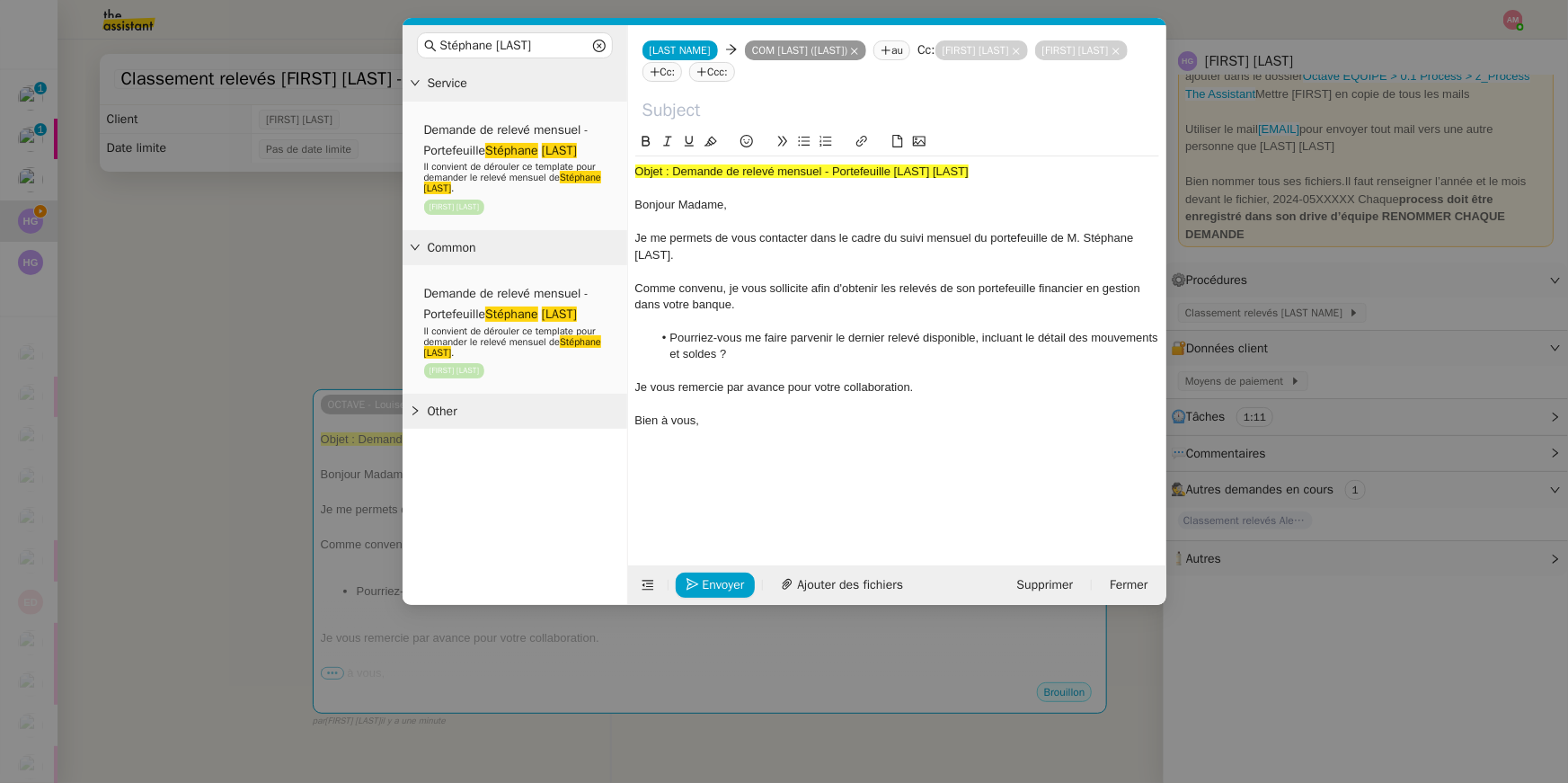 drag, startPoint x: 671, startPoint y: 174, endPoint x: 984, endPoint y: 174, distance: 313 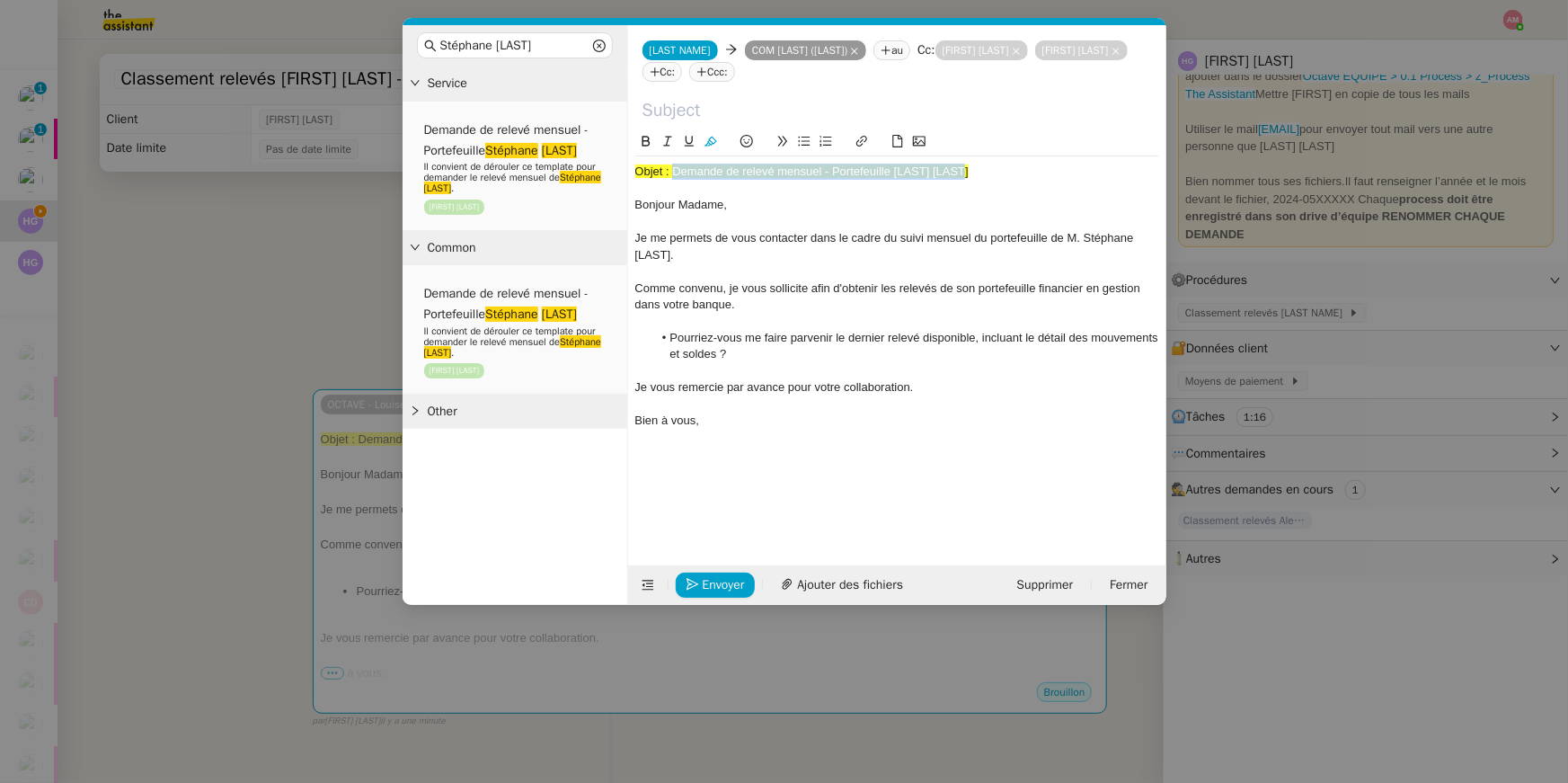 type 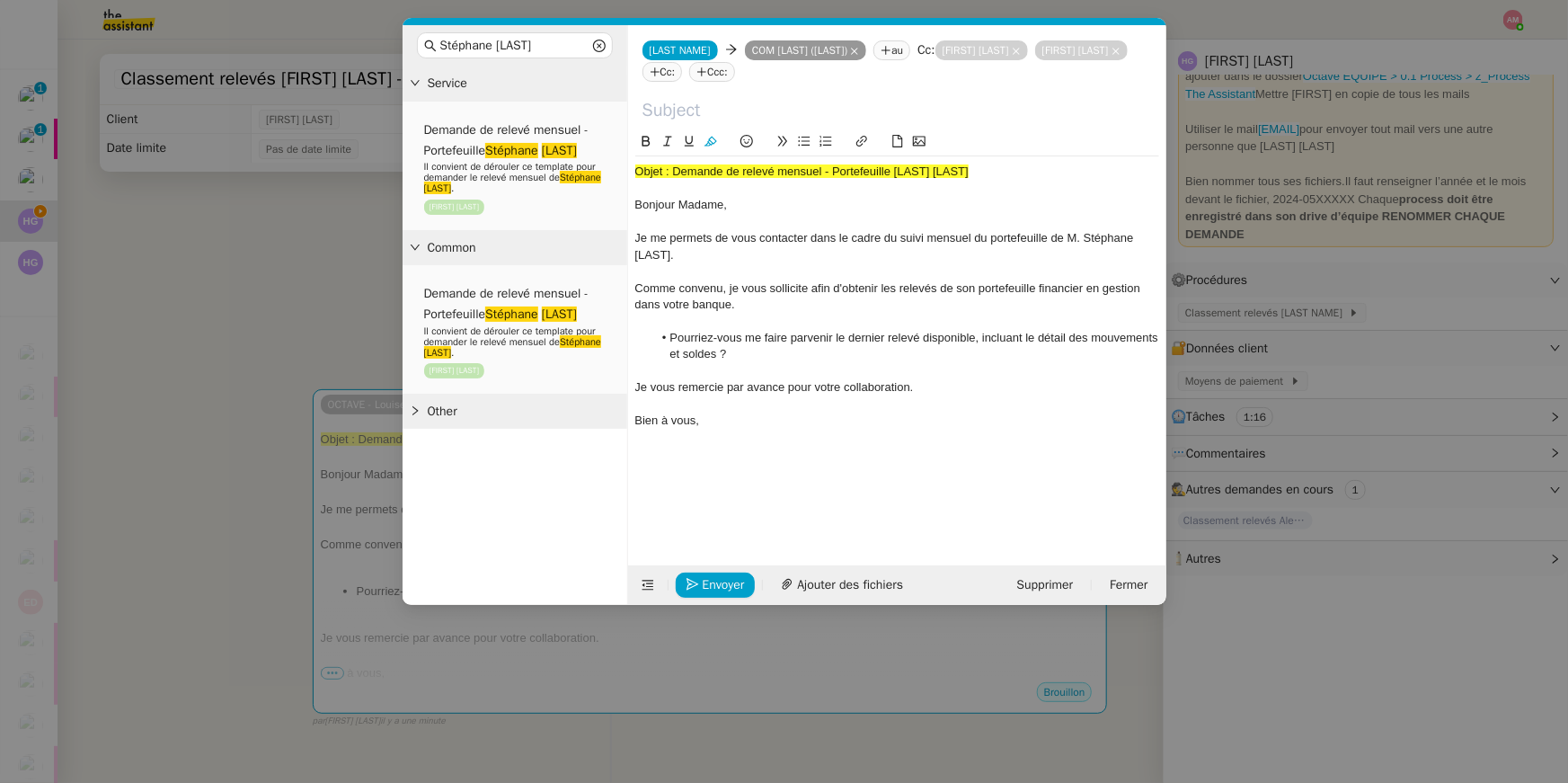drag, startPoint x: 984, startPoint y: 174, endPoint x: 673, endPoint y: 173, distance: 311.00161 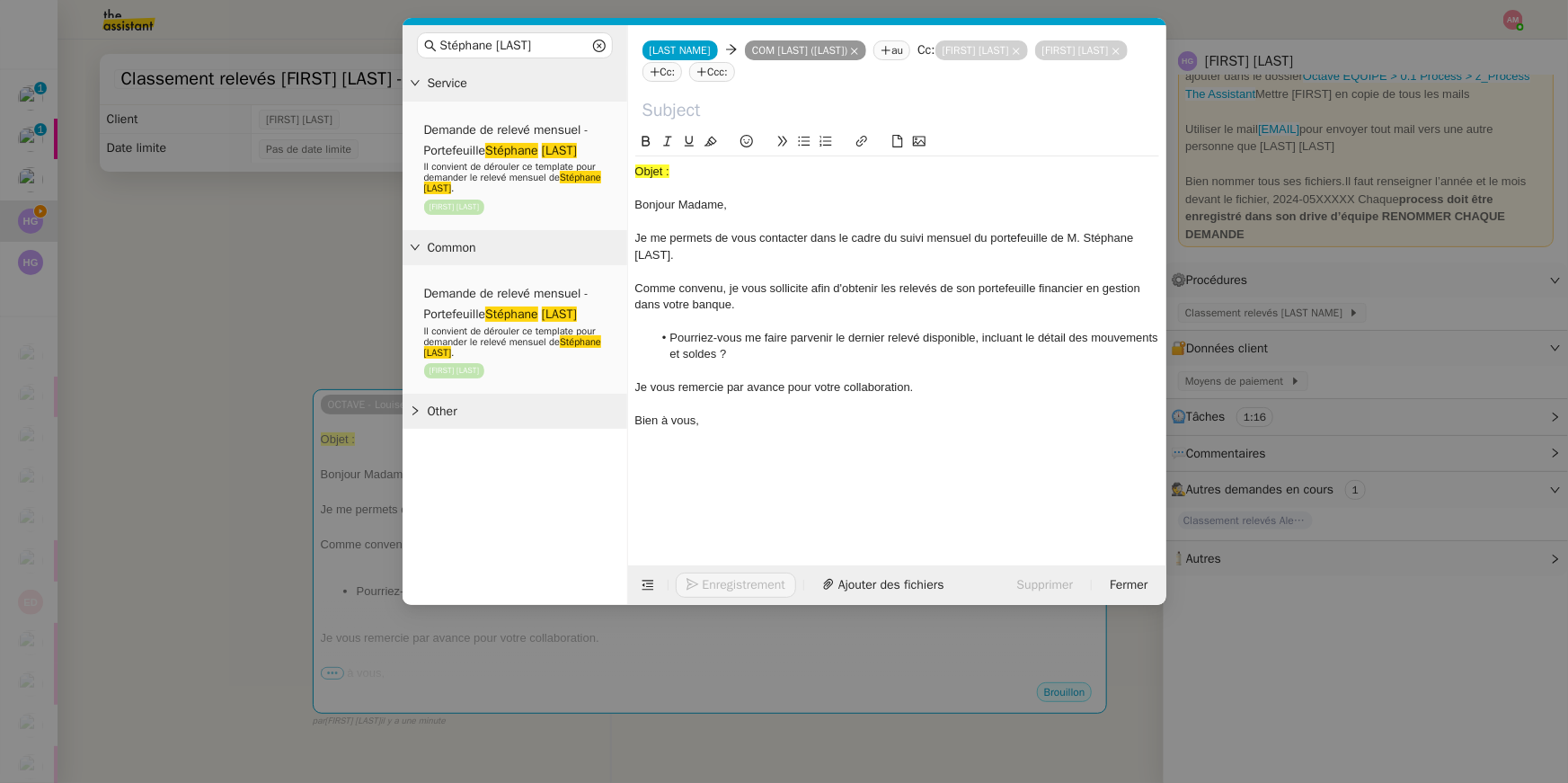 click 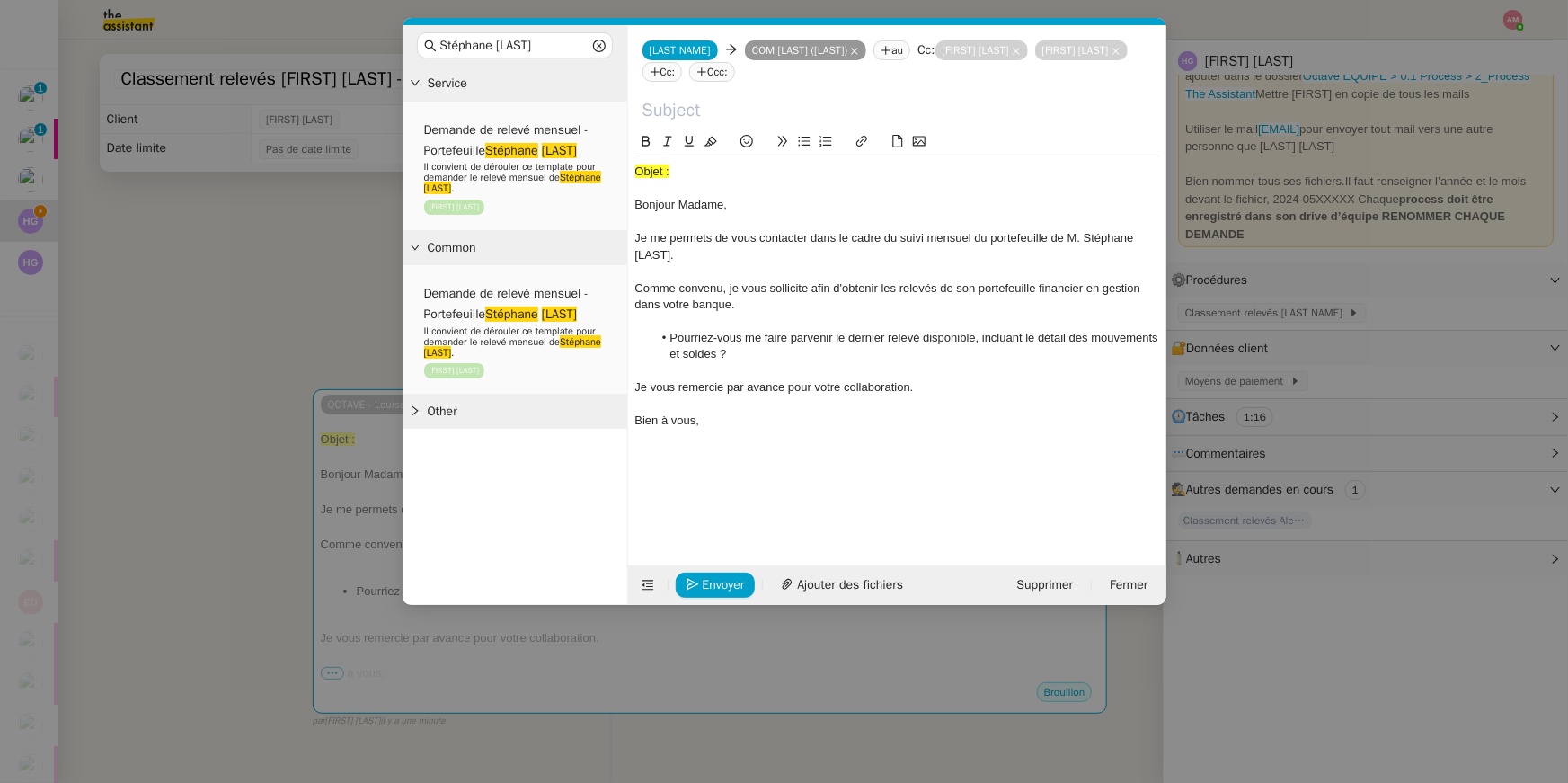 paste on "Demande de relevé mensuel - Portefeuille [LAST]" 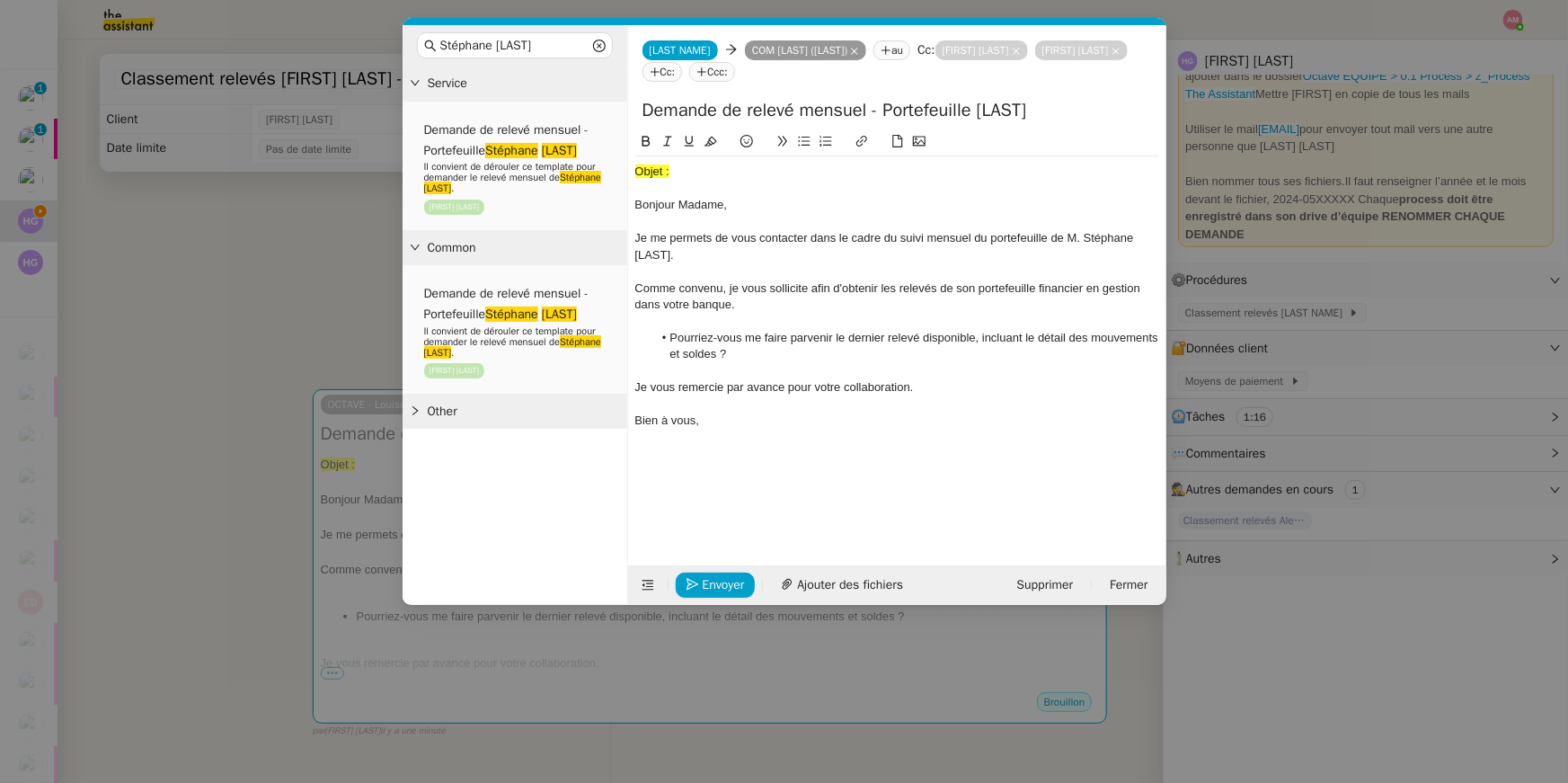 type on "Demande de relevé mensuel - Portefeuille [LAST]" 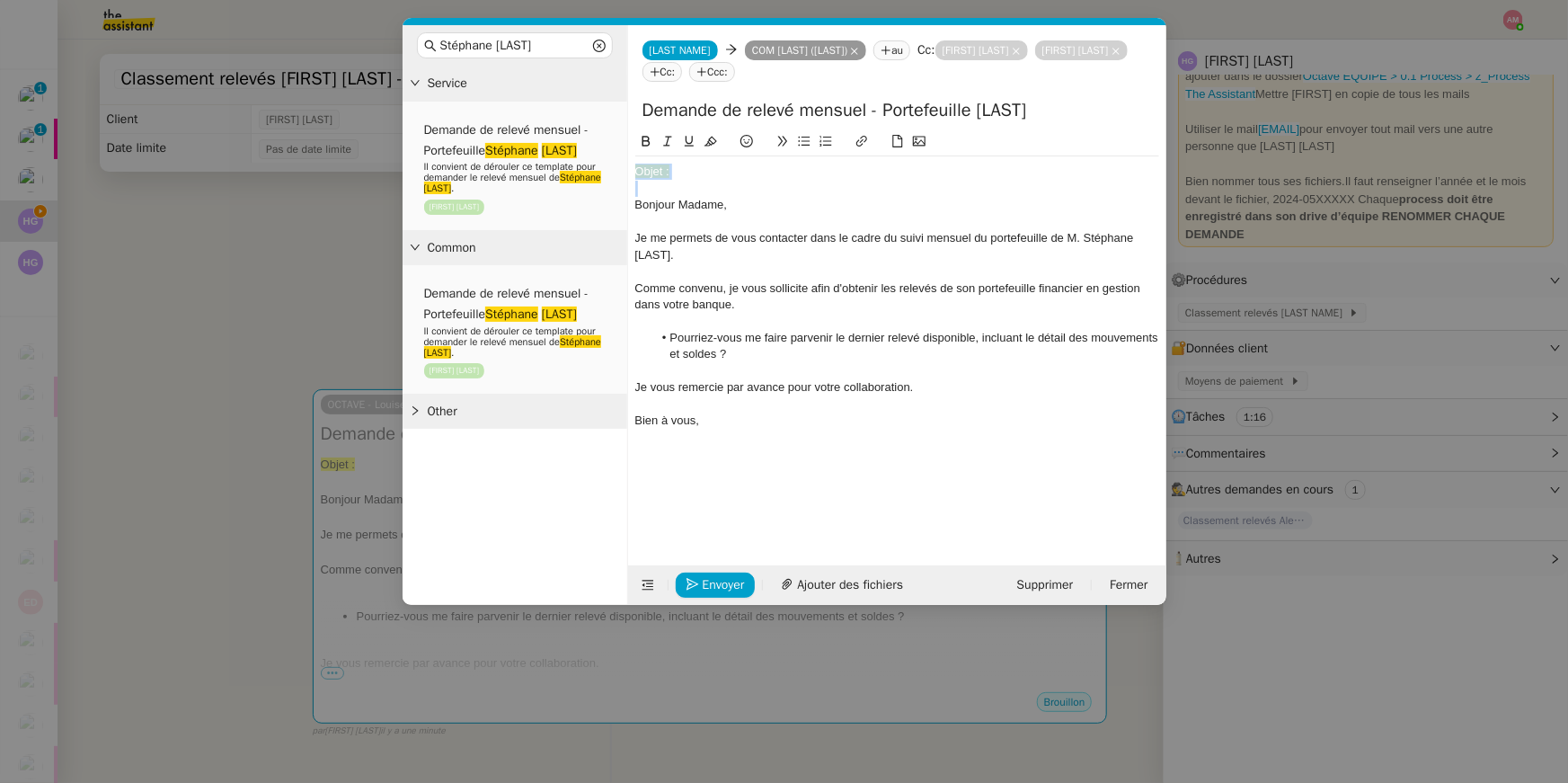 drag, startPoint x: 637, startPoint y: 212, endPoint x: 635, endPoint y: 156, distance: 56.0357 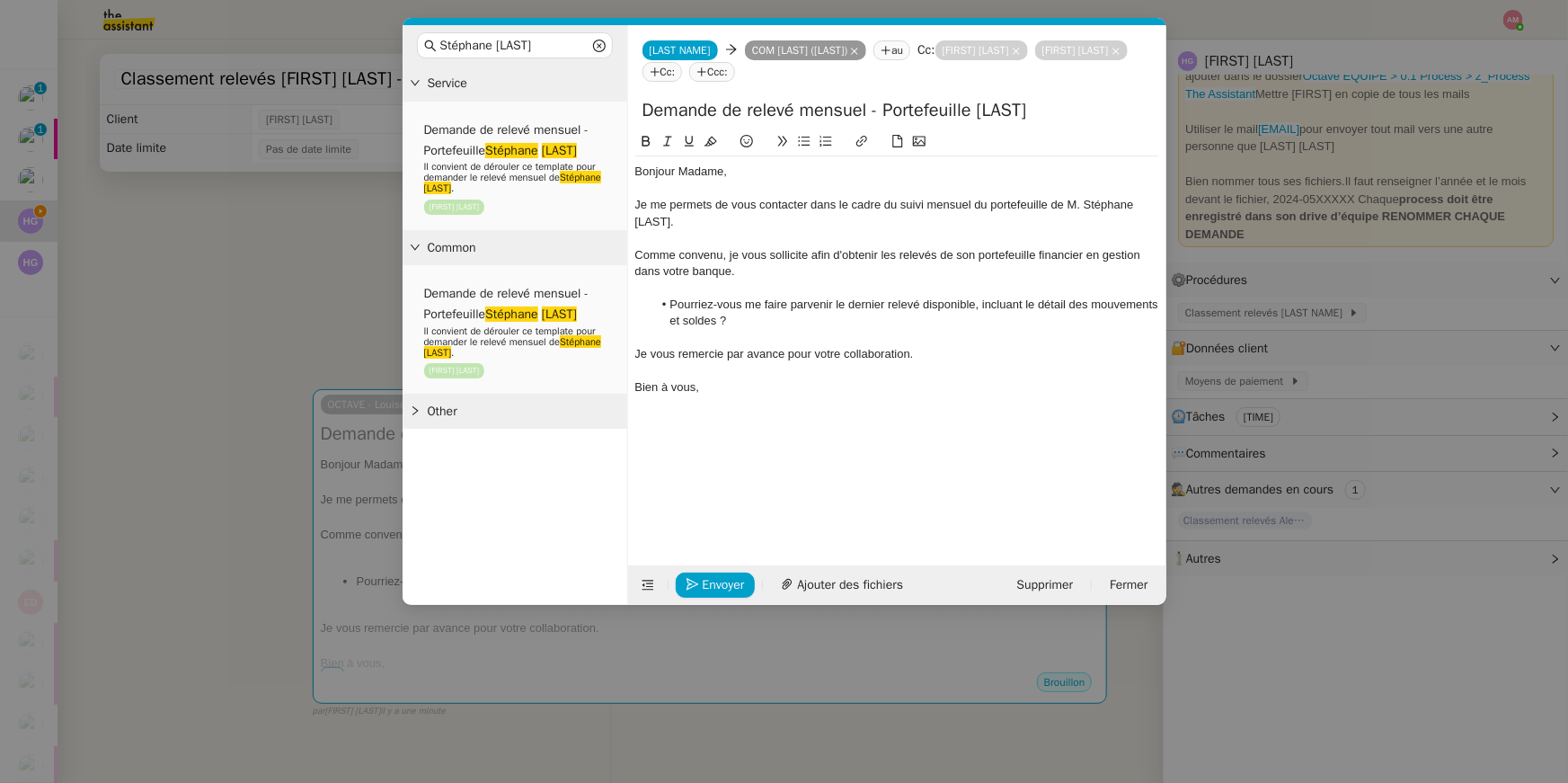click on "Bonjour Madame, Je me permets de vous contacter dans le cadre du suivi mensuel du portefeuille de M. Stéphane Lee. Comme convenu, je vous sollicite afin d'obtenir les relevés de son portefeuille financier en gestion dans votre banque. Pourriez-vous me faire parvenir le dernier relevé disponible, incluant le détail des mouvements et soldes ? Je vous remercie par avance pour votre collaboration. Bien à vous," 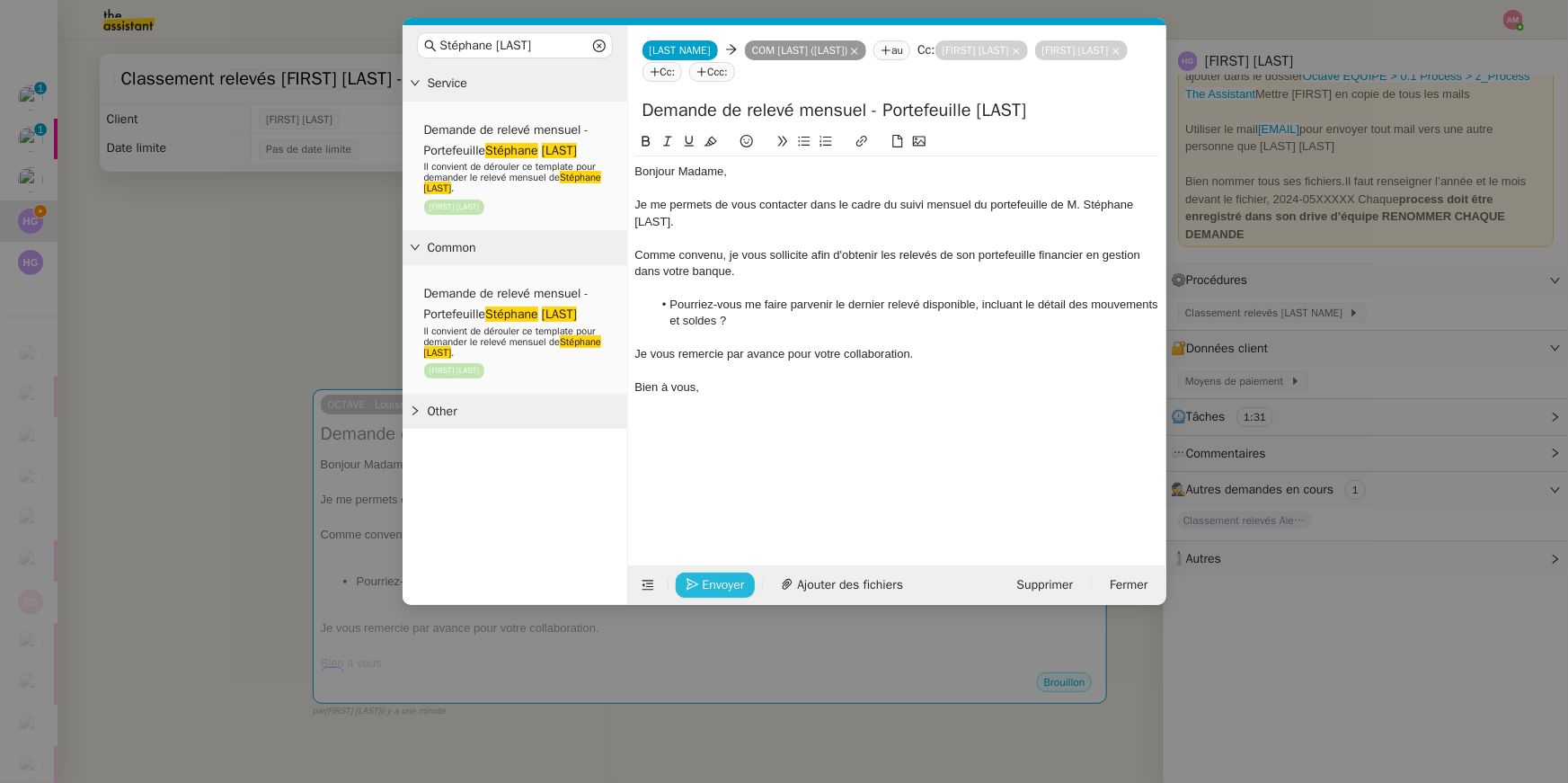drag, startPoint x: 720, startPoint y: 575, endPoint x: 740, endPoint y: 512, distance: 66.09841 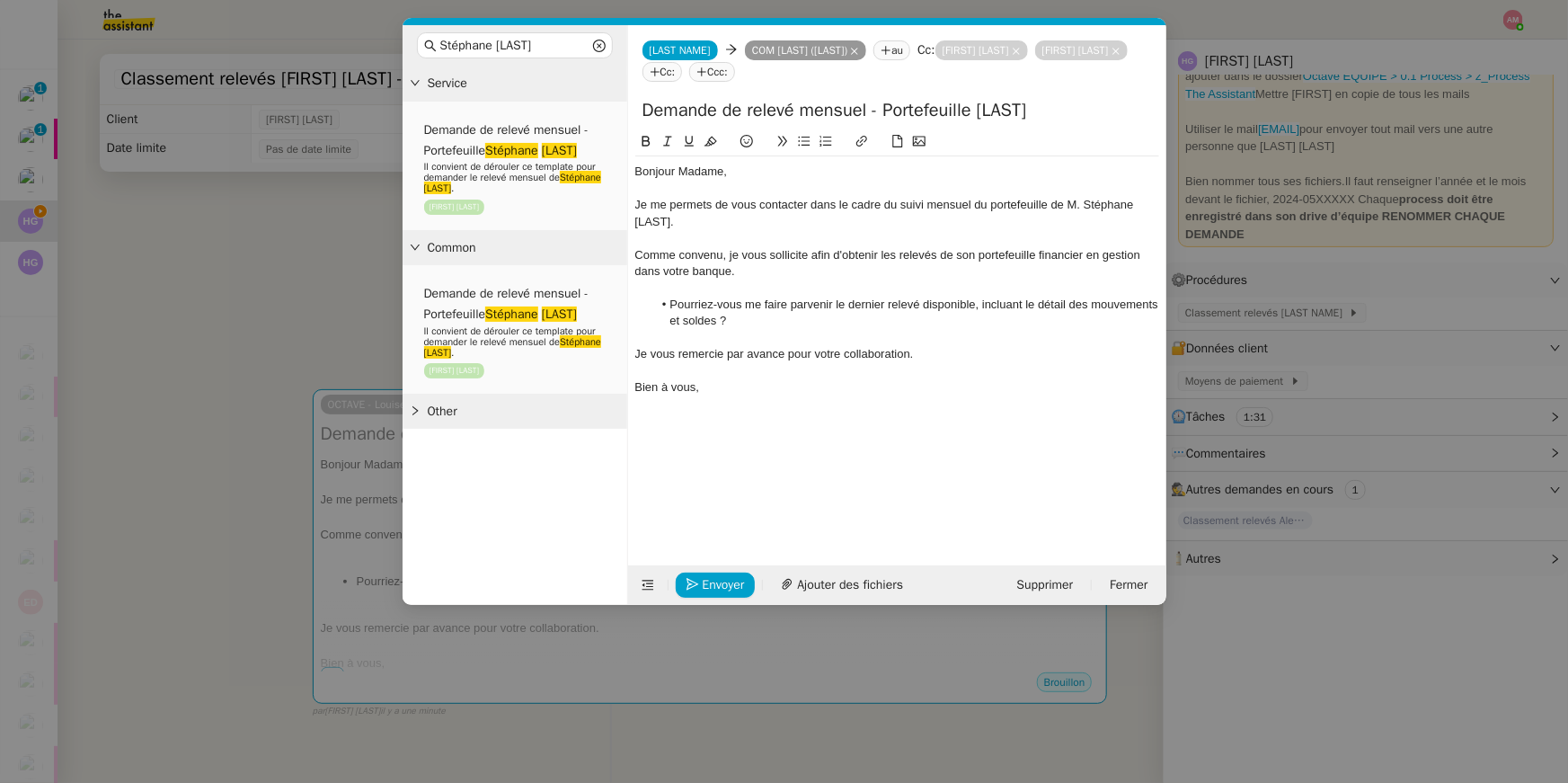 click on "Stéphane Lee Service Demande de relevé mensuel - Portefeuille  Stéphane   Lee    Il convient de dérouler ce template pour demander le relevé mensuel de  Stéphane   Lee .  Henri Grellois Common Demande de relevé mensuel - Portefeuille  Stéphane   Lee    Il convient de dérouler ce template pour demander le relevé mensuel de  Stéphane   Lee .  Henri Grellois Other No Templates Louise Louise     COM Sophie (PALATINE)
au
Cc:  Henri Grellois
Elio Comtet
Cc:
Ccc:
Demande de relevé mensuel - Portefeuille Stéphane Lee         Bonjour Madame, Je me permets de vous contacter dans le cadre du suivi mensuel du portefeuille de M. Stéphane Lee. Comme convenu, je vous sollicite afin d'obtenir les relevés de son portefeuille financier en gestion dans votre banque. Pourriez-vous me faire parvenir le dernier relevé disponible, incluant le détail des mouvements et soldes ? Je vous remercie par avance pour votre collaboration. Bien à vous, Envoyer Ajouter des fichiers Supprimer Fermer" at bounding box center (784, 391) 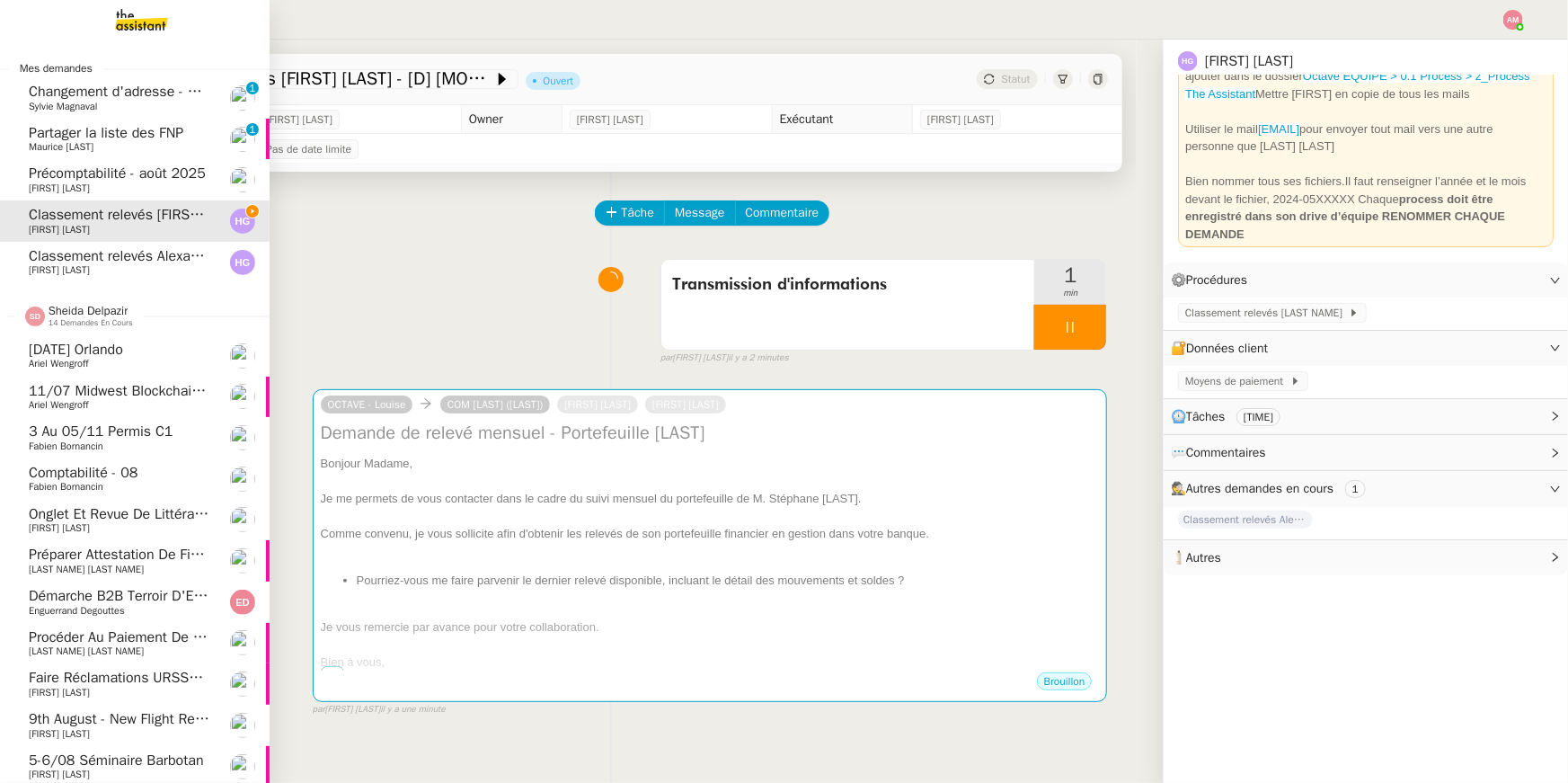 scroll, scrollTop: 180, scrollLeft: 0, axis: vertical 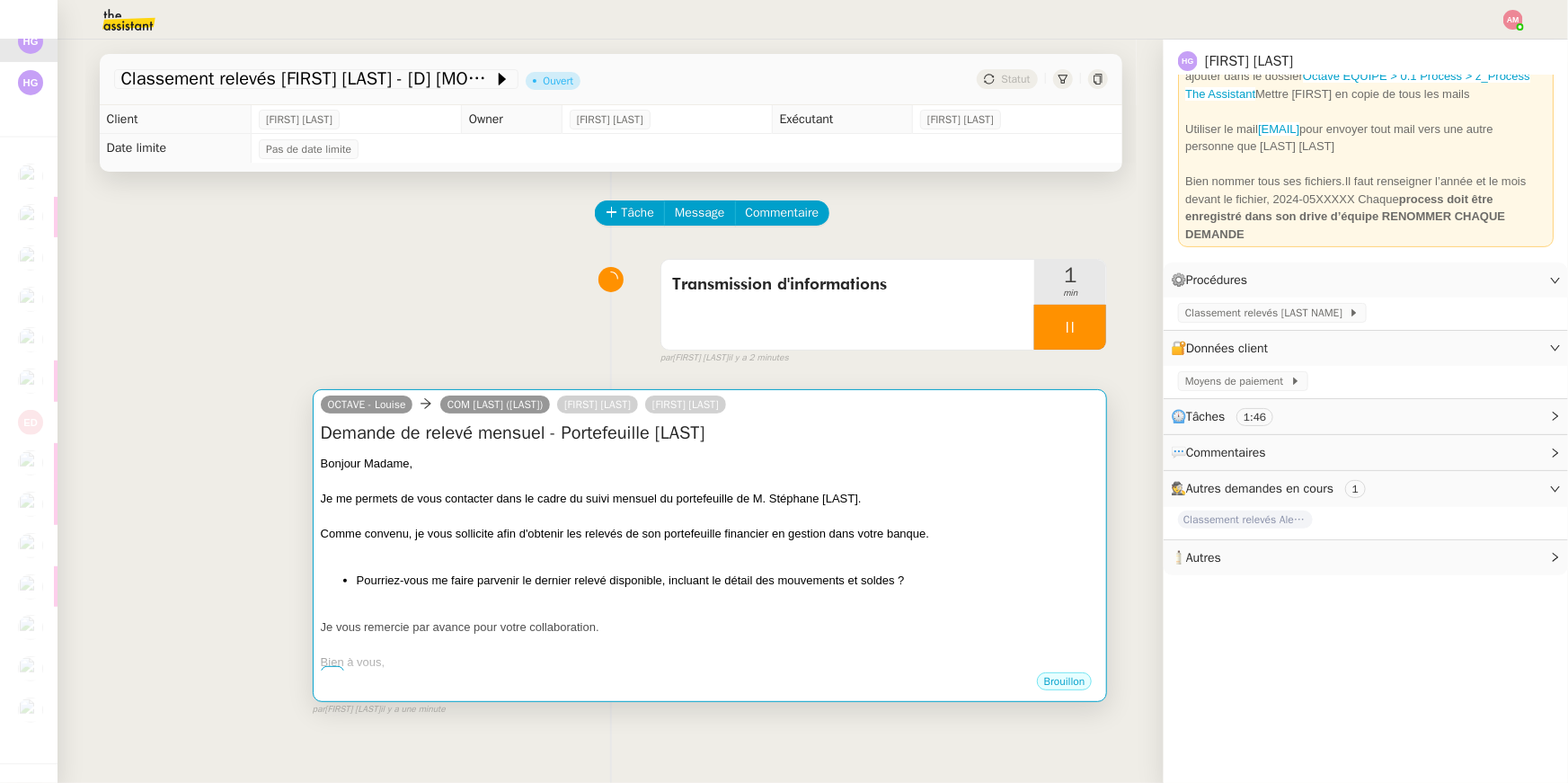 click at bounding box center [710, 516] 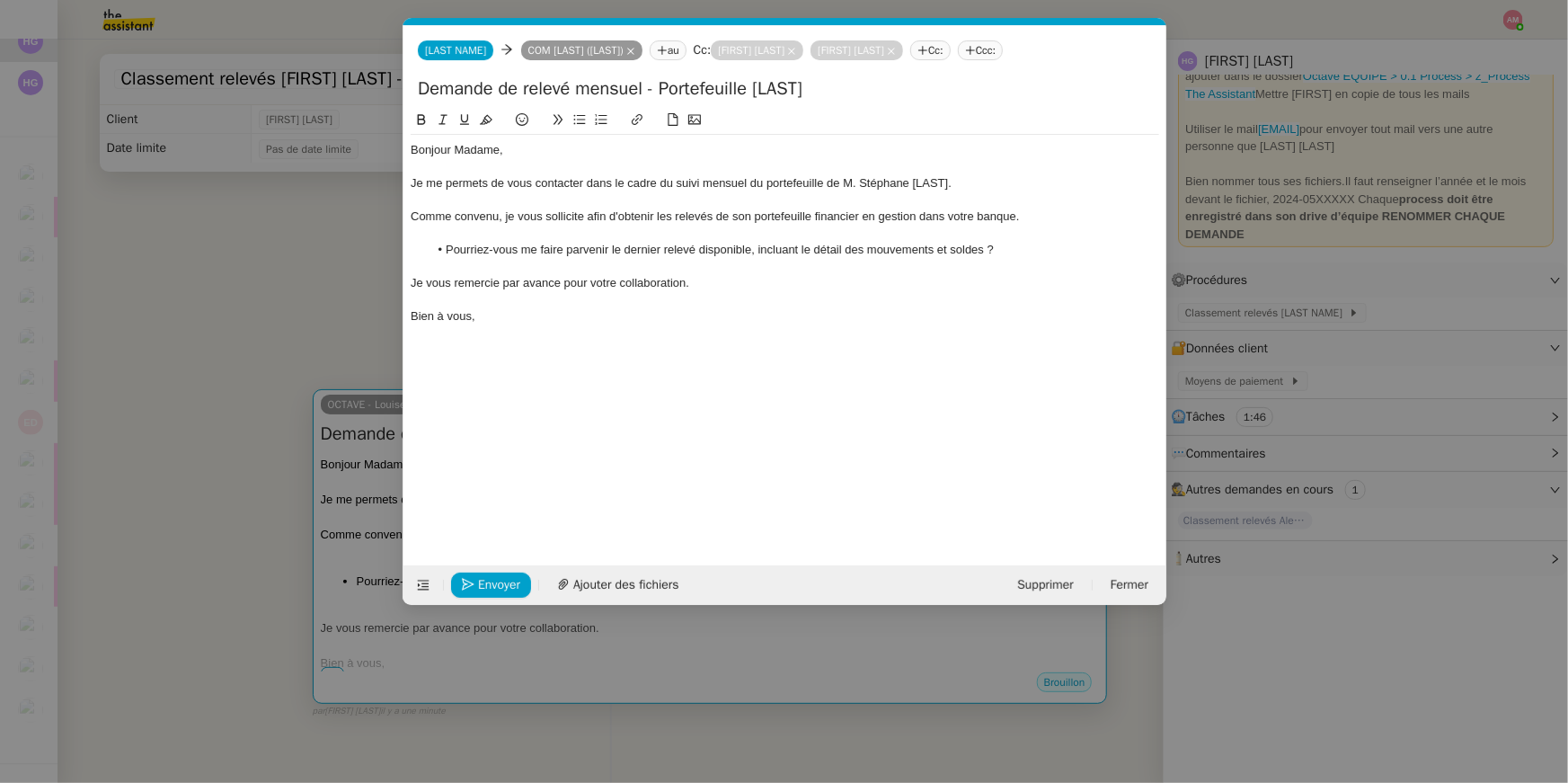 scroll, scrollTop: 0, scrollLeft: 117, axis: horizontal 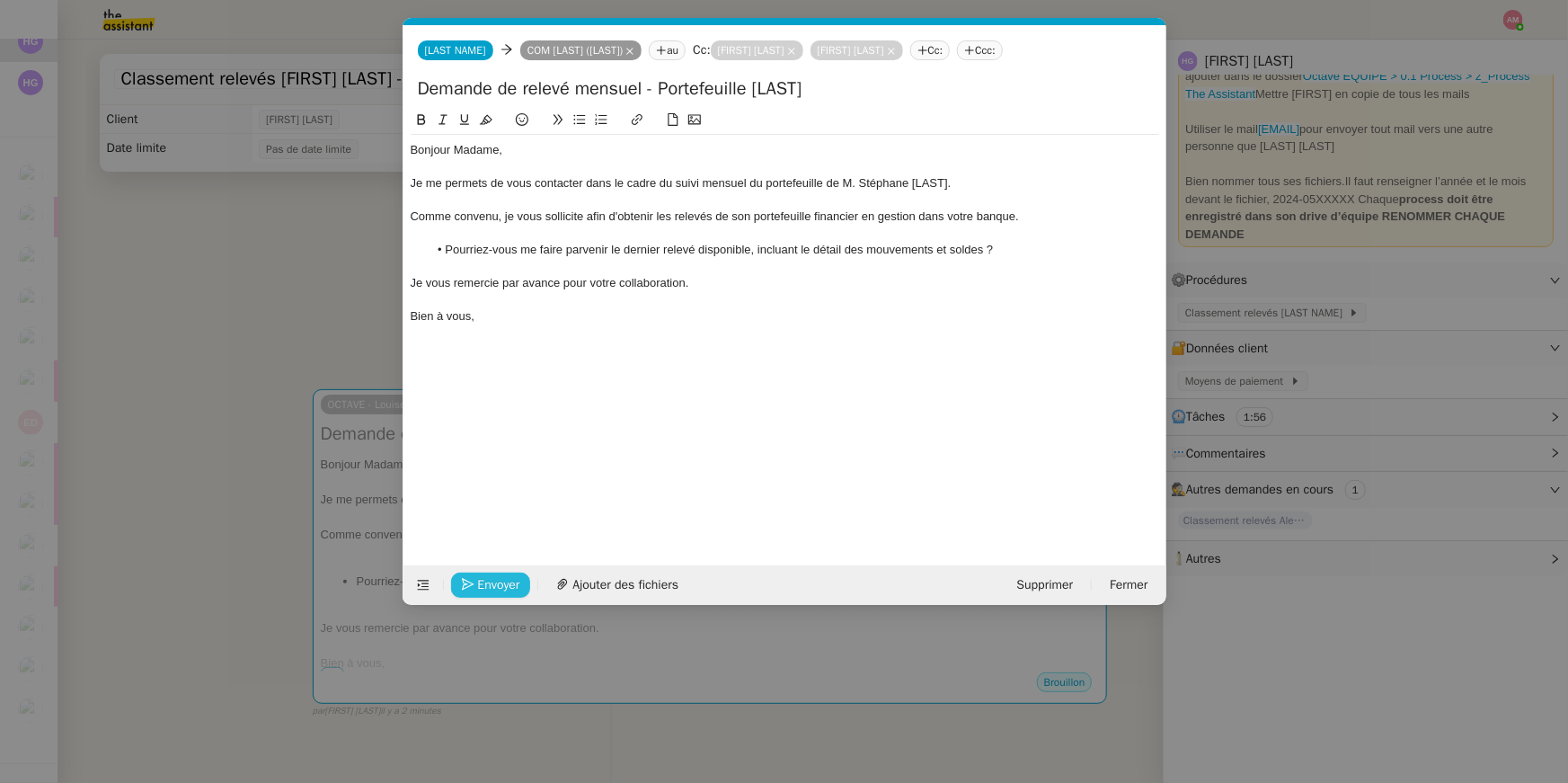 click on "Envoyer" 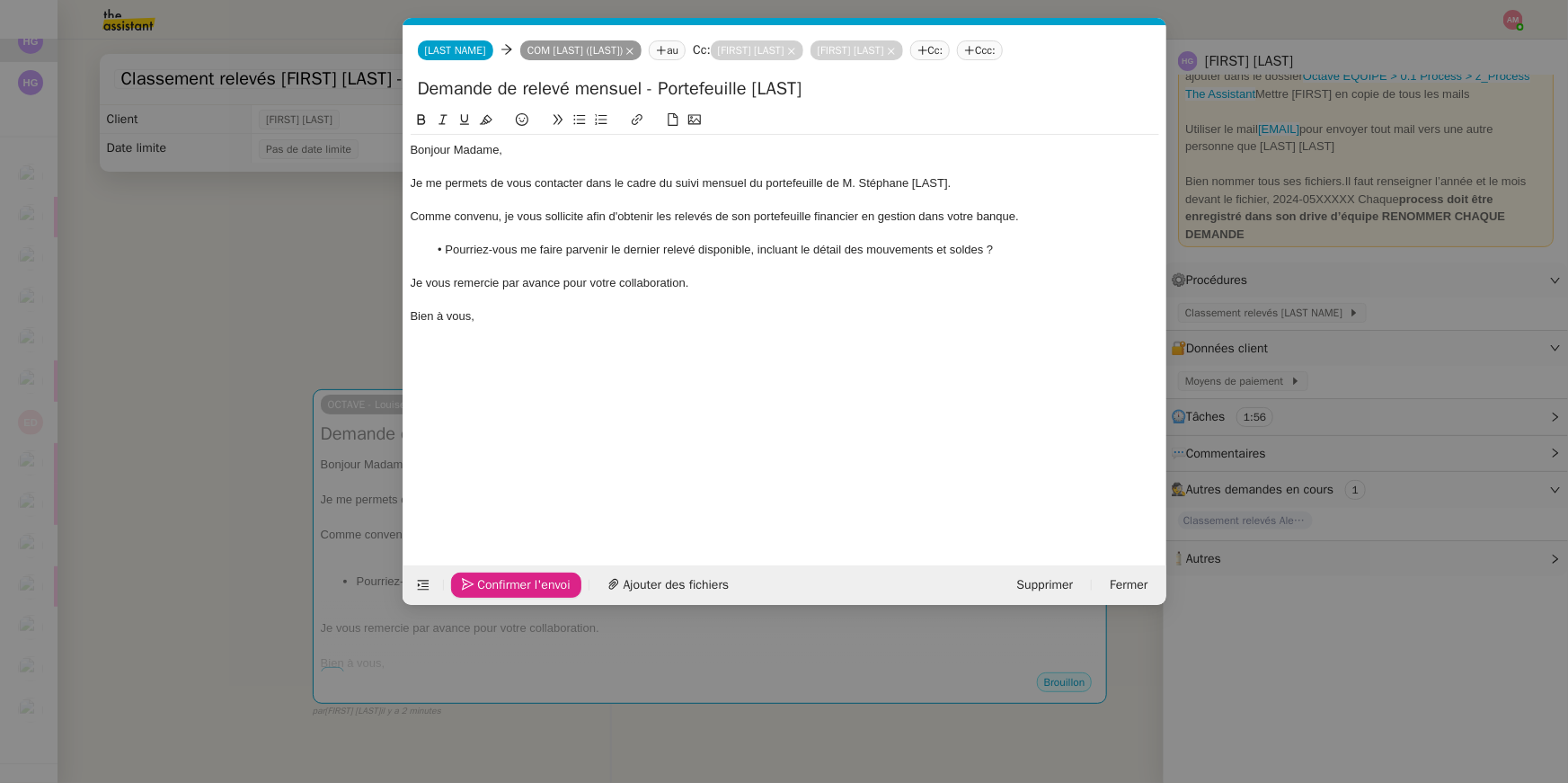 click on "Confirmer l'envoi" 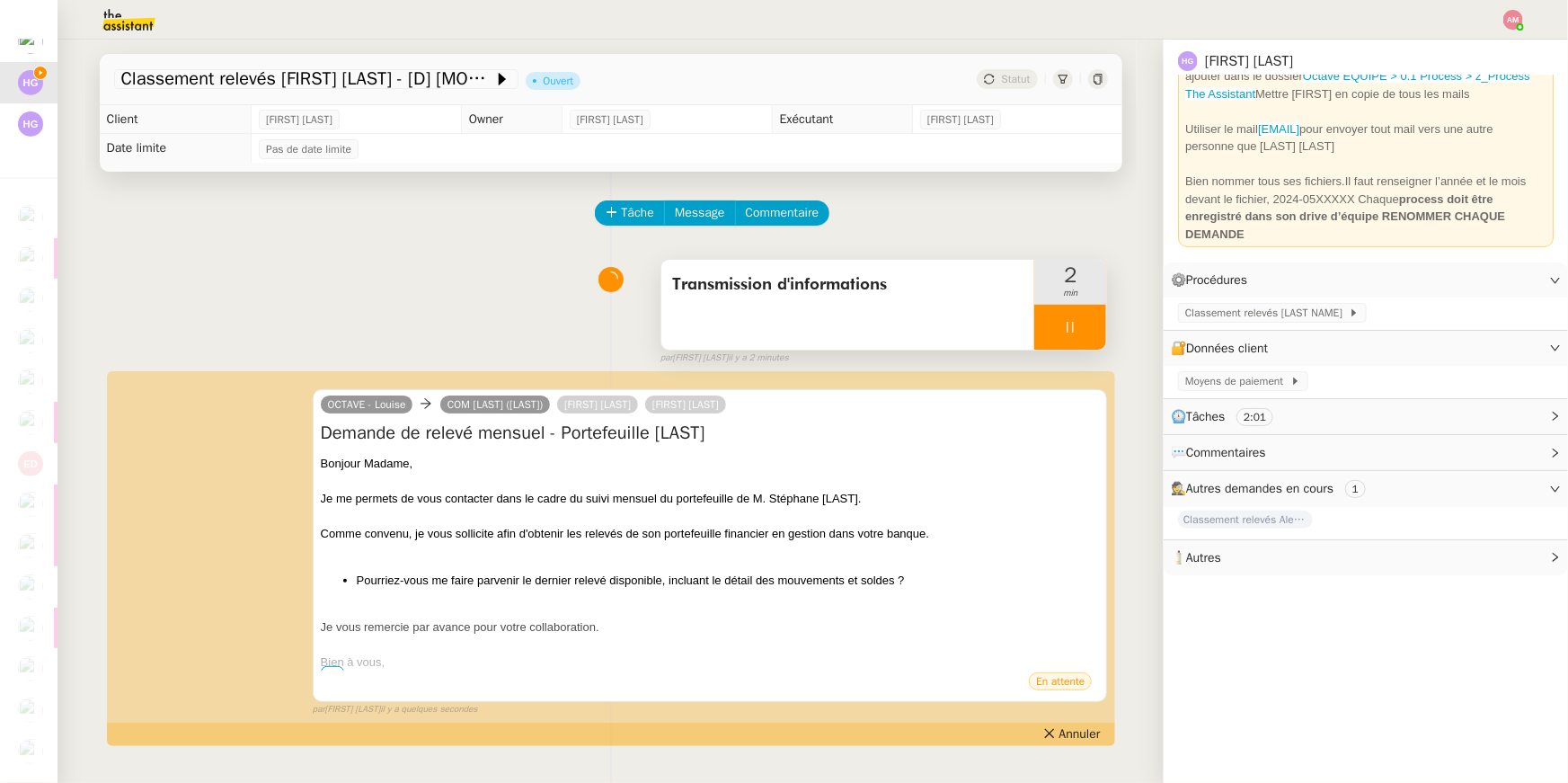 click 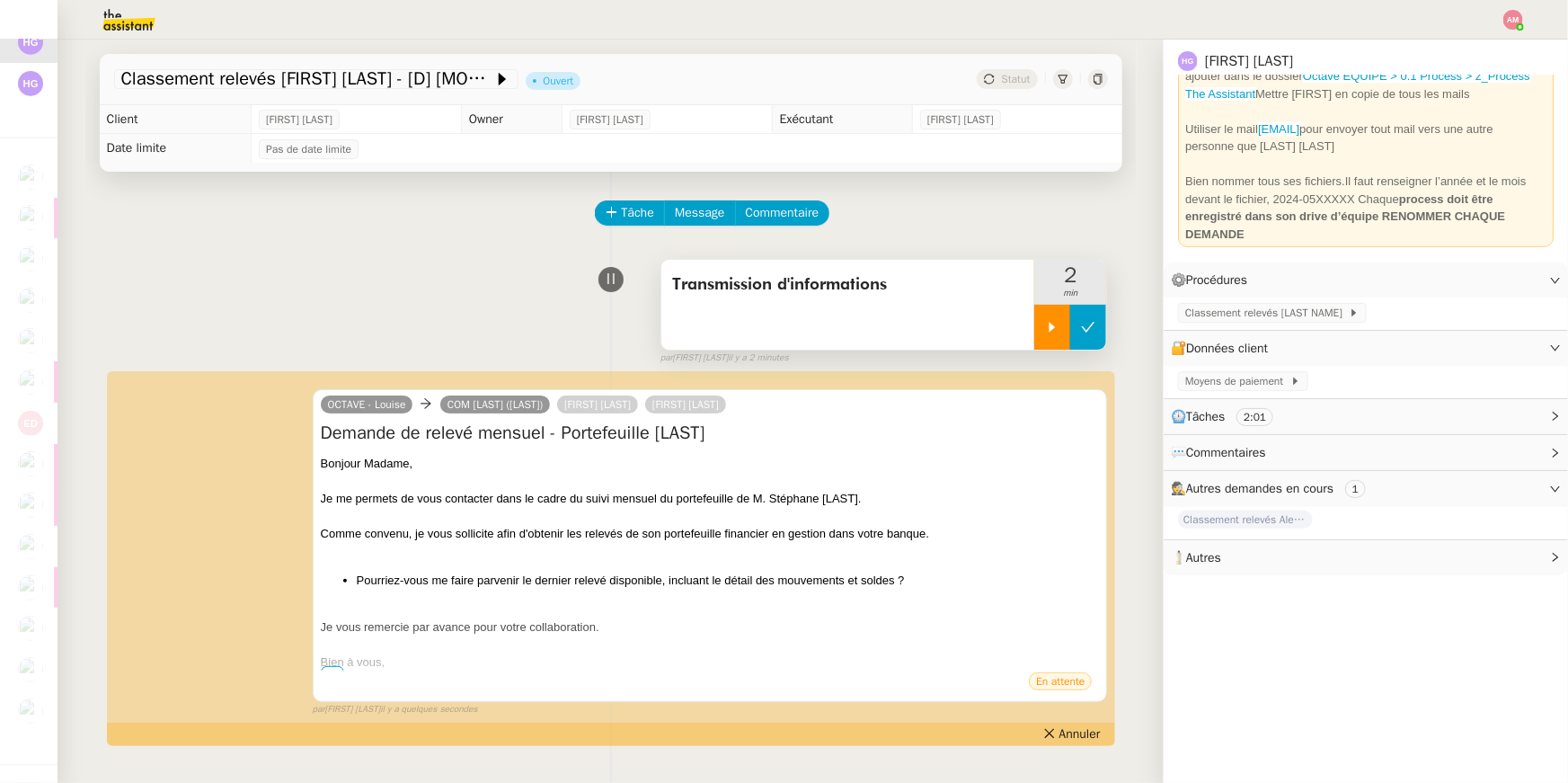 click 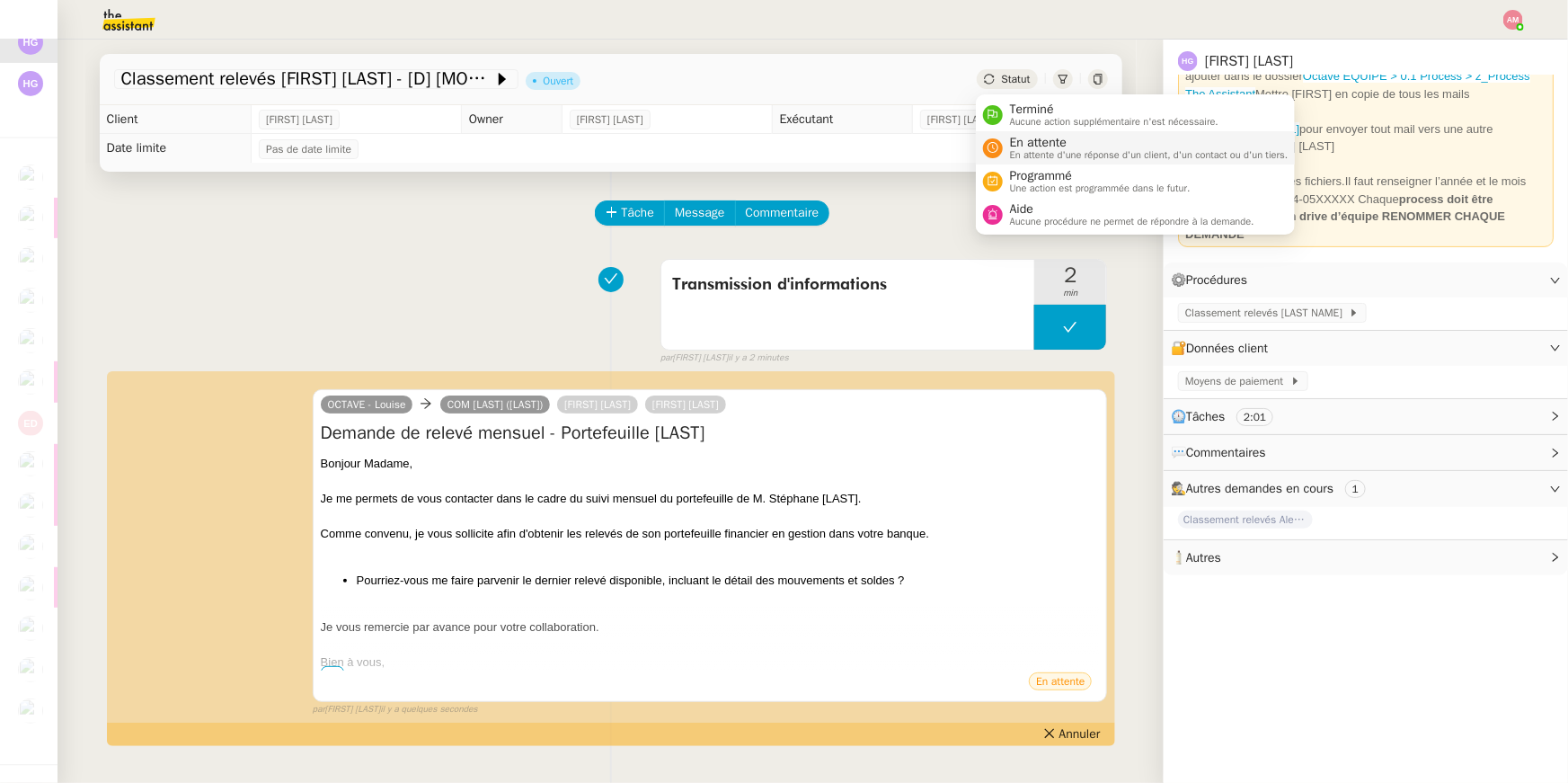 click on "En attente En attente d'une réponse d'un client, d'un contact ou d'un tiers." at bounding box center (1136, 147) 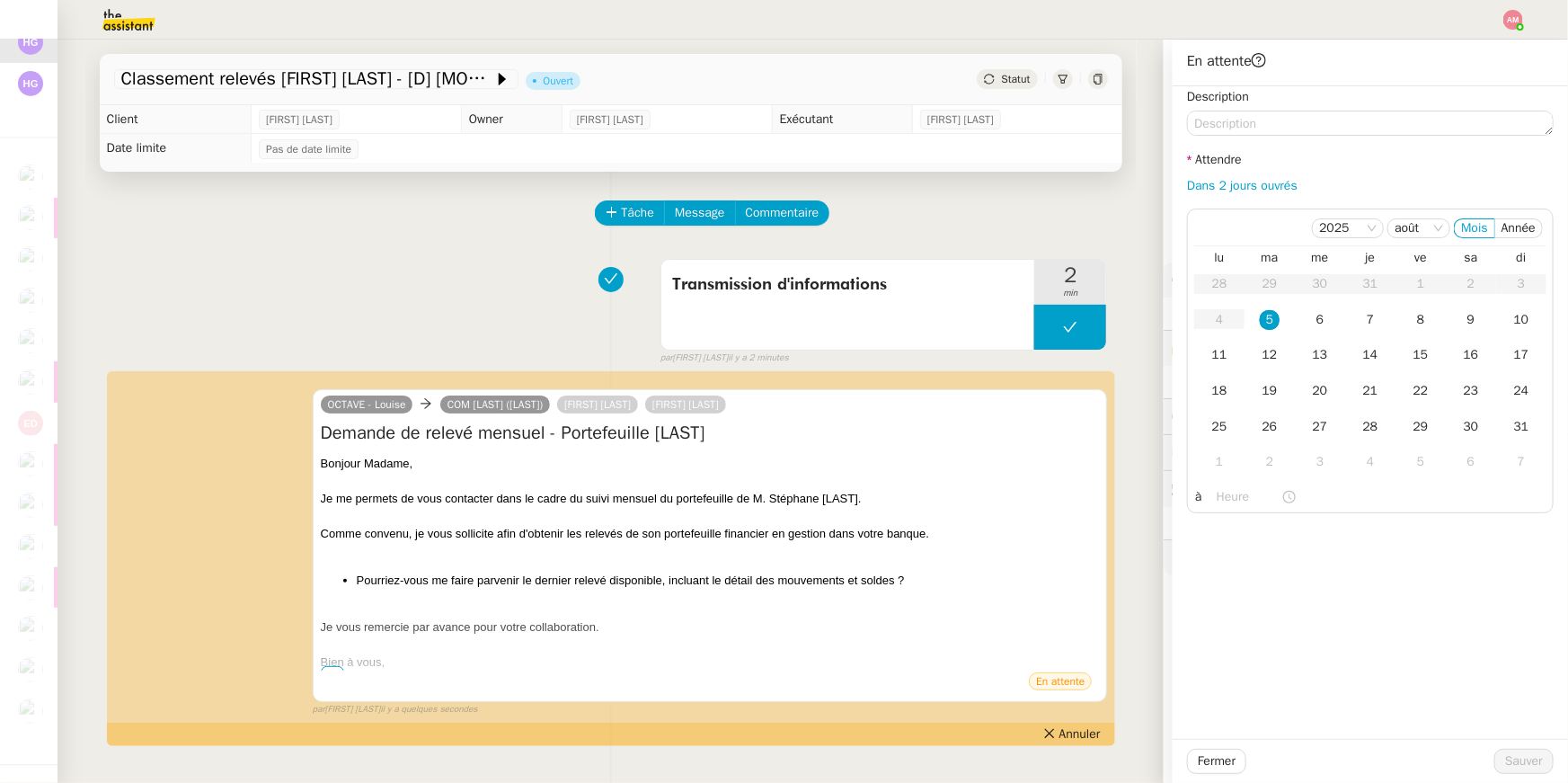 click on "Description Attendre Dans 2 jours ouvrés    2025 août Mois Année  lu   ma   me   je   ve   sa   di  28 29 30 31 1 2 3 4 5 6 7 8 9 10 11 12 13 14 15 16 17 18 19 20 21 22 23 24 25 26 27 28 29 30 31 1 2 3 4 5 6 7 à" 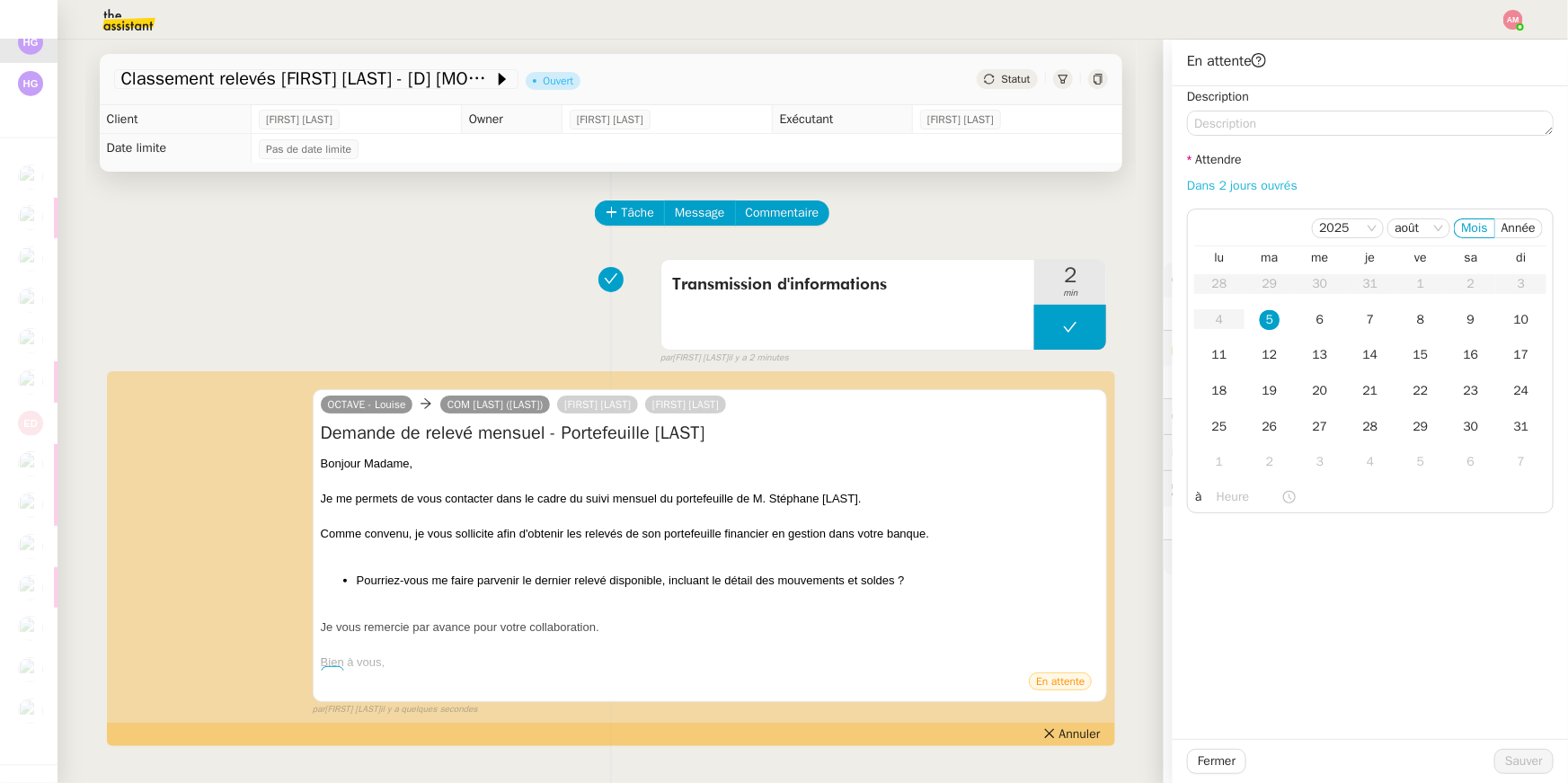 click on "Dans [NUMBER] jours ouvrés" 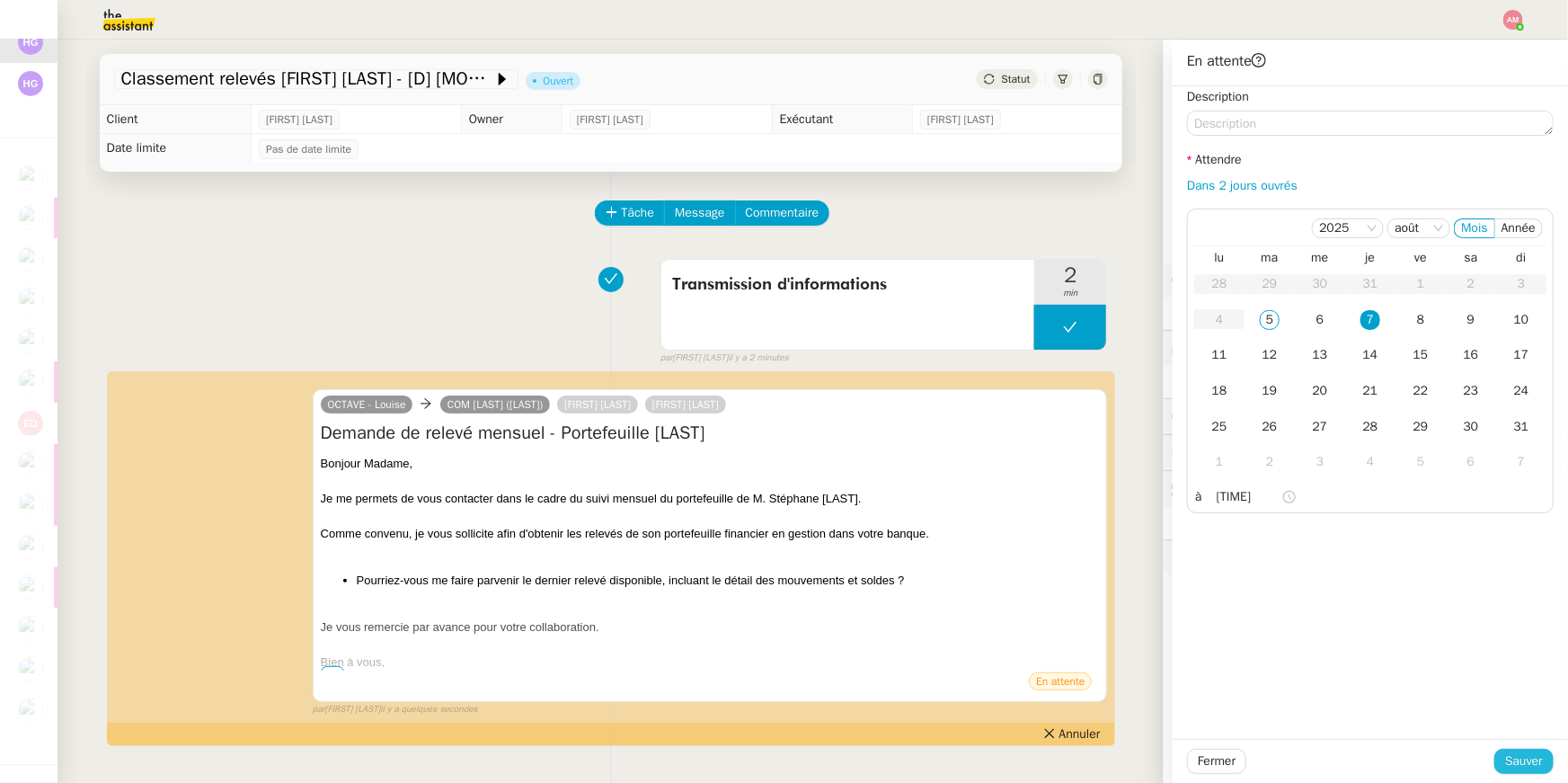 click on "Sauver" 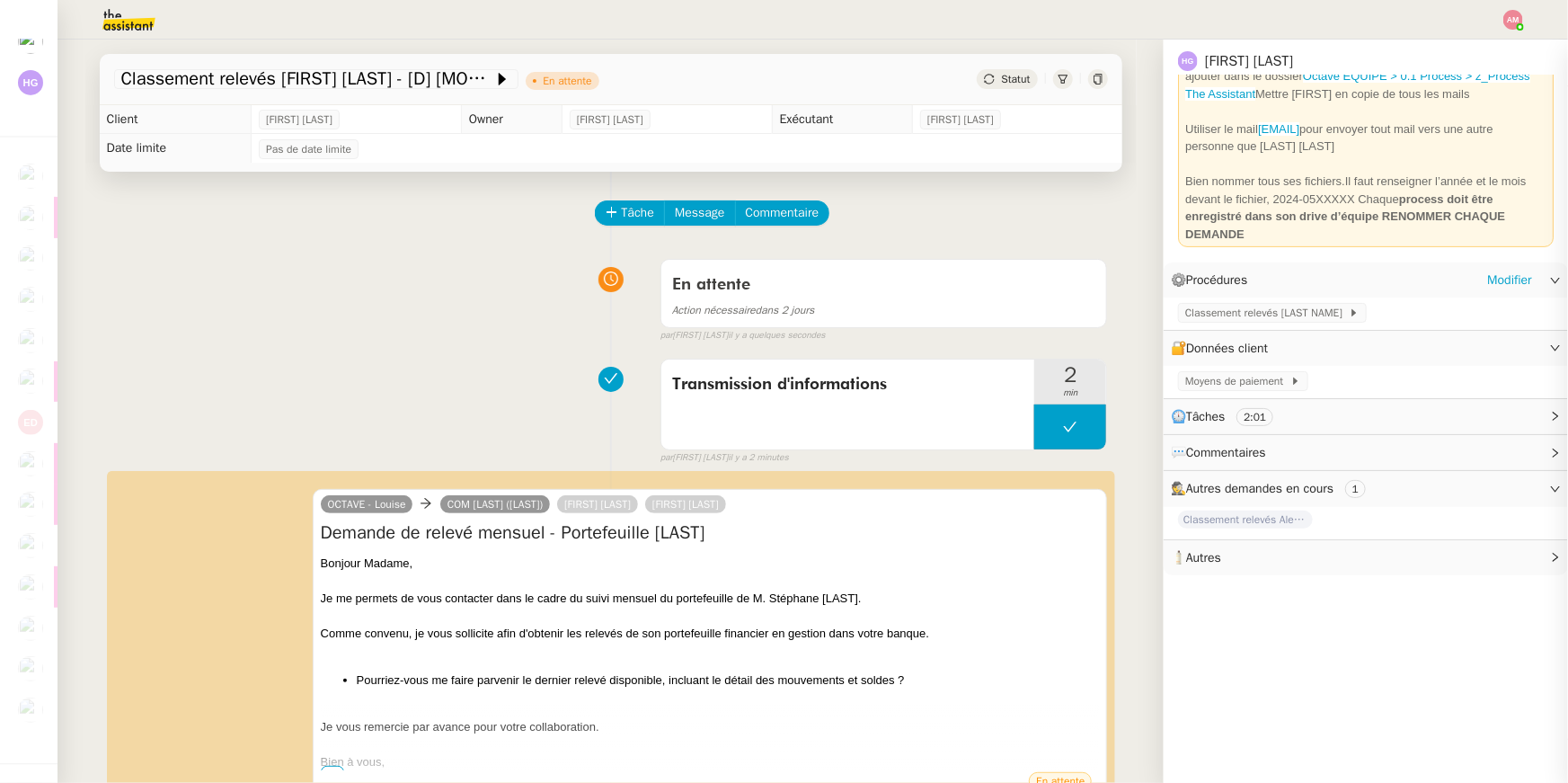 scroll, scrollTop: 179, scrollLeft: 0, axis: vertical 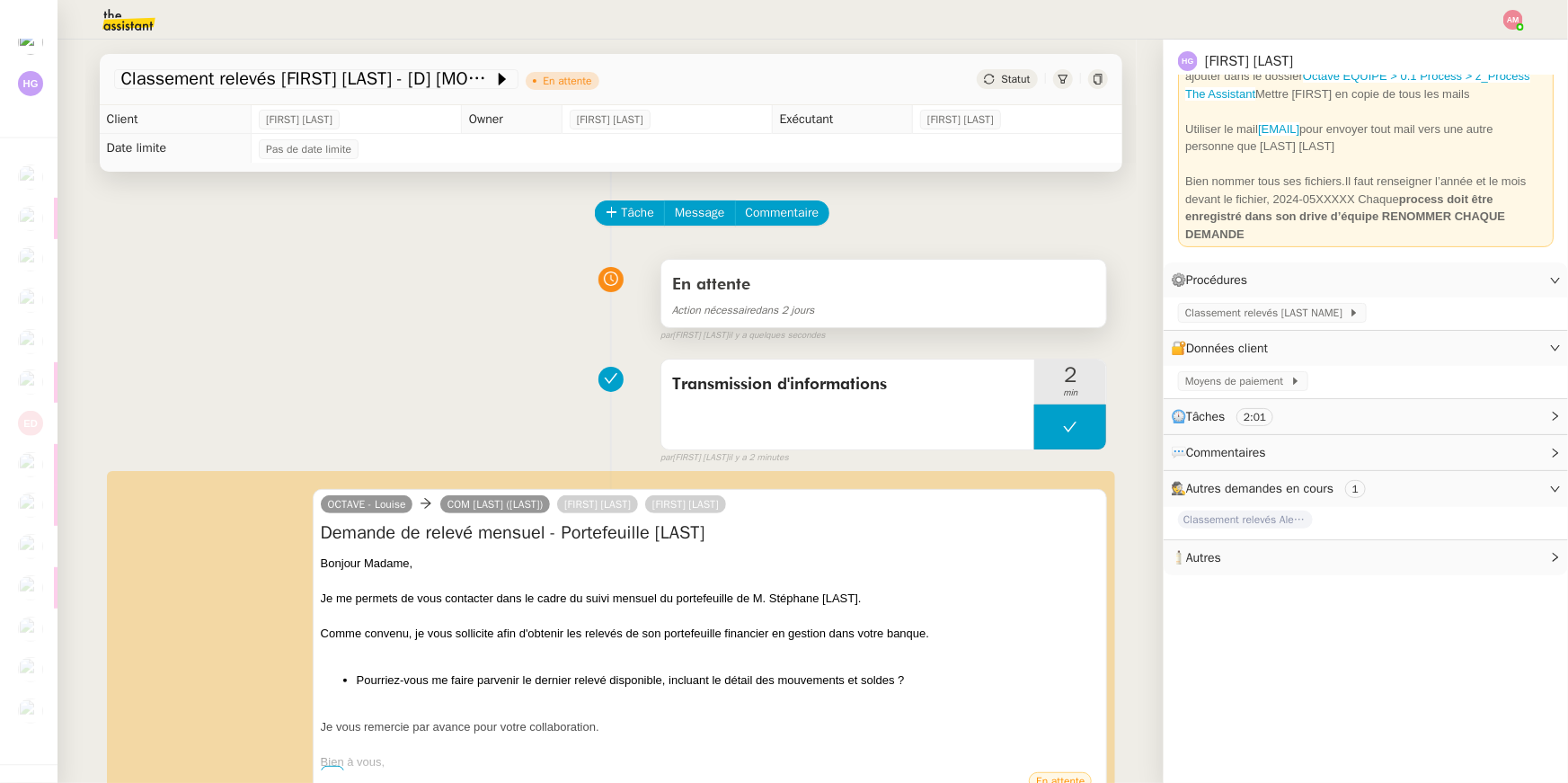 click on "En attente" at bounding box center [884, 285] 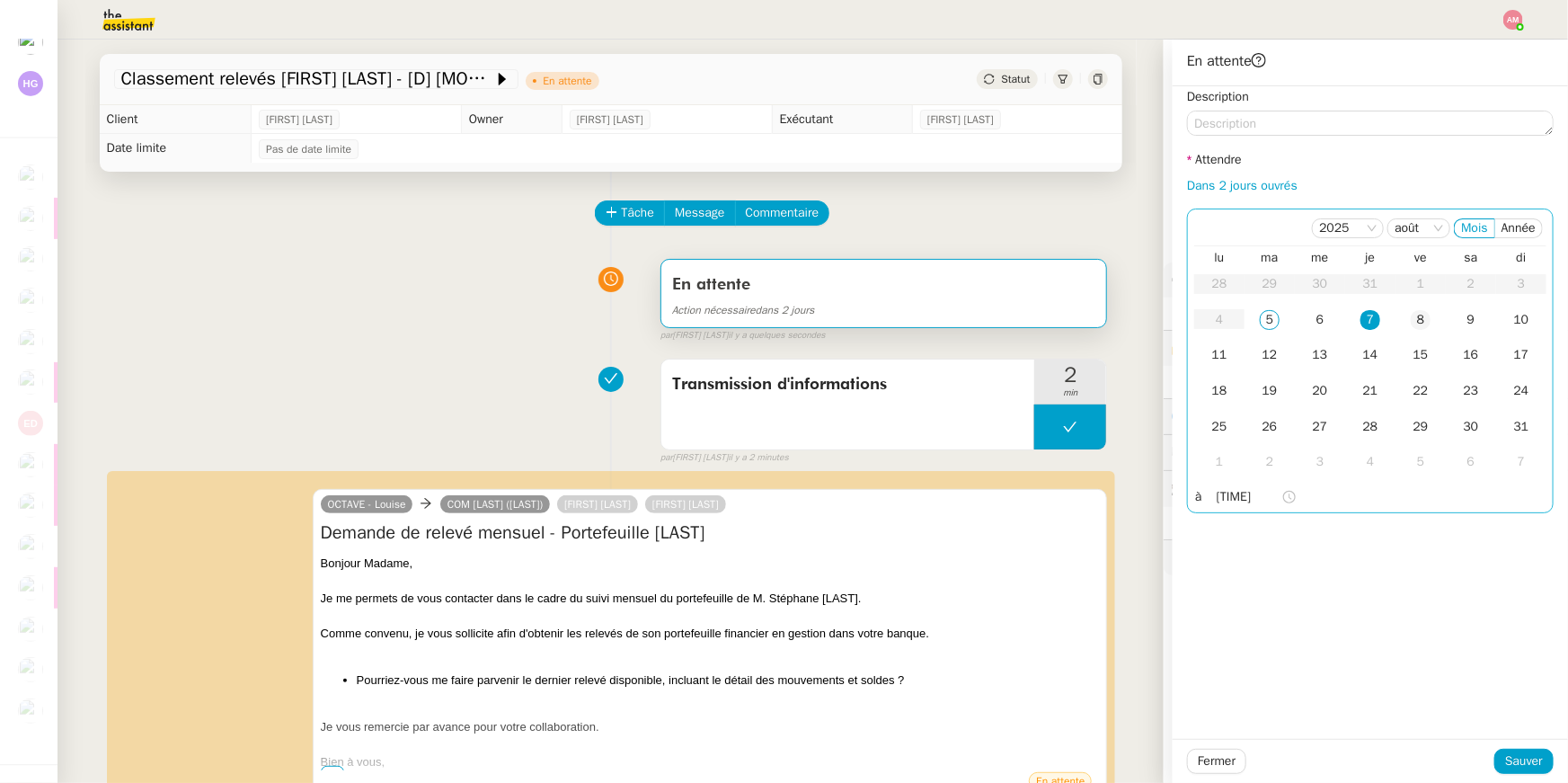 click on "8" 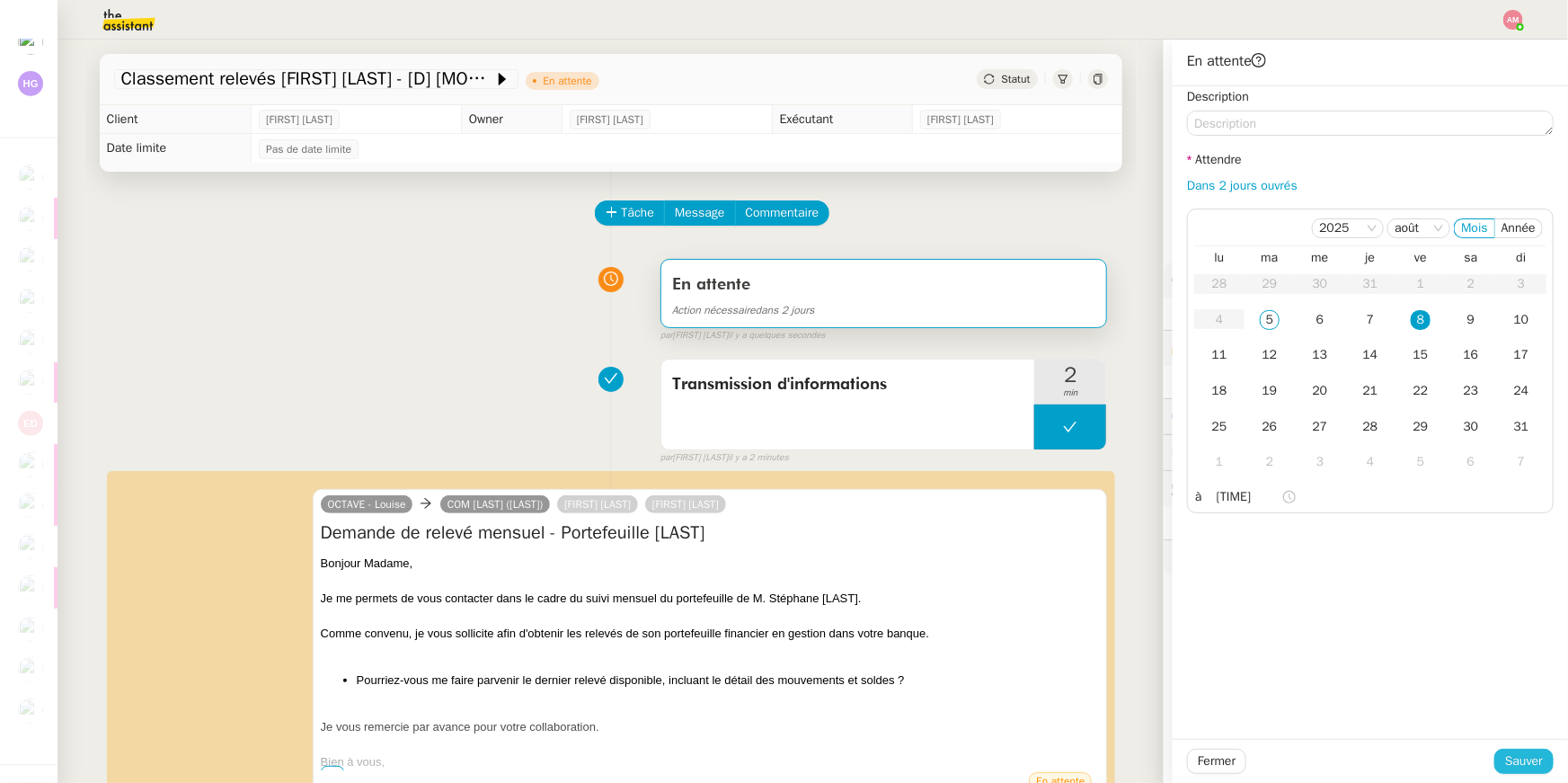 click on "Sauver" 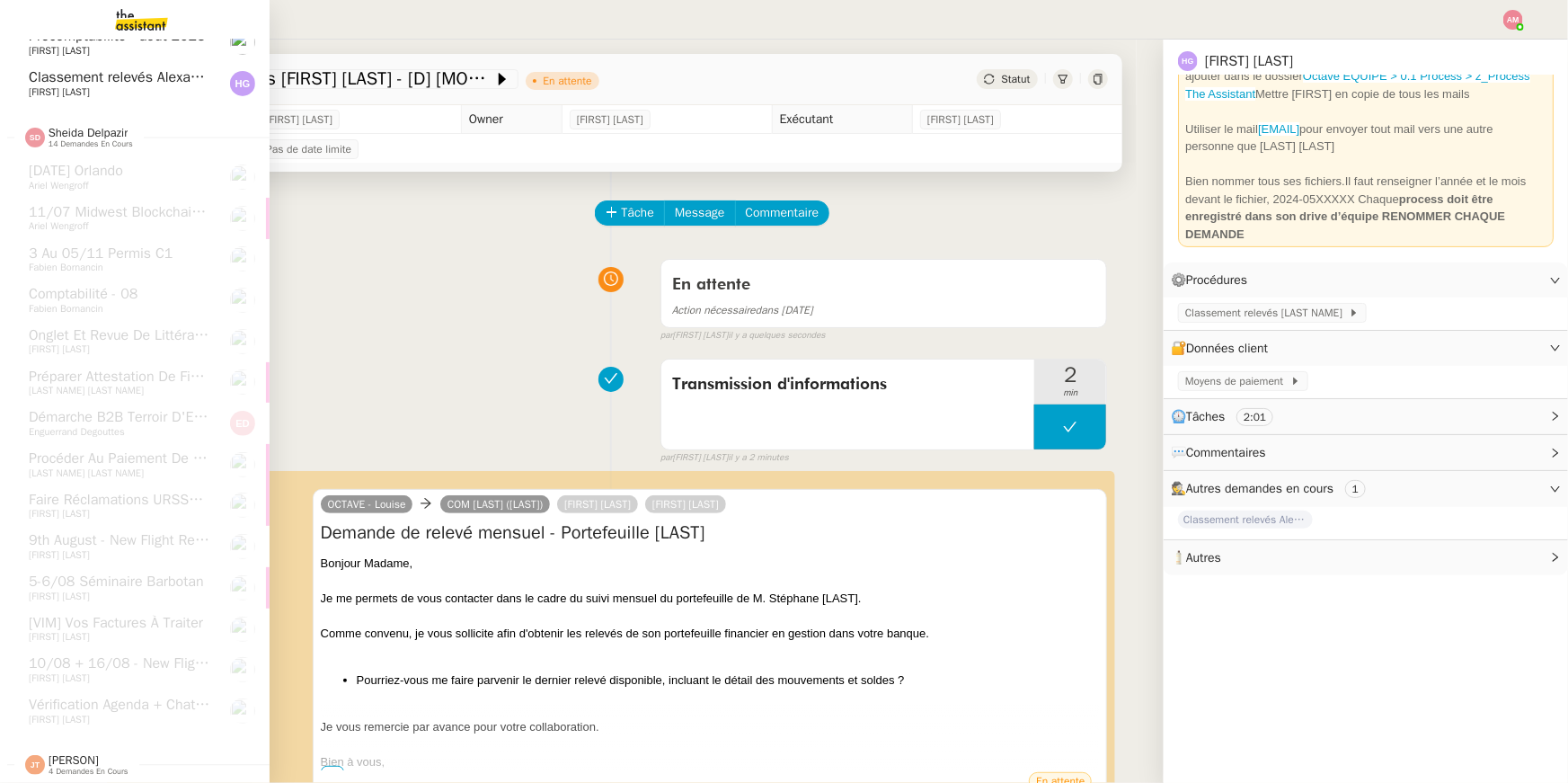 click on "Classement relevés Alexandre Kilmetis - 5 août 2025" 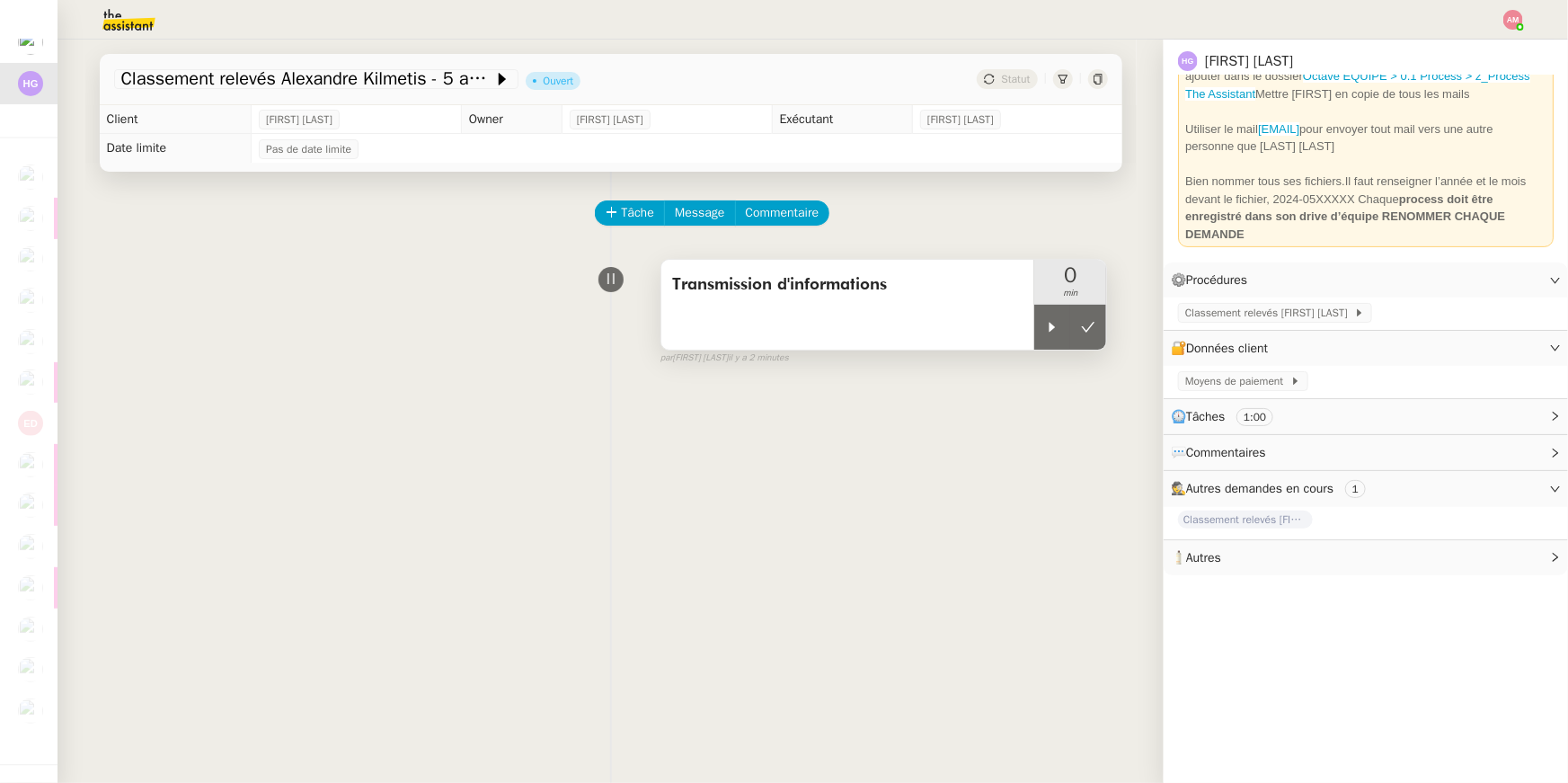 click on "Transmission d'informations     0 min" at bounding box center [884, 305] 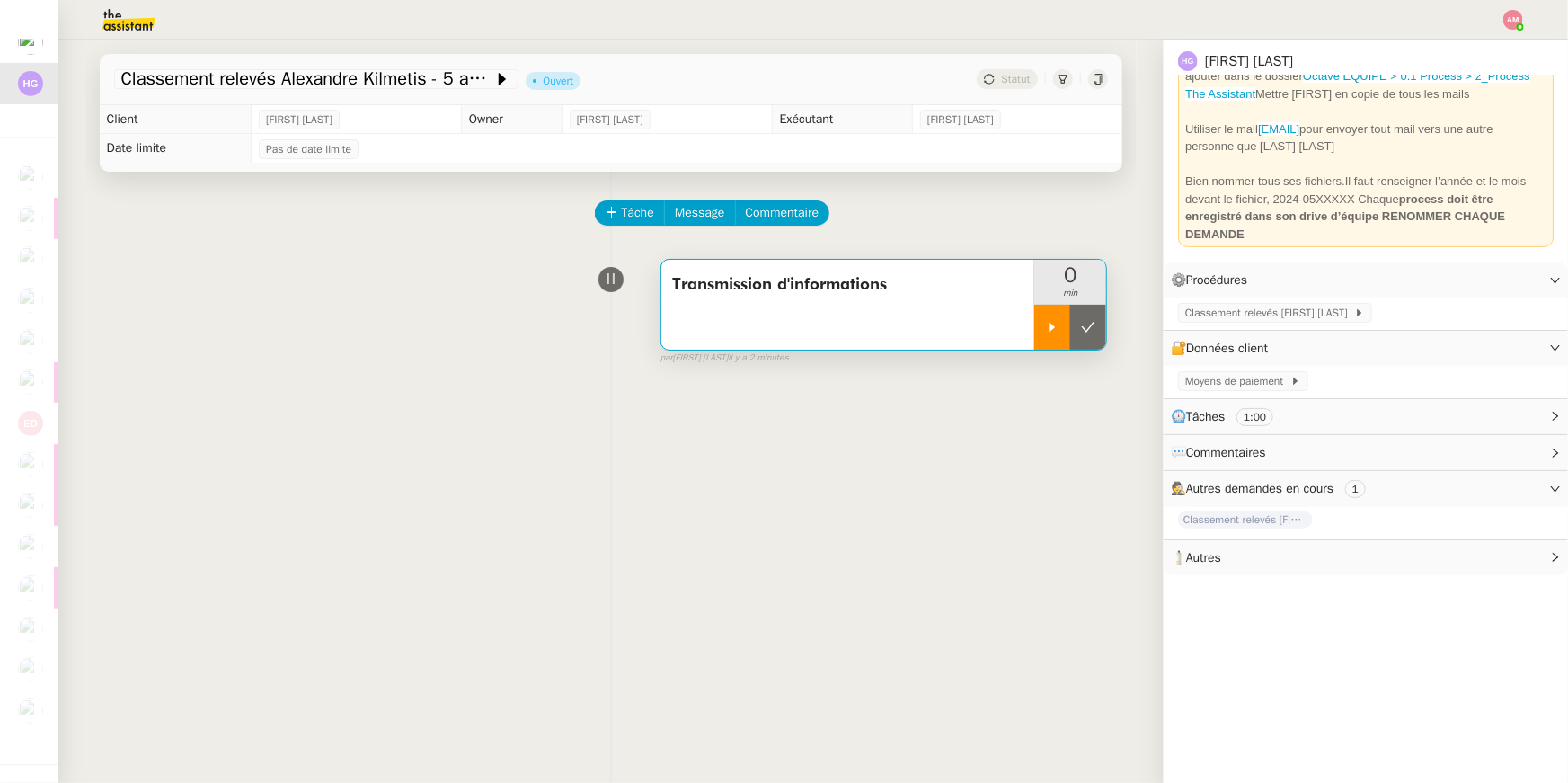 click 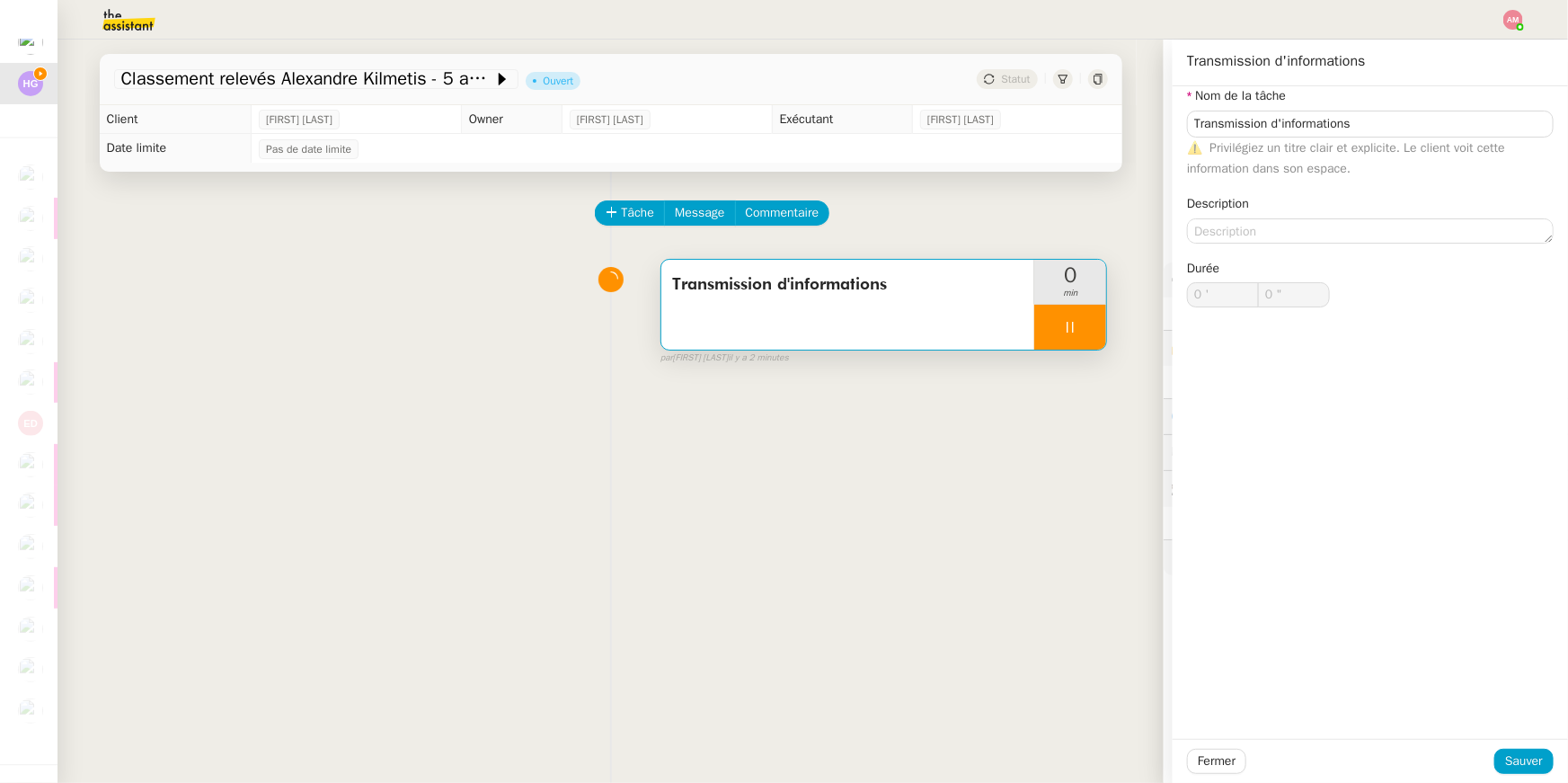 type on "Transmission d'informations" 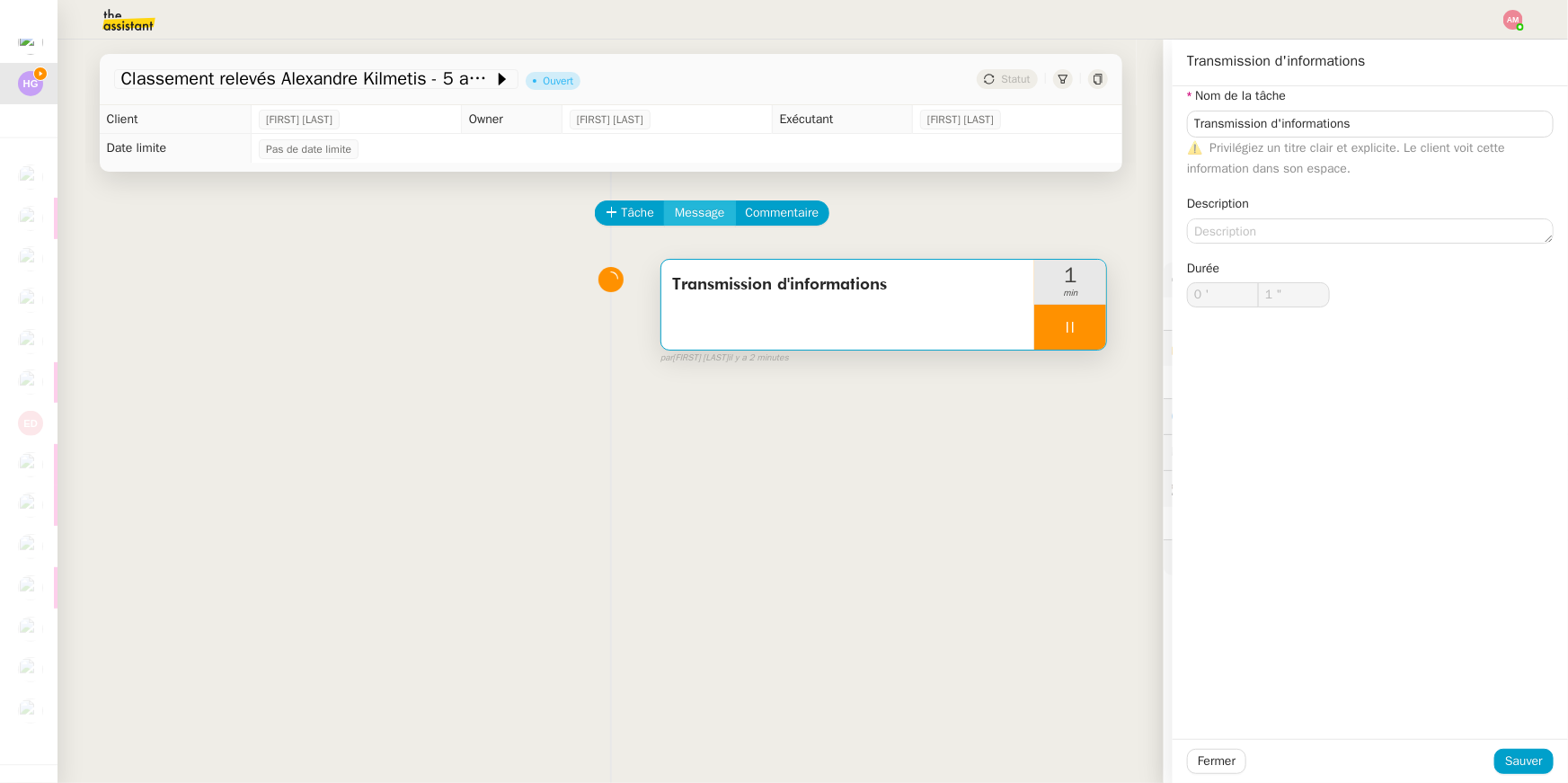 click on "Message" 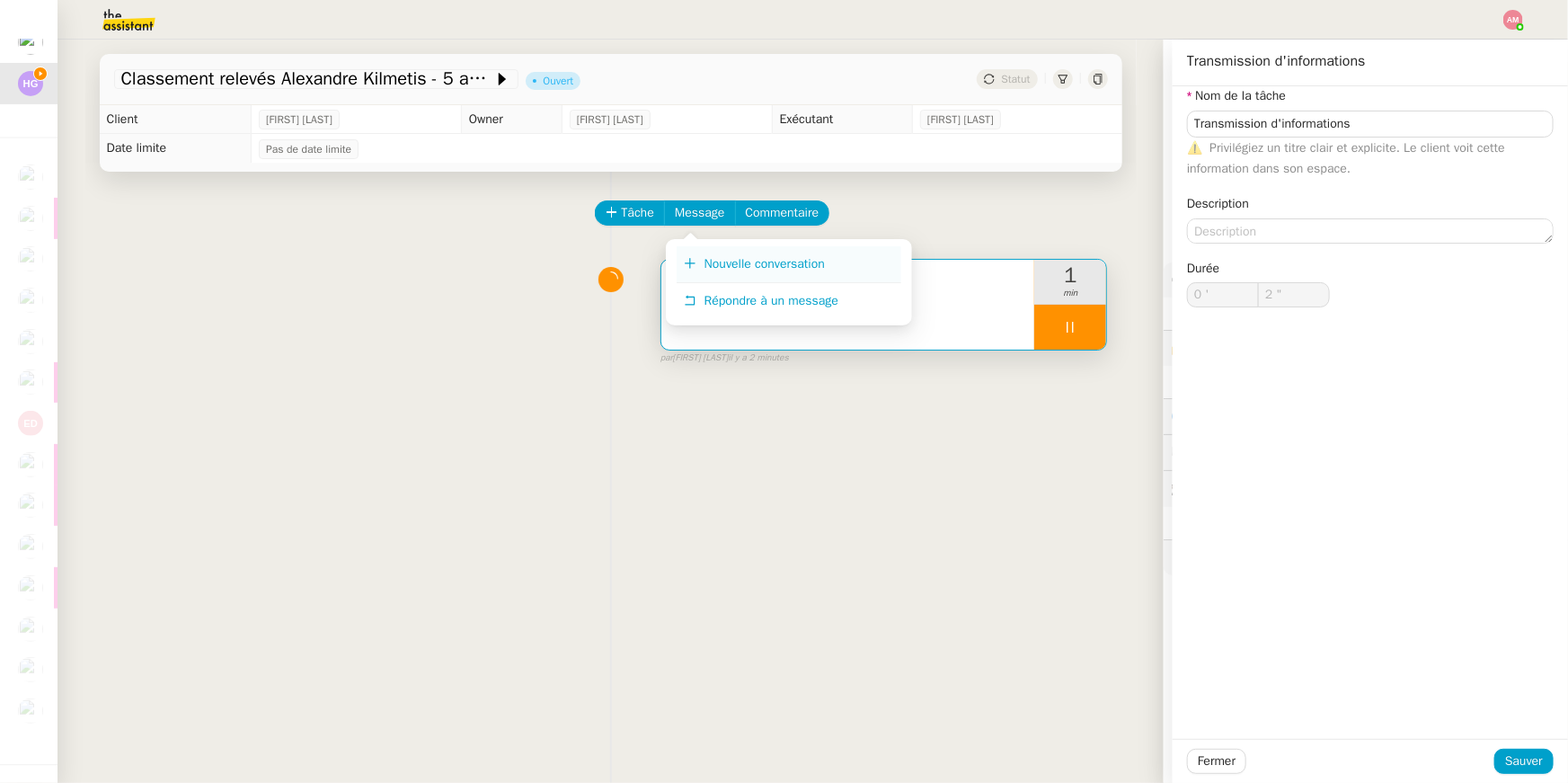 click on "Nouvelle conversation" at bounding box center [789, 264] 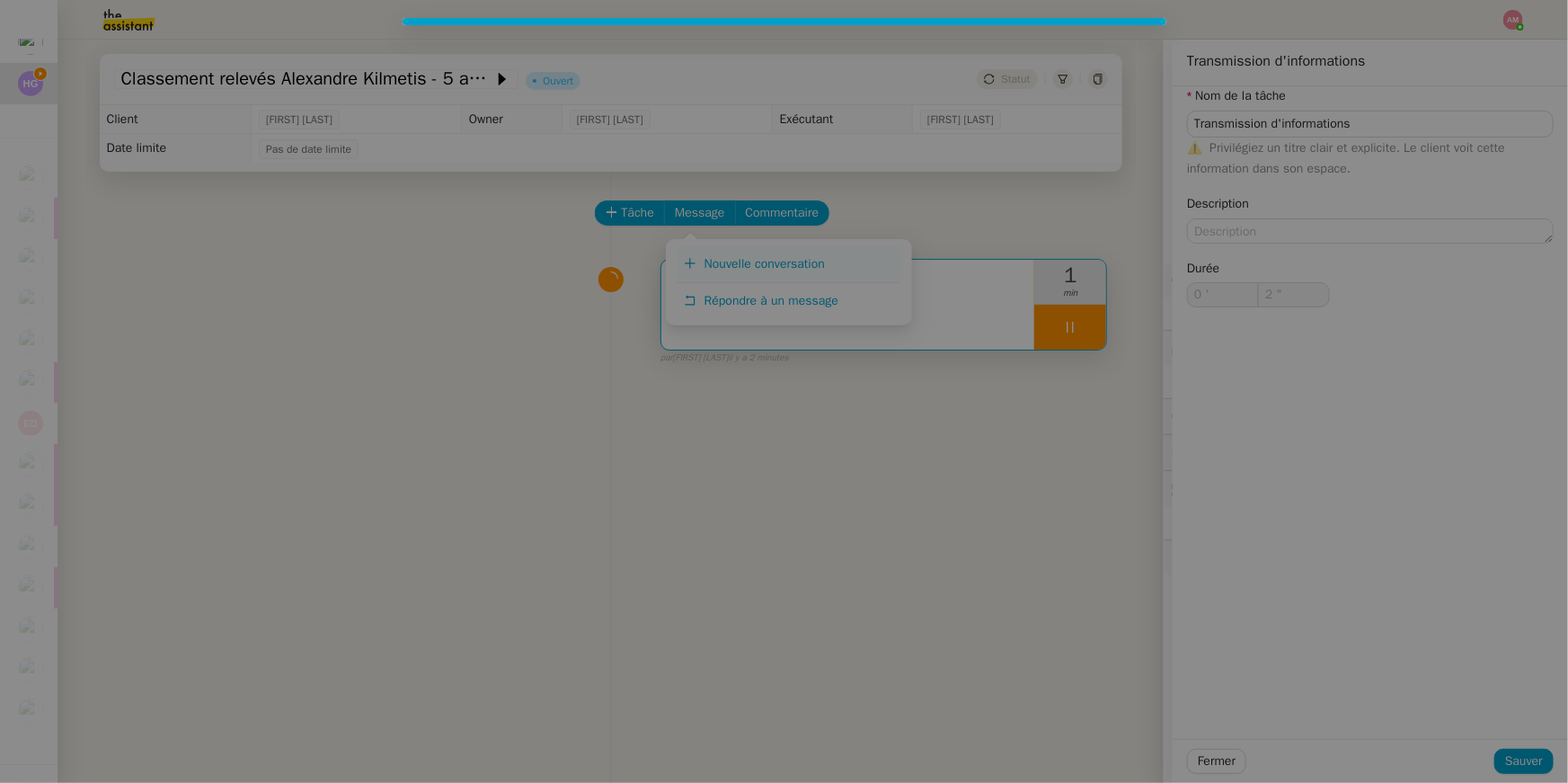type on "3 "" 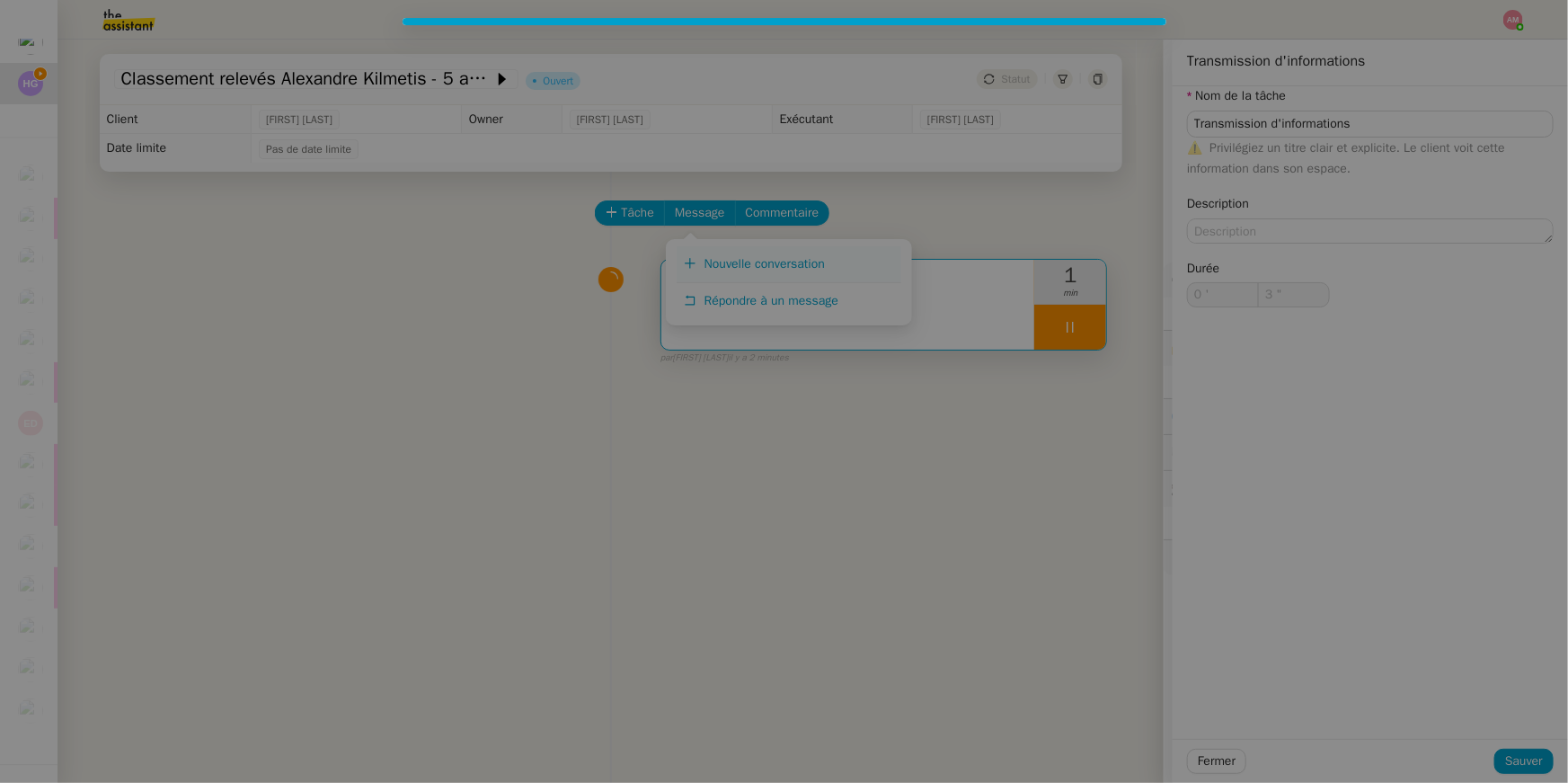 type on "Transmission d'informations" 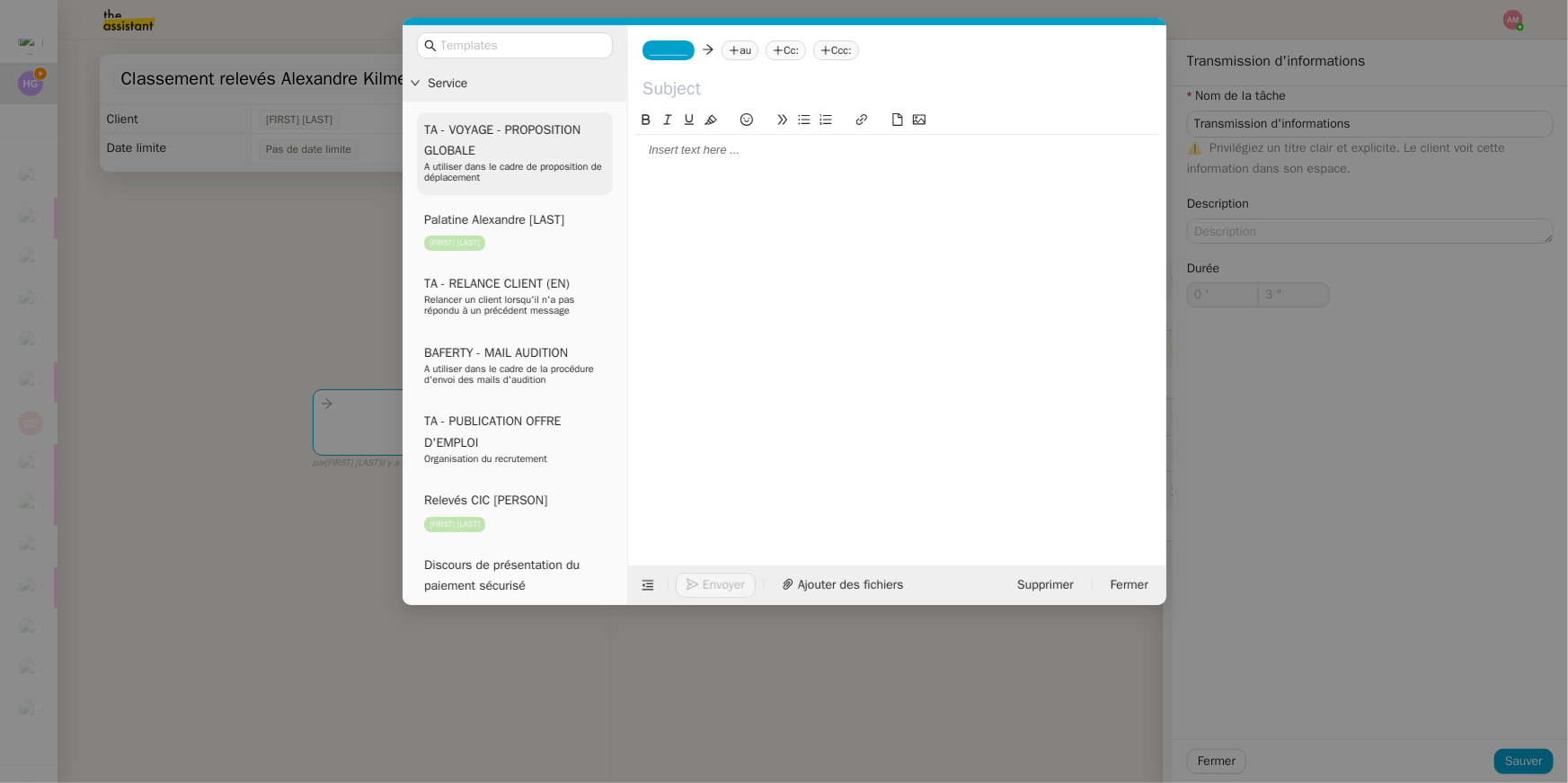 type on "Transmission d'informations" 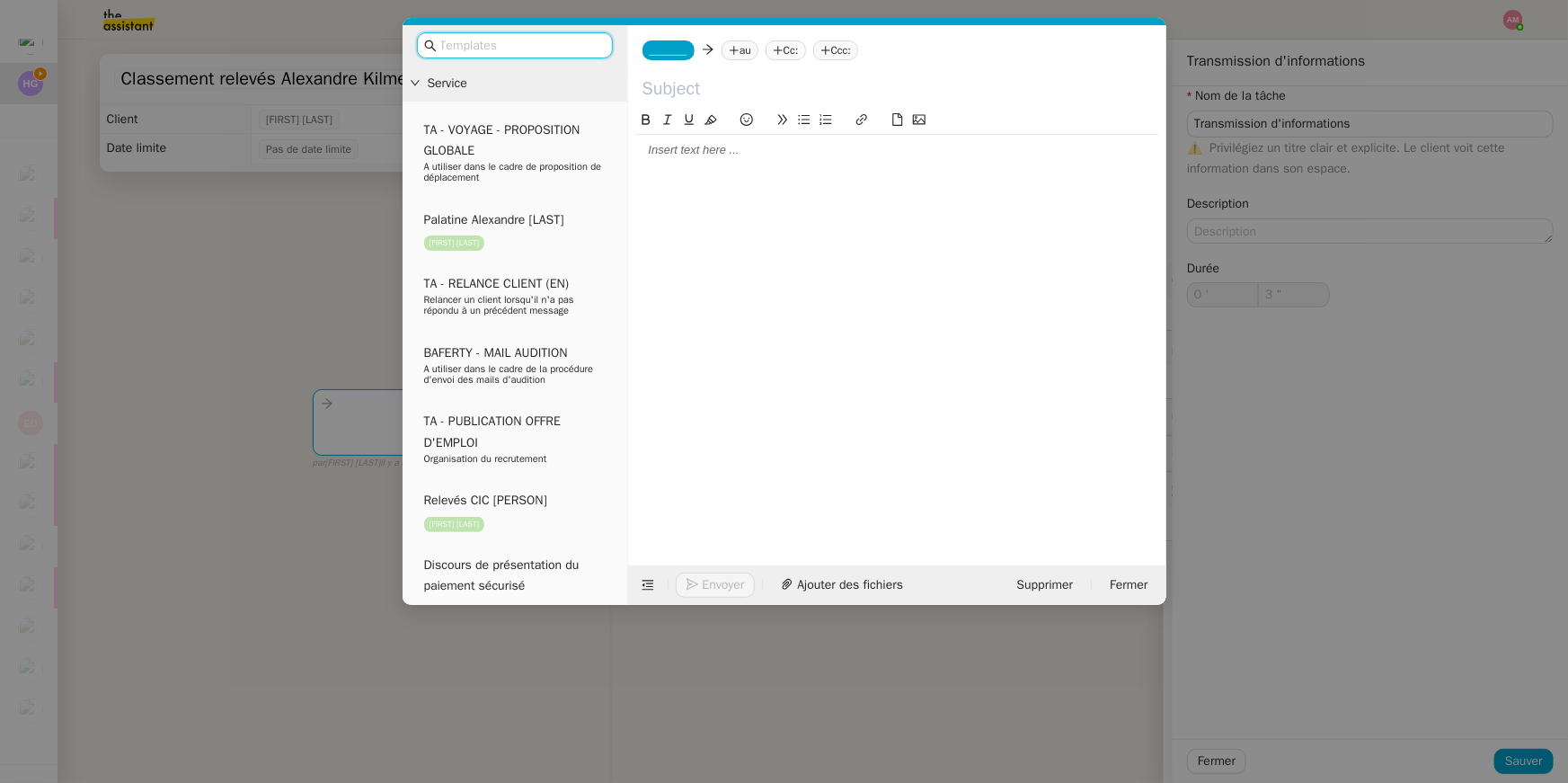 type on "Transmission d'informations" 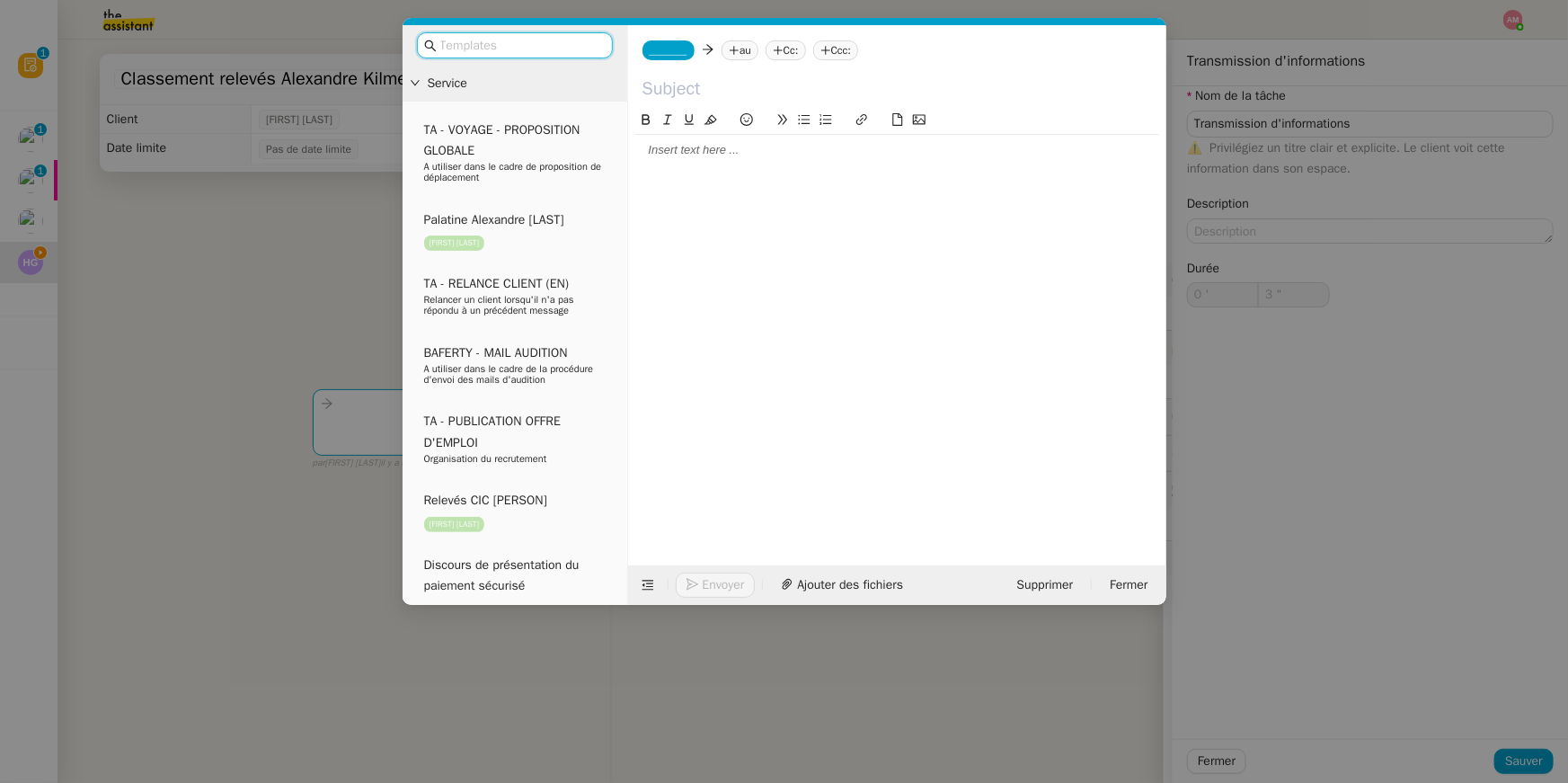 scroll, scrollTop: 0, scrollLeft: 0, axis: both 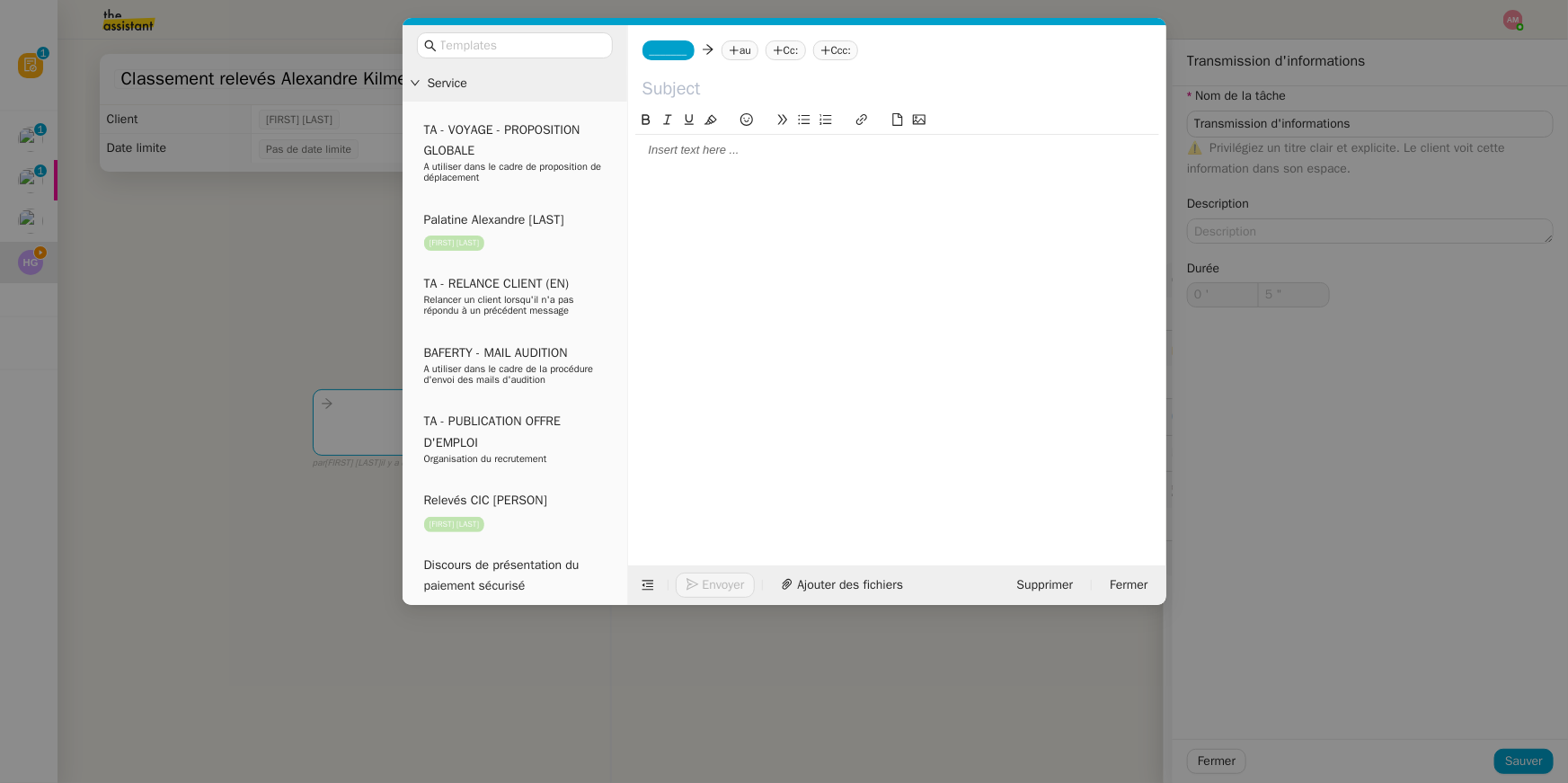 click on "TA - VOYAGE - PROPOSITION GLOBALE    A utiliser dans le cadre de proposition de déplacement Palatine Alexandre Kilmetis      Henri Grellois TA - RELANCE CLIENT (EN)    Relancer un client lorsqu'il n'a pas répondu à un précédent message BAFERTY - MAIL AUDITION    A utiliser dans le cadre de la procédure d'envoi des mails d'audition TA - PUBLICATION OFFRE D'EMPLOI     Organisation du recrutement Relevés CIC Gabriel Cian     Henri Grellois Discours de présentation du paiement sécurisé    TA - VOYAGES - PROPOSITION ITINERAIRE    Soumettre les résultats d'une recherche TA - CONFIRMATION PAIEMENT (EN)    Confirmer avec le client de modèle de transaction - Attention Plan Pro nécessaire. TA - COURRIER EXPEDIE (recommandé)    A utiliser dans le cadre de l'envoi d'un courrier recommandé Relevés Portzamparc Gabriel Cian    Monsieur Grellois souhaite obtenir, mensuellement, un relevé portefeuille de Gabriel Cian.  Henri Grellois TA - PARTAGE DE CALENDRIER (EN)    PSPI - Appel de fonds MJL" at bounding box center (515, 906) 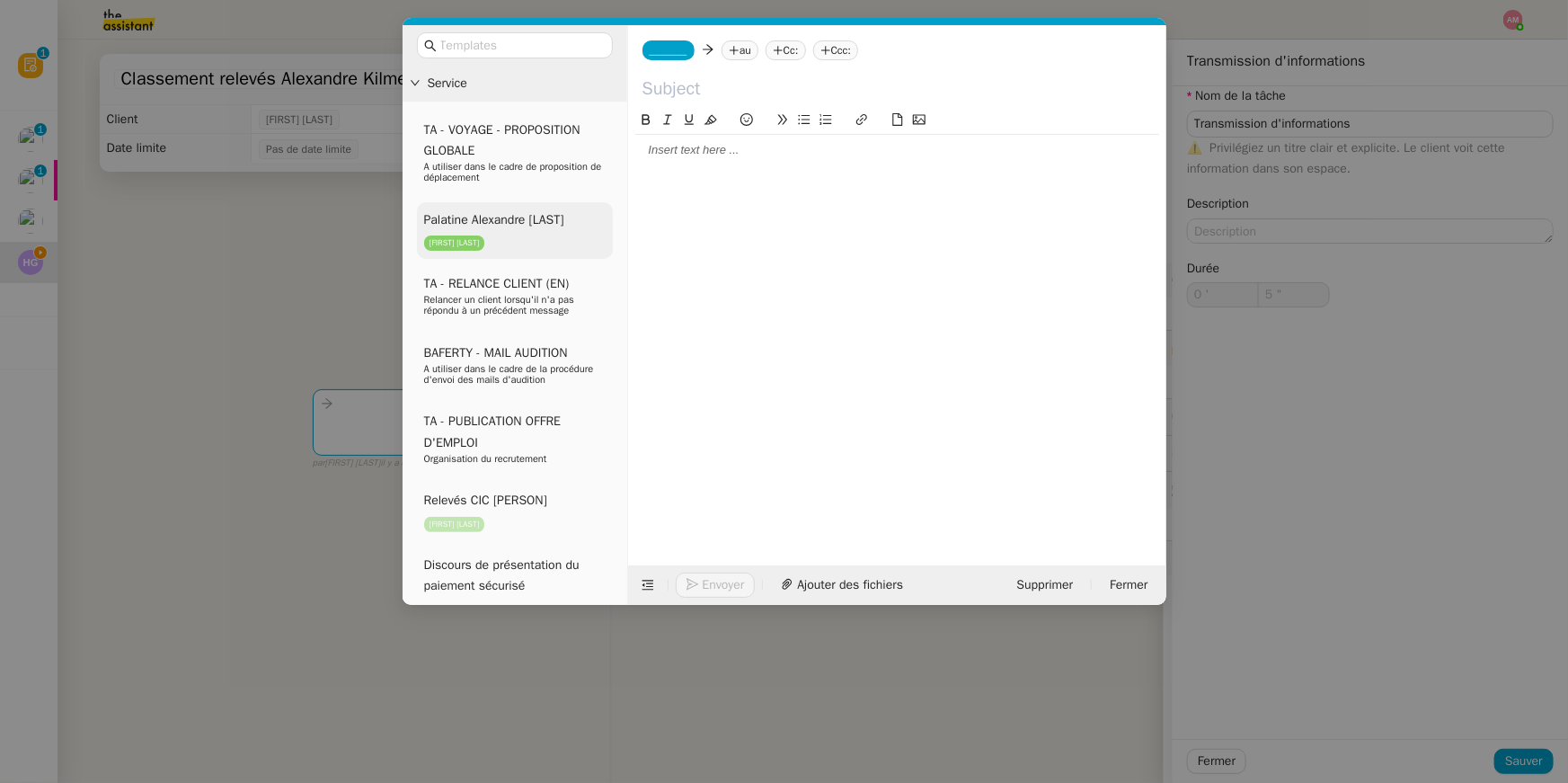 click on "[FIRST] [LAST]" at bounding box center [494, 219] 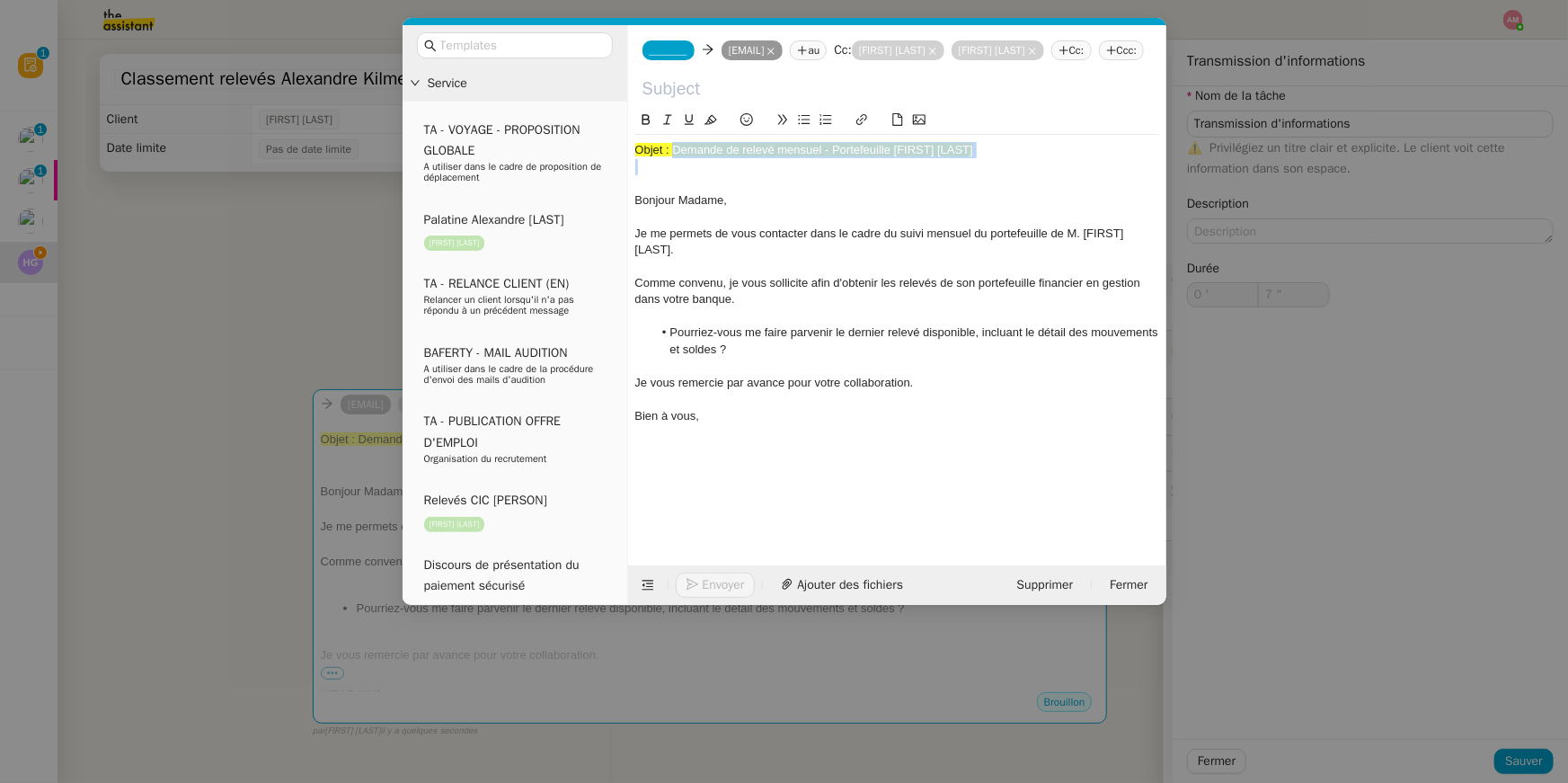 drag, startPoint x: 672, startPoint y: 172, endPoint x: 1000, endPoint y: 182, distance: 328.1524 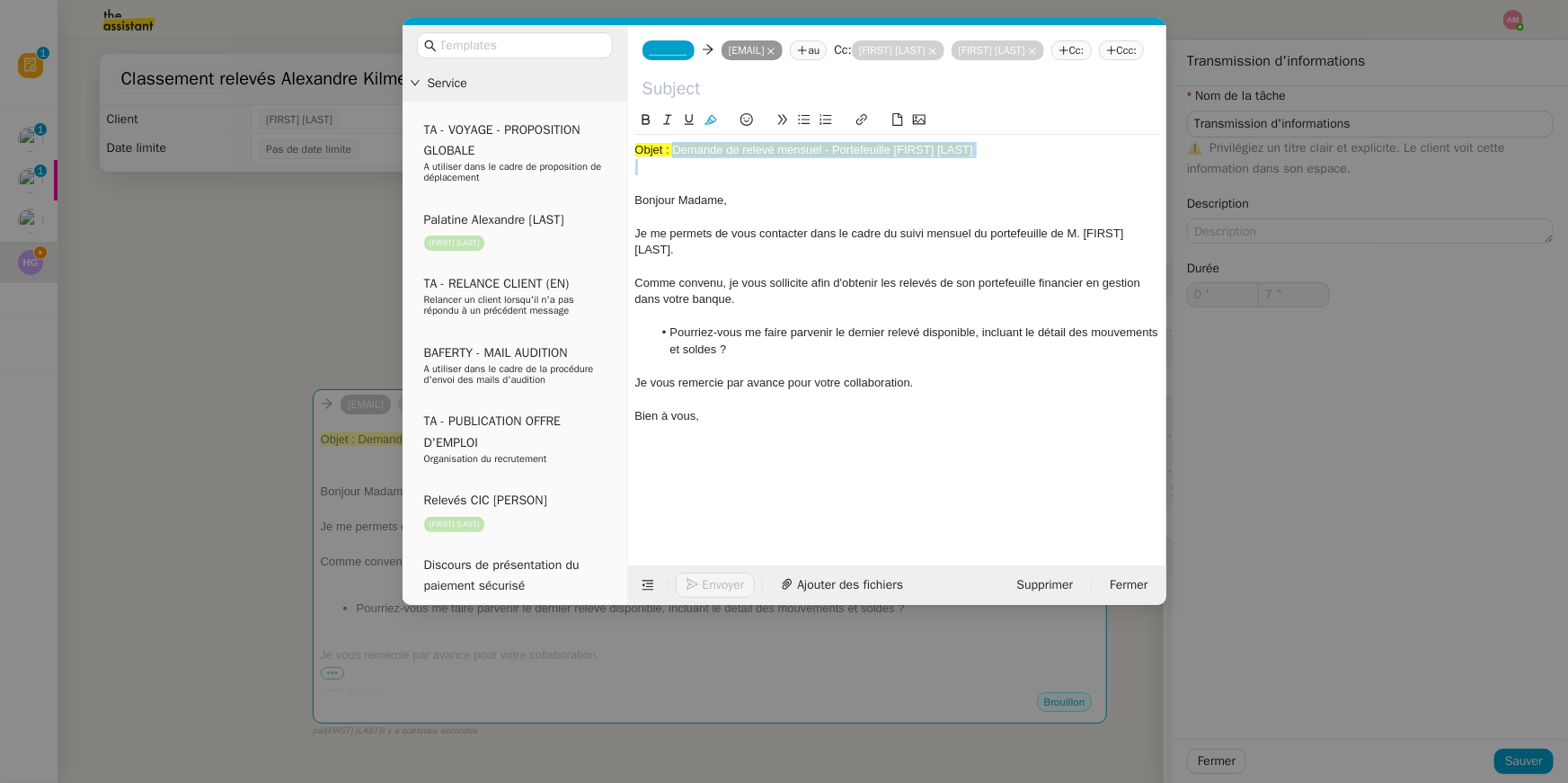 type on "8 "" 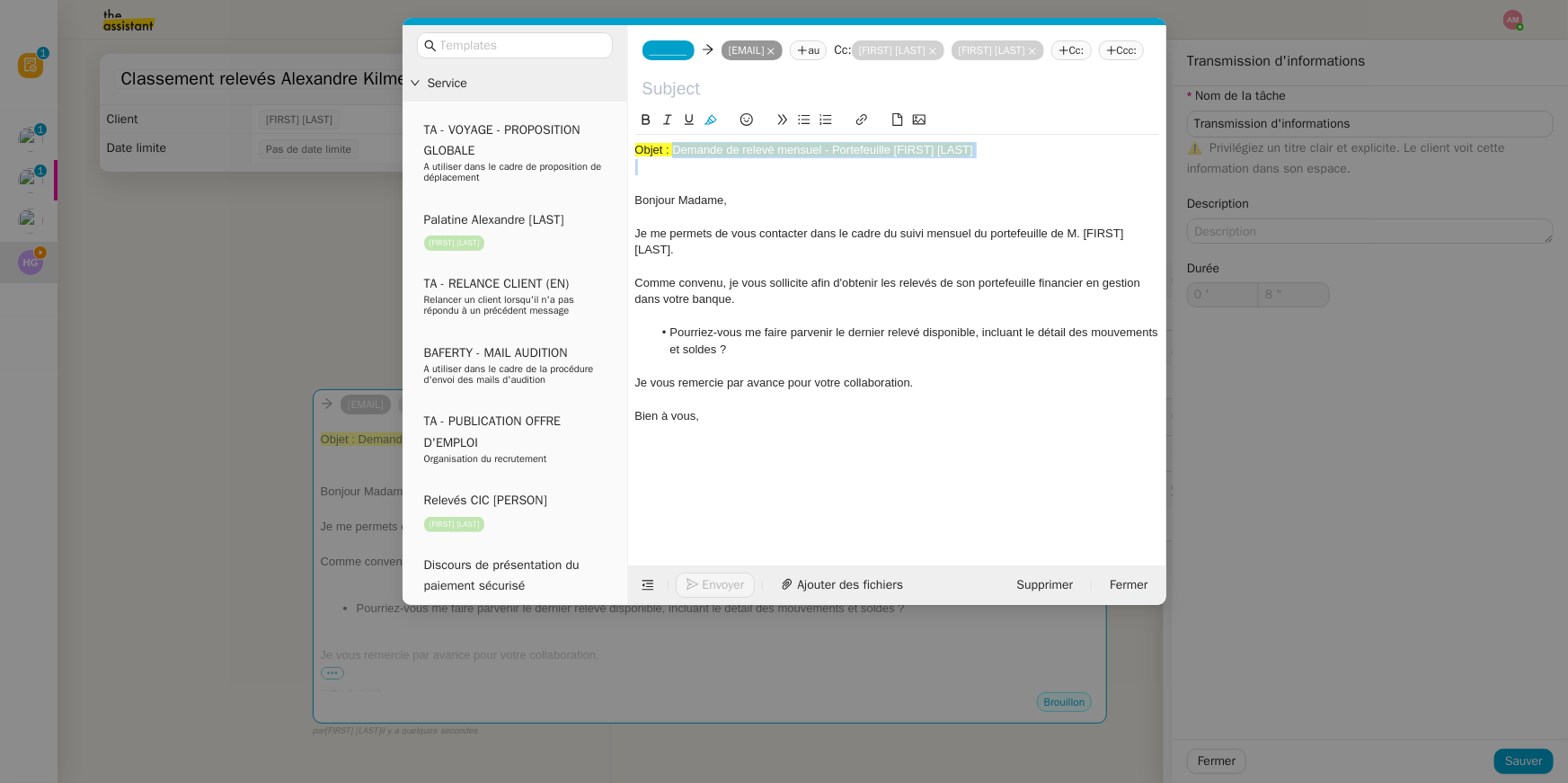 type 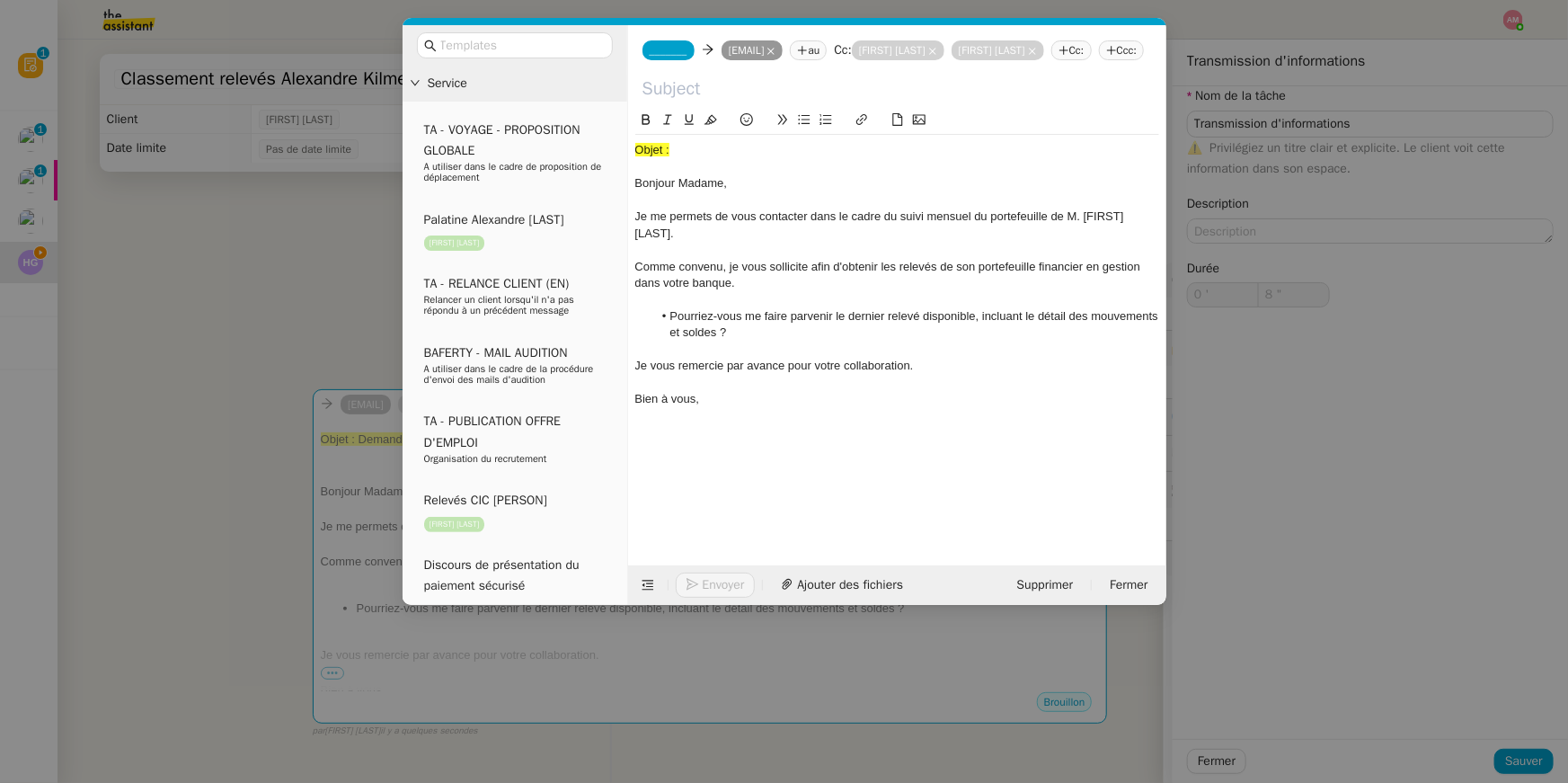 click 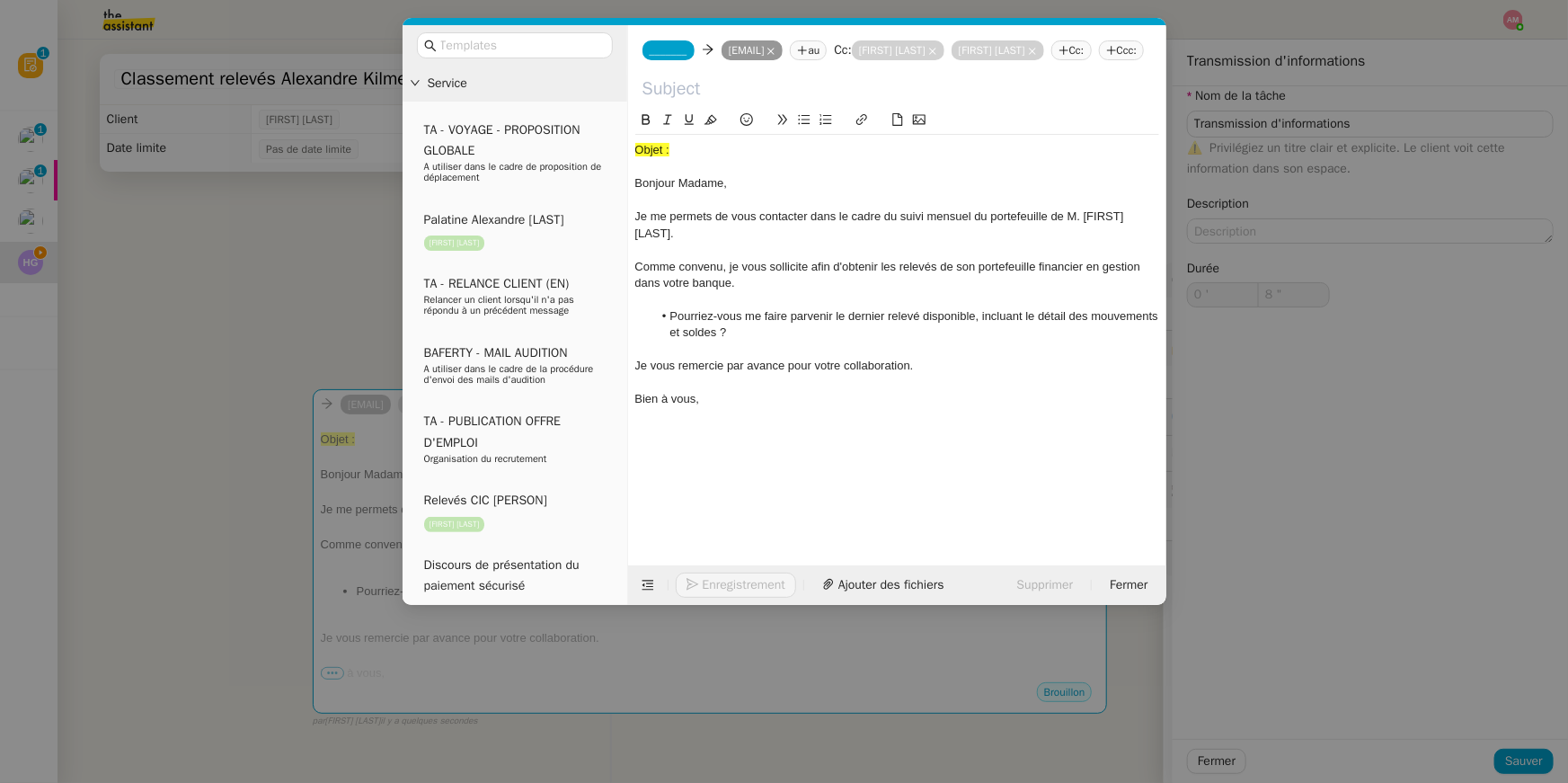 type on "9 "" 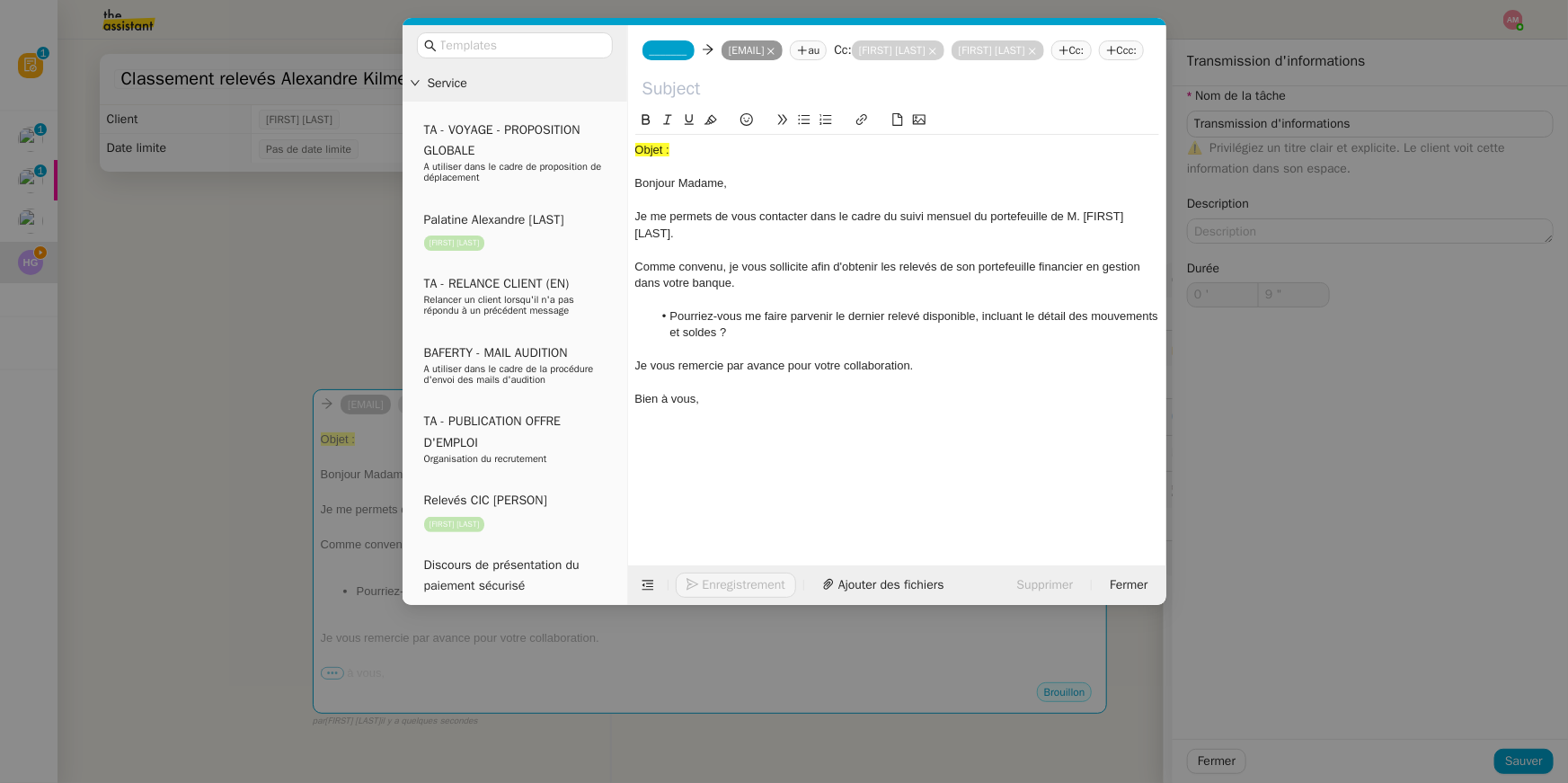 paste on "Demande de relevé mensuel - Portefeuille Alexandre Kilmetis" 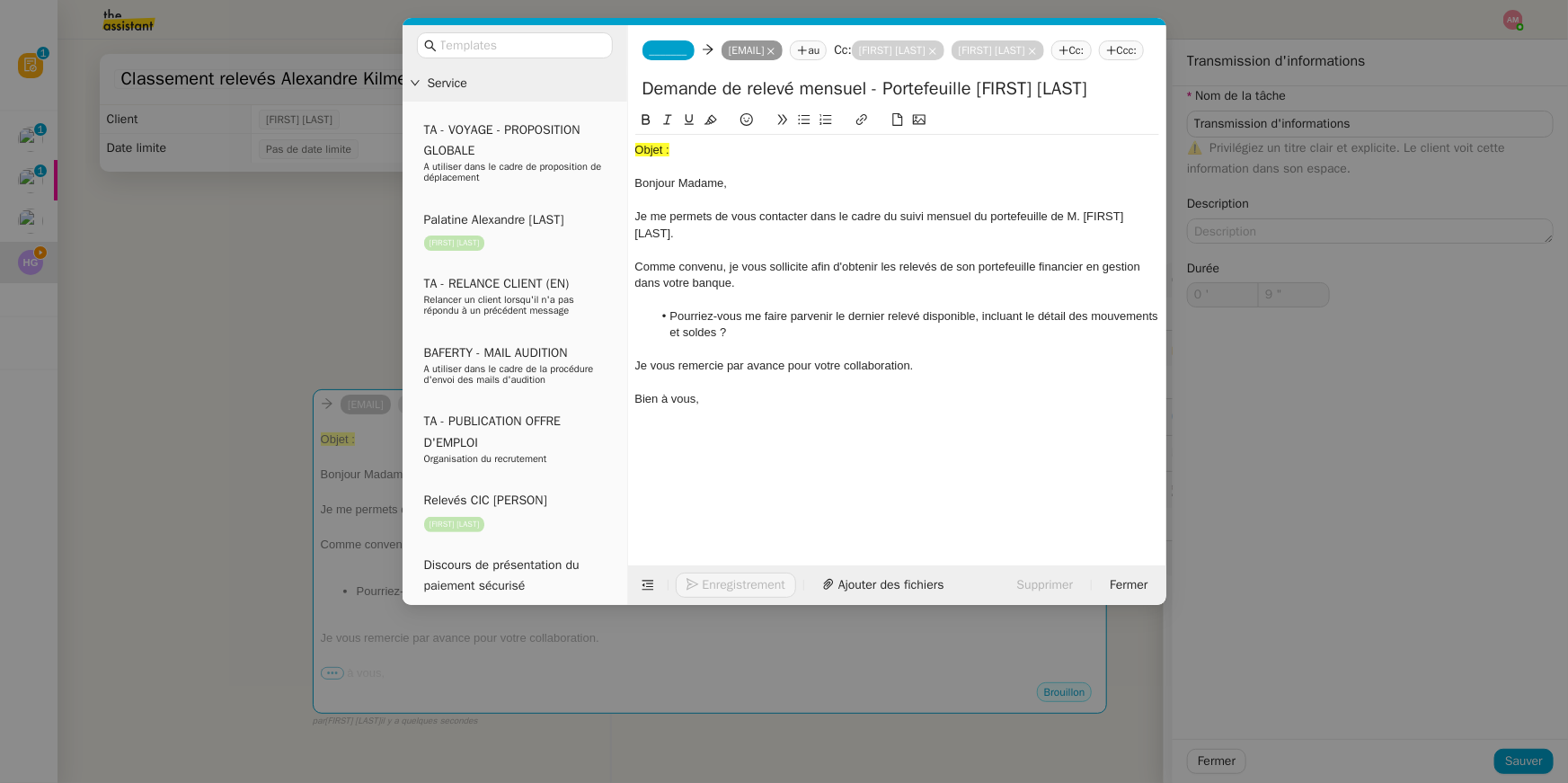 scroll, scrollTop: 0, scrollLeft: 3, axis: horizontal 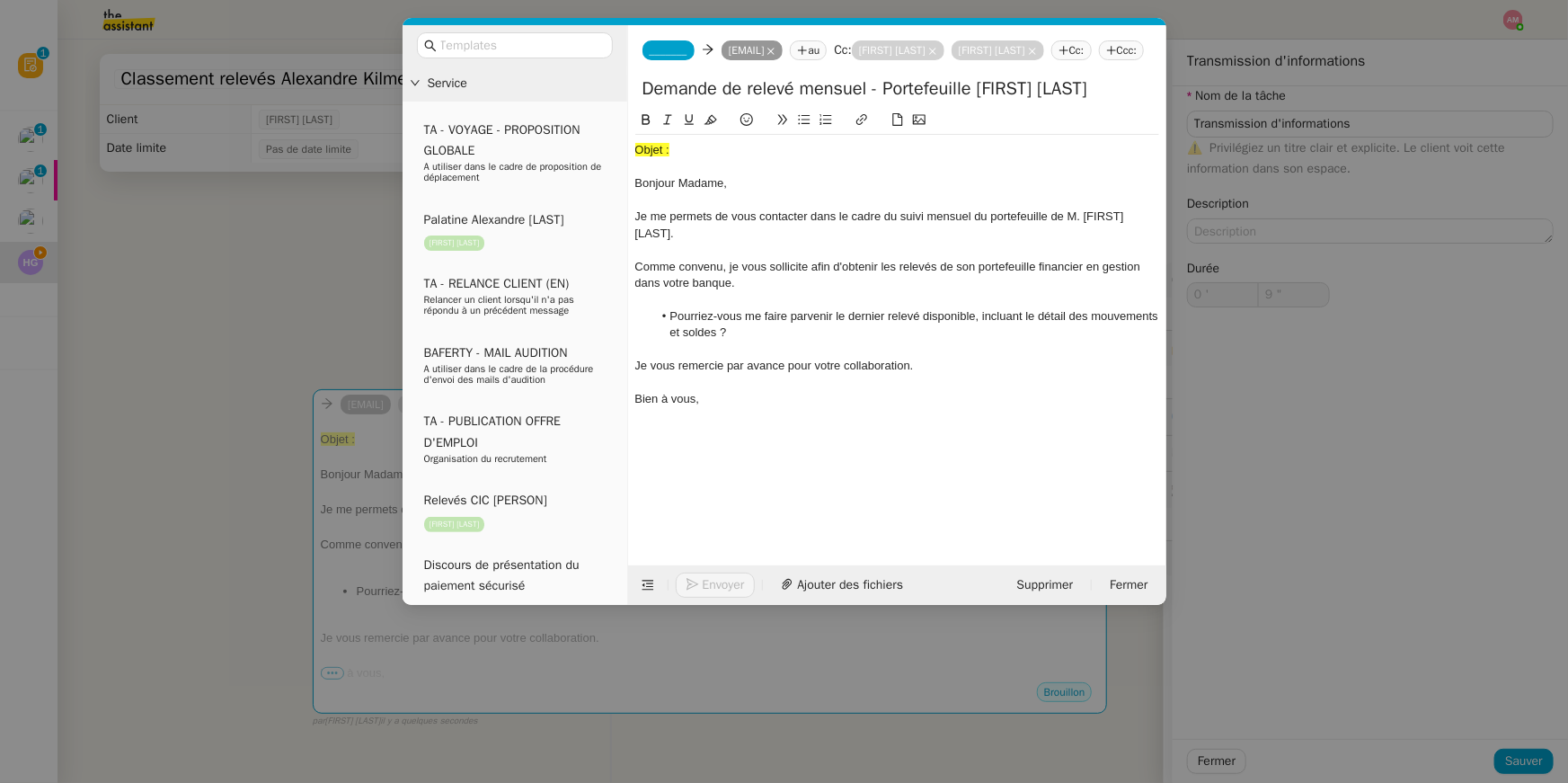 type on "10 "" 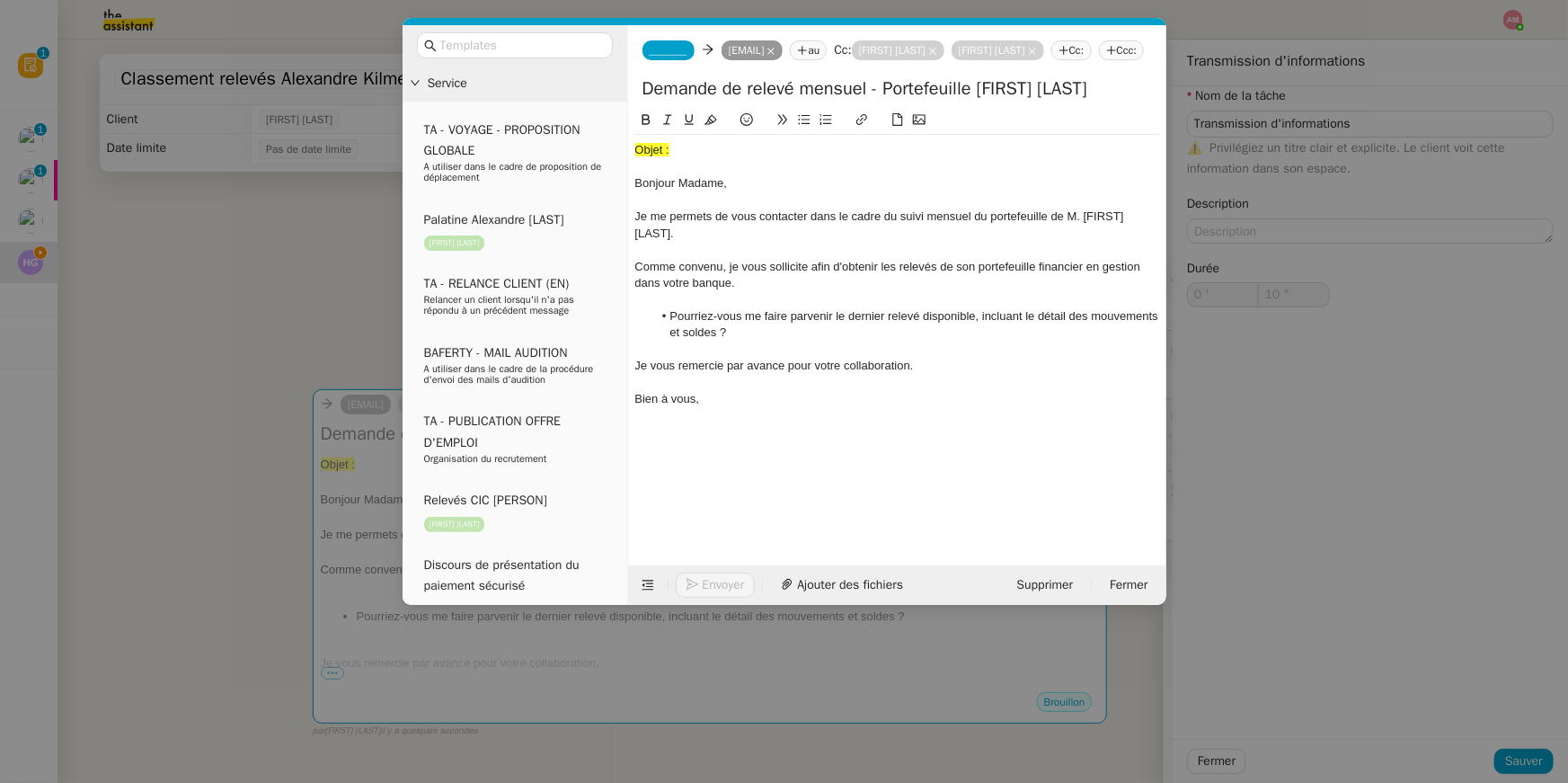type on "Demande de relevé mensuel - Portefeuille Alexandre Kilmetis" 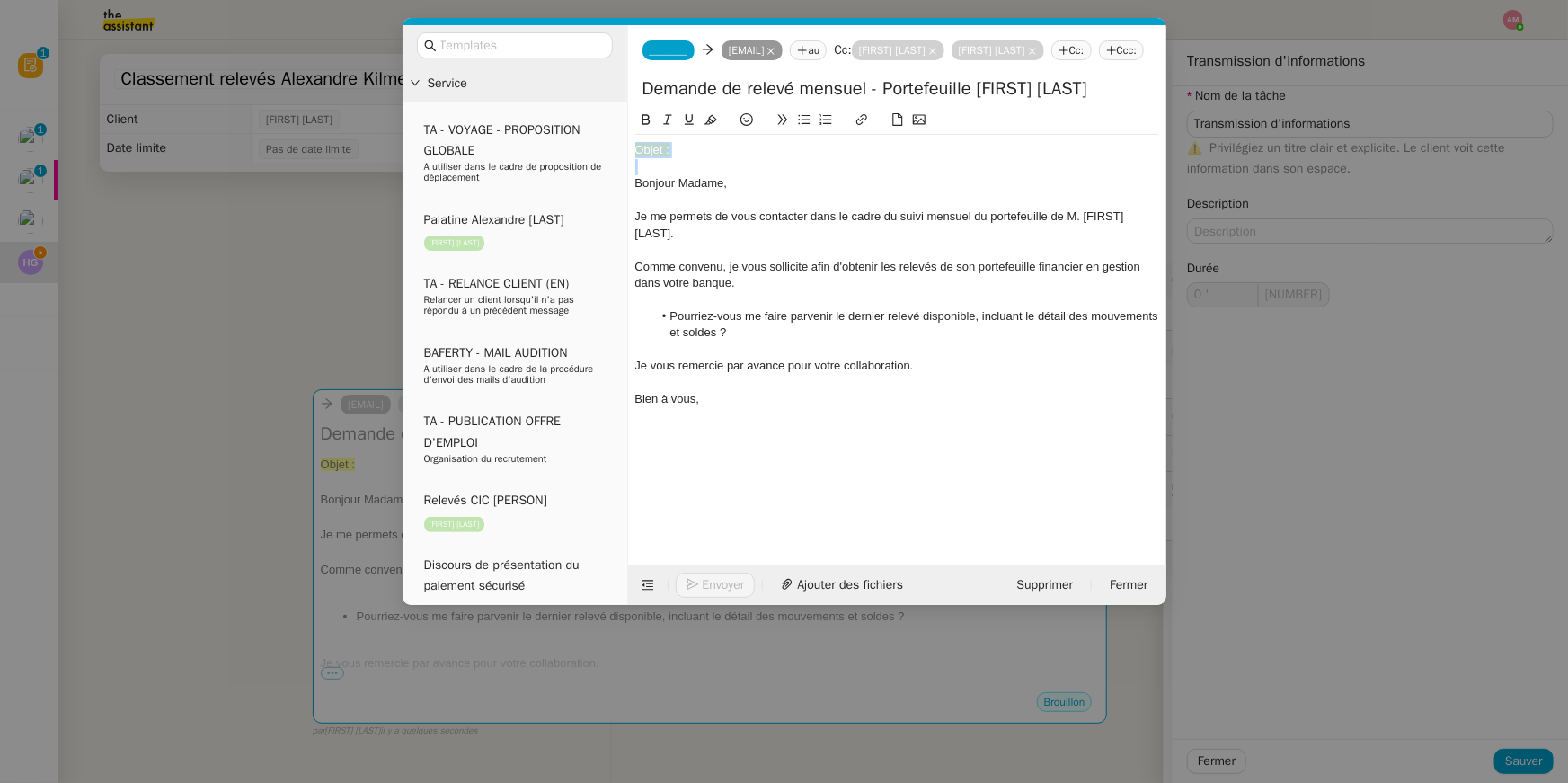 drag, startPoint x: 636, startPoint y: 212, endPoint x: 627, endPoint y: 162, distance: 50.80354 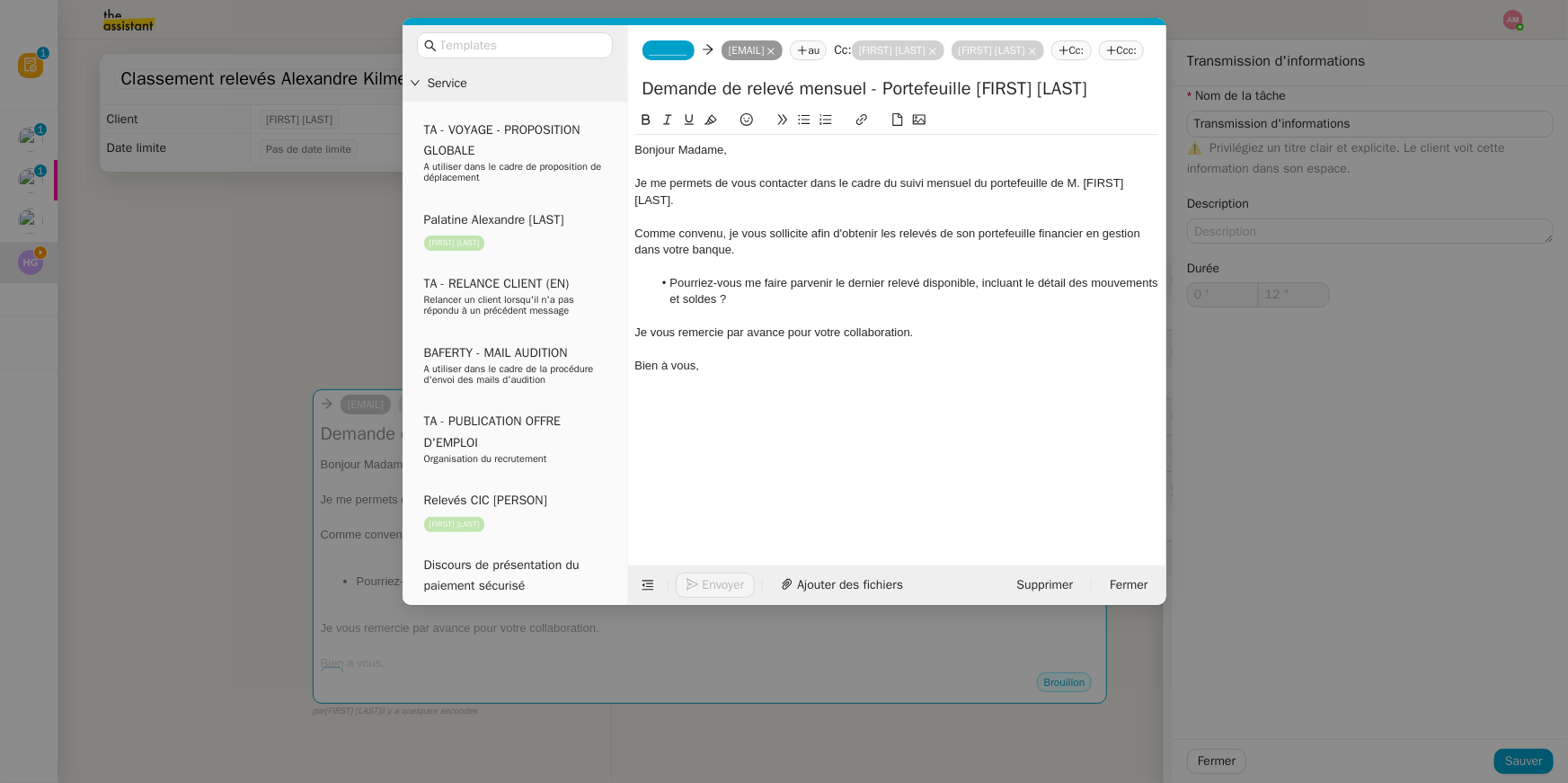 click on "_______" 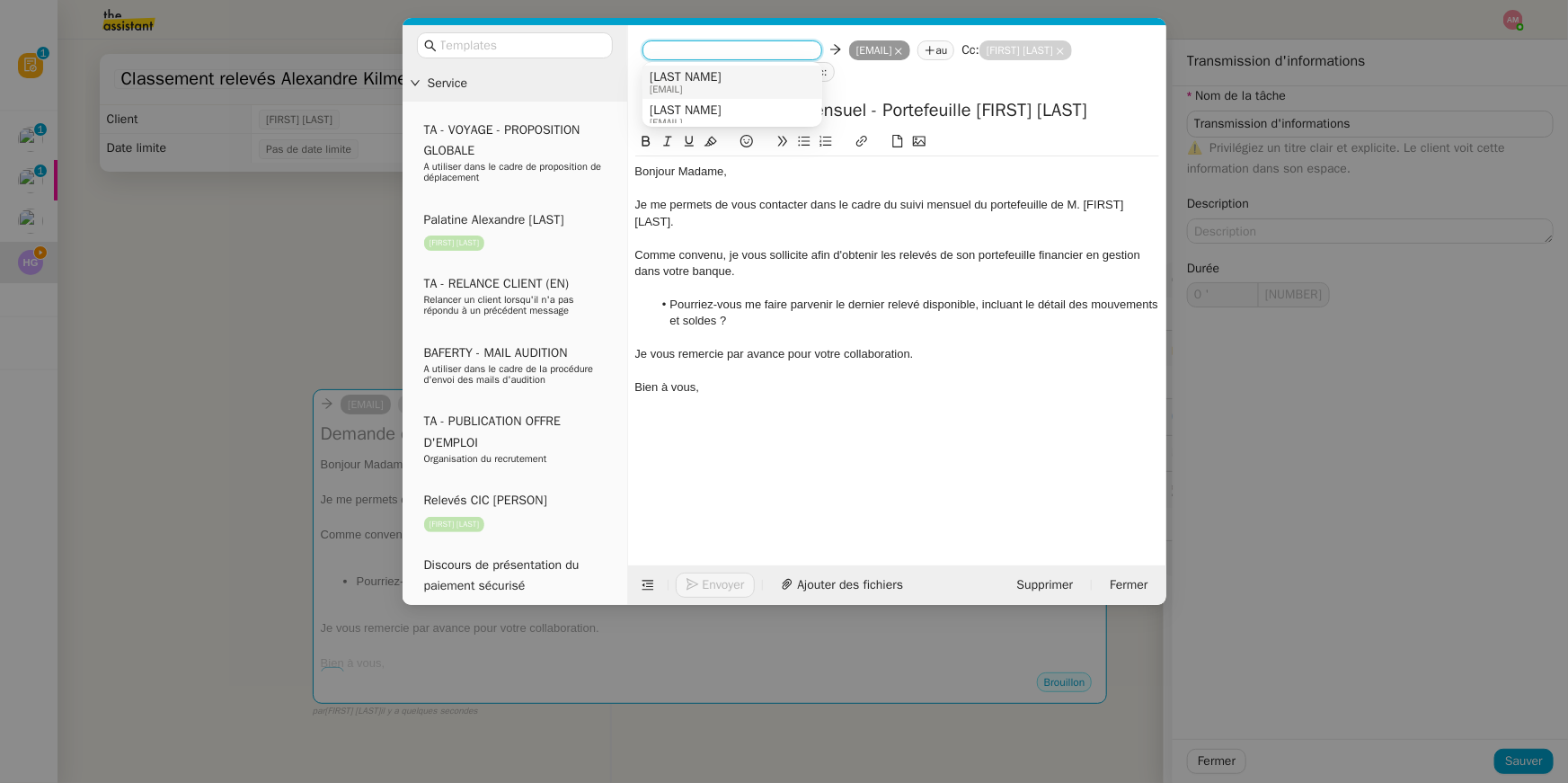 click on "[FIRST]" at bounding box center (685, 77) 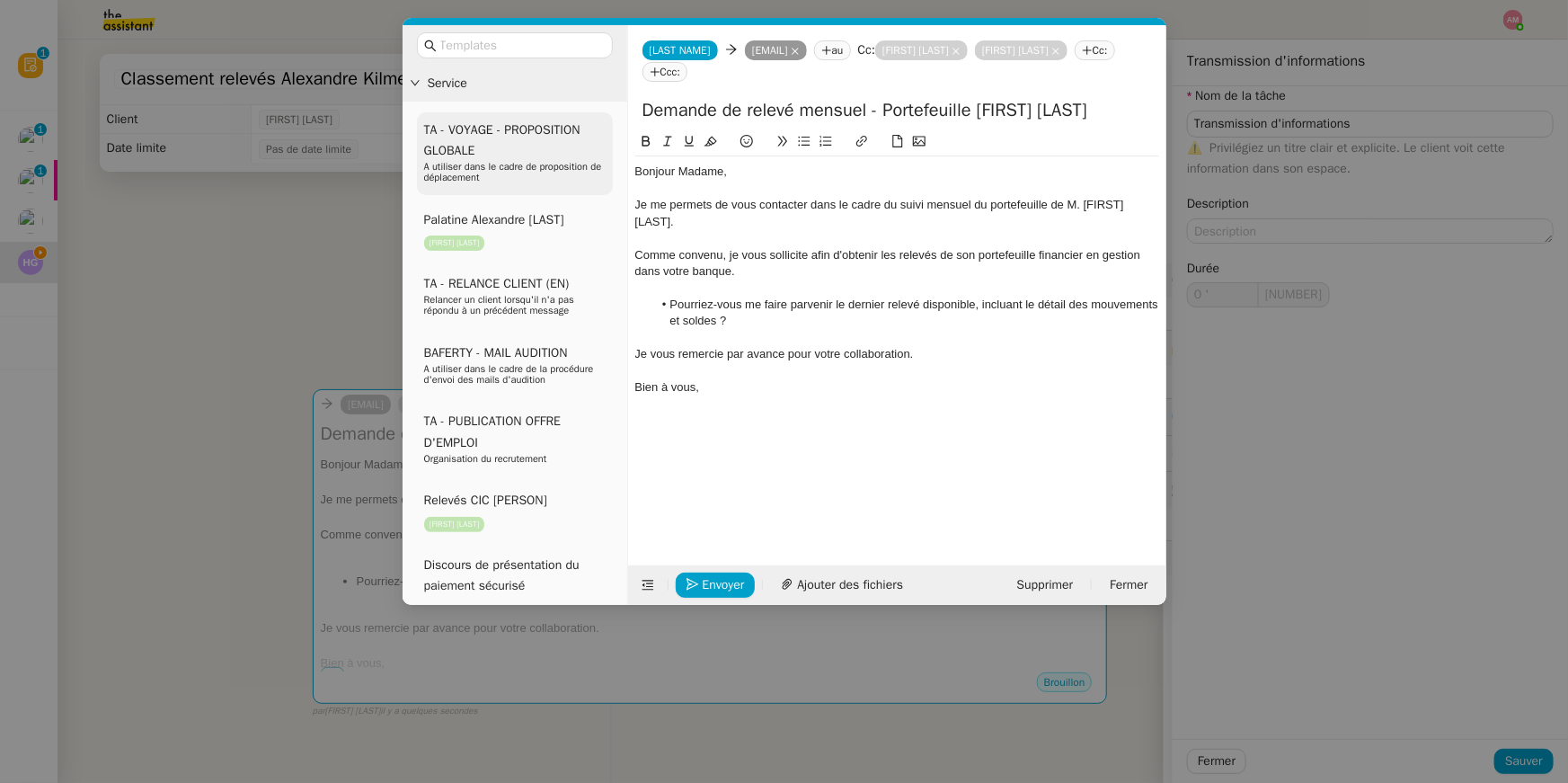 click on "TA - VOYAGE - PROPOSITION GLOBALE    A utiliser dans le cadre de proposition de déplacement" at bounding box center [515, 154] 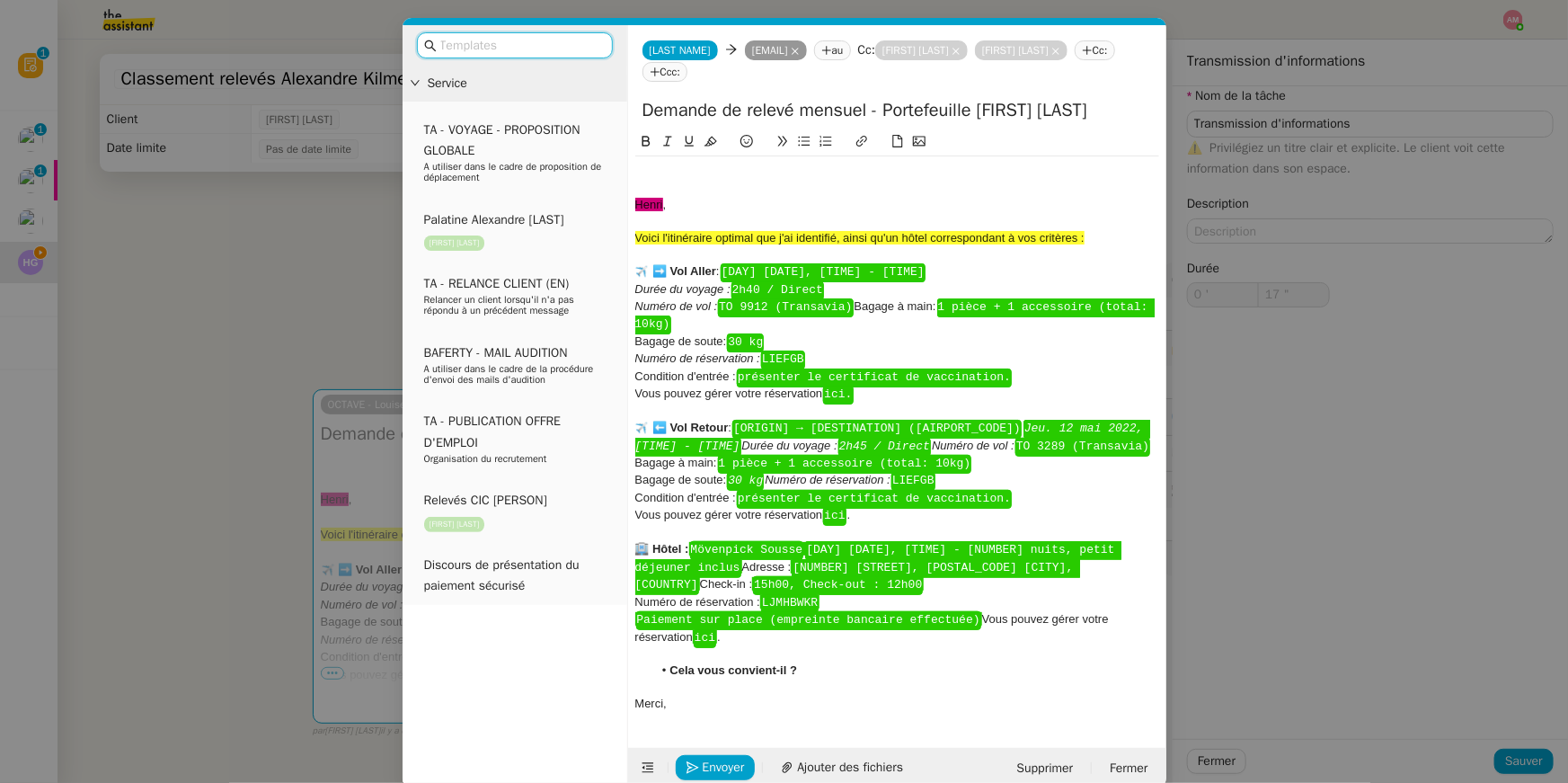 click at bounding box center (521, 45) 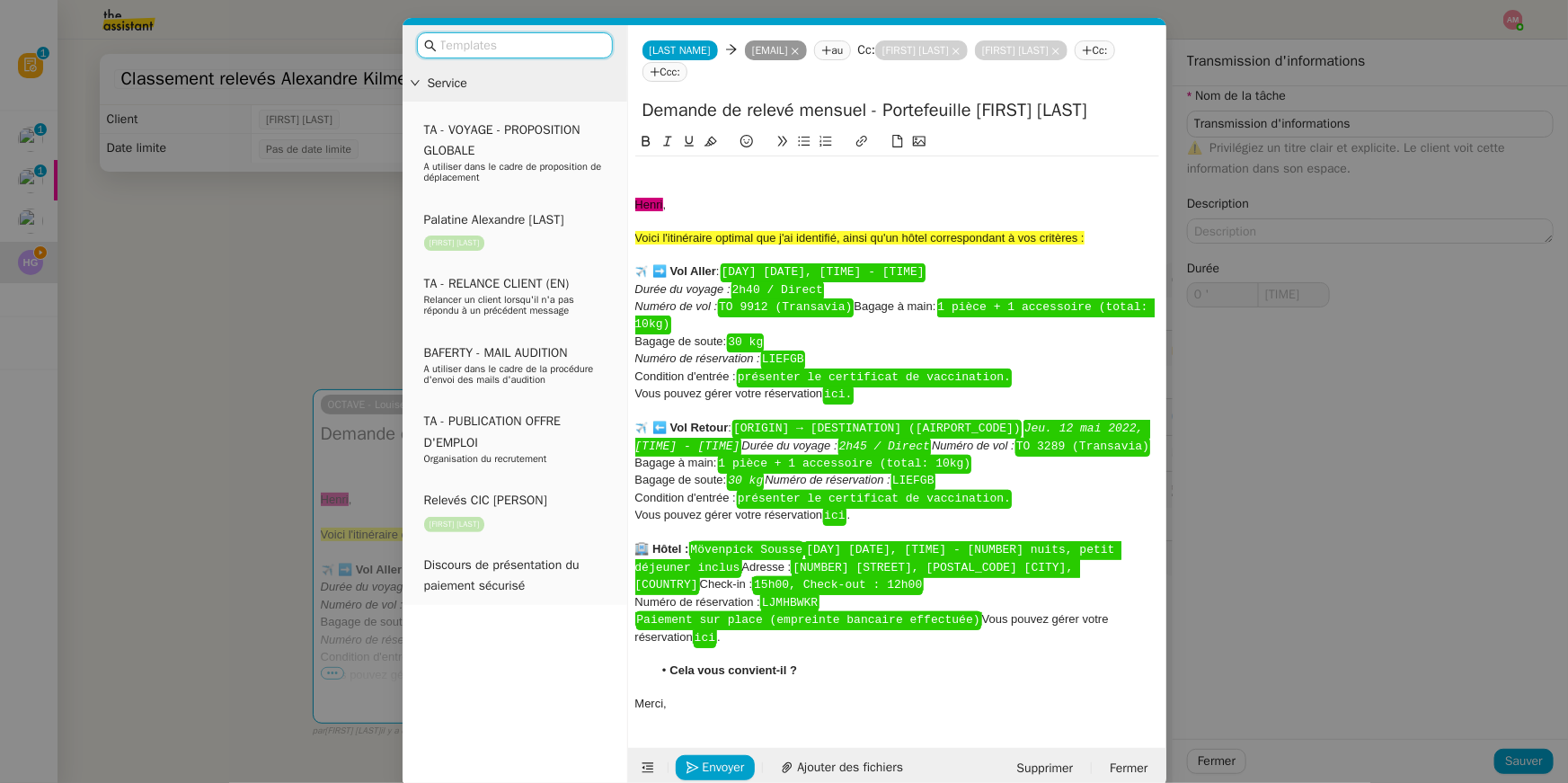 click at bounding box center [521, 45] 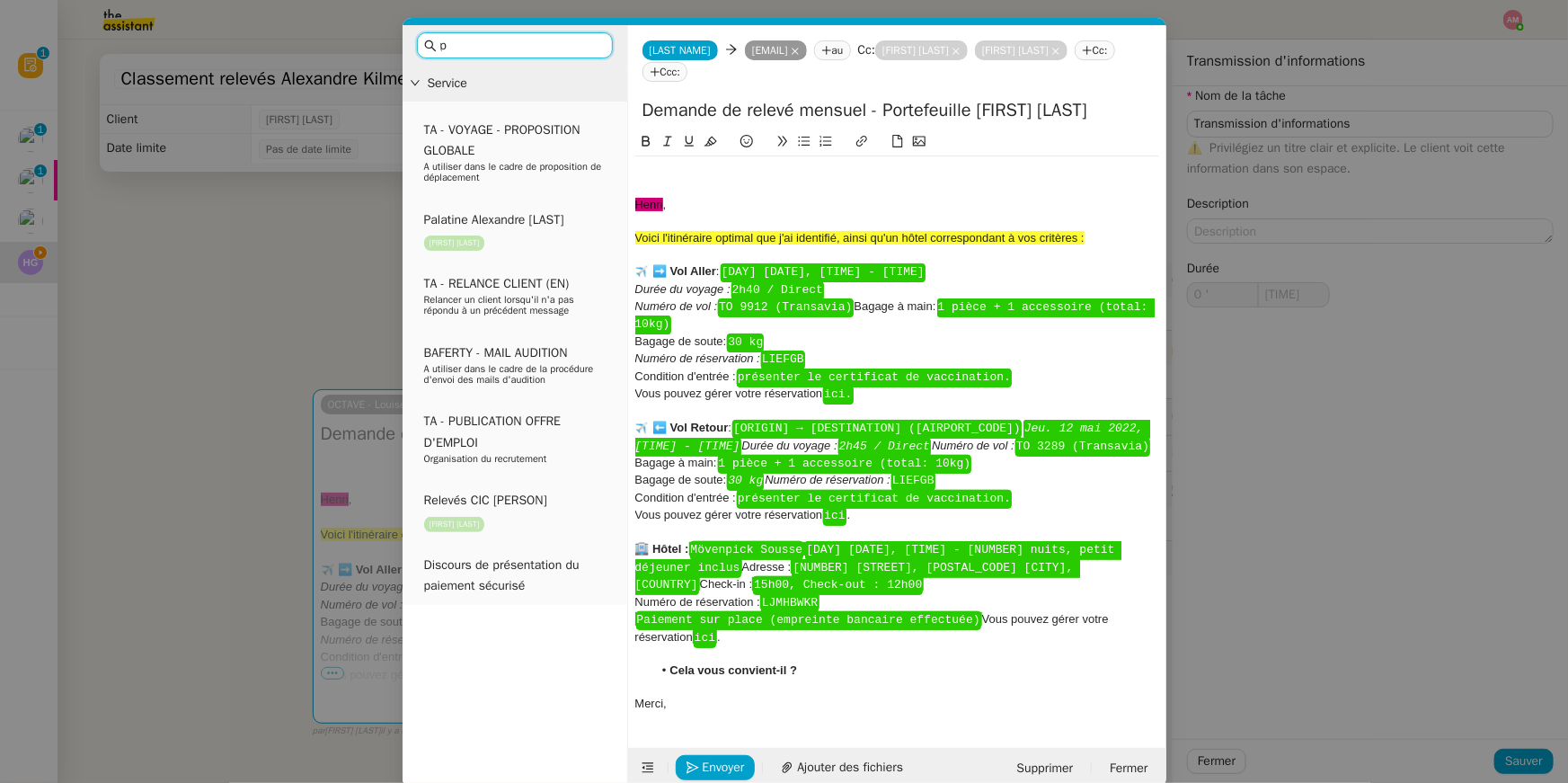 type on "pa" 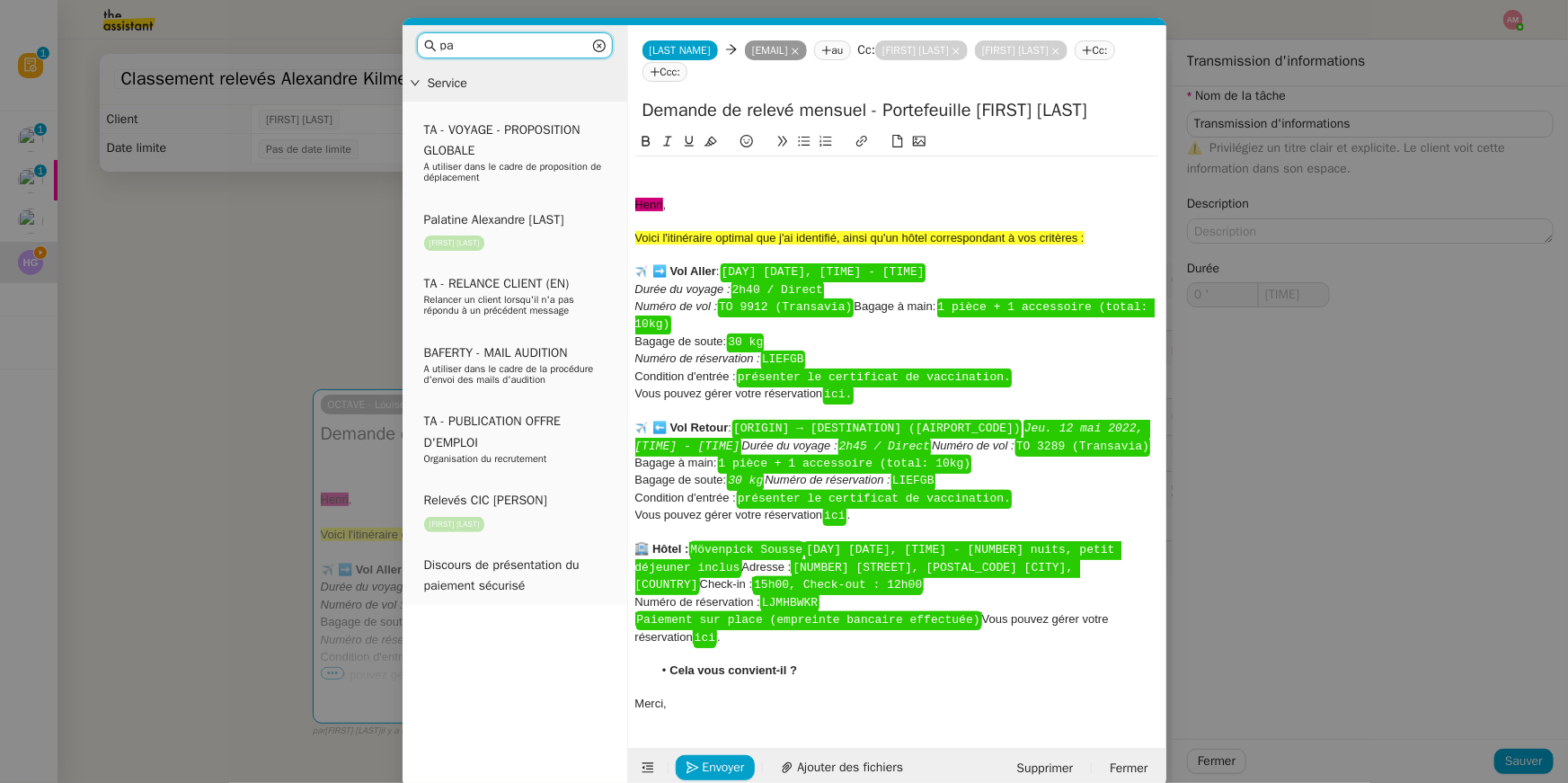 type on "19 "" 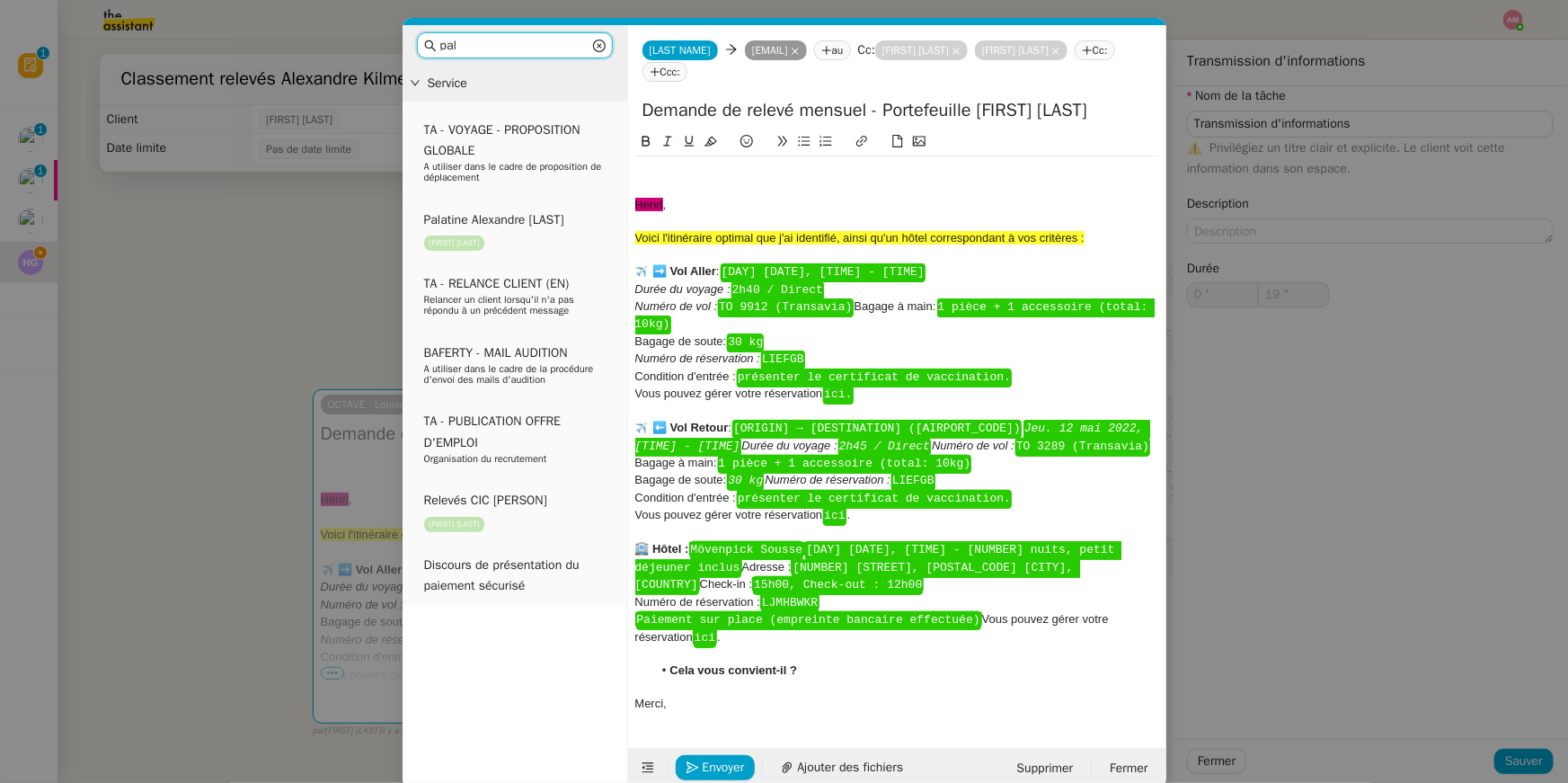 type on "pala" 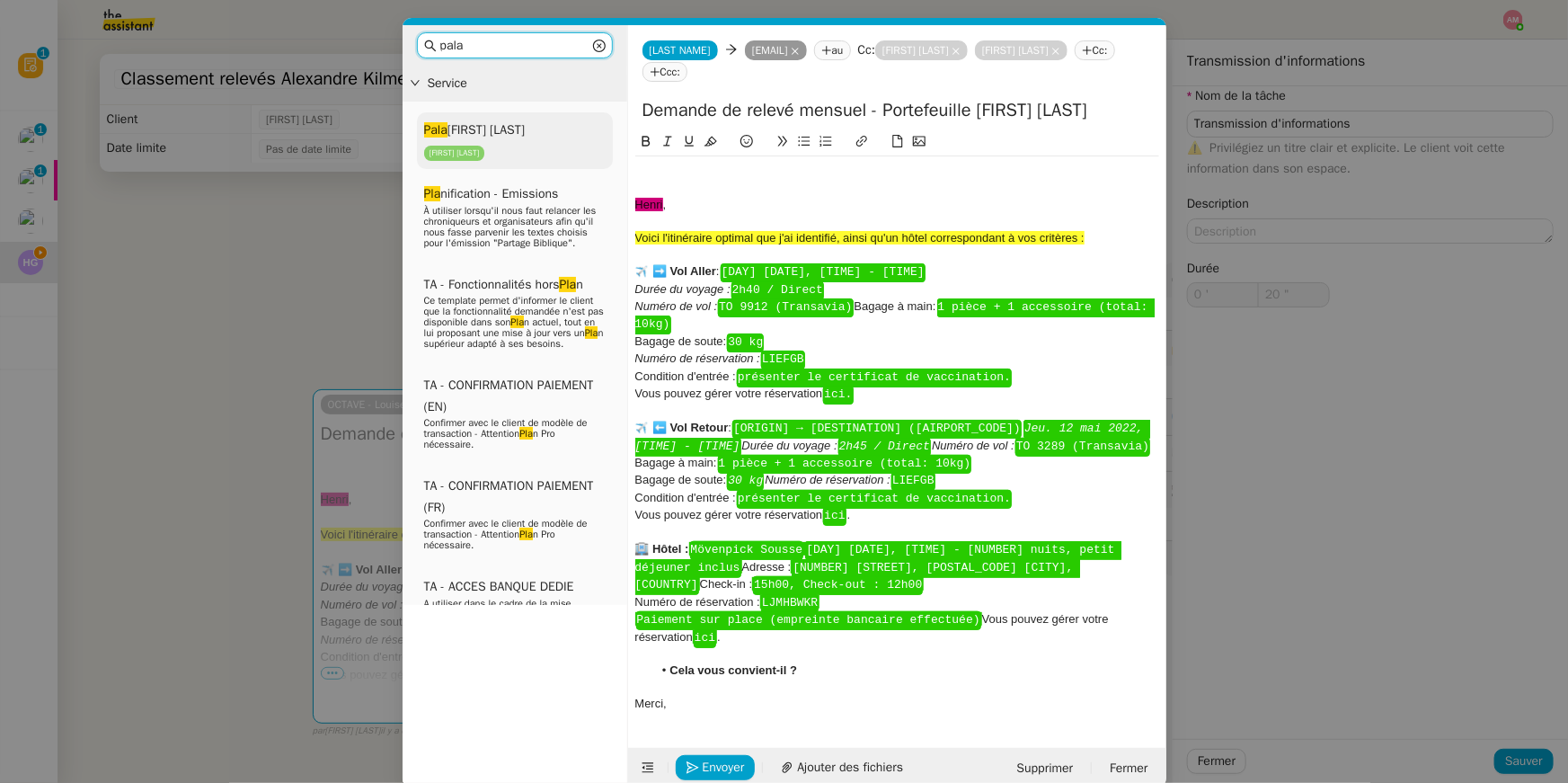 type on "21 "" 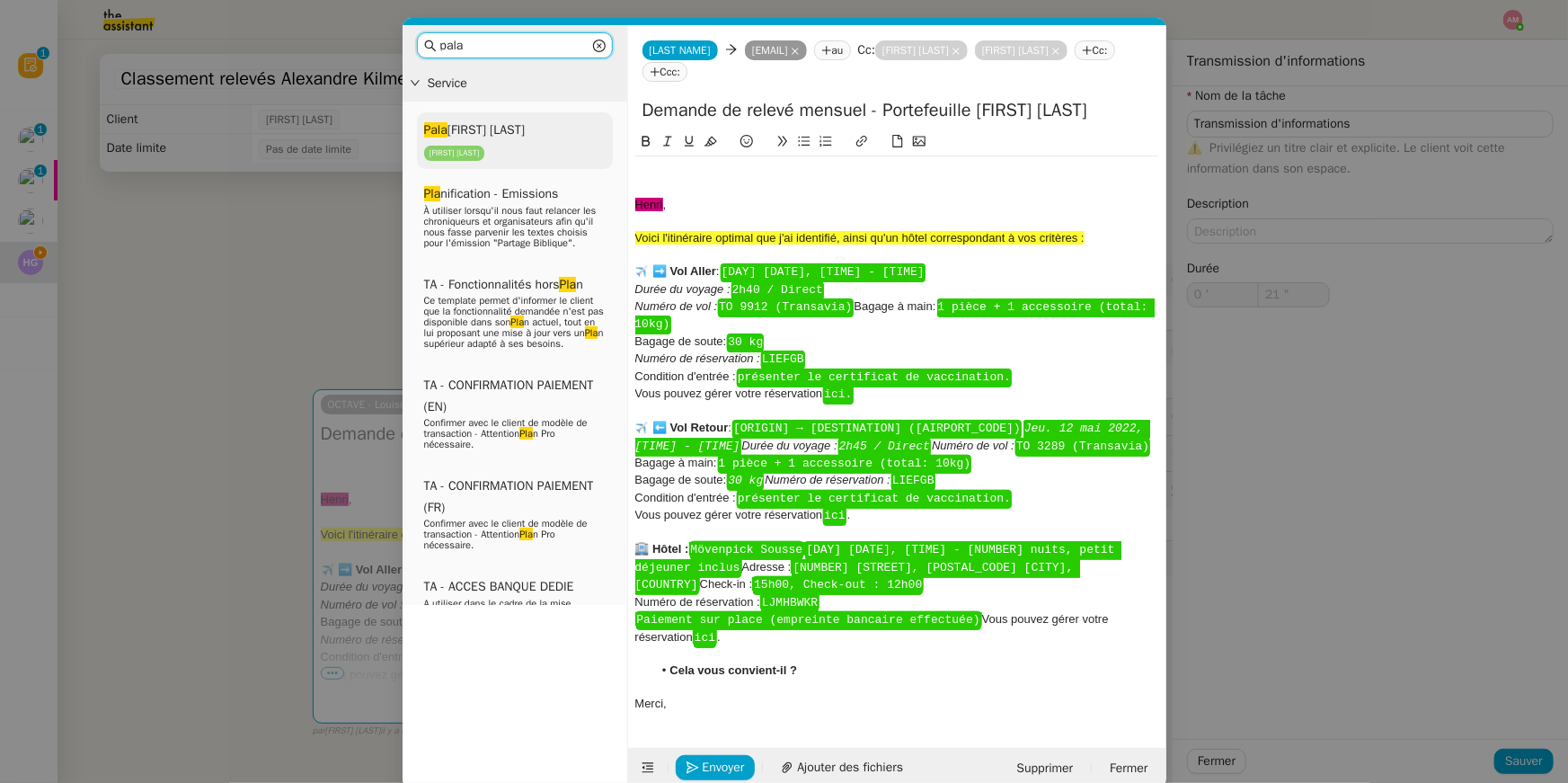 type on "pala" 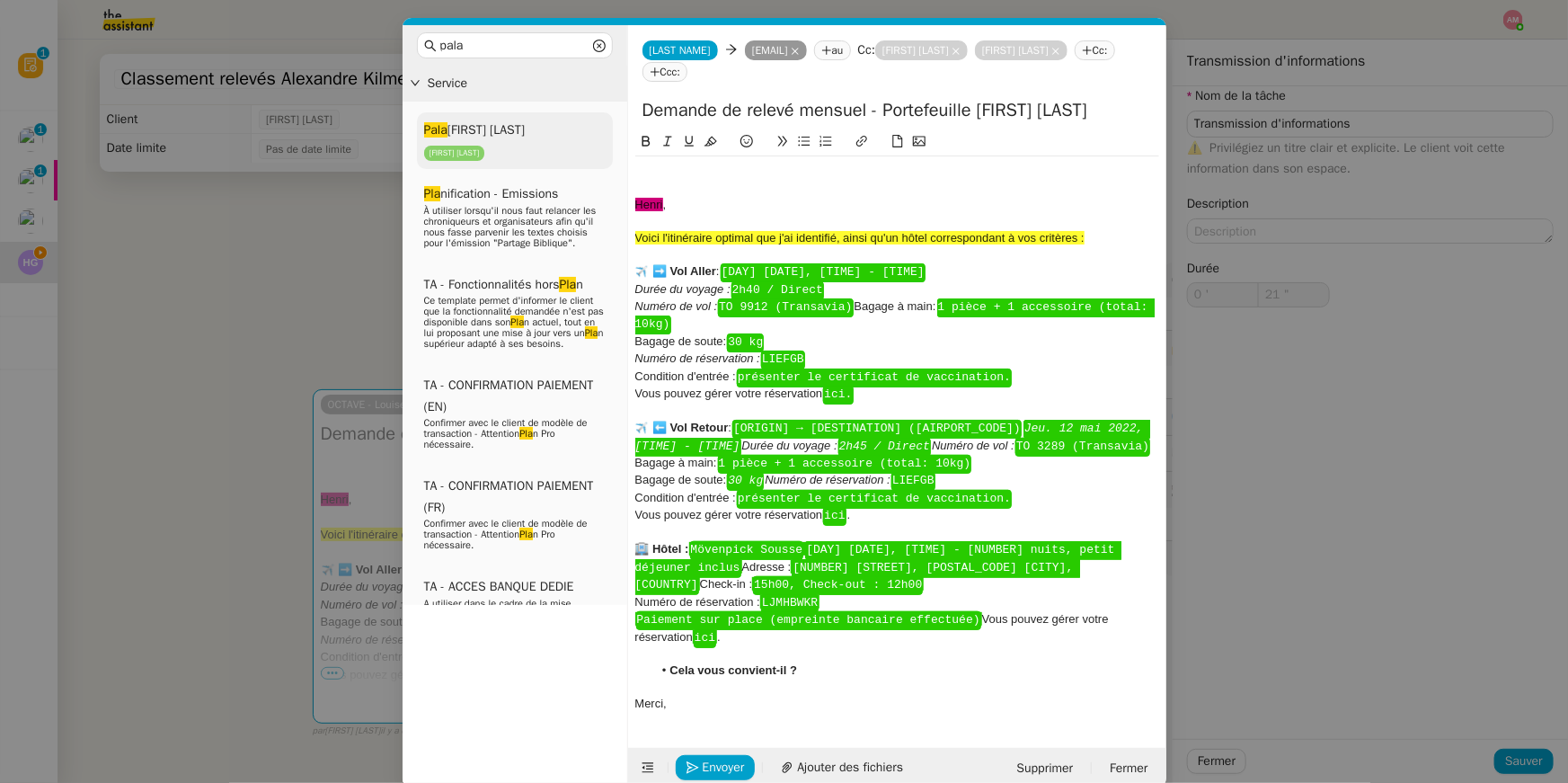 click on "Pala tine Alexandre Kilmetis" at bounding box center (474, 129) 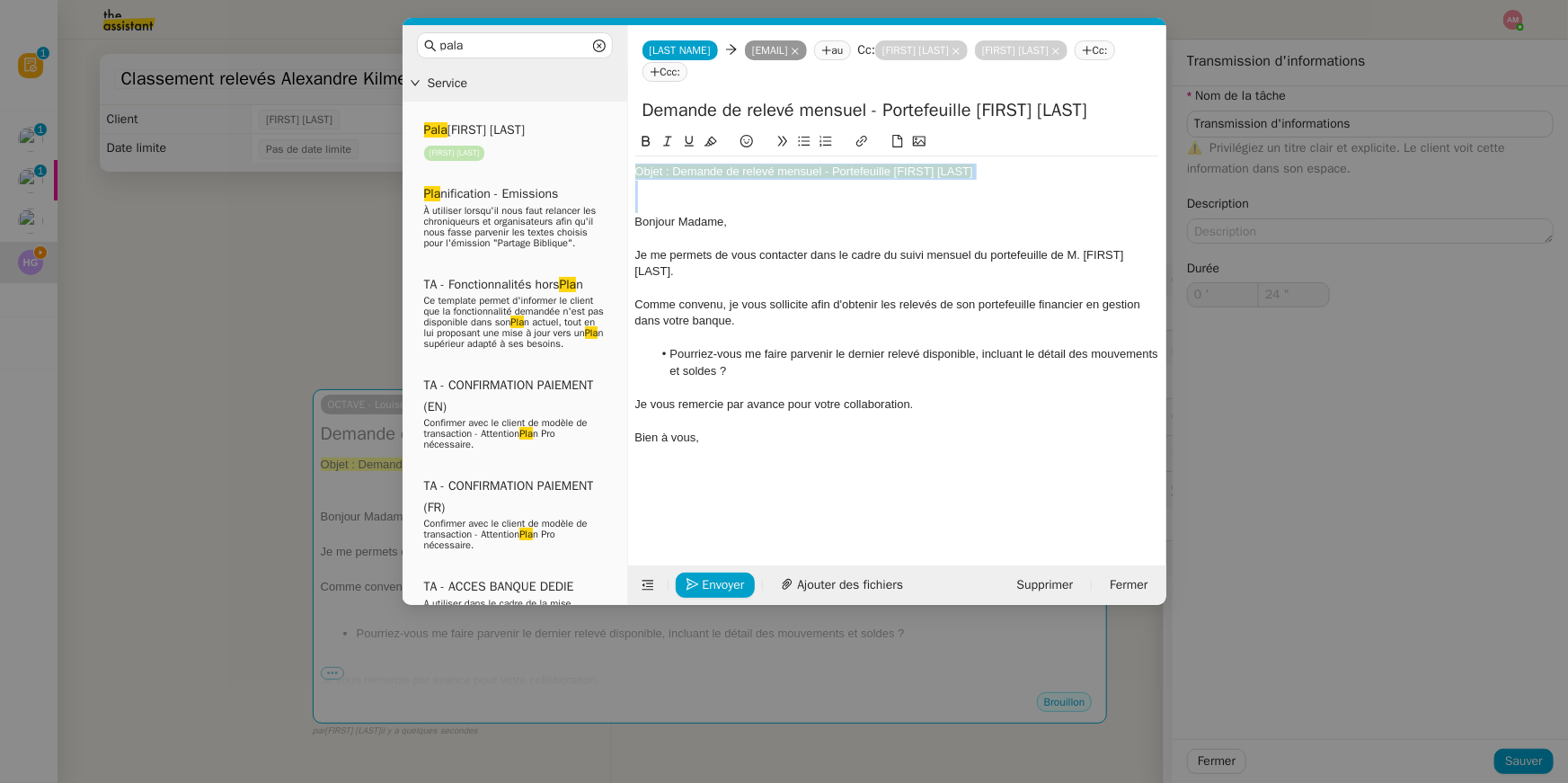 drag, startPoint x: 636, startPoint y: 220, endPoint x: 640, endPoint y: 118, distance: 102.0784 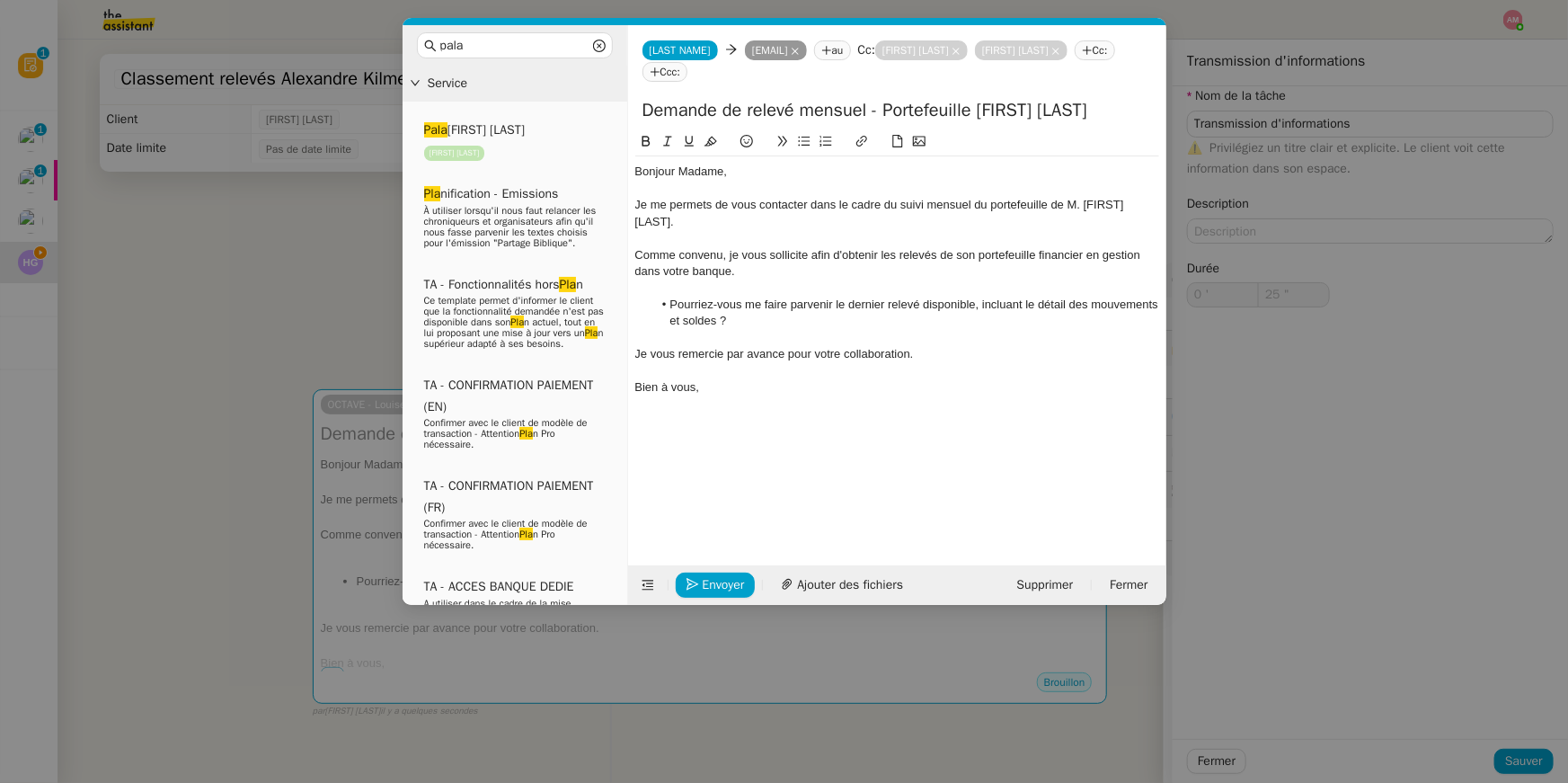 click on "pala Service Pala tine Alexandre Kilmetis      Henri Grellois Pla nification - Emissions    À utiliser lorsqu'il nous faut relancer les chroniqueurs et organisateurs afin qu'il nous fasse parvenir les textes choisis pour l'émission "Partage Biblique".   TA - Fonctionnalités hors  Pla n    Ce template permet d'informer le client que la fonctionnalité demandée n'est pas disponible dans son  Pla n actuel, tout en lui proposant une mise à jour vers un  Pla n supérieur adapté à ses besoins. TA - CONFIRMATION PAIEMENT (EN)    Confirmer avec le client de modèle de transaction - Attention  Pla n Pro nécessaire. TA - CONFIRMATION PAIEMENT (FR)    Confirmer avec le client de modèle de transaction - Attention  Pla n Pro nécessaire. TA - ACCES BANQUE DEDIE    A utiliser dans le cadre de la mise en  pla ce d'accès bancaires dédiés TA - MARQUE BLANCHE    A utiliser afin de solliciter le client pour la mise en  pla ce d'une adresse mail en marque blanche TEMPLATE - SALA IRE SARAH       sala Common n" at bounding box center (784, 391) 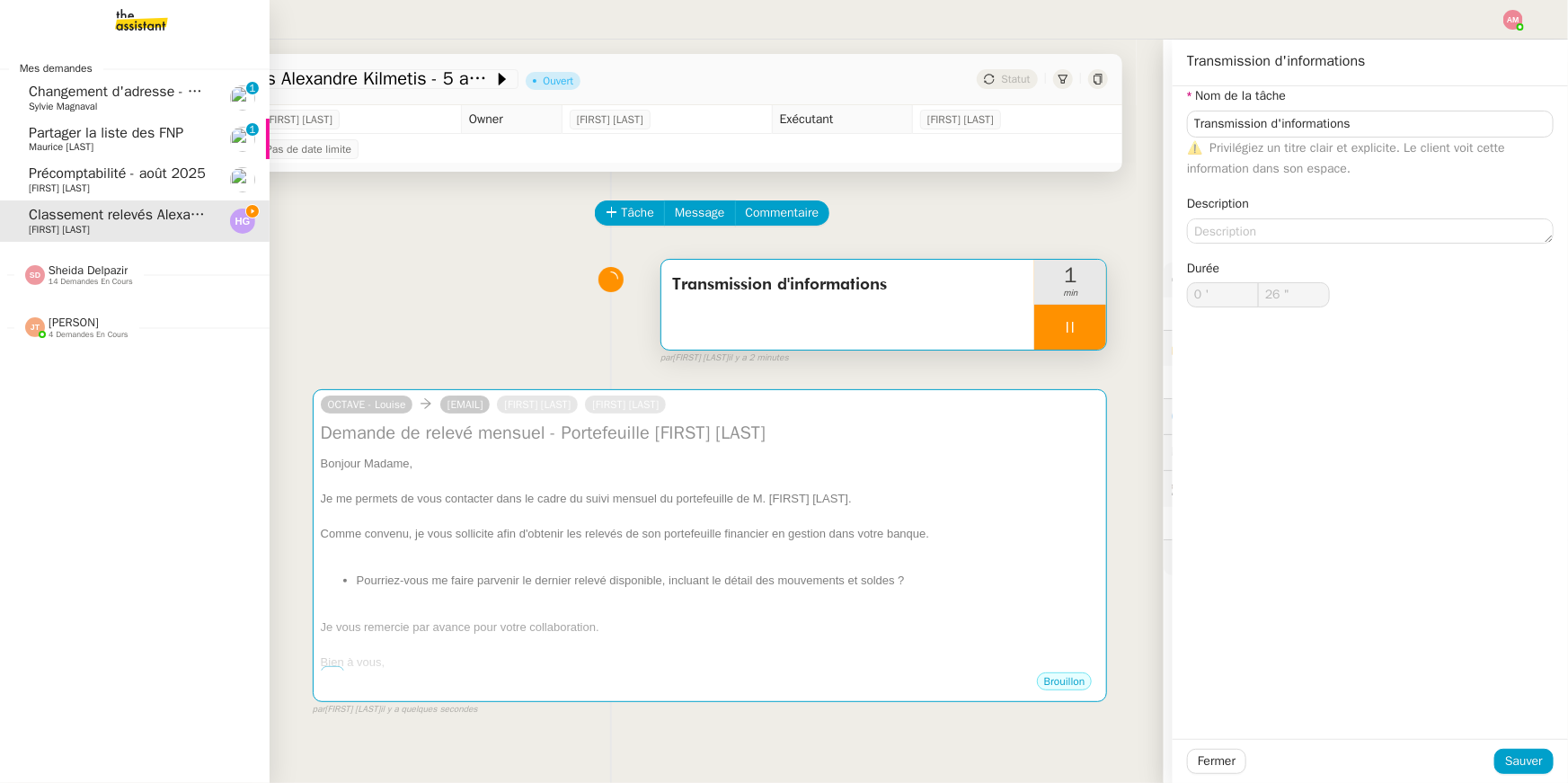 click on "Mes demandes Changement d'adresse - SOGECAP     Sylvie Magnaval     0   1   2   3   4   5   6   7   8   9  Partager la liste des FNP    Maurice N'Diaye     0   1   2   3   4   5   6   7   8   9  Précomptabilité - août 2025    Hugo Bentz    Classement relevés Alexandre Kilmetis - 5 août 2025    Henri Grellois    Sheida Delpazir    14 demandes en cours    22/07 Orlando    Ariel Wengroff    11/07 Midwest Blockchain Conference <> Ledger    Ariel Wengroff    3 au 05/11 Permis C1    Fabien Bornancin    Comptabilité - 08    Fabien Bornancin    Onglet et revue de littérature - 5 août 2025    Jean-Baptiste Barfety    Préparer attestation de fin de stage    Laurène Gauthier    Démarche B2B Terroir d'Eugénie    Enguerrand Degouttes     Procéder au paiement de la cat sitter    Laurène Gauthier    Faire réclamations URSSAF pour Sodilandes    Lydie Laulon     9th August  - New flight request - Ibrahim Idris    Louis Frei    5-6/08 Séminaire Barbotan    Lydie Laulon    [VIM] Vos factures à traiter" at bounding box center (135, 411) 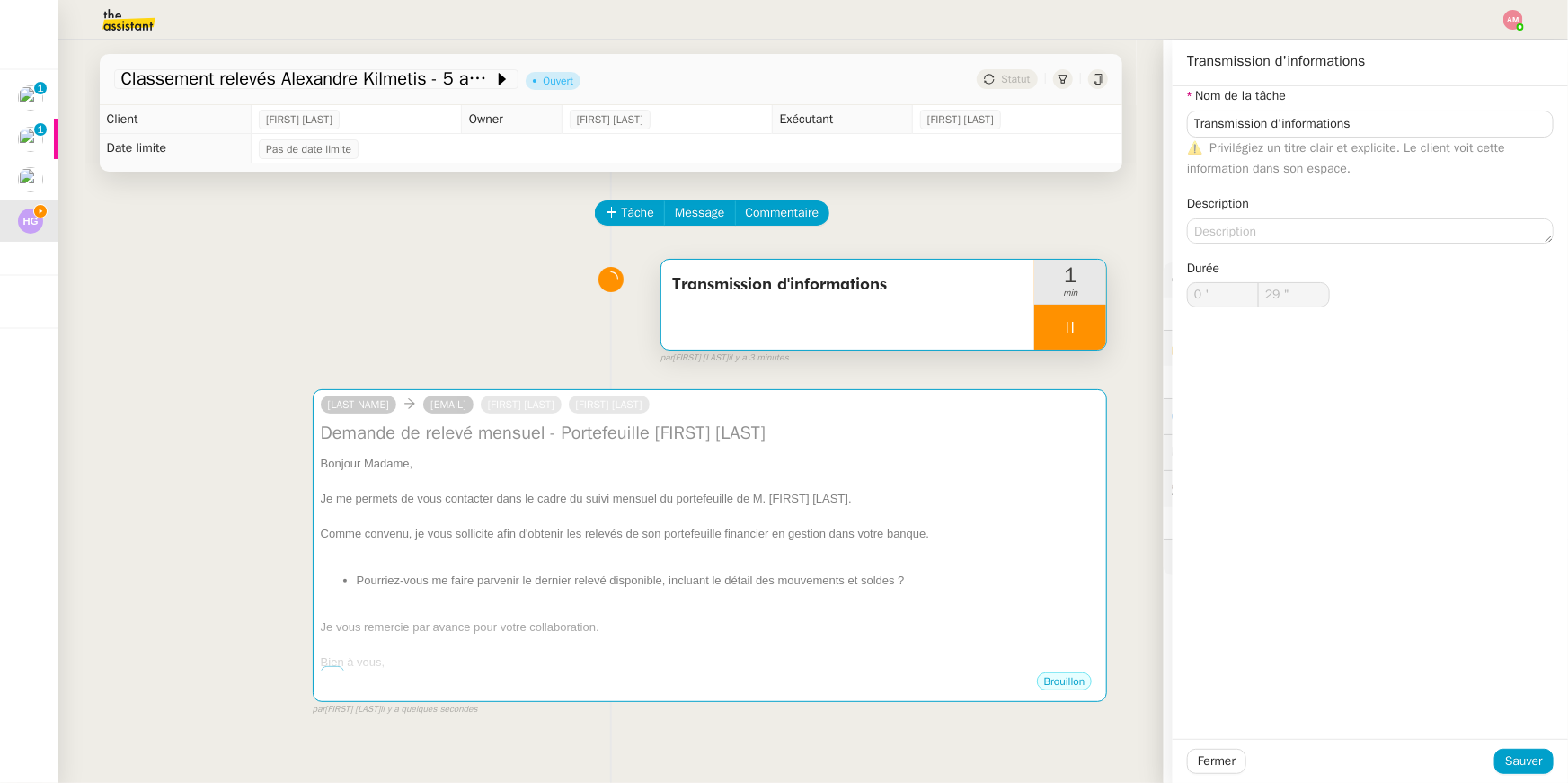 type on "30 "" 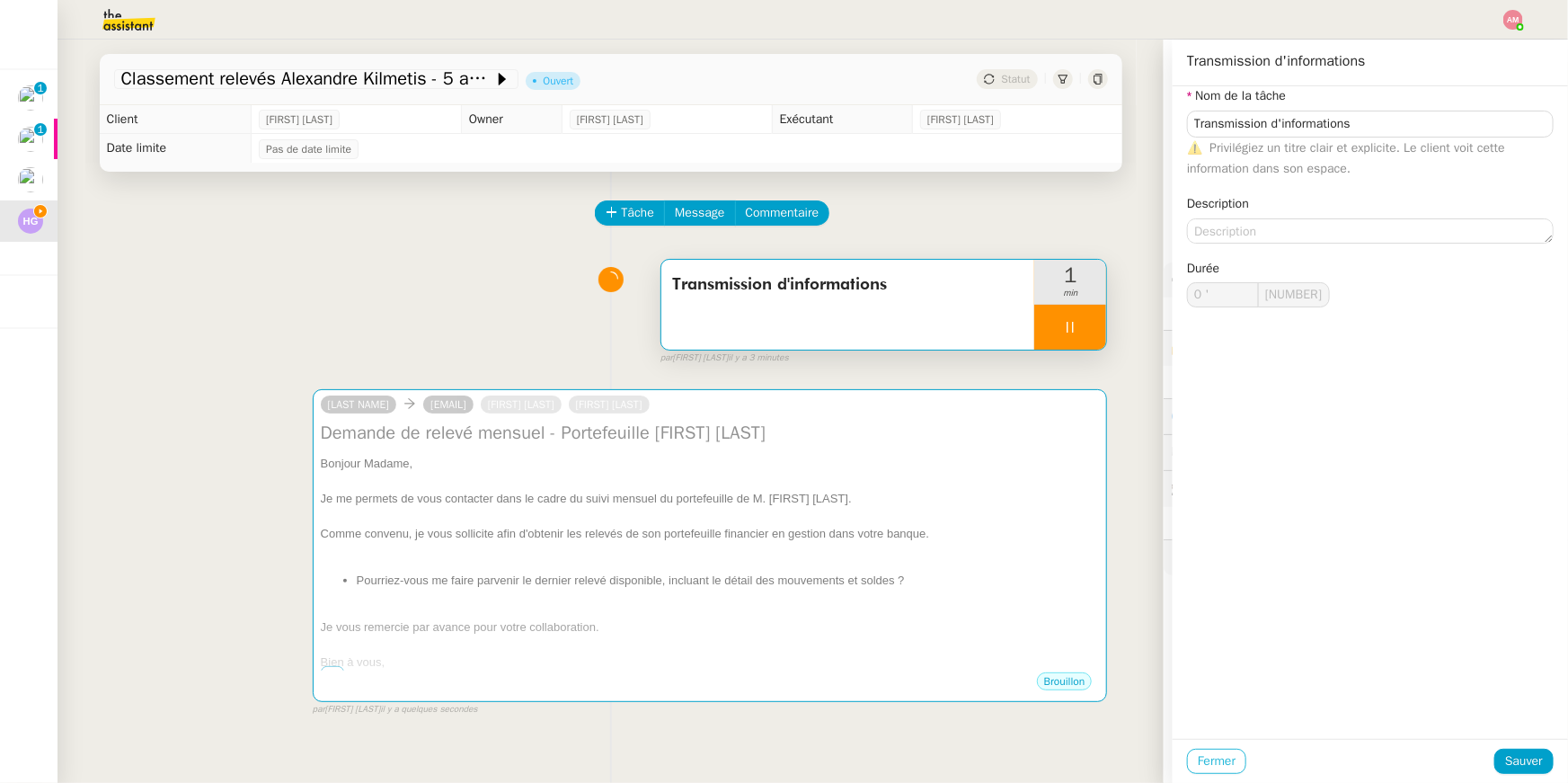 click on "Fermer" 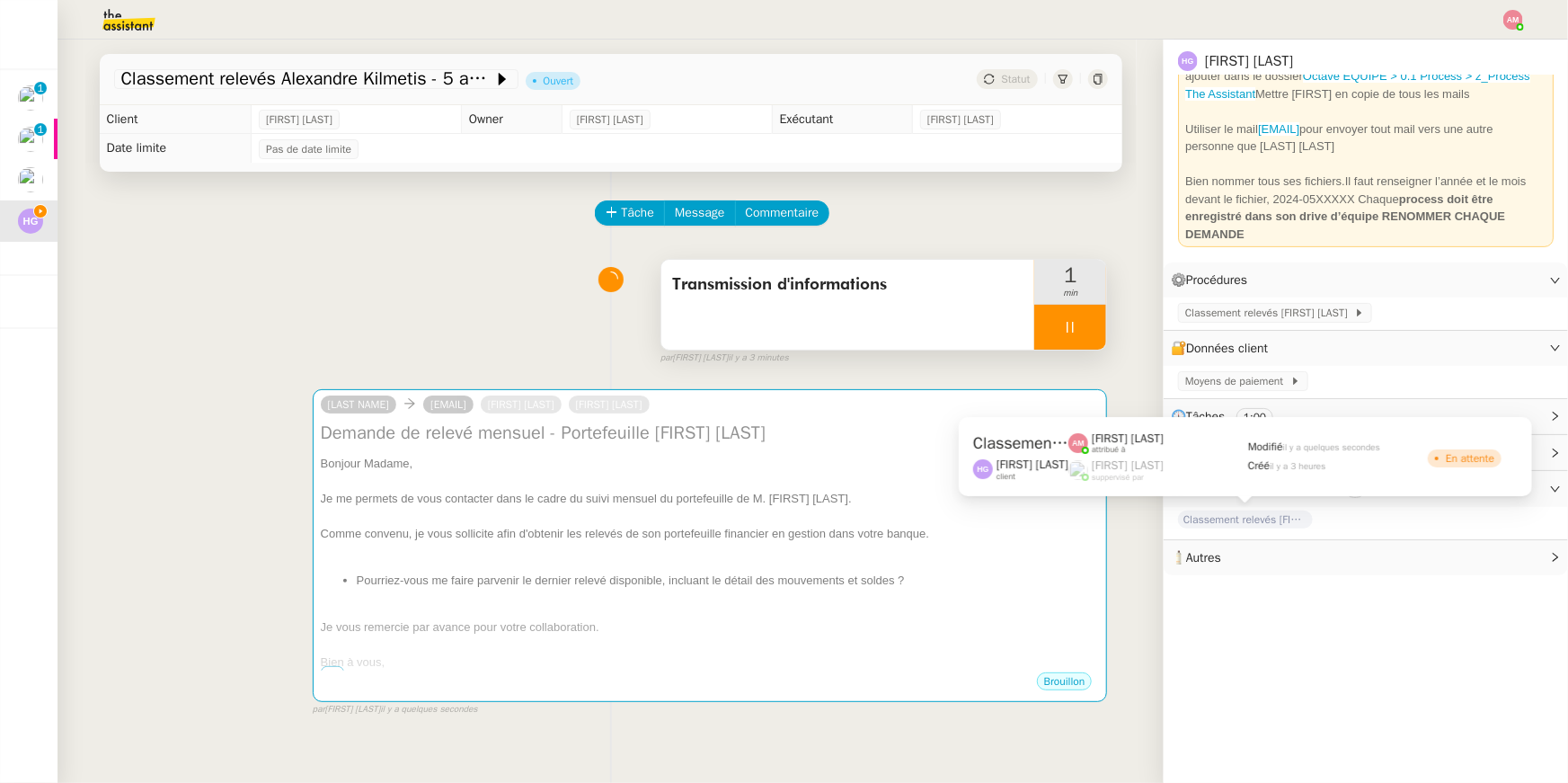 click on "Classement relevés [FIRST] [LAST] - [DATE]" 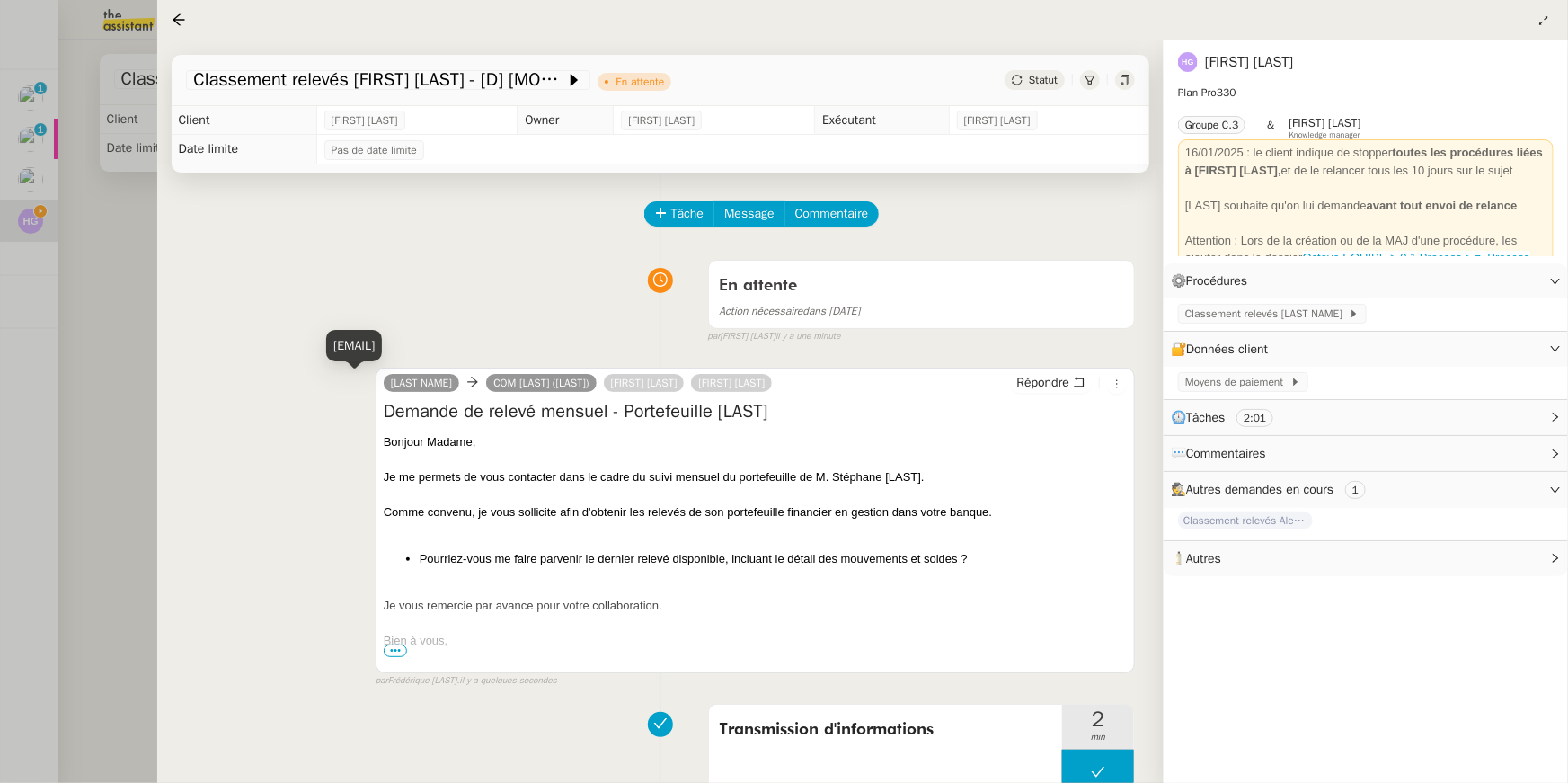click on "Tâche Message Commentaire Veuillez patienter une erreur s'est produite 👌👌👌 message envoyé ✌️✌️✌️ Veuillez d'abord attribuer un client Une erreur s'est produite, veuillez réessayer En attente Action nécessaire  dans 3 jours  false par   Amyna M.   il y a une minute 👌👌👌 message envoyé ✌️✌️✌️ une erreur s'est produite 👌👌👌 message envoyé ✌️✌️✌️ Votre message va être revu ✌️✌️✌️ une erreur s'est produite La taille des fichiers doit être de 10Mb au maximum.  Louise      COM Sophie (PALATINE)   Henri Grellois   Elio Comtet  Répondre Demande de relevé mensuel - Portefeuille Stéphane Lee
Bonjour Madame, Je me permets de vous contacter dans le cadre du suivi mensuel du portefeuille de M. Stéphane Lee. Comme convenu, je vous sollicite afin d'obtenir les relevés de son portefeuille financier en gestion dans votre banque. Je vous remercie par avance pour votre collaboration. Bien à vous,
2" 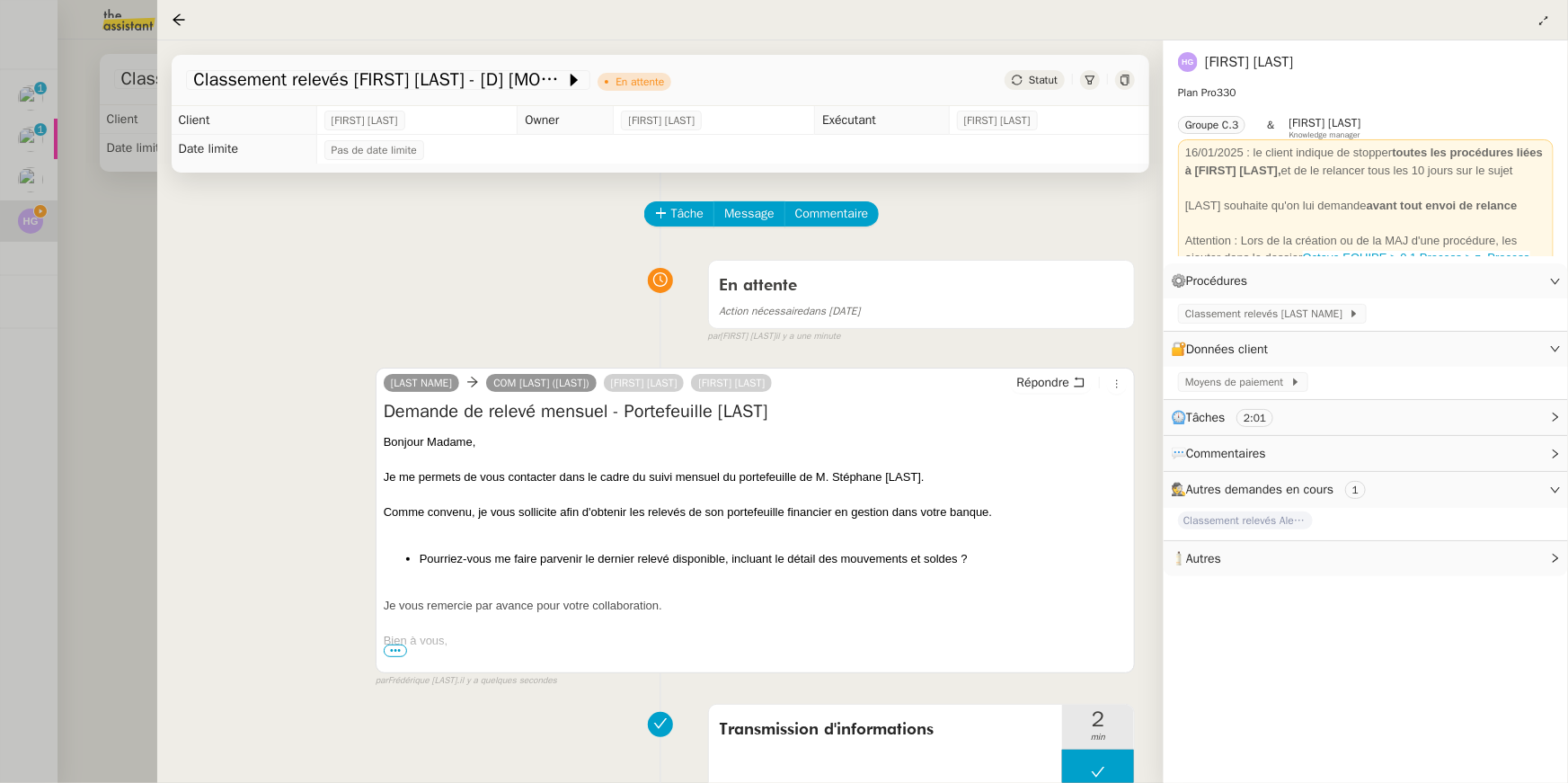 click at bounding box center [784, 391] 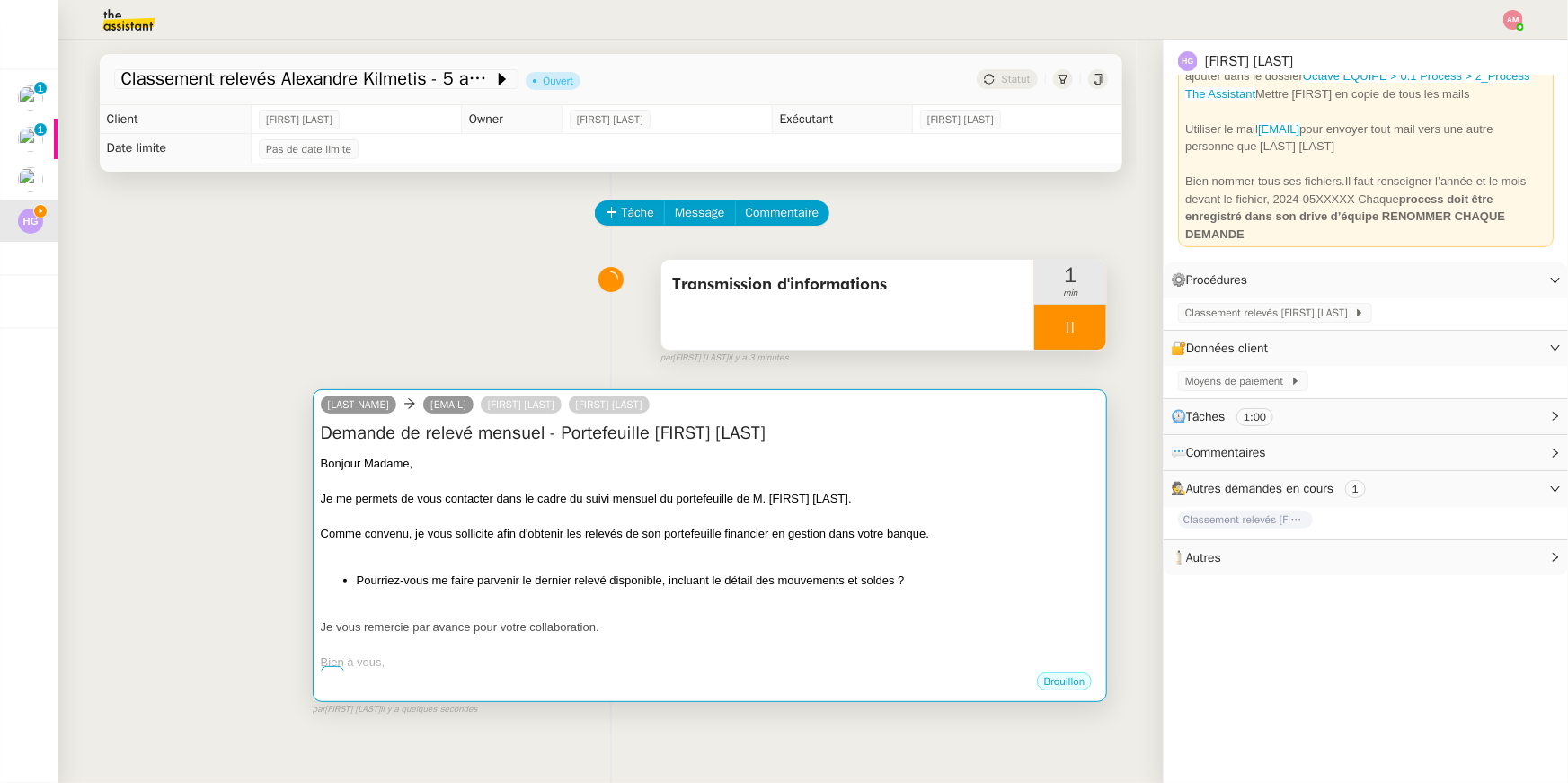 click on "Demande de relevé mensuel - Portefeuille Alexandre Kilmetis" at bounding box center (710, 433) 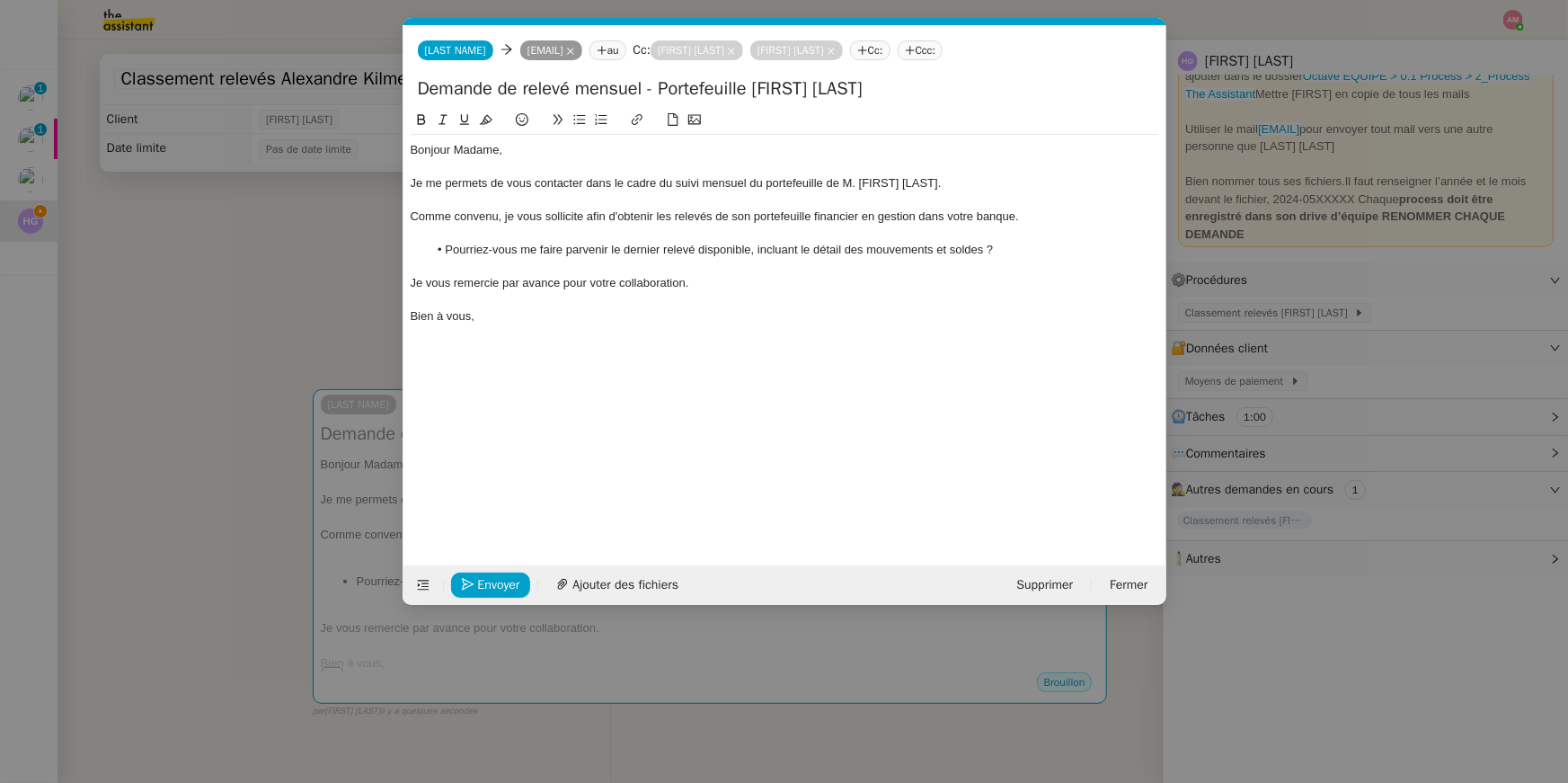 scroll, scrollTop: 0, scrollLeft: 61, axis: horizontal 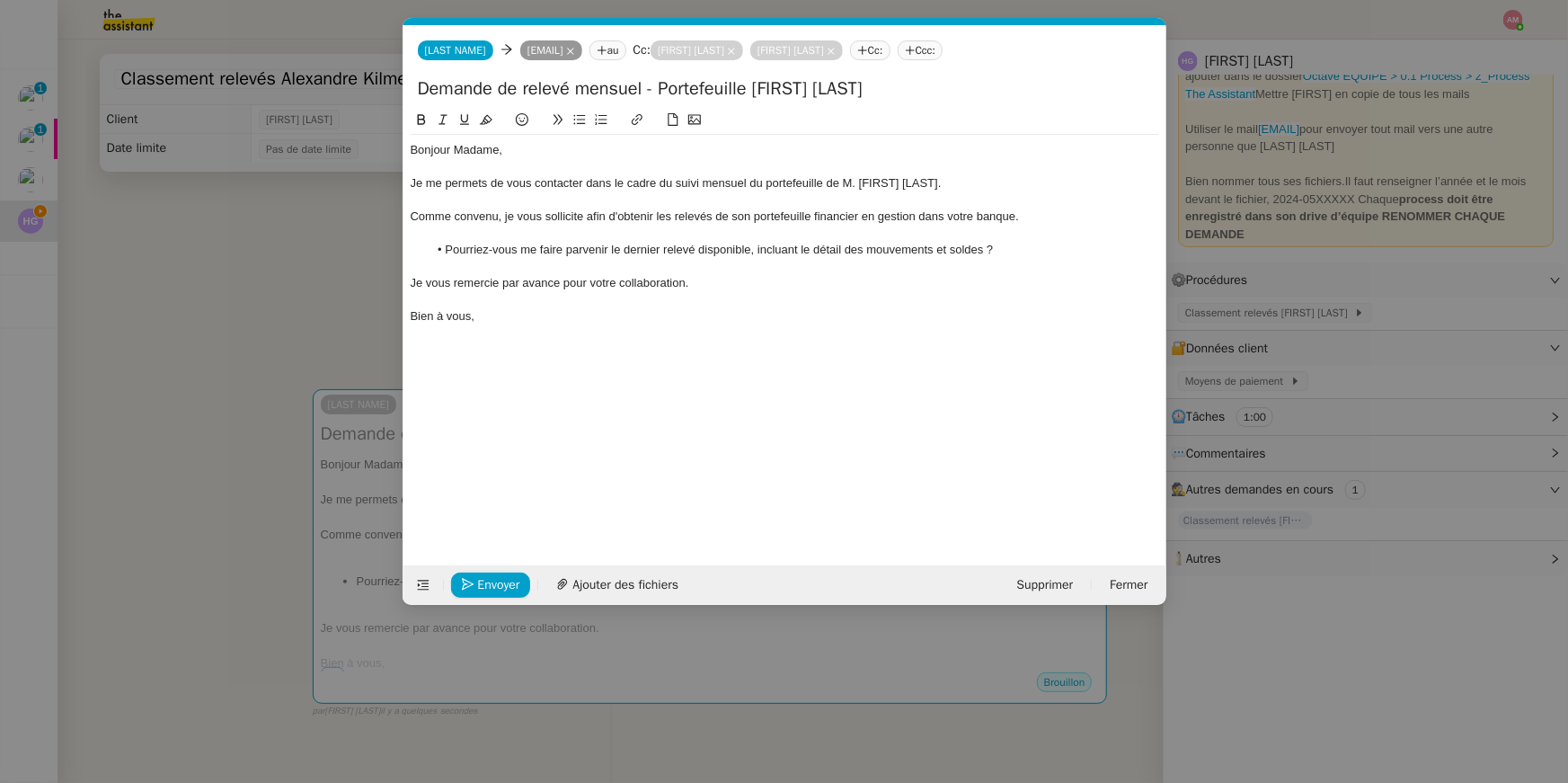 click on "pala Service Pala tine Alexandre Kilmetis      Henri Grellois Pla nification - Emissions    À utiliser lorsqu'il nous faut relancer les chroniqueurs et organisateurs afin qu'il nous fasse parvenir les textes choisis pour l'émission "Partage Biblique".   TA - Fonctionnalités hors  Pla n    Ce template permet d'informer le client que la fonctionnalité demandée n'est pas disponible dans son  Pla n actuel, tout en lui proposant une mise à jour vers un  Pla n supérieur adapté à ses besoins. TA - CONFIRMATION PAIEMENT (EN)    Confirmer avec le client de modèle de transaction - Attention  Pla n Pro nécessaire. TA - CONFIRMATION PAIEMENT (FR)    Confirmer avec le client de modèle de transaction - Attention  Pla n Pro nécessaire. TA - ACCES BANQUE DEDIE    A utiliser dans le cadre de la mise en  pla ce d'accès bancaires dédiés TA - MARQUE BLANCHE    A utiliser afin de solliciter le client pour la mise en  pla ce d'une adresse mail en marque blanche TEMPLATE - SALA IRE SARAH       sala Common n" at bounding box center (784, 391) 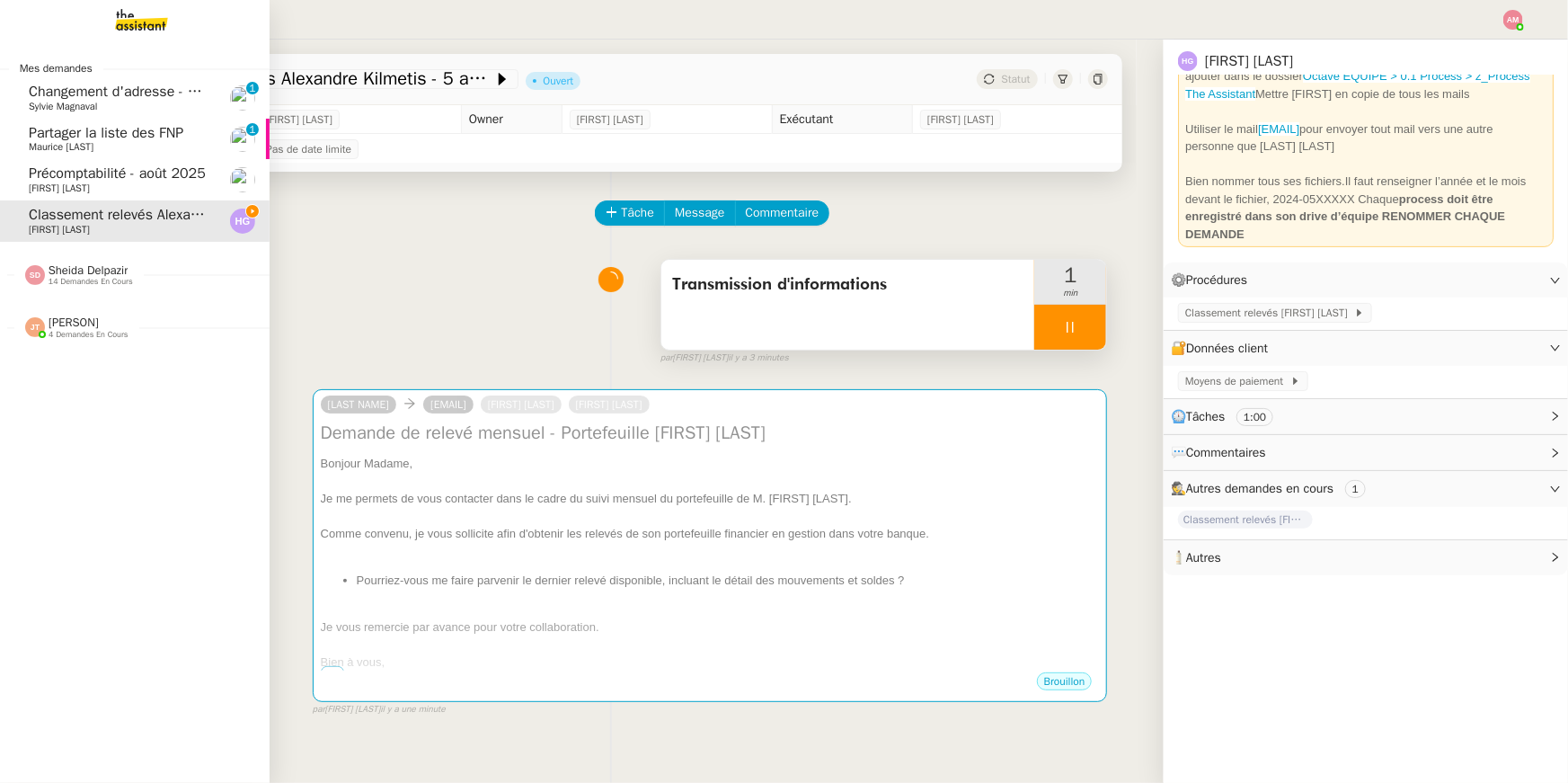 click on "Partager la liste des FNP" 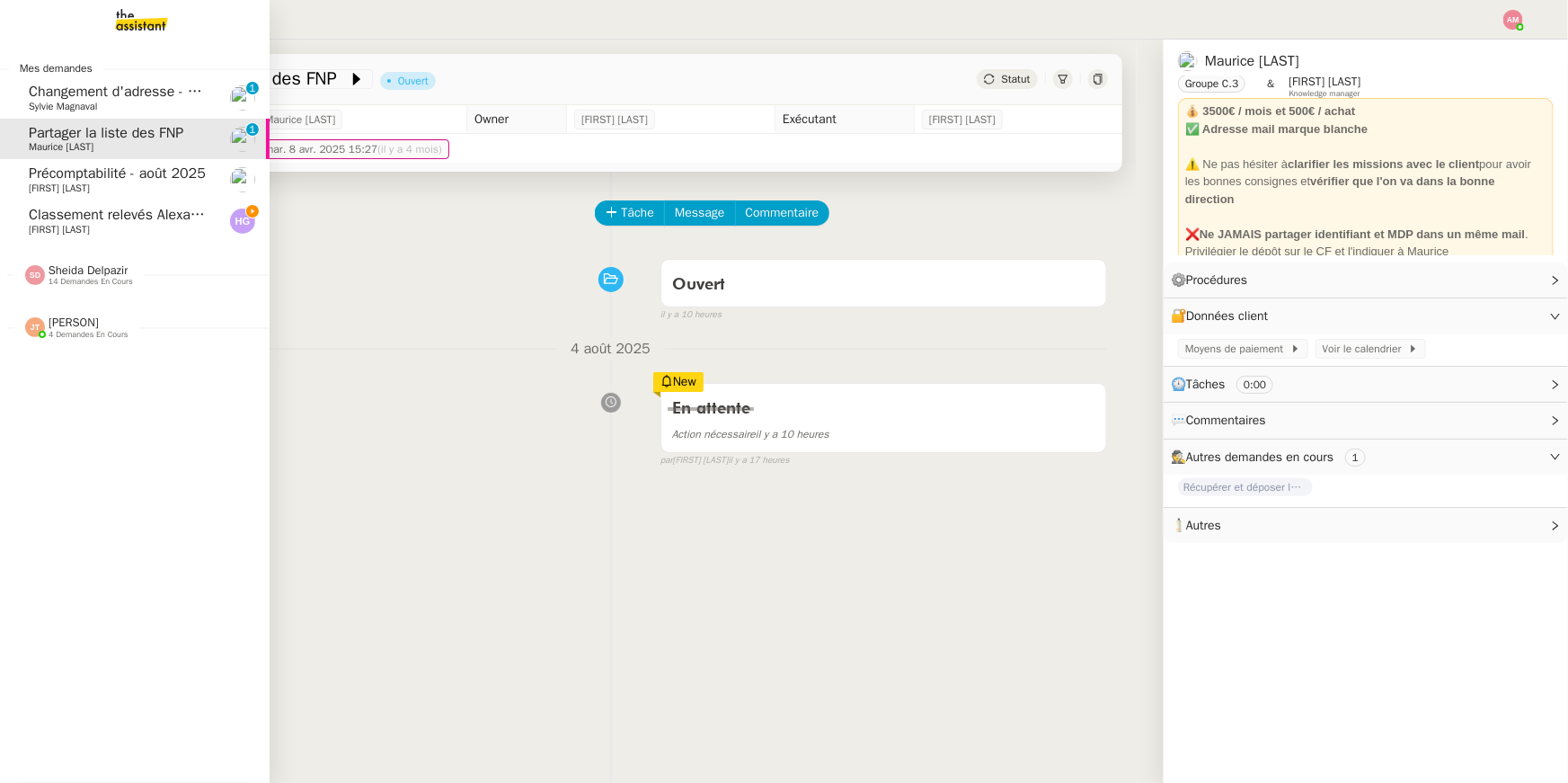scroll, scrollTop: 58, scrollLeft: 0, axis: vertical 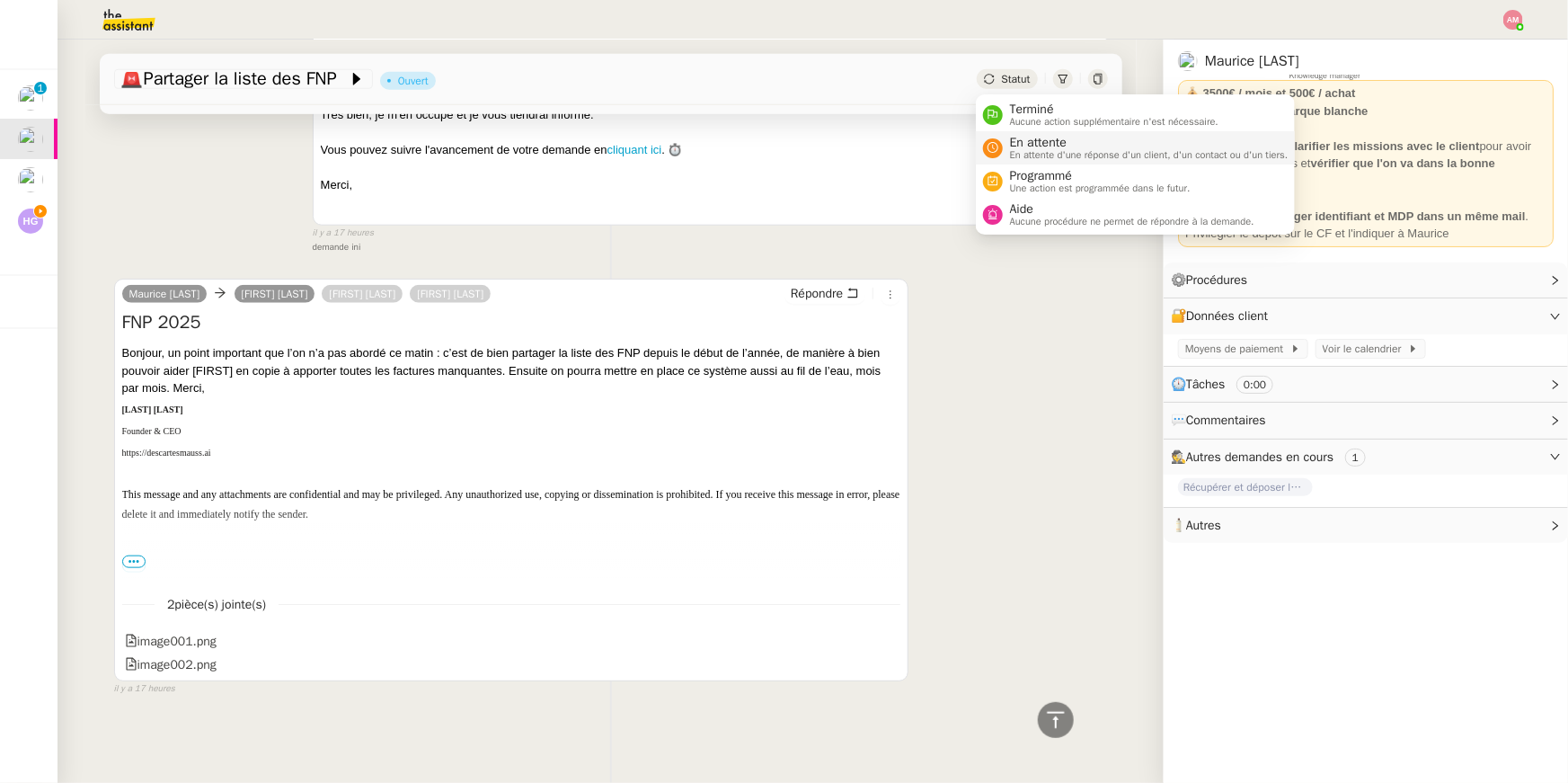 click on "En attente" at bounding box center [1149, 143] 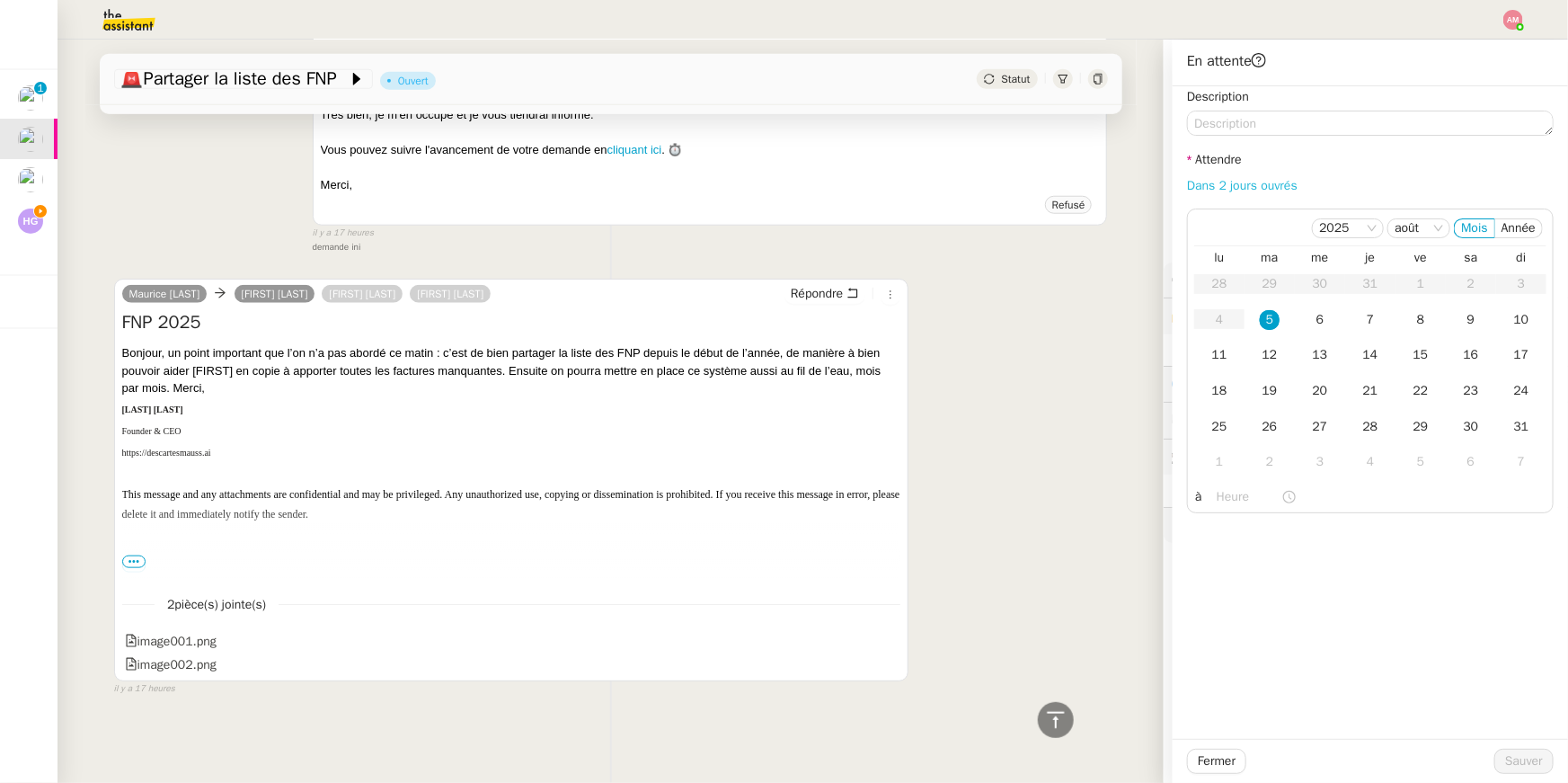 click on "Dans [NUMBER] jours ouvrés" 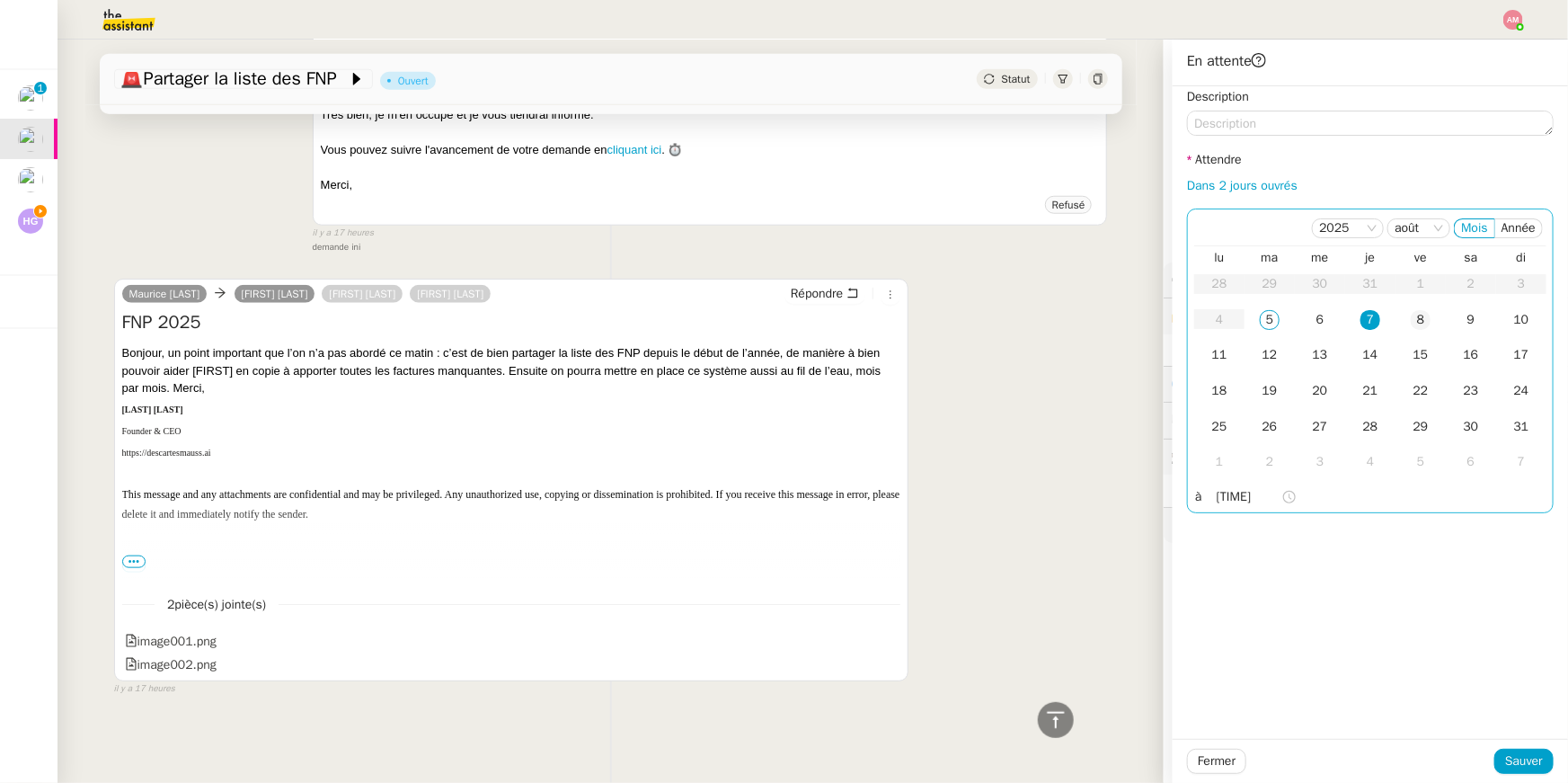 click on "8" 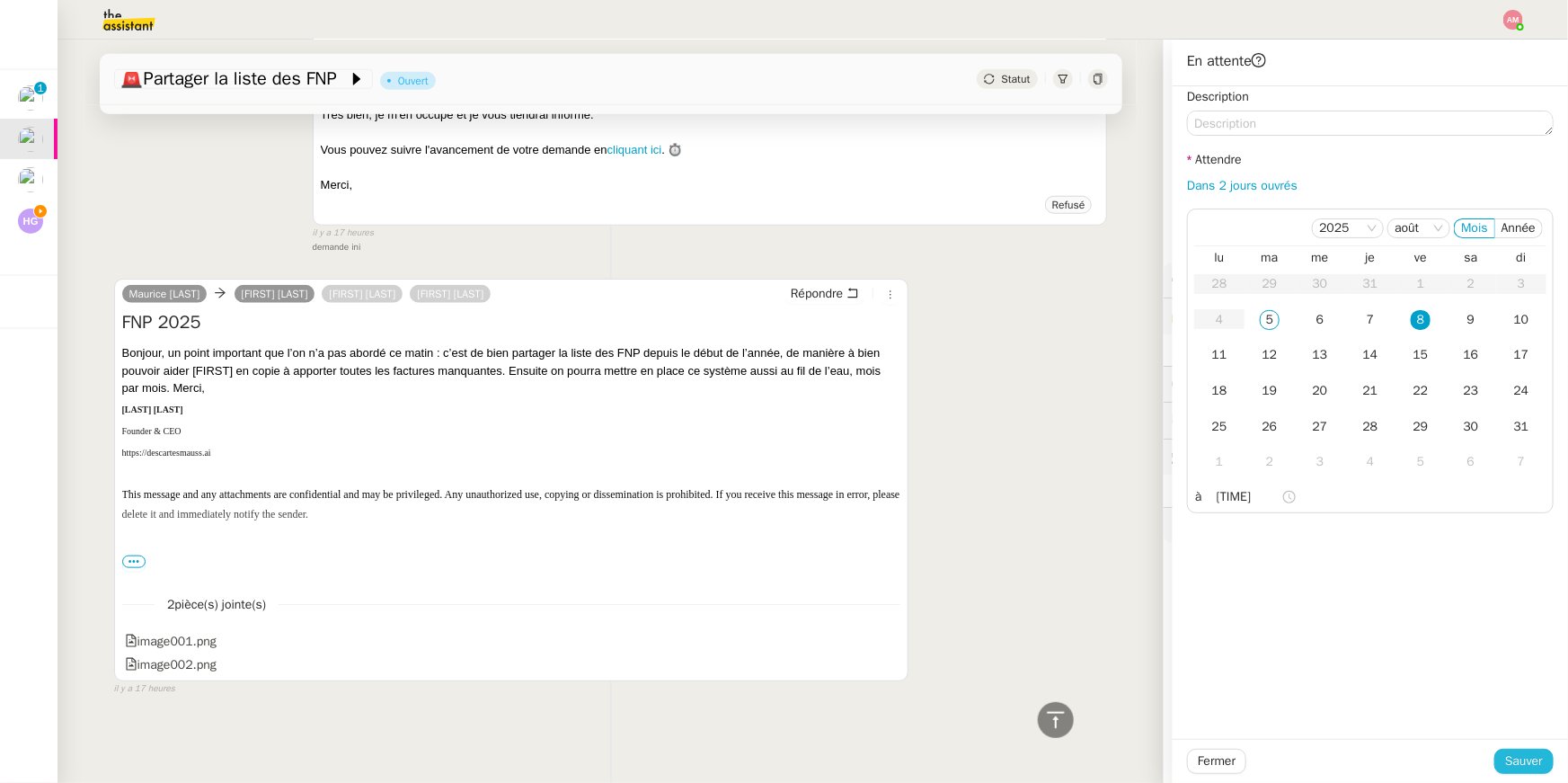 click on "Sauver" 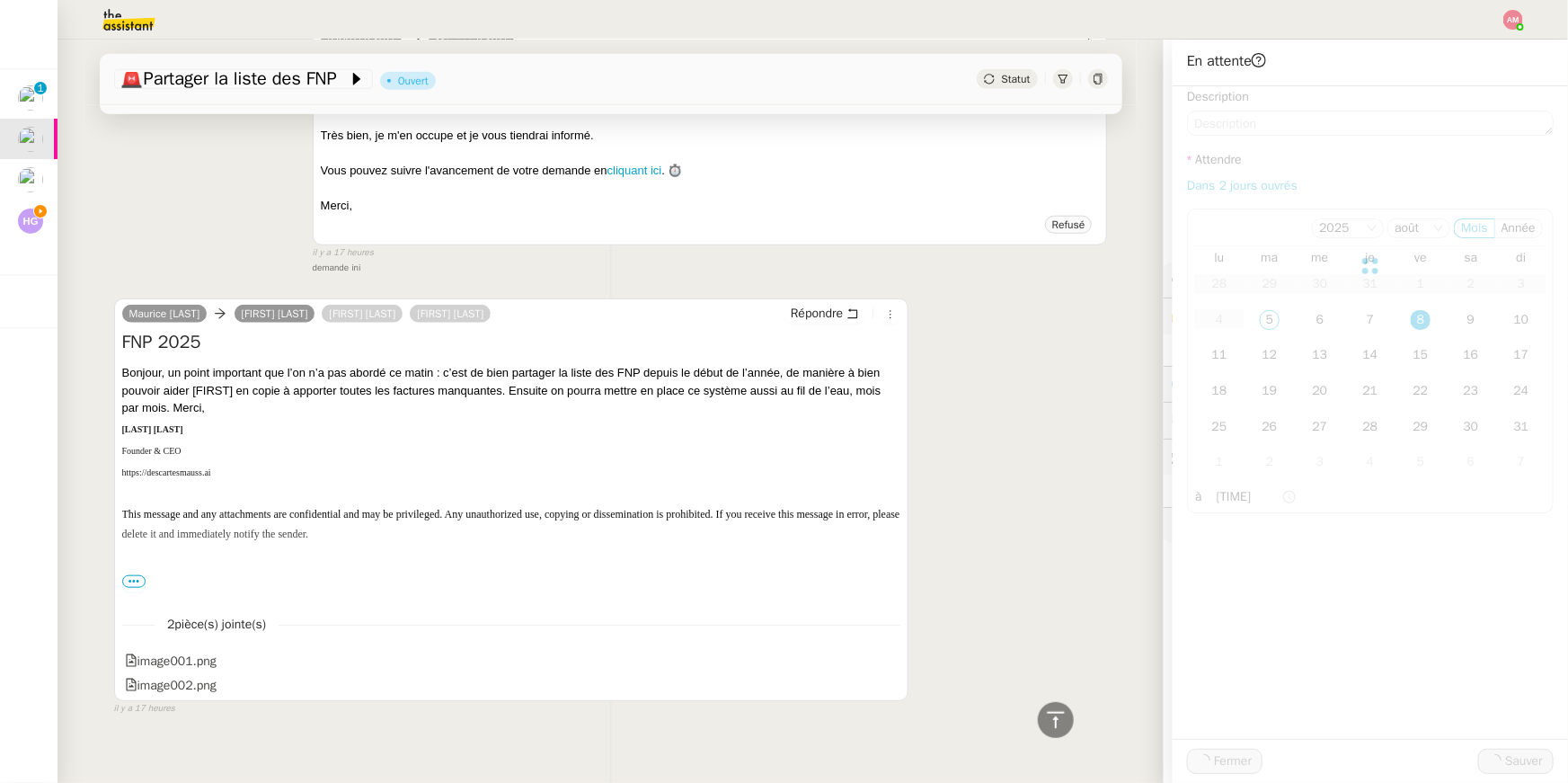 scroll, scrollTop: 765, scrollLeft: 0, axis: vertical 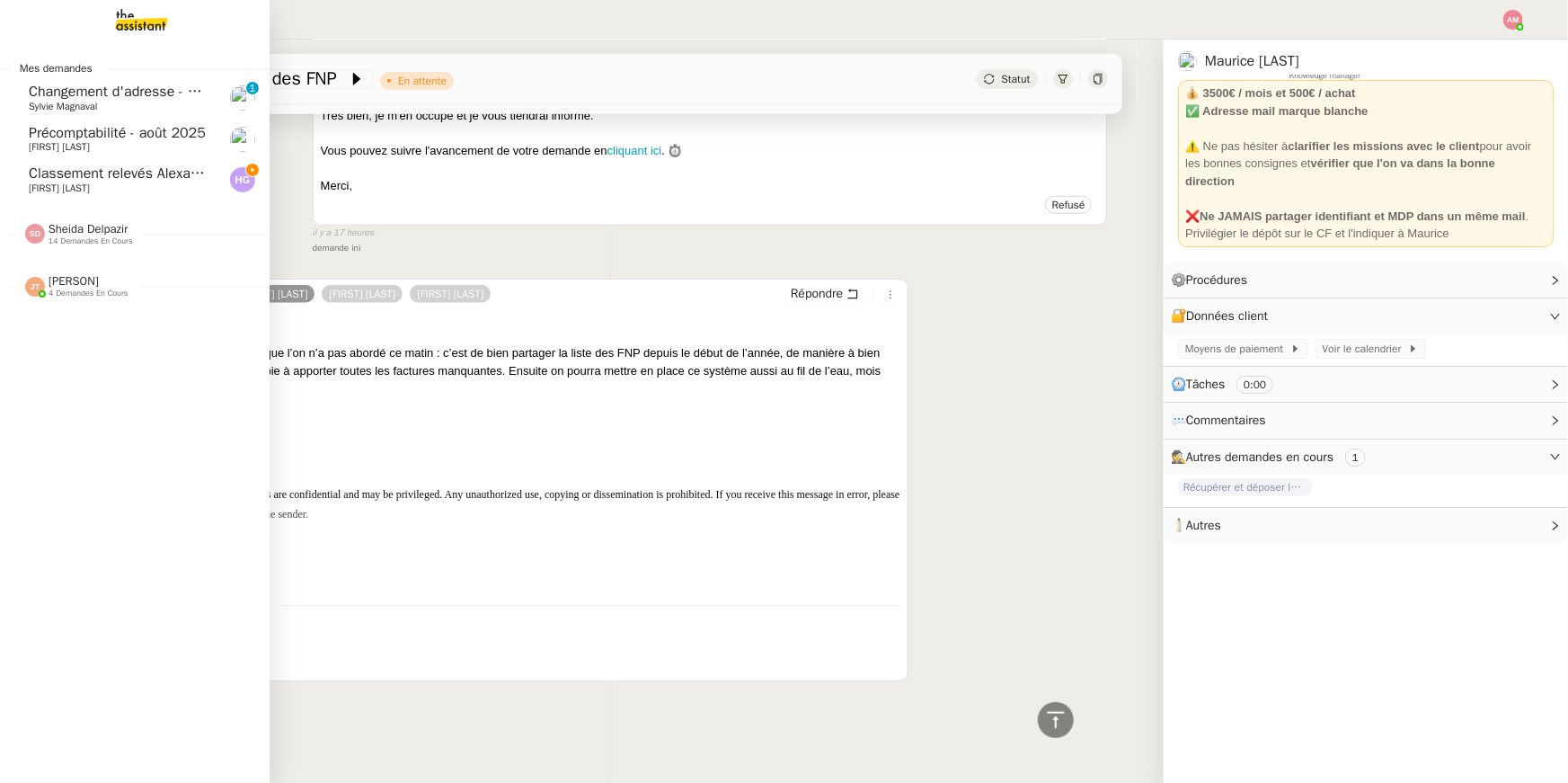 click on "Classement relevés Alexandre Kilmetis - 5 août 2025" 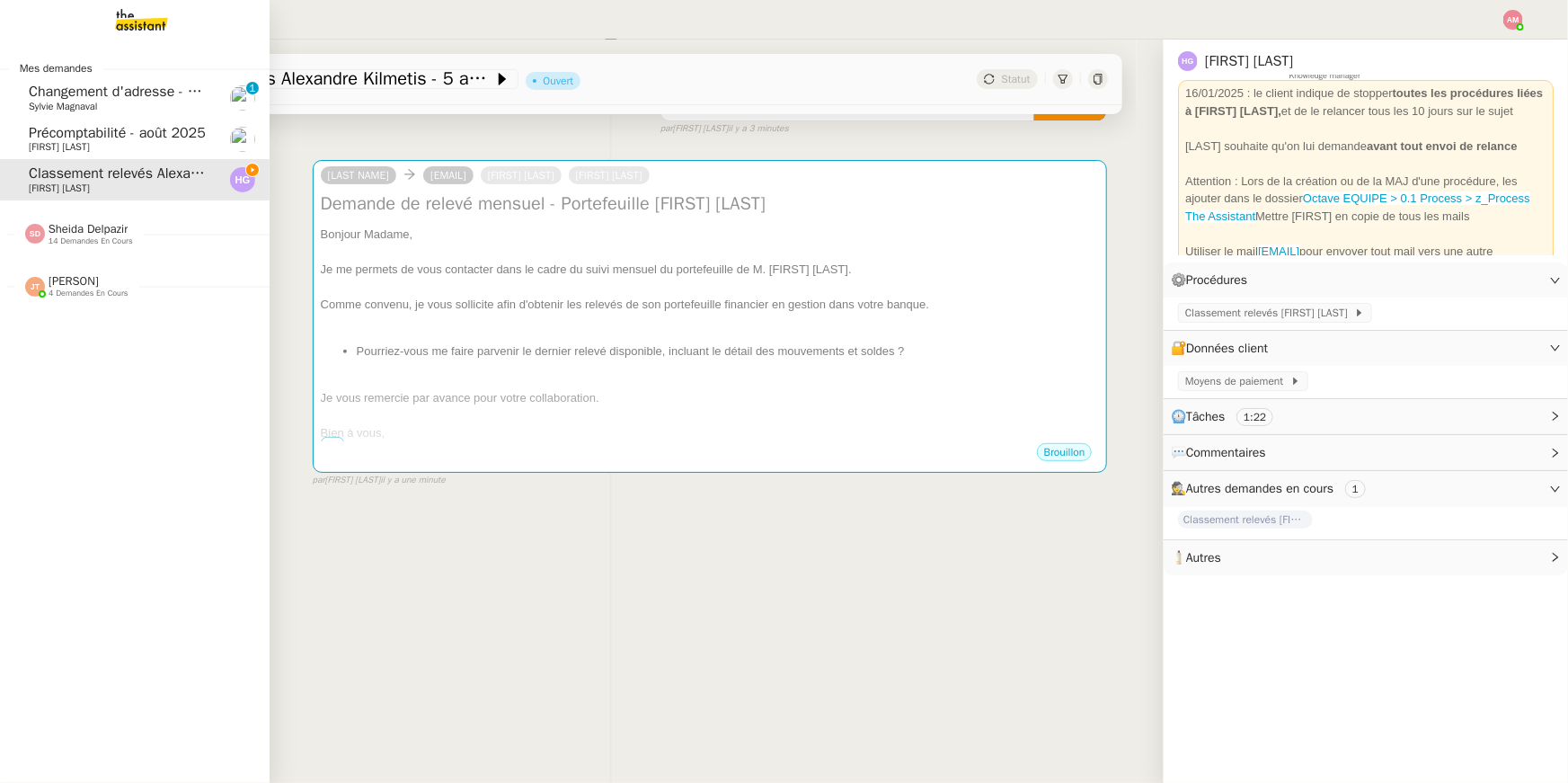 scroll, scrollTop: 181, scrollLeft: 0, axis: vertical 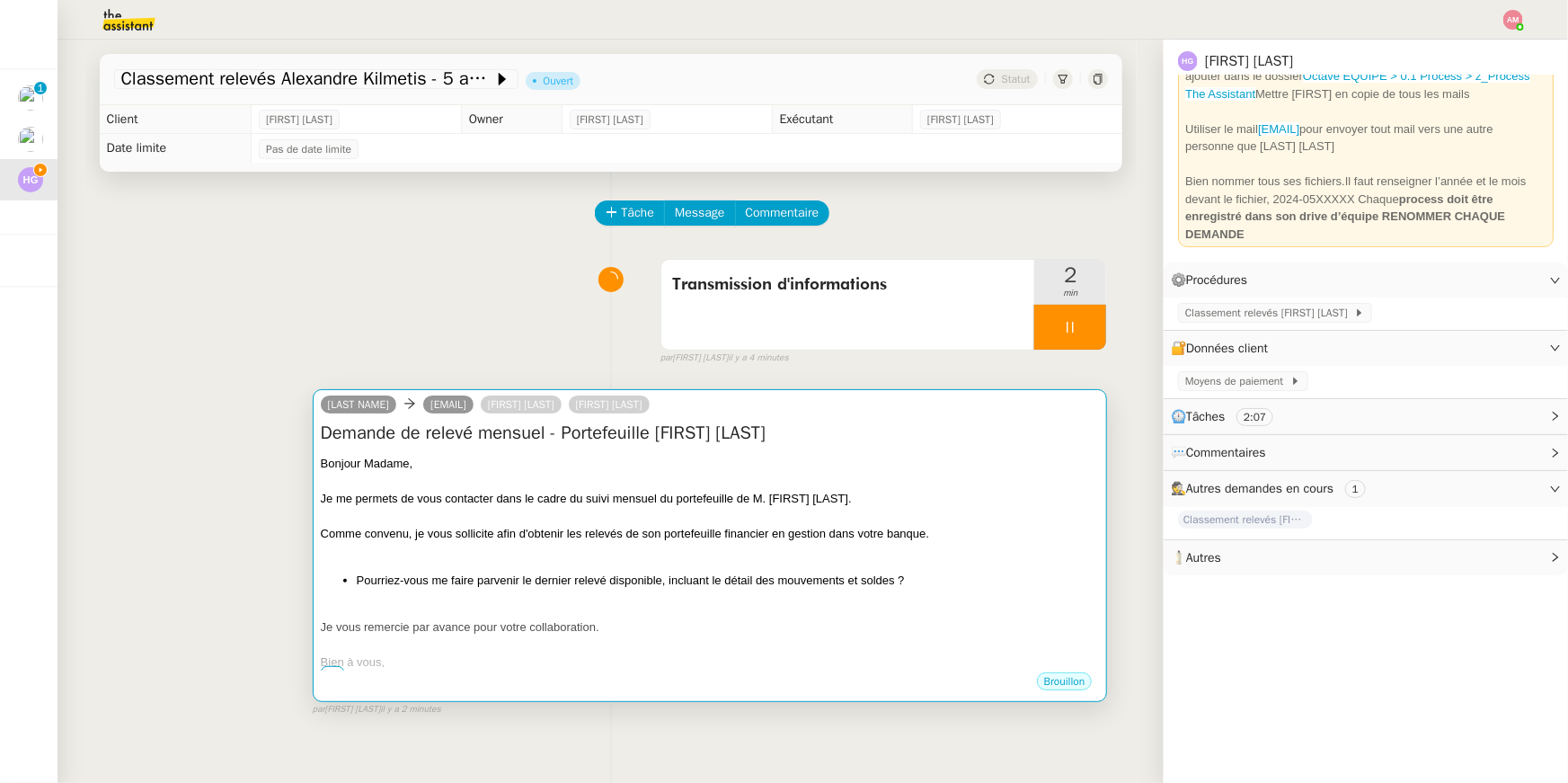 click on "Demande de relevé mensuel - Portefeuille Alexandre Kilmetis
Bonjour Madame, Je me permets de vous contacter dans le cadre du suivi mensuel du portefeuille de M. Alexandre Kilmetis. Comme convenu, je vous sollicite afin d'obtenir les relevés de son portefeuille financier en gestion dans votre banque. Pourriez-vous me faire parvenir le dernier relevé disponible, incluant le détail des mouvements et soldes ? Je vous remercie par avance pour votre collaboration. Bien à vous, •••" at bounding box center (710, 546) 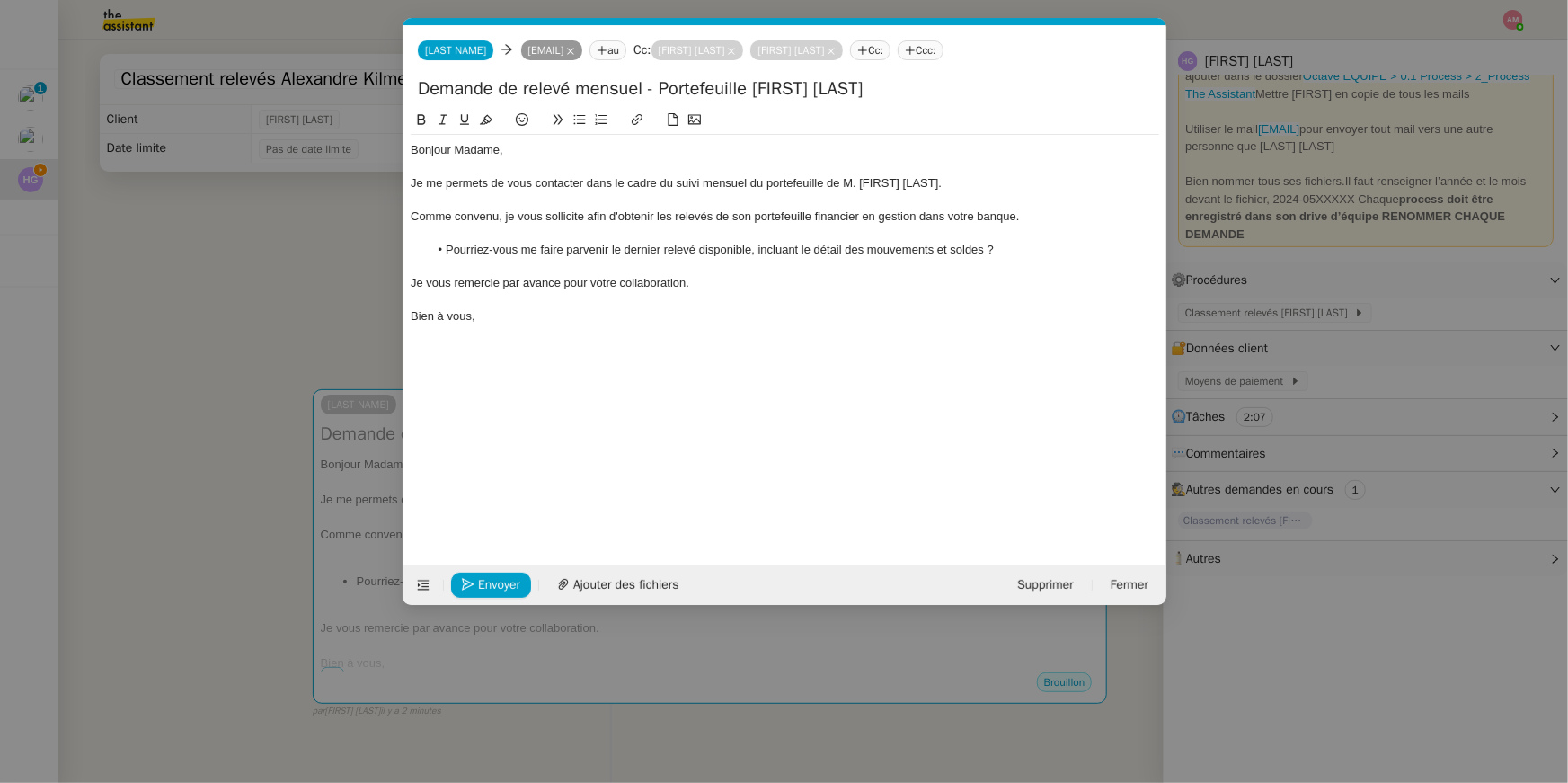 scroll, scrollTop: 0, scrollLeft: 38, axis: horizontal 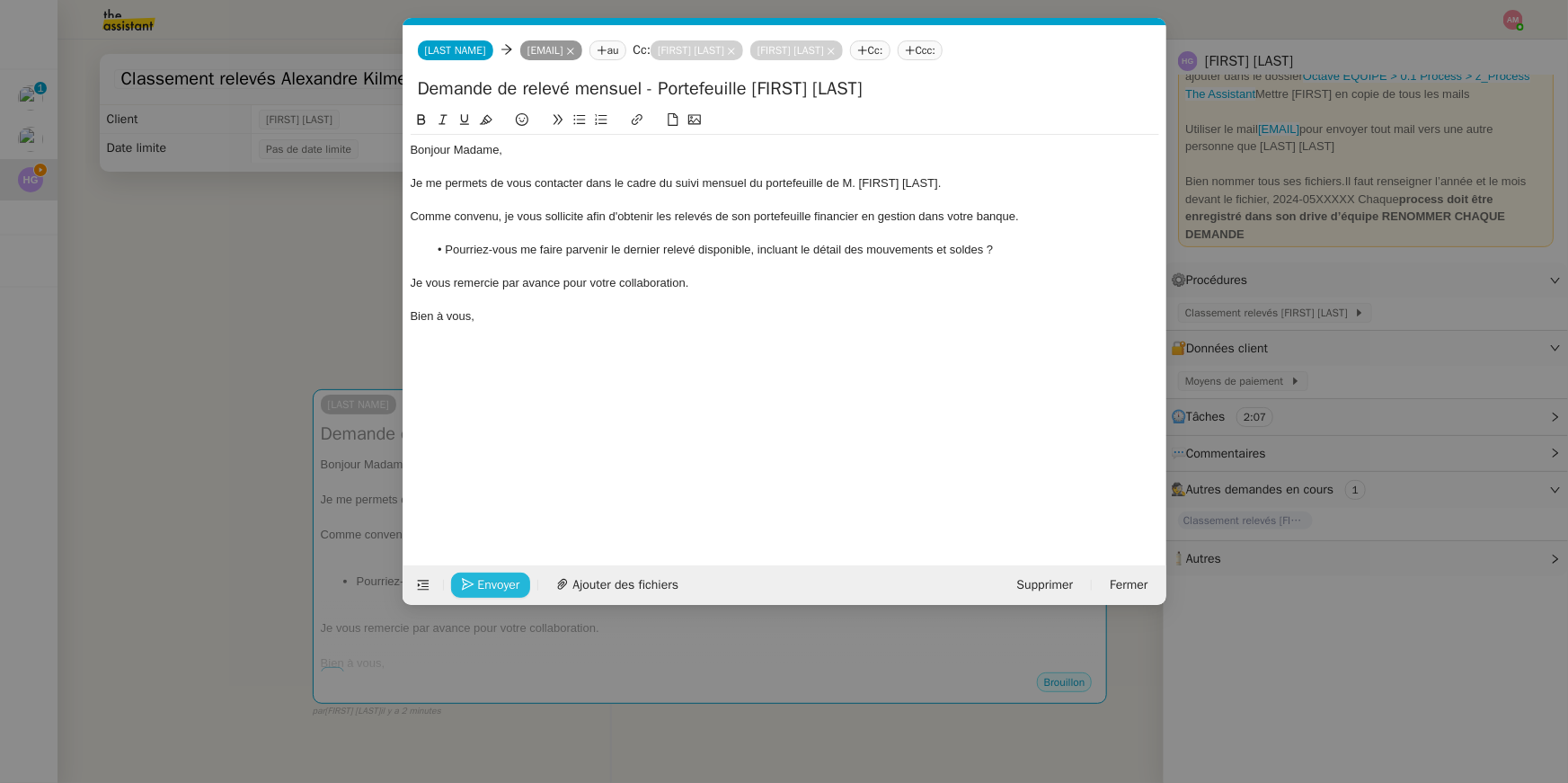 click on "Envoyer" 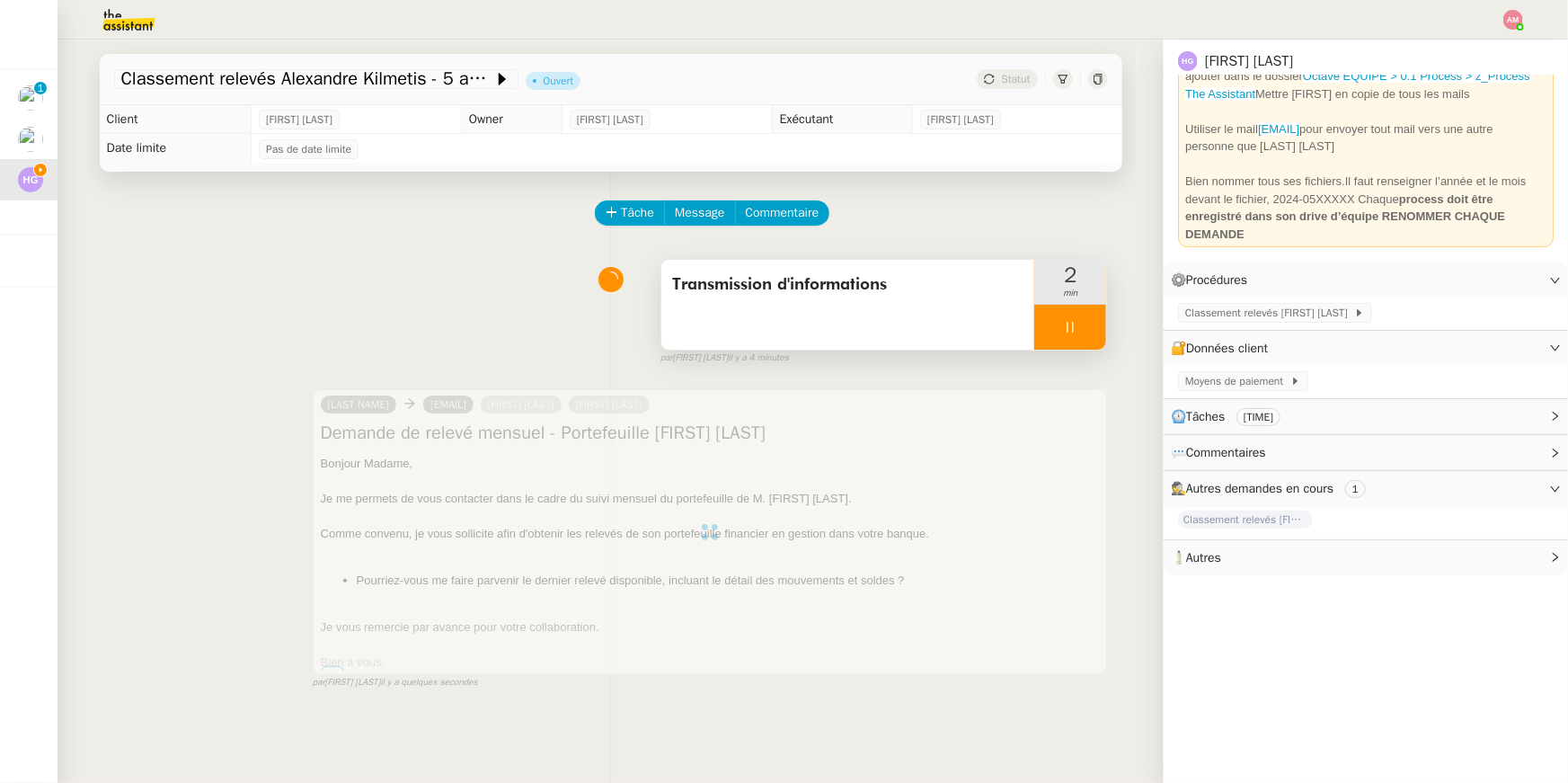 click at bounding box center [1070, 327] 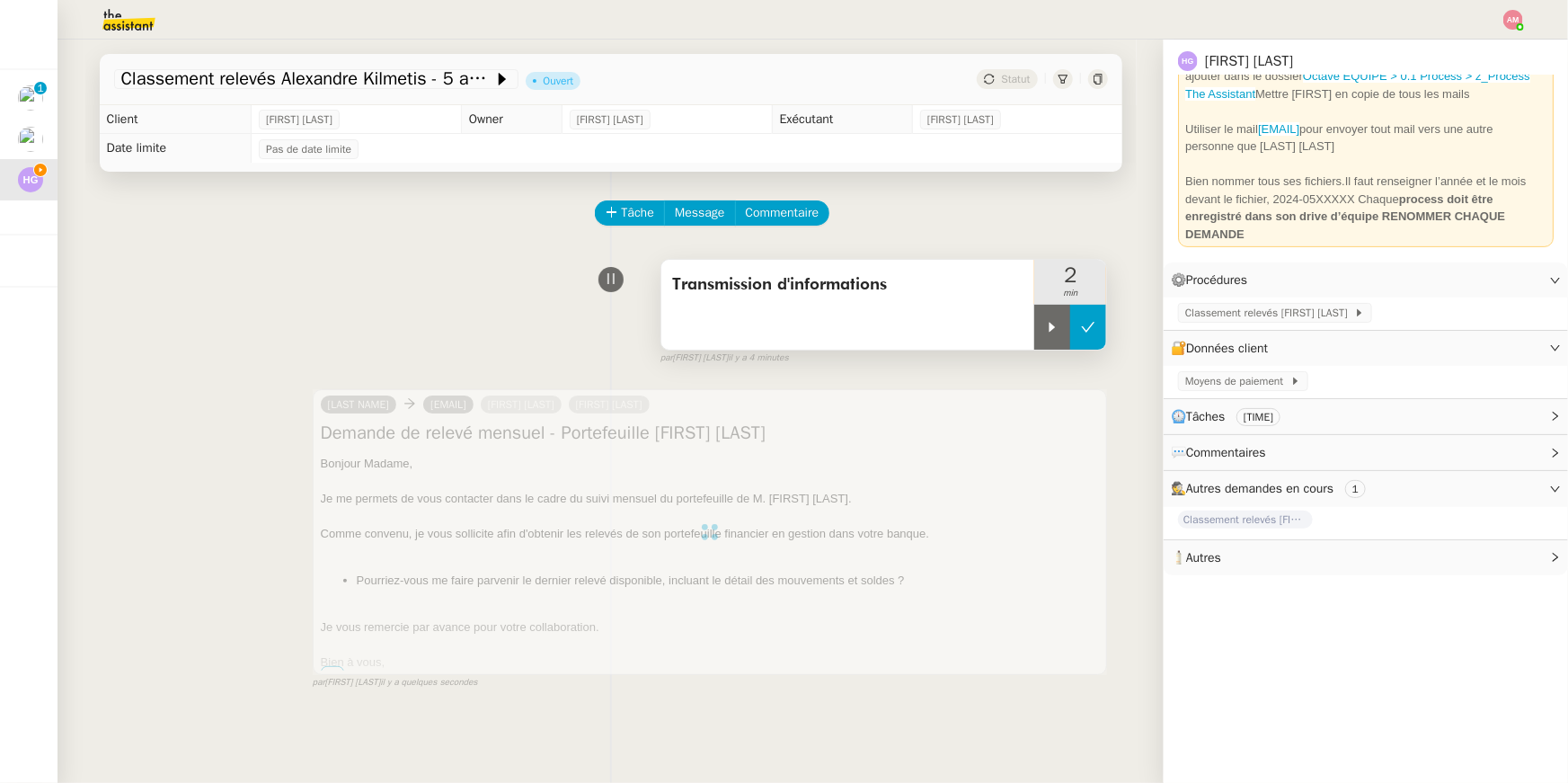 click 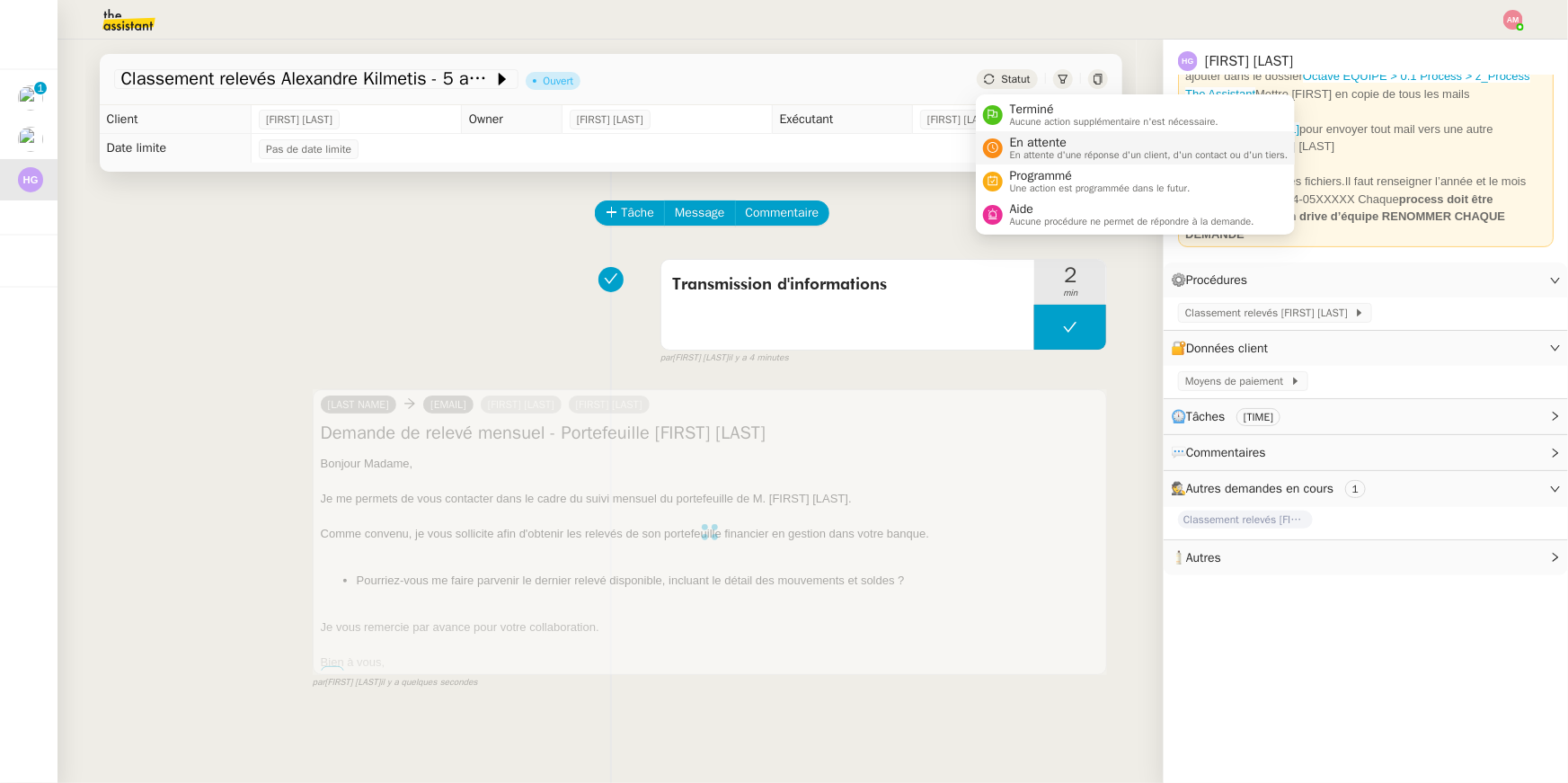 click on "En attente" at bounding box center (1149, 143) 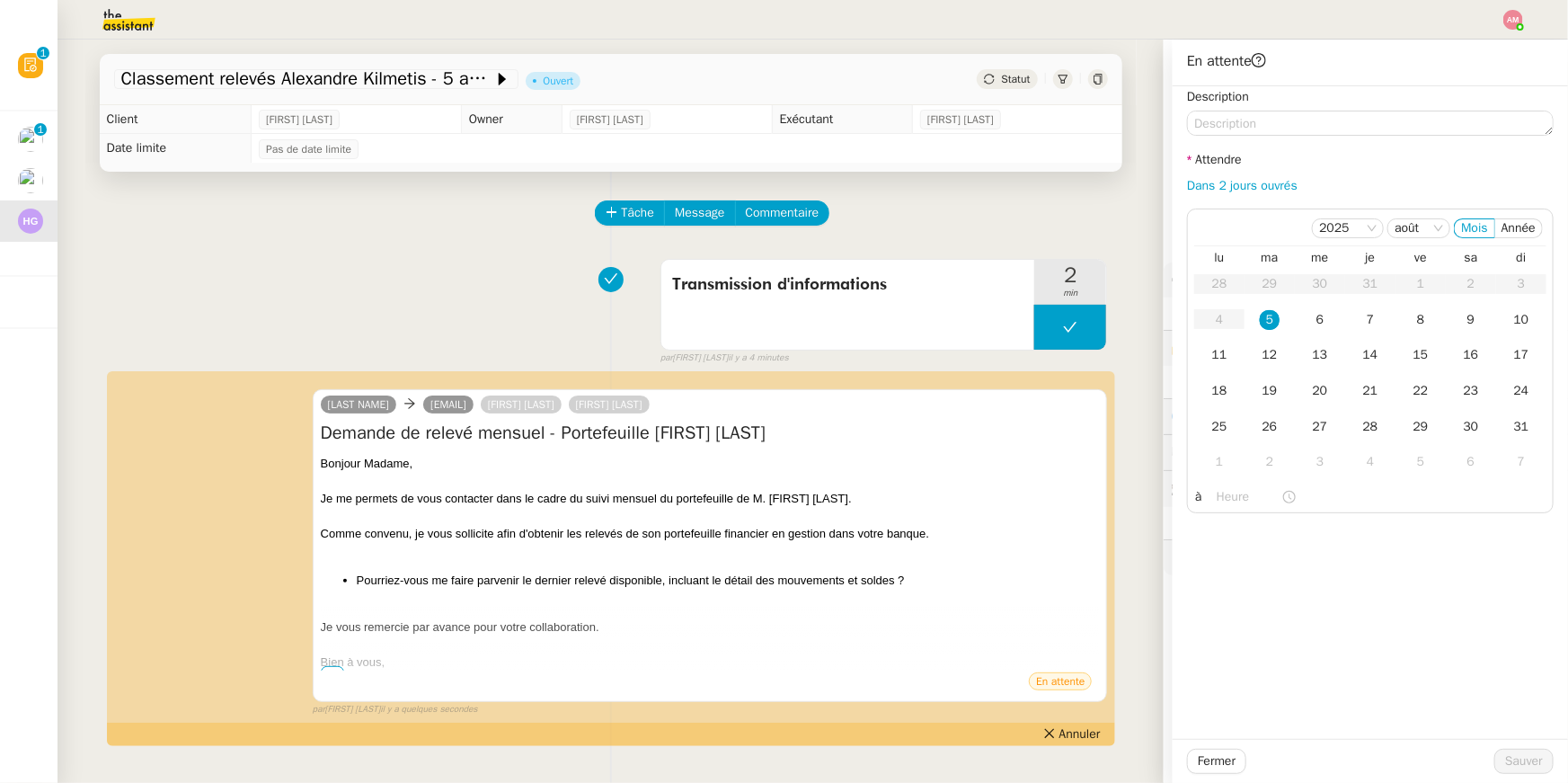 click on "Description Attendre Dans 2 jours ouvrés    2025 août Mois Année  lu   ma   me   je   ve   sa   di  28 29 30 31 1 2 3 4 5 6 7 8 9 10 11 12 13 14 15 16 17 18 19 20 21 22 23 24 25 26 27 28 29 30 31 1 2 3 4 5 6 7 à" 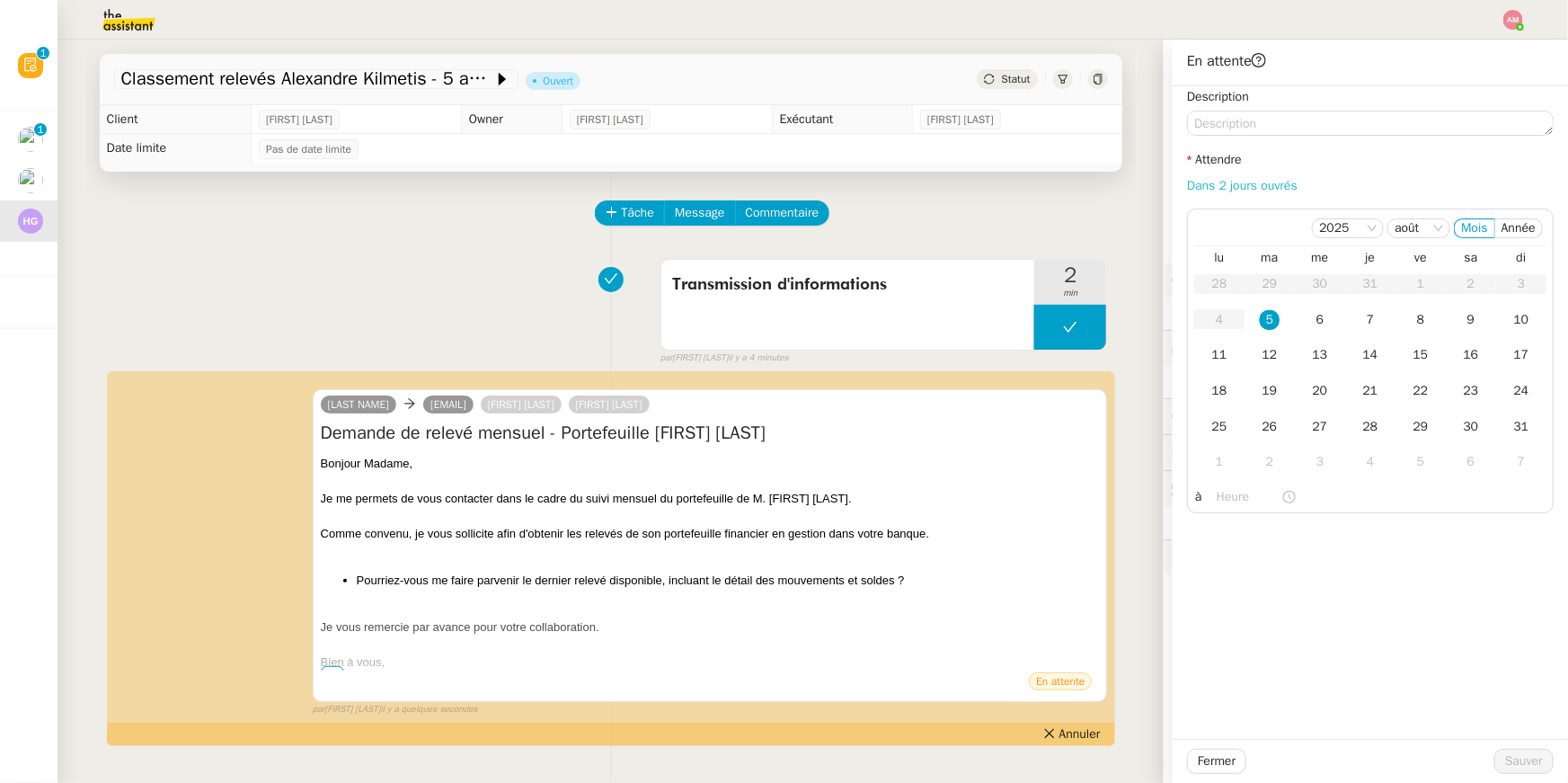 click on "Dans [NUMBER] jours ouvrés" 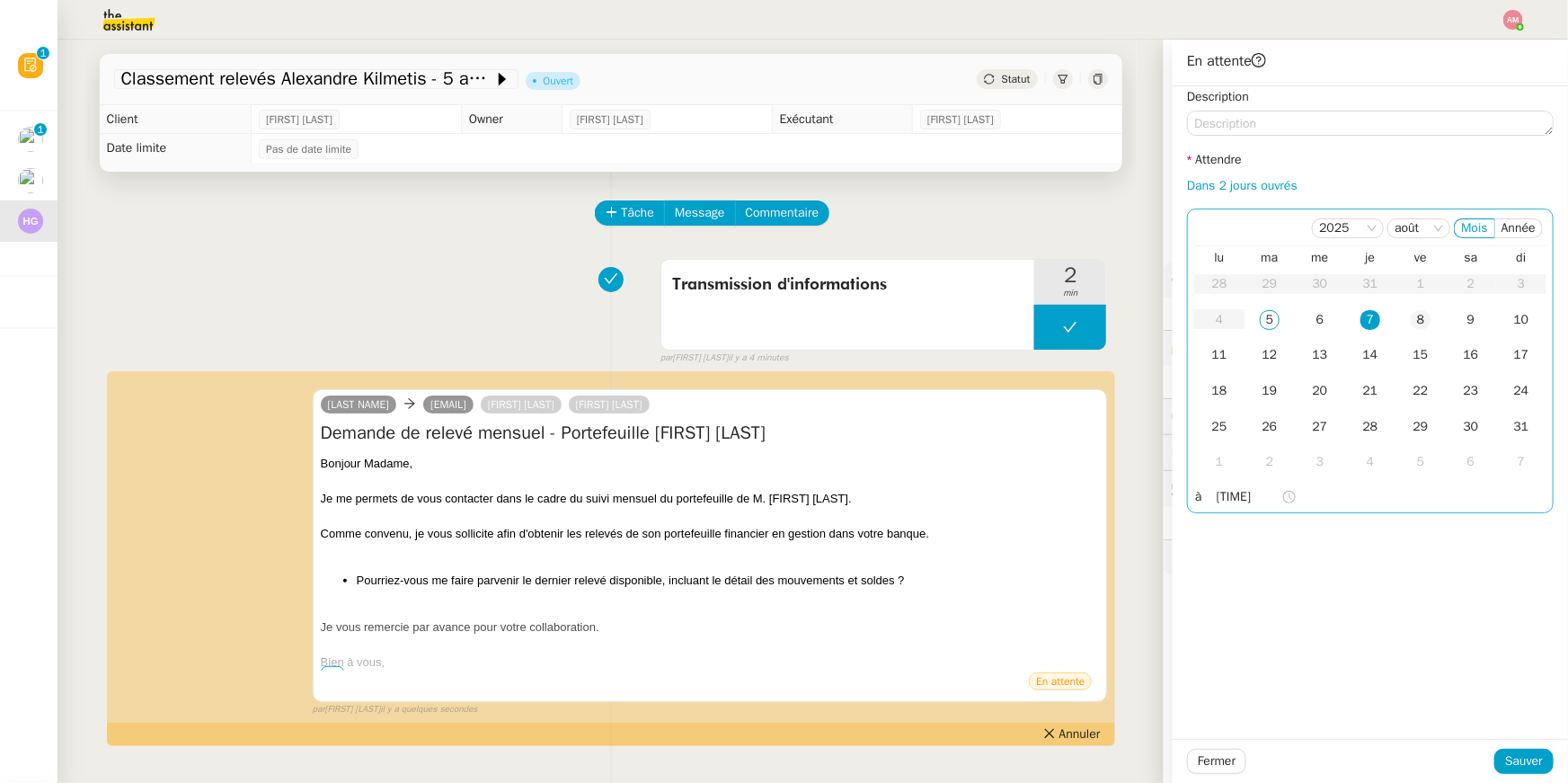 click on "8" 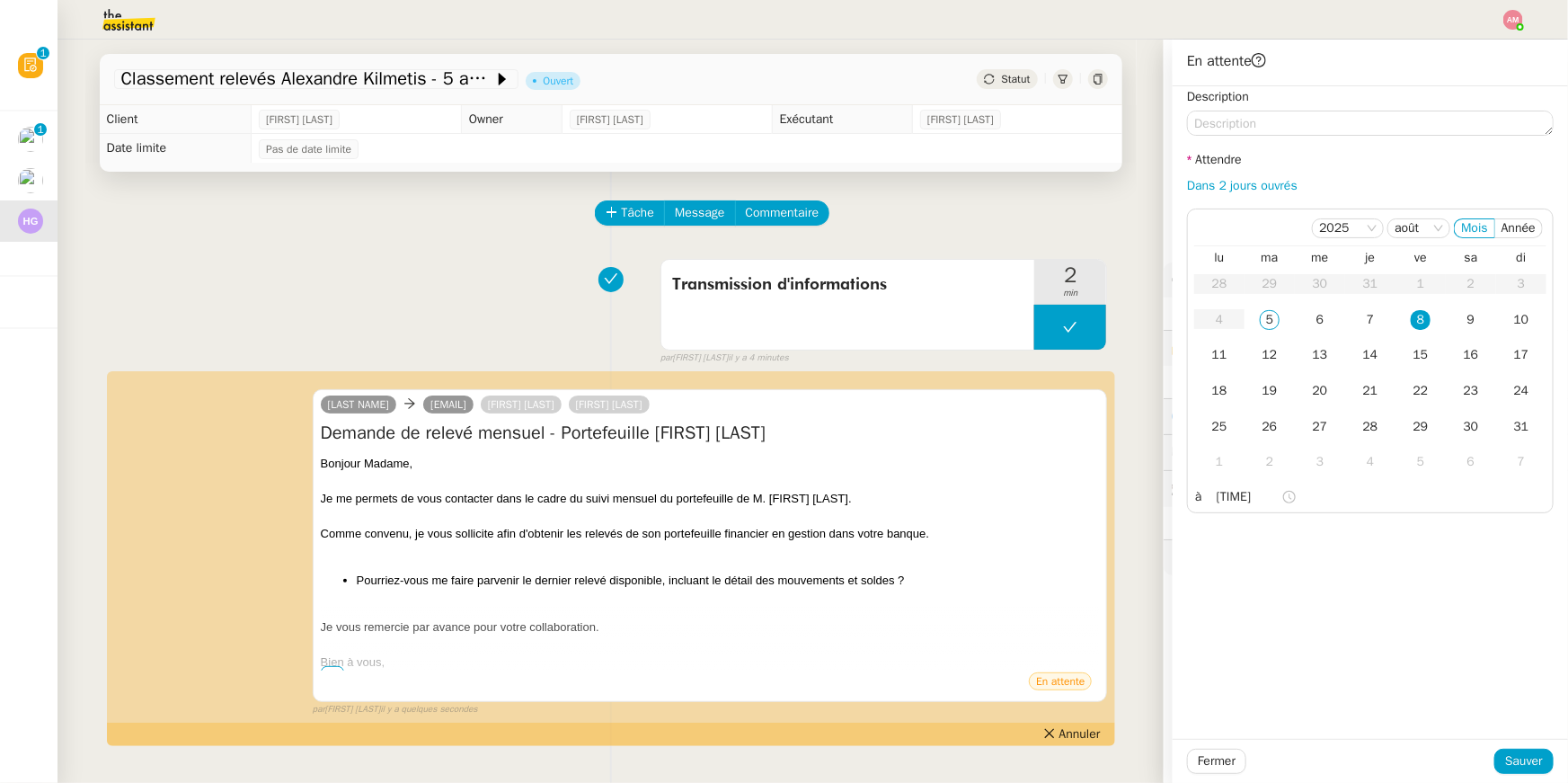 click 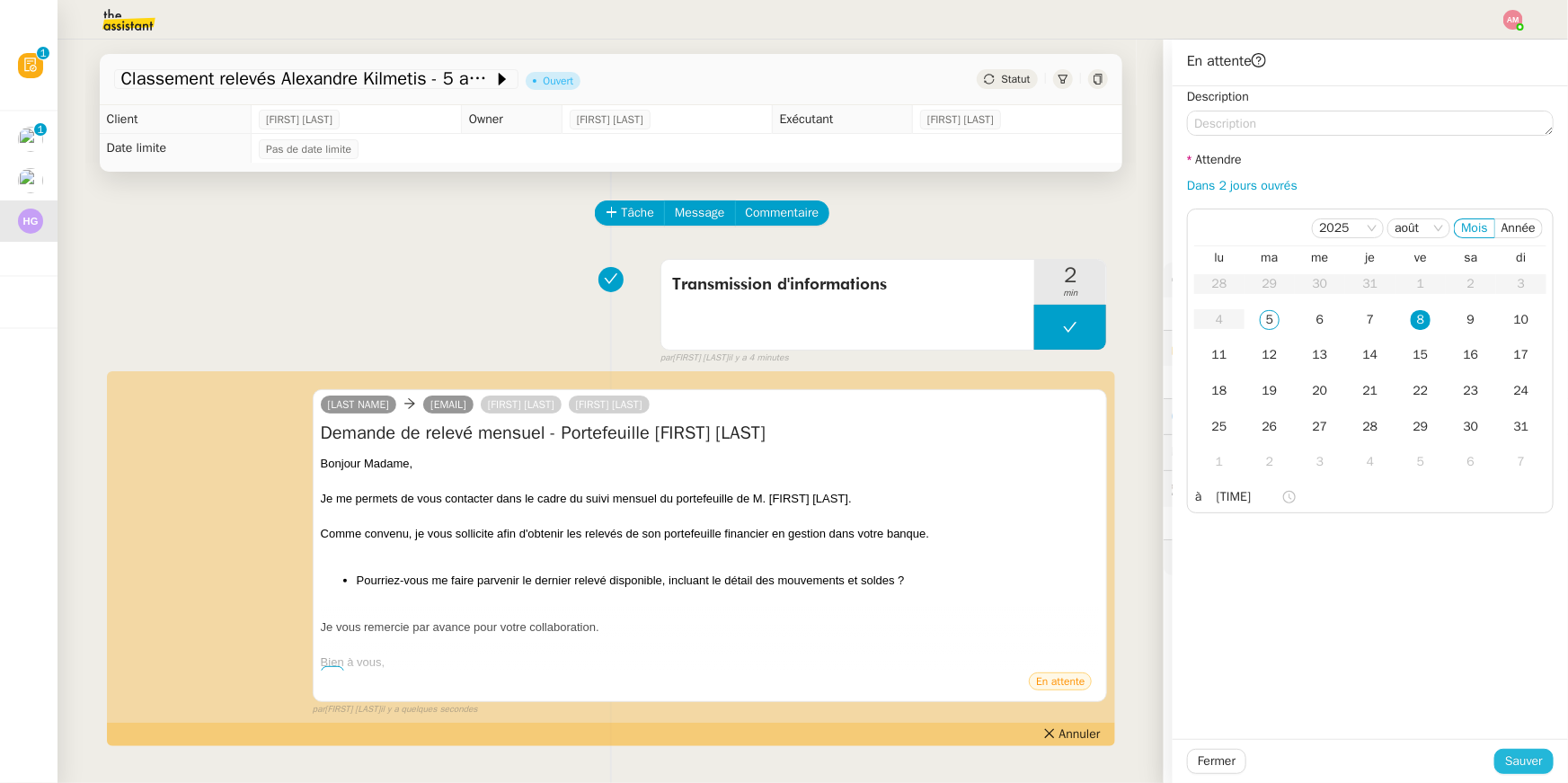 click on "Sauver" 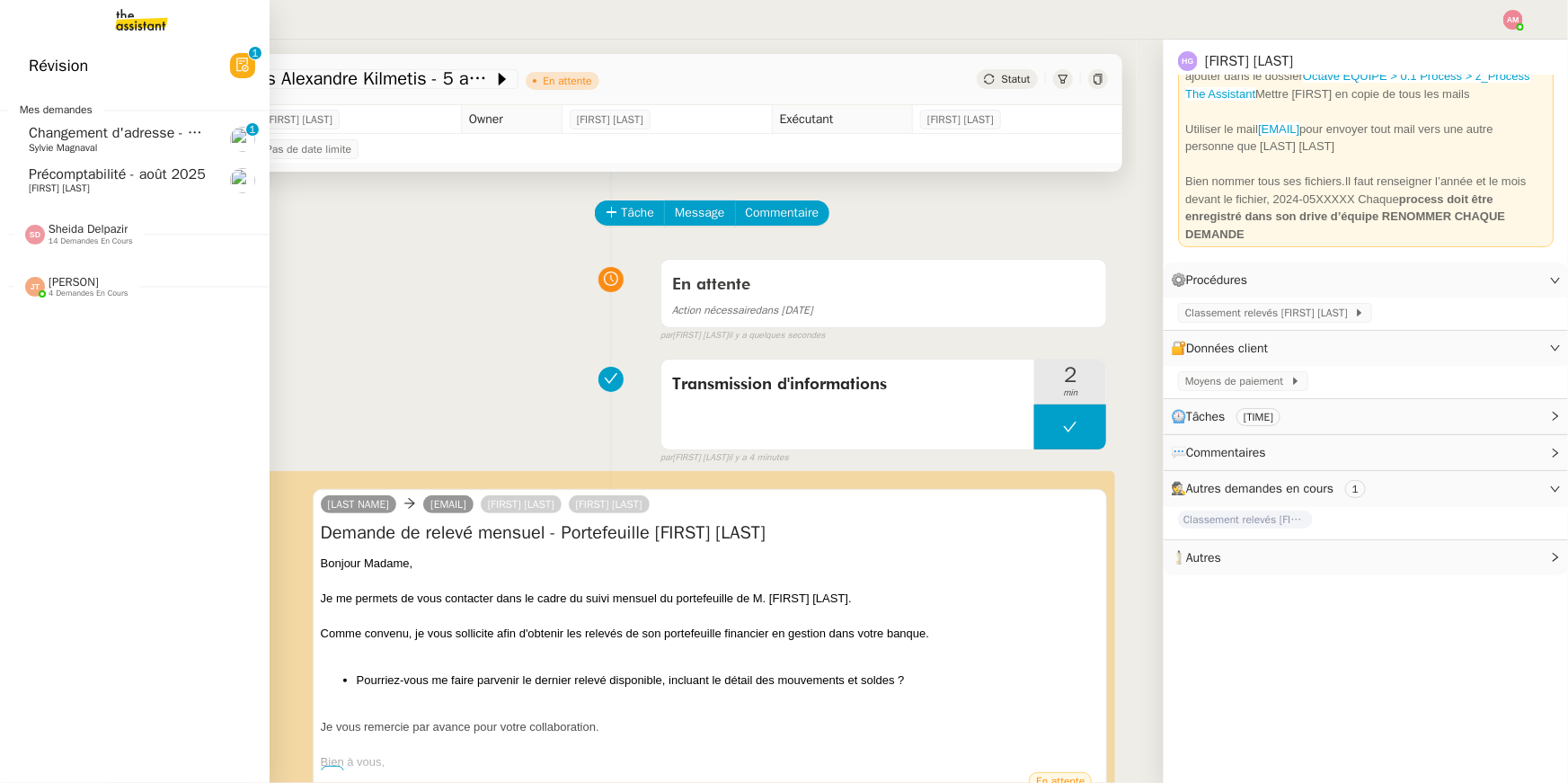 click on "Précomptabilité - août 2025" 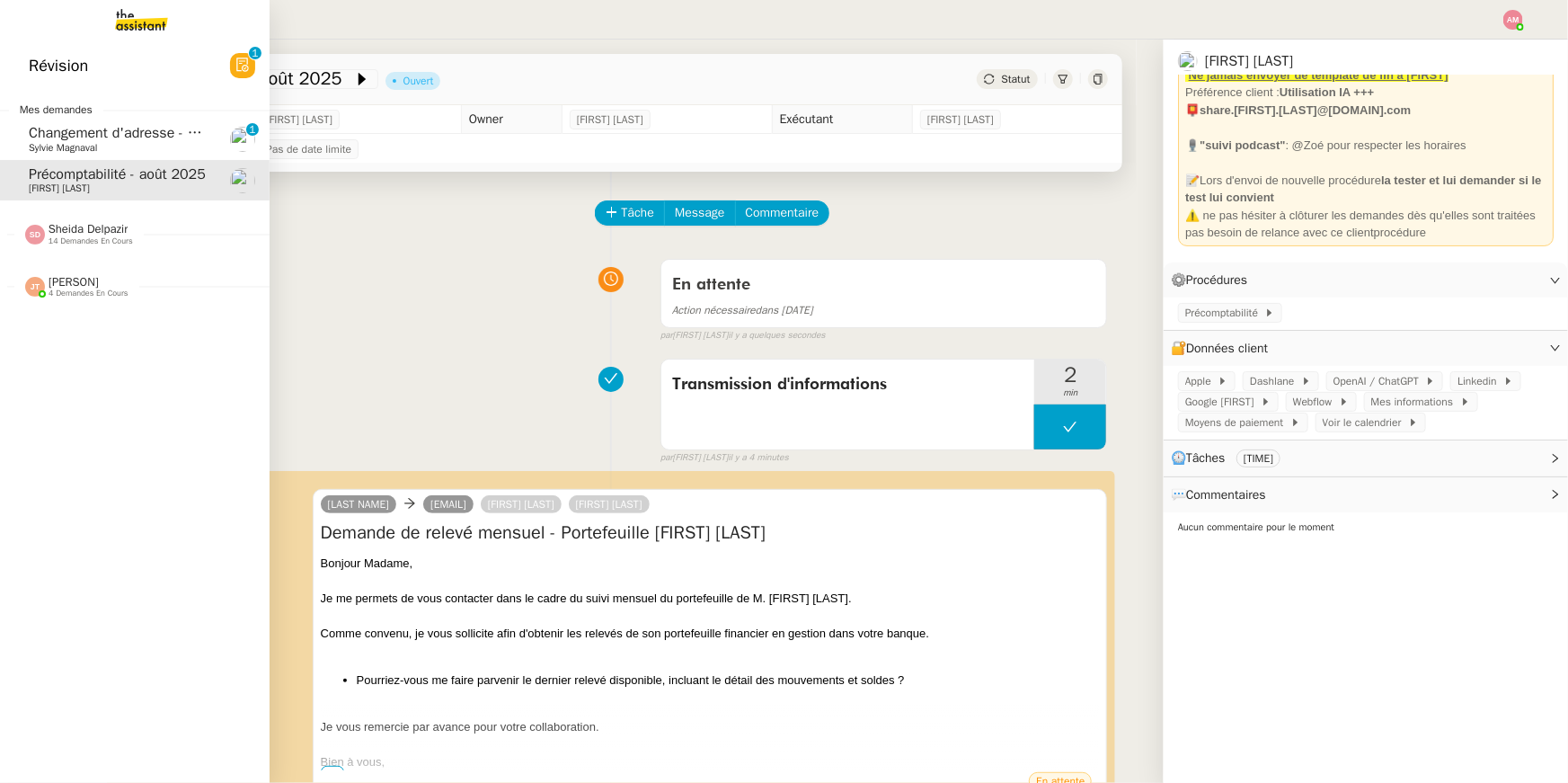 scroll, scrollTop: 93, scrollLeft: 0, axis: vertical 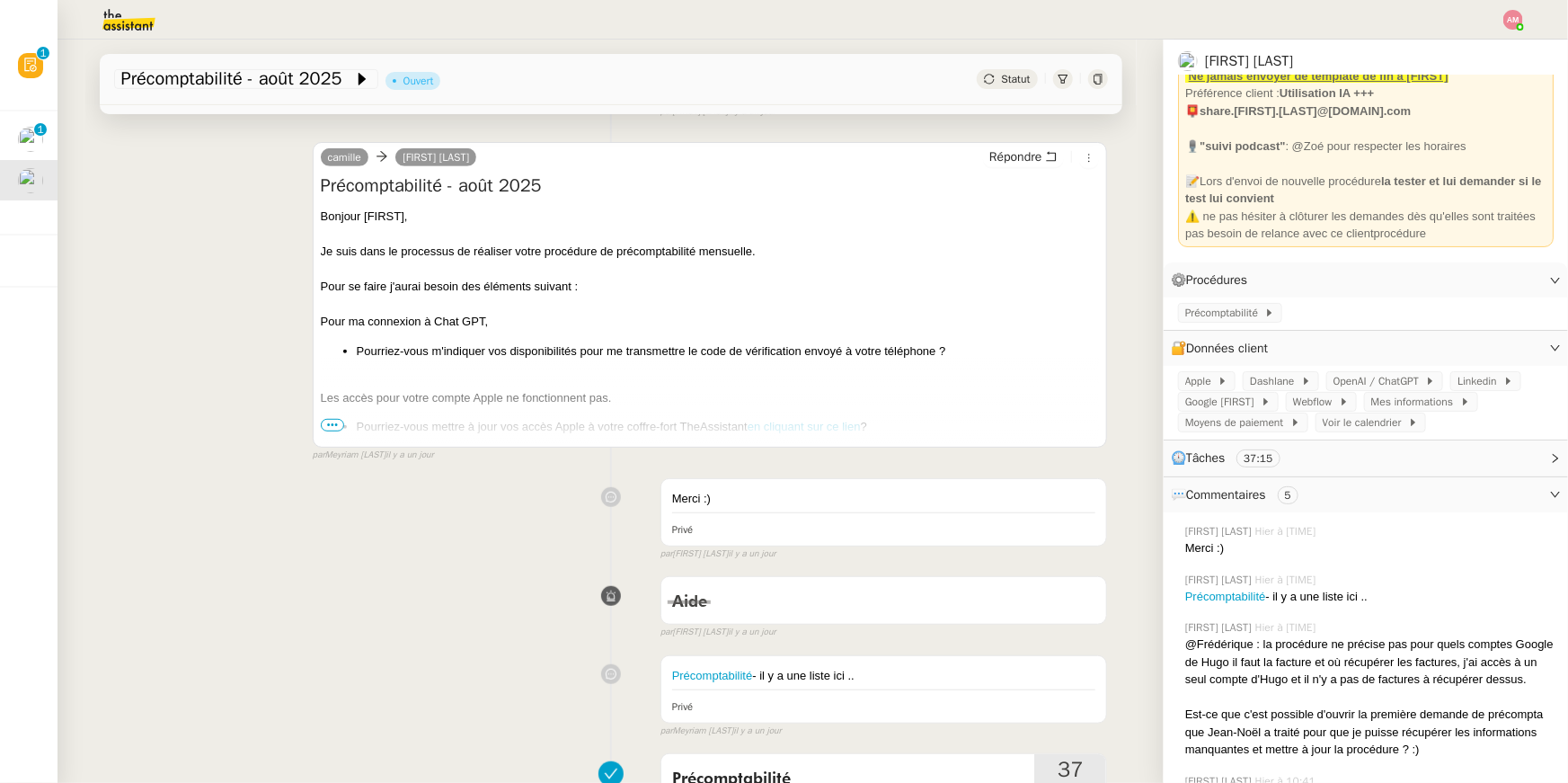 click on "•••" at bounding box center (332, 425) 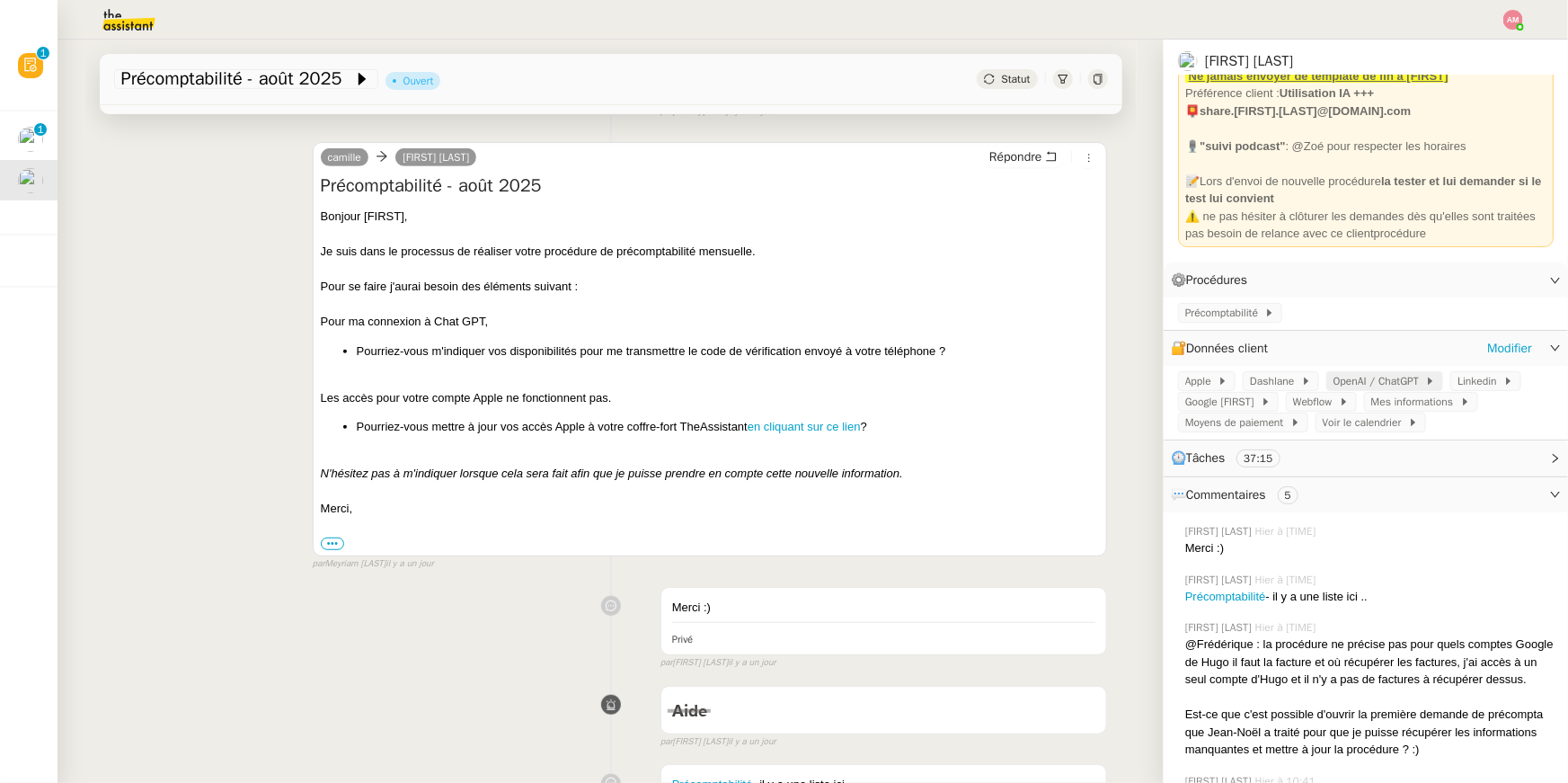 click on "OpenAI / ChatGPT" 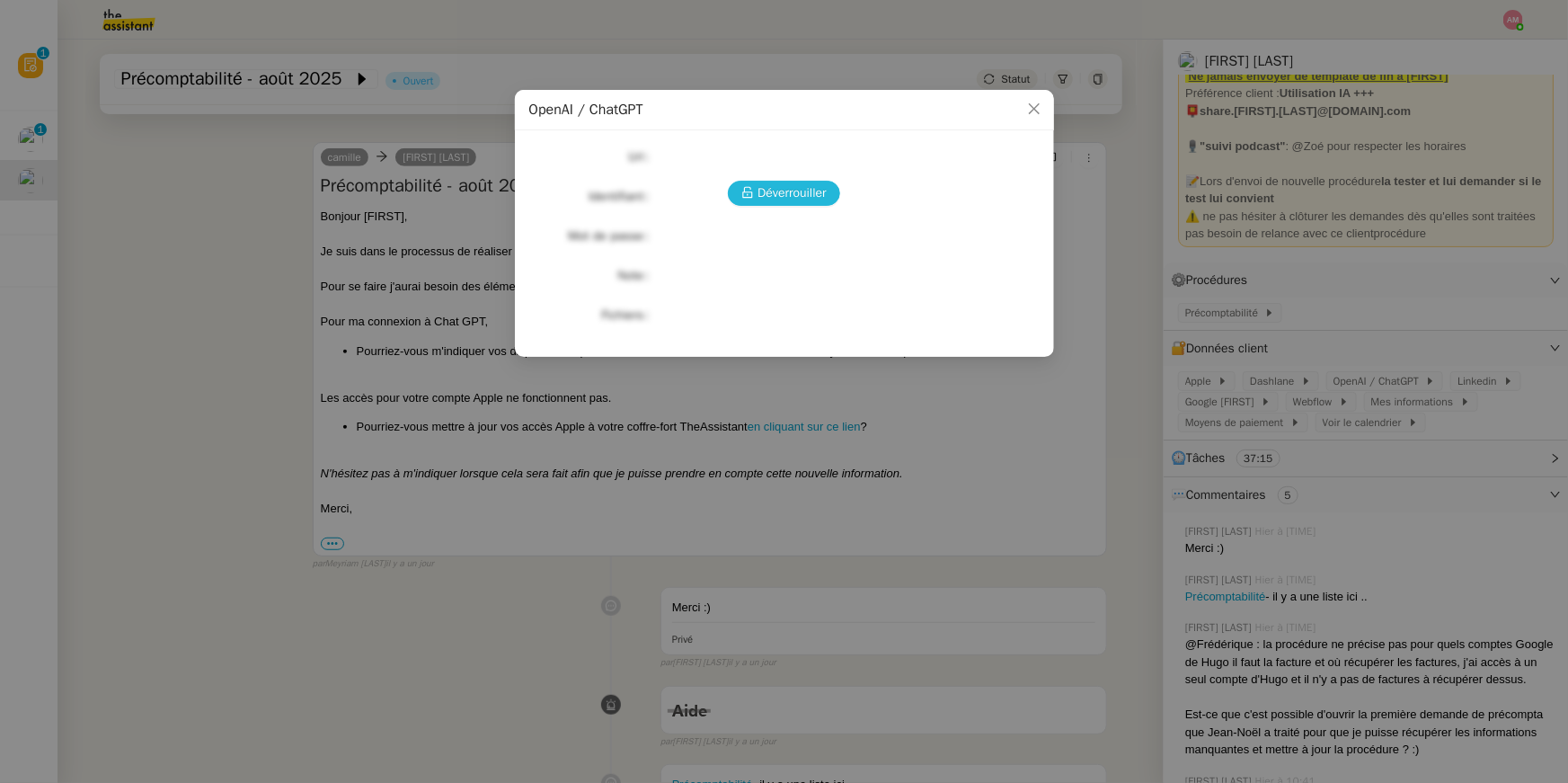 click on "Déverrouiller" at bounding box center (792, 192) 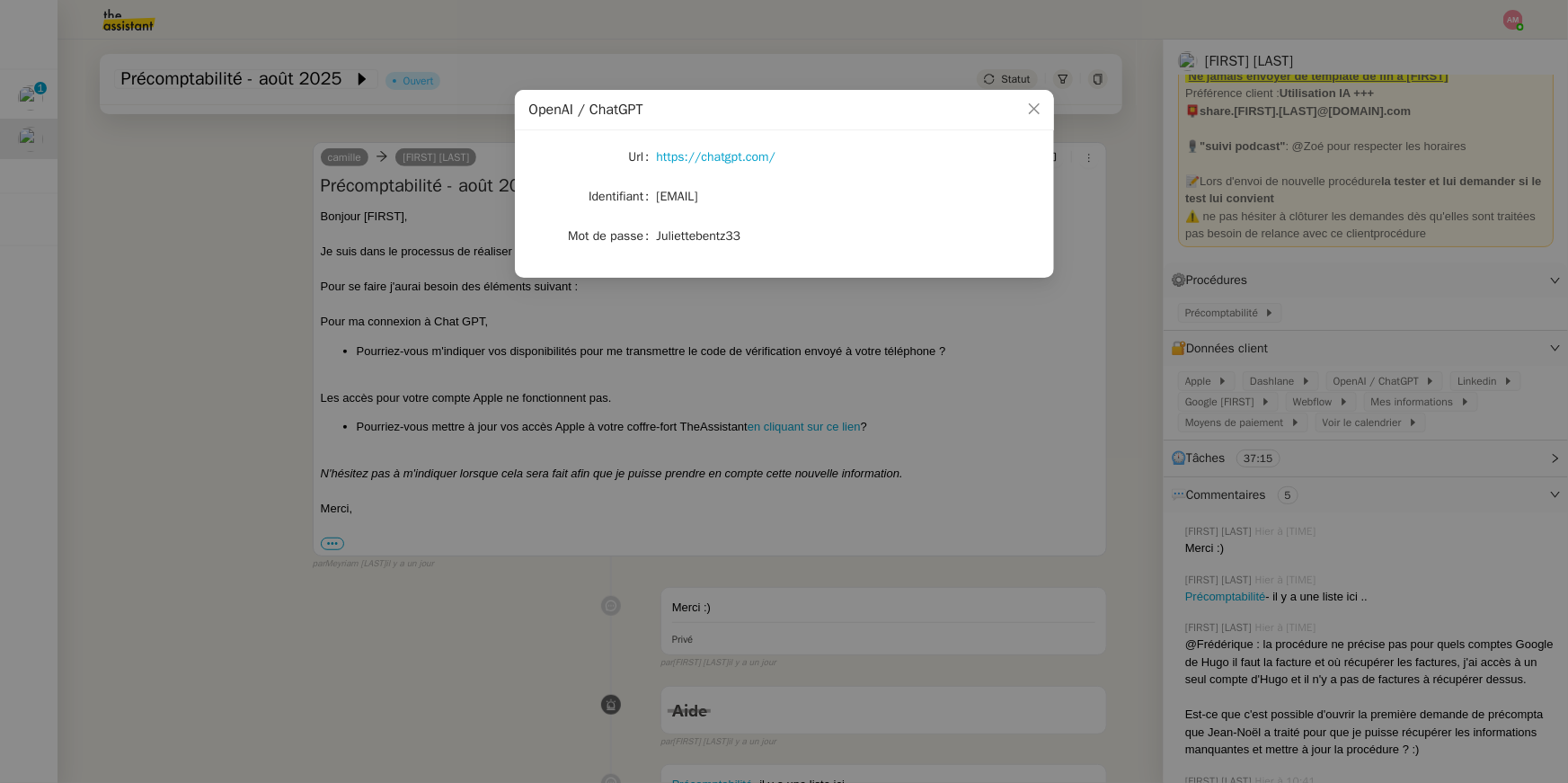 click on "OpenAI / ChatGPT Url https://chatgpt.com/    Identifiant hugo@leplongeoir.co Mot de passe Juliettebentz33" at bounding box center [784, 391] 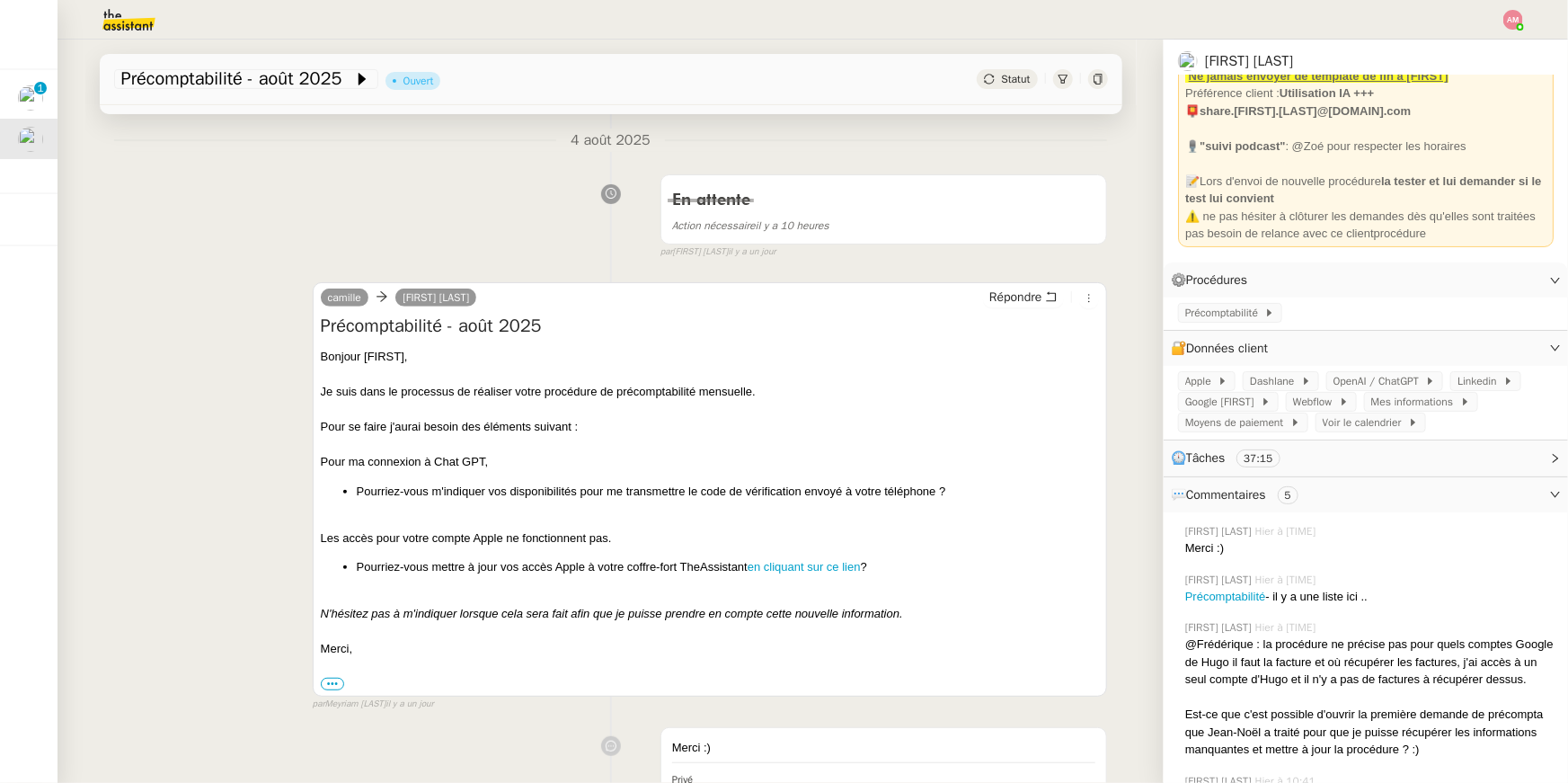scroll, scrollTop: 0, scrollLeft: 0, axis: both 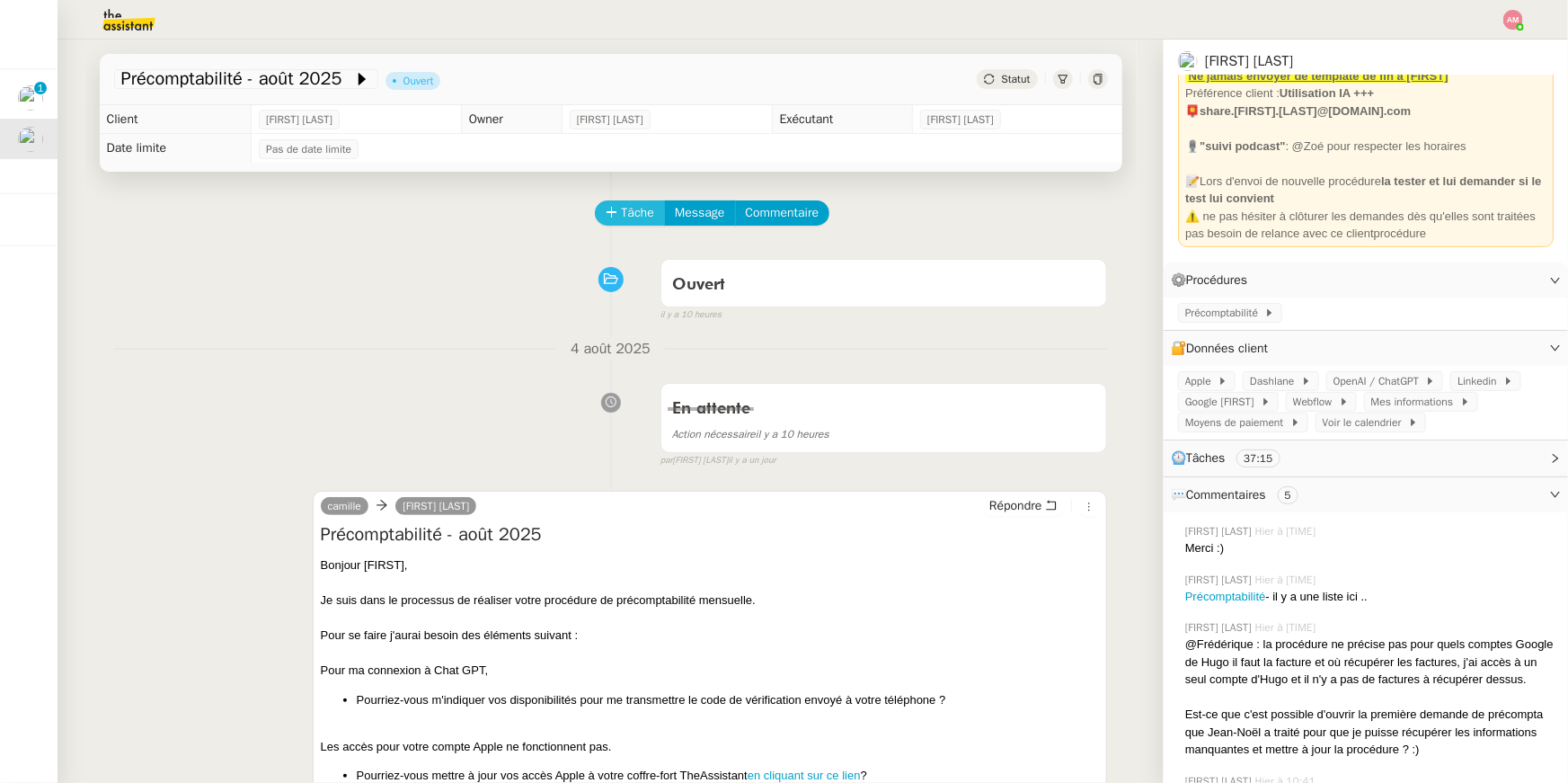 click on "Tâche" 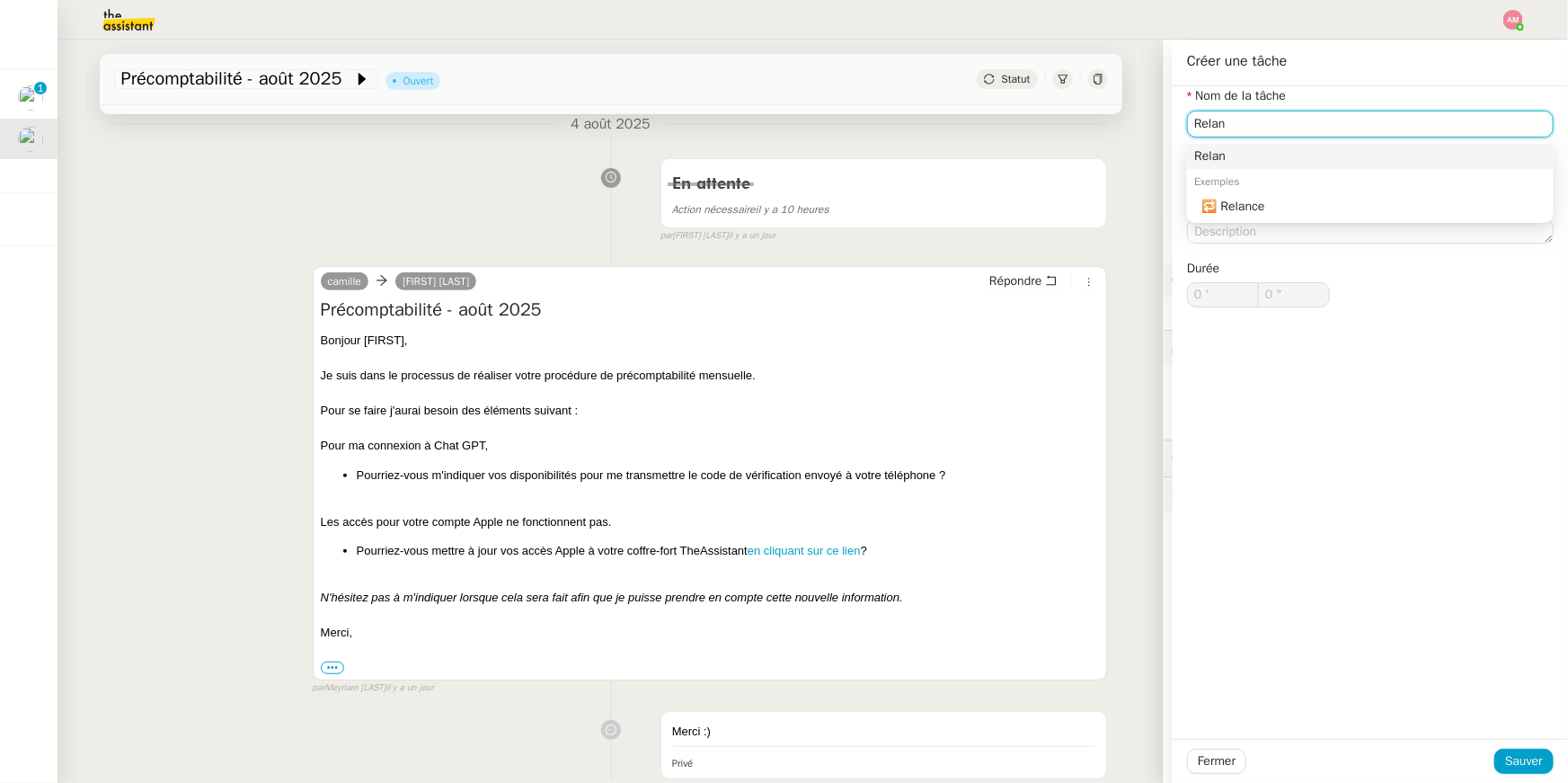 scroll, scrollTop: 325, scrollLeft: 0, axis: vertical 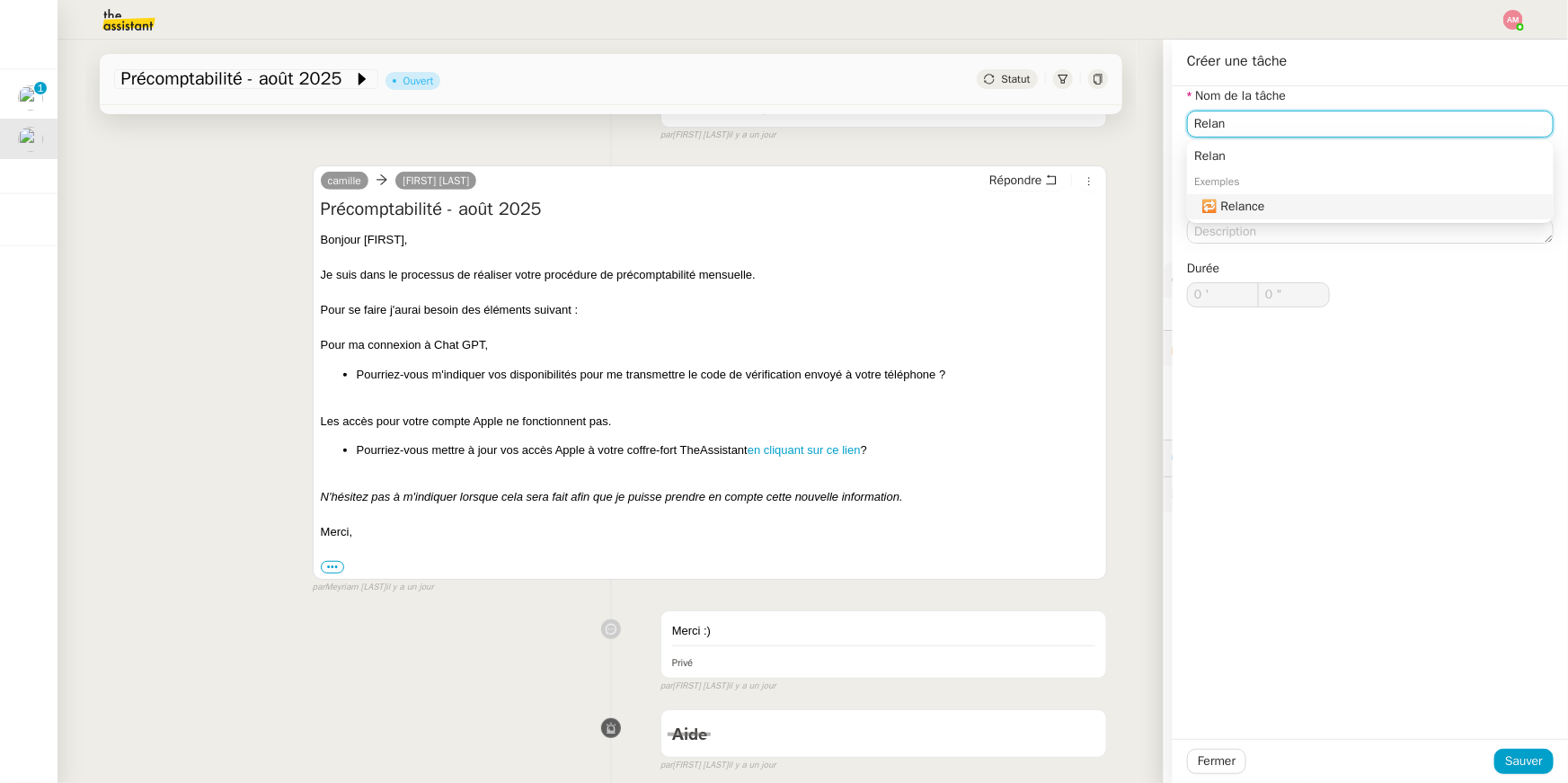 click on "🔁 Relance" 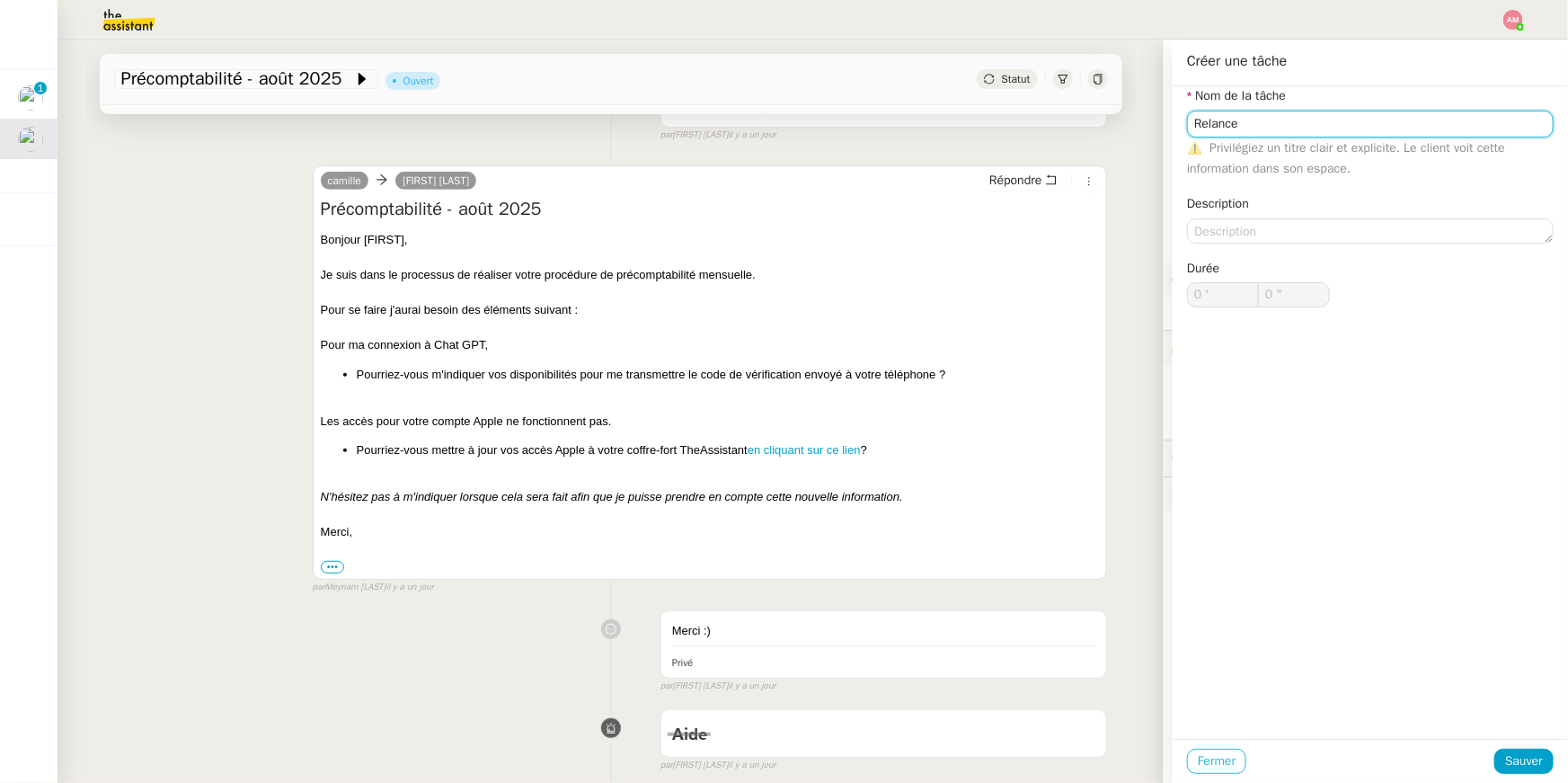 type on "Relance" 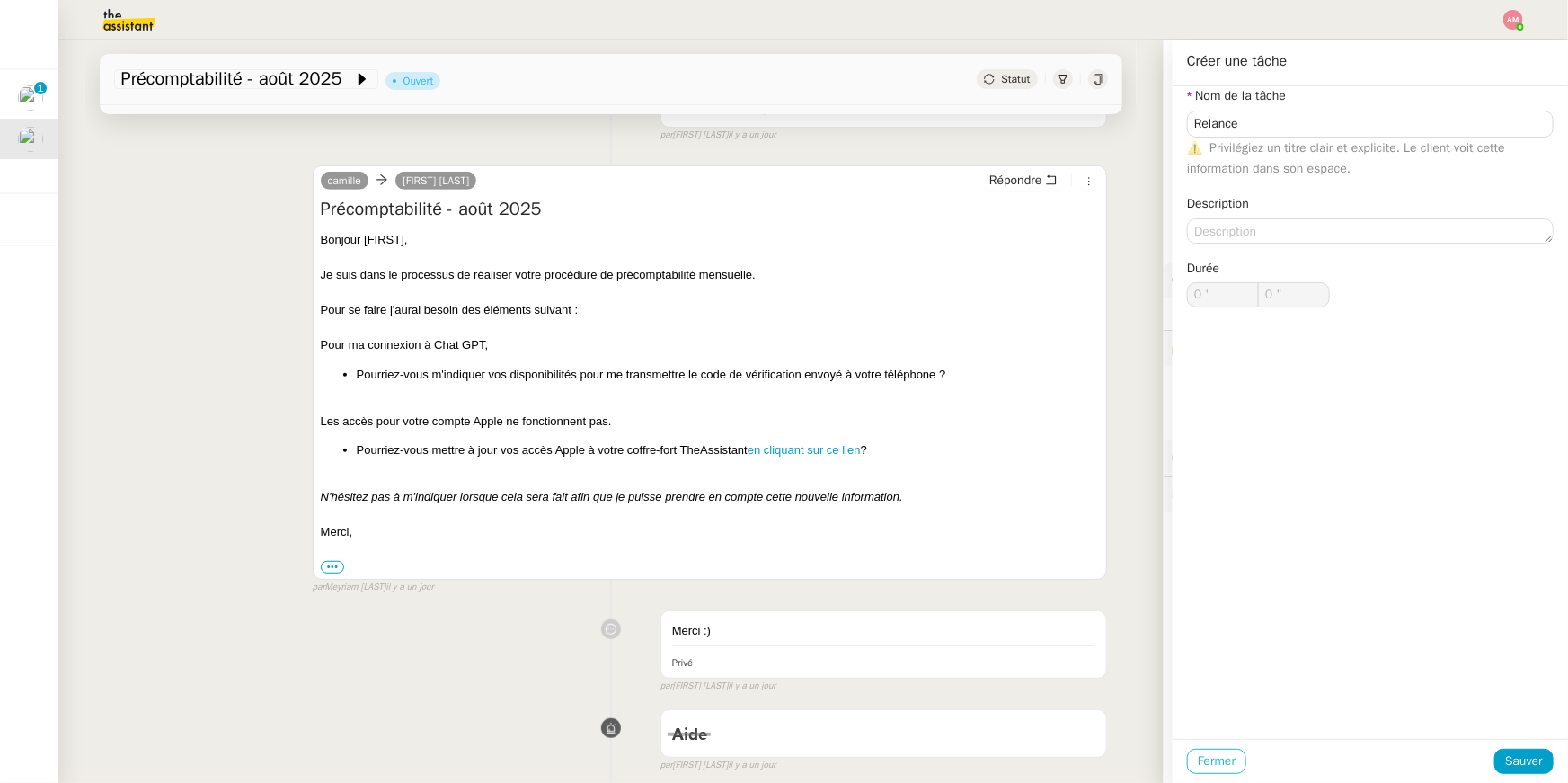 click on "Fermer" 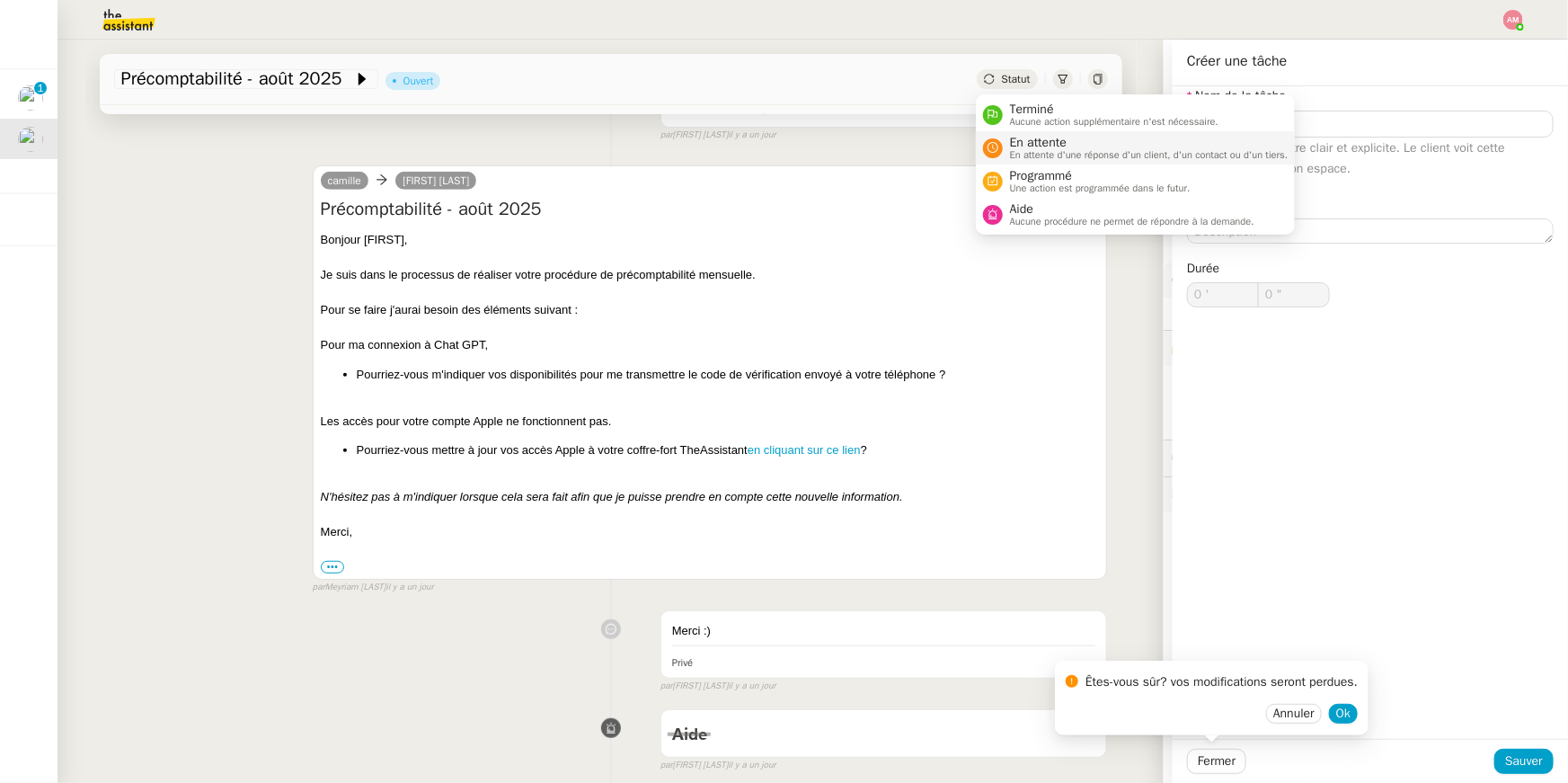 click on "En attente" at bounding box center (1149, 143) 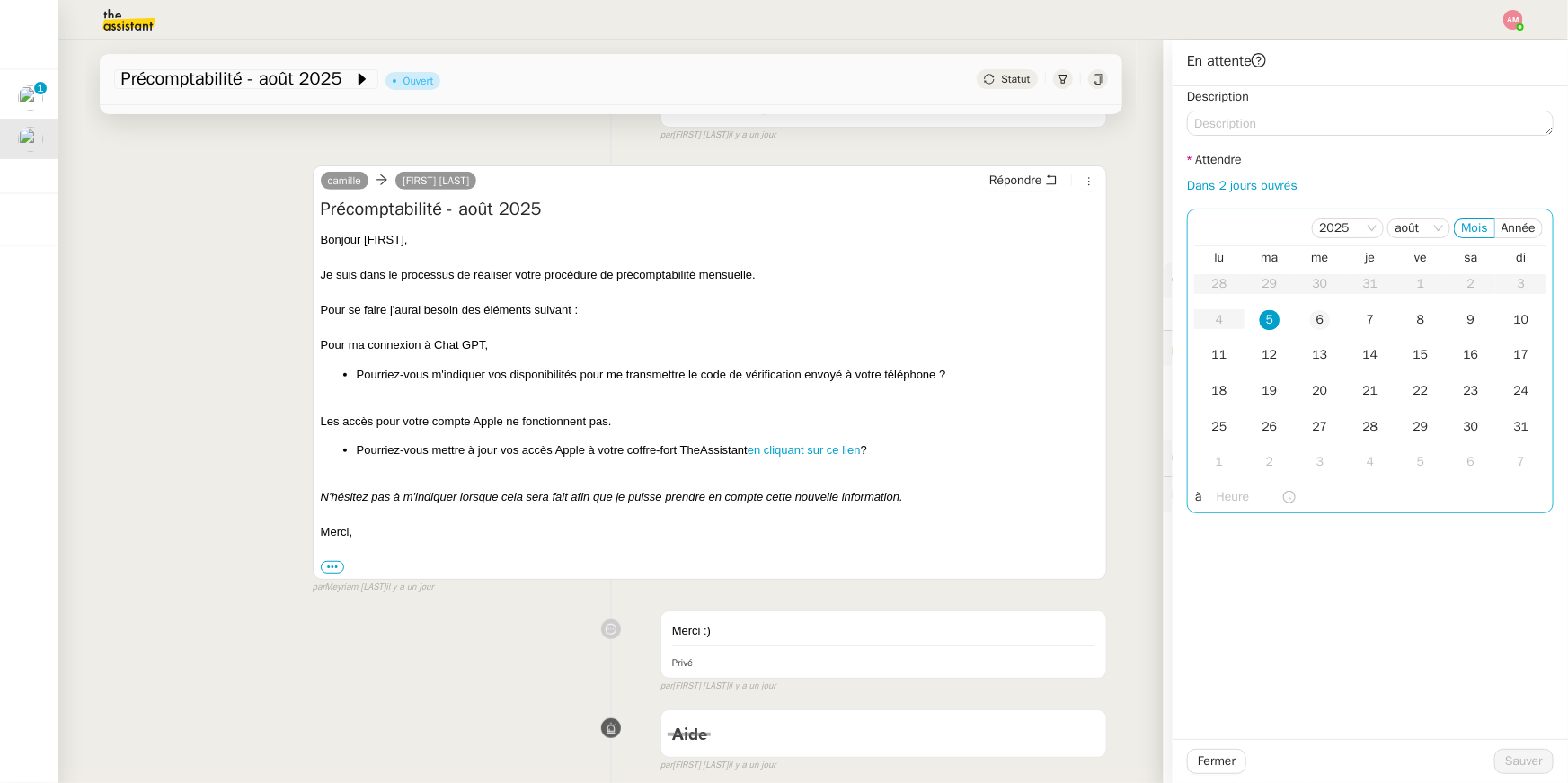 click on "6" 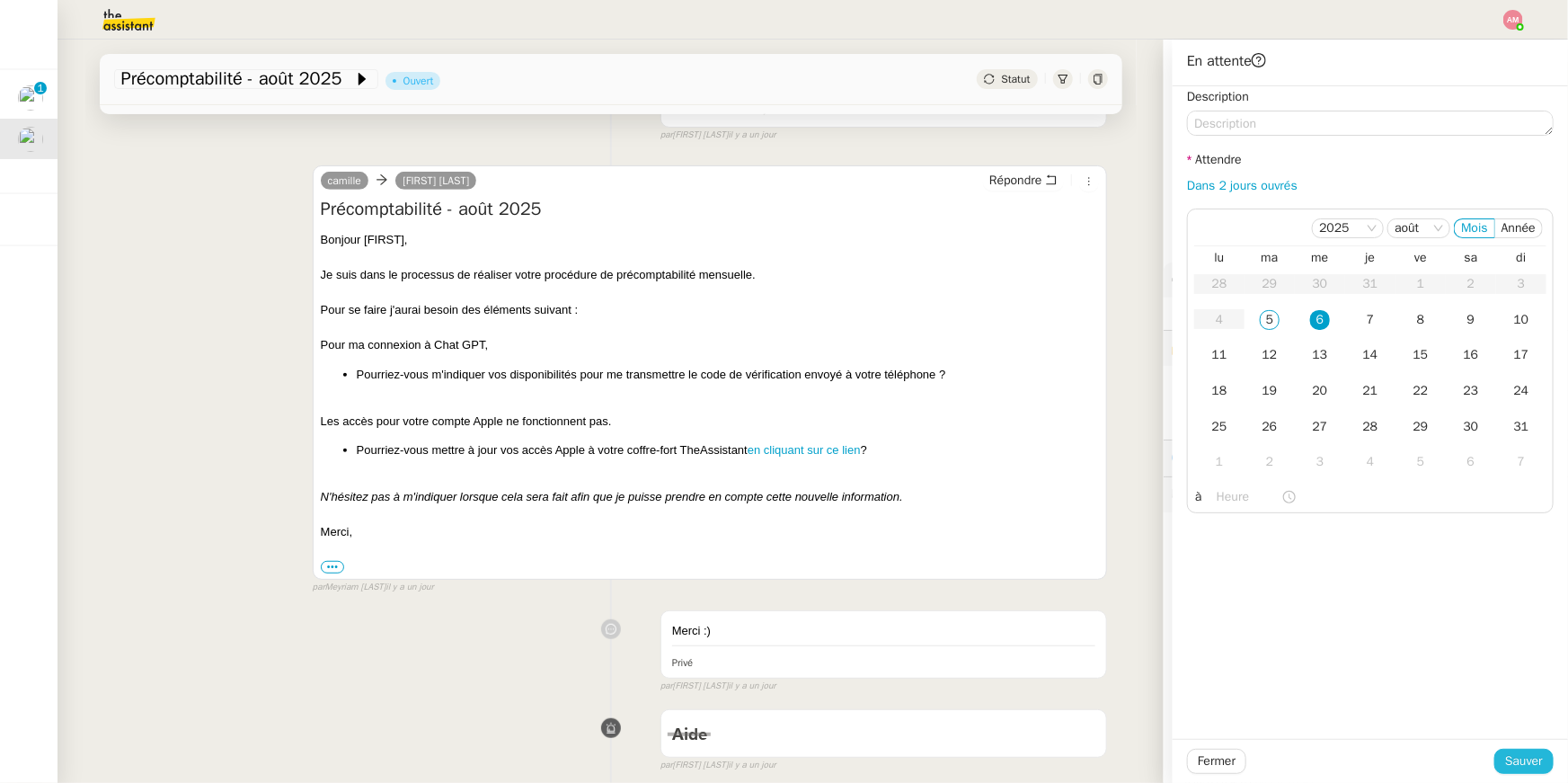 click on "Sauver" 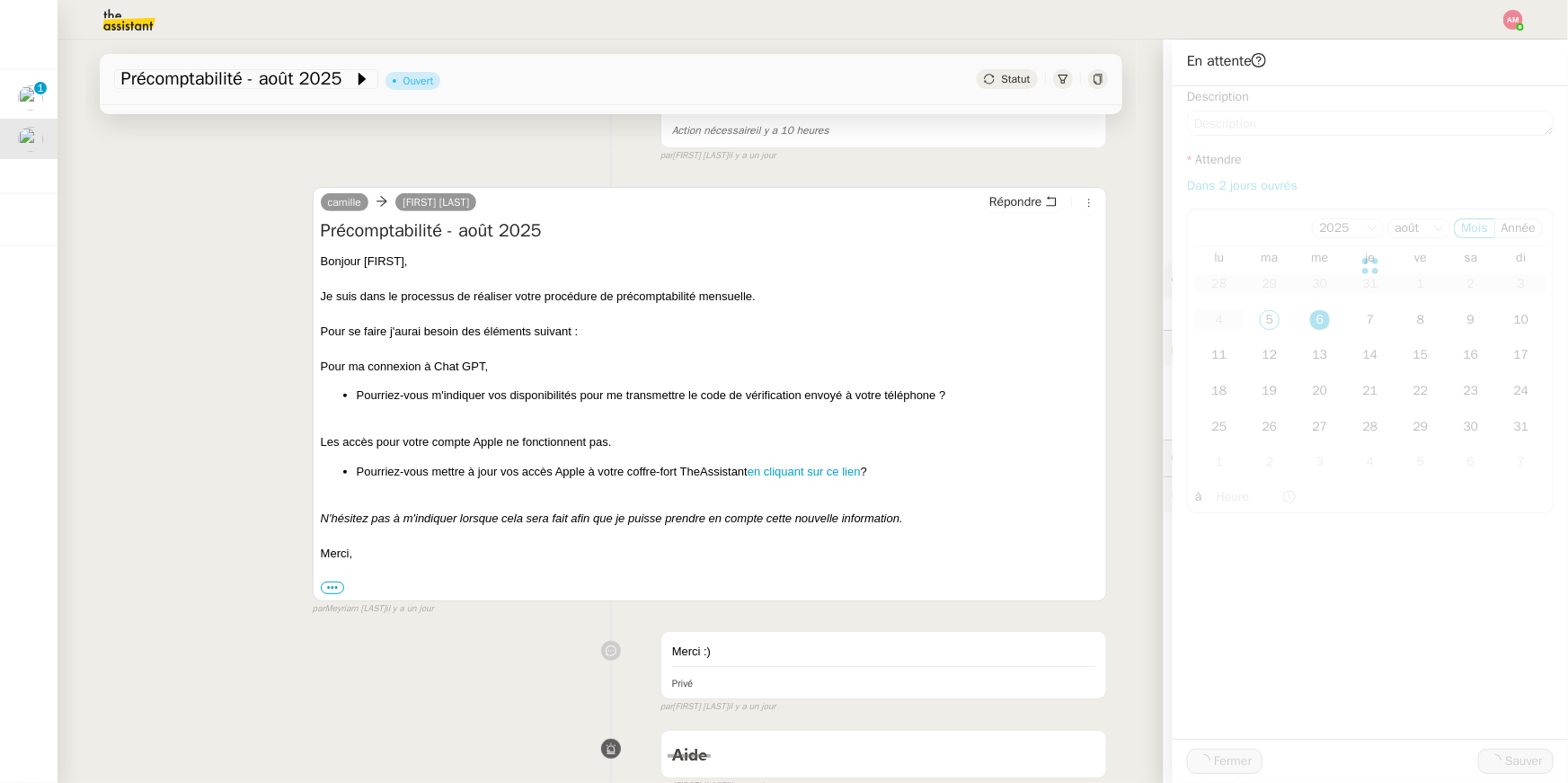 scroll, scrollTop: 347, scrollLeft: 0, axis: vertical 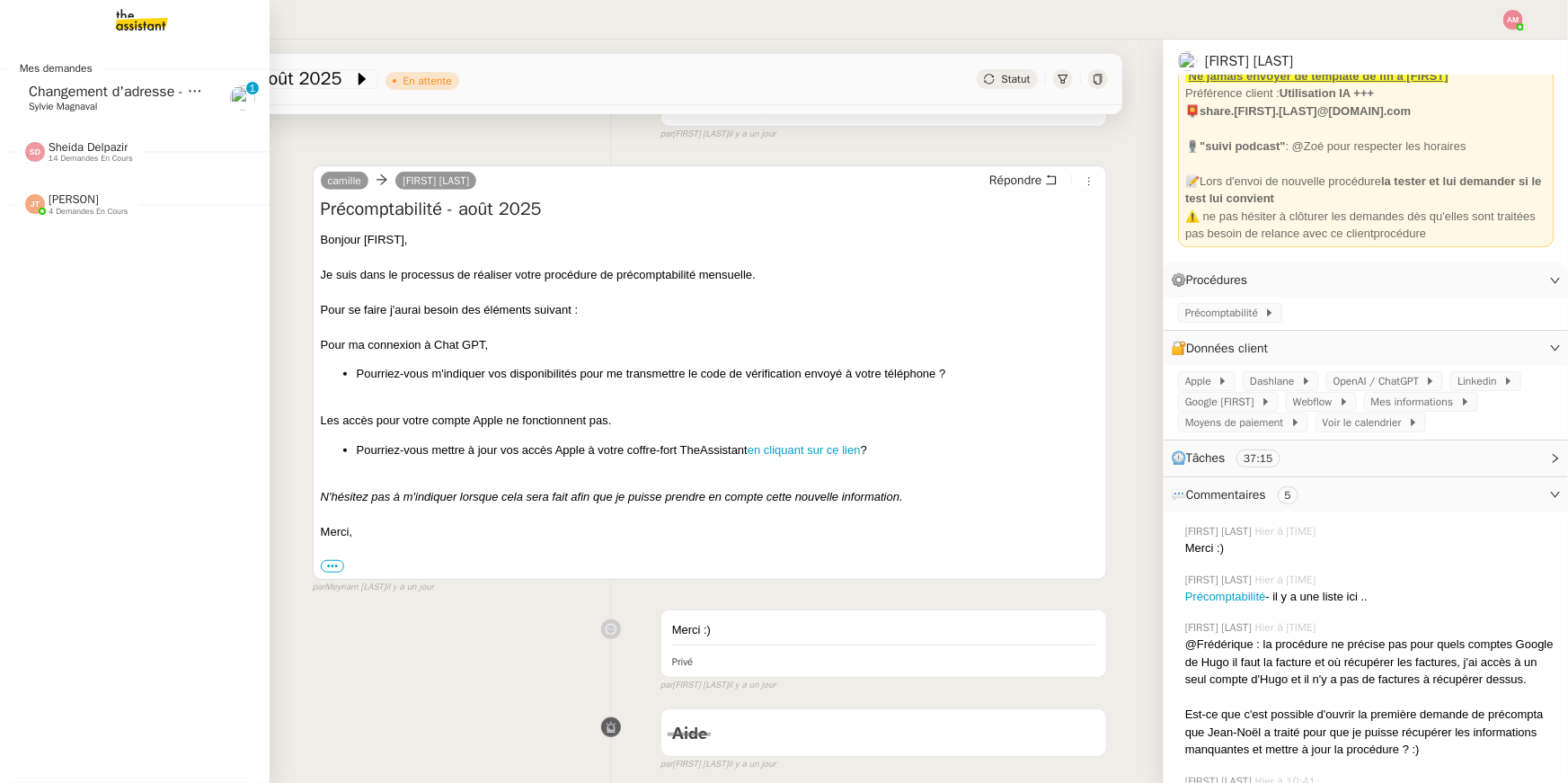 click on "[FIRST] [LAST]    4 demandes en cours" 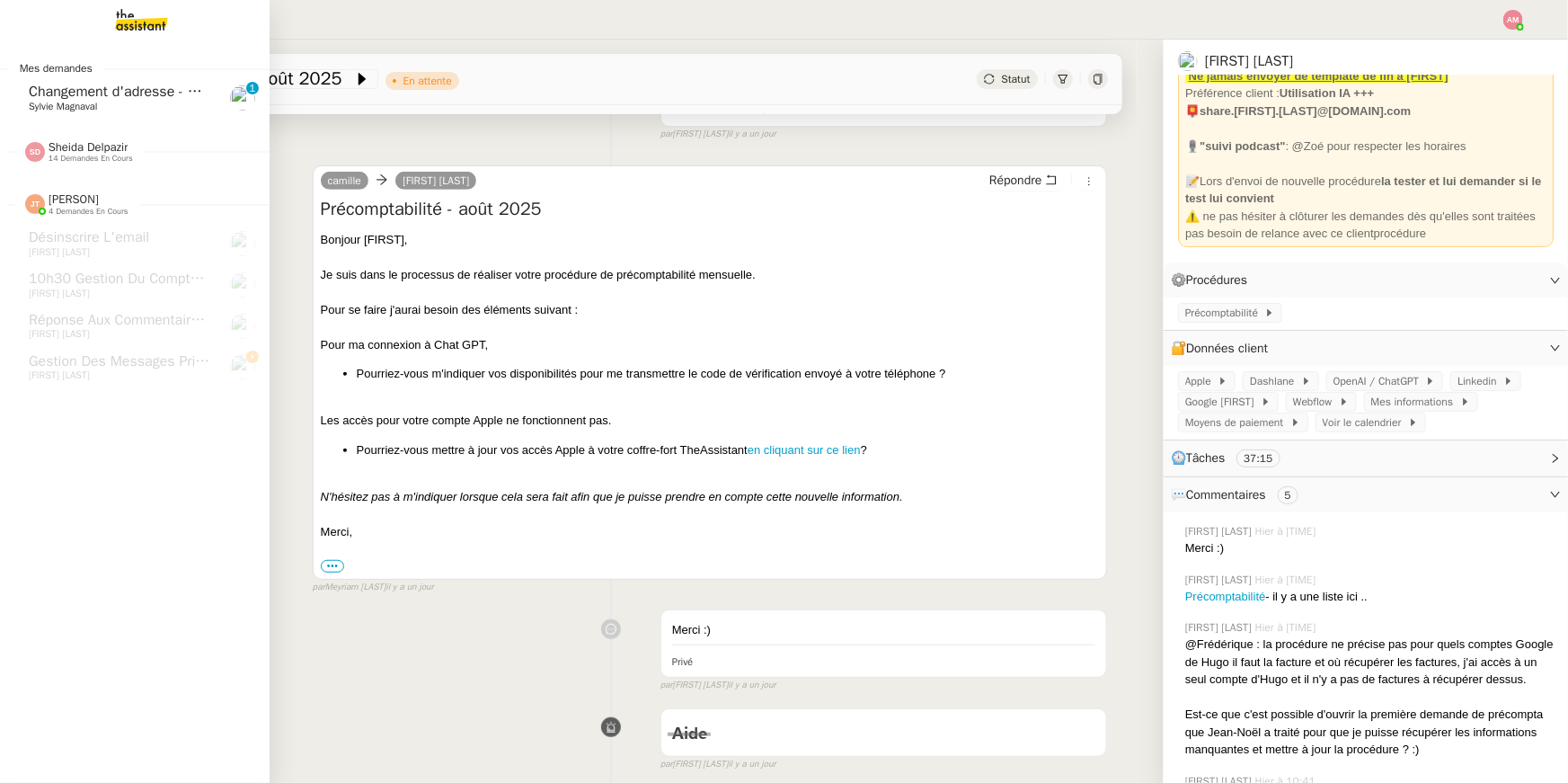 click on "14 demandes en cours" 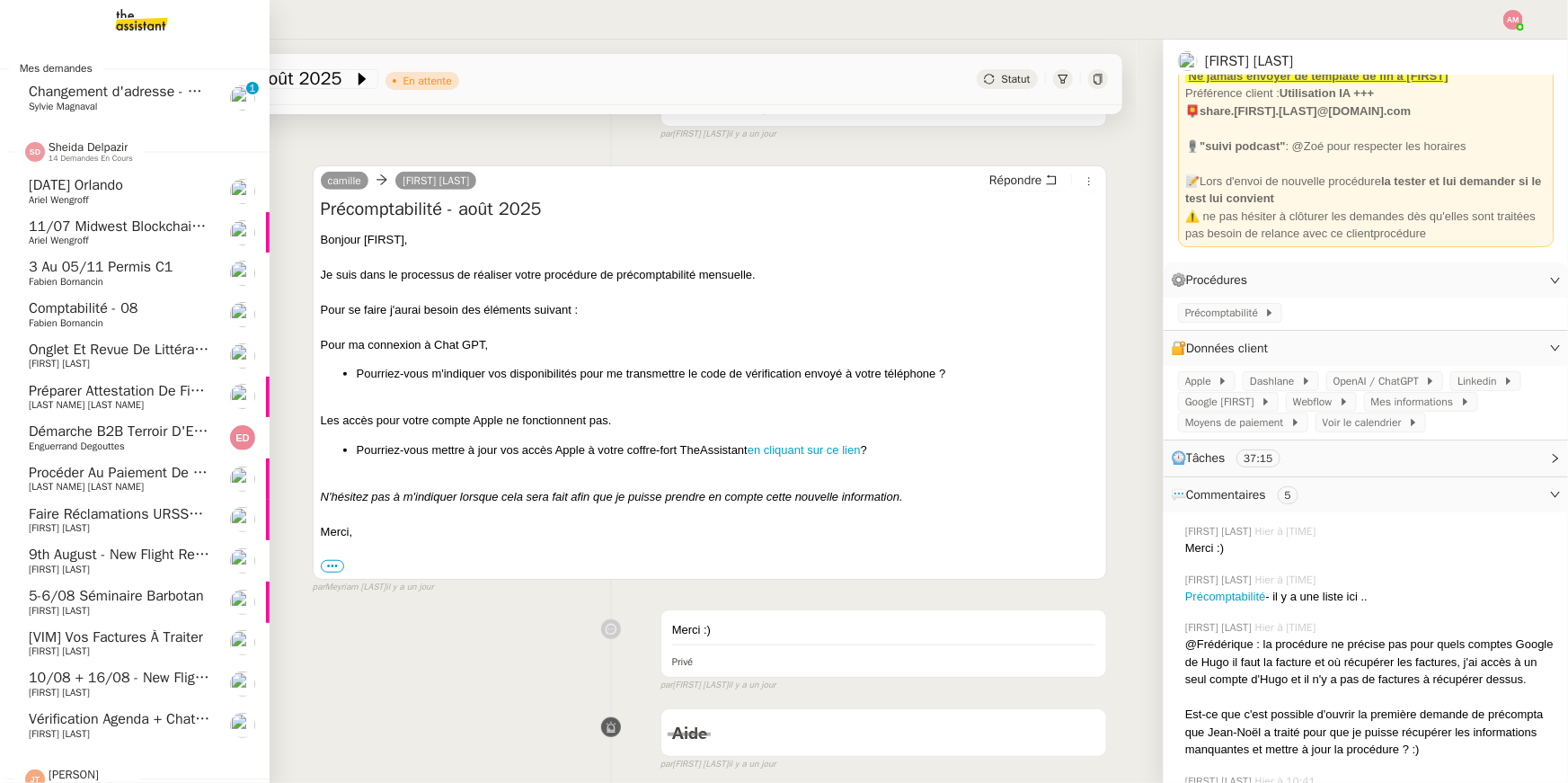 scroll, scrollTop: 180, scrollLeft: 0, axis: vertical 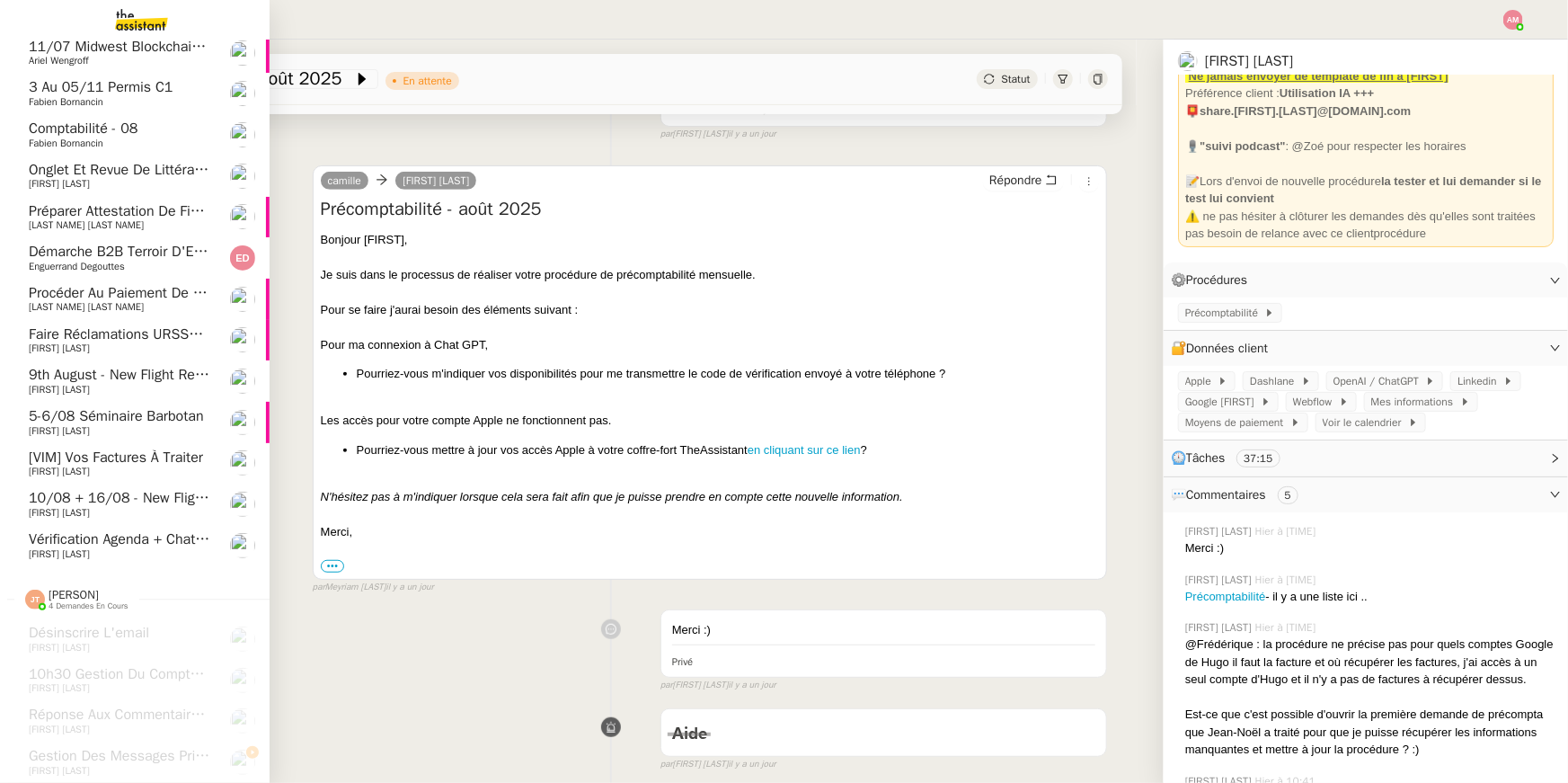click on "Démarche B2B Terroir d'Eugénie    Enguerrand Degouttes" 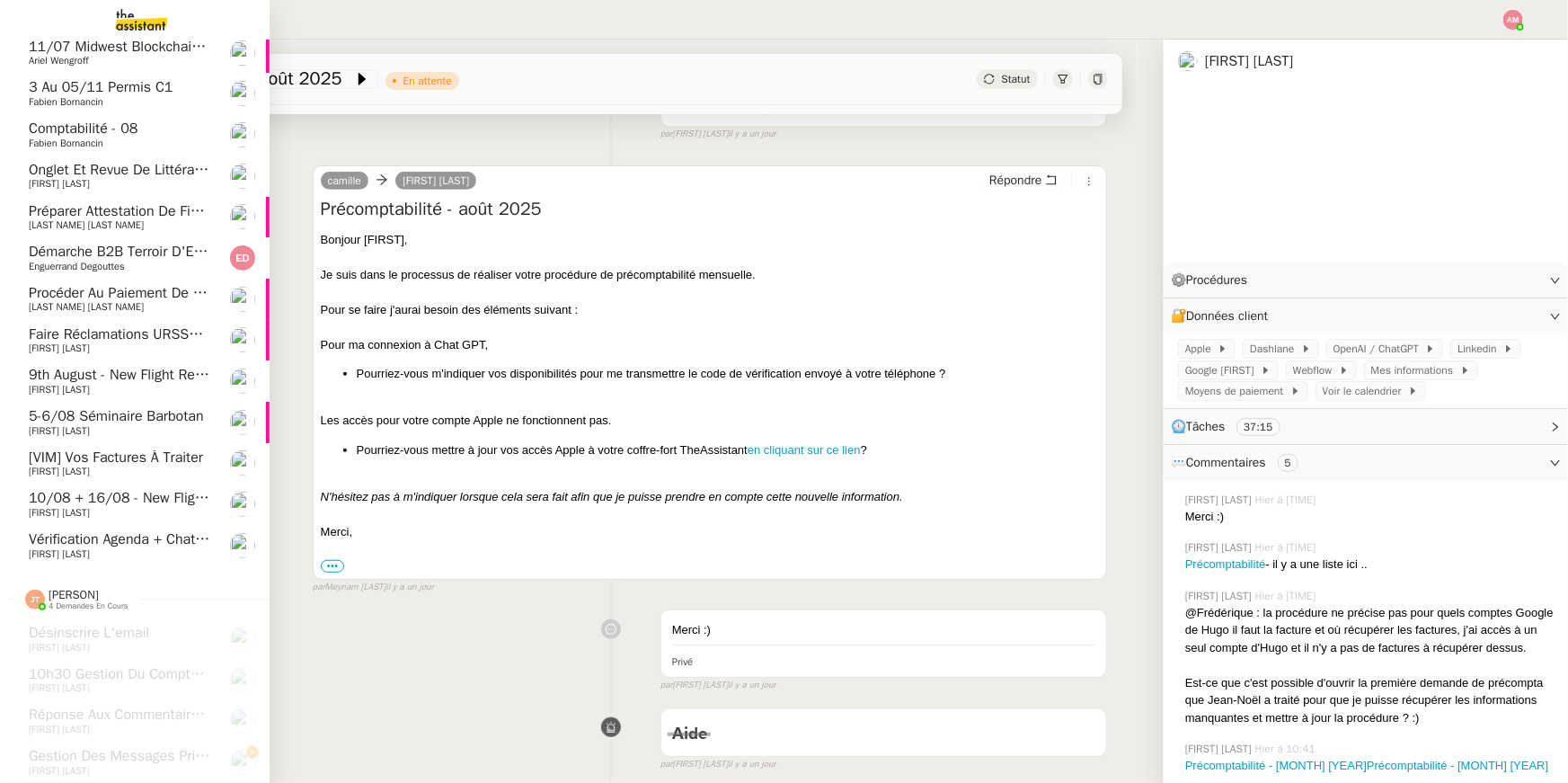 scroll, scrollTop: 0, scrollLeft: 0, axis: both 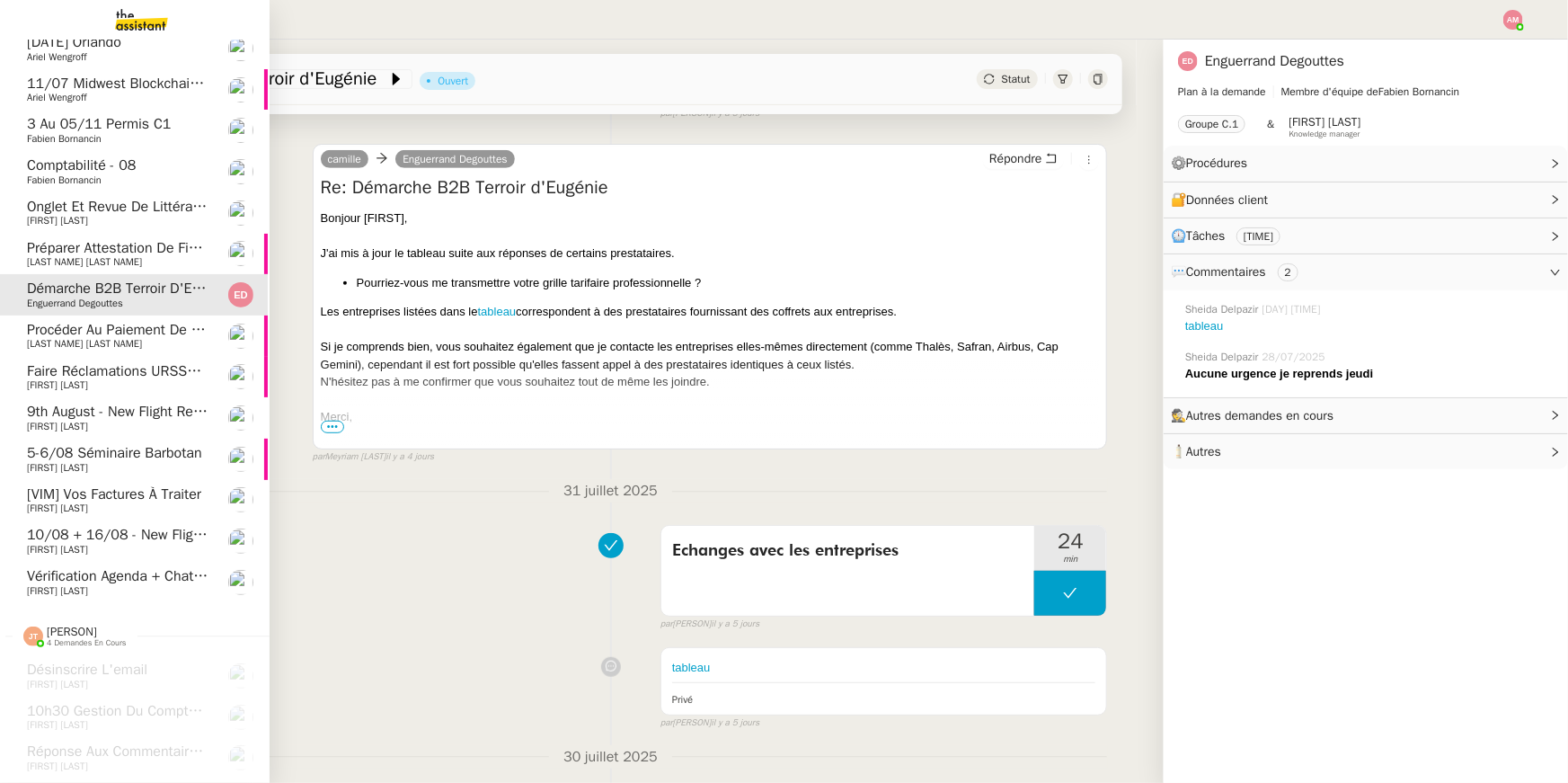 click on "Préparer attestation de fin de stage" 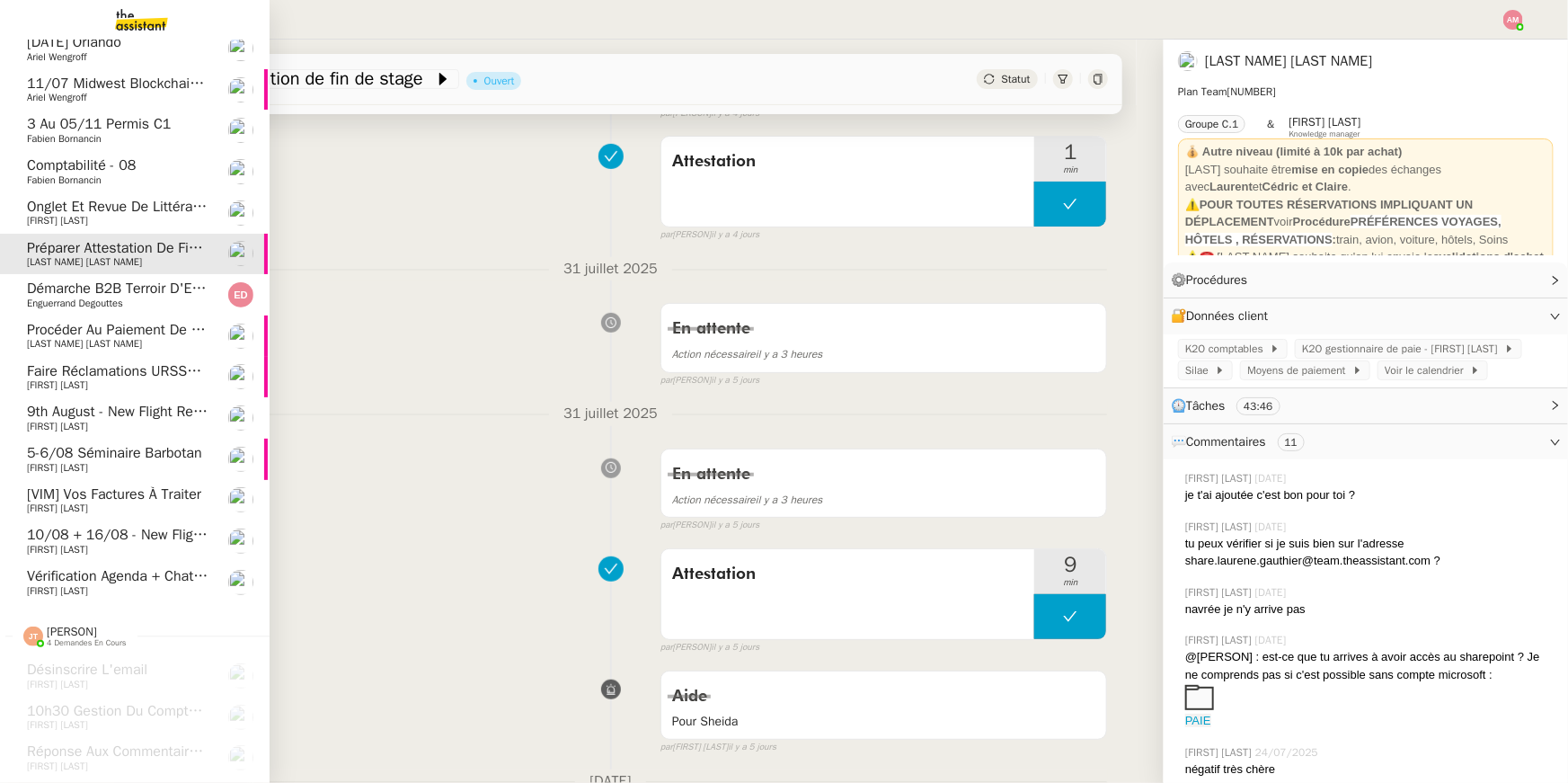 scroll, scrollTop: 0, scrollLeft: 2, axis: horizontal 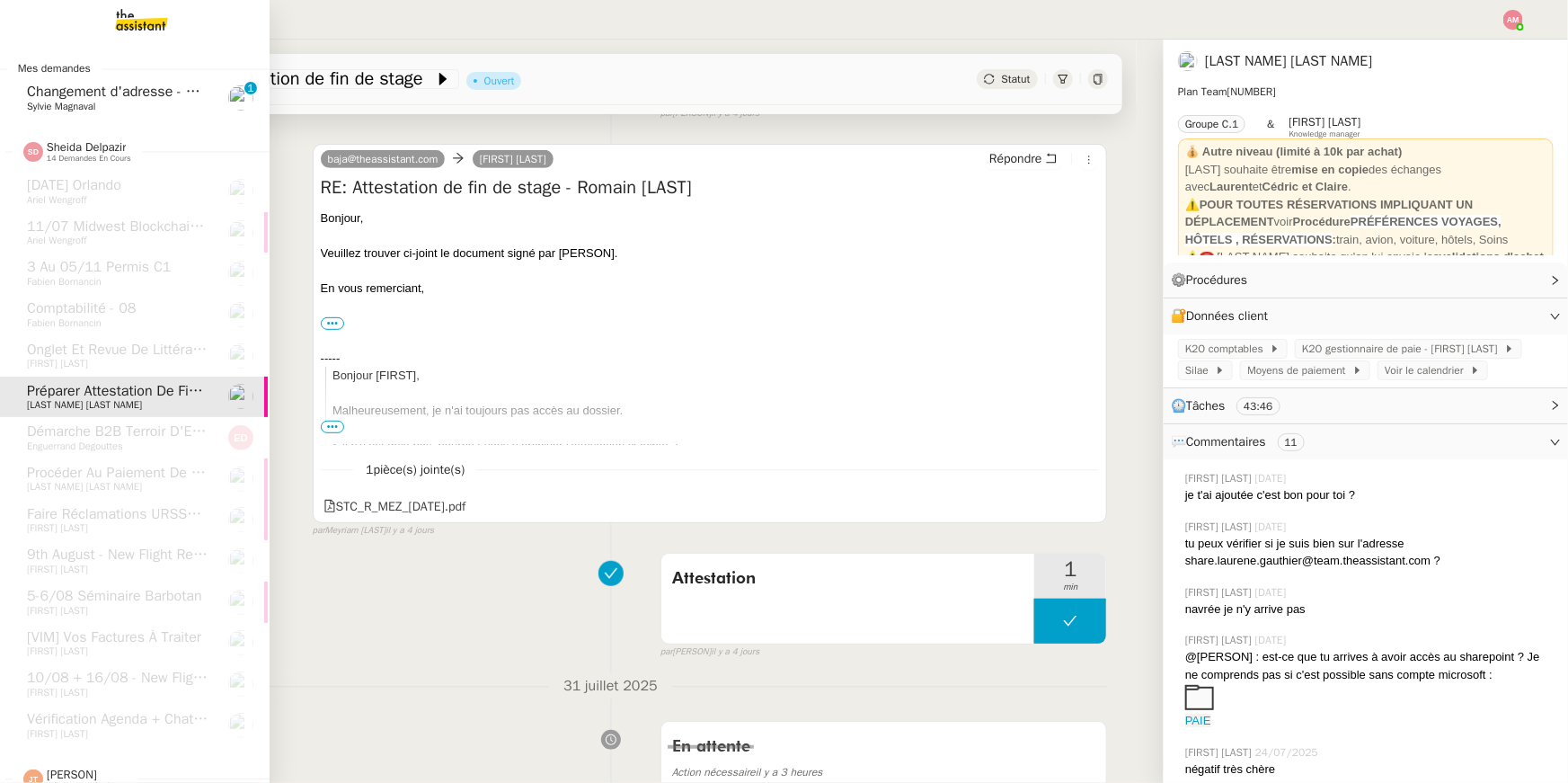 click on "Changement d'adresse - SOGECAP" 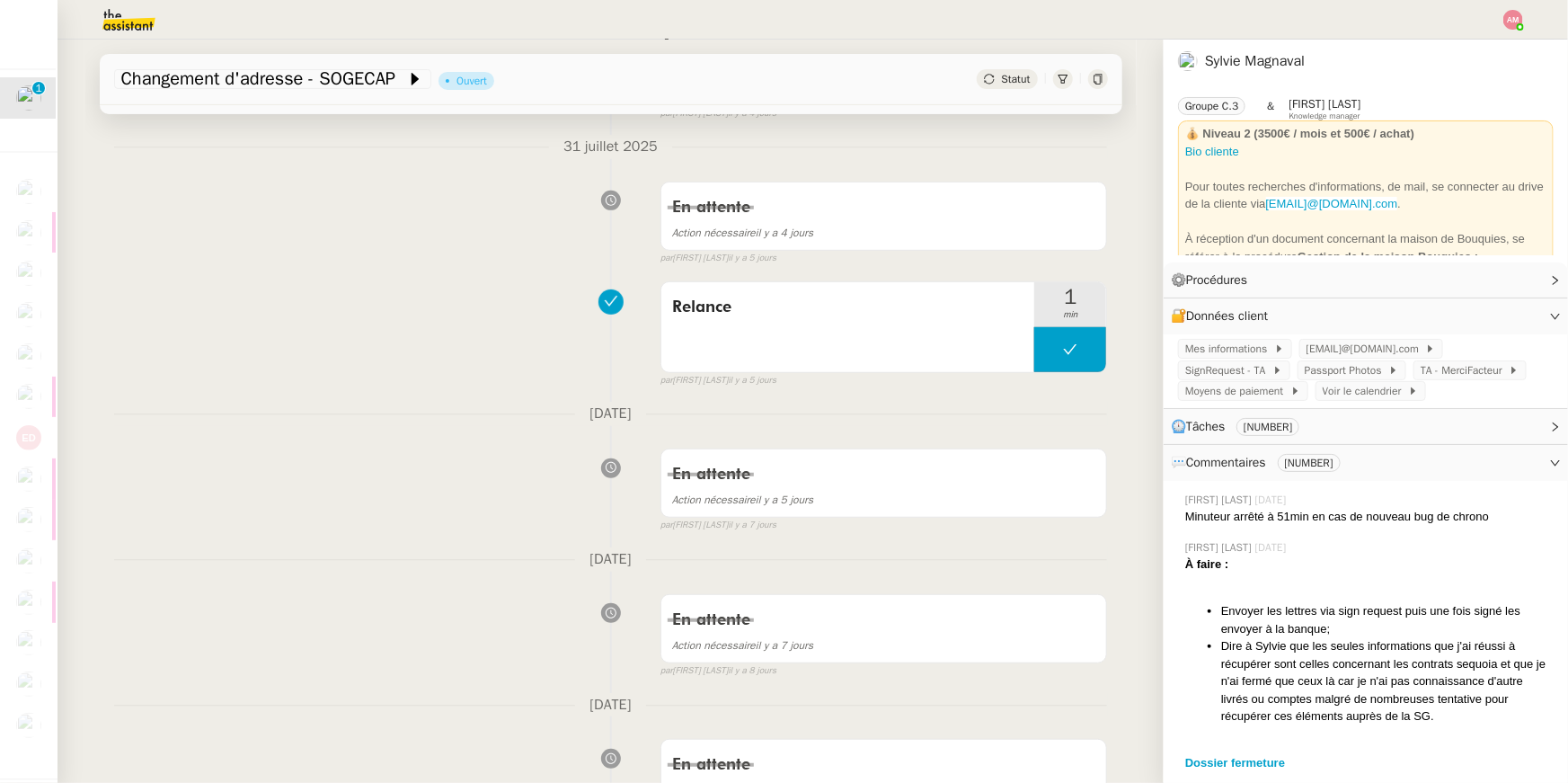 scroll, scrollTop: 0, scrollLeft: 0, axis: both 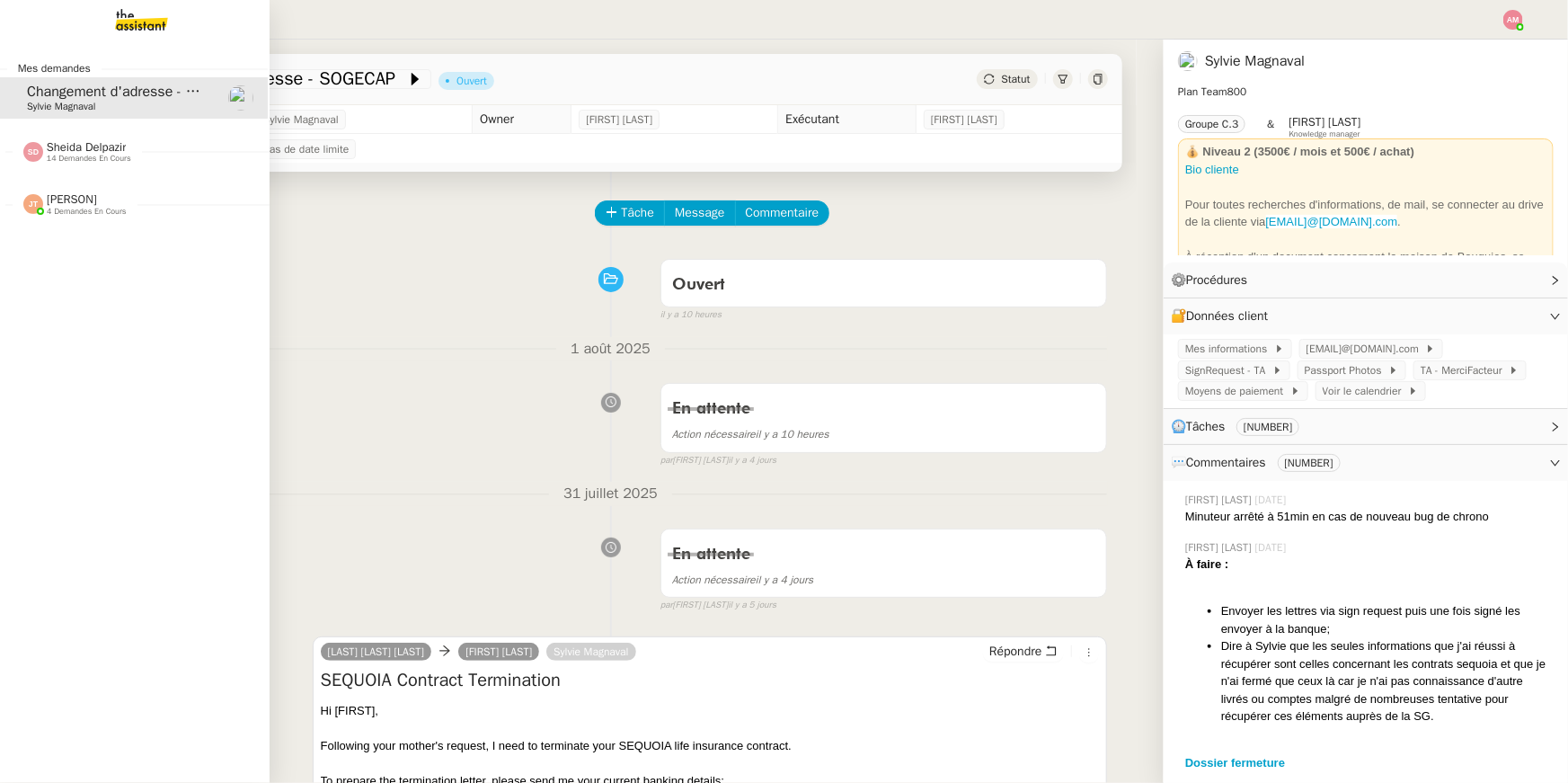 click on "Sheida Delpazir    14 demandes en cours" 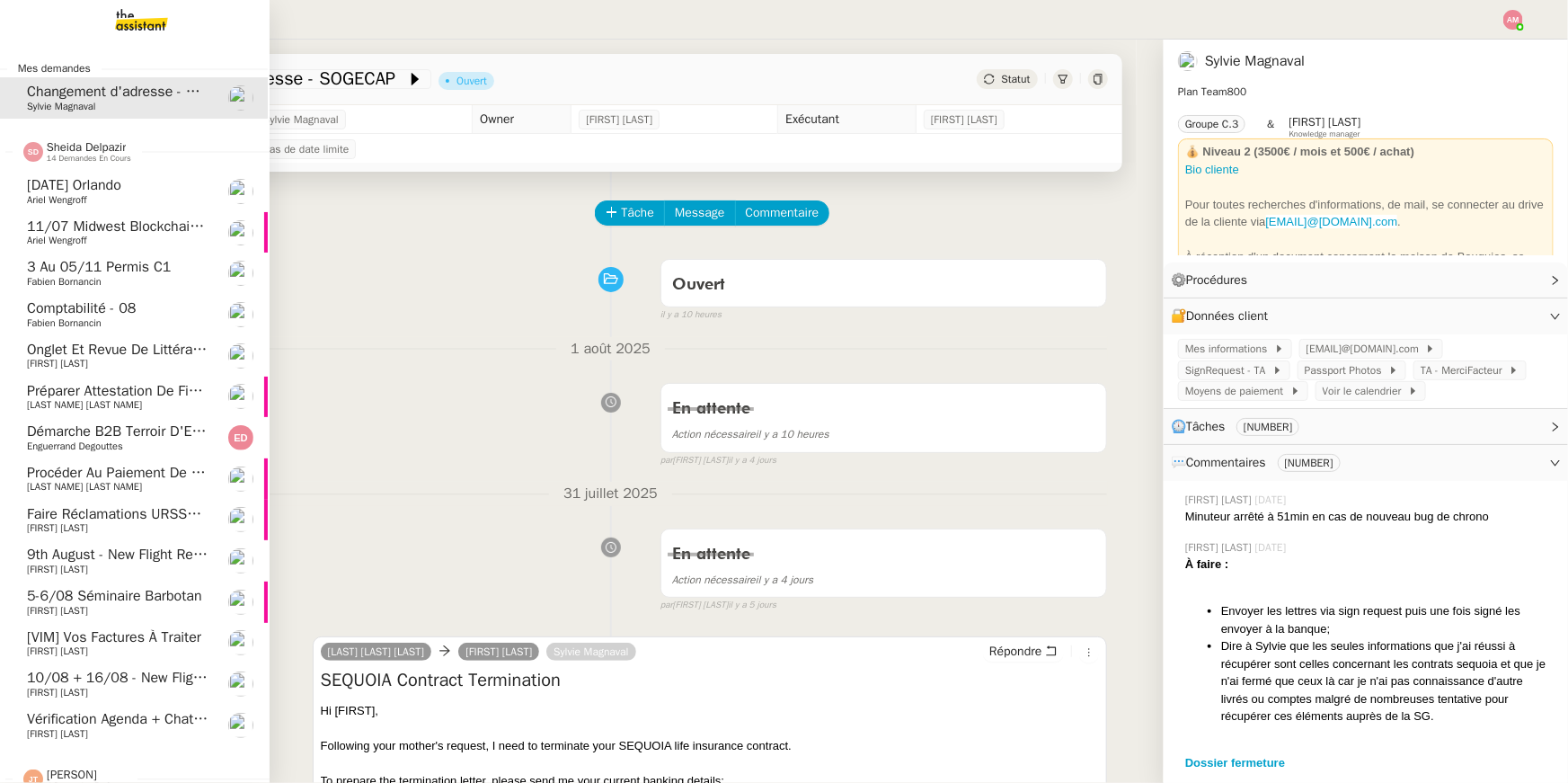 scroll, scrollTop: 15, scrollLeft: 2, axis: both 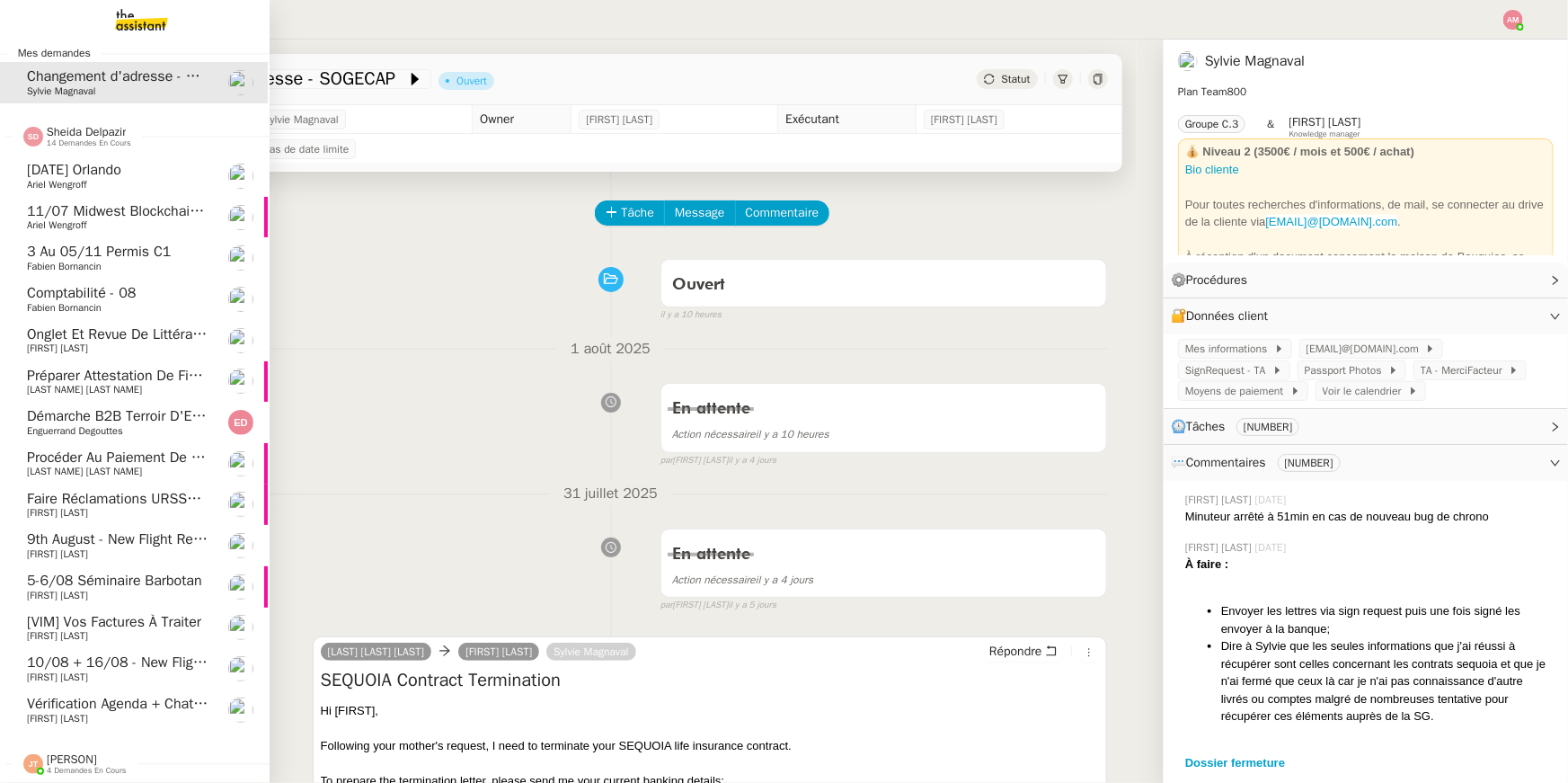 click on "[VIM] Vos factures à traiter    David Berrebi" 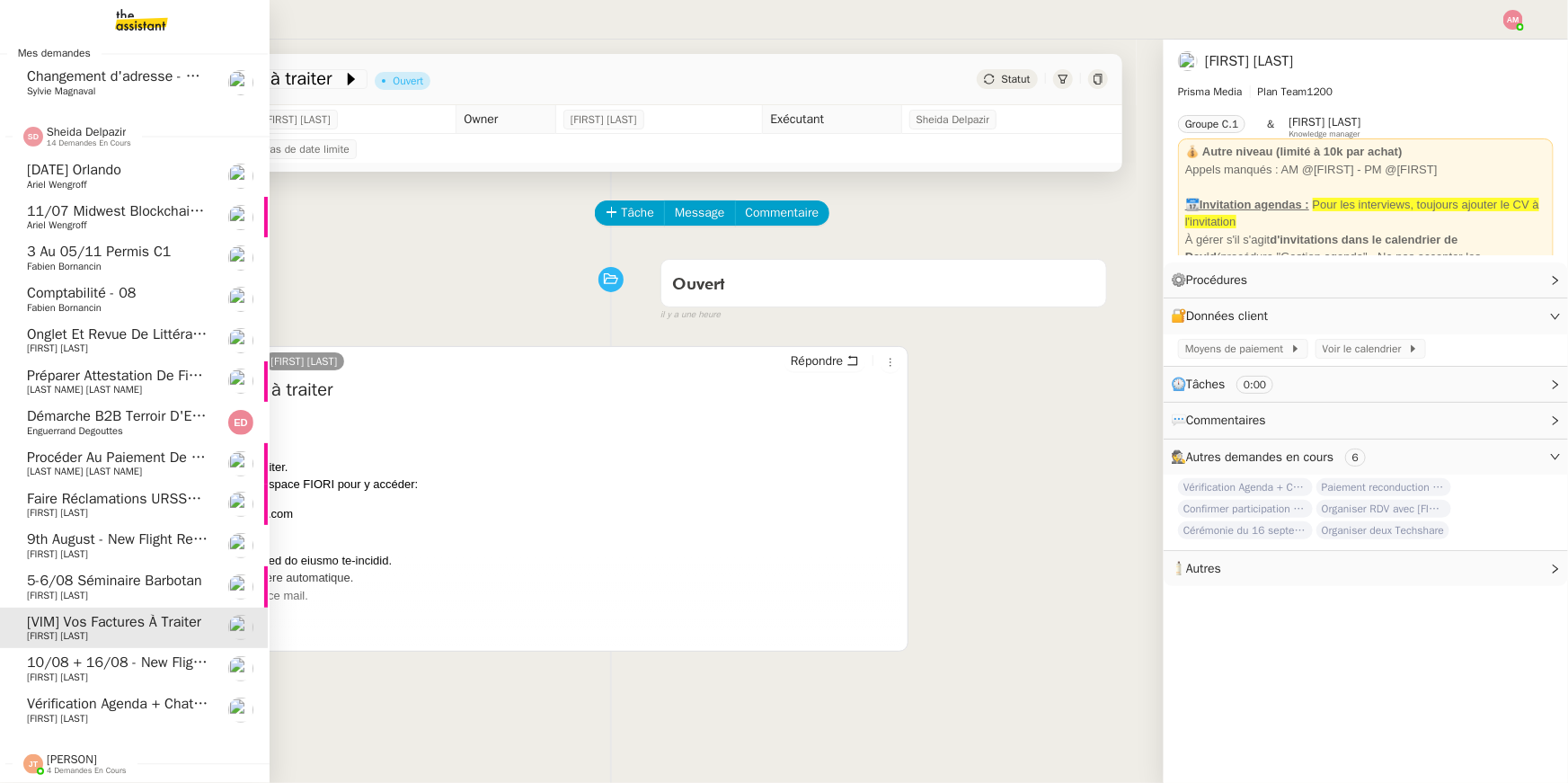 scroll, scrollTop: 0, scrollLeft: 2, axis: horizontal 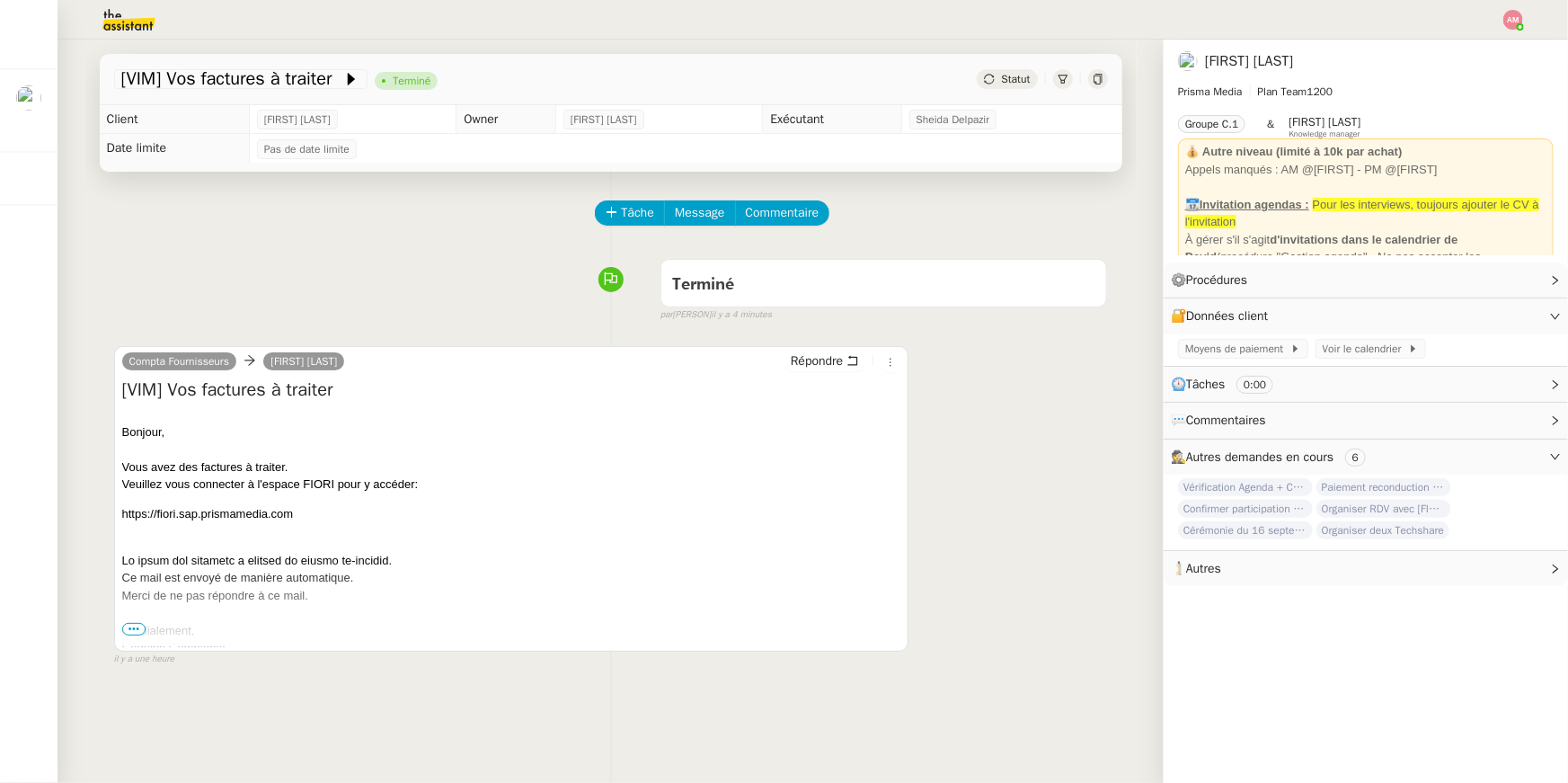 click on "Mes demandes Changement d'adresse - SOGECAP     Sylvie Magnaval    Sheida Delpazir    13 demandes en cours    22/07 Orlando    Ariel Wengroff    11/07 Midwest Blockchain Conference <> Ledger    Ariel Wengroff    3 au 05/11 Permis C1    Fabien Bornancin    Comptabilité - 08    Fabien Bornancin    Onglet et revue de littérature - 5 août 2025    Jean-Baptiste Barfety    Préparer attestation de fin de stage    Laurène Gauthier    Démarche B2B Terroir d'Eugénie    Enguerrand Degouttes     Procéder au paiement de la cat sitter    Laurène Gauthier    Faire réclamations URSSAF pour Sodilandes    Lydie Laulon     9th August  - New flight request - Ibrahim Idris    Louis Frei    5-6/08 Séminaire Barbotan    Lydie Laulon    10/08 + 16/08 - New flight request - Steve Machin    Louis Frei    Vérification Agenda + Chat + Wagram (9h et 14h)    David Berrebi    Jean-Noël De Tinguy    2 demandes en cours    Réponse aux commentaires avec blabla.ai - 5 août 2025    Hugo Bentz       Hugo Bentz" at bounding box center (29, 411) 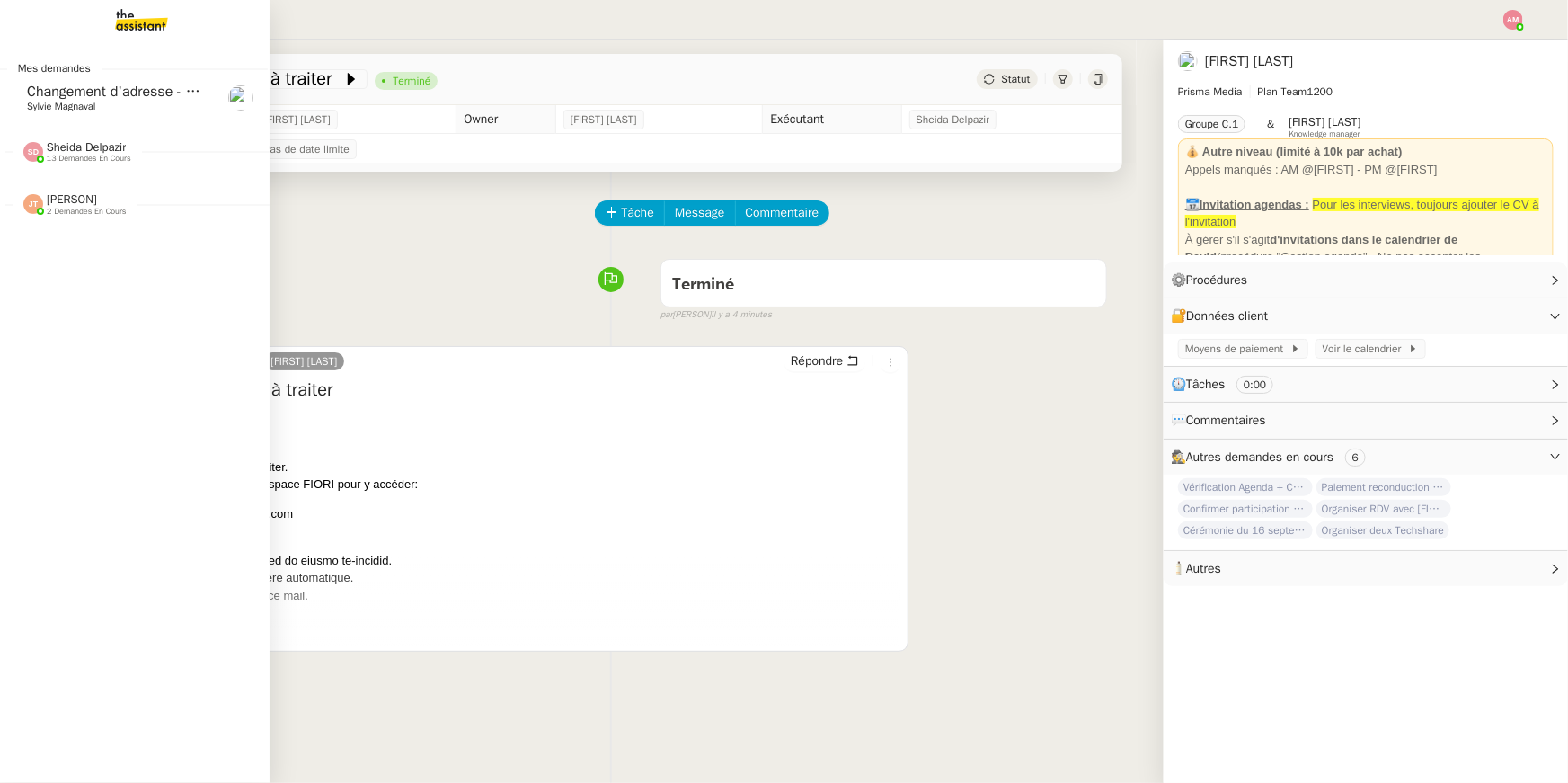 click on "[FIRST] [LAST]" 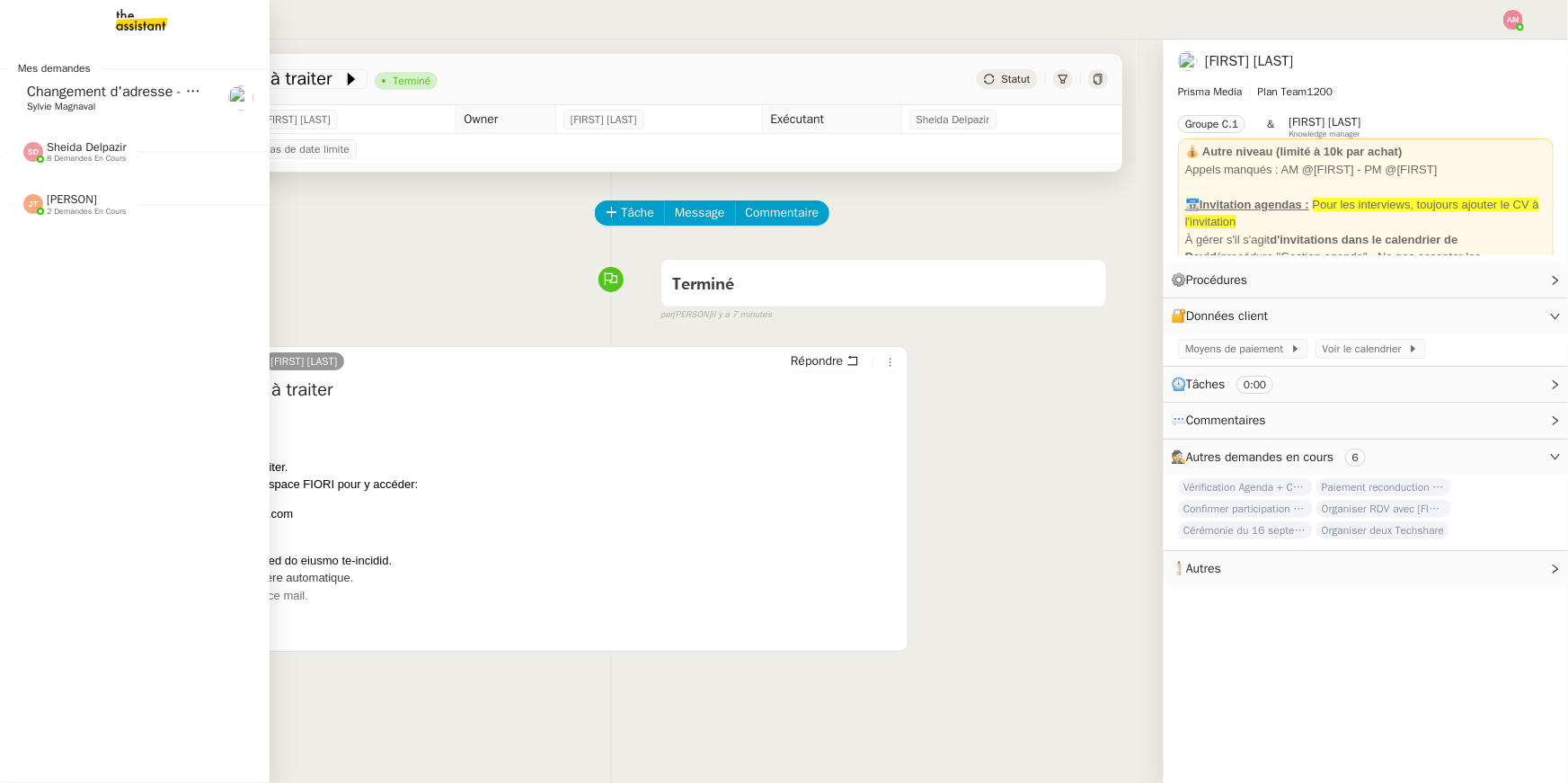 click on "8 demandes en cours" 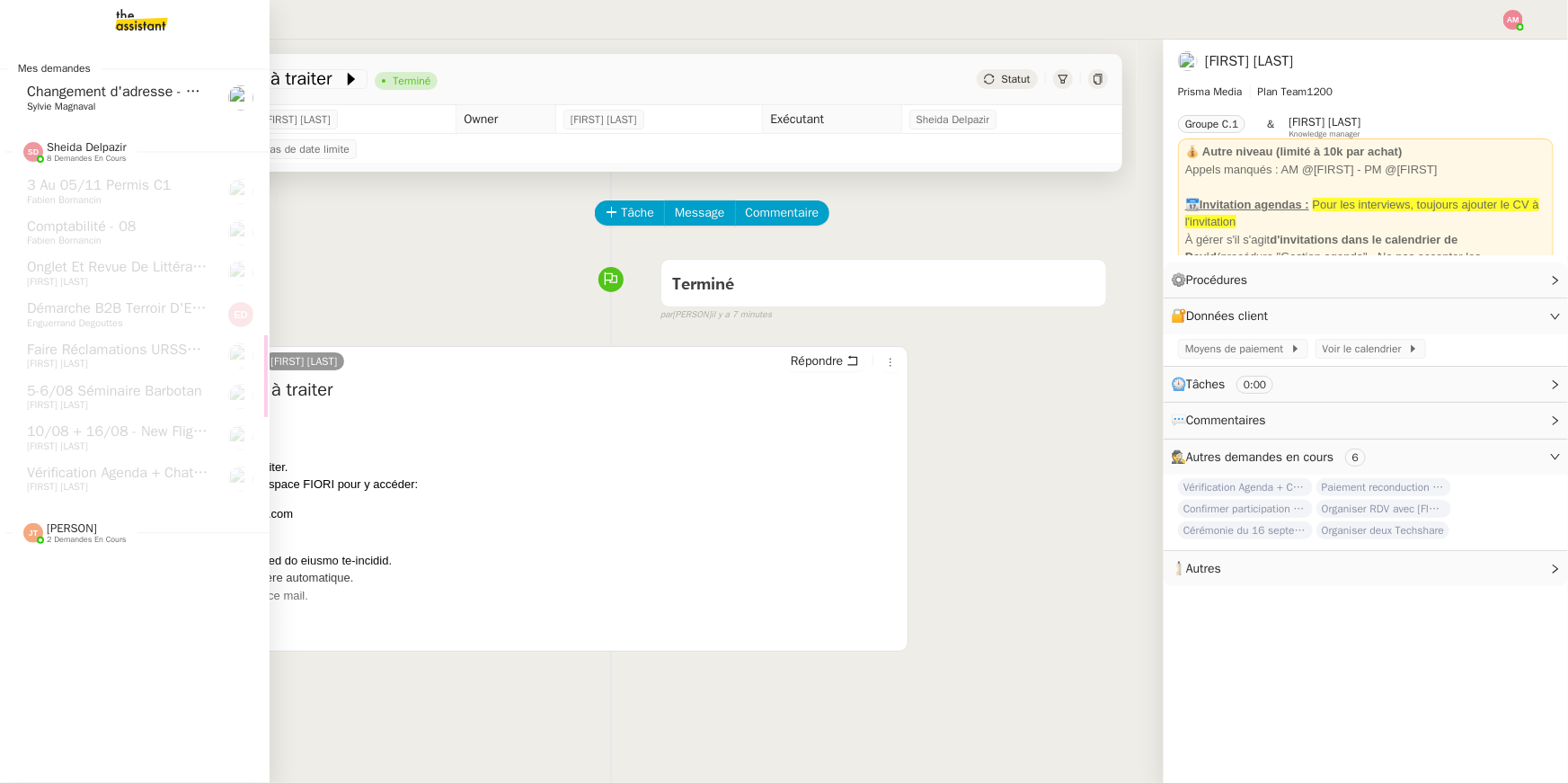 click on "[FIRST] [LAST]" 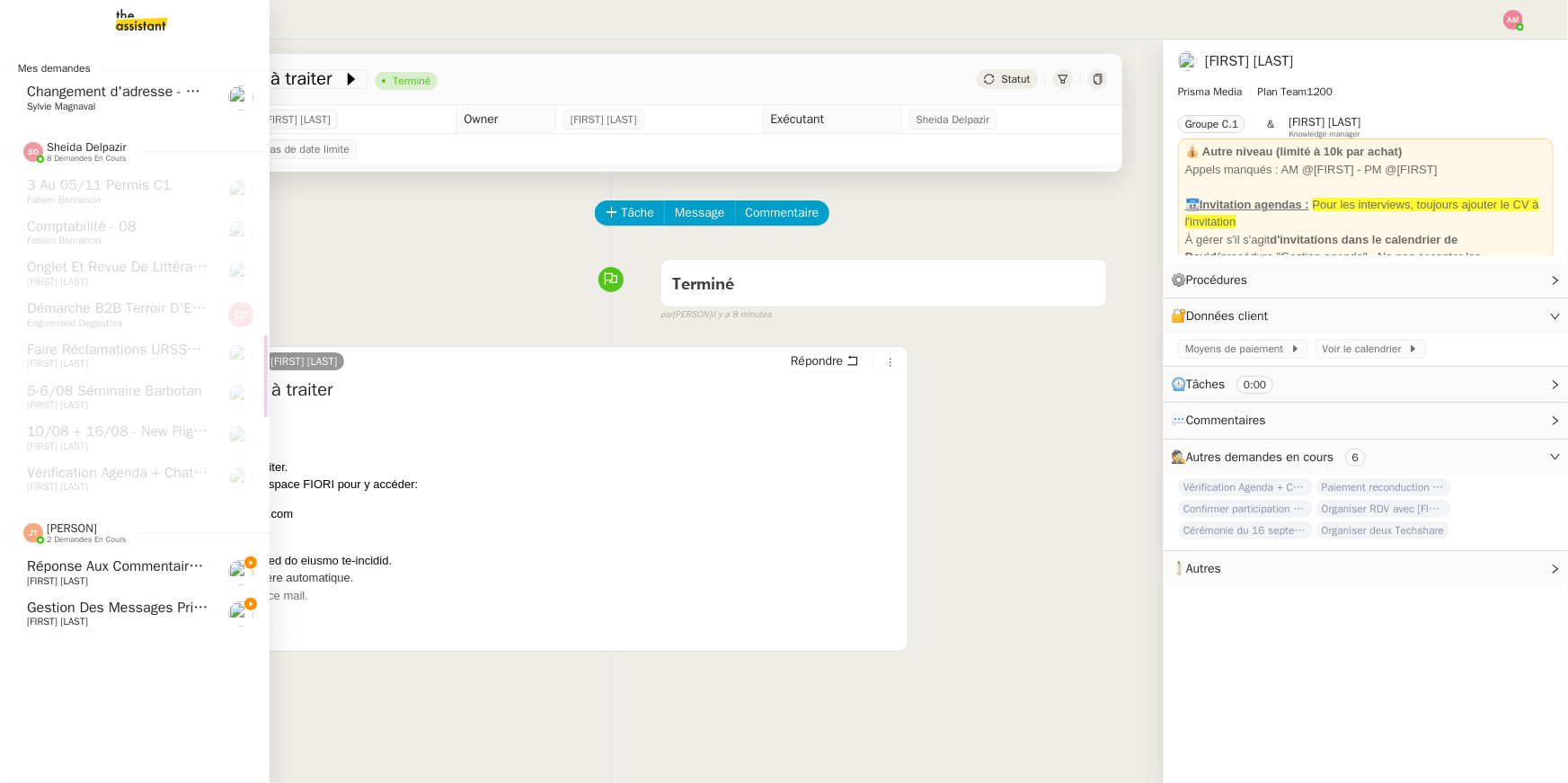 click on "Réponse aux commentaires avec blabla.ai - 5 août 2025" 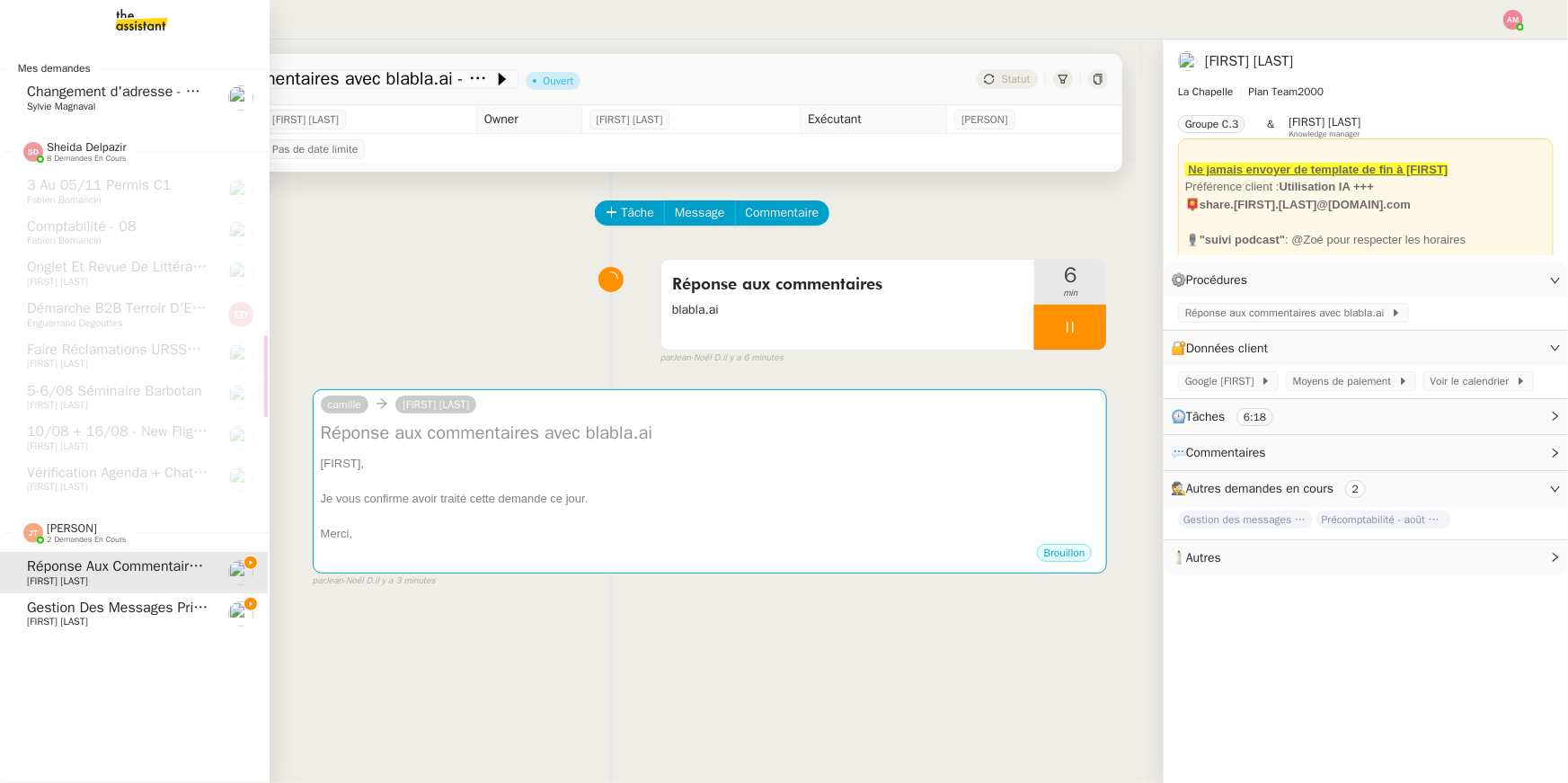 click on "Gestion des messages privés linkedIn - 5 août 2025" 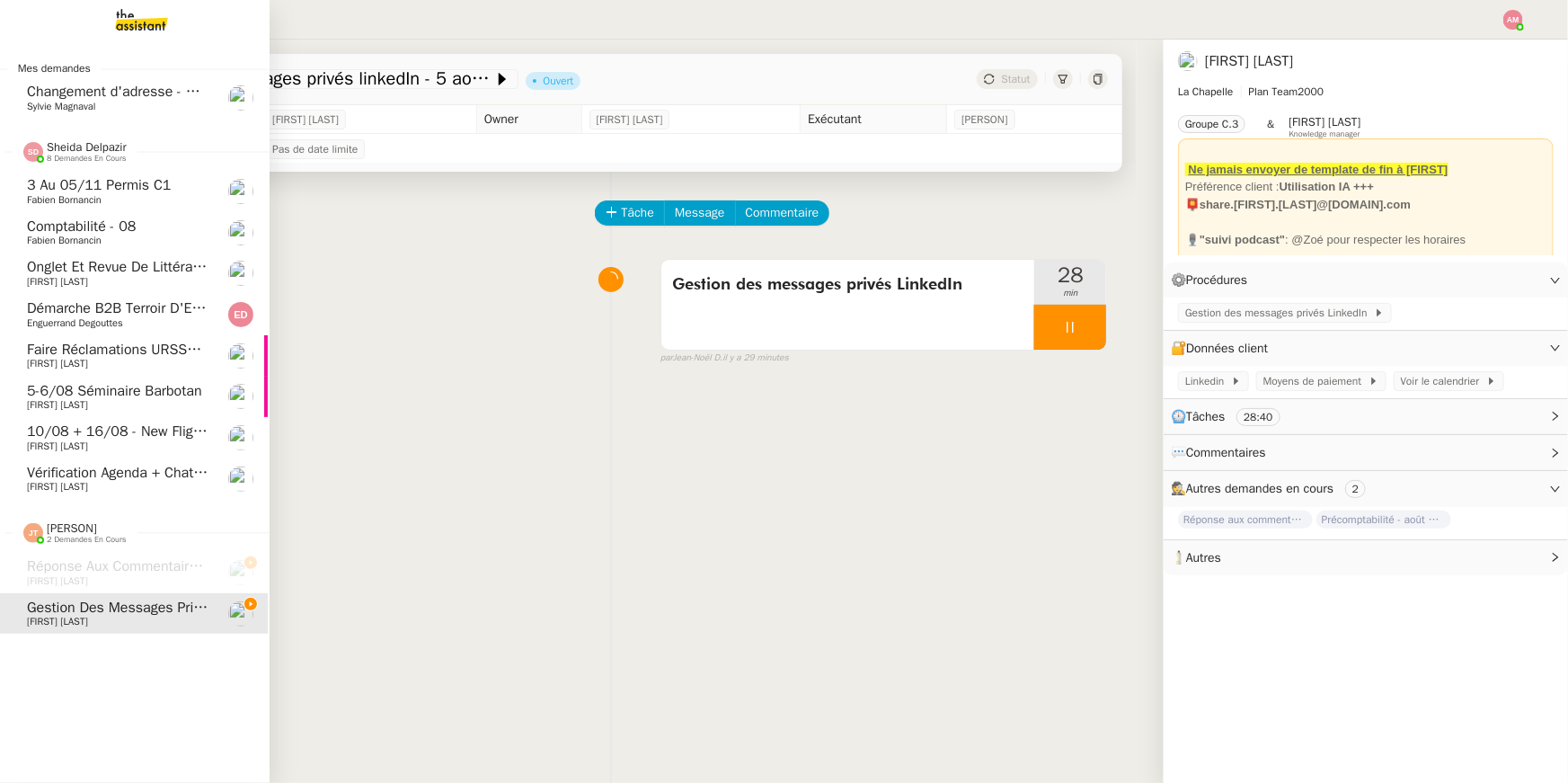click on "Sheida Delpazir    8 demandes en cours" 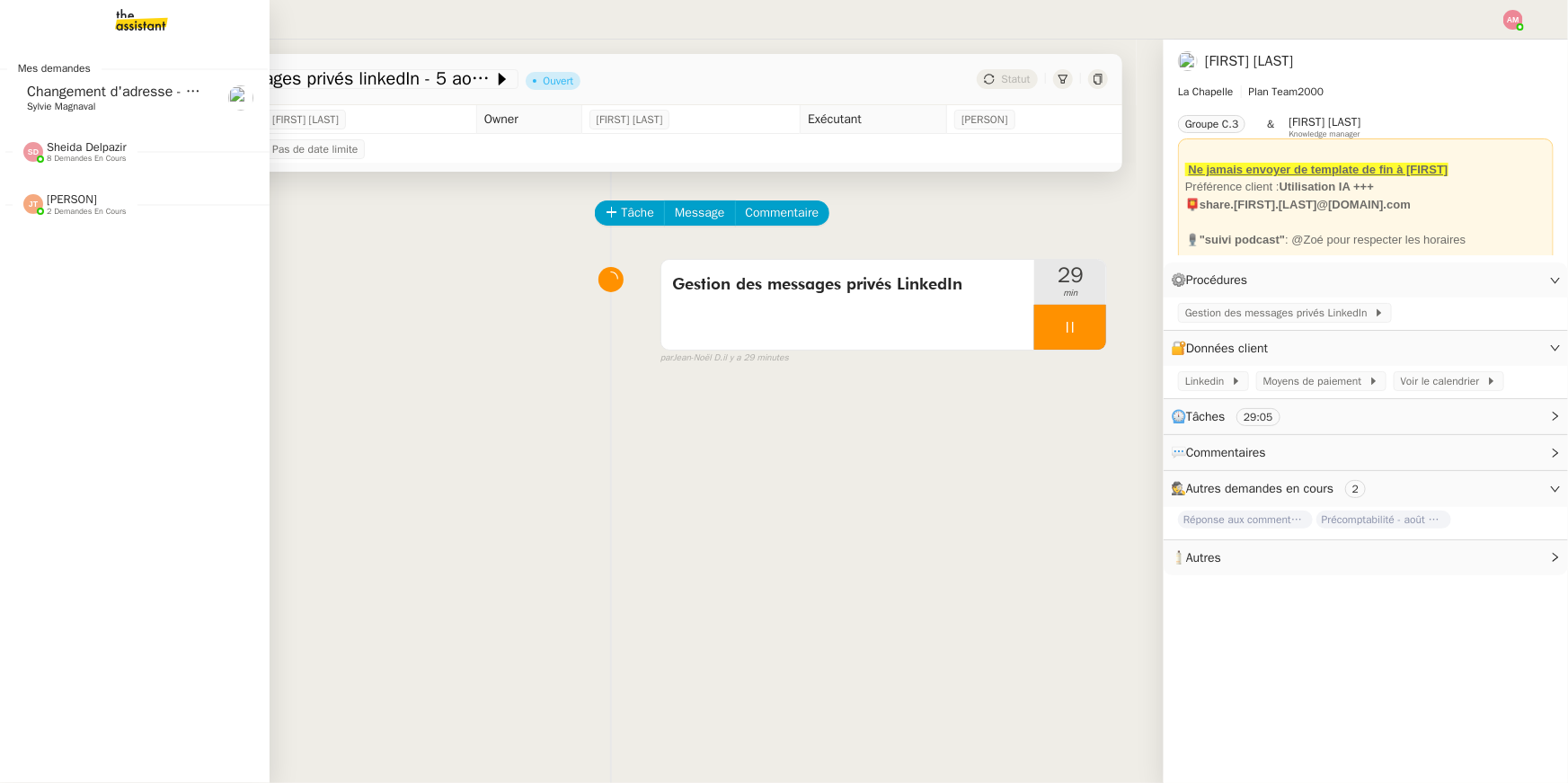 click on "Sheida Delpazir    8 demandes en cours" 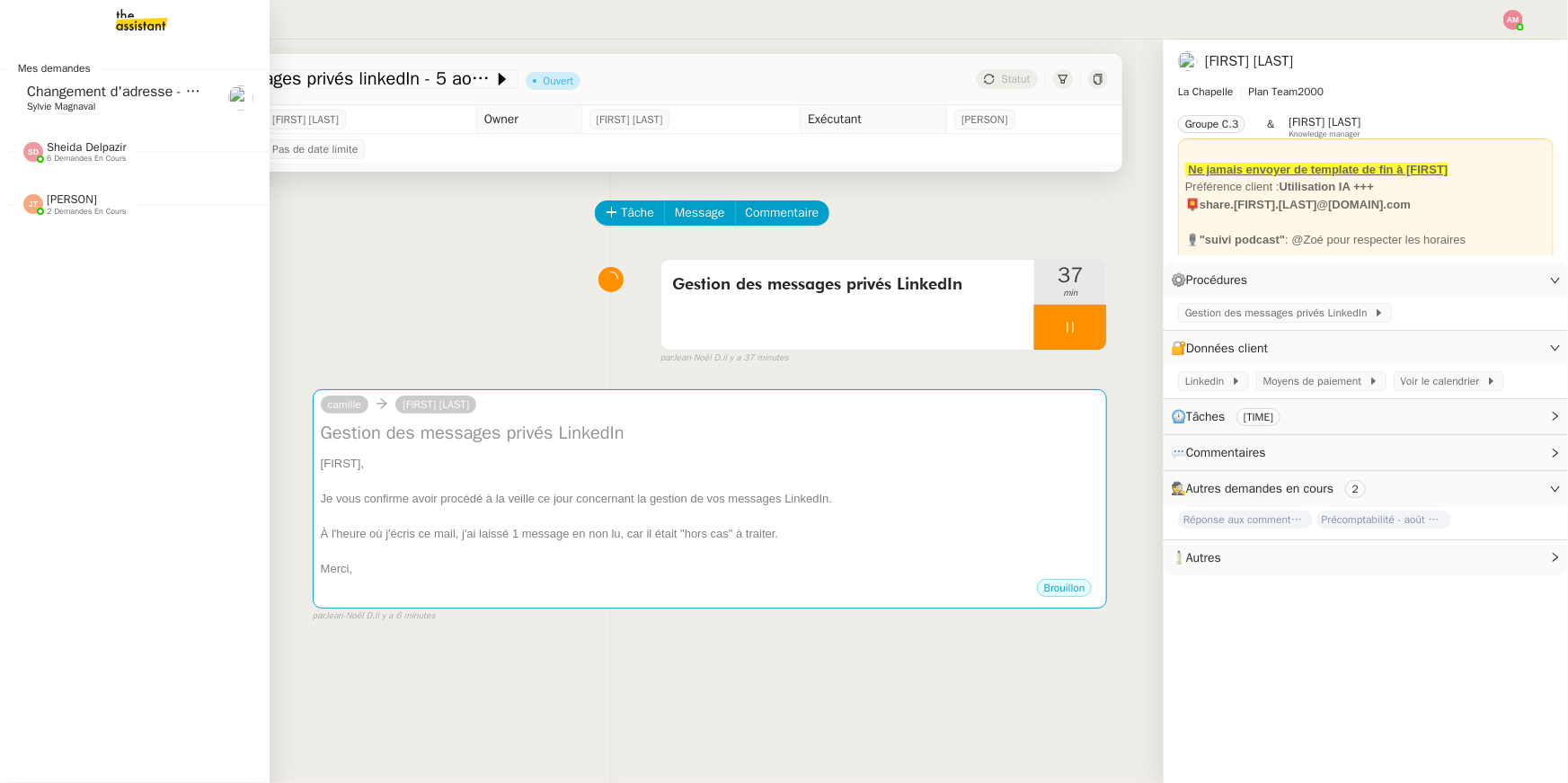 click on "Jean-Noël De Tinguy    2 demandes en cours" 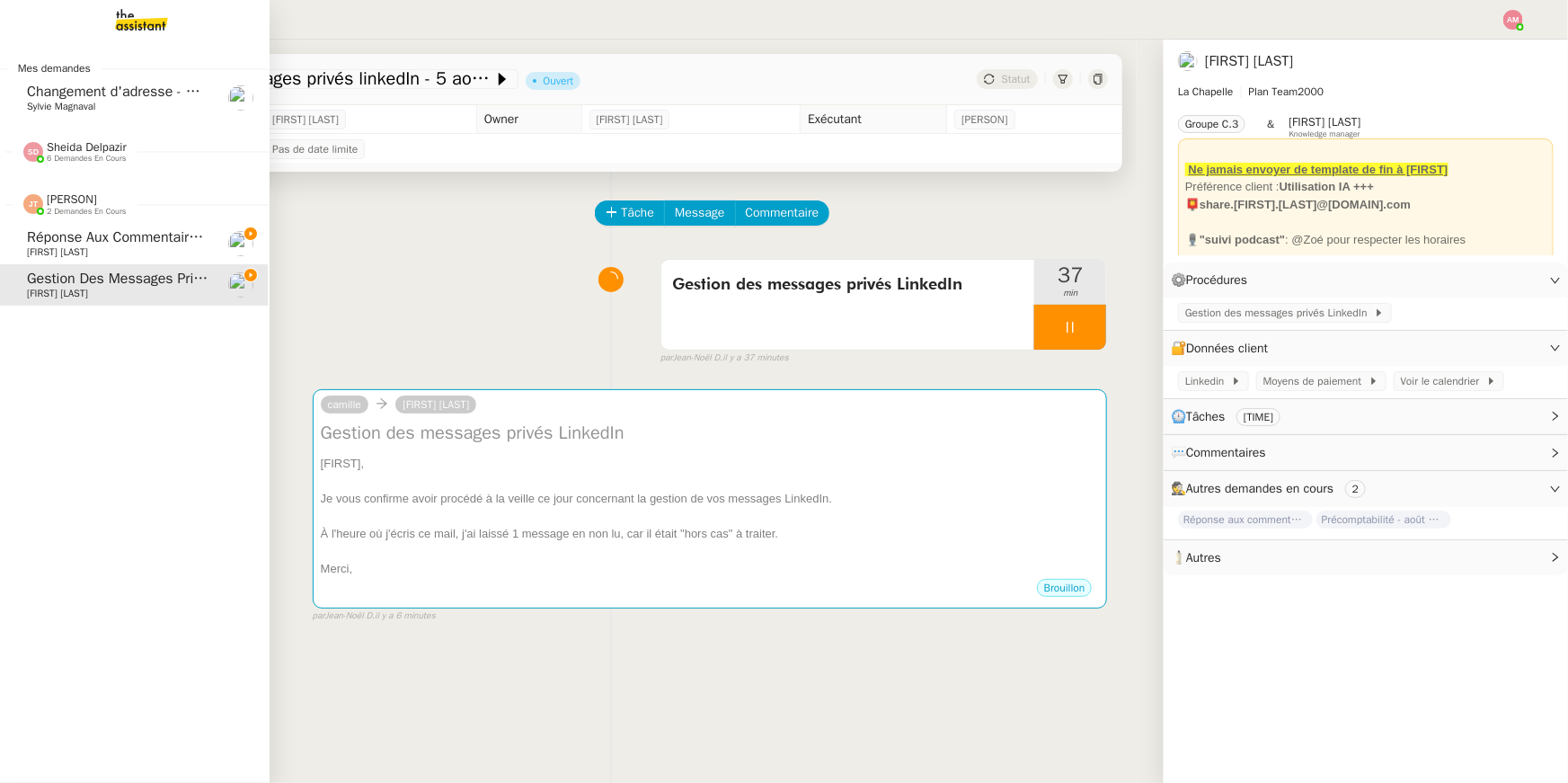 click on "Réponse aux commentaires avec blabla.ai - 5 août 2025" 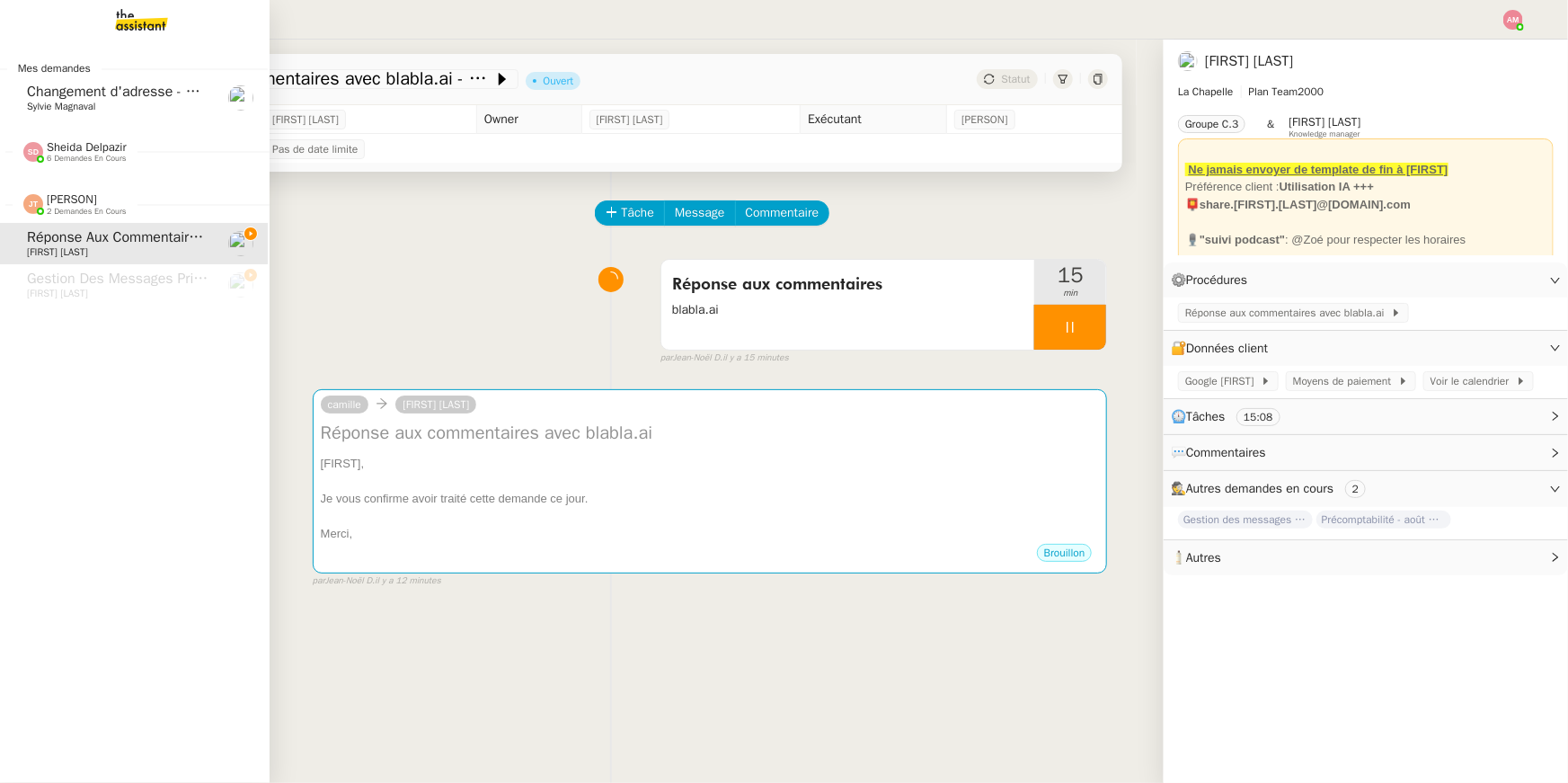 click on "Changement d'adresse - SOGECAP" 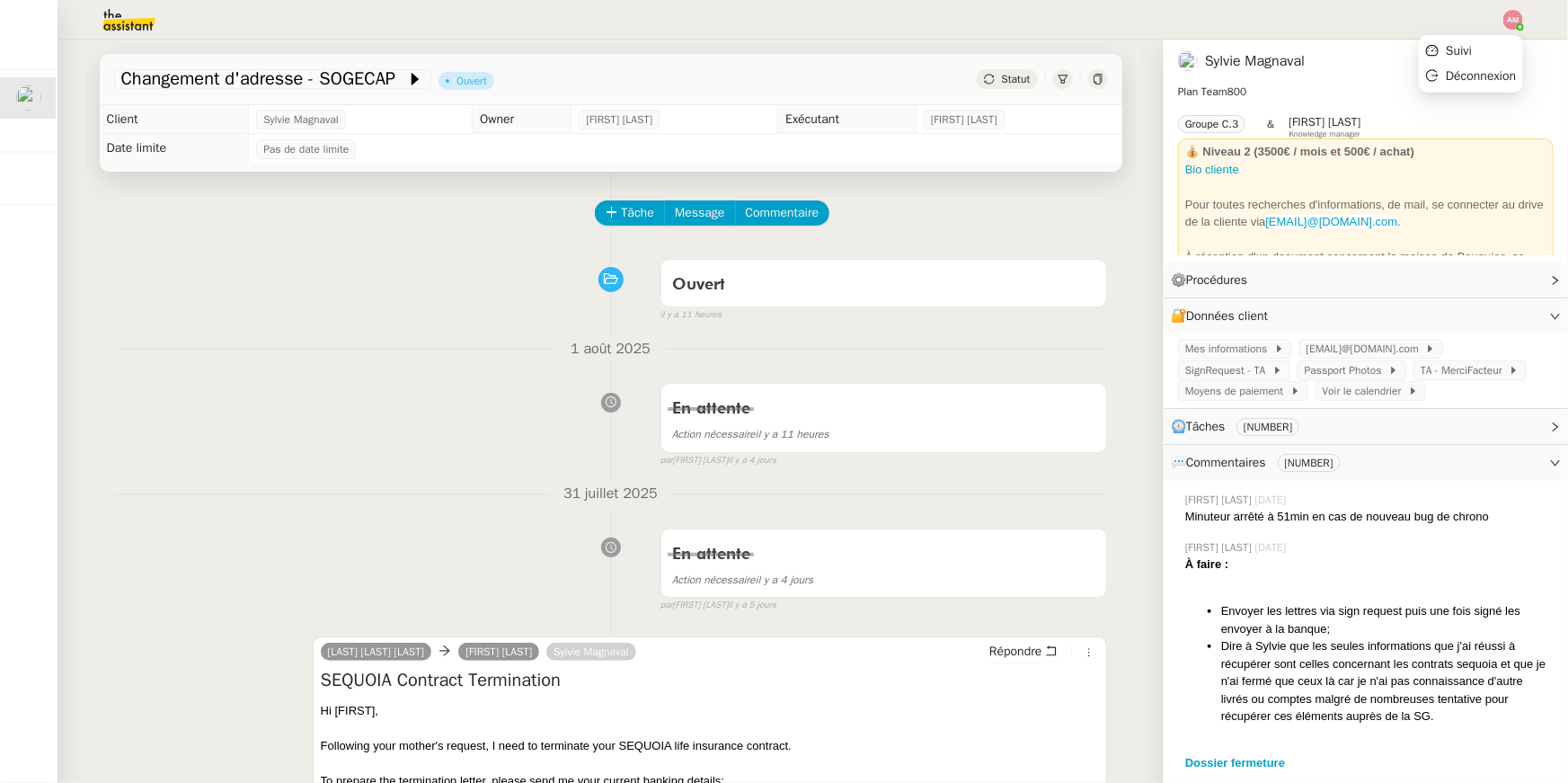 click on "Mes demandes Changement d'adresse - SOGECAP     Sylvie Magnaval    Sheida Delpazir    6 demandes en cours    3 au 05/11 Permis C1    Fabien Bornancin    Comptabilité - 08    Fabien Bornancin    Démarche B2B Terroir d'Eugénie    Enguerrand Degouttes     Faire réclamations URSSAF pour Sodilandes    Lydie Laulon    5-6/08 Séminaire Barbotan    Lydie Laulon    10/08 + 16/08 - New flight request - Steve Machin    Louis Frei    Jean-Noël De Tinguy    2 demandes en cours    Réponse aux commentaires avec blabla.ai - 5 août 2025    Hugo Bentz    Gestion des messages privés linkedIn - 5 août 2025    Hugo Bentz     Changement d'adresse - SOGECAP          Ouvert     Statut     Client  Sylvie Magnaval     Owner  Frédérique  Albert     Exécutant  Amyna Mehrez     Date limite  Pas de date limite    Tâche Message Commentaire Veuillez patienter une erreur s'est produite 👌👌👌 message envoyé ✌️✌️✌️ Veuillez d'abord attribuer un client Ouvert false 1 août 2025" at bounding box center (784, 391) 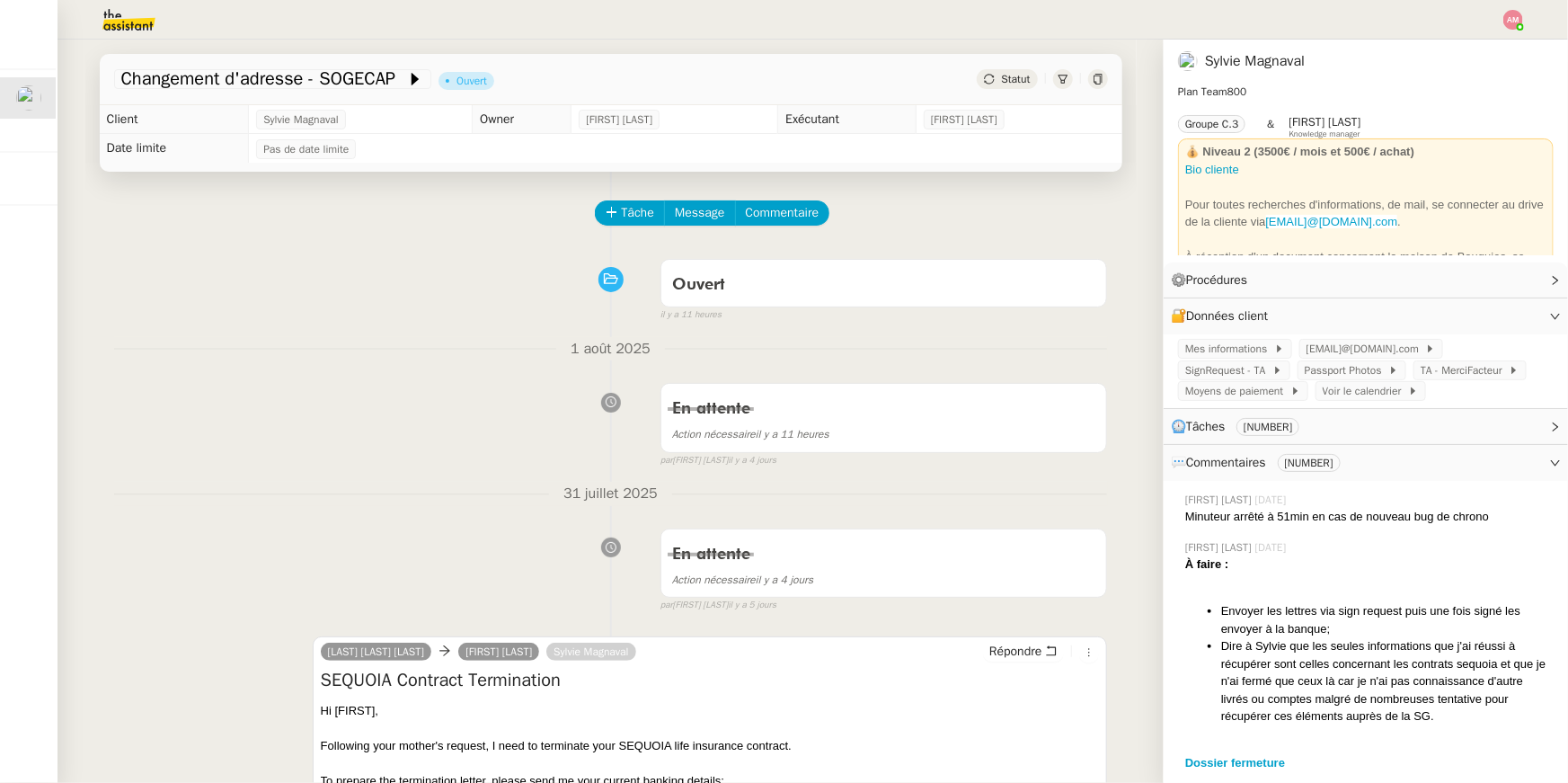 click 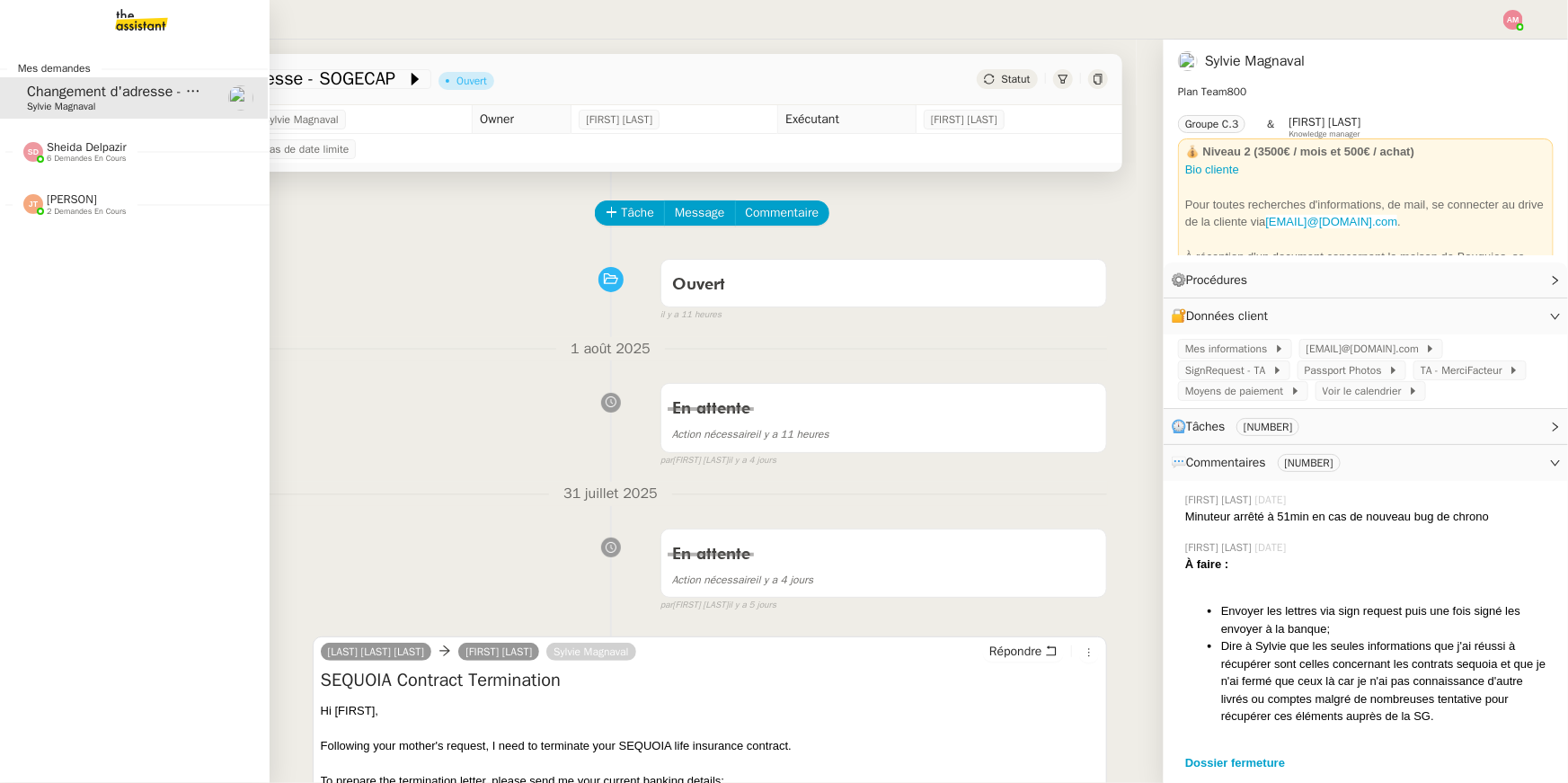 click on "Jean-Noël De Tinguy    2 demandes en cours" 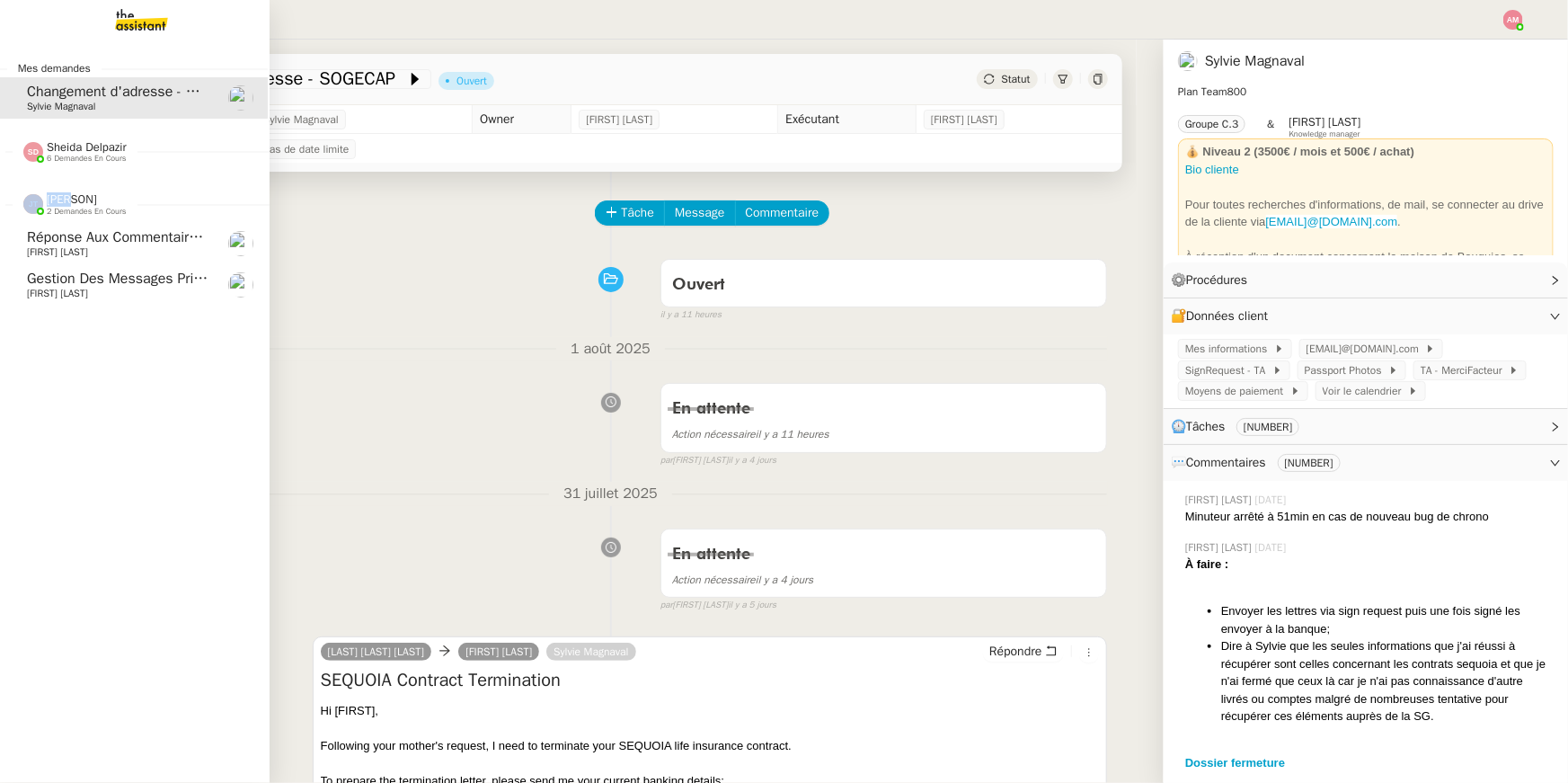 click on "Jean-Noël De Tinguy    2 demandes en cours" 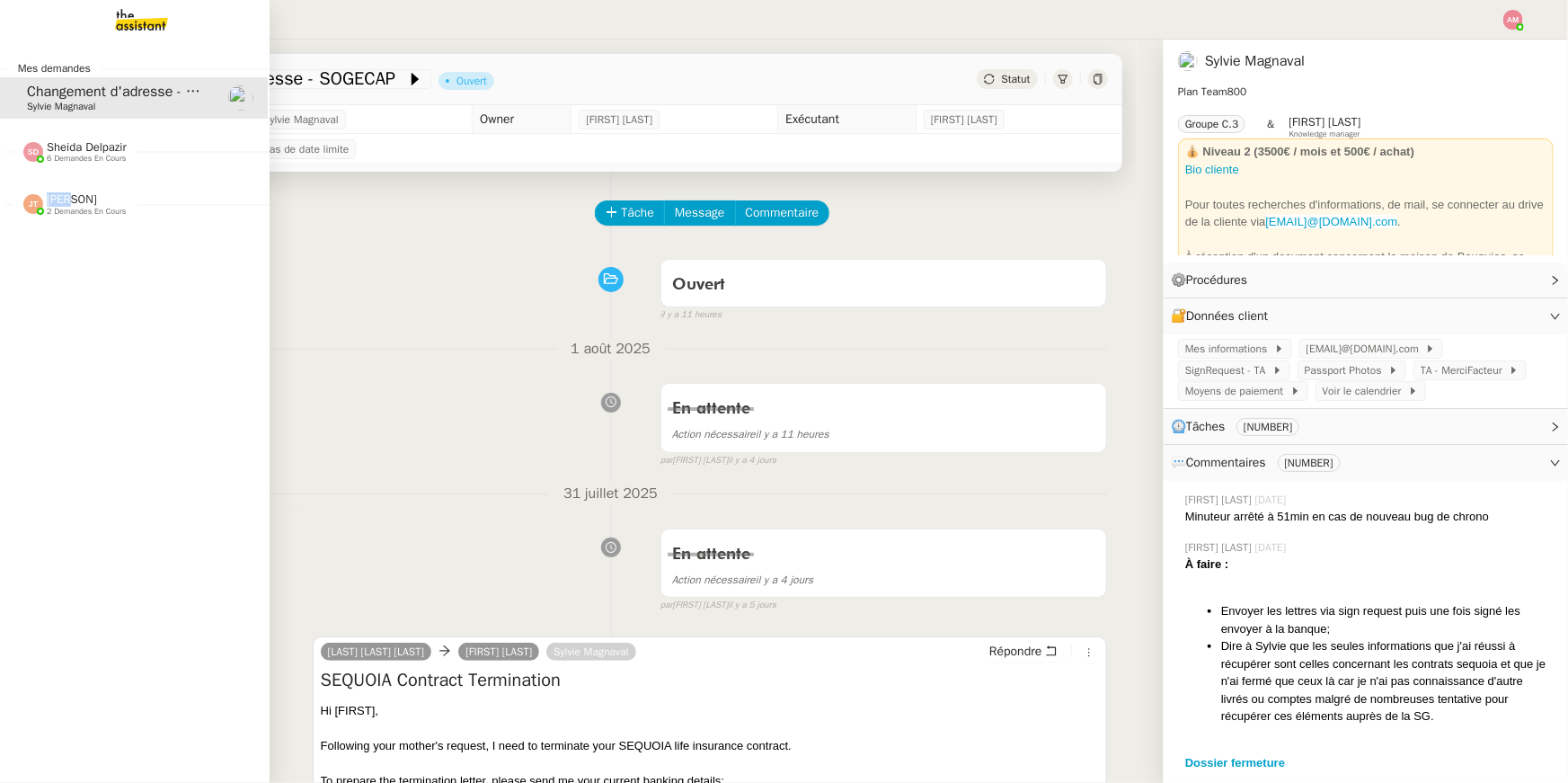 click on "Jean-Noël De Tinguy    2 demandes en cours" 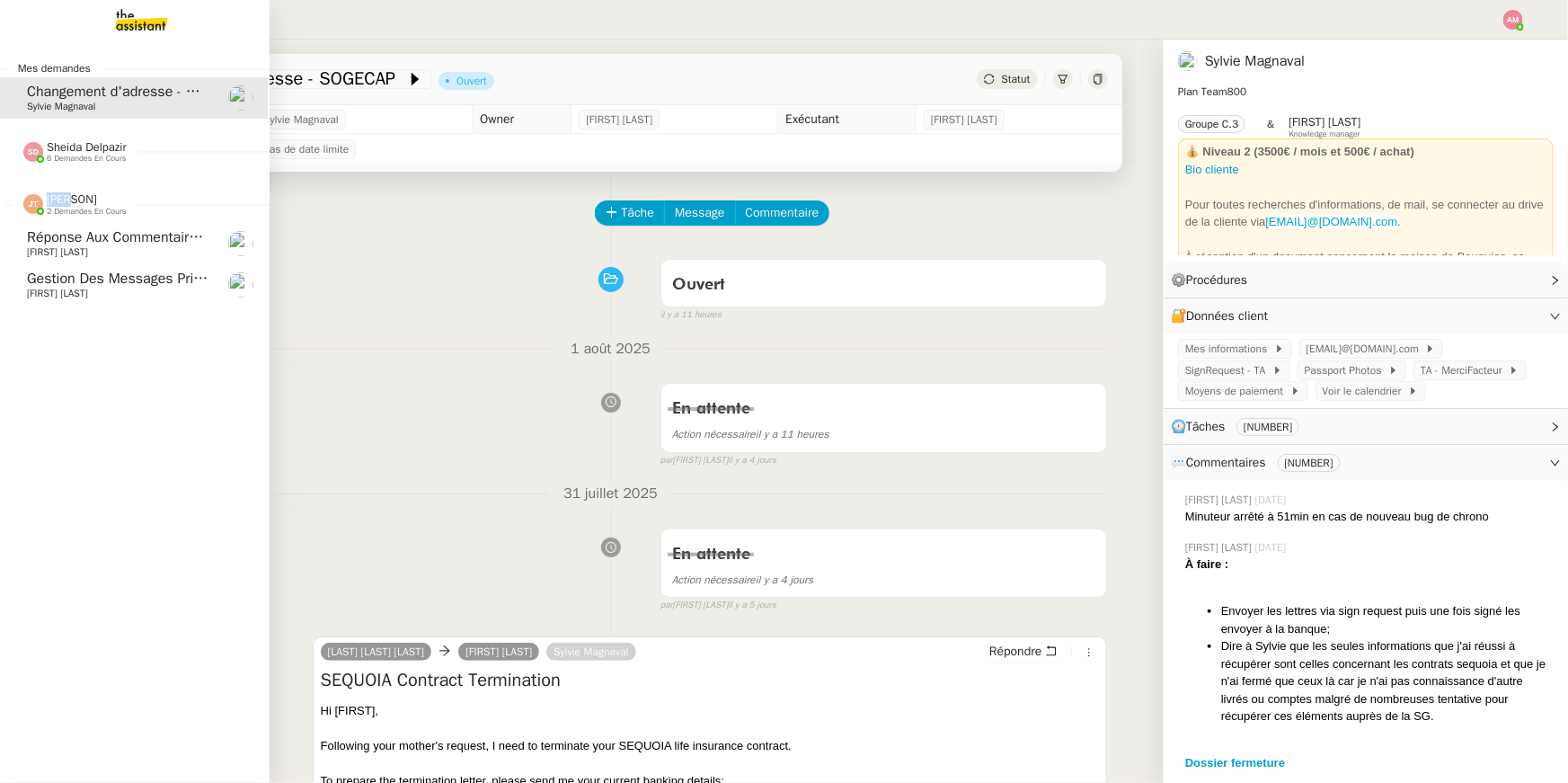 click on "[FIRST] [LAST]" 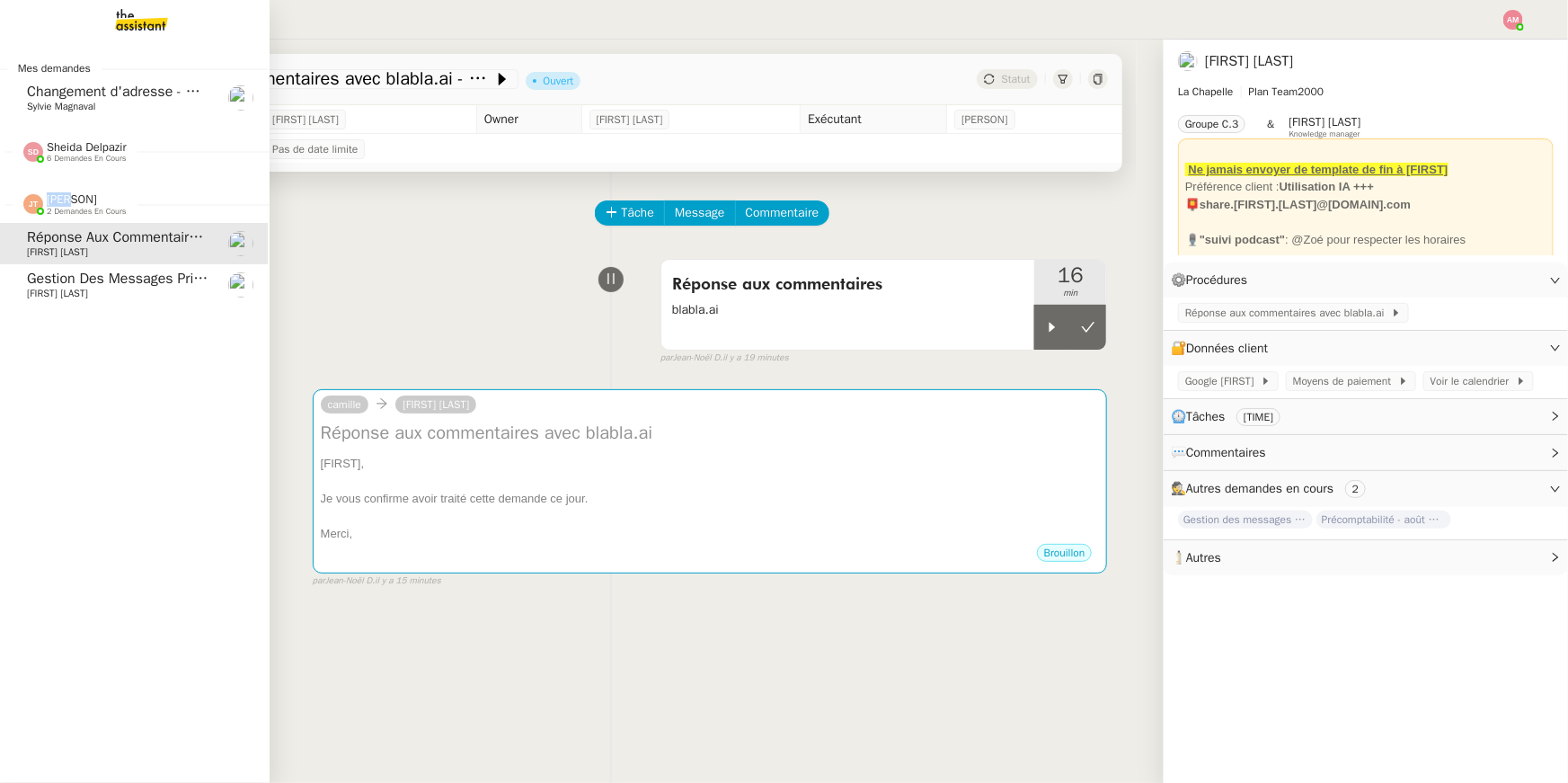 click on "[FIRST] [LAST]" 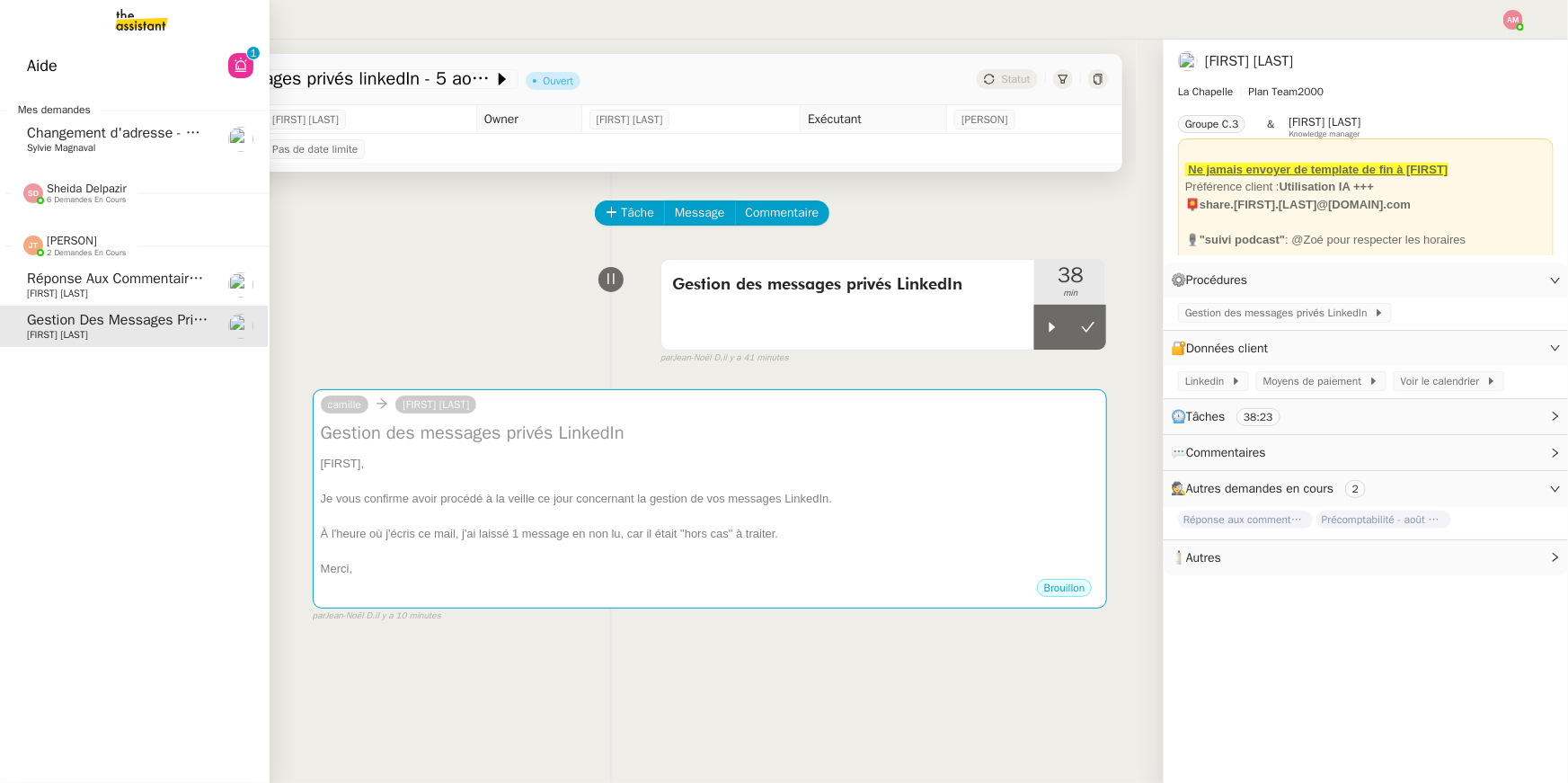 click on "Jean-Noël De Tinguy    2 demandes en cours" 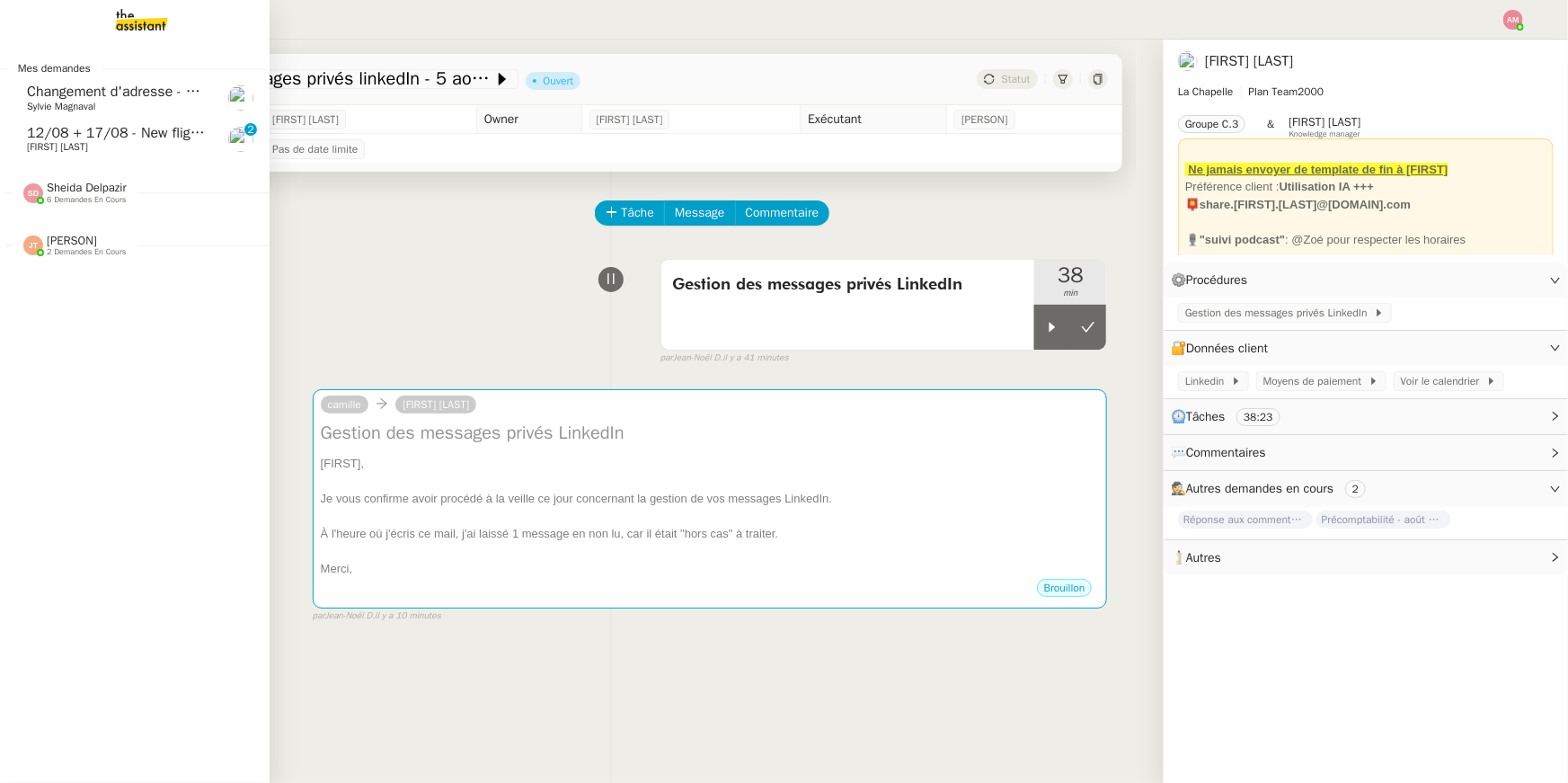 click on "[LAST]" 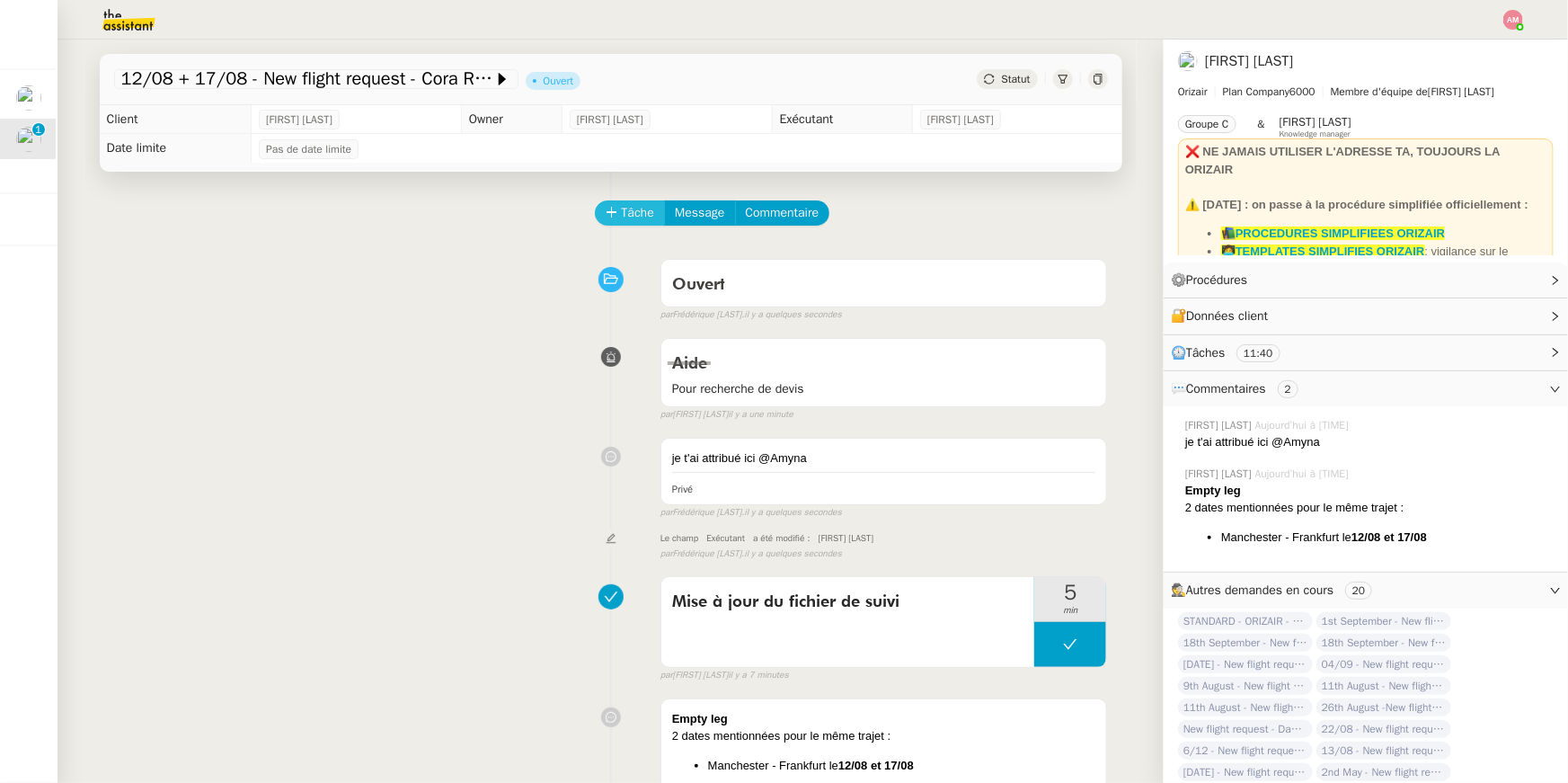 click on "Tâche" 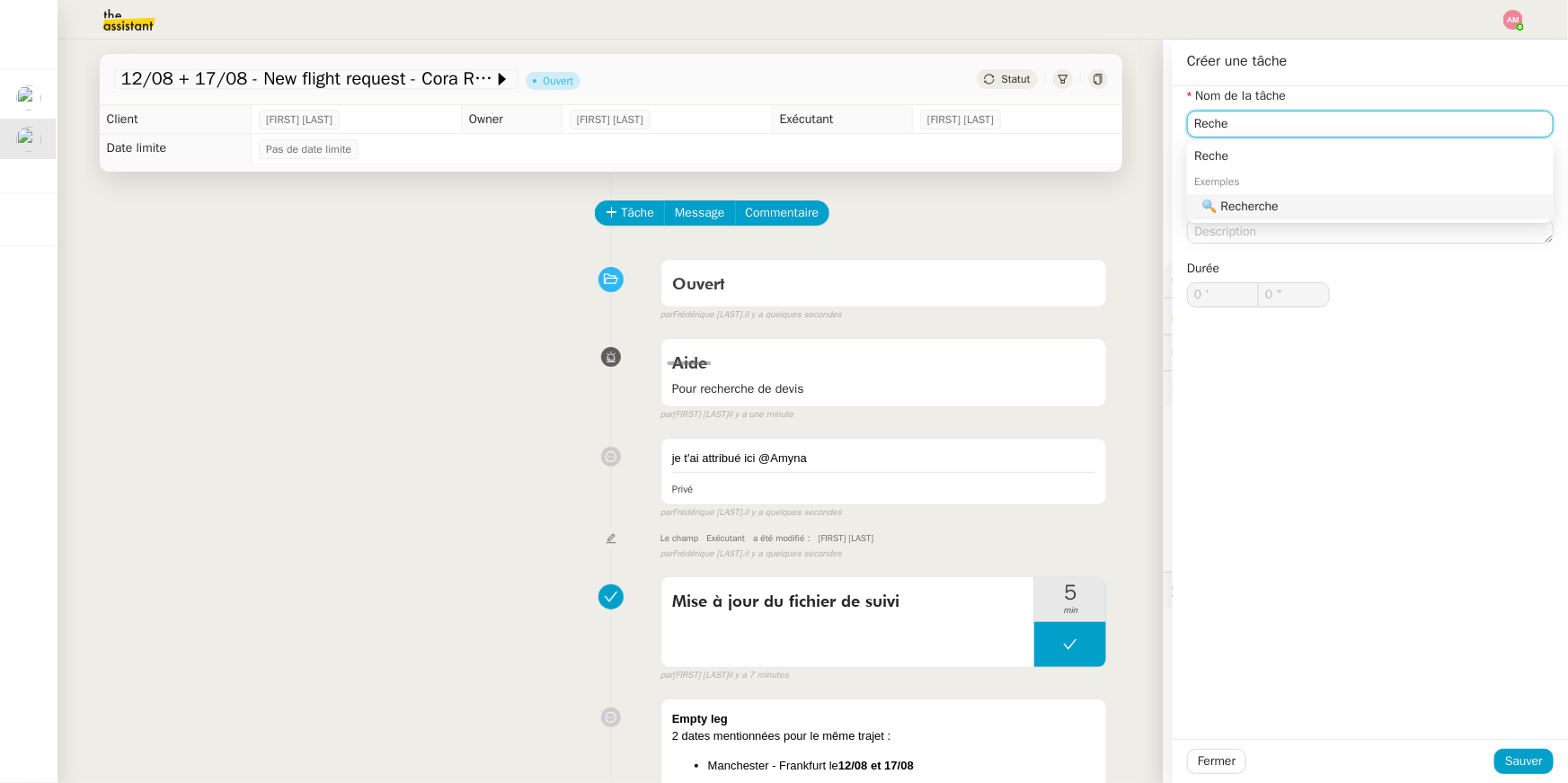 click on "🔍 Recherche" 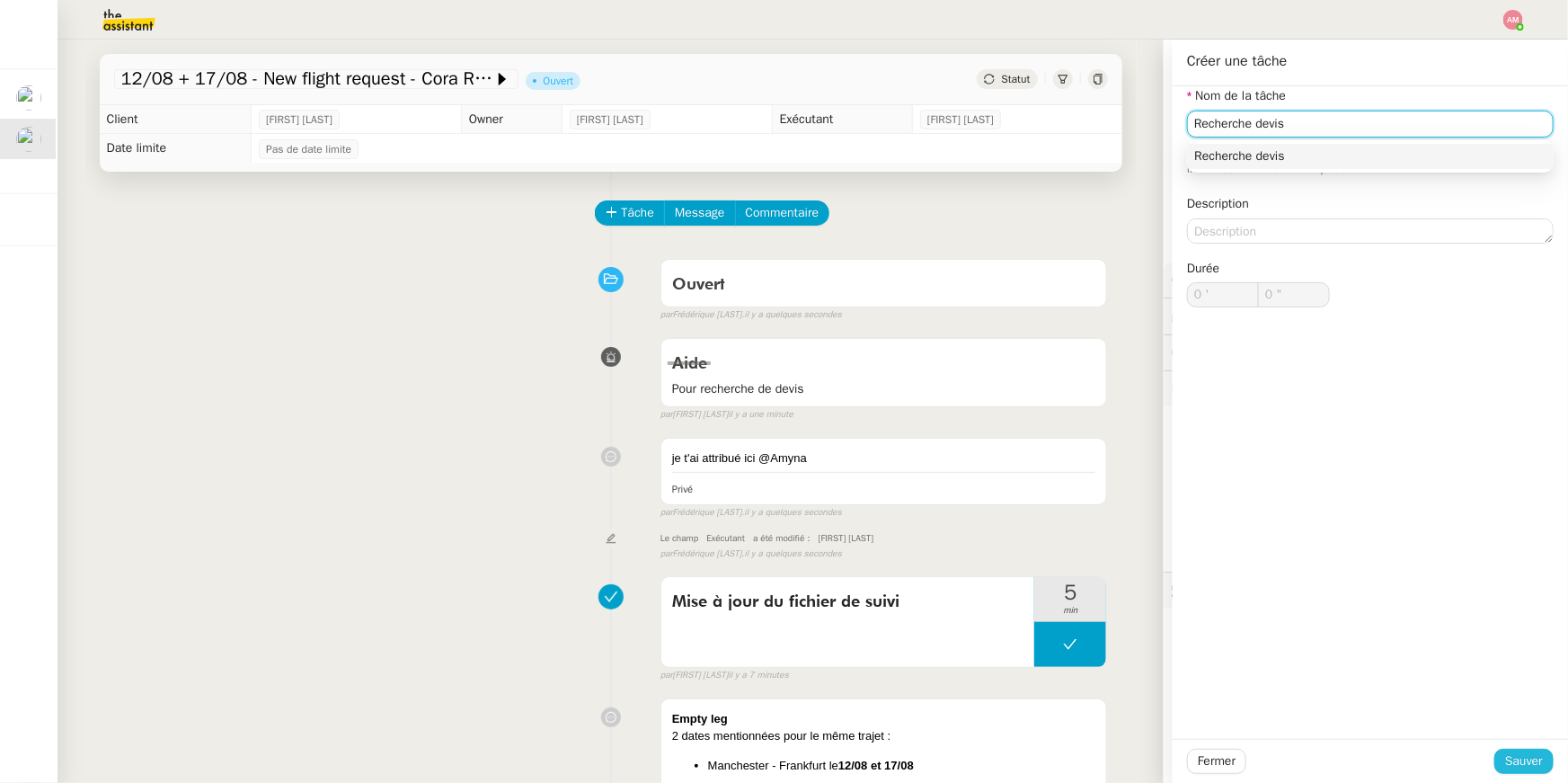 type on "Recherche devis" 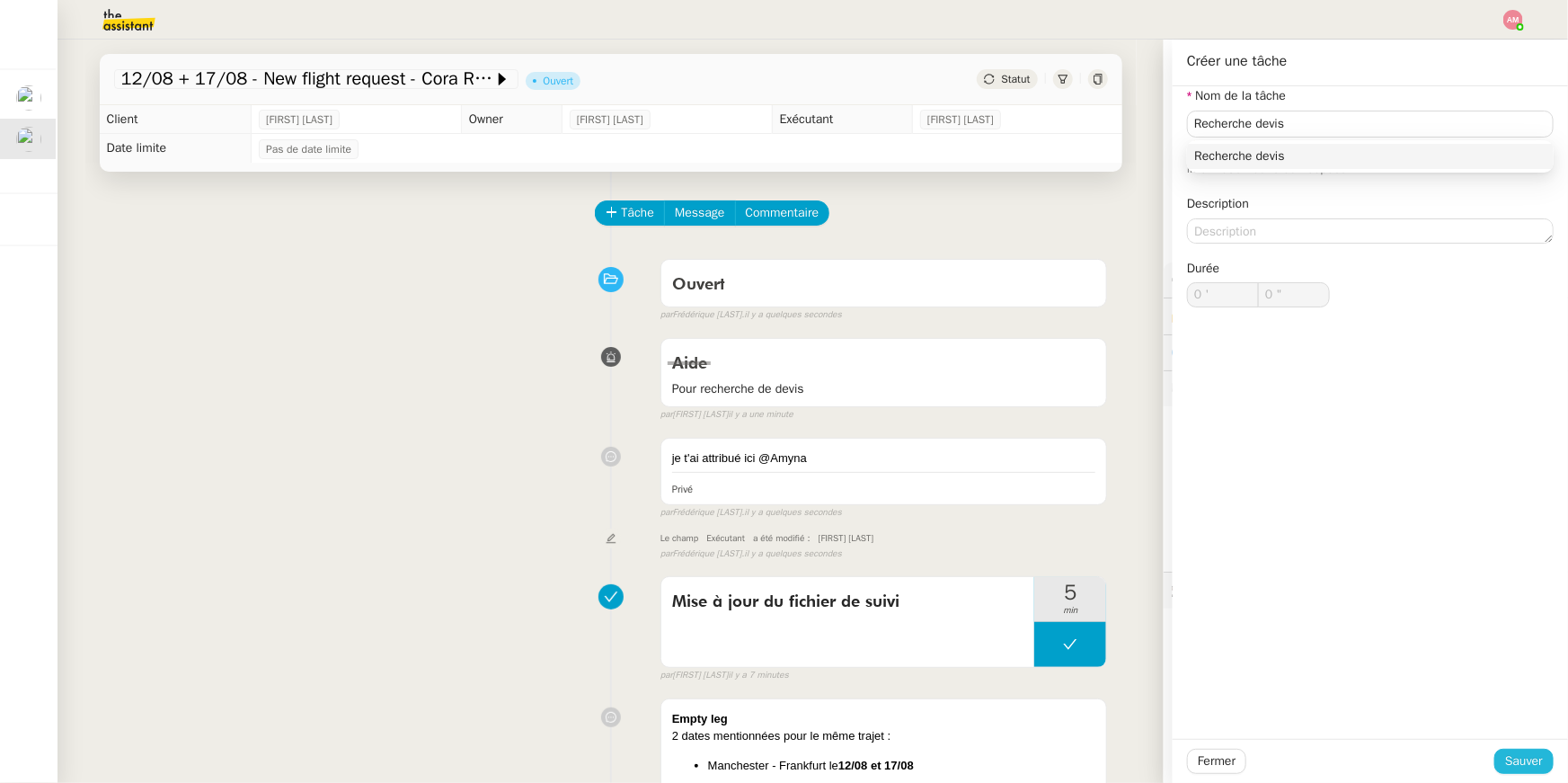 click on "Sauver" 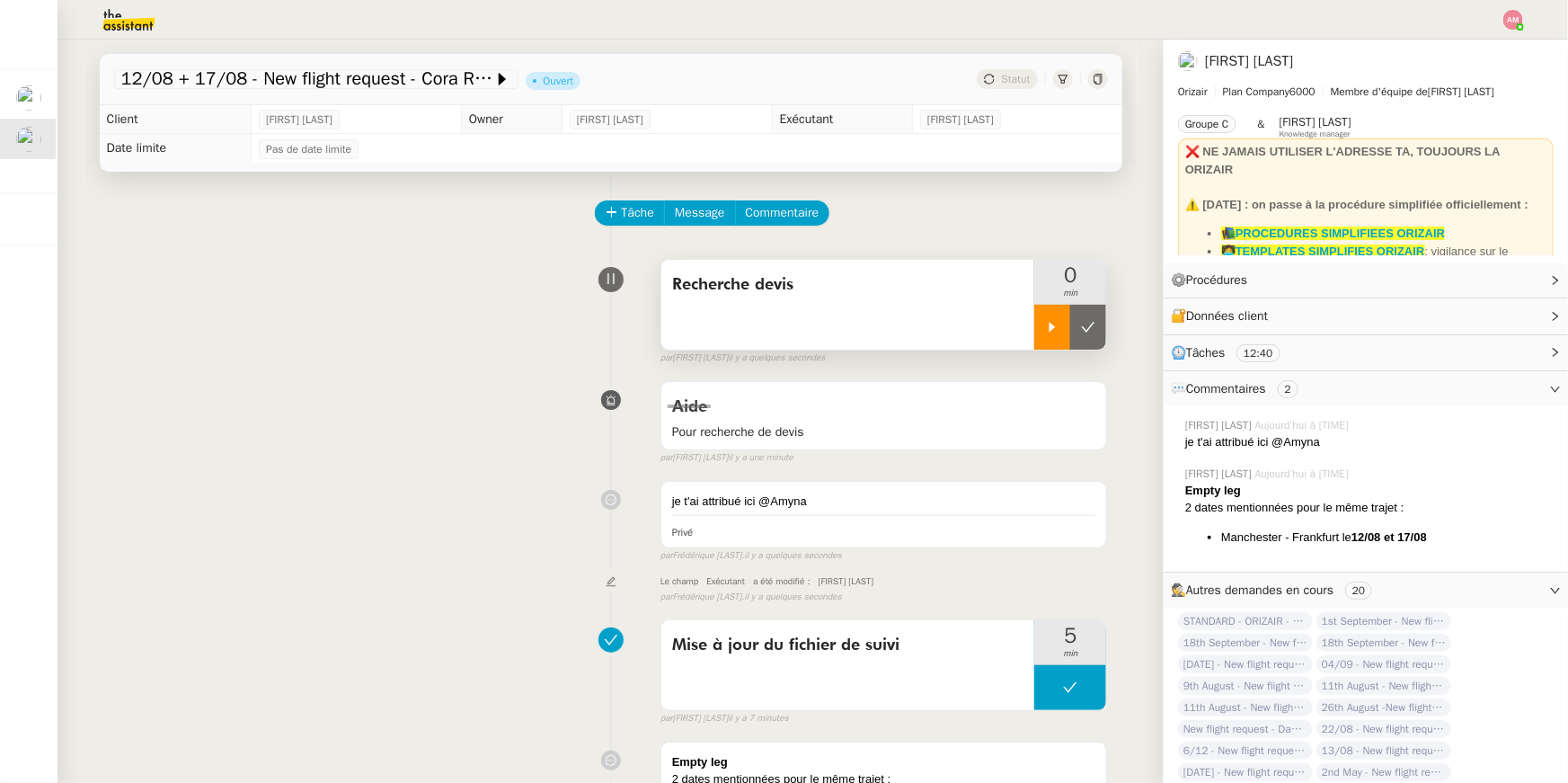 click at bounding box center [1052, 327] 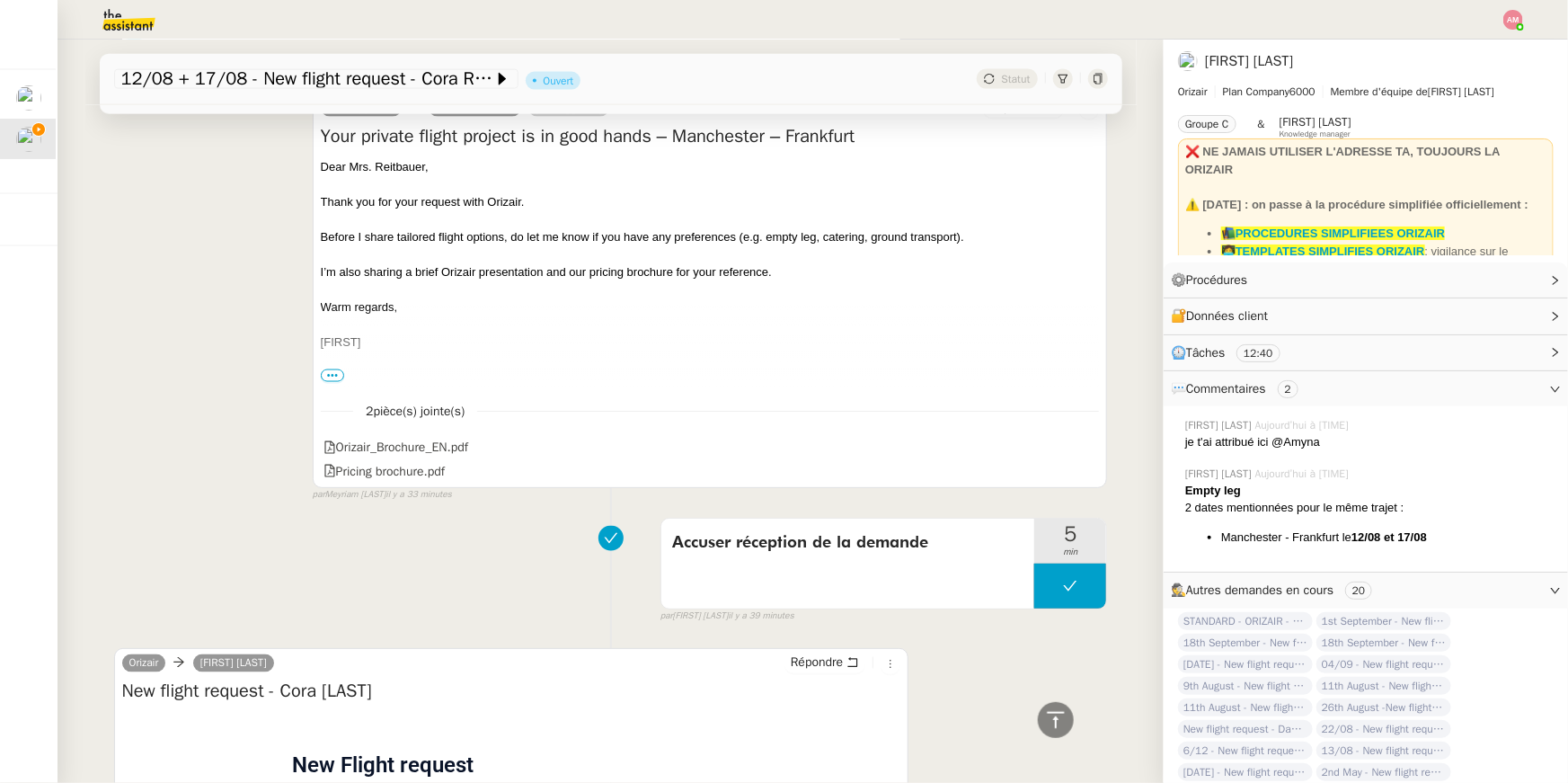 scroll, scrollTop: 1888, scrollLeft: 0, axis: vertical 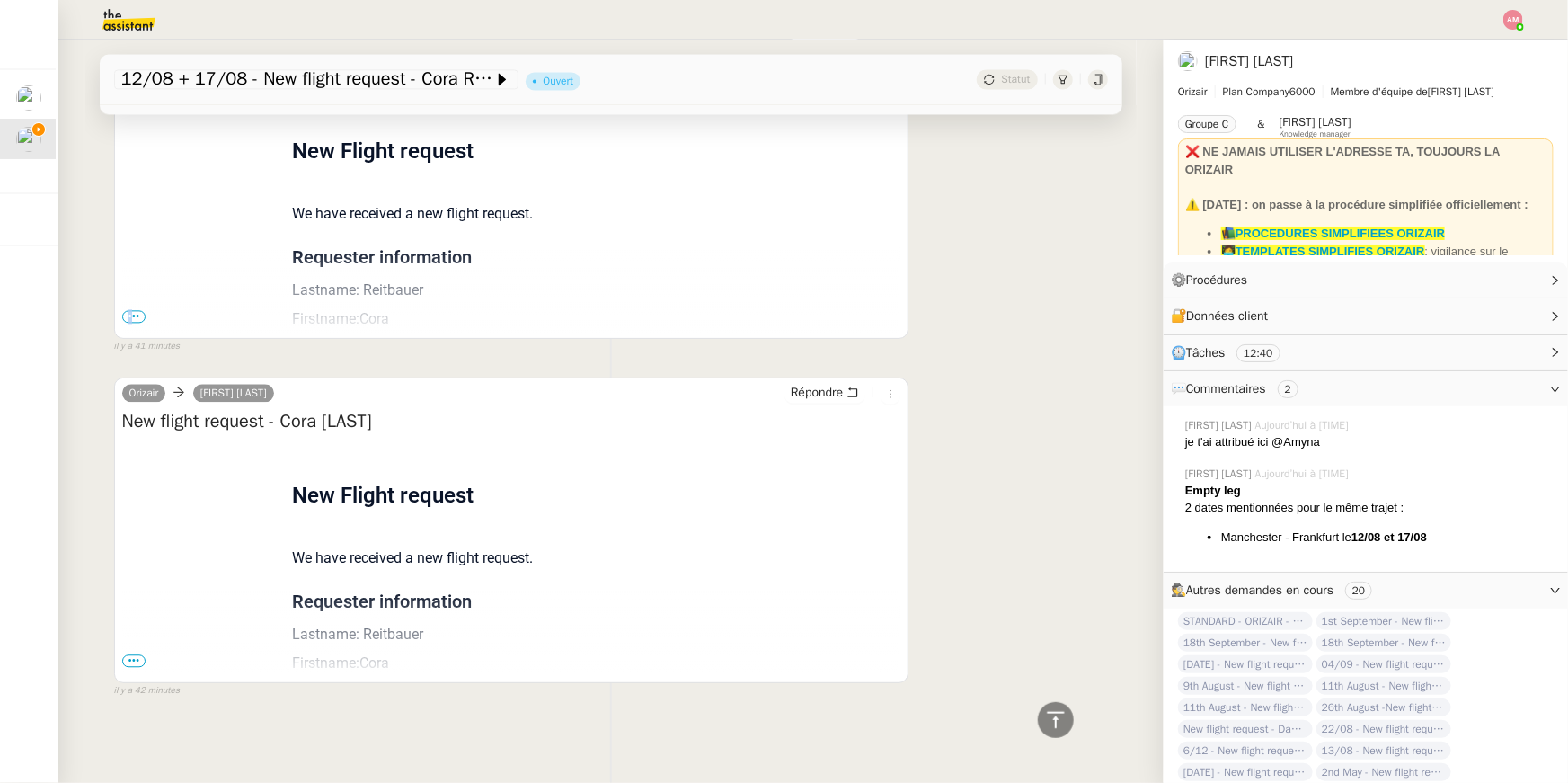 click on "•••" at bounding box center (134, 316) 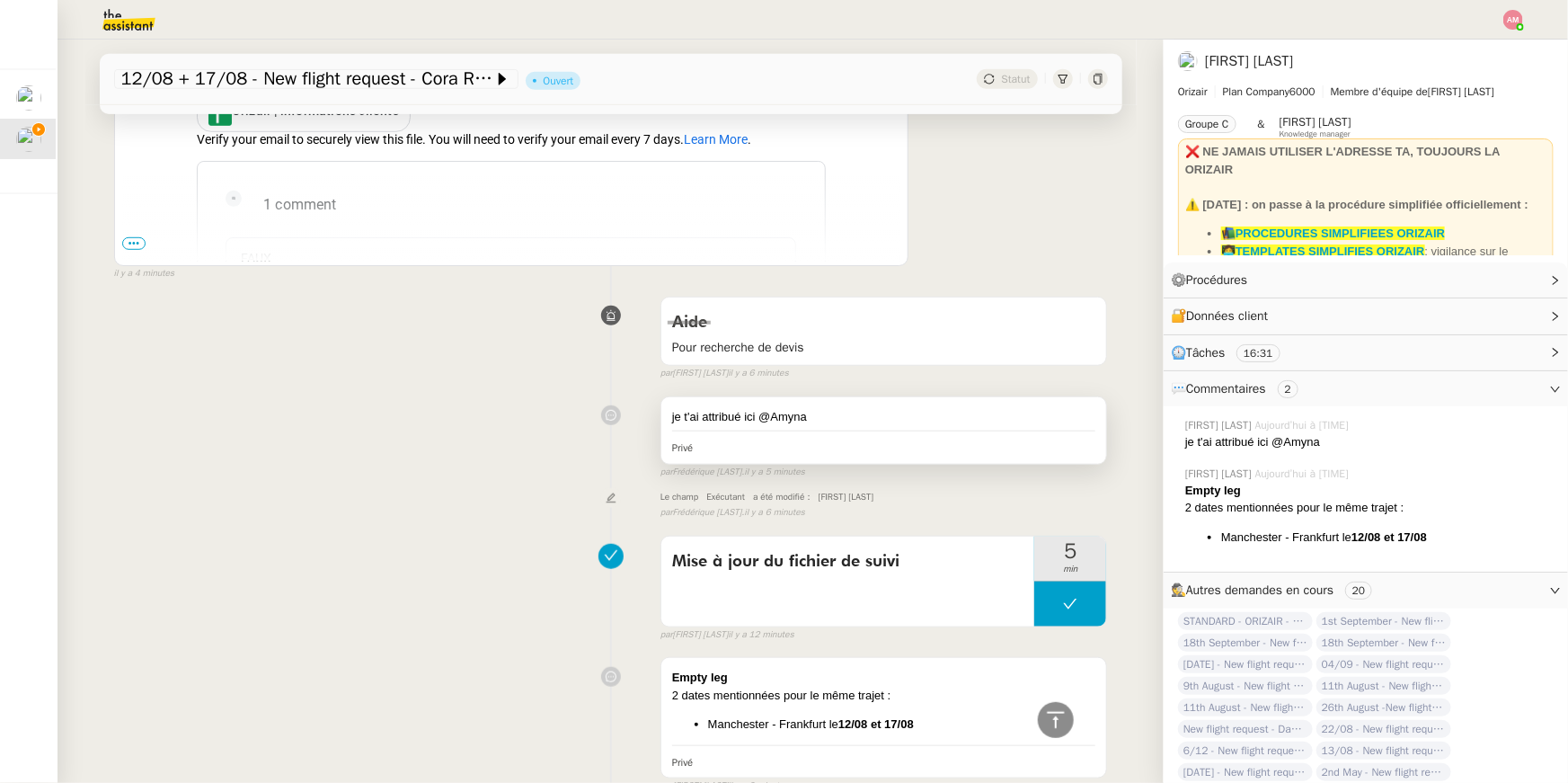 scroll, scrollTop: 0, scrollLeft: 0, axis: both 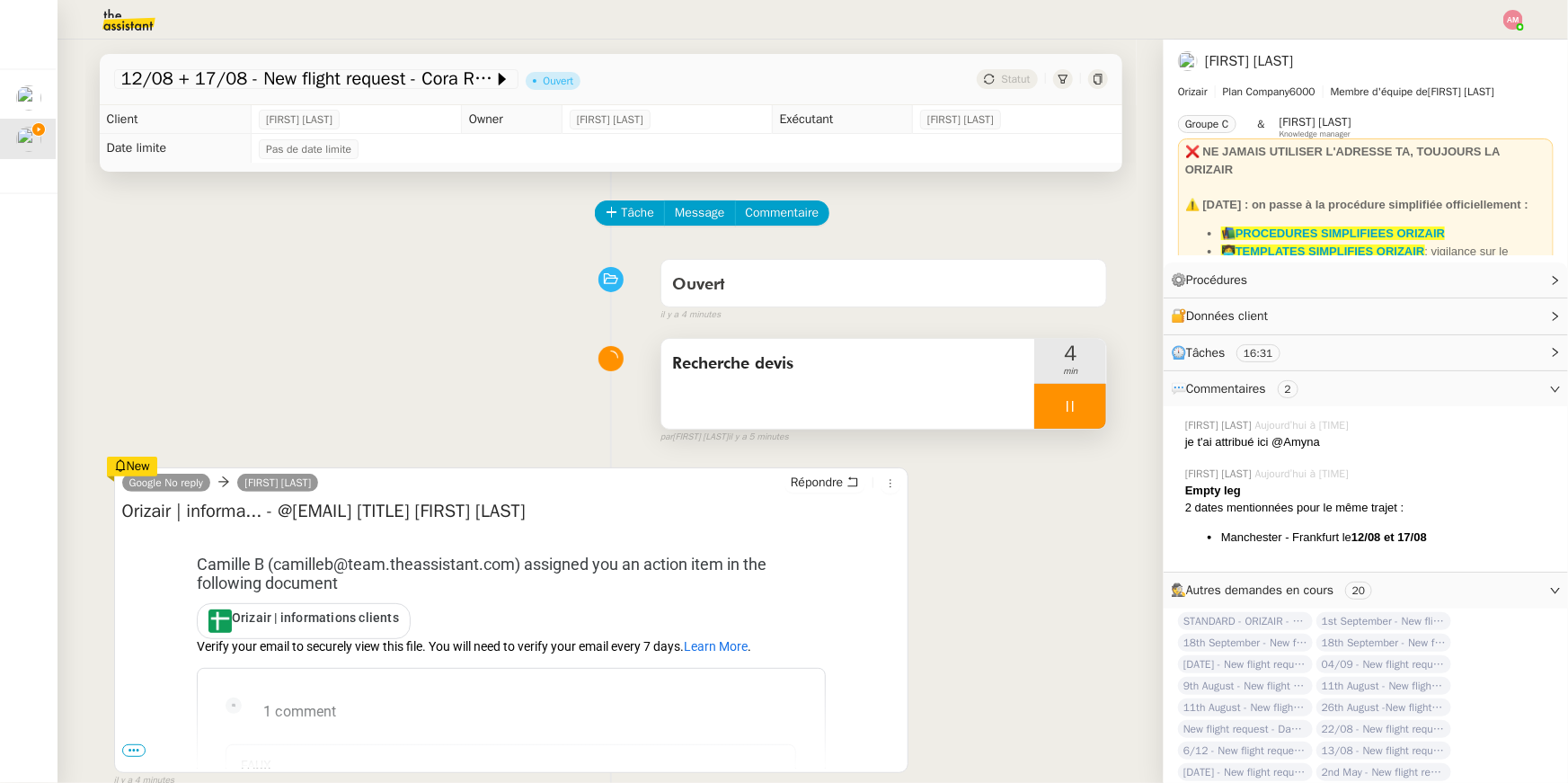 click at bounding box center (1070, 406) 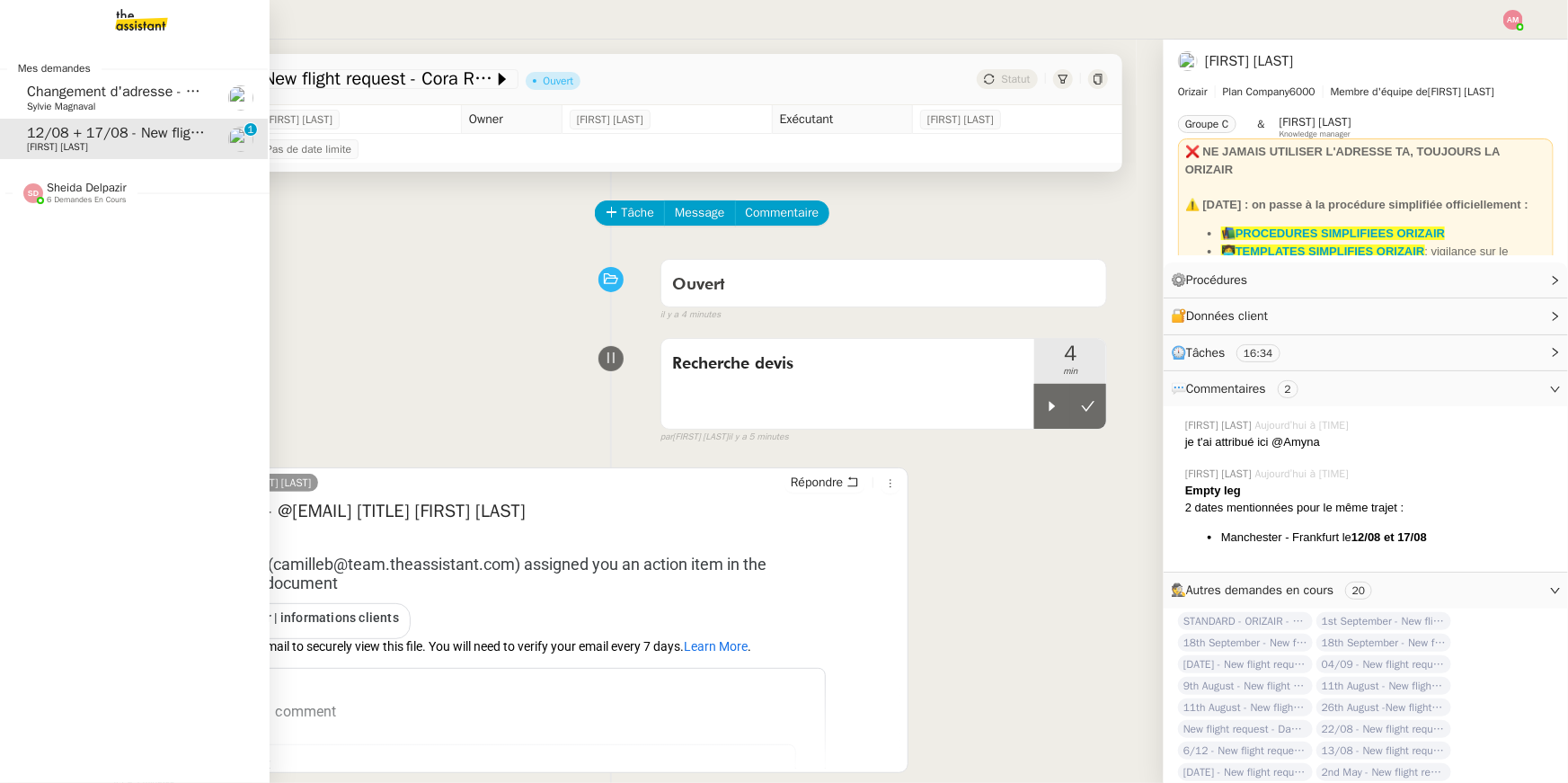 click on "Sheida Delpazir    6 demandes en cours" 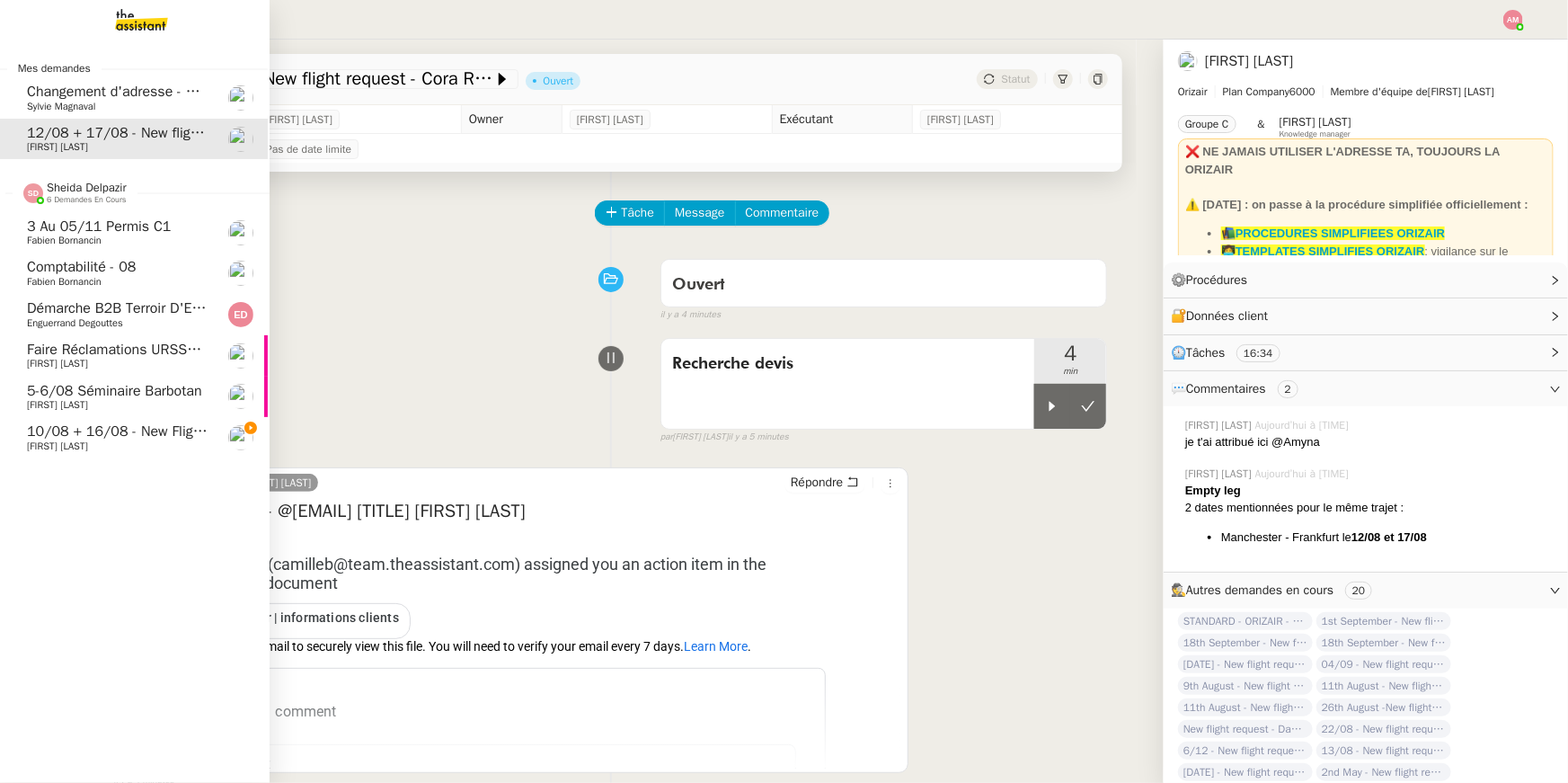 click on "10/08 + 16/08 - New flight request - Steve Machin" 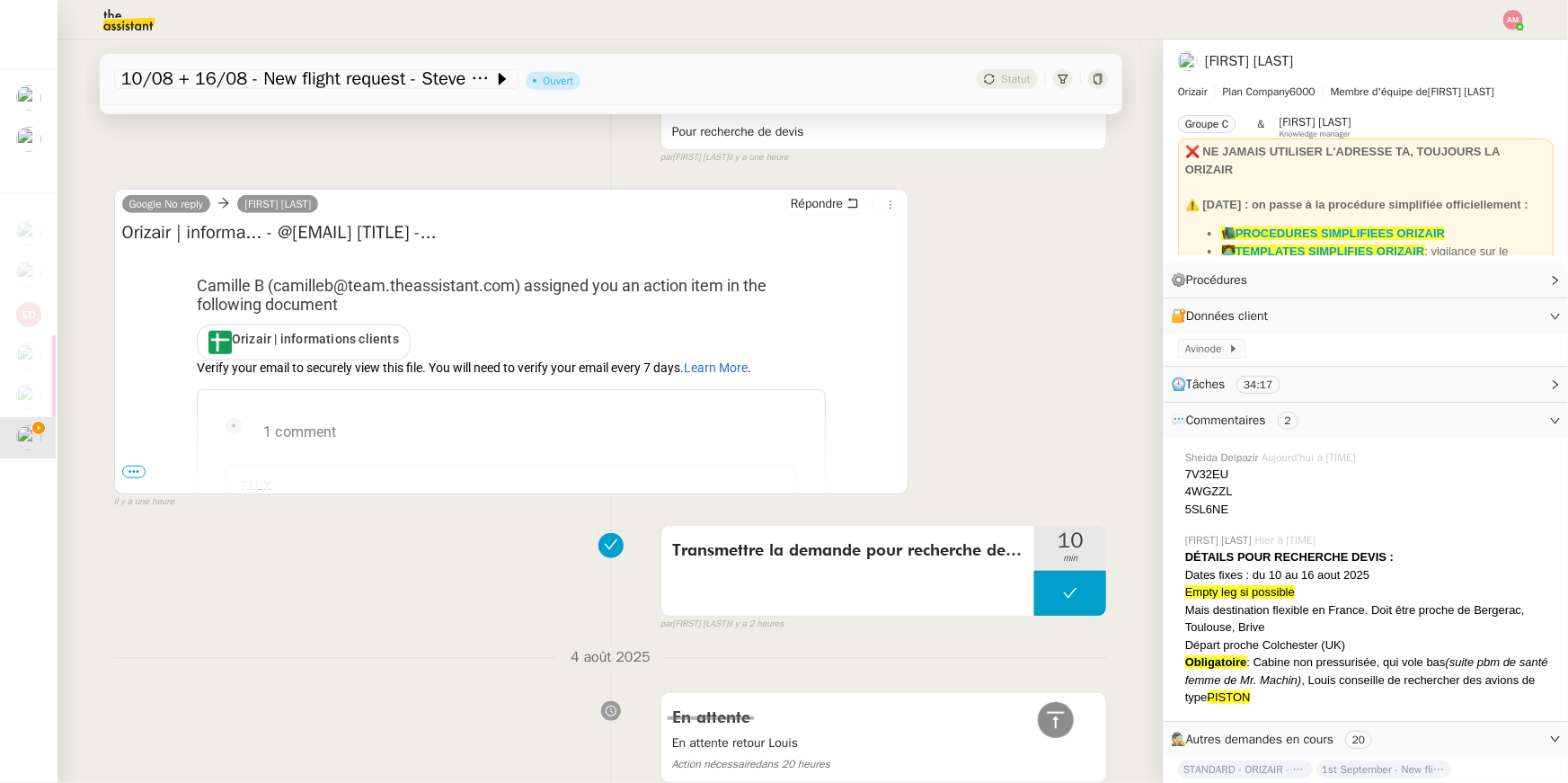 scroll, scrollTop: 0, scrollLeft: 0, axis: both 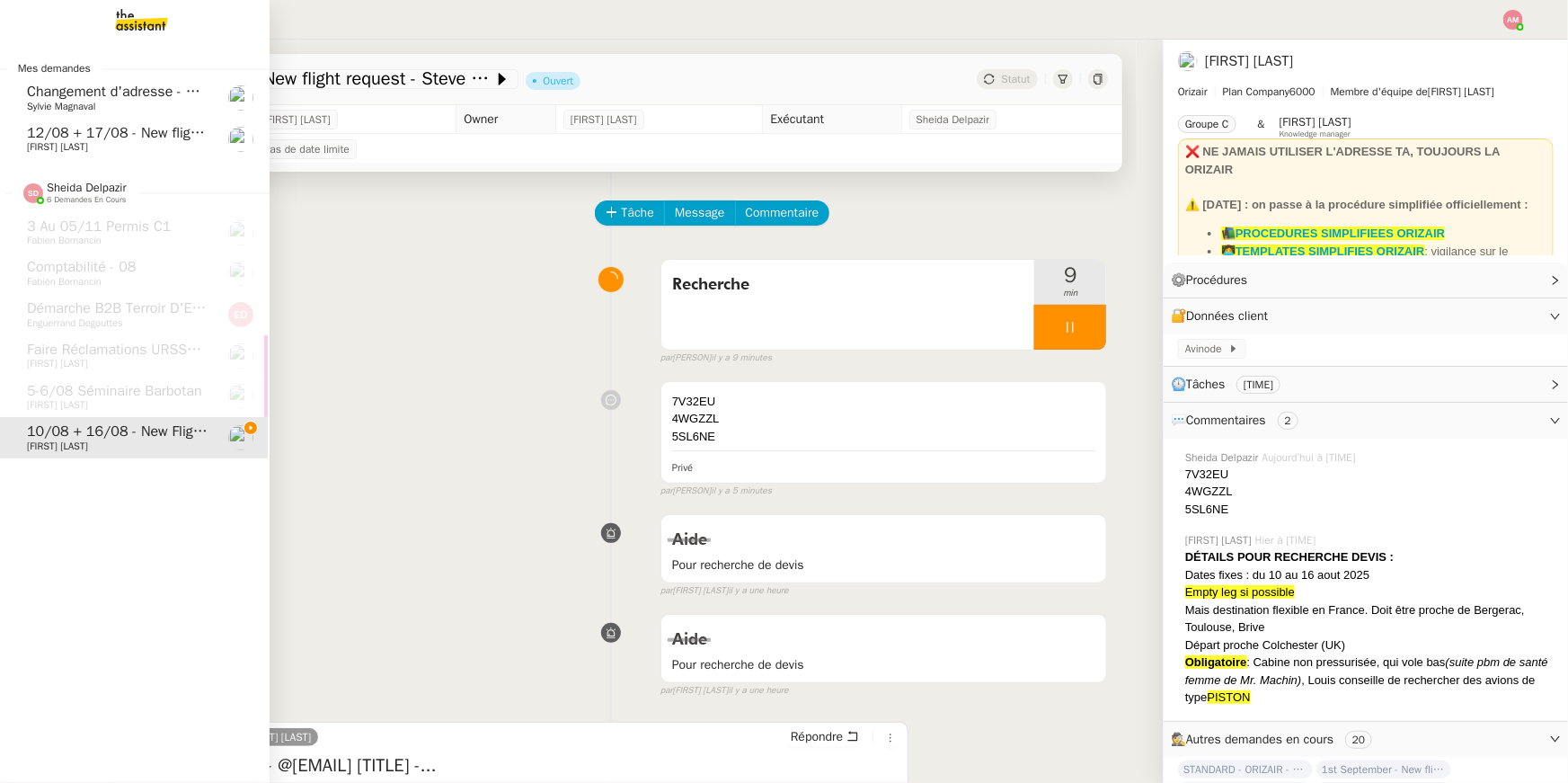 click on "12/08 + 17/08 - New flight request - Cora Reitbauer" 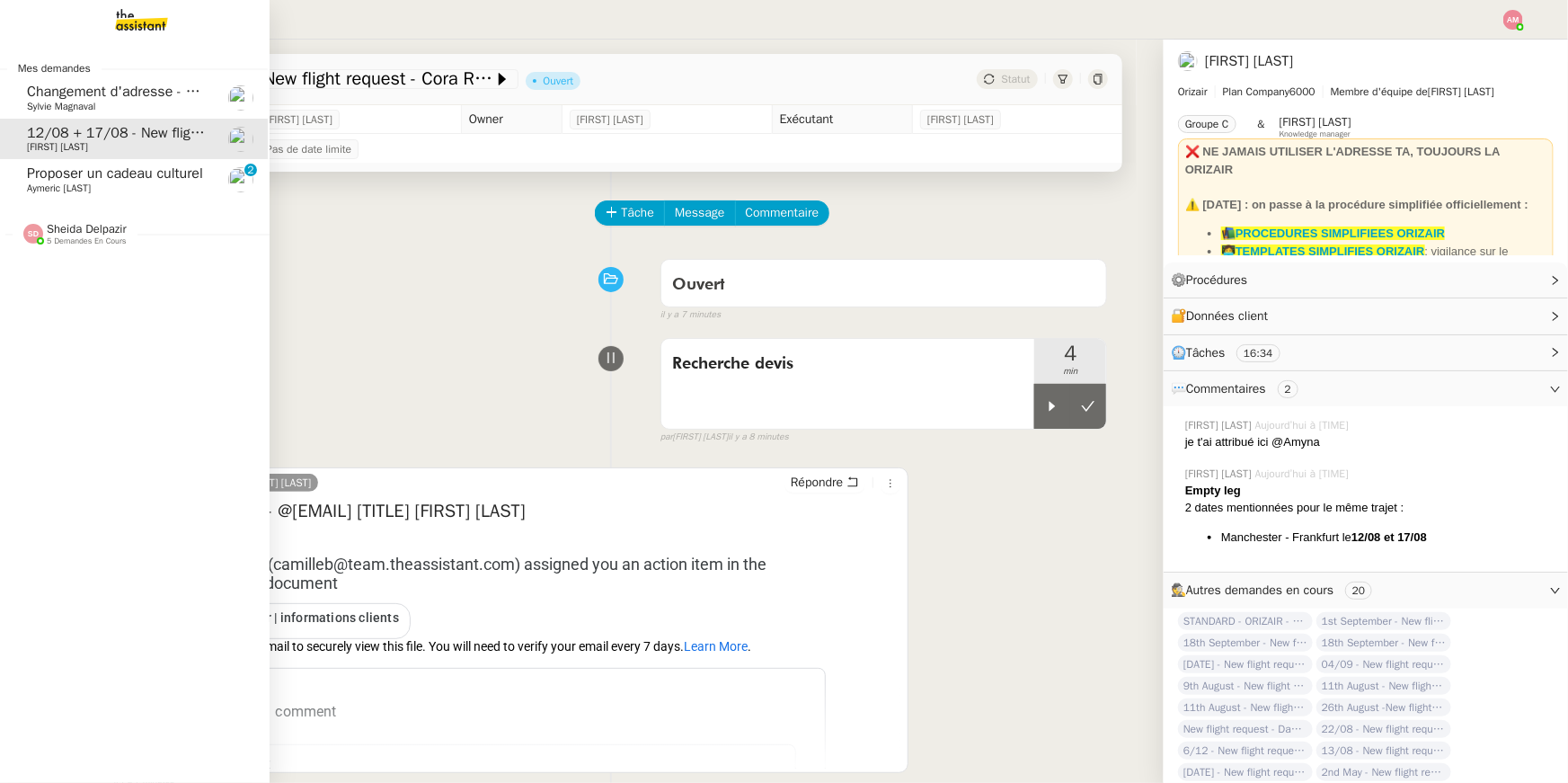 click on "5 demandes en cours" 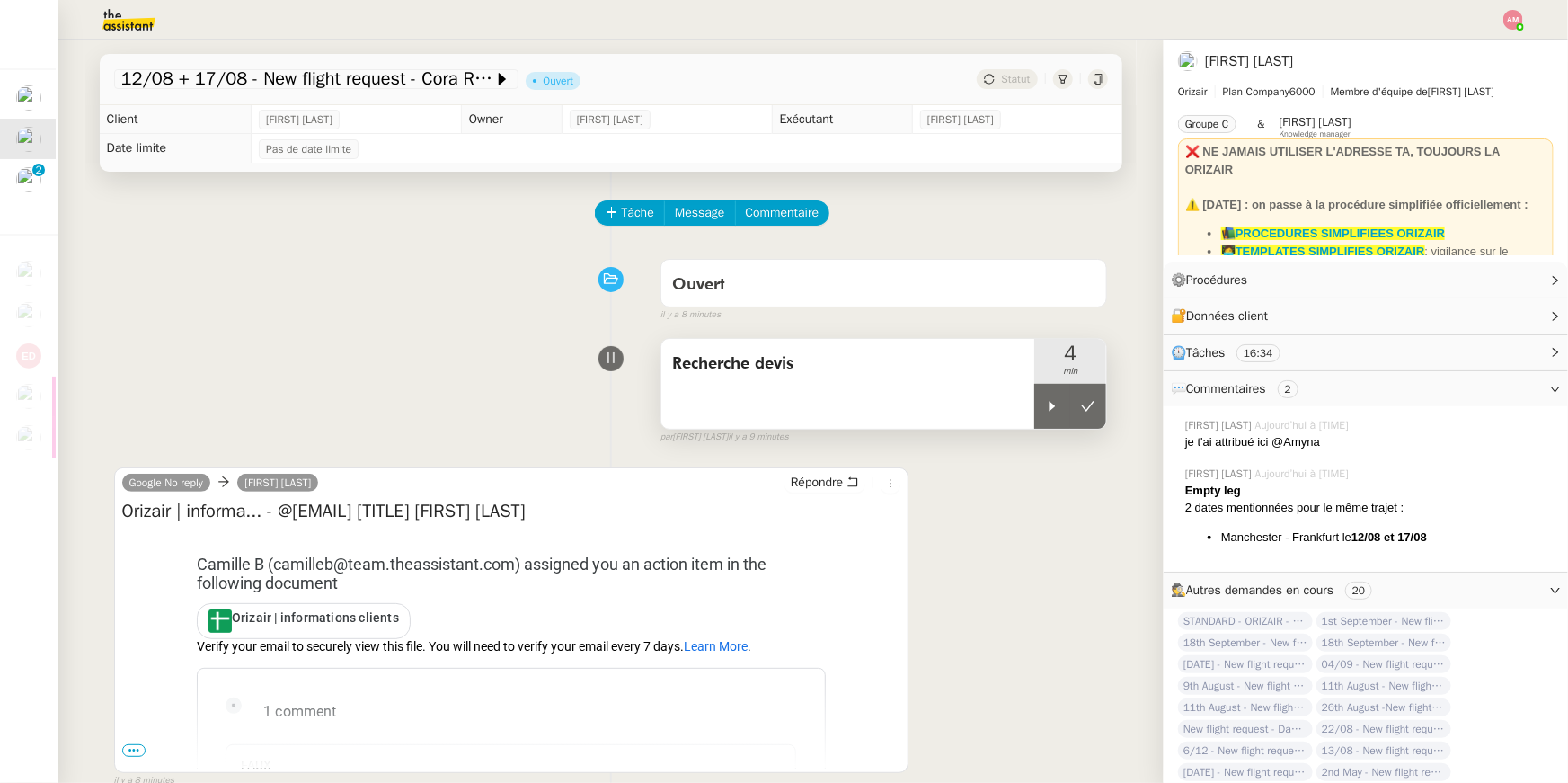 click on "Recherche devis" at bounding box center [848, 384] 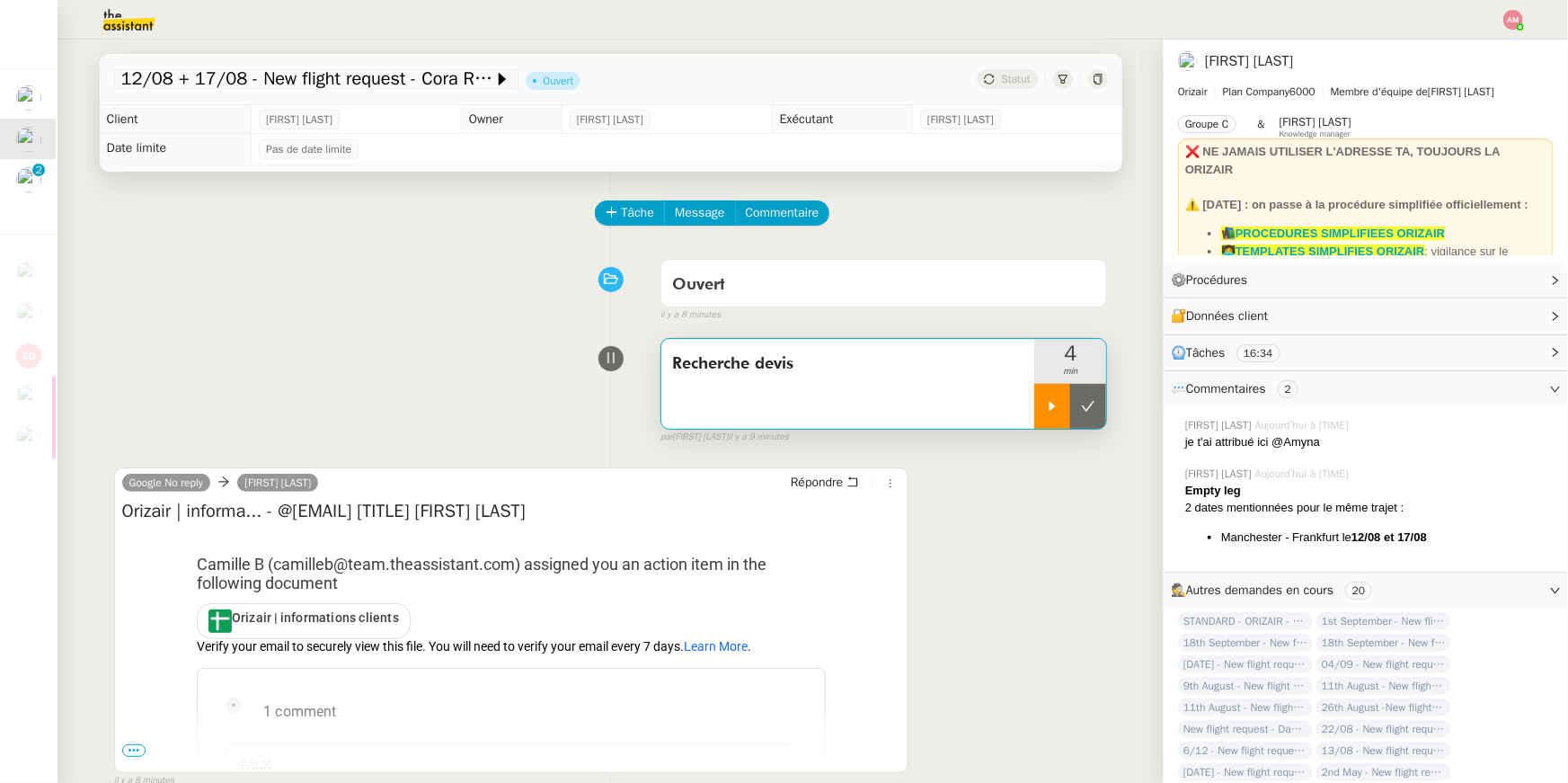 click at bounding box center (1052, 406) 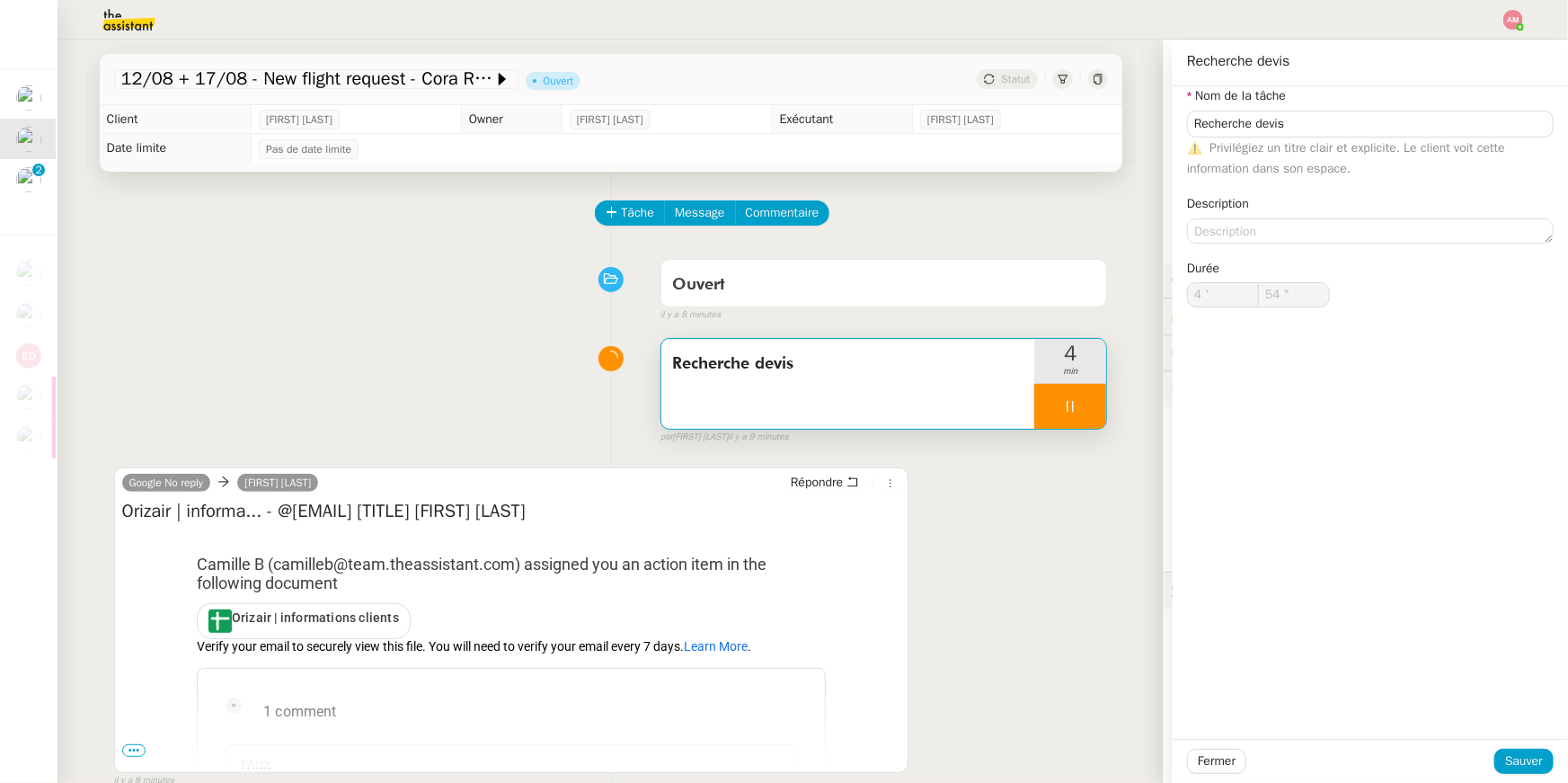 type on "Recherche devis" 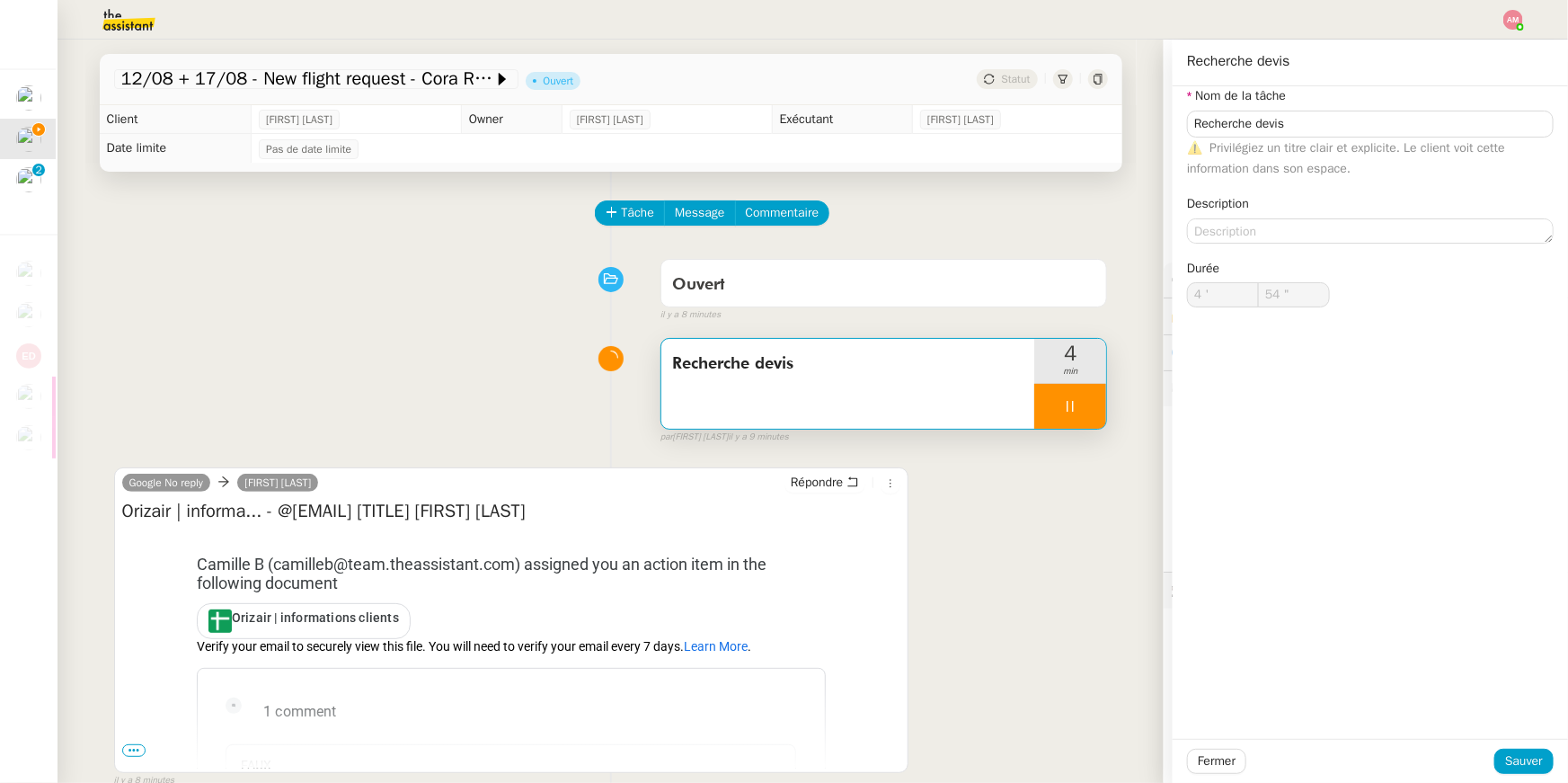 type on "Recherche devis" 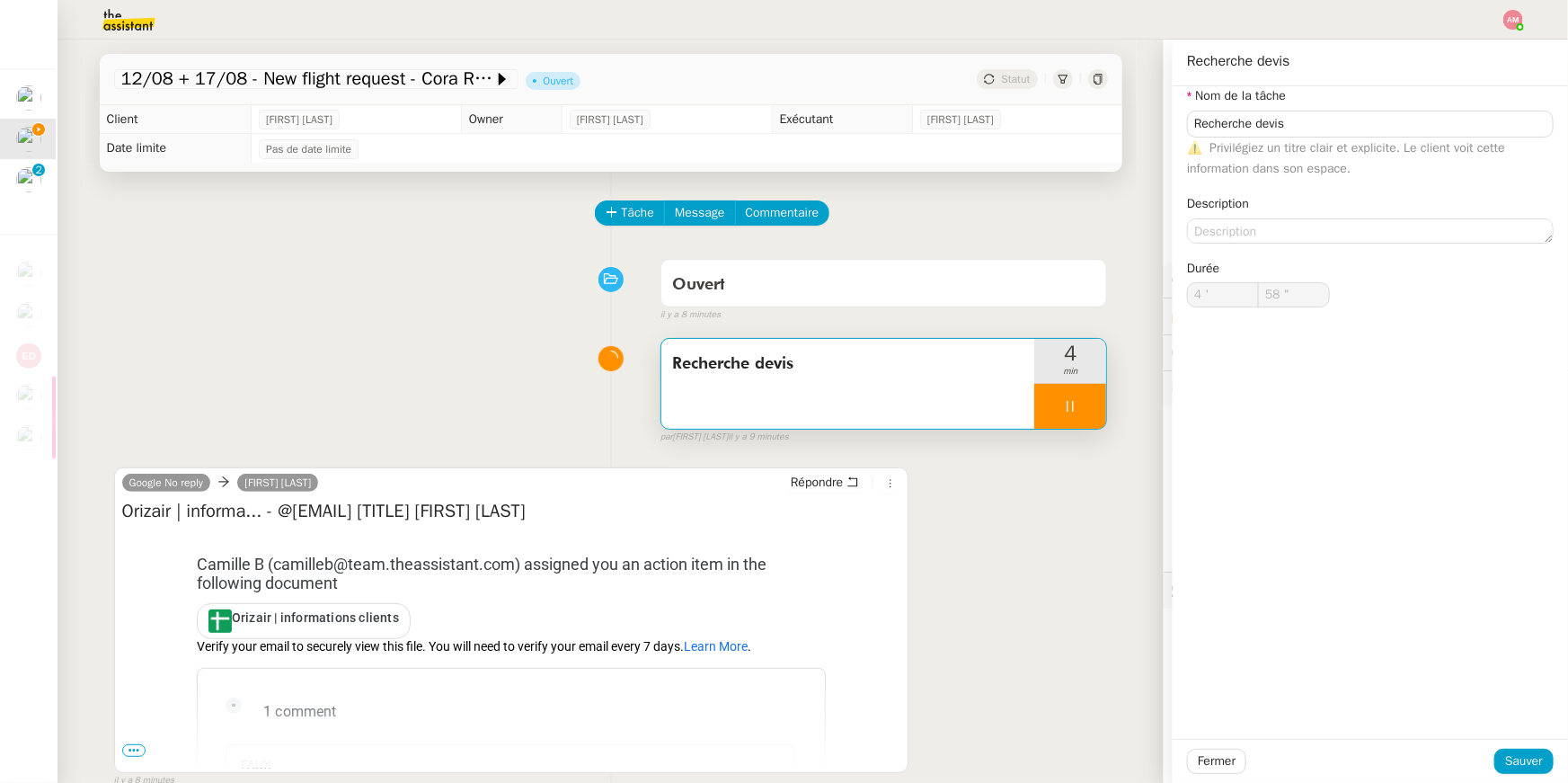 type on "59 "" 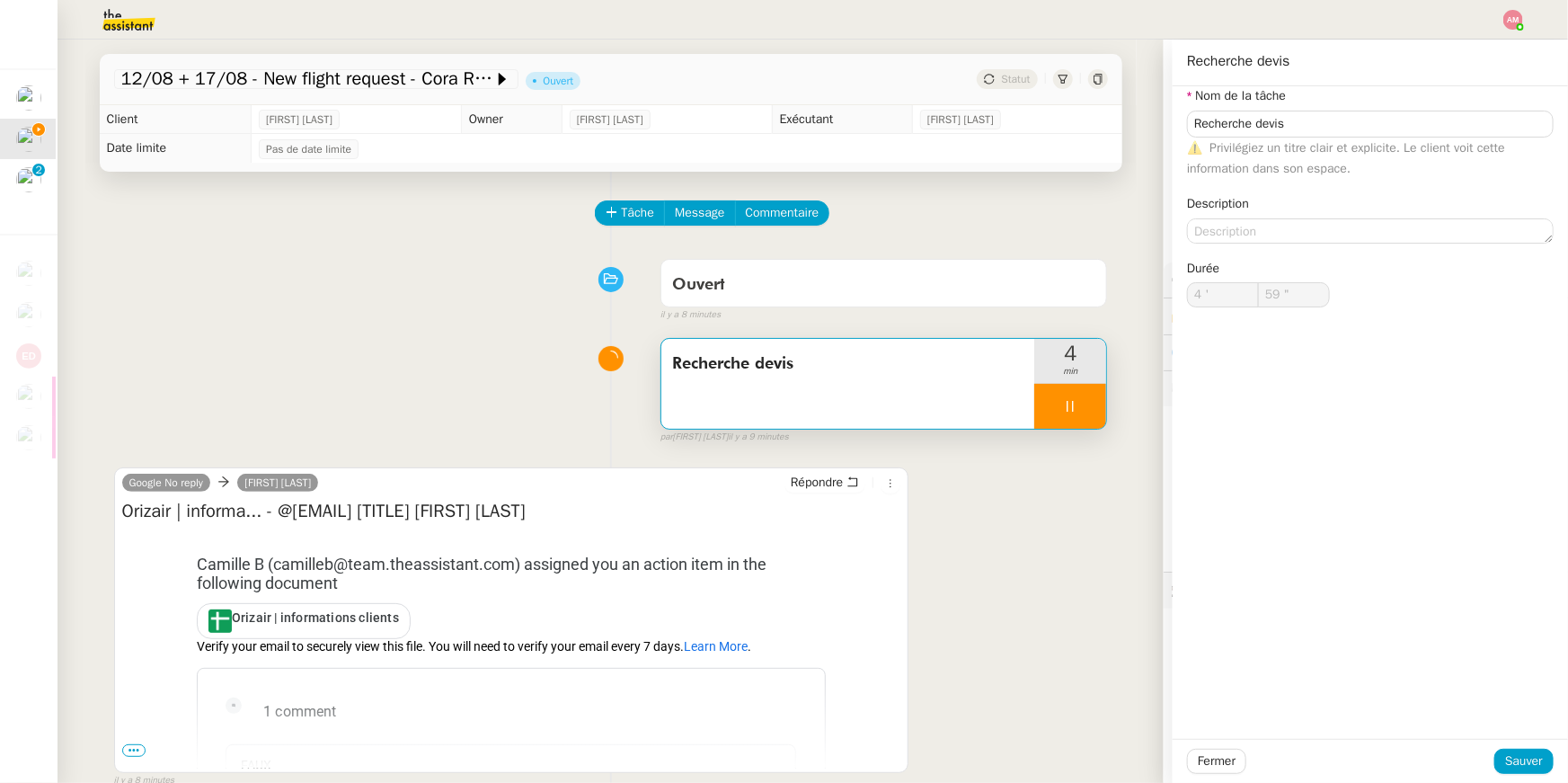 type on "5 '" 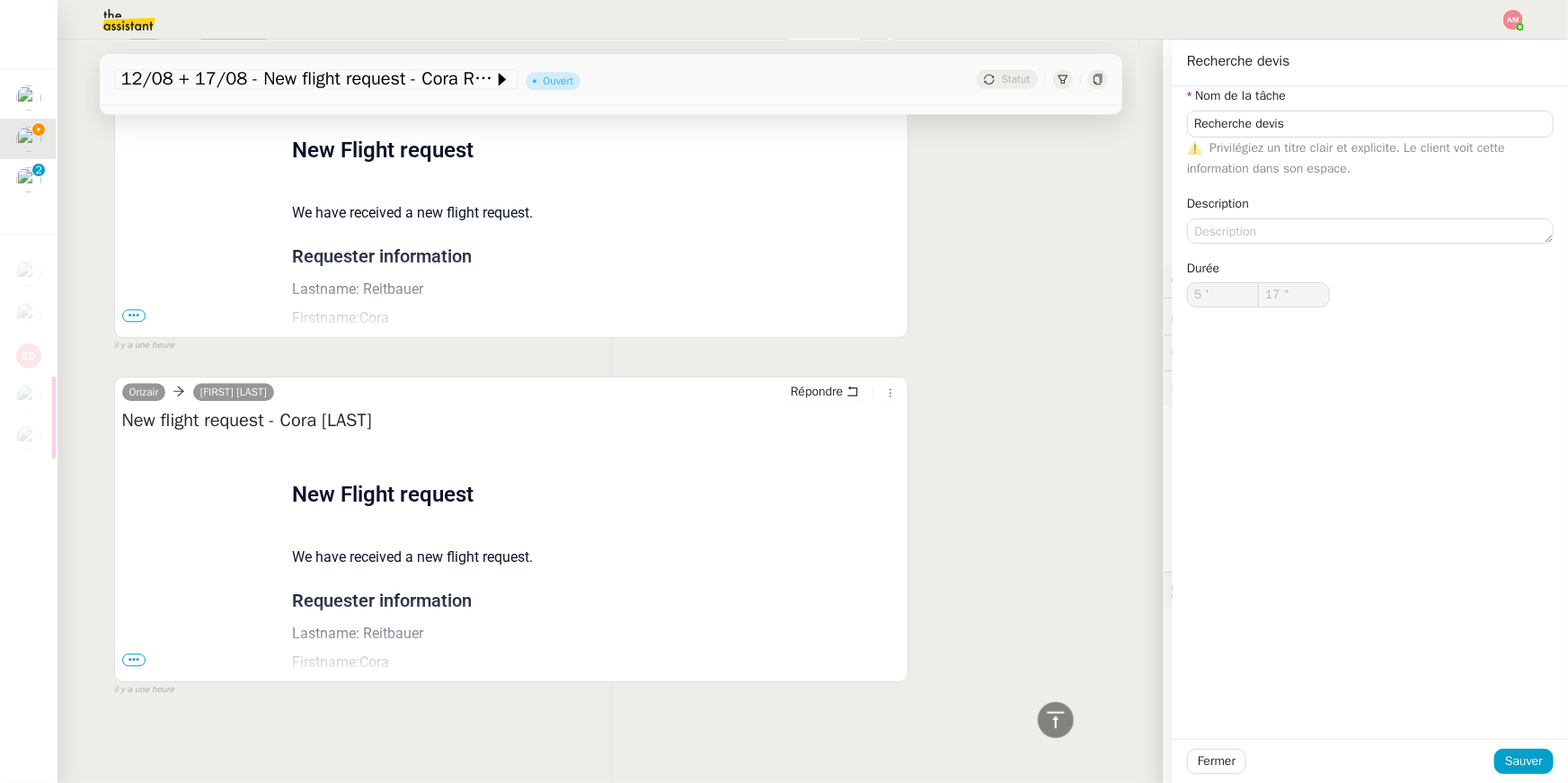 scroll, scrollTop: 2267, scrollLeft: 0, axis: vertical 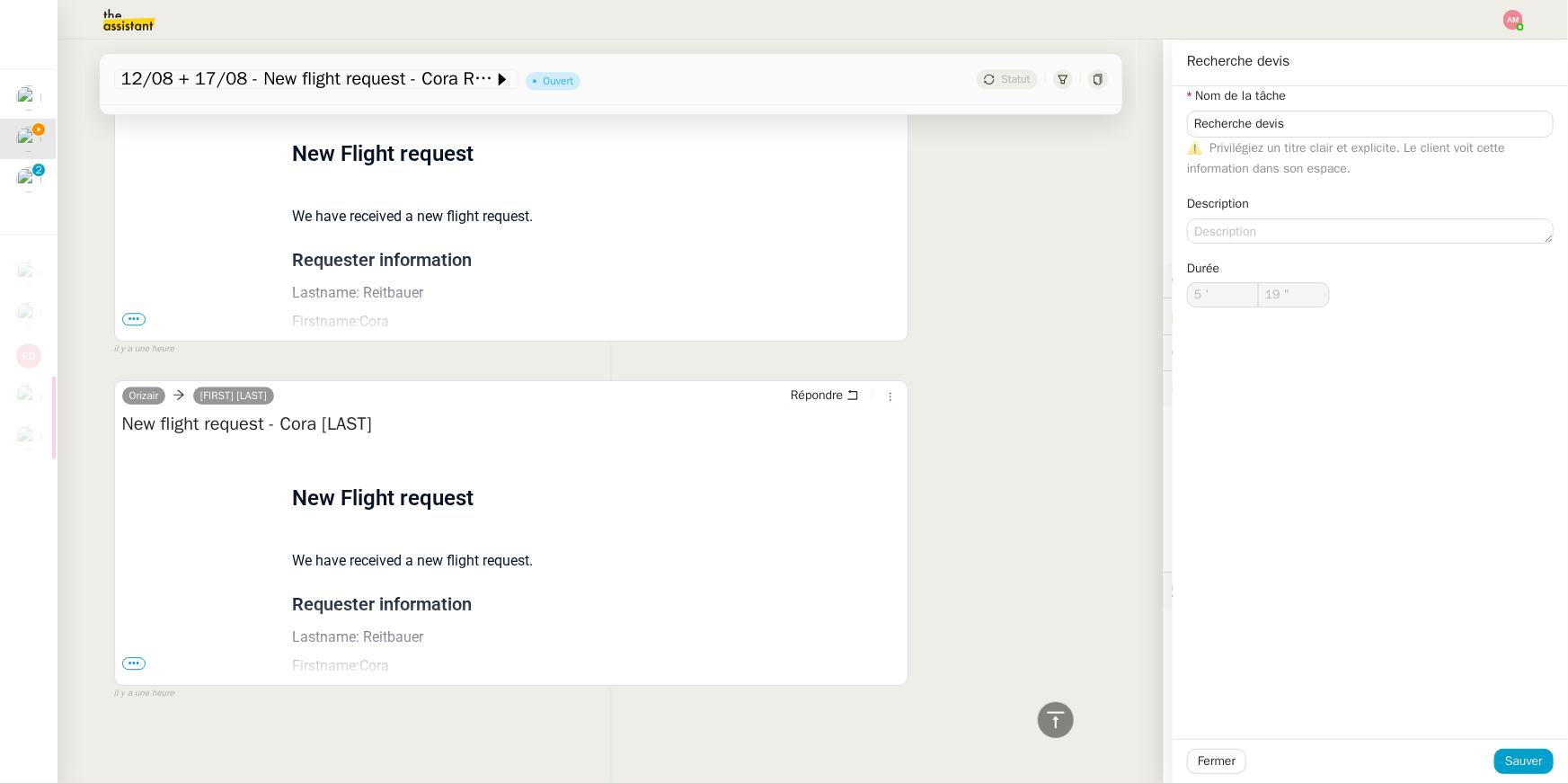 click on "•••" at bounding box center (134, 319) 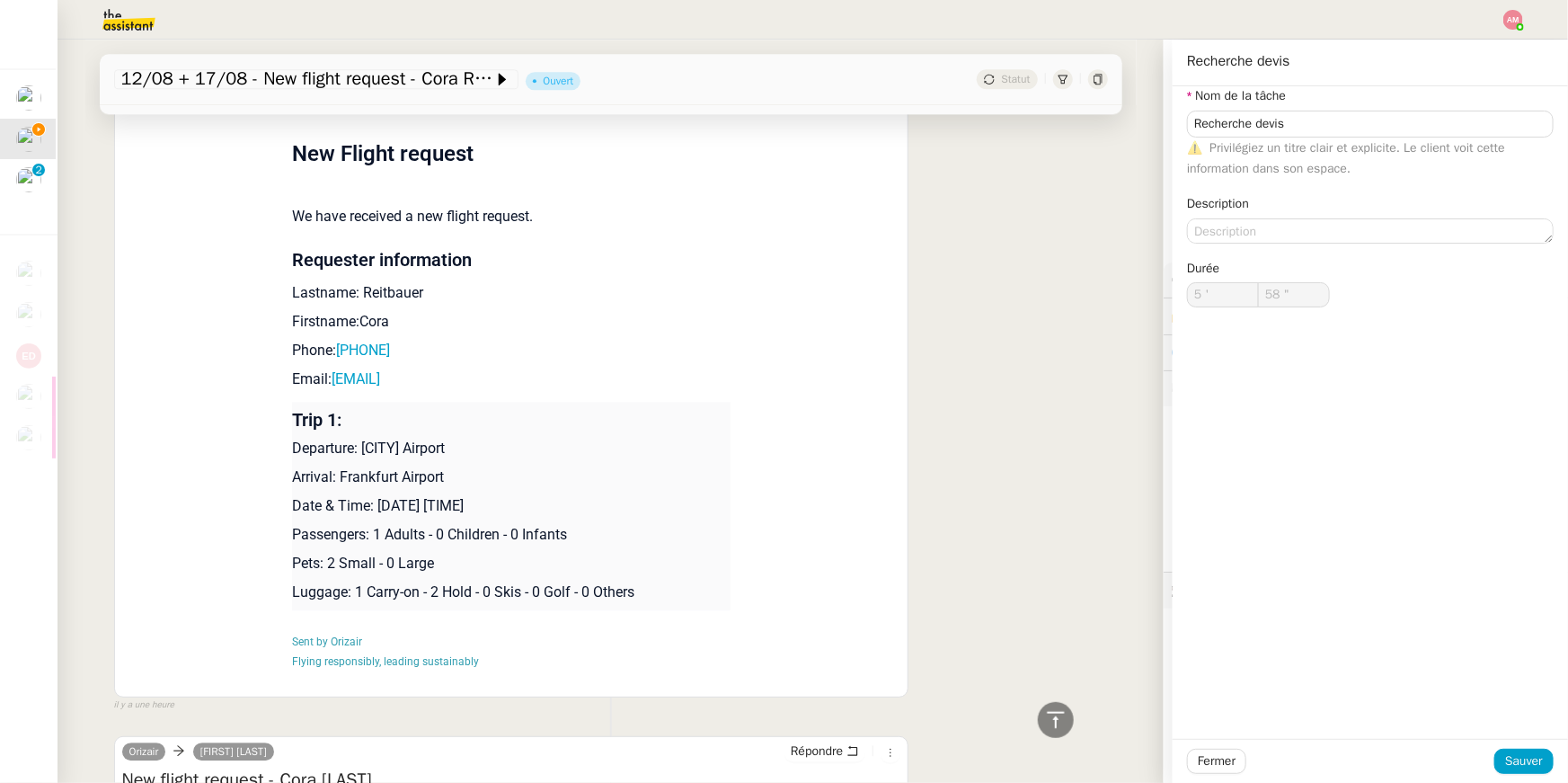 type on "59 "" 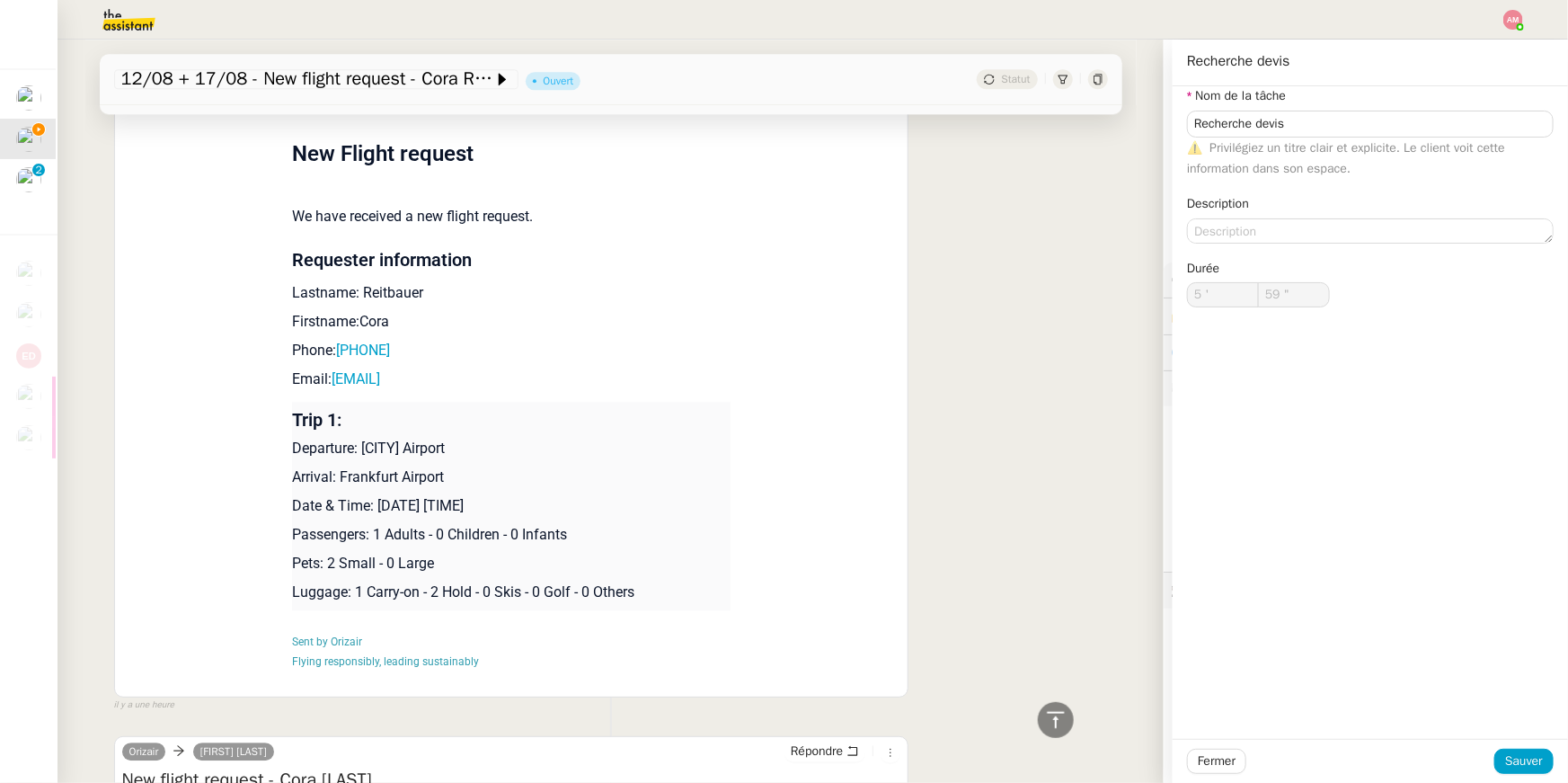 type on "6 '" 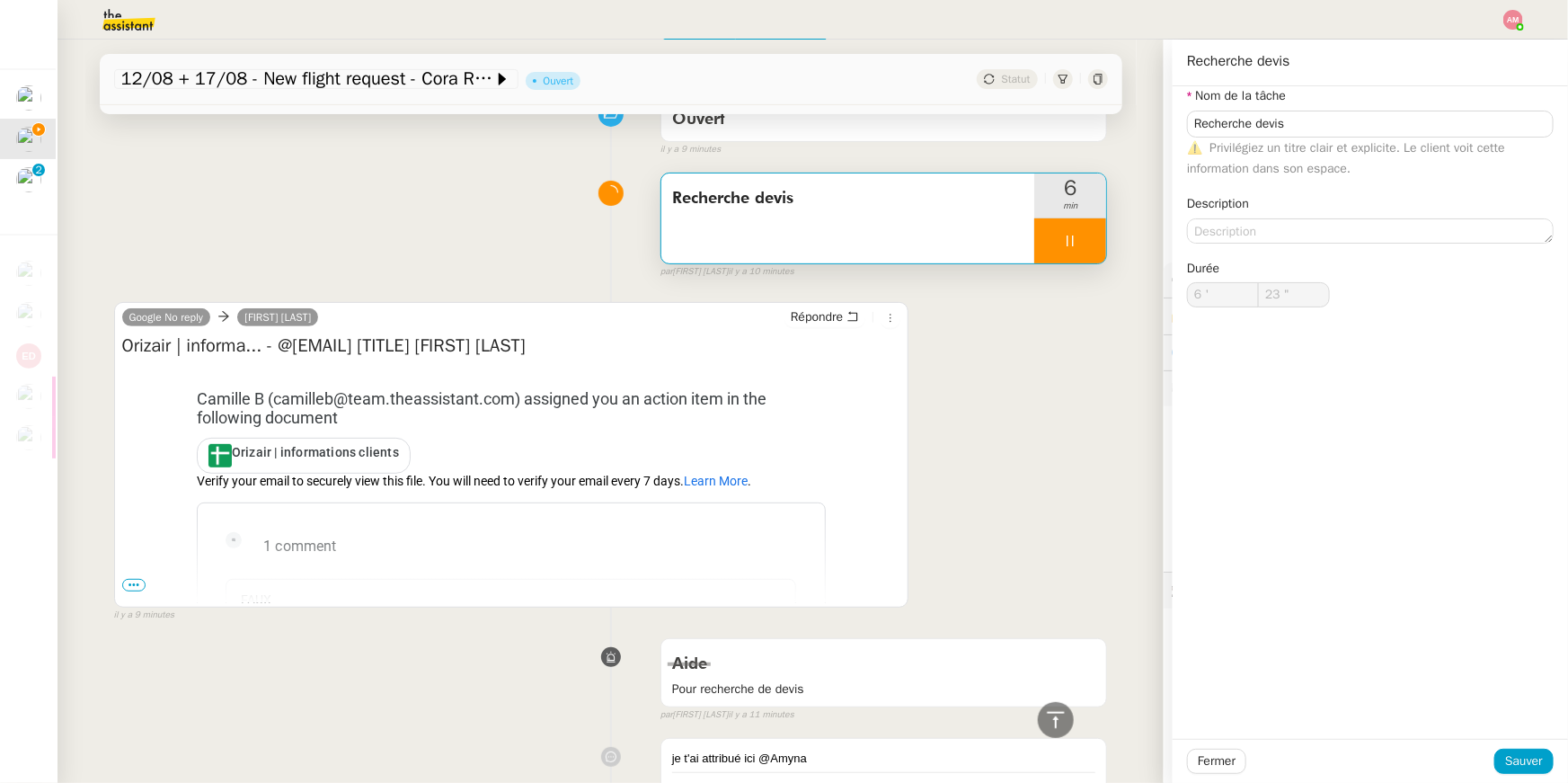 scroll, scrollTop: 0, scrollLeft: 0, axis: both 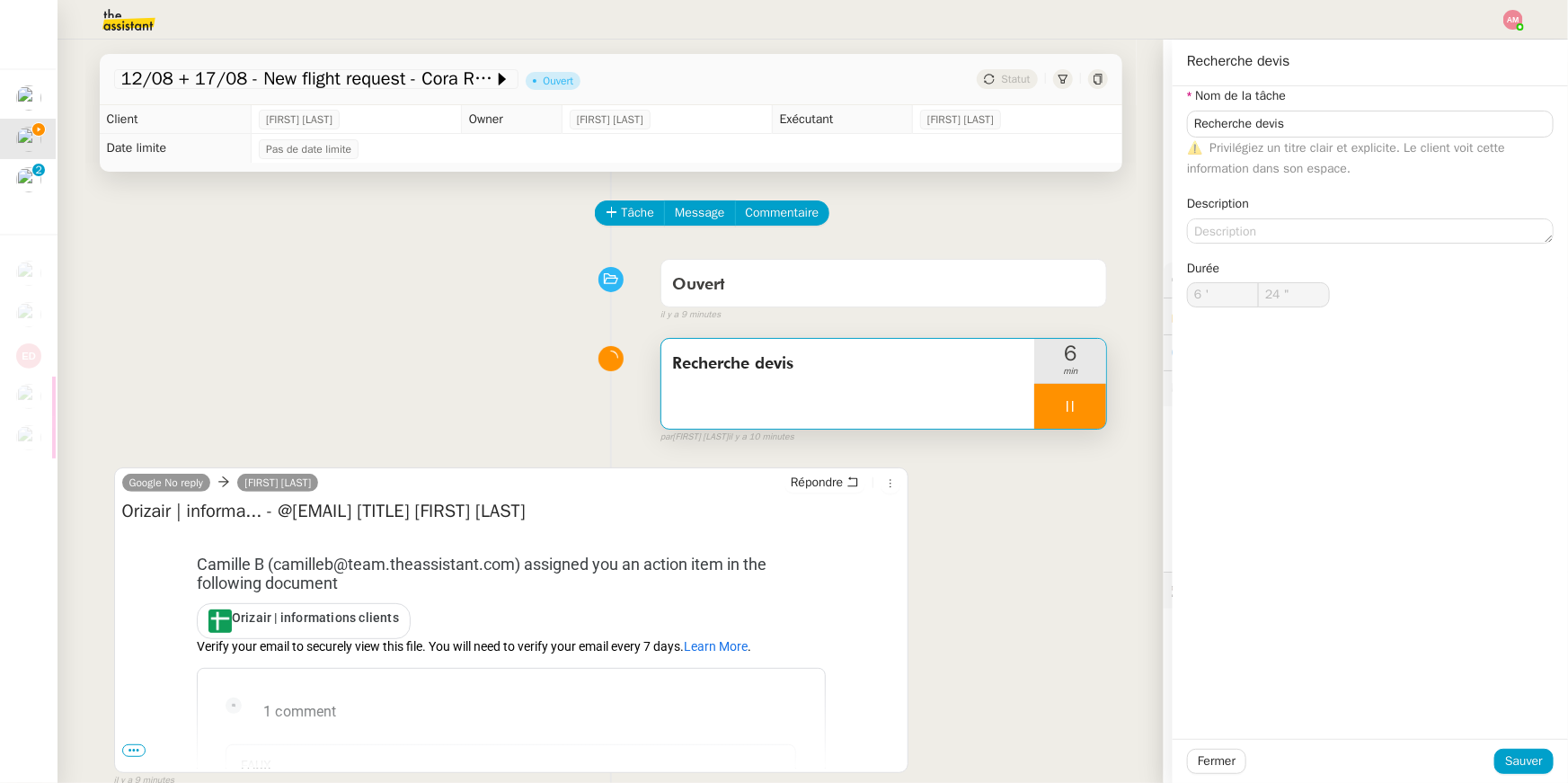type on "25 "" 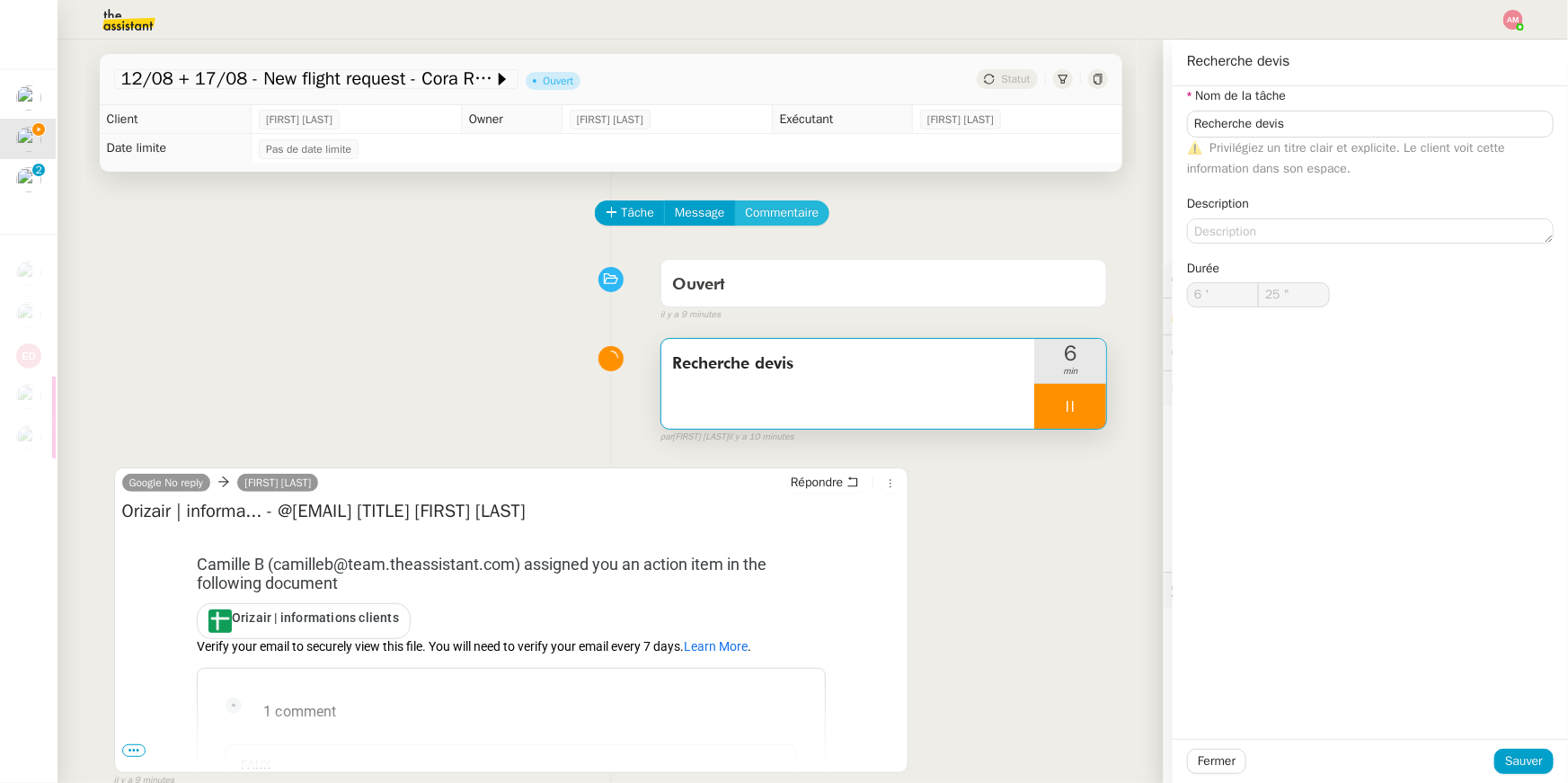 click on "Commentaire" 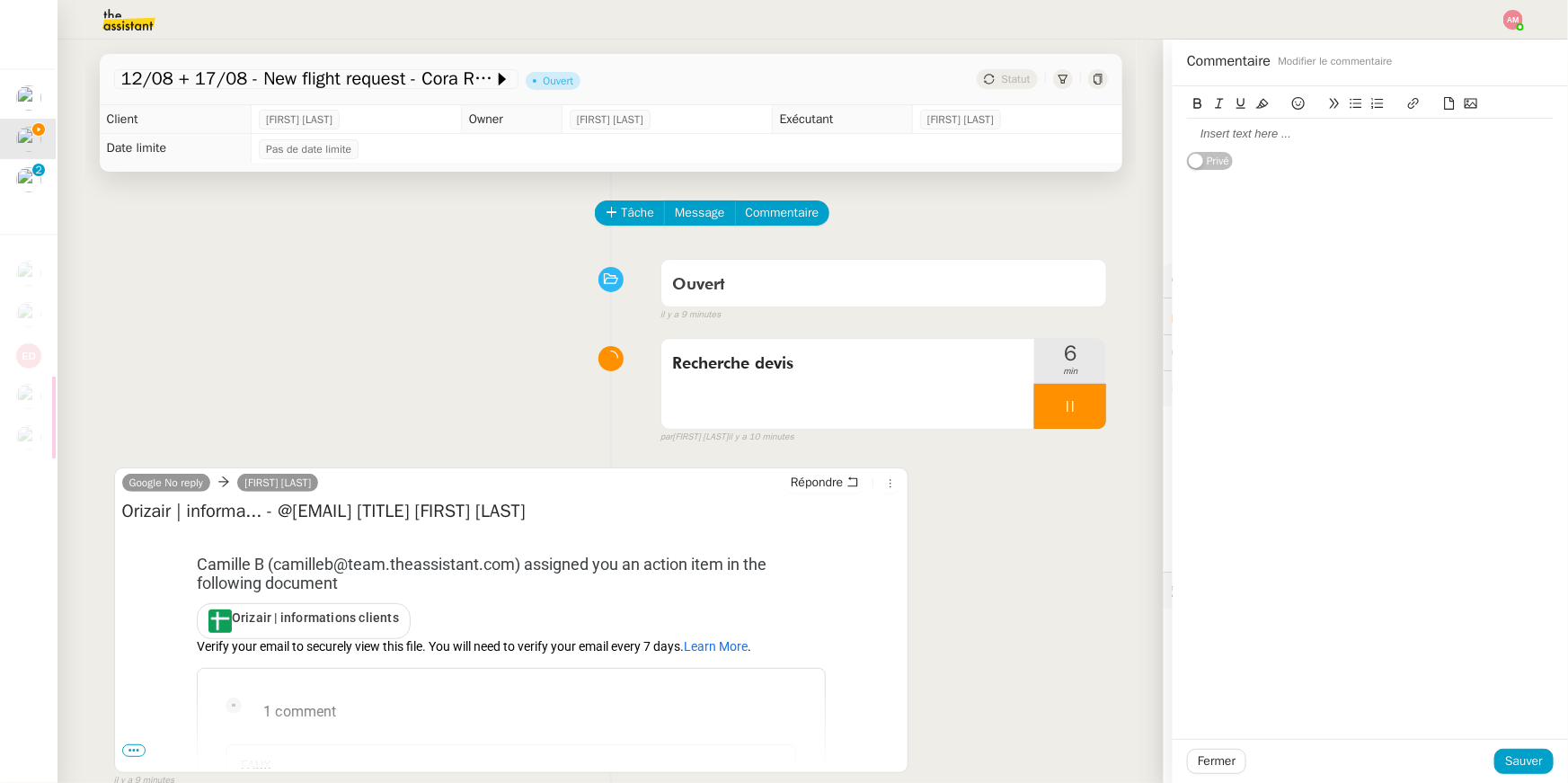 type 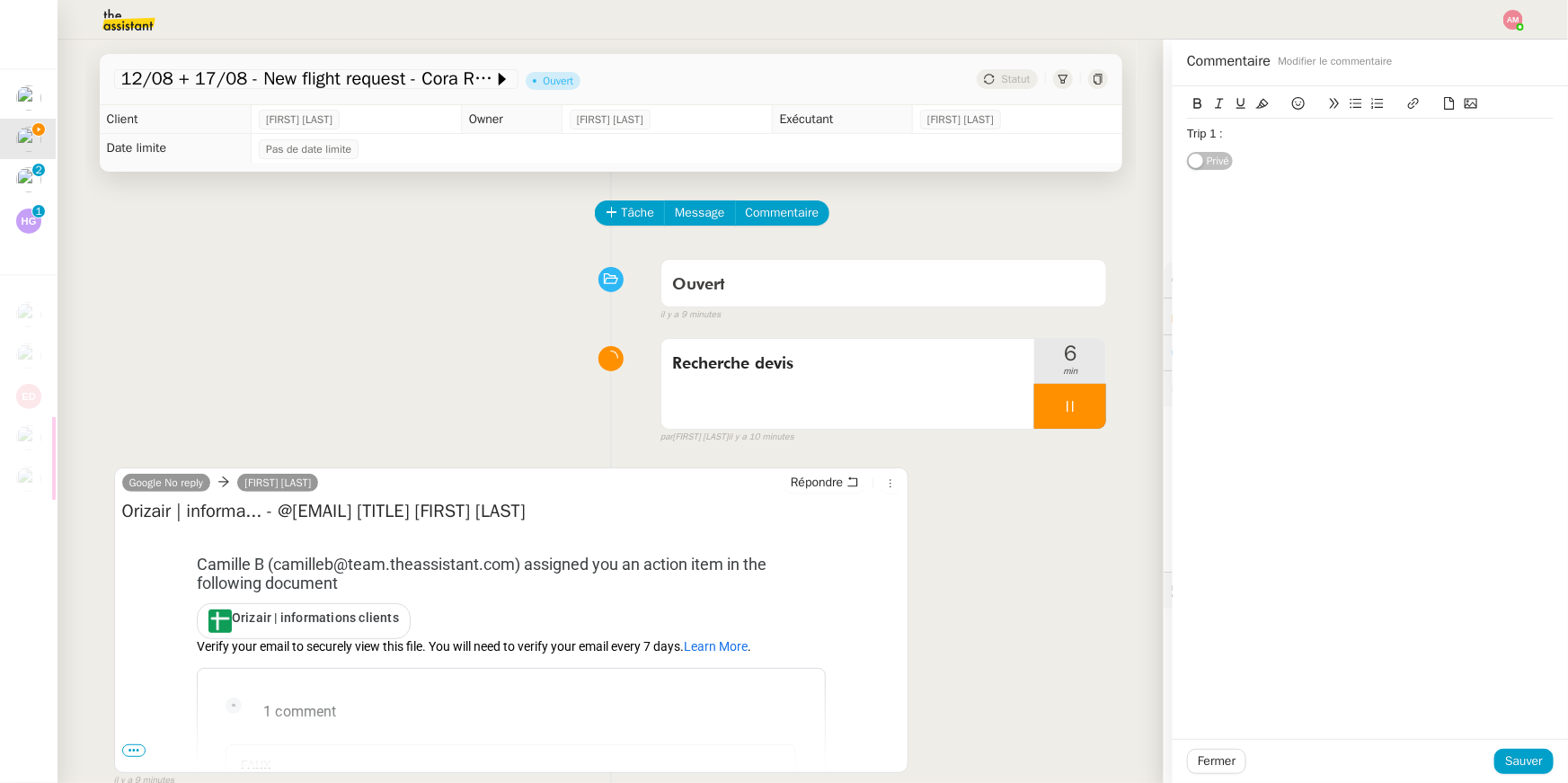 scroll, scrollTop: 0, scrollLeft: 0, axis: both 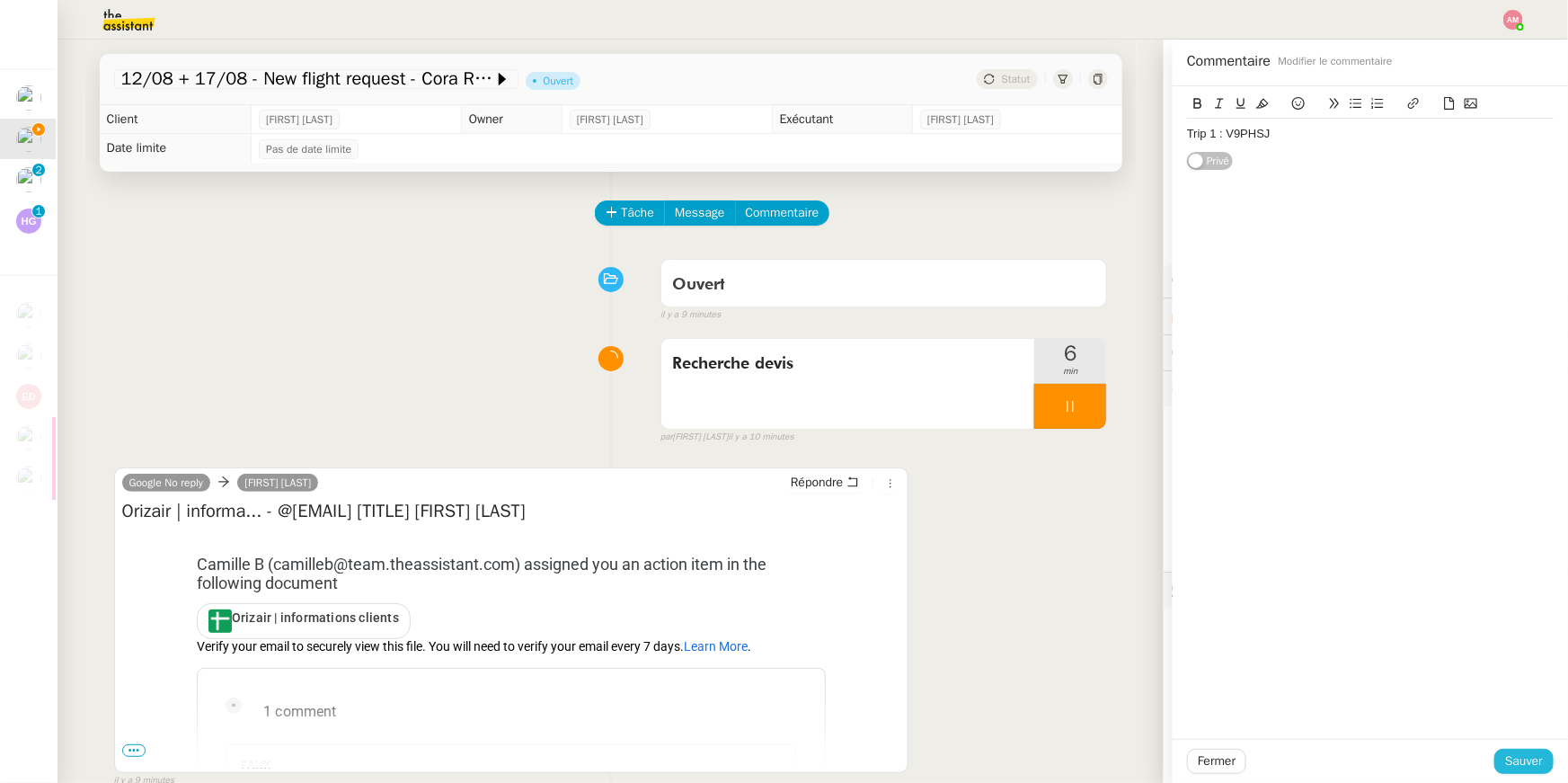 click on "Sauver" 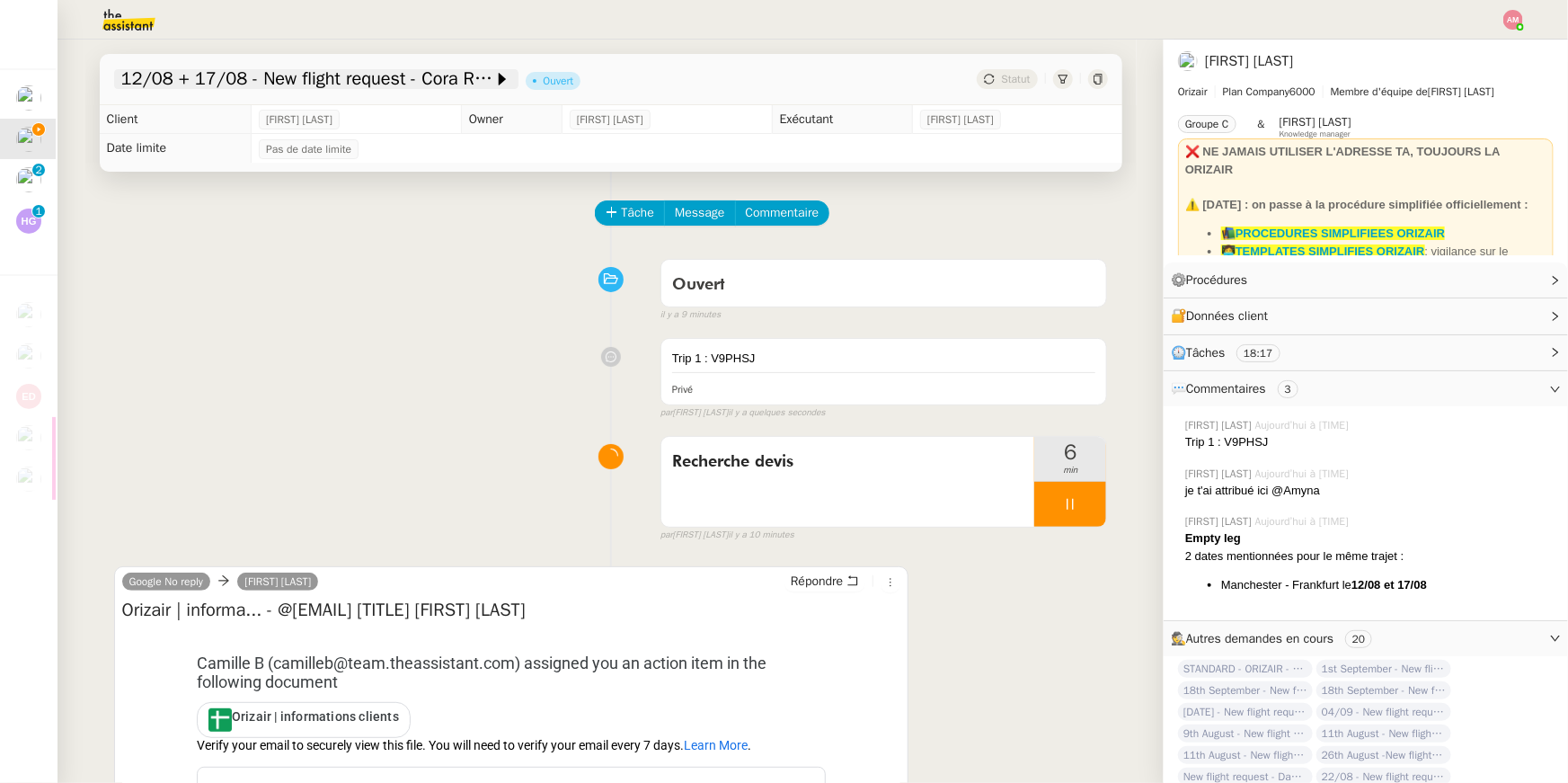 click on "12/08 + 17/08 - New flight request - Cora Reitbauer" 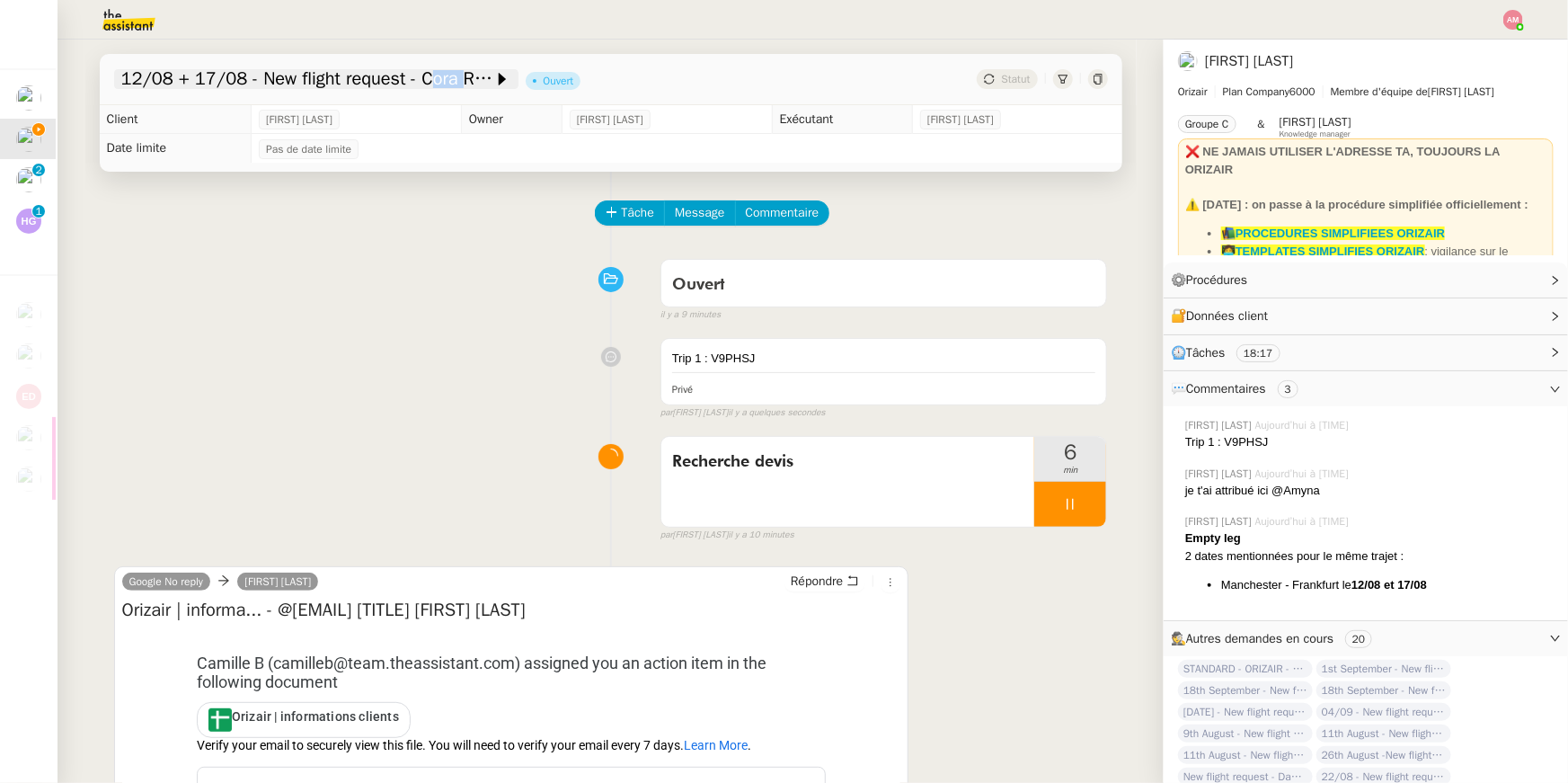 click on "12/08 + 17/08 - New flight request - Cora Reitbauer" 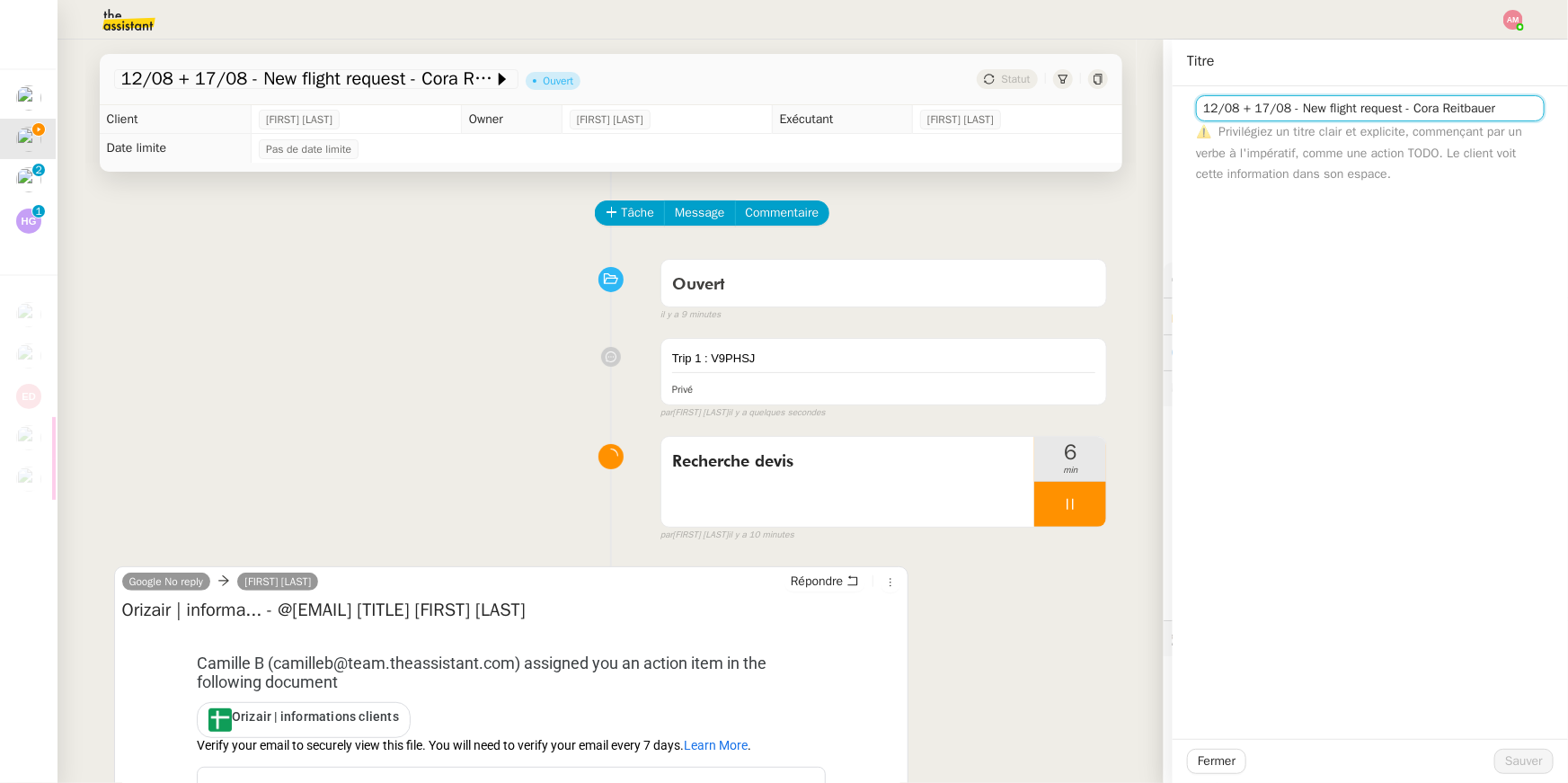 click on "12/08 + 17/08 - New flight request - Cora Reitbauer" 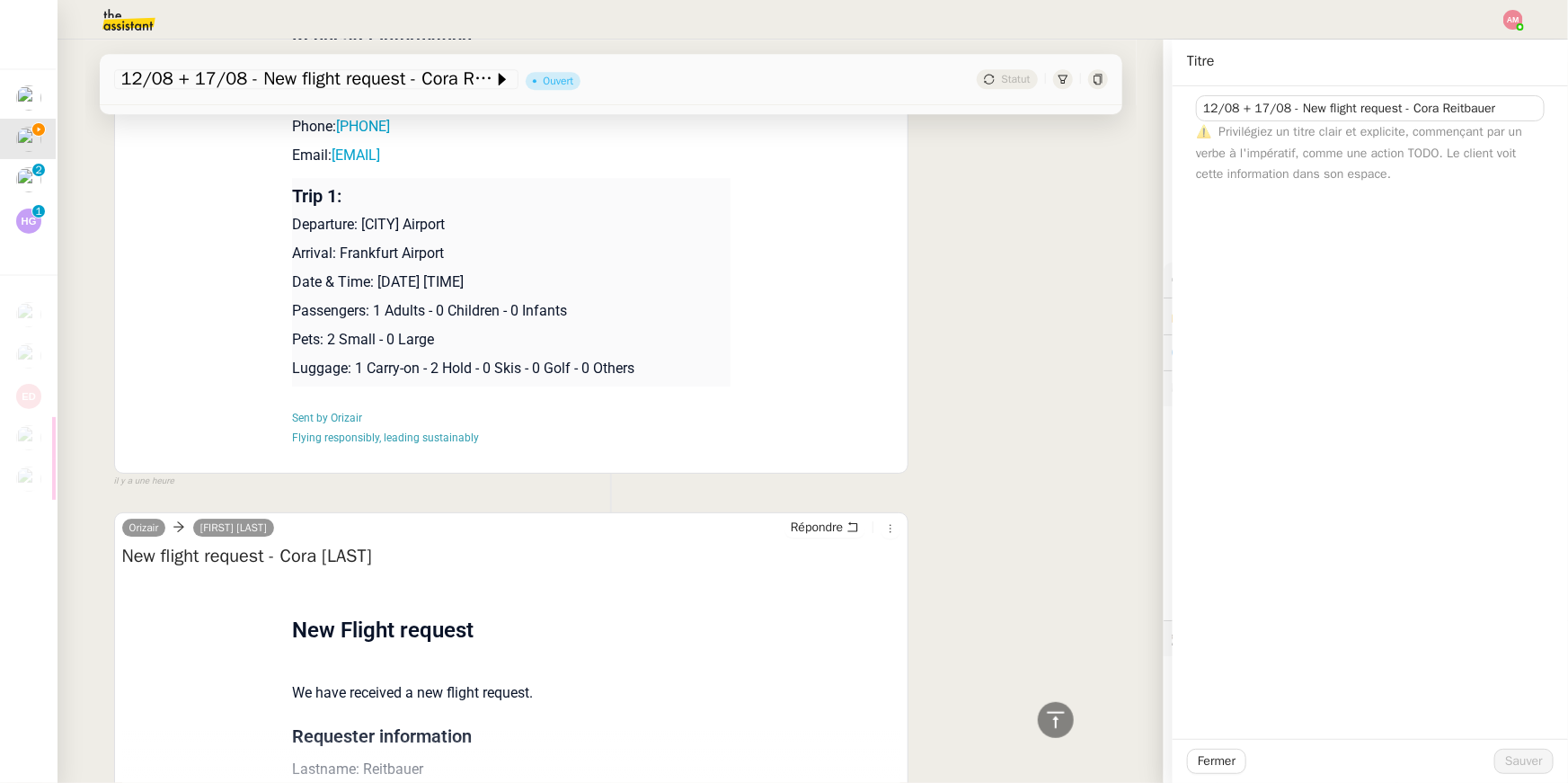scroll, scrollTop: 2573, scrollLeft: 0, axis: vertical 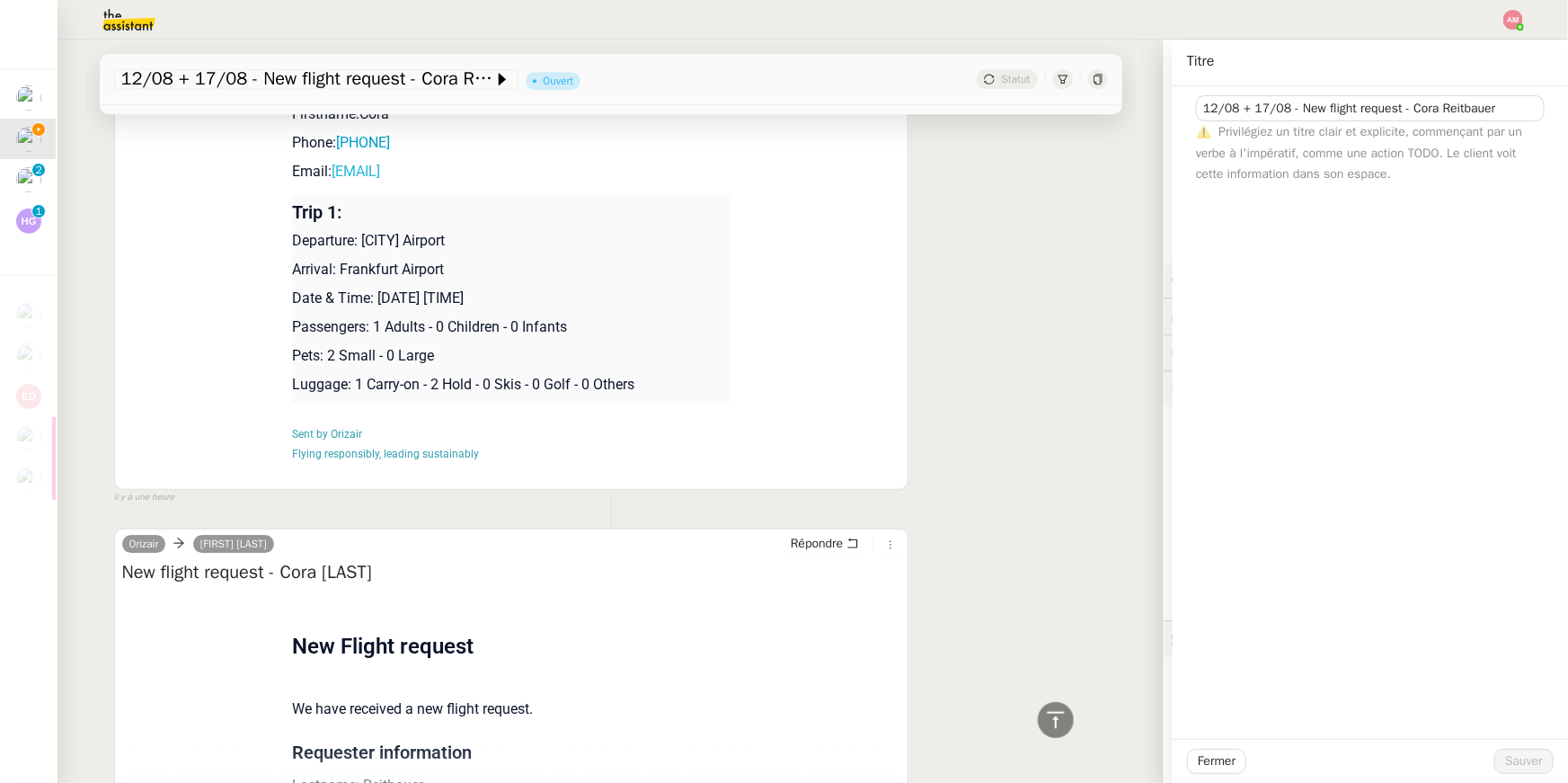 drag, startPoint x: 488, startPoint y: 169, endPoint x: 338, endPoint y: 174, distance: 150.08331 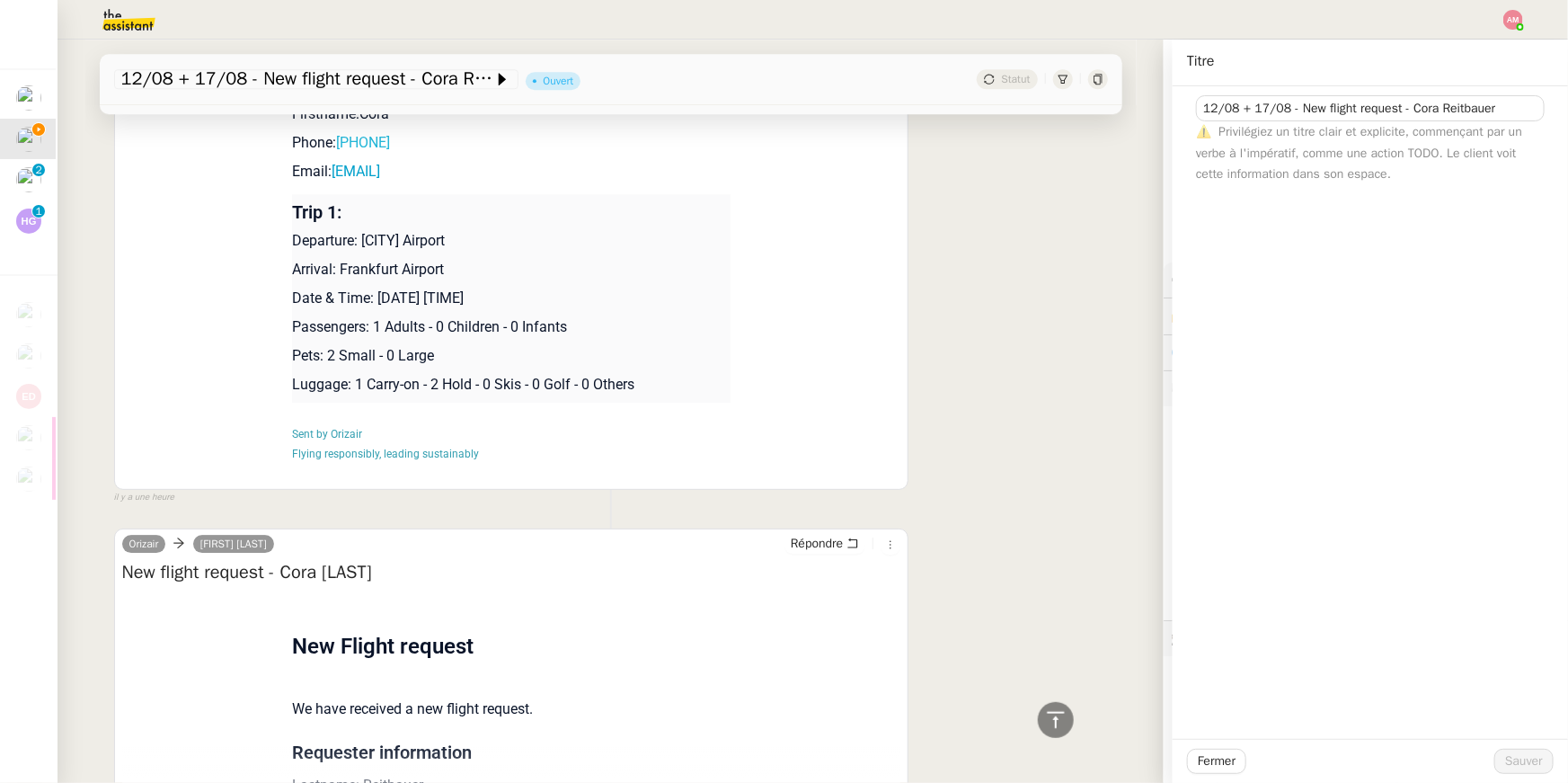 click on "+491721878785" at bounding box center [363, 142] 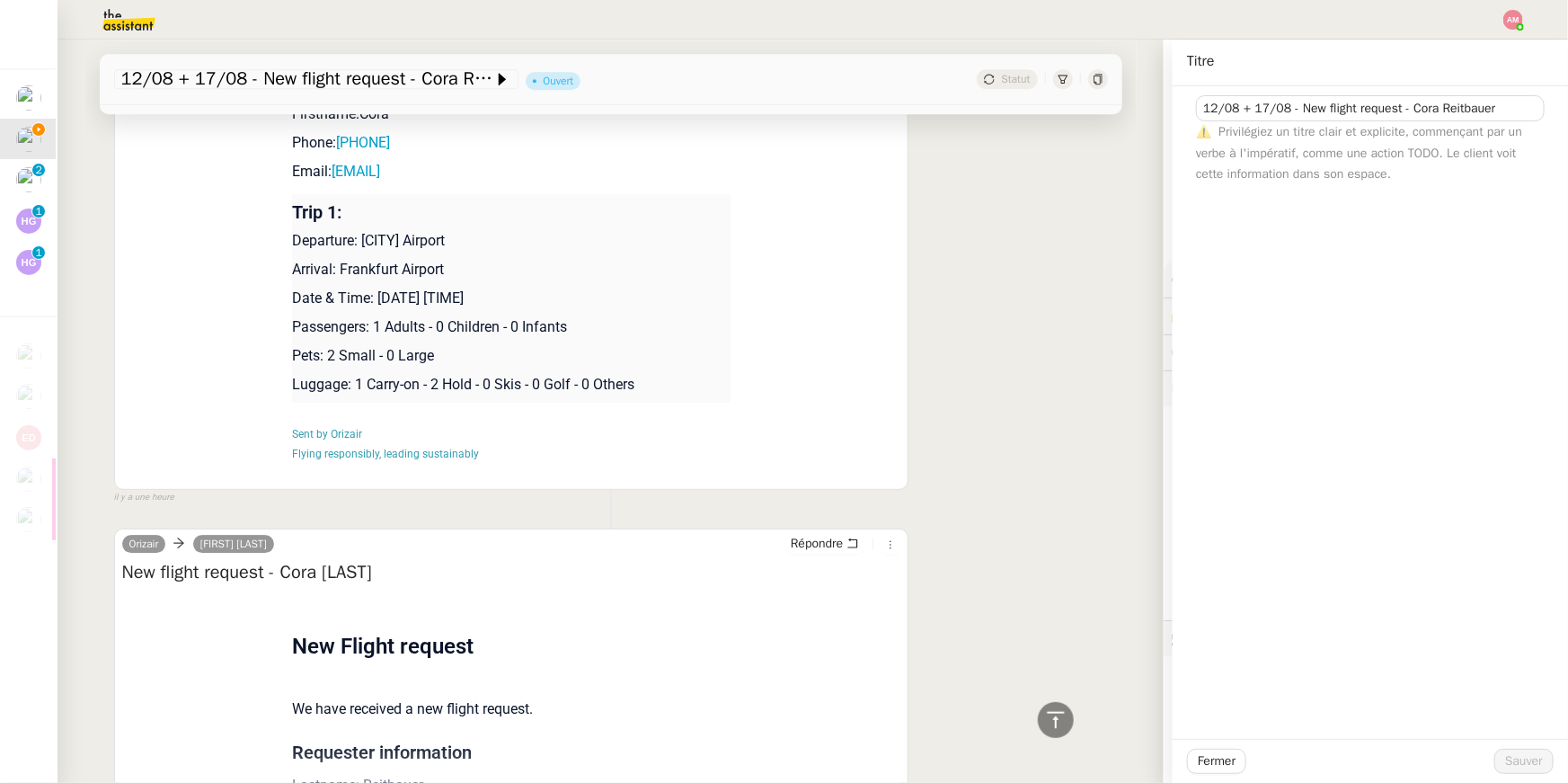 click on "New Flight request  We have received a new flight request.  Requester information Lastname: Reitbauer  Firstname:Cora  Phone:  +491721878785   Email:  cora.reitbauer@icloud.com   Trip 1: Departure: Manchester Airport Arrival: Frankfurt Airport Date & Time: 12th August 2025 09:05 Passengers: 1 Adults - 0 Children - 0 Infants  Pets: 2 Small - 0 Large  Luggage: 1 Carry-on - 2 Hold - 0 Skis - 0 Golf - 0 Others  Sent by Orizair  Flying responsibly, leading sustainably" at bounding box center (511, 190) 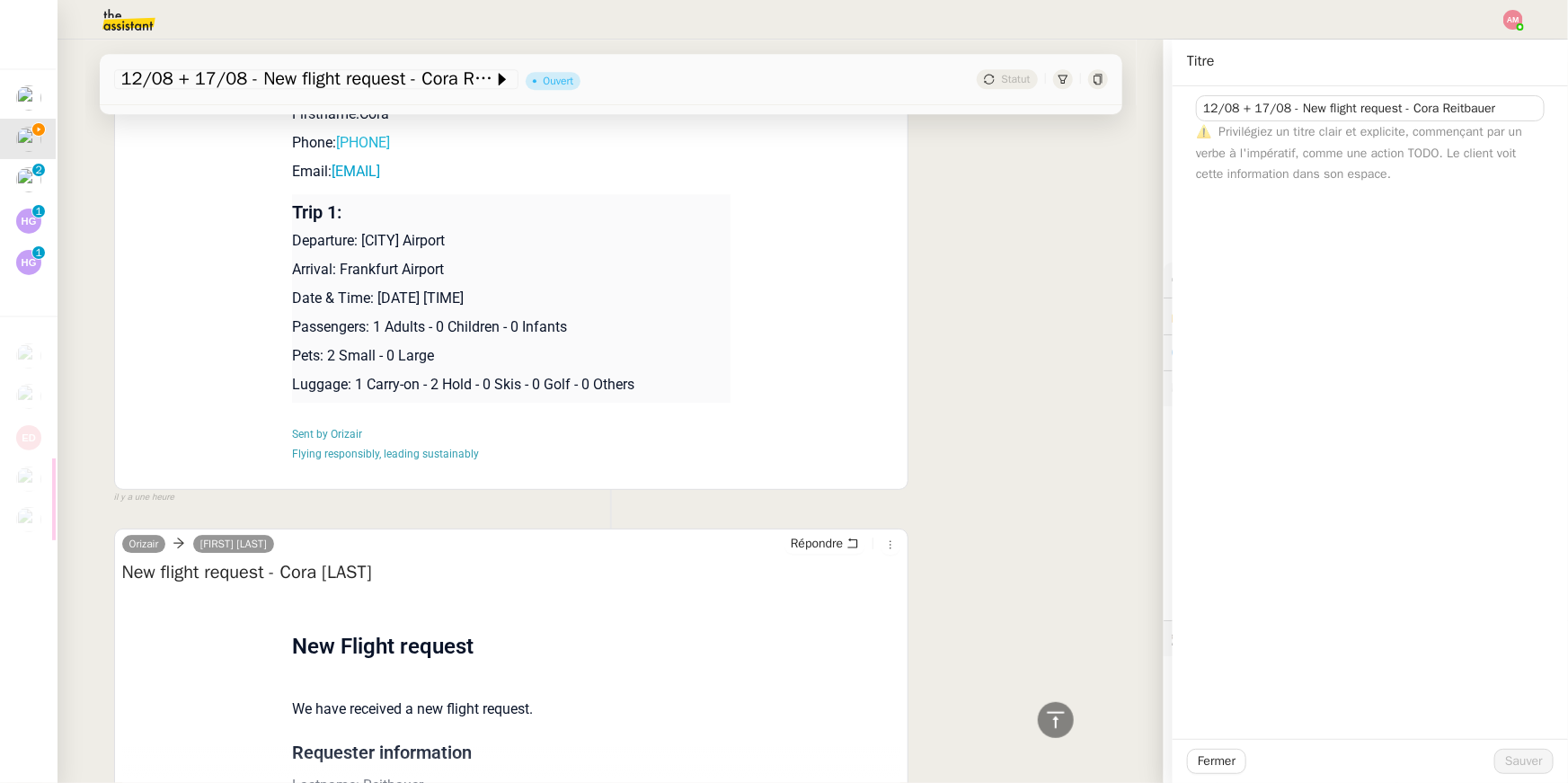 copy on "+491721878785" 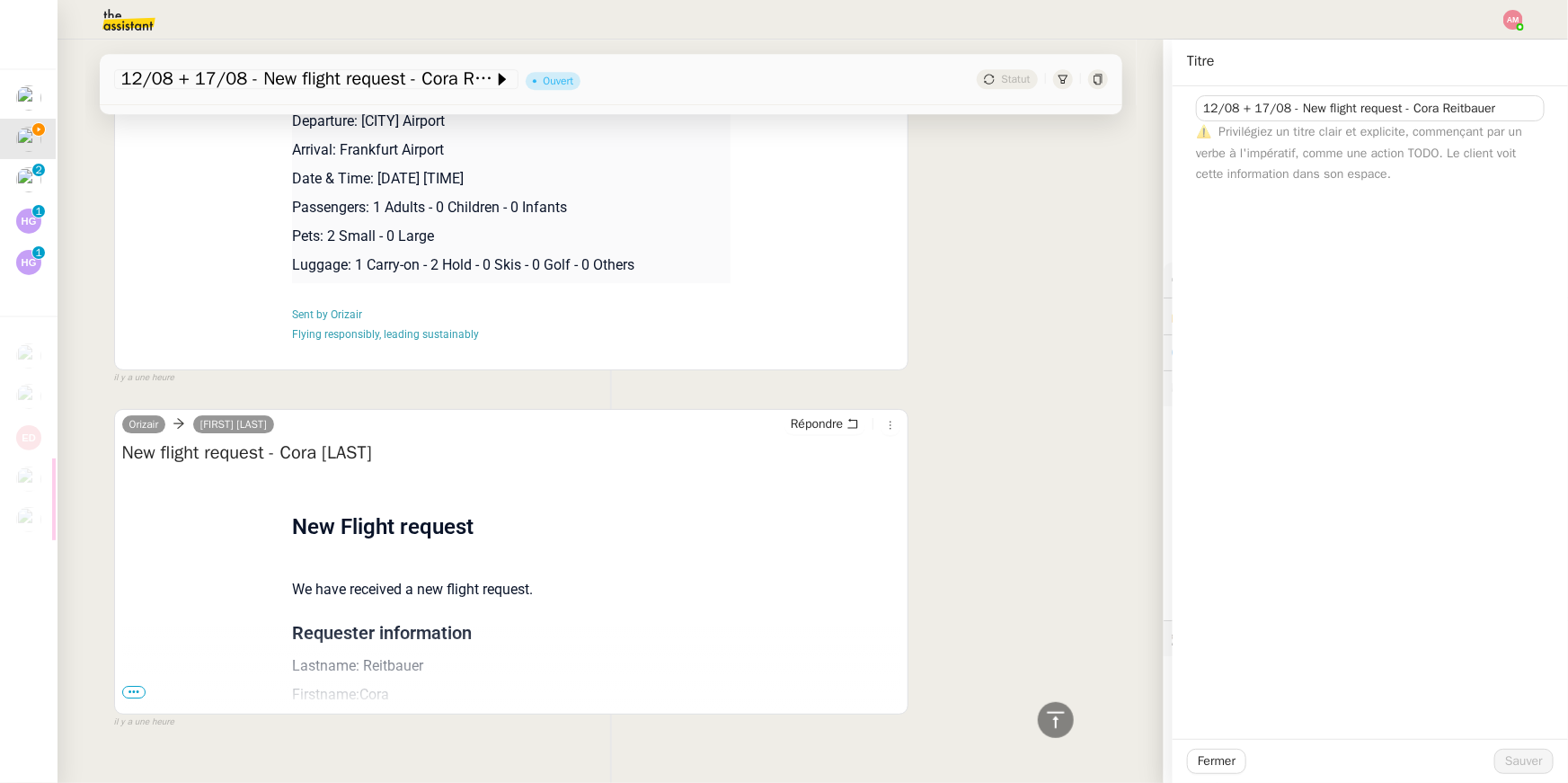 scroll, scrollTop: 2725, scrollLeft: 0, axis: vertical 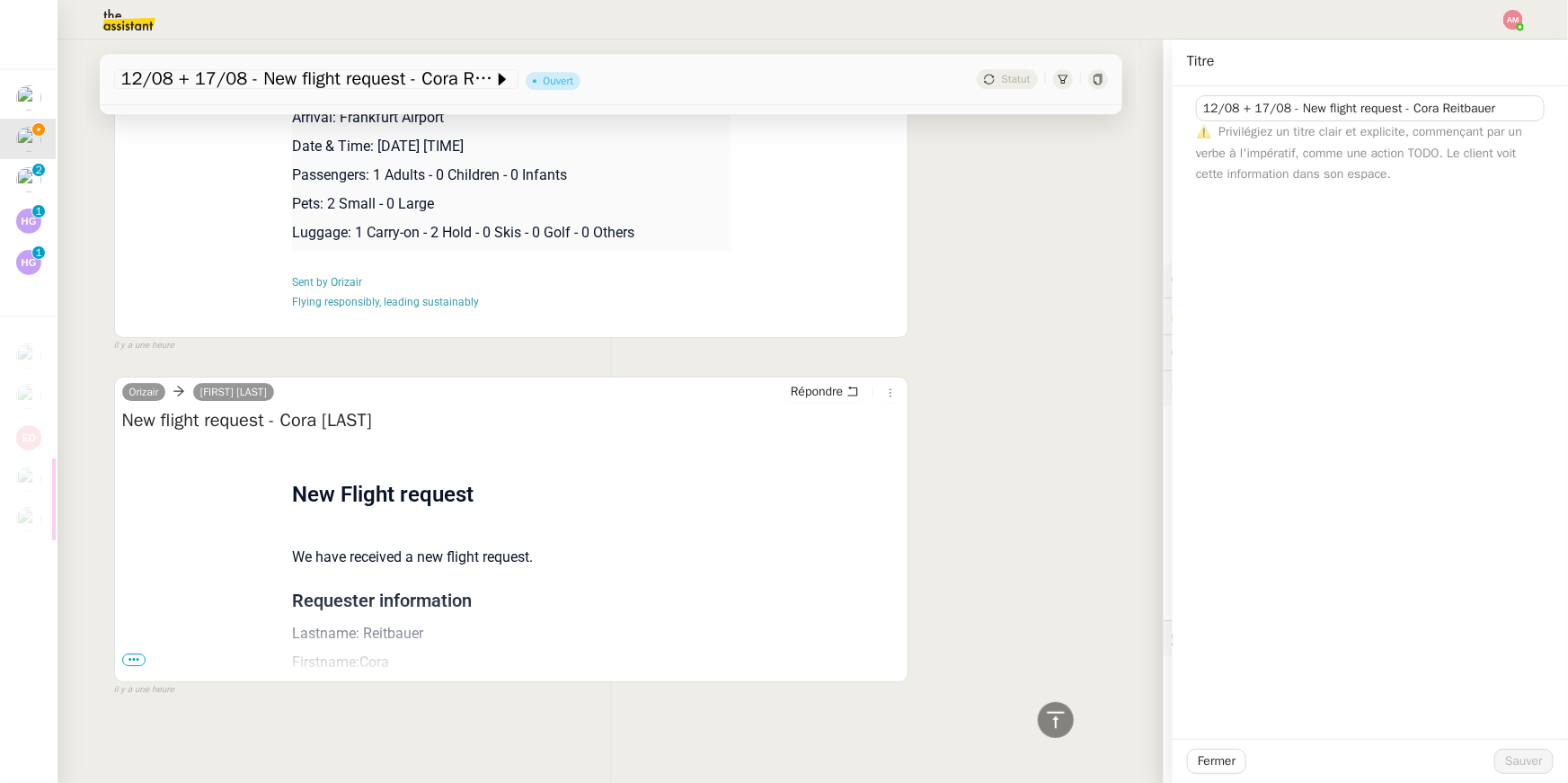 click on "•••" at bounding box center (134, 660) 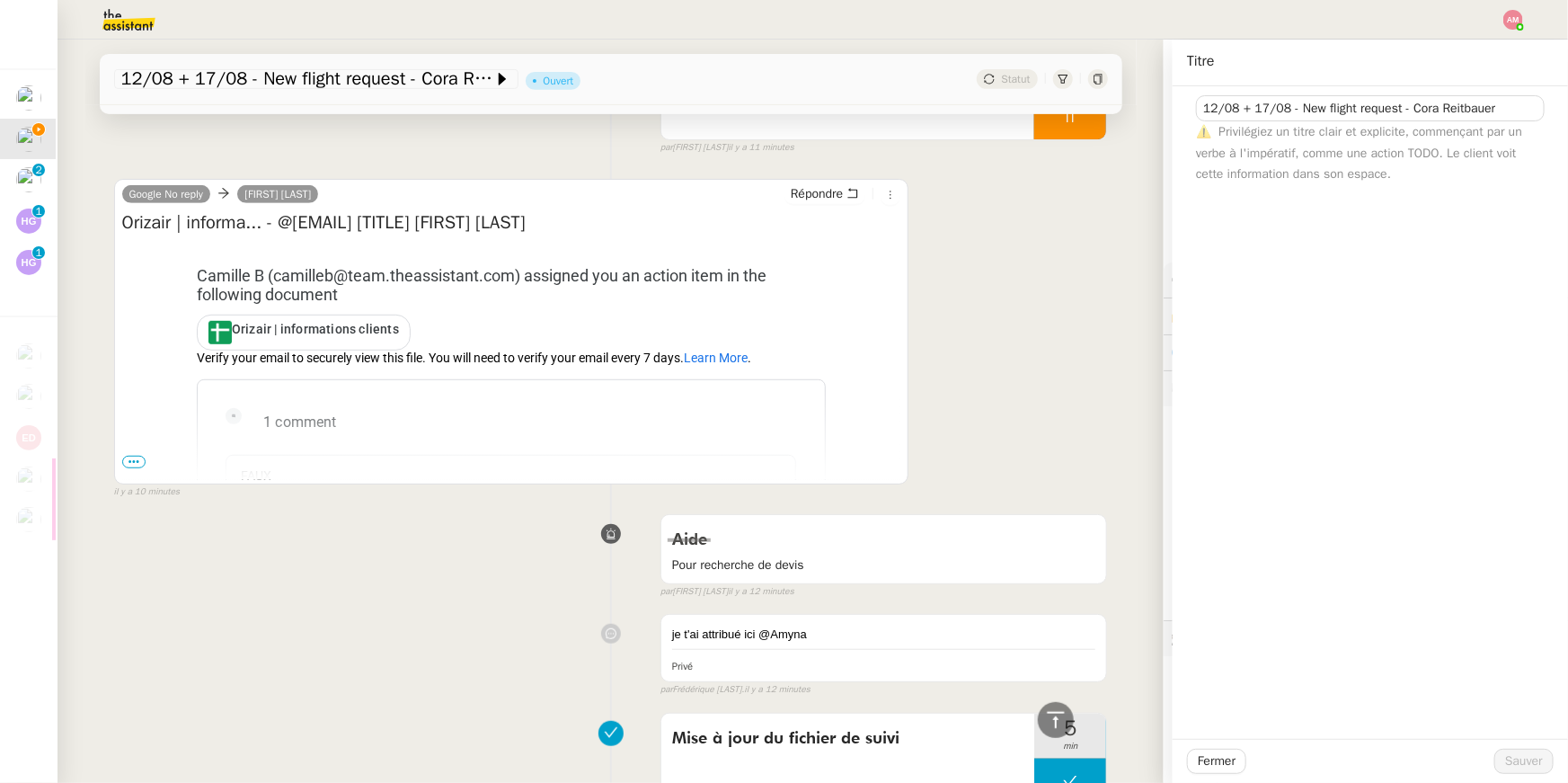 scroll, scrollTop: 0, scrollLeft: 0, axis: both 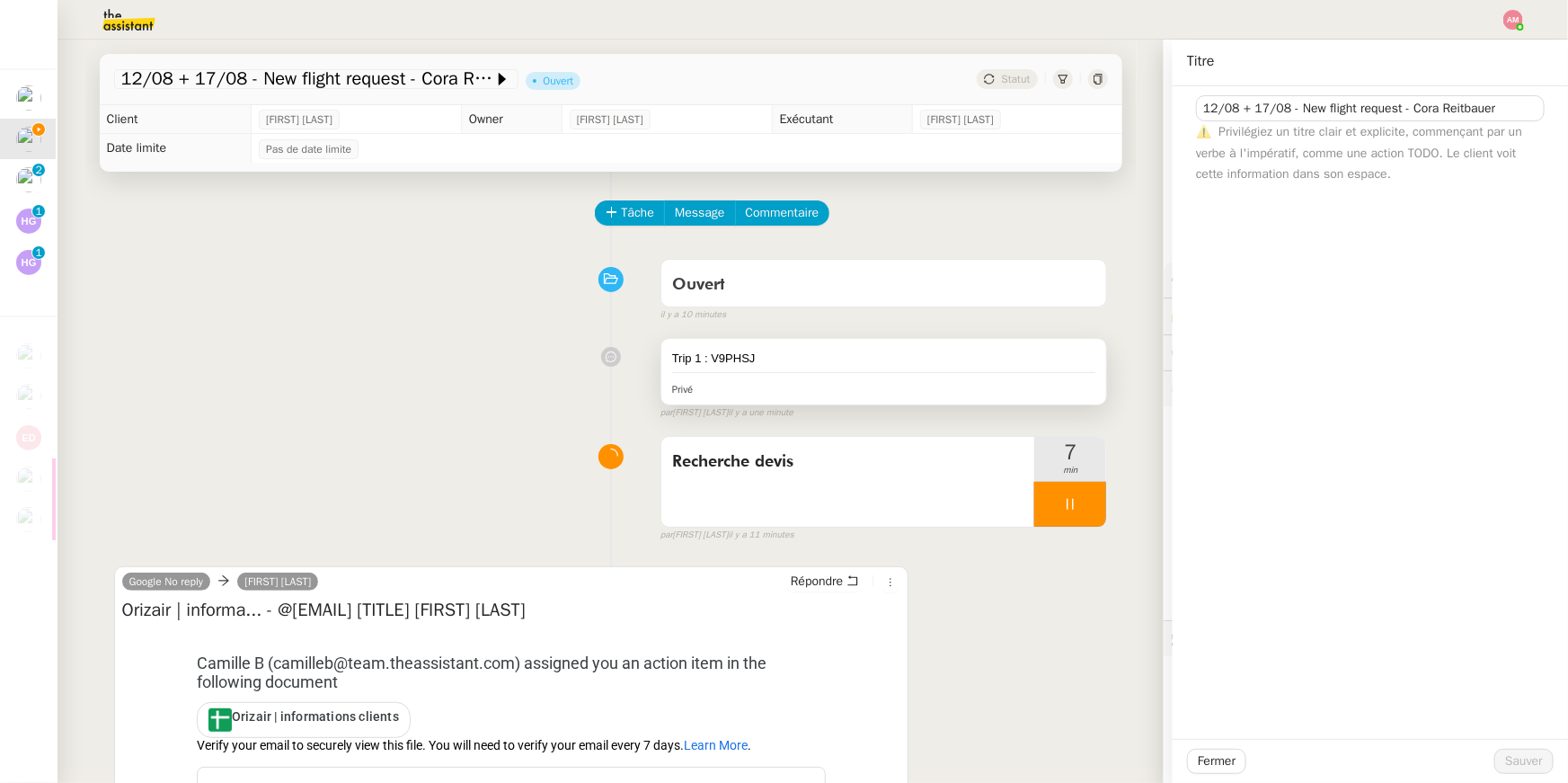 click at bounding box center (884, 372) 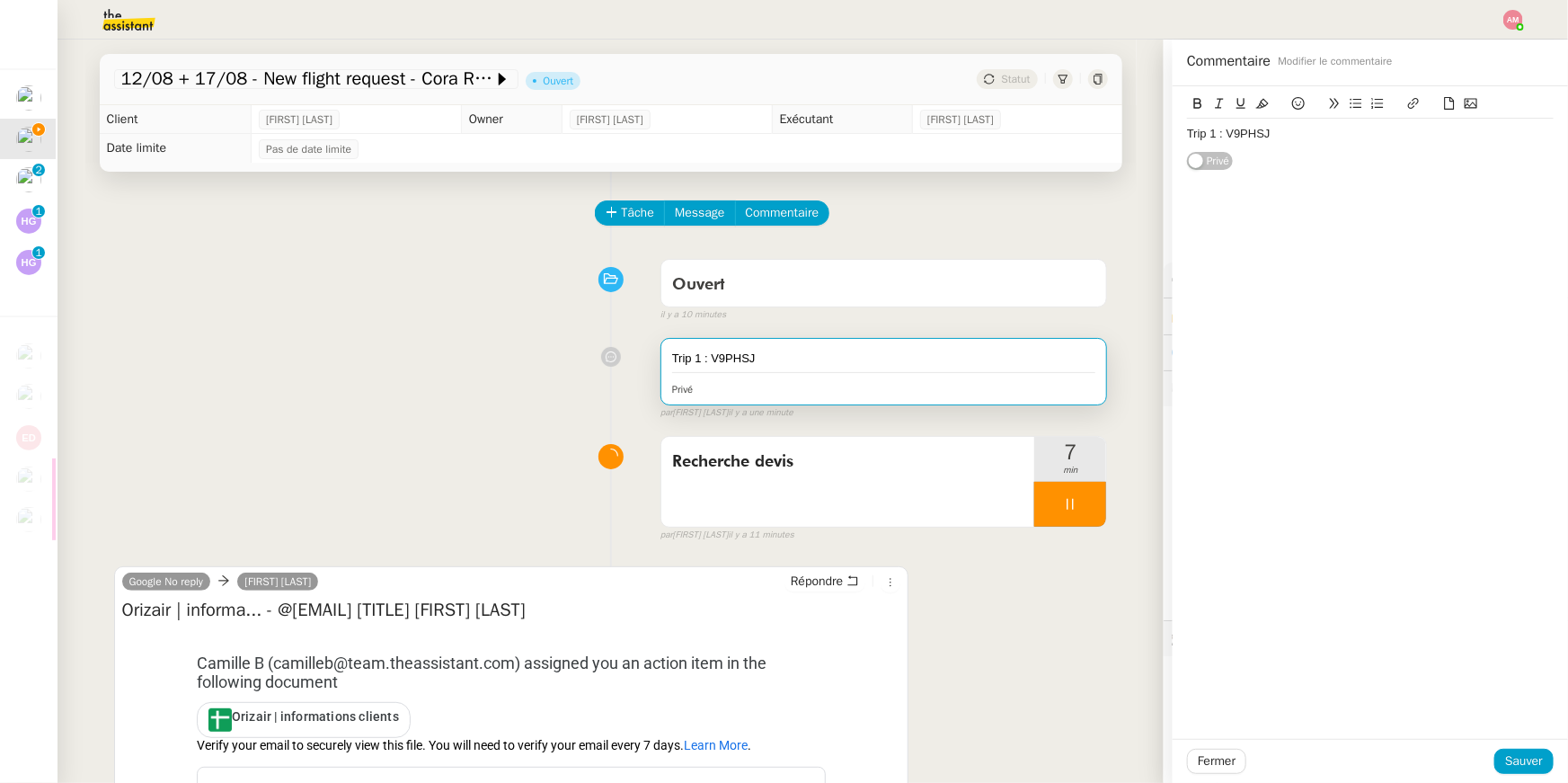 click on "Trip 1 : V9PHSJ" 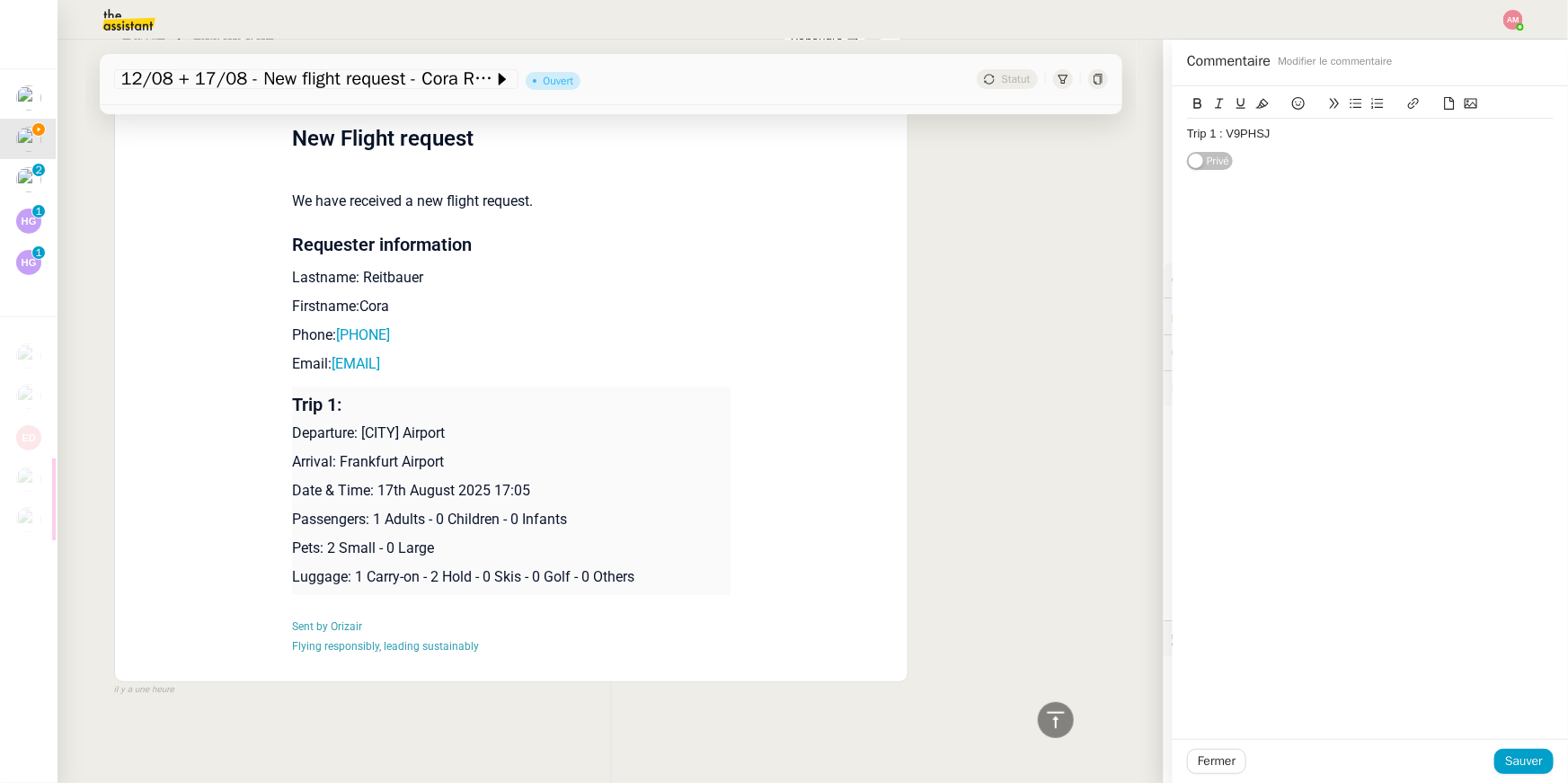 scroll, scrollTop: 2795, scrollLeft: 0, axis: vertical 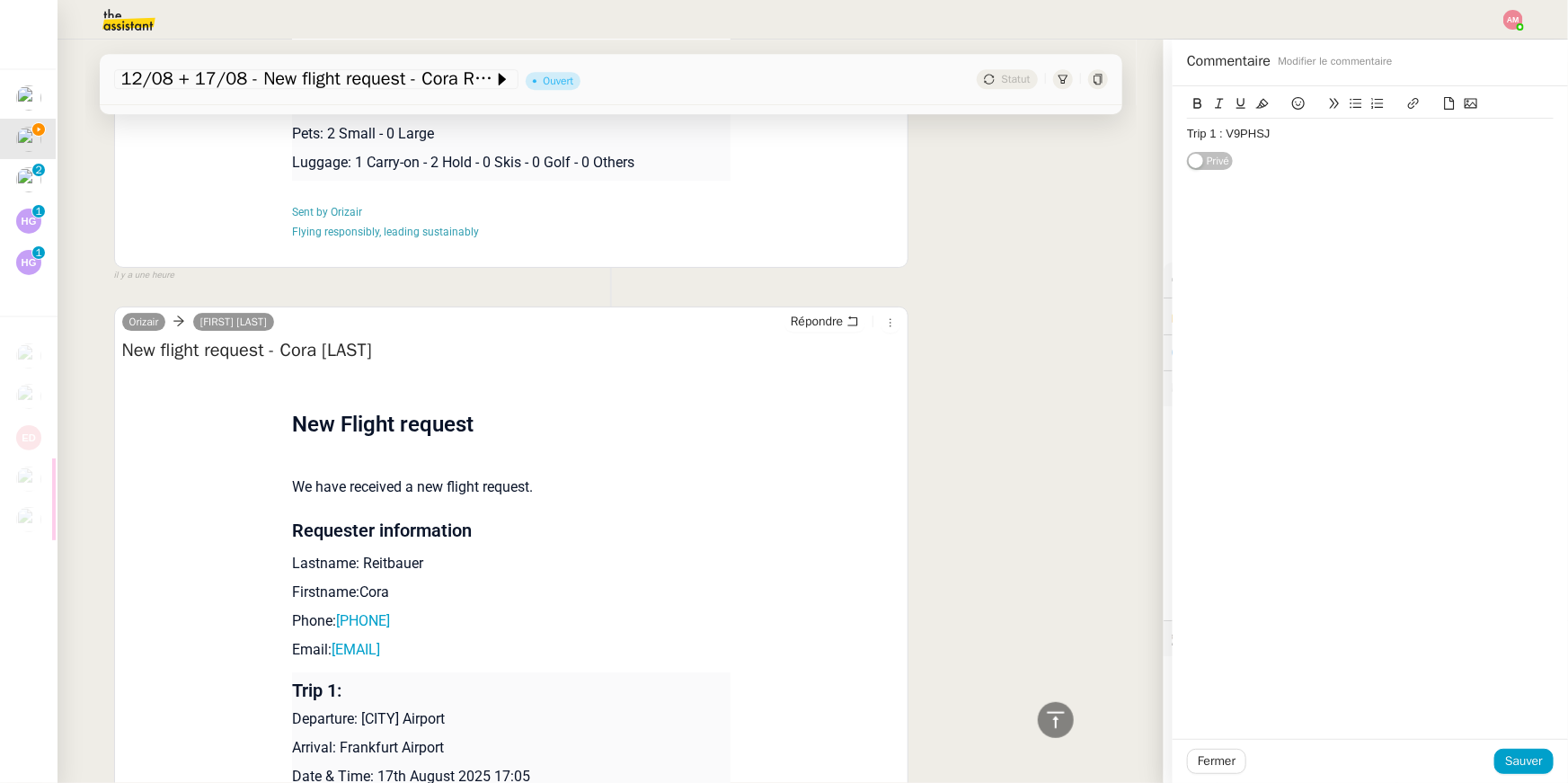 click on "Trip 1 : V9PHSJ" 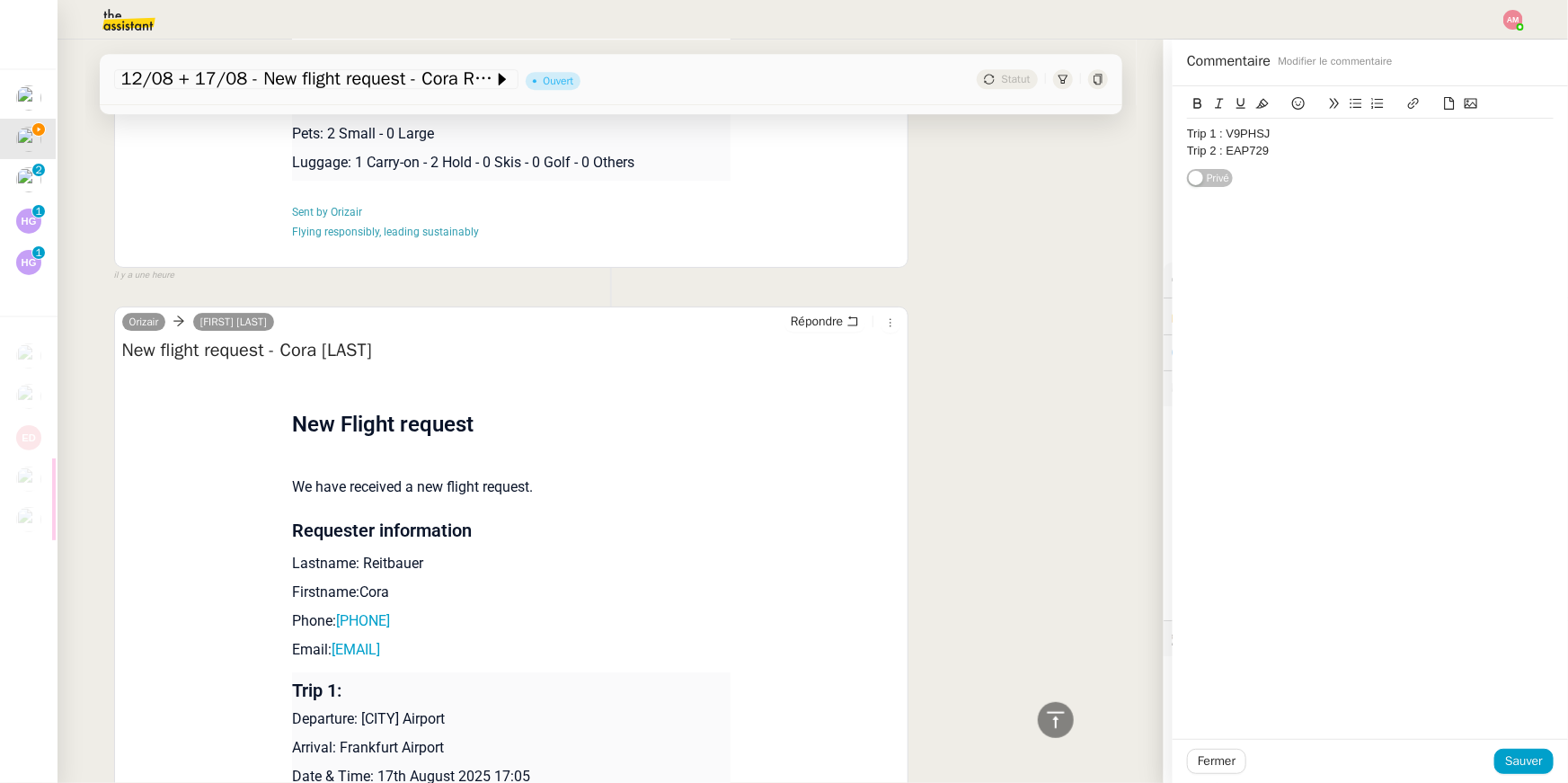 scroll, scrollTop: 0, scrollLeft: 0, axis: both 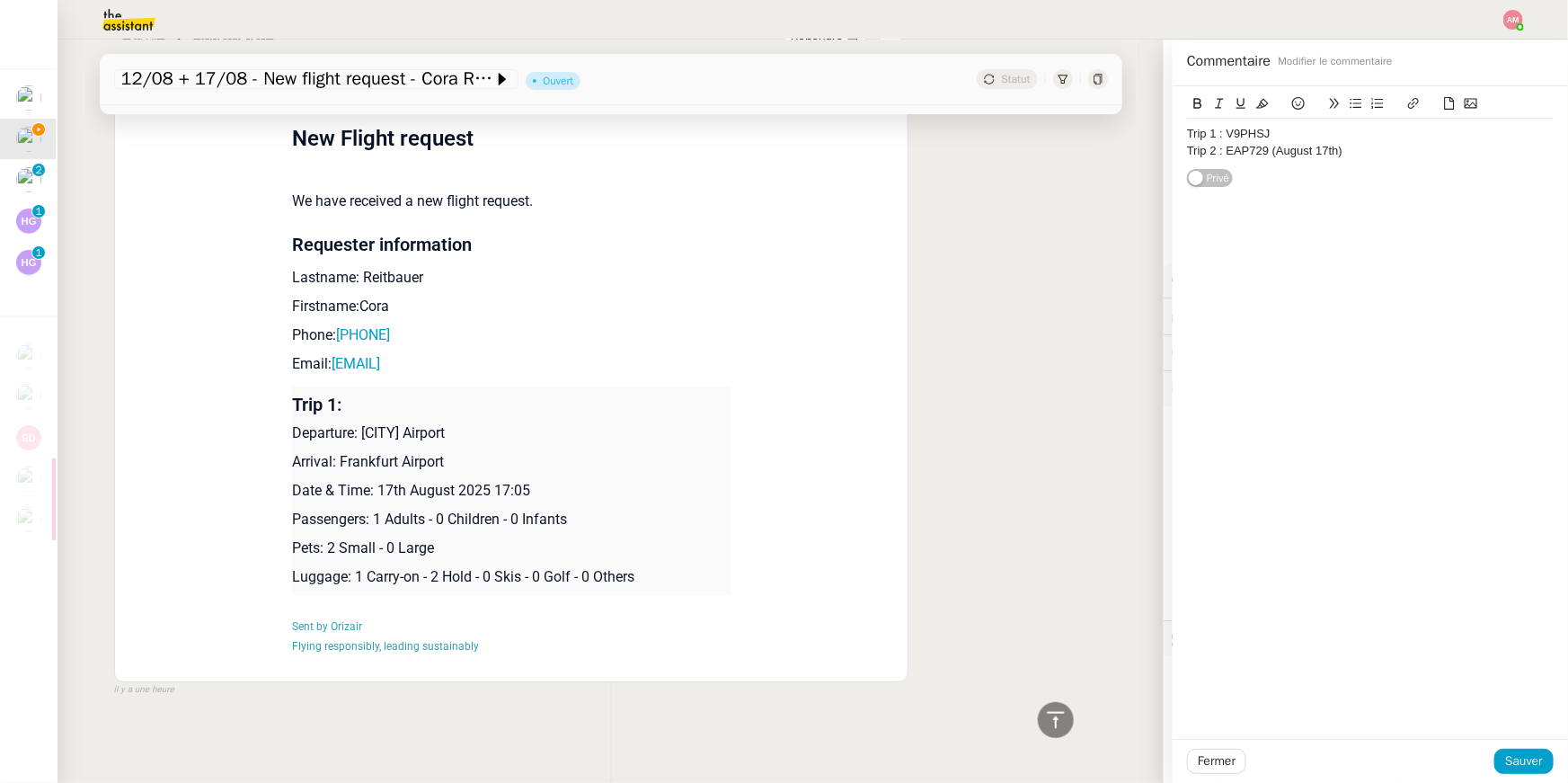 drag, startPoint x: 1274, startPoint y: 147, endPoint x: 1370, endPoint y: 146, distance: 96.00521 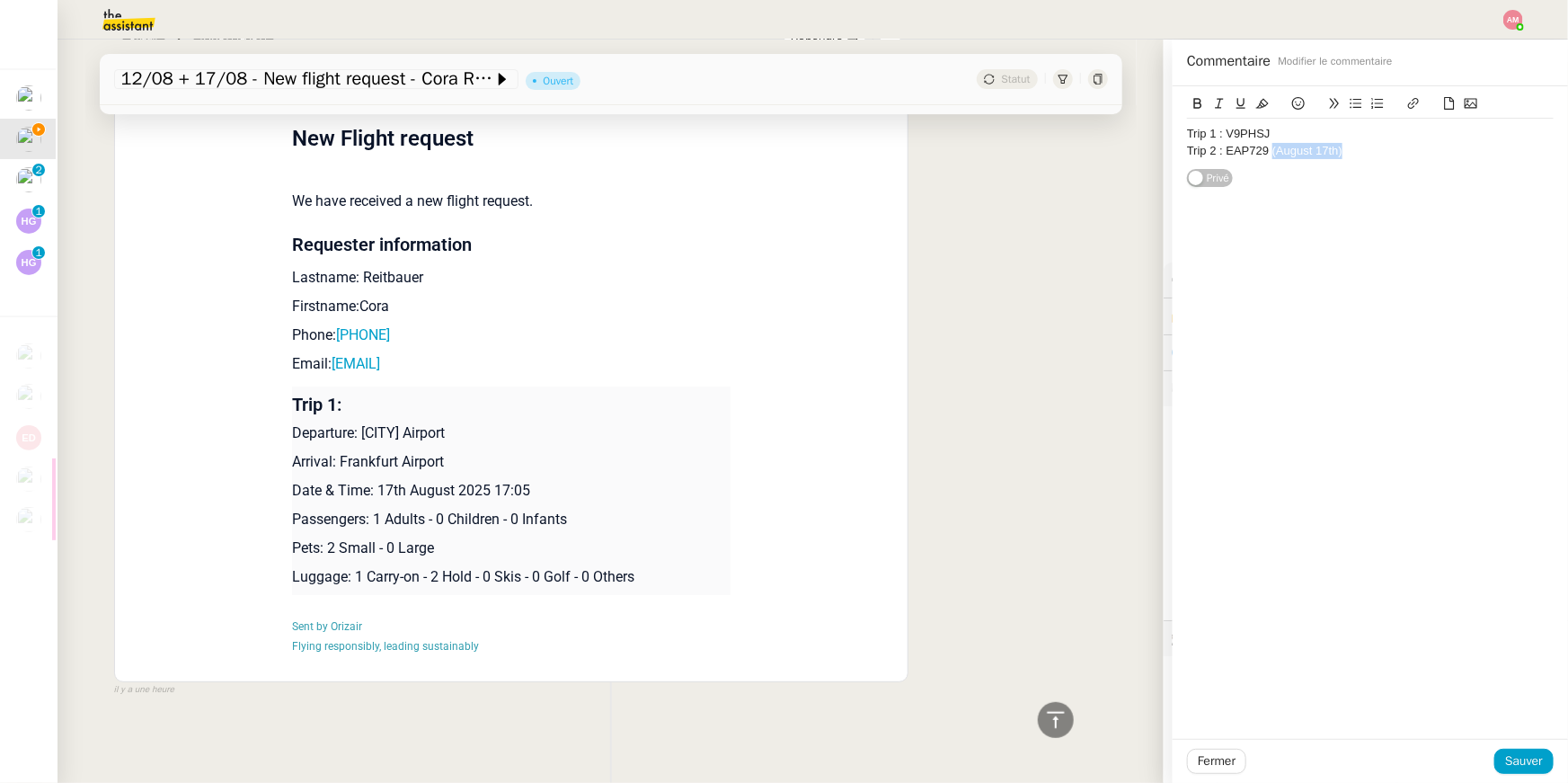 drag, startPoint x: 1370, startPoint y: 146, endPoint x: 1273, endPoint y: 147, distance: 97.00515 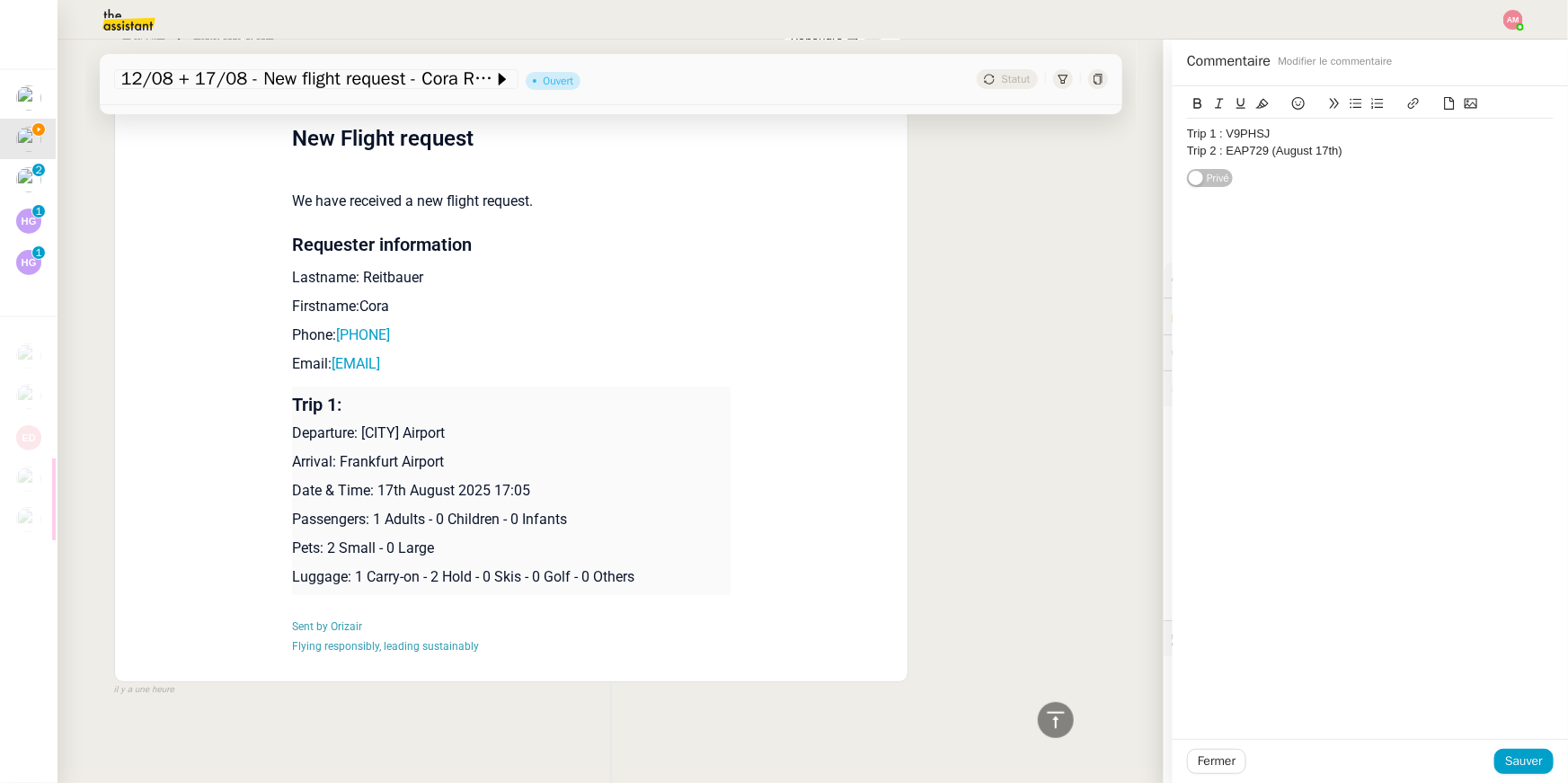 click on "Trip 1 : V9PHSJ" 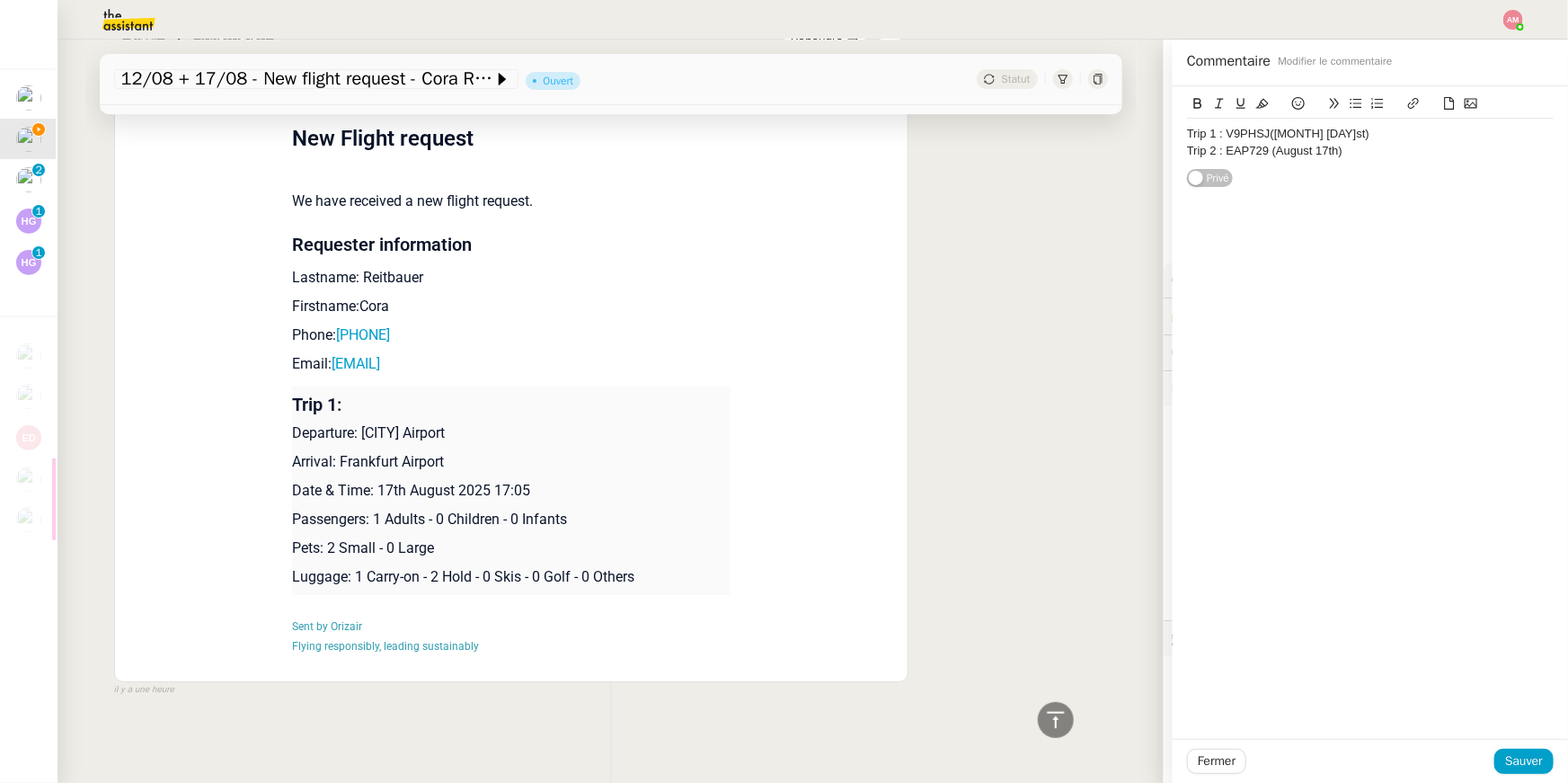 scroll, scrollTop: 0, scrollLeft: 0, axis: both 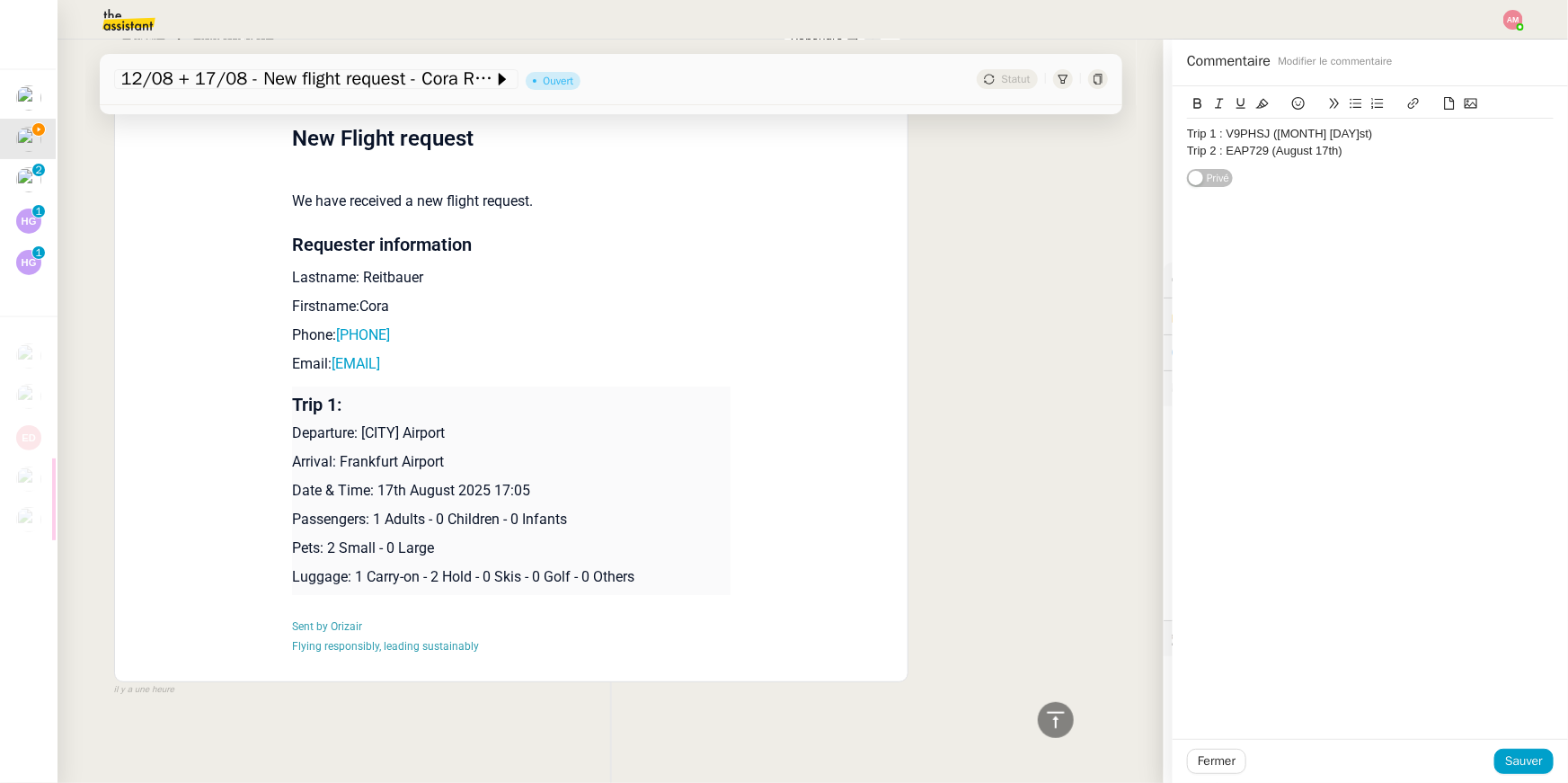 click on "Trip 1 : V9PHSJ (August 17th)" 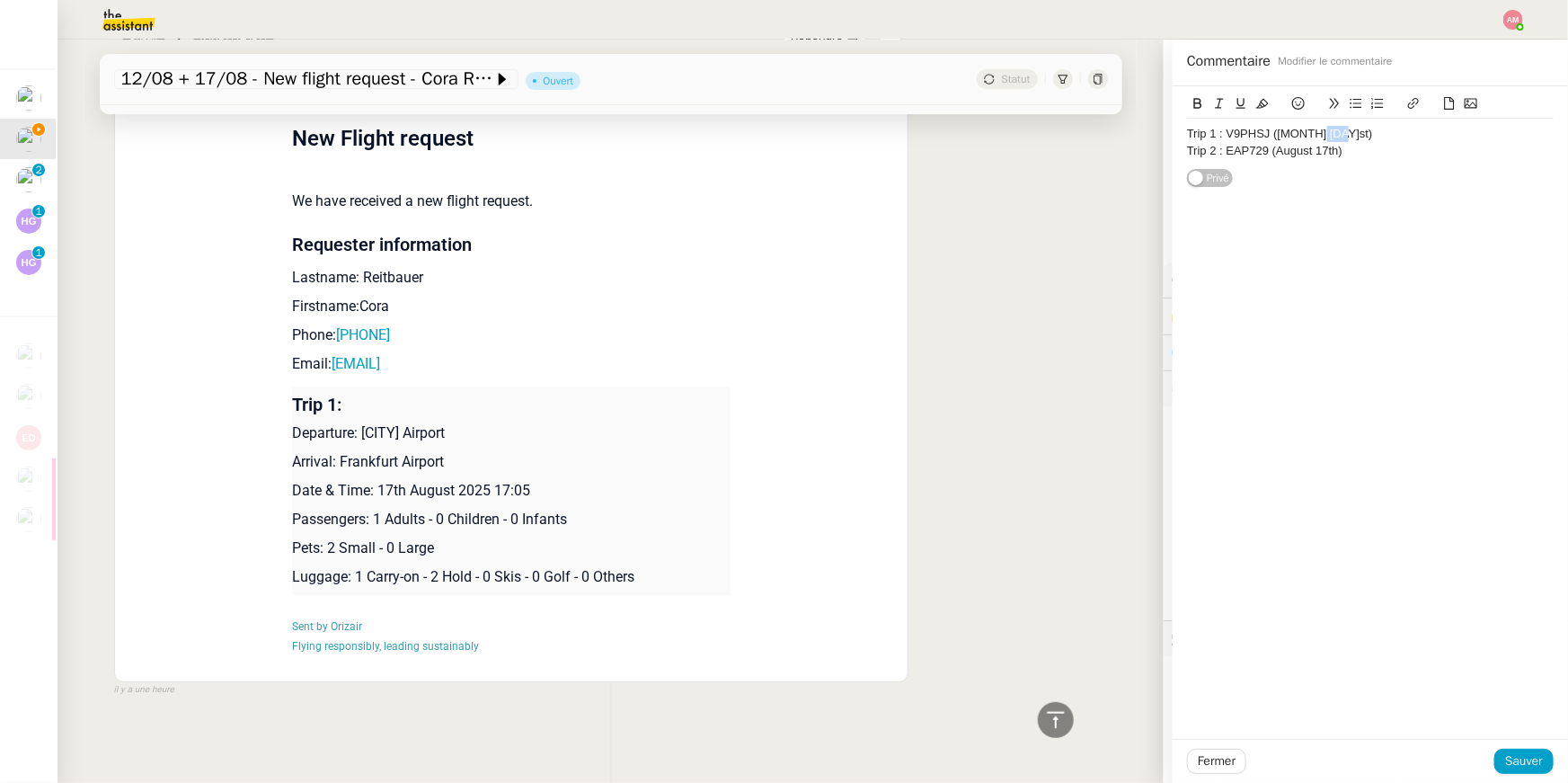 click on "Trip 1 : V9PHSJ (August 17th)" 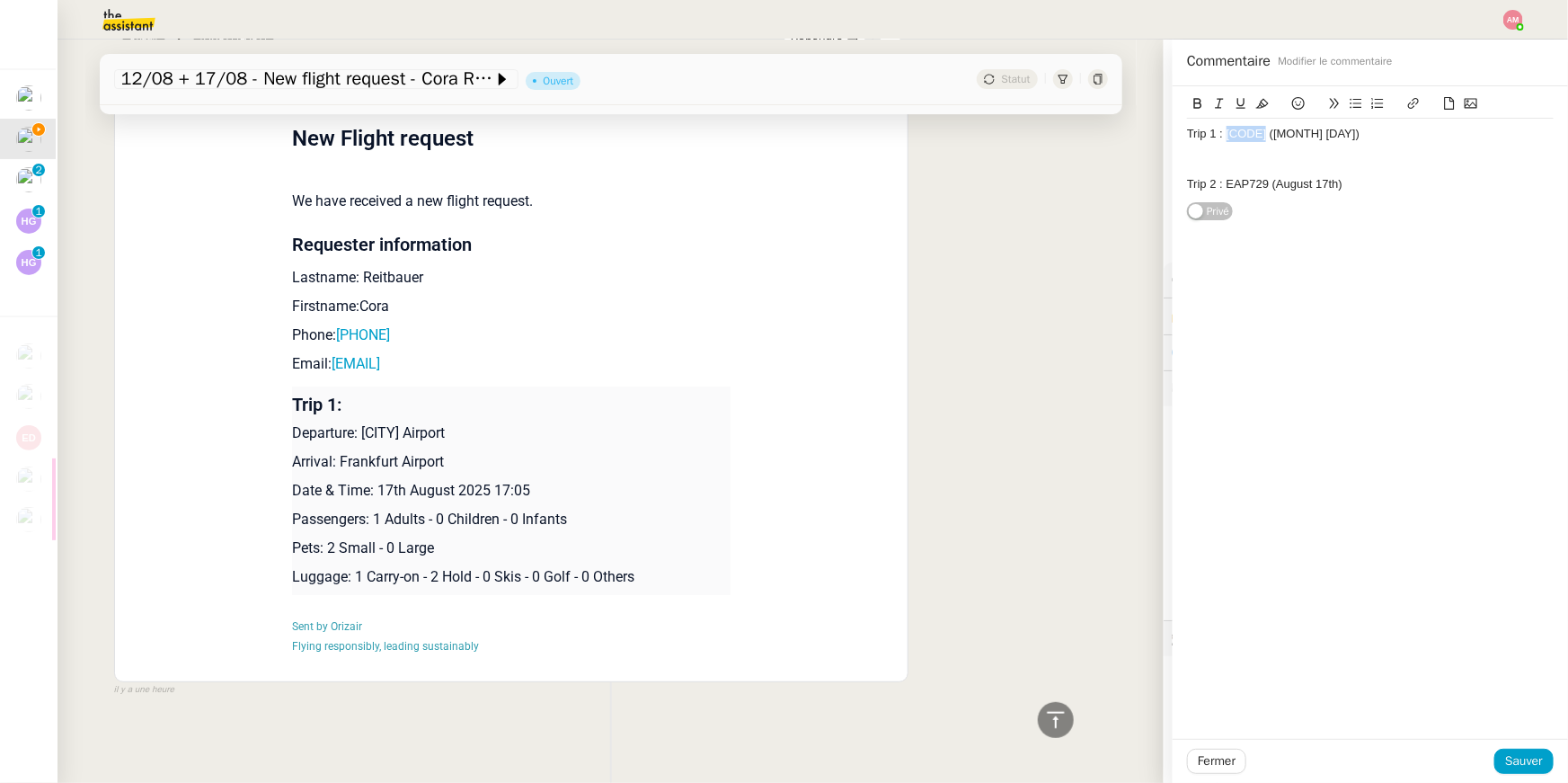 drag, startPoint x: 1271, startPoint y: 136, endPoint x: 1228, endPoint y: 136, distance: 43 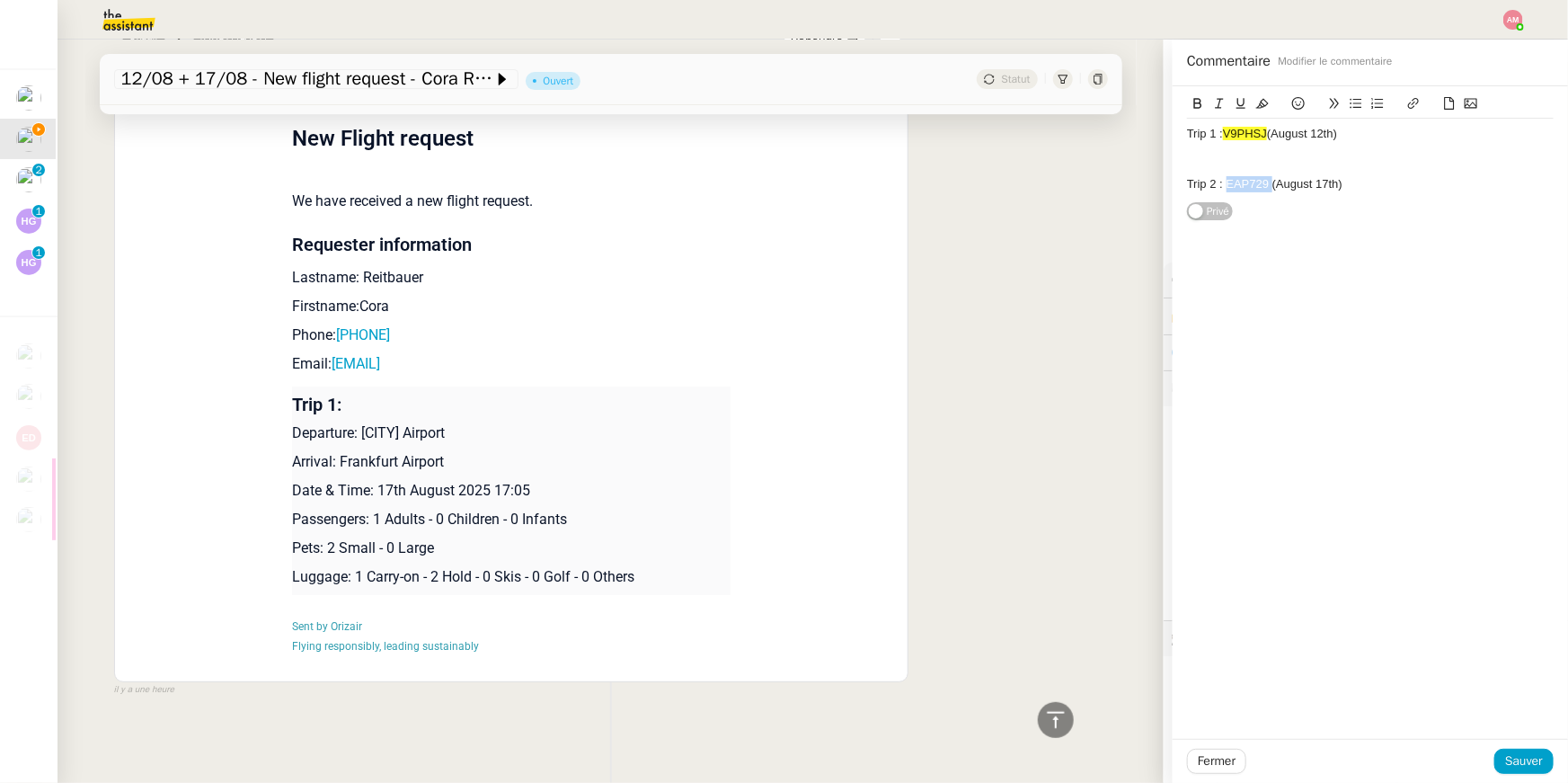 drag, startPoint x: 1272, startPoint y: 181, endPoint x: 1229, endPoint y: 179, distance: 43.04649 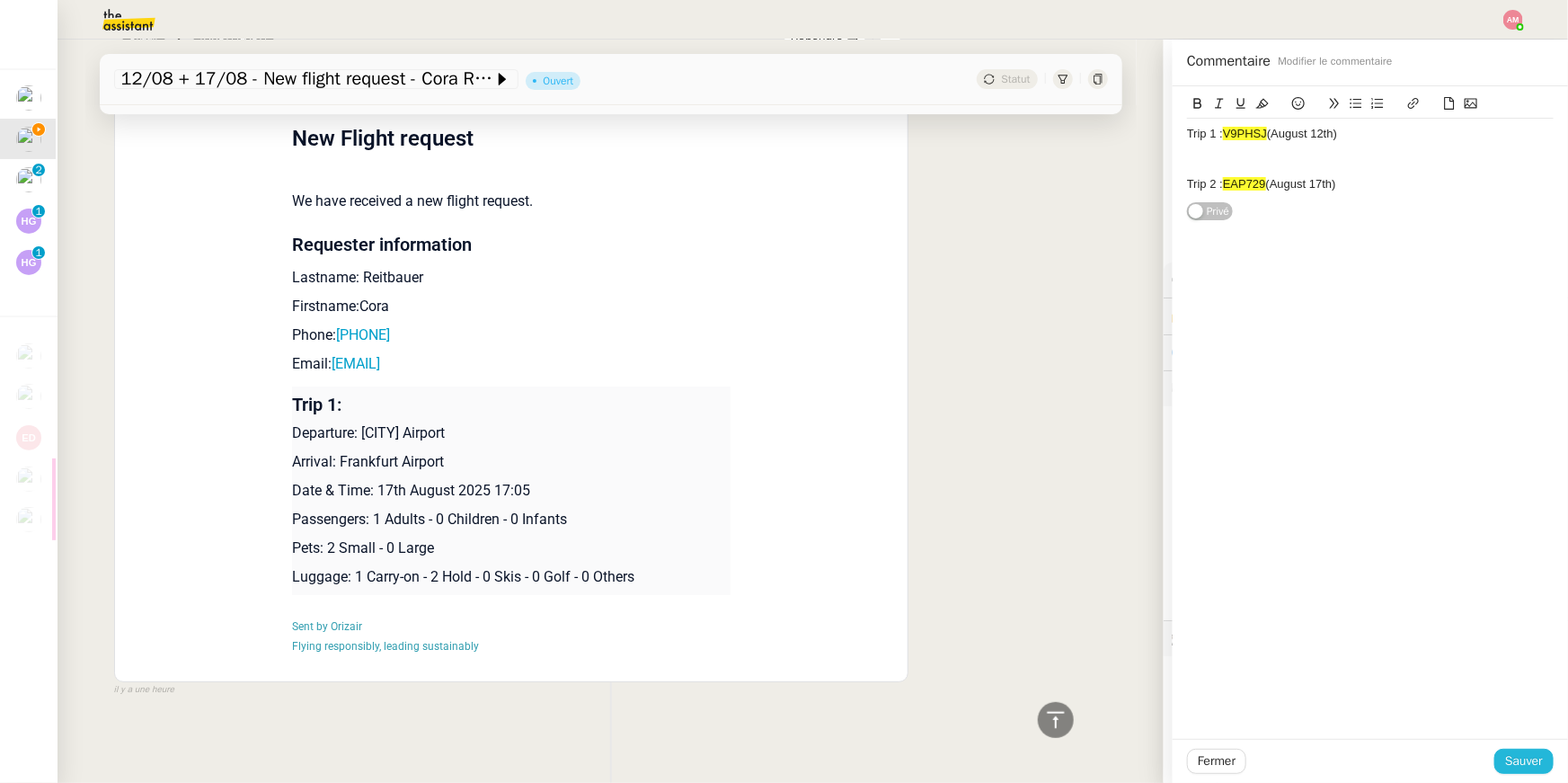 click on "Sauver" 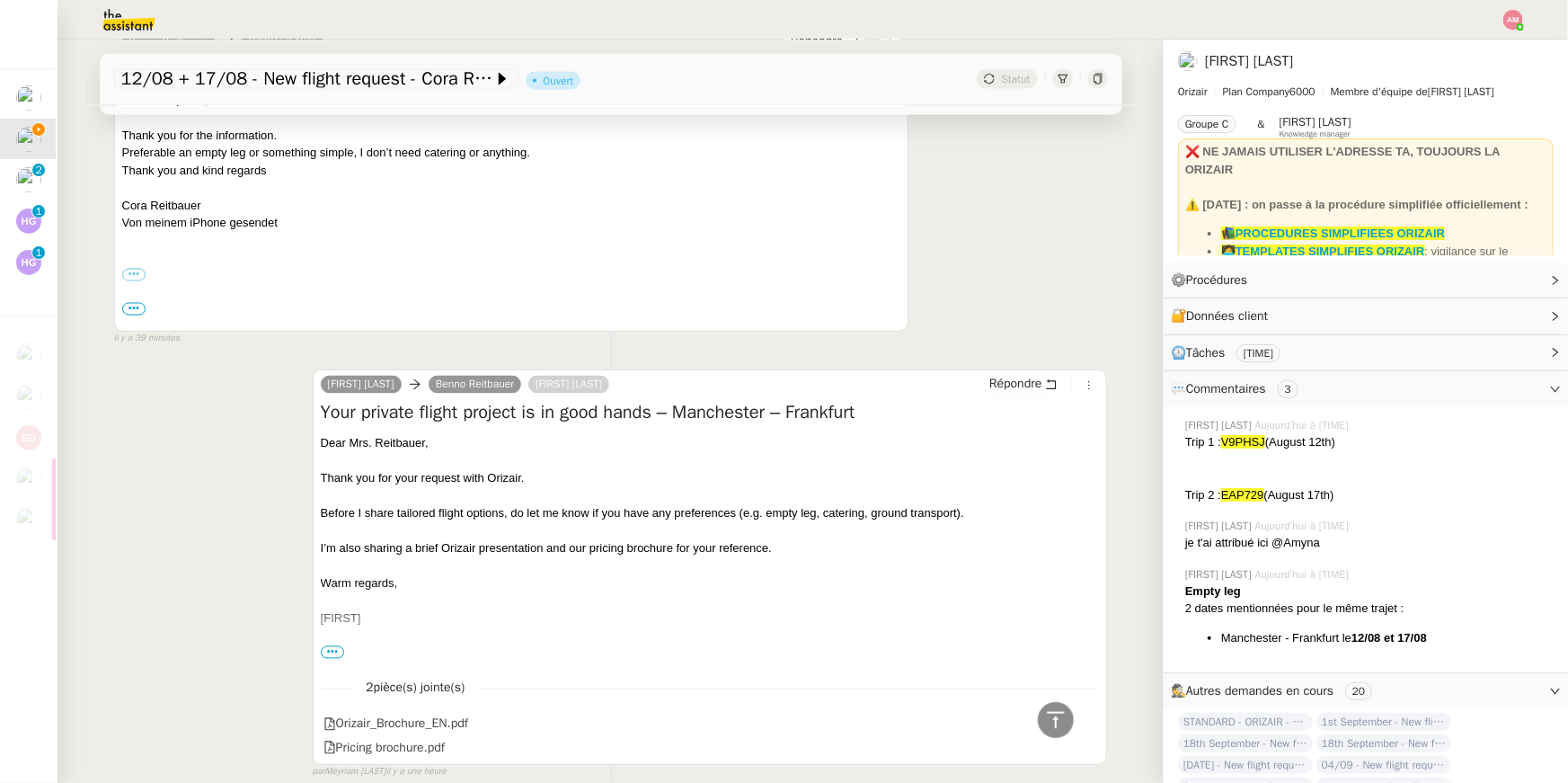 scroll, scrollTop: 1530, scrollLeft: 0, axis: vertical 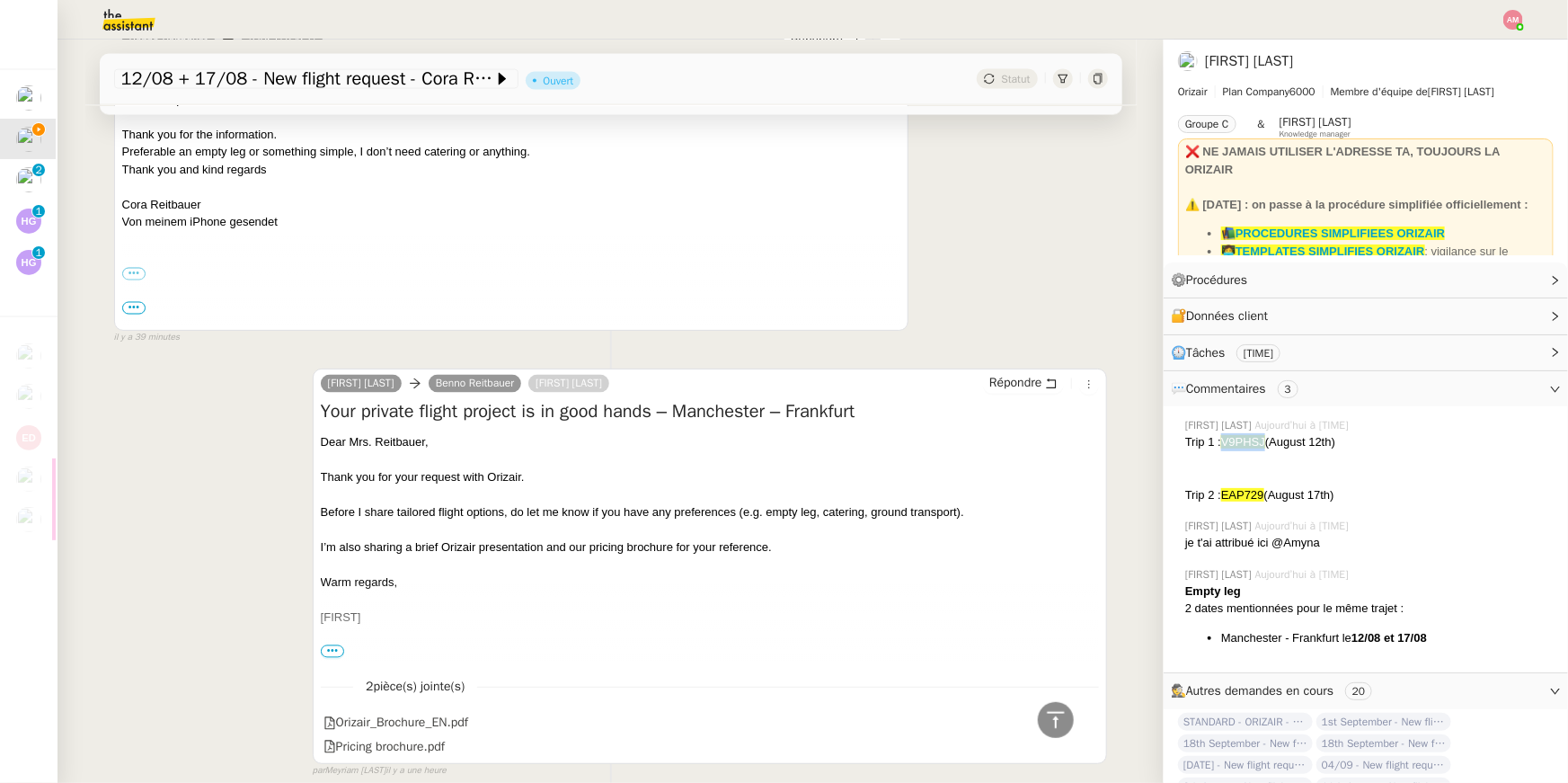 drag, startPoint x: 1227, startPoint y: 441, endPoint x: 1268, endPoint y: 440, distance: 41.012193 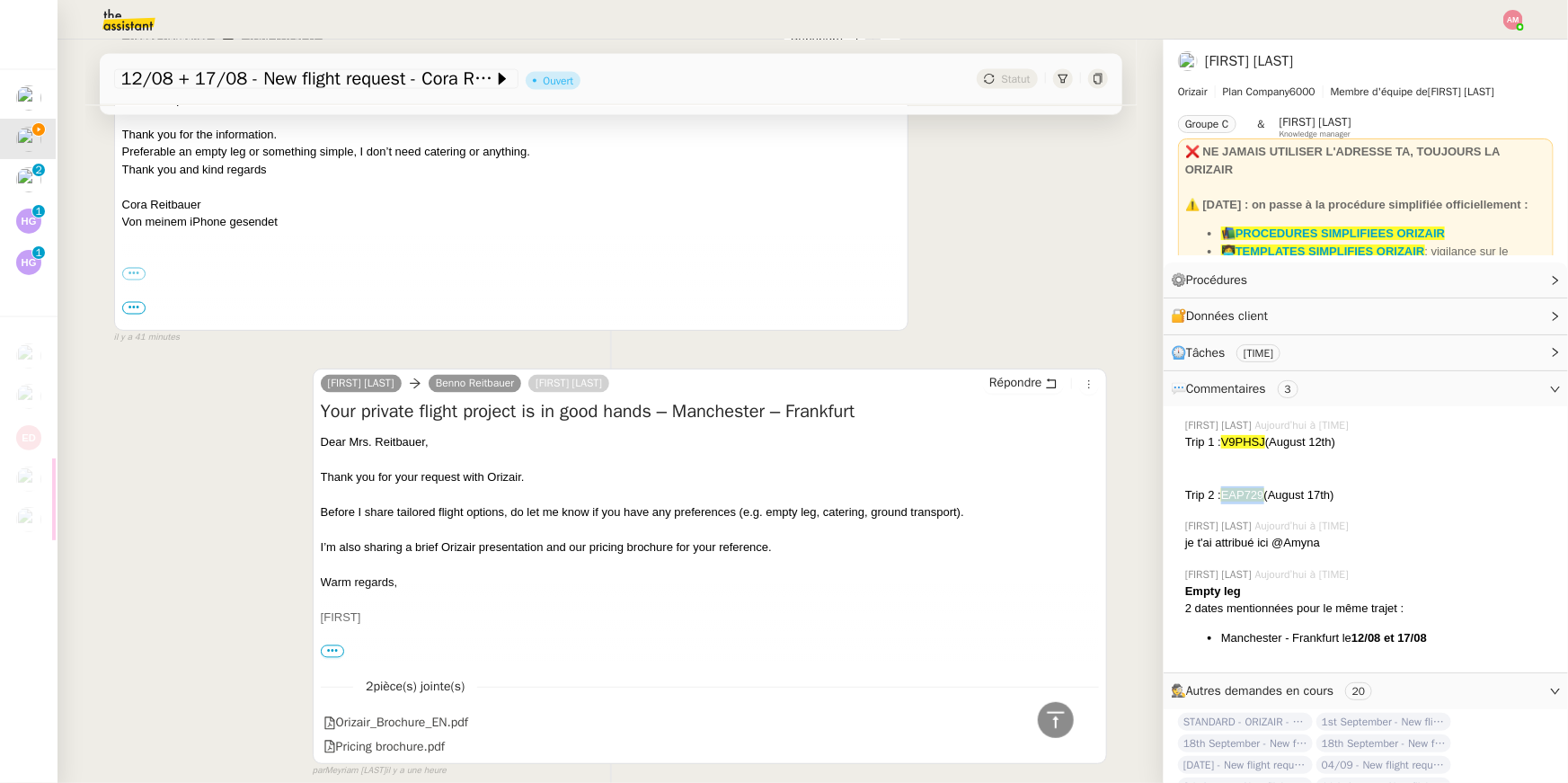 drag, startPoint x: 1266, startPoint y: 496, endPoint x: 1224, endPoint y: 493, distance: 42.107007 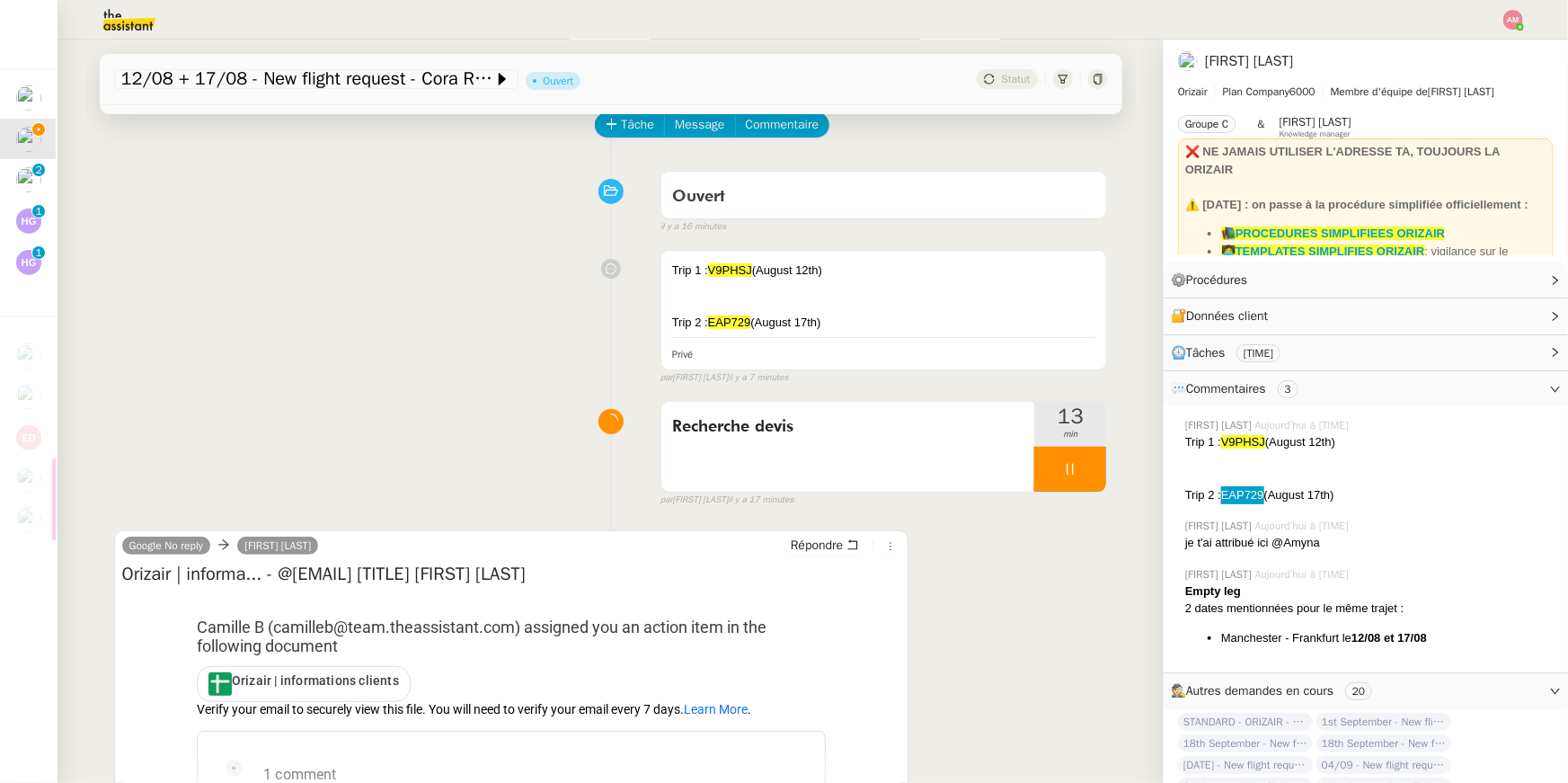scroll, scrollTop: 0, scrollLeft: 0, axis: both 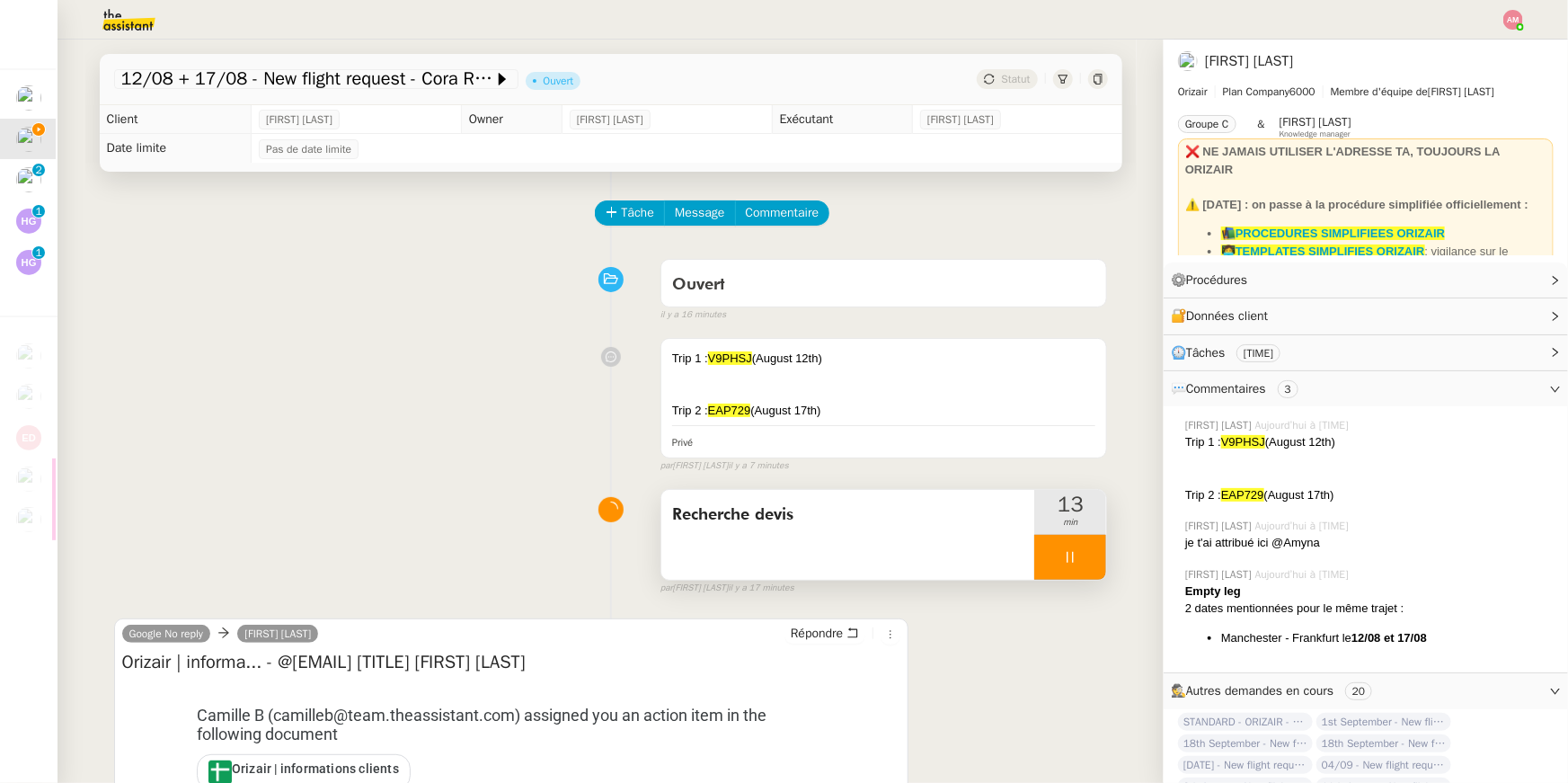 click on "Recherche devis" at bounding box center [848, 535] 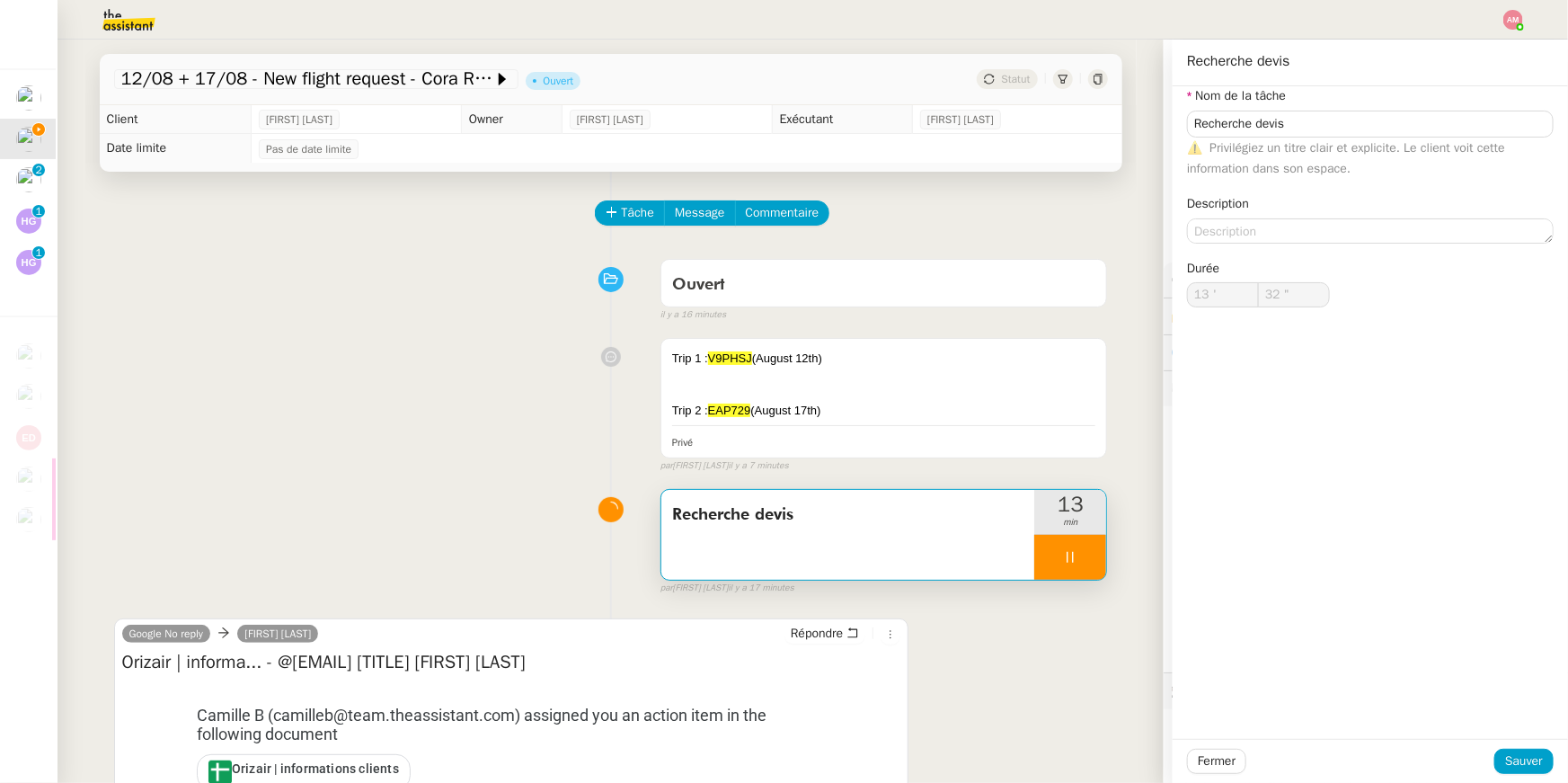 type on "33 "" 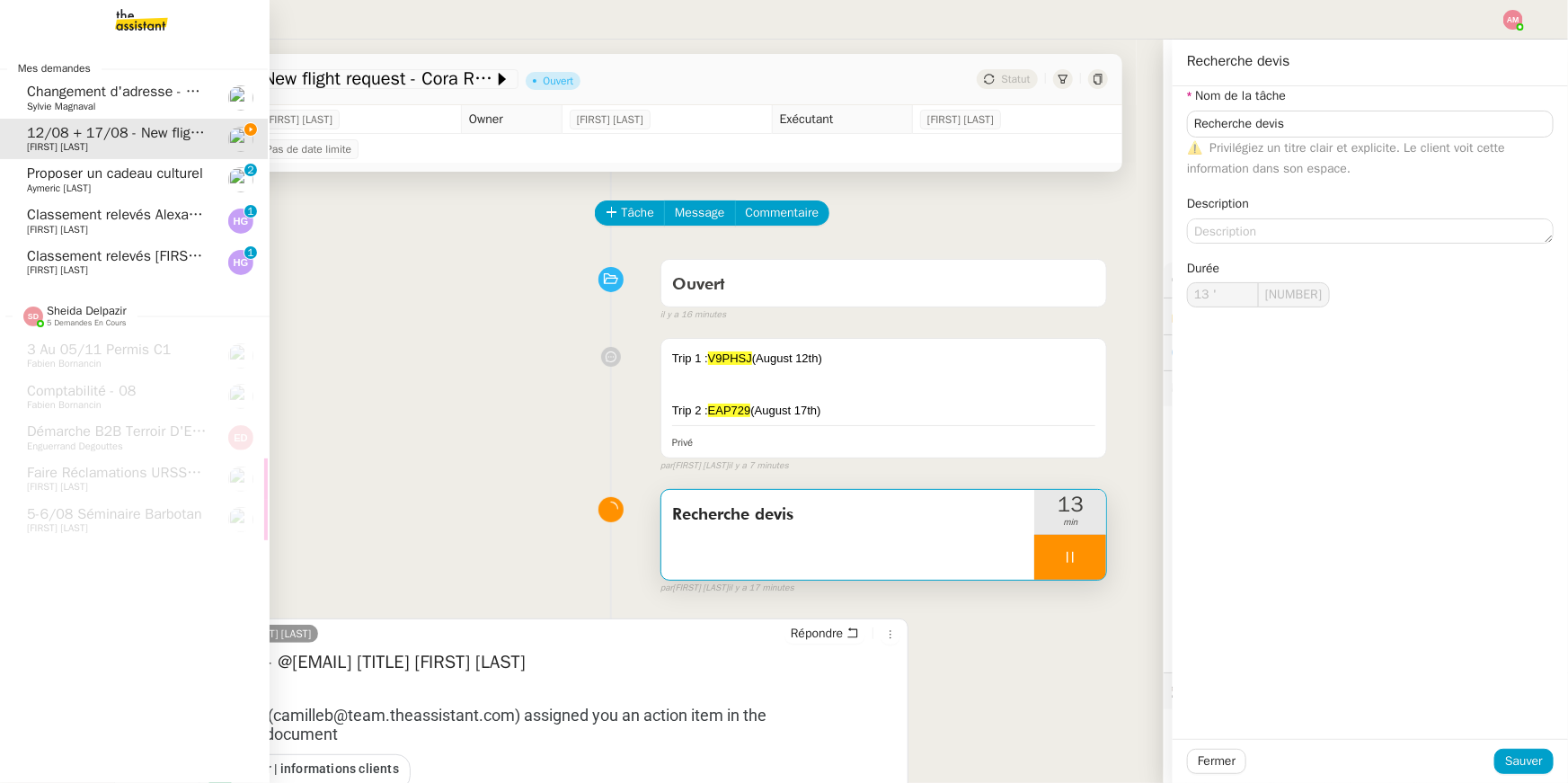 click on "Aymeric Pichegrain" 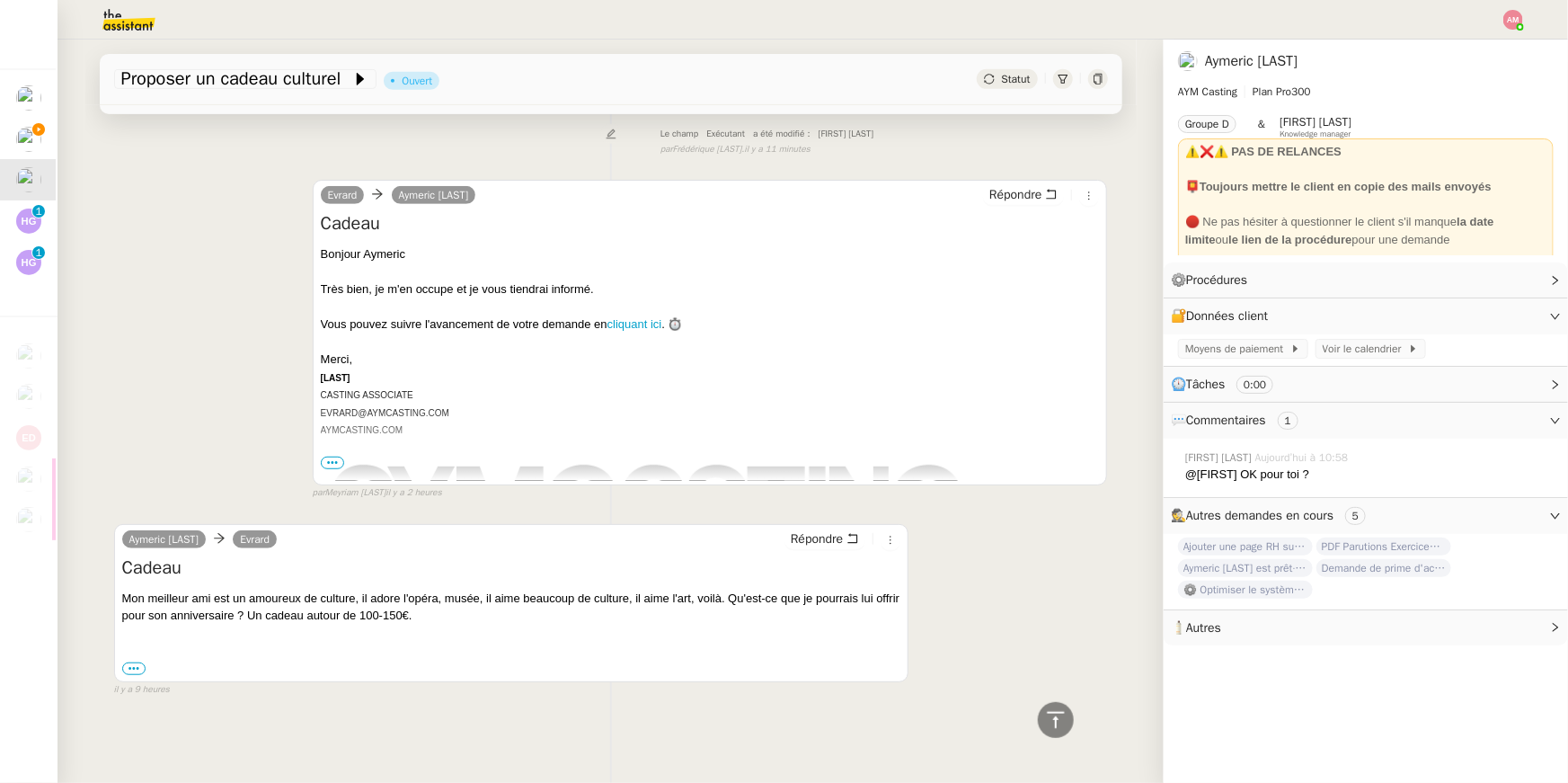 scroll, scrollTop: 0, scrollLeft: 0, axis: both 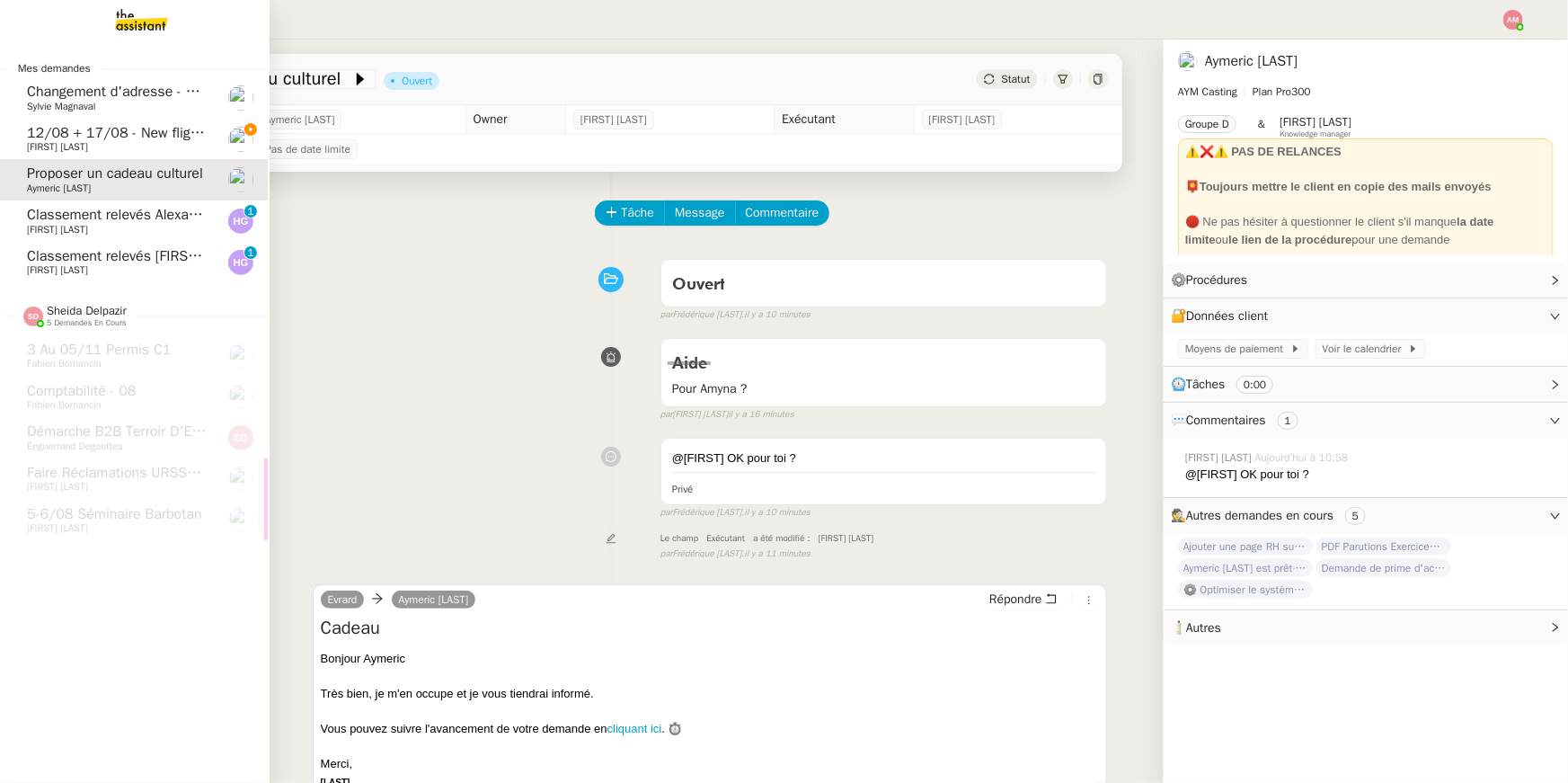 click on "[LAST]" 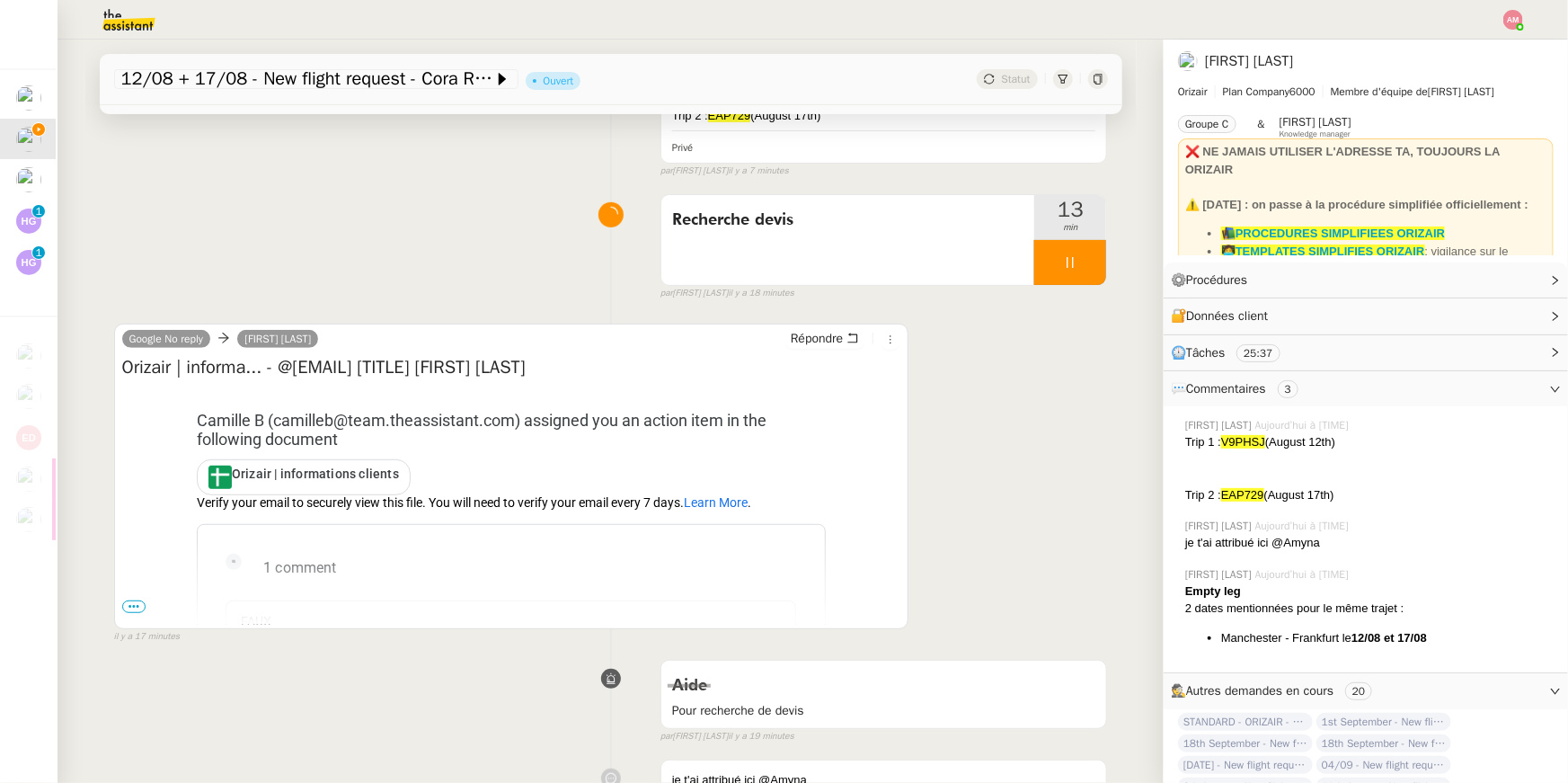 scroll, scrollTop: 325, scrollLeft: 0, axis: vertical 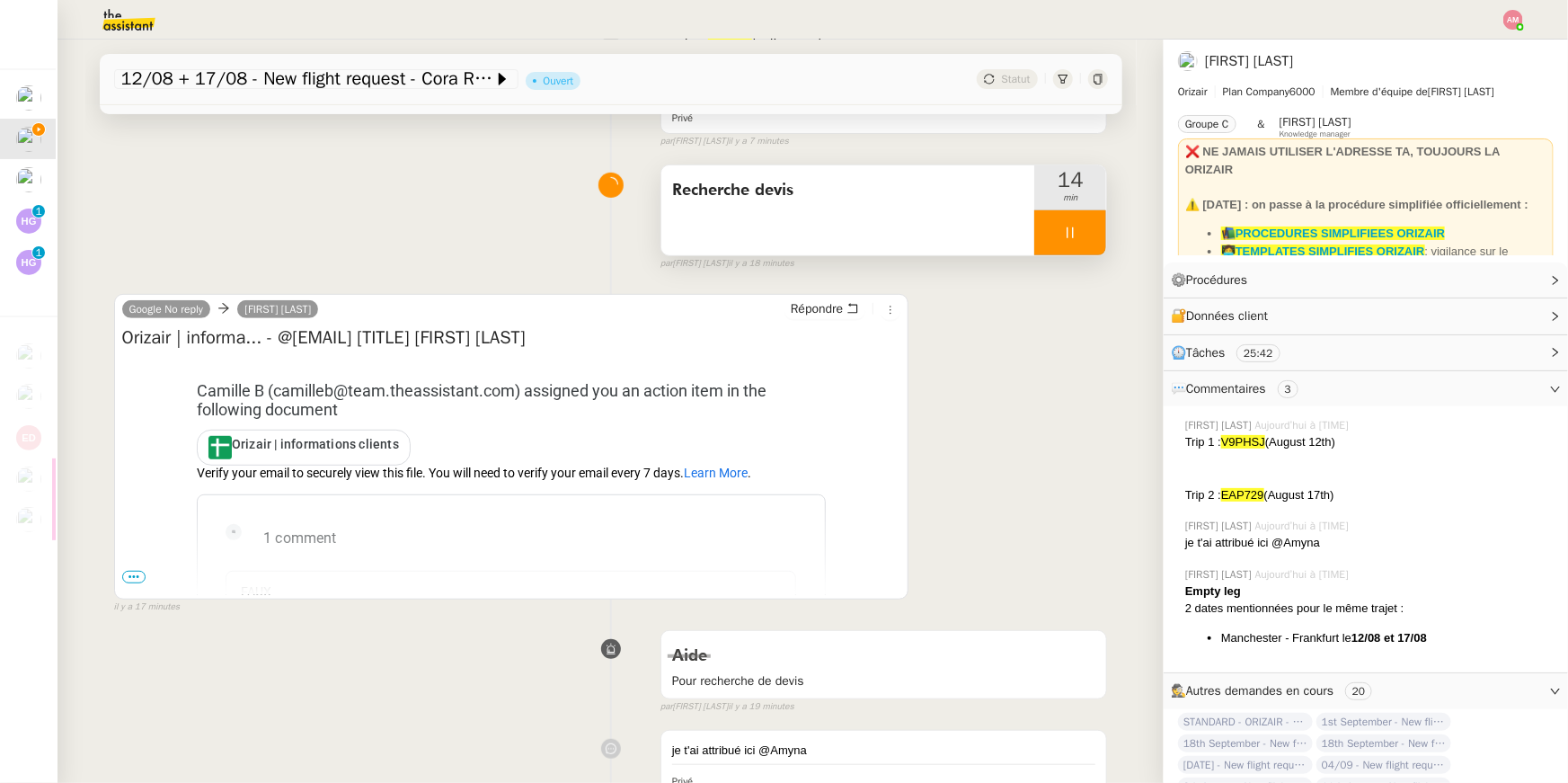 click at bounding box center [1070, 233] 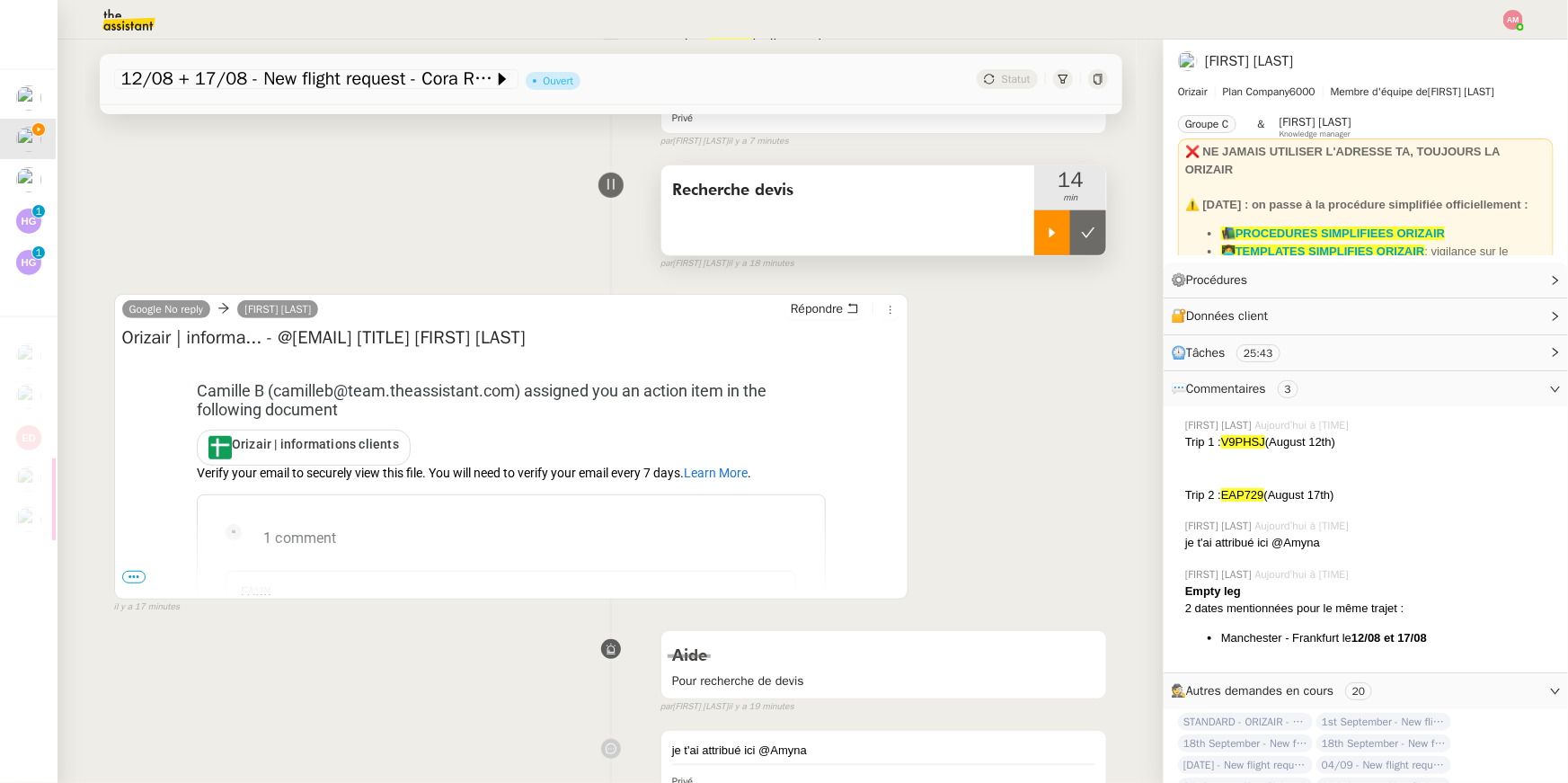 click 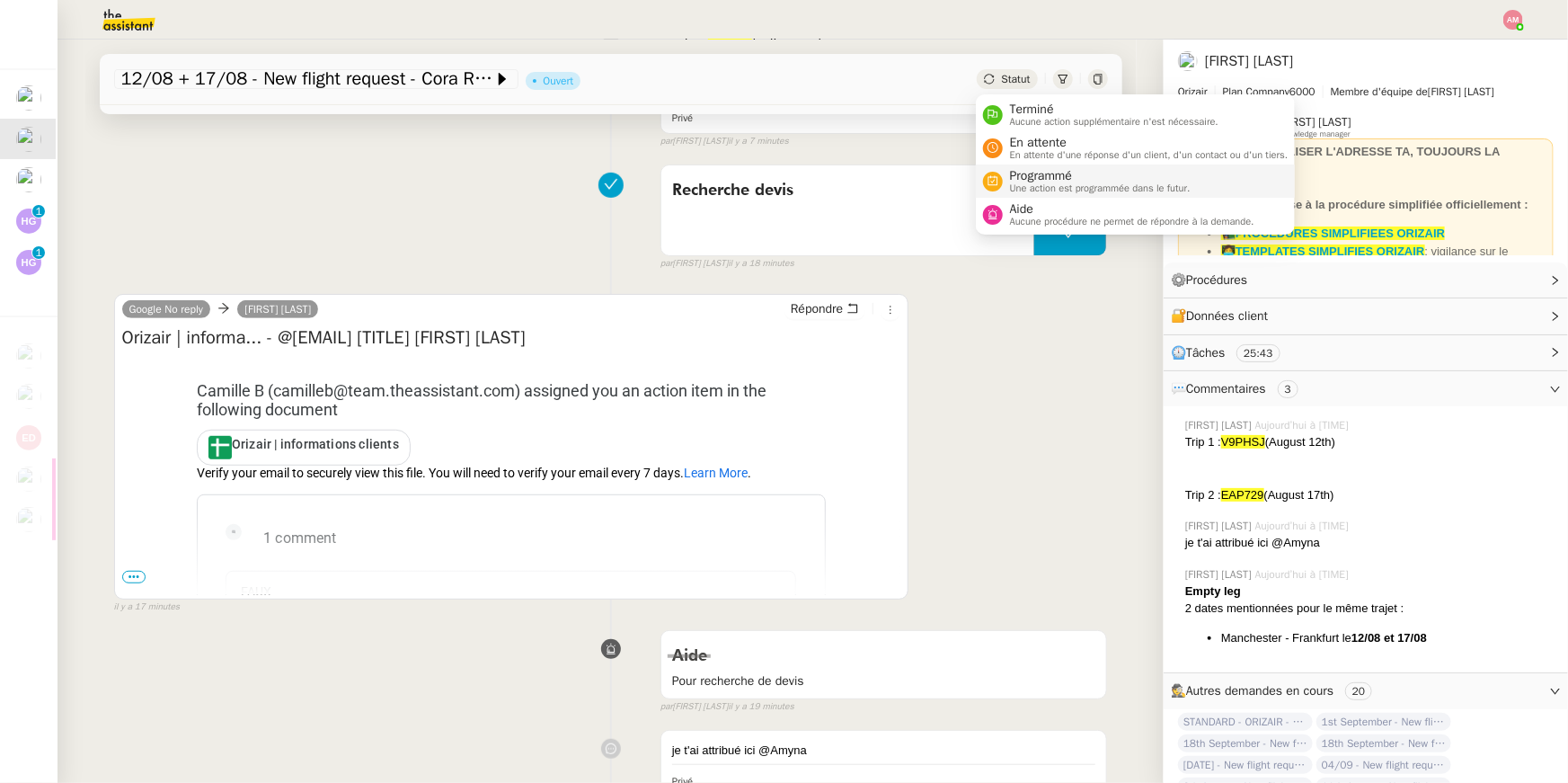 click on "Une action est programmée dans le futur." at bounding box center [1100, 188] 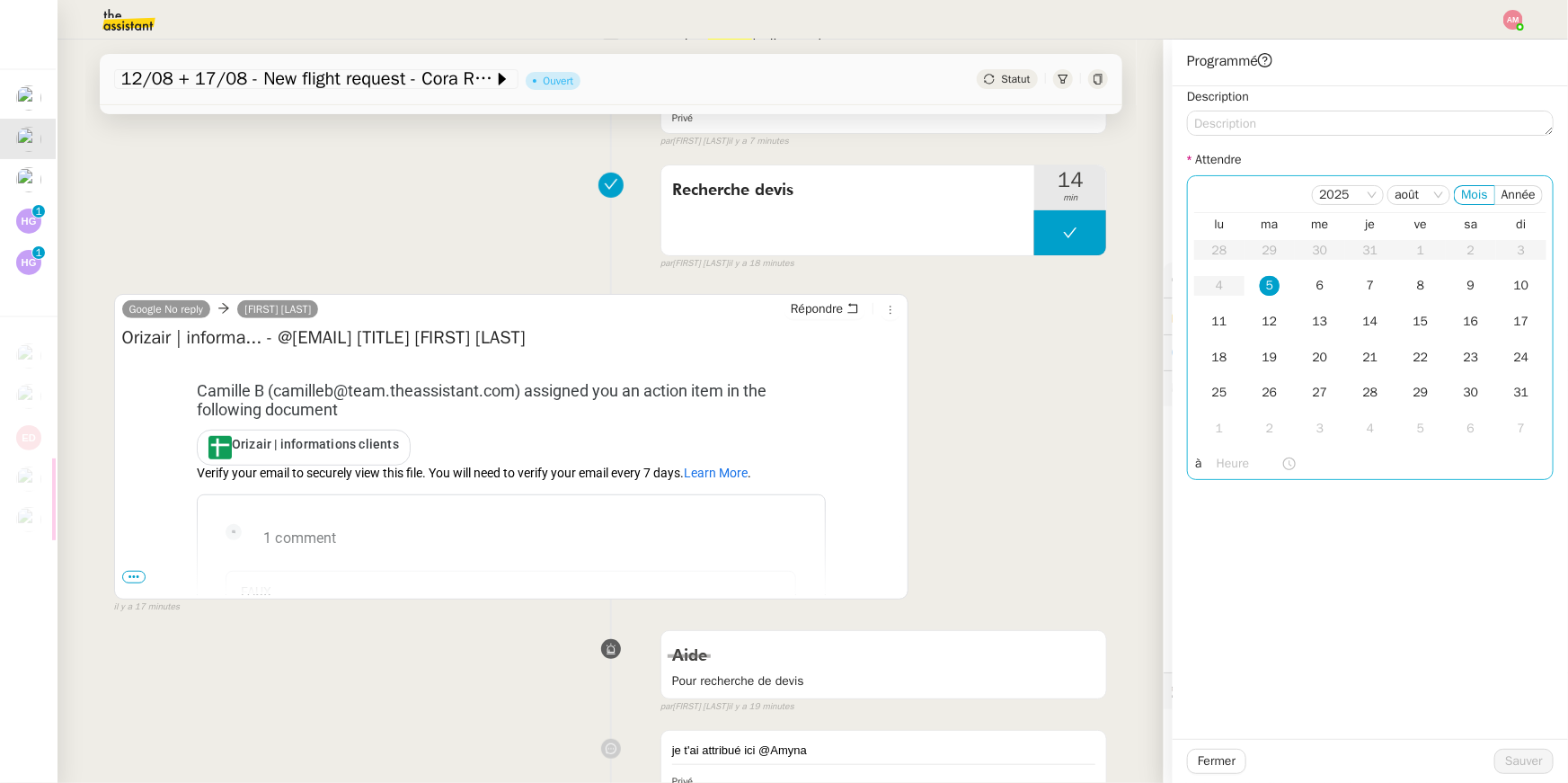 click 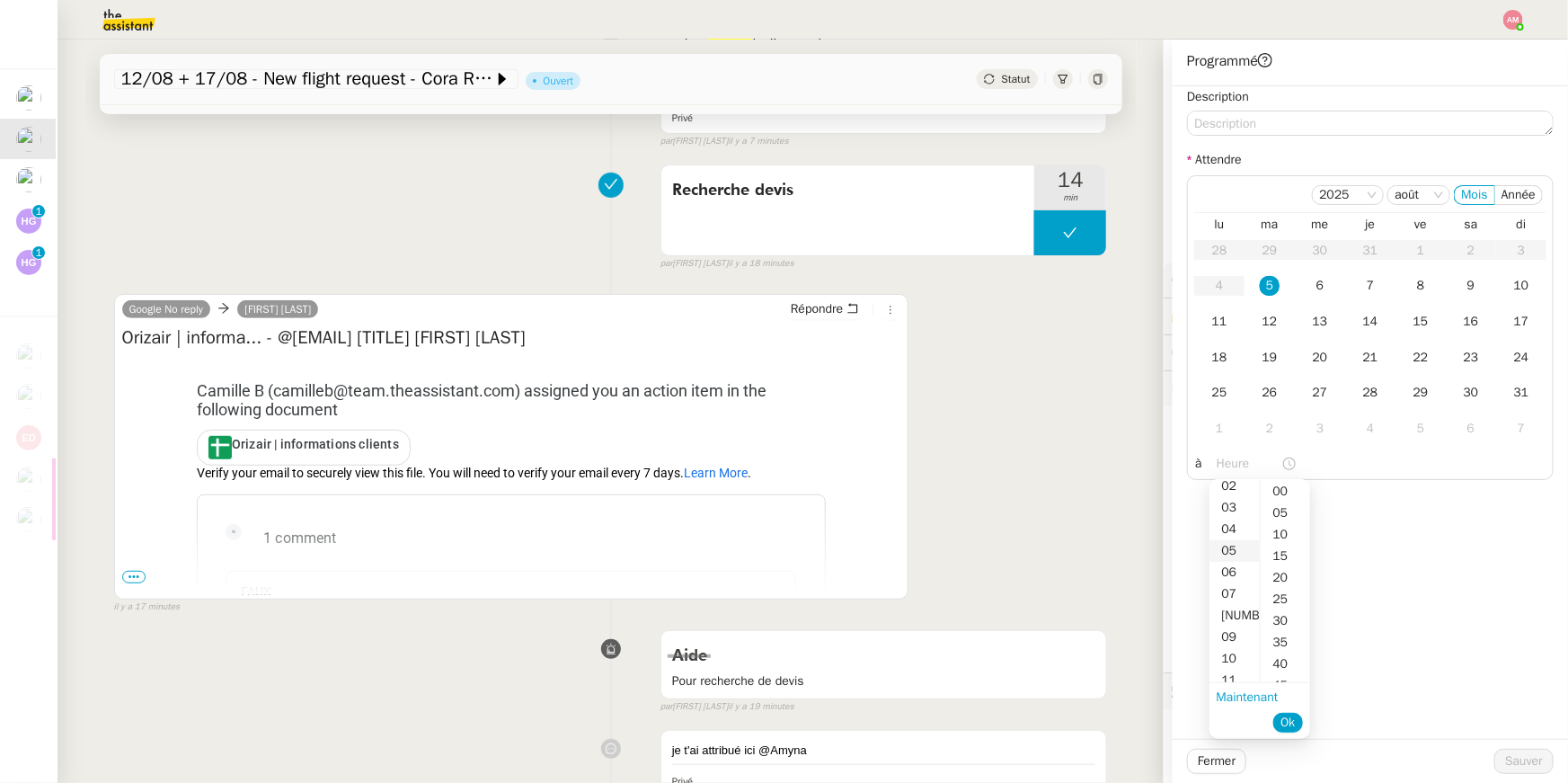 scroll, scrollTop: 52, scrollLeft: 0, axis: vertical 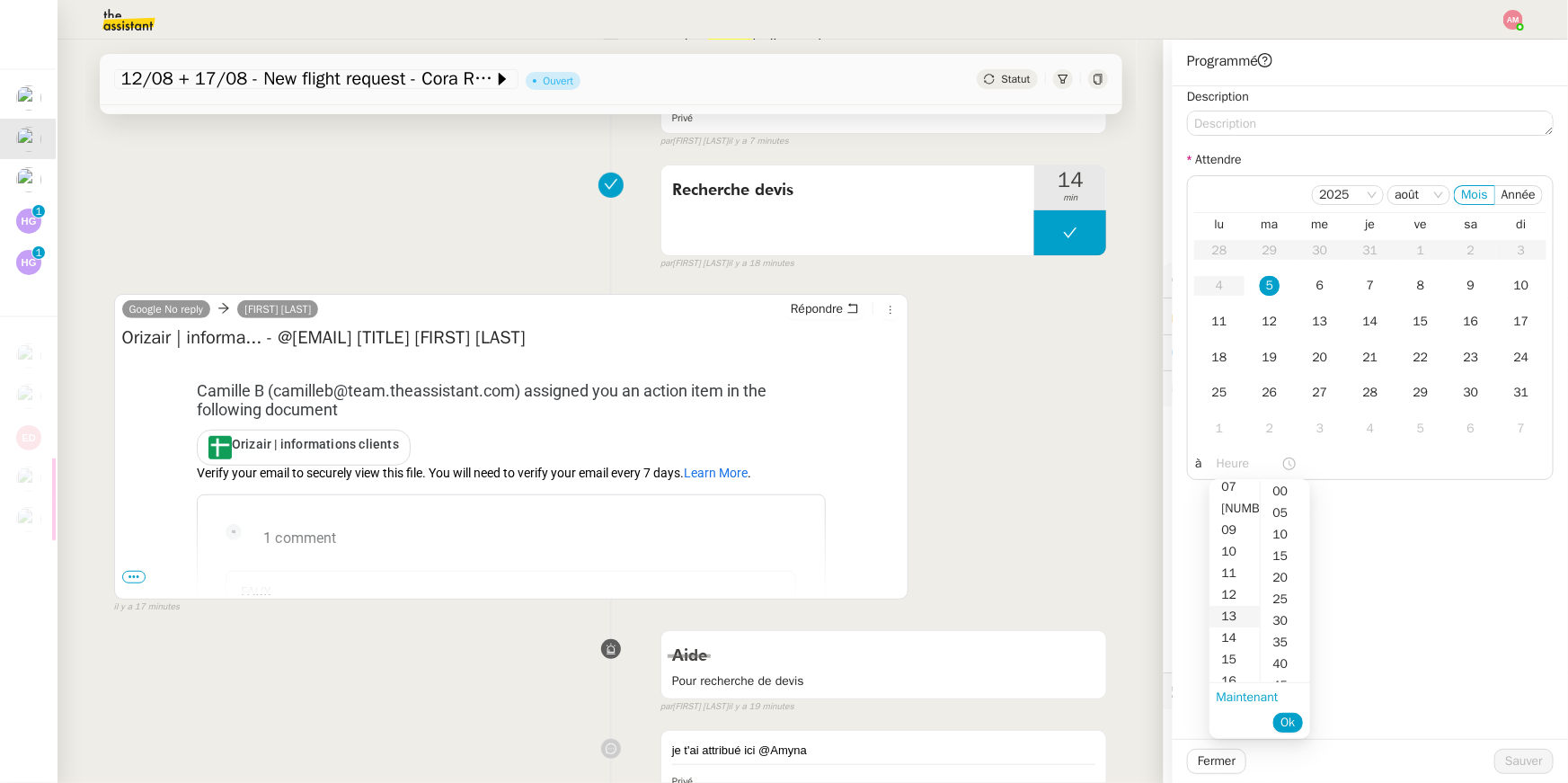 click on "13" at bounding box center [1235, 617] 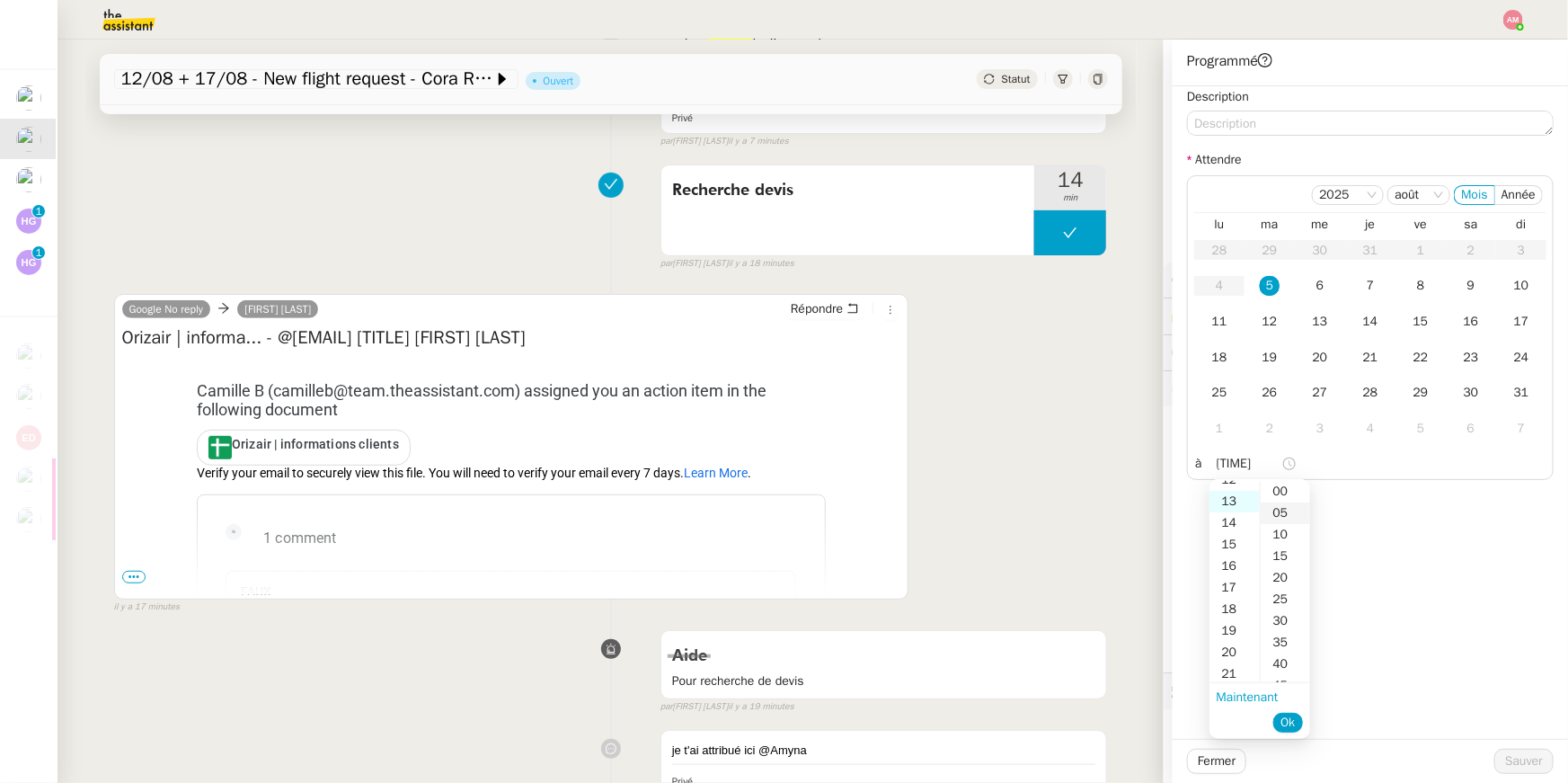 scroll, scrollTop: 280, scrollLeft: 0, axis: vertical 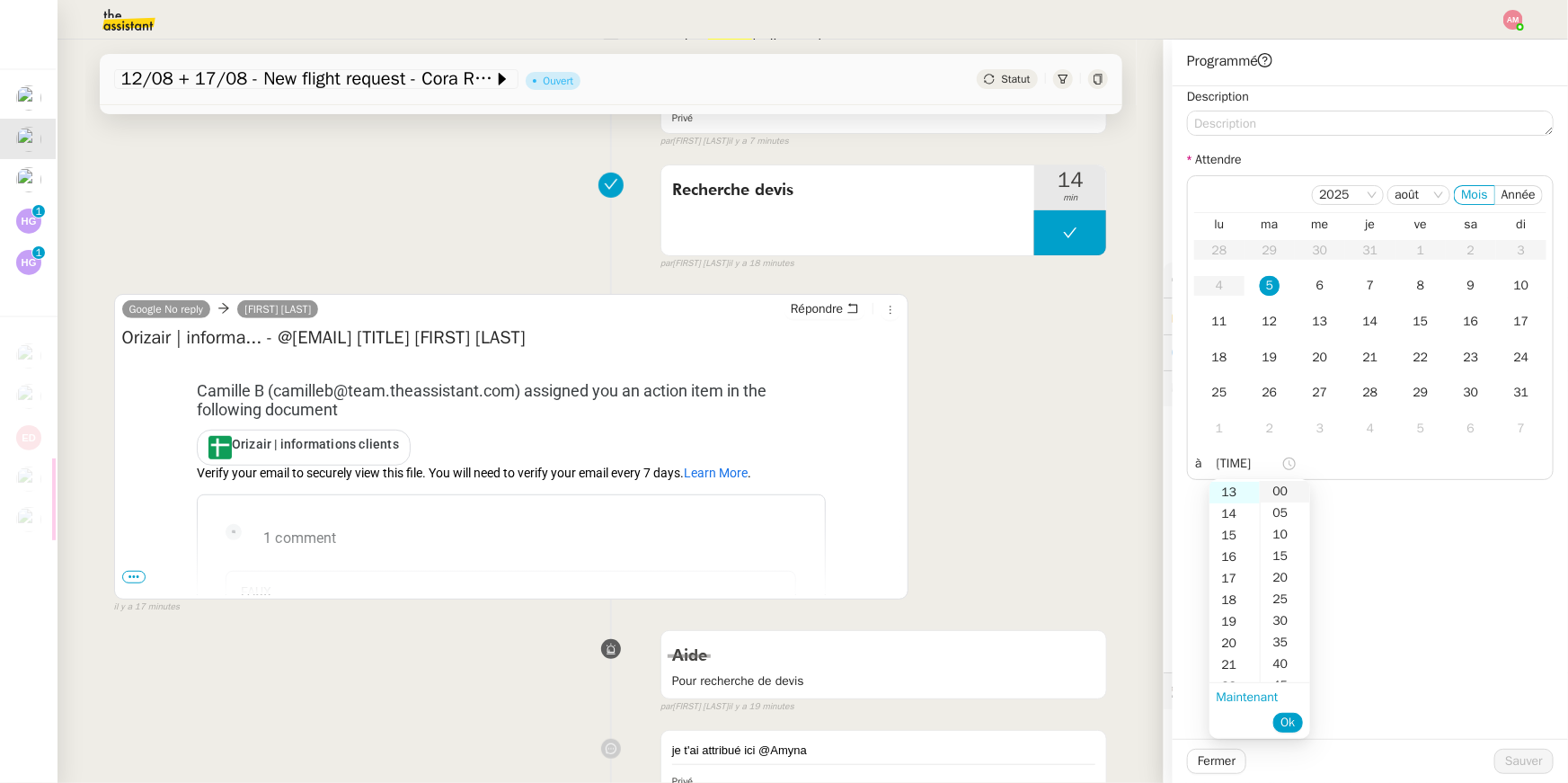 click on "00" at bounding box center (1285, 492) 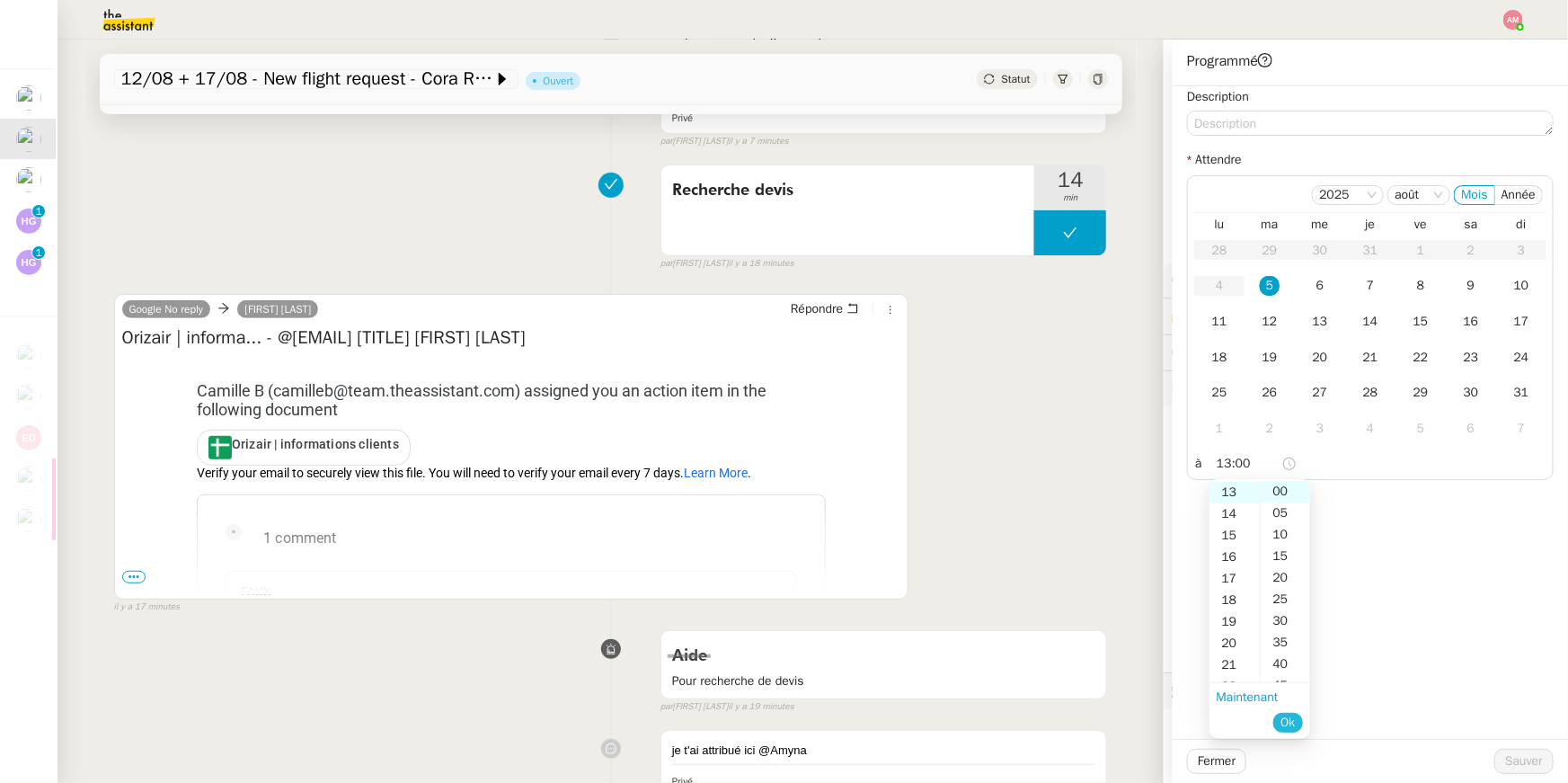 click on "Ok" at bounding box center [1288, 723] 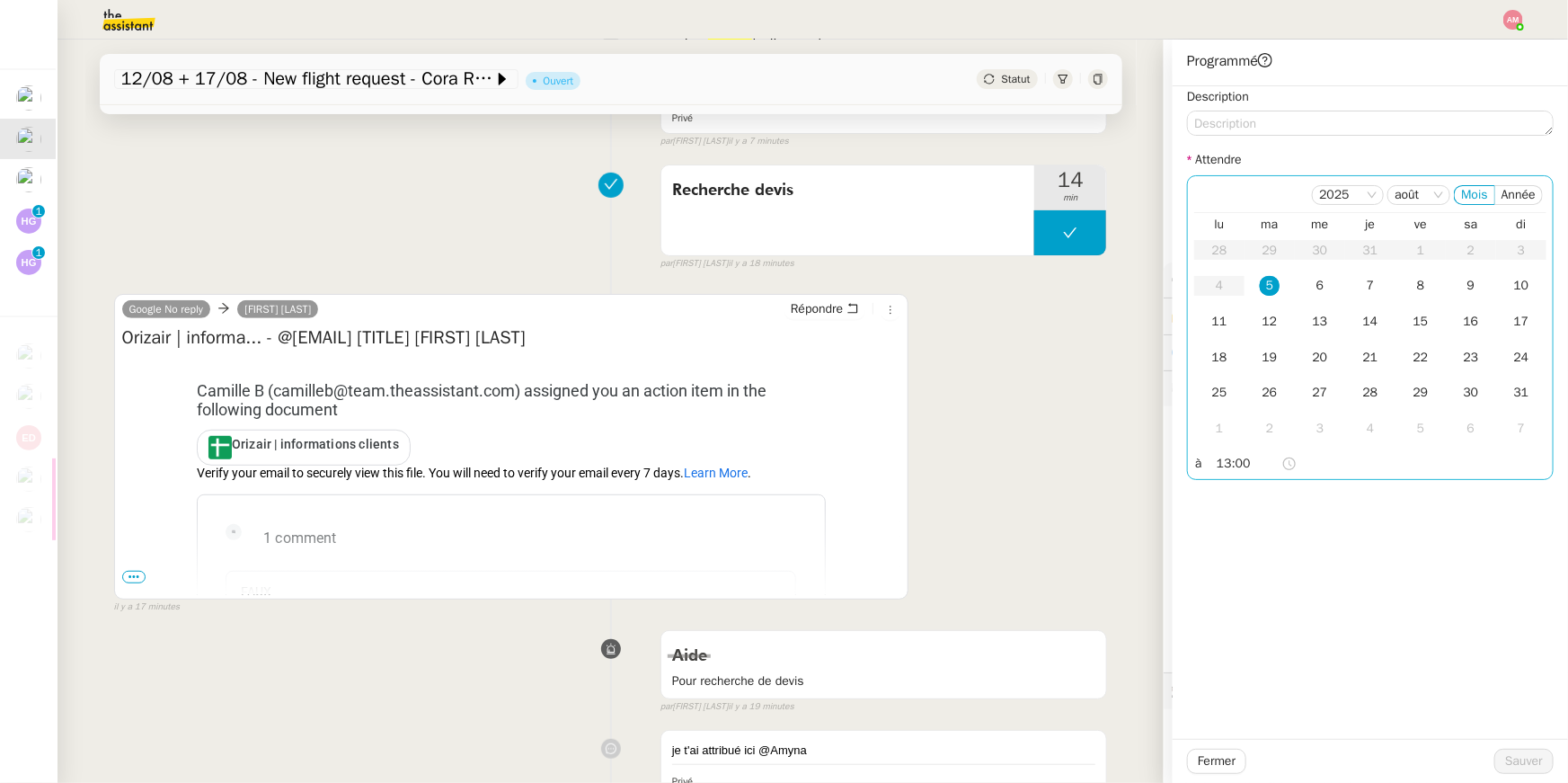 click on "5" 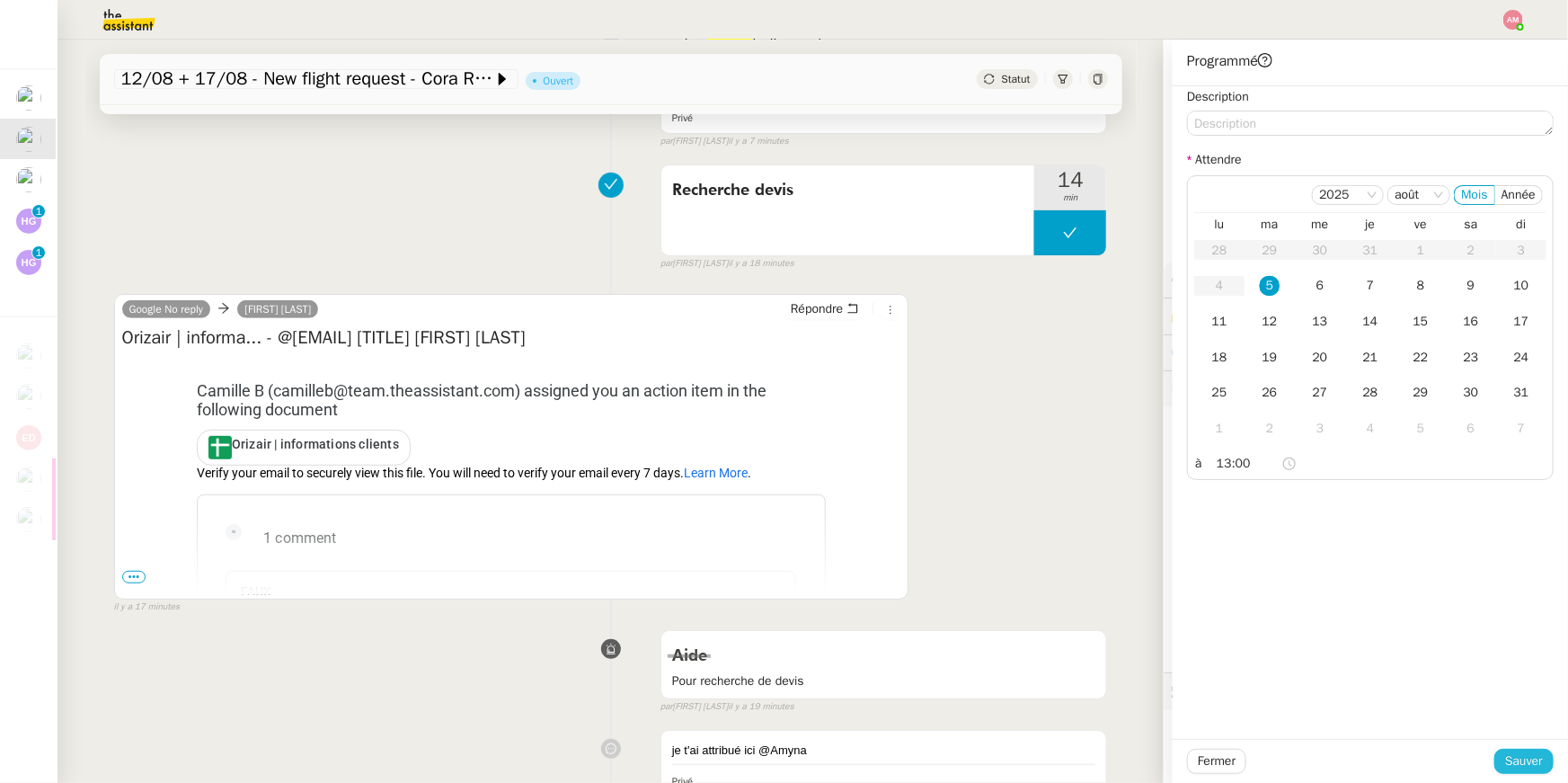 click on "Sauver" 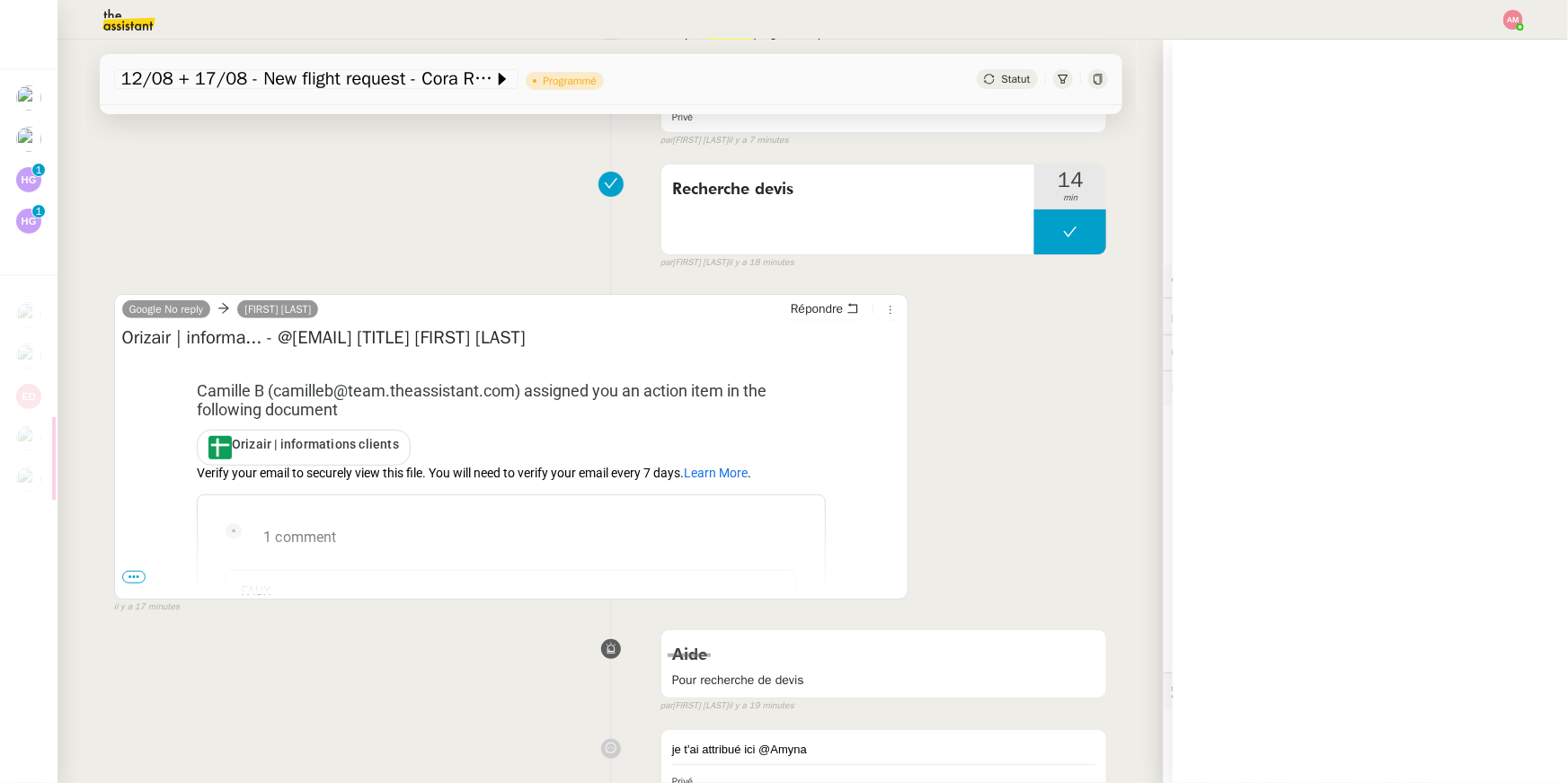 scroll, scrollTop: 0, scrollLeft: 0, axis: both 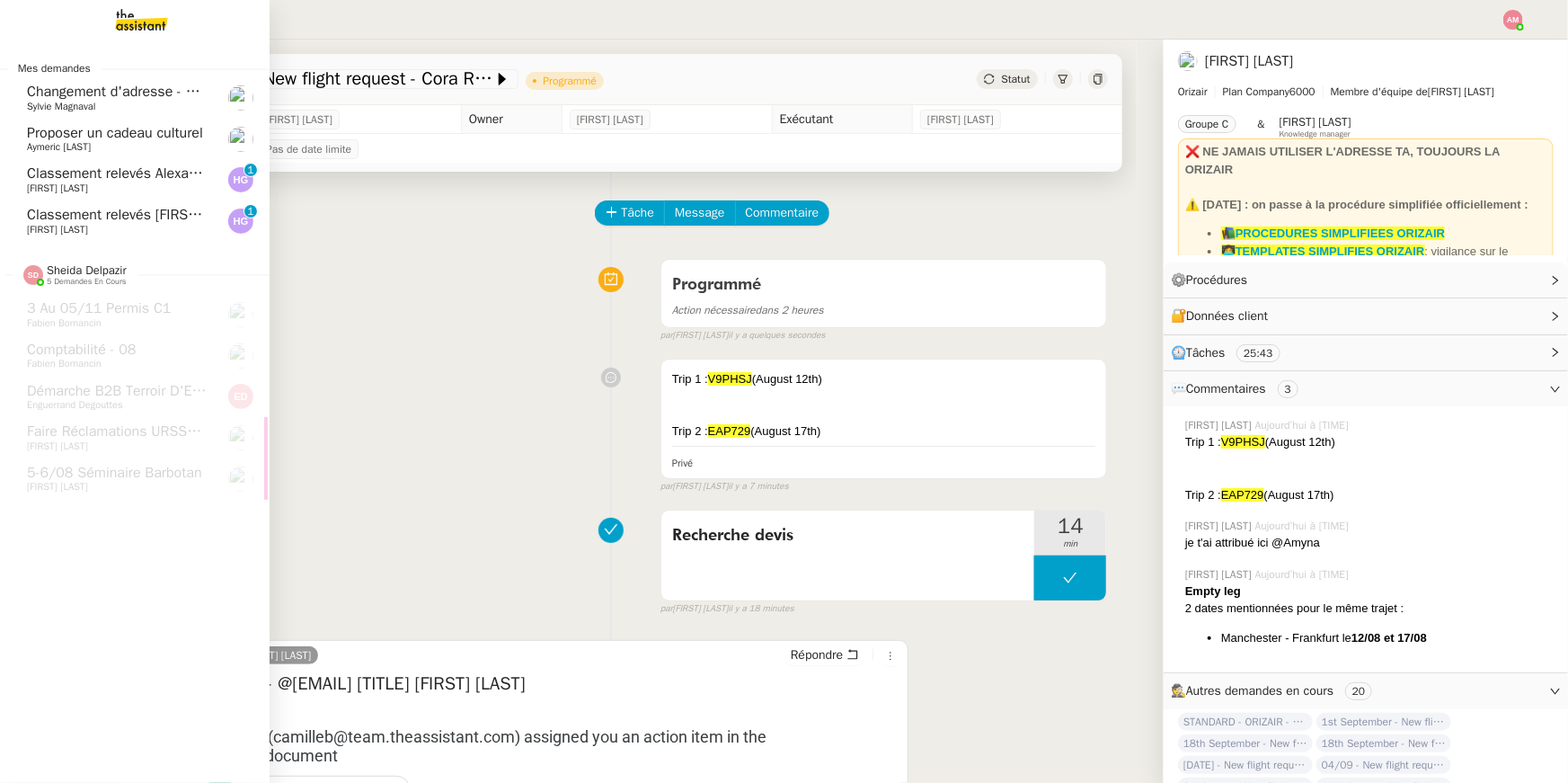 click on "Classement relevés [FIRST] [LAST] - [DATE] [YEAR]    [FIRST] [LAST]     0   1   2   3   4   5   6   7   8   9" 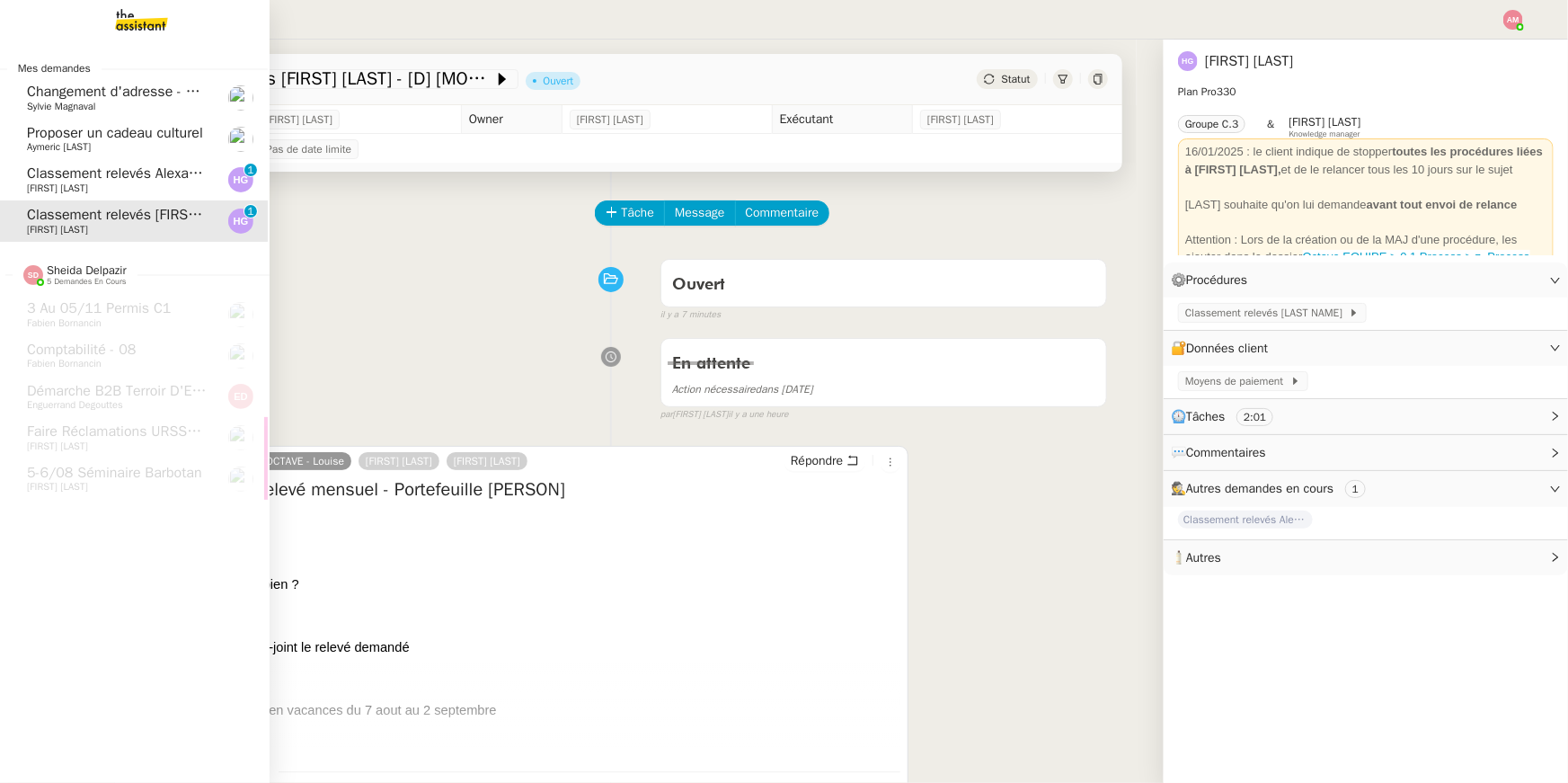 click on "[FIRST] [LAST]" 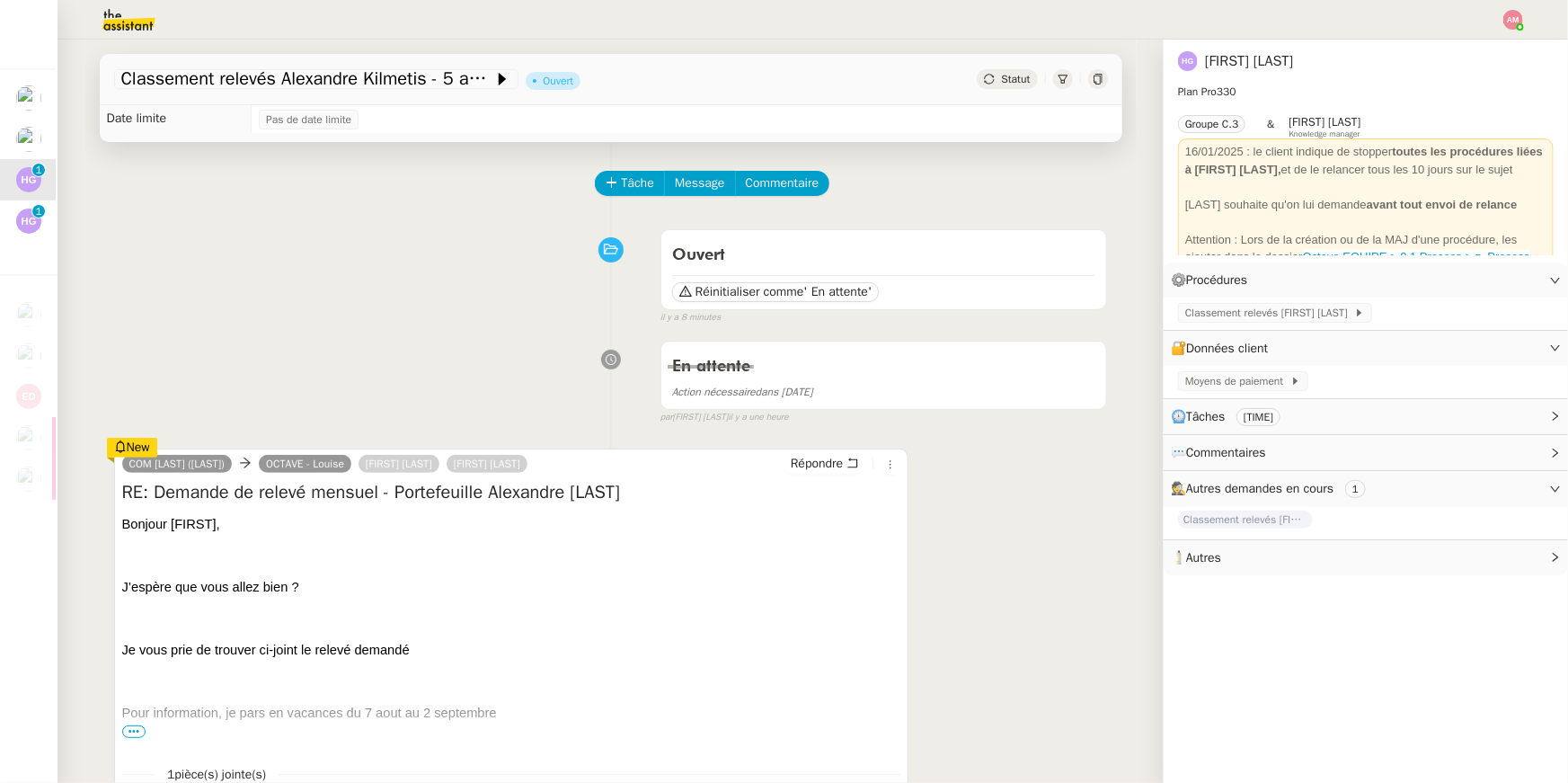 scroll, scrollTop: 0, scrollLeft: 0, axis: both 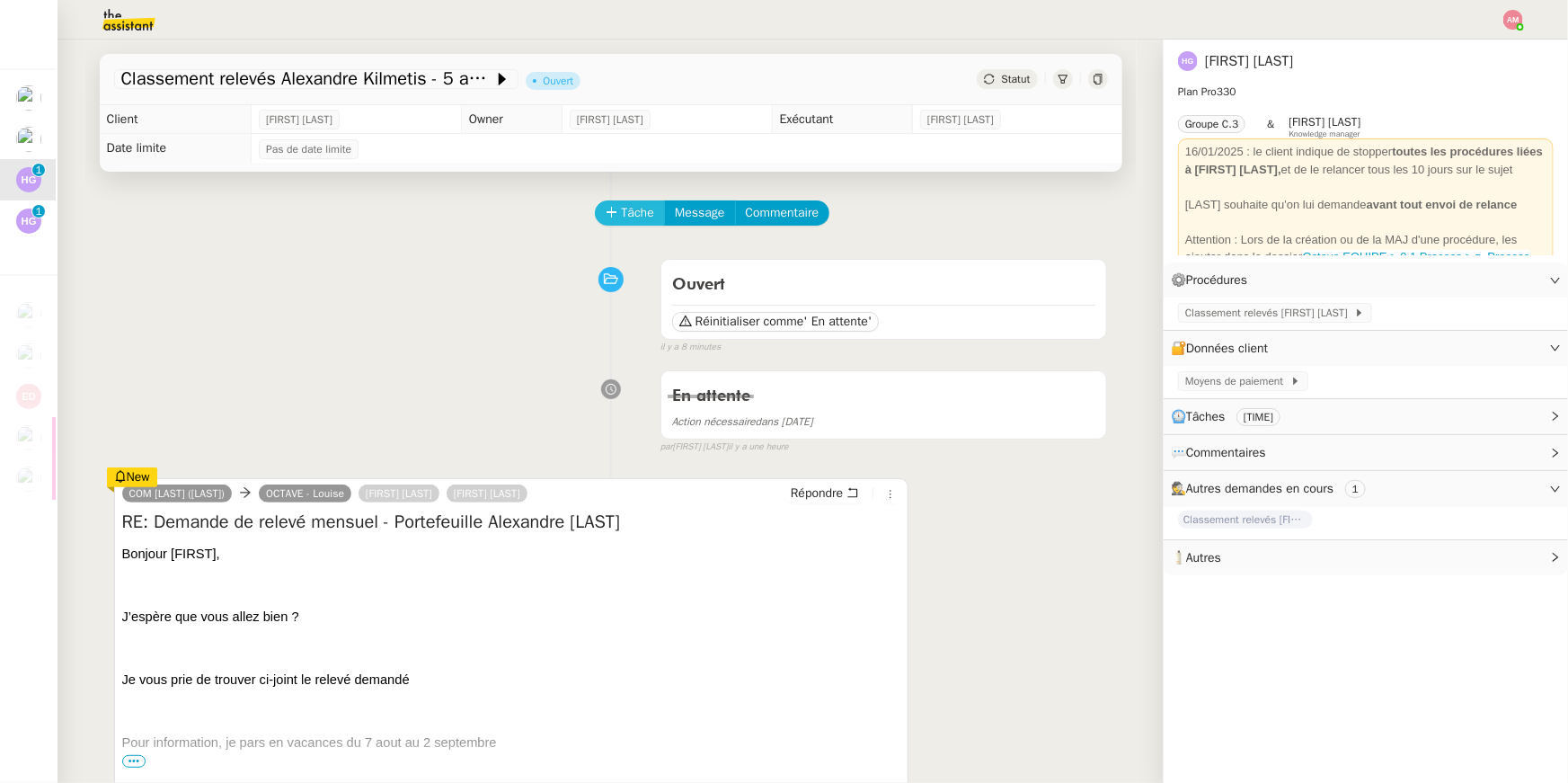 click on "Tâche" 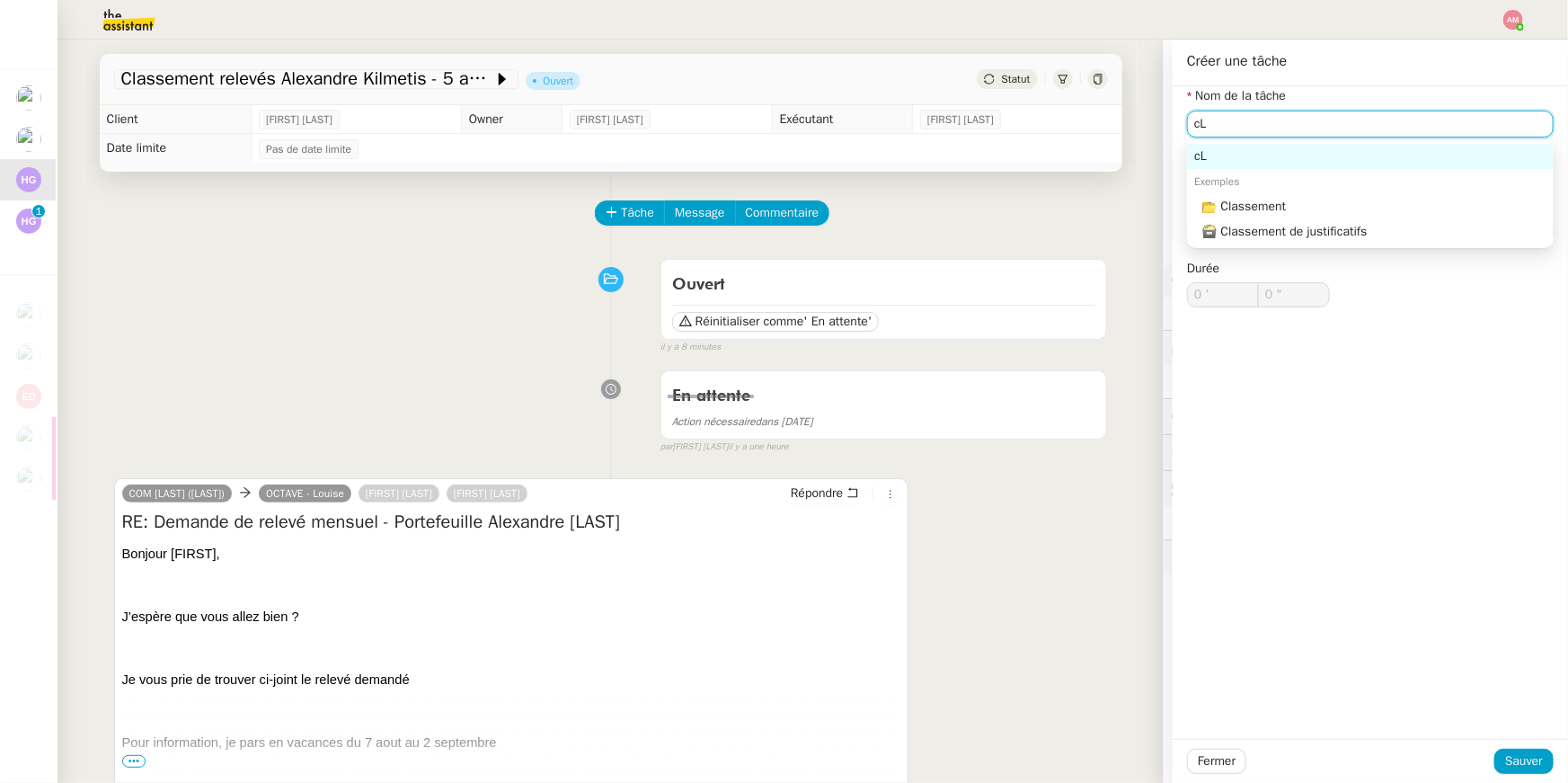 type on "c" 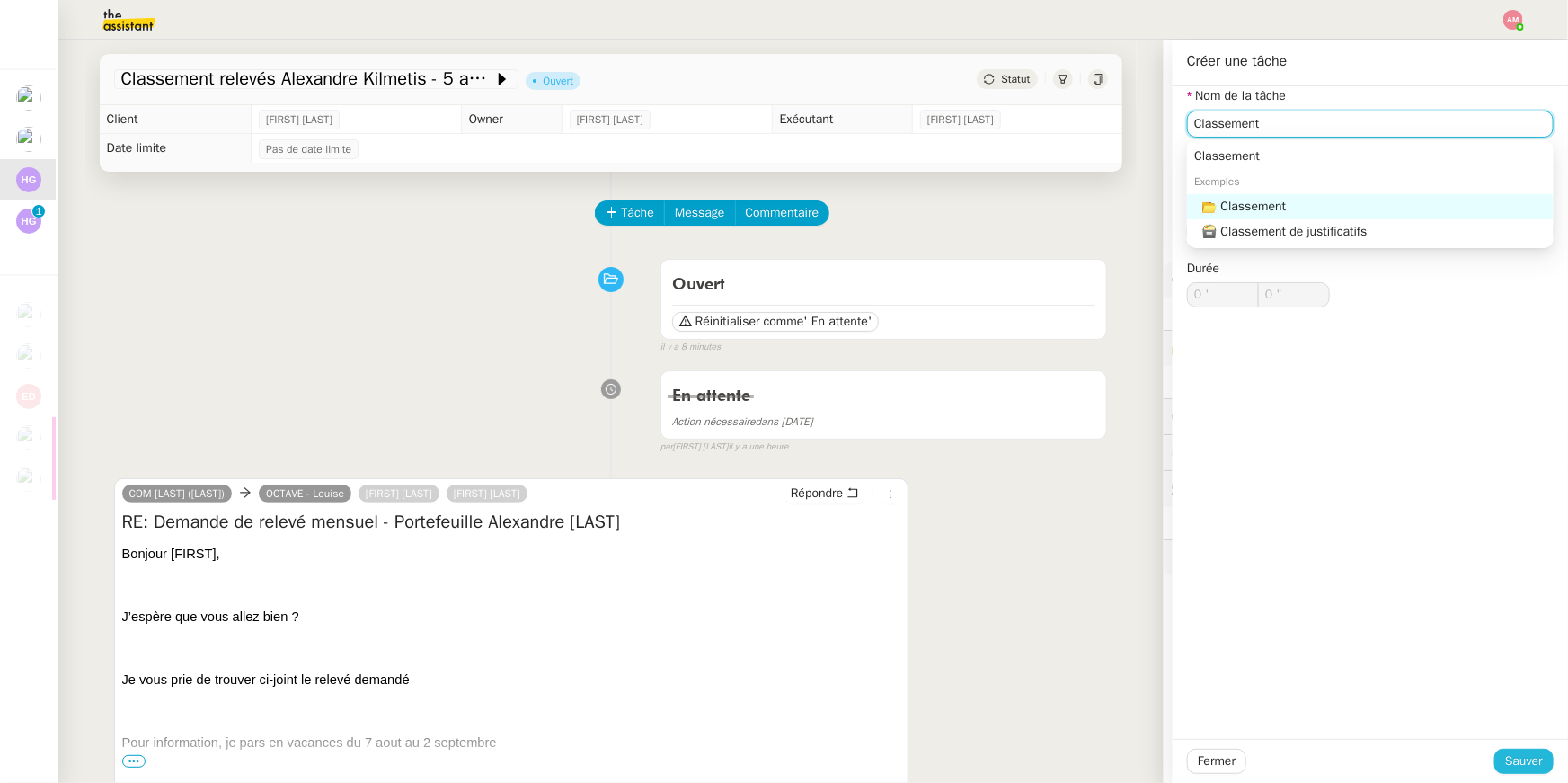 type on "Classement" 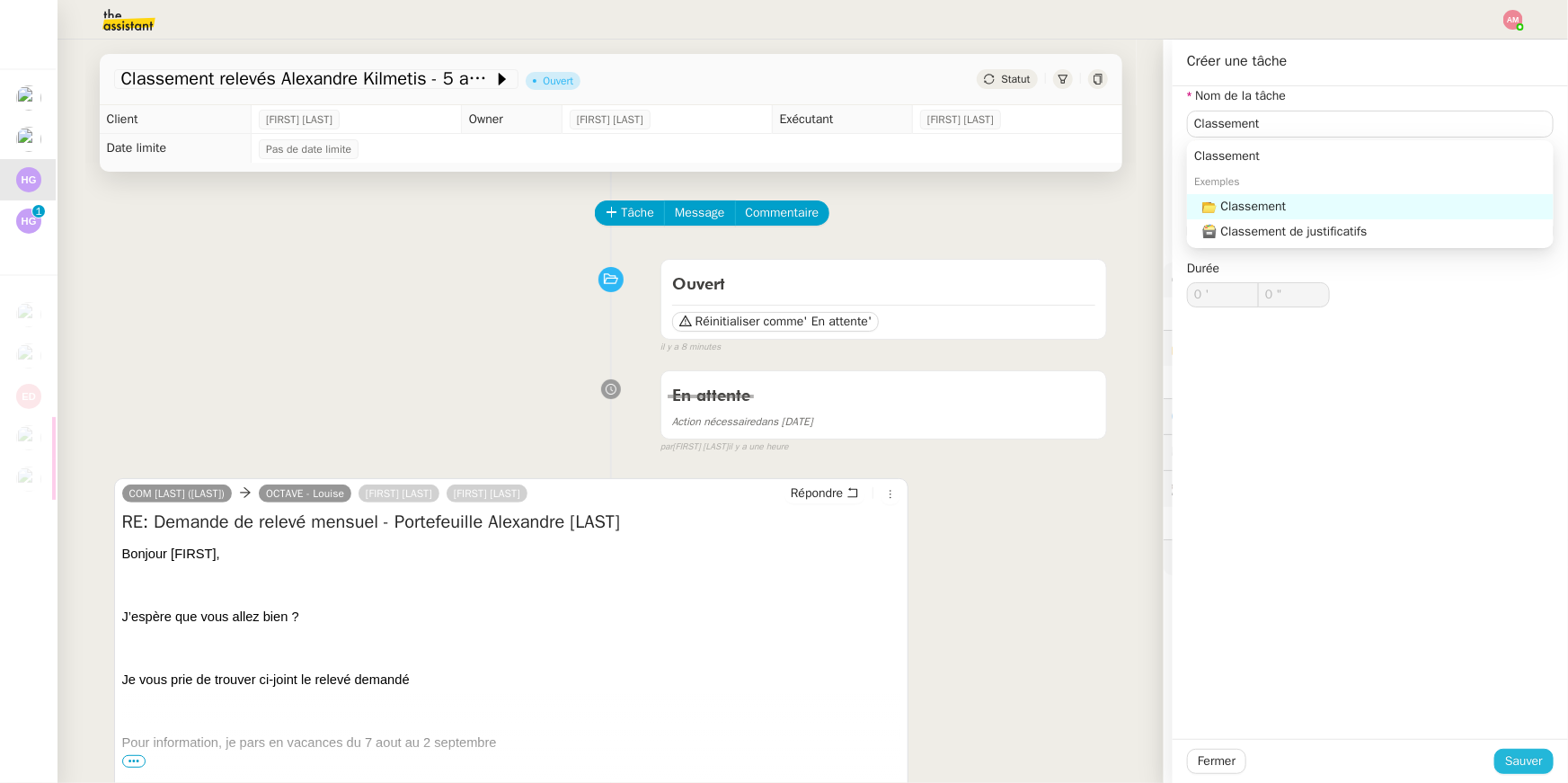 click on "Sauver" 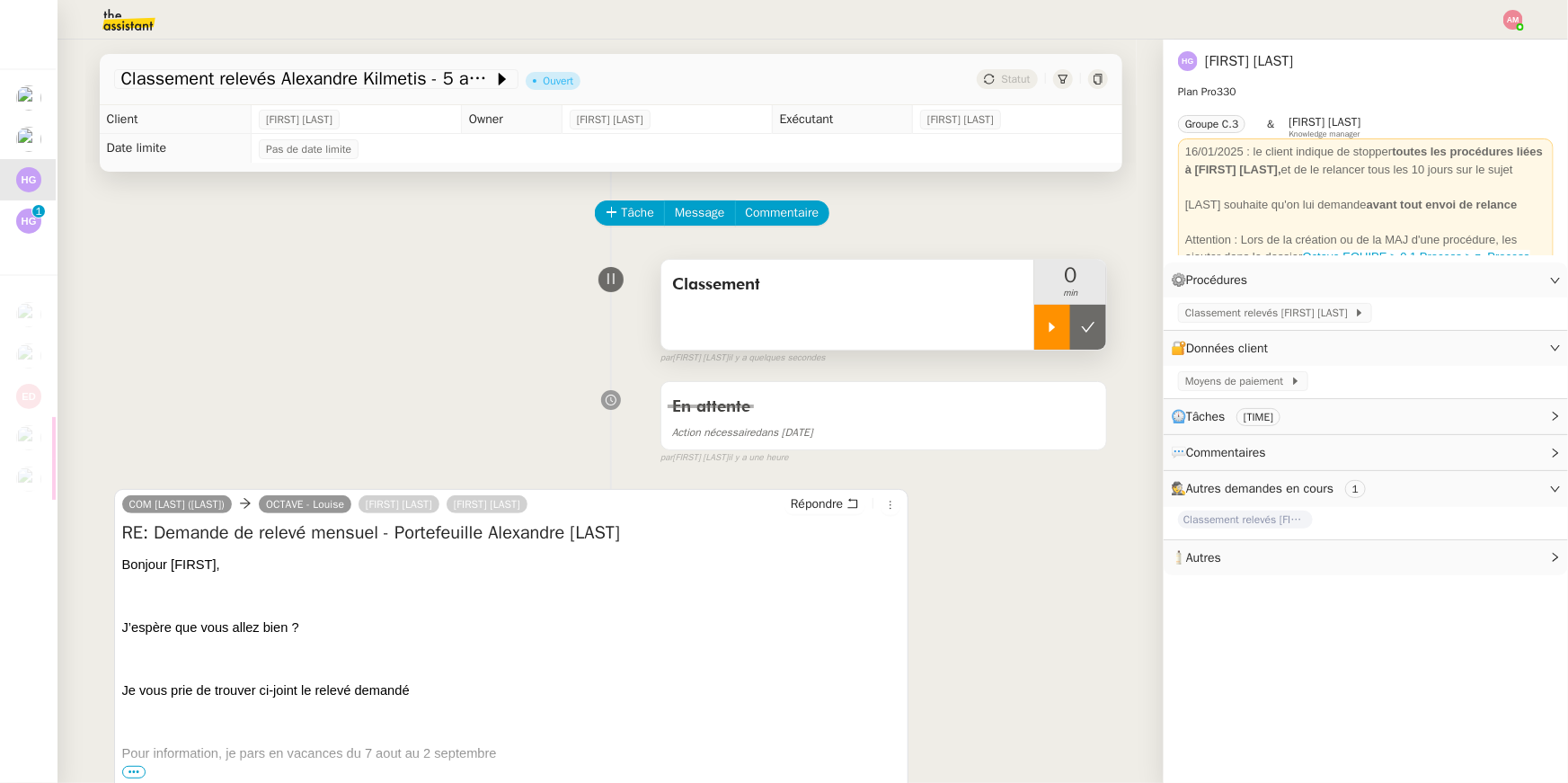click at bounding box center [1052, 327] 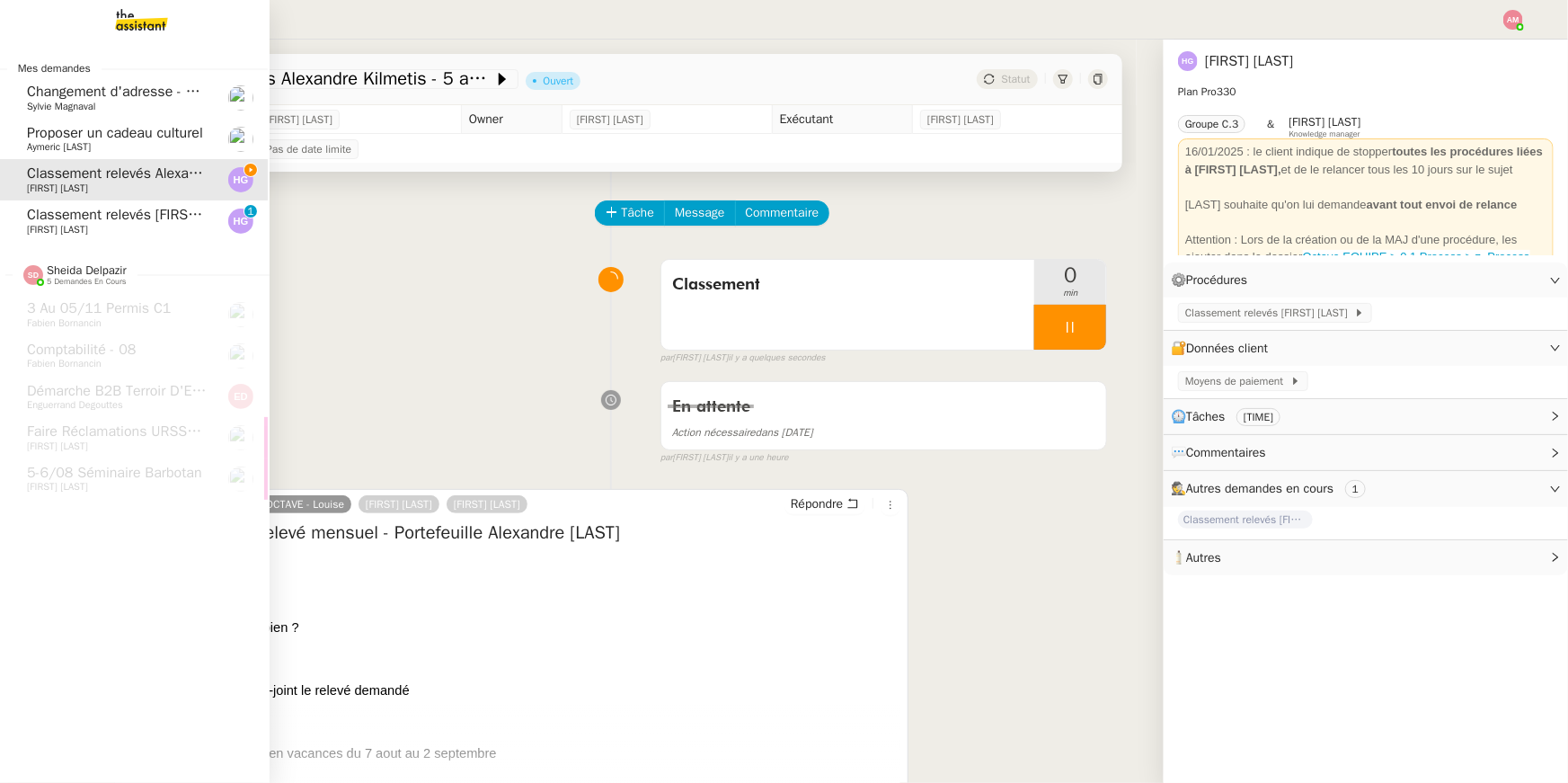 click on "[FIRST] [LAST]" 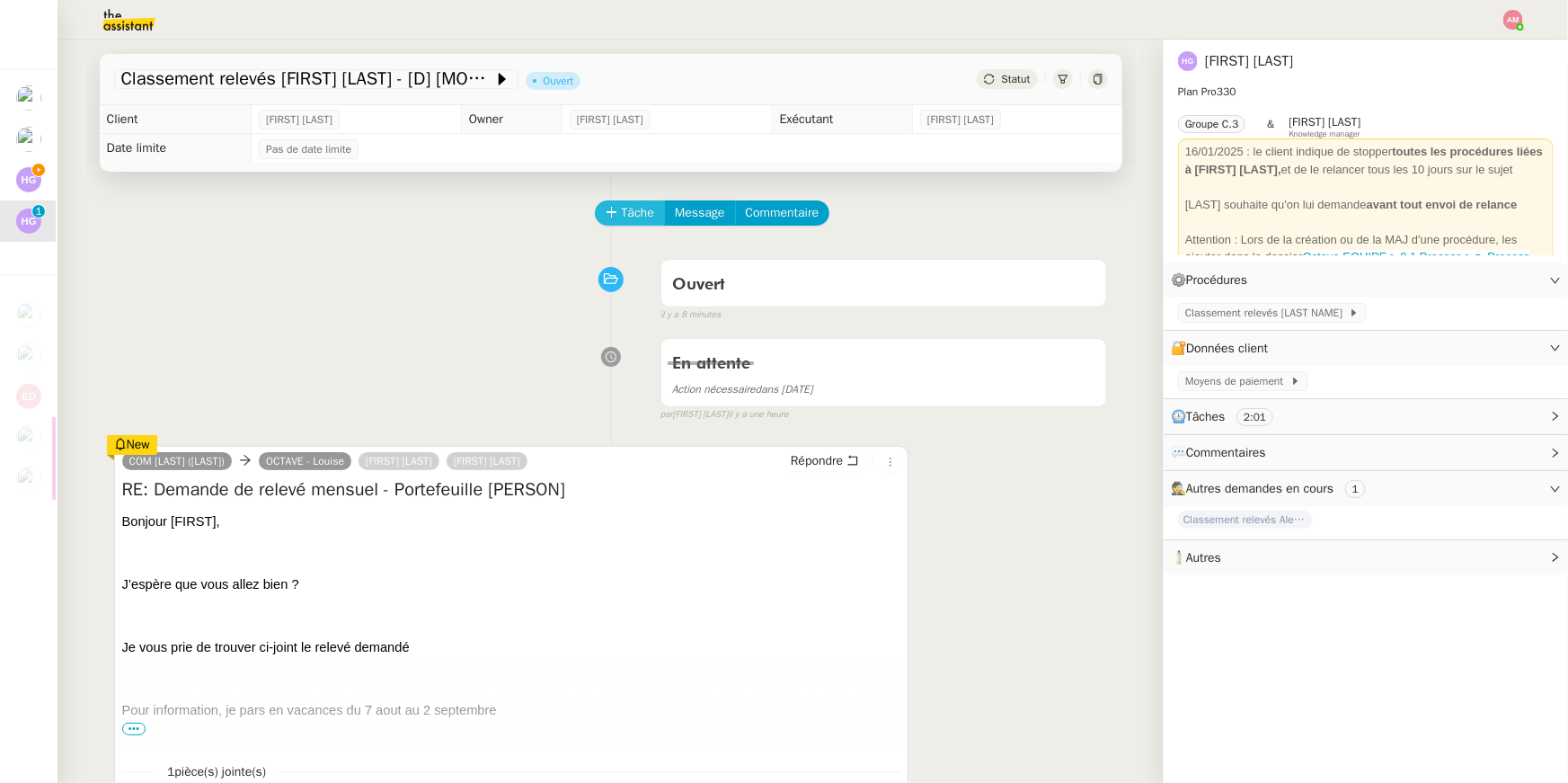 click on "Tâche" 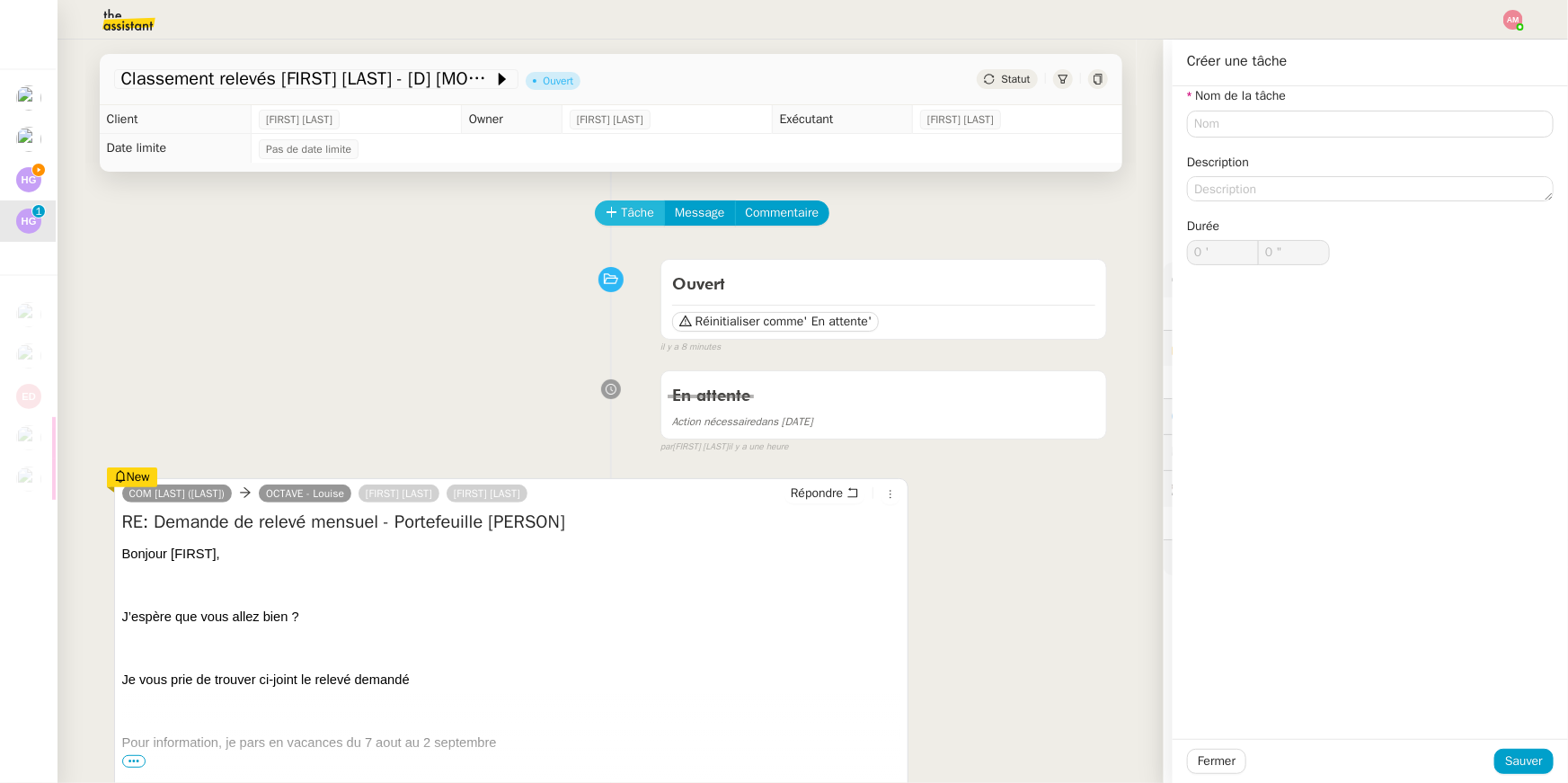 type 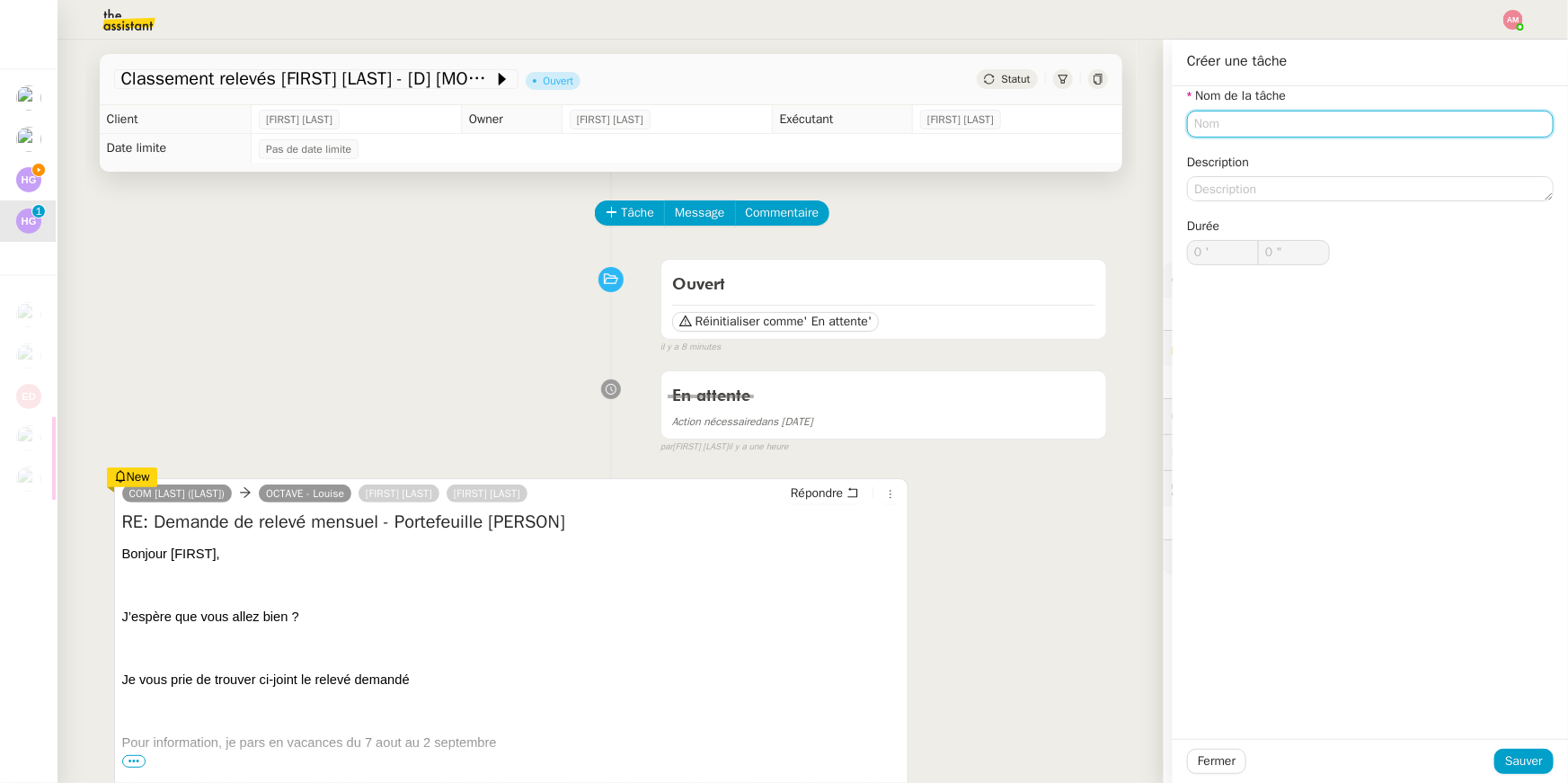 paste on "Classement" 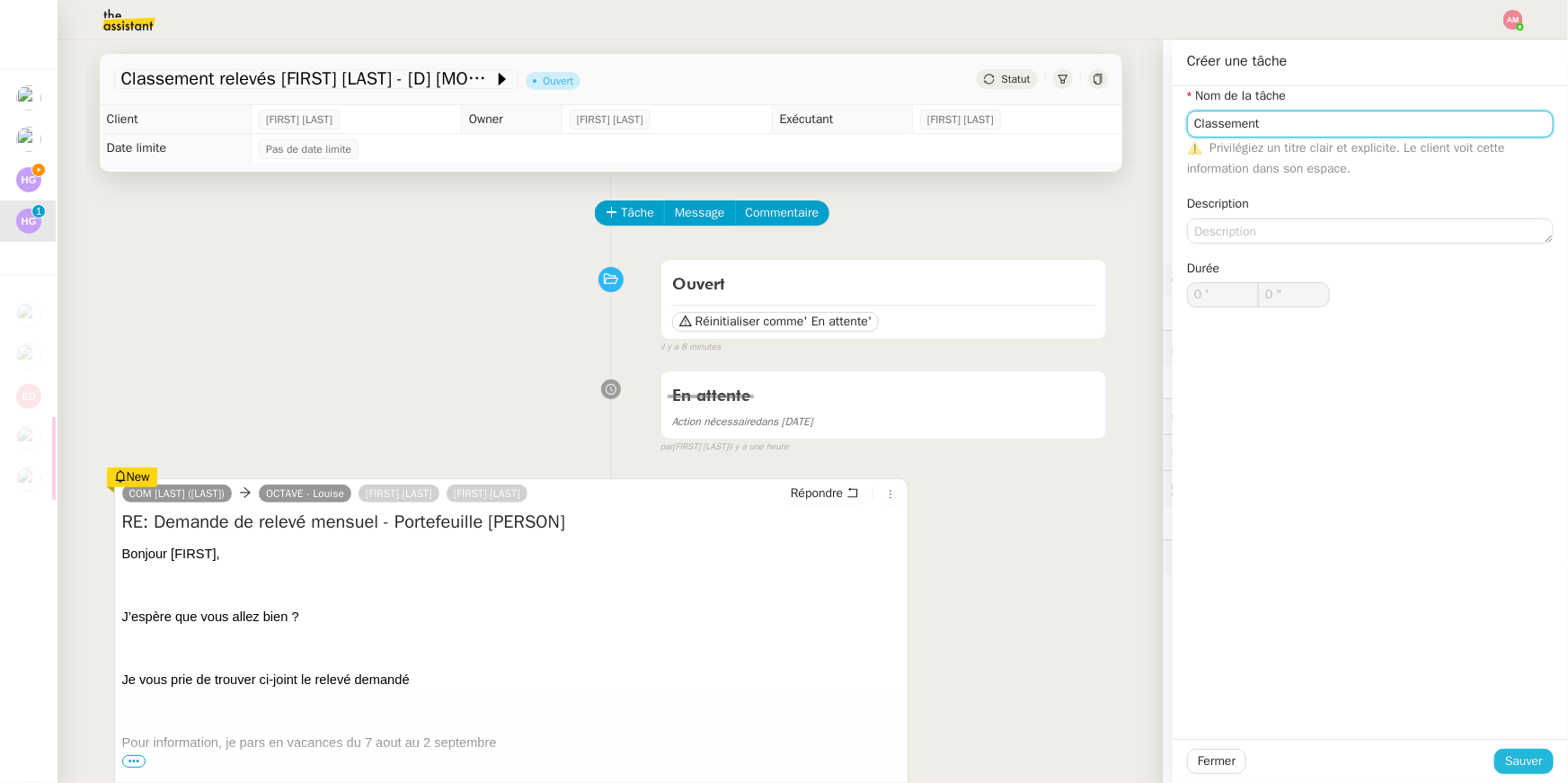 type on "Classement" 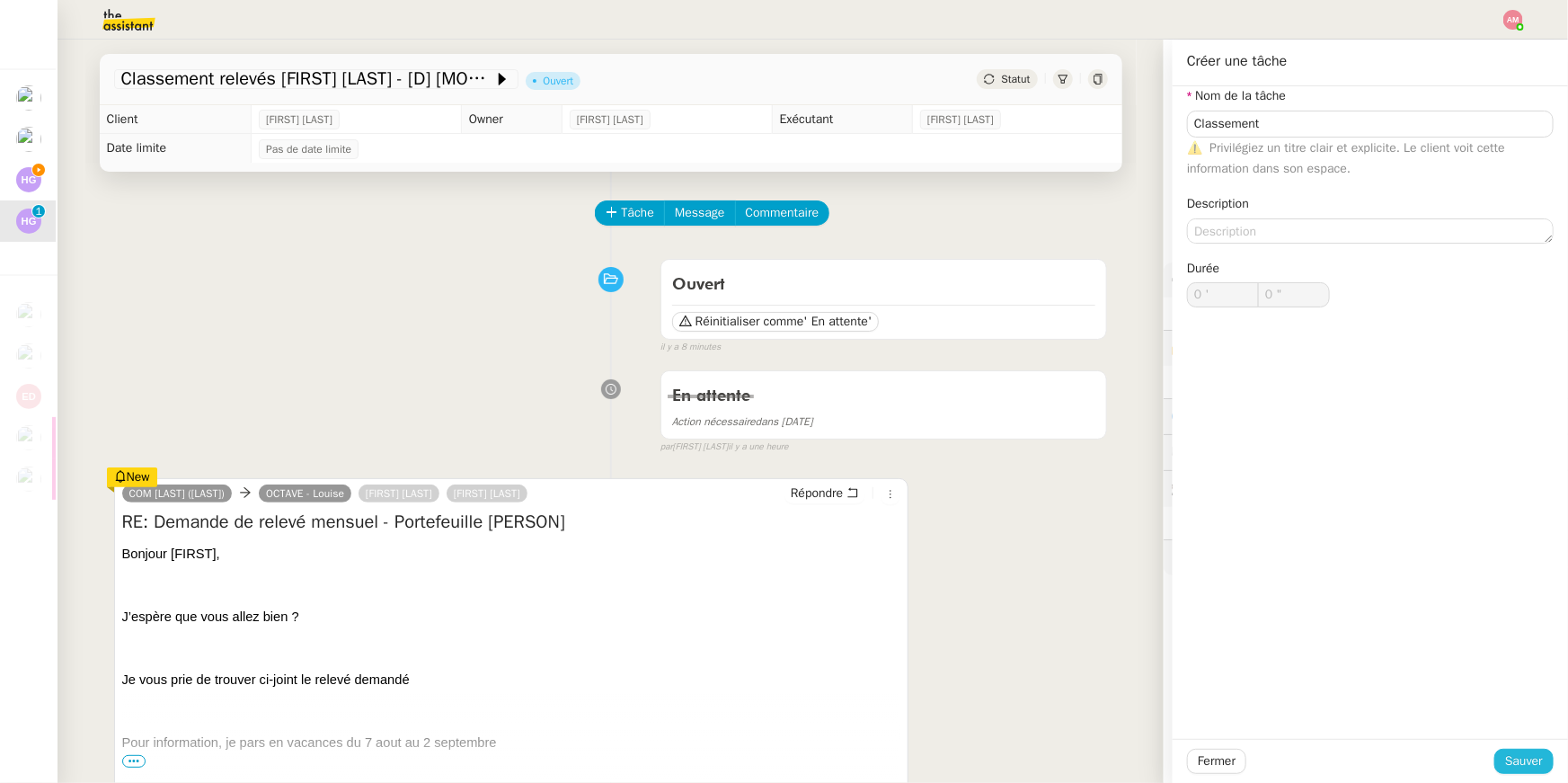 click on "Sauver" 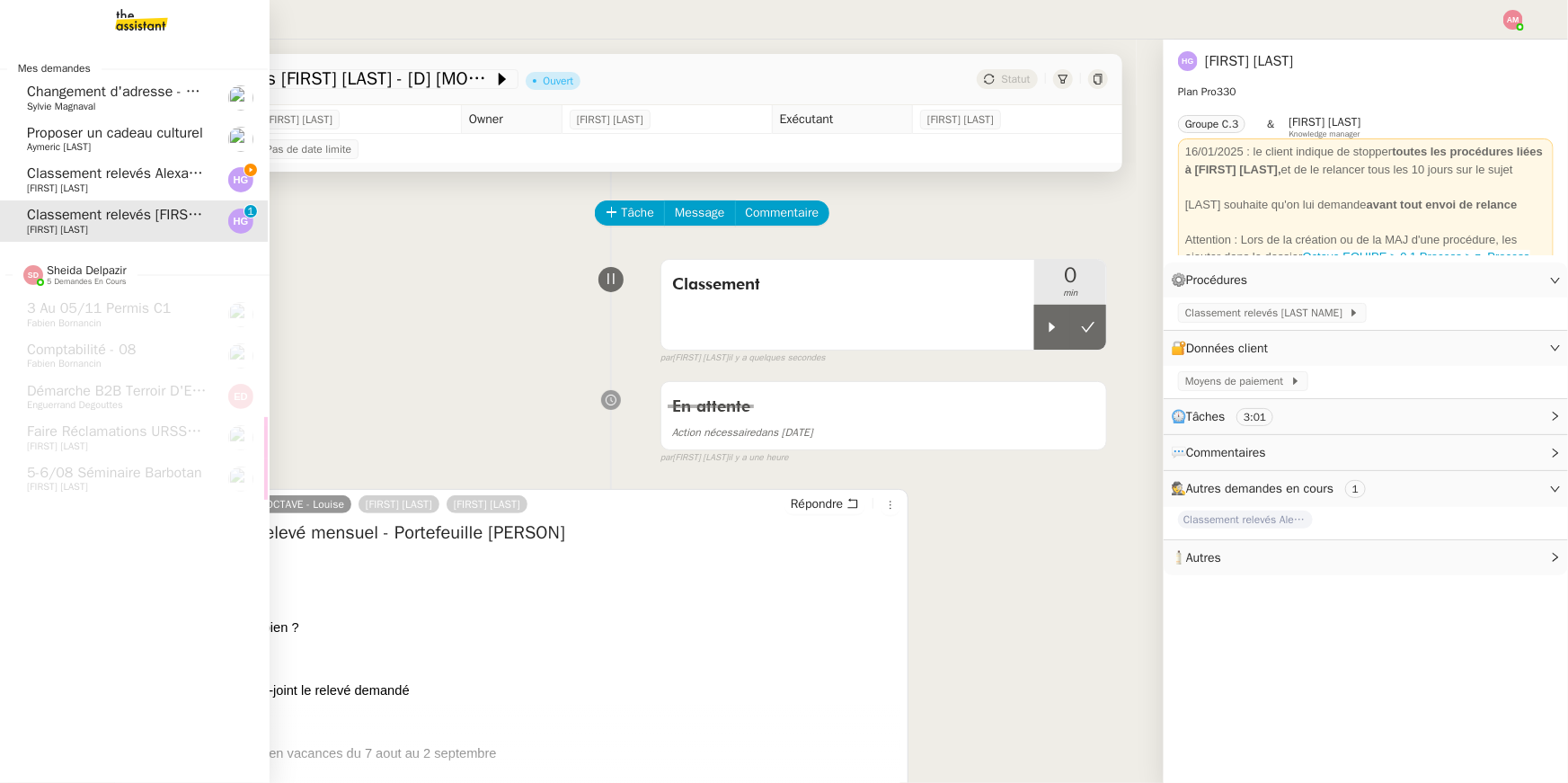click on "Classement relevés Alexandre Kilmetis - 5 août 2025" 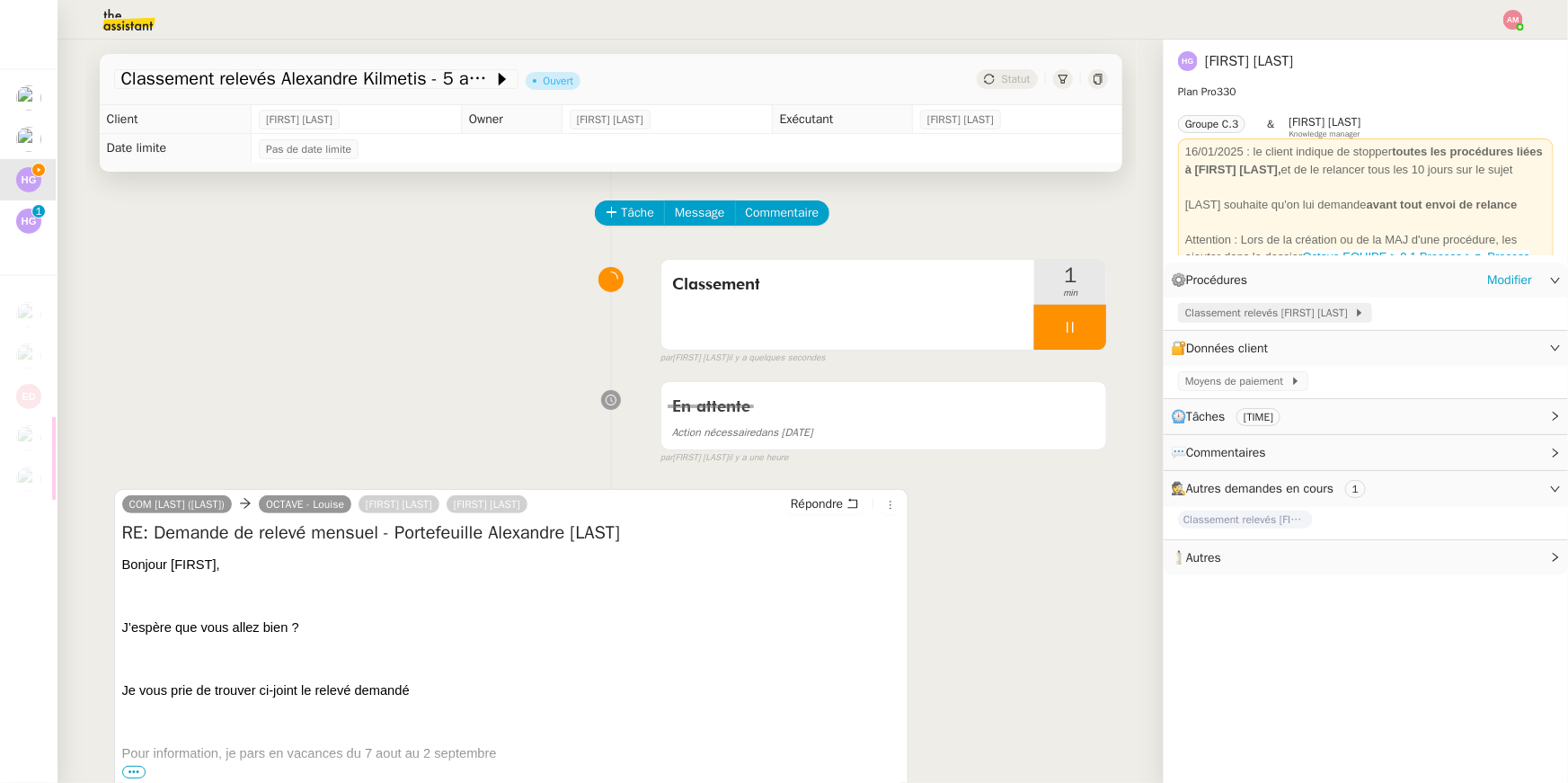 click on "Classement relevés [LAST] [LAST]" 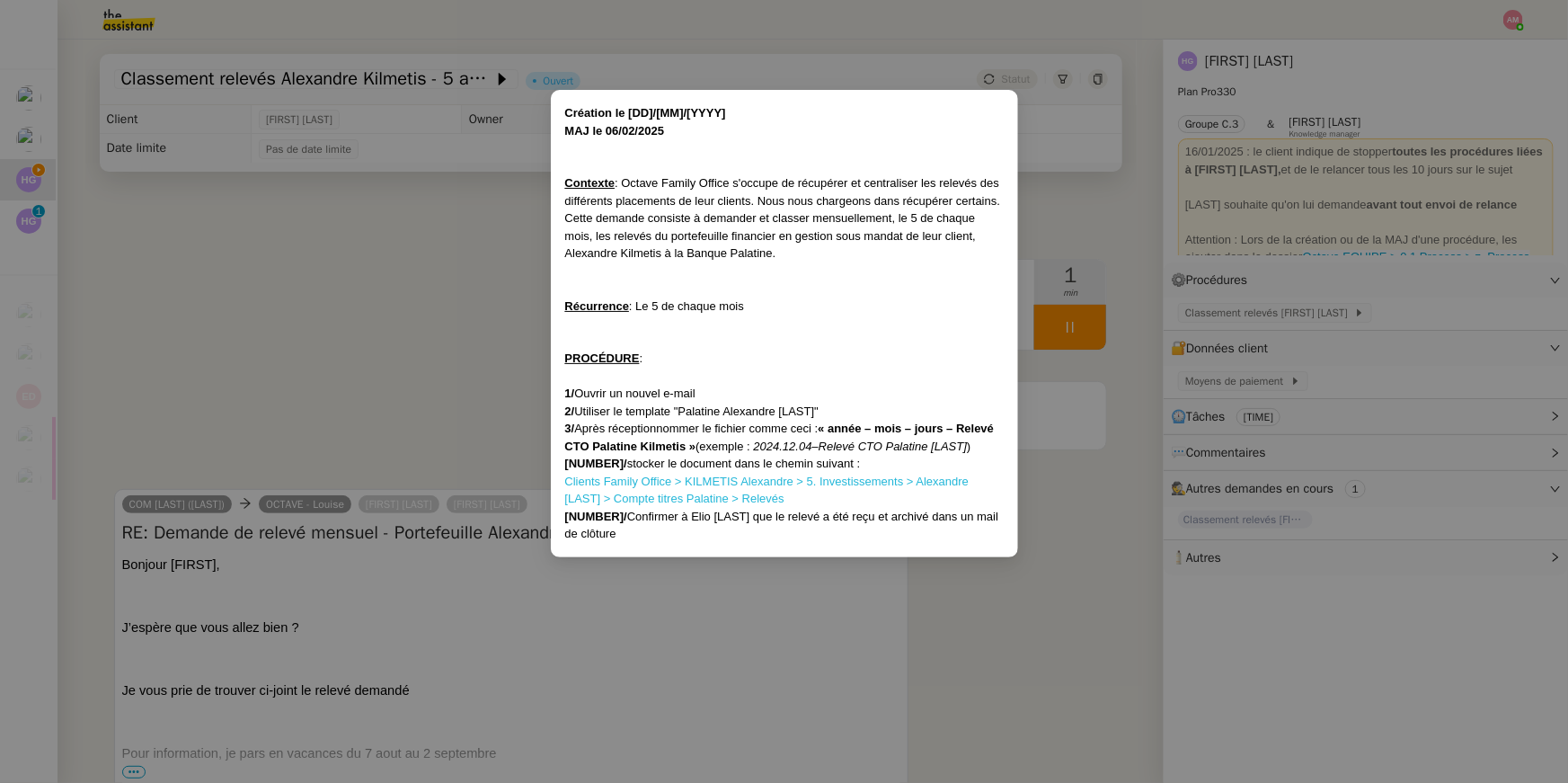 click on "Clients Family Office > KILMETIS Alexandre > 5. Investissements > Alexandre Kilmetis > Compte titres Palatine > Relevés" at bounding box center (767, 490) 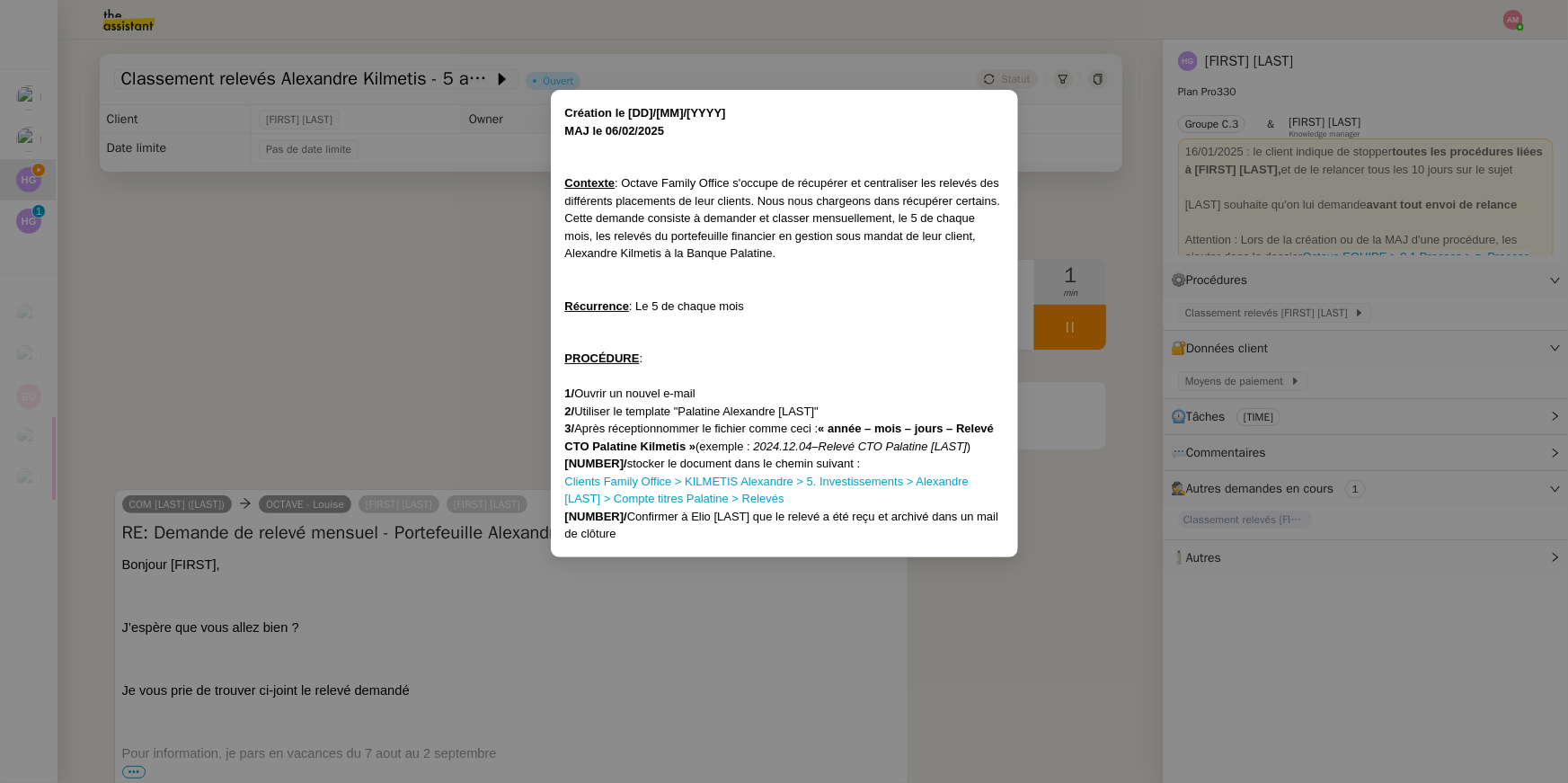 click on "Création le 03/12/2024 MAJ le 06/02/2025 Contexte  : Octave Family Office s'occupe de récupérer et centraliser les relevés des différents placements de leur clients. Nous nous chargeons dans récupérer certains. Cette demande consiste à demander et classer mensuellement, le 5 de chaque mois, les relevés du portefeuille financier en gestion sous mandat de leur client, Alexandre Kilmetis à la Banque Palatine. Récurrence  : Le 5 de chaque mois PROCÉDURE  : 1/  Ouvrir un nouvel e-mail 2/  Utiliser le template " Palatine Alexandre Kilmetis " 3/  Après réception  nommer le fichier comme ceci :  « année – mois – jours – Relevé CTO Palatine Kilmetis »  (exemple :   2024.12.04–Relevé CTO Palatine Kilmetis ) 4/  stocker le document dans le chemin suivant : Clients Family Office > KILMETIS Alexandre > 5. Investissements > Alexandre Kilmetis > Compte titres Palatine > Relevés 5/  Confirmer à Elio Comtet que le relevé a été reçu et archivé dans un mail de clôture" at bounding box center (784, 391) 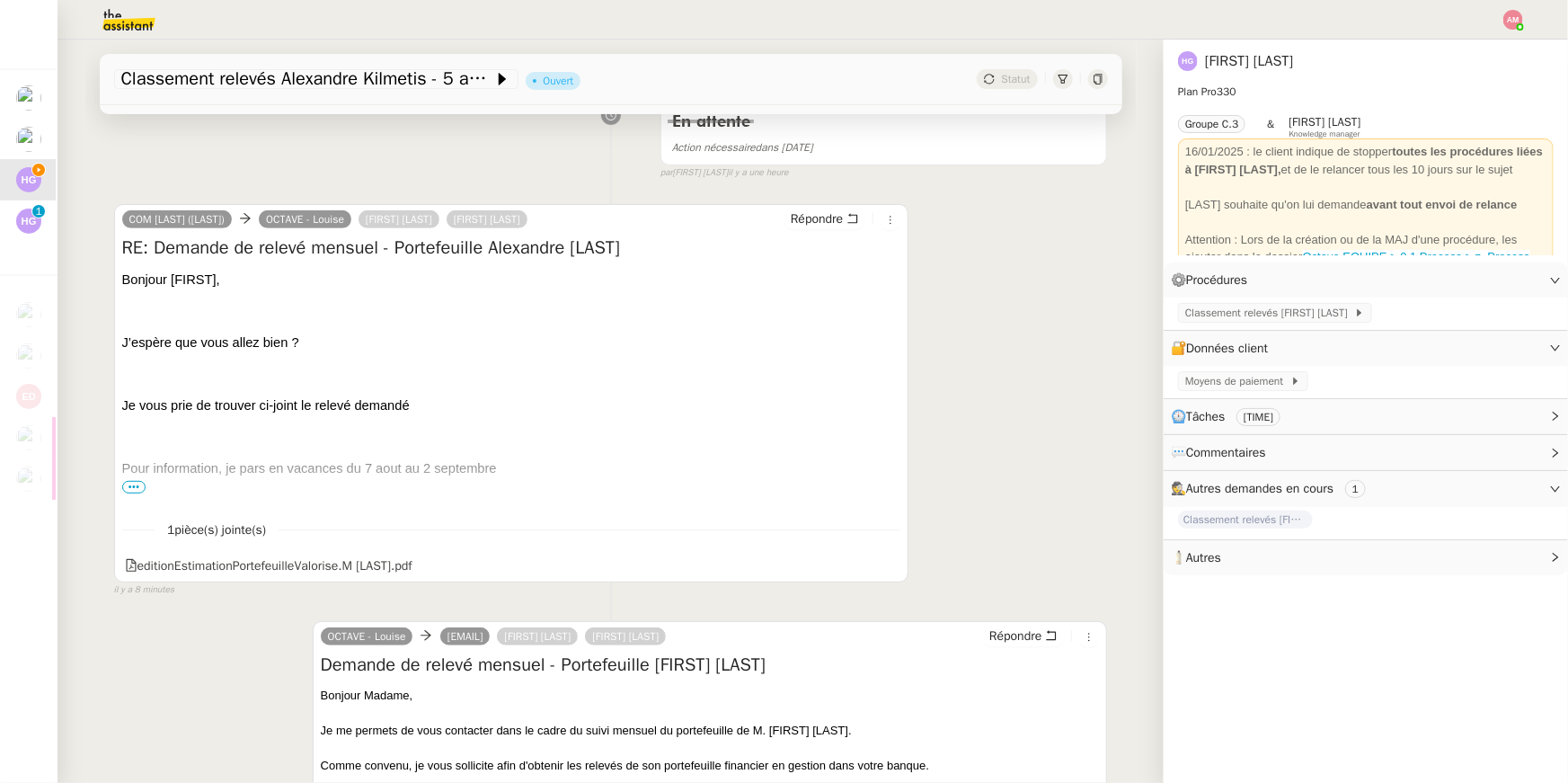 scroll, scrollTop: 287, scrollLeft: 0, axis: vertical 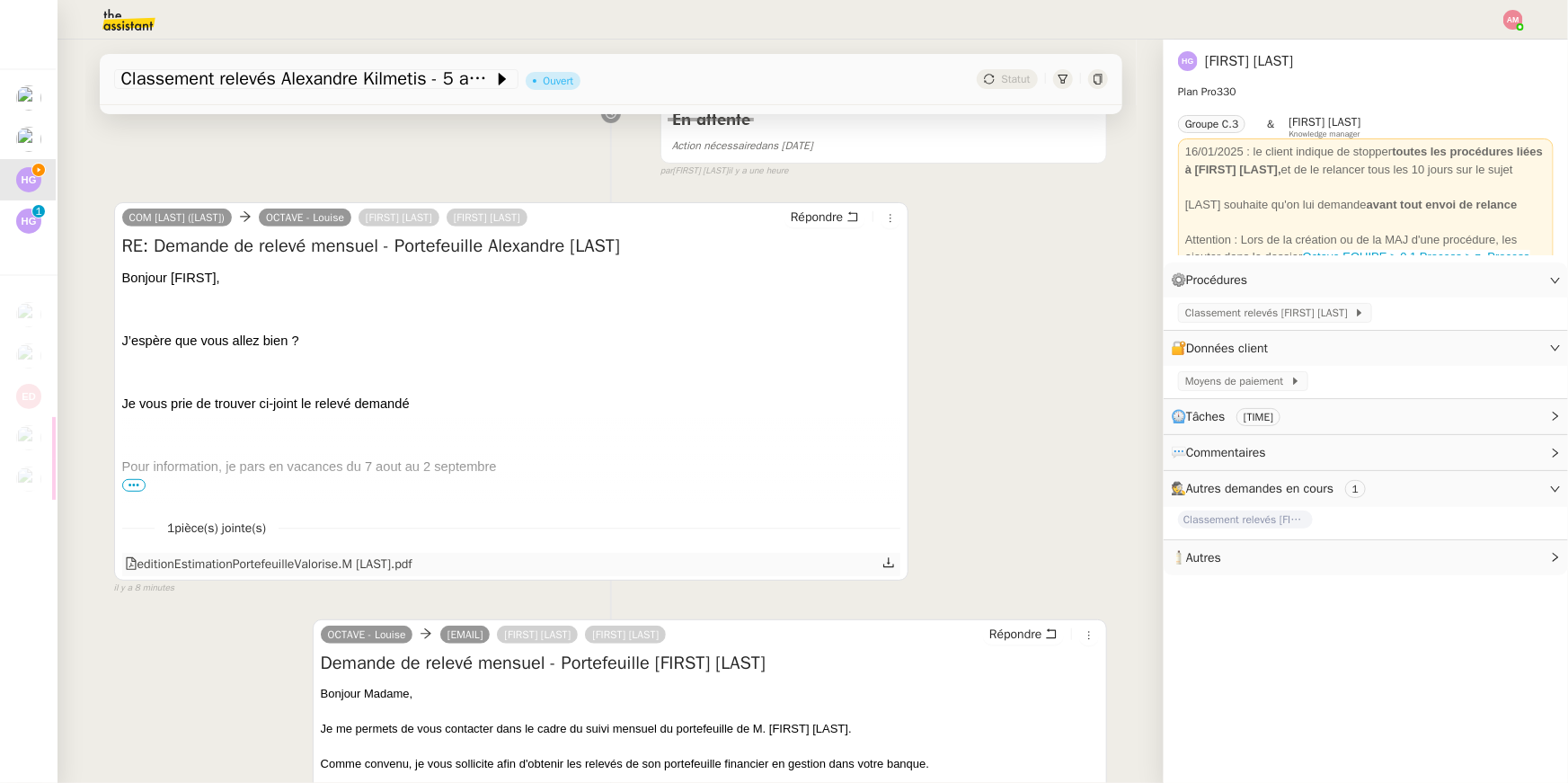click 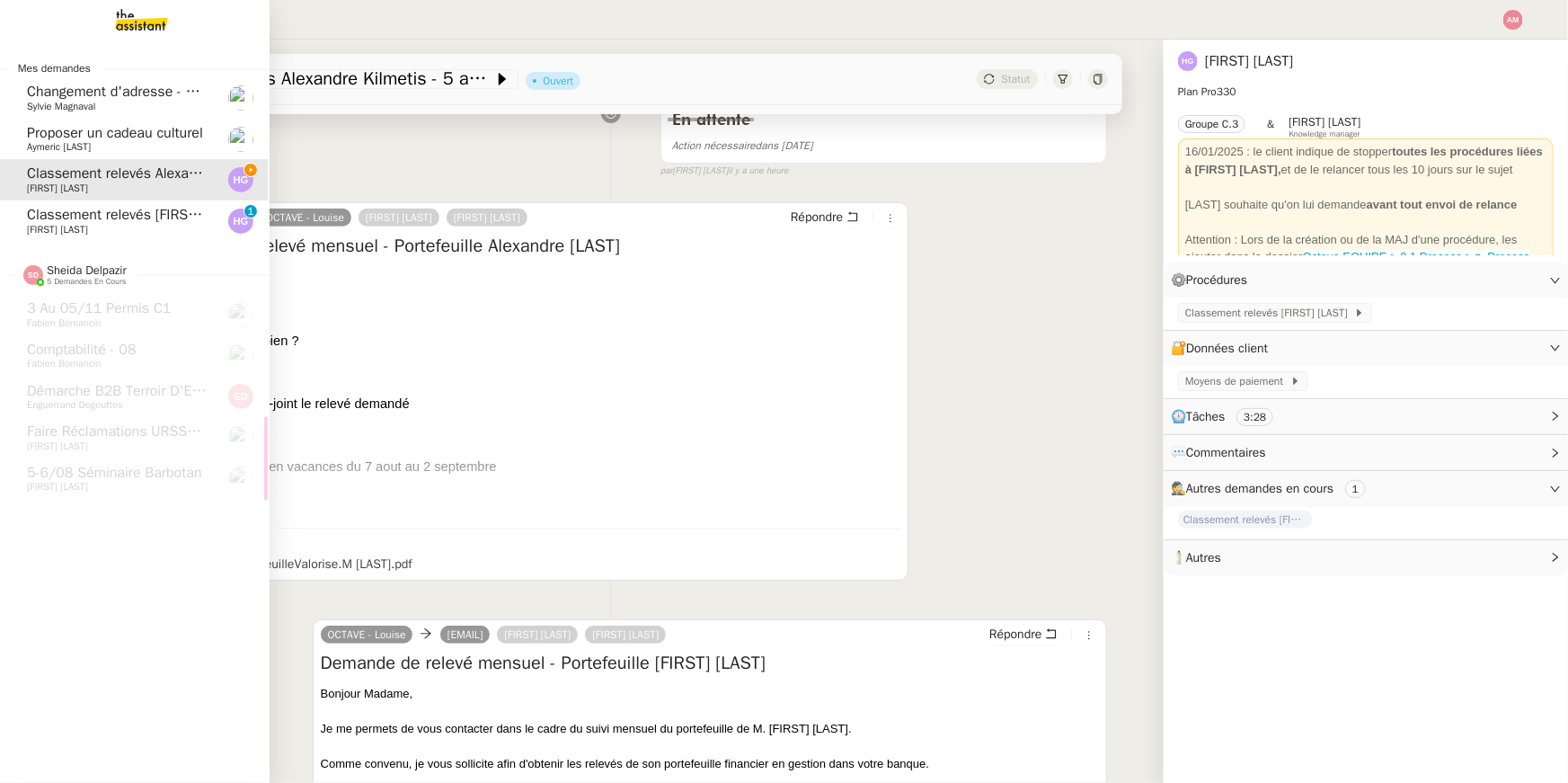 click on "Classement relevés [FIRST] [LAST] - [DATE]" 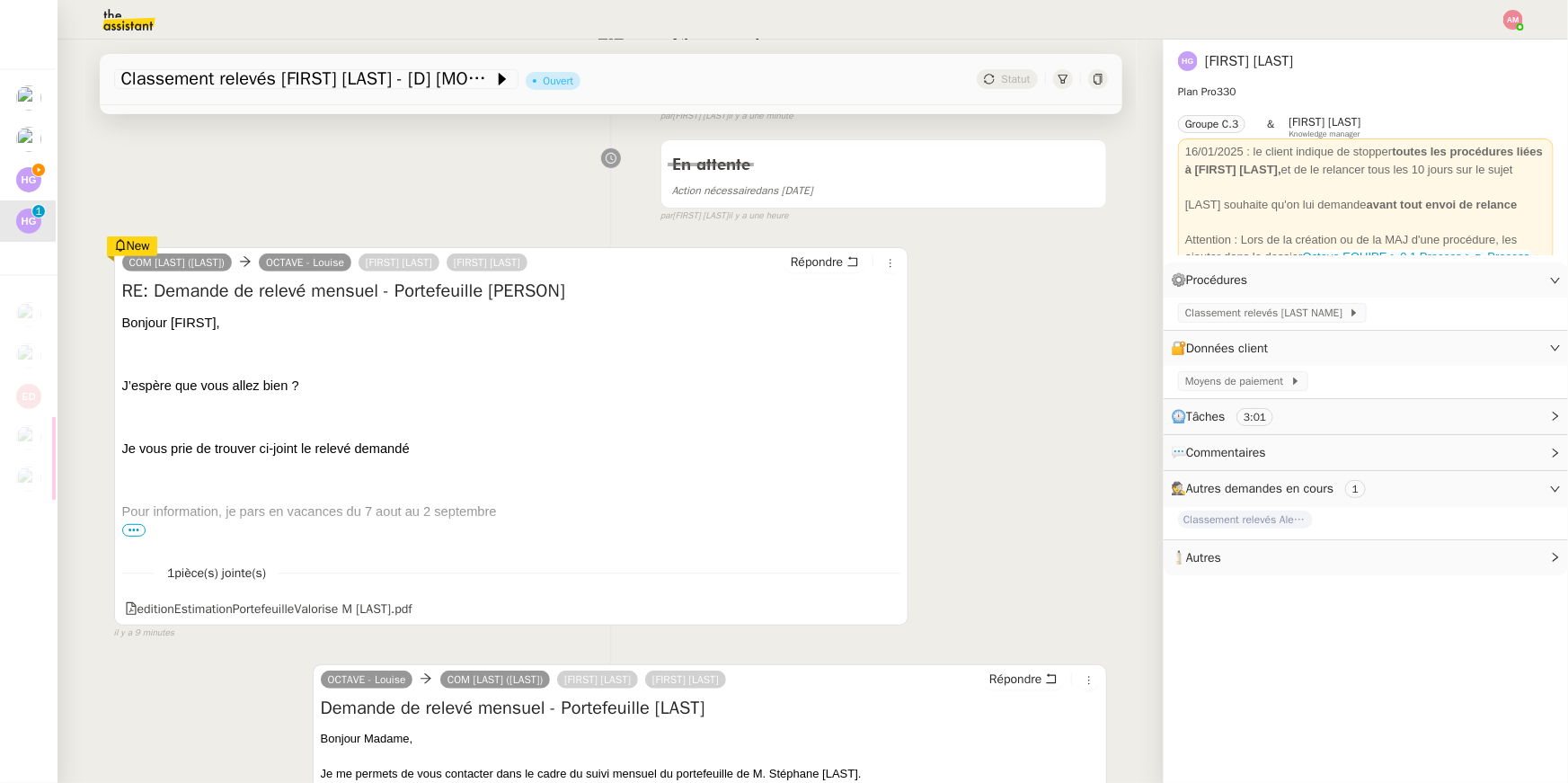 scroll, scrollTop: 247, scrollLeft: 0, axis: vertical 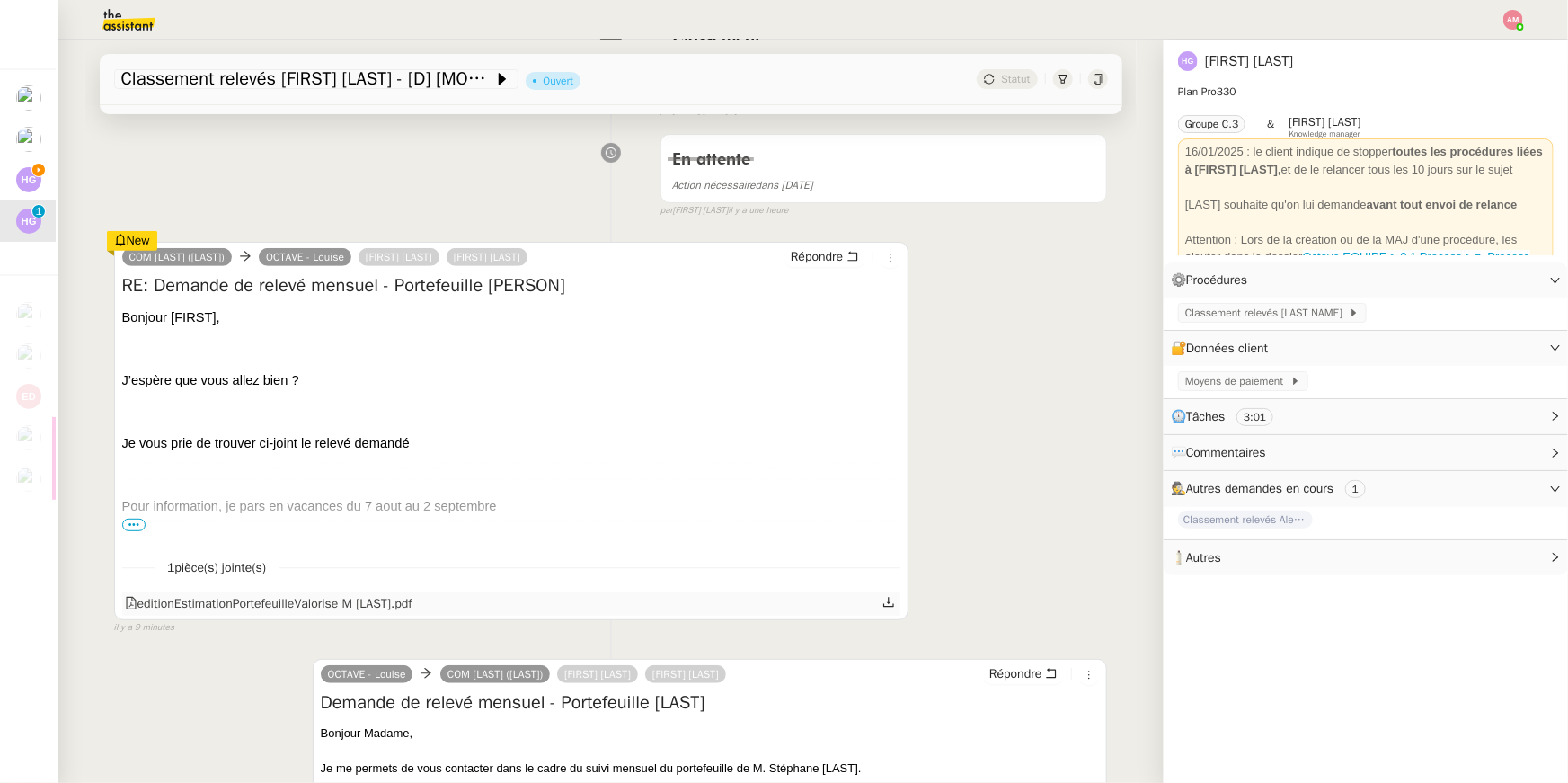 click 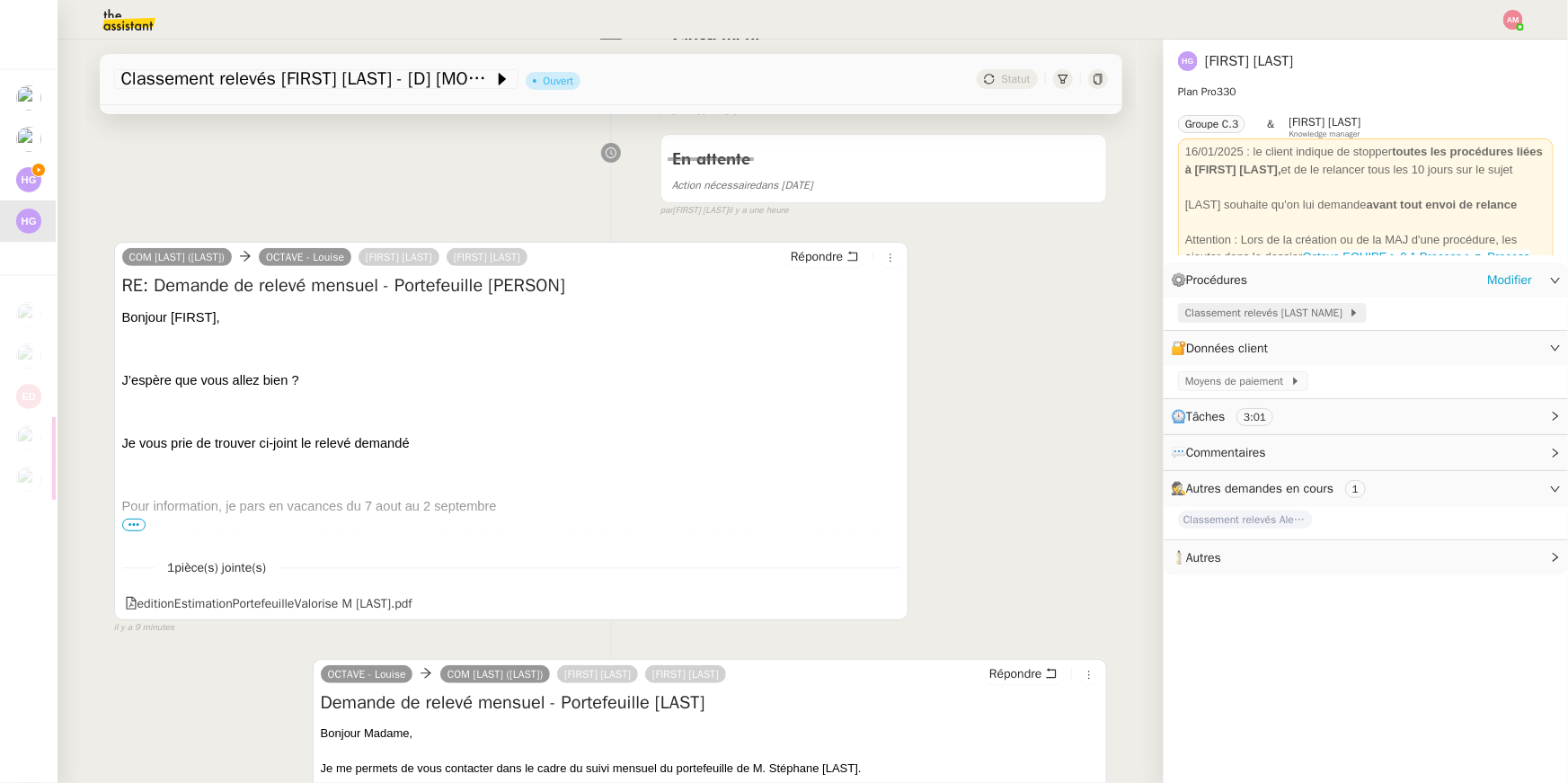 click on "Classement relevés [LAST] [LAST]" 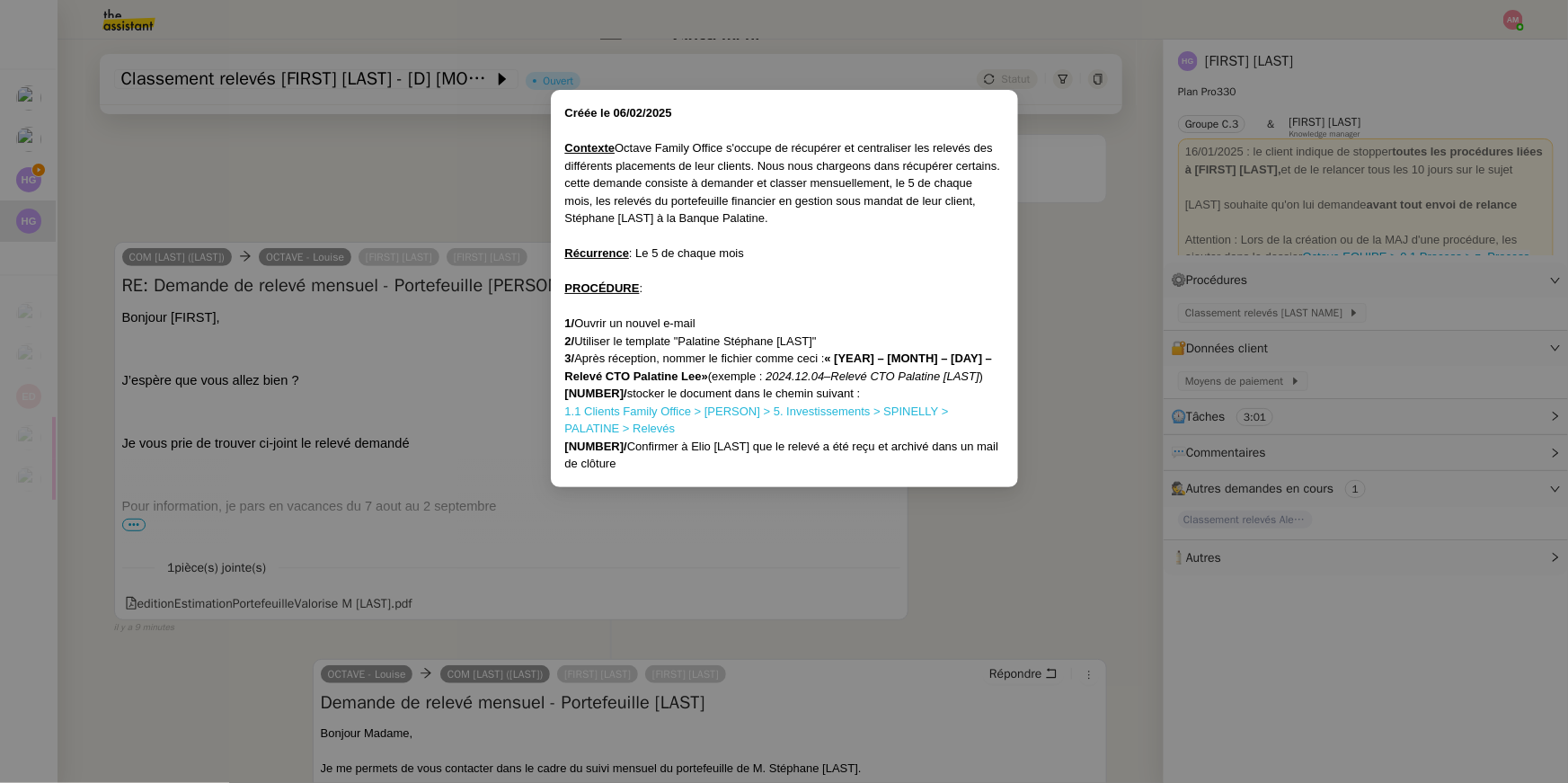 click on "1.1 Clients Family Office > [LAST] [FIRST] > 5. Investissements > [COMPANY] > [COMPANY] > Relevés" at bounding box center [757, 420] 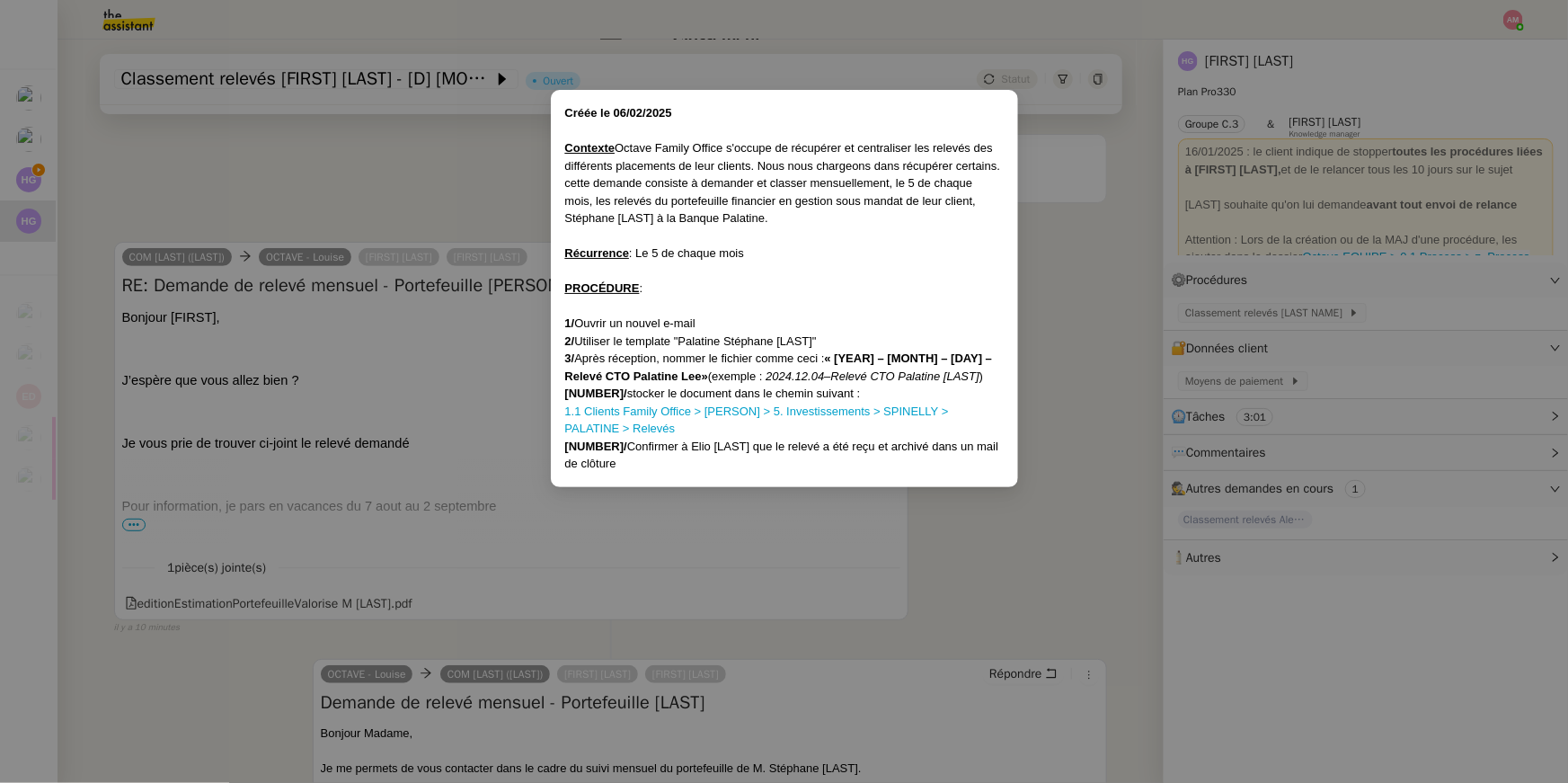 click on "Créée le [DATE] Contexte  [COMPANY] s'occupe de récupérer et centraliser les relevés des différents placements de leur clients. Nous nous chargeons dans récupérer certains. cette demande consiste à demander et classer mensuellement, le 5 de chaque mois, les relevés du portefeuille financier en gestion sous mandat de leur client, [LAST] à la [BANK]. Récurrence  : Le 5 de chaque mois PROCÉDURE  : 1/  Ouvrir un nouvel e-mail 2/  Utiliser le template "[BANK] [LAST]" 3/  Après réception, nommer le fichier comme ceci :  « année – mois – jours – Relevé CTO [BANK] [LAST]»  (exemple :   2024.12.04–Relevé CTO [BANK] [LAST] ) 4/  stocker le document dans le chemin suivant : 1.1 Clients Family Office > [LAST] > 5. Investissements > SPINELLY > [BANK] > Relevés 5/  Confirmer à [FIRST] que le relevé a été reçu et archivé dans un mail de clôture" at bounding box center (784, 391) 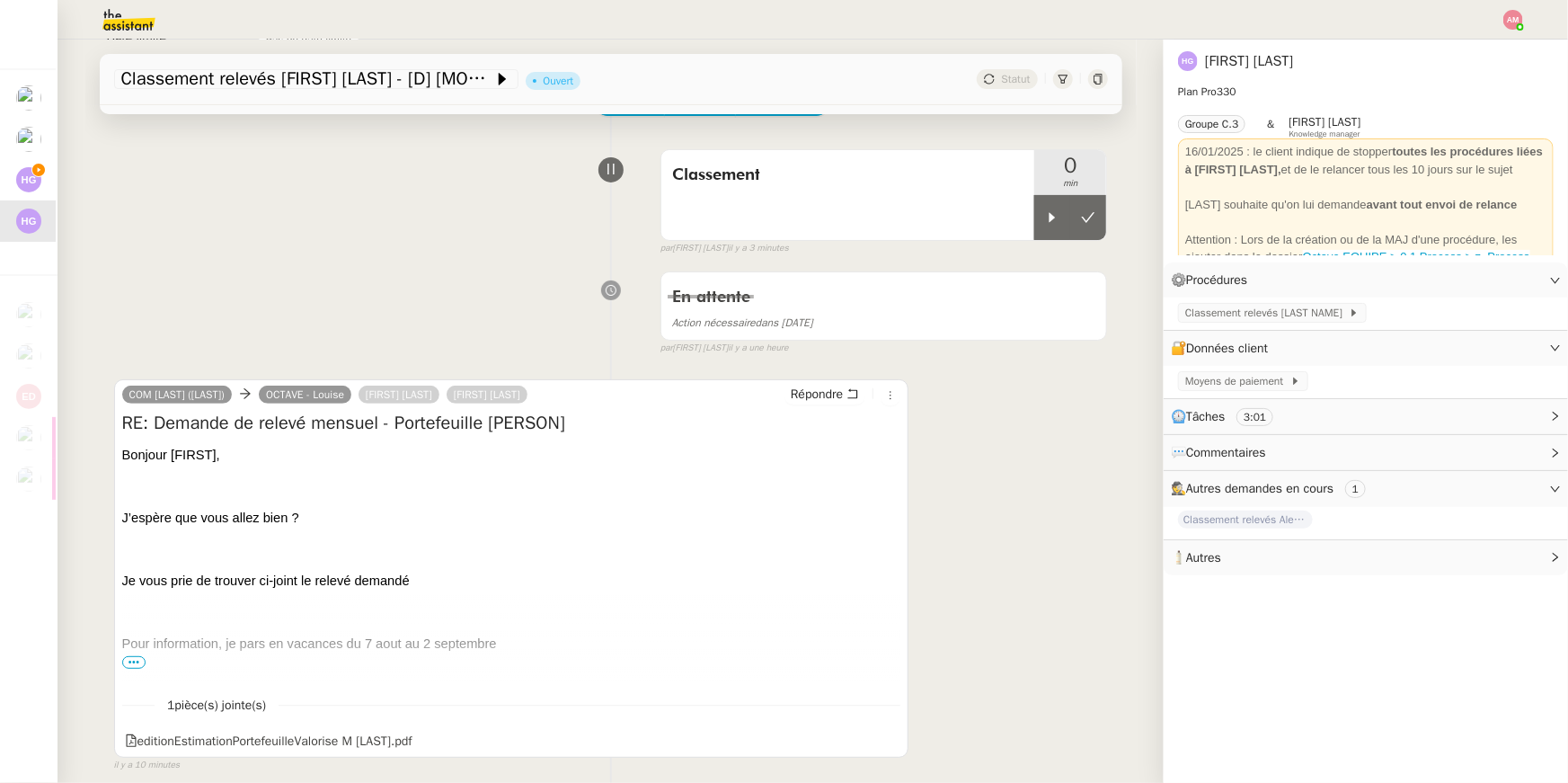 scroll, scrollTop: 0, scrollLeft: 0, axis: both 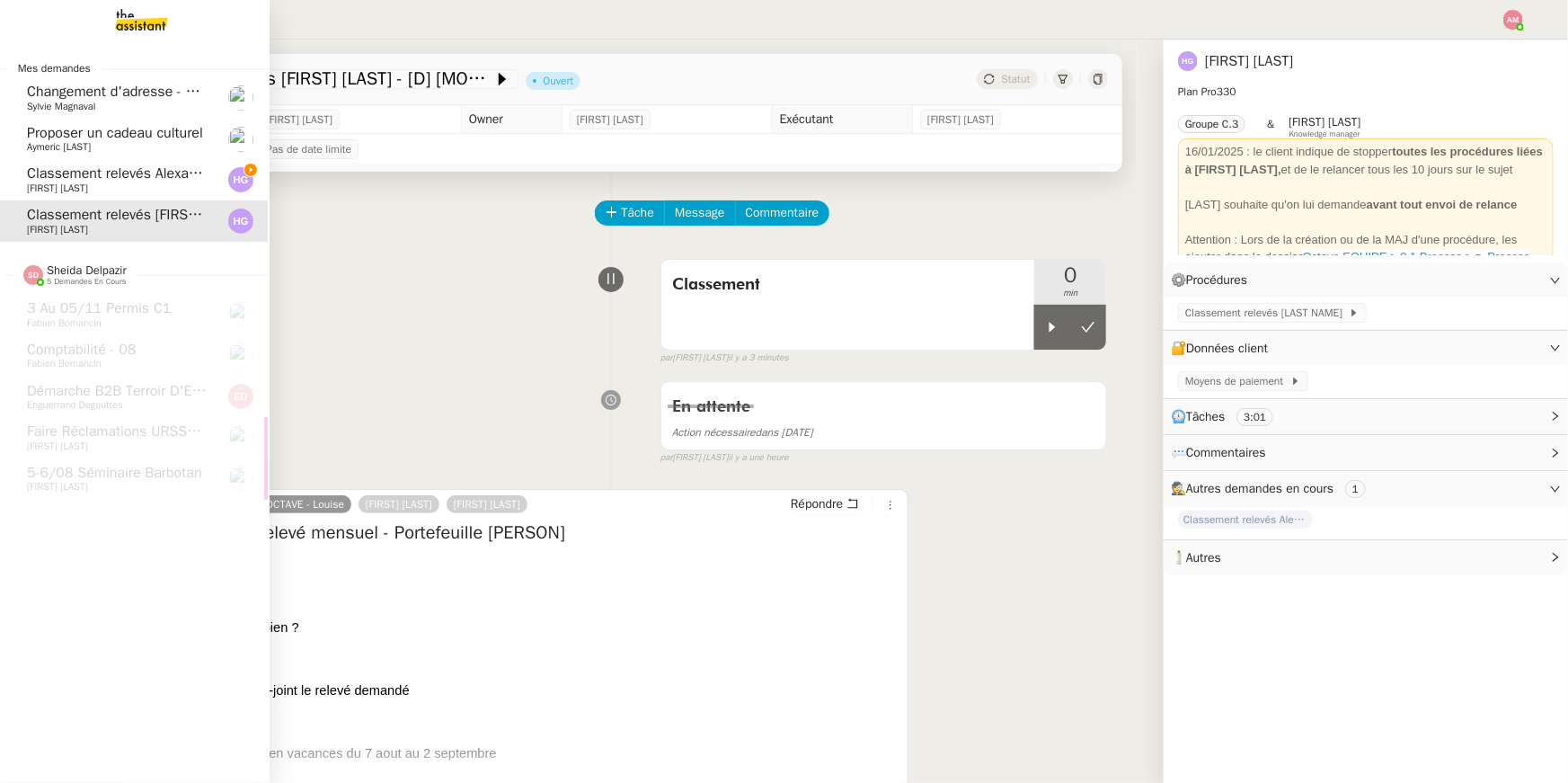 click on "[FIRST] [LAST]" 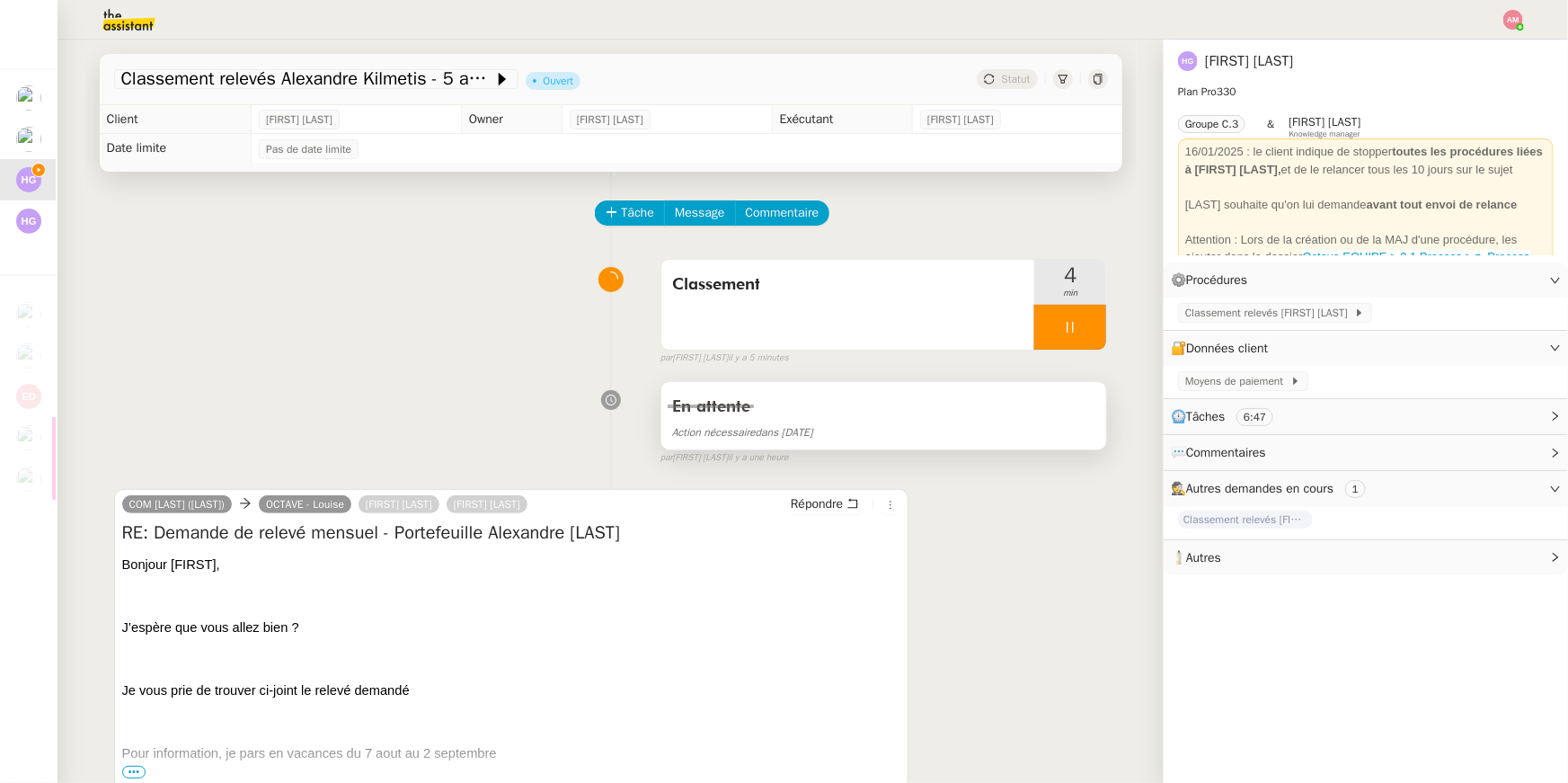 scroll, scrollTop: 1, scrollLeft: 0, axis: vertical 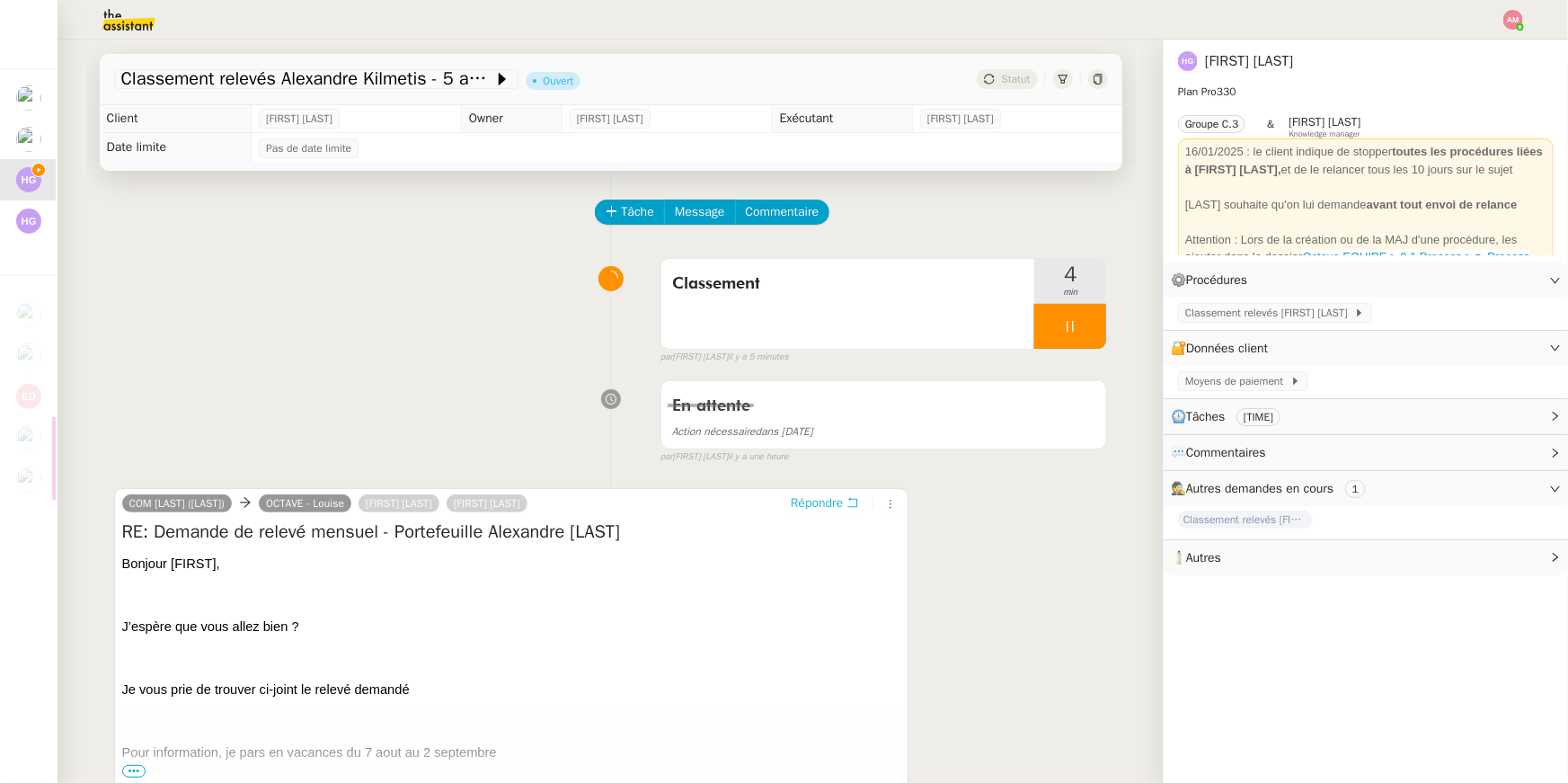 click on "Répondre" at bounding box center [817, 503] 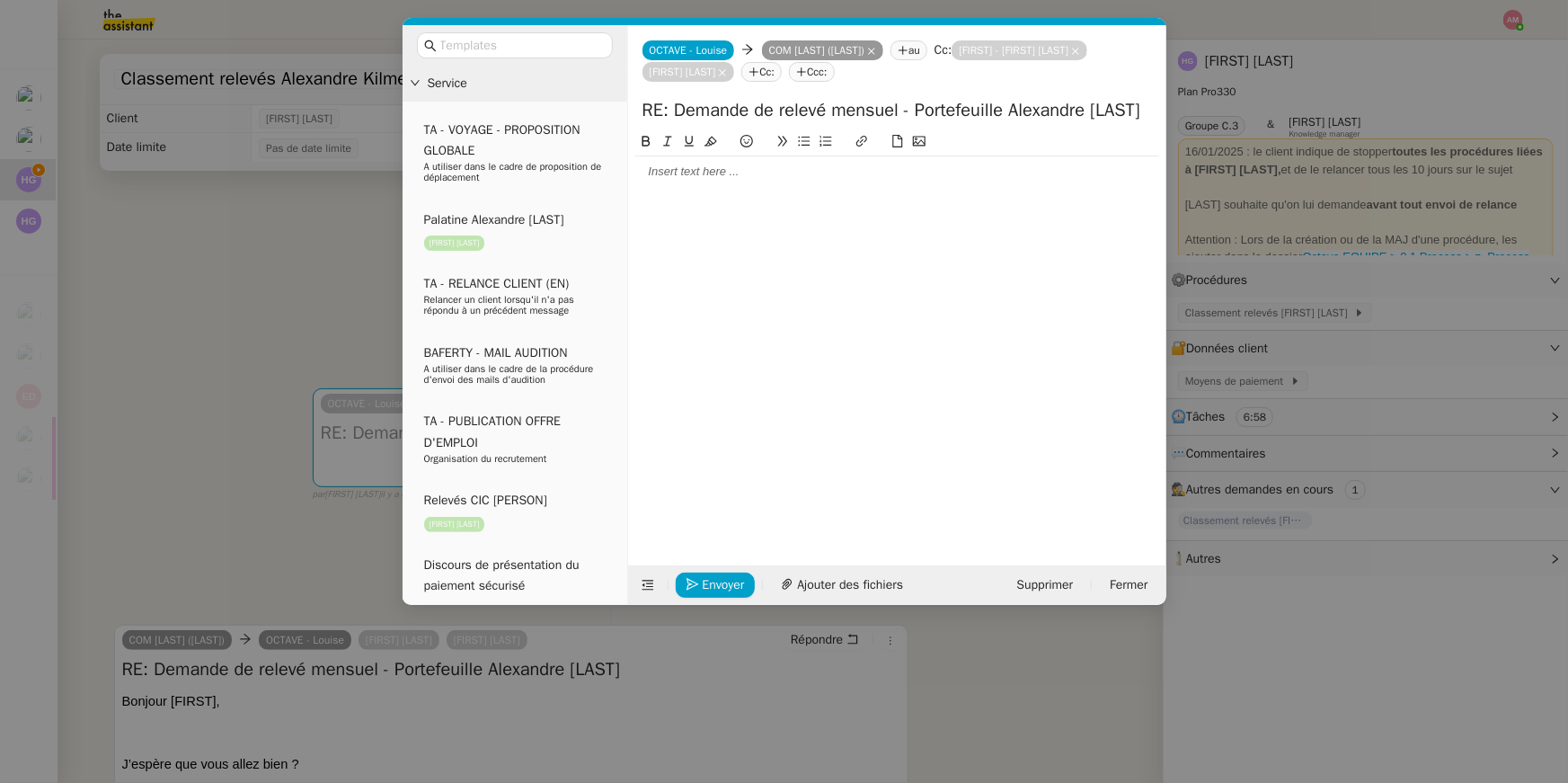 click 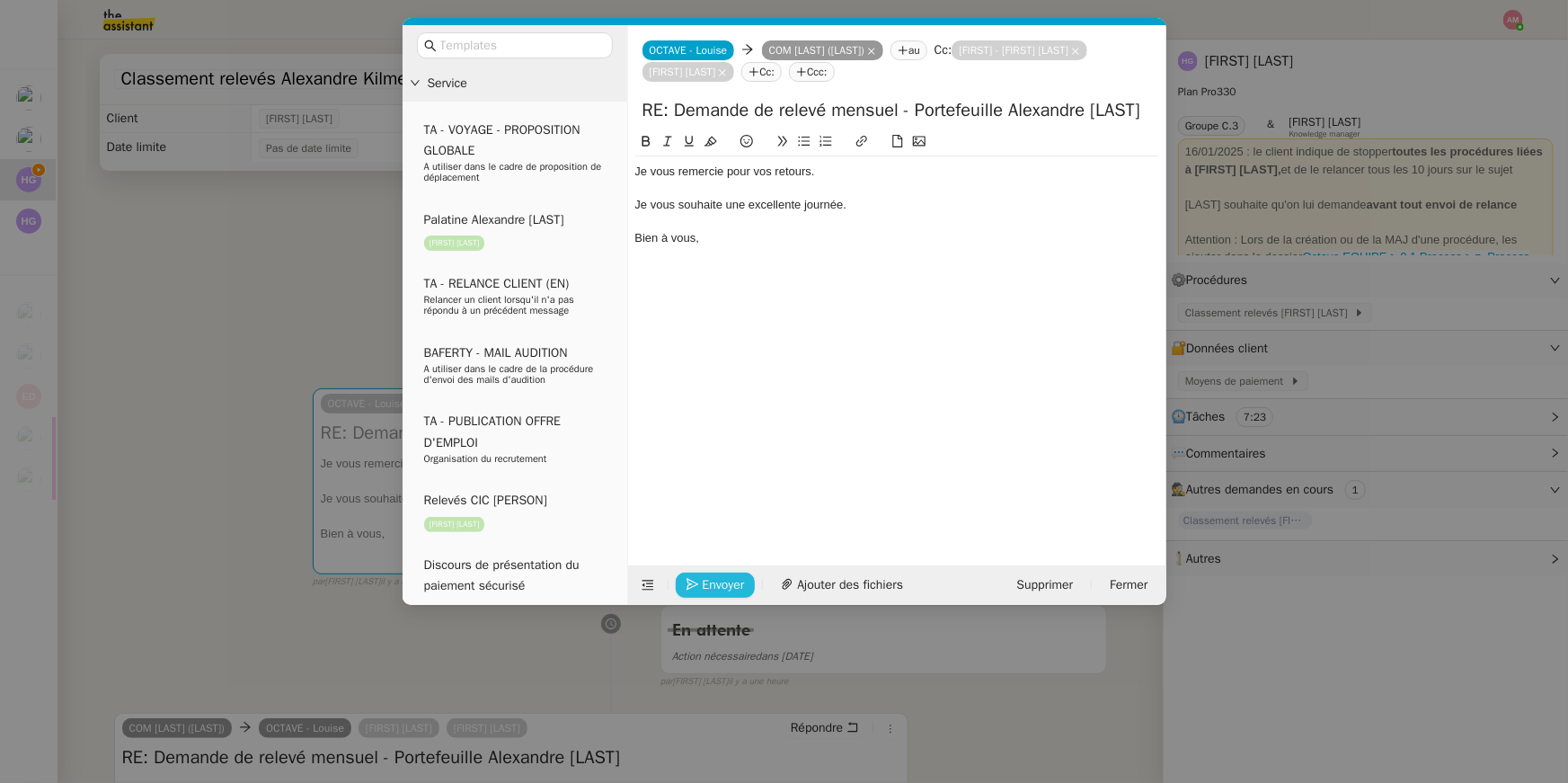 click on "Envoyer" 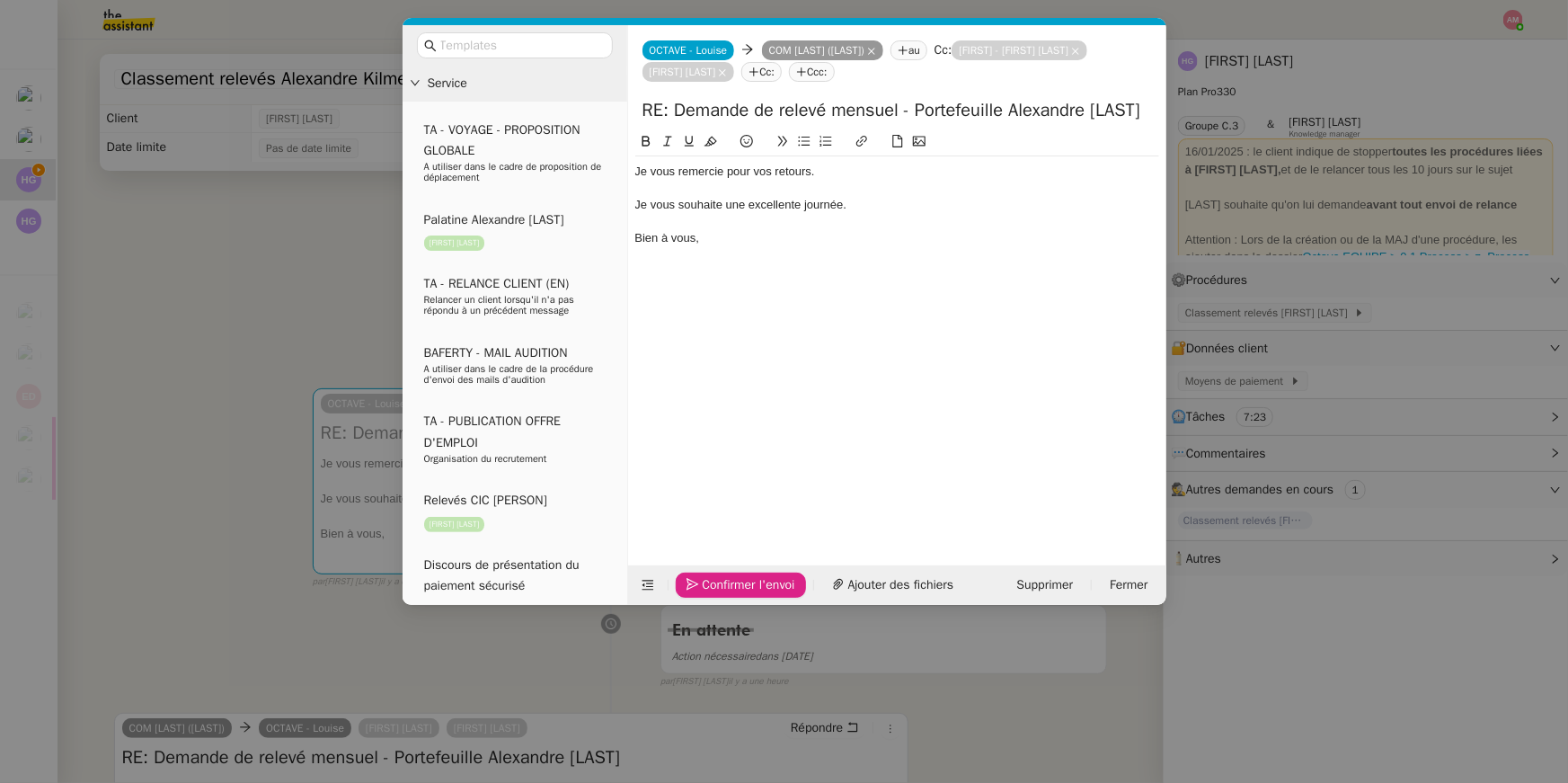 click on "Confirmer l'envoi" 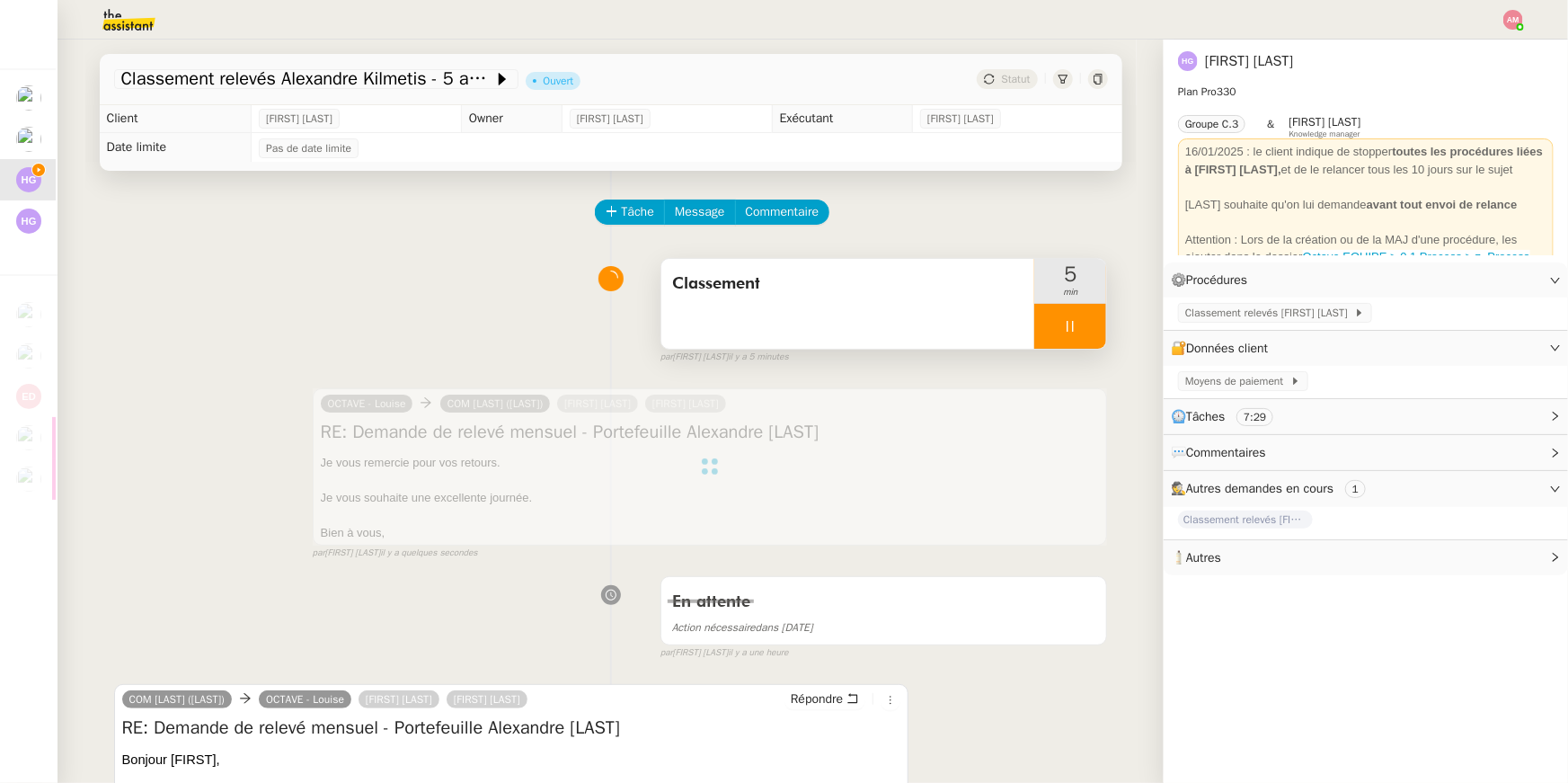 click on "Classement" at bounding box center [848, 304] 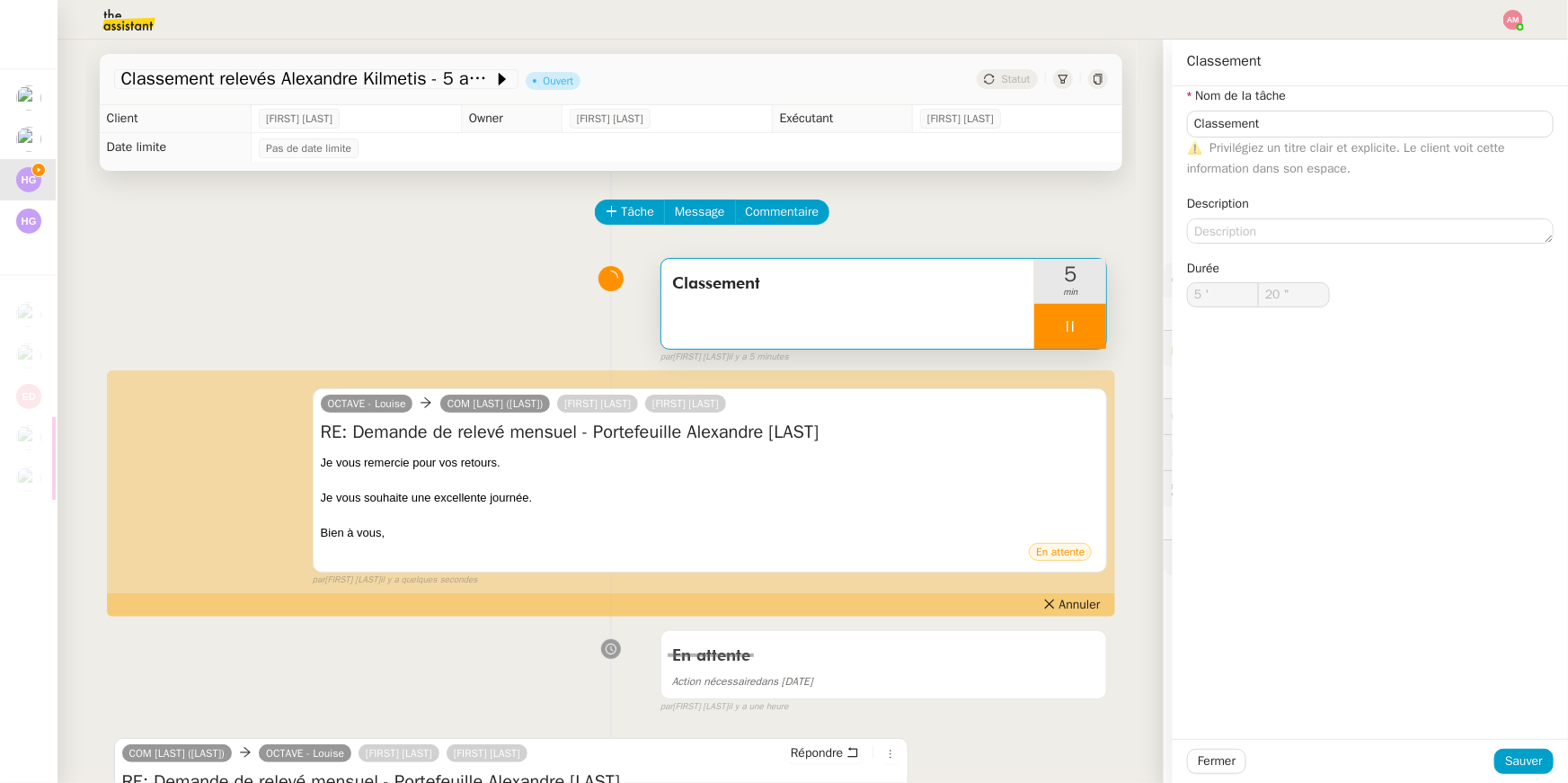 type on "21 "" 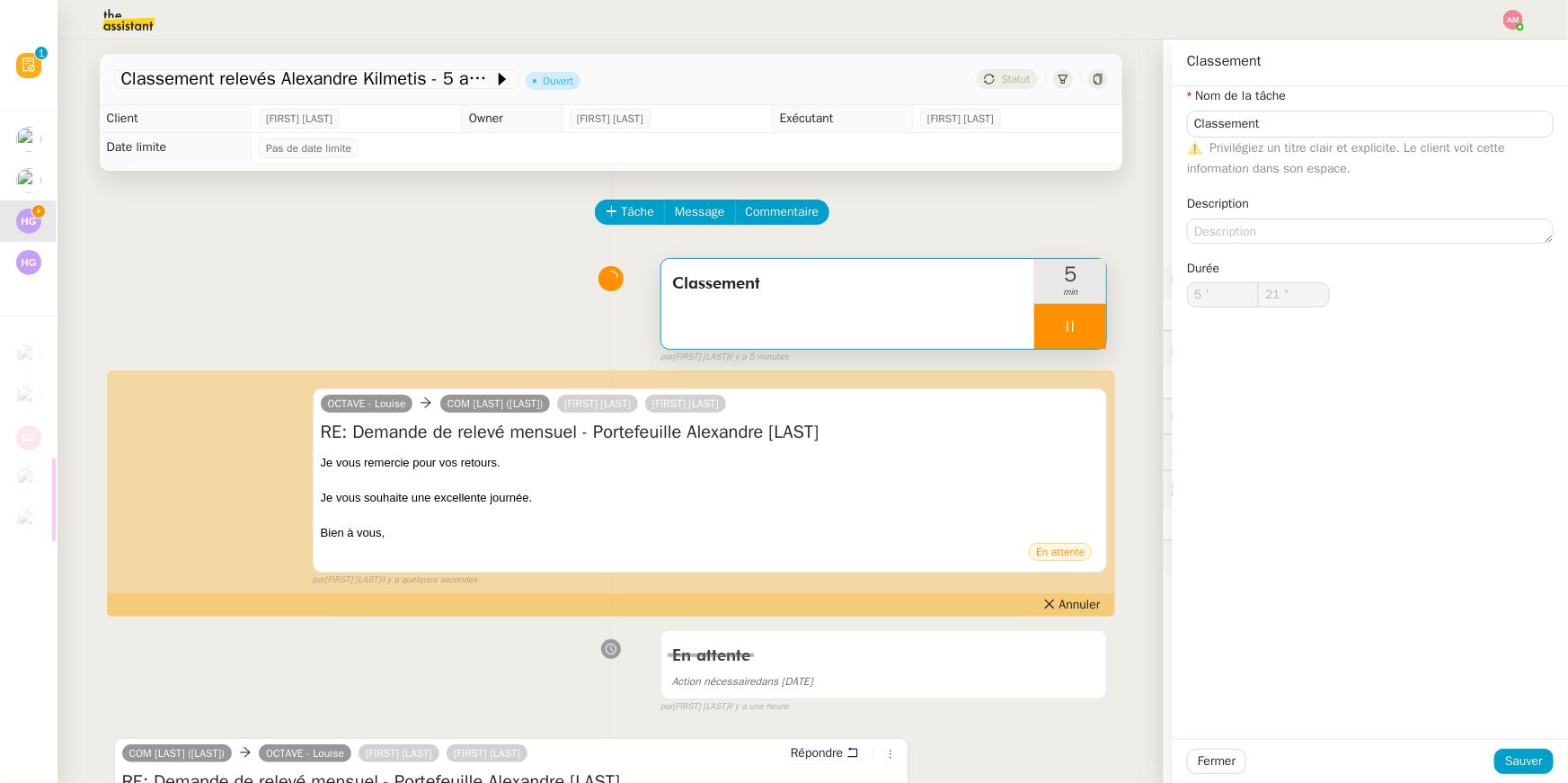 type on "Classement" 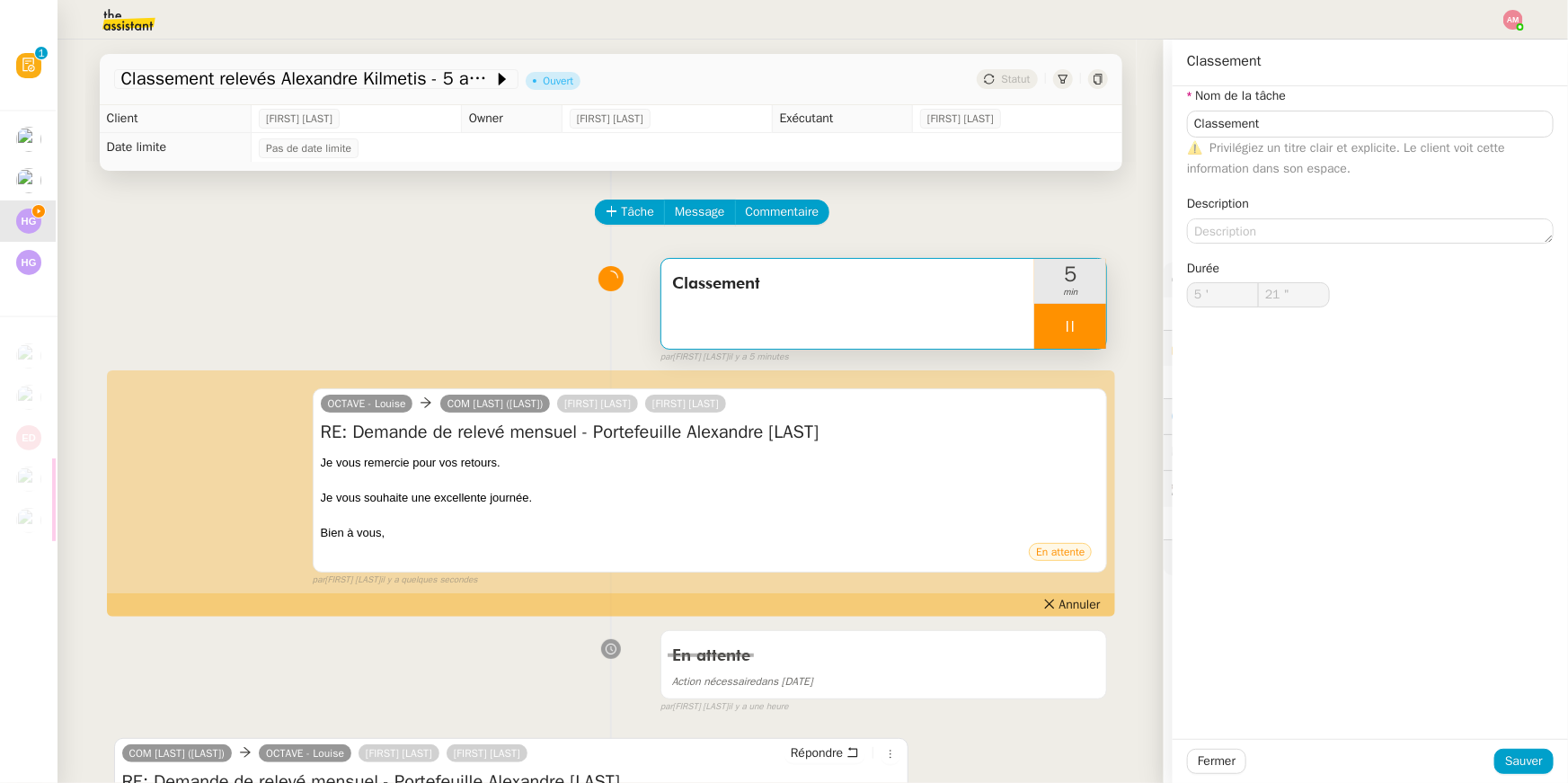 type on "Classement" 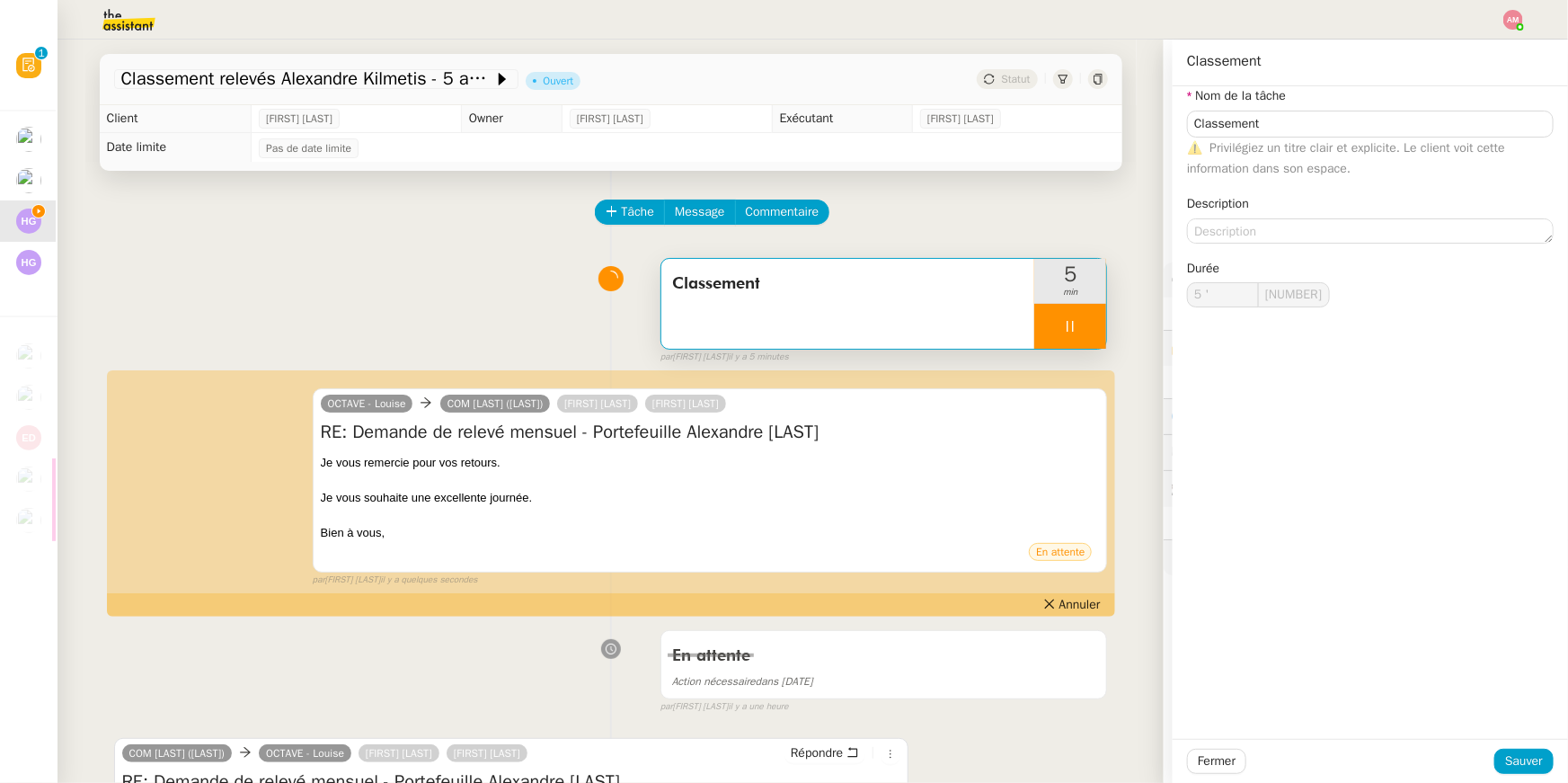 type on "Classement" 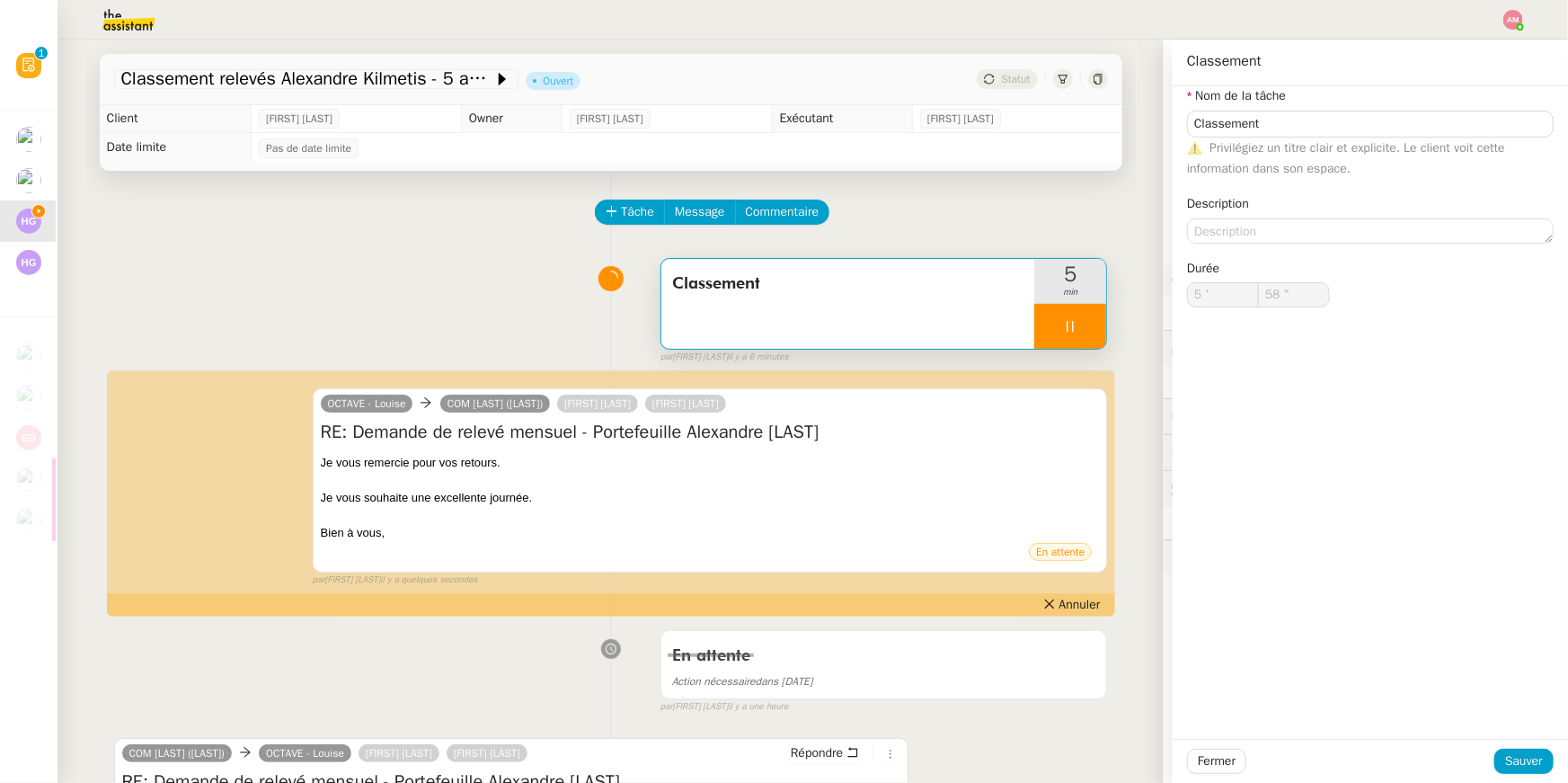 type on "59 "" 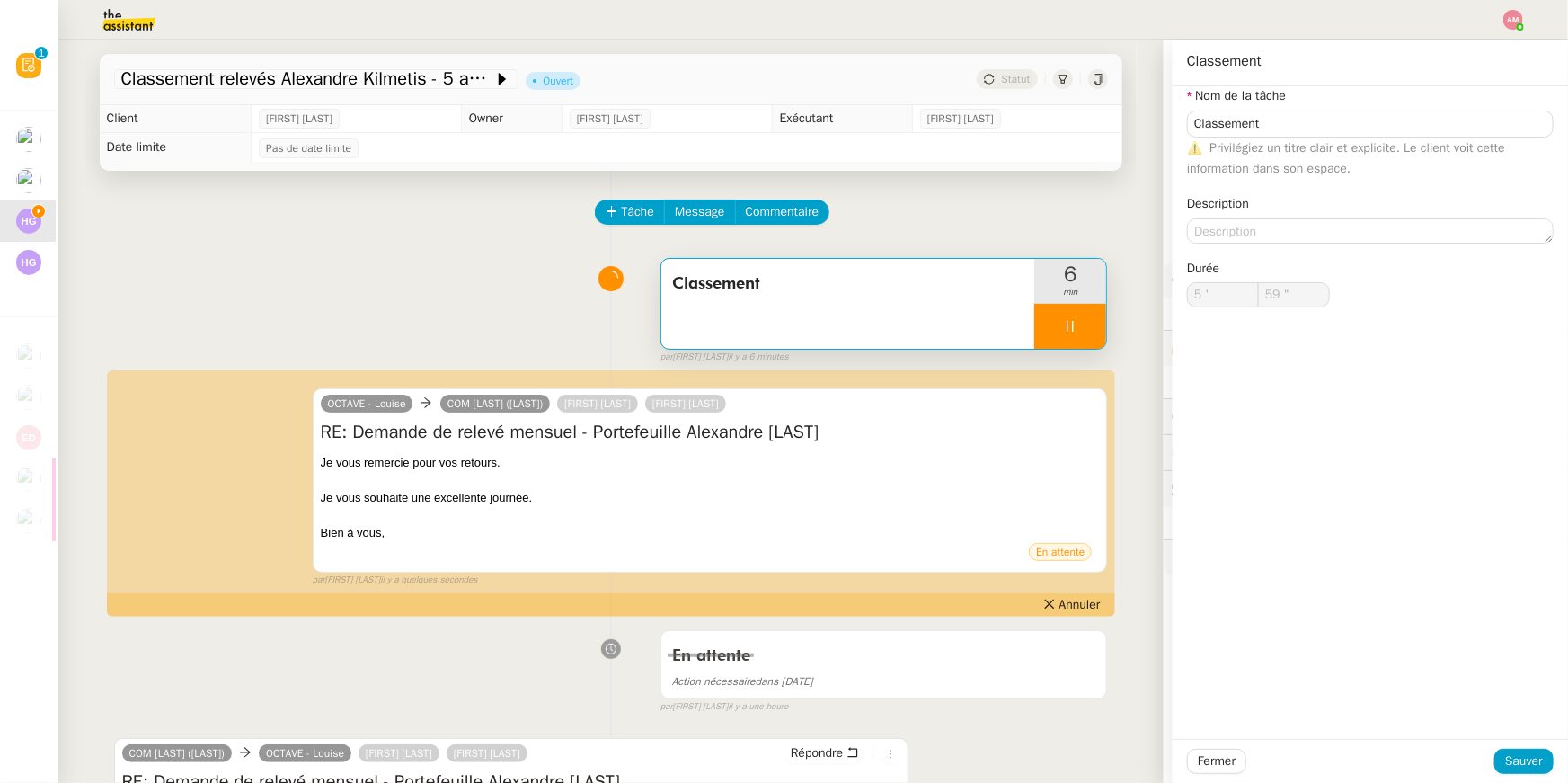 type on "6 '" 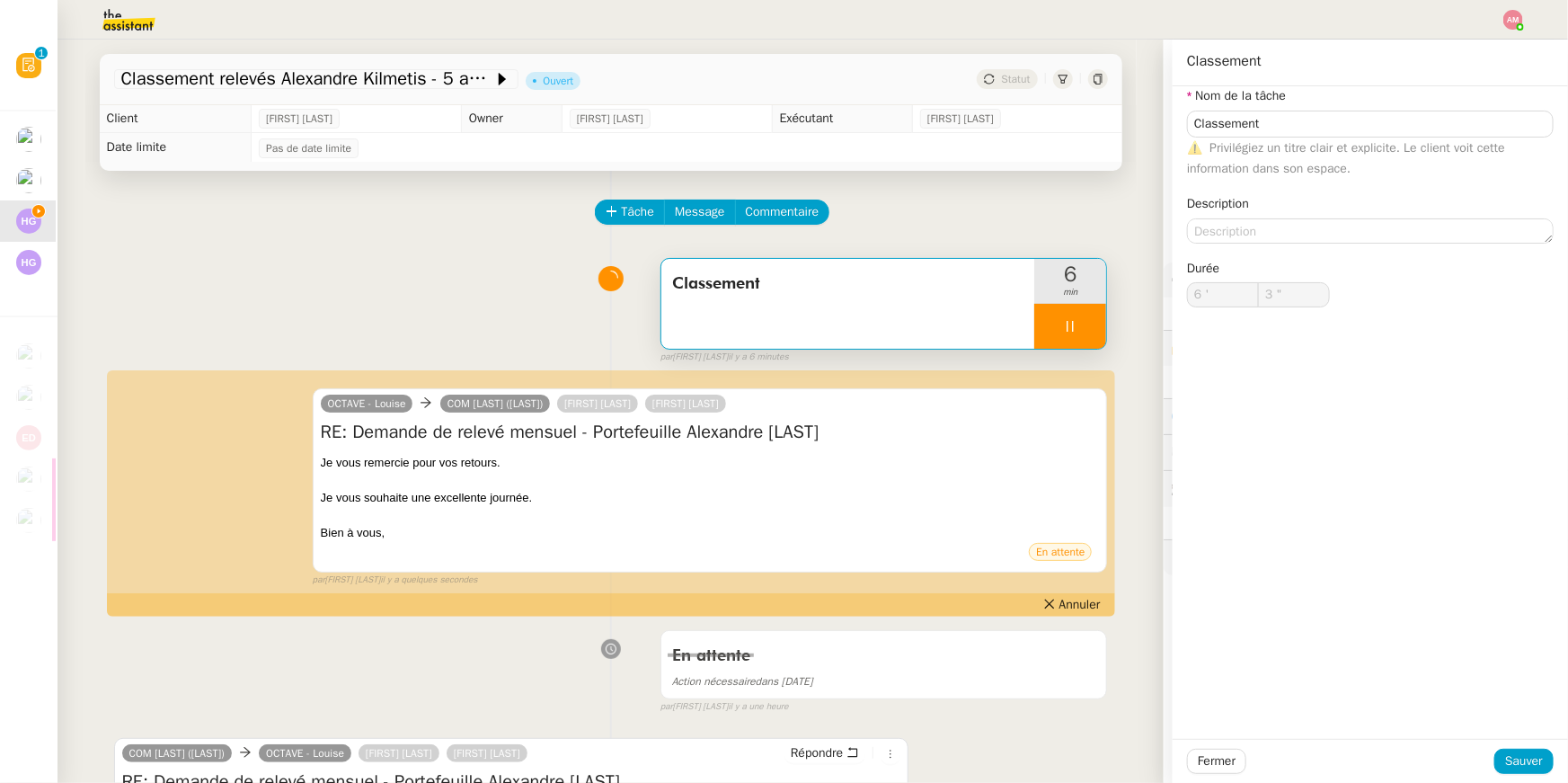 type on "4 "" 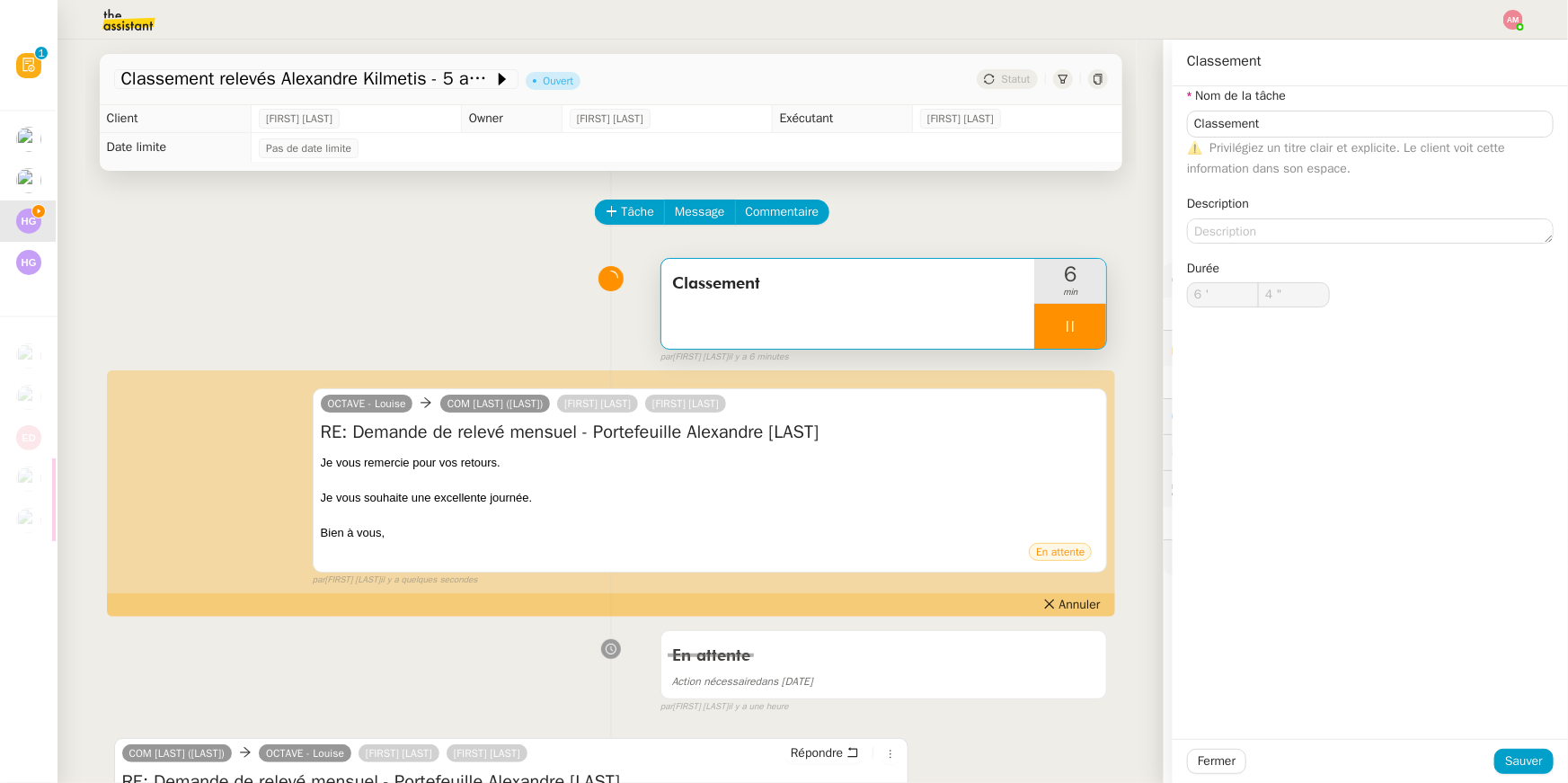 click at bounding box center (1070, 326) 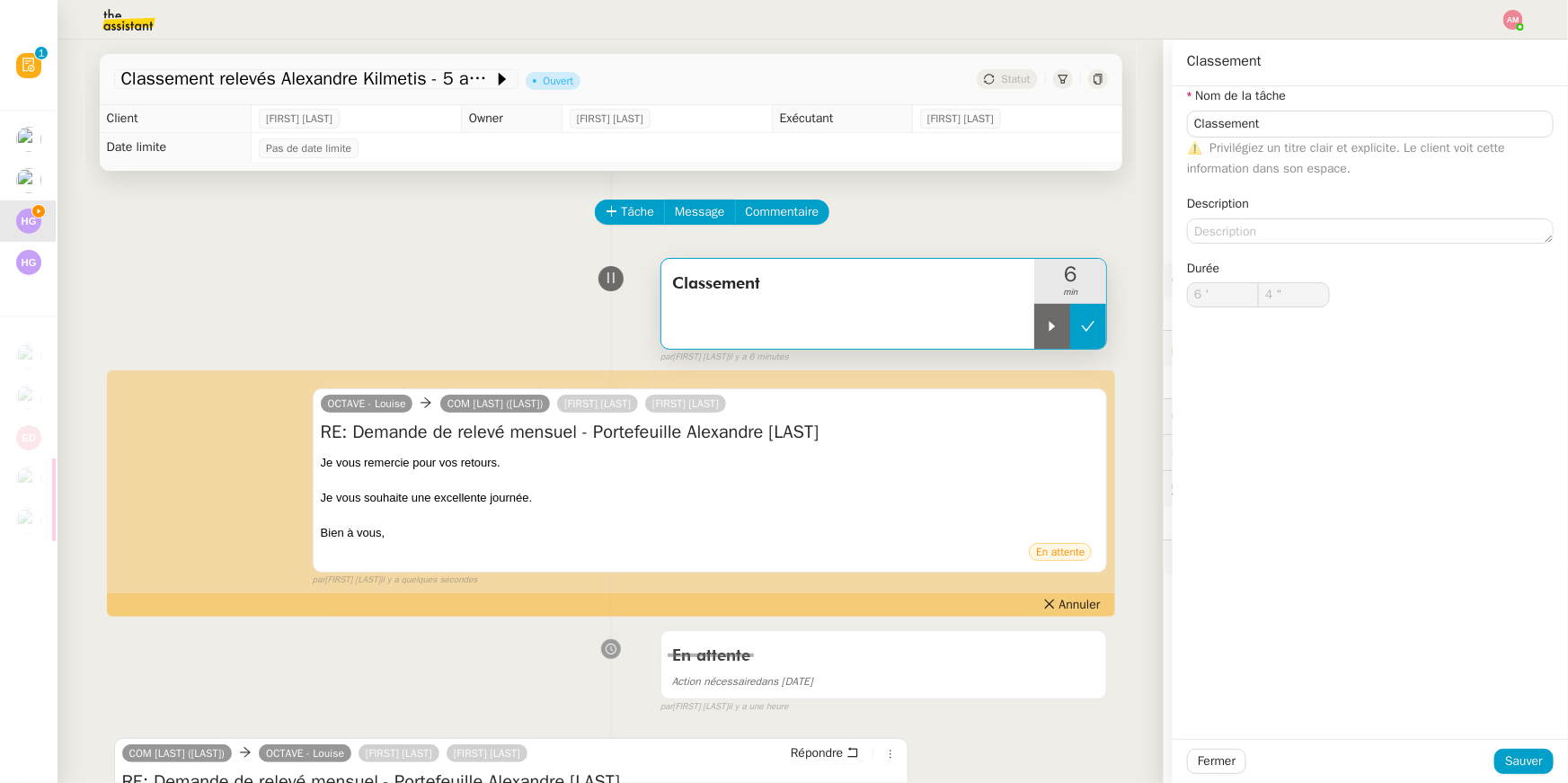 click at bounding box center (1088, 326) 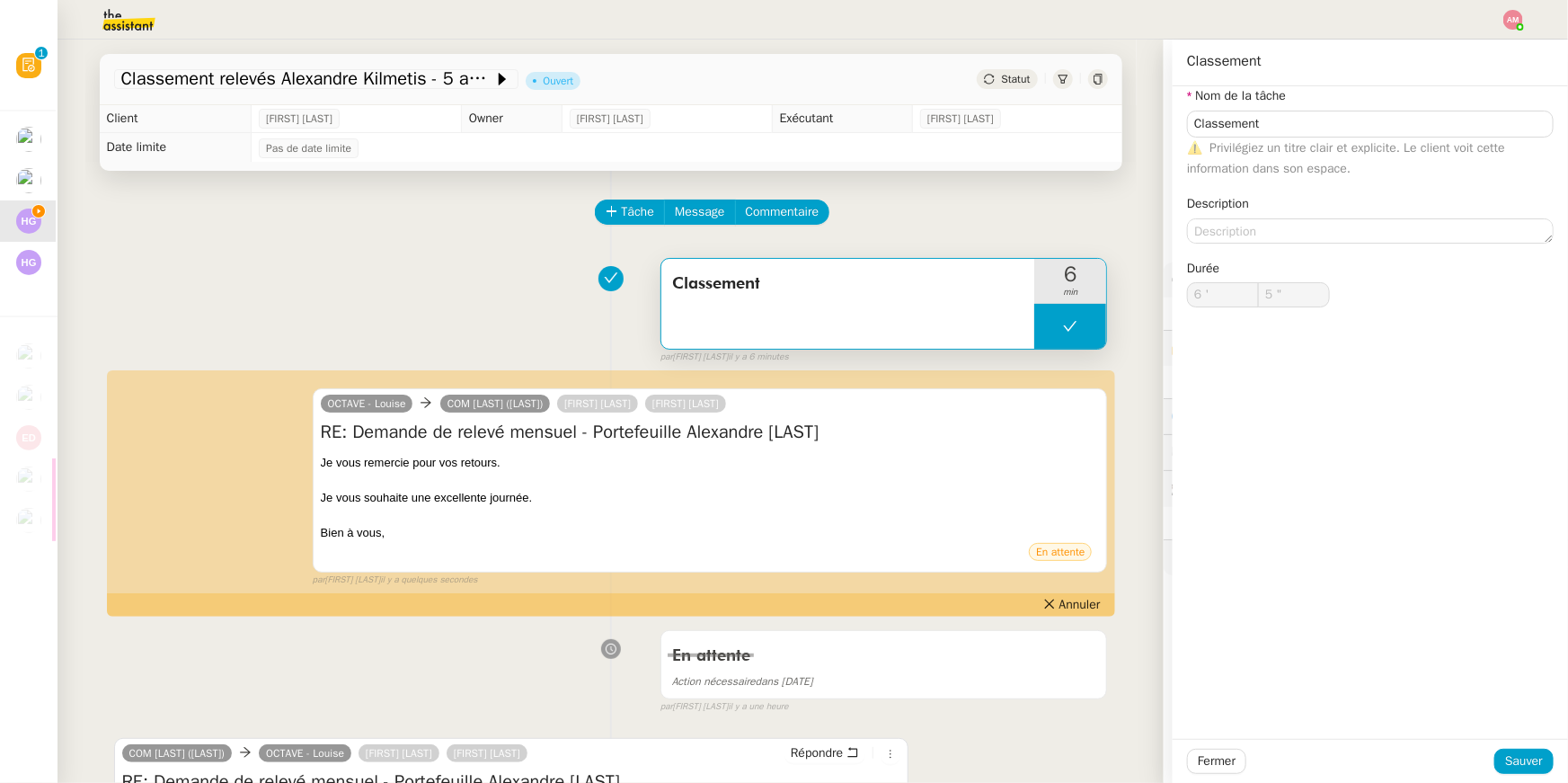 type on "Classement" 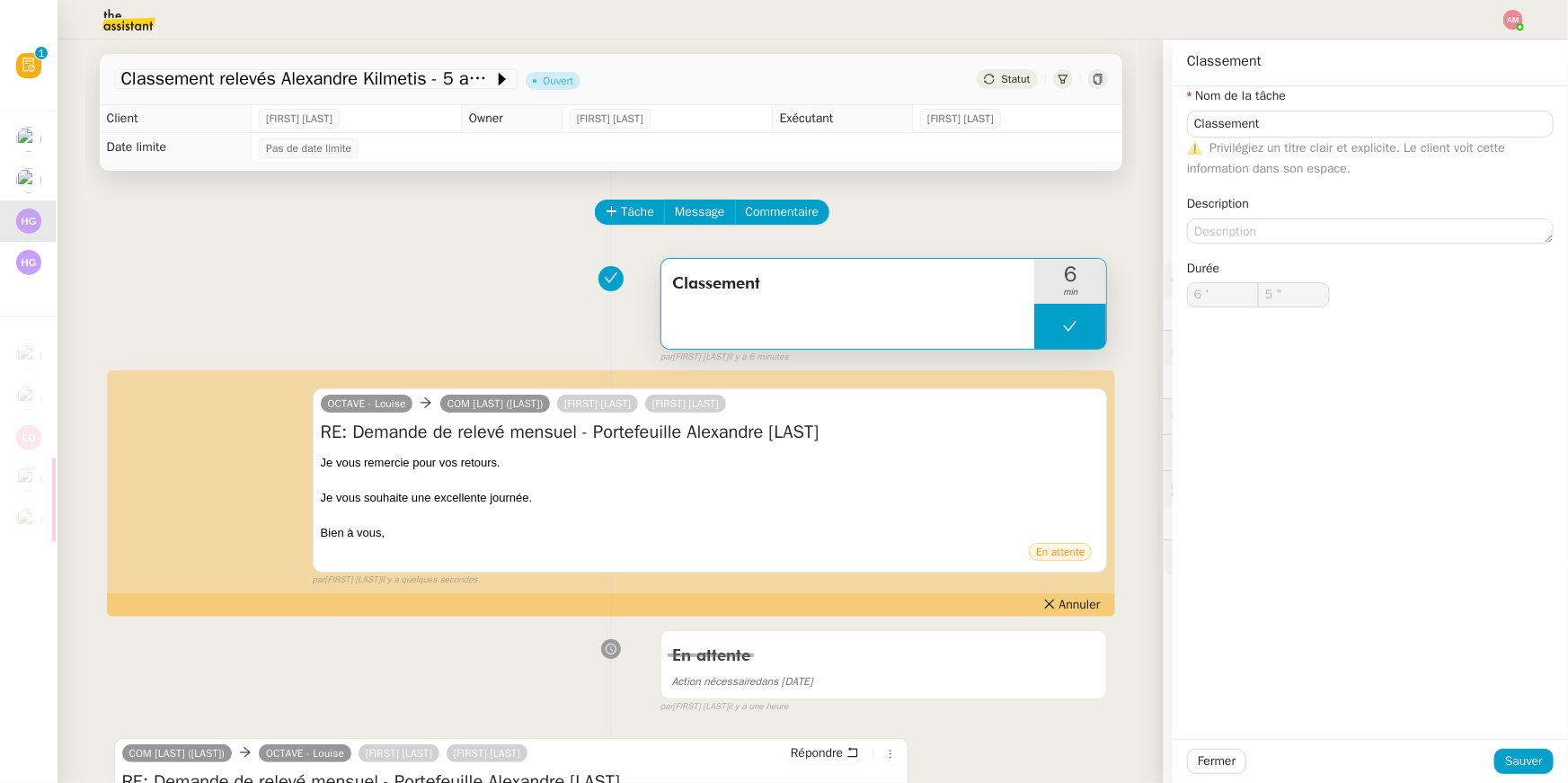 type on "Classement" 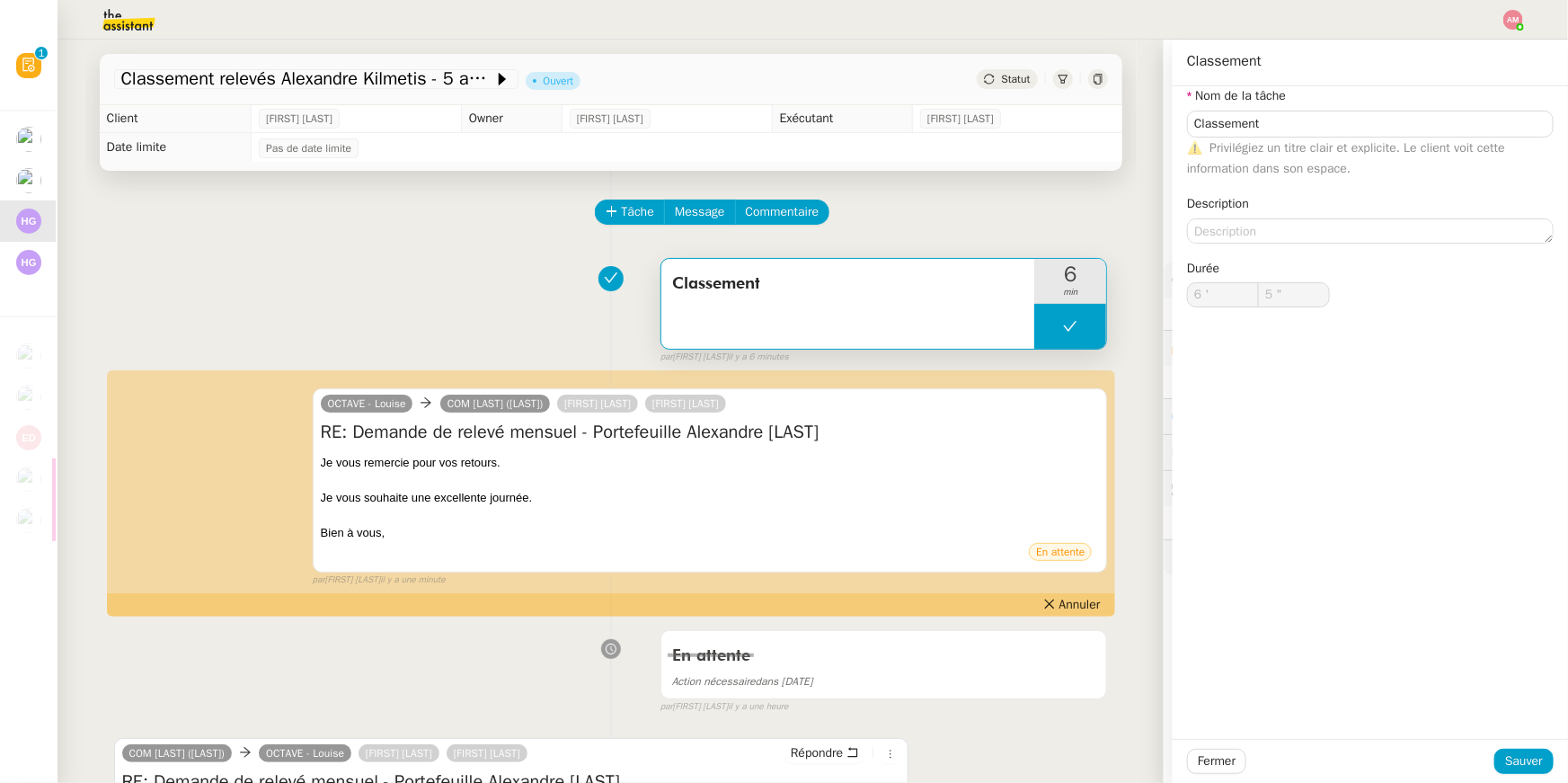 type on "Classement" 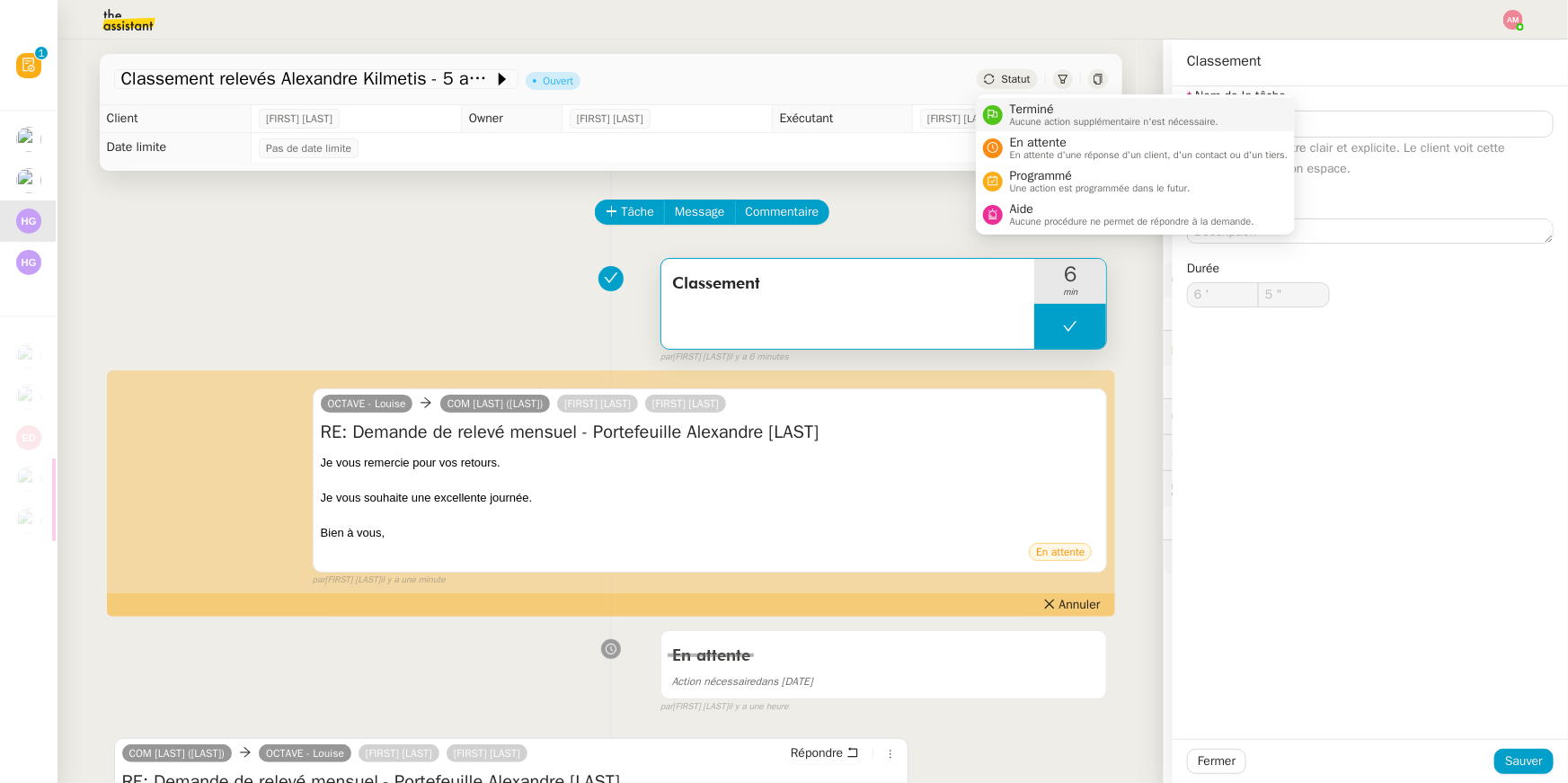 click on "Terminé" at bounding box center (1114, 110) 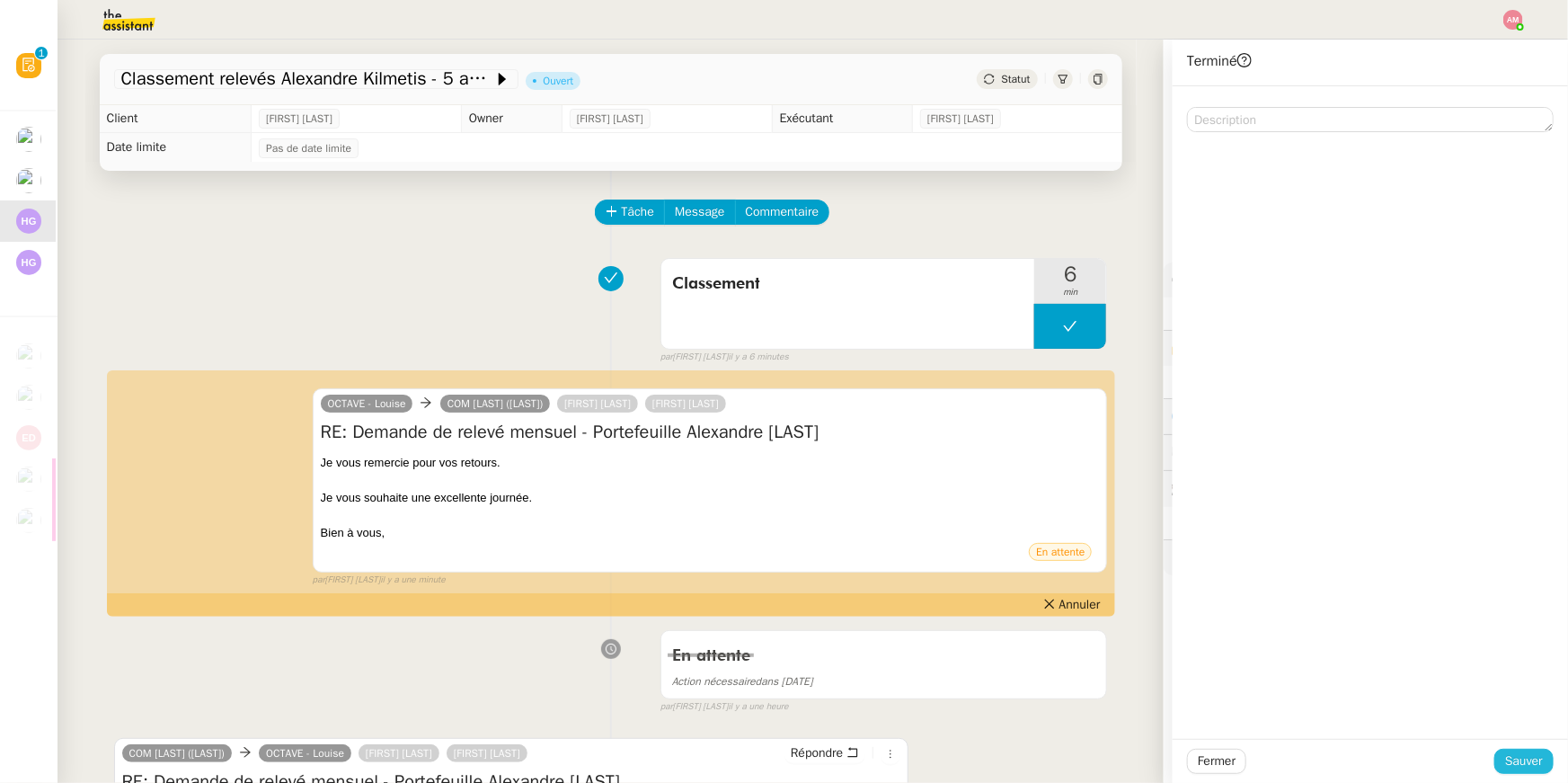 click on "Sauver" 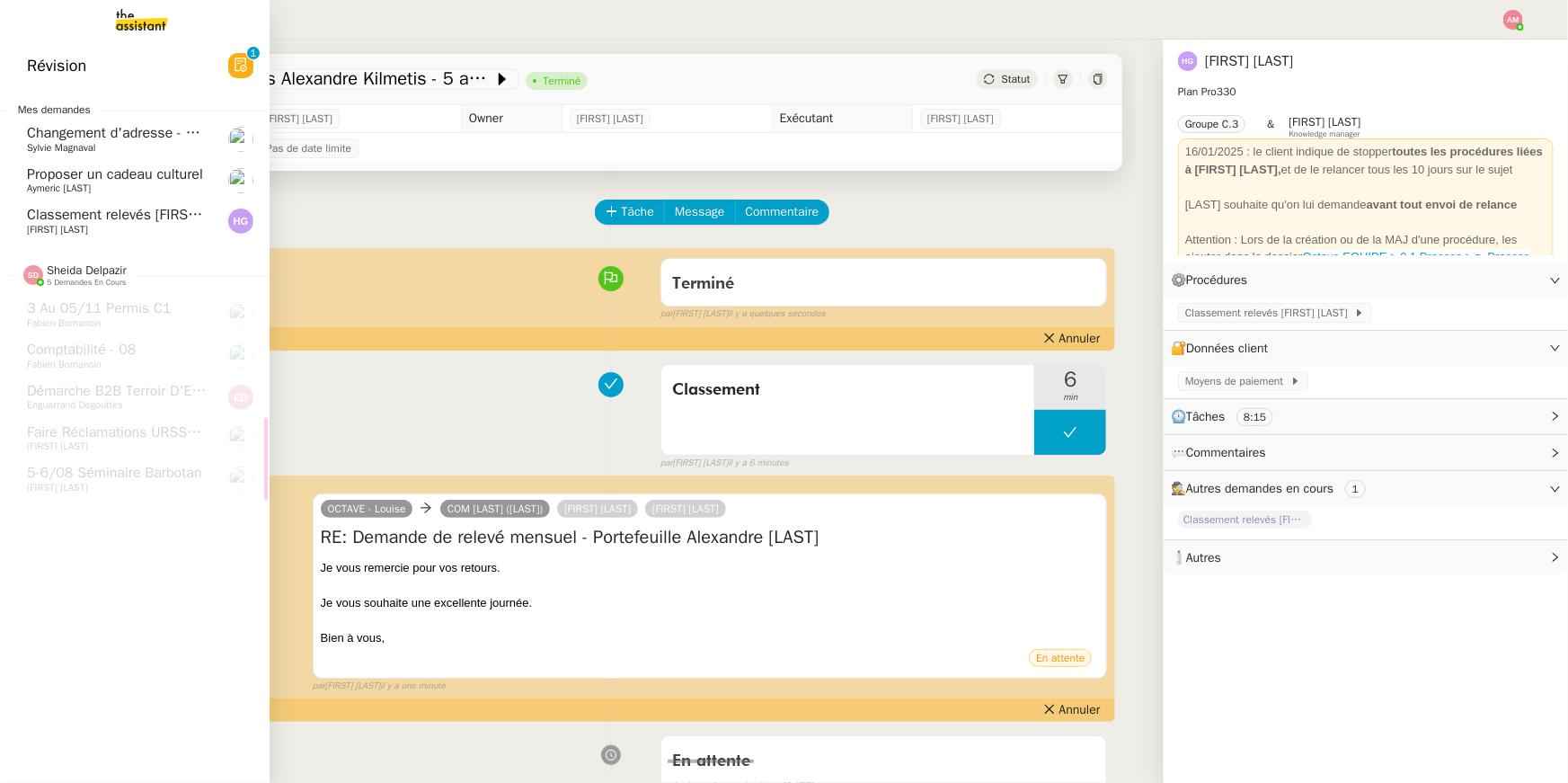 click on "Classement relevés [FIRST] [LAST] - [DATE]" 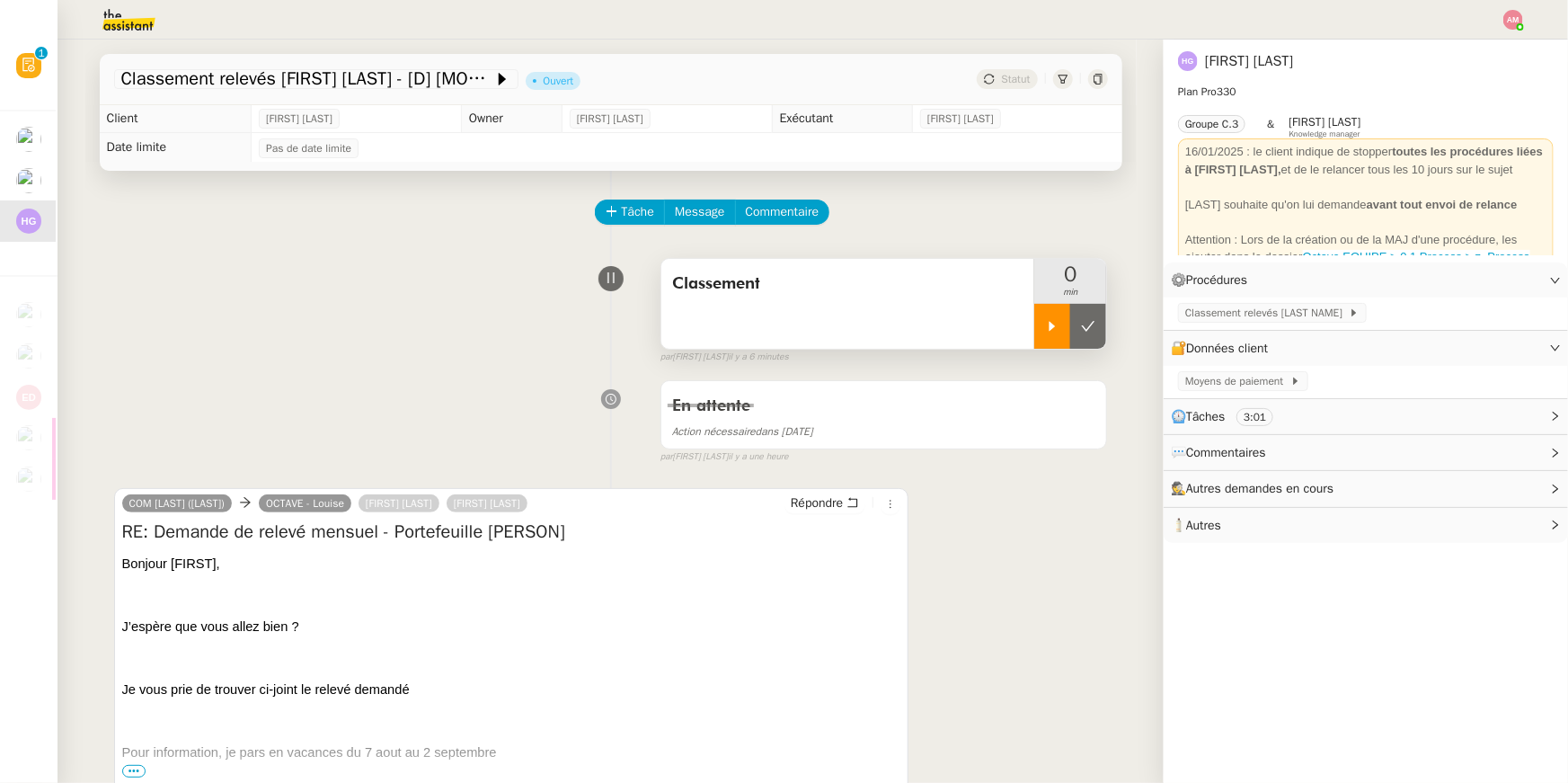 click at bounding box center [1052, 326] 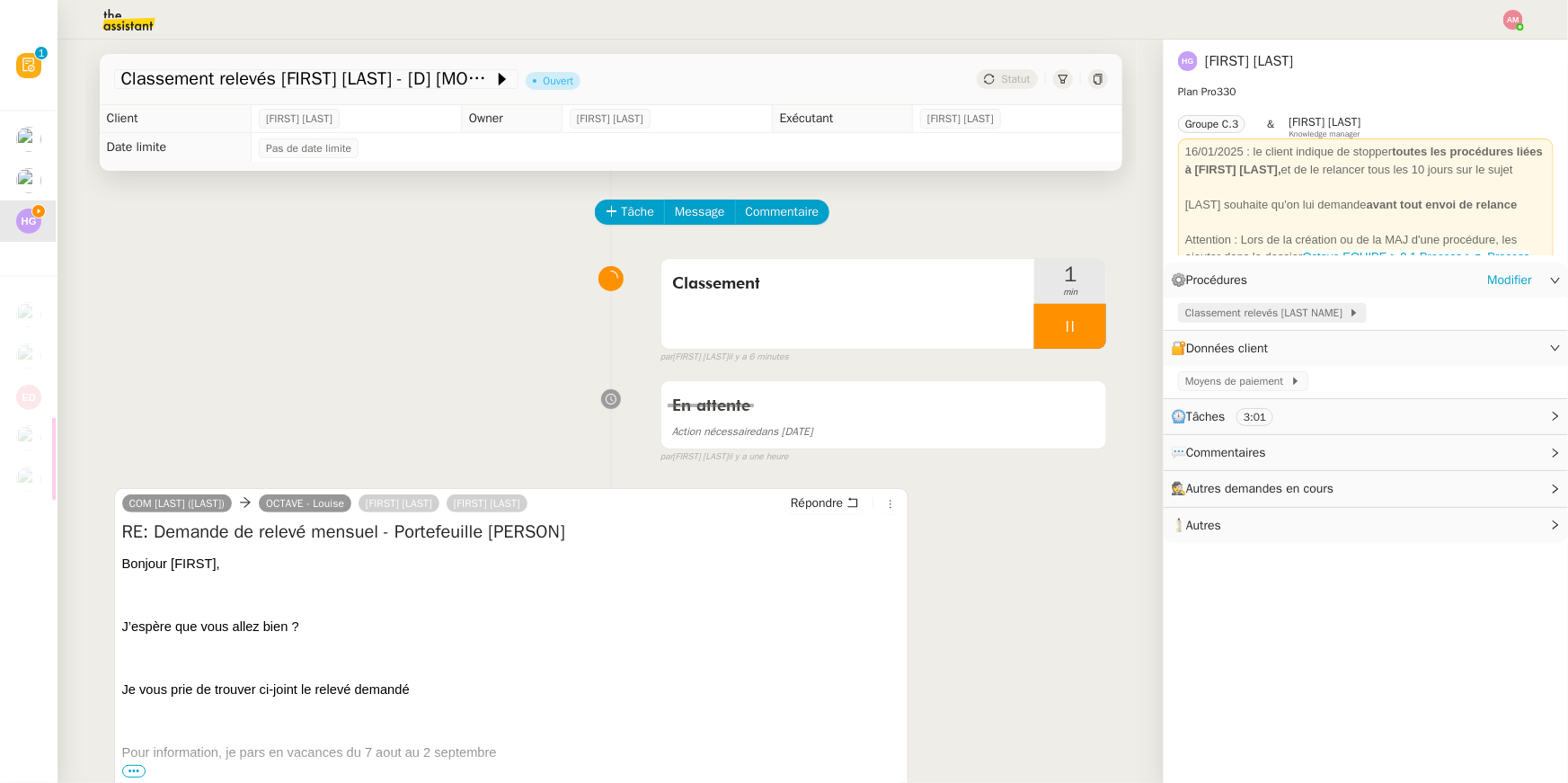click on "Classement relevés [LAST] [LAST]" 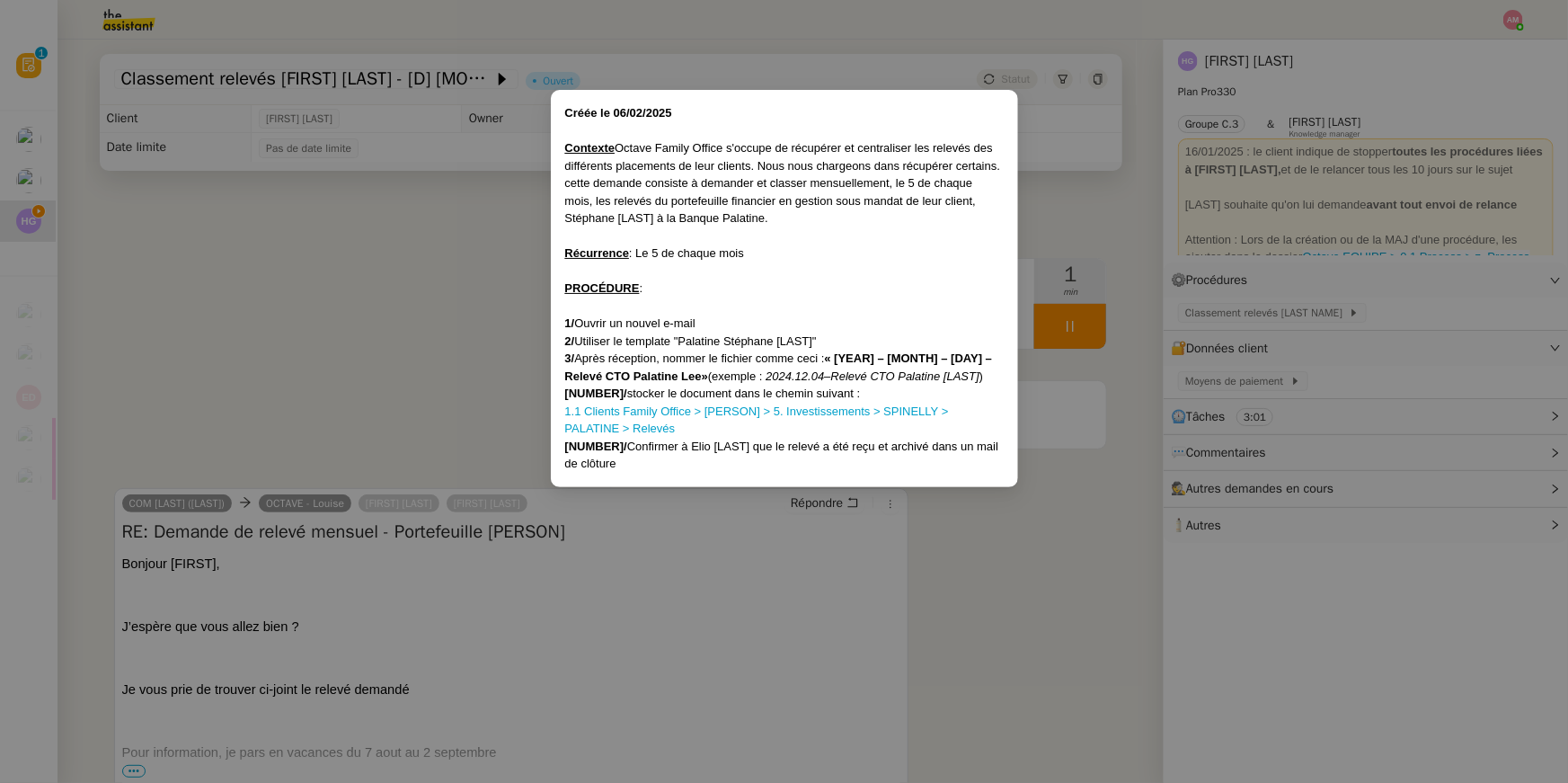 click on "Créée le [DATE] Contexte  [COMPANY] s'occupe de récupérer et centraliser les relevés des différents placements de leur clients. Nous nous chargeons dans récupérer certains. cette demande consiste à demander et classer mensuellement, le 5 de chaque mois, les relevés du portefeuille financier en gestion sous mandat de leur client, [LAST] à la [BANK]. Récurrence  : Le 5 de chaque mois PROCÉDURE  : 1/  Ouvrir un nouvel e-mail 2/  Utiliser le template "[BANK] [LAST]" 3/  Après réception, nommer le fichier comme ceci :  « année – mois – jours – Relevé CTO [BANK] [LAST]»  (exemple :   2024.12.04–Relevé CTO [BANK] [LAST] ) 4/  stocker le document dans le chemin suivant : 1.1 Clients Family Office > [LAST] > 5. Investissements > SPINELLY > [BANK] > Relevés 5/  Confirmer à [FIRST] que le relevé a été reçu et archivé dans un mail de clôture" at bounding box center [784, 391] 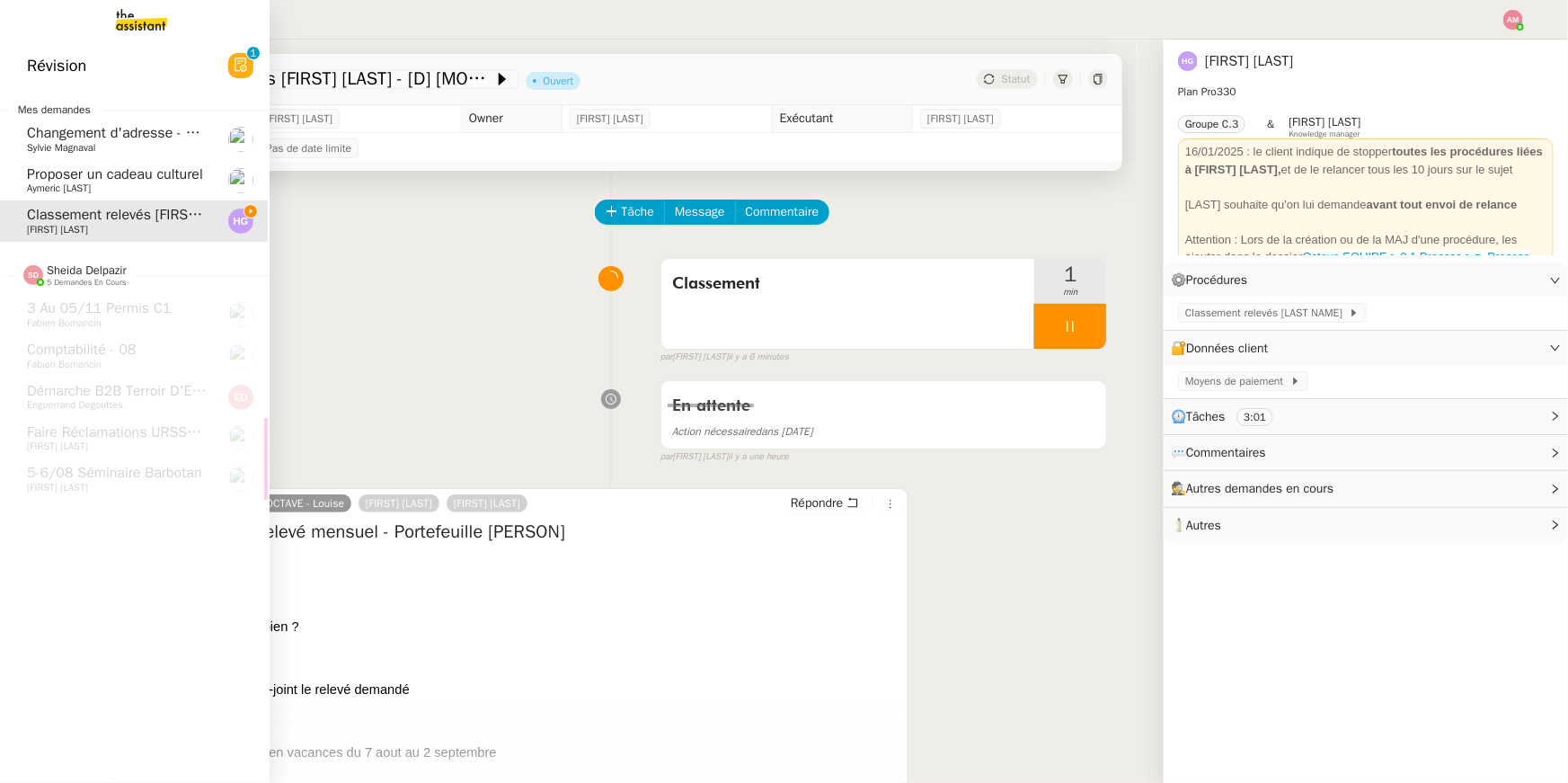 click on "Révision" 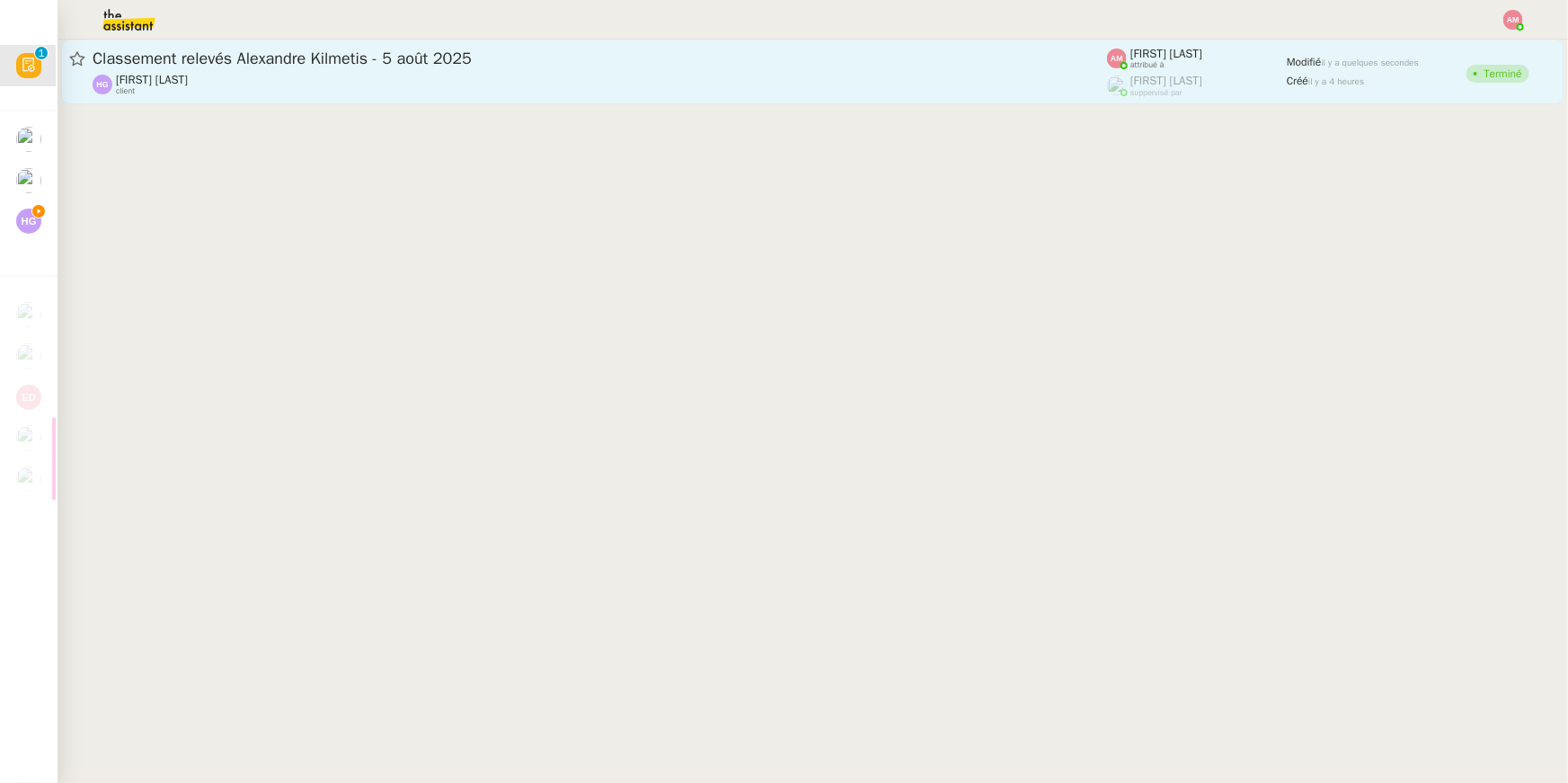 click on "Classement relevés Alexandre Kilmetis - 5 août 2025" 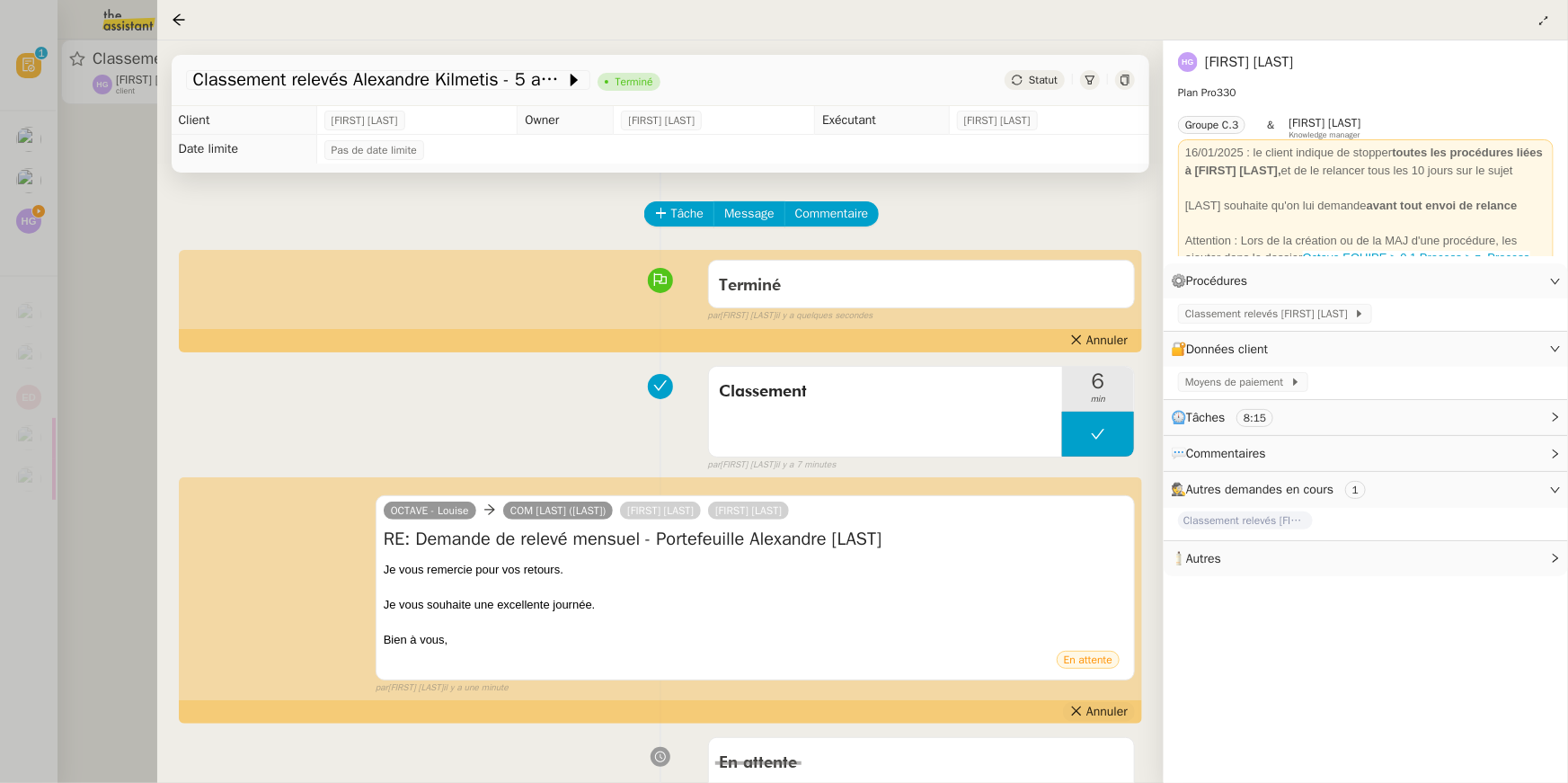 click on "Annuler" at bounding box center (1107, 712) 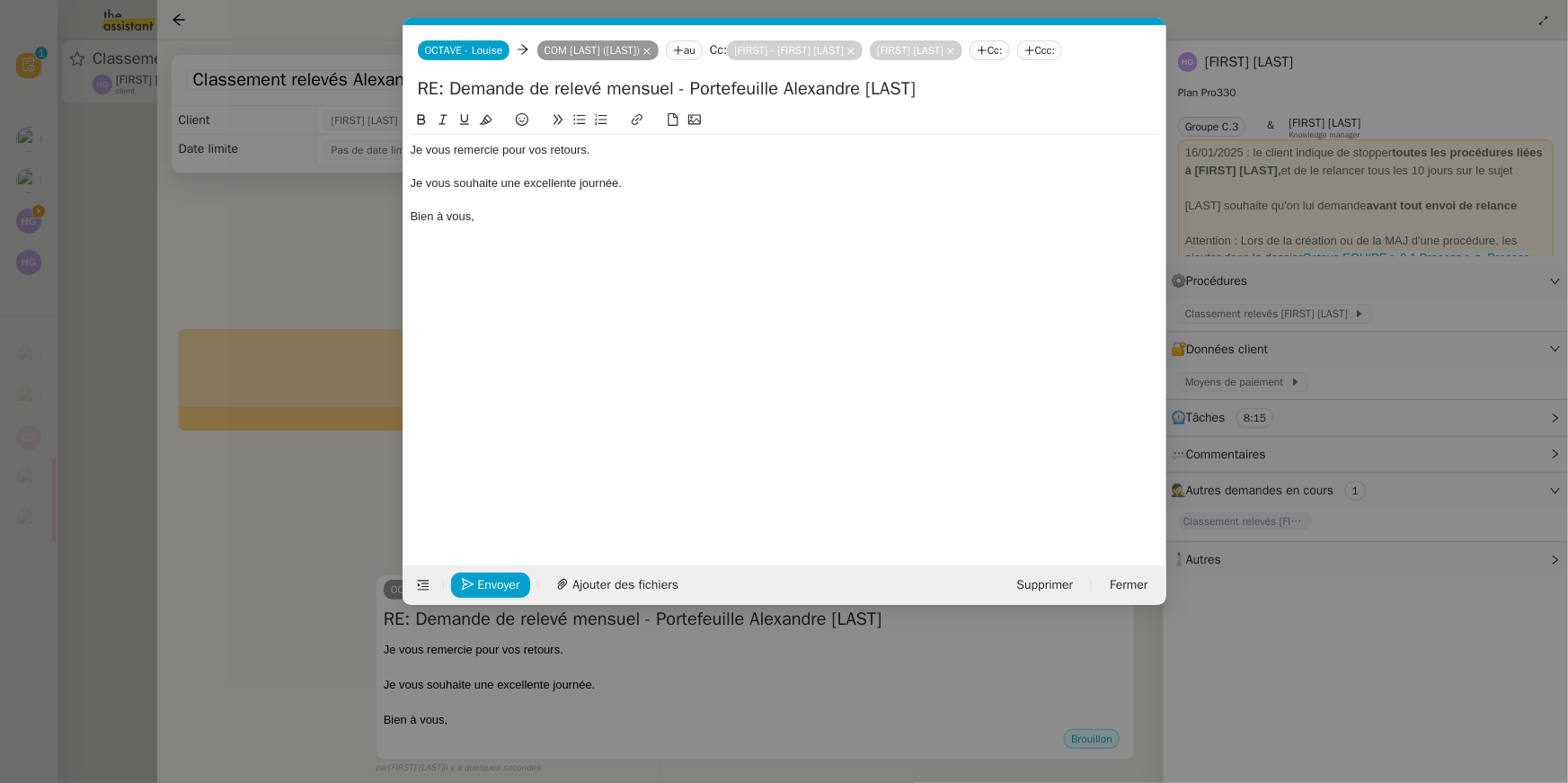 scroll, scrollTop: 0, scrollLeft: 38, axis: horizontal 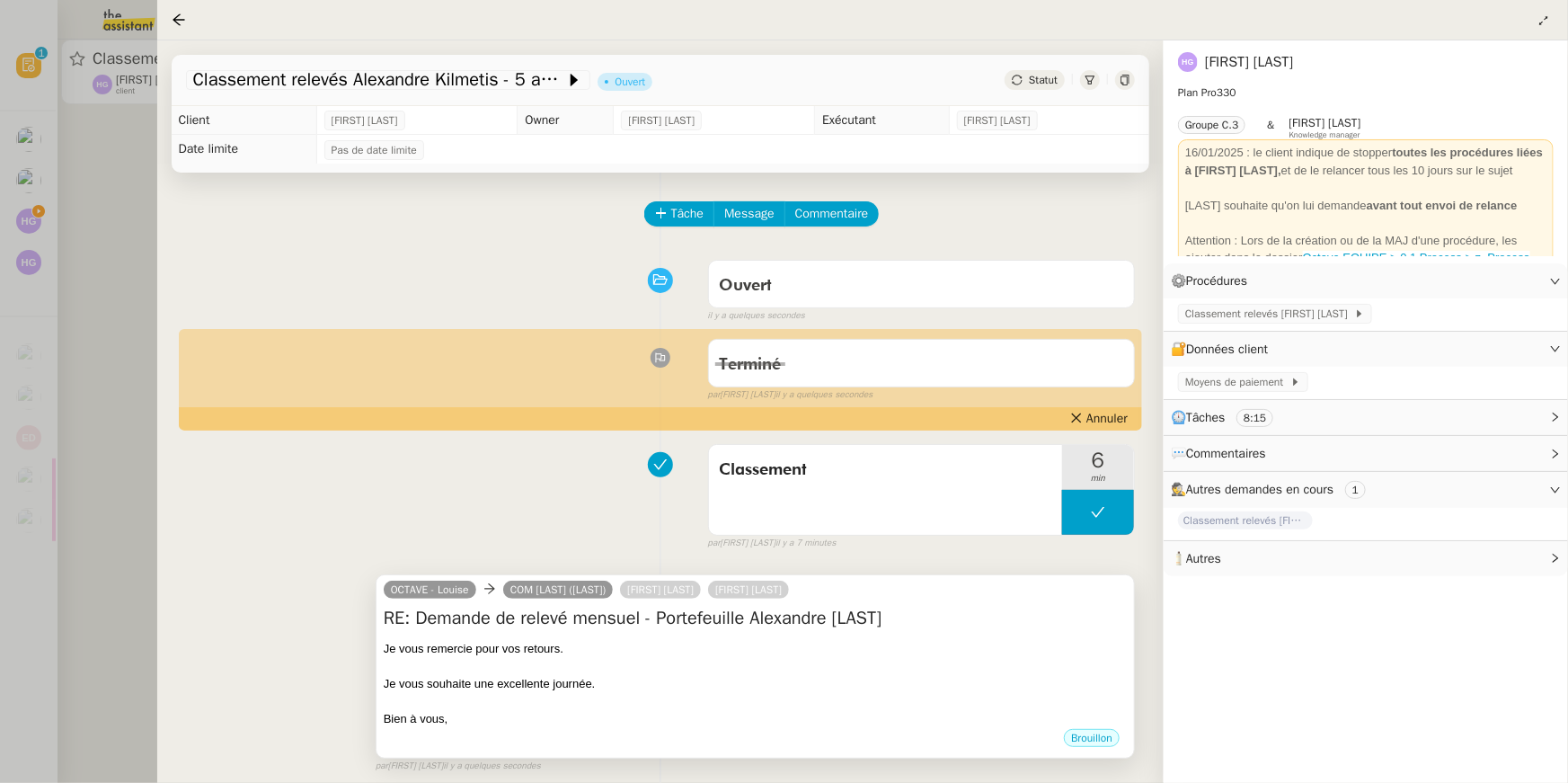 click at bounding box center [755, 666] 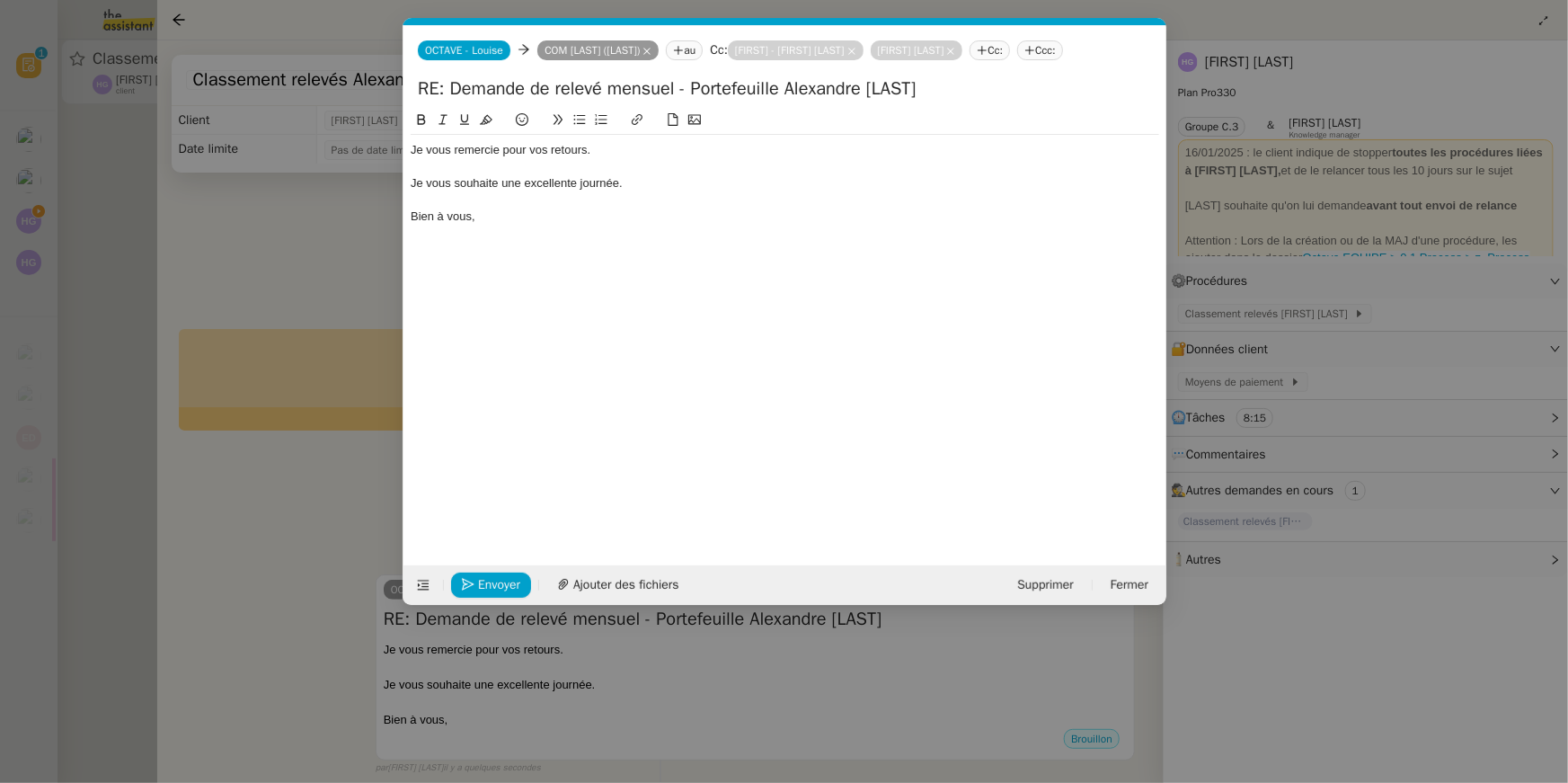 scroll, scrollTop: 0, scrollLeft: 38, axis: horizontal 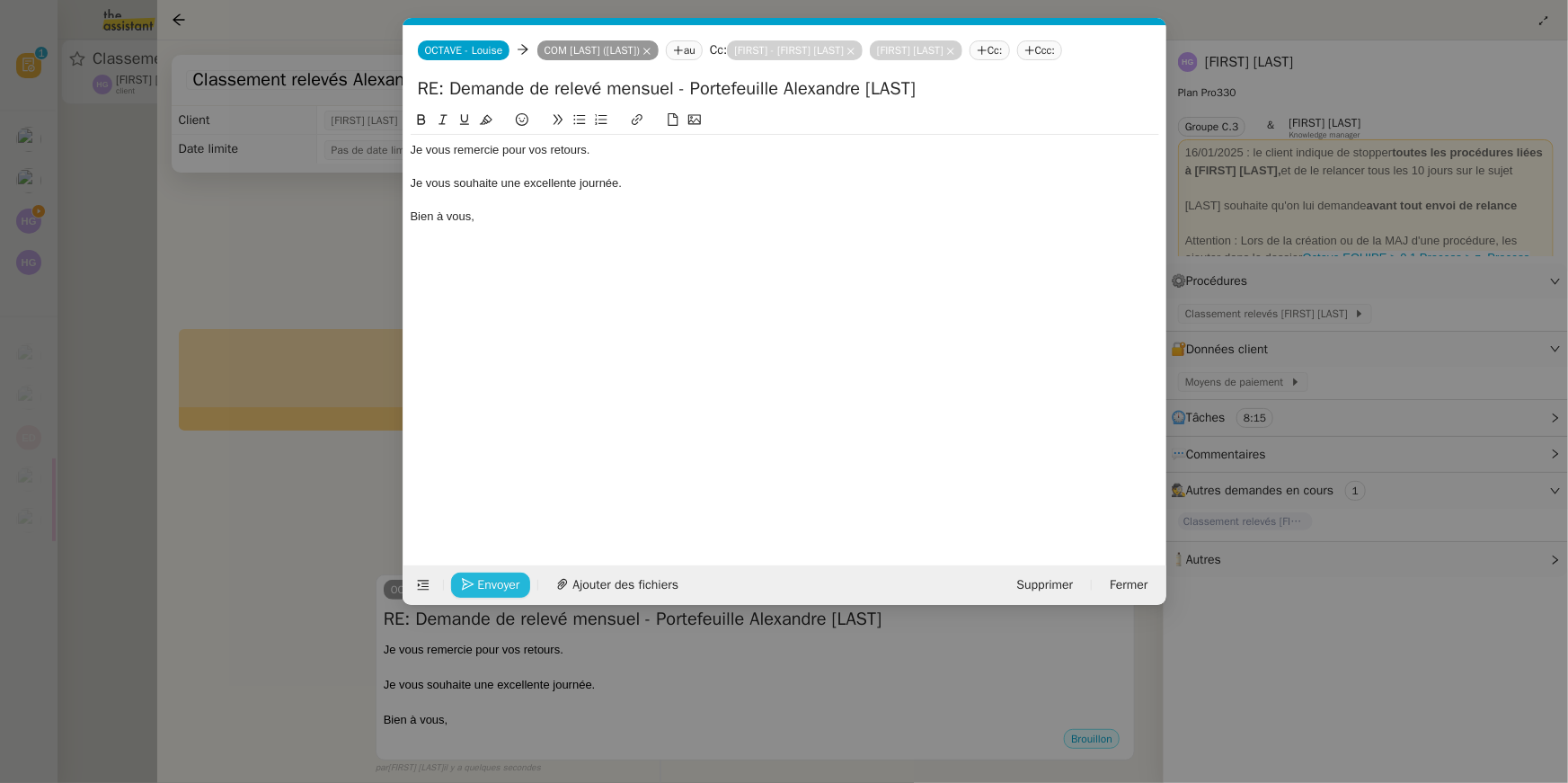 click on "Envoyer" 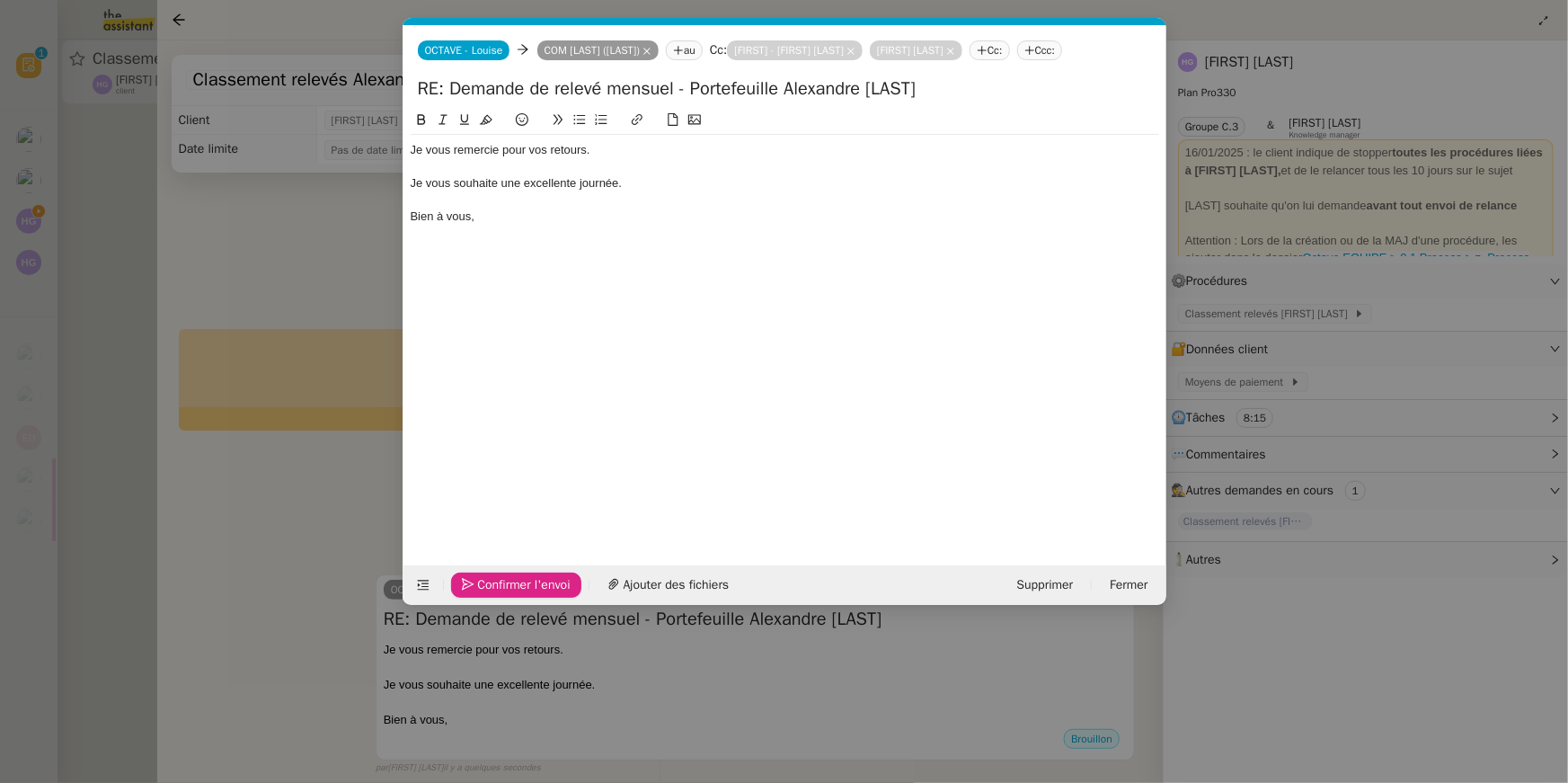 click on "Confirmer l'envoi" 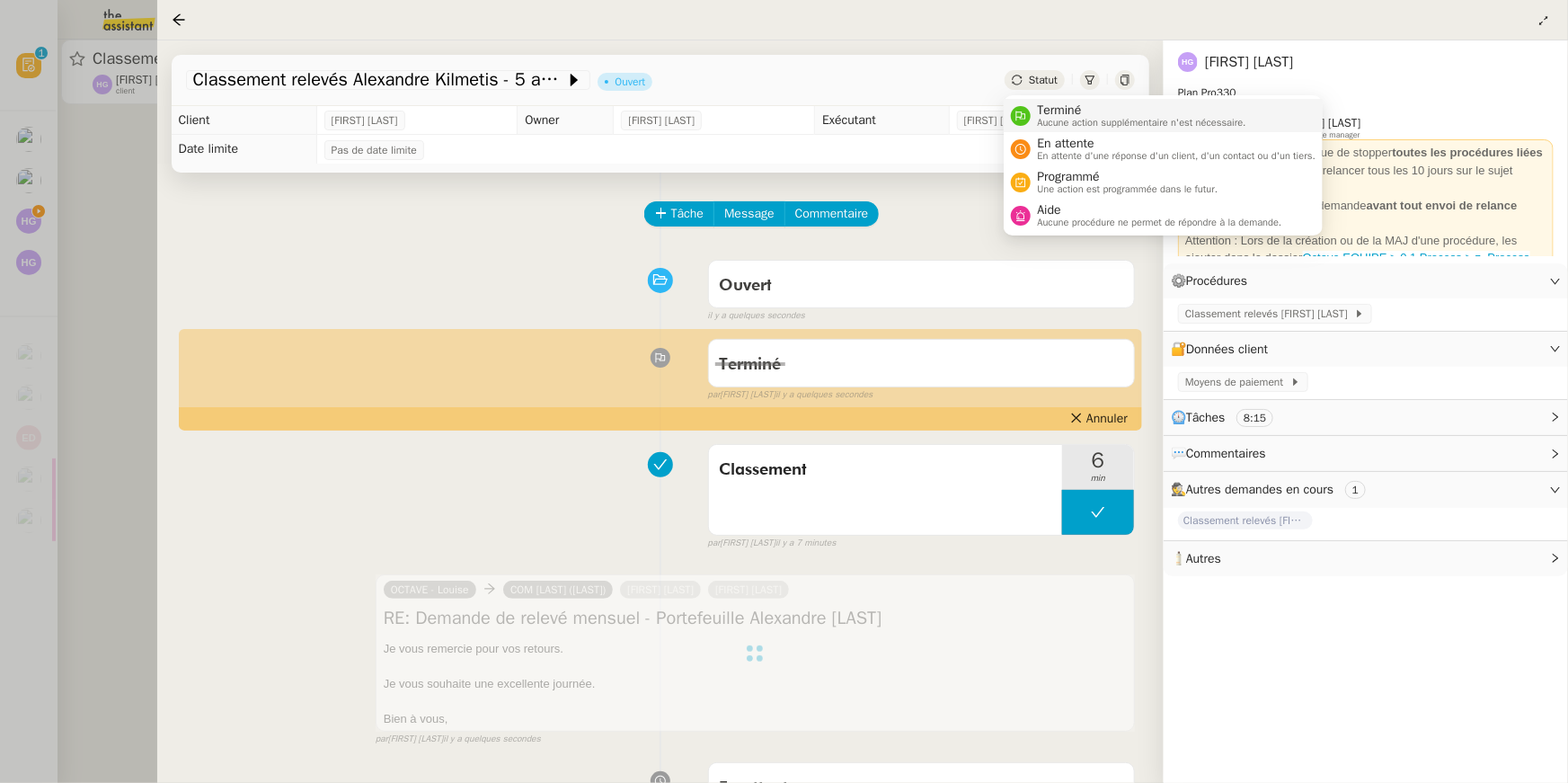 click on "Aucune action supplémentaire n'est nécessaire." at bounding box center (1142, 122) 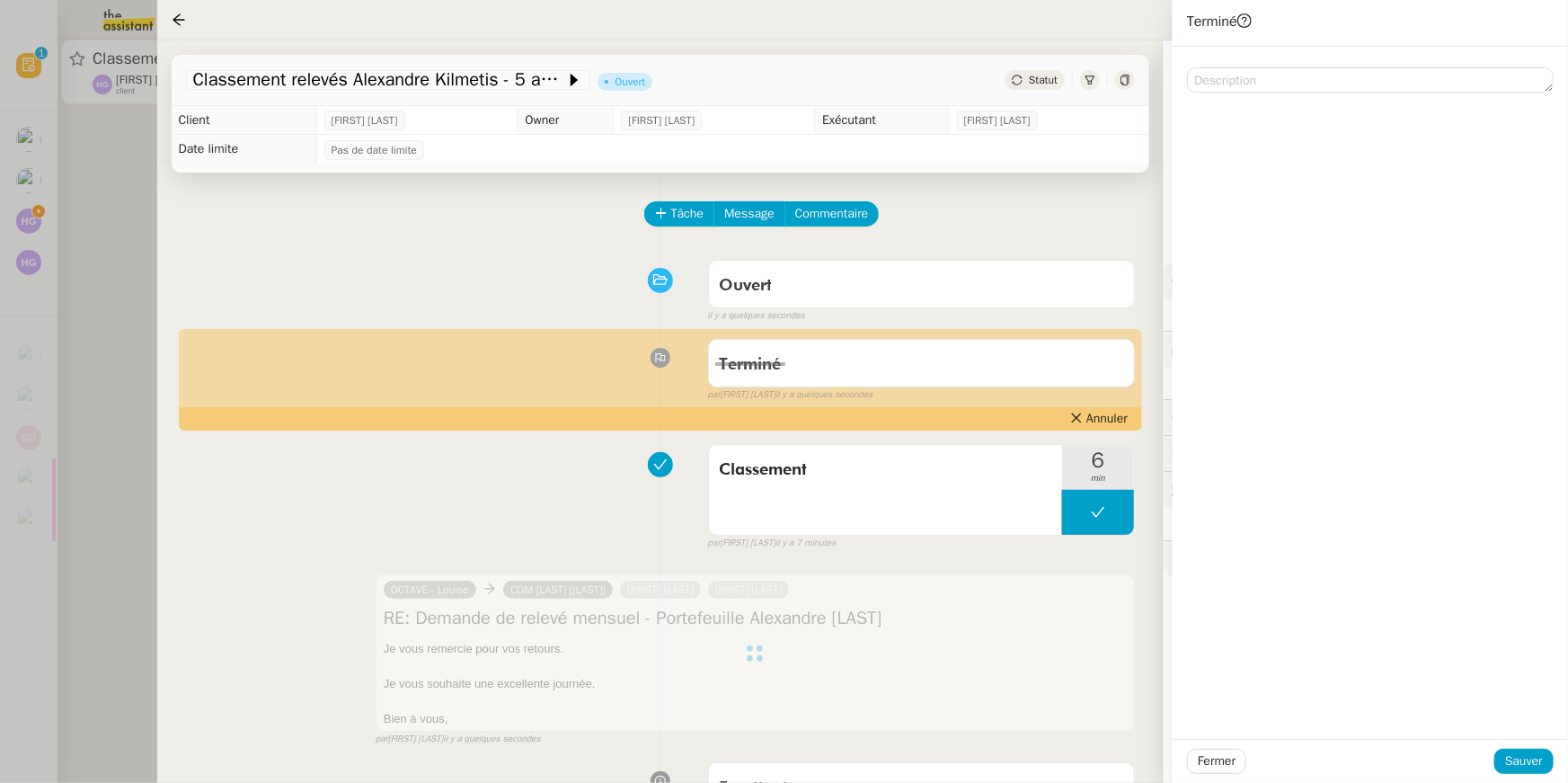 click on "Fermer Sauver" 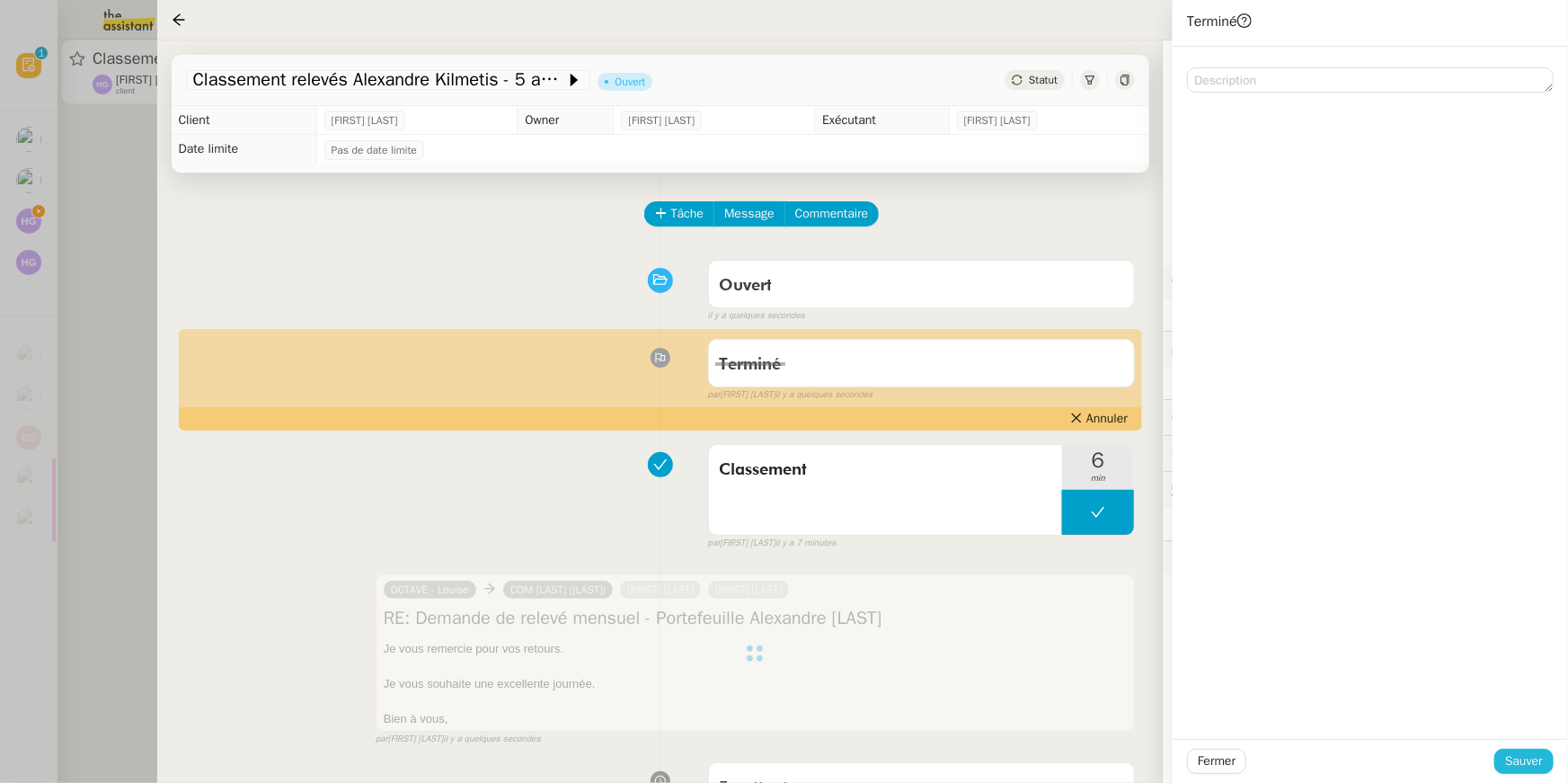 click on "Sauver" 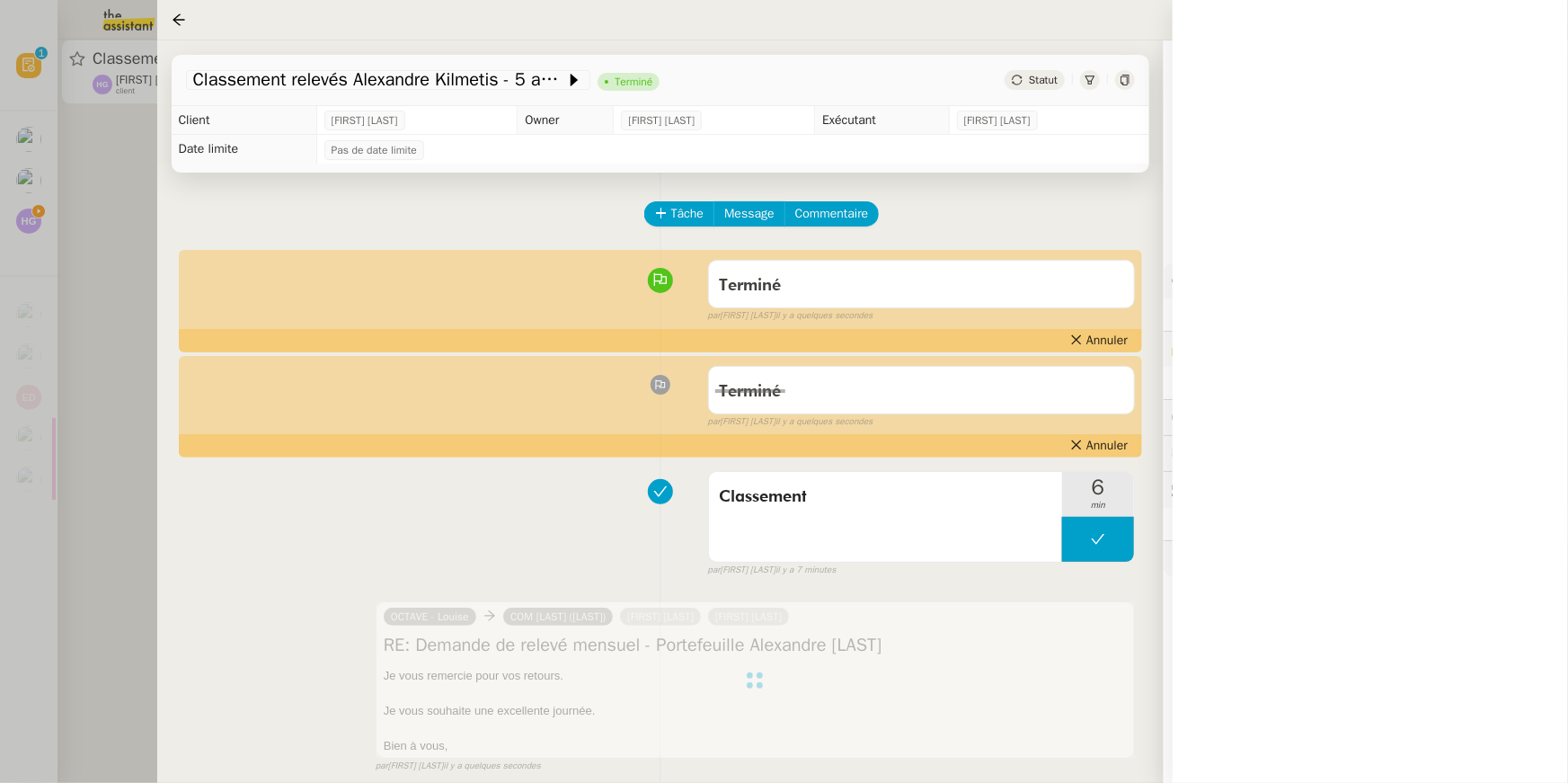 click at bounding box center [784, 391] 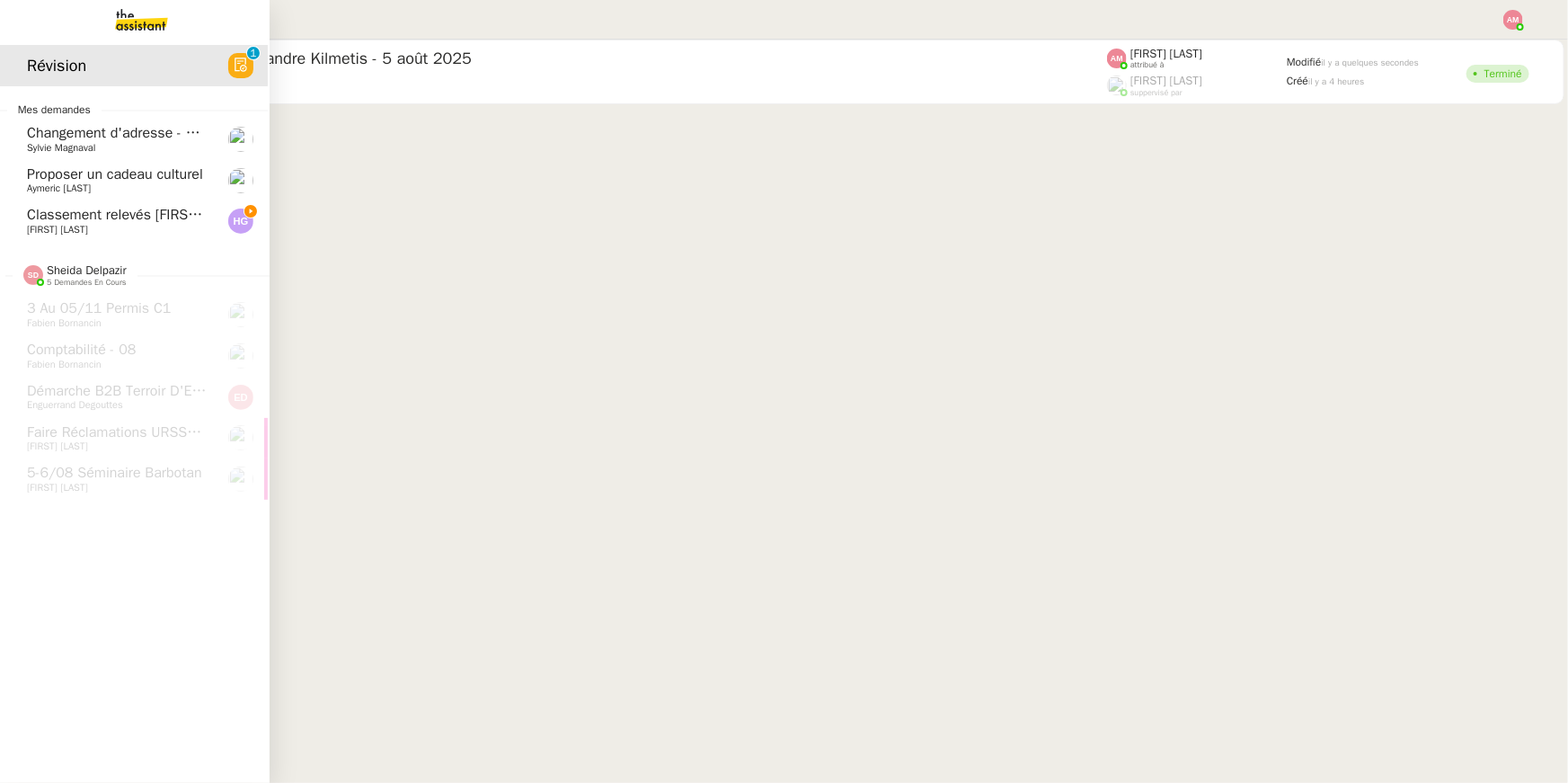 click on "[FIRST] [LAST]" 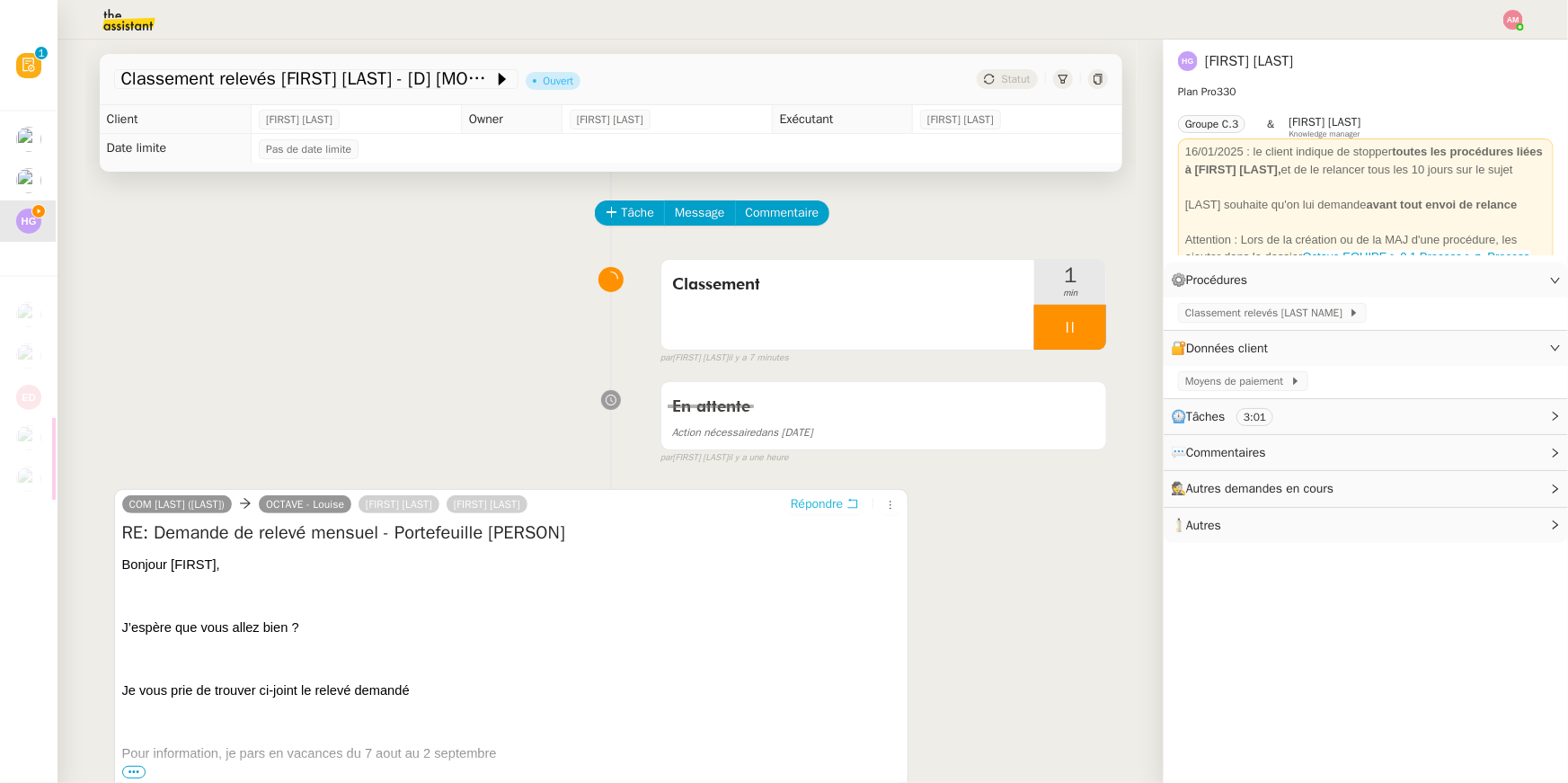 click on "Répondre" at bounding box center (817, 504) 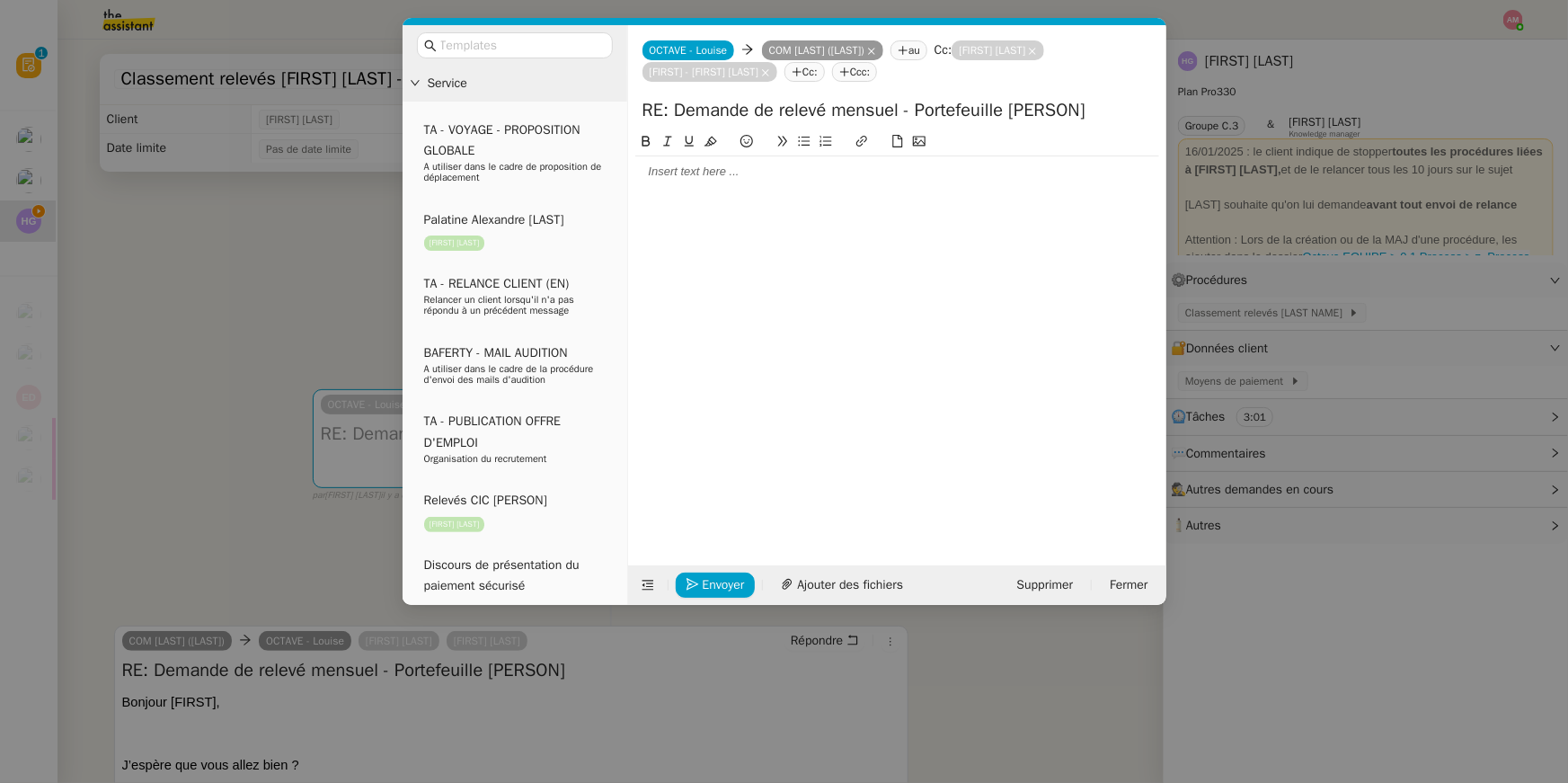 drag, startPoint x: 792, startPoint y: 106, endPoint x: 579, endPoint y: 102, distance: 213.03756 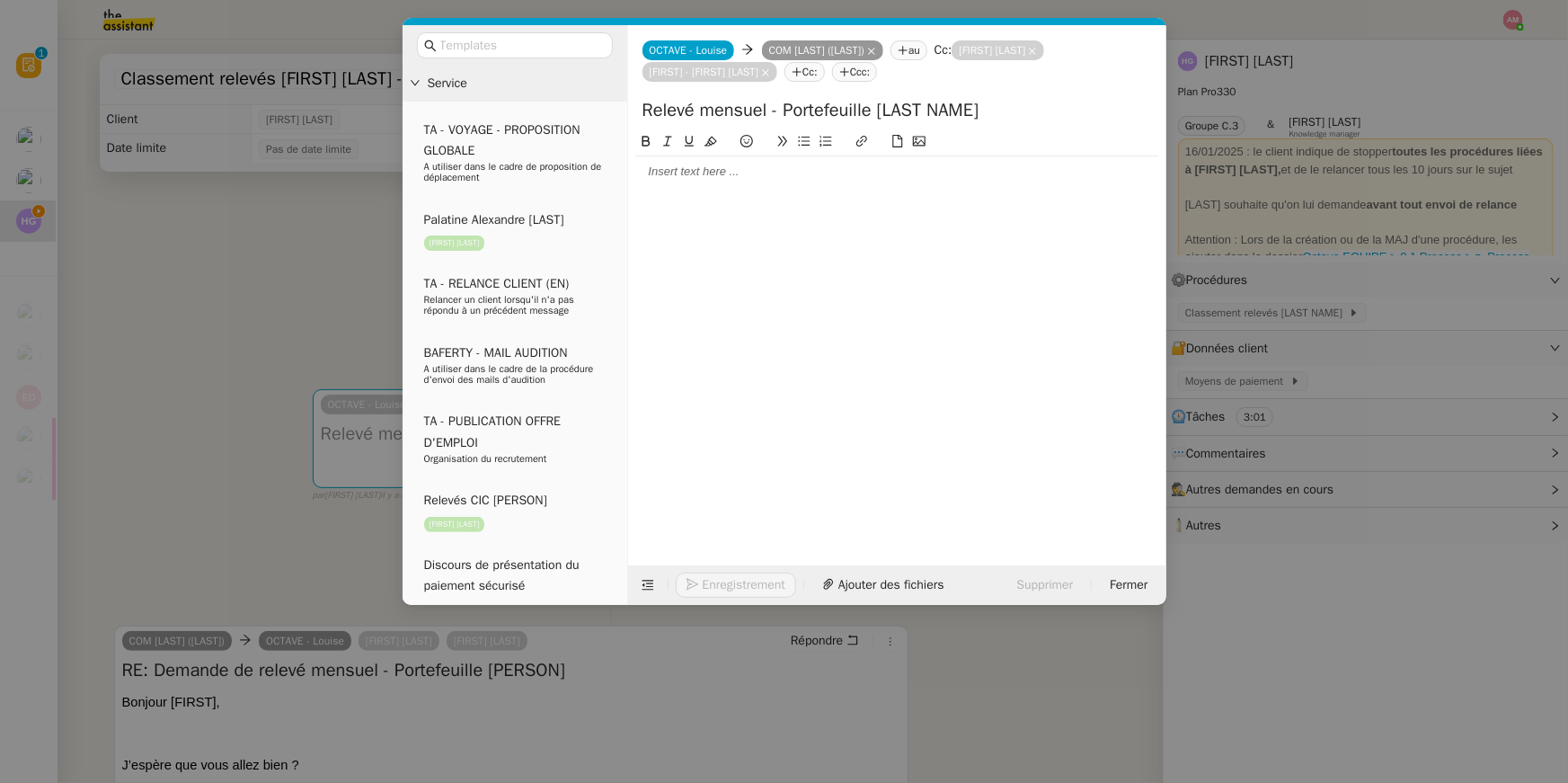 click on "Relevé mensuel - Portefeuille Stéphane Lee" 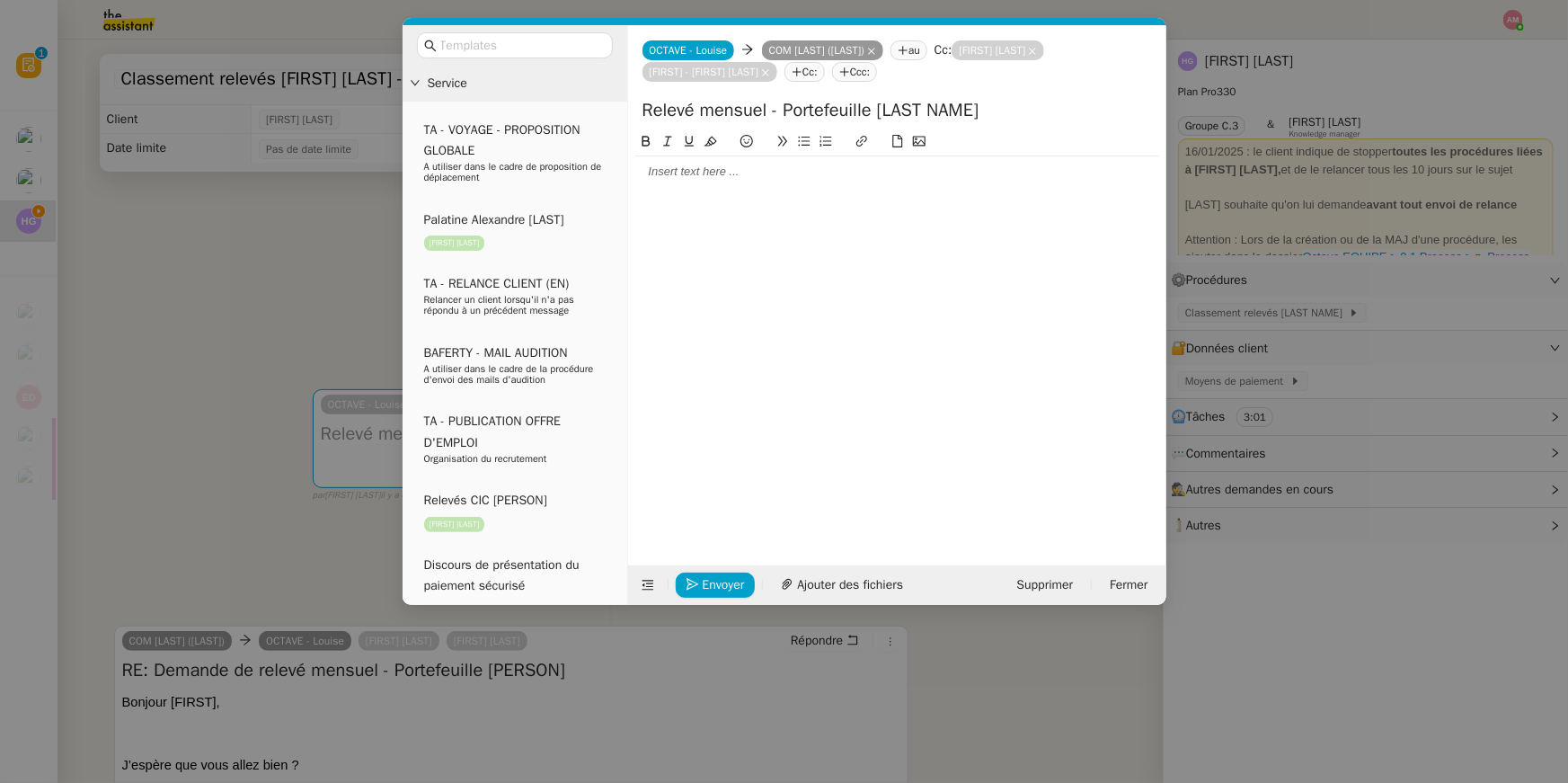 click on "Relevé mensuel - Portefeuille Stéphane Lee" 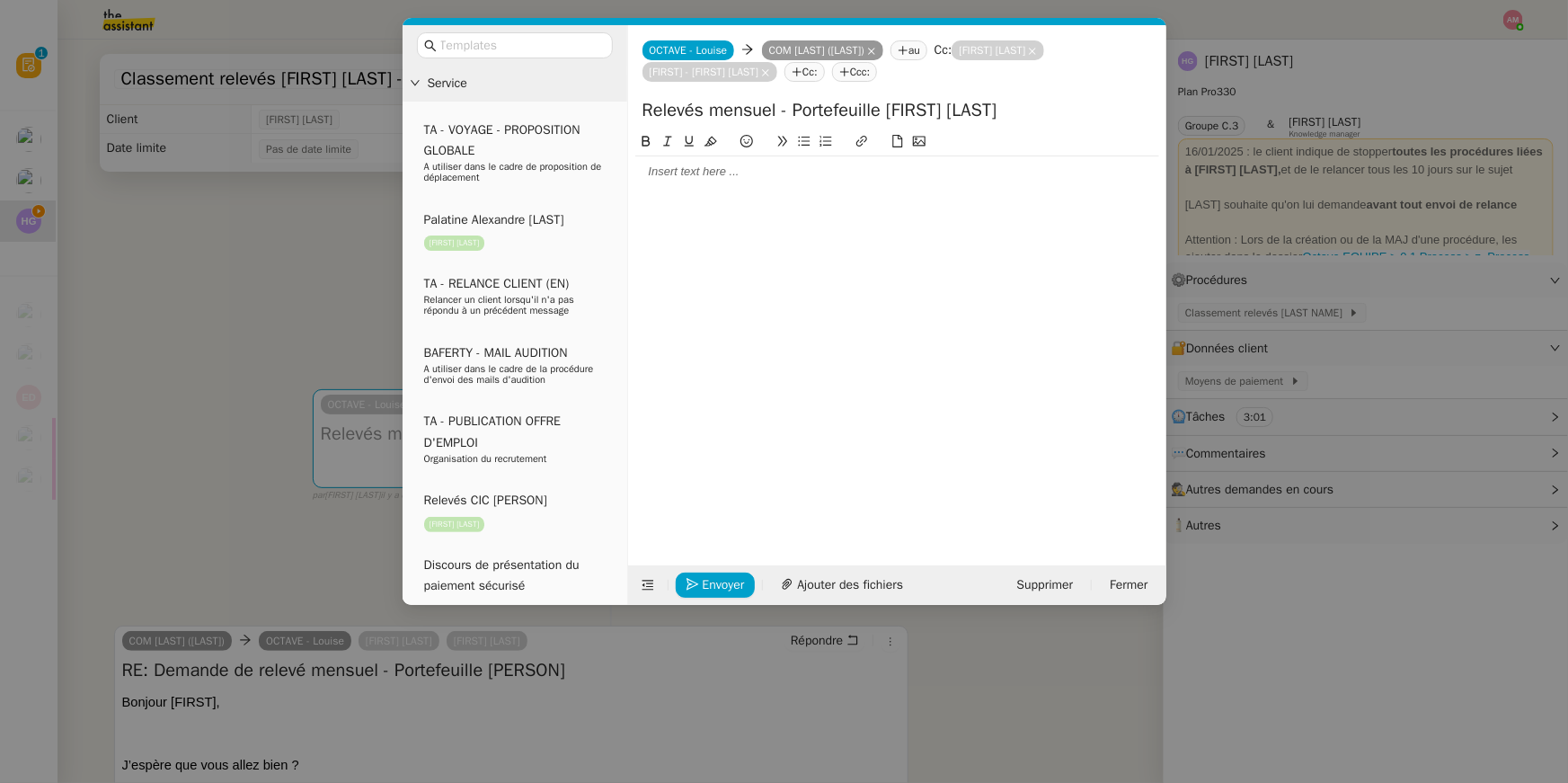 click on "Relevés mensuel - Portefeuille Stéphane Lee" 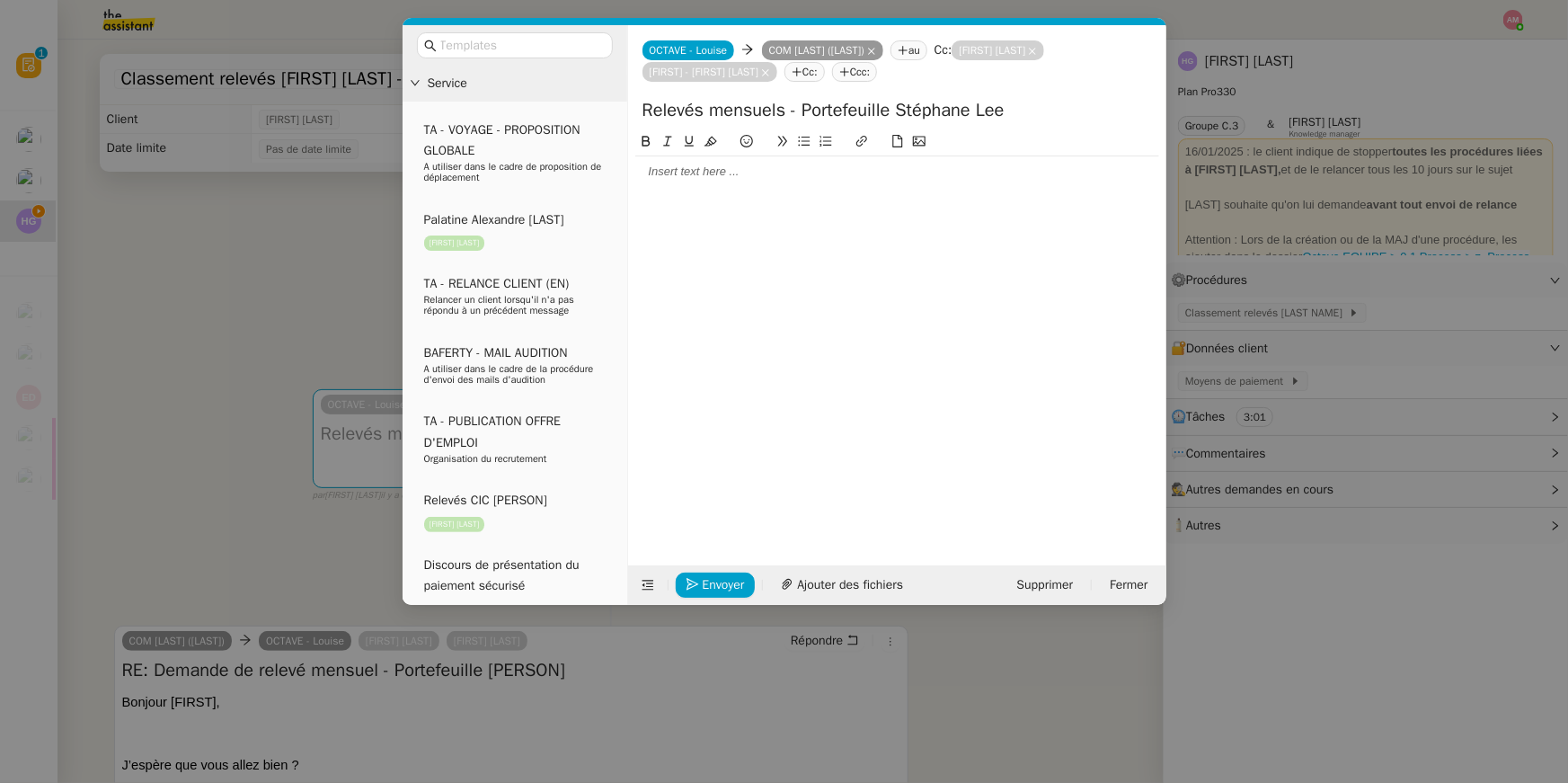 type on "Relevés mensuels - Portefeuille Stéphane Lee" 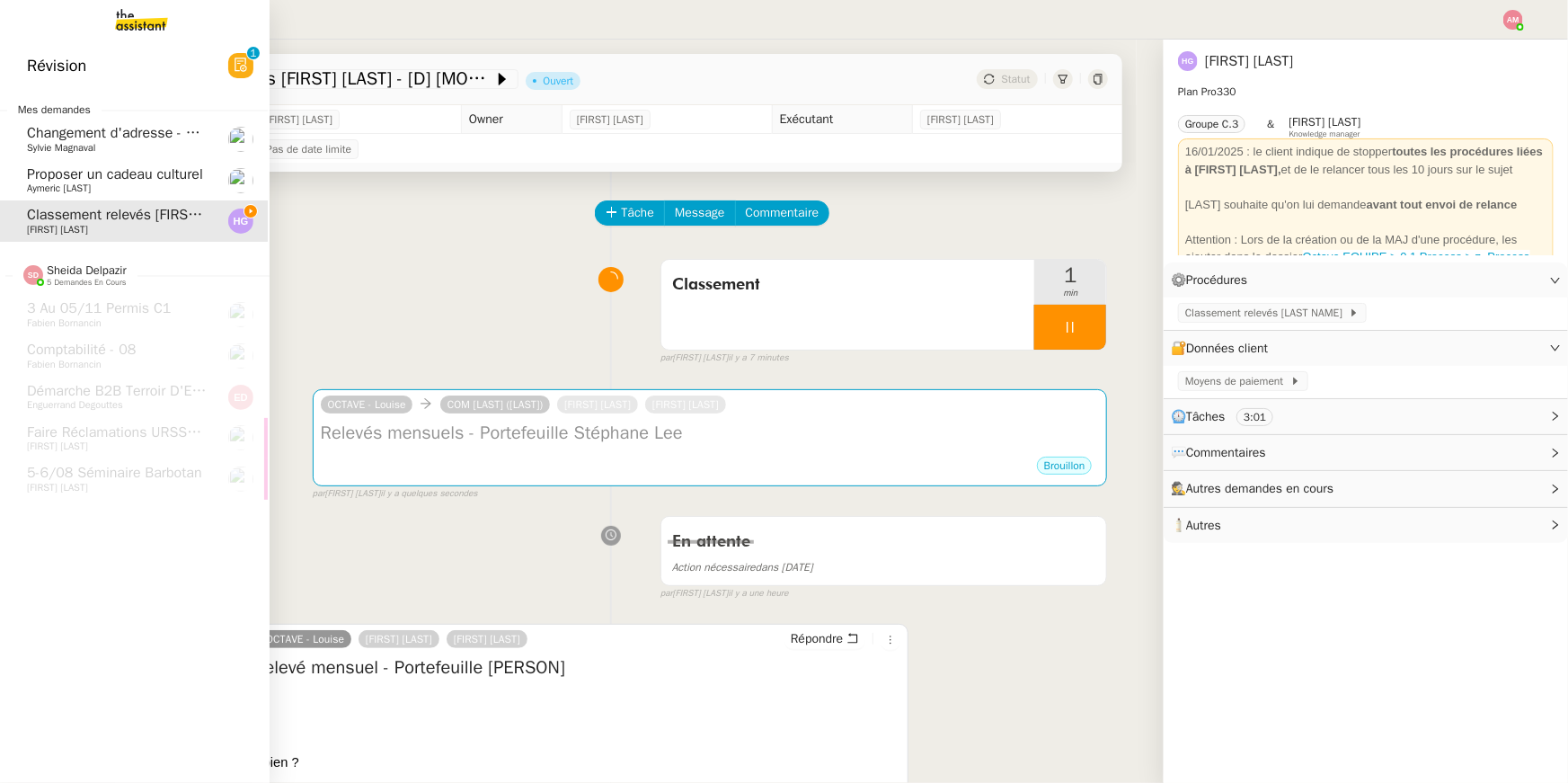 click on "Révision" 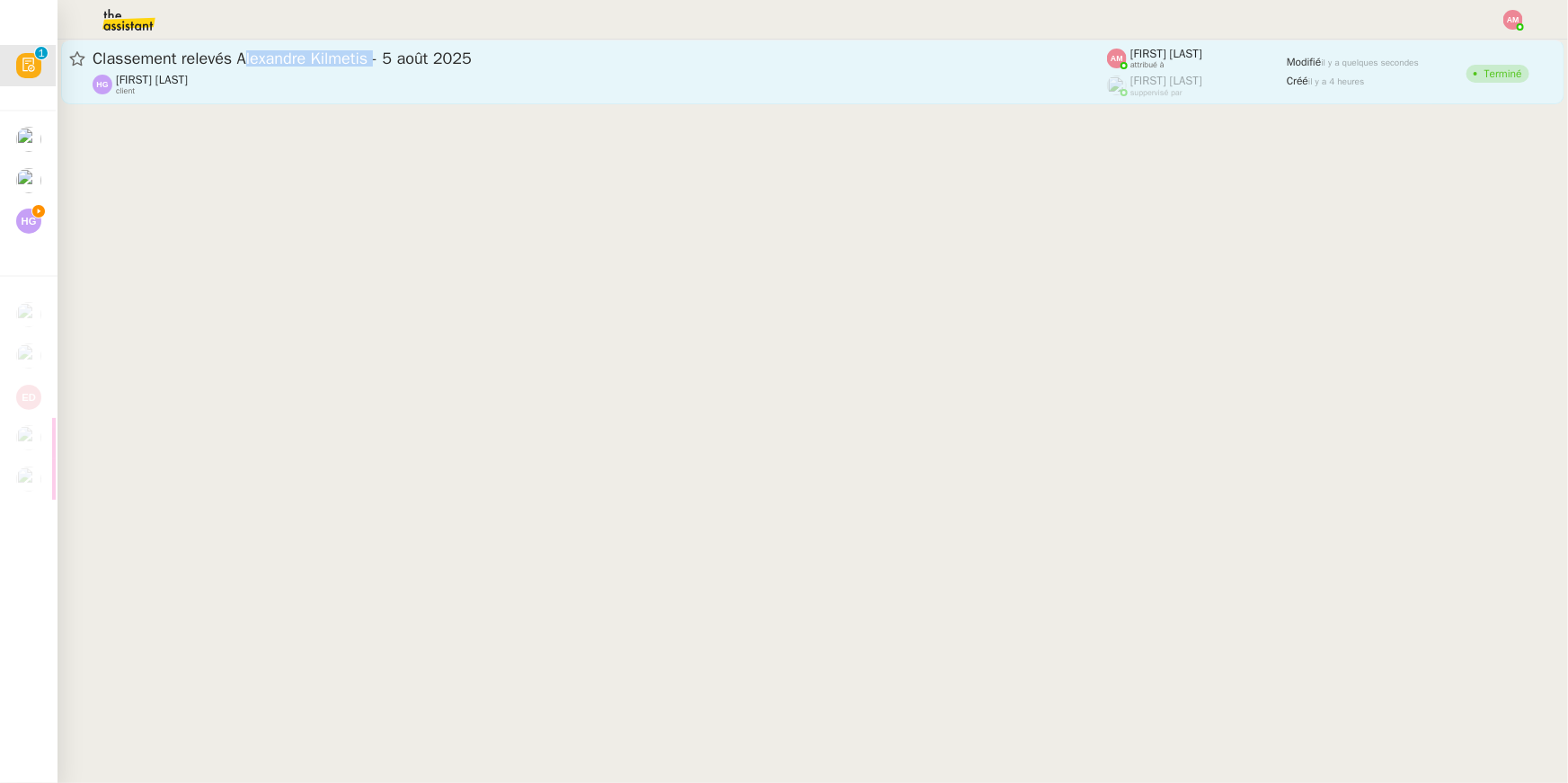 copy on "[FIRST] [LAST]" 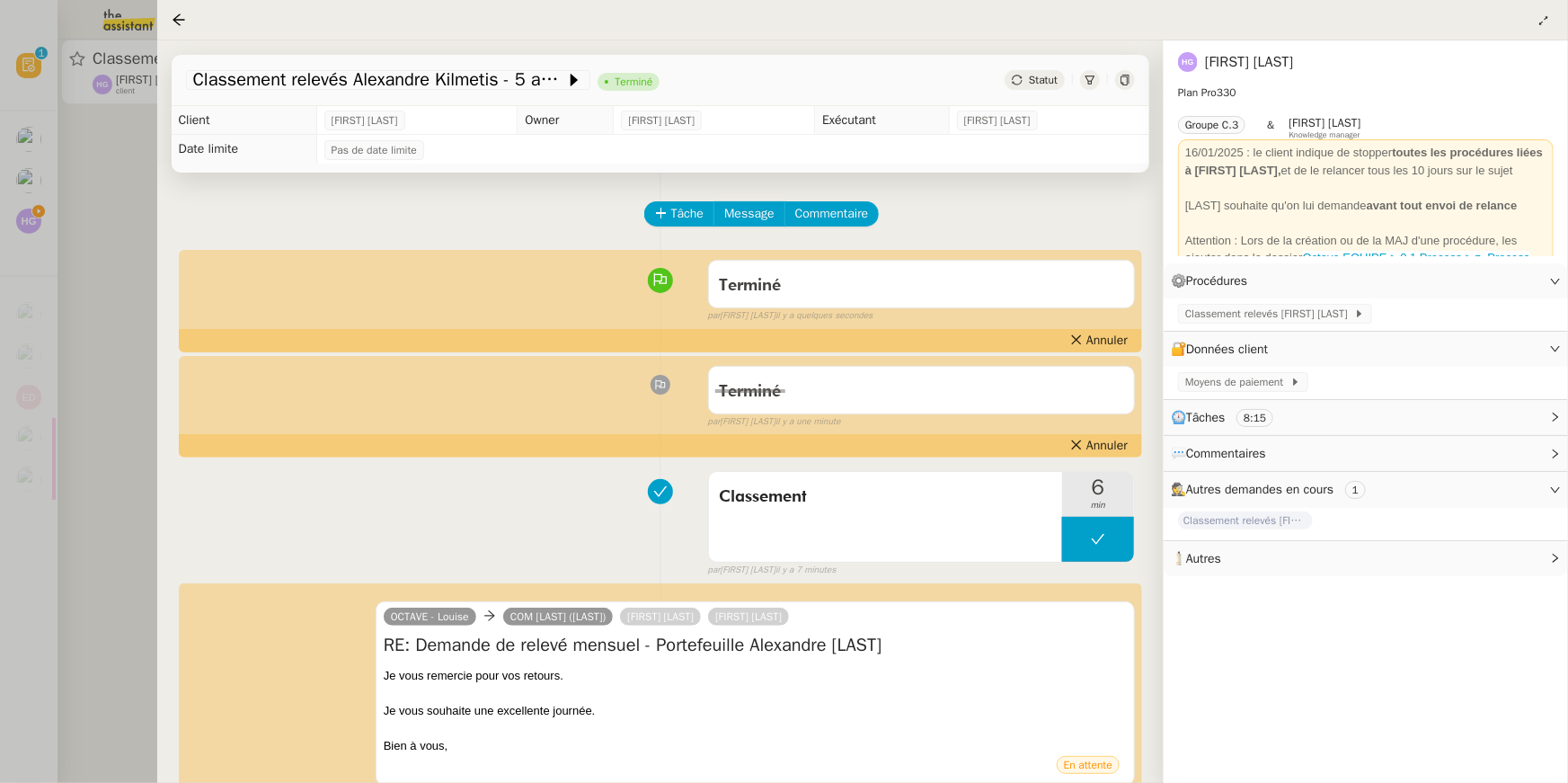 click at bounding box center (784, 391) 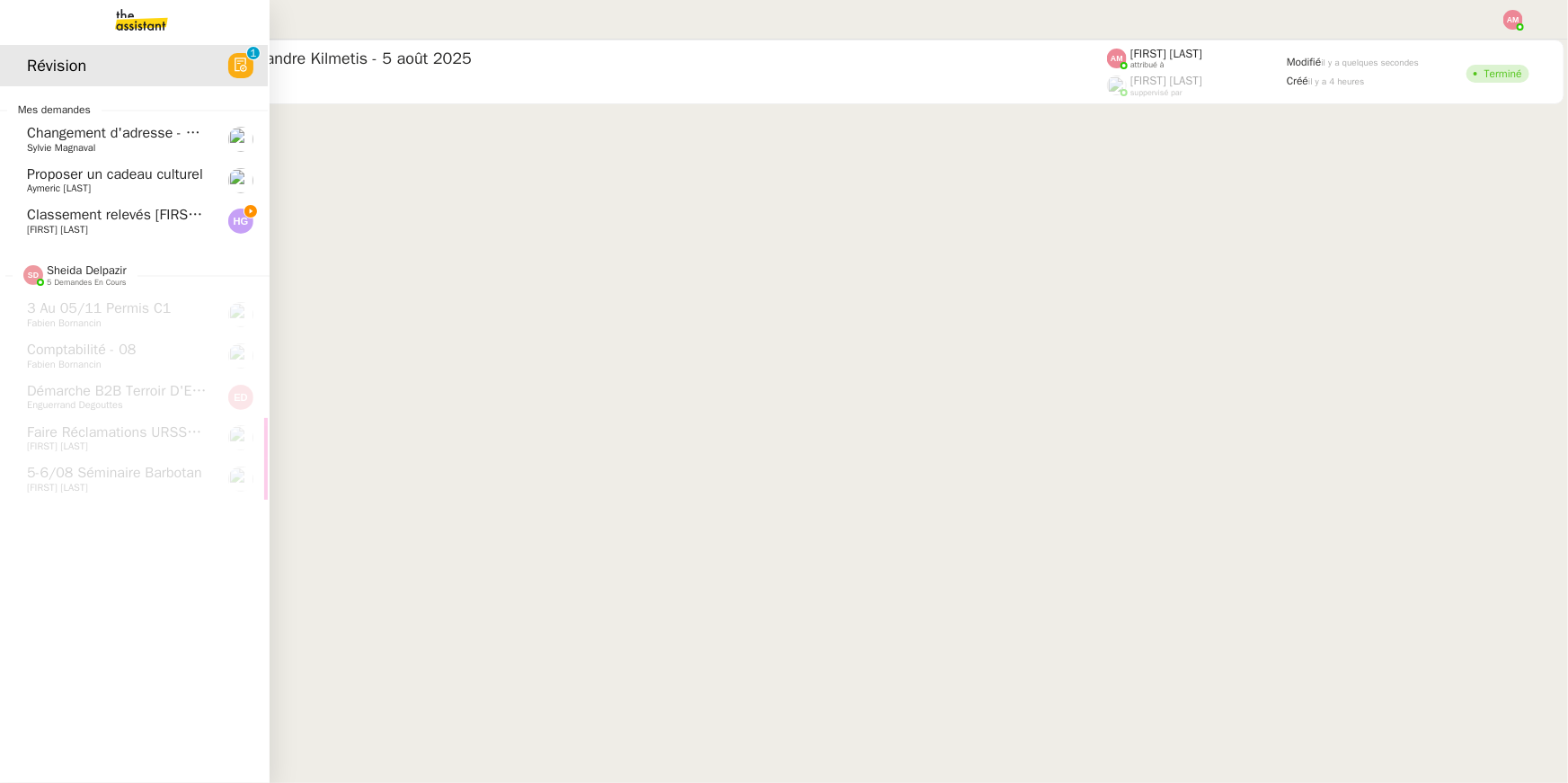 click on "Classement relevés [FIRST] [LAST] - [DATE]  [FIRST] [LAST]" 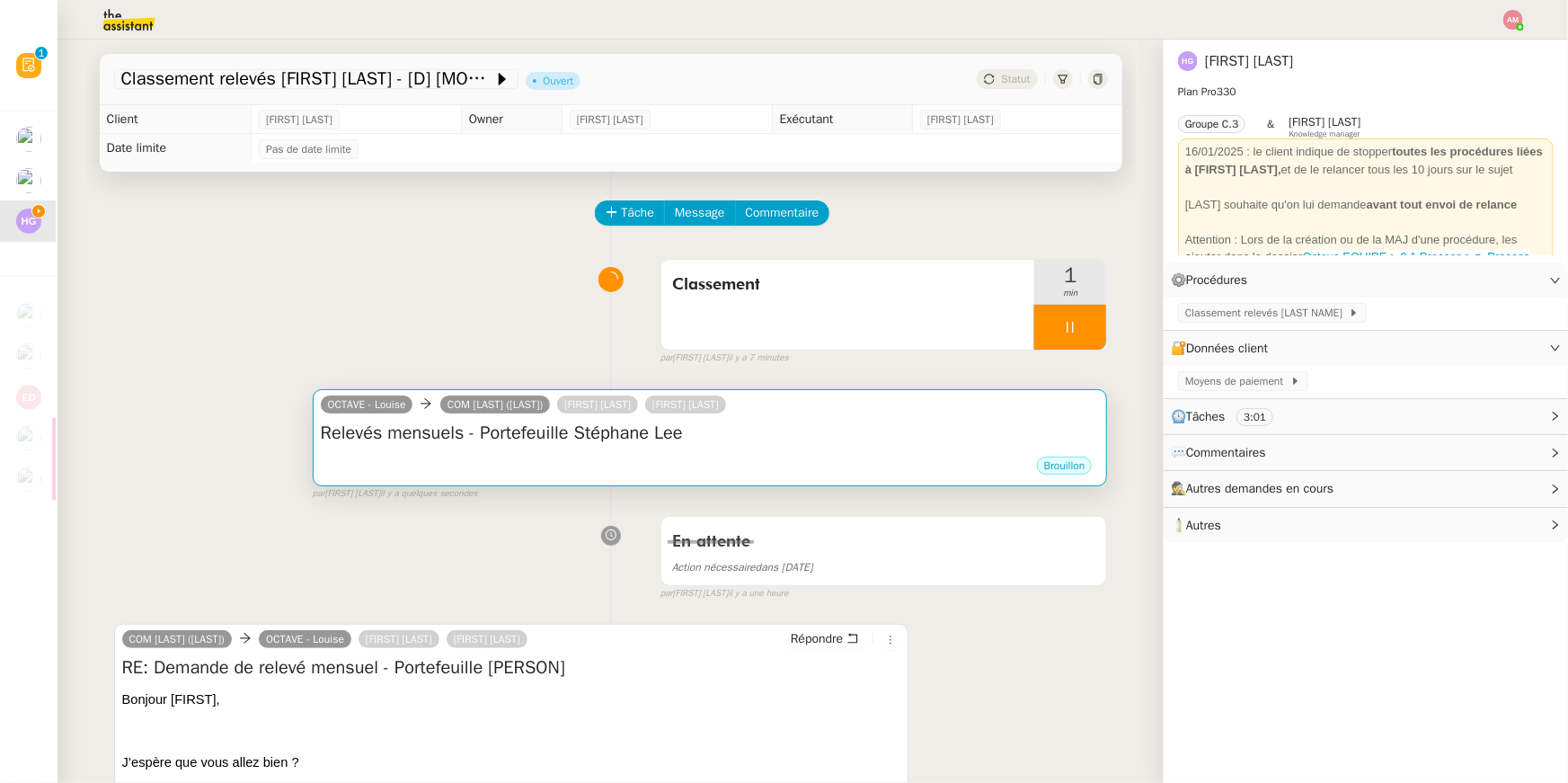 click on "Brouillon" at bounding box center (710, 468) 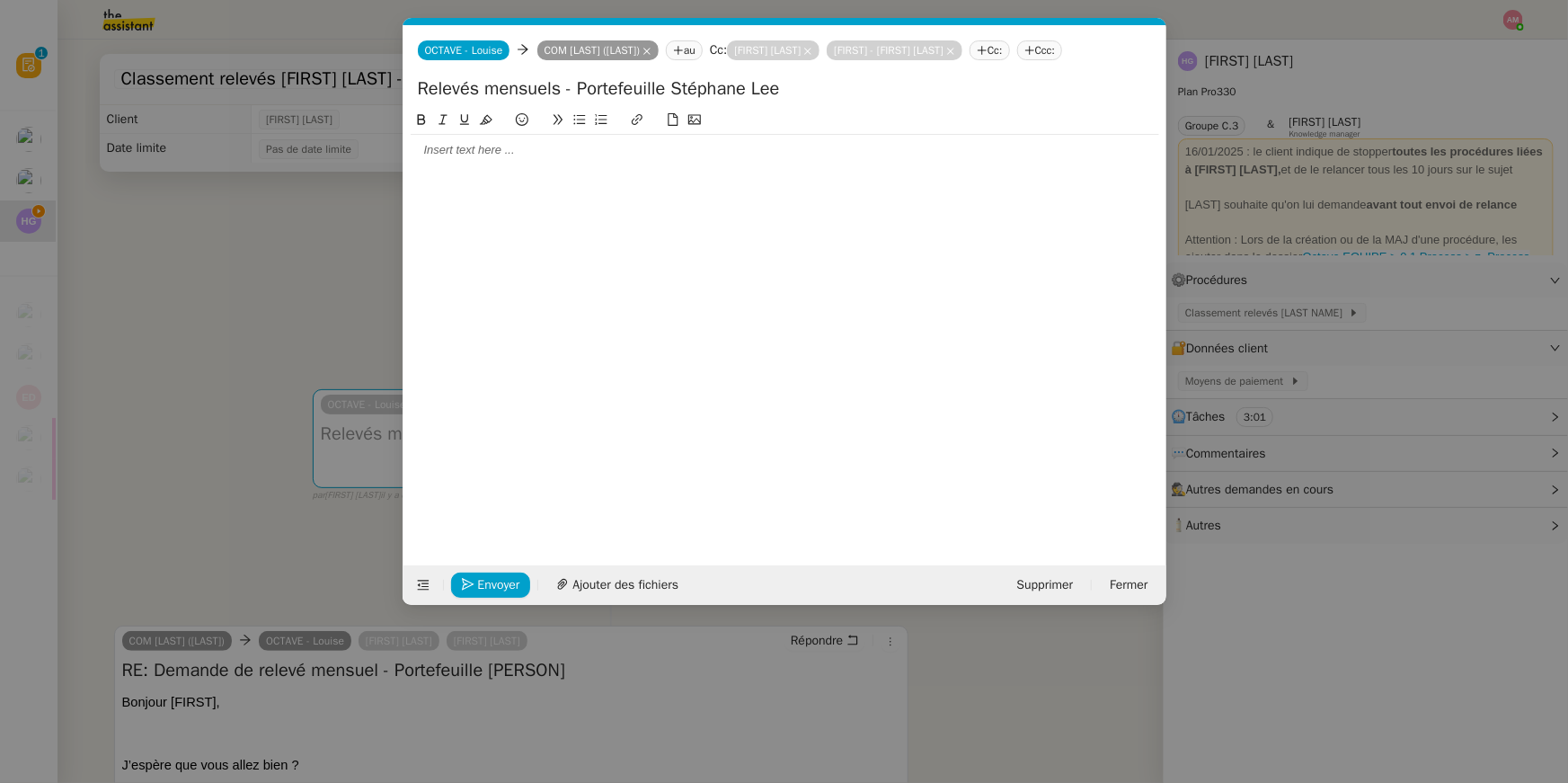 scroll, scrollTop: 0, scrollLeft: 38, axis: horizontal 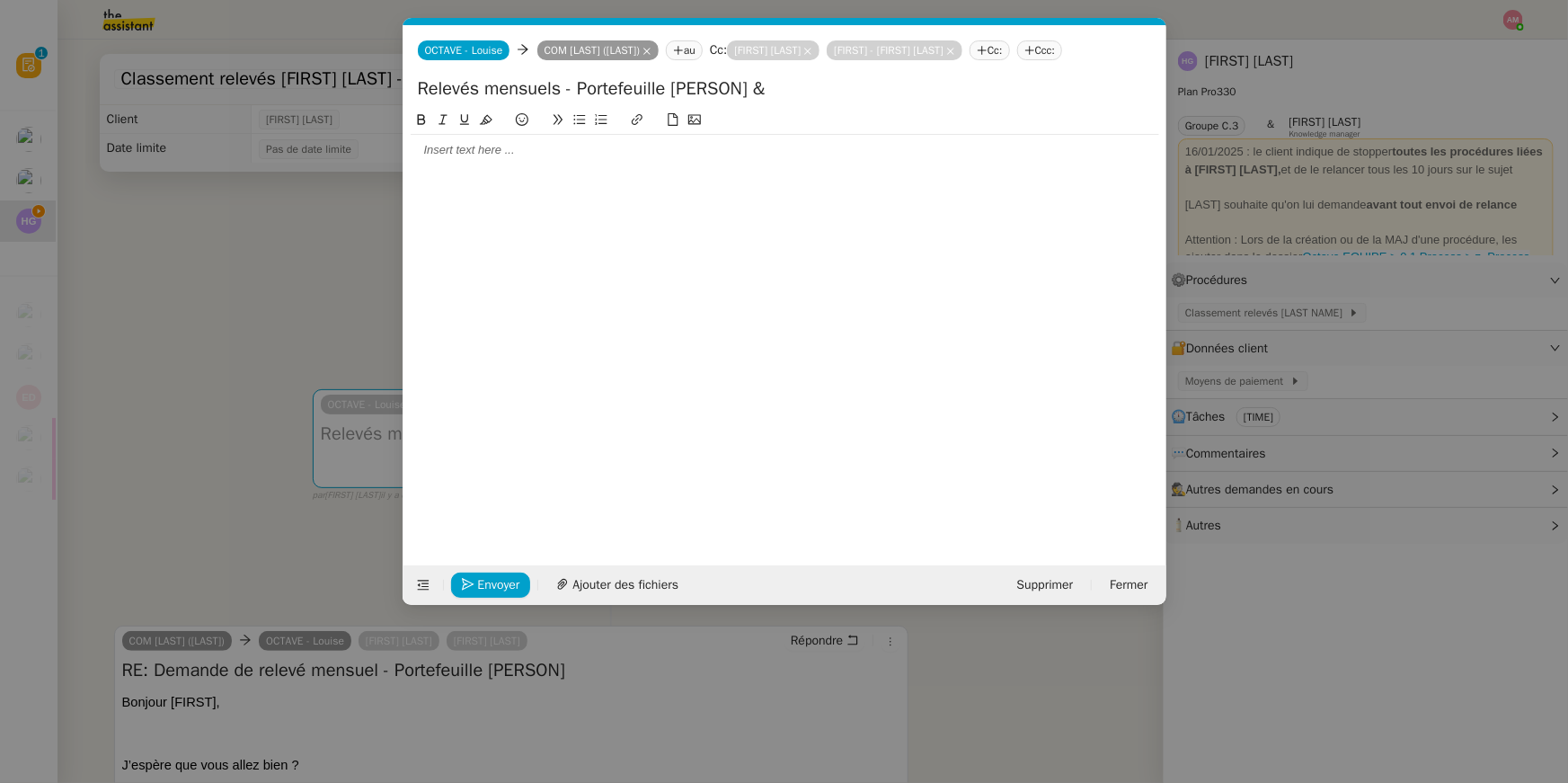 paste on "[FIRST] [LAST]" 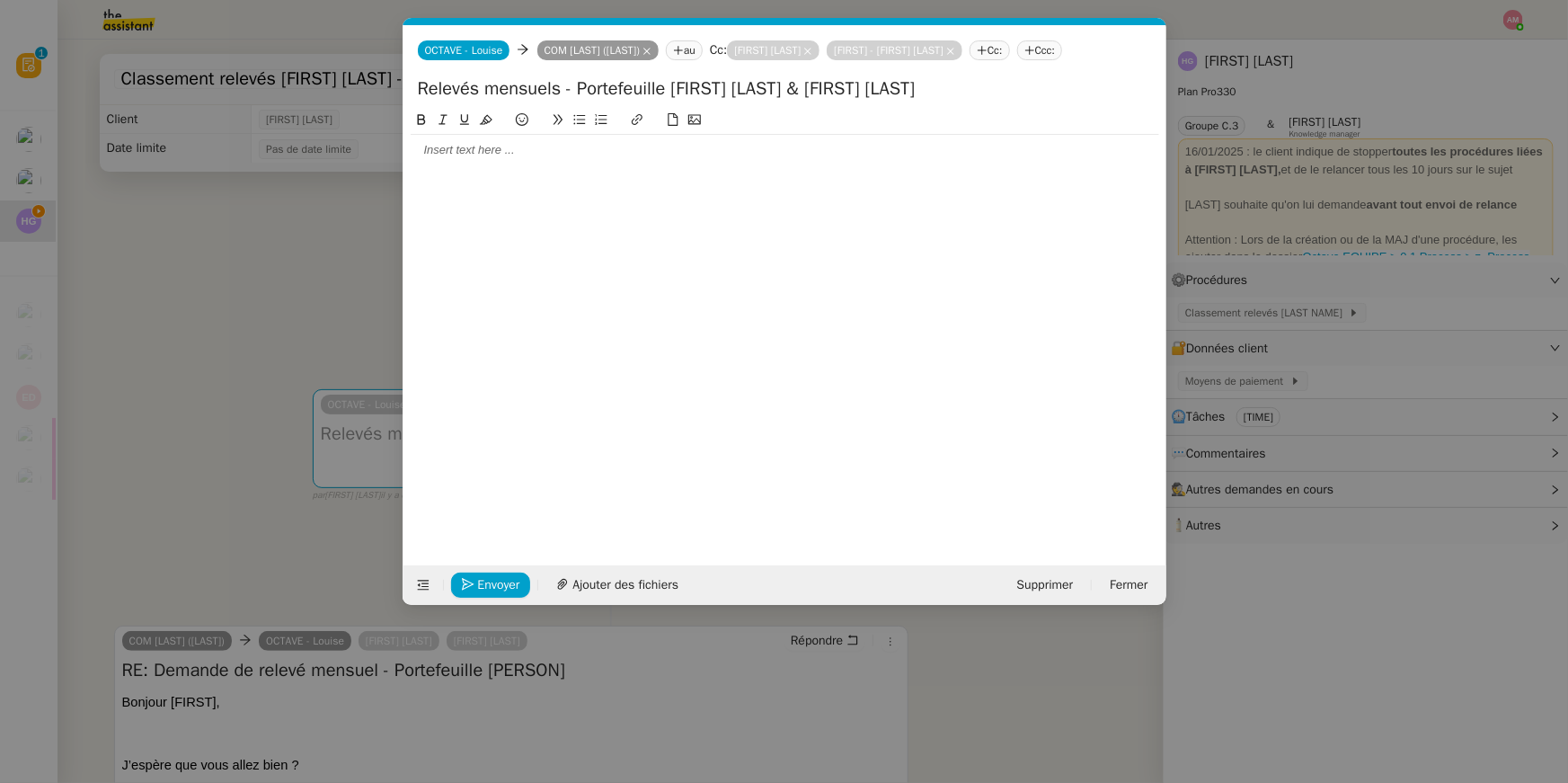 type on "Relevés mensuels - Portefeuille Stéphane Lee & Alexandre Kilmetis" 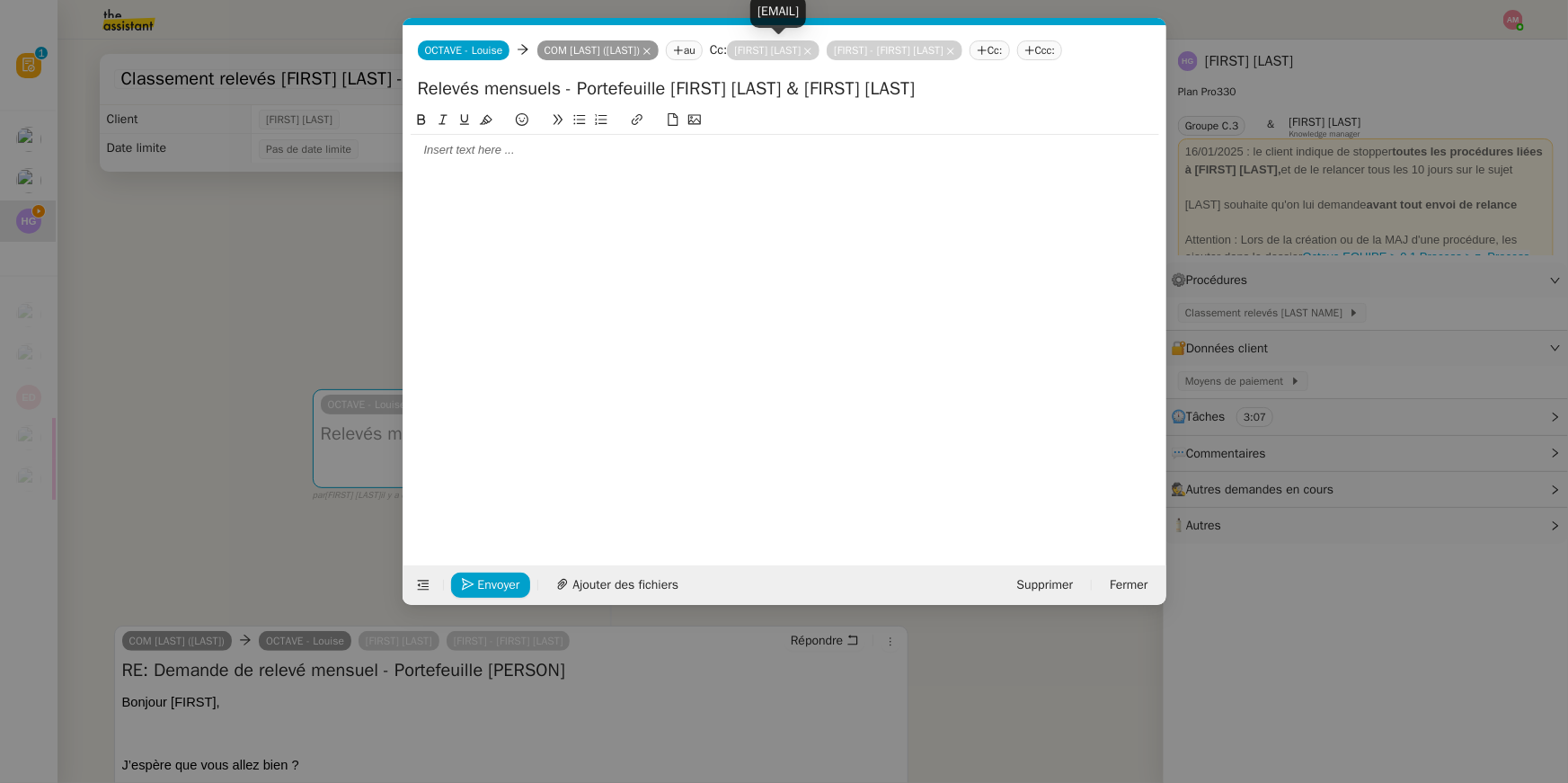click 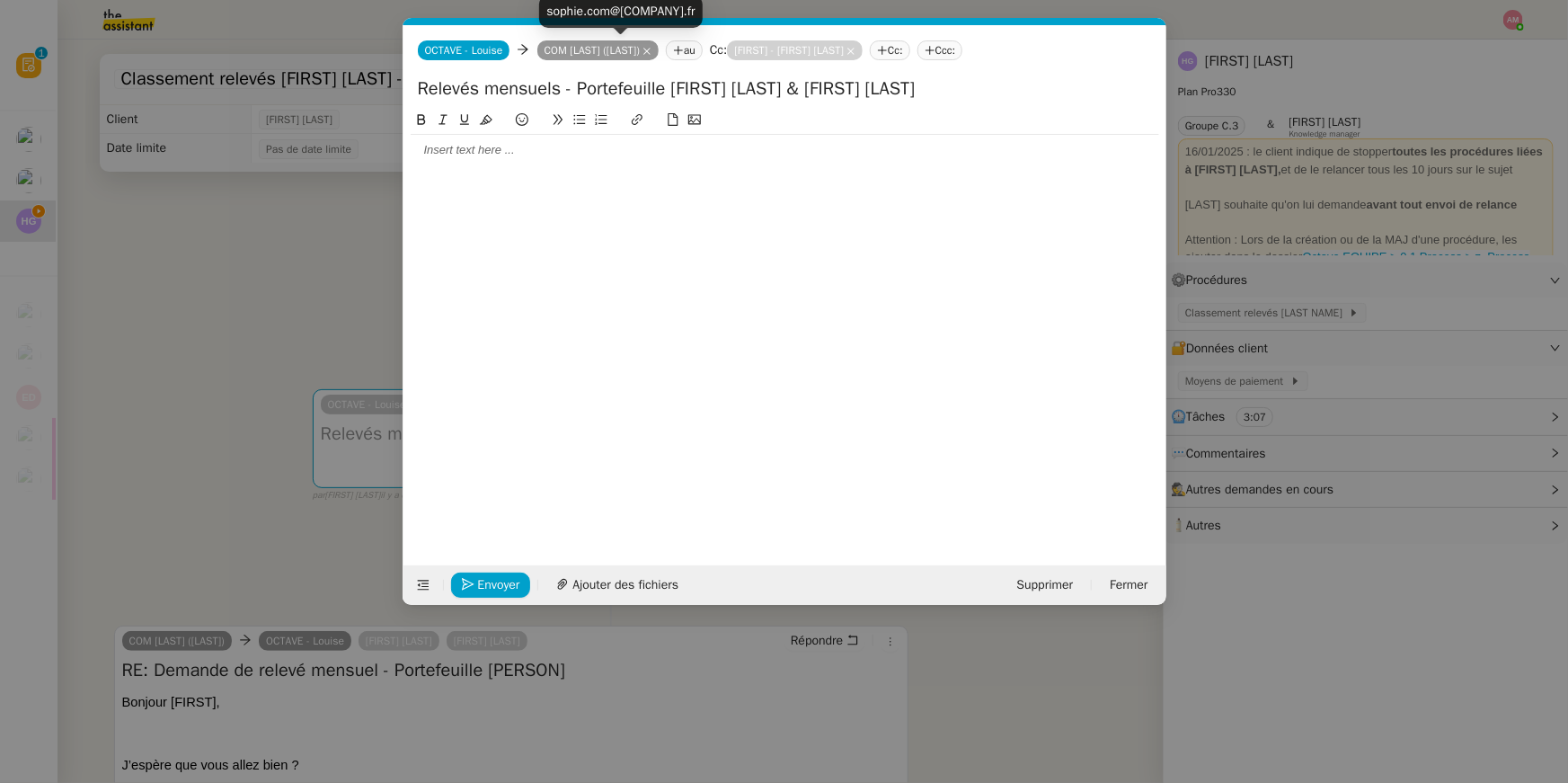 click on "COM Sophie (PALATINE)" 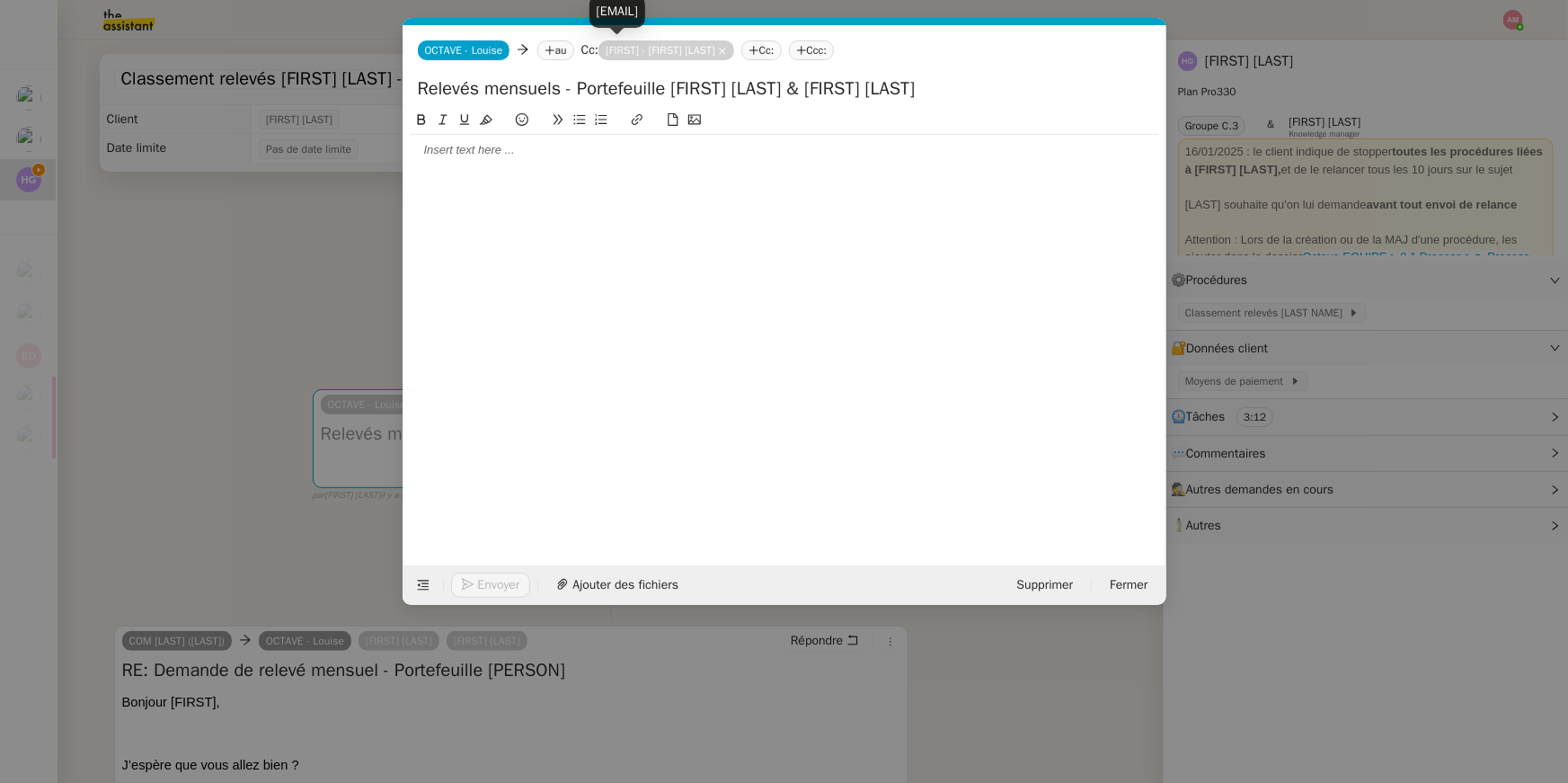copy on "elio.comtet@octave-fo.com" 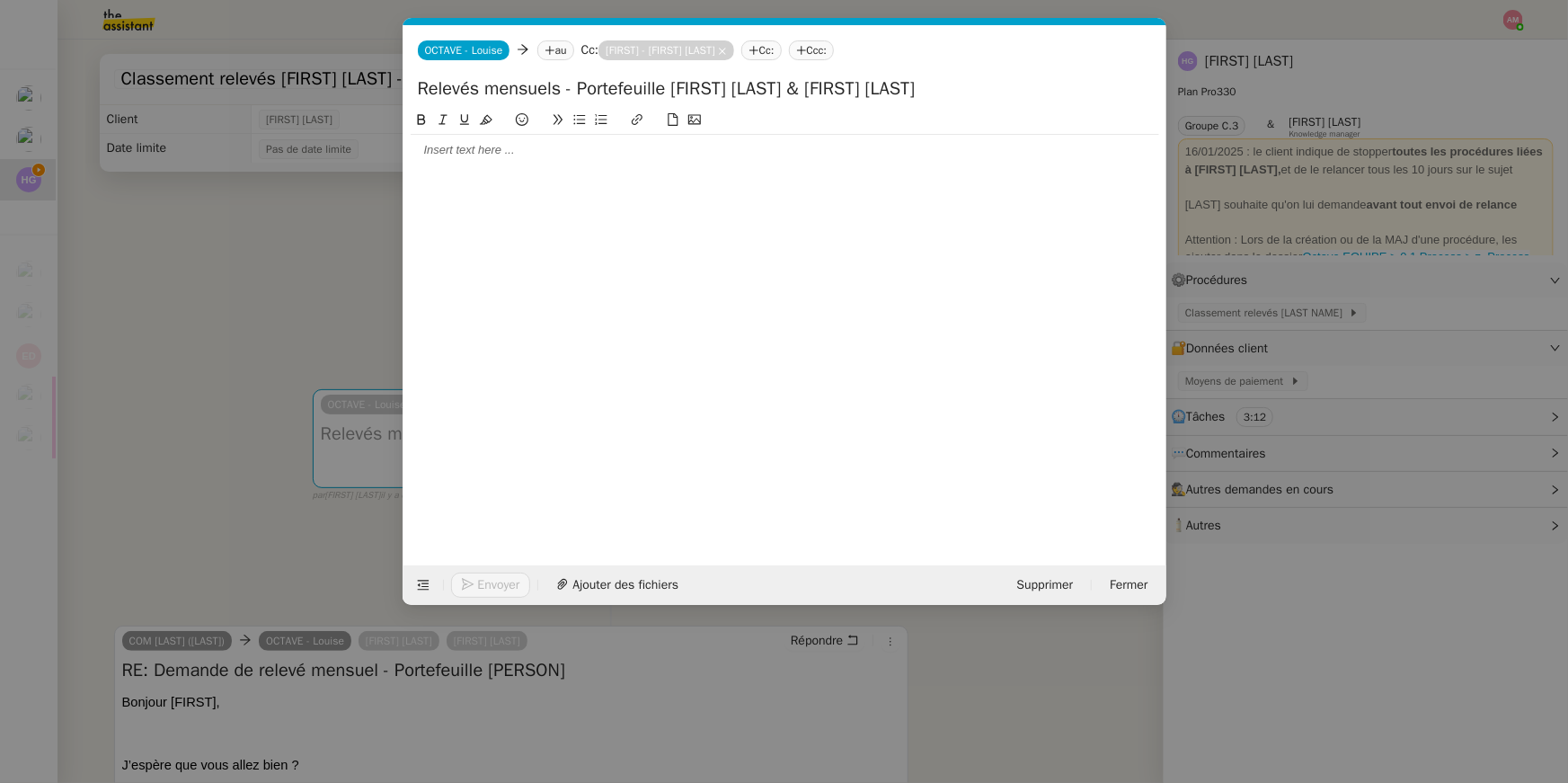click on "au" 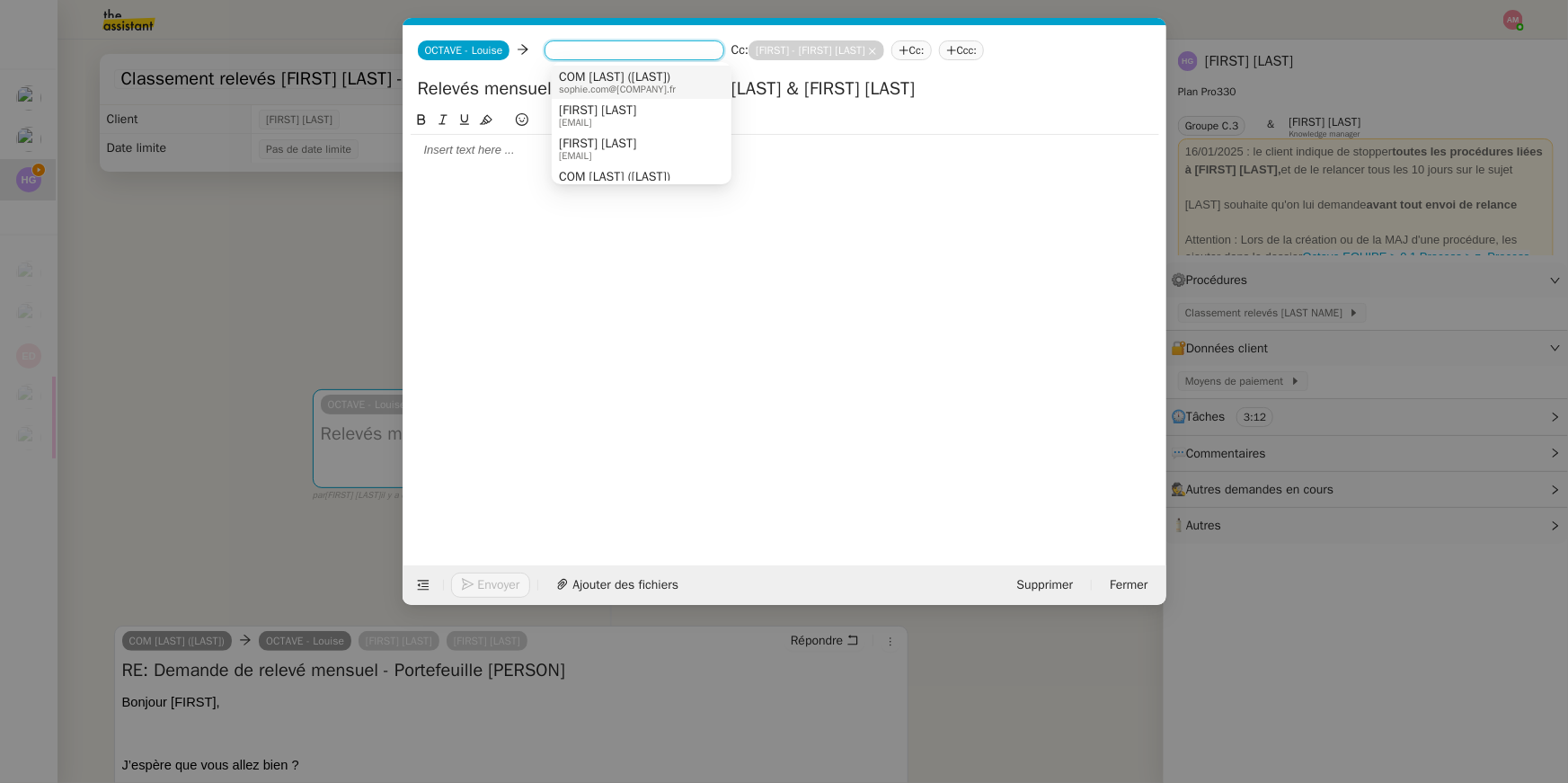 paste on "elio.comtet@octave-fo.com" 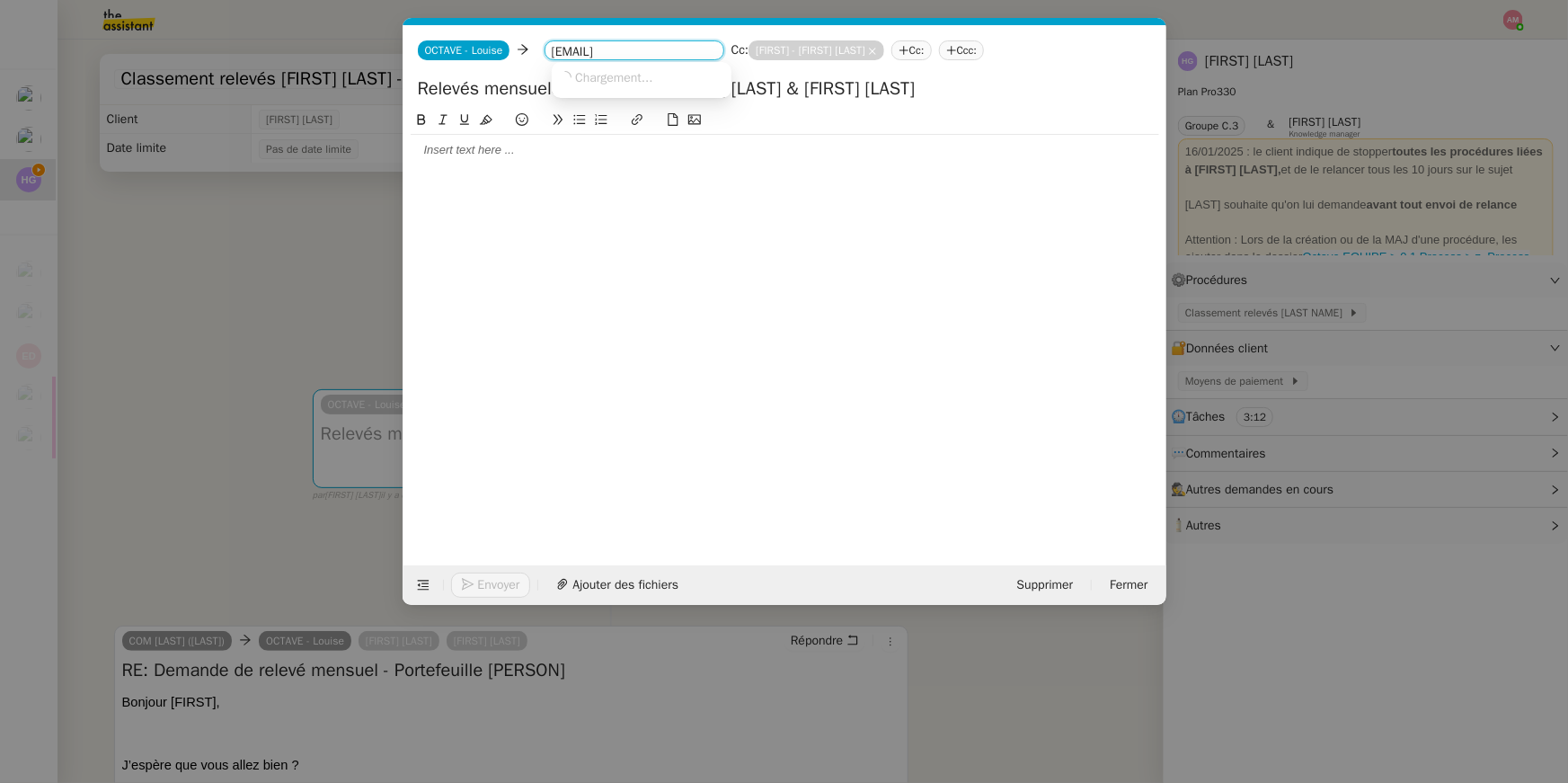type on "elio.comtet@octave-fo.com" 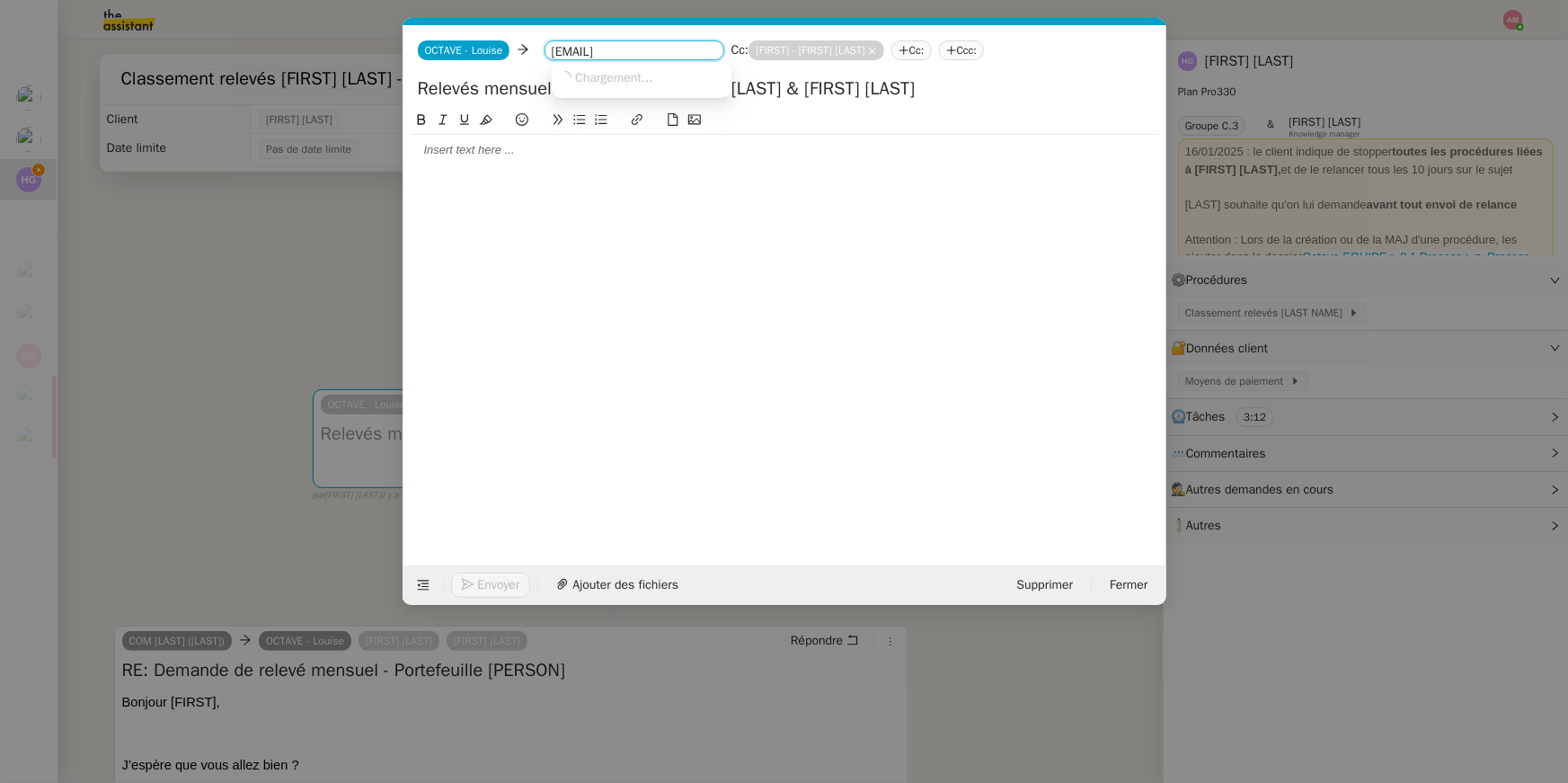 click on "Chargement..." at bounding box center (614, 77) 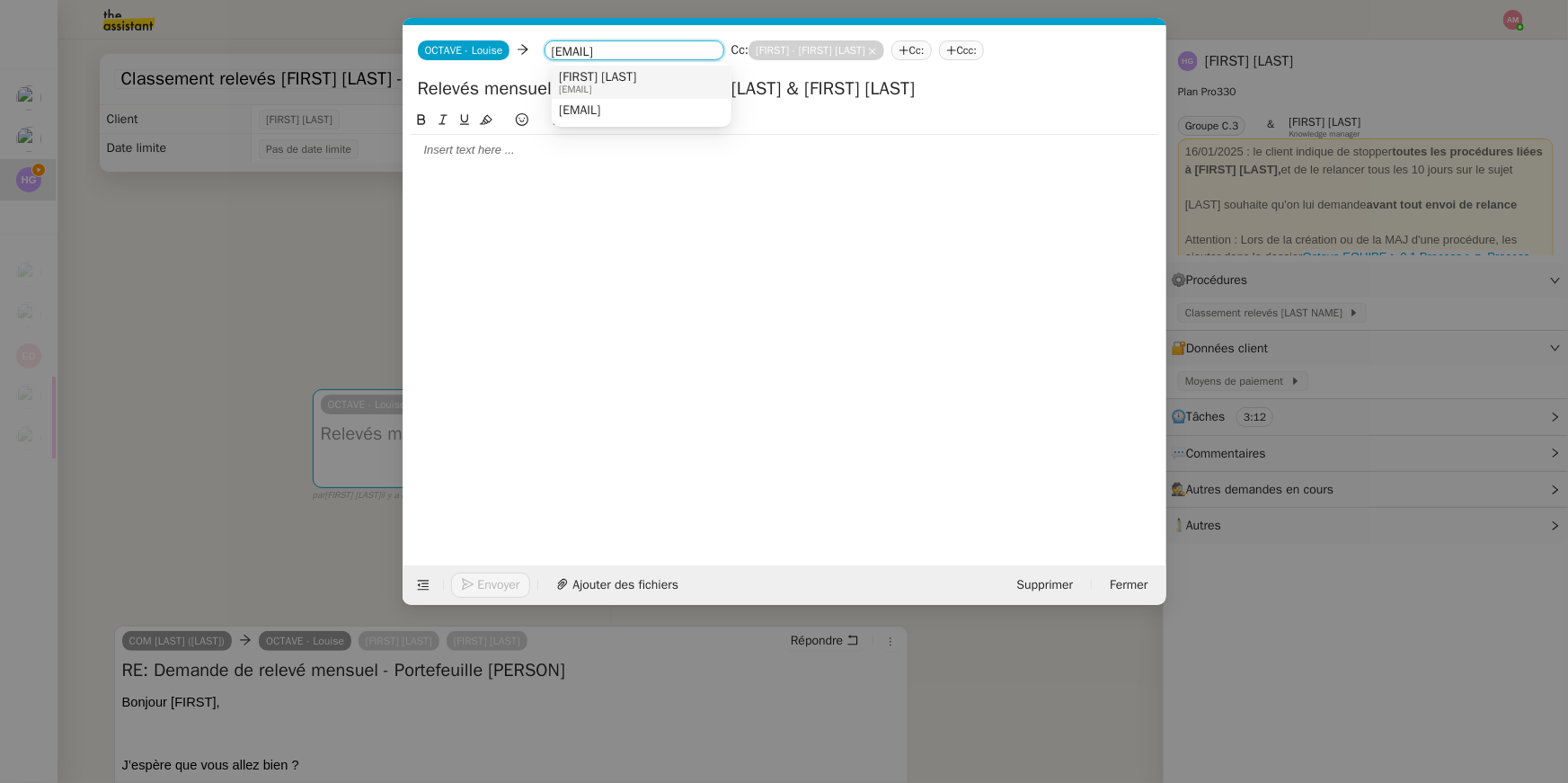 click on "Elio Comtet" at bounding box center (598, 77) 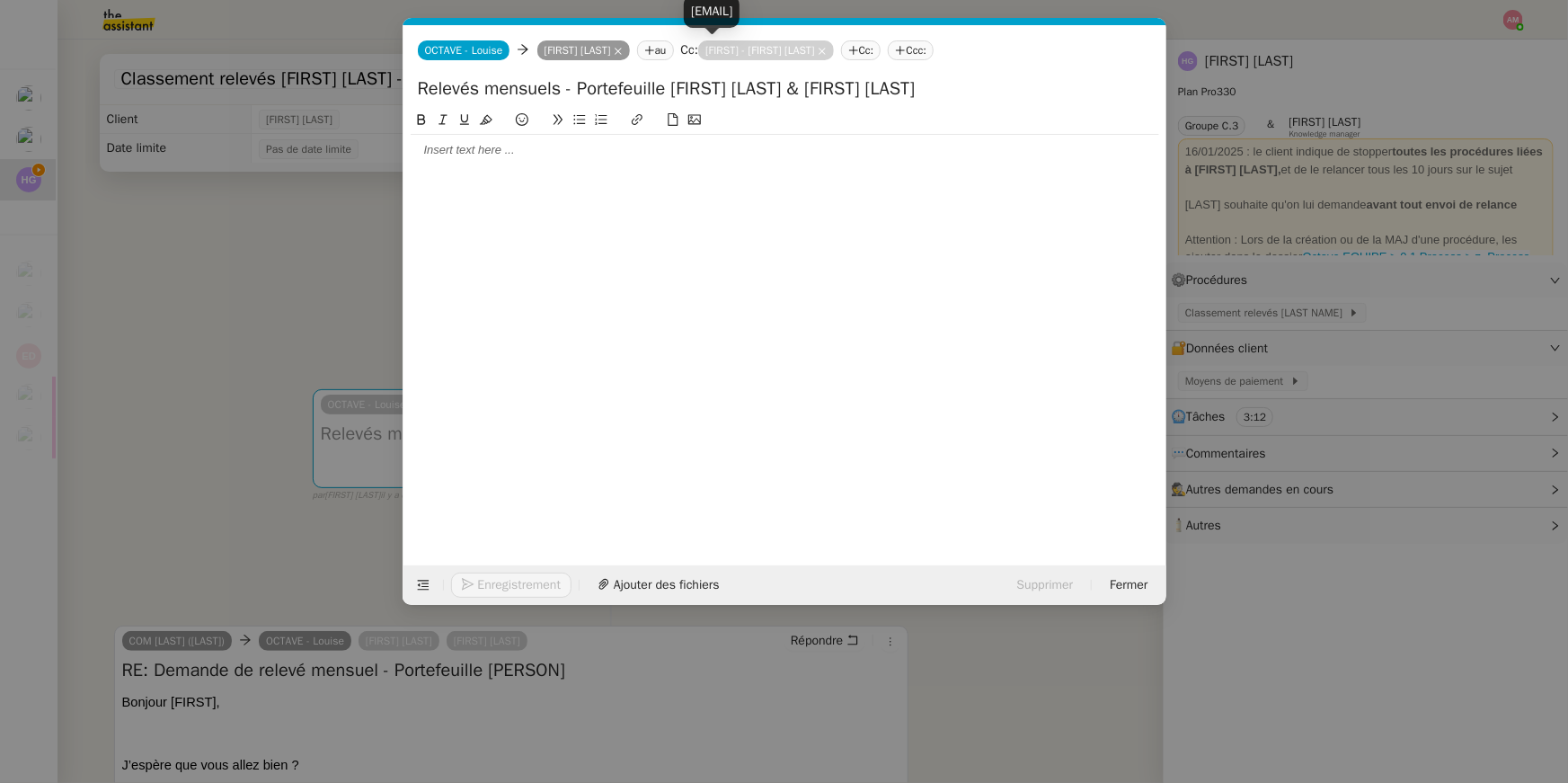 click 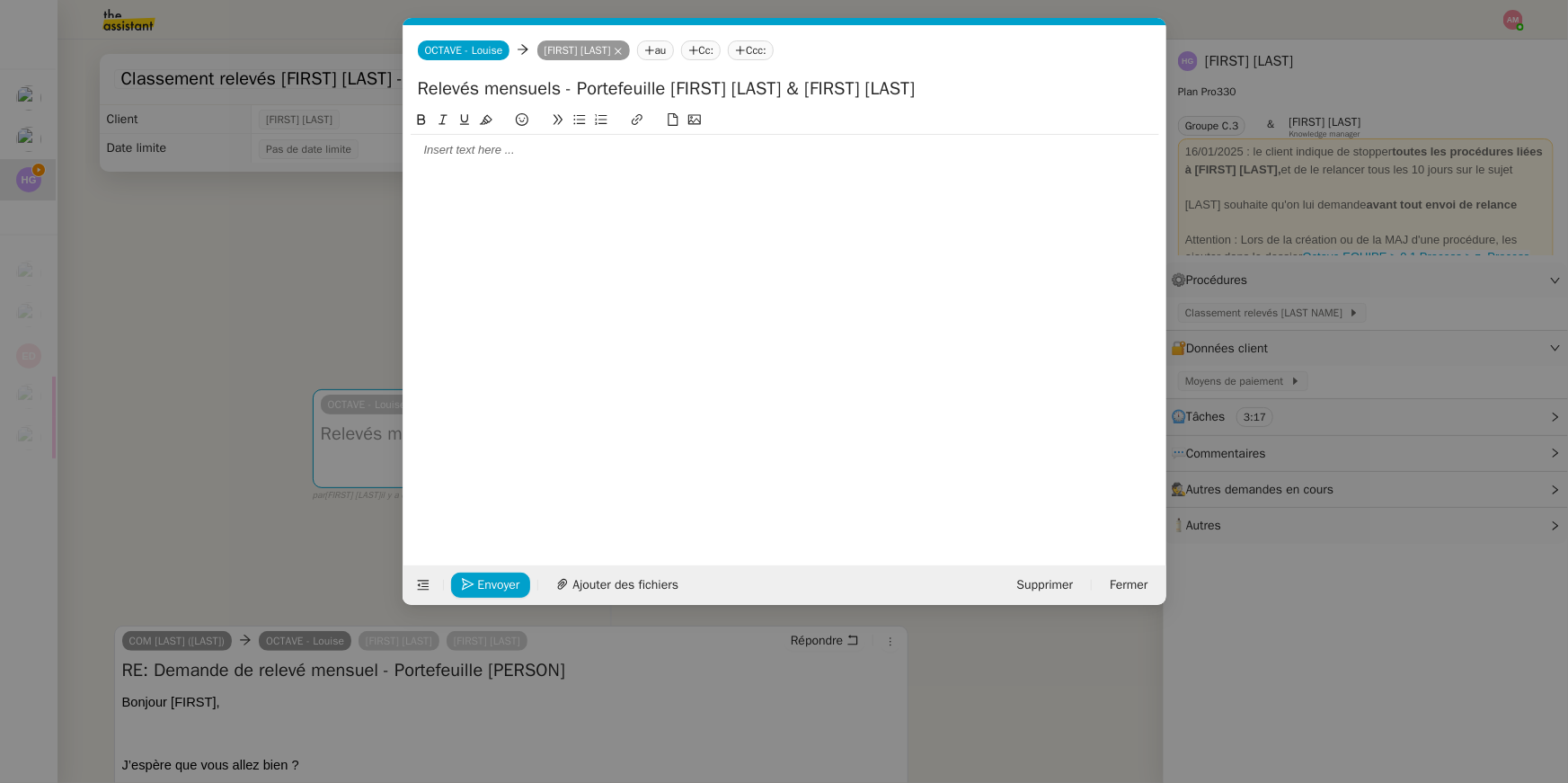 click 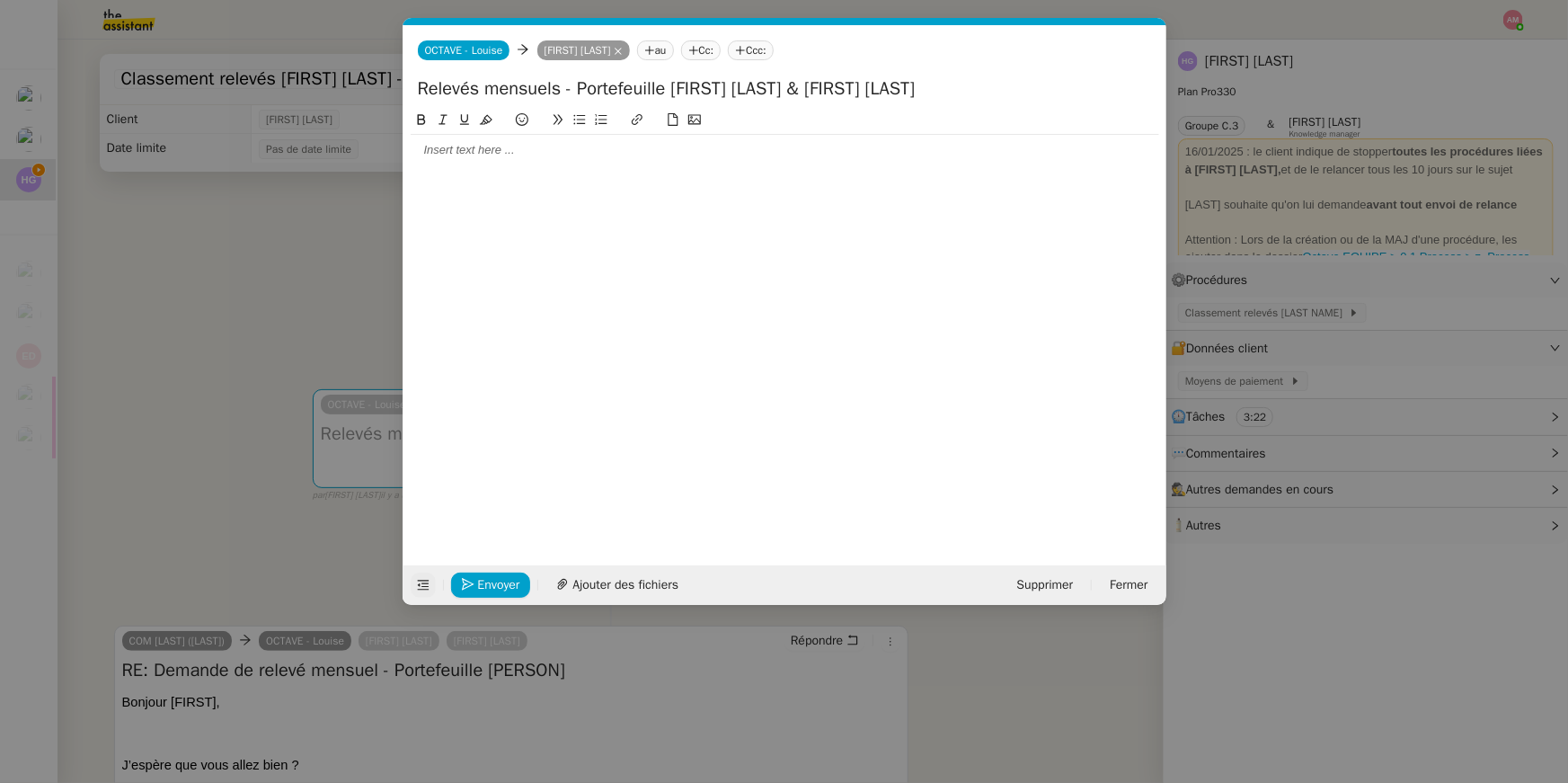 click 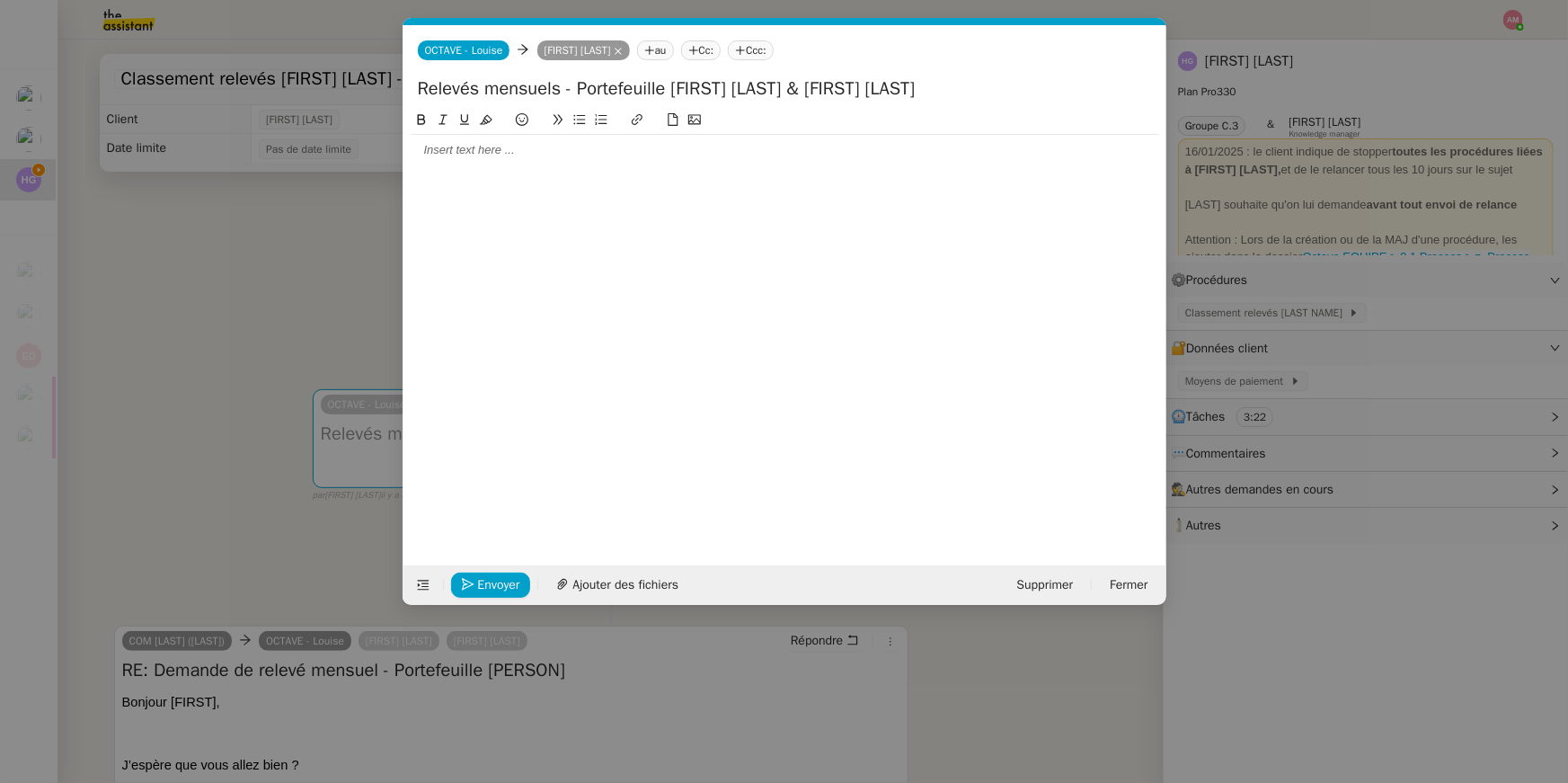 click on "Relevés mensuels - Portefeuille Stéphane Lee & Alexandre Kilmetis" 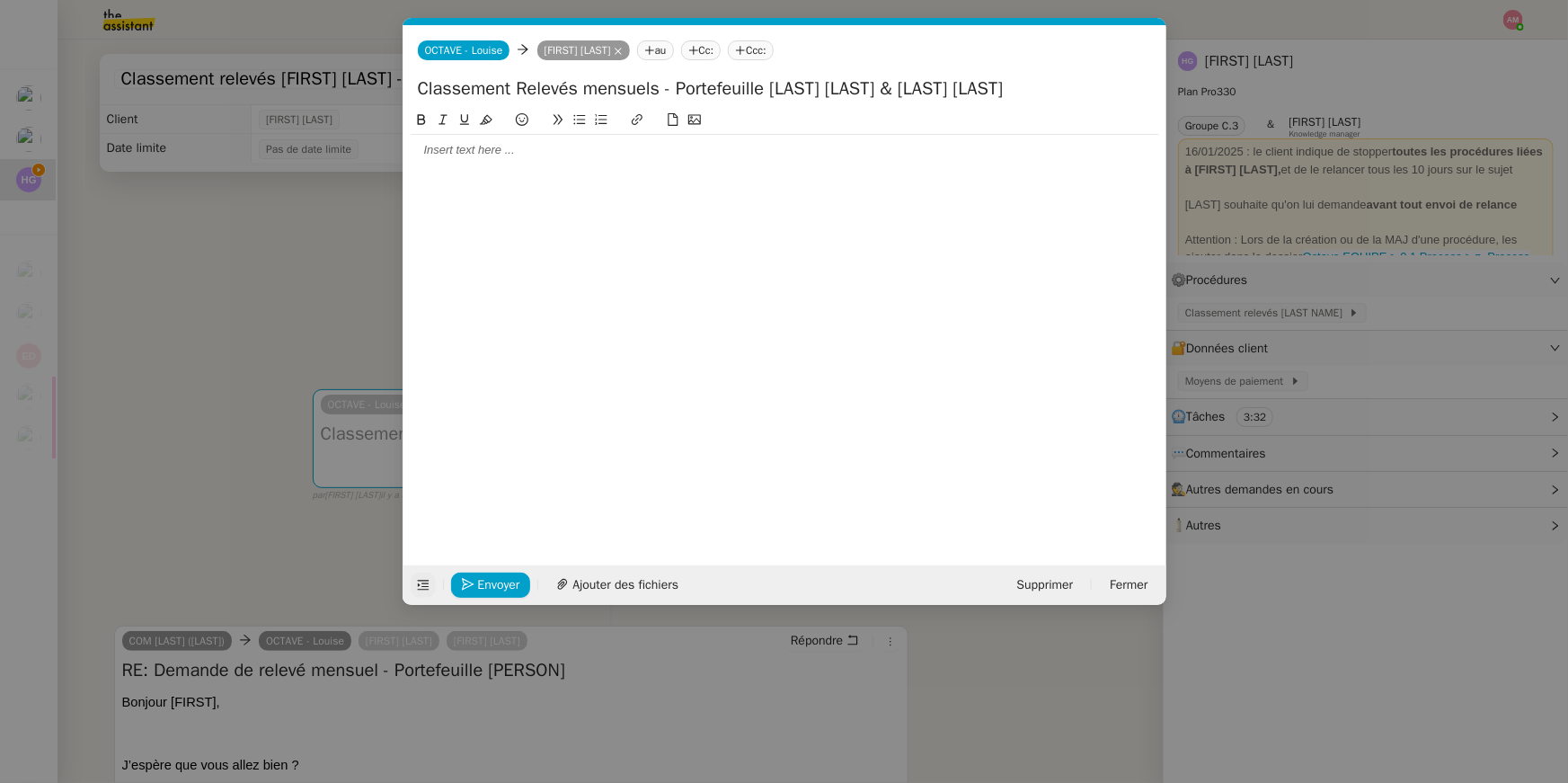 type on "Classement Relevés mensuels - Portefeuille Stéphane Lee & Alexandre Kilmetis" 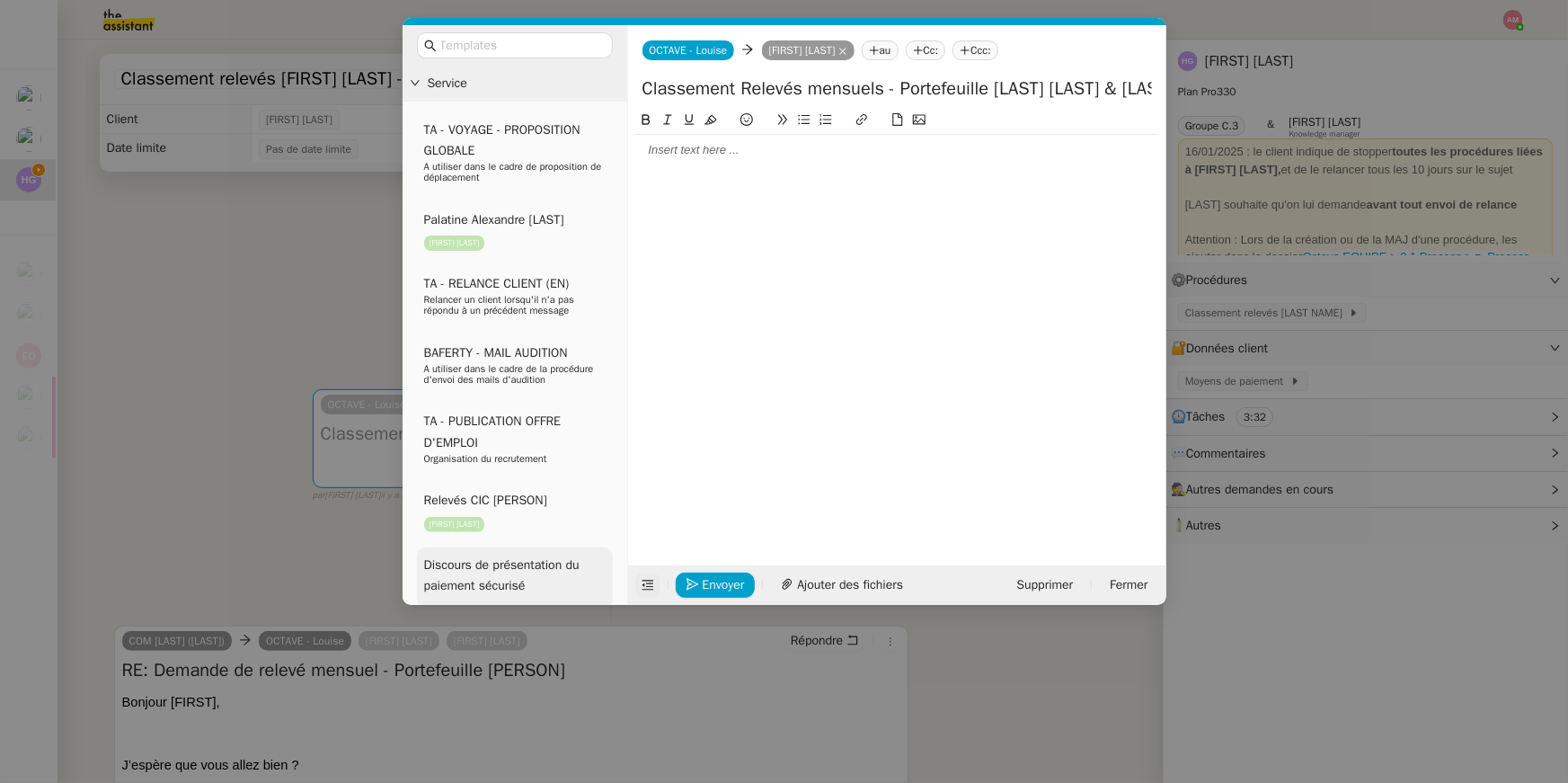 click on "Discours de présentation du paiement sécurisé" at bounding box center (515, 578) 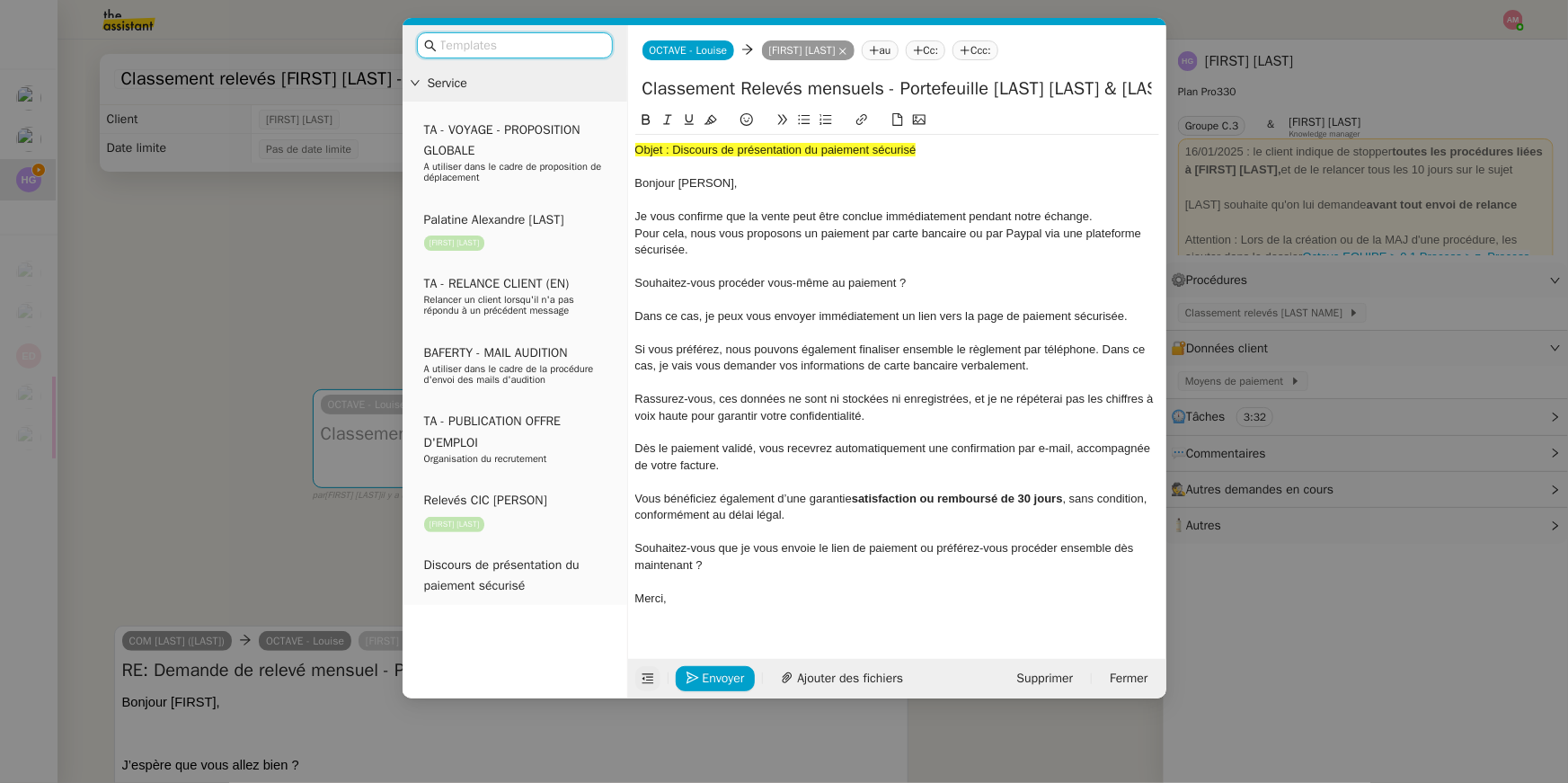 click at bounding box center (521, 45) 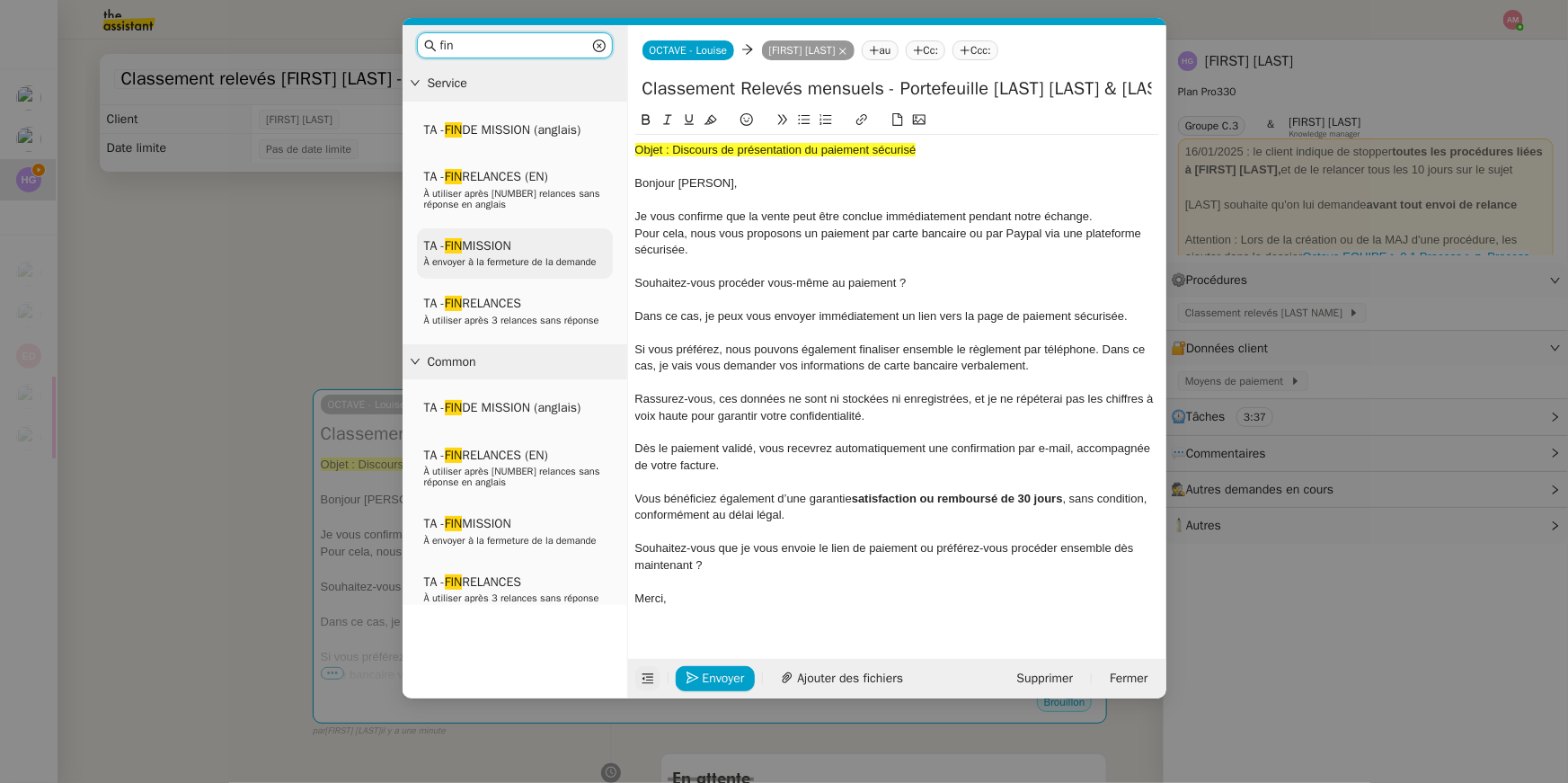 type on "fin" 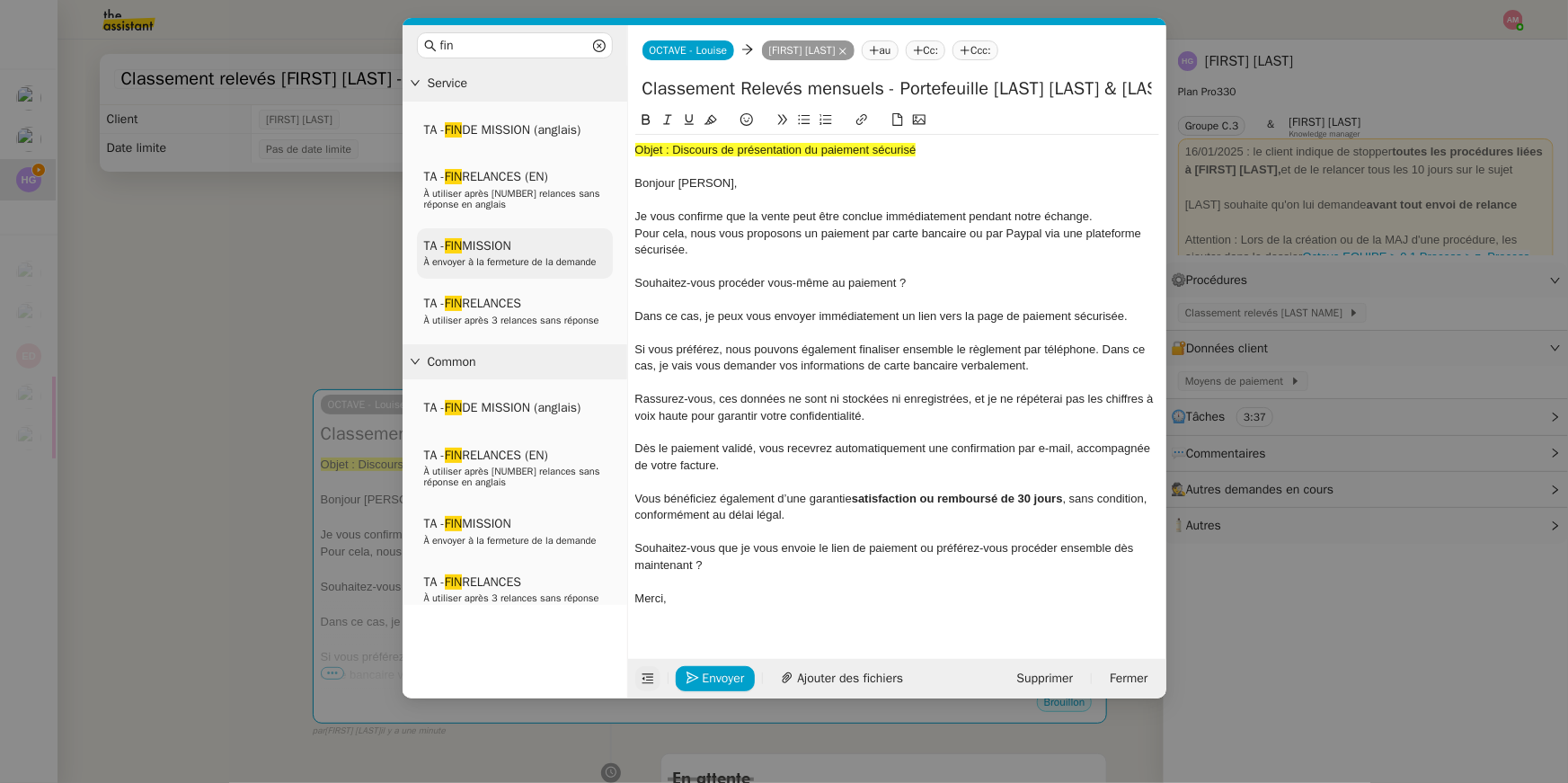 click on "TA -  FIN  MISSION    À envoyer à la fermeture de la demande" at bounding box center (515, 254) 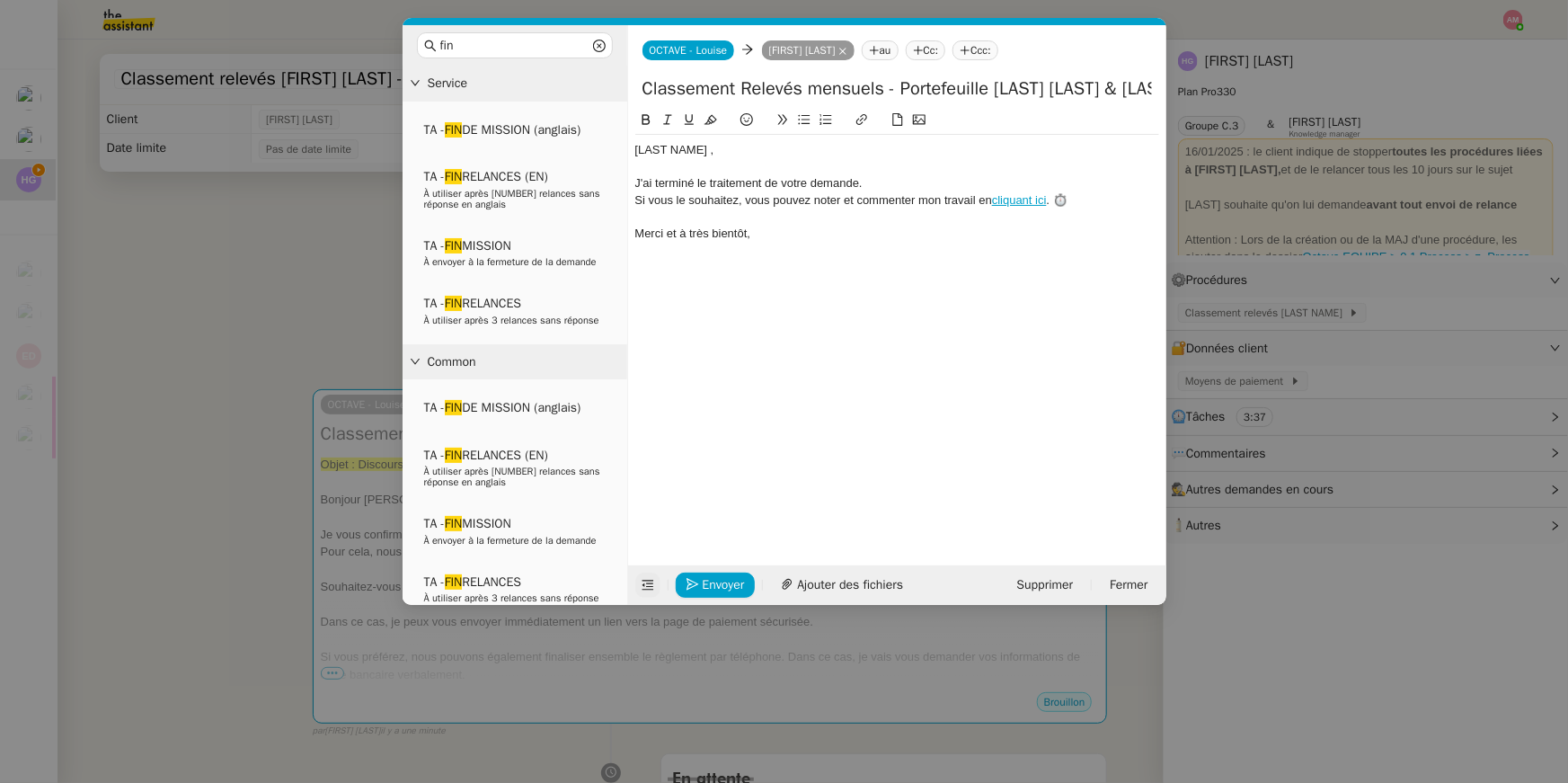 click on "fin Service TA -  FIN  DE MISSION (anglais)    TA -  FIN  RELANCES (EN)    À utiliser après 3 relances sans réponse en anglais  TA -  FIN  MISSION    À envoyer à la fermeture de la demande TA -  FIN  RELANCES     À utiliser après 3 relances sans réponse  Common TA -  FIN  DE MISSION (anglais)    TA -  FIN  RELANCES (EN)    À utiliser après 3 relances sans réponse en anglais  TA -  FIN  MISSION    À envoyer à la fermeture de la demande TA -  FIN  RELANCES     À utiliser après 3 relances sans réponse  Other No Templates OCTAVE - Louise OCTAVE - Louise     Elio Comtet
Elio Comtet   au
Cc:
Ccc:
Classement Relevés mensuels - Portefeuille Stéphane Lee & Alexandre Kilmetis         ﻿Henri﻿, J'ai terminé le traitement de votre demande. Si vous le souhaitez, vous pouvez noter et commenter mon travail en  cliquant ici . ⏱️ Merci et à très bientôt, Envoyer Ajouter des fichiers Supprimer Fermer" at bounding box center [784, 391] 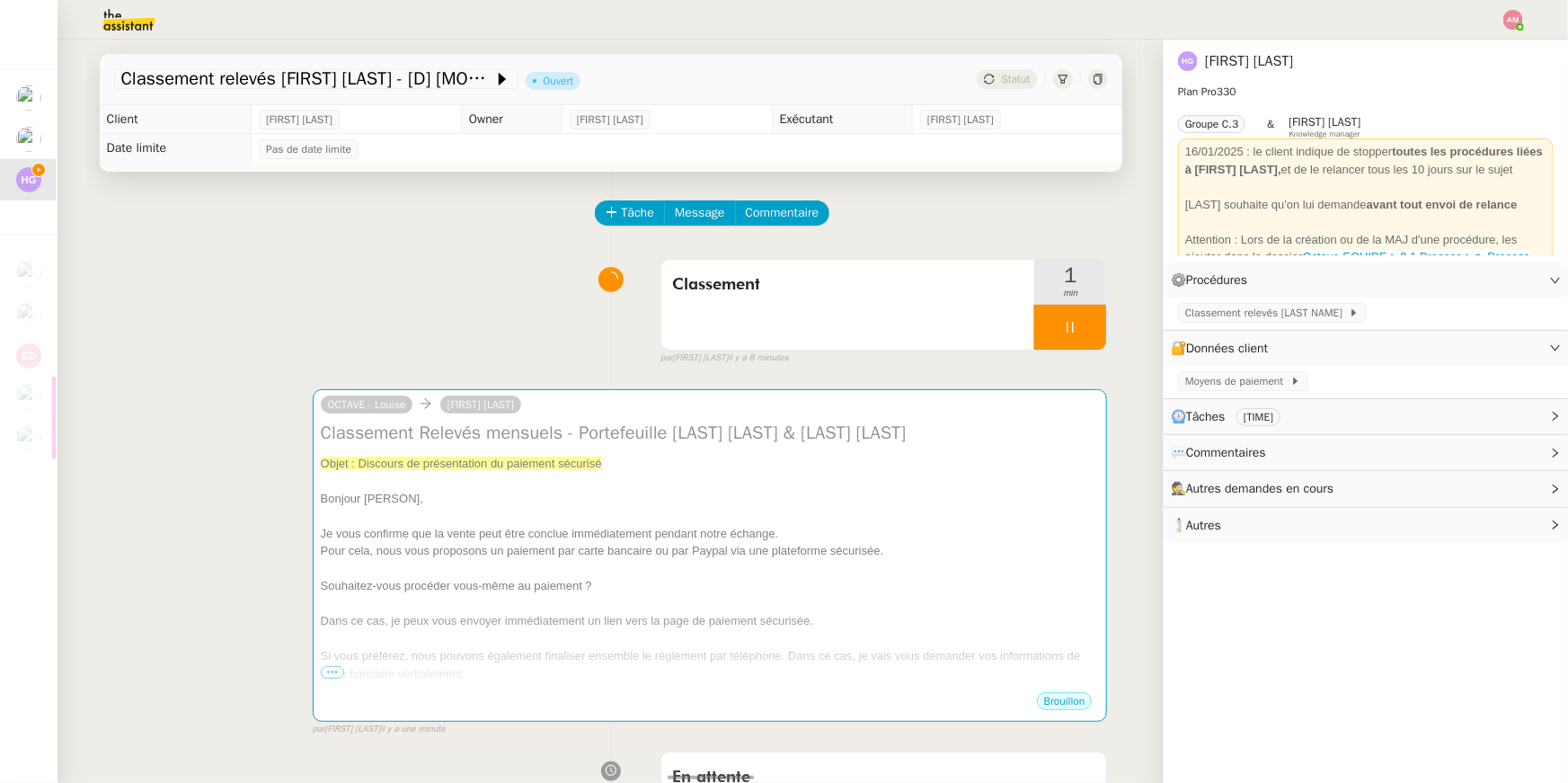 click on "Classement     1 min false par   Amyna M.   il y a 8 minutes" at bounding box center [611, 308] 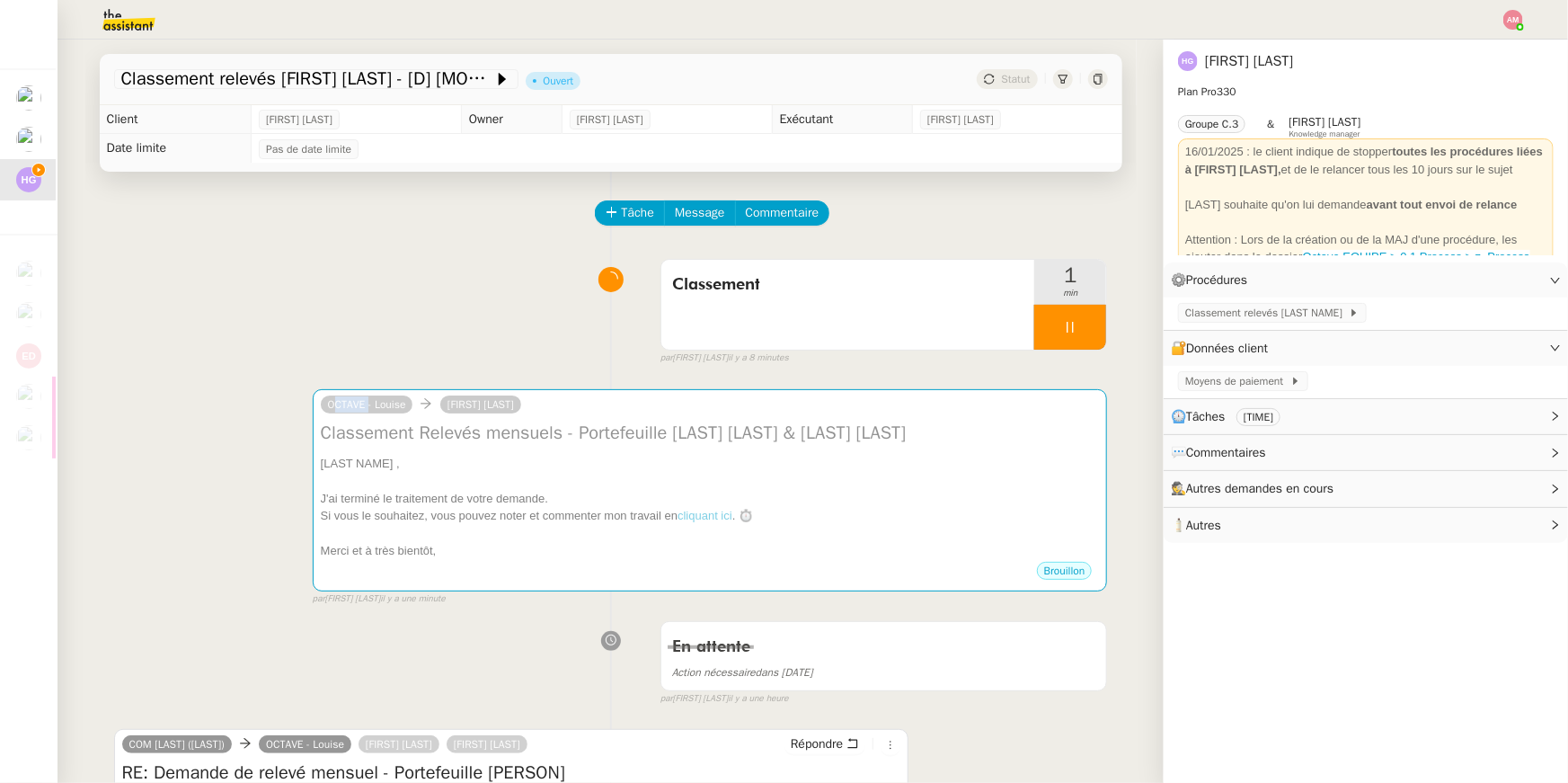 click on "Classement     1 min false par   Amyna M.   il y a 8 minutes" at bounding box center [611, 308] 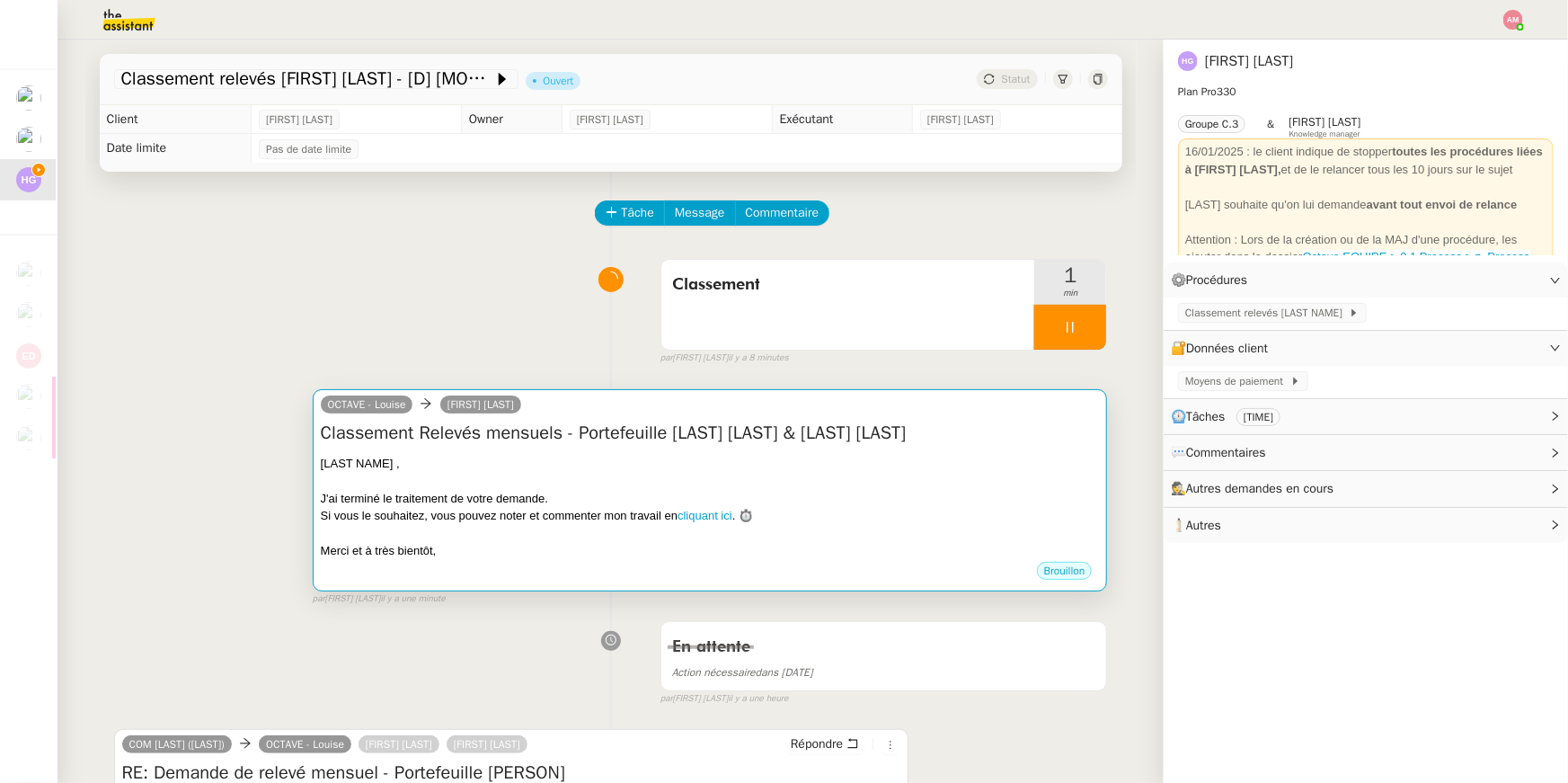click on "Classement     1 min false par   Amyna M.   il y a 8 minutes" at bounding box center (611, 308) 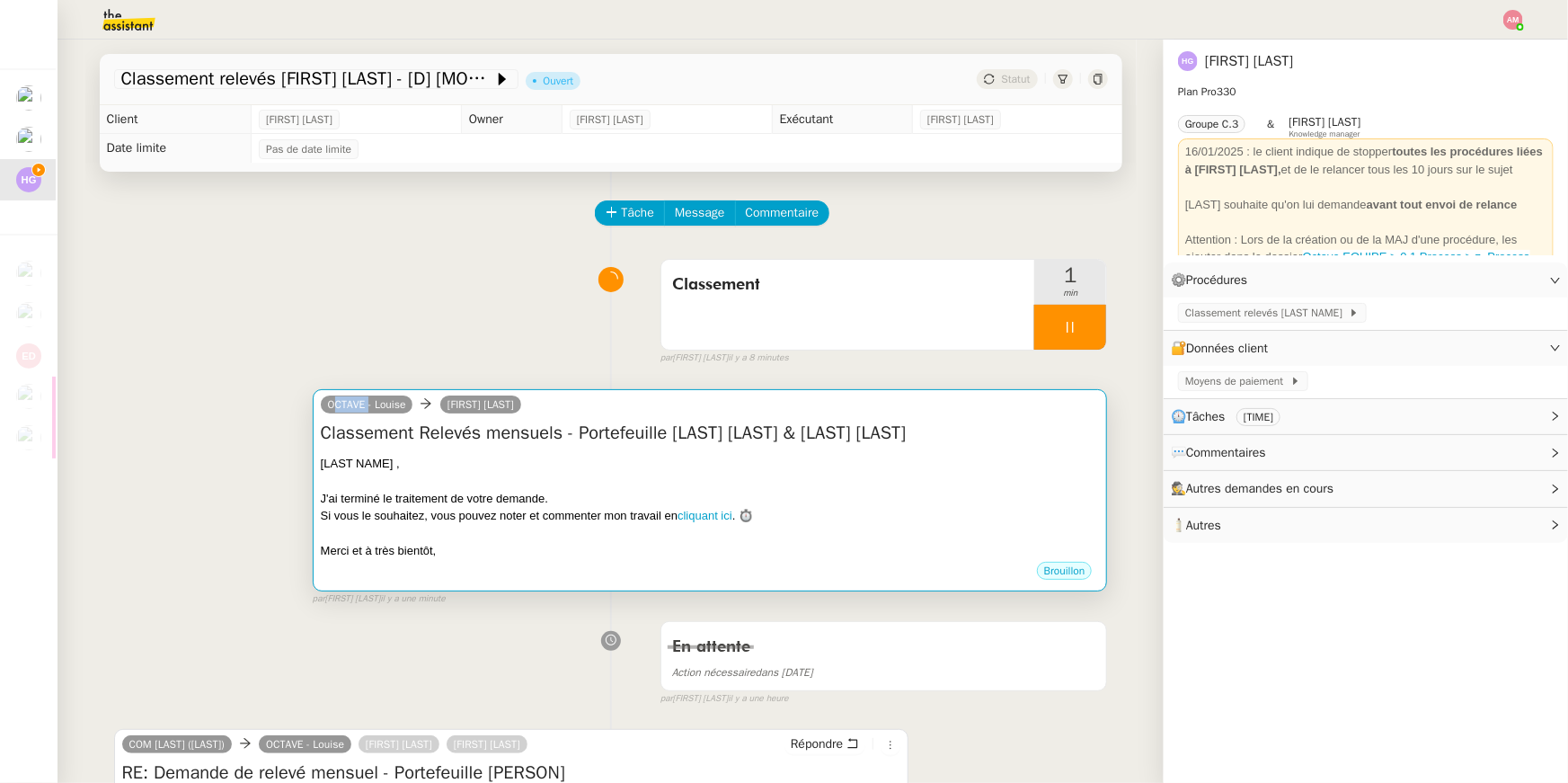 click on "Classement     1 min false par   Amyna M.   il y a 8 minutes" at bounding box center (611, 308) 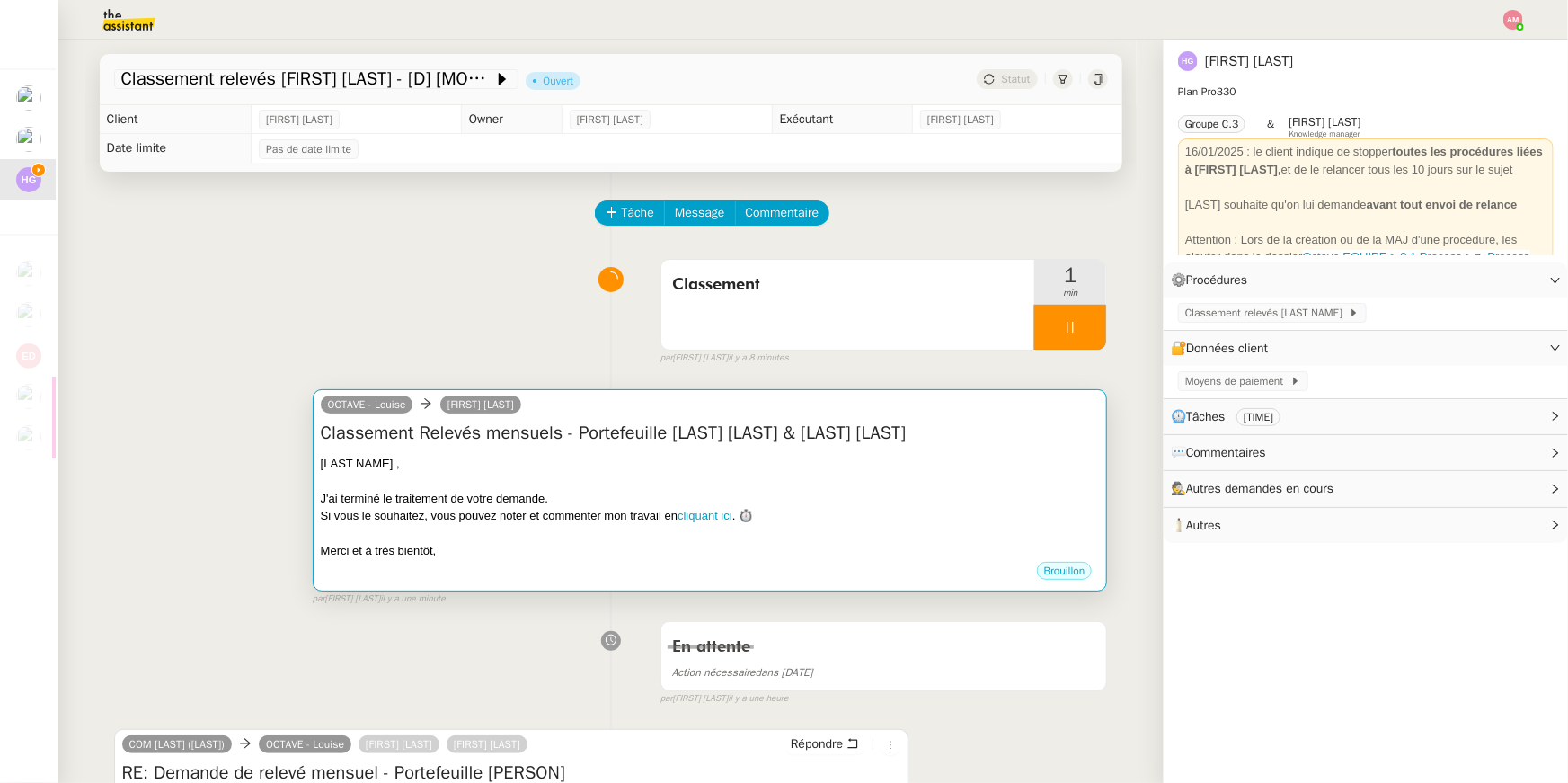 click at bounding box center (710, 534) 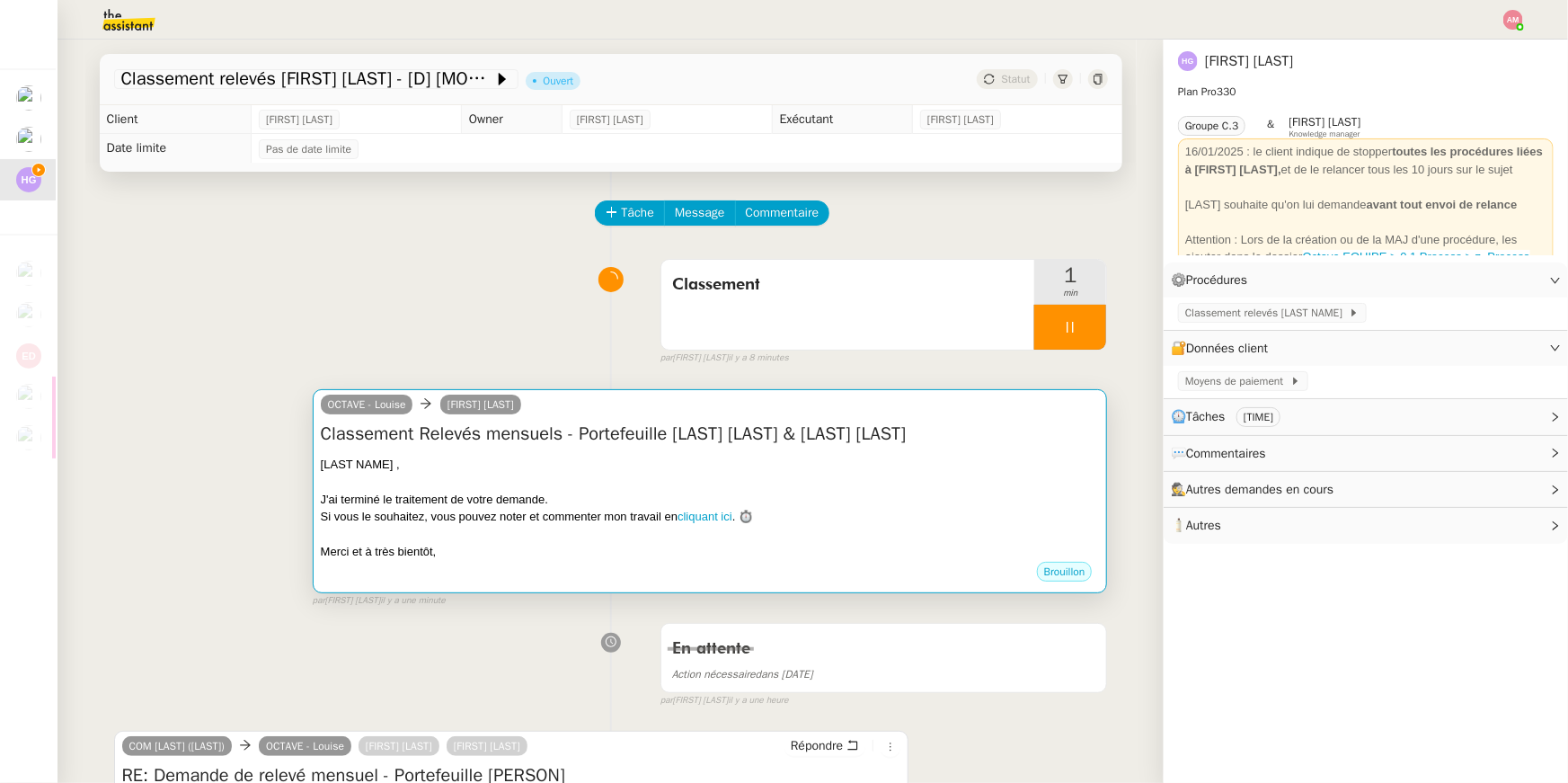 click on "fin Service TA -  FIN  DE MISSION (anglais)    TA -  FIN  RELANCES (EN)    À utiliser après 3 relances sans réponse en anglais  TA -  FIN  MISSION    À envoyer à la fermeture de la demande TA -  FIN  RELANCES     À utiliser après 3 relances sans réponse  Common TA -  FIN  DE MISSION (anglais)    TA -  FIN  RELANCES (EN)    À utiliser après 3 relances sans réponse en anglais  TA -  FIN  MISSION    À envoyer à la fermeture de la demande TA -  FIN  RELANCES     À utiliser après 3 relances sans réponse  Other No Templates    OCTAVE - Louise     Elio Comtet
au
Cc:
Ccc:
Classement Relevés mensuels - Portefeuille Stéphane Lee & Alexandre Kilmetis         Henri﻿, J'ai terminé le traitement de votre demande. Si vous le souhaitez, vous pouvez noter et commenter mon travail en  cliquant ici . ⏱️ Merci et à très bientôt, Envoyer Ajouter des fichiers Supprimer Fermer" at bounding box center (784, 391) 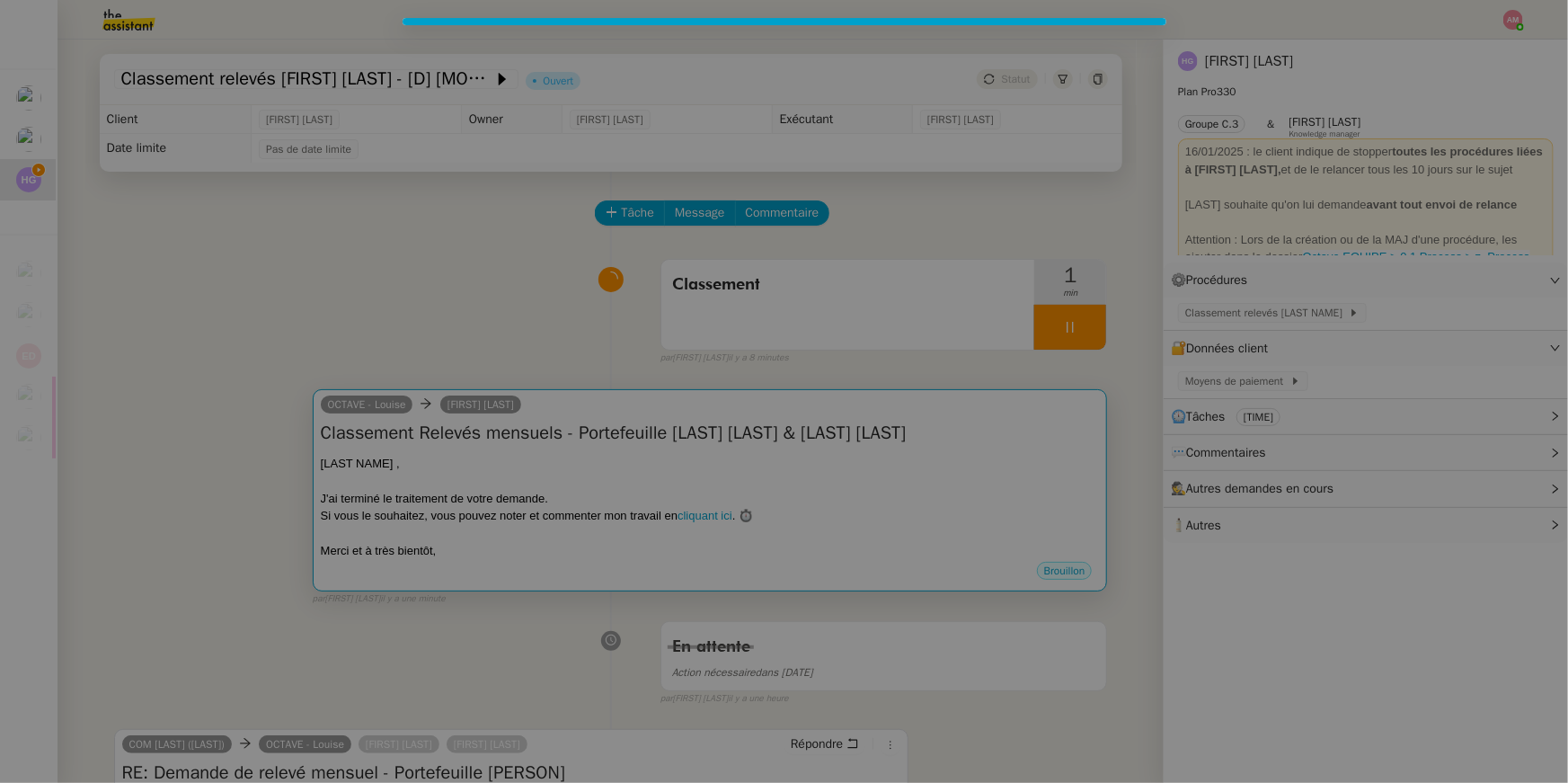 click at bounding box center [784, 391] 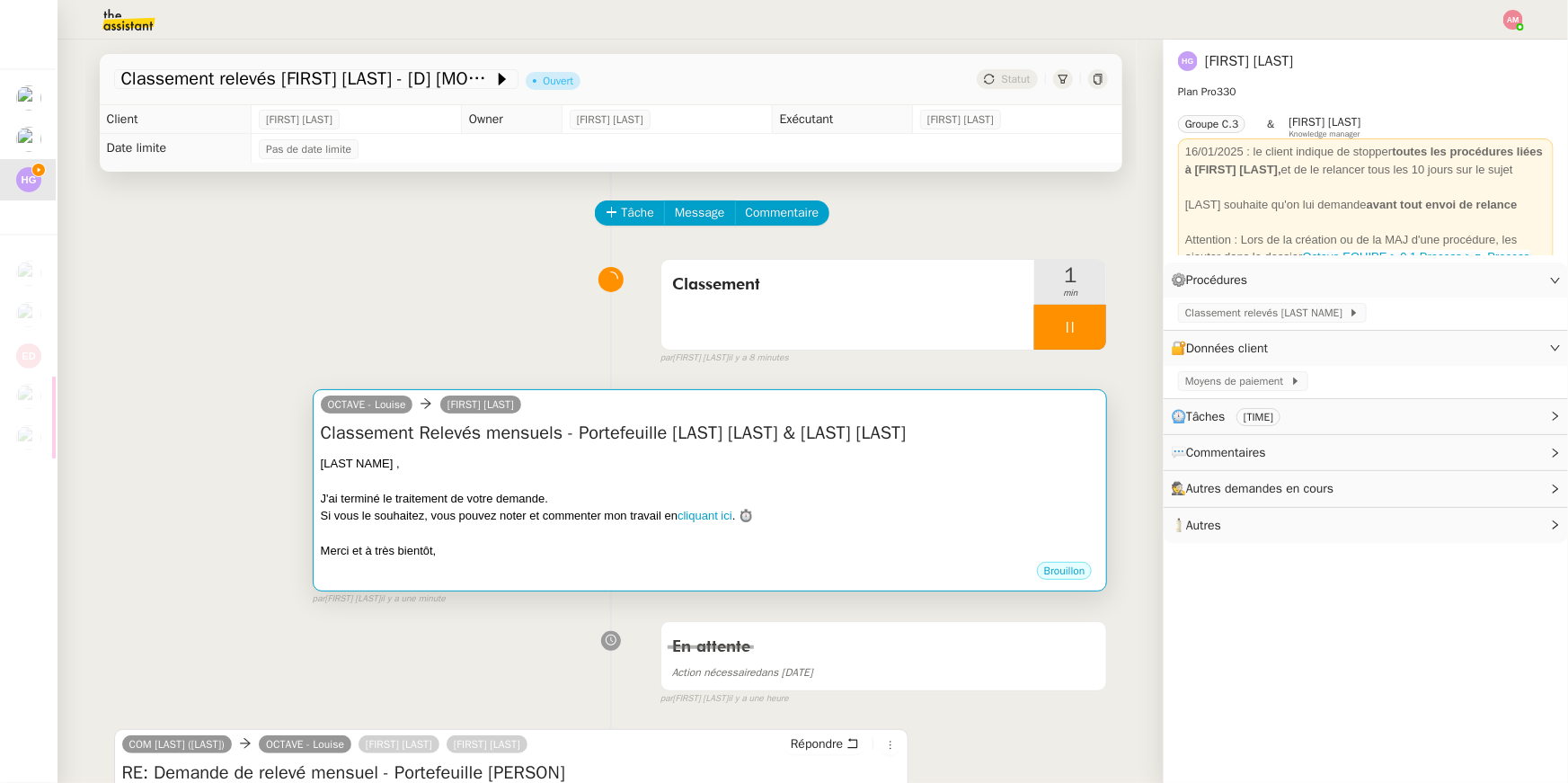 click on "OCTAVE - Louise      Elio Comtet" at bounding box center (710, 407) 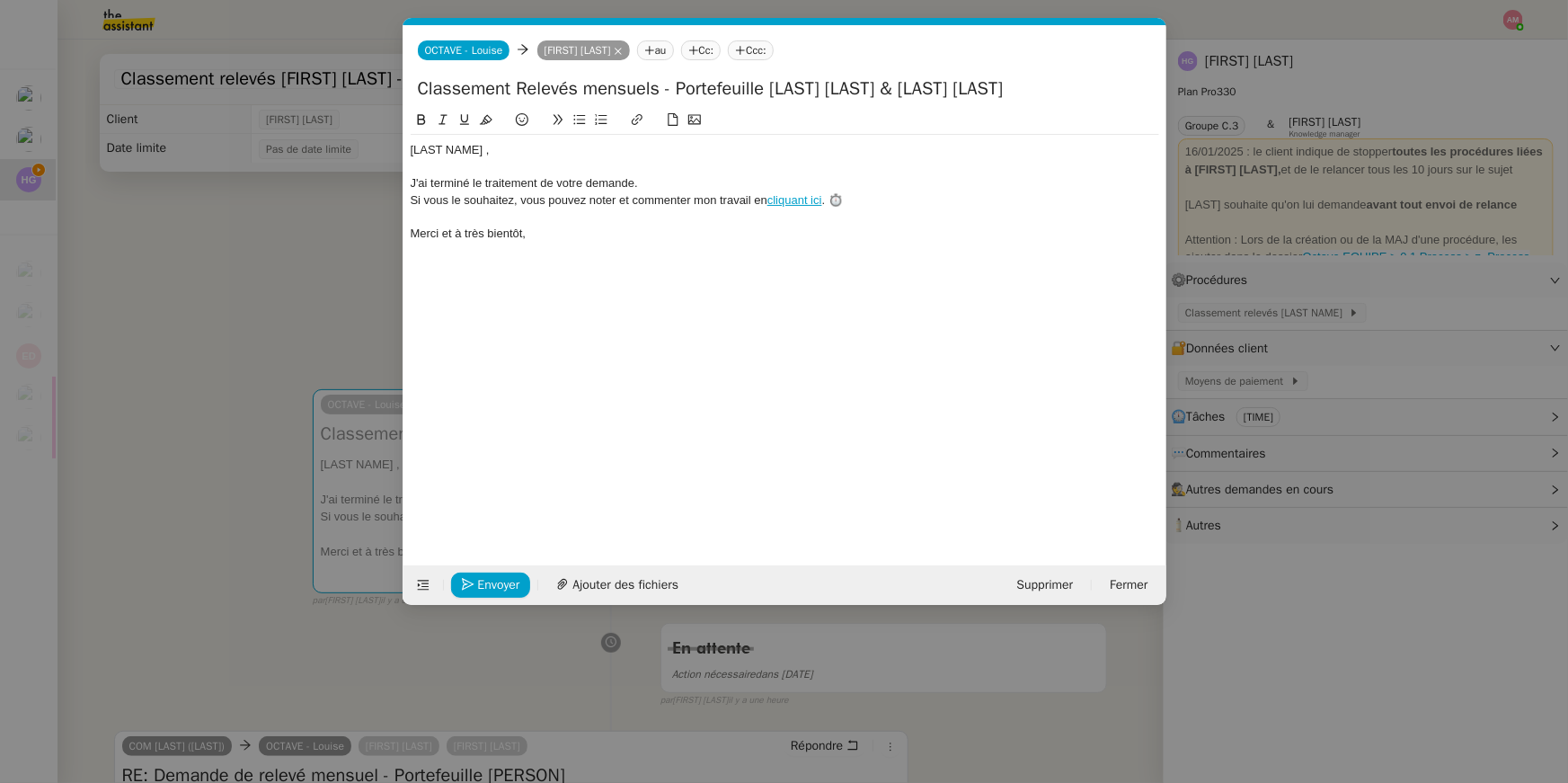 scroll, scrollTop: 0, scrollLeft: 51, axis: horizontal 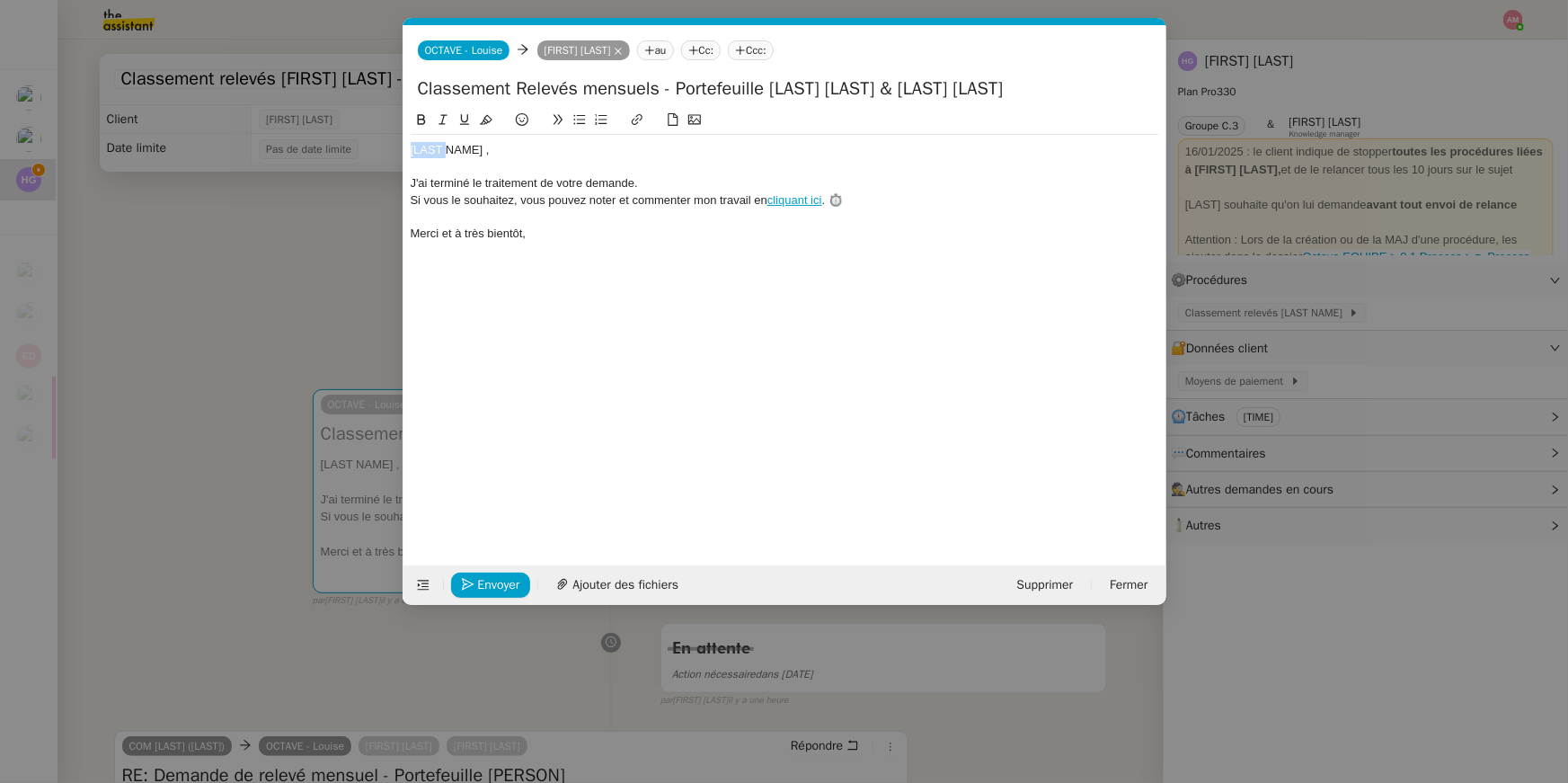 drag, startPoint x: 439, startPoint y: 154, endPoint x: 366, endPoint y: 150, distance: 73.1095 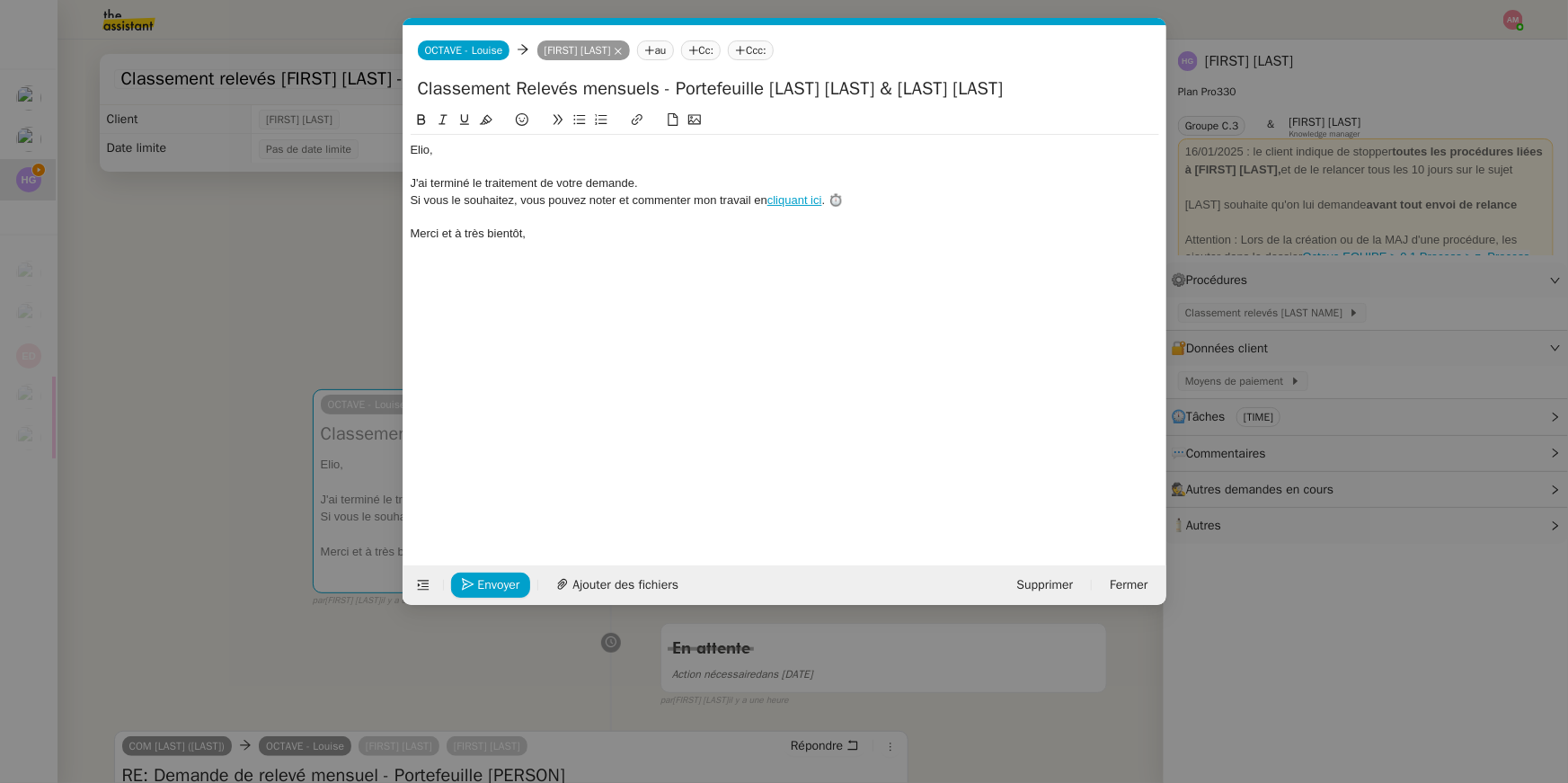 click on "fin Service TA -  FIN  DE MISSION (anglais)    TA -  FIN  RELANCES (EN)    À utiliser après 3 relances sans réponse en anglais  TA -  FIN  MISSION    À envoyer à la fermeture de la demande TA -  FIN  RELANCES     À utiliser après 3 relances sans réponse  Common TA -  FIN  DE MISSION (anglais)    TA -  FIN  RELANCES (EN)    À utiliser après 3 relances sans réponse en anglais  TA -  FIN  MISSION    À envoyer à la fermeture de la demande TA -  FIN  RELANCES     À utiliser après 3 relances sans réponse  Other No Templates OCTAVE - Louise OCTAVE - Louise     Elio Comtet
au
Cc:
Ccc:
Classement Relevés mensuels - Portefeuille Stéphane Lee & Alexandre Kilmetis         Elio, J'ai terminé le traitement de votre demande. Si vous le souhaitez, vous pouvez noter et commenter mon travail en  cliquant ici . ⏱️ Merci et à très bientôt, Envoyer Ajouter des fichiers Supprimer Fermer" at bounding box center [784, 391] 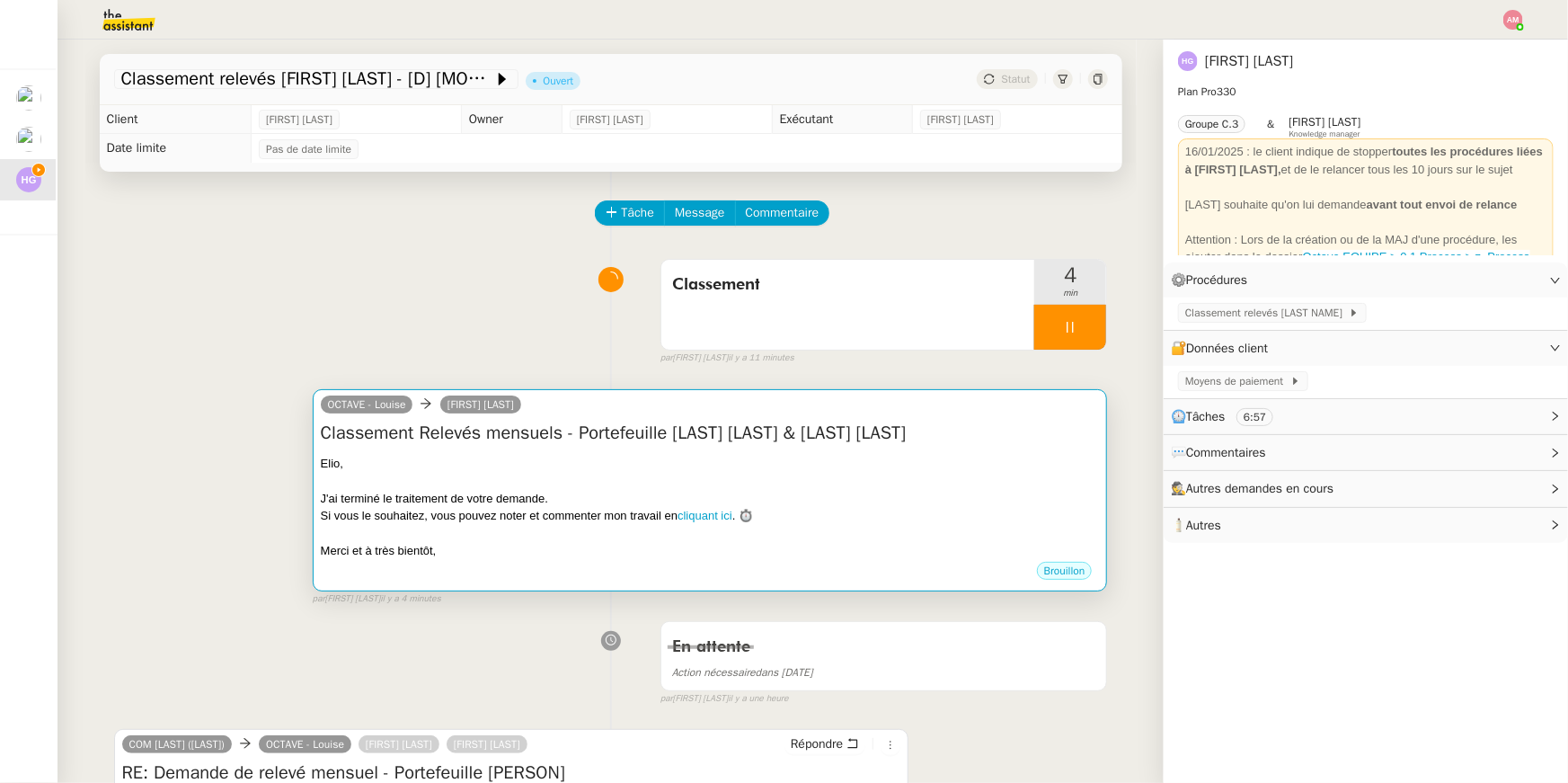 click on "Classement Relevés mensuels - Portefeuille Stéphane Lee & Alexandre Kilmetis" at bounding box center [710, 433] 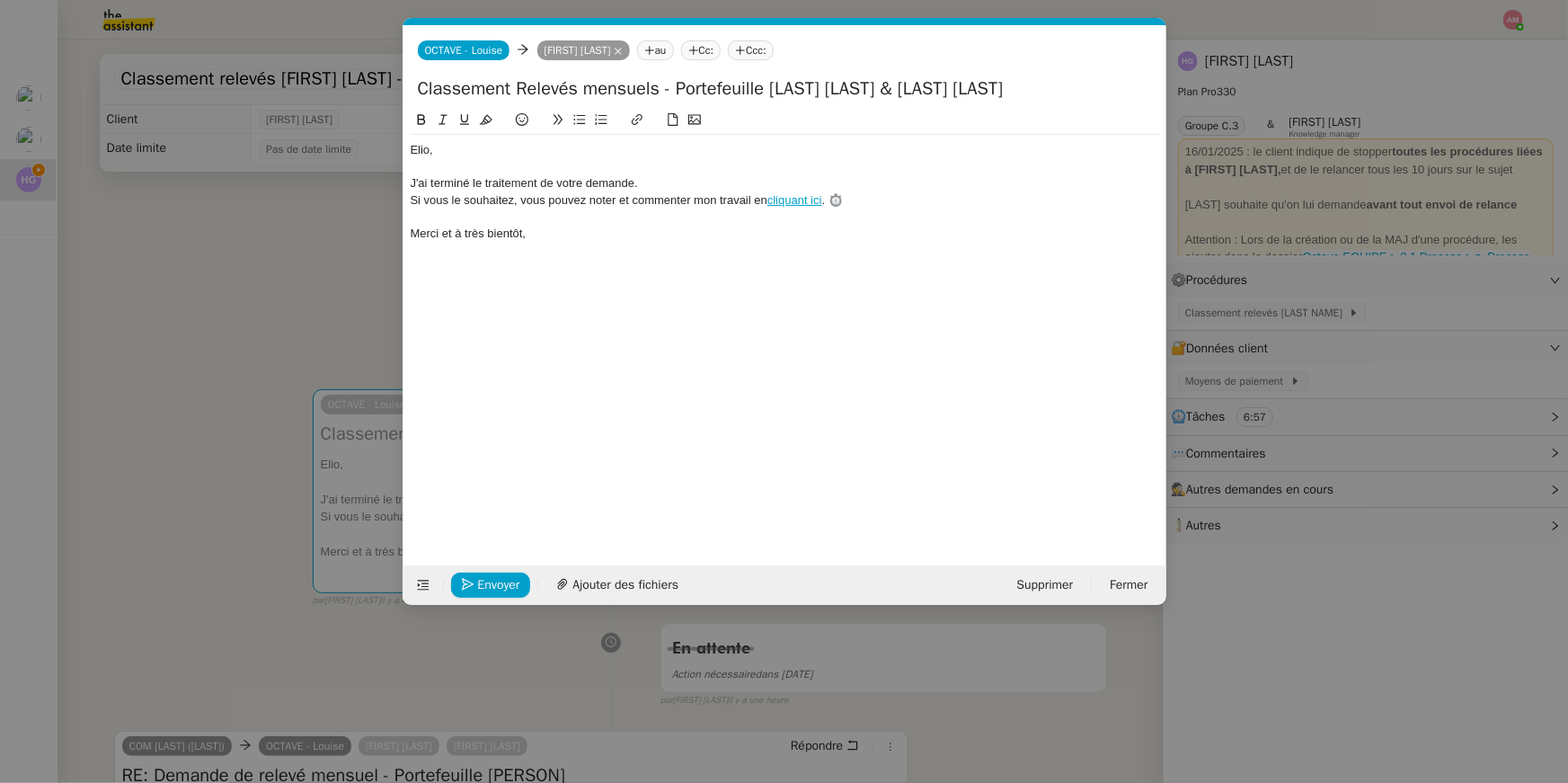 scroll, scrollTop: 0, scrollLeft: 51, axis: horizontal 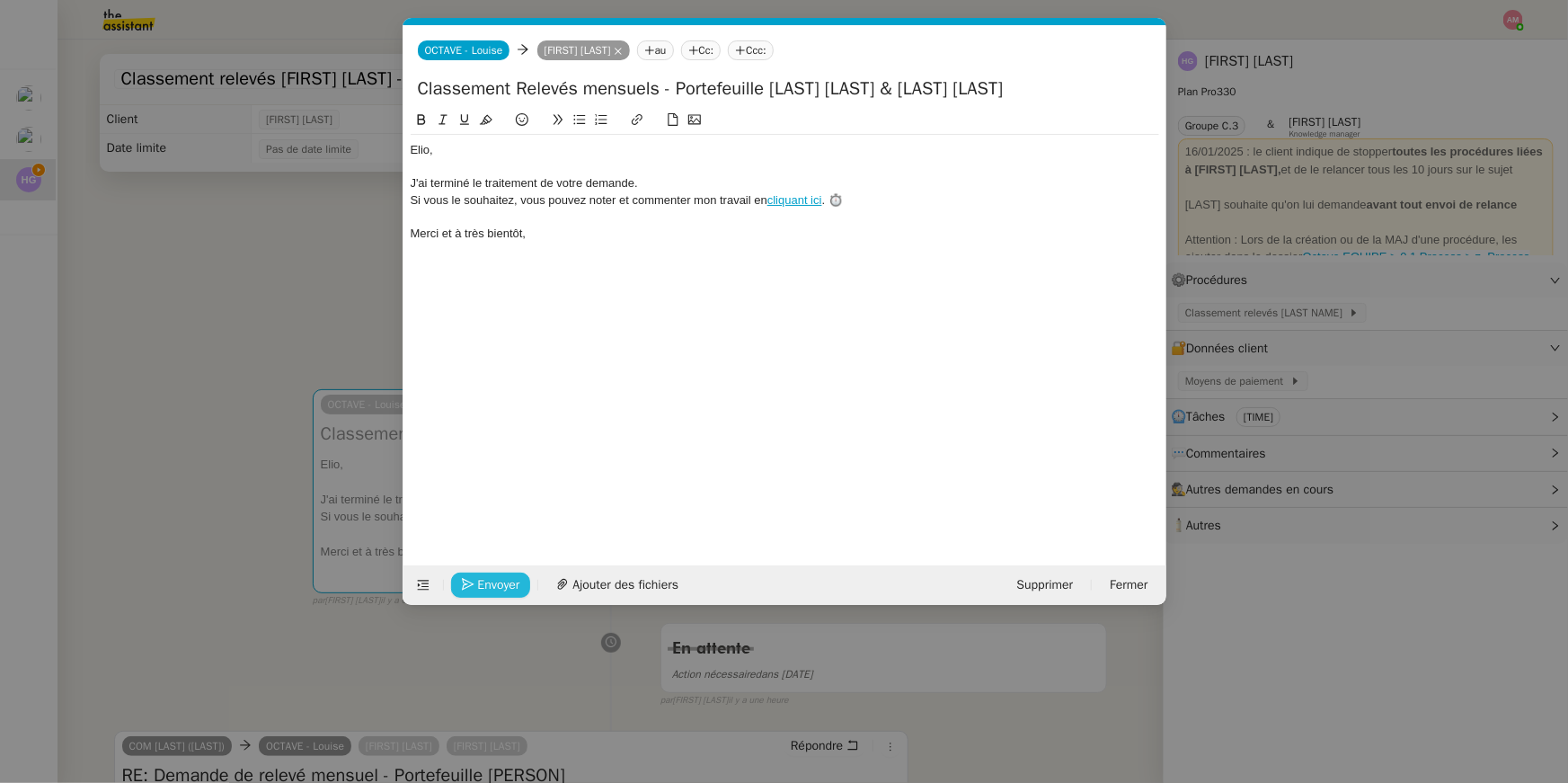 click on "Envoyer" 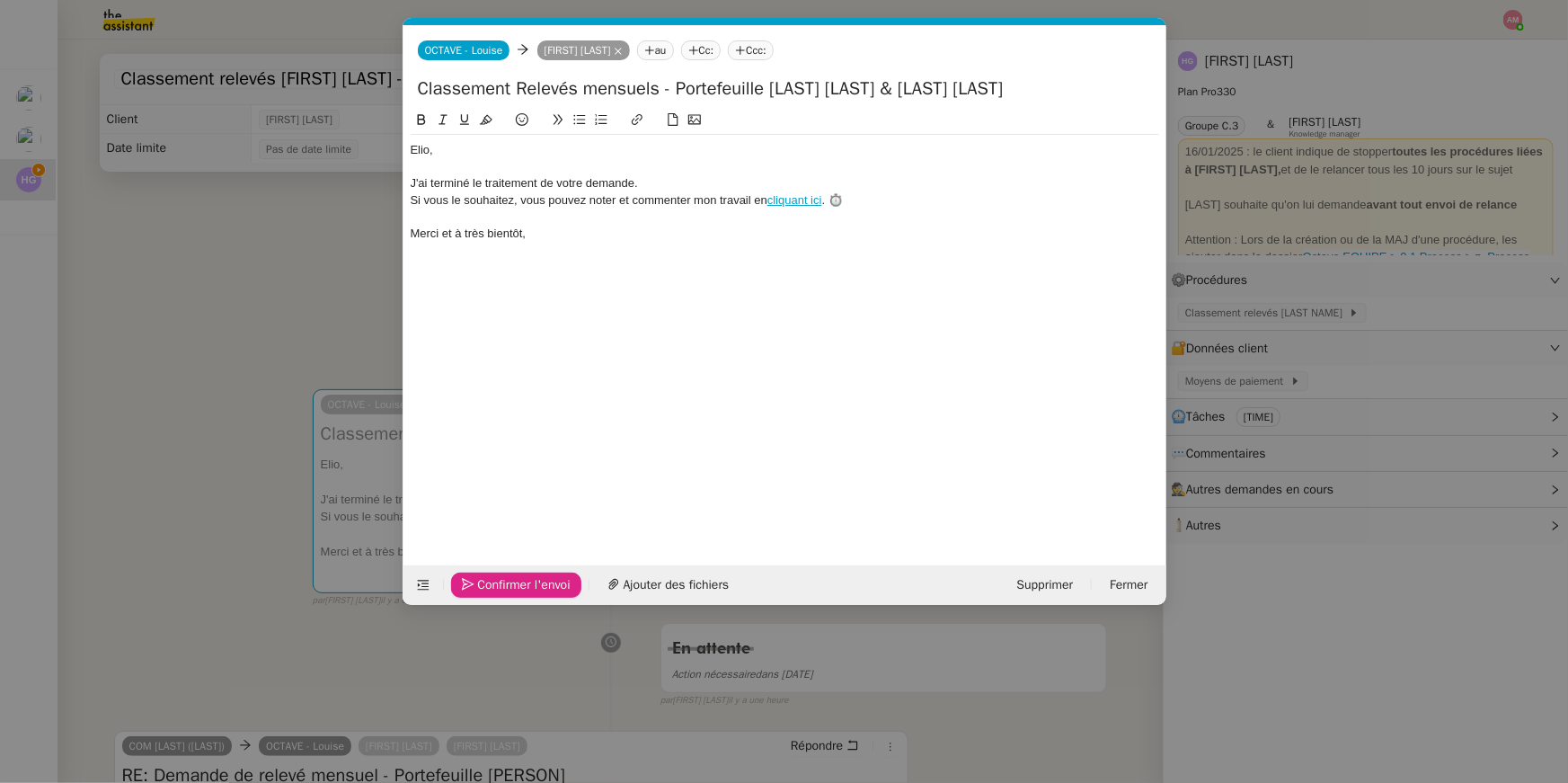 click on "Confirmer l'envoi" 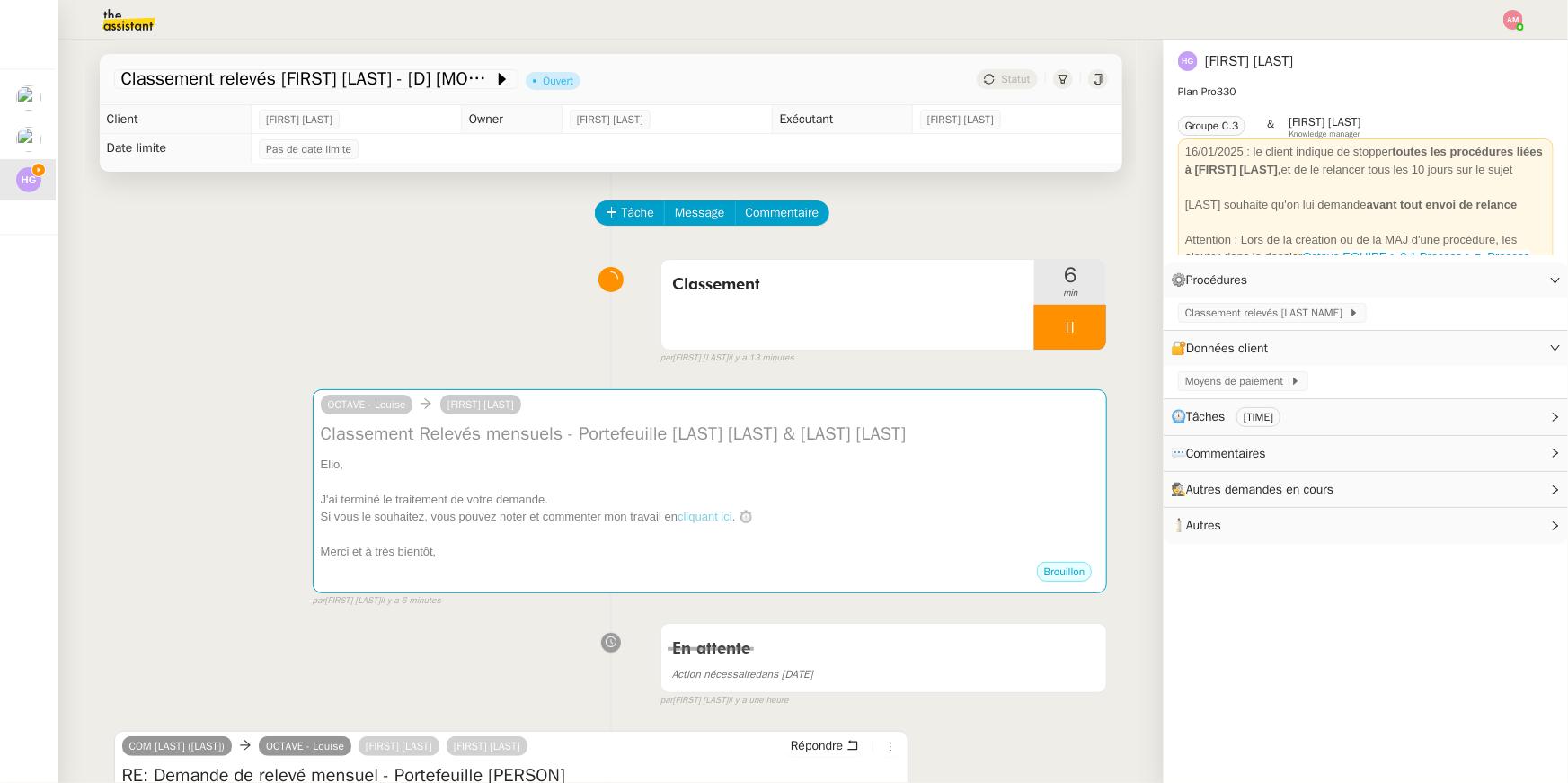 click on "fin Service TA -  FIN  DE MISSION (anglais)    TA -  FIN  RELANCES (EN)    À utiliser après 3 relances sans réponse en anglais  TA -  FIN  MISSION    À envoyer à la fermeture de la demande TA -  FIN  RELANCES     À utiliser après 3 relances sans réponse  Common TA -  FIN  DE MISSION (anglais)    TA -  FIN  RELANCES (EN)    À utiliser après 3 relances sans réponse en anglais  TA -  FIN  MISSION    À envoyer à la fermeture de la demande TA -  FIN  RELANCES     À utiliser après 3 relances sans réponse  Other No Templates OCTAVE - Louise OCTAVE - Louise     Elio Comtet
au
Cc:
Ccc:
Classement Relevés mensuels - Portefeuille Stéphane Lee & Alexandre Kilmetis         Elio, J'ai terminé le traitement de votre demande. Si vous le souhaitez, vous pouvez noter et commenter mon travail en  cliquant ici . ⏱️ Merci et à très bientôt, Envoyer Ajouter des fichiers Supprimer Fermer" at bounding box center [784, 391] 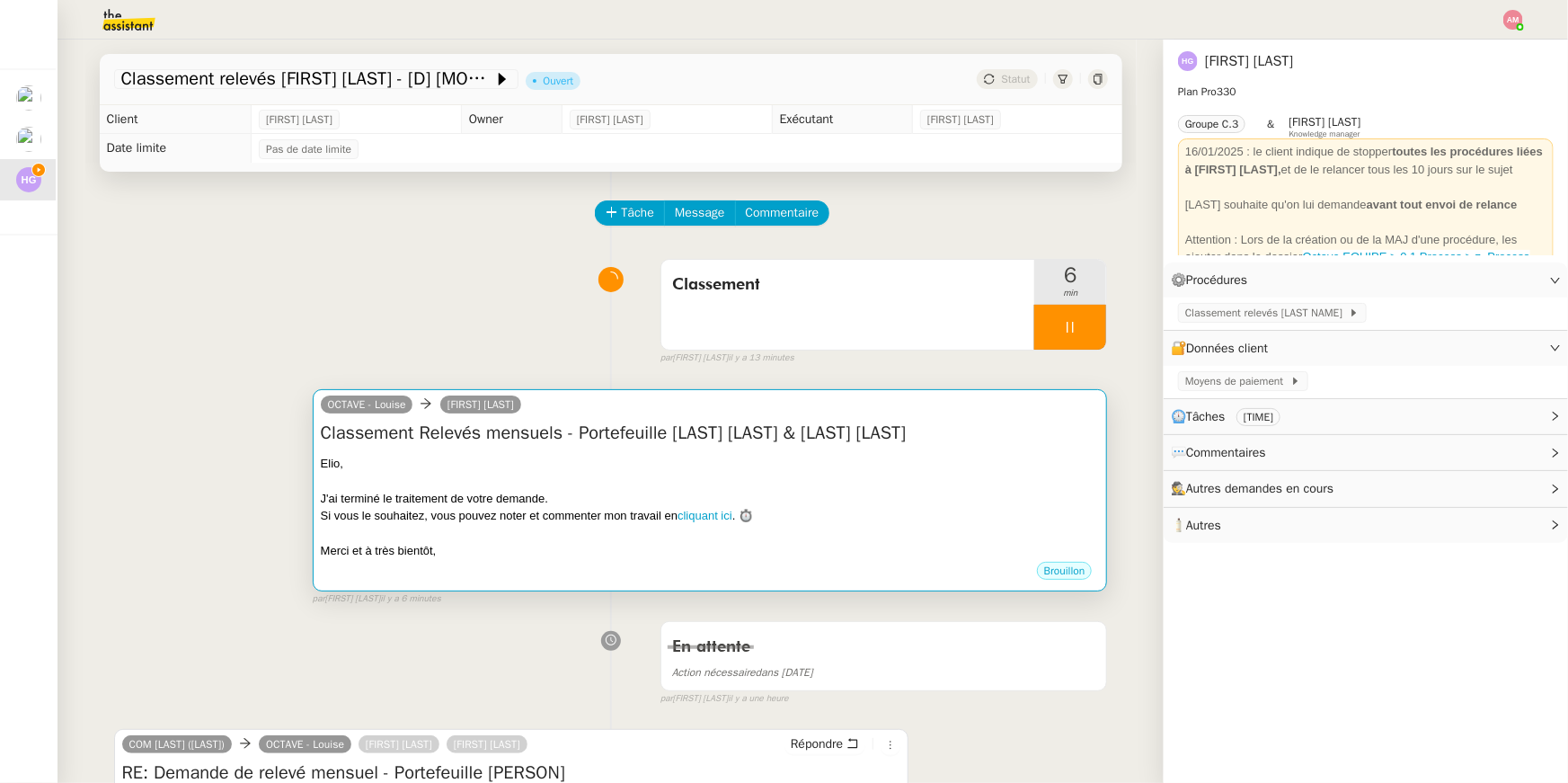 click on "Brouillon" at bounding box center [710, 574] 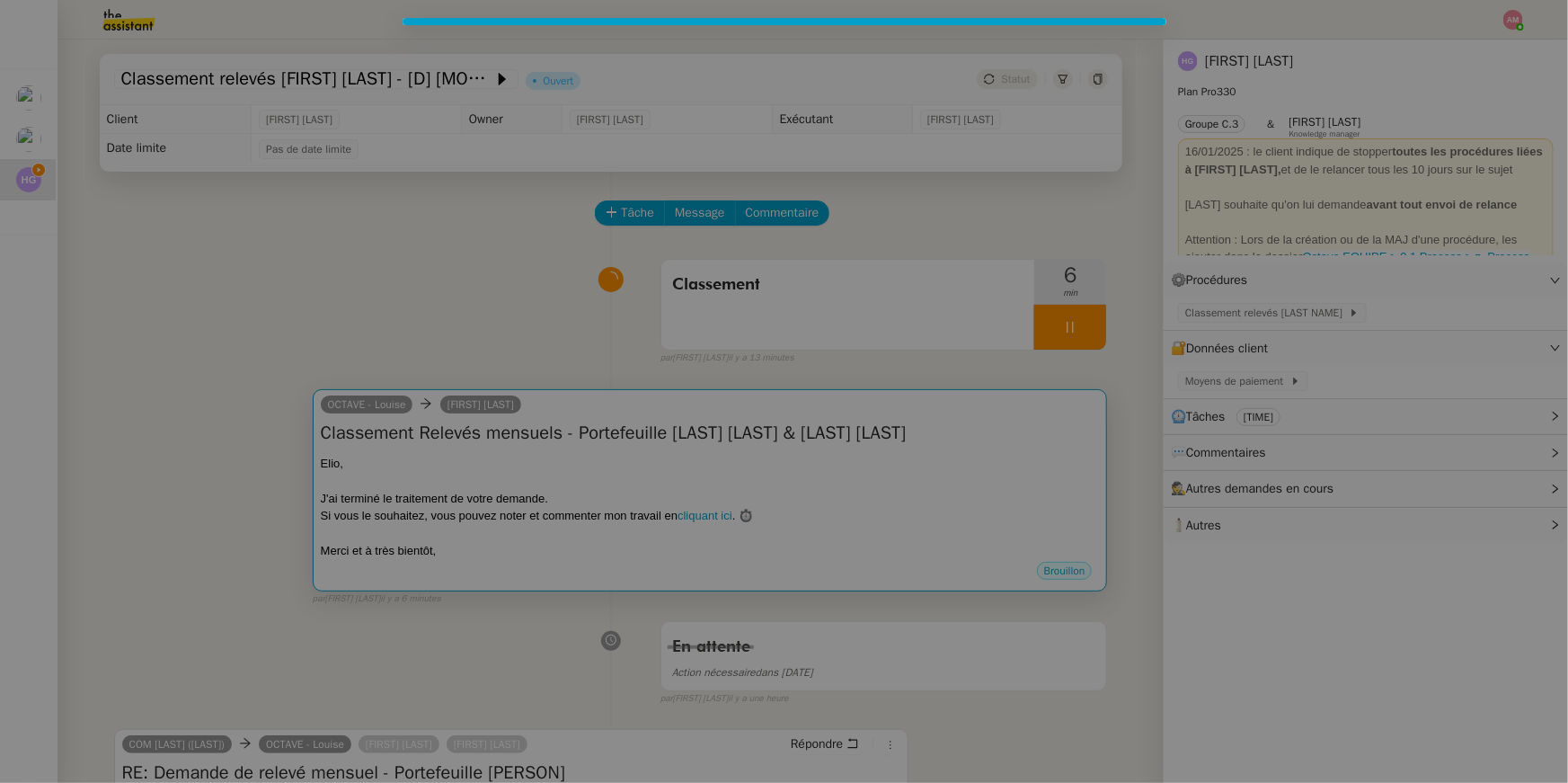 click at bounding box center (784, 391) 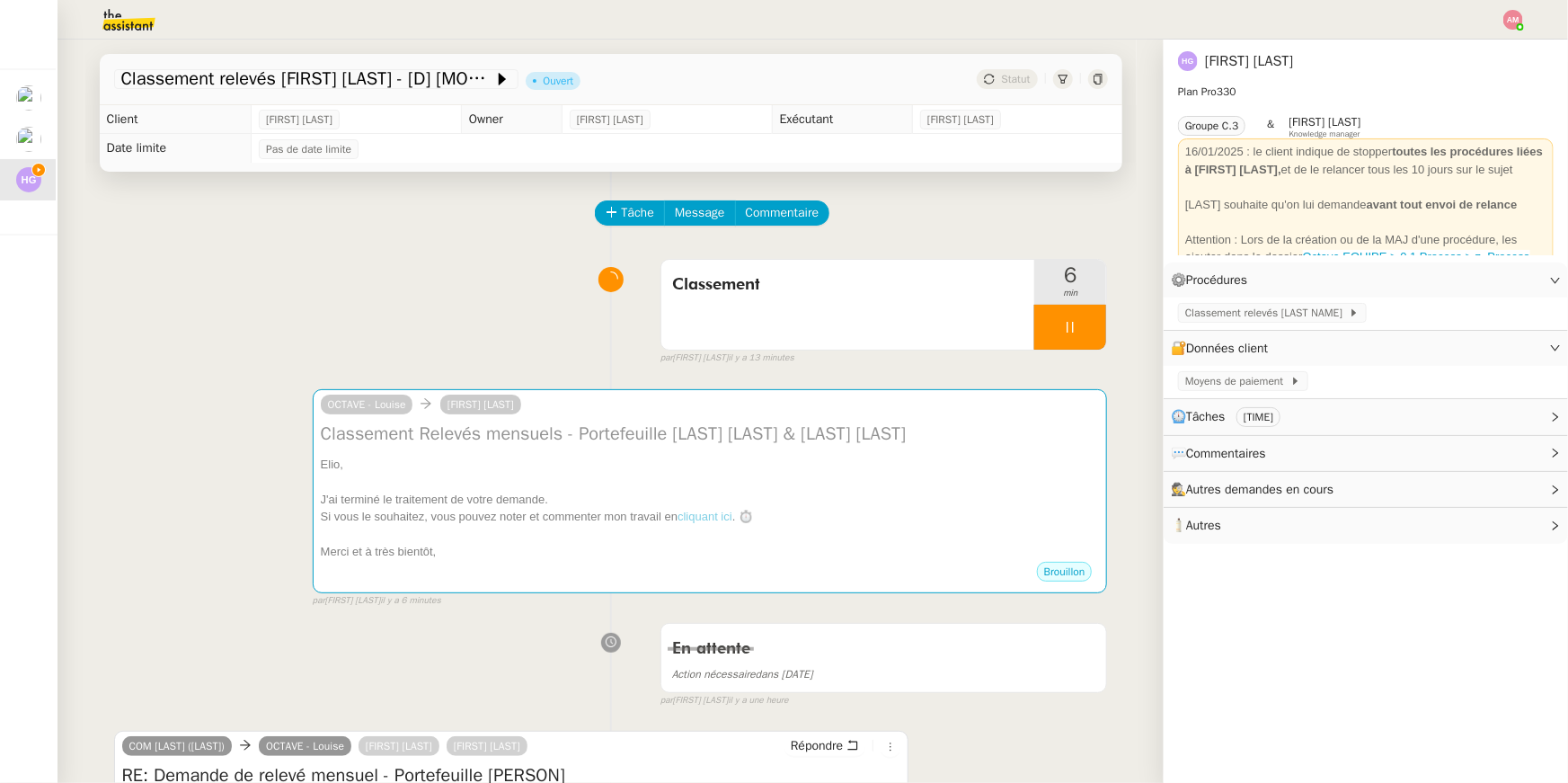 click on "Brouillon" at bounding box center (710, 574) 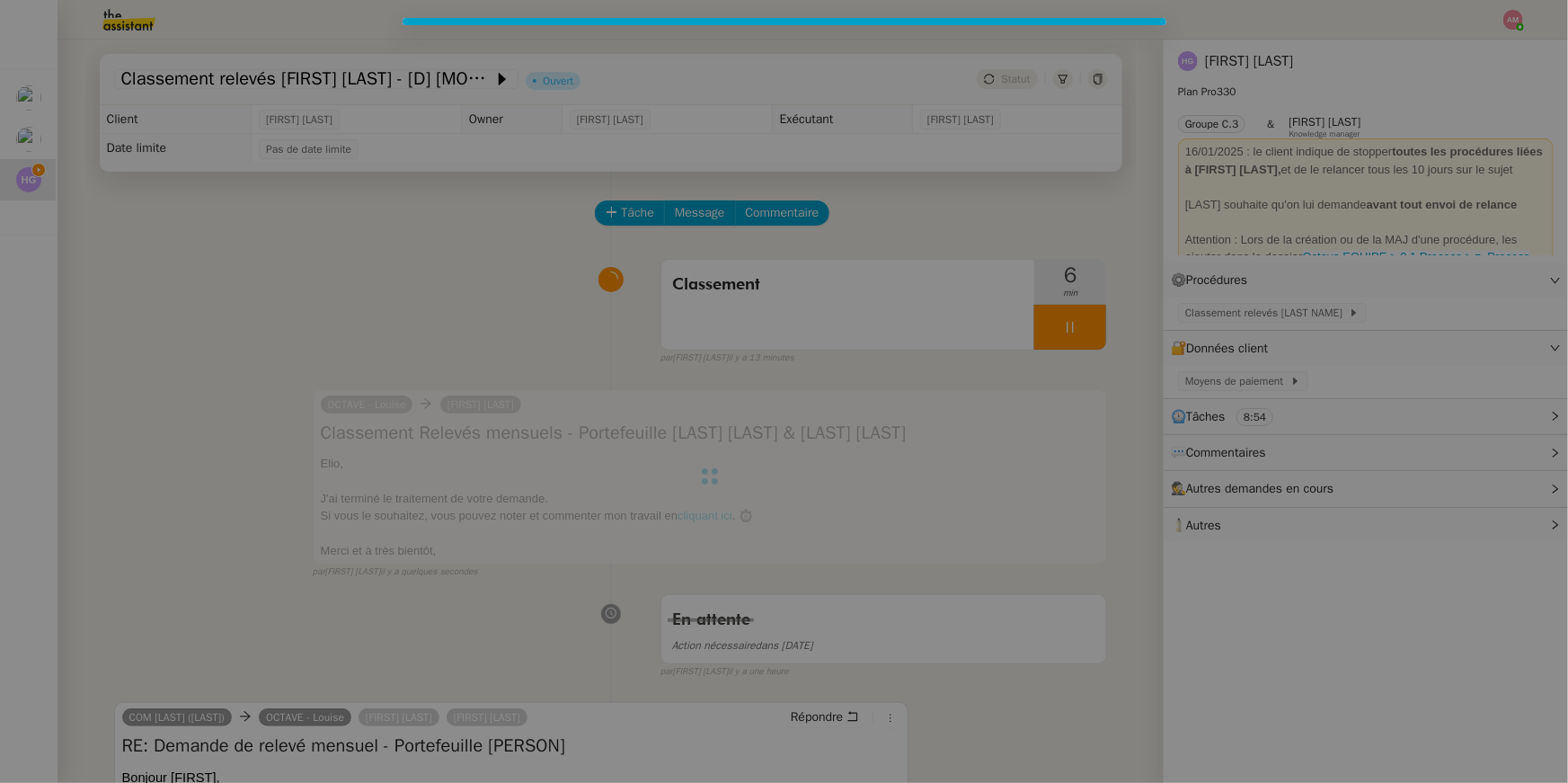 click at bounding box center [784, 391] 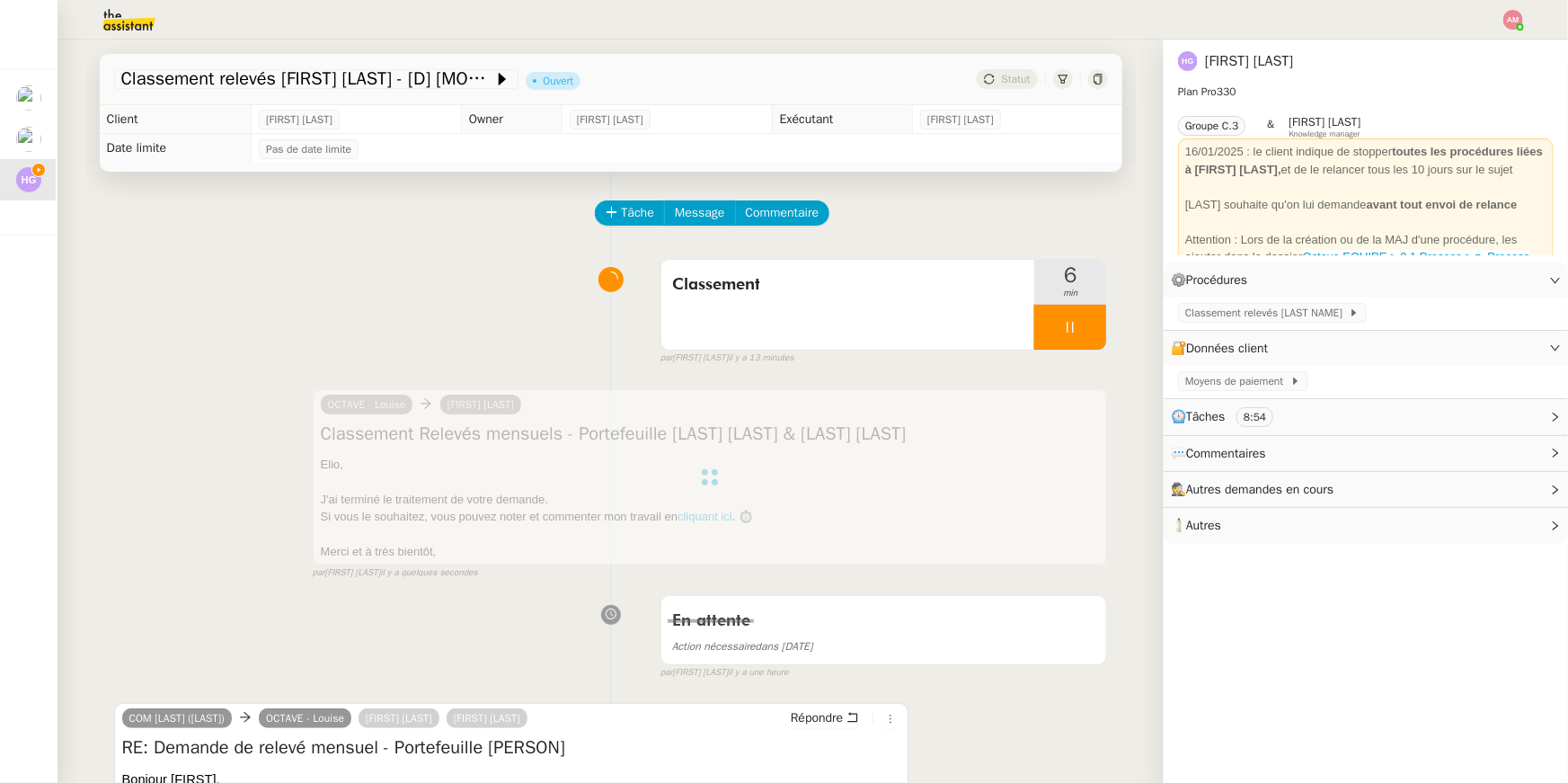 click on "En attente Action nécessaire  dans 3 jours  false par   Amyna M.   il y a une heure" at bounding box center (611, 633) 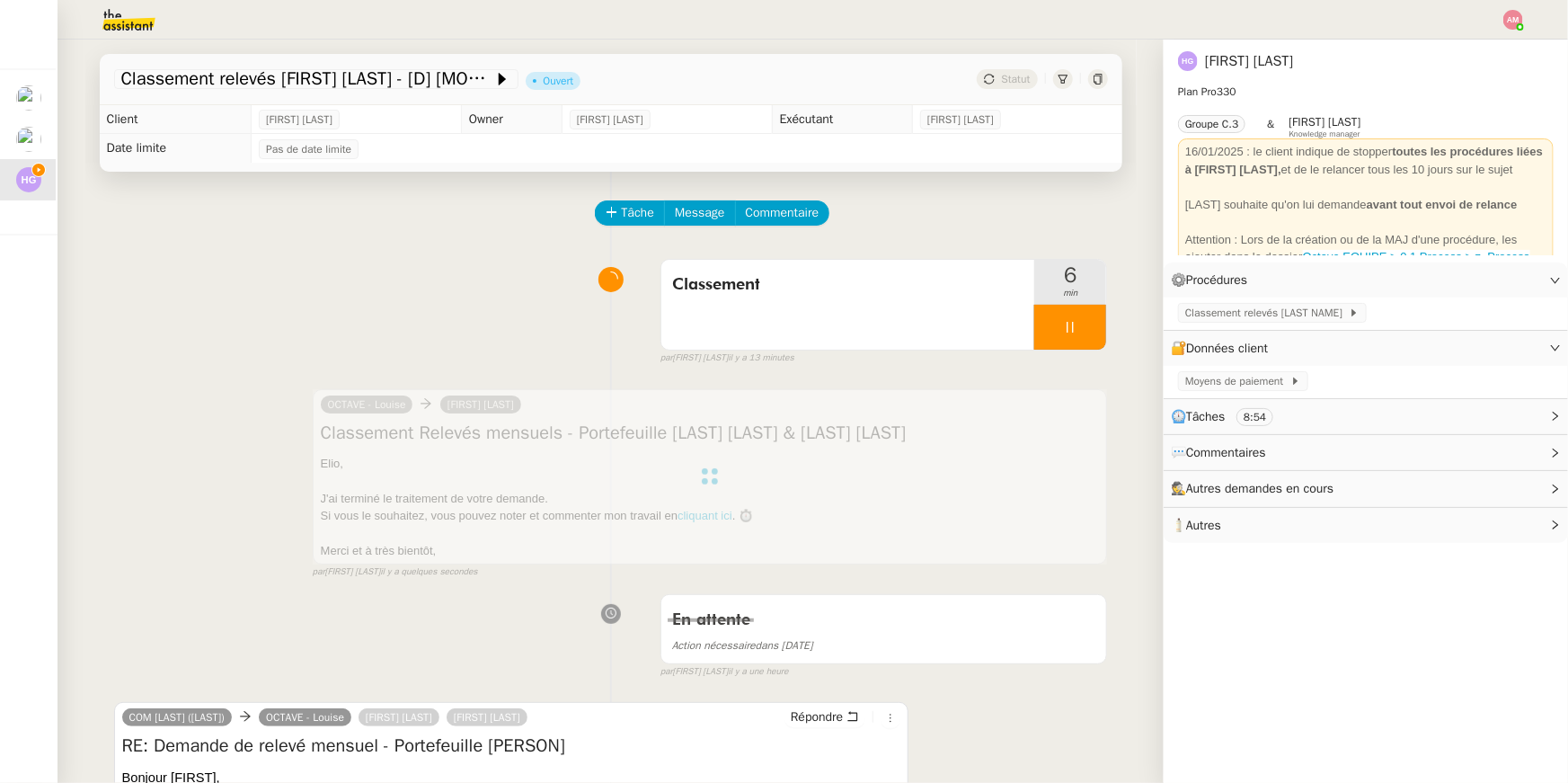 click on "En attente Action nécessaire  dans 3 jours  false par   Amyna M.   il y a une heure" at bounding box center [611, 632] 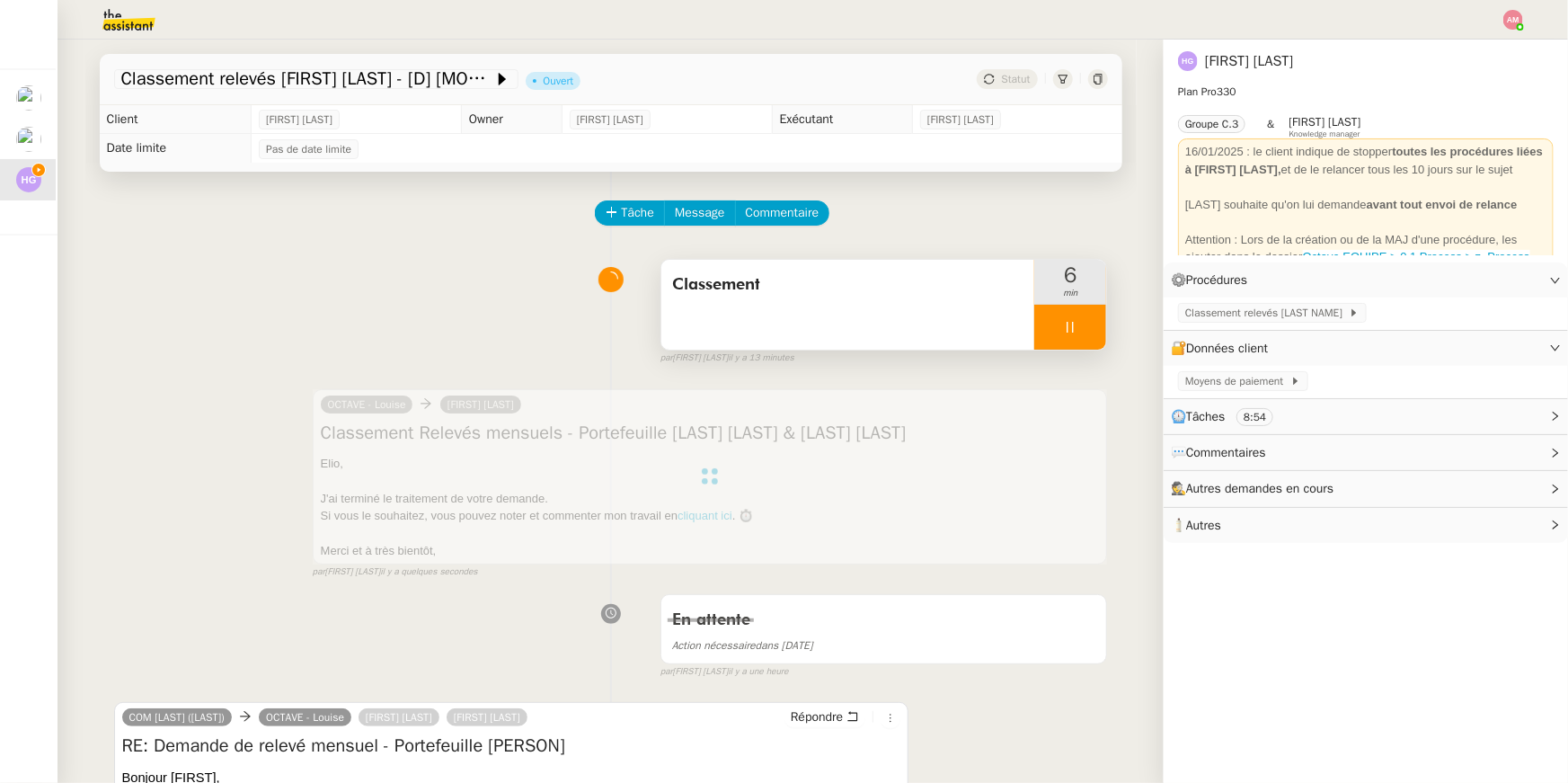 drag, startPoint x: 1094, startPoint y: 334, endPoint x: 971, endPoint y: 321, distance: 123.6851 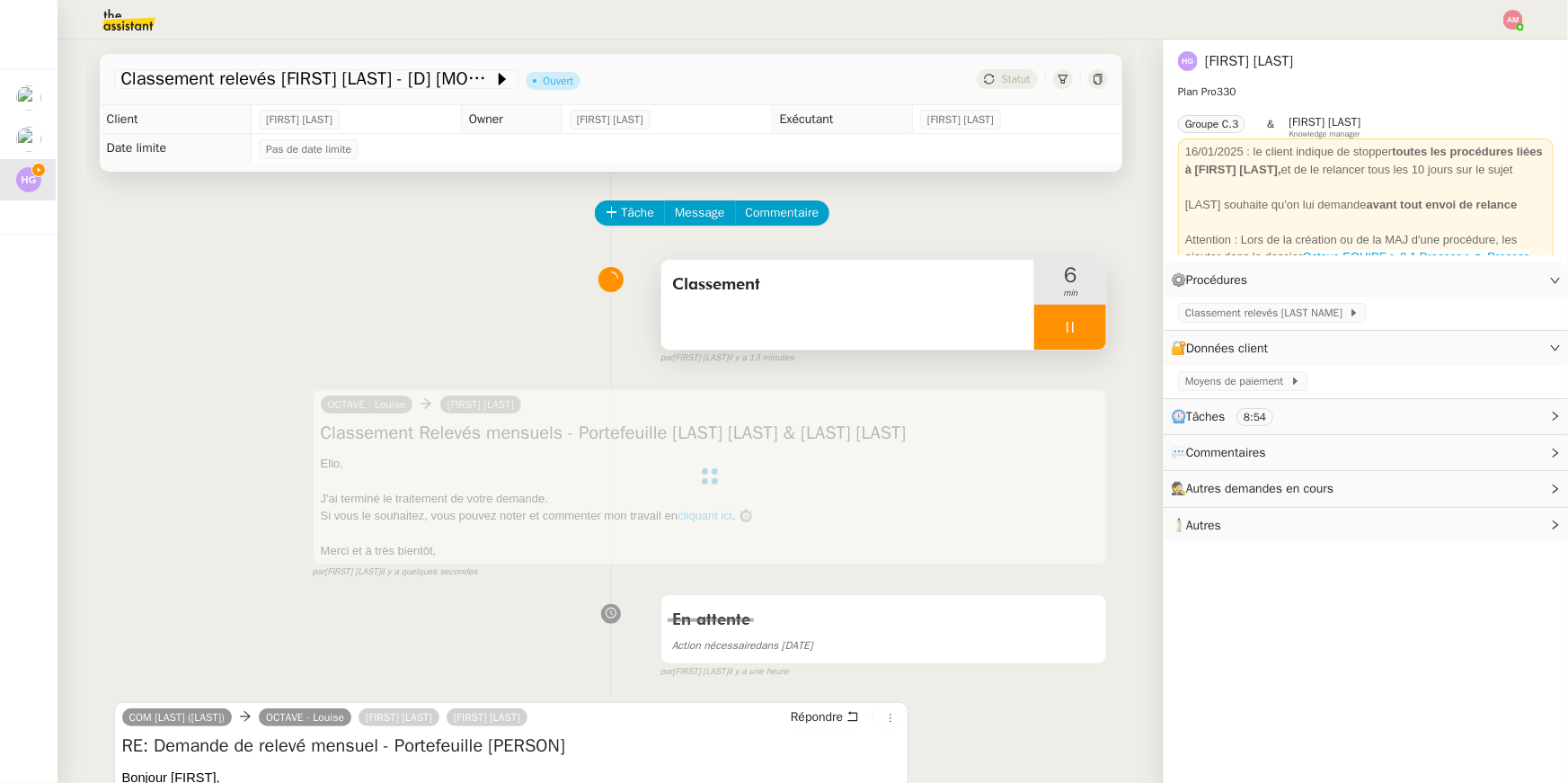 click at bounding box center (1070, 327) 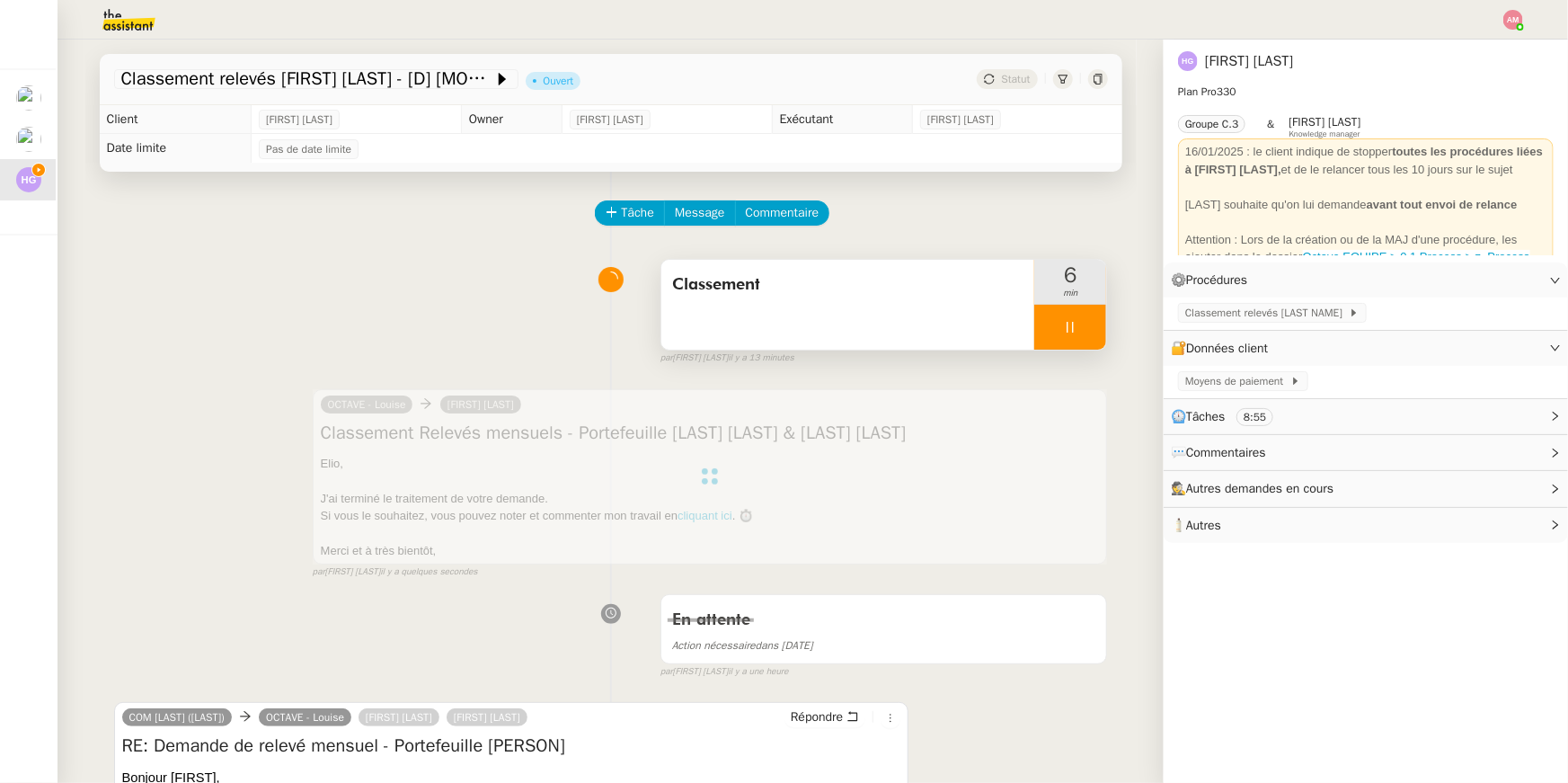 click on "Classement" at bounding box center (848, 305) 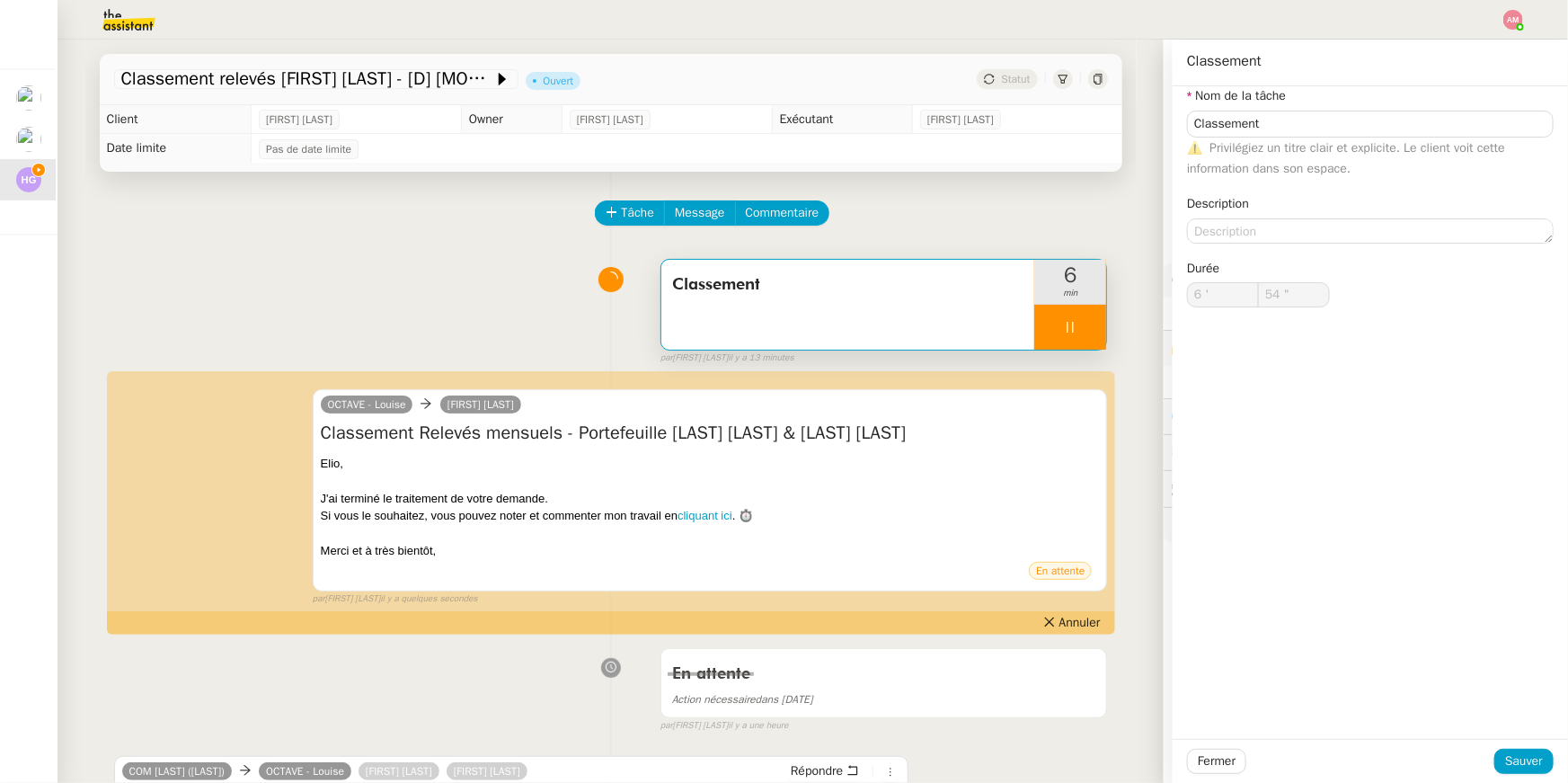 click on "Classement" at bounding box center [848, 305] 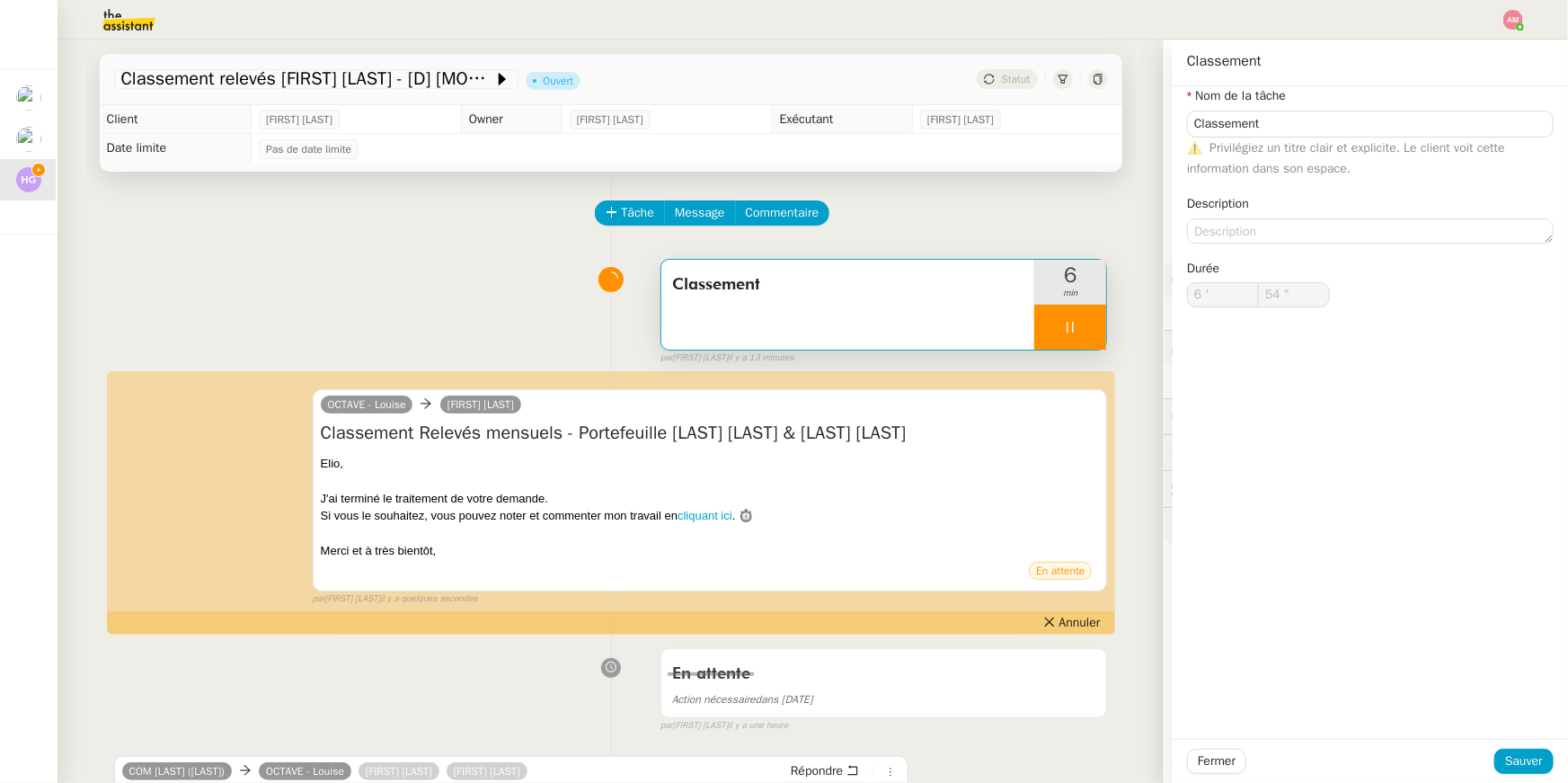 type on "Classement" 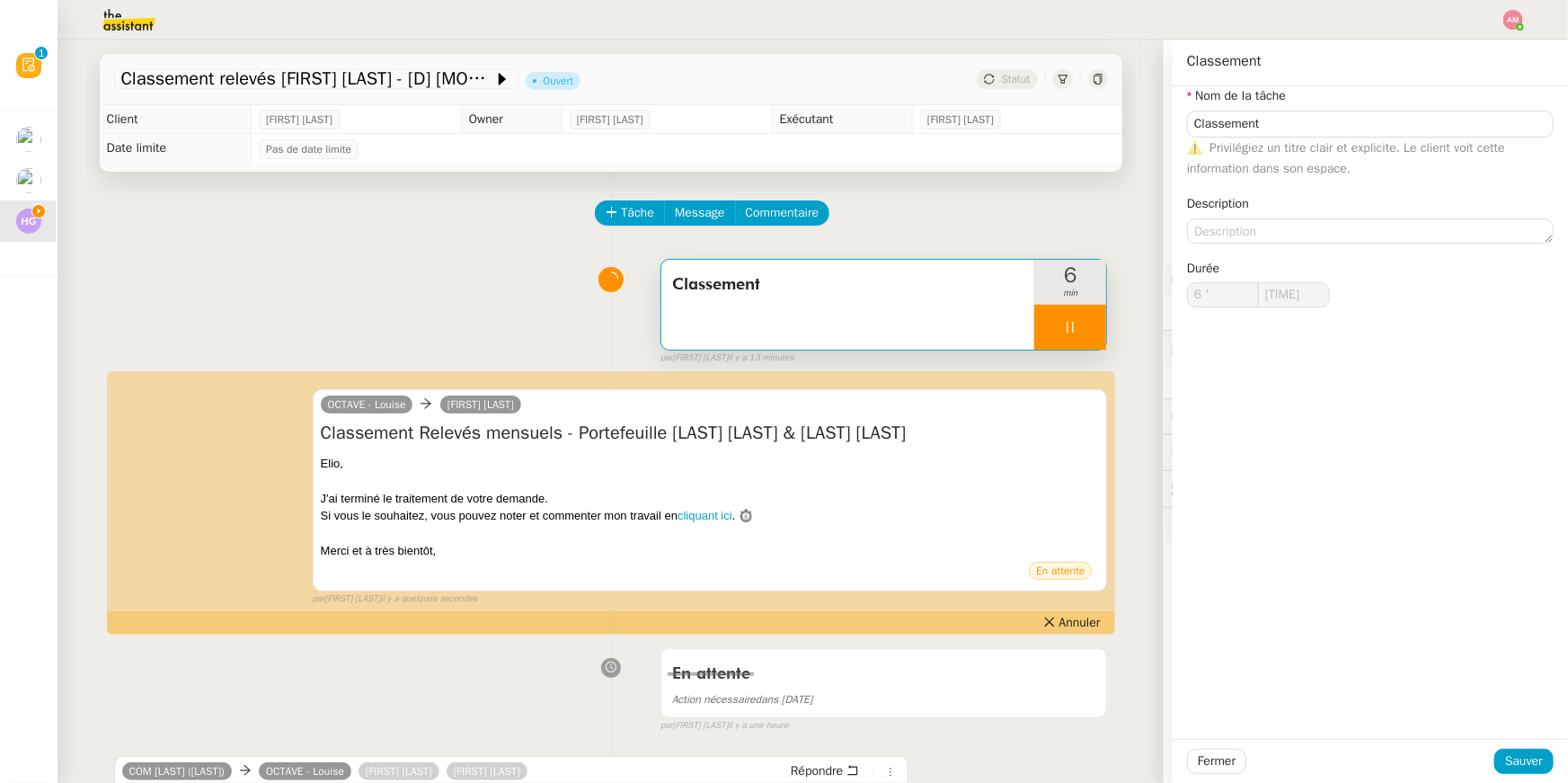 type on "Classement" 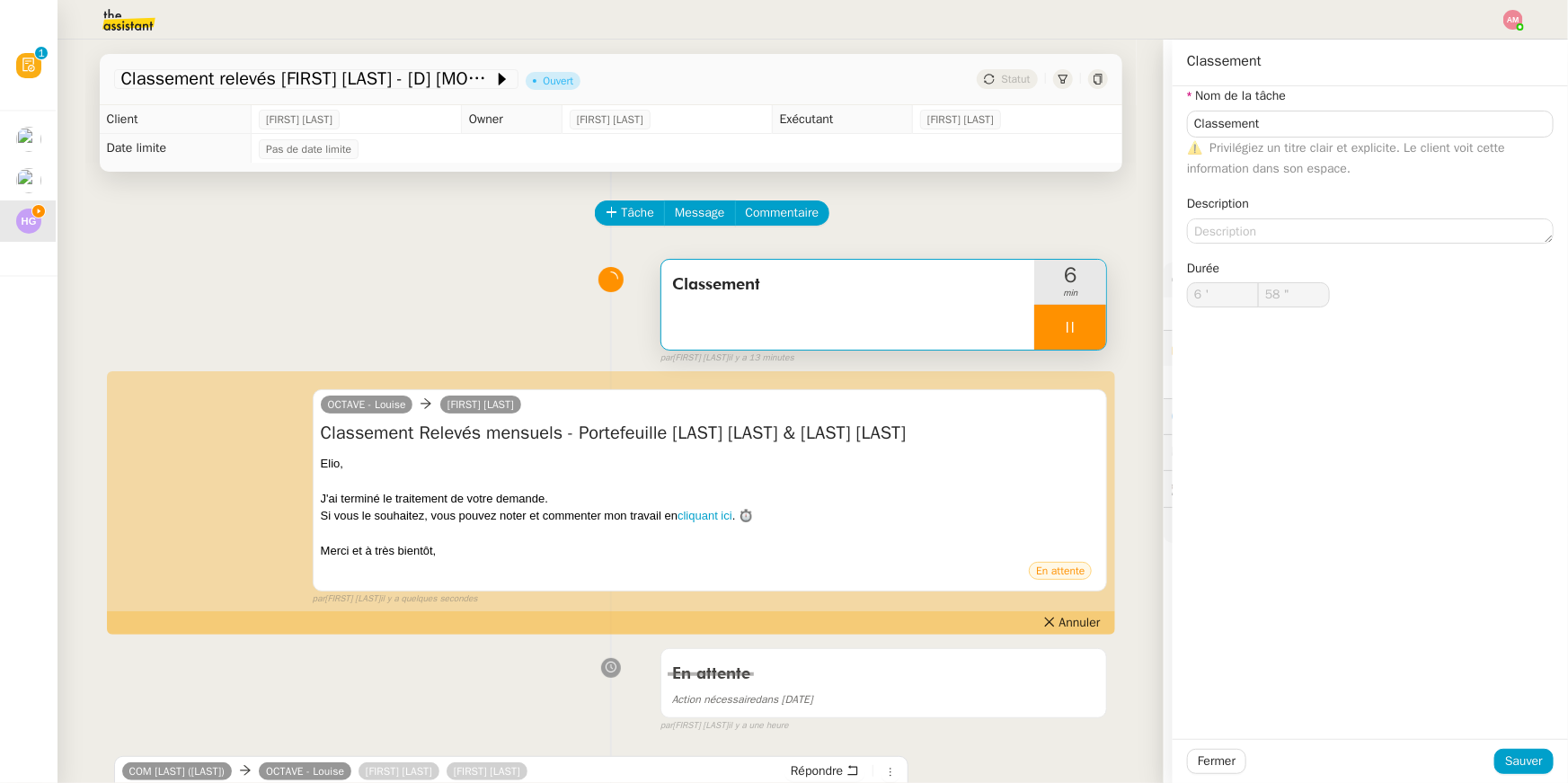 type on "59 "" 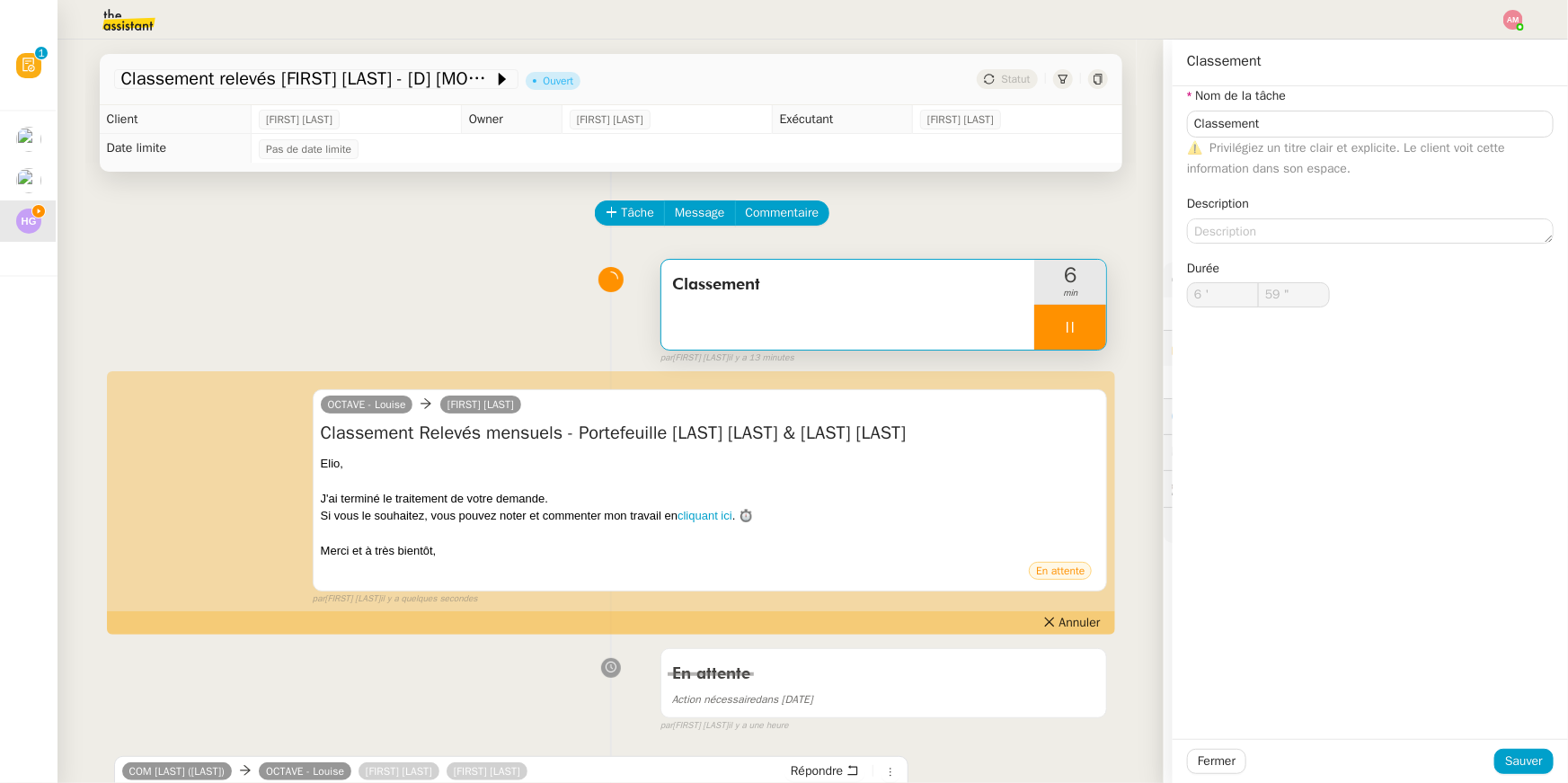 type on "7 '" 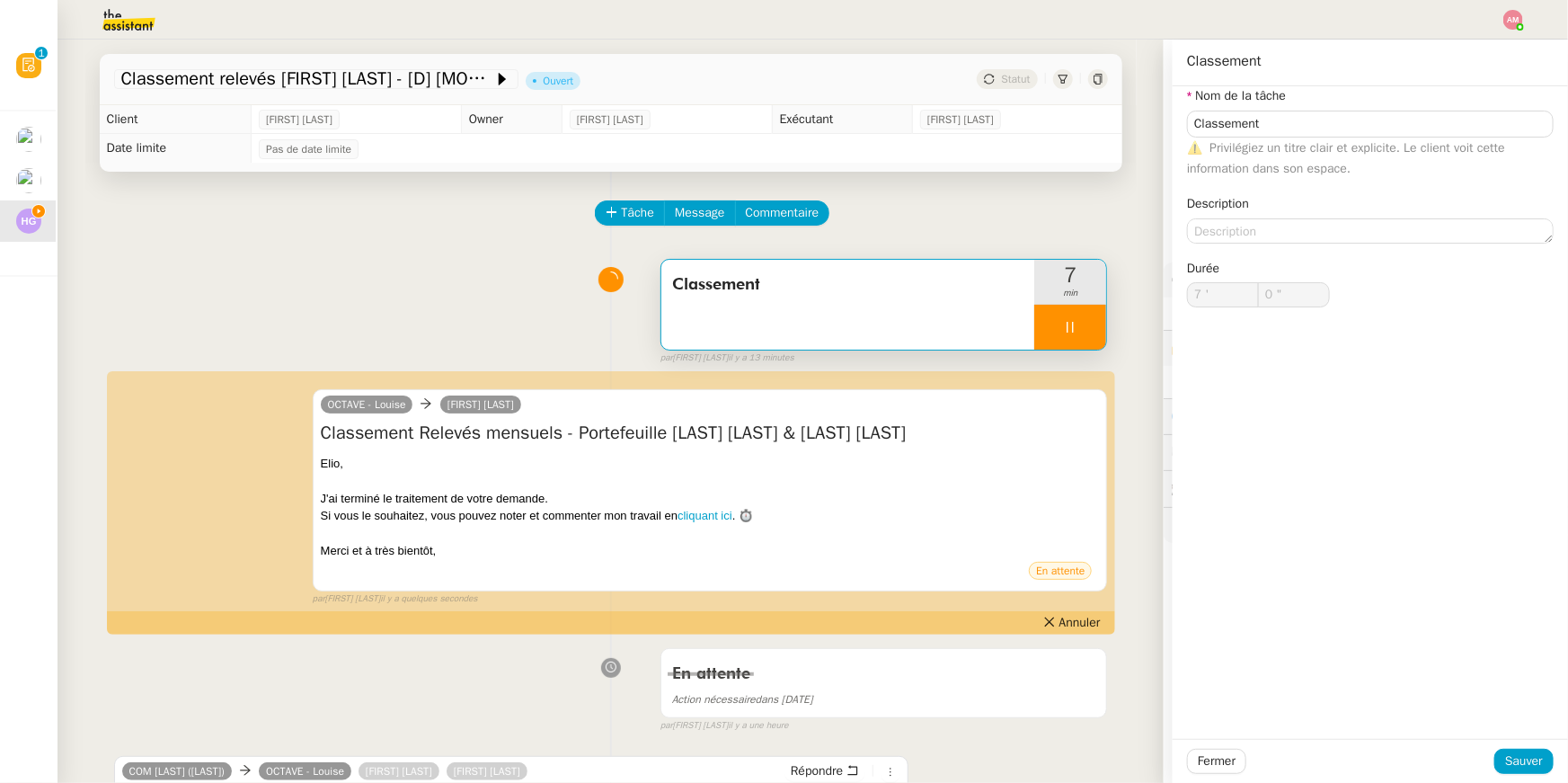 type on "1 "" 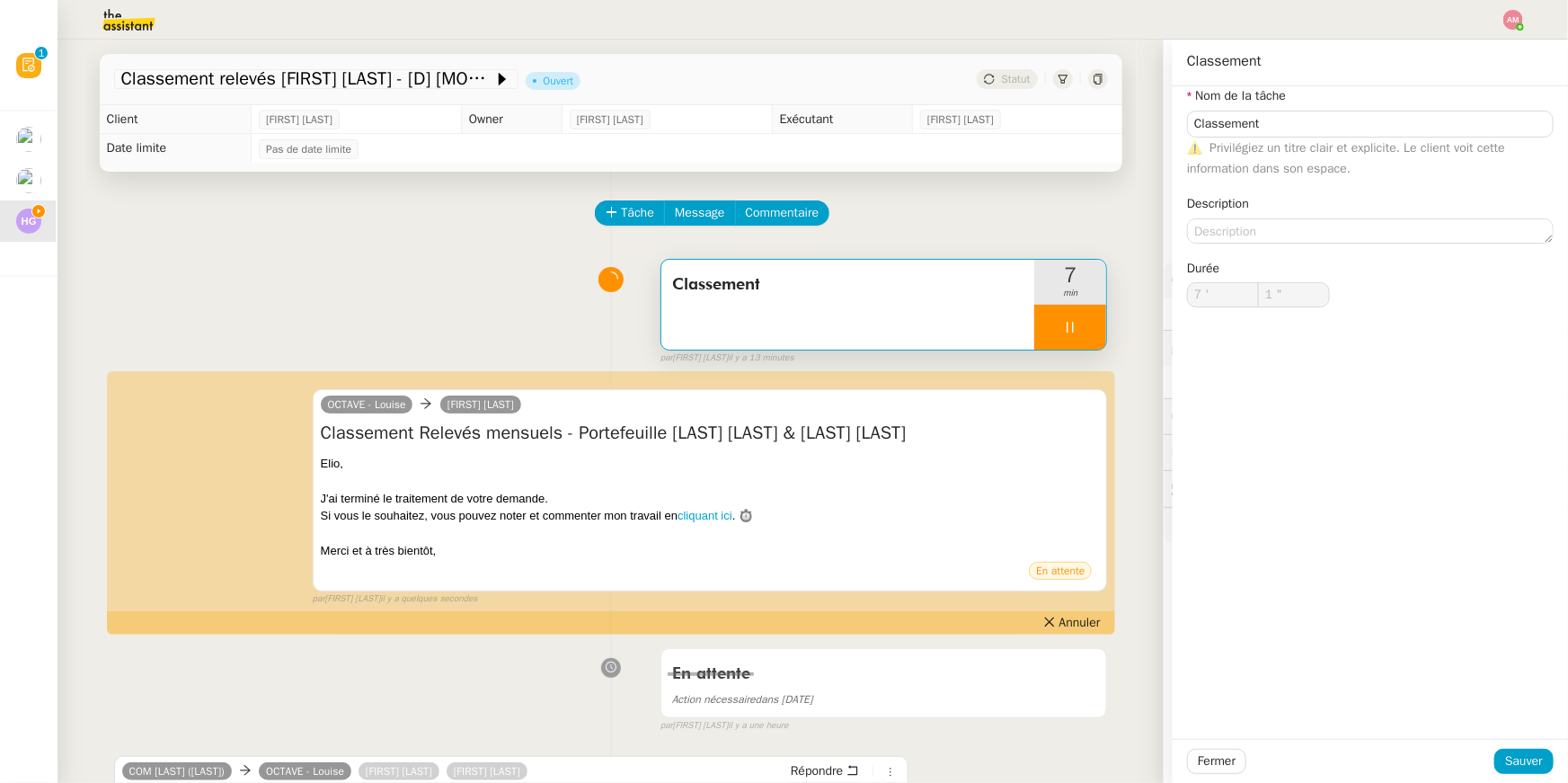 click at bounding box center [1070, 327] 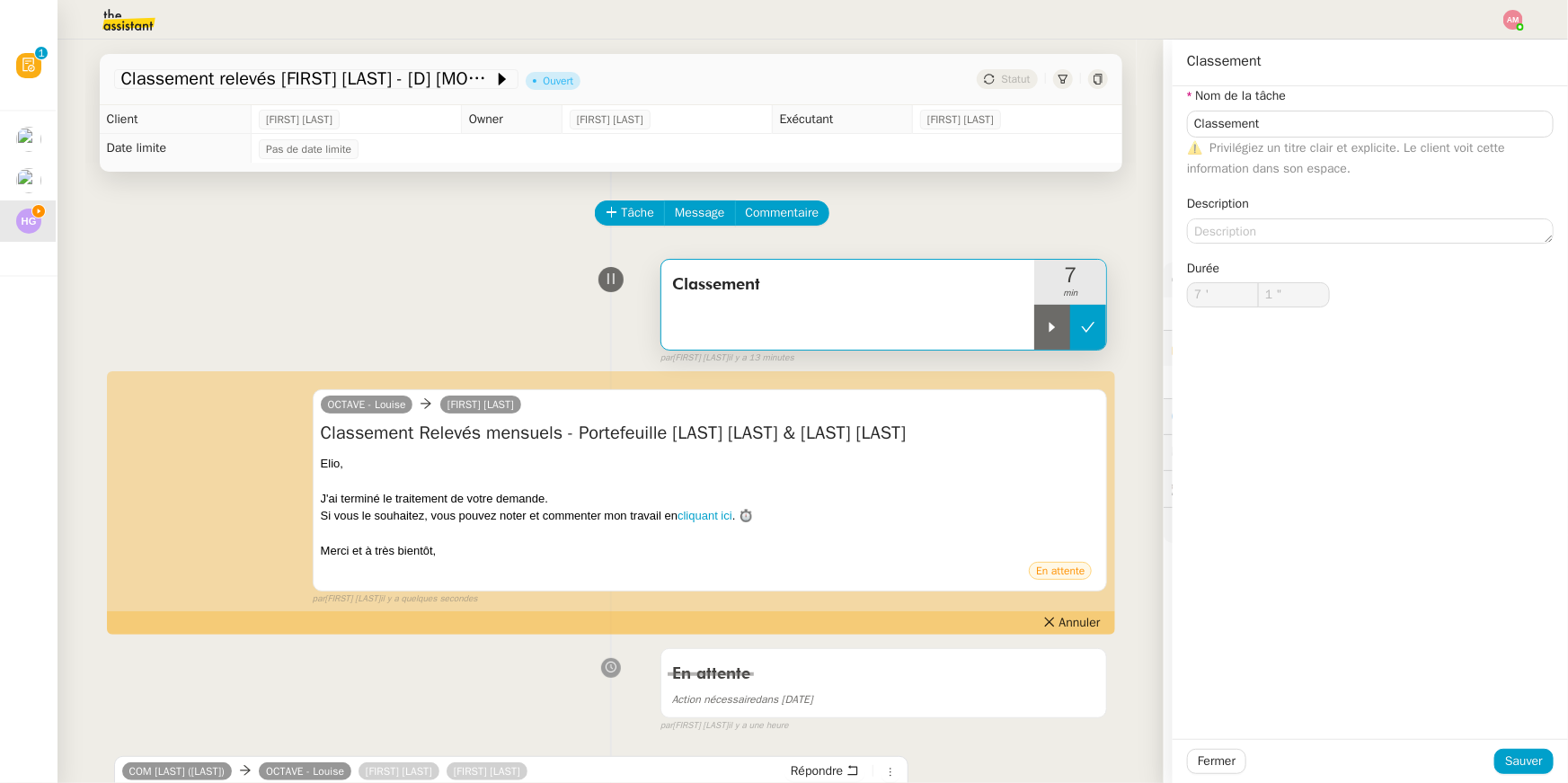 type on "Classement" 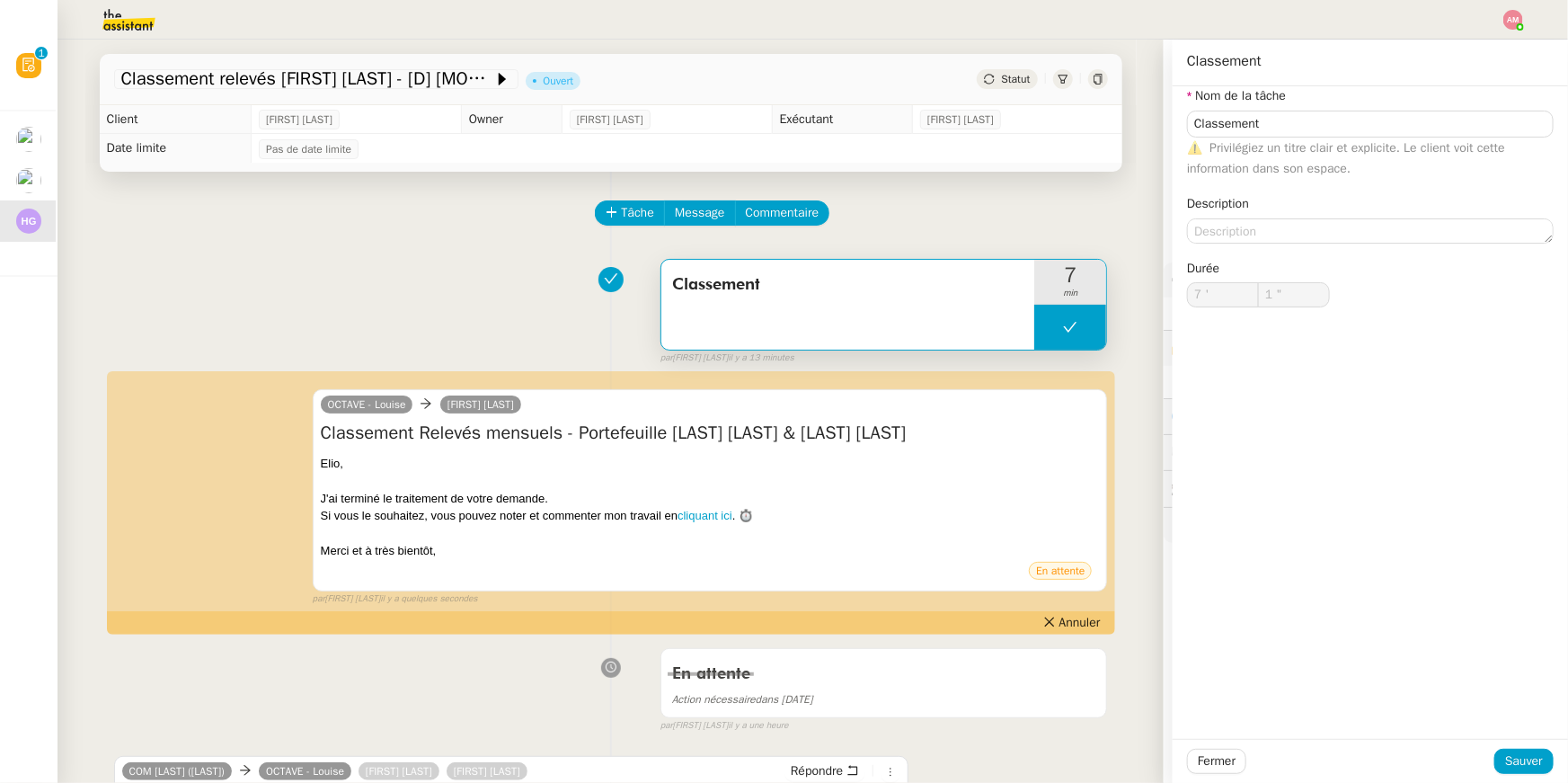 type on "Classement" 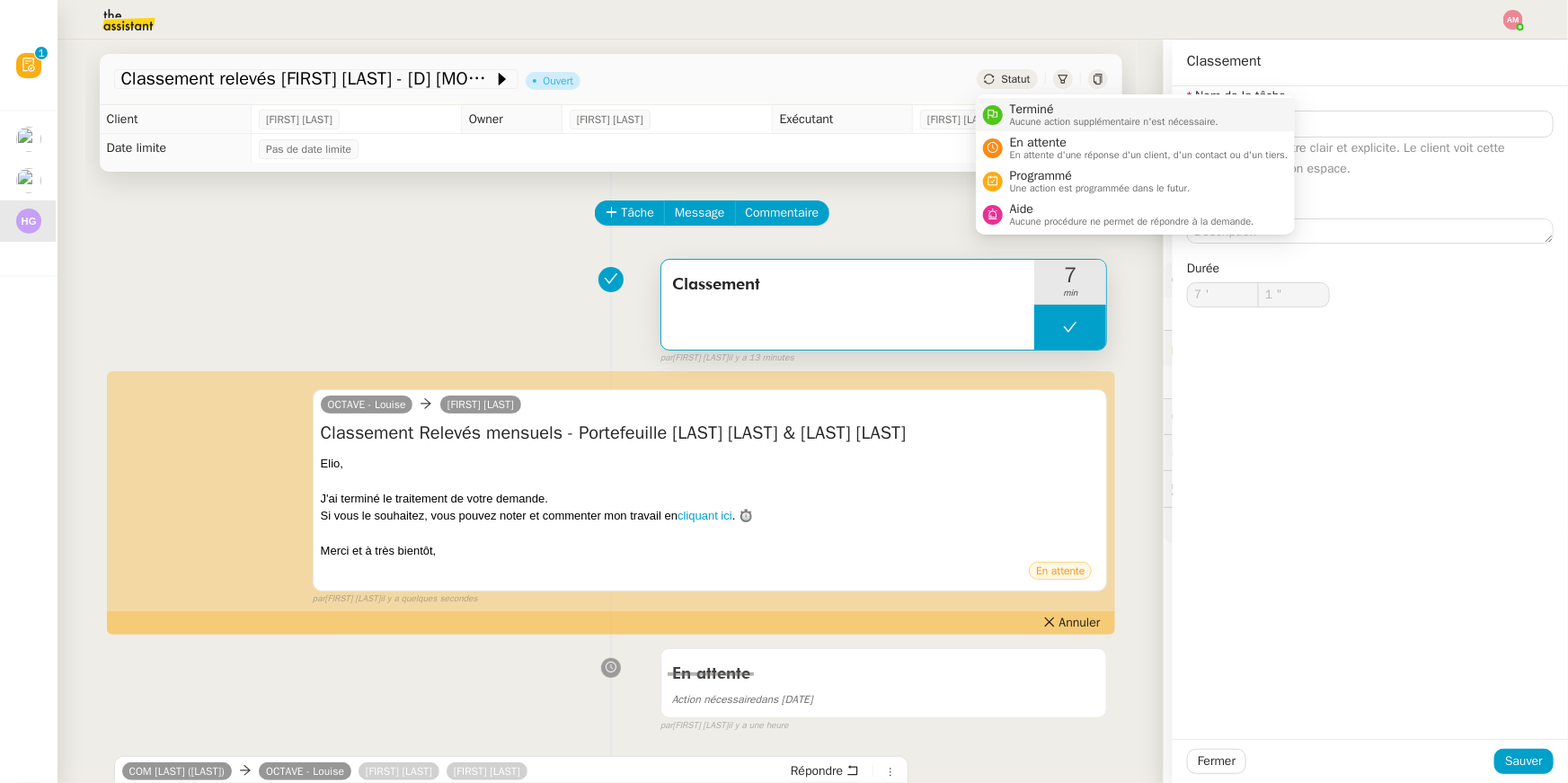click on "Terminé Aucune action supplémentaire n'est nécessaire." at bounding box center [1136, 114] 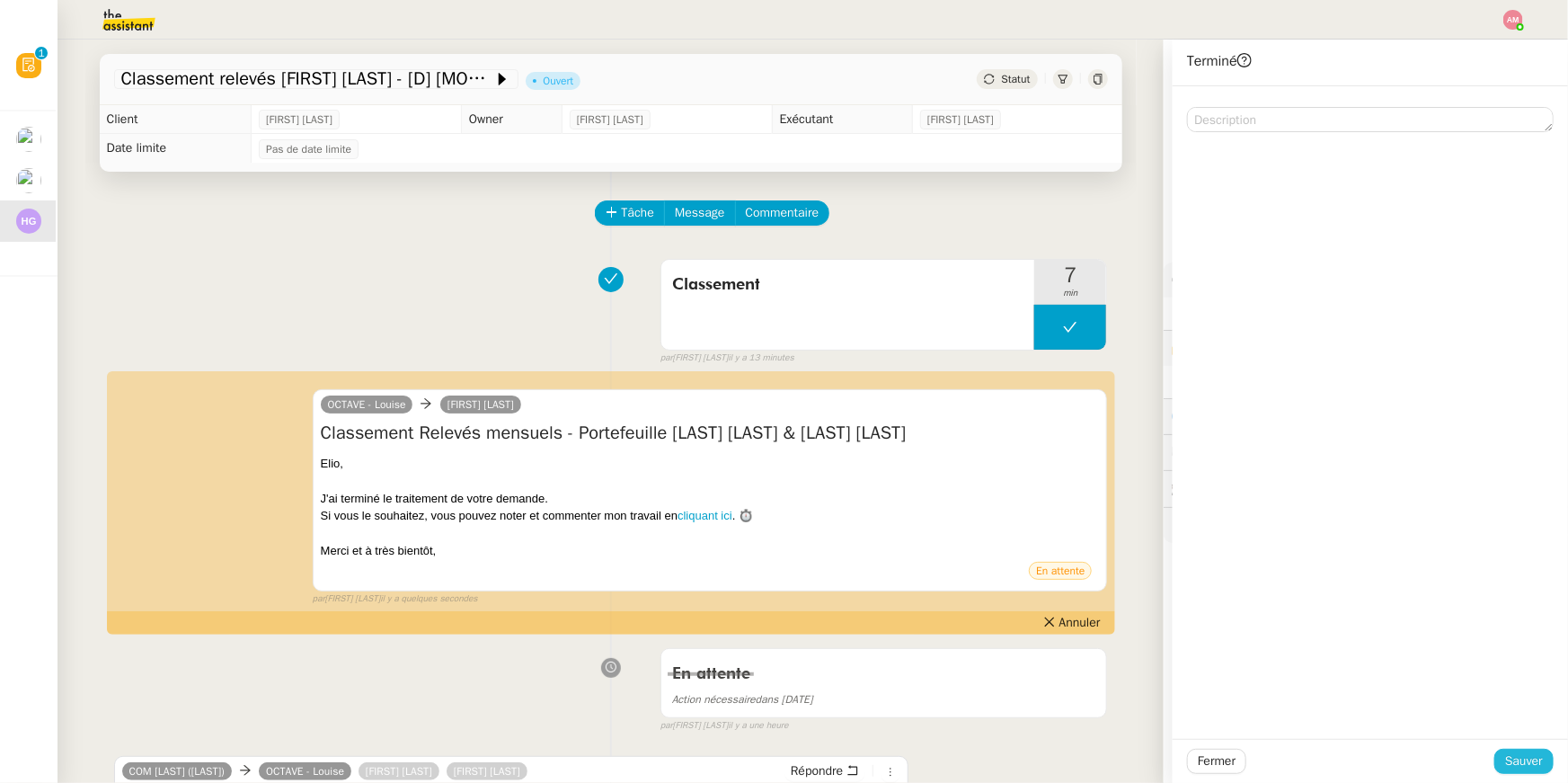 click on "Sauver" 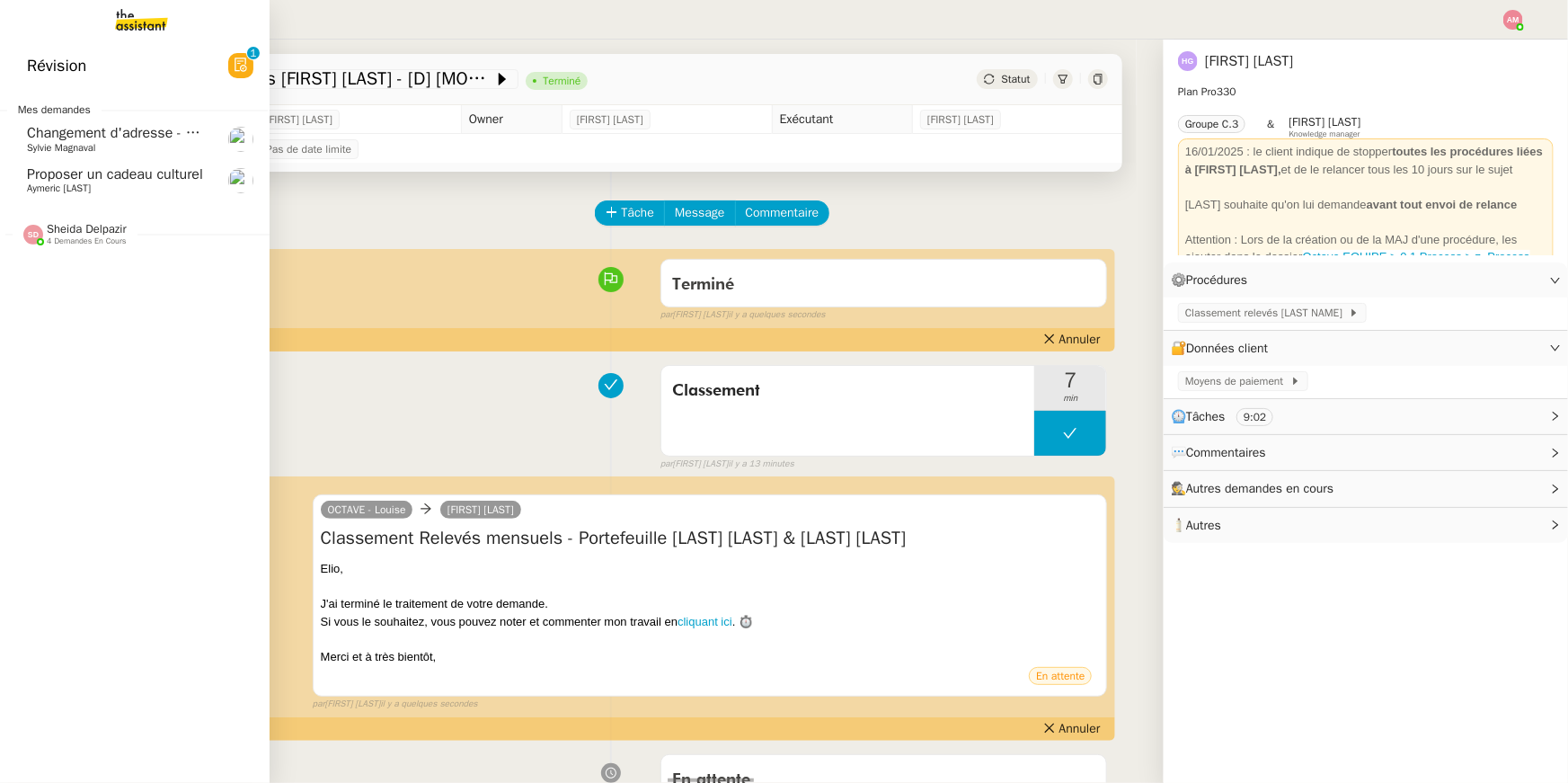 click on "Changement d'adresse - SOGECAP     Sylvie Magnaval" 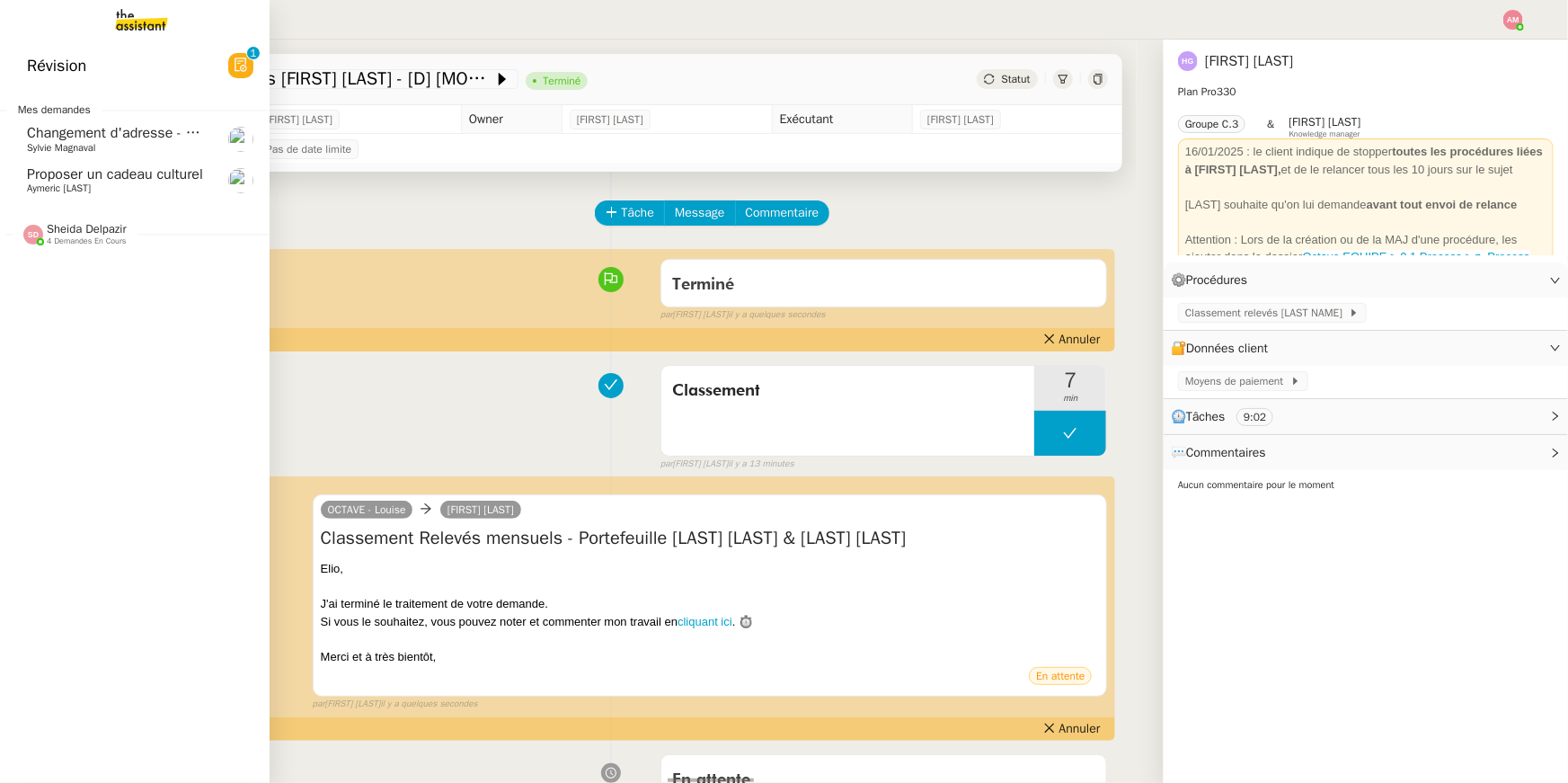 click on "Proposer un cadeau culturel" 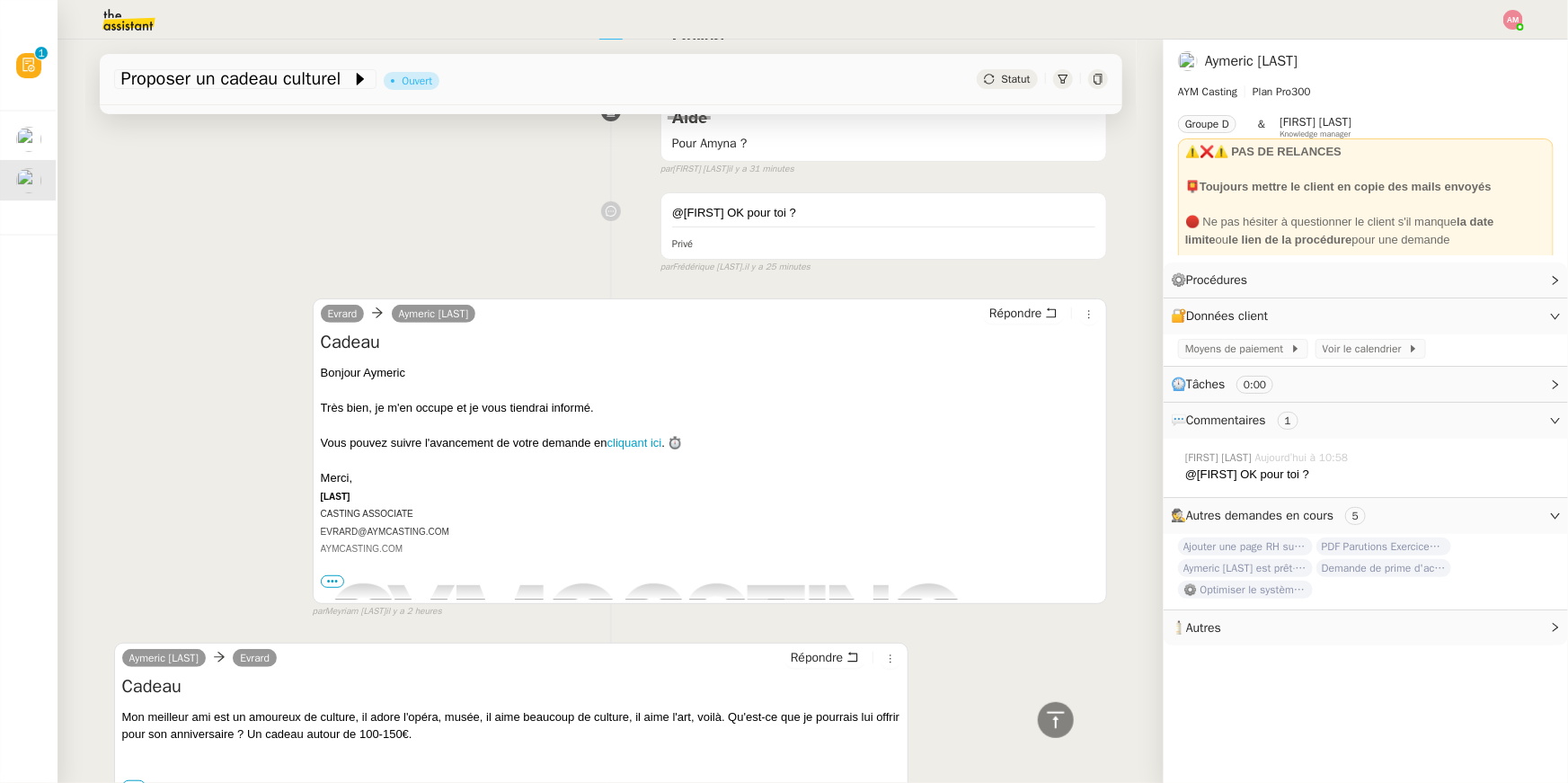 scroll, scrollTop: 0, scrollLeft: 0, axis: both 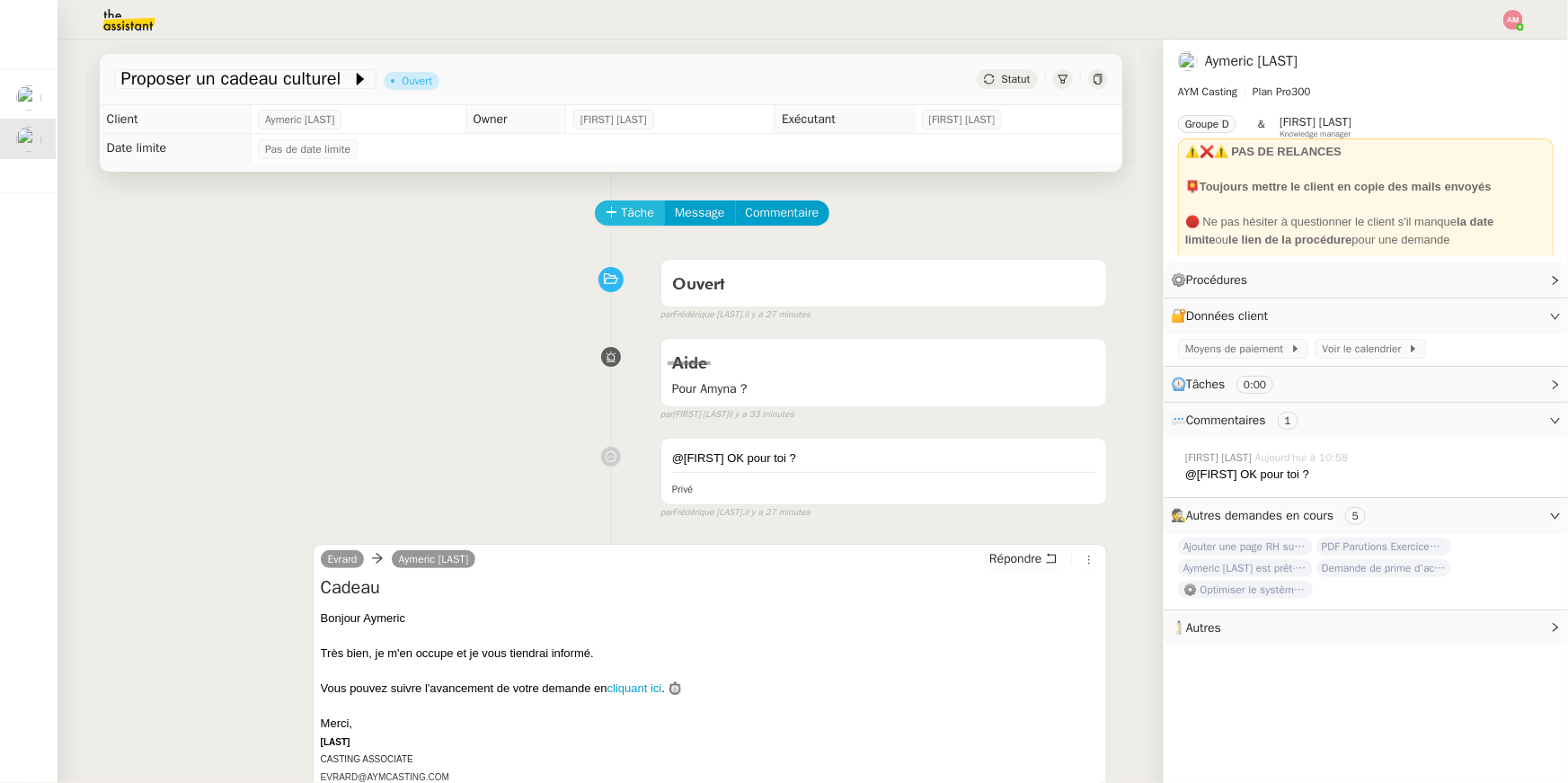 click on "Tâche" 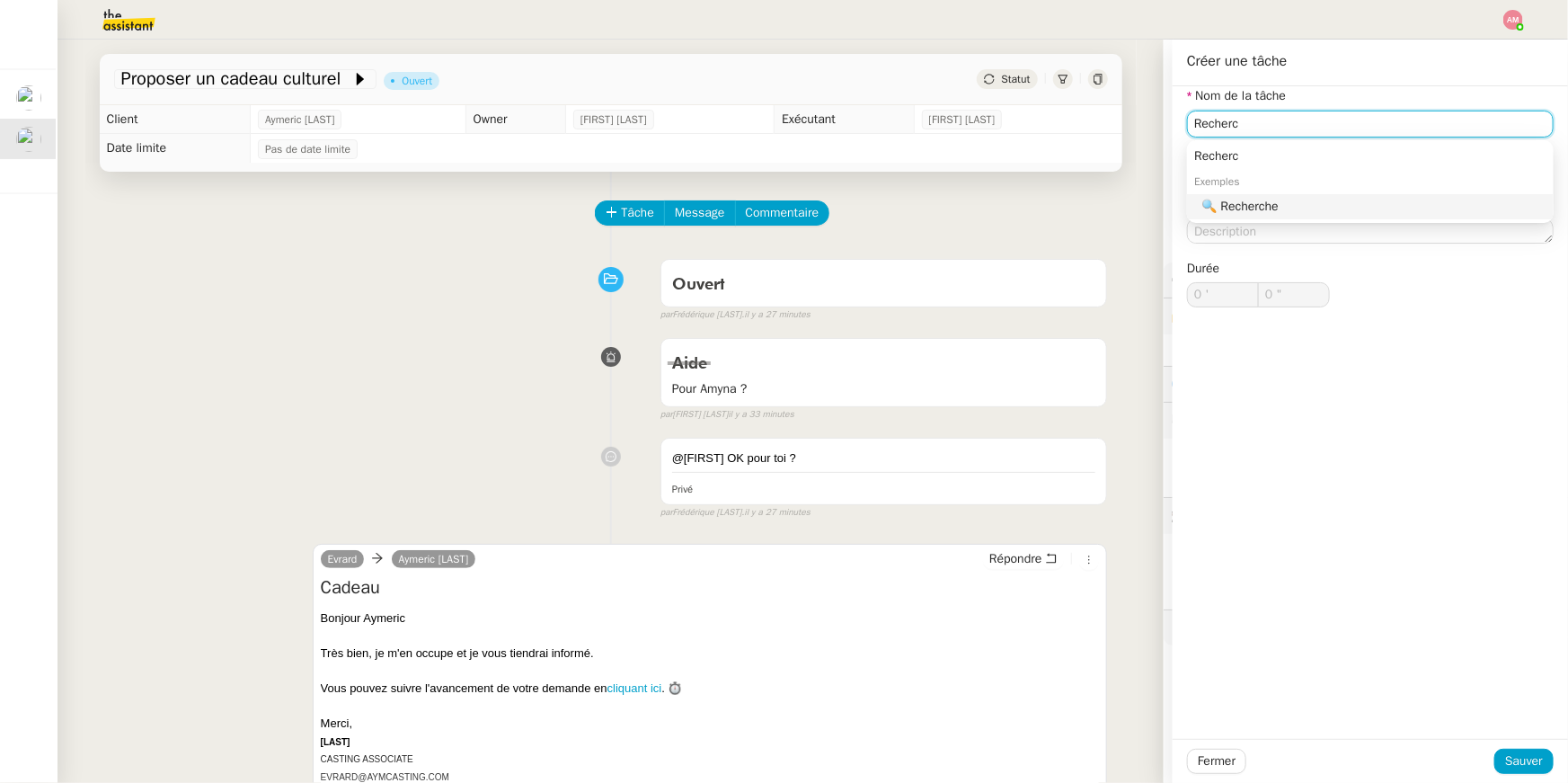 click on "🔍 Recherche" 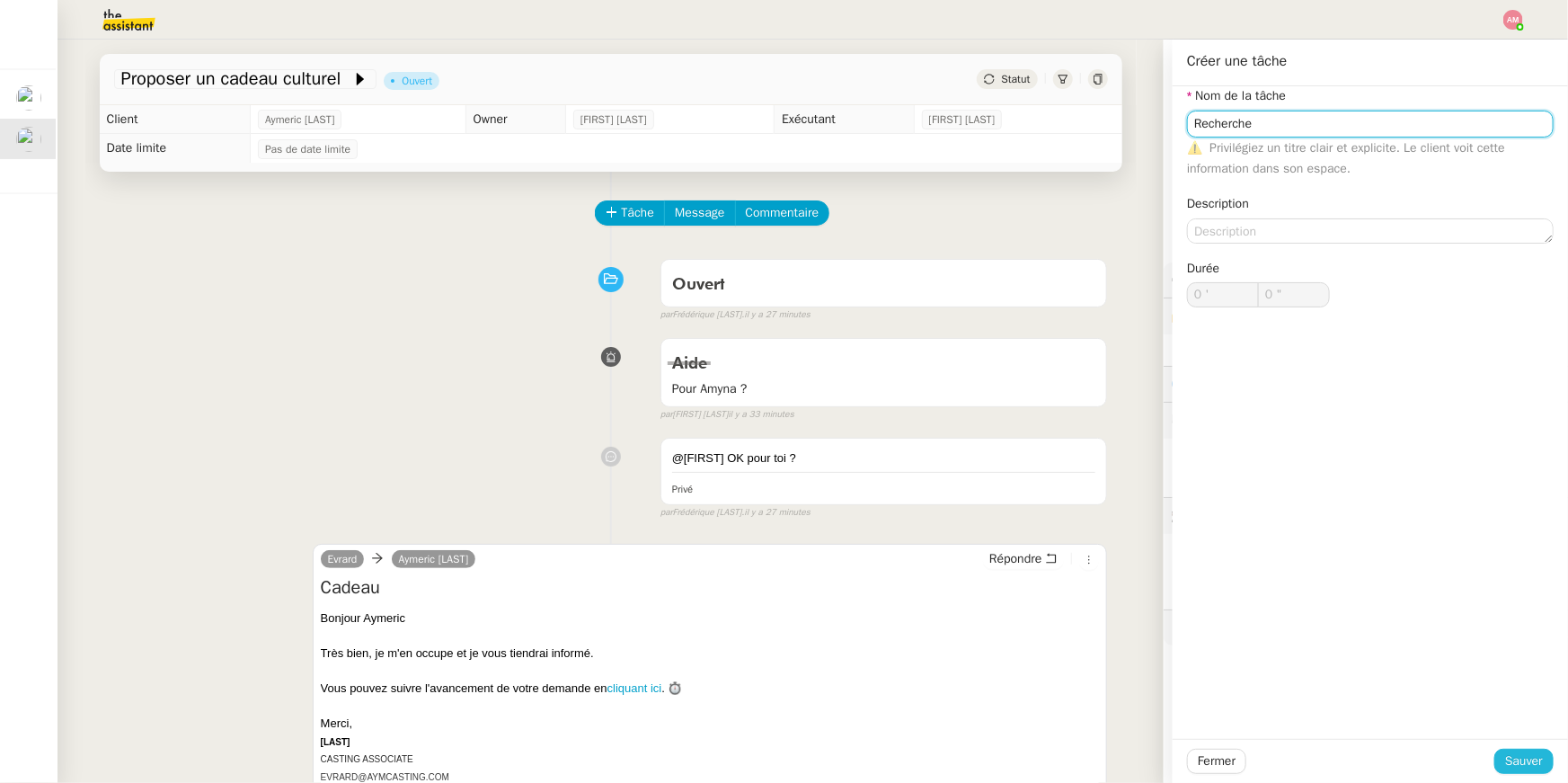 type on "Recherche" 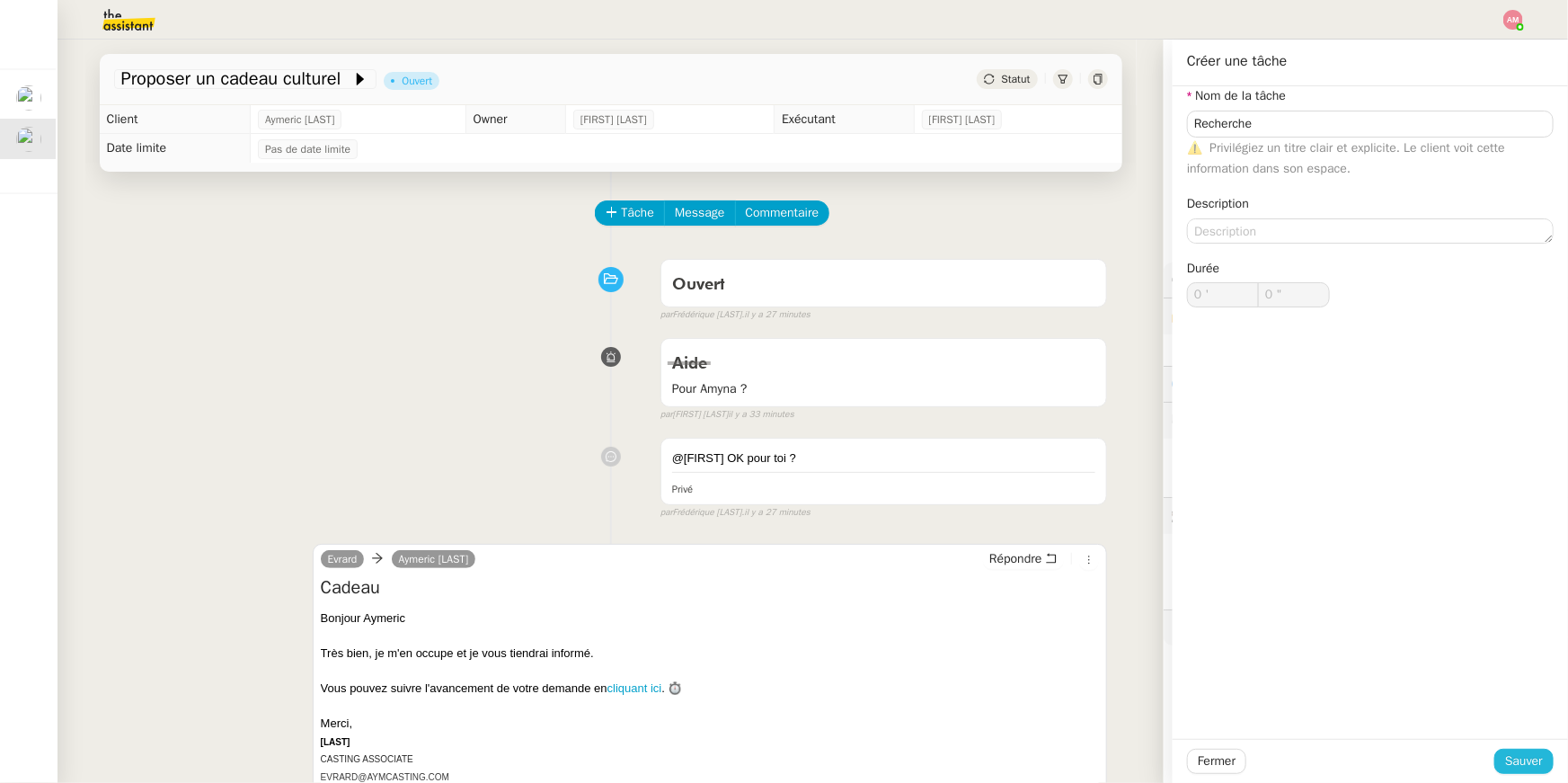 click on "Sauver" 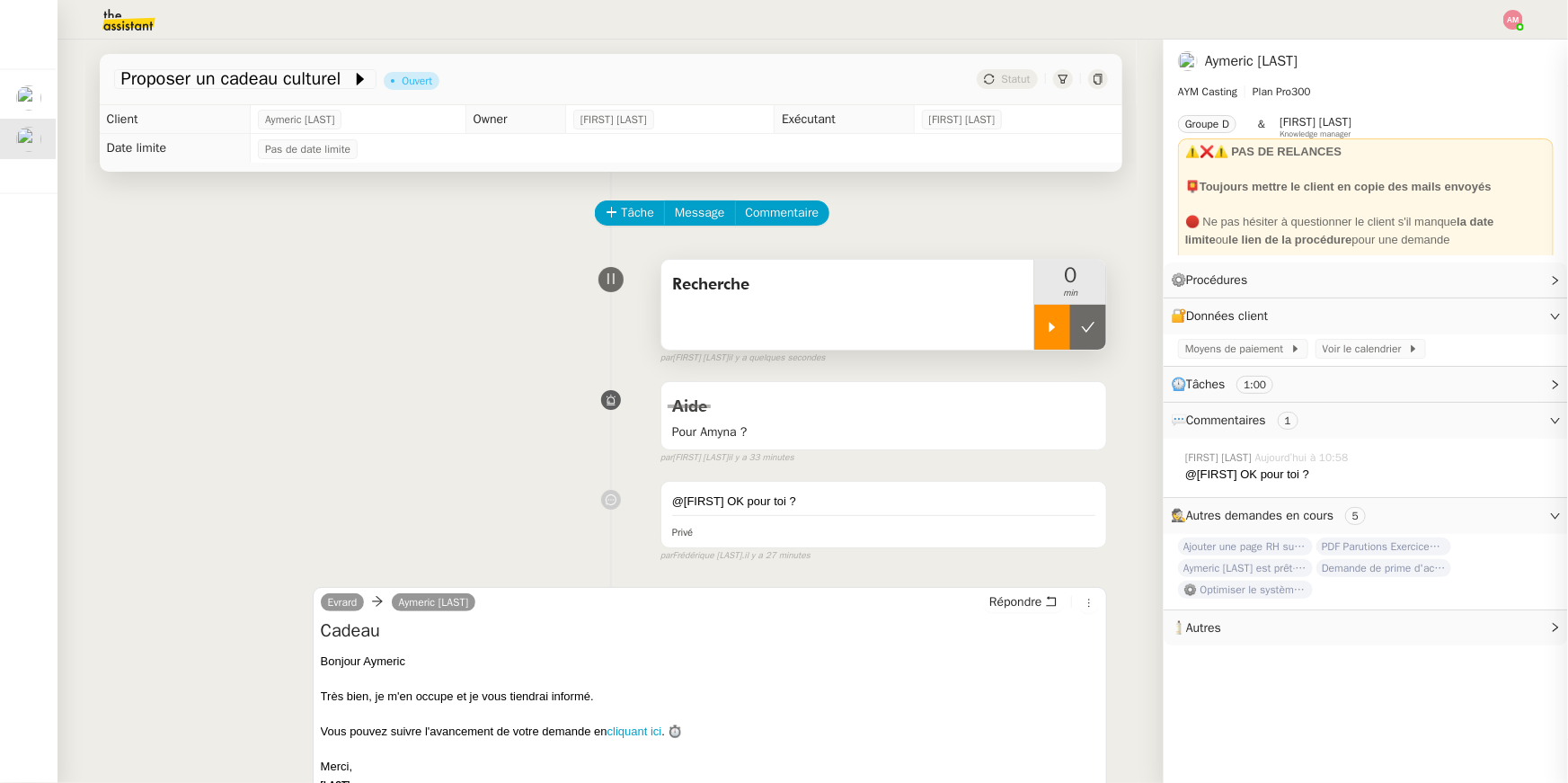 click 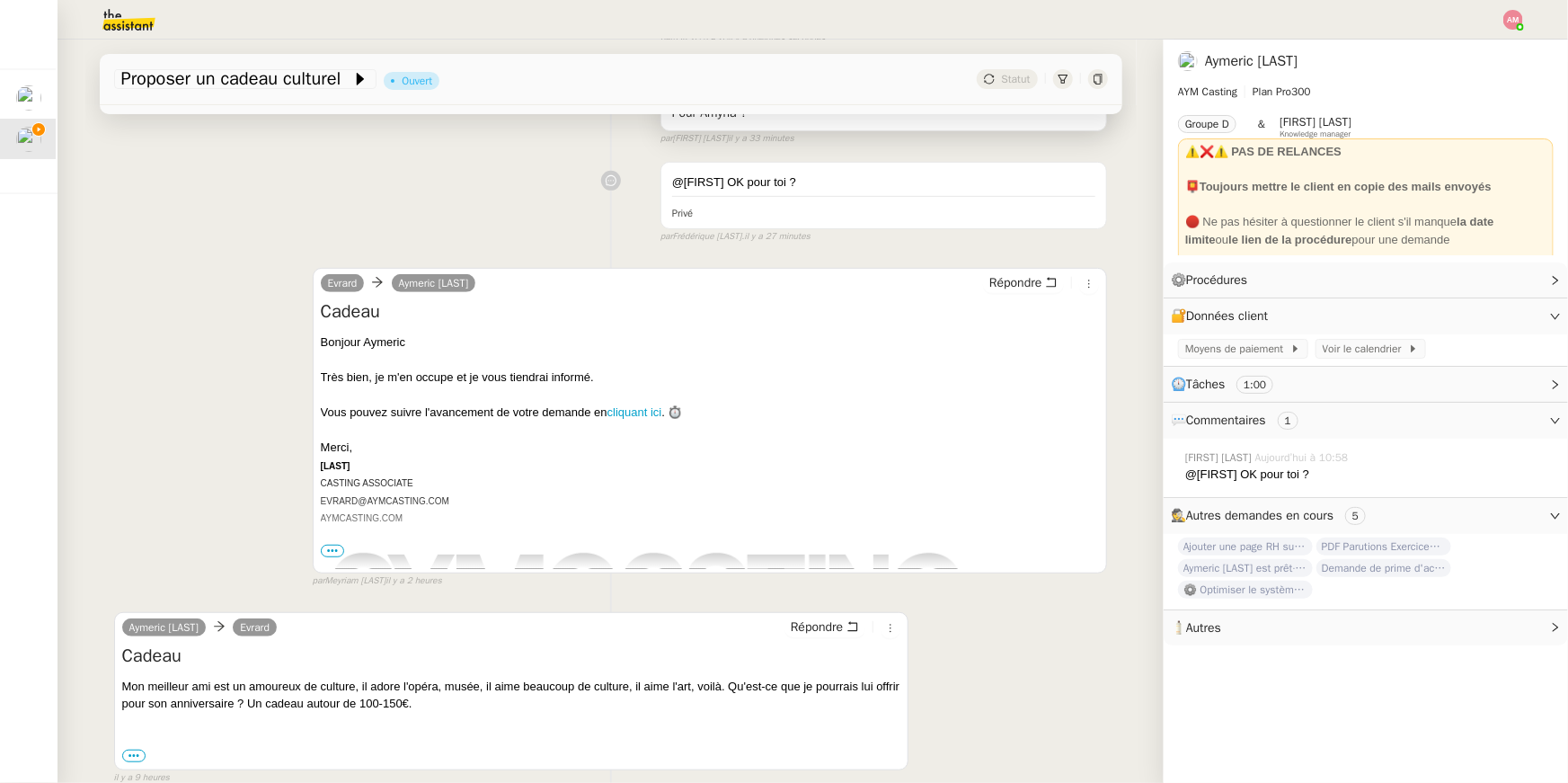 scroll, scrollTop: 407, scrollLeft: 0, axis: vertical 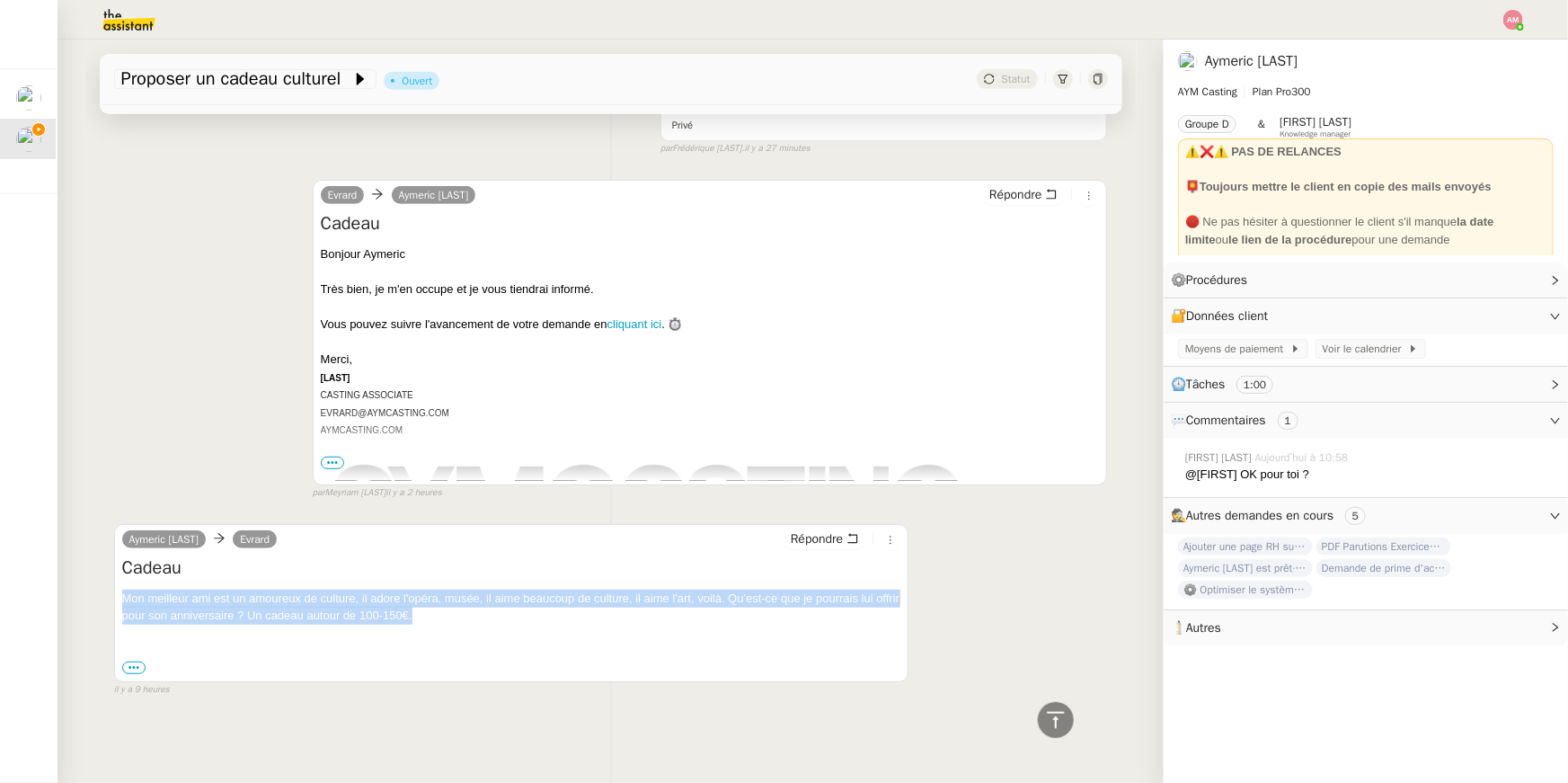 drag, startPoint x: 492, startPoint y: 616, endPoint x: 489, endPoint y: 584, distance: 32.140317 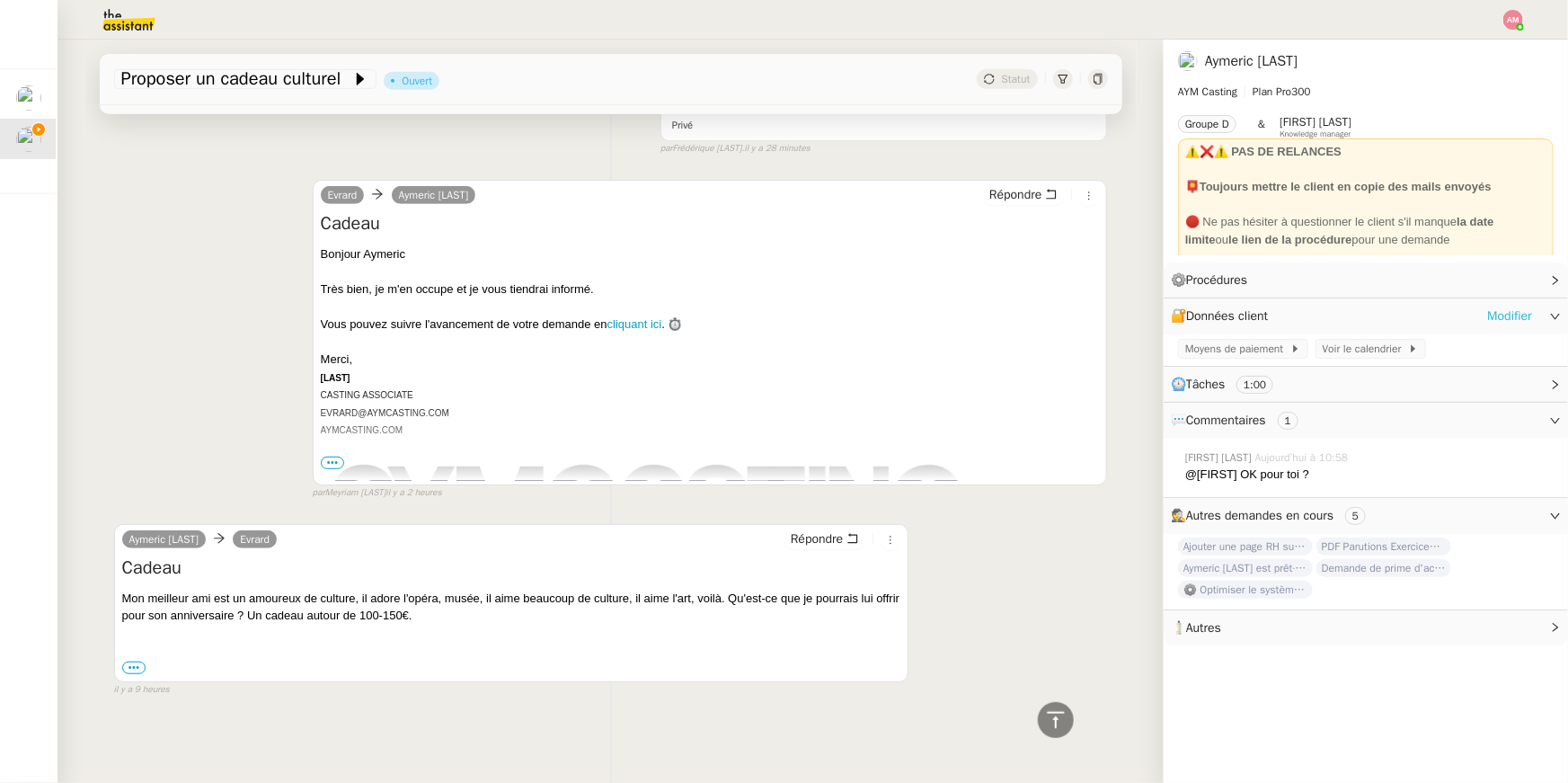 click on "Modifier" 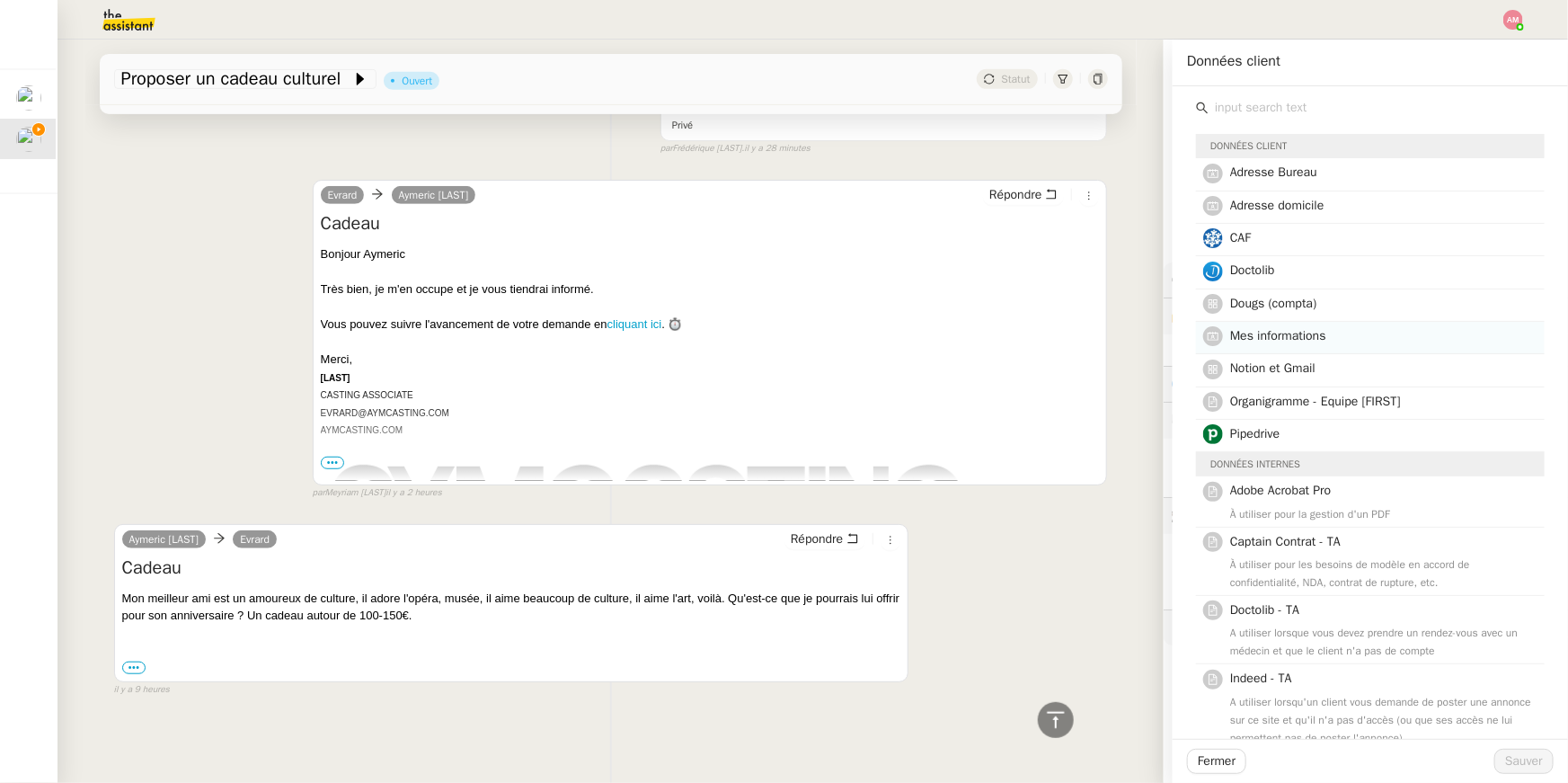 click on "Mes informations" 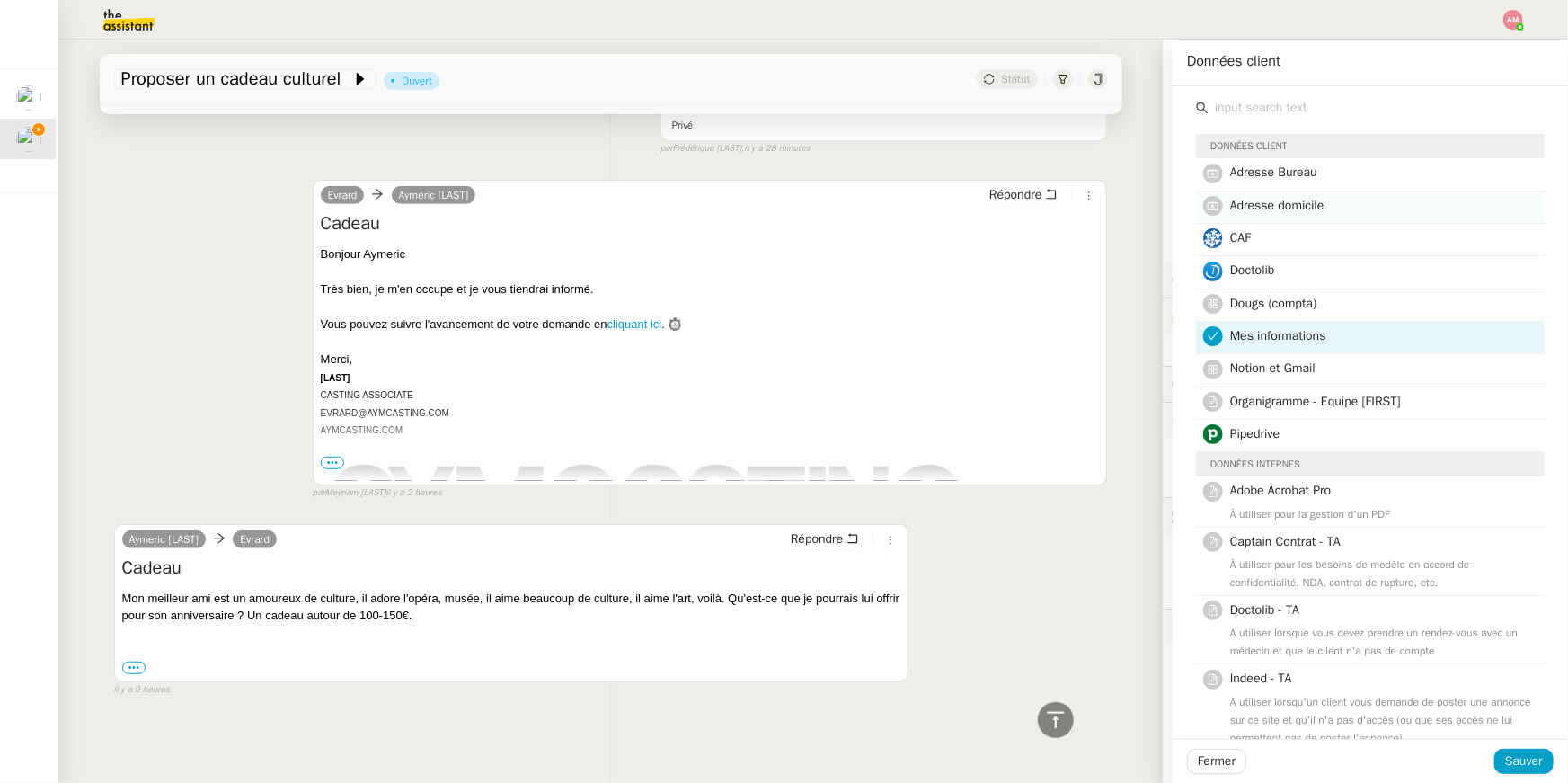 click on "Adresse domicile" 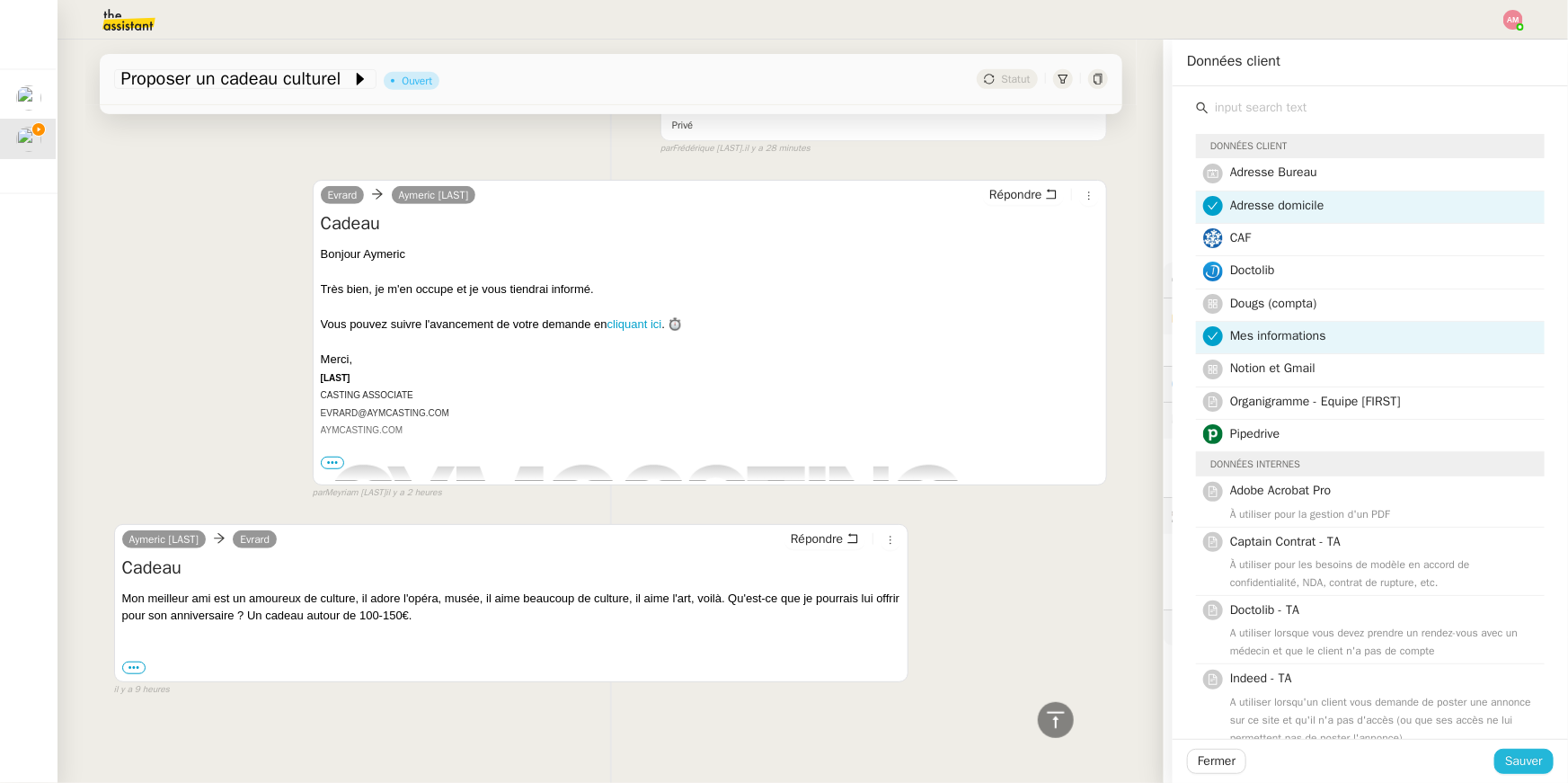 click on "Sauver" 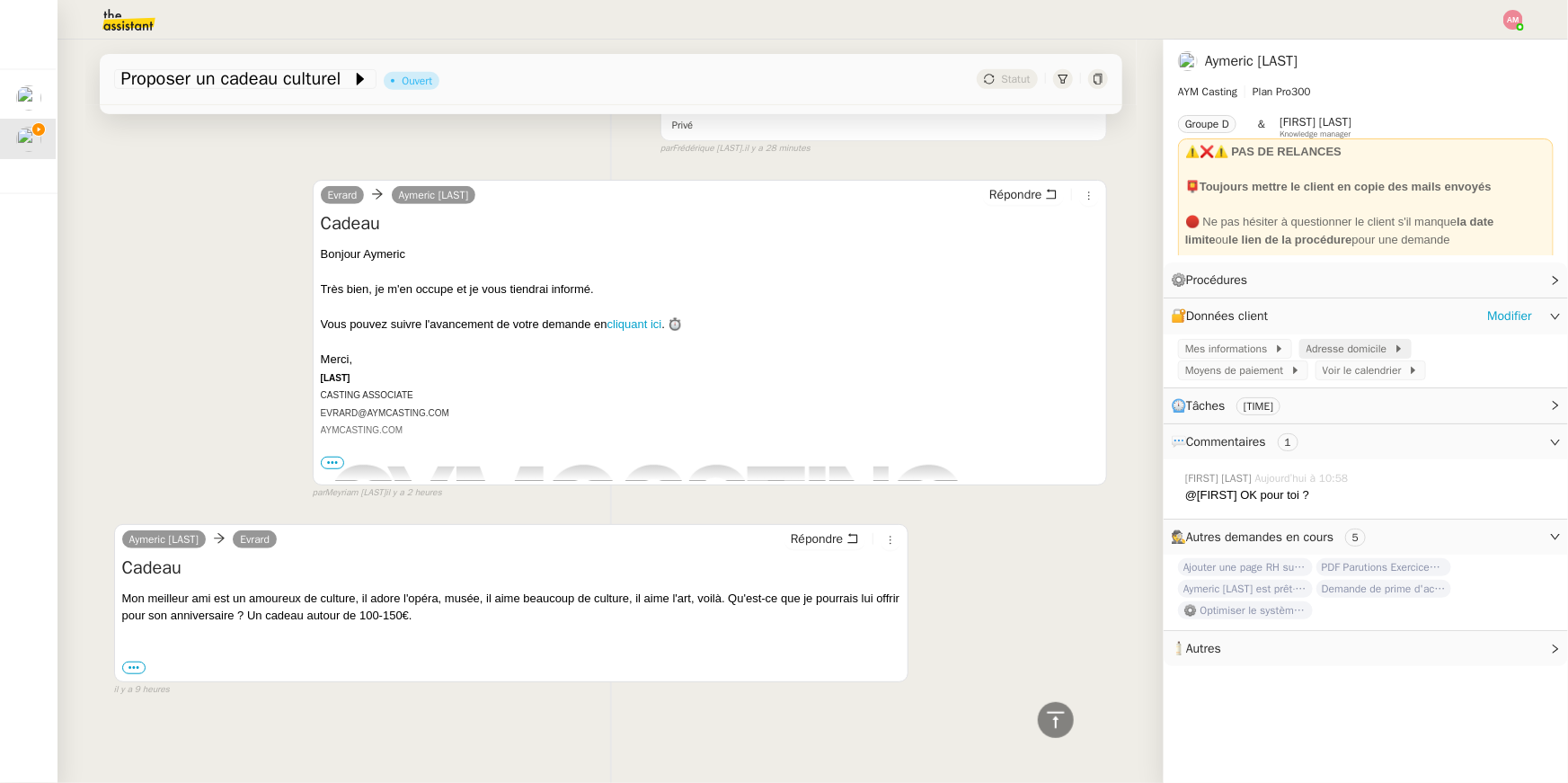 click on "Adresse domicile" 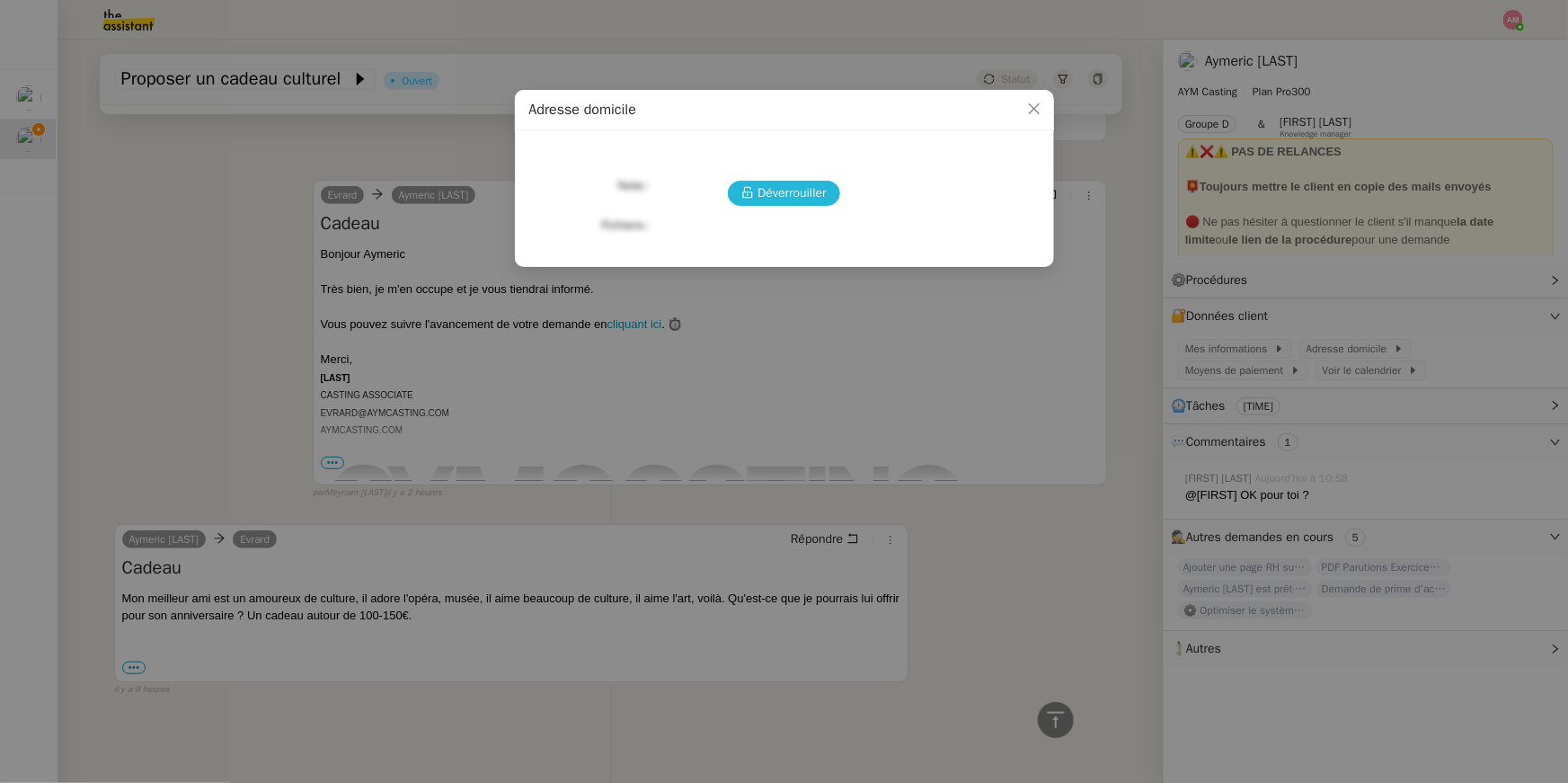 click on "Déverrouiller" at bounding box center [784, 193] 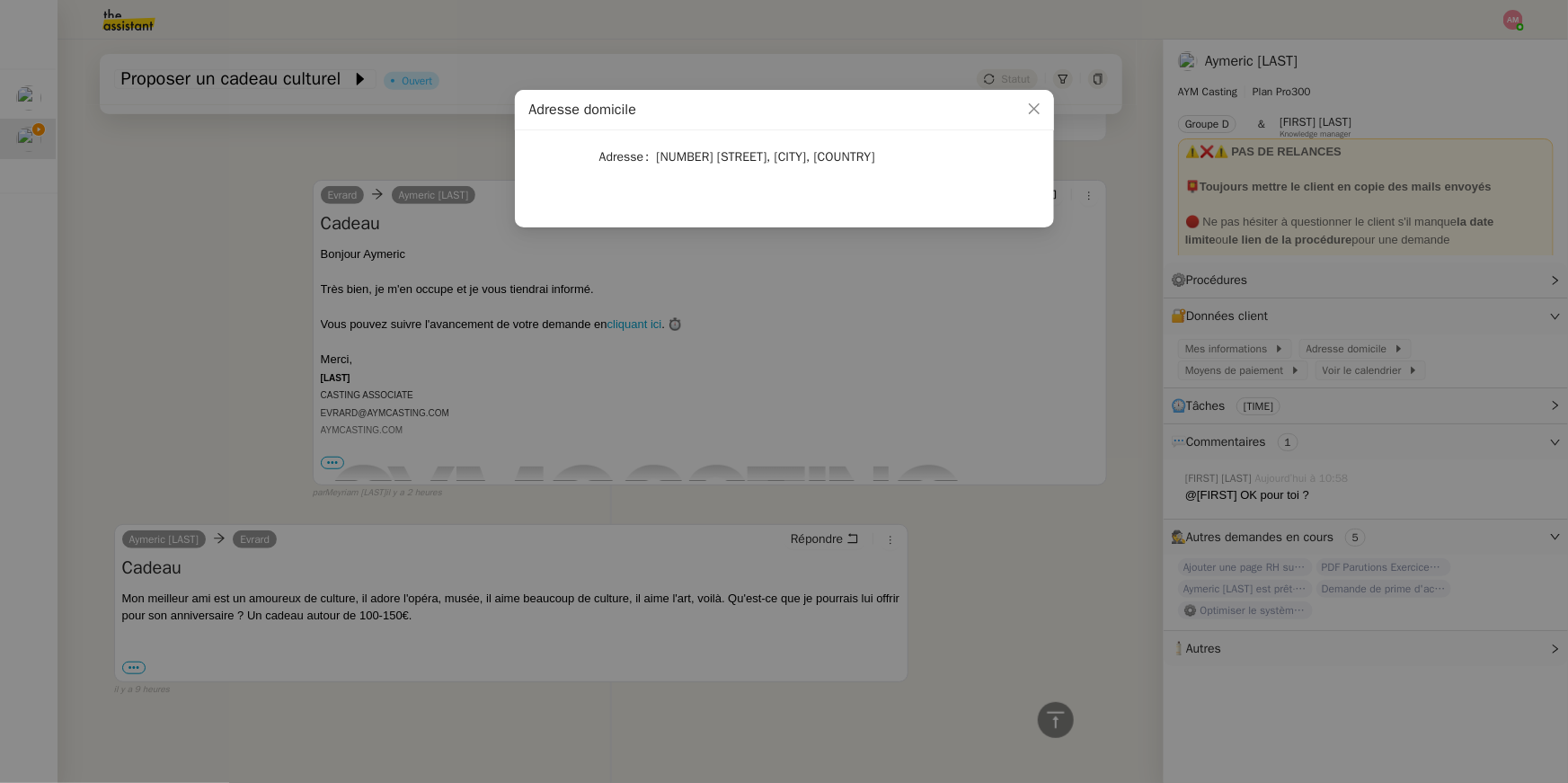 click on "Adresse domicile Adresse 6 Rue Vauvenargues, Paris, France" at bounding box center [784, 391] 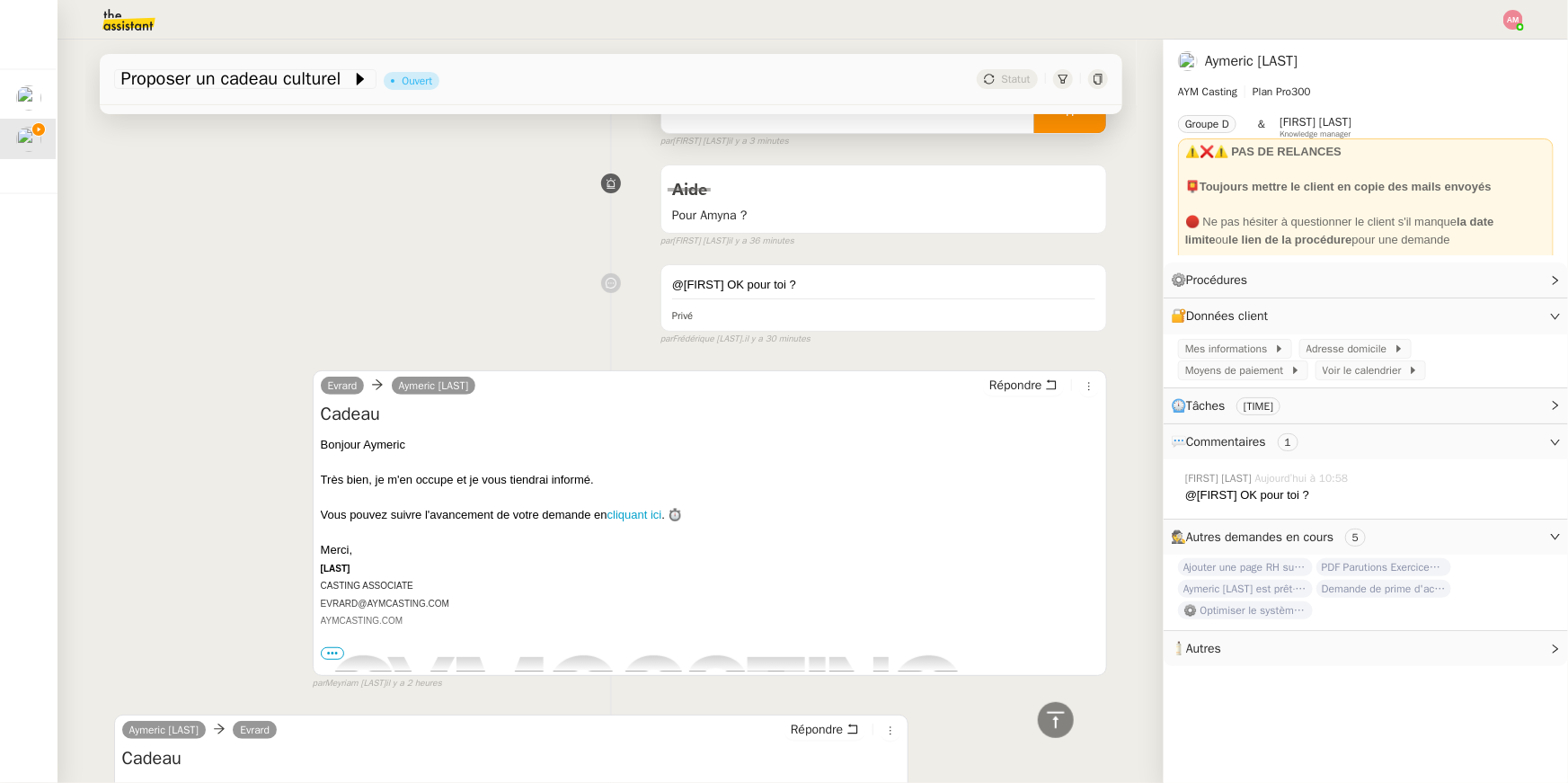 scroll, scrollTop: 0, scrollLeft: 0, axis: both 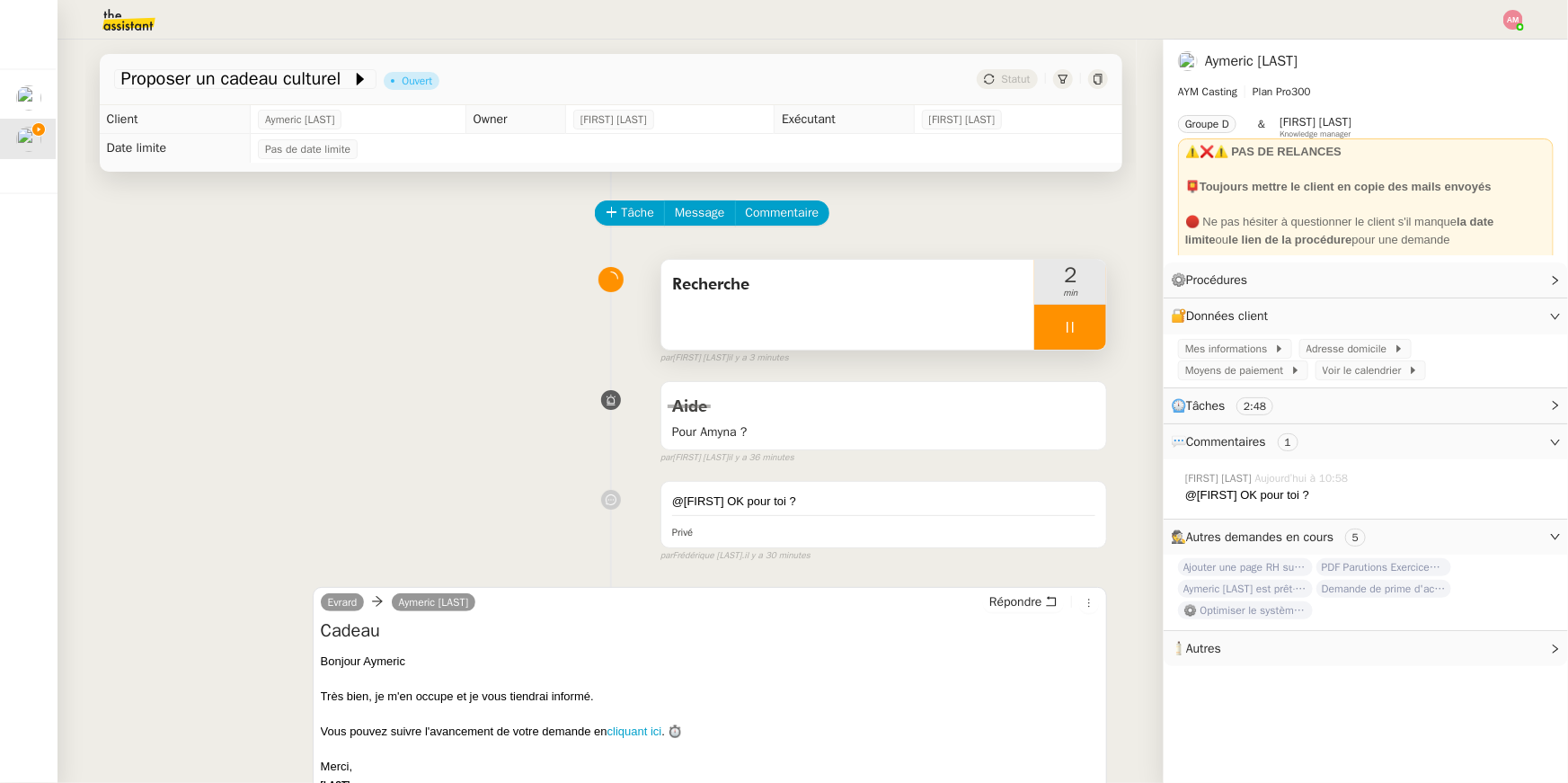 click at bounding box center [1070, 327] 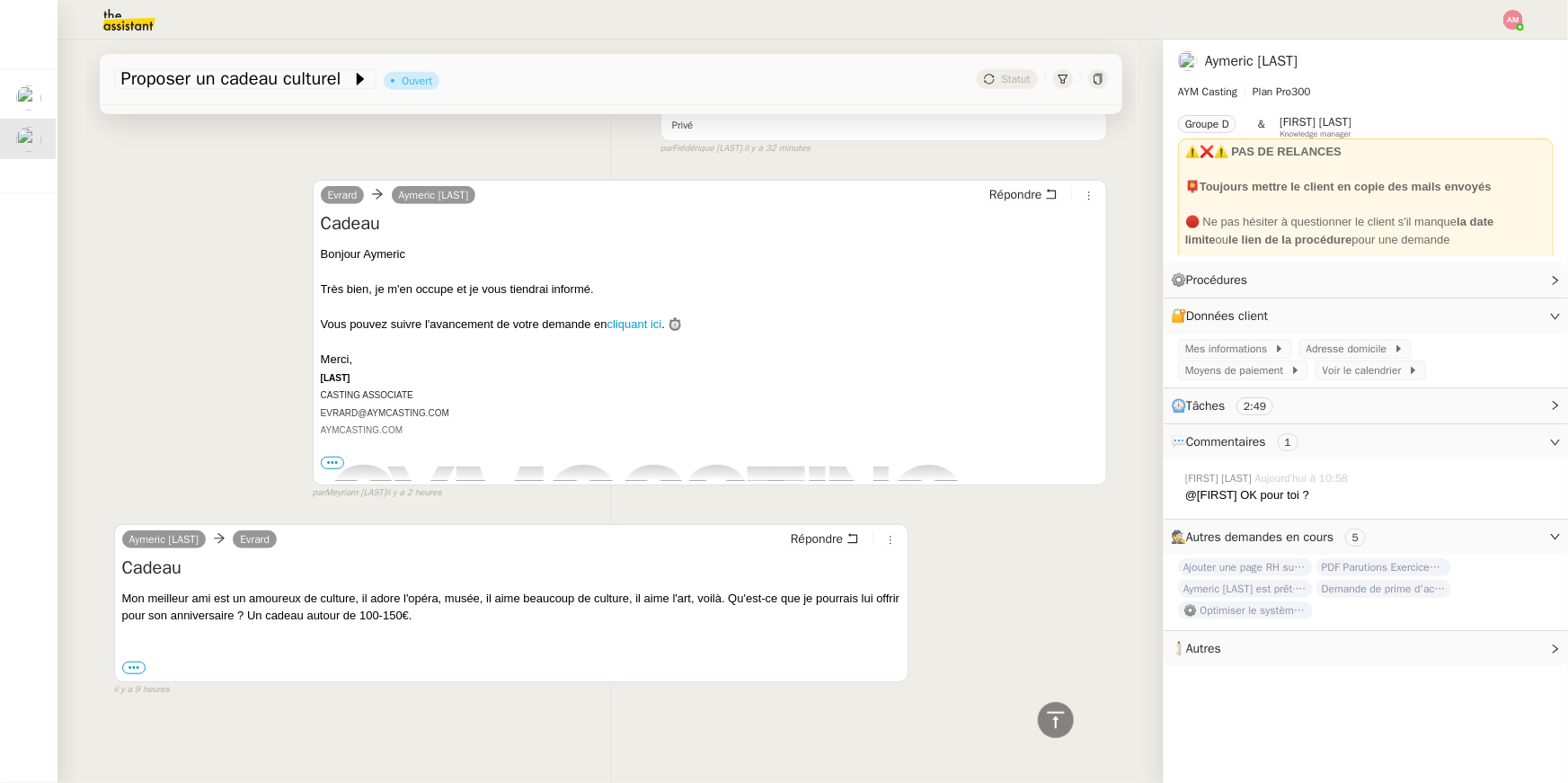 scroll, scrollTop: 0, scrollLeft: 0, axis: both 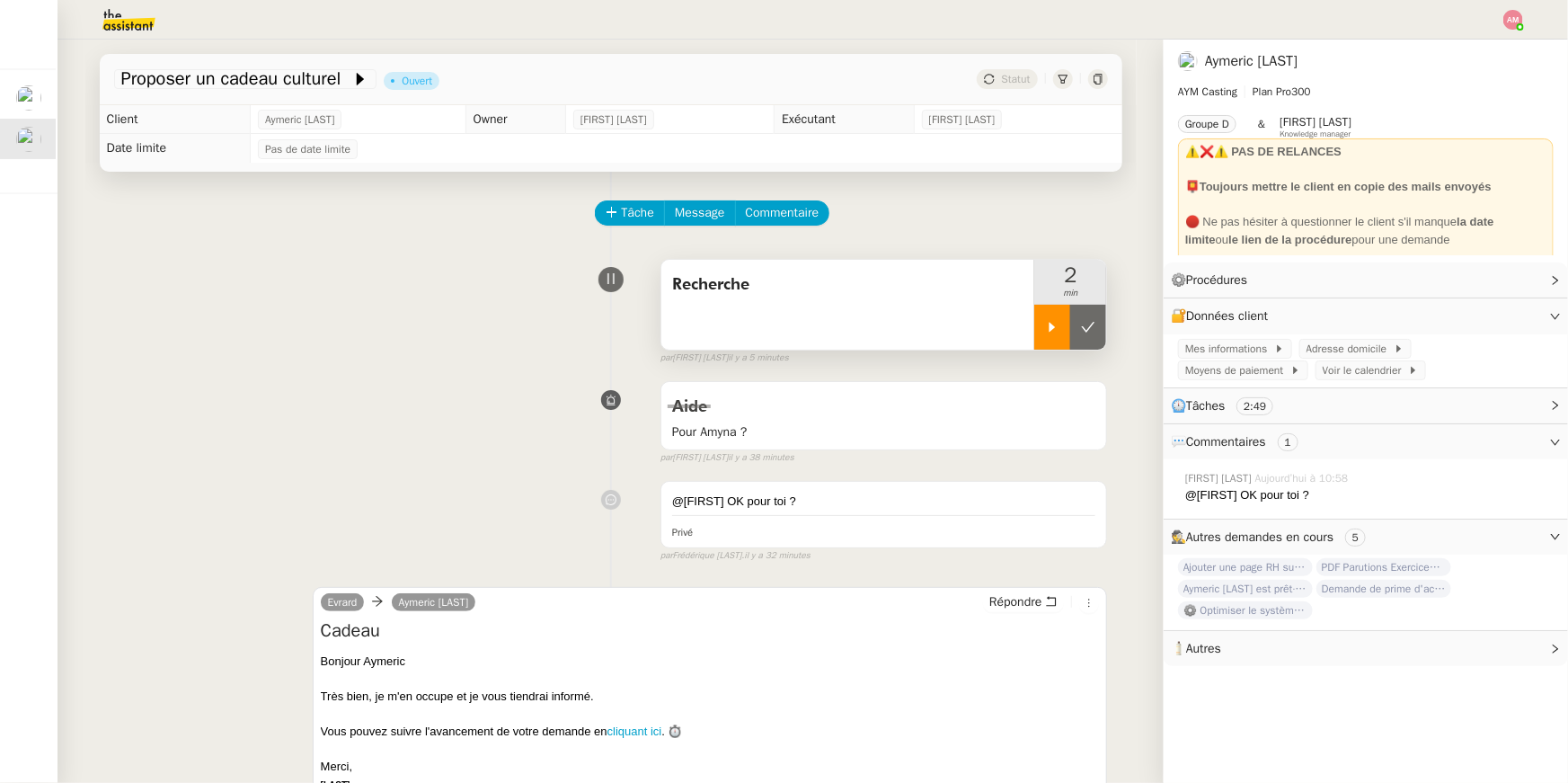 click 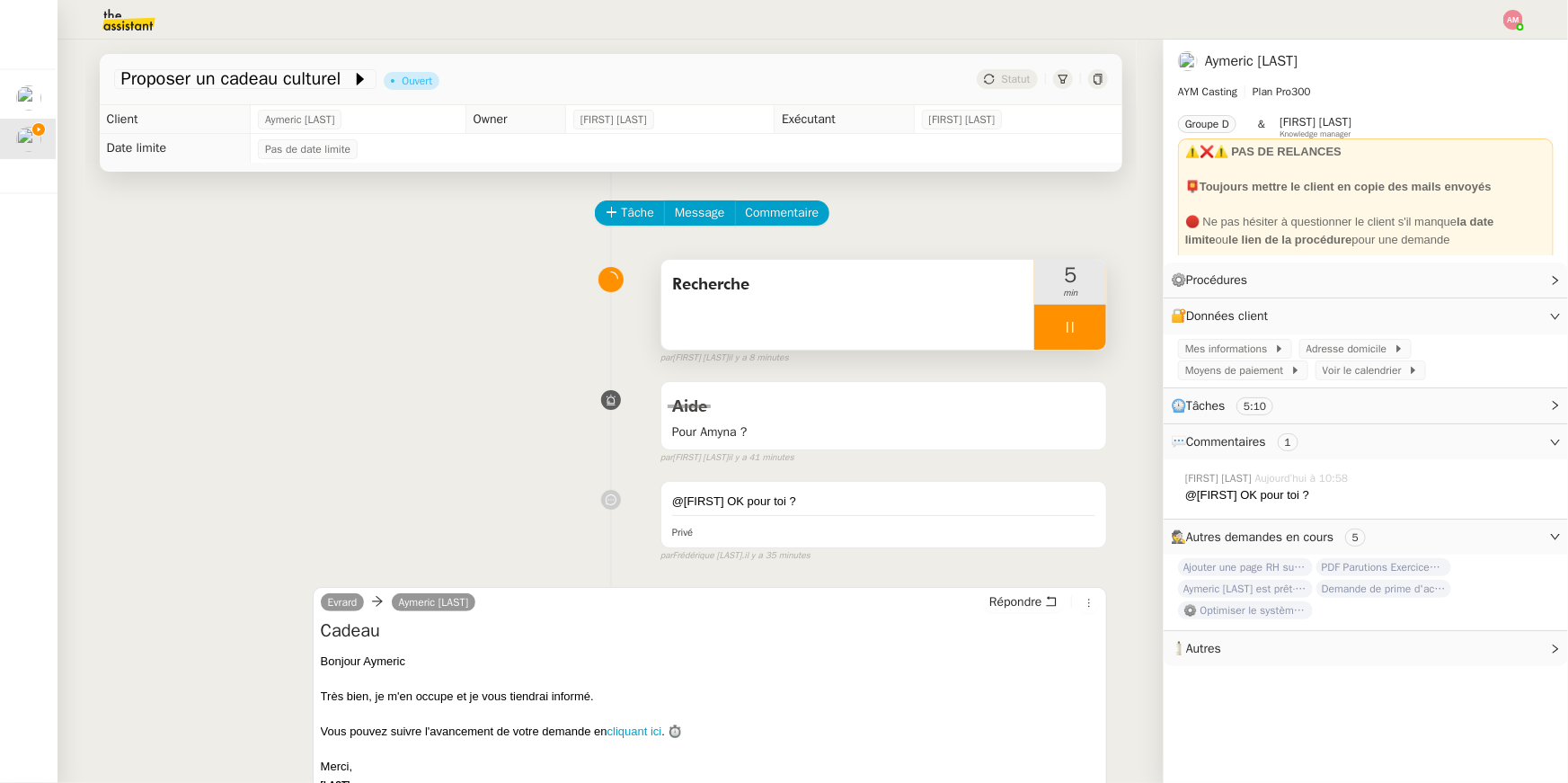 scroll, scrollTop: 114, scrollLeft: 0, axis: vertical 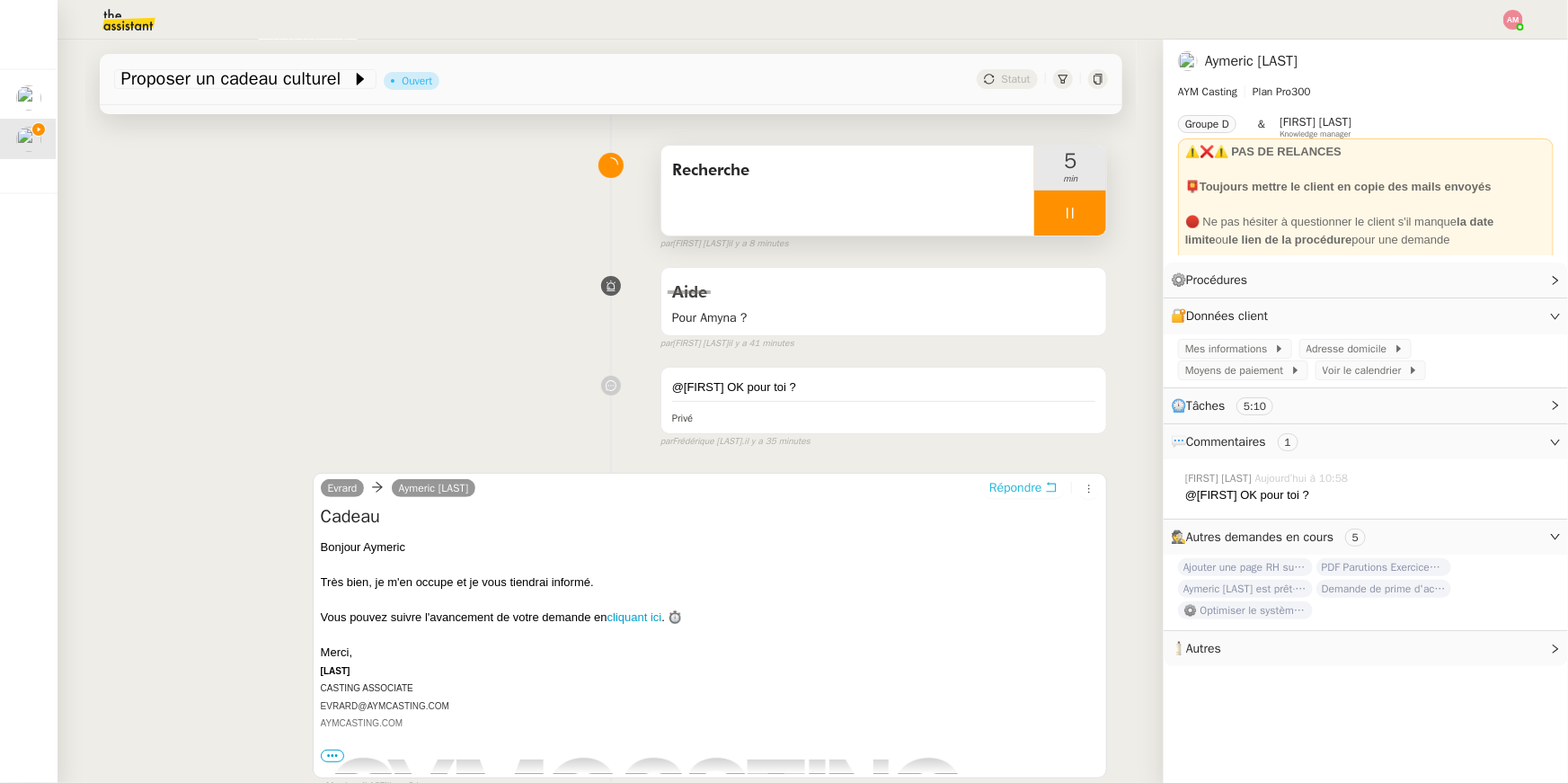 click on "Répondre" at bounding box center (1015, 488) 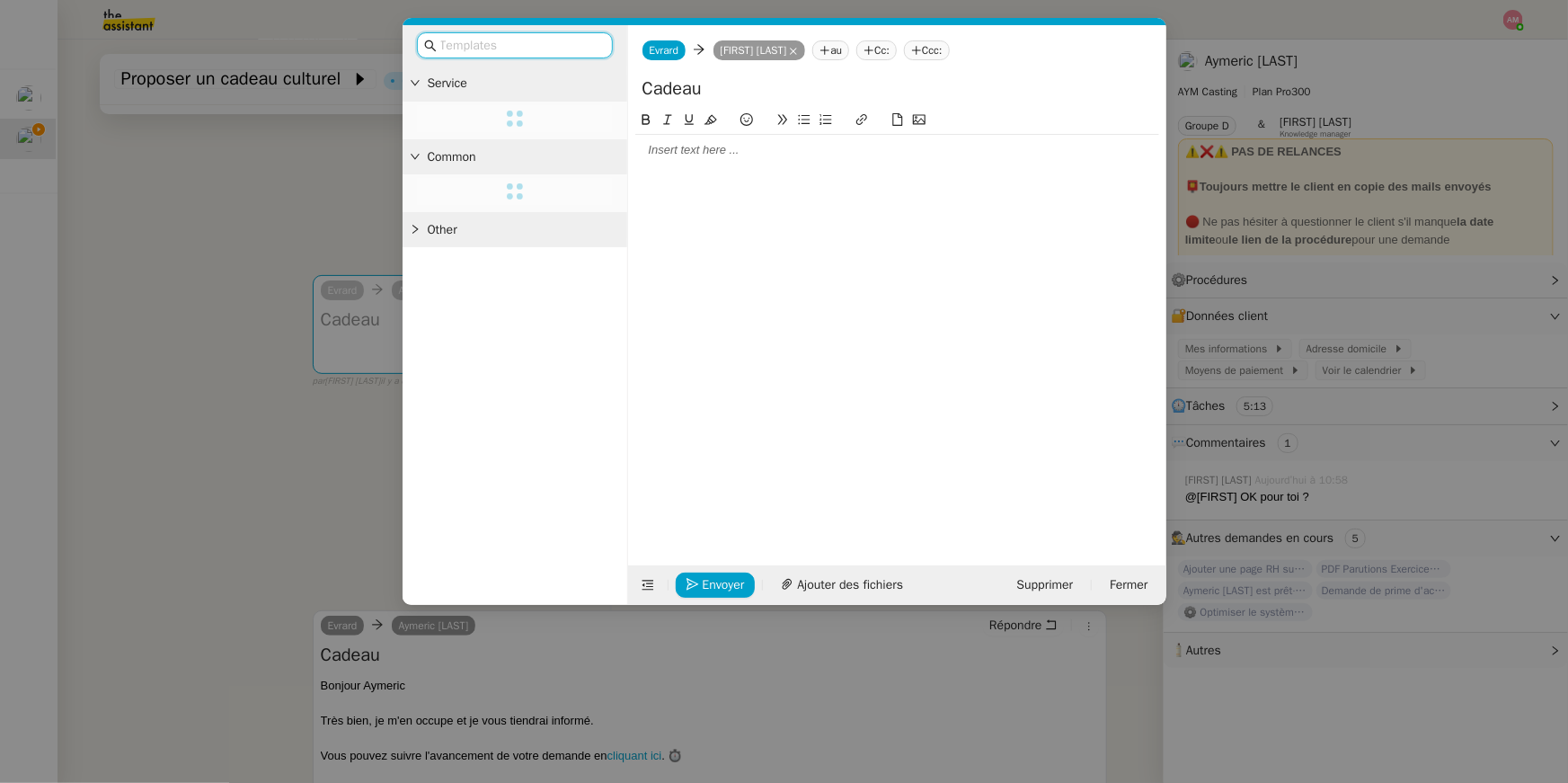 click 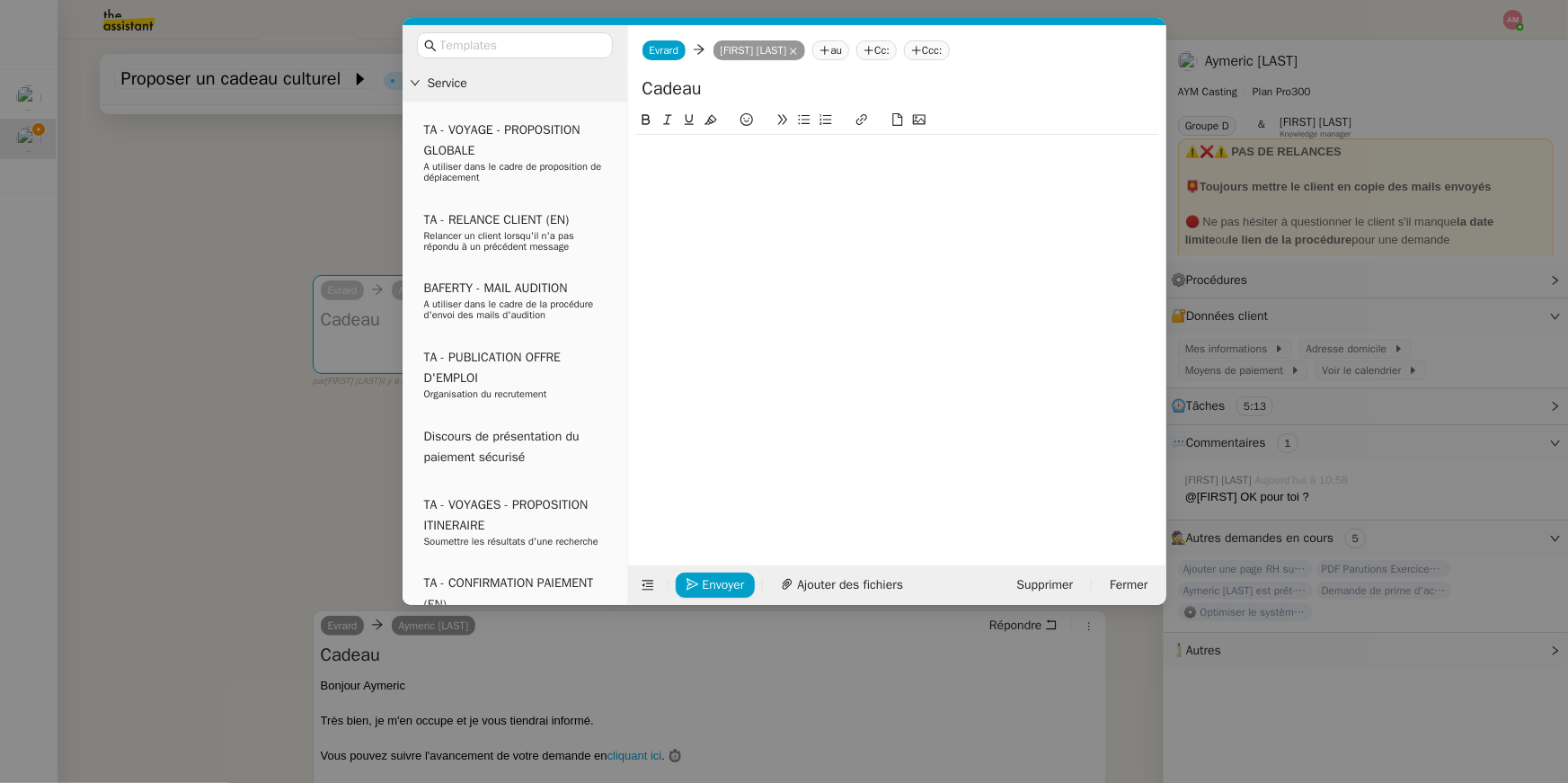 scroll, scrollTop: 0, scrollLeft: 0, axis: both 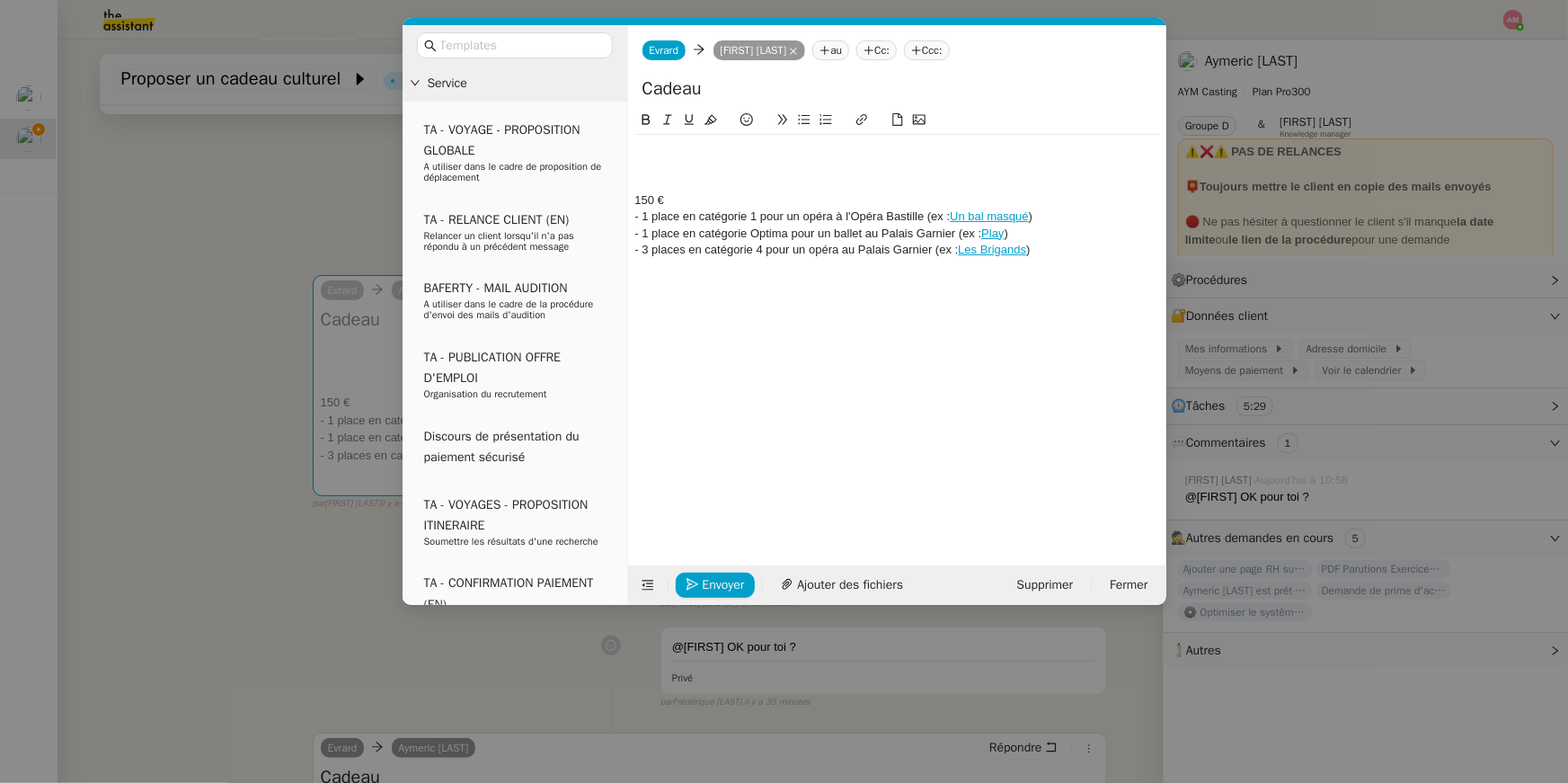 click 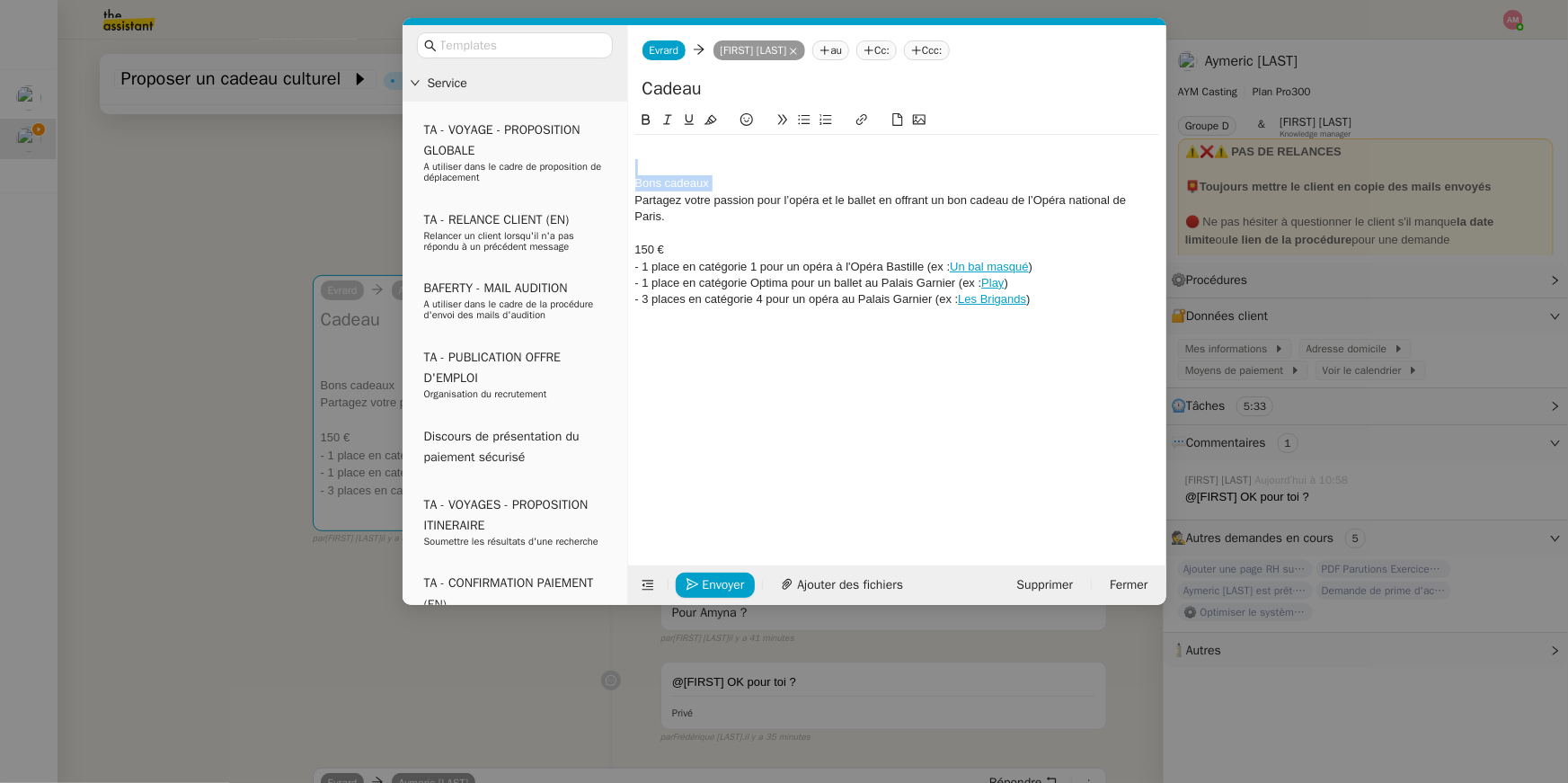 drag, startPoint x: 1013, startPoint y: 191, endPoint x: 1002, endPoint y: 172, distance: 21.954498 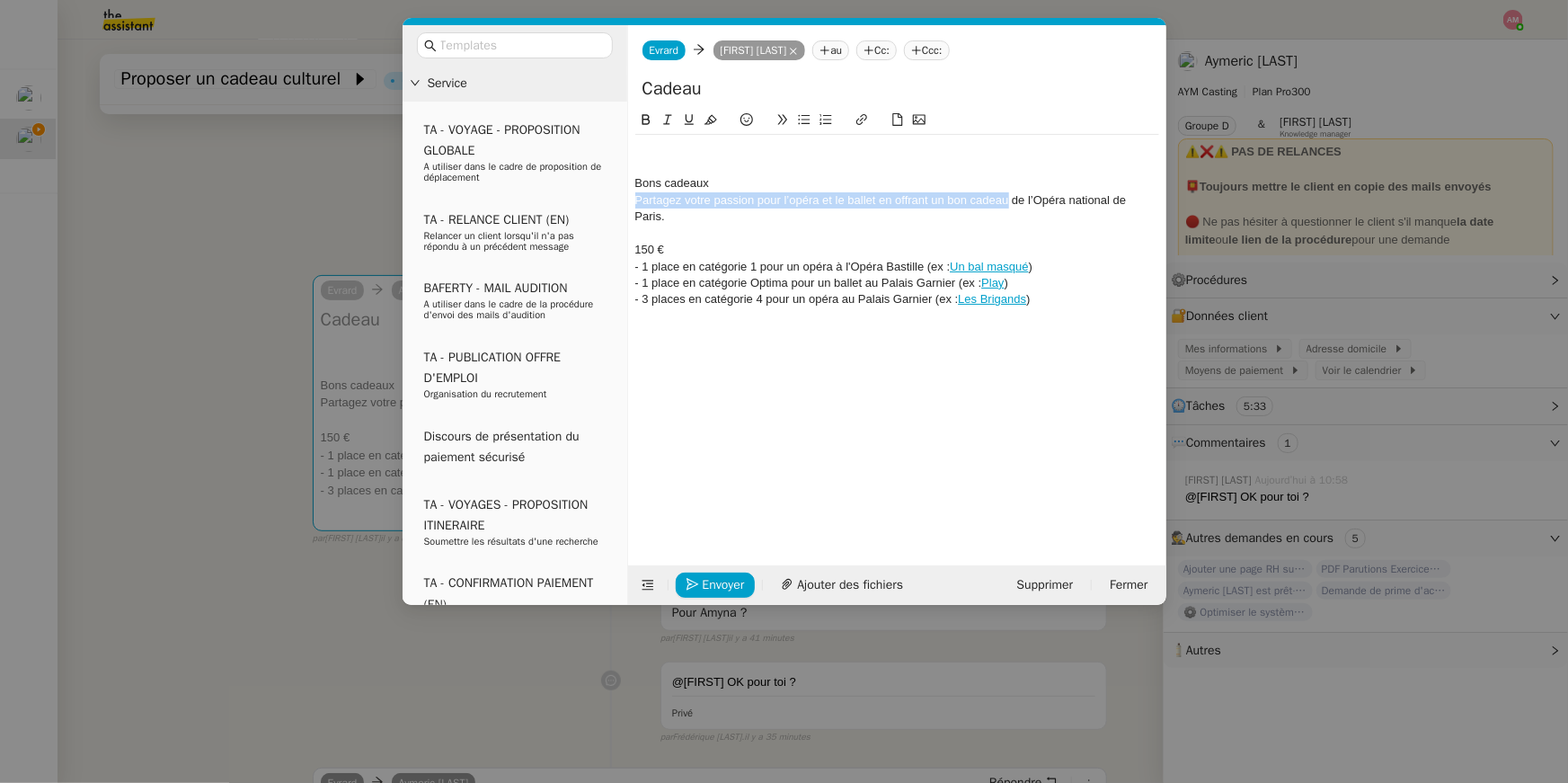 drag, startPoint x: 1009, startPoint y: 198, endPoint x: 998, endPoint y: 180, distance: 21.095023 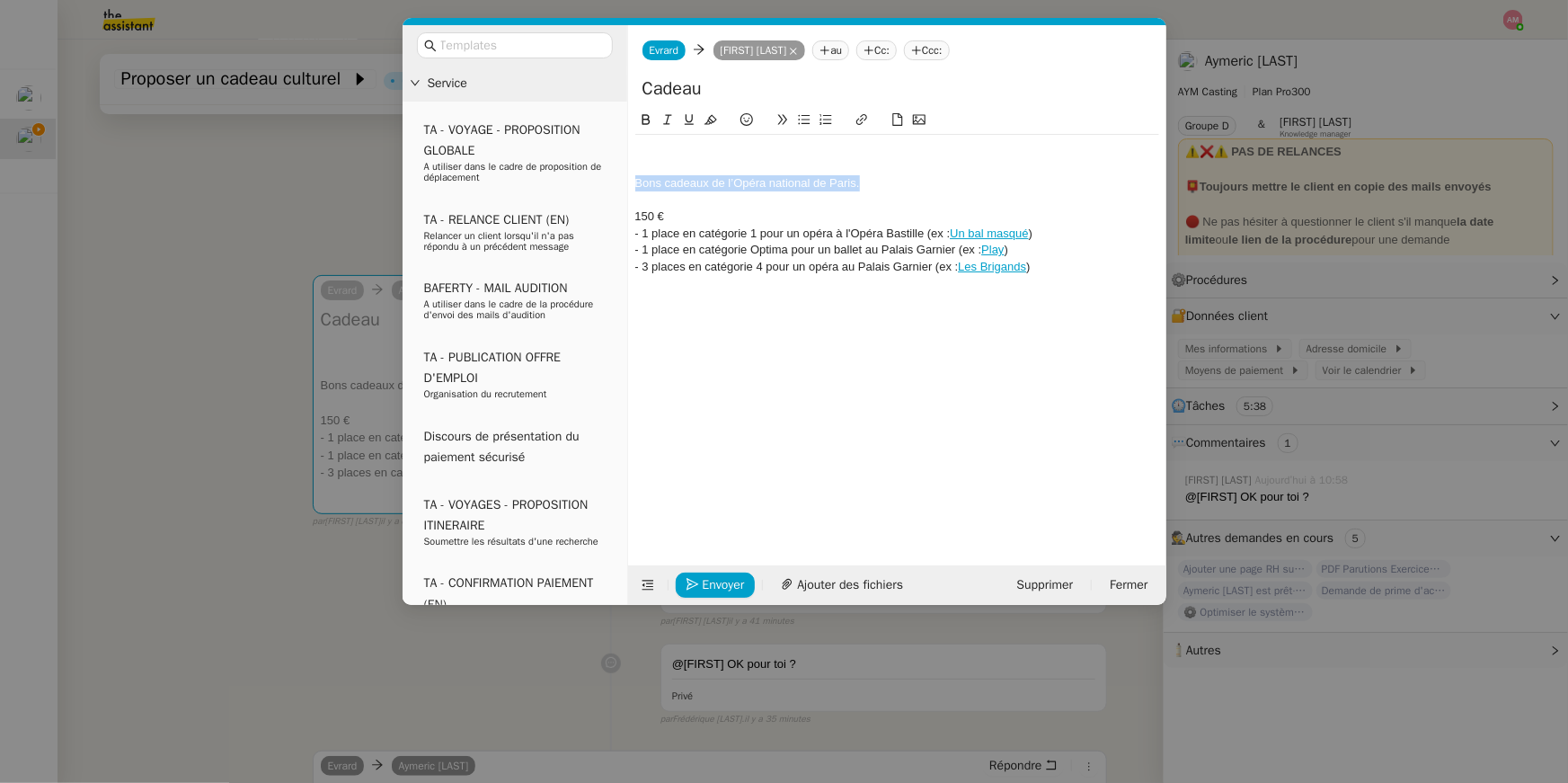 drag, startPoint x: 862, startPoint y: 182, endPoint x: 630, endPoint y: 179, distance: 232.0194 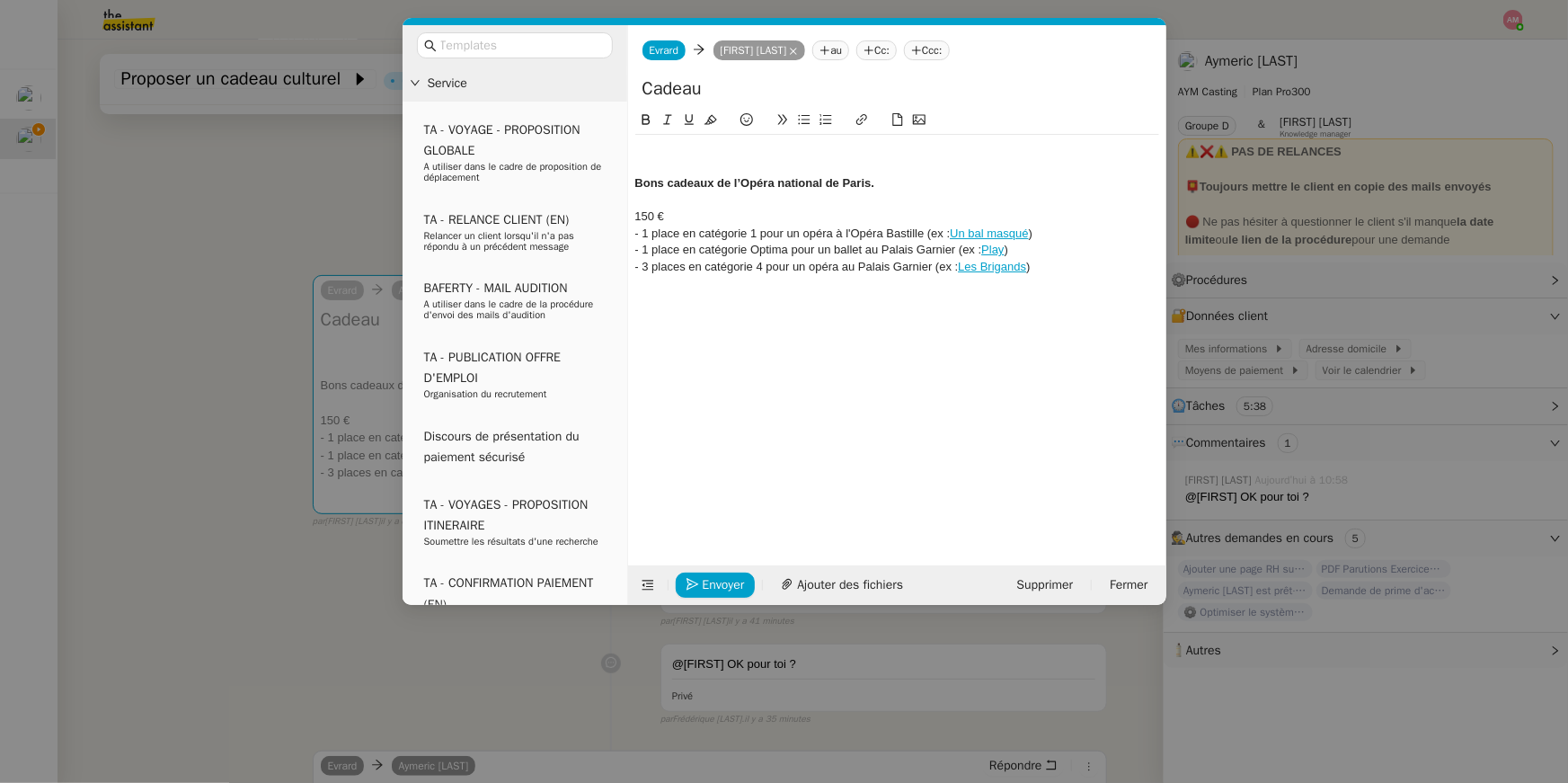 click on "150 €" 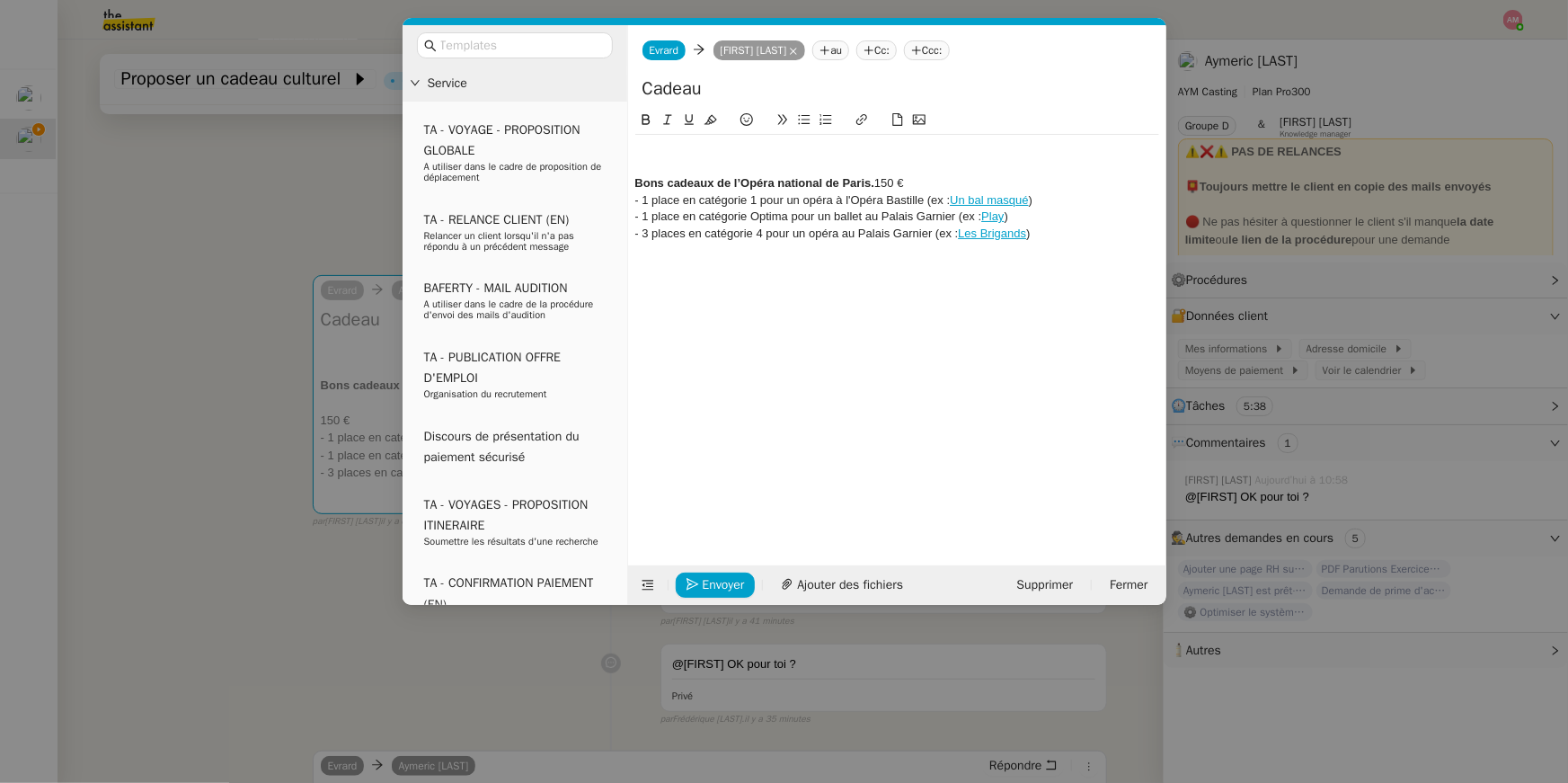 type 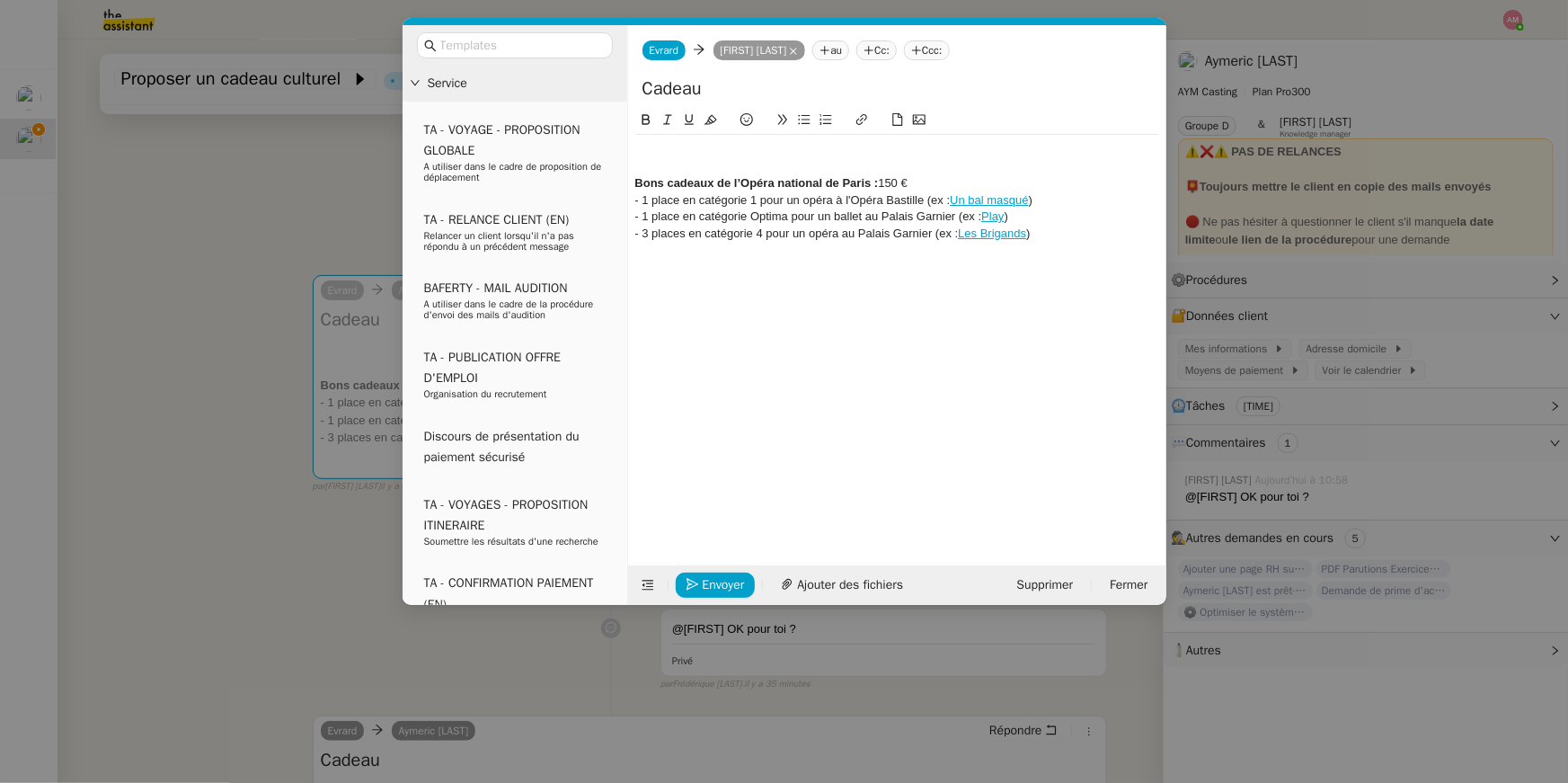click on "- 1 place en catégorie 1 pour un opéra à l'Opéra Bastille (ex :  Un bal masqué )" 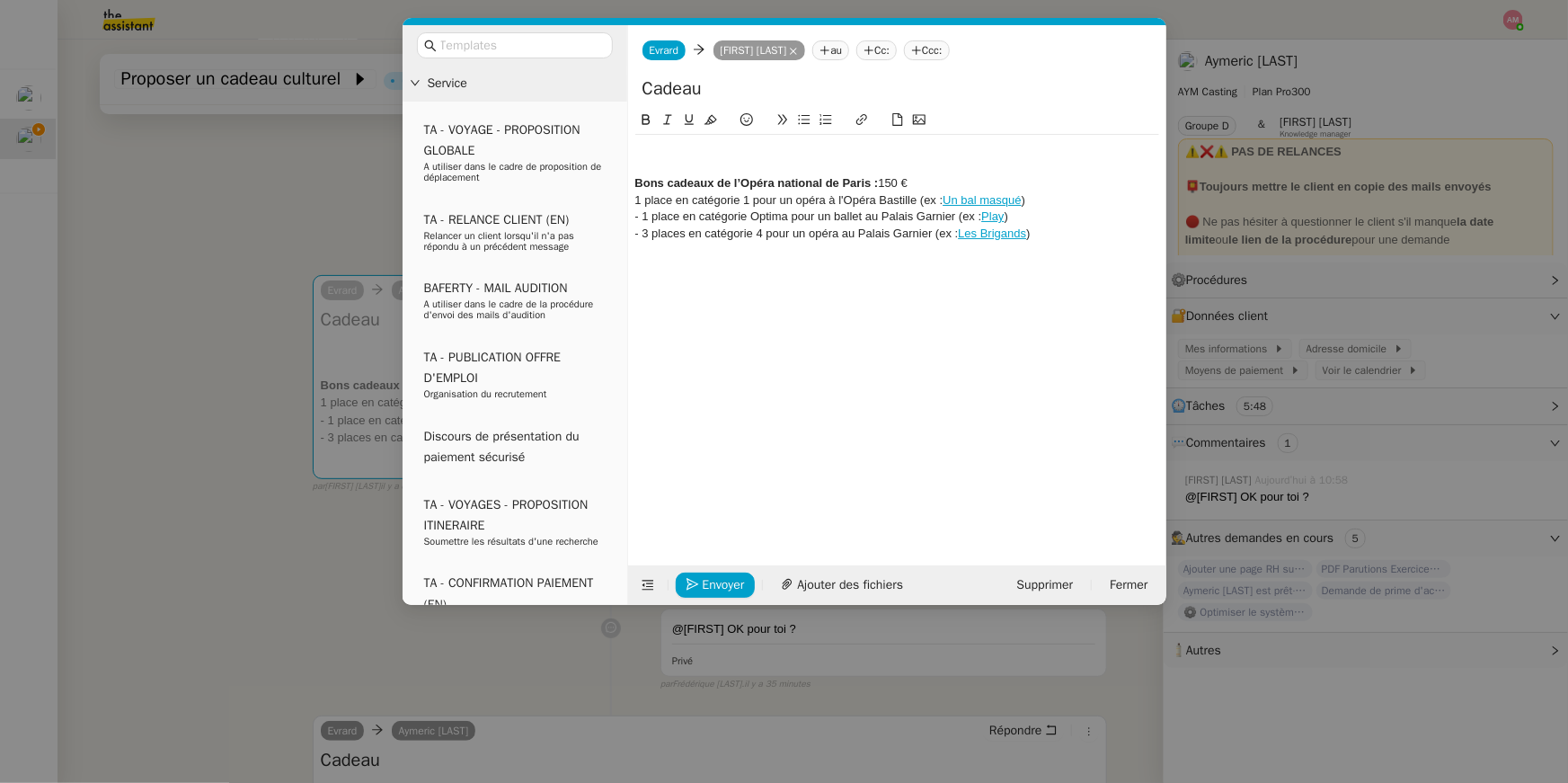 click 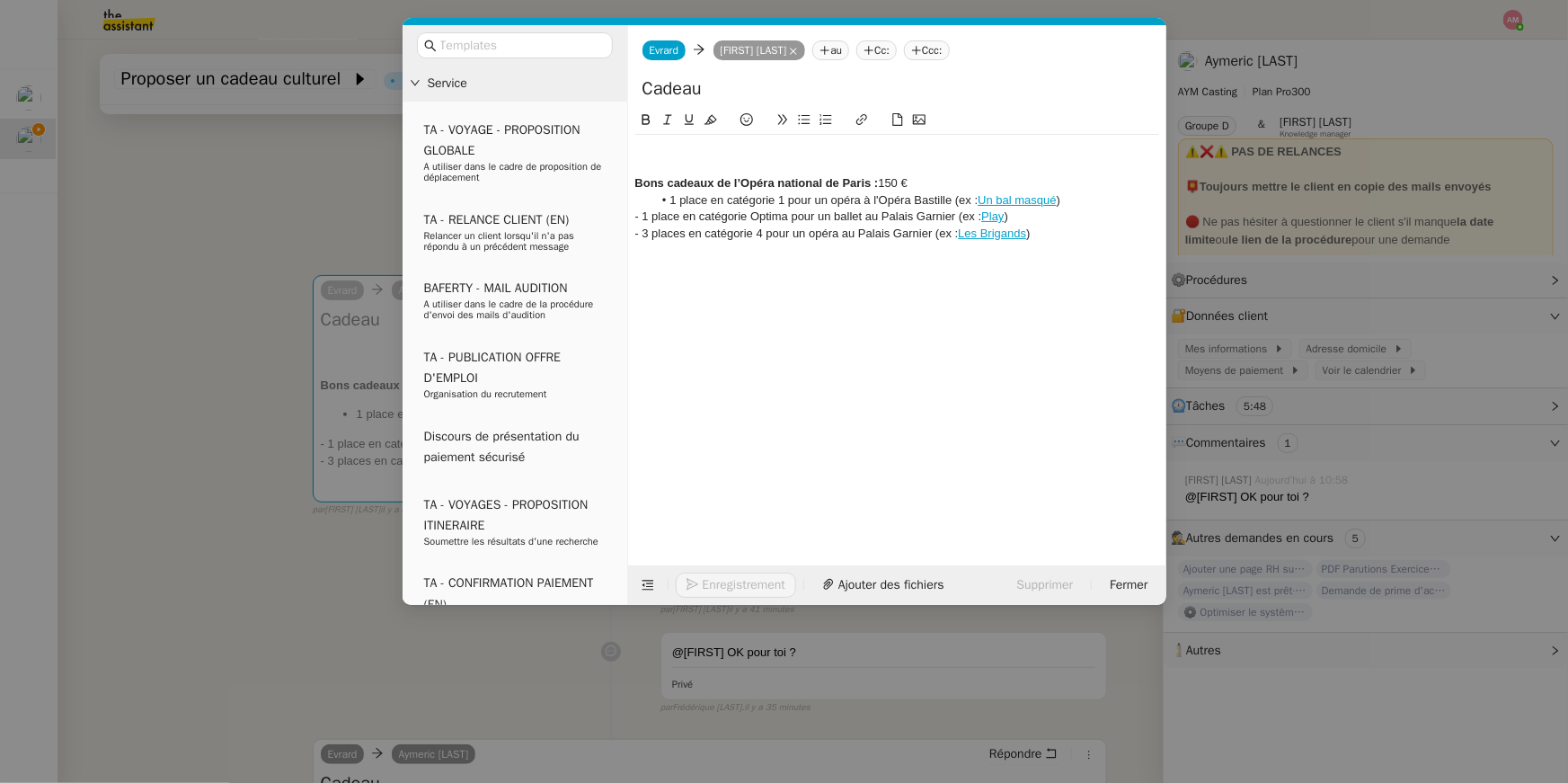 click on "Bons cadeaux de l’Opéra national de Paris :  150 € 1 place en catégorie 1 pour un opéra à l'Opéra Bastille (ex :  Un bal masqué ) - 1 place en catégorie Optima pour un ballet au Palais Garnier (ex :  Play ) - 3 places en catégorie 4 pour un opéra au Palais Garnier (ex :  Les Brigands )" 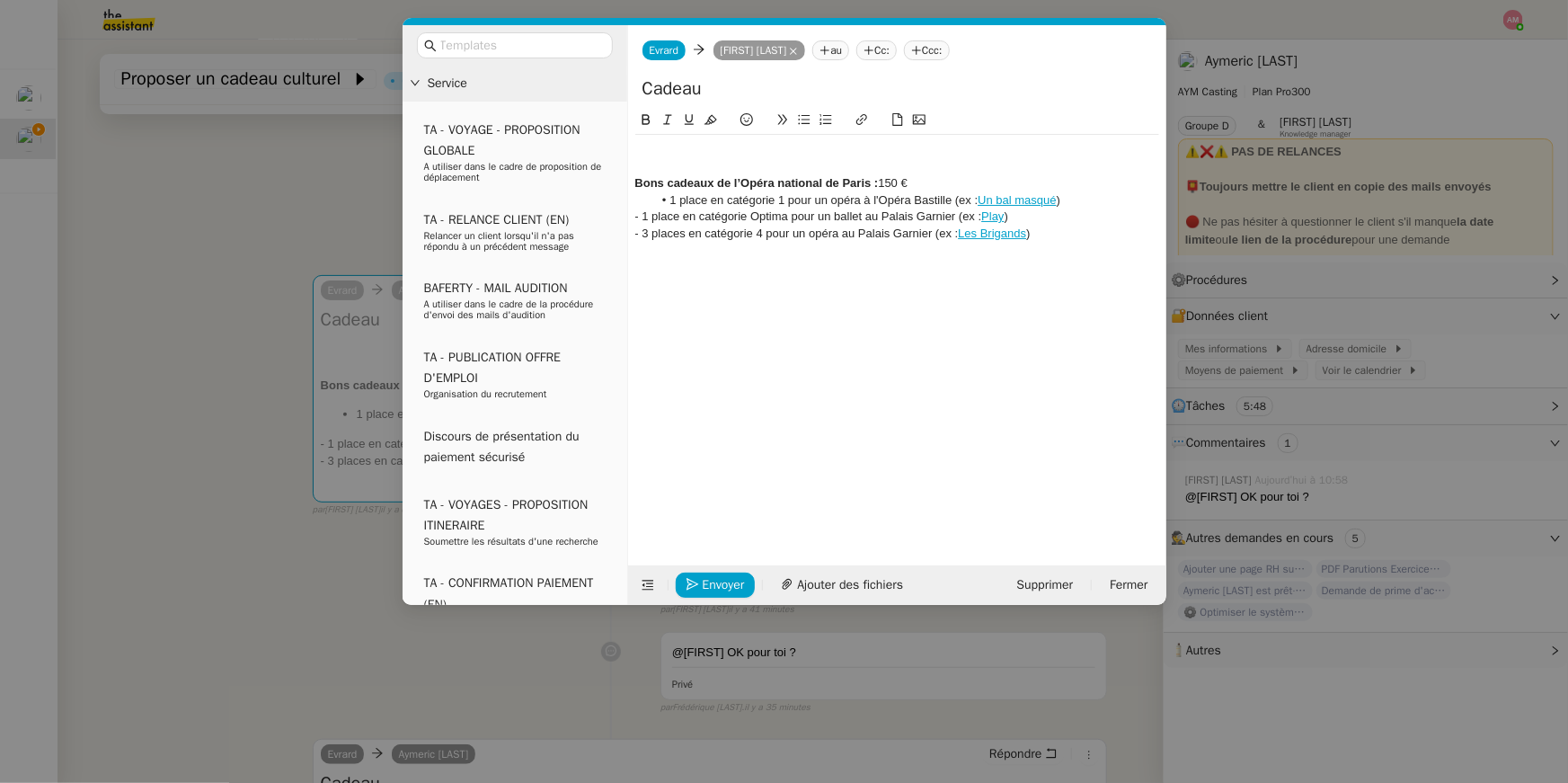 click on "- 1 place en catégorie Optima pour un ballet au Palais Garnier (ex :  Play )" 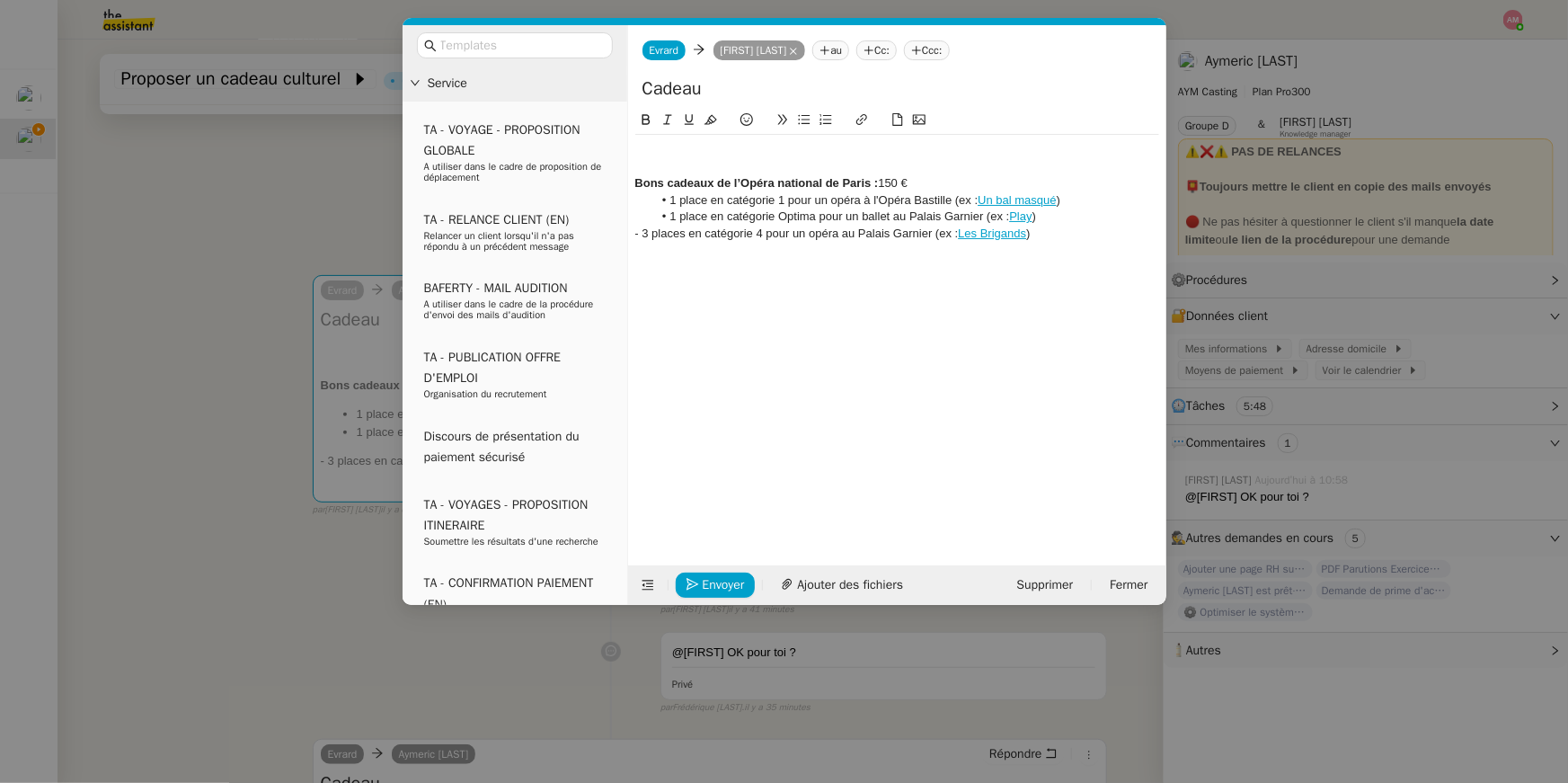 click on "- 3 places en catégorie 4 pour un opéra au Palais Garnier (ex :  Les Brigands )" 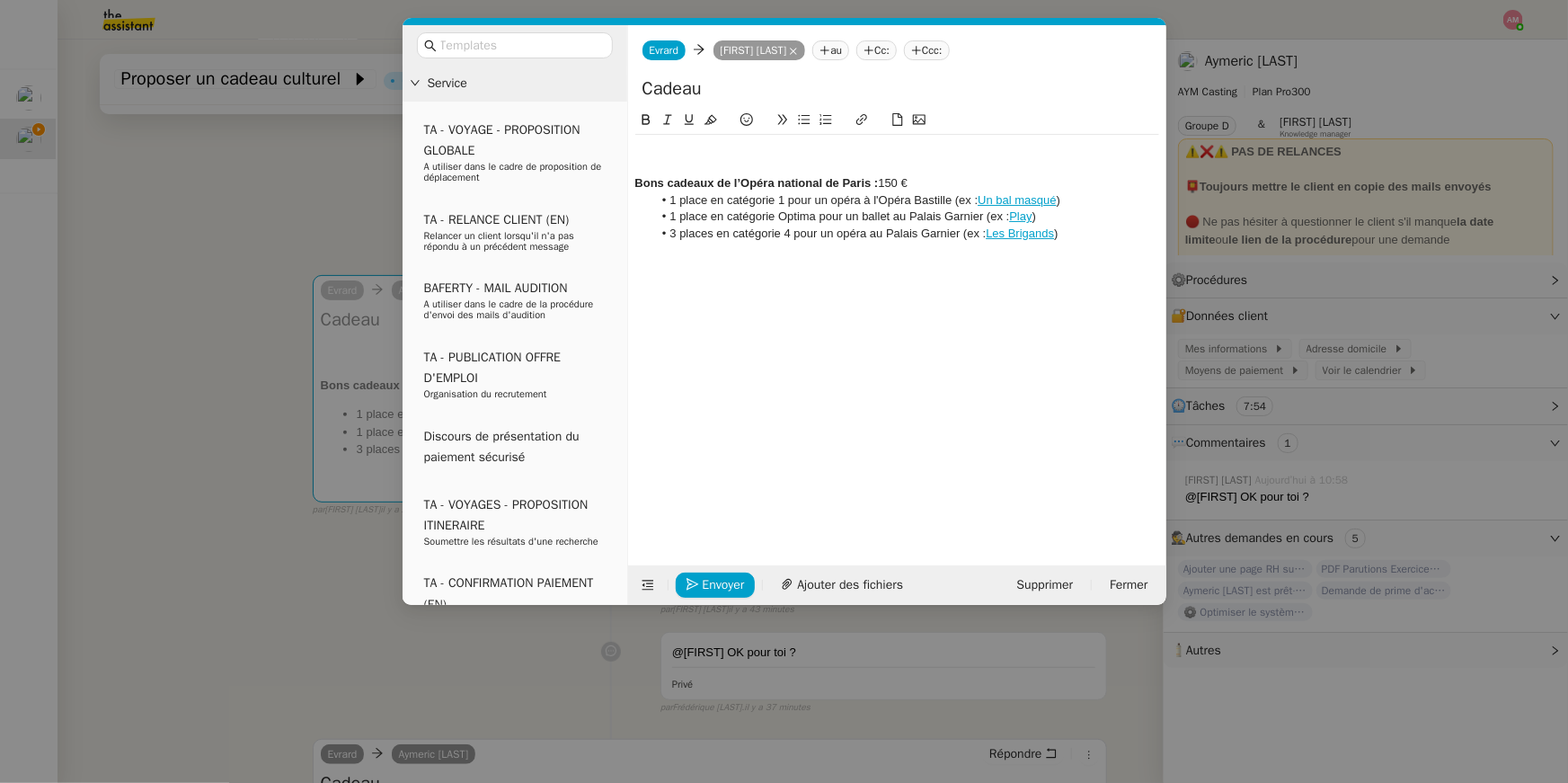 click on "Bons cadeaux de l’Opéra national de Paris :  150 € 1 place en catégorie 1 pour un opéra à l'Opéra Bastille (ex :  Un bal masqué ) 1 place en catégorie Optima pour un ballet au Palais Garnier (ex :  Play ) 3 places en catégorie 4 pour un opéra au Palais Garnier (ex :  Les Brigands )" 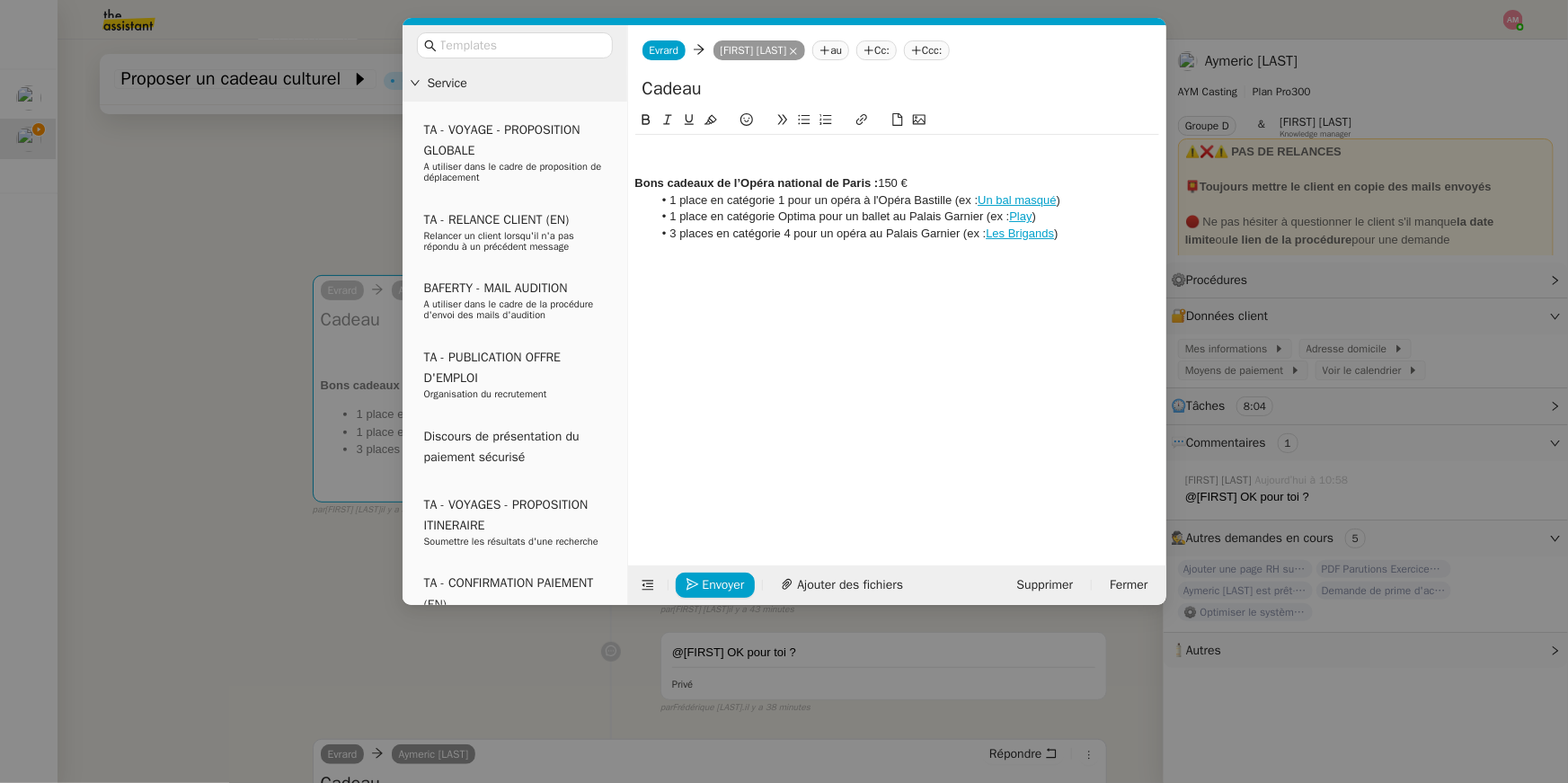 click on "Bons cadeaux de l’Opéra national de Paris :  150 € 1 place en catégorie 1 pour un opéra à l'Opéra Bastille (ex :  Un bal masqué ) 1 place en catégorie Optima pour un ballet au Palais Garnier (ex :  Play ) 3 places en catégorie 4 pour un opéra au Palais Garnier (ex :  Les Brigands )" 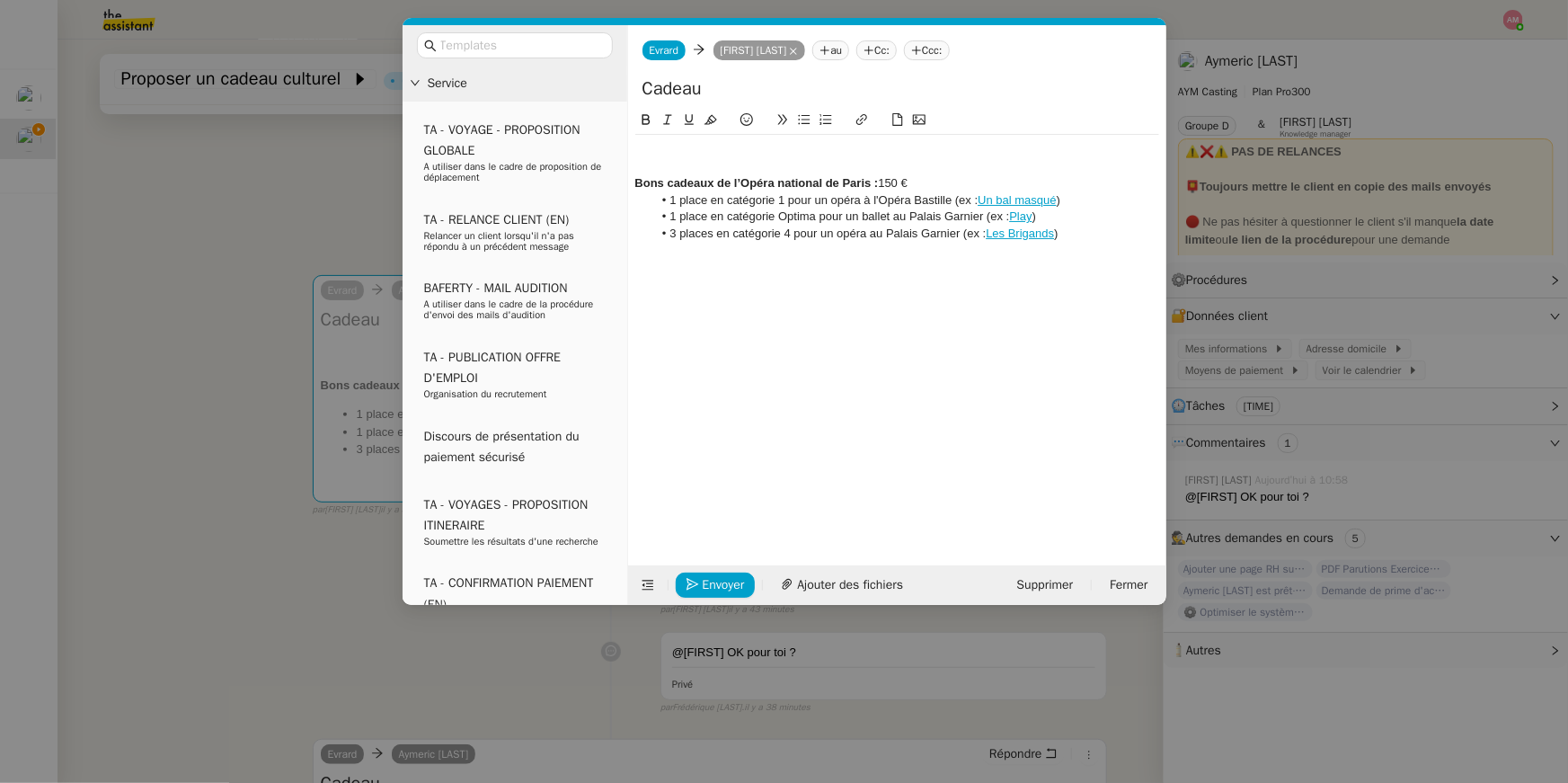 click on "Bons cadeaux de l’Opéra national de Paris :  150 € 1 place en catégorie 1 pour un opéra à l'Opéra Bastille (ex :  Un bal masqué ) 1 place en catégorie Optima pour un ballet au Palais Garnier (ex :  Play ) 3 places en catégorie 4 pour un opéra au Palais Garnier (ex :  Les Brigands )" 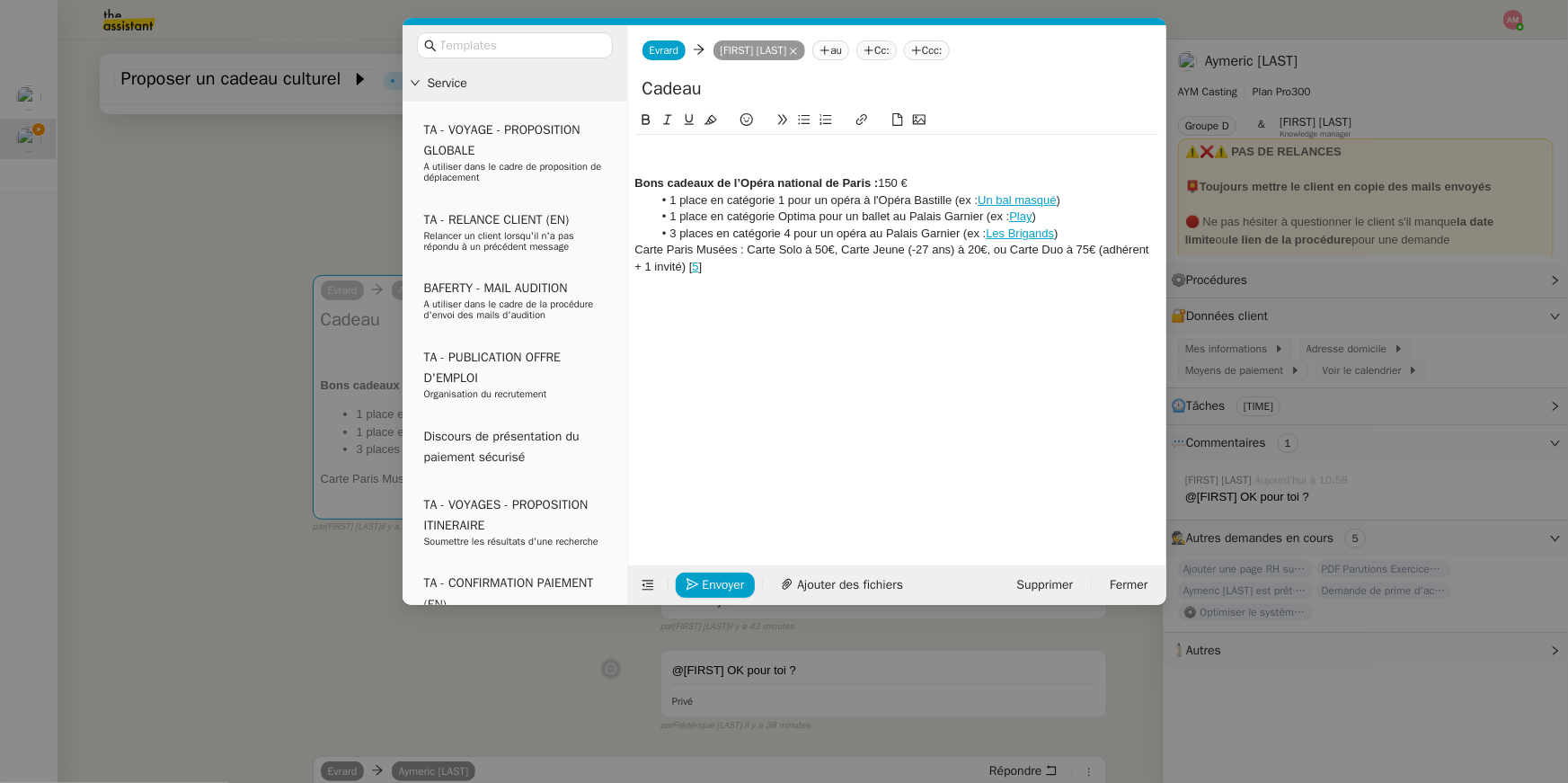 click on "3 places en catégorie 4 pour un opéra au Palais Garnier (ex :  Les Brigands )" 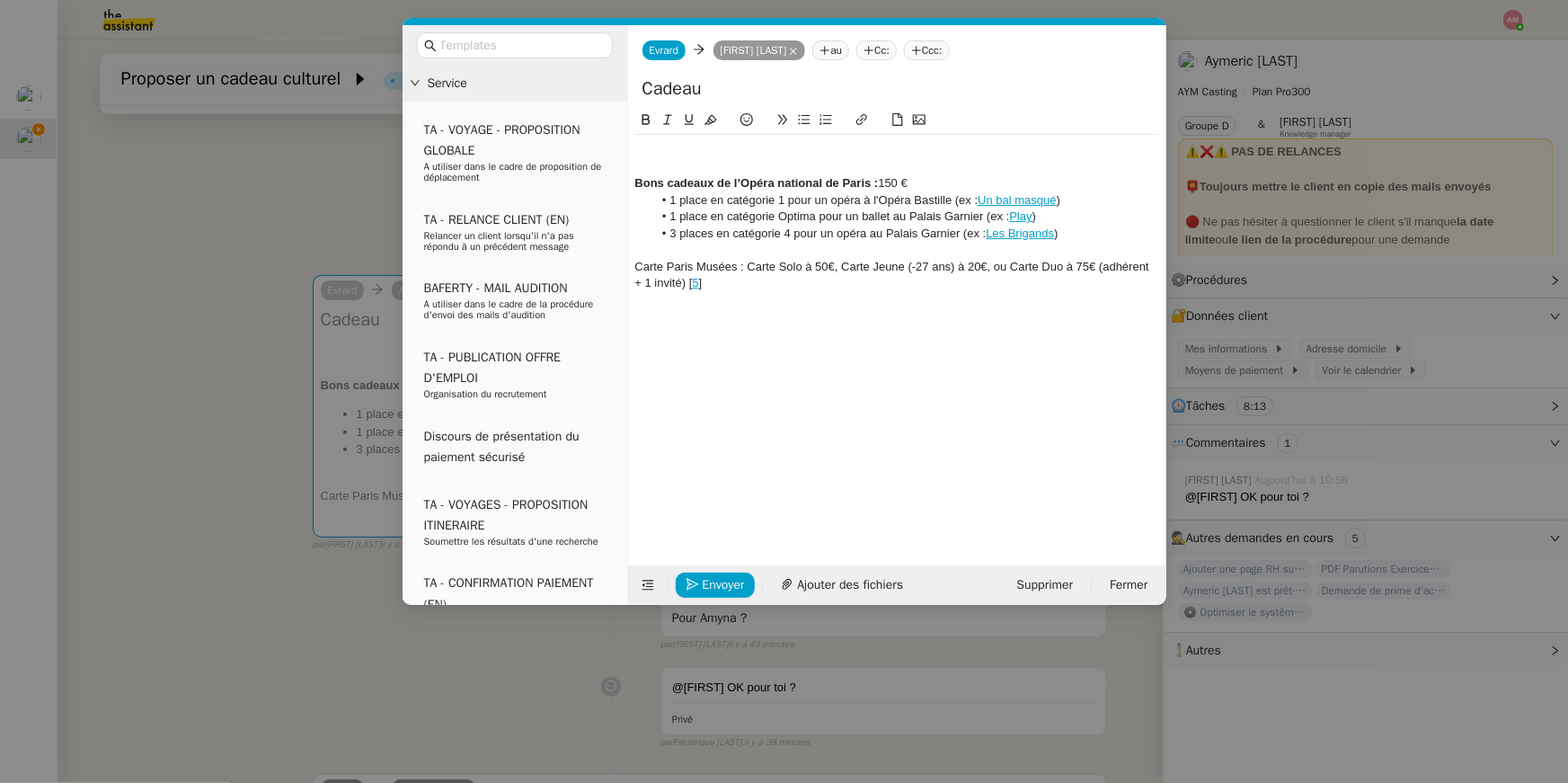 click on "5" 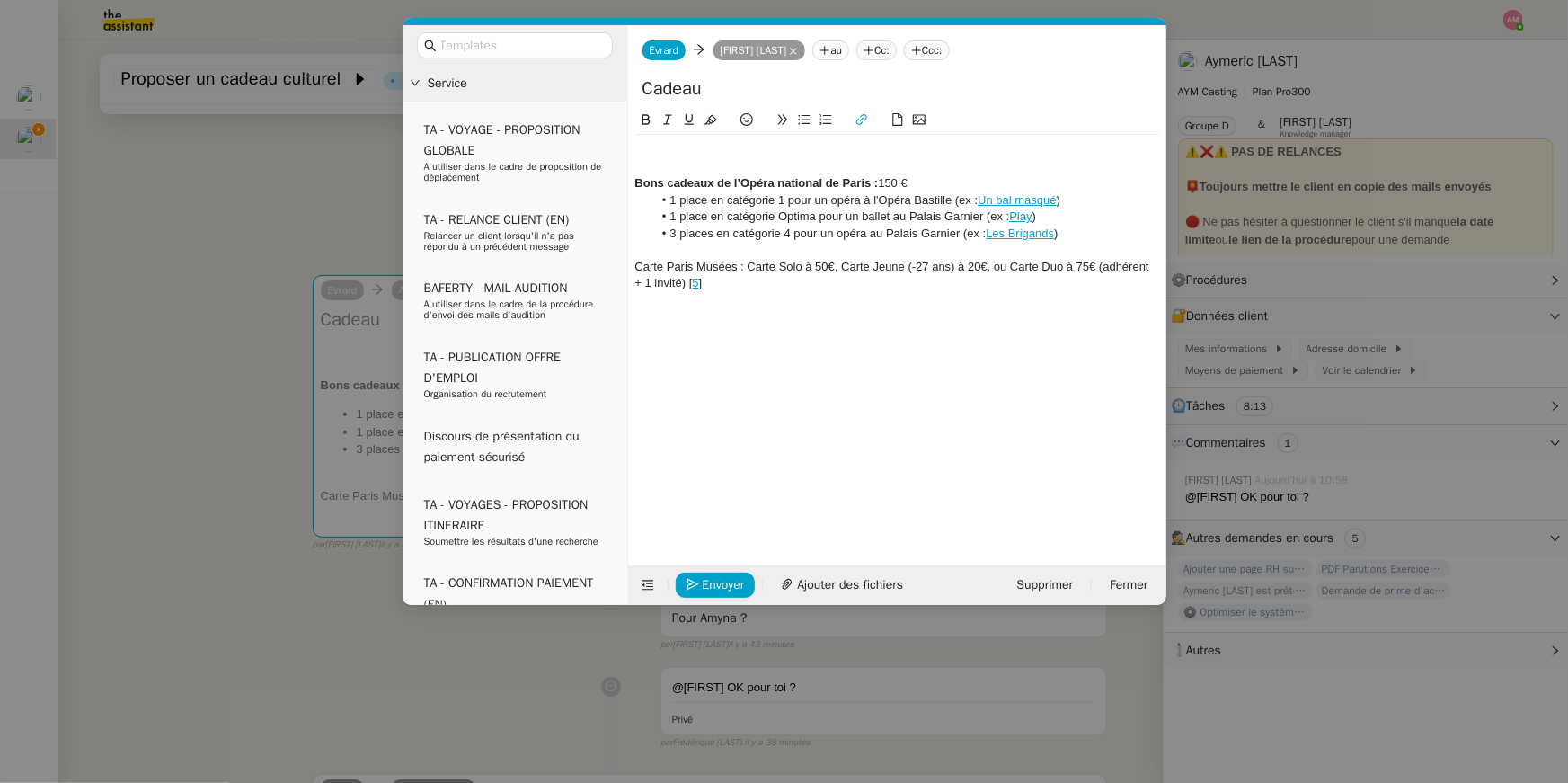 click on "5" 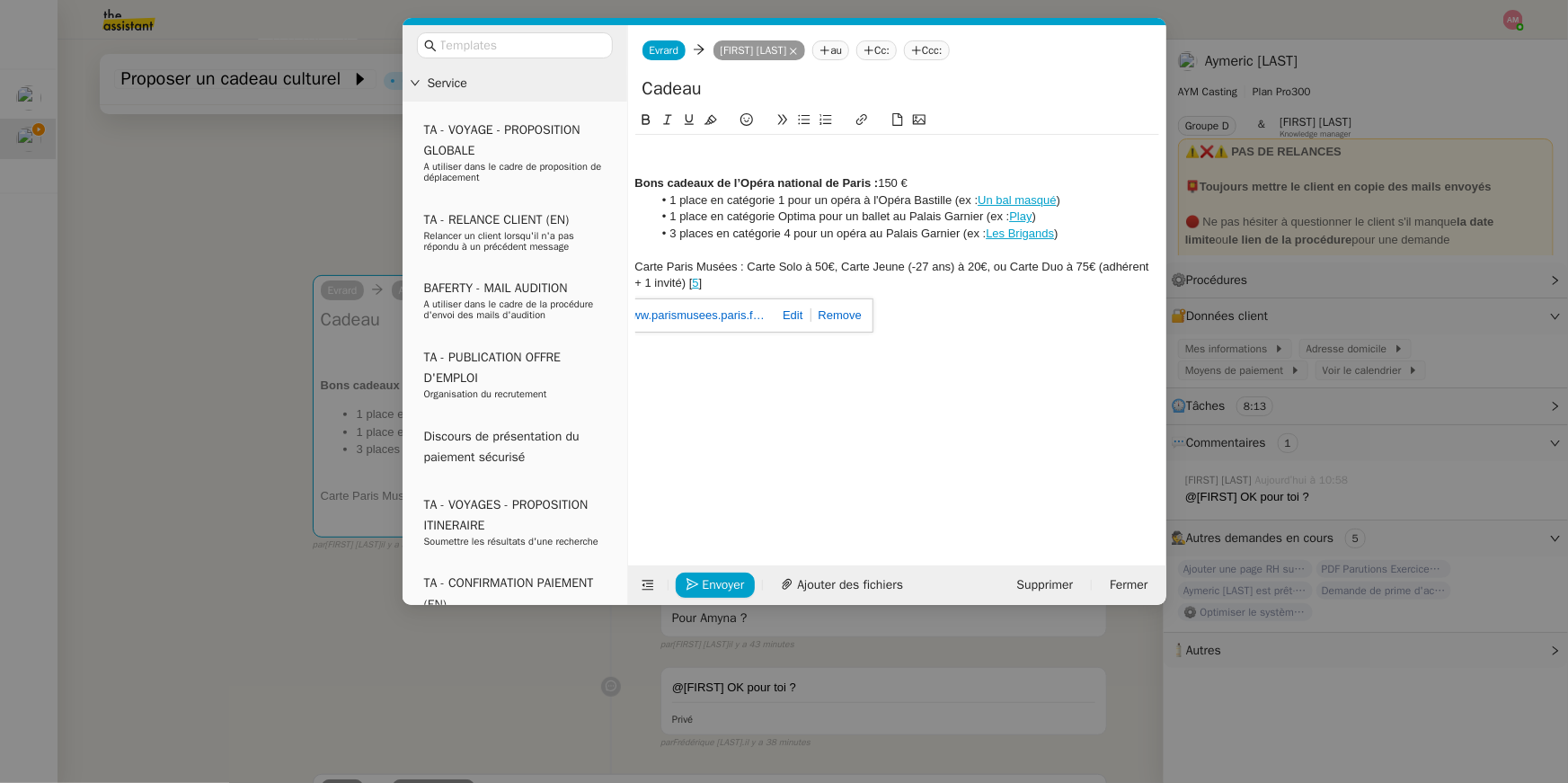 click on "5" 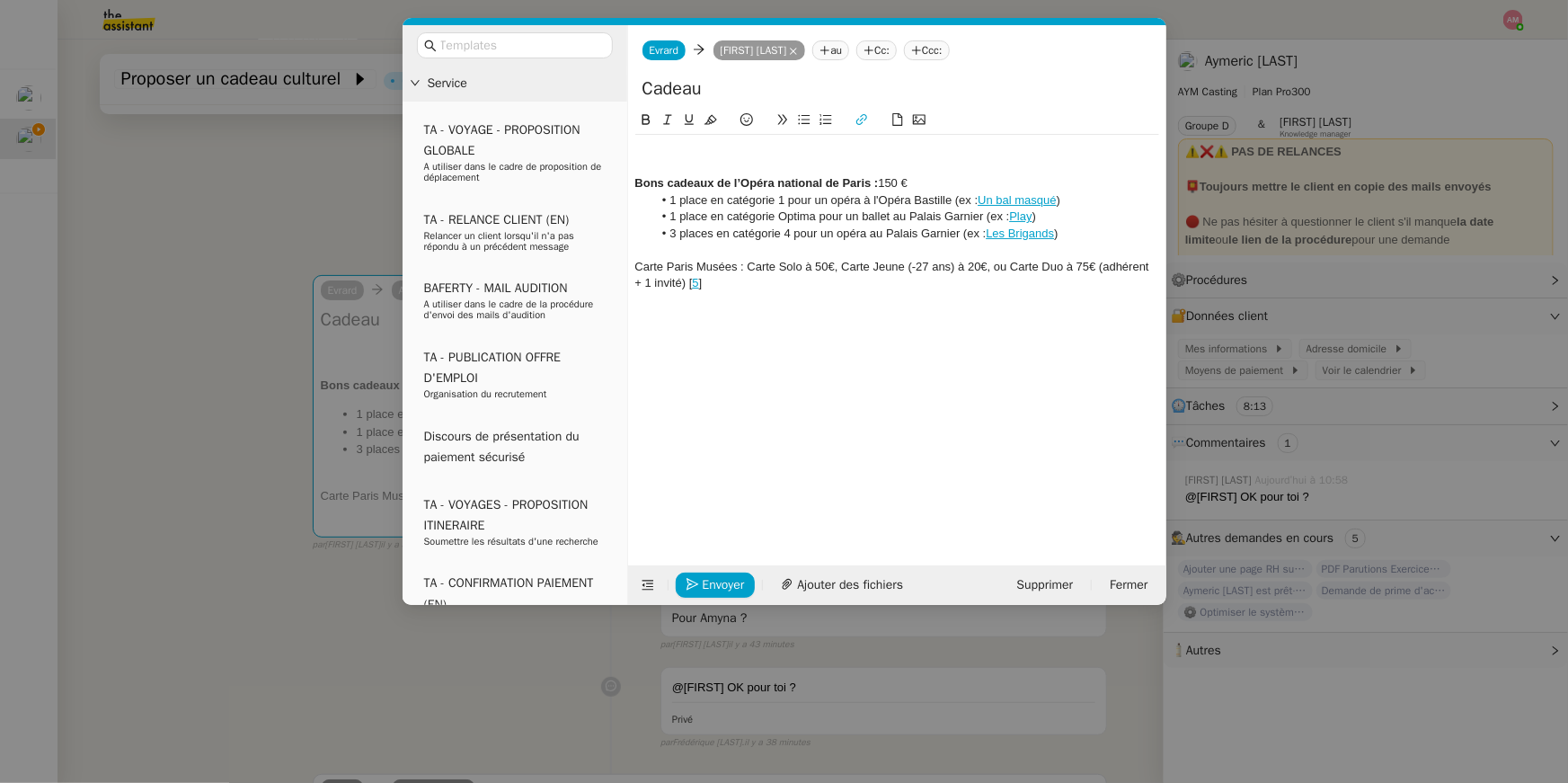 click on "5" 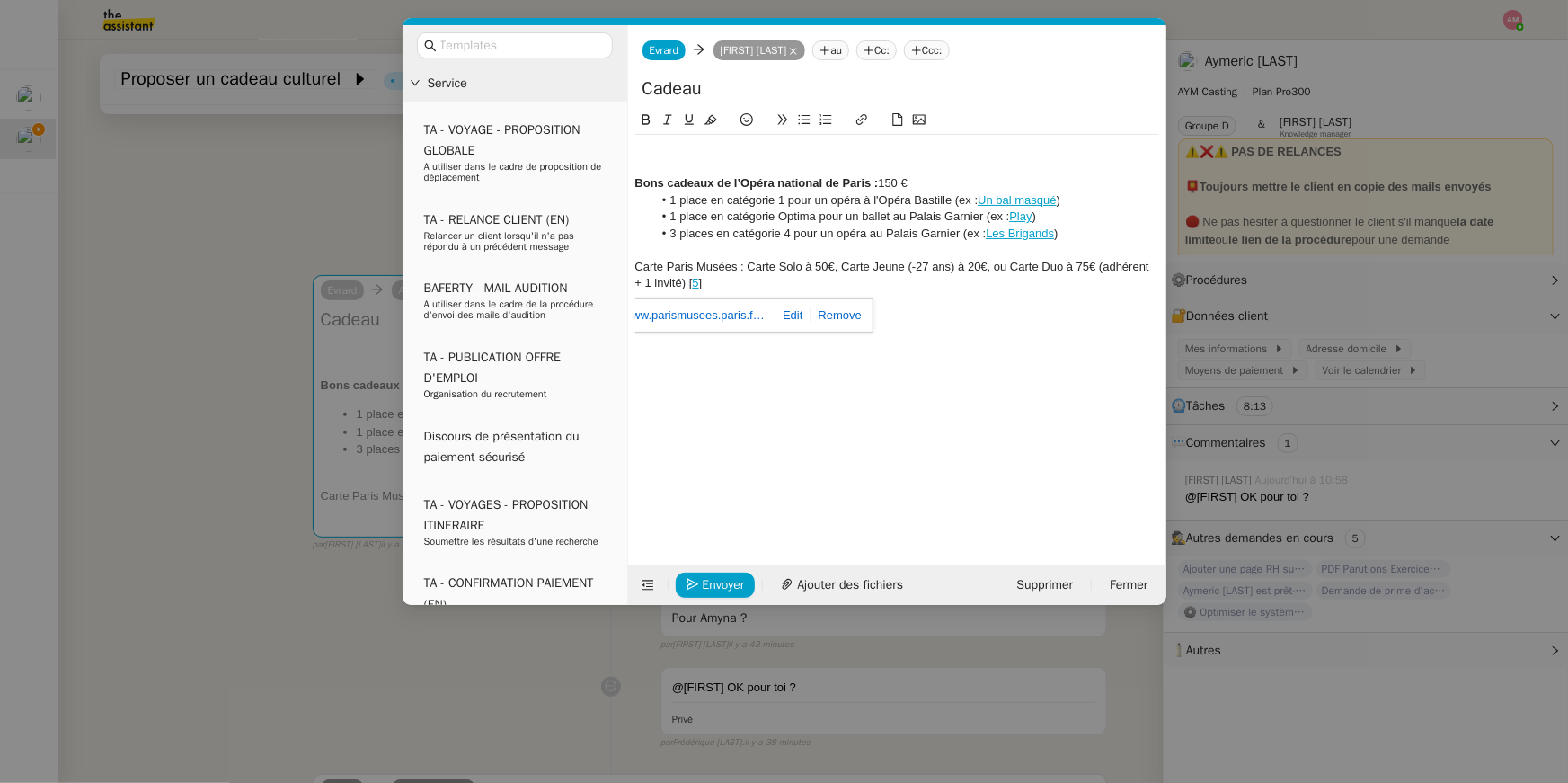 click on "https://www.parismusees.paris.fr/fr/la-carte-paris-musees-les-expositions-en-toute-liberte" 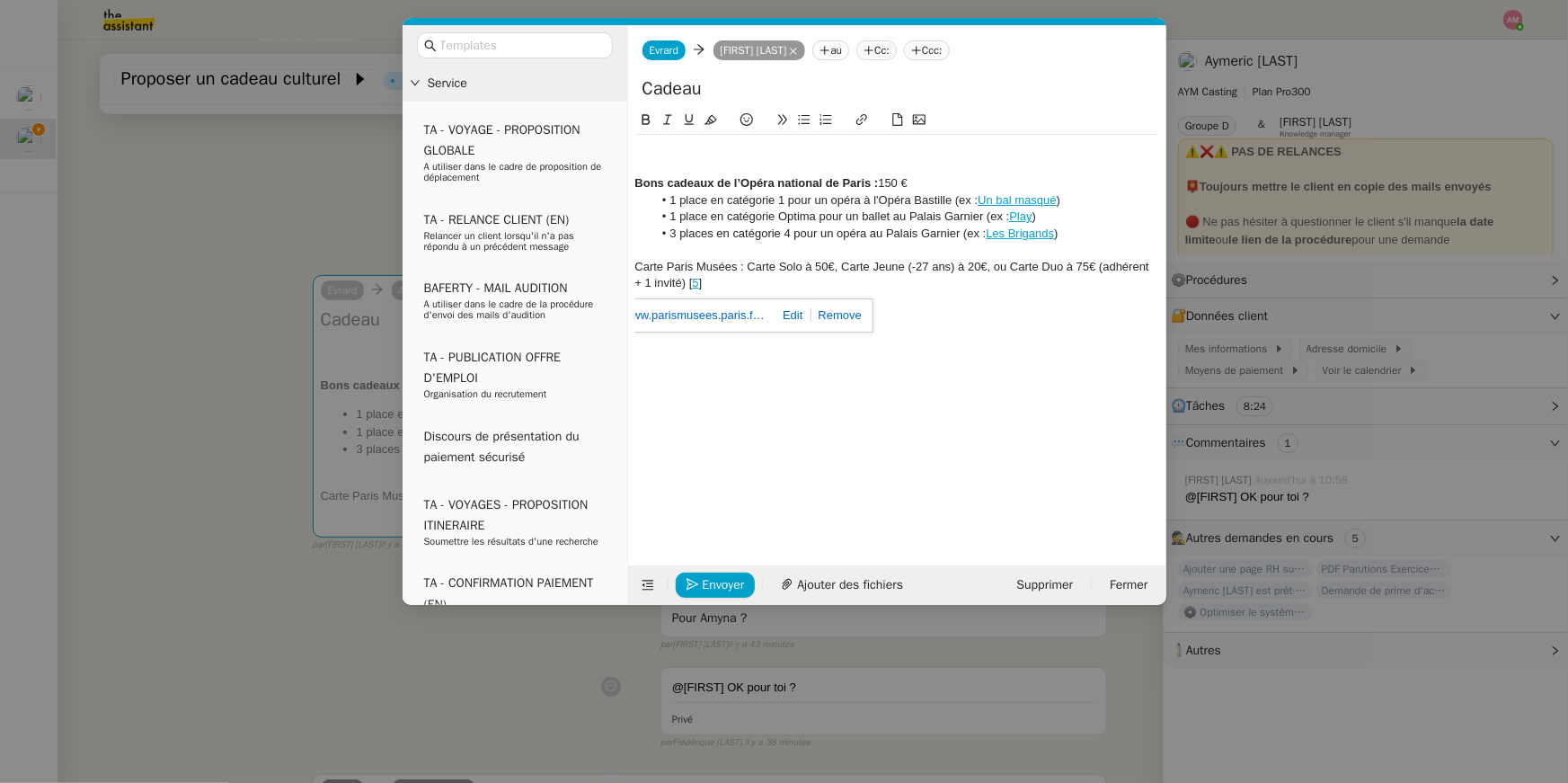 click on "Carte Paris Musées : Carte Solo à 50€, Carte Jeune (-27 ans) à 20€, ou Carte Duo à 75€ (adhérent + 1 invité) [ 5 ]" 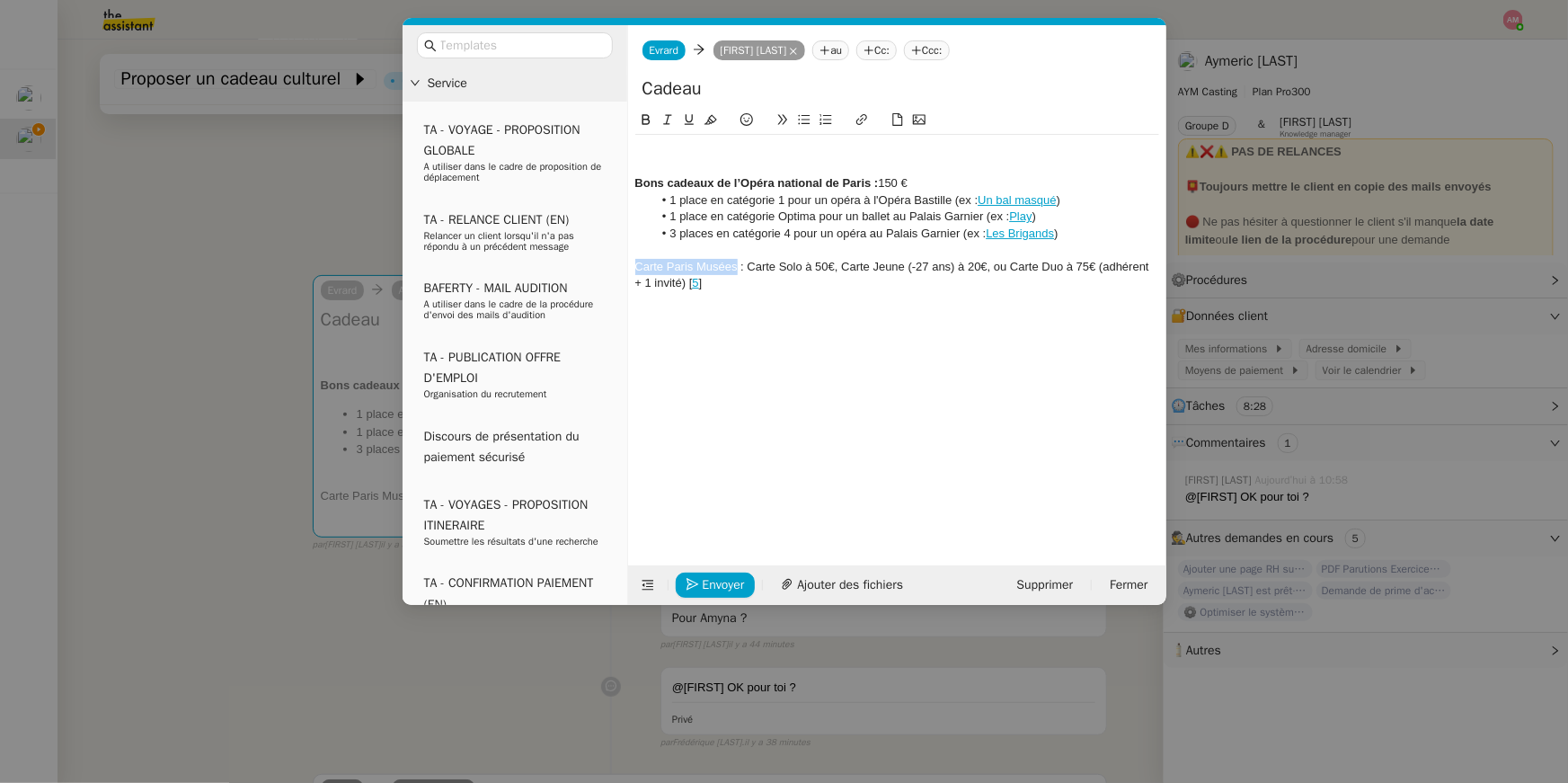 drag, startPoint x: 738, startPoint y: 268, endPoint x: 603, endPoint y: 265, distance: 135.03 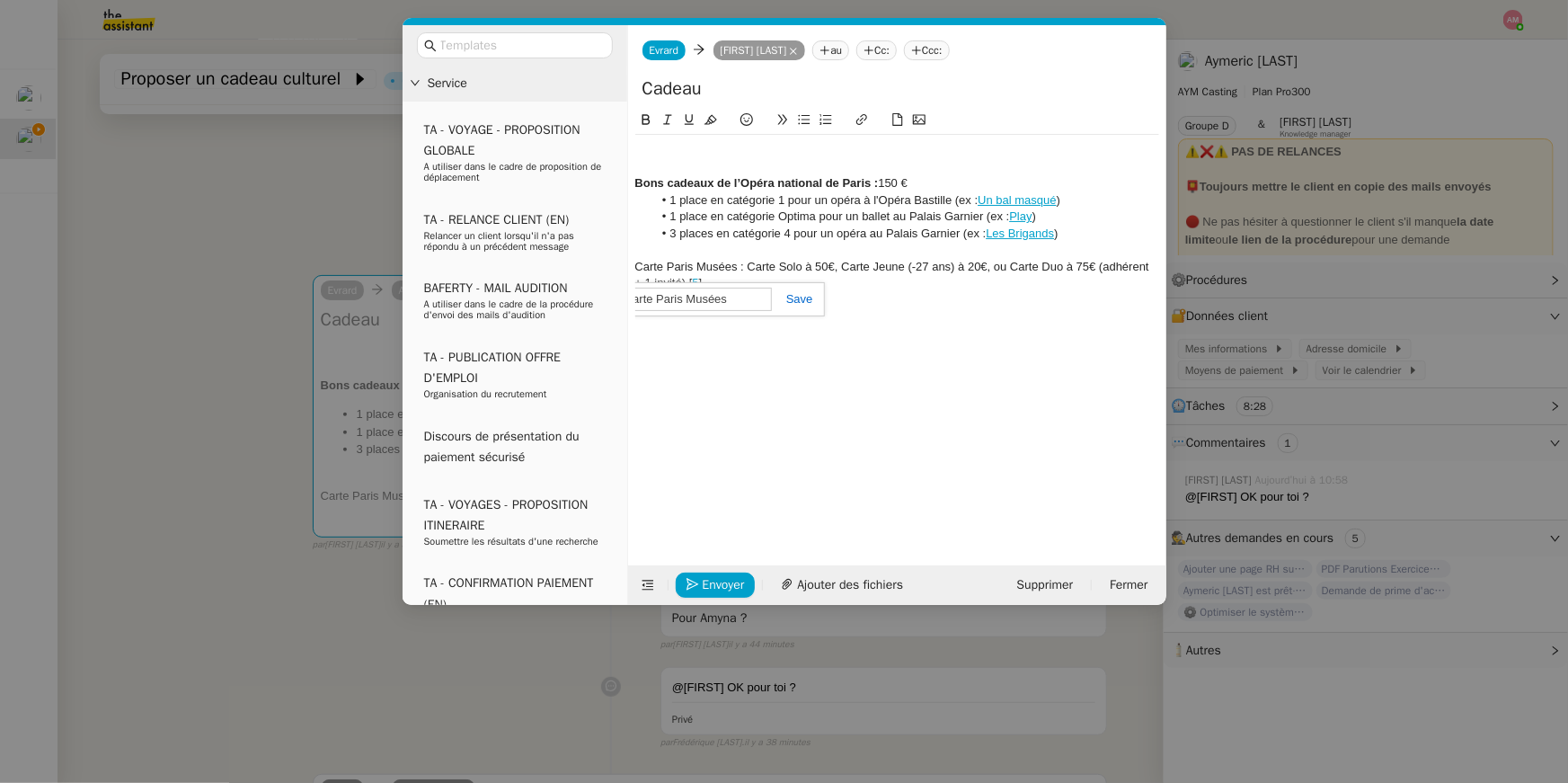 paste on "https://www.parismusees.paris.fr/fr/la-carte-paris-musees-les-expositions-en-toute-liberte" 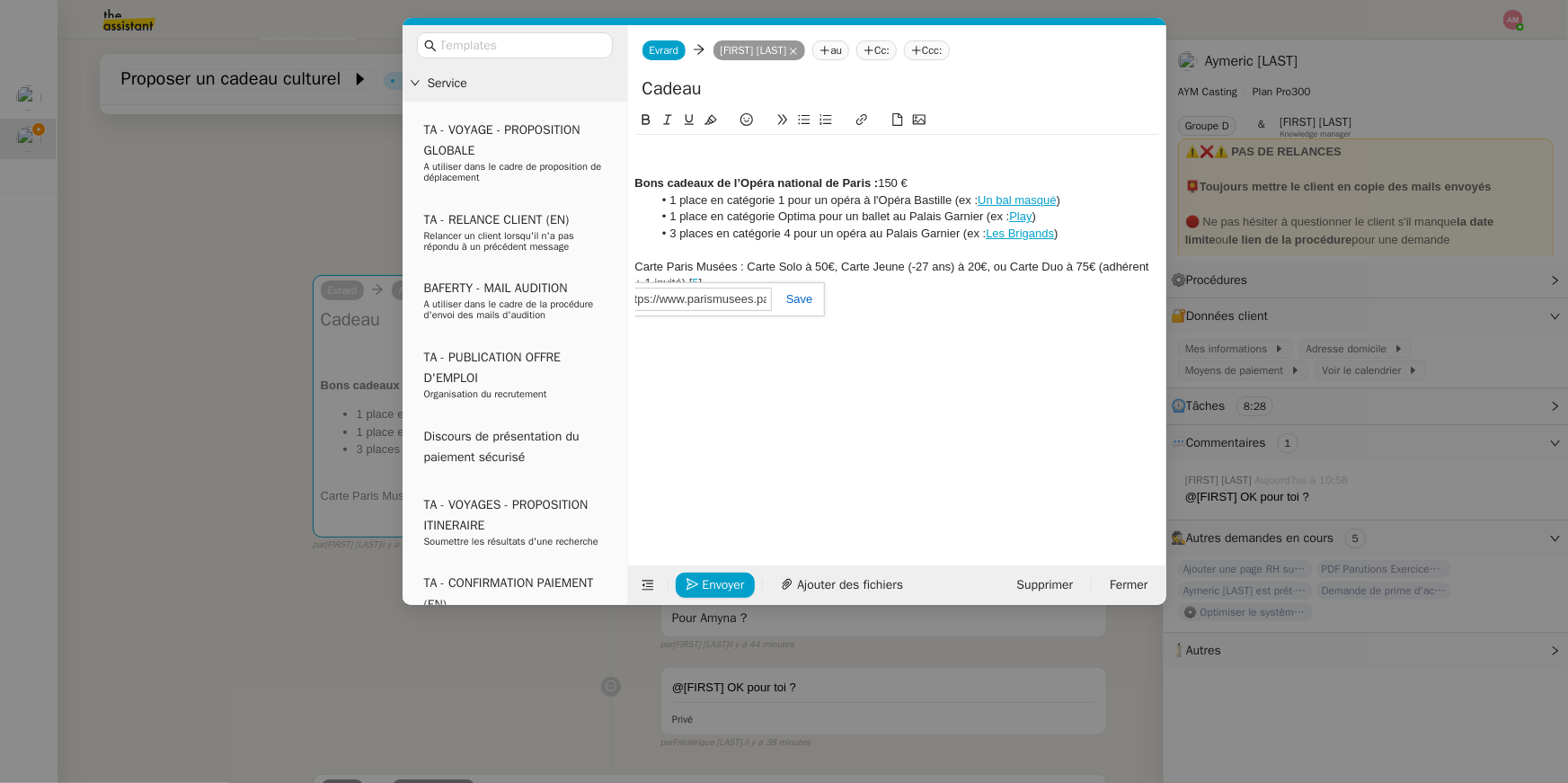 scroll, scrollTop: 0, scrollLeft: 315, axis: horizontal 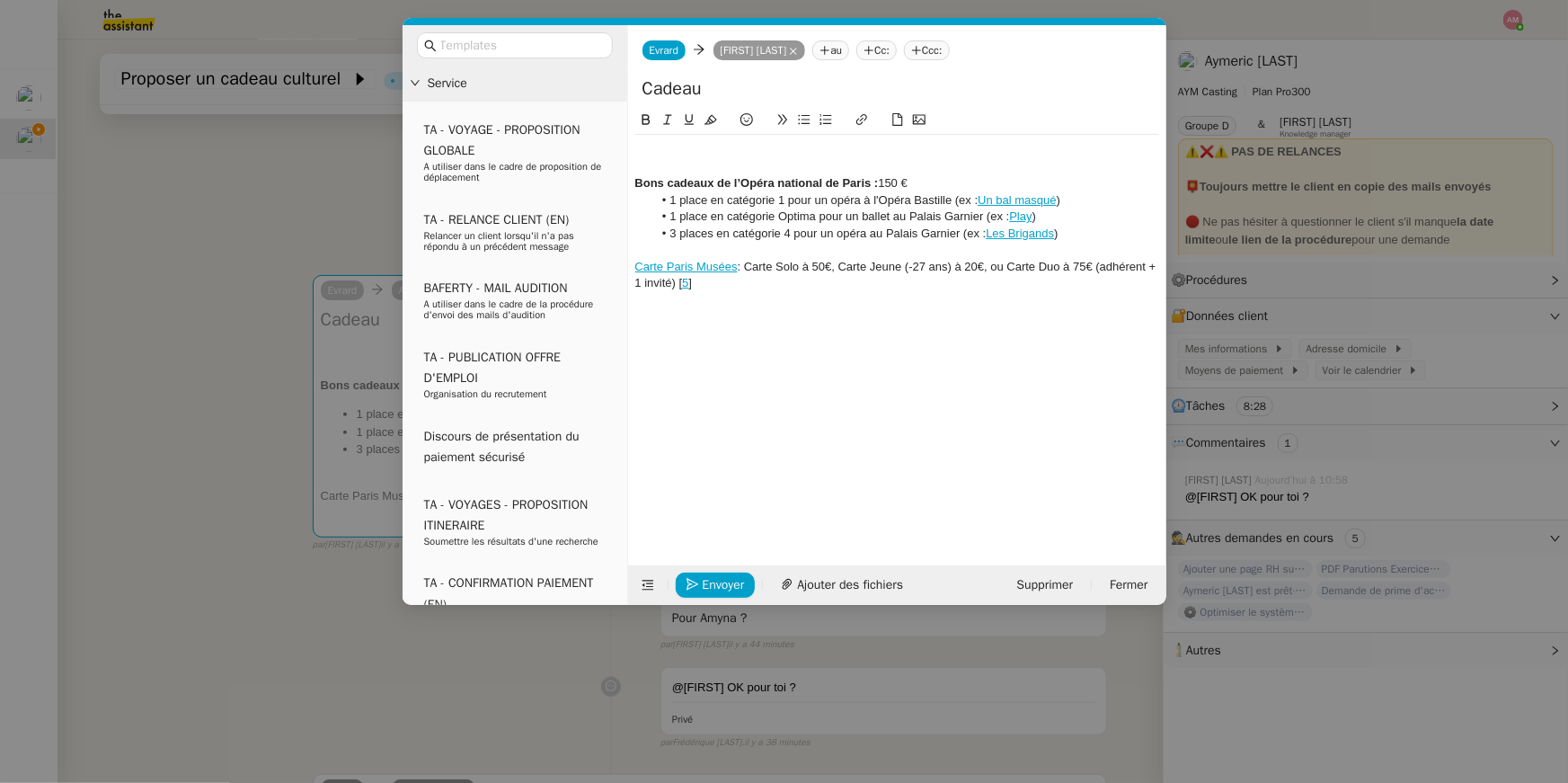 click on "Carte Paris Musées  : Carte Solo à 50€, Carte Jeune (-27 ans) à 20€, ou Carte Duo à 75€ (adhérent + 1 invité) [ 5 ]" 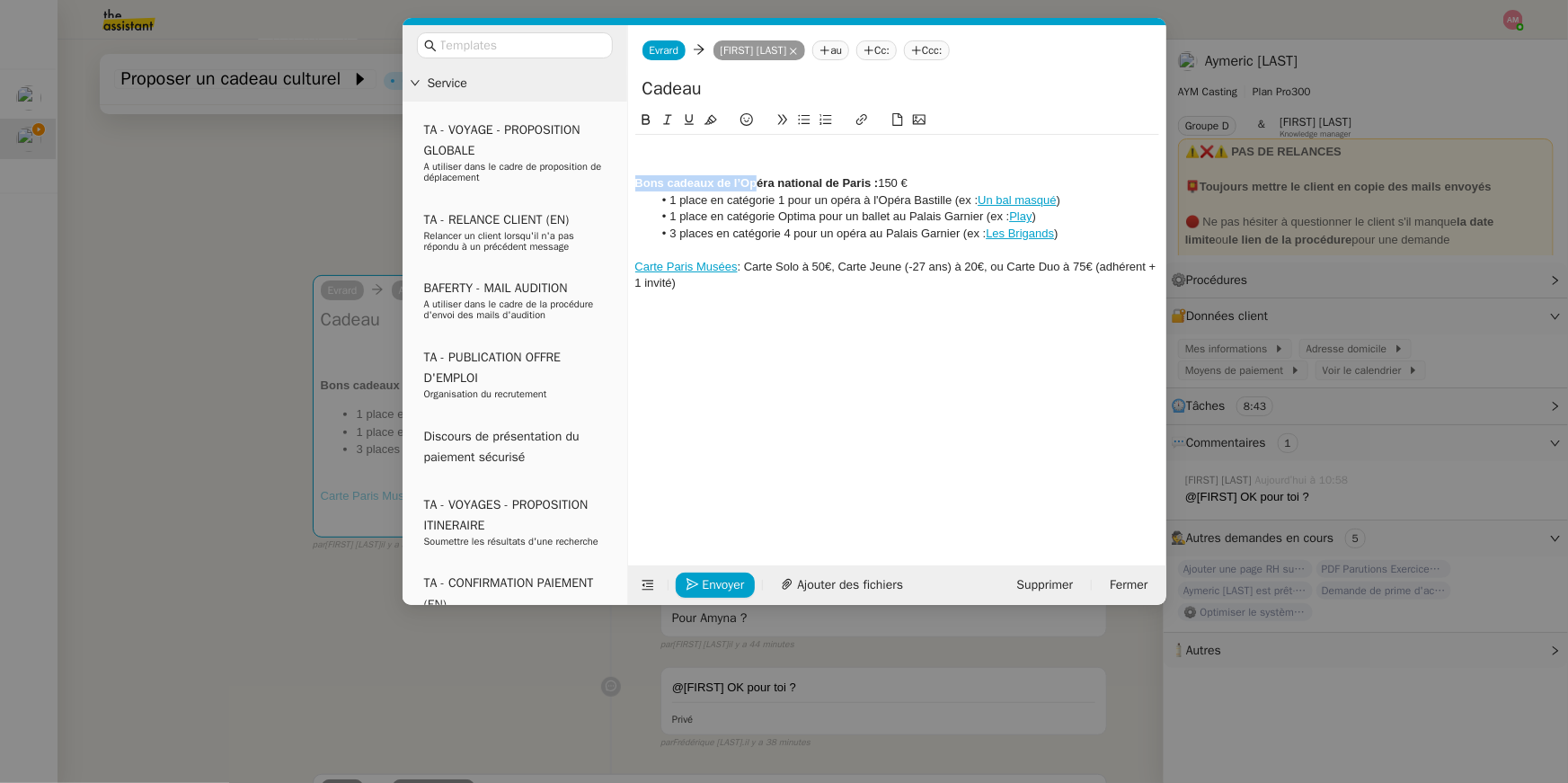 drag, startPoint x: 637, startPoint y: 178, endPoint x: 754, endPoint y: 181, distance: 117.0385 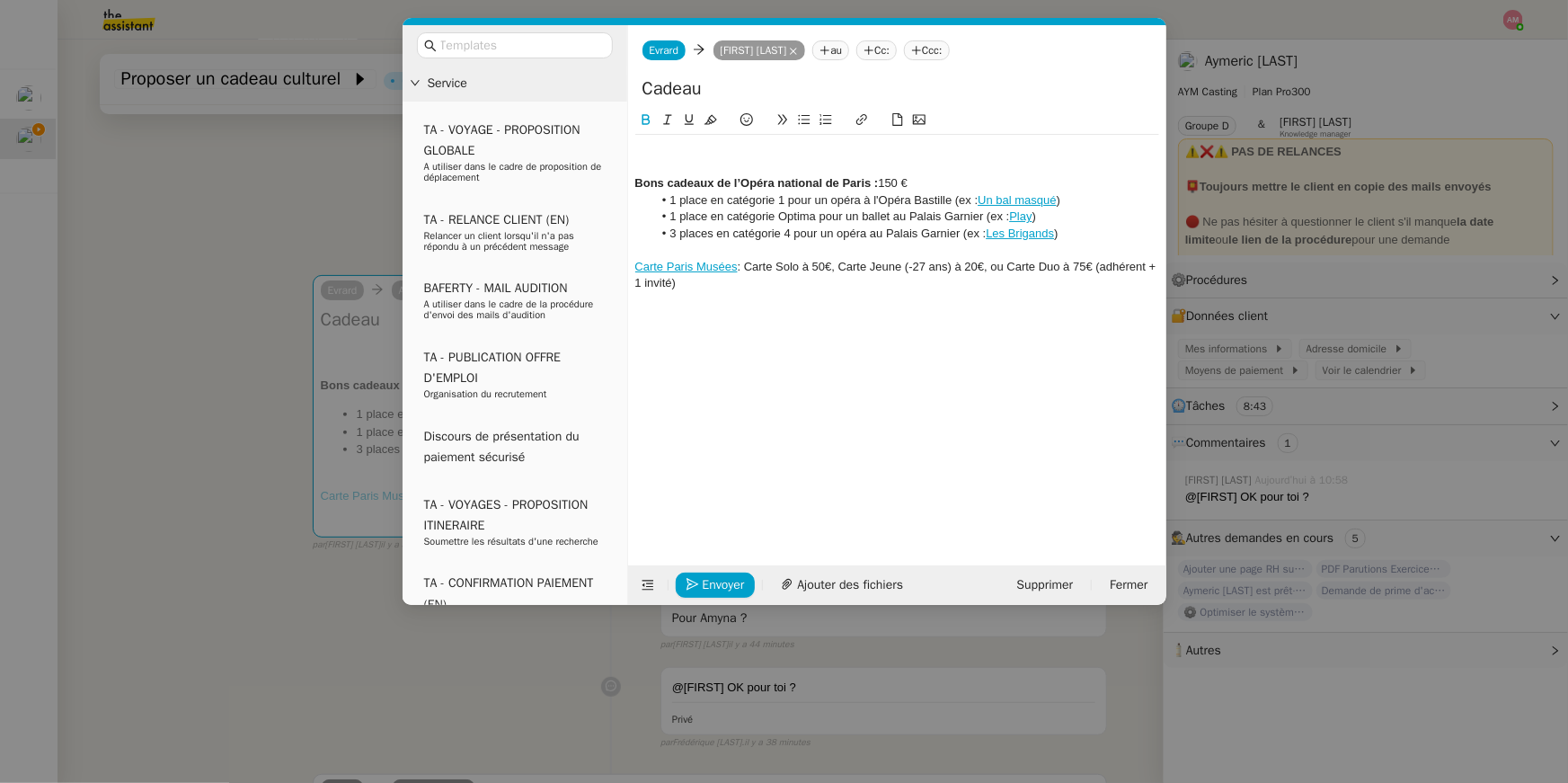 click on "Bons cadeaux de l’Opéra national de Paris :" 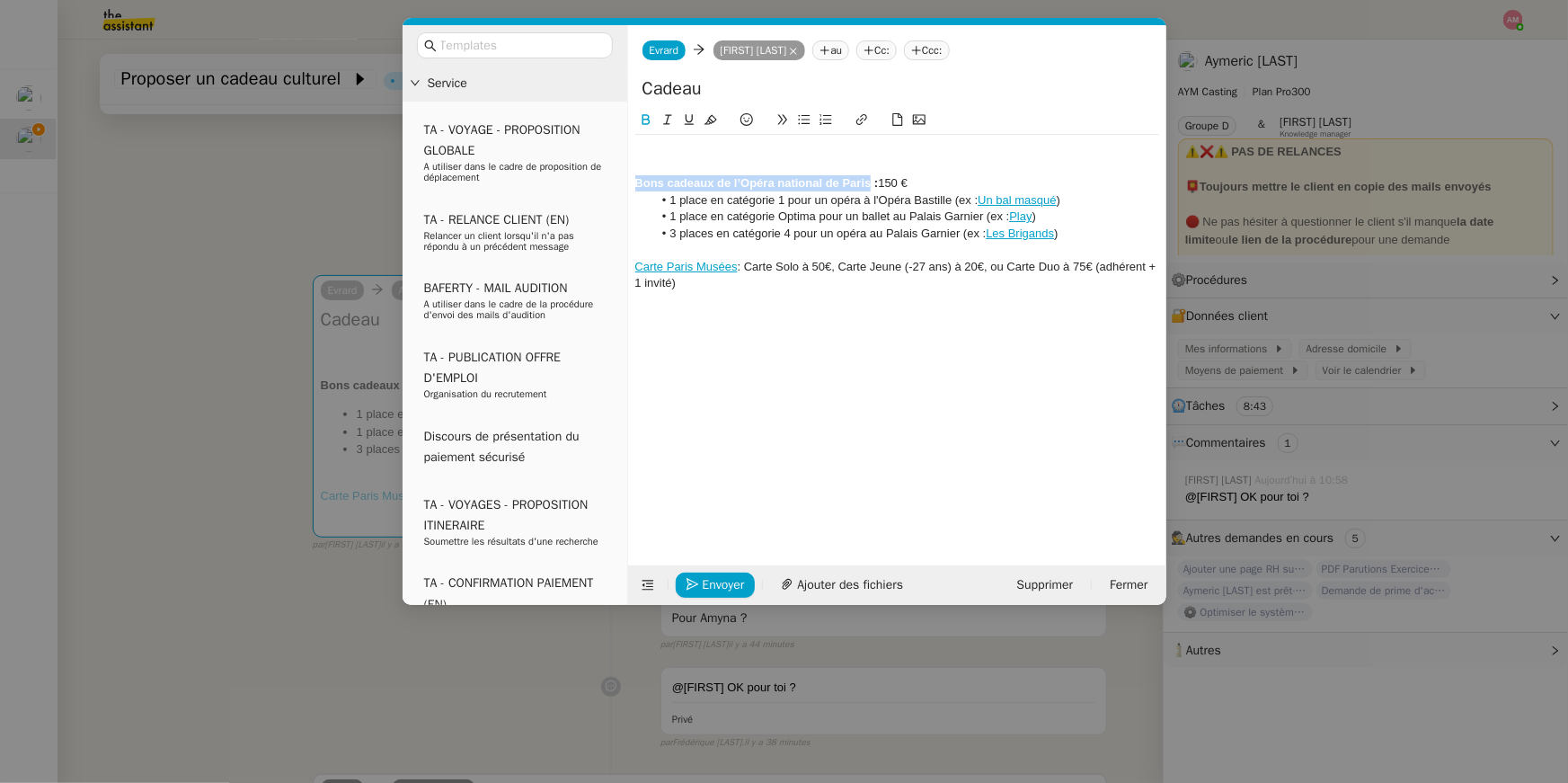 drag, startPoint x: 871, startPoint y: 183, endPoint x: 637, endPoint y: 180, distance: 234.01923 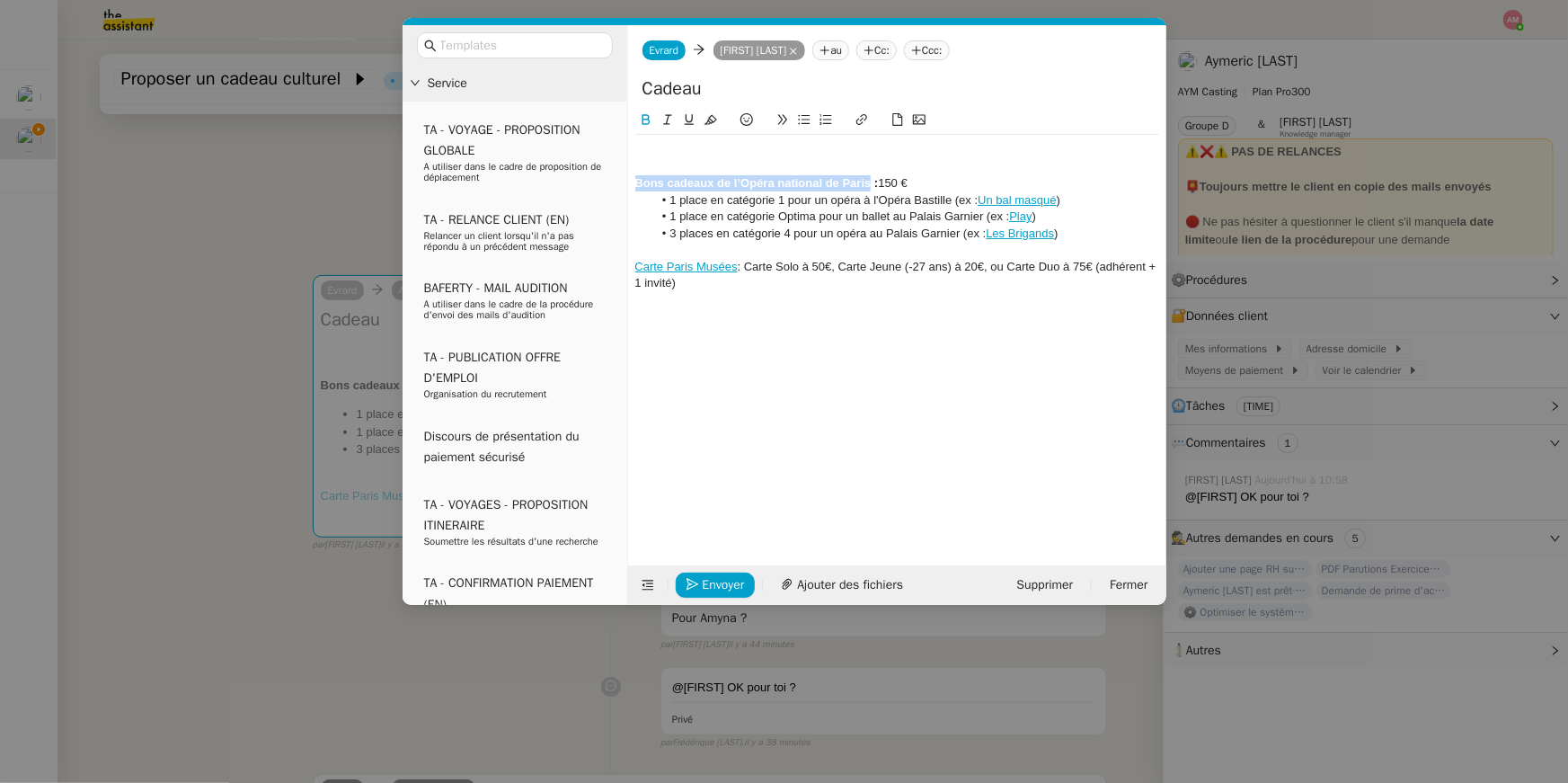 click 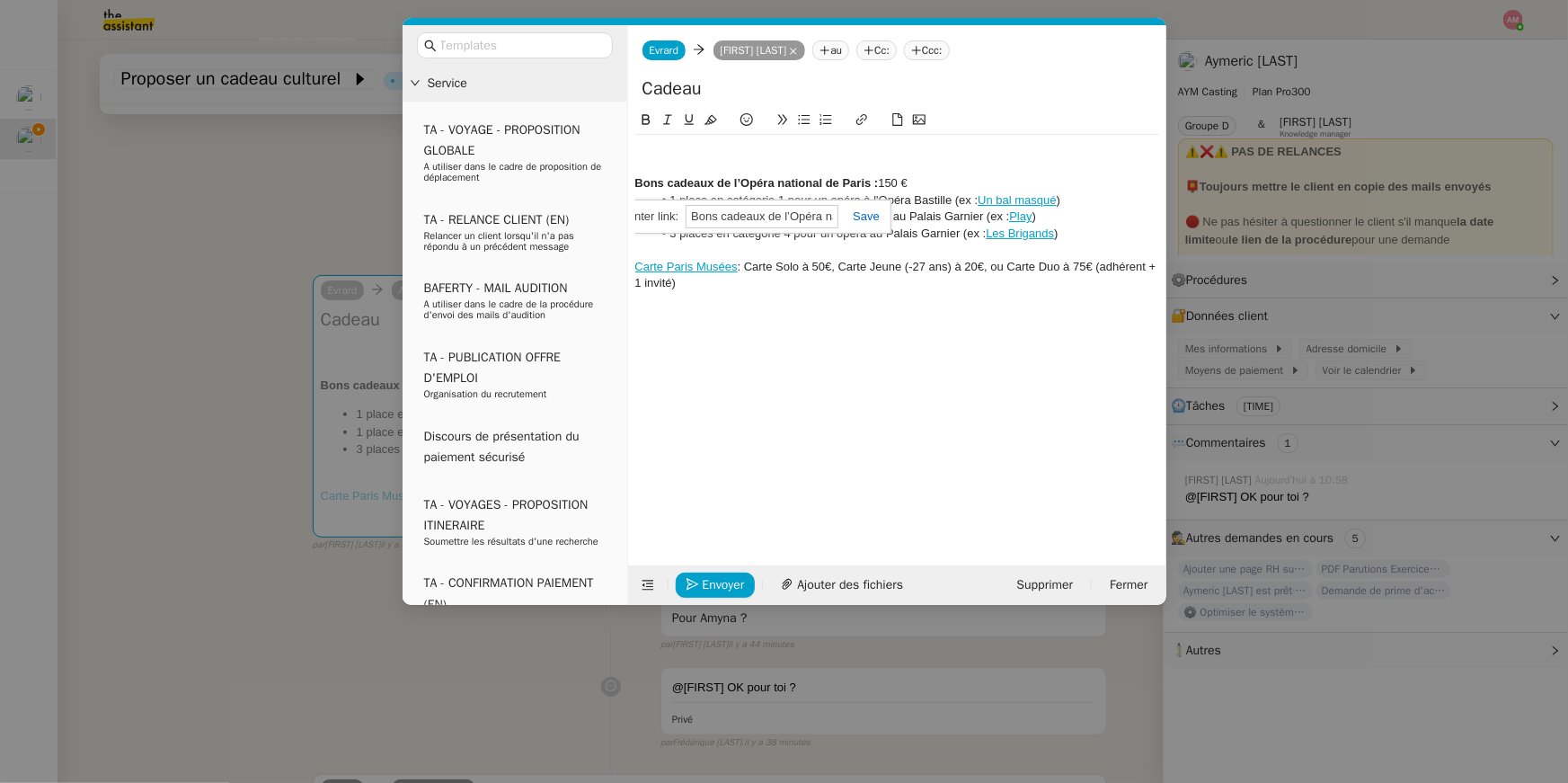 paste on "https://www.operadeparis.fr/billetterie/offres/bons-cadeaux" 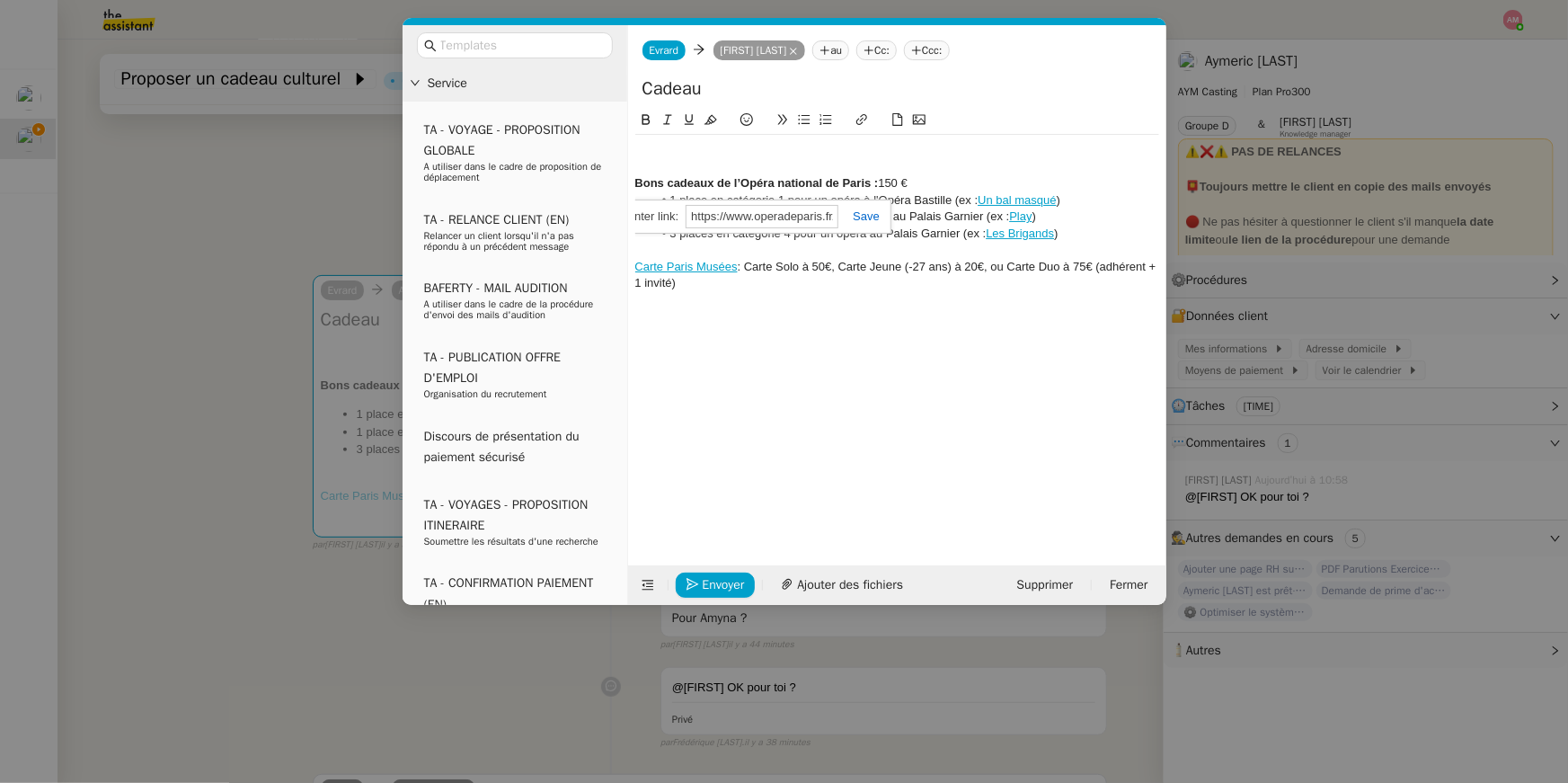 scroll, scrollTop: 0, scrollLeft: 158, axis: horizontal 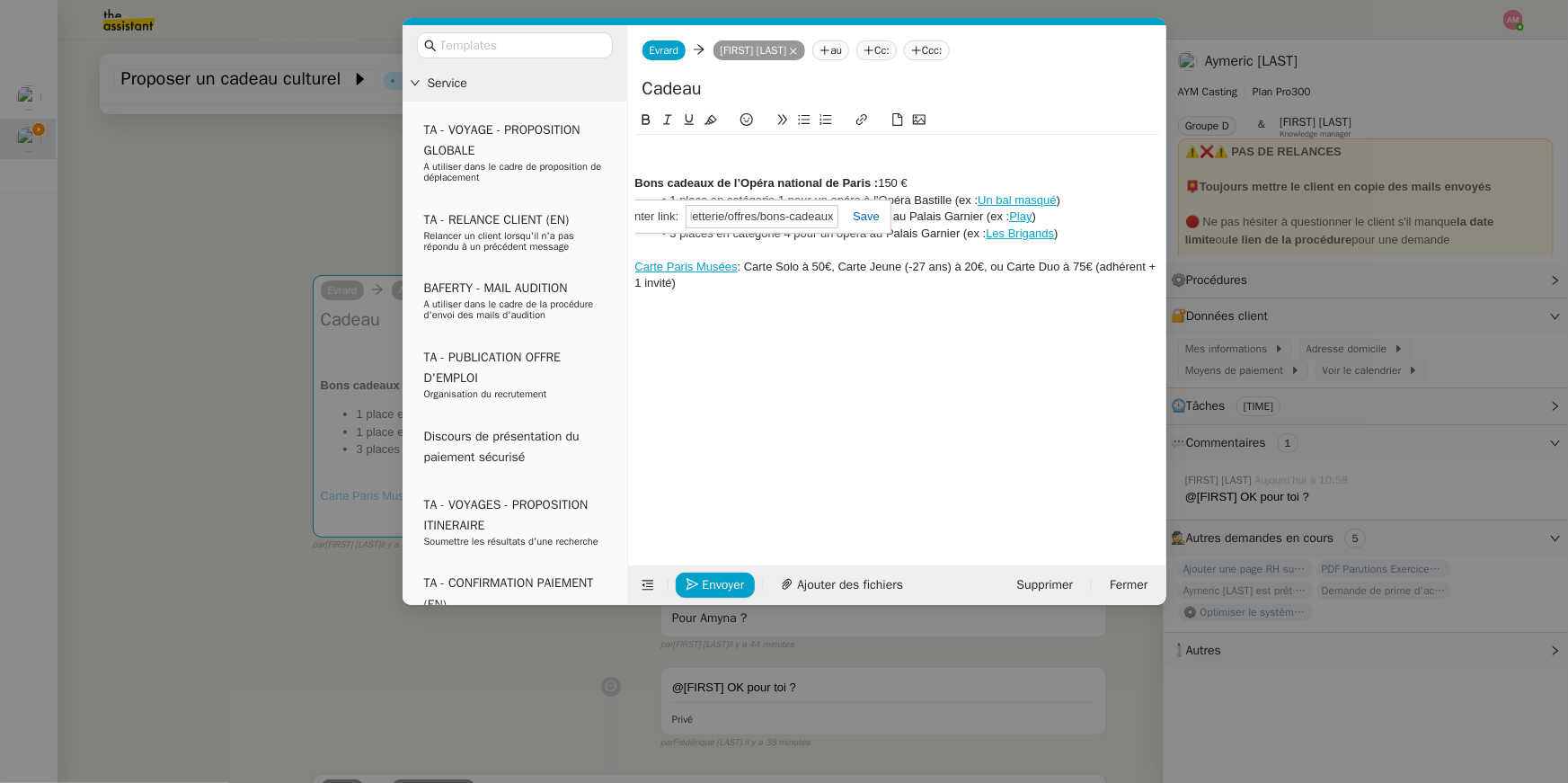 type on "https://www.operadeparis.fr/billetterie/offres/bons-cadeaux" 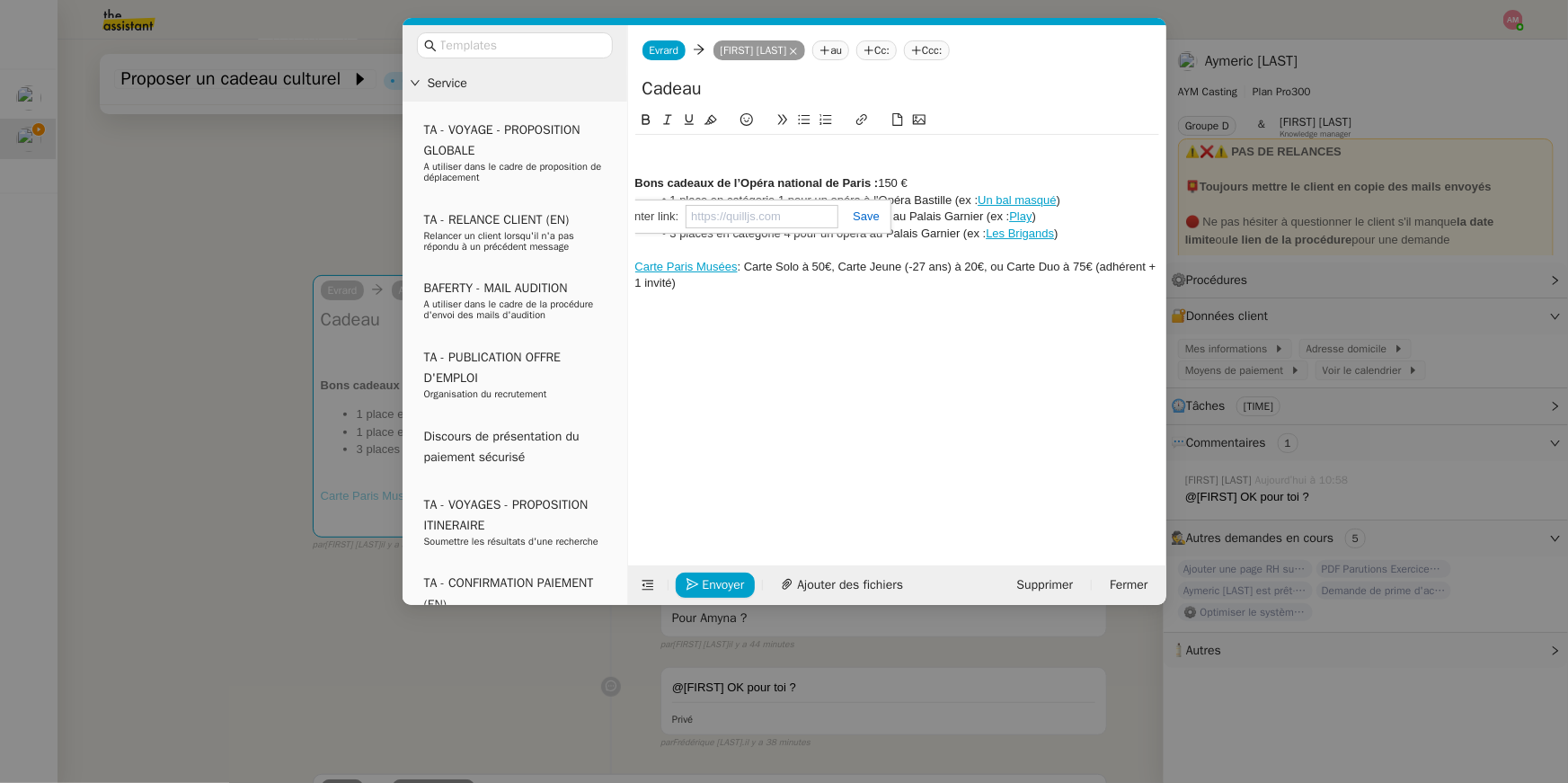 scroll, scrollTop: 0, scrollLeft: 0, axis: both 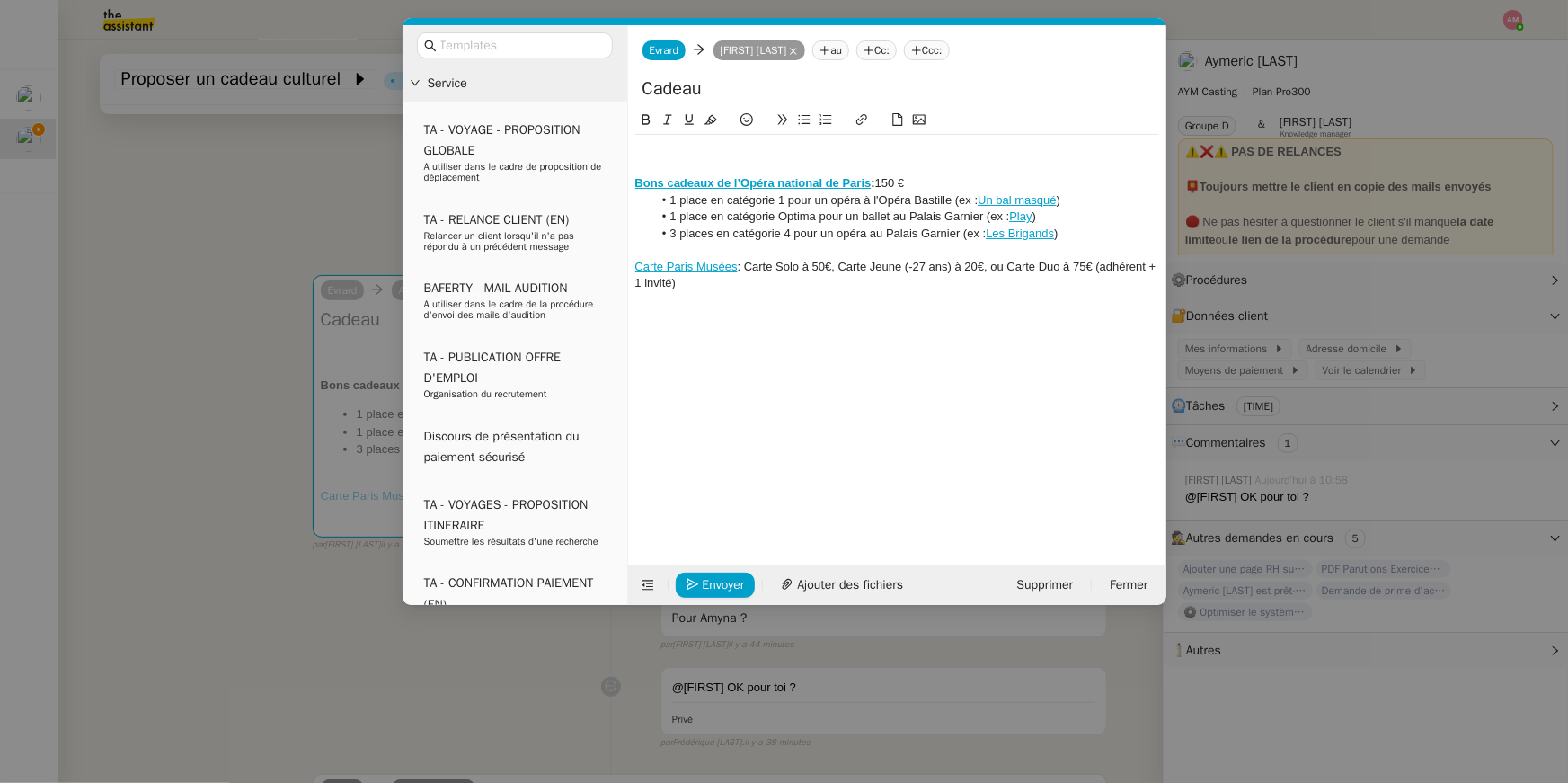click on "Bons cadeaux de l’Opéra national de Paris  :  150 € 1 place en catégorie 1 pour un opéra à l'Opéra Bastille (ex :  Un bal masqué ) 1 place en catégorie Optima pour un ballet au Palais Garnier (ex :  Play ) 3 places en catégorie 4 pour un opéra au Palais Garnier (ex :  Les Brigands ) Carte Paris Musées  : Carte Solo à 50€, Carte Jeune (-27 ans) à 20€, ou Carte Duo à 75€ (adhérent + 1 invité)  https://www.parismusees.paris.fr/fr/la-carte-paris-musees-les-expositions-en-toute-liberte" 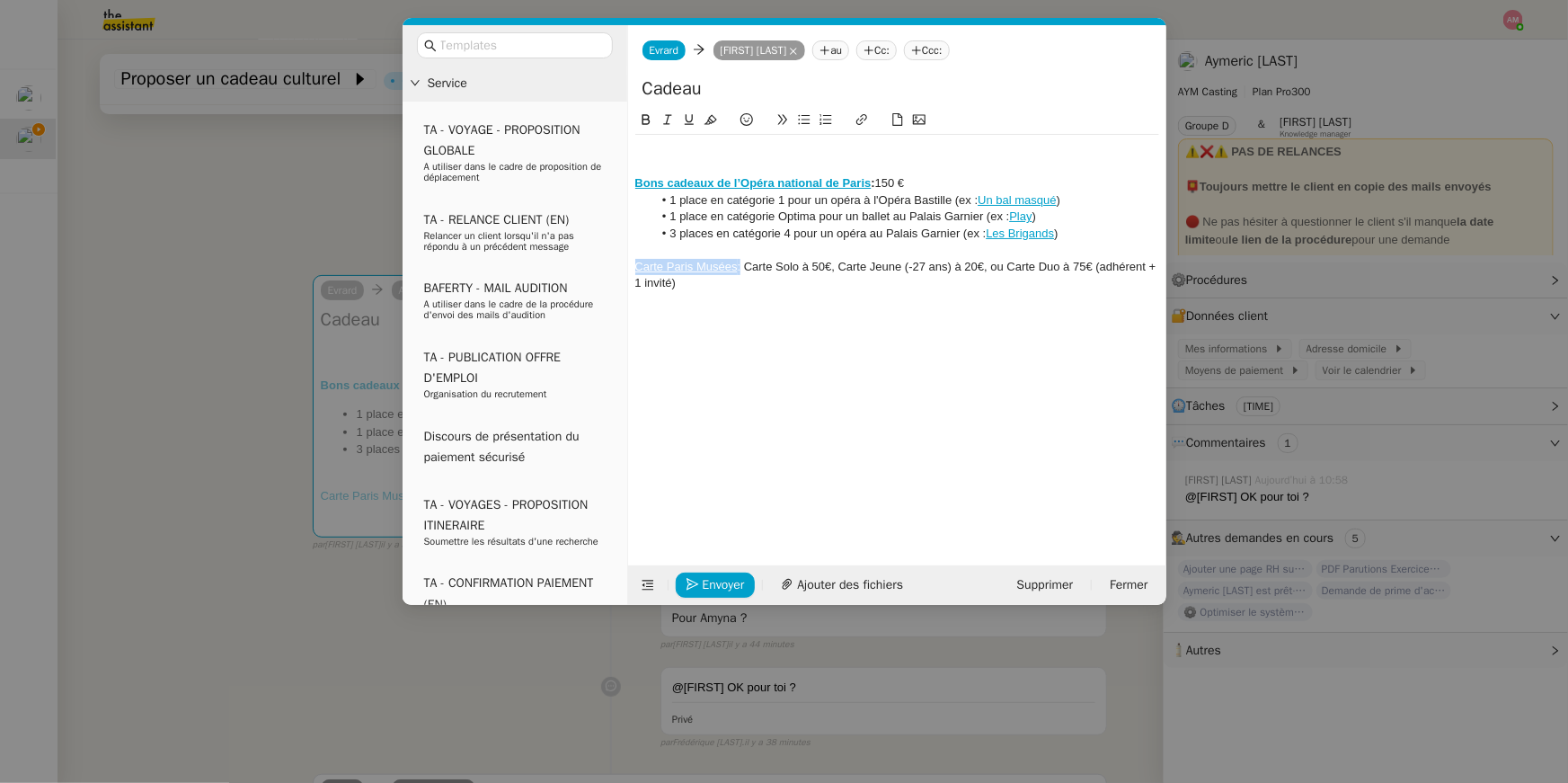 drag, startPoint x: 740, startPoint y: 271, endPoint x: 586, endPoint y: 263, distance: 154.20765 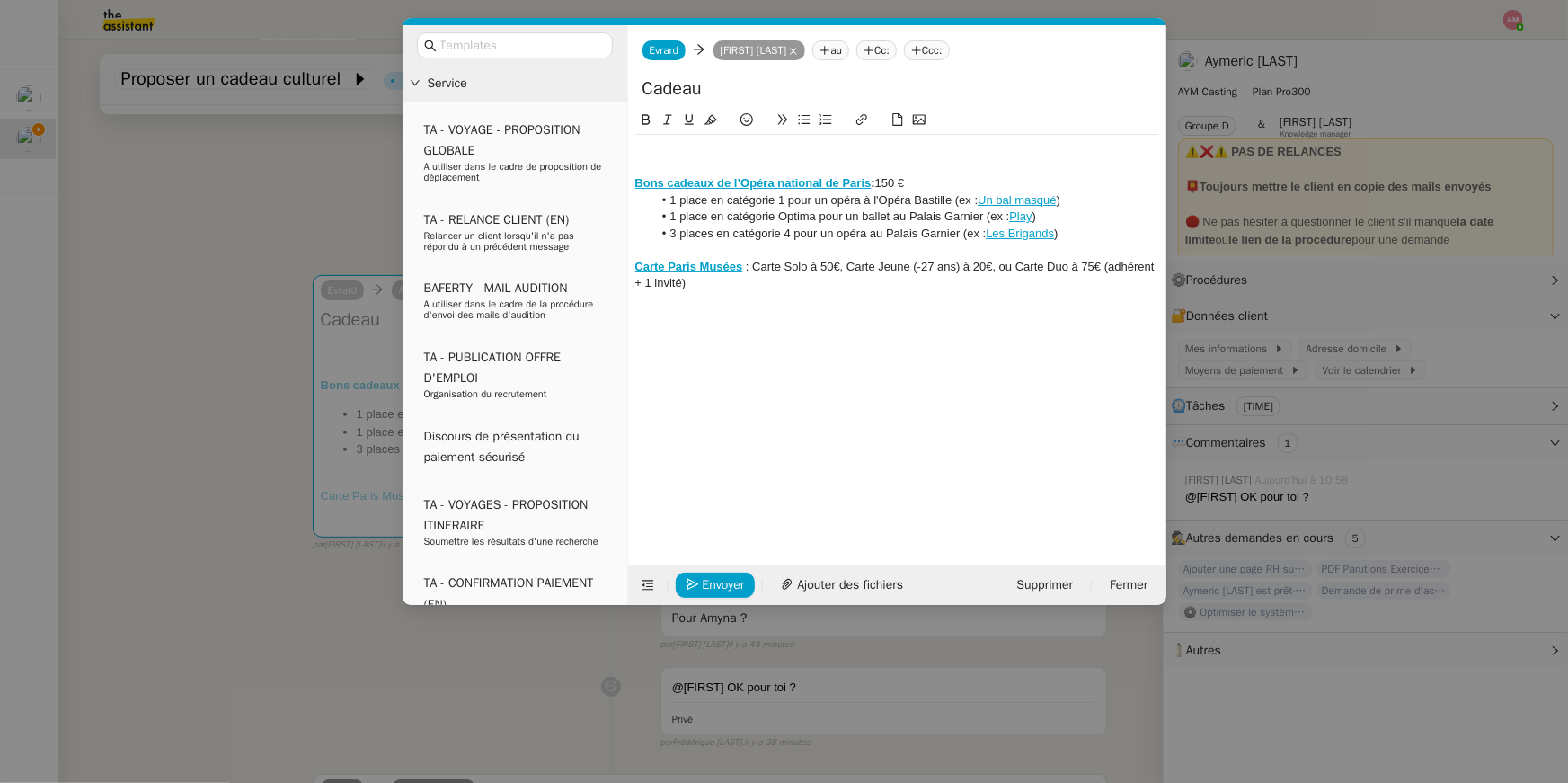 click on "Bons cadeaux de l’Opéra national de Paris  :  150 € 1 place en catégorie 1 pour un opéra à l'Opéra Bastille (ex :  Un bal masqué ) 1 place en catégorie Optima pour un ballet au Palais Garnier (ex :  Play ) 3 places en catégorie 4 pour un opéra au Palais Garnier (ex :  Les Brigands ) Carte Paris Musées   : Carte Solo à 50€, Carte Jeune (-27 ans) à 20€, ou Carte Duo à 75€ (adhérent + 1 invité)  https://www.parismusees.paris.fr/fr/la-carte-paris-musees-les-expositions-en-toute-liberte" 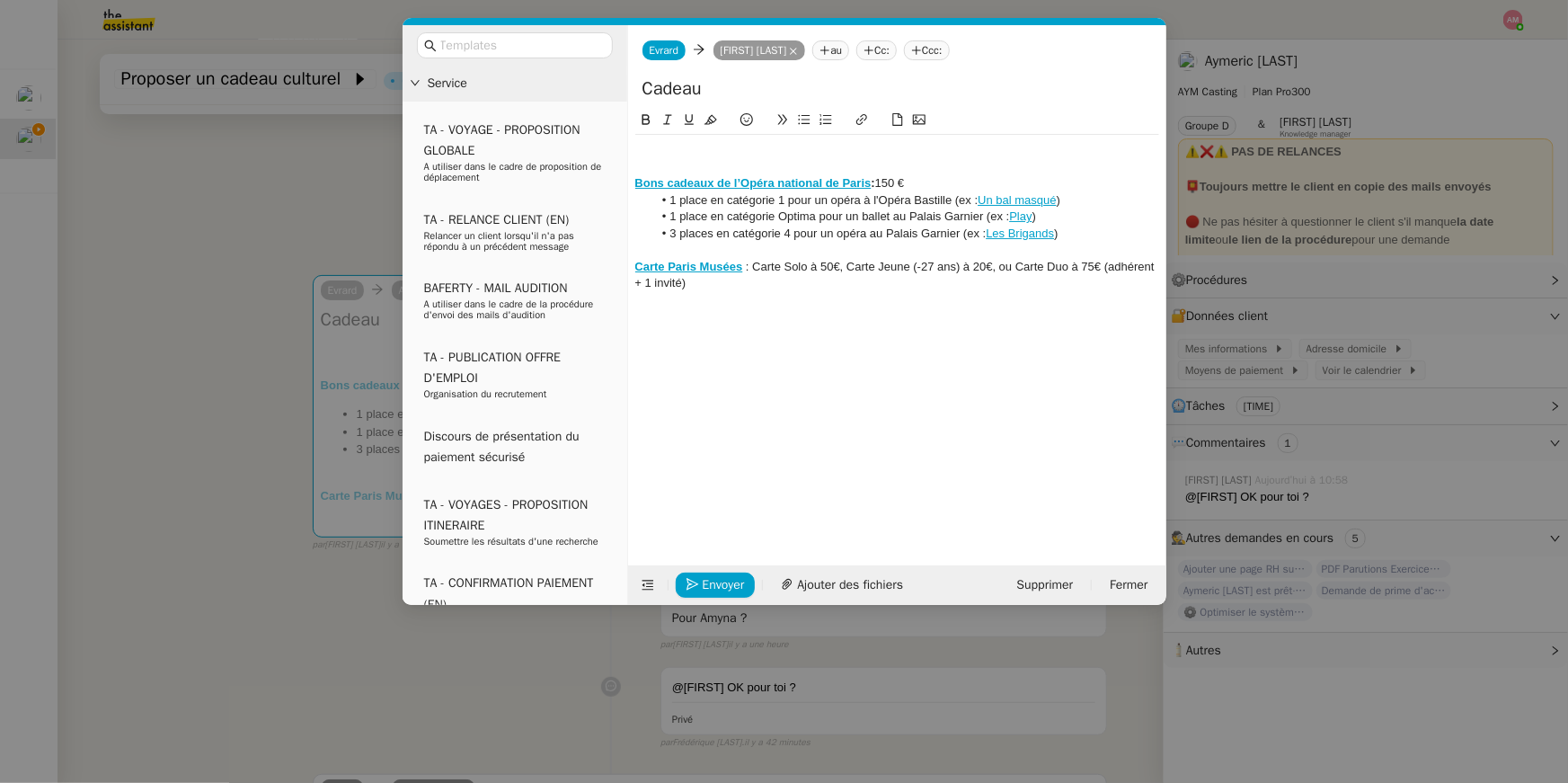click on "Service TA - VOYAGE - PROPOSITION GLOBALE    A utiliser dans le cadre de proposition de déplacement TA - RELANCE CLIENT (EN)    Relancer un client lorsqu'il n'a pas répondu à un précédent message BAFERTY - MAIL AUDITION    A utiliser dans le cadre de la procédure d'envoi des mails d'audition TA - PUBLICATION OFFRE D'EMPLOI     Organisation du recrutement Discours de présentation du paiement sécurisé    TA - VOYAGES - PROPOSITION ITINERAIRE    Soumettre les résultats d'une recherche TA - CONFIRMATION PAIEMENT (EN)    Confirmer avec le client de modèle de transaction - Attention Plan Pro nécessaire. Aymeric Pichegrain - Demander les PDF à Hélène    à utiliser sur la bonne quinzaine pour obtenir les parutions demandées par Aymeric   Aymeric Pichegrain TA - COURRIER EXPEDIE (recommandé)    A utiliser dans le cadre de l'envoi d'un courrier recommandé TA - PARTAGE DE CALENDRIER (EN)    A utiliser pour demander au client de partager son calendrier afin de faciliter l'accès et la gestion" at bounding box center (784, 391) 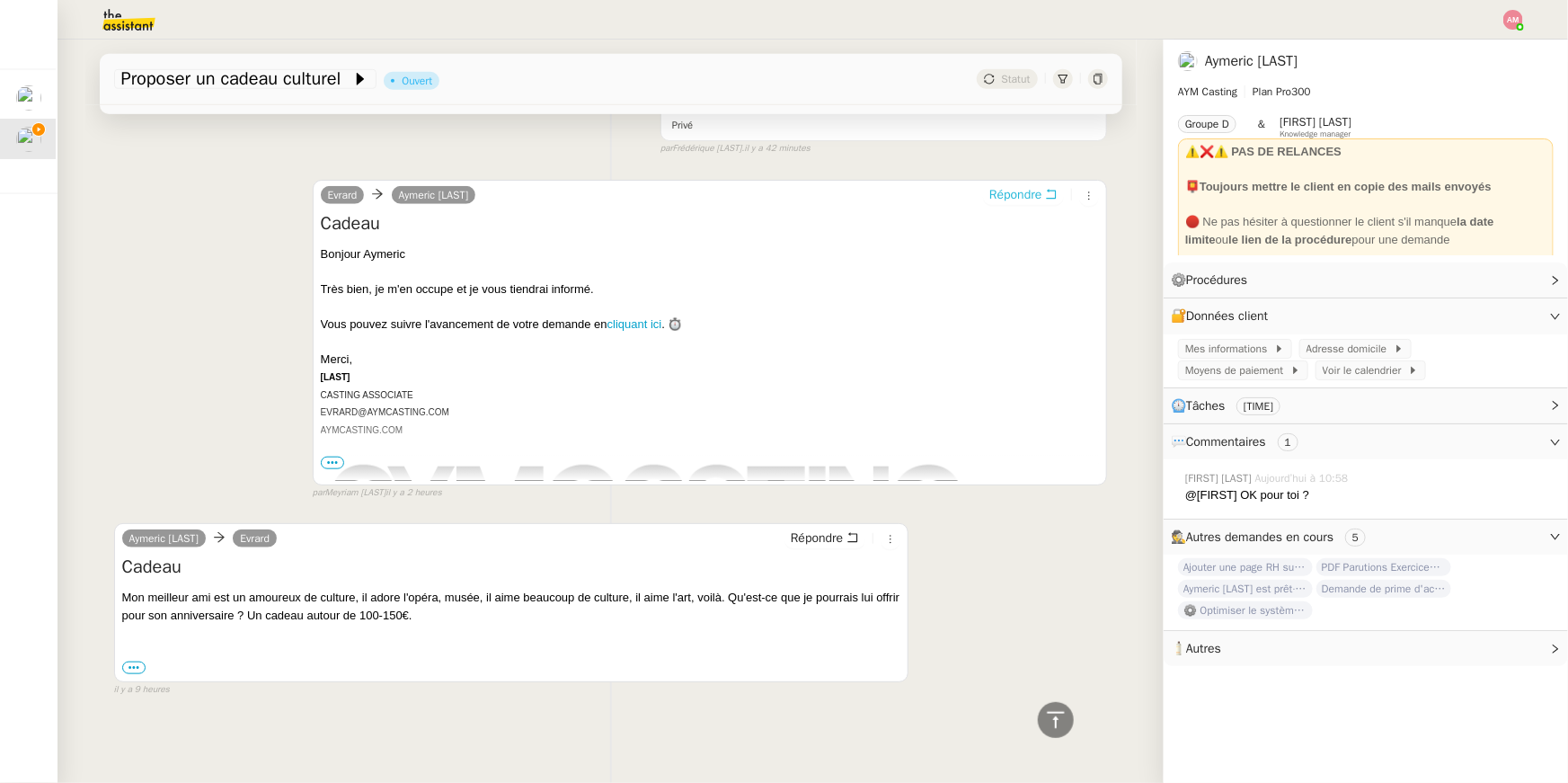 scroll, scrollTop: 249, scrollLeft: 0, axis: vertical 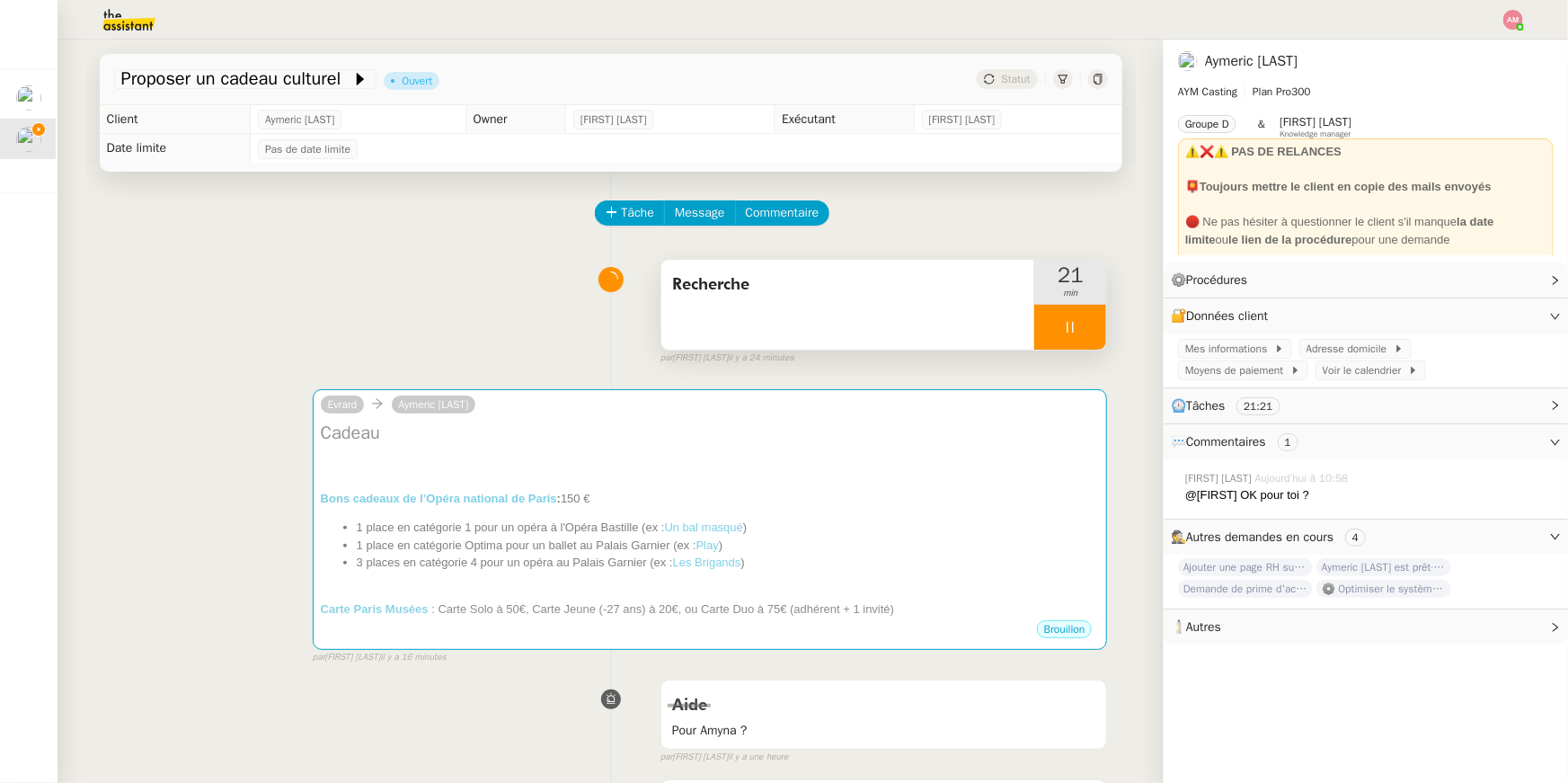 click at bounding box center (1070, 327) 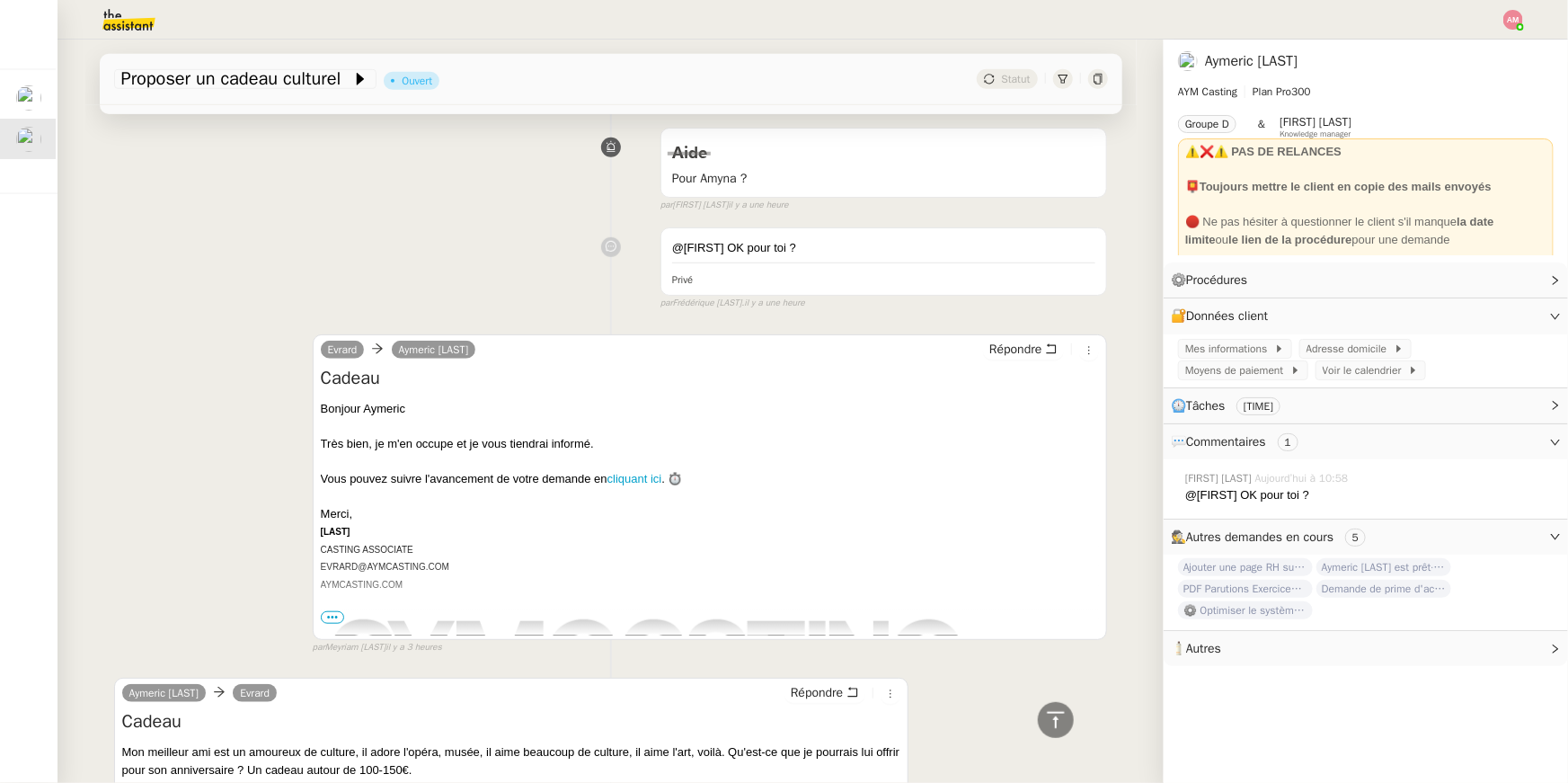 scroll, scrollTop: 707, scrollLeft: 0, axis: vertical 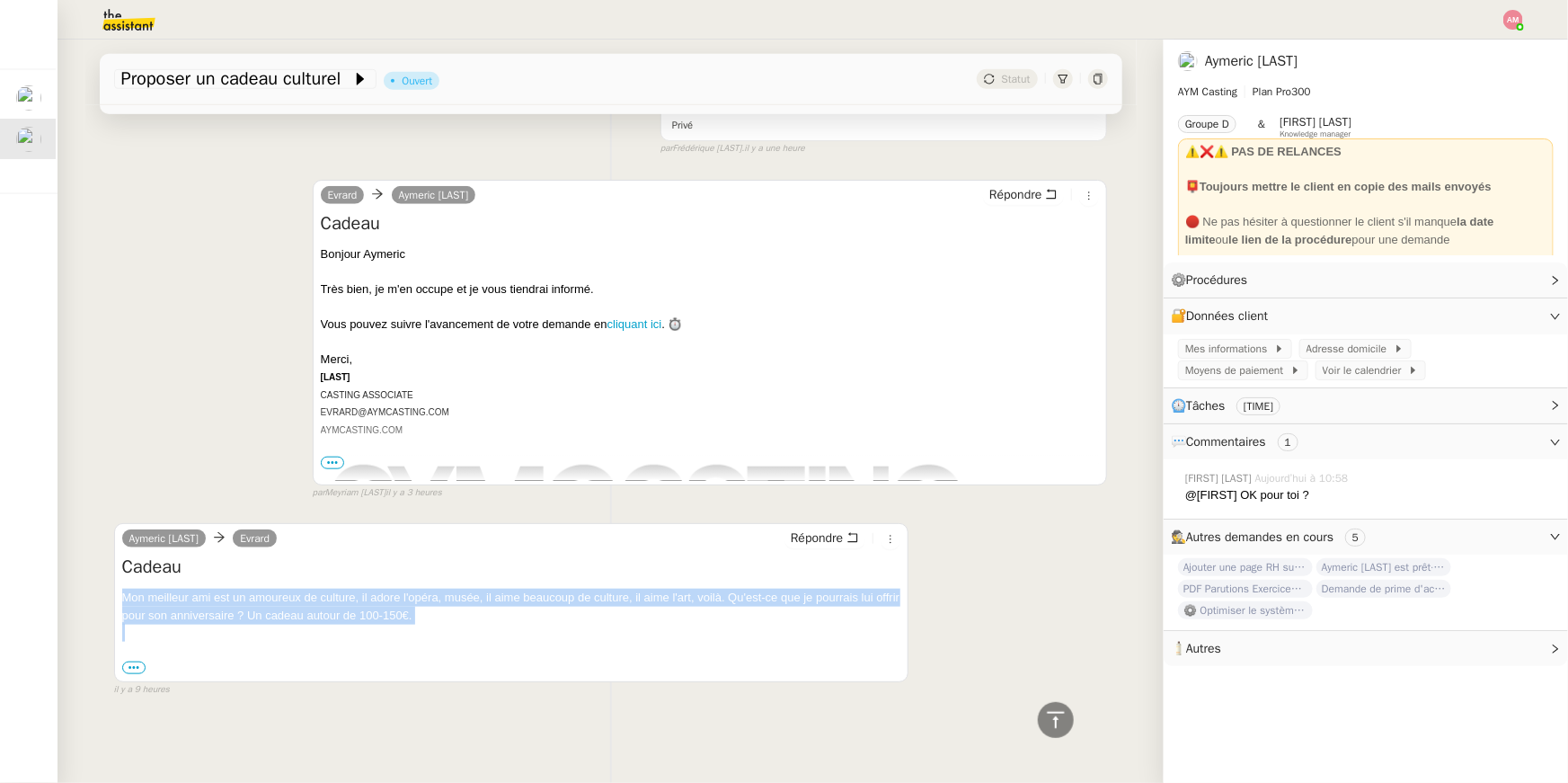 drag, startPoint x: 426, startPoint y: 626, endPoint x: 446, endPoint y: 587, distance: 43.82921 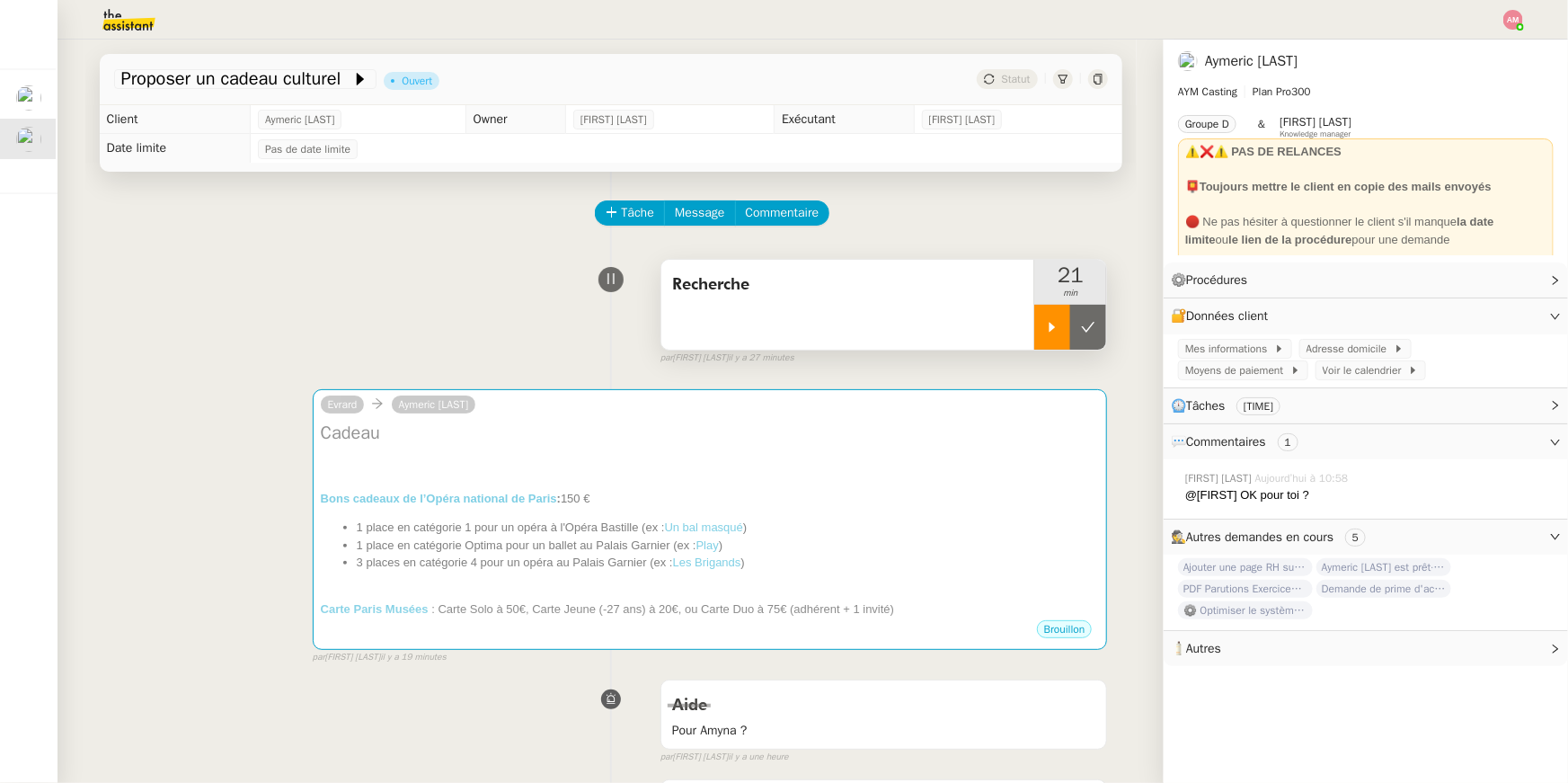 click 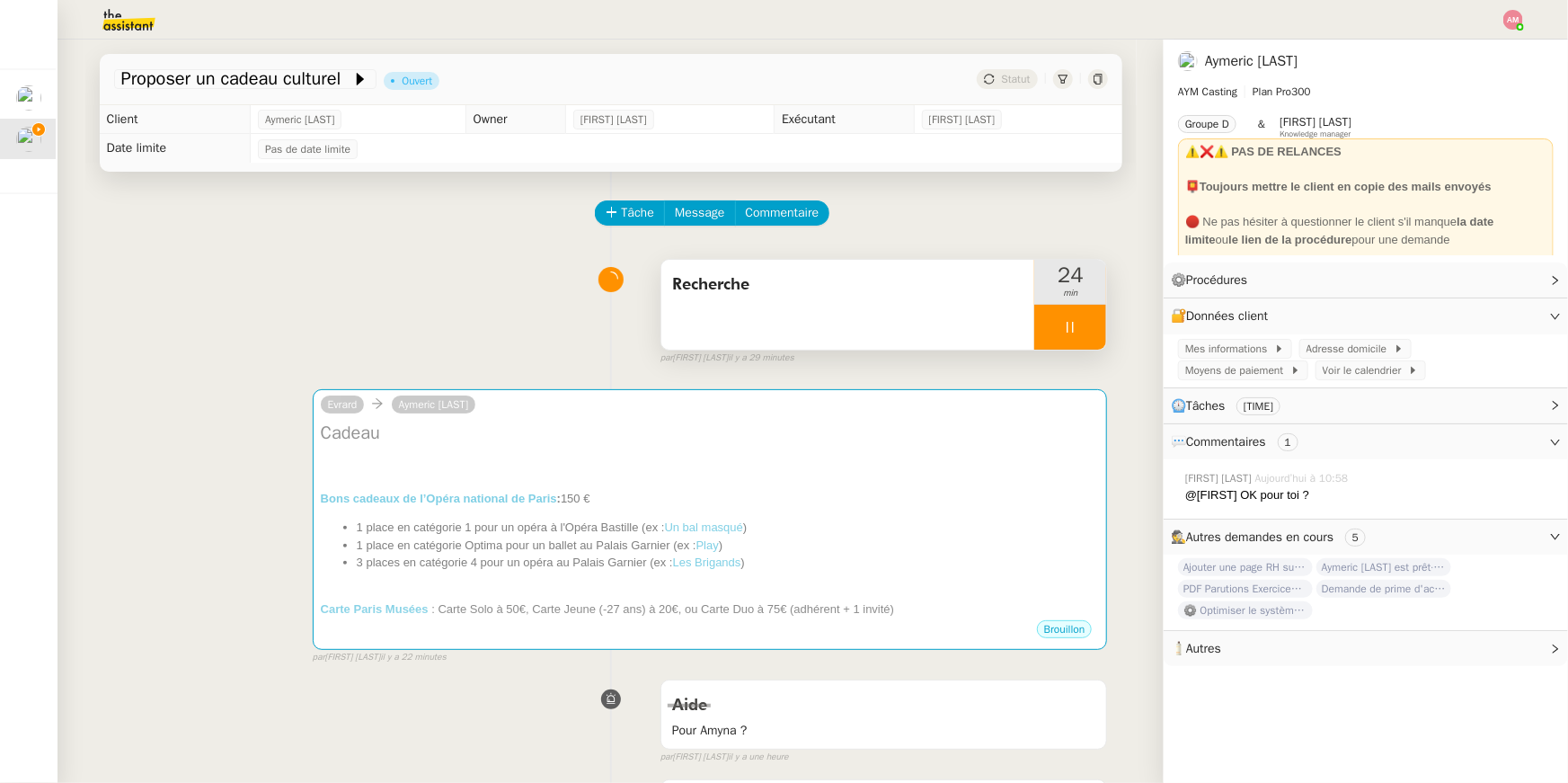 click at bounding box center [1070, 327] 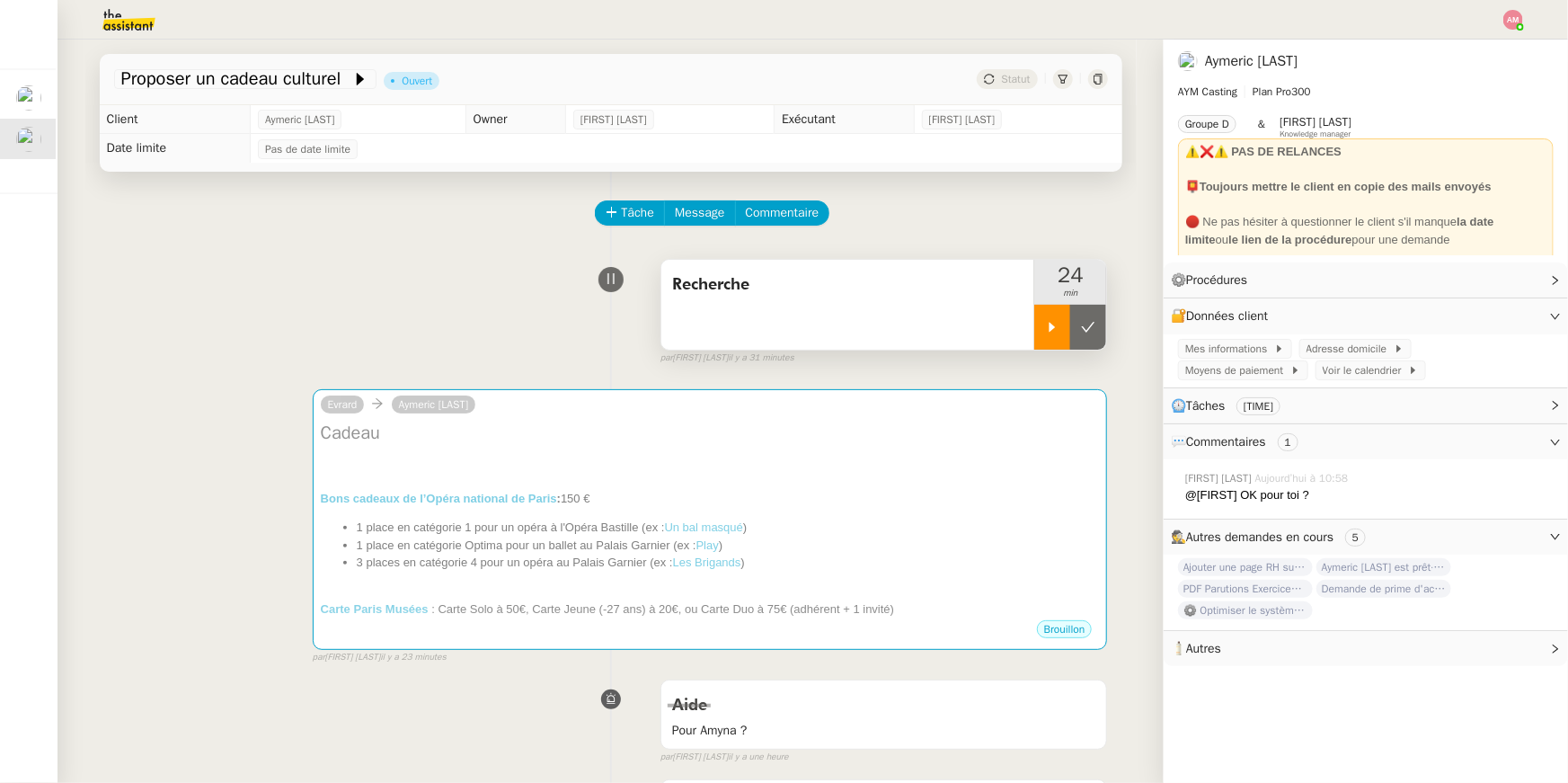 click at bounding box center [1052, 327] 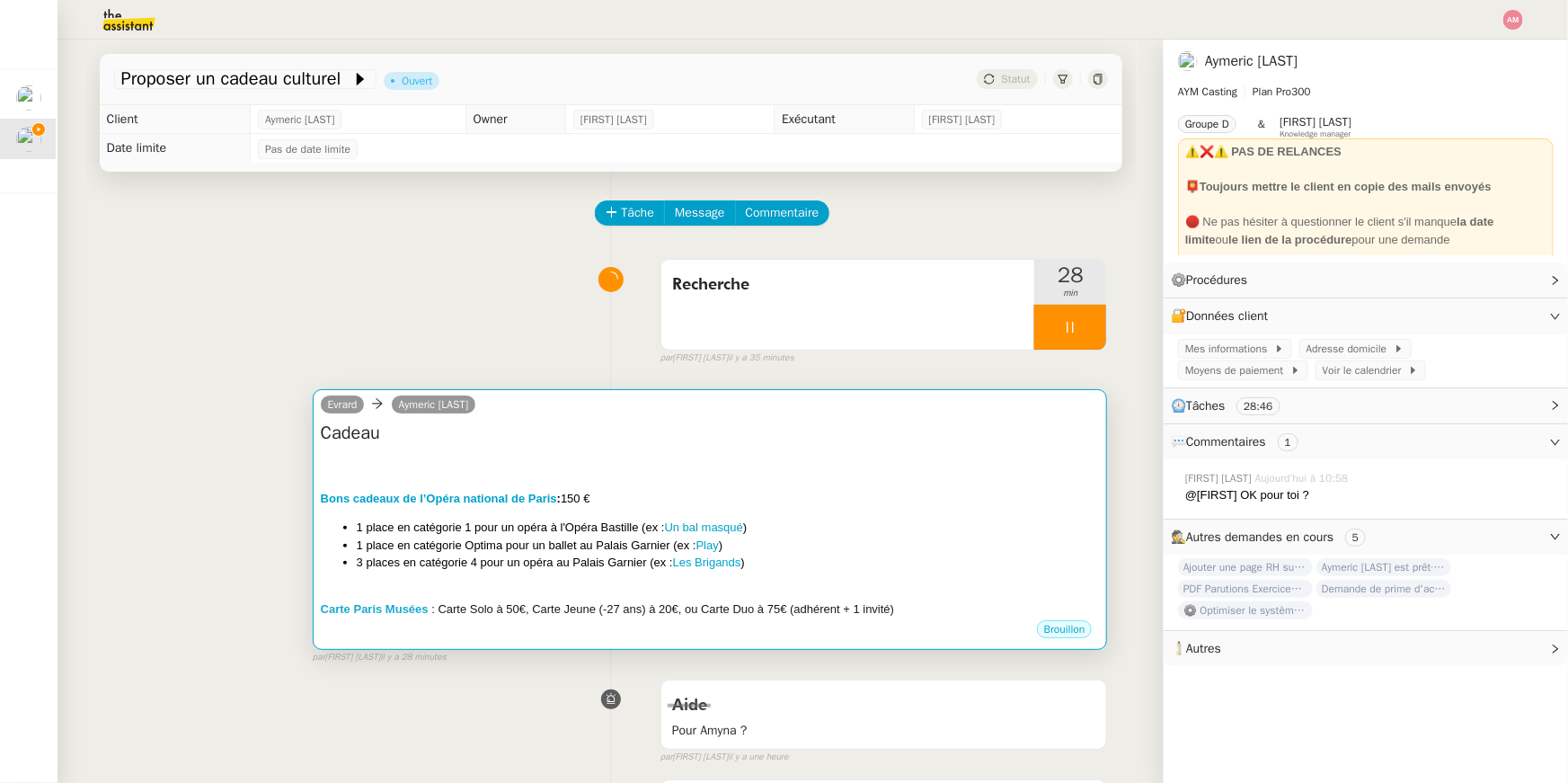 click on "Bons cadeaux de l’Opéra national de Paris  :  150 €" at bounding box center (710, 499) 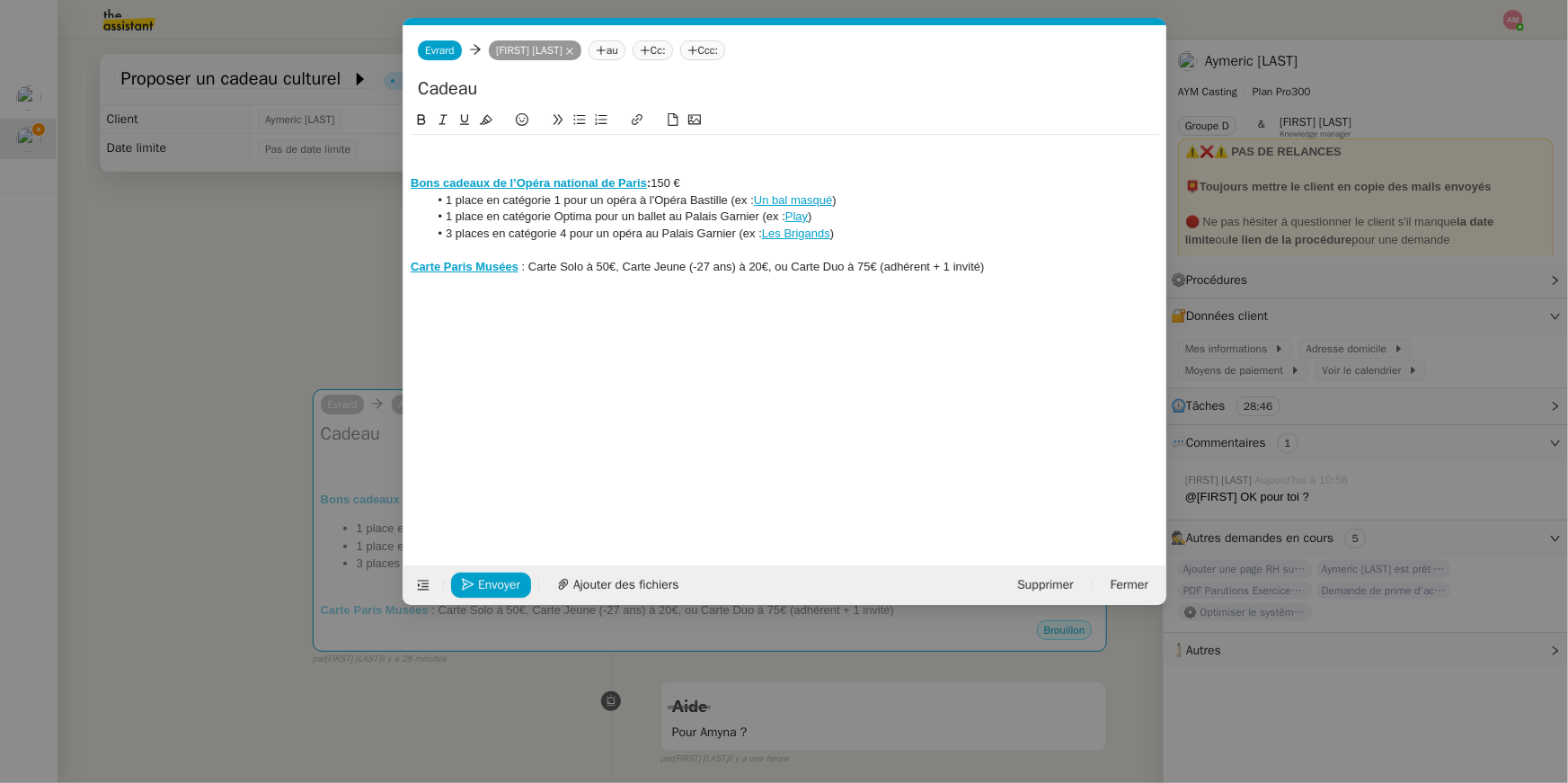 scroll, scrollTop: 0, scrollLeft: 38, axis: horizontal 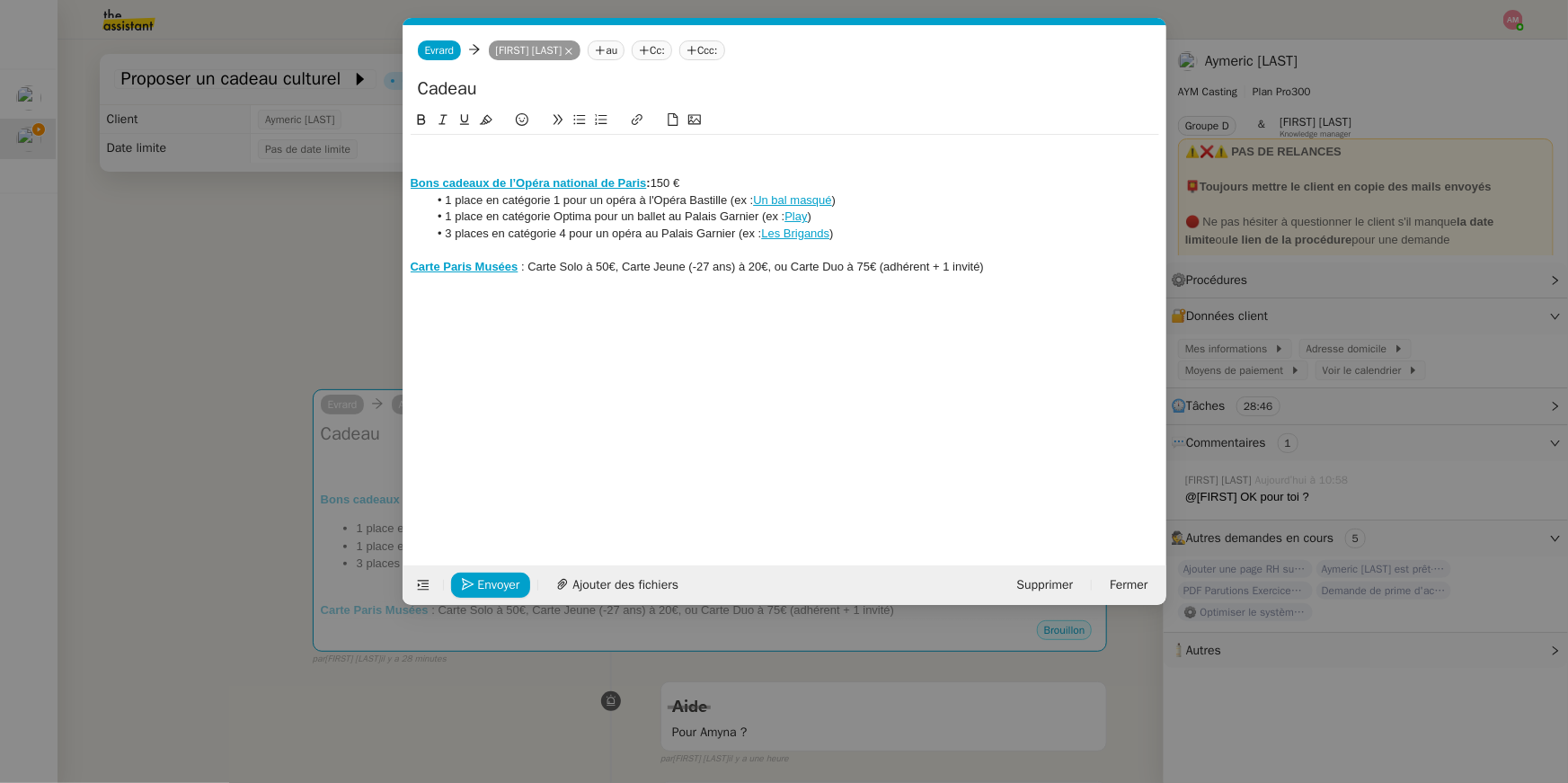 click on "Bons cadeaux de l’Opéra national de Paris  :  150 € 1 place en catégorie 1 pour un opéra à l'Opéra Bastille (ex :  Un bal masqué ) 1 place en catégorie Optima pour un ballet au Palais Garnier (ex :  Play ) 3 places en catégorie 4 pour un opéra au Palais Garnier (ex :  Les Brigands ) Carte Paris Musées   : Carte Solo à 50€, Carte Jeune (-27 ans) à 20€, ou Carte Duo à 75€ (adhérent + 1 invité)" 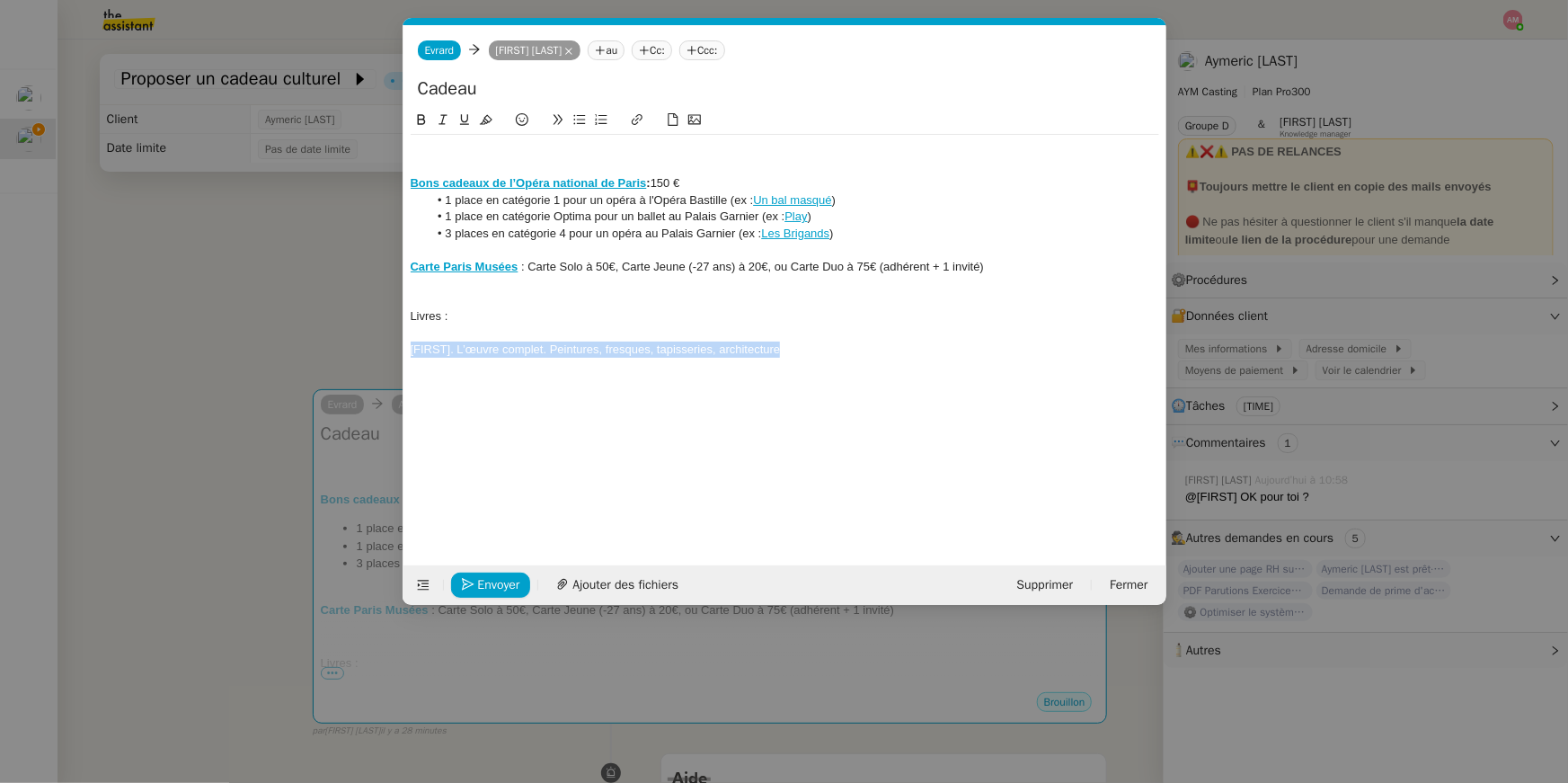 drag, startPoint x: 791, startPoint y: 349, endPoint x: 368, endPoint y: 347, distance: 423.00473 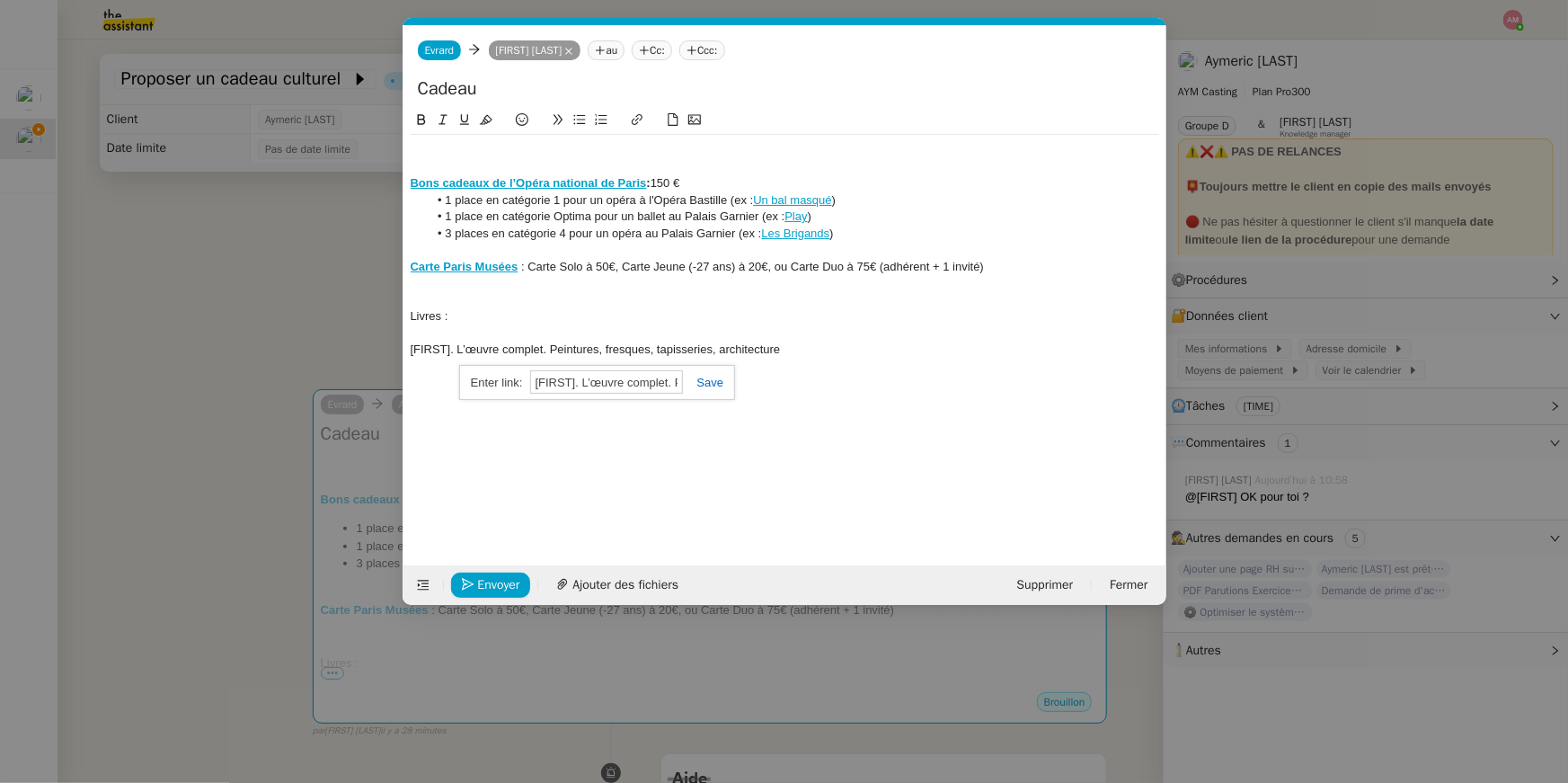 paste on "https://www.taschen.com/fr/books/art/01155/raphael-l-oeuvre-complet-peintures-fresques-tapisseries-architecture/" 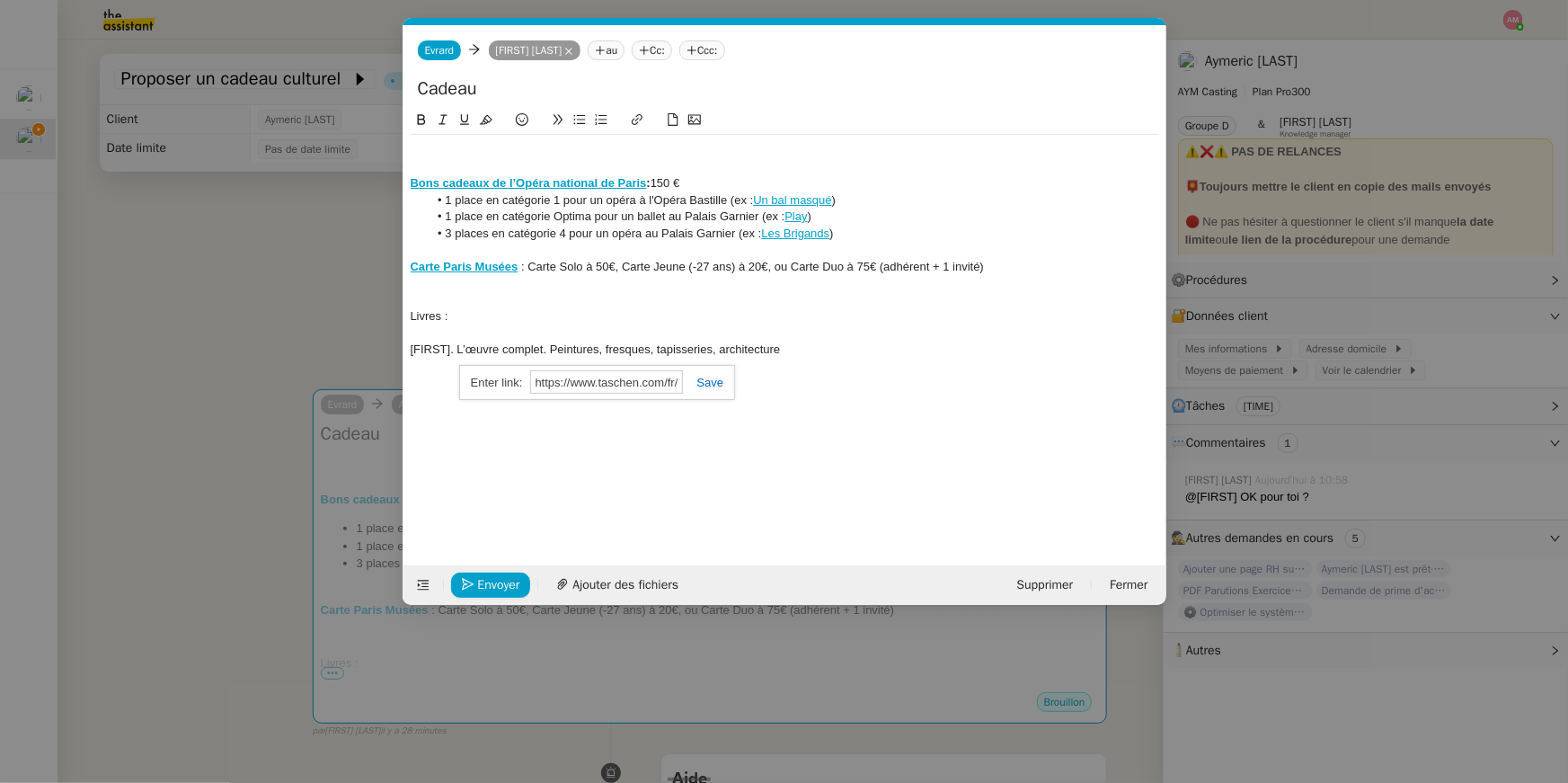 scroll, scrollTop: 0, scrollLeft: 445, axis: horizontal 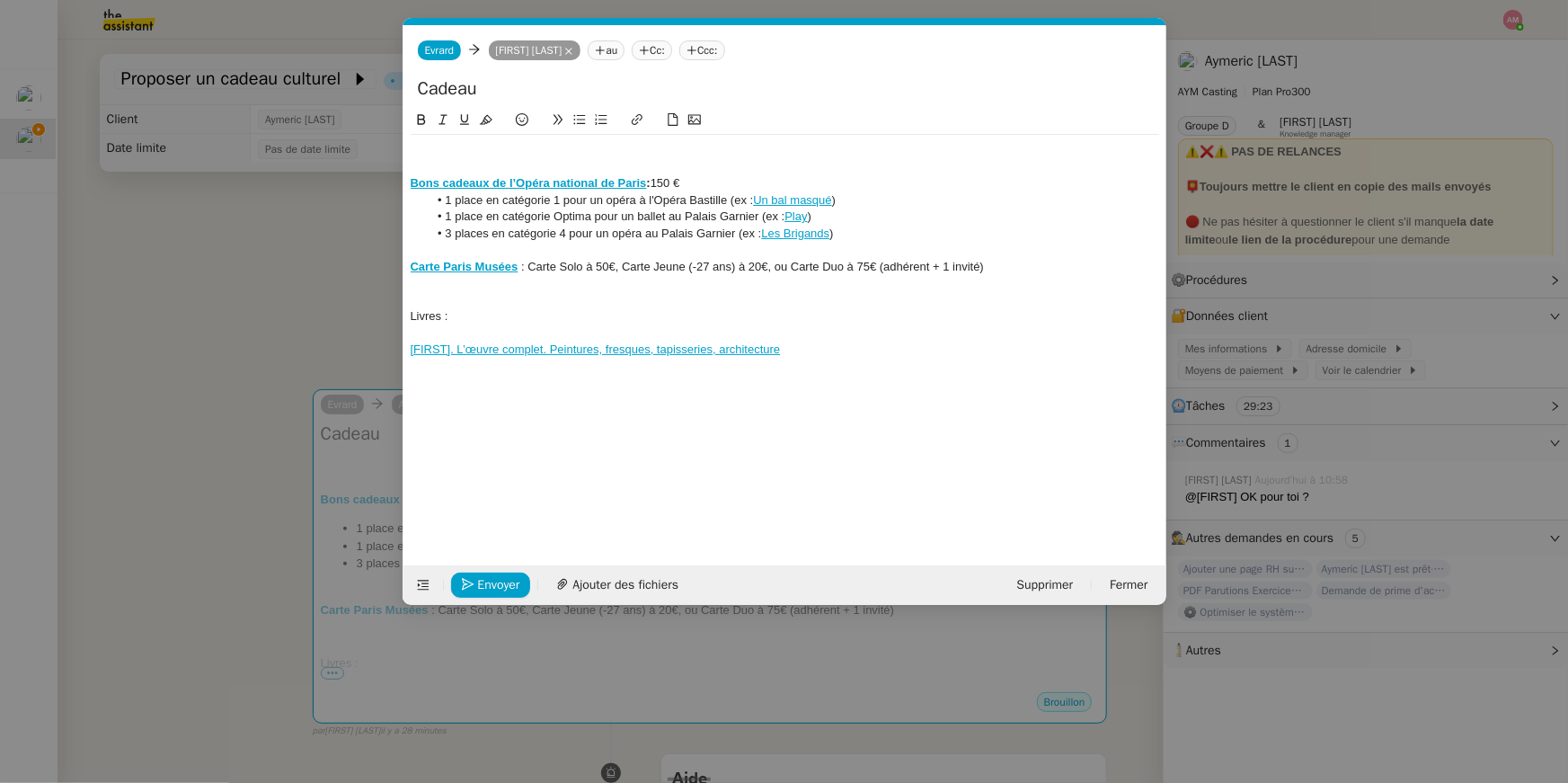 click on "Raphaël. L’œuvre complet. Peintures, fresques, tapisseries, architecture" 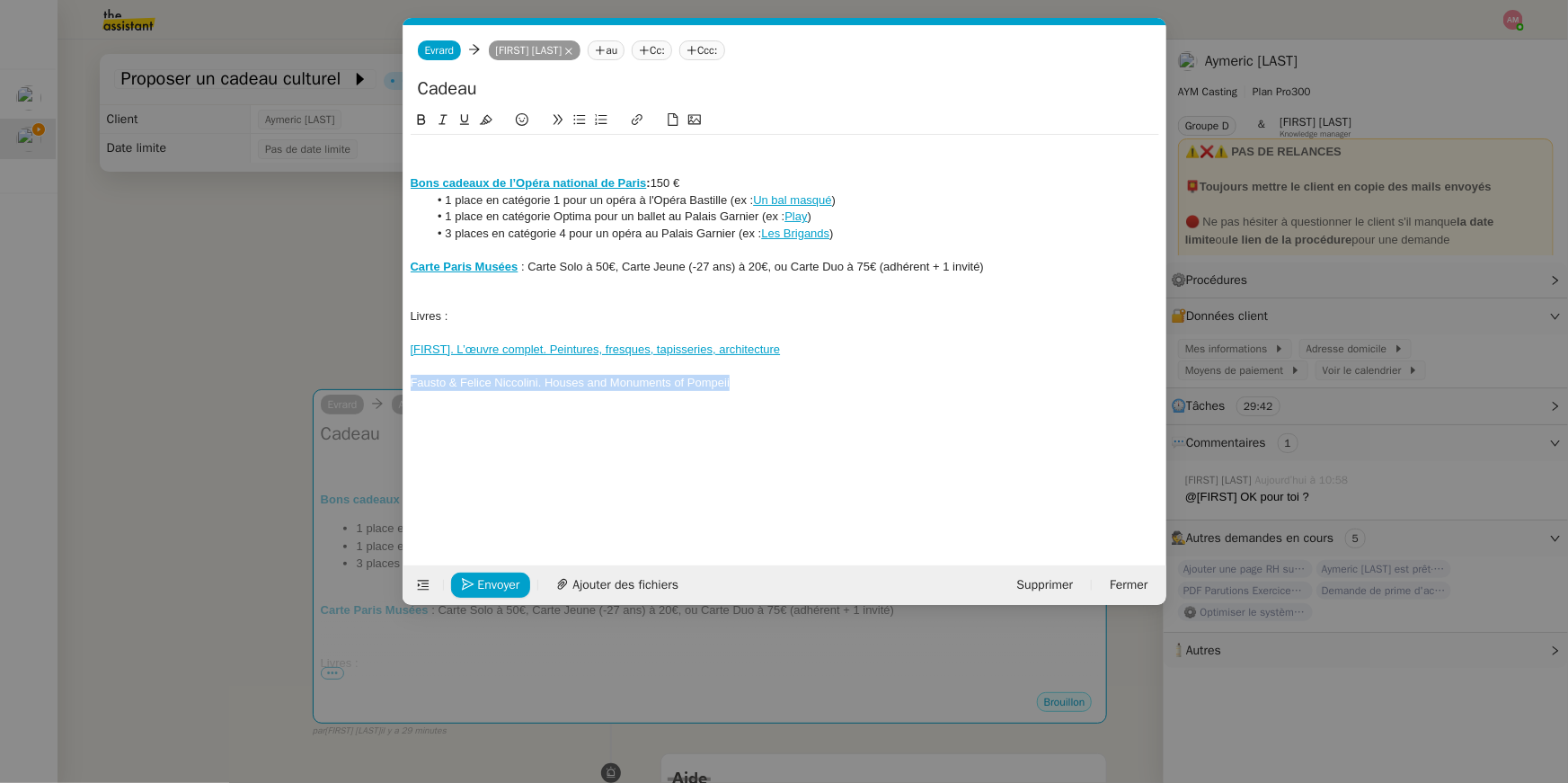drag, startPoint x: 740, startPoint y: 385, endPoint x: 294, endPoint y: 390, distance: 446.028 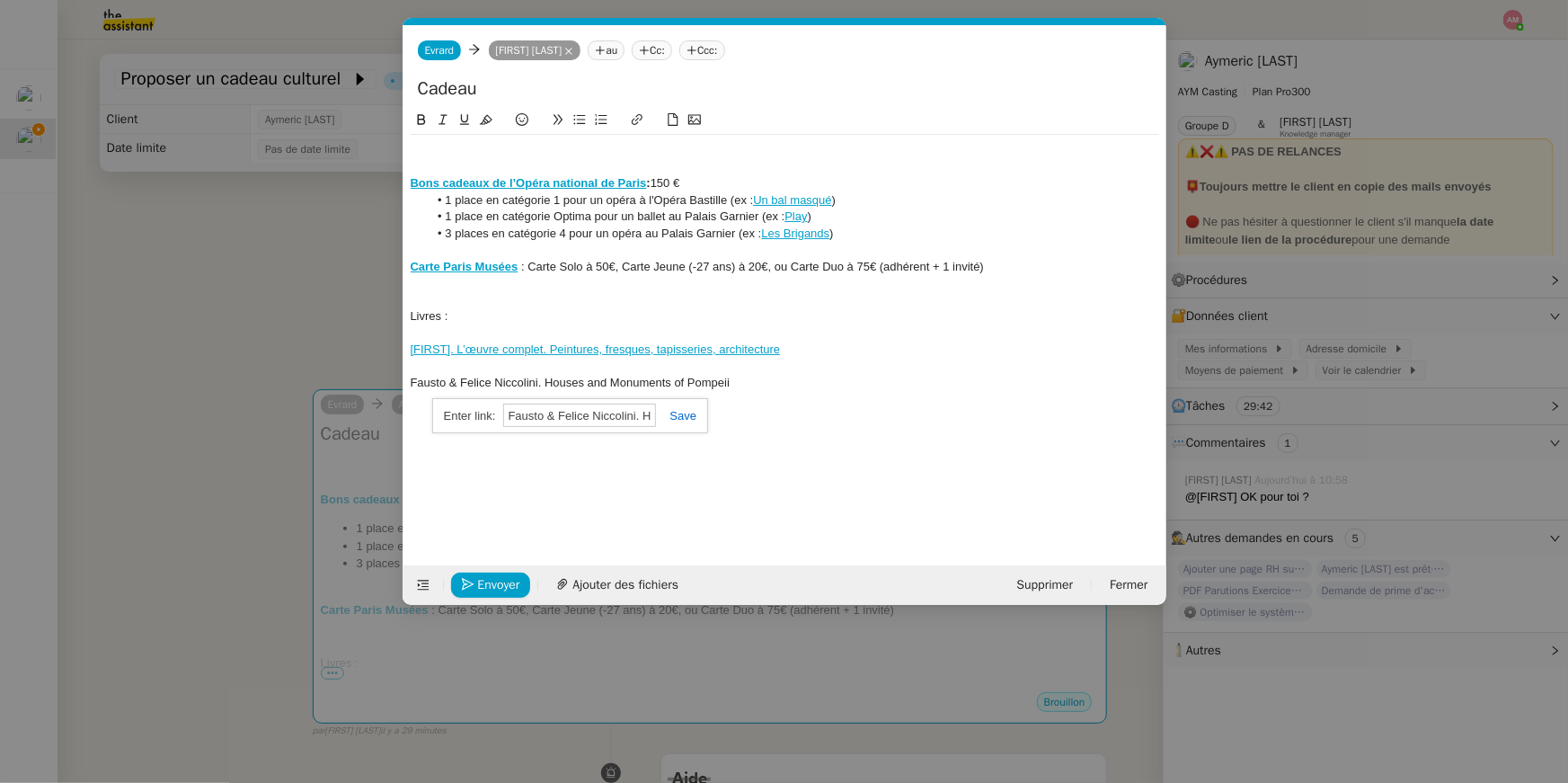 paste on "https://www.taschen.com/fr/books/classics/01153/fausto-felice-niccolini-houses-and-monuments-of-pompeii/" 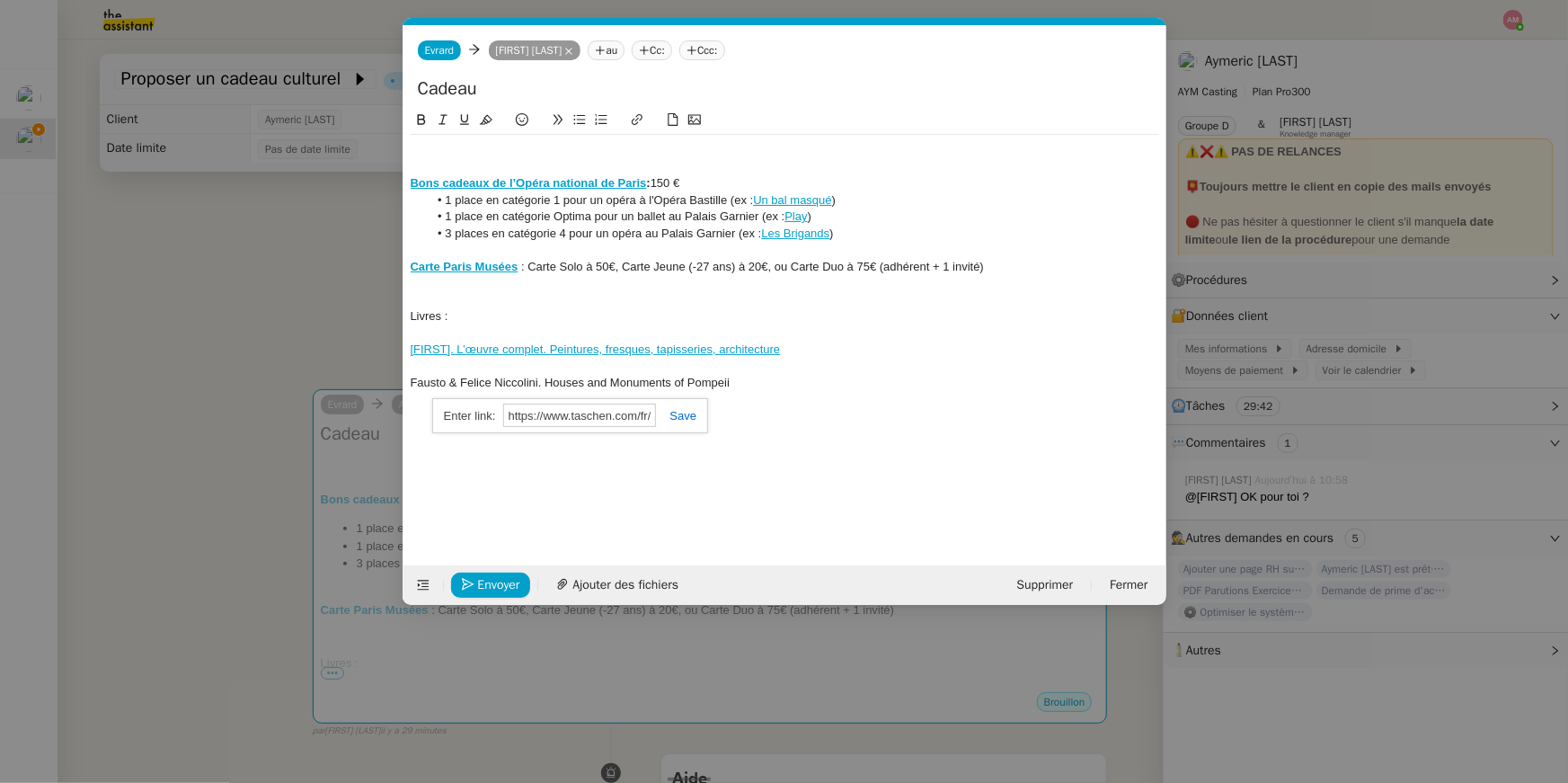 scroll, scrollTop: 0, scrollLeft: 413, axis: horizontal 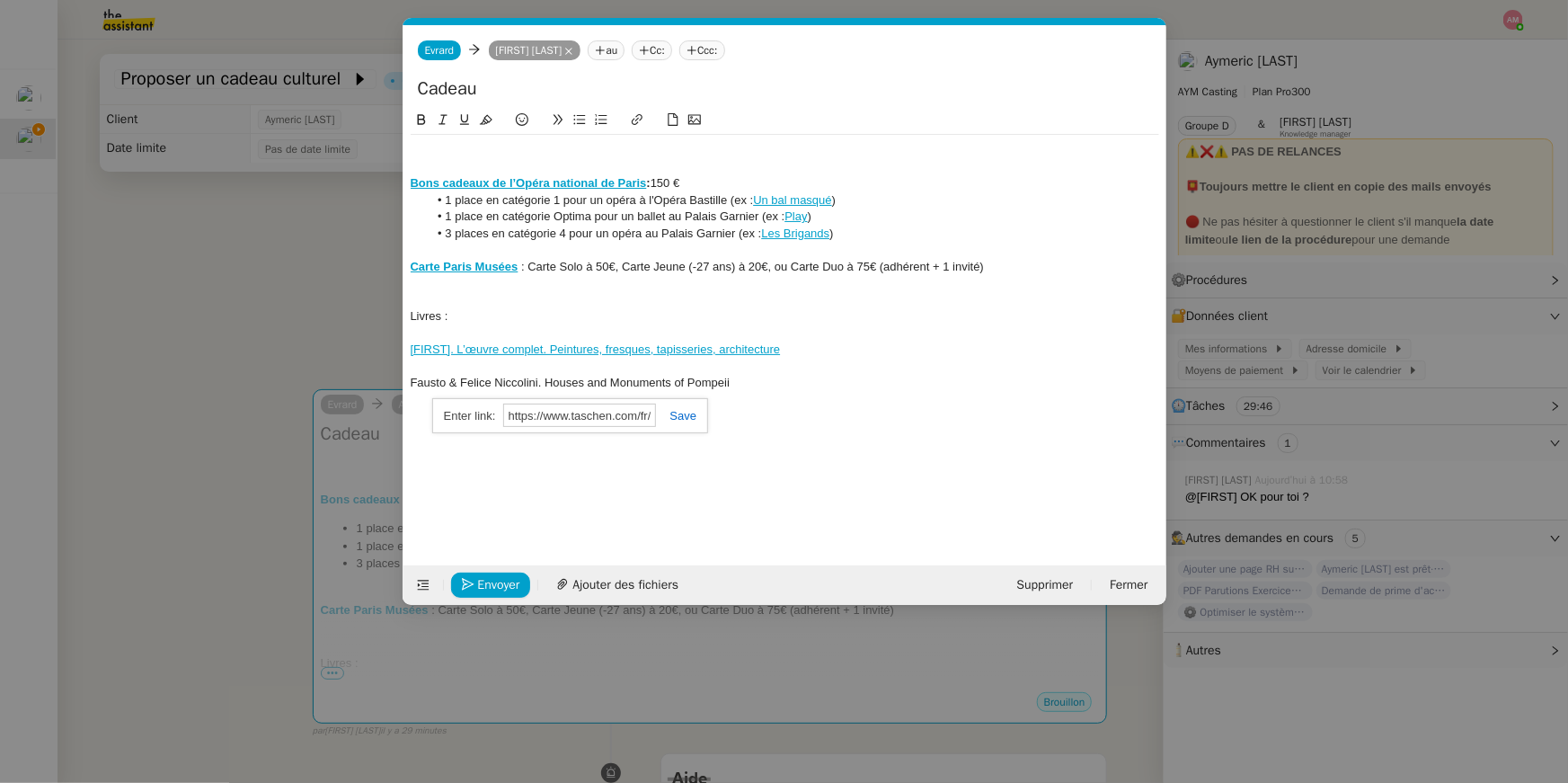 click 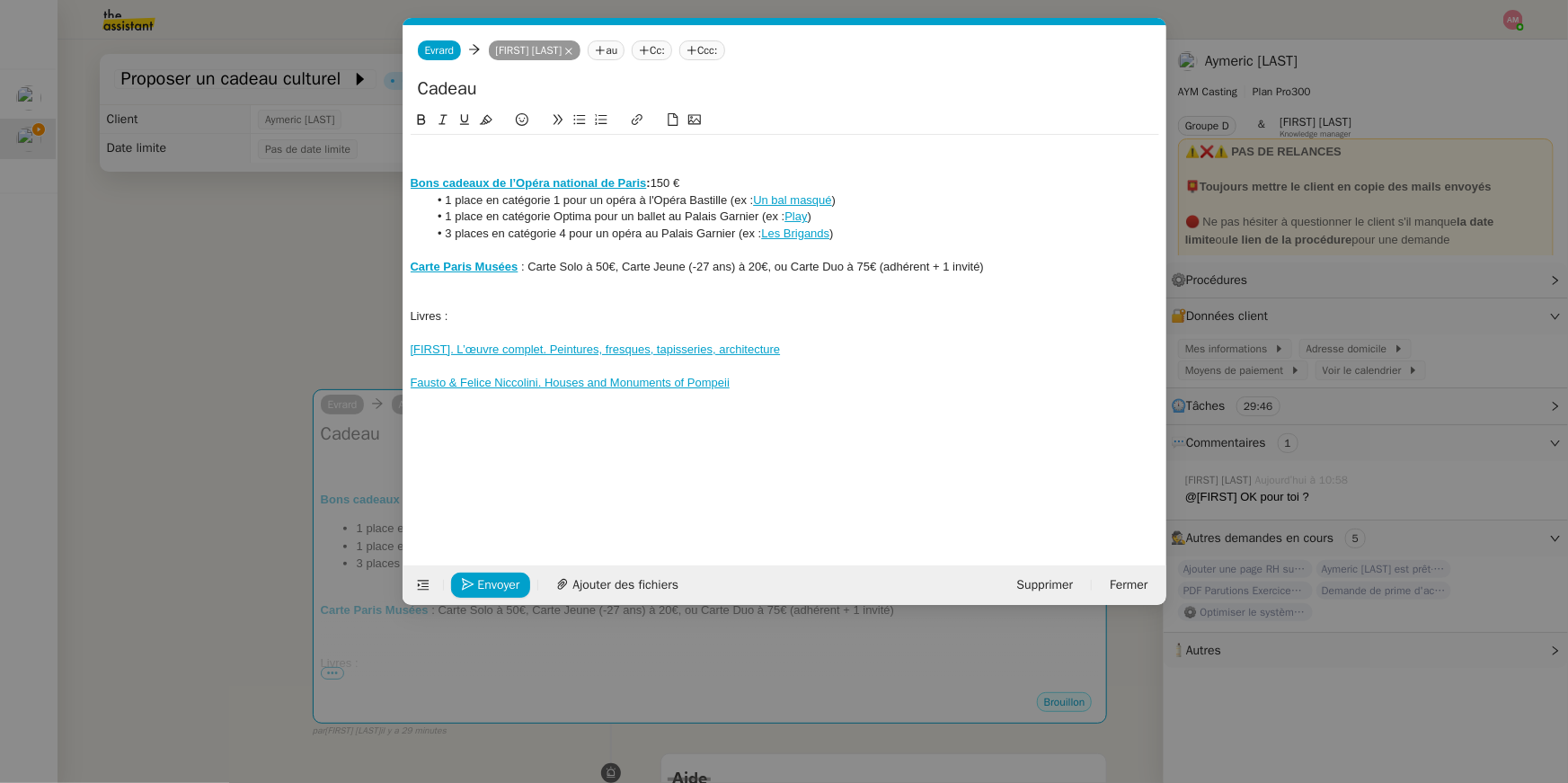click on "Fausto & Felice Niccolini. Houses and Monuments of Pompeii" 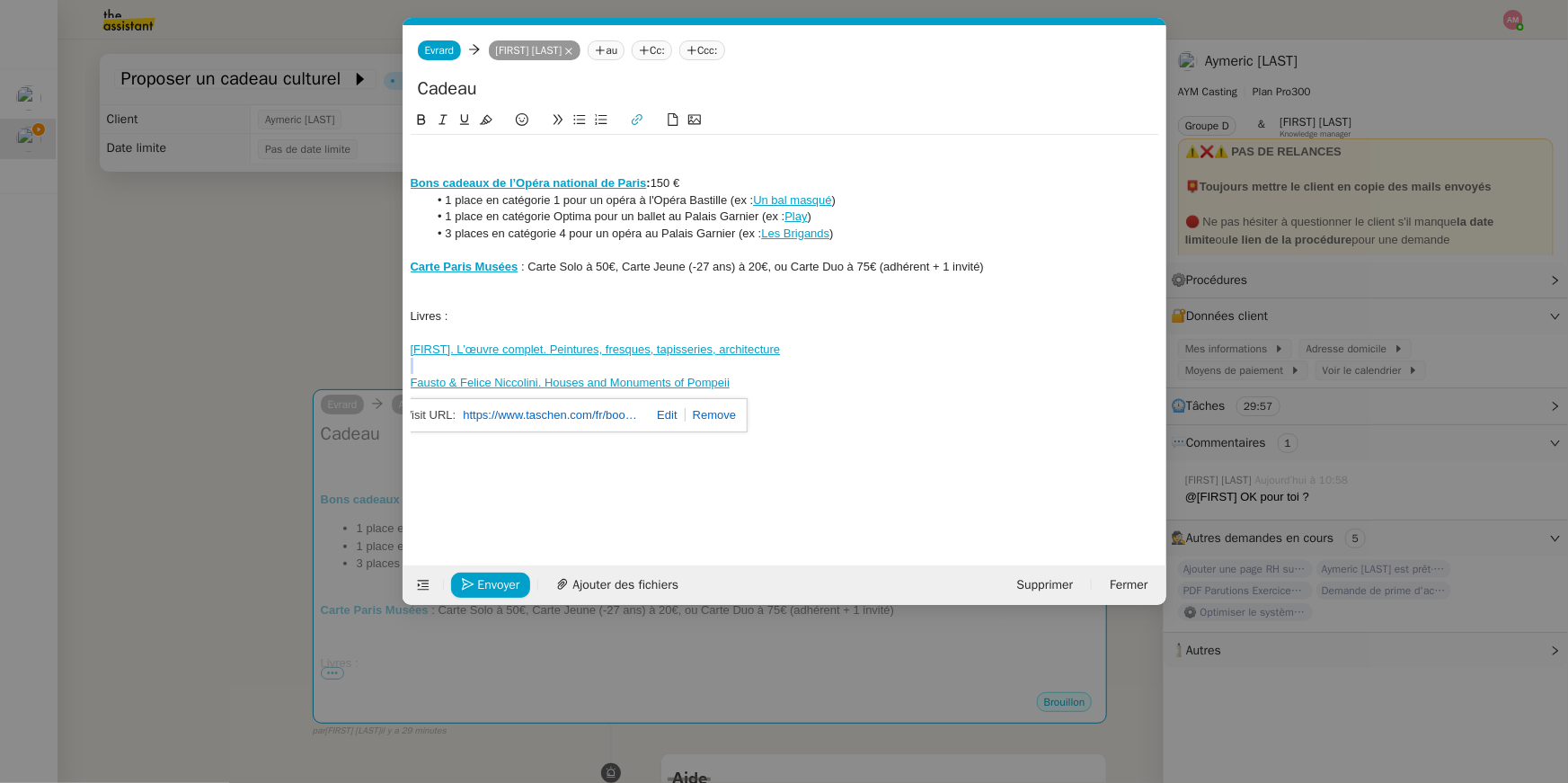 click 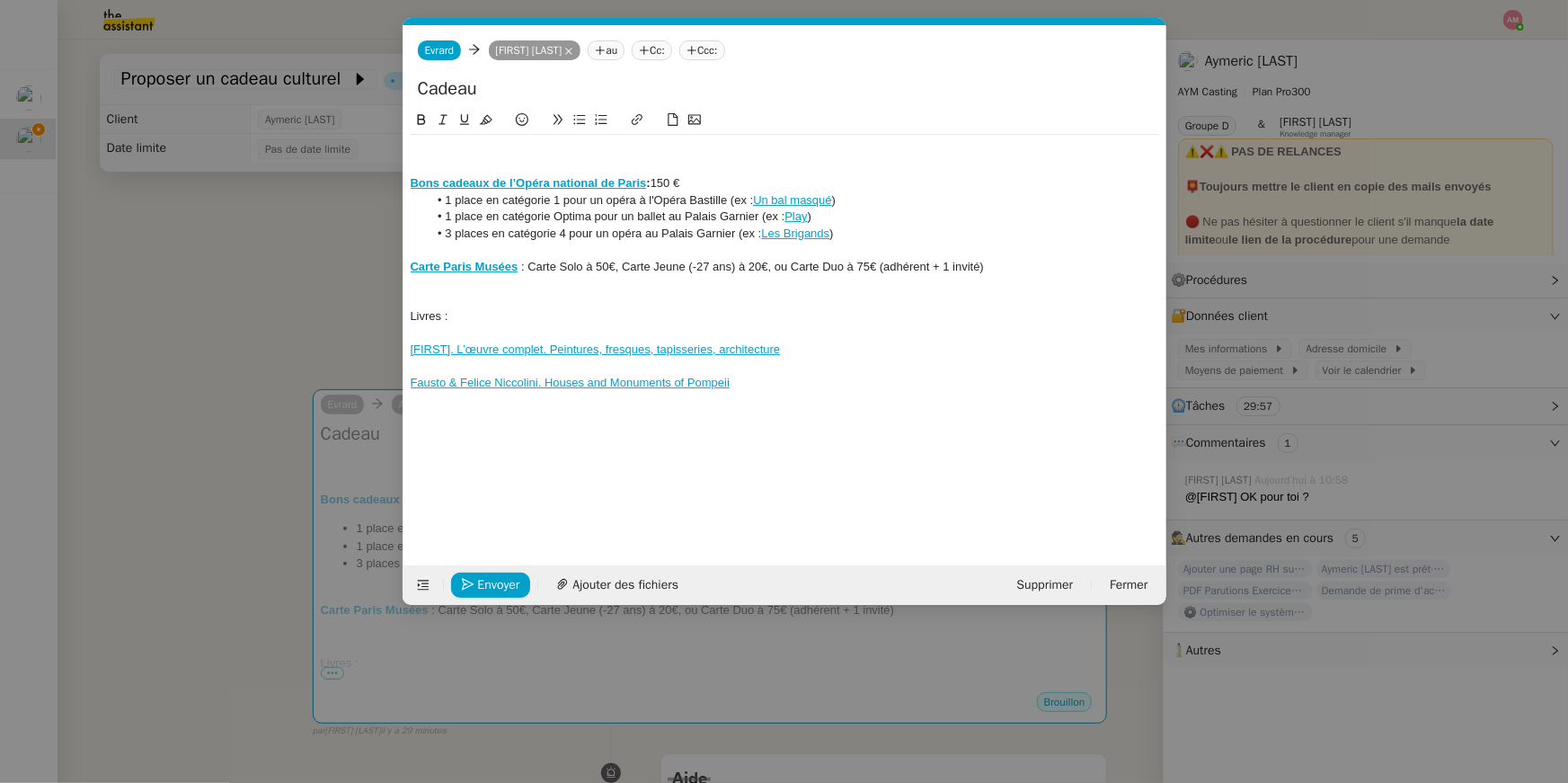 click on "Raphaël. L’œuvre complet. Peintures, fresques, tapisseries, architecture" 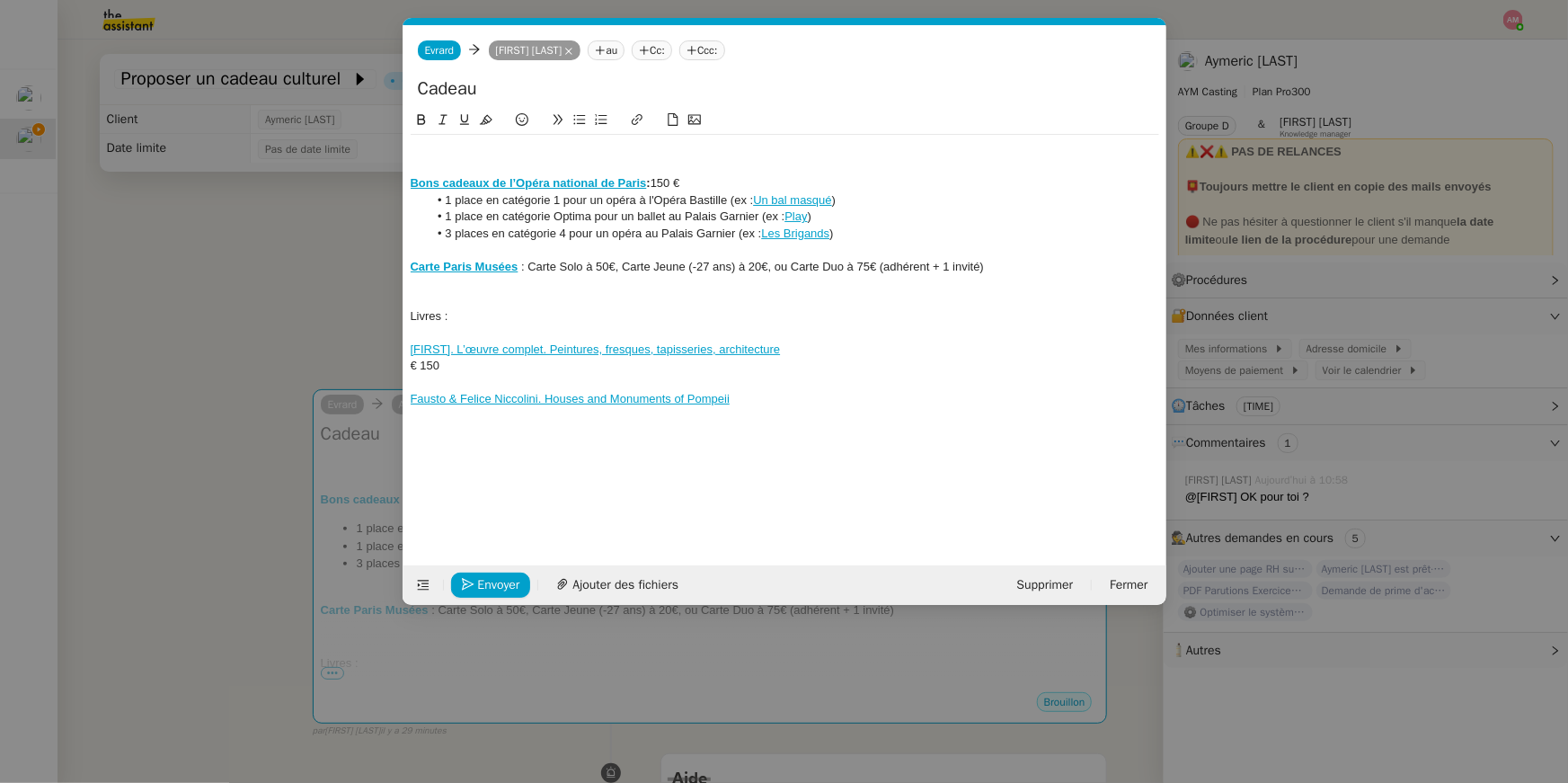click on "€ 150" 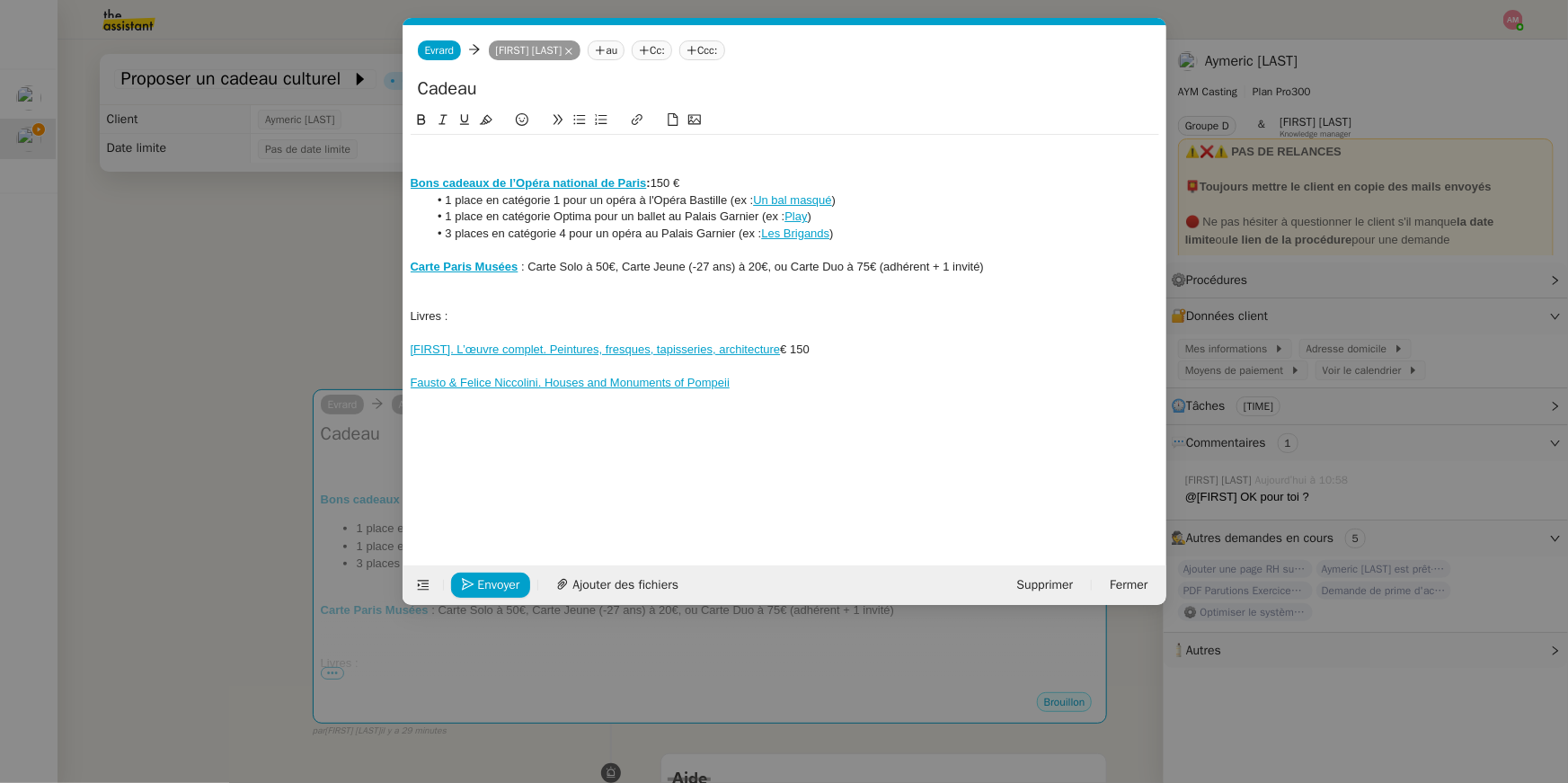 click on "Fausto & Felice Niccolini. Houses and Monuments of Pompeii" 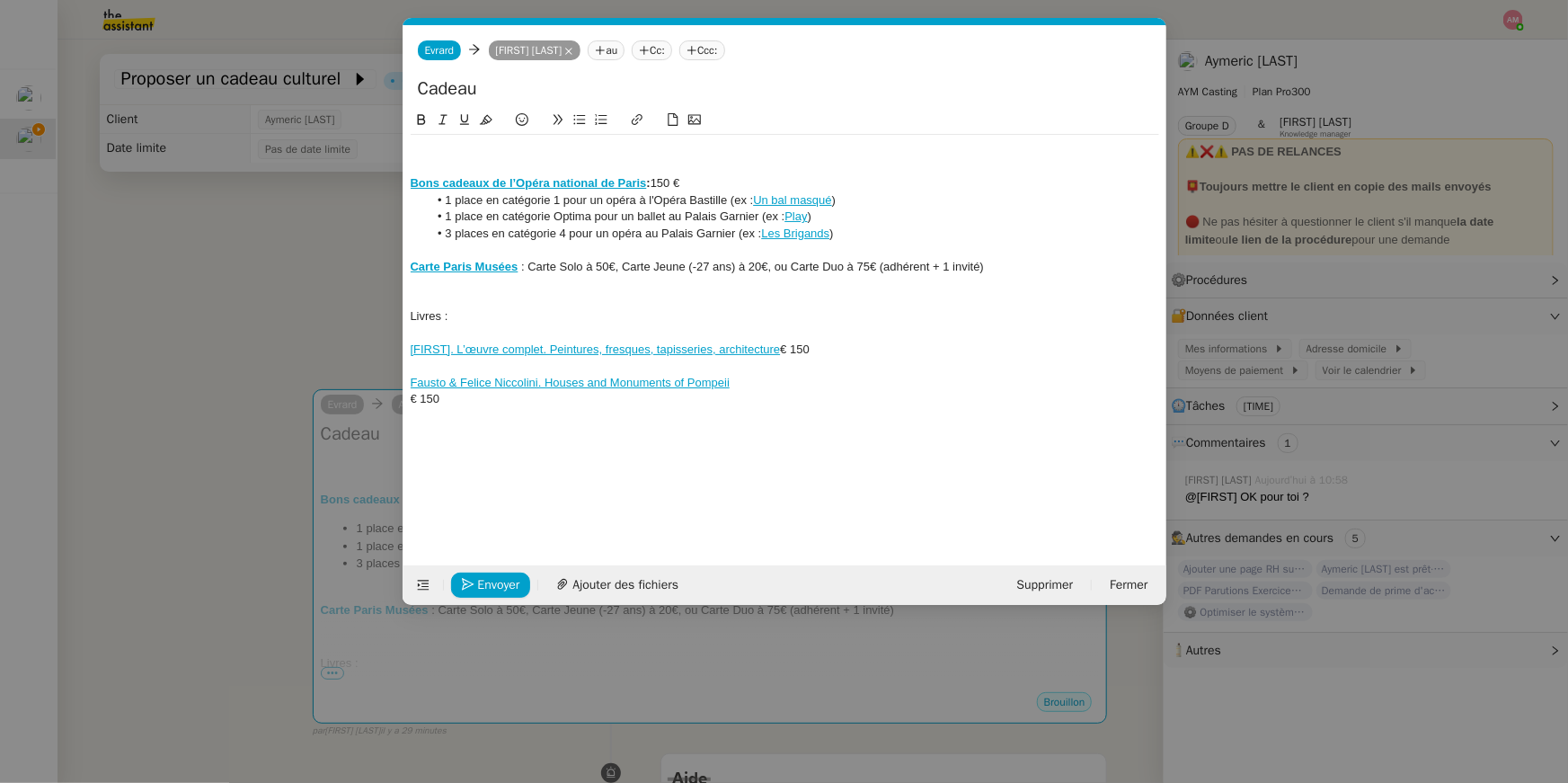 scroll, scrollTop: 0, scrollLeft: 0, axis: both 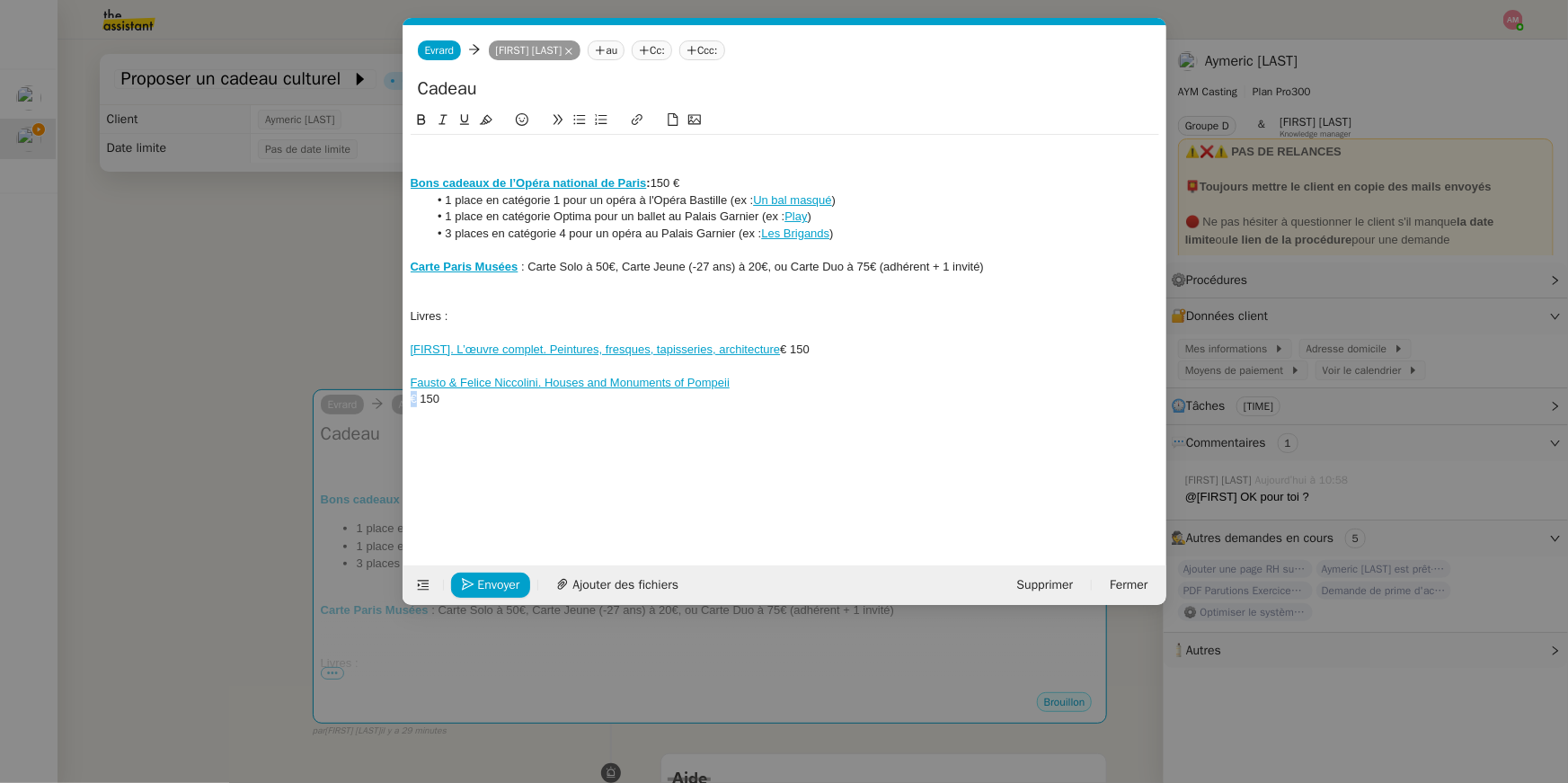 drag, startPoint x: 419, startPoint y: 396, endPoint x: 381, endPoint y: 396, distance: 38 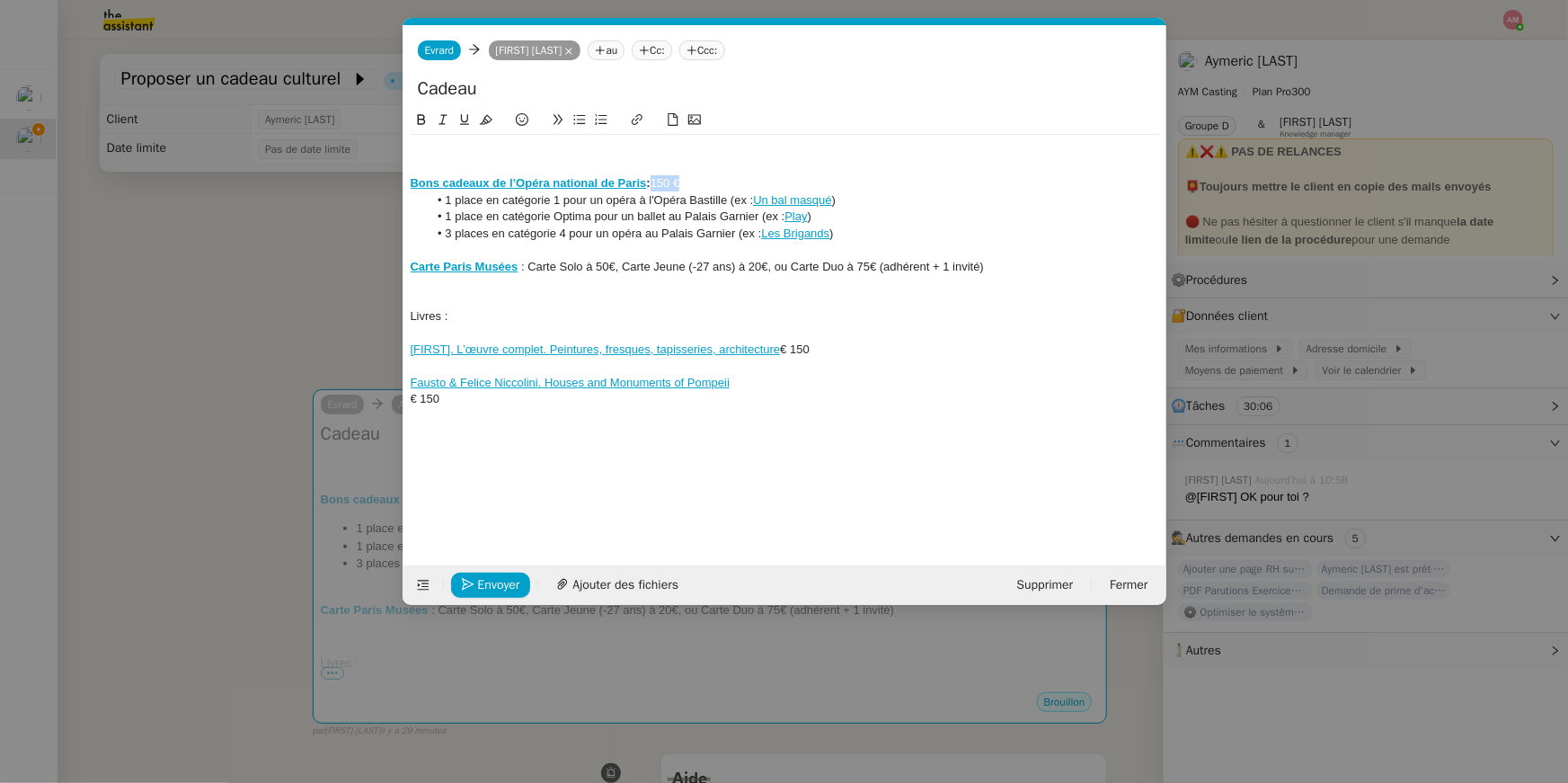 drag, startPoint x: 657, startPoint y: 182, endPoint x: 721, endPoint y: 178, distance: 64.12488 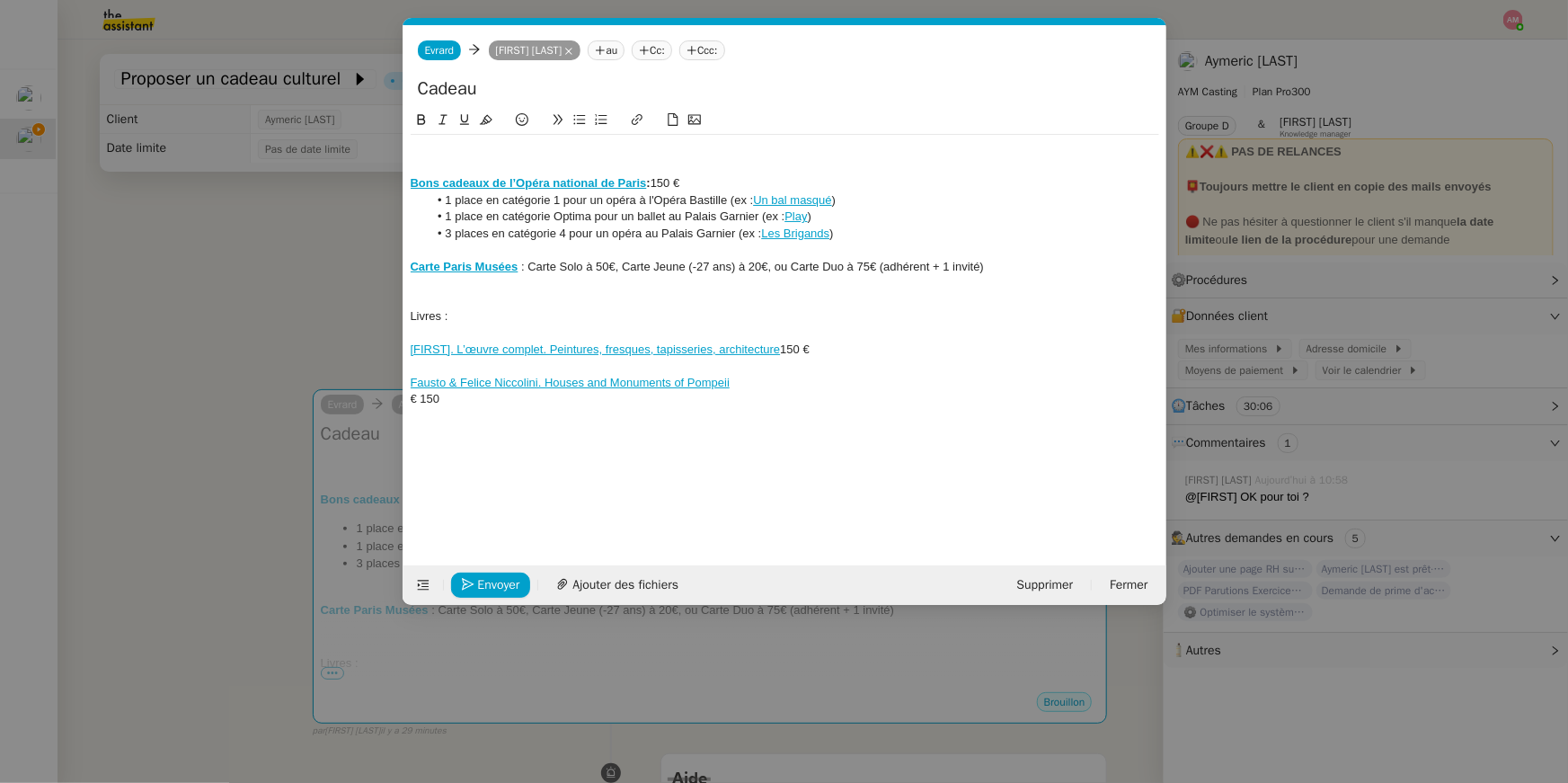 scroll, scrollTop: 0, scrollLeft: 0, axis: both 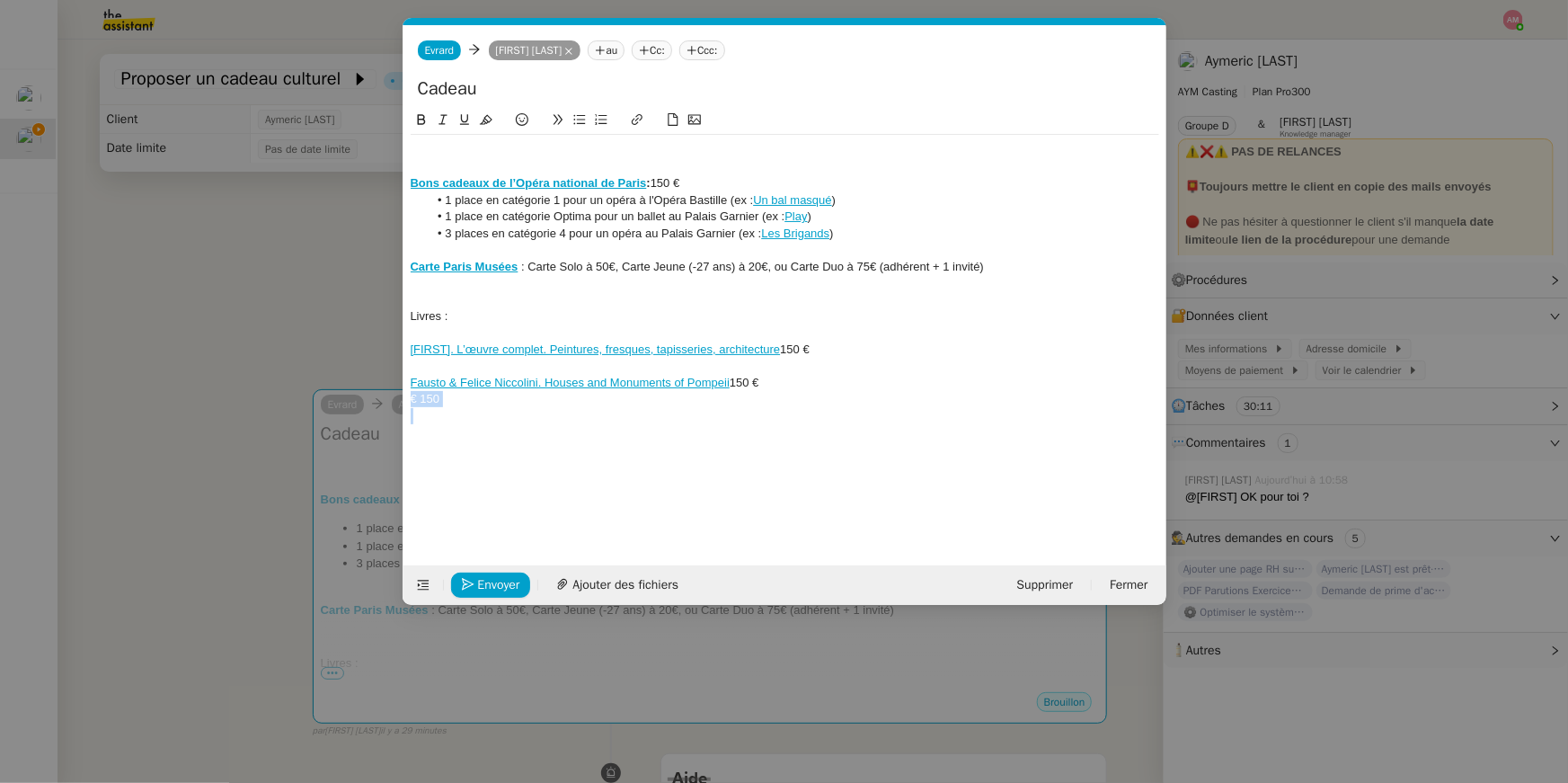 drag, startPoint x: 455, startPoint y: 409, endPoint x: 382, endPoint y: 398, distance: 73.82412 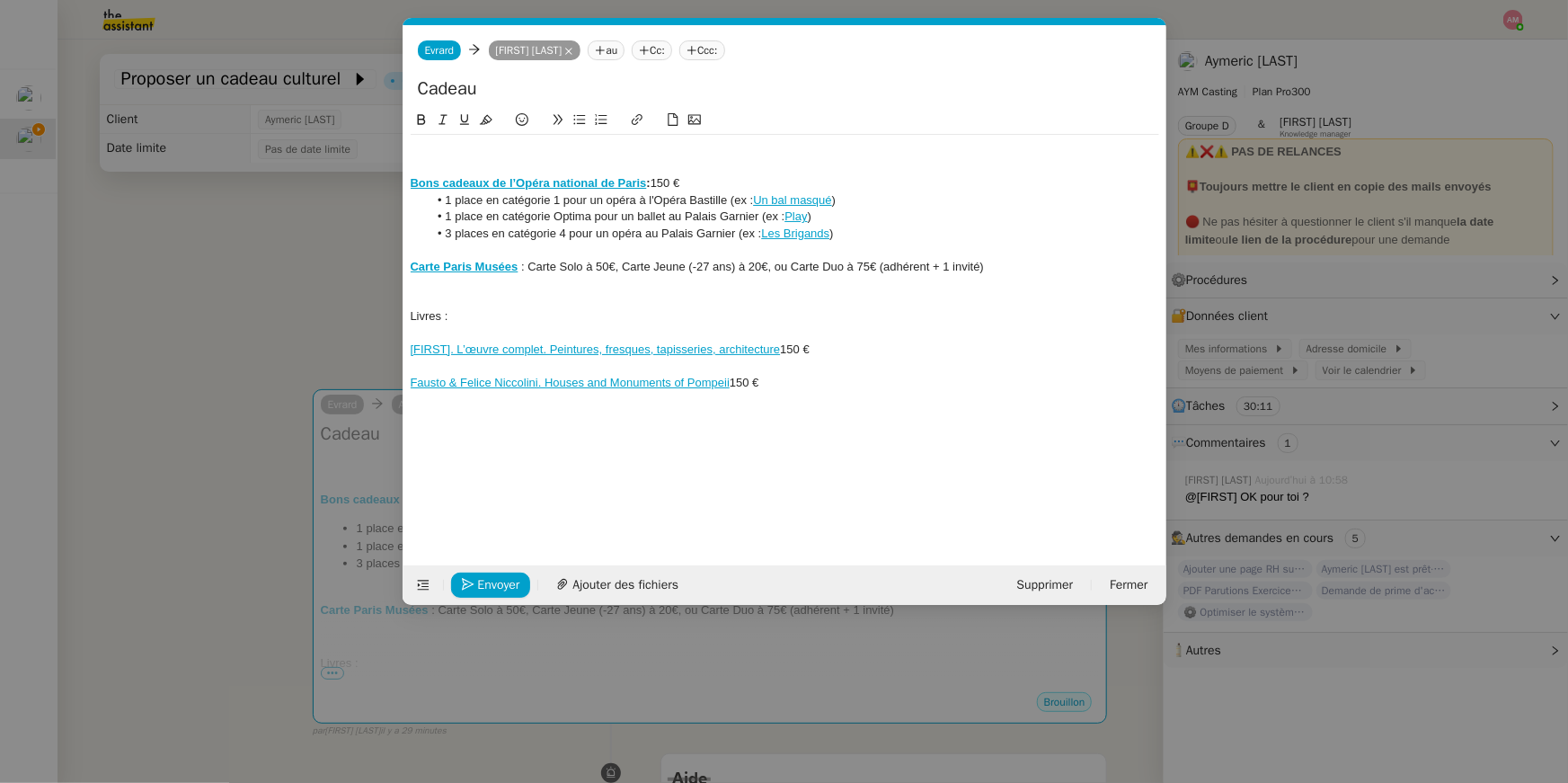 click on "Bons cadeaux de l’Opéra national de Paris" 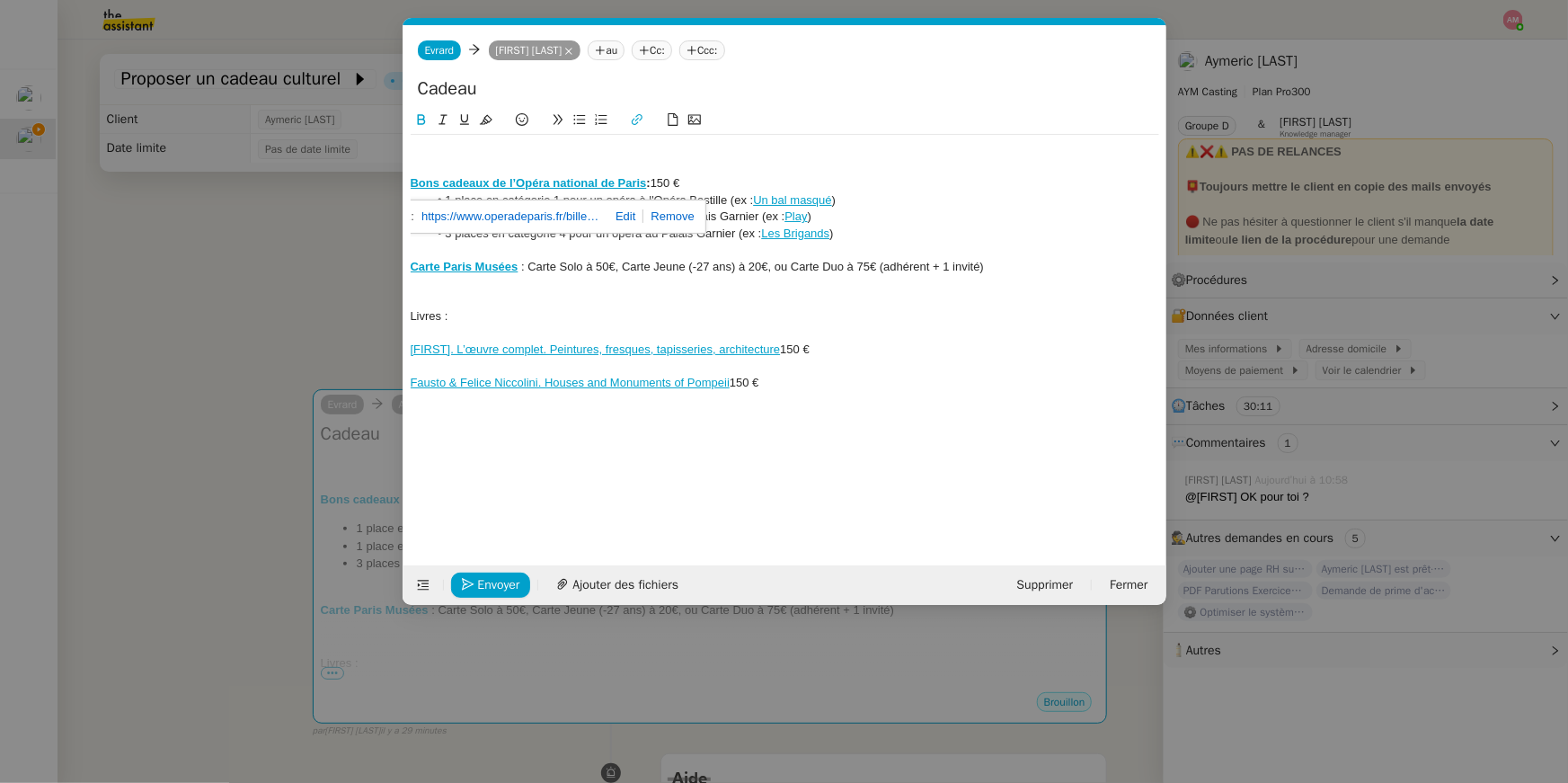click on "https://www.operadeparis.fr/billetterie/offres/bons-cadeaux" 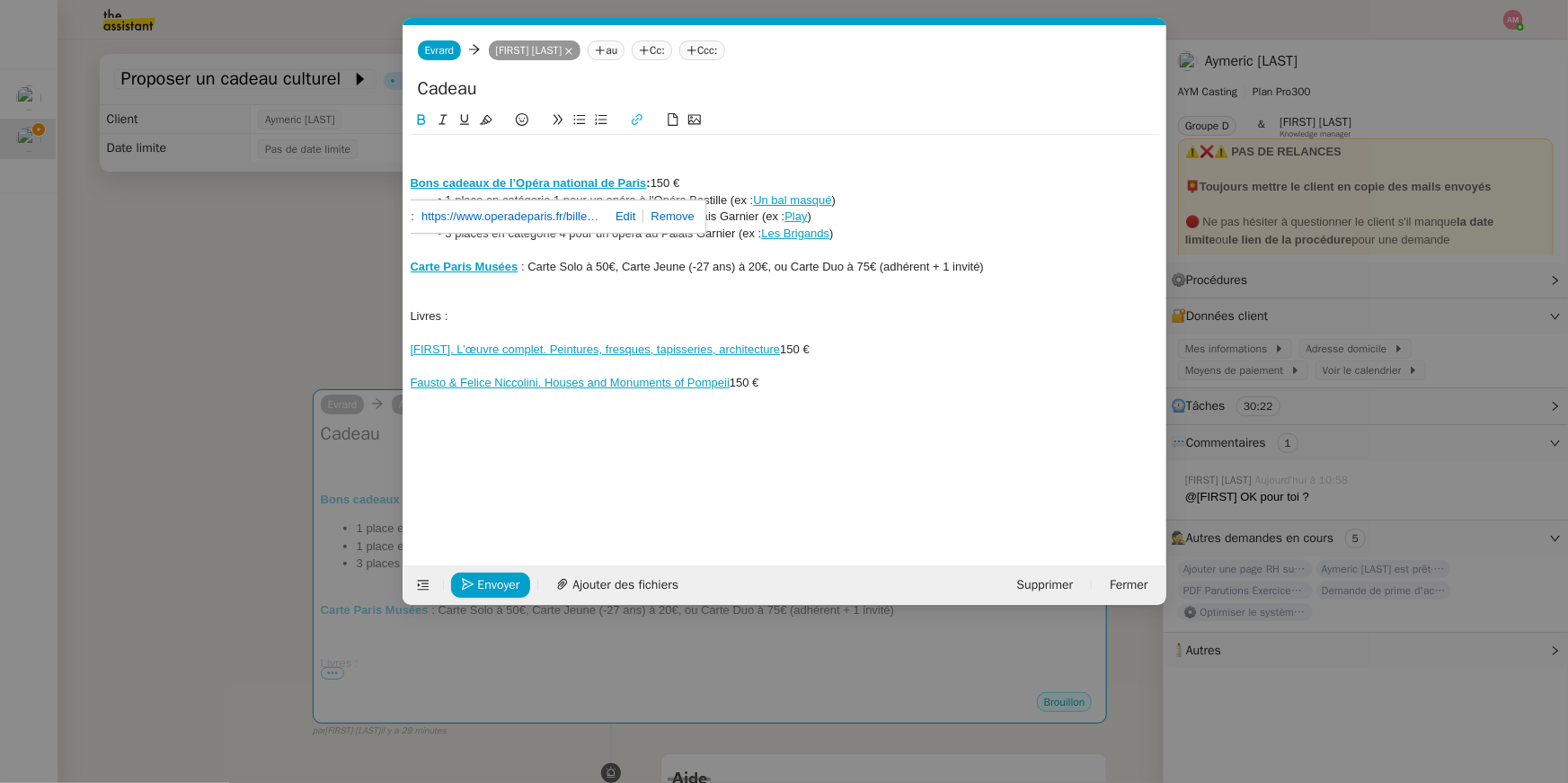 click 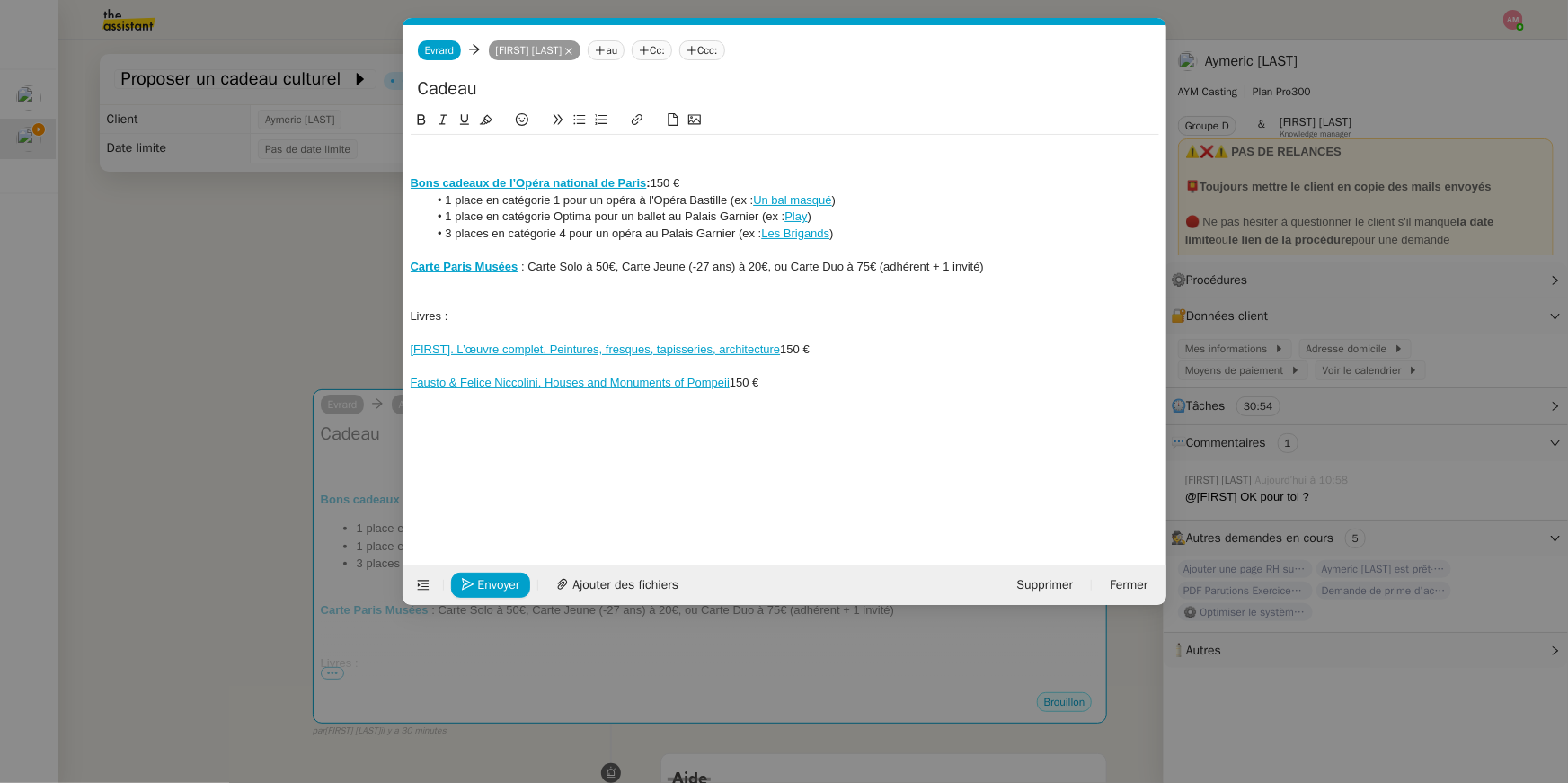 click on "Fausto & Felice Niccolini. Houses and Monuments of Pompeii  150 €" 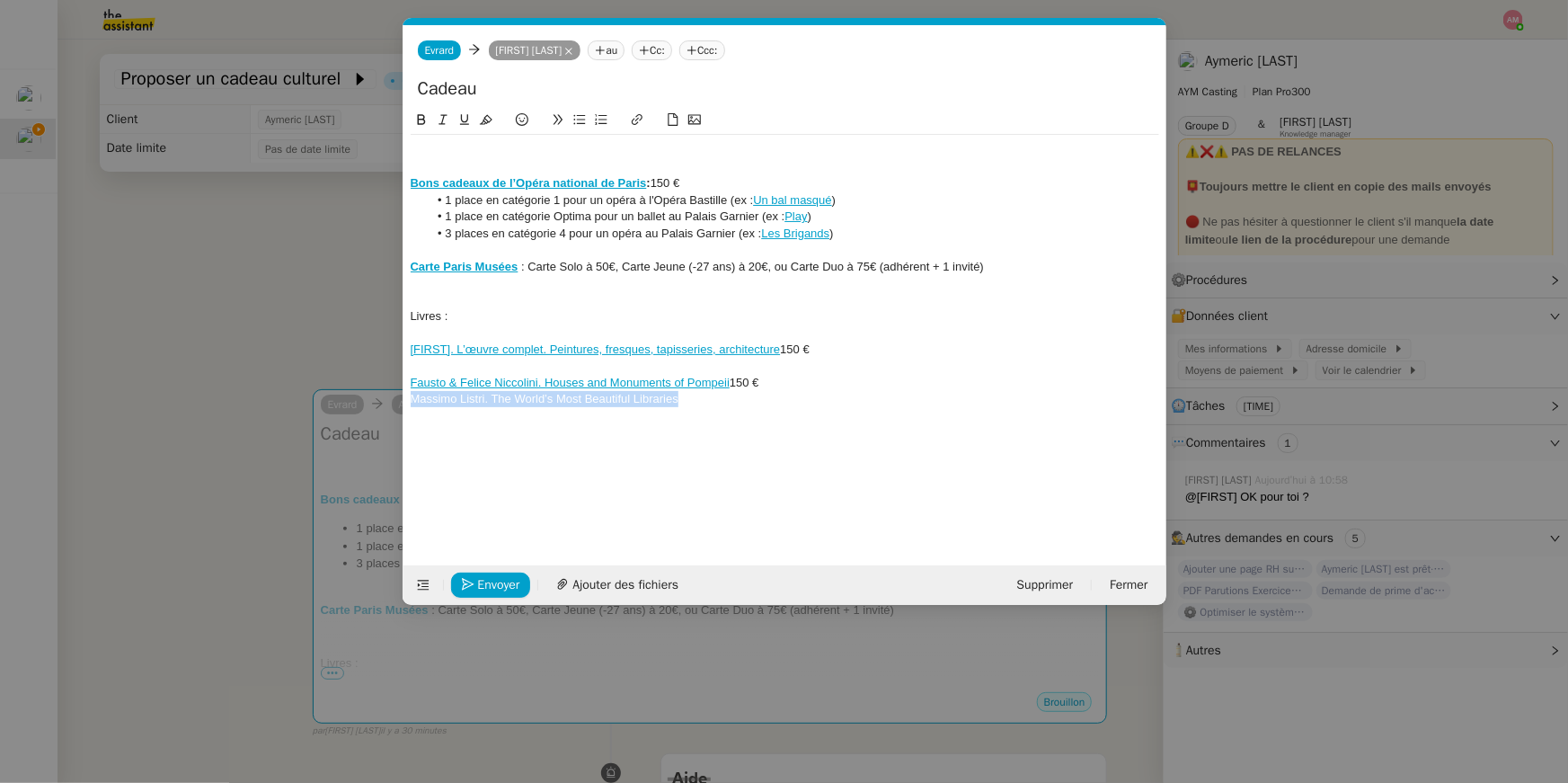 drag, startPoint x: 697, startPoint y: 396, endPoint x: 396, endPoint y: 392, distance: 301.02658 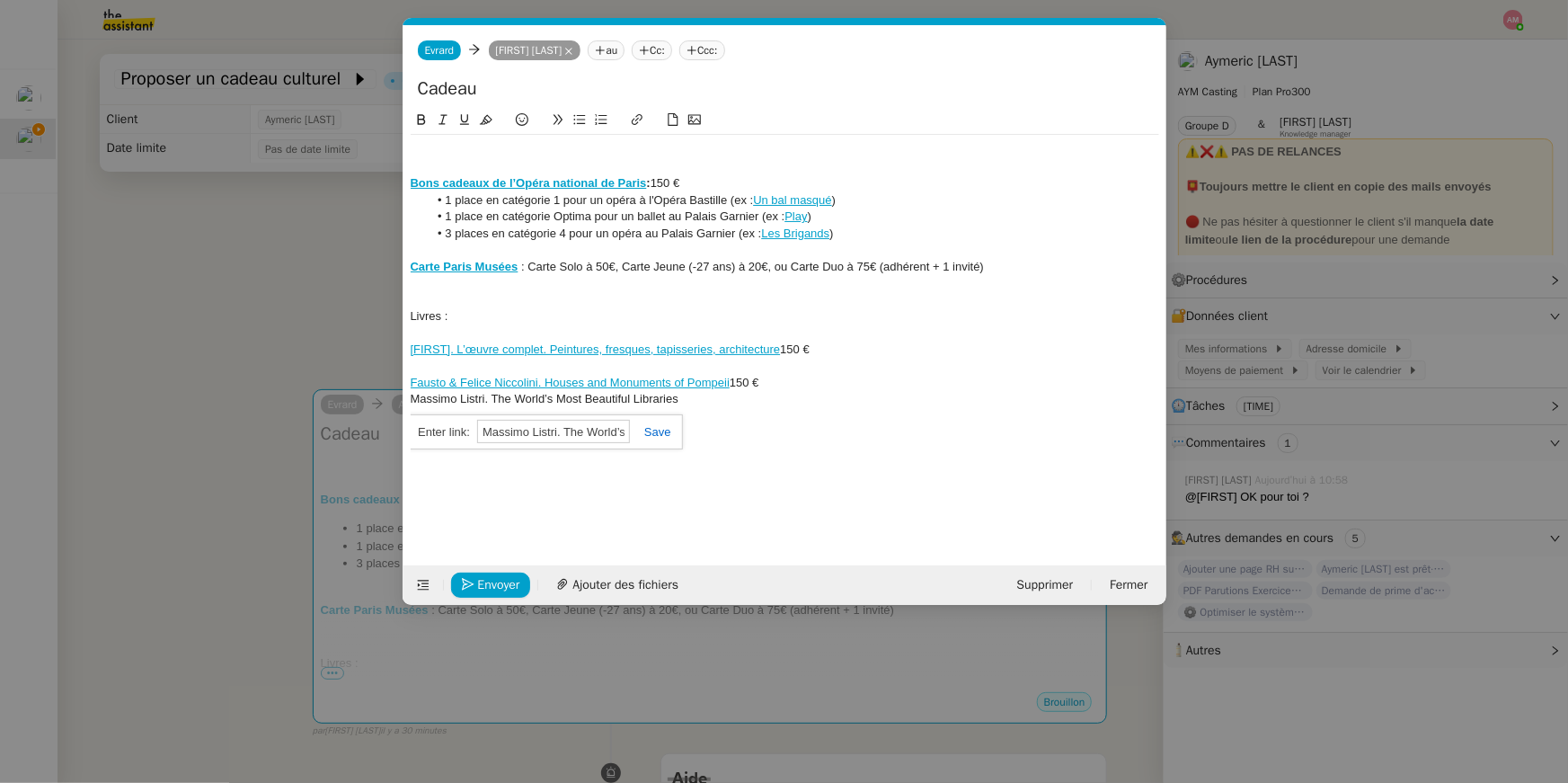 paste on "https://www.taschen.com/fr/books/photography/05763/massimo-listri-les-plus-belles-bibliotheques-du-monde/" 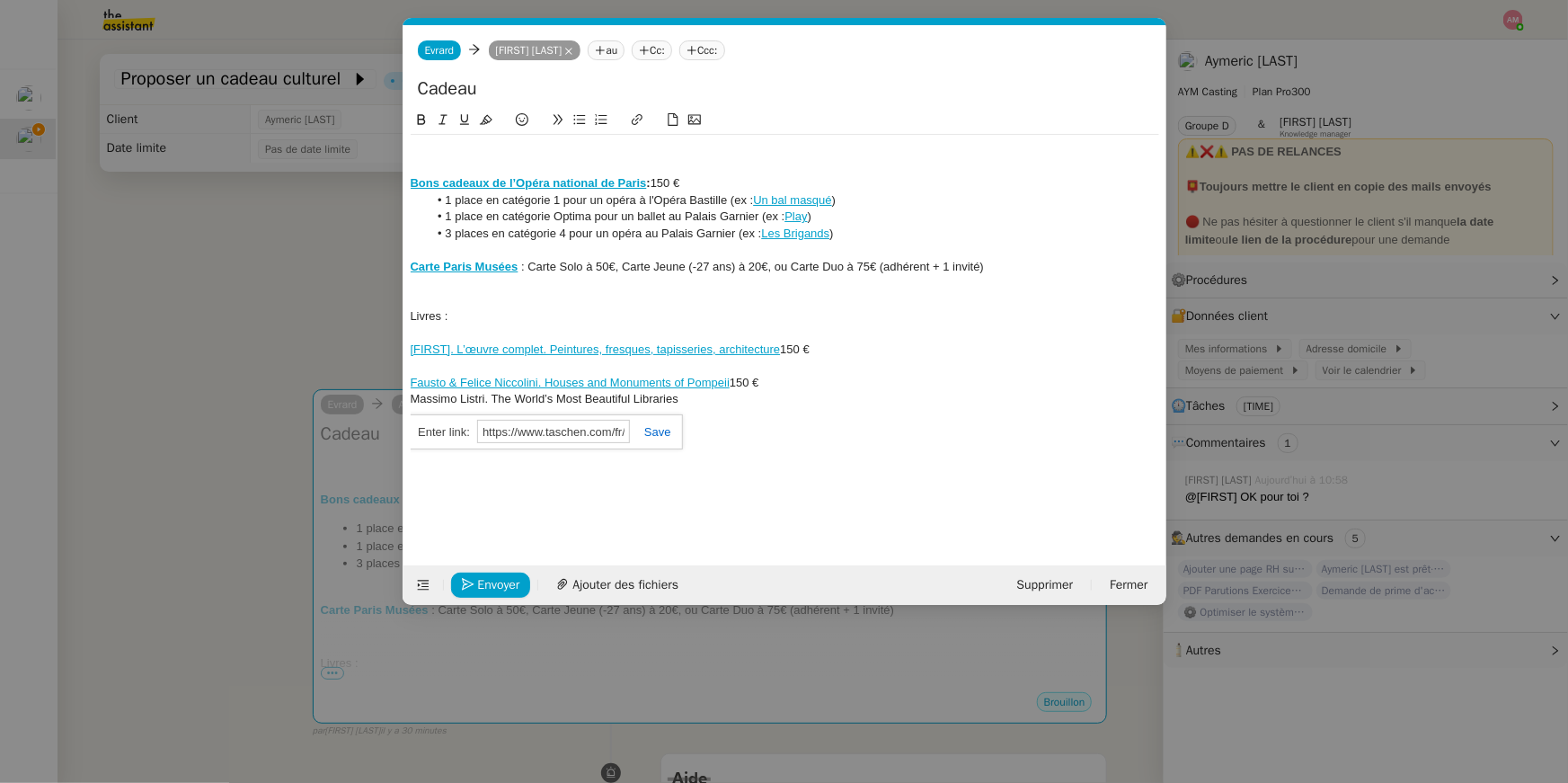scroll, scrollTop: 0, scrollLeft: 421, axis: horizontal 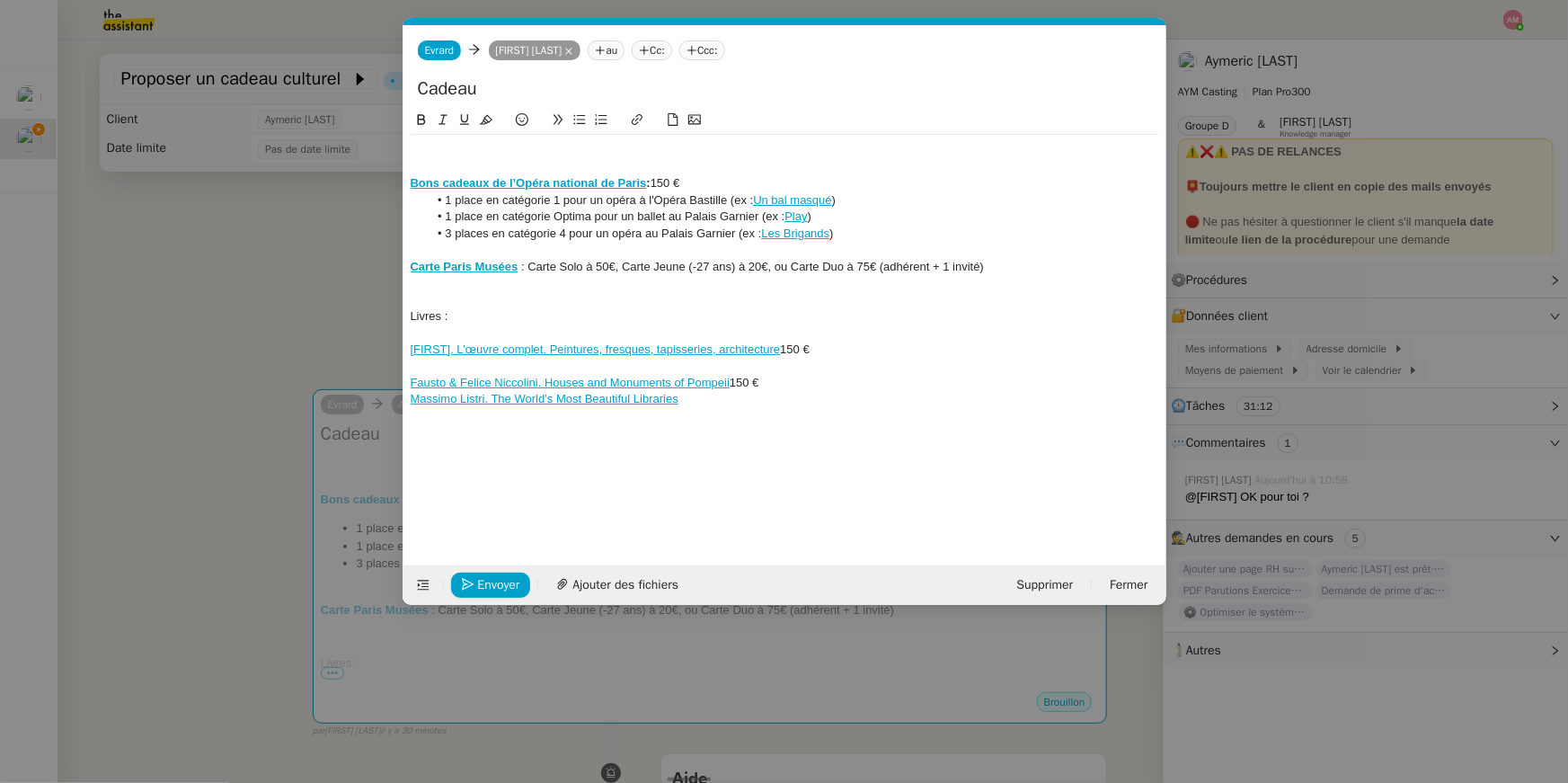 click on "Massimo Listri. The World’s Most Beautiful Libraries" 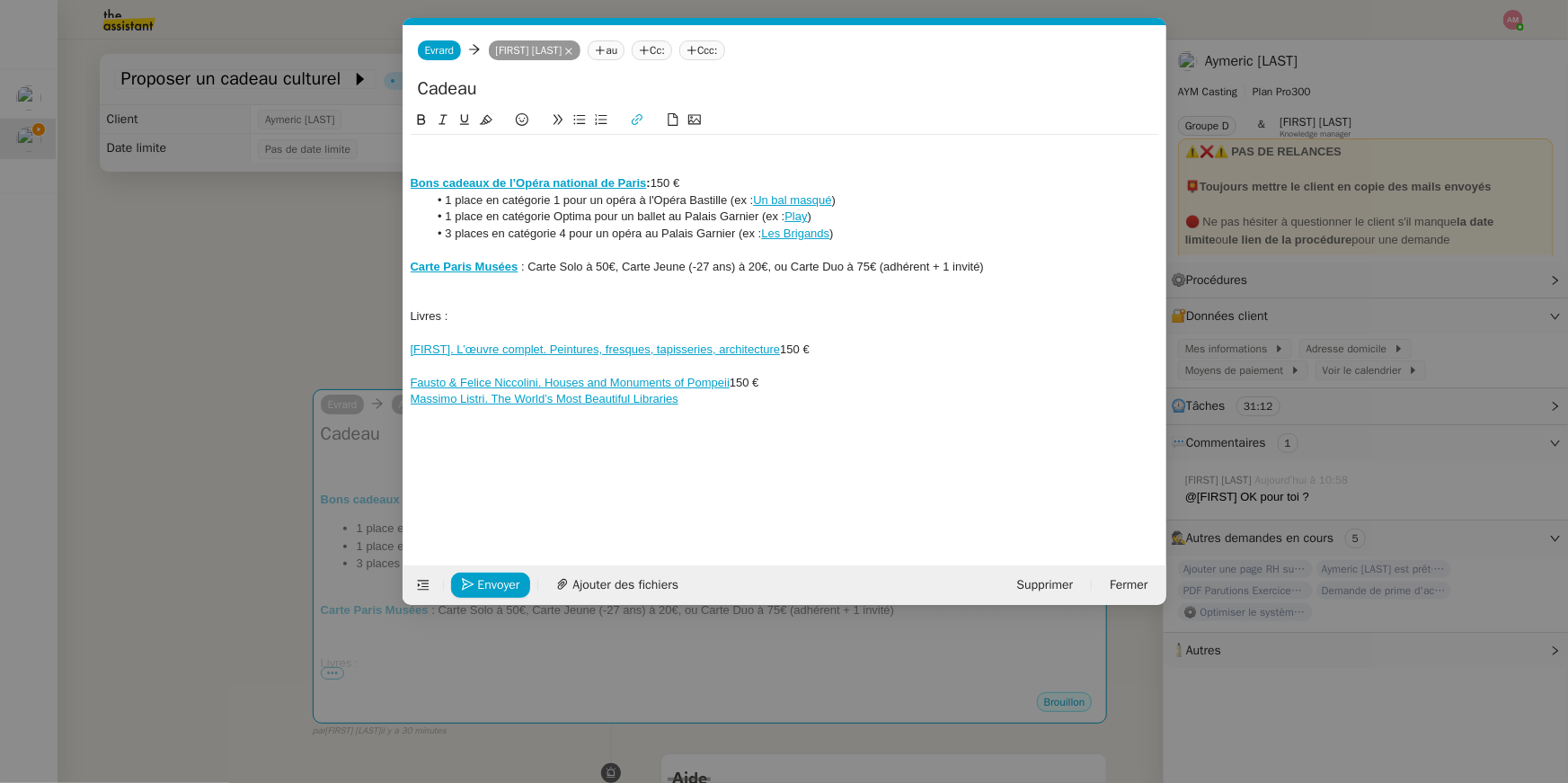 drag, startPoint x: 732, startPoint y: 387, endPoint x: 780, endPoint y: 387, distance: 48 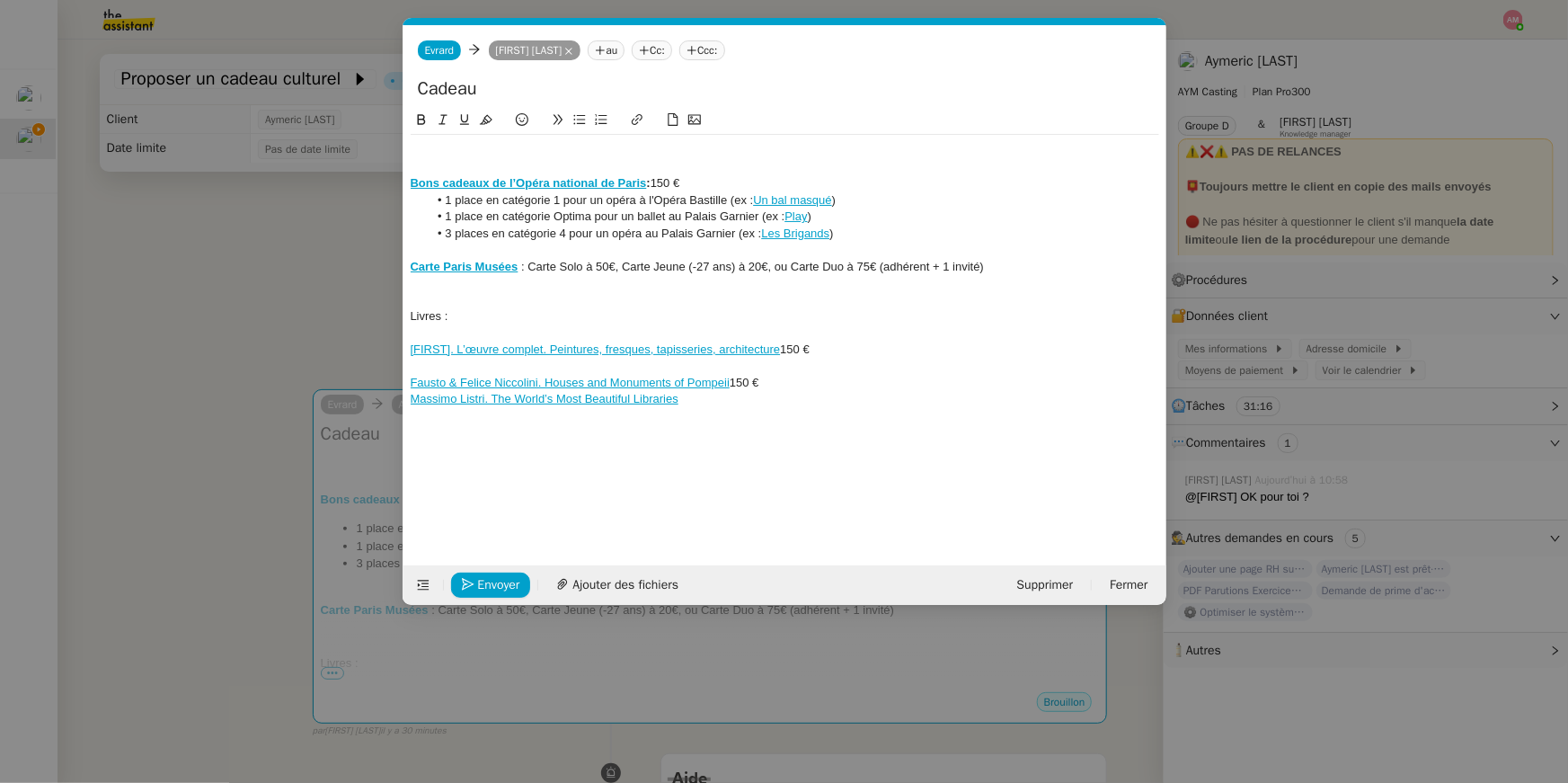 copy on "150 €" 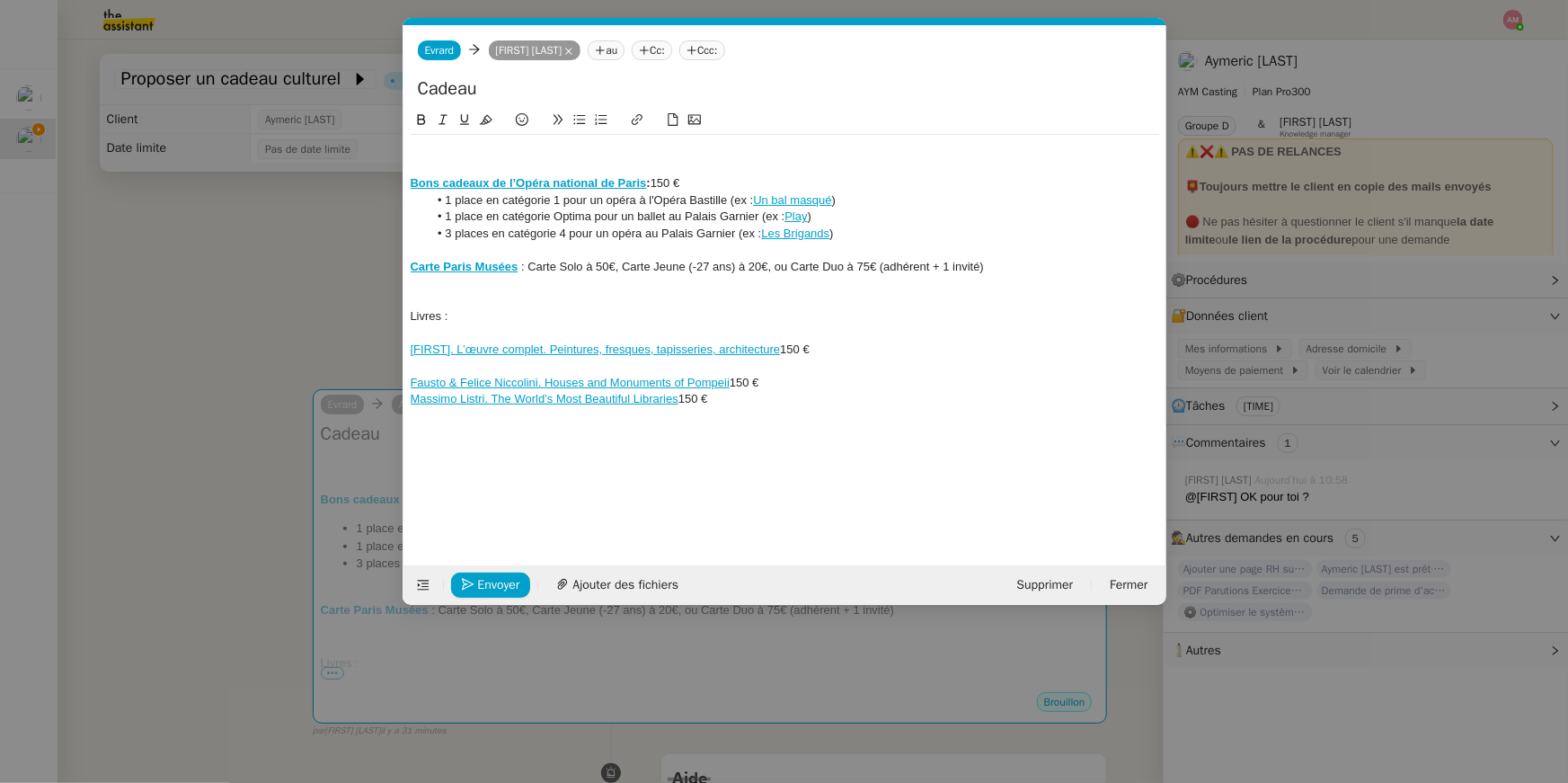 click 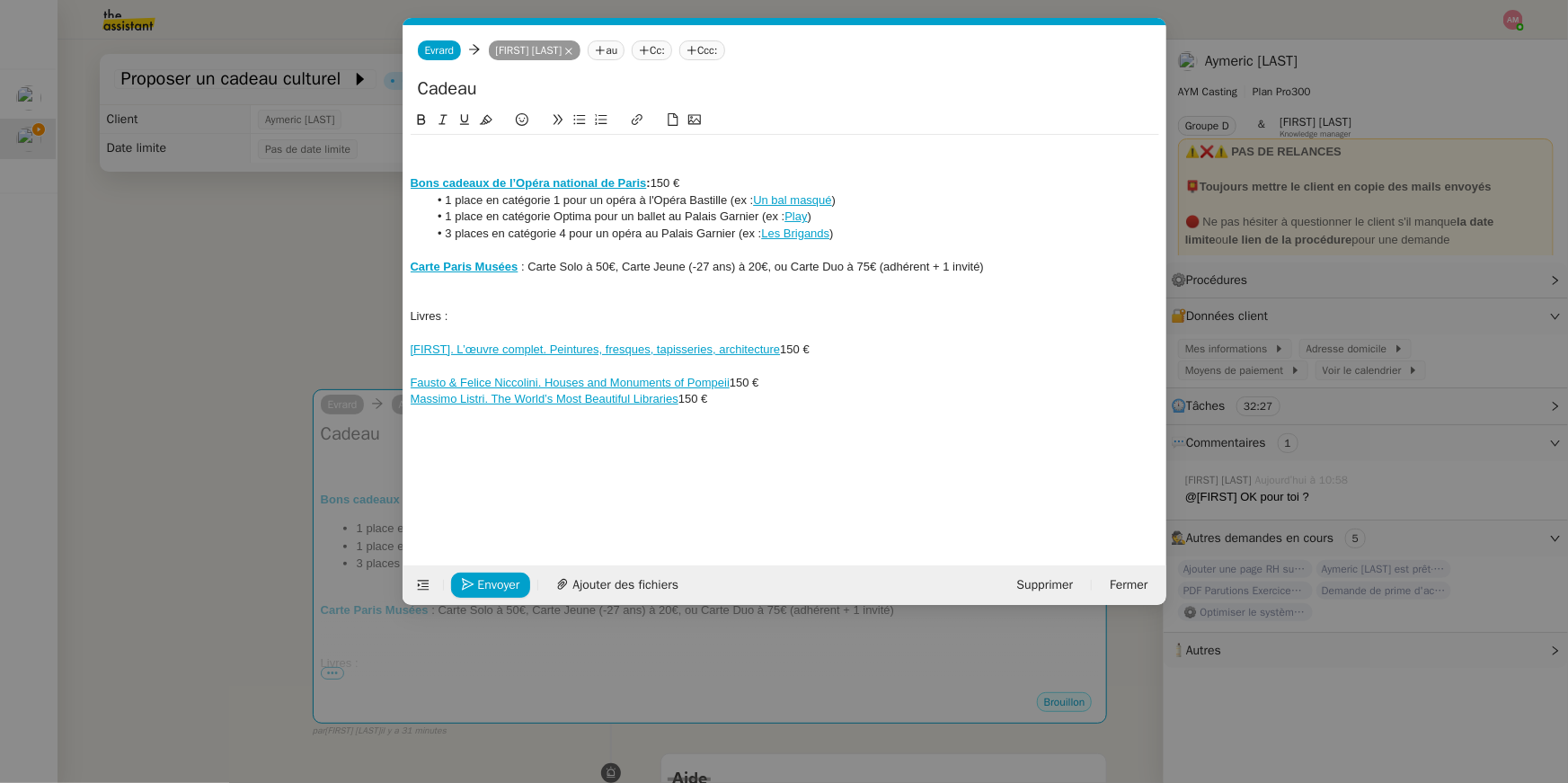 click 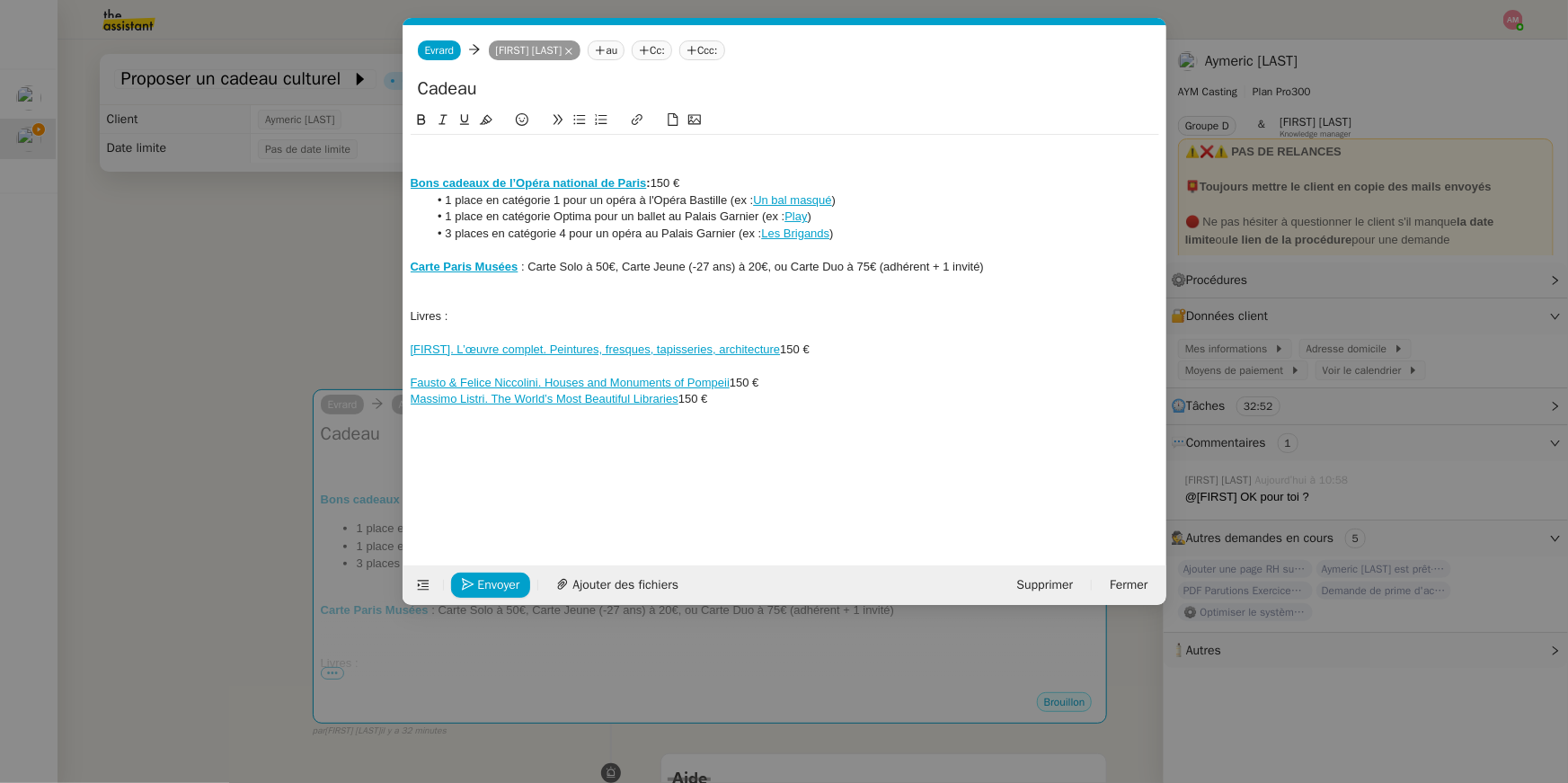 click 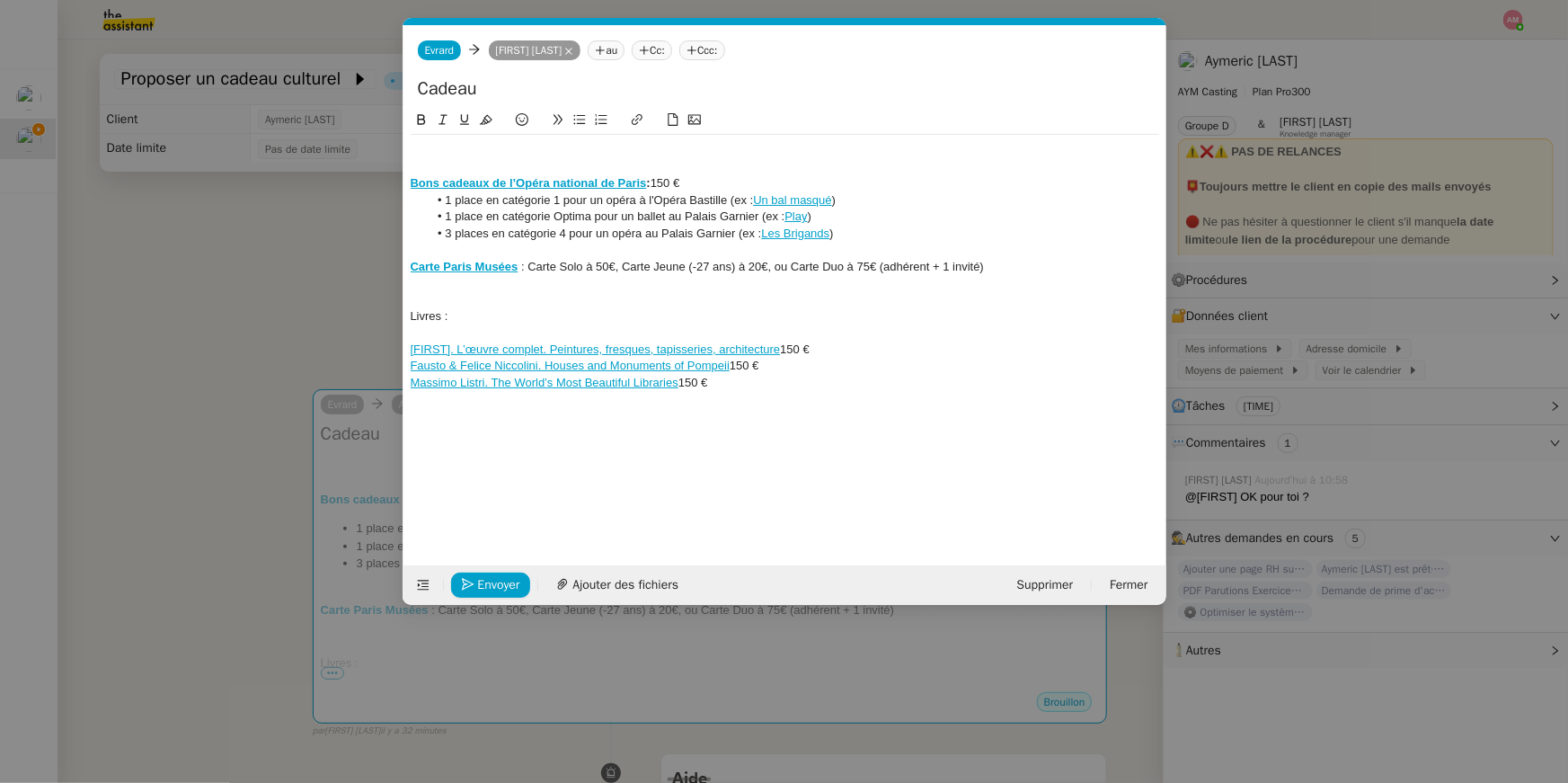 drag, startPoint x: 937, startPoint y: 382, endPoint x: 1031, endPoint y: 149, distance: 251.24689 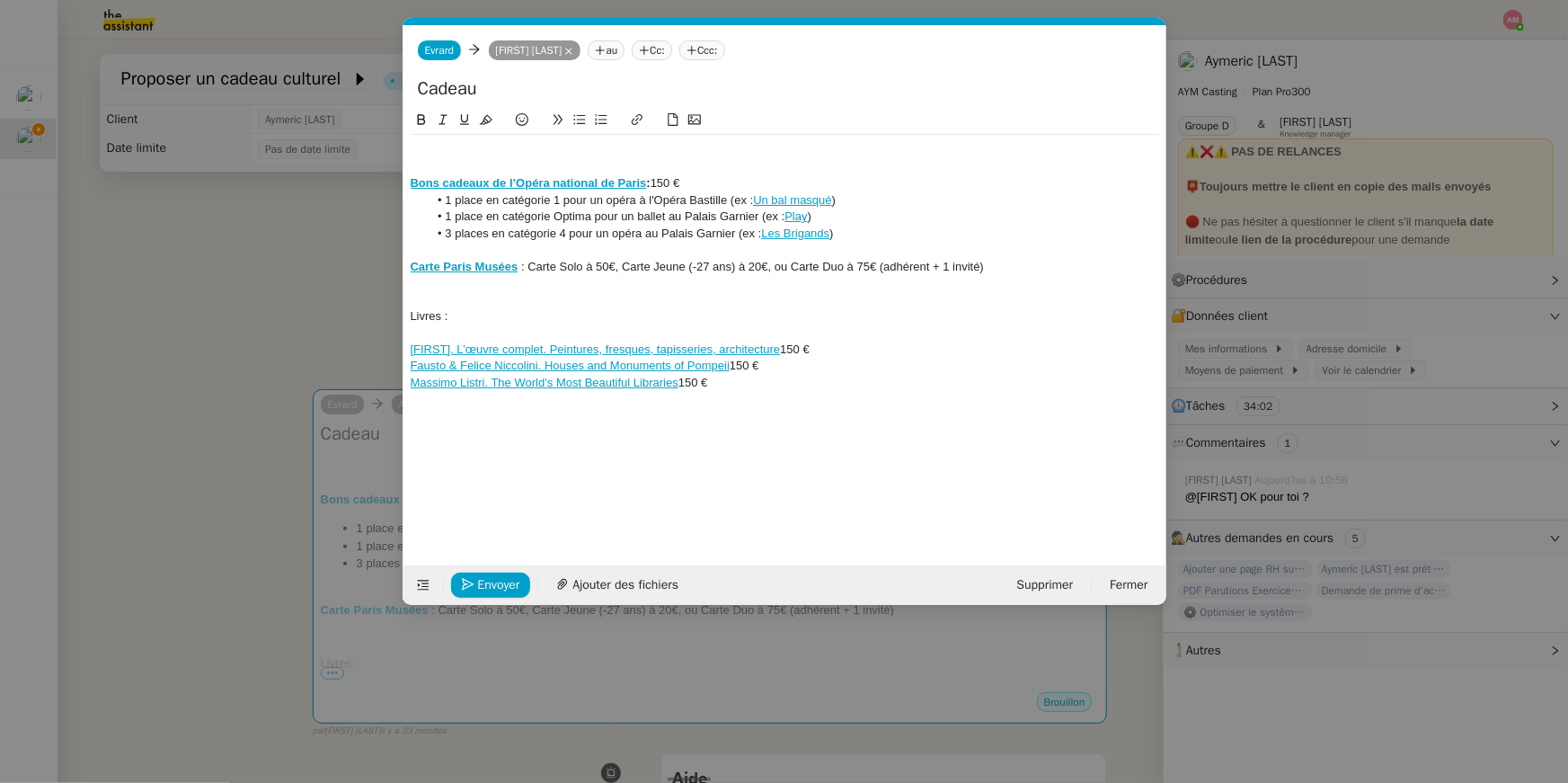 click 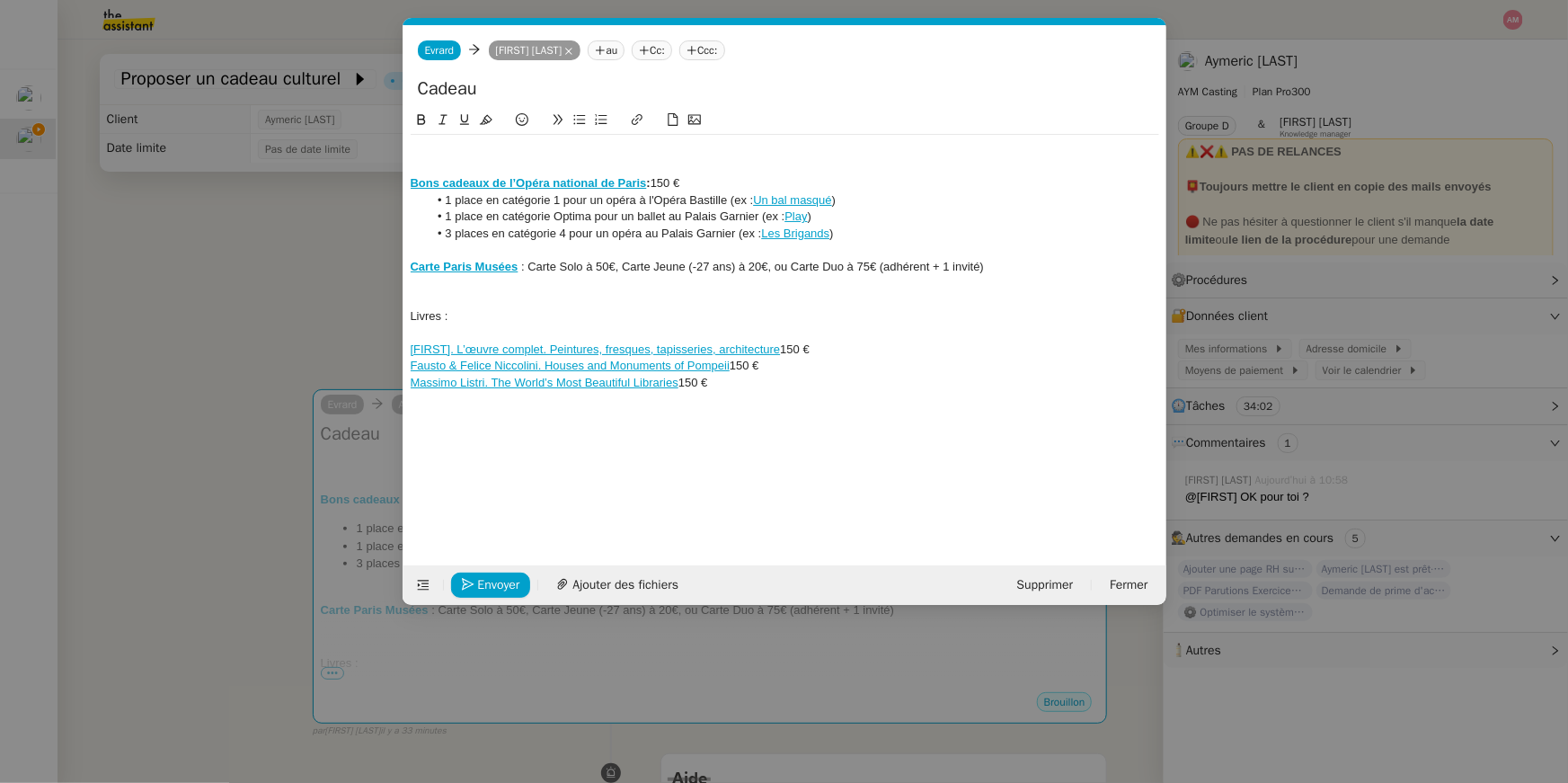 click 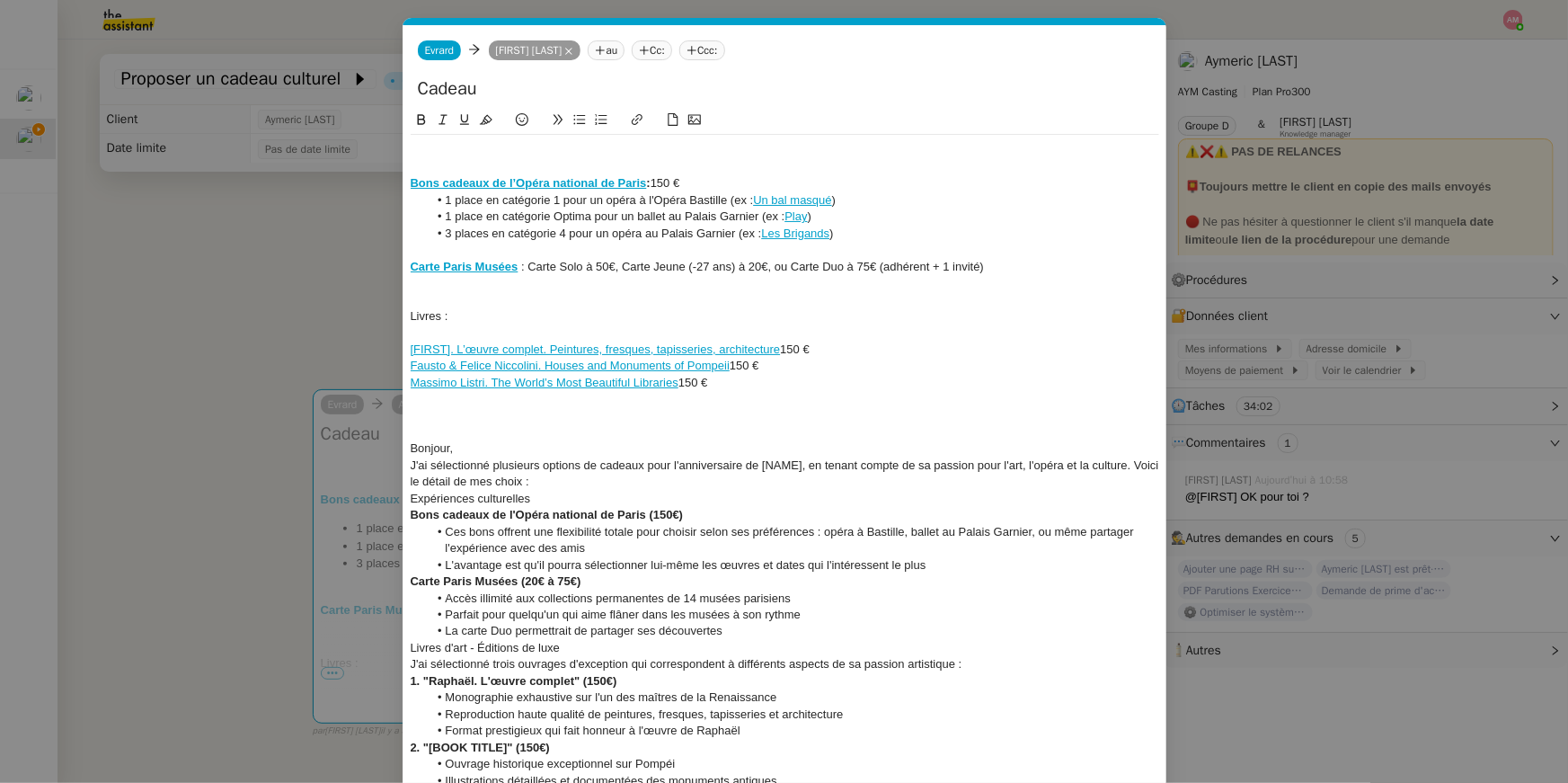 scroll, scrollTop: 0, scrollLeft: 0, axis: both 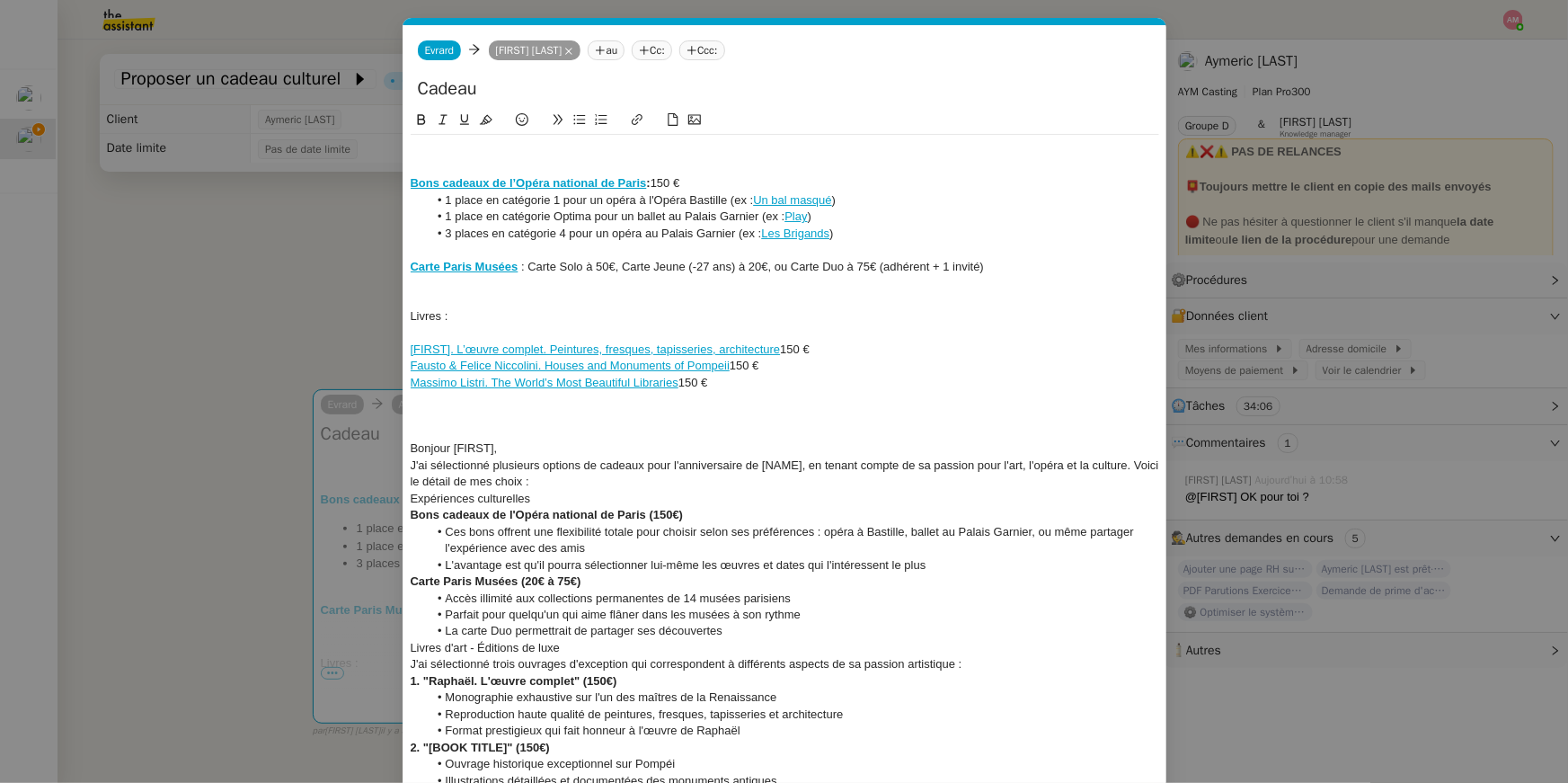 click on "Bonjour Aymeric," 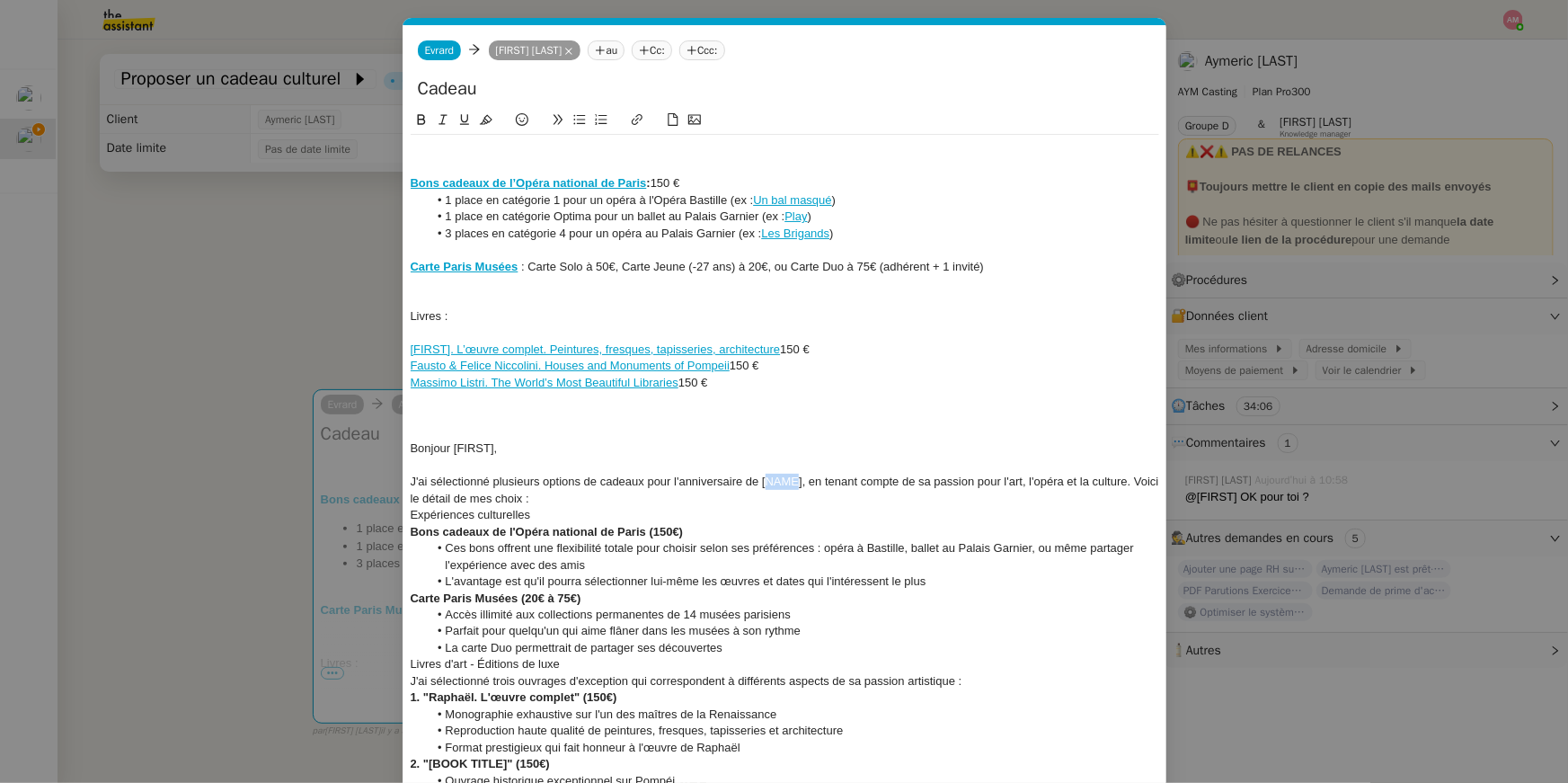 drag, startPoint x: 764, startPoint y: 488, endPoint x: 793, endPoint y: 488, distance: 29 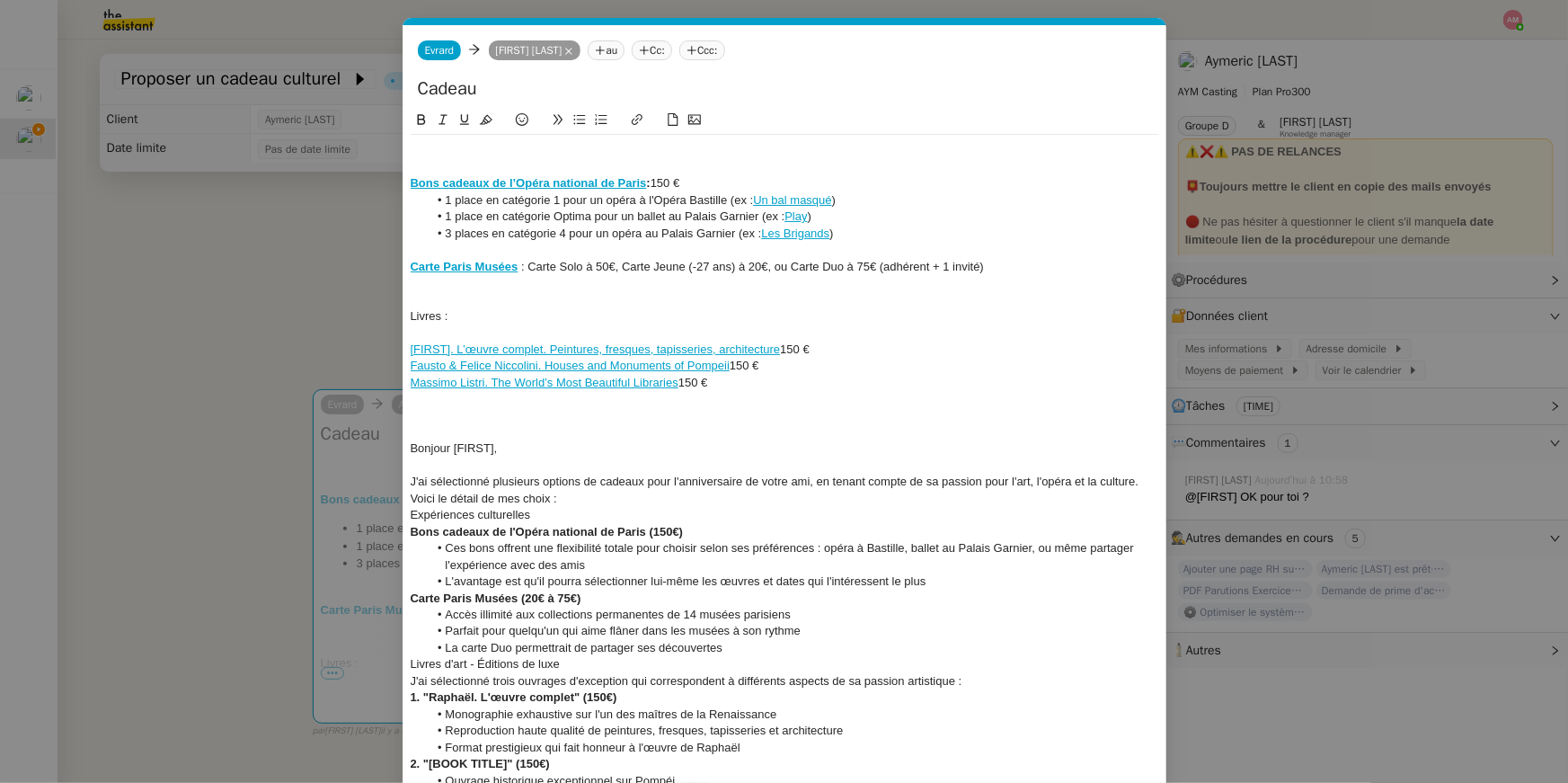 click on "J'ai sélectionné plusieurs options de cadeaux pour l'anniversaire de votre ami, en tenant compte de sa passion pour l'art, l'opéra et la culture. Voici le détail de mes choix :" 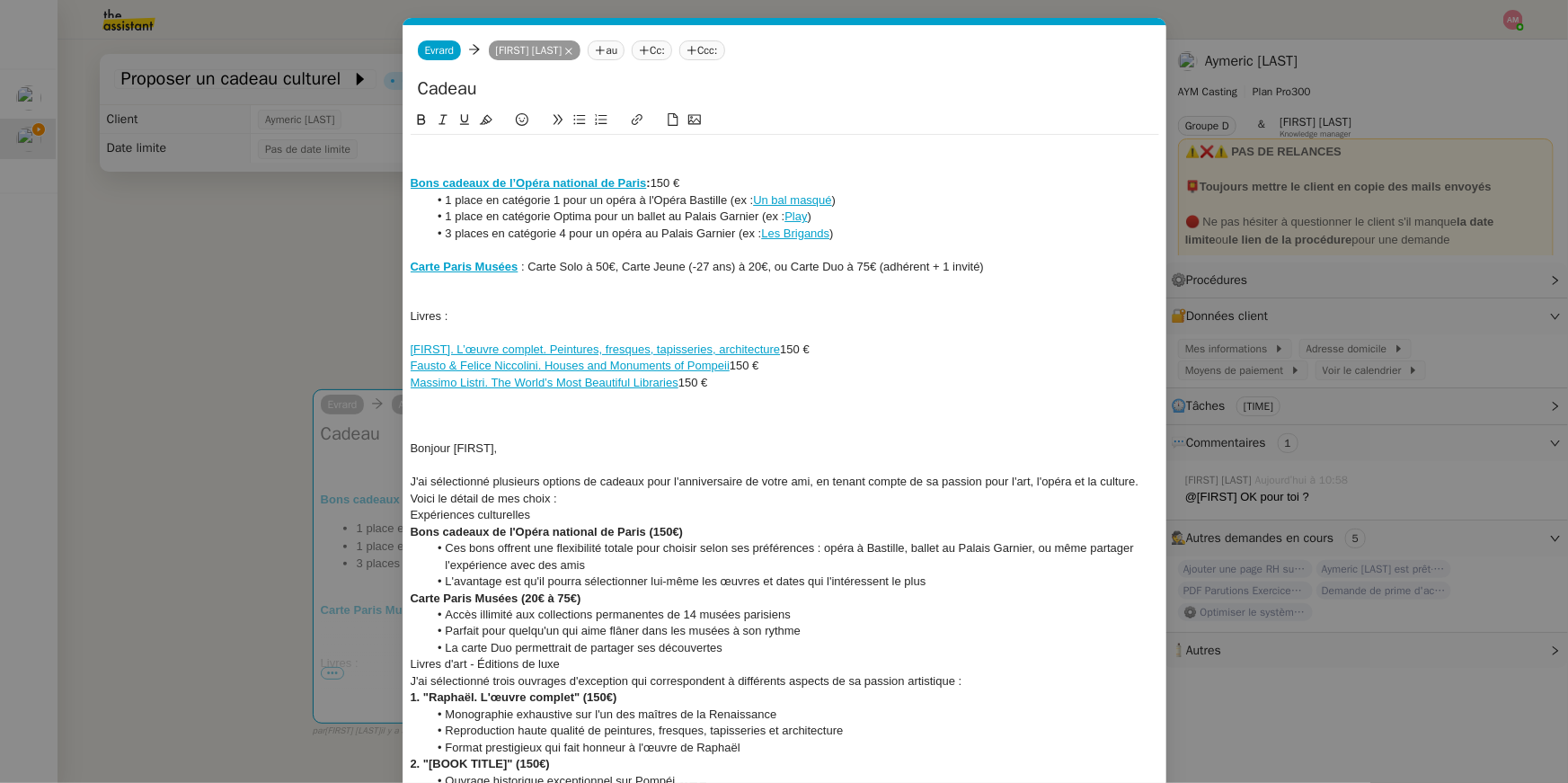 click on "J'ai sélectionné plusieurs options de cadeaux pour l'anniversaire de votre ami, en tenant compte de sa passion pour l'art, l'opéra et la culture. Voici le détail de mes choix :" 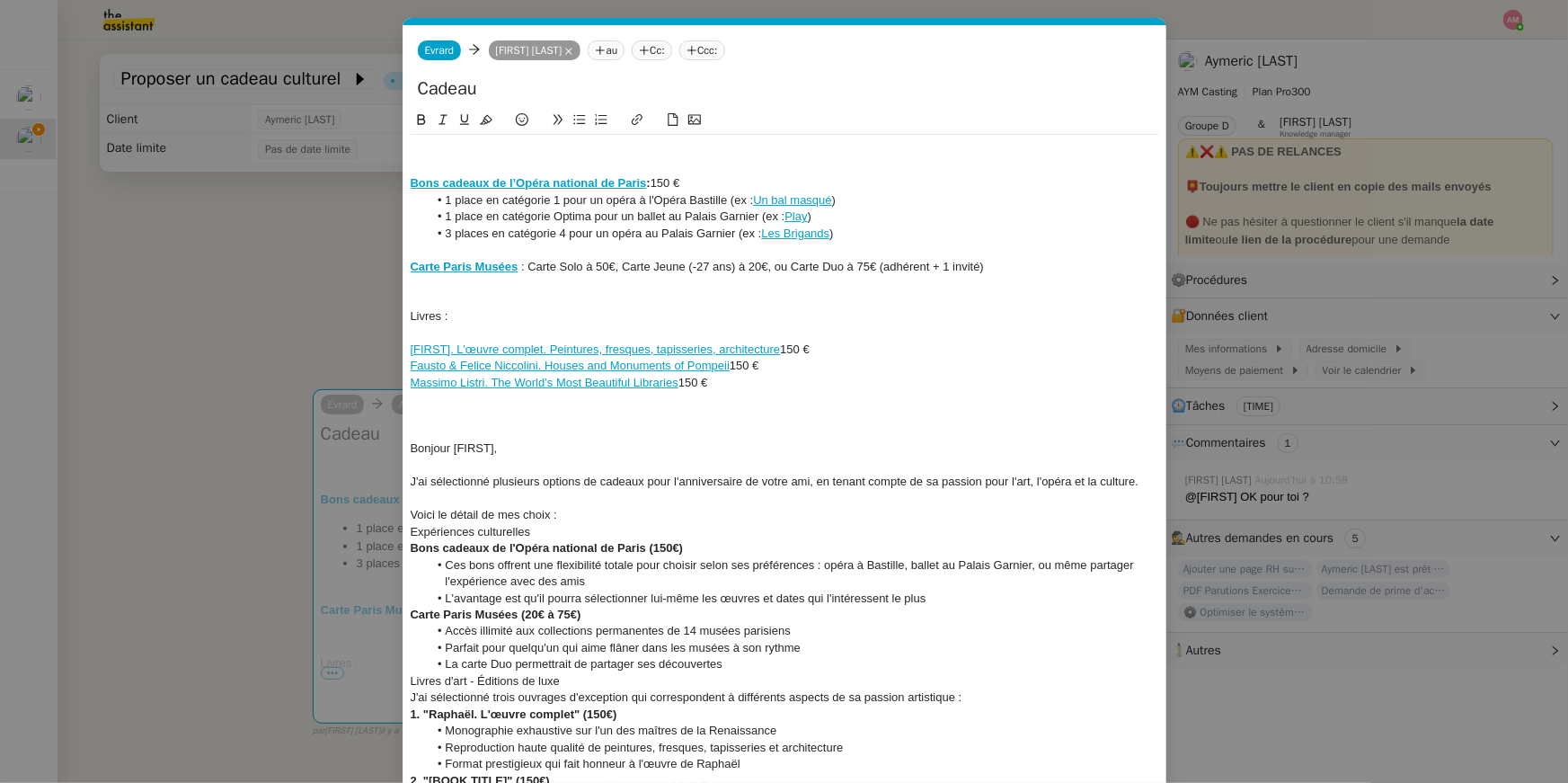 click on "Expériences culturelles" 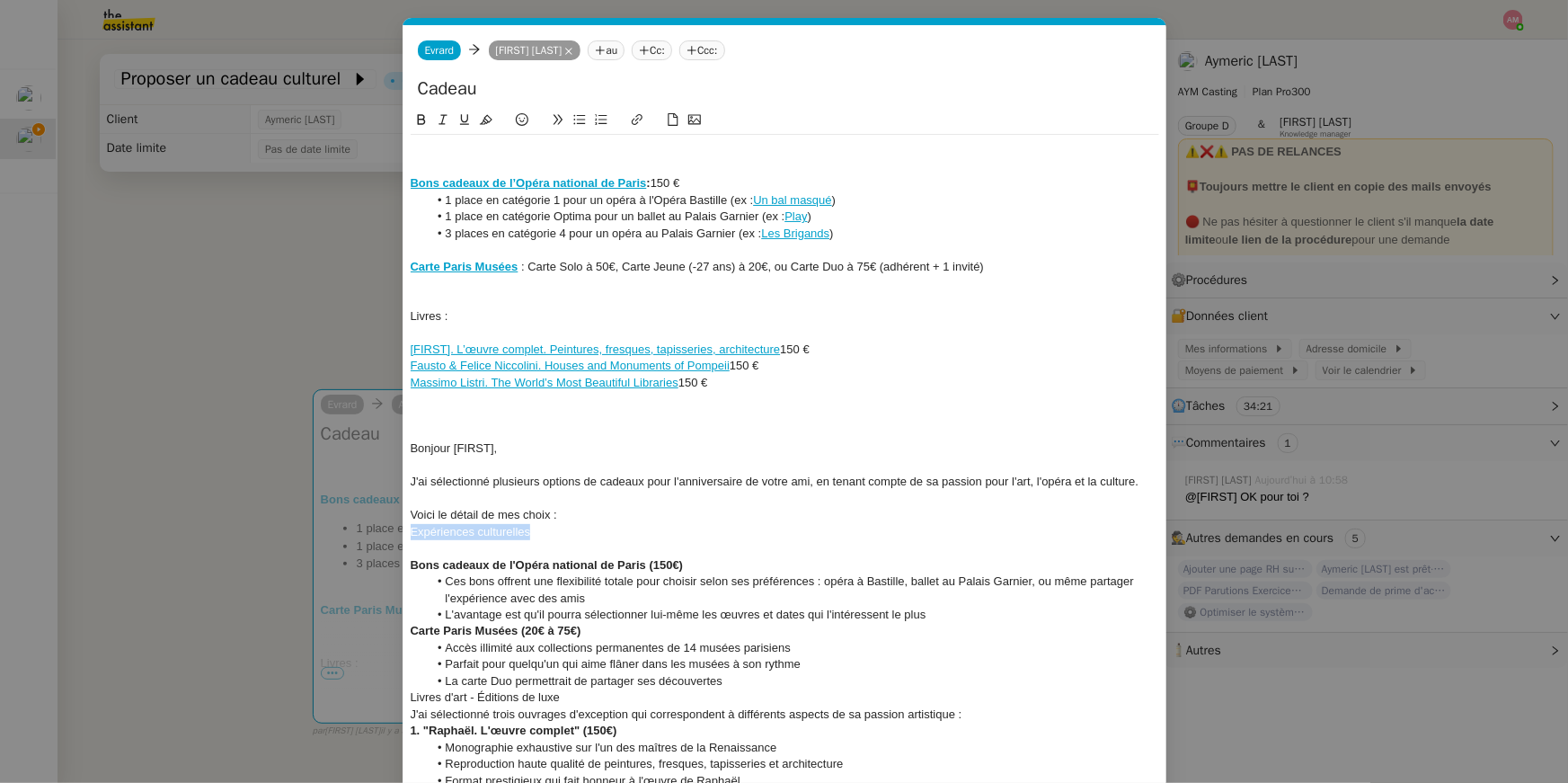 drag, startPoint x: 522, startPoint y: 537, endPoint x: 369, endPoint y: 531, distance: 153.1176 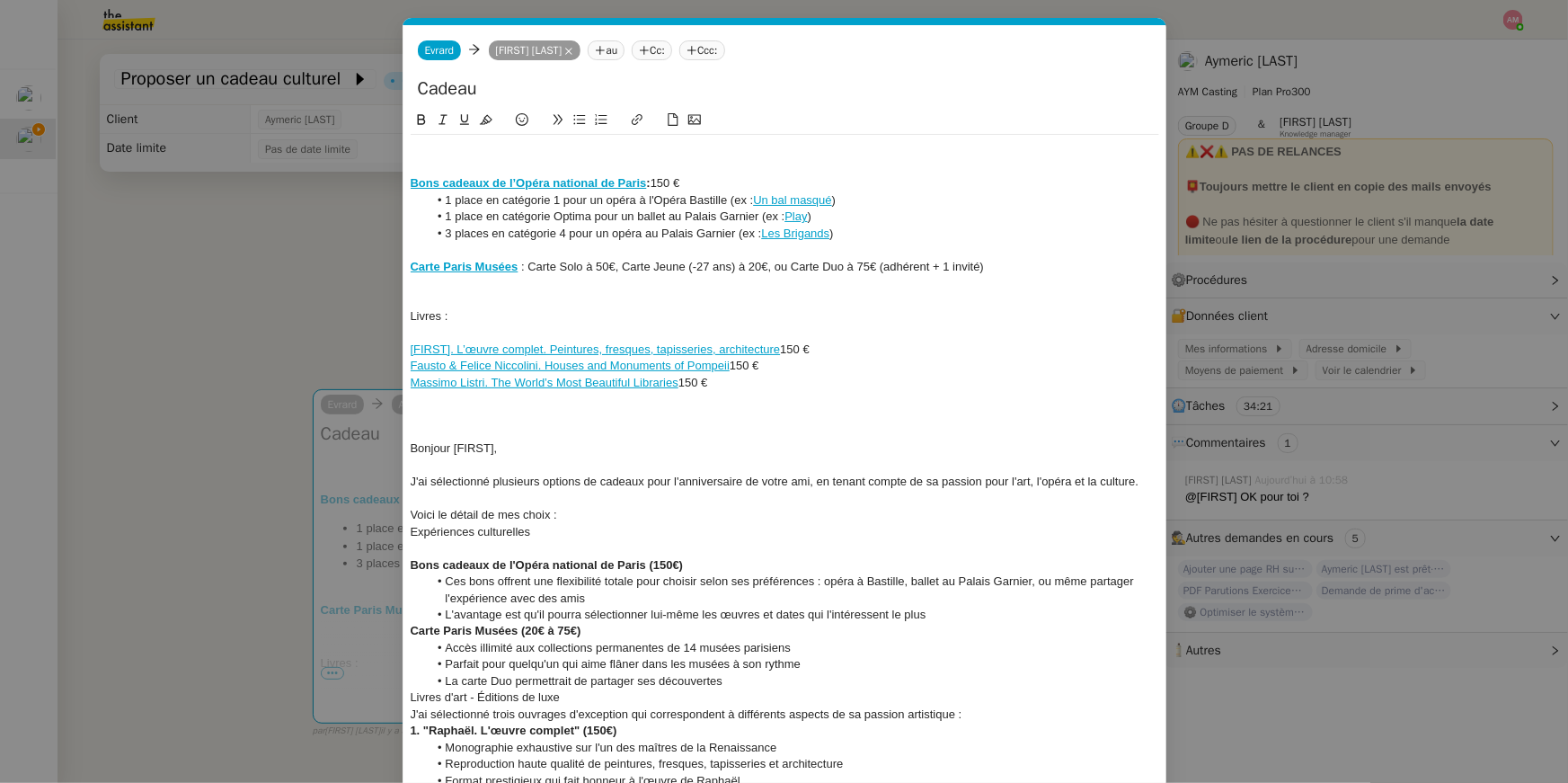 click on "Cadeau" 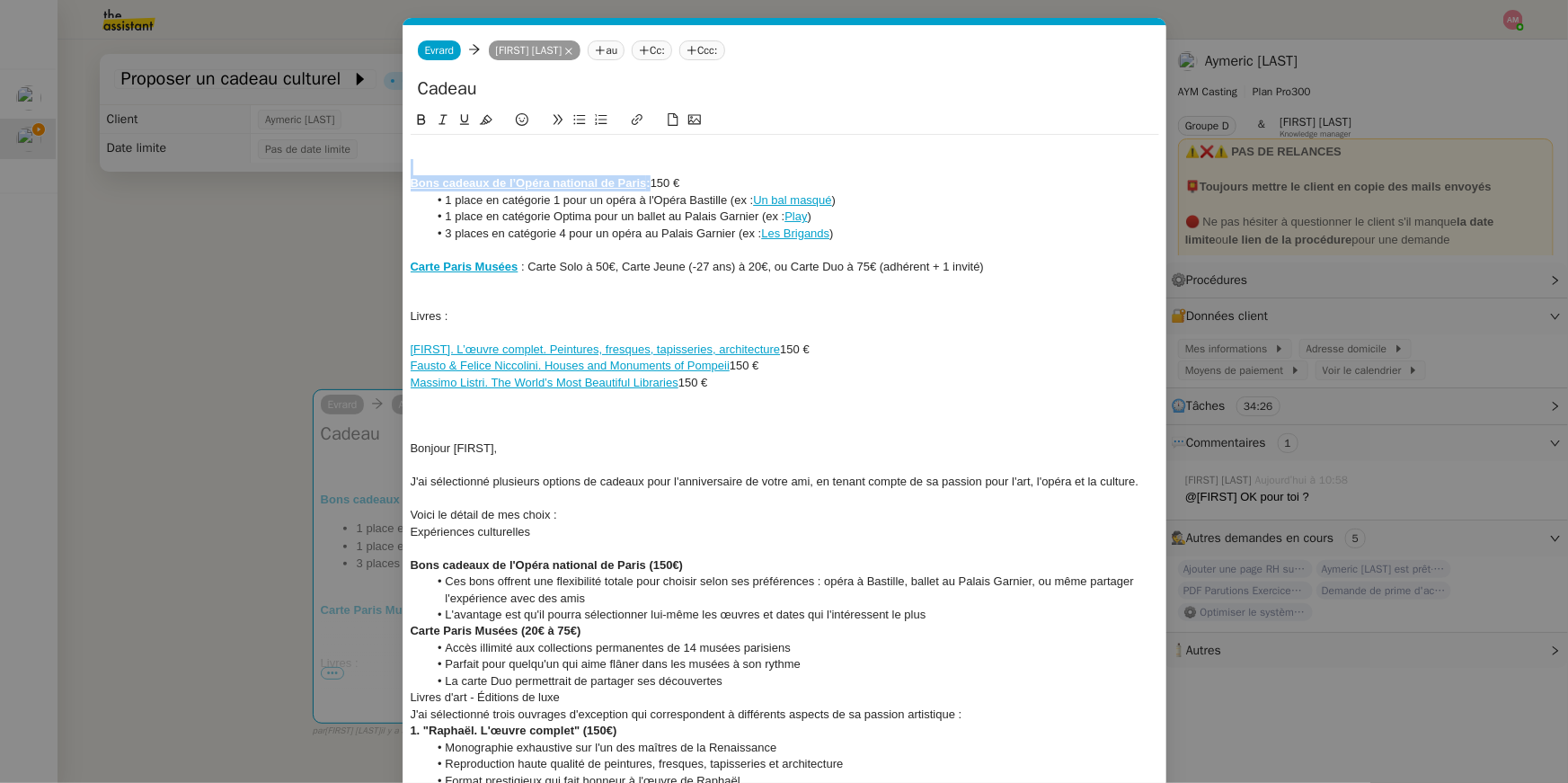 drag, startPoint x: 650, startPoint y: 182, endPoint x: 379, endPoint y: 170, distance: 271.2656 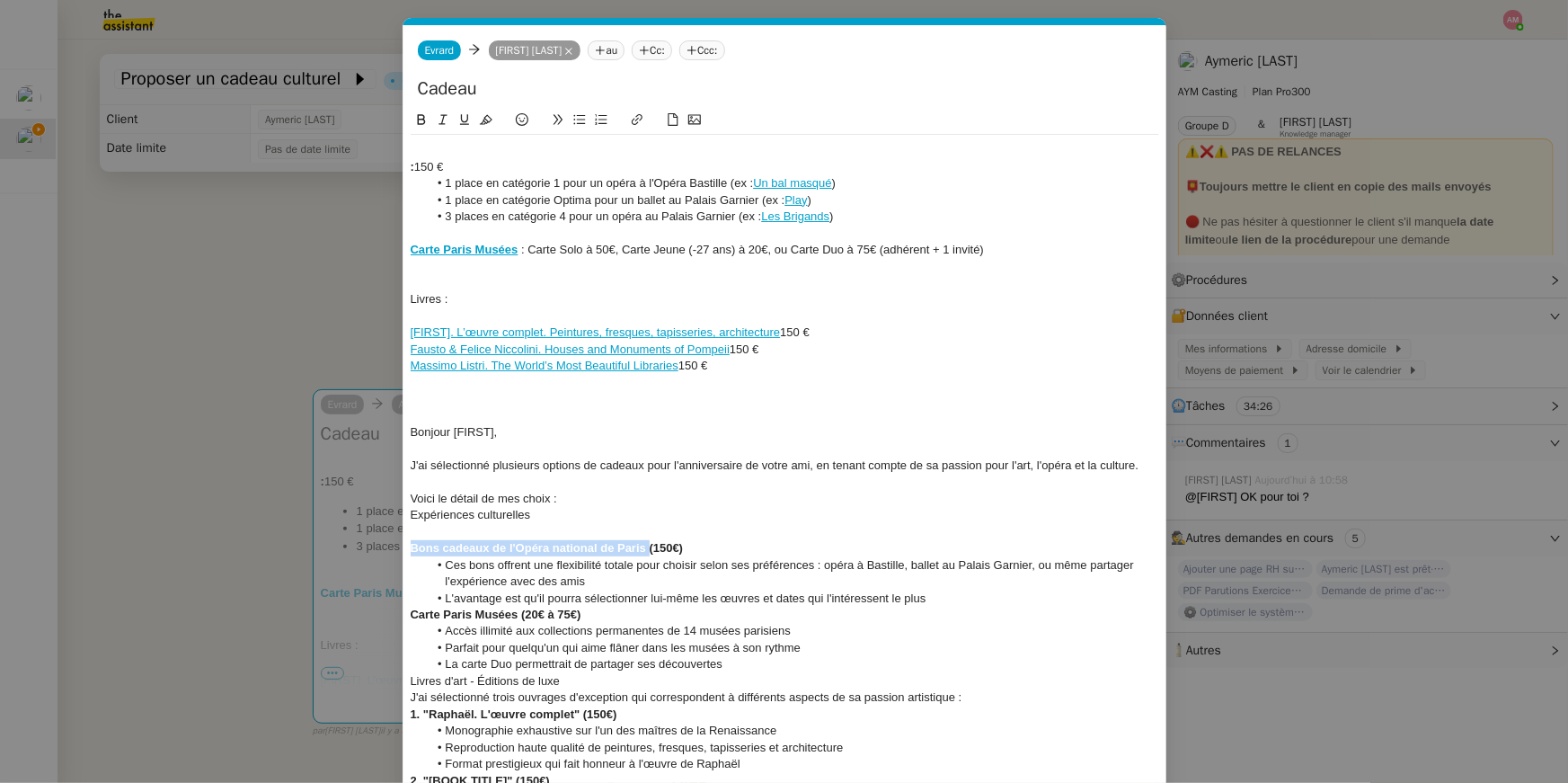 drag, startPoint x: 649, startPoint y: 547, endPoint x: 362, endPoint y: 547, distance: 287 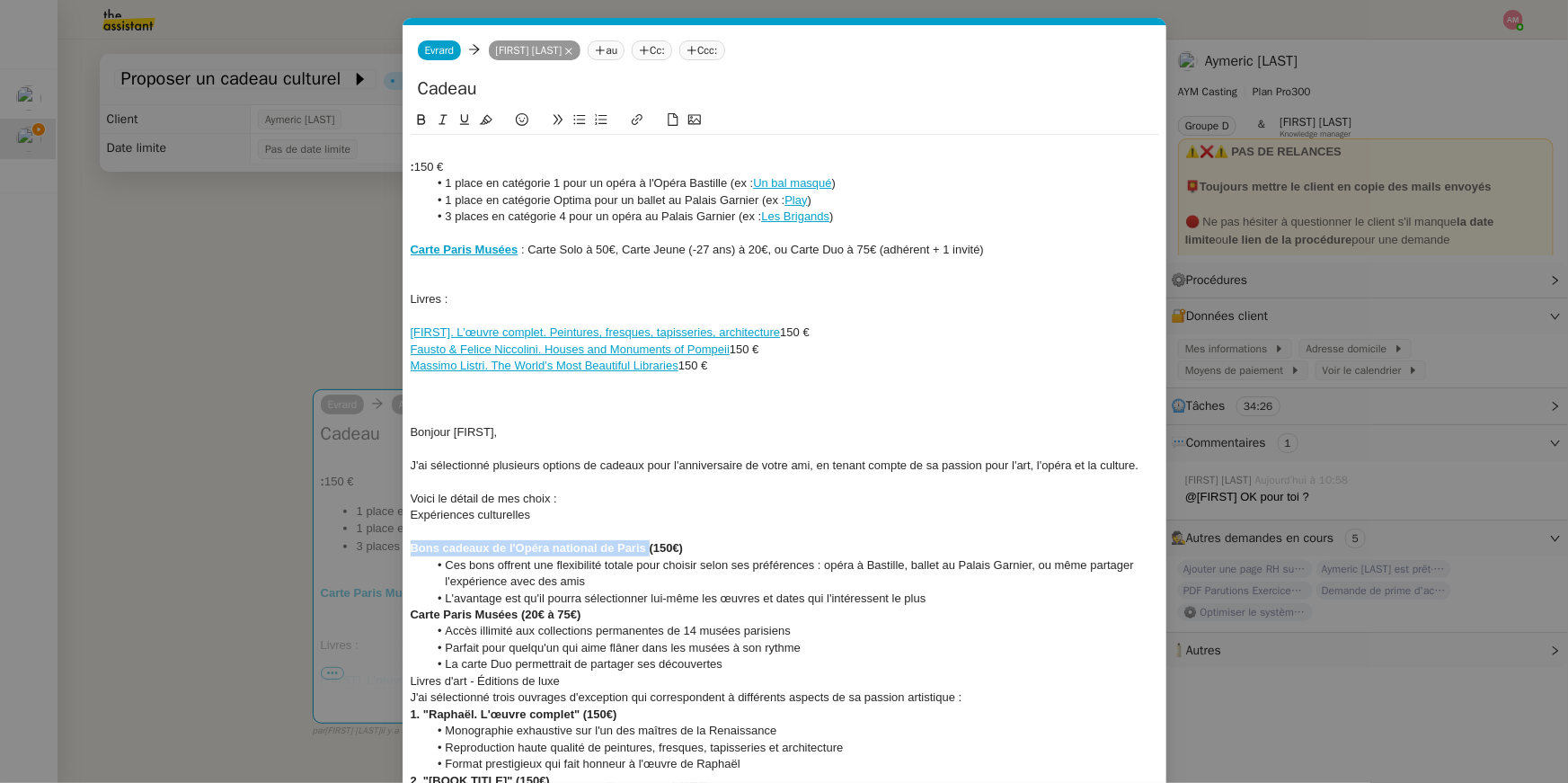 click on "Service TA - VOYAGE - PROPOSITION GLOBALE    A utiliser dans le cadre de proposition de déplacement TA - RELANCE CLIENT (EN)    Relancer un client lorsqu'il n'a pas répondu à un précédent message BAFERTY - MAIL AUDITION    A utiliser dans le cadre de la procédure d'envoi des mails d'audition TA - PUBLICATION OFFRE D'EMPLOI     Organisation du recrutement Discours de présentation du paiement sécurisé    TA - VOYAGES - PROPOSITION ITINERAIRE    Soumettre les résultats d'une recherche TA - CONFIRMATION PAIEMENT (EN)    Confirmer avec le client de modèle de transaction - Attention Plan Pro nécessaire. Aymeric Pichegrain - Demander les PDF à Hélène    à utiliser sur la bonne quinzaine pour obtenir les parutions demandées par Aymeric   Aymeric Pichegrain TA - COURRIER EXPEDIE (recommandé)    A utiliser dans le cadre de l'envoi d'un courrier recommandé TA - PARTAGE DE CALENDRIER (EN)    A utiliser pour demander au client de partager son calendrier afin de faciliter l'accès et la gestion" at bounding box center (784, 391) 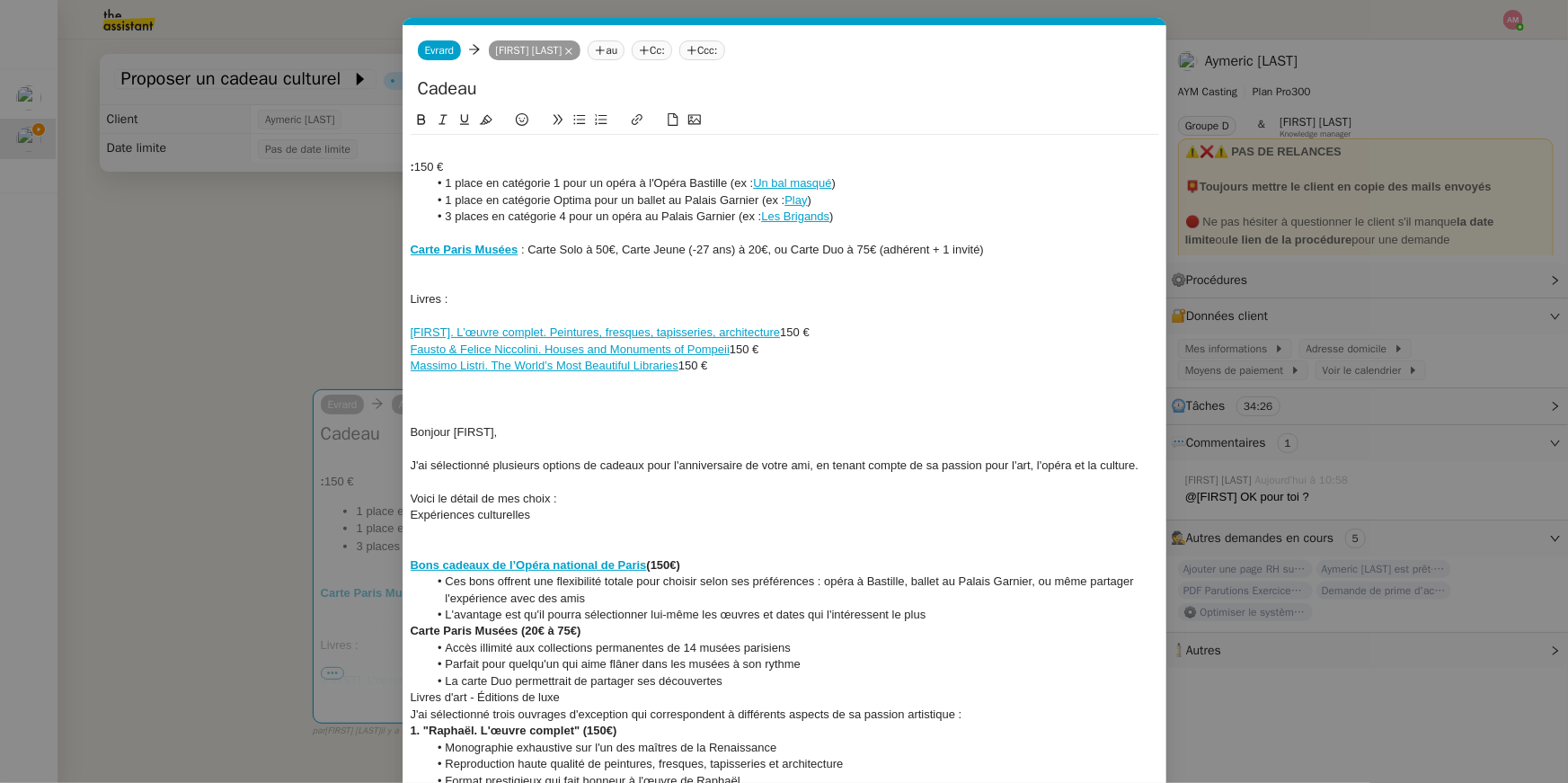 scroll, scrollTop: 0, scrollLeft: 0, axis: both 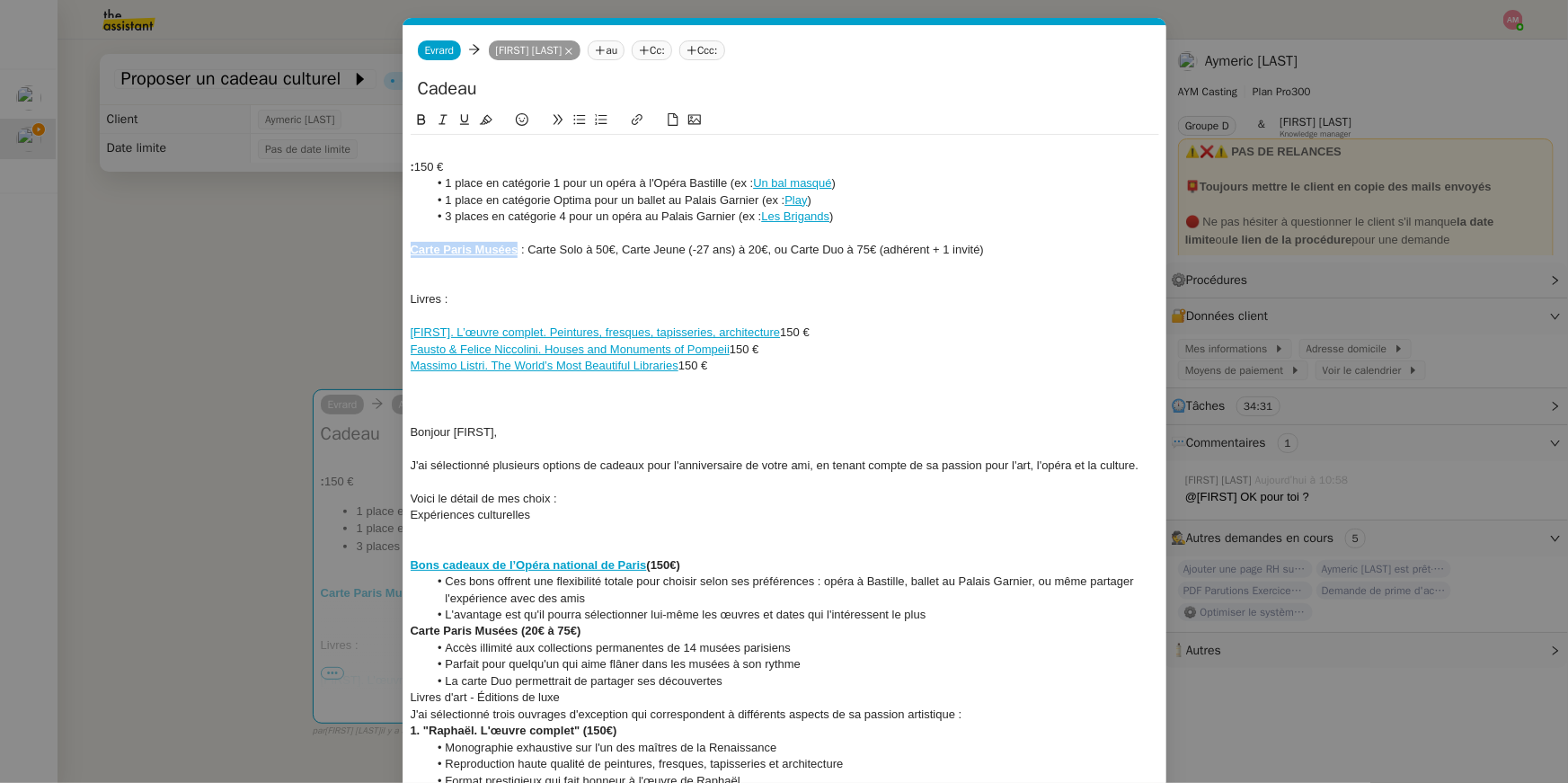 drag, startPoint x: 519, startPoint y: 254, endPoint x: 384, endPoint y: 250, distance: 135.05925 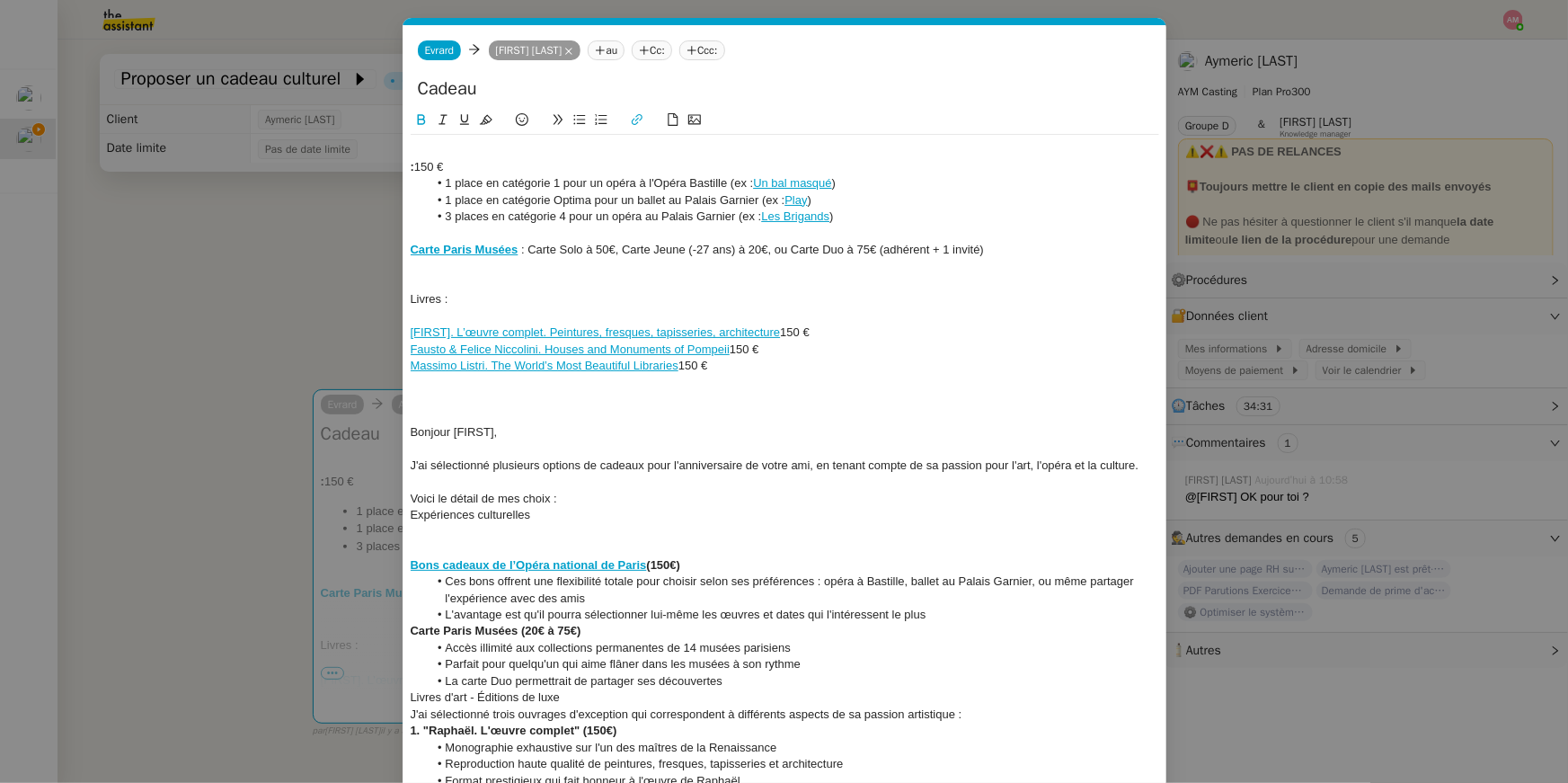 click on "Carte Paris Musées   : Carte Solo à 50€, Carte Jeune (-27 ans) à 20€, ou Carte Duo à 75€ (adhérent + 1 invité)" 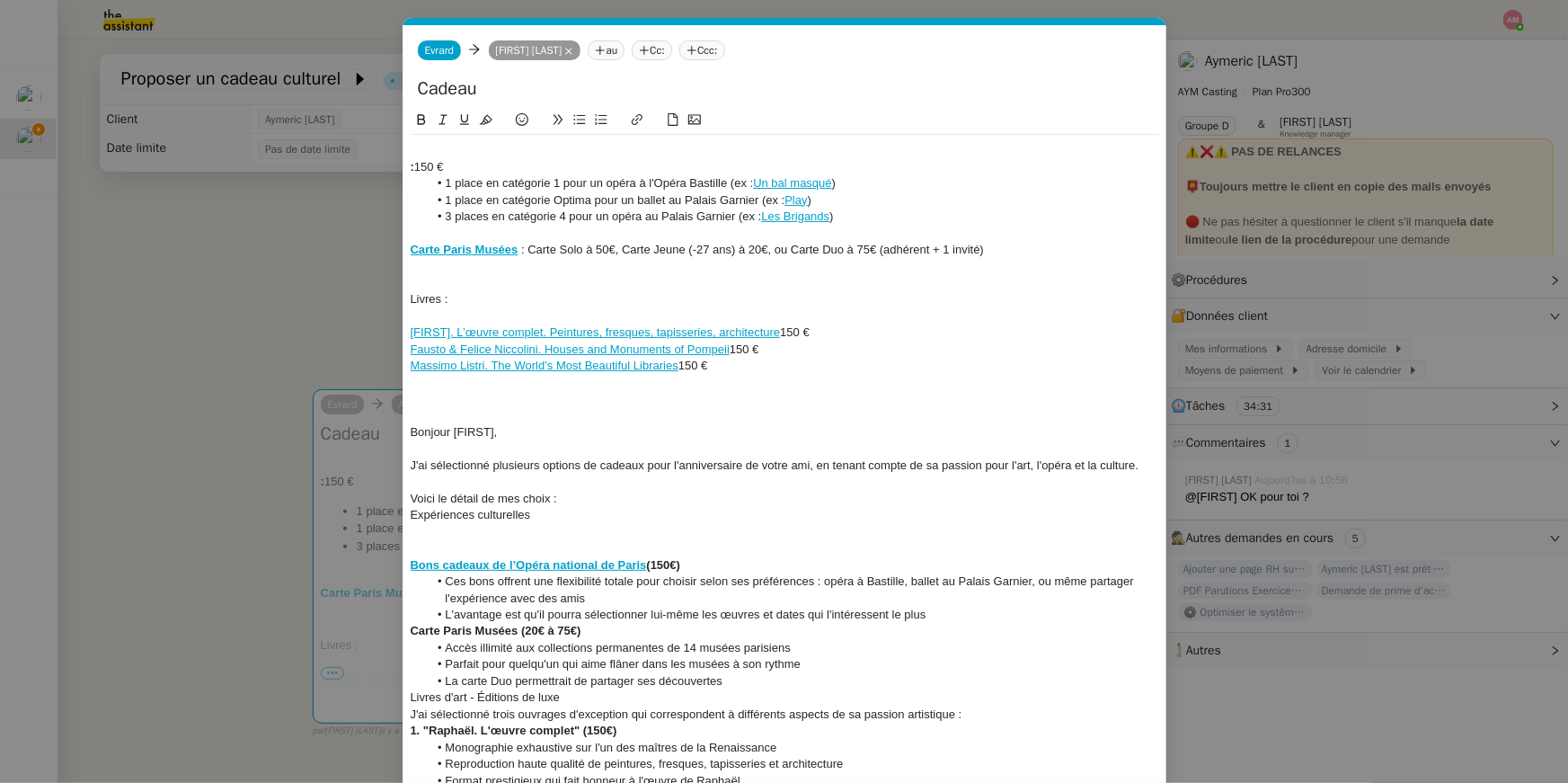click on "Carte Paris Musées" 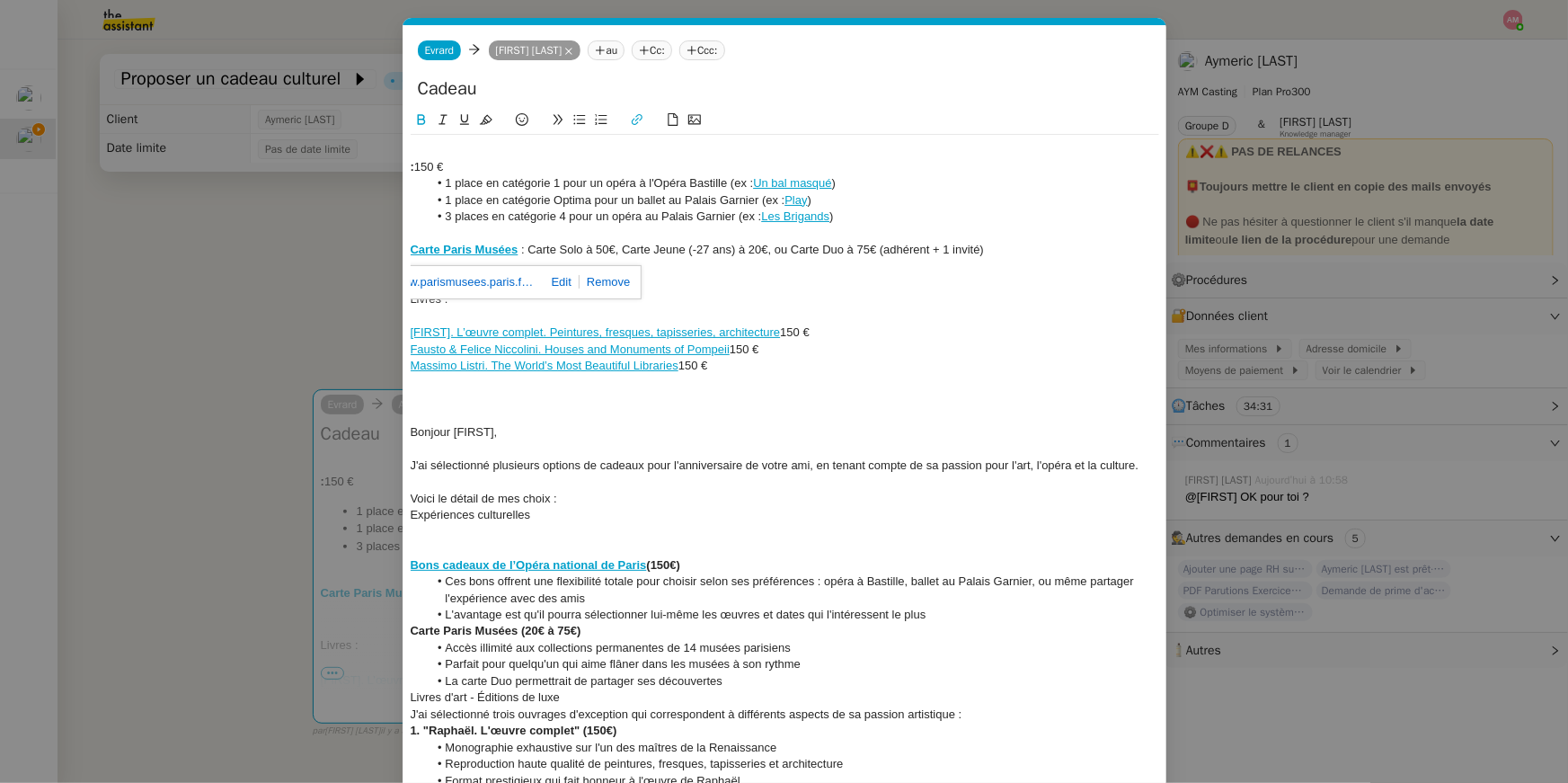 click 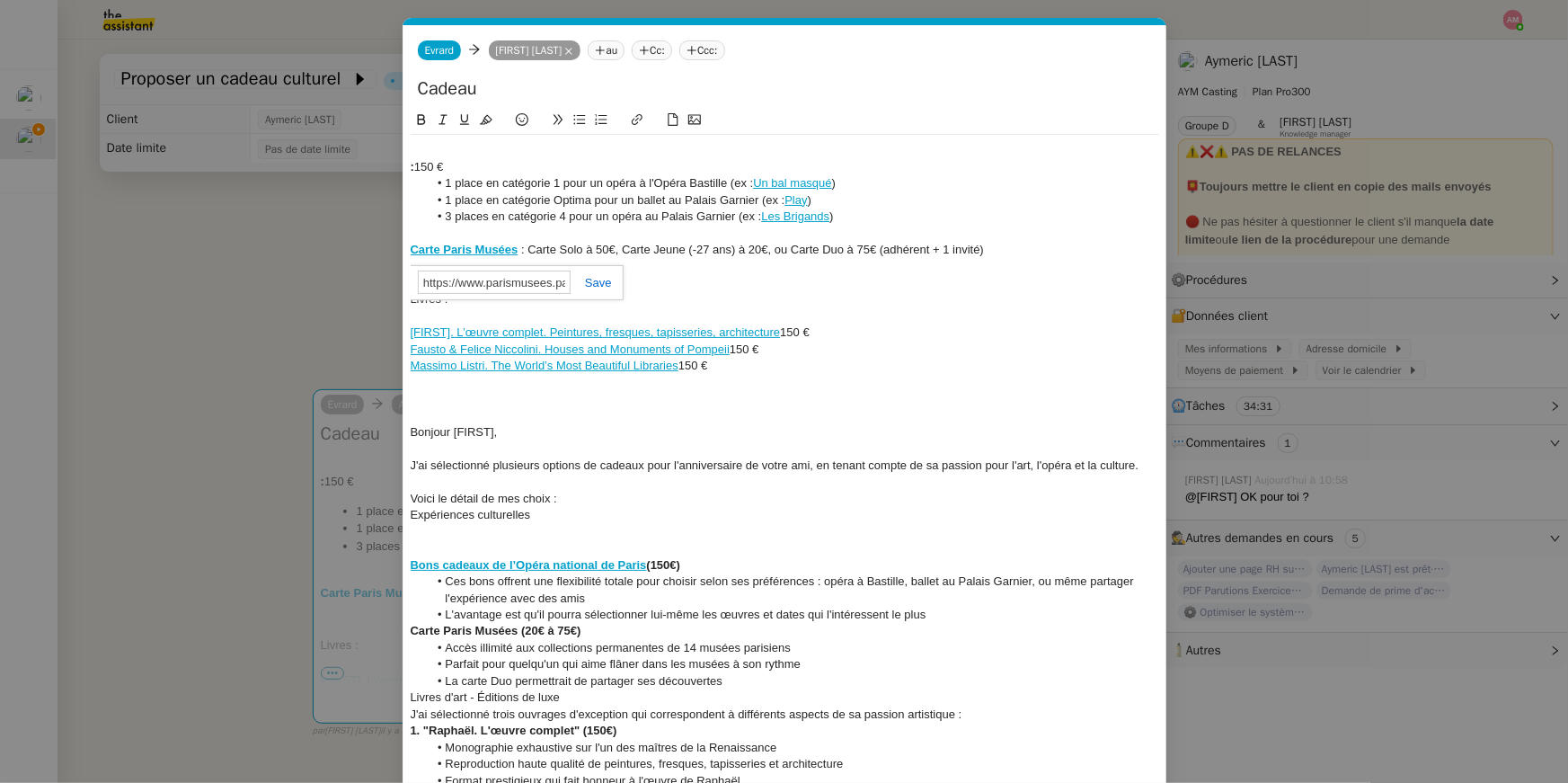 click on "Carte Paris Musées (20€ à 75€)" 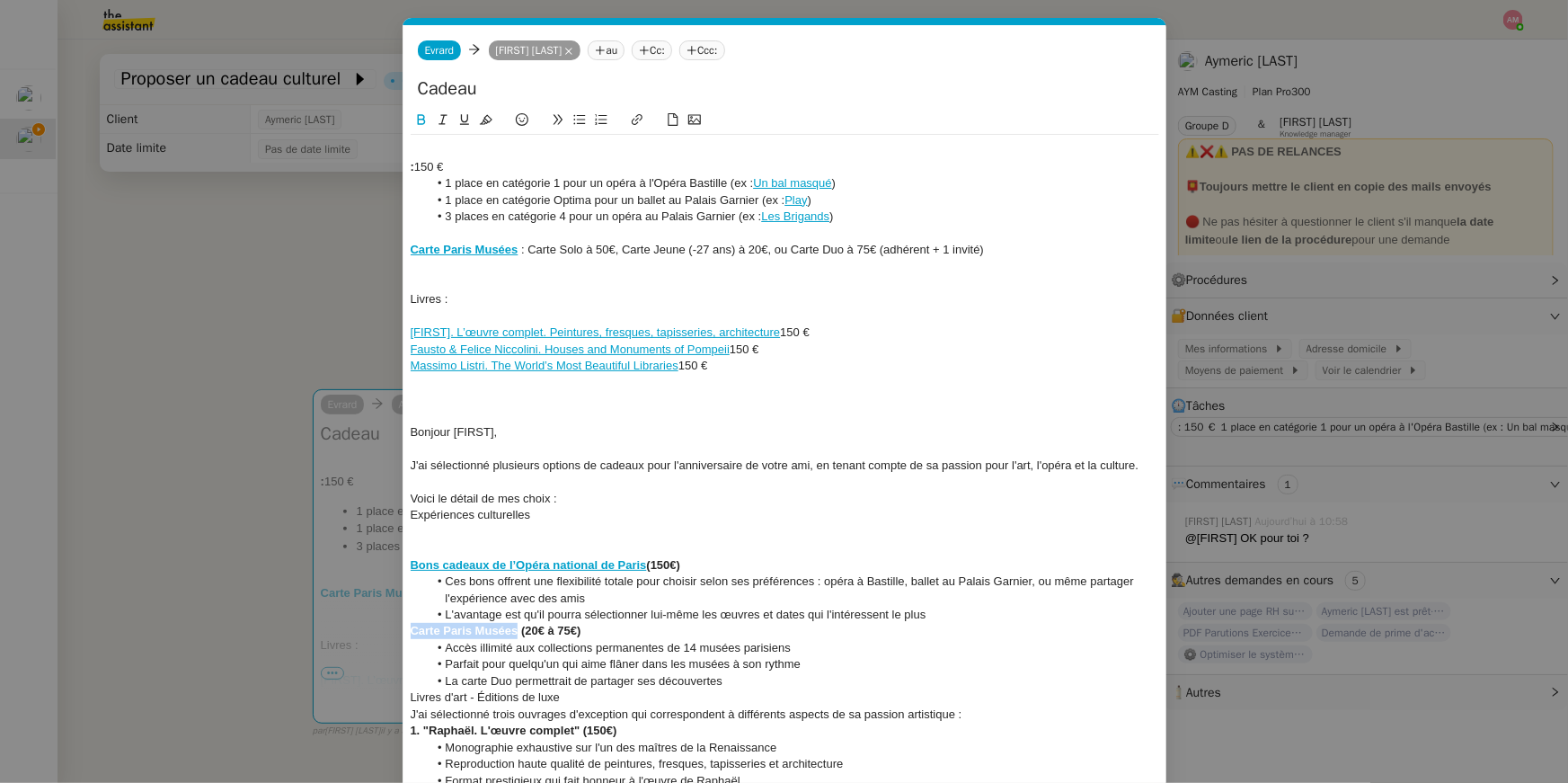 drag, startPoint x: 519, startPoint y: 635, endPoint x: 382, endPoint y: 637, distance: 137.0146 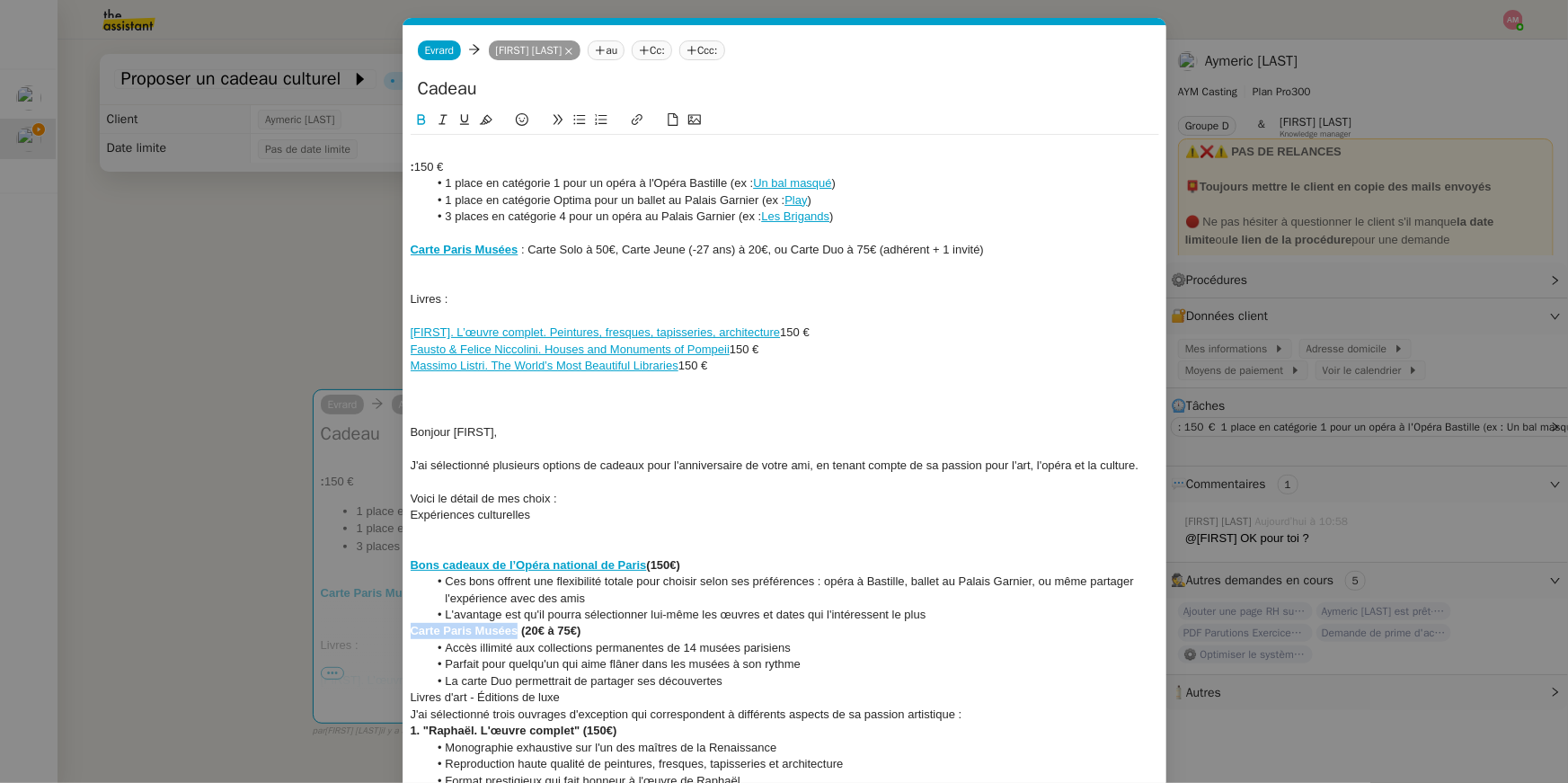 click on "Service TA - VOYAGE - PROPOSITION GLOBALE    A utiliser dans le cadre de proposition de déplacement TA - RELANCE CLIENT (EN)    Relancer un client lorsqu'il n'a pas répondu à un précédent message BAFERTY - MAIL AUDITION    A utiliser dans le cadre de la procédure d'envoi des mails d'audition TA - PUBLICATION OFFRE D'EMPLOI     Organisation du recrutement Discours de présentation du paiement sécurisé    TA - VOYAGES - PROPOSITION ITINERAIRE    Soumettre les résultats d'une recherche TA - CONFIRMATION PAIEMENT (EN)    Confirmer avec le client de modèle de transaction - Attention Plan Pro nécessaire. Aymeric Pichegrain - Demander les PDF à Hélène    à utiliser sur la bonne quinzaine pour obtenir les parutions demandées par Aymeric   Aymeric Pichegrain TA - COURRIER EXPEDIE (recommandé)    A utiliser dans le cadre de l'envoi d'un courrier recommandé TA - PARTAGE DE CALENDRIER (EN)    A utiliser pour demander au client de partager son calendrier afin de faciliter l'accès et la gestion" at bounding box center [784, 391] 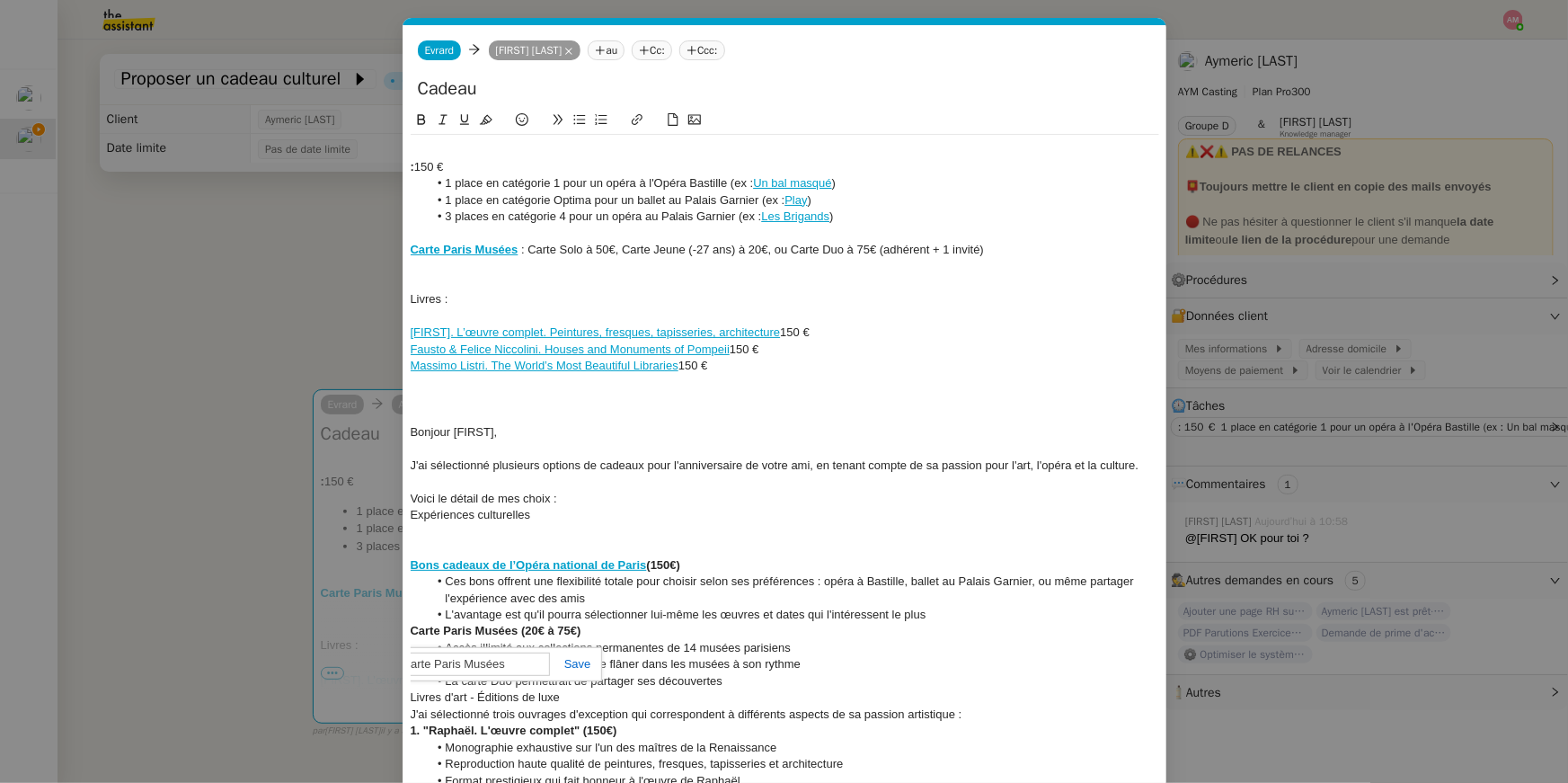 paste on "https://www.parismusees.paris.fr/fr/la-carte-paris-musees-les-expositions-en-toute-liberte" 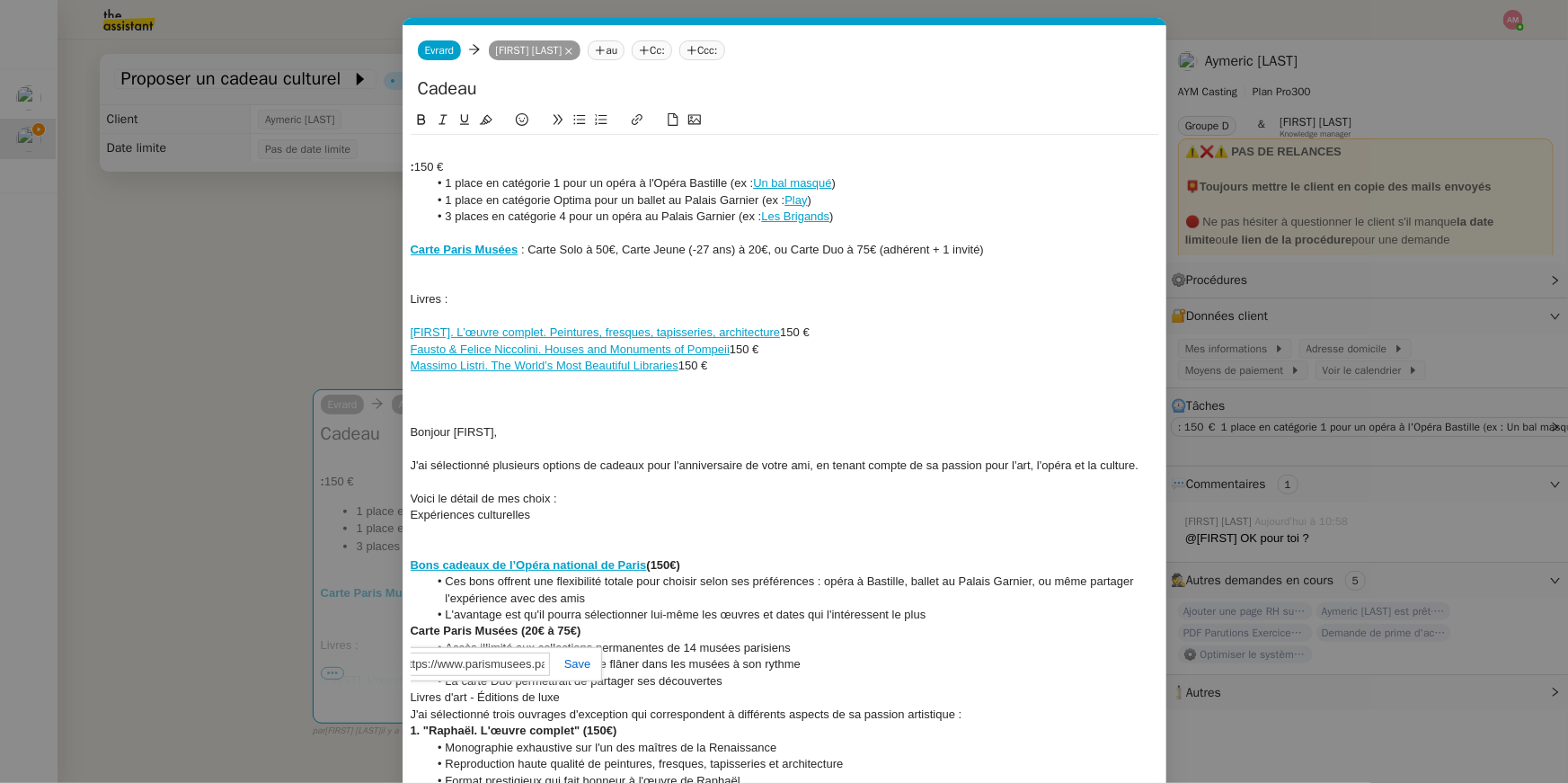 scroll, scrollTop: 0, scrollLeft: 315, axis: horizontal 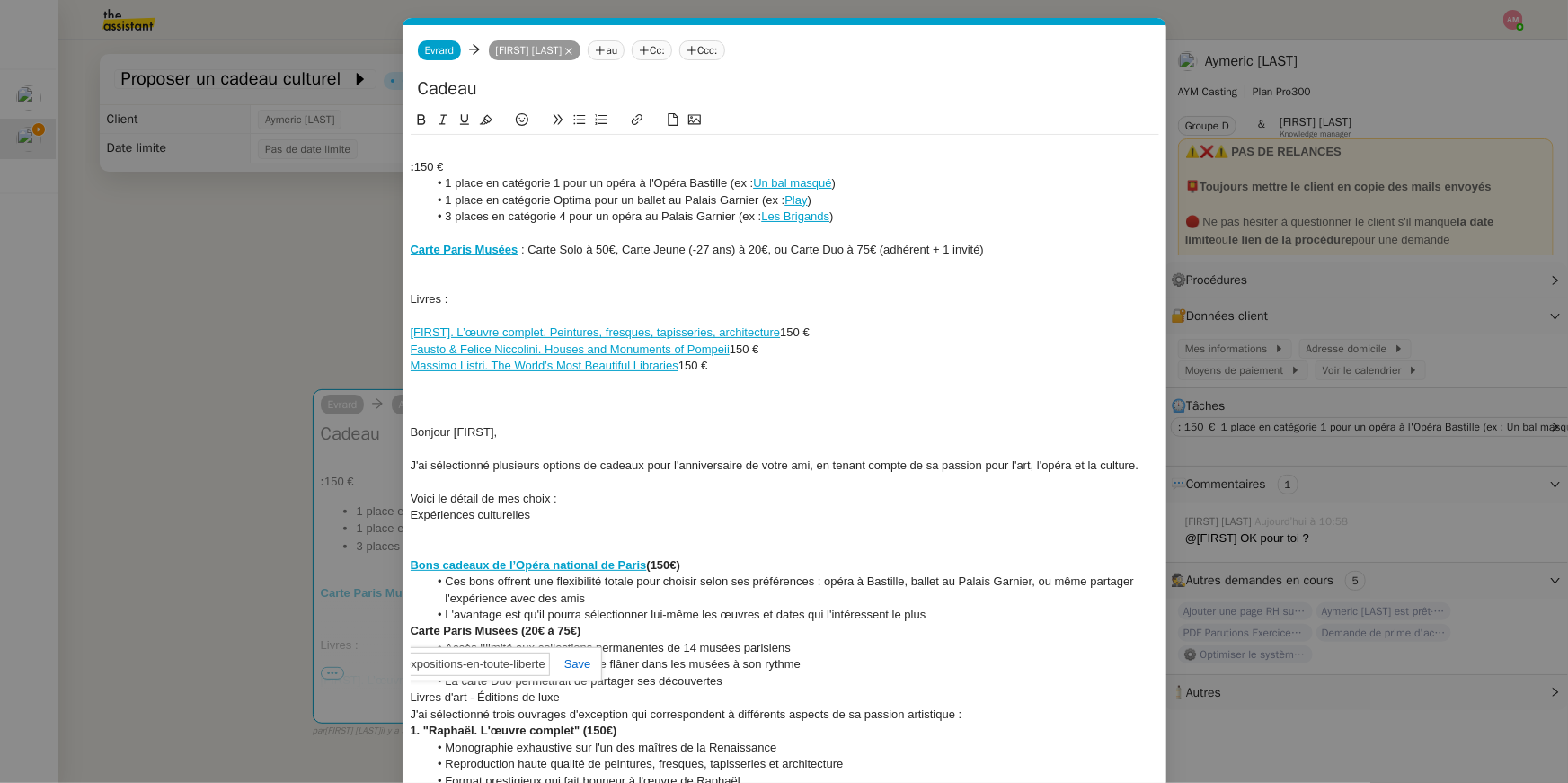 click on "https://www.parismusees.paris.fr/fr/la-carte-paris-musees-les-expositions-en-toute-liberte https://www.parismusees.paris.fr/fr/la-carte-paris-musees-les-expositions-en-toute-liberte" 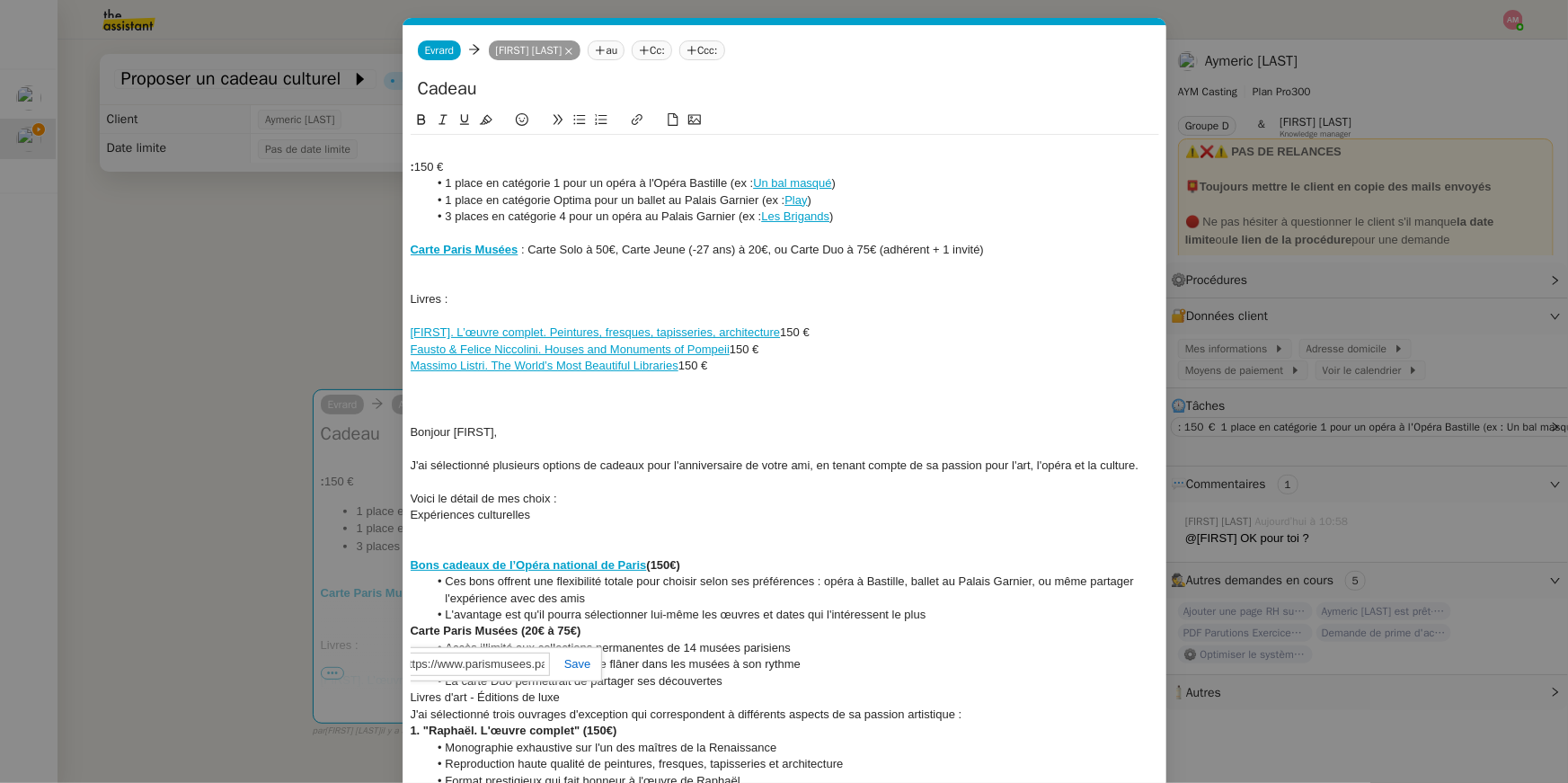 click 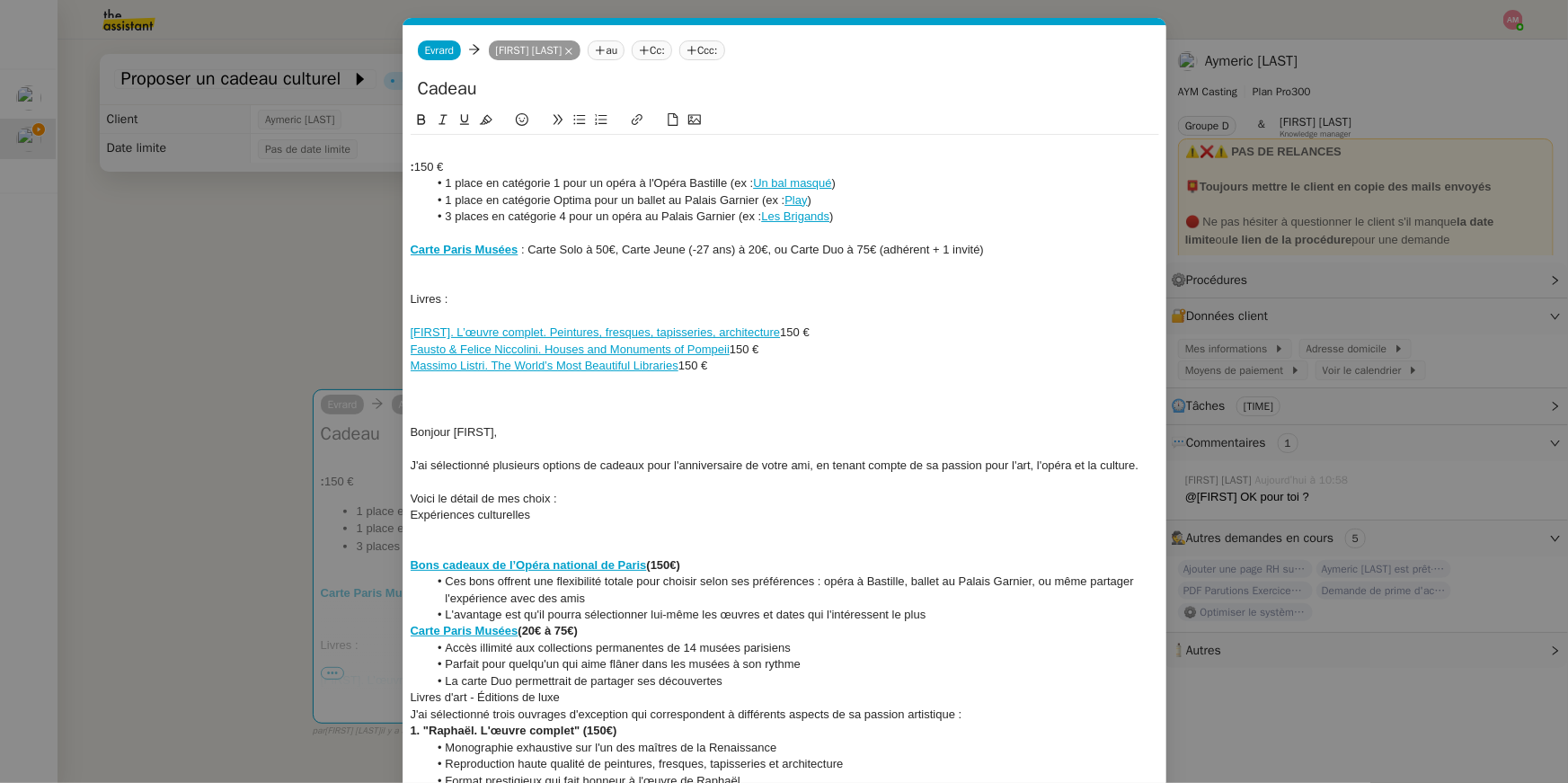 click on "(20€ à 75€)" 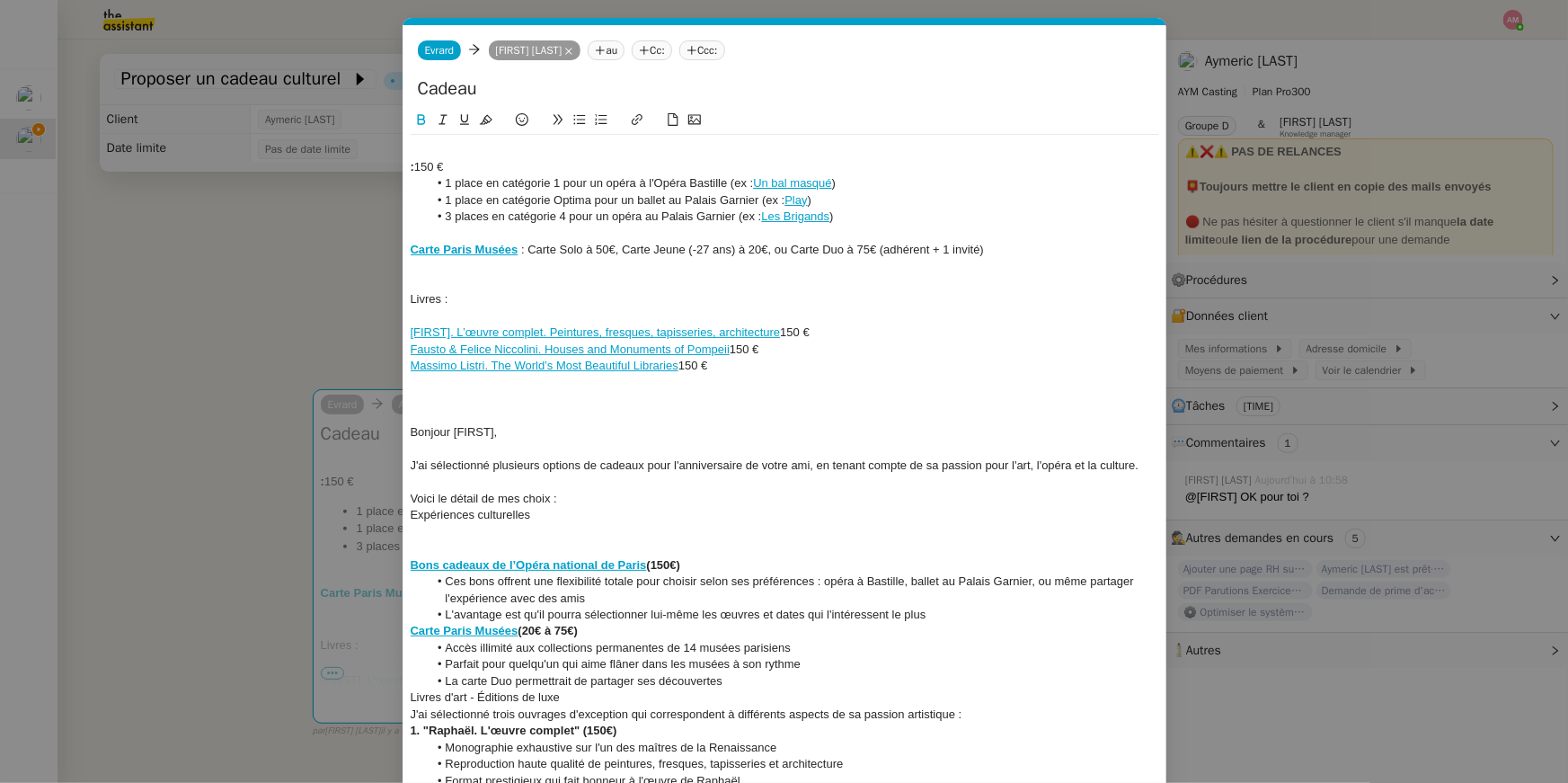 click on "Livres d'art - Éditions de luxe" 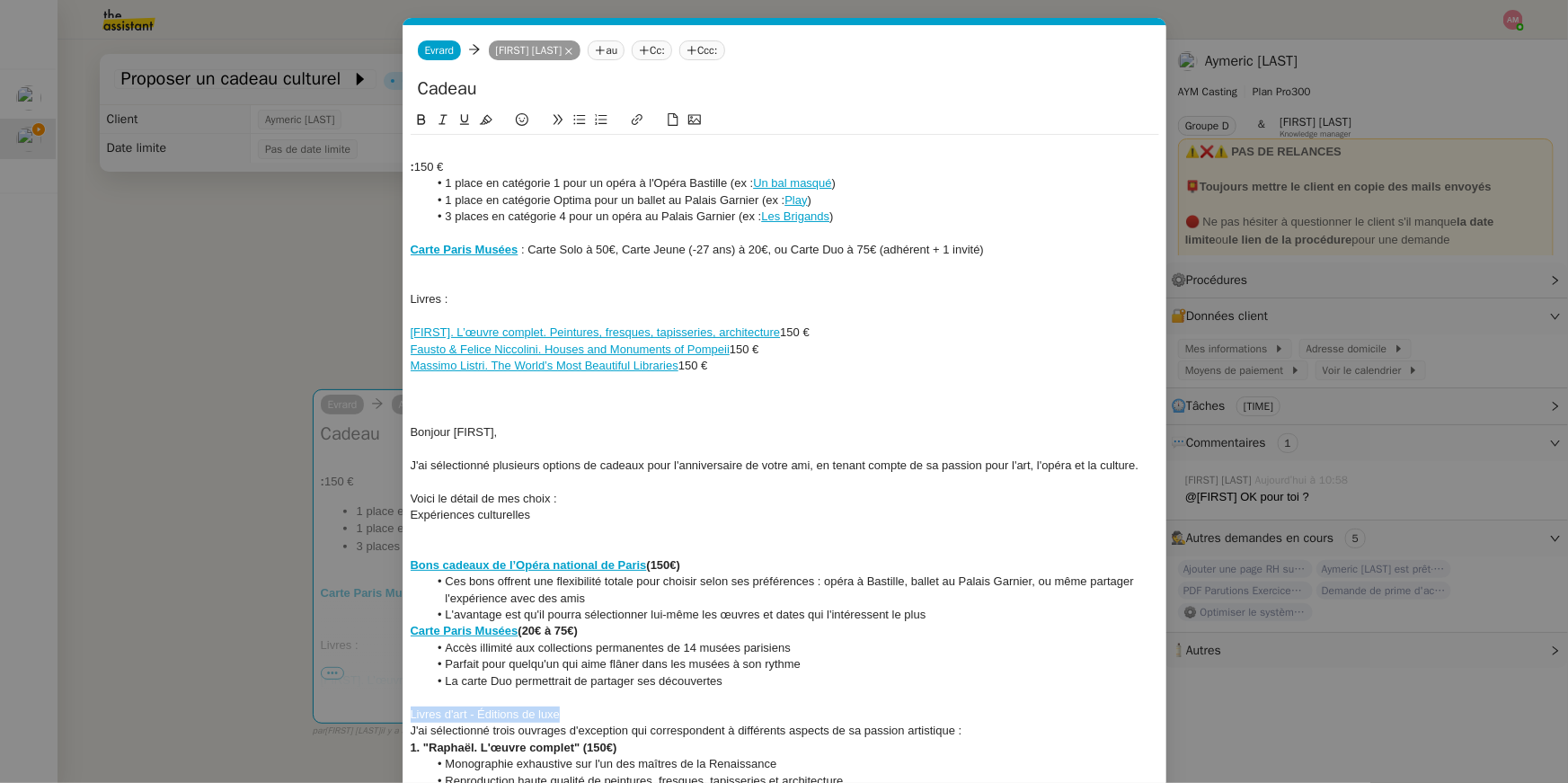 drag, startPoint x: 573, startPoint y: 712, endPoint x: 373, endPoint y: 712, distance: 200 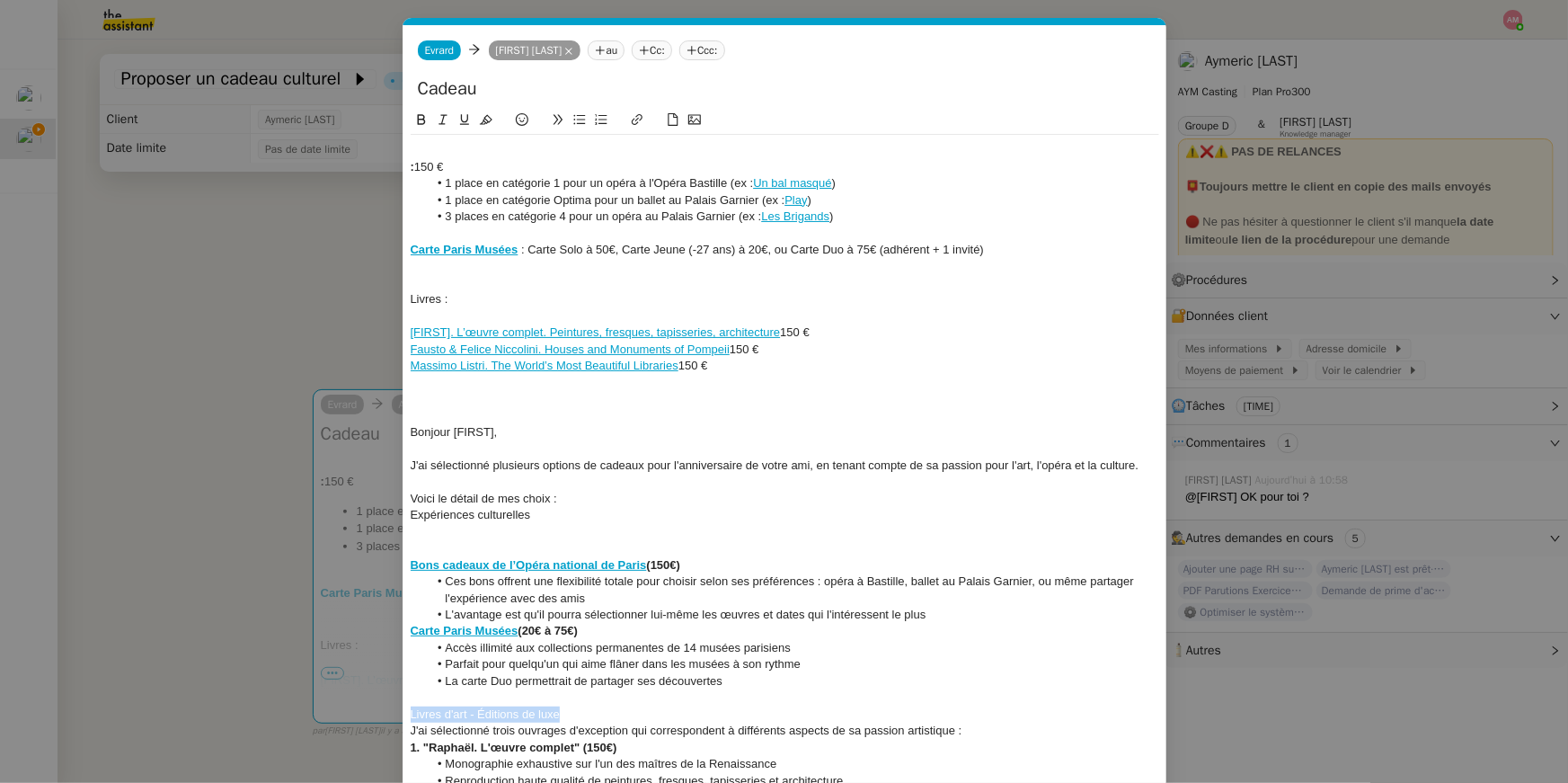 click on "Service TA - VOYAGE - PROPOSITION GLOBALE    A utiliser dans le cadre de proposition de déplacement TA - RELANCE CLIENT (EN)    Relancer un client lorsqu'il n'a pas répondu à un précédent message BAFERTY - MAIL AUDITION    A utiliser dans le cadre de la procédure d'envoi des mails d'audition TA - PUBLICATION OFFRE D'EMPLOI     Organisation du recrutement Discours de présentation du paiement sécurisé    TA - VOYAGES - PROPOSITION ITINERAIRE    Soumettre les résultats d'une recherche TA - CONFIRMATION PAIEMENT (EN)    Confirmer avec le client de modèle de transaction - Attention Plan Pro nécessaire. Aymeric Pichegrain - Demander les PDF à Hélène    à utiliser sur la bonne quinzaine pour obtenir les parutions demandées par Aymeric   Aymeric Pichegrain TA - COURRIER EXPEDIE (recommandé)    A utiliser dans le cadre de l'envoi d'un courrier recommandé TA - PARTAGE DE CALENDRIER (EN)    A utiliser pour demander au client de partager son calendrier afin de faciliter l'accès et la gestion" at bounding box center [784, 391] 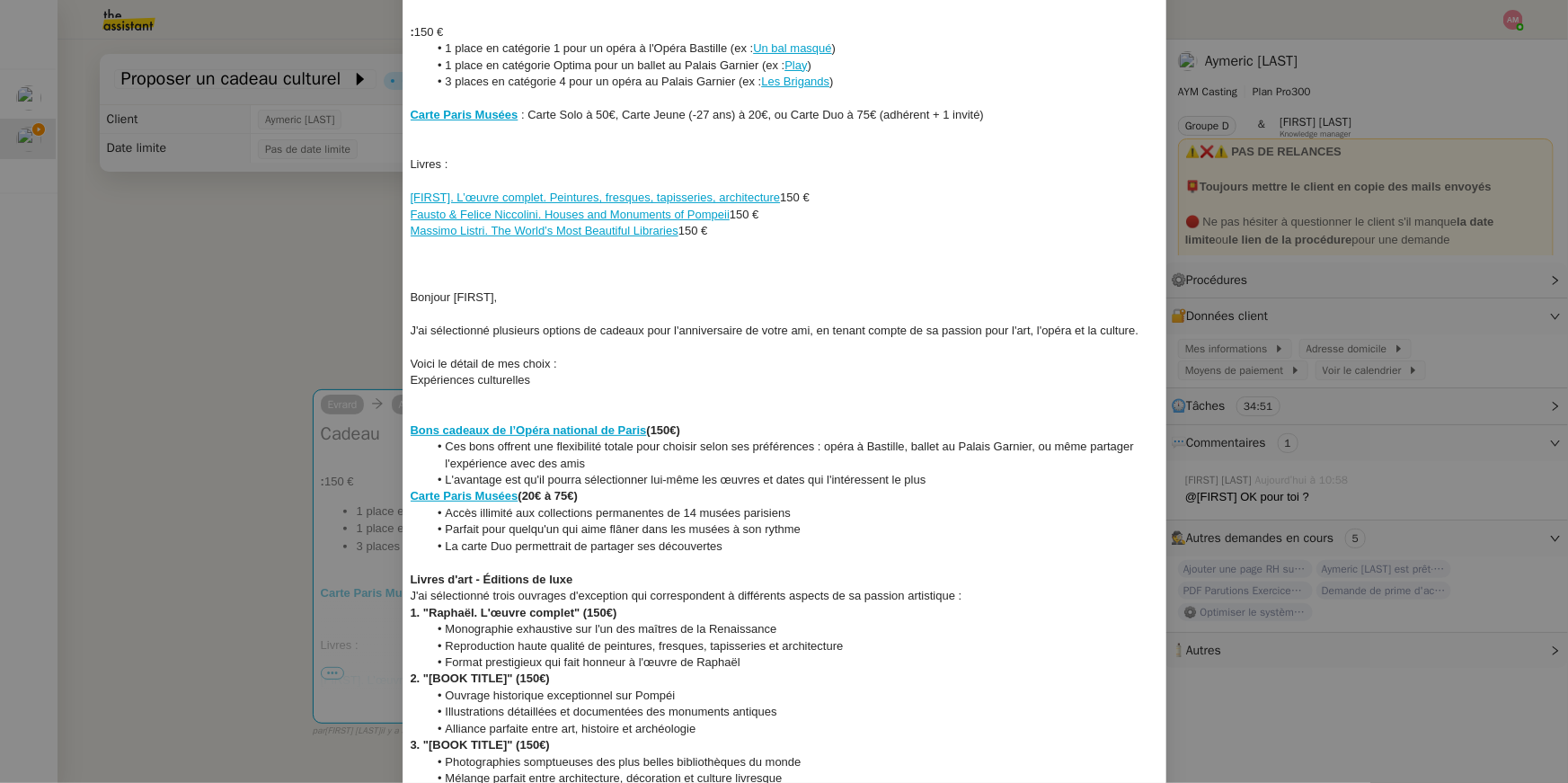 scroll, scrollTop: 133, scrollLeft: 0, axis: vertical 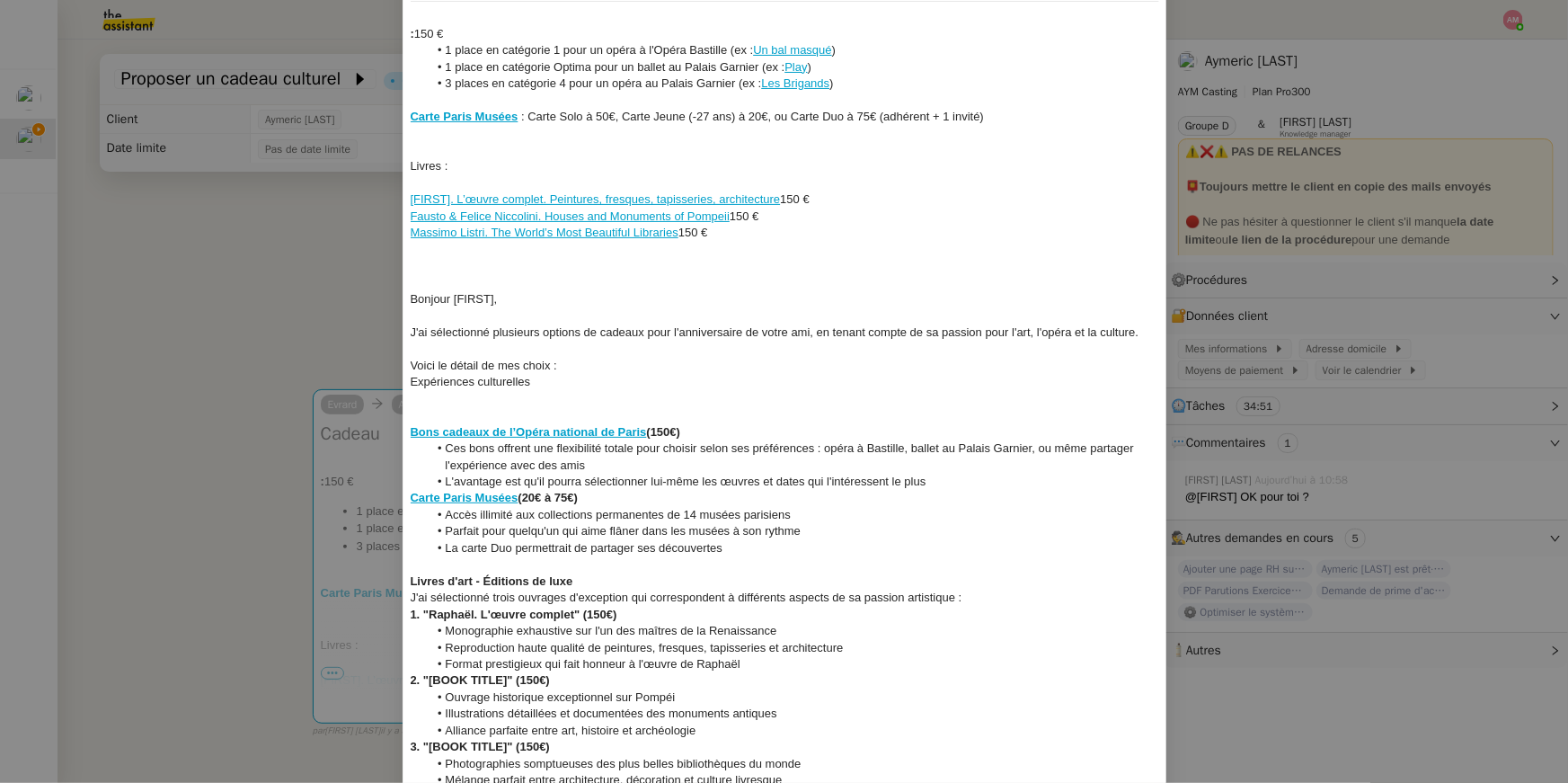 click on "Voici le détail de mes choix :" 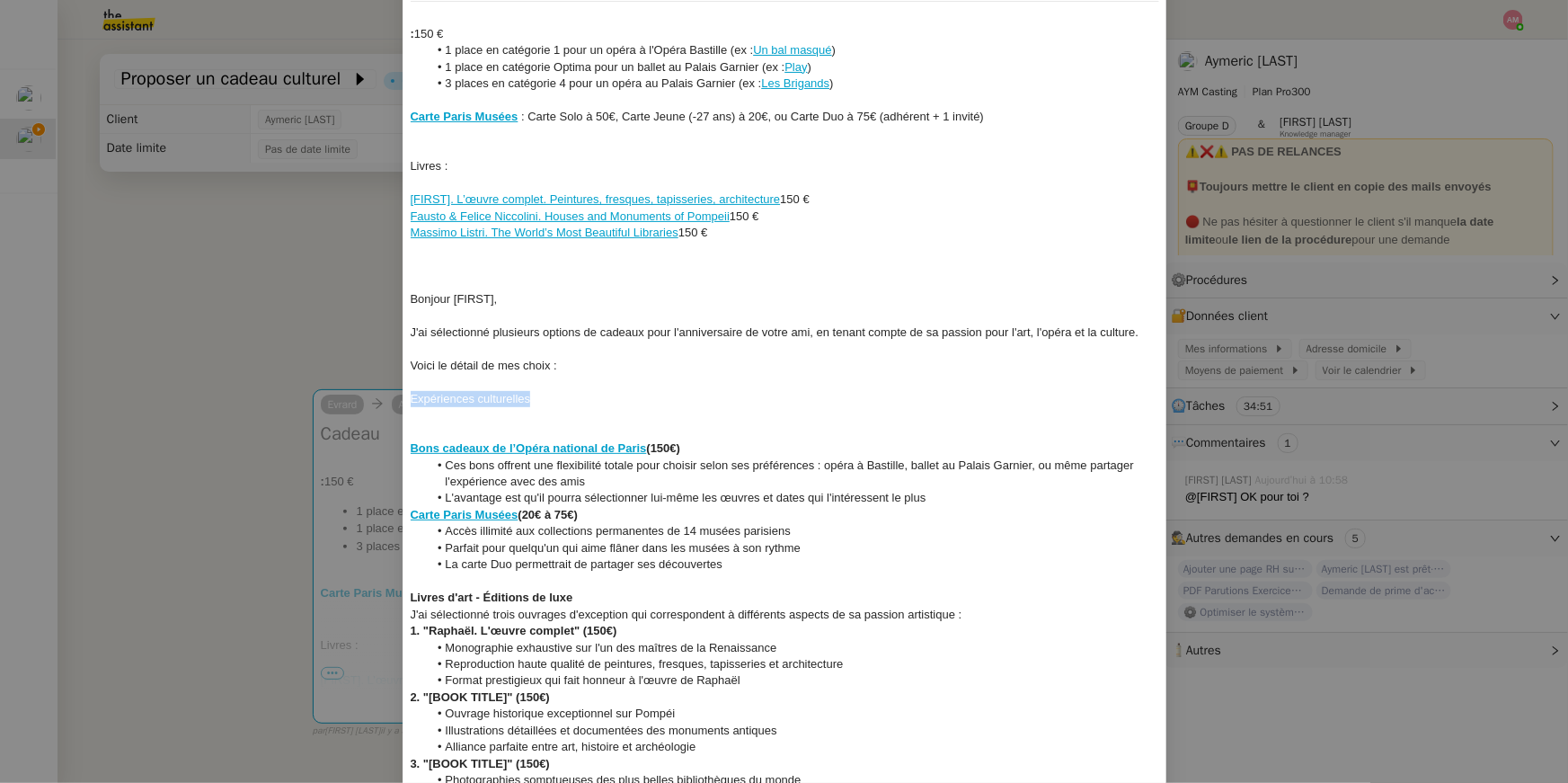 drag, startPoint x: 546, startPoint y: 404, endPoint x: 380, endPoint y: 400, distance: 166.04819 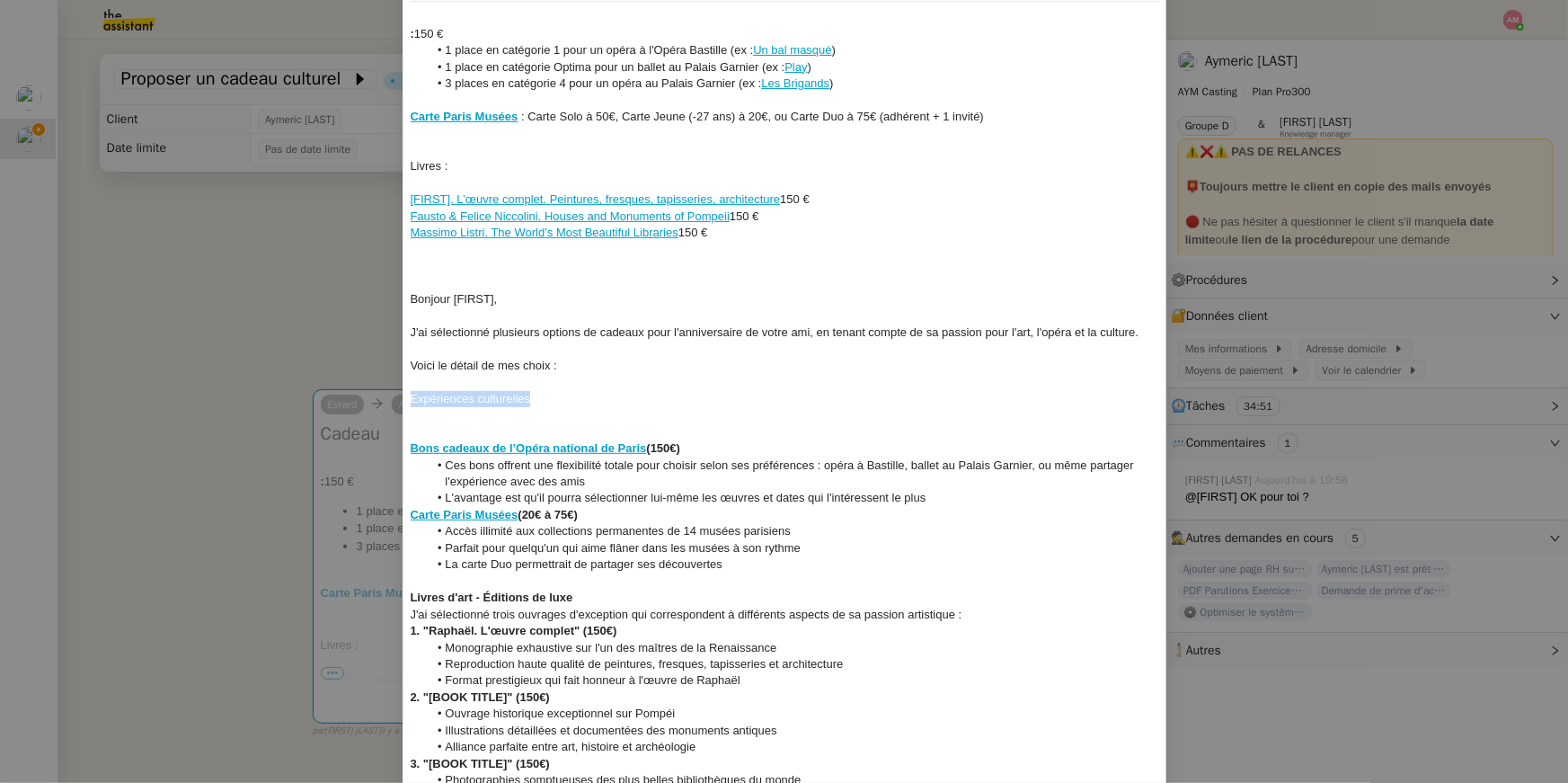 click on "Service TA - VOYAGE - PROPOSITION GLOBALE    A utiliser dans le cadre de proposition de déplacement TA - RELANCE CLIENT (EN)    Relancer un client lorsqu'il n'a pas répondu à un précédent message BAFERTY - MAIL AUDITION    A utiliser dans le cadre de la procédure d'envoi des mails d'audition TA - PUBLICATION OFFRE D'EMPLOI     Organisation du recrutement Discours de présentation du paiement sécurisé    TA - VOYAGES - PROPOSITION ITINERAIRE    Soumettre les résultats d'une recherche TA - CONFIRMATION PAIEMENT (EN)    Confirmer avec le client de modèle de transaction - Attention Plan Pro nécessaire. Aymeric Pichegrain - Demander les PDF à Hélène    à utiliser sur la bonne quinzaine pour obtenir les parutions demandées par Aymeric   Aymeric Pichegrain TA - COURRIER EXPEDIE (recommandé)    A utiliser dans le cadre de l'envoi d'un courrier recommandé TA - PARTAGE DE CALENDRIER (EN)    A utiliser pour demander au client de partager son calendrier afin de faciliter l'accès et la gestion" at bounding box center [784, 391] 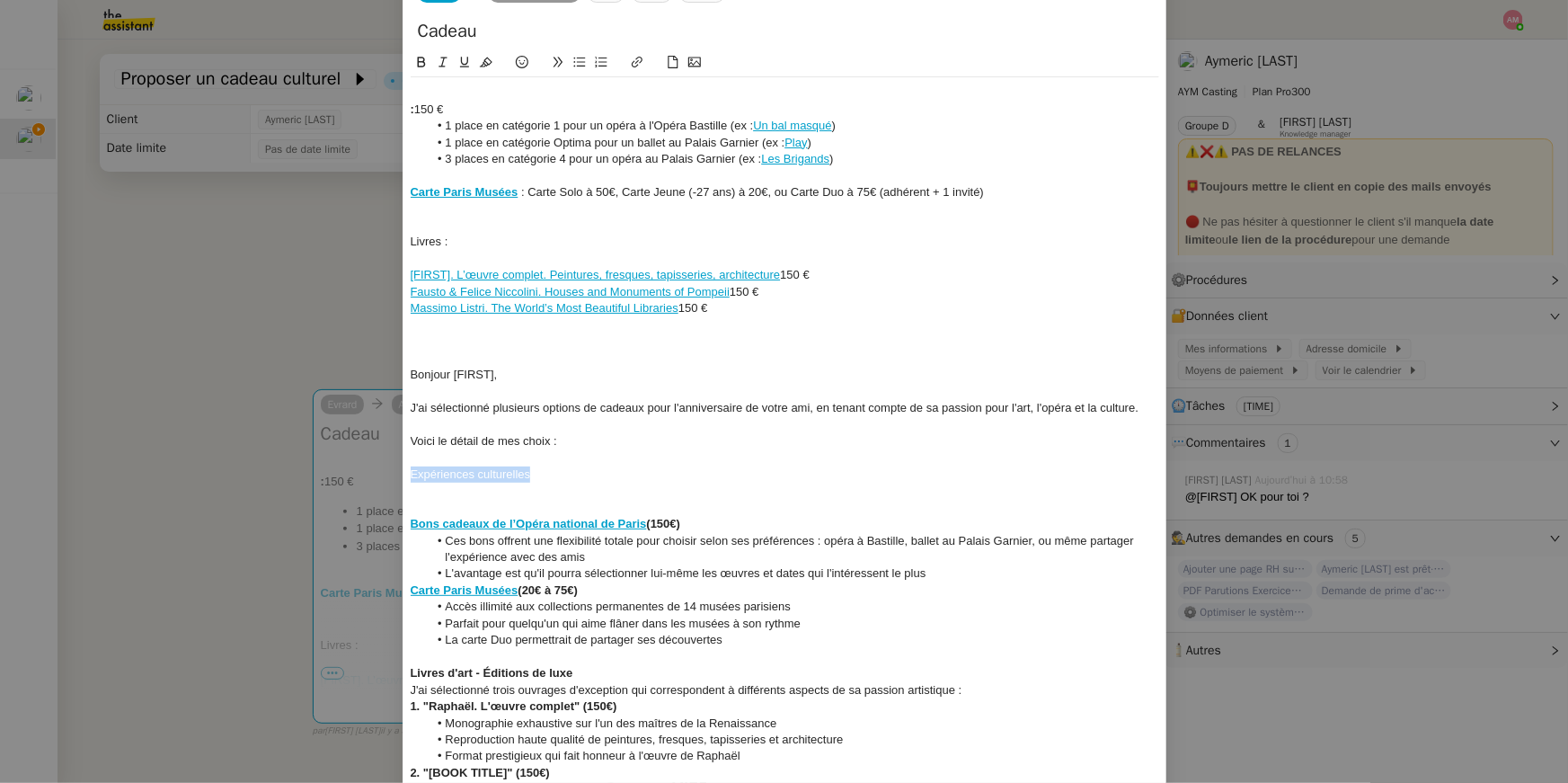 scroll, scrollTop: 0, scrollLeft: 0, axis: both 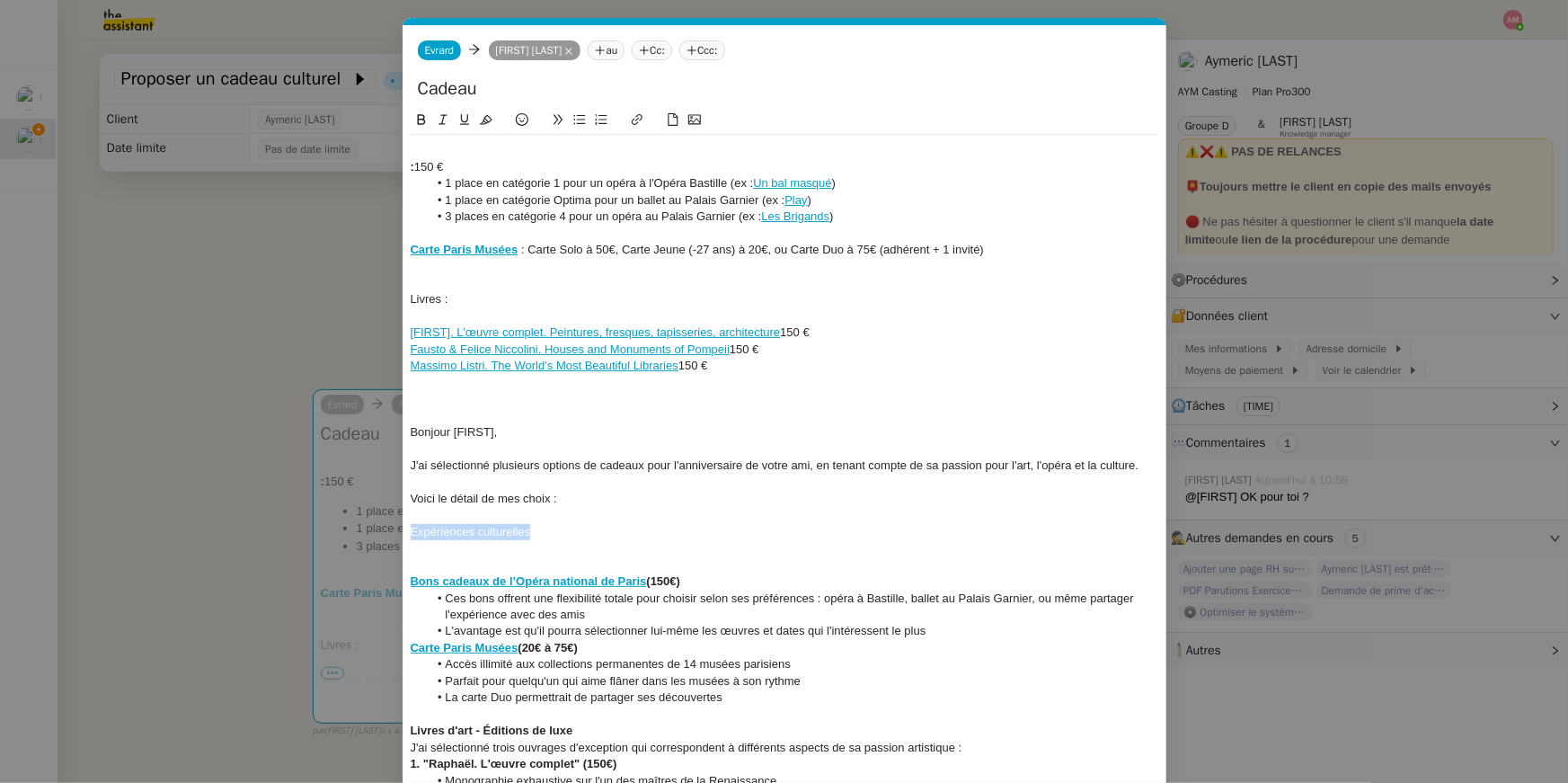 click 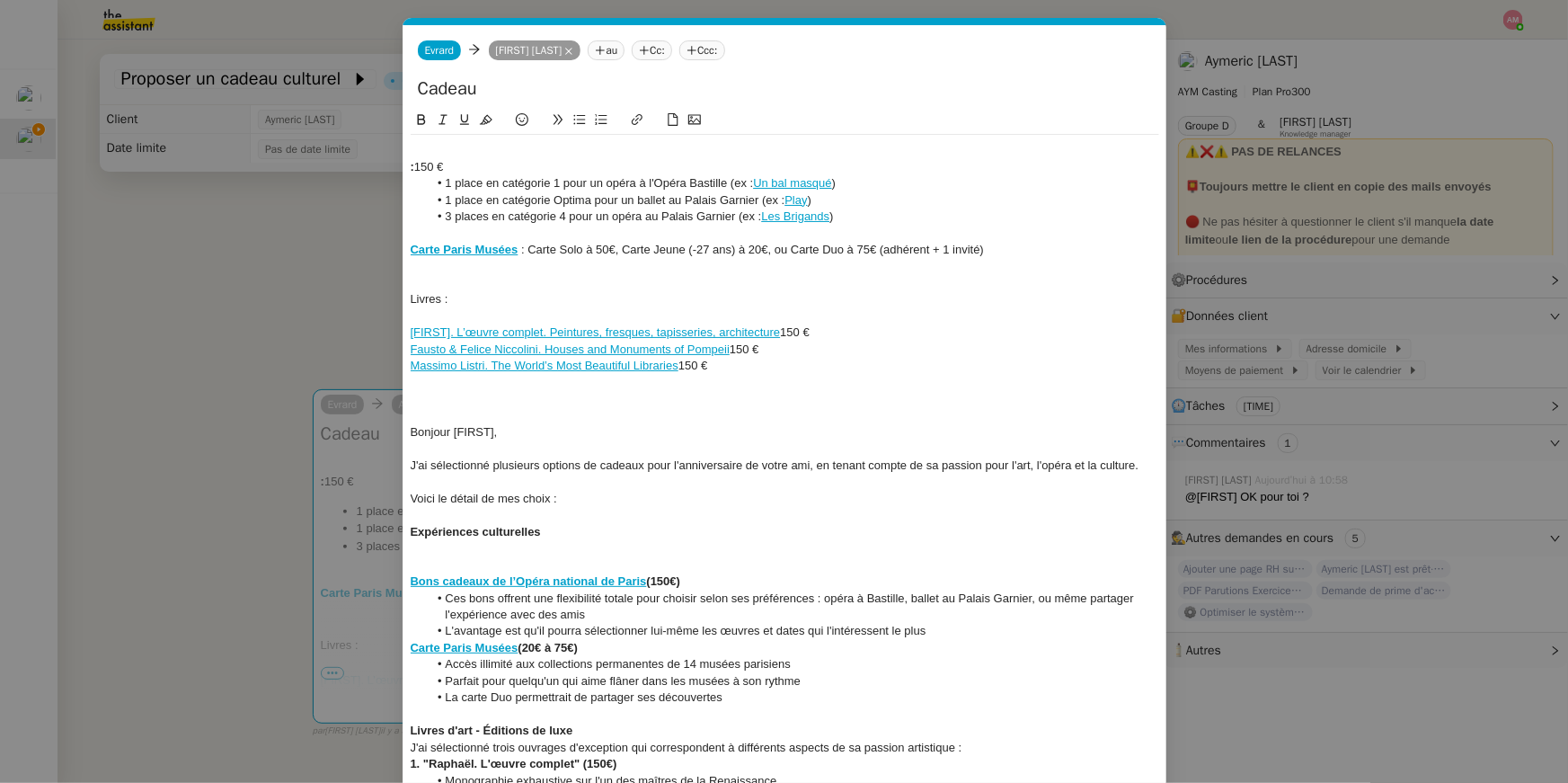 click 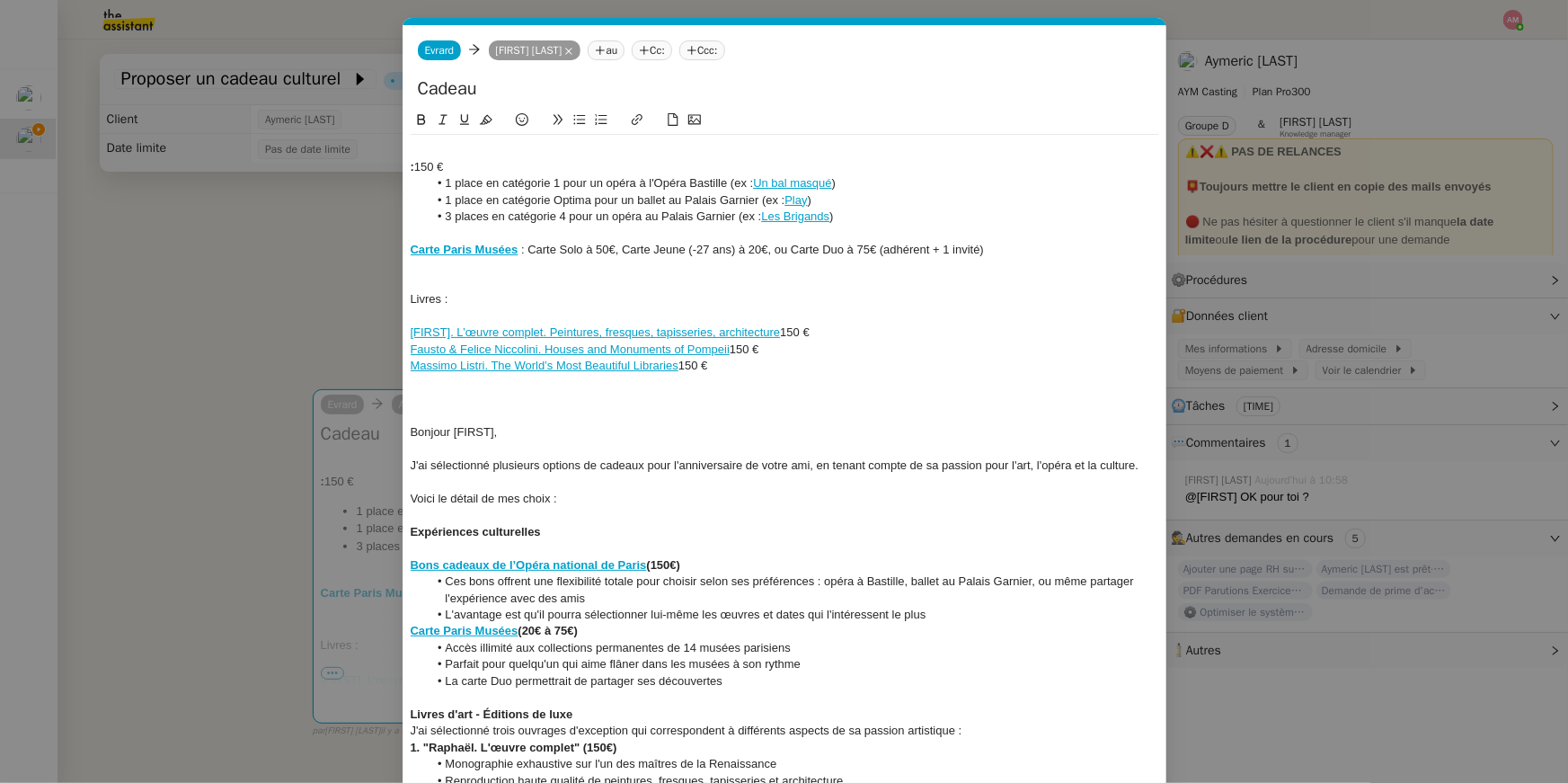 click on "Expériences culturelles" 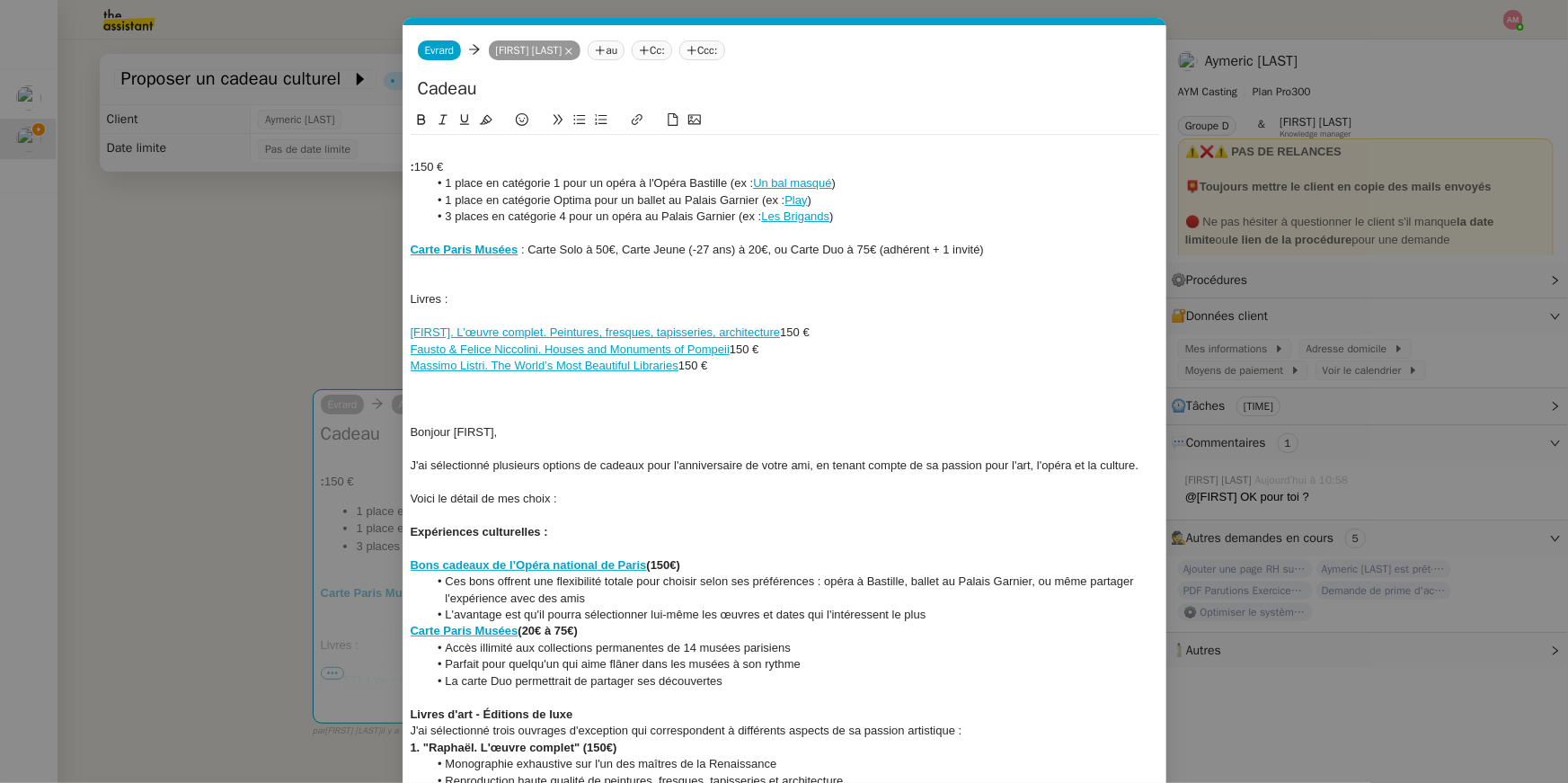 click on "Livres d'art - Éditions de luxe" 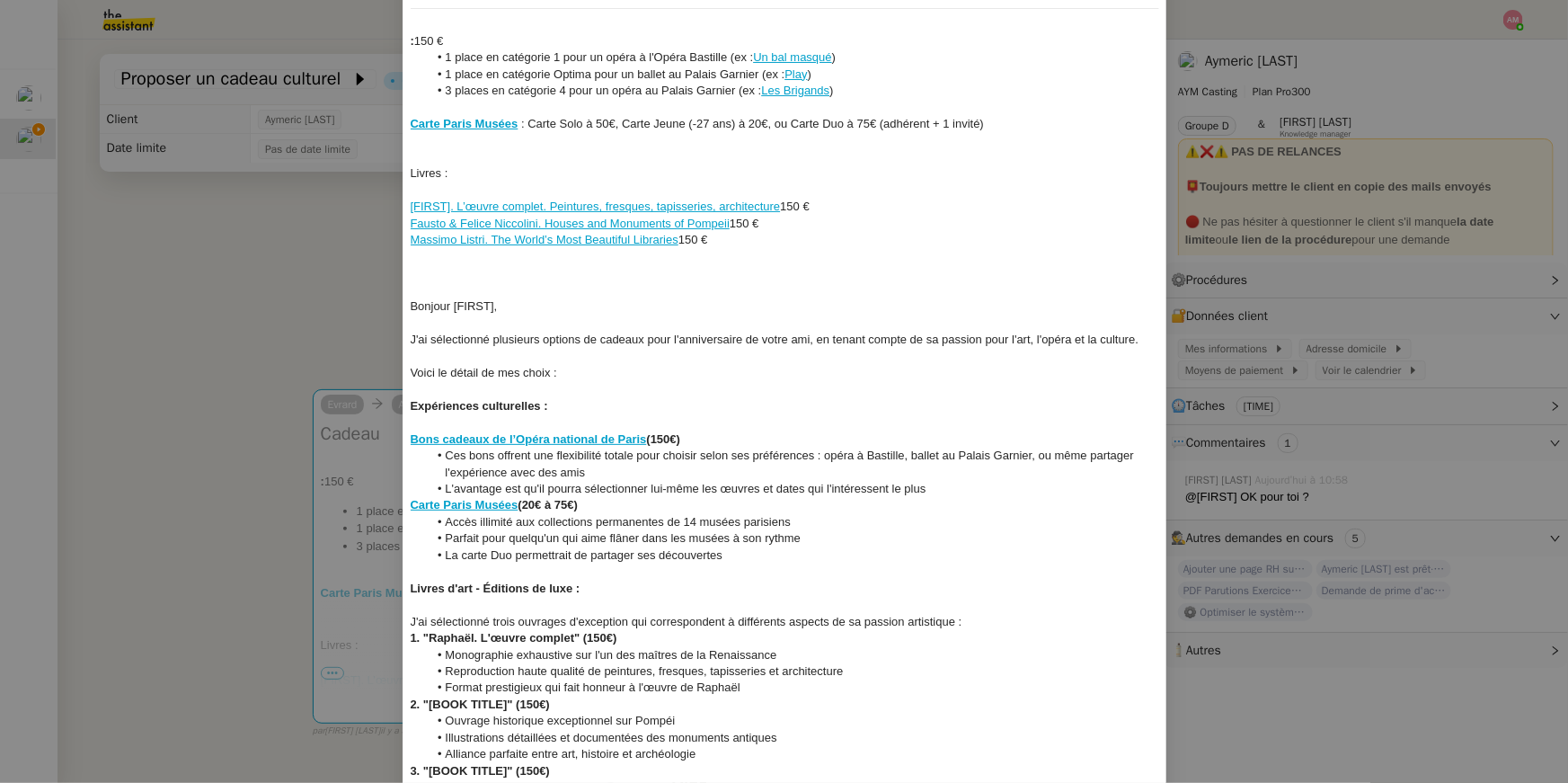 scroll, scrollTop: 176, scrollLeft: 0, axis: vertical 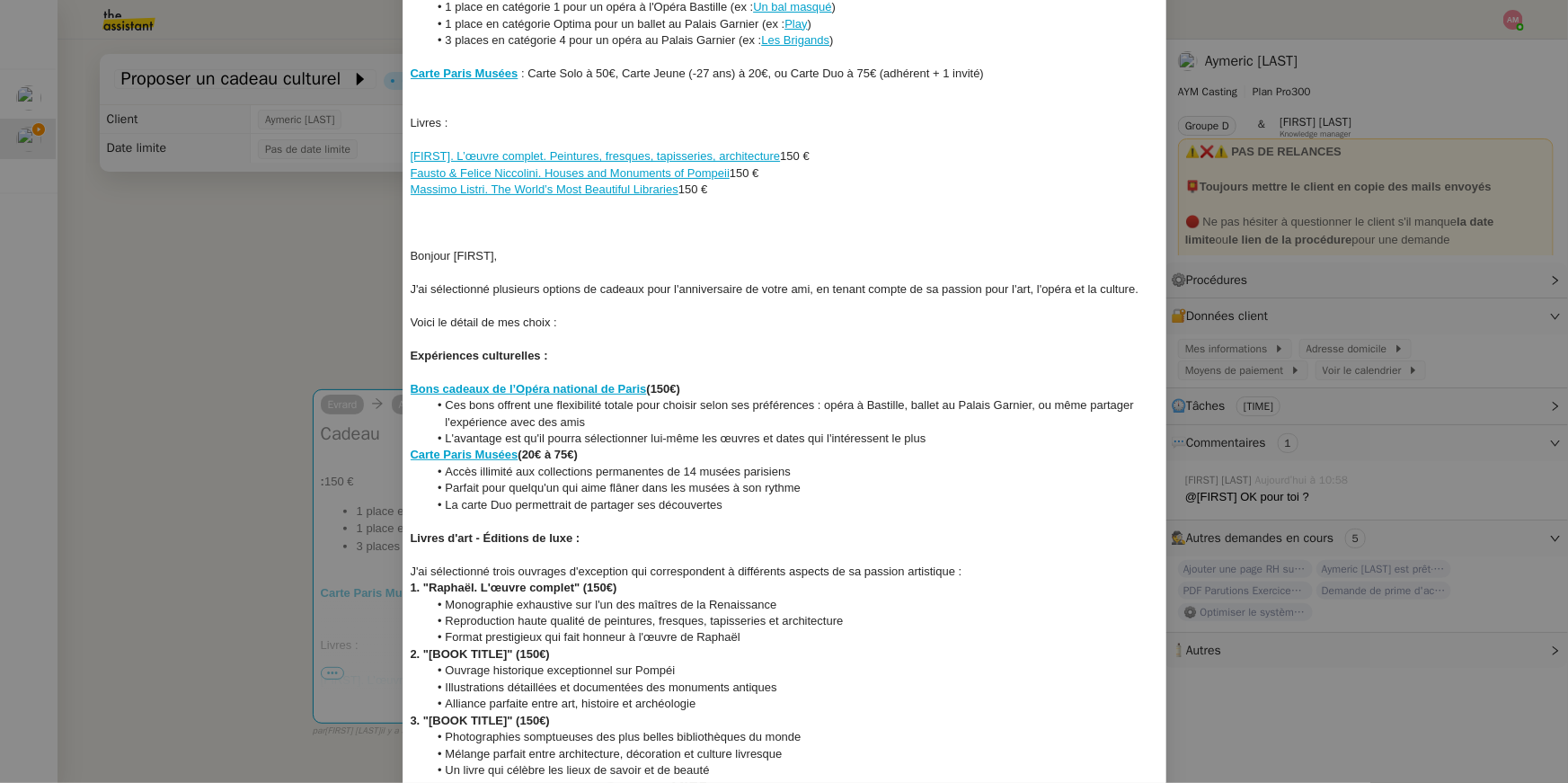 click on "J'ai sélectionné trois ouvrages d'exception qui correspondent à différents aspects de sa passion artistique :" 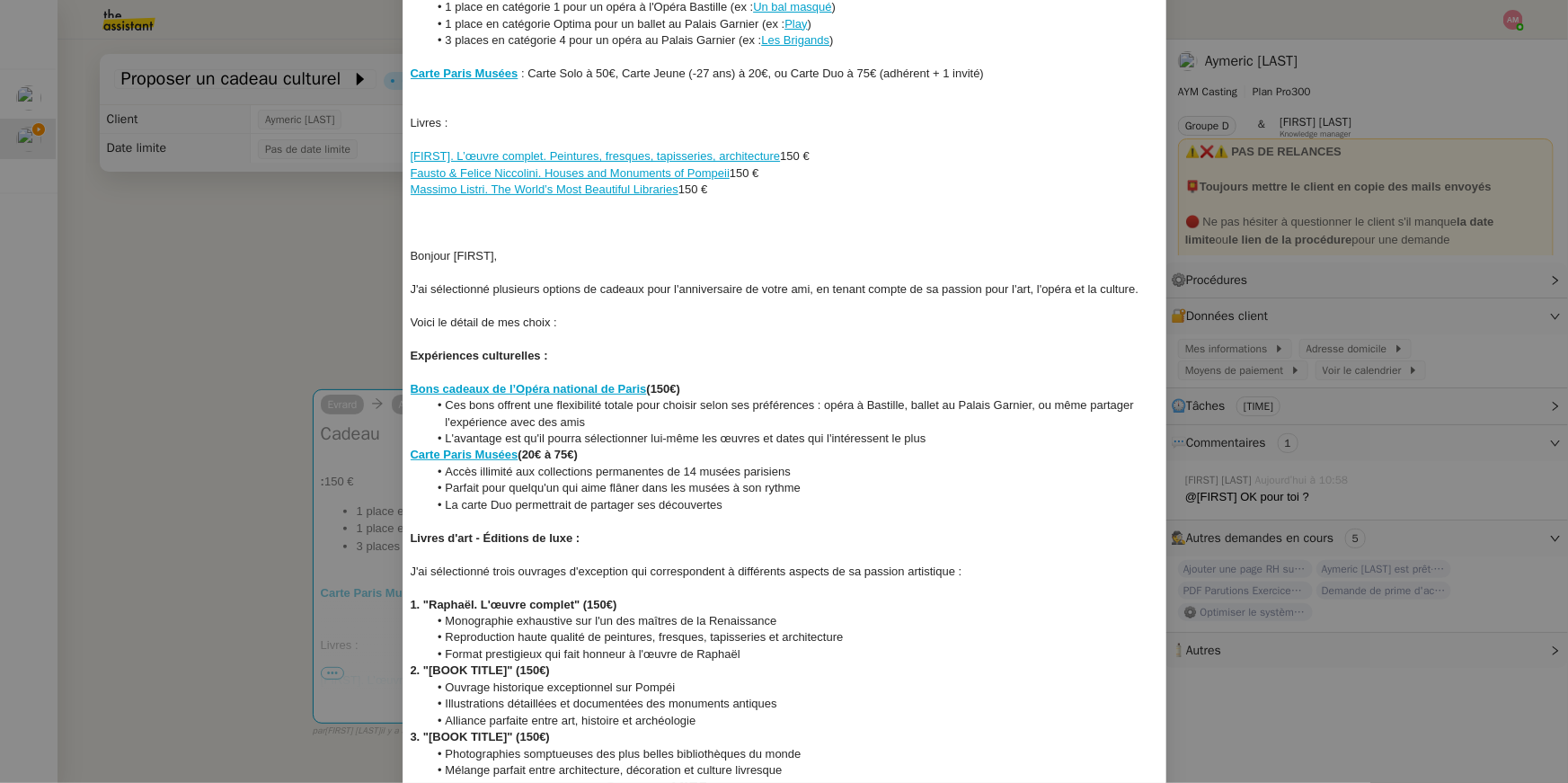 scroll, scrollTop: 220, scrollLeft: 0, axis: vertical 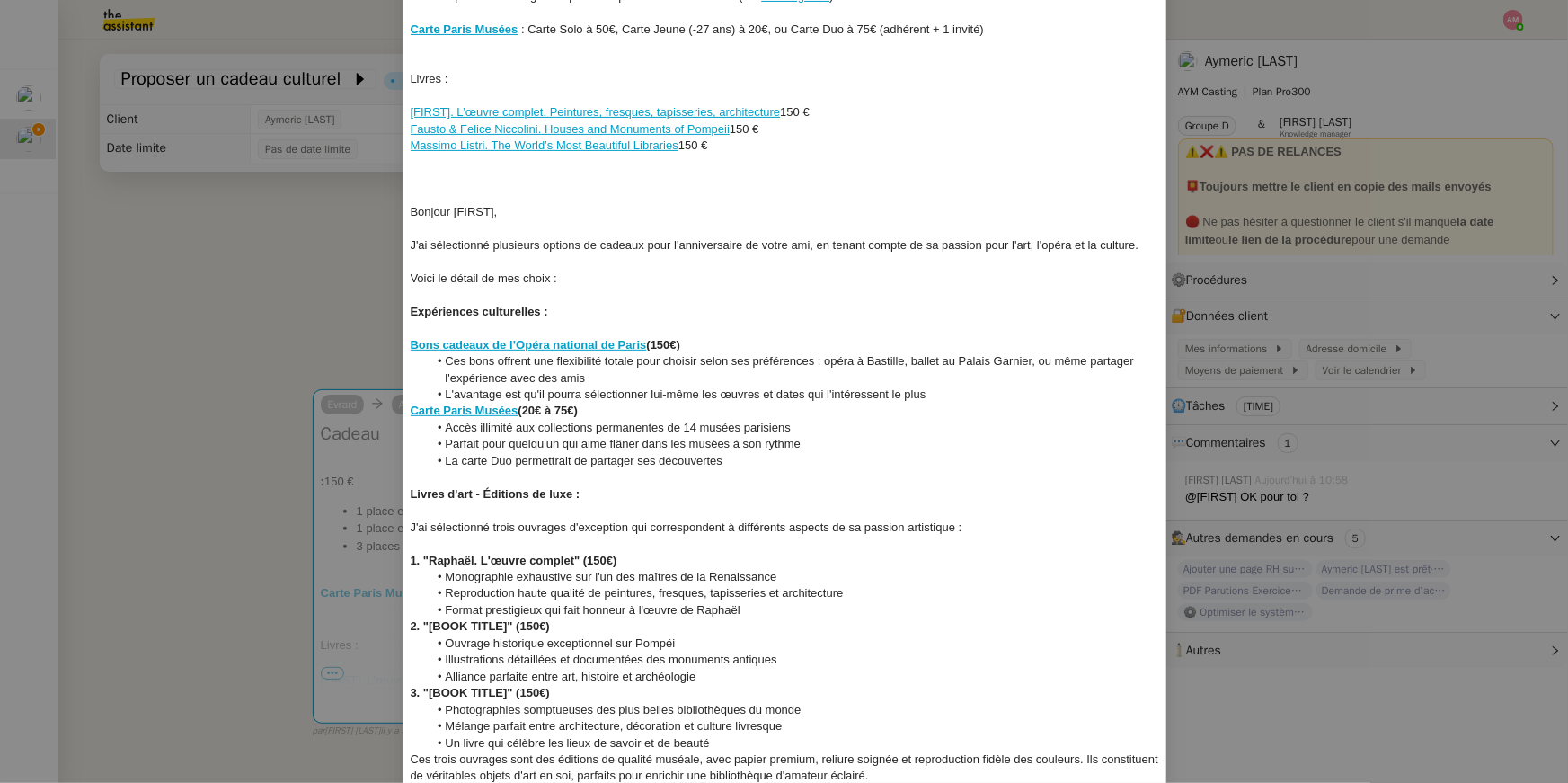 click on "Format prestigieux qui fait honneur à l'œuvre de Raphaël" 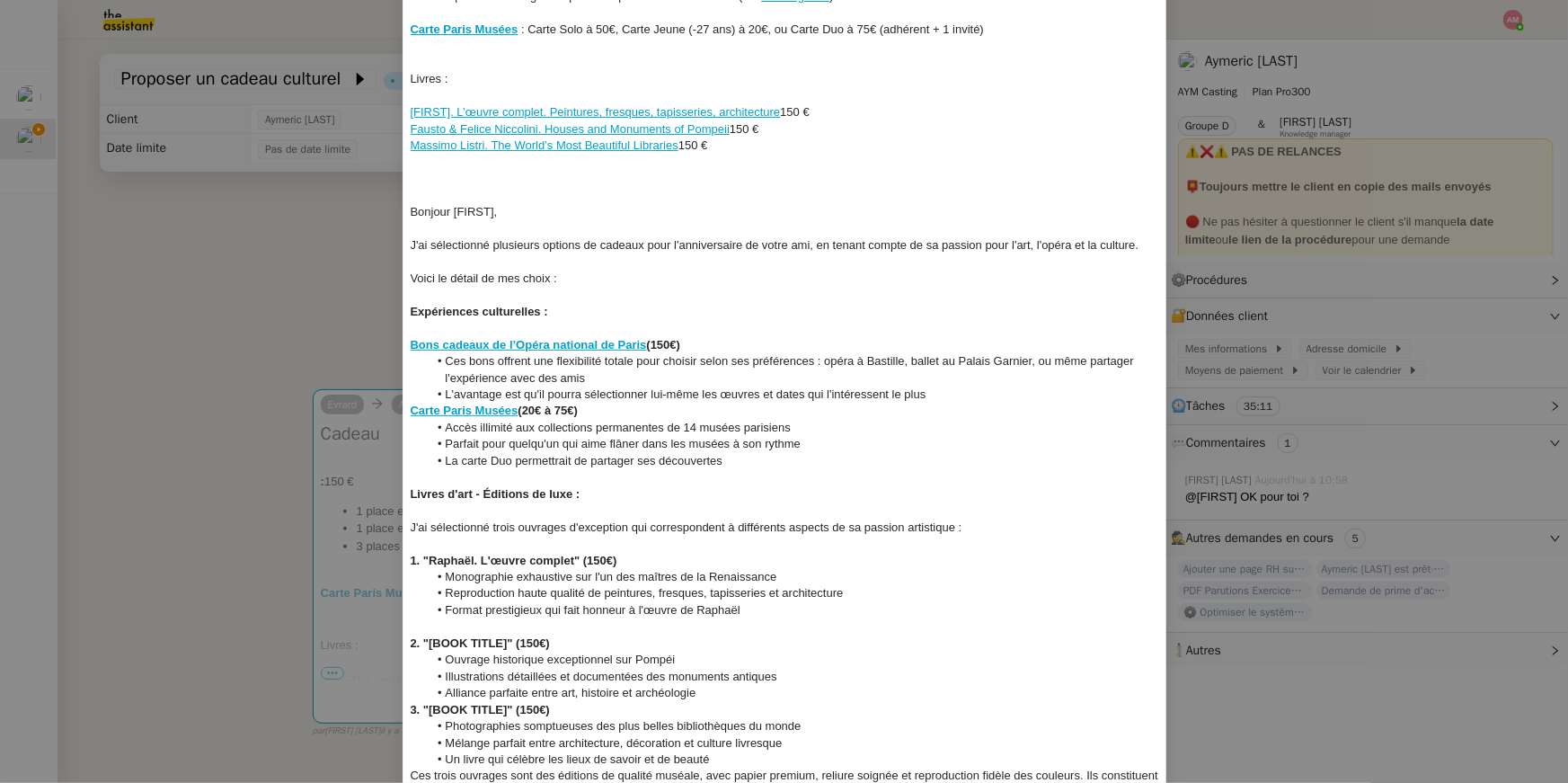 click on "Alliance parfaite entre art, histoire et archéologie" 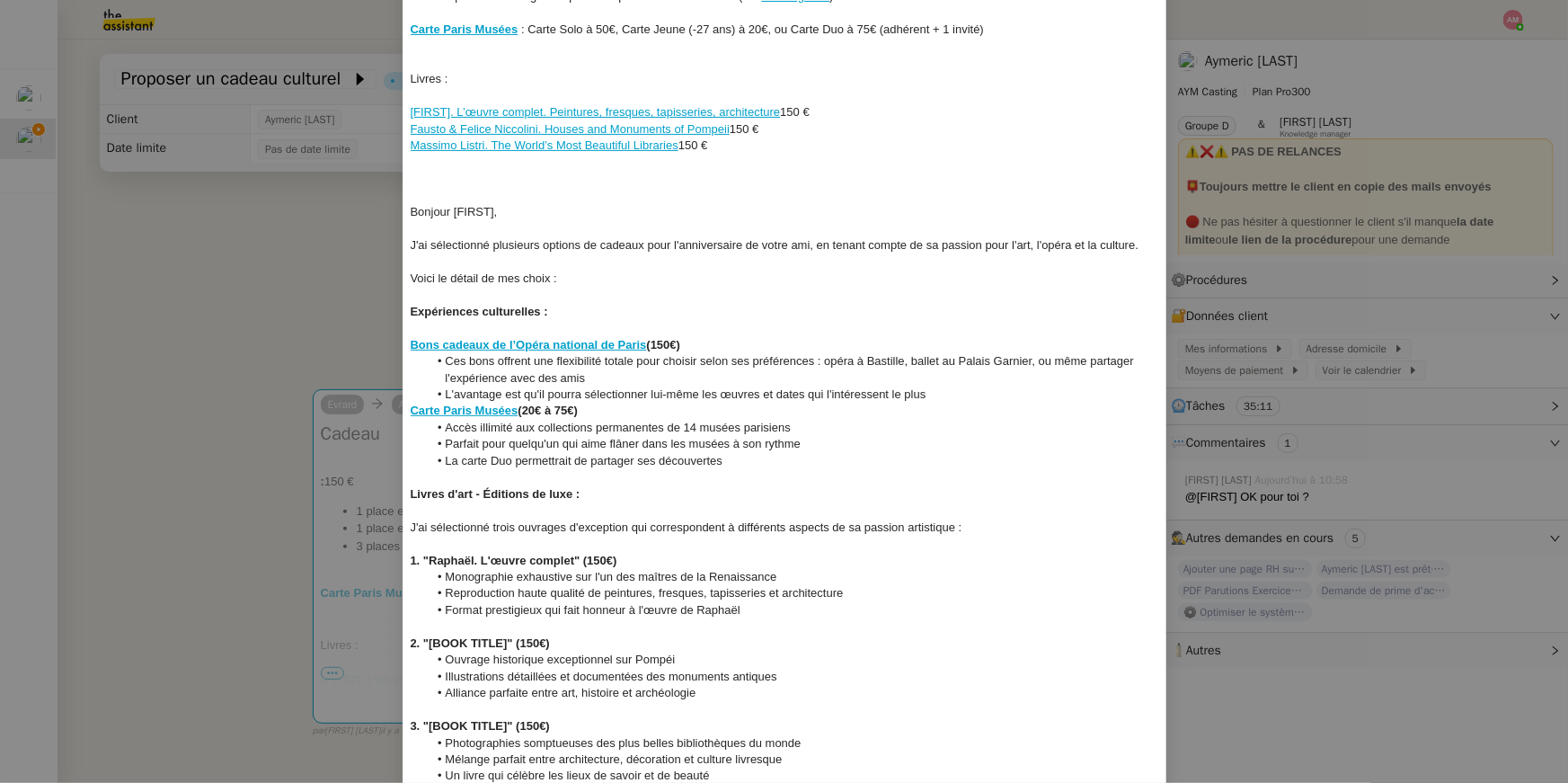 scroll, scrollTop: 362, scrollLeft: 0, axis: vertical 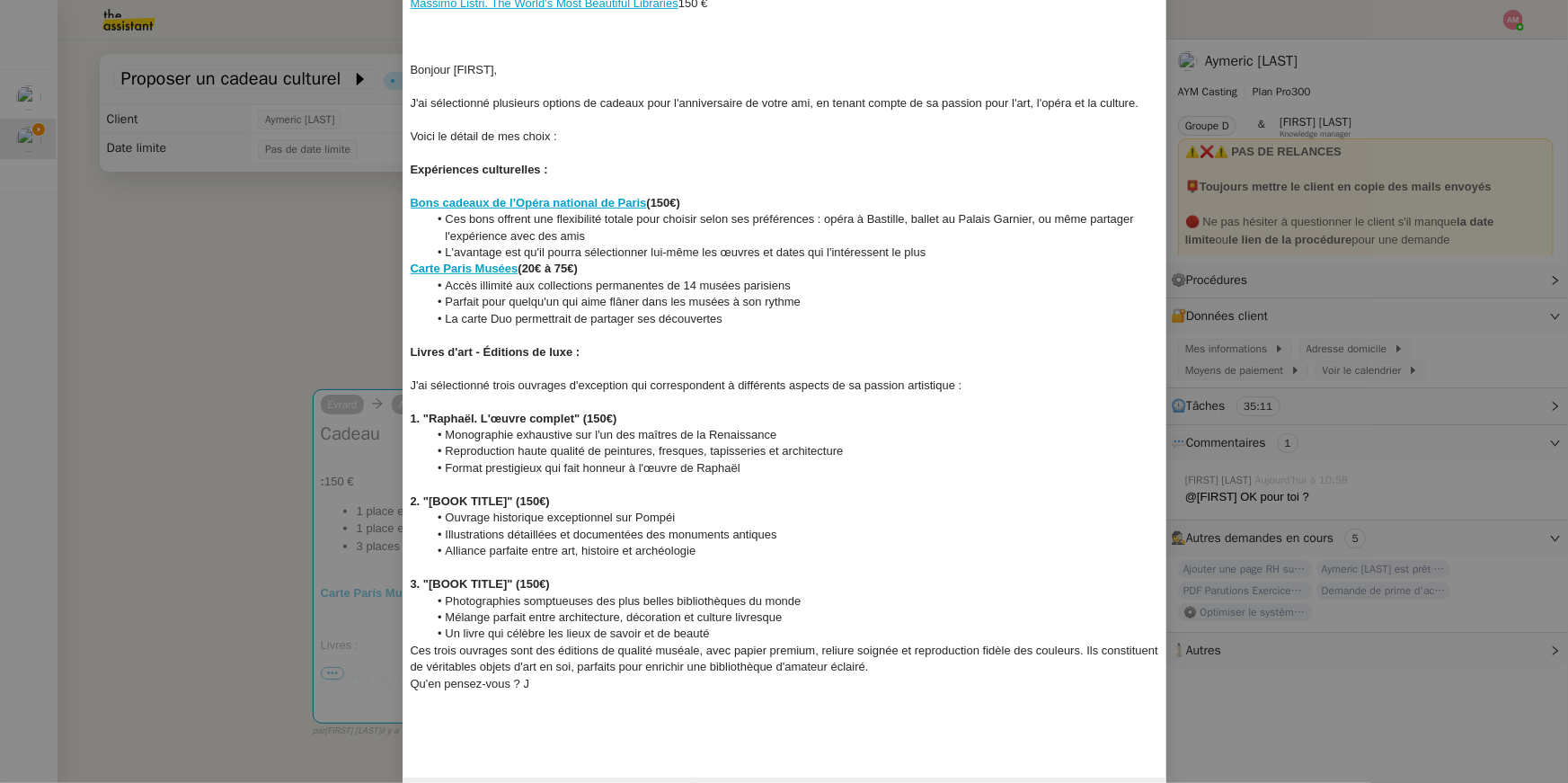 click on "Mélange parfait entre architecture, décoration et culture livresque" 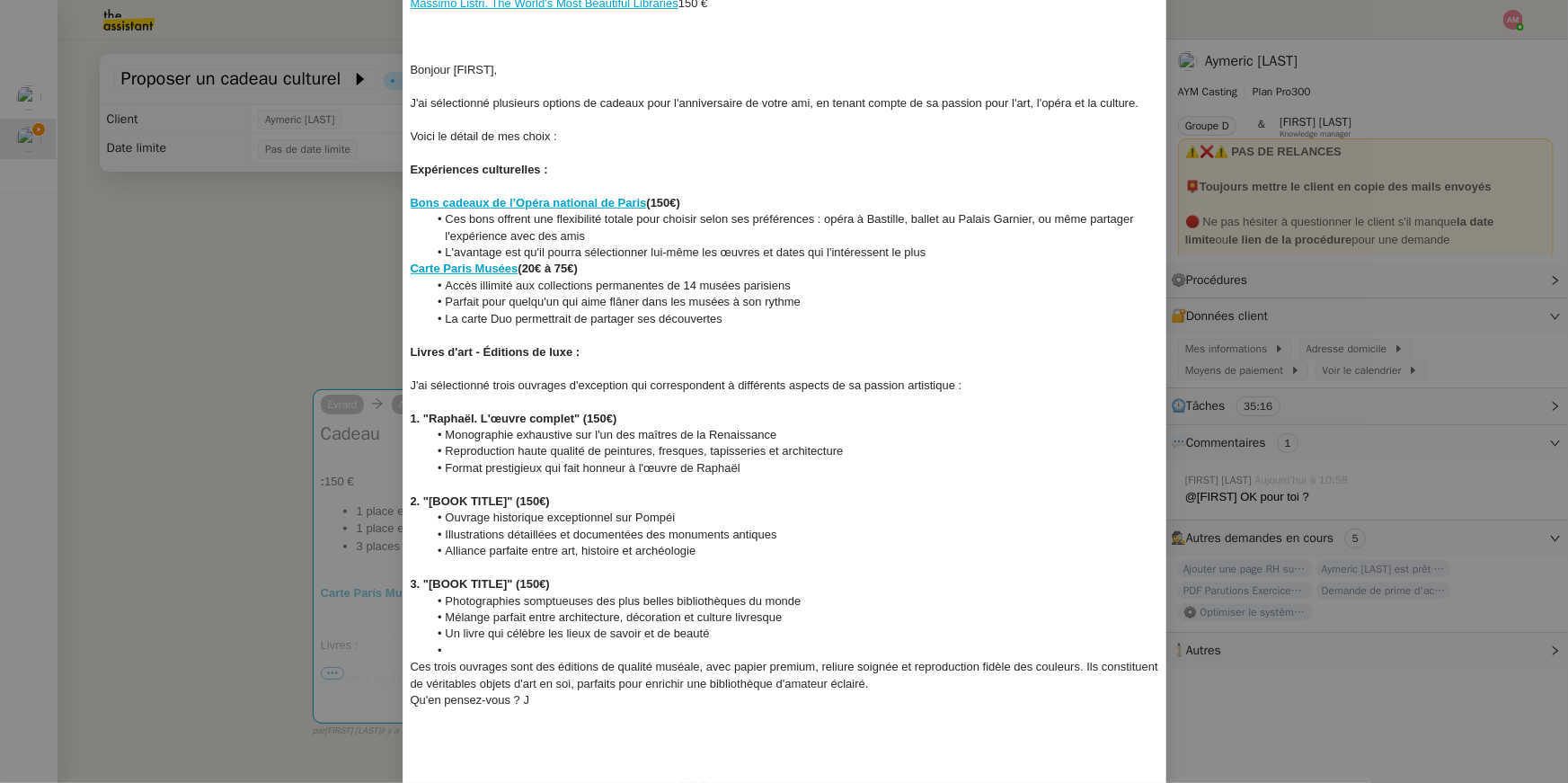 click on "Ces trois ouvrages sont des éditions de qualité muséale, avec papier premium, reliure soignée et reproduction fidèle des couleurs. Ils constituent de véritables objets d'art en soi, parfaits pour enrichir une bibliothèque d'amateur éclairé." 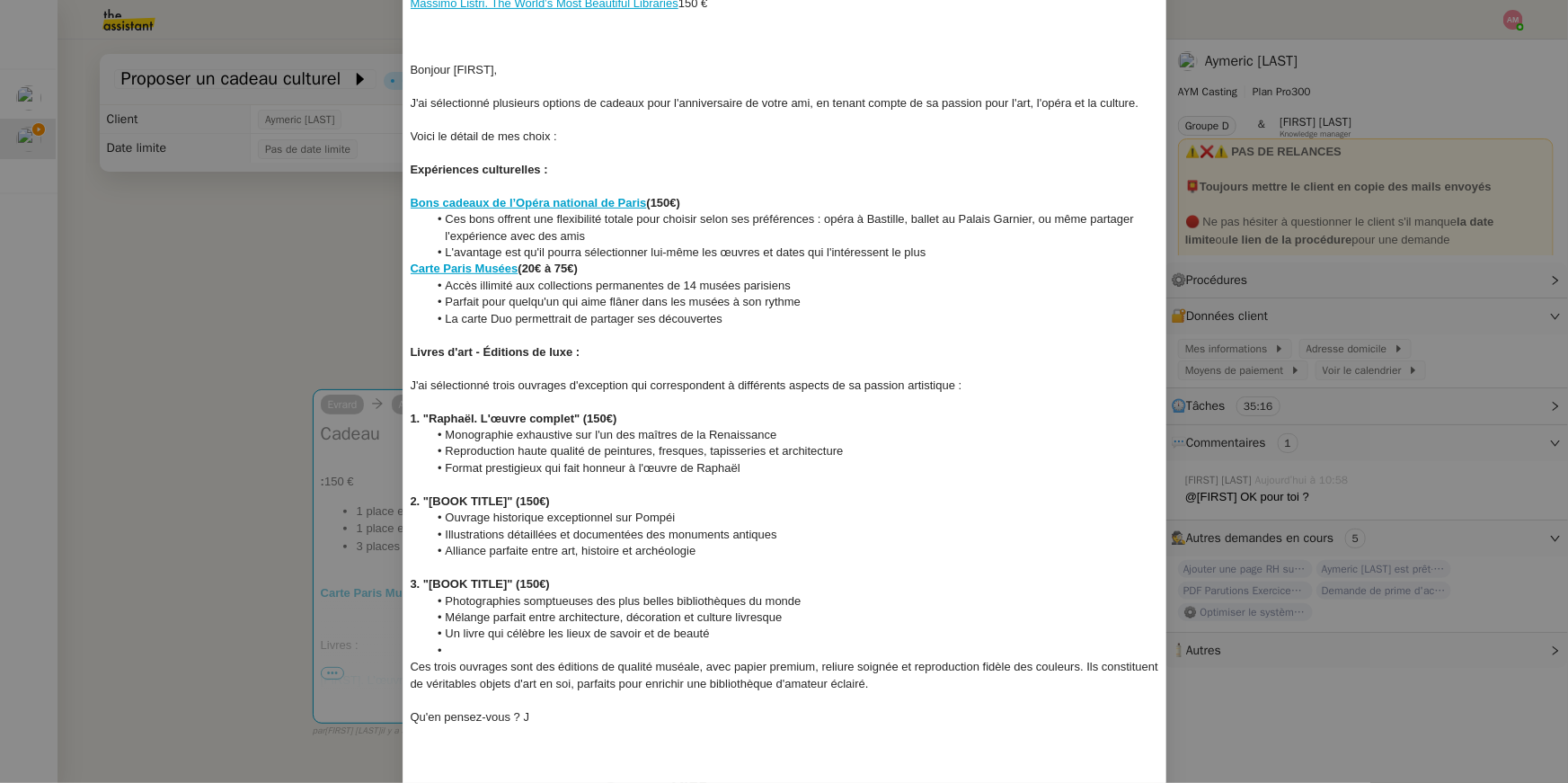 click on "Qu'en pensez-vous ? J" 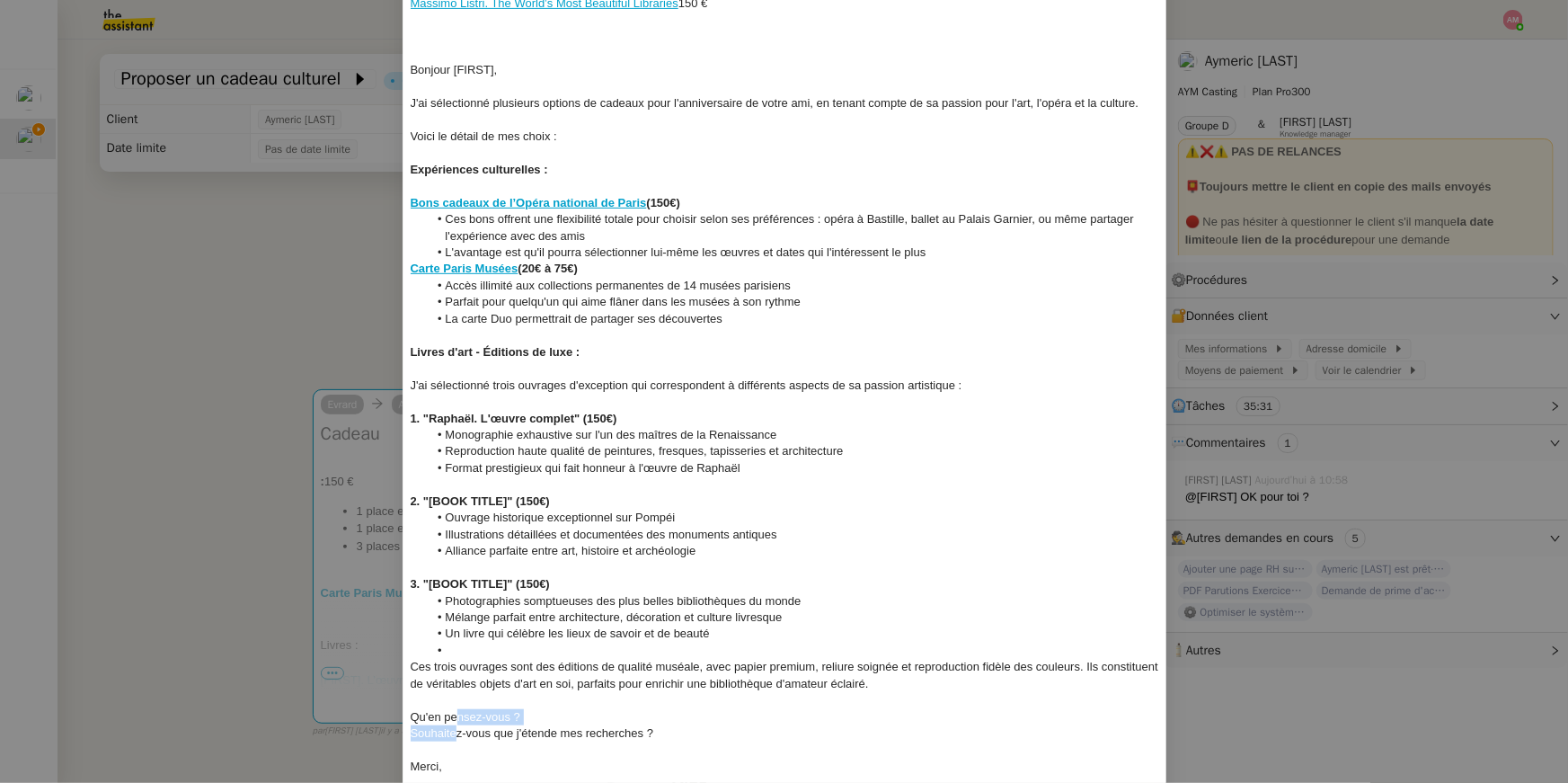 drag, startPoint x: 455, startPoint y: 716, endPoint x: 458, endPoint y: 731, distance: 15.297059 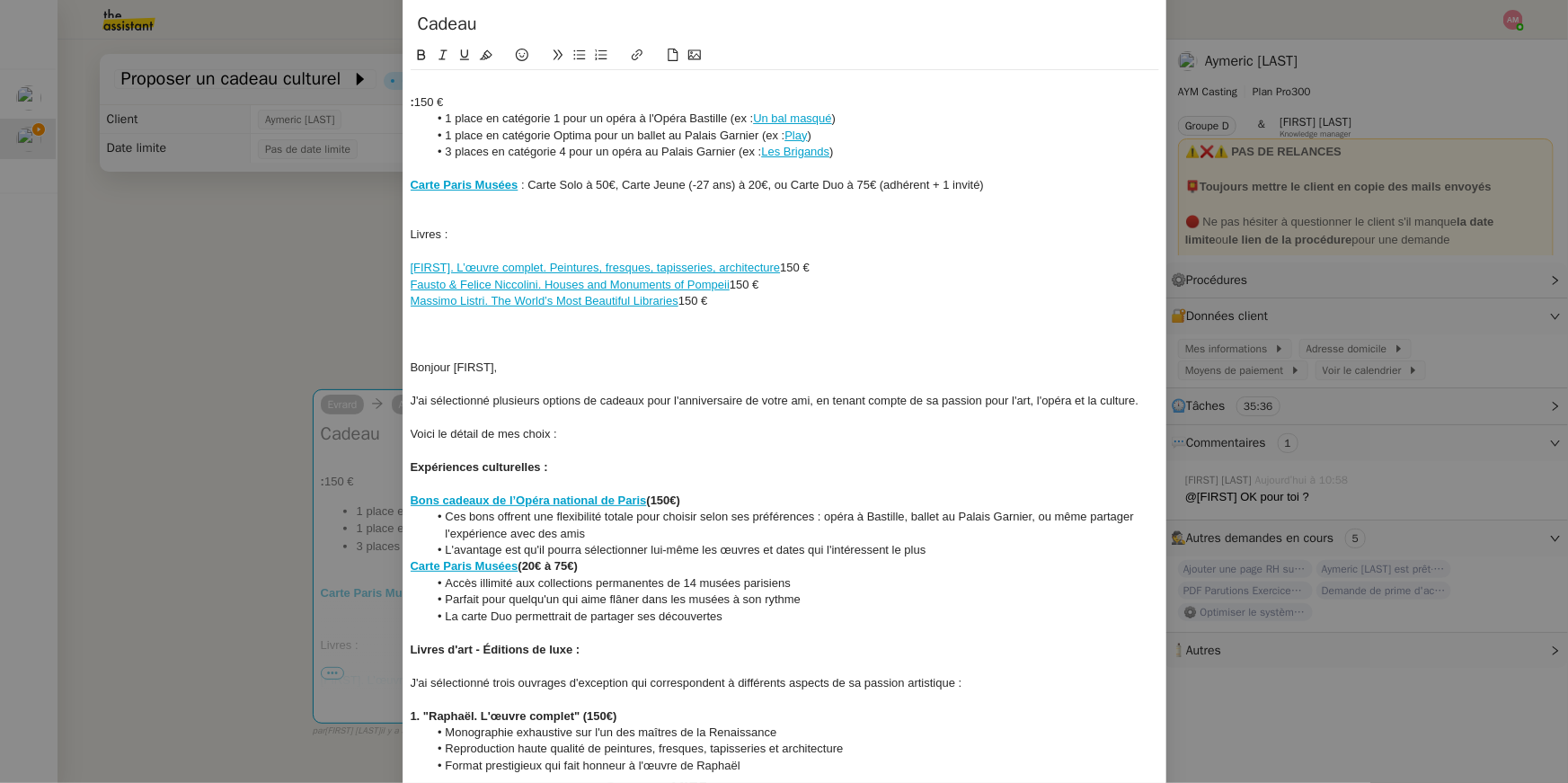 scroll, scrollTop: 0, scrollLeft: 0, axis: both 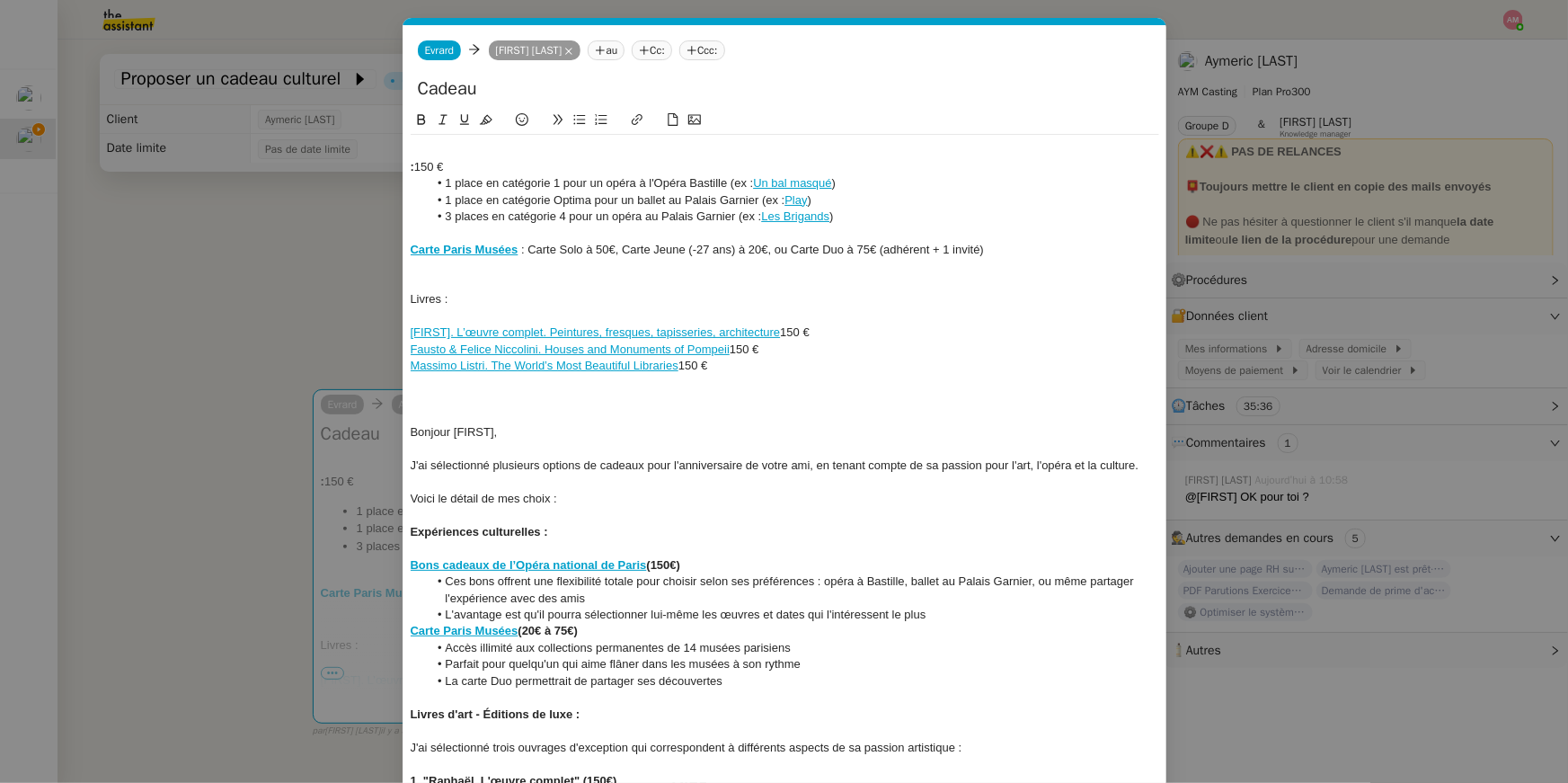 click 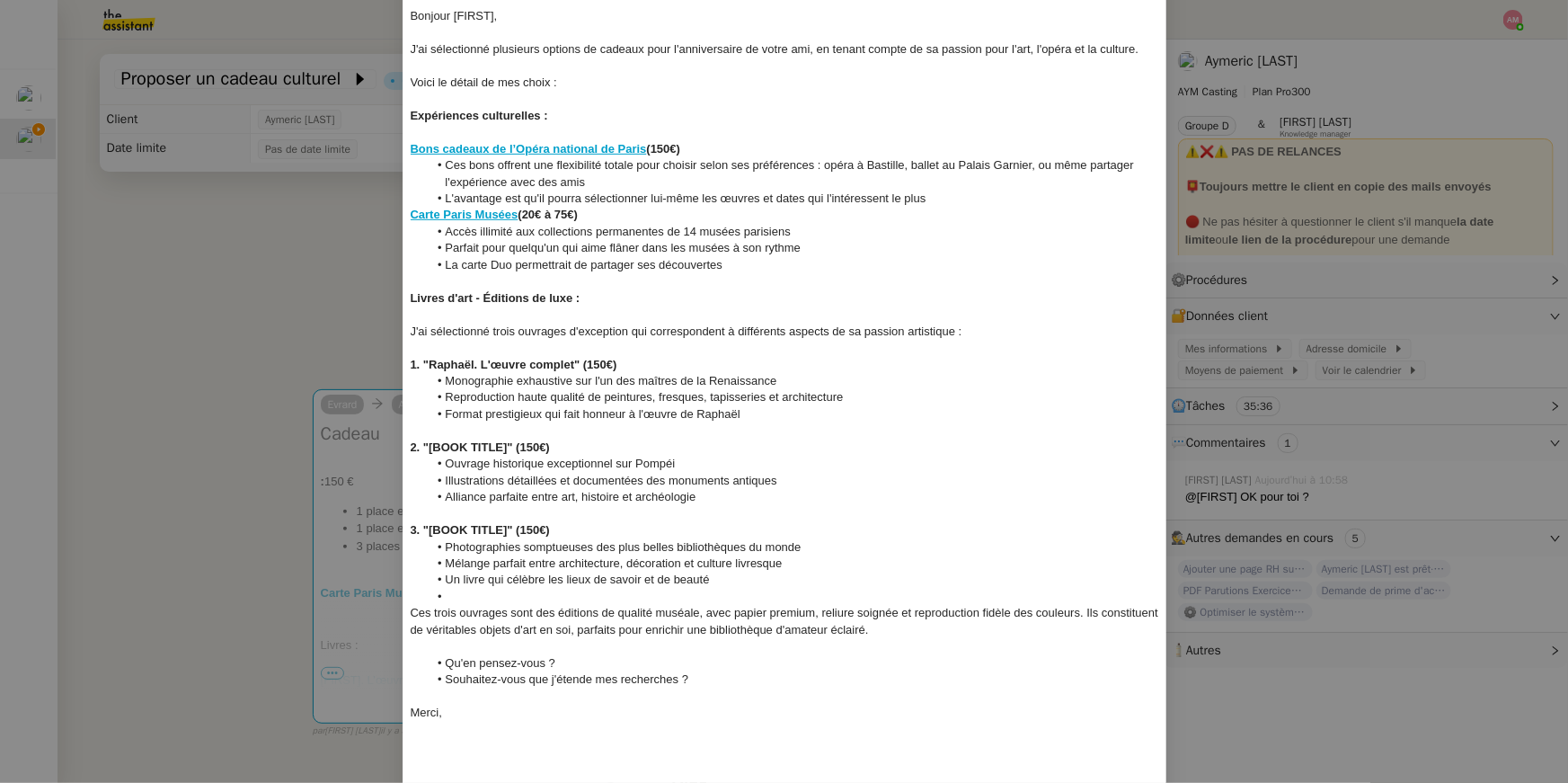 scroll, scrollTop: 501, scrollLeft: 0, axis: vertical 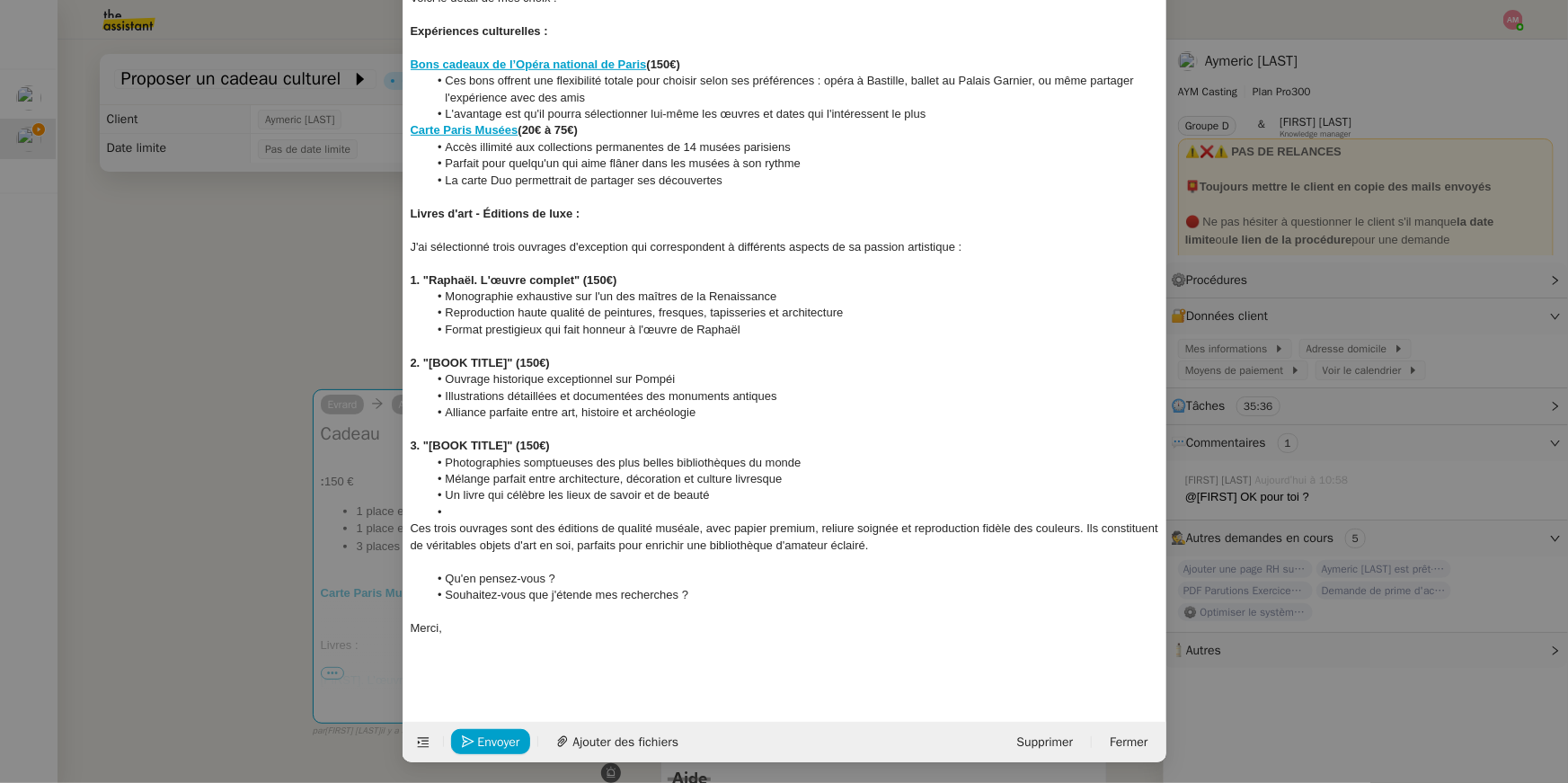 click on "Ces trois ouvrages sont des éditions de qualité muséale, avec papier premium, reliure soignée et reproduction fidèle des couleurs. Ils constituent de véritables objets d'art en soi, parfaits pour enrichir une bibliothèque d'amateur éclairé." 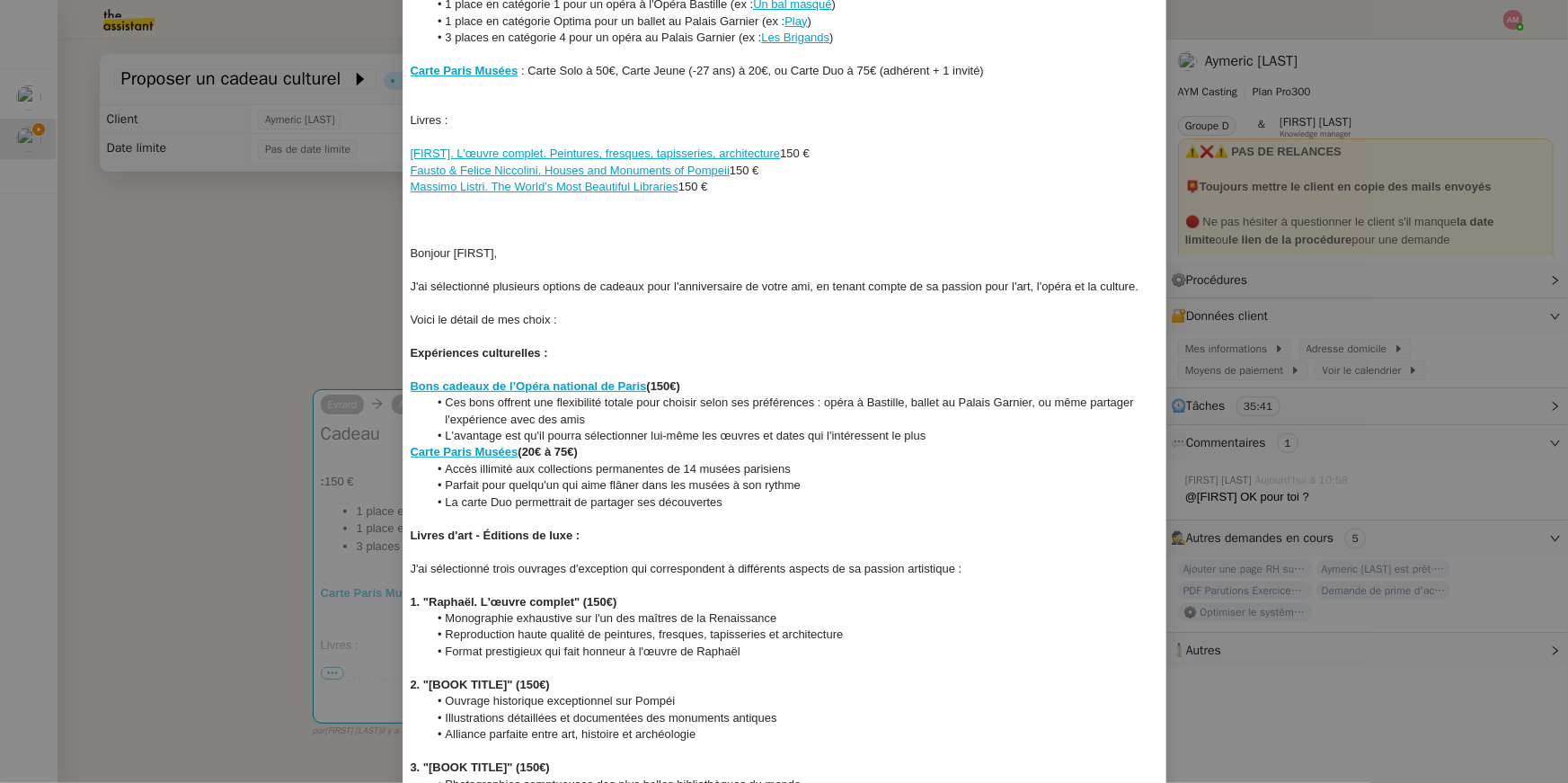scroll, scrollTop: 180, scrollLeft: 0, axis: vertical 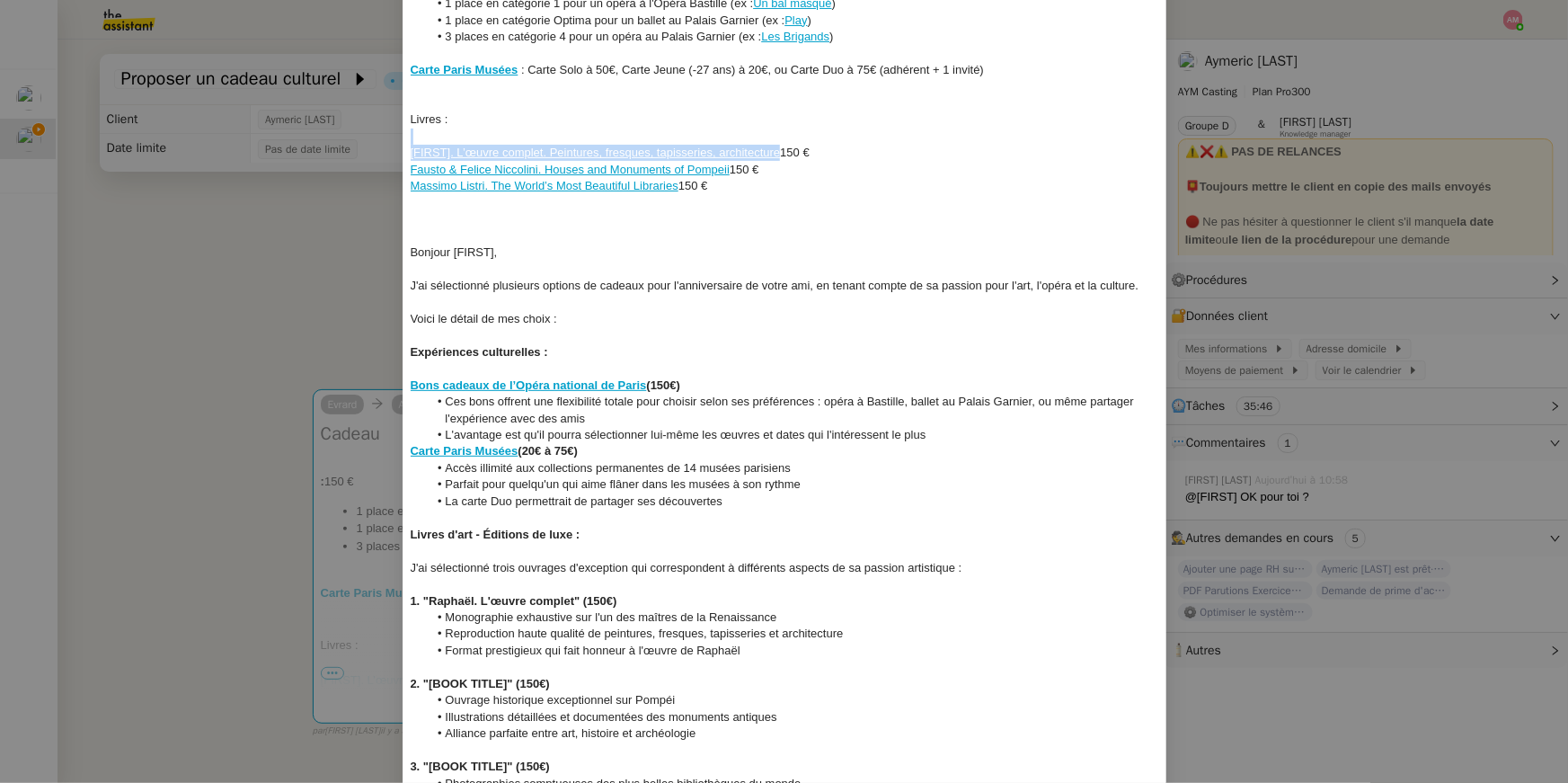 drag, startPoint x: 784, startPoint y: 151, endPoint x: 354, endPoint y: 145, distance: 430.04186 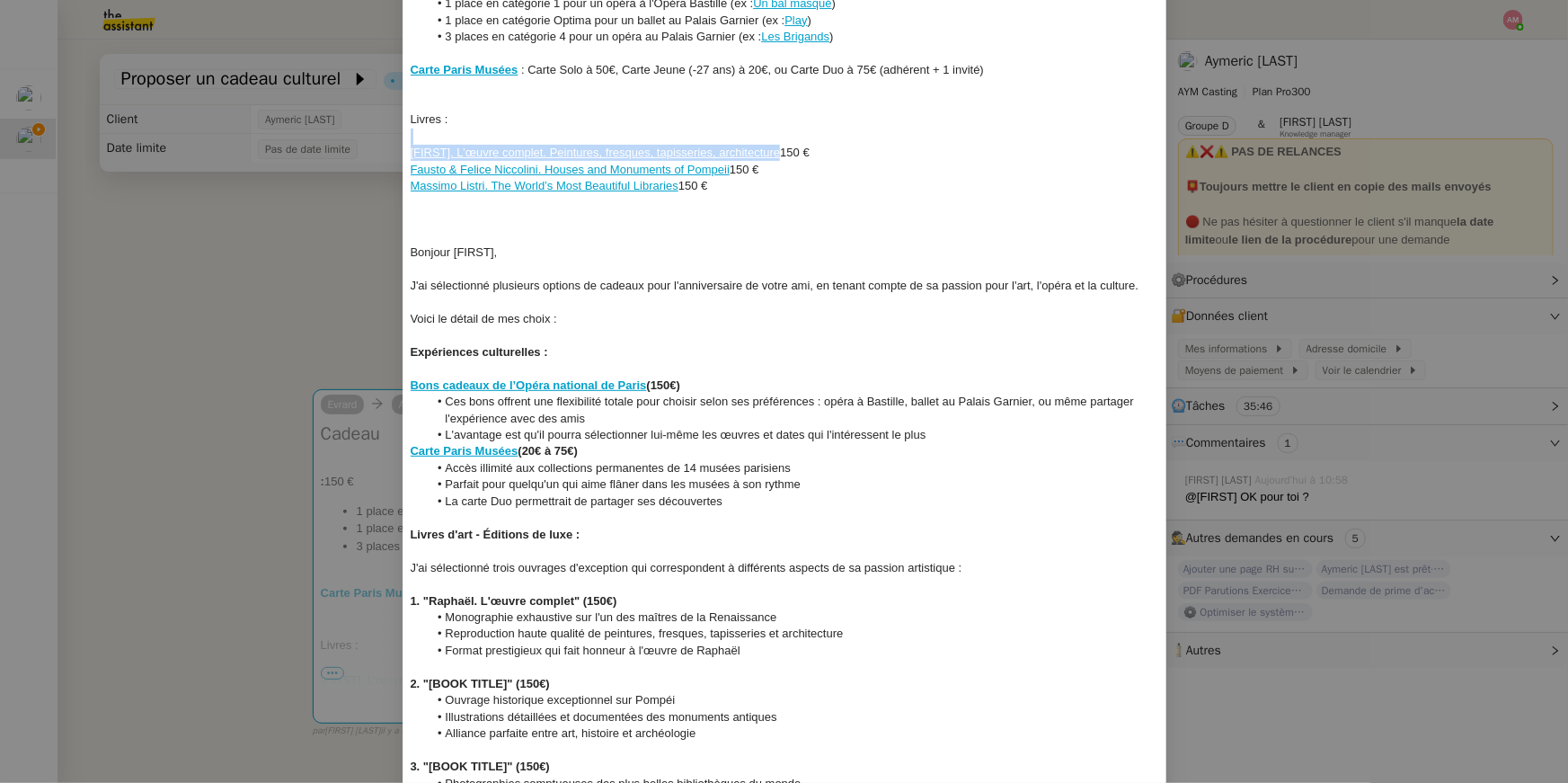 click on "Service TA - VOYAGE - PROPOSITION GLOBALE    A utiliser dans le cadre de proposition de déplacement TA - RELANCE CLIENT (EN)    Relancer un client lorsqu'il n'a pas répondu à un précédent message BAFERTY - MAIL AUDITION    A utiliser dans le cadre de la procédure d'envoi des mails d'audition TA - PUBLICATION OFFRE D'EMPLOI     Organisation du recrutement Discours de présentation du paiement sécurisé    TA - VOYAGES - PROPOSITION ITINERAIRE    Soumettre les résultats d'une recherche TA - CONFIRMATION PAIEMENT (EN)    Confirmer avec le client de modèle de transaction - Attention Plan Pro nécessaire. Aymeric Pichegrain - Demander les PDF à Hélène    à utiliser sur la bonne quinzaine pour obtenir les parutions demandées par Aymeric   Aymeric Pichegrain TA - COURRIER EXPEDIE (recommandé)    A utiliser dans le cadre de l'envoi d'un courrier recommandé TA - PARTAGE DE CALENDRIER (EN)    A utiliser pour demander au client de partager son calendrier afin de faciliter l'accès et la gestion" at bounding box center (784, 391) 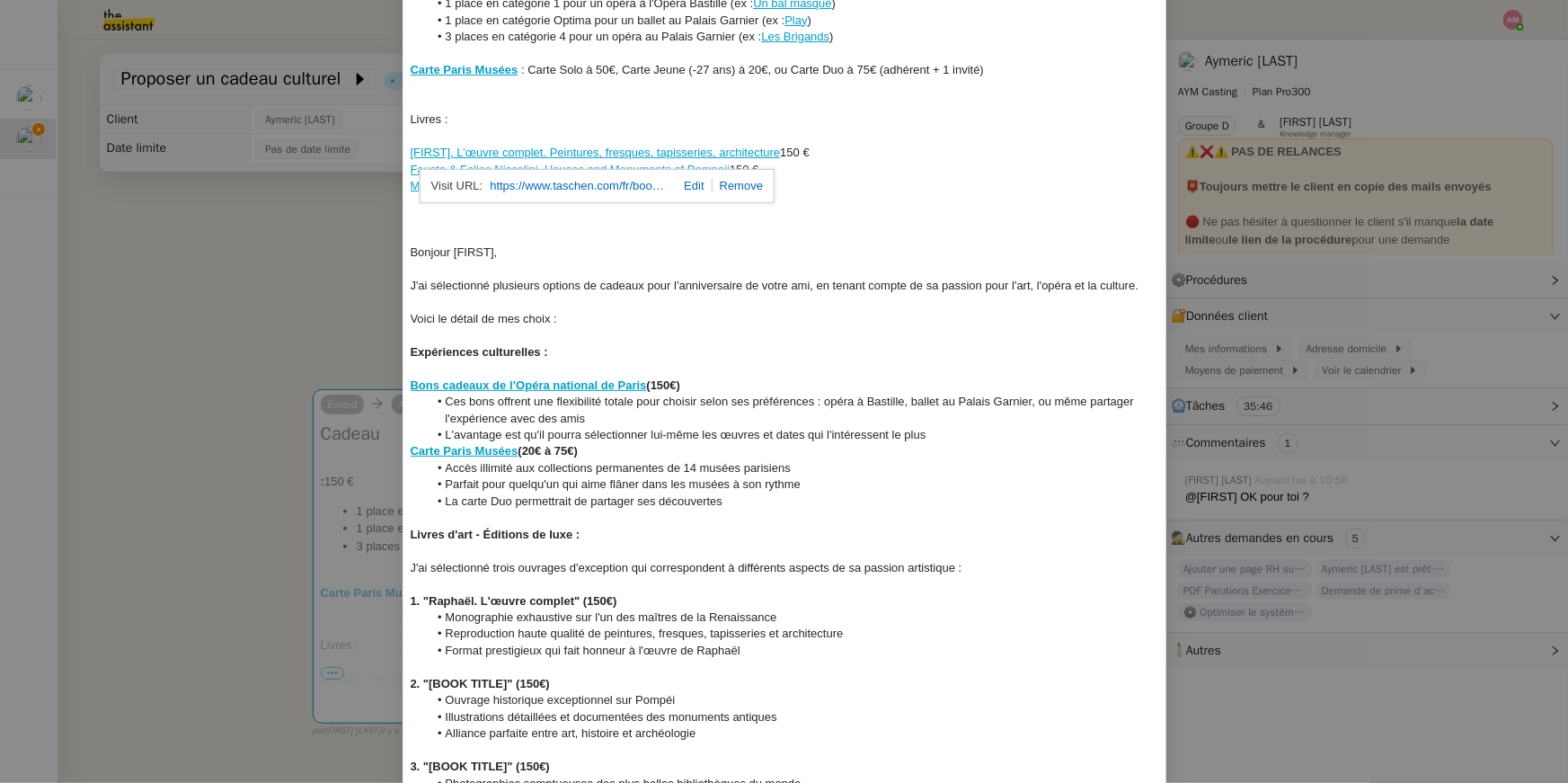 click 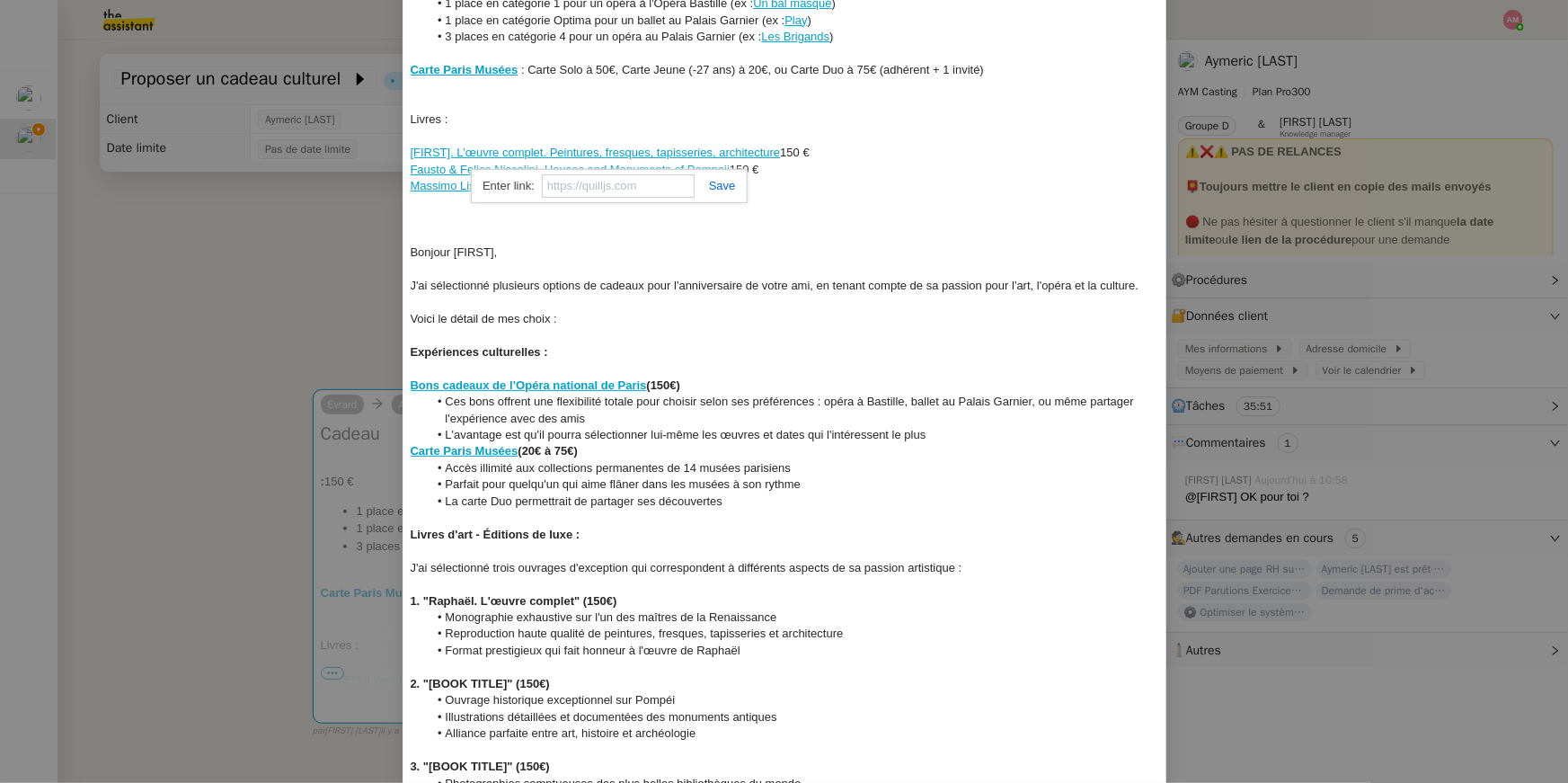 click on "La carte Duo permettrait de partager ses découvertes" 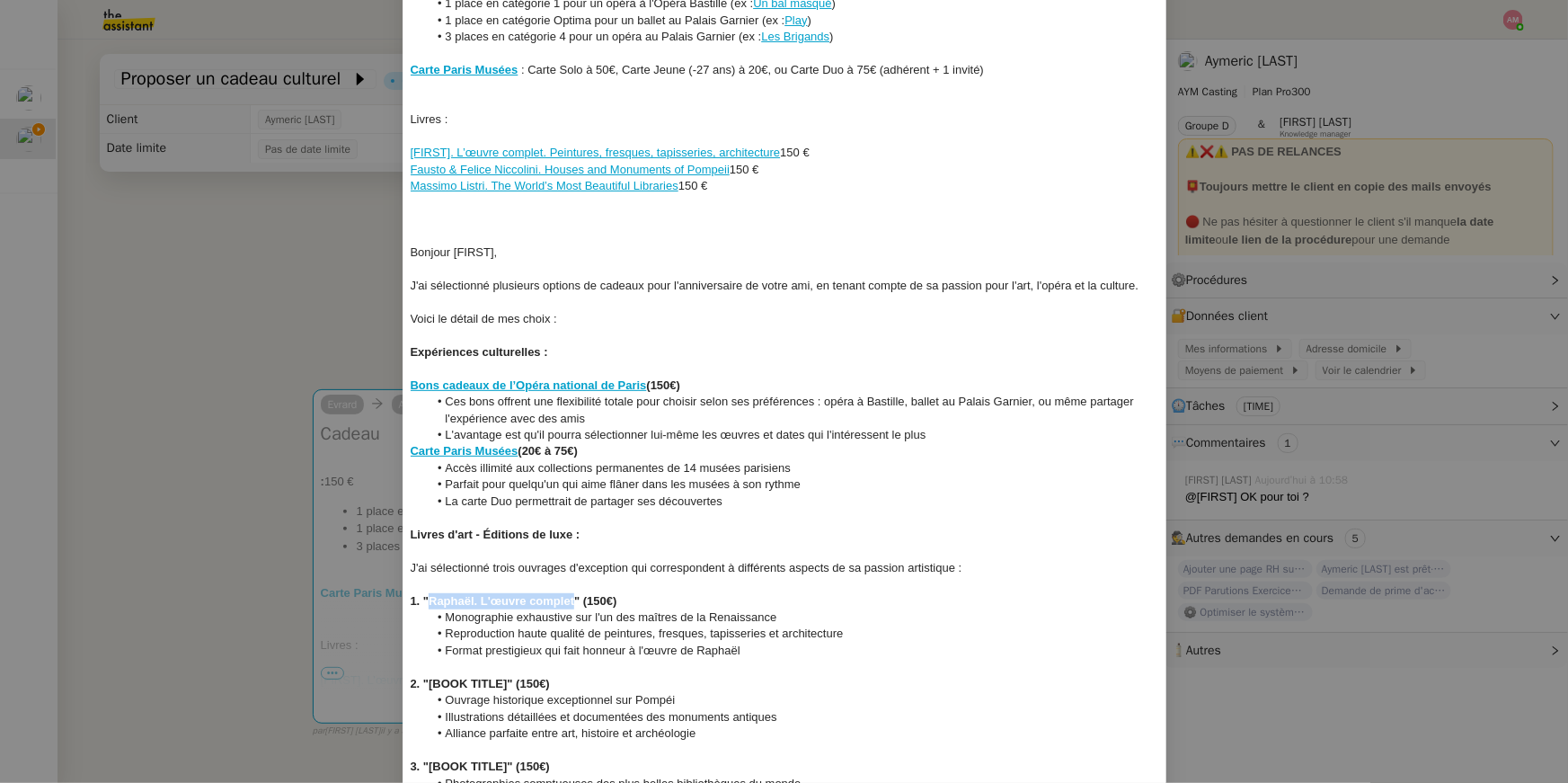 drag, startPoint x: 576, startPoint y: 601, endPoint x: 428, endPoint y: 602, distance: 148.00338 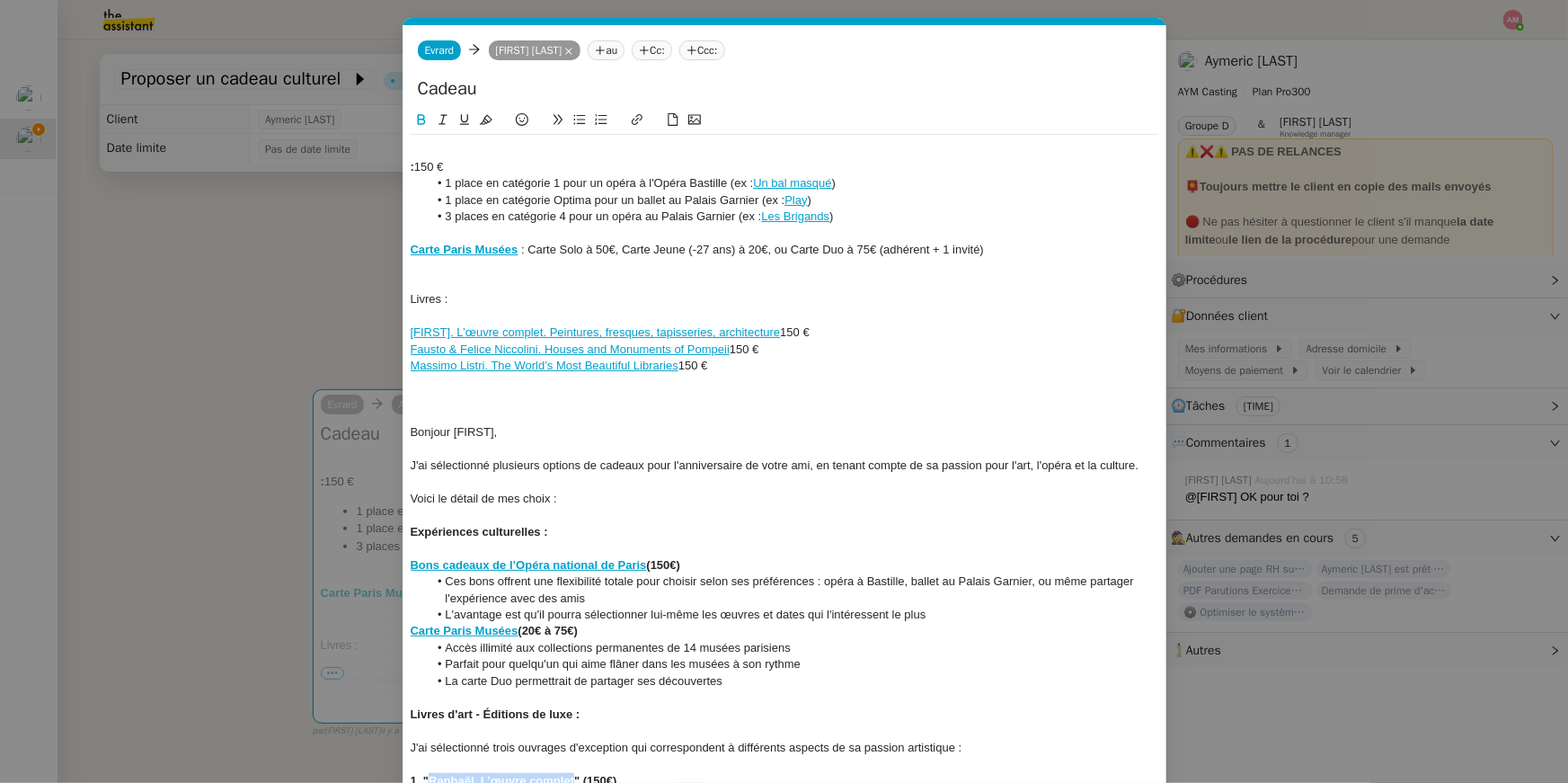 click 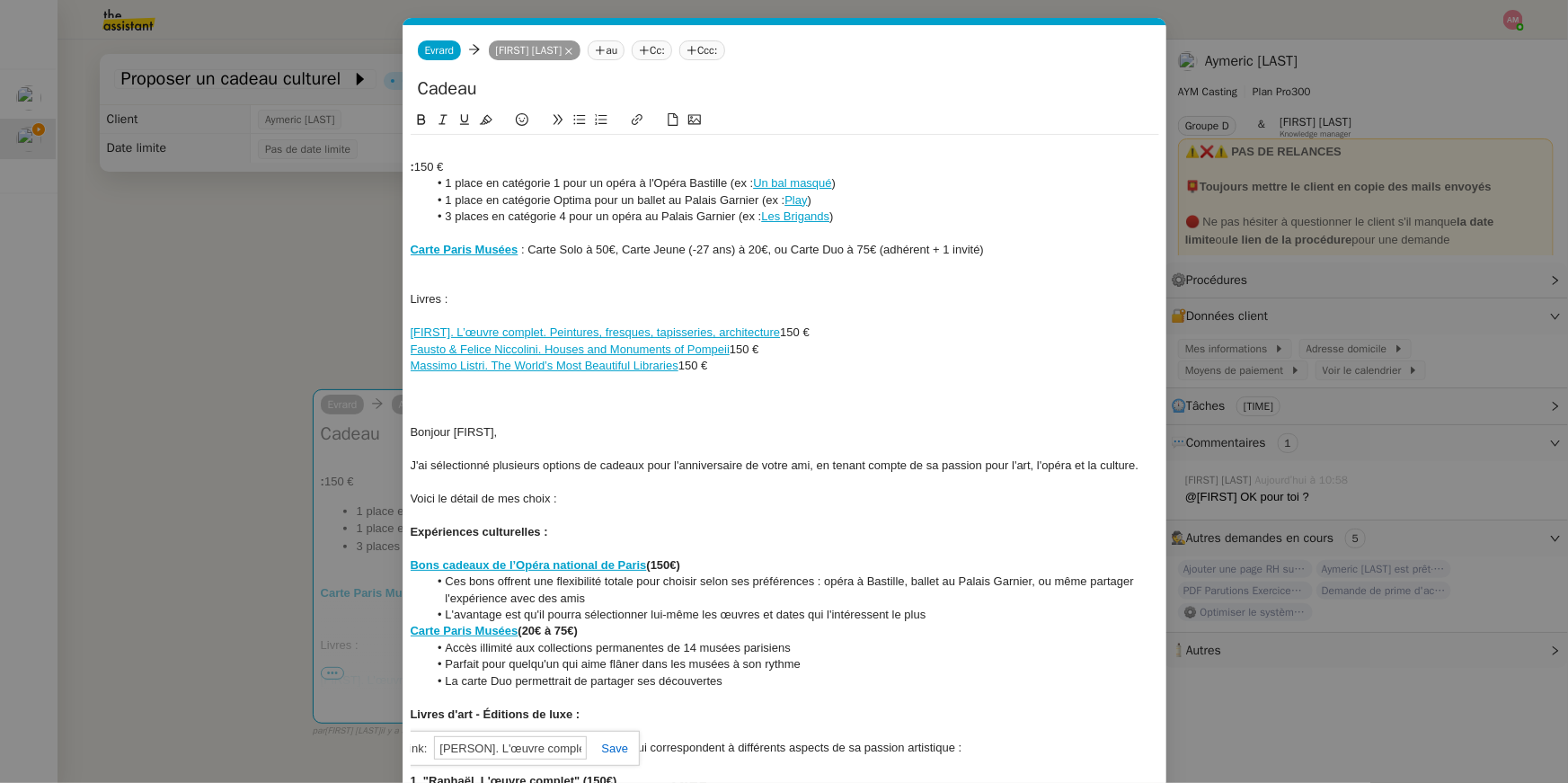 click 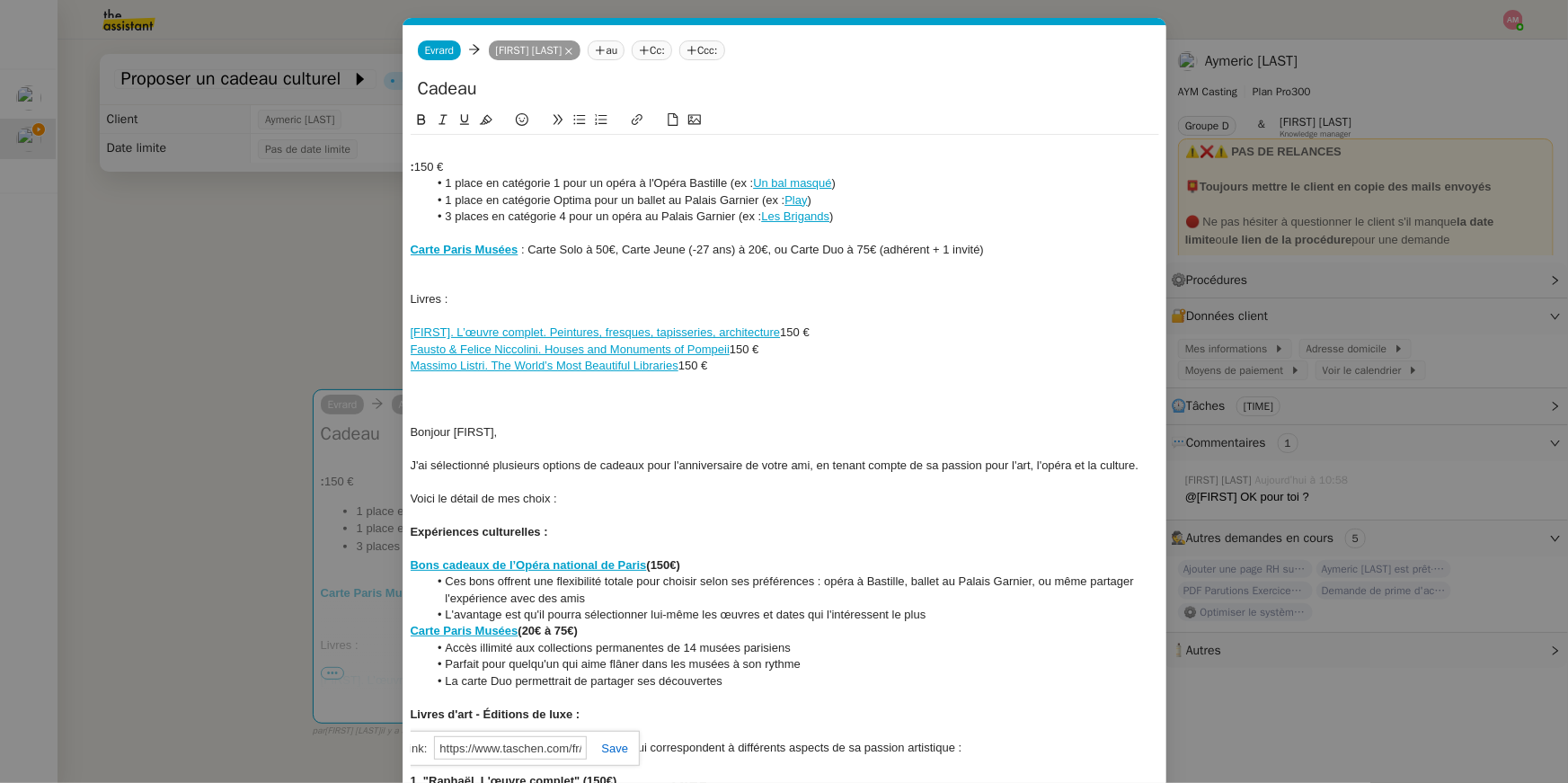 scroll, scrollTop: 0, scrollLeft: 445, axis: horizontal 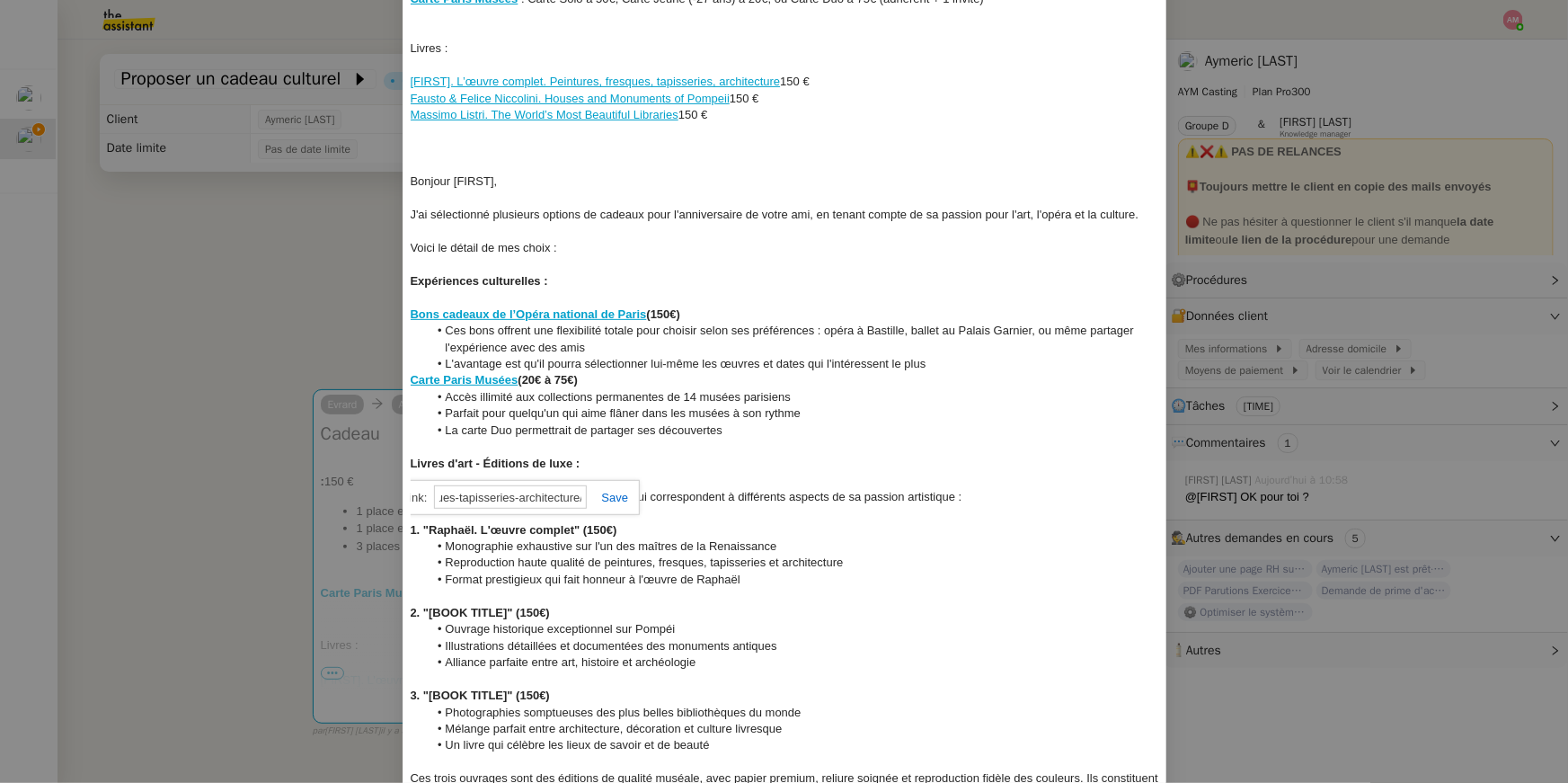 click 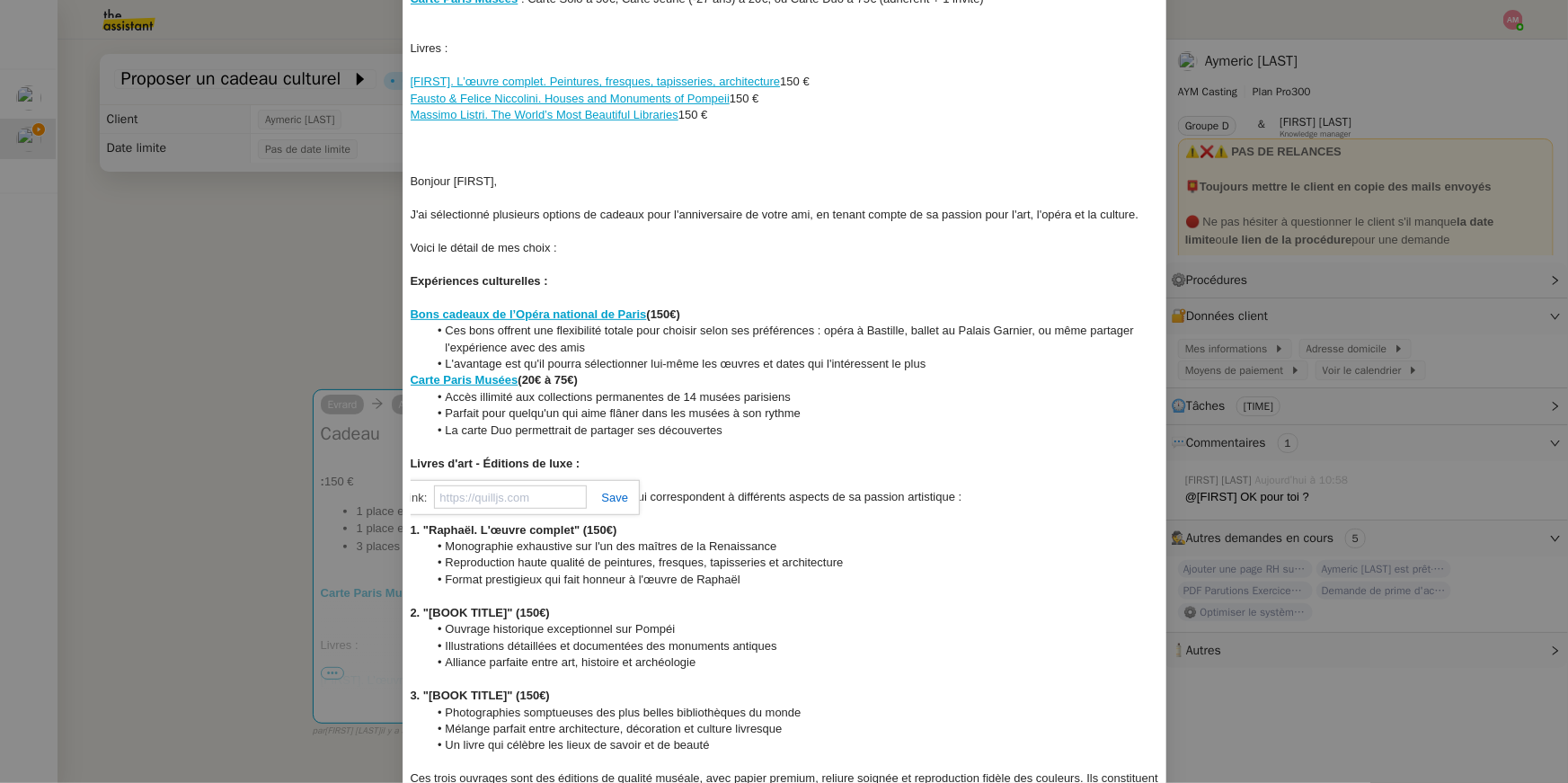 scroll, scrollTop: 0, scrollLeft: 0, axis: both 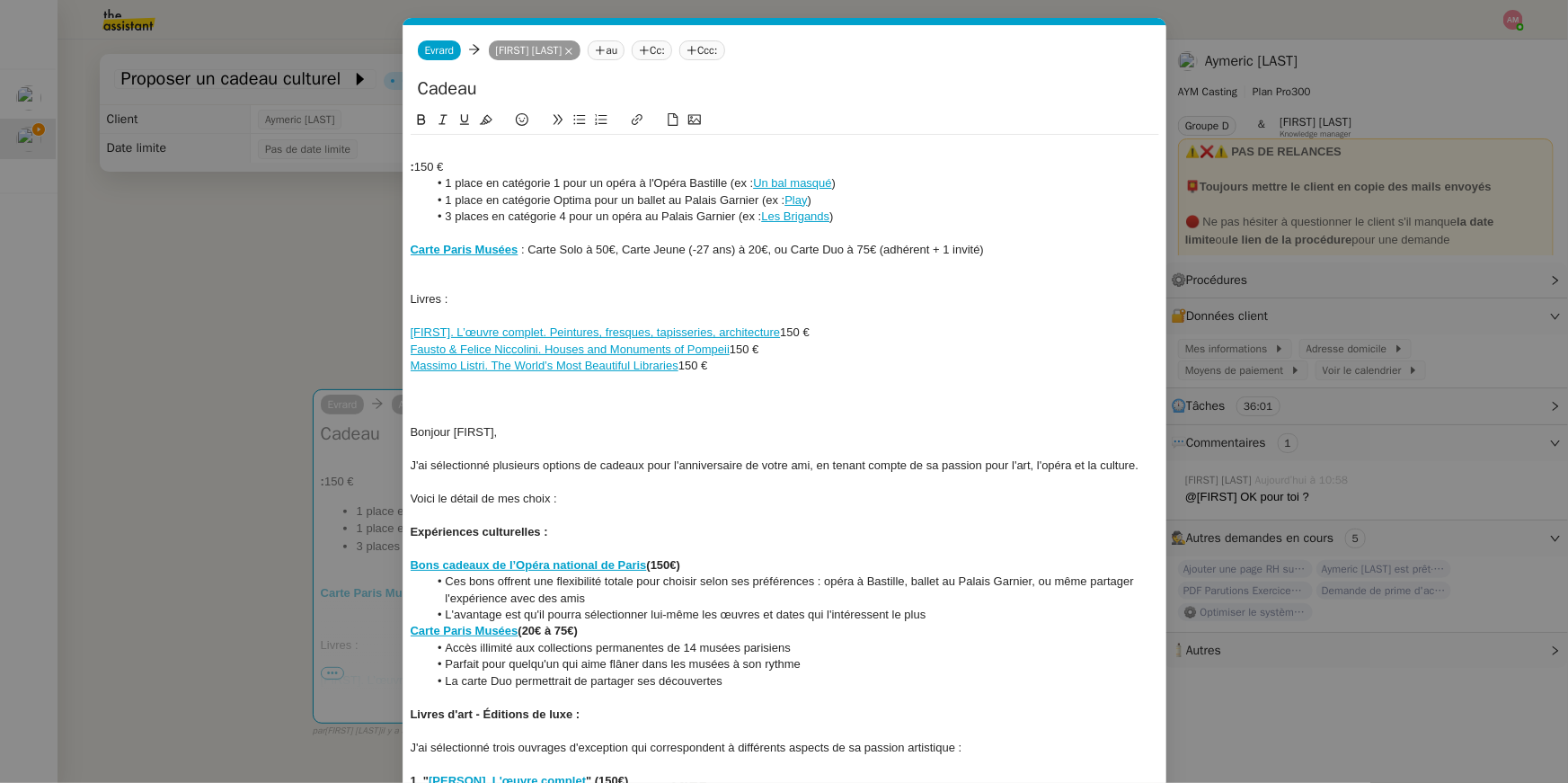 click on "Raphaël. L’œuvre complet. Peintures, fresques, tapisseries, architecture   150 €" 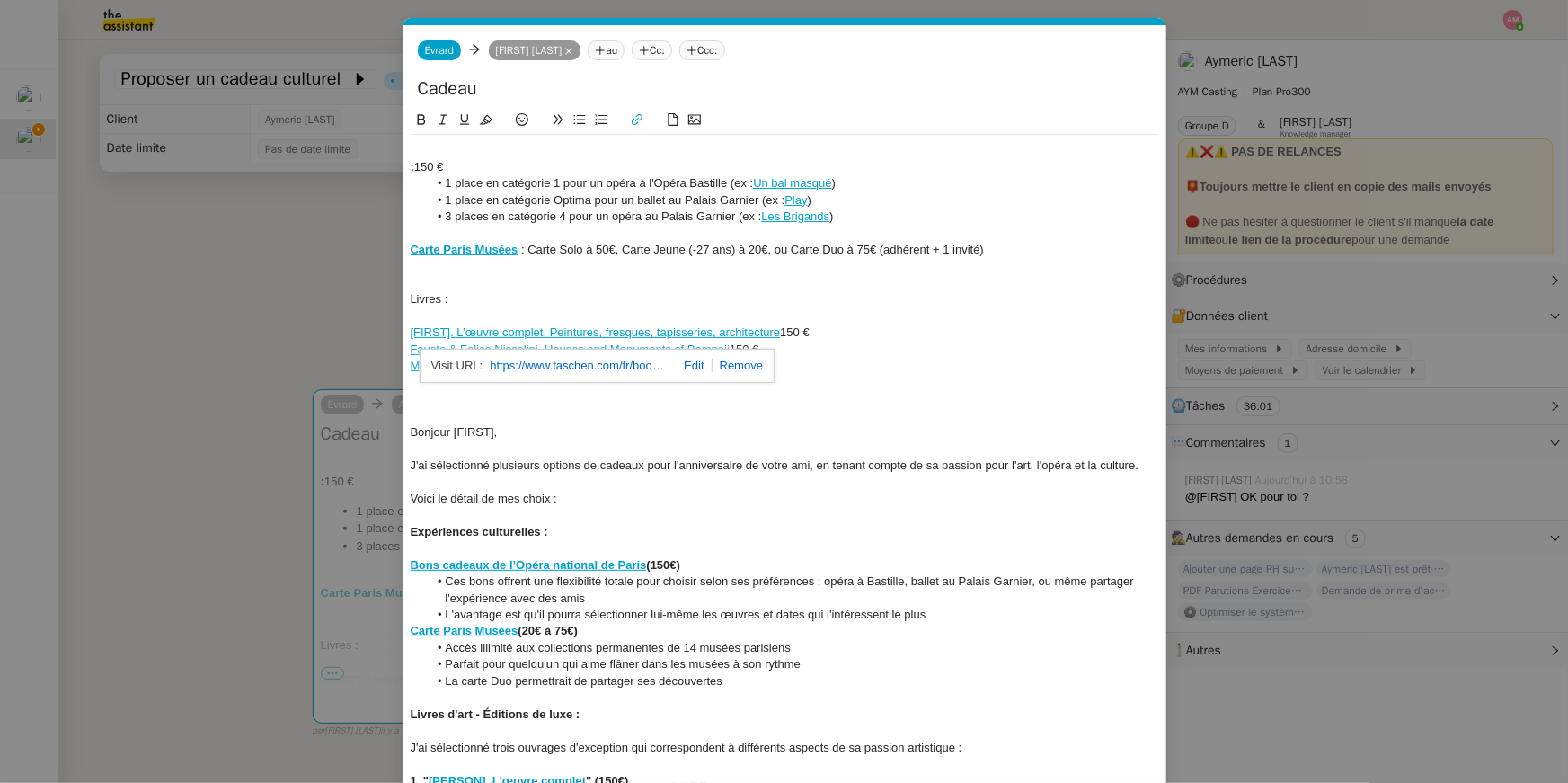click on "Massimo Listri. The World’s Most Beautiful Libraries  150 €" 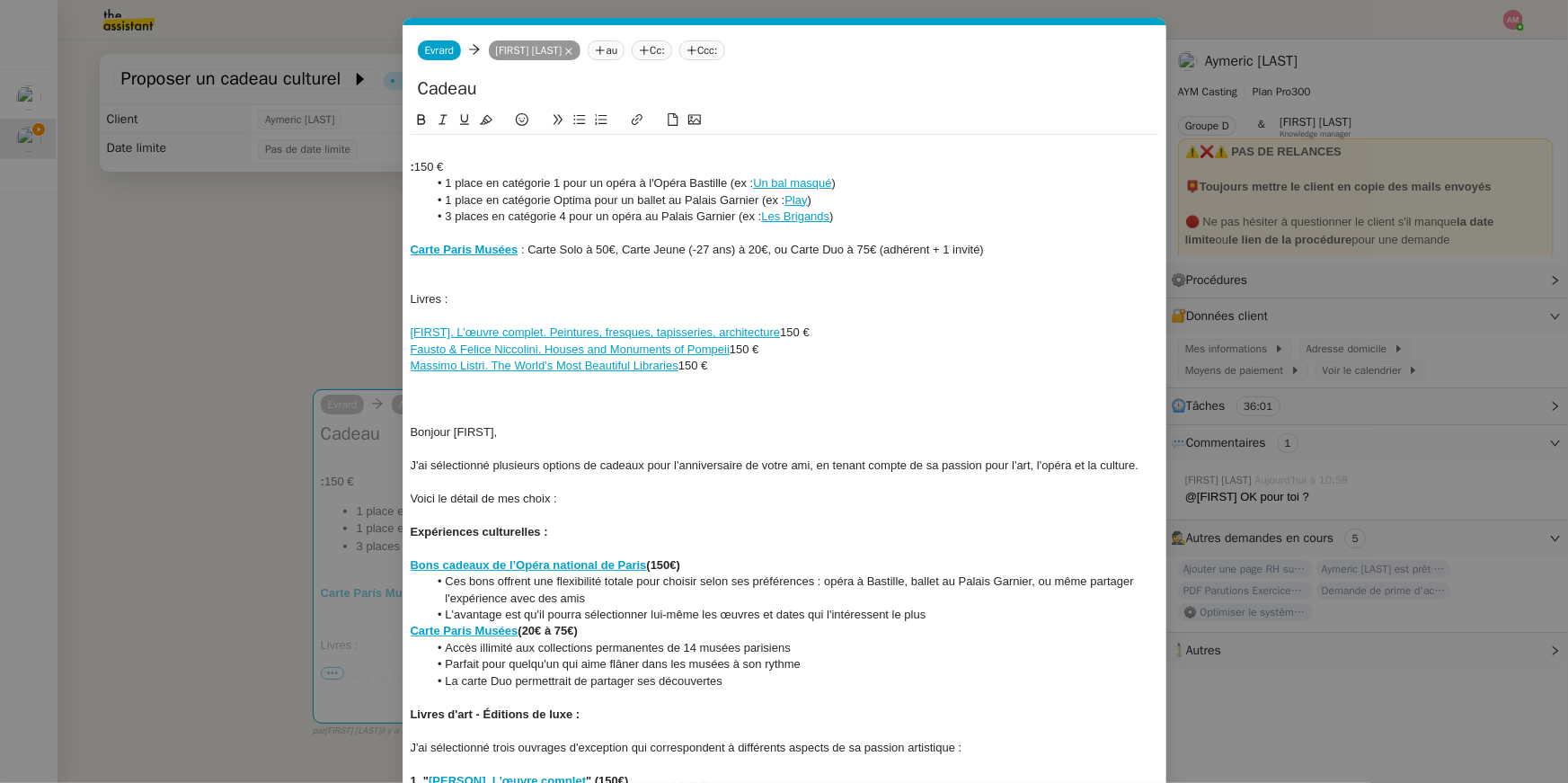 click on "Fausto & Felice Niccolini. Houses and Monuments of Pompeii" 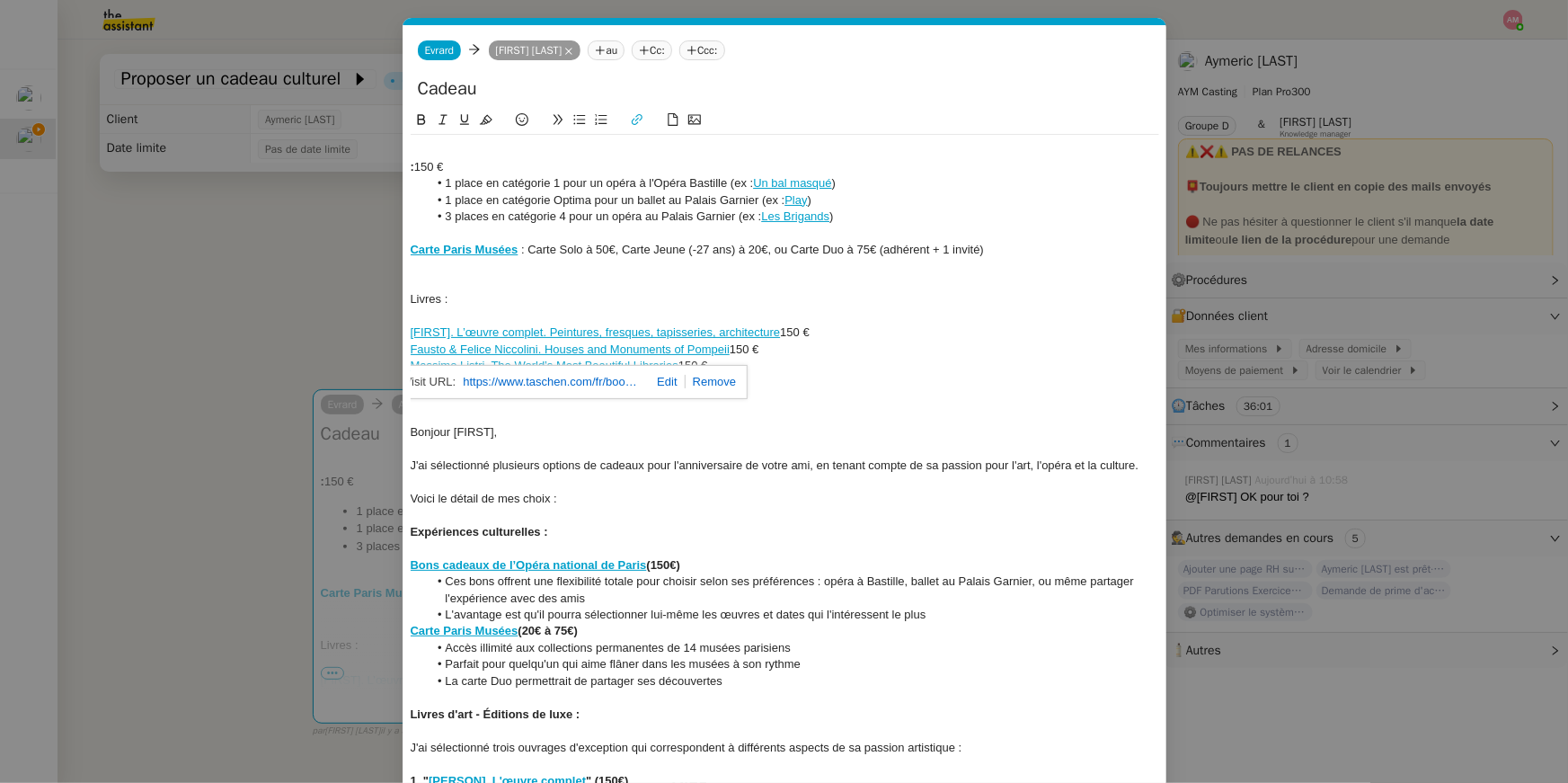 click 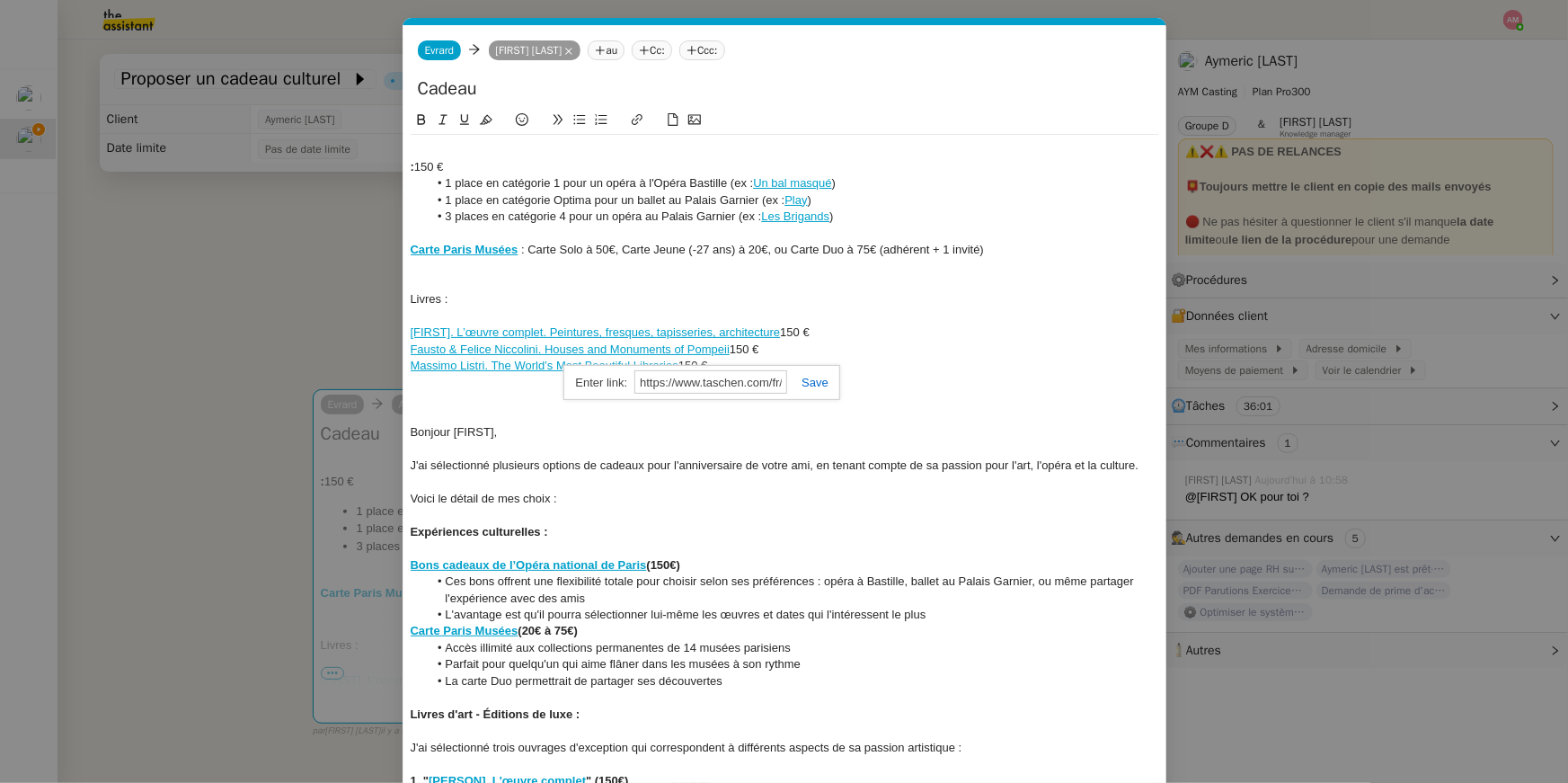scroll, scrollTop: 367, scrollLeft: 0, axis: vertical 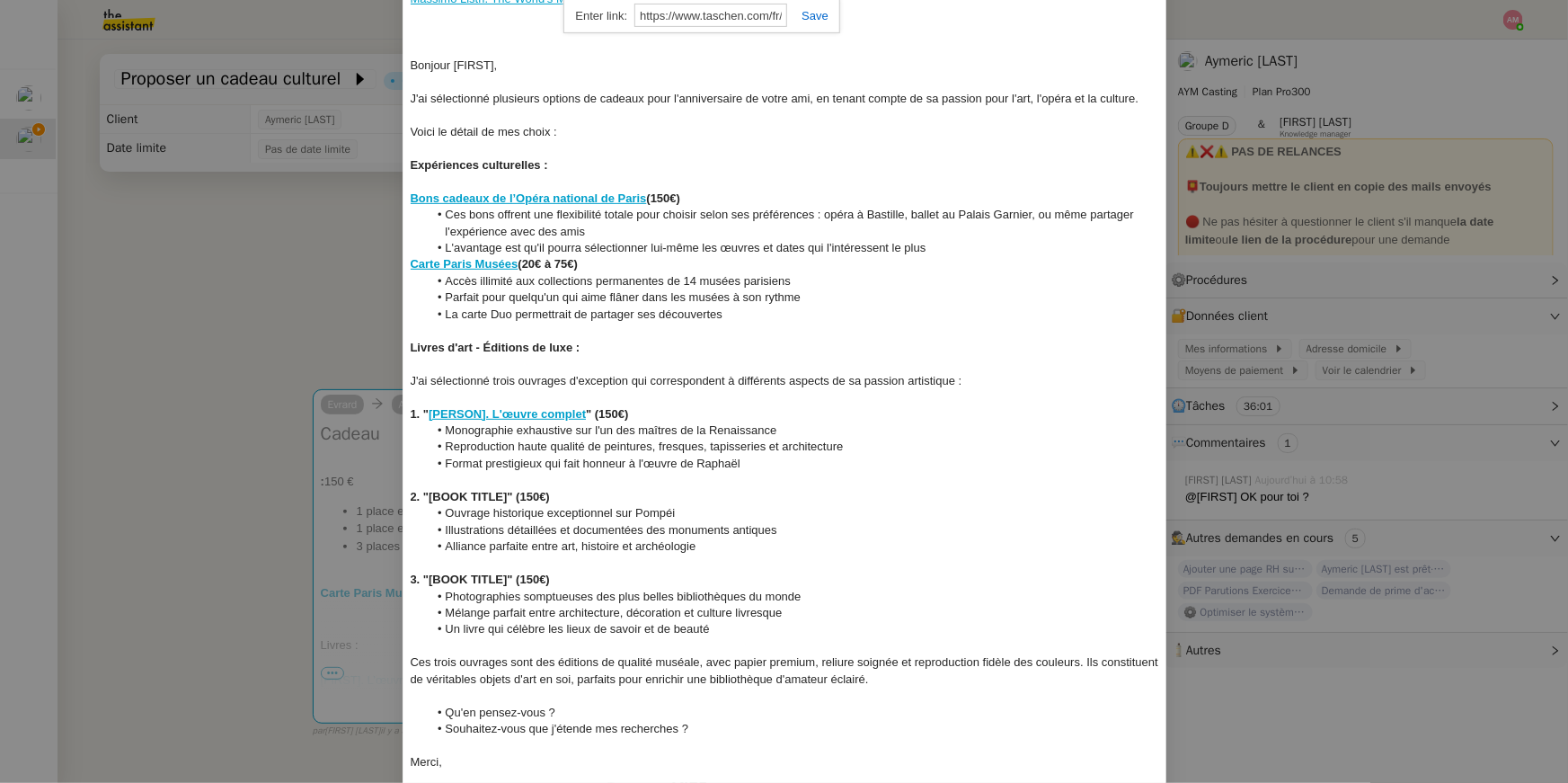 click on "3. "Massimo Listri. The World's Most Beautiful Libraries" (150€)" 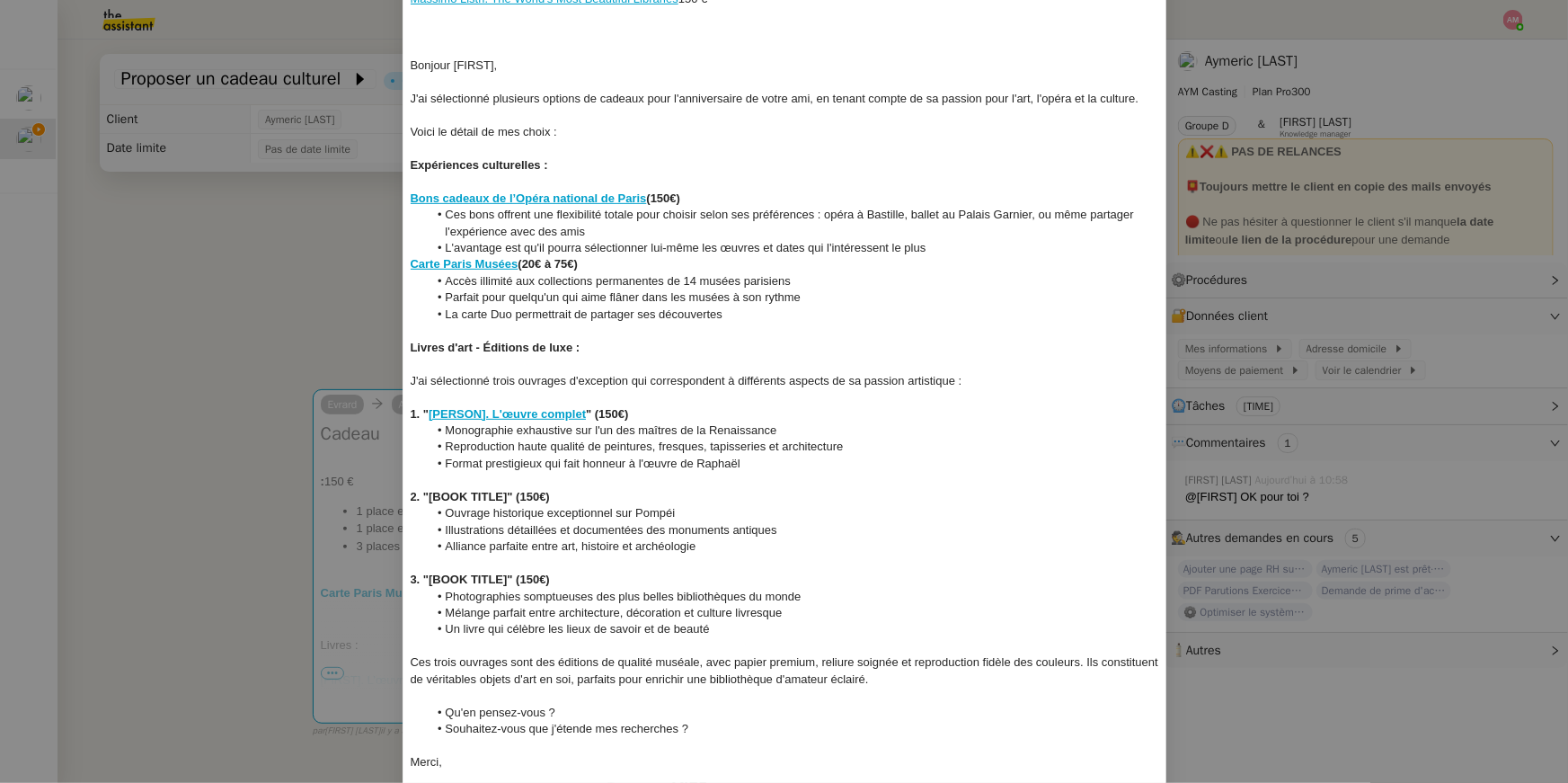 drag, startPoint x: 775, startPoint y: 495, endPoint x: 428, endPoint y: 500, distance: 347.03602 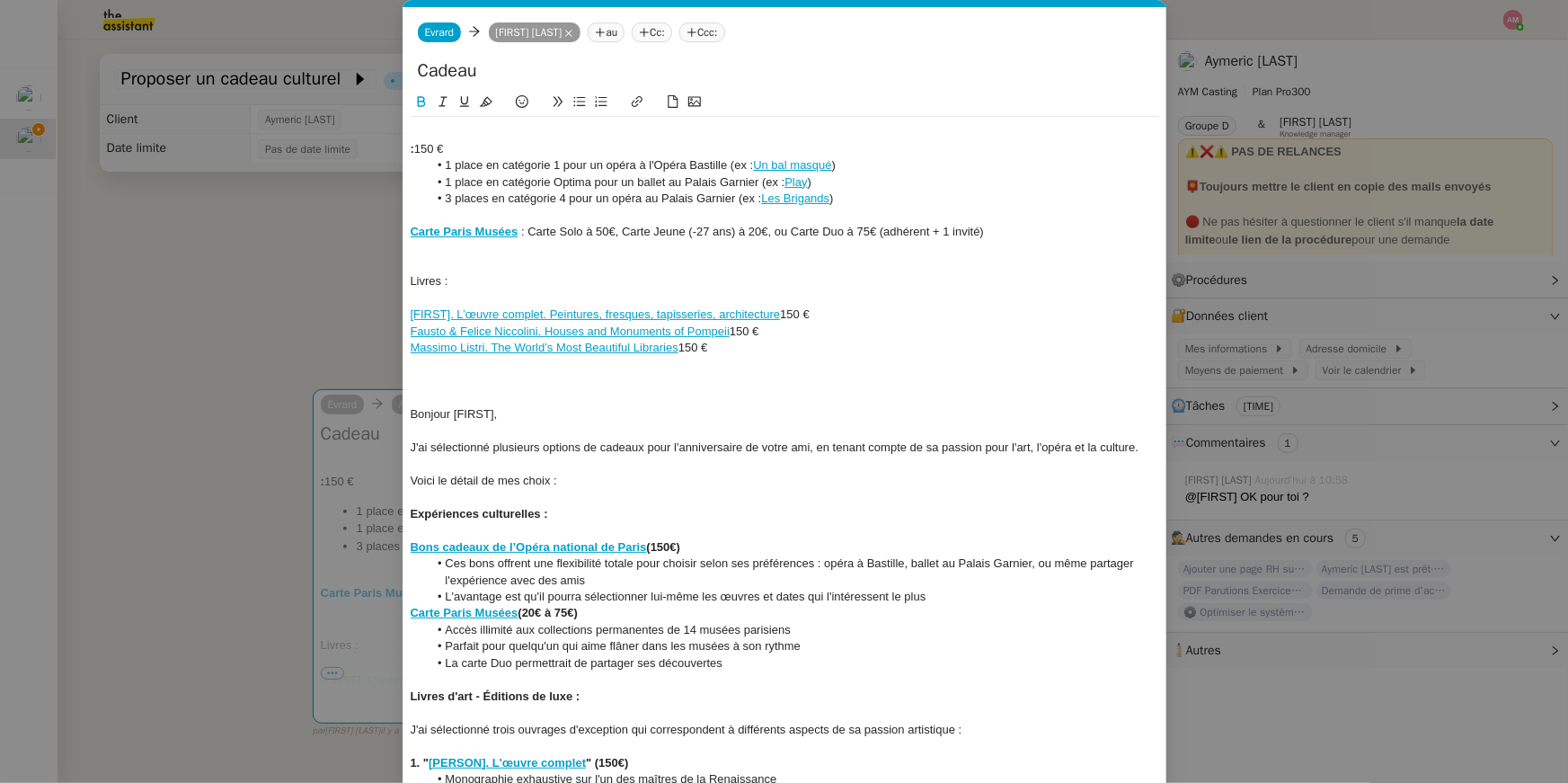 scroll, scrollTop: 0, scrollLeft: 0, axis: both 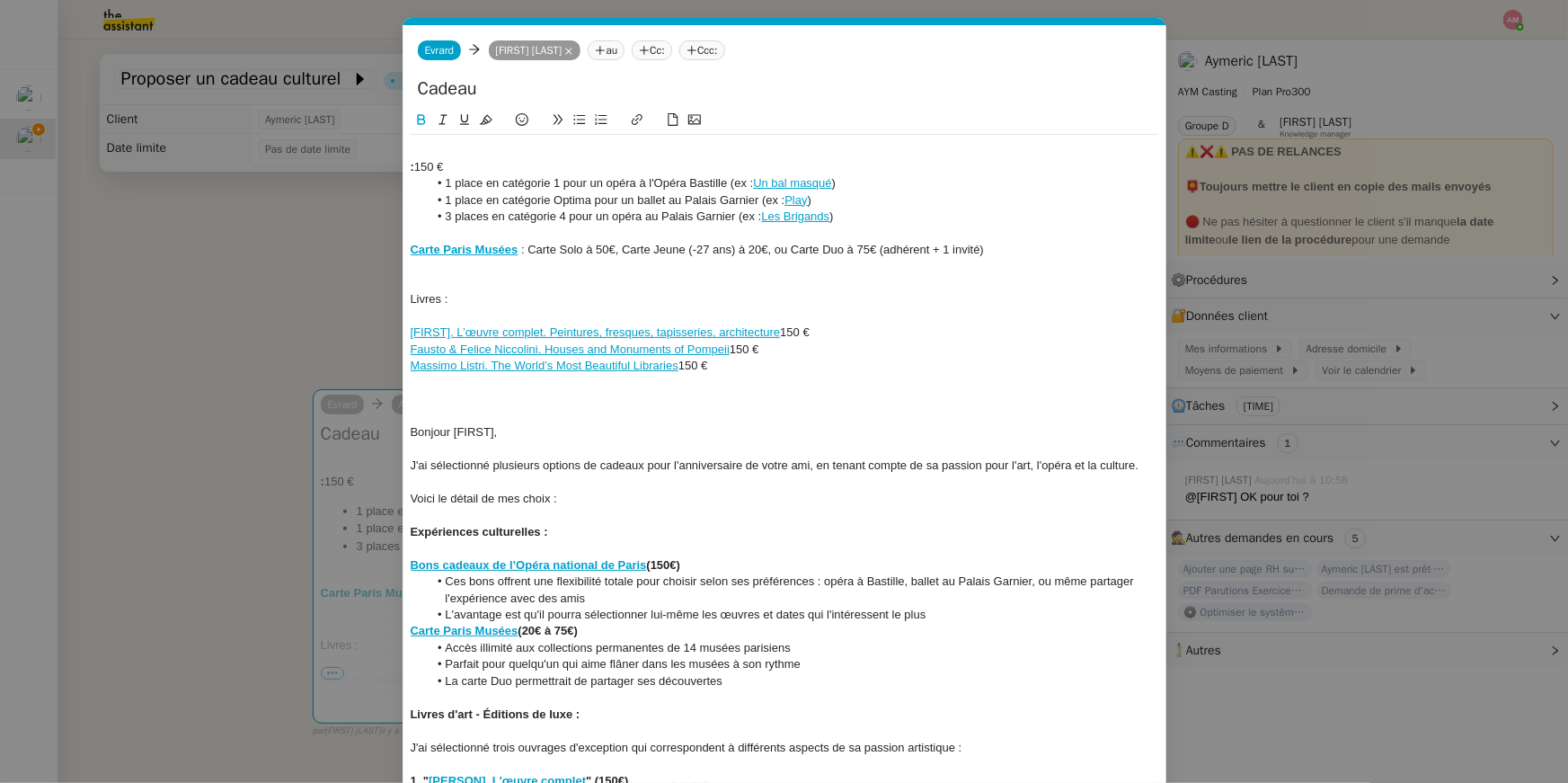 click 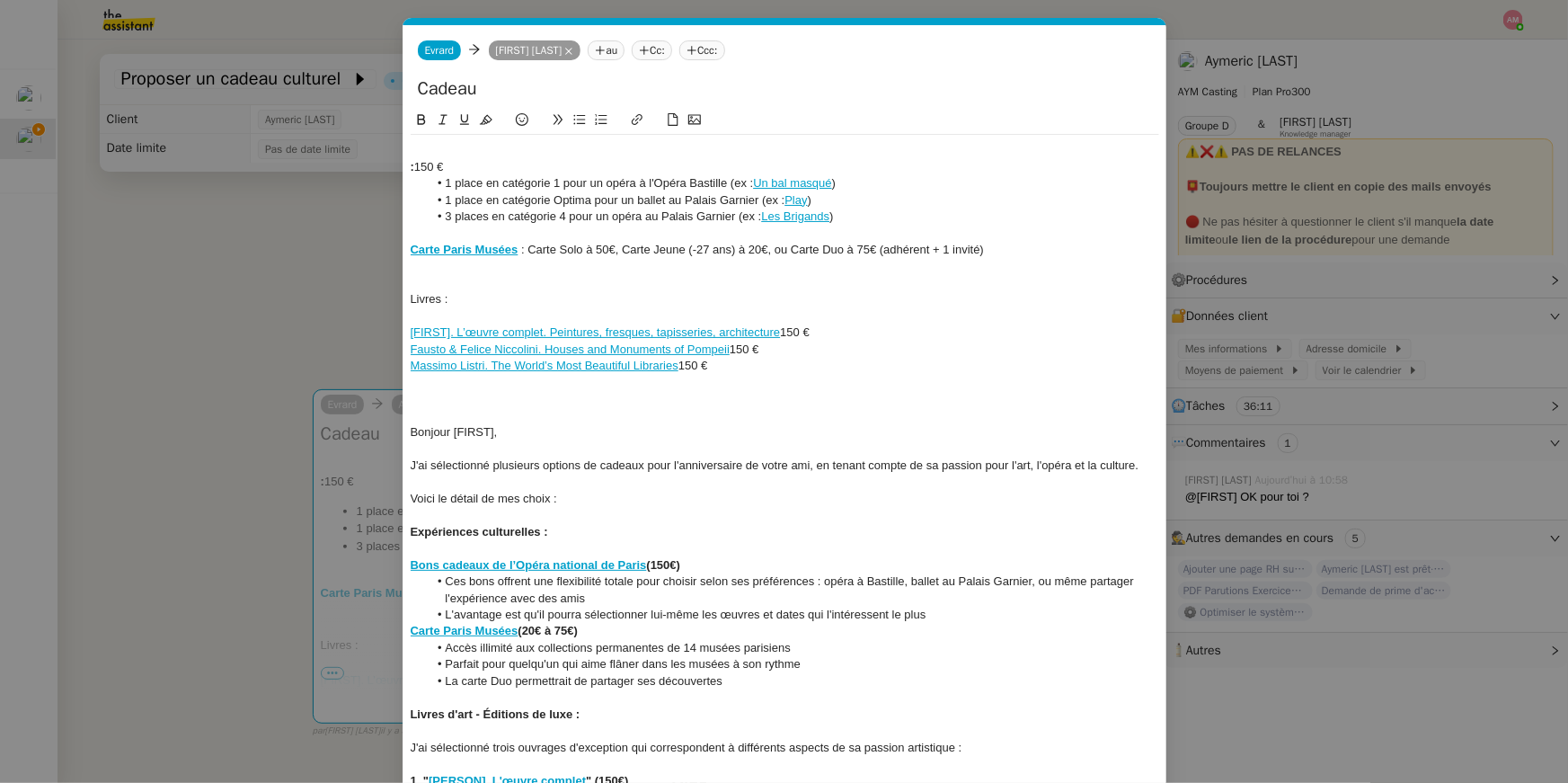 click 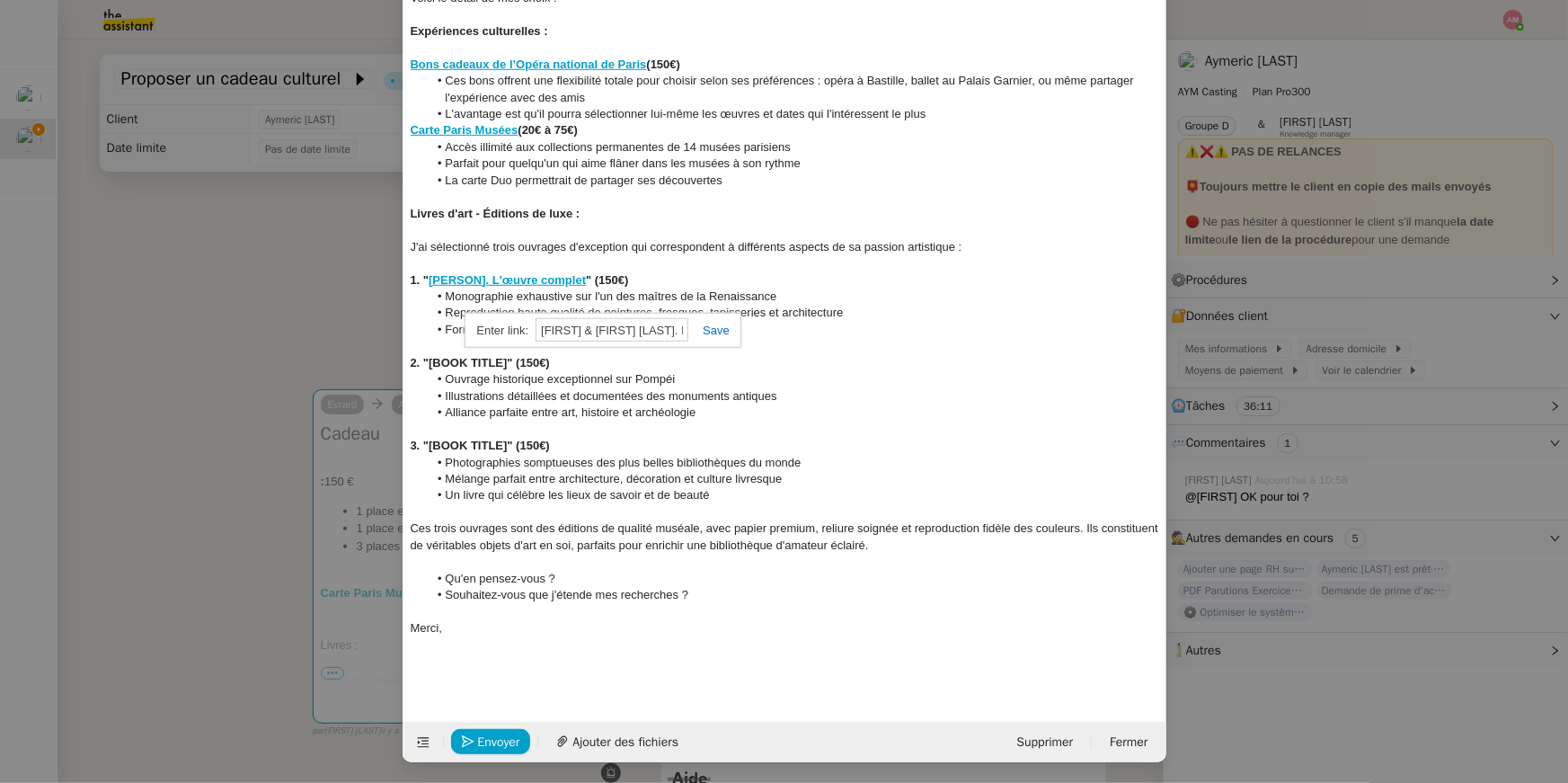 paste on "https://www.taschen.com/fr/books/classics/01153/fausto-felice-niccolini-houses-and-monuments-of-pompeii/" 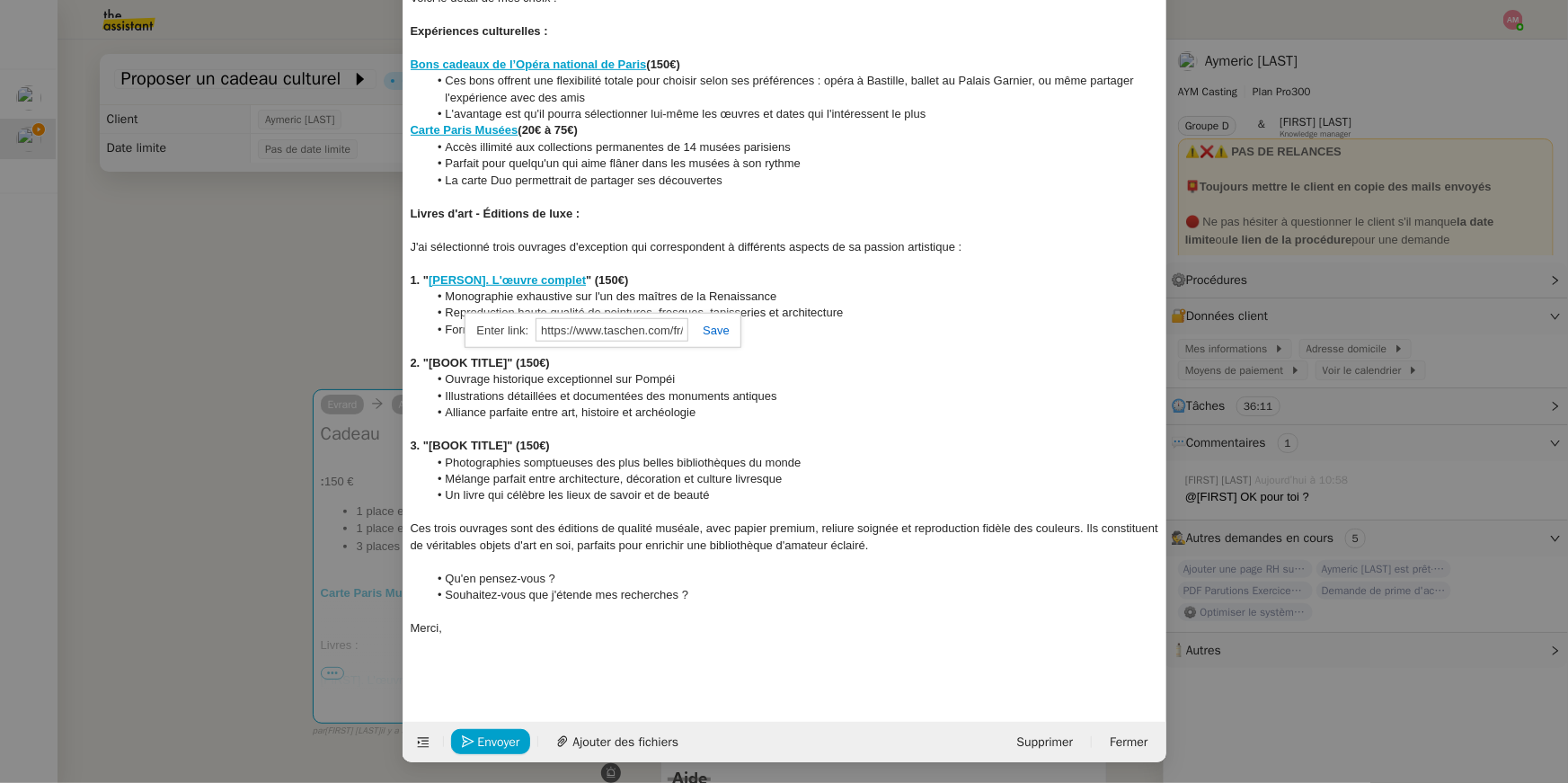 scroll, scrollTop: 0, scrollLeft: 413, axis: horizontal 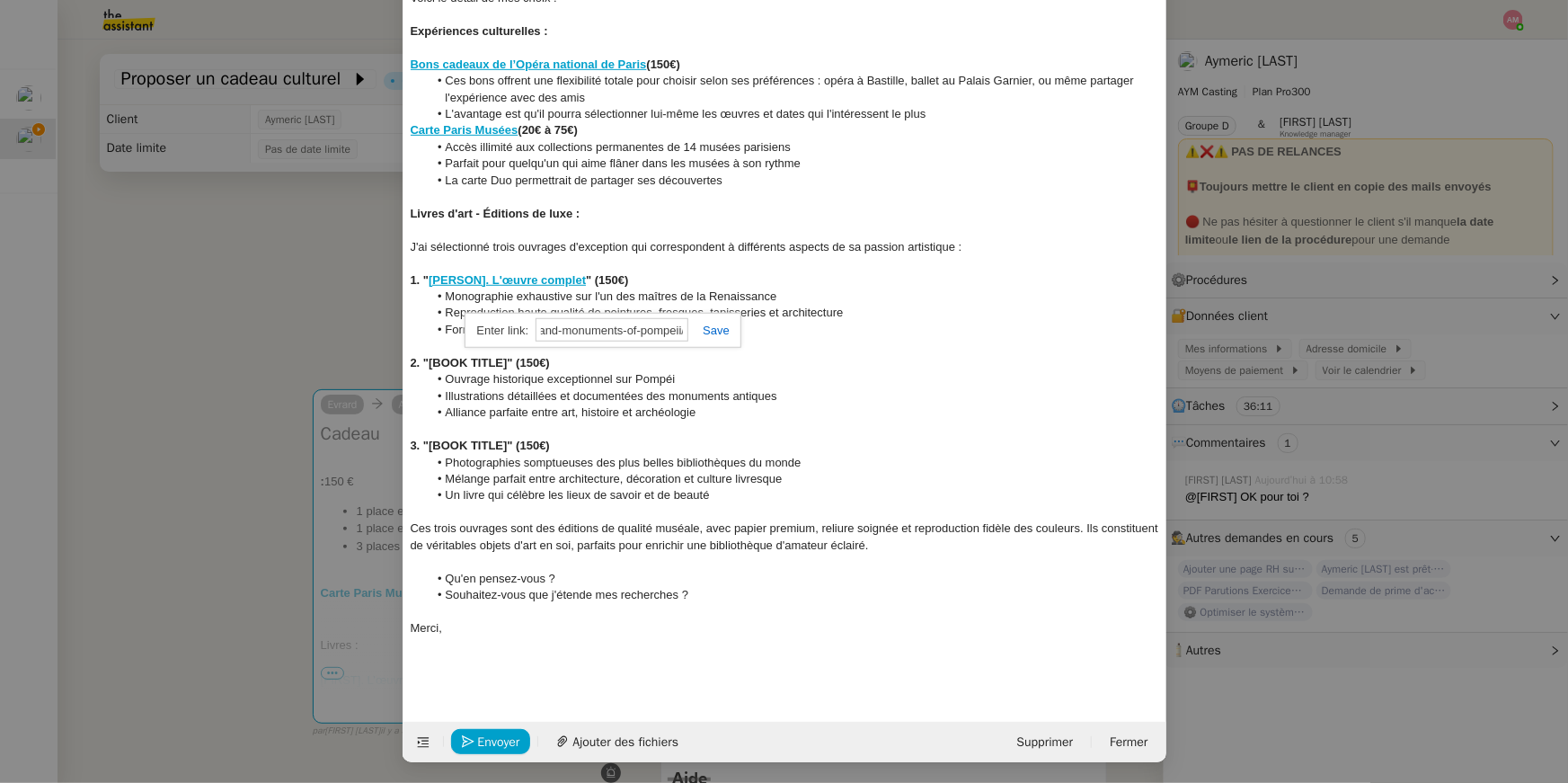 type on "https://www.taschen.com/fr/books/classics/01153/fausto-felice-niccolini-houses-and-monuments-of-pompeii/" 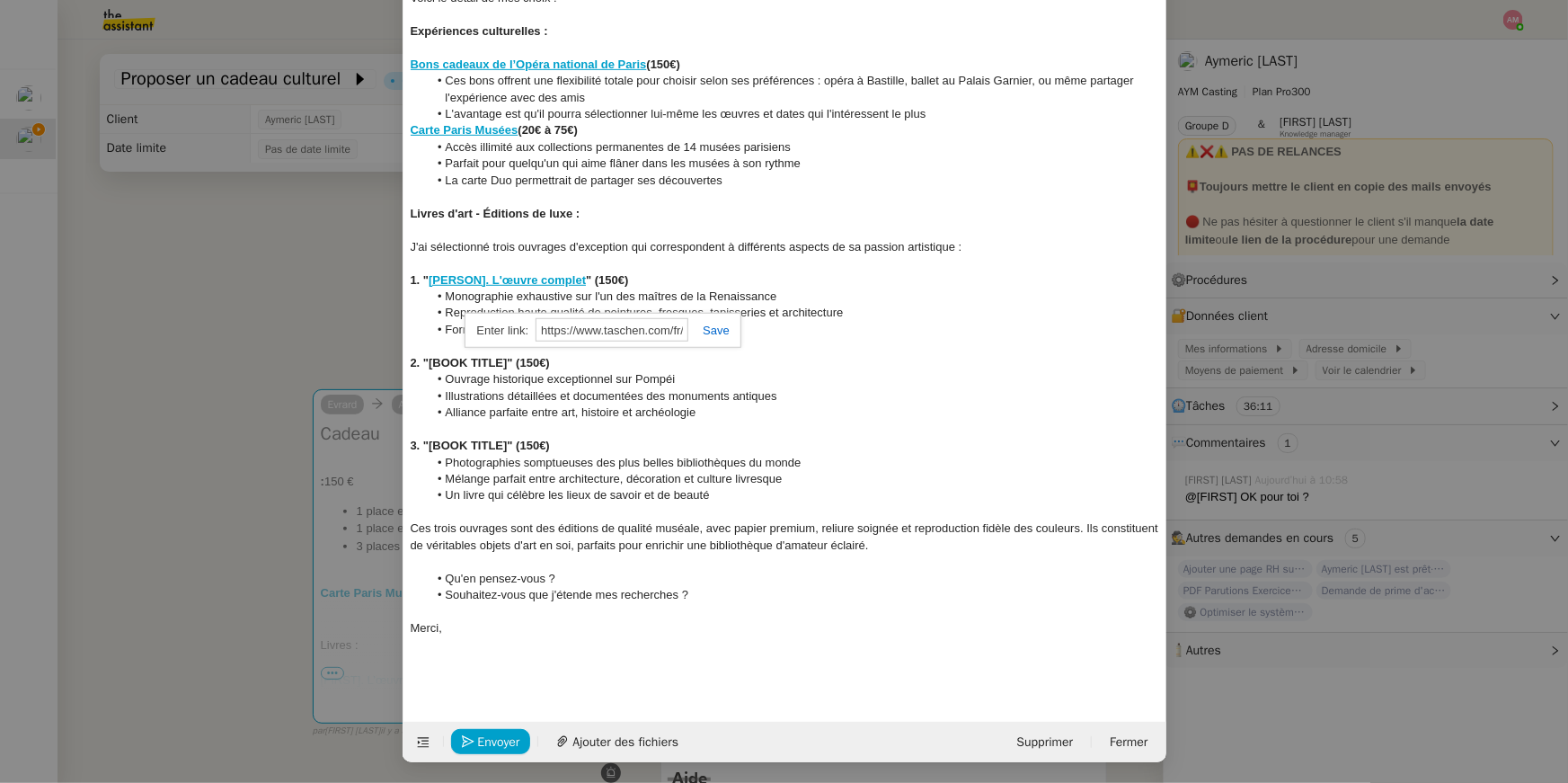 click 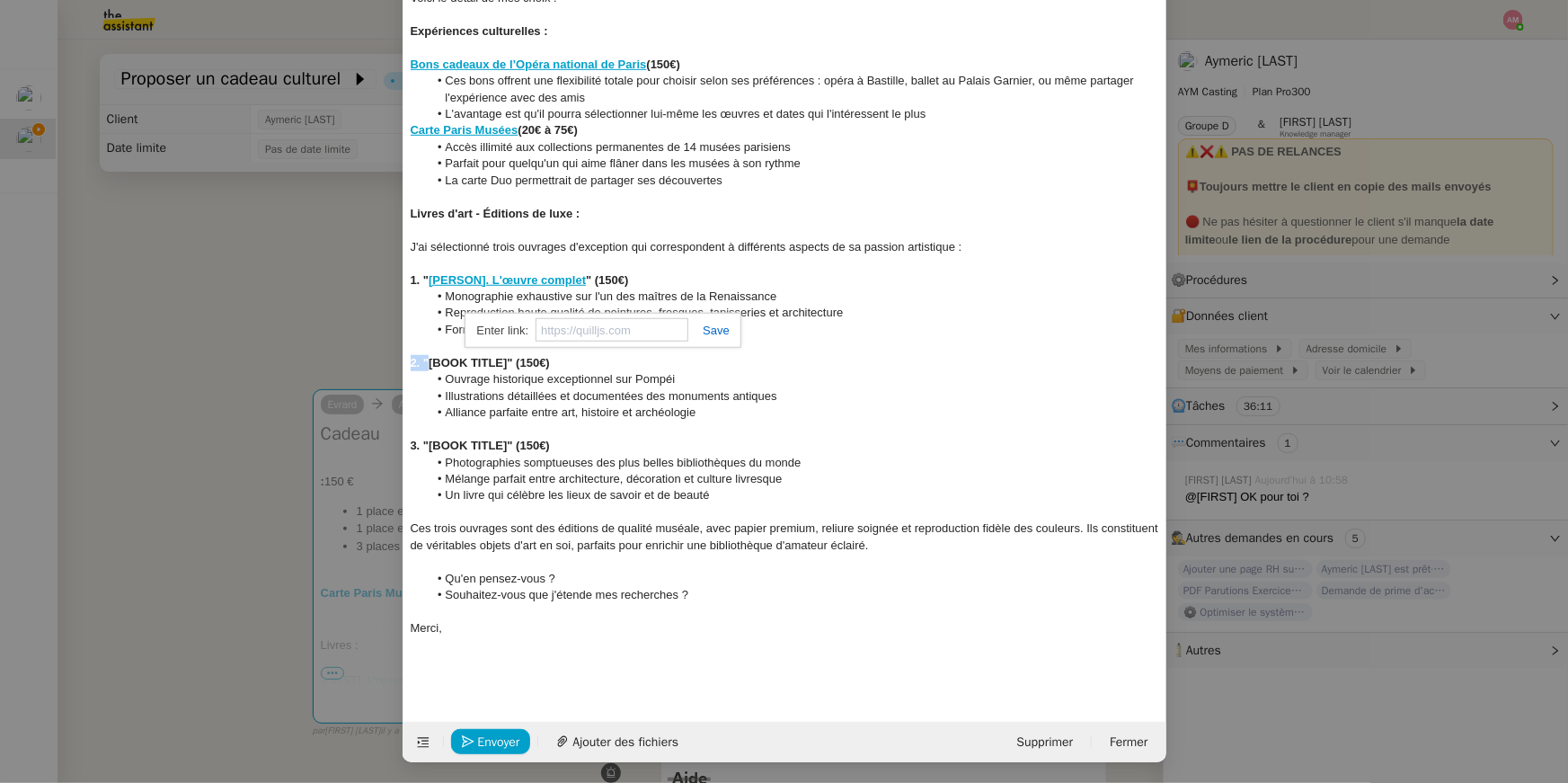 scroll, scrollTop: 0, scrollLeft: 0, axis: both 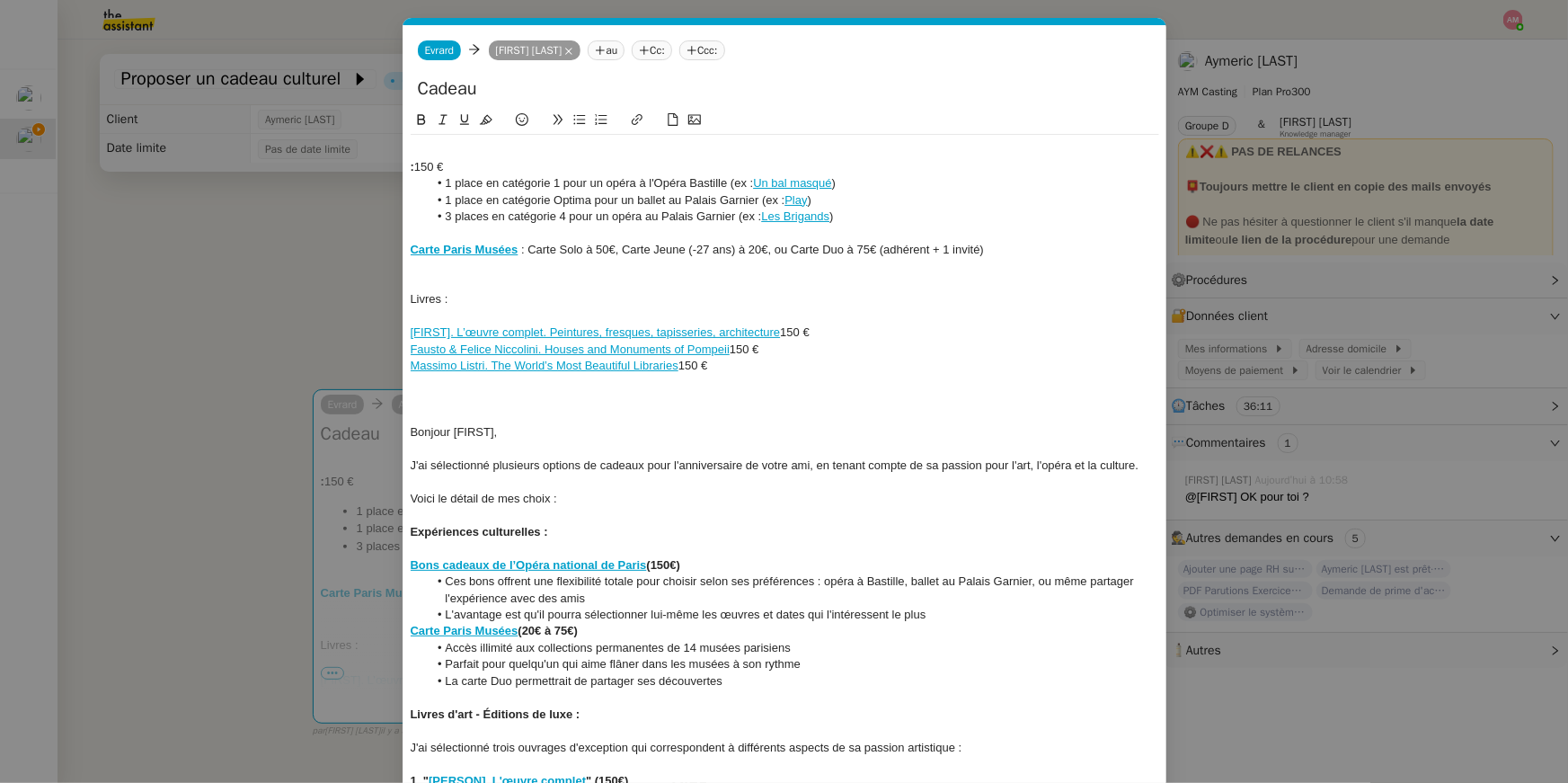 click on "Massimo Listri. The World’s Most Beautiful Libraries" 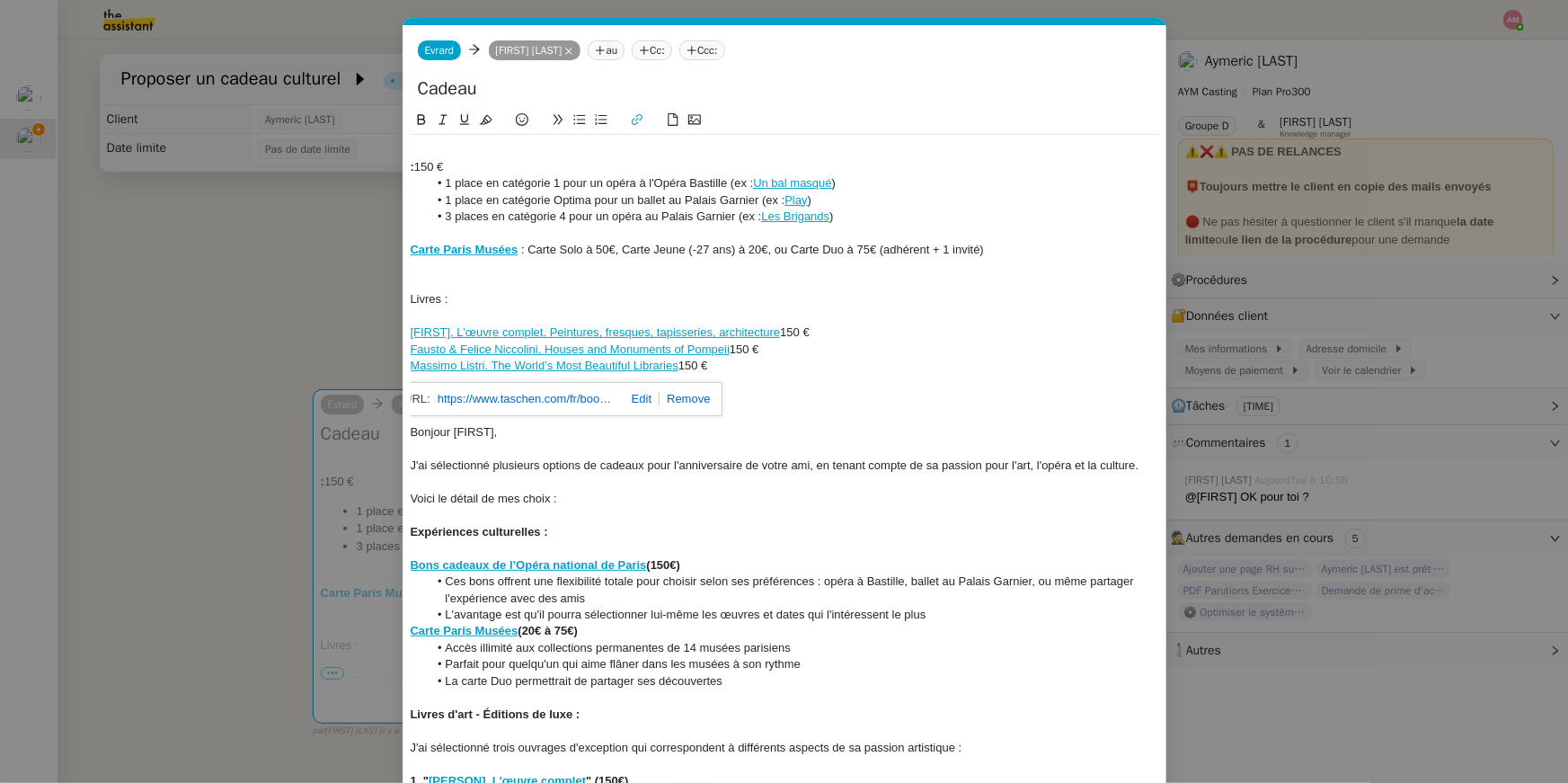 click 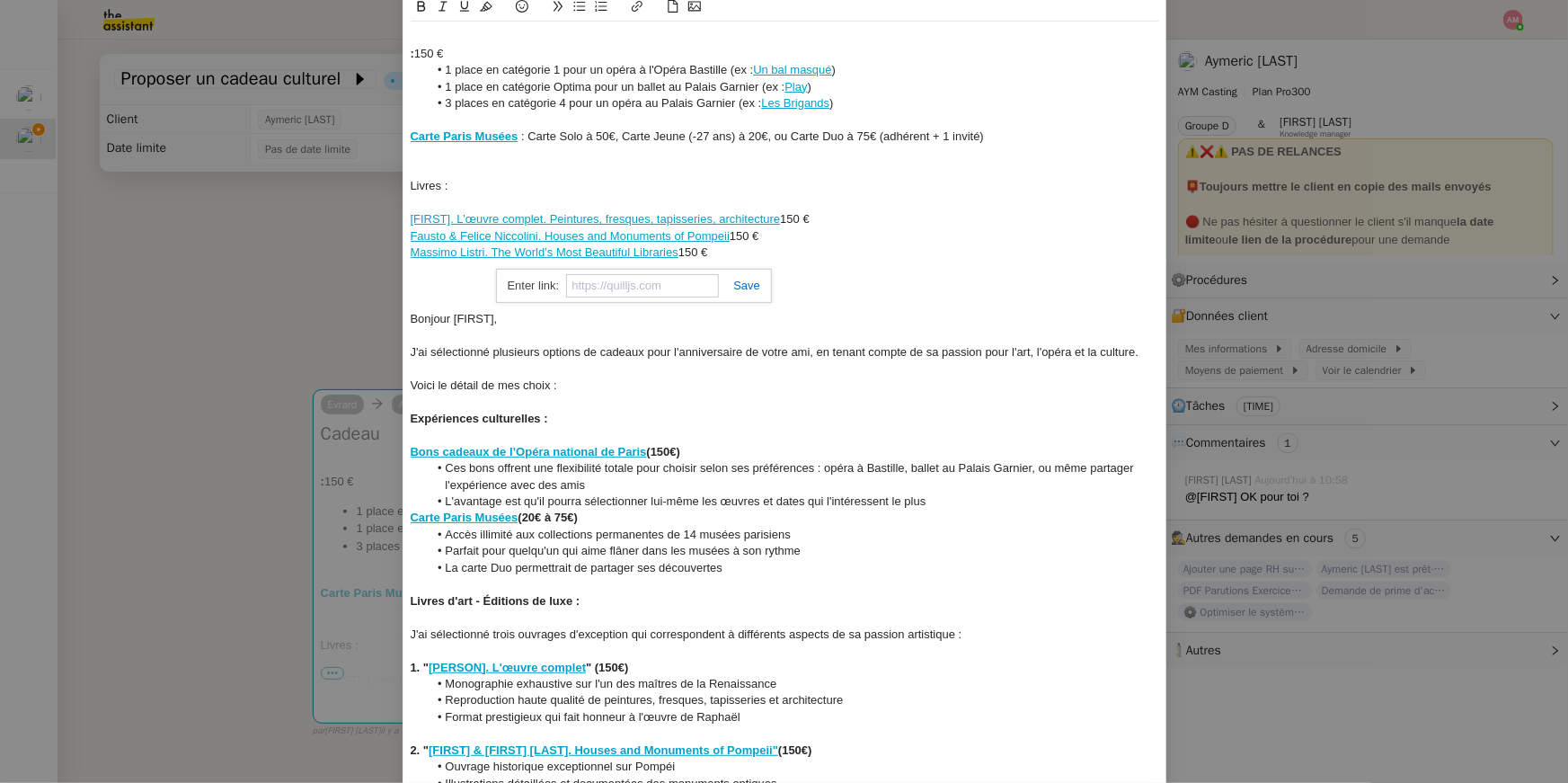 scroll, scrollTop: 360, scrollLeft: 0, axis: vertical 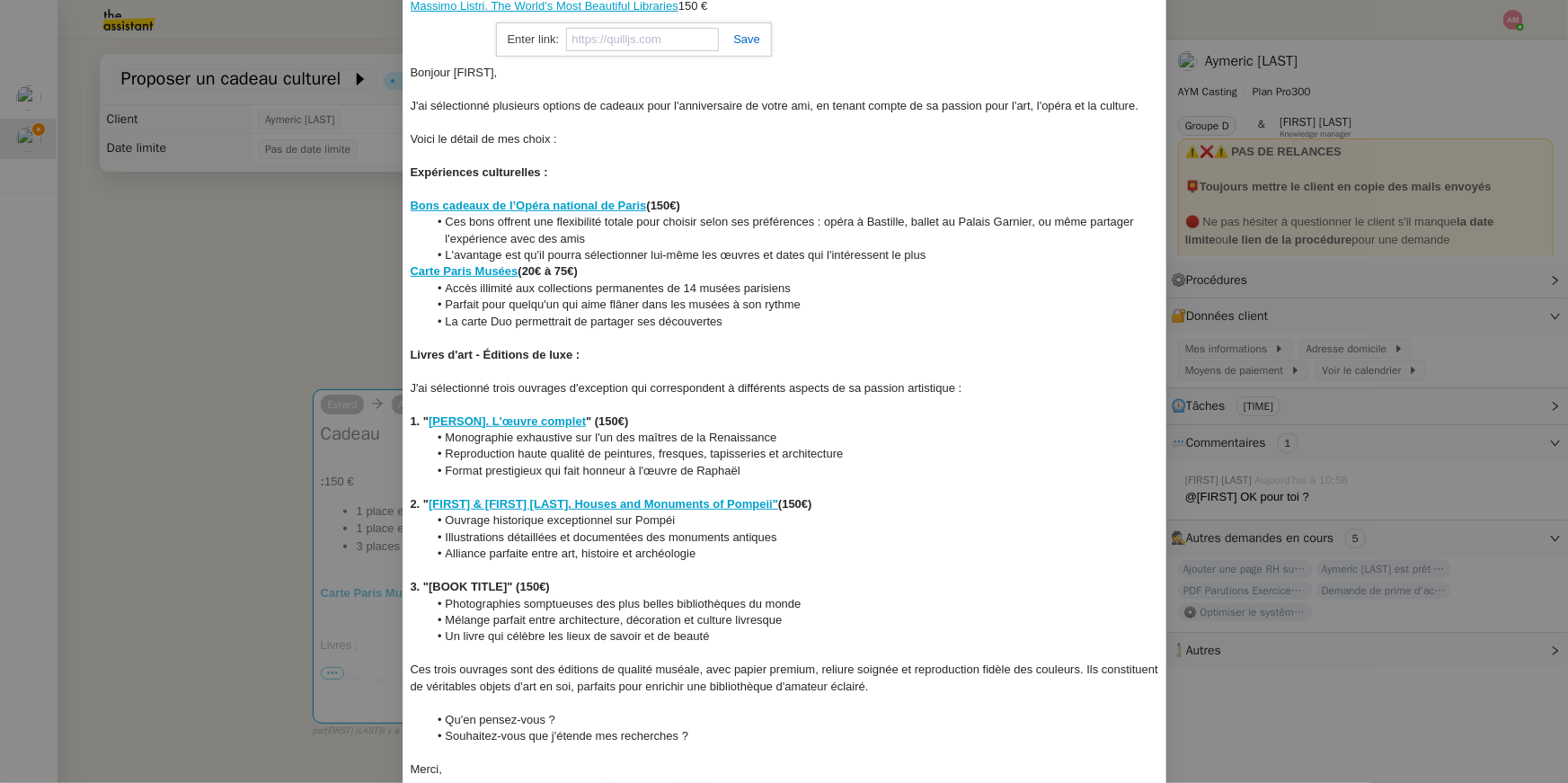 click on "Alliance parfaite entre art, histoire et archéologie" 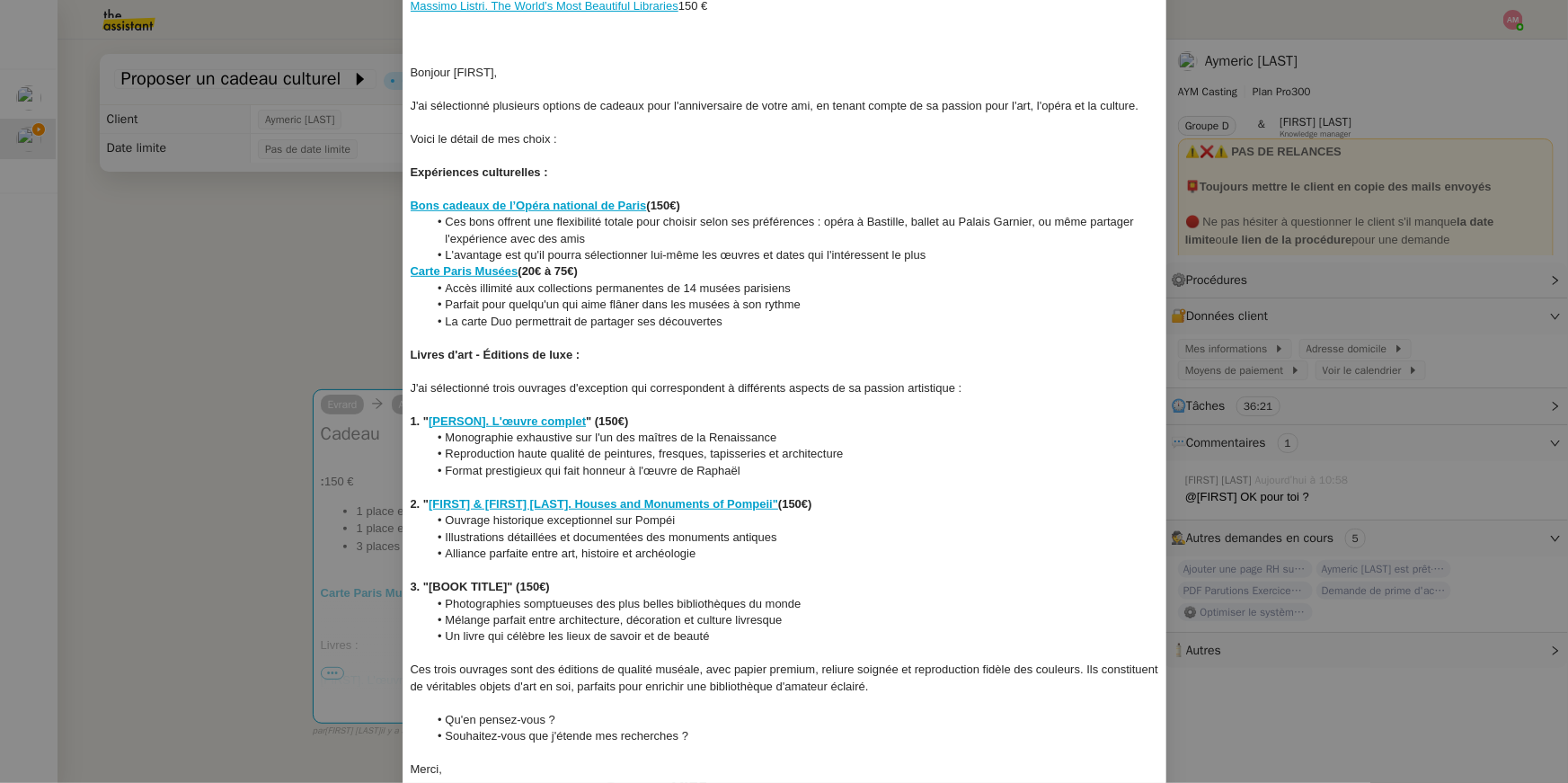 drag, startPoint x: 723, startPoint y: 584, endPoint x: 430, endPoint y: 582, distance: 293.0068 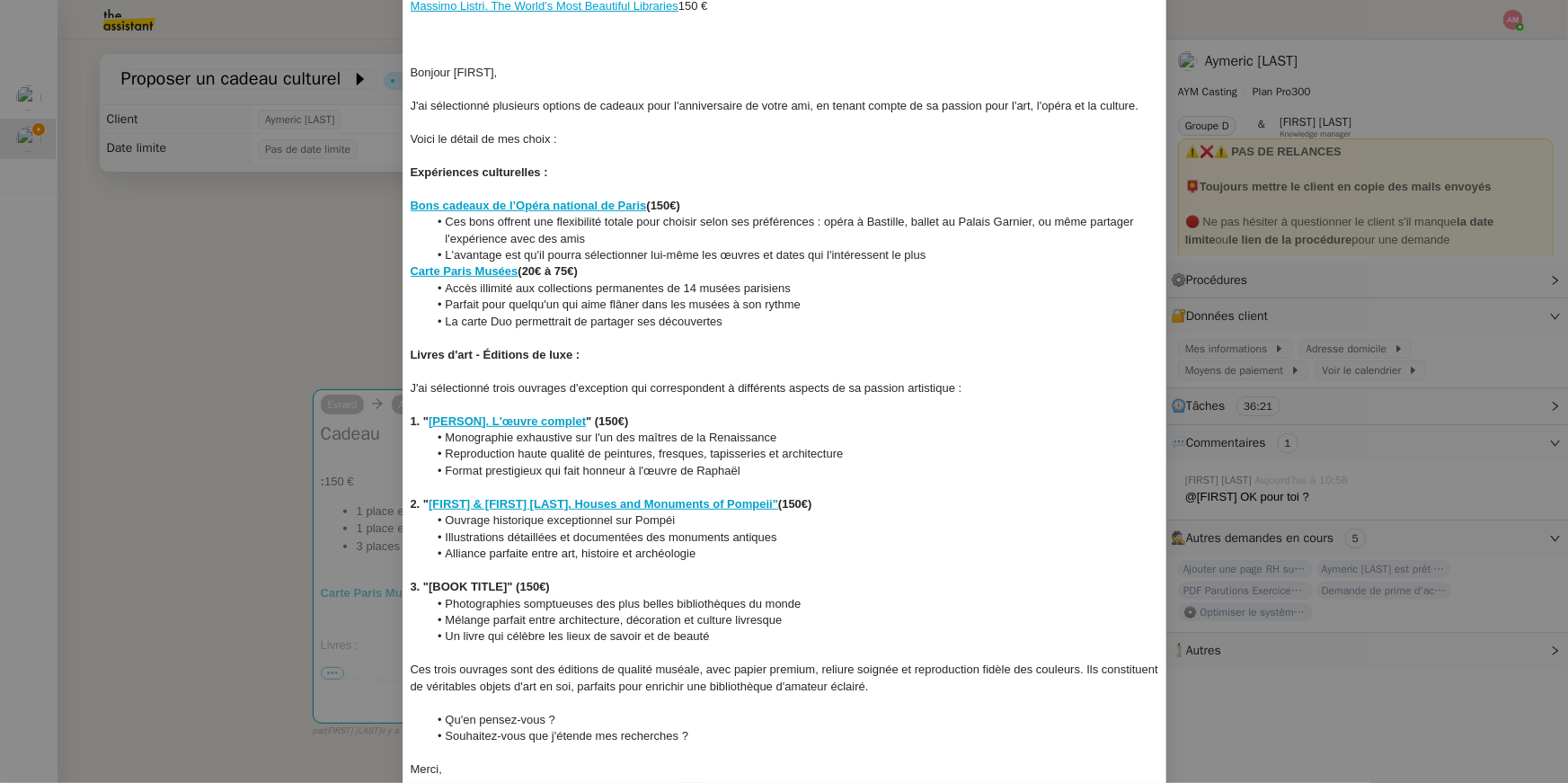 drag, startPoint x: 431, startPoint y: 586, endPoint x: 711, endPoint y: 582, distance: 280.0286 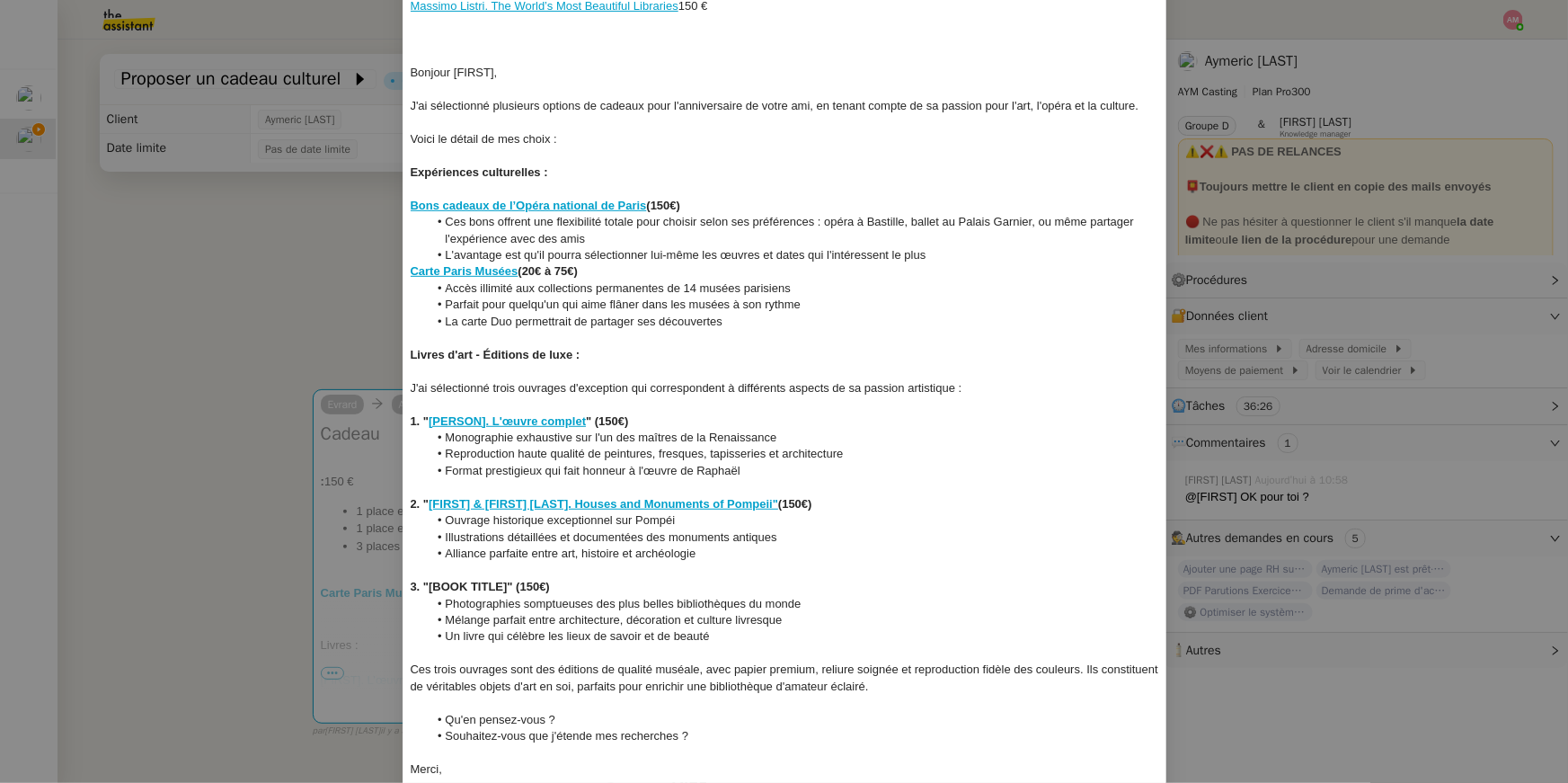 drag, startPoint x: 719, startPoint y: 584, endPoint x: 426, endPoint y: 588, distance: 293.0273 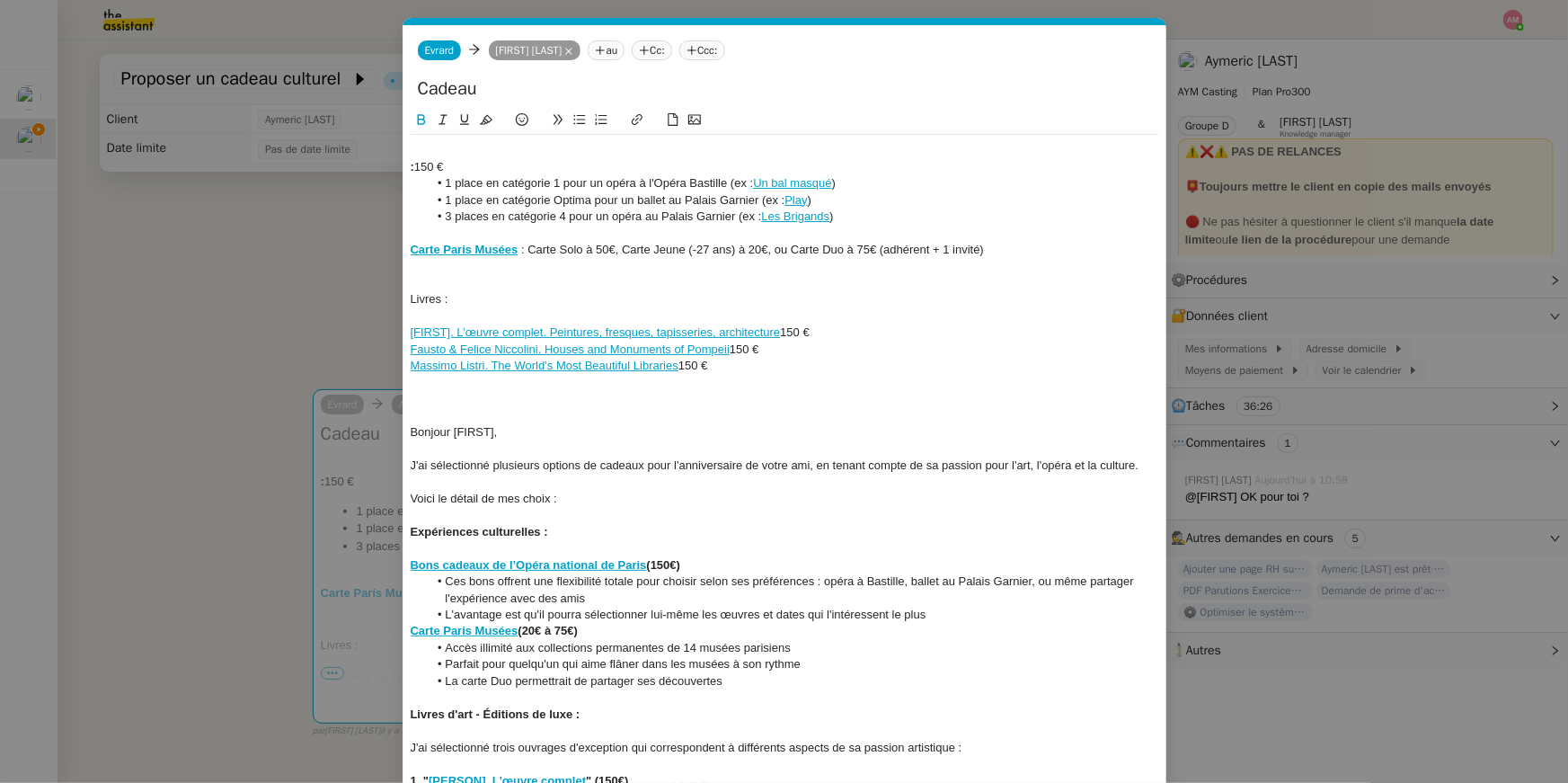 click 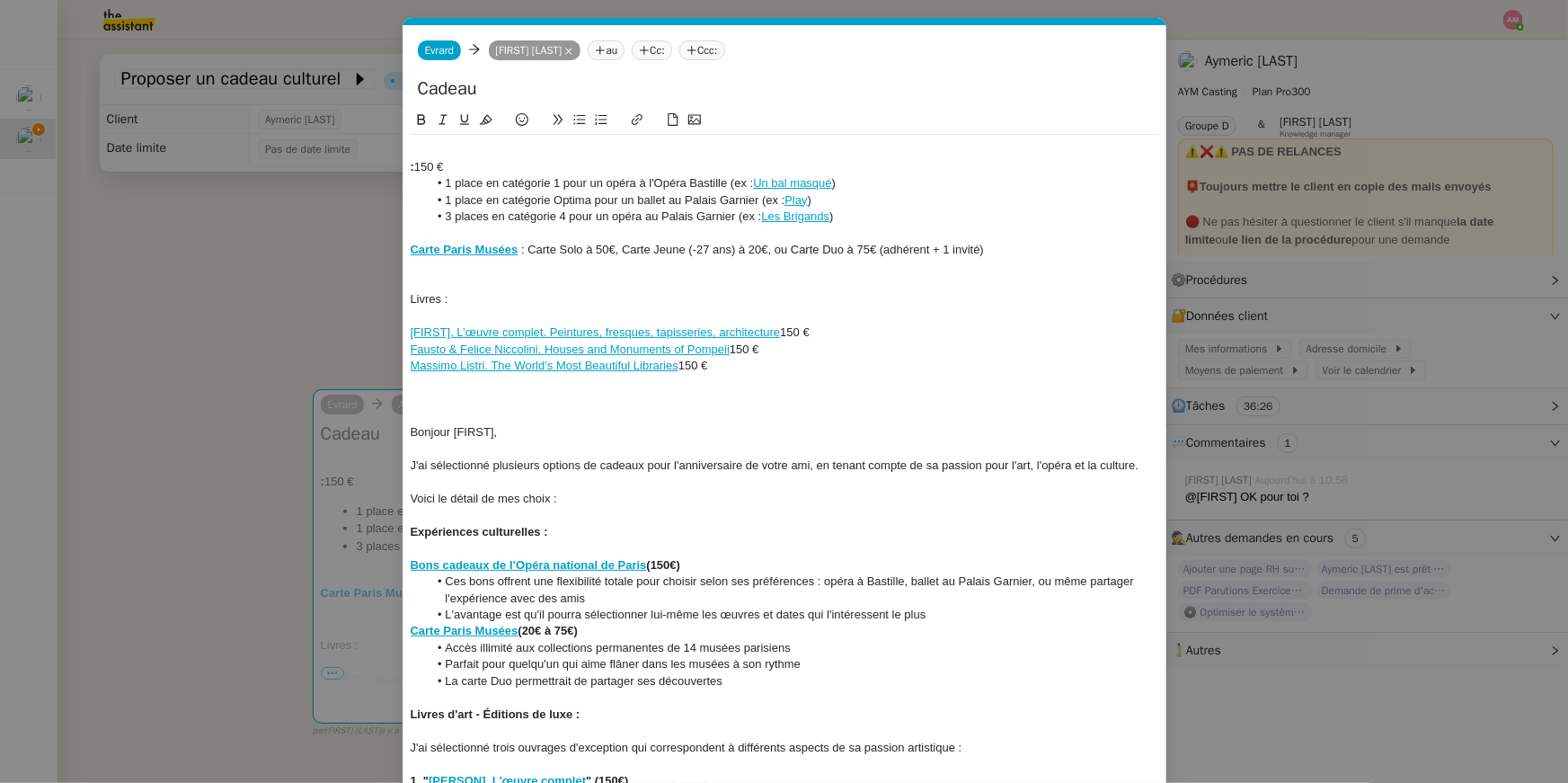 click 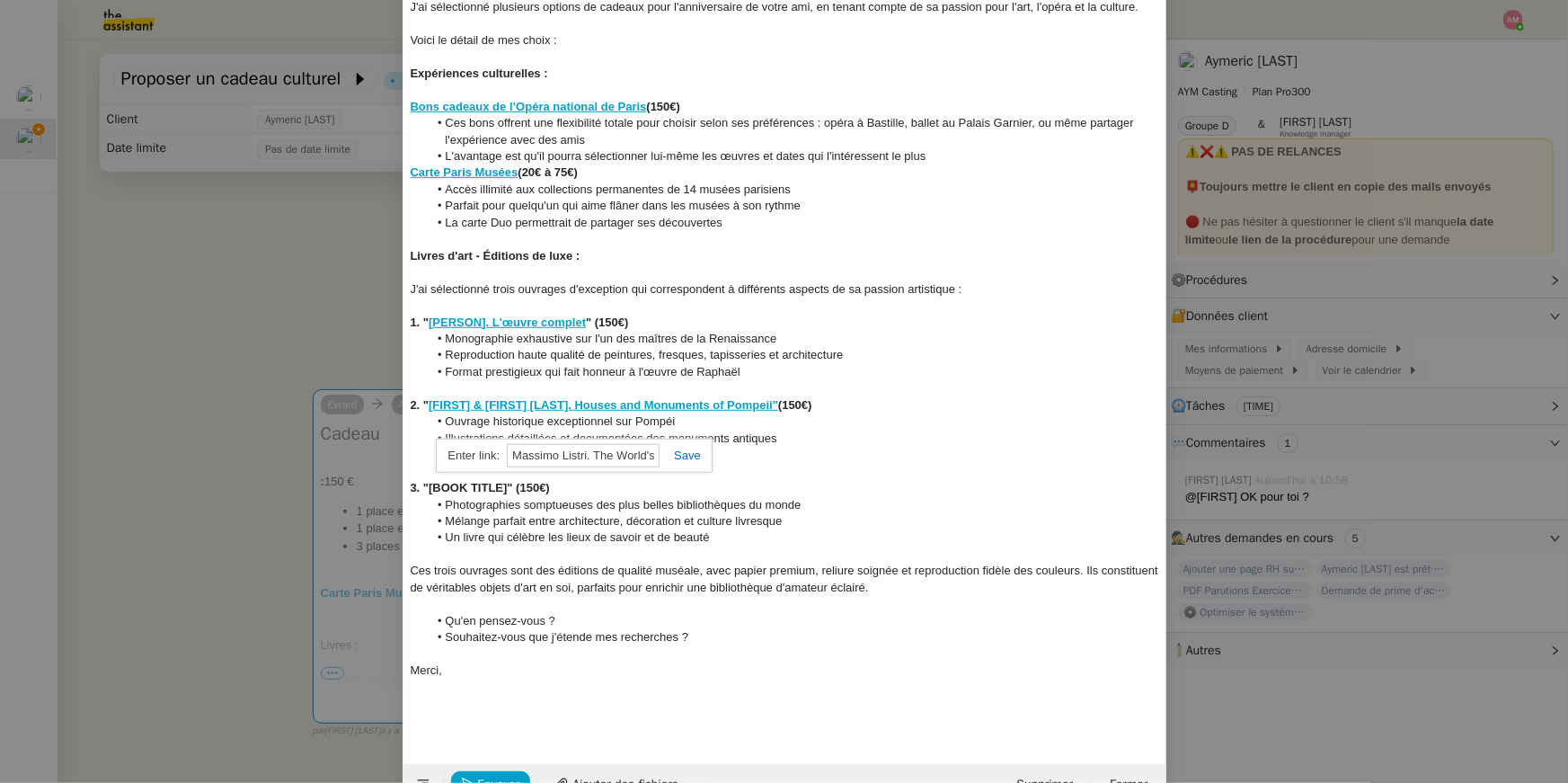 scroll, scrollTop: 501, scrollLeft: 0, axis: vertical 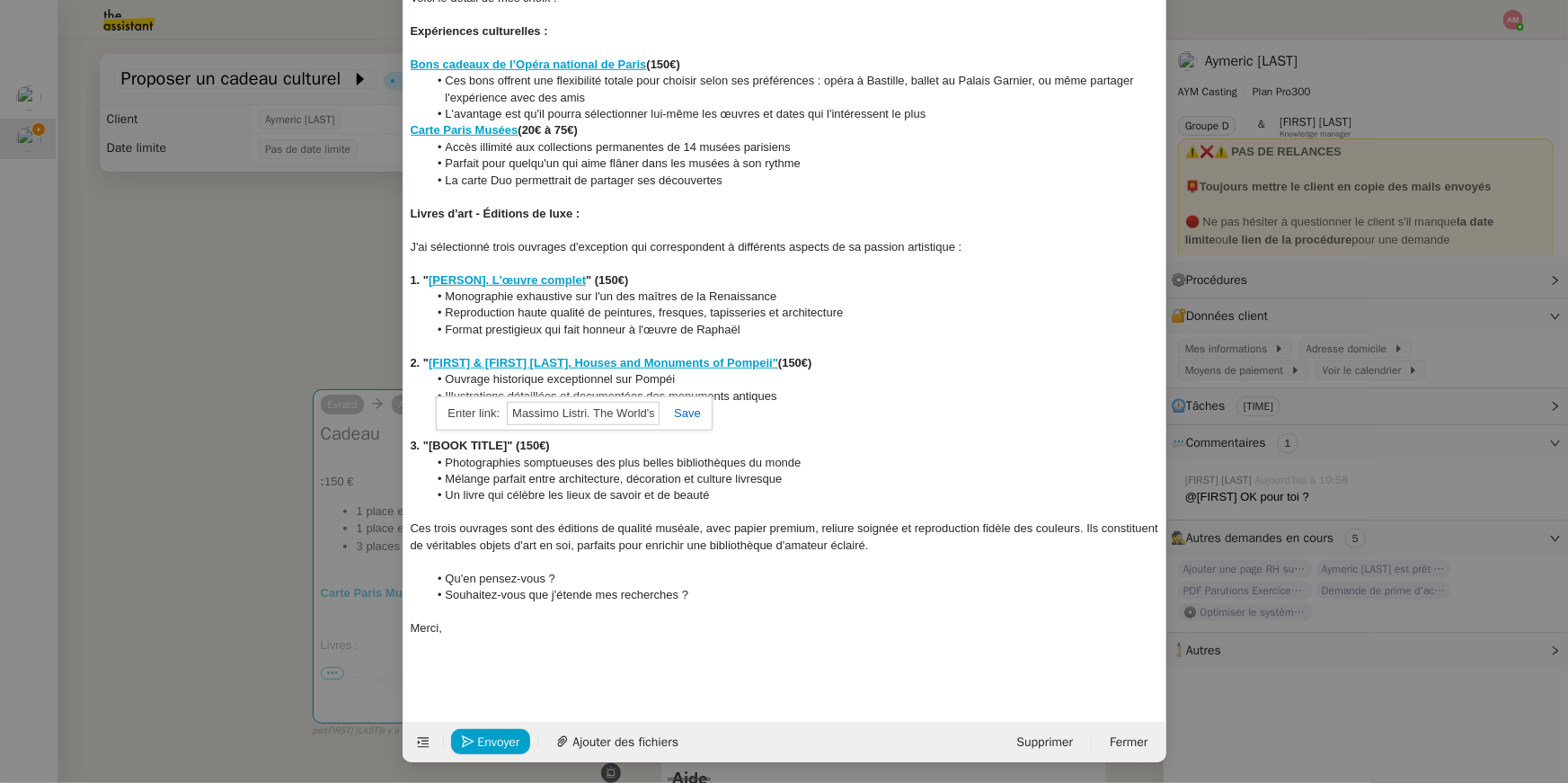 paste on "https://www.taschen.com/fr/books/photography/05763/massimo-listri-les-plus-belles-bibliotheques-du-monde/" 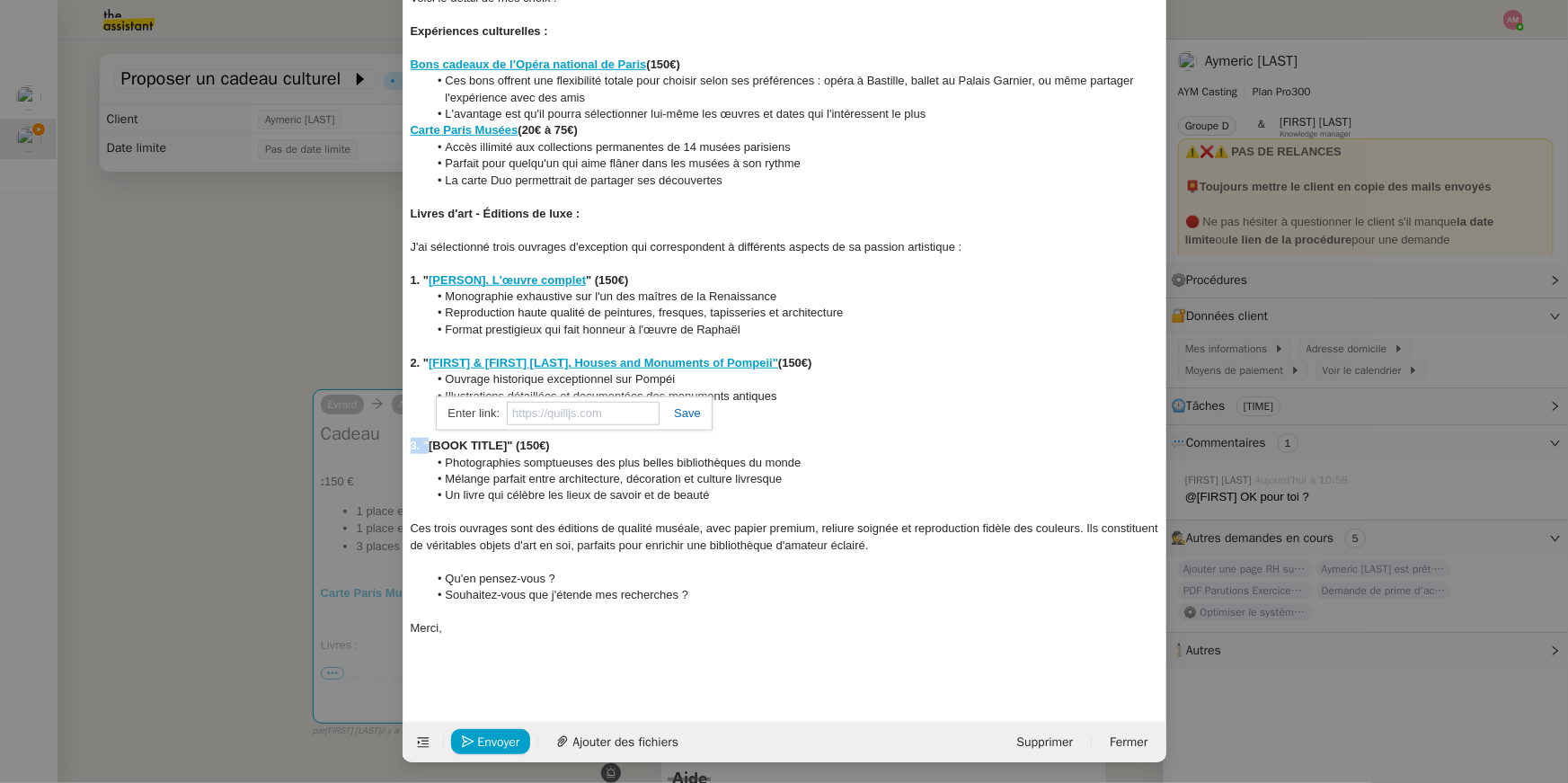 scroll, scrollTop: 0, scrollLeft: 0, axis: both 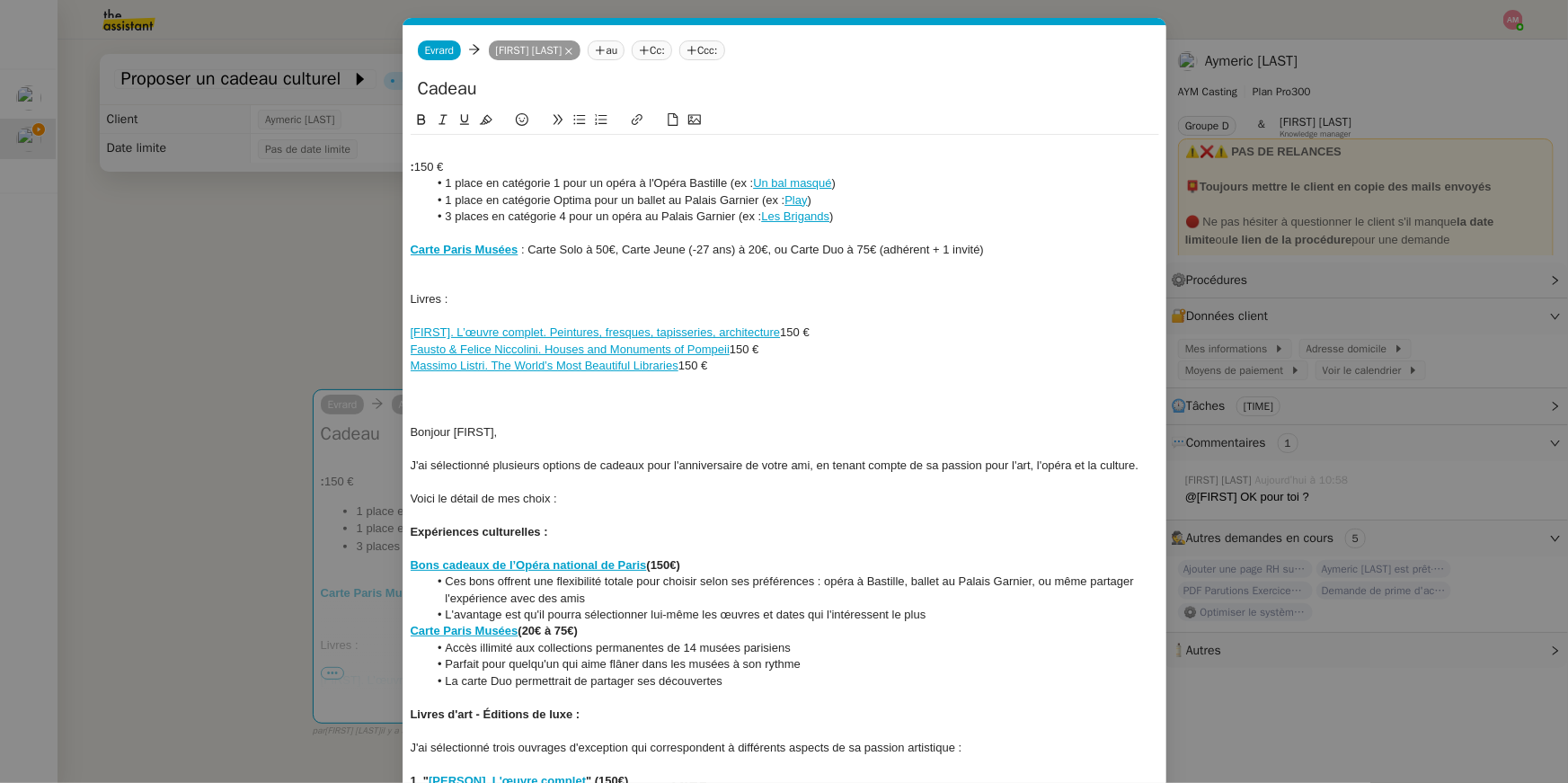 click 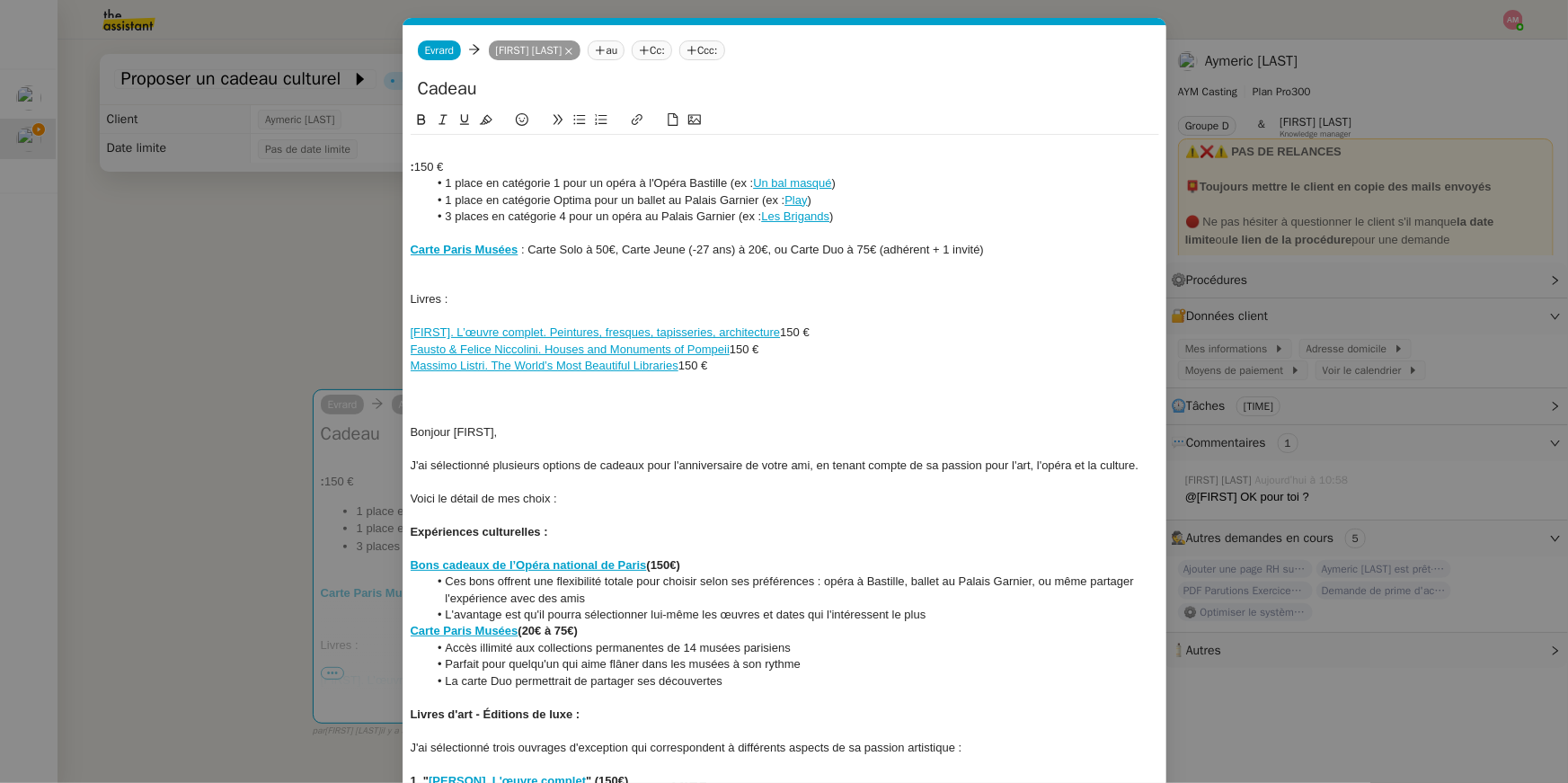 click on ":  150 € 1 place en catégorie 1 pour un opéra à l'Opéra Bastille (ex :  Un bal masqué ) 1 place en catégorie Optima pour un ballet au Palais Garnier (ex :  Play ) 3 places en catégorie 4 pour un opéra au Palais Garnier (ex :  Les Brigands ) Carte Paris Musées   : Carte Solo à 50€, Carte Jeune (-27 ans) à 20€, ou Carte Duo à 75€ (adhérent + 1 invité) Livres :  Raphaël. L’œuvre complet. Peintures, fresques, tapisseries, architecture   150 € Fausto & Felice Niccolini. Houses and Monuments of Pompeii  150 € Massimo Listri. The World’s Most Beautiful Libraries  150 € Bonjour Aymeric, J'ai sélectionné plusieurs options de cadeaux pour l'anniversaire de votre ami, en tenant compte de sa passion pour l'art, l'opéra et la culture.  Voici le détail de mes choix : Expériences culturelles : Bons cadeaux de l’Opéra national de Paris  (150€) L'avantage est qu'il pourra sélectionner lui-même les œuvres et dates qui l'intéressent le plus Carte Paris Musées 1. "" 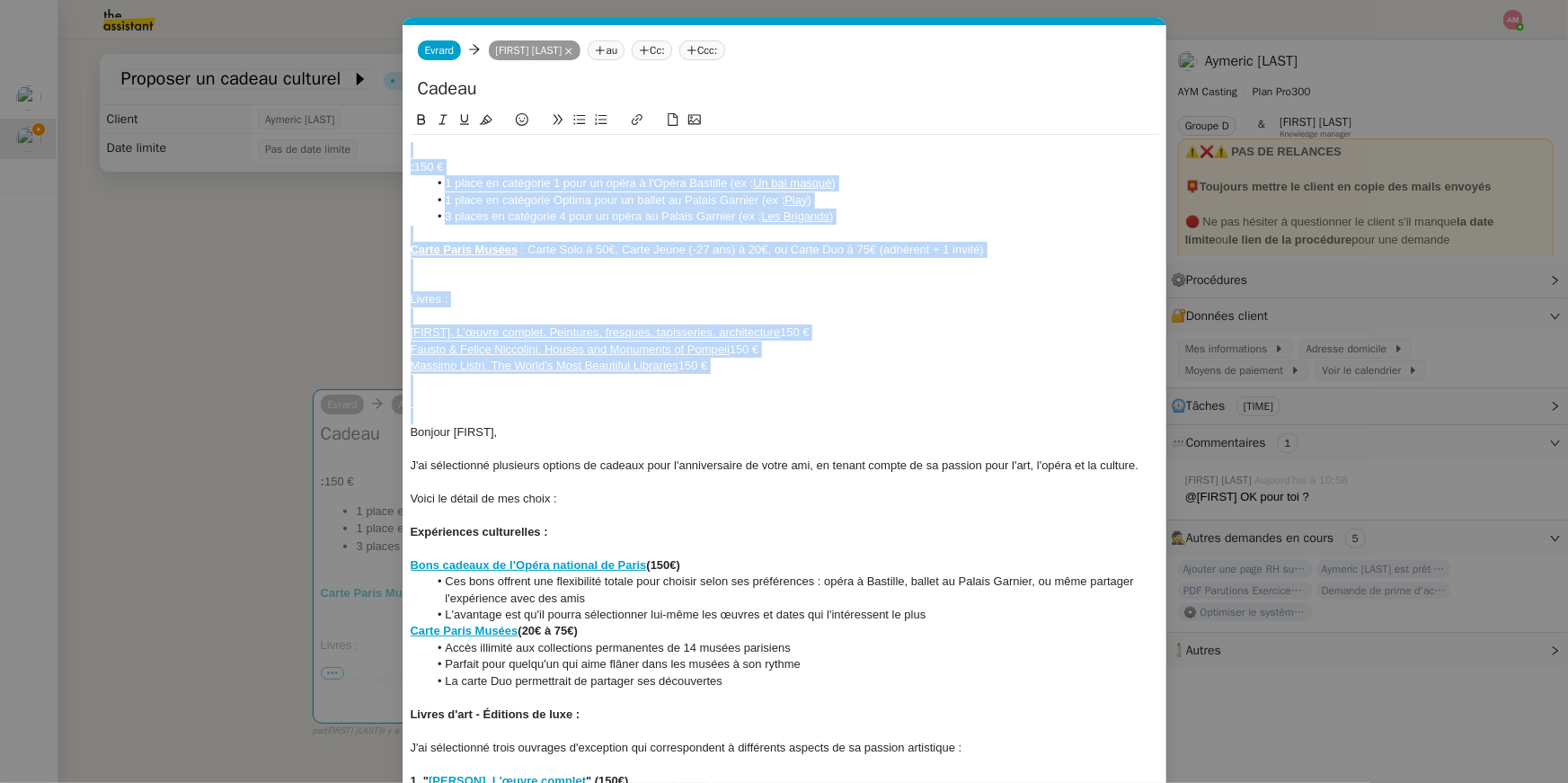 drag, startPoint x: 411, startPoint y: 432, endPoint x: 451, endPoint y: 61, distance: 373.1501 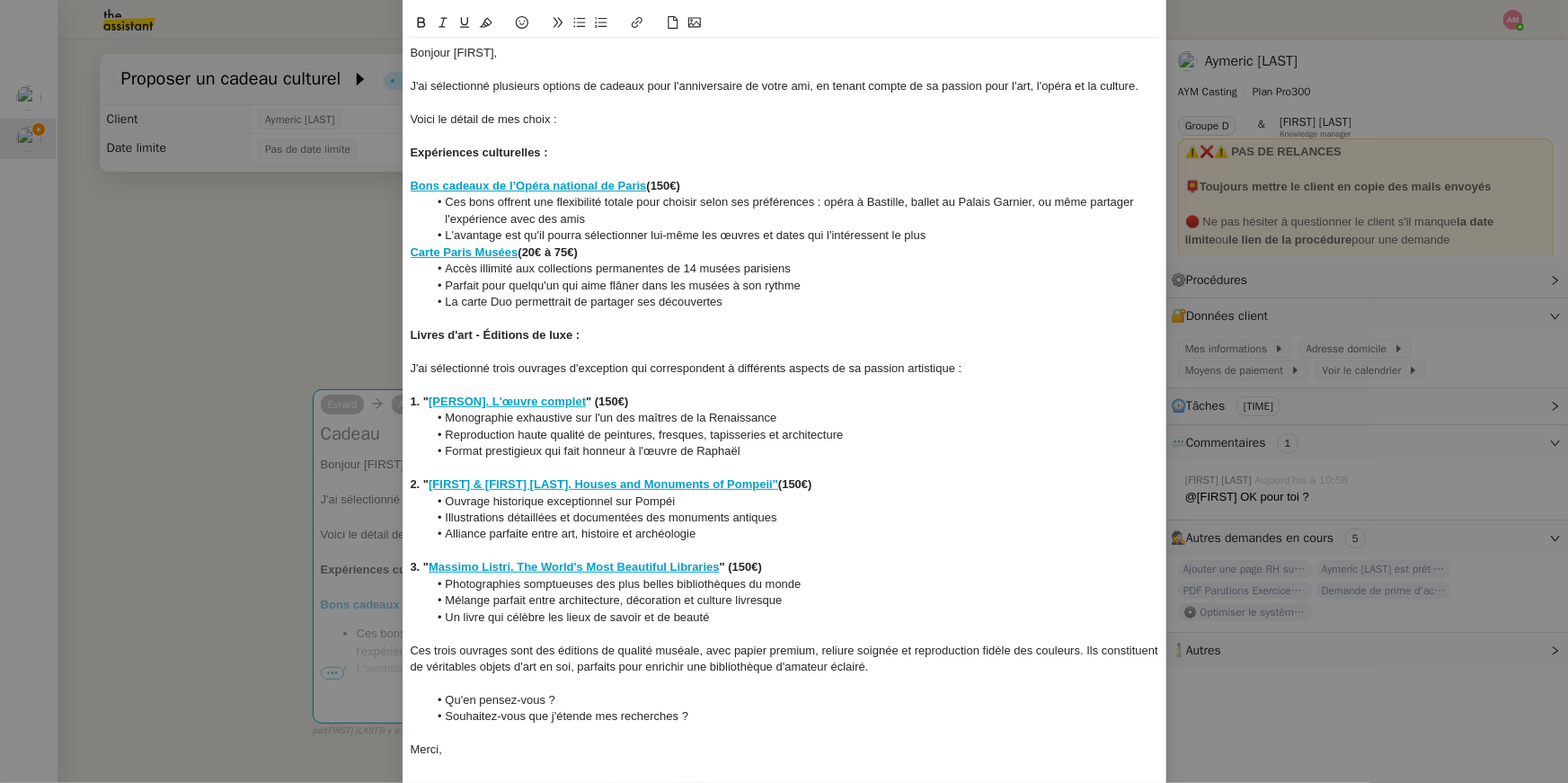 scroll, scrollTop: 125, scrollLeft: 0, axis: vertical 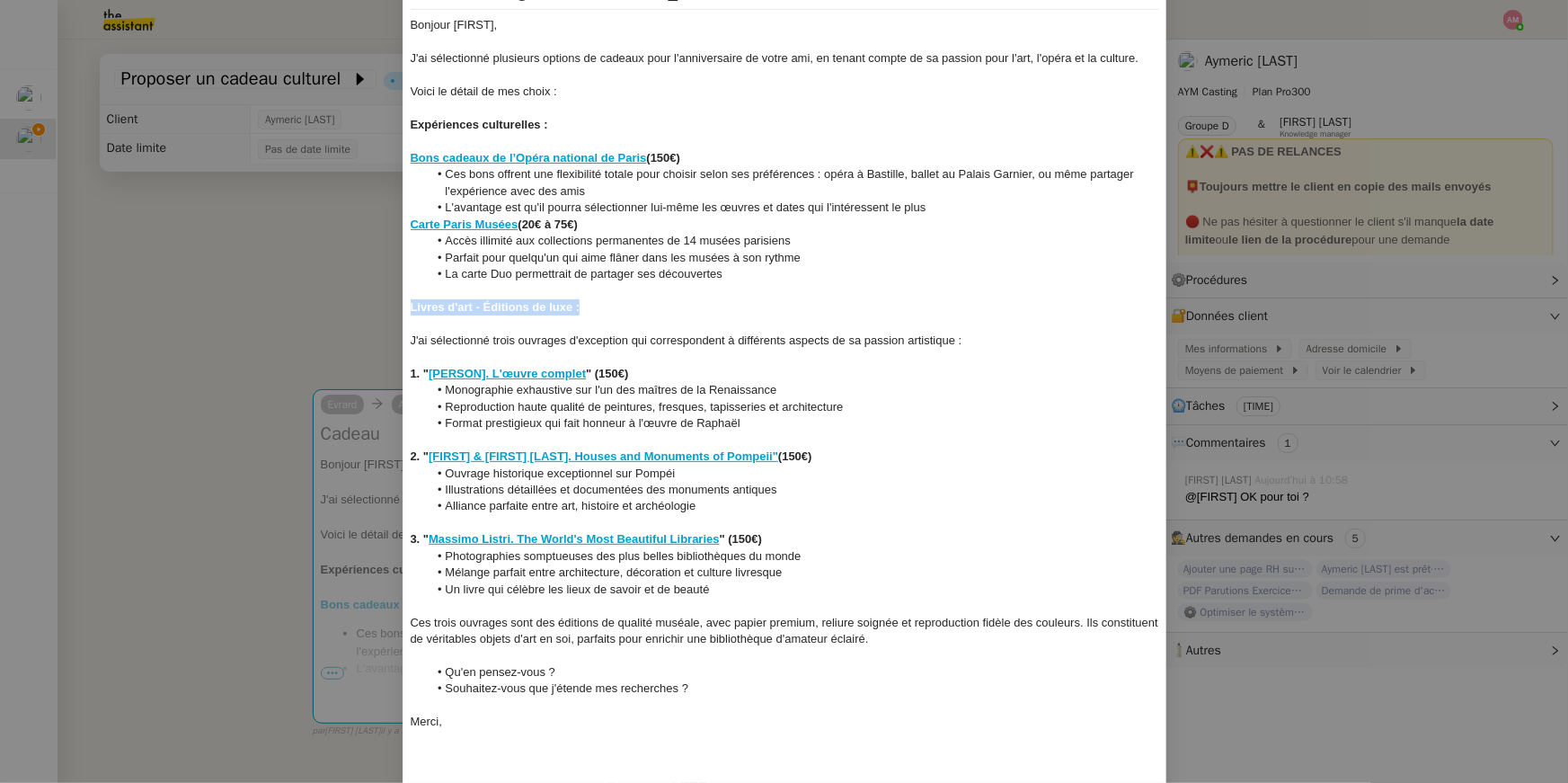 drag, startPoint x: 582, startPoint y: 312, endPoint x: 354, endPoint y: 311, distance: 228.00219 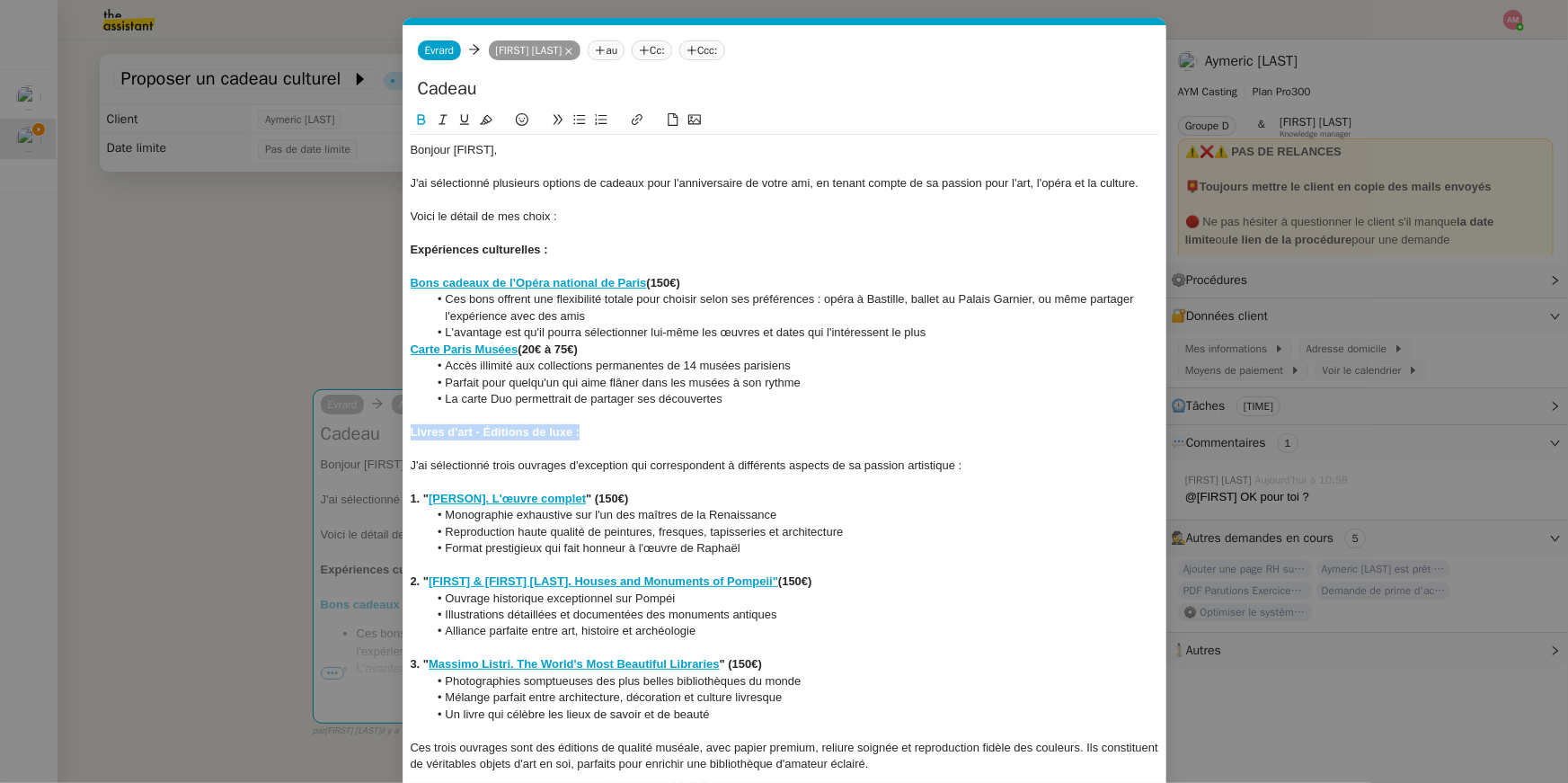 click 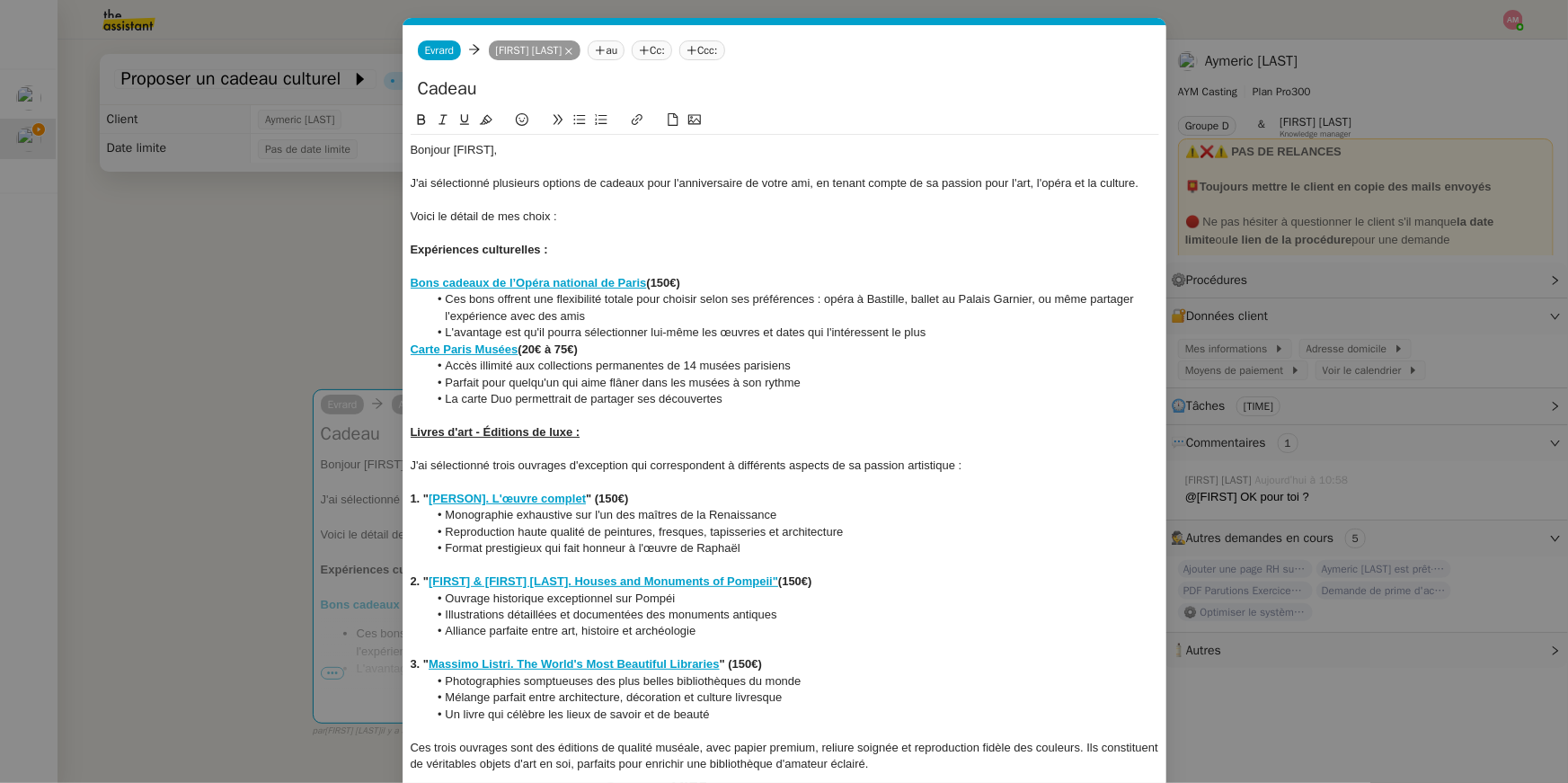 click on "Expériences culturelles :" 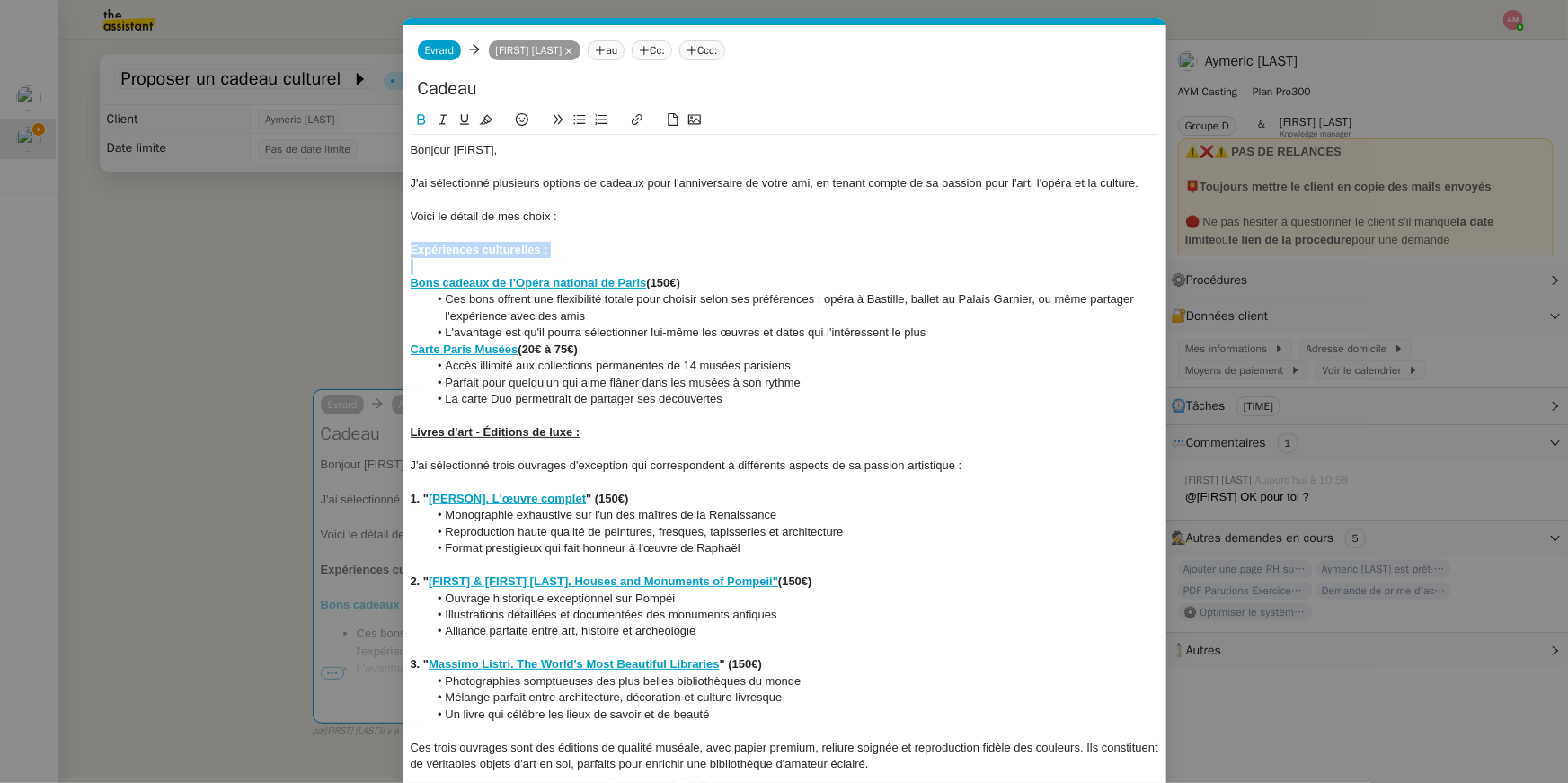 drag, startPoint x: 555, startPoint y: 261, endPoint x: 384, endPoint y: 251, distance: 171.2921 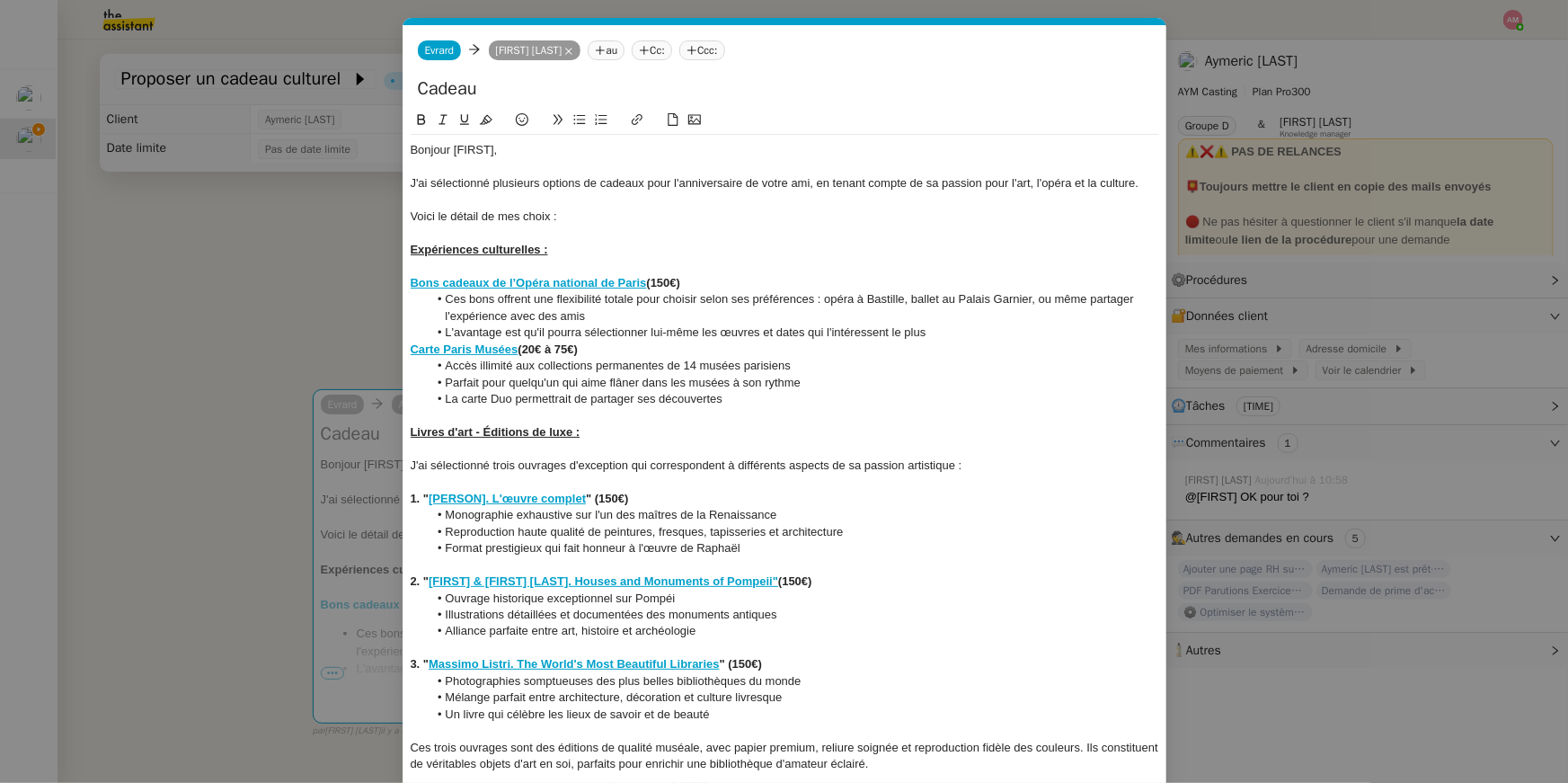 click on "L'avantage est qu'il pourra sélectionner lui-même les œuvres et dates qui l'intéressent le plus" 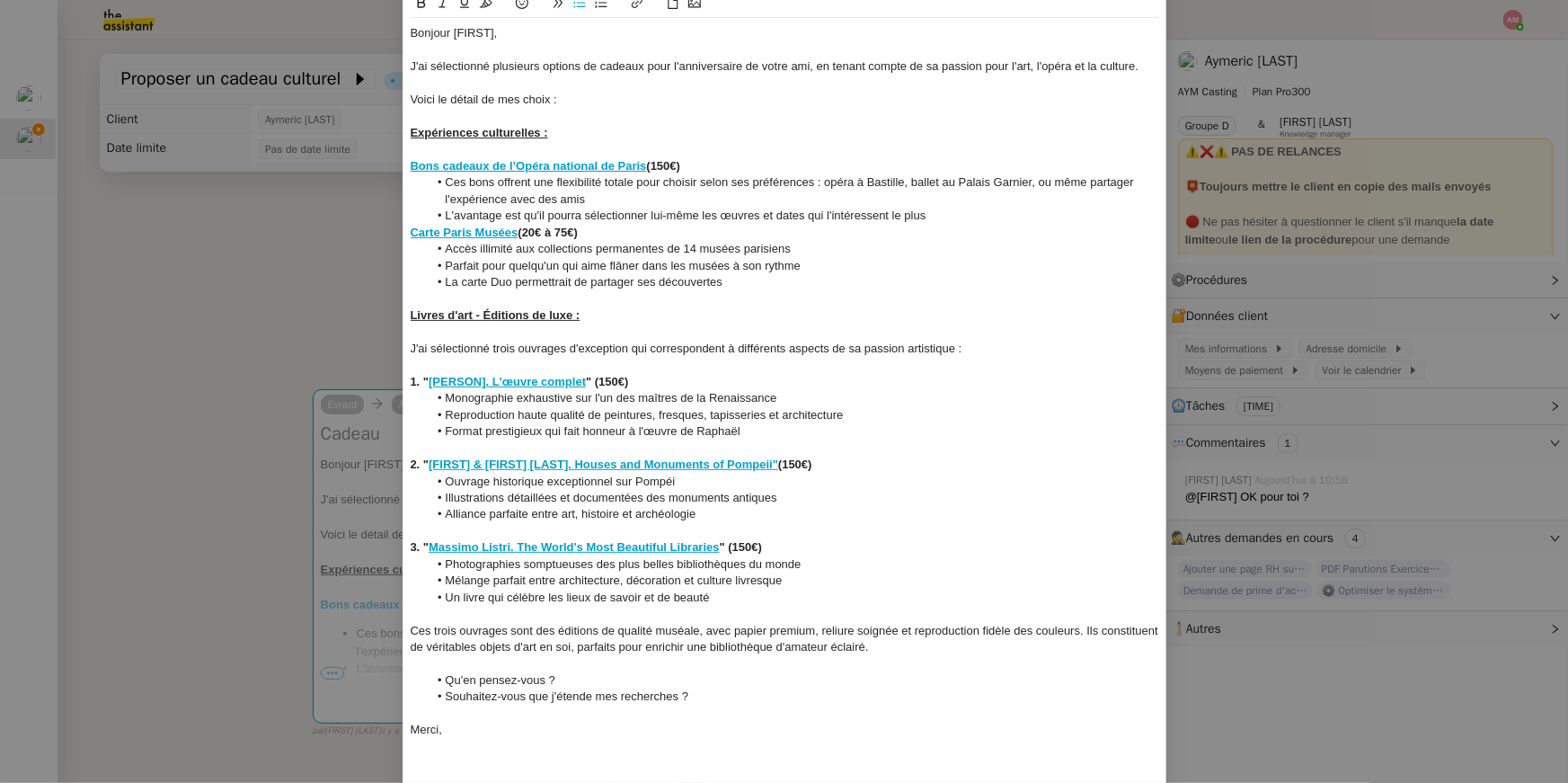 scroll, scrollTop: 134, scrollLeft: 0, axis: vertical 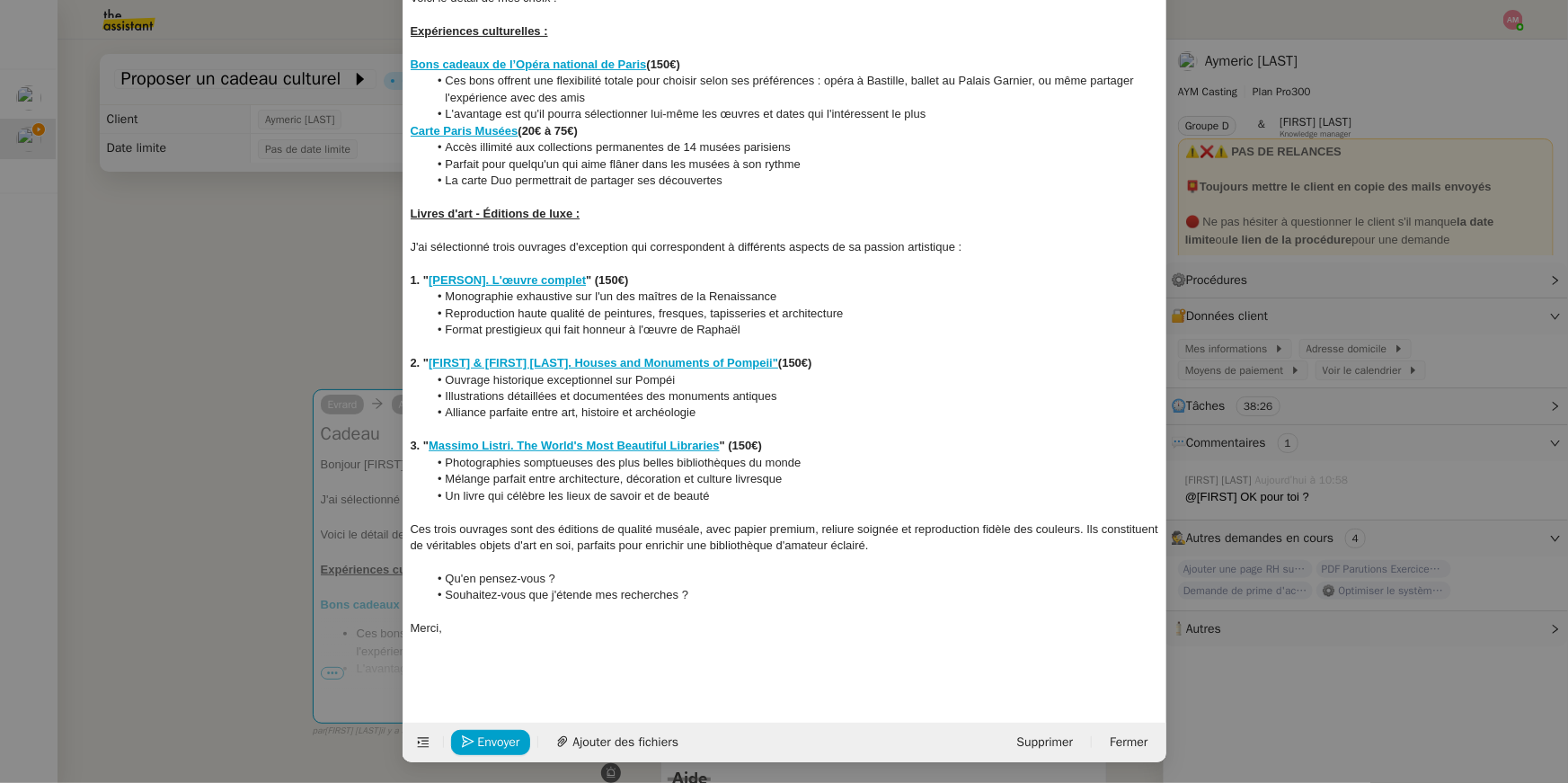 click on "Ces trois ouvrages sont des éditions de qualité muséale, avec papier premium, reliure soignée et reproduction fidèle des couleurs. Ils constituent de véritables objets d'art en soi, parfaits pour enrichir une bibliothèque d'amateur éclairé." 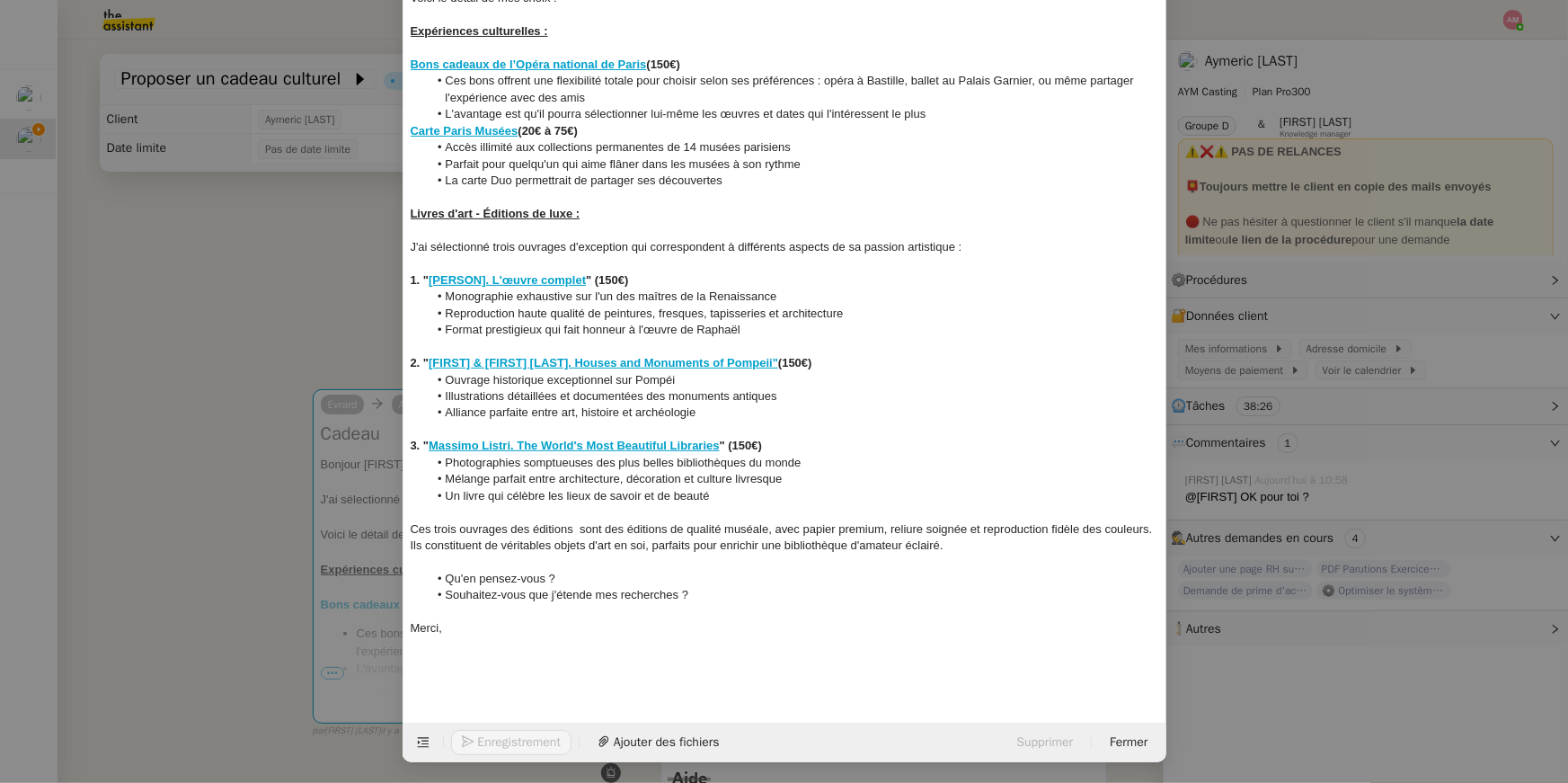scroll, scrollTop: 0, scrollLeft: 0, axis: both 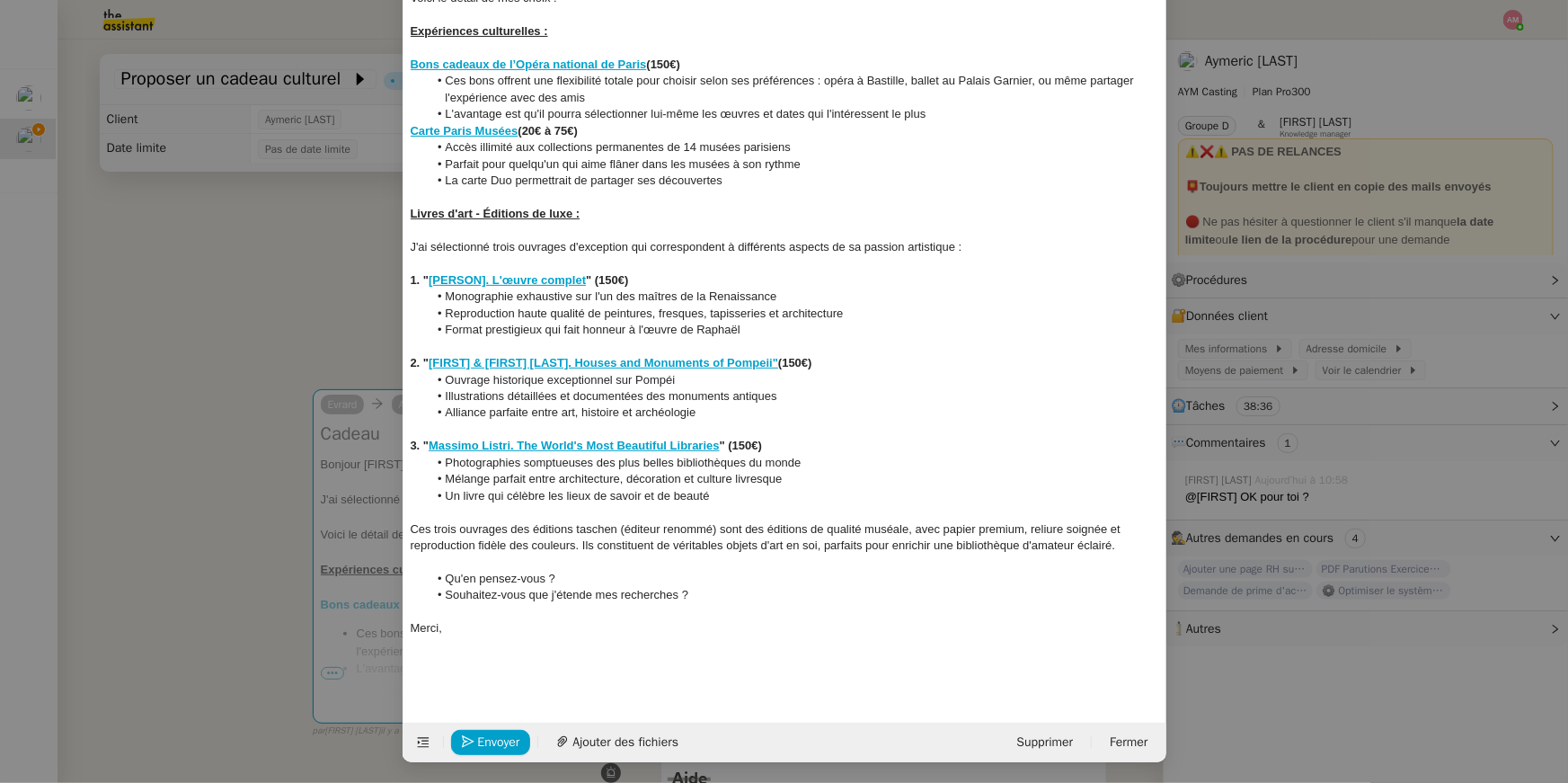 click on "Ces trois ouvrages des éditions taschen (éditeur renommé) sont des éditions de qualité muséale, avec papier premium, reliure soignée et reproduction fidèle des couleurs. Ils constituent de véritables objets d'art en soi, parfaits pour enrichir une bibliothèque d'amateur éclairé." 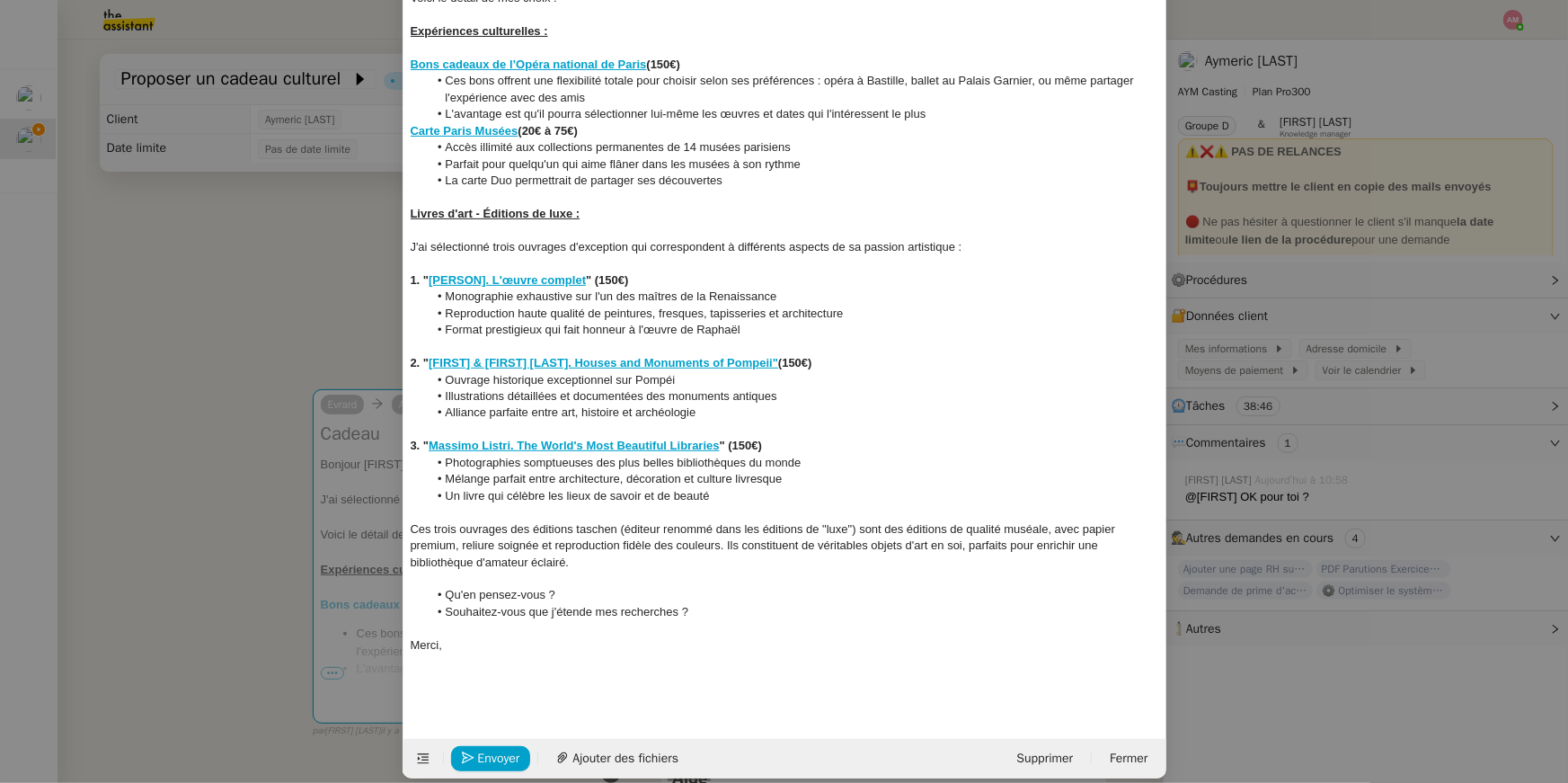 drag, startPoint x: 581, startPoint y: 527, endPoint x: 602, endPoint y: 588, distance: 64.5136 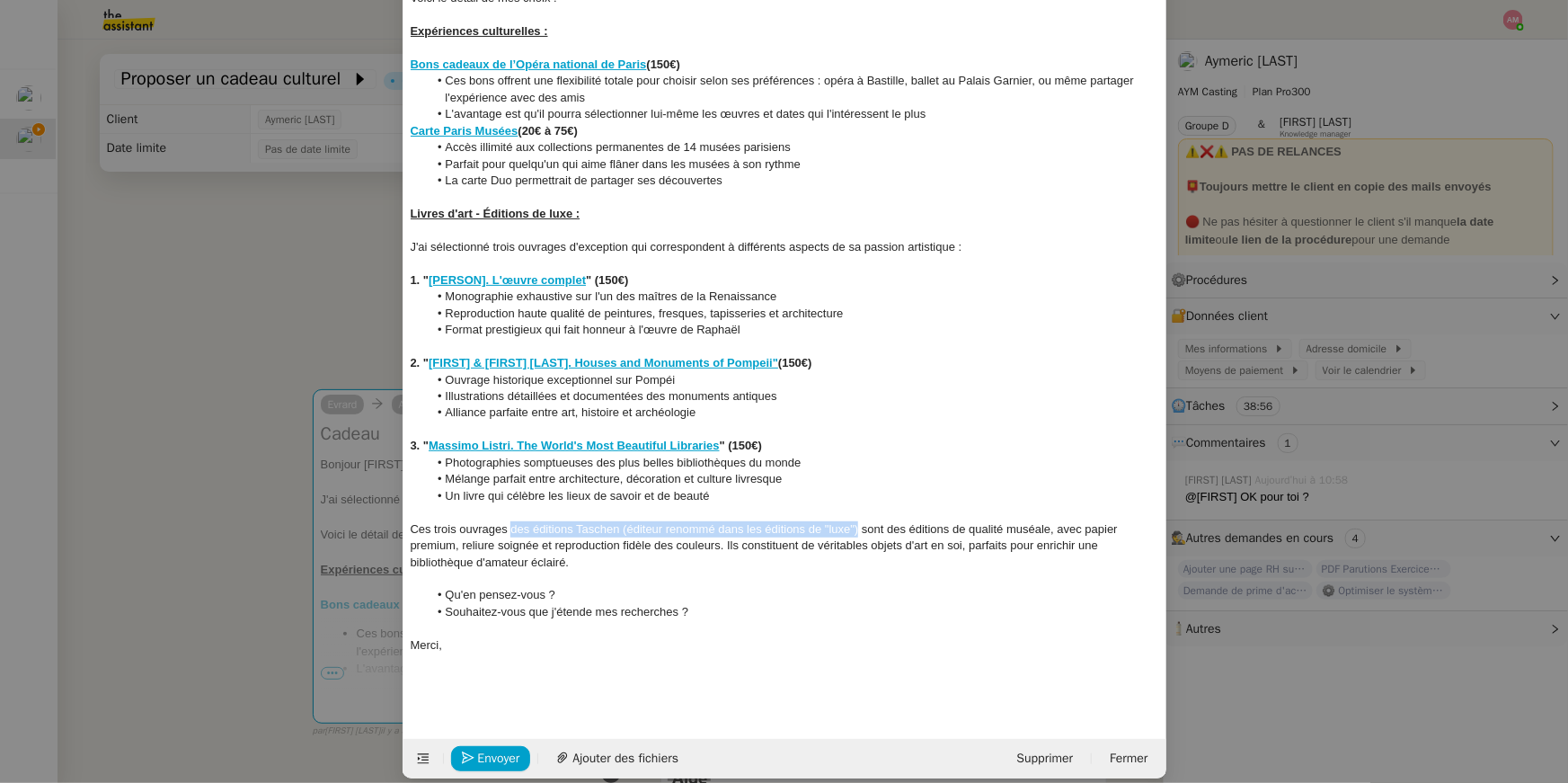 drag, startPoint x: 509, startPoint y: 531, endPoint x: 859, endPoint y: 530, distance: 350.00143 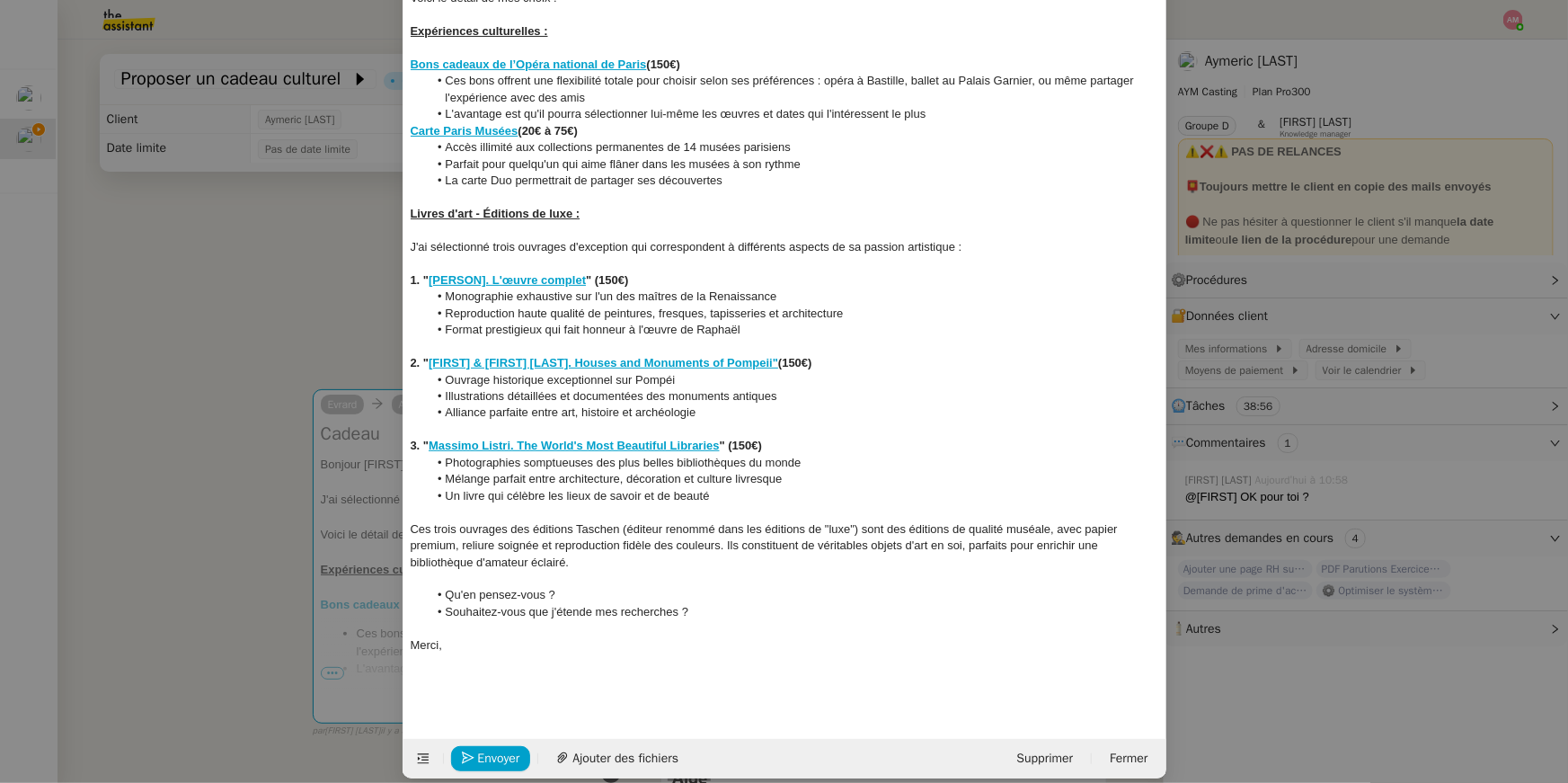 click on "Ces trois ouvrages des éditions Taschen (éditeur renommé dans les éditions de "luxe") sont des éditions de qualité muséale, avec papier premium, reliure soignée et reproduction fidèle des couleurs. Ils constituent de véritables objets d'art en soi, parfaits pour enrichir une bibliothèque d'amateur éclairé." 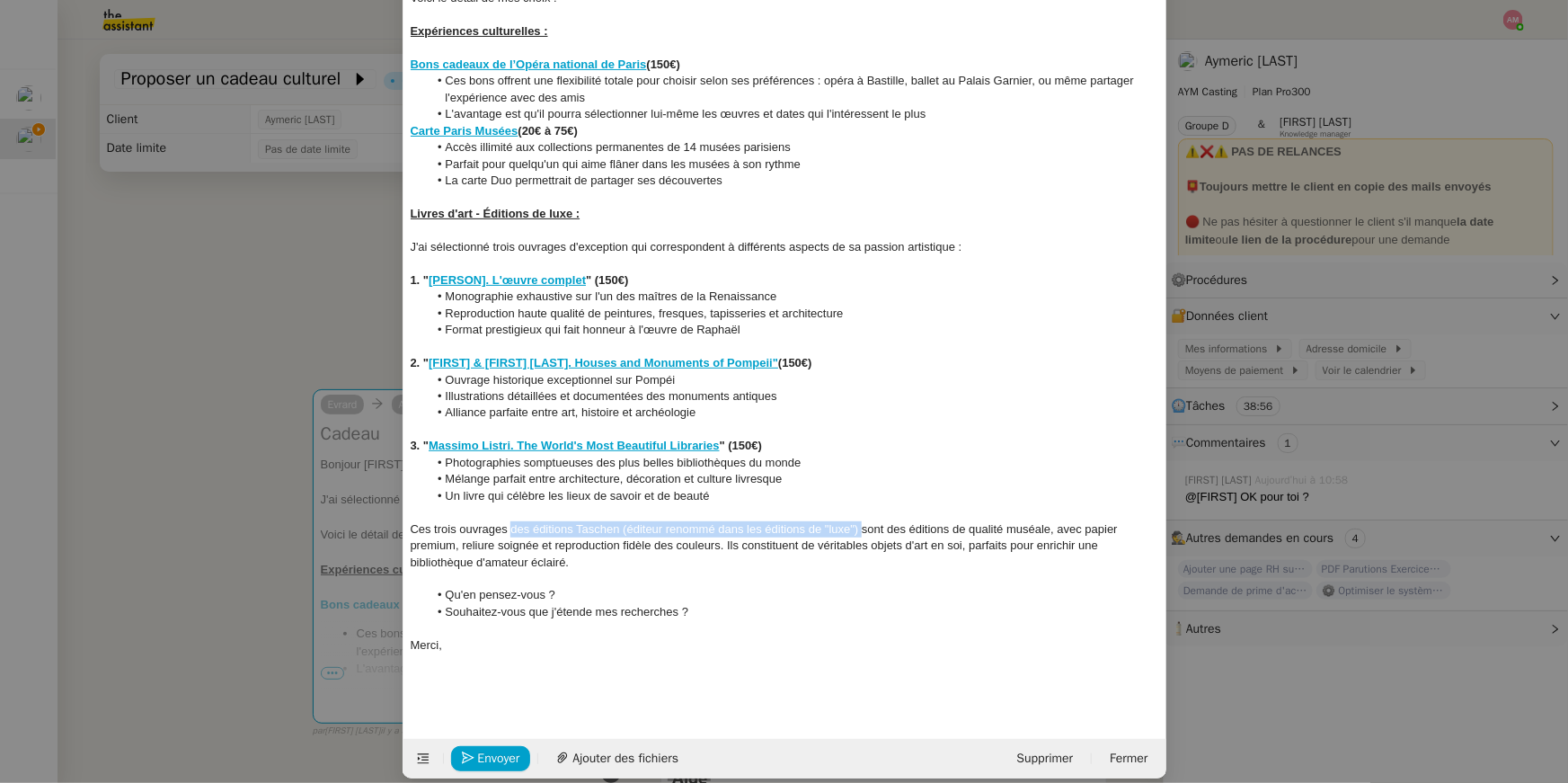 drag, startPoint x: 863, startPoint y: 529, endPoint x: 509, endPoint y: 529, distance: 354 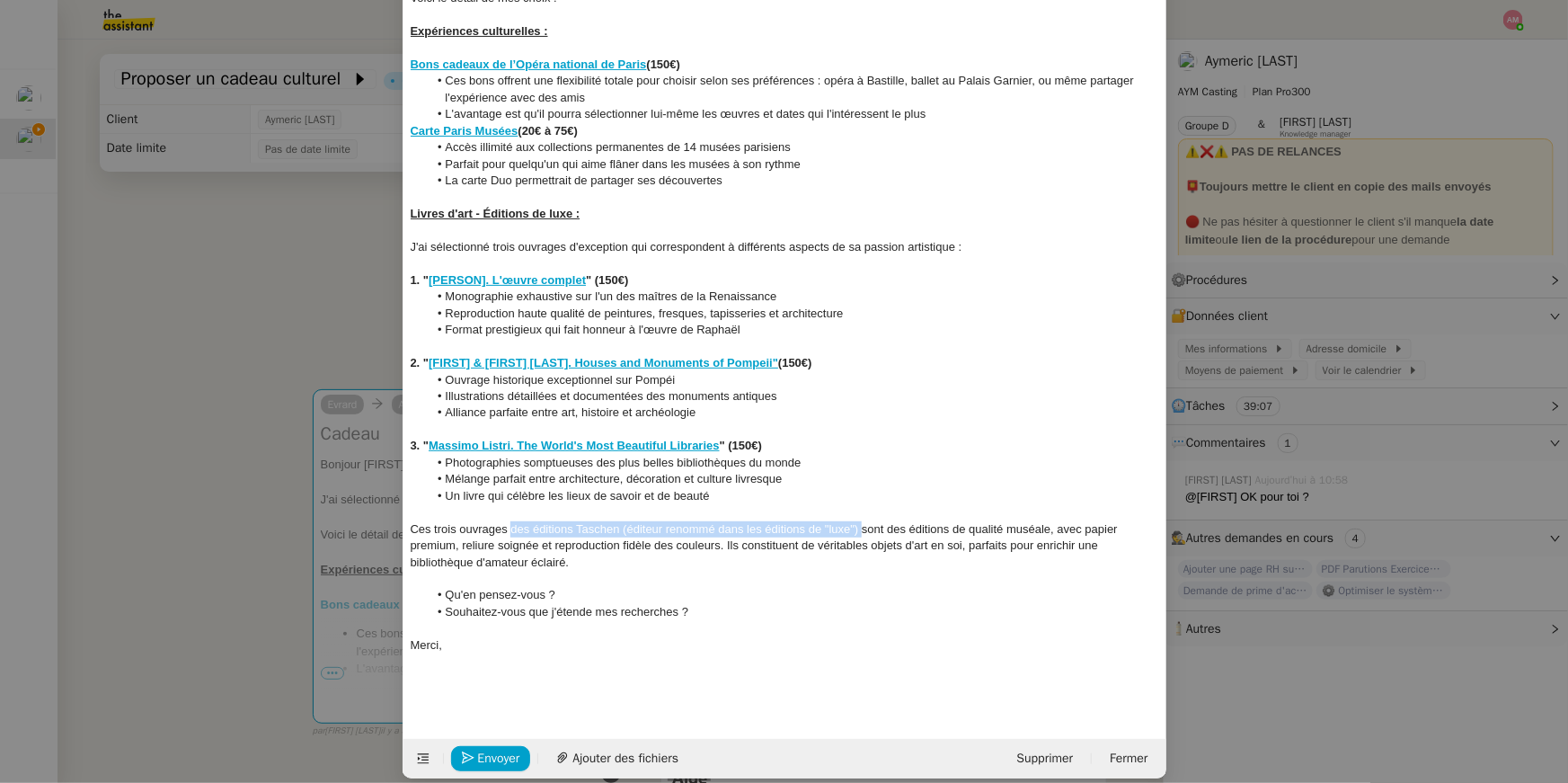 click 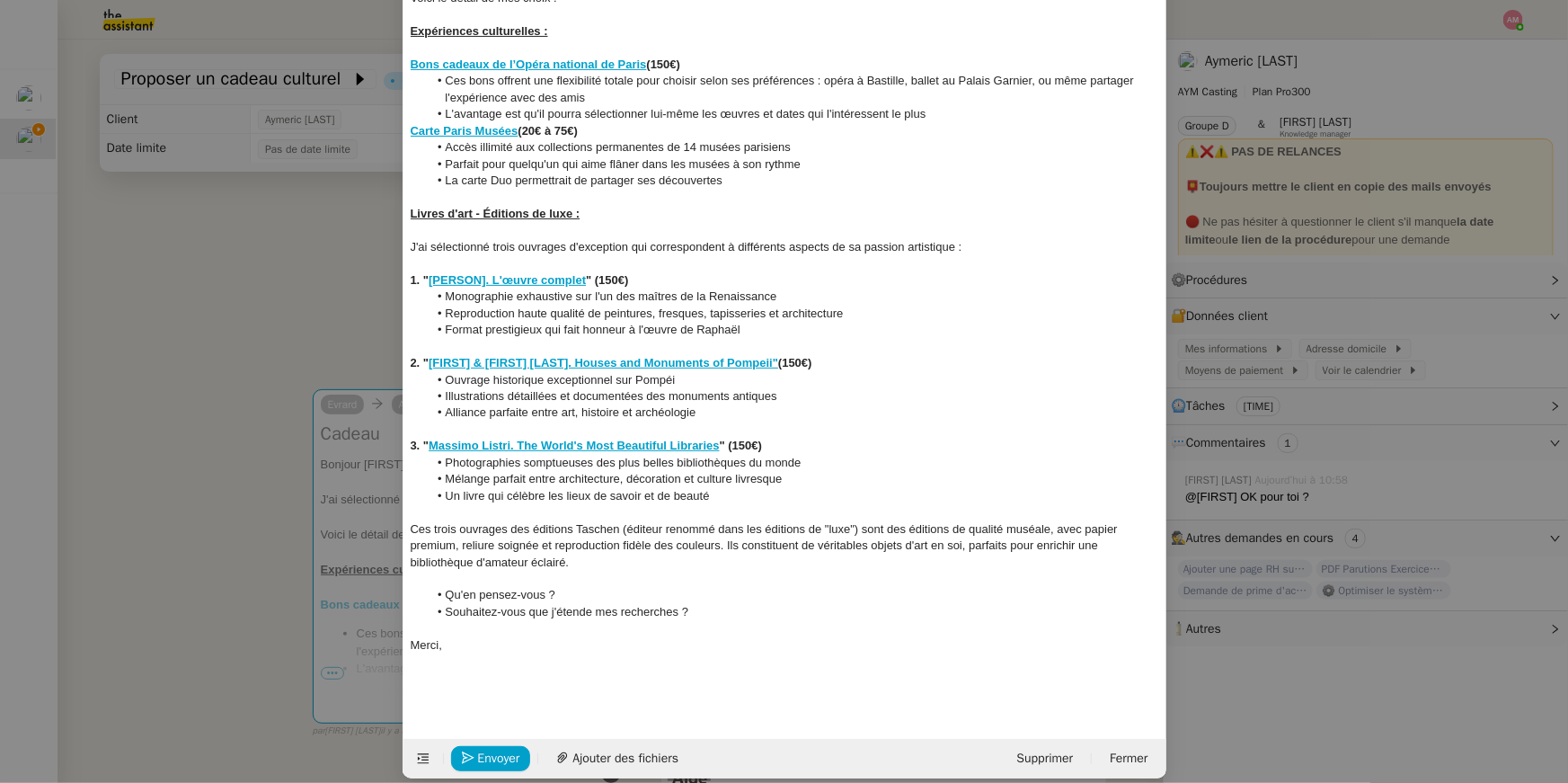 click 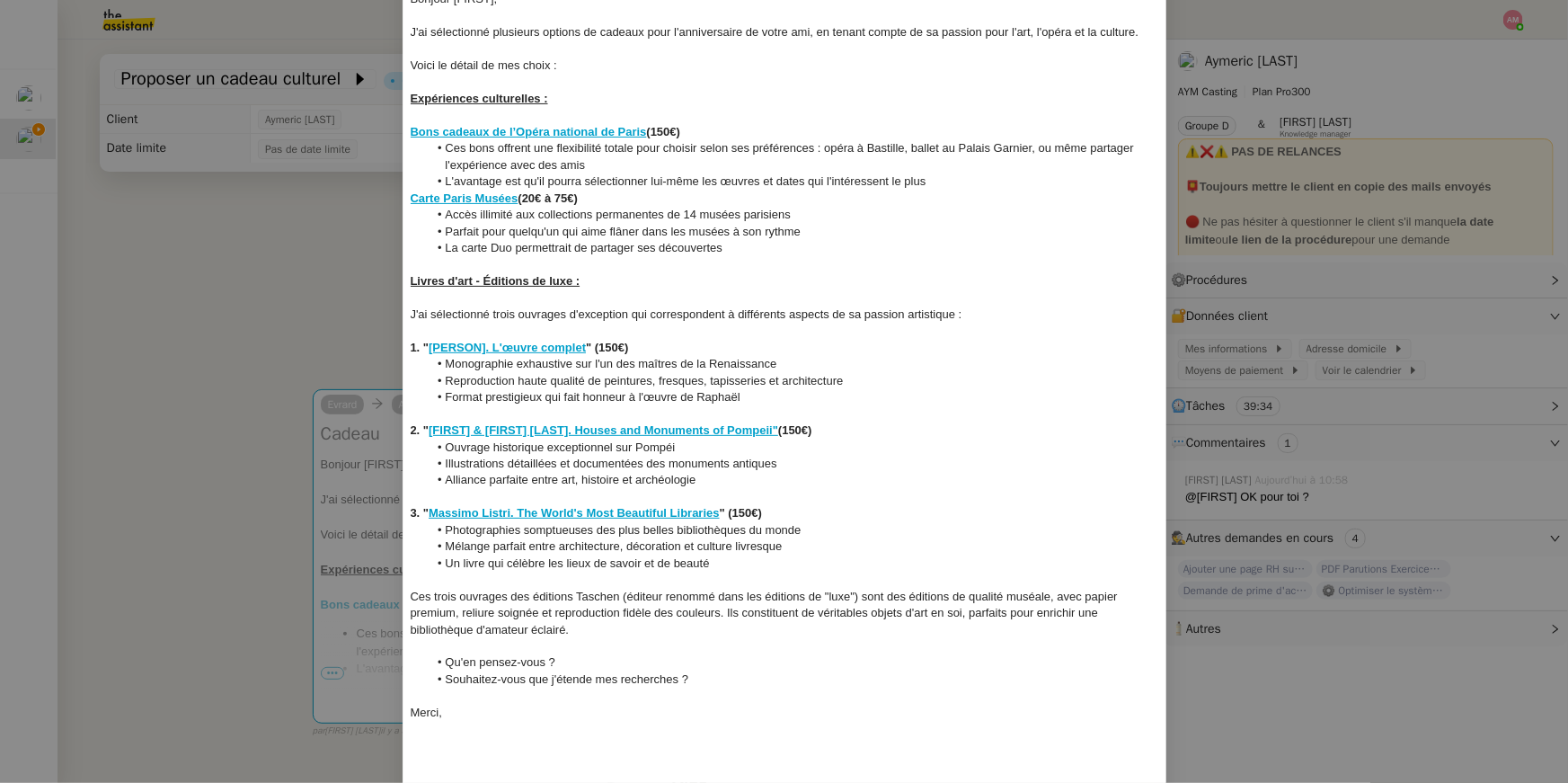 click 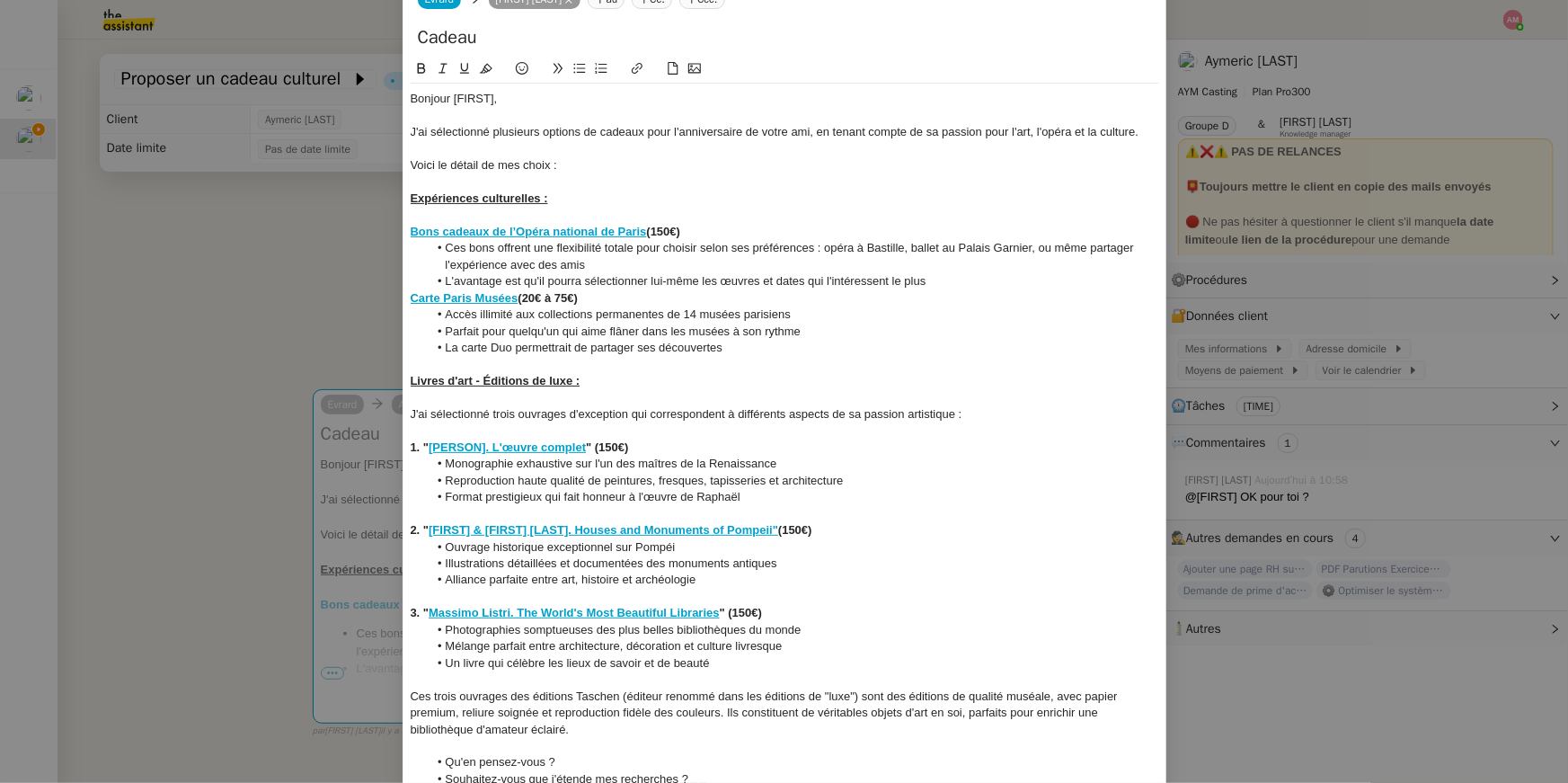 scroll, scrollTop: 90, scrollLeft: 0, axis: vertical 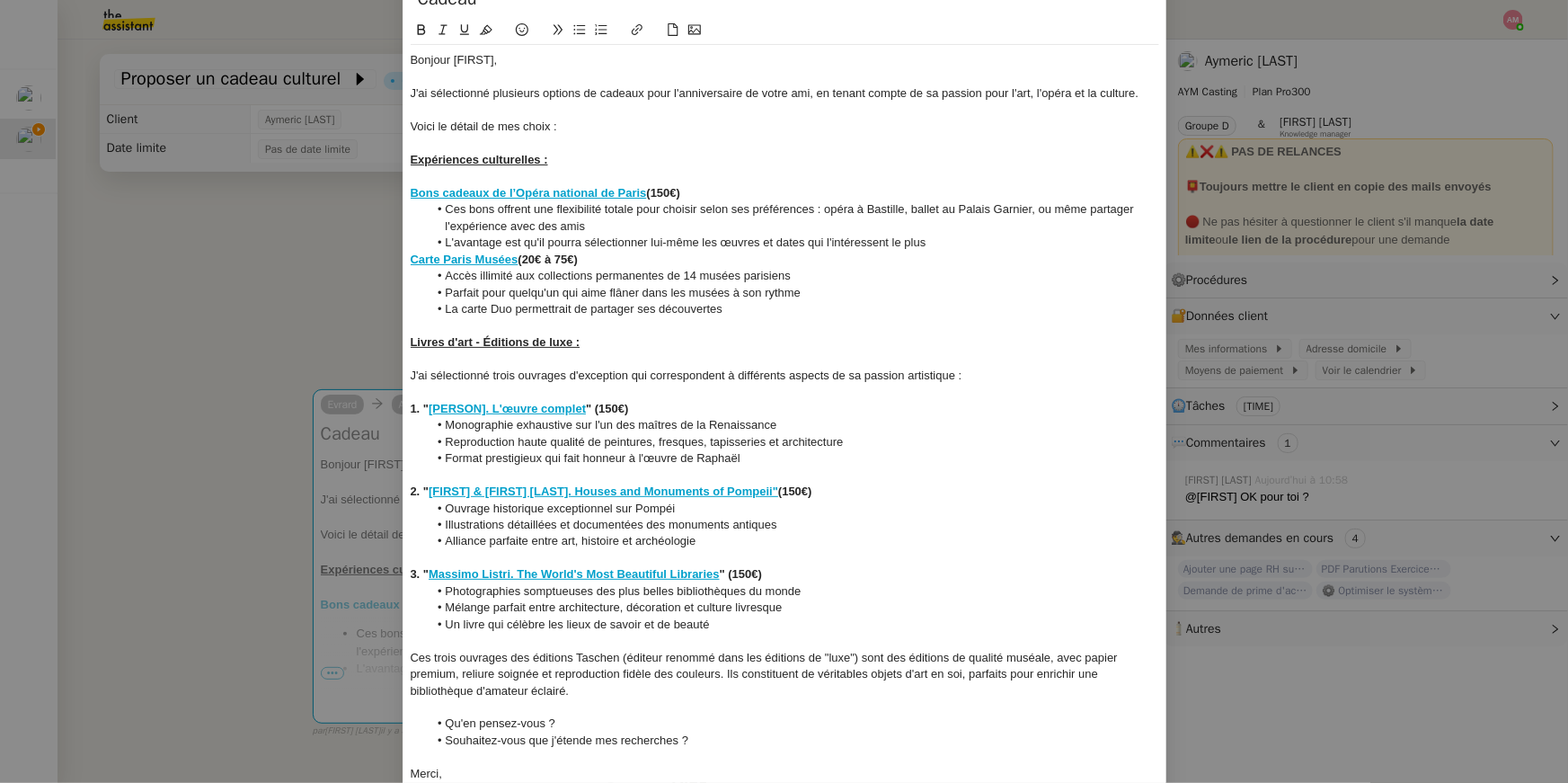 click on "Bons cadeaux de l’Opéra national de Paris  (150€)" 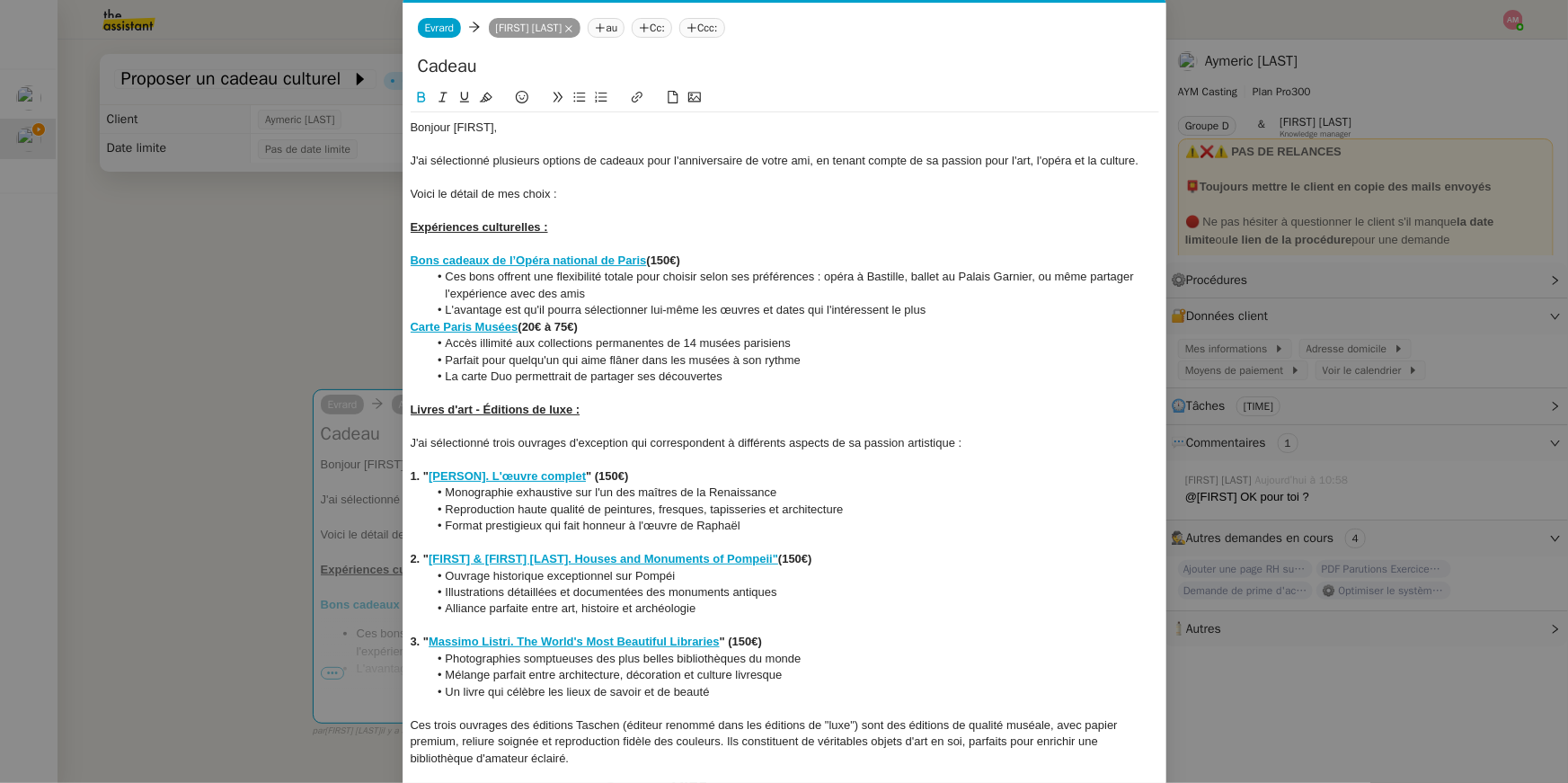 scroll, scrollTop: 54, scrollLeft: 0, axis: vertical 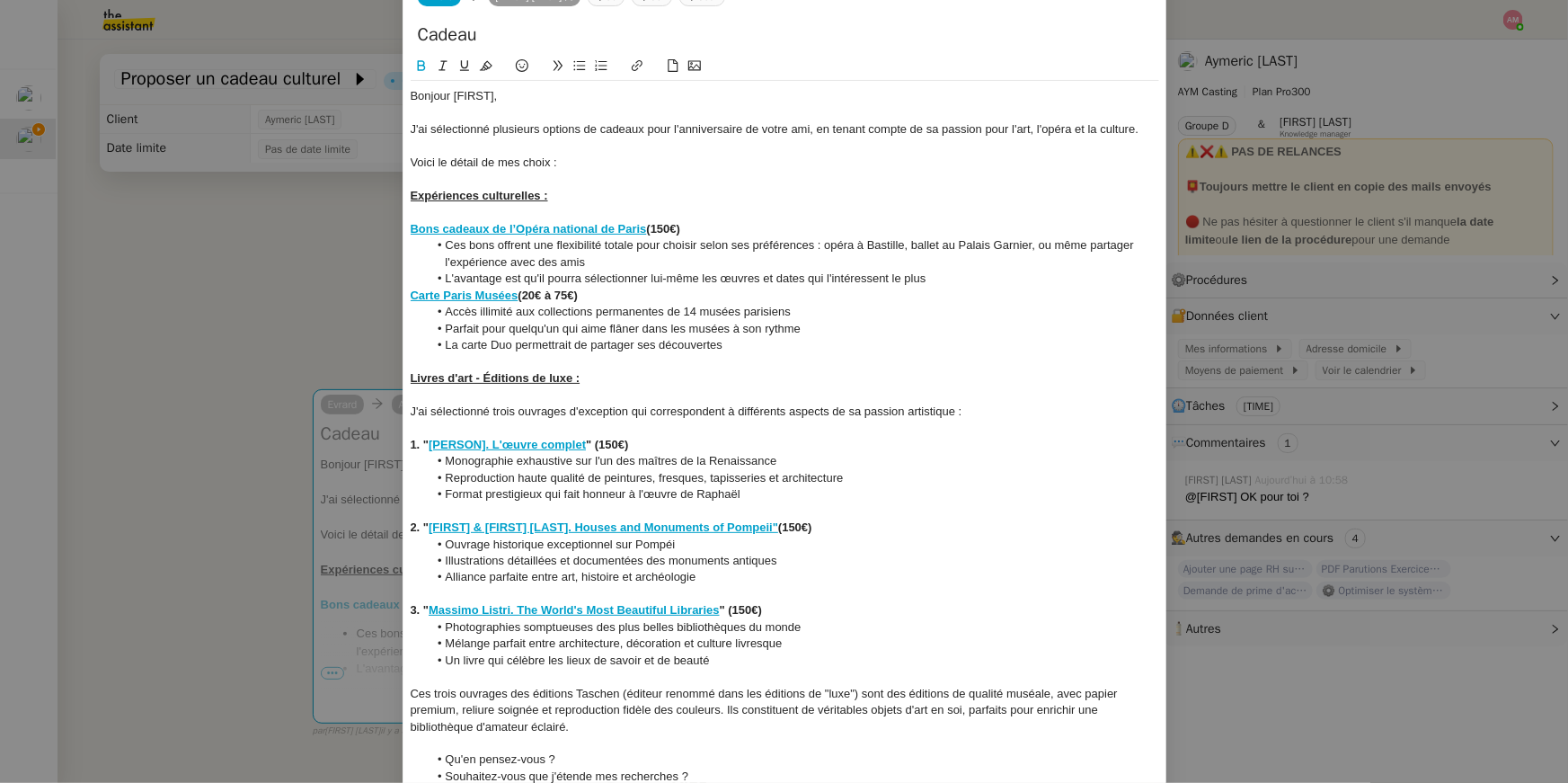 click 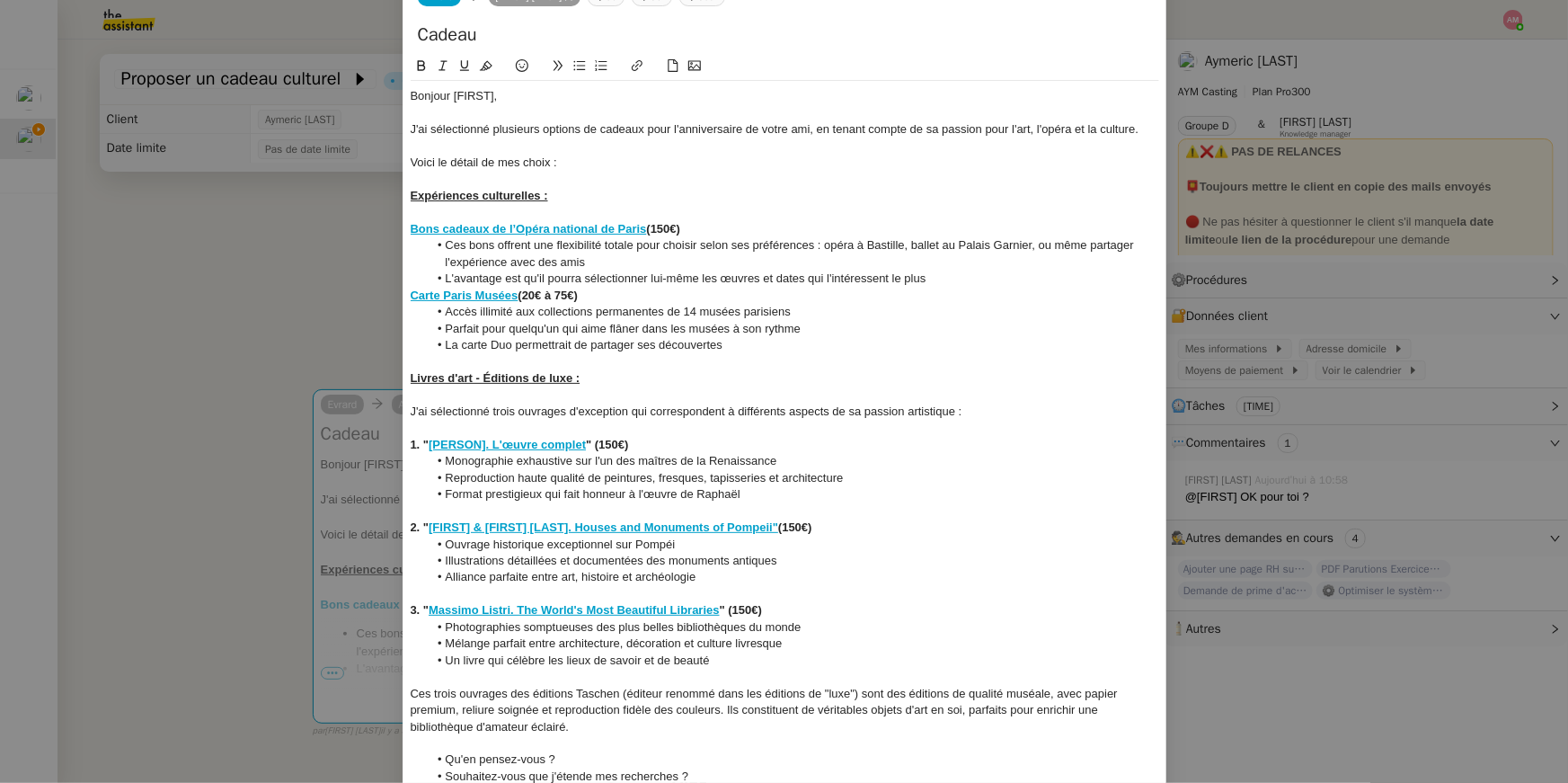 drag, startPoint x: 933, startPoint y: 181, endPoint x: 945, endPoint y: 189, distance: 14.422205 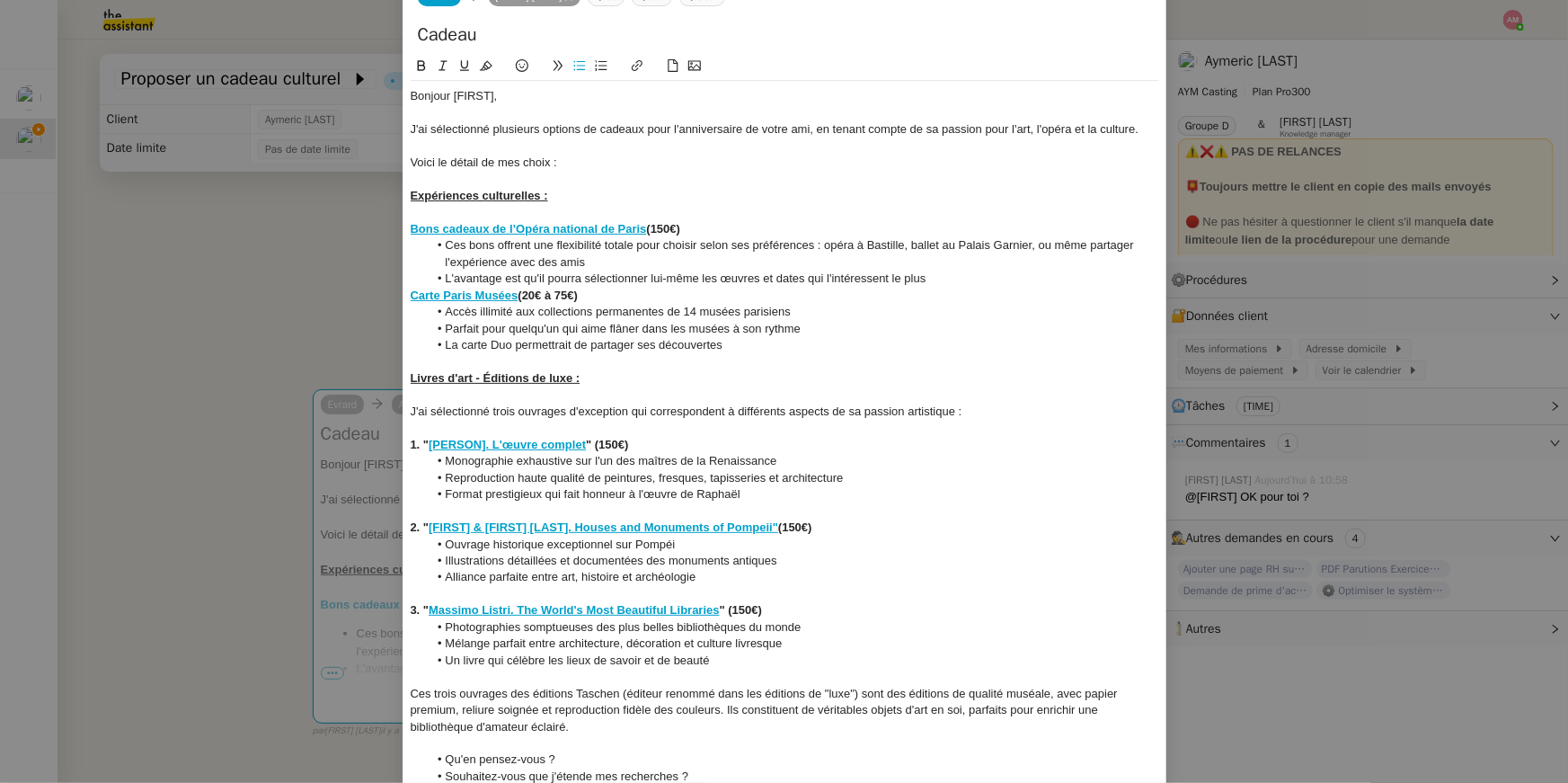 click on "Service TA - VOYAGE - PROPOSITION GLOBALE    A utiliser dans le cadre de proposition de déplacement TA - RELANCE CLIENT (EN)    Relancer un client lorsqu'il n'a pas répondu à un précédent message BAFERTY - MAIL AUDITION    A utiliser dans le cadre de la procédure d'envoi des mails d'audition TA - PUBLICATION OFFRE D'EMPLOI     Organisation du recrutement Discours de présentation du paiement sécurisé    TA - VOYAGES - PROPOSITION ITINERAIRE    Soumettre les résultats d'une recherche TA - CONFIRMATION PAIEMENT (EN)    Confirmer avec le client de modèle de transaction - Attention Plan Pro nécessaire. Aymeric Pichegrain - Demander les PDF à Hélène    à utiliser sur la bonne quinzaine pour obtenir les parutions demandées par Aymeric   Aymeric Pichegrain TA - COURRIER EXPEDIE (recommandé)    A utiliser dans le cadre de l'envoi d'un courrier recommandé TA - PARTAGE DE CALENDRIER (EN)    A utiliser pour demander au client de partager son calendrier afin de faciliter l'accès et la gestion" at bounding box center [784, 391] 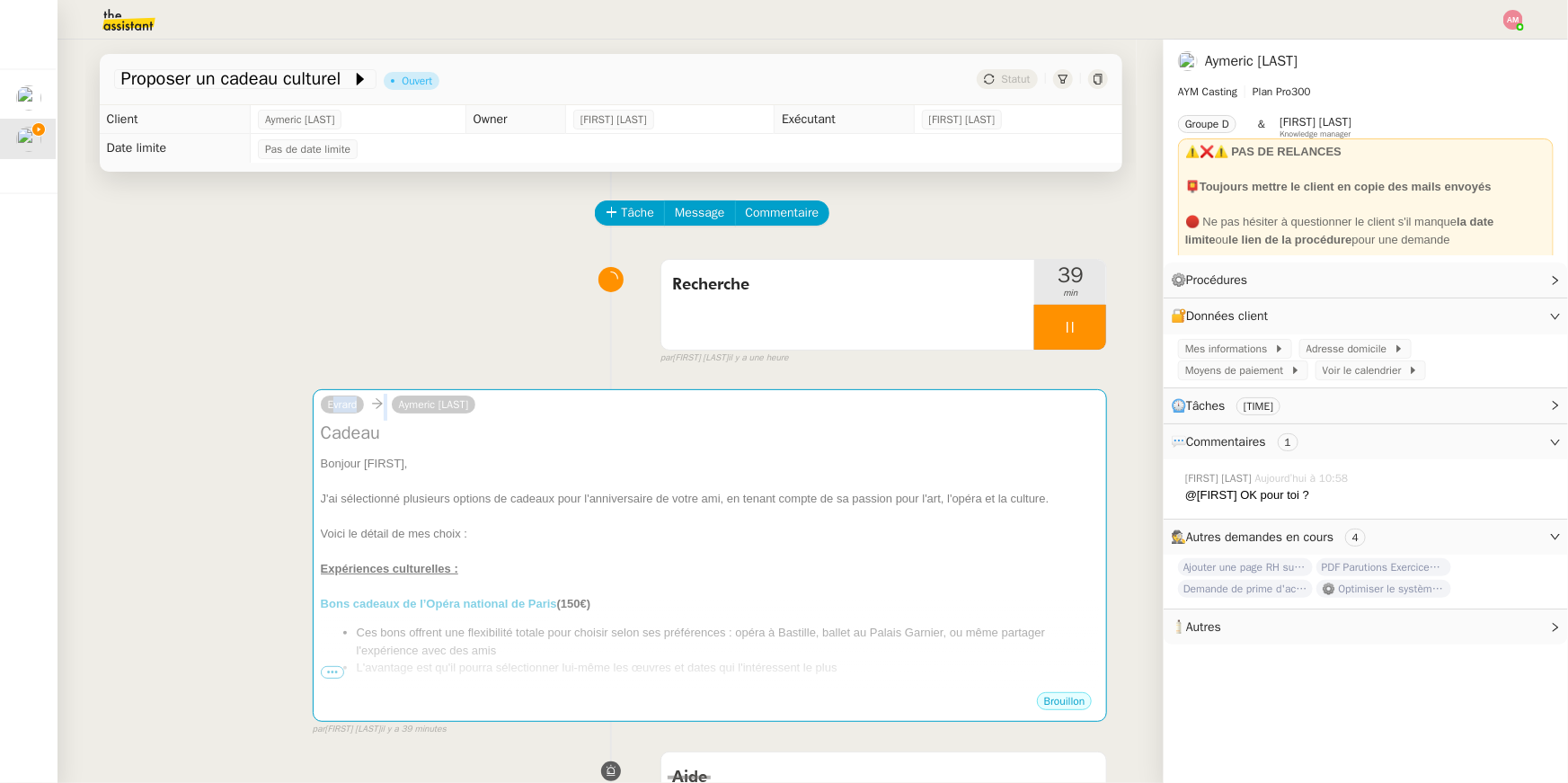 click on "Recherche     39 min false par   Amyna M.   il y a une heure" at bounding box center [611, 308] 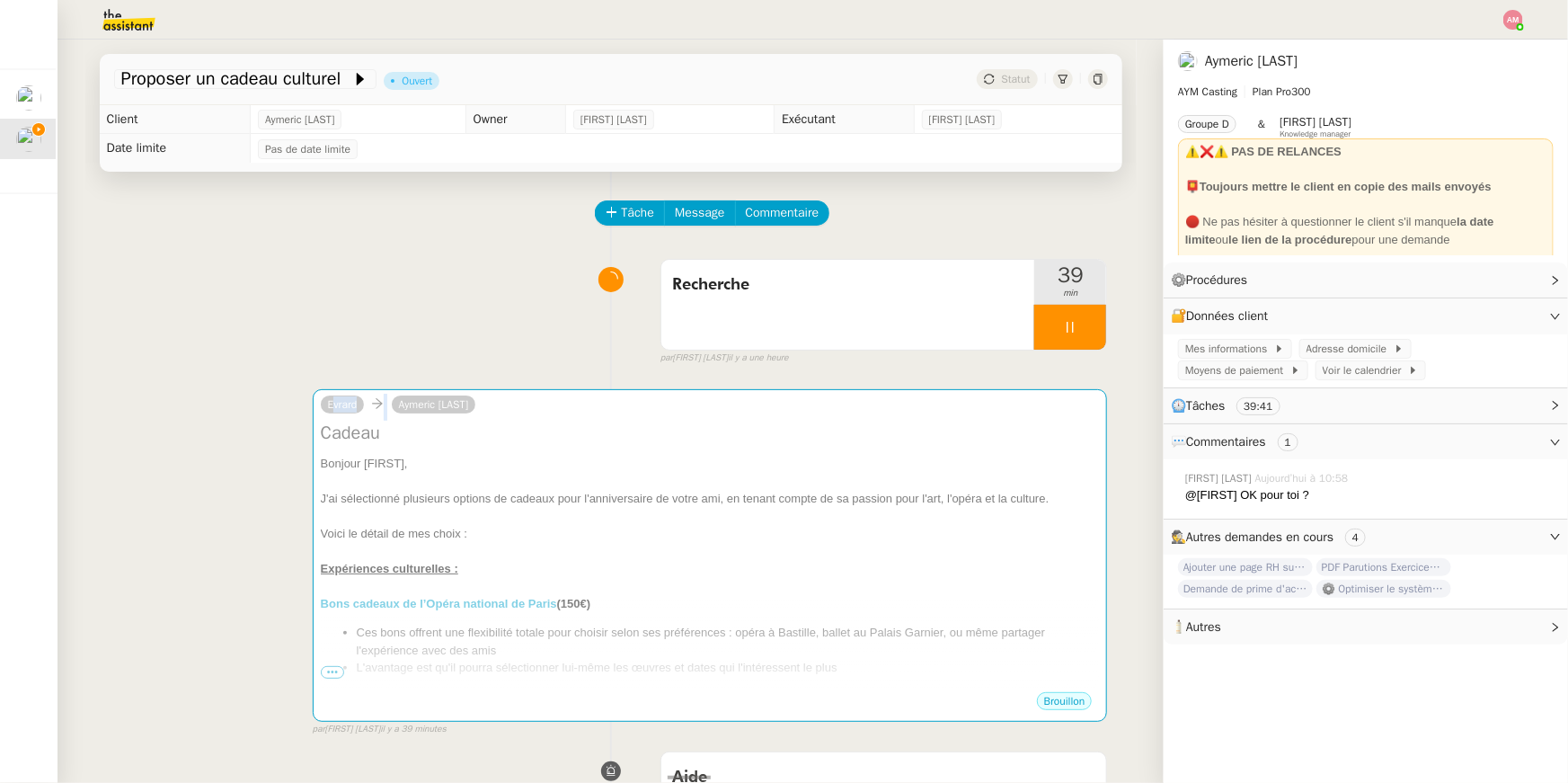 click on "Recherche     39 min false par   Amyna M.   il y a une heure" at bounding box center [611, 308] 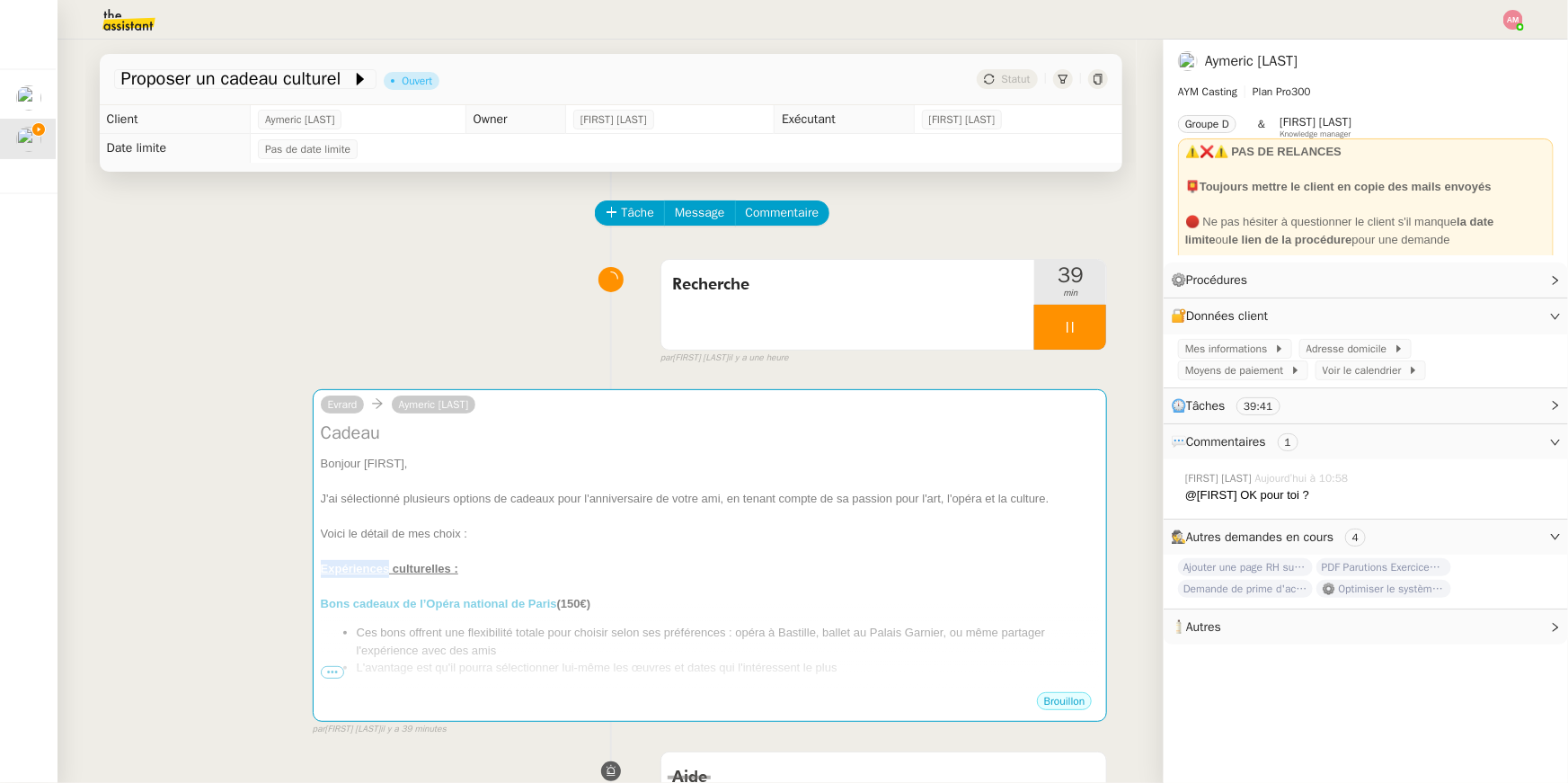 click on "Evrard      Aymeric Pichegrain  Cadeau
Bonjour Aymeric, J'ai sélectionné plusieurs options de cadeaux pour l'anniversaire de votre ami, en tenant compte de sa passion pour l'art, l'opéra et la culture.  Voici le détail de mes choix : Expériences culturelles : Bons cadeaux de l’Opéra national de Paris  (150€) Ces bons offrent une flexibilité totale pour choisir selon ses préférences : opéra à Bastille, ballet au Palais Garnier, ou même partager l'expérience avec des amis L'avantage est qu'il pourra sélectionner lui-même les œuvres et dates qui l'intéressent le plus Carte Paris Musées  (20€ à 75€) Accès illimité aux collections permanentes de 14 musées parisiens Parfait pour quelqu'un qui aime flâner dans les musées à son rythme La carte Duo permettrait de partager ses découvertes Livres d'art - Éditions de luxe : J'ai sélectionné trois ouvrages d'exception qui correspondent à différents aspects de sa passion artistique : 1. " Raphaël. L'œuvre complet 2. " 3. "" at bounding box center [611, 555] 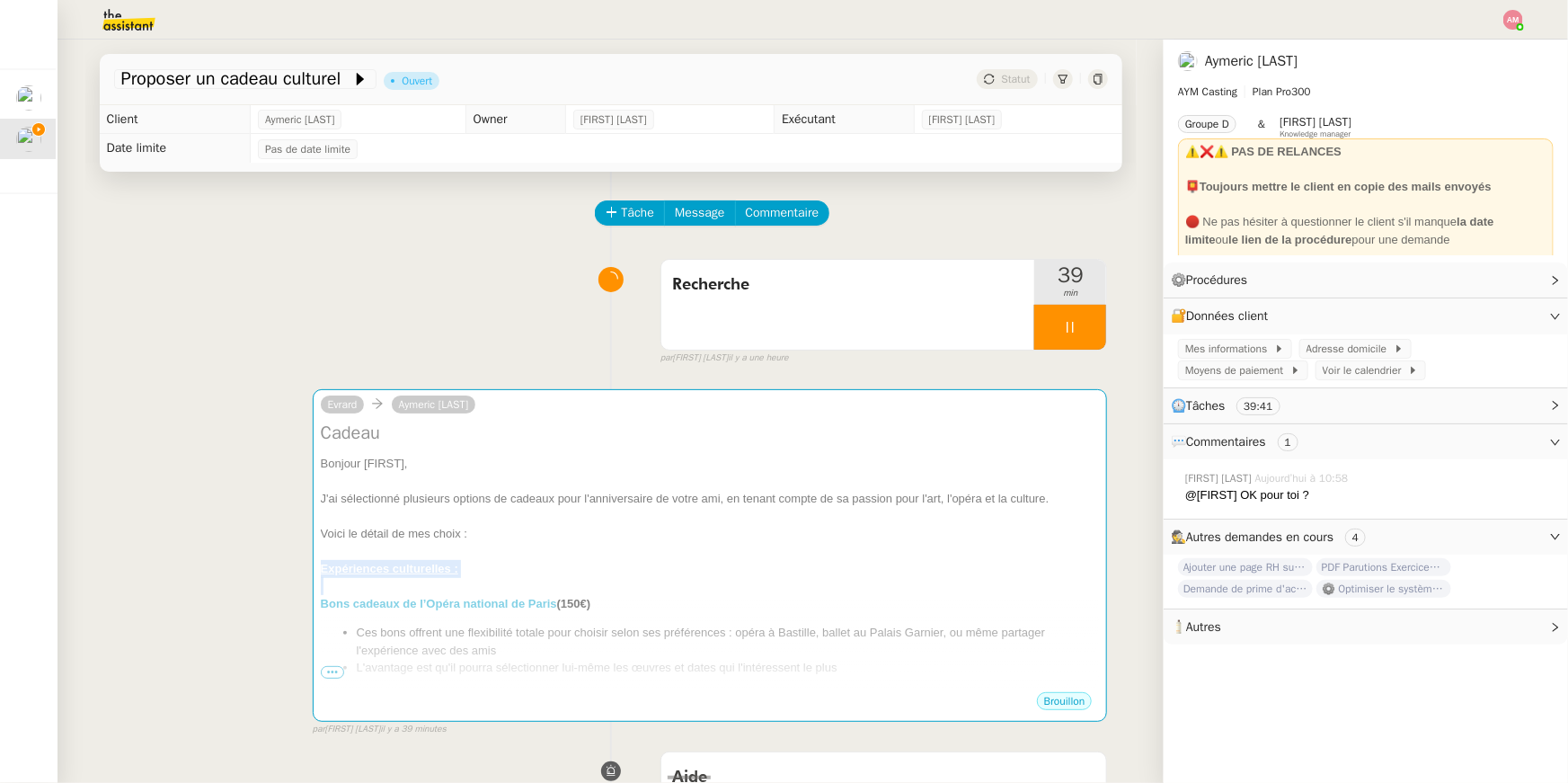 click on "Evrard      Aymeric Pichegrain  Cadeau
Bonjour Aymeric, J'ai sélectionné plusieurs options de cadeaux pour l'anniversaire de votre ami, en tenant compte de sa passion pour l'art, l'opéra et la culture.  Voici le détail de mes choix : Expériences culturelles : Bons cadeaux de l’Opéra national de Paris  (150€) Ces bons offrent une flexibilité totale pour choisir selon ses préférences : opéra à Bastille, ballet au Palais Garnier, ou même partager l'expérience avec des amis L'avantage est qu'il pourra sélectionner lui-même les œuvres et dates qui l'intéressent le plus Carte Paris Musées  (20€ à 75€) Accès illimité aux collections permanentes de 14 musées parisiens Parfait pour quelqu'un qui aime flâner dans les musées à son rythme La carte Duo permettrait de partager ses découvertes Livres d'art - Éditions de luxe : J'ai sélectionné trois ouvrages d'exception qui correspondent à différents aspects de sa passion artistique : 1. " Raphaël. L'œuvre complet 2. " 3. "" at bounding box center [611, 555] 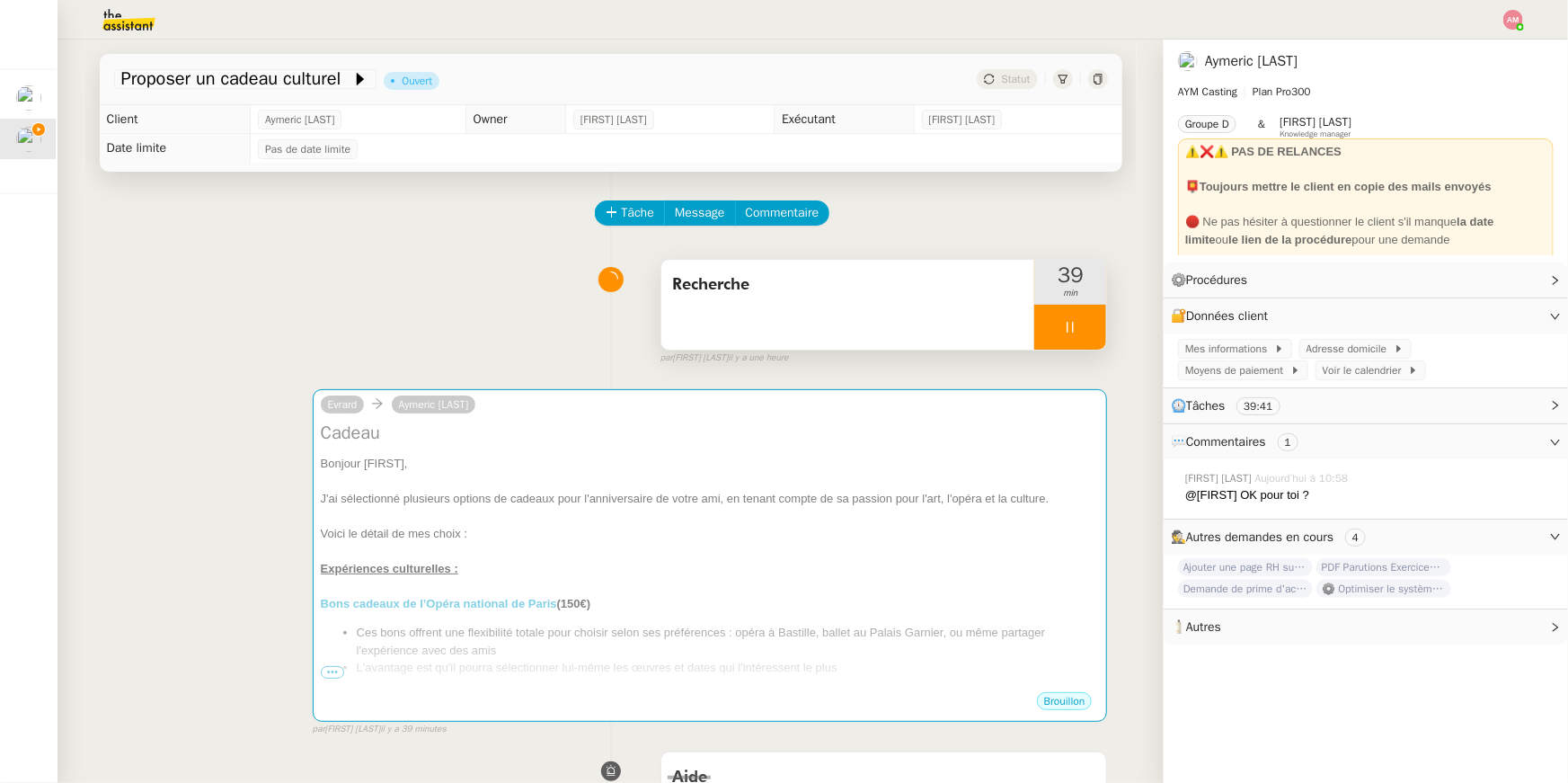 click on "Tâche Message Commentaire Veuillez patienter une erreur s'est produite 👌👌👌 message envoyé ✌️✌️✌️ Veuillez d'abord attribuer un client Une erreur s'est produite, veuillez réessayer  Recherche     39 min false par   Amyna M.   il y a une heure 👌👌👌 message envoyé ✌️✌️✌️ une erreur s'est produite 👌👌👌 message envoyé ✌️✌️✌️ Votre message va être revu ✌️✌️✌️ une erreur s'est produite La taille des fichiers doit être de 10Mb au maximum.  Evrard      Aymeric Pichegrain  Cadeau
Bonjour Aymeric, J'ai sélectionné plusieurs options de cadeaux pour l'anniversaire de votre ami, en tenant compte de sa passion pour l'art, l'opéra et la culture.  Voici le détail de mes choix : Expériences culturelles : Bons cadeaux de l’Opéra national de Paris  (150€) Ces bons offrent une flexibilité totale pour choisir selon ses préférences : opéra à Bastille, ballet au Palais Garnier, ou même partager l'expérience avec des amis 1. "" 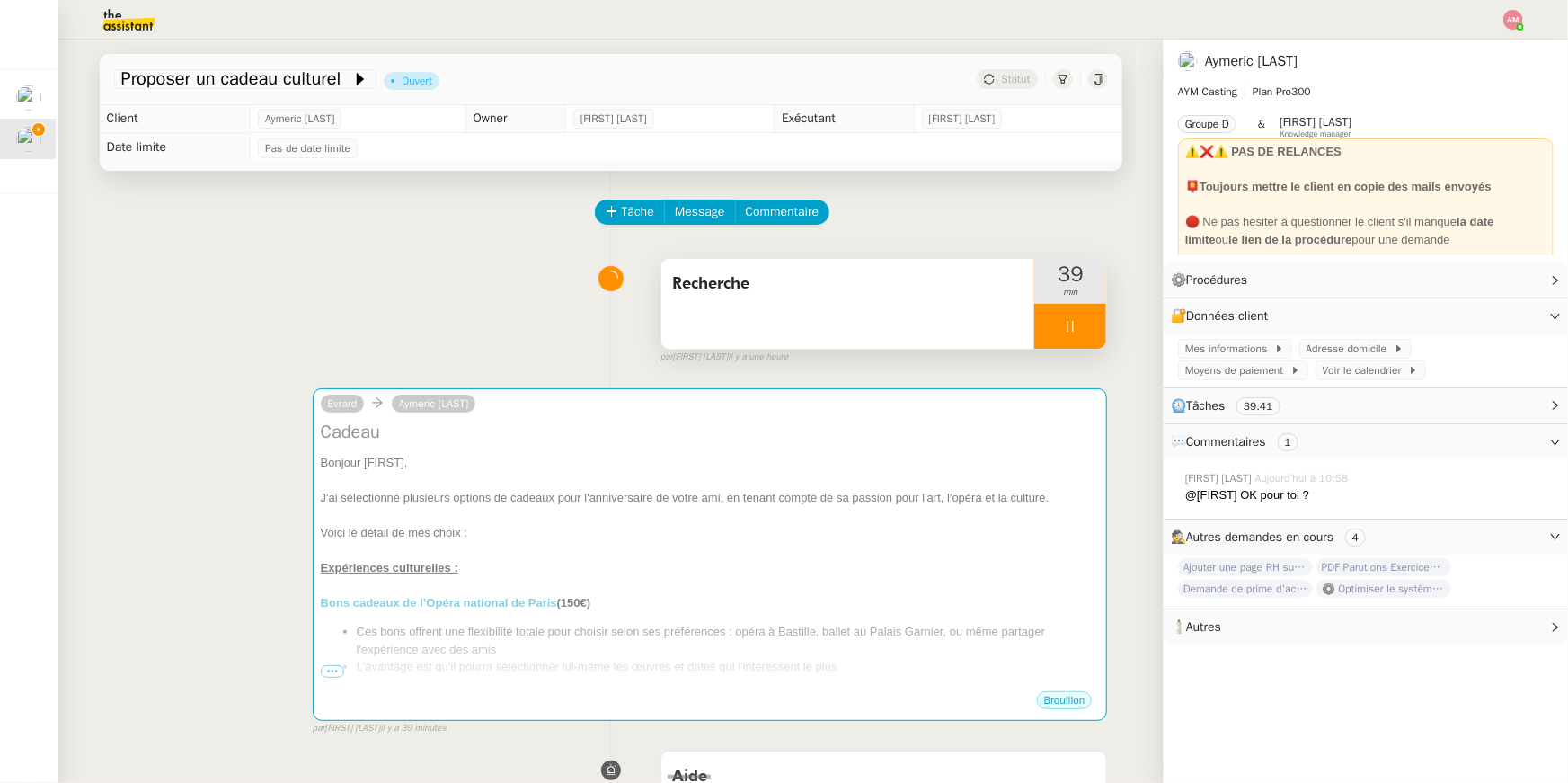 click on "Tâche Message Commentaire Veuillez patienter une erreur s'est produite 👌👌👌 message envoyé ✌️✌️✌️ Veuillez d'abord attribuer un client Une erreur s'est produite, veuillez réessayer  Recherche     39 min false par   Amyna M.   il y a une heure 👌👌👌 message envoyé ✌️✌️✌️ une erreur s'est produite 👌👌👌 message envoyé ✌️✌️✌️ Votre message va être revu ✌️✌️✌️ une erreur s'est produite La taille des fichiers doit être de 10Mb au maximum.  Evrard      Aymeric Pichegrain  Cadeau
Bonjour Aymeric, J'ai sélectionné plusieurs options de cadeaux pour l'anniversaire de votre ami, en tenant compte de sa passion pour l'art, l'opéra et la culture.  Voici le détail de mes choix : Expériences culturelles : Bons cadeaux de l’Opéra national de Paris  (150€) Ces bons offrent une flexibilité totale pour choisir selon ses préférences : opéra à Bastille, ballet au Palais Garnier, ou même partager l'expérience avec des amis 1. "" 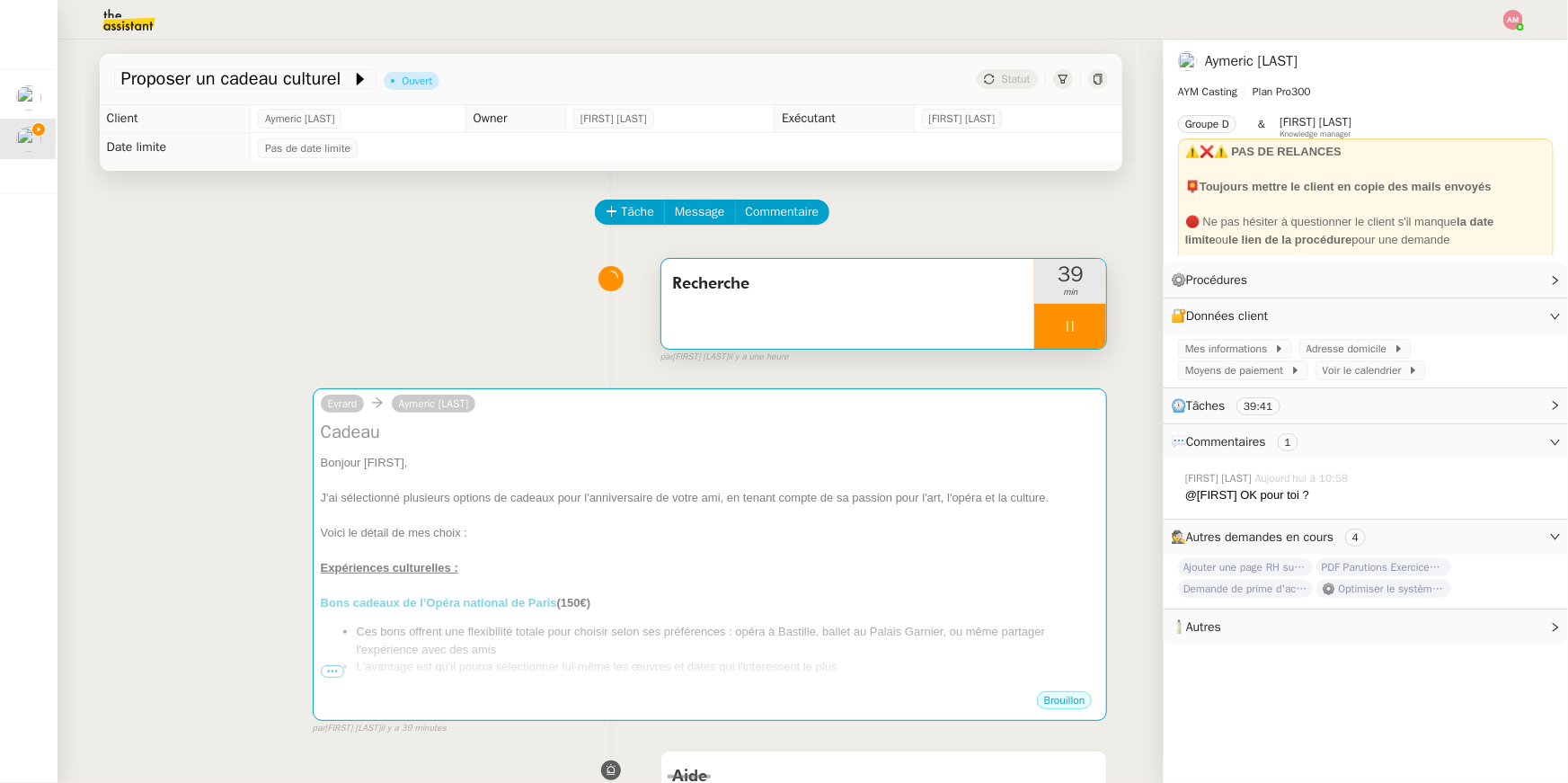 click on "Recherche" at bounding box center (848, 284) 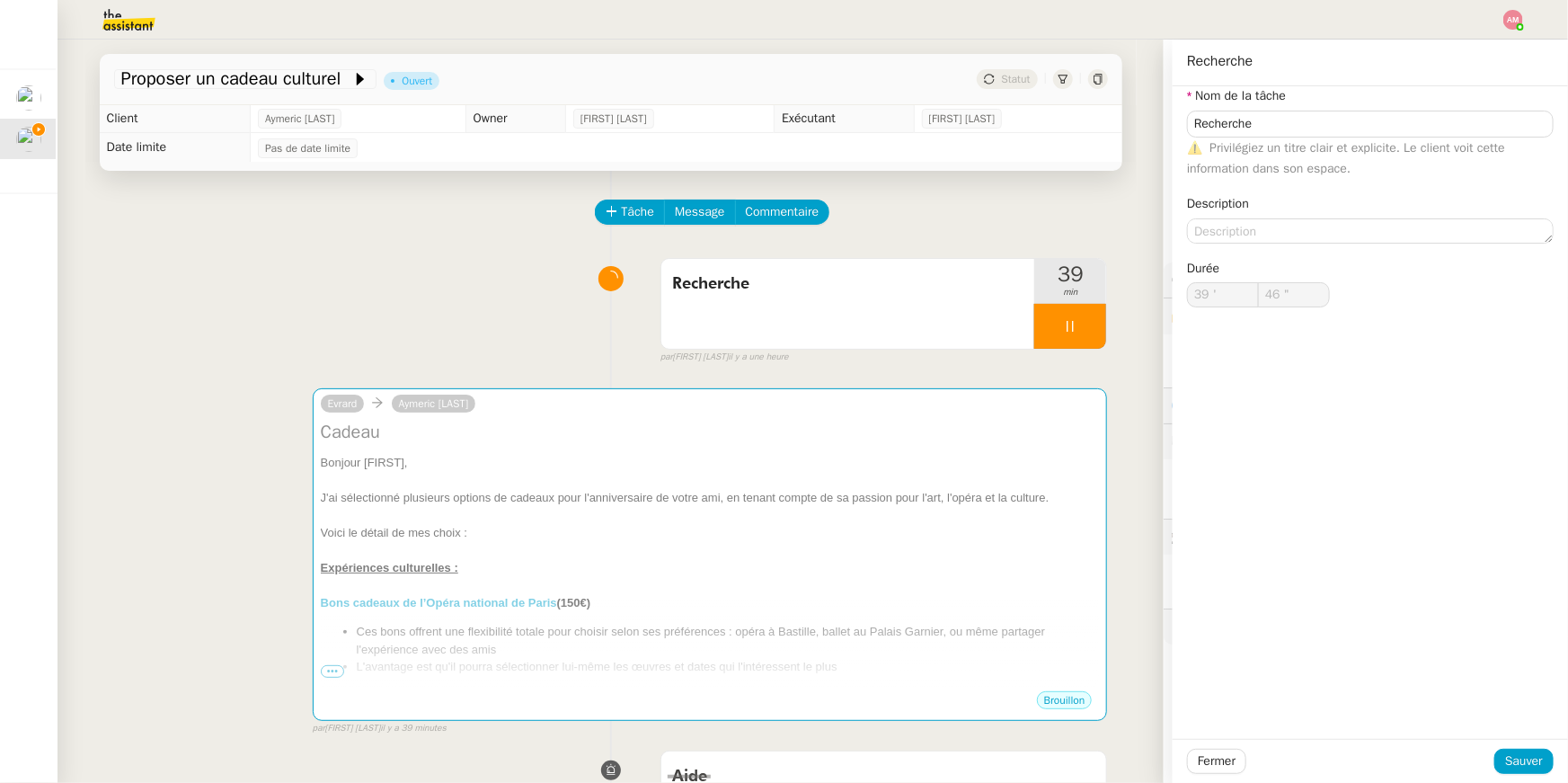 scroll, scrollTop: 3, scrollLeft: 0, axis: vertical 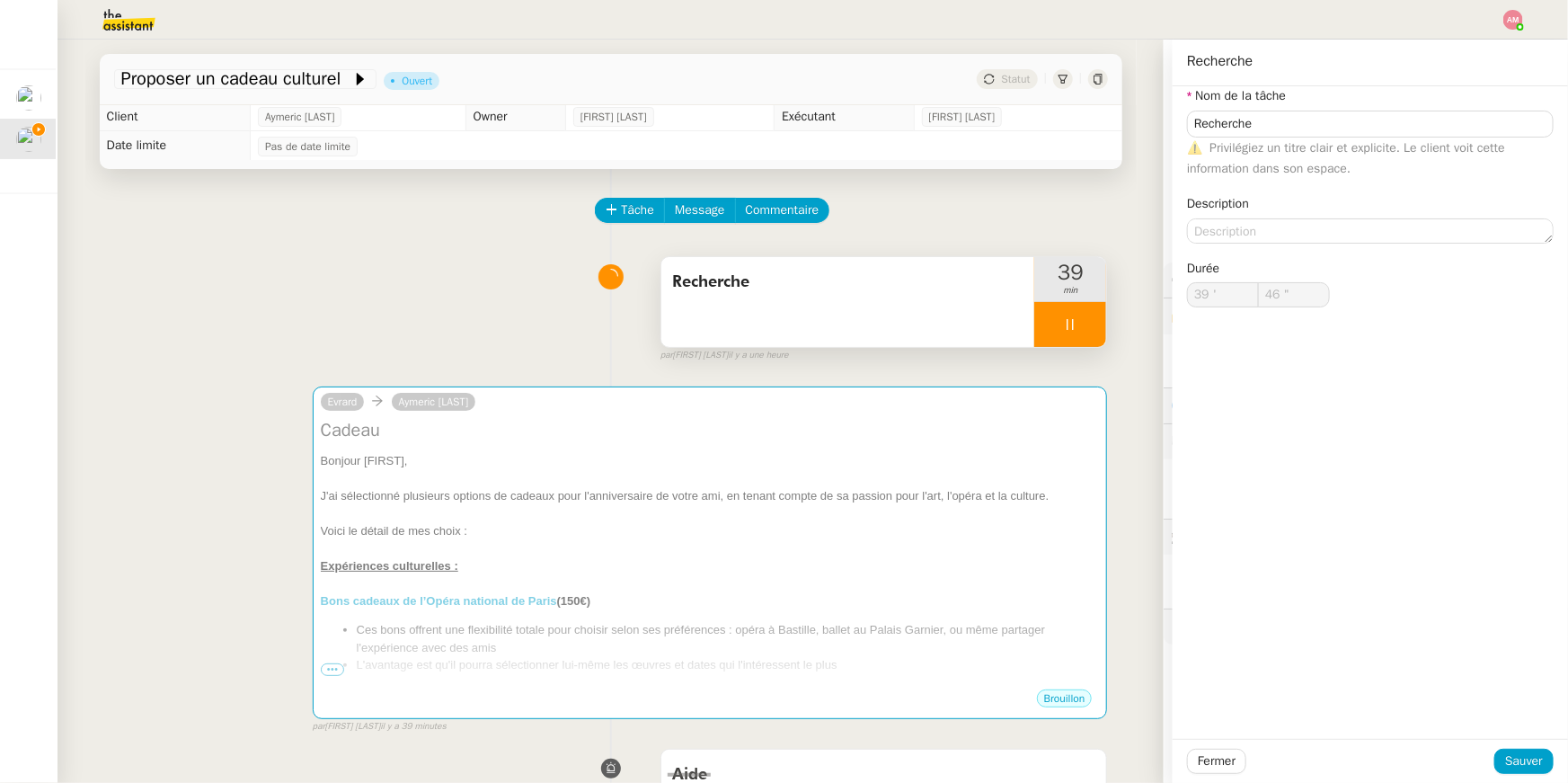 click on "Tâche Message Commentaire" 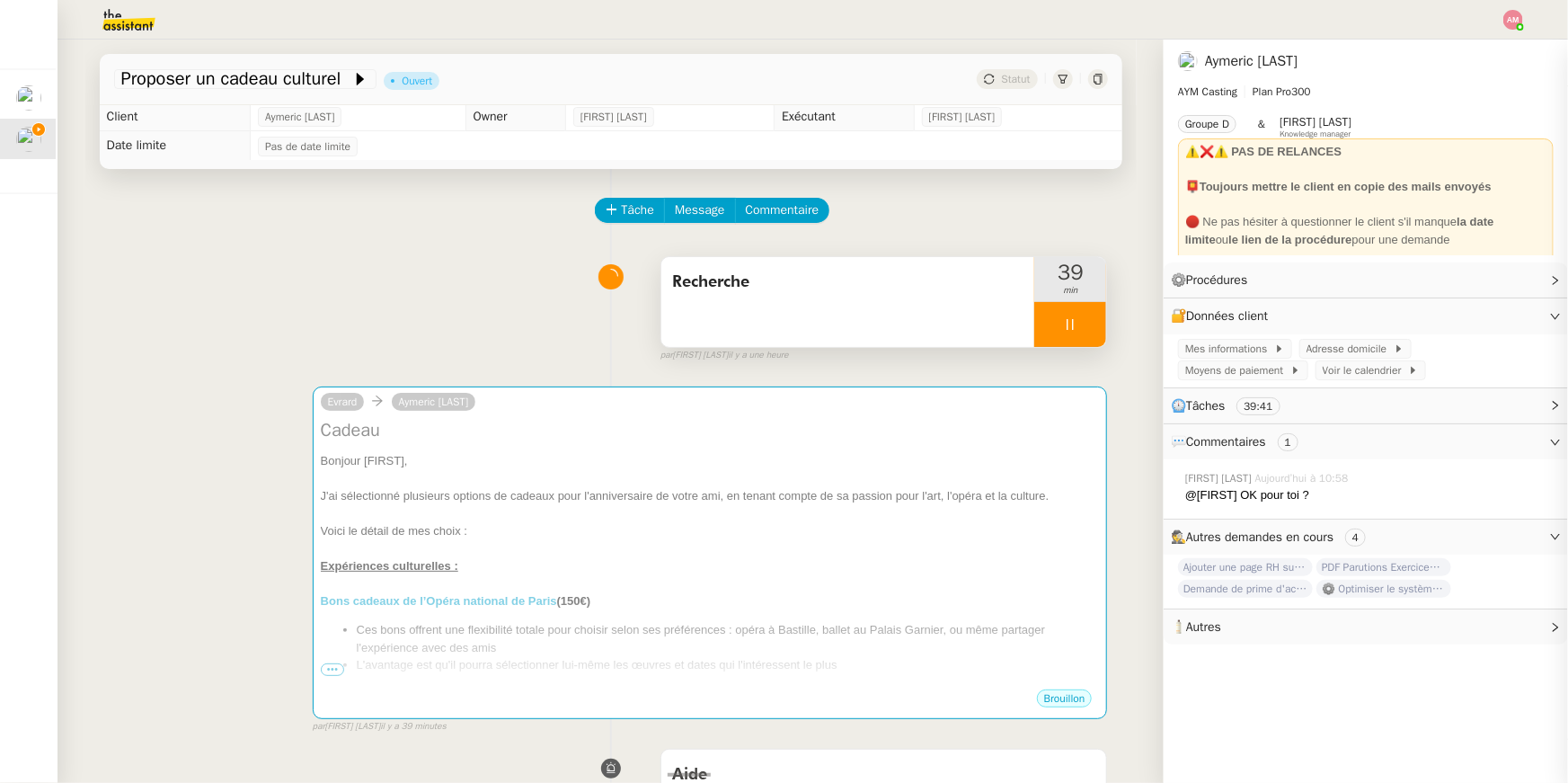 click on "Recherche" at bounding box center (848, 302) 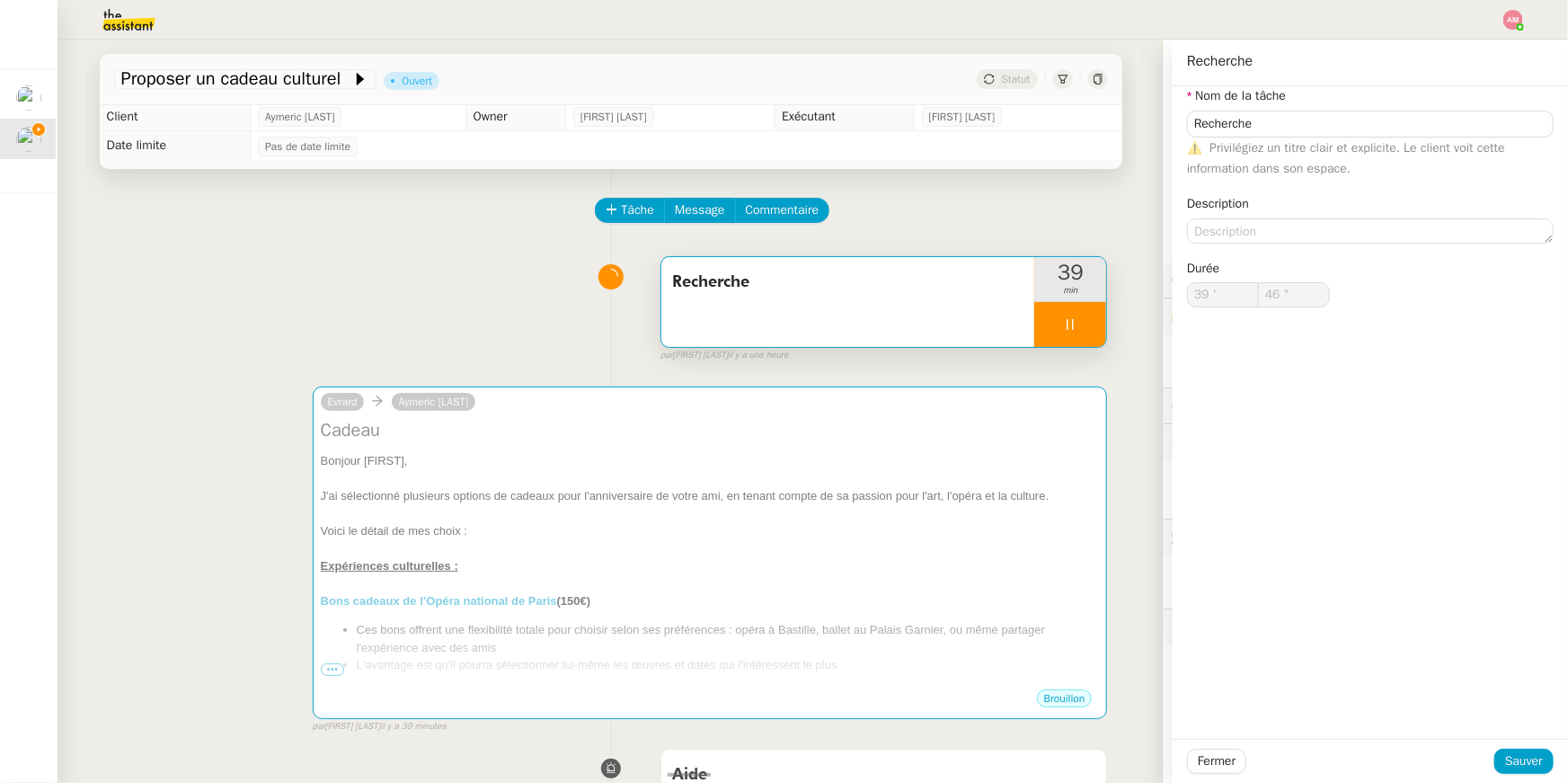 click on "Recherche" at bounding box center [848, 302] 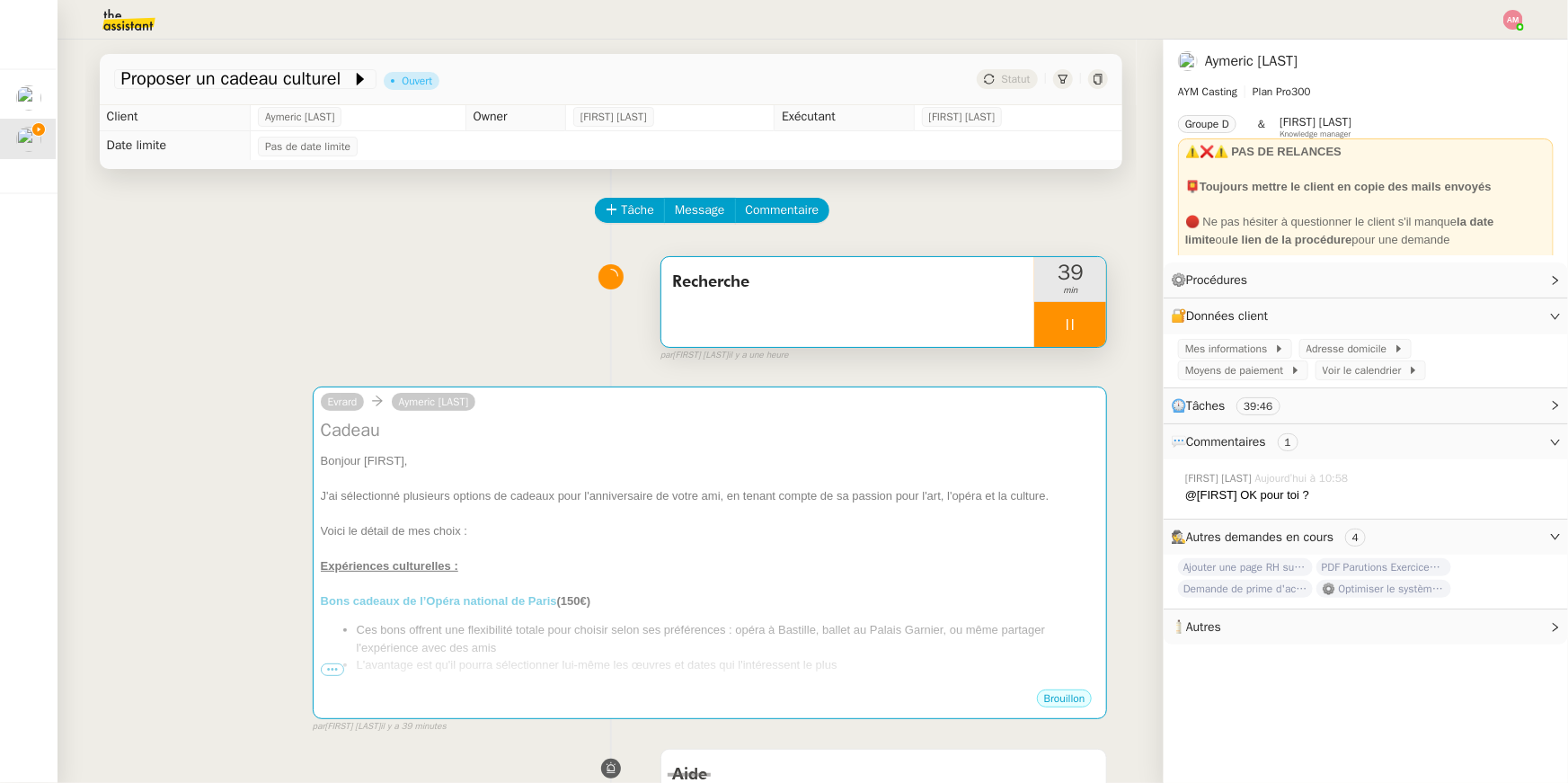 click on "Recherche" at bounding box center [848, 282] 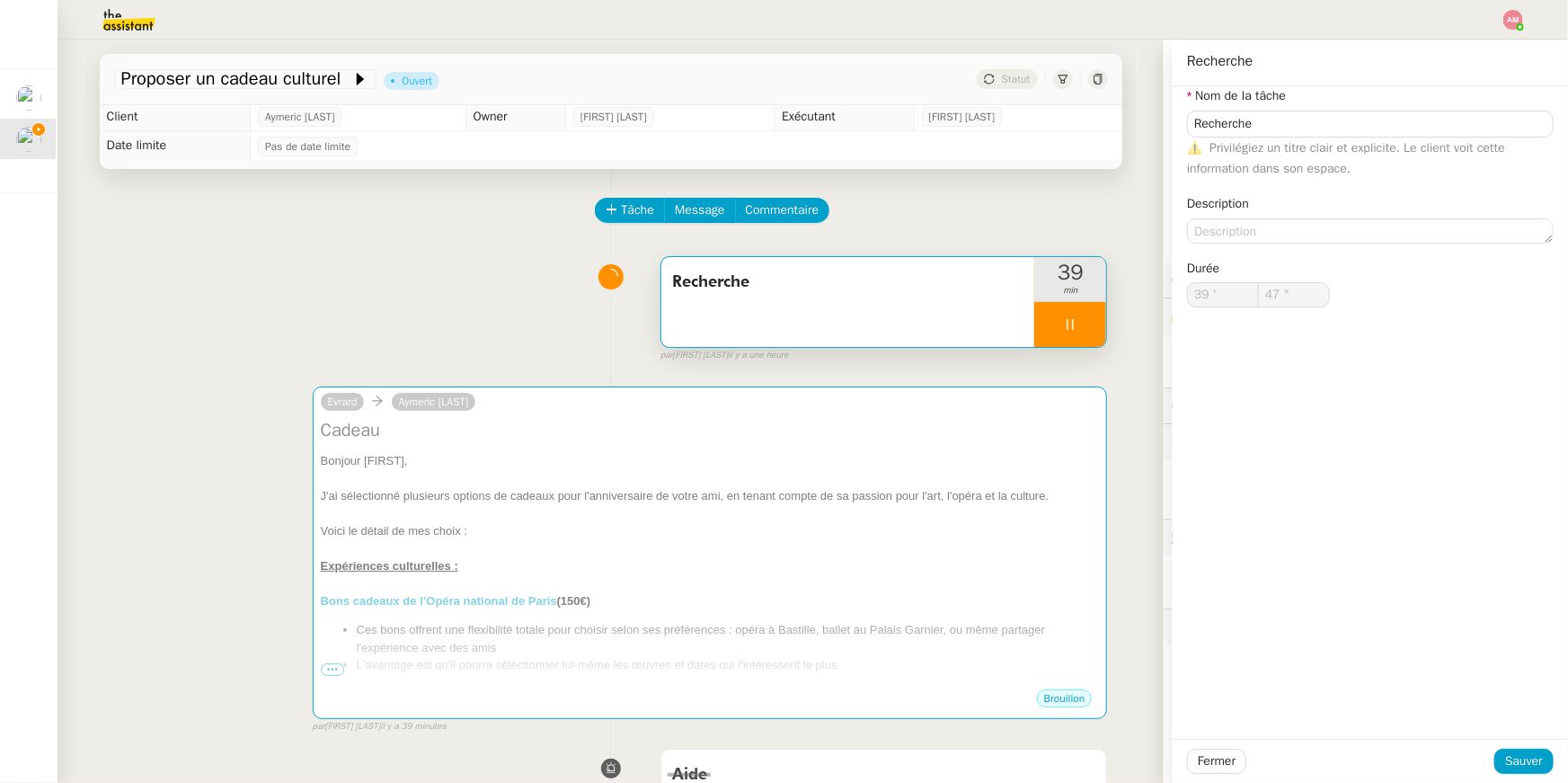 type on "48 "" 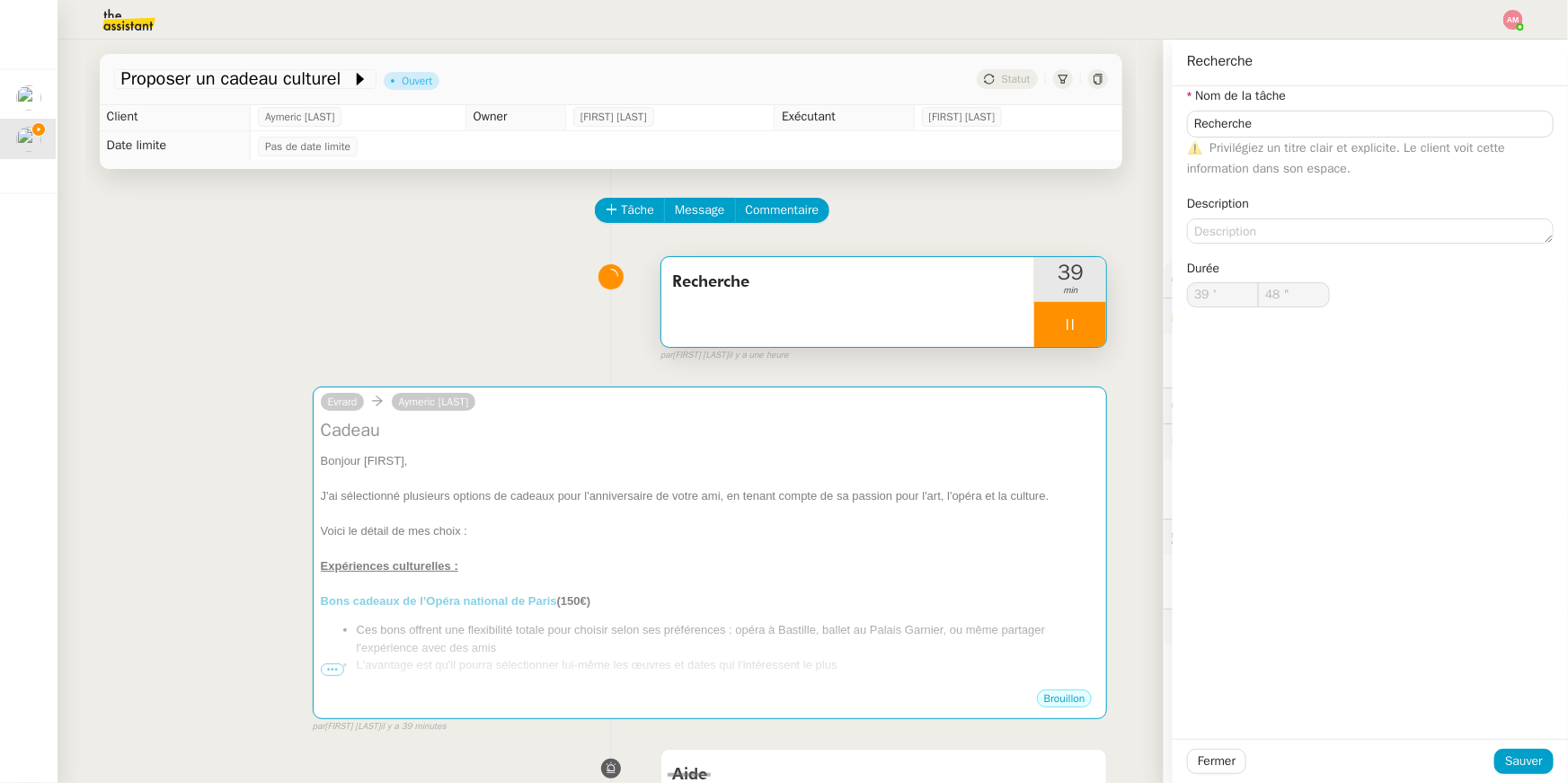 click 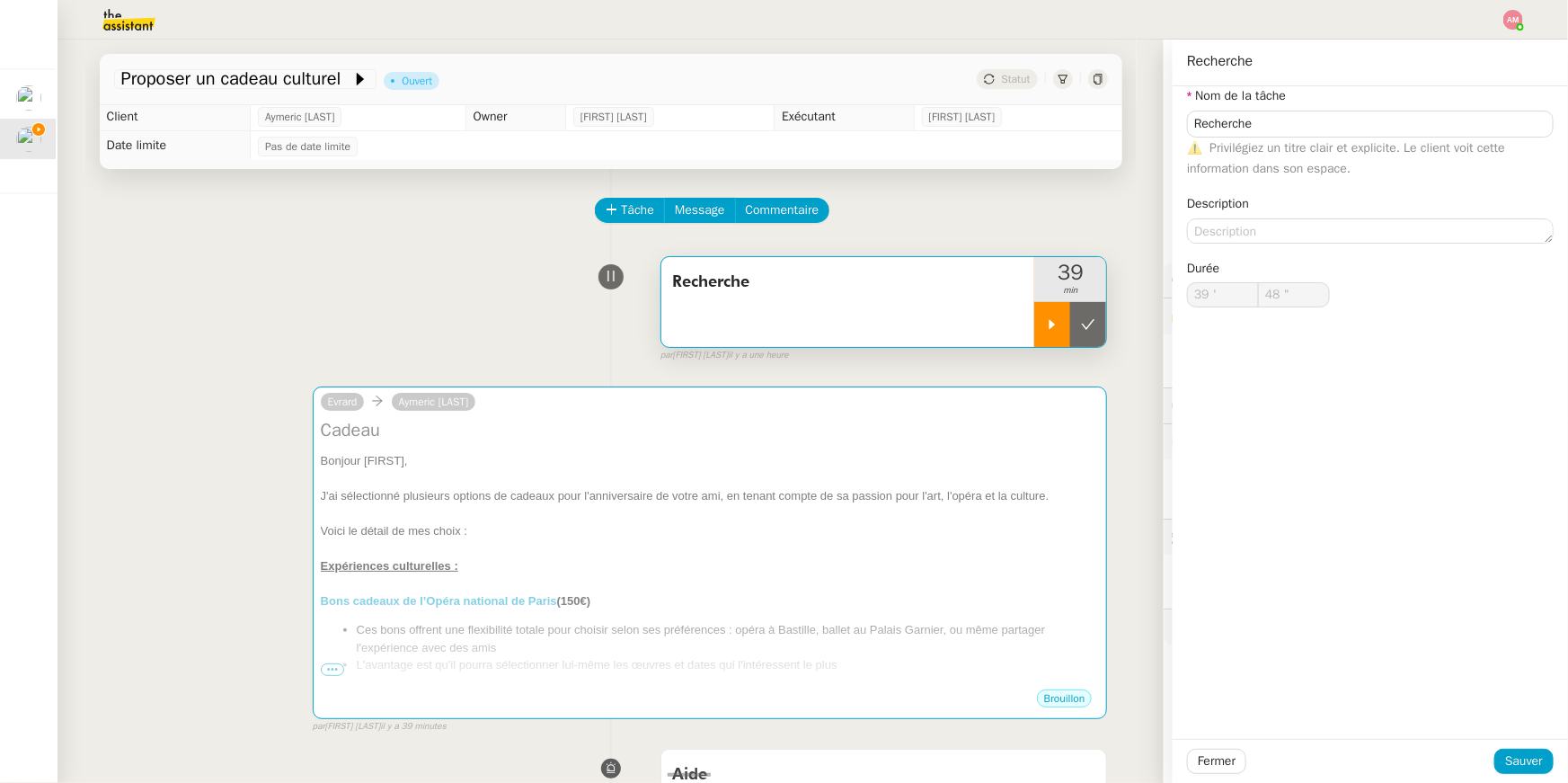 type on "Recherche" 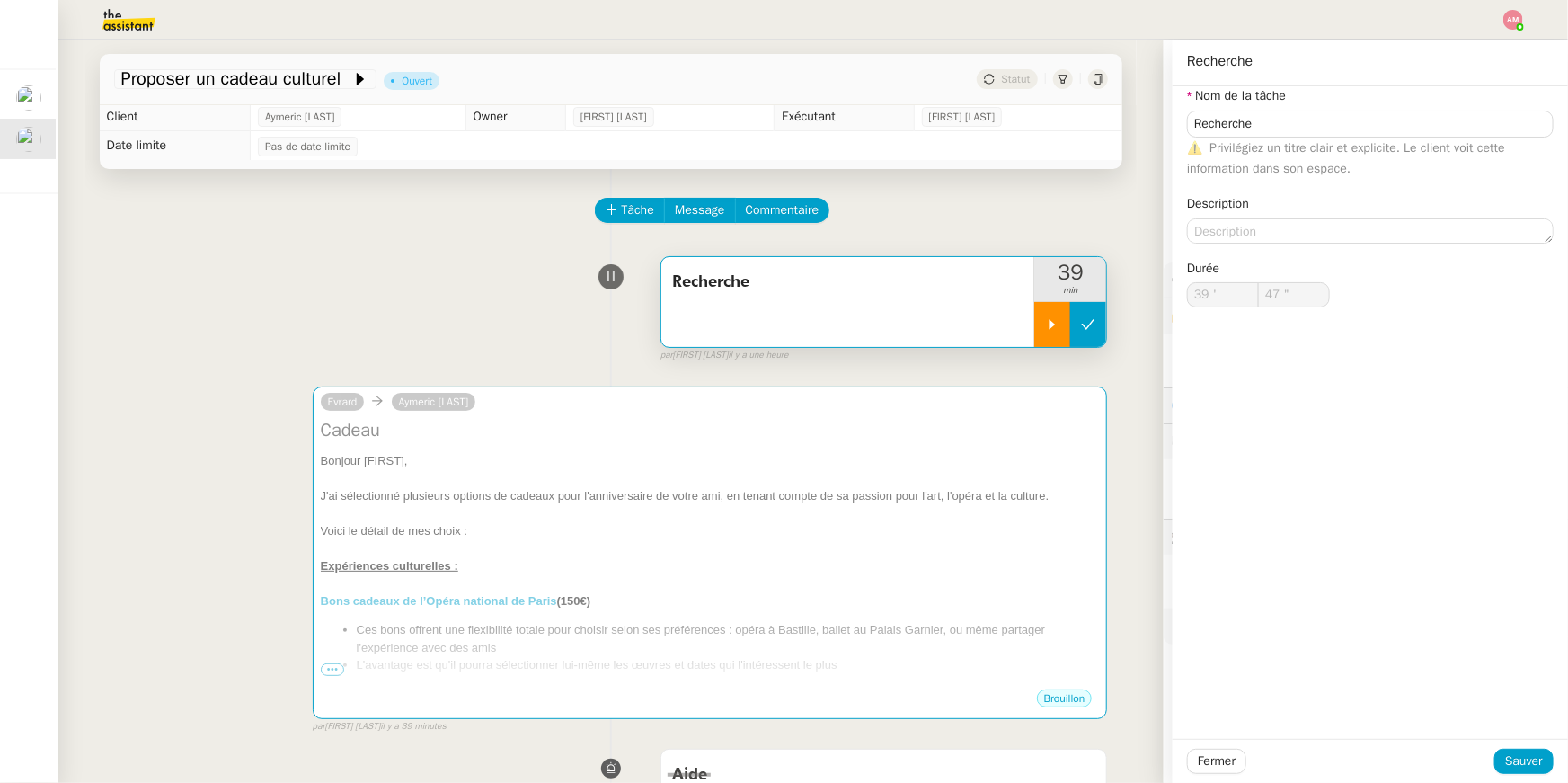 type on "Recherche" 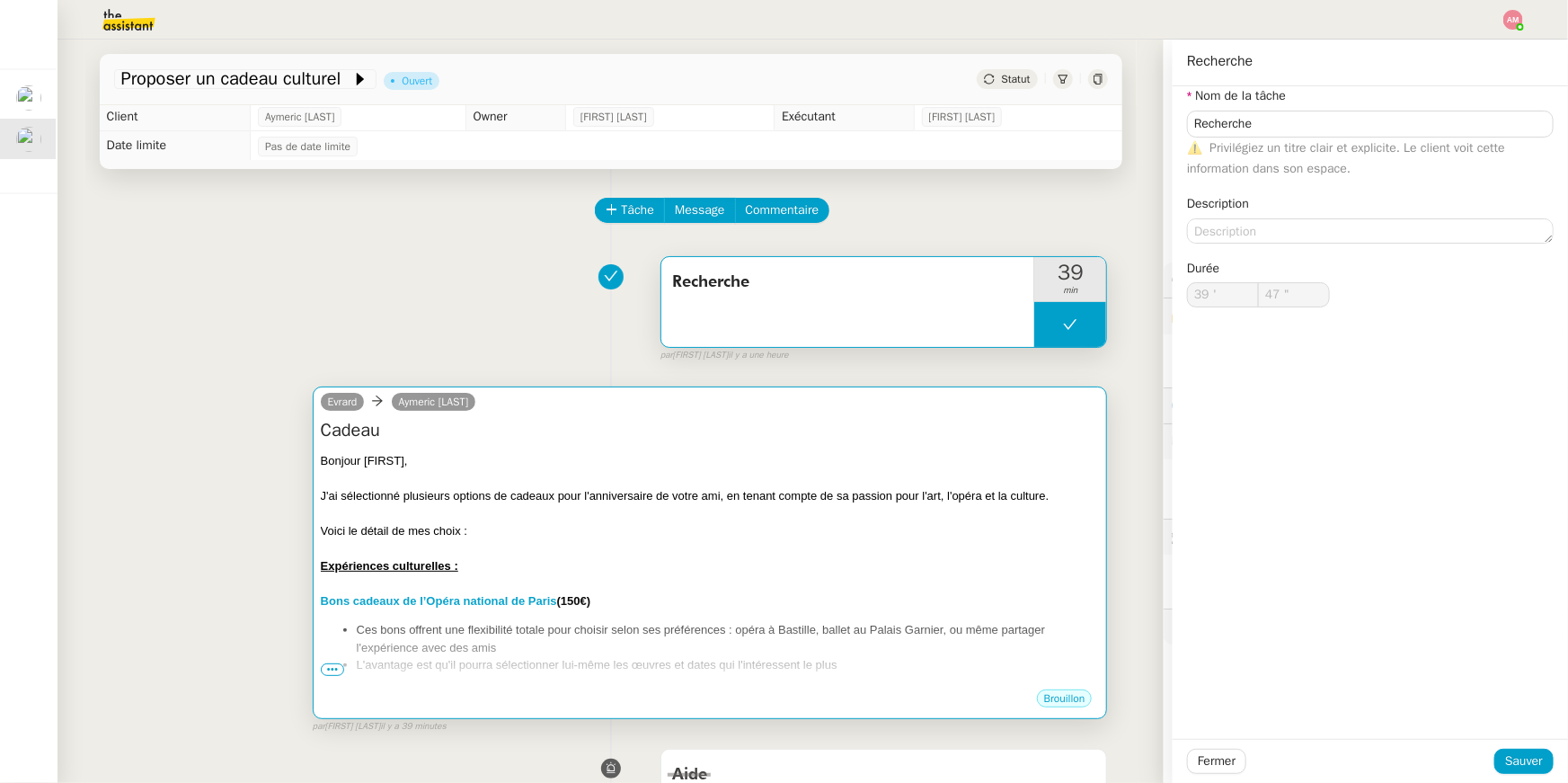 type on "Recherche" 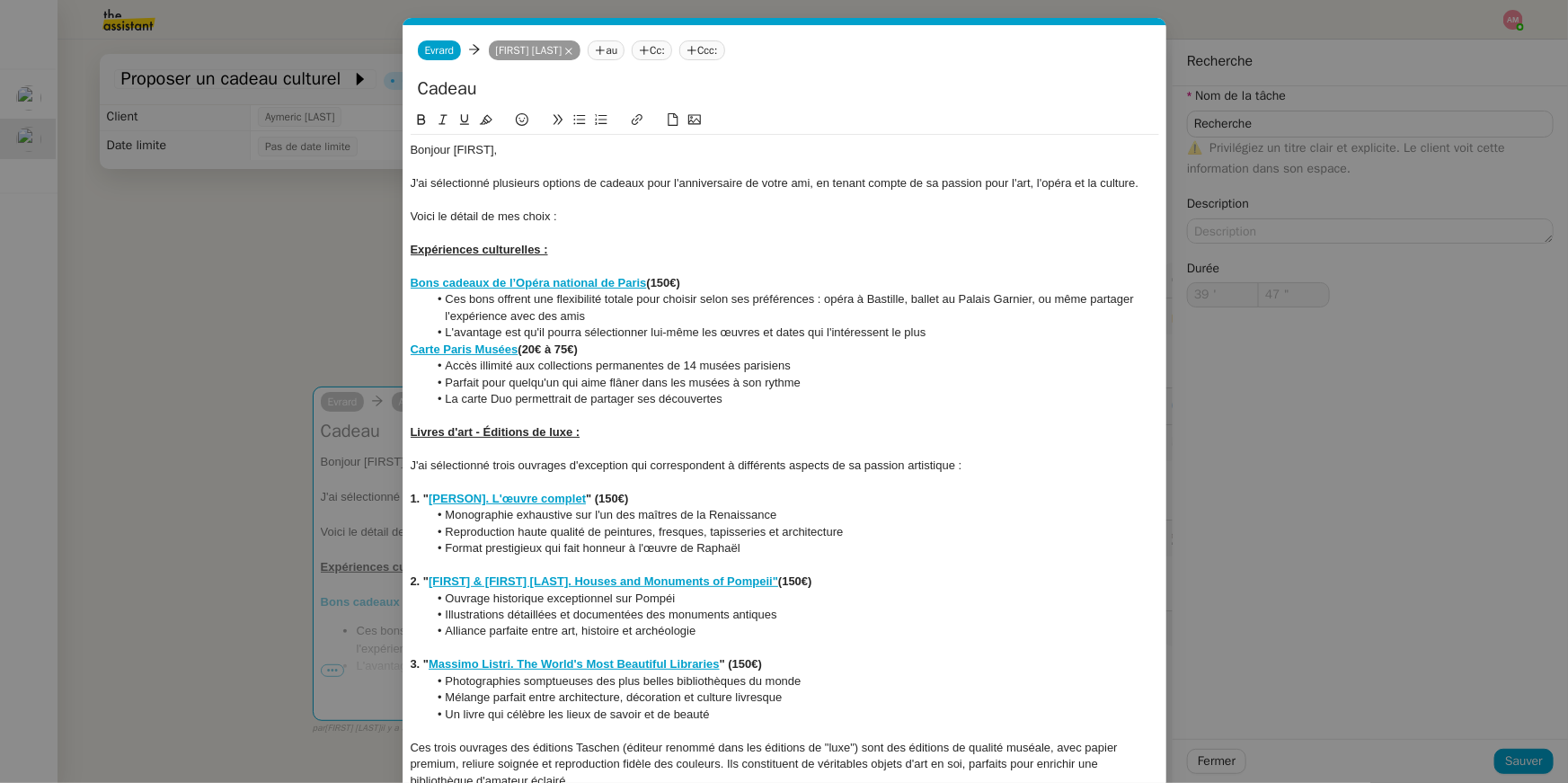 scroll, scrollTop: 0, scrollLeft: 38, axis: horizontal 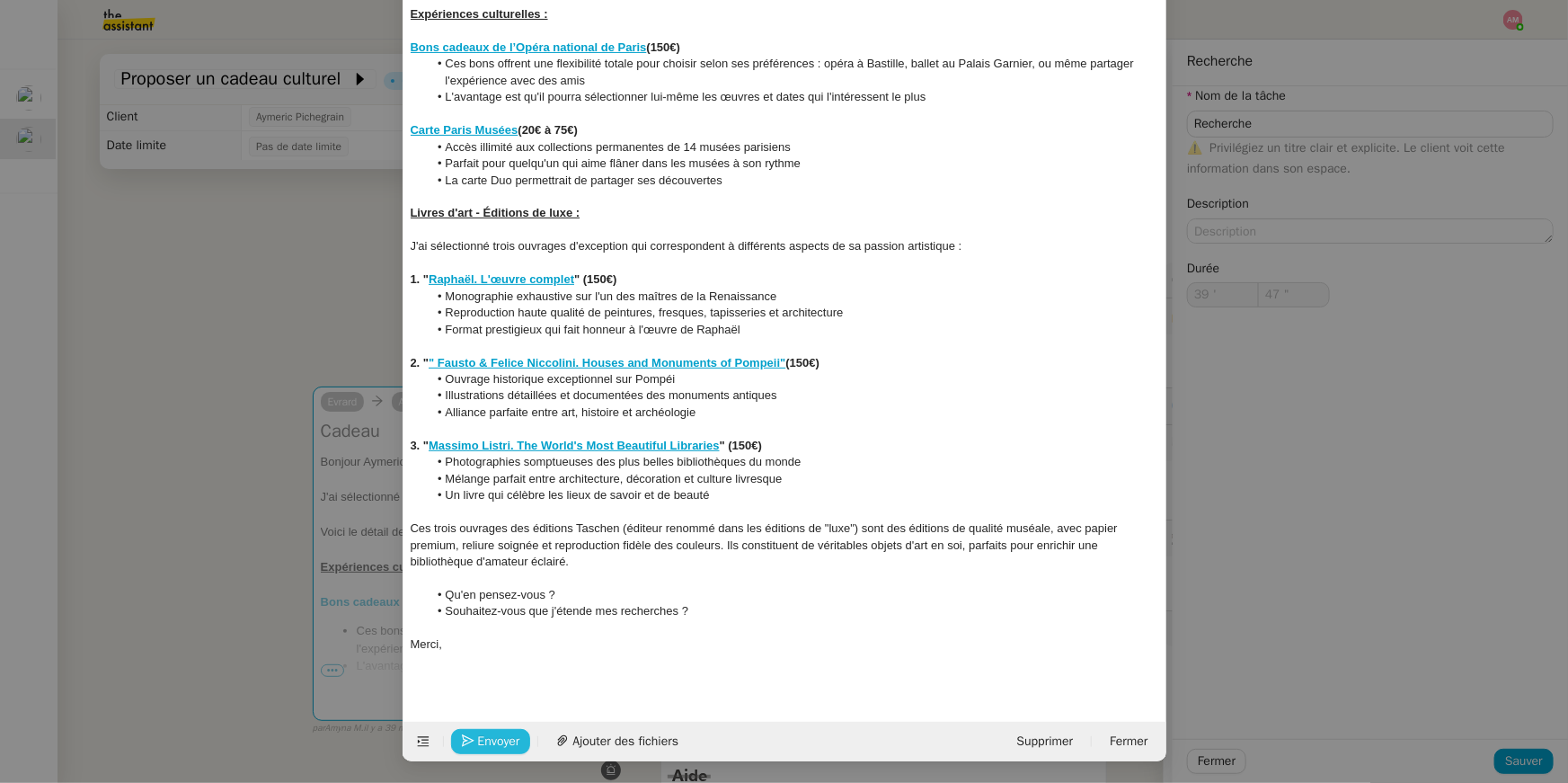 click on "Envoyer" 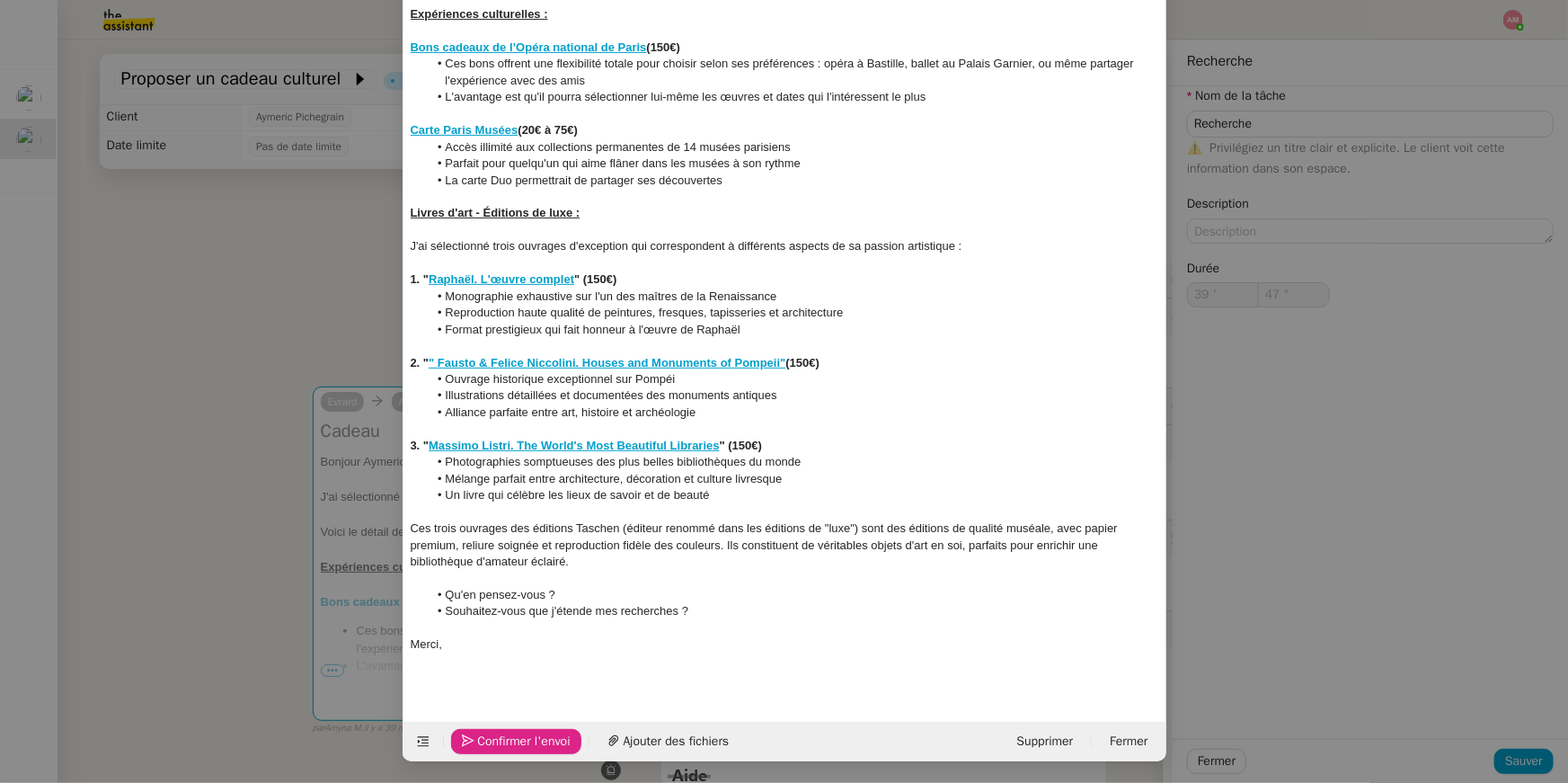 click on "Confirmer l'envoi" 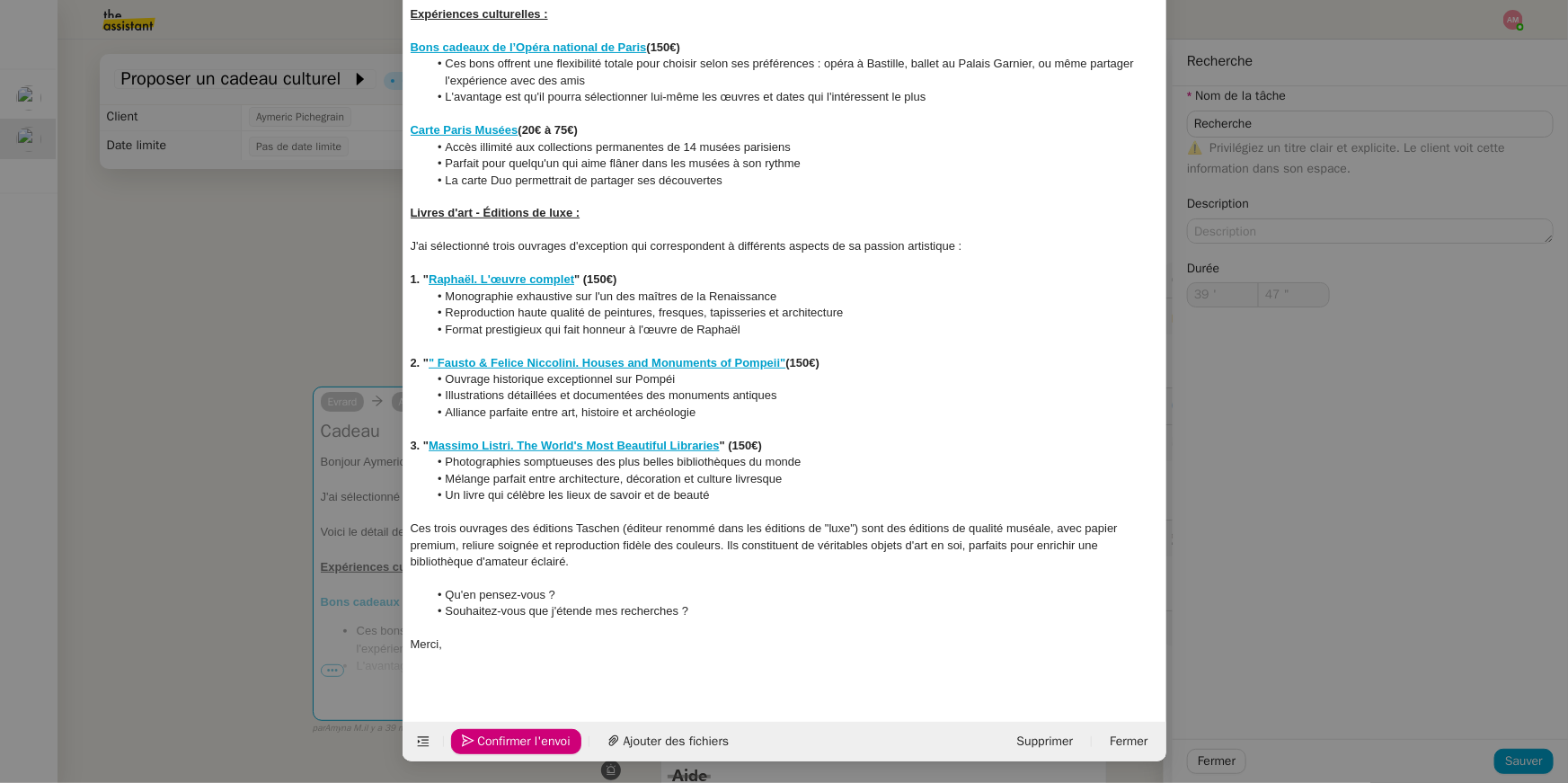 scroll, scrollTop: 0, scrollLeft: 0, axis: both 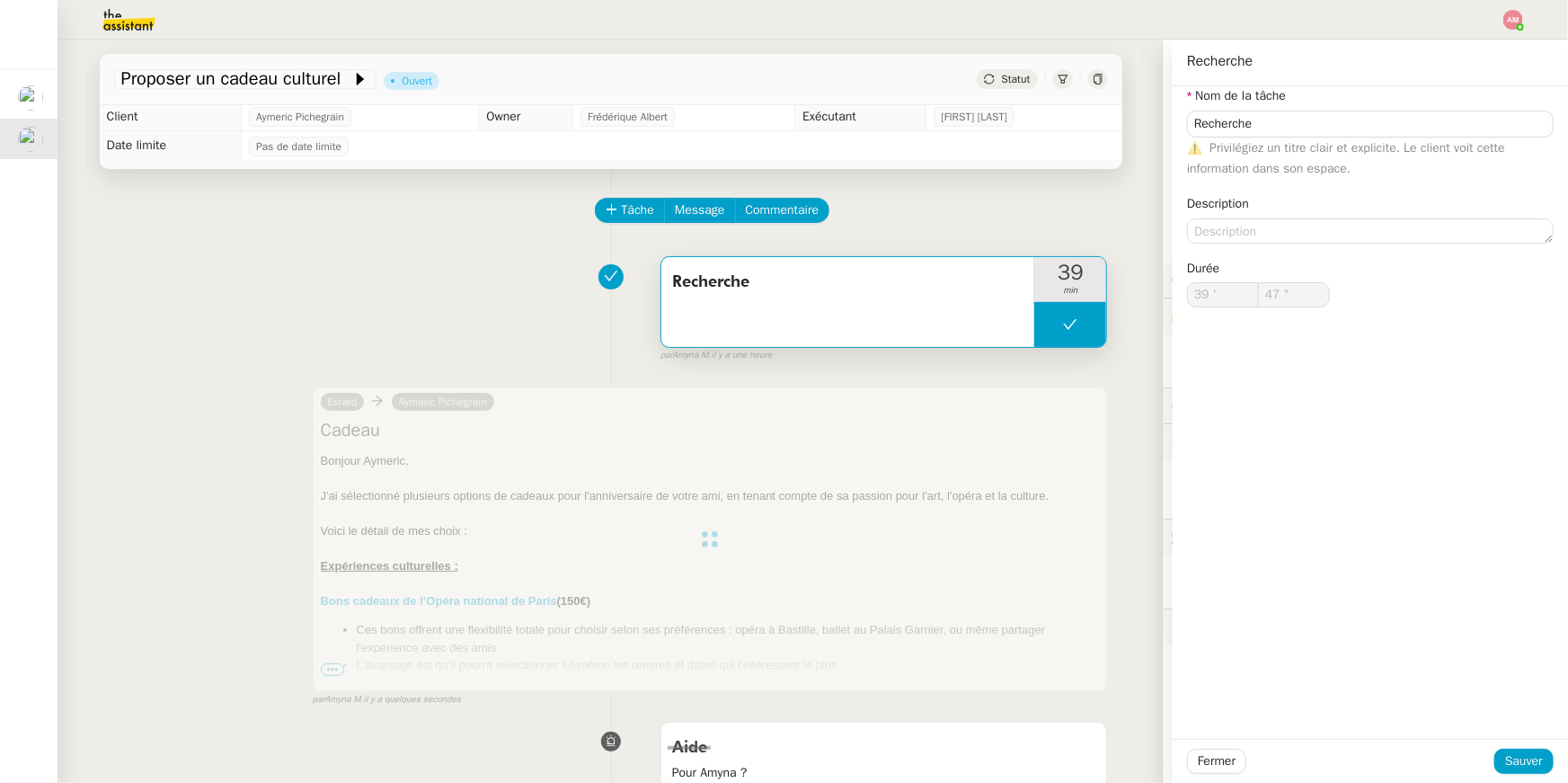 type on "Recherche" 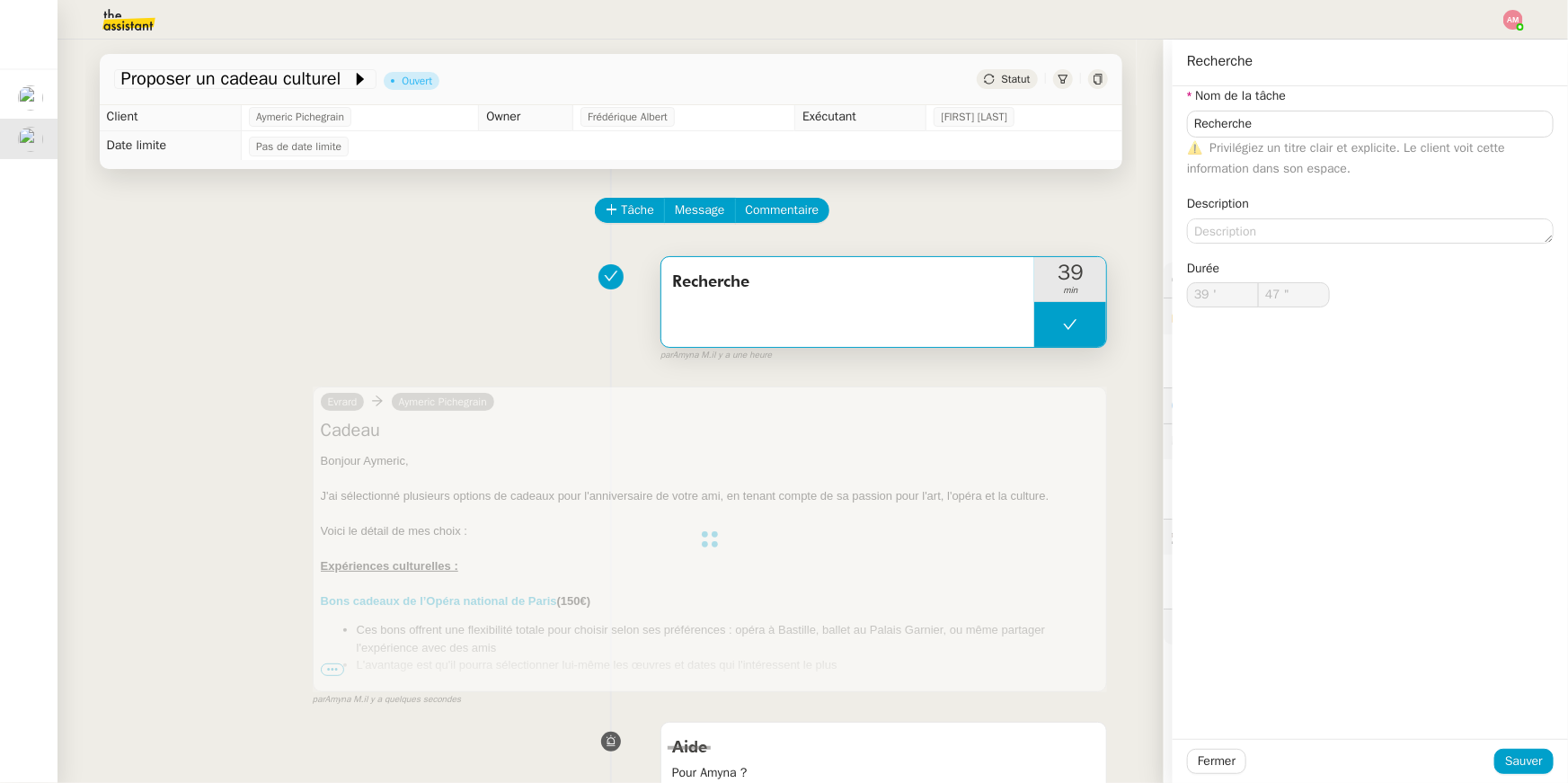 type on "39 '" 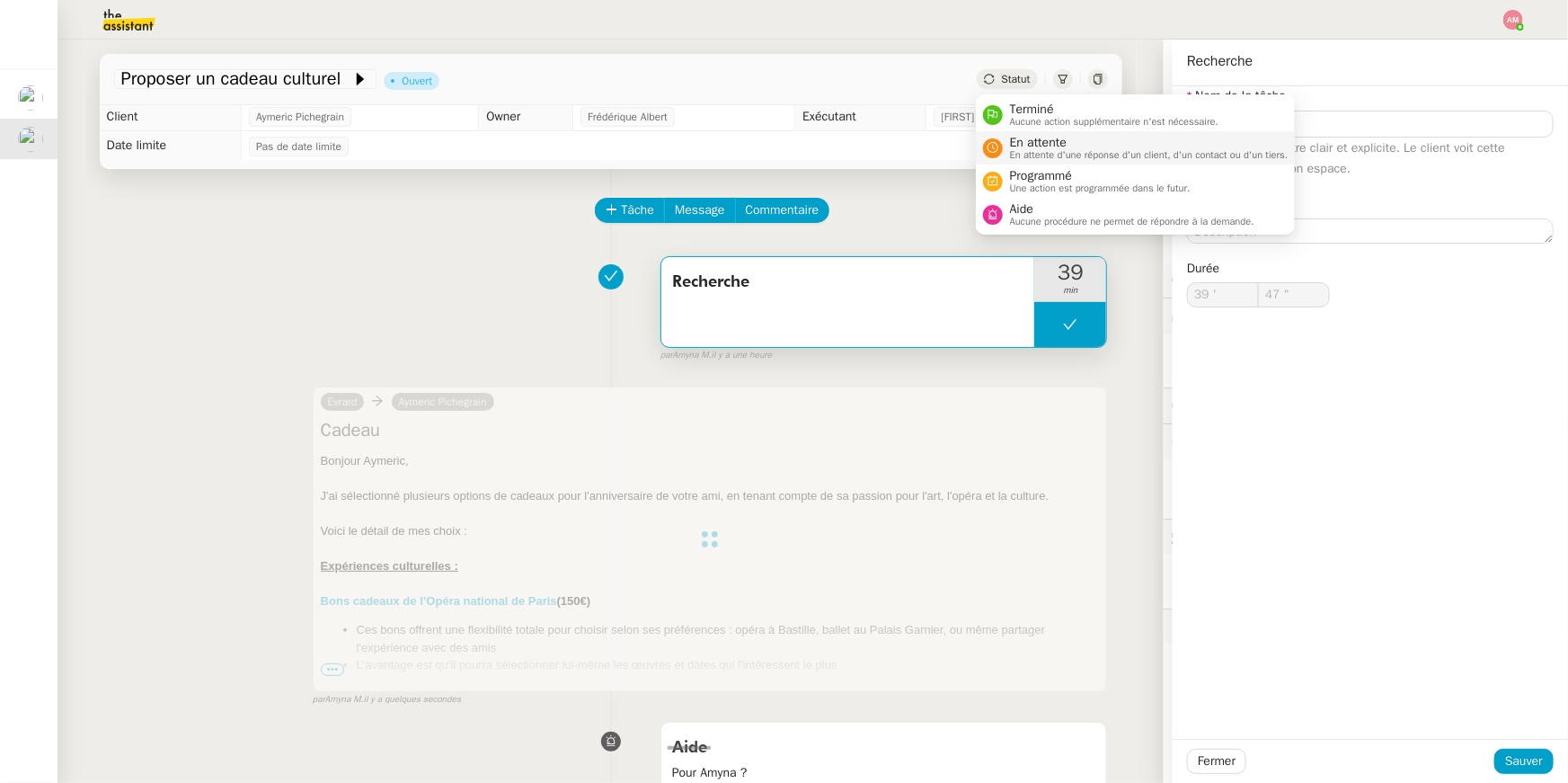 click on "En attente" at bounding box center [1149, 143] 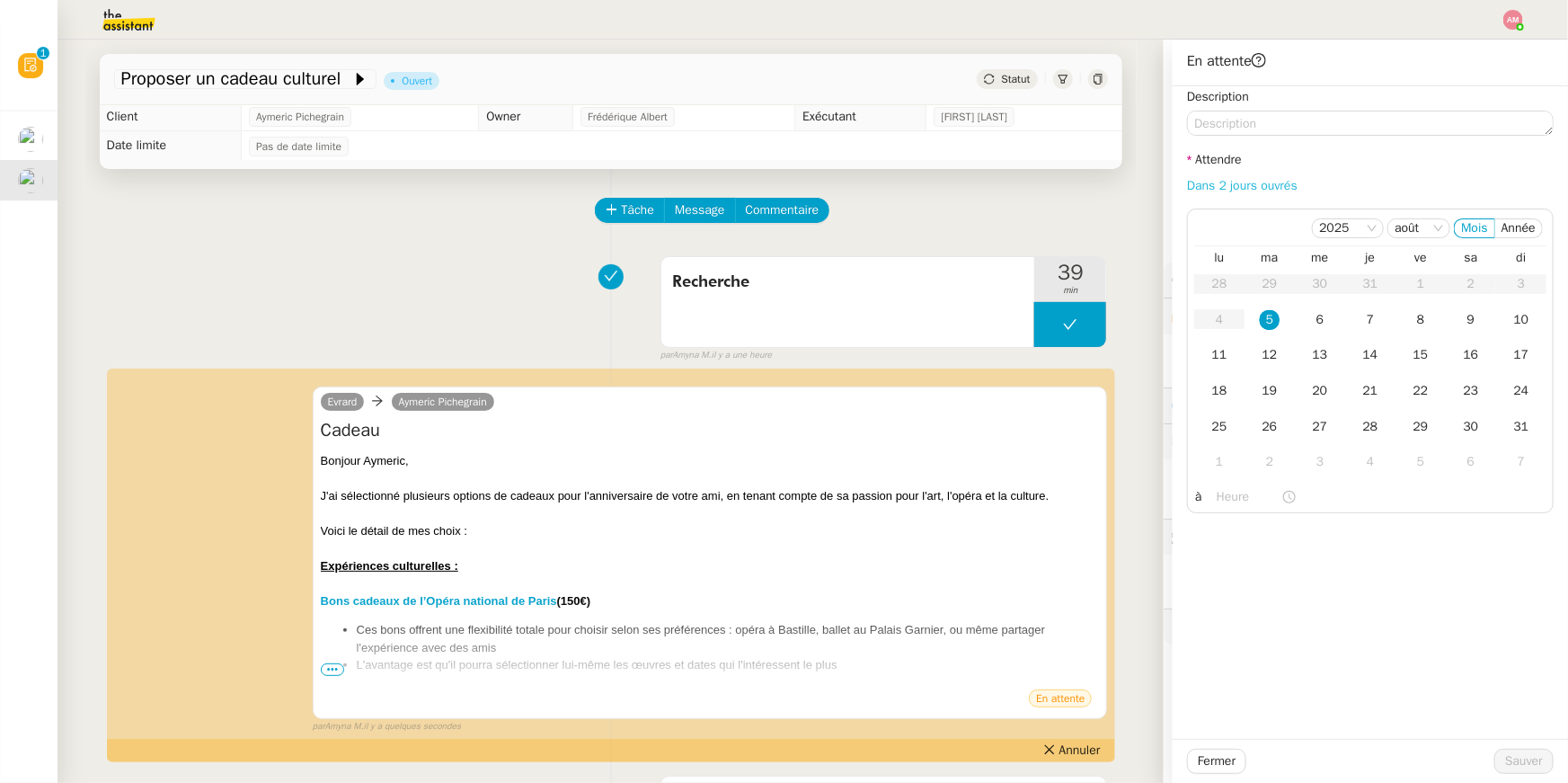 click on "Dans 2 jours ouvrés" 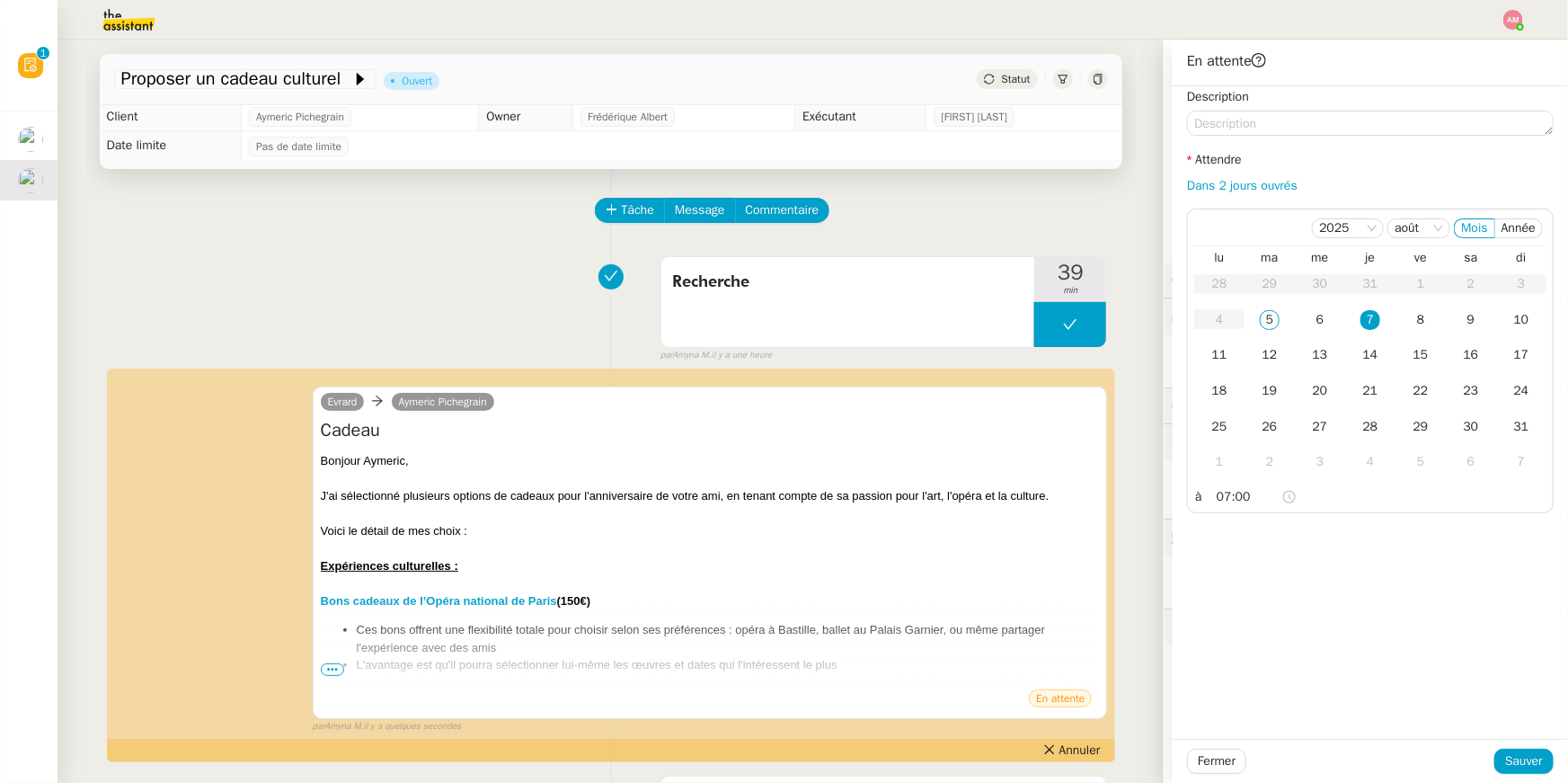 click on "Fermer Sauver" 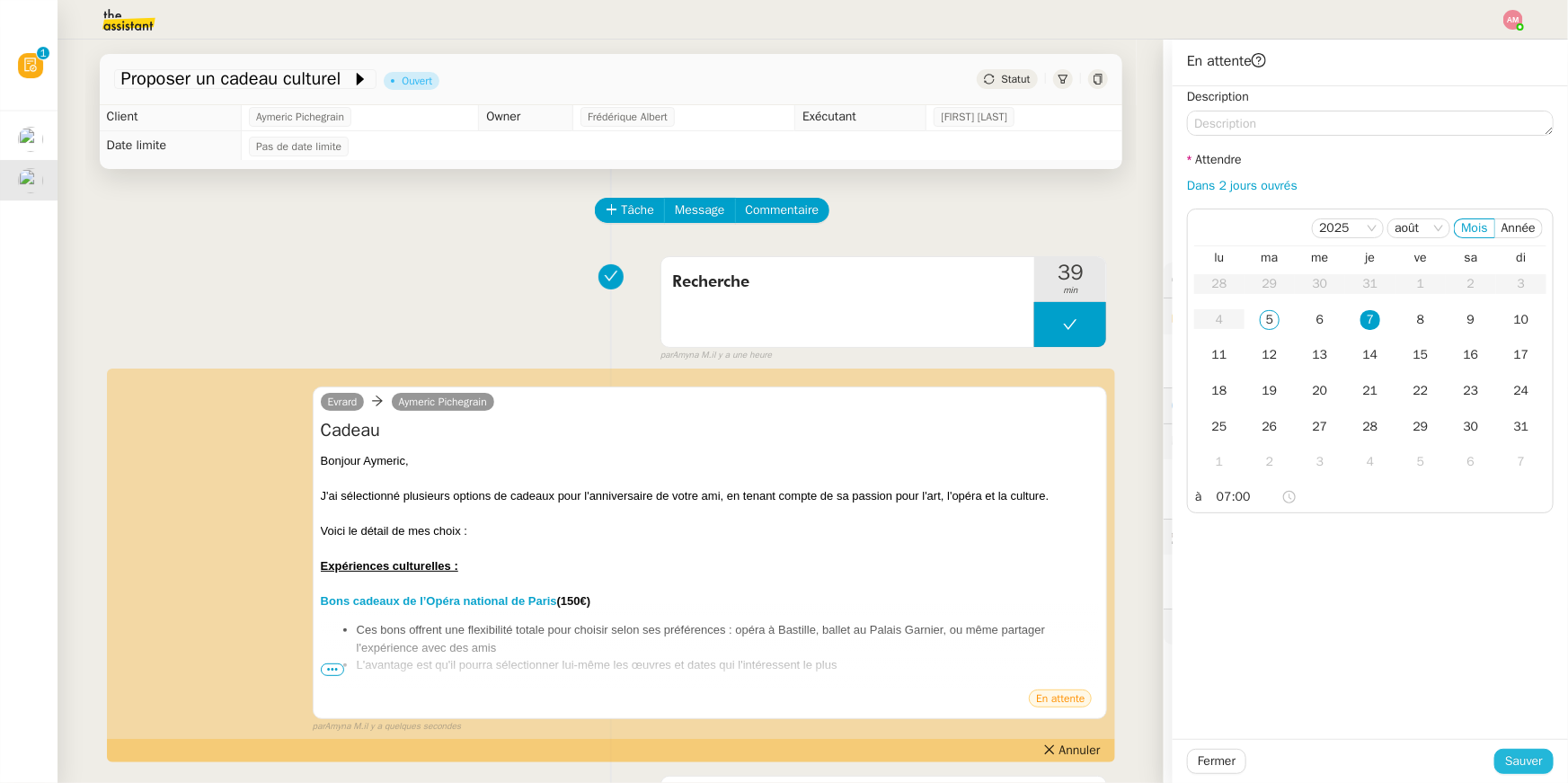 click on "Sauver" 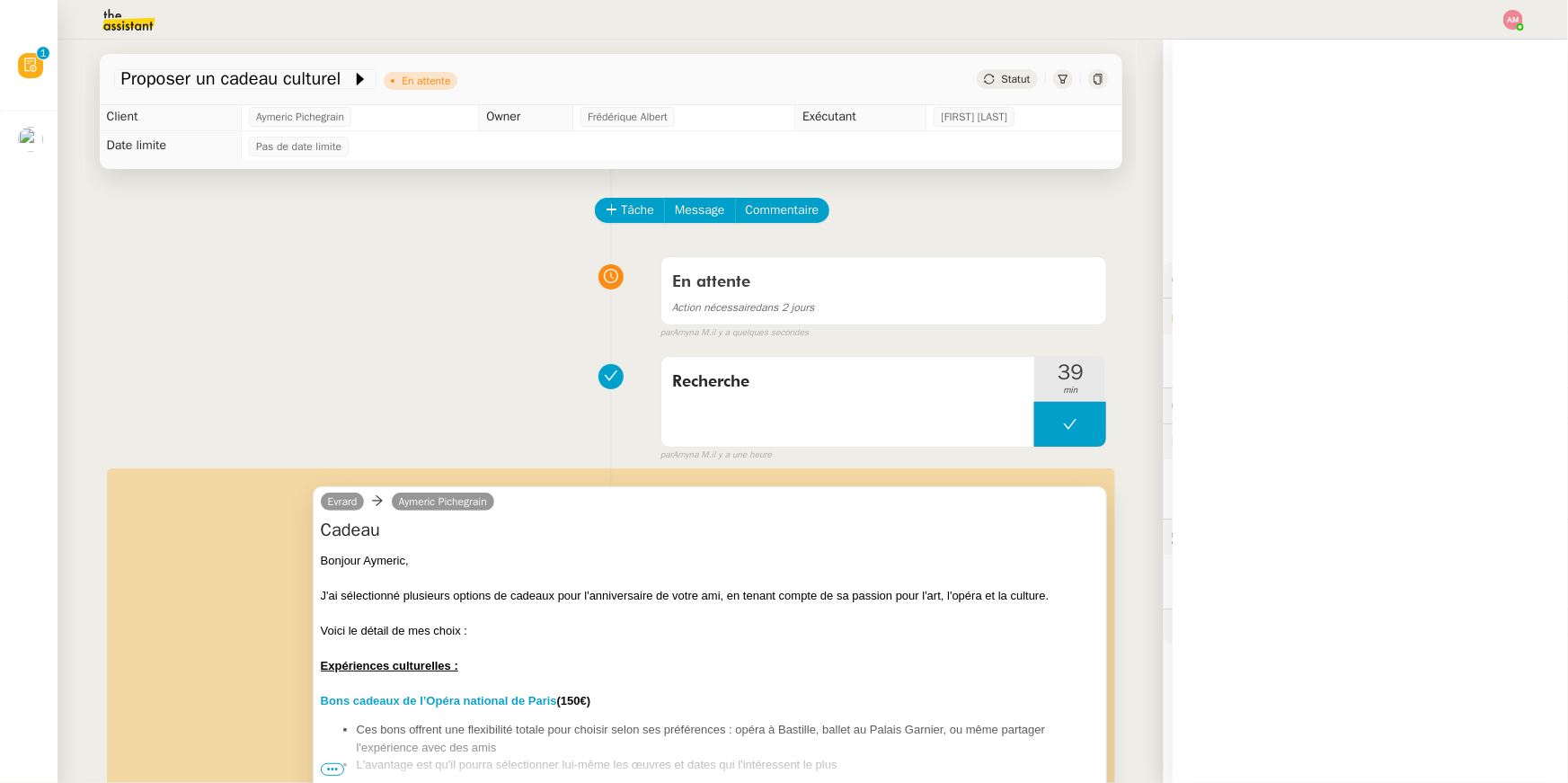 scroll, scrollTop: 479, scrollLeft: 0, axis: vertical 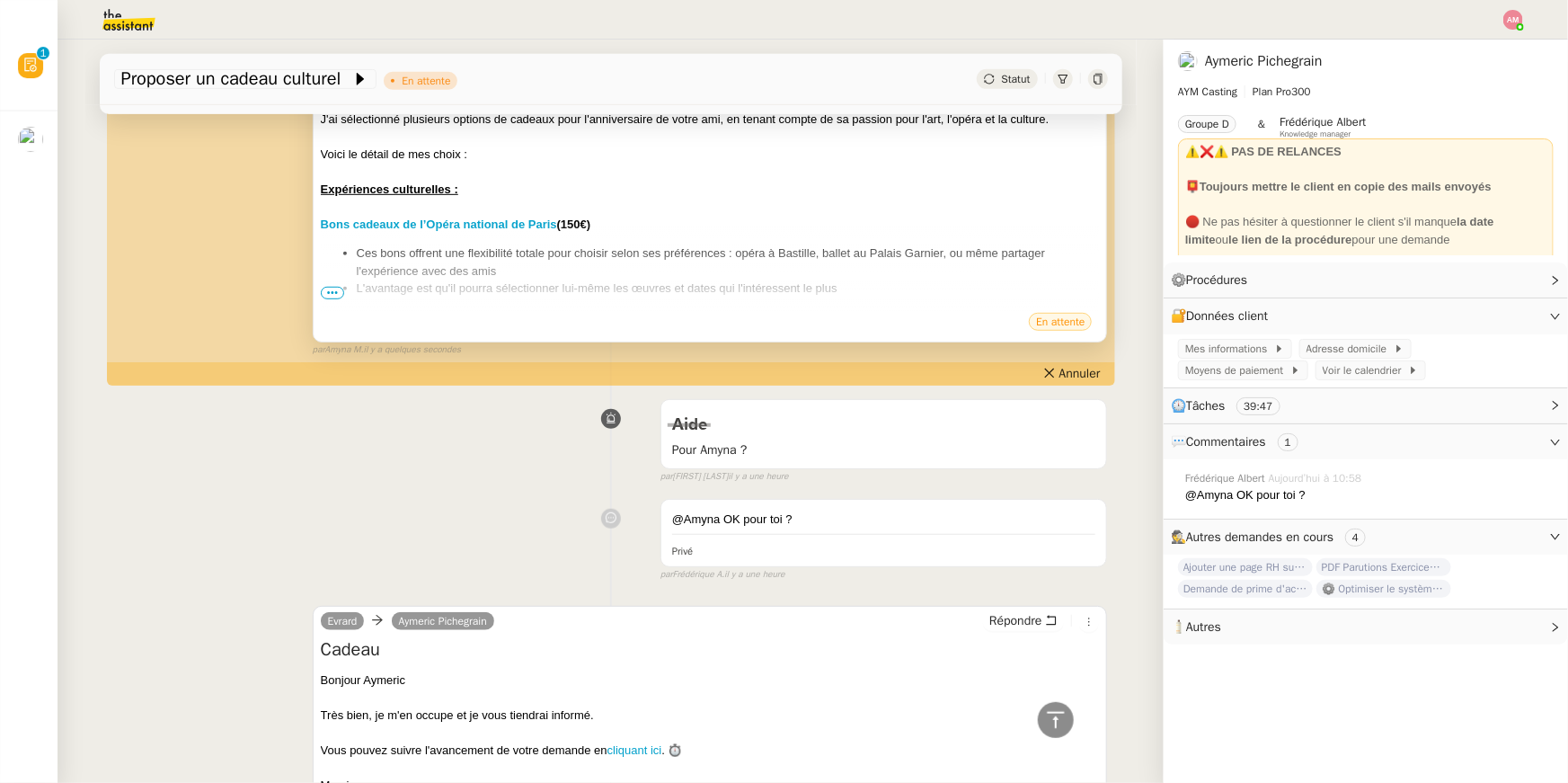 click on "Bonjour [FIRST], J'ai sélectionné plusieurs options de cadeaux pour l'anniversaire de votre ami, en tenant compte de sa passion pour l'art, l'opéra et la culture. Voici le détail de mes choix : Expériences culturelles : Bons cadeaux de l’Opéra national de Paris  (150€) Ces bons offrent une flexibilité totale pour choisir selon ses préférences : opéra à Bastille, ballet au Palais Garnier, ou même partager l'expérience avec des amis L'avantage est qu'il pourra sélectionner lui-même les œuvres et dates qui l'intéressent le plus Carte Paris Musées  (20€ à 75€) Accès illimité aux collections permanentes de 14 musées parisiens Parfait pour quelqu'un qui aime flâner dans les musées à son rythme La carte Duo permettrait de partager ses découvertes Livres d'art - Éditions de luxe : J'ai sélectionné trois ouvrages d'exception qui correspondent à différents aspects de sa passion artistique : 1. " Raphaël. L'œuvre complet " (150€) 2. " [BOOK TITLE] " (150€) 3. " [BOOK TITLE] " (150€)" at bounding box center [710, 176] 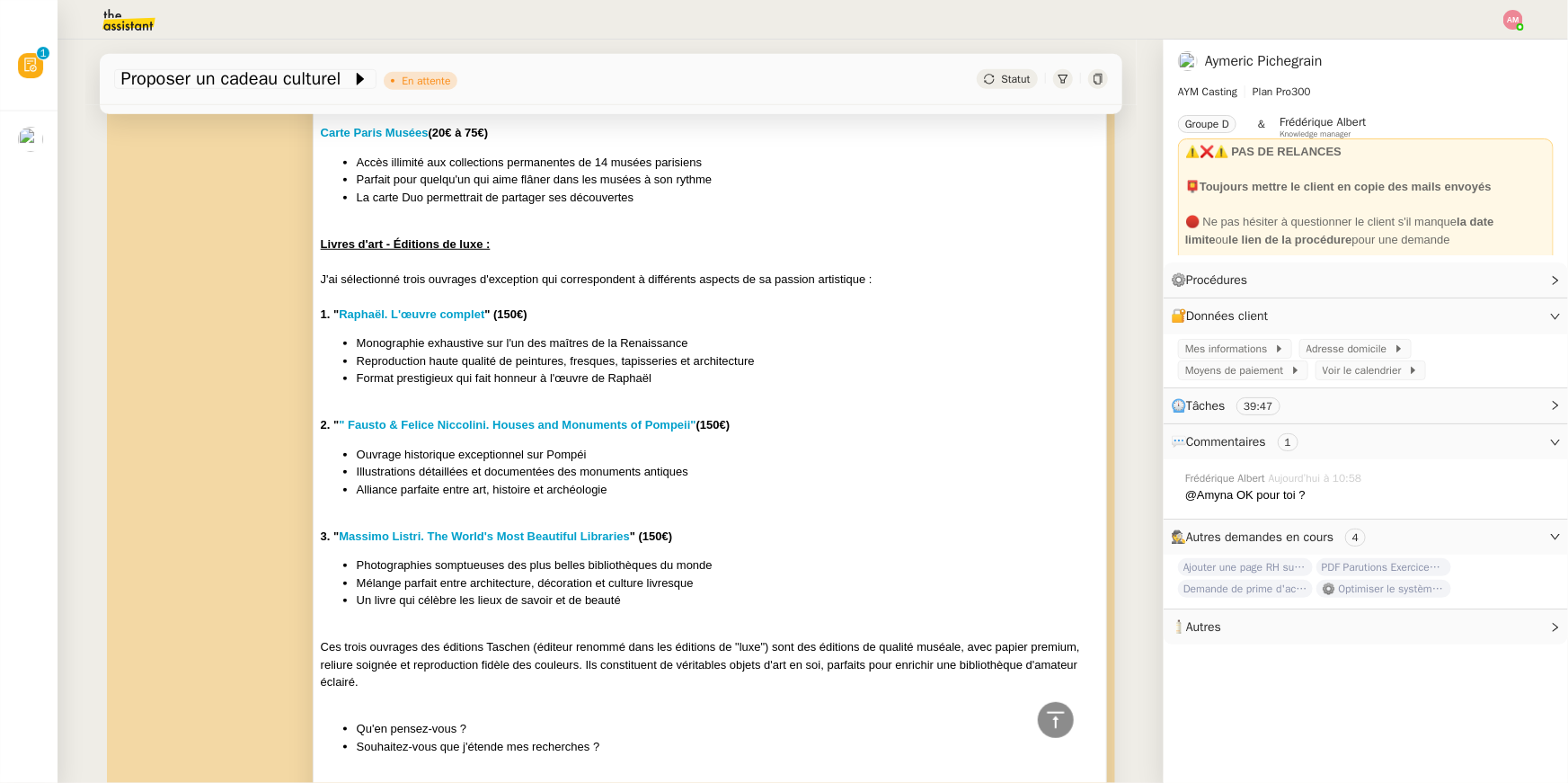 scroll, scrollTop: 698, scrollLeft: 0, axis: vertical 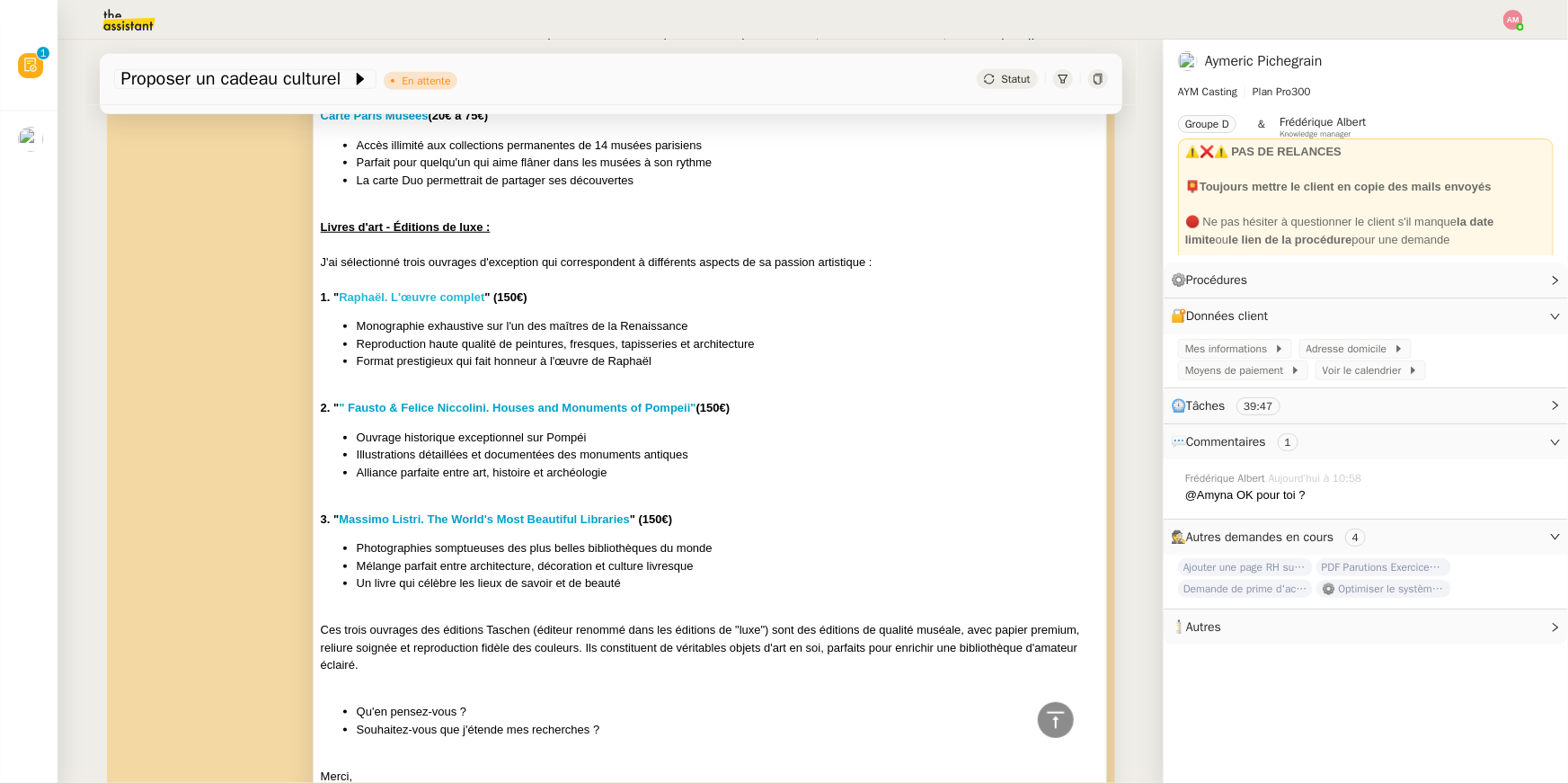 click on "Raphaël. L'œuvre complet" at bounding box center [412, 297] 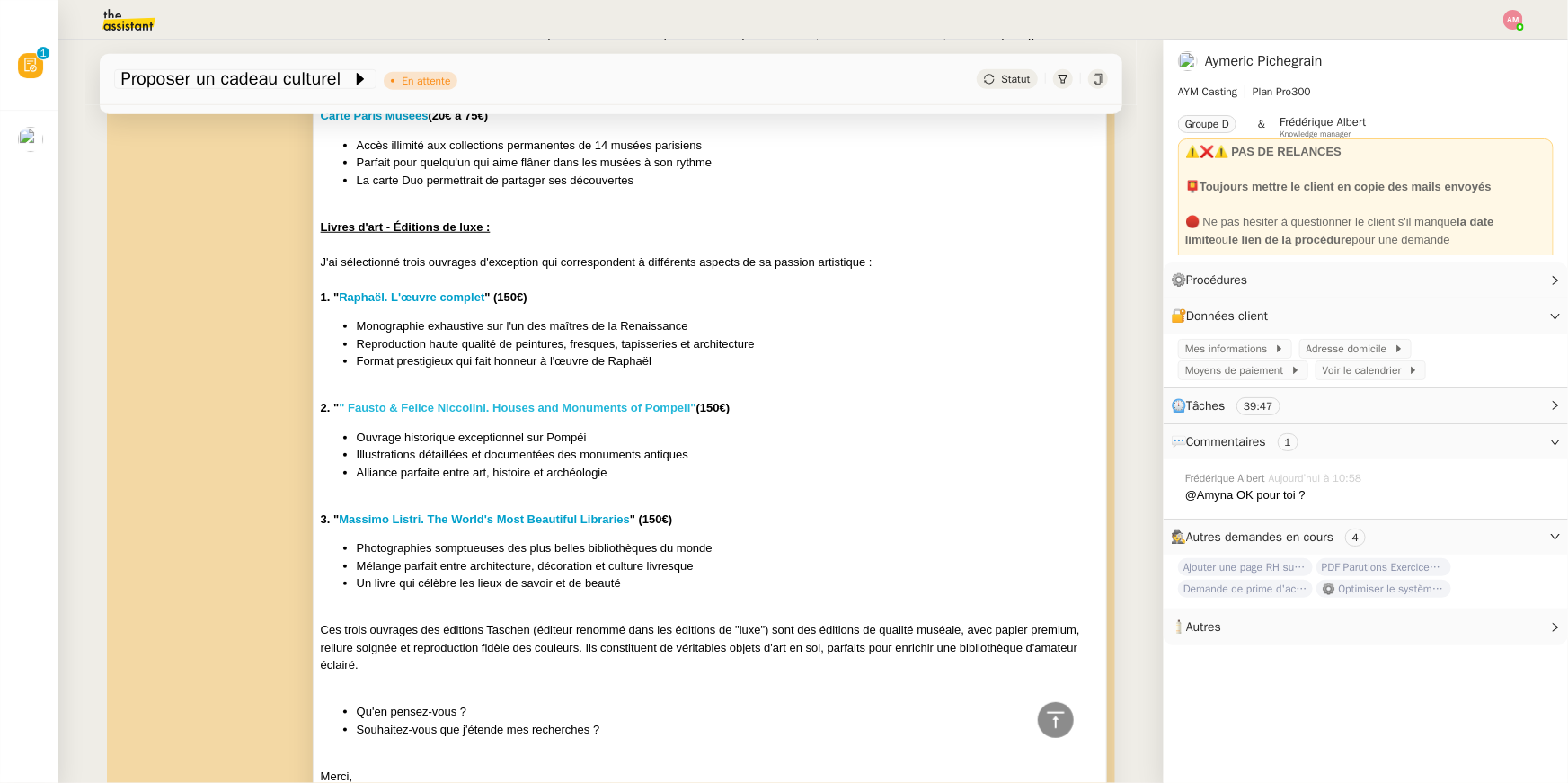 click on "" Fausto & Felice Niccolini. Houses and Monuments of Pompeii"" at bounding box center (517, 407) 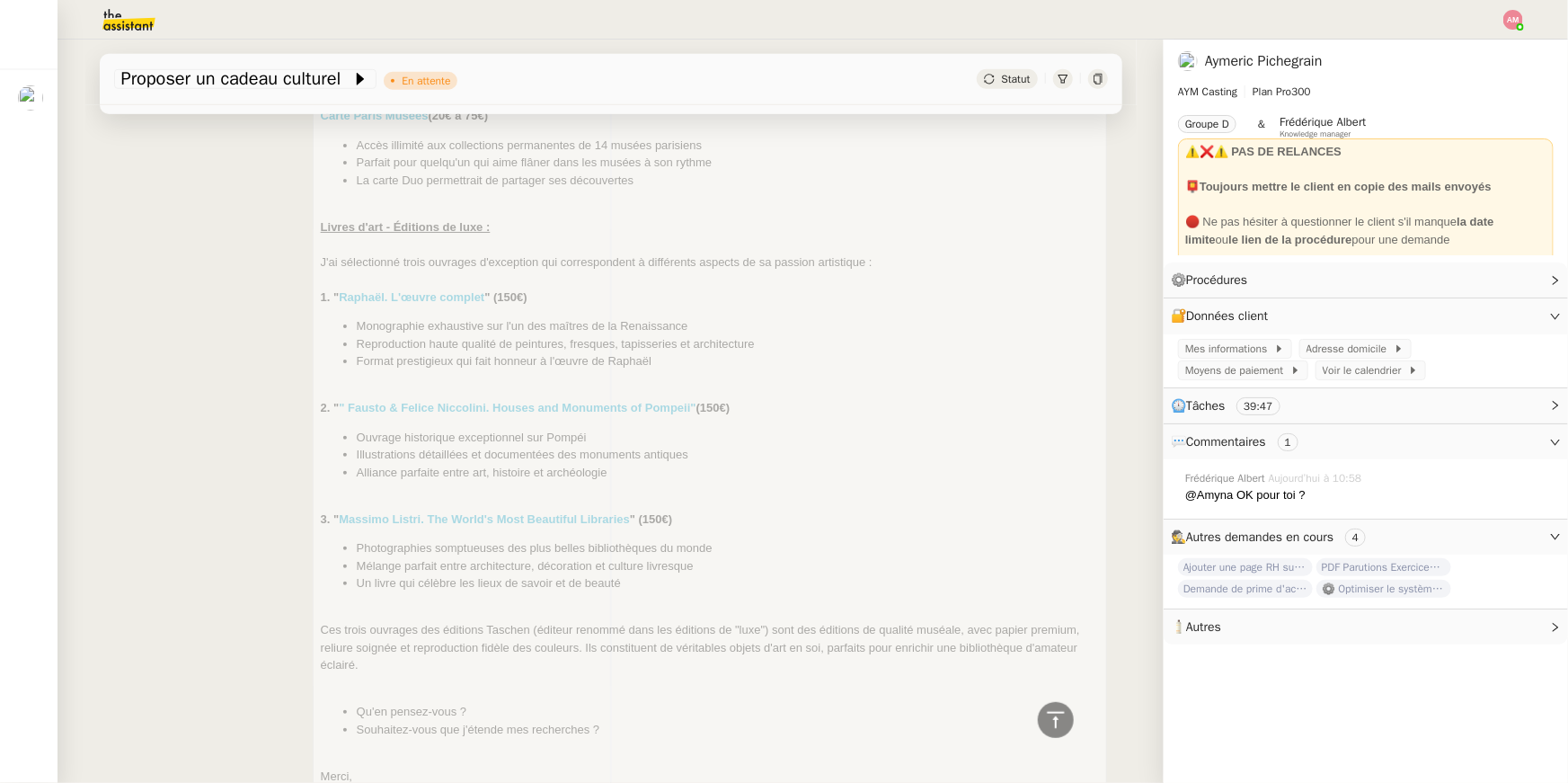 click on "Evrard Aymeric Pichegrain Cadeau
Bonjour Aymeric, J'ai sélectionné plusieurs options de cadeaux pour l'anniversaire de votre ami, en tenant compte de sa passion pour l'art, l'opéra et la culture. Voici le détail de mes choix : Expériences culturelles : Bons cadeaux de l’Opéra national de Paris (150€) Ces bons offrent une flexibilité totale pour choisir selon ses préférences : opéra à Bastille, ballet au Palais Garnier, ou même partager l'expérience avec des amis L'avantage est qu'il pourra sélectionner lui-même les œuvres et dates qui l'intéressent le plus Carte Paris Musées (20€ à 75€) Accès illimité aux collections permanentes de 14 musées parisiens Parfait pour quelqu'un qui aime flâner dans les musées à son rythme La carte Duo permettrait de partager ses découvertes Livres d'art - Éditions de luxe : J'ai sélectionné trois ouvrages d'exception qui correspondent à différents aspects de sa passion artistique : 1. " Raphaël. L'œuvre complet " (150€)" at bounding box center [710, 307] 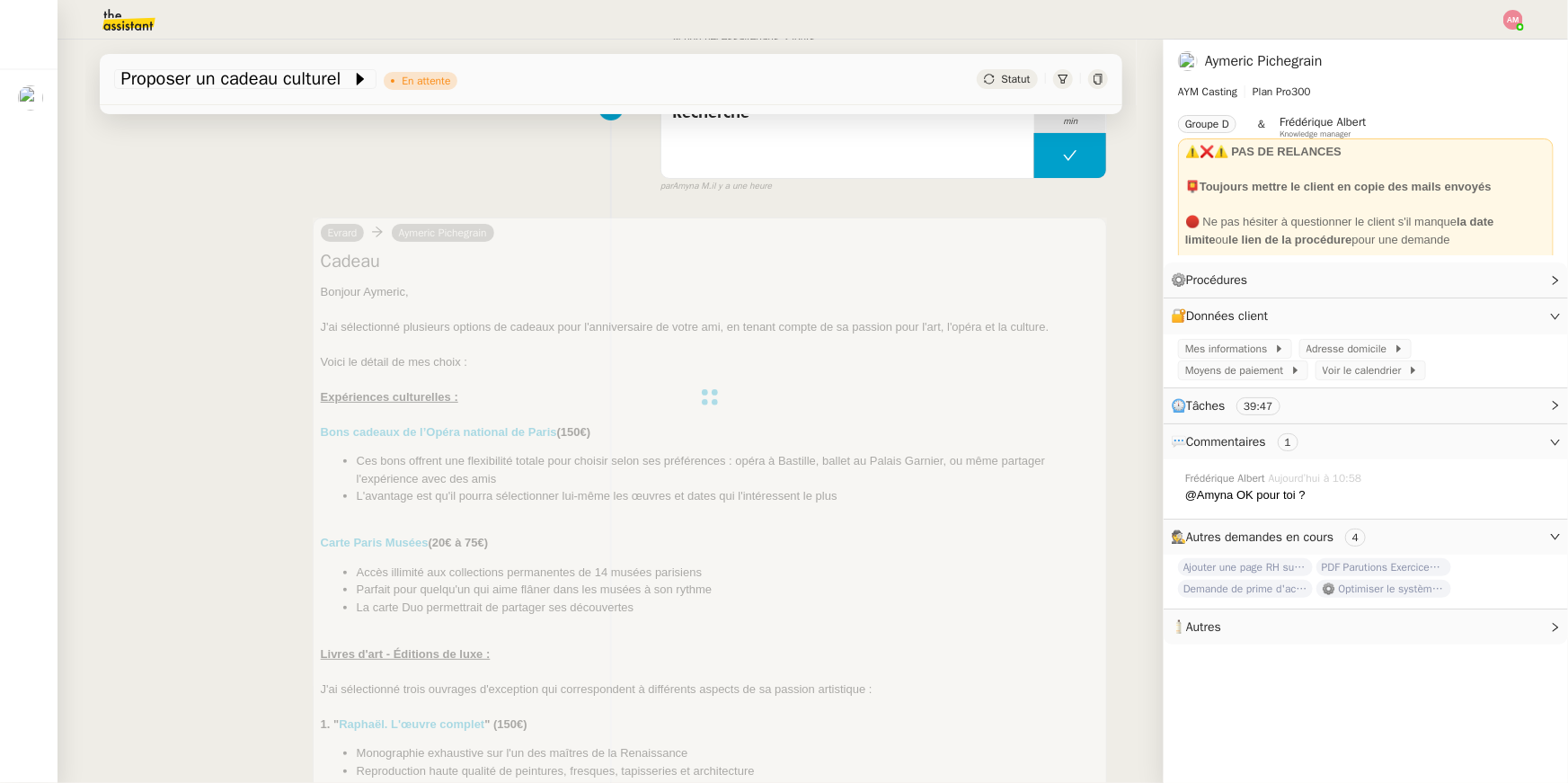 scroll, scrollTop: 797, scrollLeft: 0, axis: vertical 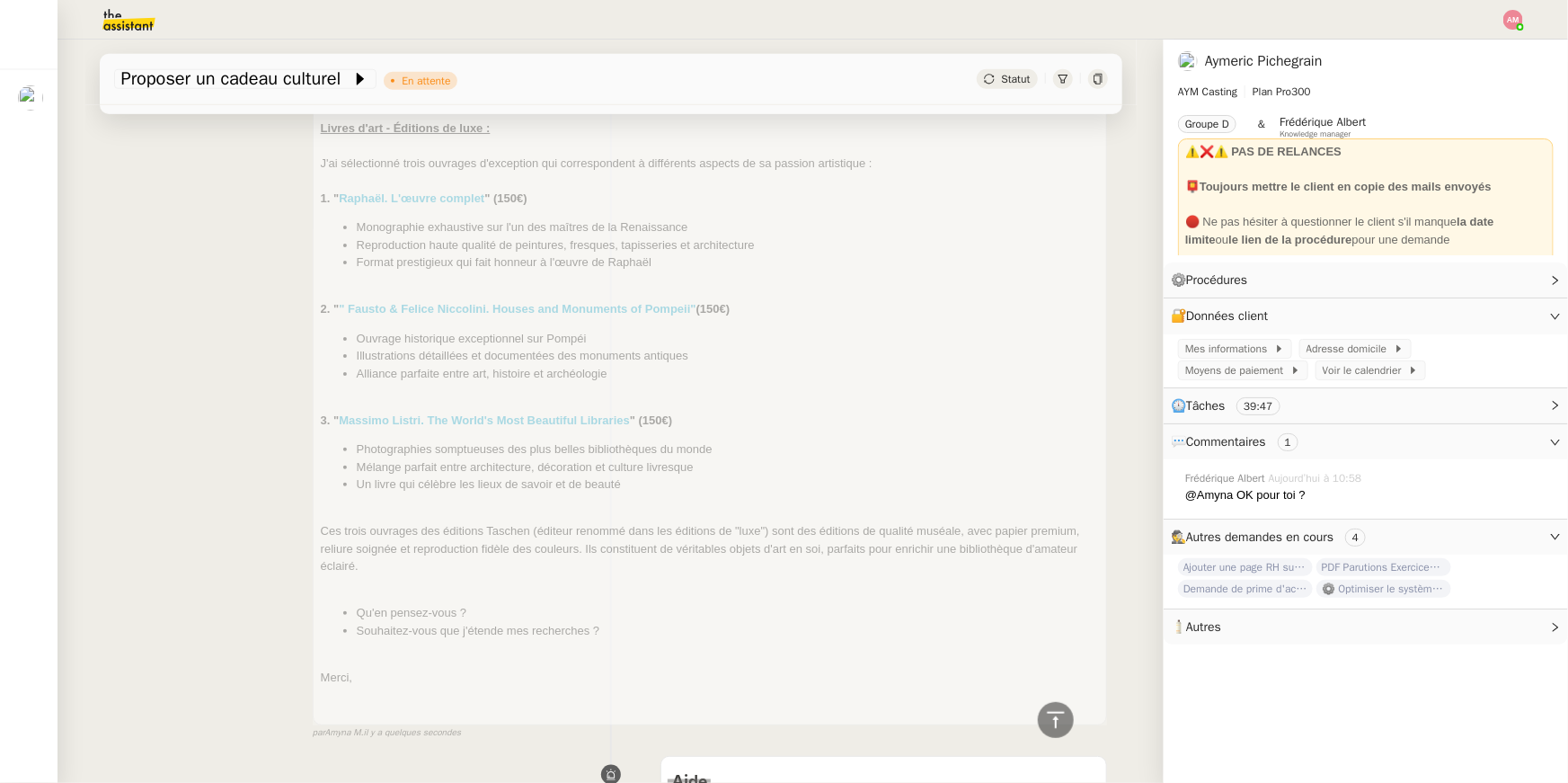 click on "Evrard Aymeric Pichegrain Cadeau
Bonjour Aymeric, J'ai sélectionné plusieurs options de cadeaux pour l'anniversaire de votre ami, en tenant compte de sa passion pour l'art, l'opéra et la culture. Voici le détail de mes choix : Expériences culturelles : Bons cadeaux de l’Opéra national de Paris (150€) Ces bons offrent une flexibilité totale pour choisir selon ses préférences : opéra à Bastille, ballet au Palais Garnier, ou même partager l'expérience avec des amis L'avantage est qu'il pourra sélectionner lui-même les œuvres et dates qui l'intéressent le plus Carte Paris Musées (20€ à 75€) Accès illimité aux collections permanentes de 14 musées parisiens Parfait pour quelqu'un qui aime flâner dans les musées à son rythme La carte Duo permettrait de partager ses découvertes Livres d'art - Éditions de luxe : J'ai sélectionné trois ouvrages d'exception qui correspondent à différents aspects de sa passion artistique : 1. " Raphaël. L'œuvre complet " (150€)" at bounding box center [710, 209] 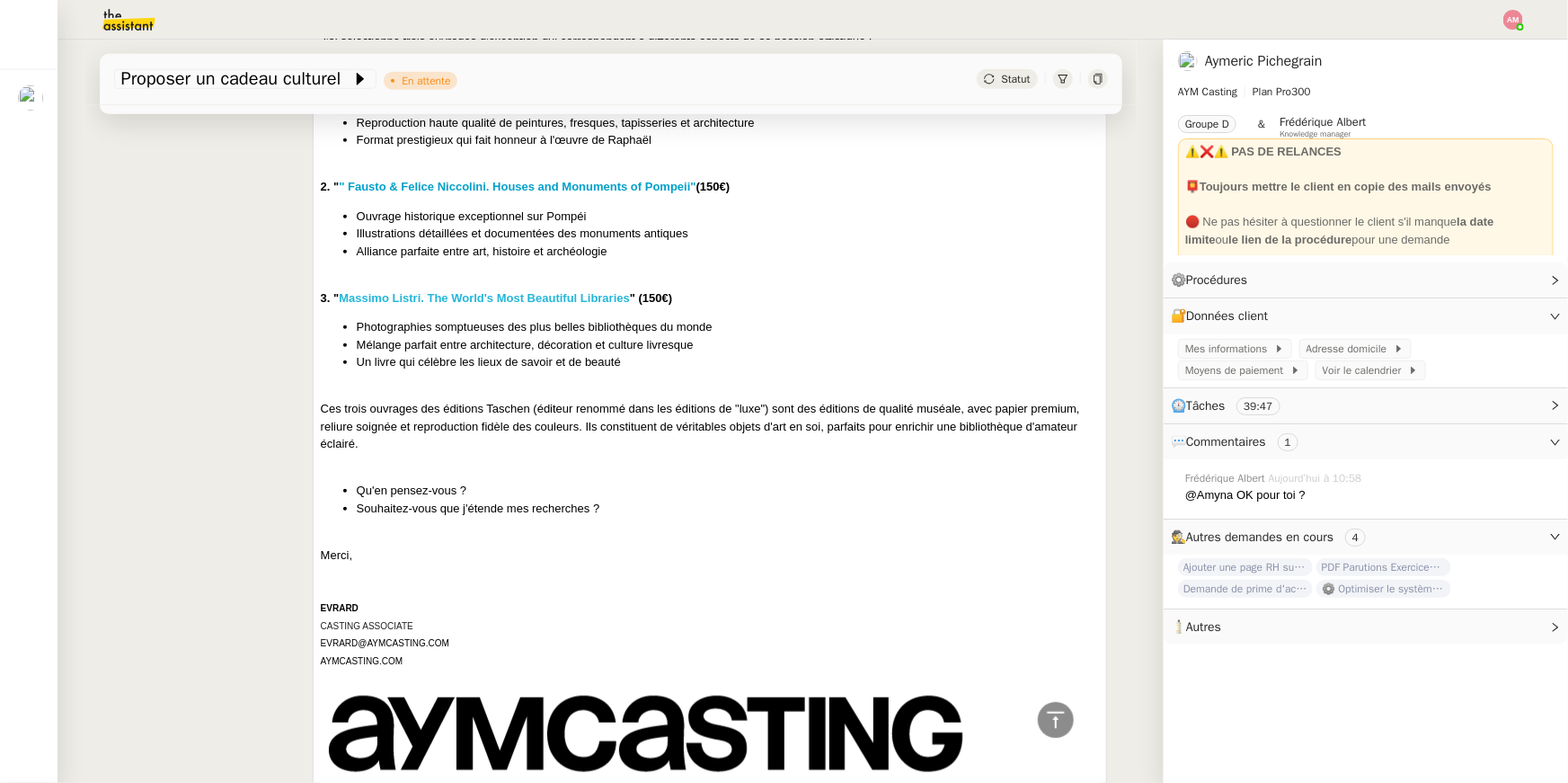 click on "Massimo Listri. The World's Most Beautiful Libraries" at bounding box center (484, 298) 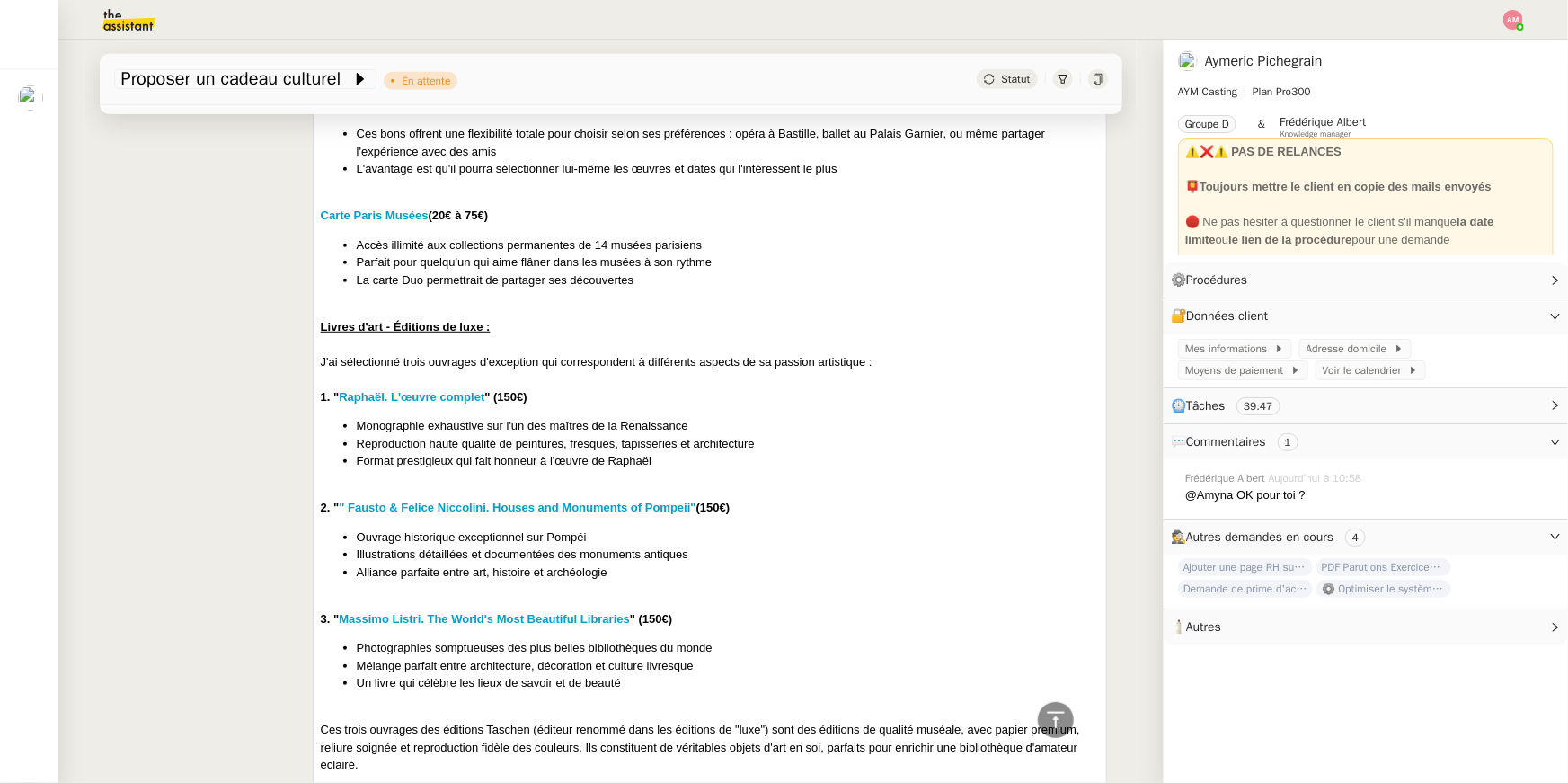 scroll, scrollTop: 0, scrollLeft: 0, axis: both 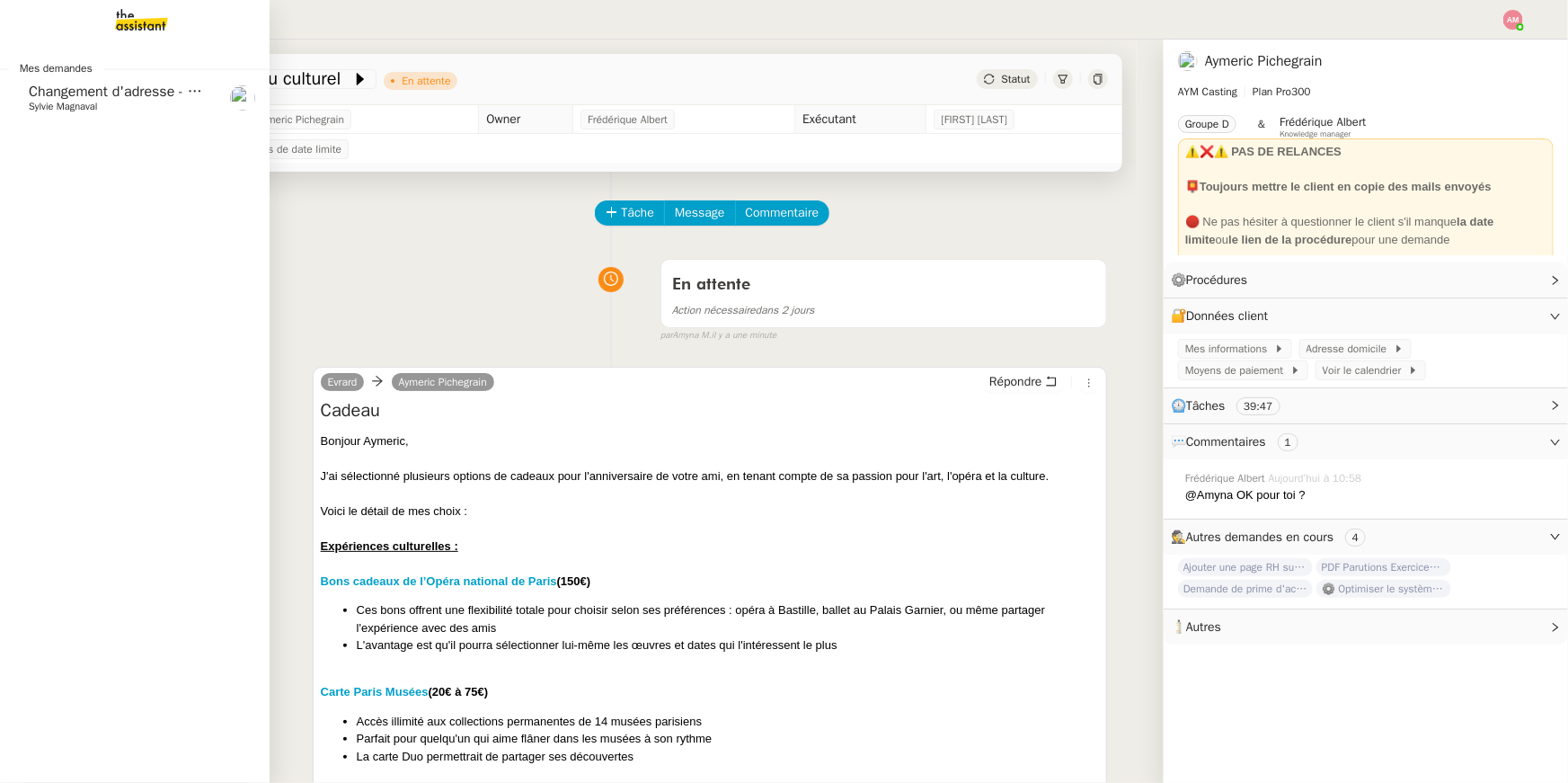 click on "Changement d'adresse - SOGECAP     Sylvie Magnaval" 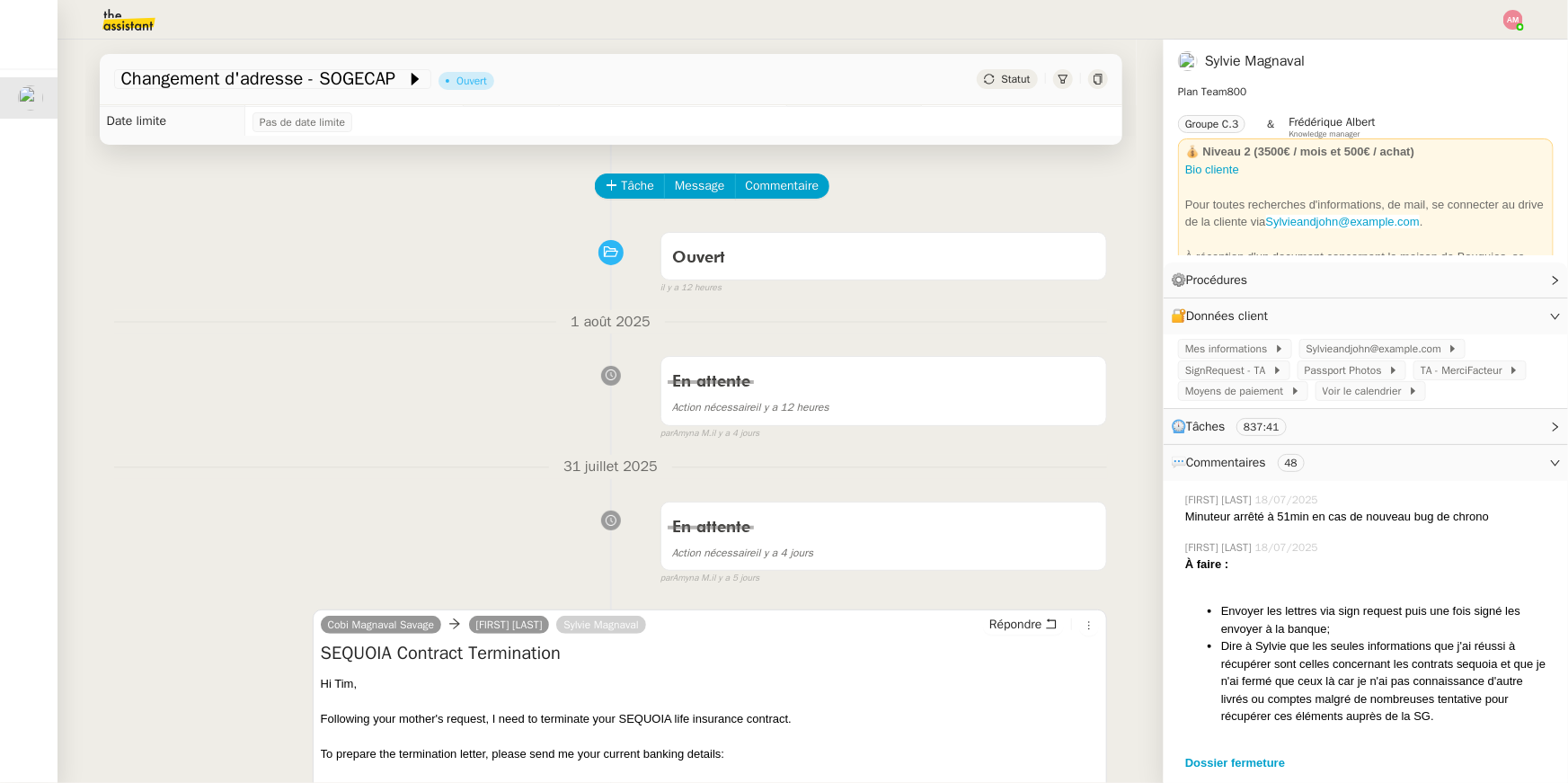 scroll, scrollTop: 0, scrollLeft: 0, axis: both 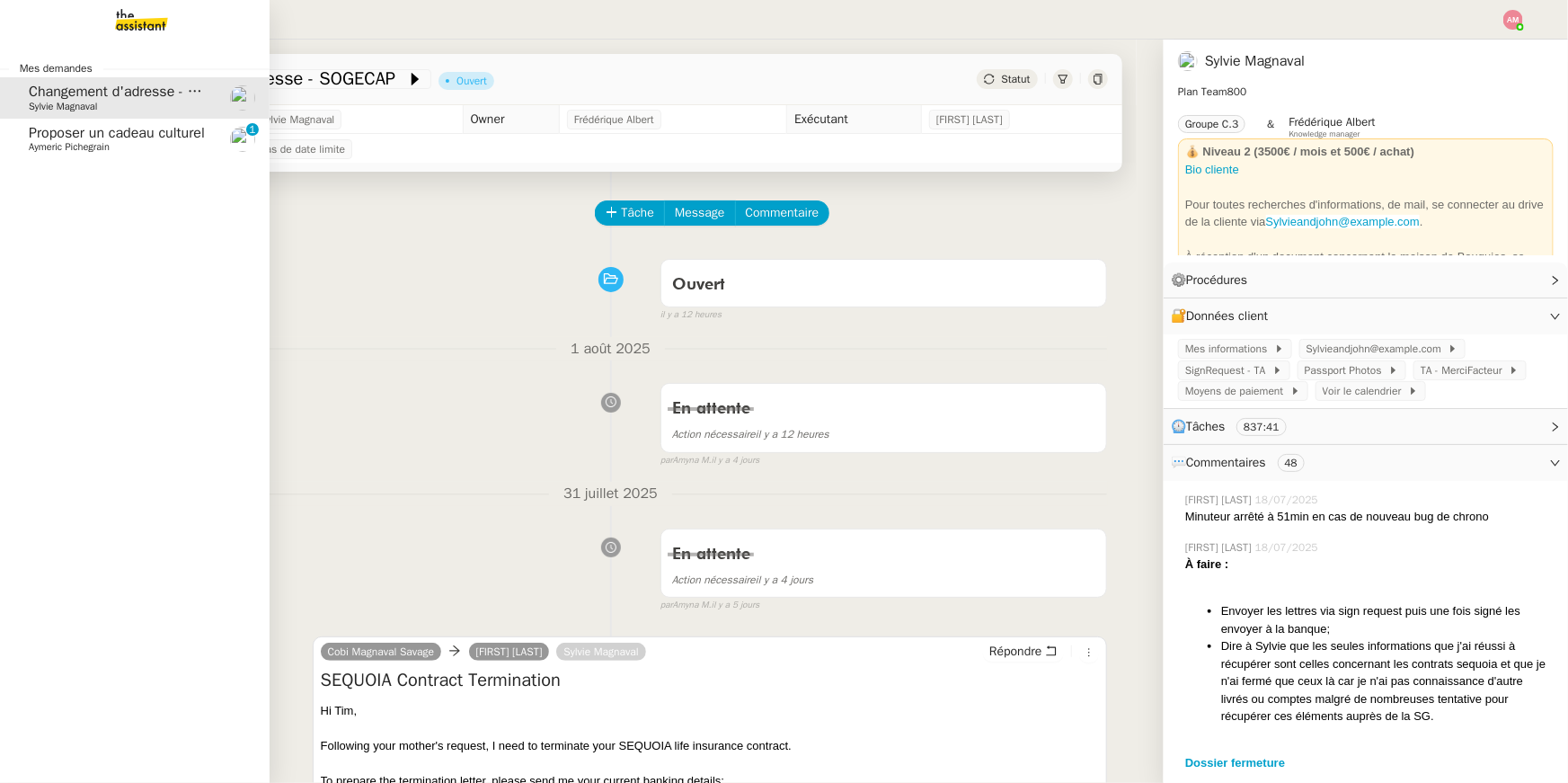 click on "Proposer un cadeau culturel" 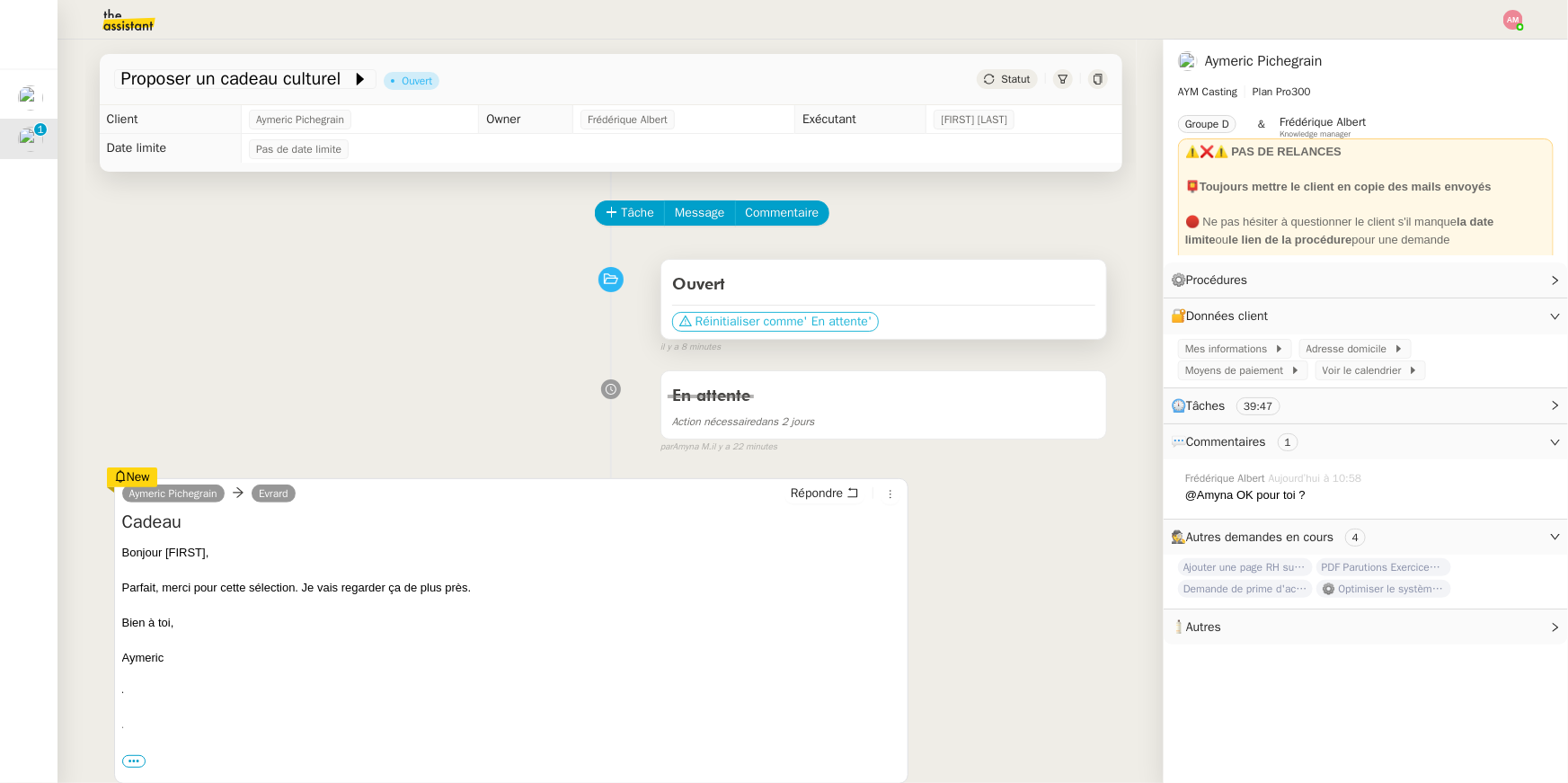 click on "Réinitialiser comme" at bounding box center (749, 322) 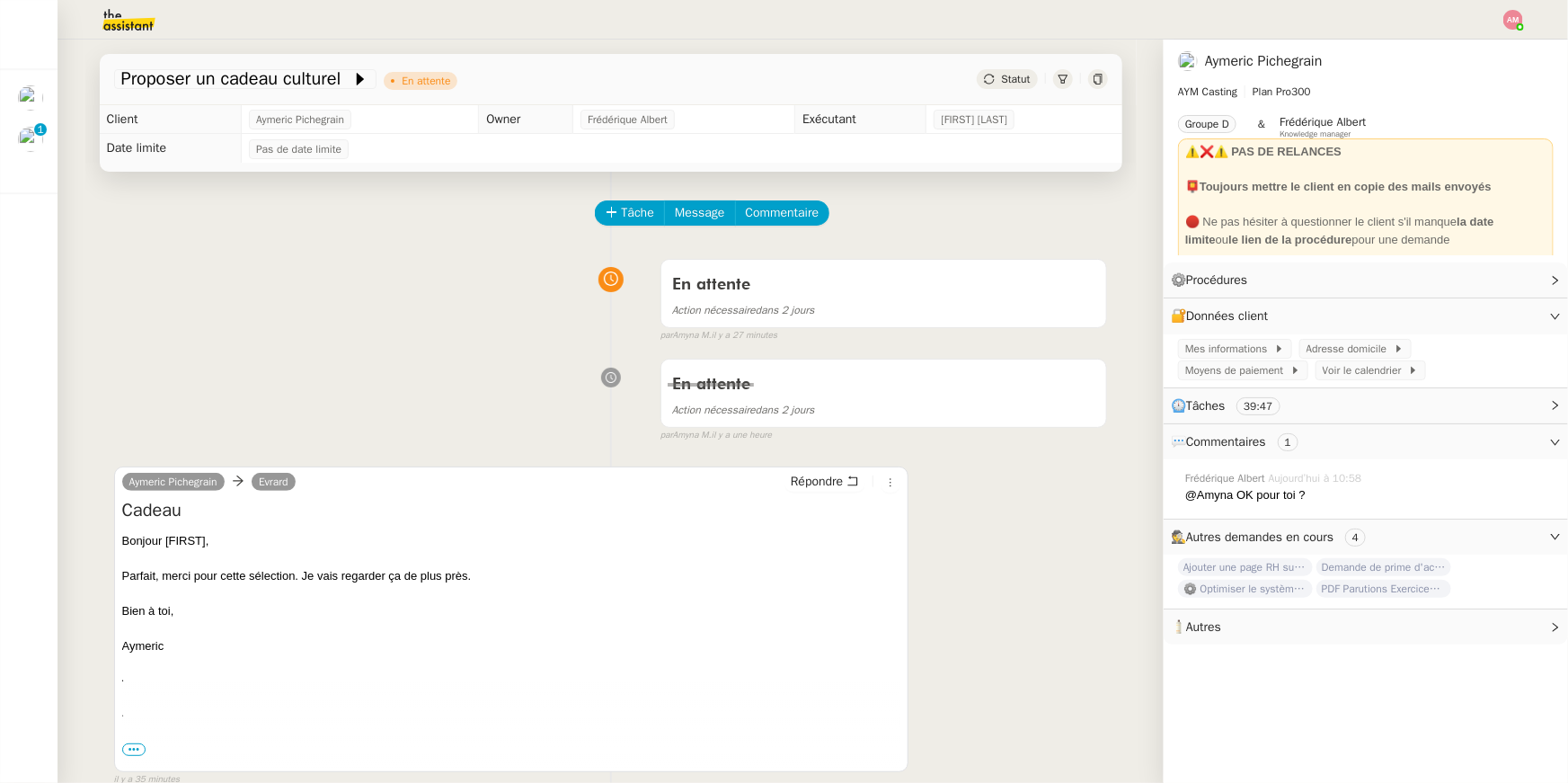 click on "Date limite" 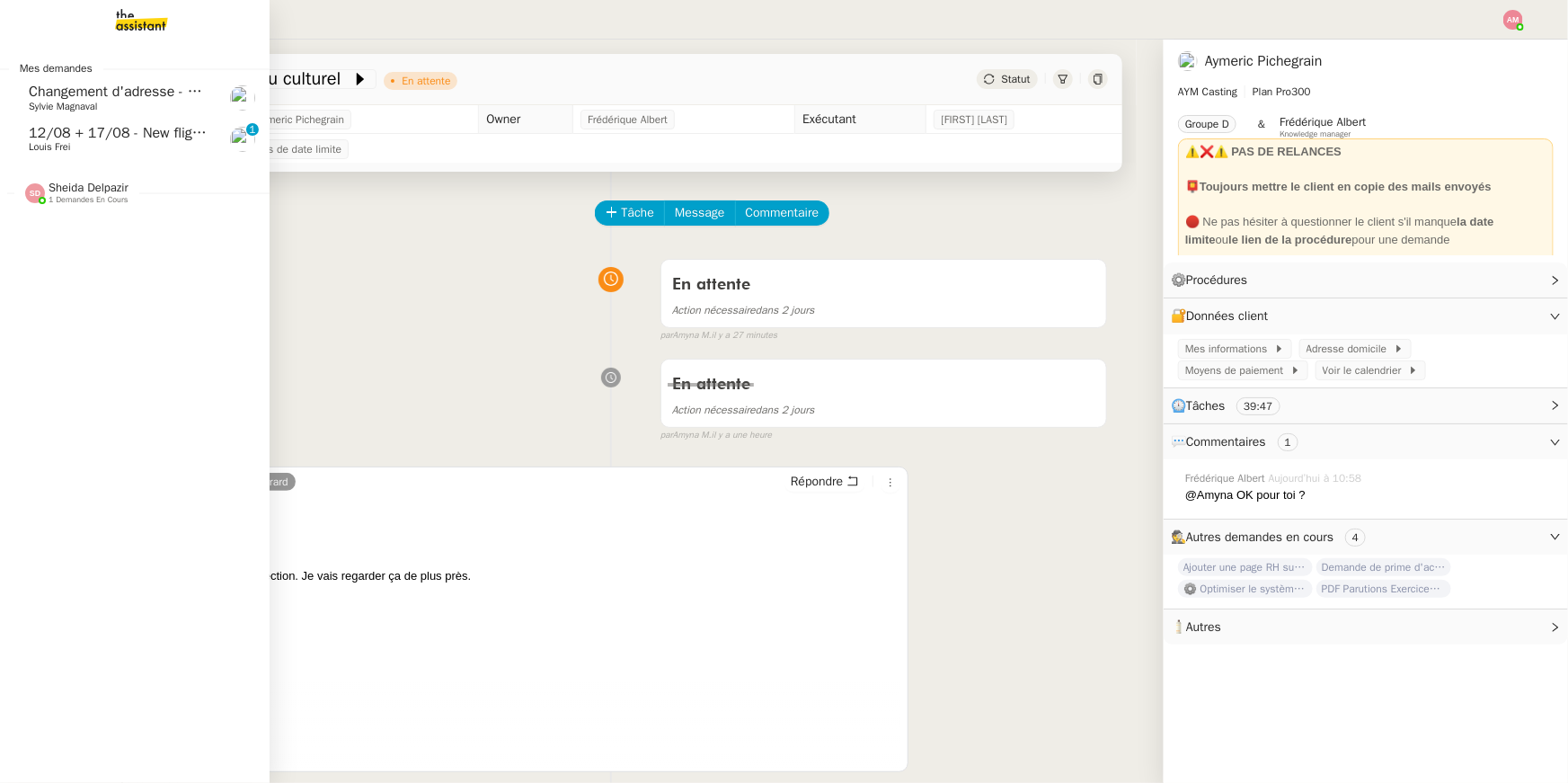 click on "[DATE] + [DATE] - New flight request - [FIRST] [LAST]    [FIRST] [LAST]    0   1   2   3   4   5   6   7   8   9" 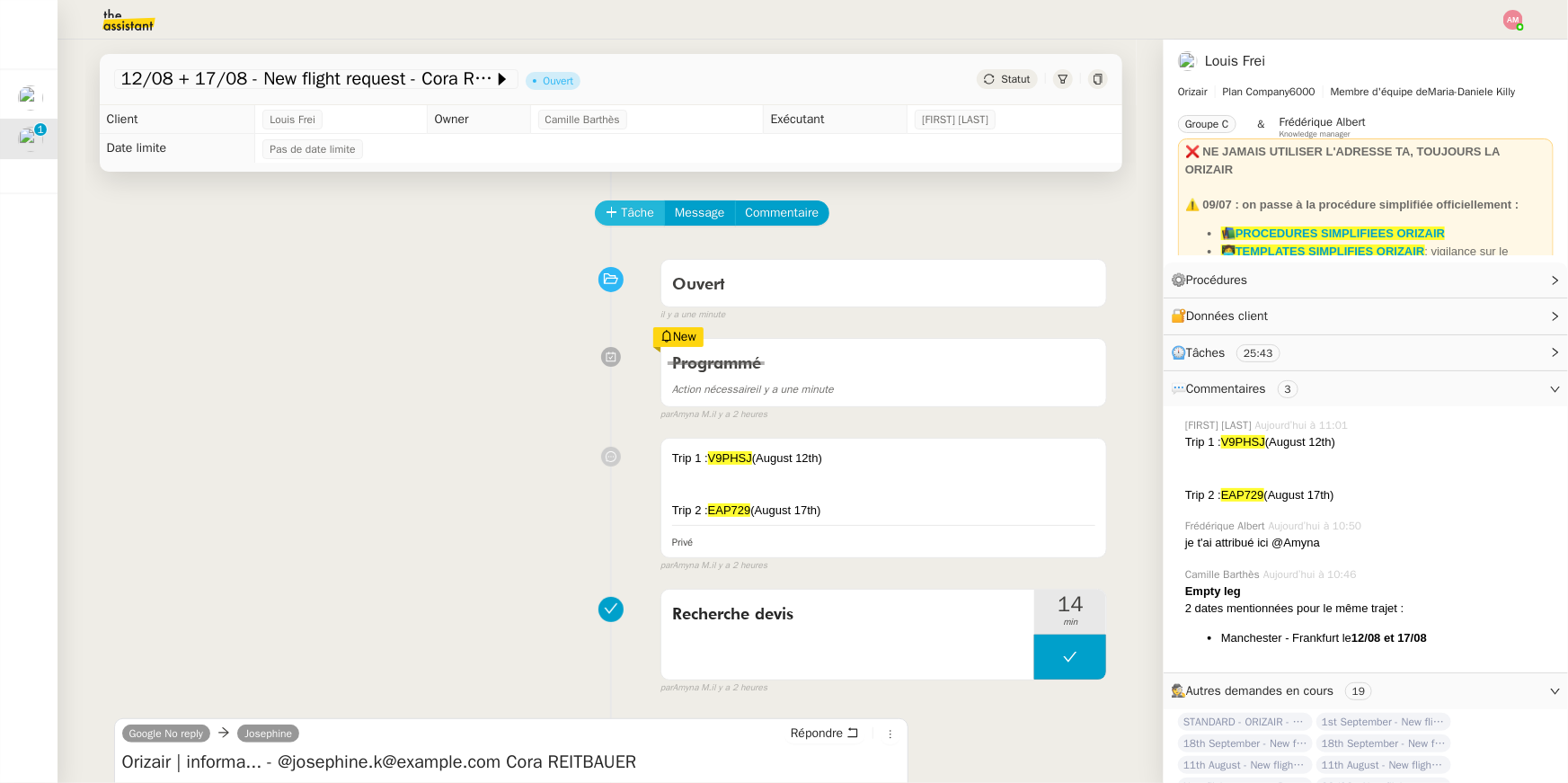 click 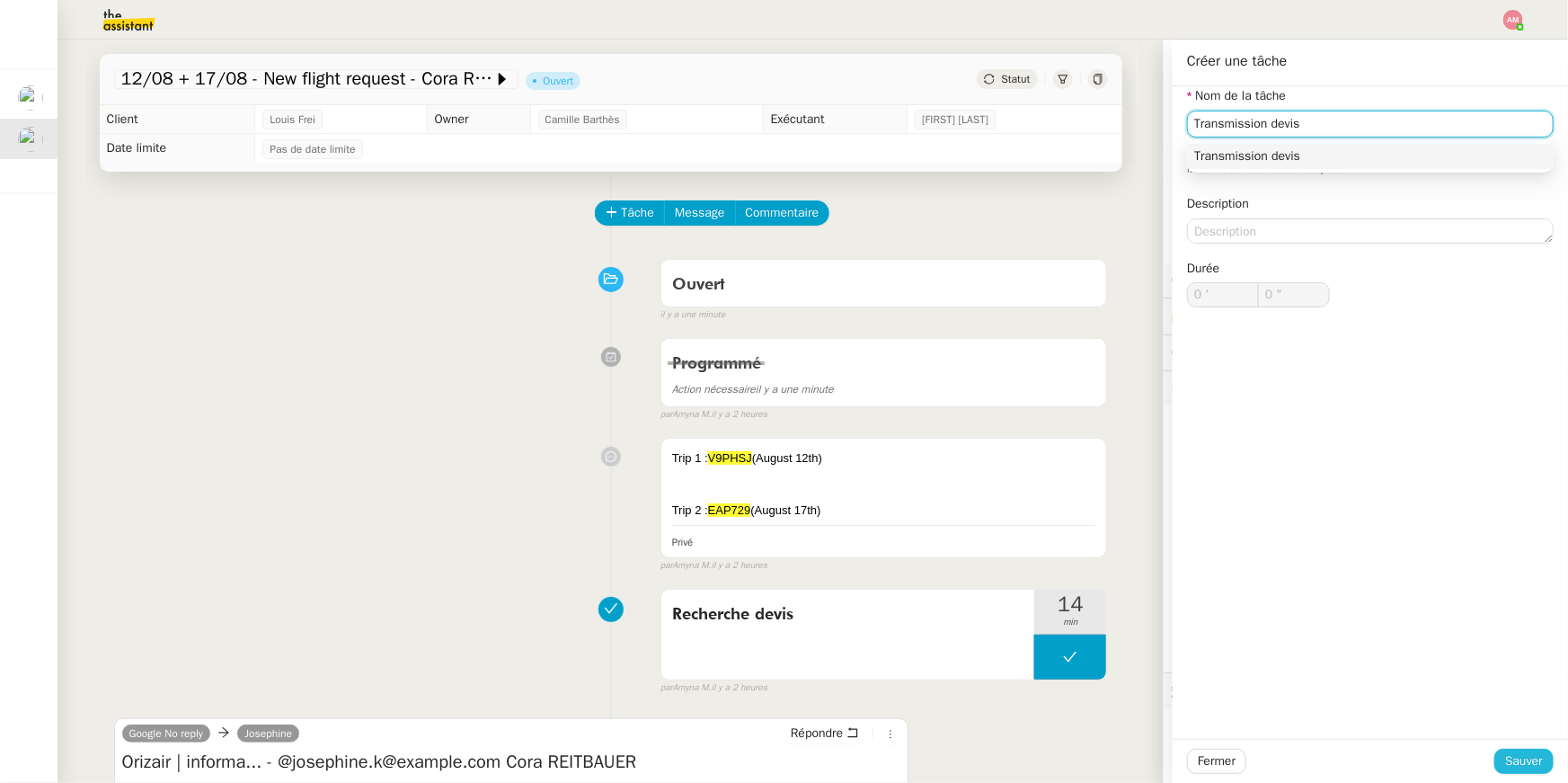 type on "Transmission devis" 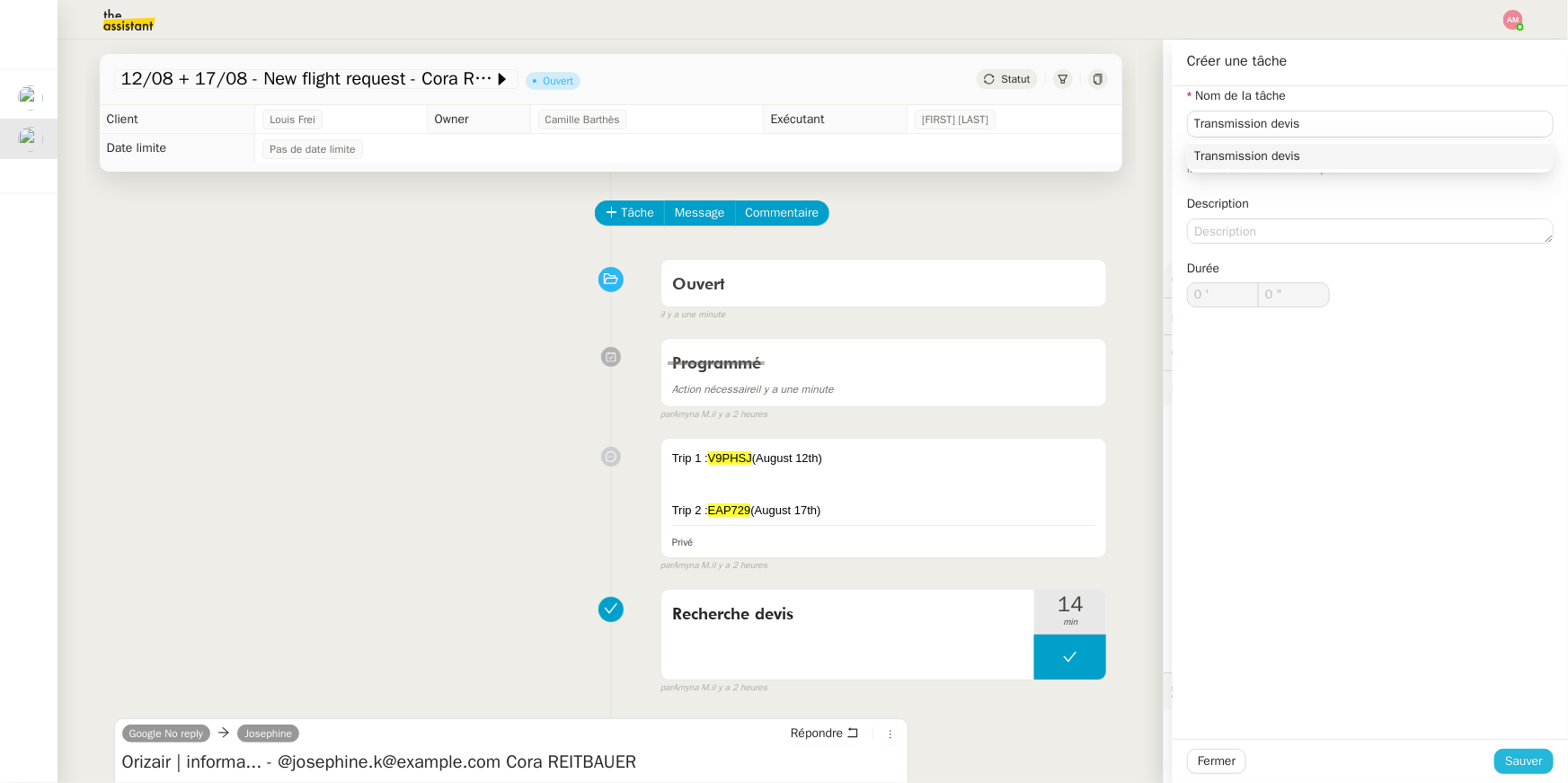 click on "Sauver" 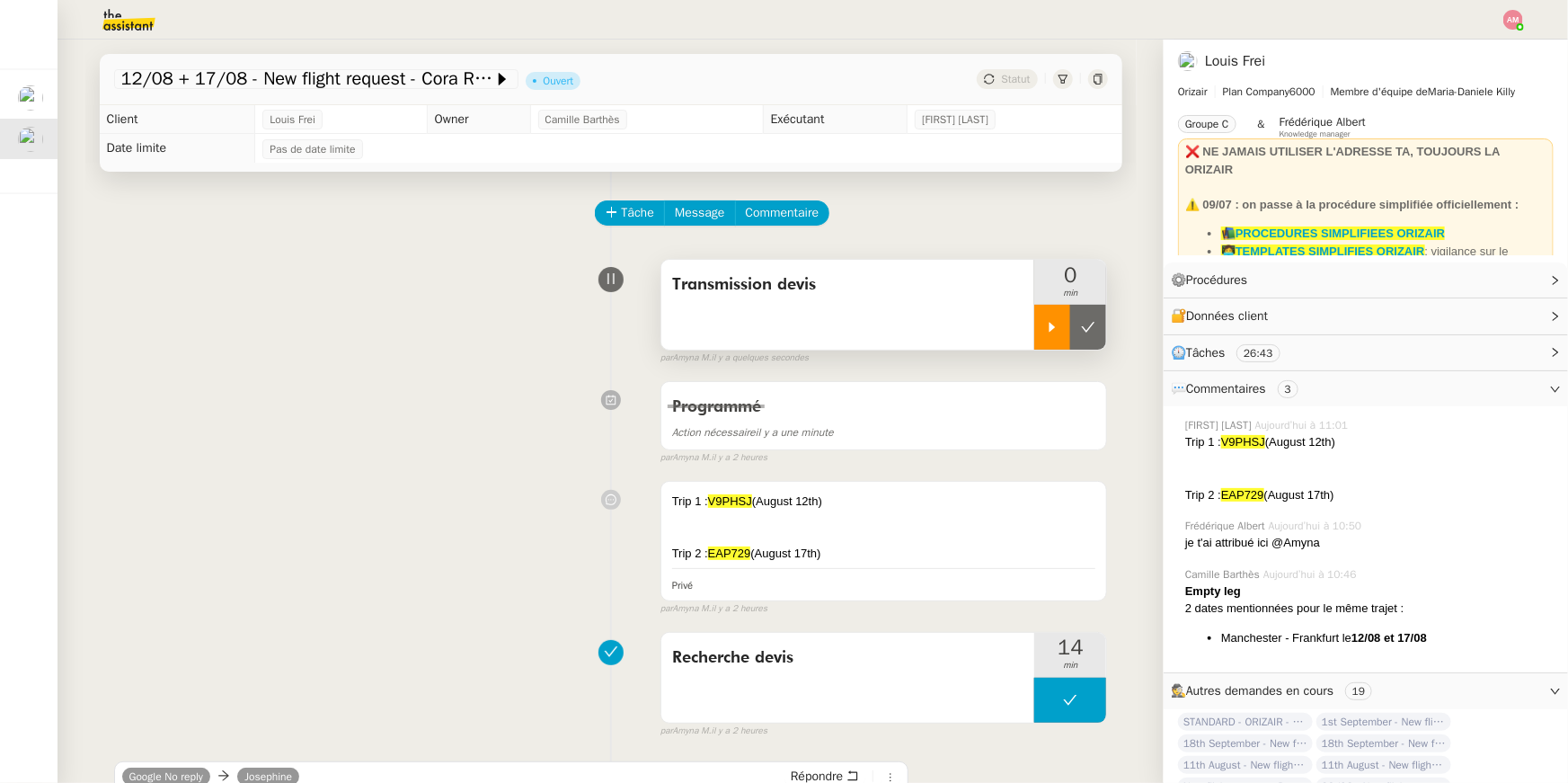 click at bounding box center (1052, 327) 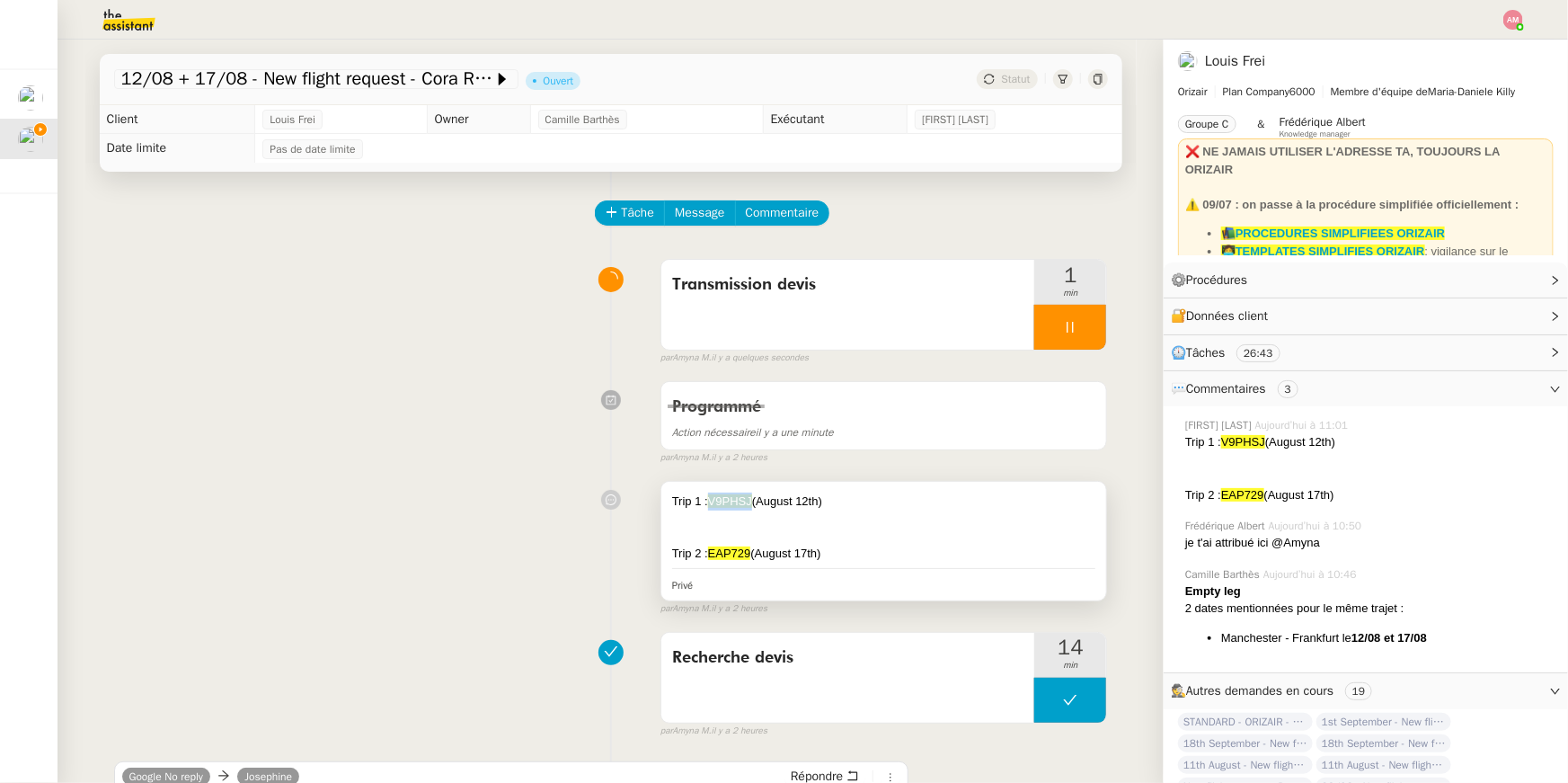 drag, startPoint x: 755, startPoint y: 501, endPoint x: 710, endPoint y: 501, distance: 45 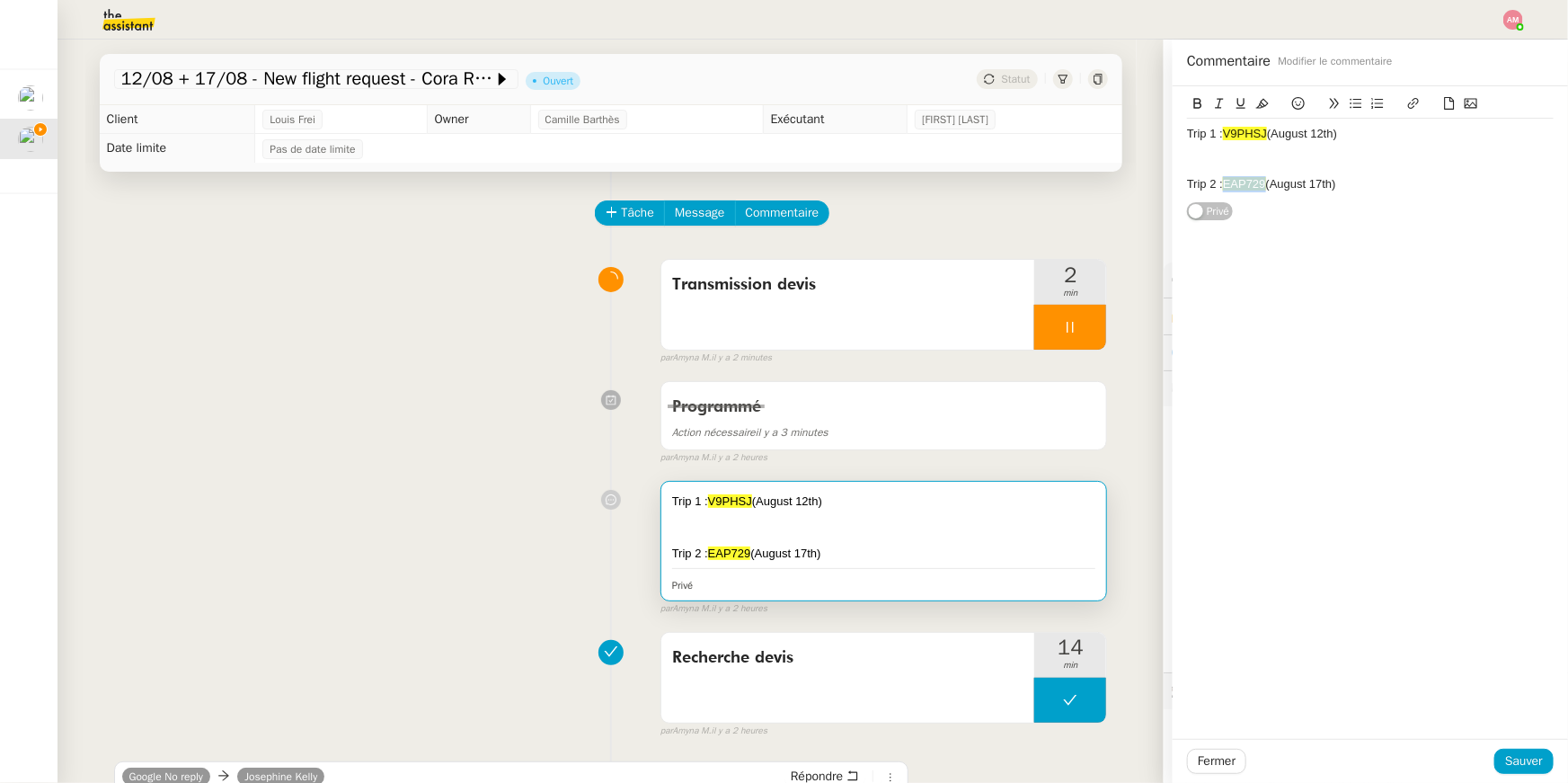drag, startPoint x: 1269, startPoint y: 182, endPoint x: 1229, endPoint y: 185, distance: 40.112342 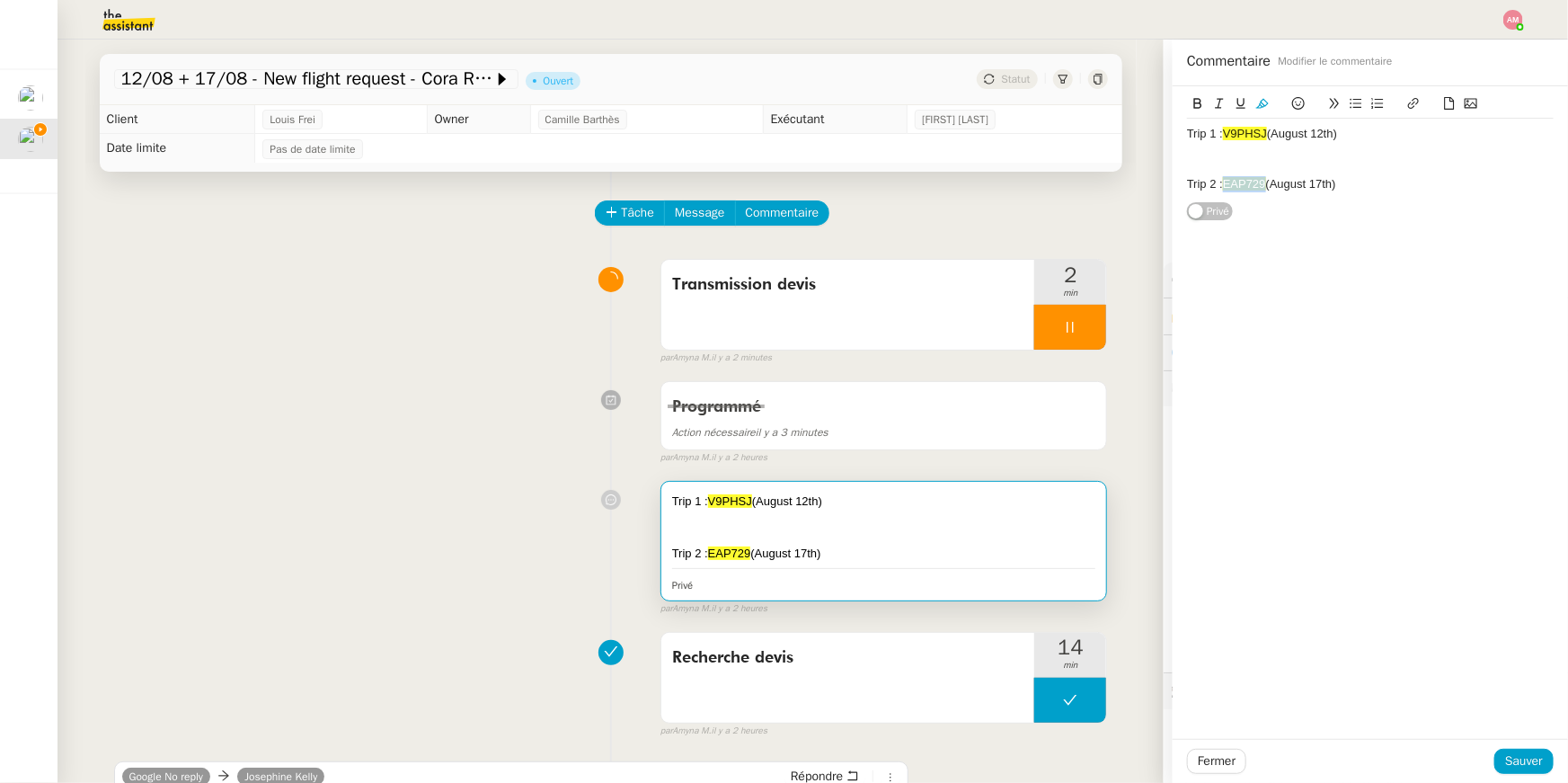 copy on "EAP729" 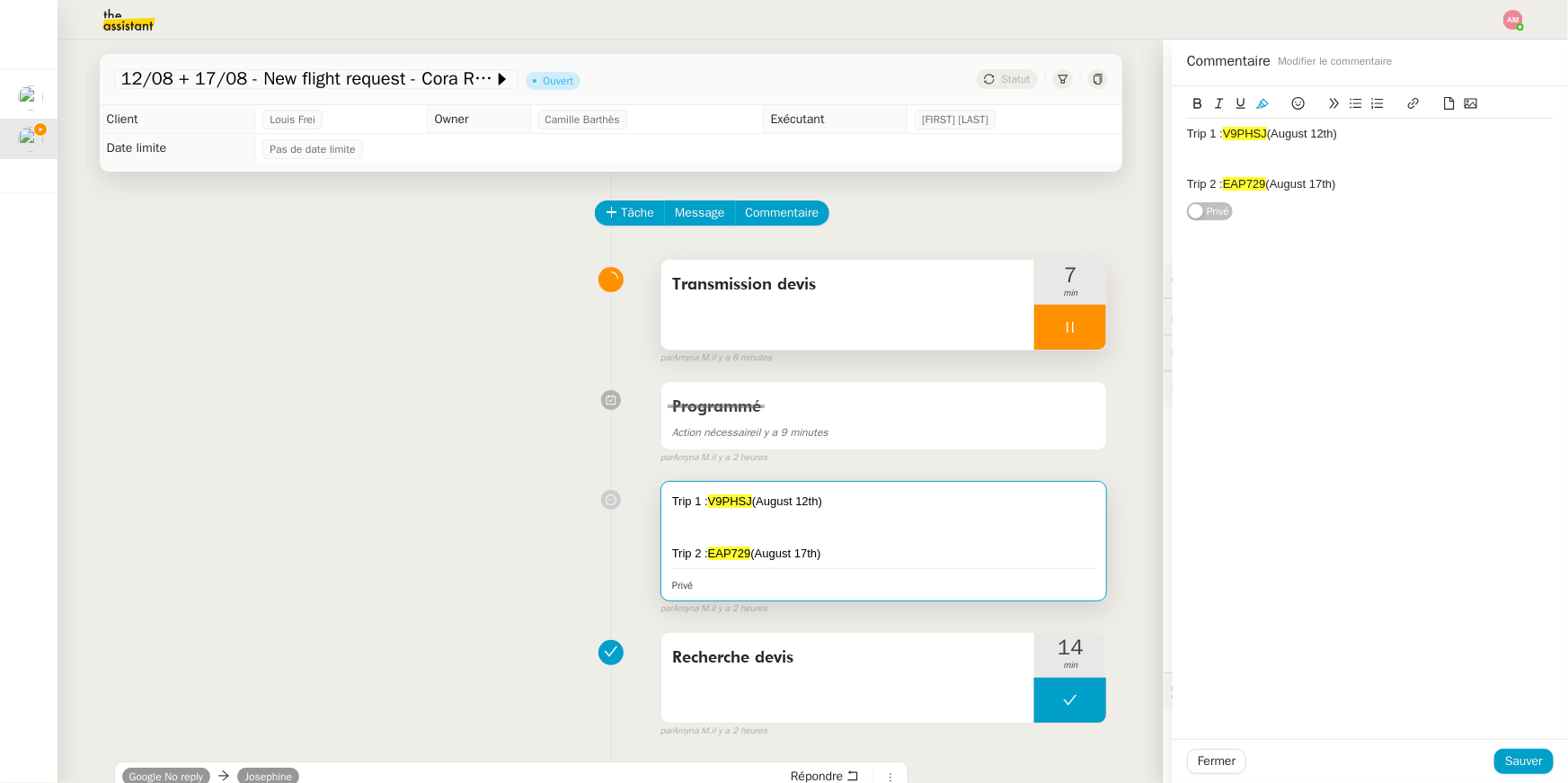 click at bounding box center (1070, 327) 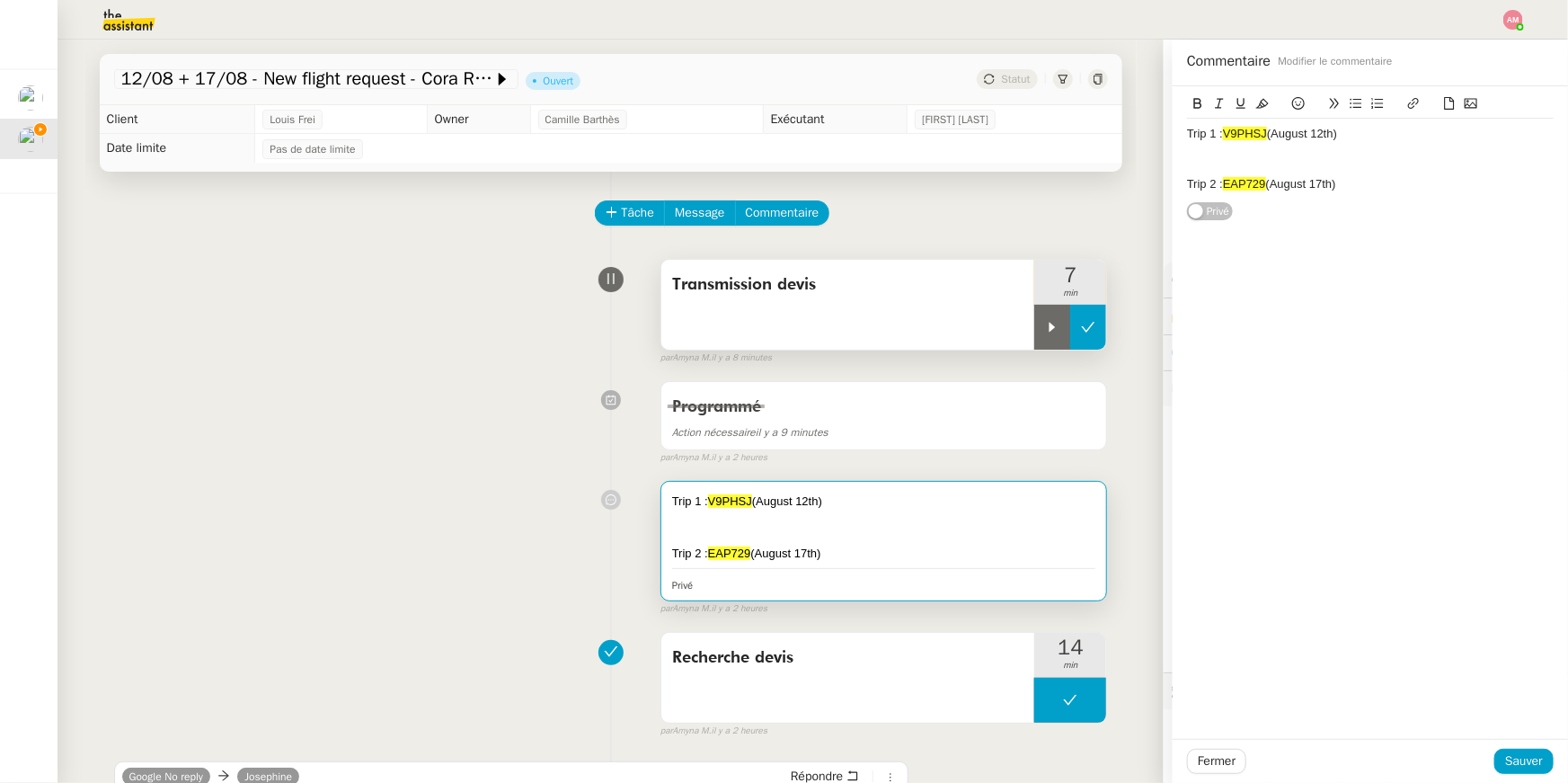 click at bounding box center [1088, 327] 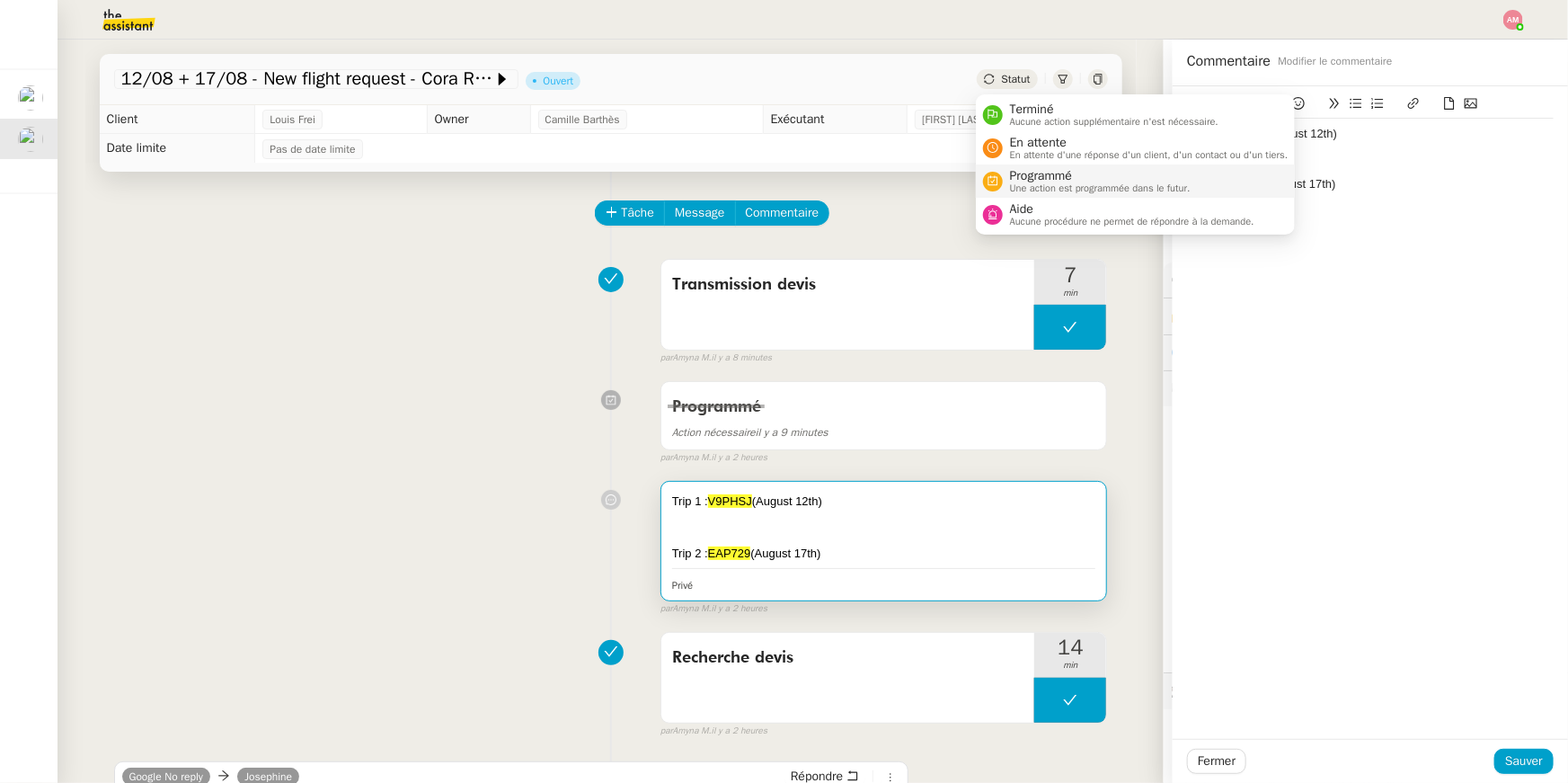 click on "Une action est programmée dans le futur." at bounding box center [1100, 188] 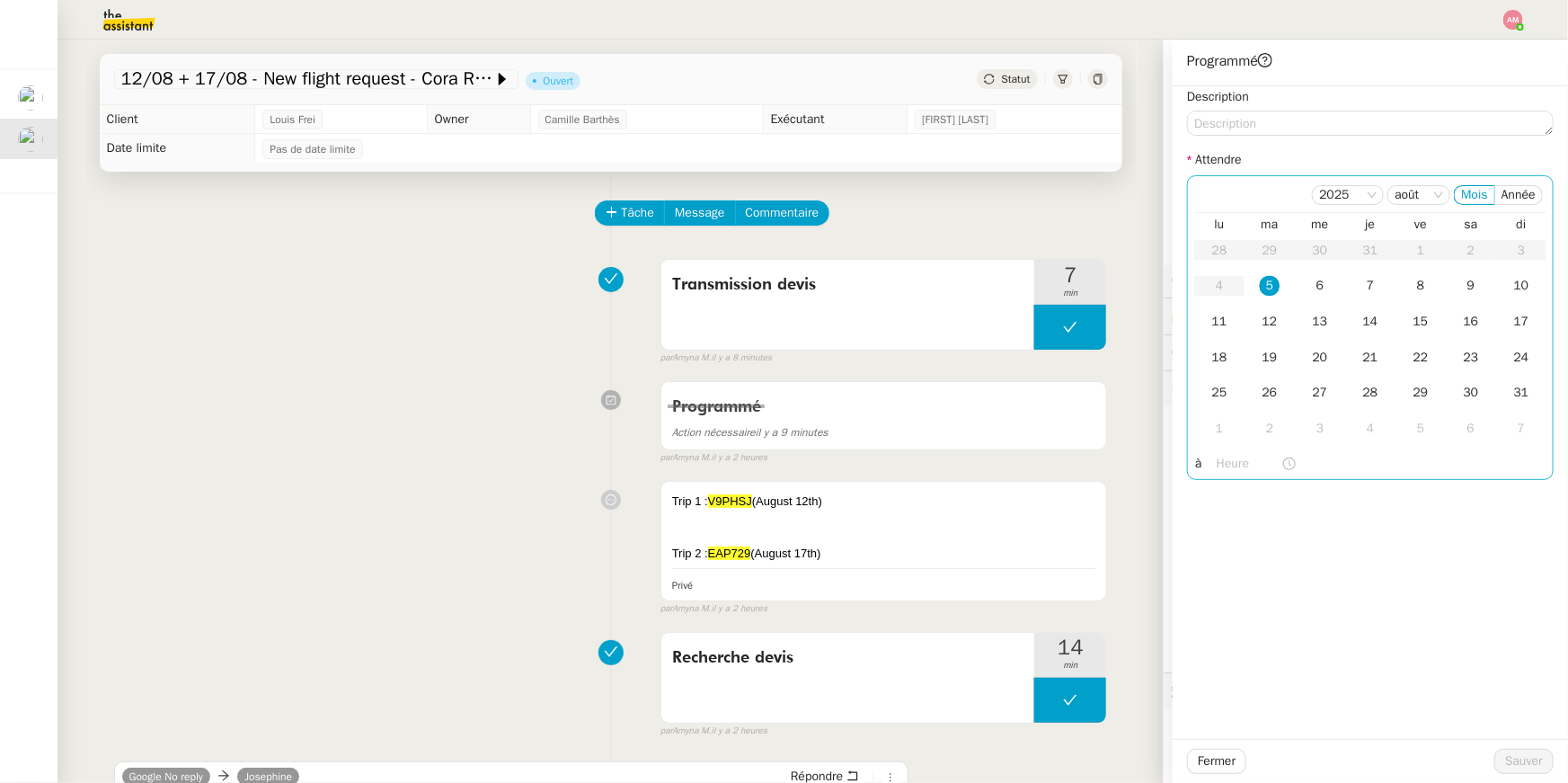 click 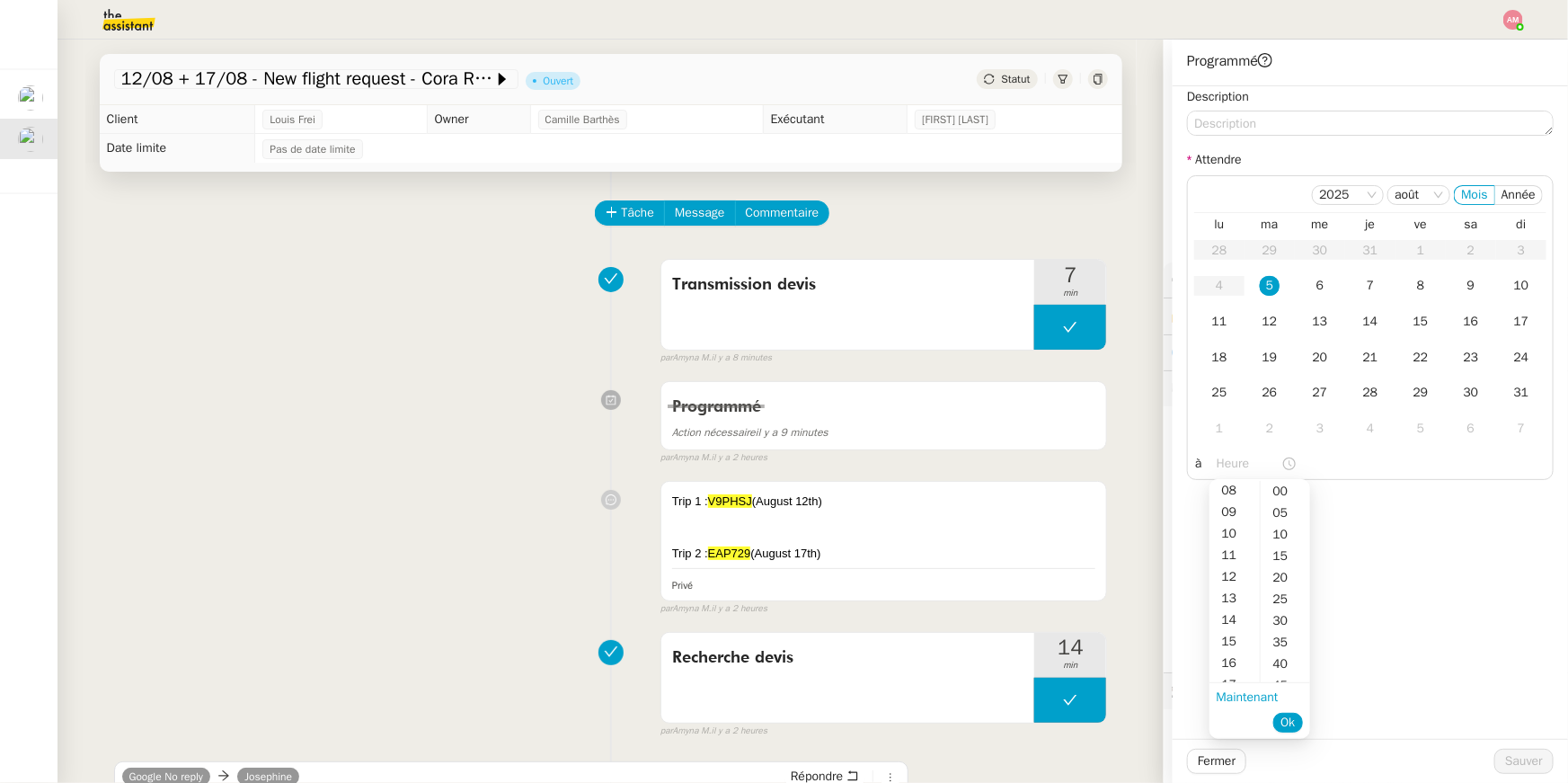 scroll, scrollTop: 189, scrollLeft: 0, axis: vertical 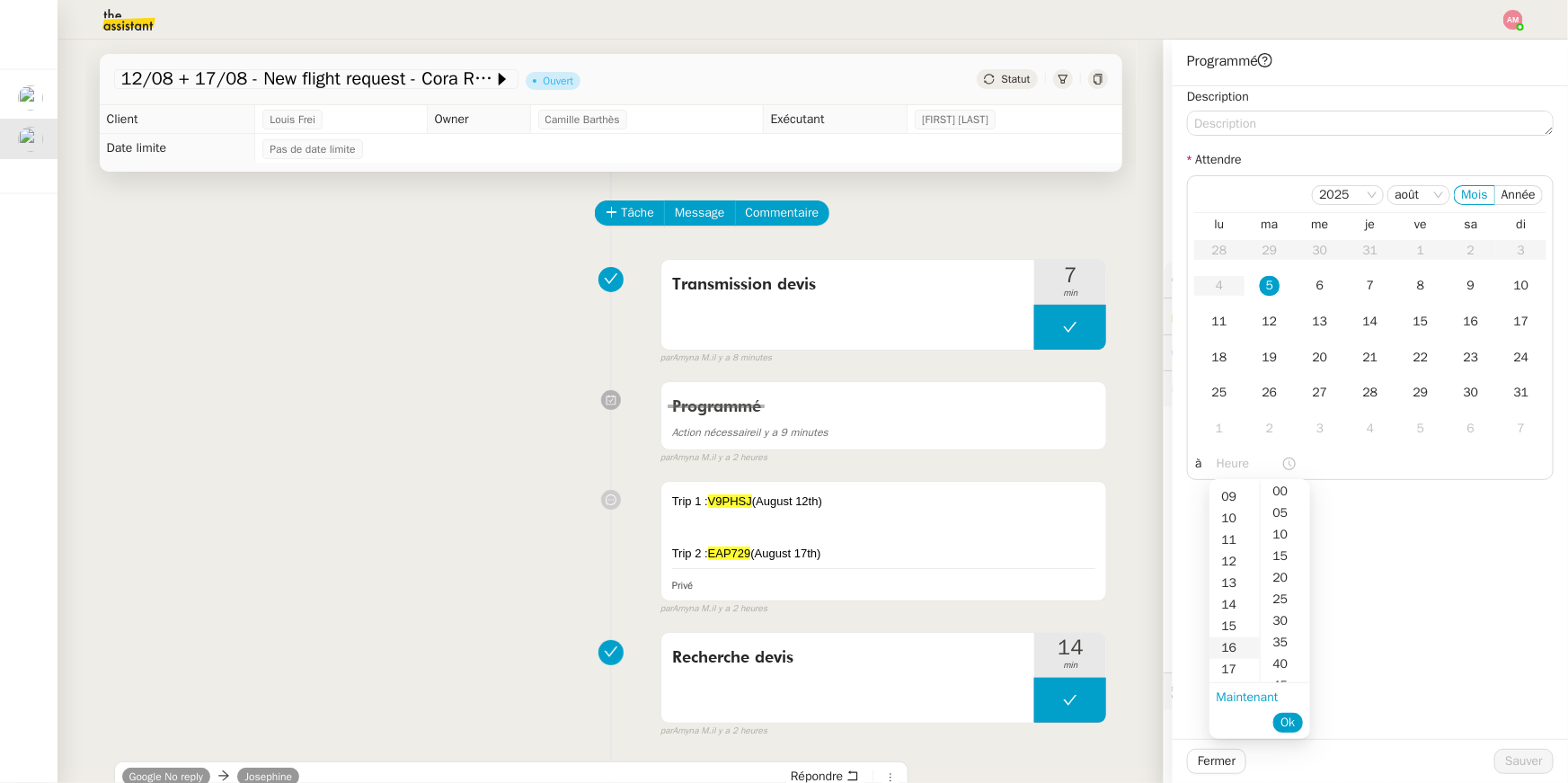 click on "16" at bounding box center [1235, 648] 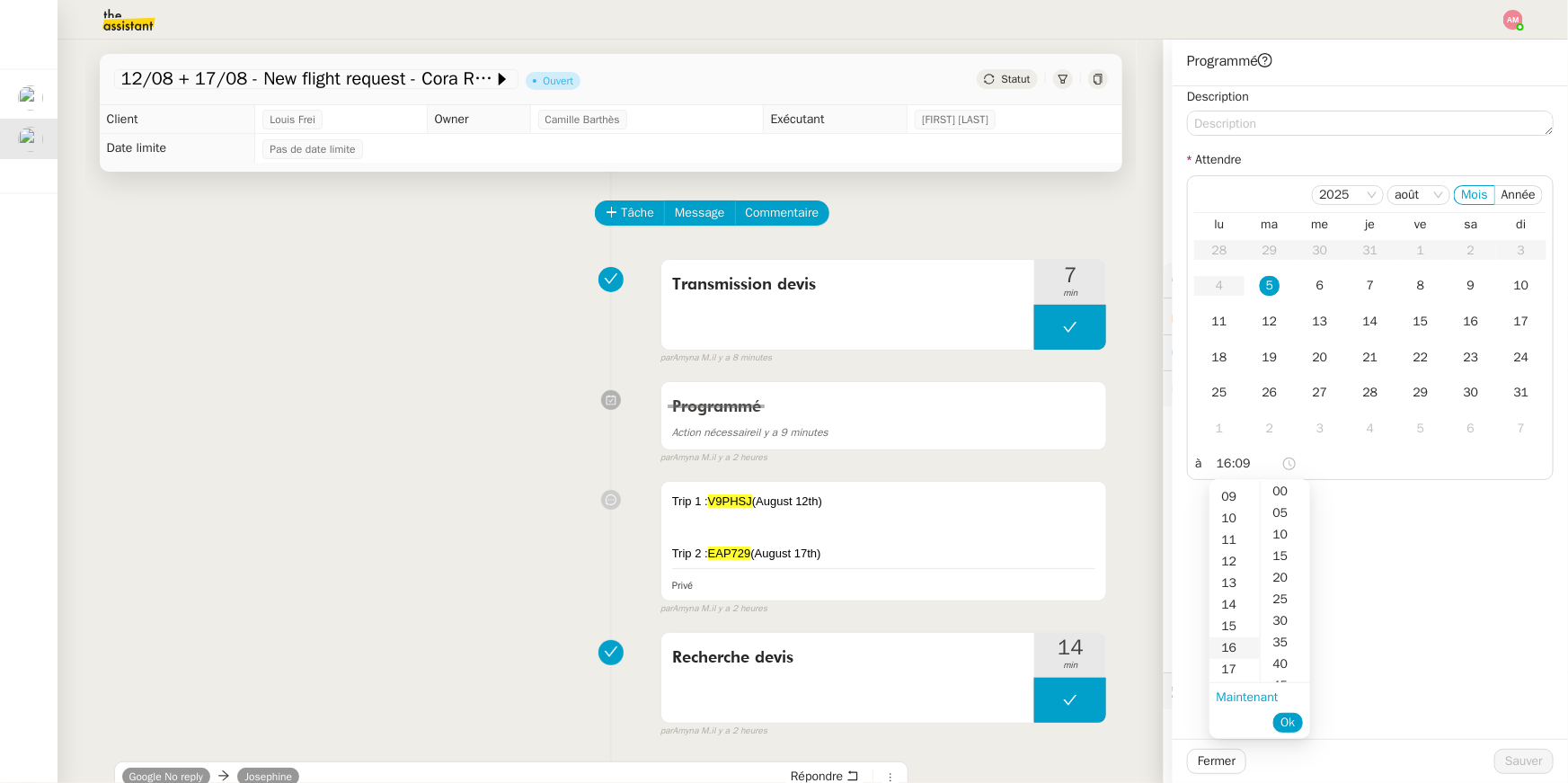 scroll, scrollTop: 344, scrollLeft: 0, axis: vertical 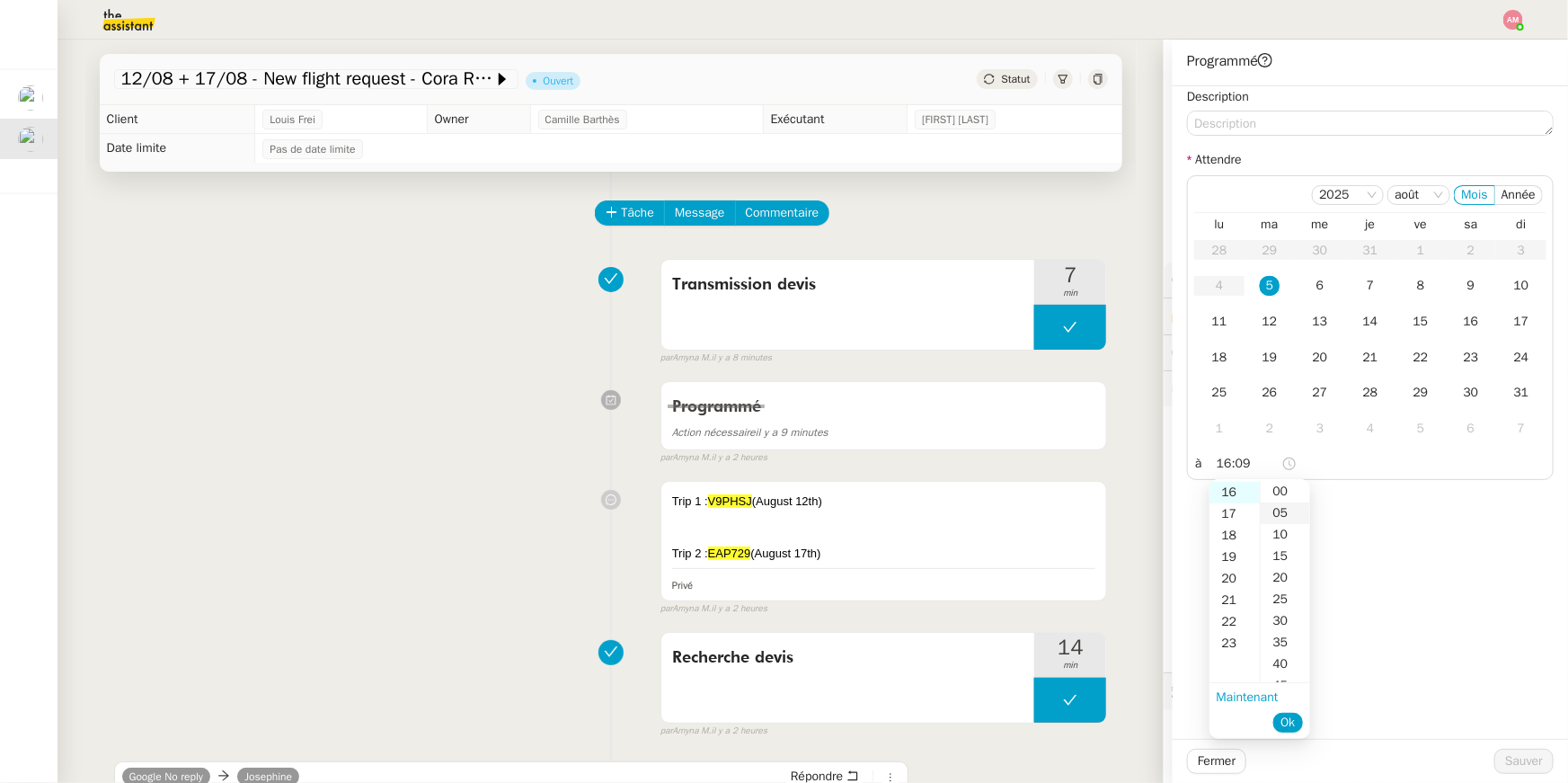 click on "05" at bounding box center [1285, 513] 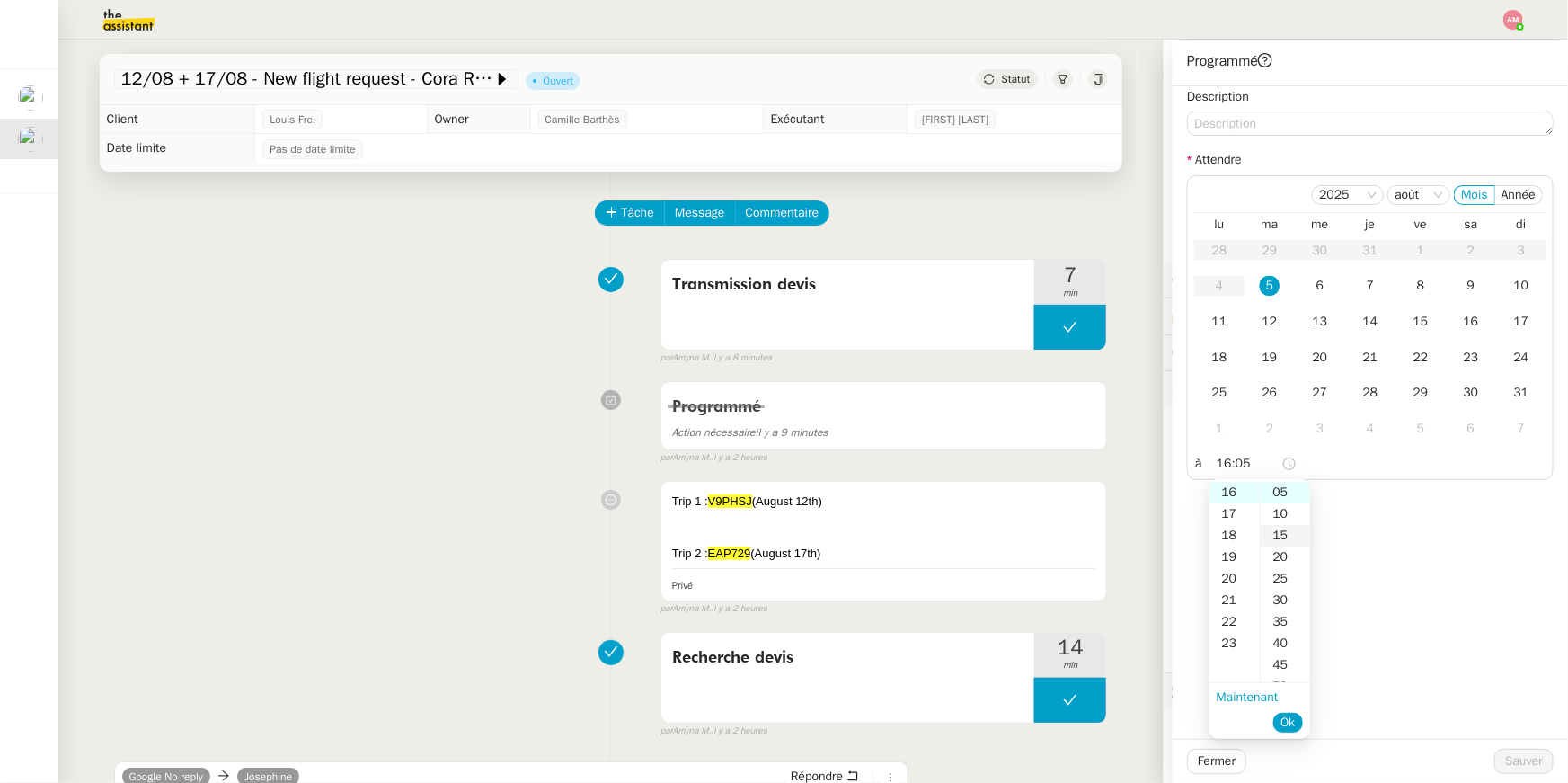 scroll, scrollTop: 0, scrollLeft: 0, axis: both 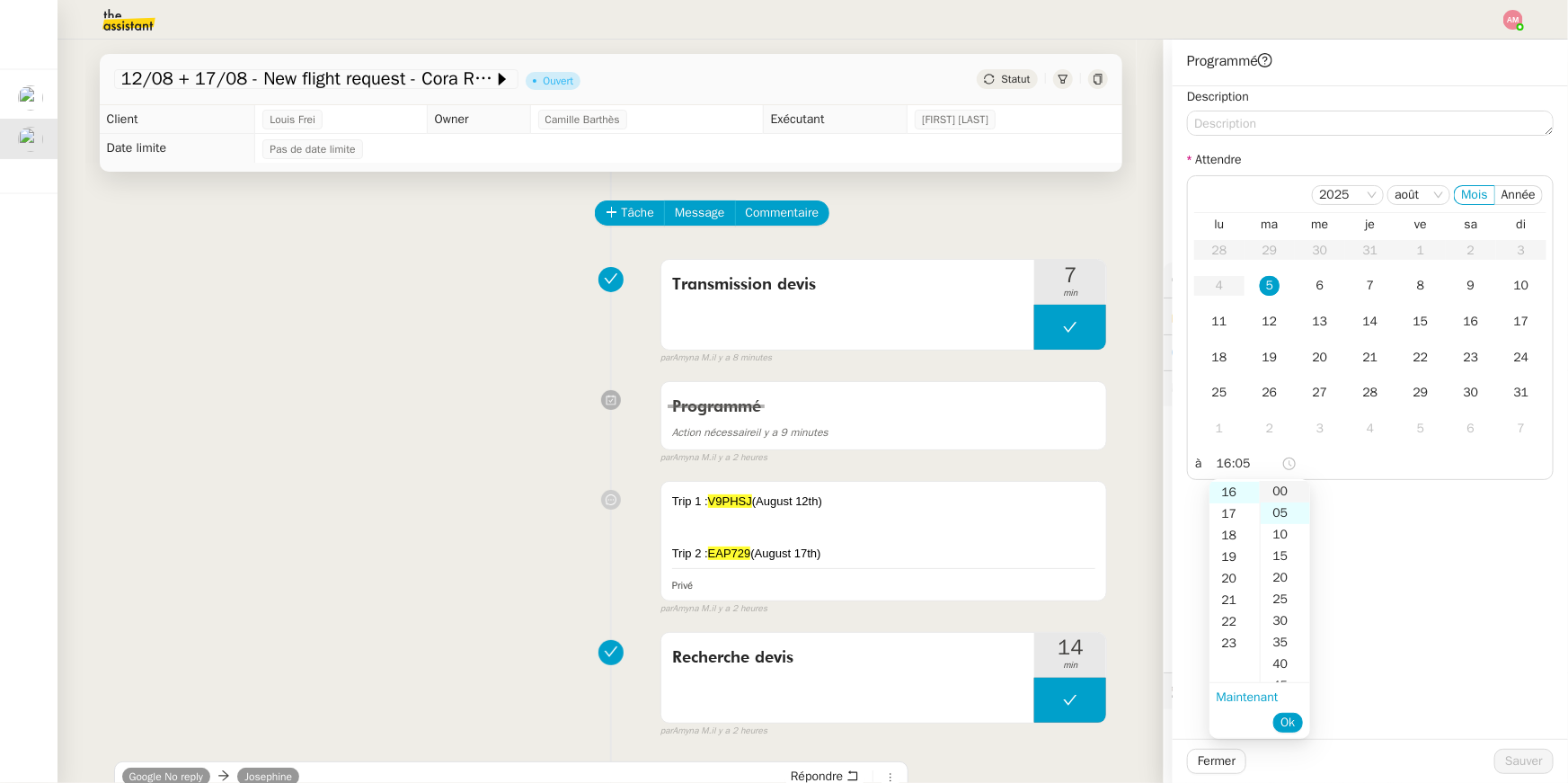 click on "00" at bounding box center [1285, 492] 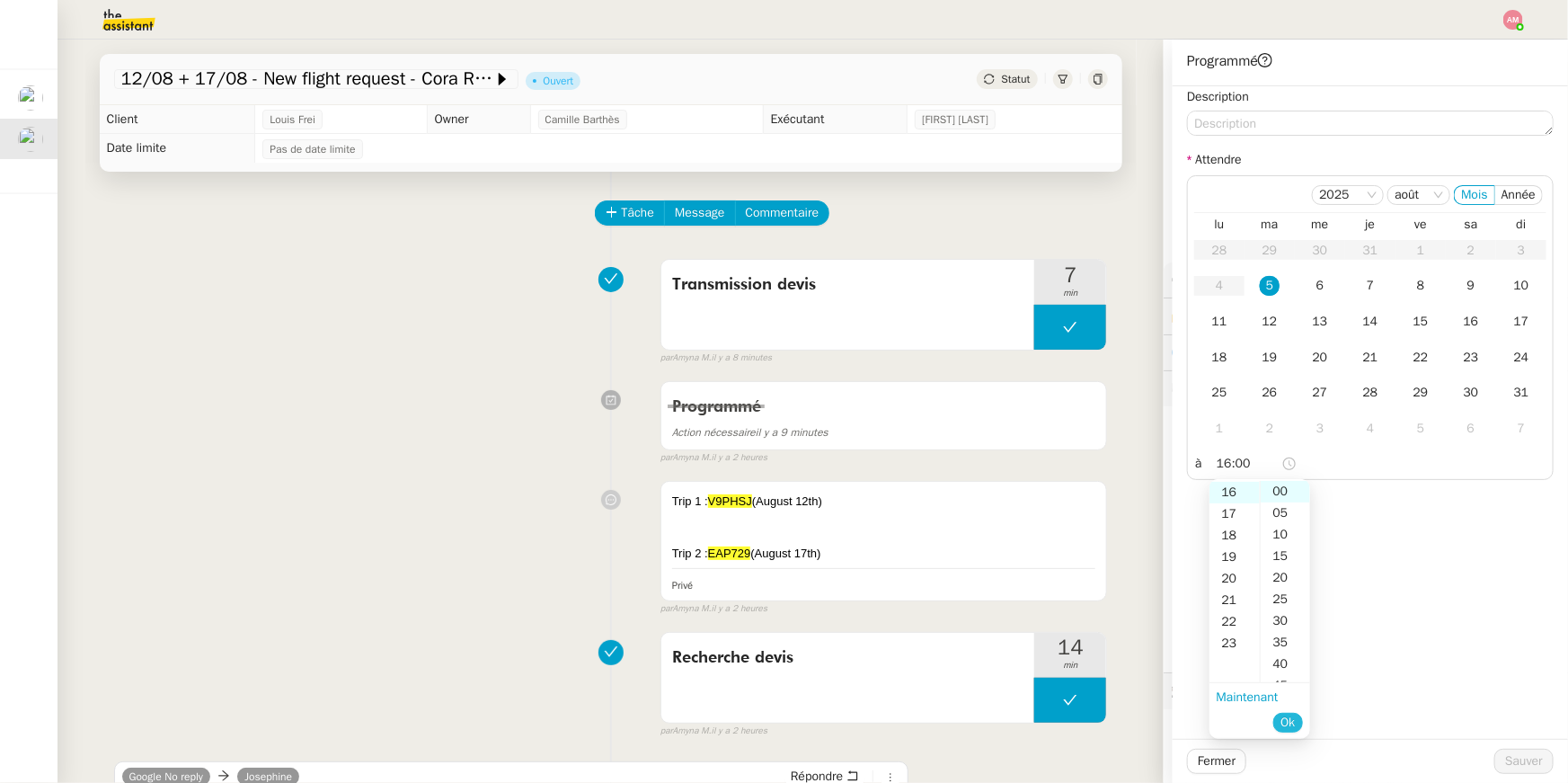 click on "Ok" at bounding box center [1288, 723] 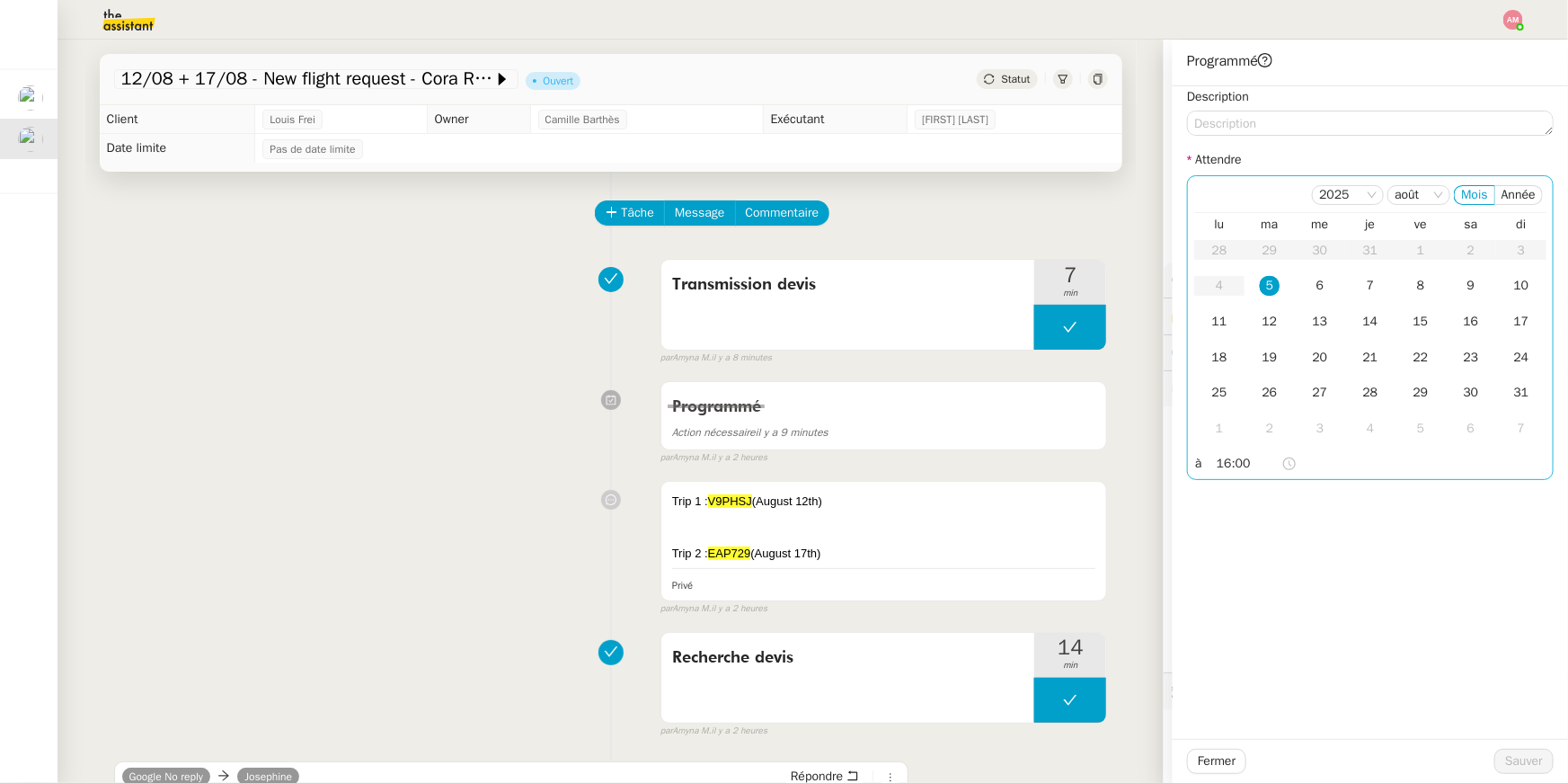 click on "5" 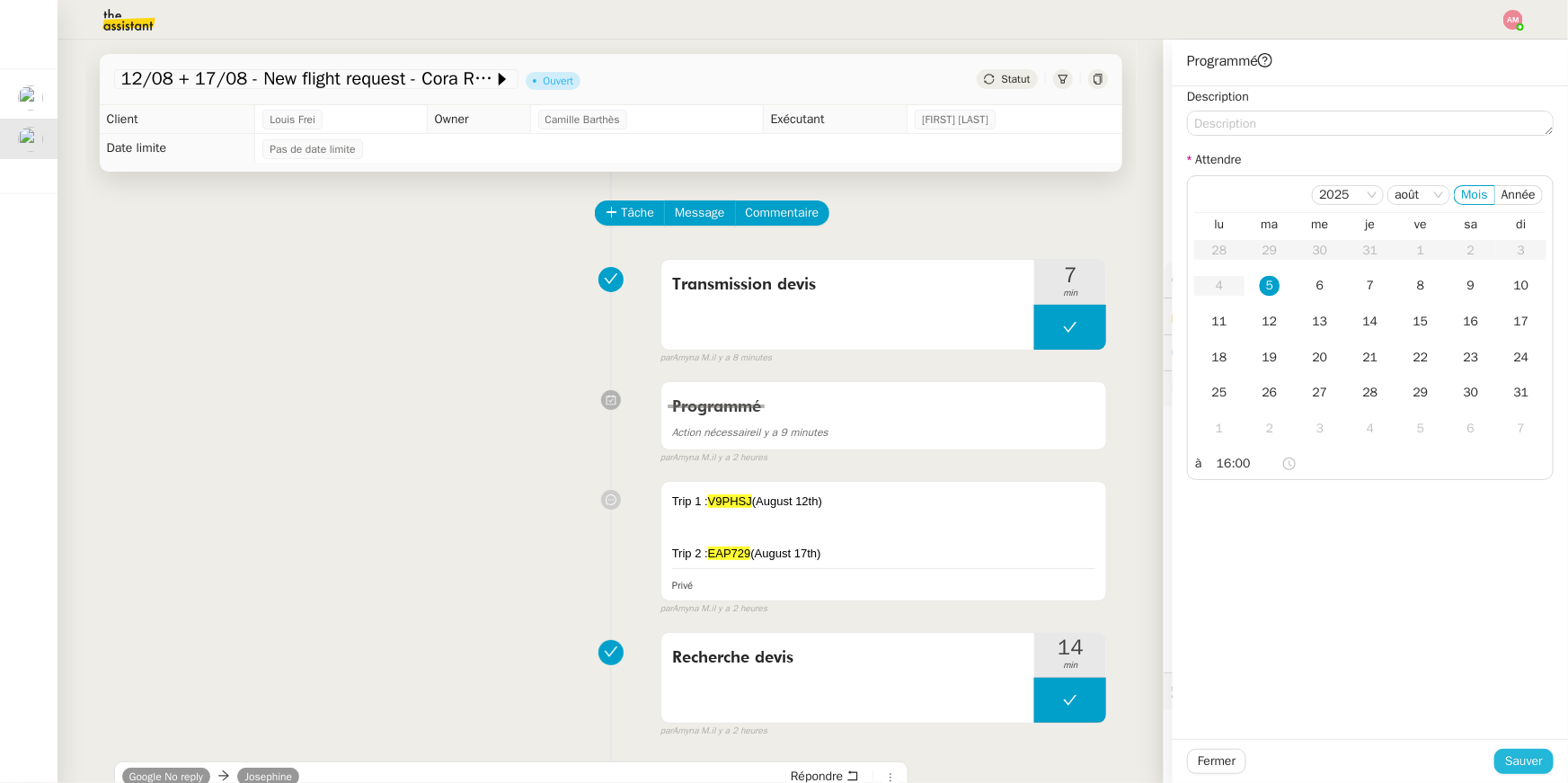 click on "Sauver" 